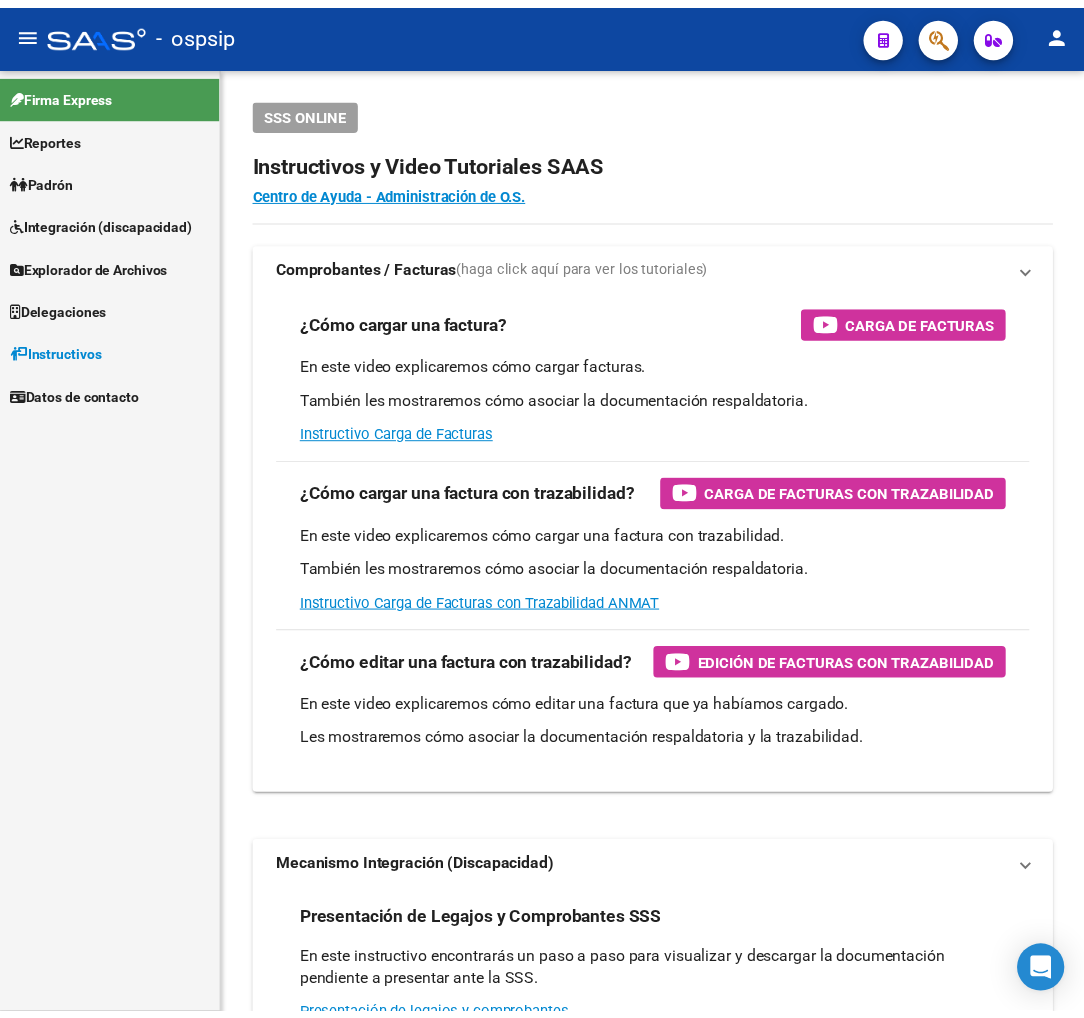 scroll, scrollTop: 0, scrollLeft: 0, axis: both 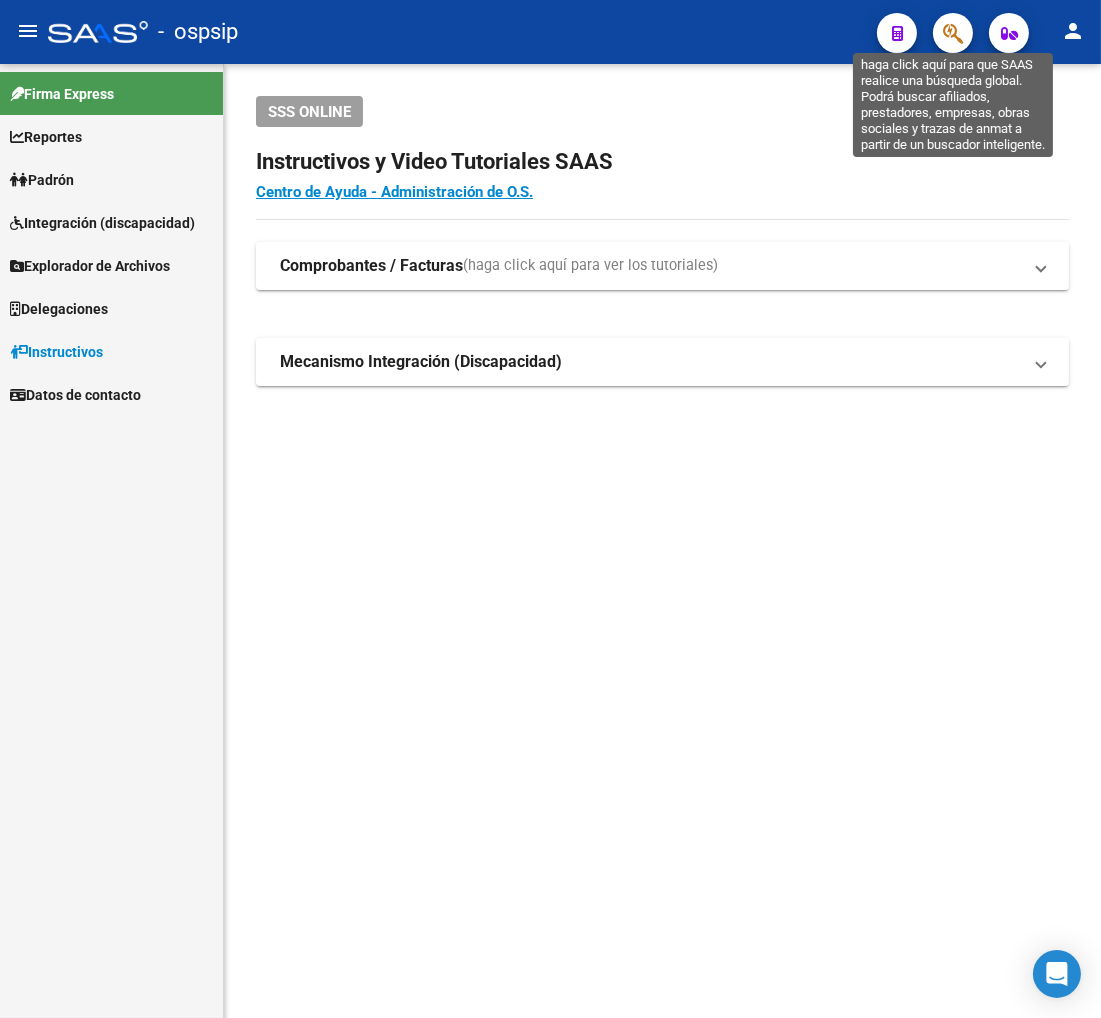 click 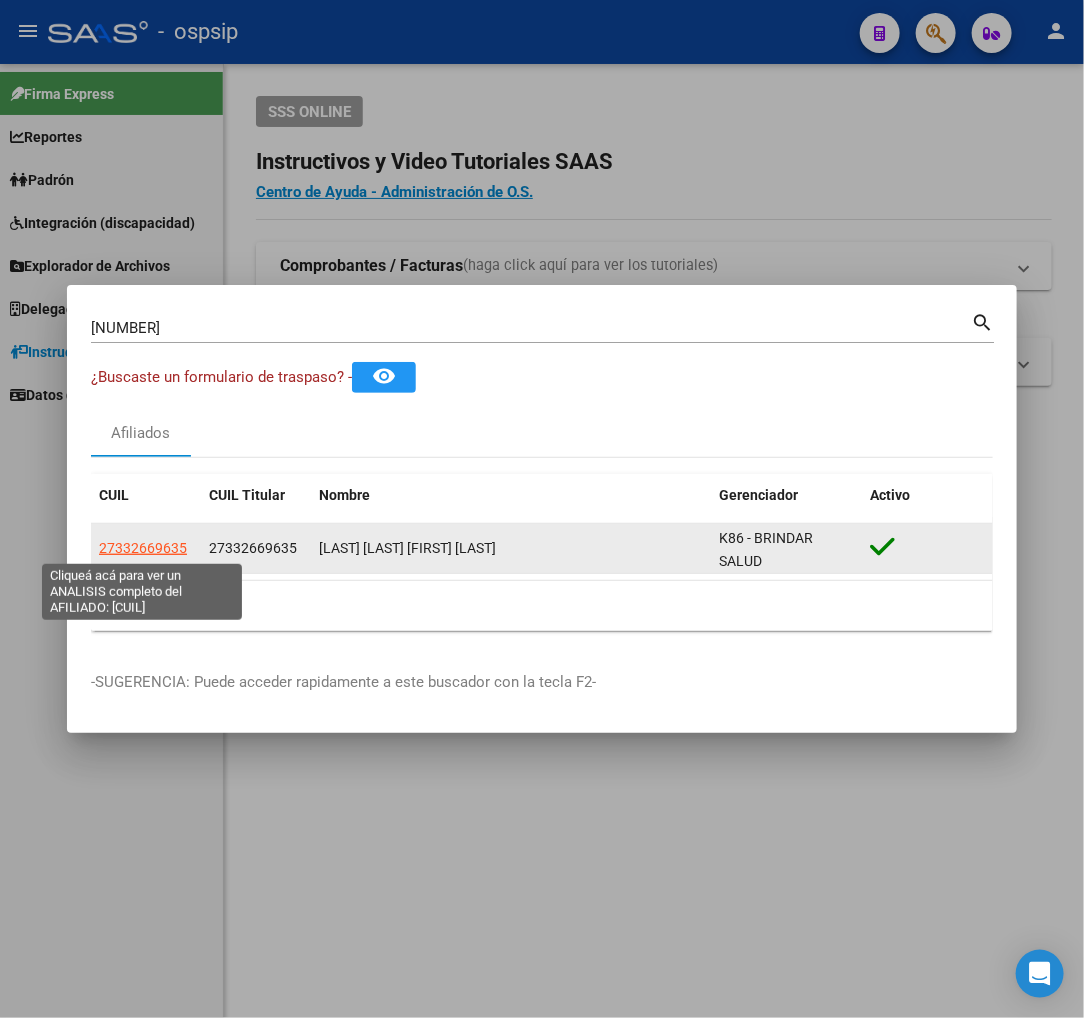 click on "27332669635" 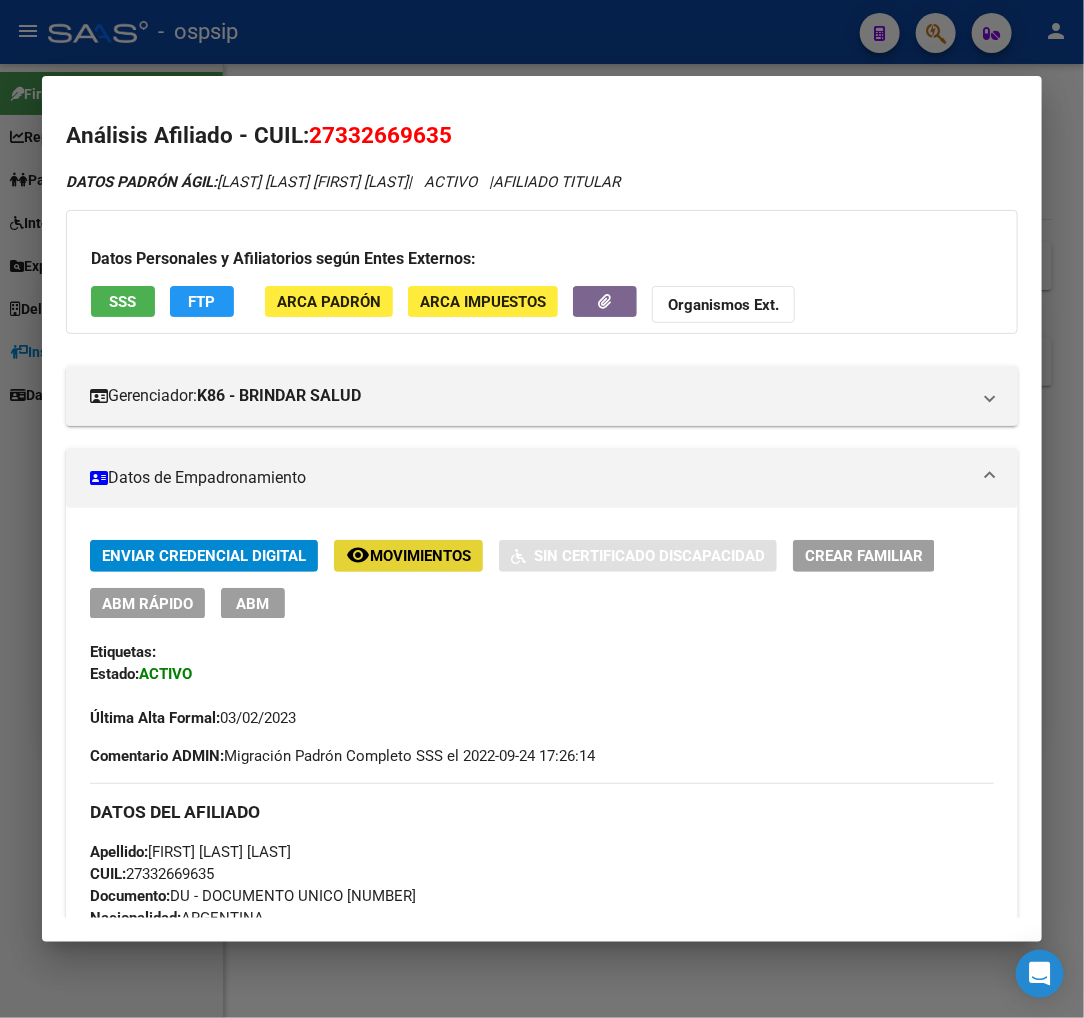 click on "Movimientos" 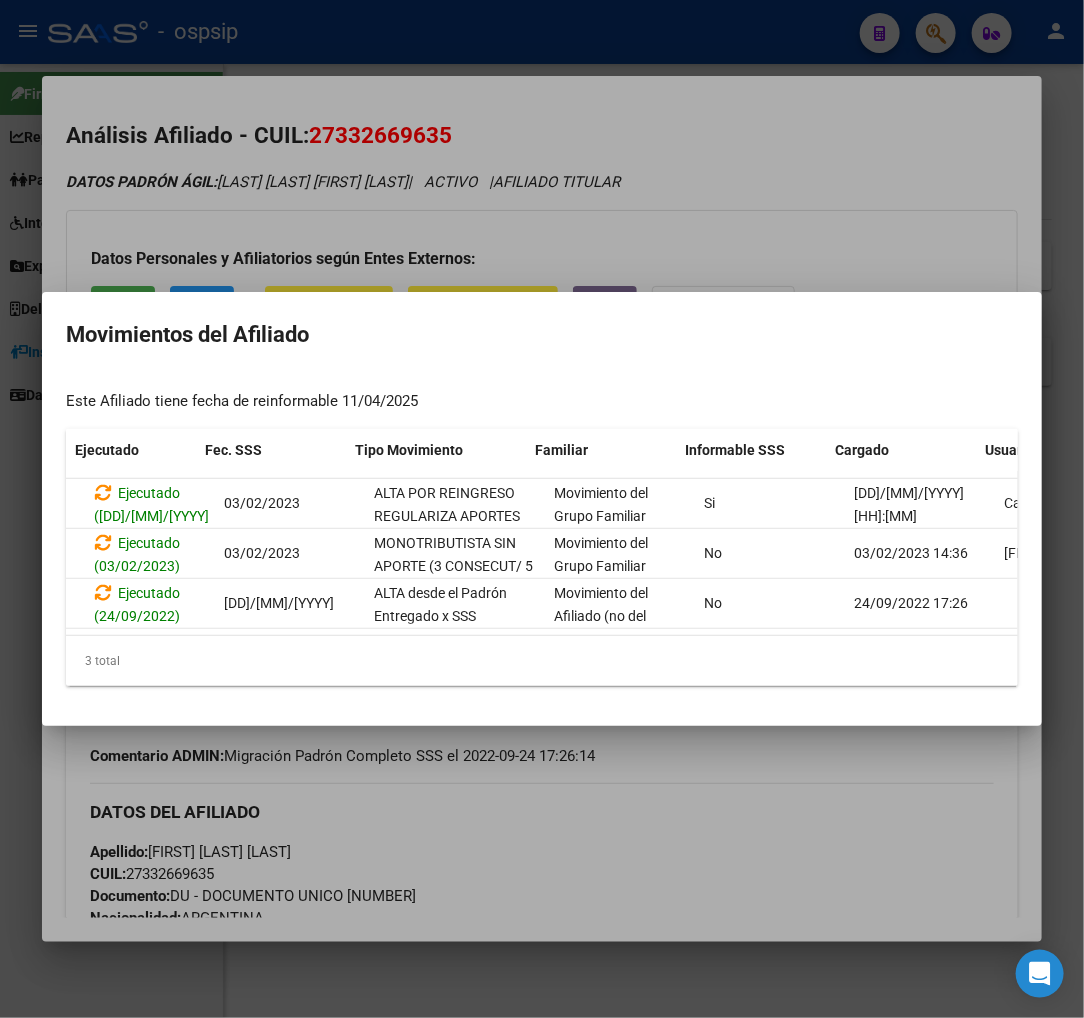 scroll, scrollTop: 0, scrollLeft: 327, axis: horizontal 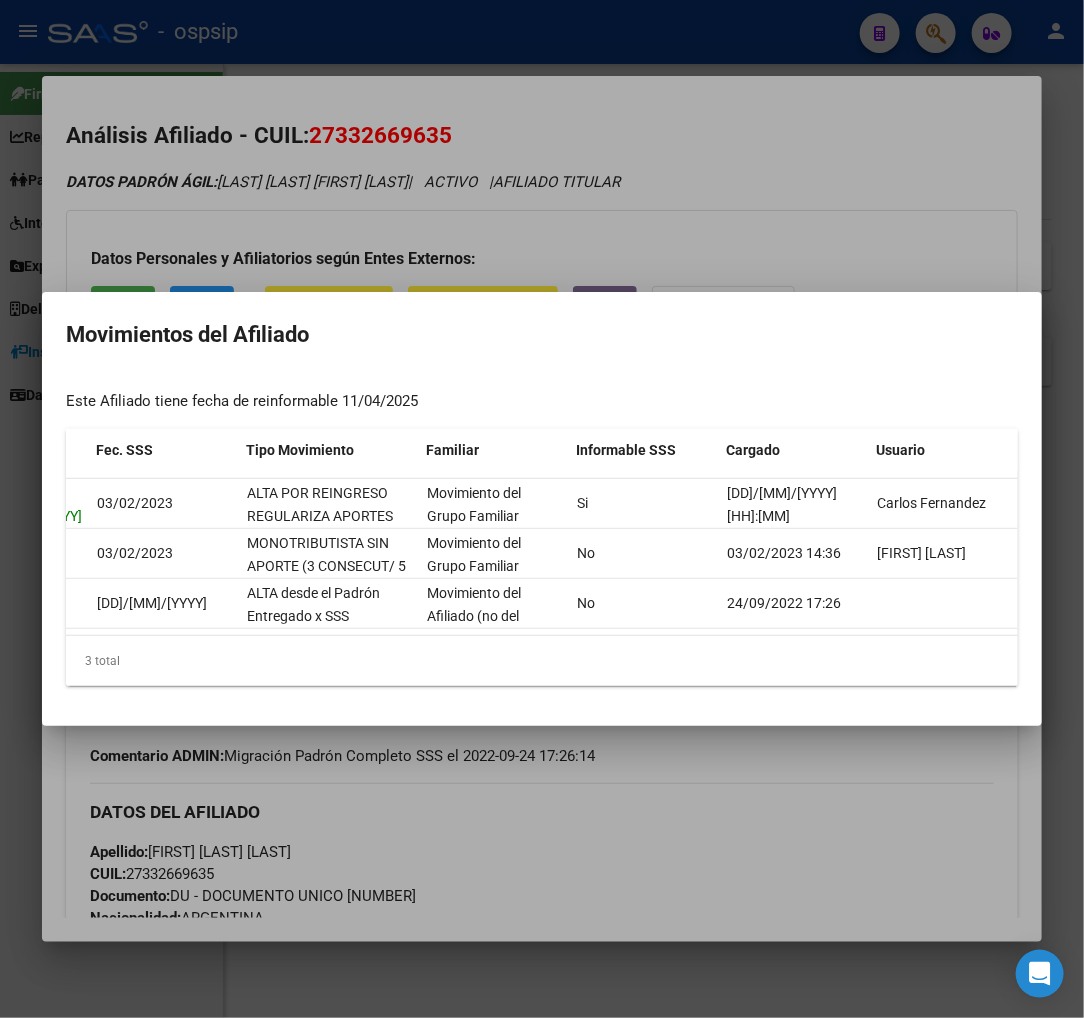 click at bounding box center [542, 509] 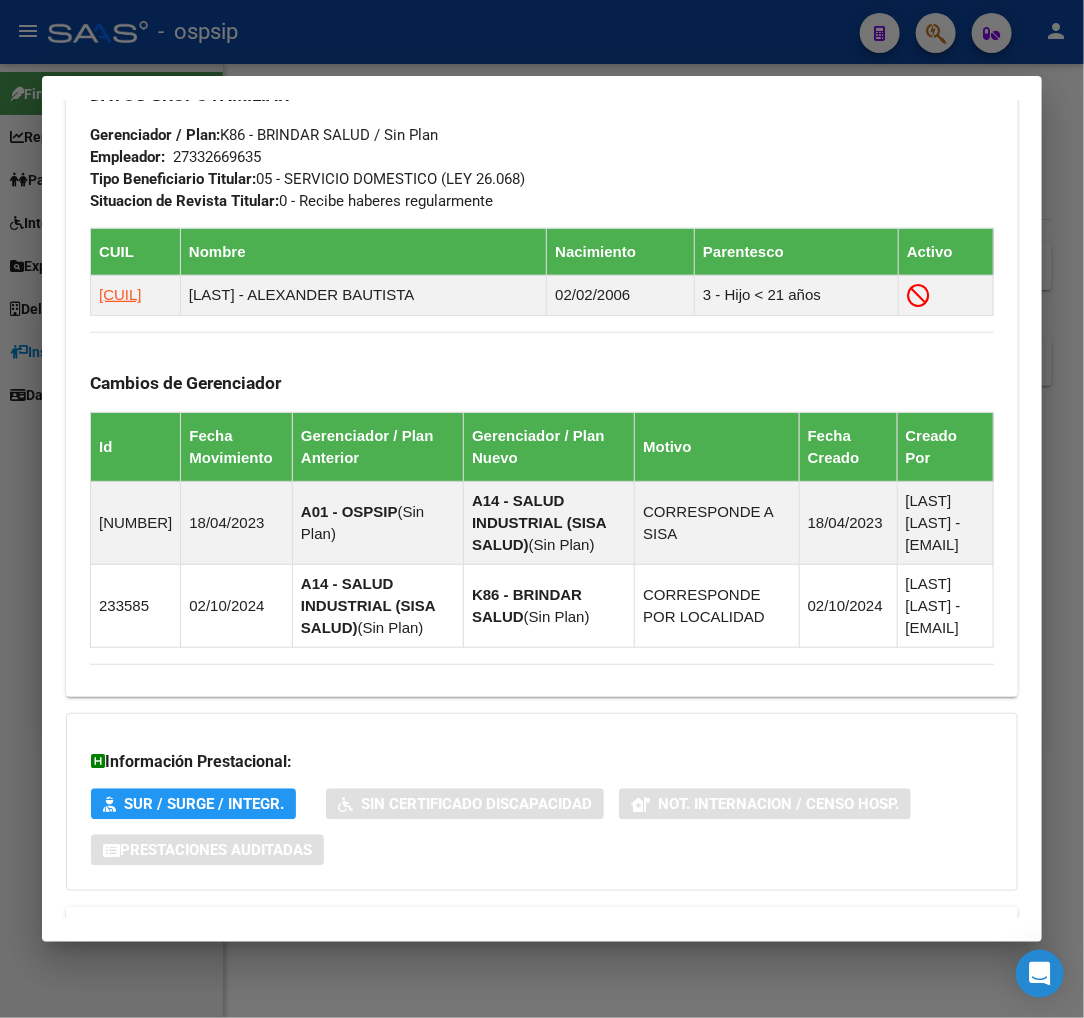 scroll, scrollTop: 1248, scrollLeft: 0, axis: vertical 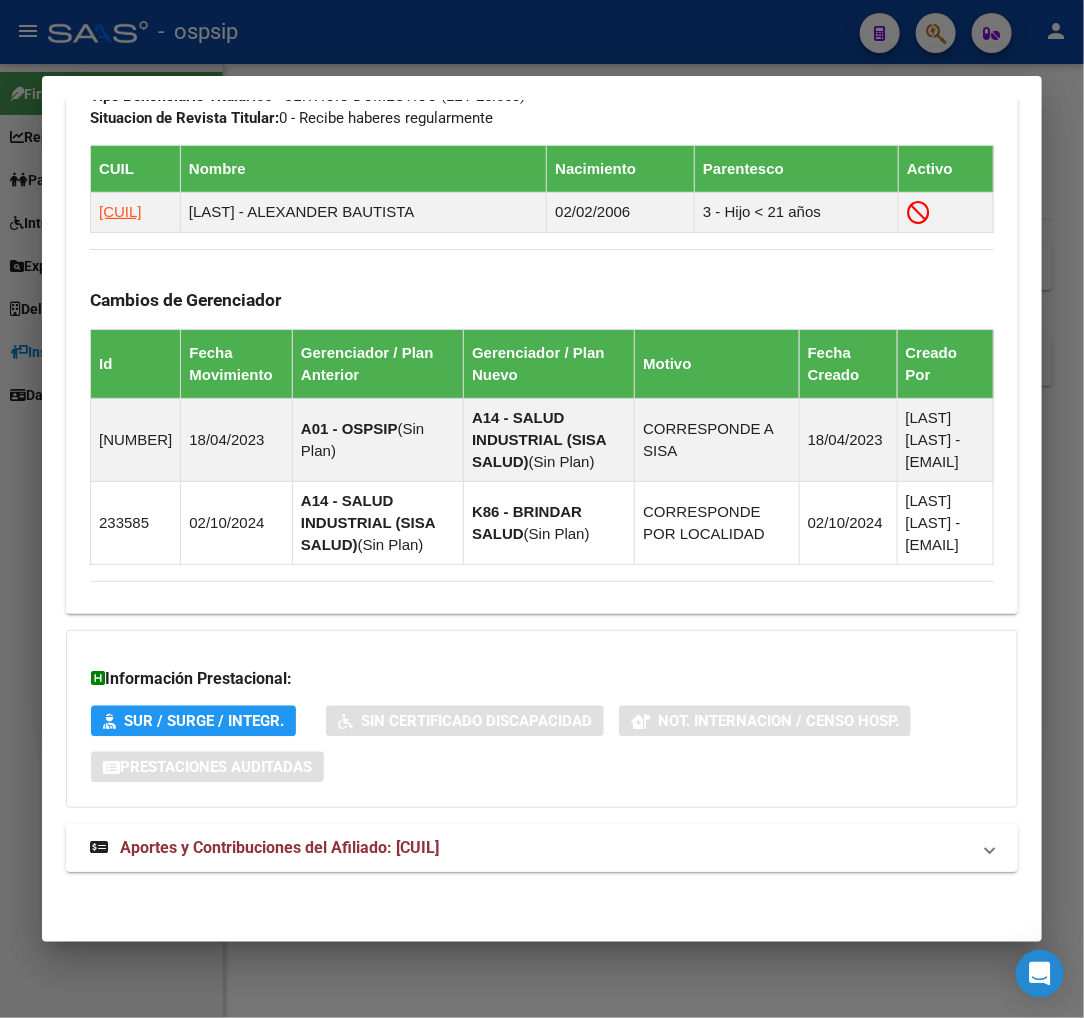 click on "Aportes y Contribuciones del Afiliado: [CUIL]" at bounding box center (279, 847) 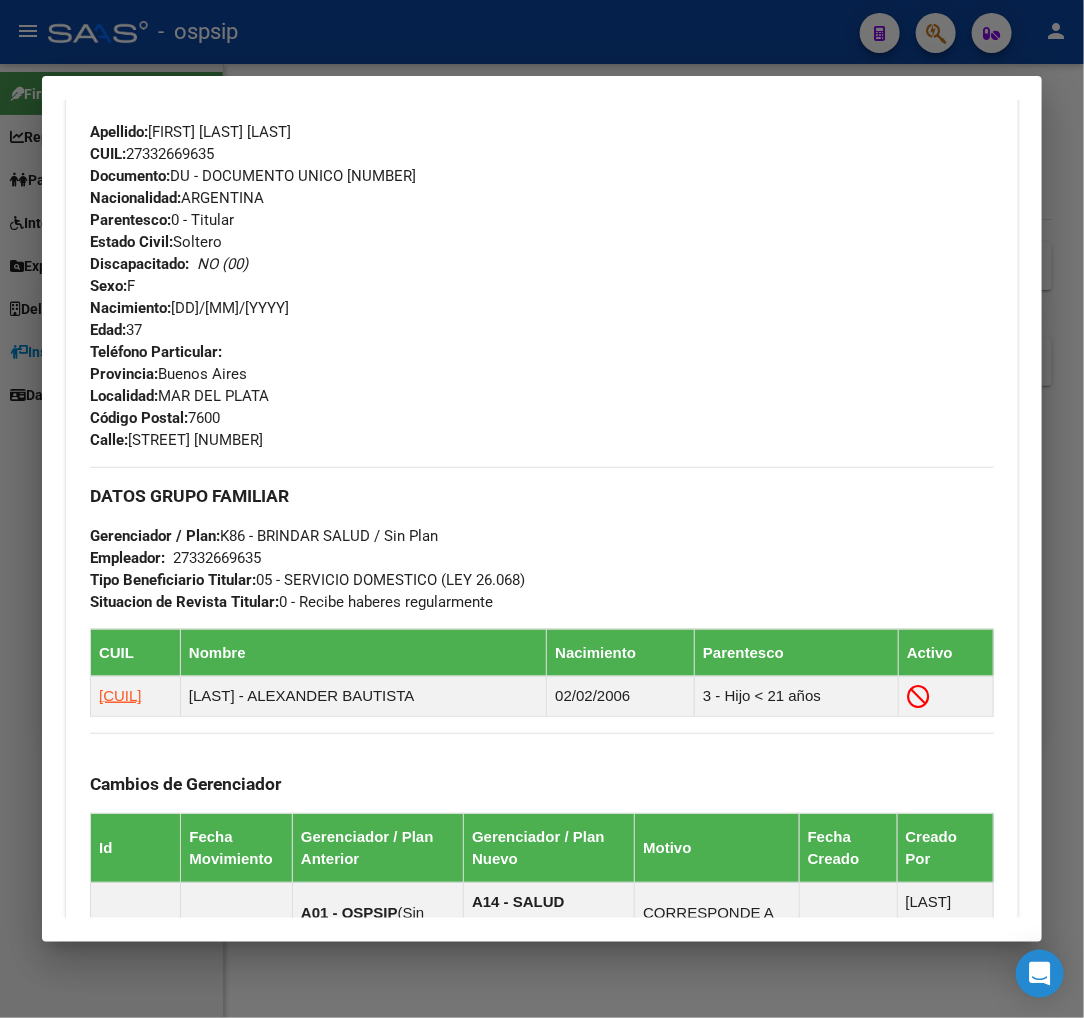 scroll, scrollTop: 698, scrollLeft: 0, axis: vertical 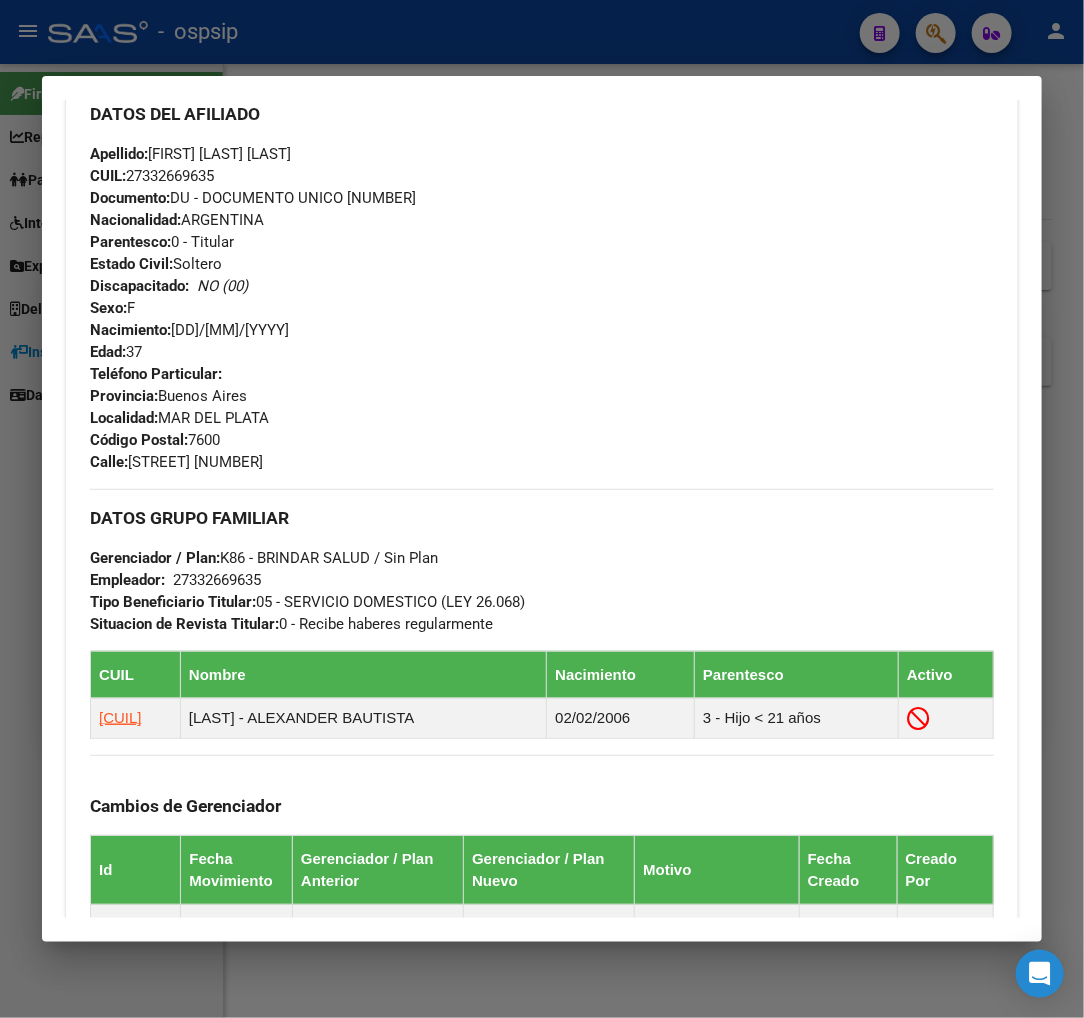 click on "Apellido:  MAIRA SOLEDAD SANCHEZ CUIL:  27332669635 Documento:  DU - DOCUMENTO UNICO 33266963  Nacionalidad:  ARGENTINA Parentesco:  0 - Titular Estado Civil:  Soltero Discapacitado:    NO (00) Sexo:  F Nacimiento:  02/11/1987 Edad:  37" at bounding box center (542, 253) 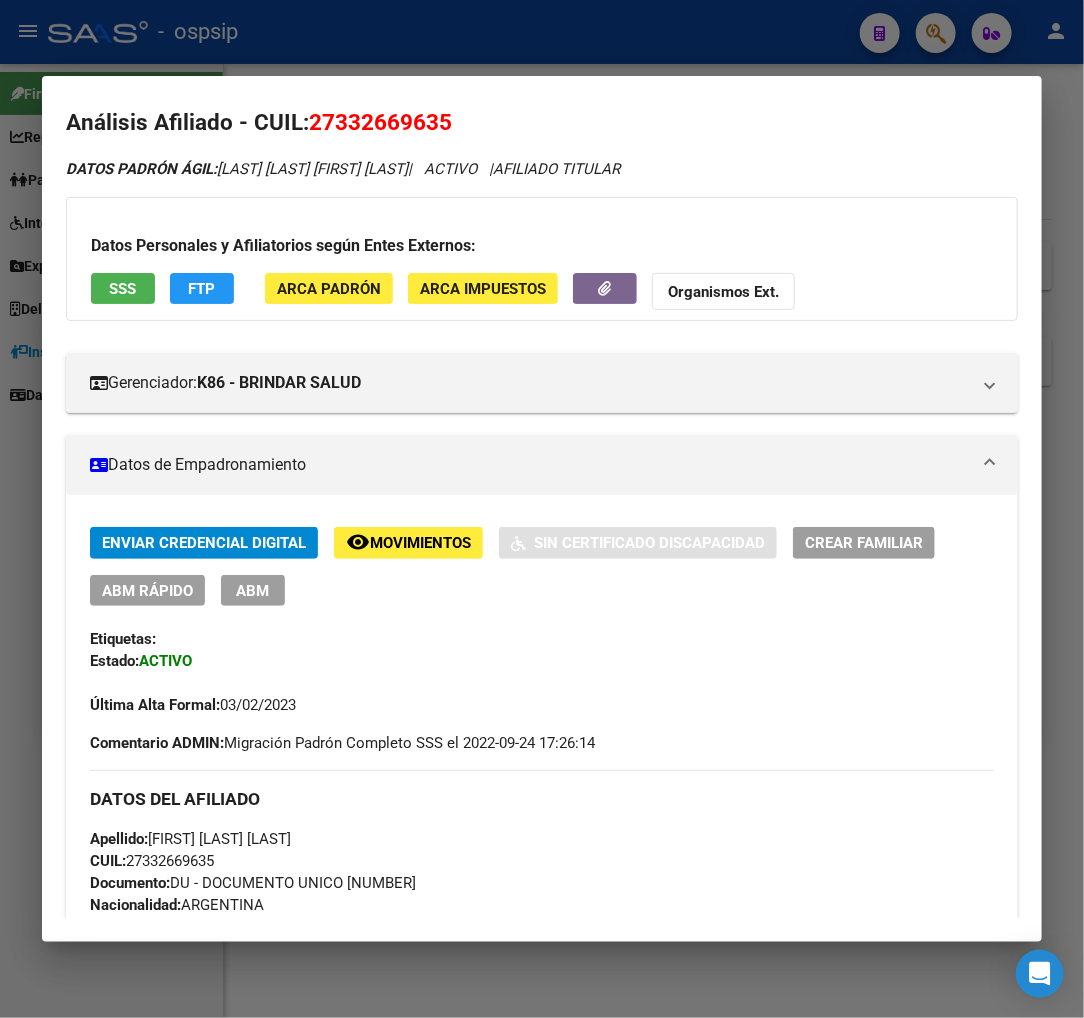 scroll, scrollTop: 0, scrollLeft: 0, axis: both 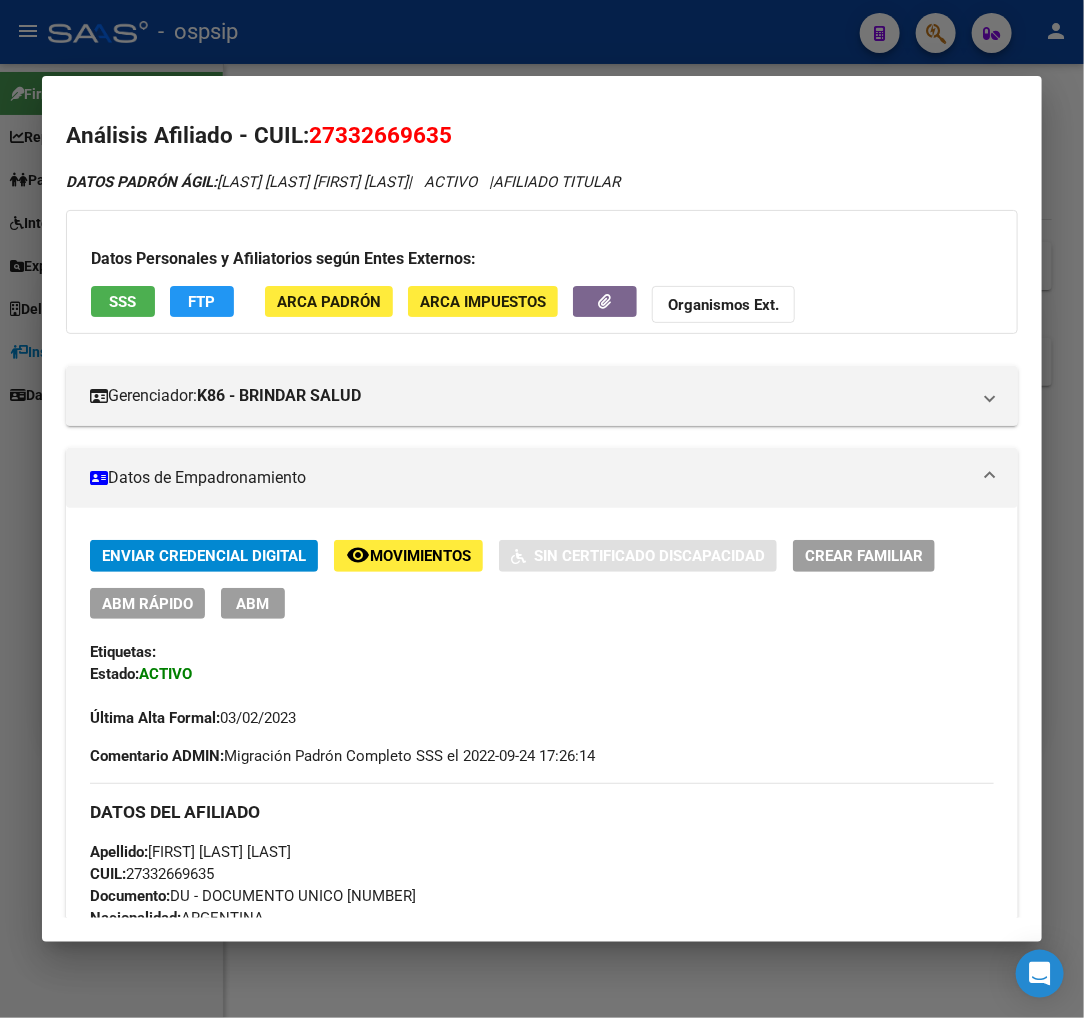 click on "Movimientos" 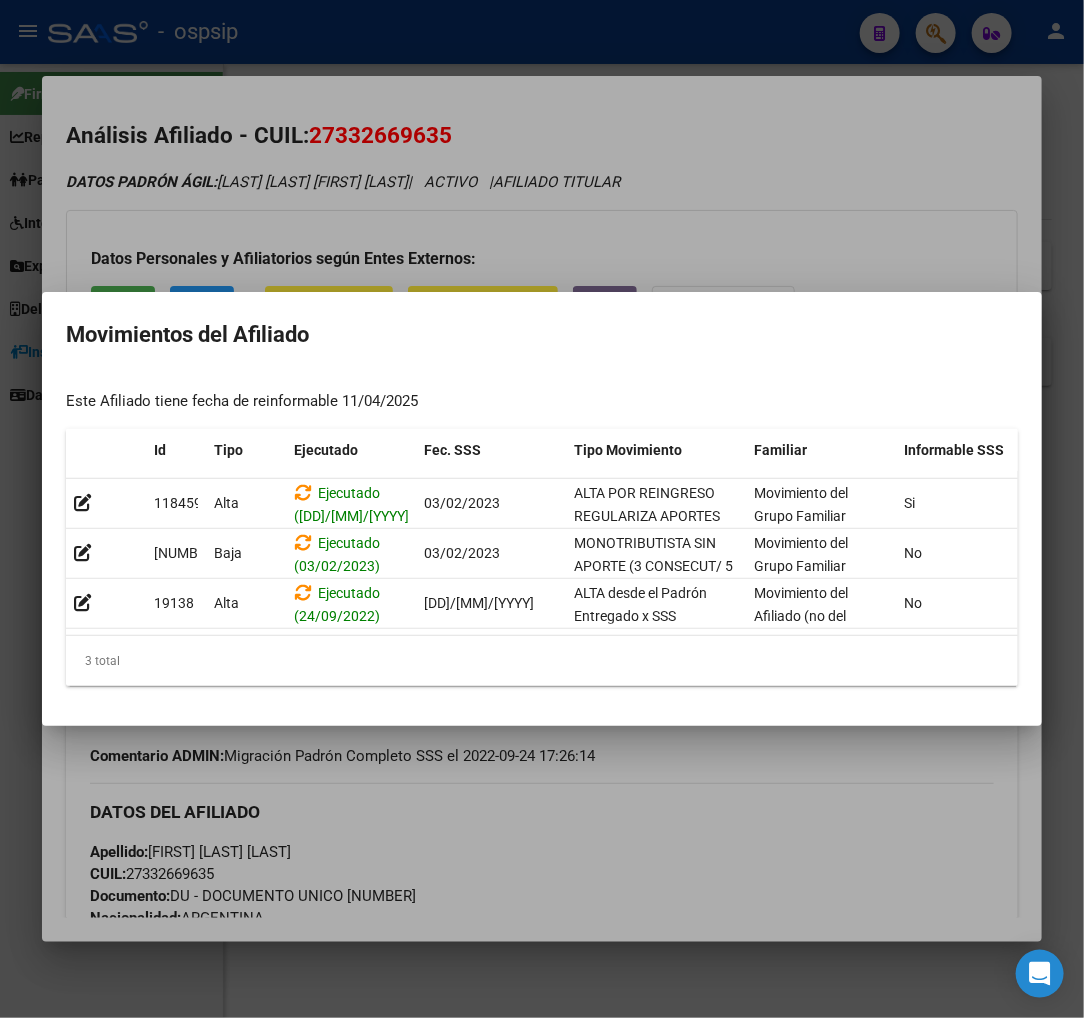 click at bounding box center [542, 509] 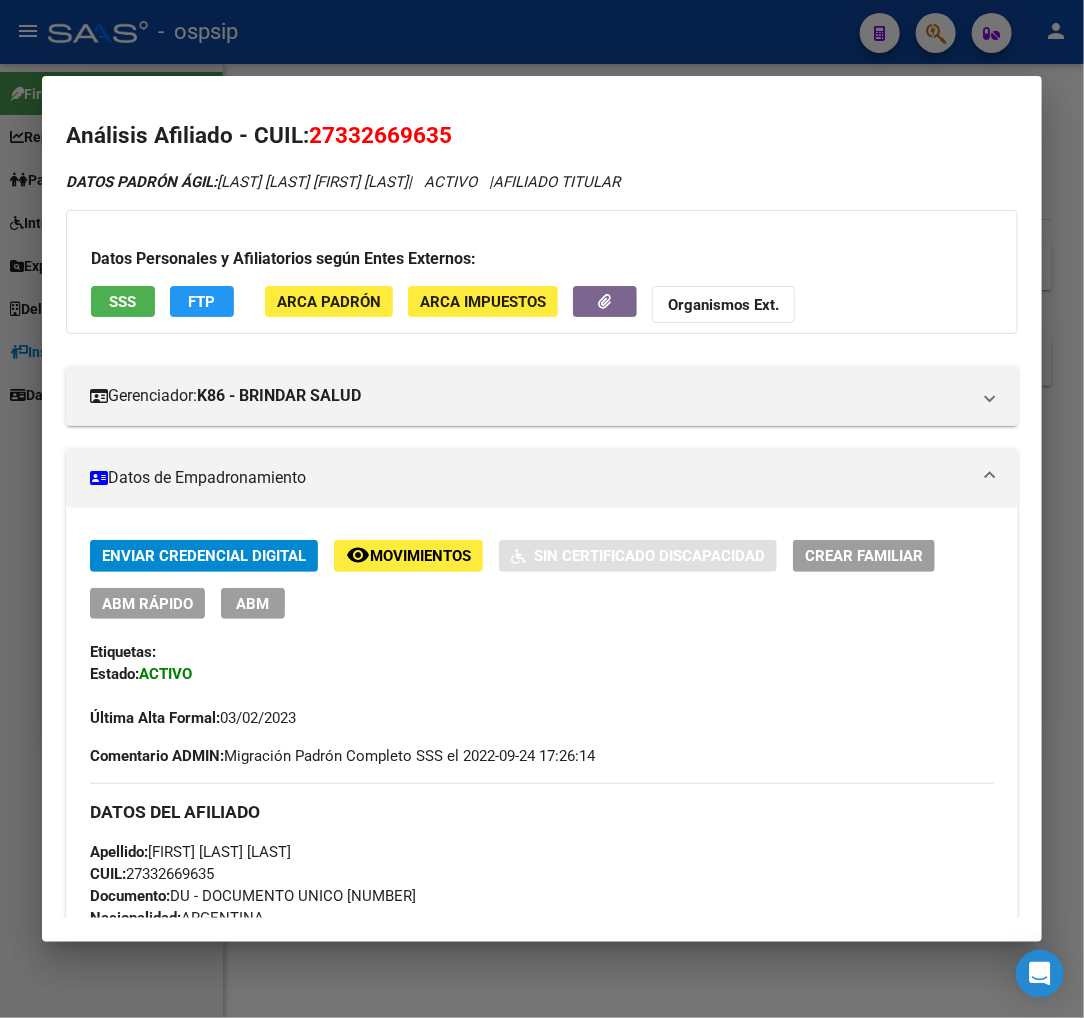 click at bounding box center (542, 509) 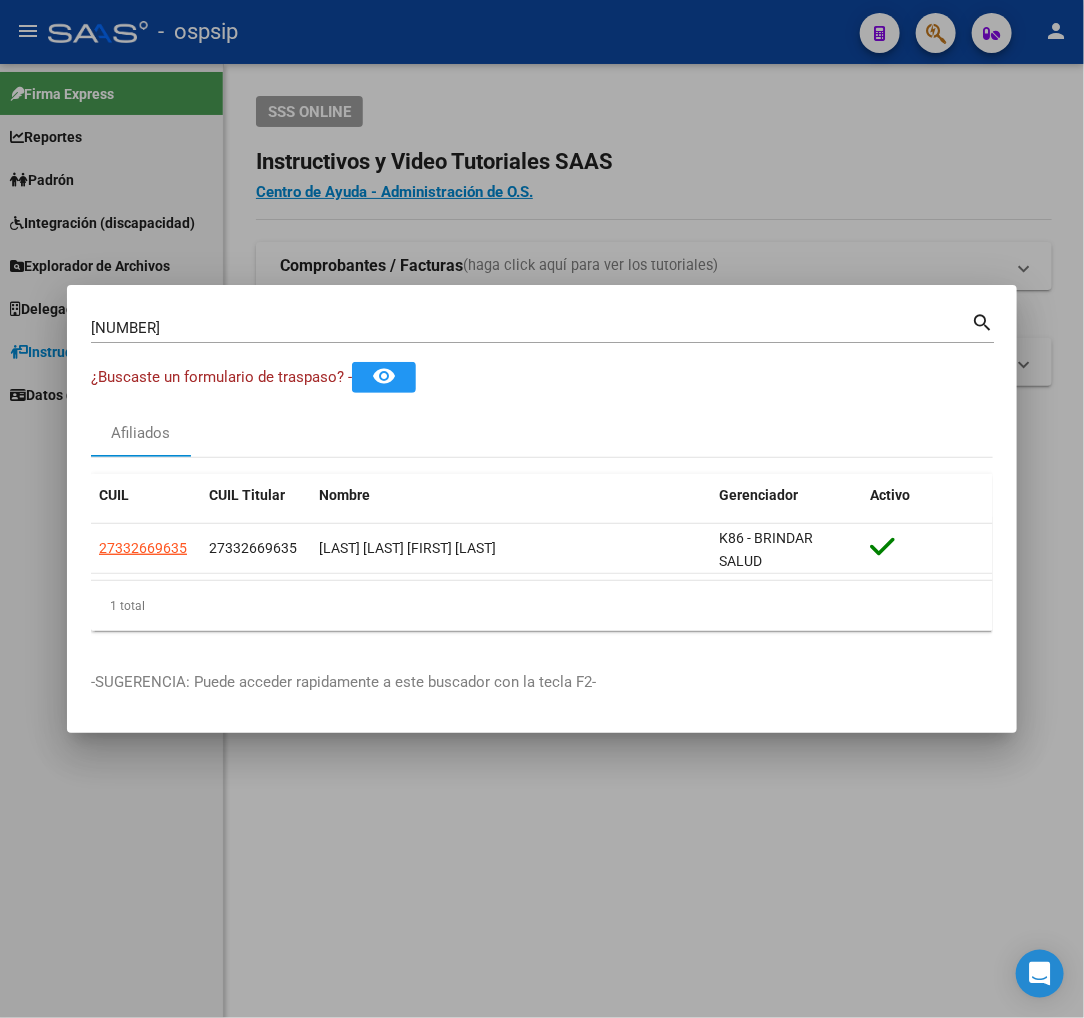 click on "33266963 Buscar (apellido, dni, cuil, nro traspaso, cuit, obra social)" at bounding box center [531, 328] 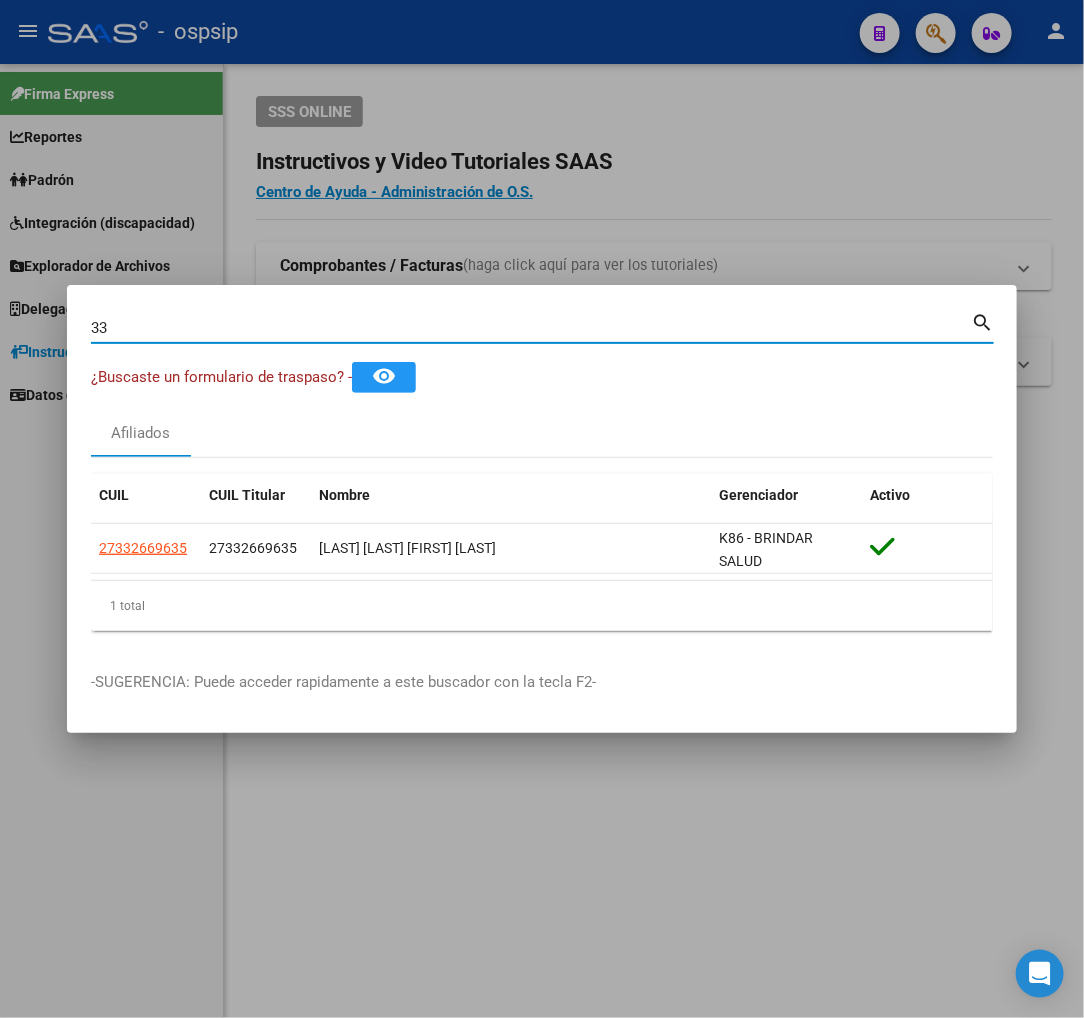 type on "3" 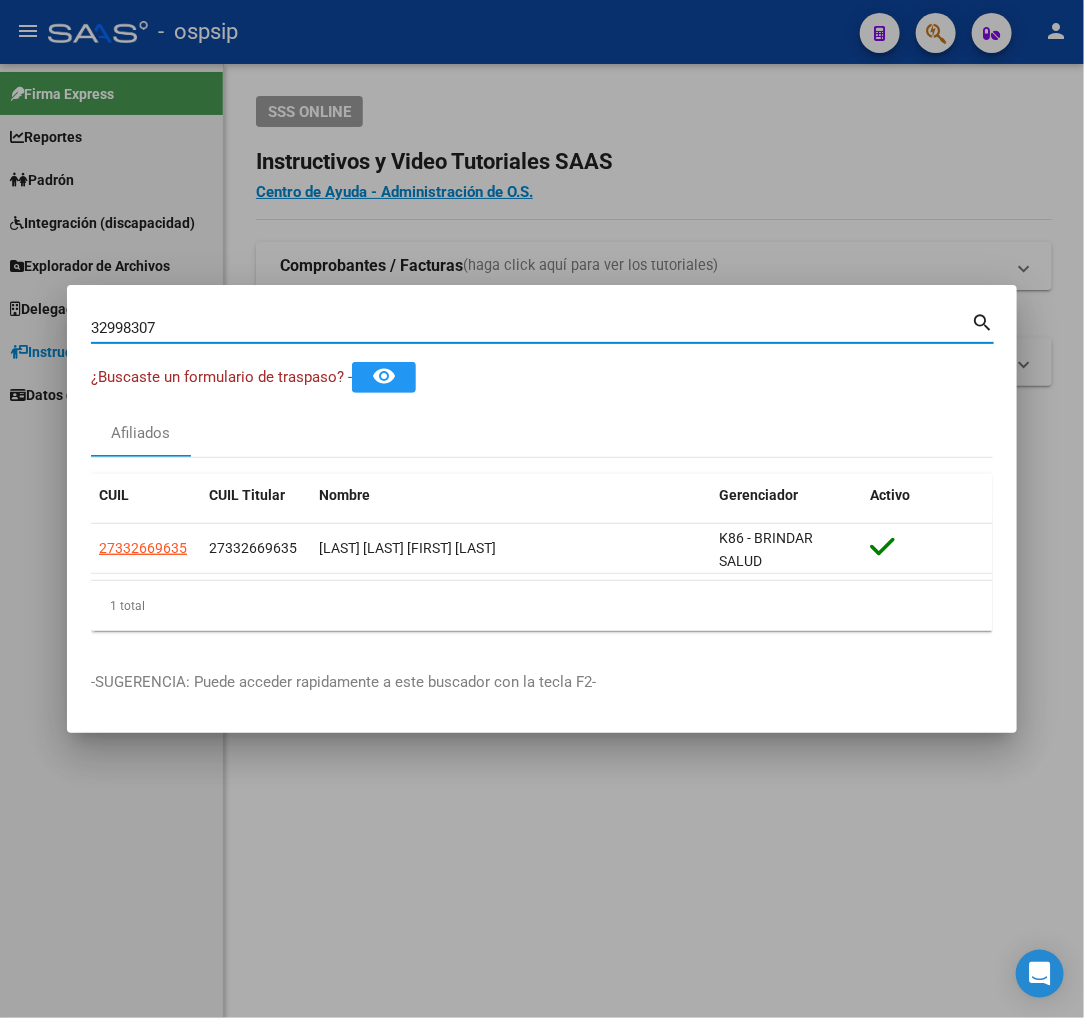 type on "32998307" 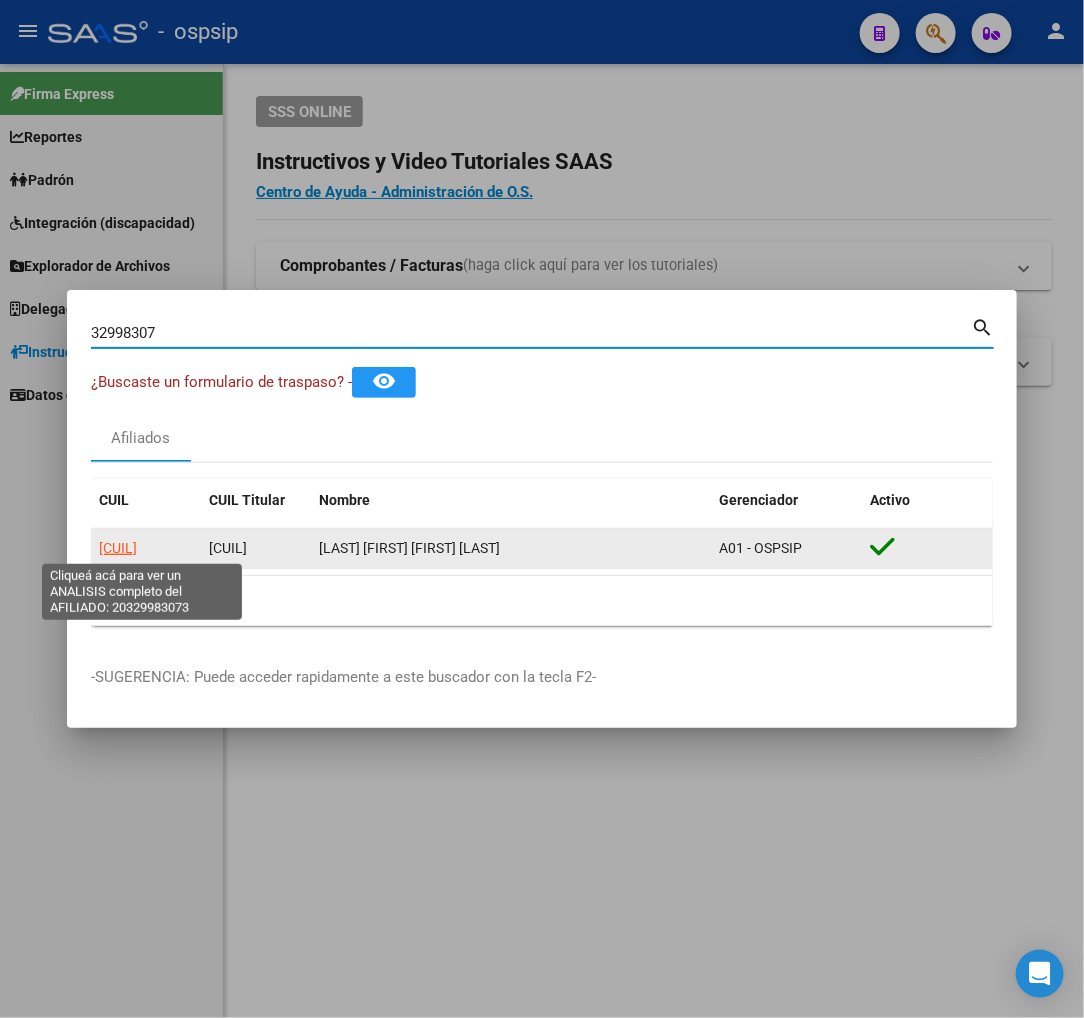 click on "20329983073" 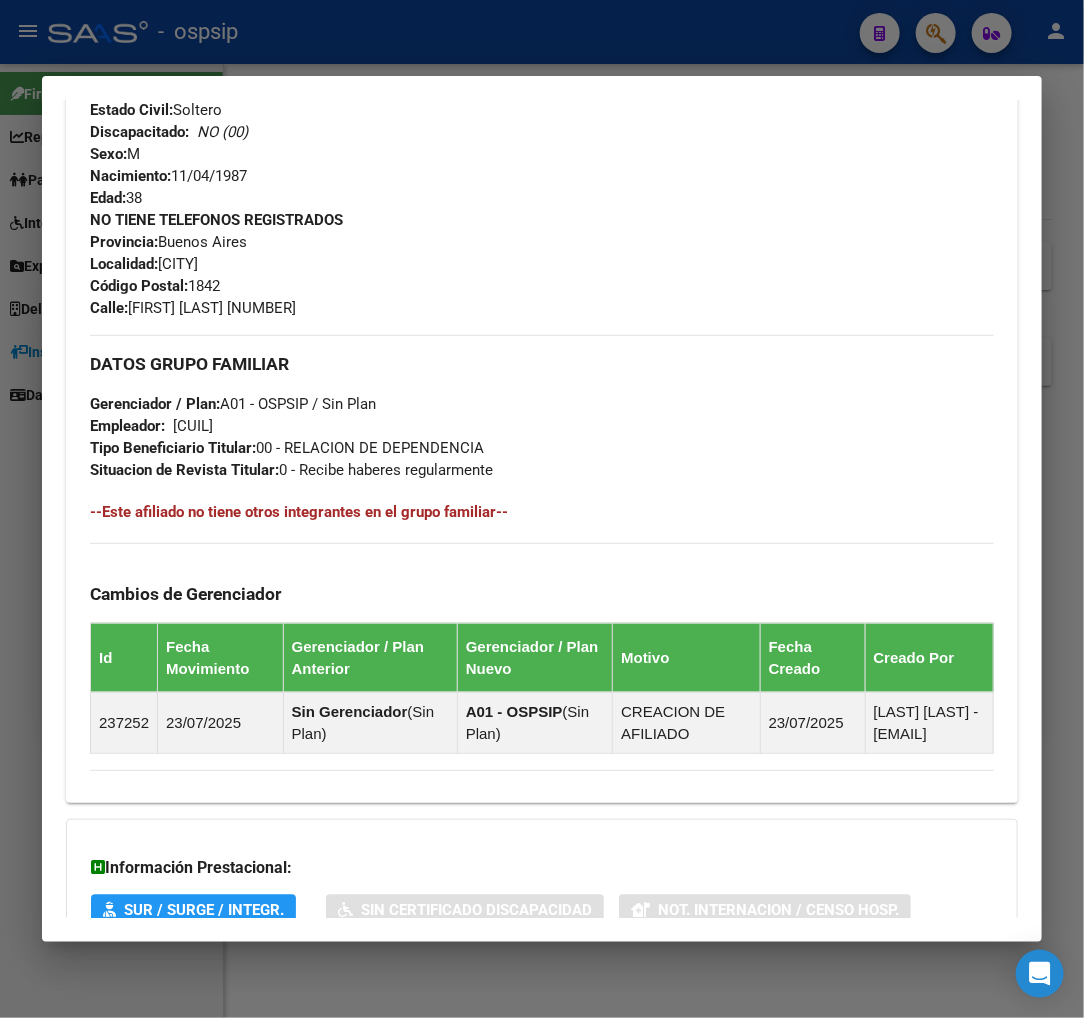 scroll, scrollTop: 1040, scrollLeft: 0, axis: vertical 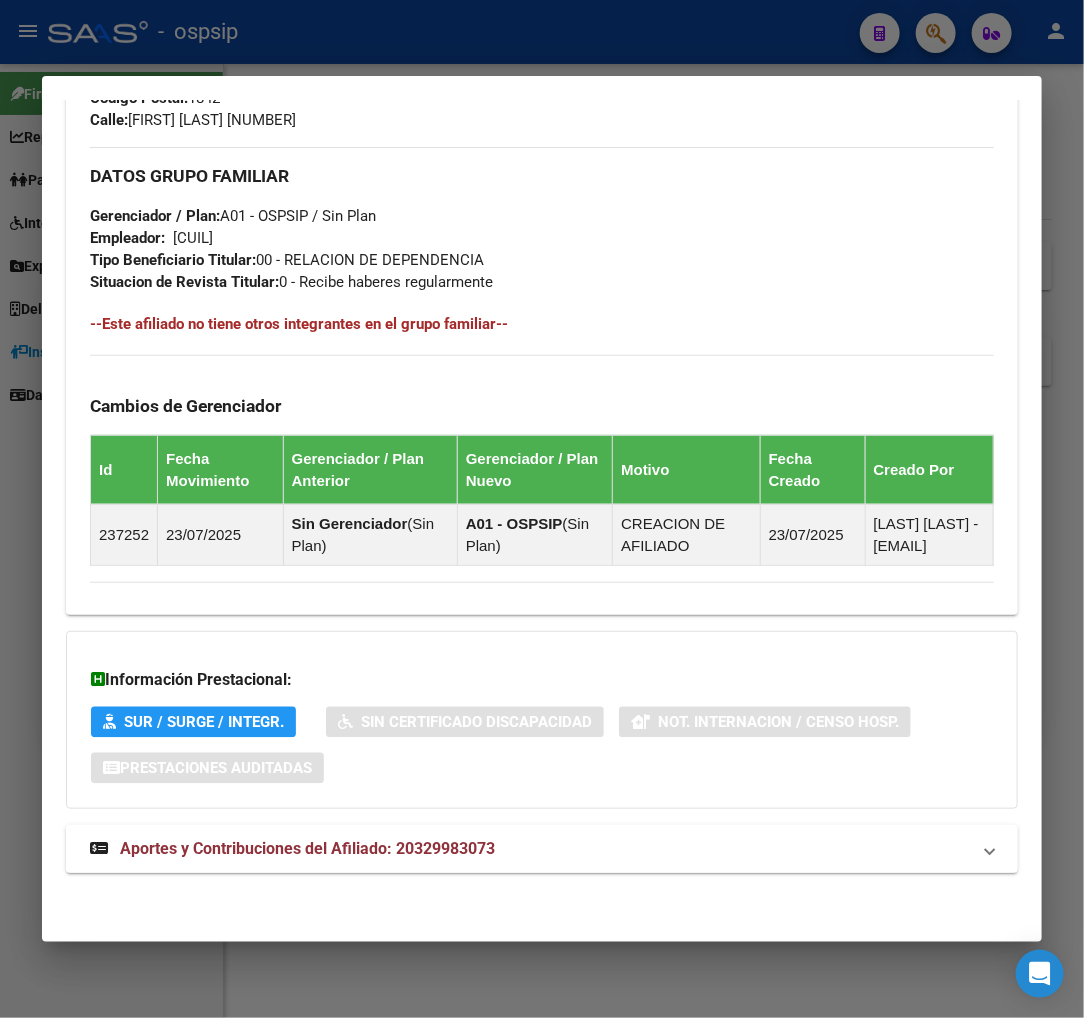 click on "Aportes y Contribuciones del Afiliado: 20329983073" at bounding box center [307, 848] 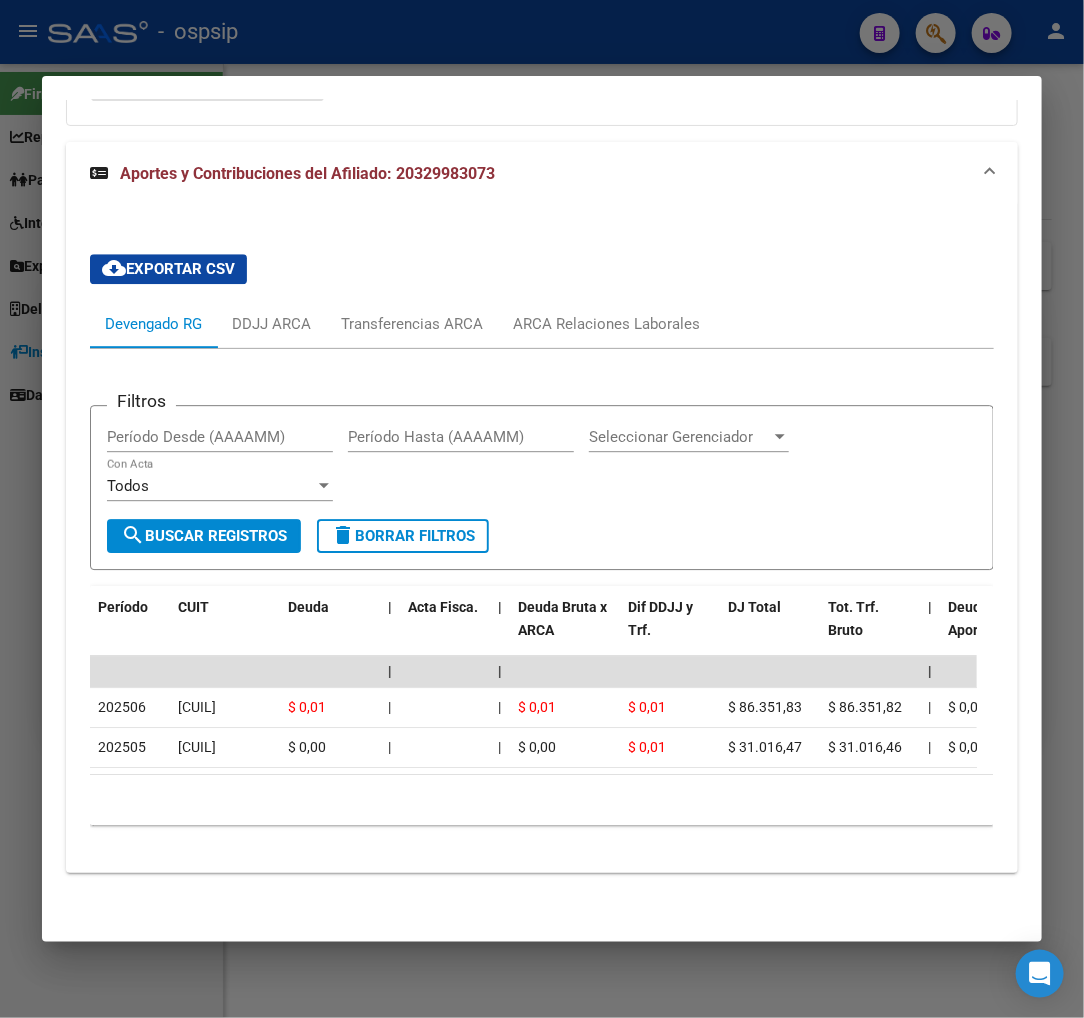 scroll, scrollTop: 1741, scrollLeft: 0, axis: vertical 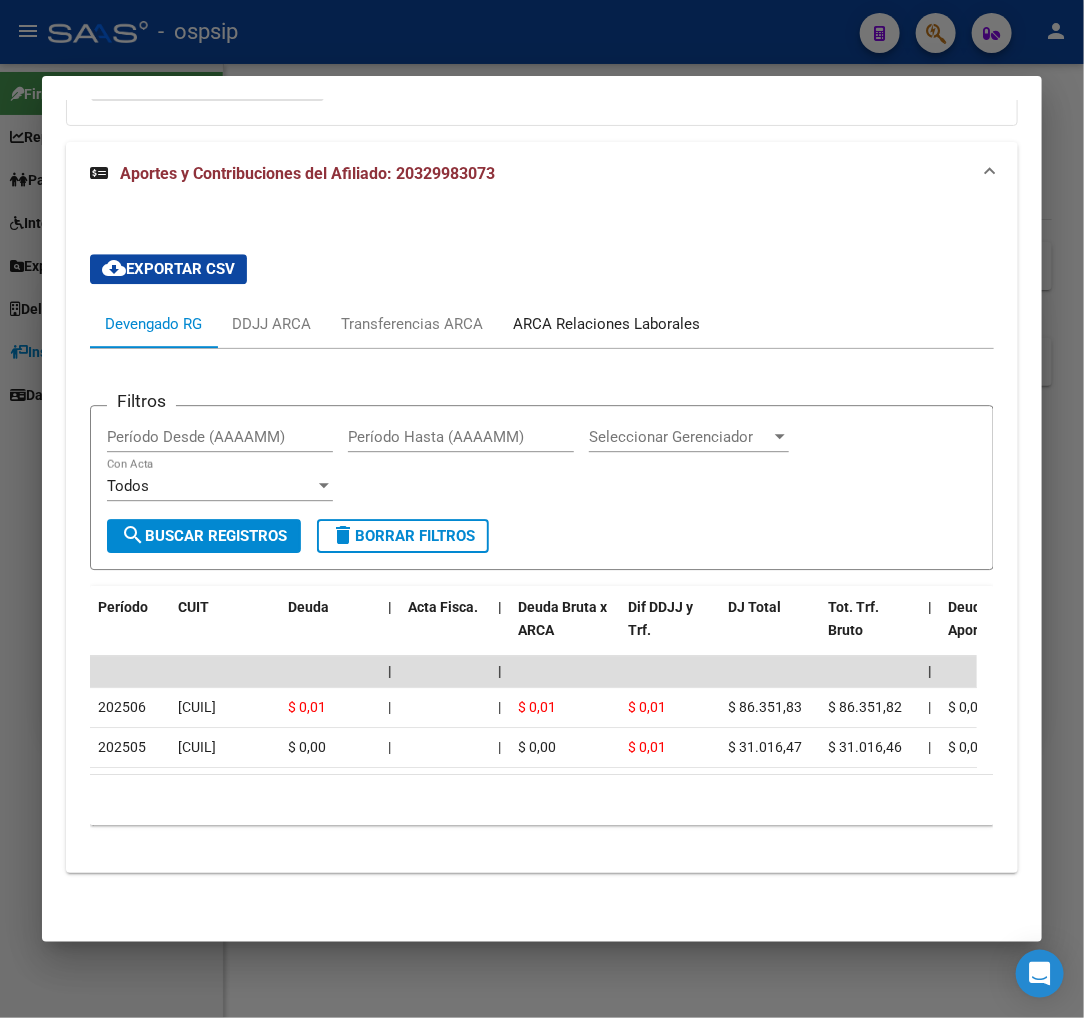 click on "ARCA Relaciones Laborales" at bounding box center (606, 324) 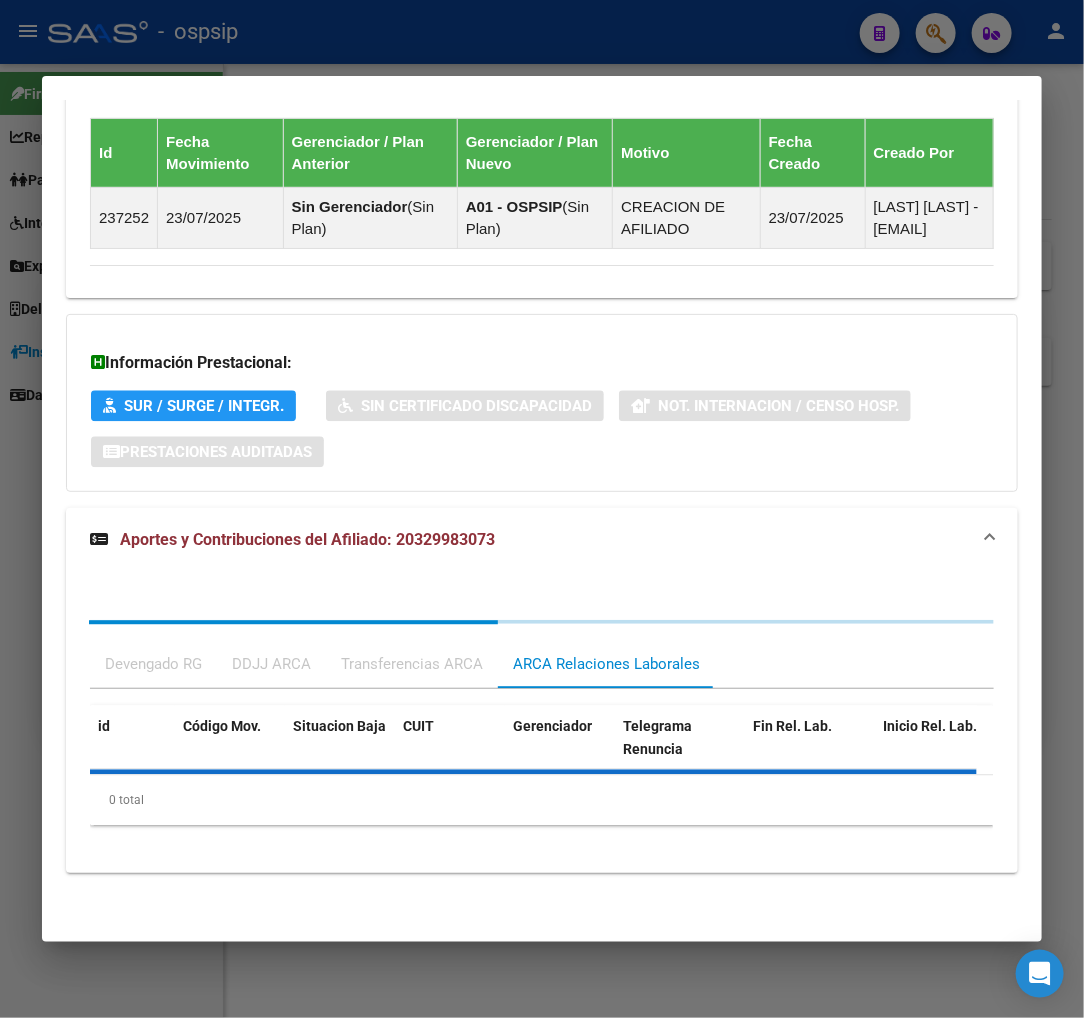 scroll, scrollTop: 1452, scrollLeft: 0, axis: vertical 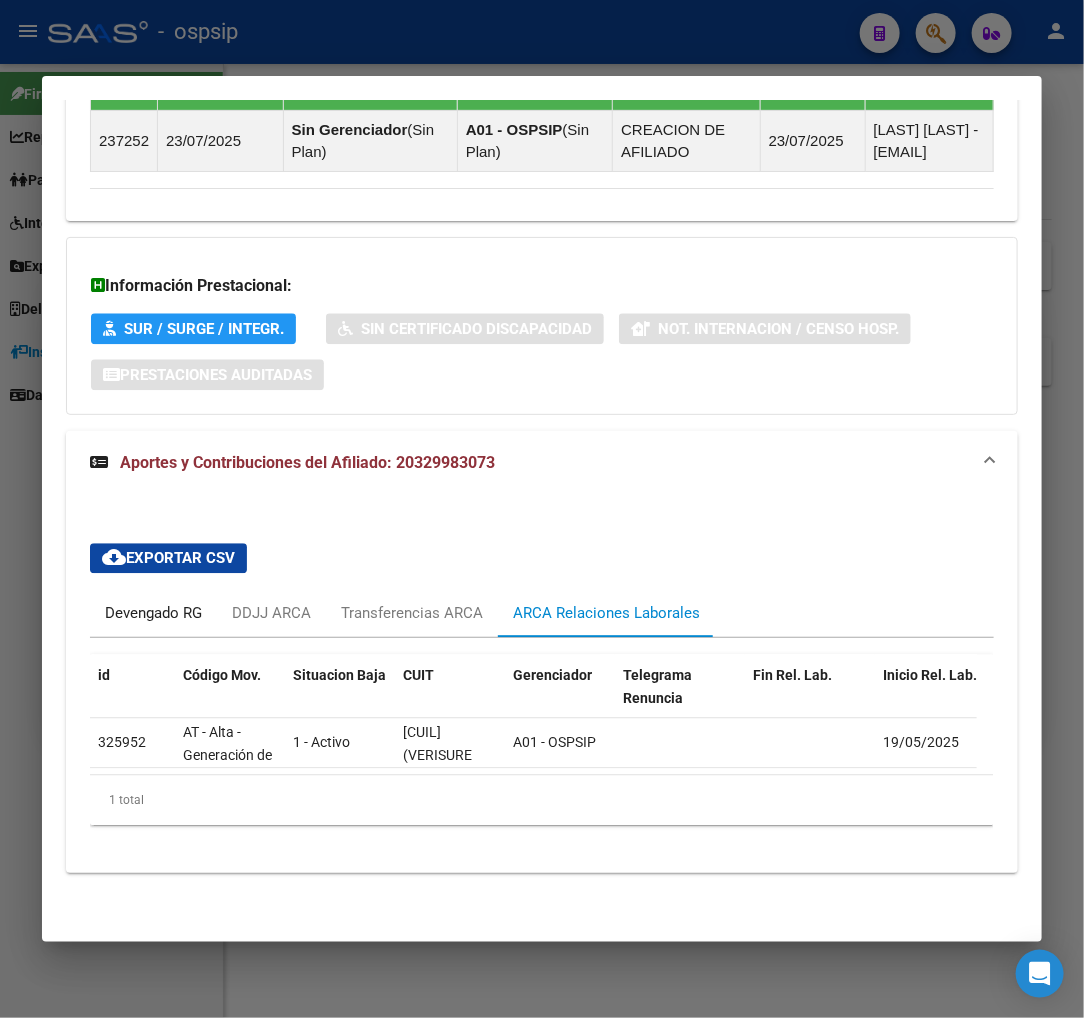 click on "Devengado RG" at bounding box center [153, 613] 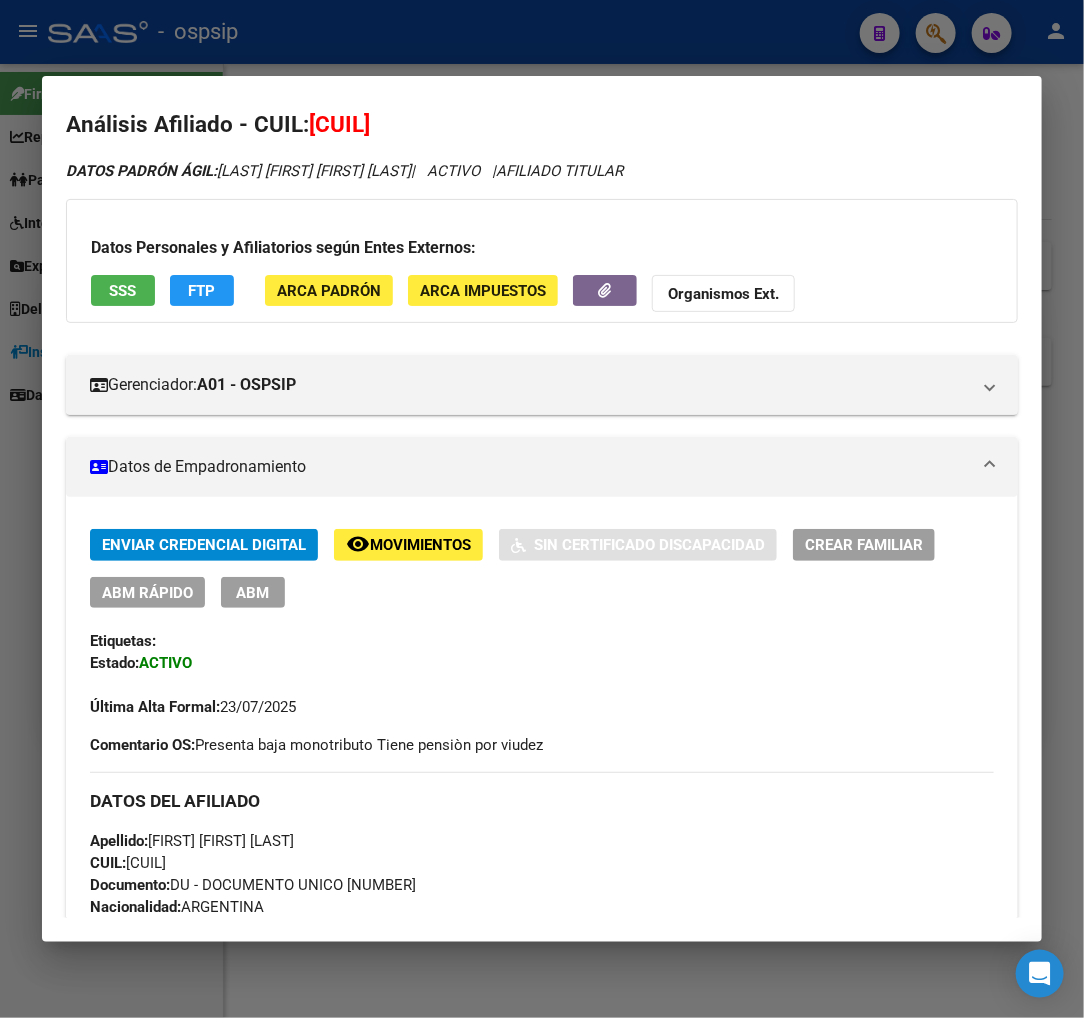 scroll, scrollTop: 0, scrollLeft: 0, axis: both 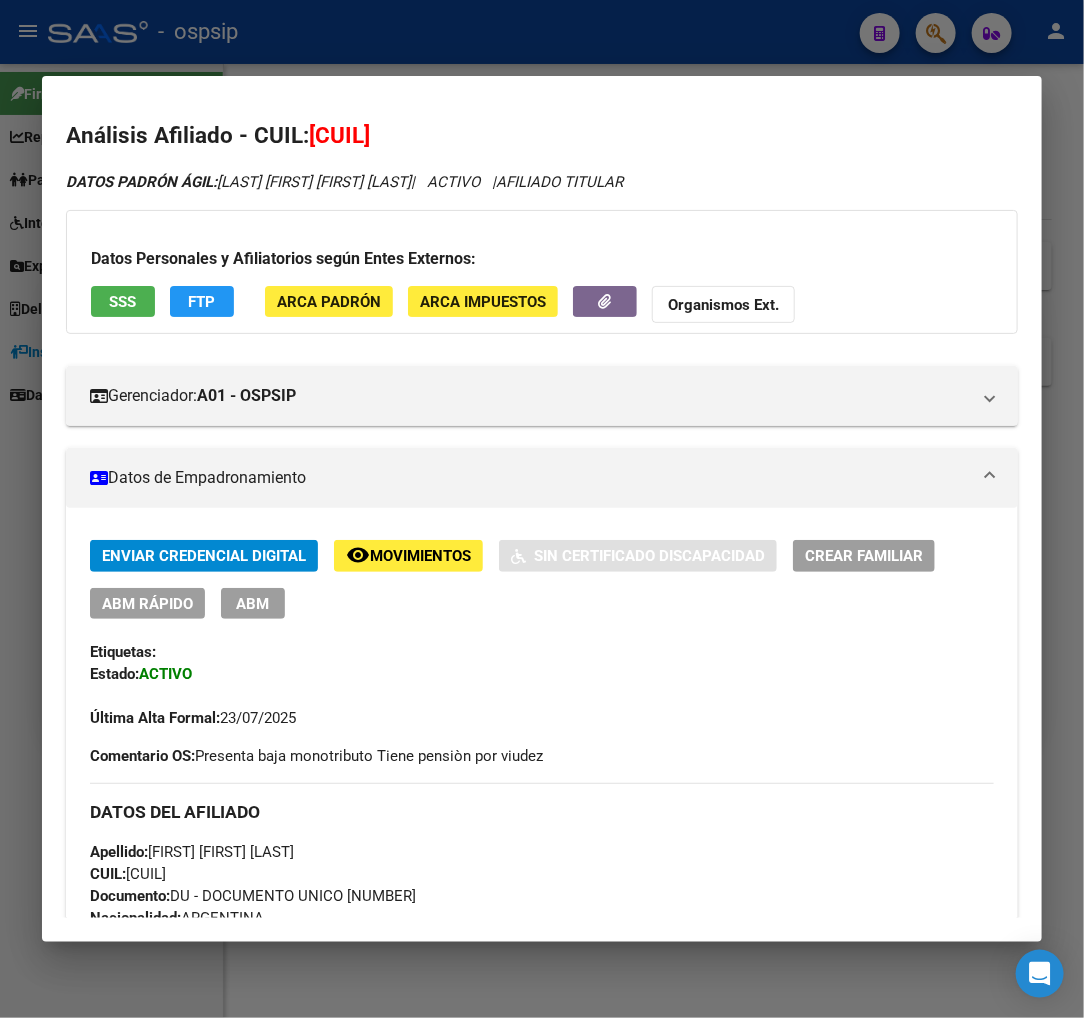 click on "Movimientos" 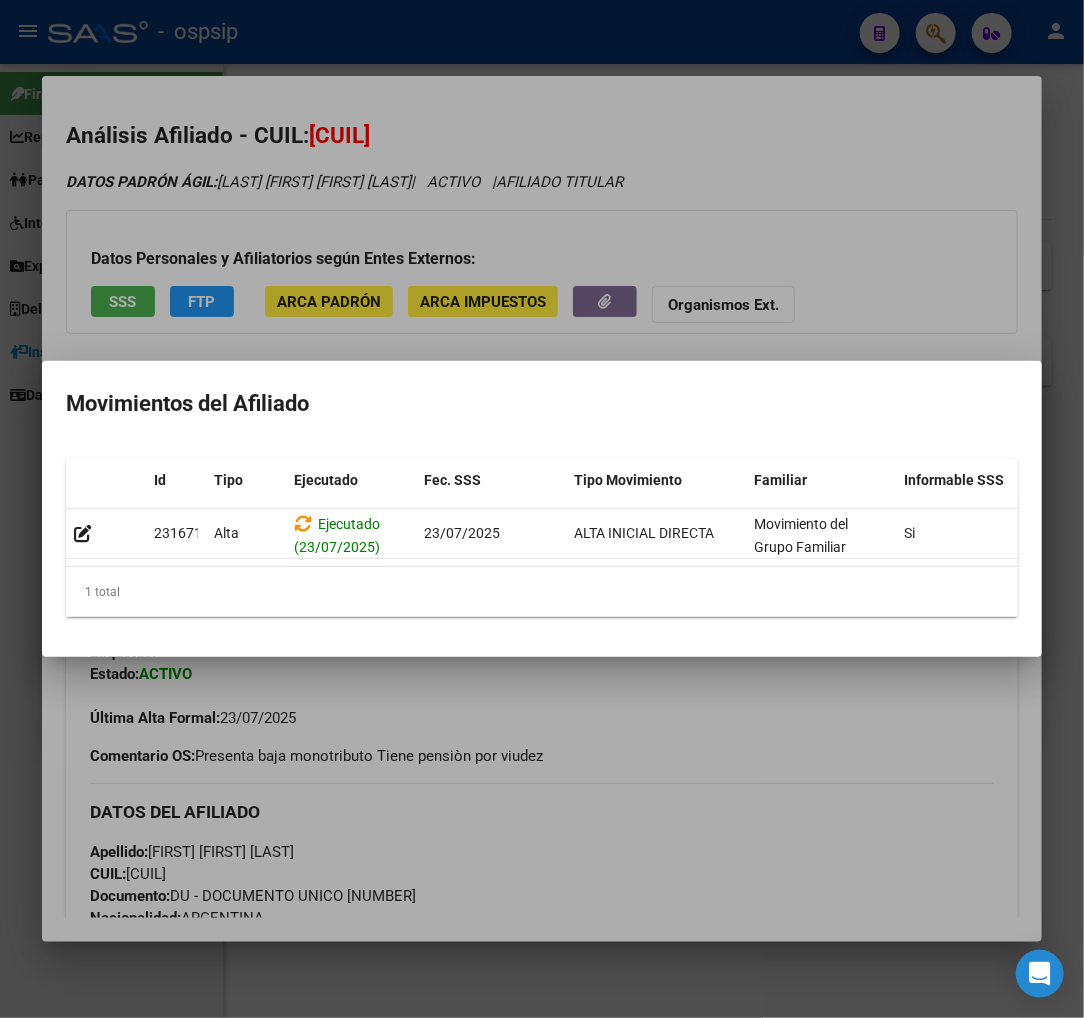 scroll, scrollTop: 0, scrollLeft: 327, axis: horizontal 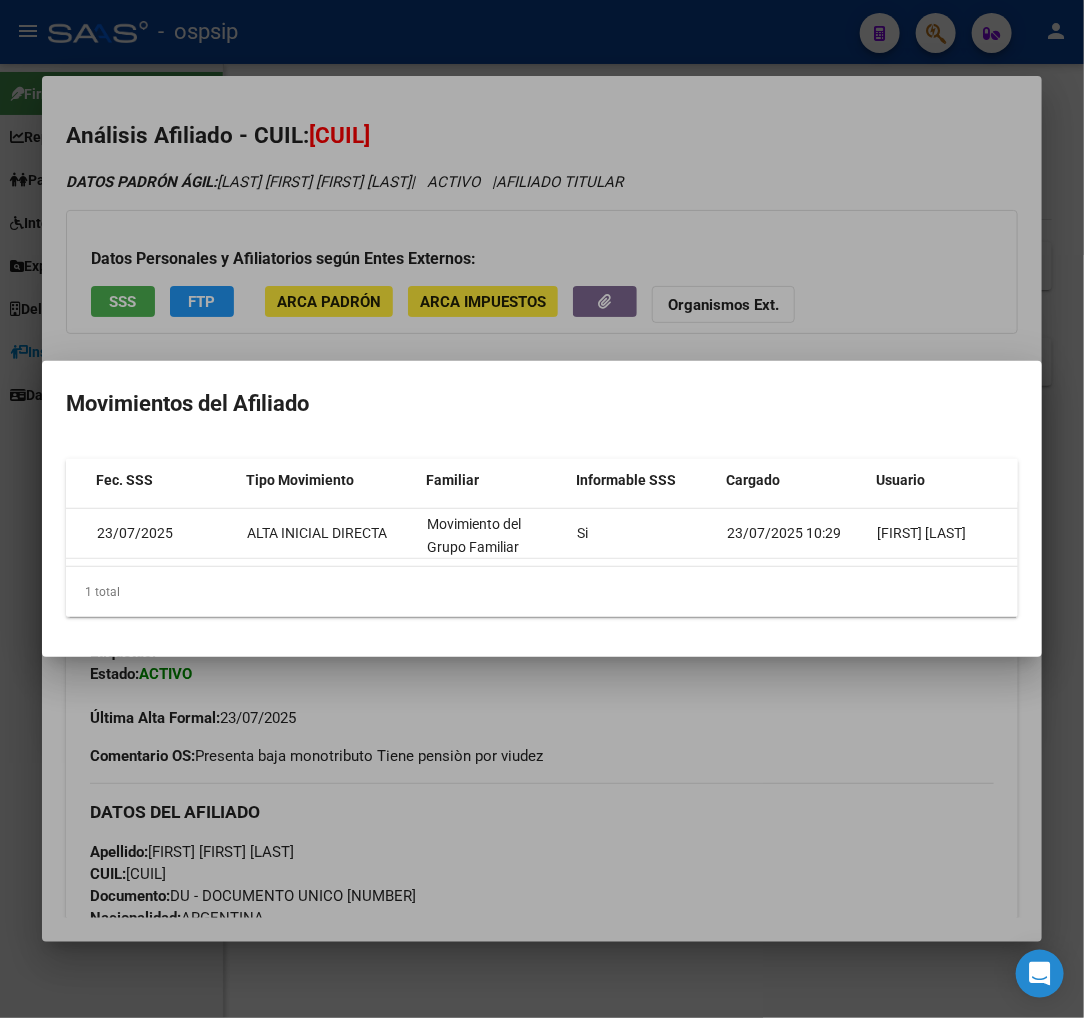 click at bounding box center [542, 509] 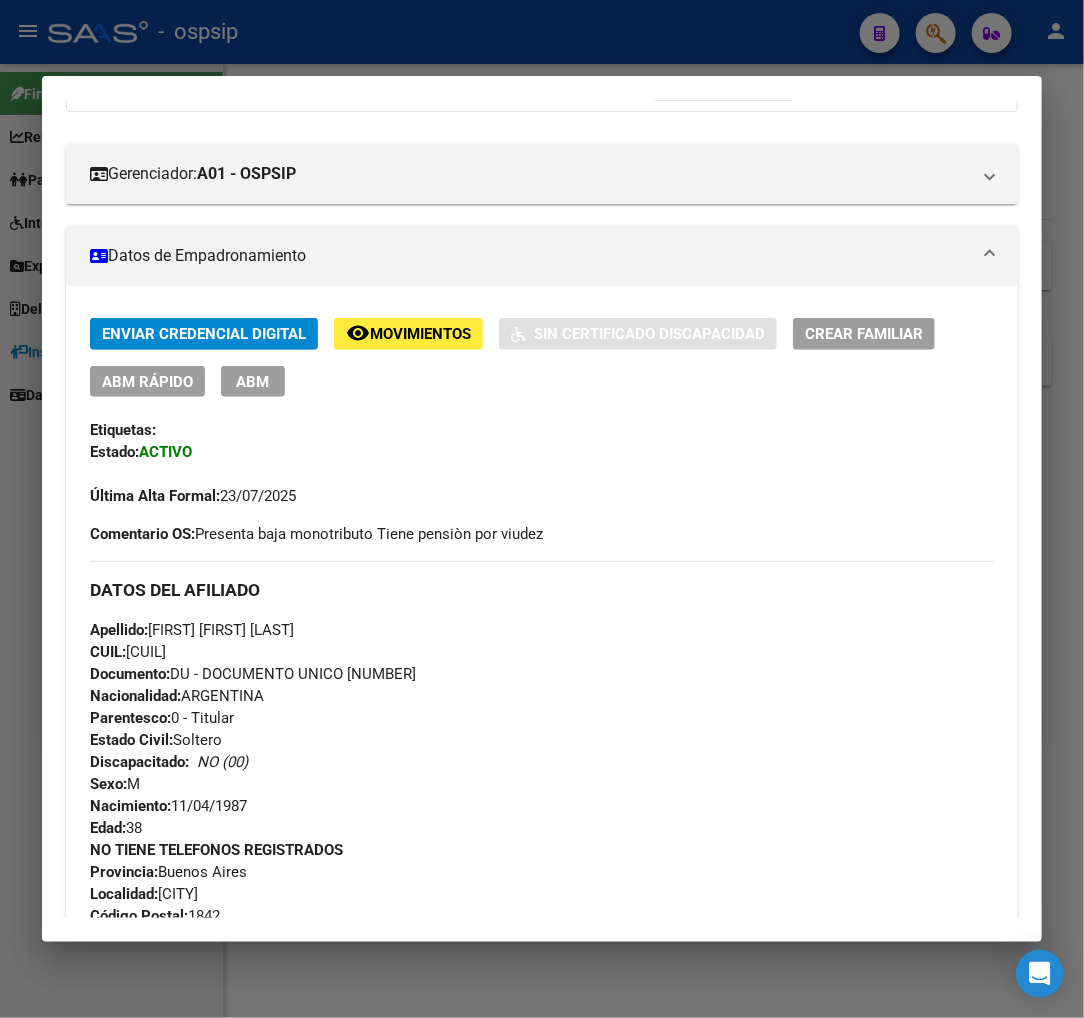 scroll, scrollTop: 0, scrollLeft: 0, axis: both 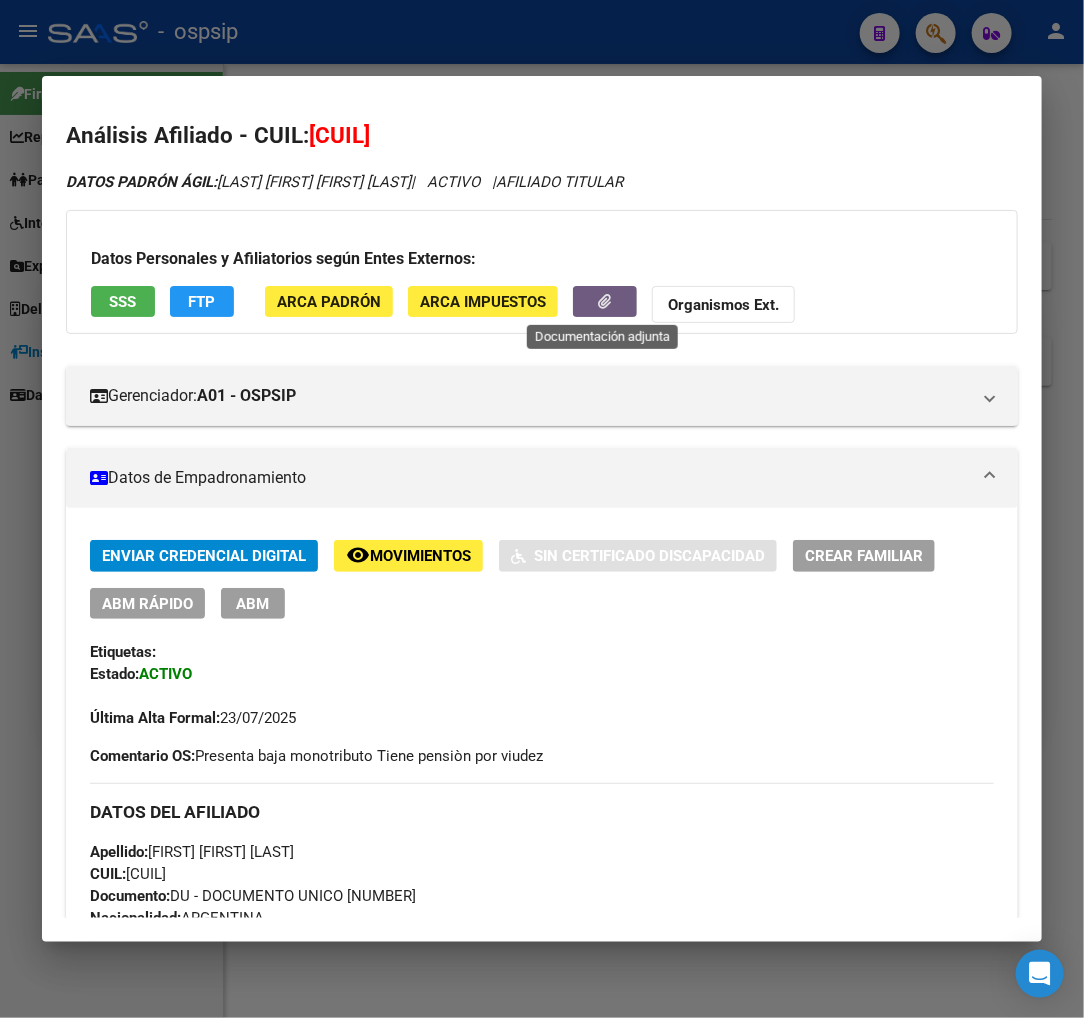 click 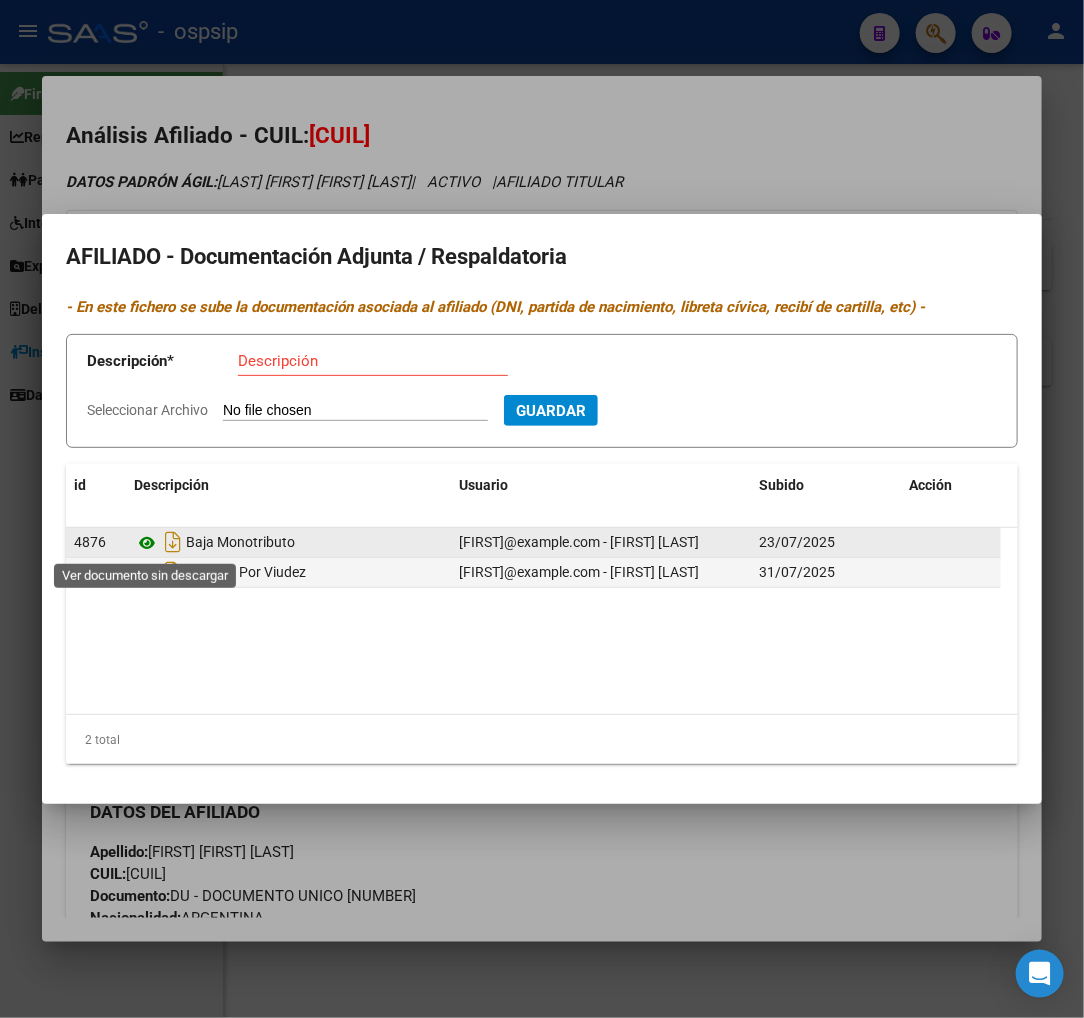 click 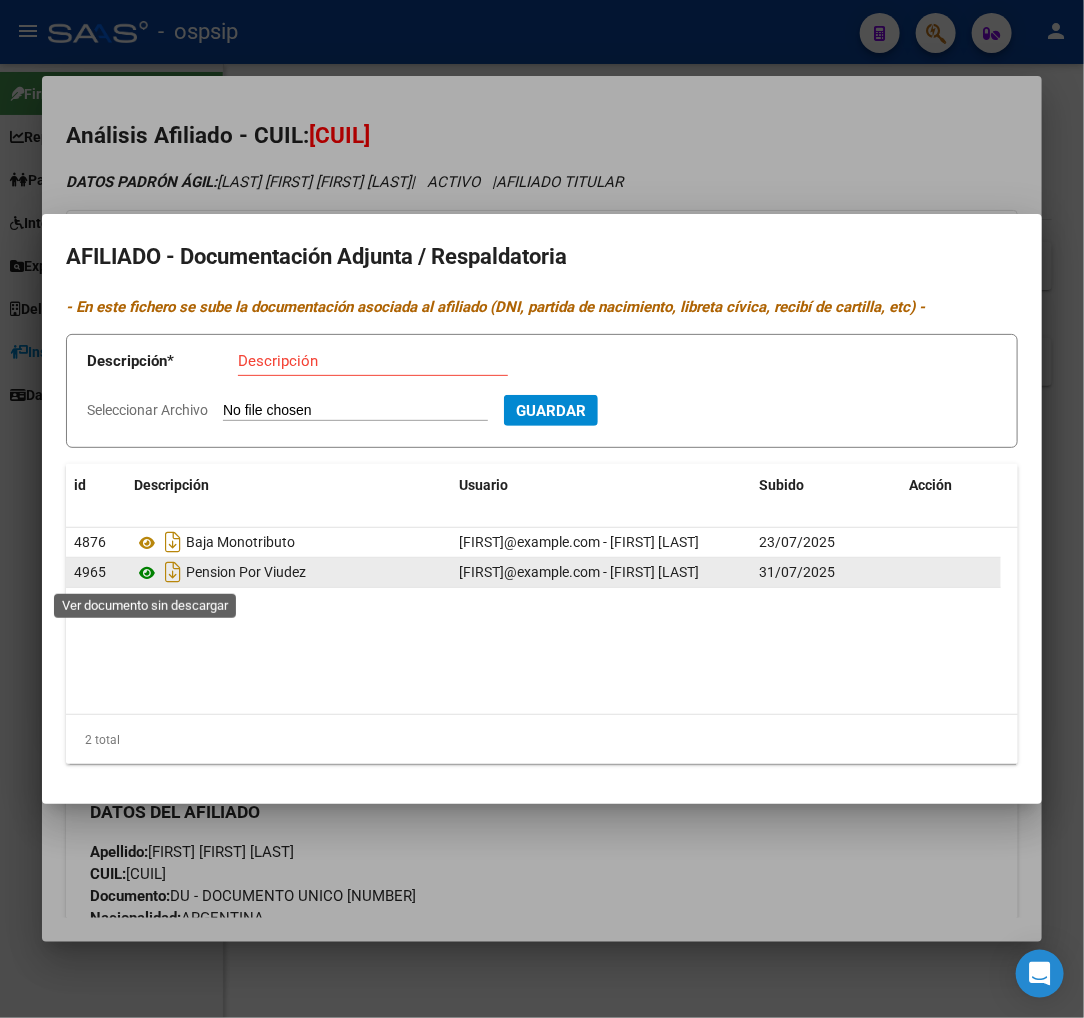 click 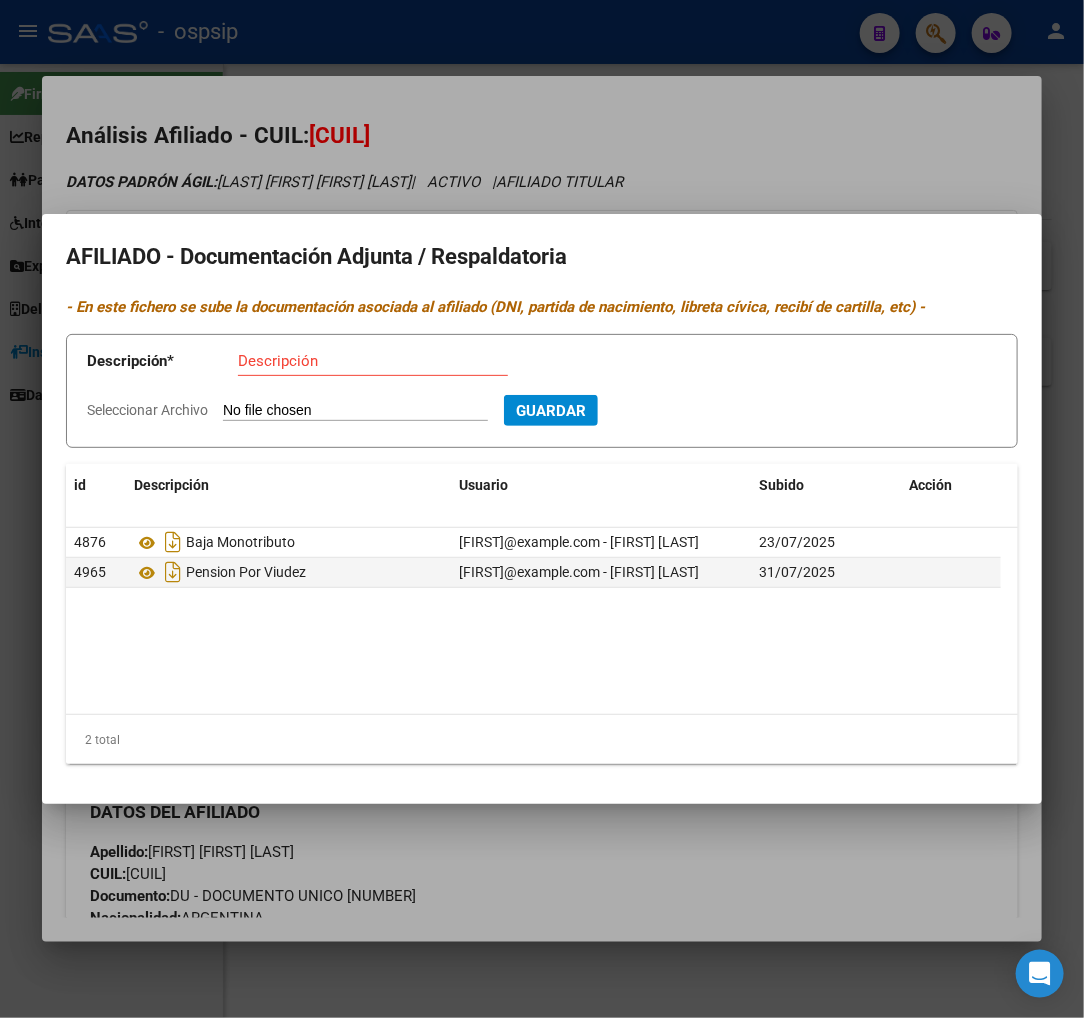 click at bounding box center [542, 509] 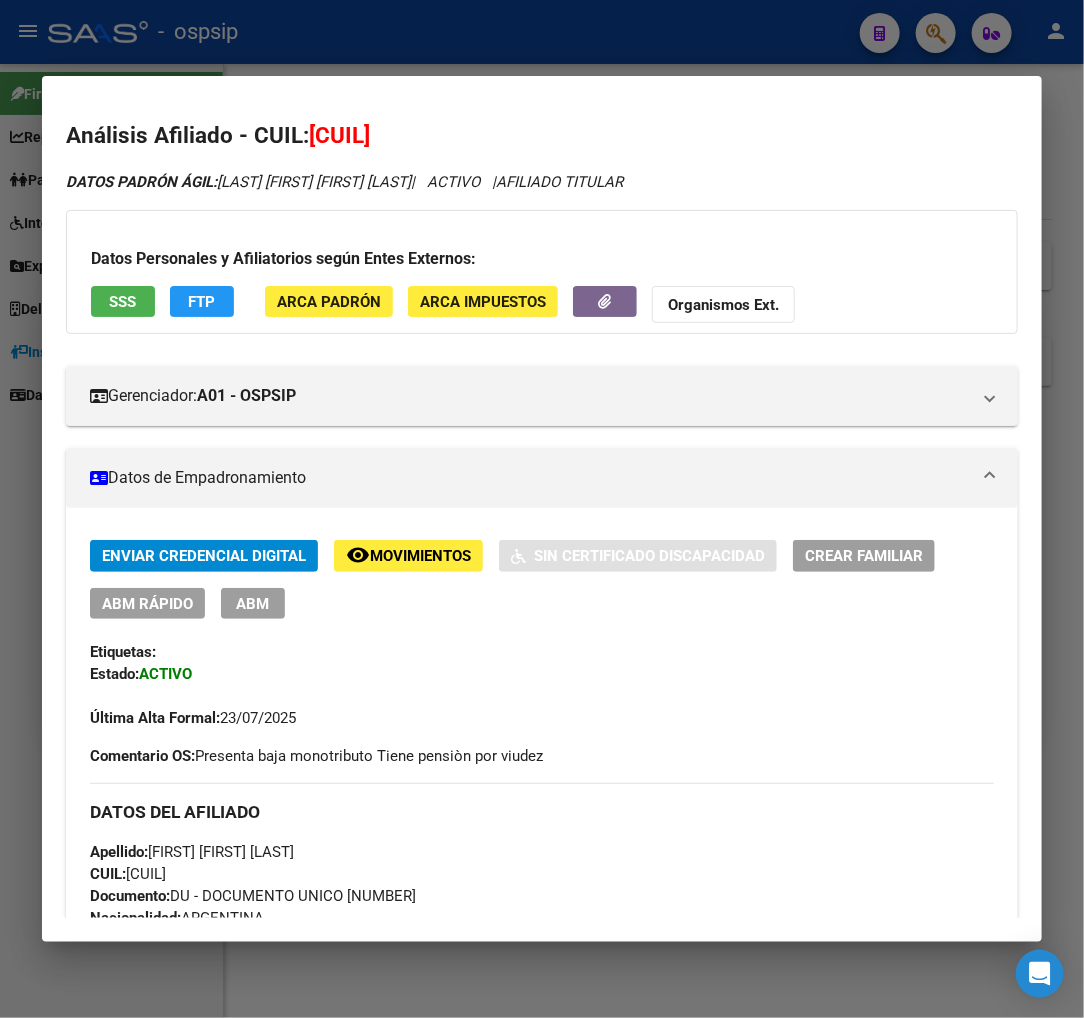 drag, startPoint x: 338, startPoint y: 138, endPoint x: 437, endPoint y: 136, distance: 99.0202 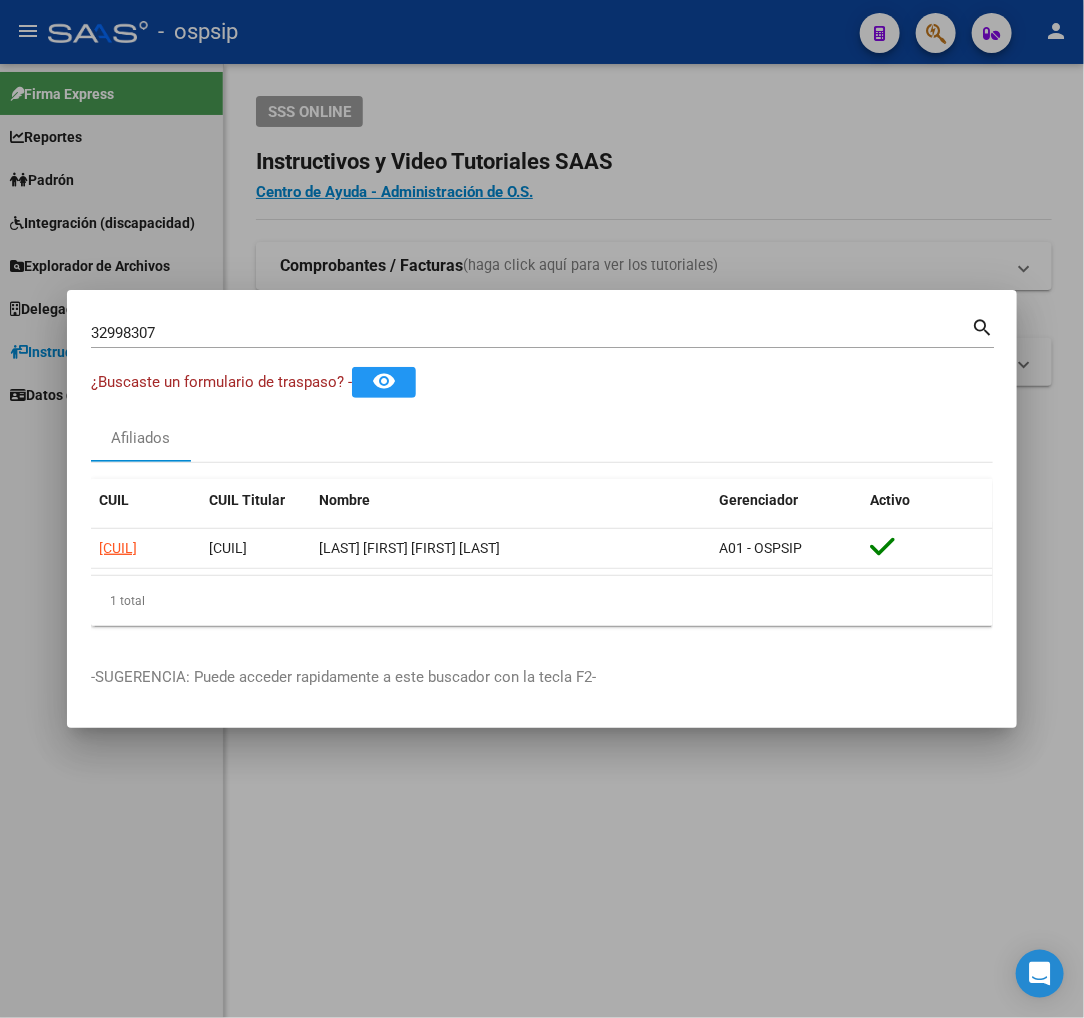 click on "32998307" at bounding box center [531, 333] 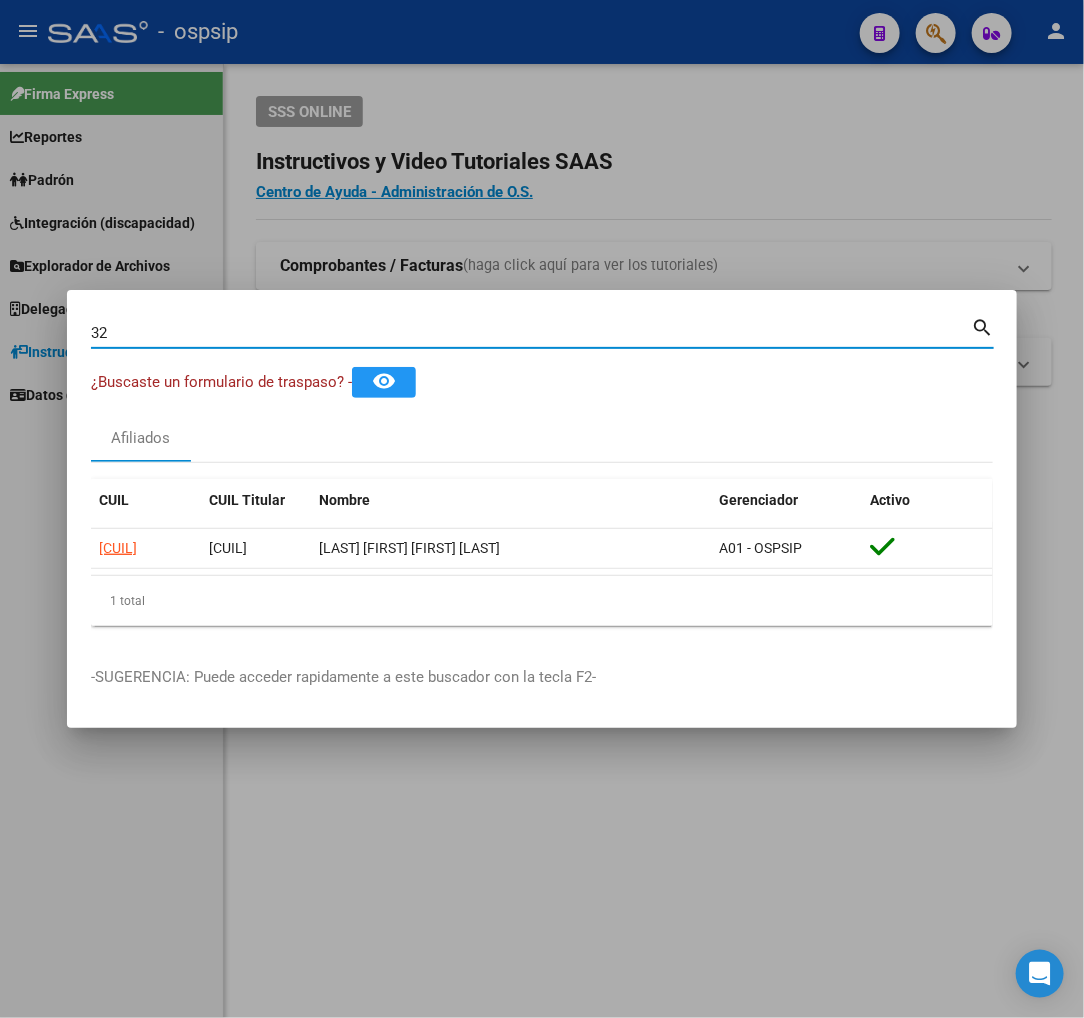 type on "3" 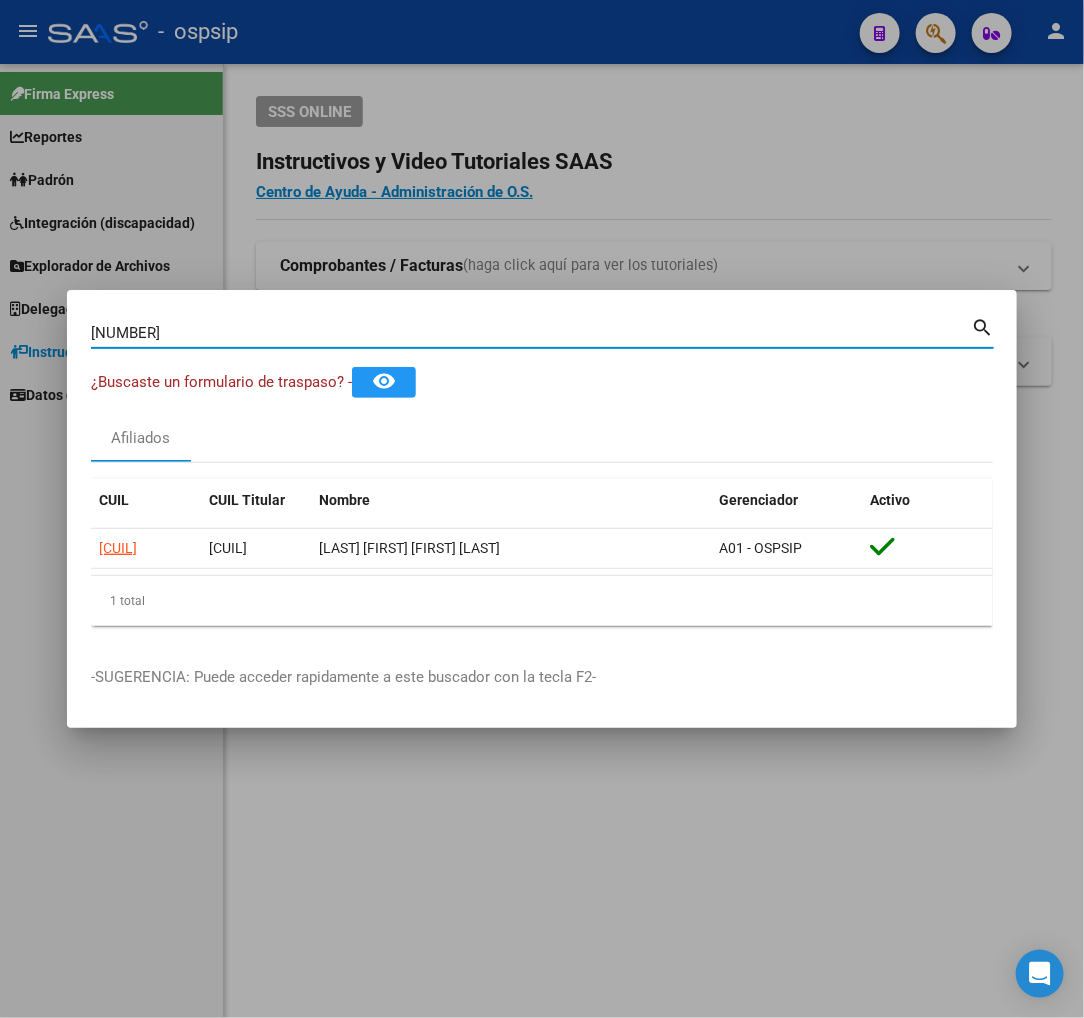 type on "[NUMBER]" 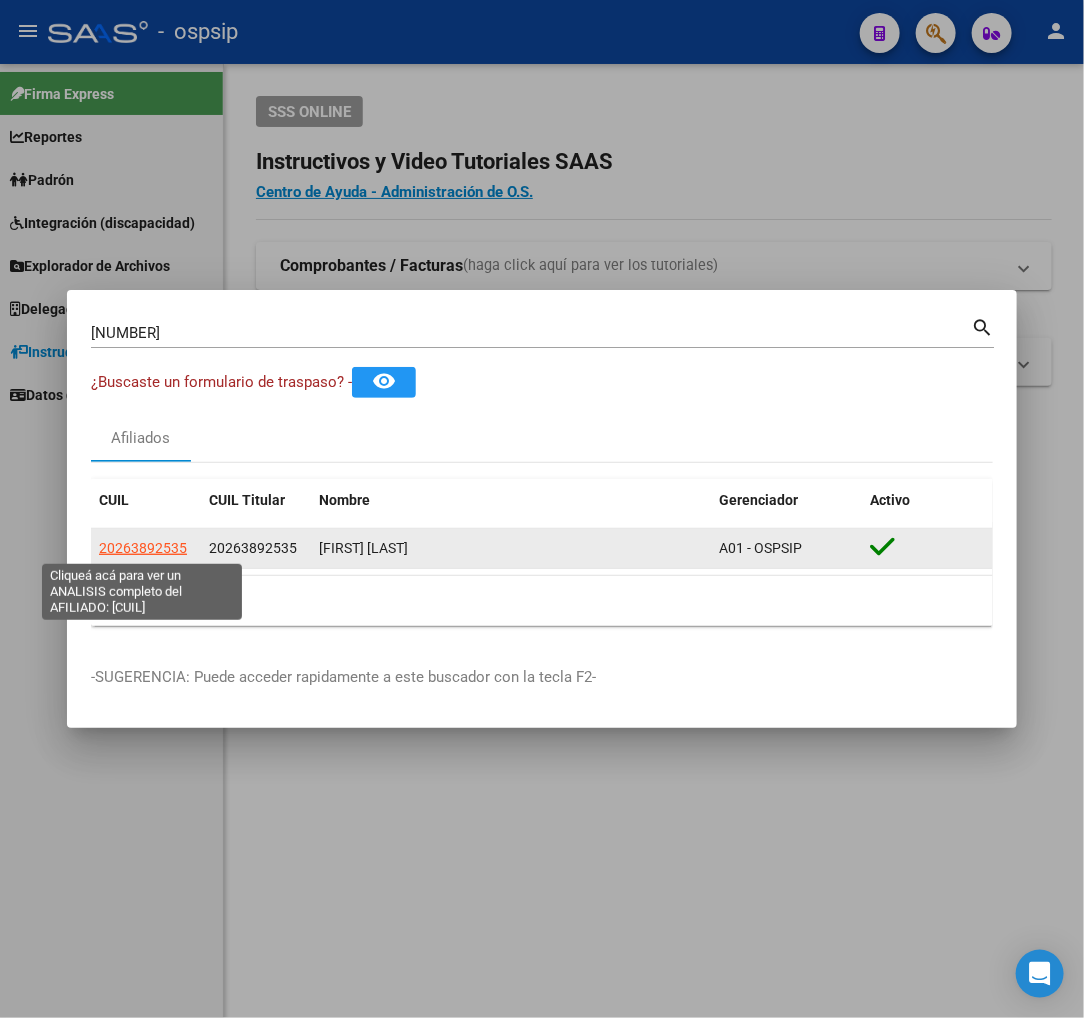 click on "20263892535" 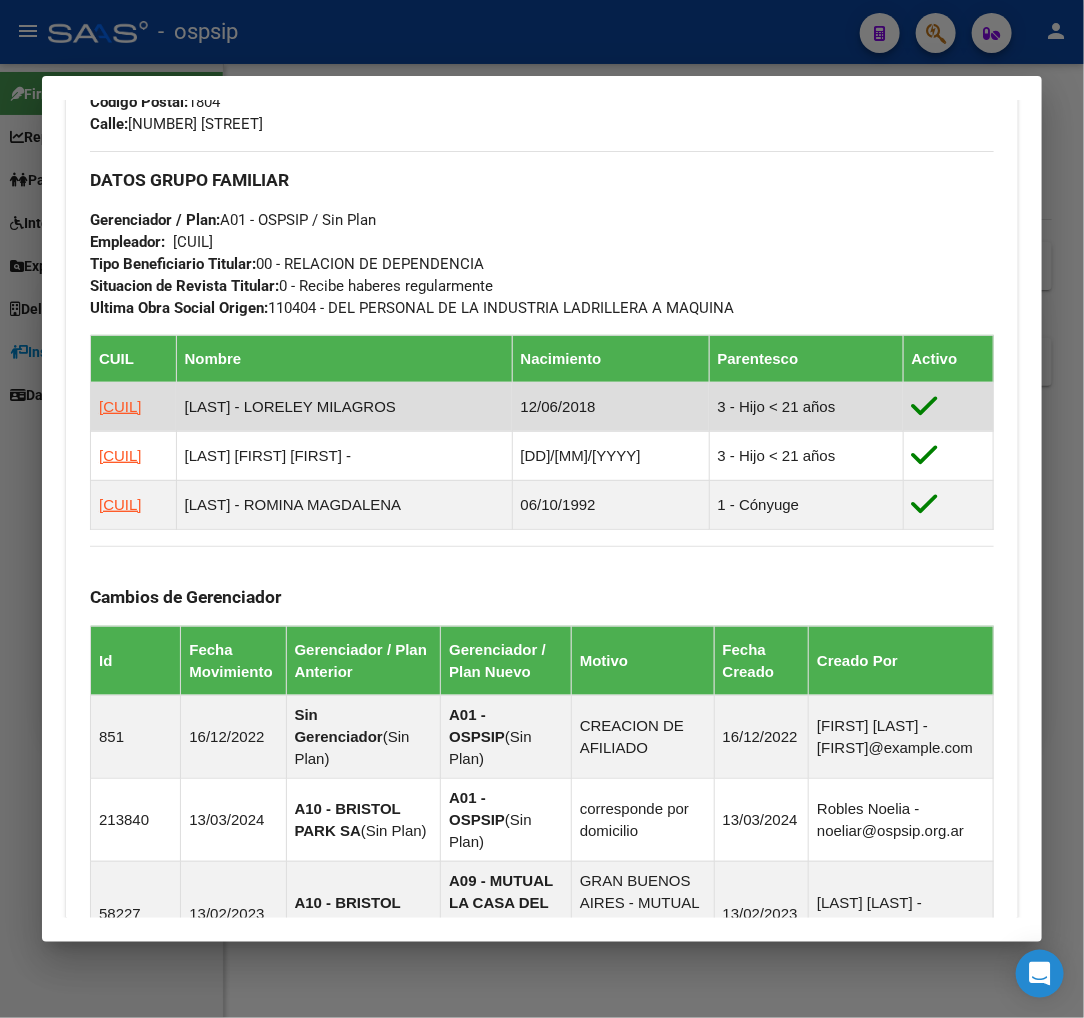 scroll, scrollTop: 1111, scrollLeft: 0, axis: vertical 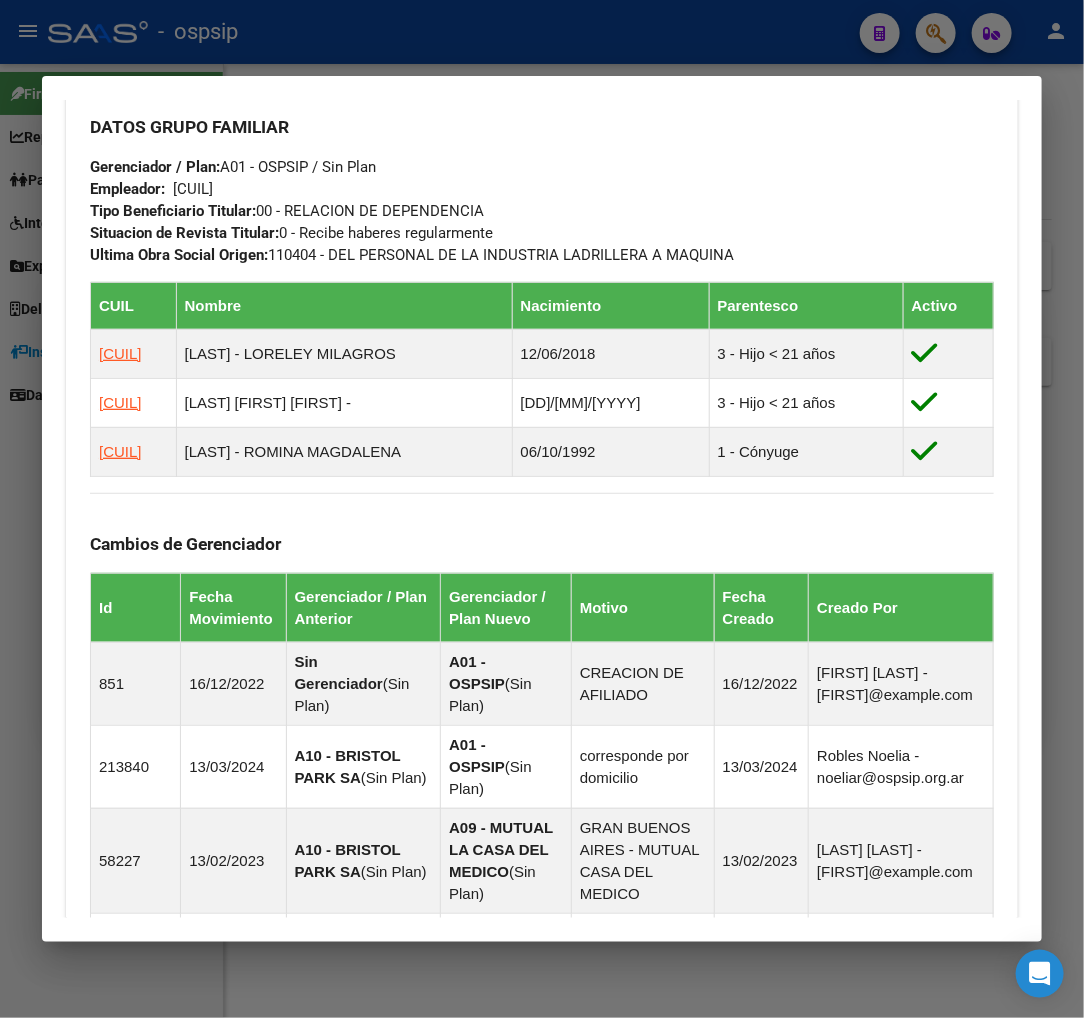click at bounding box center (542, 509) 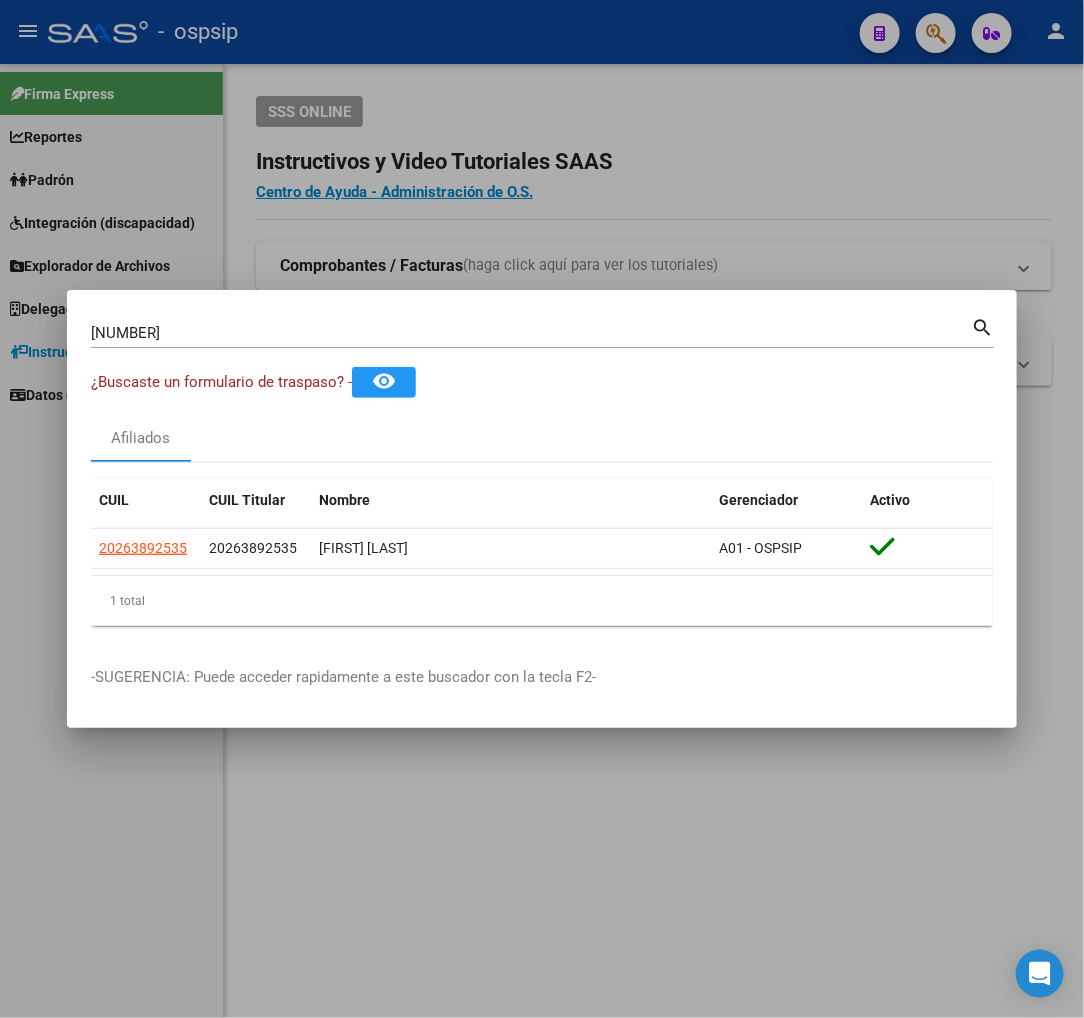 click on "[NUMBER]" at bounding box center [531, 333] 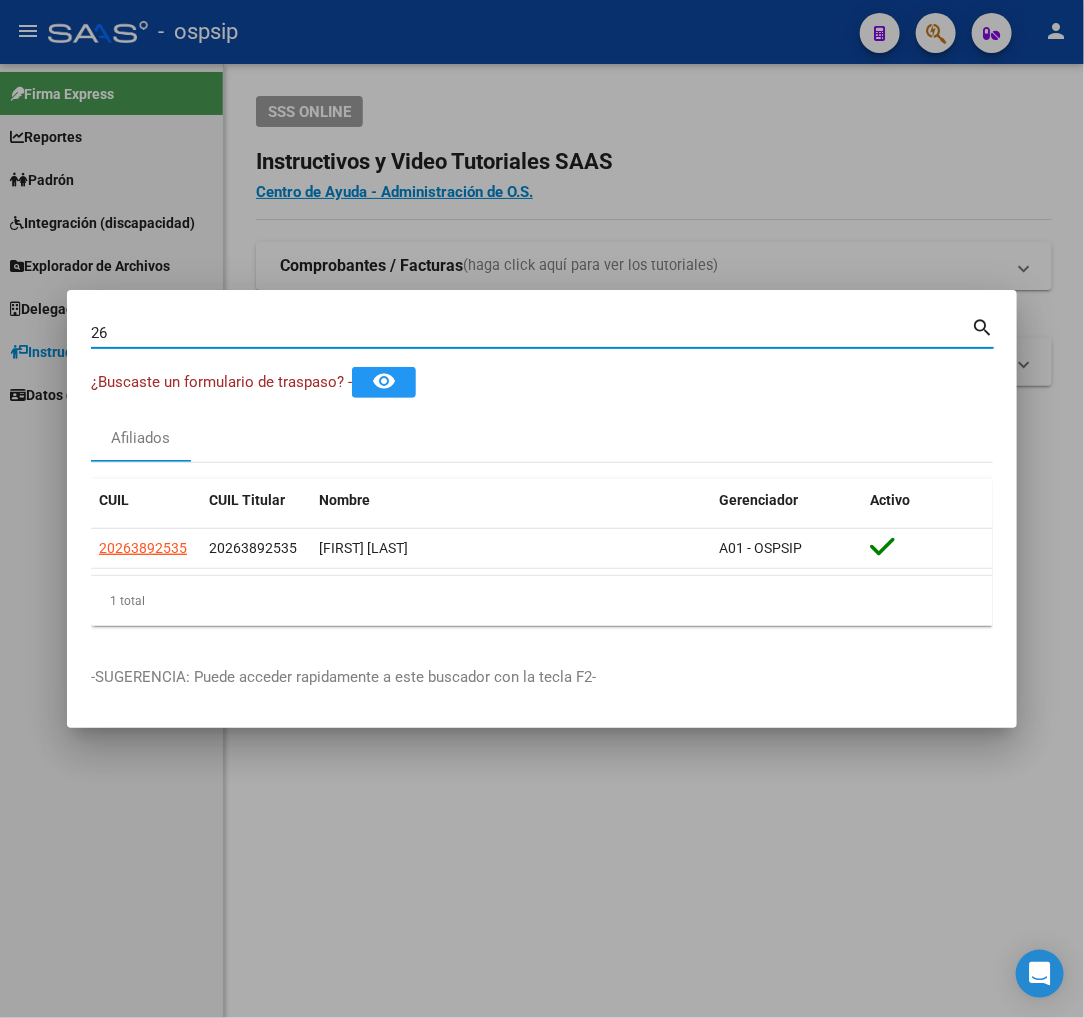 type on "2" 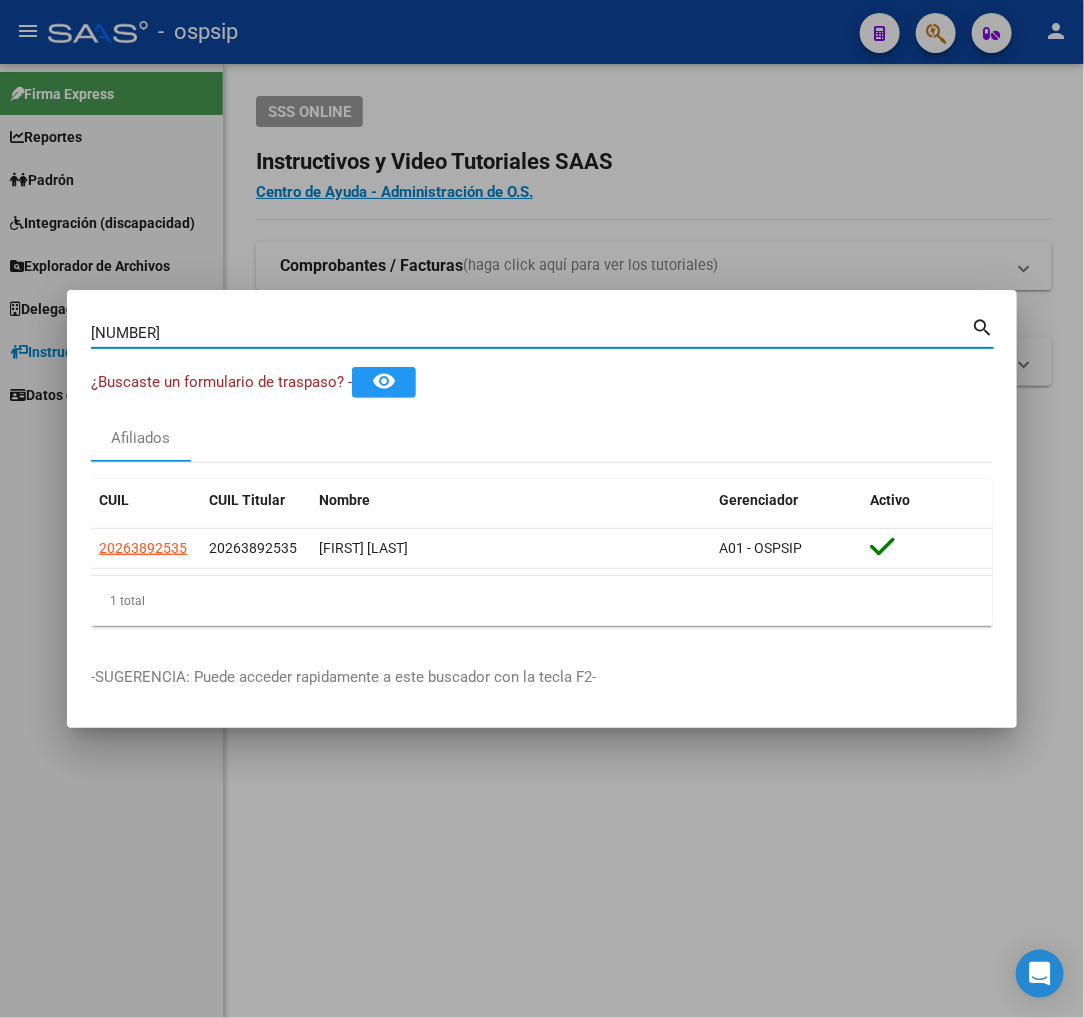 type on "58513266" 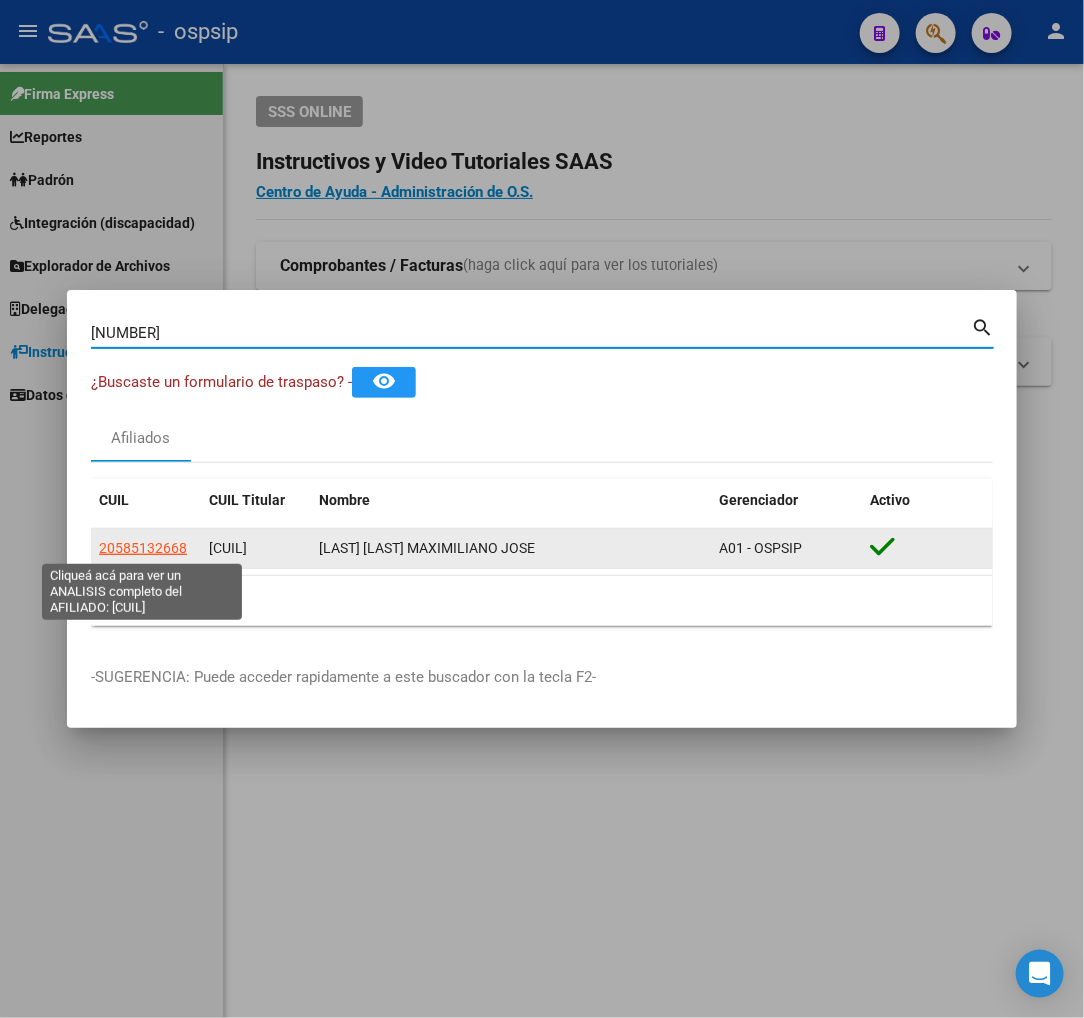click on "20585132668" 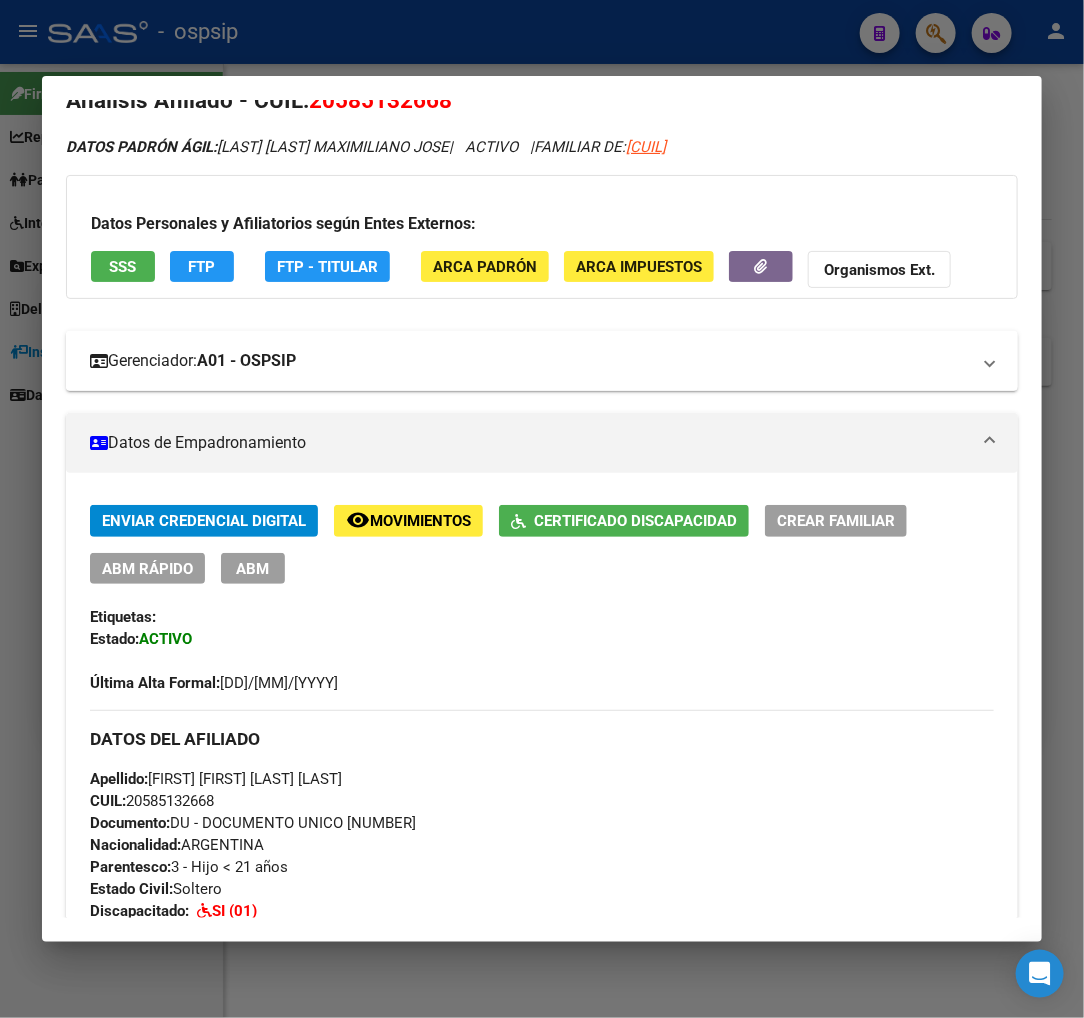 scroll, scrollTop: 0, scrollLeft: 0, axis: both 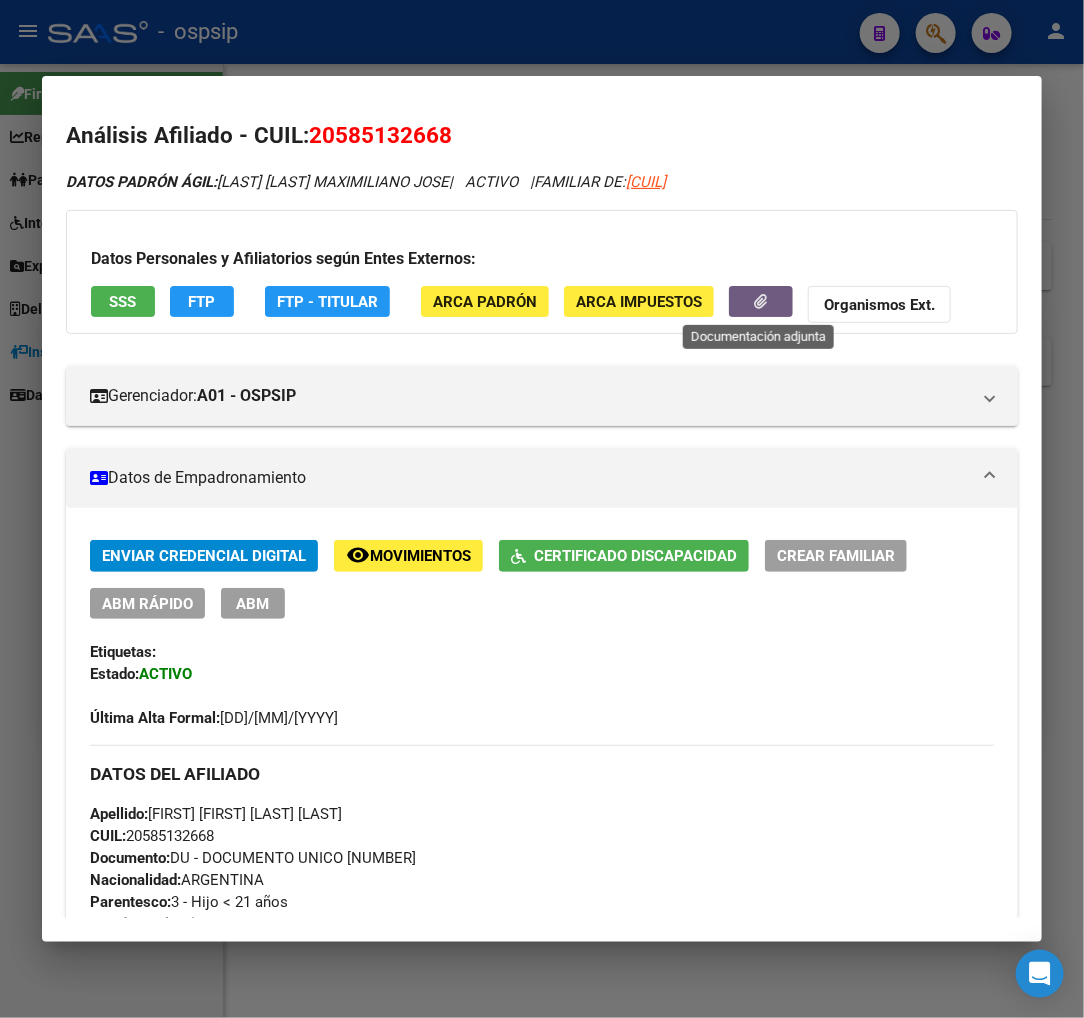 click 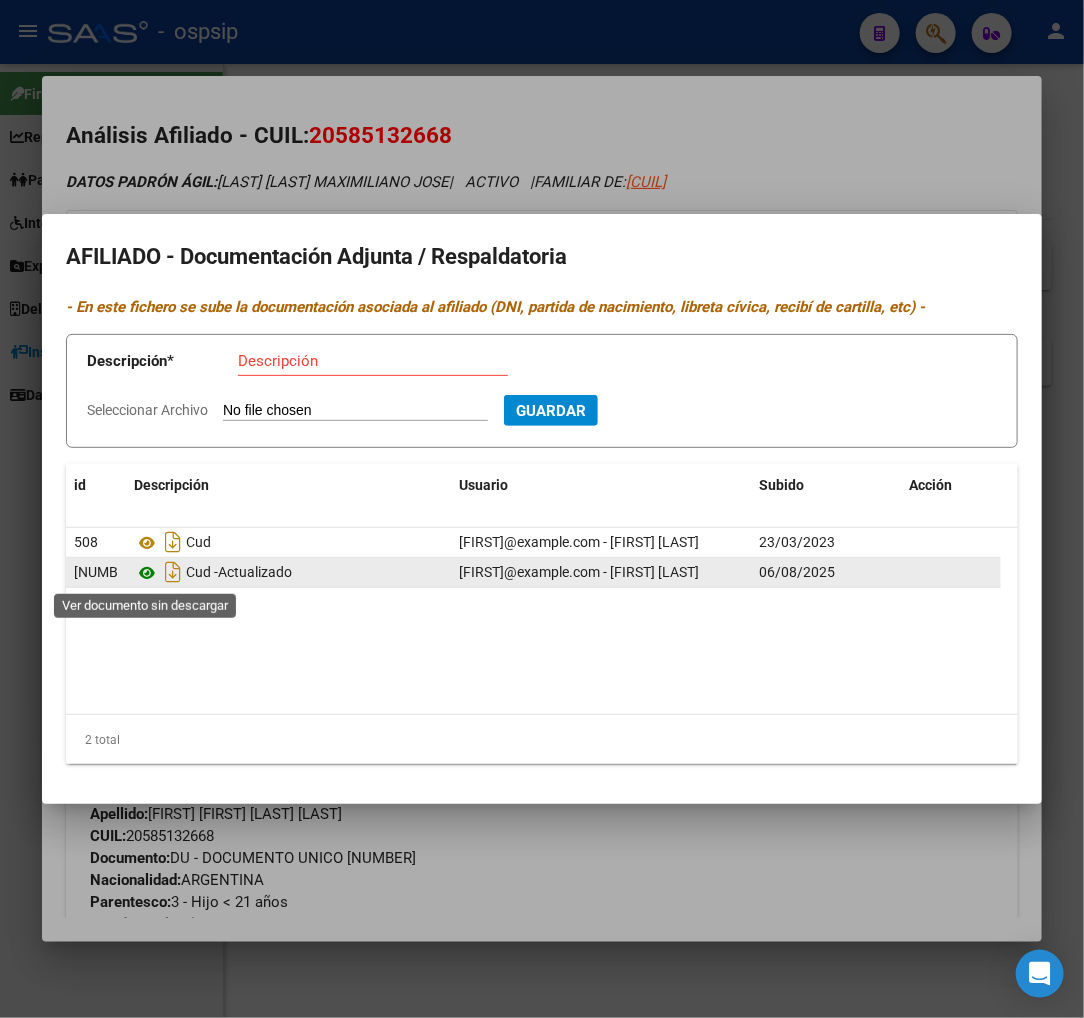 click 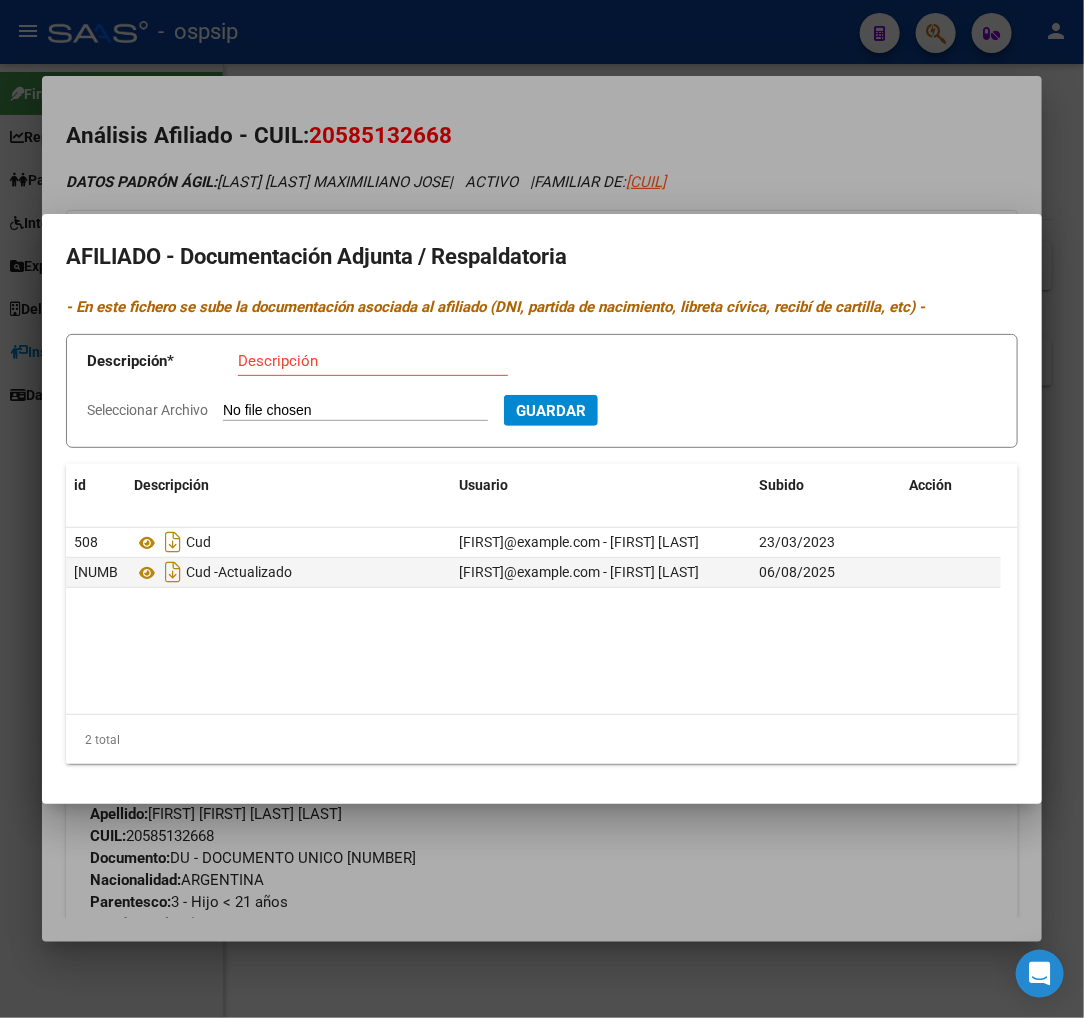 click at bounding box center (542, 509) 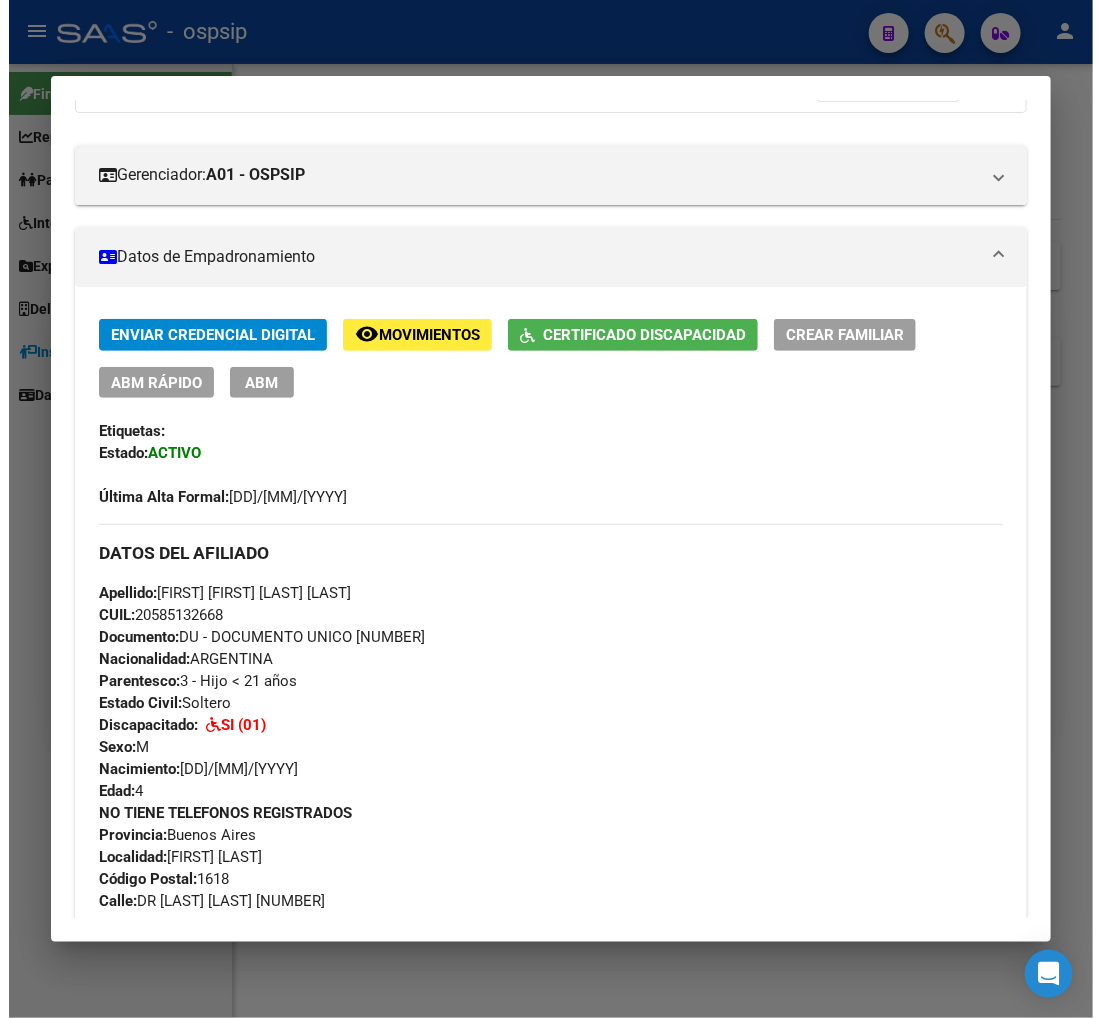 scroll, scrollTop: 222, scrollLeft: 0, axis: vertical 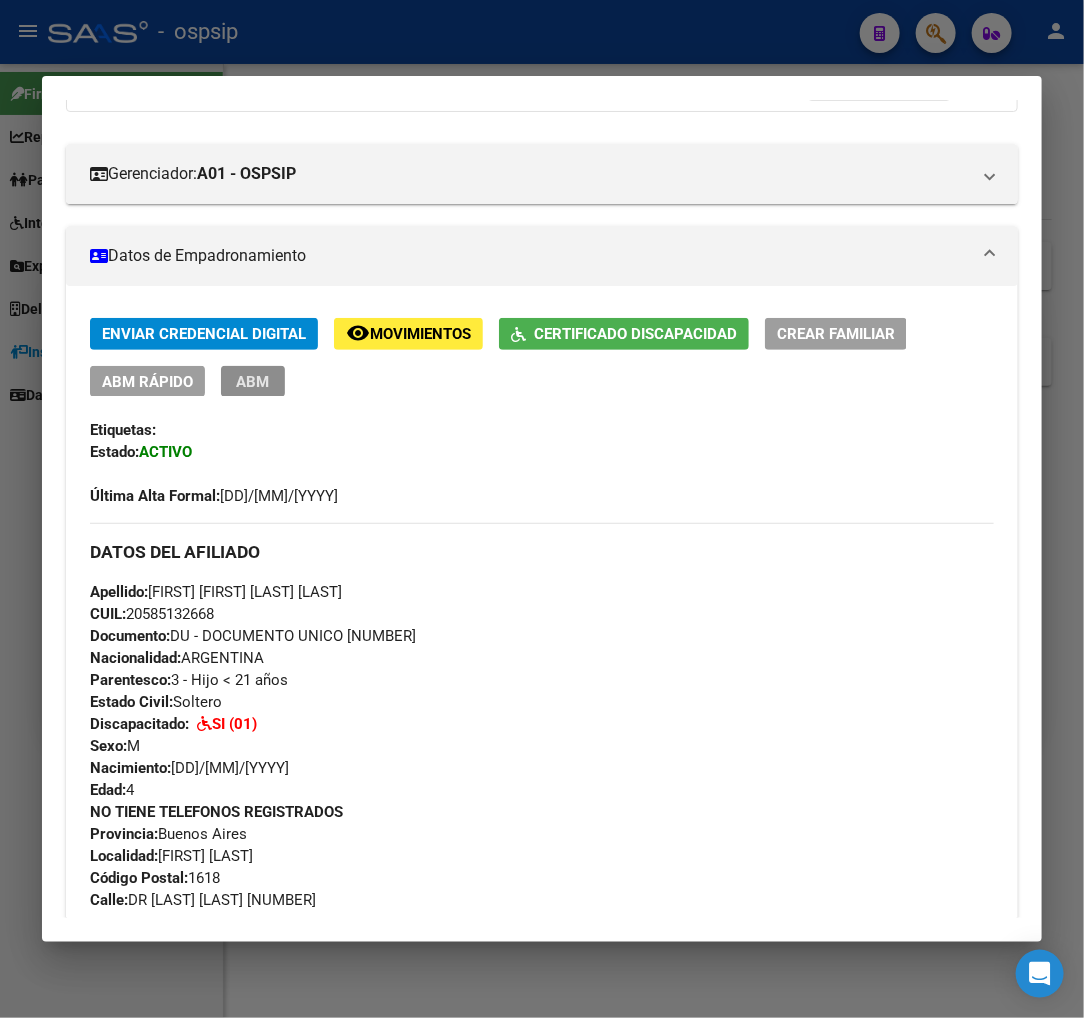 click on "ABM" at bounding box center (253, 382) 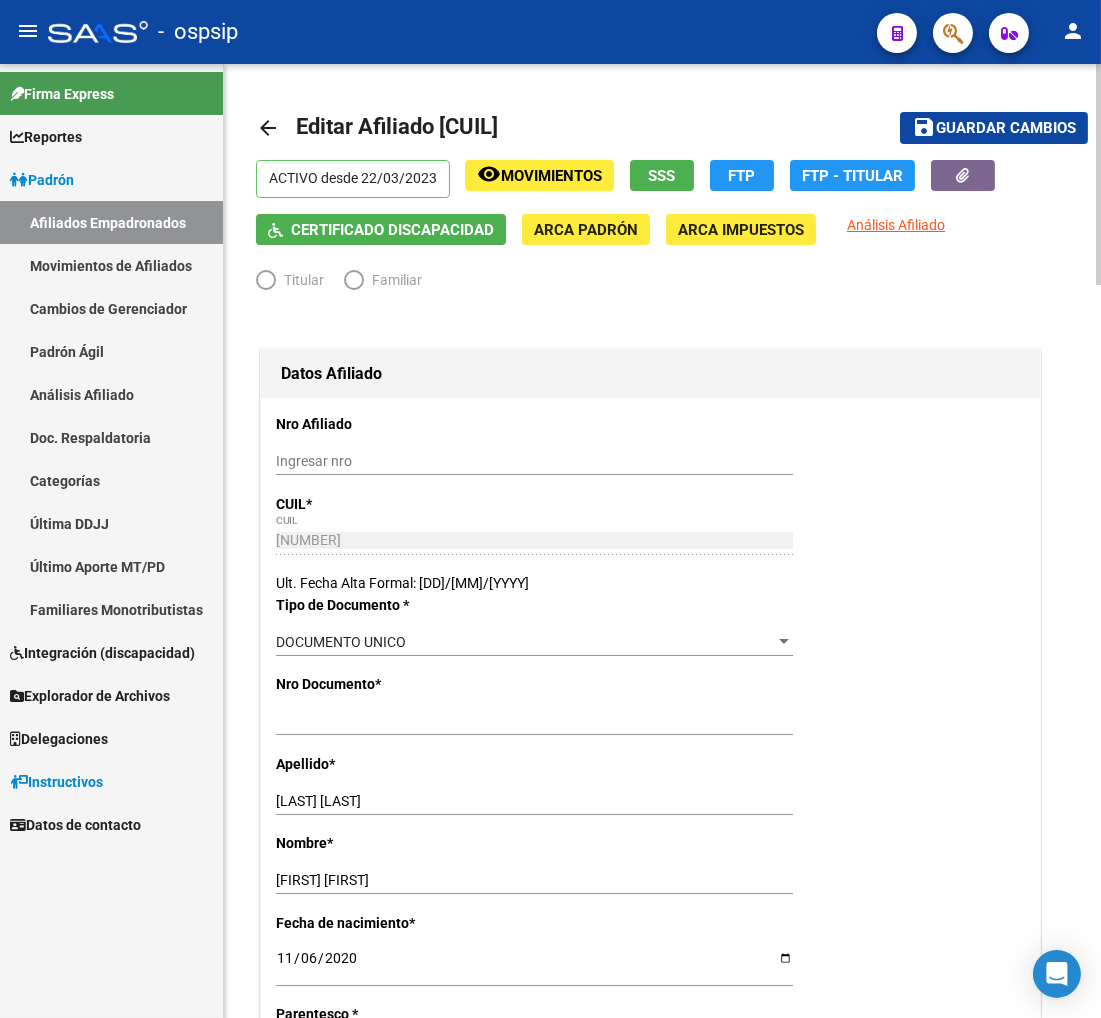 radio on "true" 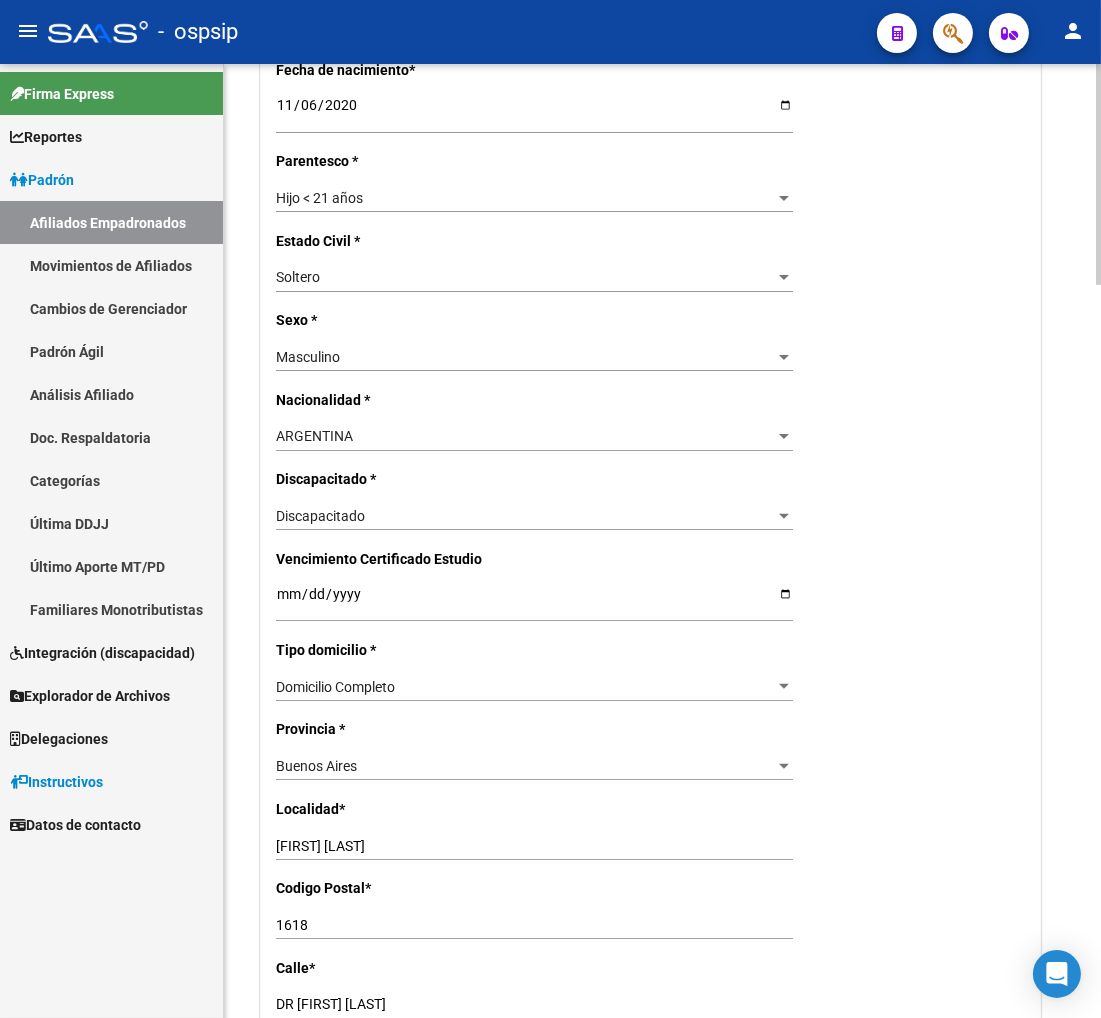 scroll, scrollTop: 1000, scrollLeft: 0, axis: vertical 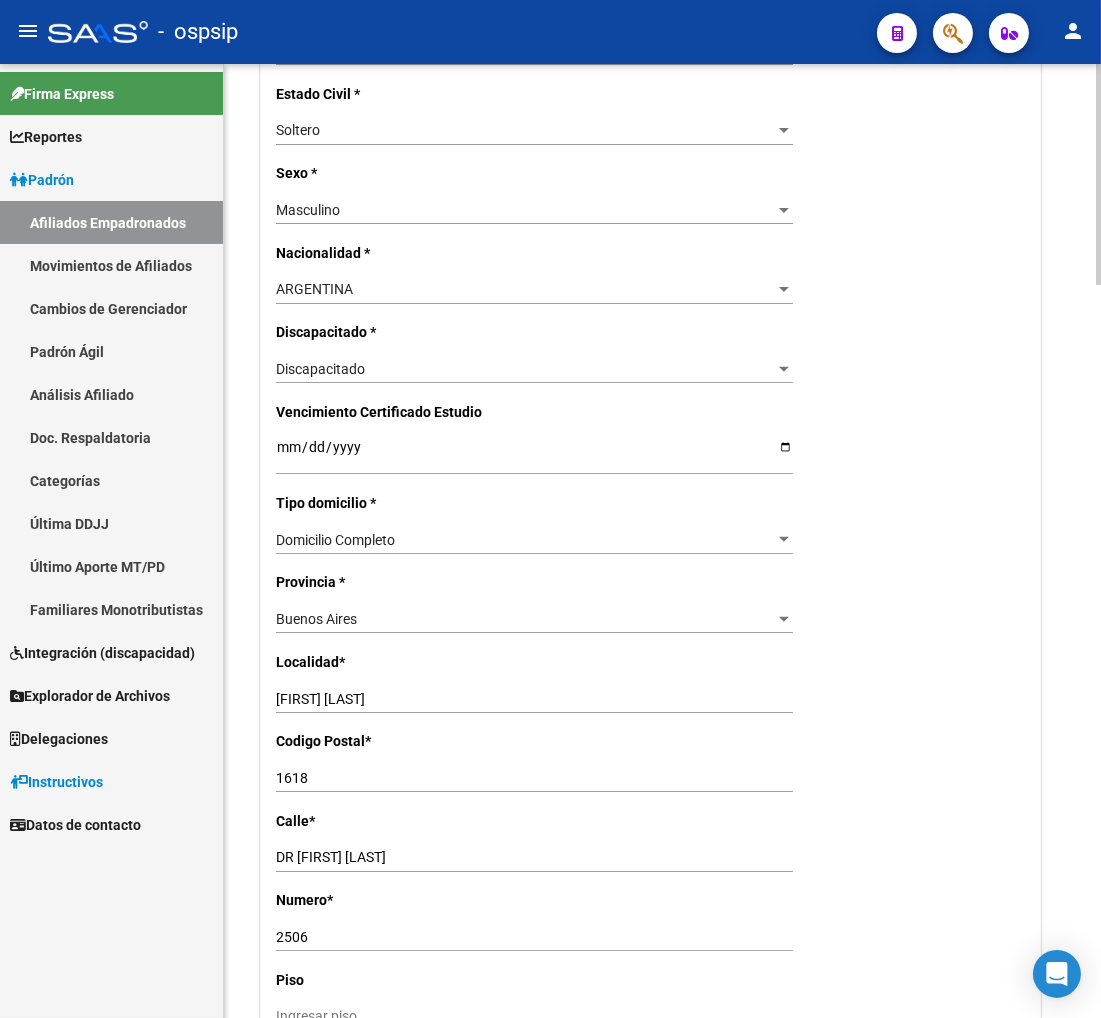 click on "Discapacitado" at bounding box center [525, 369] 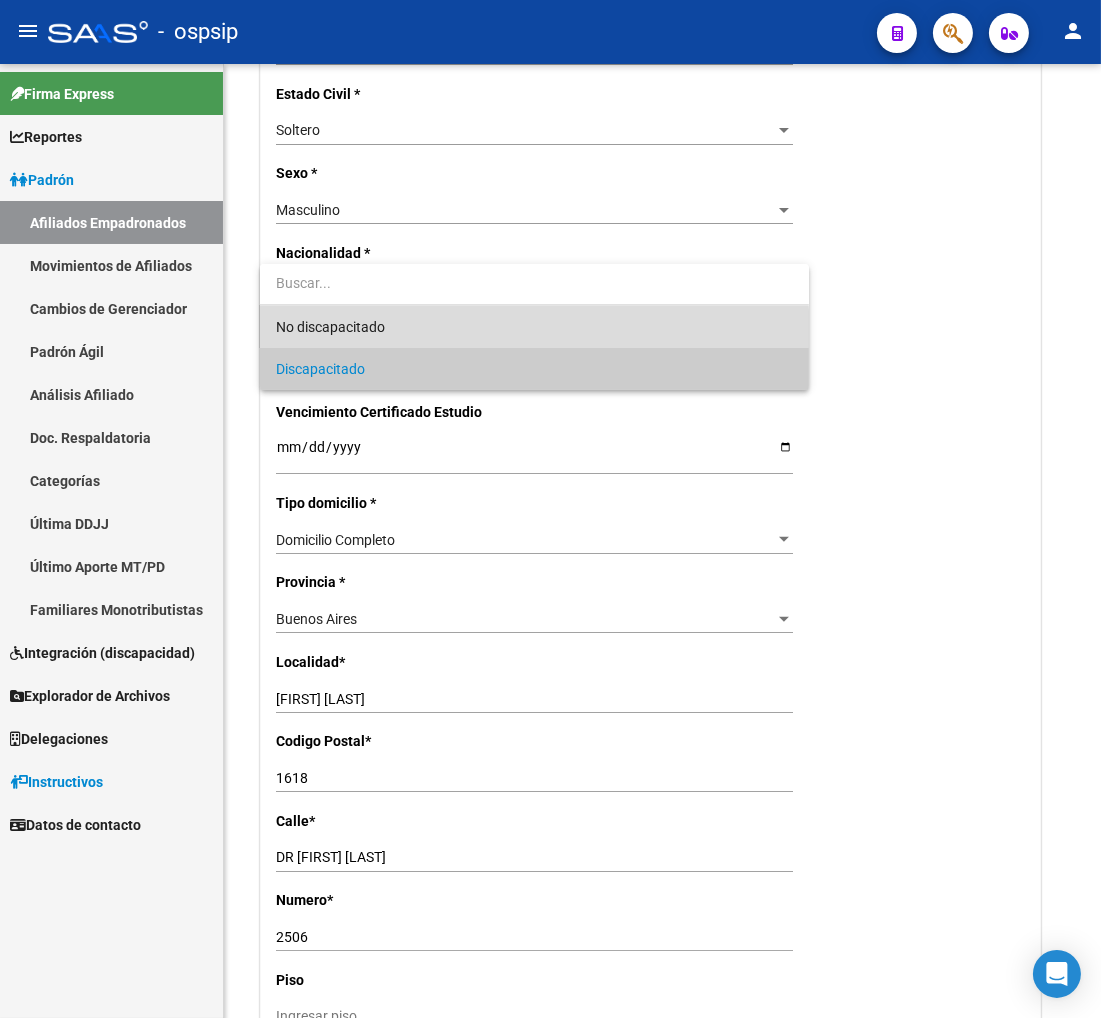 click on "No discapacitado" at bounding box center (534, 327) 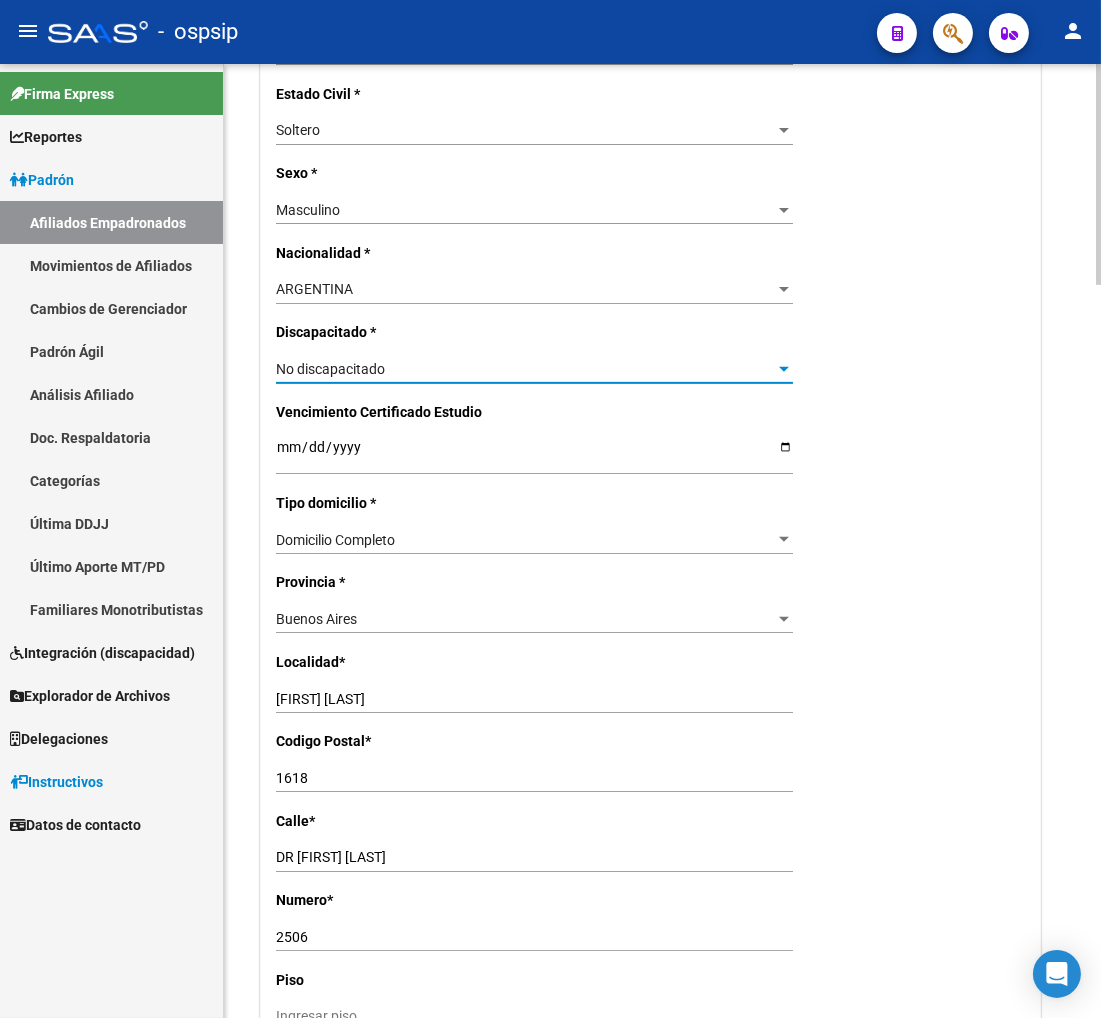 click at bounding box center [784, 369] 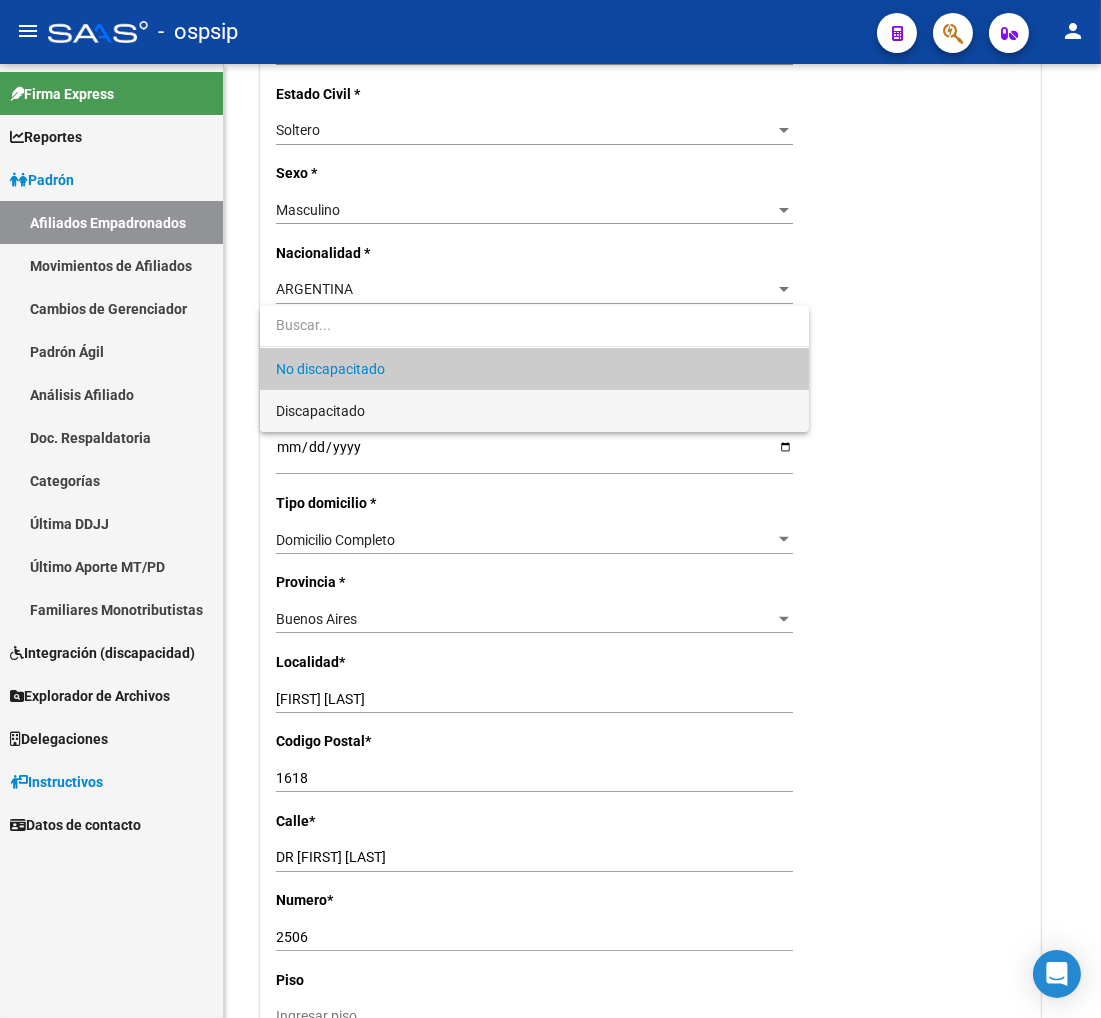 click on "Discapacitado" at bounding box center [534, 411] 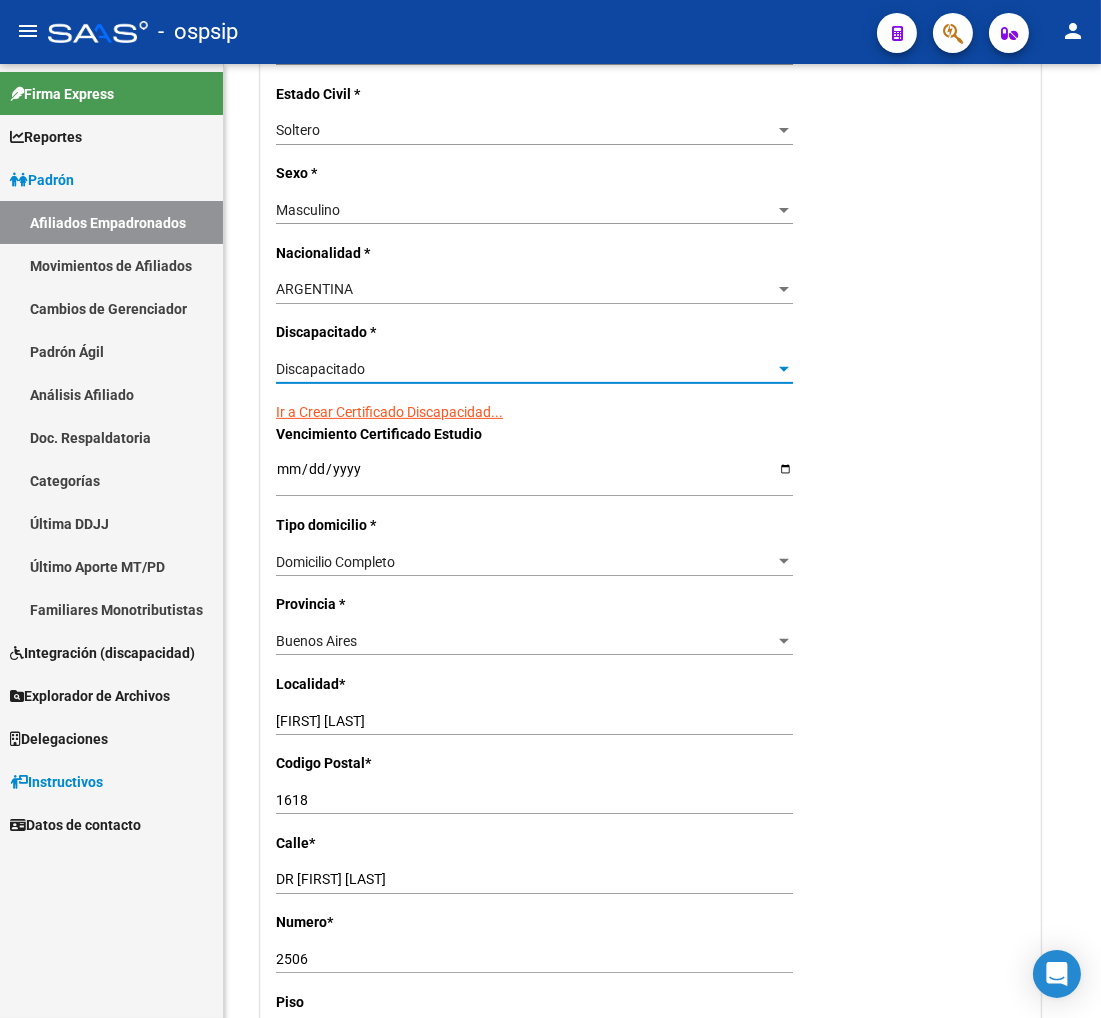 scroll, scrollTop: 555, scrollLeft: 0, axis: vertical 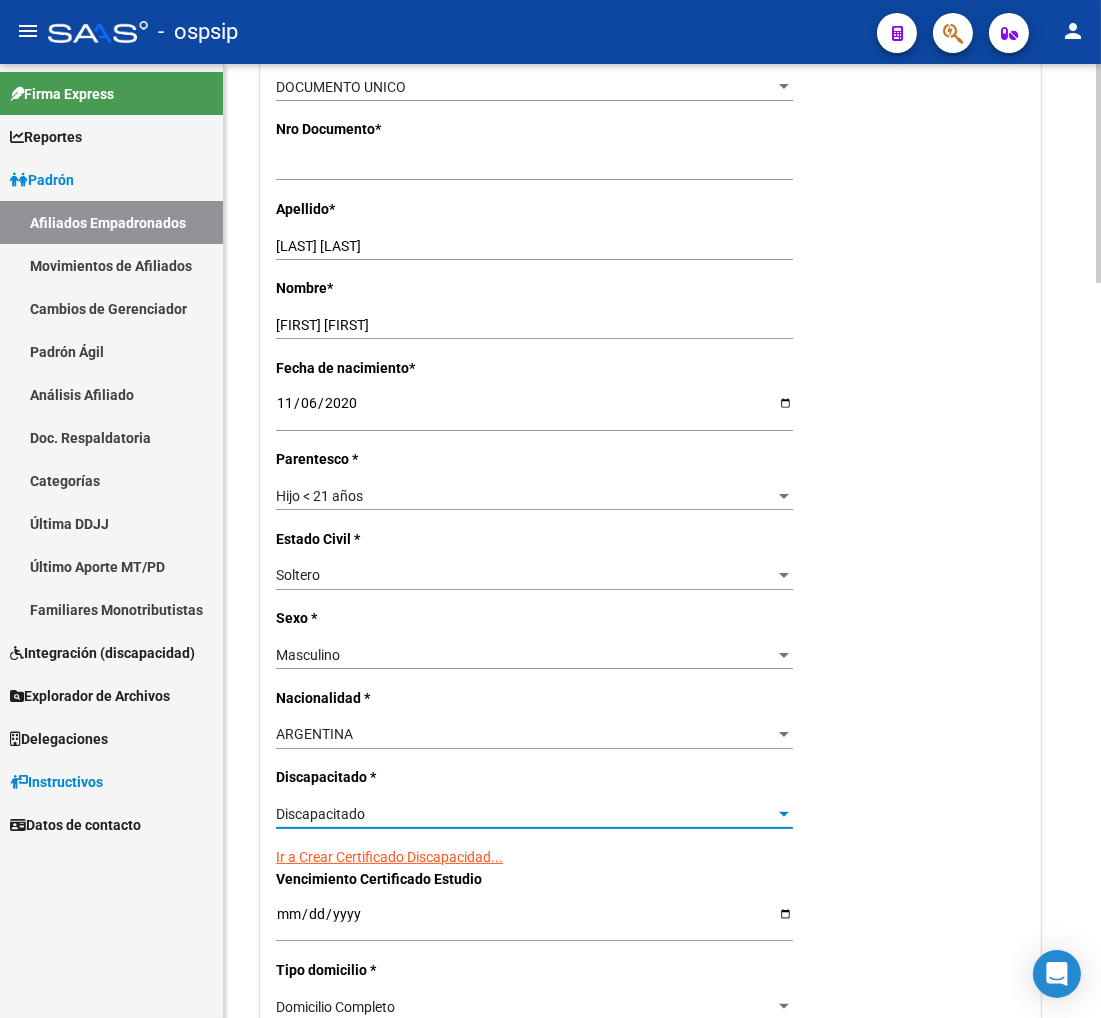 click on "Ir a Crear Certificado Discapacidad..." 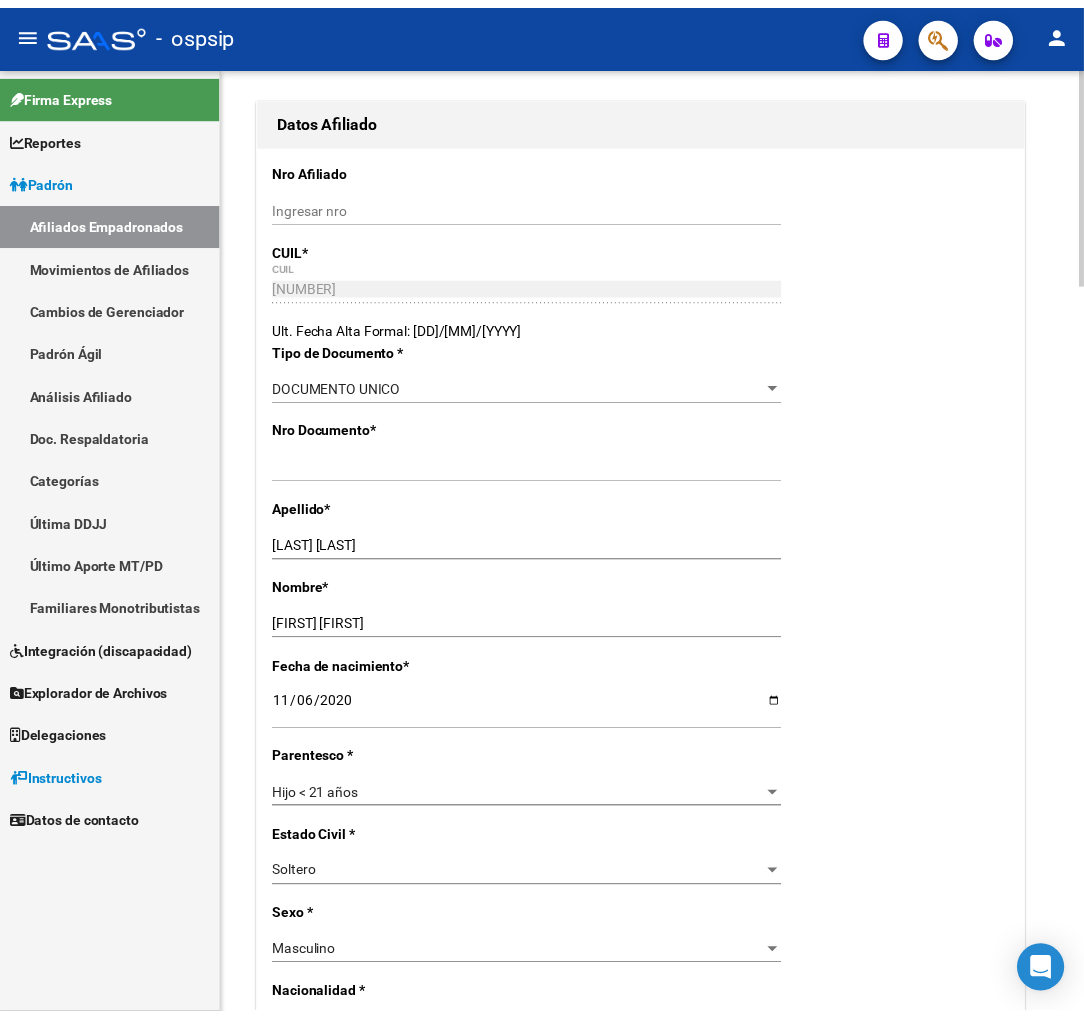 scroll, scrollTop: 0, scrollLeft: 0, axis: both 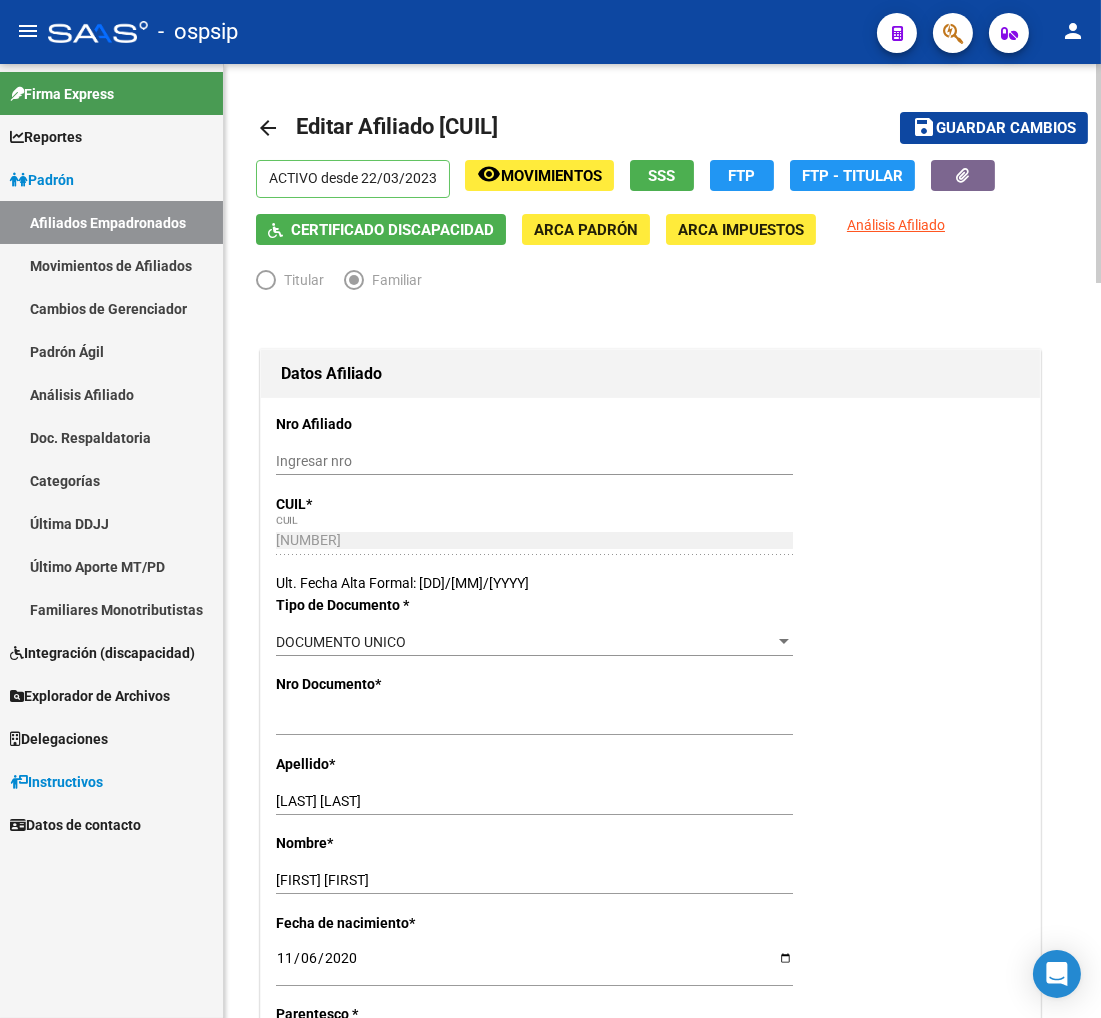 click on "arrow_back" 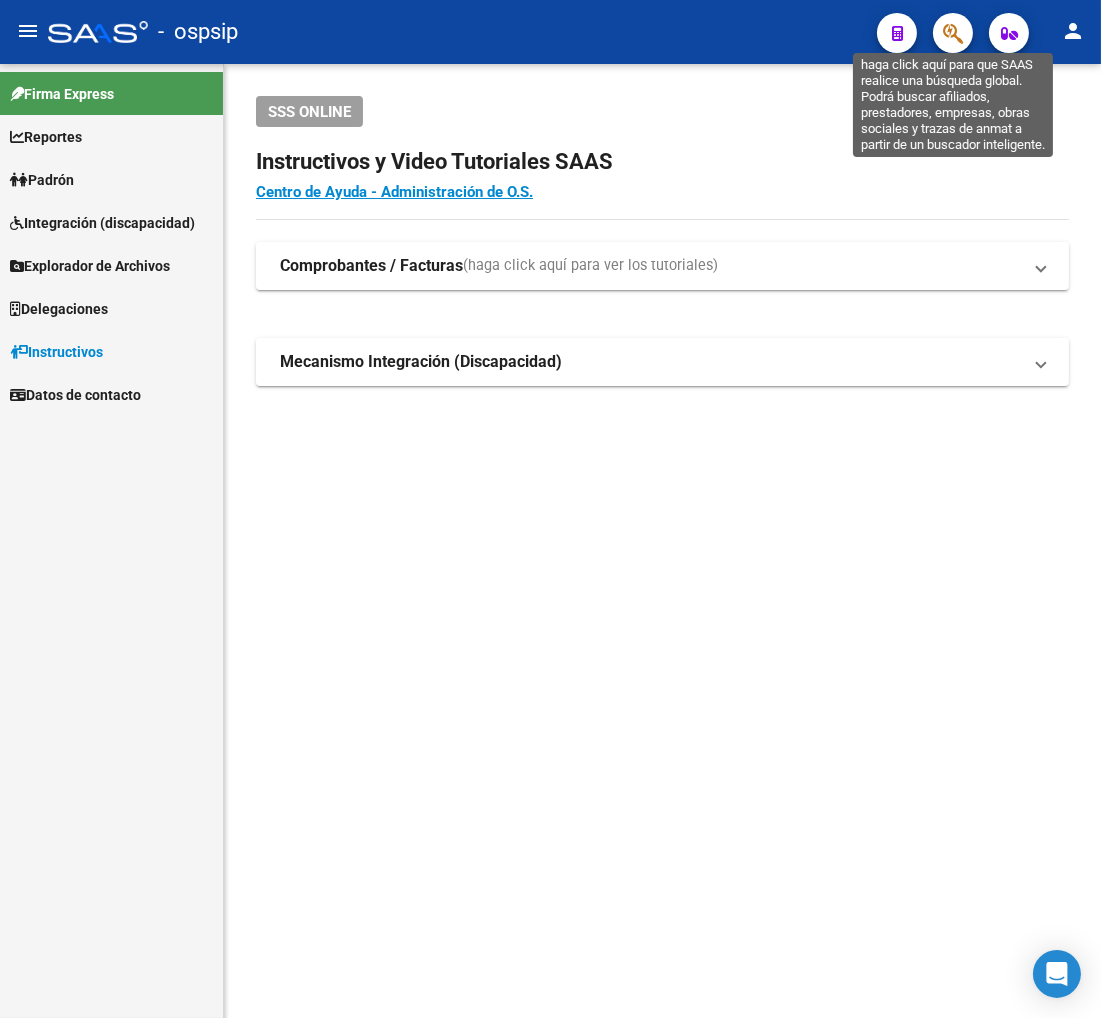 click 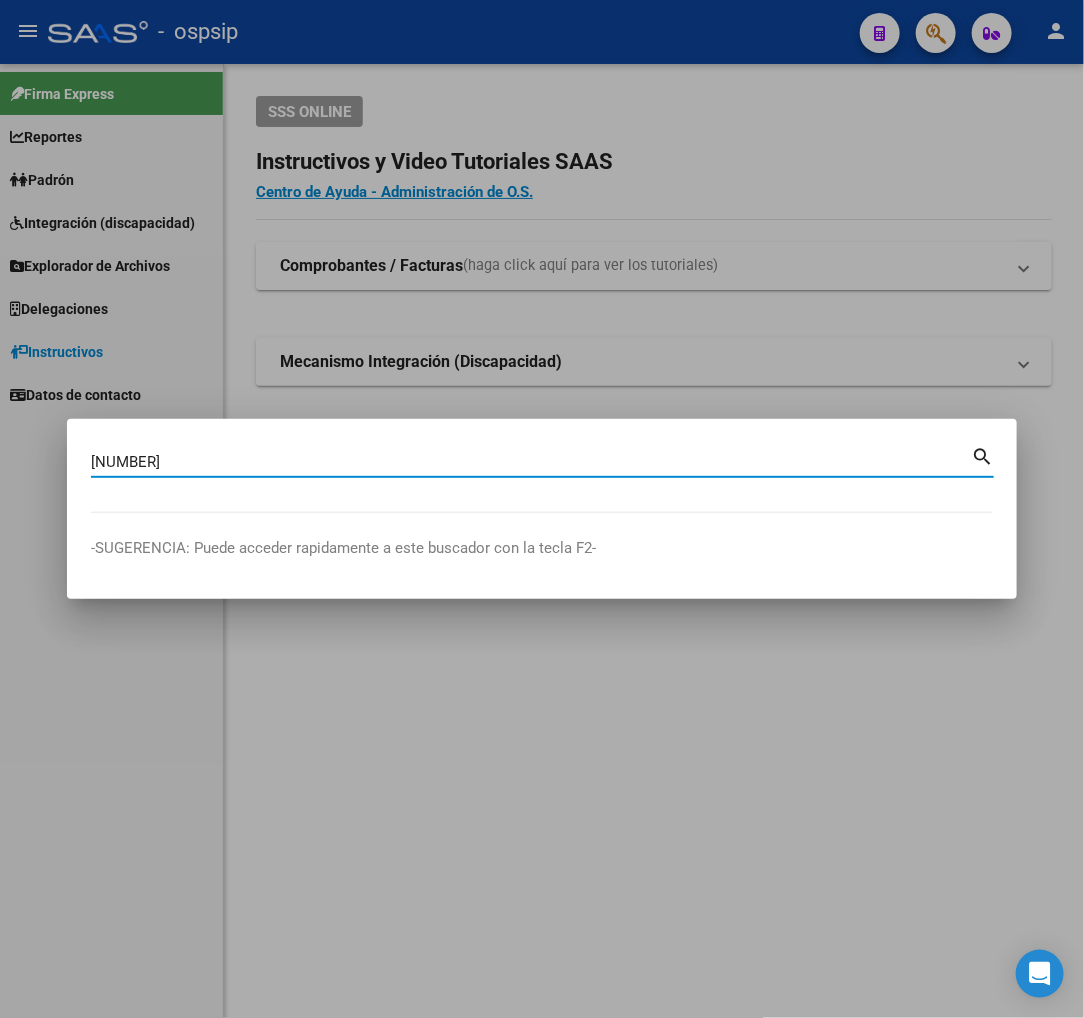type on "58513266" 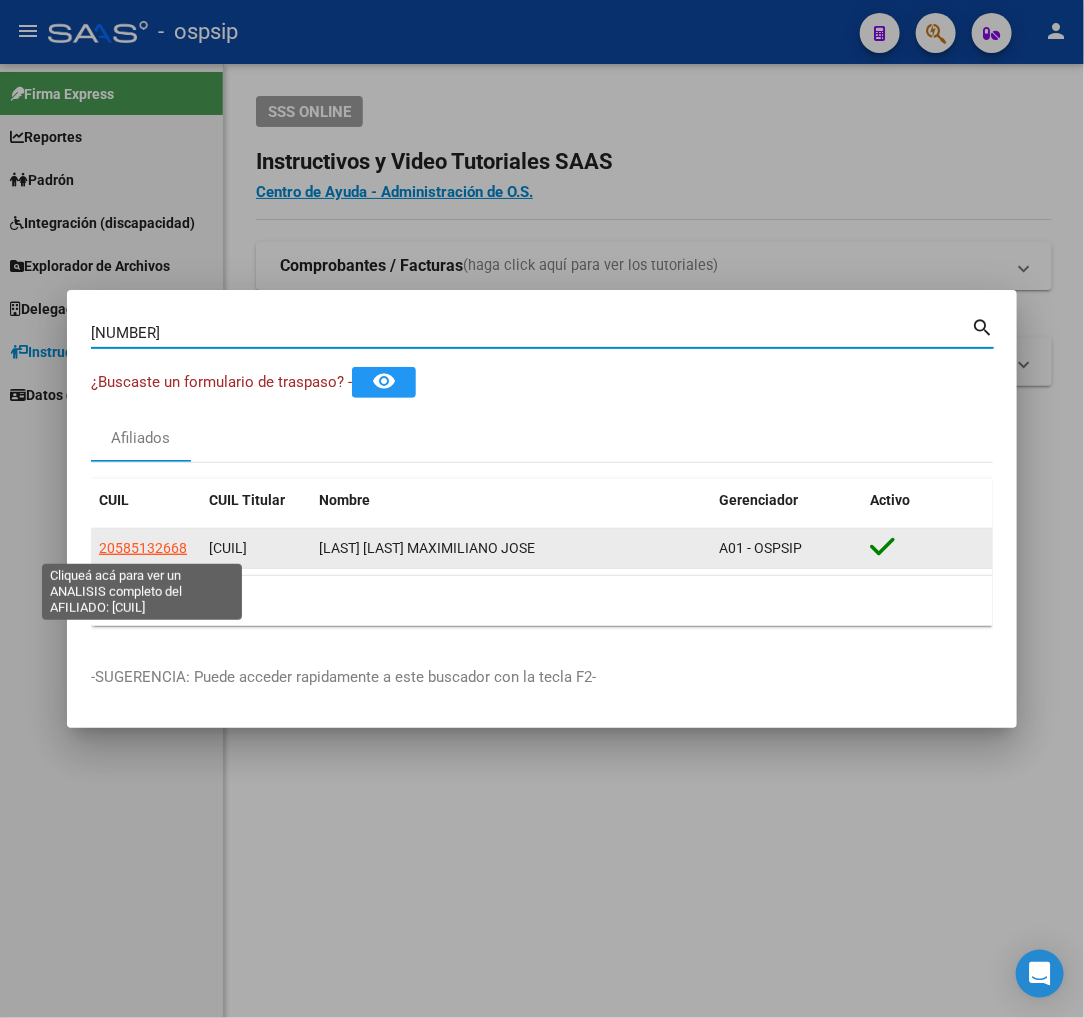 click on "20585132668" 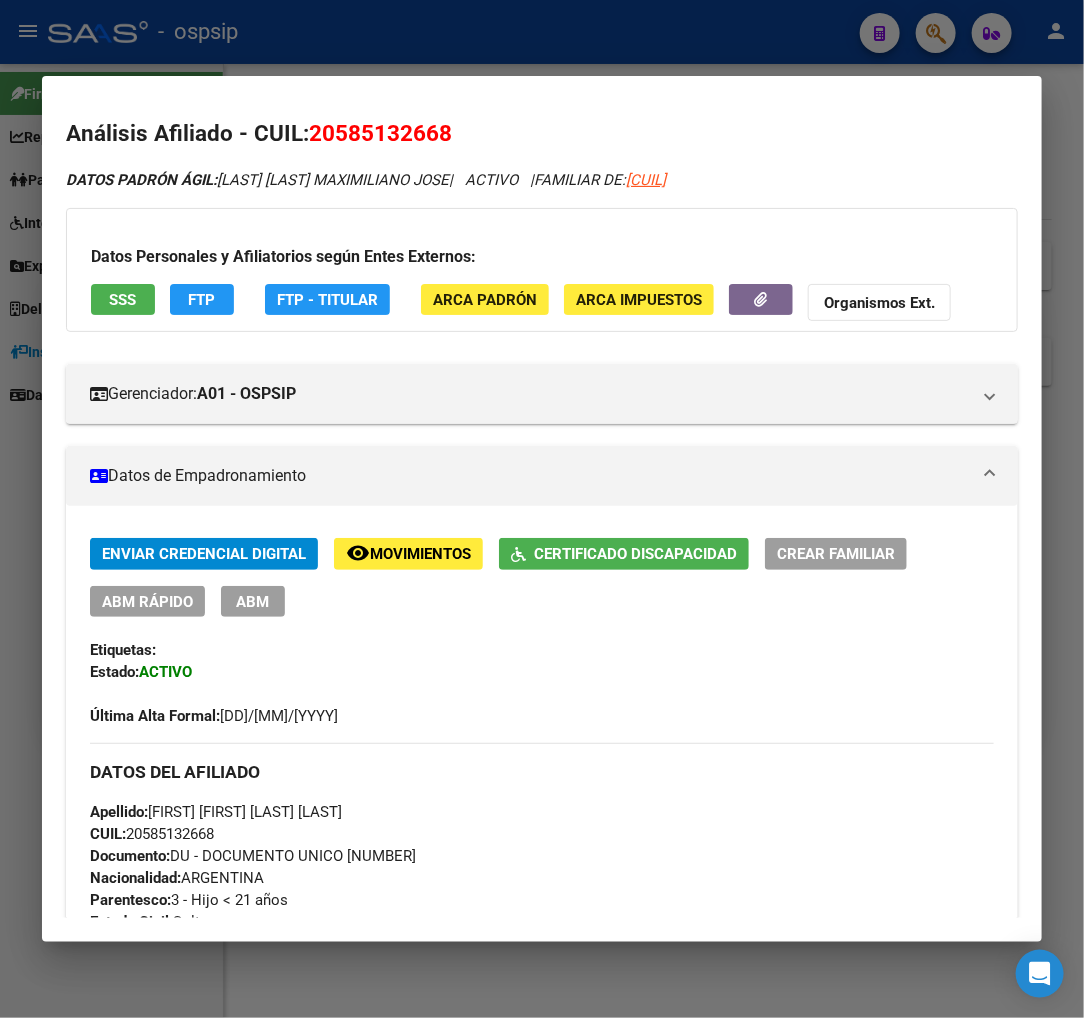 scroll, scrollTop: 0, scrollLeft: 0, axis: both 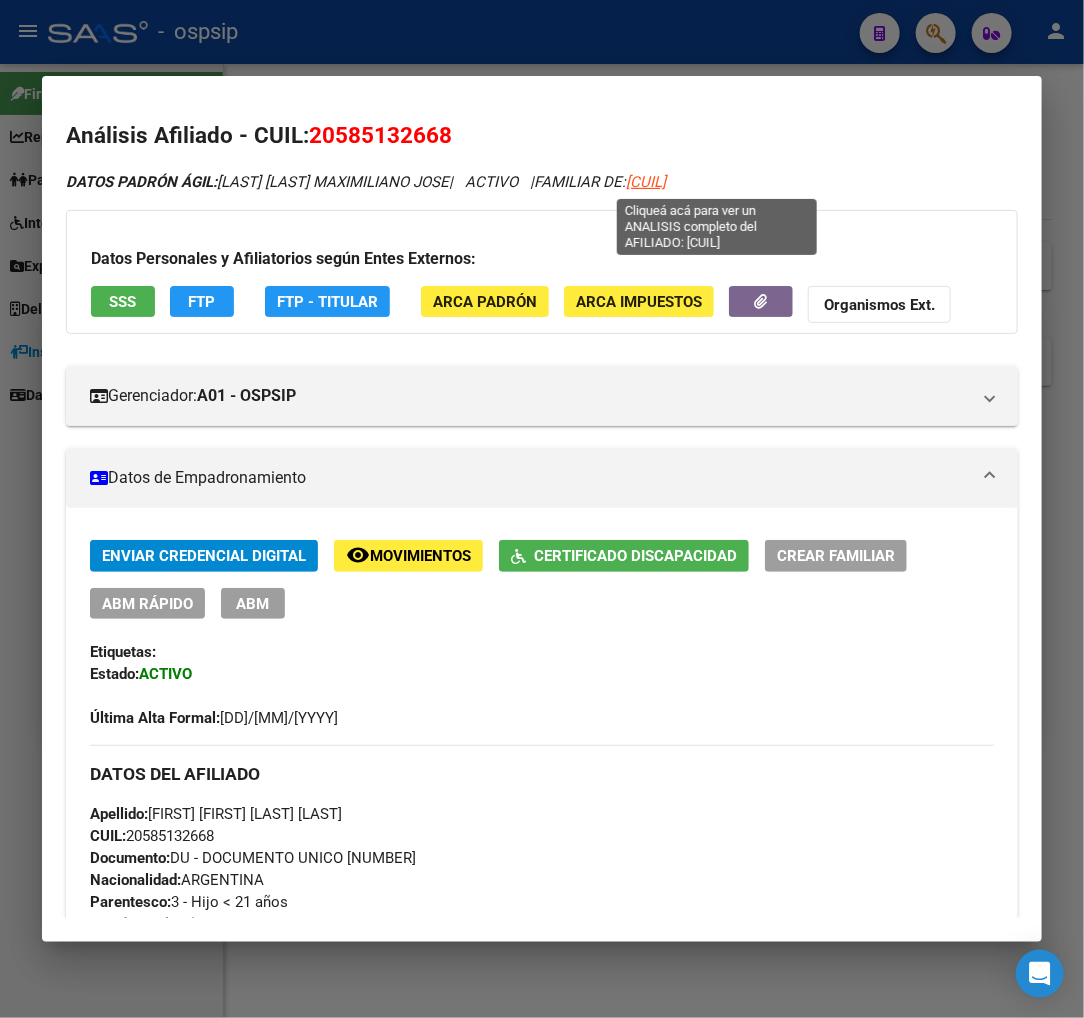 click on "20956937109" at bounding box center [646, 182] 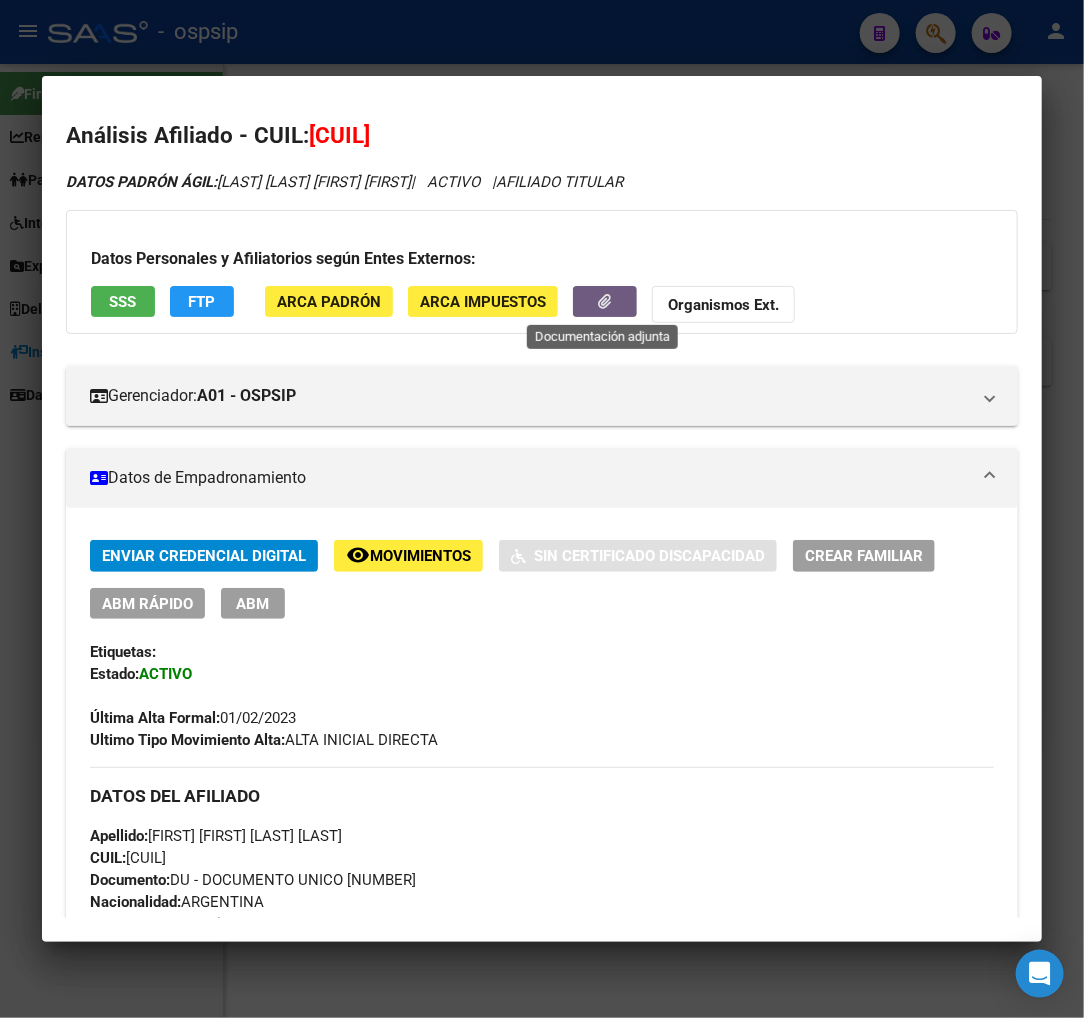 click 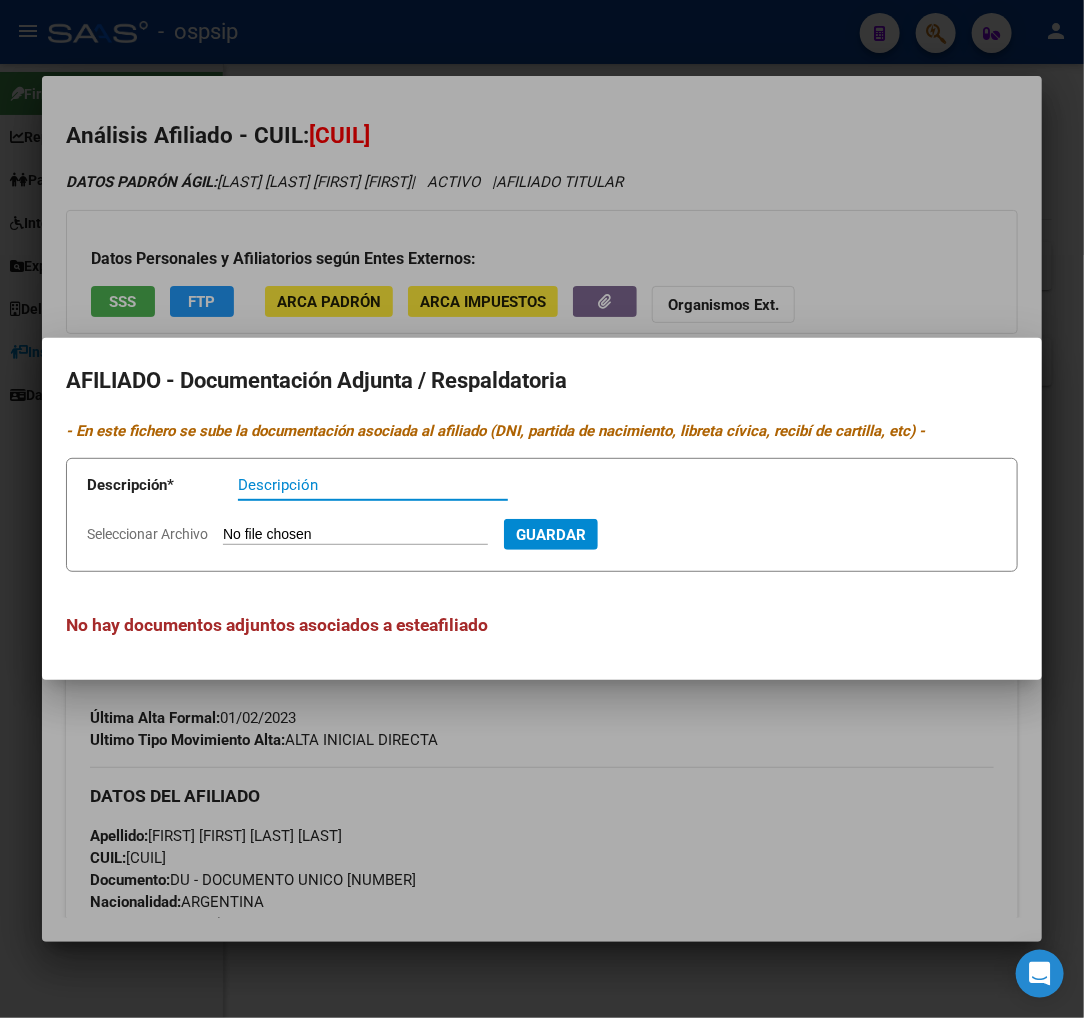 click at bounding box center (542, 509) 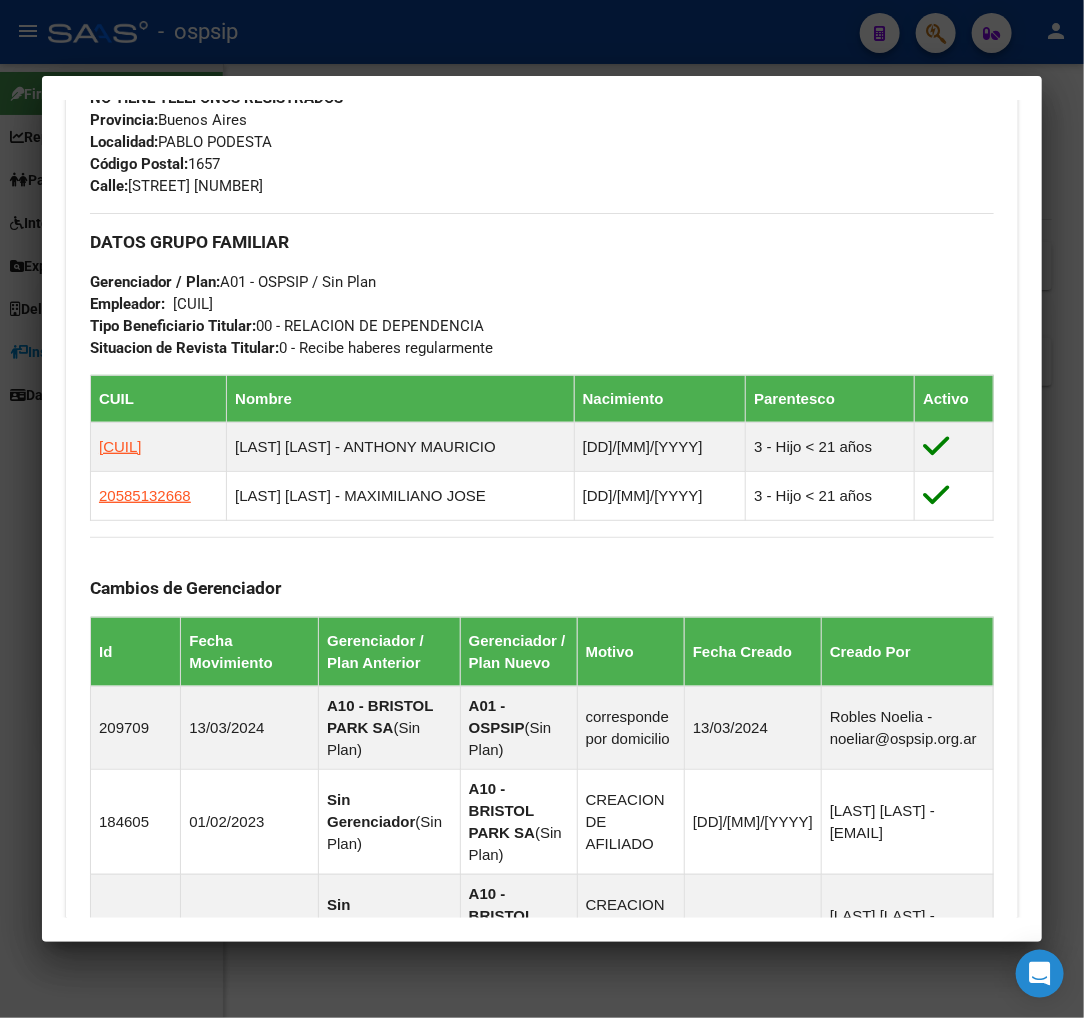 scroll, scrollTop: 1111, scrollLeft: 0, axis: vertical 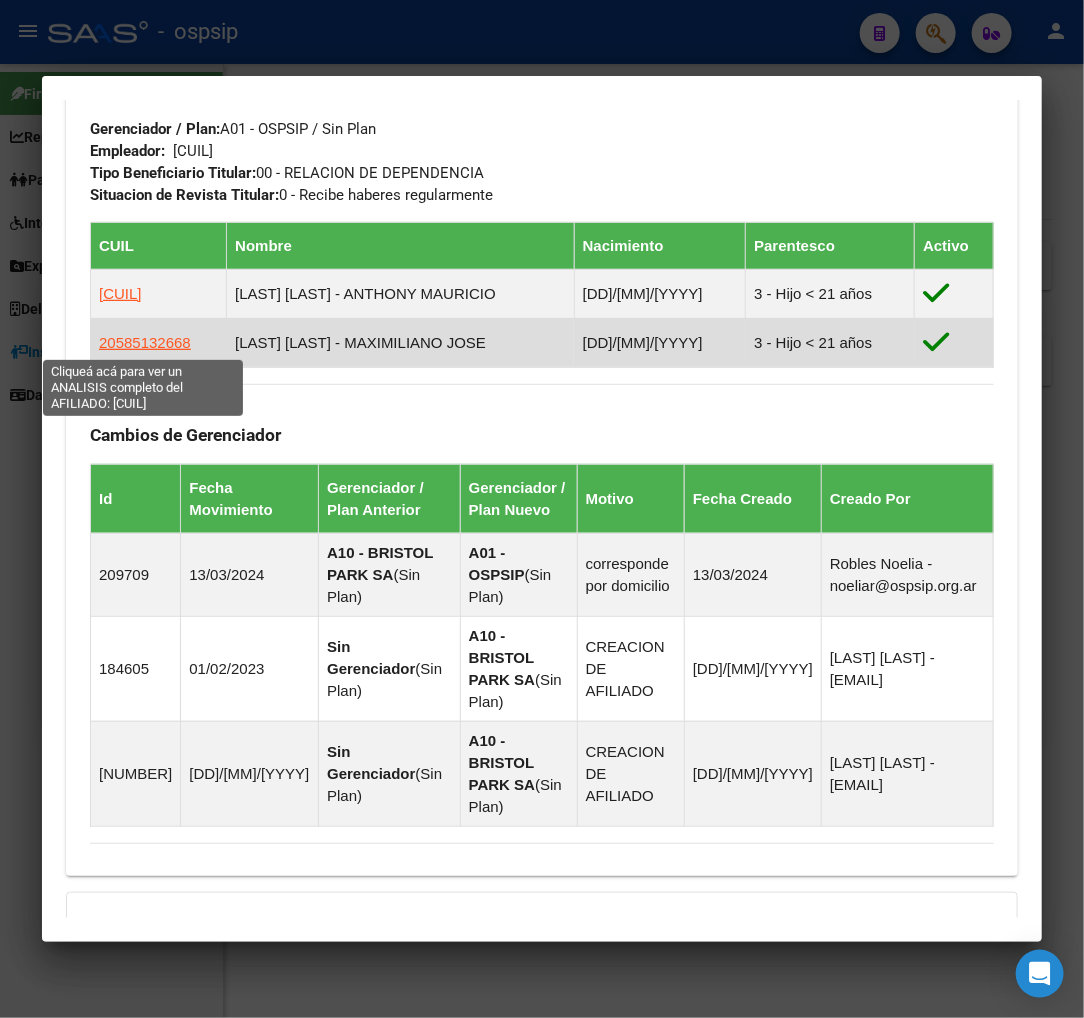 click on "20585132668" at bounding box center [145, 342] 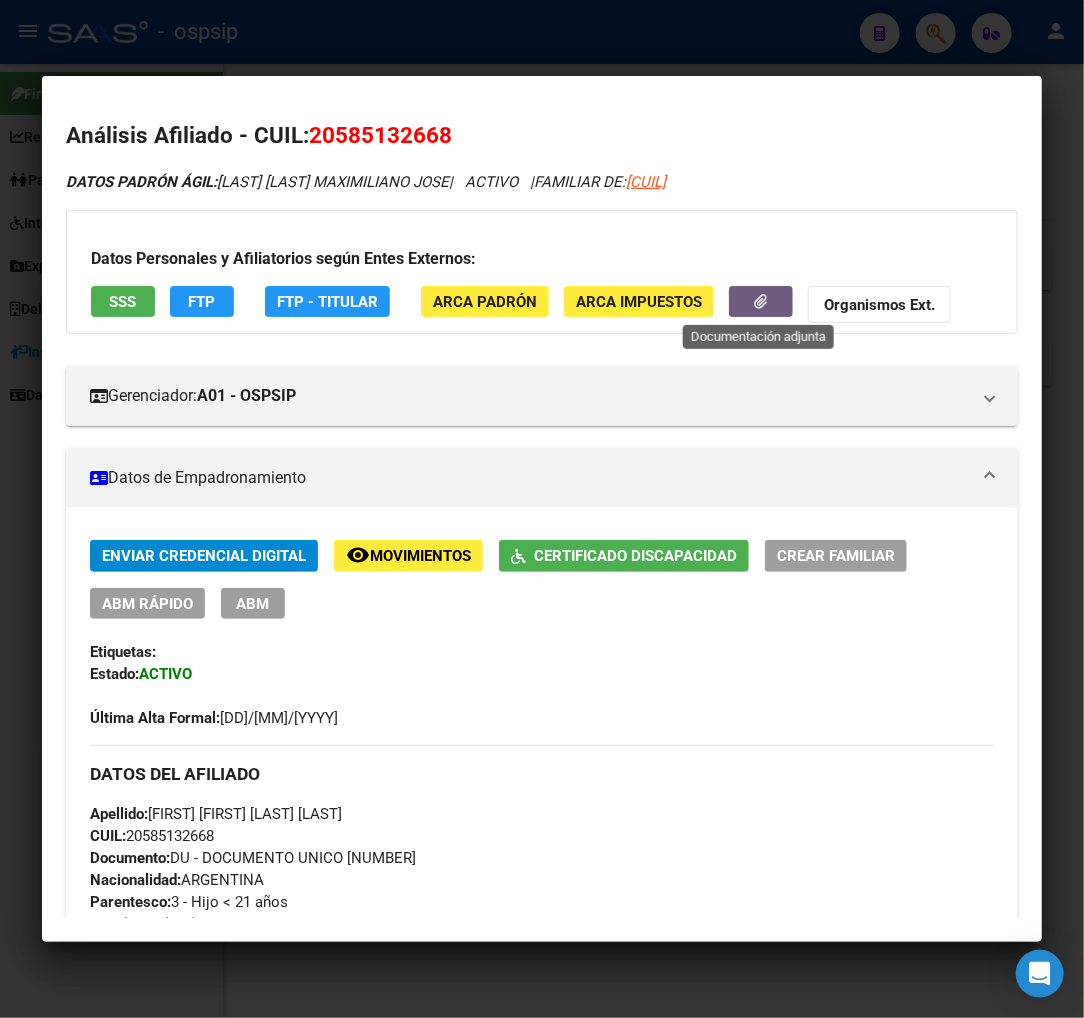 click 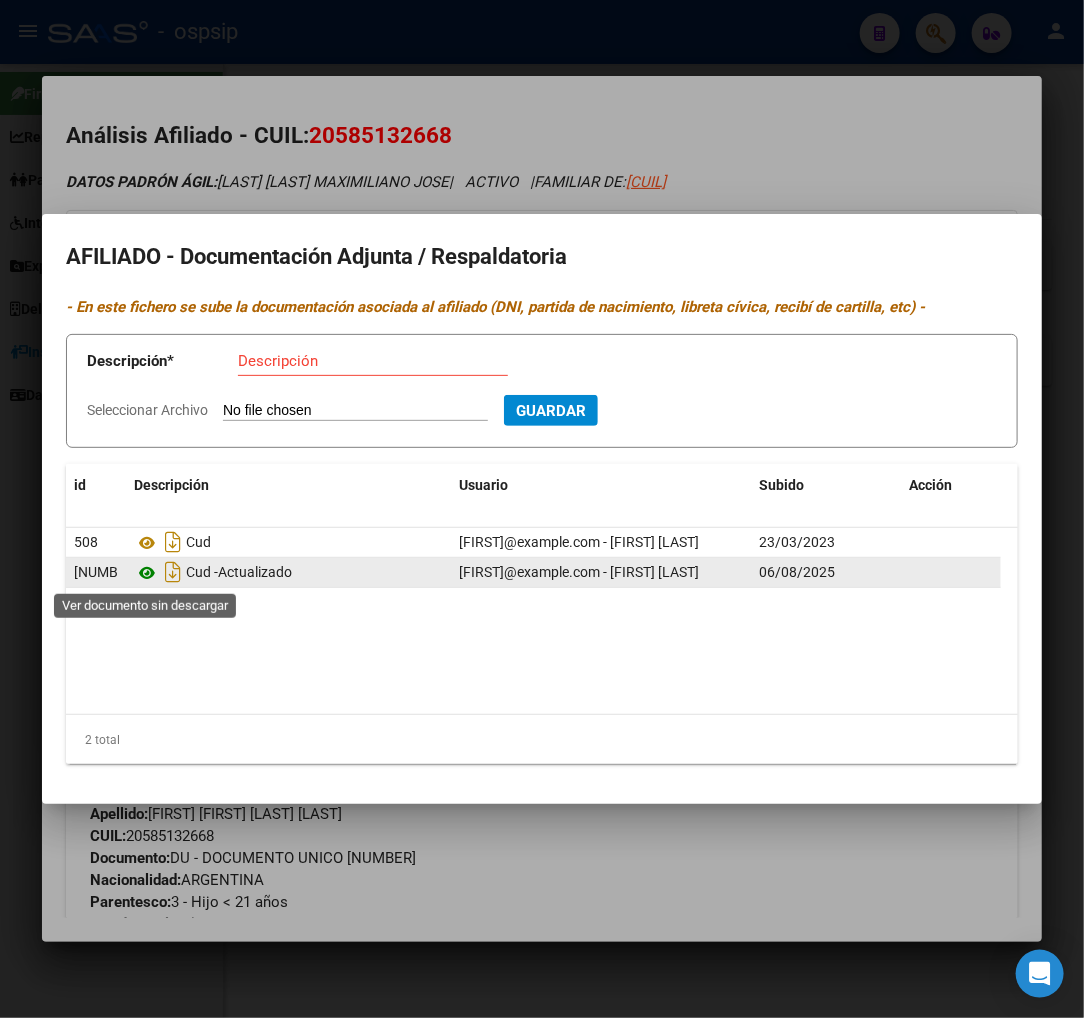 click 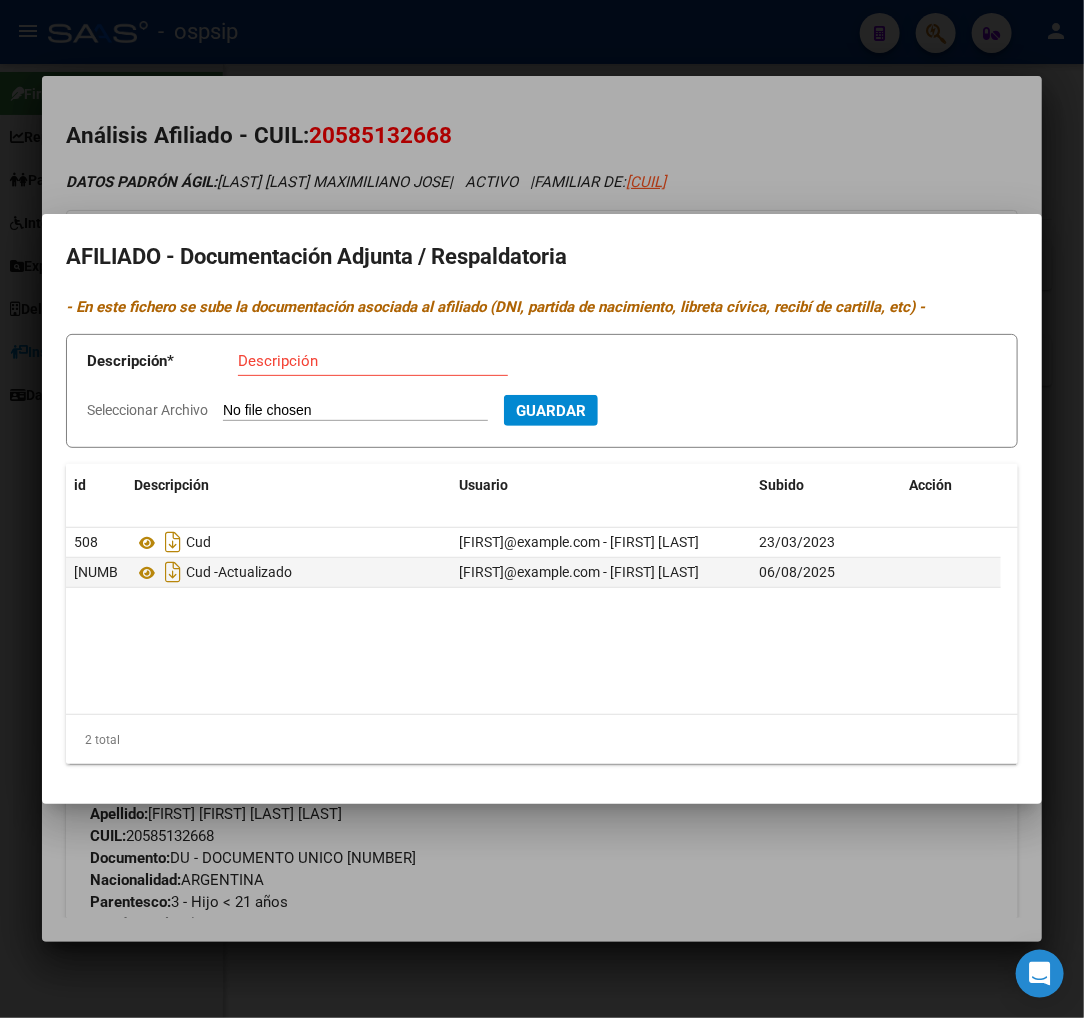 click at bounding box center (542, 509) 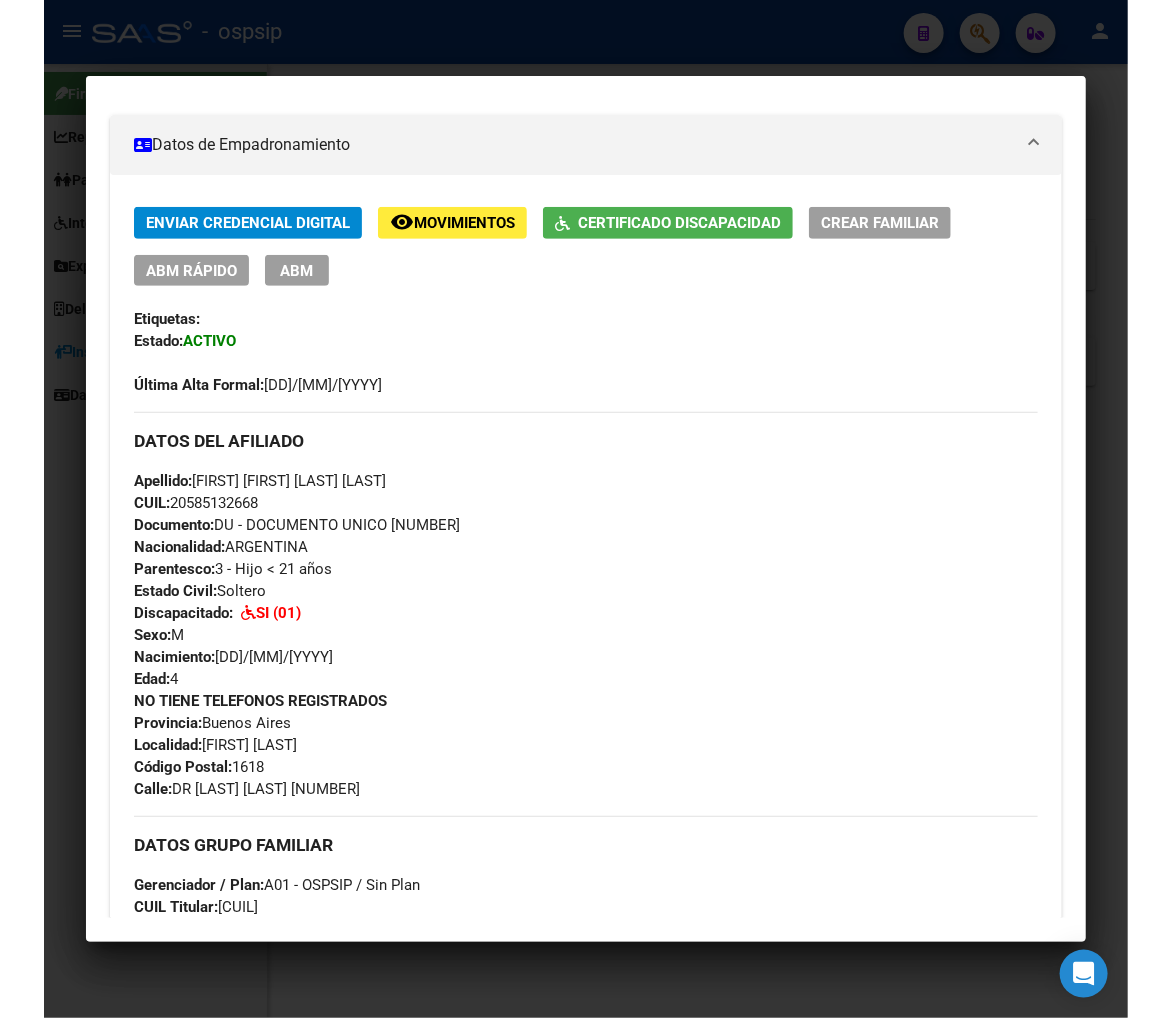 scroll, scrollTop: 888, scrollLeft: 0, axis: vertical 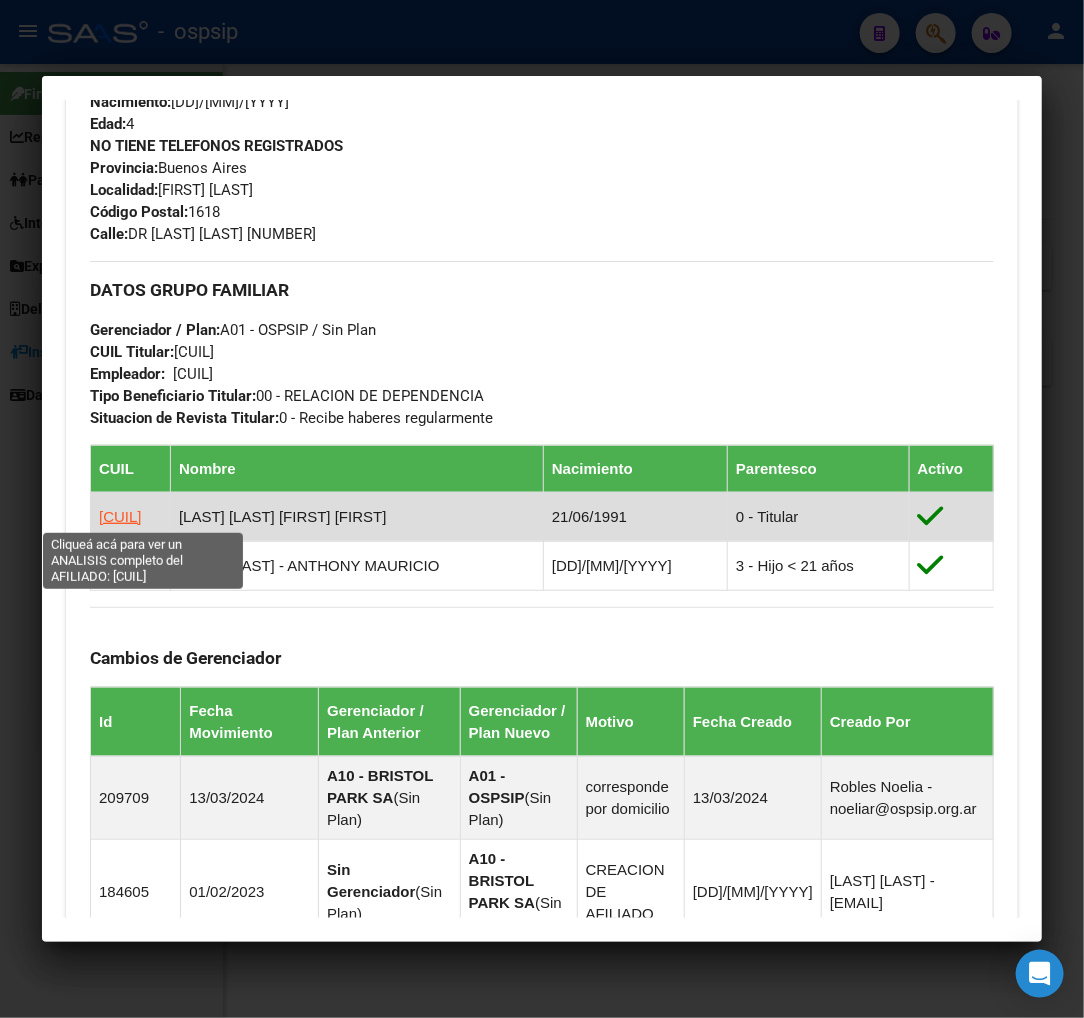 click on "20956937109" at bounding box center [120, 516] 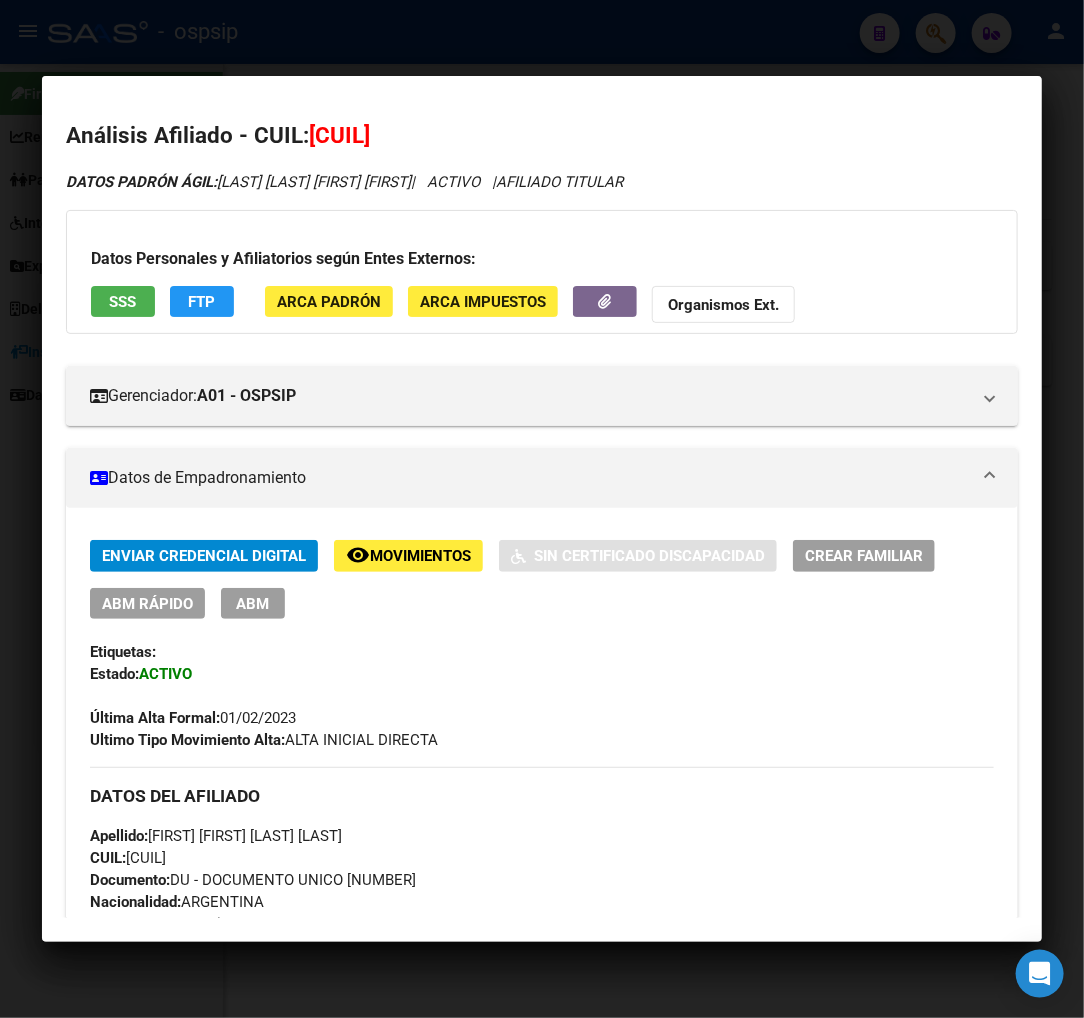 drag, startPoint x: 335, startPoint y: 136, endPoint x: 440, endPoint y: 122, distance: 105.92922 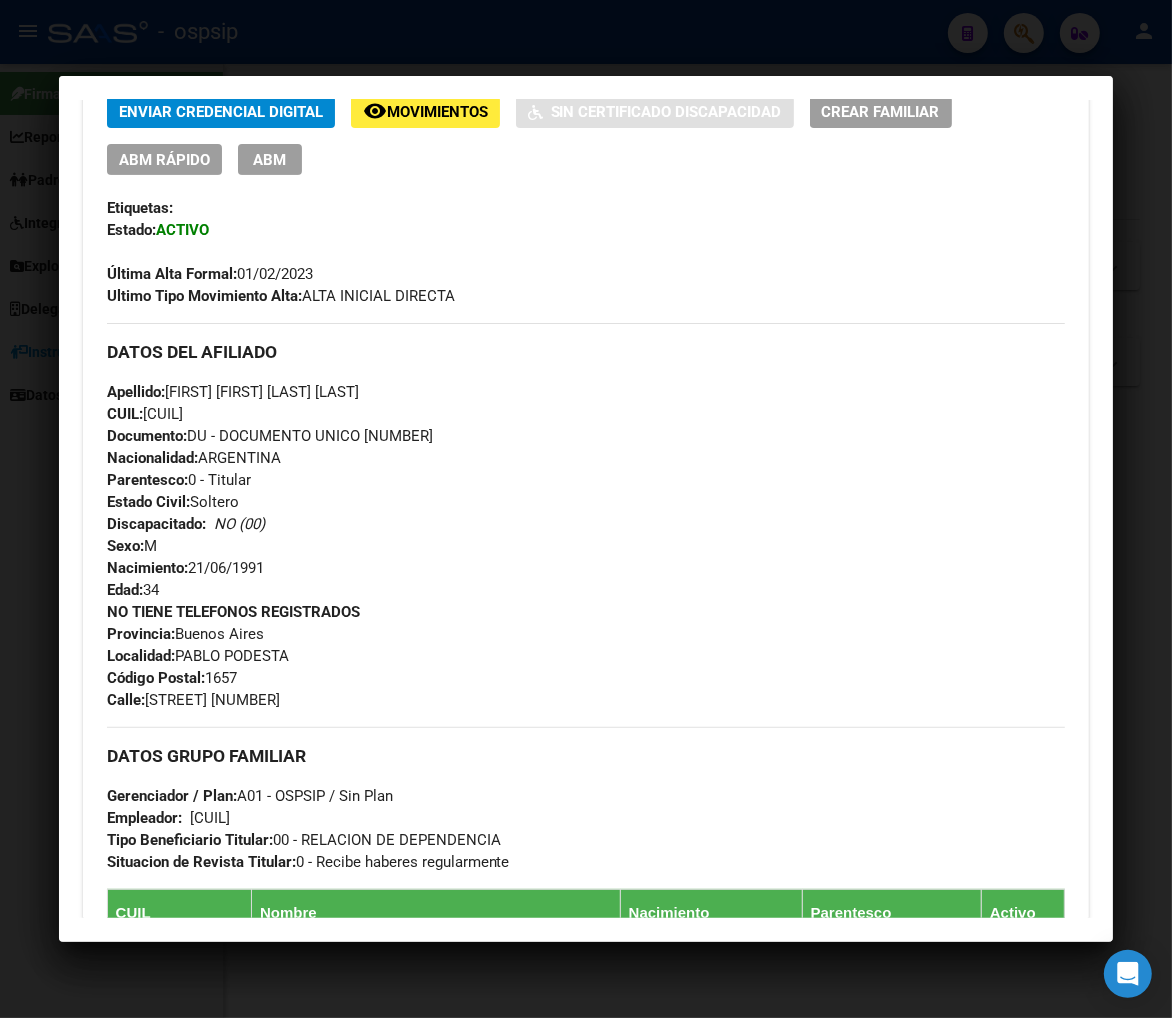 click on "Apellido:  YEISON MAURICIO BEDOYA MALAVERA CUIL:  20956937109 Documento:  DU - DOCUMENTO UNICO 95693710  Nacionalidad:  ARGENTINA Parentesco:  0 - Titular Estado Civil:  Soltero Discapacitado:    NO (00) Sexo:  M Nacimiento:  21/06/1991 Edad:  34" at bounding box center (586, 491) 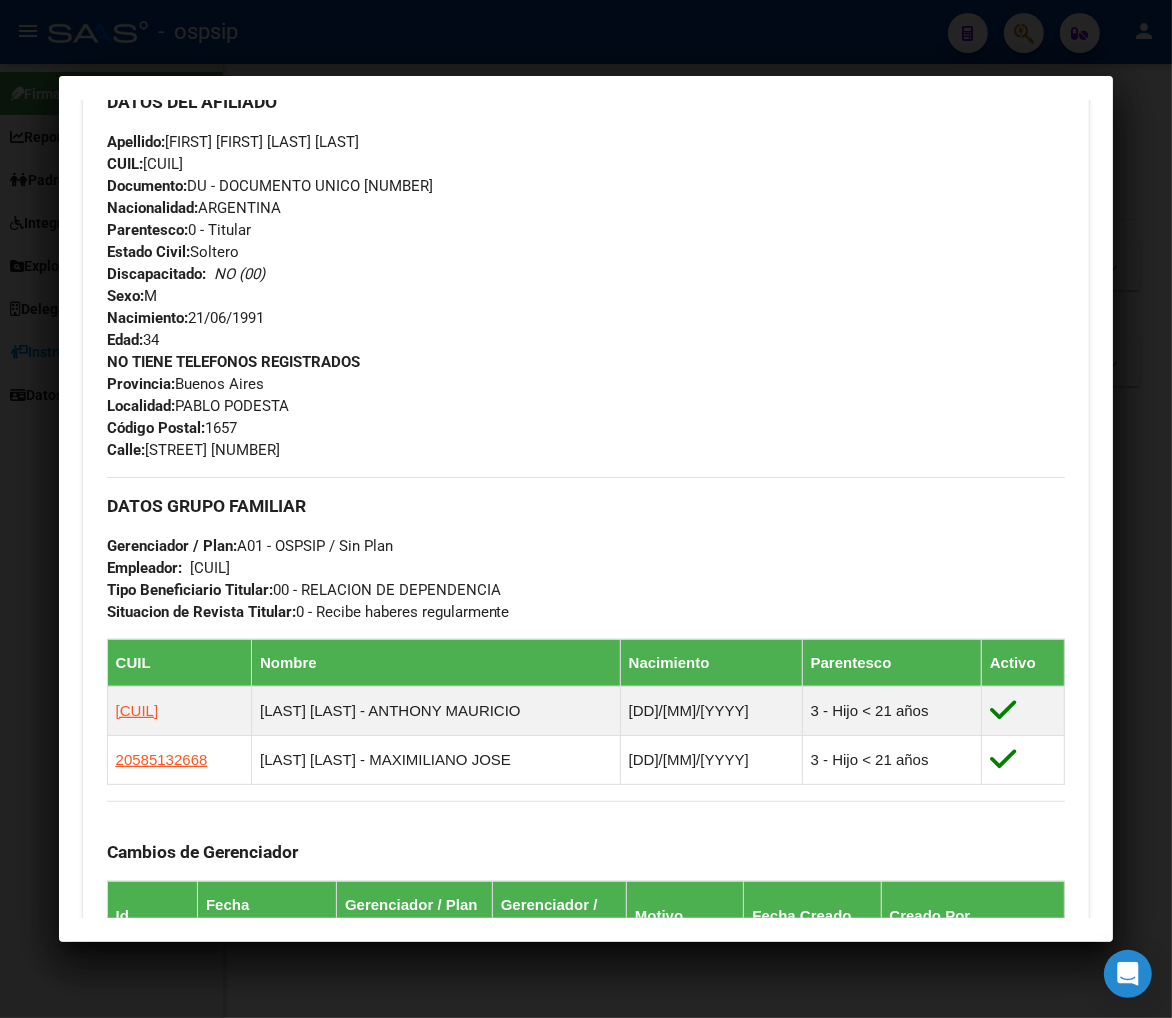 scroll, scrollTop: 888, scrollLeft: 0, axis: vertical 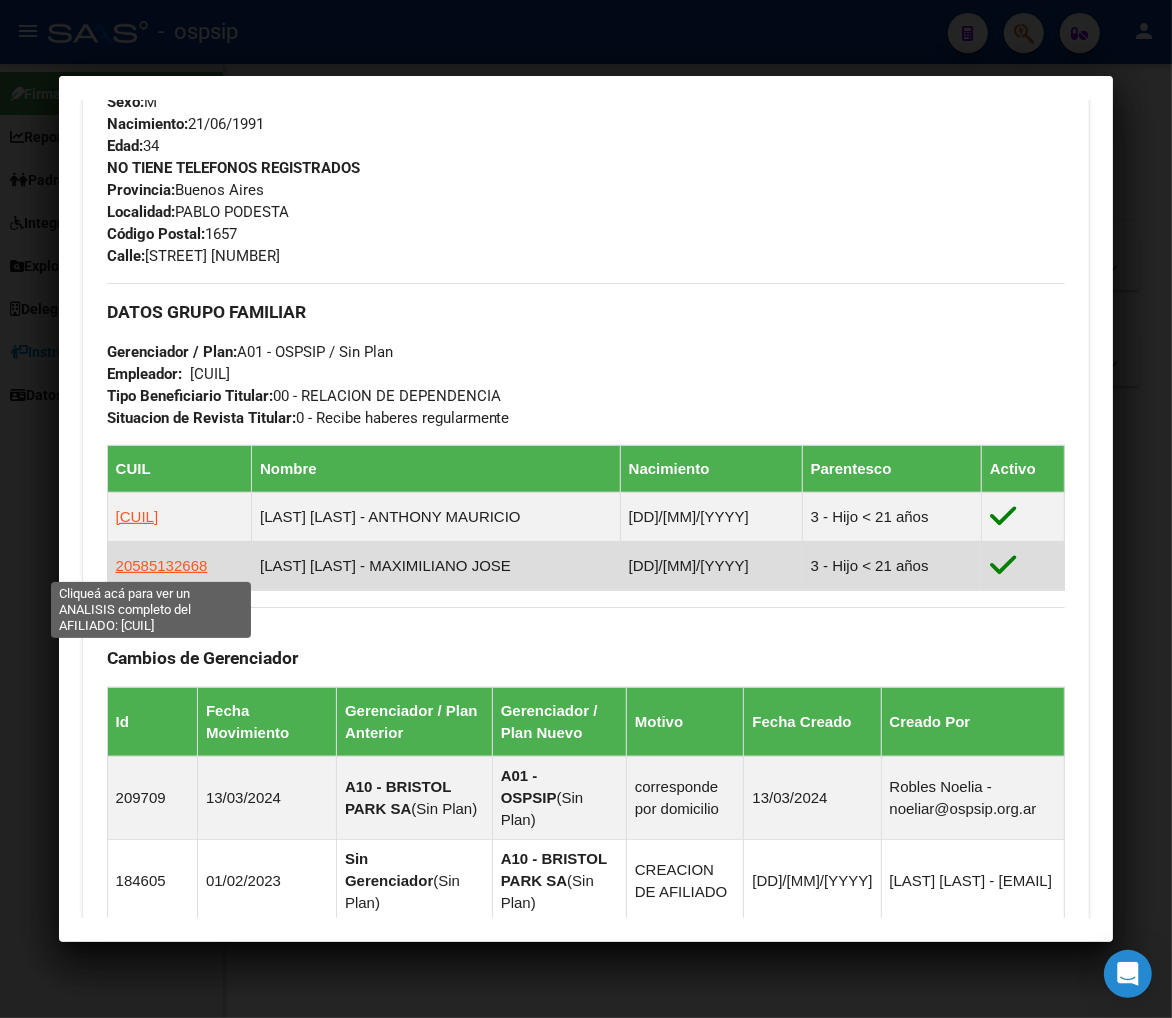 click on "20585132668" at bounding box center (162, 565) 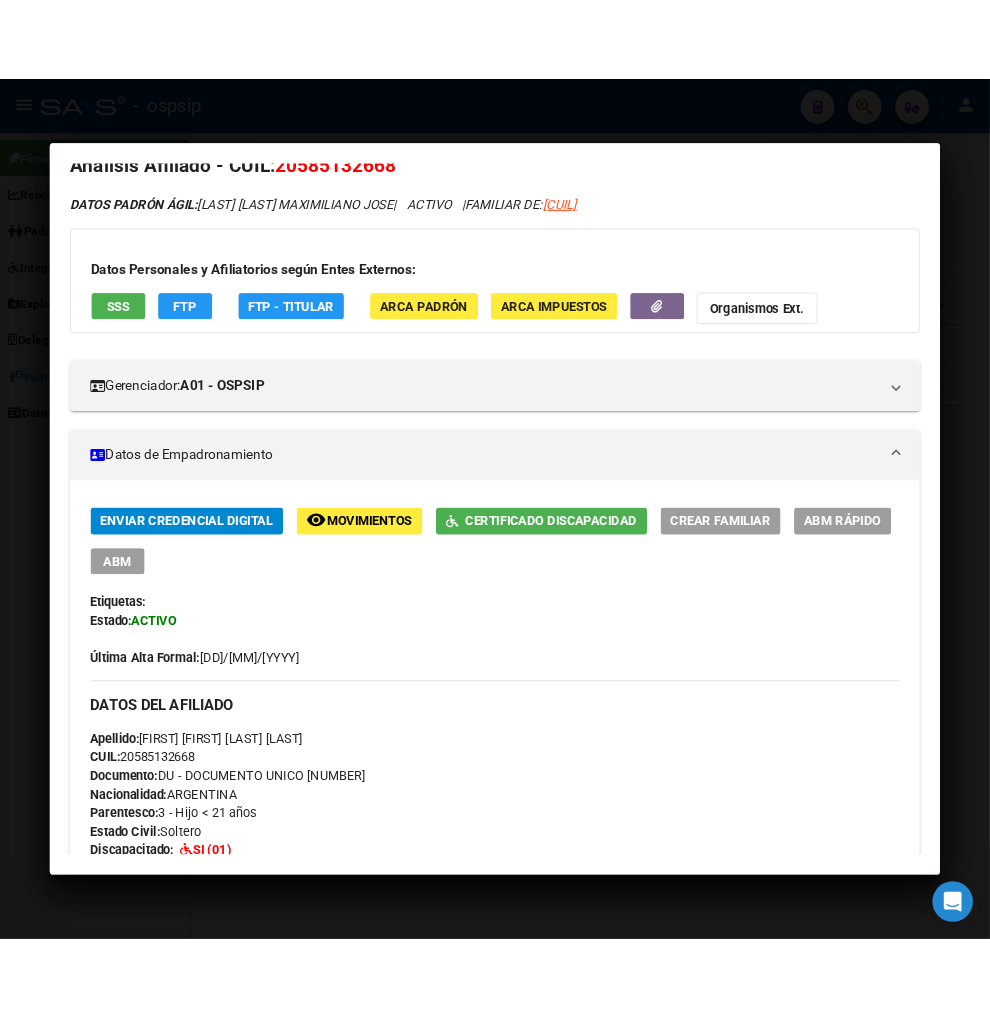 scroll, scrollTop: 0, scrollLeft: 0, axis: both 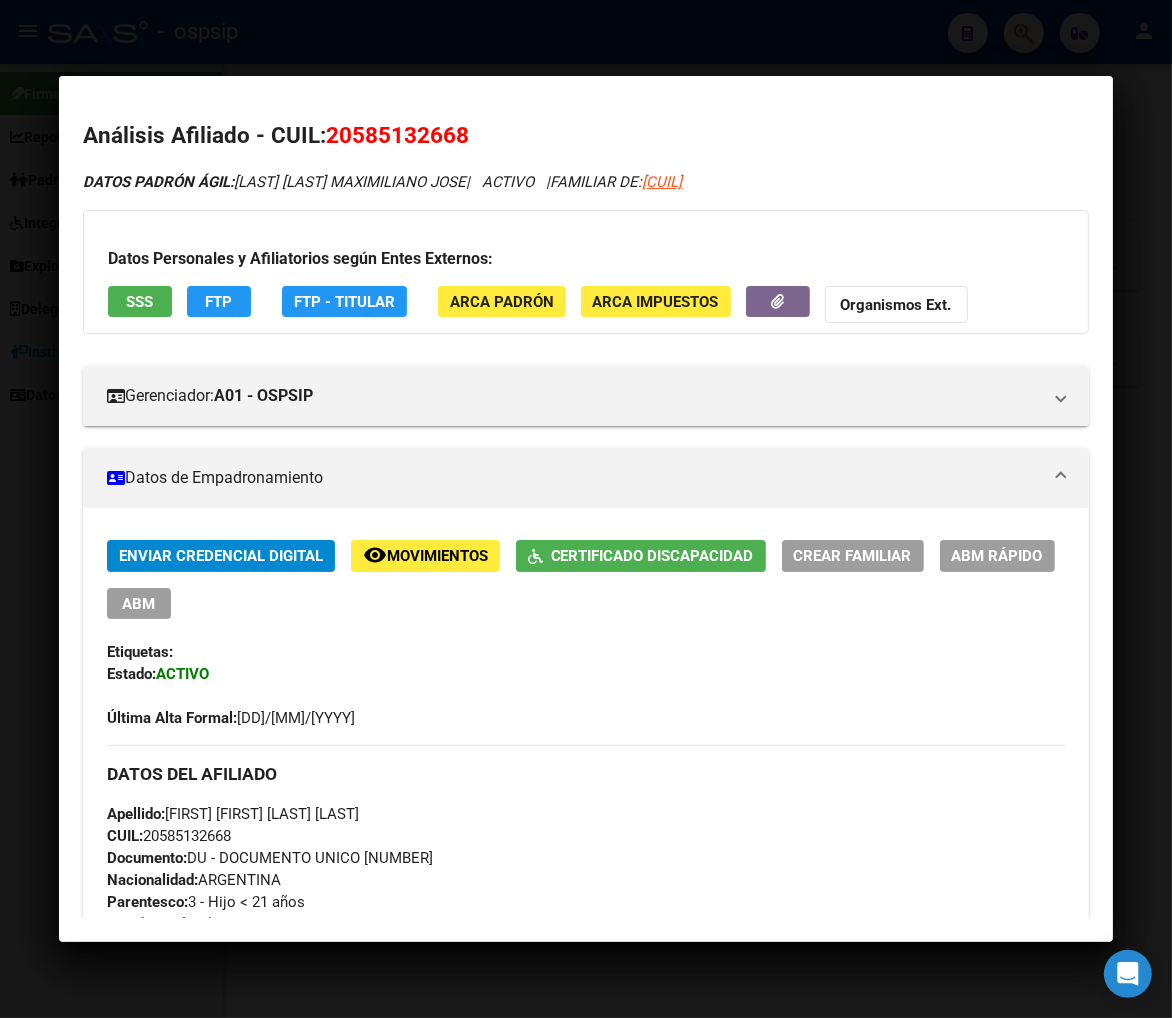 click on "Apellido:  MAXIMILIANO JOSE BEDOYA PATIÑO CUIL:  20585132668 Documento:  DU - DOCUMENTO UNICO 58513266  Nacionalidad:  ARGENTINA Parentesco:  3 - Hijo < 21 años Estado Civil:  Soltero Discapacitado:     SI (01) Sexo:  M Nacimiento:  06/11/2020 Edad:  4" at bounding box center [586, 913] 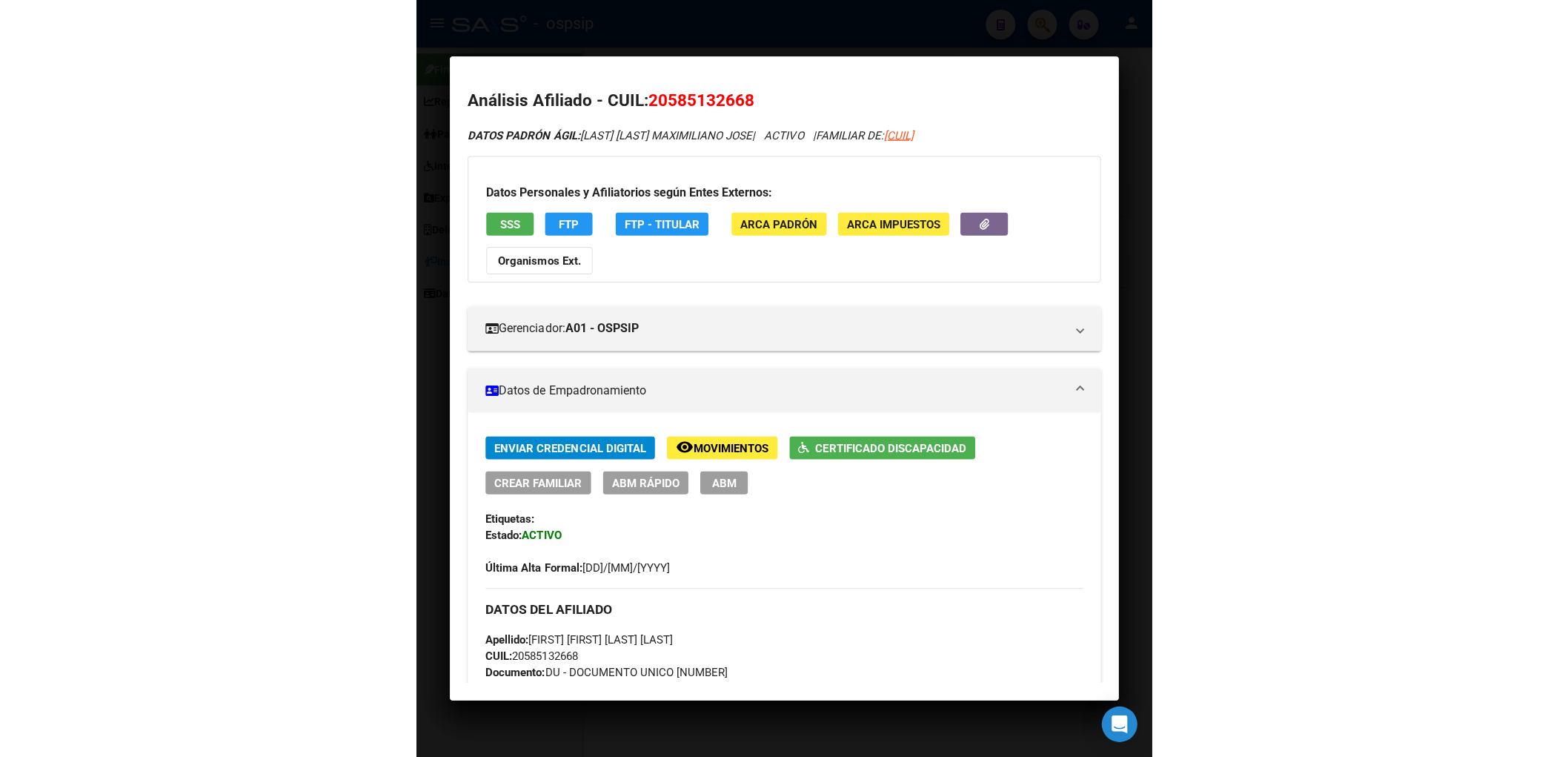 scroll, scrollTop: 692, scrollLeft: 0, axis: vertical 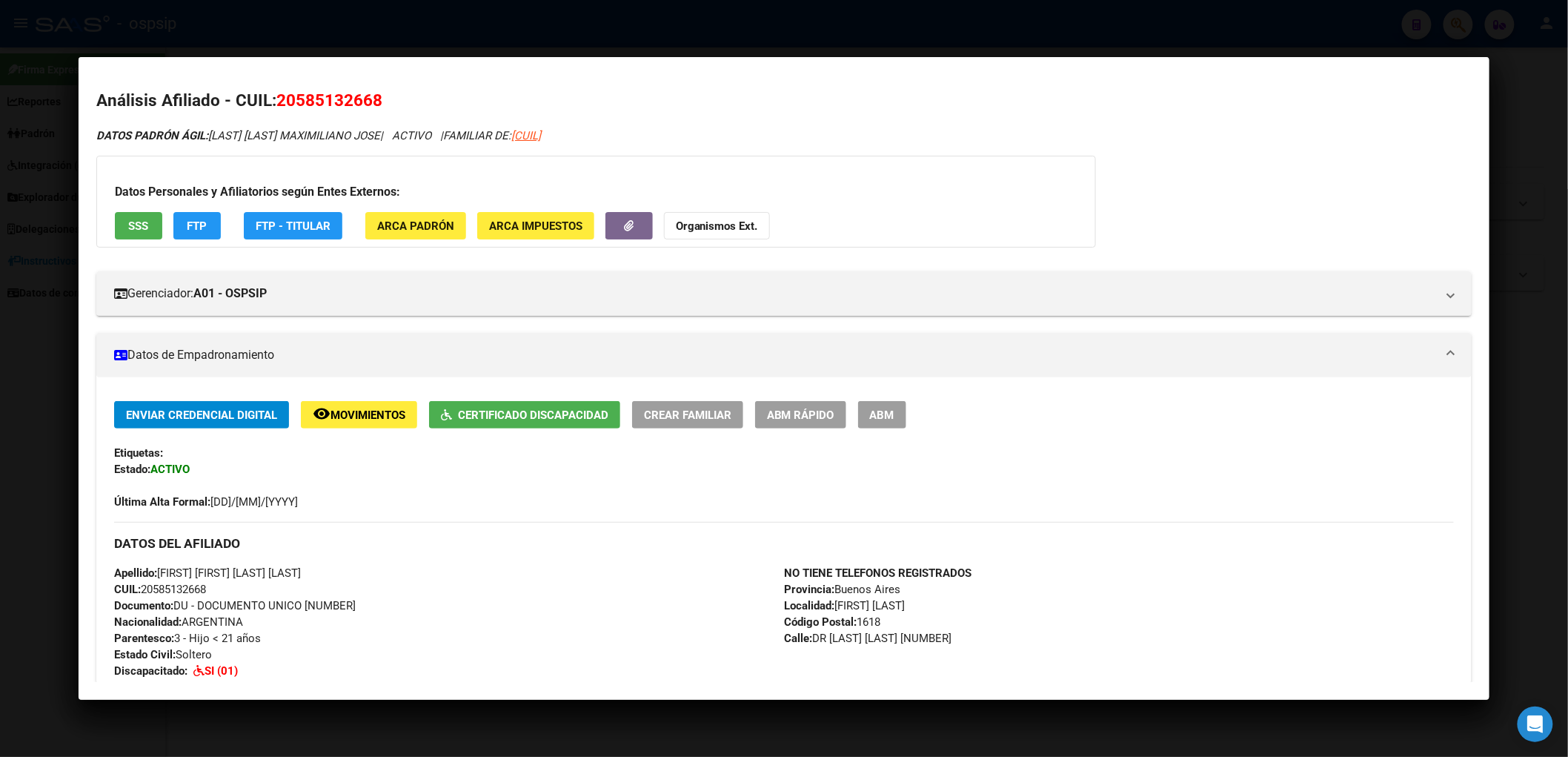 click on "Datos Personales y Afiliatorios según Entes Externos: SSS FTP  FTP - Titular ARCA Padrón ARCA Impuestos Organismos Ext." at bounding box center (596, 202) 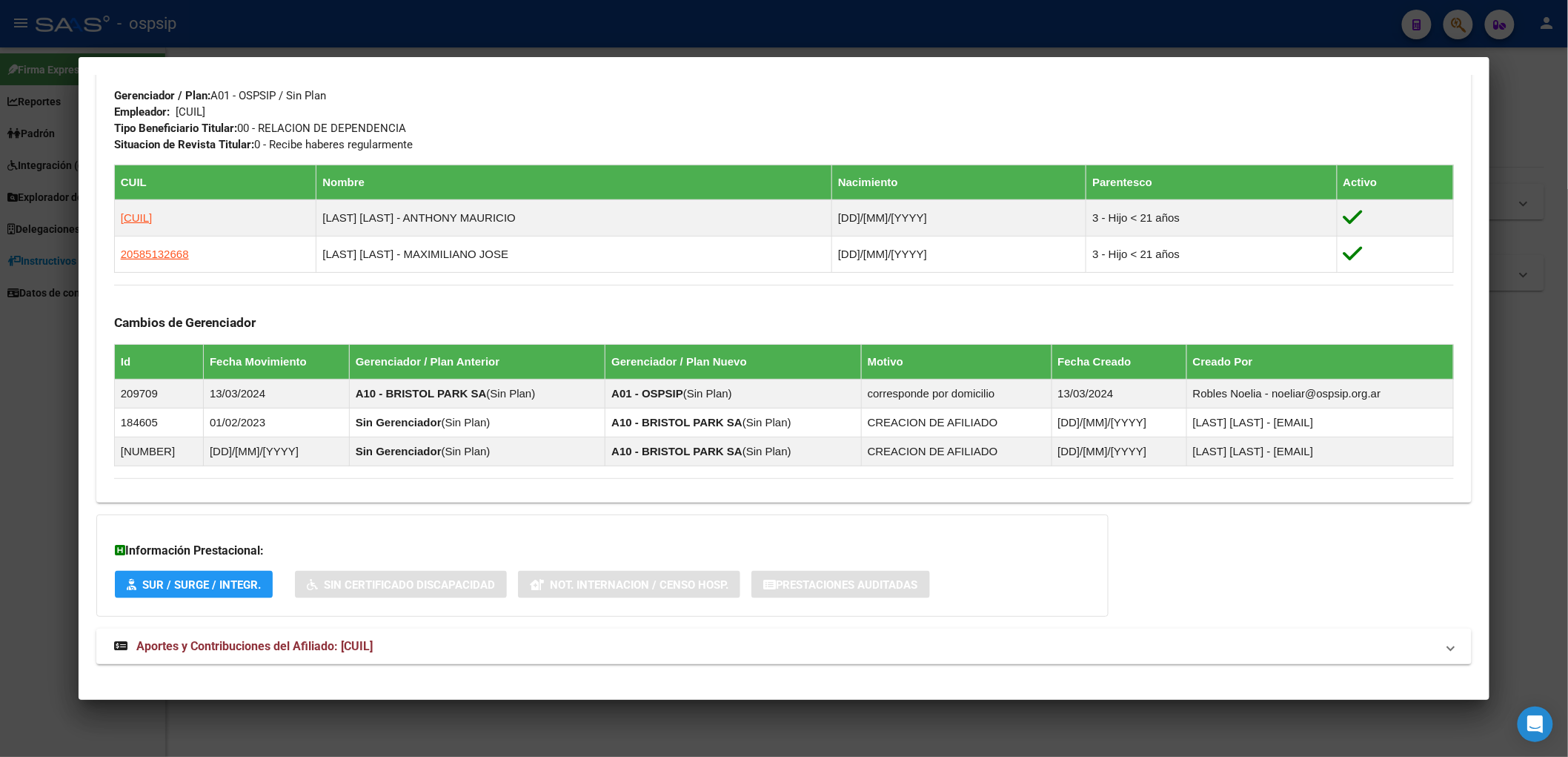 click at bounding box center [784, 378] 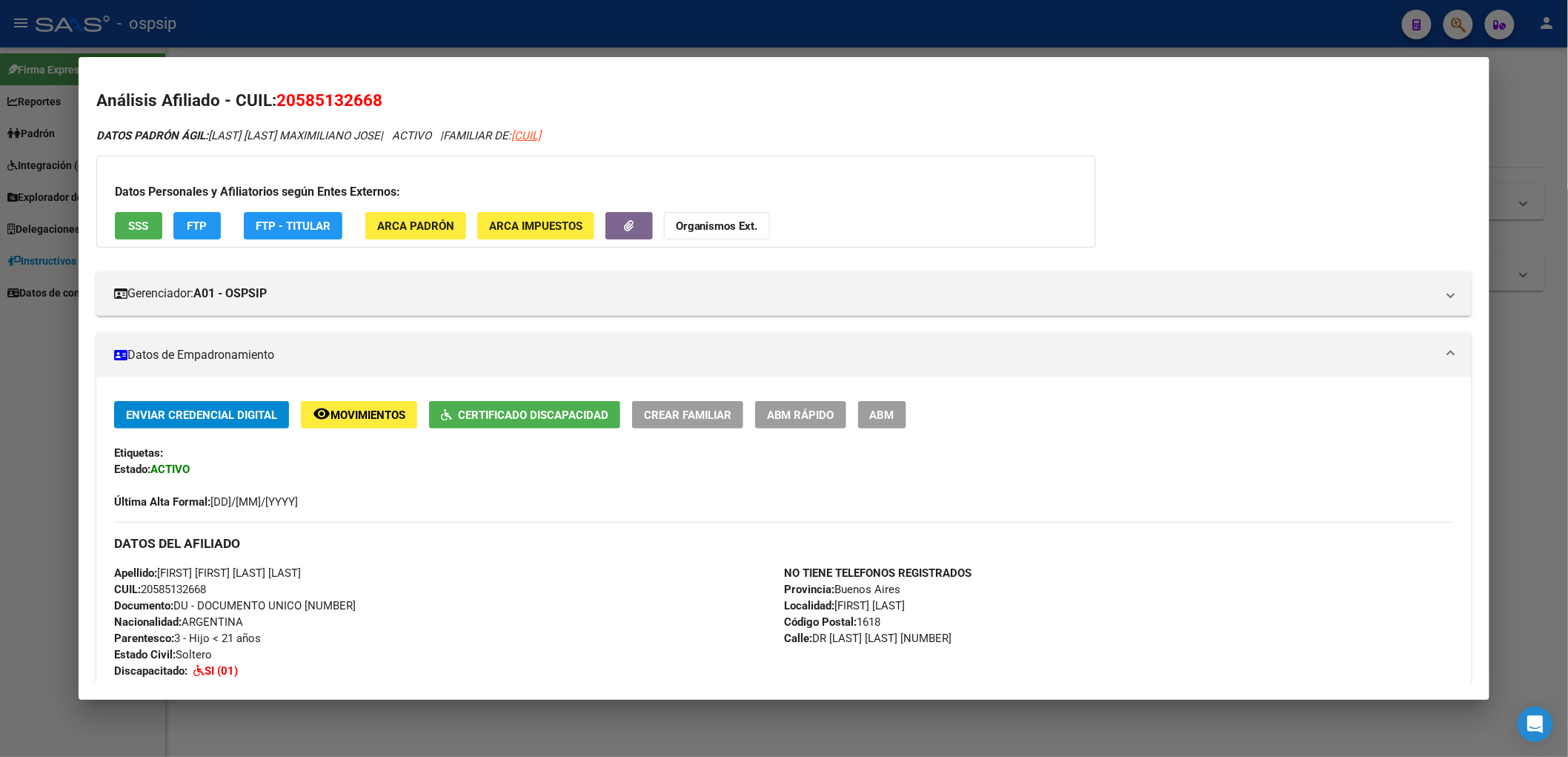 click at bounding box center [784, 378] 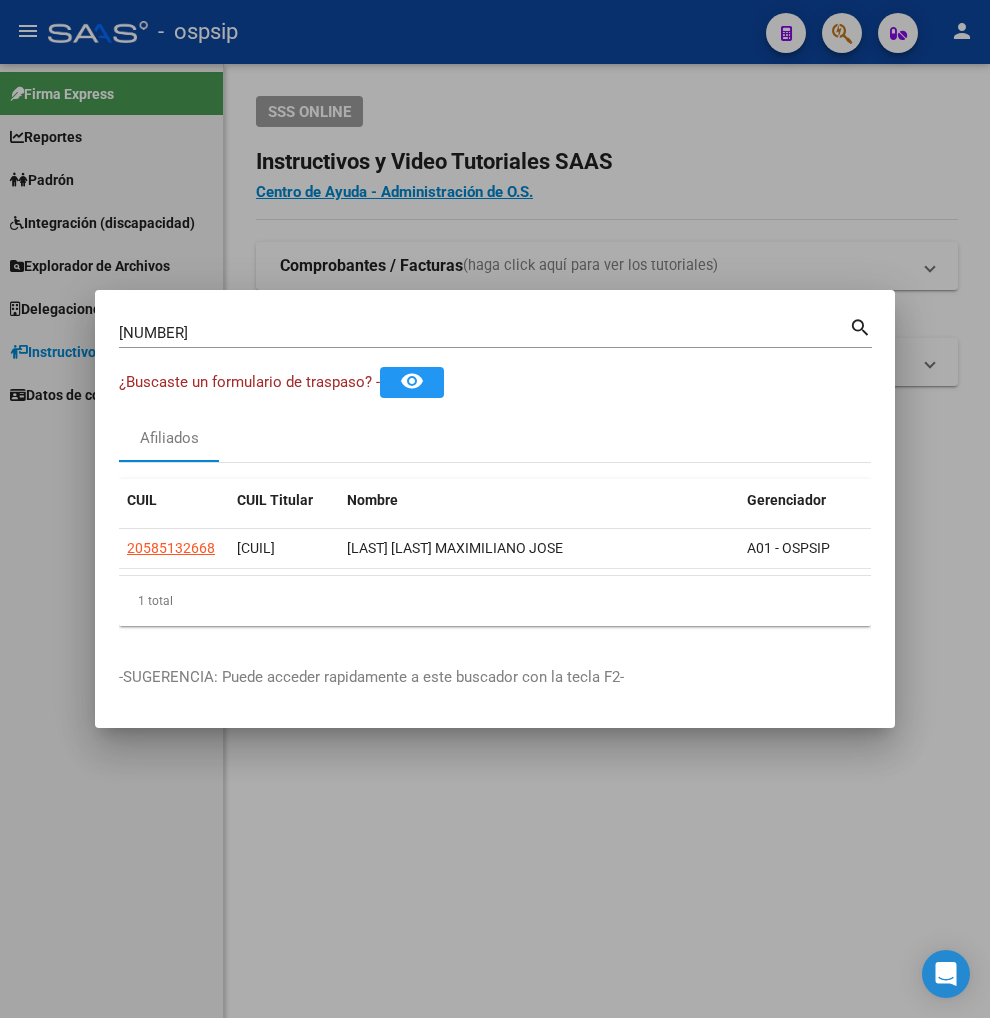 click on "58513266" at bounding box center (484, 333) 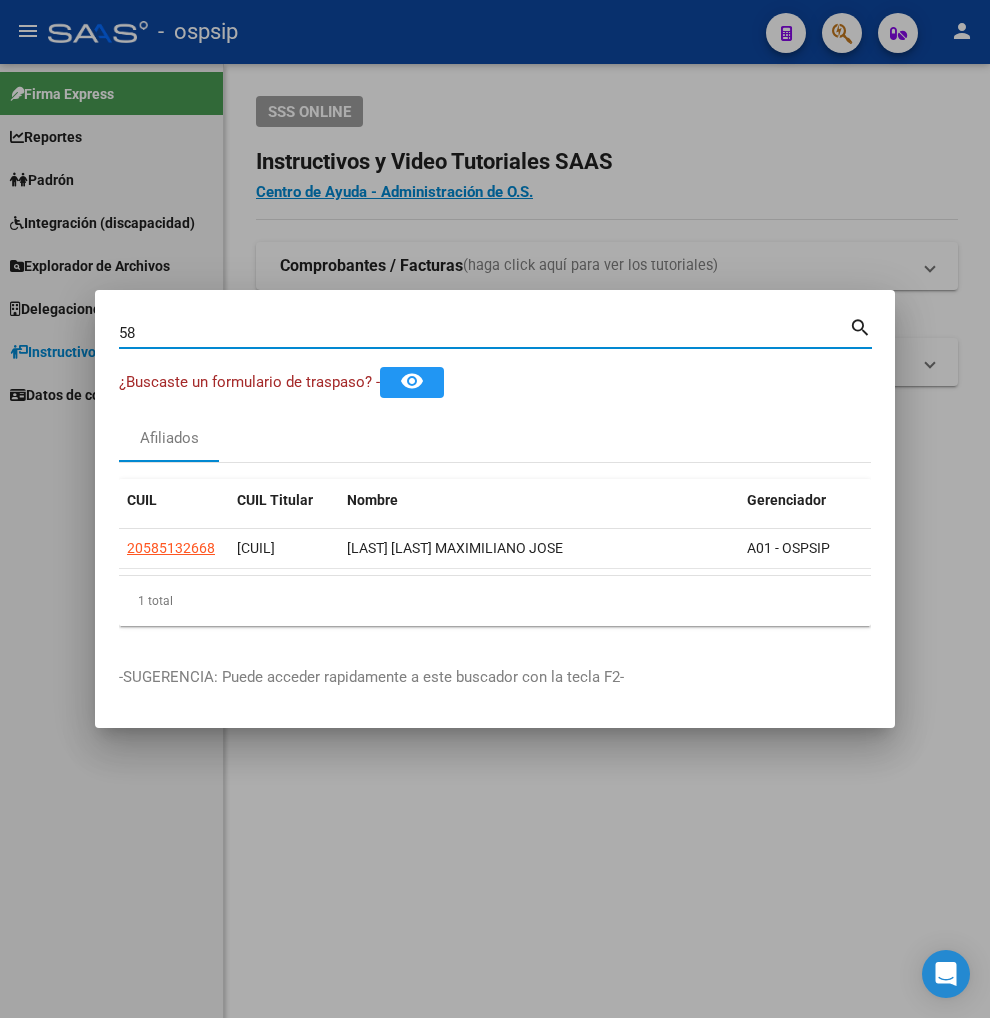type on "5" 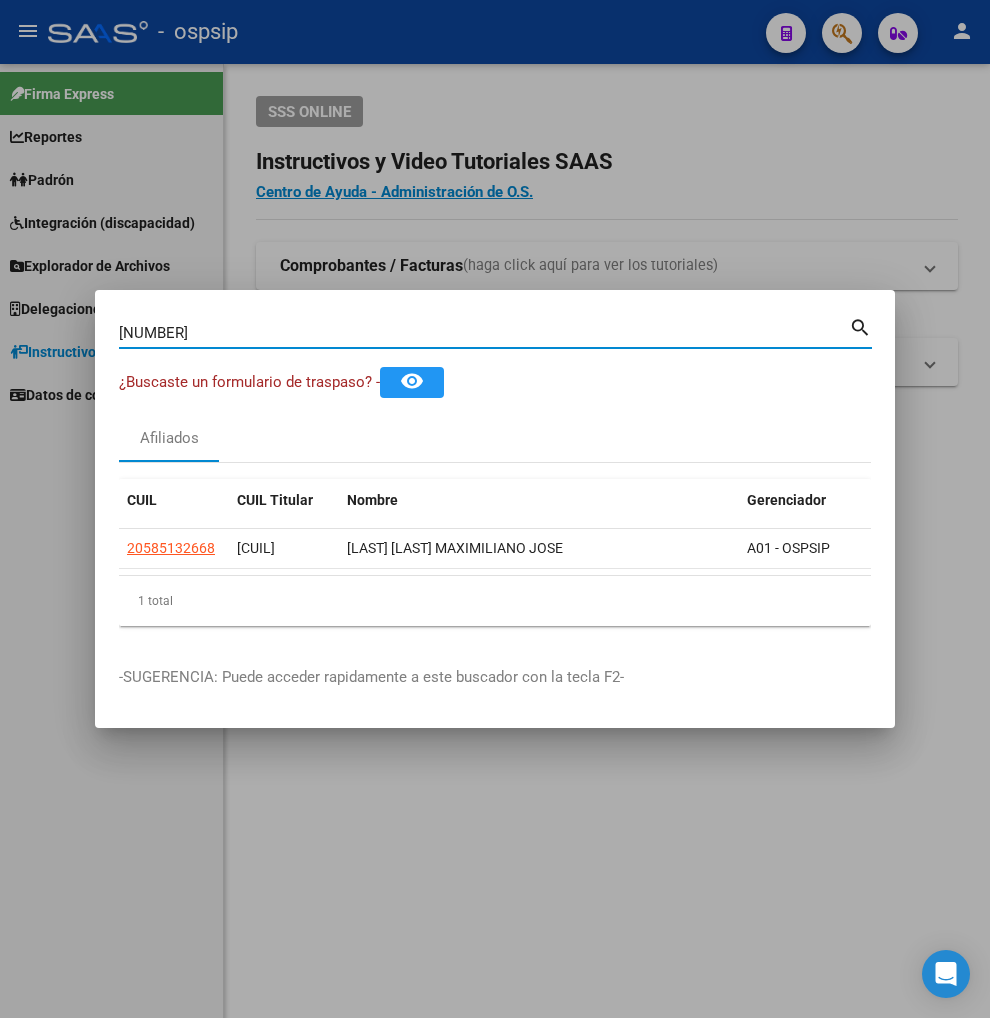 type on "56631311" 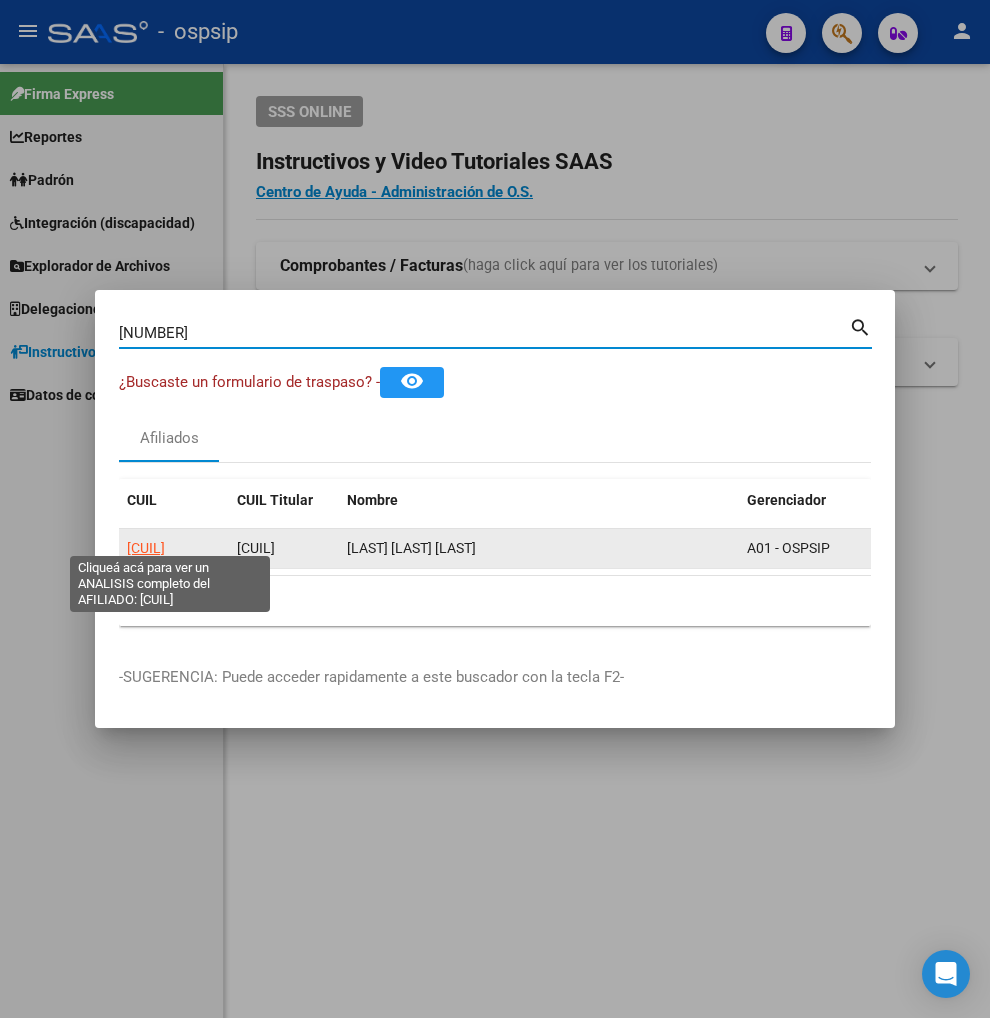 click on "20566313112" 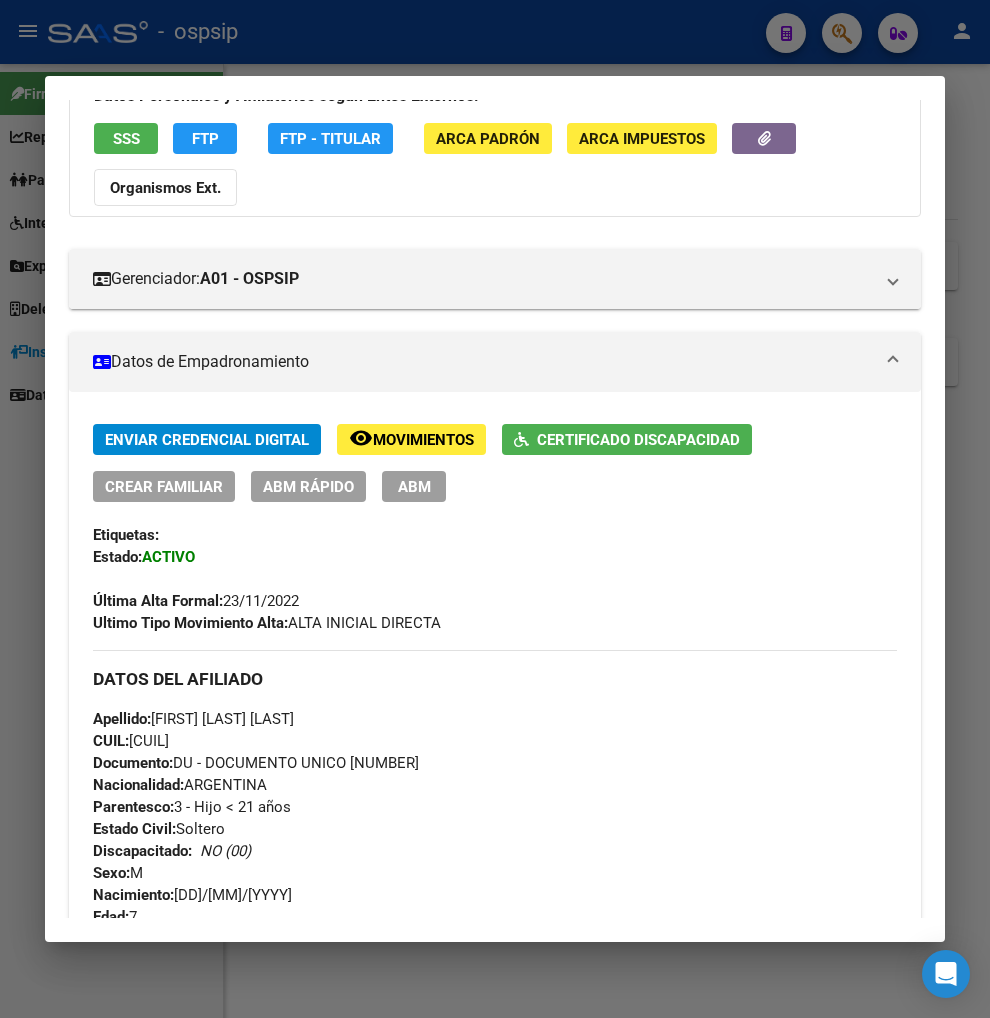 scroll, scrollTop: 0, scrollLeft: 0, axis: both 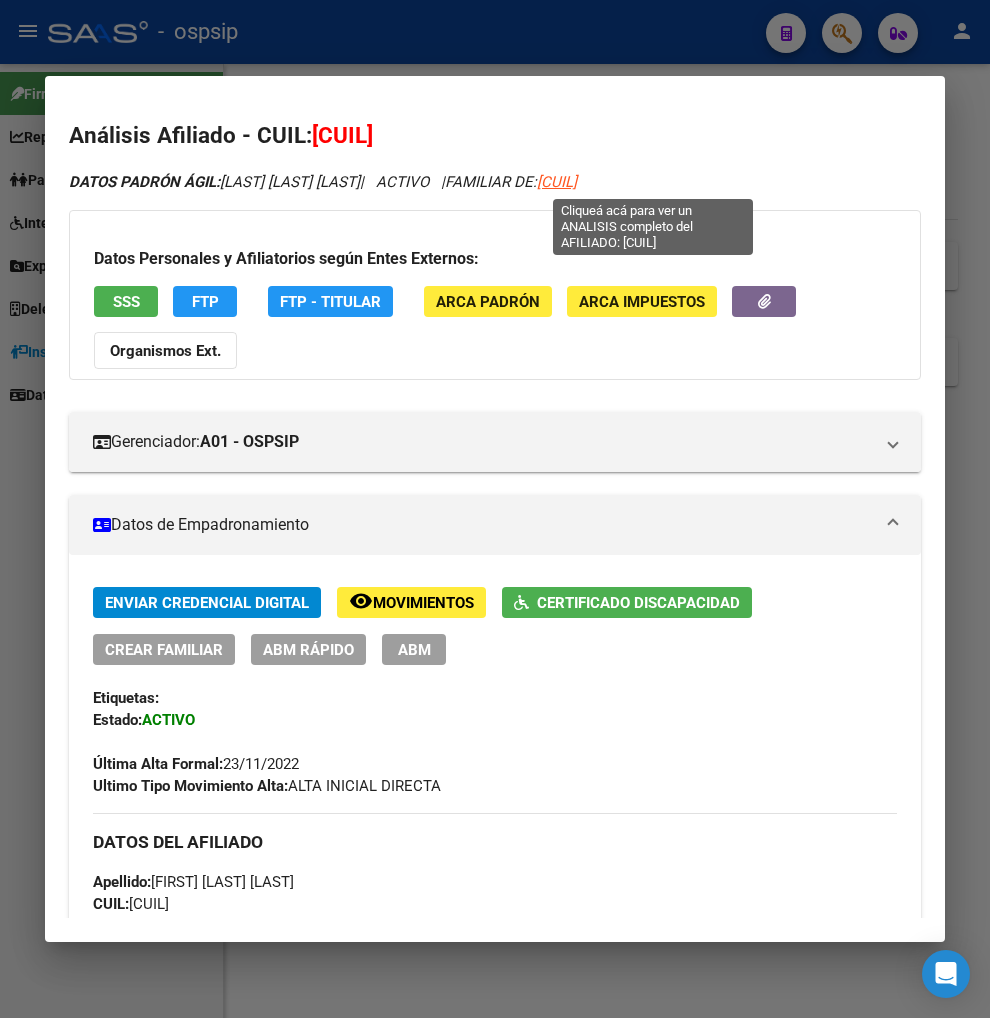 click on "20382299990" at bounding box center [557, 182] 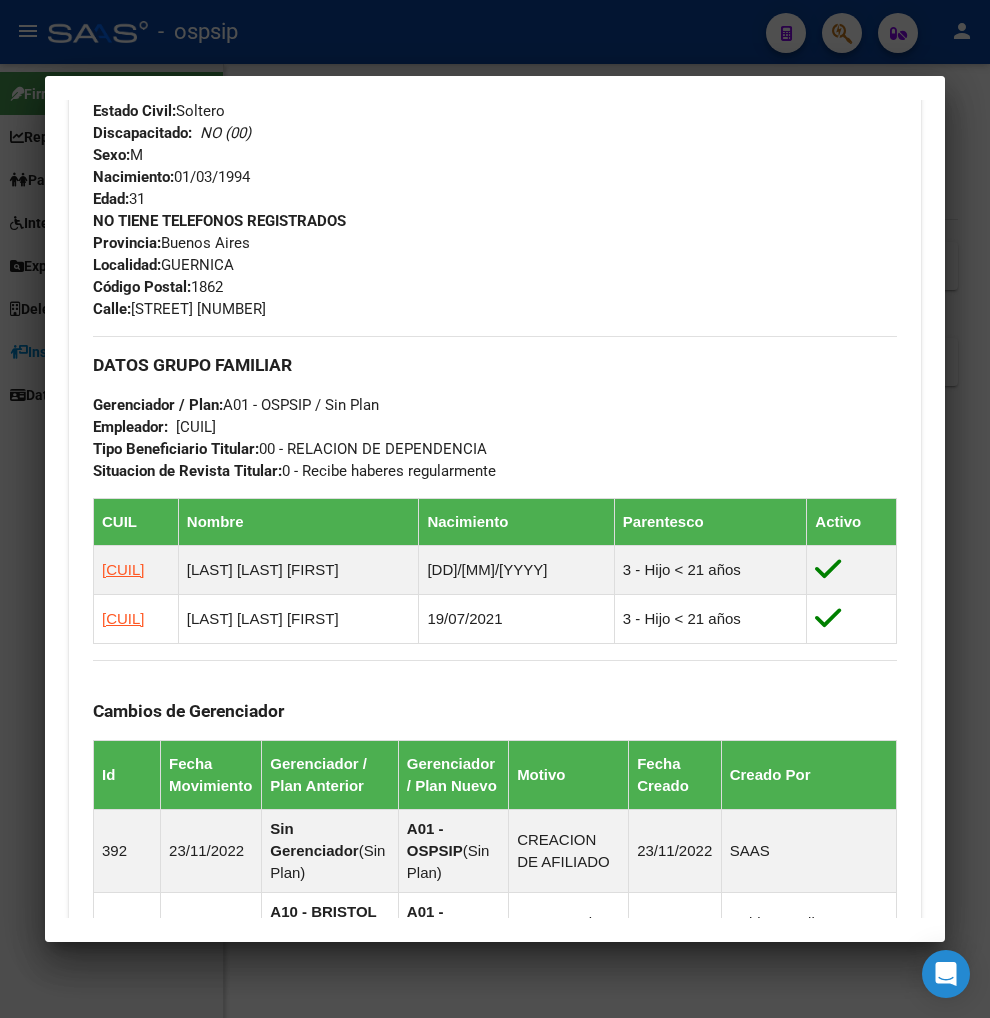 scroll, scrollTop: 888, scrollLeft: 0, axis: vertical 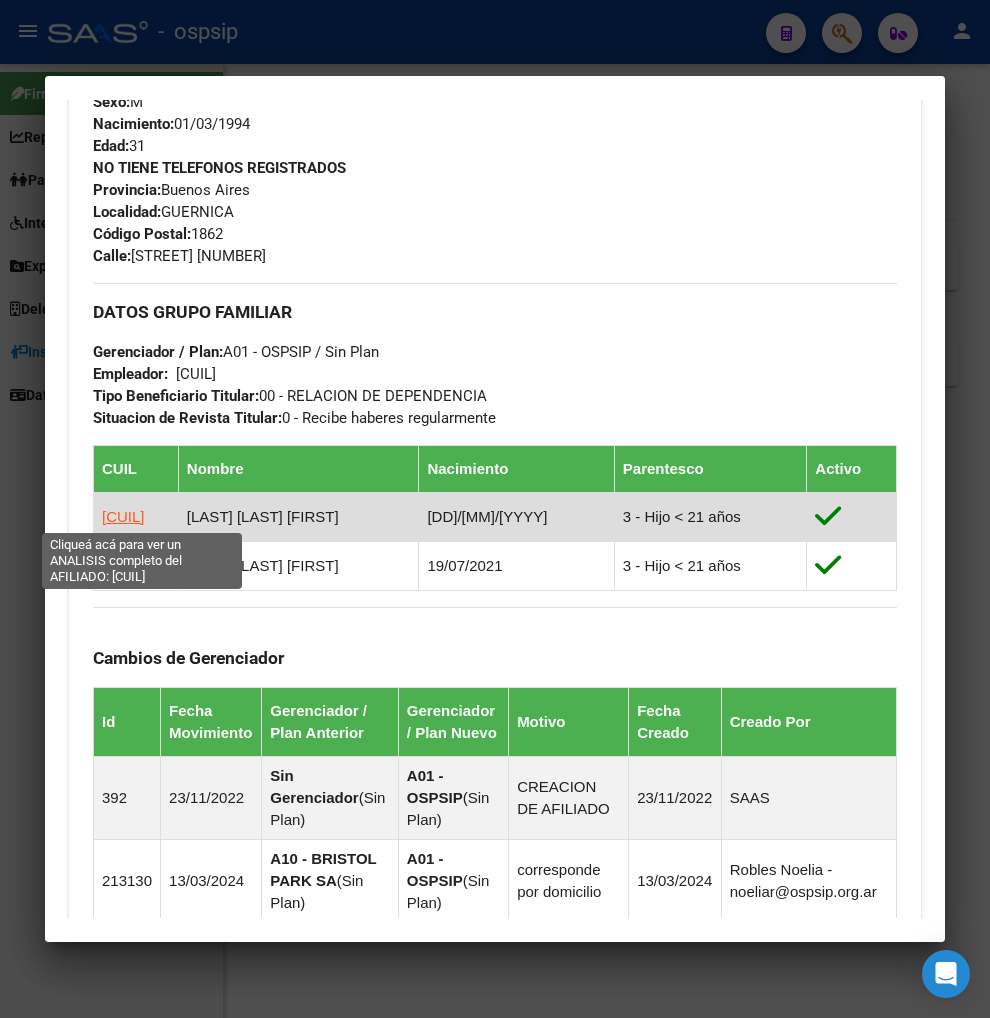 click on "20566313112" at bounding box center (123, 516) 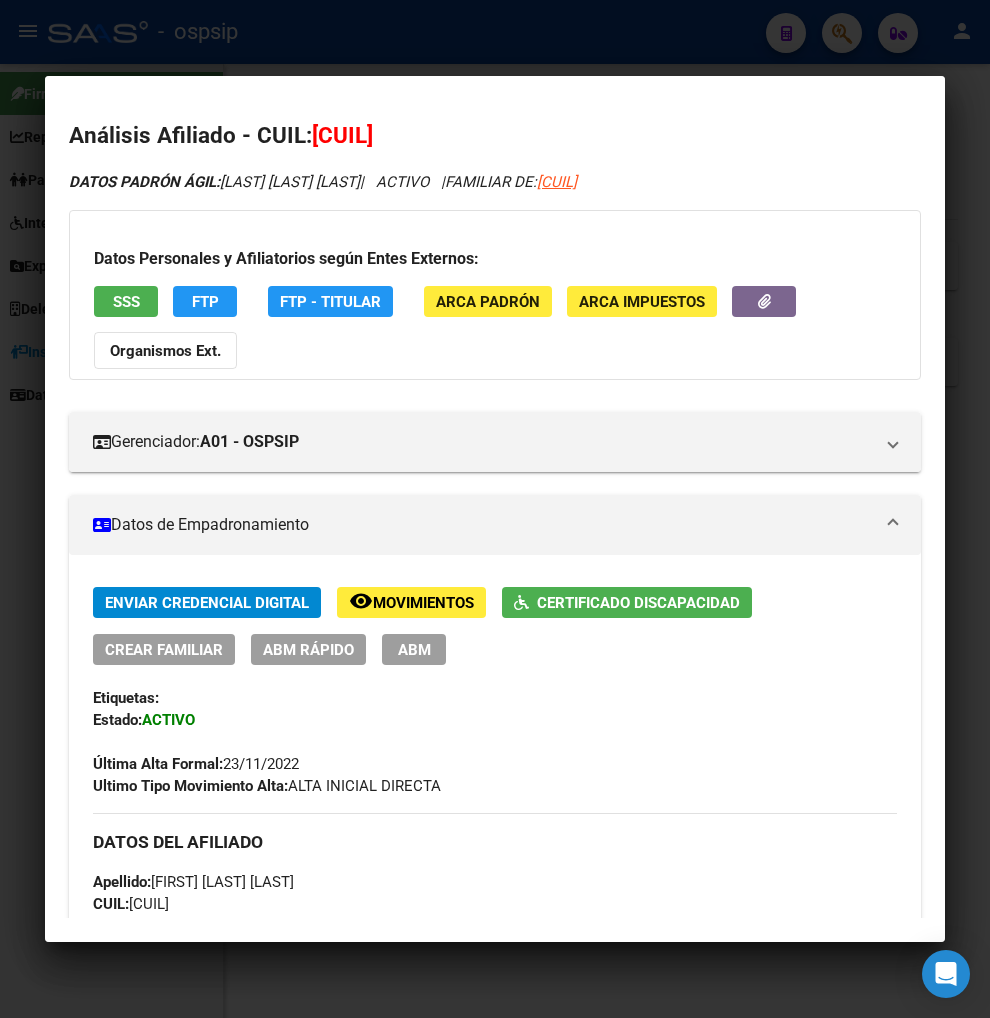 scroll, scrollTop: 333, scrollLeft: 0, axis: vertical 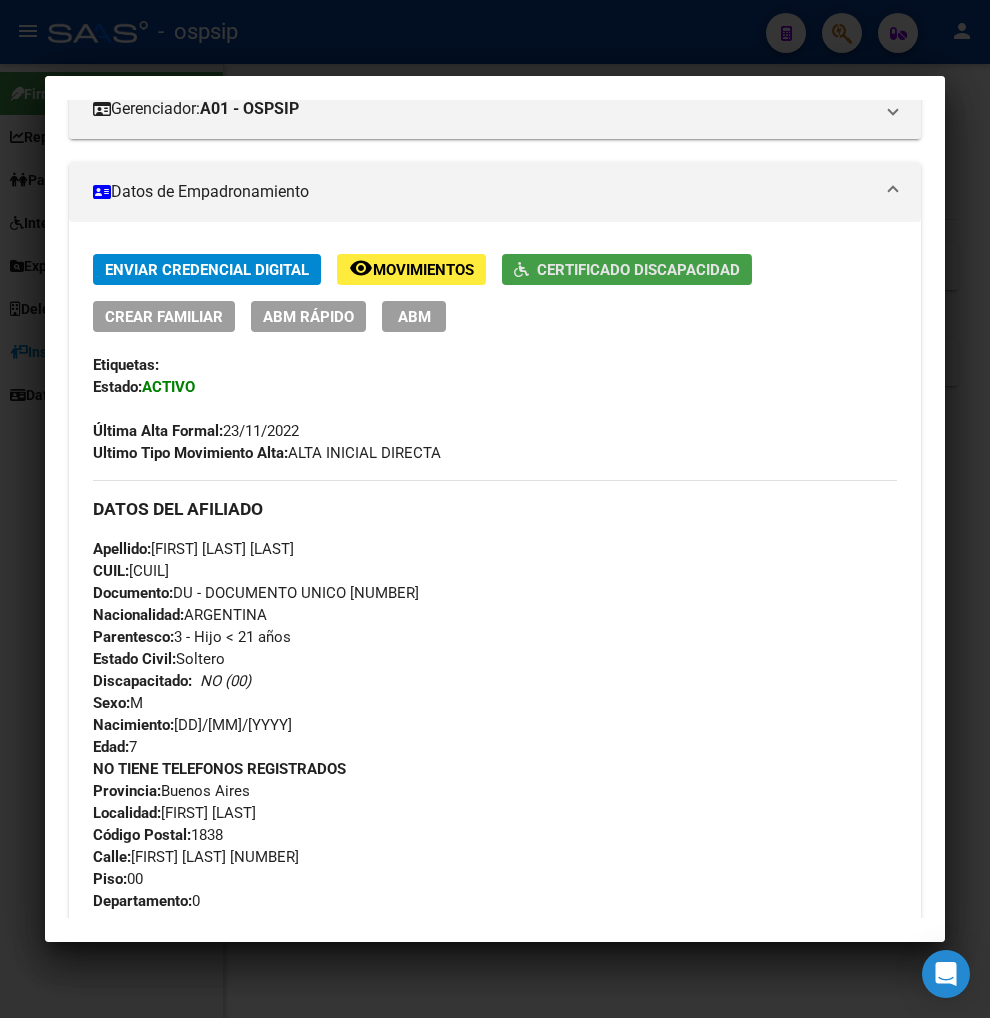 click on "Certificado Discapacidad" 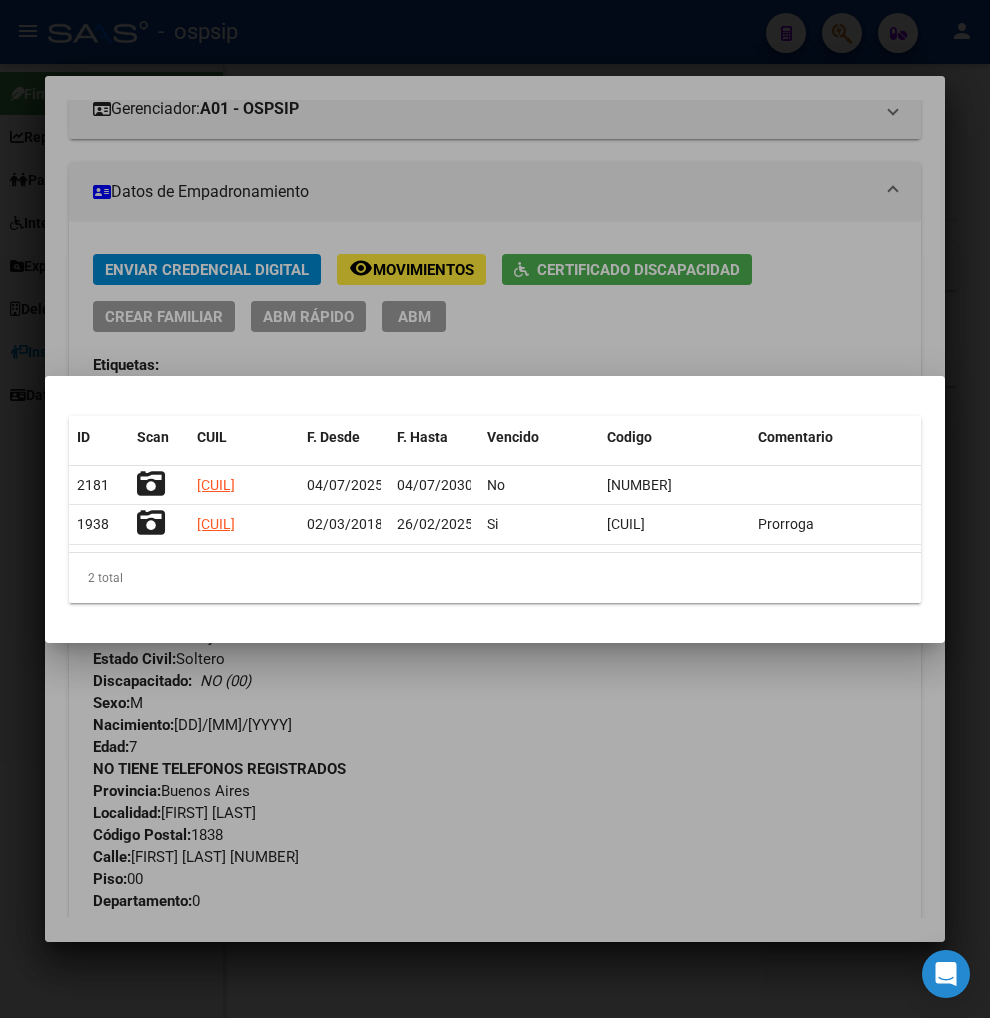 click at bounding box center [495, 509] 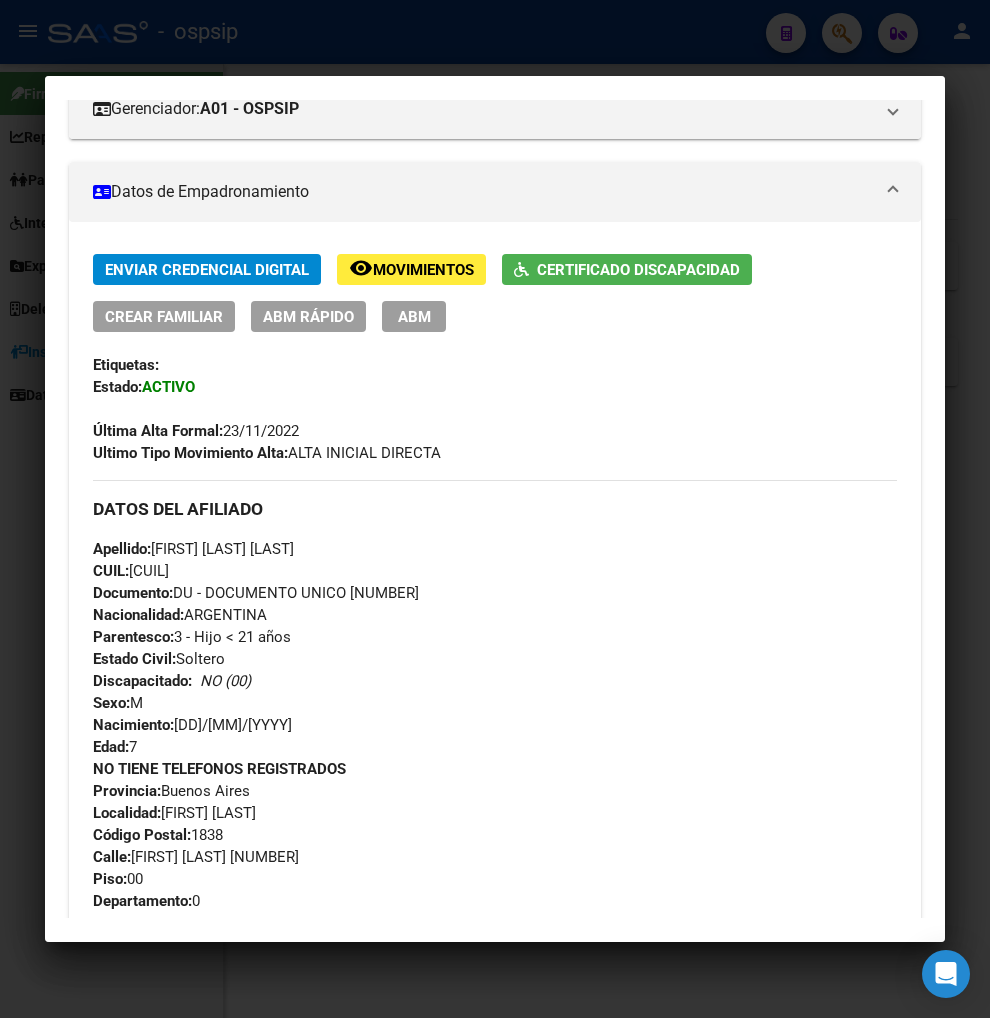 scroll, scrollTop: 111, scrollLeft: 0, axis: vertical 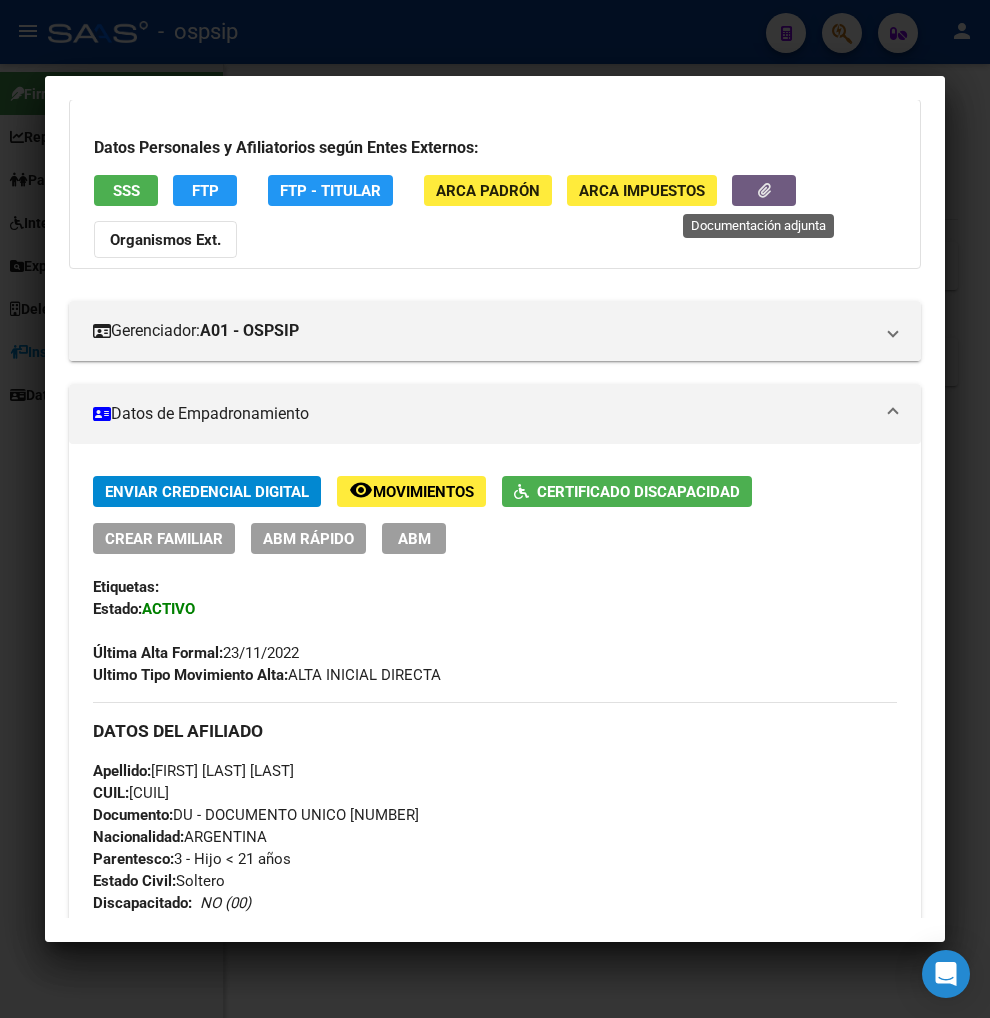click 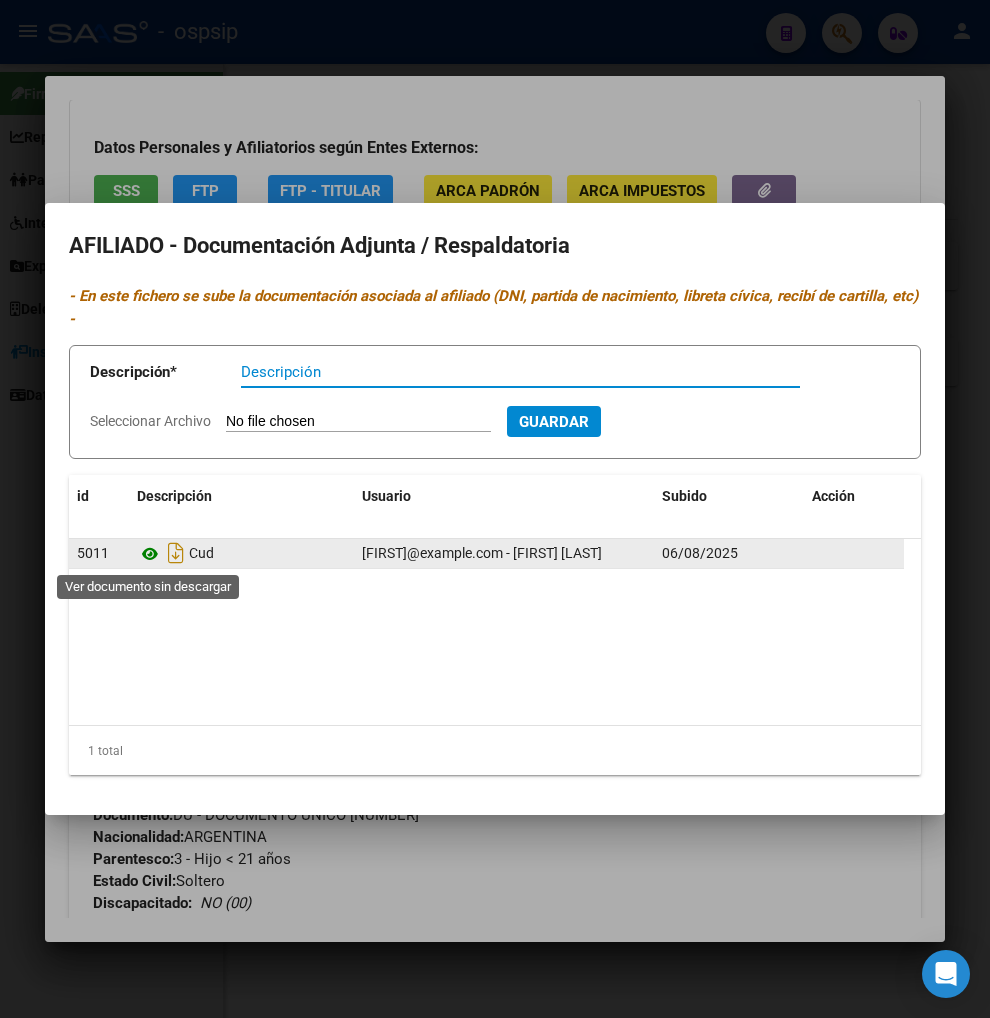 click 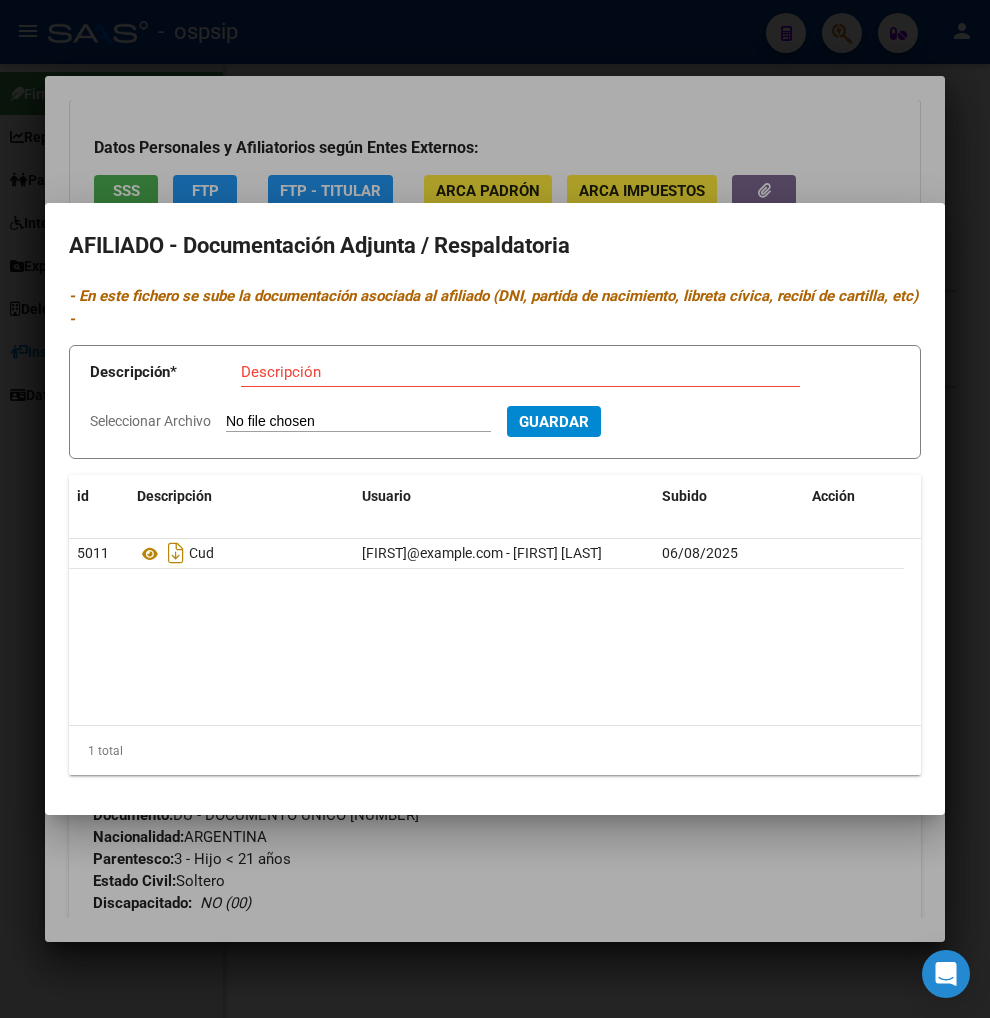 click at bounding box center (495, 509) 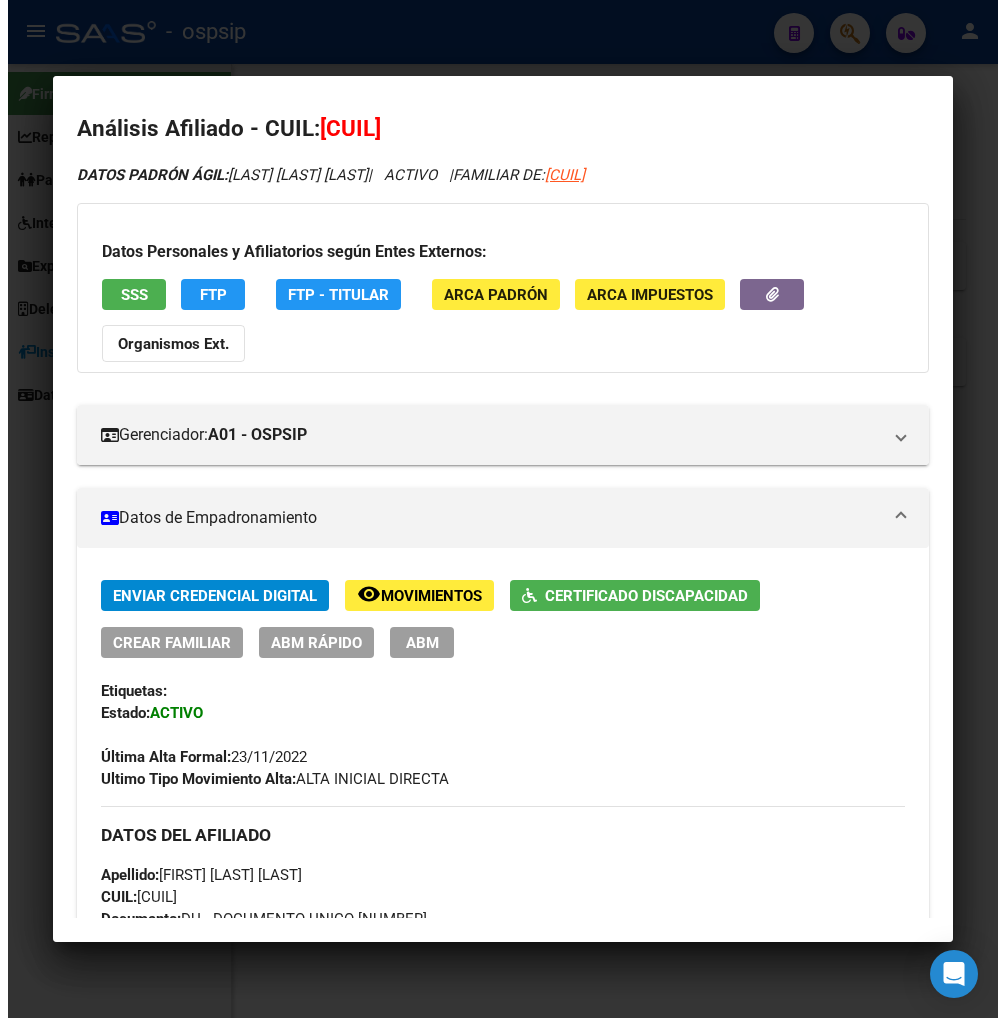 scroll, scrollTop: 0, scrollLeft: 0, axis: both 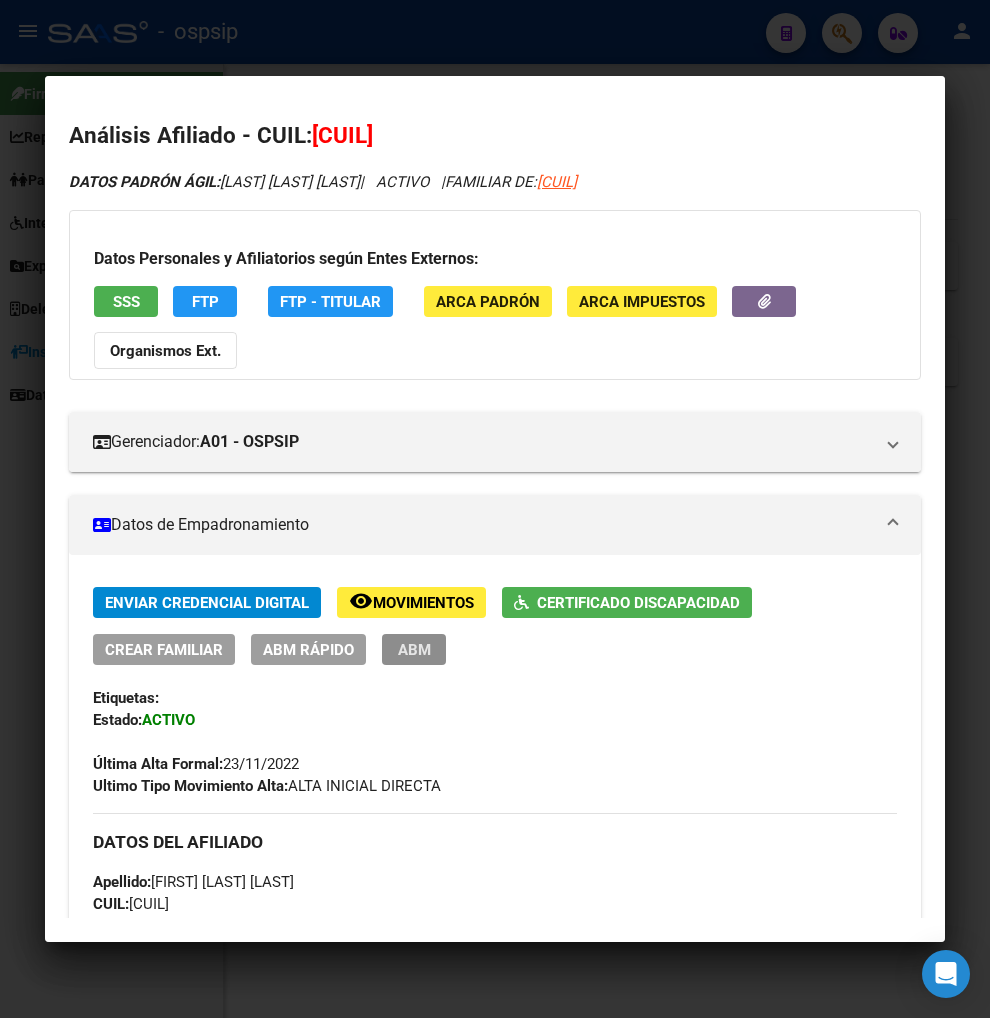 click on "ABM" at bounding box center (414, 649) 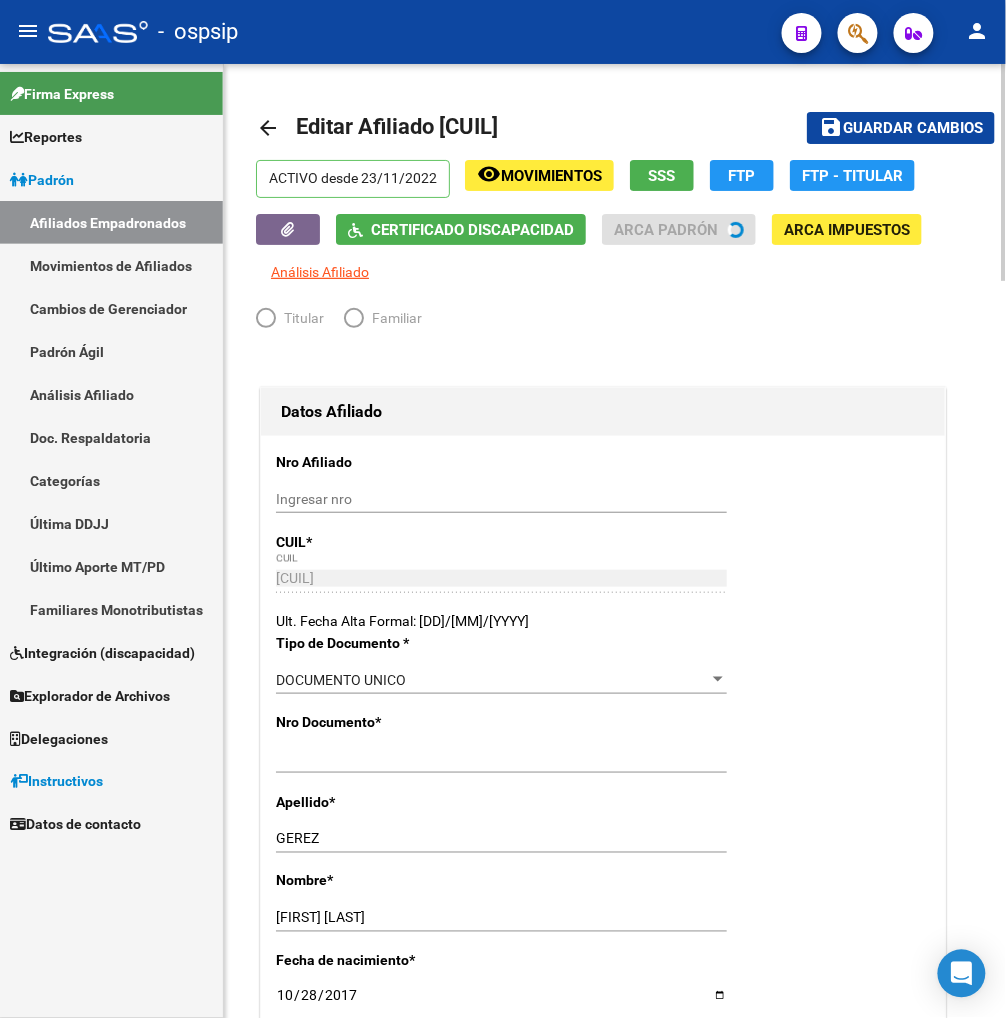 radio on "true" 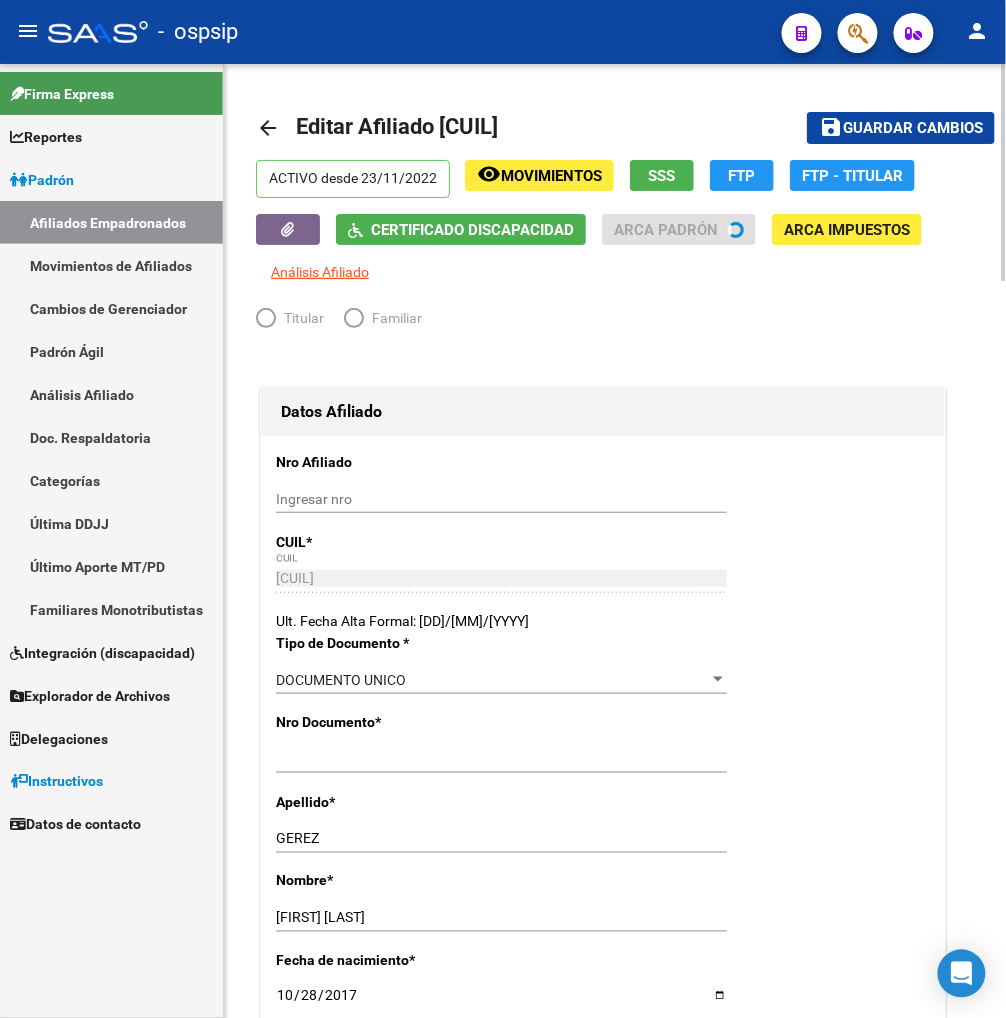 type on "30-70925582-3" 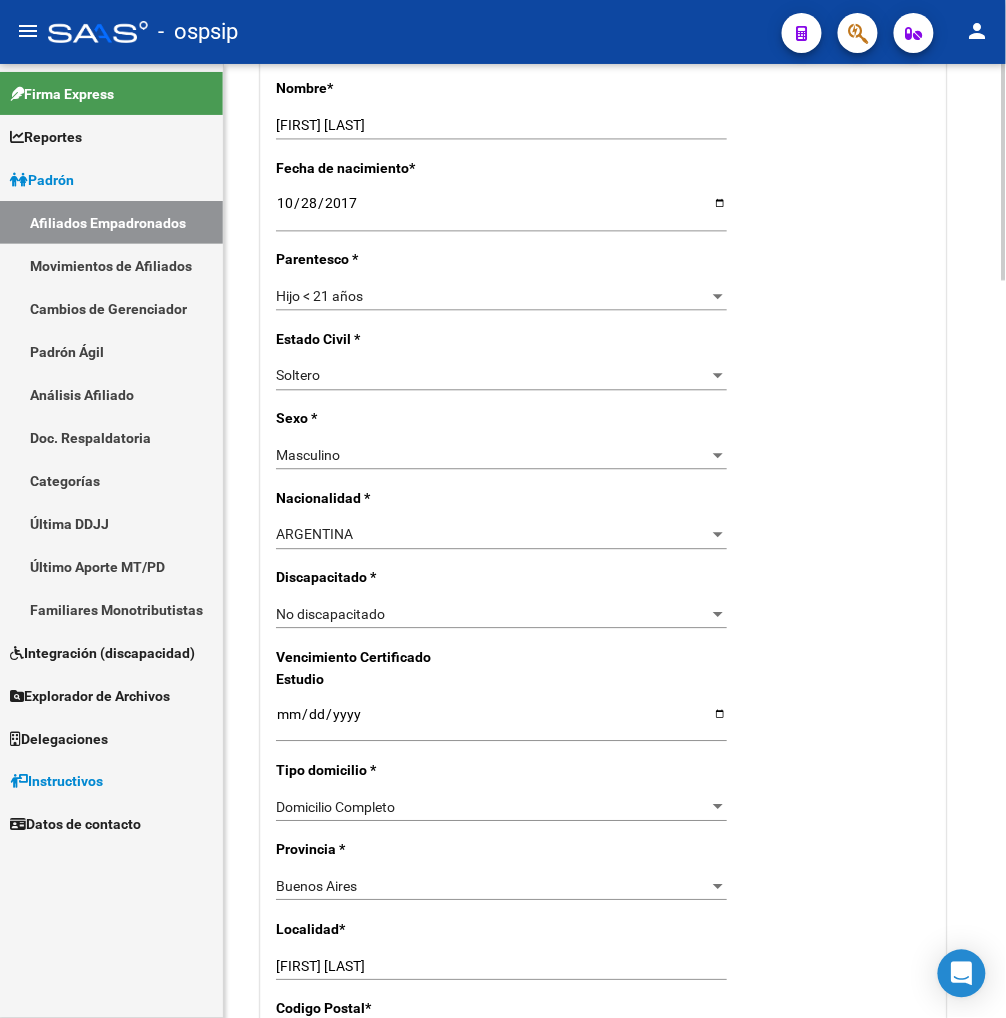 scroll, scrollTop: 1000, scrollLeft: 0, axis: vertical 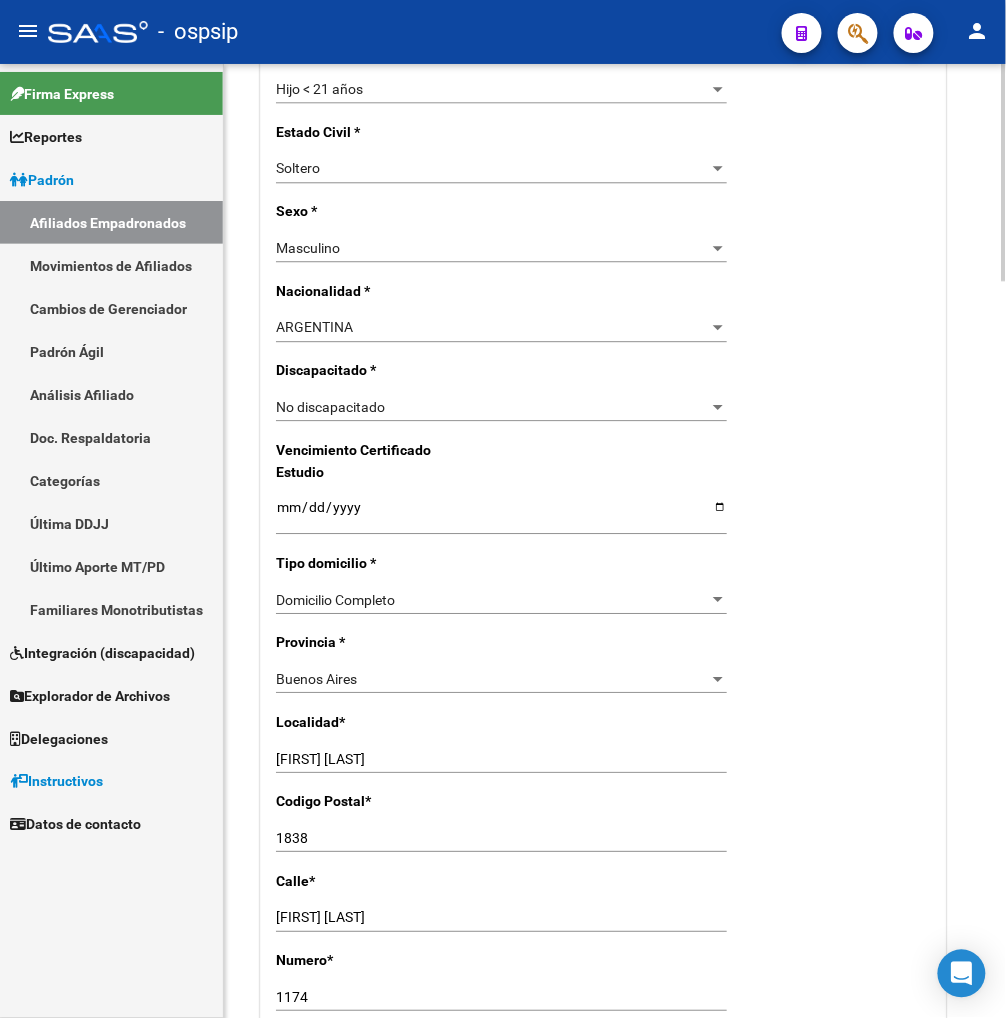 click on "No discapacitado" at bounding box center [492, 407] 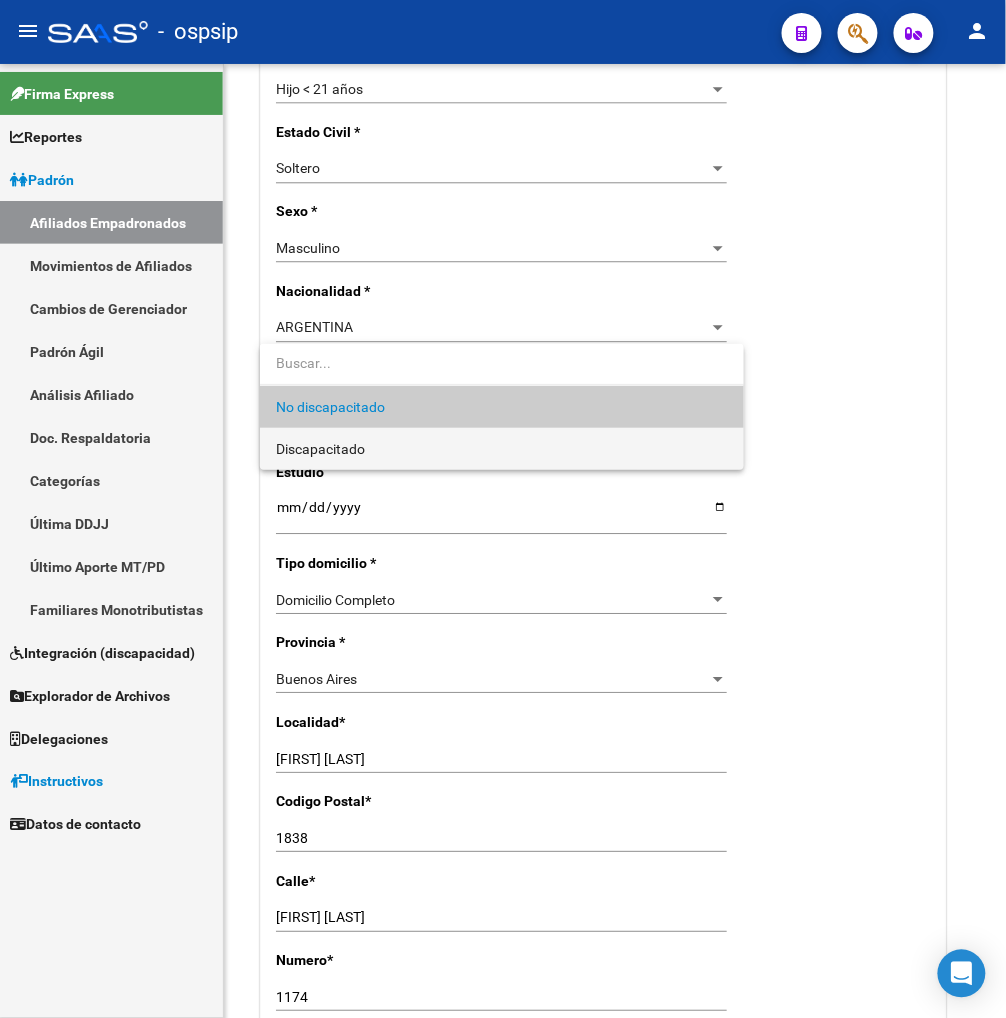 click on "Discapacitado" at bounding box center (502, 449) 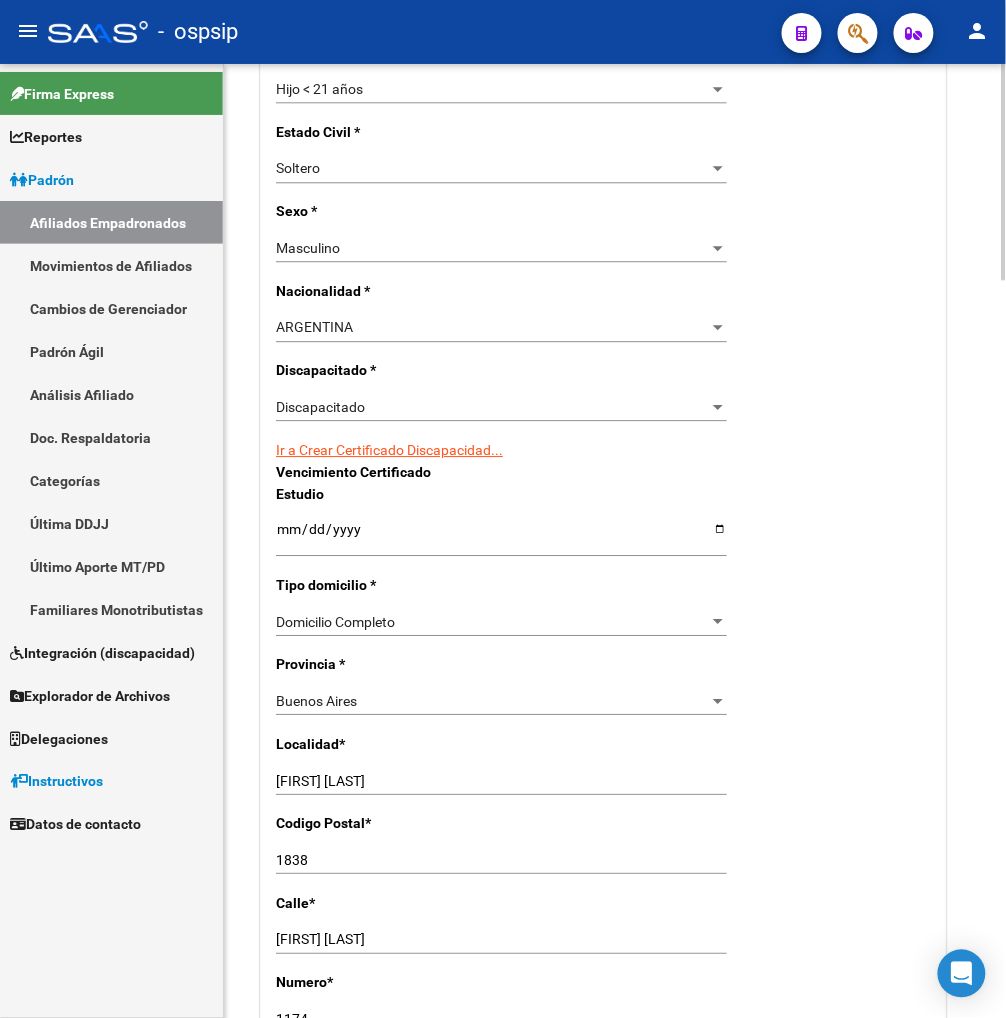 click on "Ir a Crear Certificado Discapacidad..." 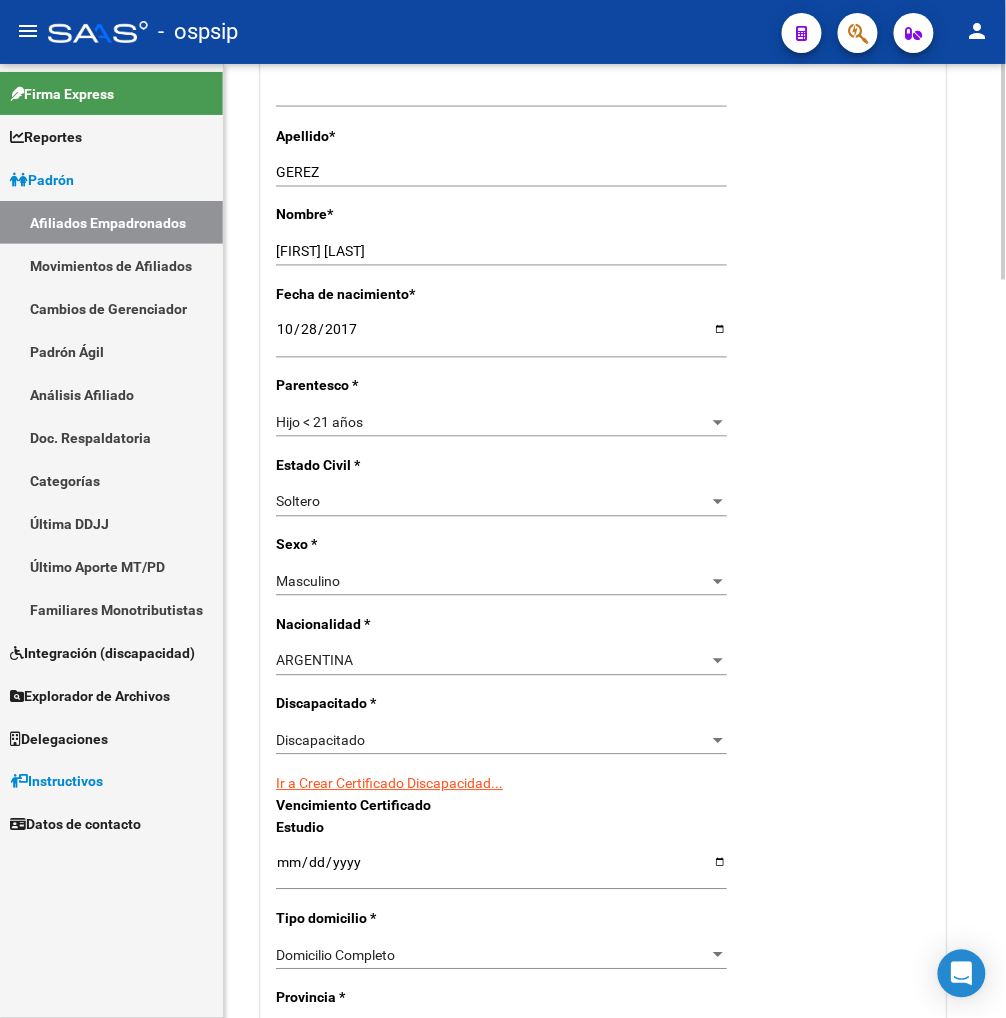 scroll, scrollTop: 888, scrollLeft: 0, axis: vertical 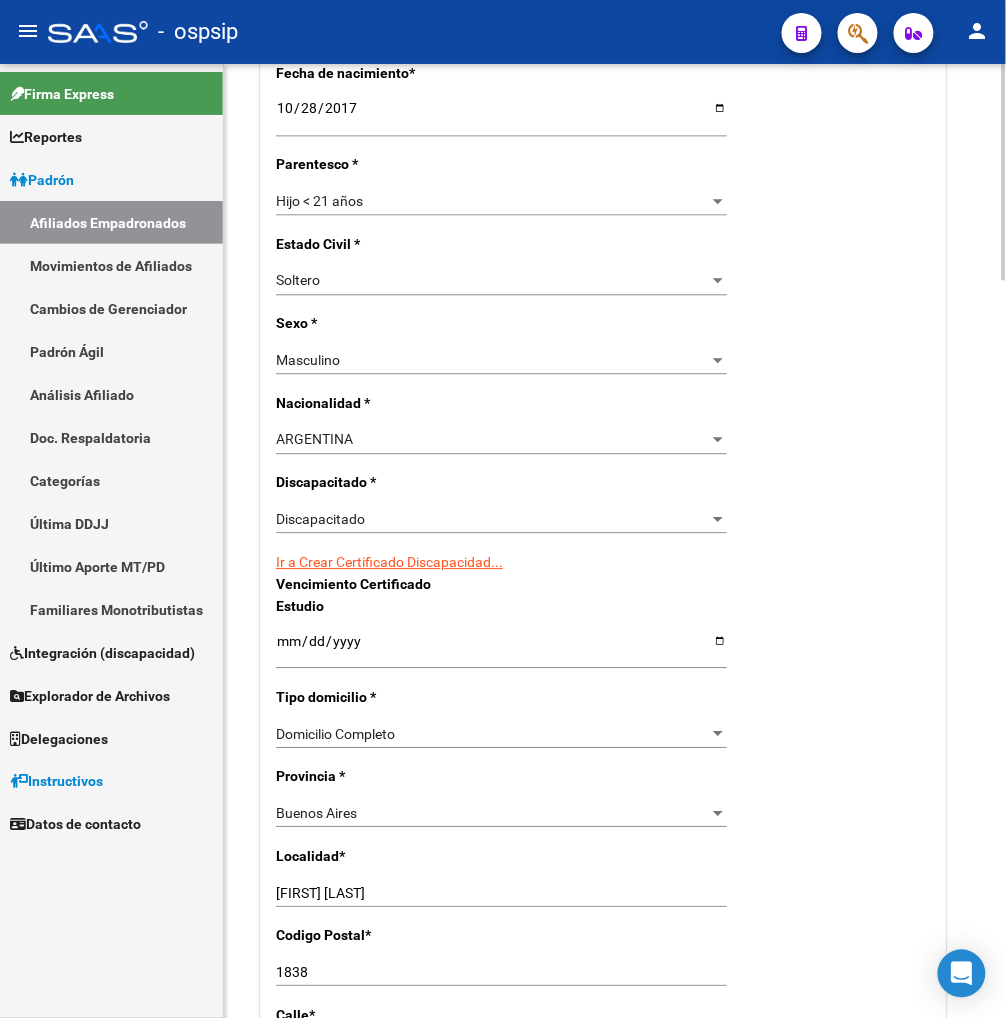 click on "Ir a Crear Certificado Discapacidad..." 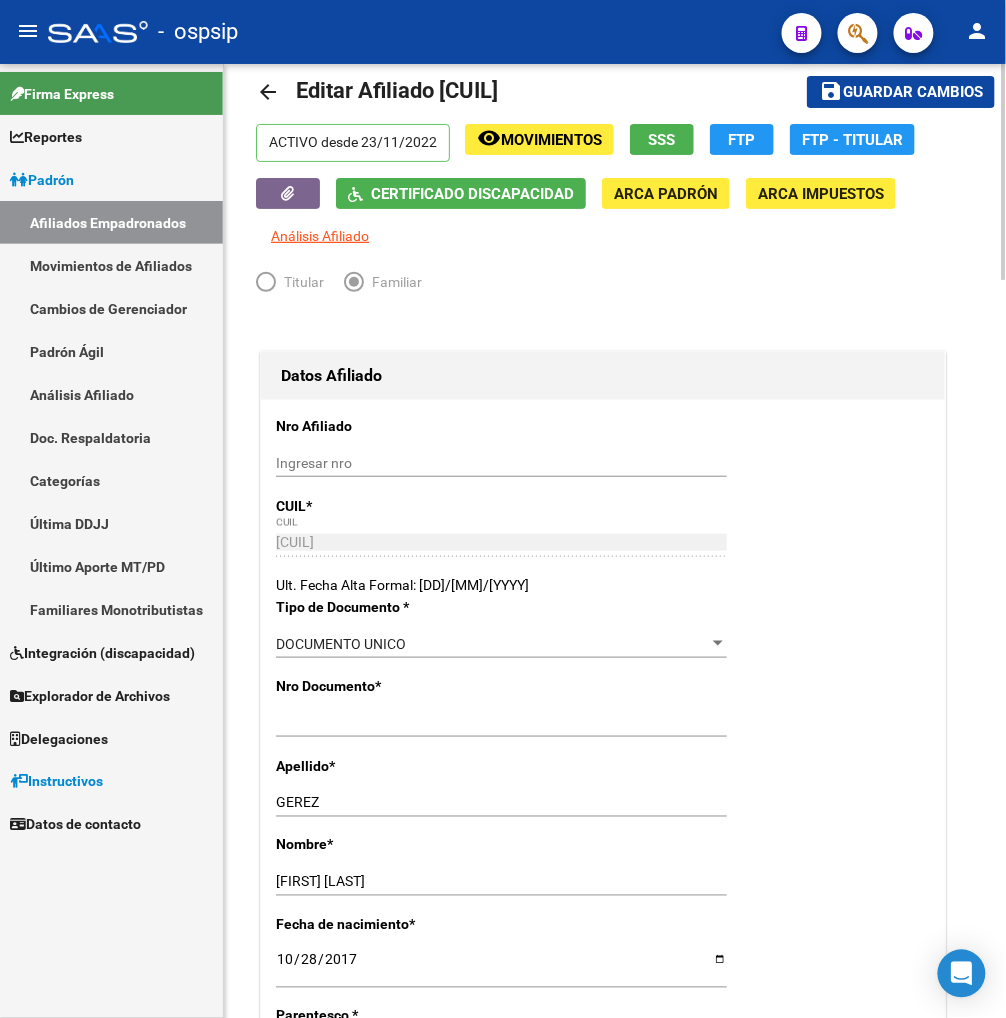 scroll, scrollTop: 0, scrollLeft: 0, axis: both 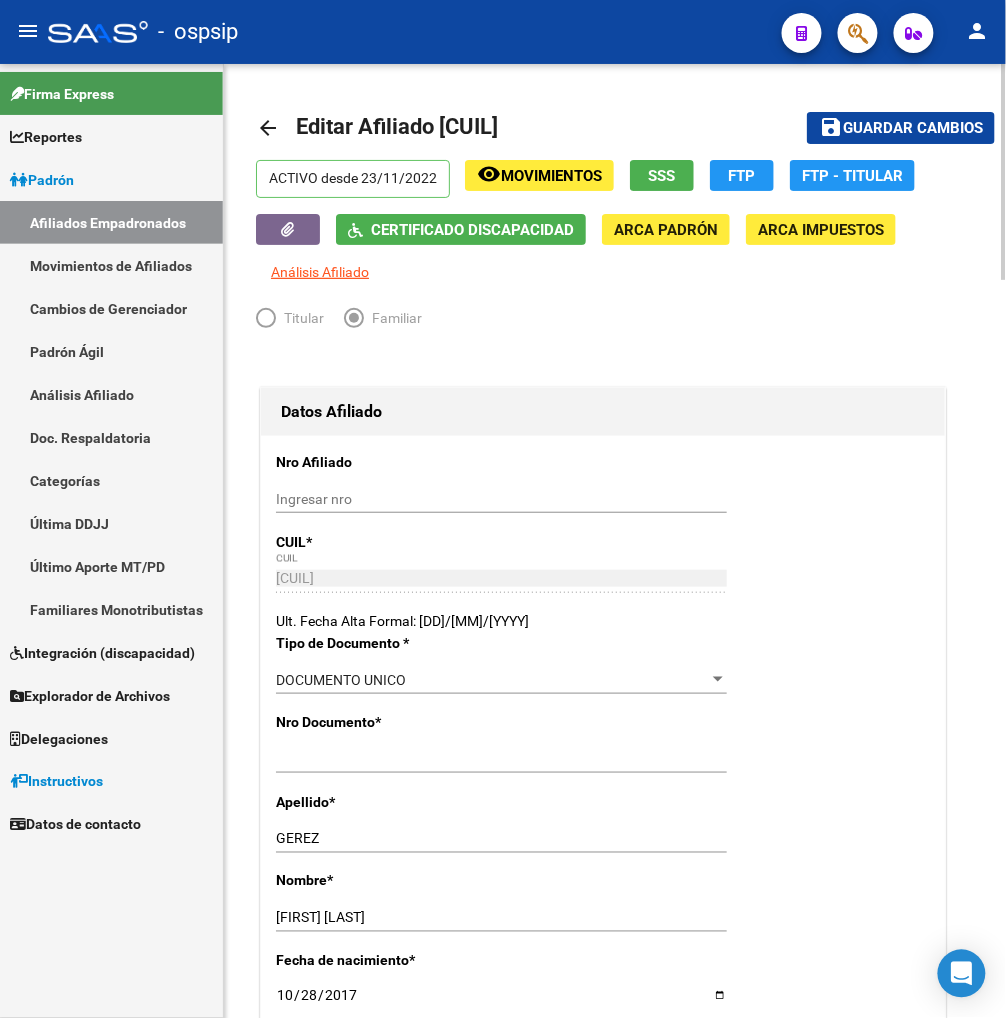 click on "Guardar cambios" 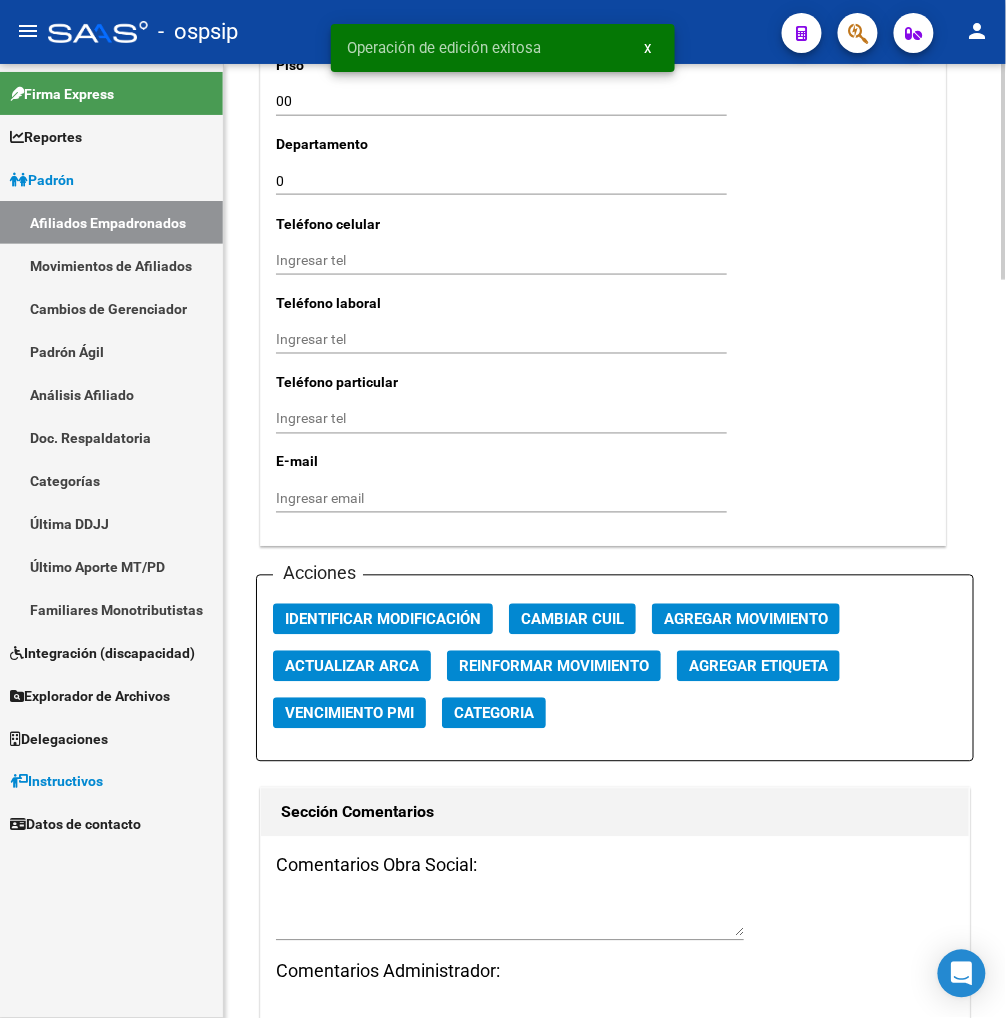 scroll, scrollTop: 2000, scrollLeft: 0, axis: vertical 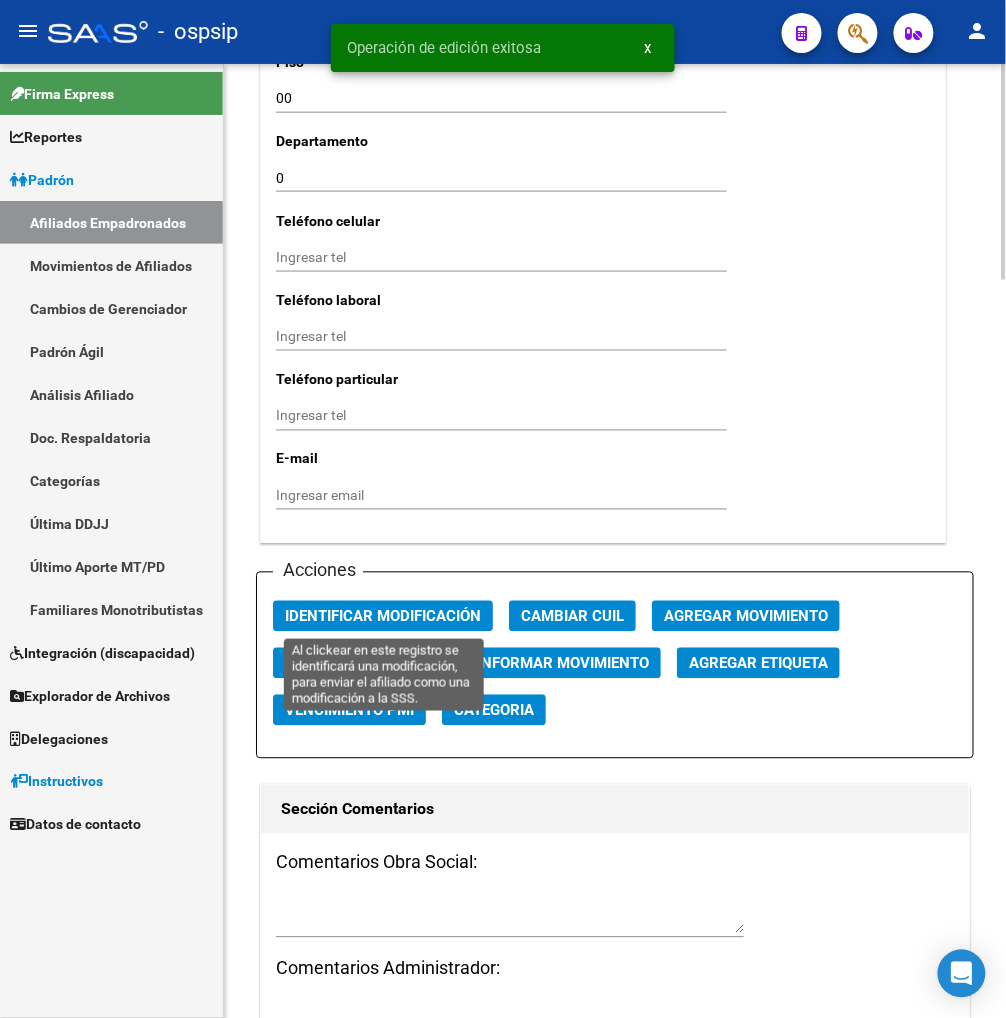 click on "Identificar Modificación" 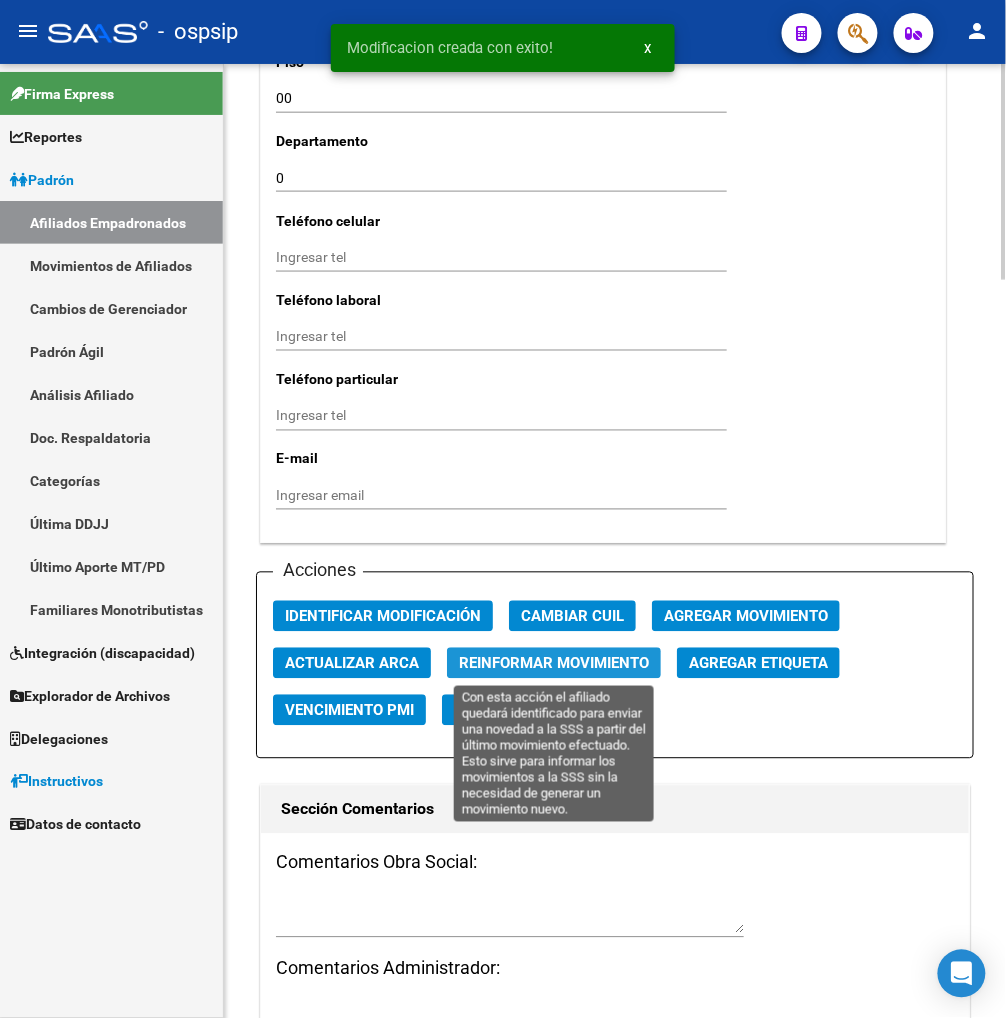 click on "Reinformar Movimiento" 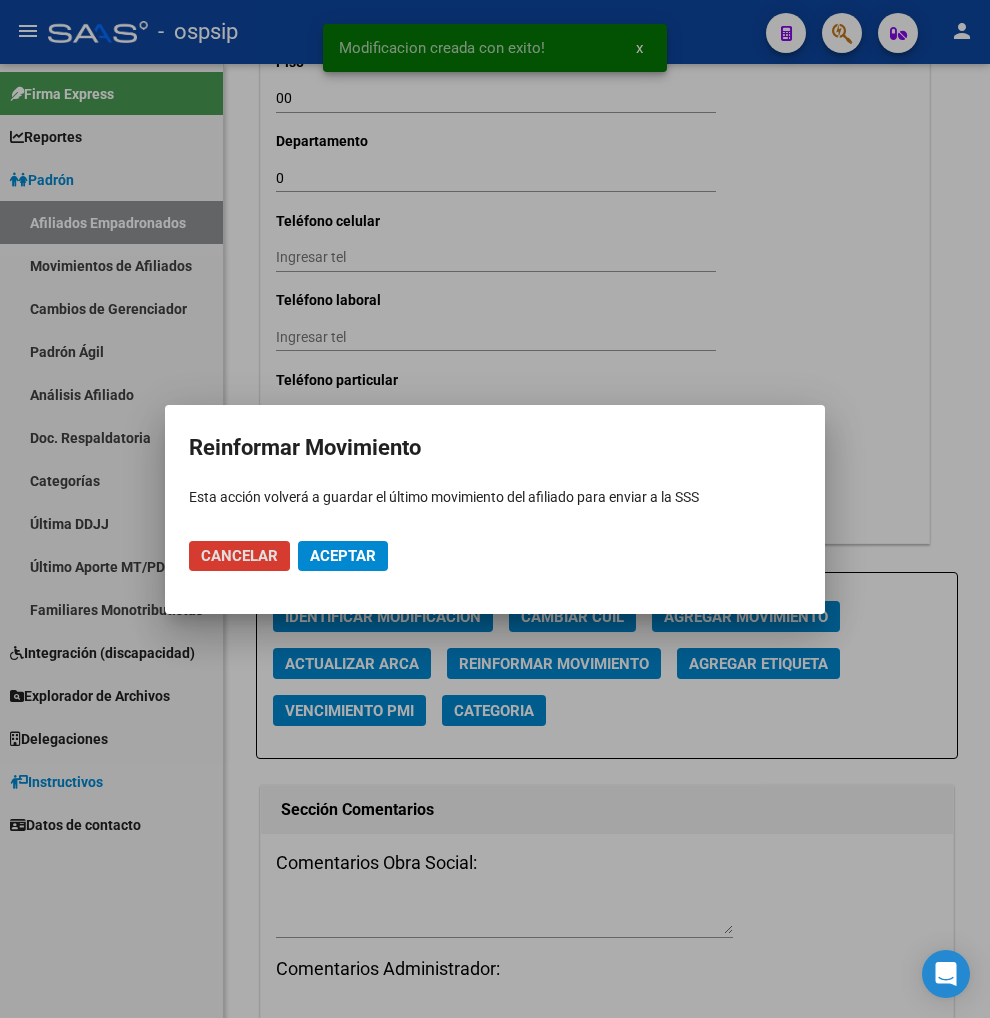 click on "Aceptar" at bounding box center (343, 556) 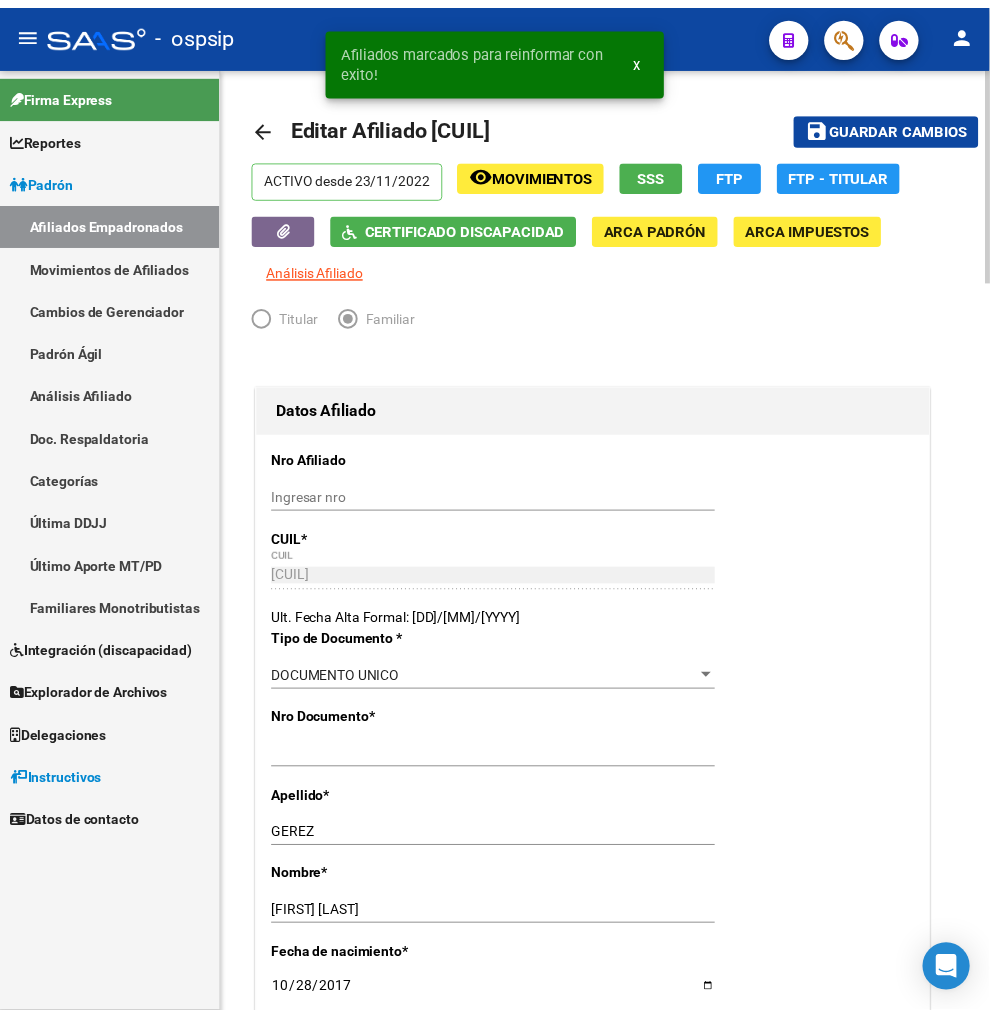 scroll, scrollTop: 0, scrollLeft: 0, axis: both 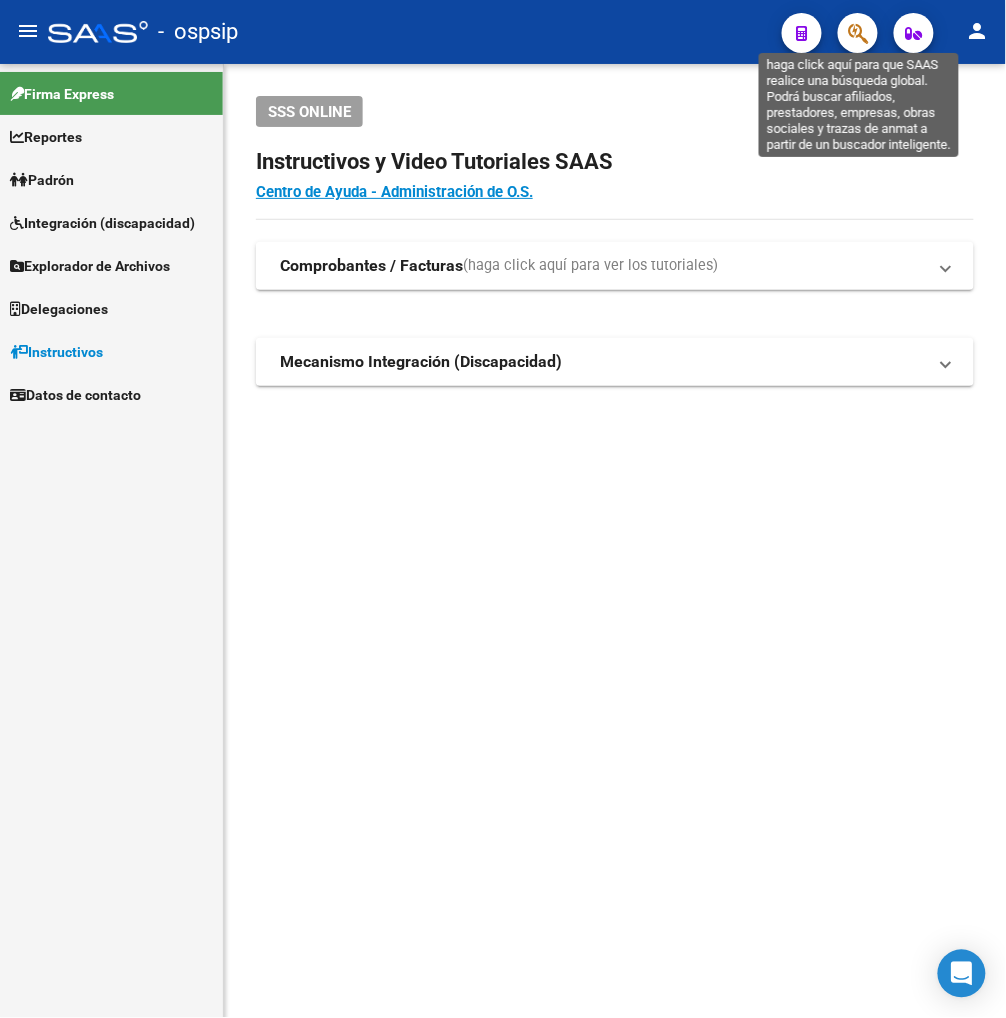 click 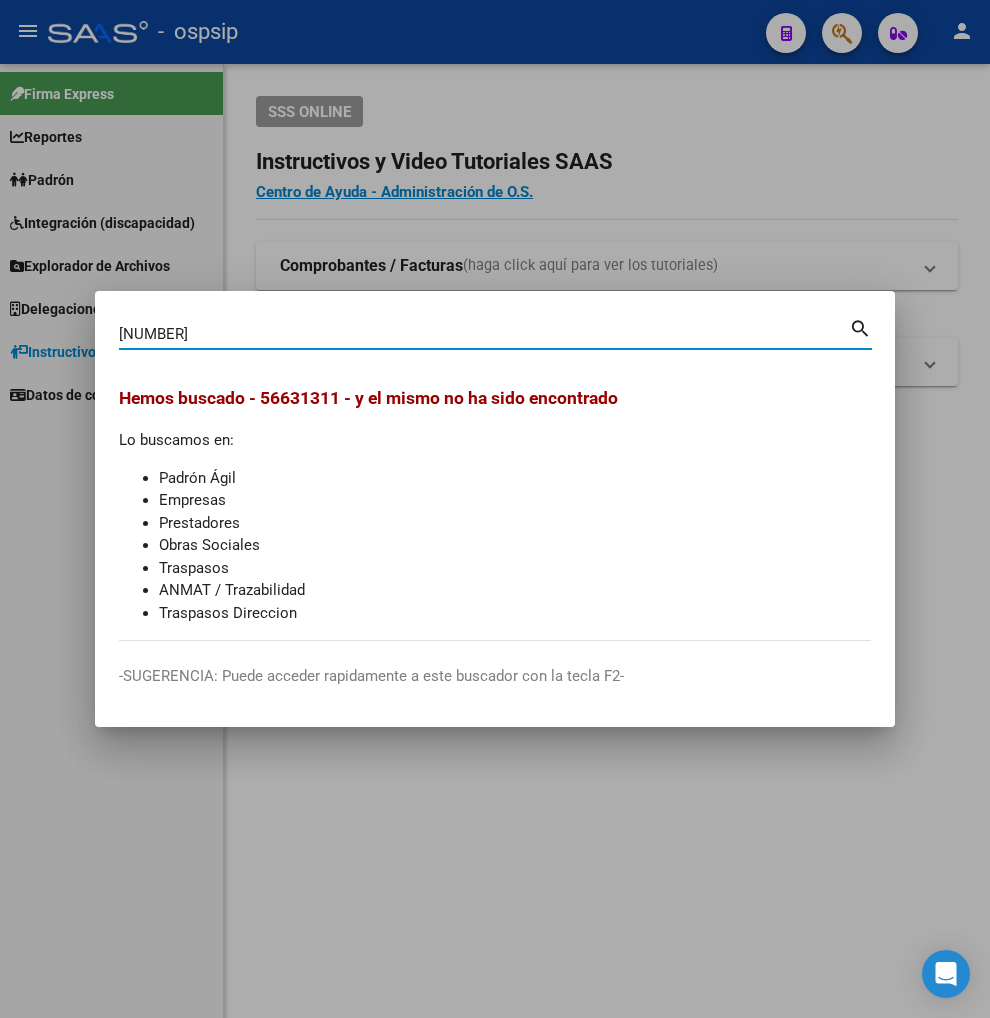type on "56631311" 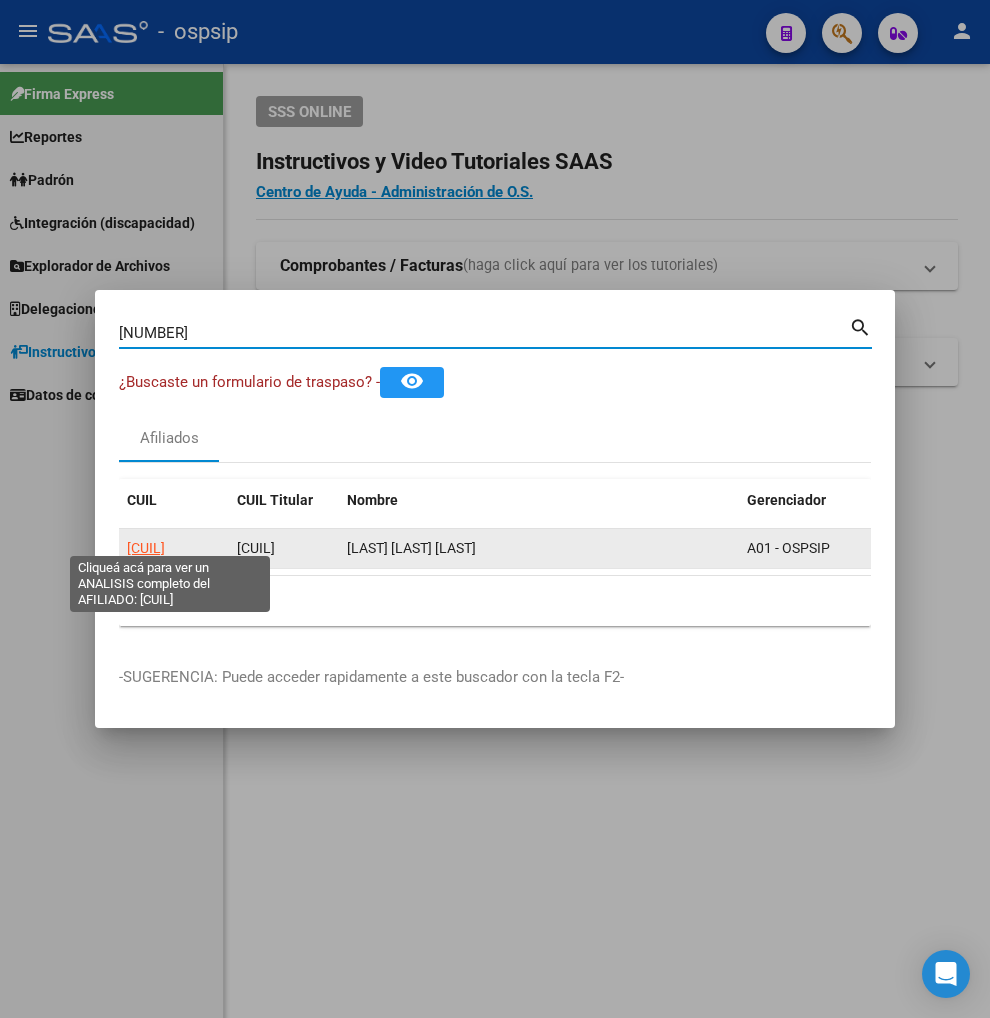 click on "20566313112" 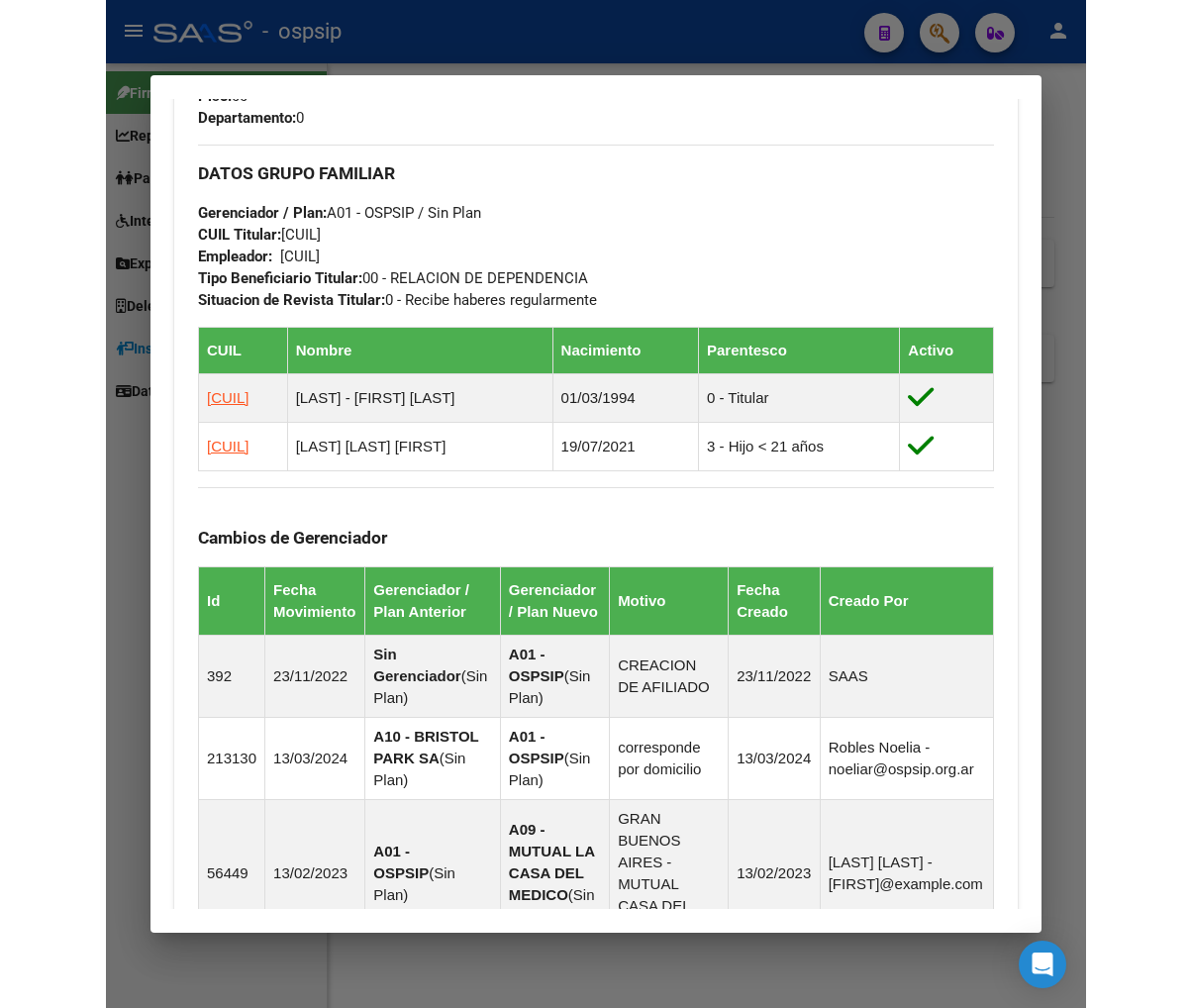 scroll, scrollTop: 1320, scrollLeft: 0, axis: vertical 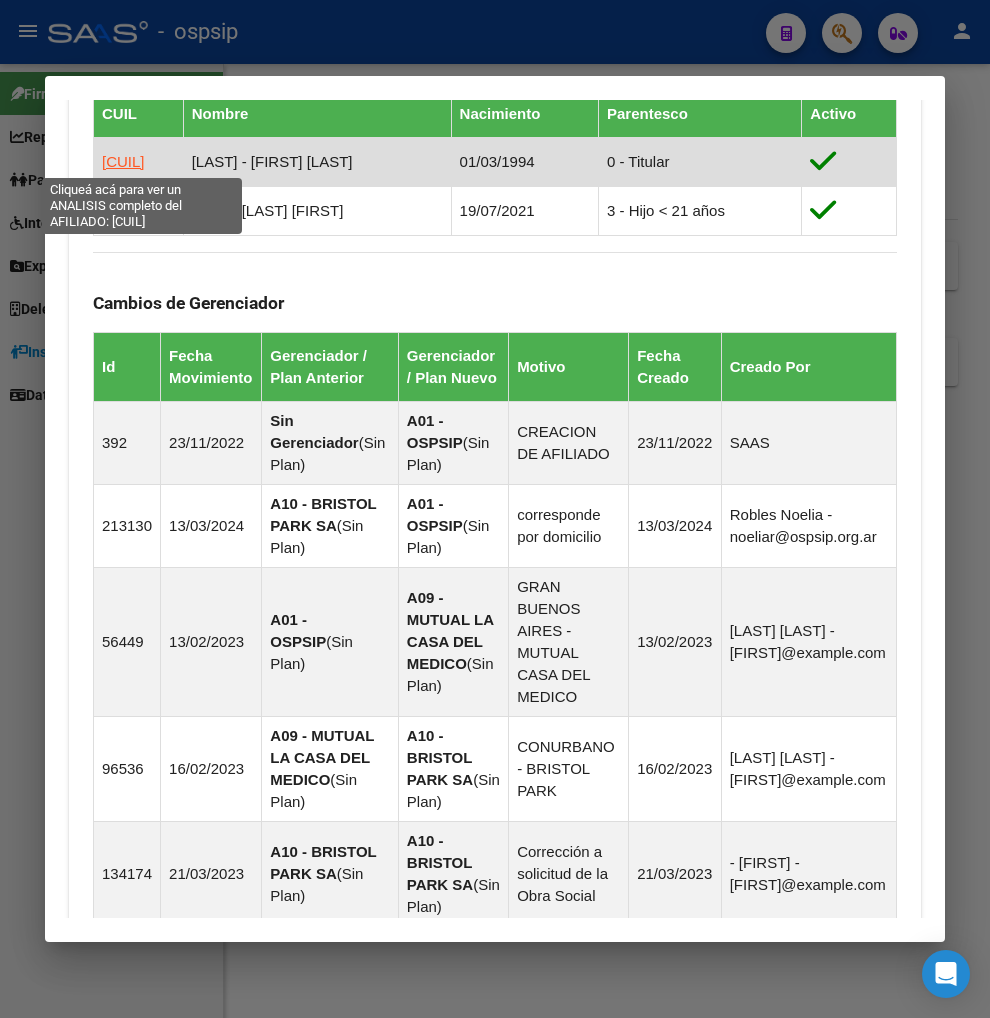 click on "20382299990" at bounding box center [123, 161] 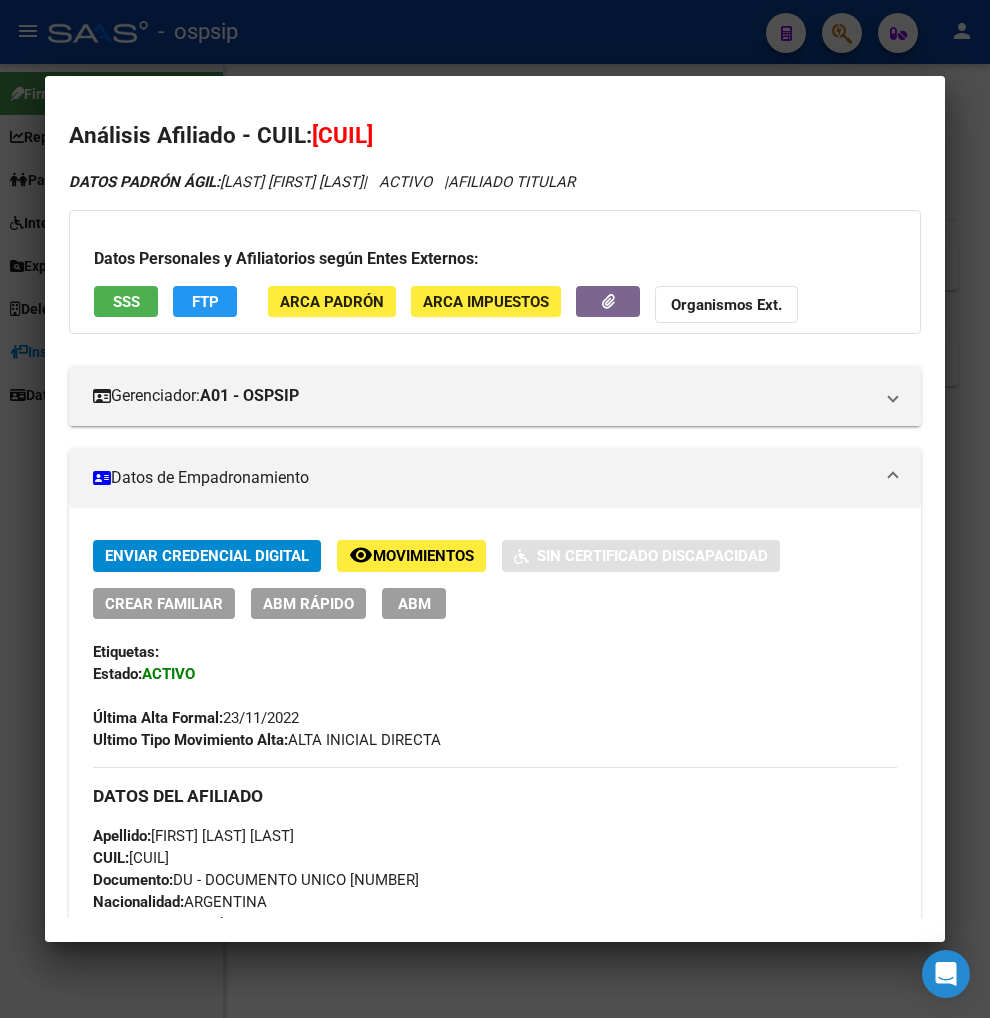drag, startPoint x: 340, startPoint y: 138, endPoint x: 435, endPoint y: 121, distance: 96.50906 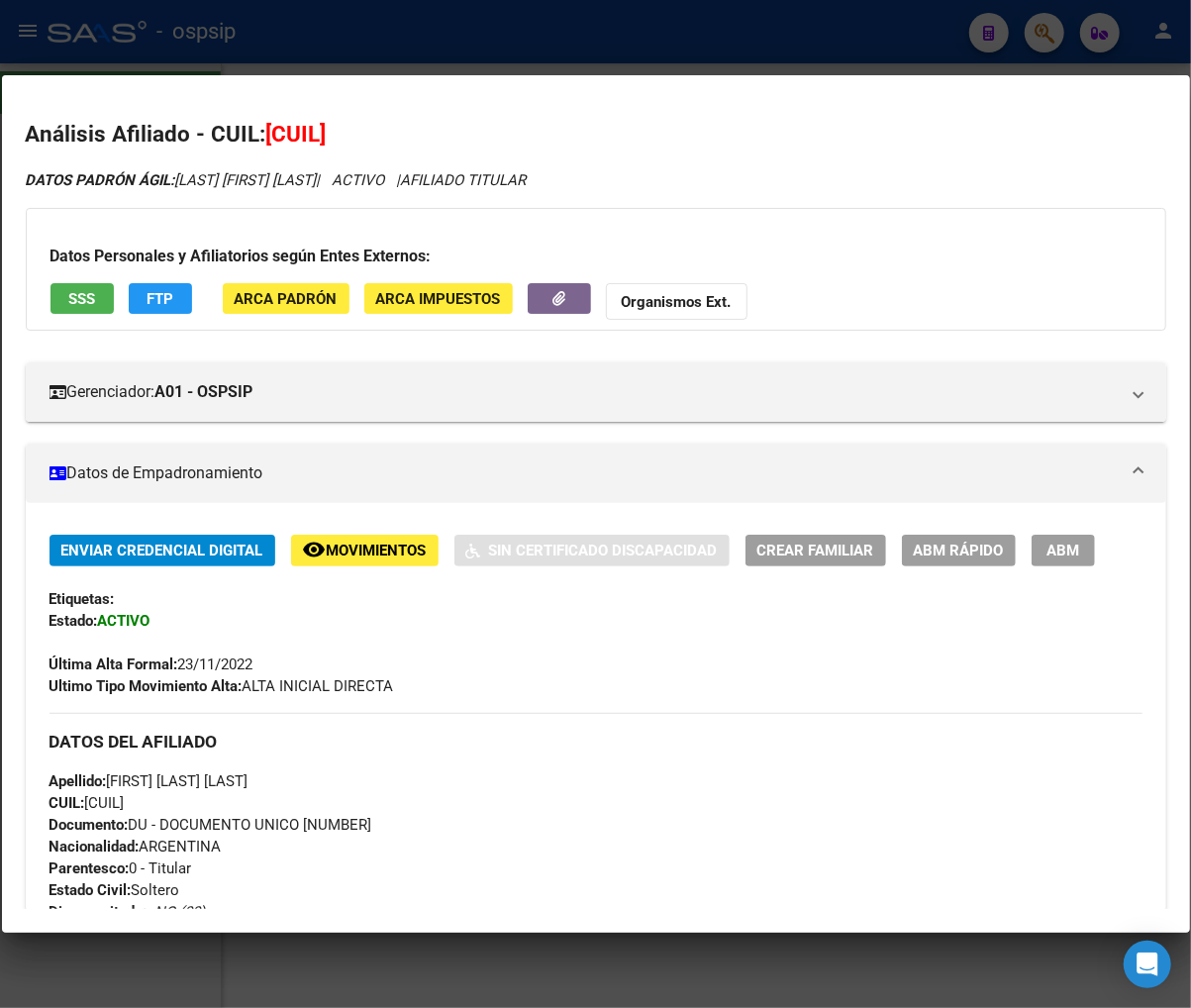 scroll, scrollTop: 1228, scrollLeft: 0, axis: vertical 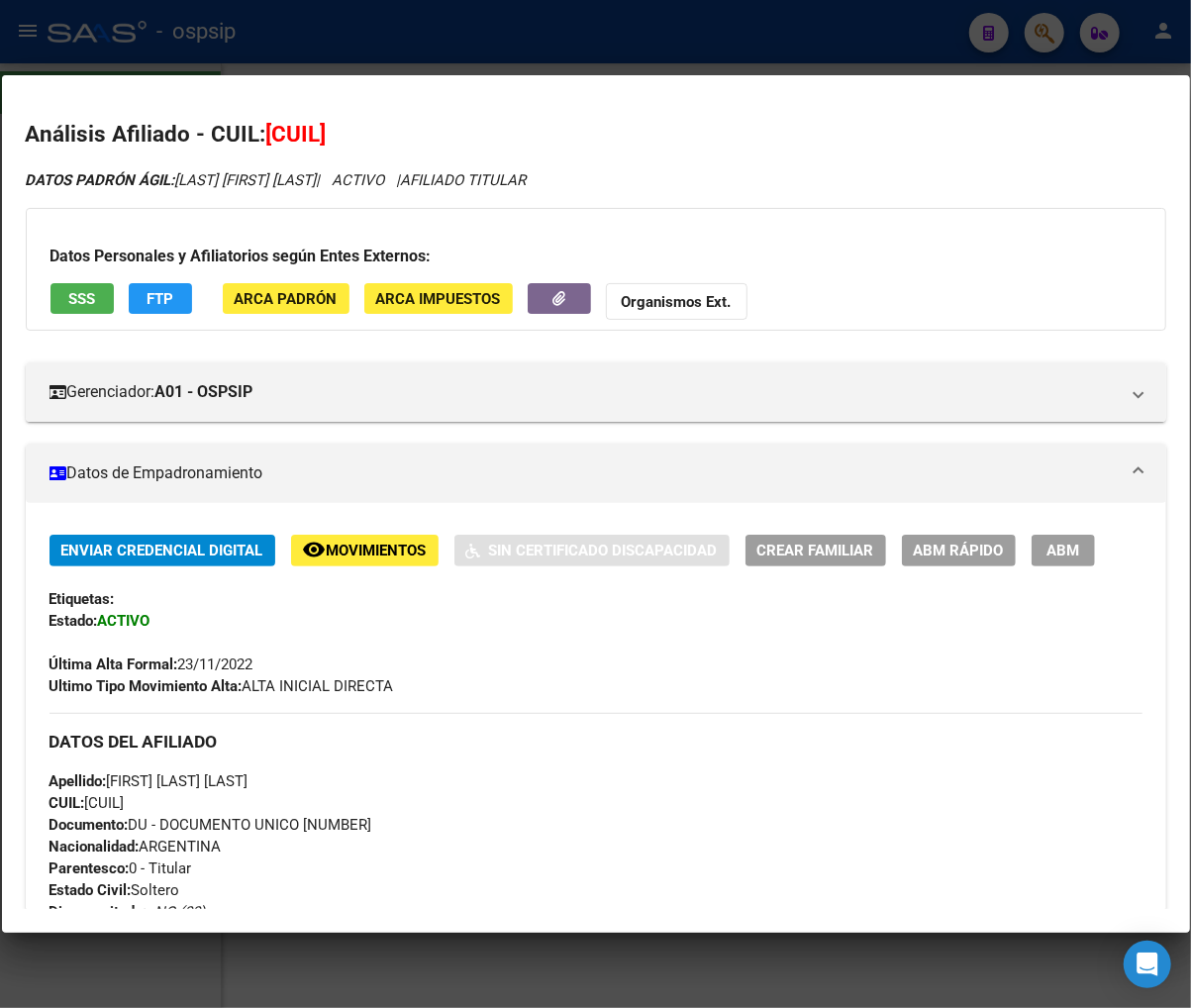 click at bounding box center (595, 504) 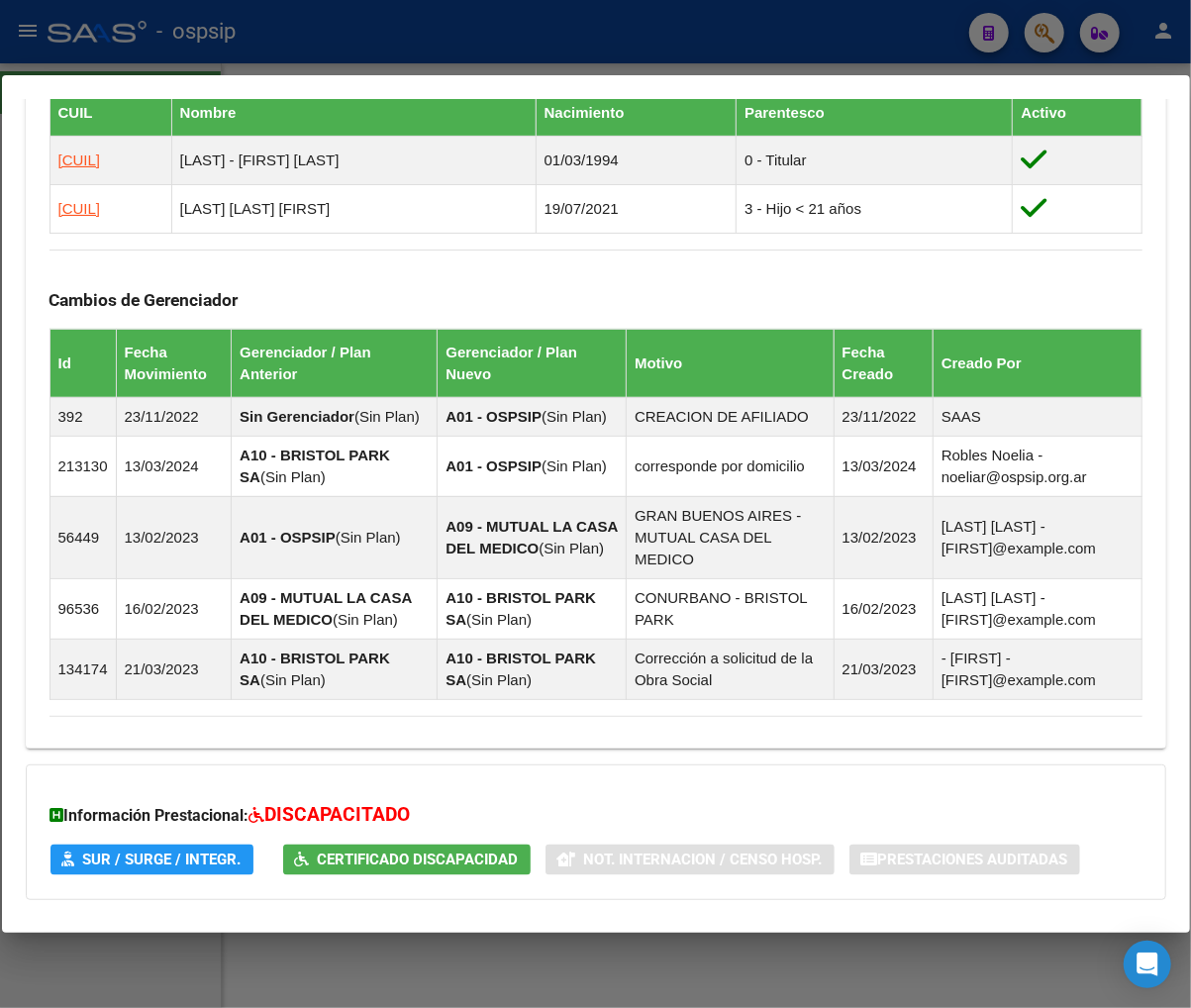 click at bounding box center (595, 504) 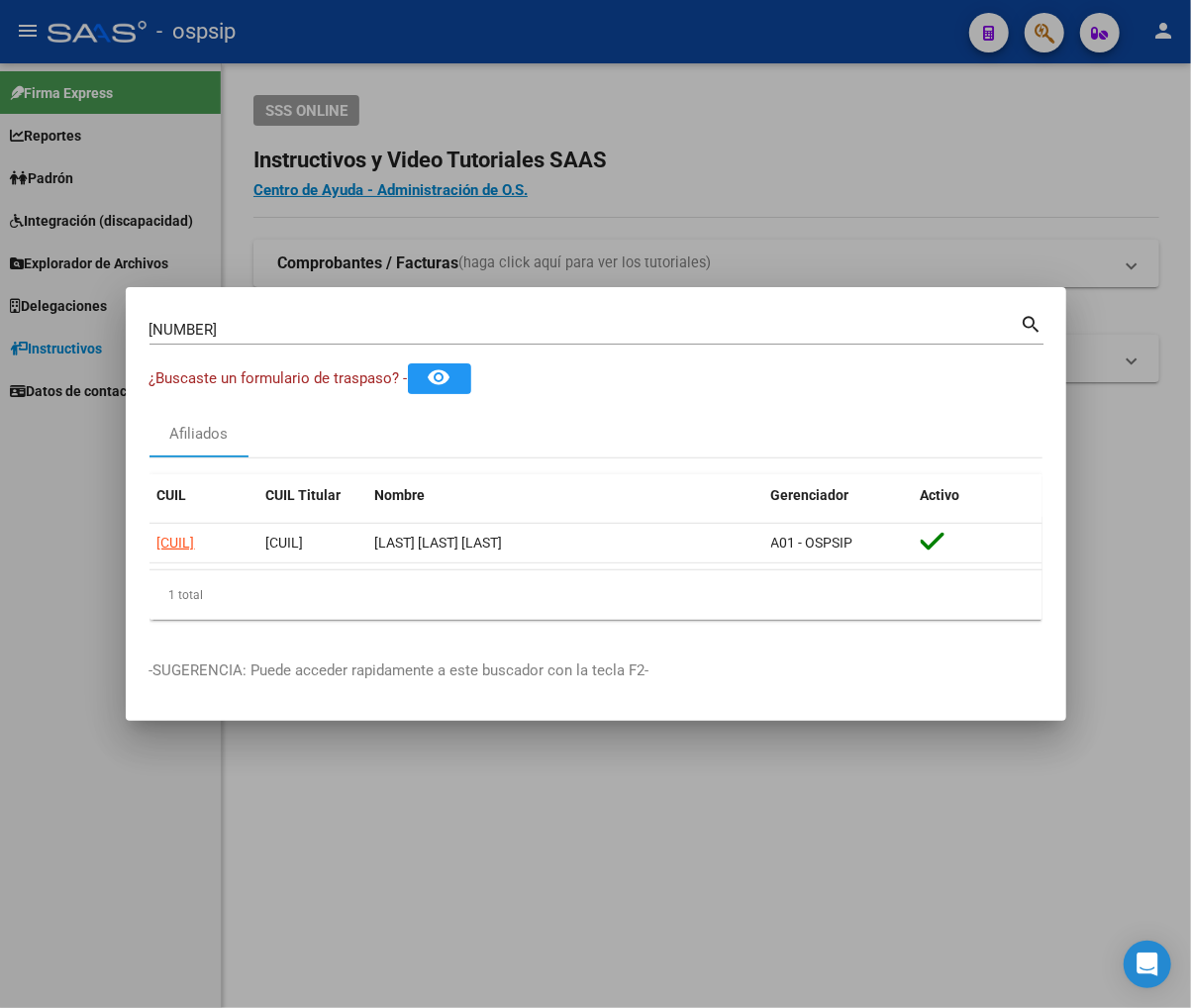 click on "56631311 Buscar (apellido, dni, cuil, nro traspaso, cuit, obra social)" at bounding box center (585, 330) 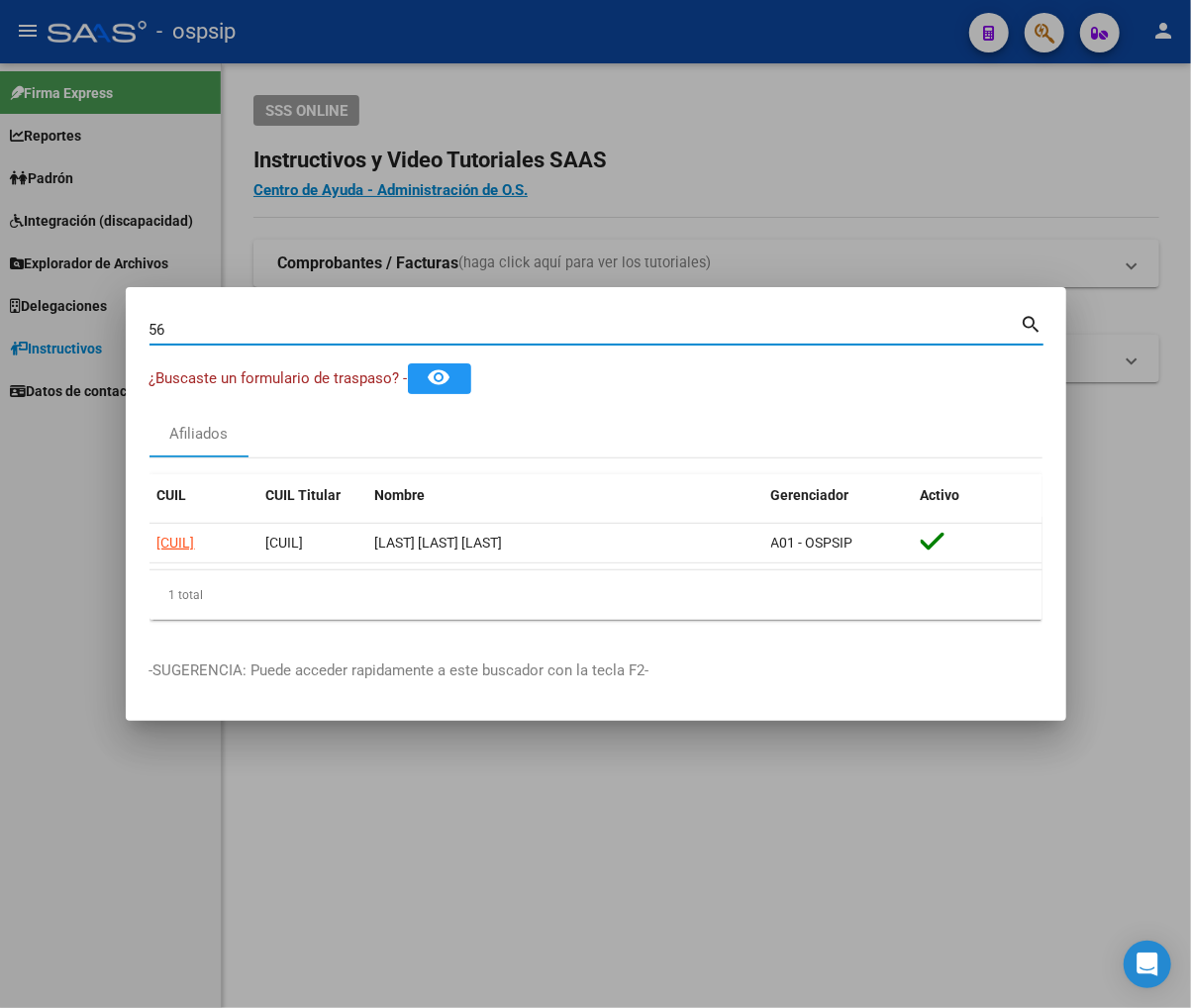 type on "5" 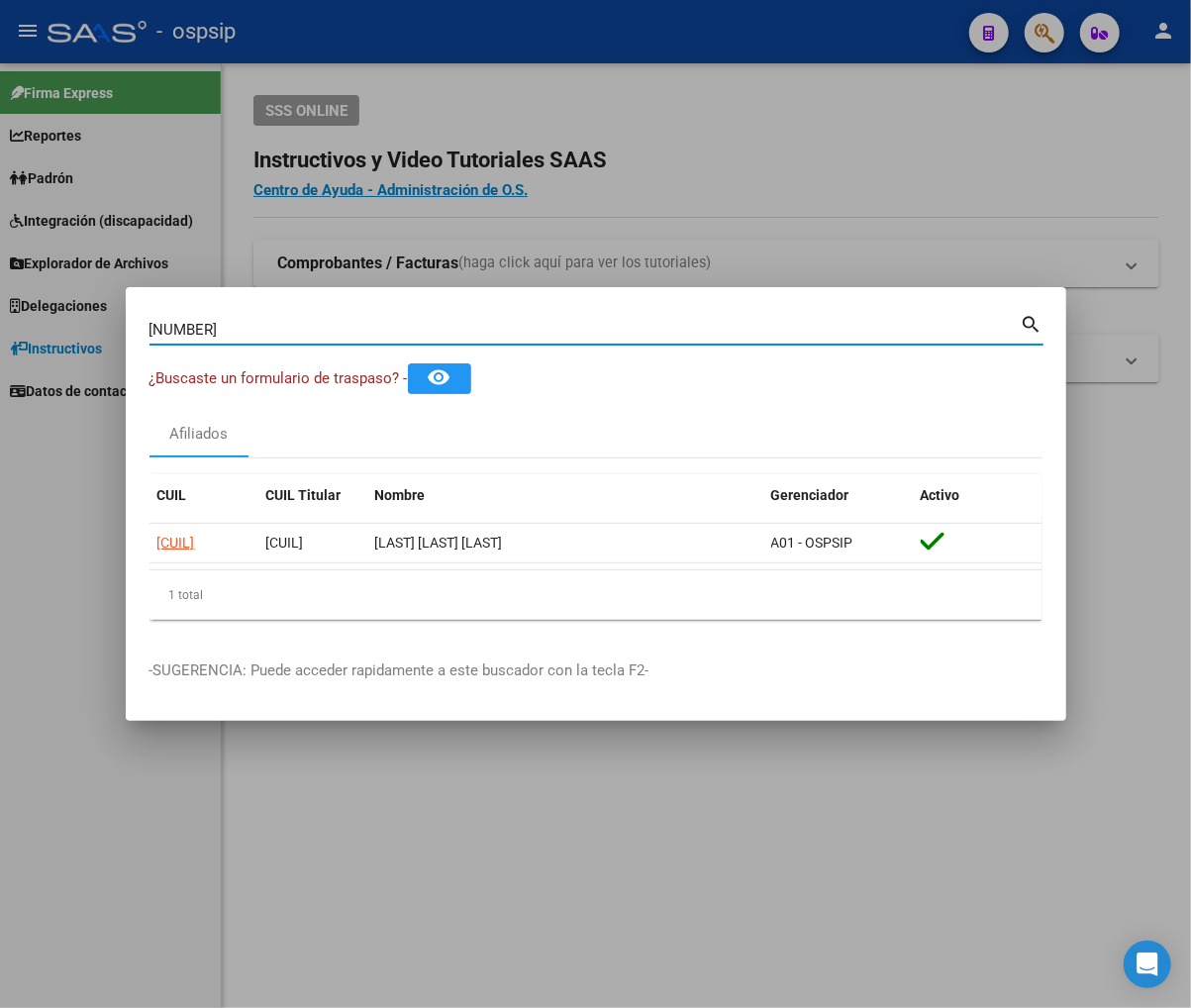 type on "[NUMBER]" 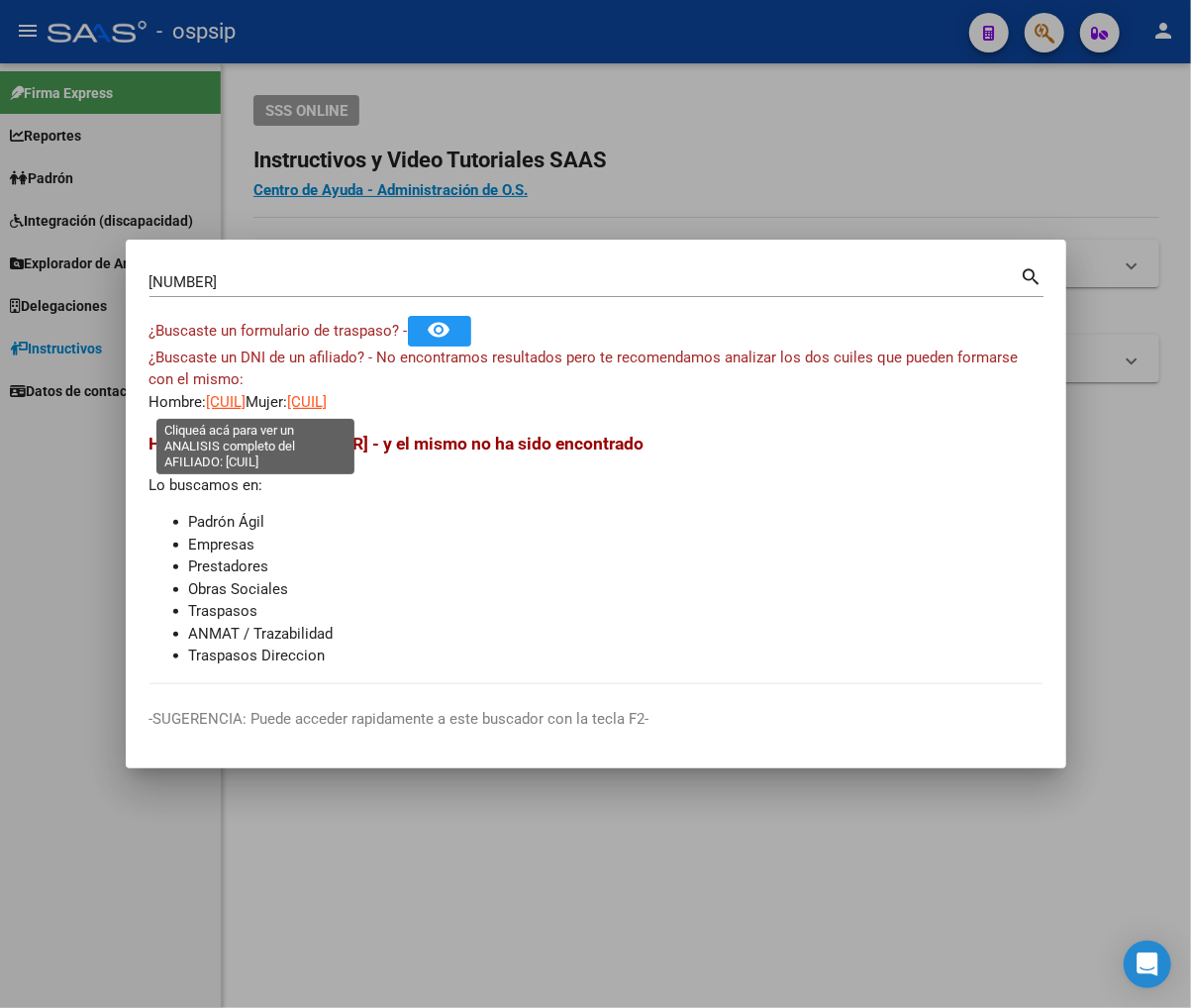 click on "[CUIL]" at bounding box center [227, 402] 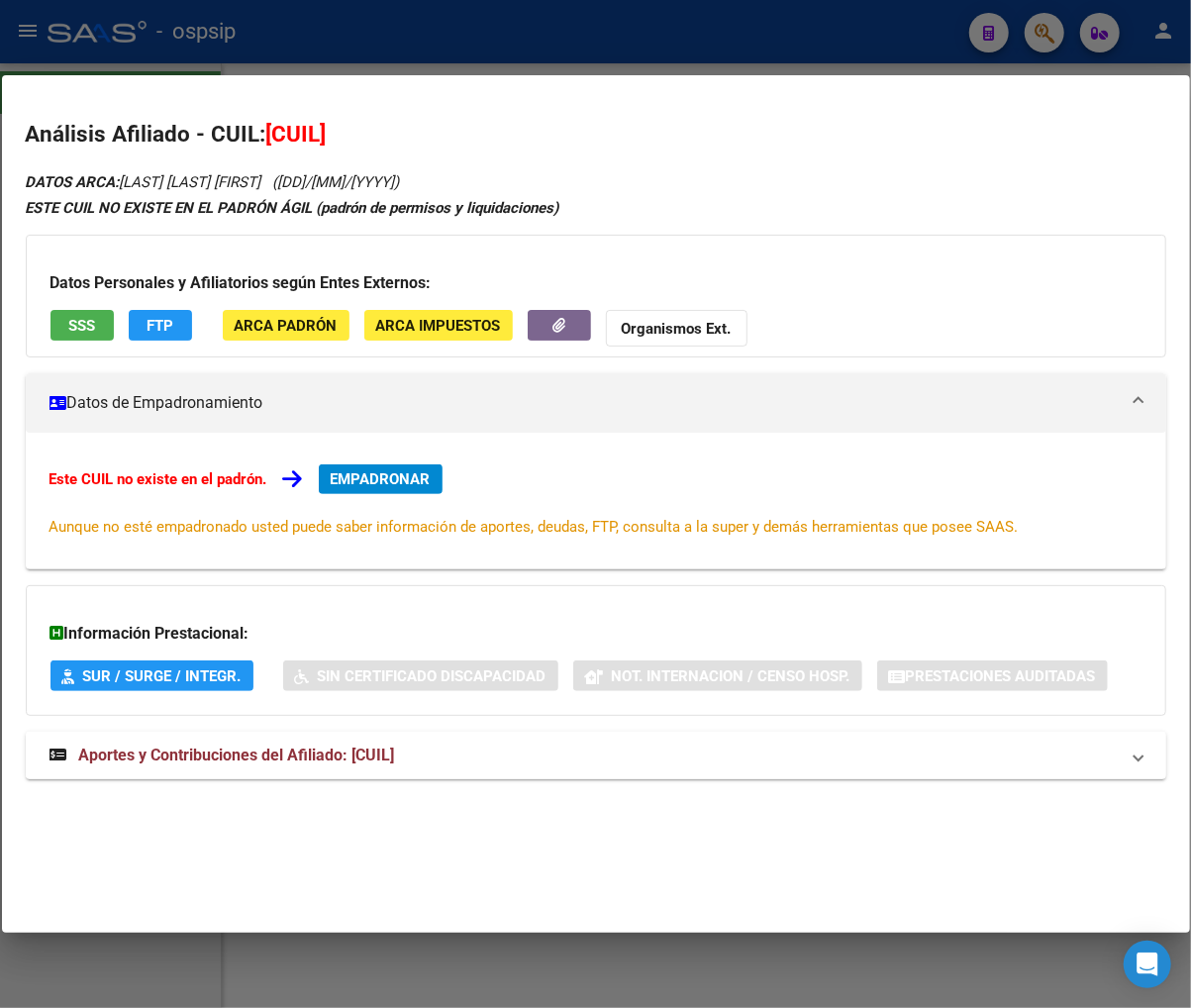 click on "Aportes y Contribuciones del Afiliado: [CUIL]" at bounding box center [237, 755] 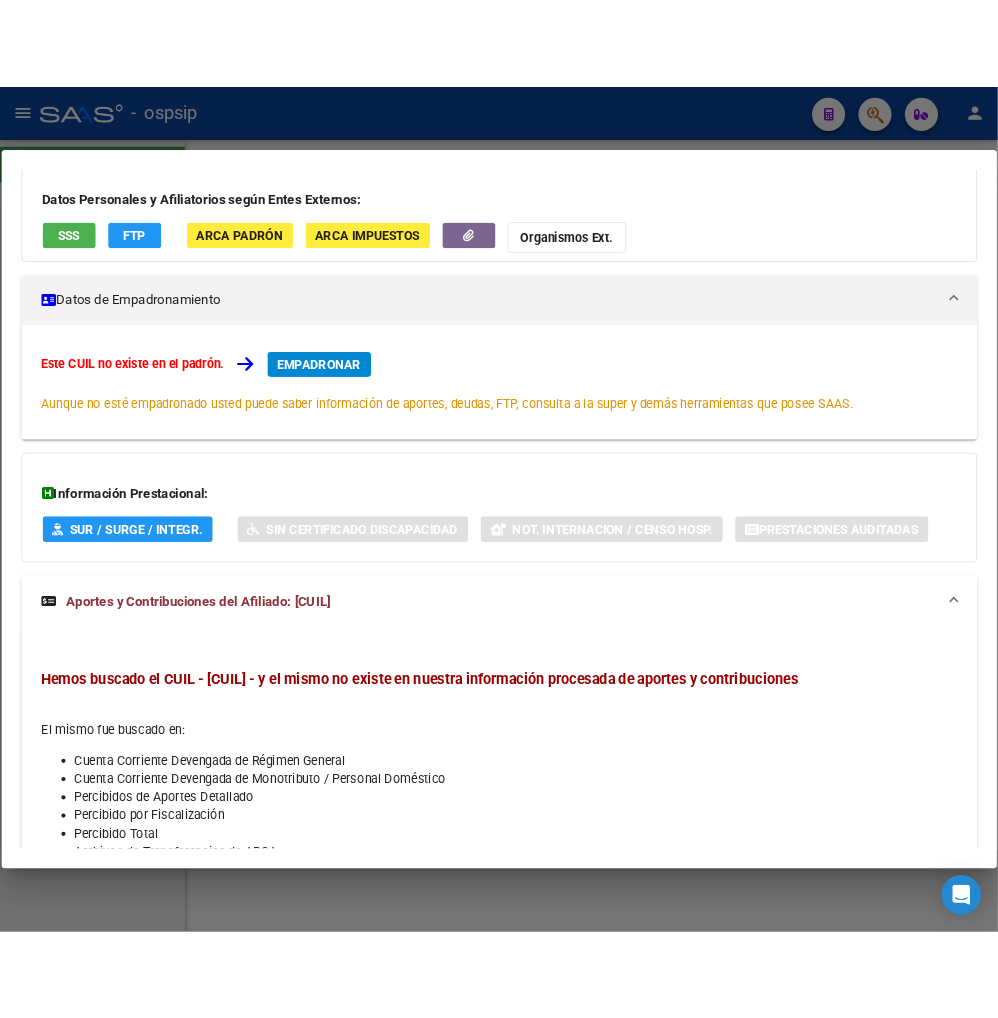 scroll, scrollTop: 325, scrollLeft: 0, axis: vertical 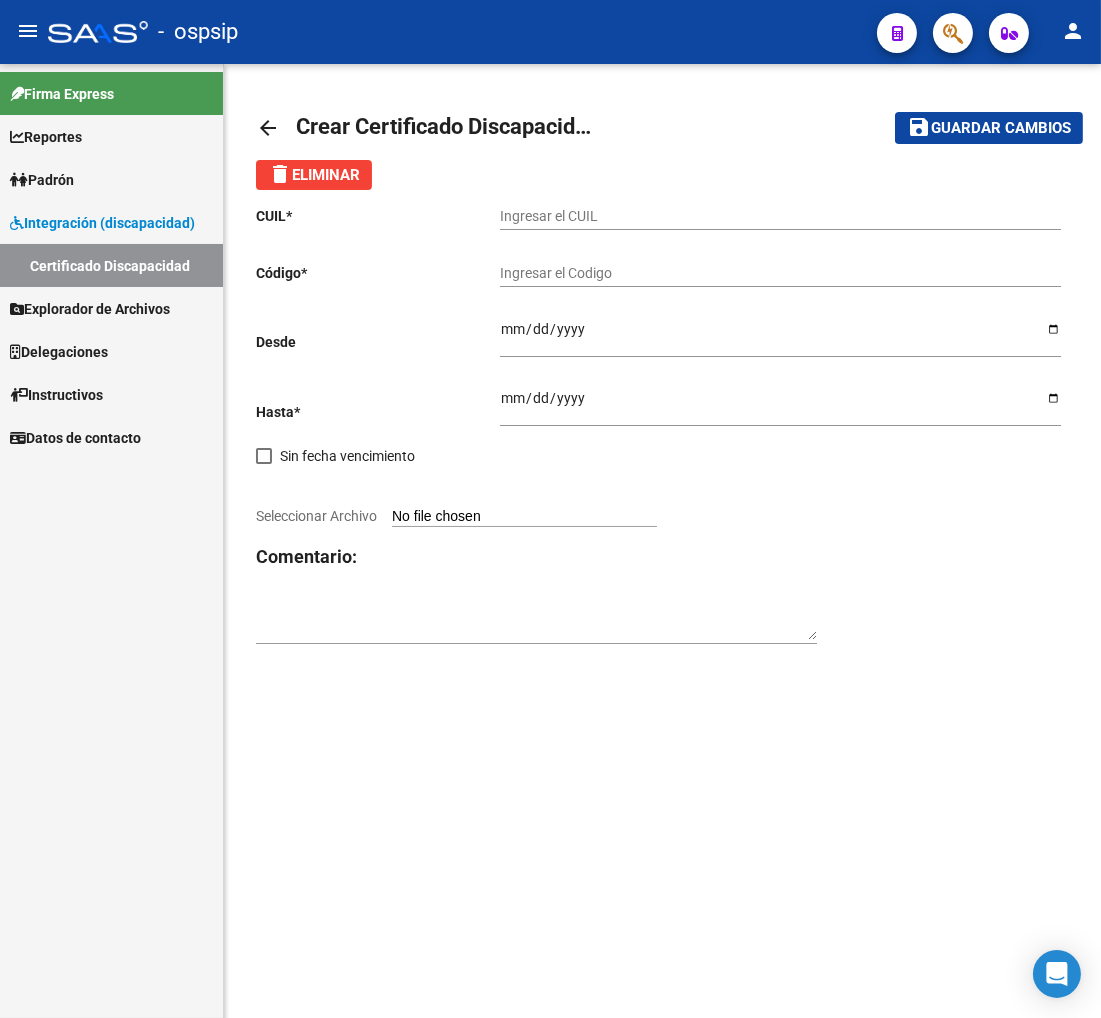 click on "Ingresar el CUIL" at bounding box center (780, 216) 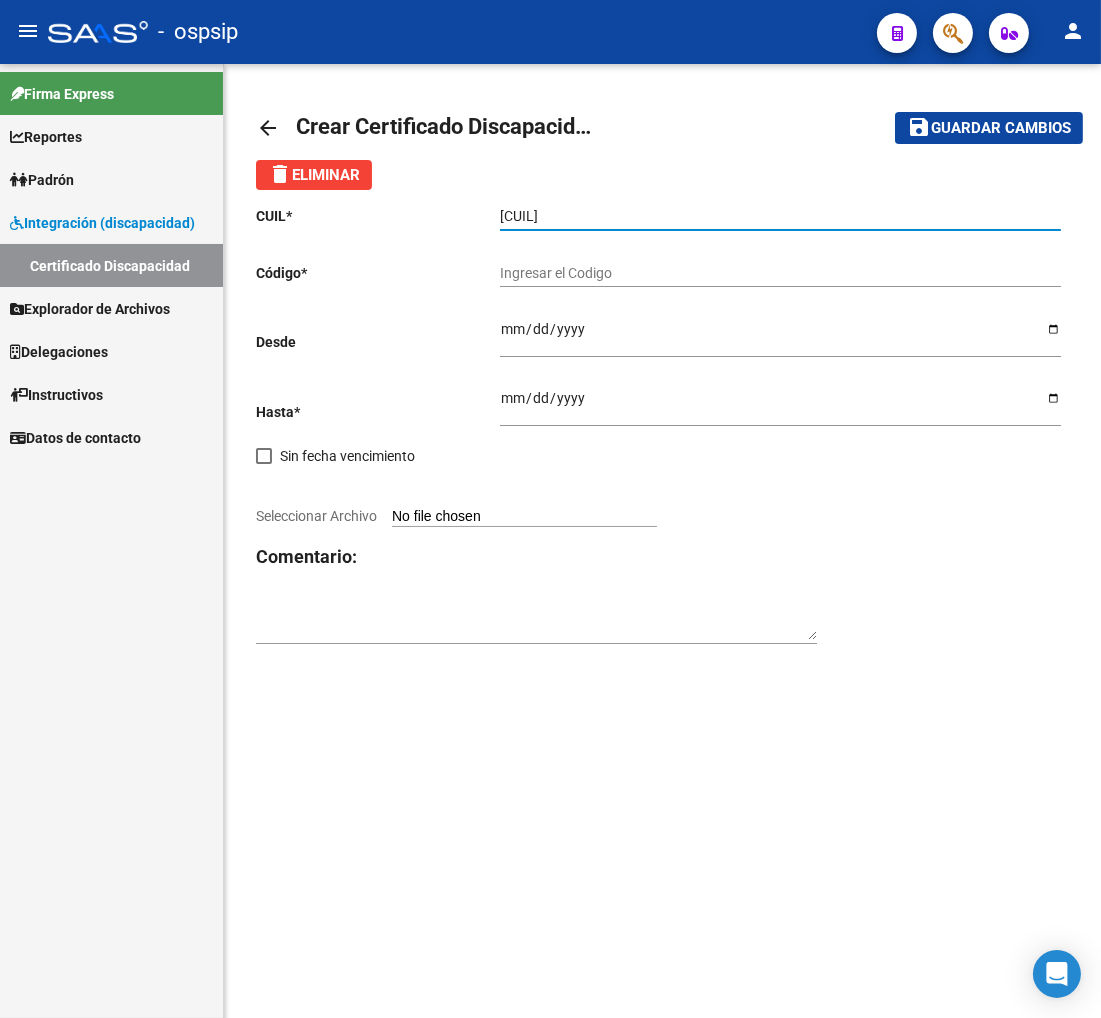 type on "20-58513266-8" 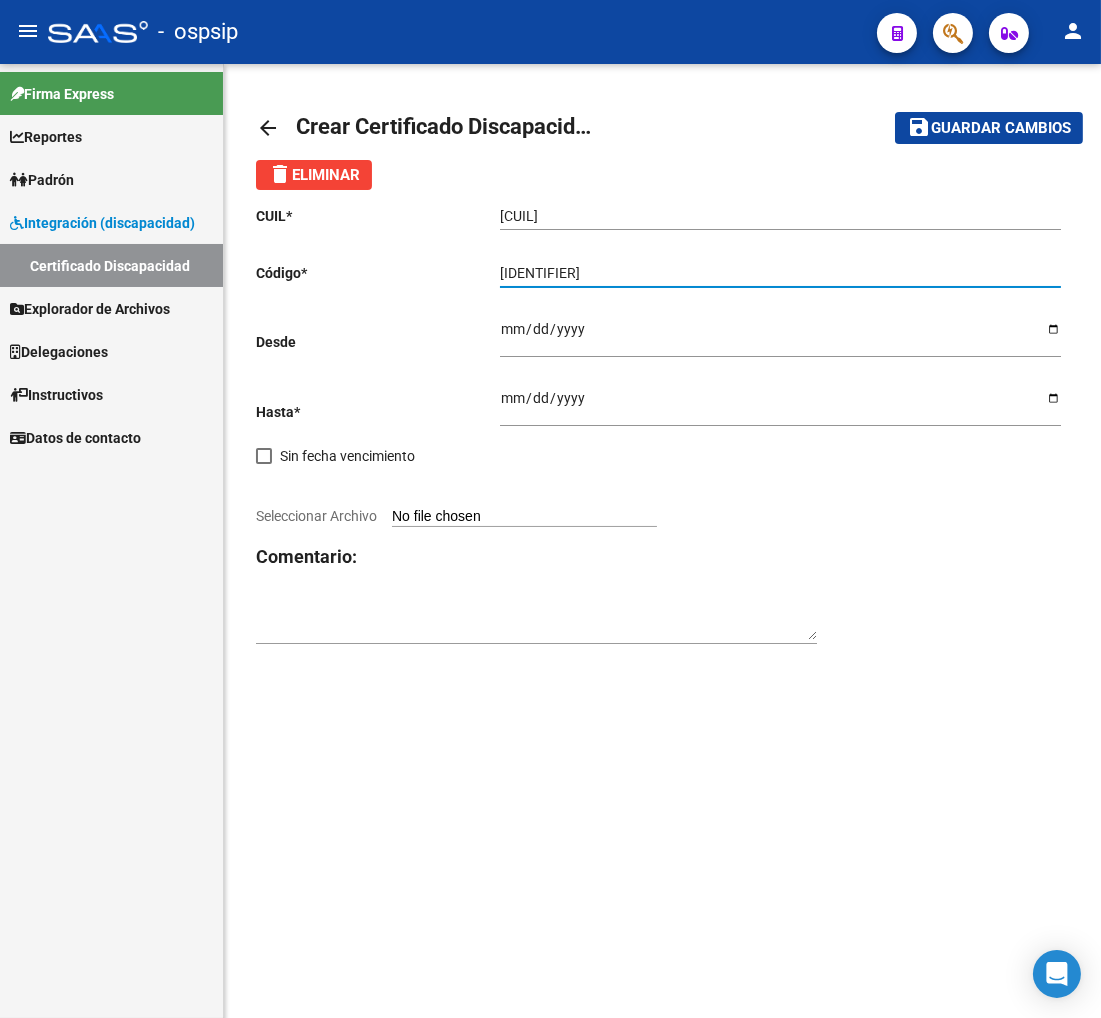 type on "ARG02000585132662025072320300723BUE352" 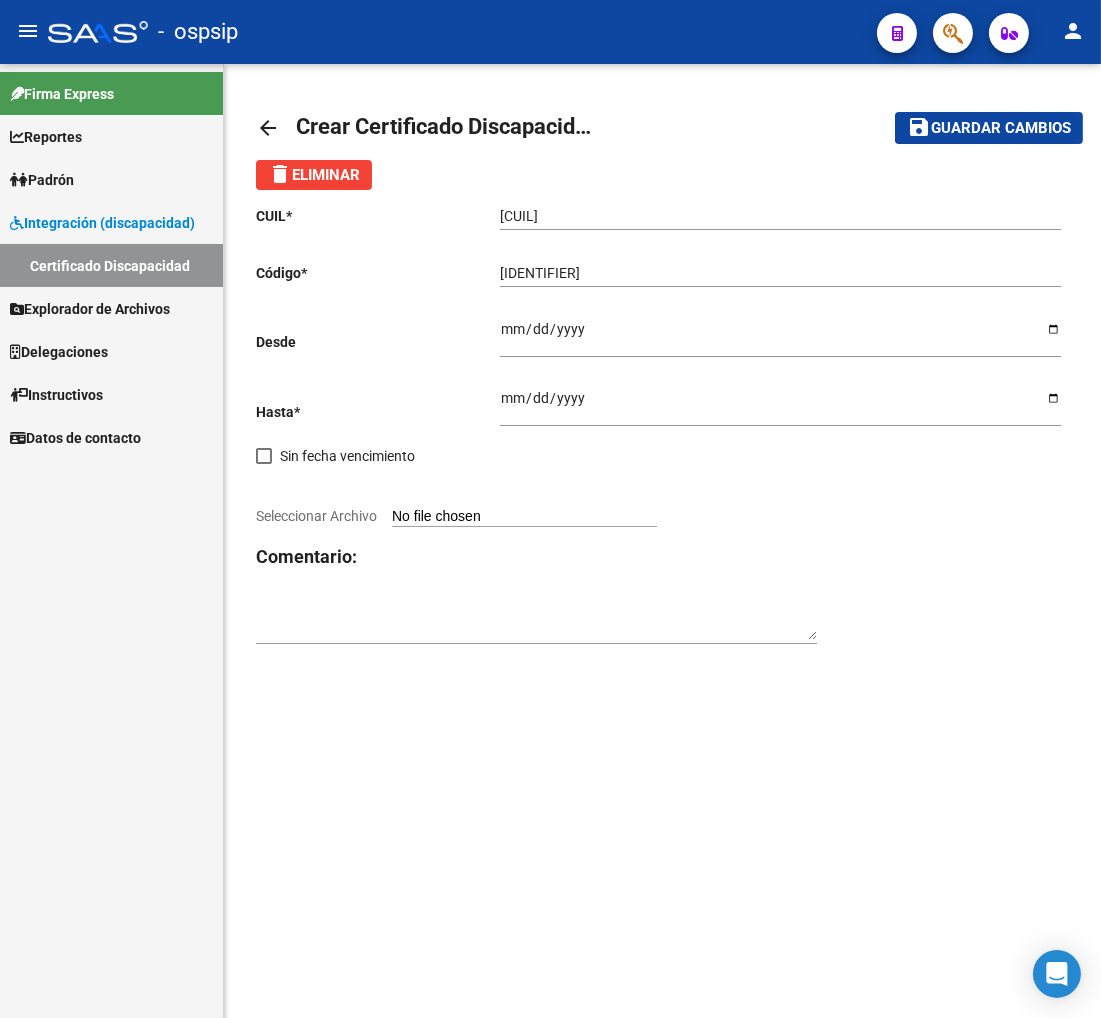 click on "Desde" 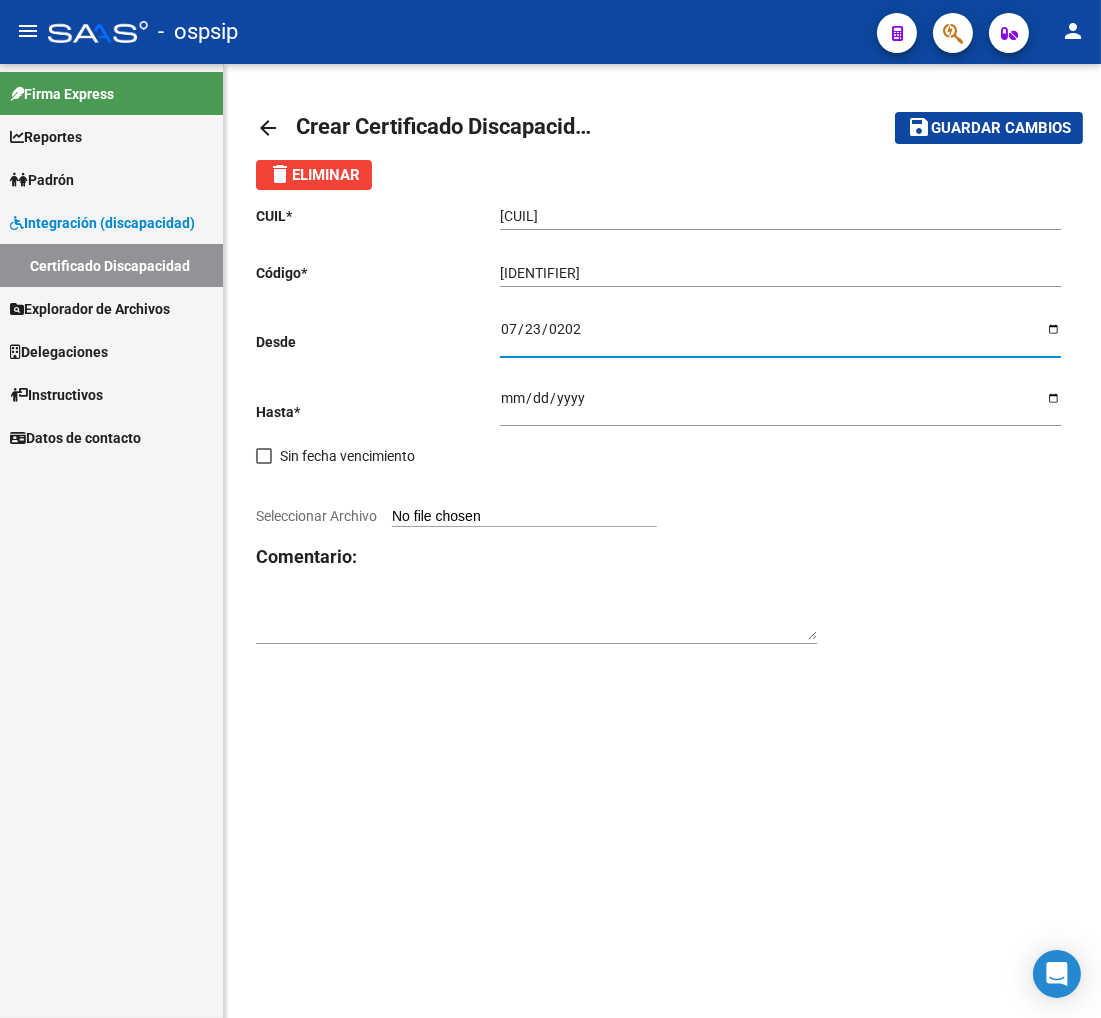 type on "2025-07-23" 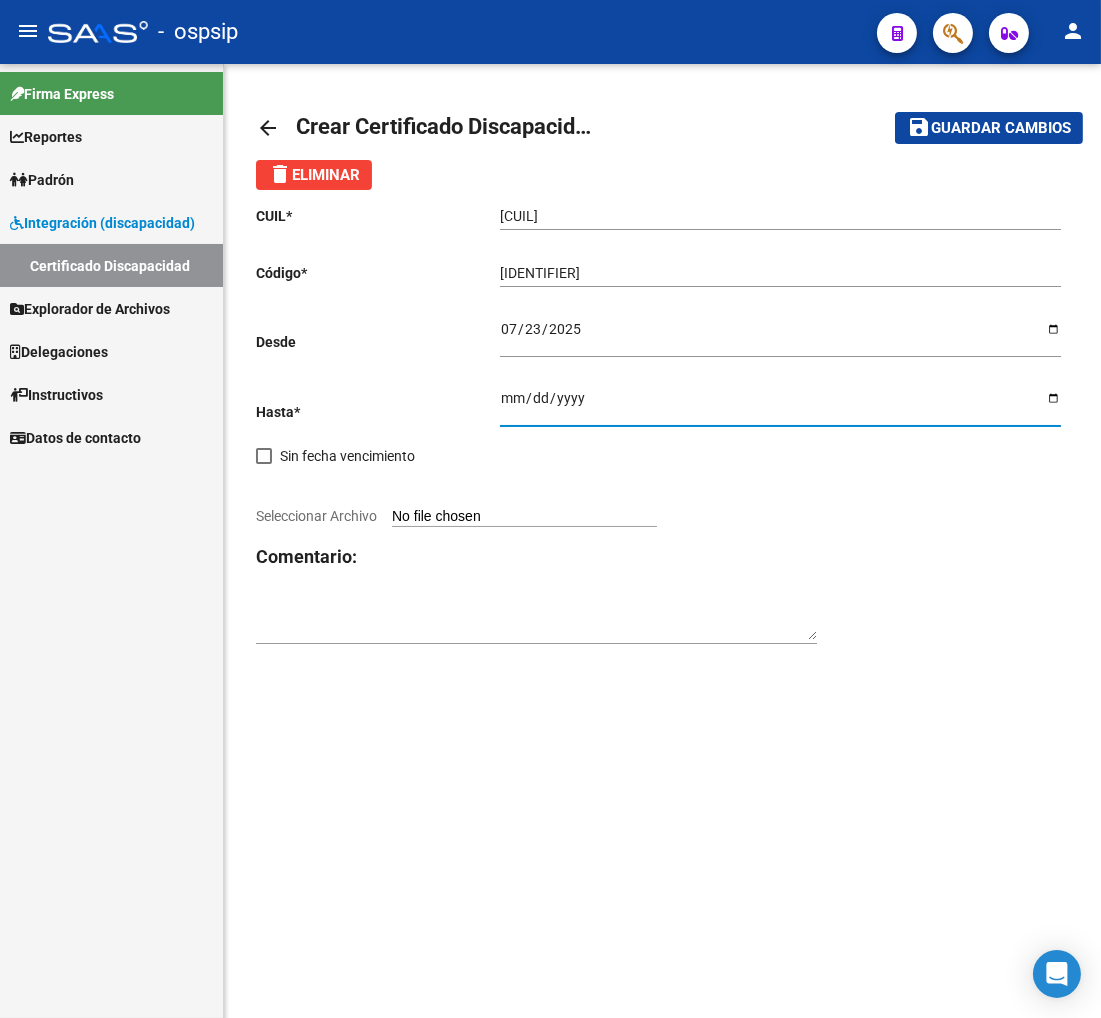 click on "Ingresar fec. Hasta" at bounding box center (780, 405) 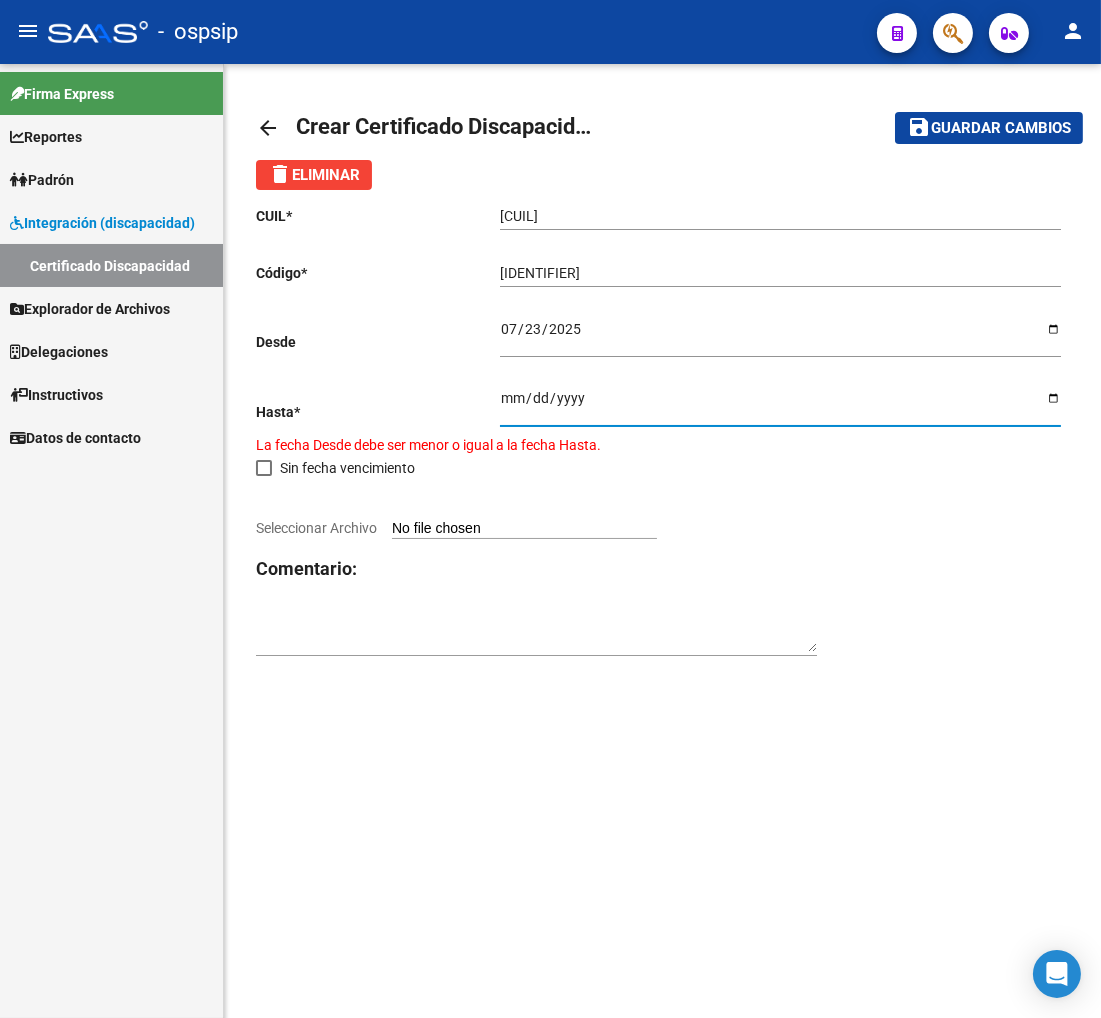 type on "2030-07-23" 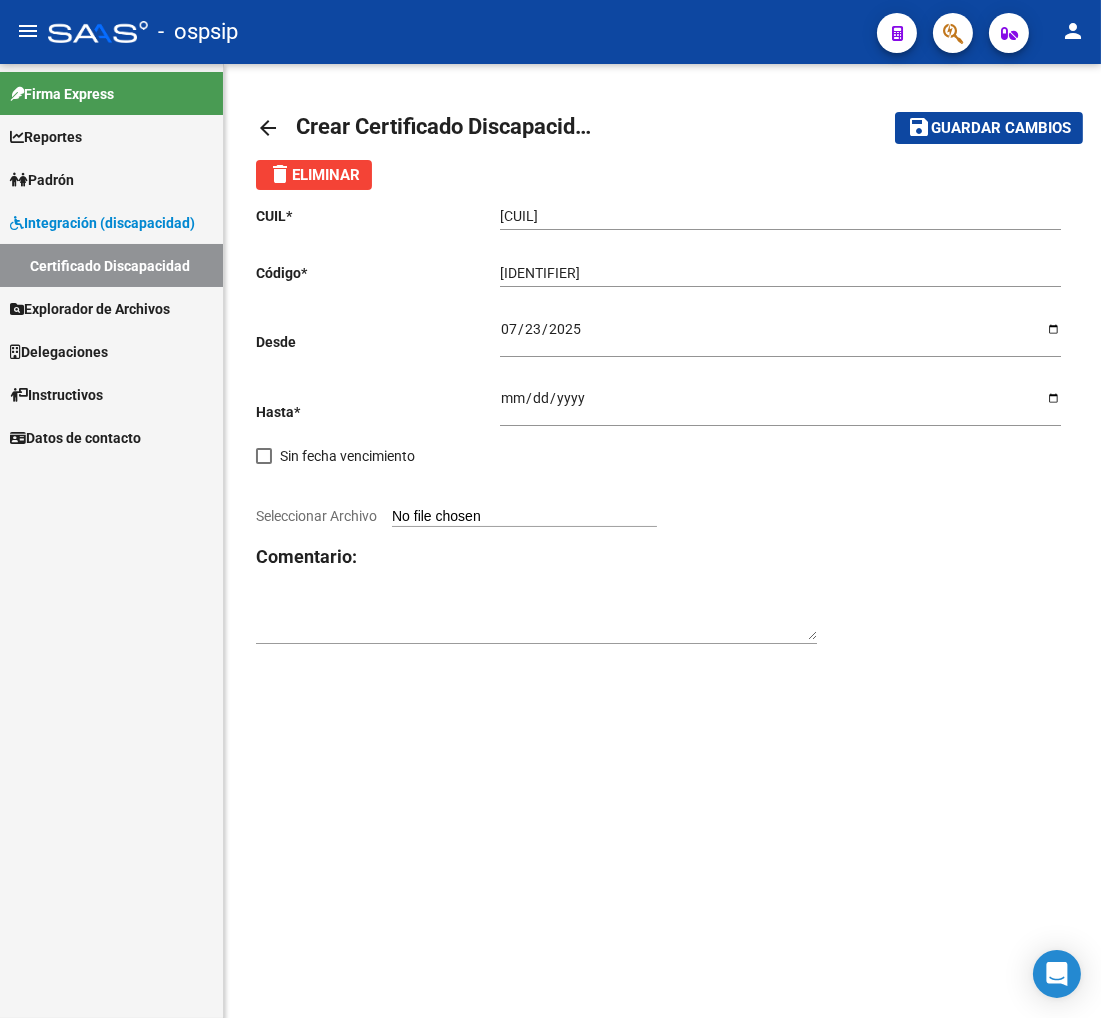 click on "Seleccionar Archivo" at bounding box center (524, 517) 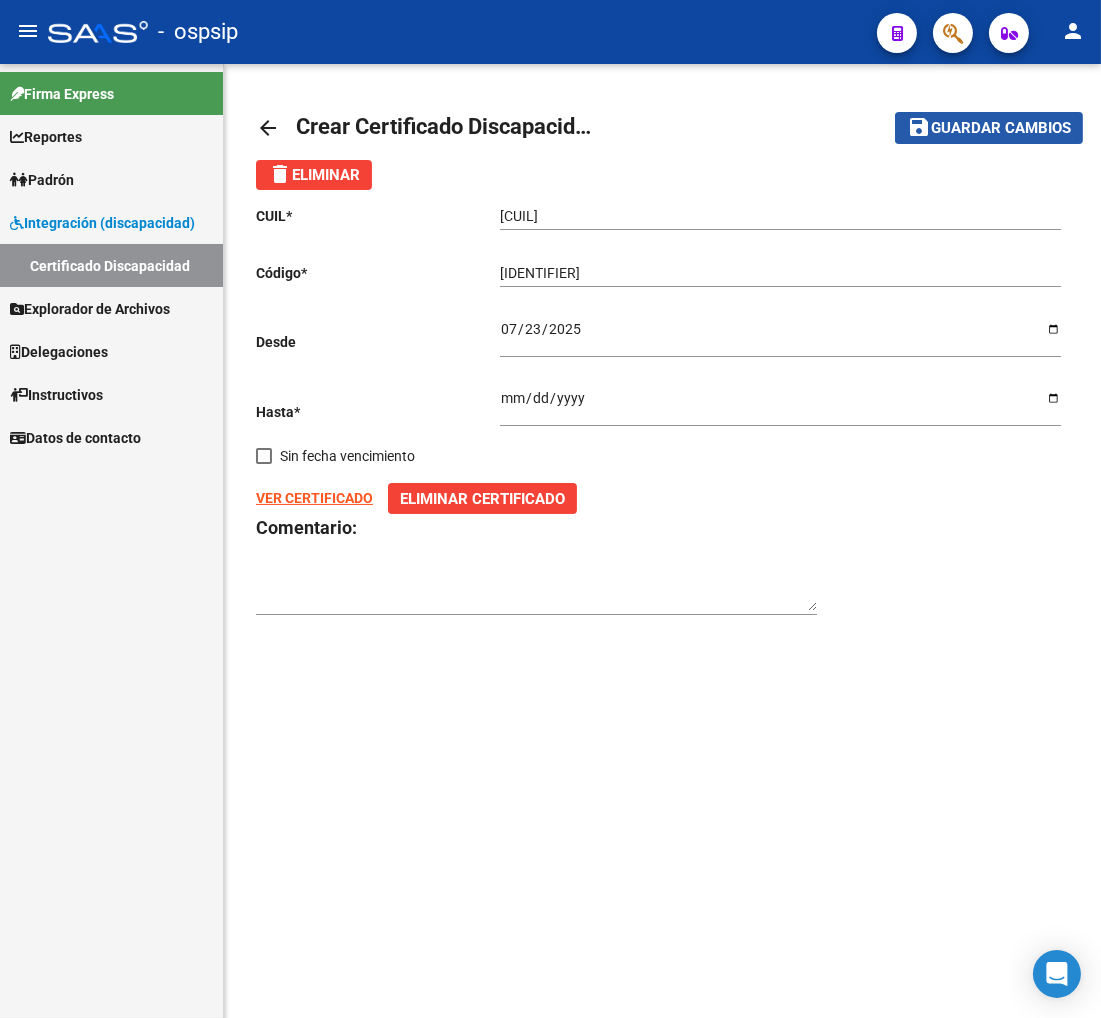 click on "Guardar cambios" 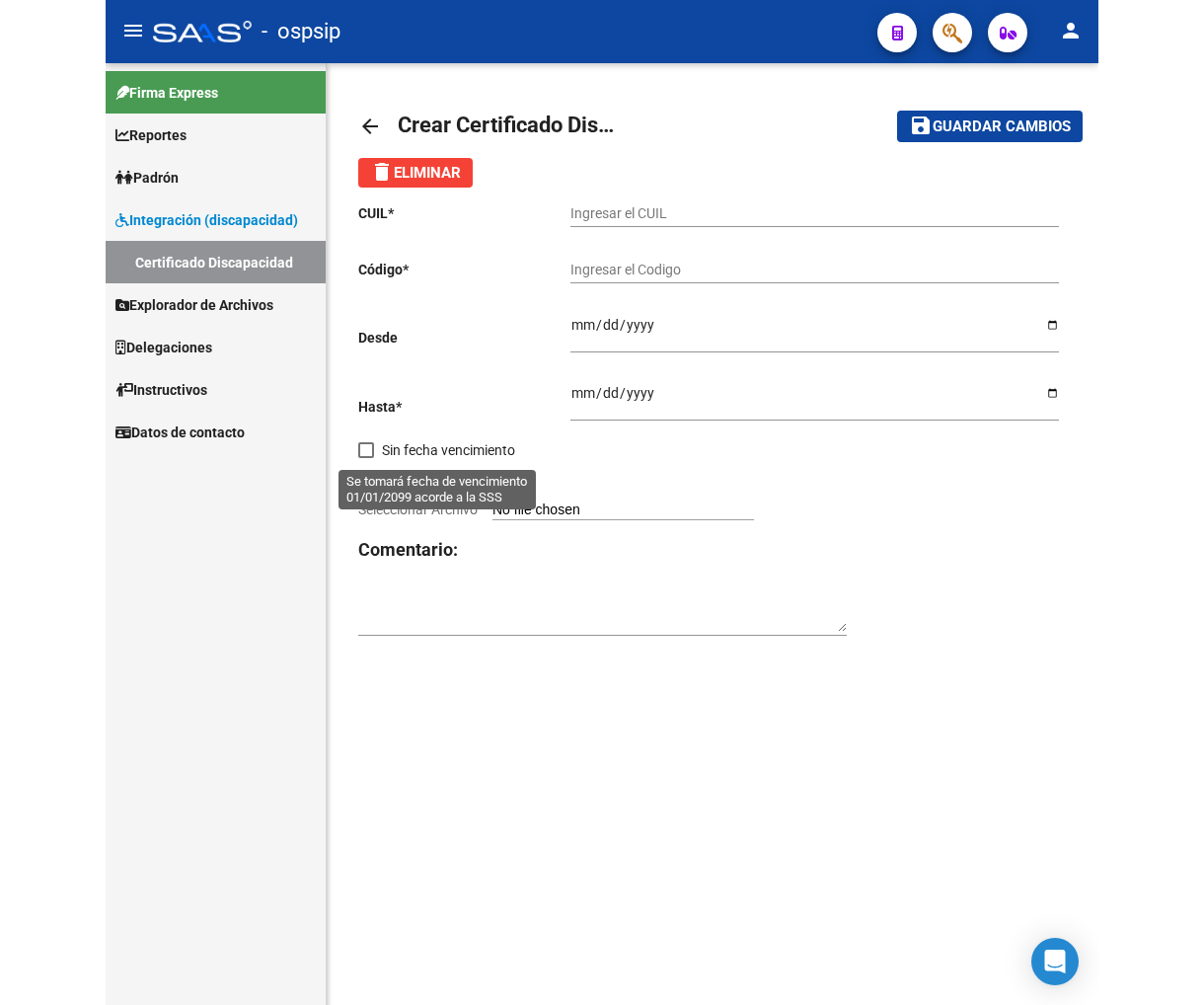 scroll, scrollTop: 0, scrollLeft: 0, axis: both 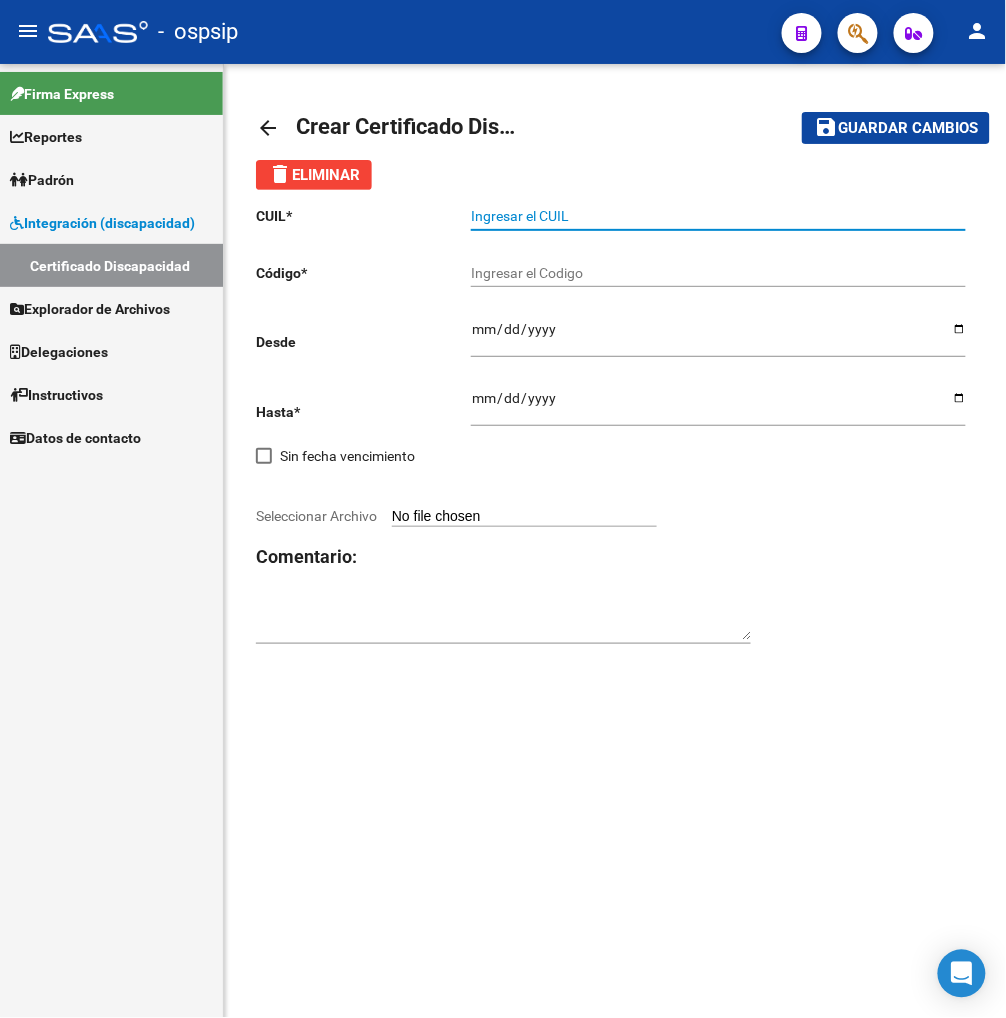 click on "Ingresar el CUIL" at bounding box center (718, 216) 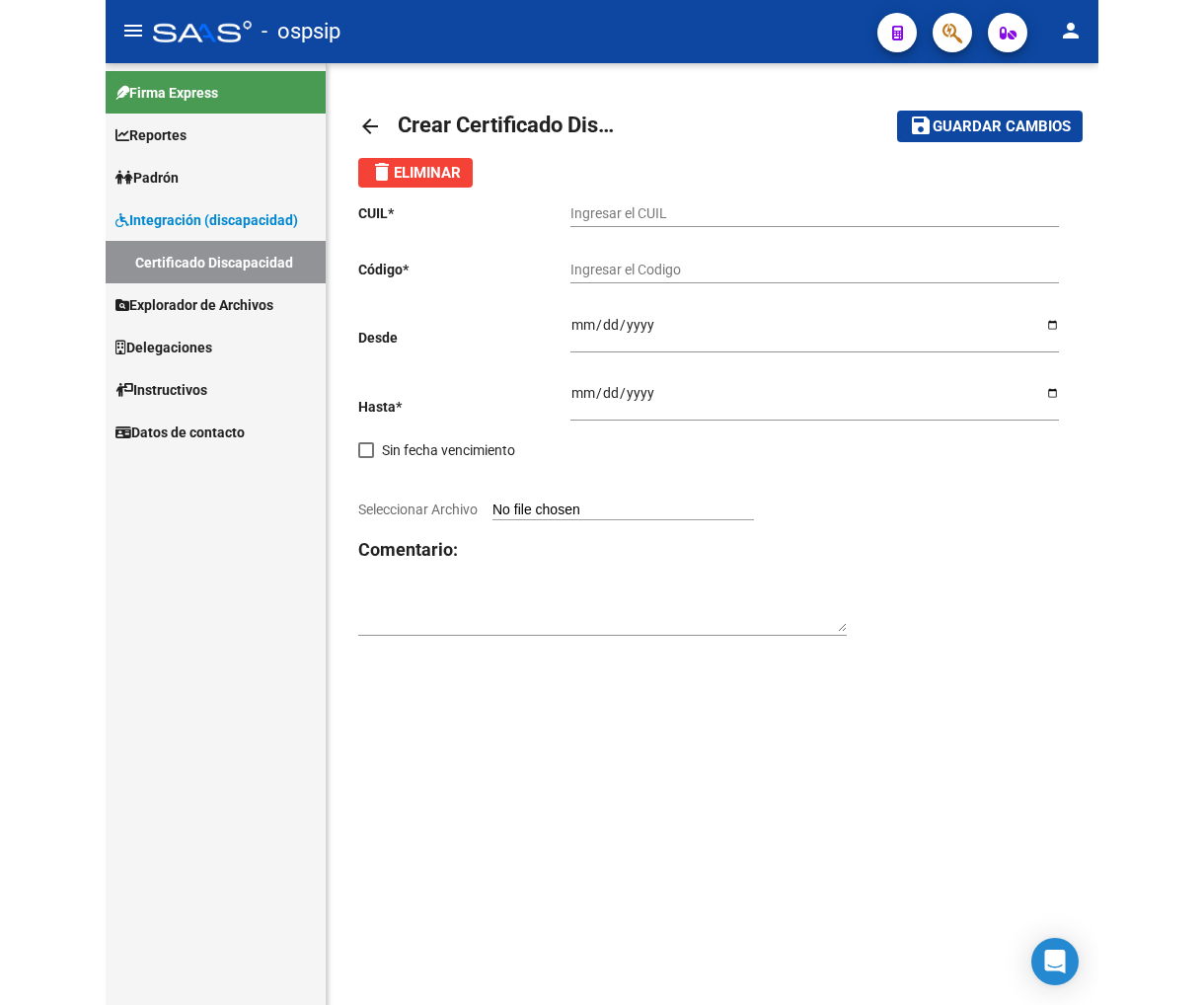 scroll, scrollTop: 0, scrollLeft: 0, axis: both 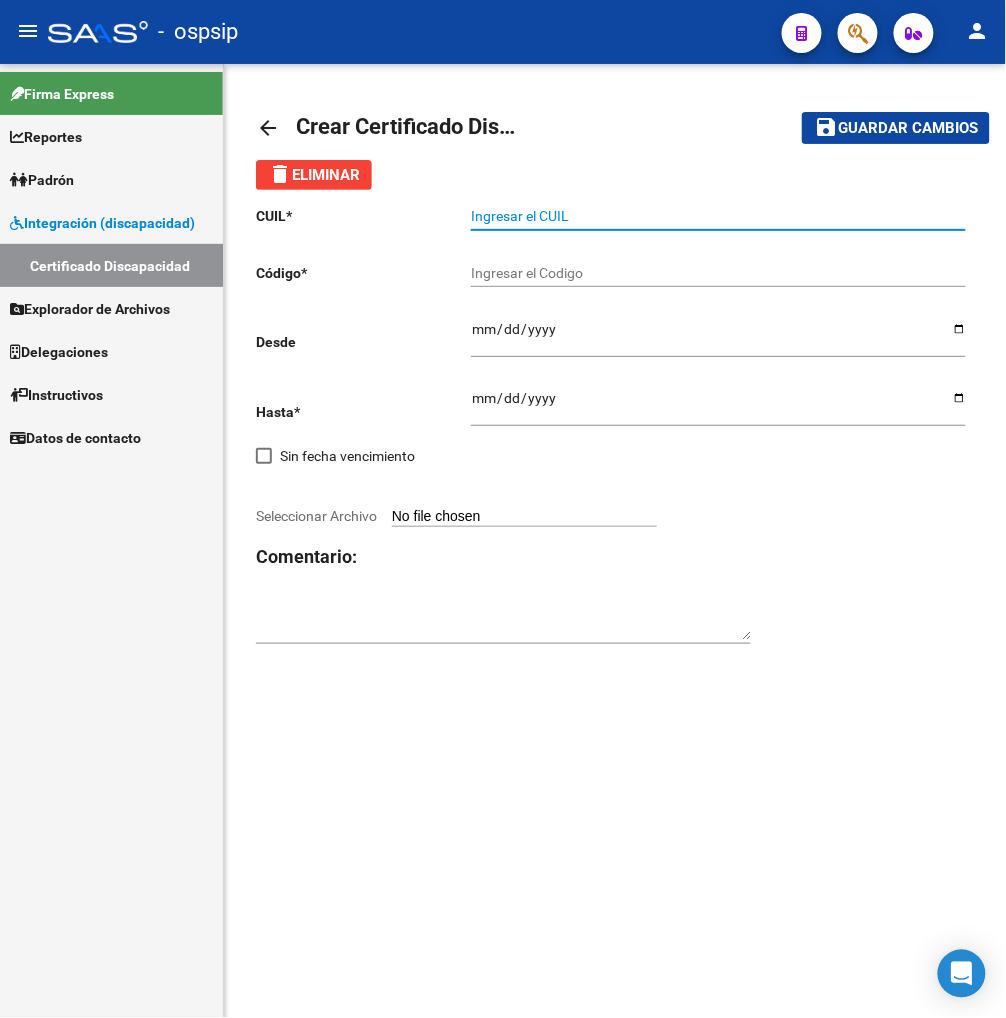click on "Ingresar el CUIL" at bounding box center (718, 216) 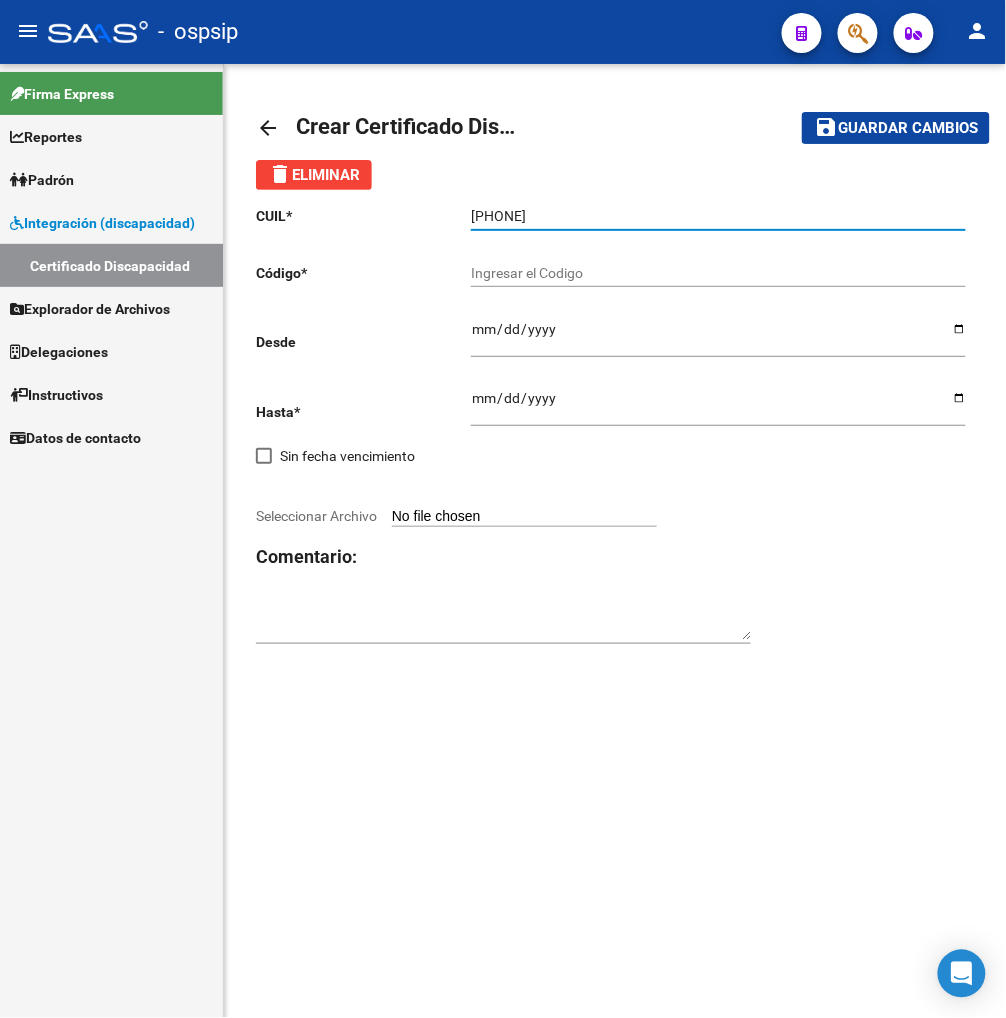 type on "20-56631311-2" 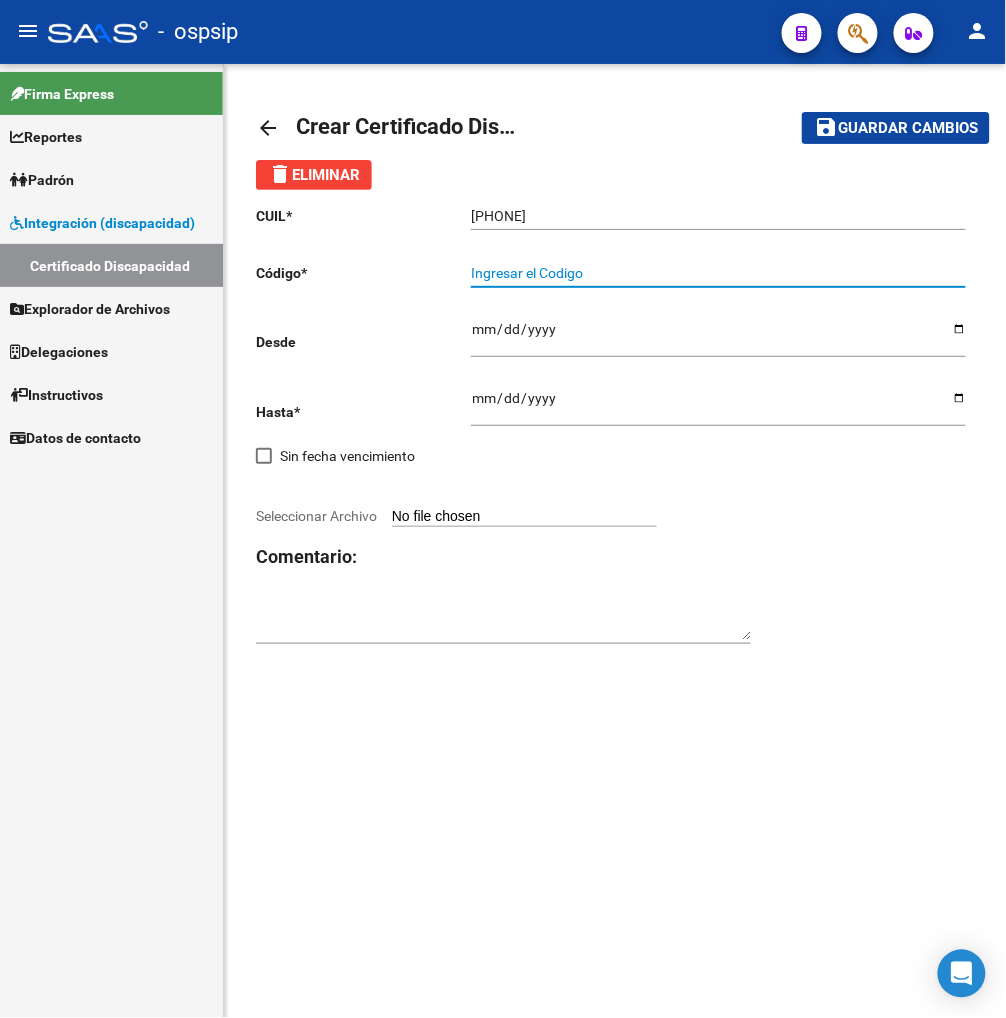 click on "Ingresar el Codigo" at bounding box center [718, 273] 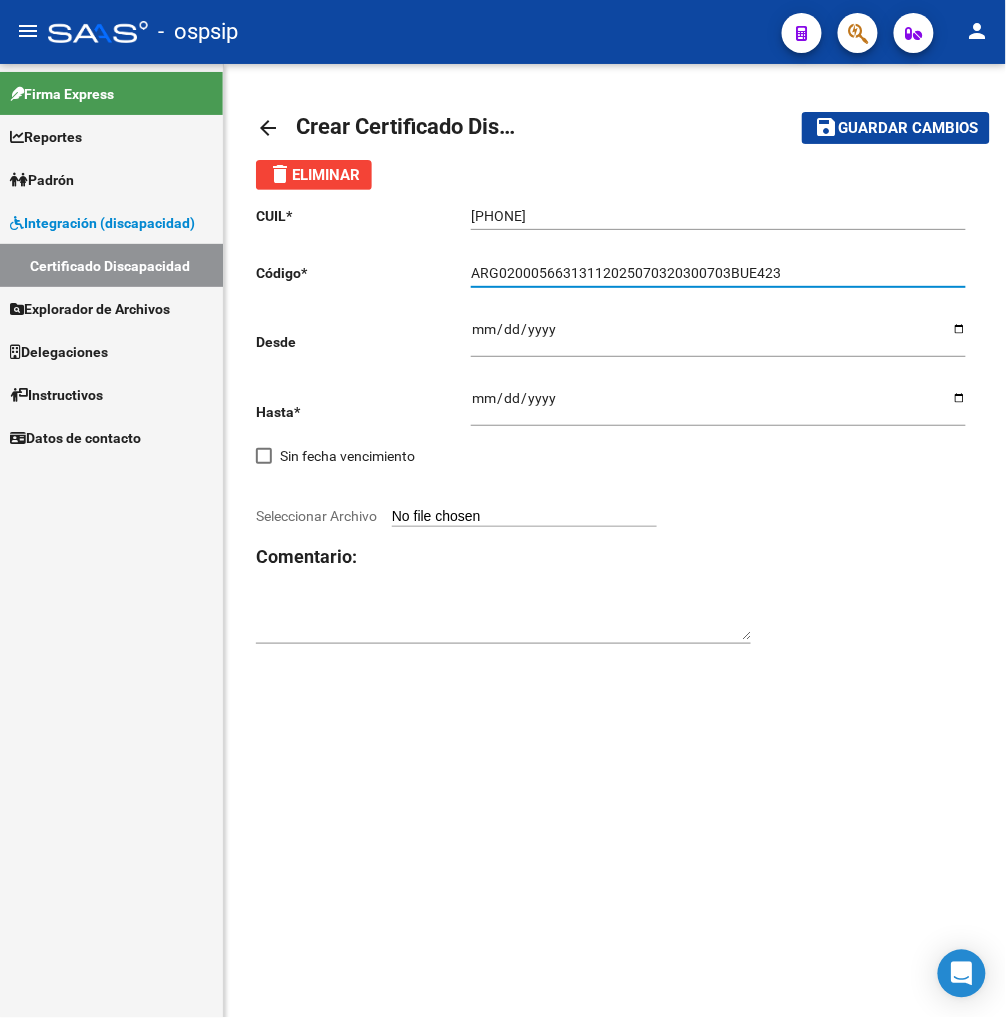 type on "ARG02000566313112025070320300703BUE423" 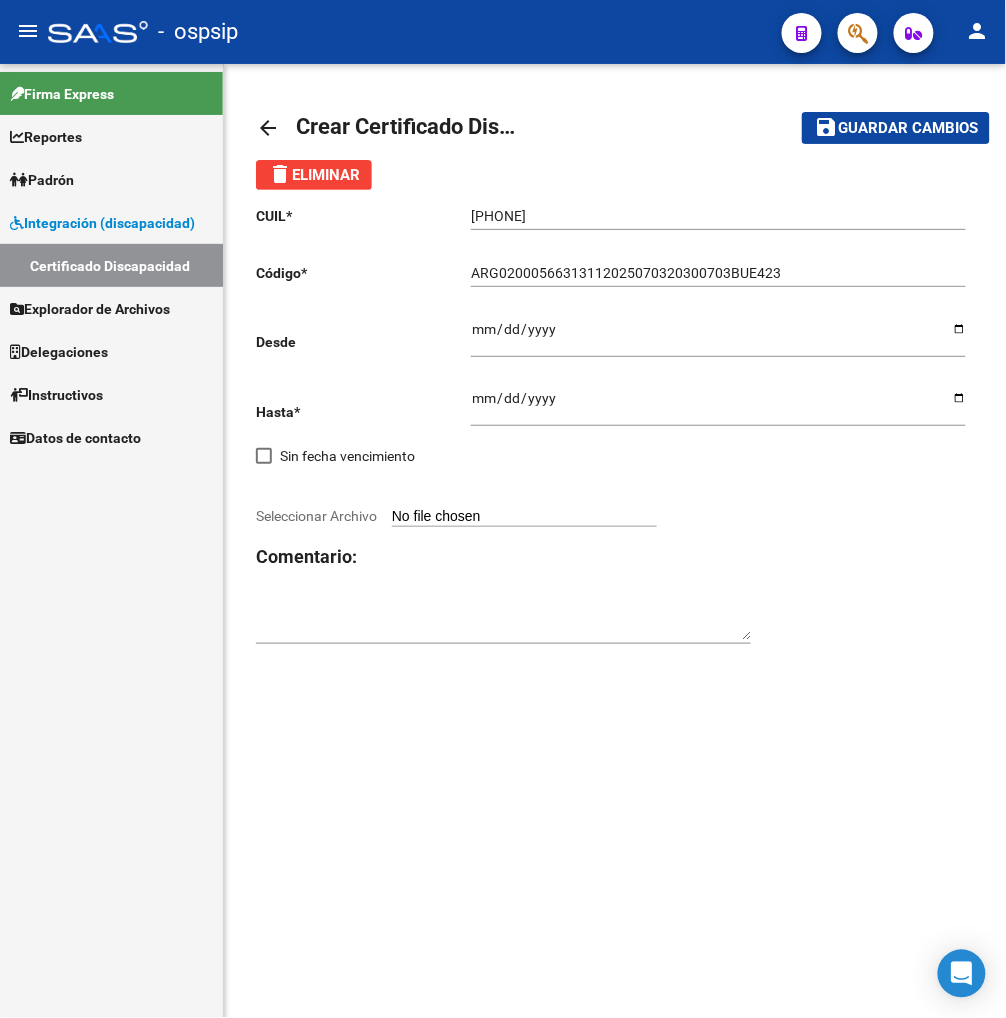 click on "Ingresar fec. Desde" at bounding box center (718, 336) 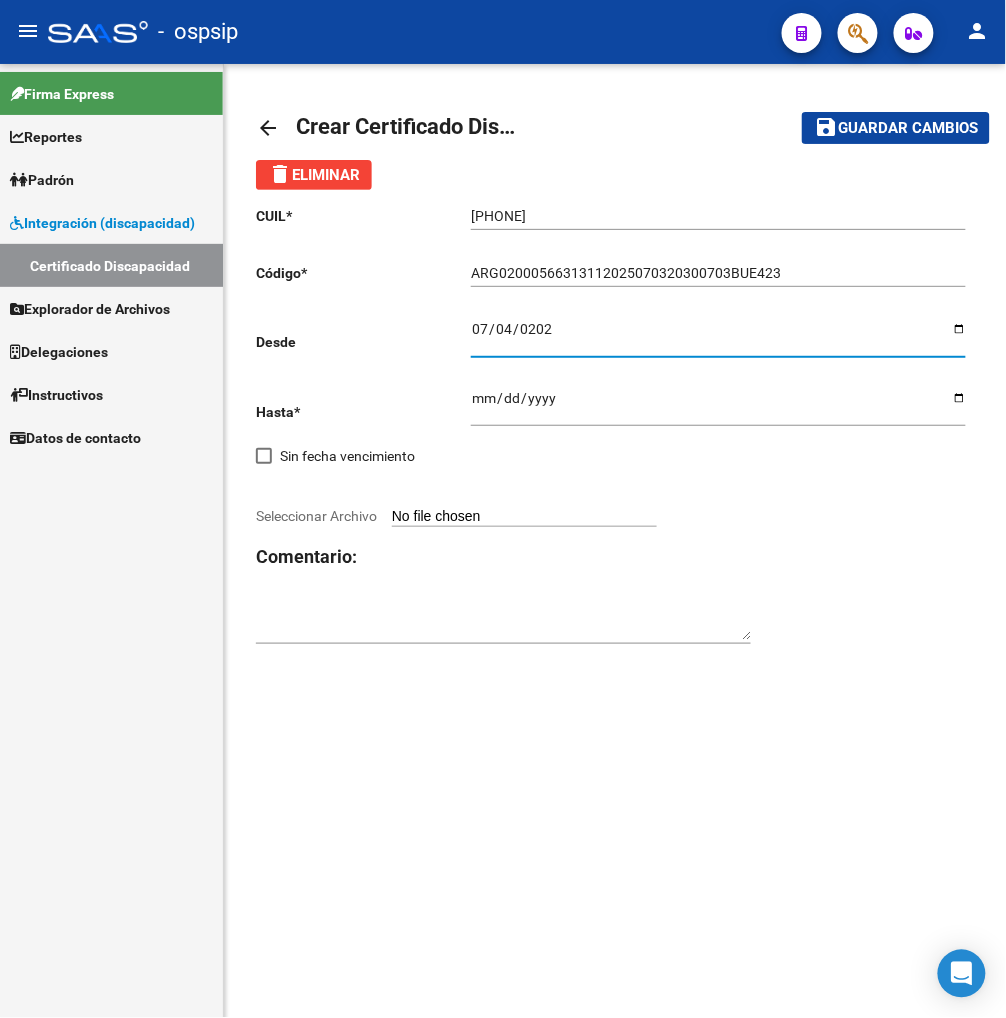 type on "2025-07-04" 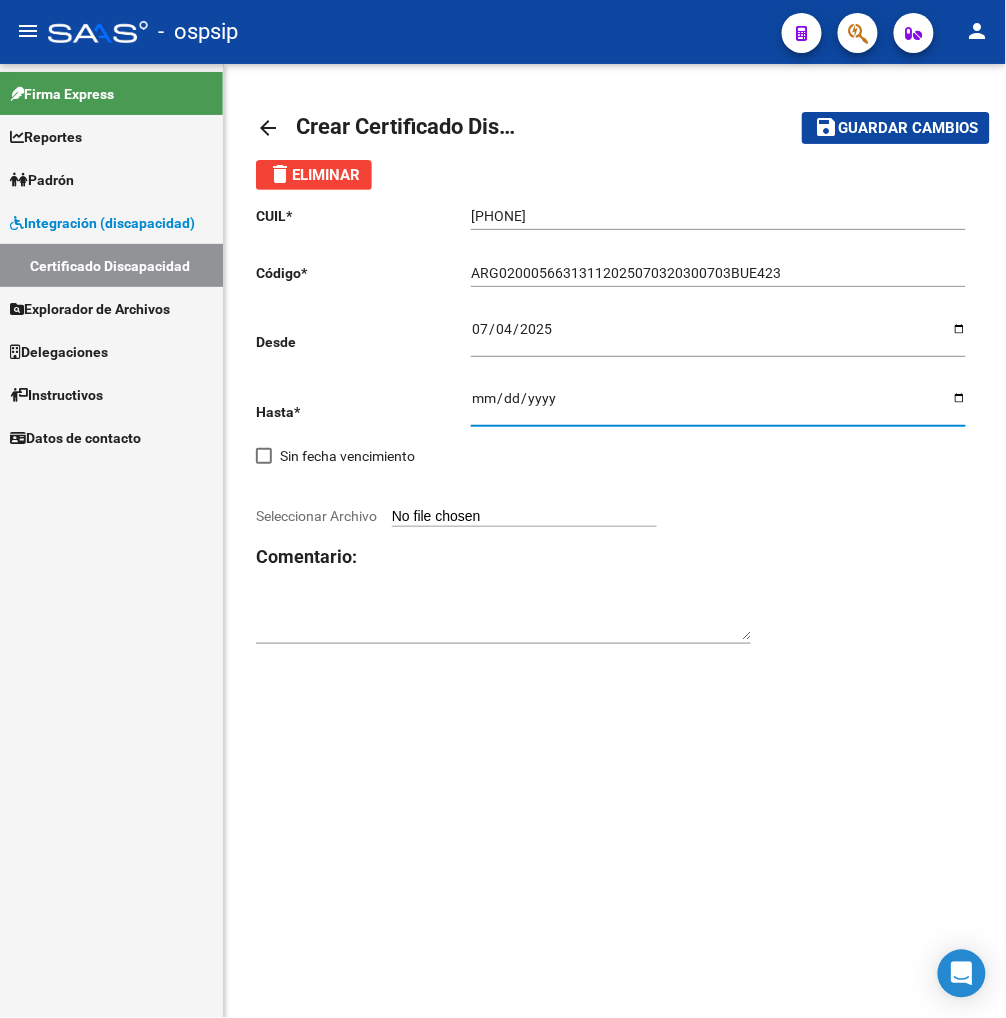 click on "Ingresar fec. Hasta" at bounding box center (718, 405) 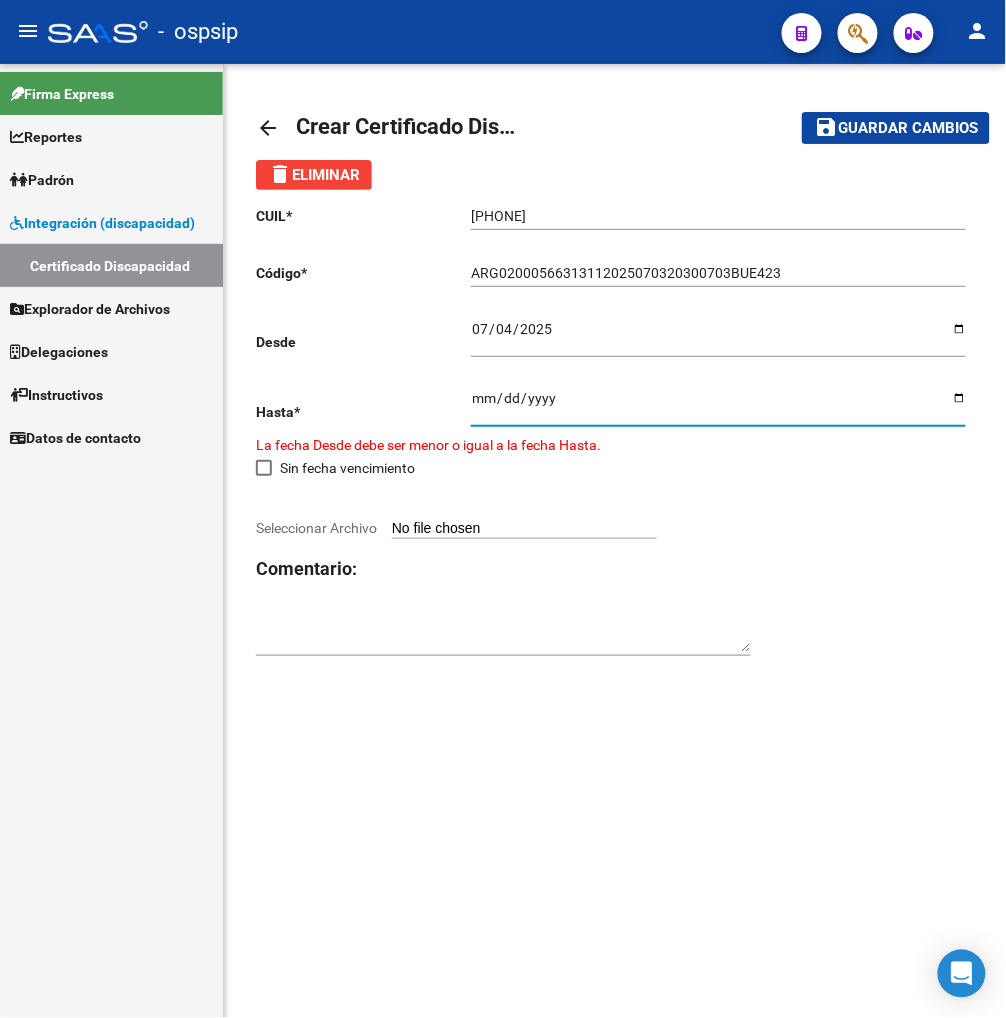 type on "2030-07-04" 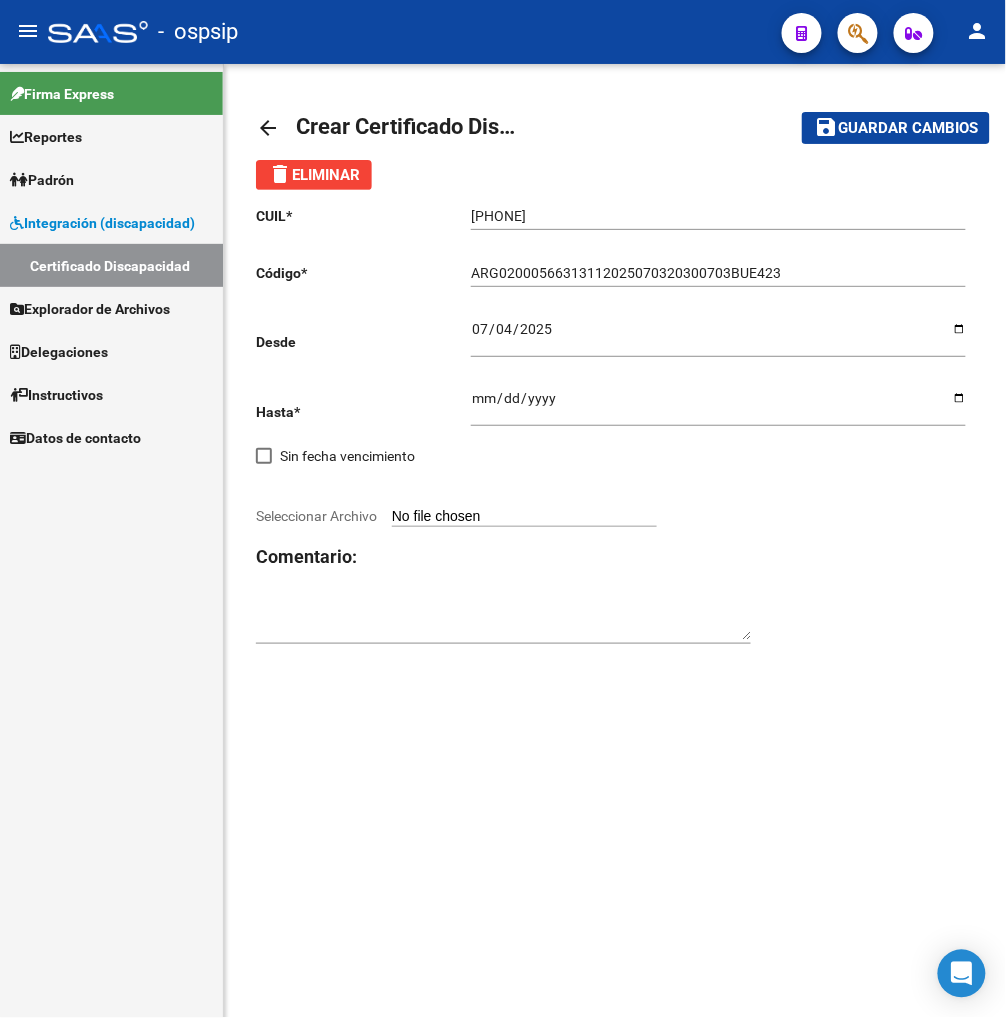 click on "Seleccionar Archivo" at bounding box center (524, 517) 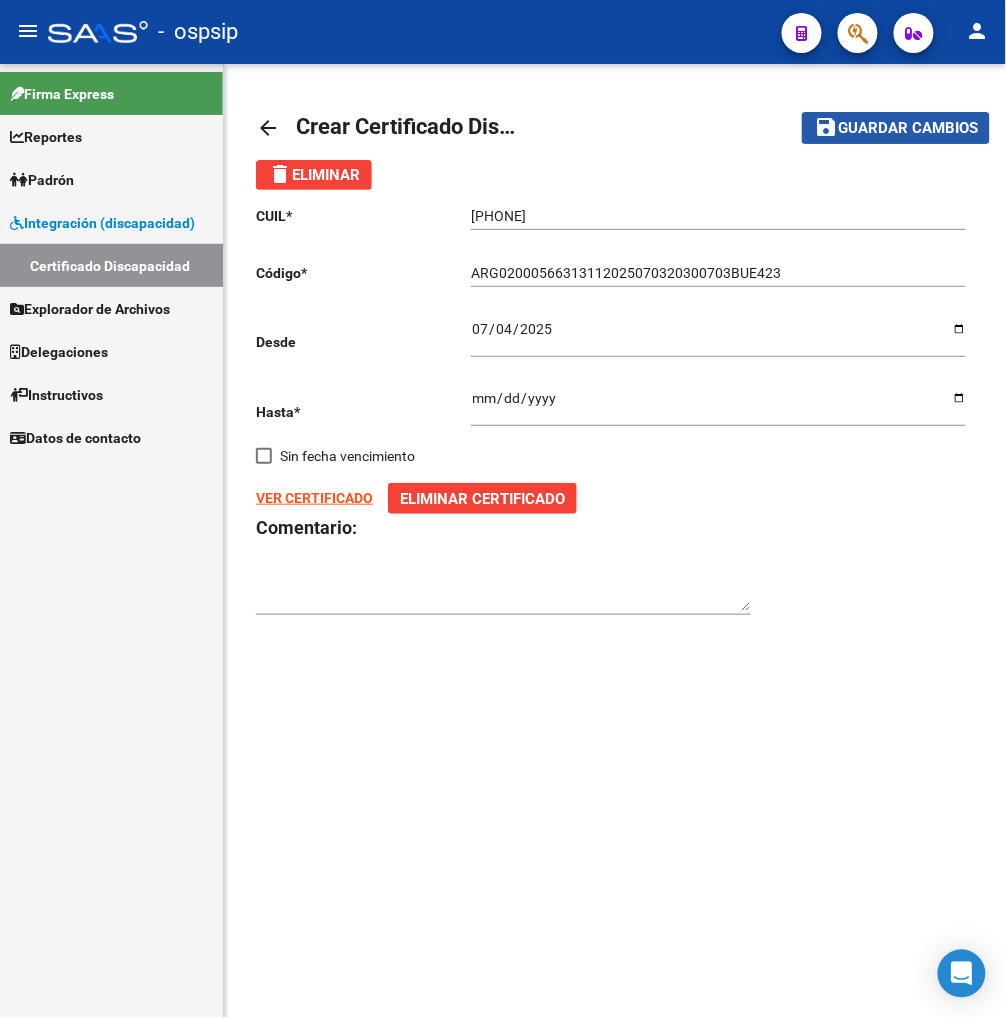 click on "Guardar cambios" 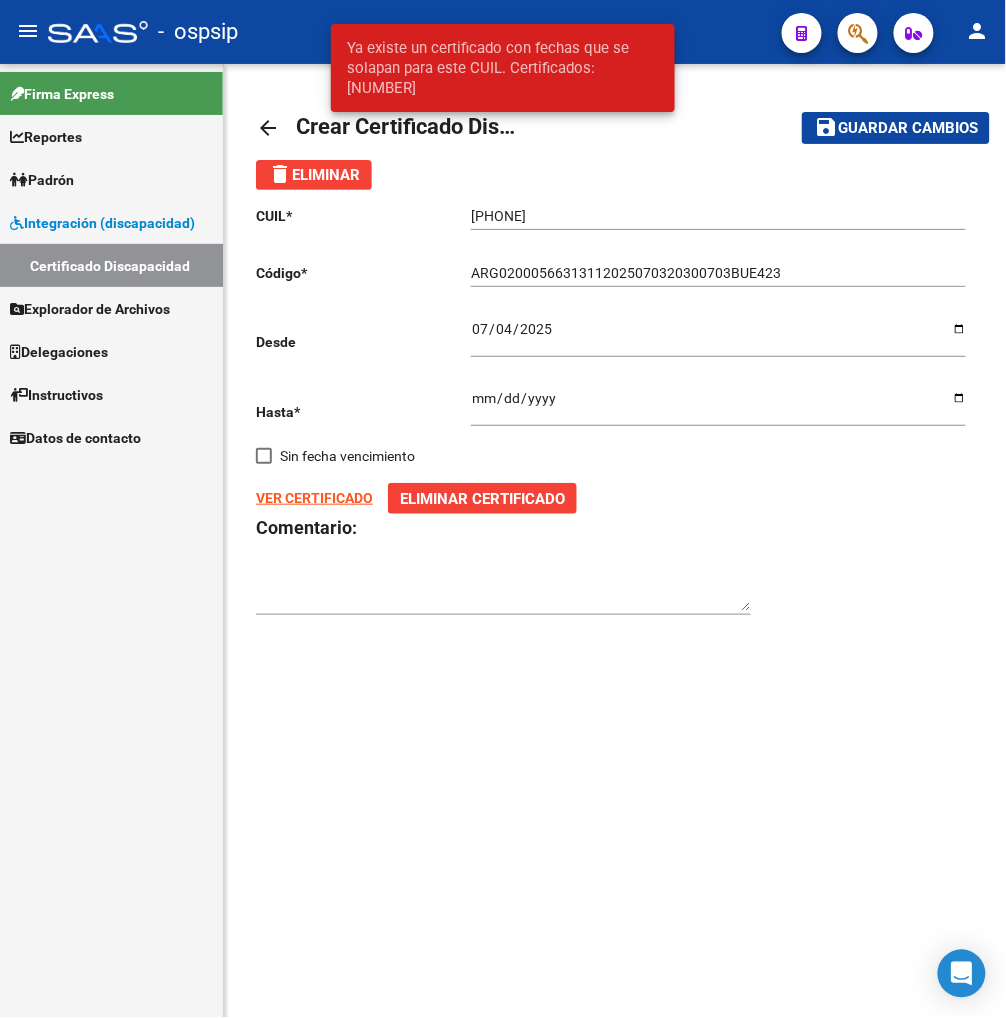 click on "Guardar cambios" 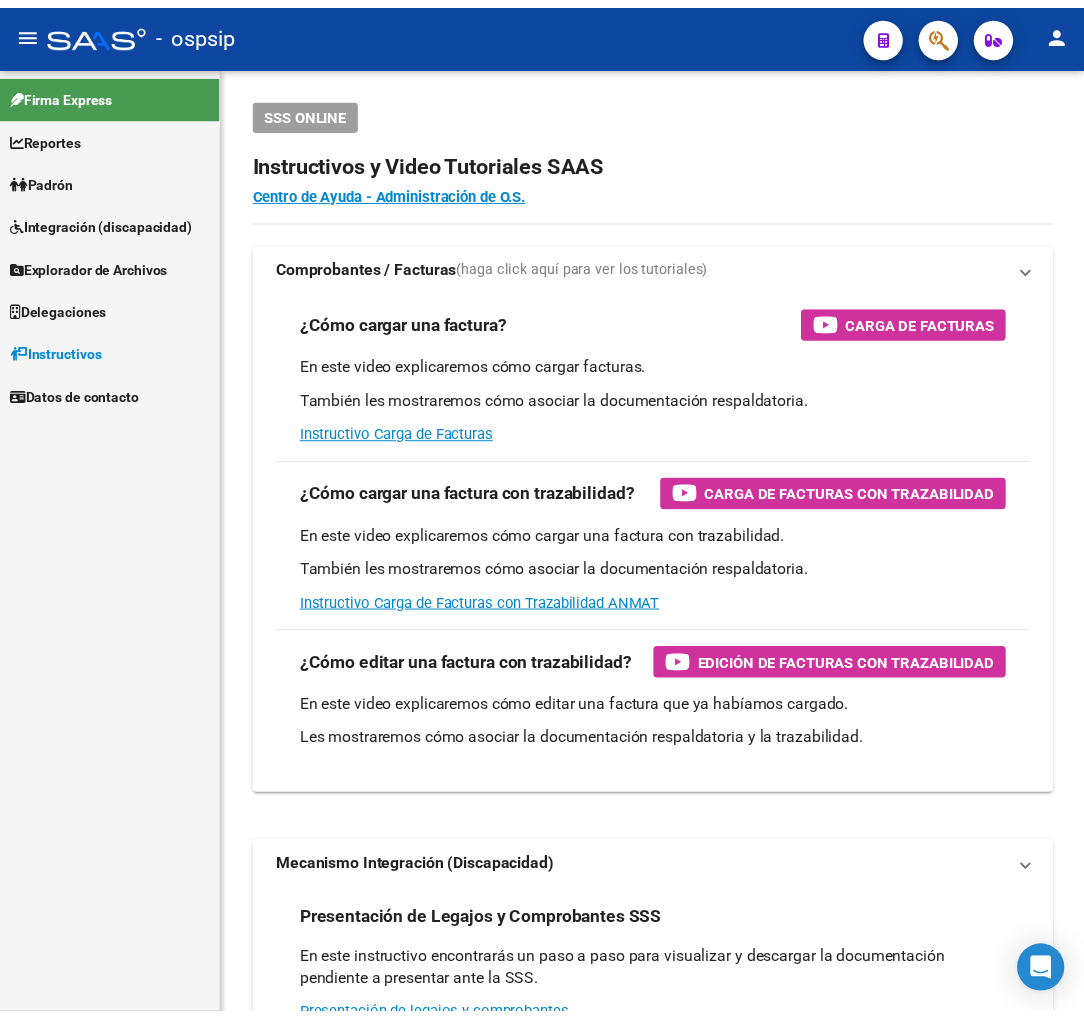 scroll, scrollTop: 0, scrollLeft: 0, axis: both 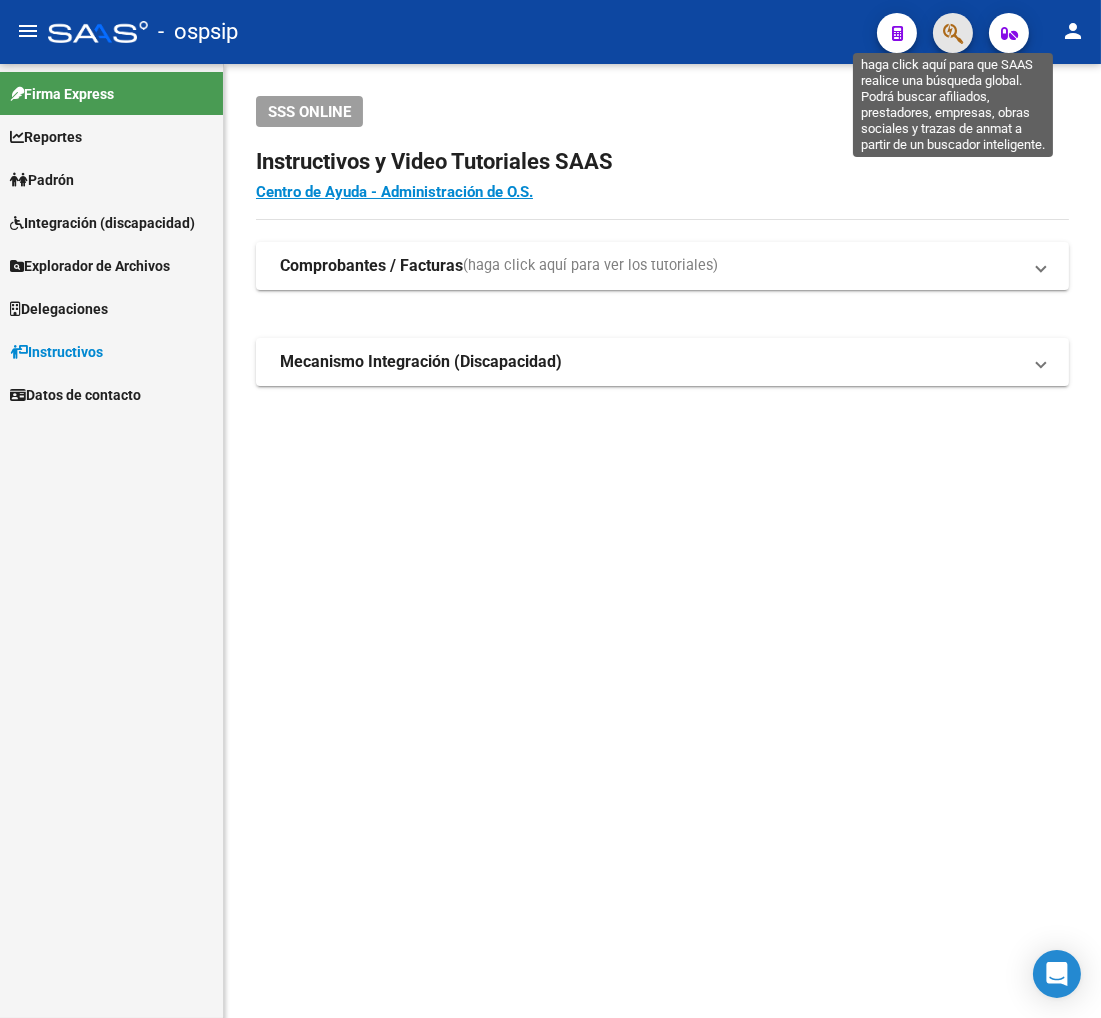 click 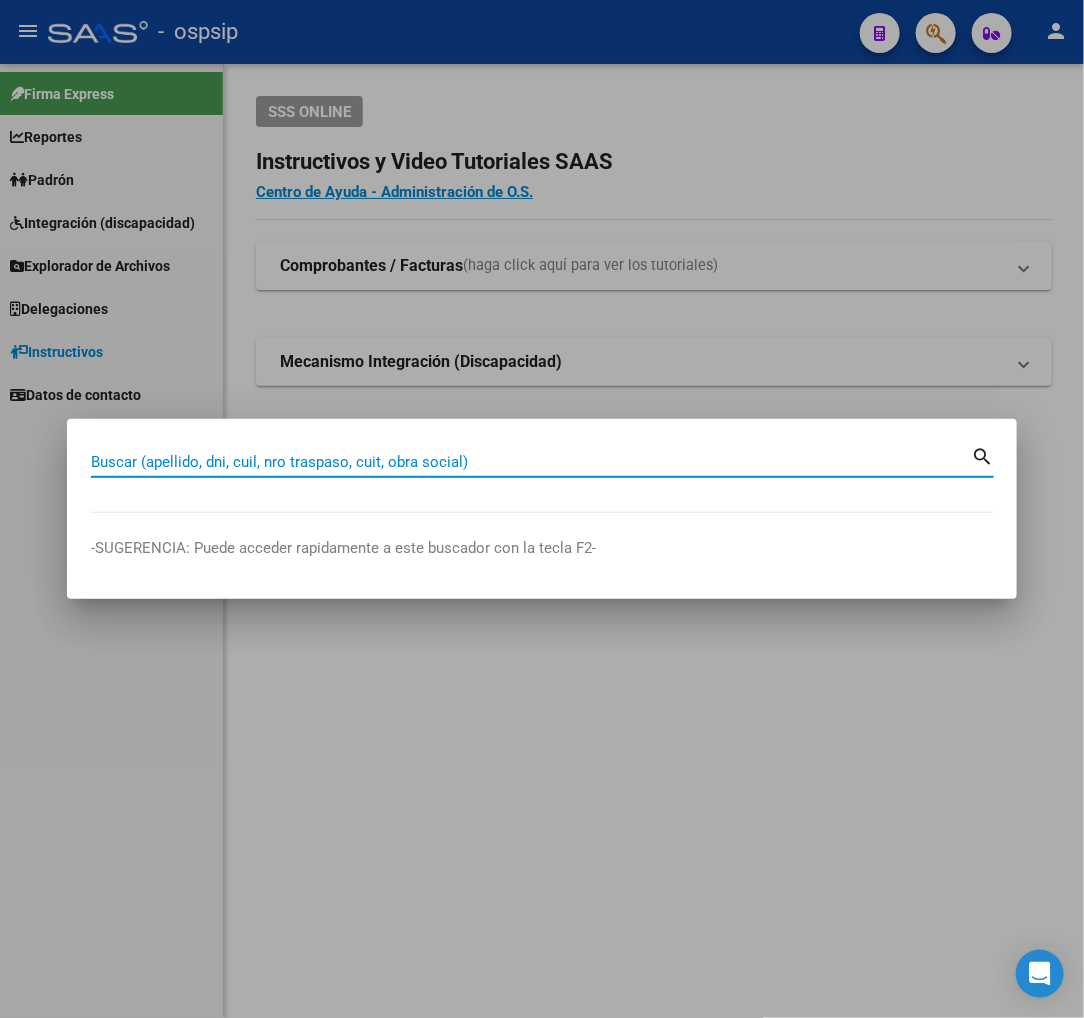 drag, startPoint x: 135, startPoint y: 460, endPoint x: 170, endPoint y: 461, distance: 35.014282 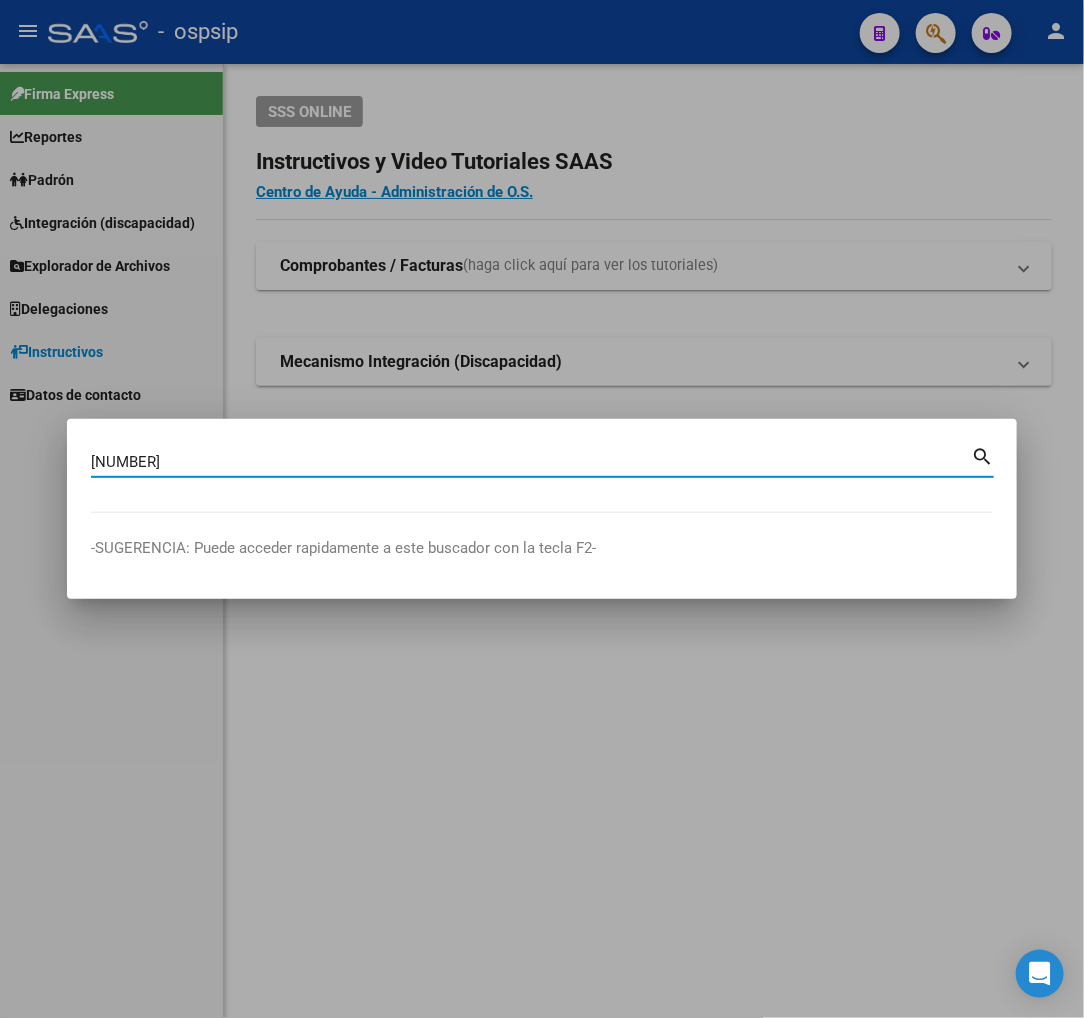 type on "[NUMBER]" 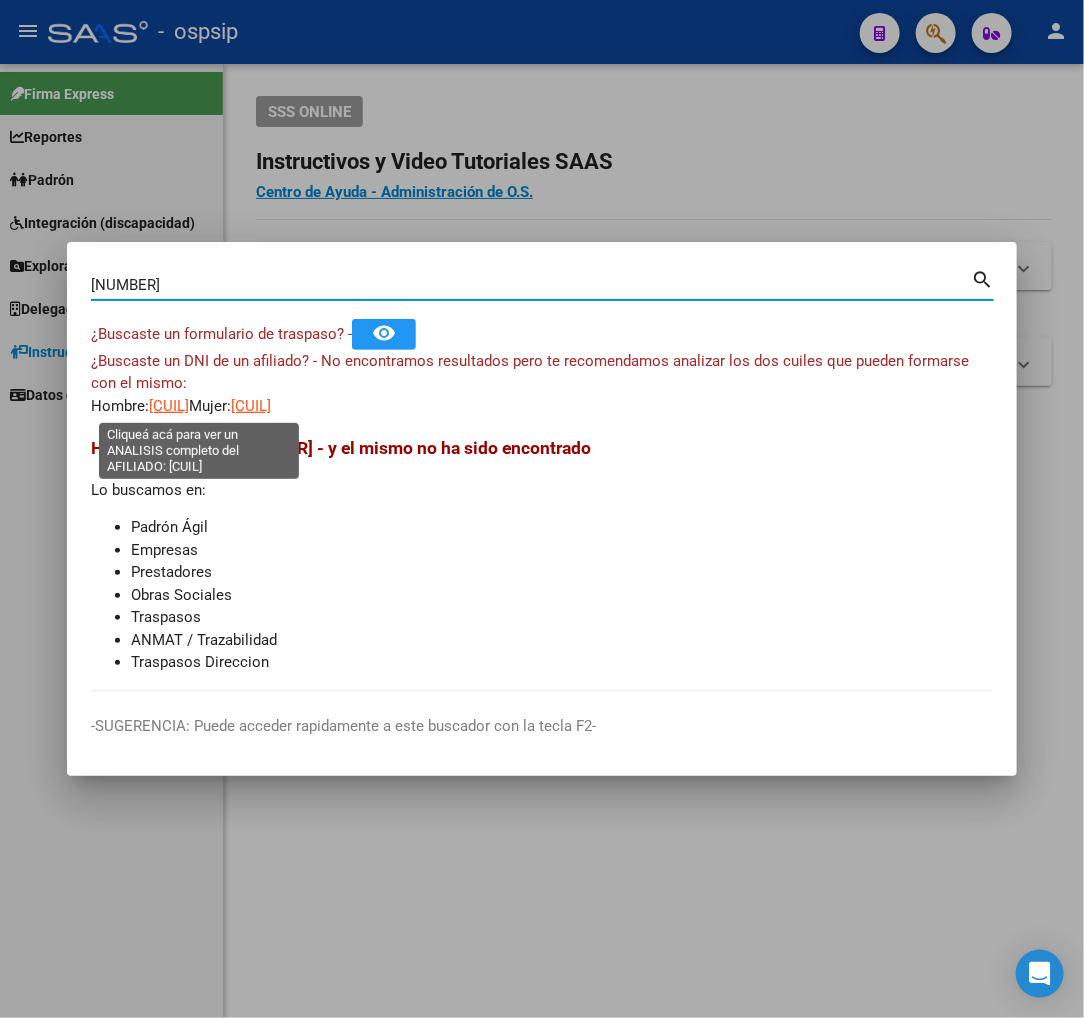 click on "[CUIL]" at bounding box center (169, 406) 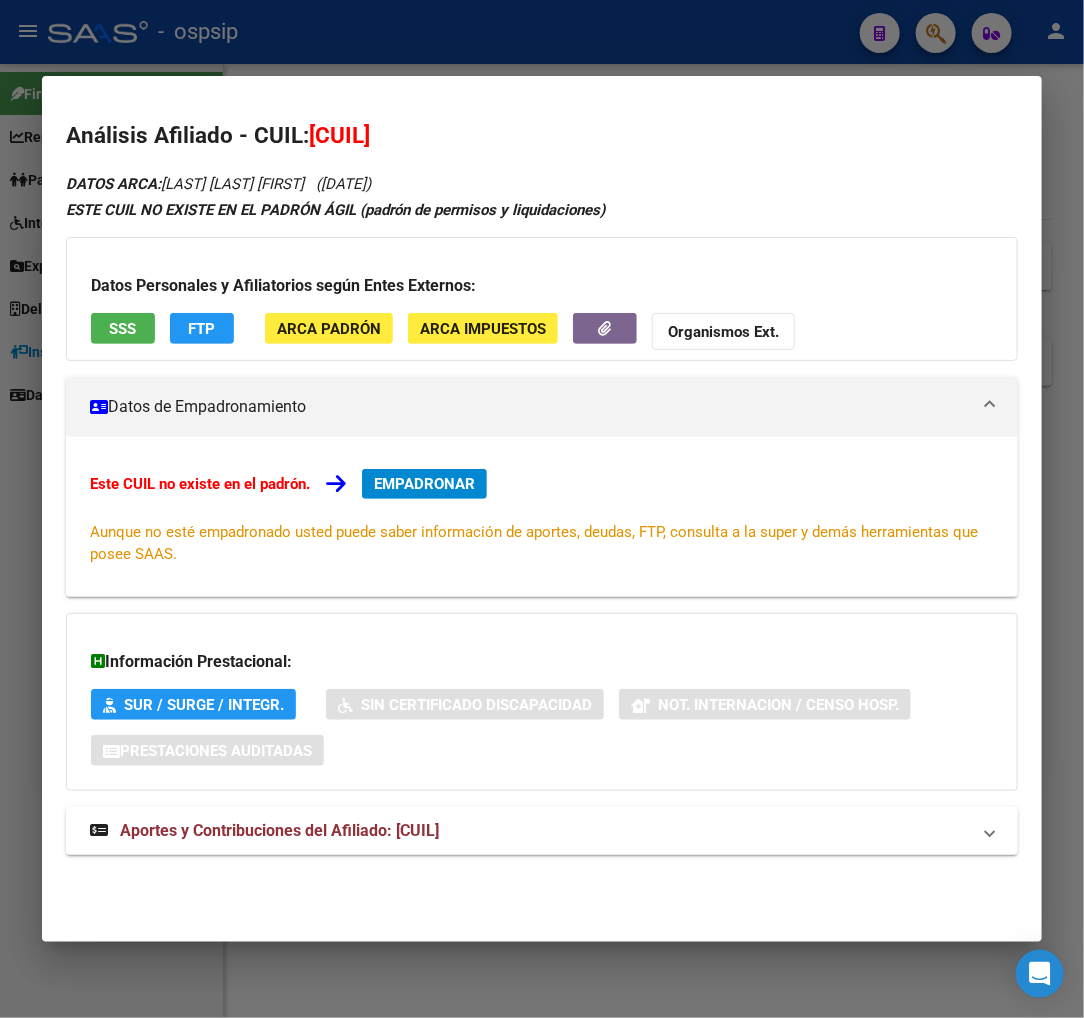 click on "DATOS ARCA:  [LAST] [FIRST]       ([DATE])  ESTE CUIL NO EXISTE EN EL PADRÓN ÁGIL (padrón de permisos y liquidaciones) Datos Personales y Afiliatorios según Entes Externos: SSS FTP ARCA Padrón ARCA Impuestos Organismos Ext.    Datos de Empadronamiento  Este CUIL no existe en el padrón.   EMPADRONAR
Aunque no esté empadronado usted puede saber información de aportes, deudas, FTP, consulta a la super y demás herramientas que posee SAAS.   Información Prestacional:       SUR / SURGE / INTEGR.    Sin Certificado Discapacidad    Not. Internacion / Censo Hosp.  Prestaciones Auditadas     Aportes y Contribuciones del Afiliado: [CUIL] Hemos buscado el CUIL - [CUIL] - y el mismo no existe en nuestra información procesada de aportes y contribuciones  El mismo fue buscado en:  Cuenta Corriente Devengada de Régimen General Cuenta Corriente Devengada de Monotributo / Personal Doméstico Percibidos de Aportes Detallado Percibido por Fiscalización Percibido Total" at bounding box center [542, 524] 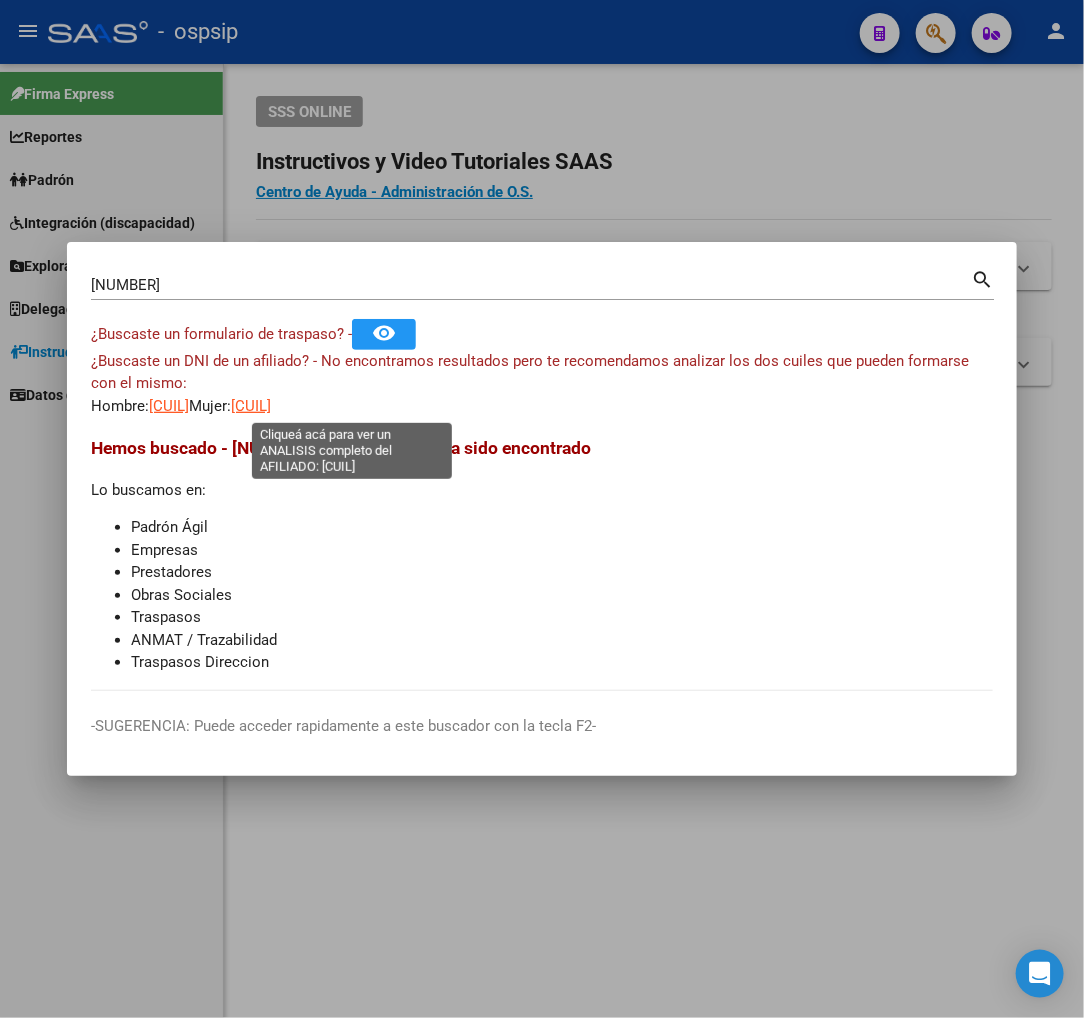click on "[CUIL]" at bounding box center [251, 406] 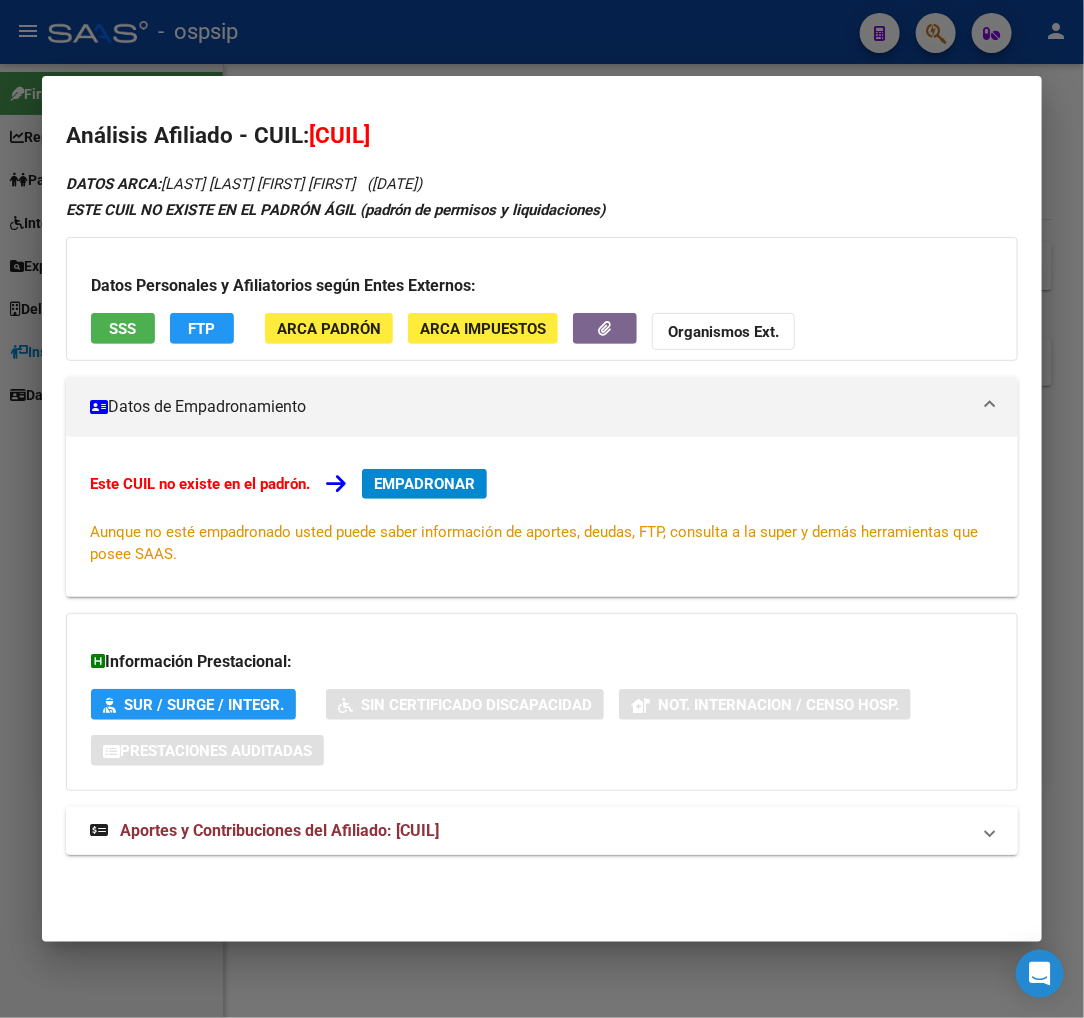 click on "Aportes y Contribuciones del Afiliado: [CUIL]" at bounding box center [279, 830] 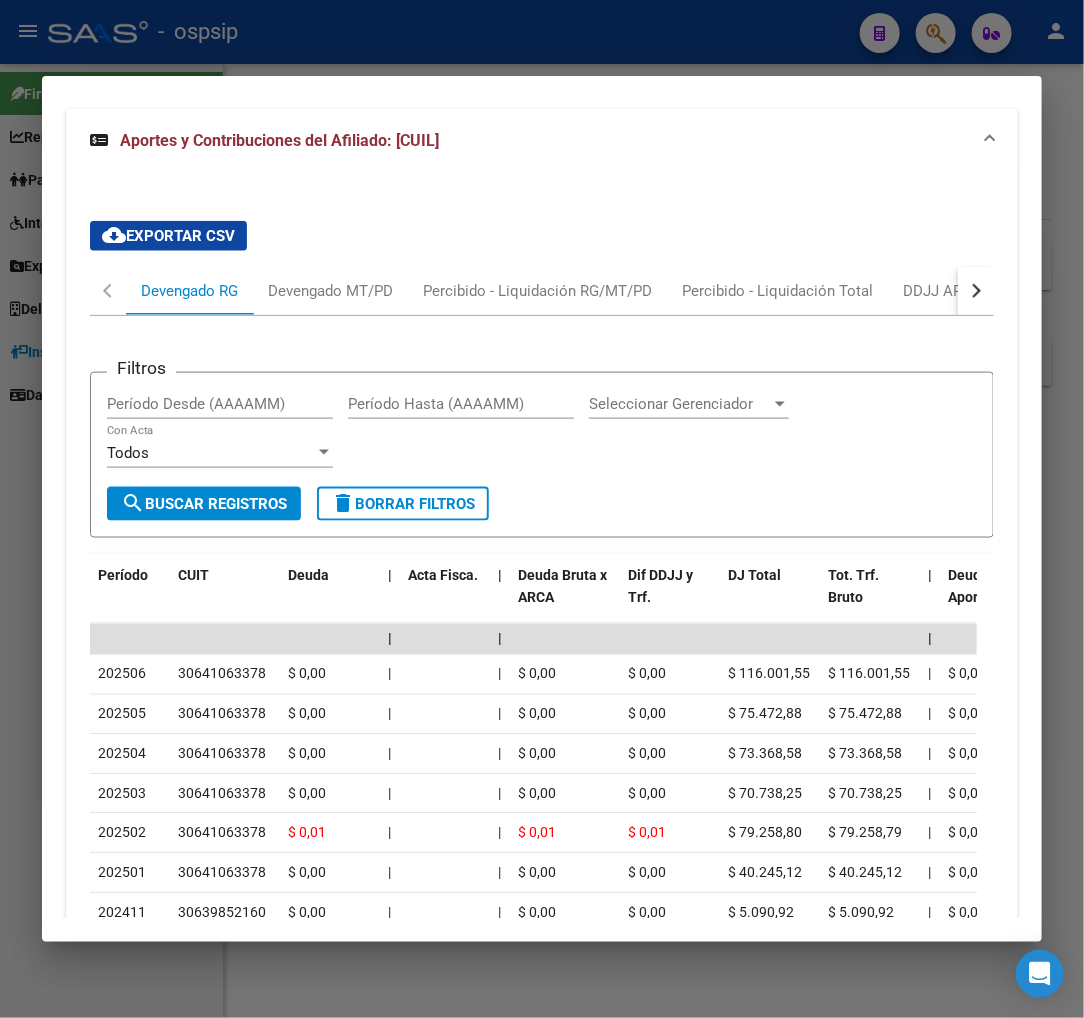 scroll, scrollTop: 747, scrollLeft: 0, axis: vertical 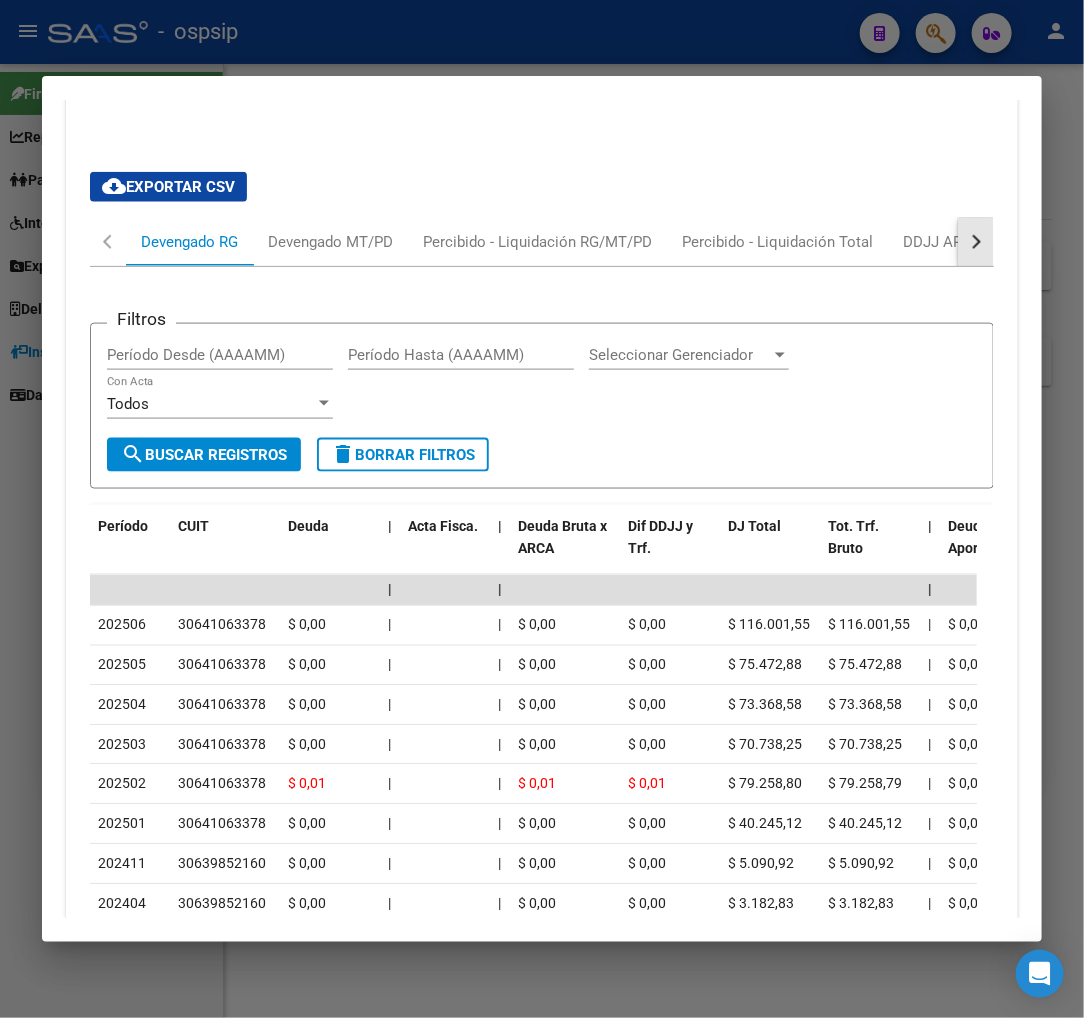 click at bounding box center (976, 242) 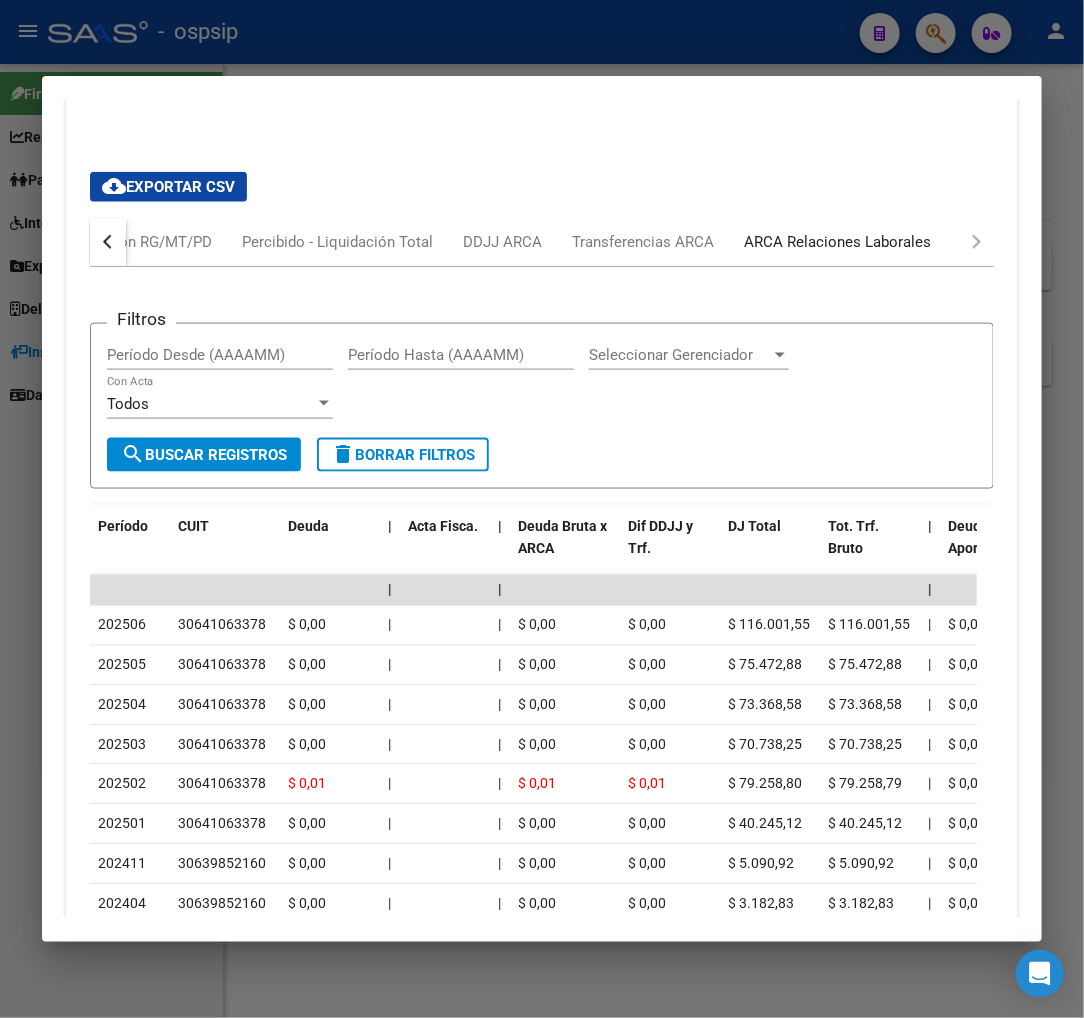 click on "ARCA Relaciones Laborales" at bounding box center [837, 242] 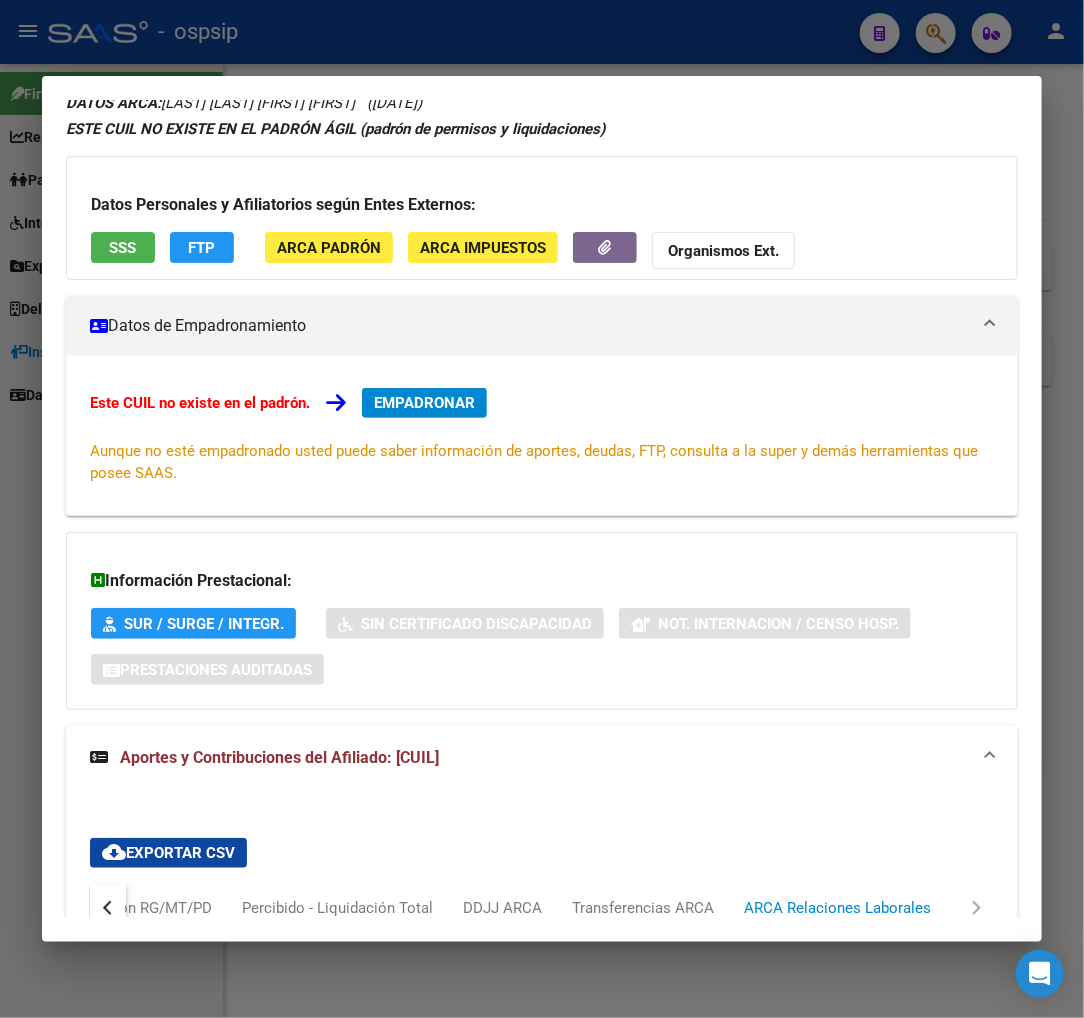 scroll, scrollTop: 0, scrollLeft: 0, axis: both 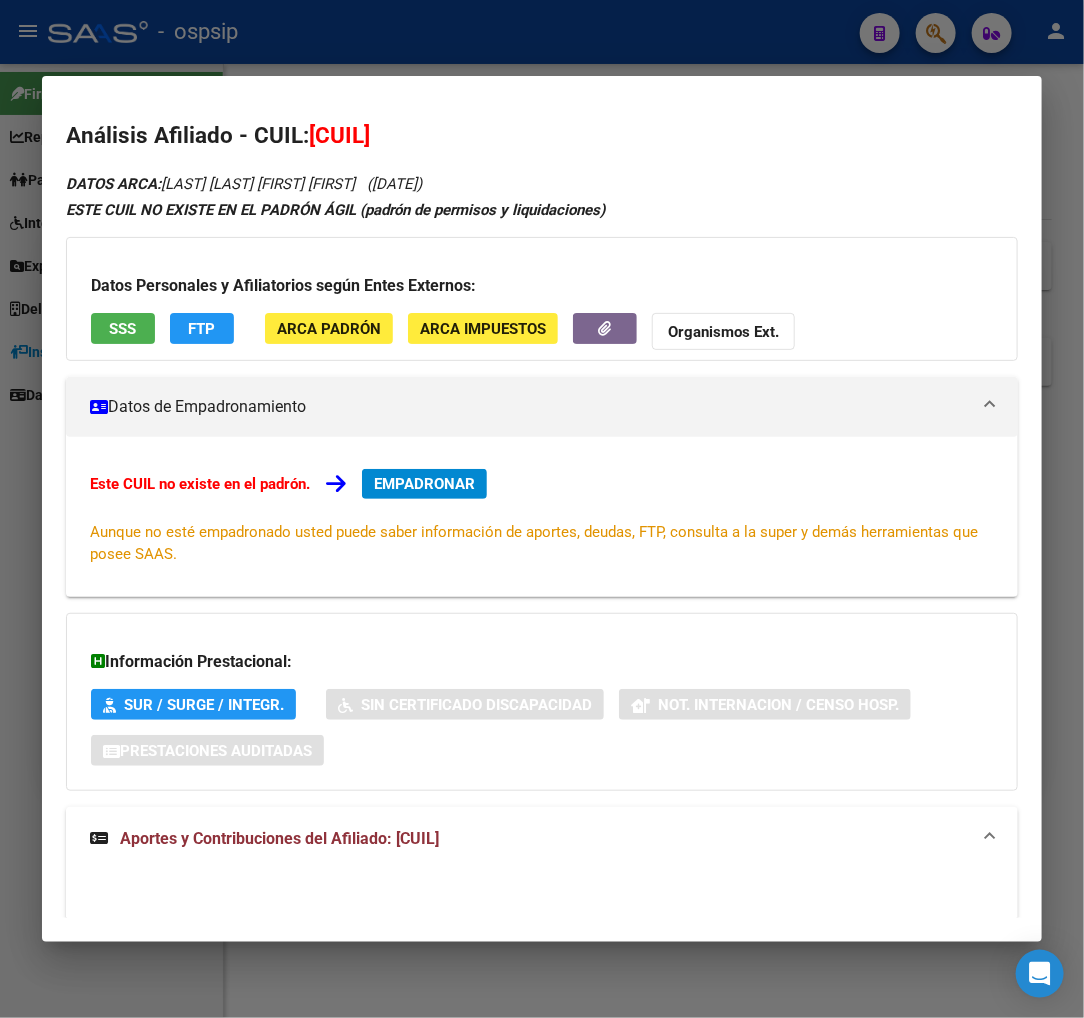 click on "EMPADRONAR" at bounding box center [424, 484] 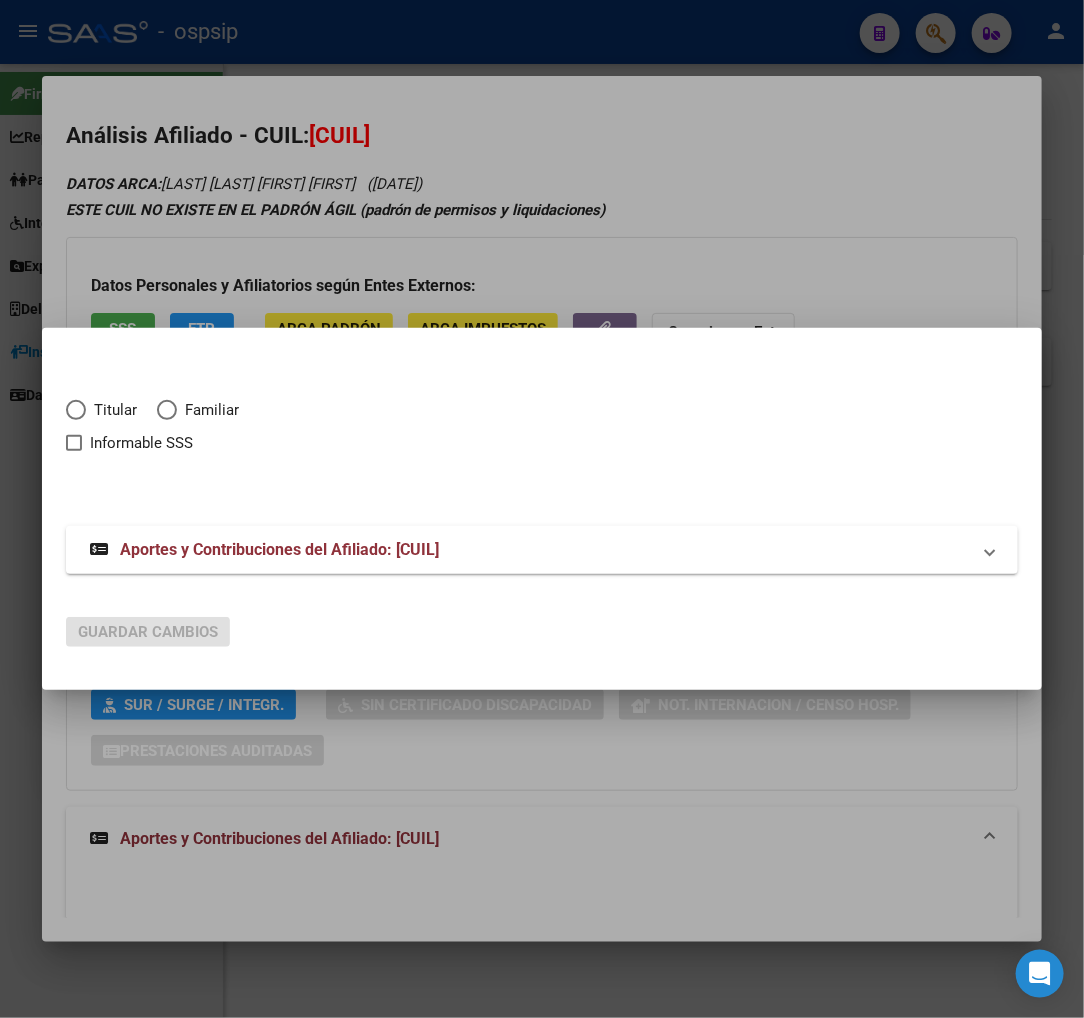 click at bounding box center [76, 410] 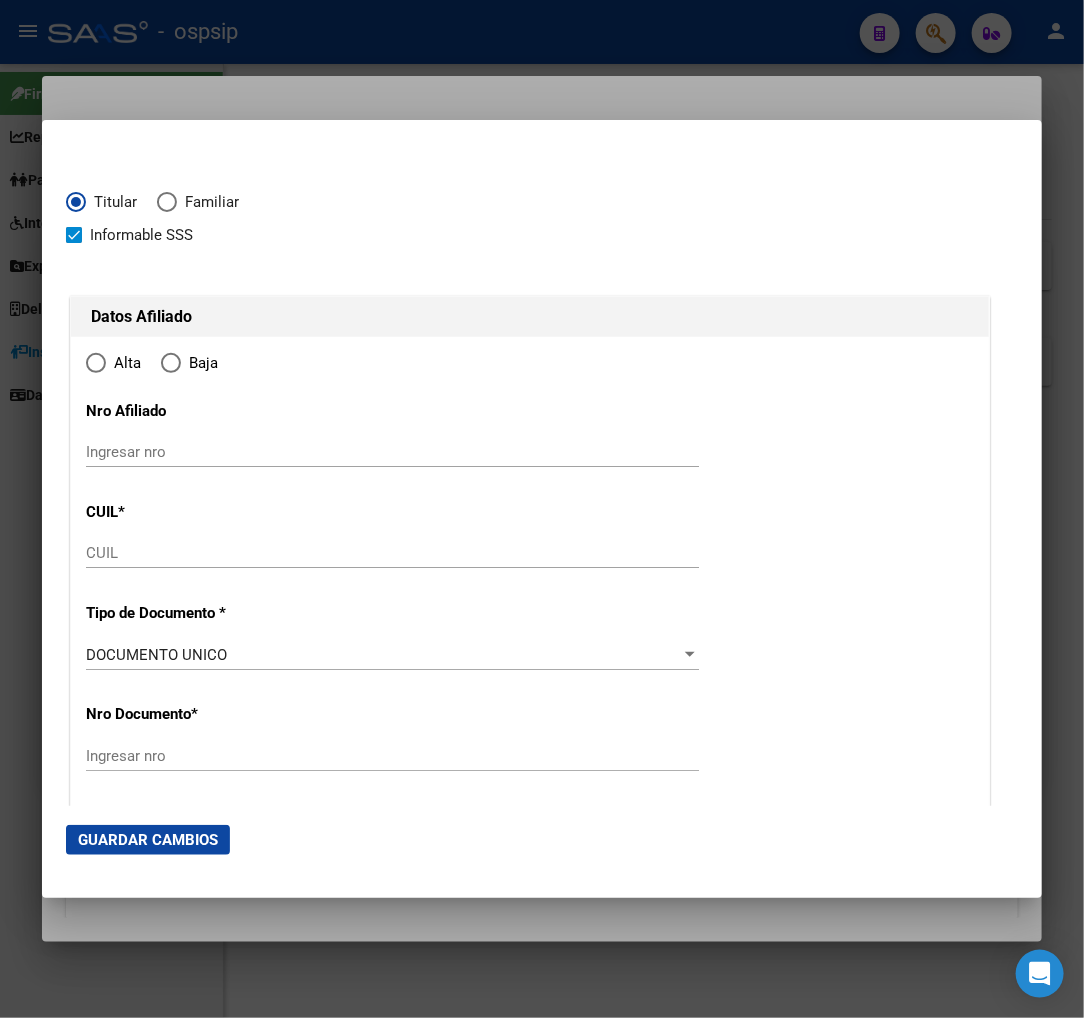 type on "[CUIL]" 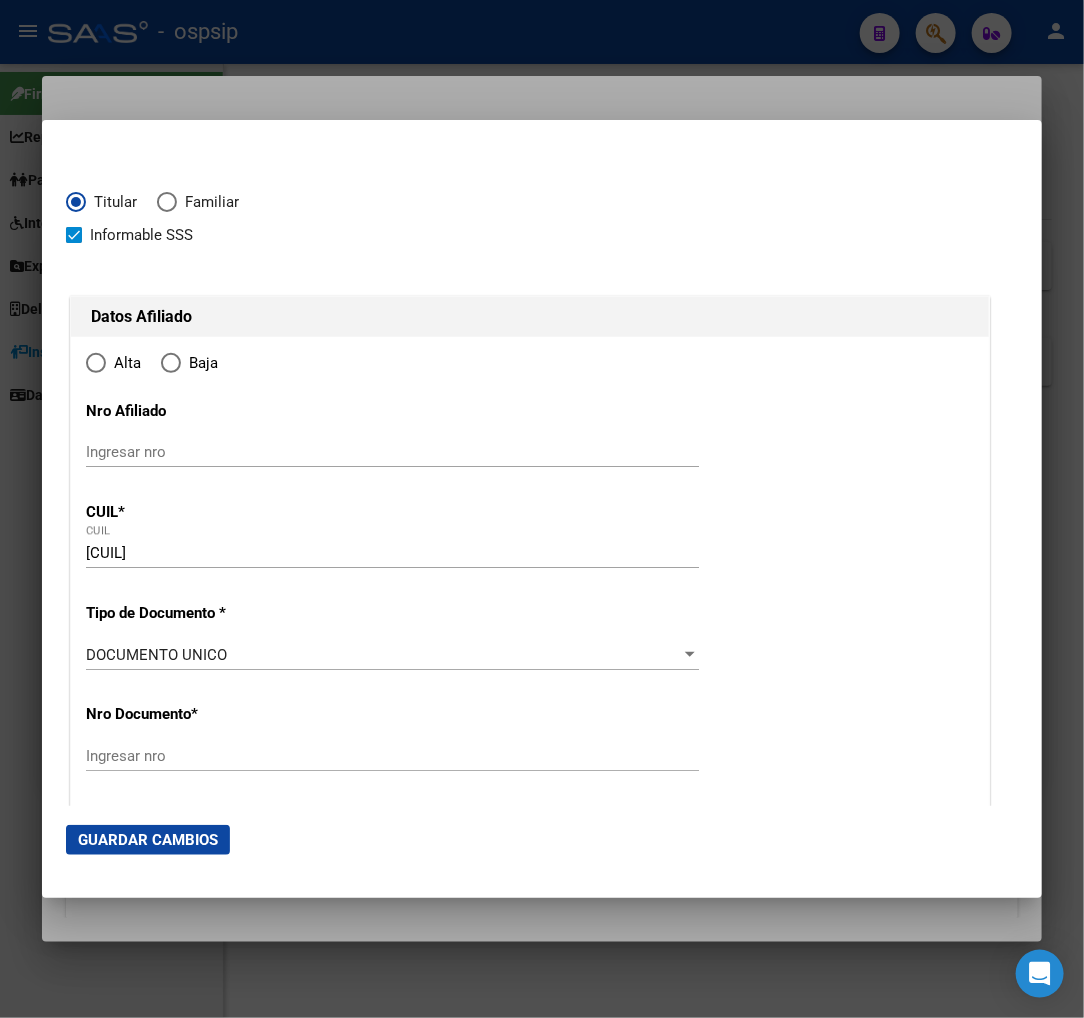 type on "[NUMBER]" 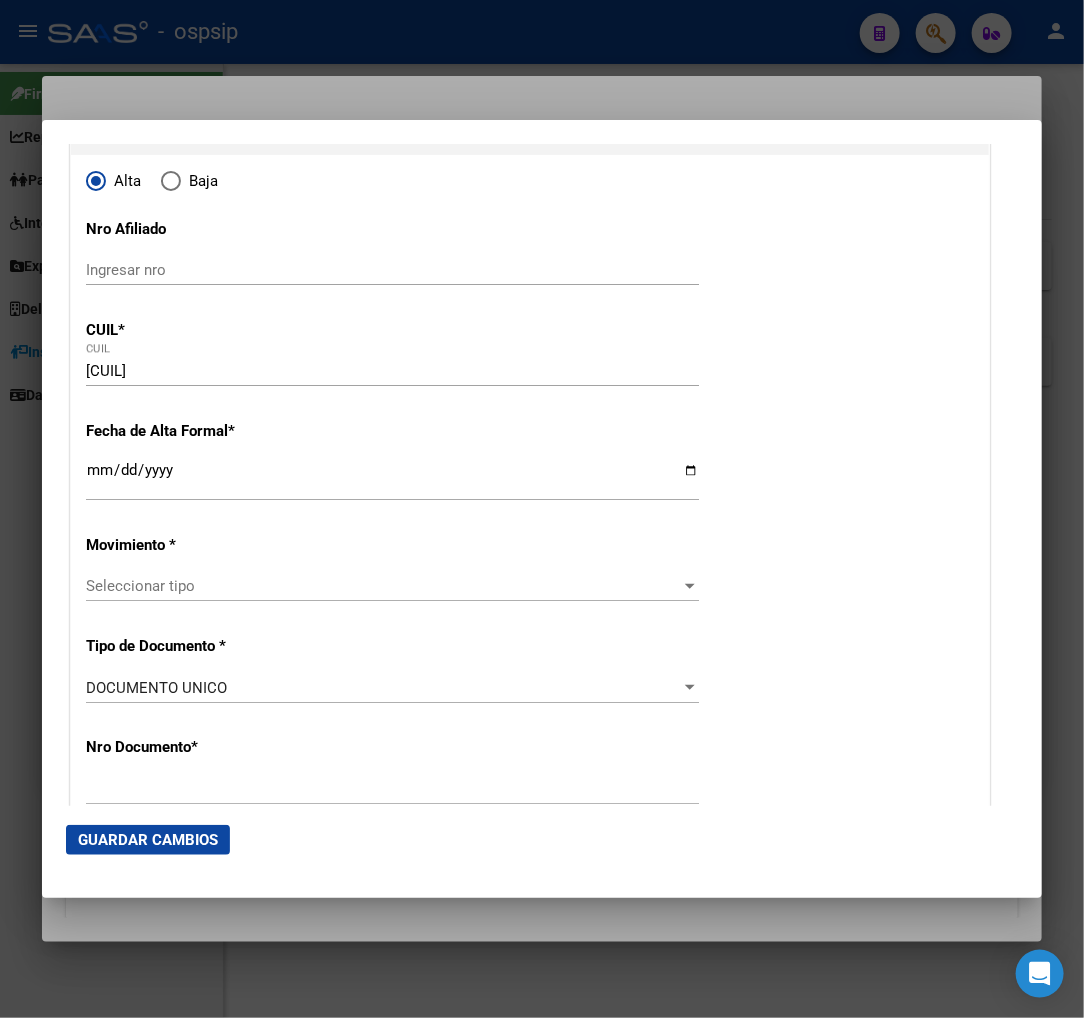 scroll, scrollTop: 222, scrollLeft: 0, axis: vertical 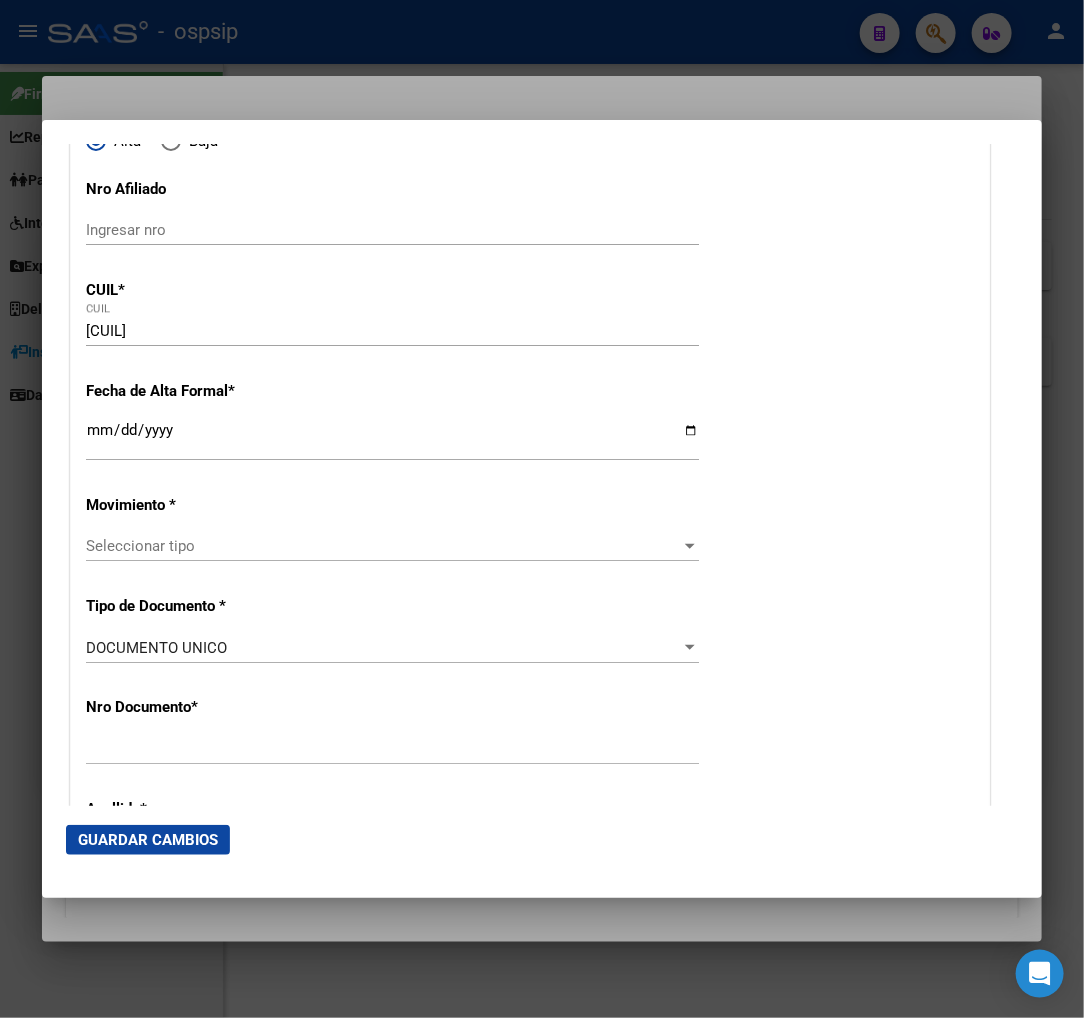 click on "Ingresar fecha" at bounding box center [392, 438] 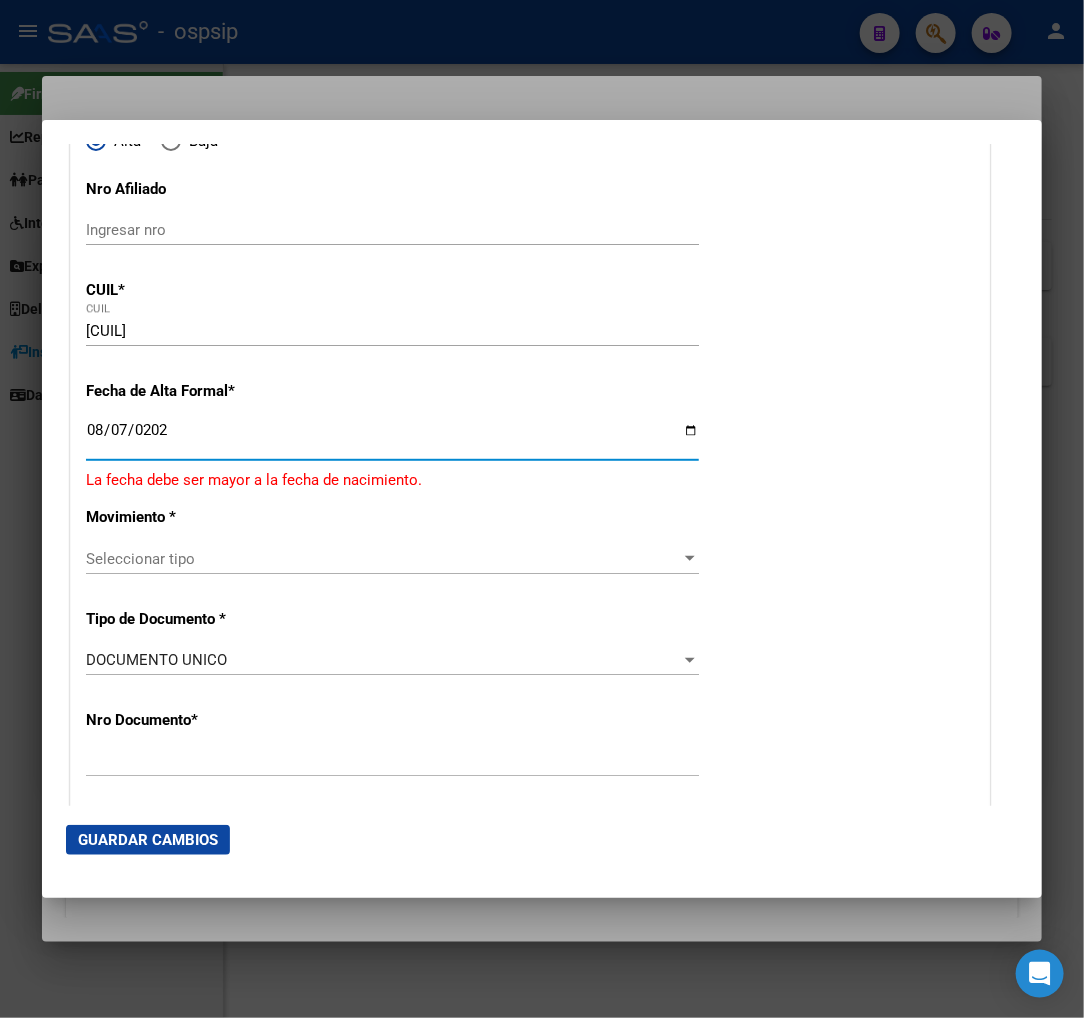 type on "2025-08-07" 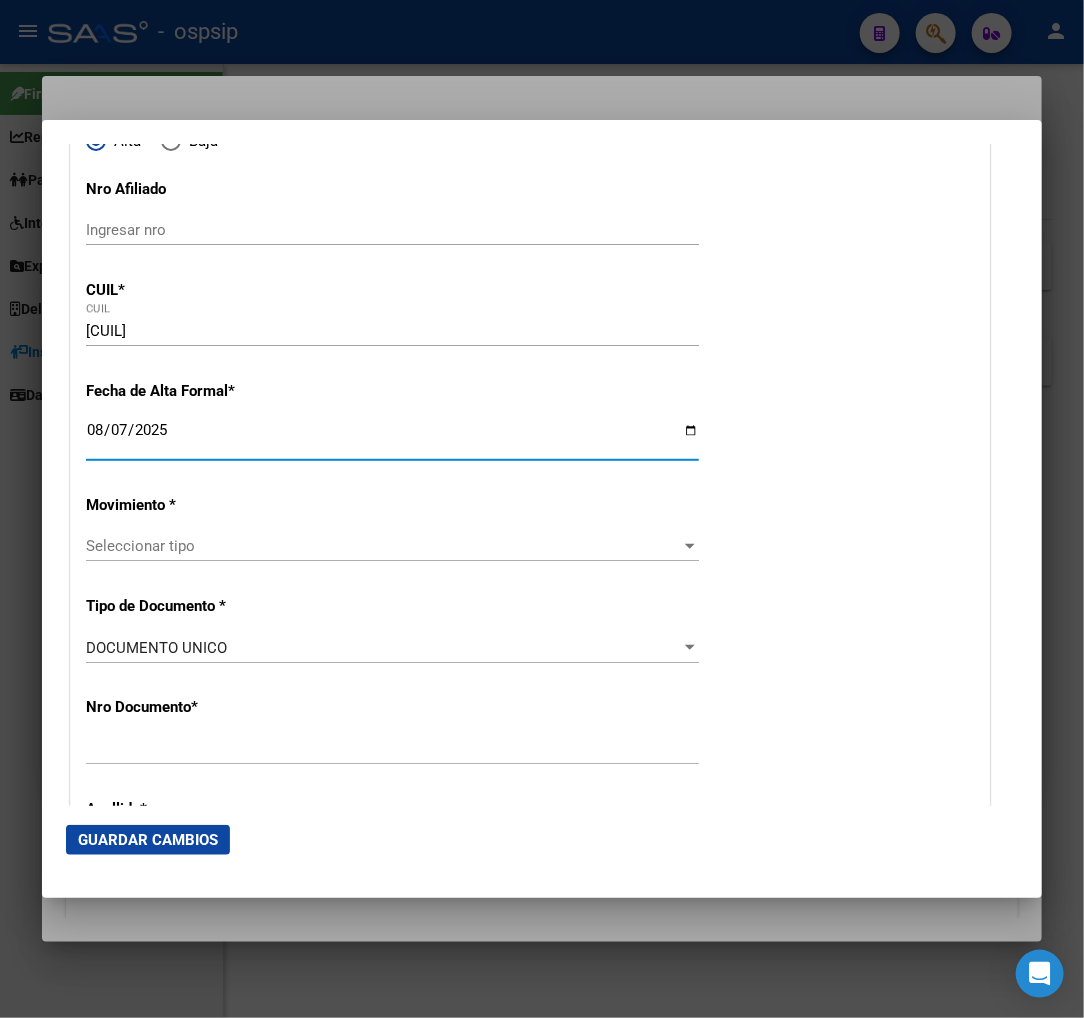 click on "Seleccionar tipo" at bounding box center (383, 546) 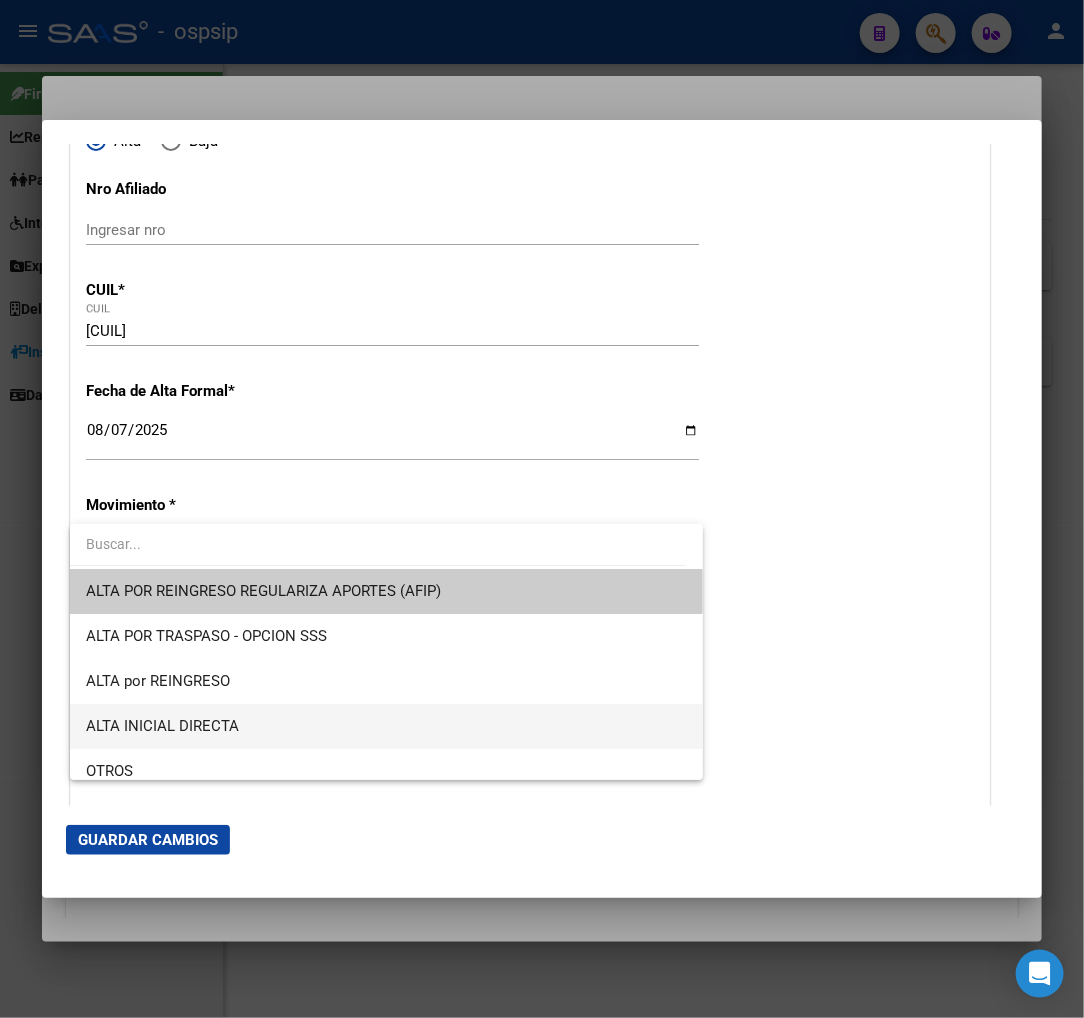 click on "ALTA INICIAL DIRECTA" at bounding box center [386, 726] 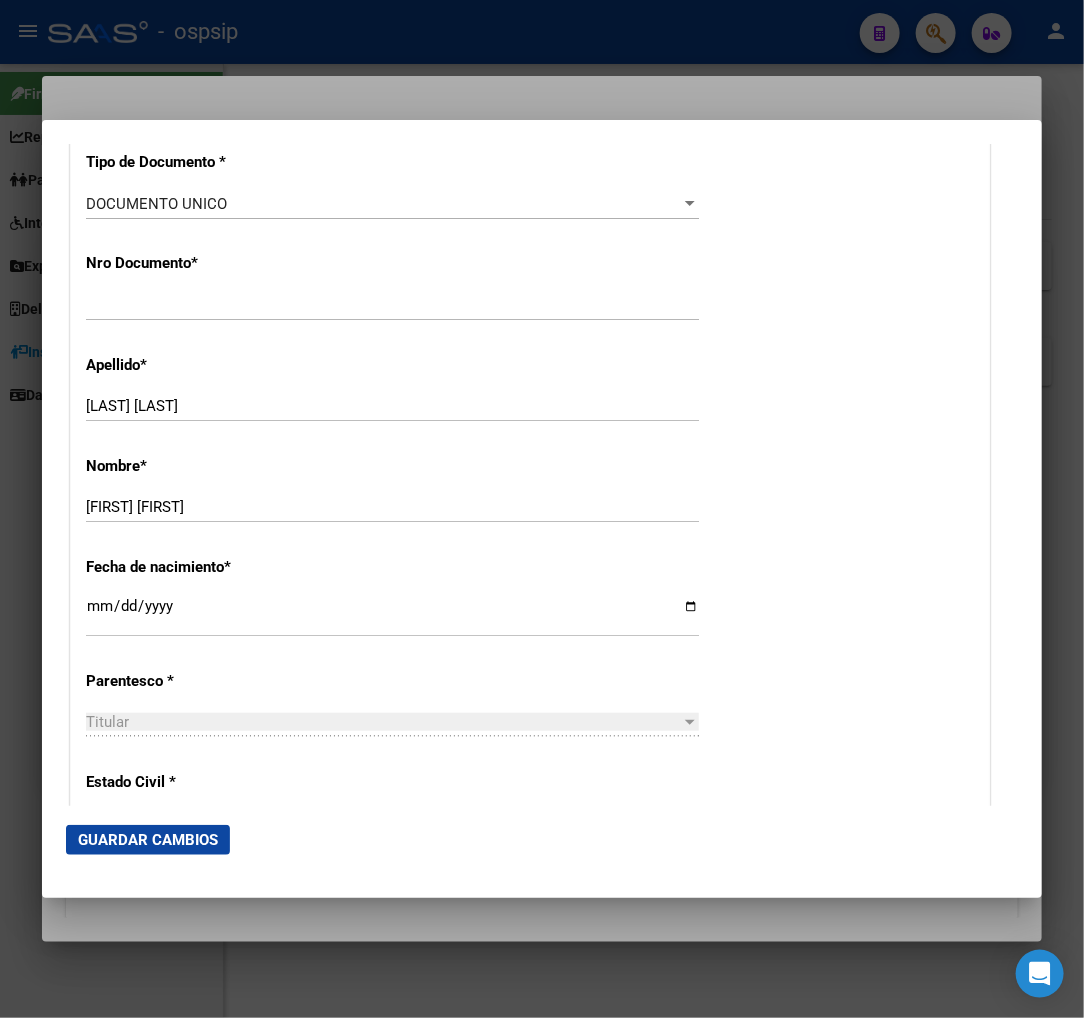 scroll, scrollTop: 777, scrollLeft: 0, axis: vertical 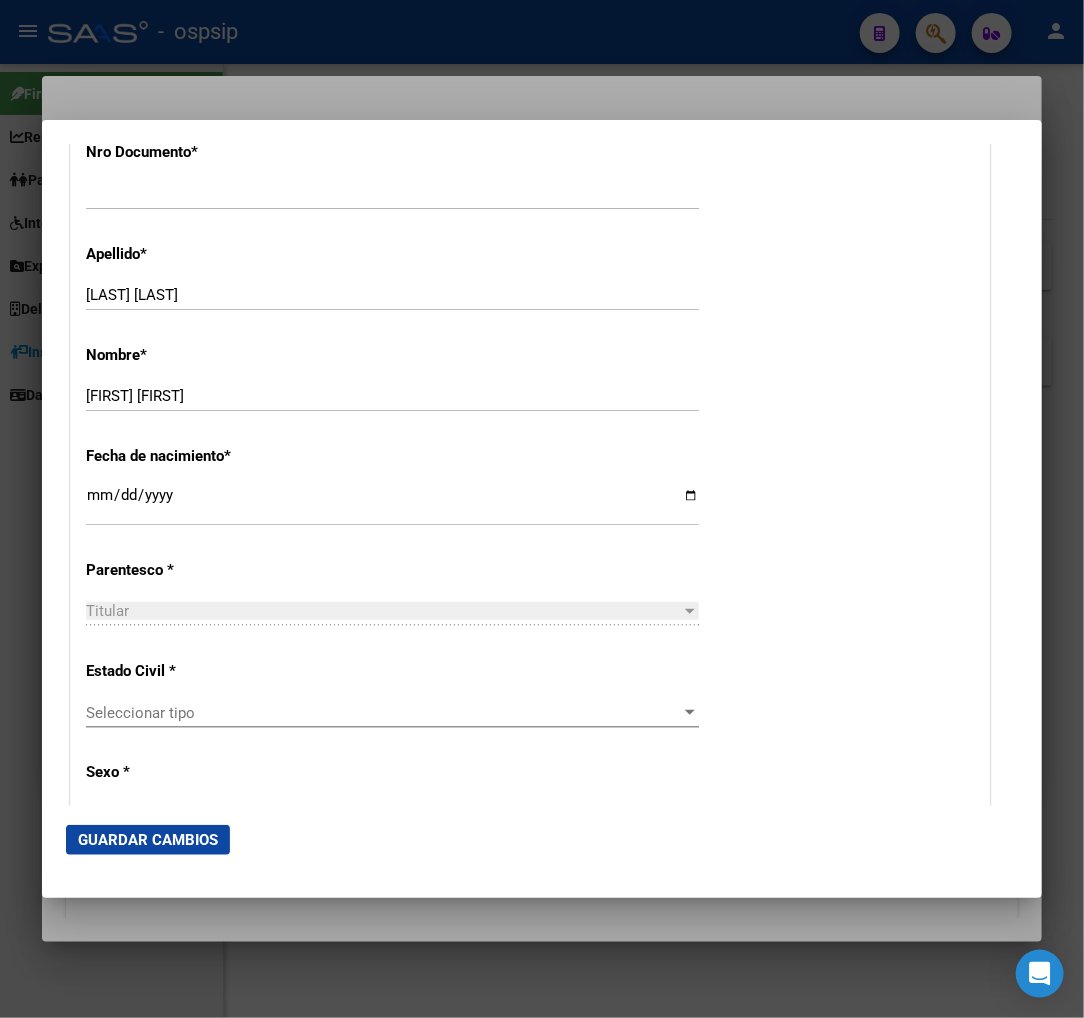 click on "Seleccionar tipo" at bounding box center (383, 713) 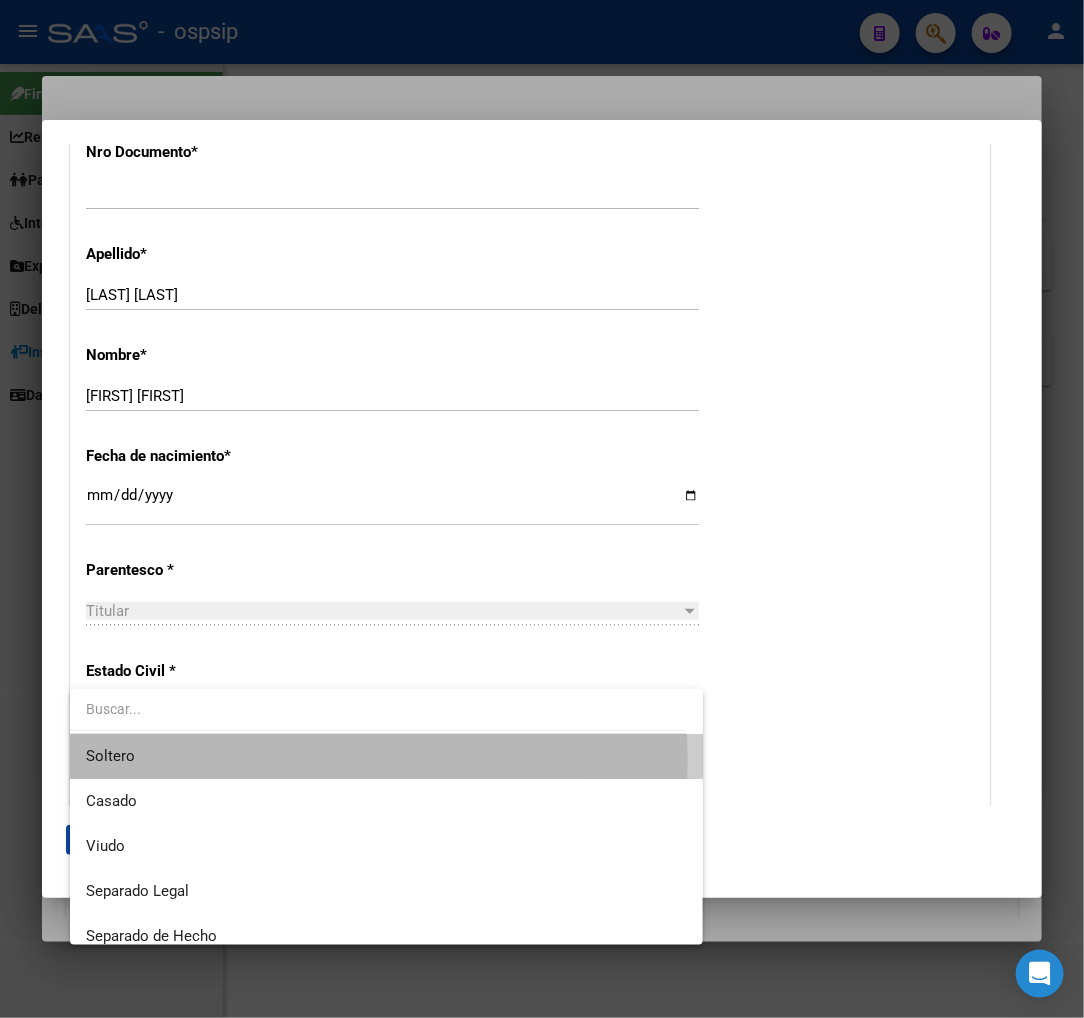 click on "Soltero" at bounding box center [386, 756] 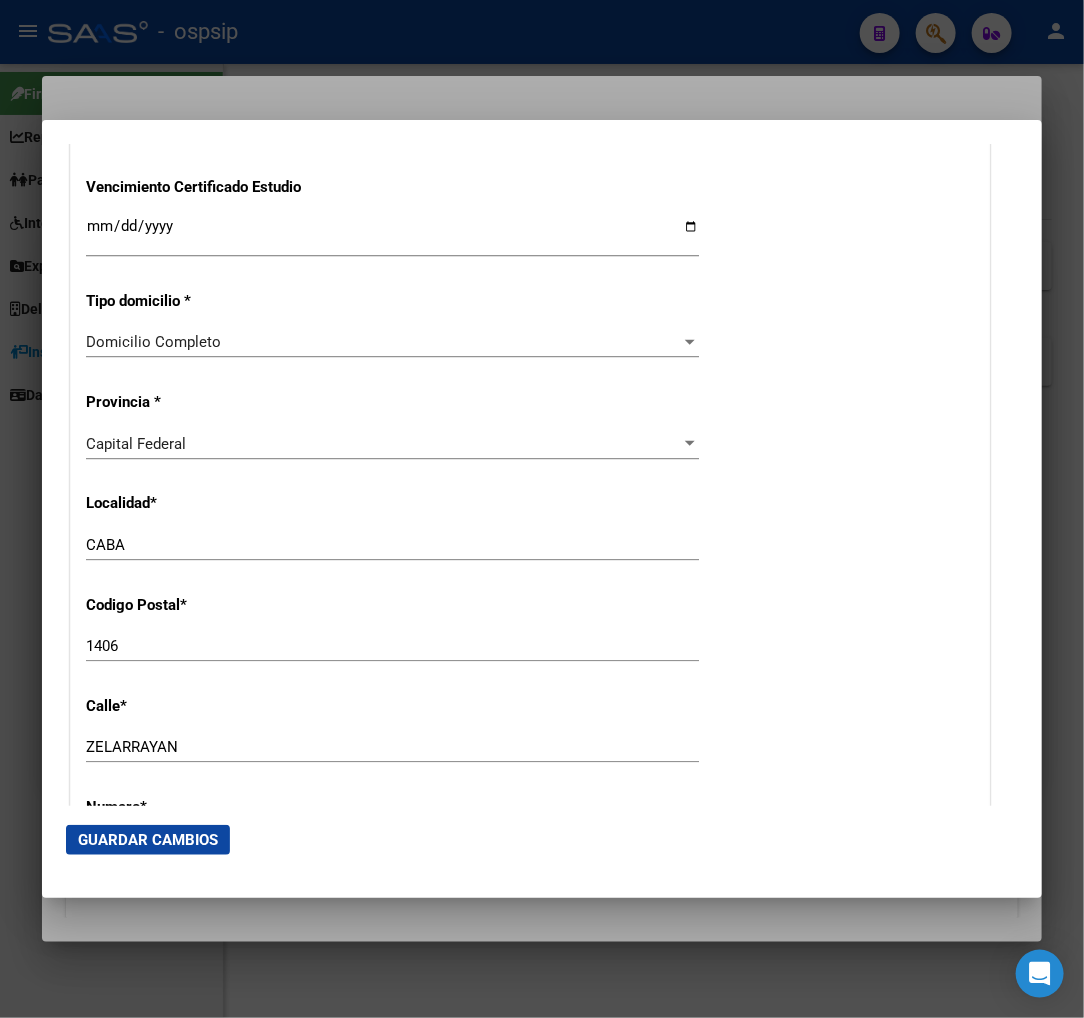 scroll, scrollTop: 1777, scrollLeft: 0, axis: vertical 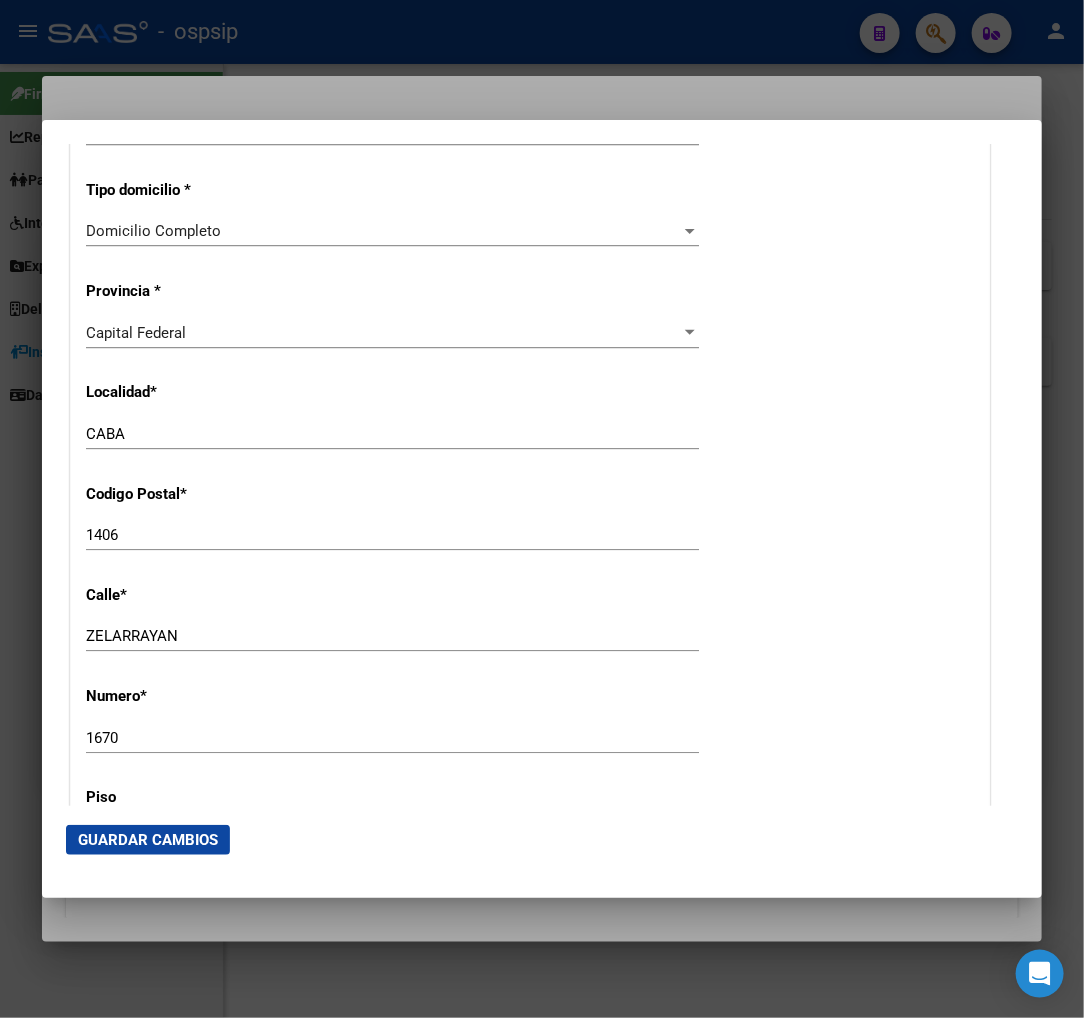 click on "ZELARRAYAN" at bounding box center [392, 636] 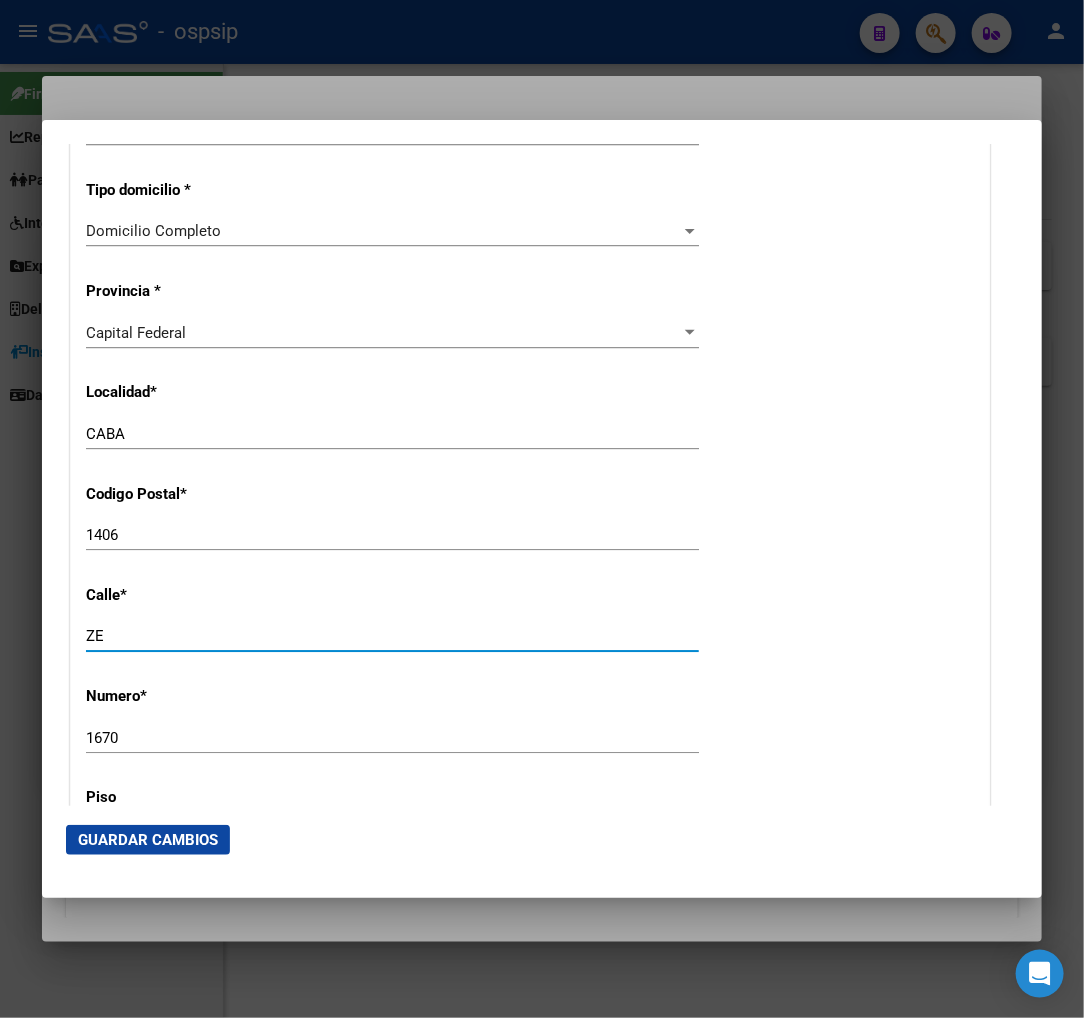 type on "Z" 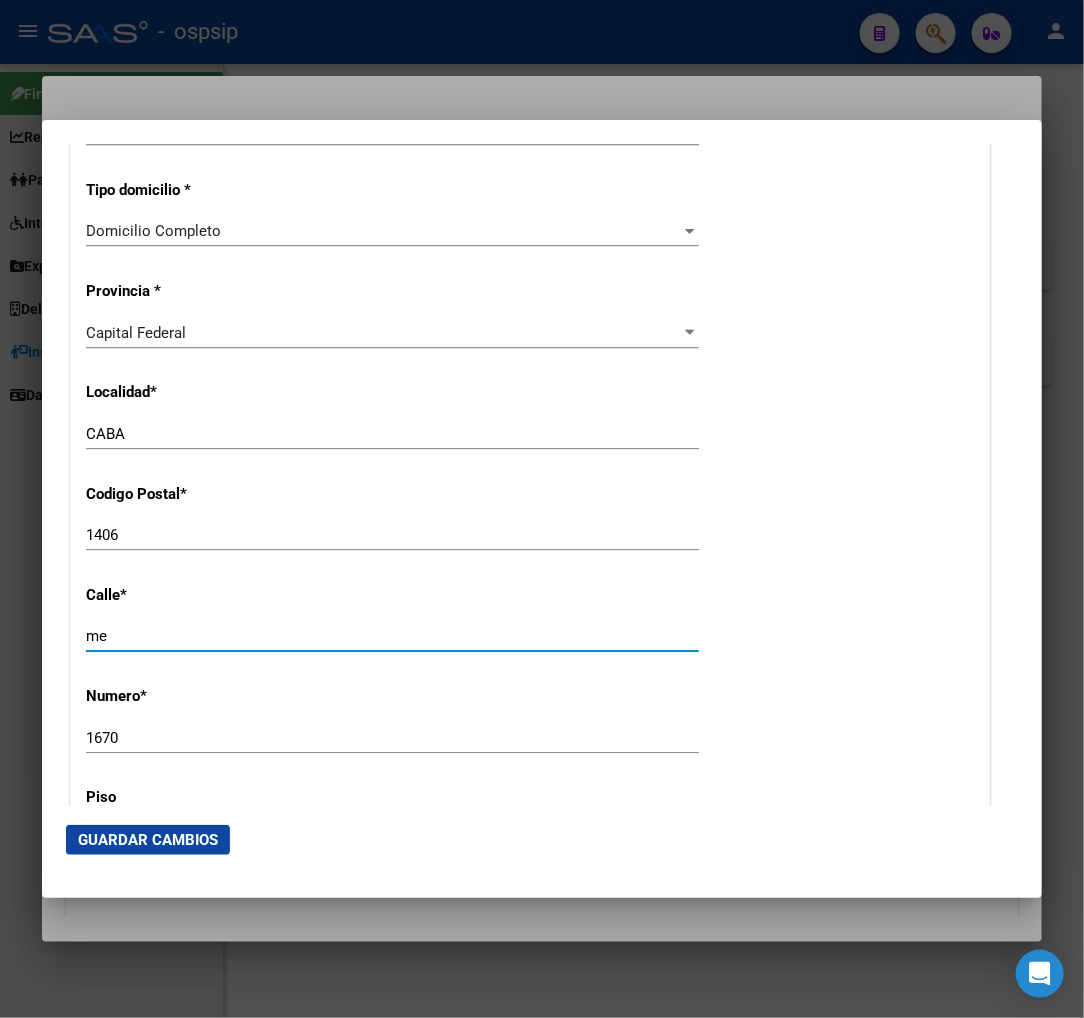 type on "m" 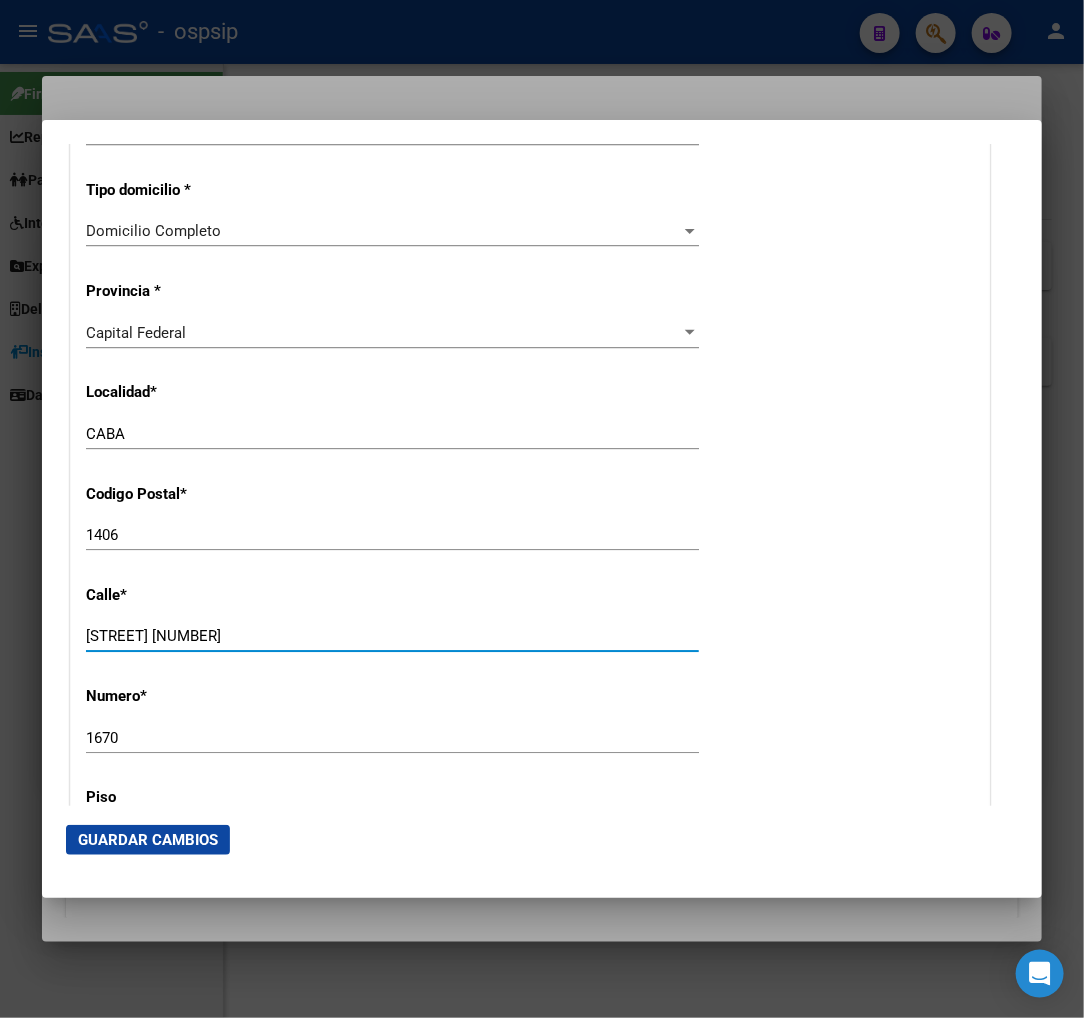 type on "[STREET] [NUMBER]" 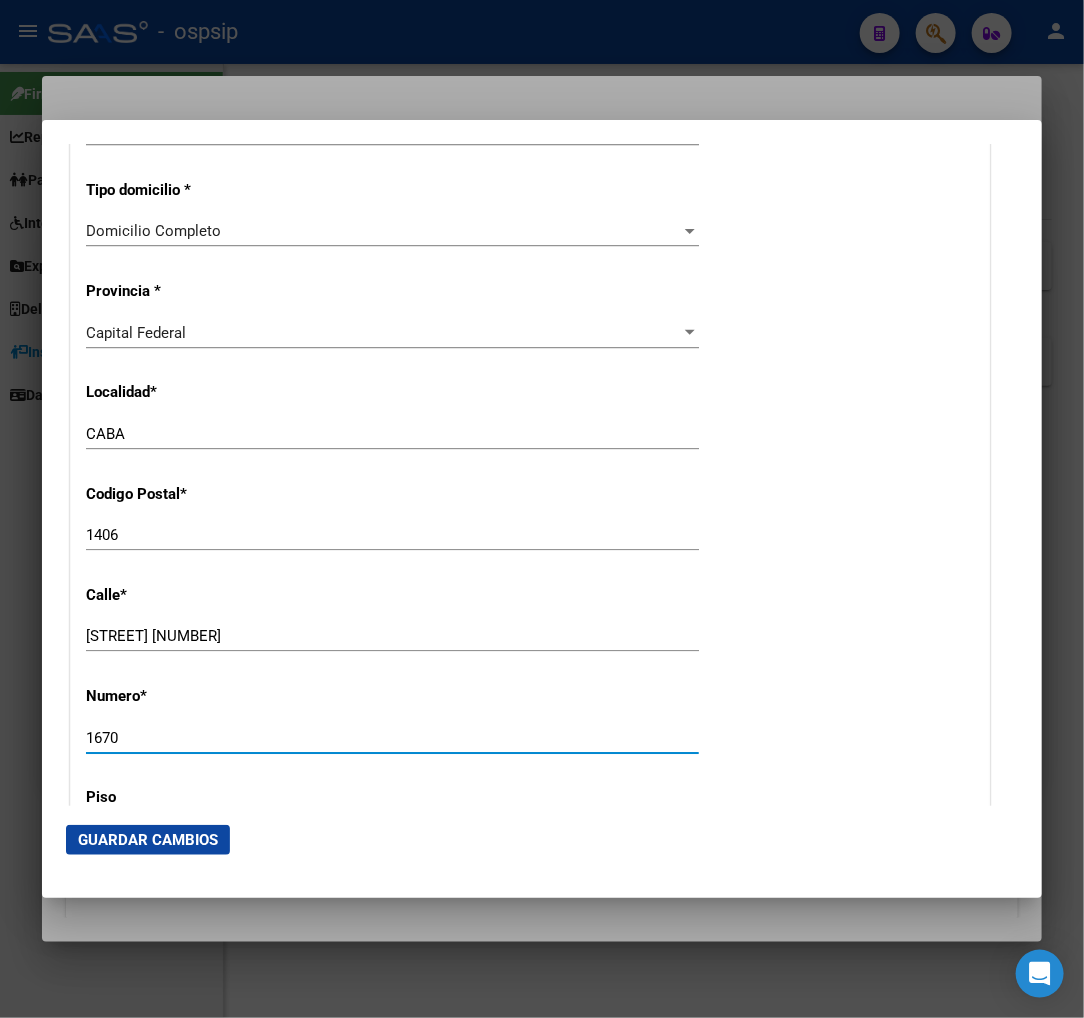 click on "1670" at bounding box center [392, 738] 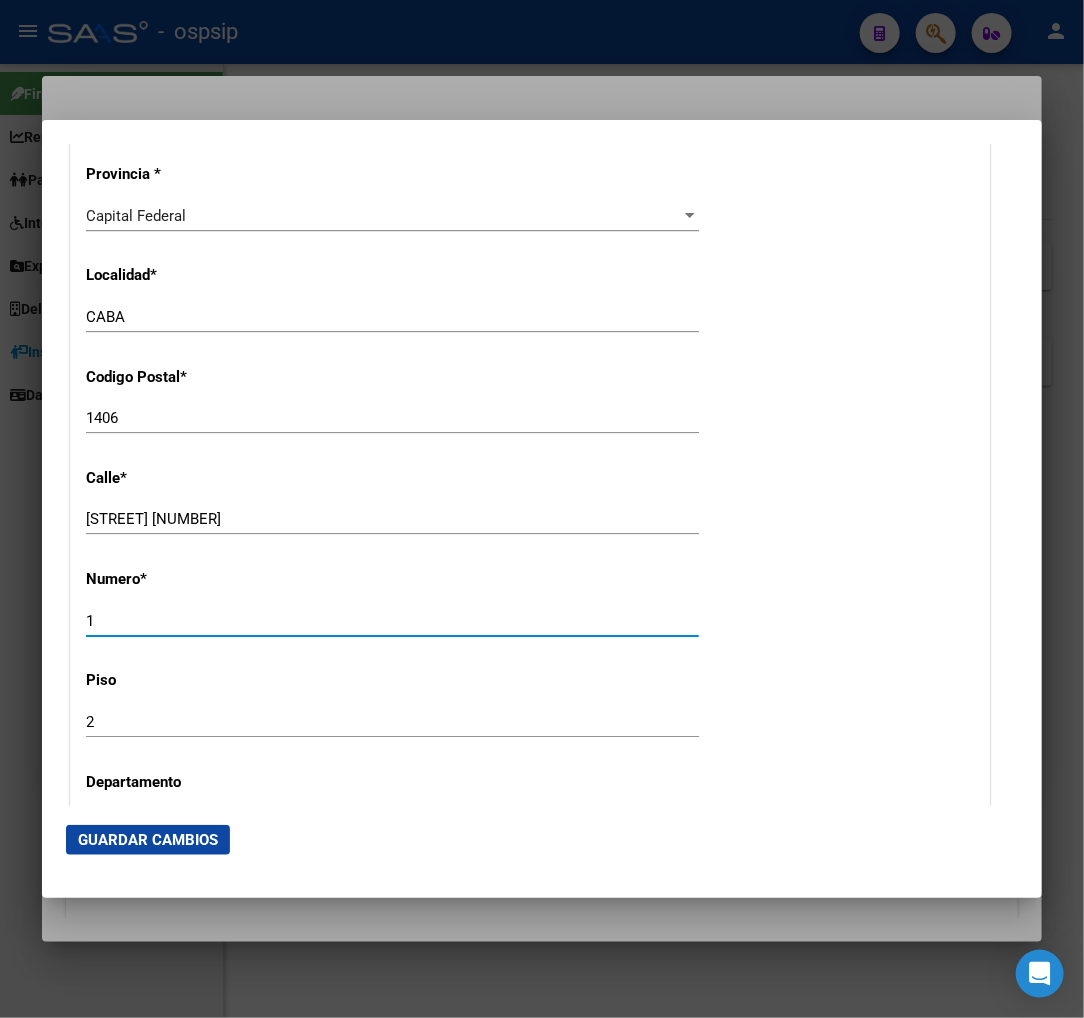 scroll, scrollTop: 2000, scrollLeft: 0, axis: vertical 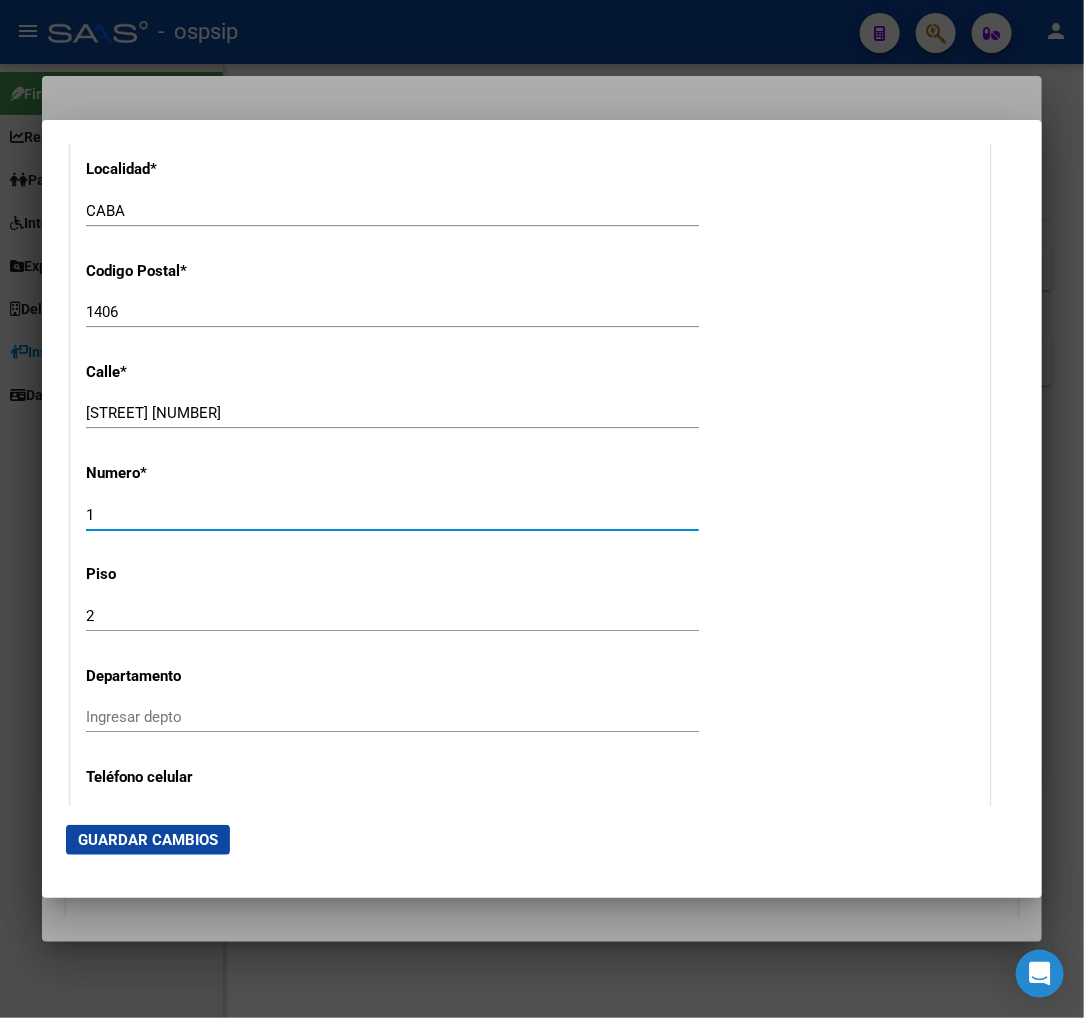 type on "1" 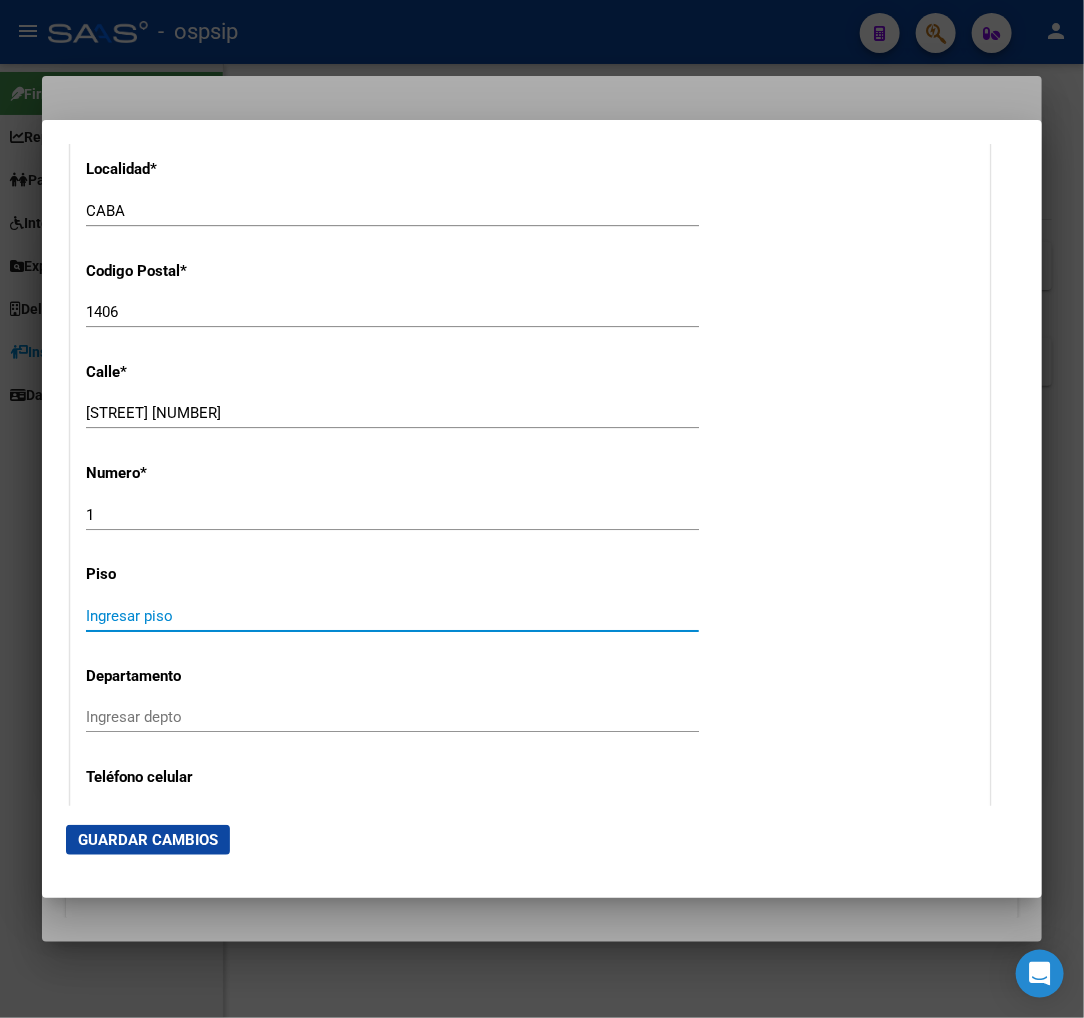 type 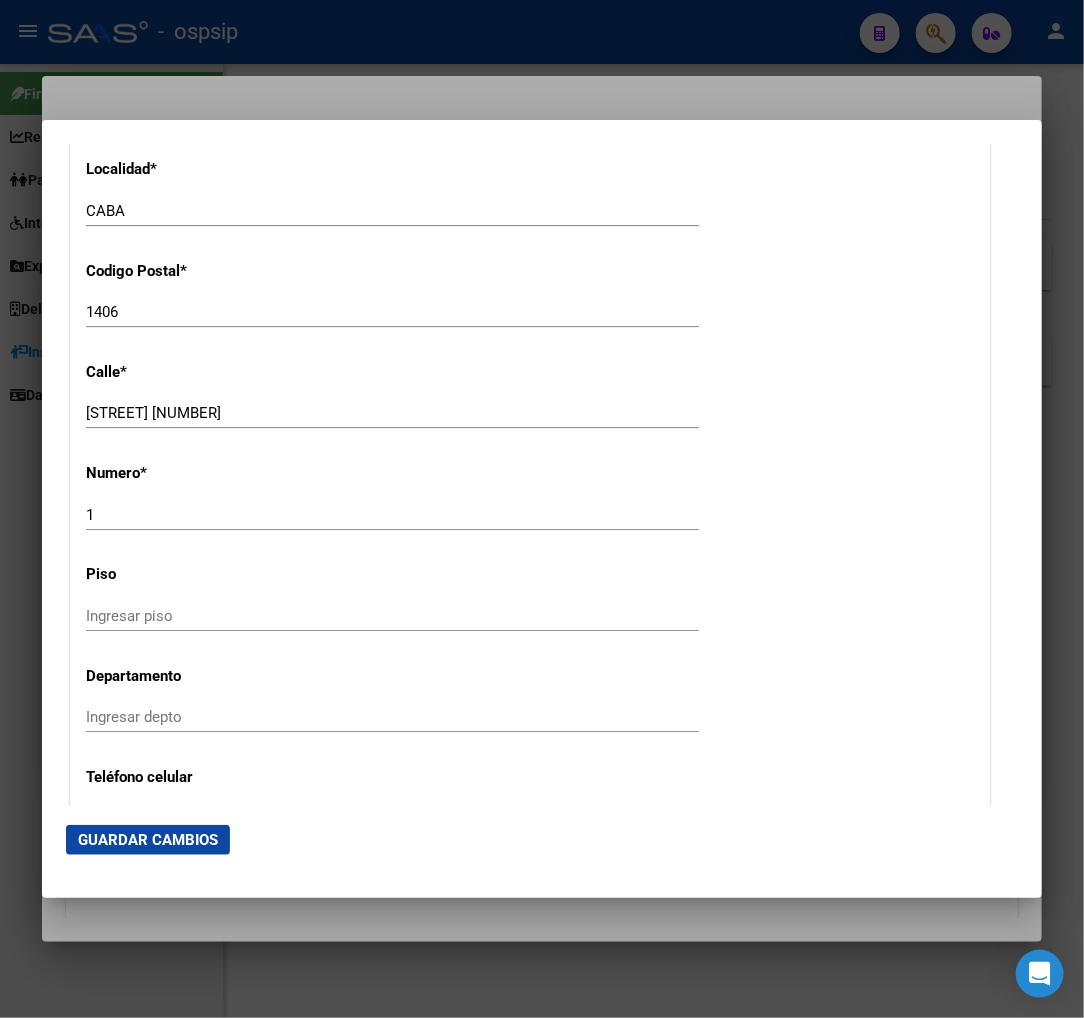 click on "Ingresar piso" 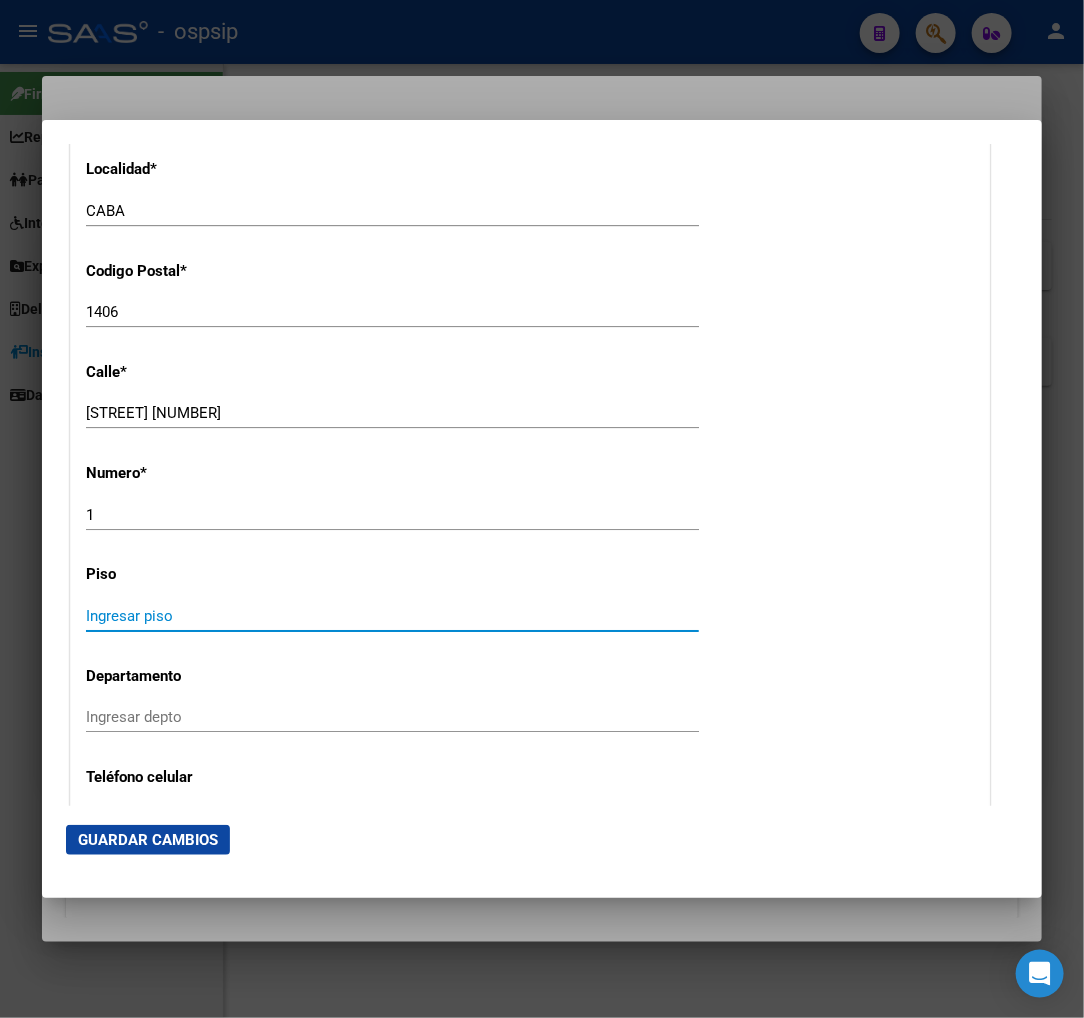 click on "1" at bounding box center [392, 515] 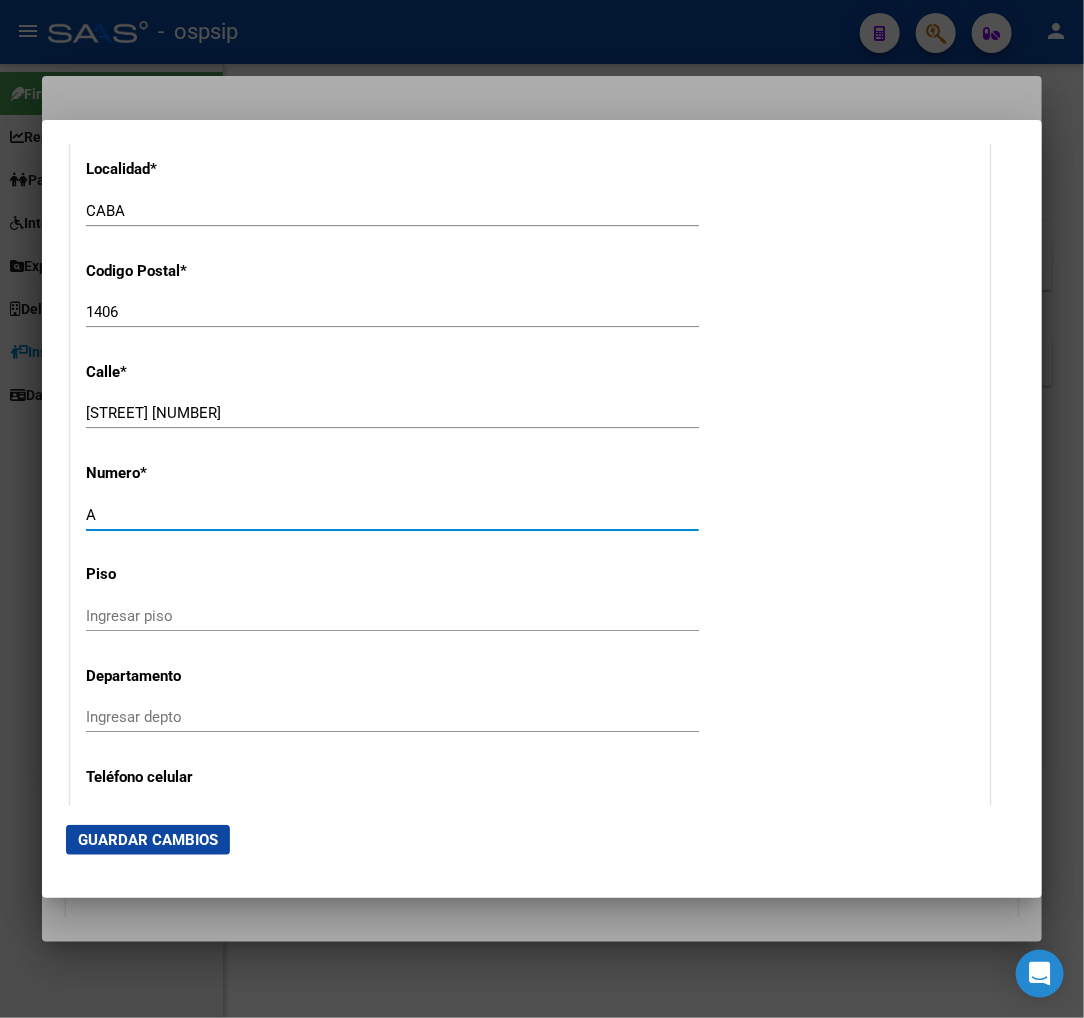 type on "A" 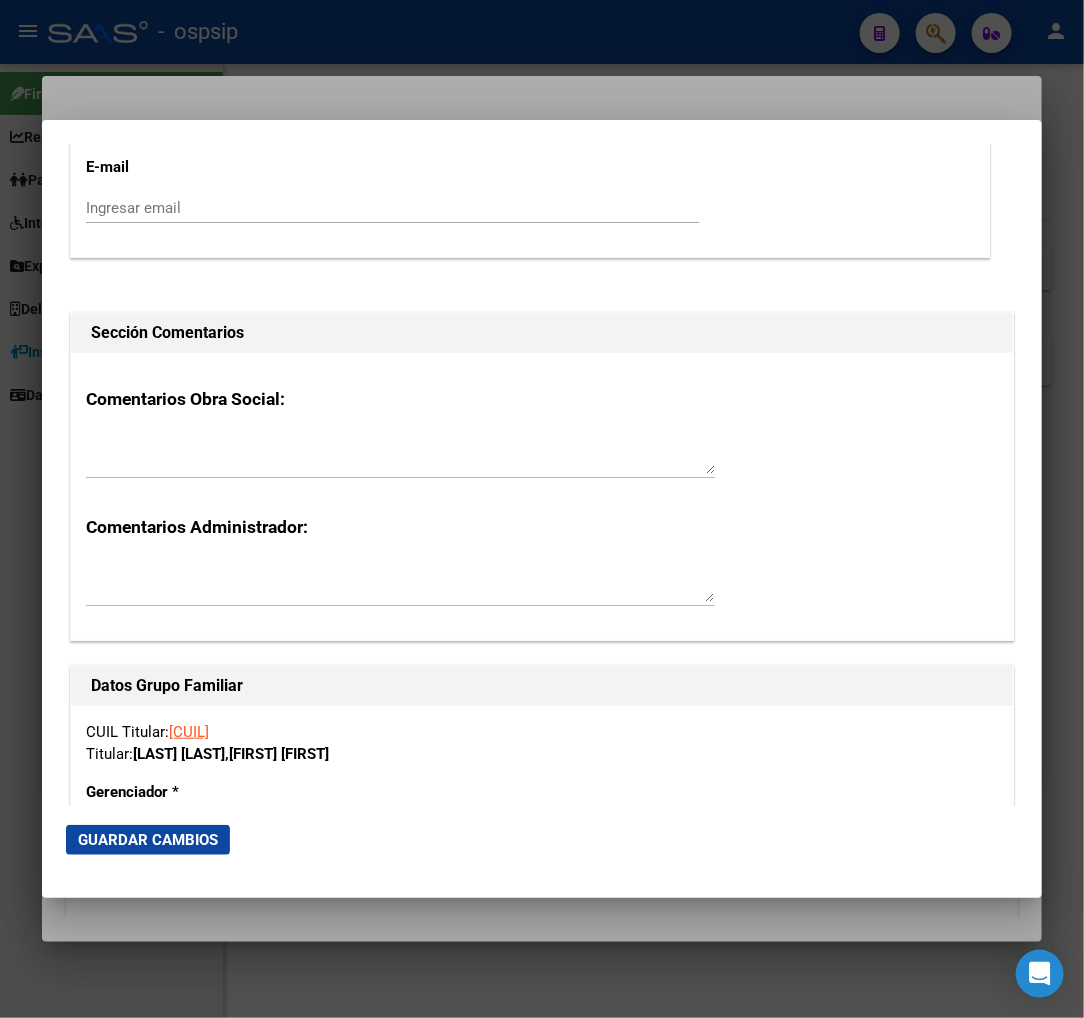 scroll, scrollTop: 3111, scrollLeft: 0, axis: vertical 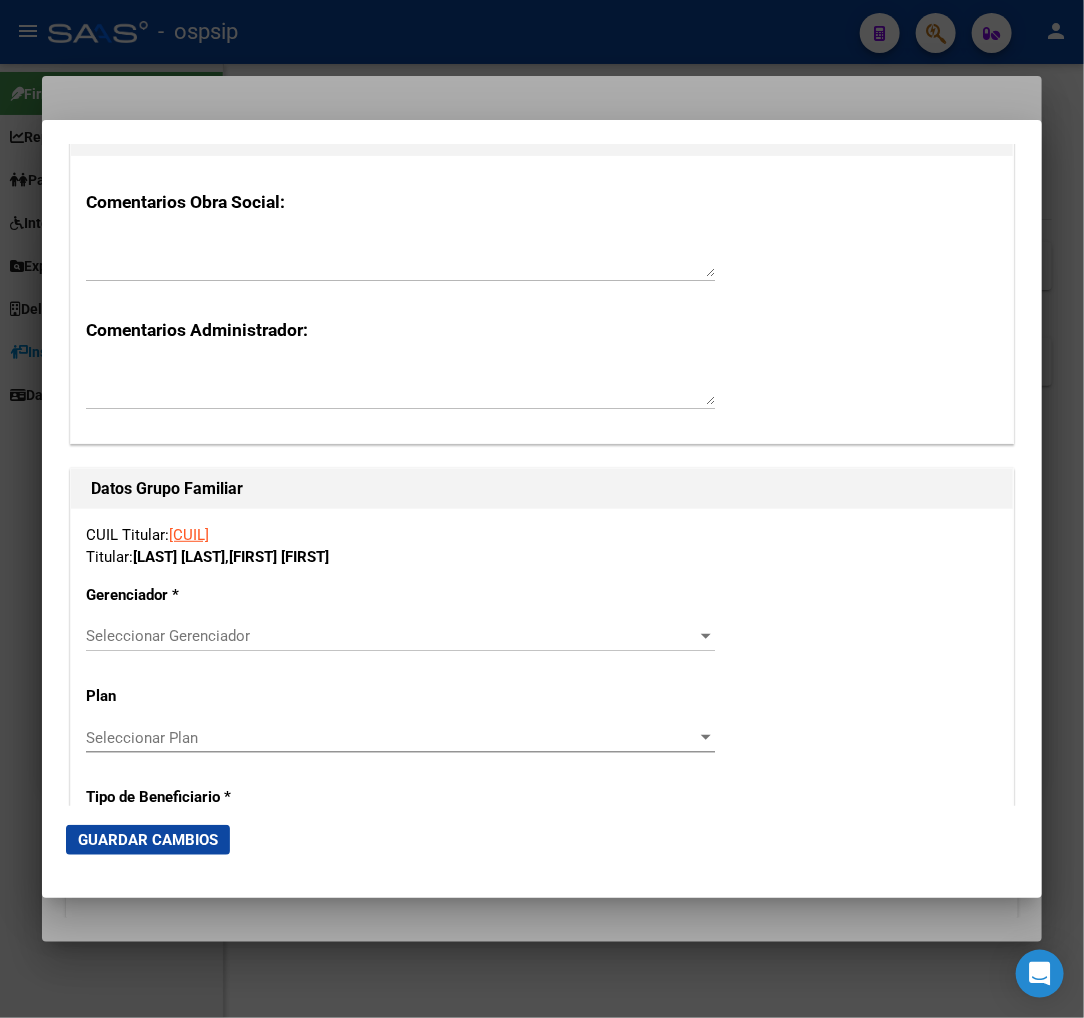 type on "1" 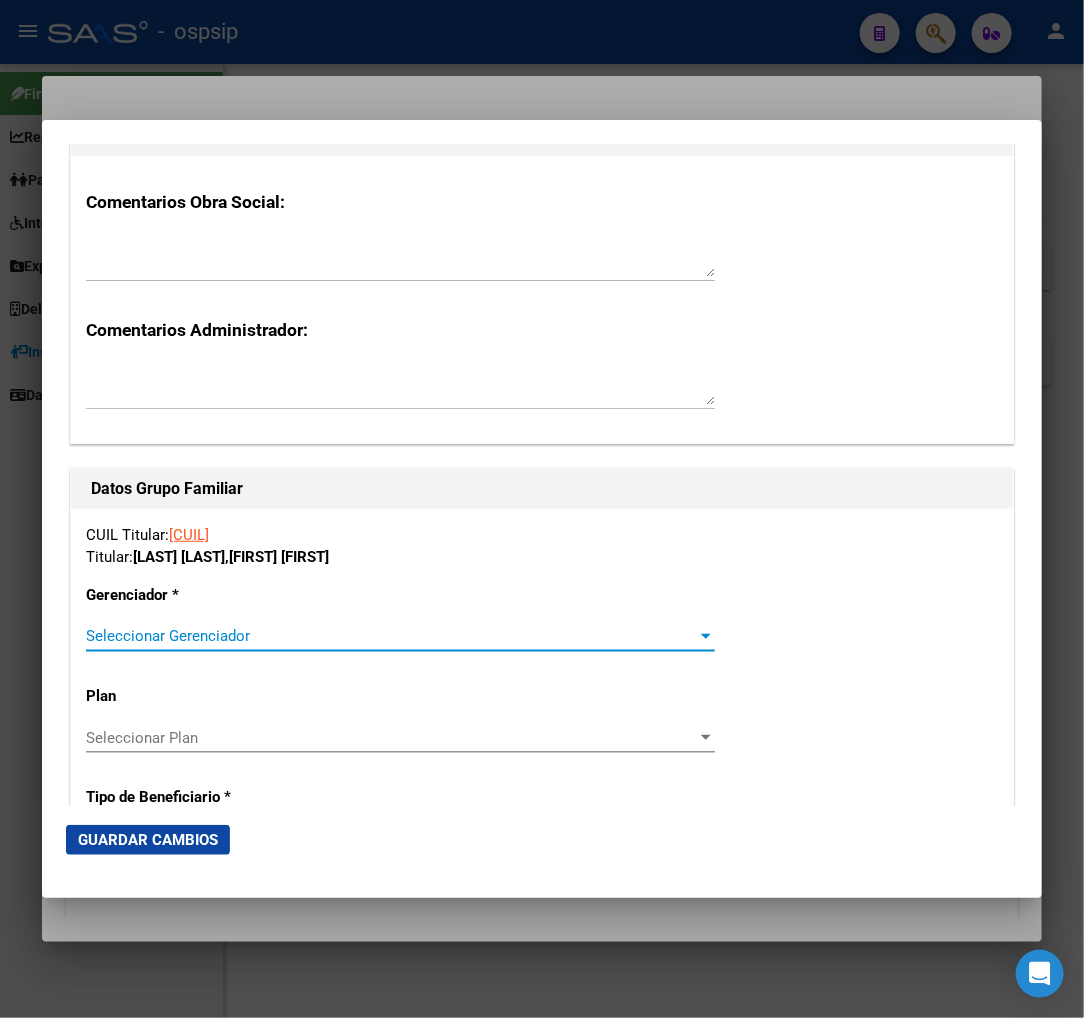 click on "Seleccionar Gerenciador" at bounding box center (391, 636) 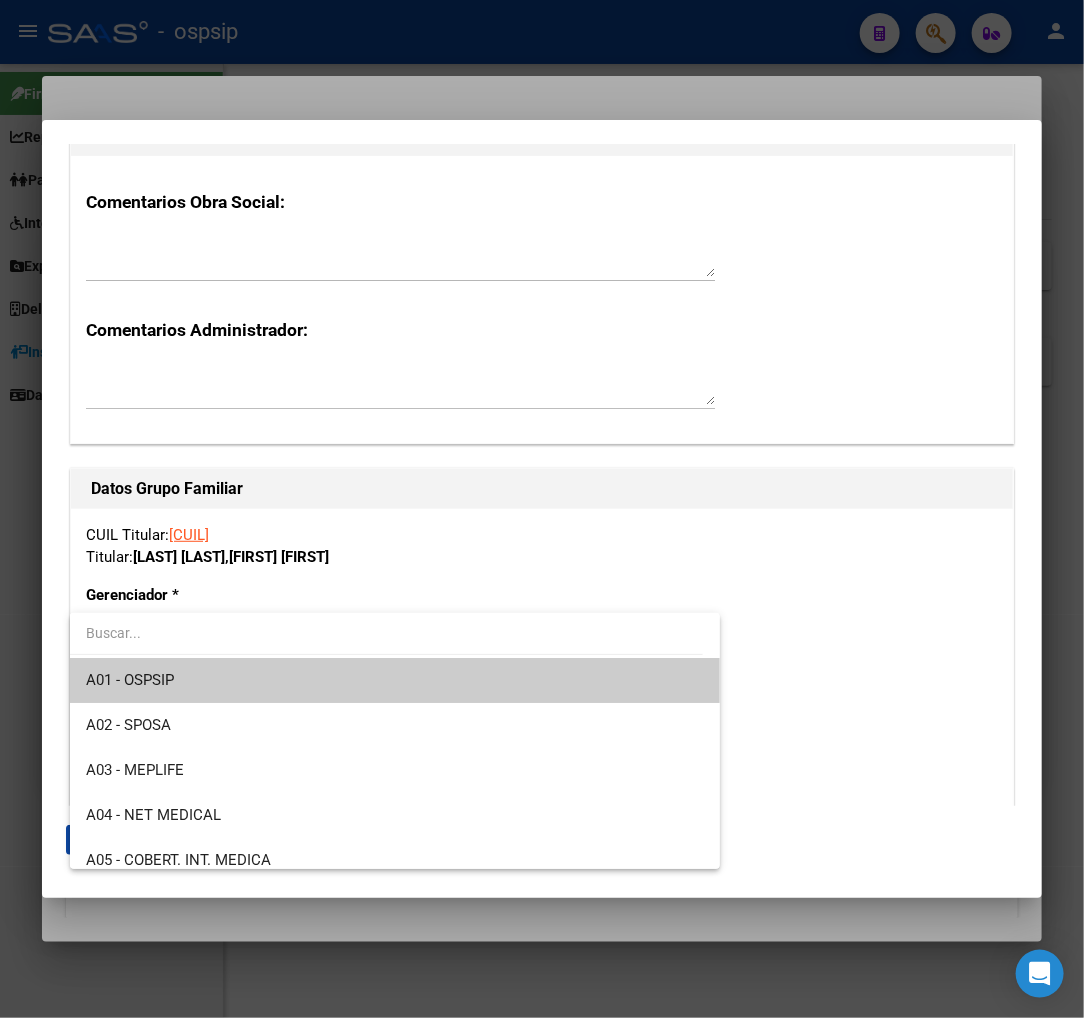 click on "A01 - OSPSIP" at bounding box center (395, 680) 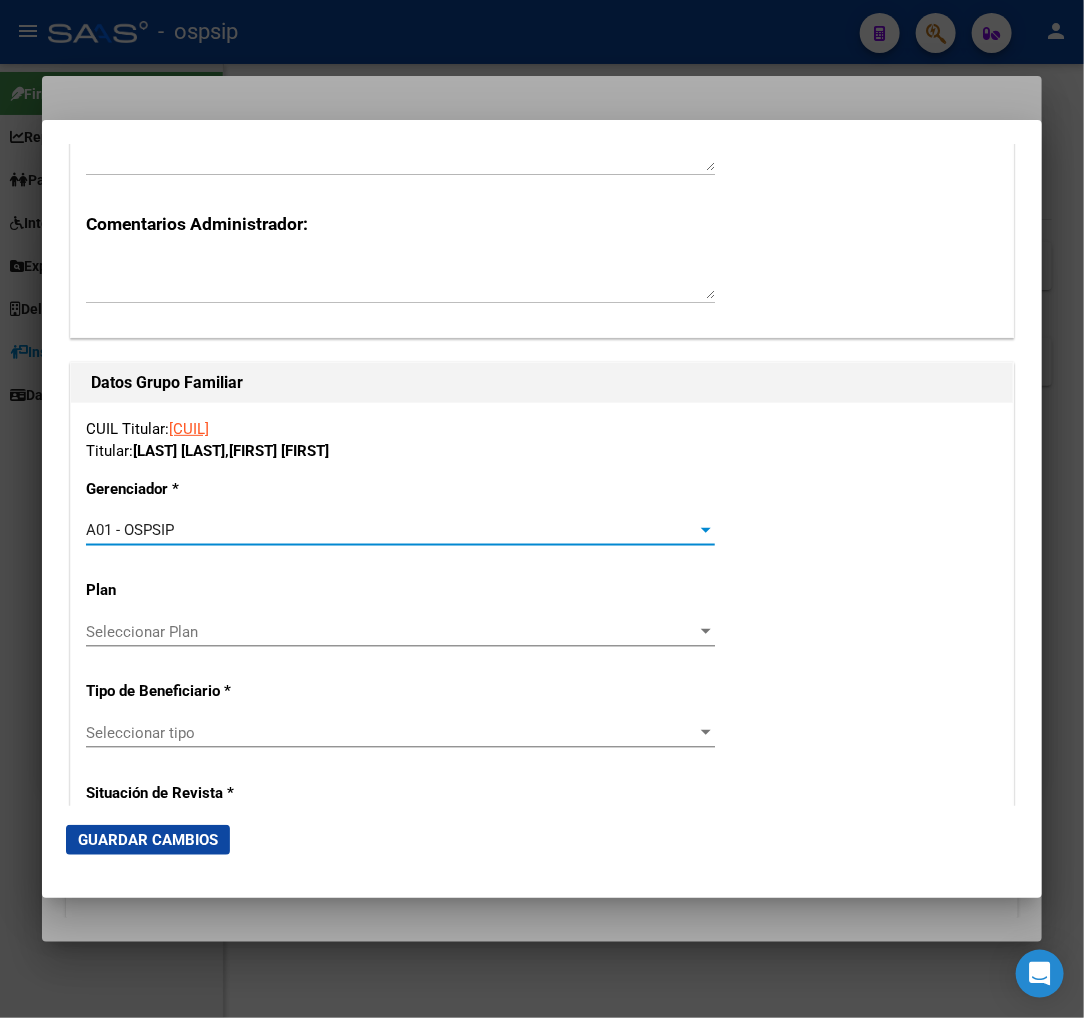 scroll, scrollTop: 3444, scrollLeft: 0, axis: vertical 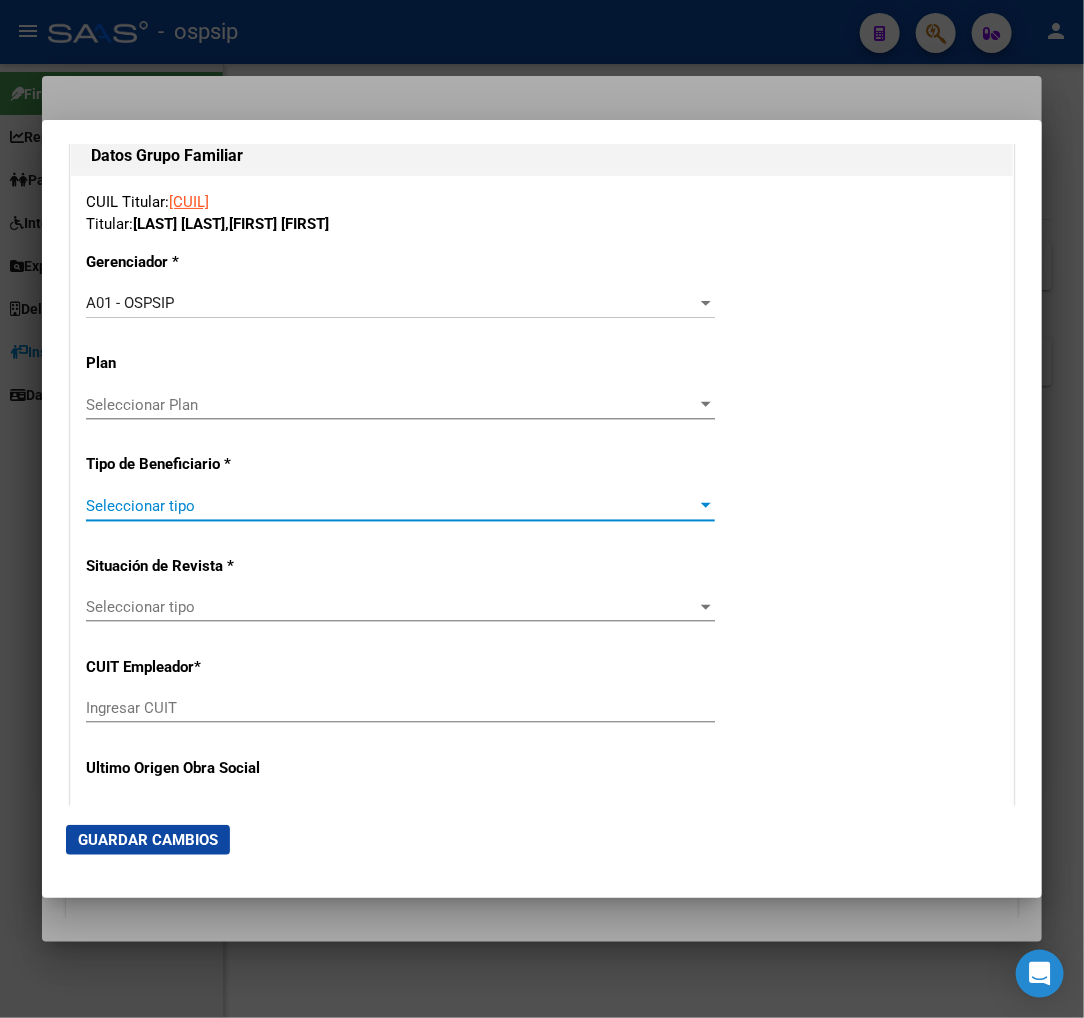 click on "Seleccionar tipo" at bounding box center [391, 506] 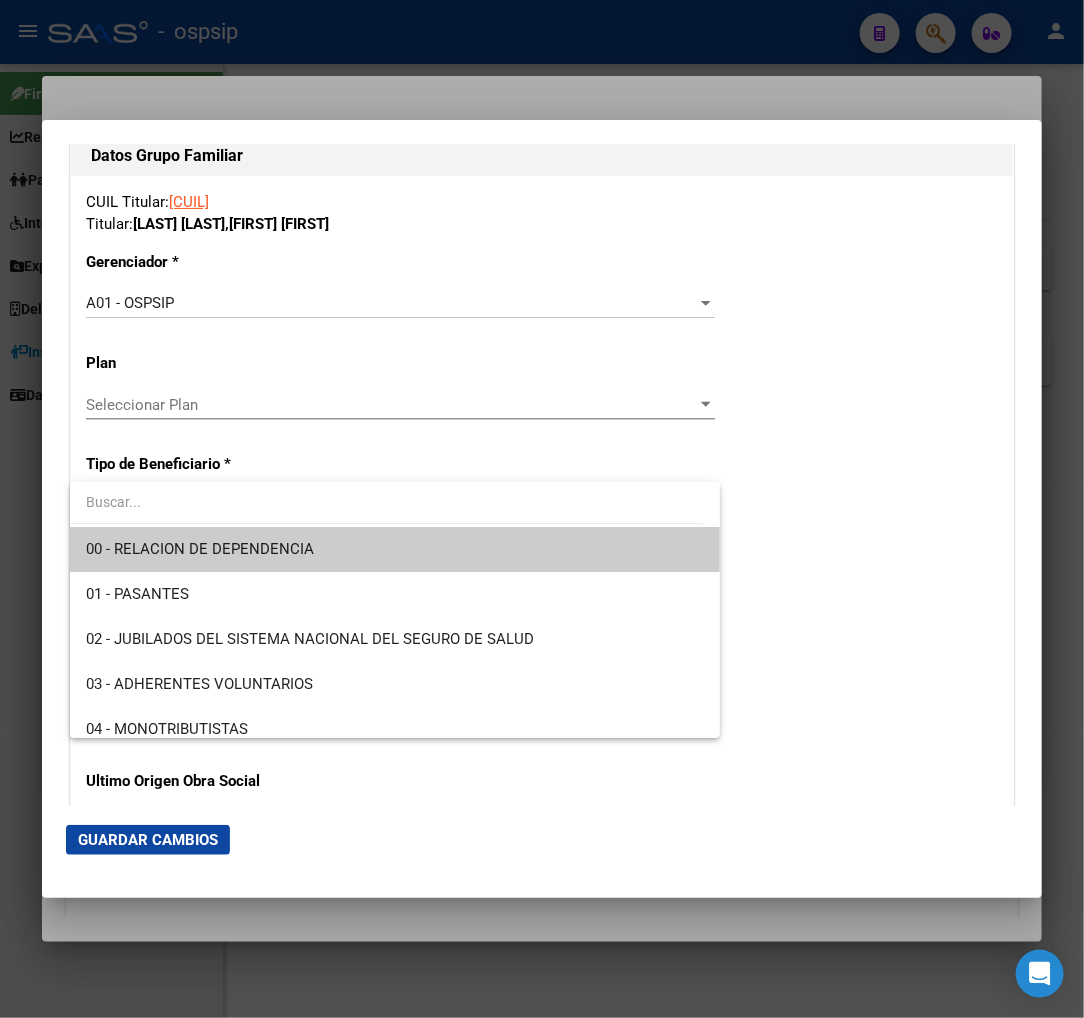click on "00 - RELACION DE DEPENDENCIA" at bounding box center (395, 549) 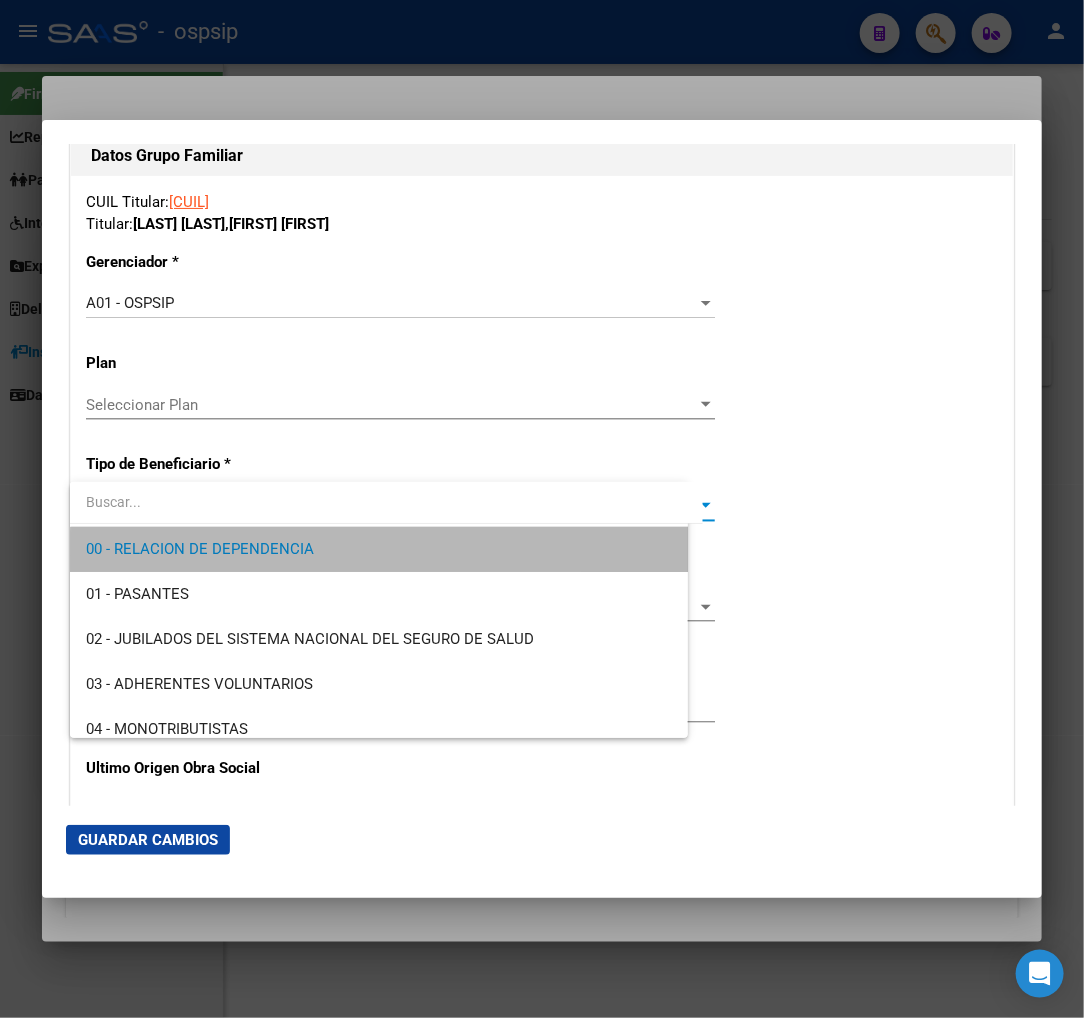 type on "[CUIL]" 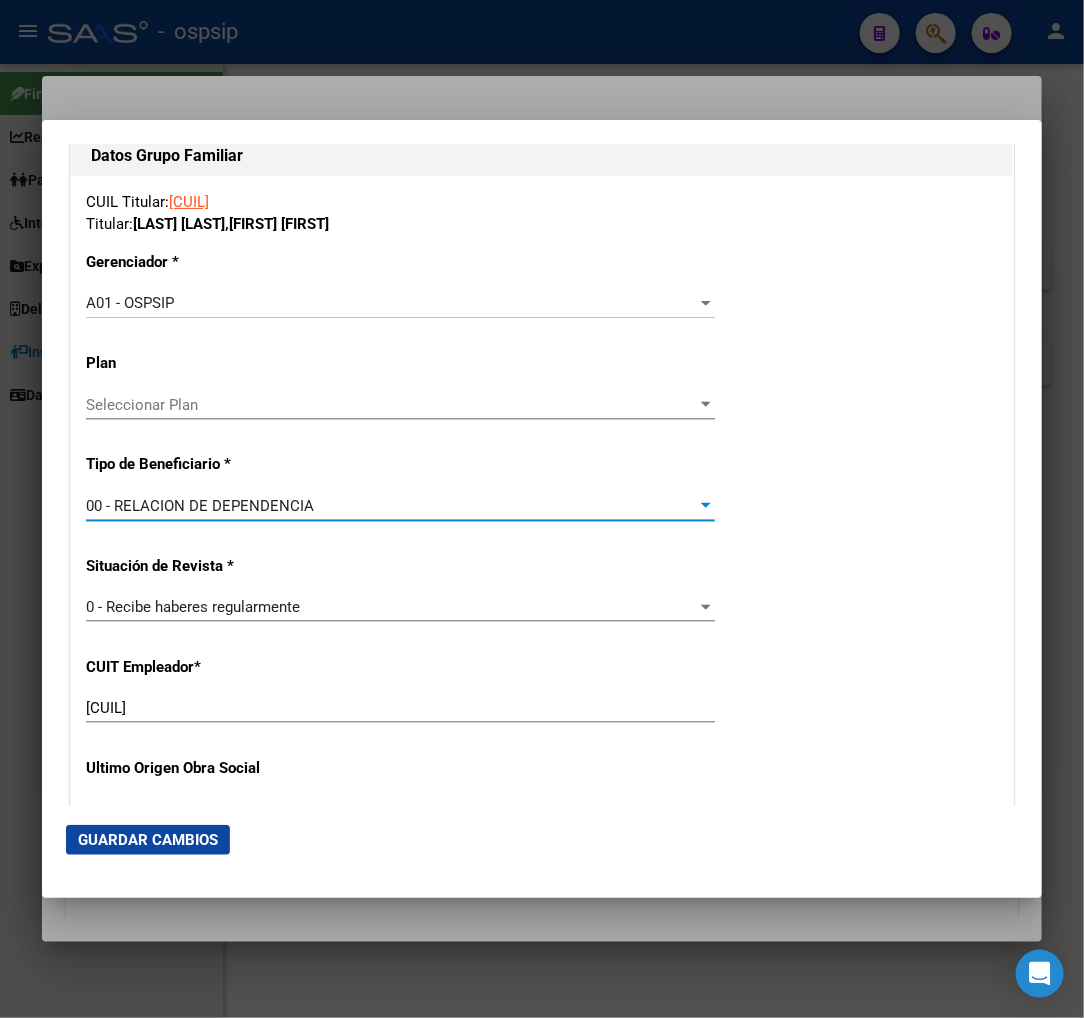 click on "Guardar Cambios" 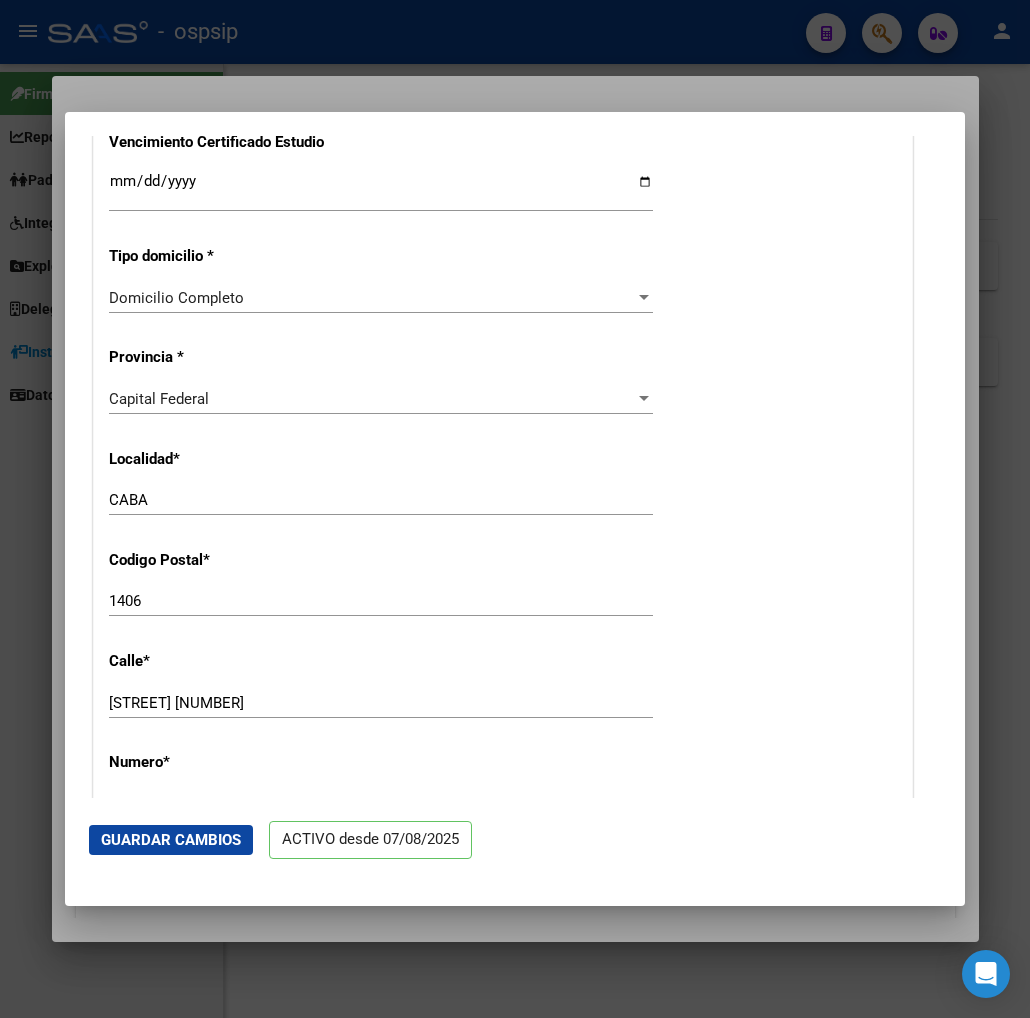 scroll, scrollTop: 1555, scrollLeft: 0, axis: vertical 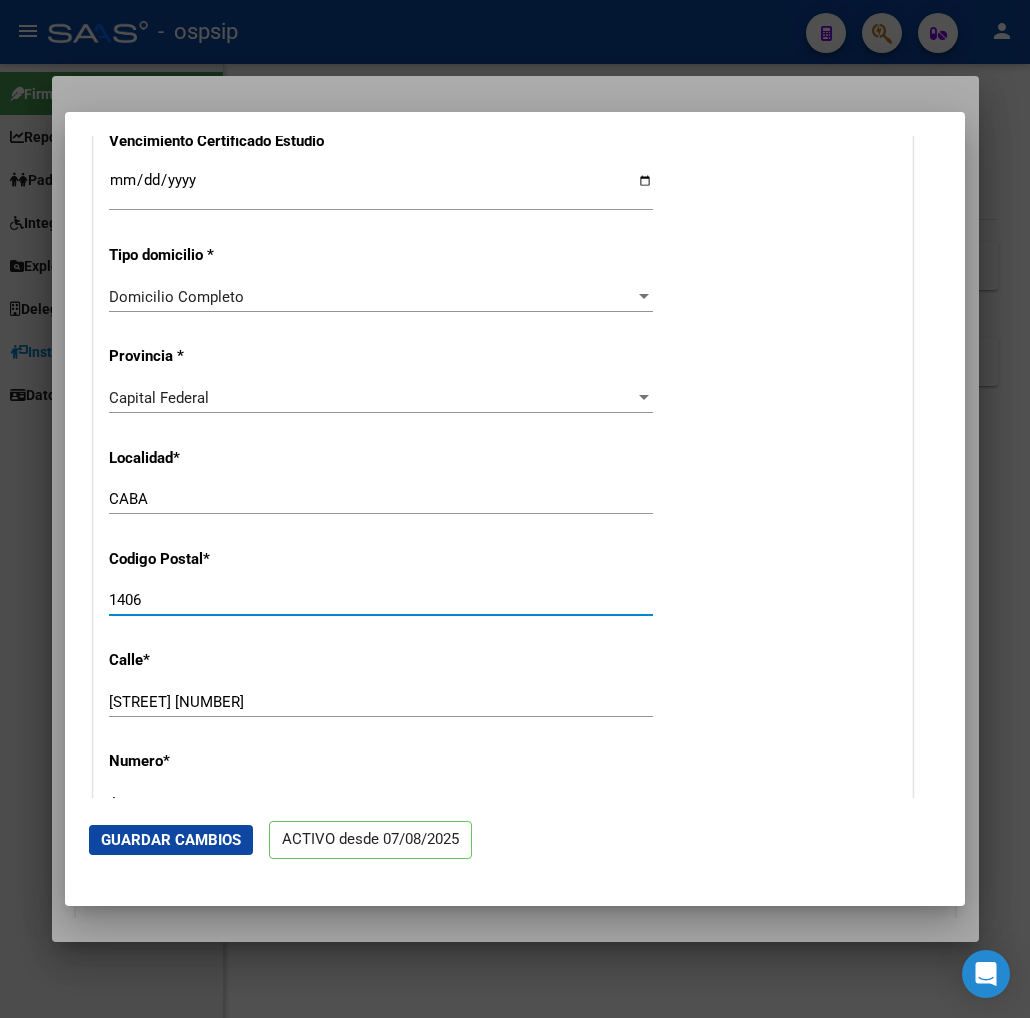 drag, startPoint x: 187, startPoint y: 598, endPoint x: 542, endPoint y: 342, distance: 437.67682 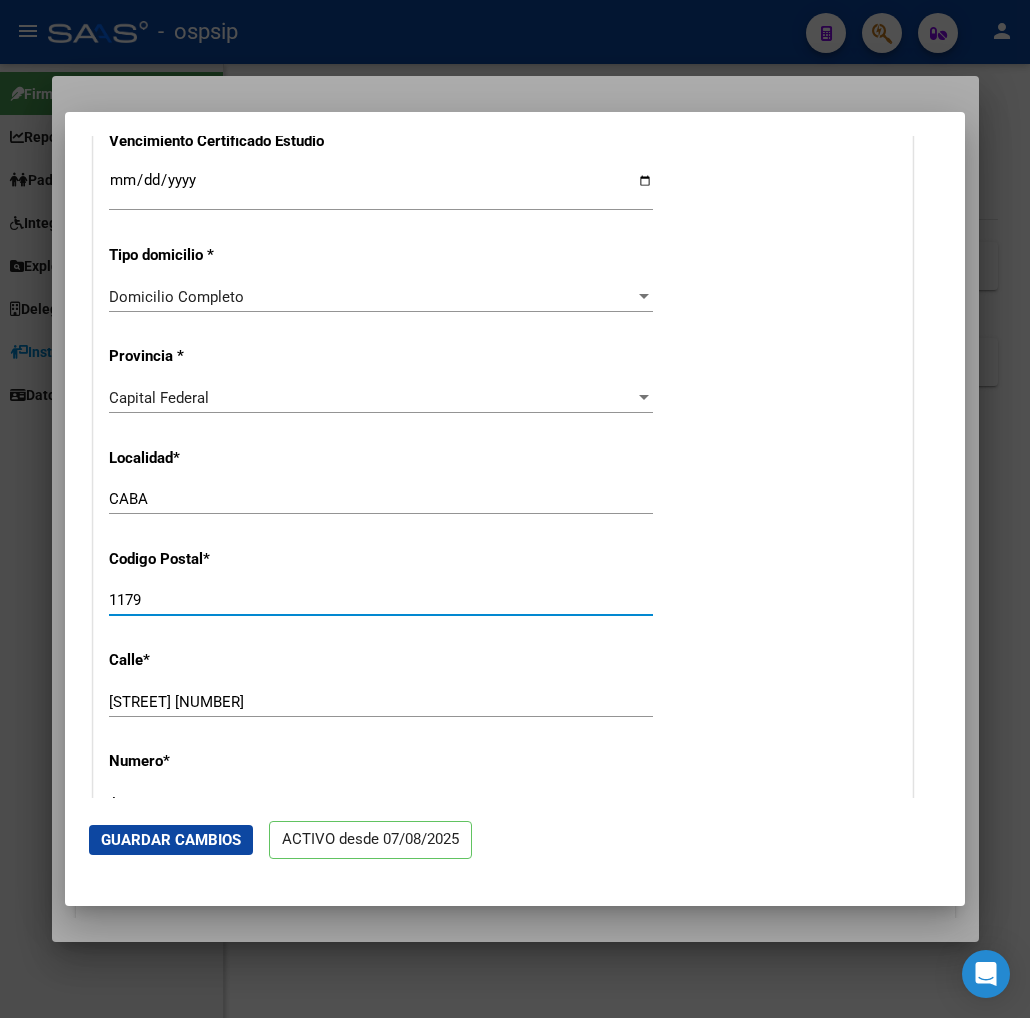 type on "1179" 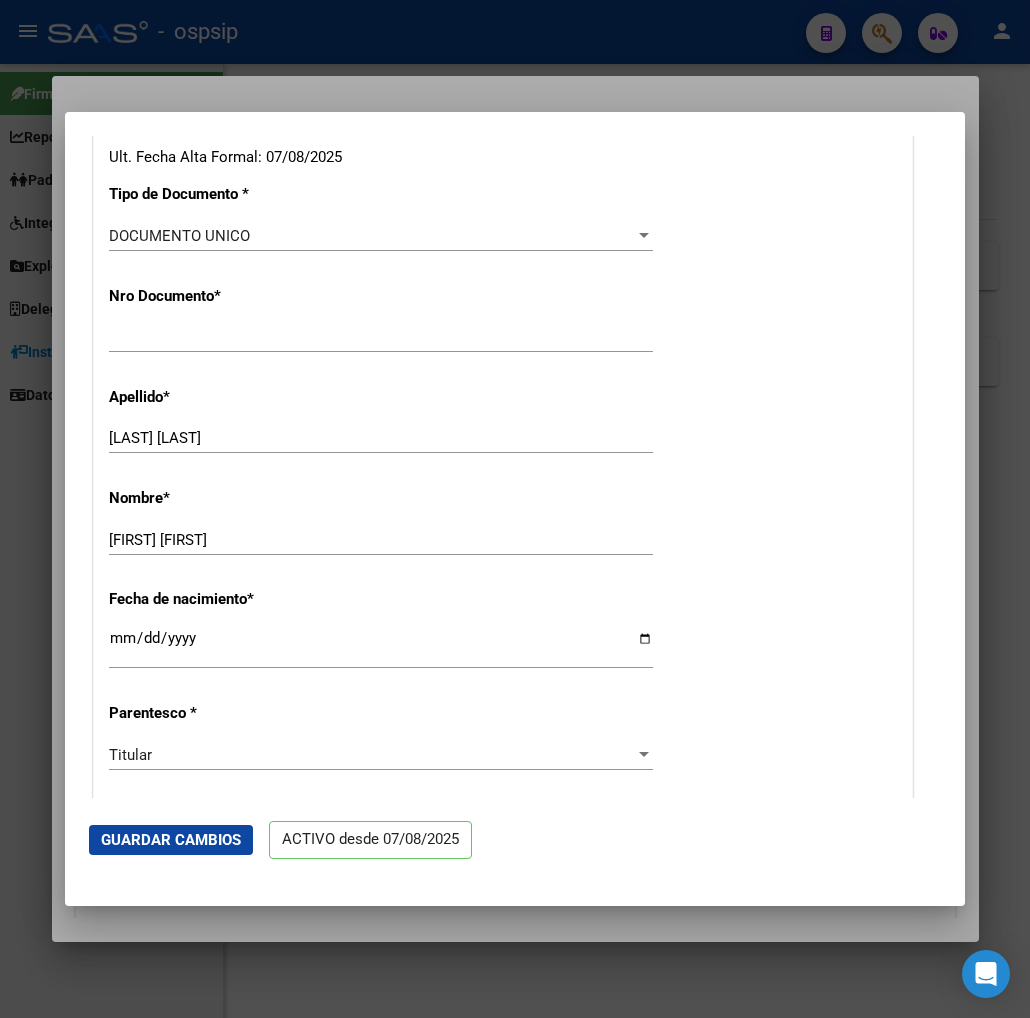 scroll, scrollTop: 222, scrollLeft: 0, axis: vertical 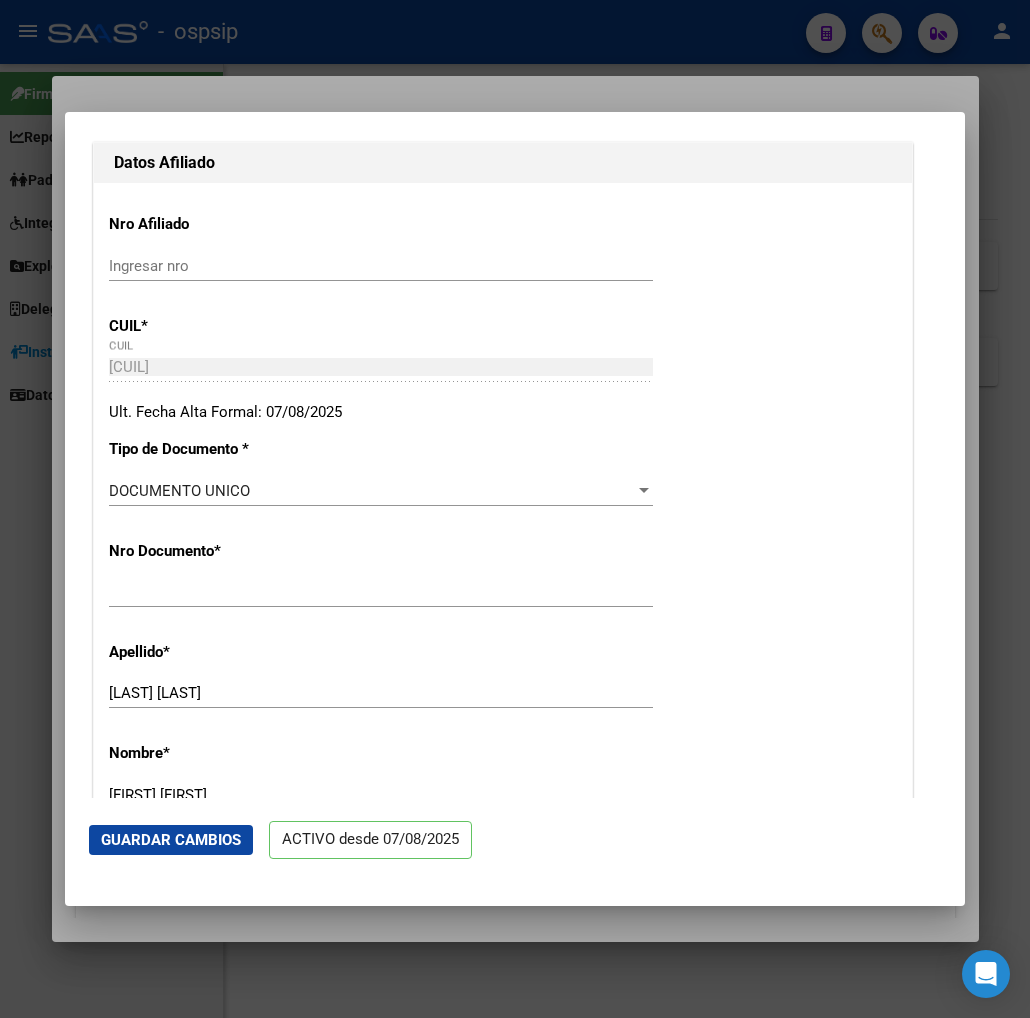 click at bounding box center (515, 509) 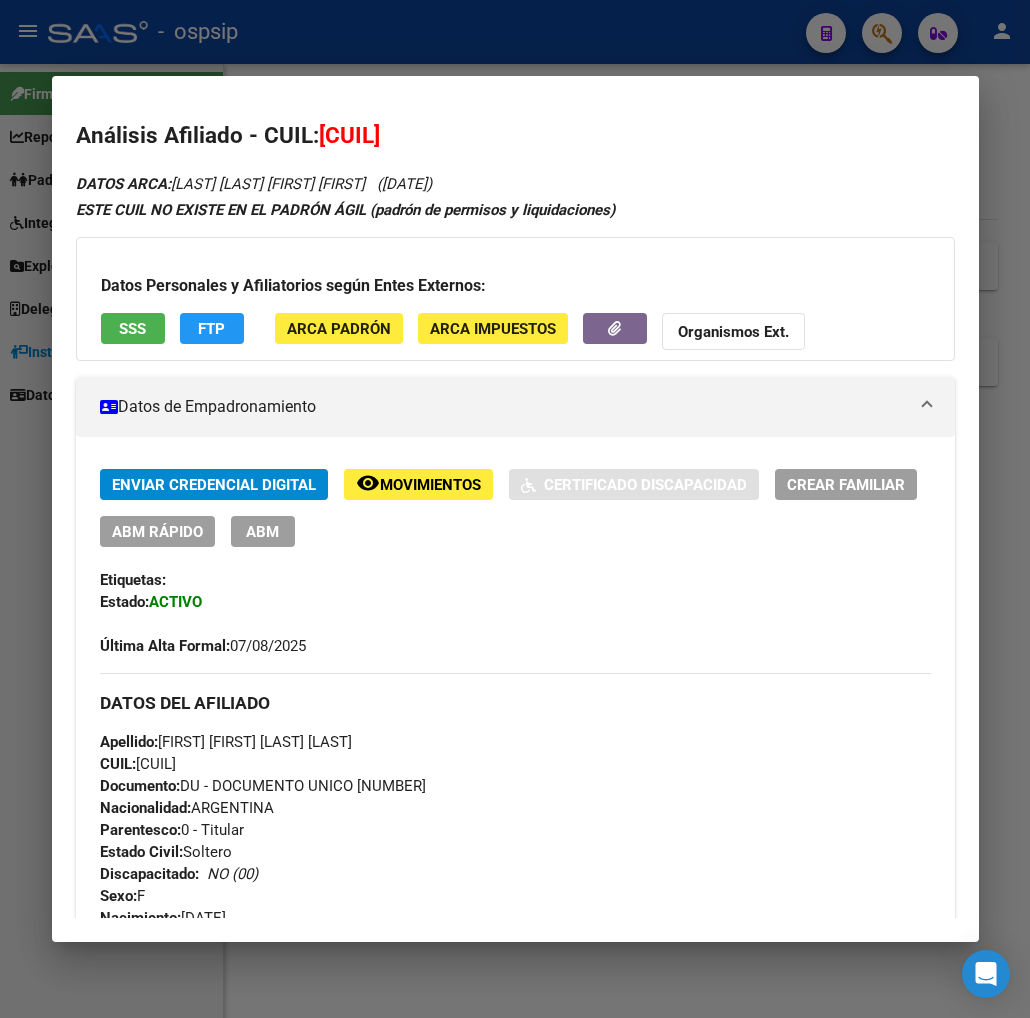 click at bounding box center (515, 509) 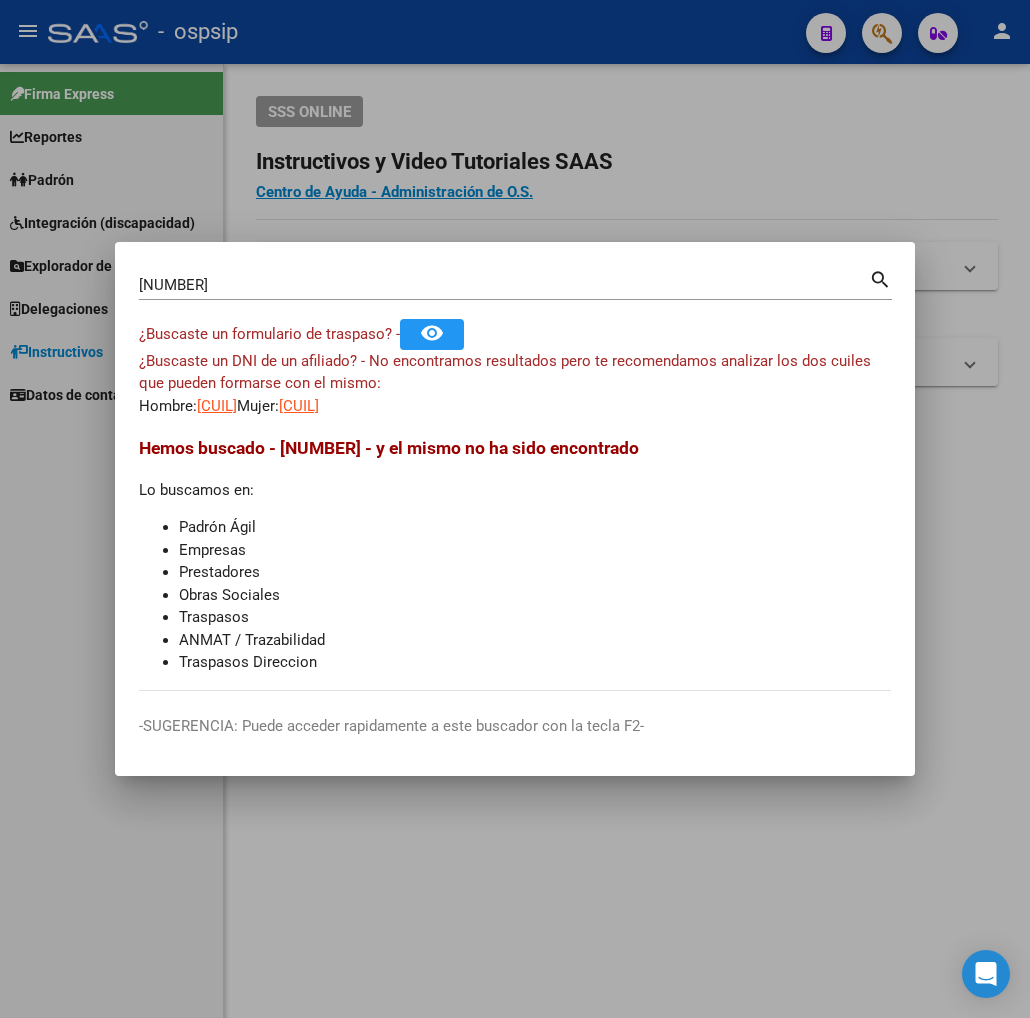 click on "[NUMBER]" at bounding box center (504, 285) 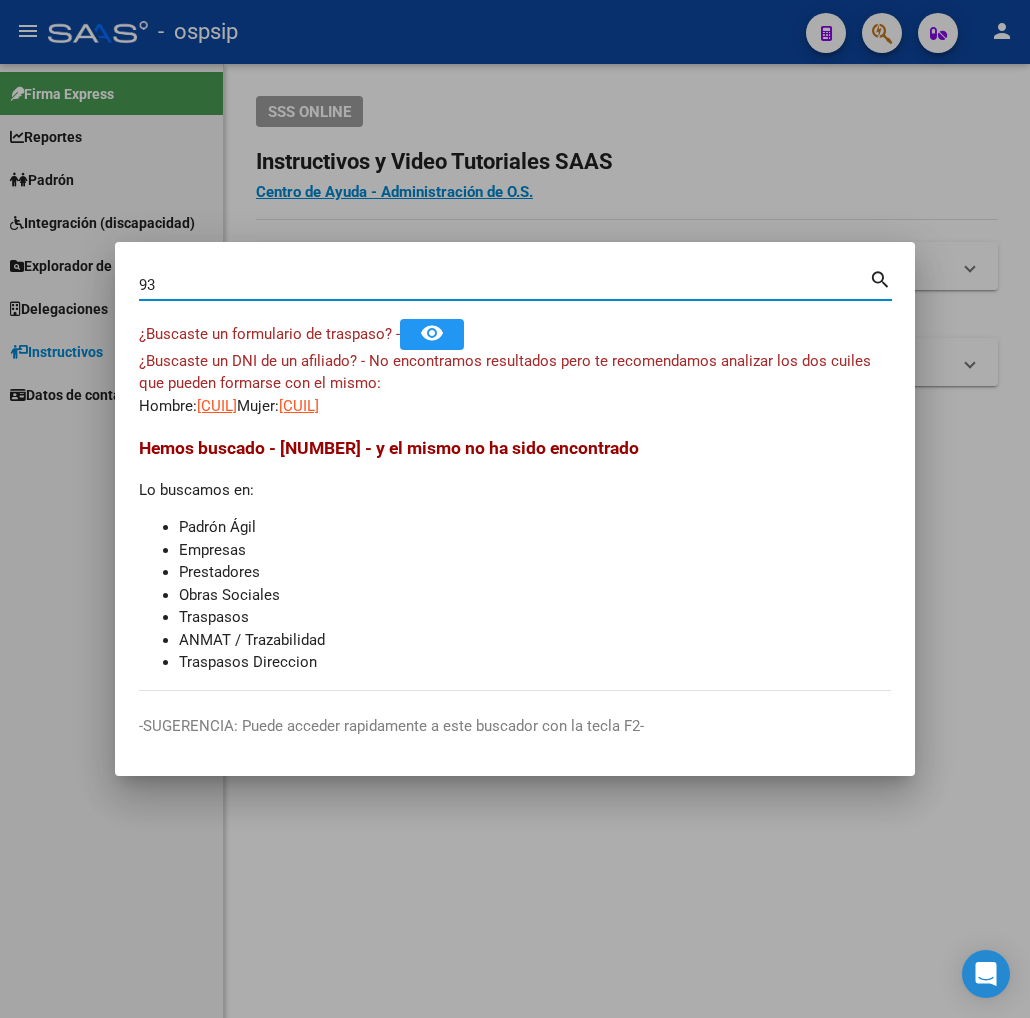 type on "9" 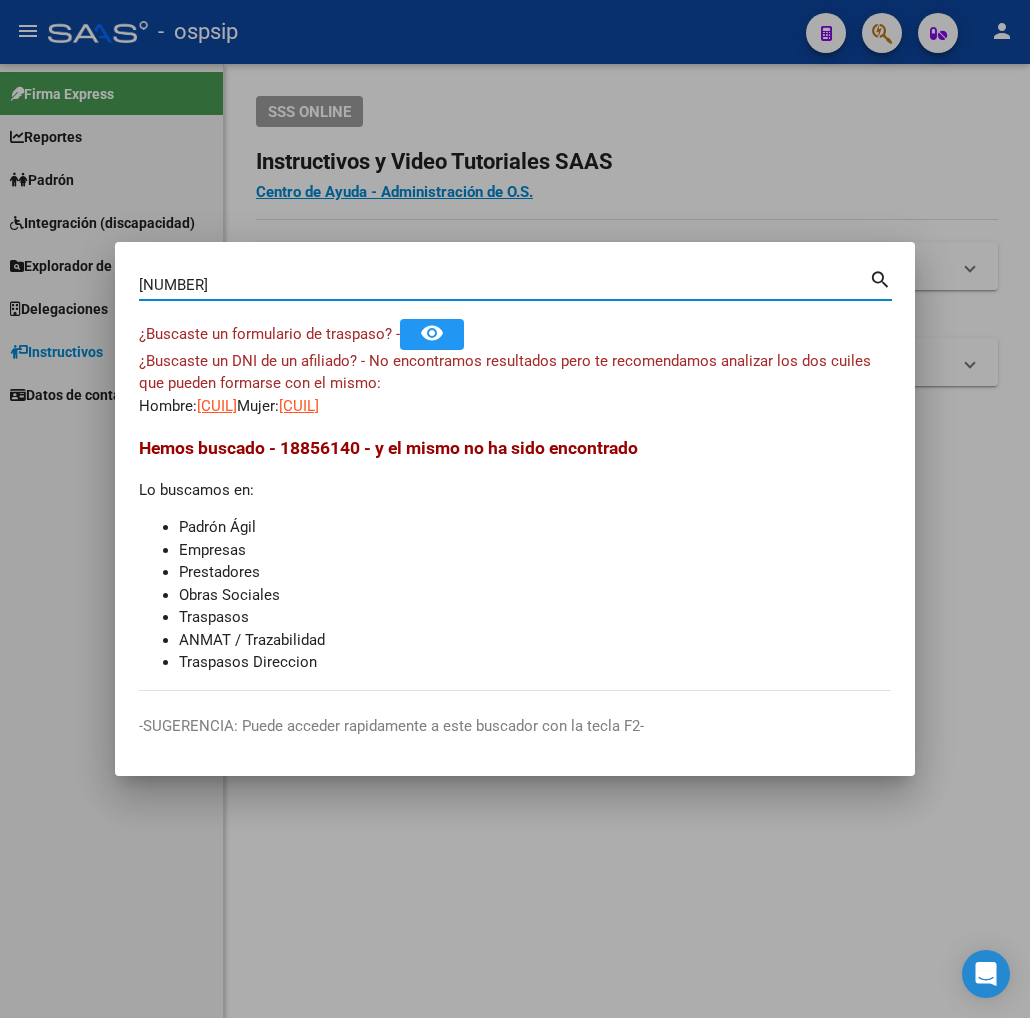 type on "[NUMBER]" 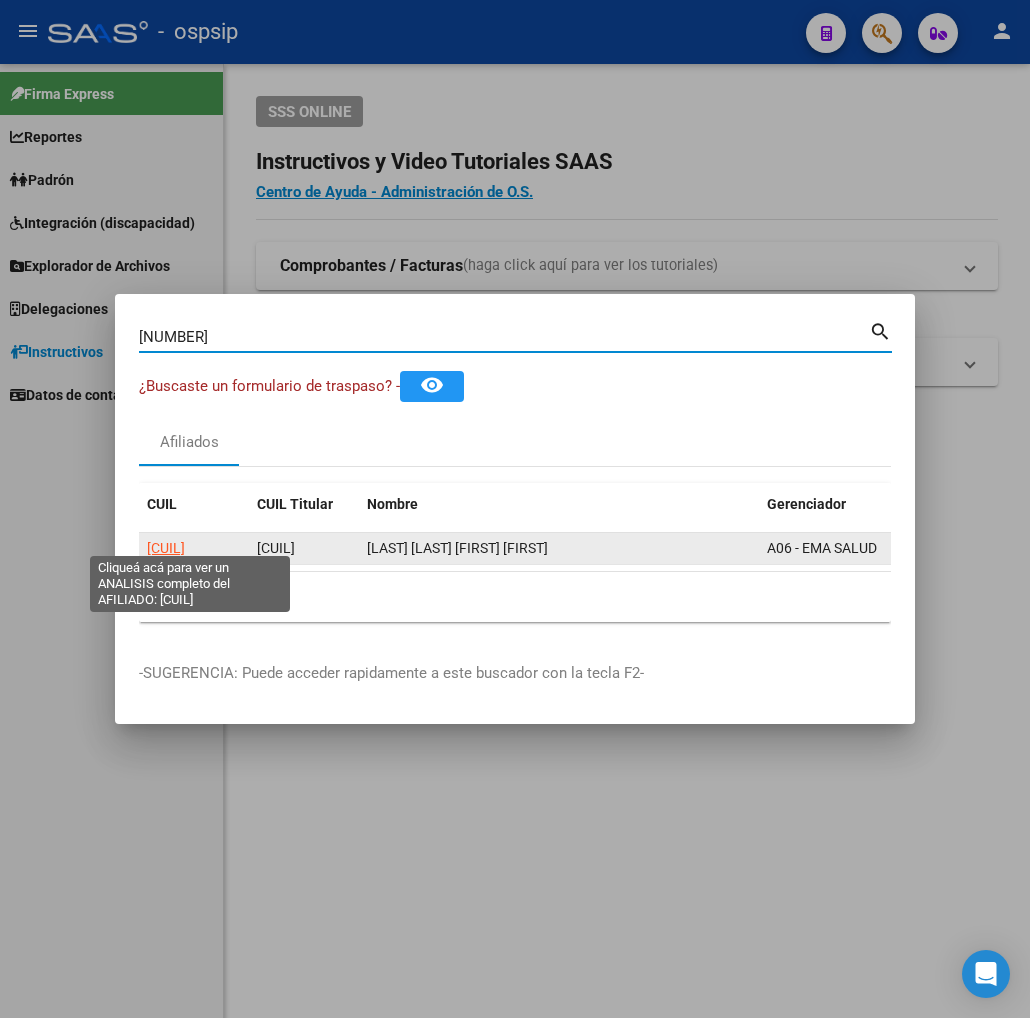 click on "[CUIL]" 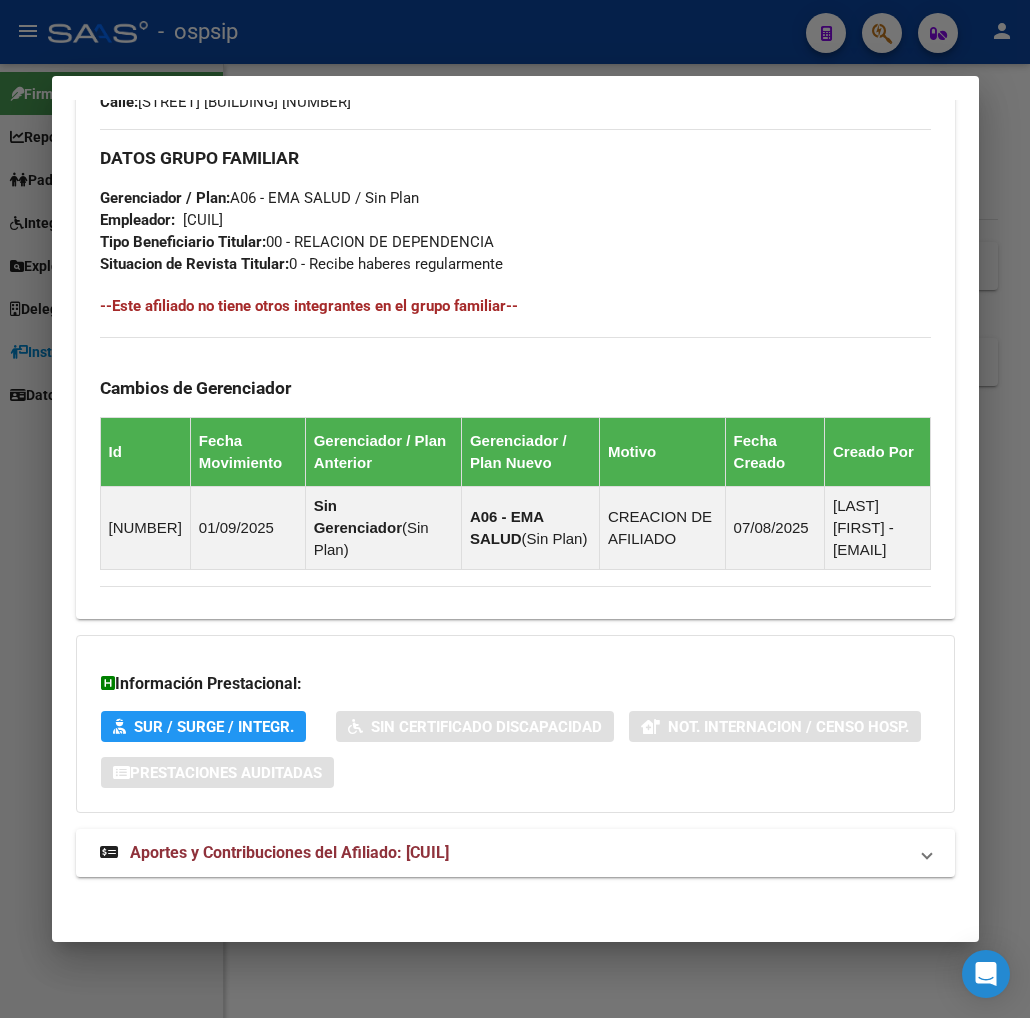 scroll, scrollTop: 1024, scrollLeft: 0, axis: vertical 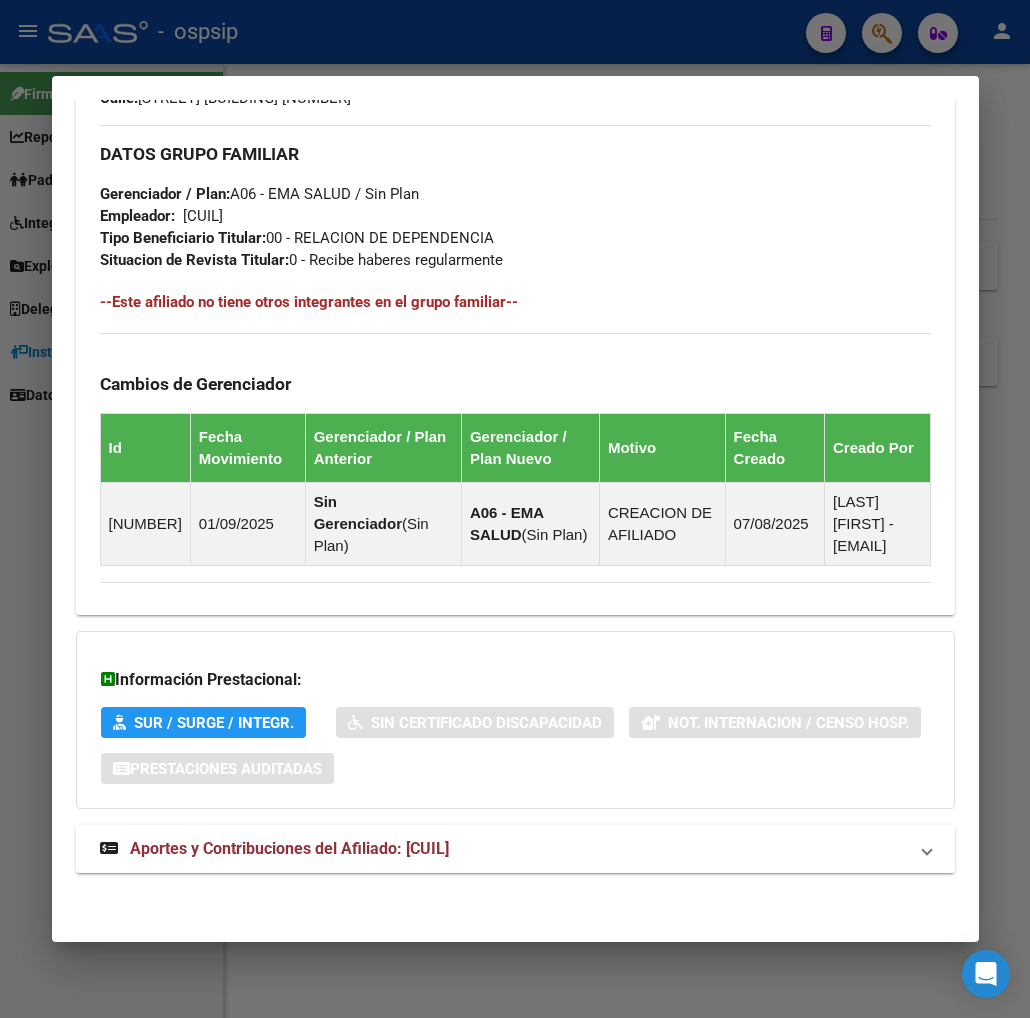 click on "Aportes y Contribuciones del Afiliado: [CUIL]" at bounding box center (289, 848) 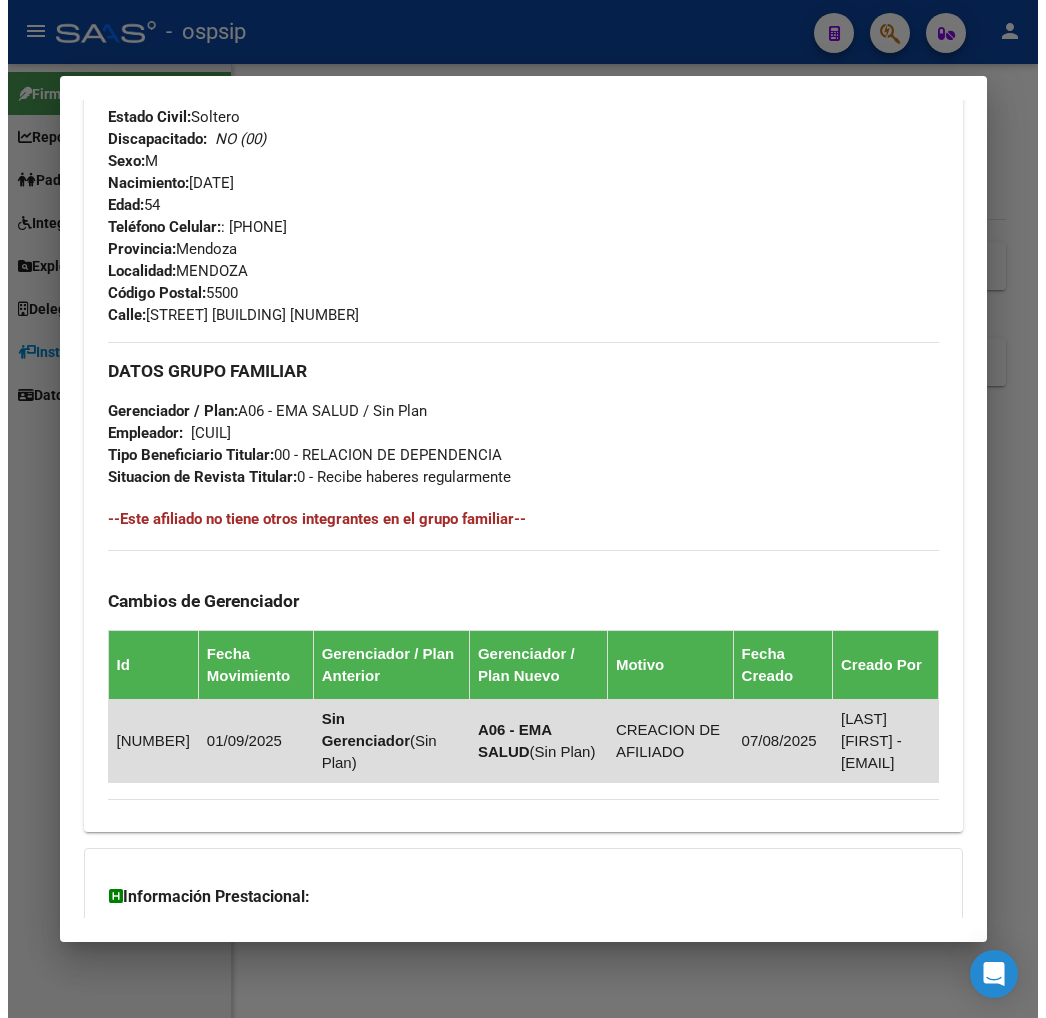scroll, scrollTop: 252, scrollLeft: 0, axis: vertical 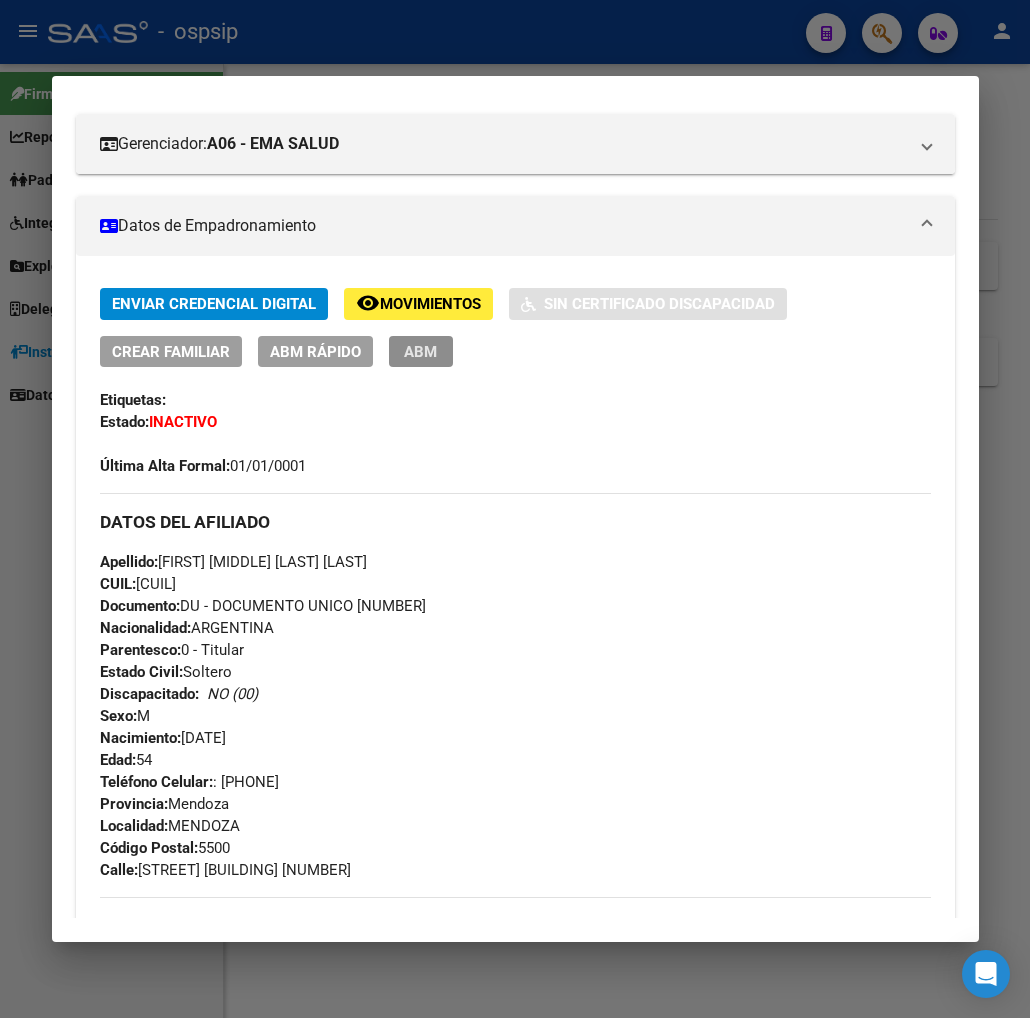 click on "ABM" at bounding box center [421, 351] 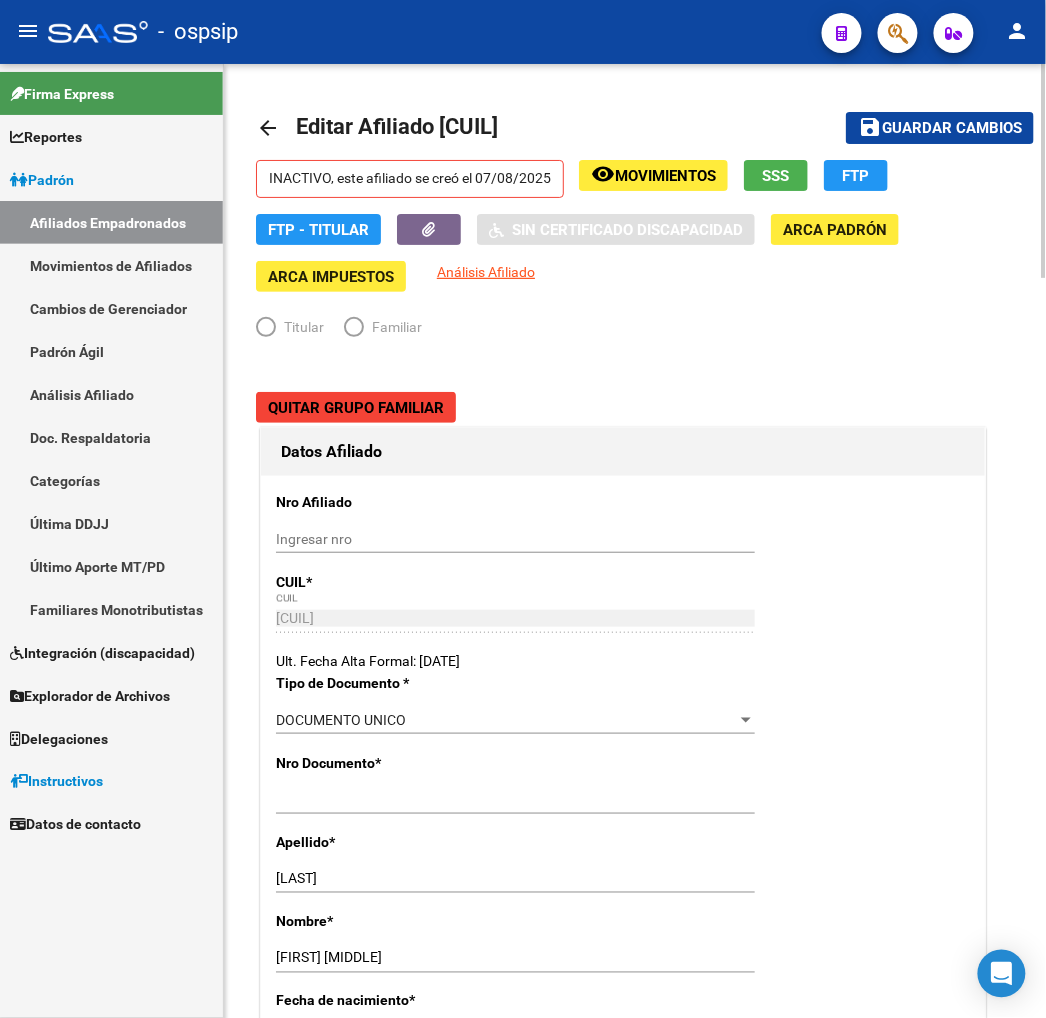 radio on "true" 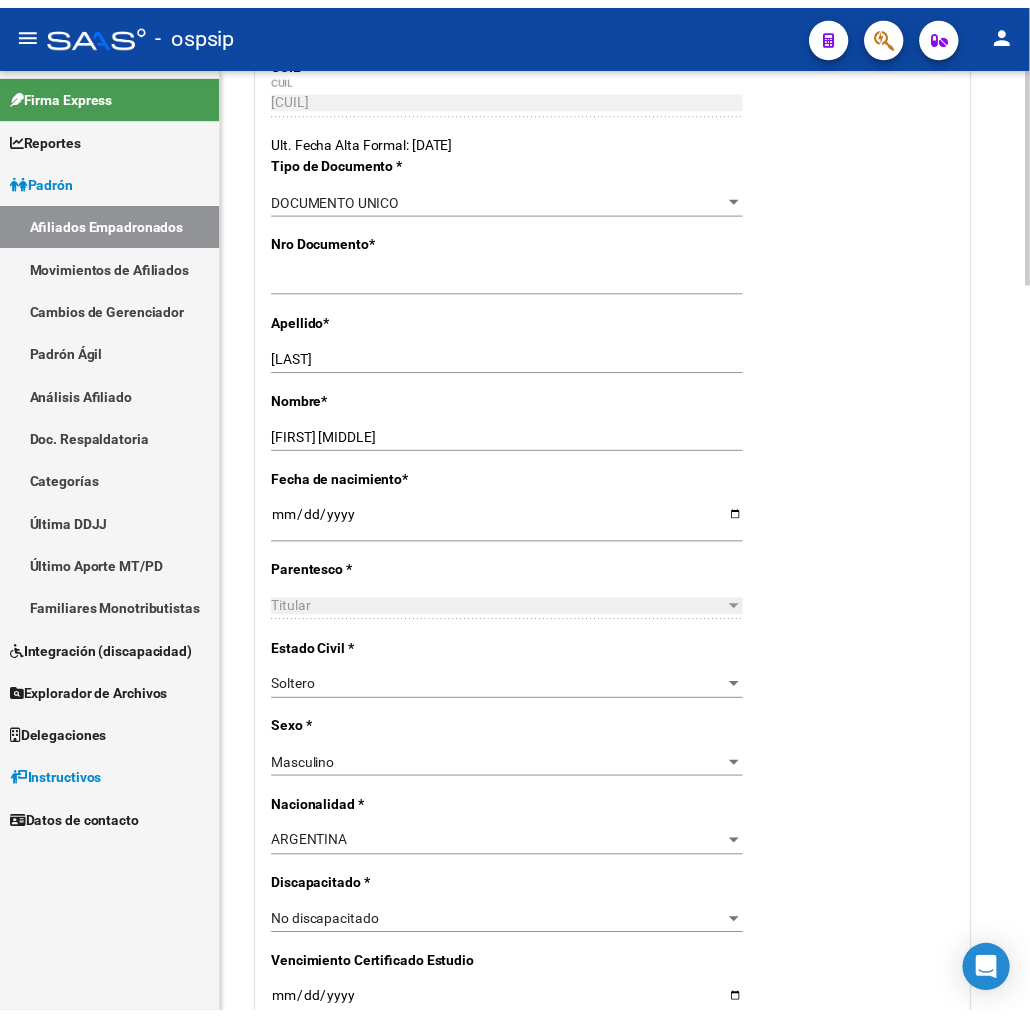scroll, scrollTop: 0, scrollLeft: 0, axis: both 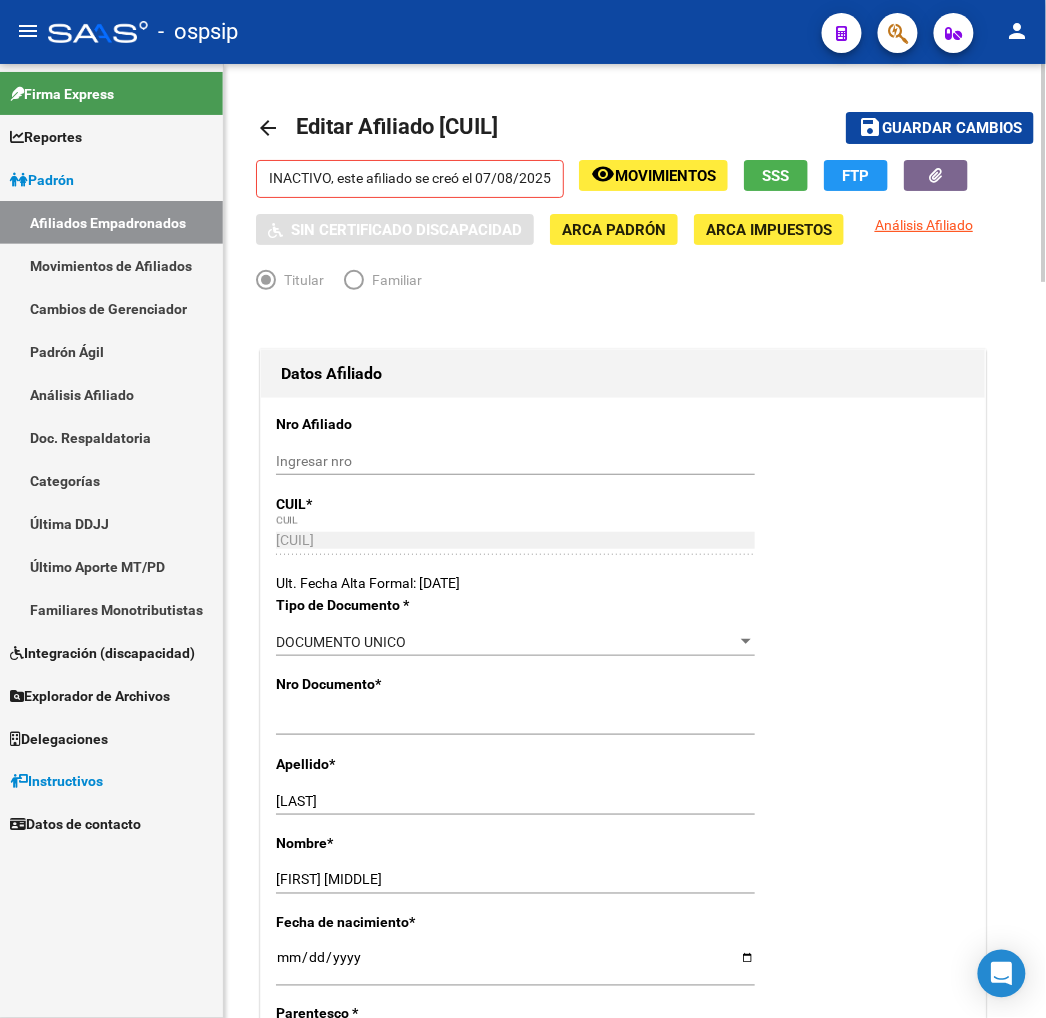click on "Movimientos" 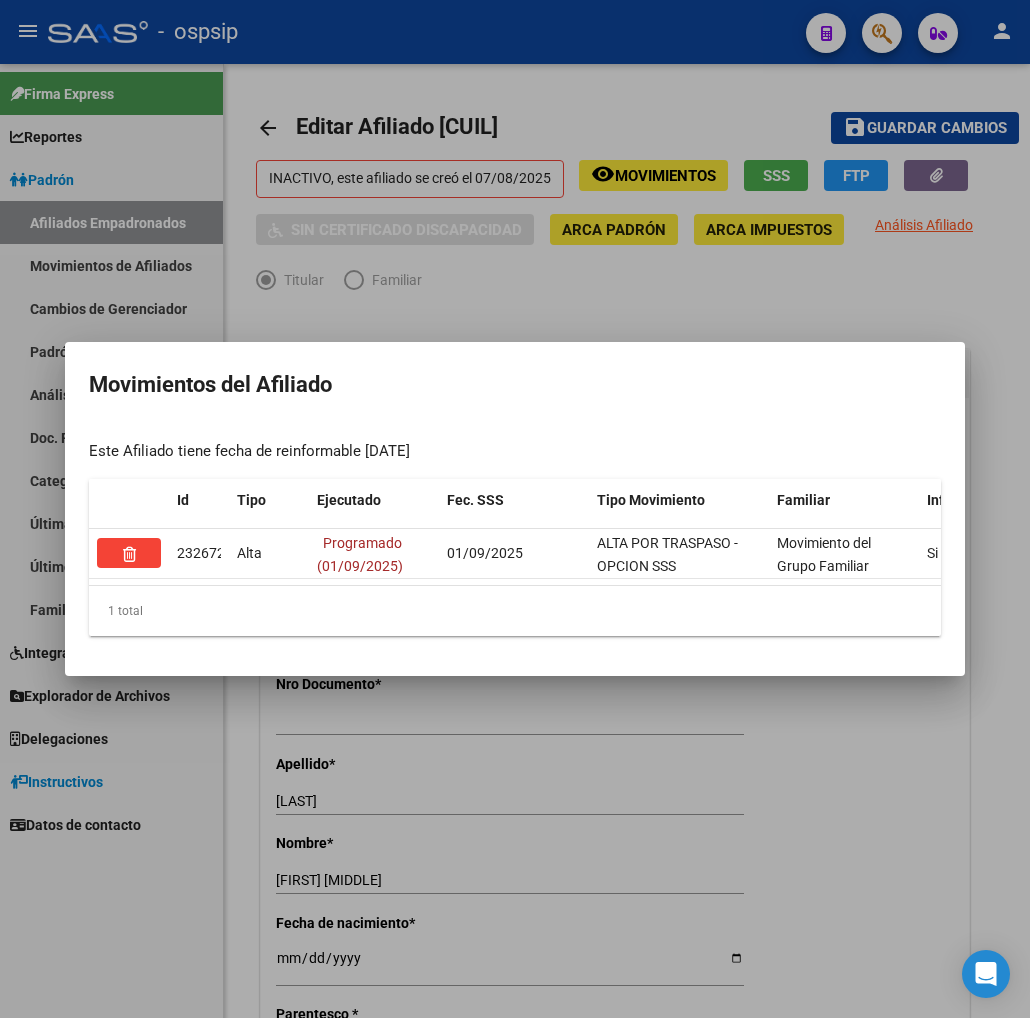 click at bounding box center (515, 509) 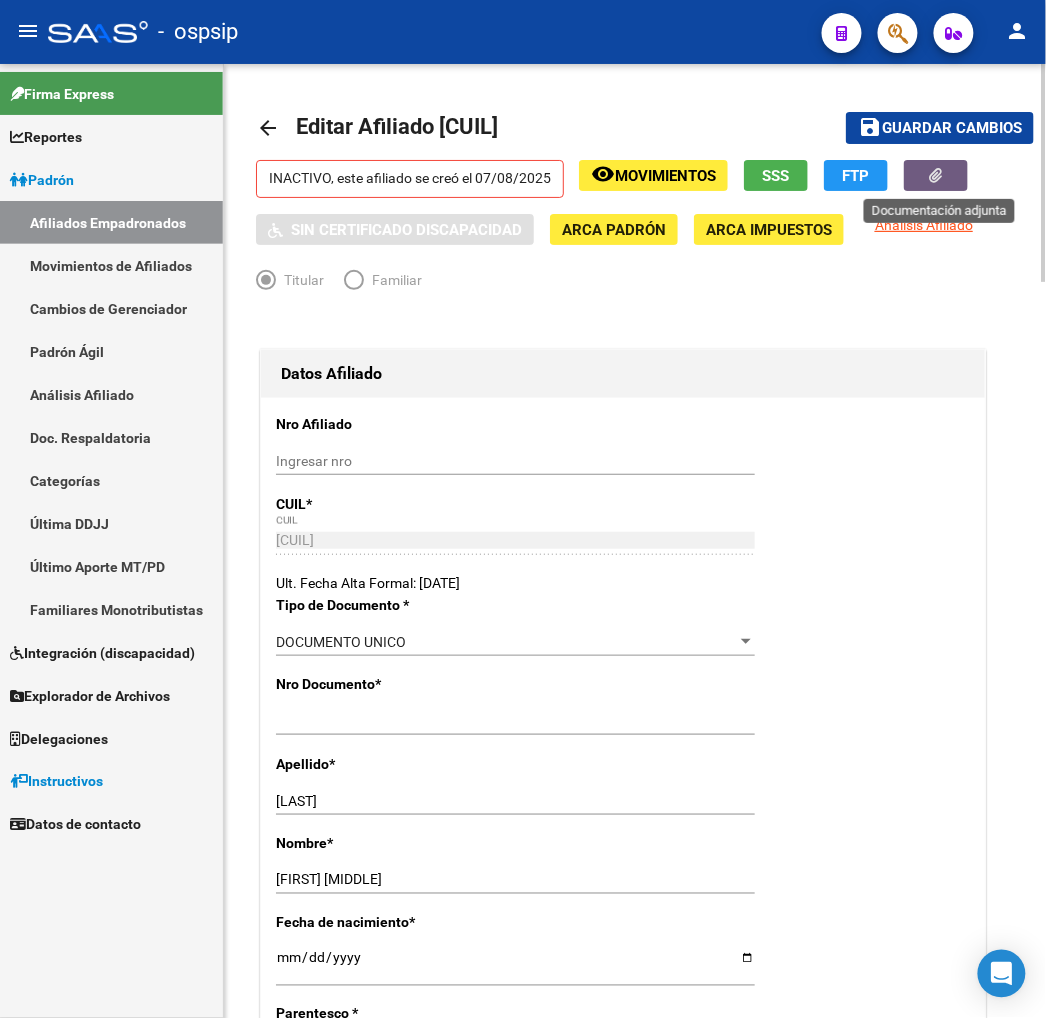 click 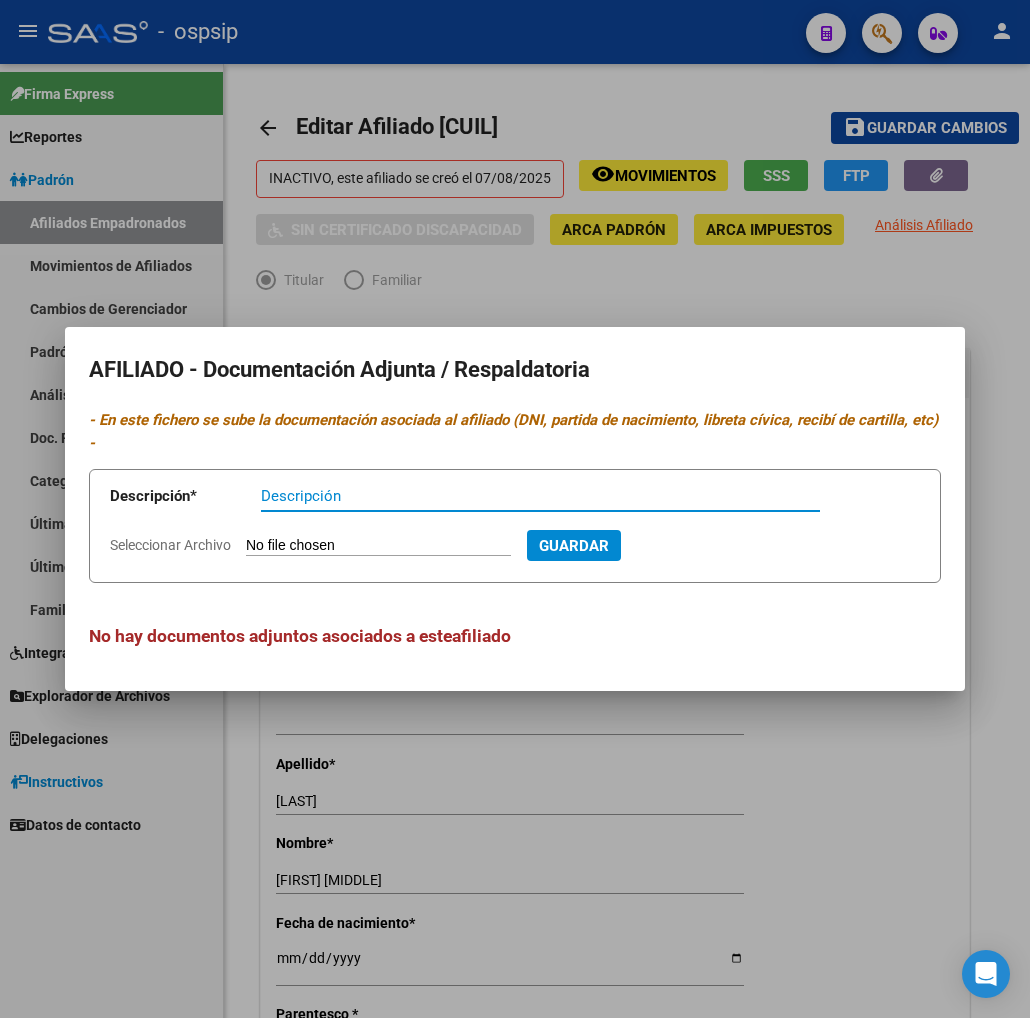 click at bounding box center [515, 509] 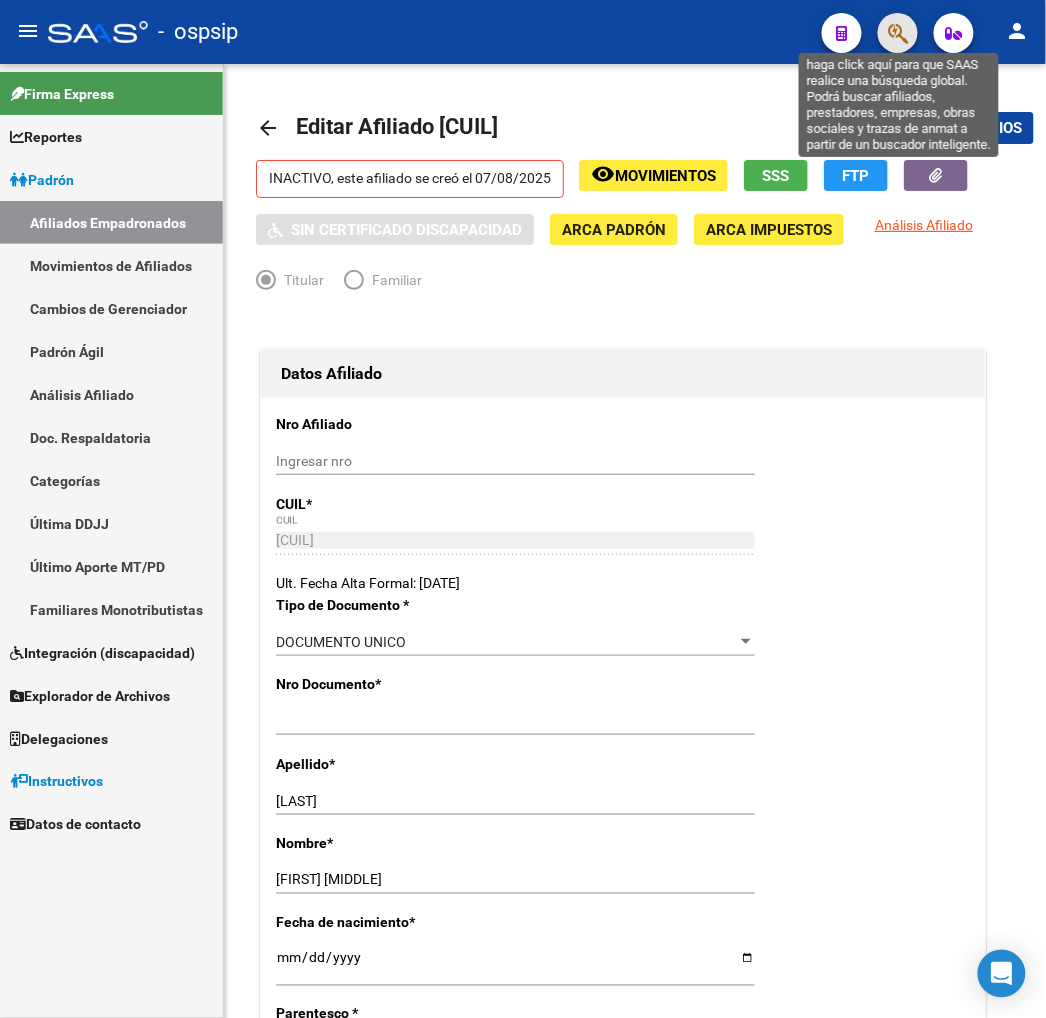 click 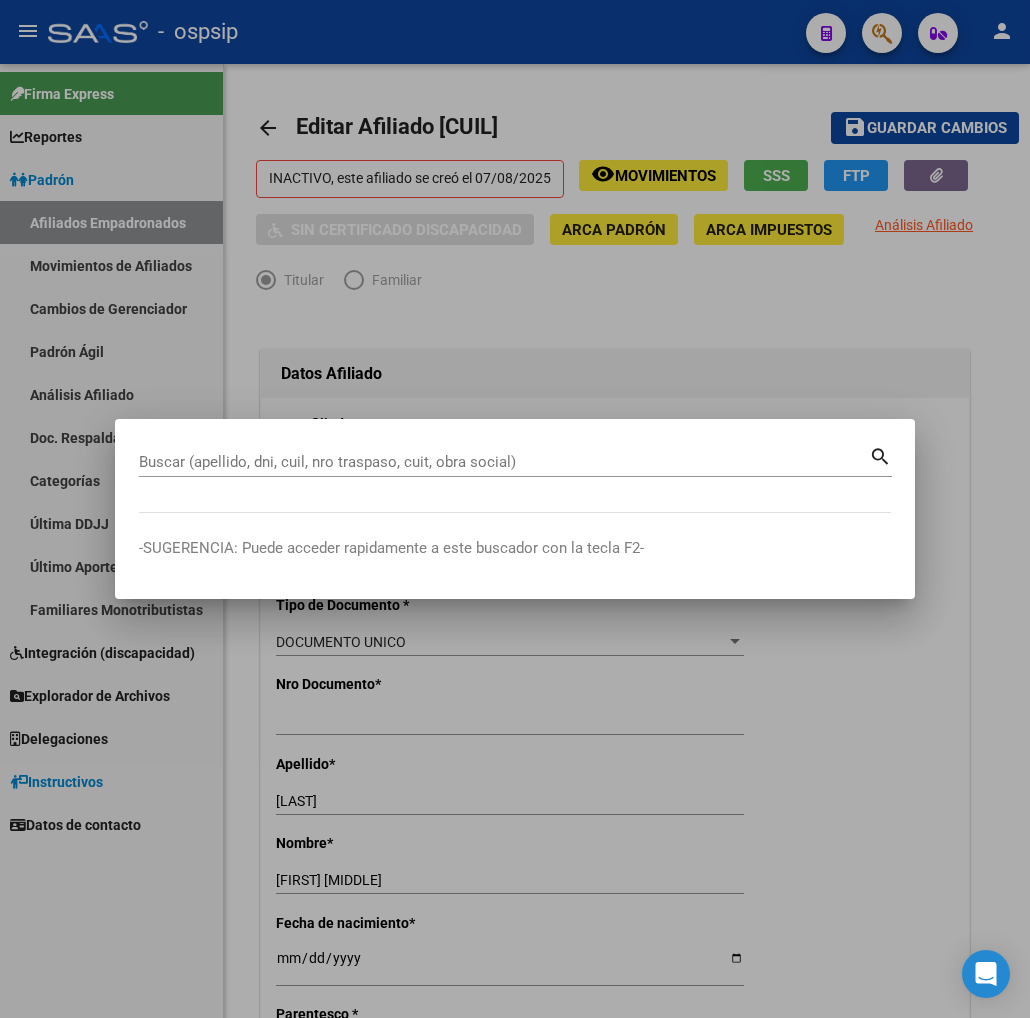 click on "Buscar (apellido, dni, cuil, nro traspaso, cuit, obra social)" at bounding box center [504, 462] 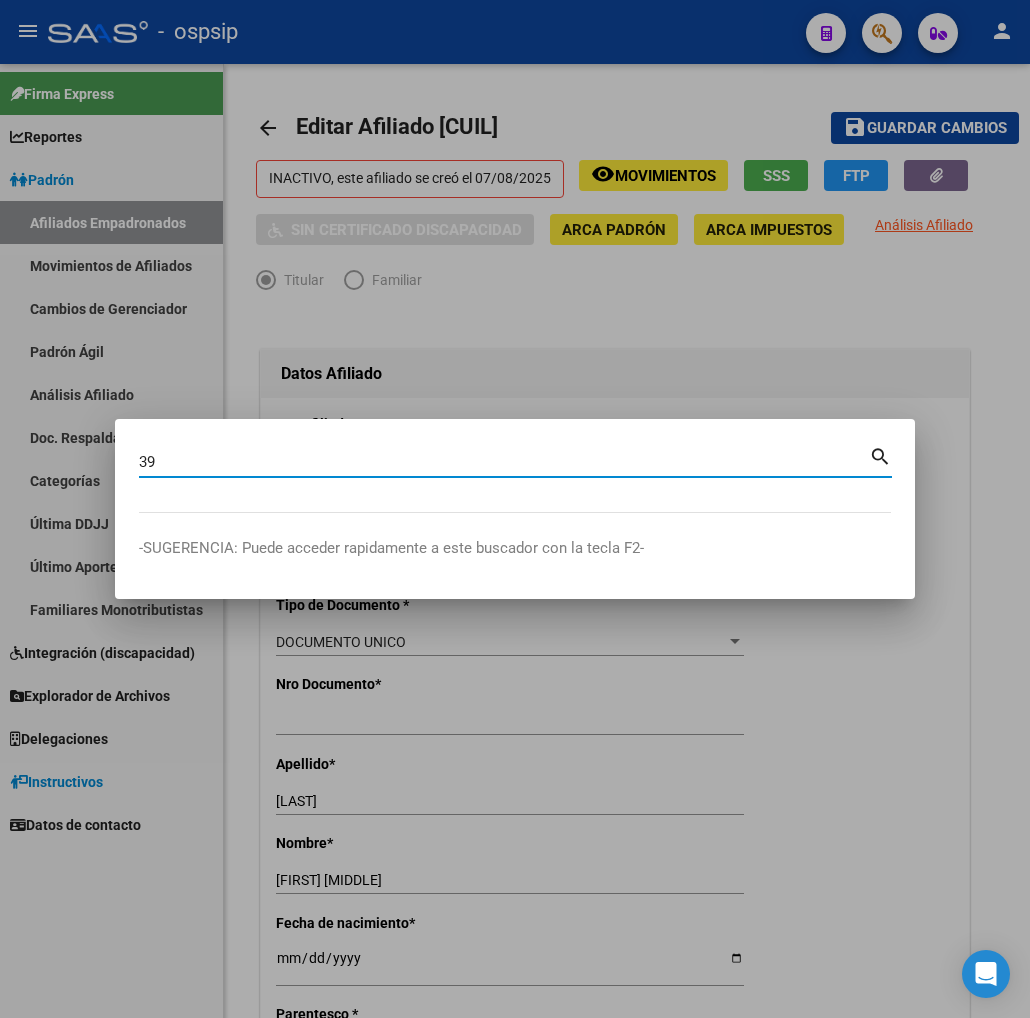 type on "3" 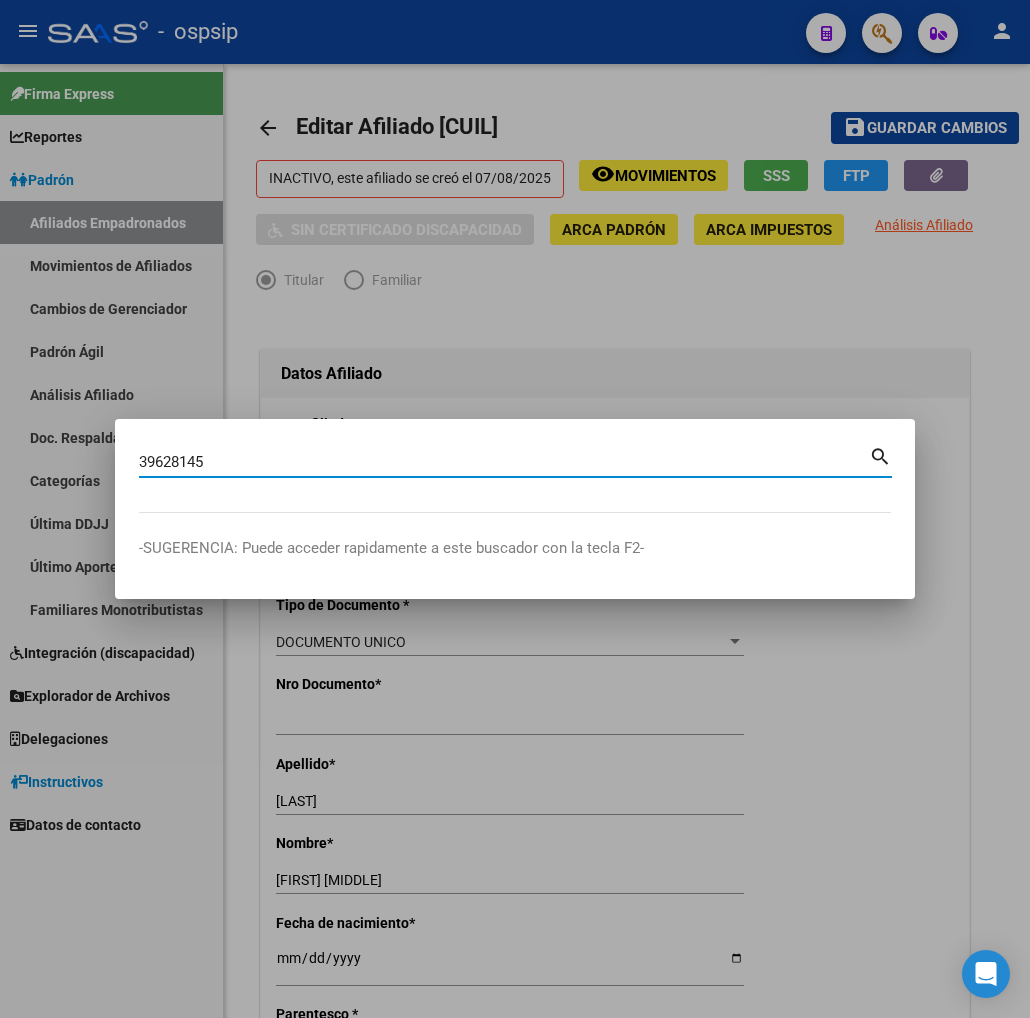 type on "39628145" 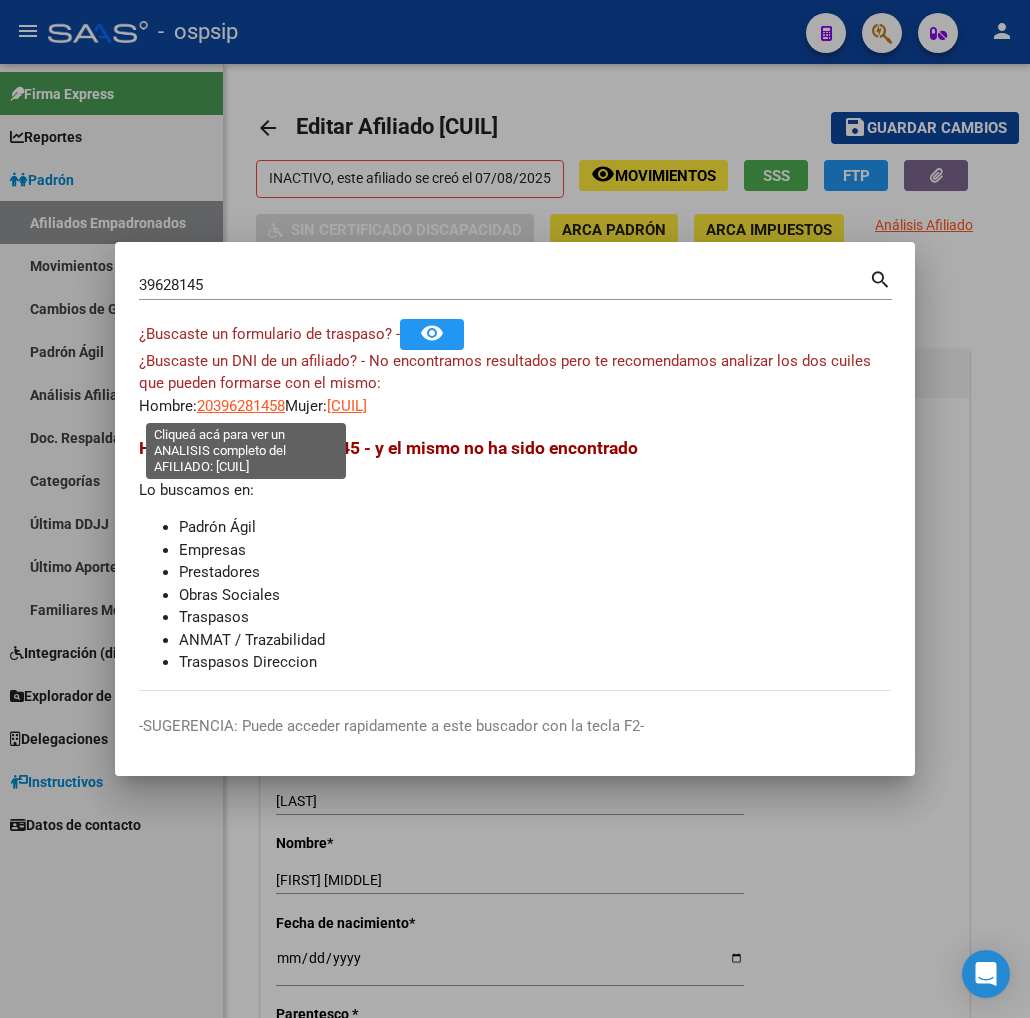 click on "20396281458" at bounding box center [241, 406] 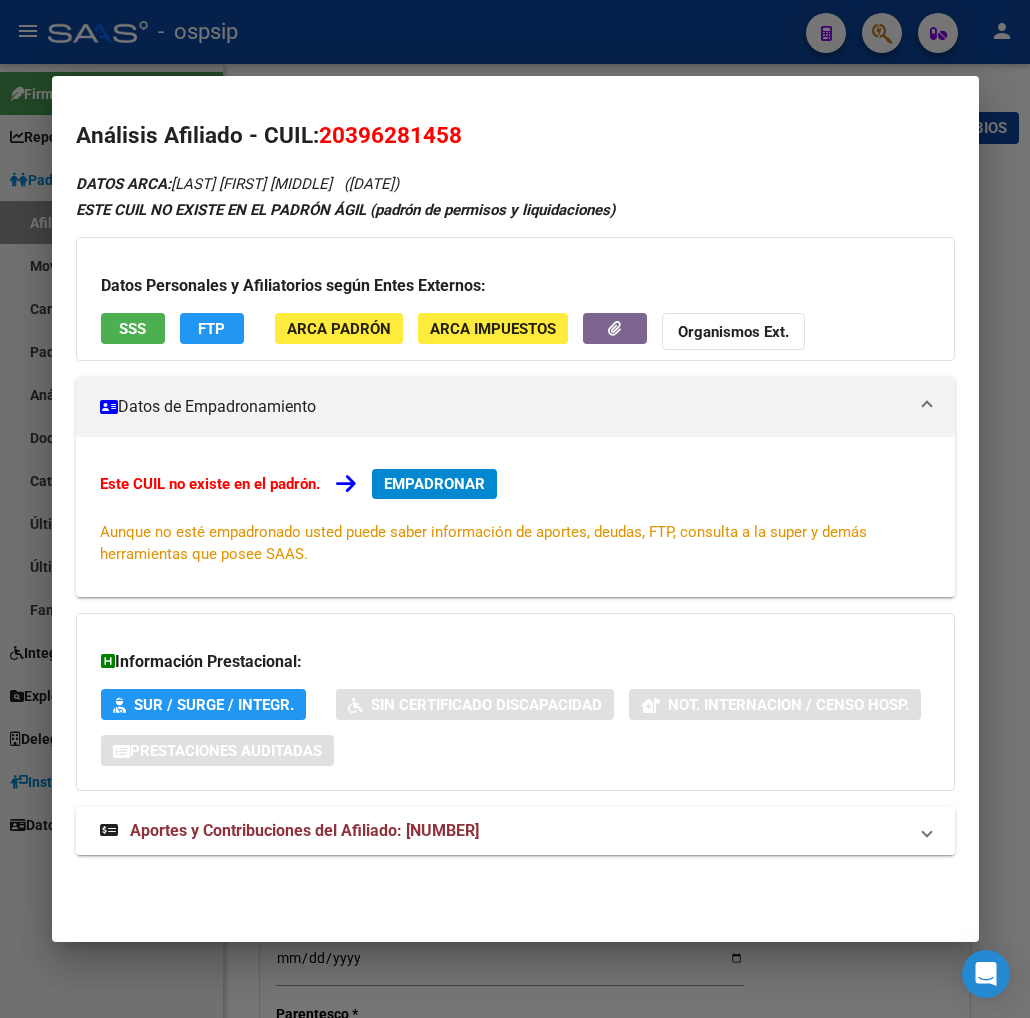 click on "Aportes y Contribuciones del Afiliado: [NUMBER]" at bounding box center (304, 830) 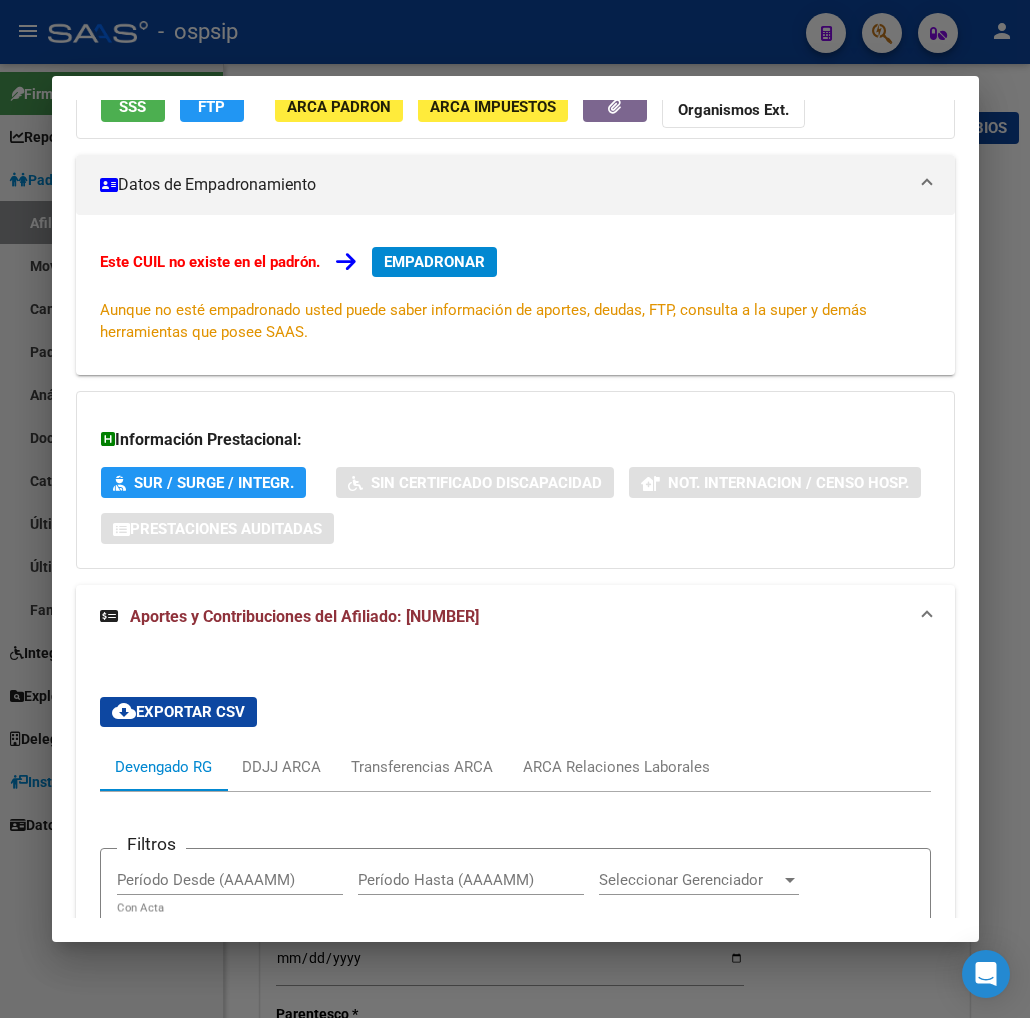 scroll, scrollTop: 111, scrollLeft: 0, axis: vertical 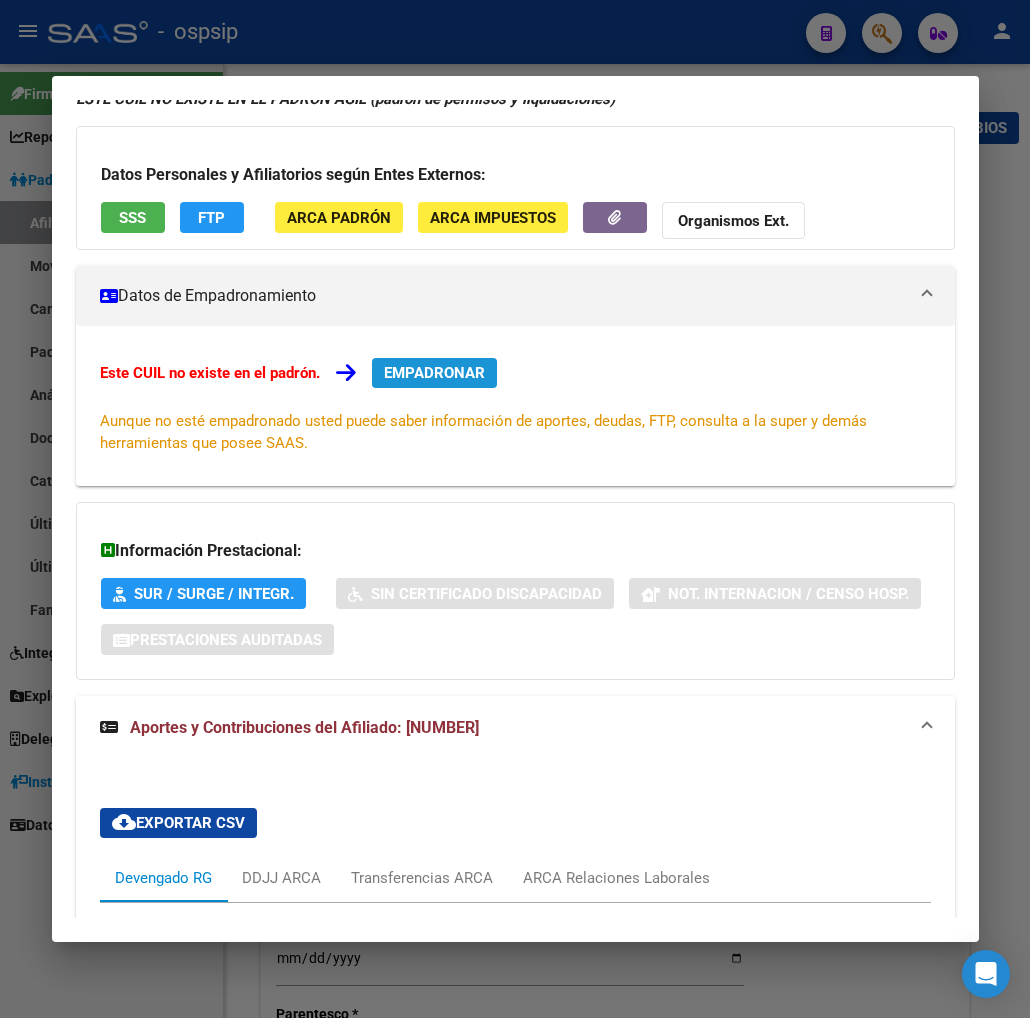 click on "EMPADRONAR" at bounding box center (434, 373) 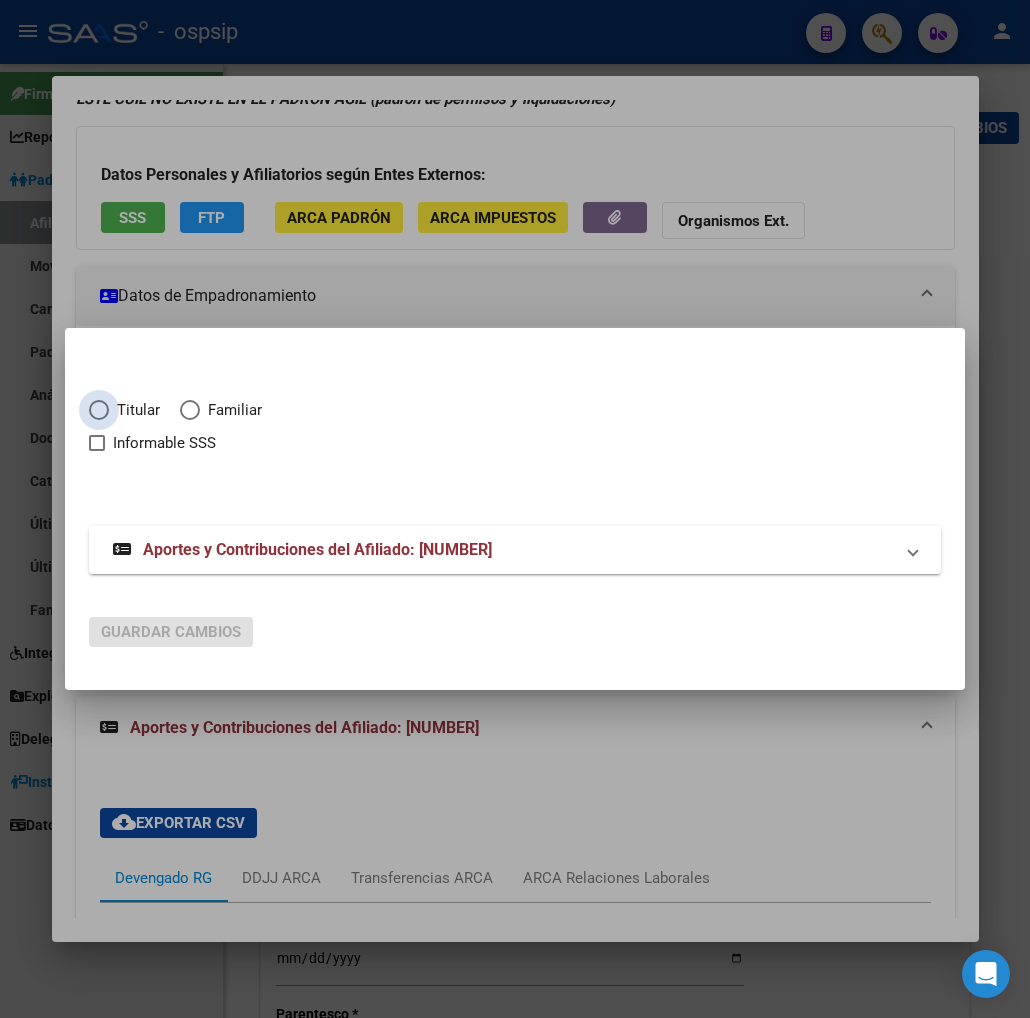 click at bounding box center [99, 410] 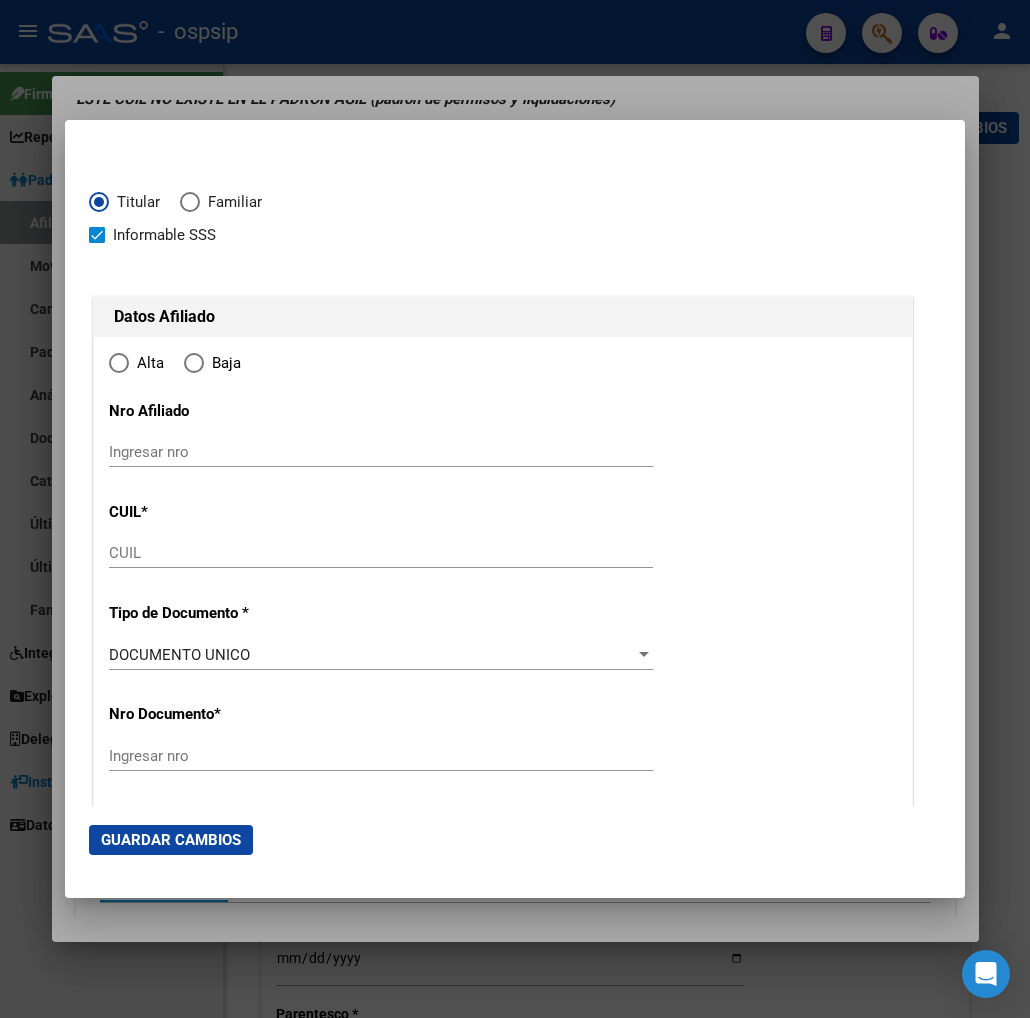 type on "[CUIL]" 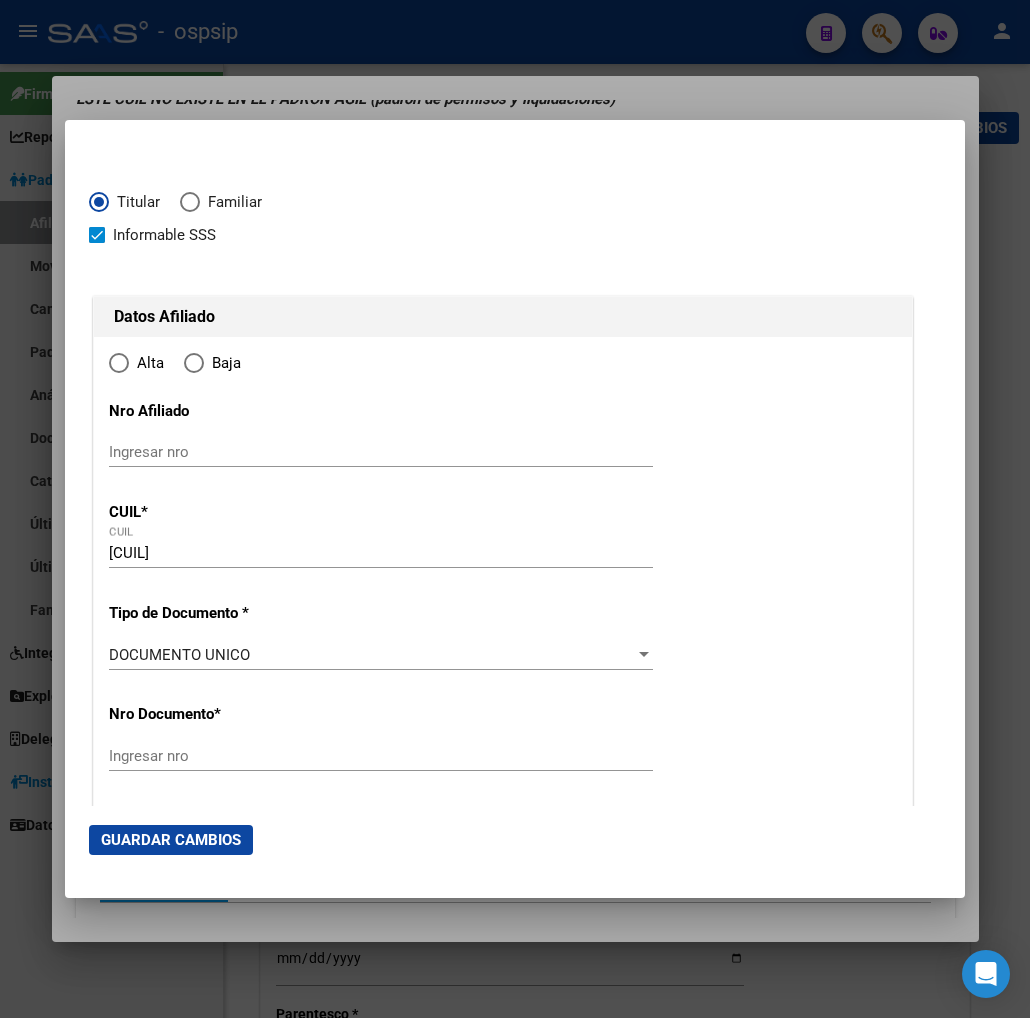 radio on "true" 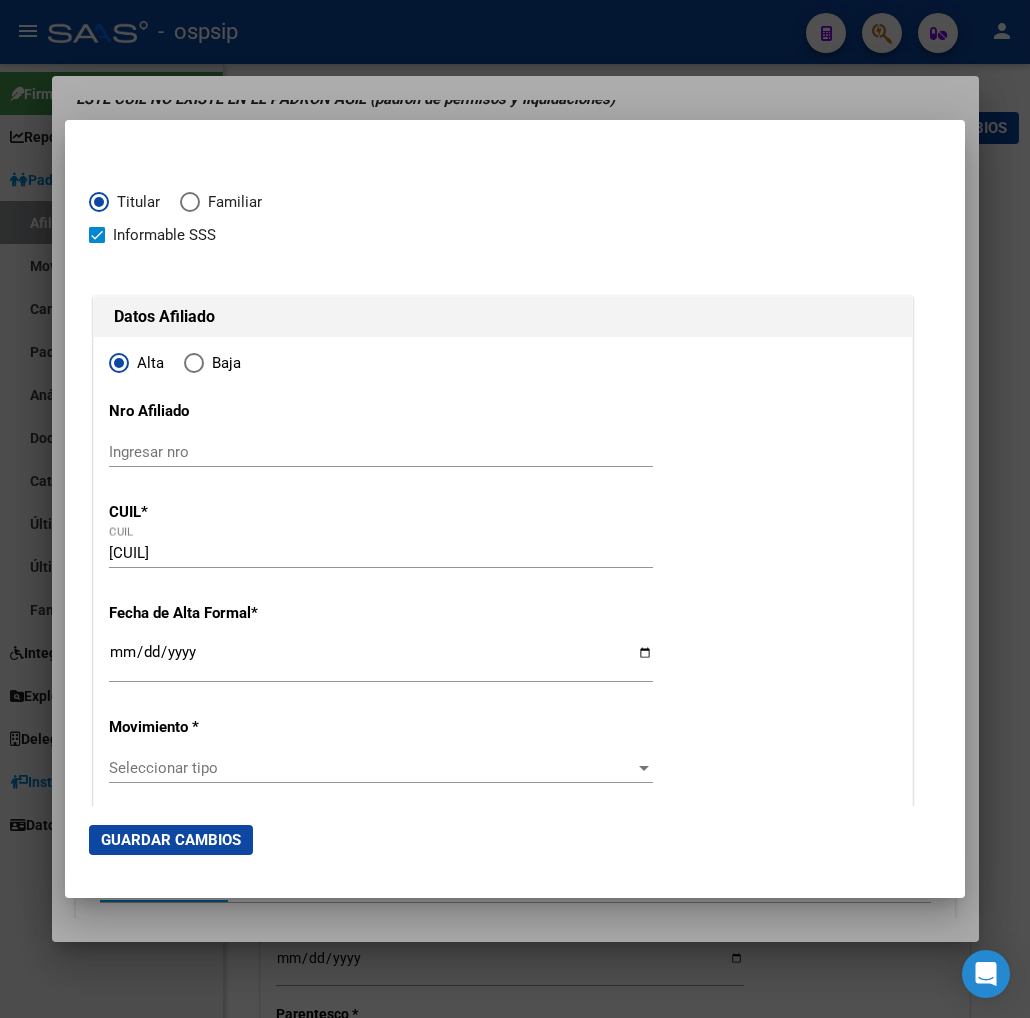 type on "39628145" 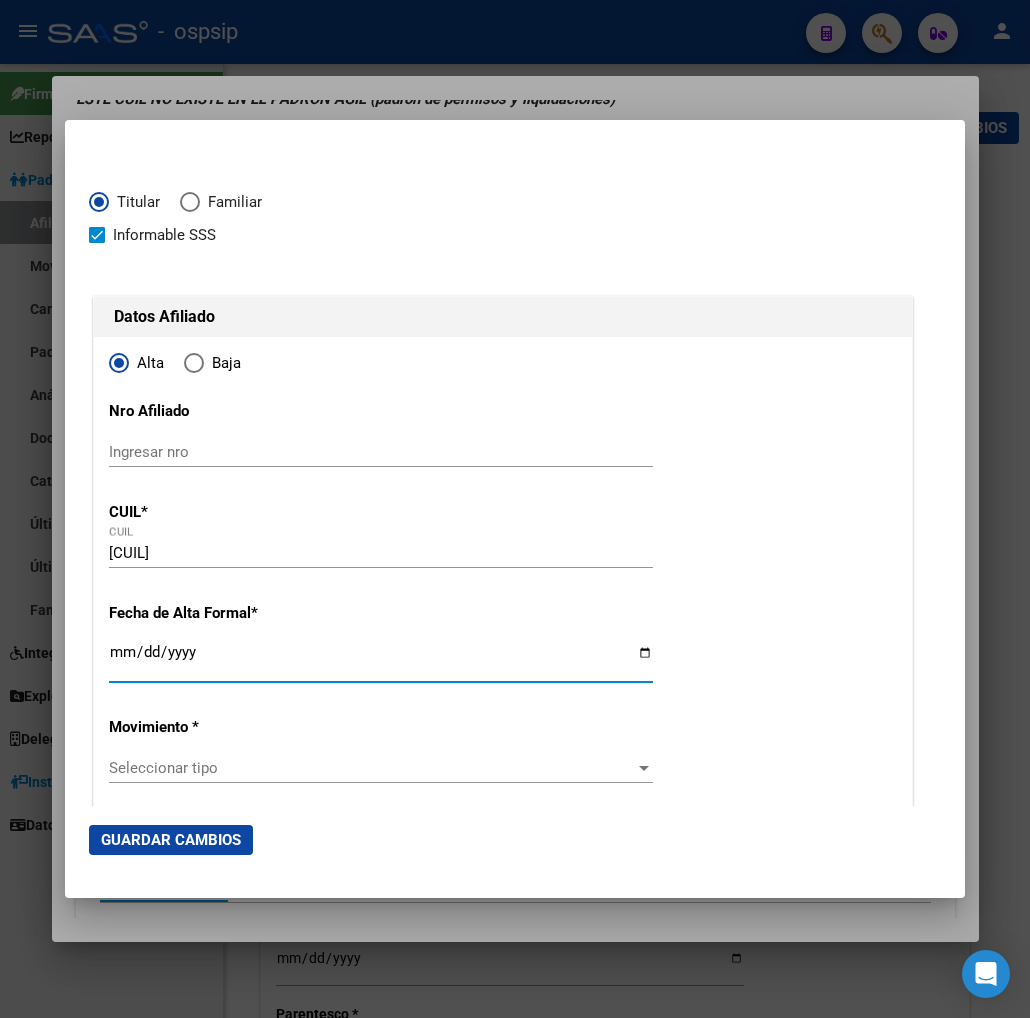 click on "Ingresar fecha" at bounding box center [381, 660] 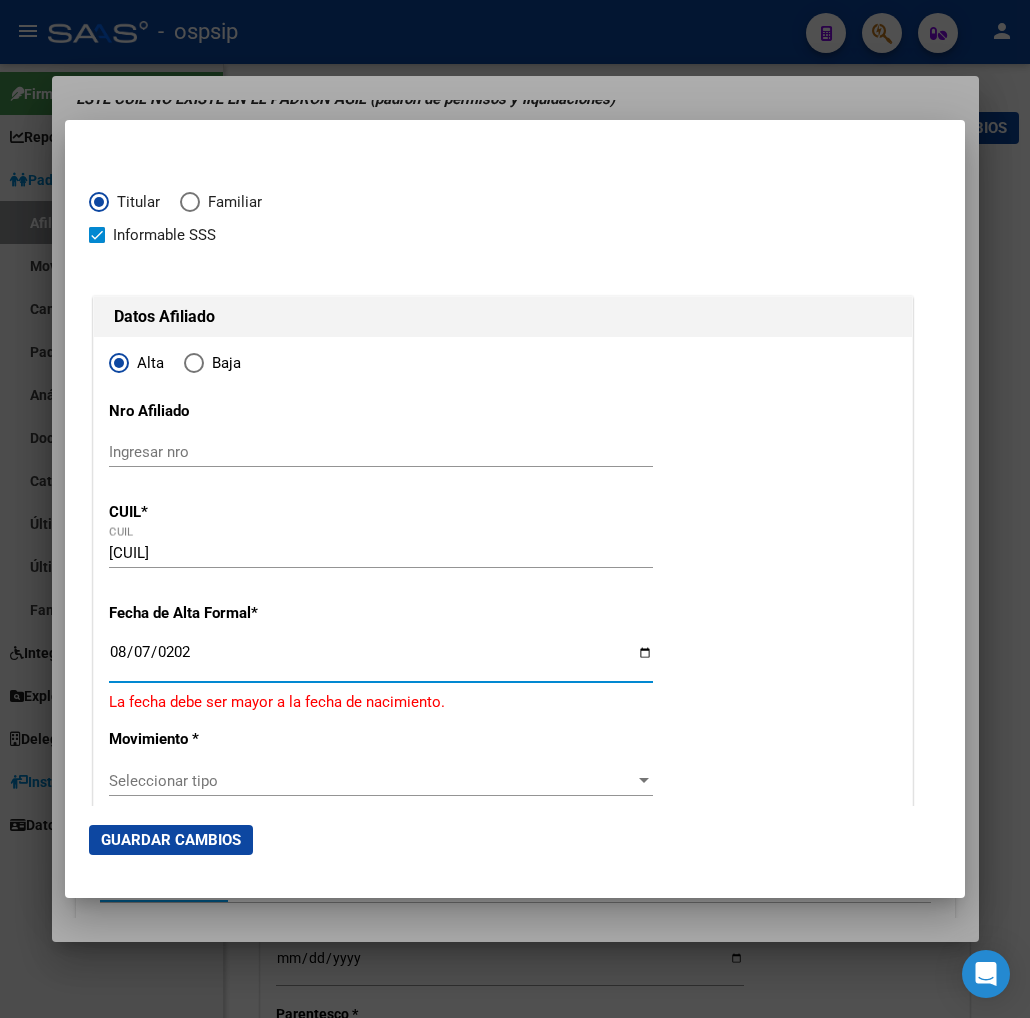 type on "2025-08-07" 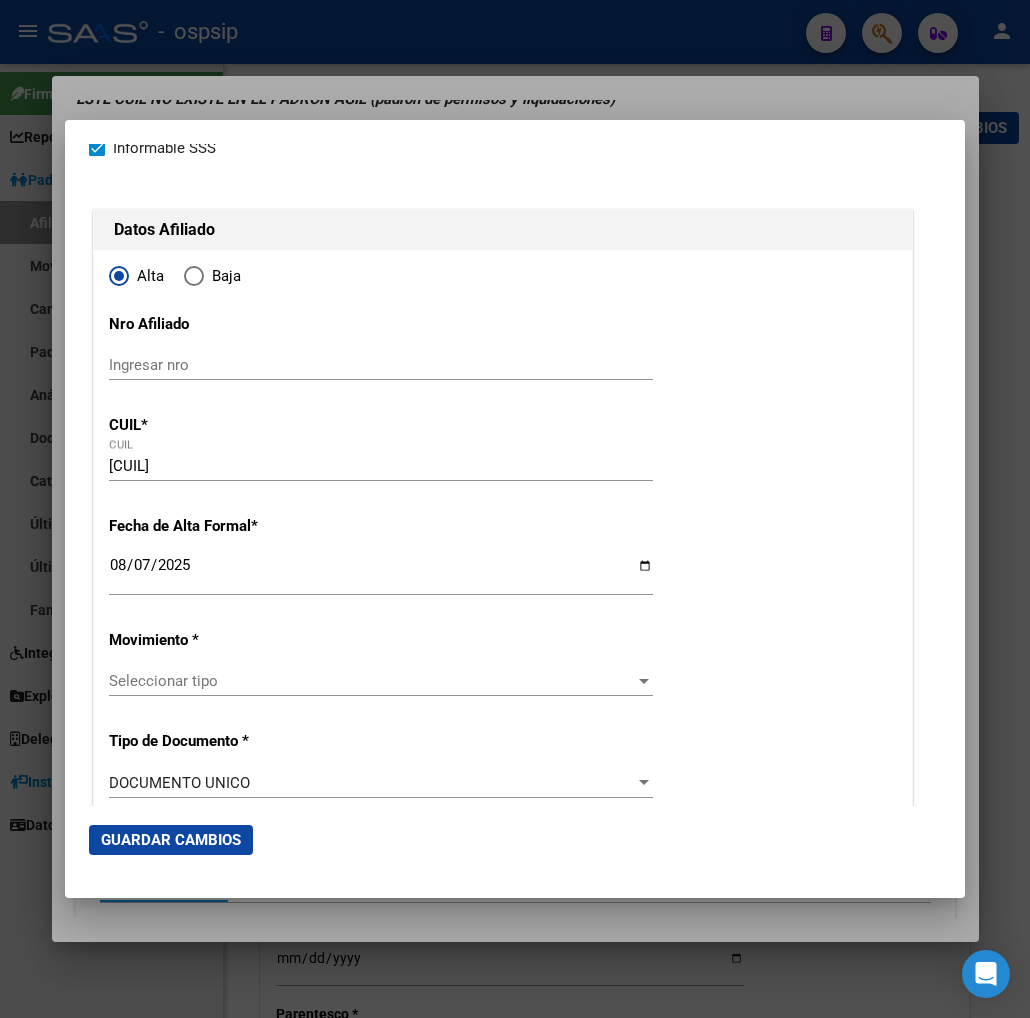 scroll, scrollTop: 111, scrollLeft: 0, axis: vertical 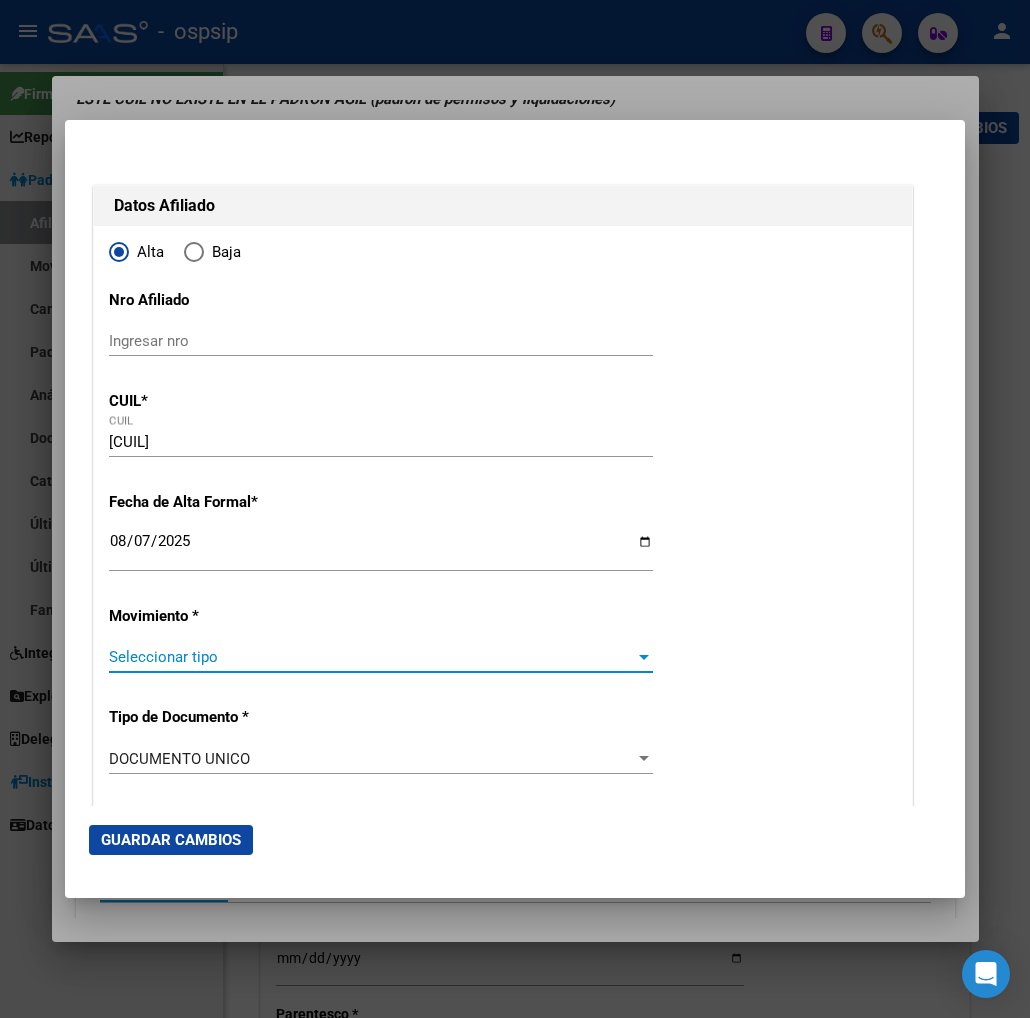 click on "Seleccionar tipo" at bounding box center (372, 657) 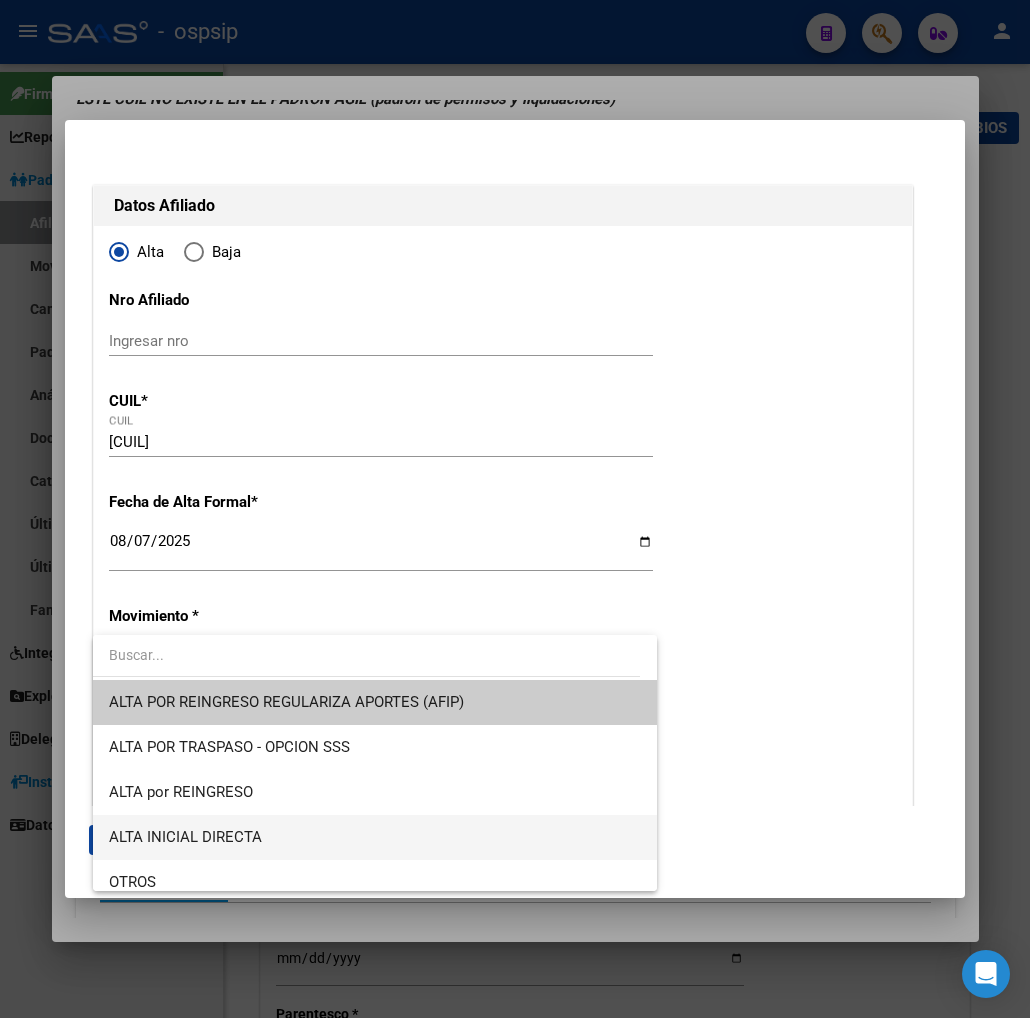 click on "ALTA INICIAL DIRECTA" at bounding box center (375, 837) 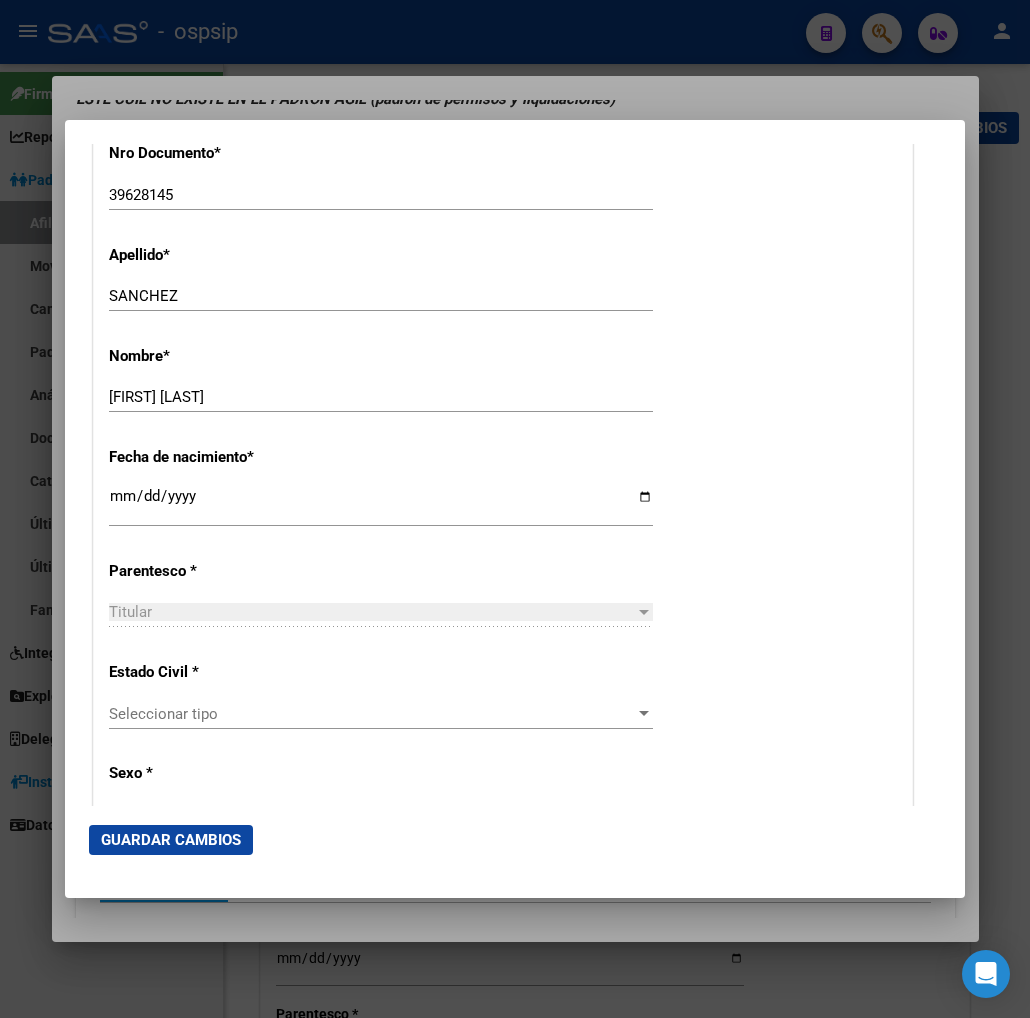 scroll, scrollTop: 777, scrollLeft: 0, axis: vertical 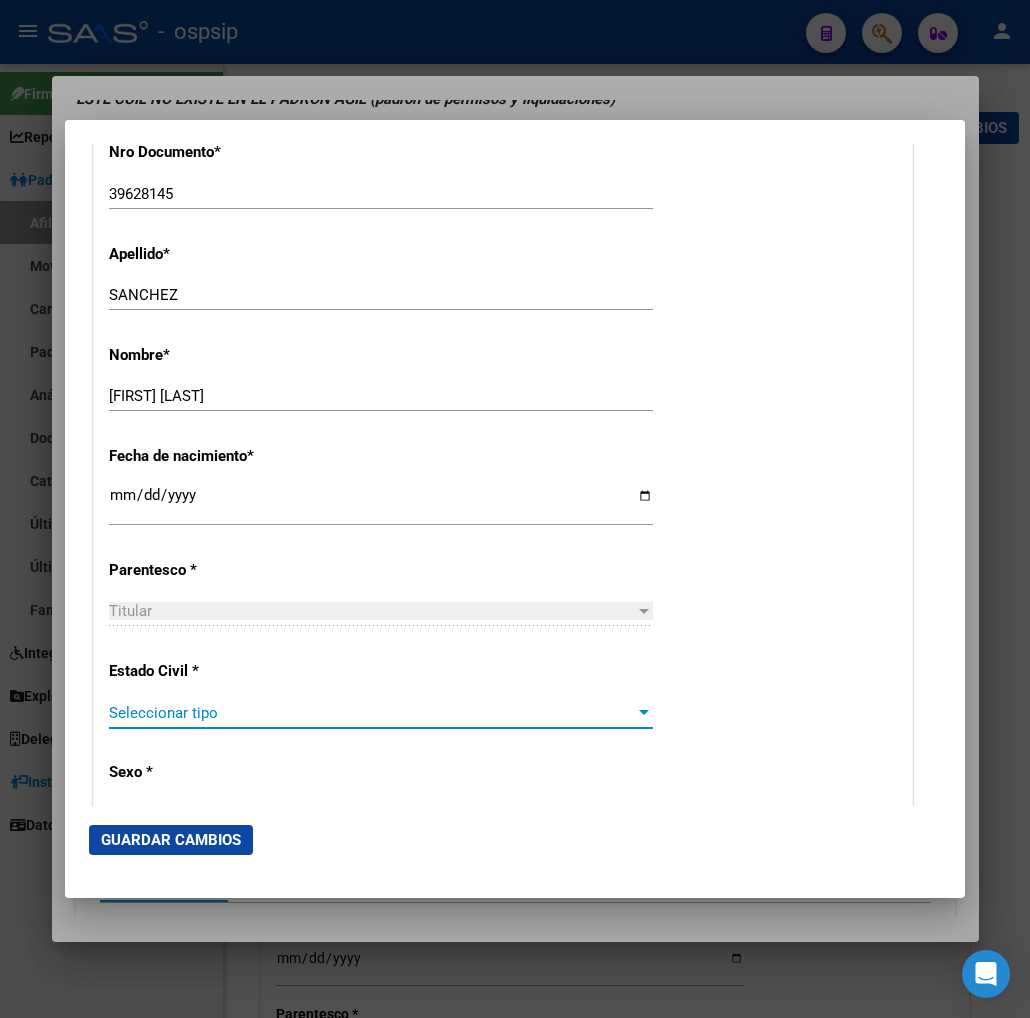 click on "Seleccionar tipo" at bounding box center (372, 713) 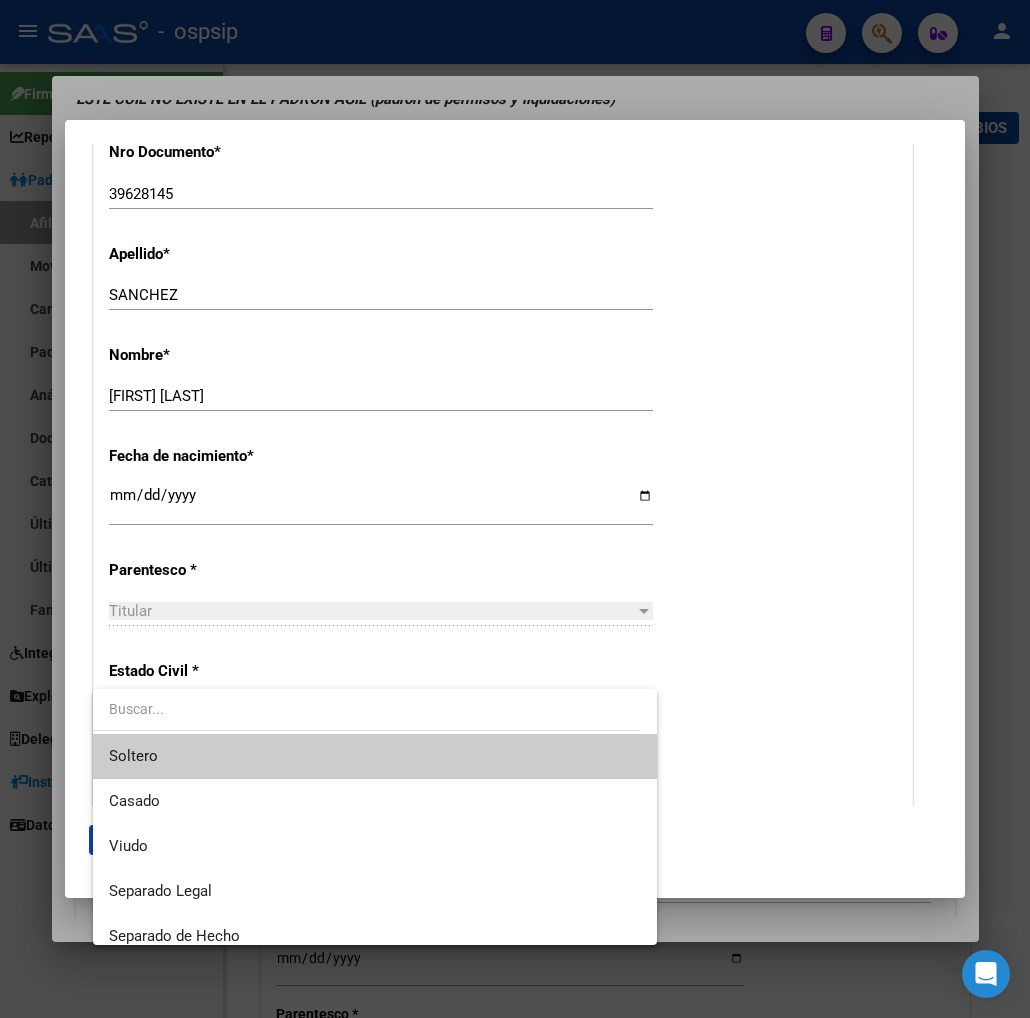 click on "Soltero" at bounding box center (375, 756) 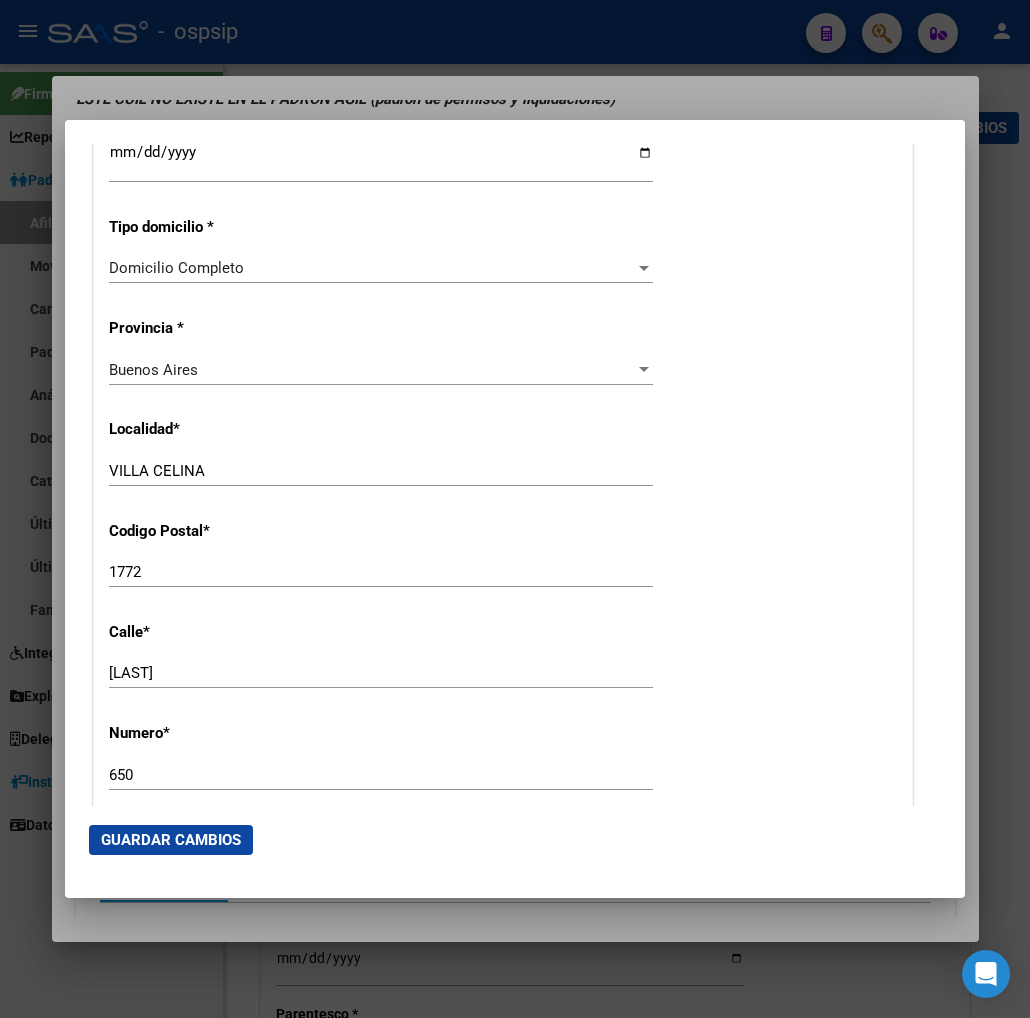 scroll, scrollTop: 1777, scrollLeft: 0, axis: vertical 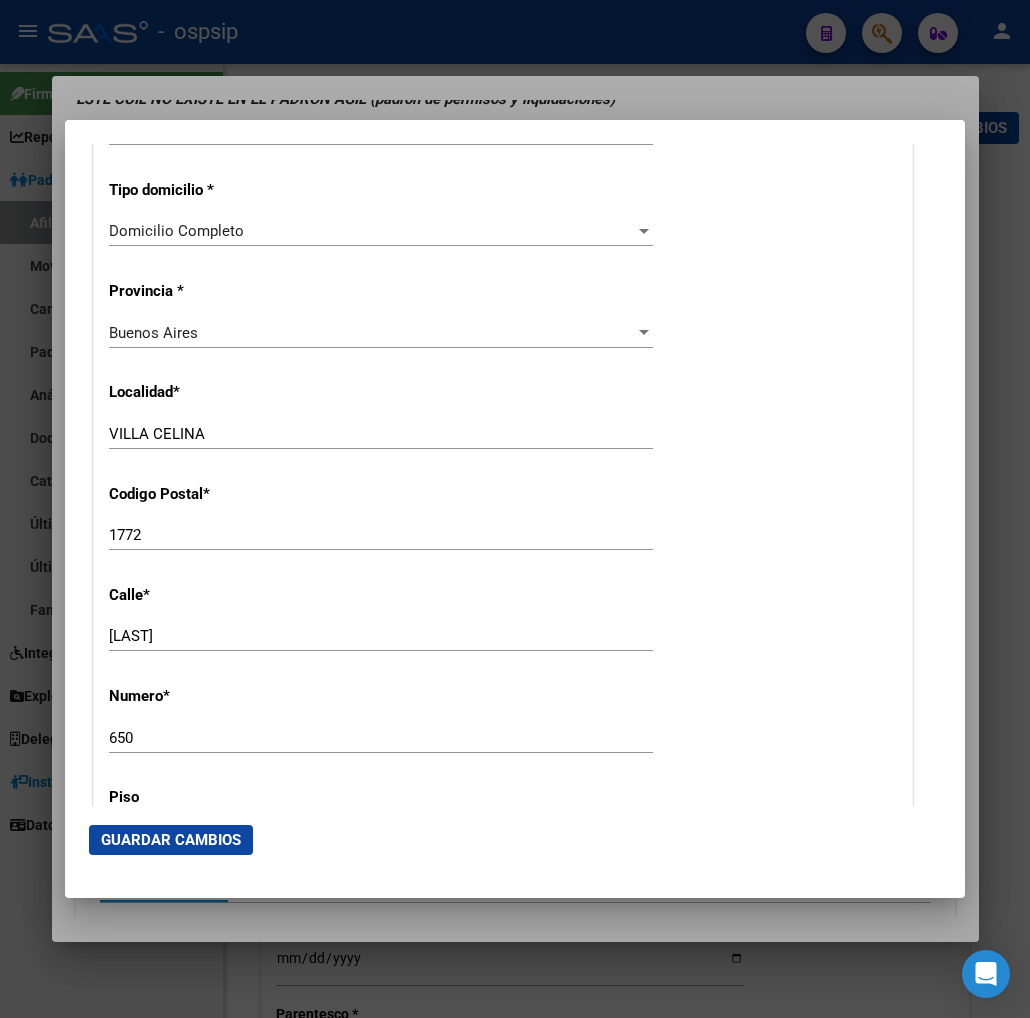 click on "[LAST] Ingresar calle" 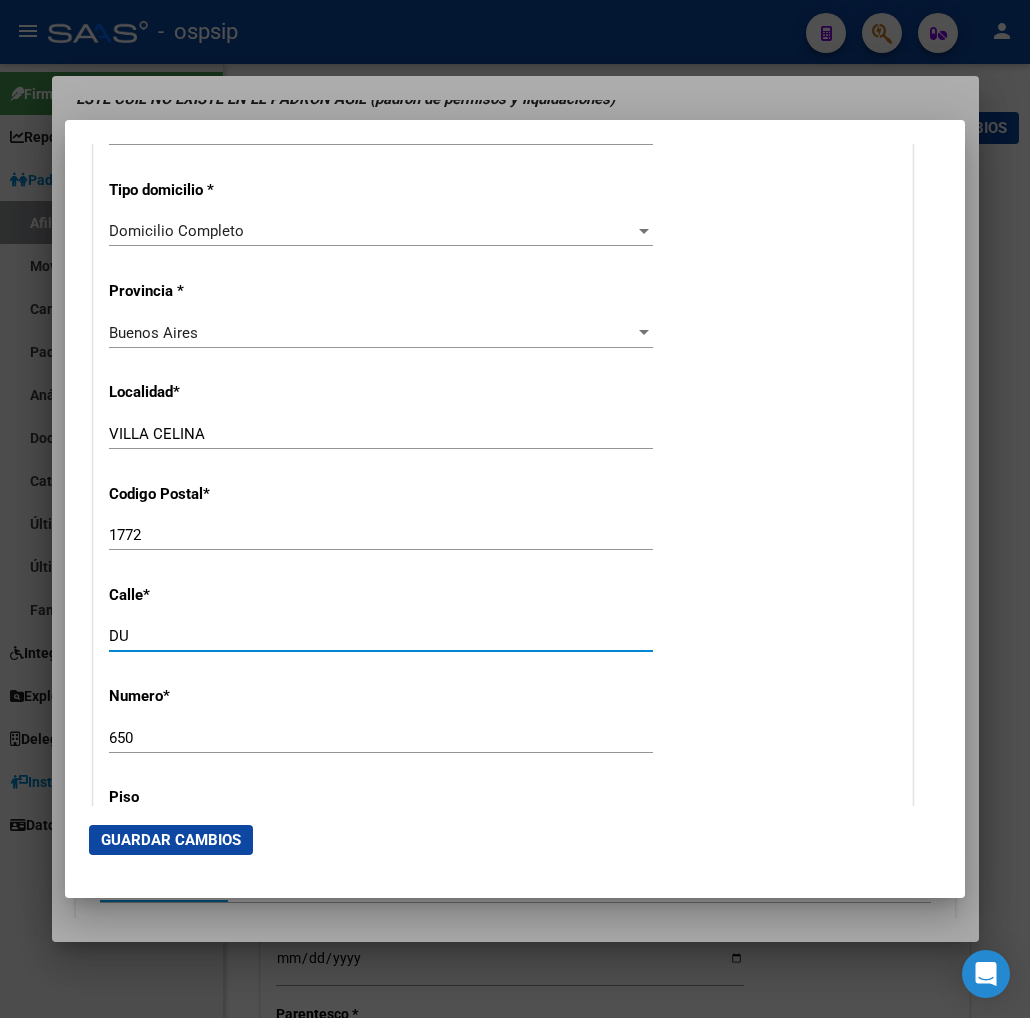 type on "D" 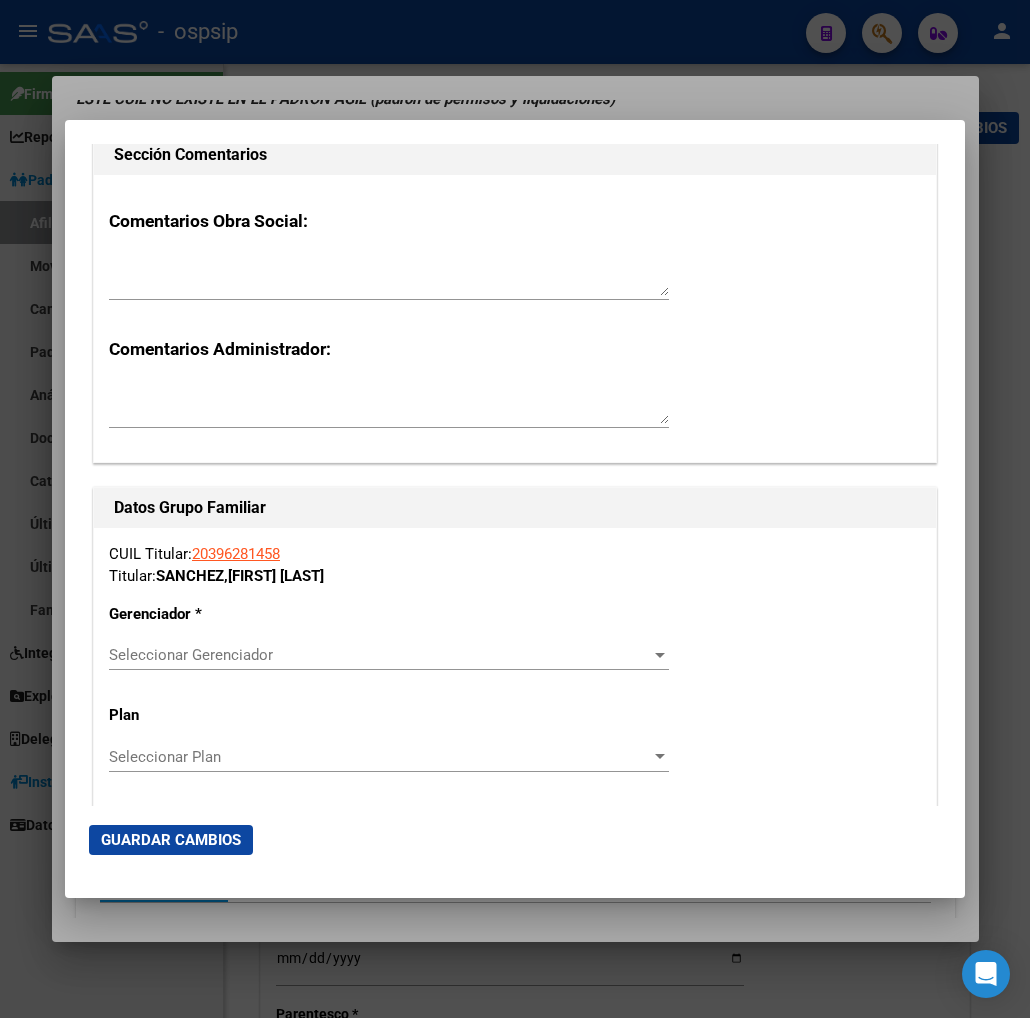 scroll, scrollTop: 3111, scrollLeft: 0, axis: vertical 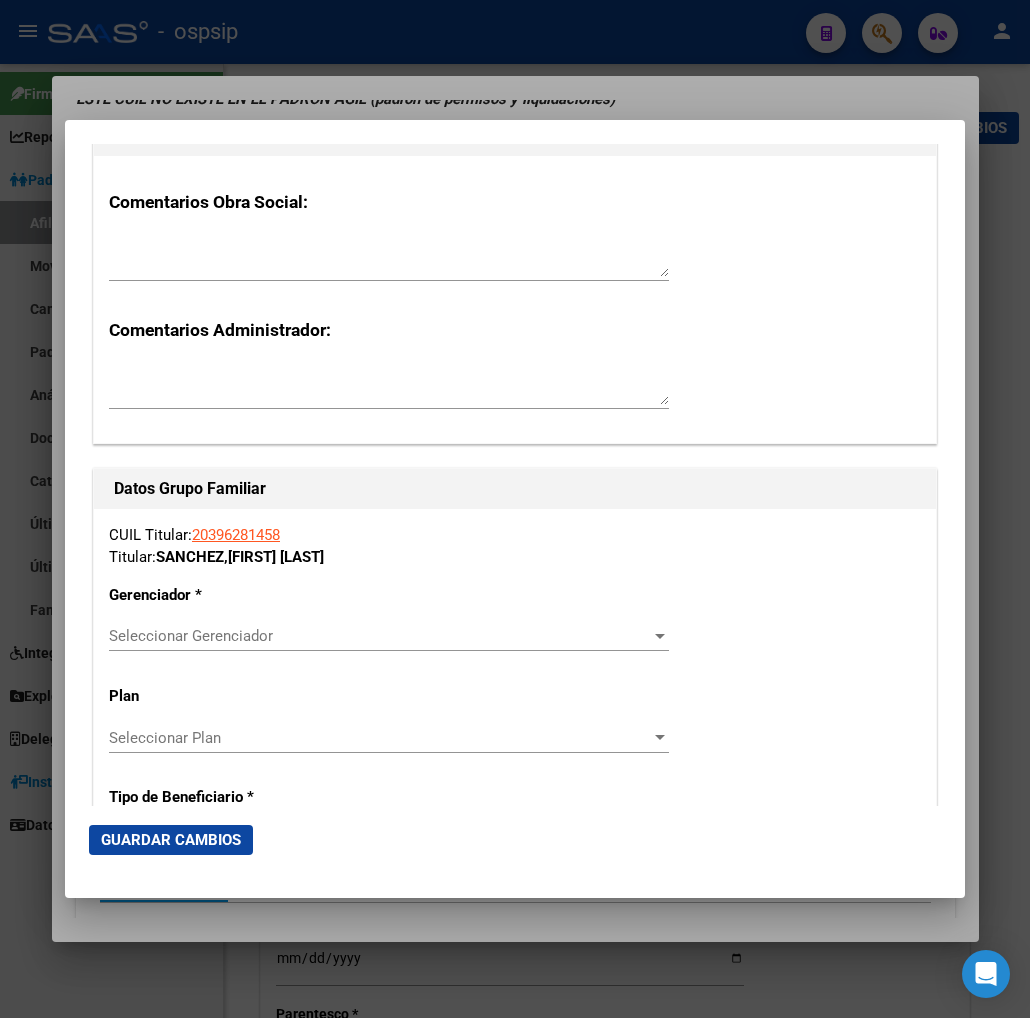 type on "[FIRST] [LAST]" 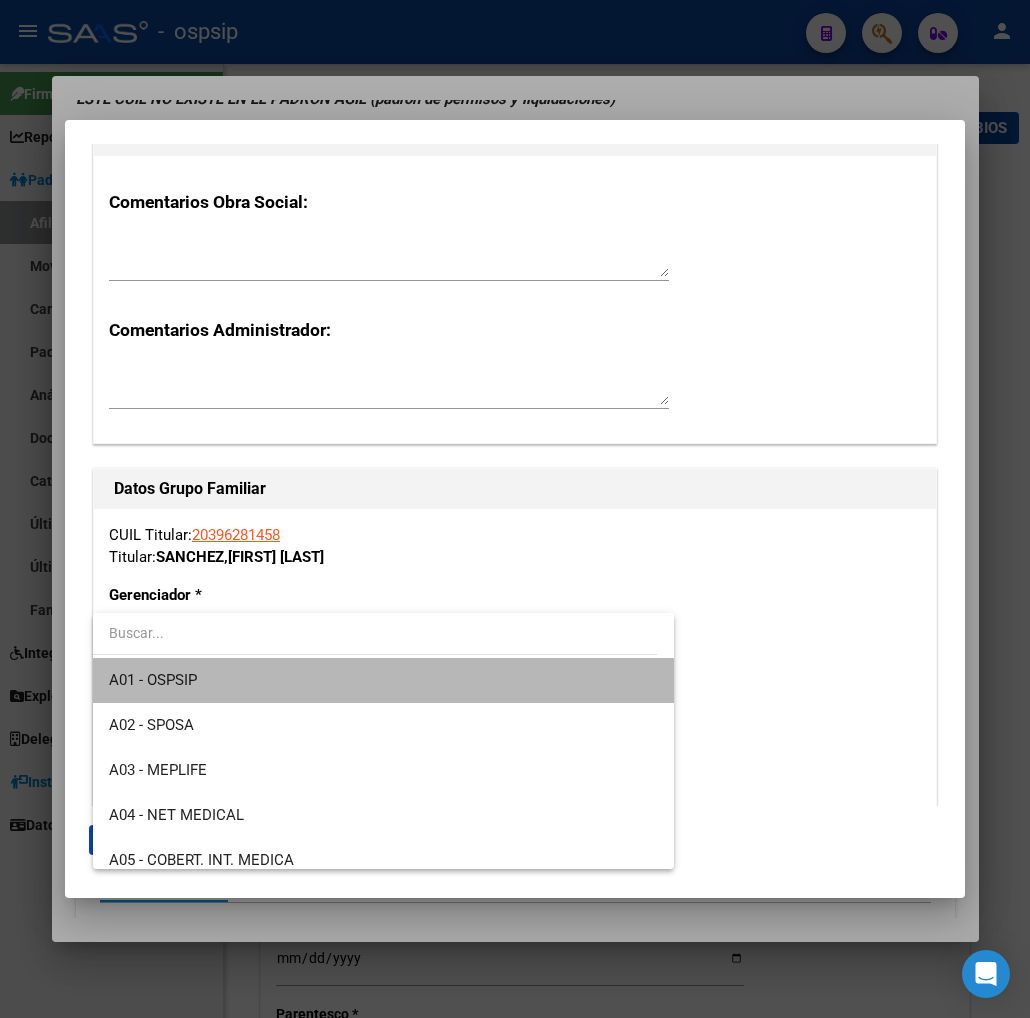 click on "A01 - OSPSIP" at bounding box center [383, 680] 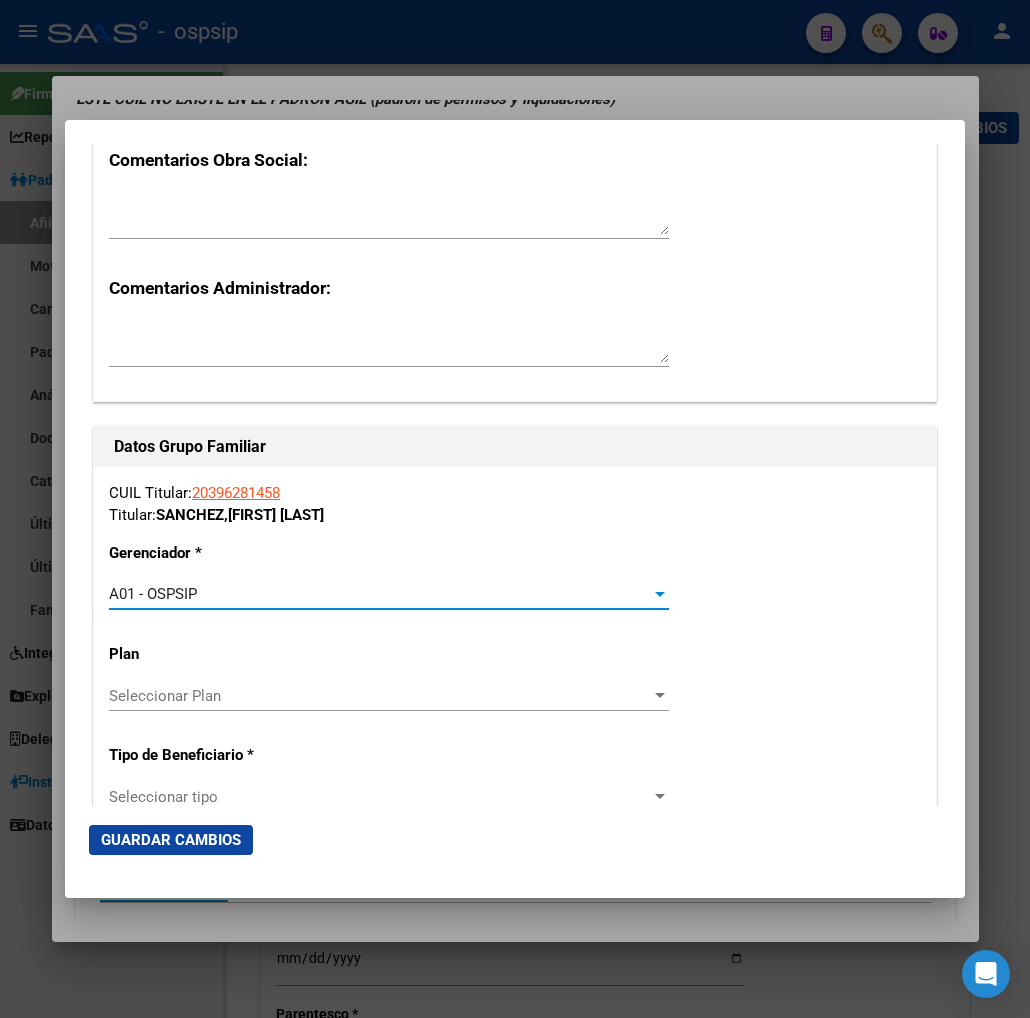 scroll, scrollTop: 3222, scrollLeft: 0, axis: vertical 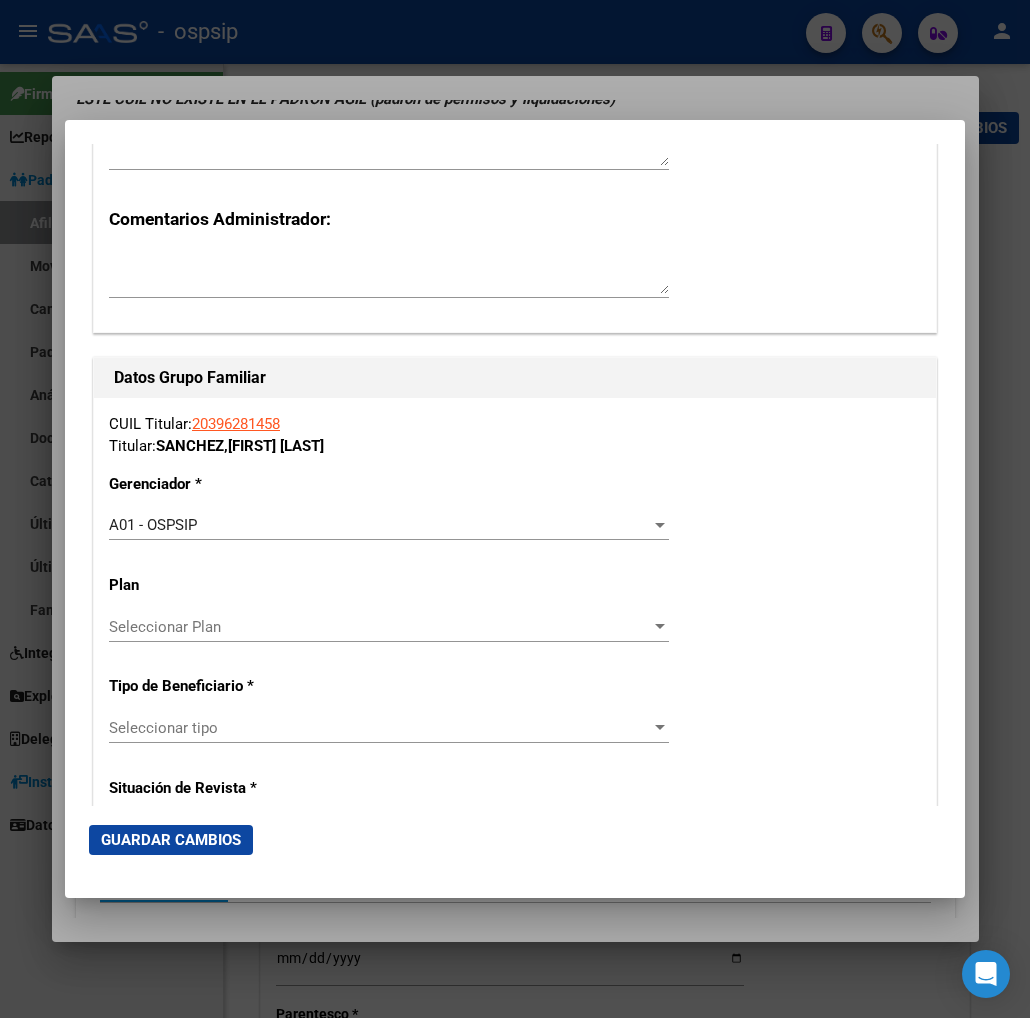click on "Seleccionar tipo Seleccionar tipo" at bounding box center [389, 728] 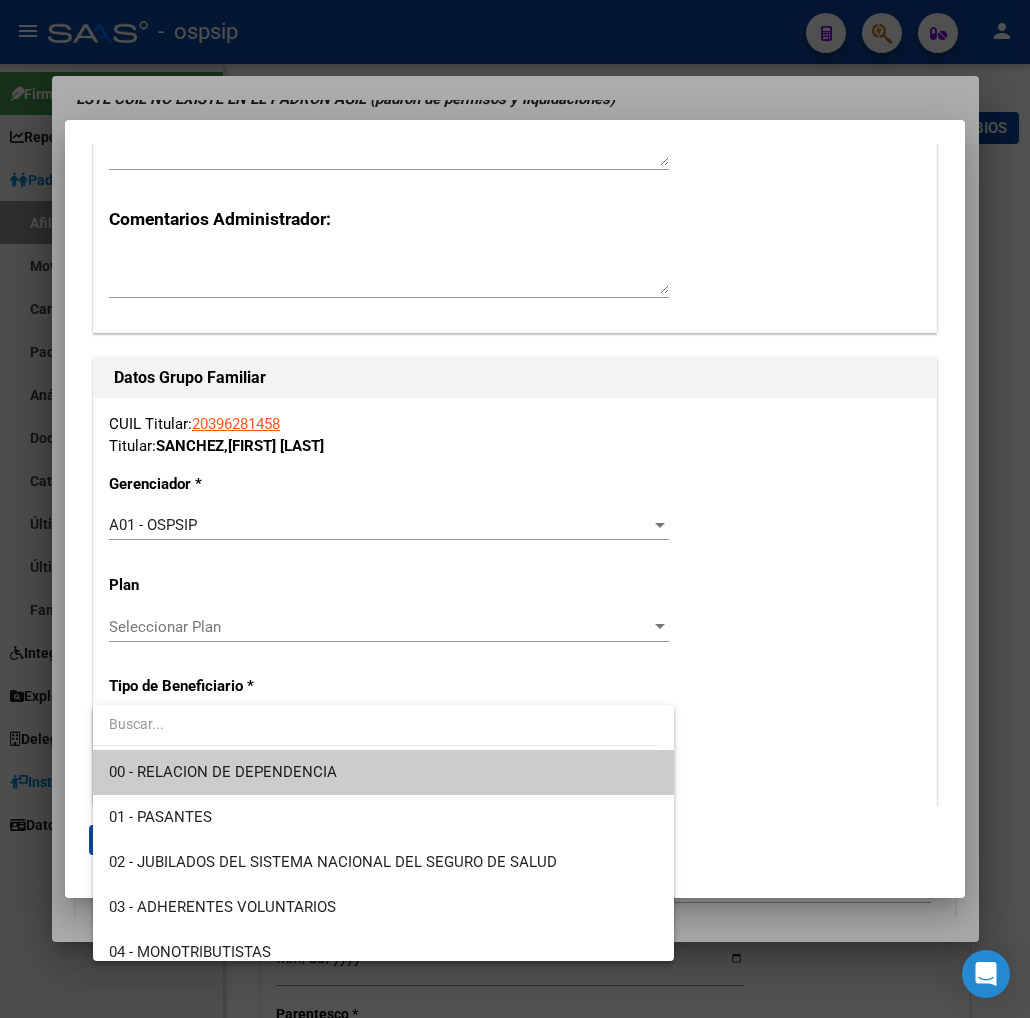 click on "00 - RELACION DE DEPENDENCIA" at bounding box center [383, 772] 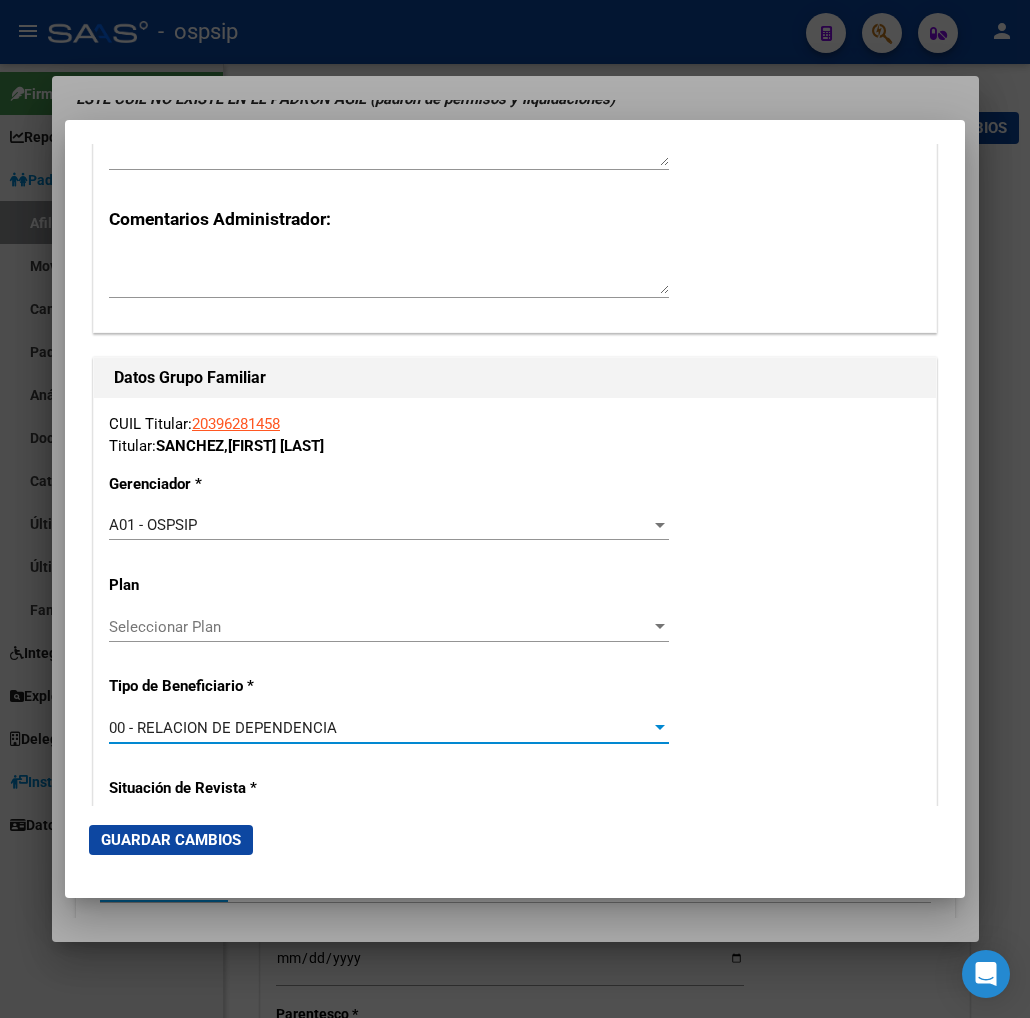 type on "[CUIT]" 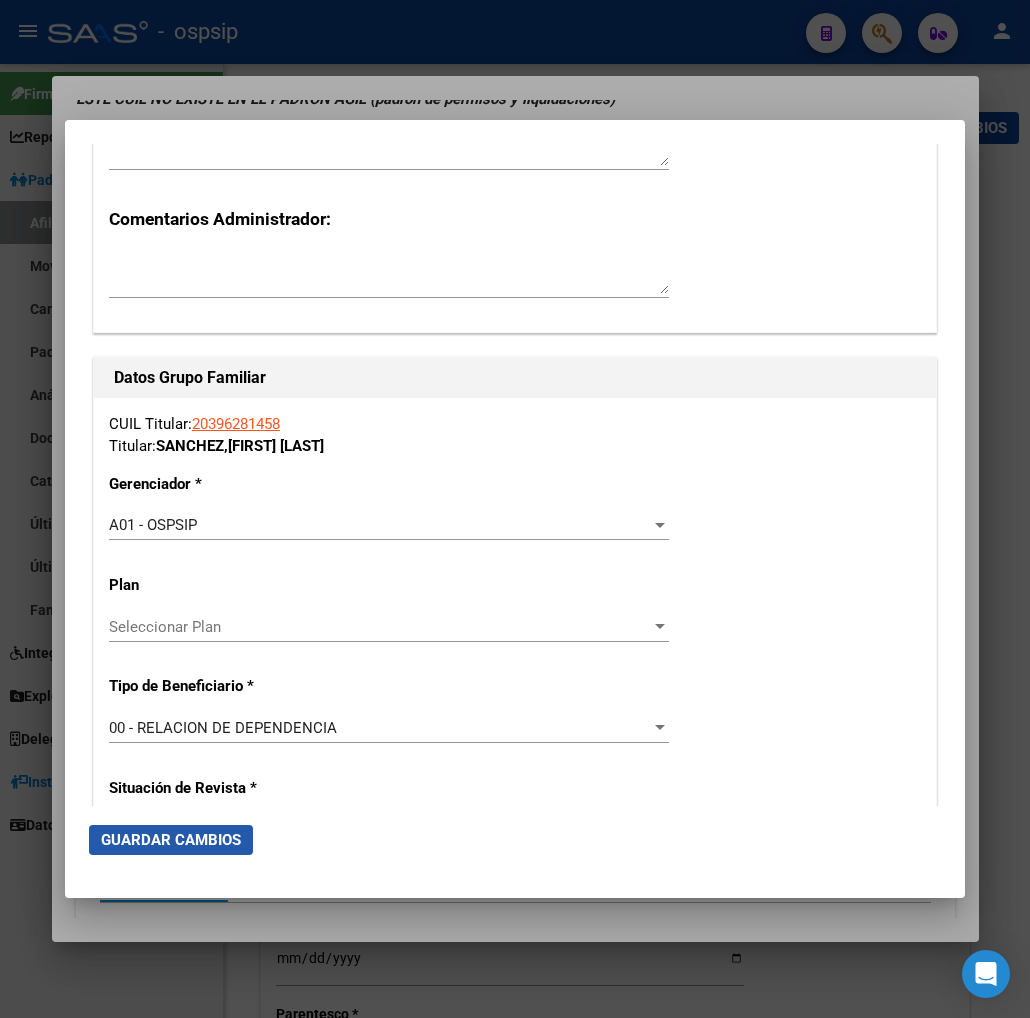 click on "Guardar Cambios" 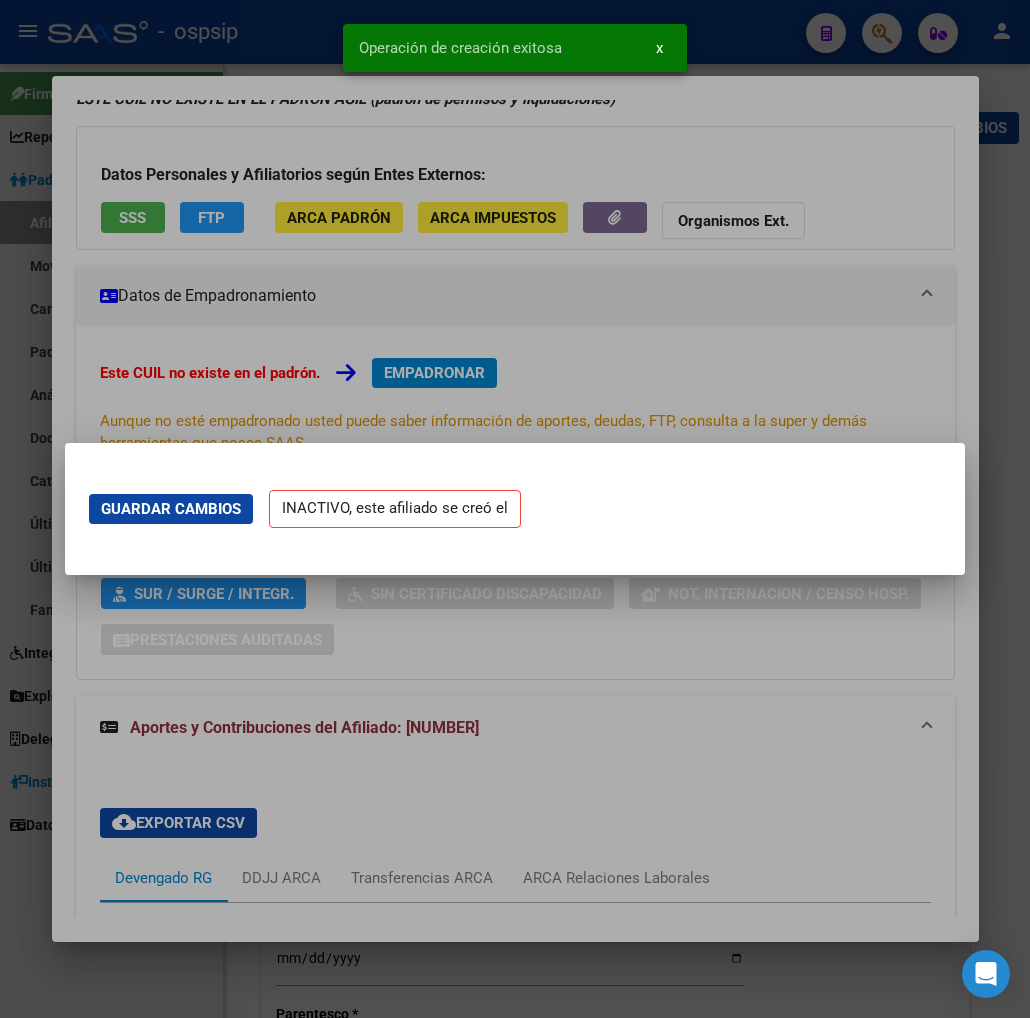scroll, scrollTop: 0, scrollLeft: 0, axis: both 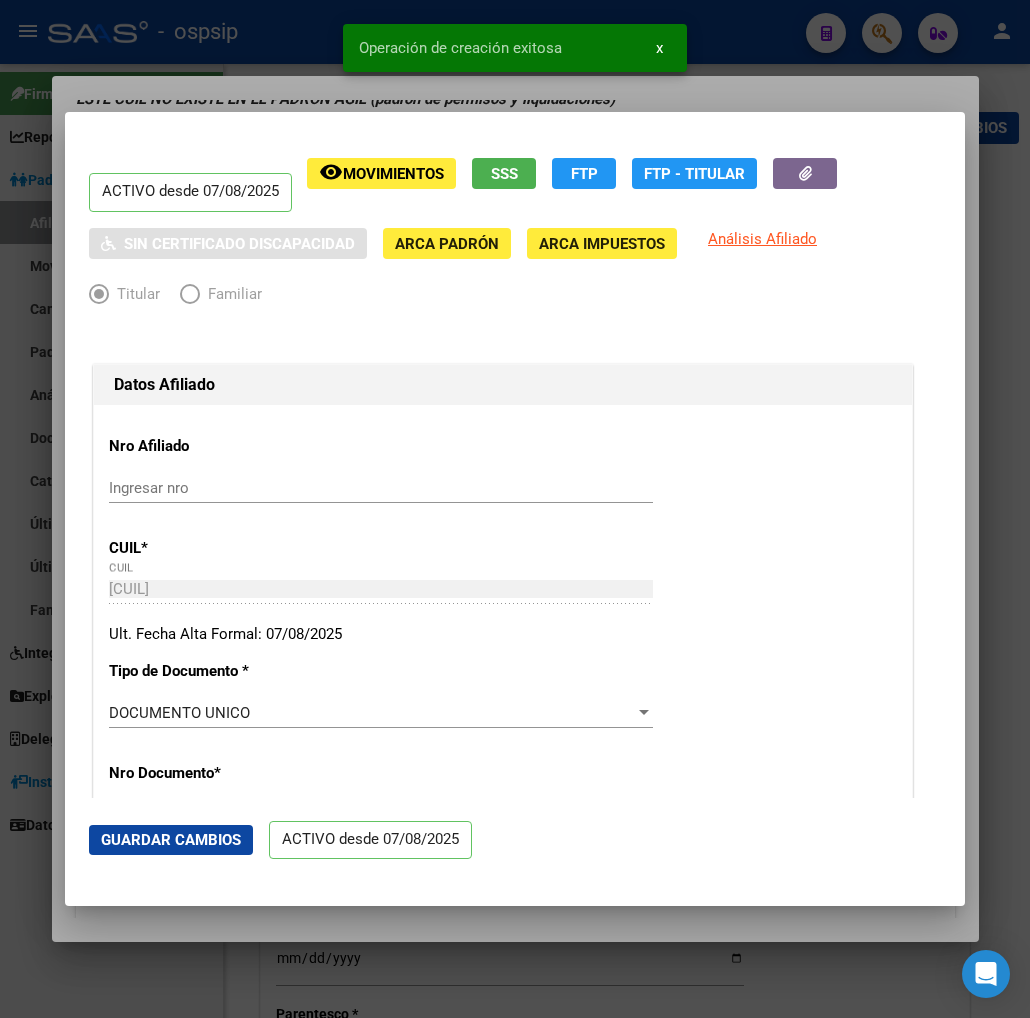 click on "Nro Afiliado    Ingresar nro  CUIL  *   [NUMBER] CUIL  ARCA Padrón  Ult. Fecha Alta Formal: [DATE]  Tipo de Documento * DOCUMENTO UNICO Seleccionar tipo Nro Documento  *   [NUMBER] Ingresar nro  Apellido  *   [LAST] Ingresar apellido  Nombre  *   [FIRST] [MIDDLE] Ingresar nombre  Fecha de nacimiento  *   [DATE] Ingresar fecha   Parentesco * Titular Seleccionar parentesco  Estado Civil * Soltero Seleccionar tipo  Sexo * Masculino Seleccionar sexo  Nacionalidad * ARGENTINA Seleccionar tipo  Discapacitado * No discapacitado Seleccionar tipo Vencimiento Certificado Estudio    Ingresar fecha   Tipo domicilio * Domicilio Completo Seleccionar tipo domicilio  Provincia * Buenos Aires Seleccionar provincia Localidad  *   [CITY] Ingresar el nombre  Codigo Postal  *   [ZIP] Ingresar el codigo  Calle  *   [STREET] Ingresar calle  Numero  *   [NUMBER] Ingresar nro  Piso    Ingresar piso  Departamento    Ingresar depto  Teléfono celular    Ingresar tel  Teléfono laboral    Ingresar tel    Ingresar tel" at bounding box center (503, 1709) 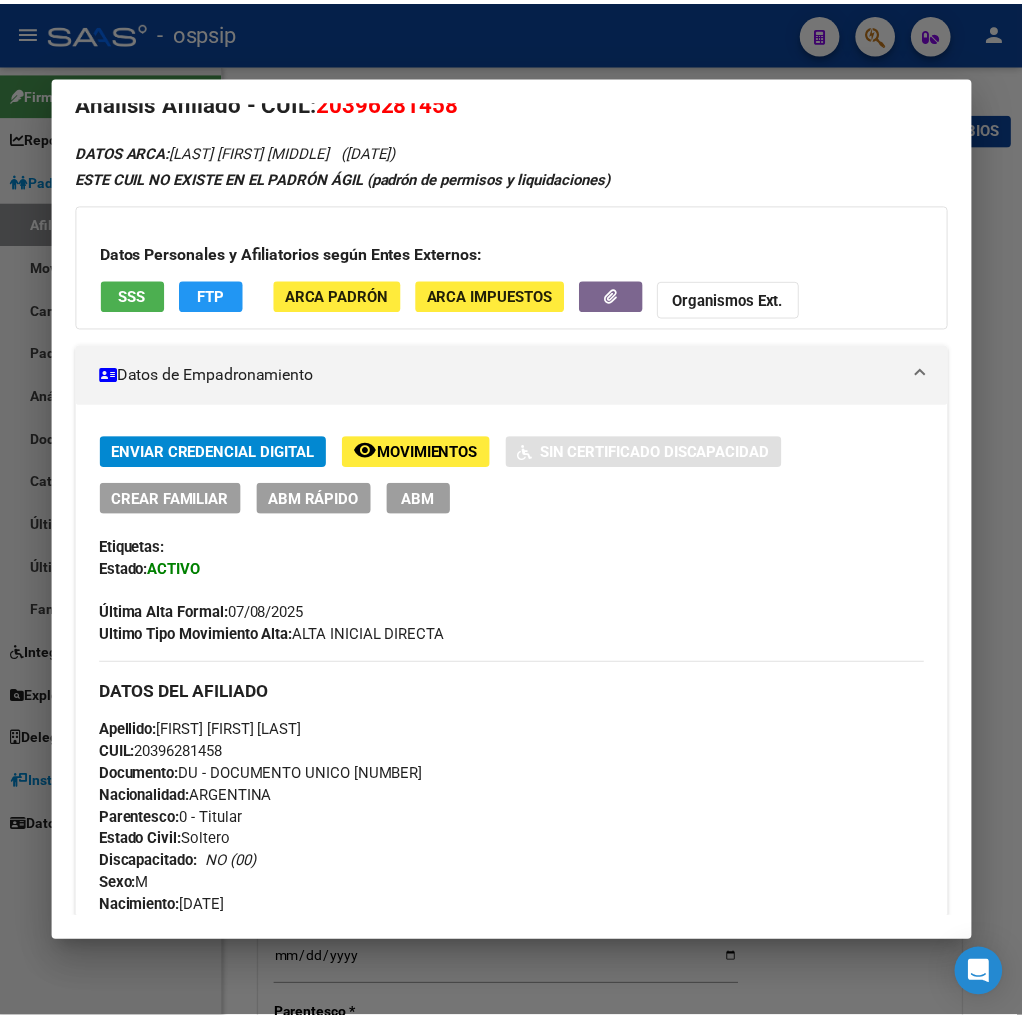 scroll, scrollTop: 0, scrollLeft: 0, axis: both 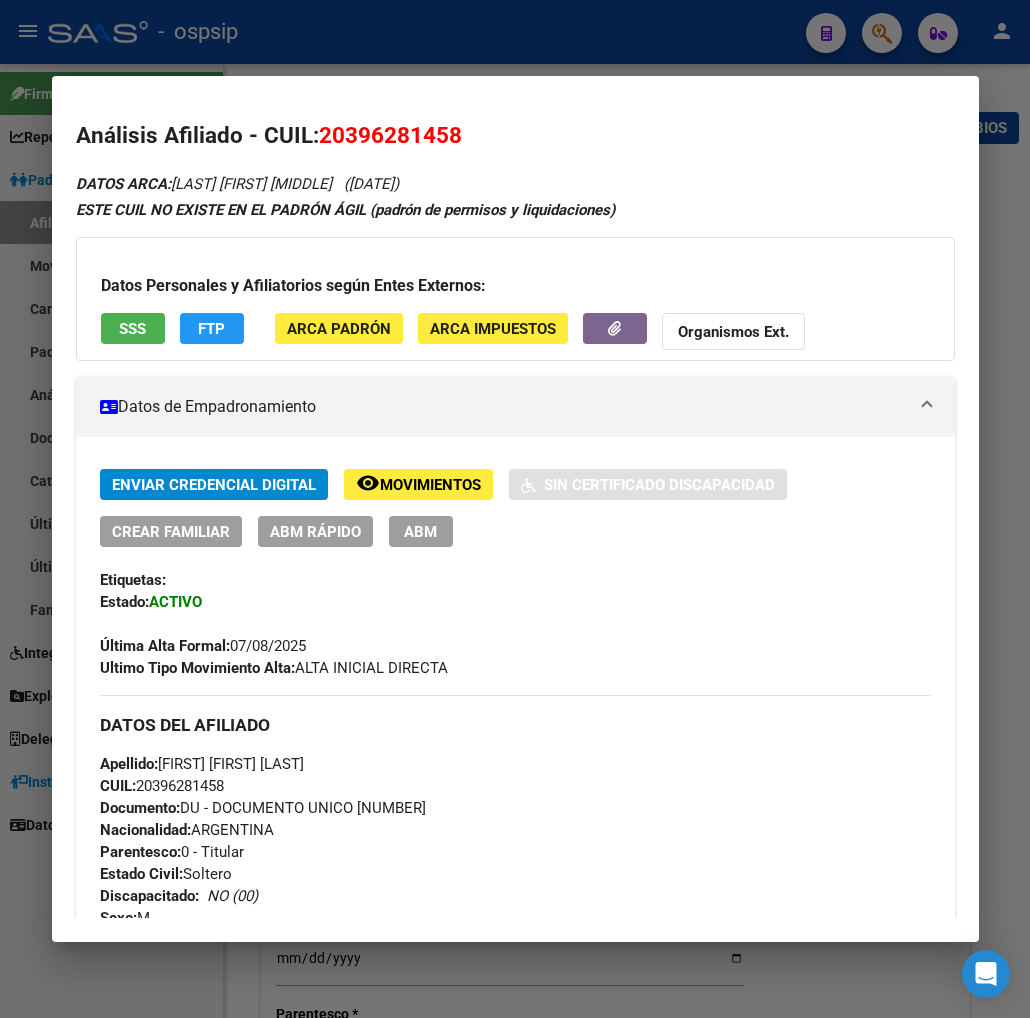 drag, startPoint x: 340, startPoint y: 133, endPoint x: 436, endPoint y: 124, distance: 96.42095 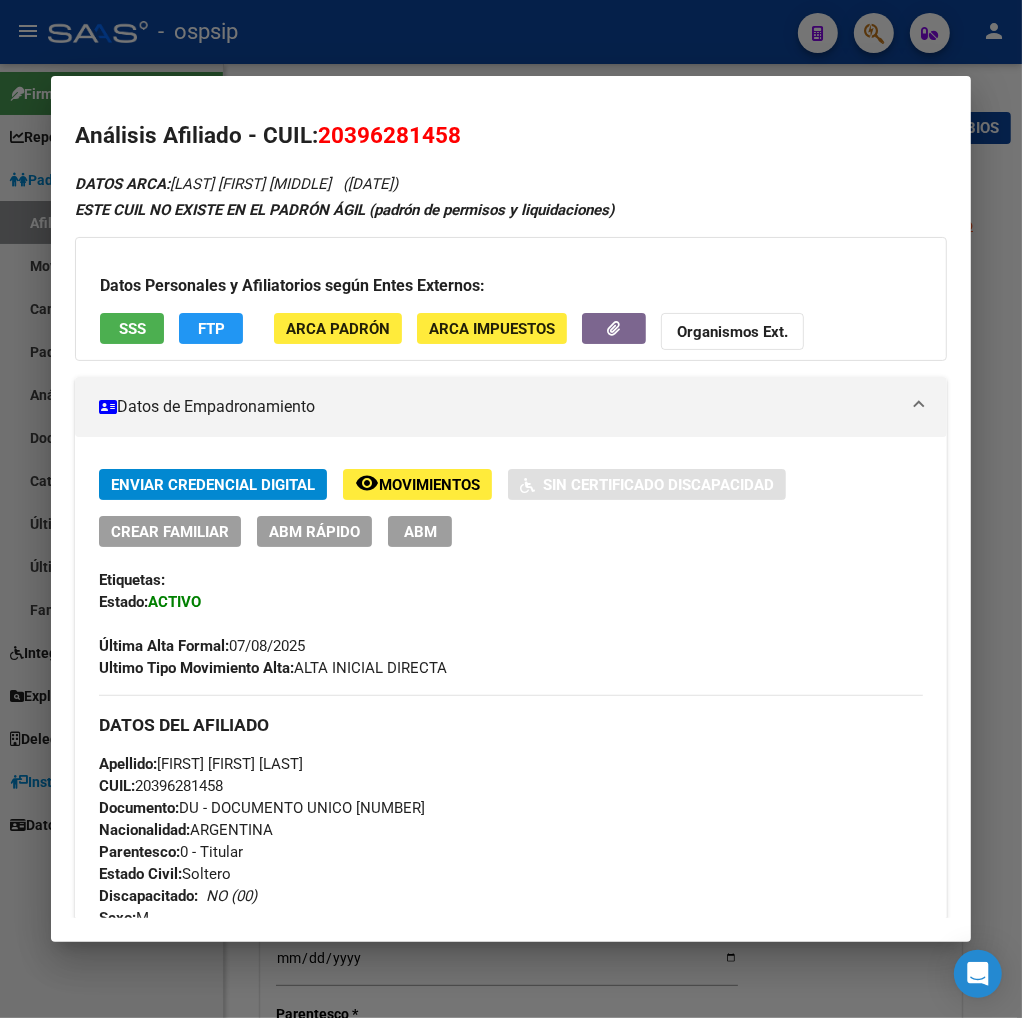 click at bounding box center [511, 509] 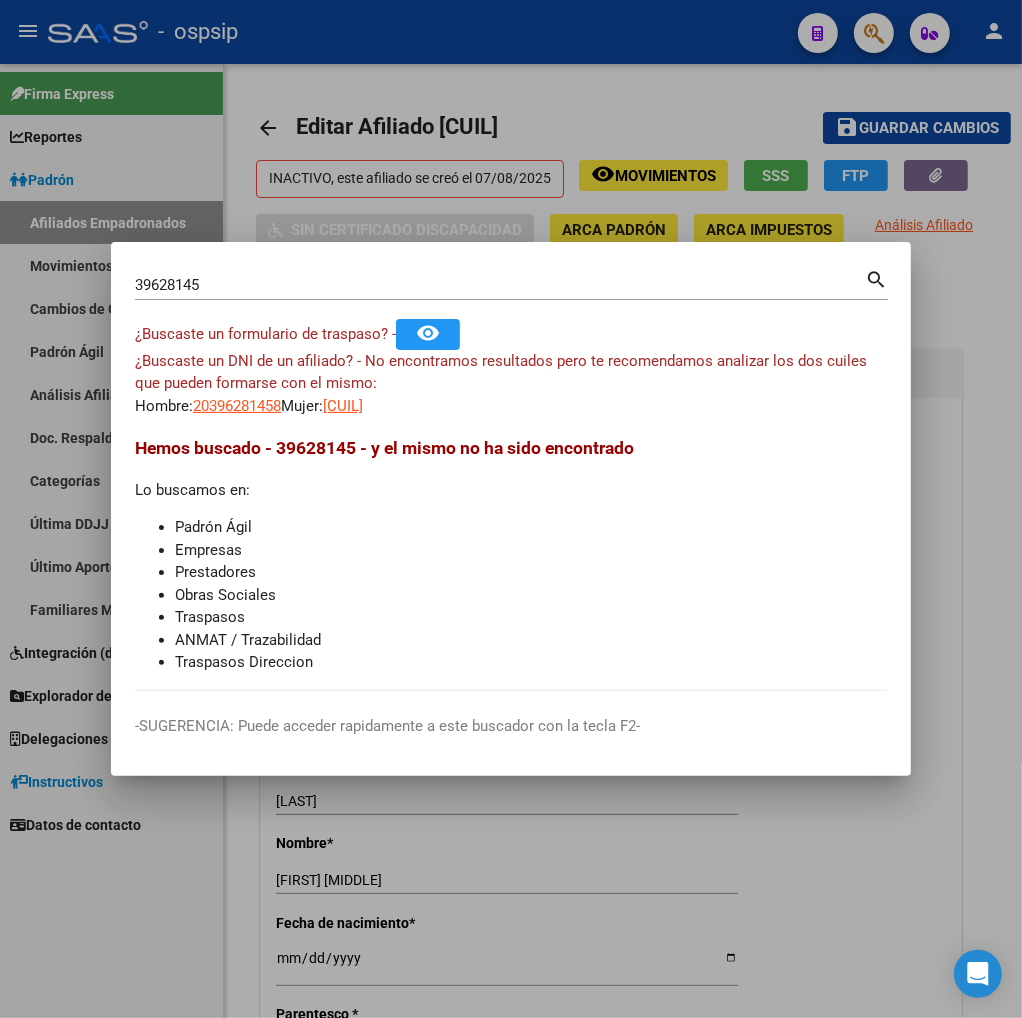 click on "39628145" at bounding box center [500, 285] 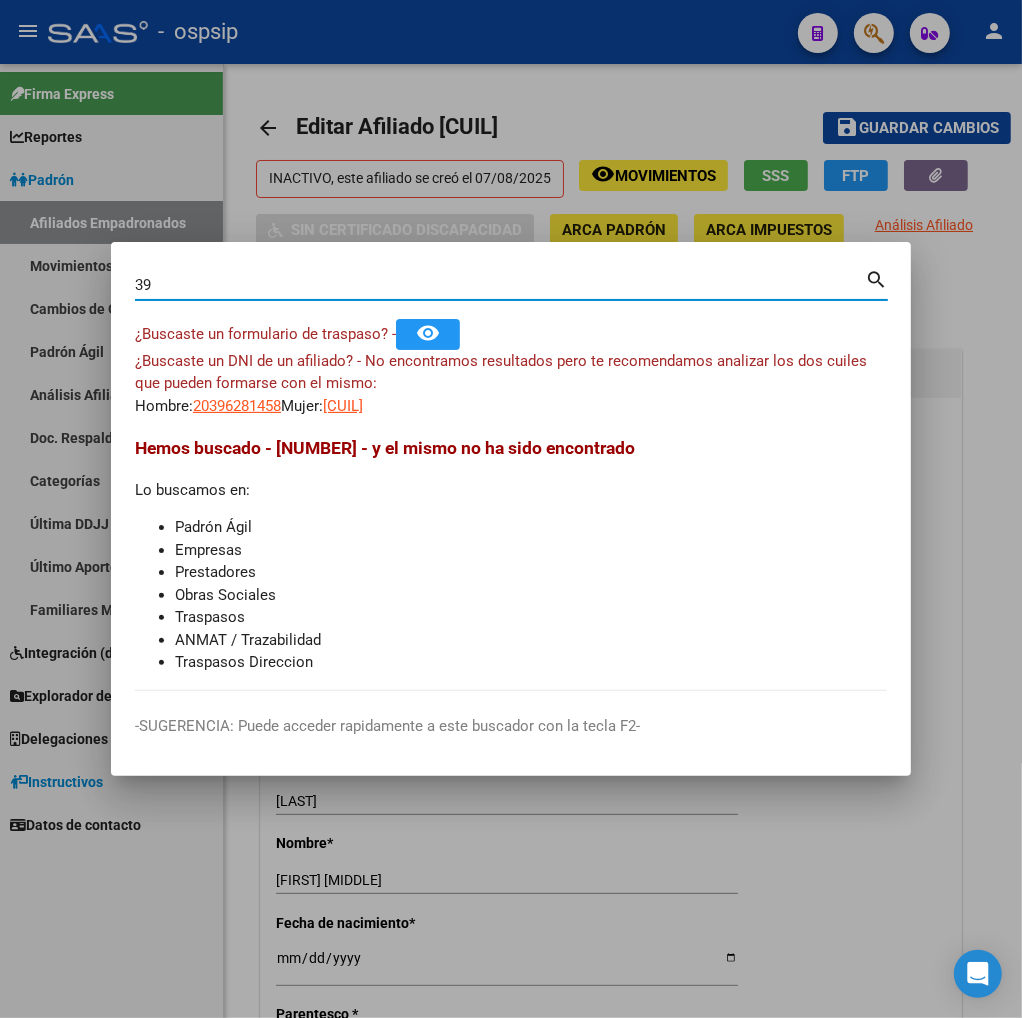 type on "3" 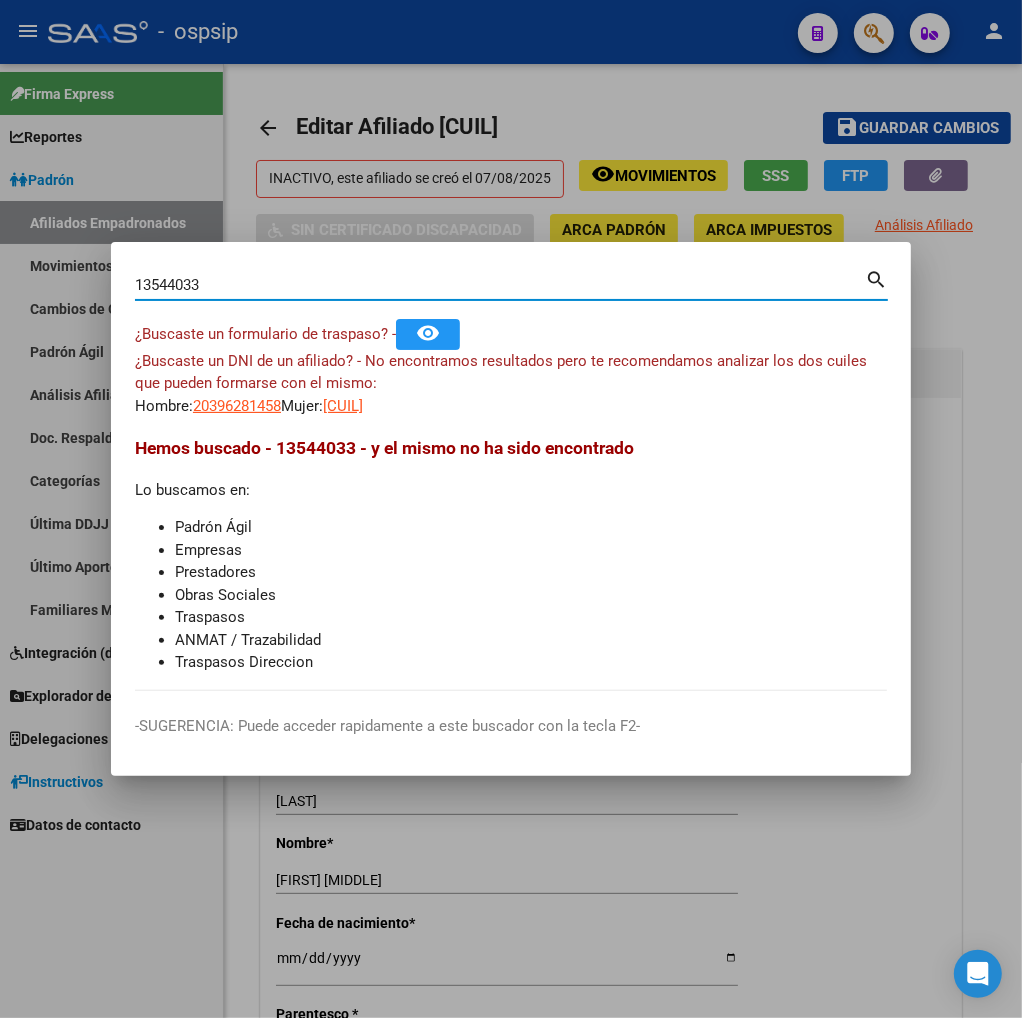type on "13544033" 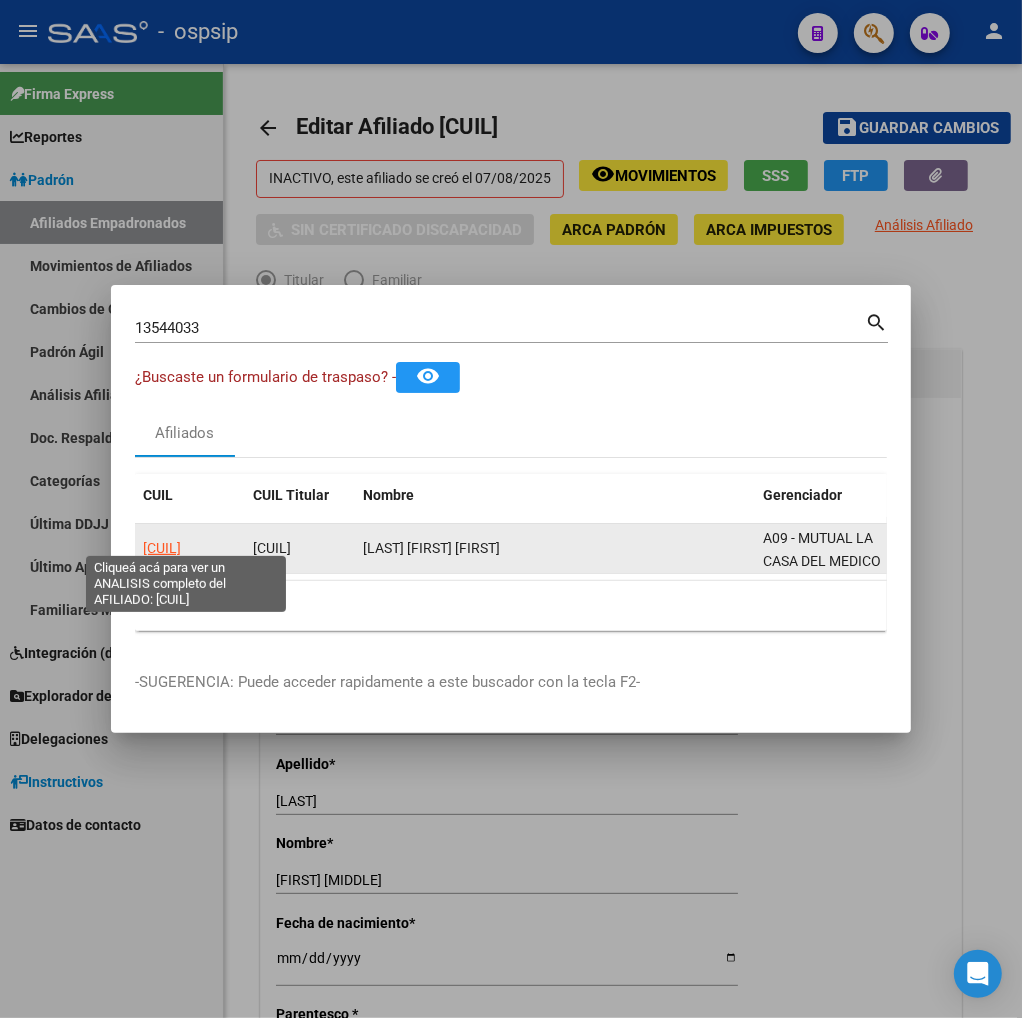click on "[CUIL]" 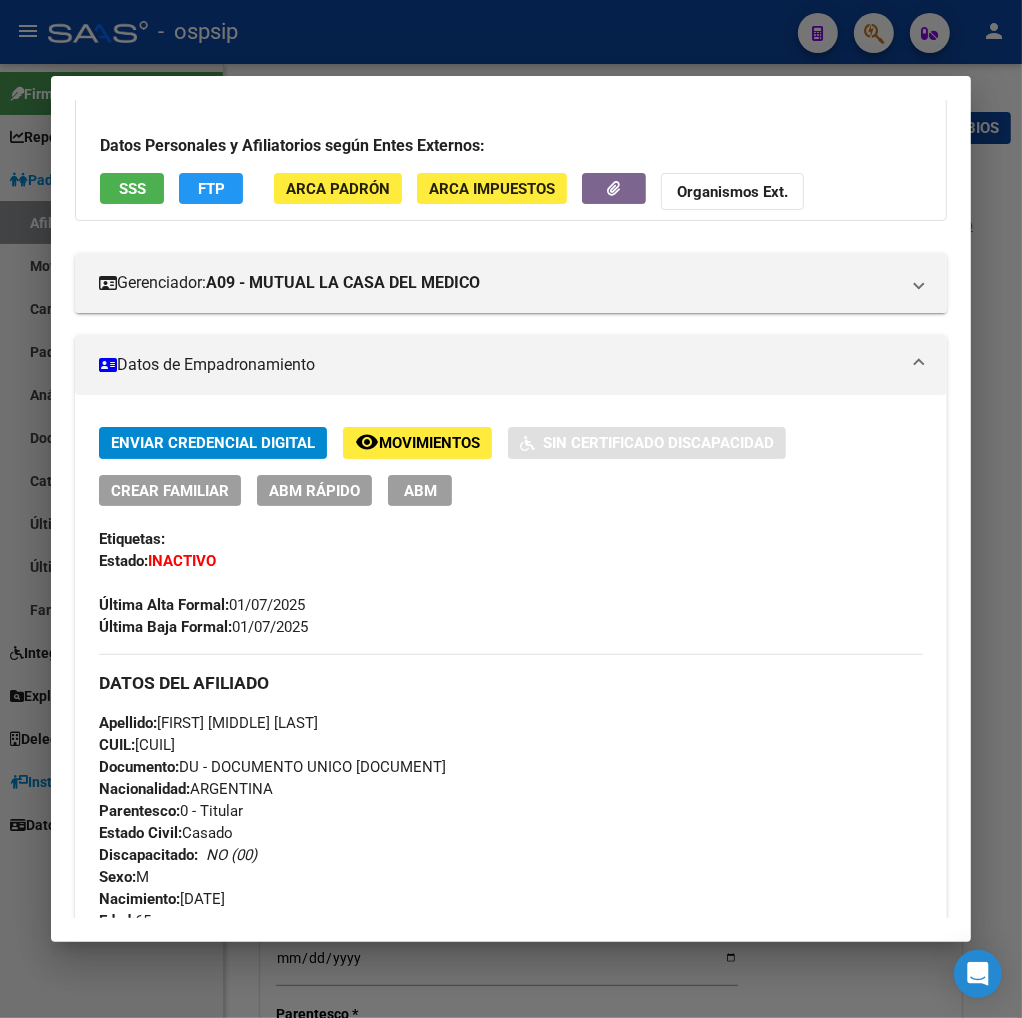scroll, scrollTop: 111, scrollLeft: 0, axis: vertical 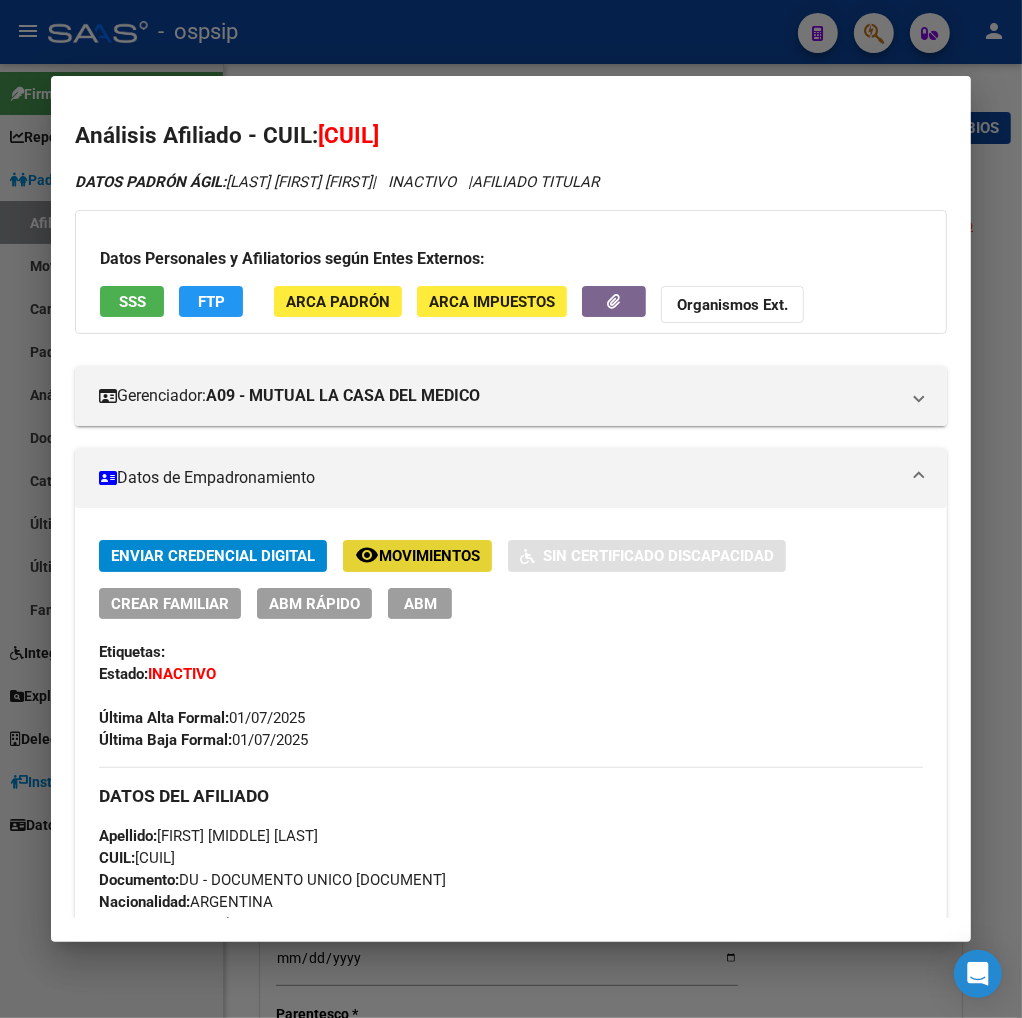 click on "Movimientos" 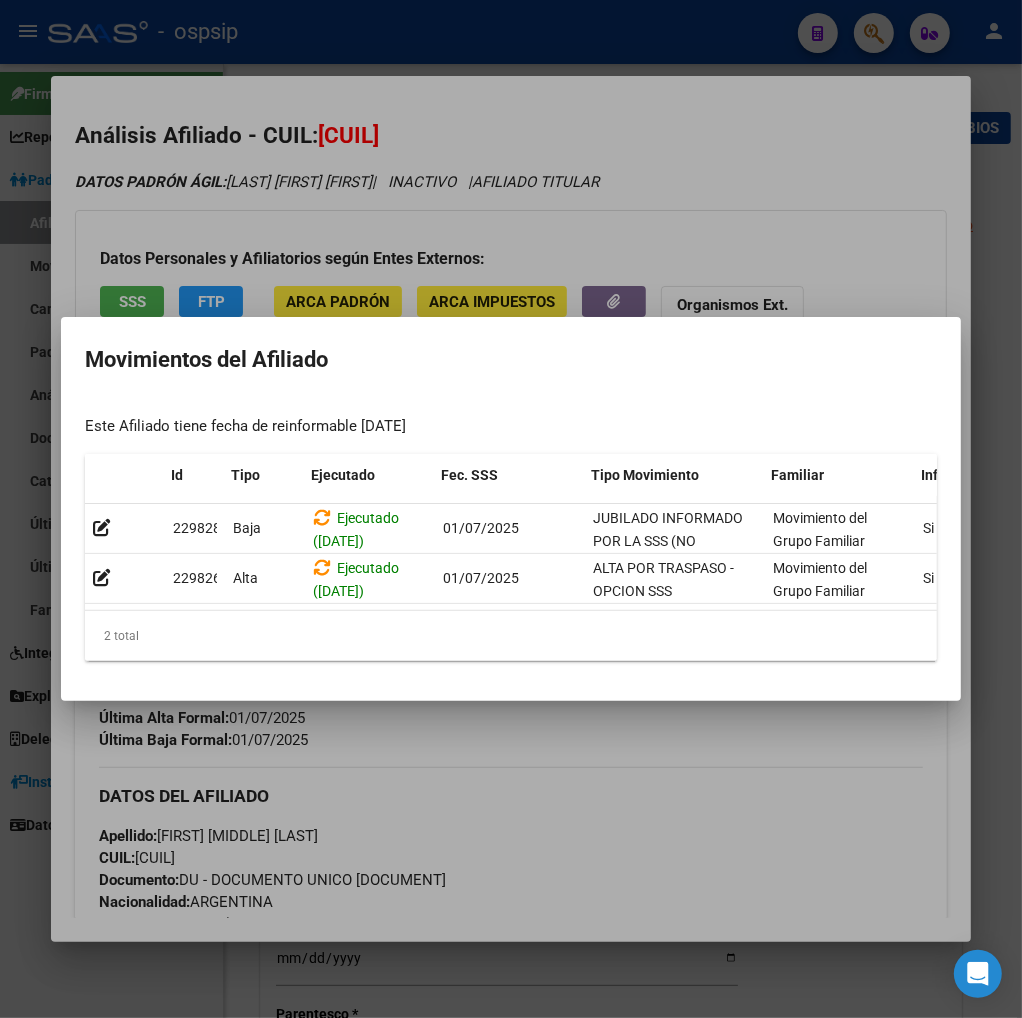 scroll, scrollTop: 0, scrollLeft: 427, axis: horizontal 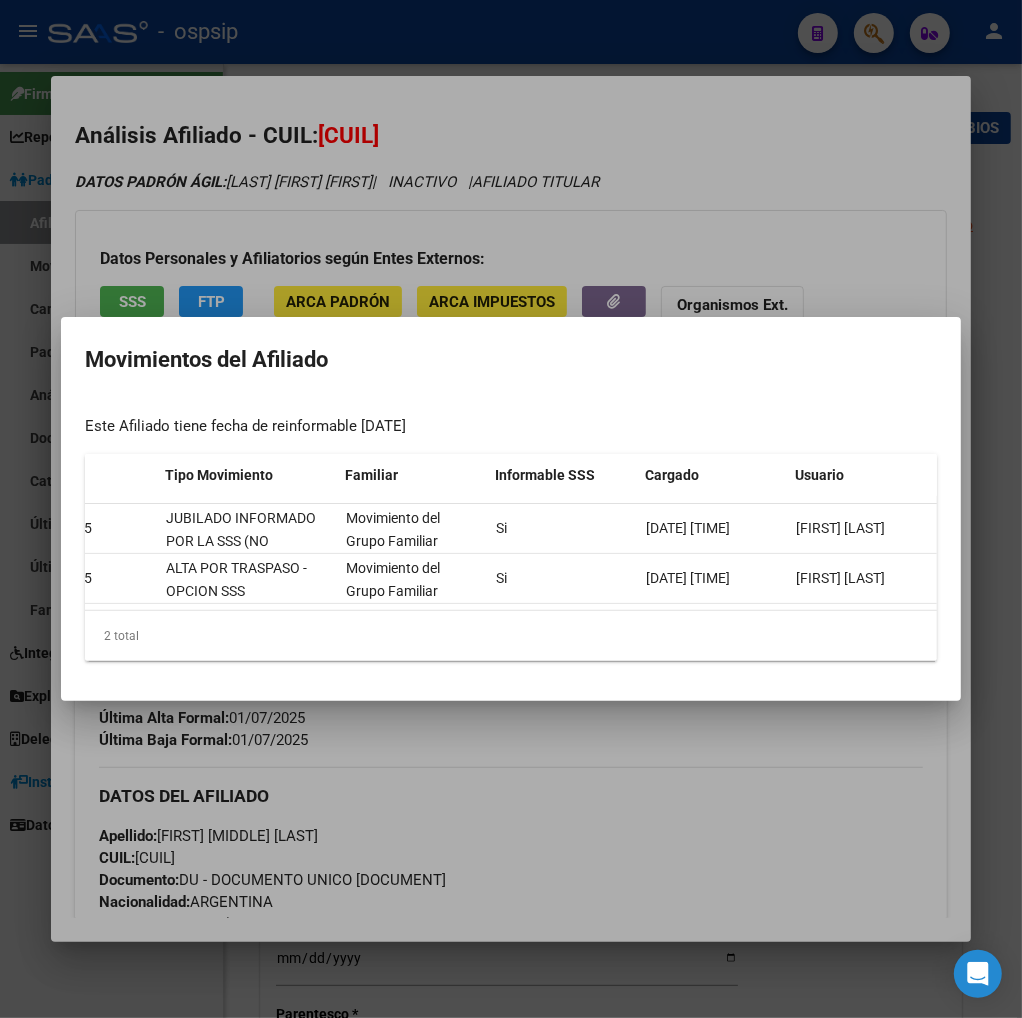 click at bounding box center (511, 509) 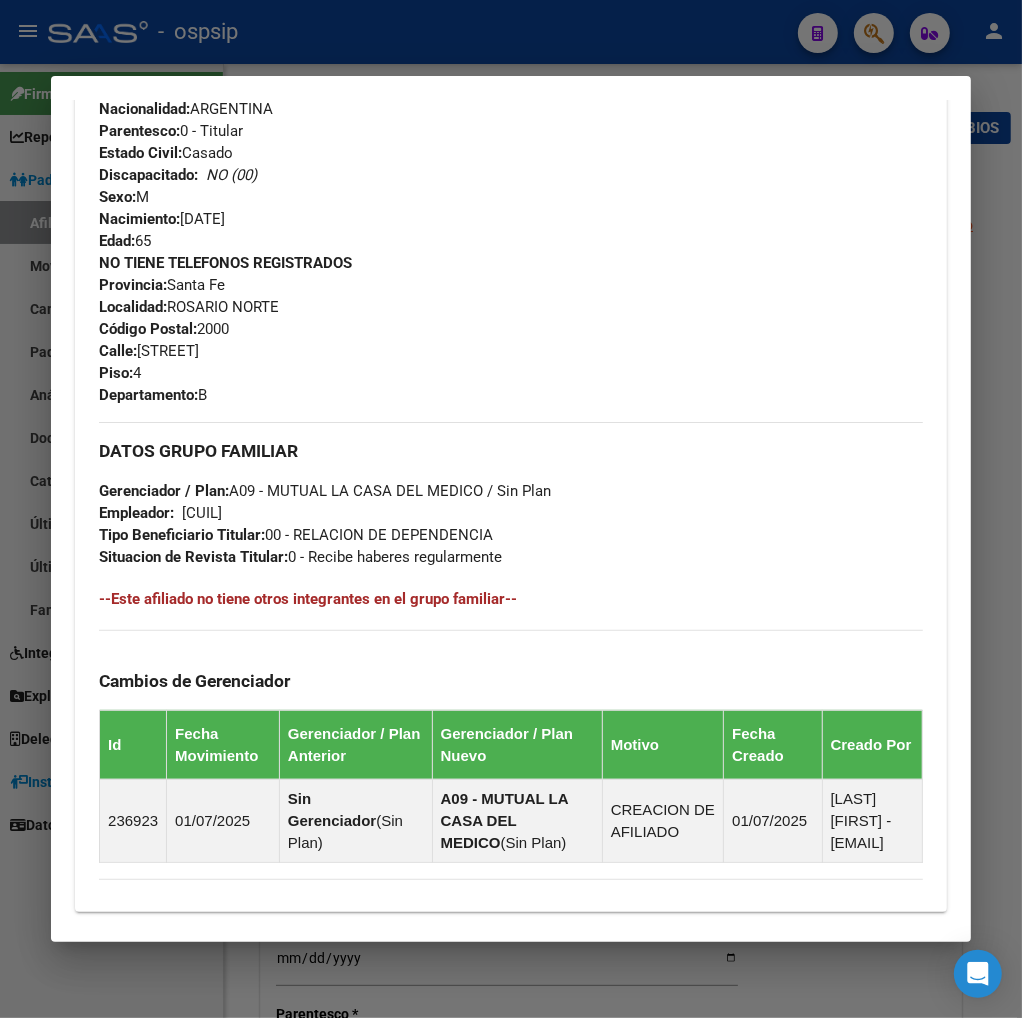 scroll, scrollTop: 1090, scrollLeft: 0, axis: vertical 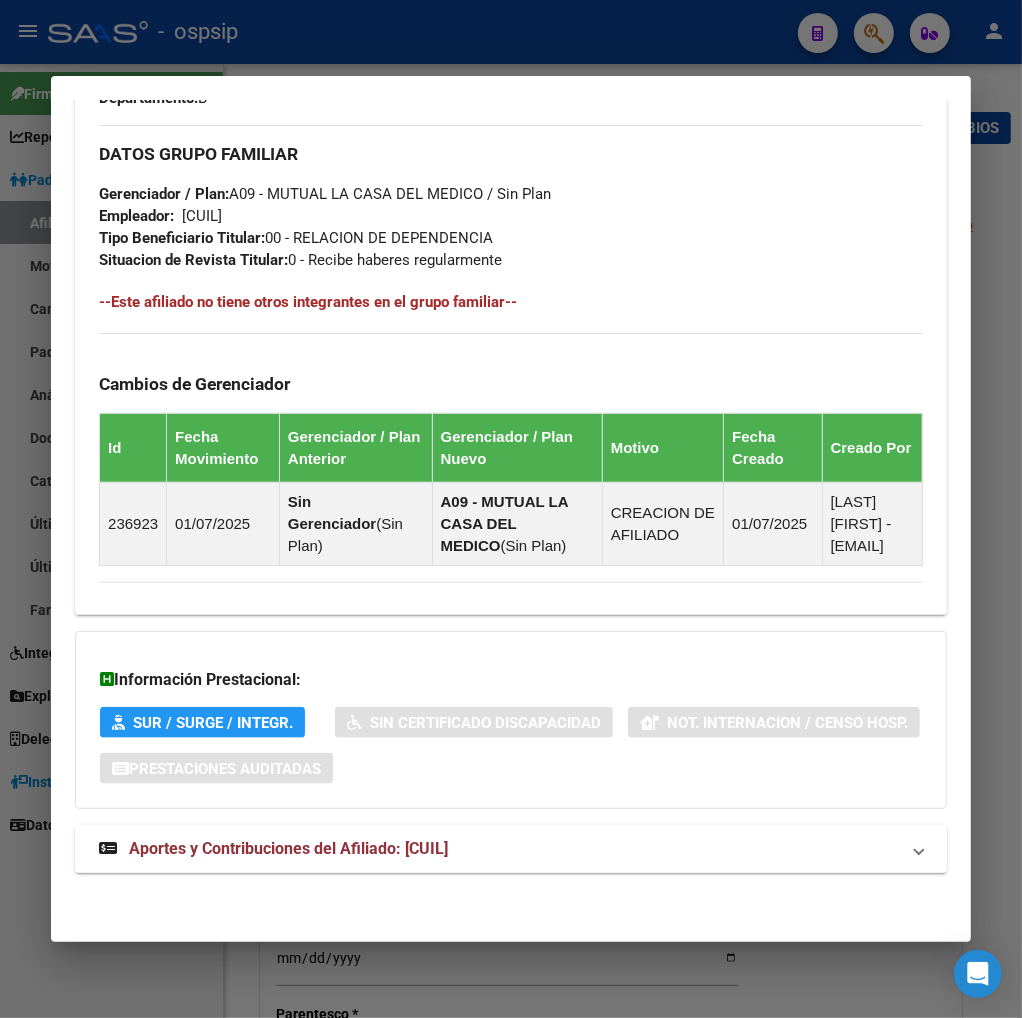 click on "Aportes y Contribuciones del Afiliado: [CUIL]" at bounding box center (288, 848) 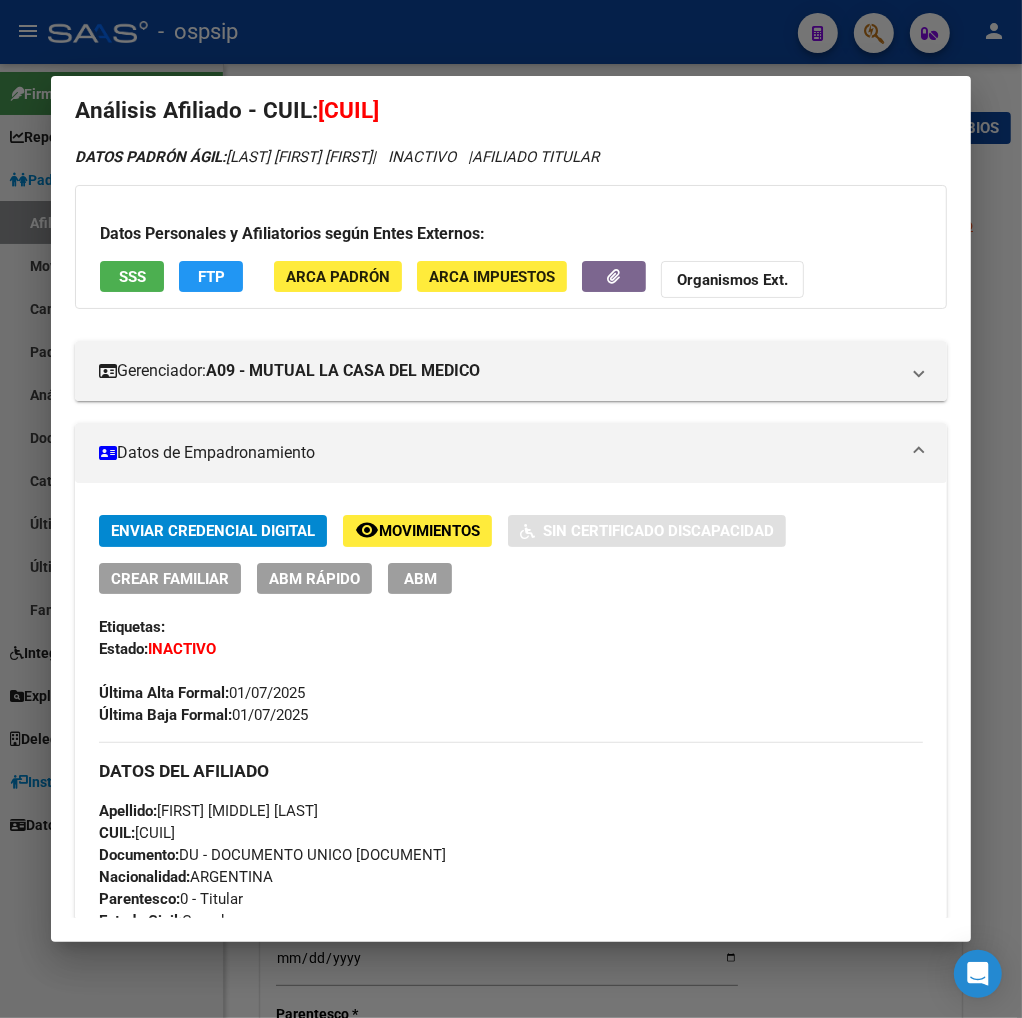 scroll, scrollTop: 0, scrollLeft: 0, axis: both 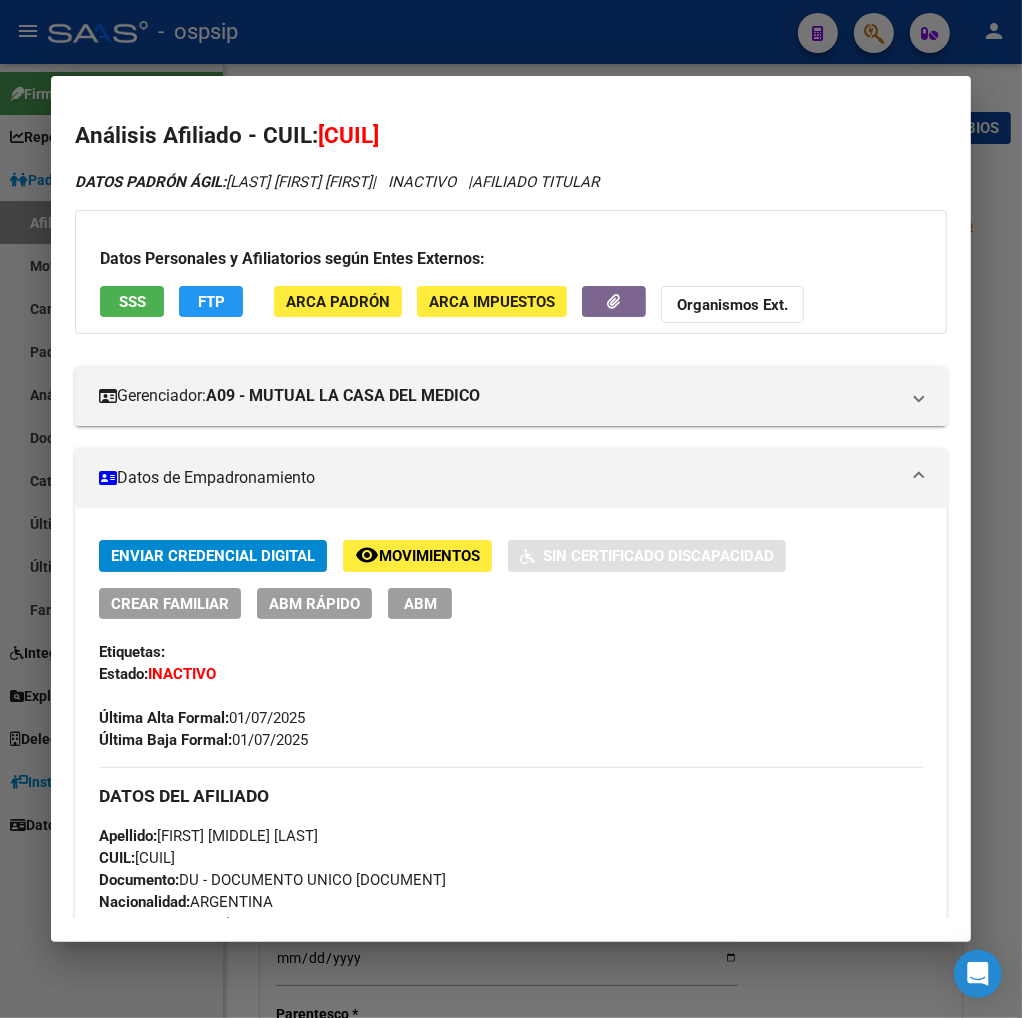 click at bounding box center [511, 509] 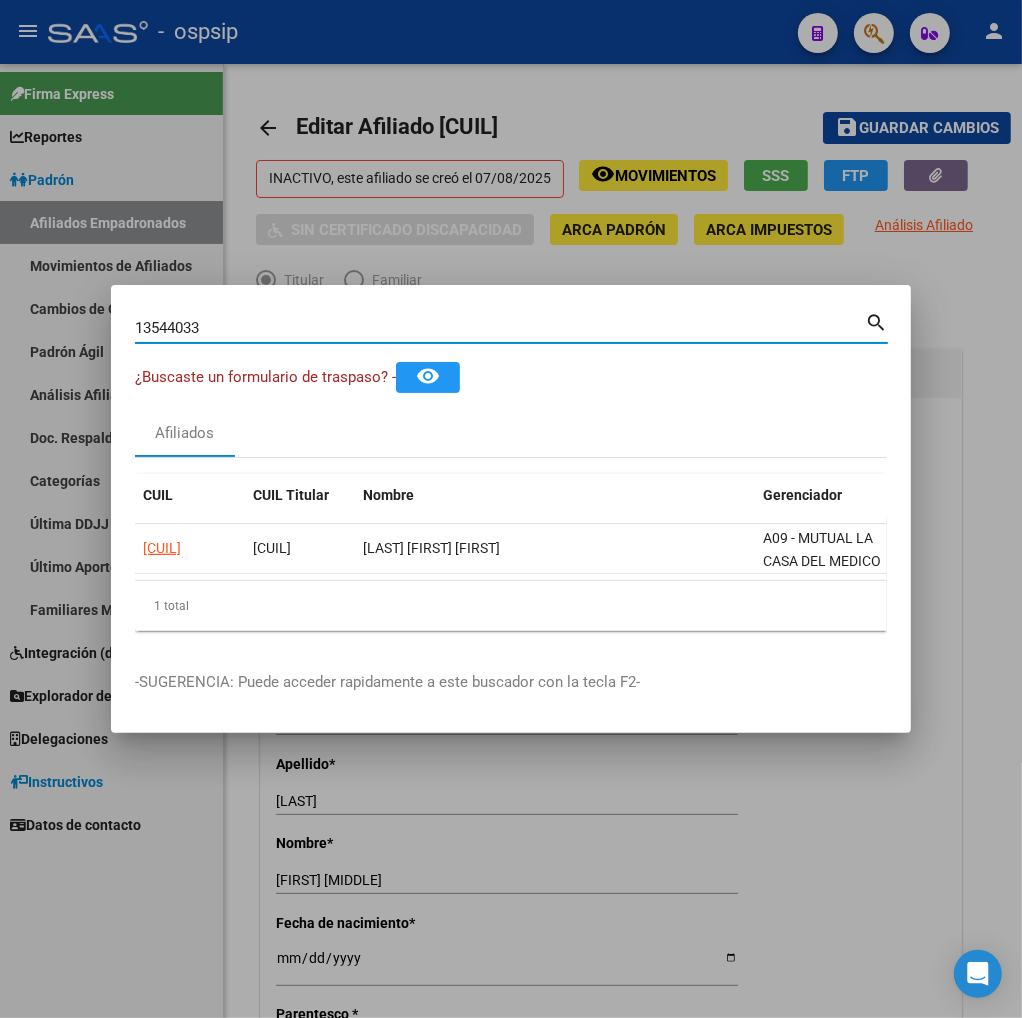 click on "13544033" at bounding box center (500, 328) 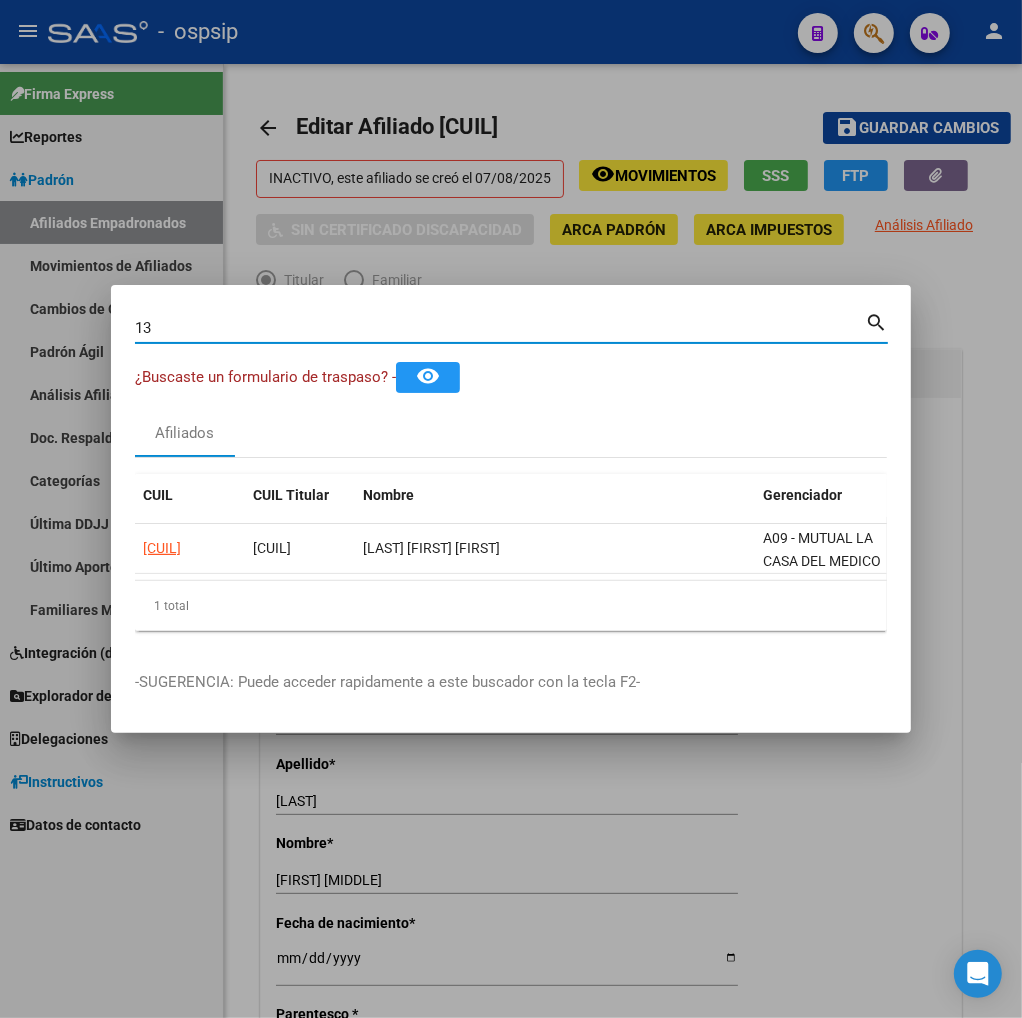 type on "1" 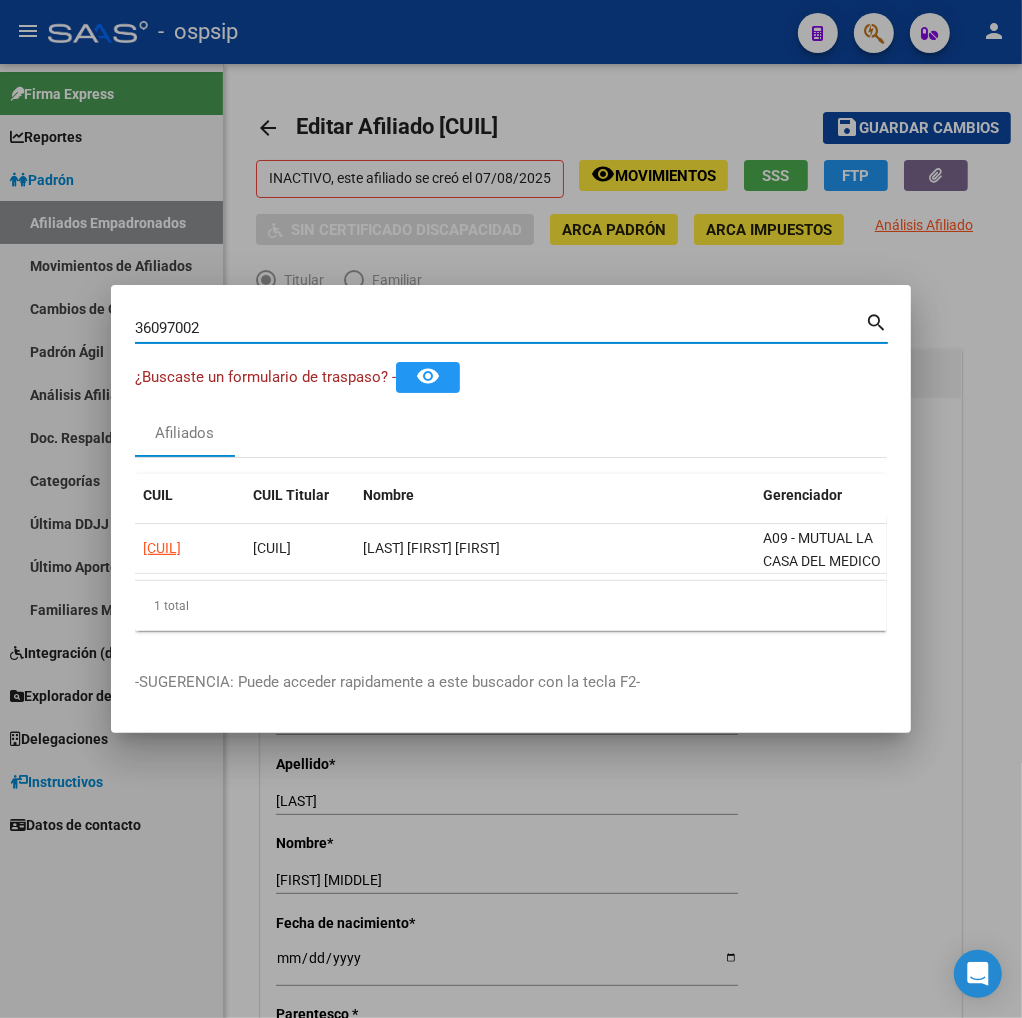 type on "36097002" 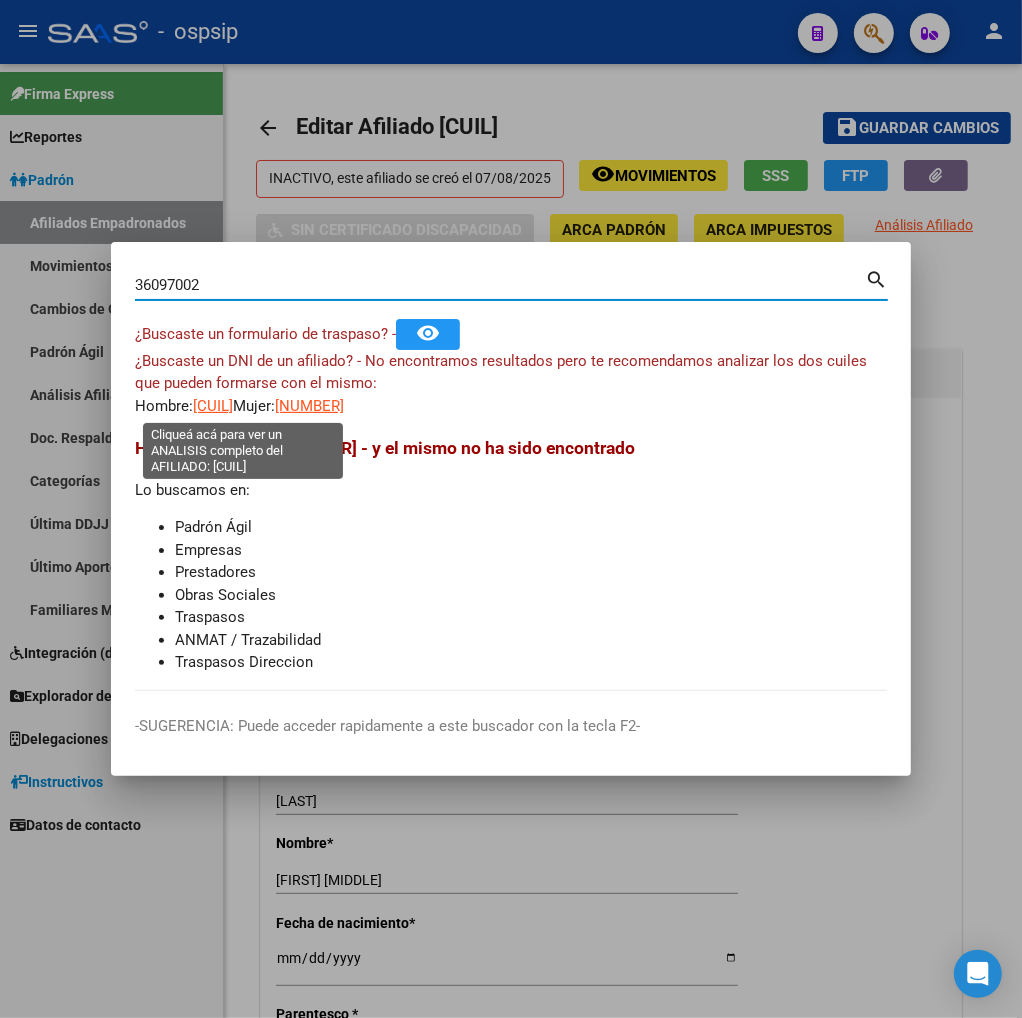 click on "[CUIL]" at bounding box center (213, 406) 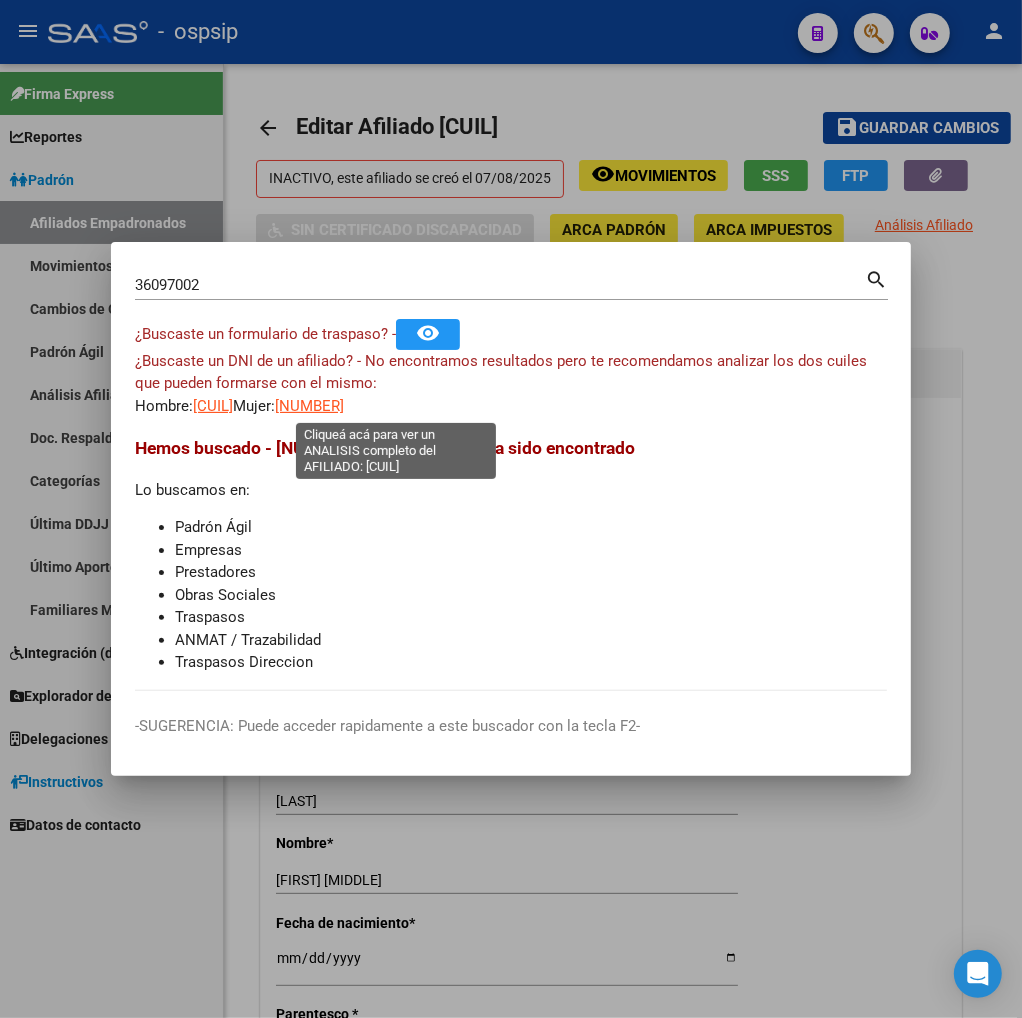 click on "[NUMBER]" at bounding box center (309, 406) 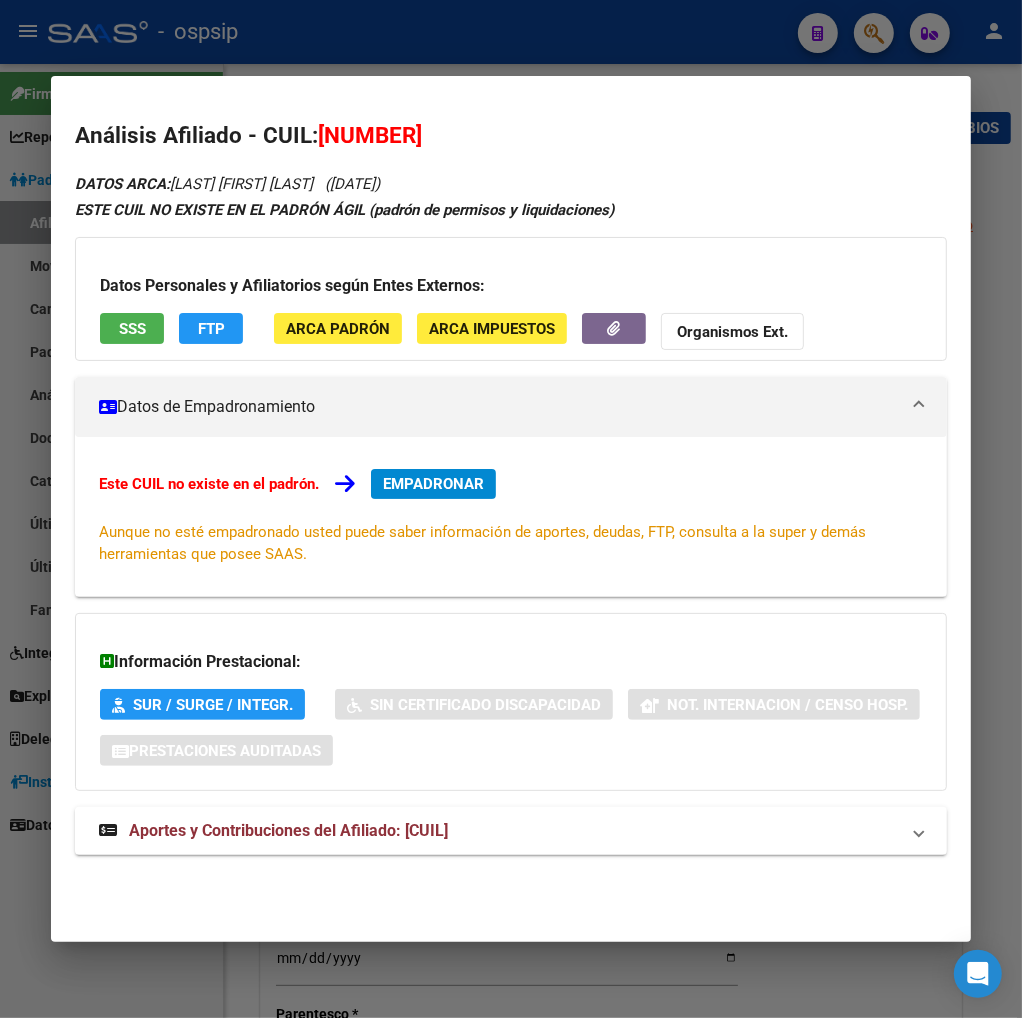 click at bounding box center [511, 509] 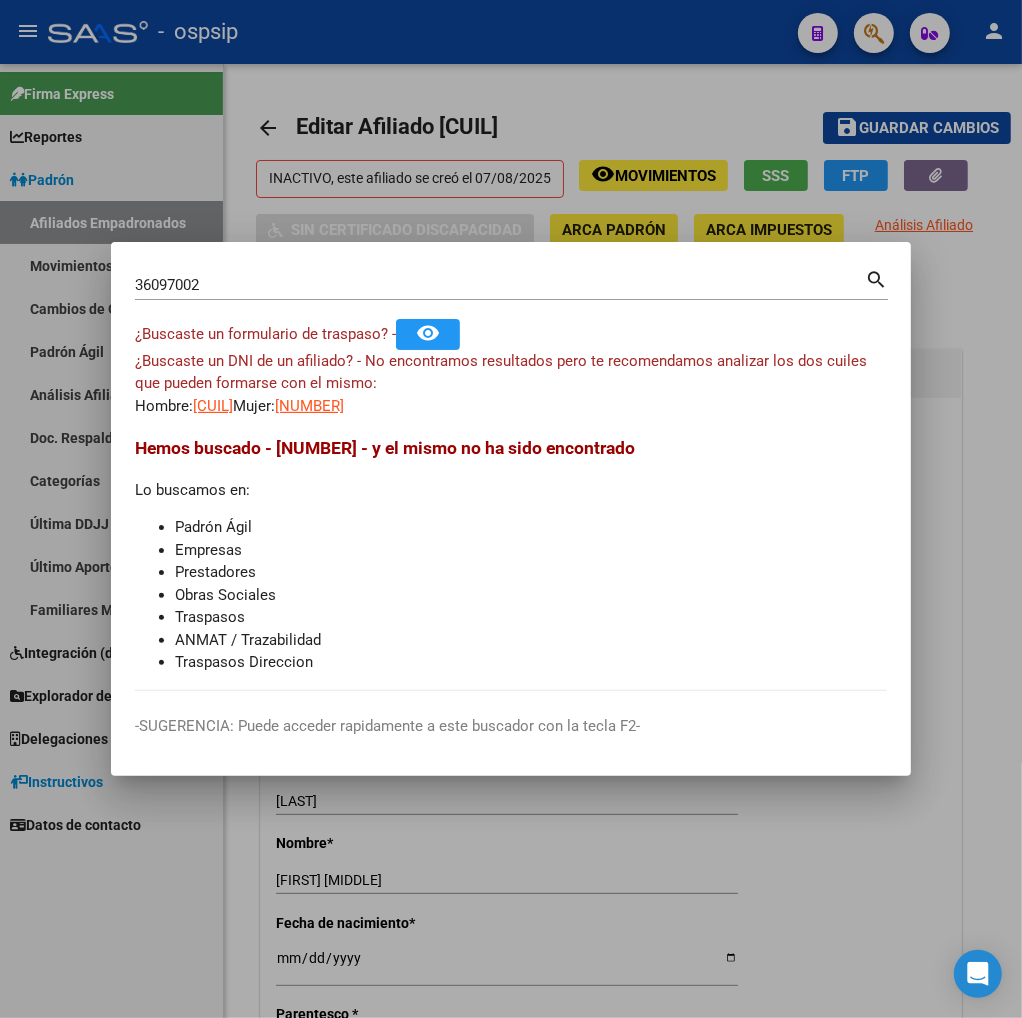 click on "36097002" at bounding box center [500, 285] 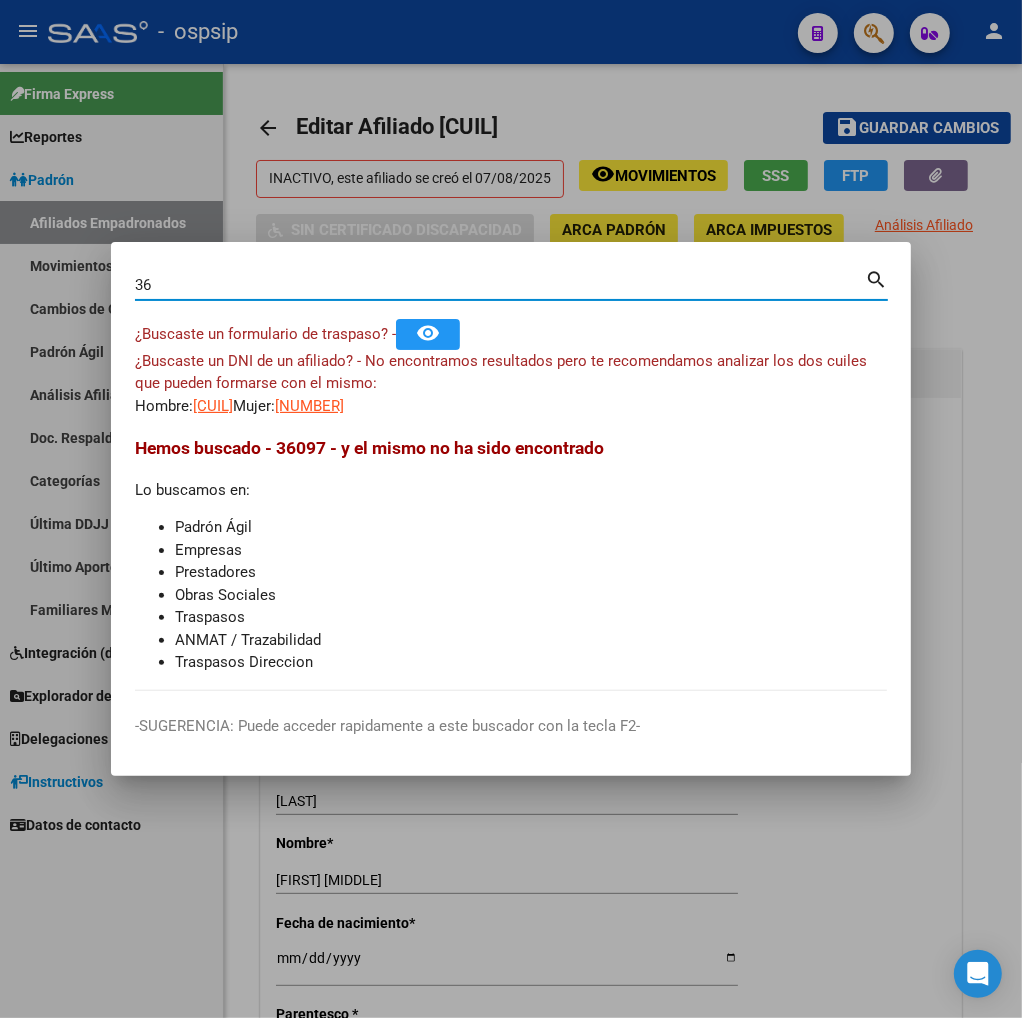 type on "3" 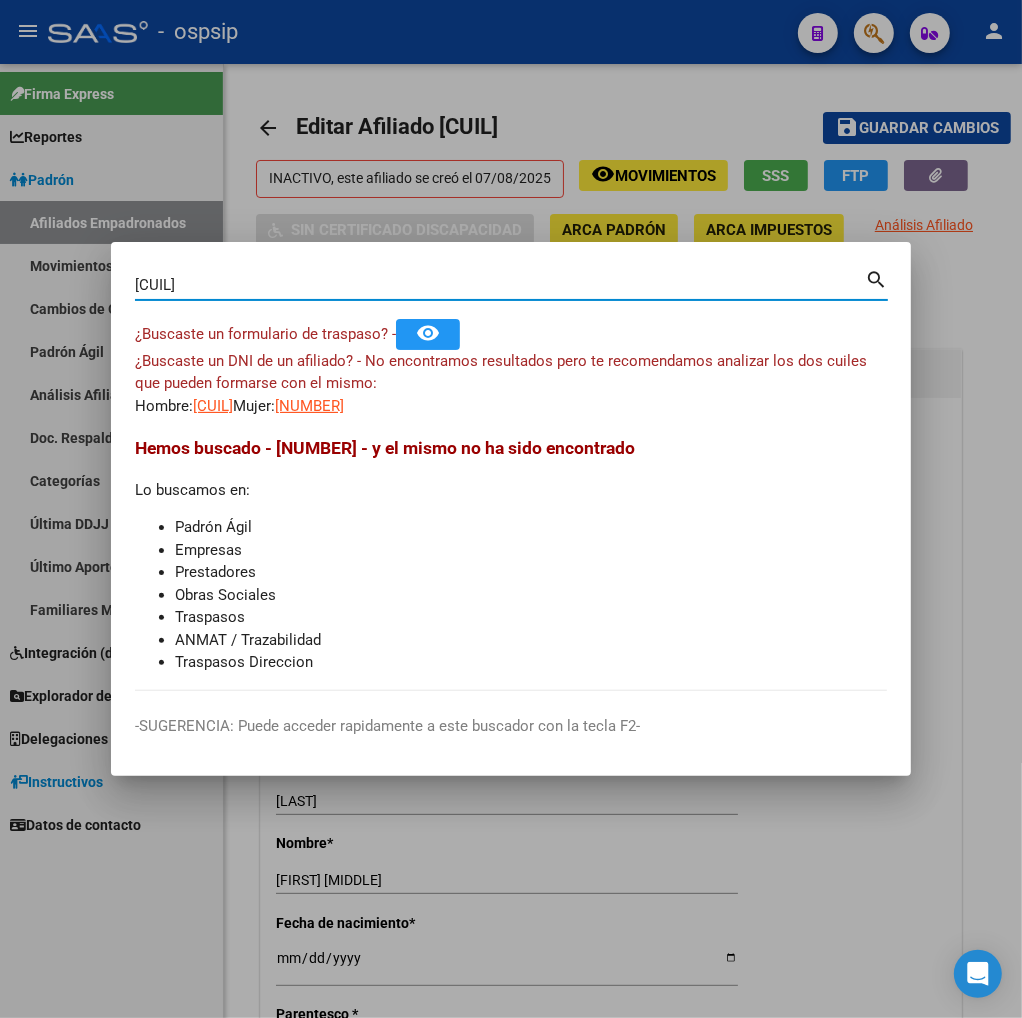 type on "24360970023" 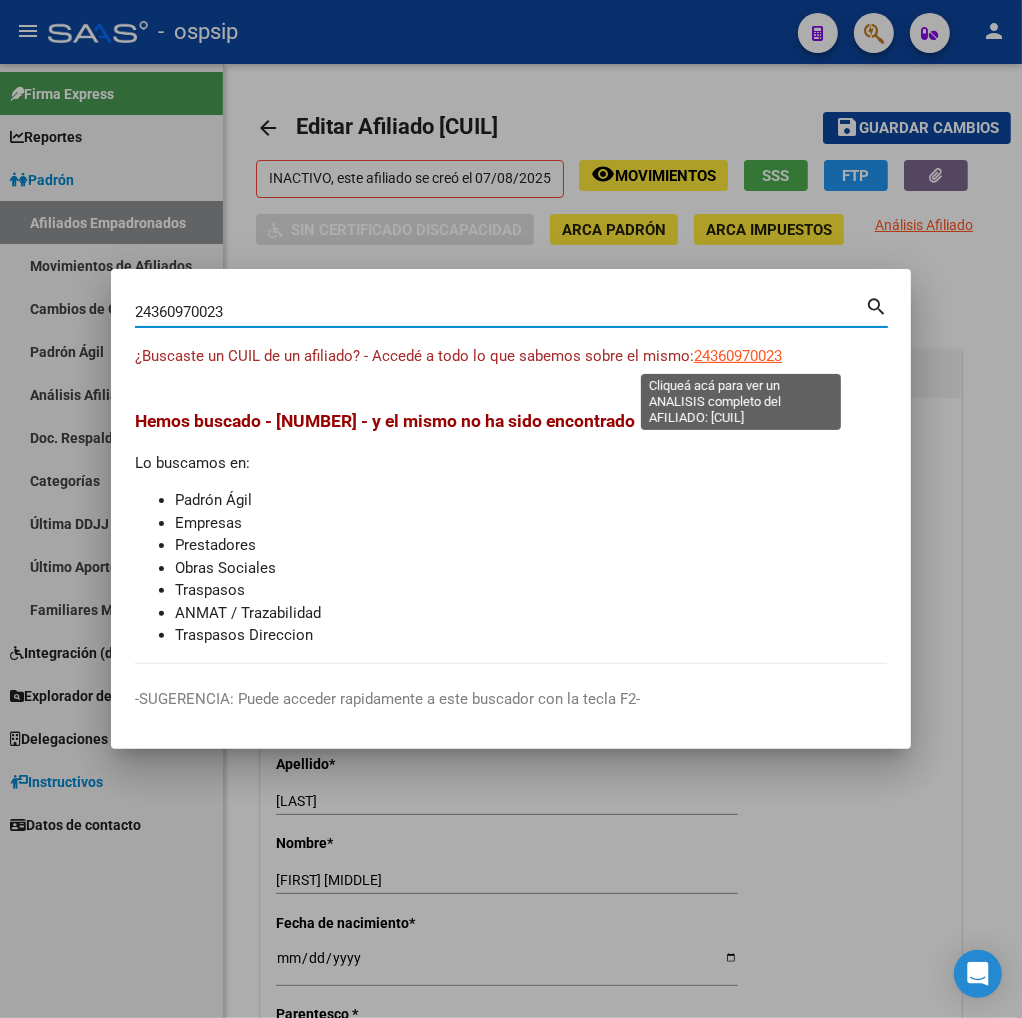 click on "24360970023" at bounding box center [738, 356] 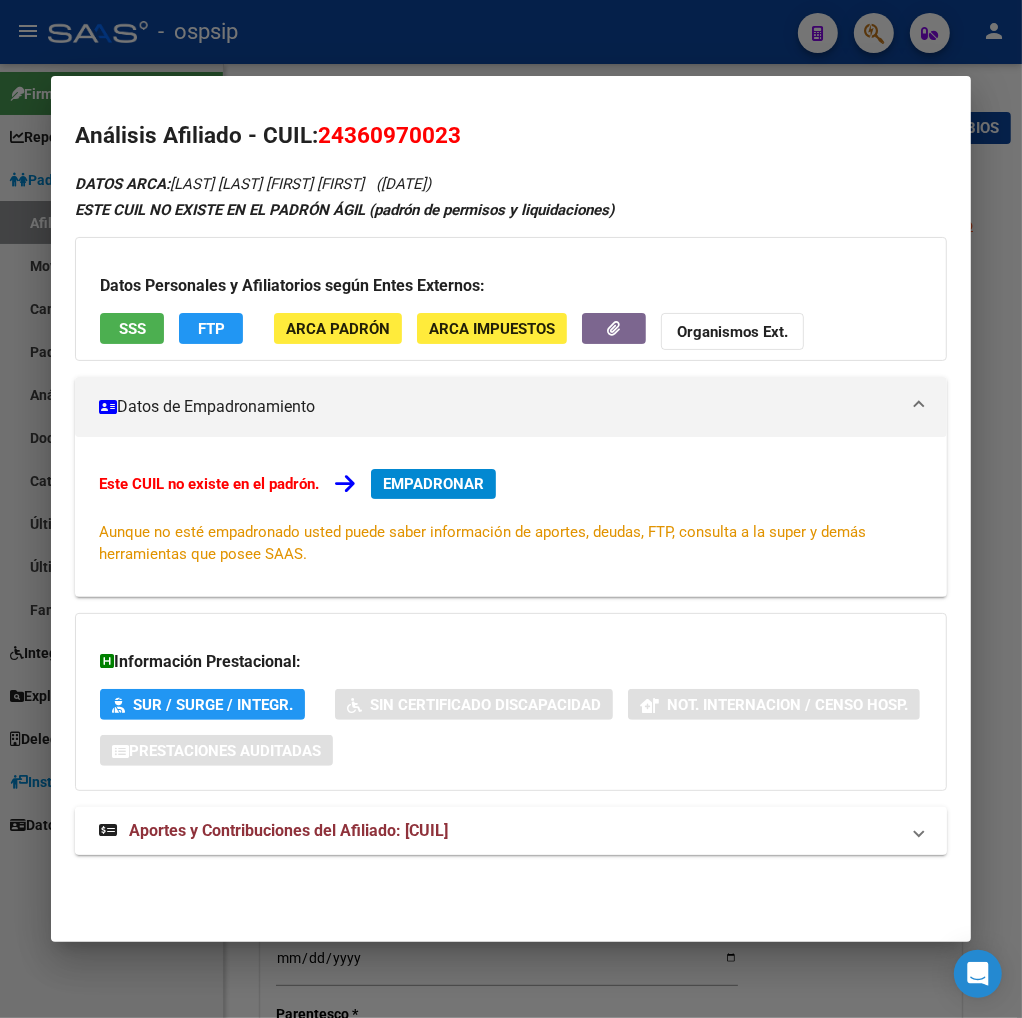click on "Aportes y Contribuciones del Afiliado: [CUIL]" at bounding box center (288, 830) 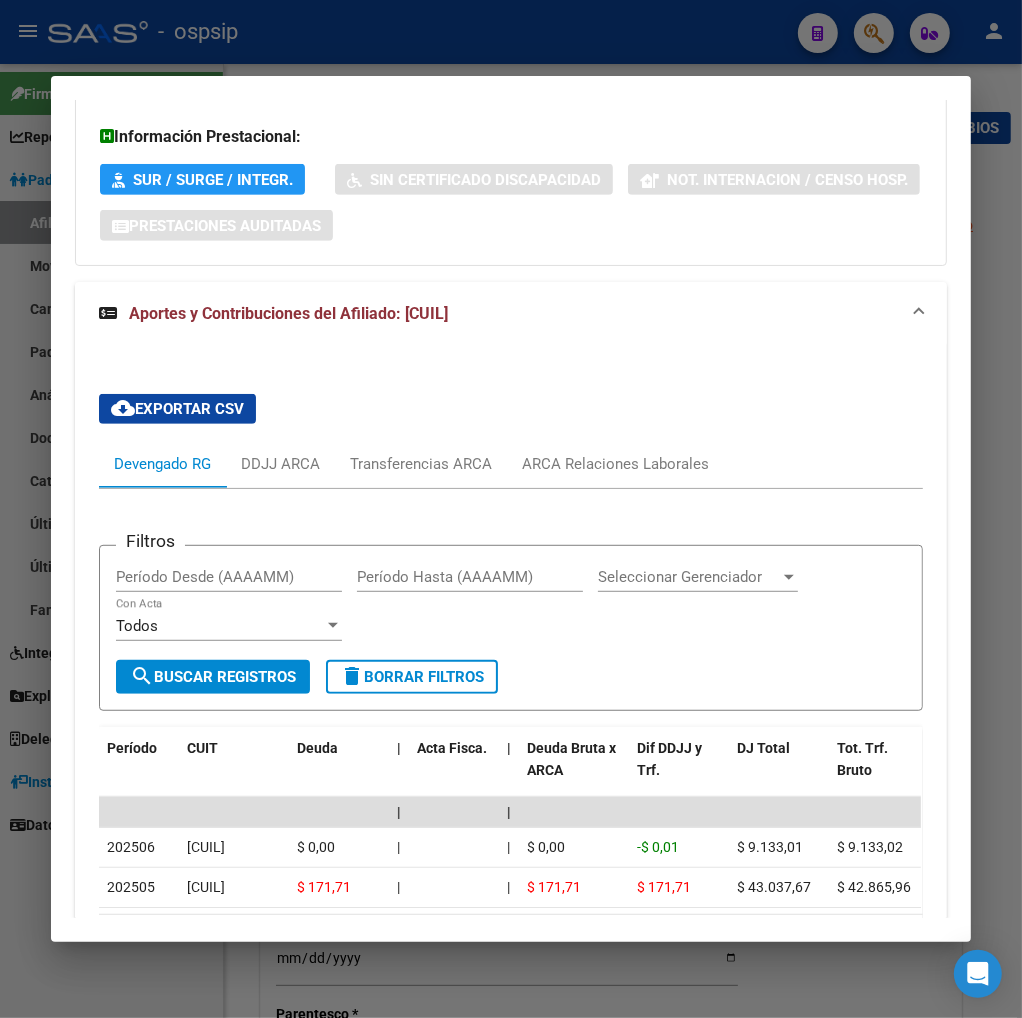 scroll, scrollTop: 682, scrollLeft: 0, axis: vertical 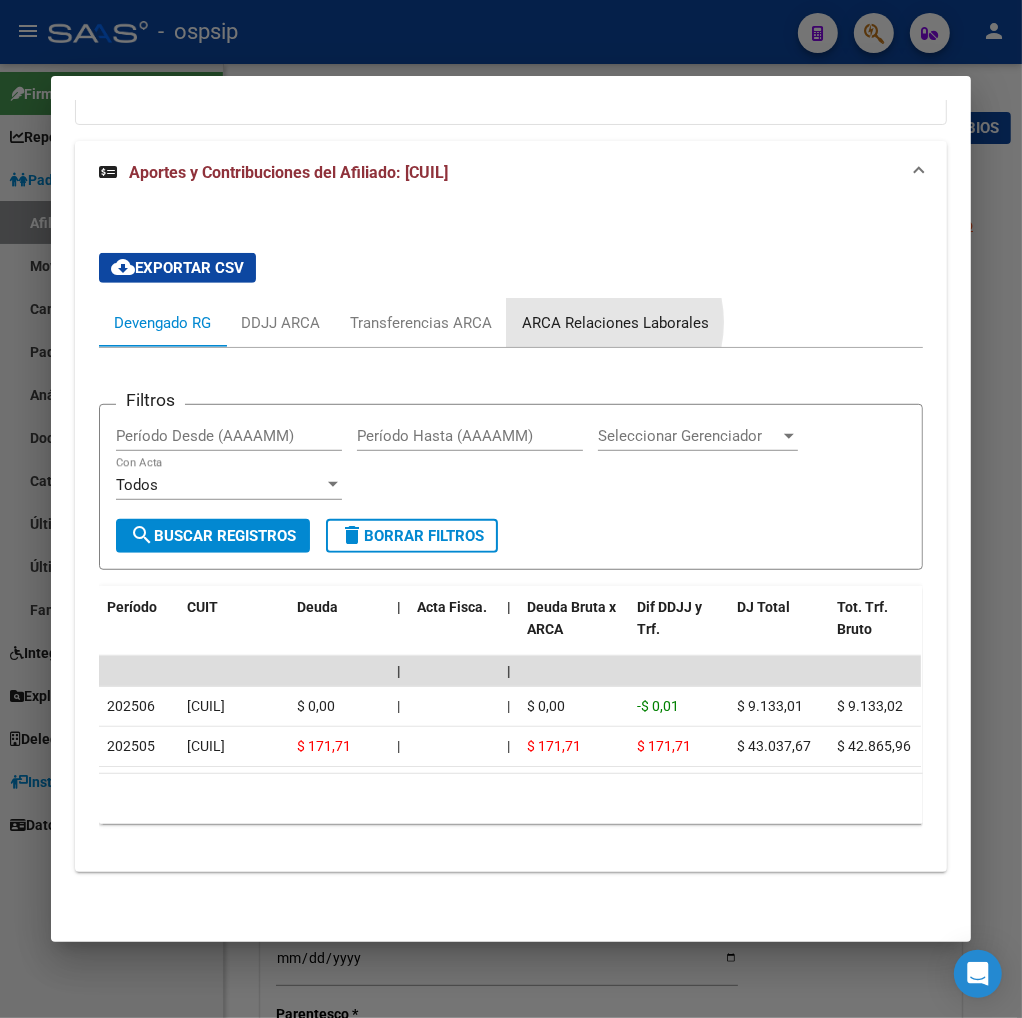 click on "ARCA Relaciones Laborales" at bounding box center (615, 323) 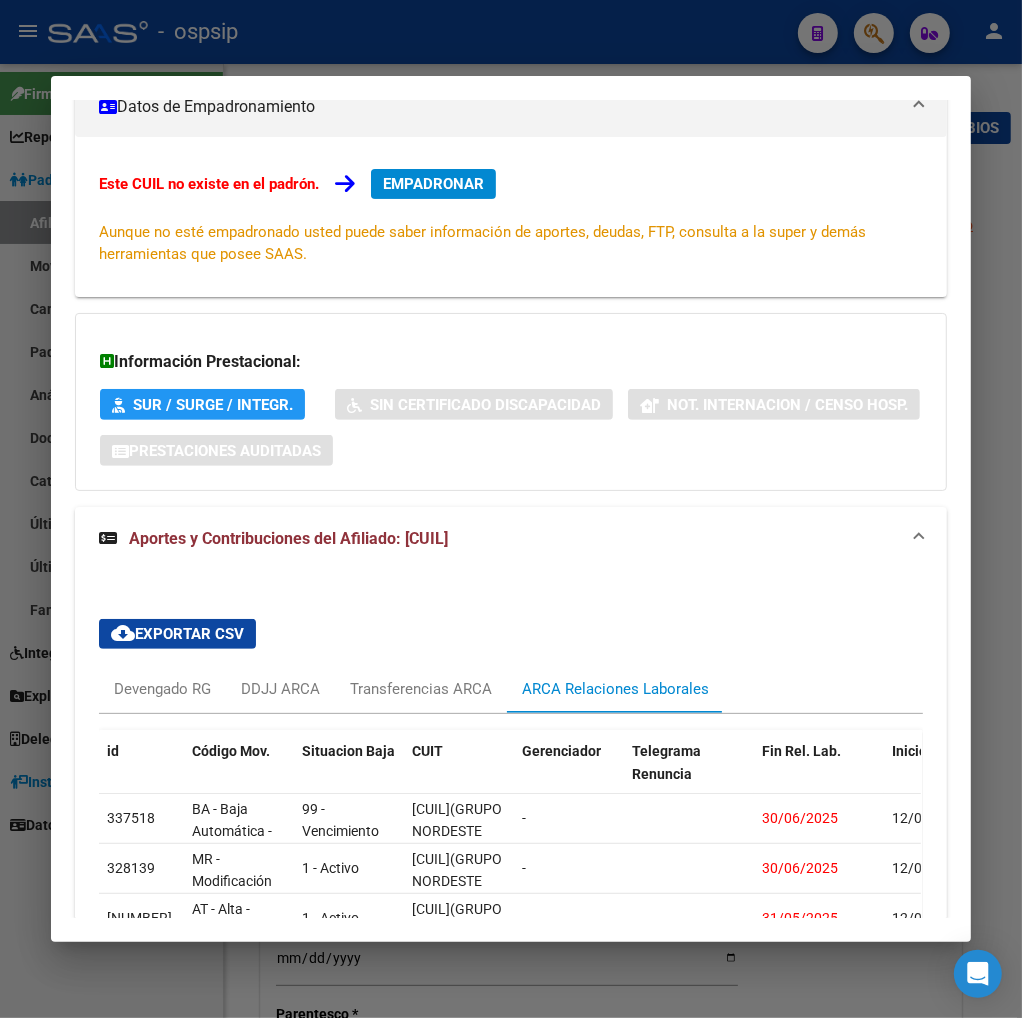 scroll, scrollTop: 494, scrollLeft: 0, axis: vertical 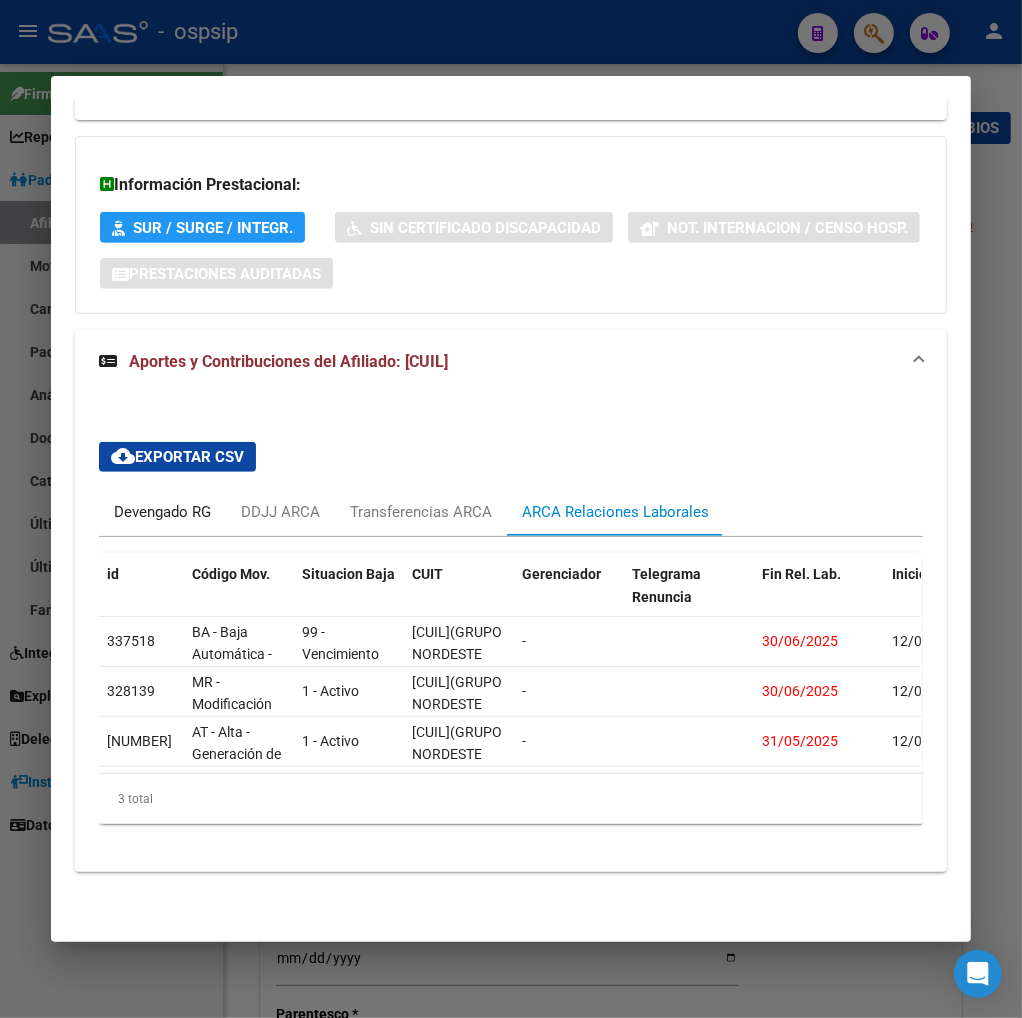 click on "Devengado RG" at bounding box center [162, 512] 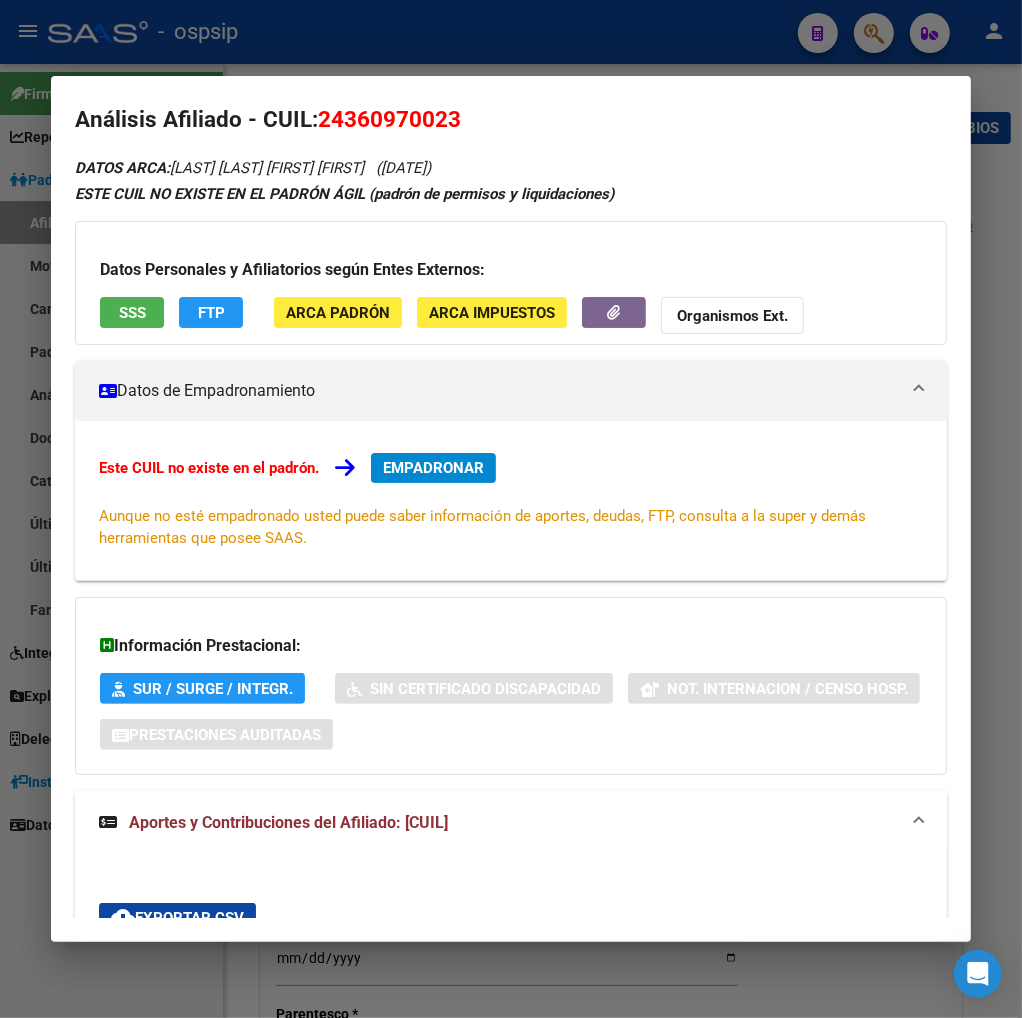 scroll, scrollTop: 0, scrollLeft: 0, axis: both 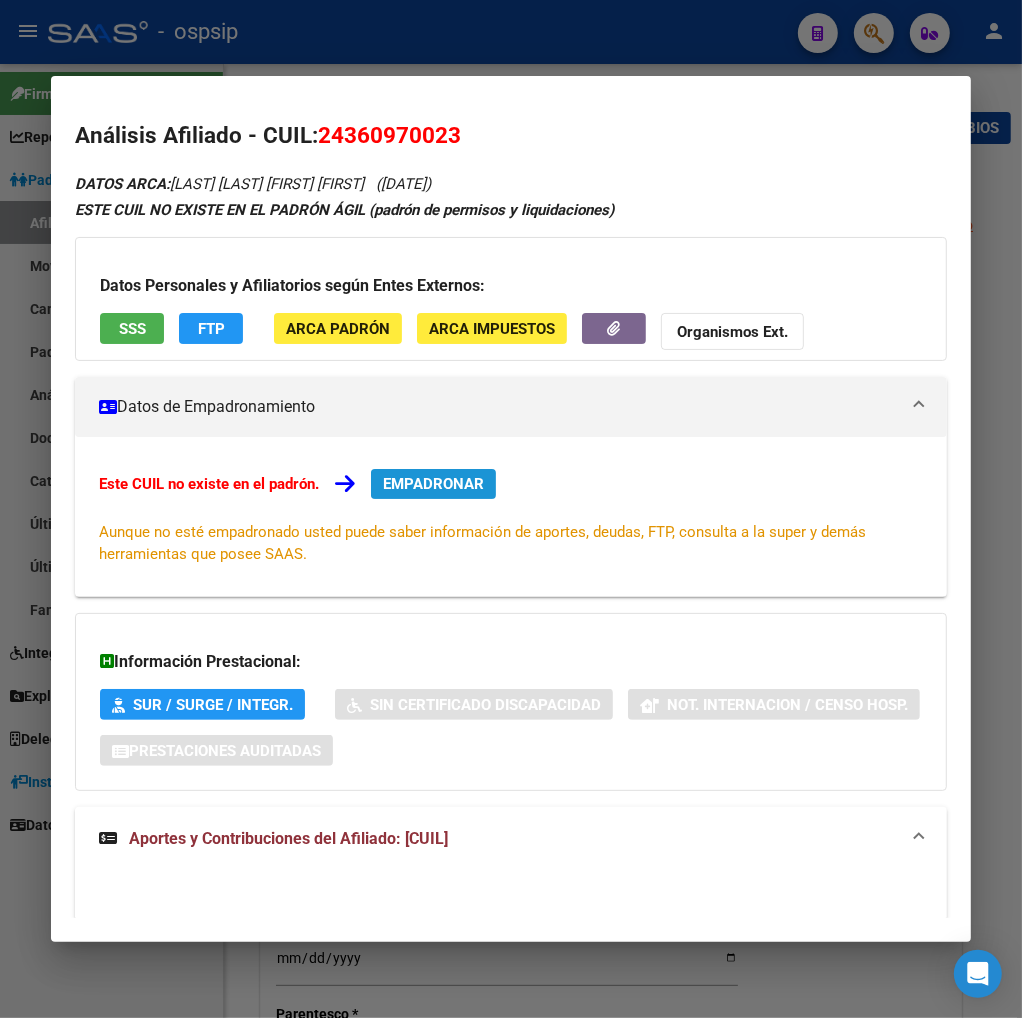 click on "EMPADRONAR" at bounding box center (433, 484) 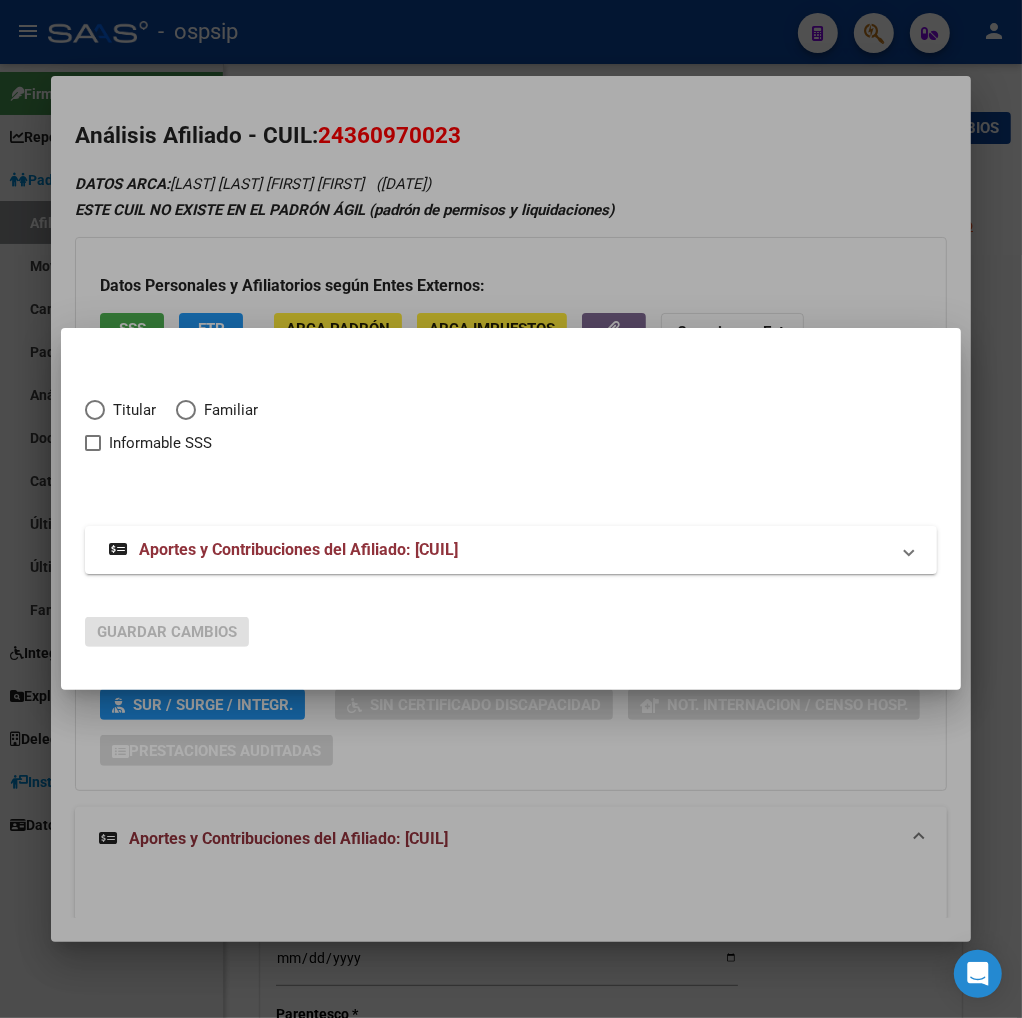 click at bounding box center [95, 410] 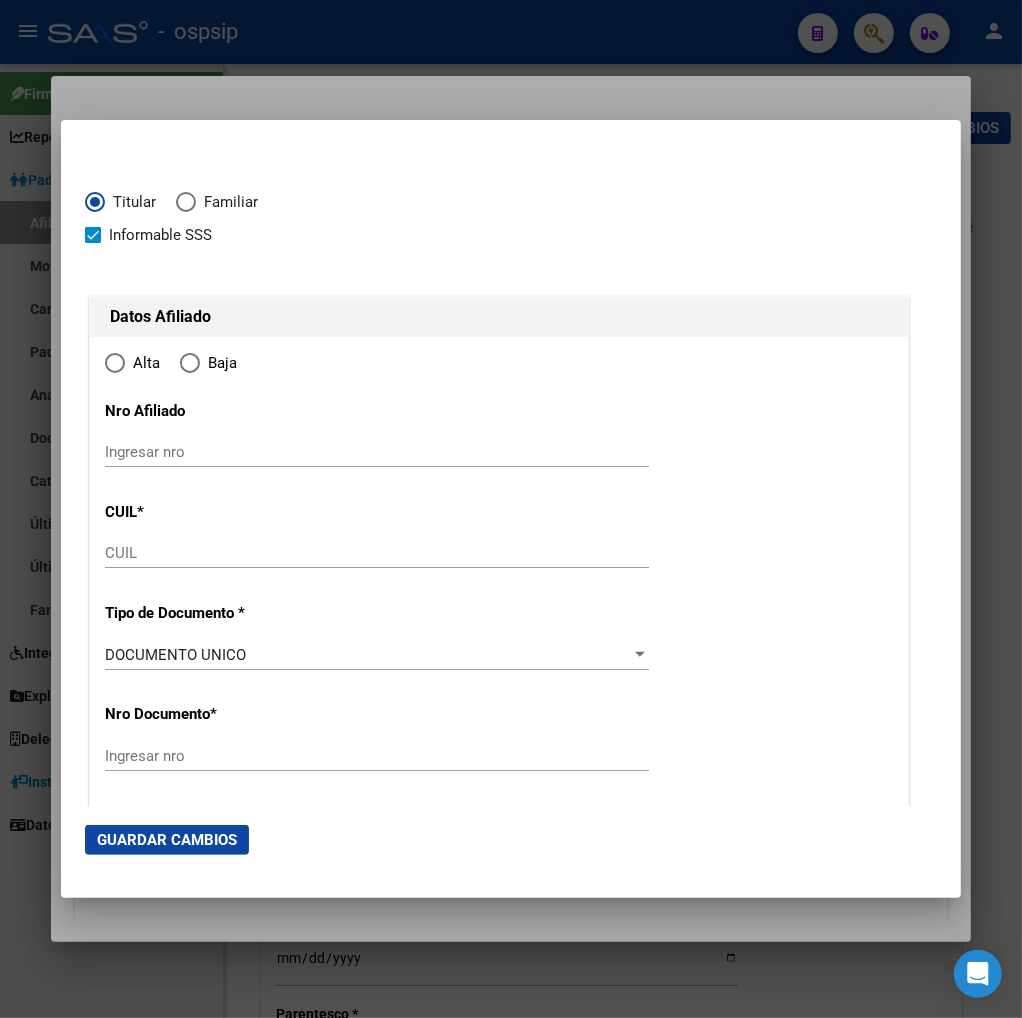 type on "[CUIL]" 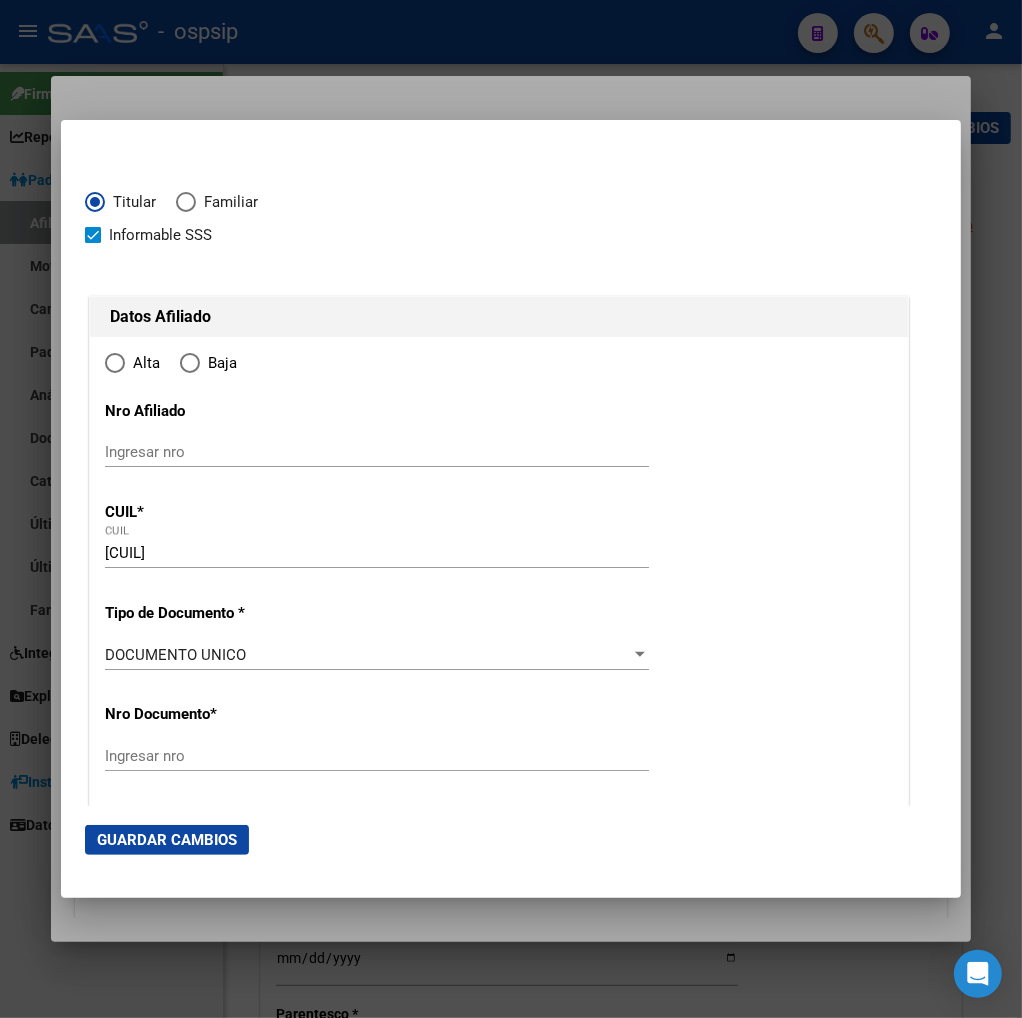 scroll, scrollTop: 111, scrollLeft: 0, axis: vertical 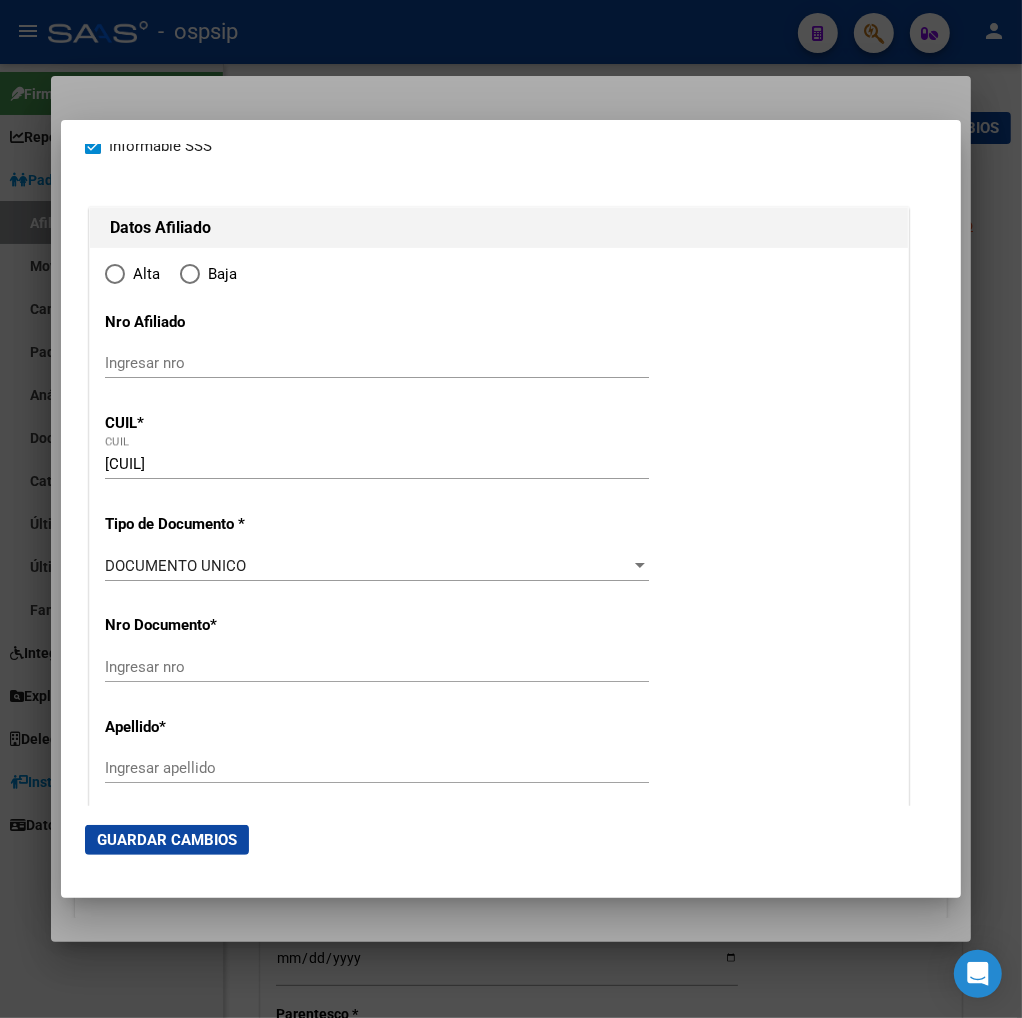 type on "36097002" 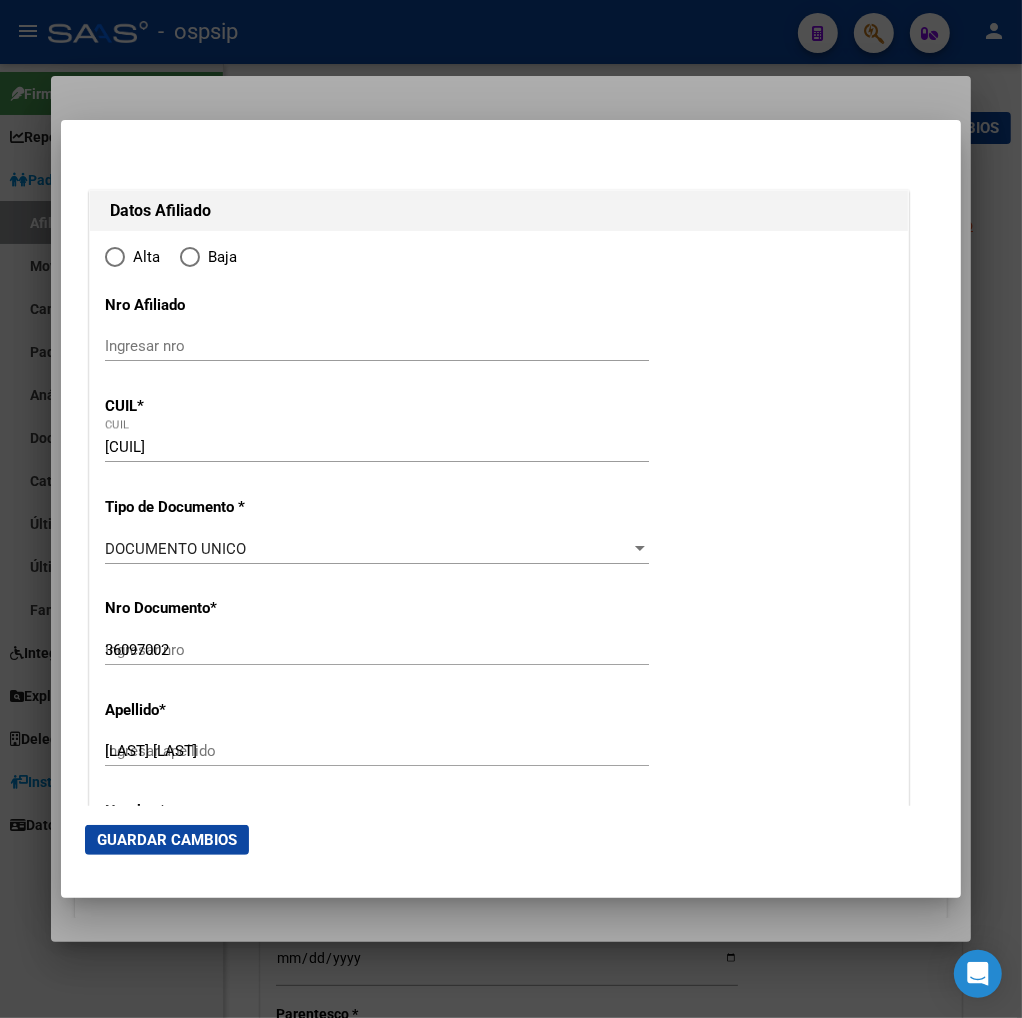 radio on "true" 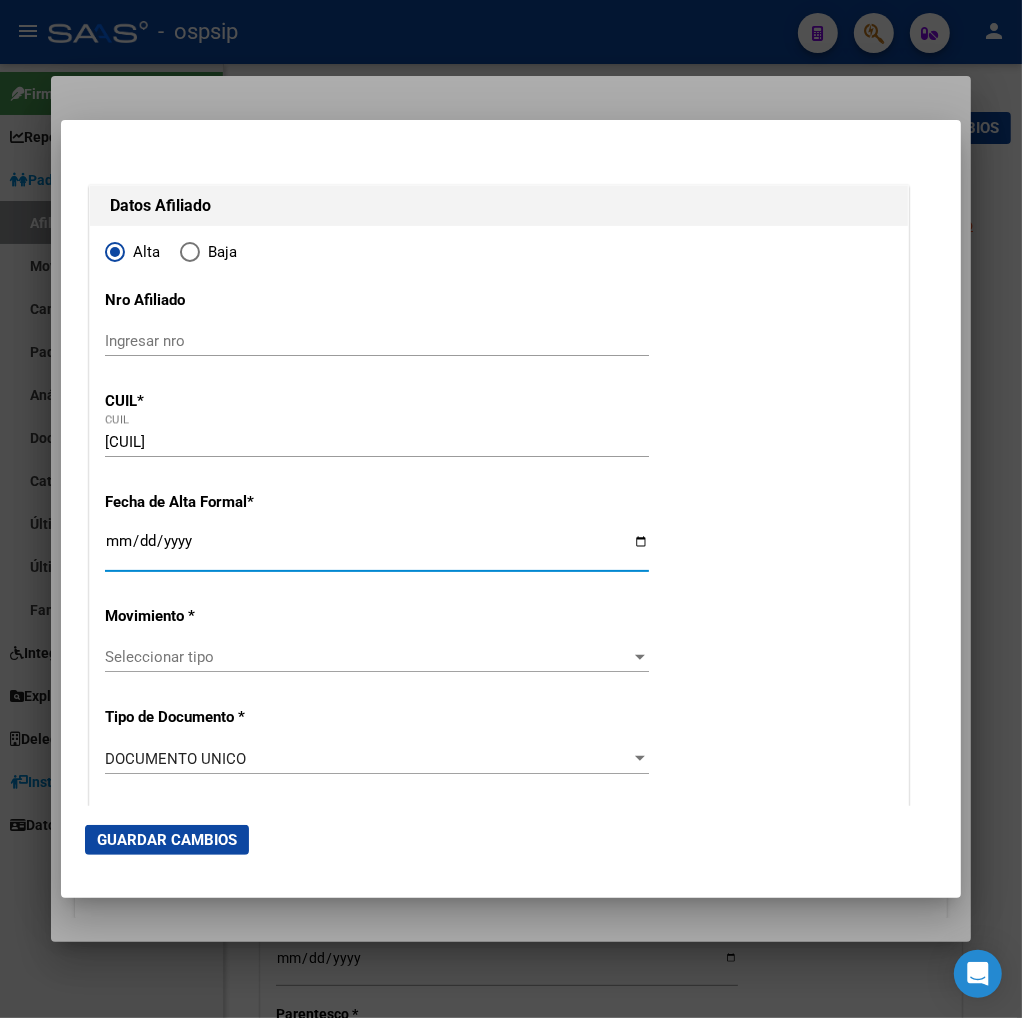 click on "Ingresar fecha" at bounding box center (377, 549) 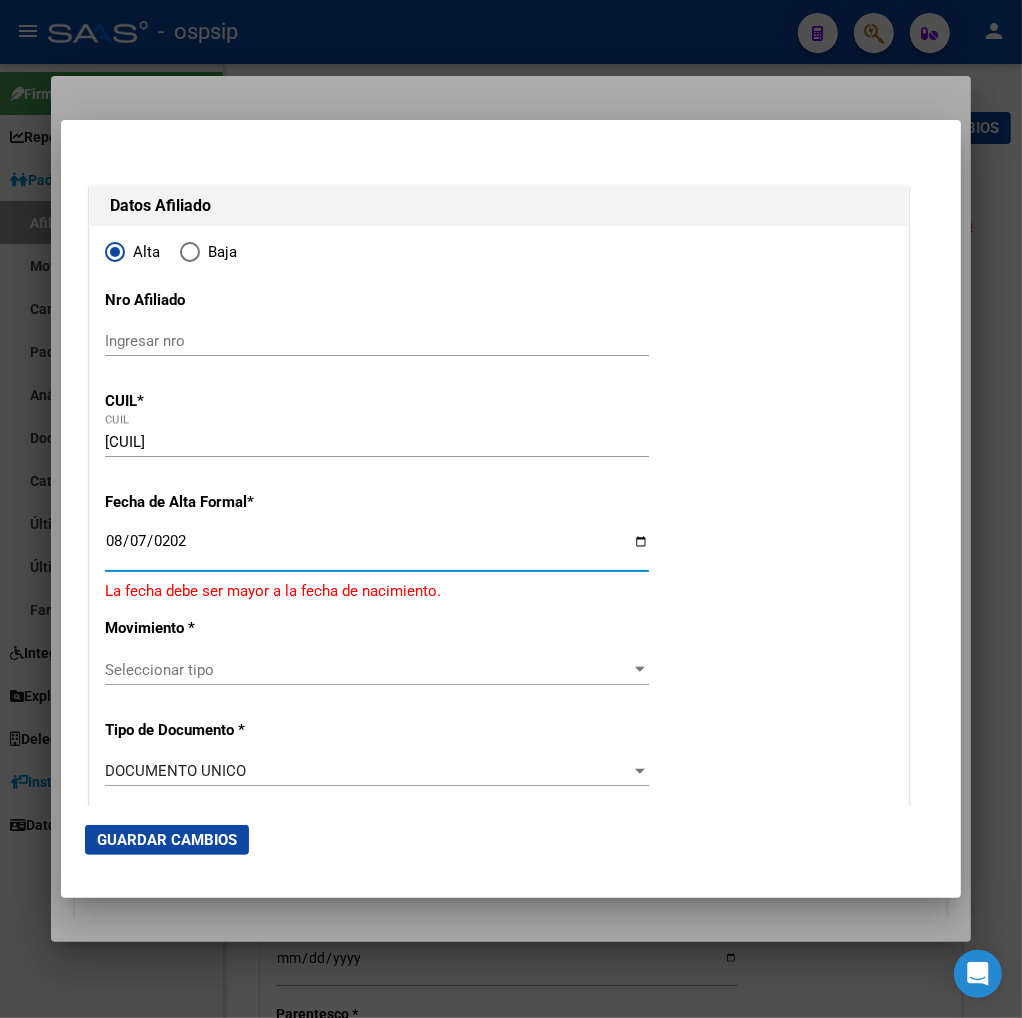 type on "2025-08-07" 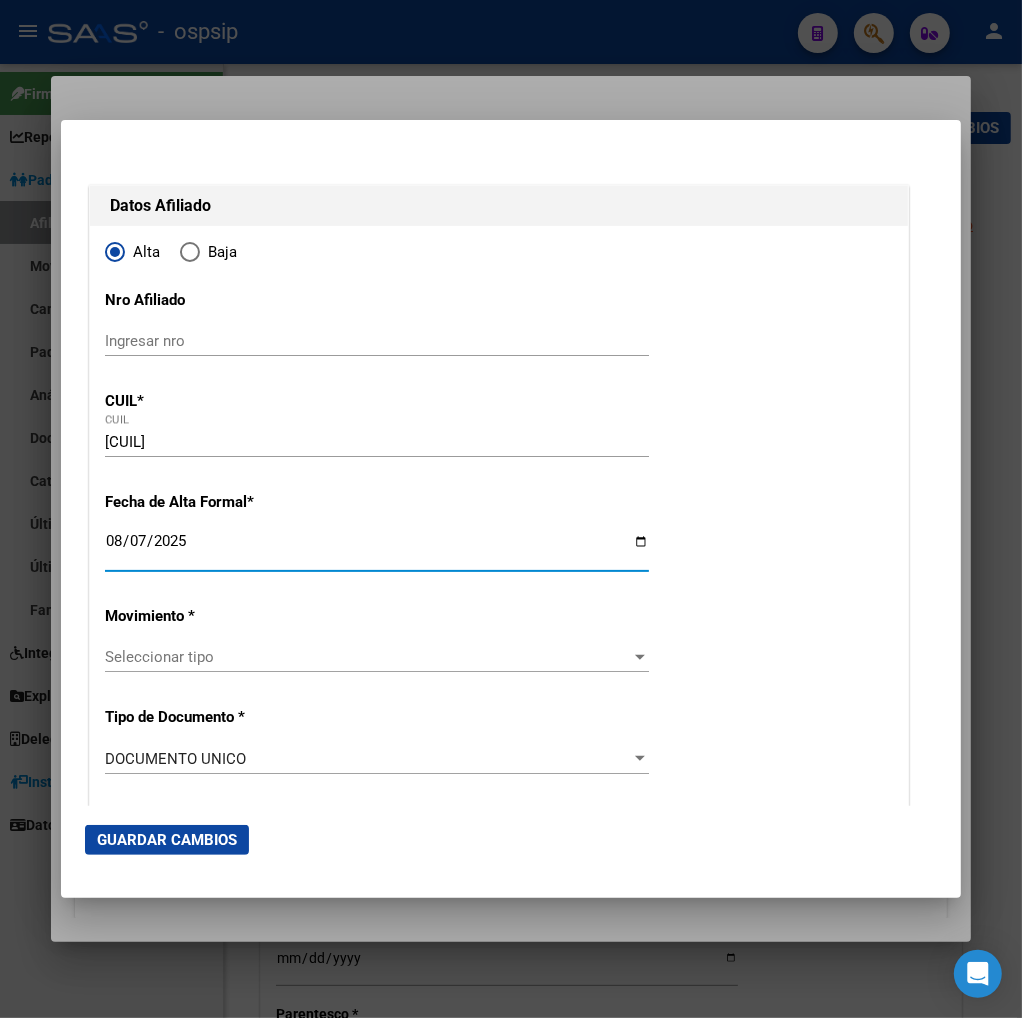 click on "Seleccionar tipo" at bounding box center [368, 657] 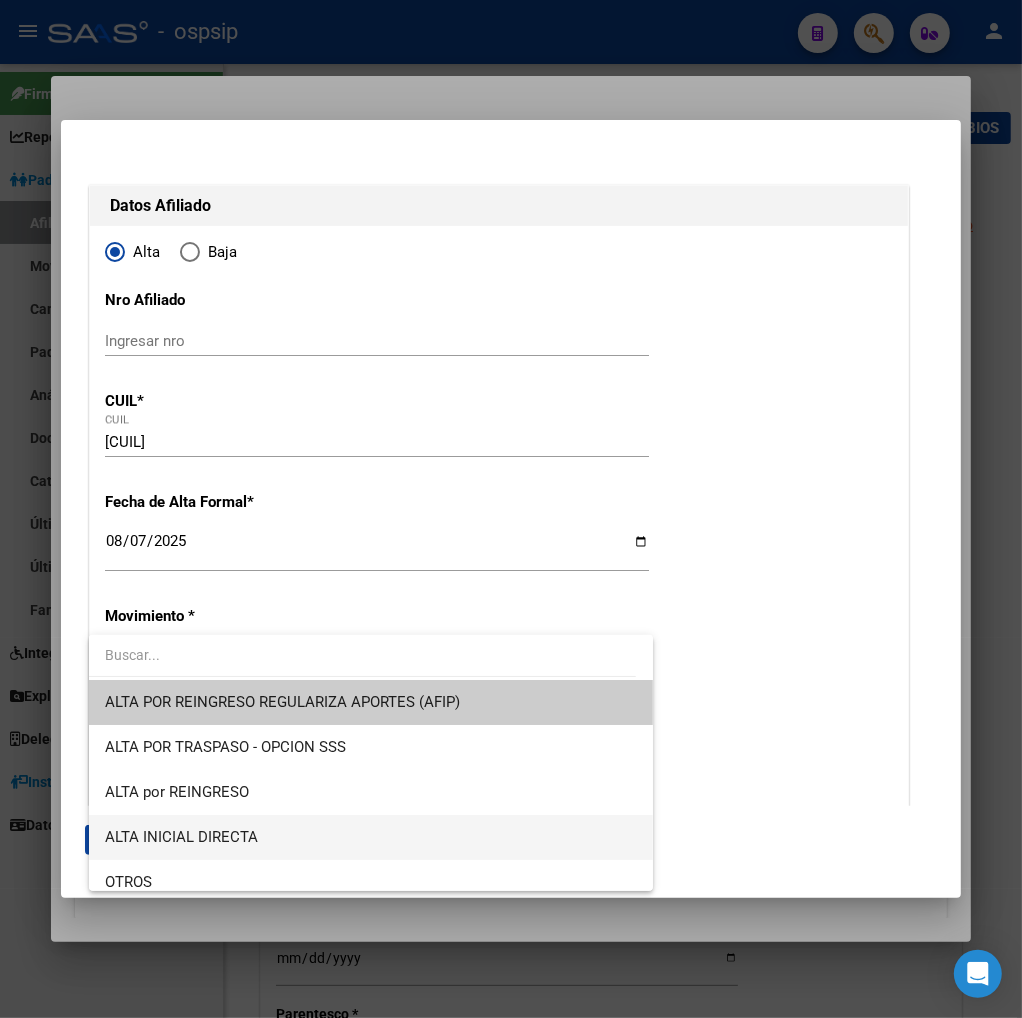 click on "ALTA INICIAL DIRECTA" at bounding box center [371, 837] 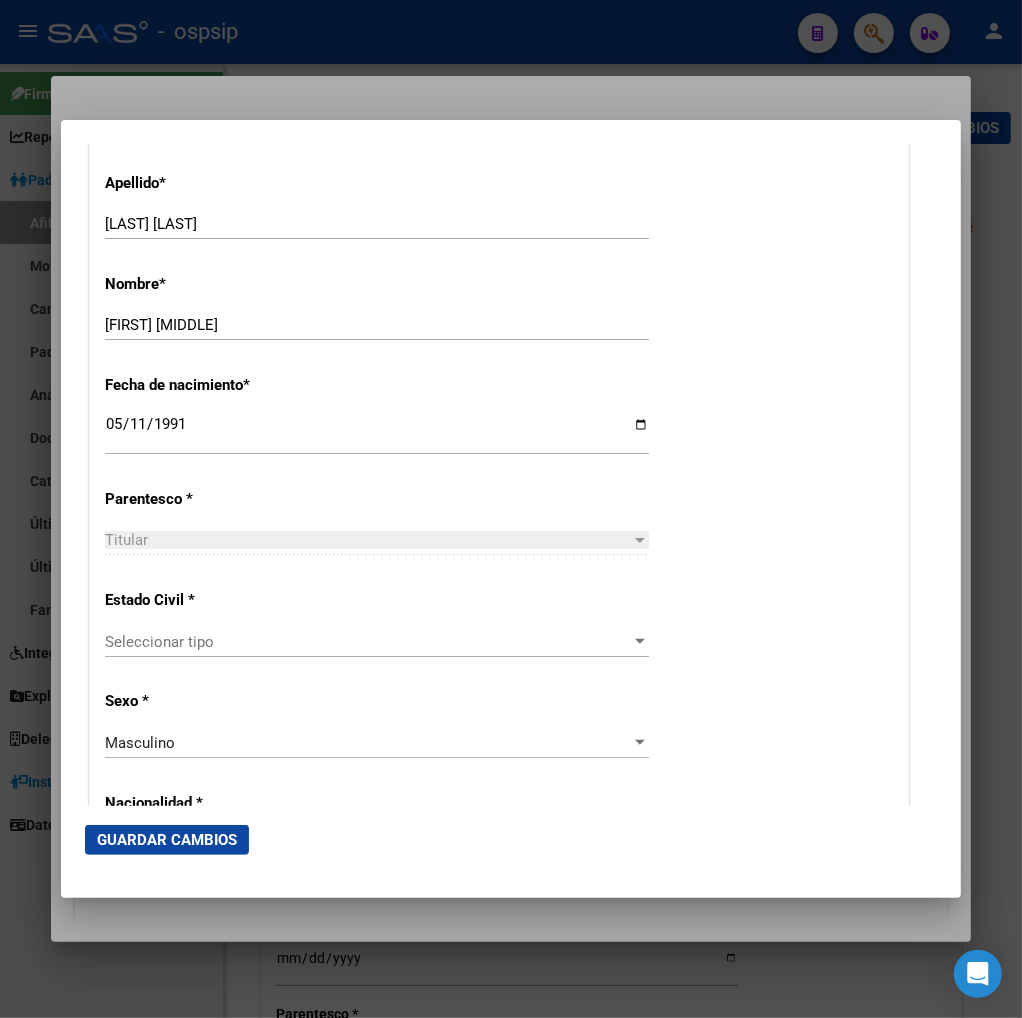scroll, scrollTop: 888, scrollLeft: 0, axis: vertical 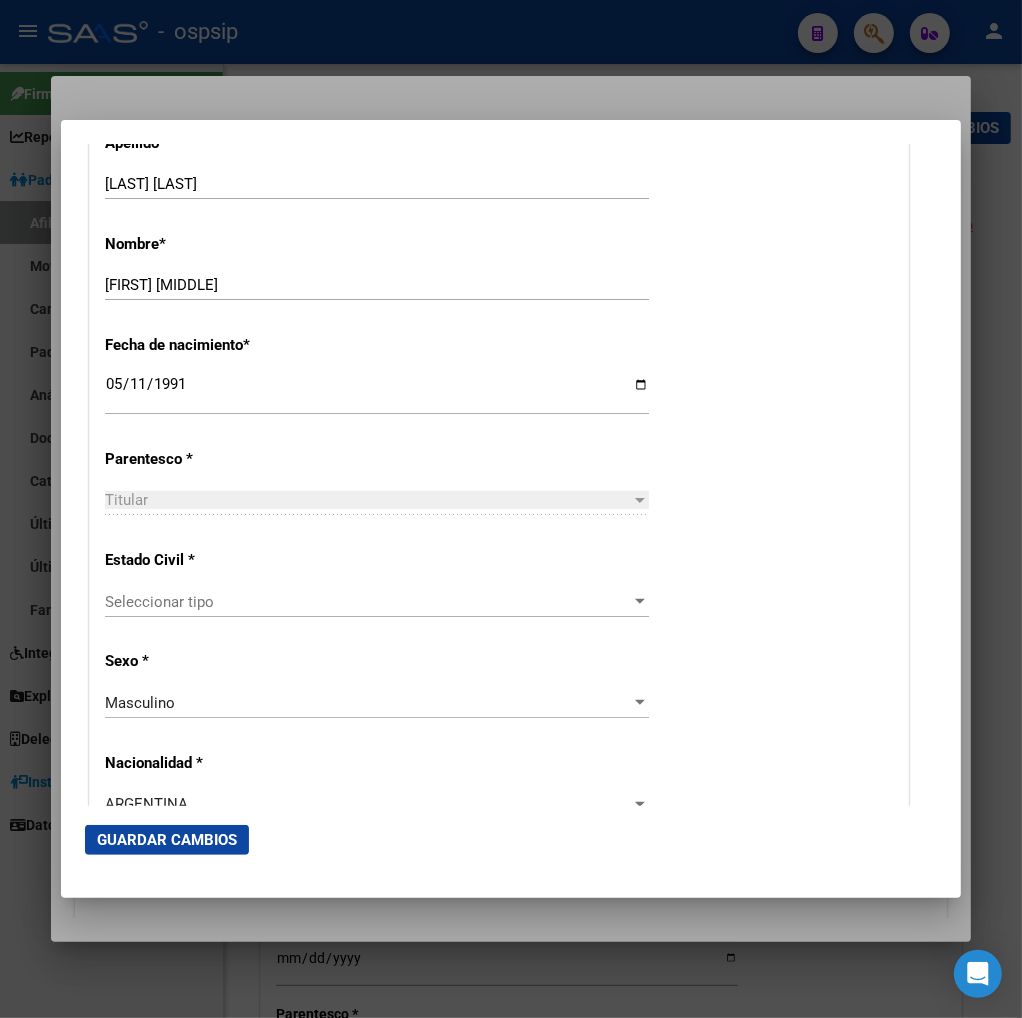 click on "Seleccionar tipo" at bounding box center (368, 602) 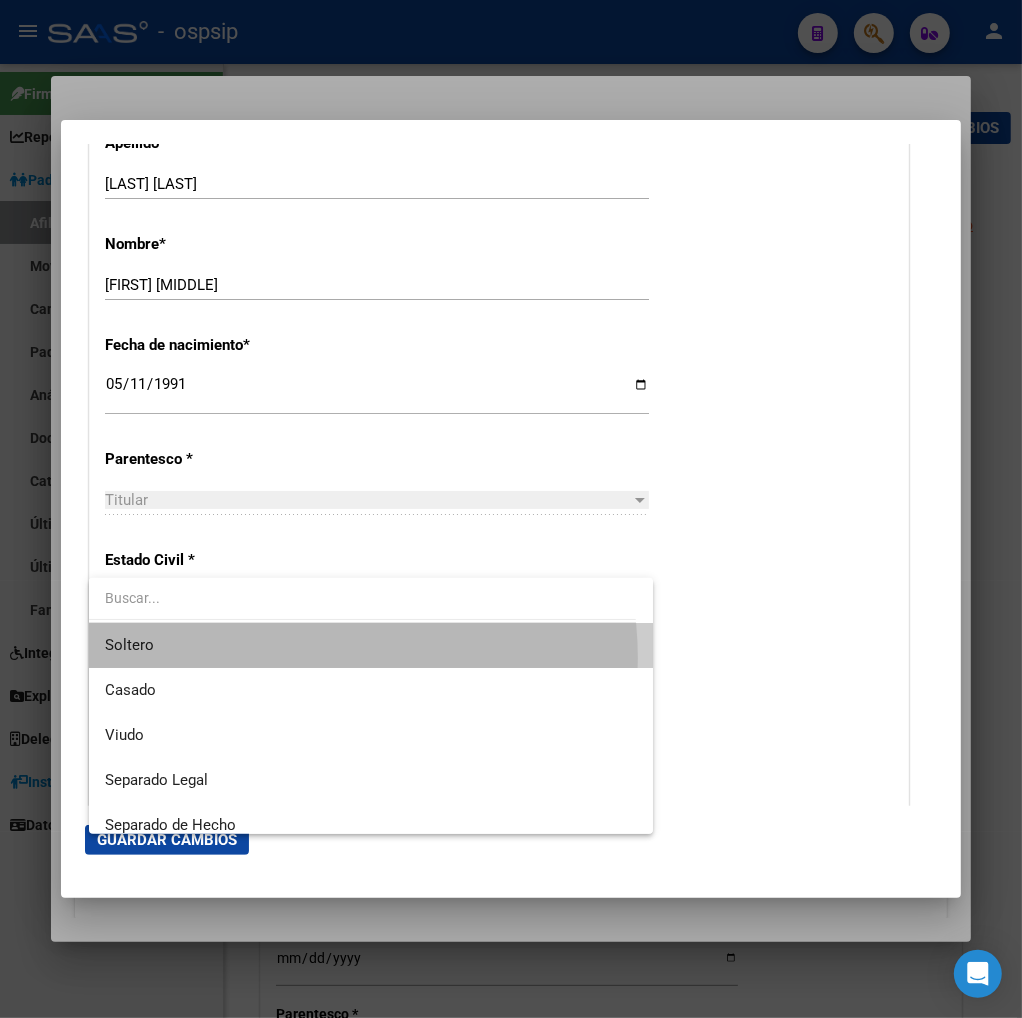 click on "Soltero" at bounding box center (371, 645) 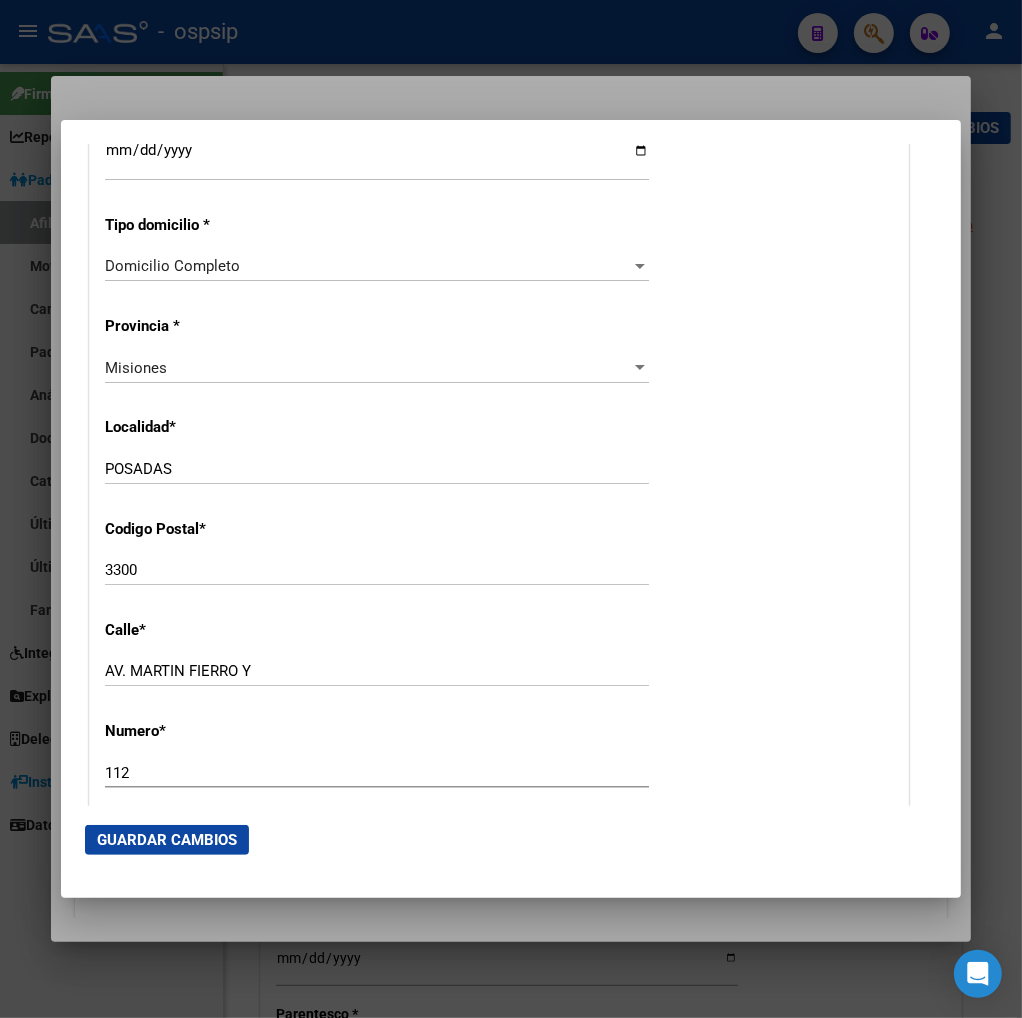 scroll, scrollTop: 1777, scrollLeft: 0, axis: vertical 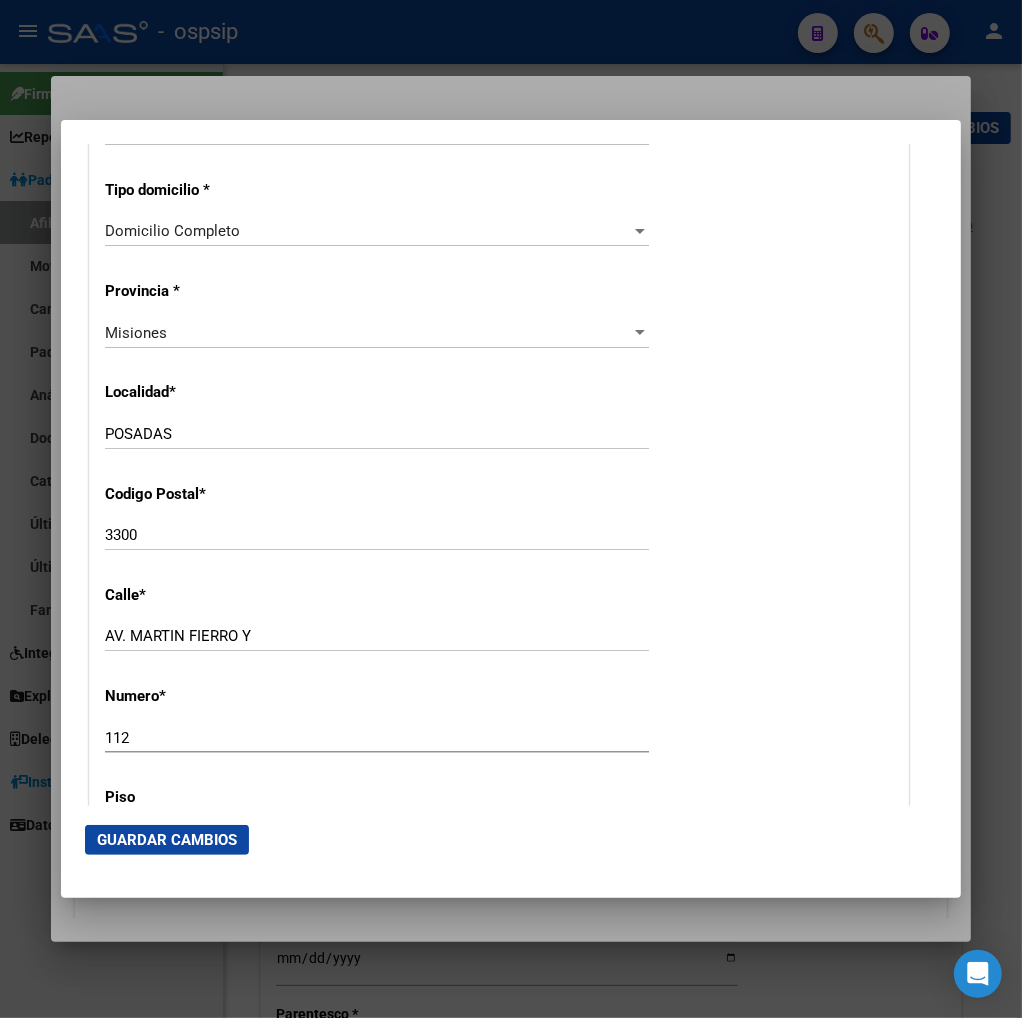 click on "AV. MARTIN FIERRO Y" at bounding box center (377, 636) 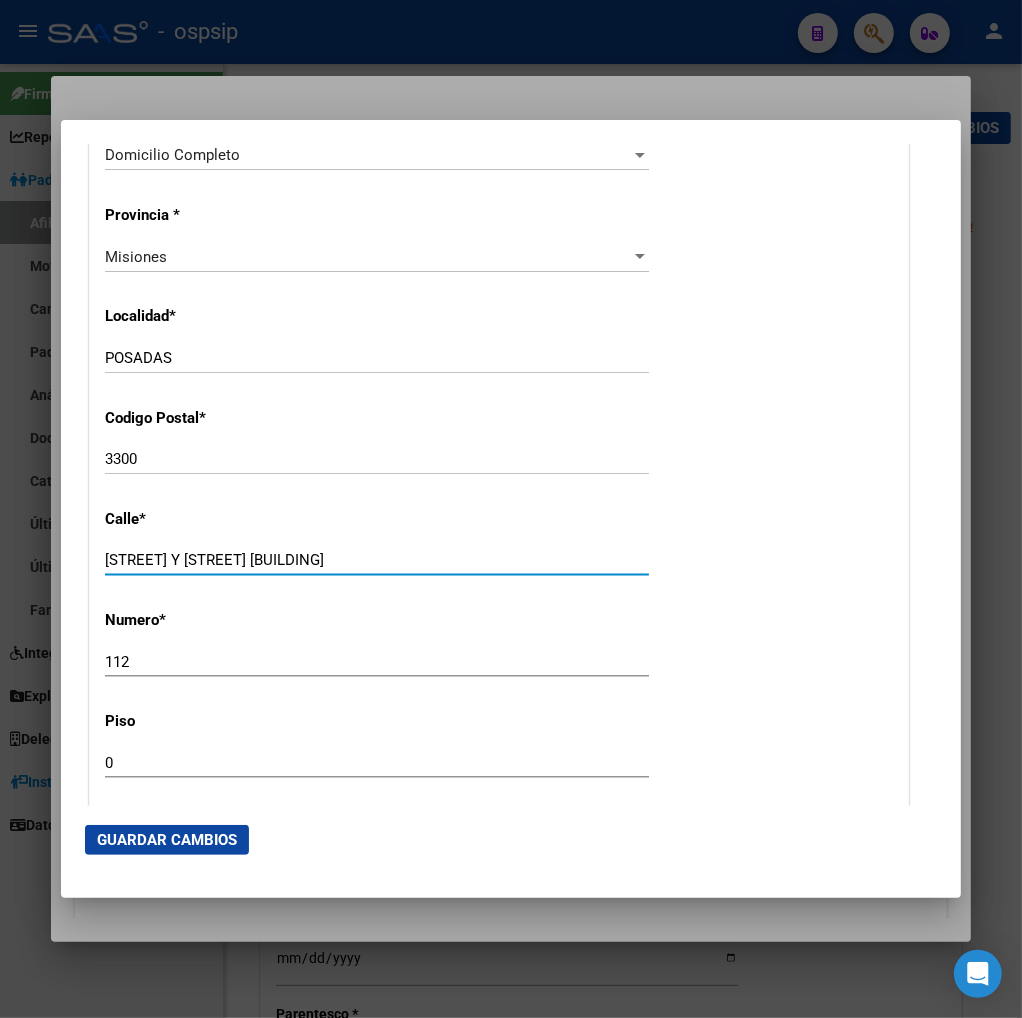 scroll, scrollTop: 1888, scrollLeft: 0, axis: vertical 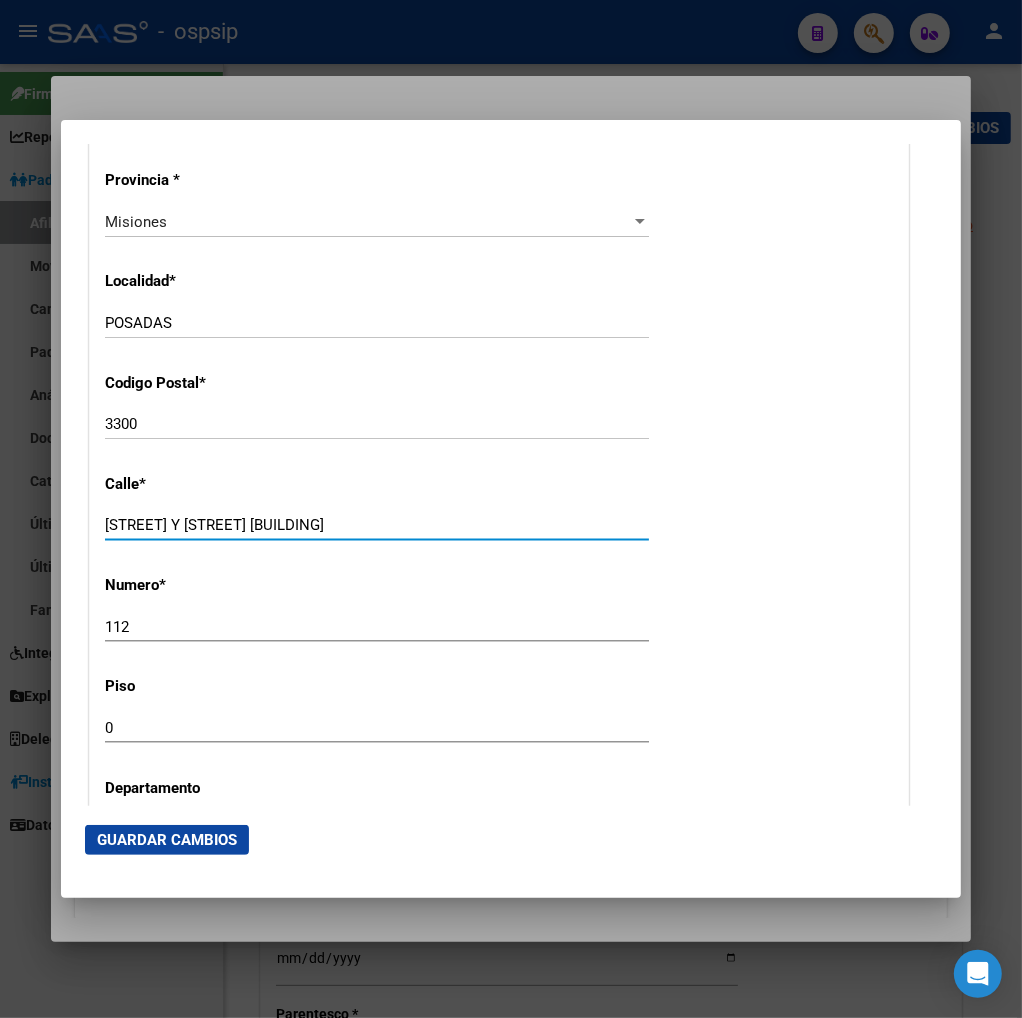 type on "[STREET] Y [STREET] [BUILDING]" 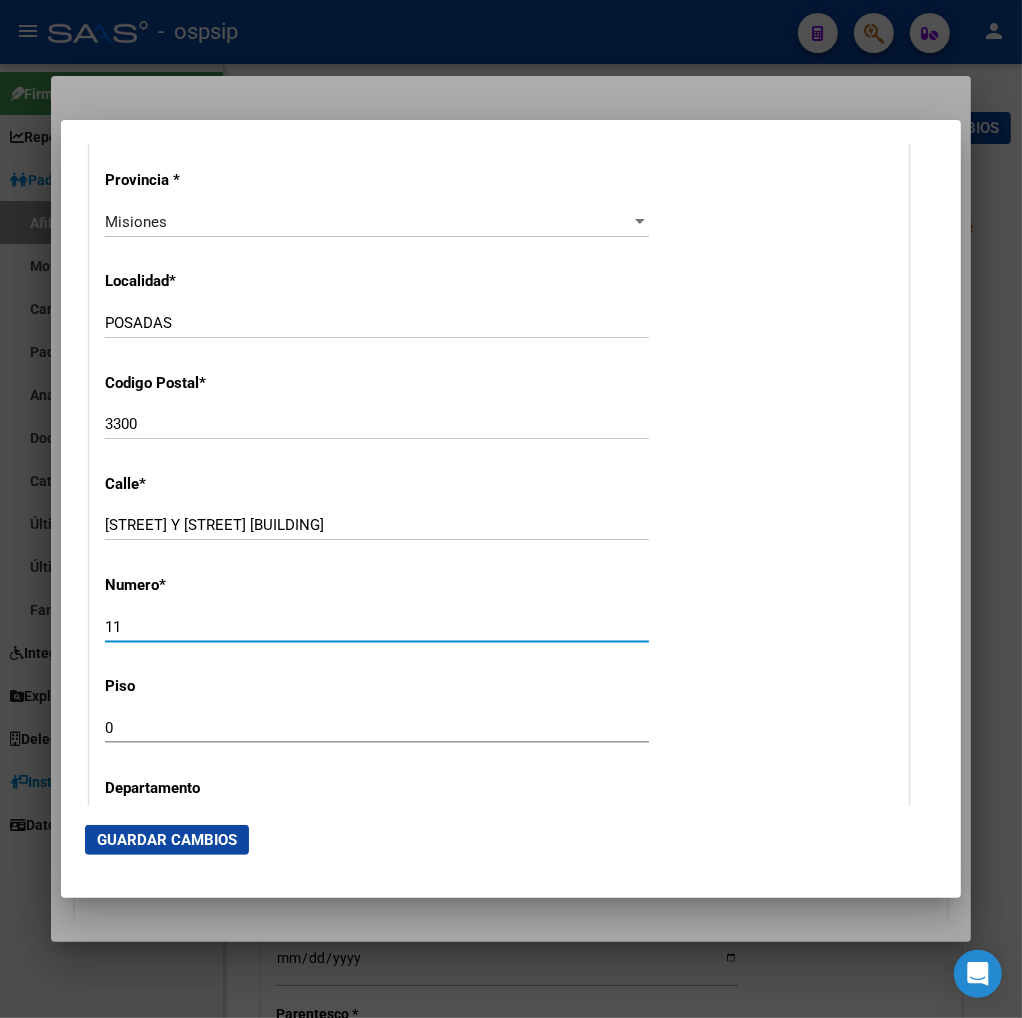 type on "1" 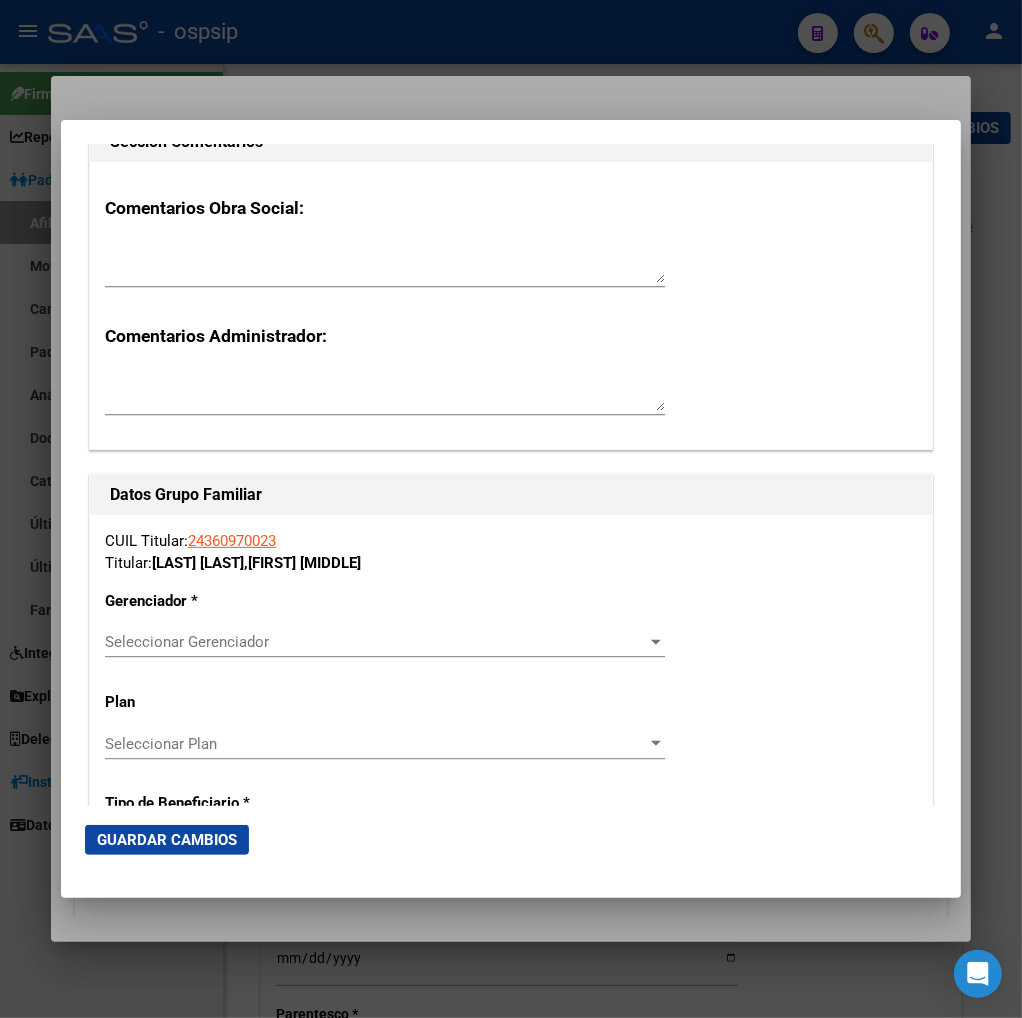scroll, scrollTop: 3111, scrollLeft: 0, axis: vertical 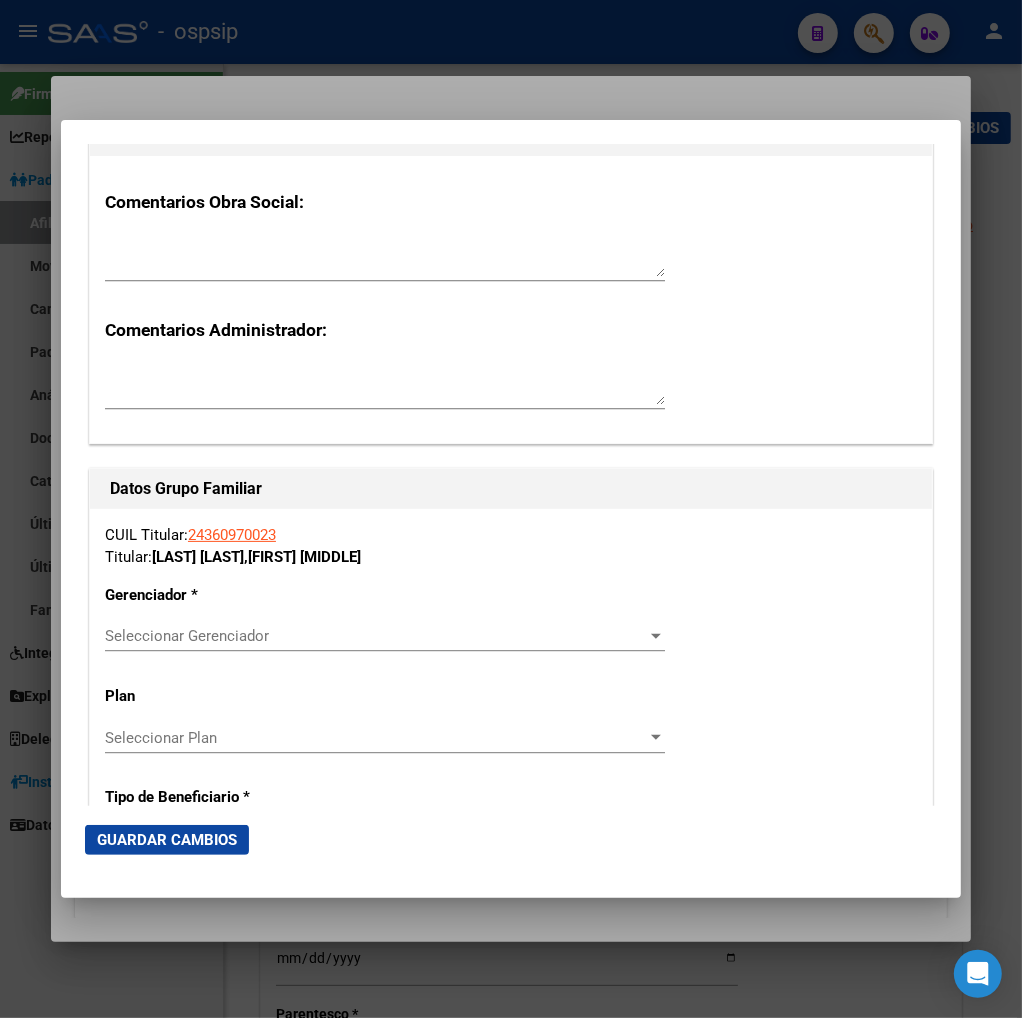 type on "14" 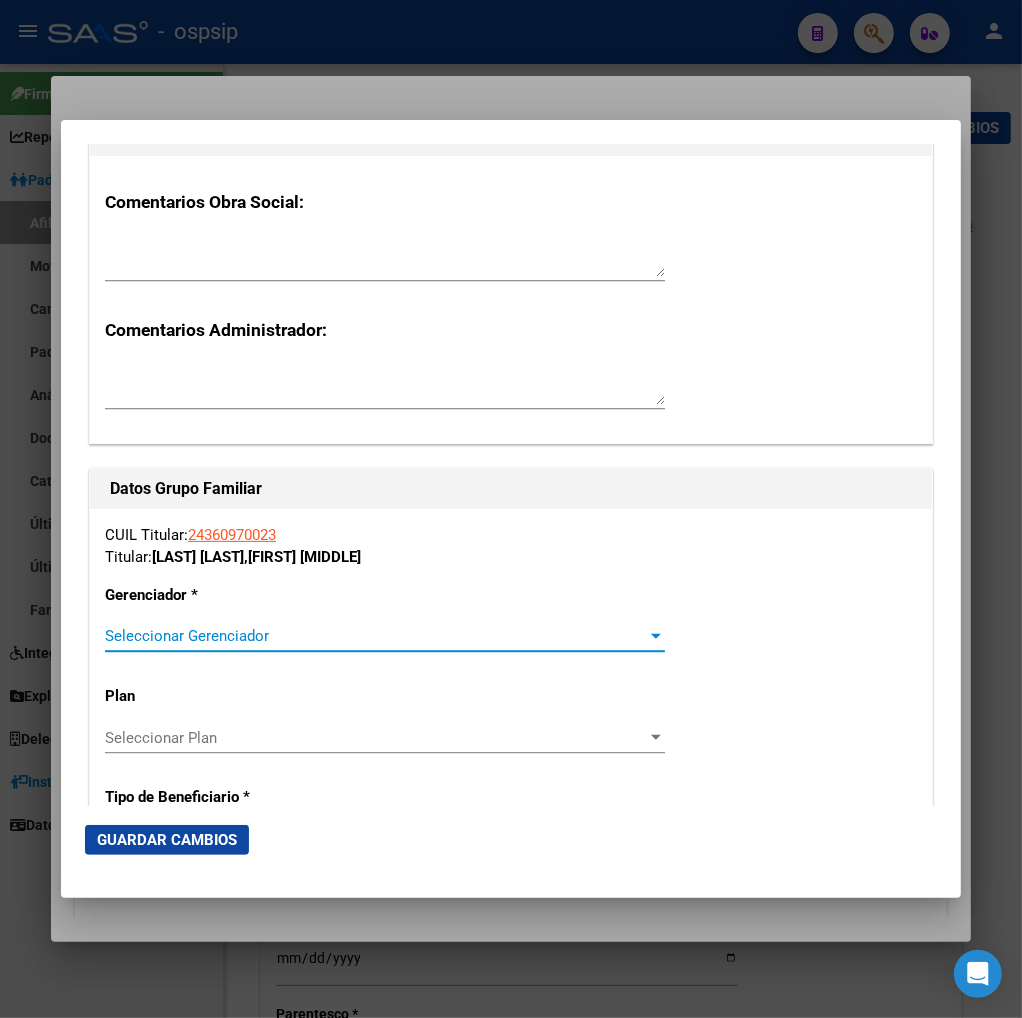 click on "Seleccionar Gerenciador" at bounding box center (376, 636) 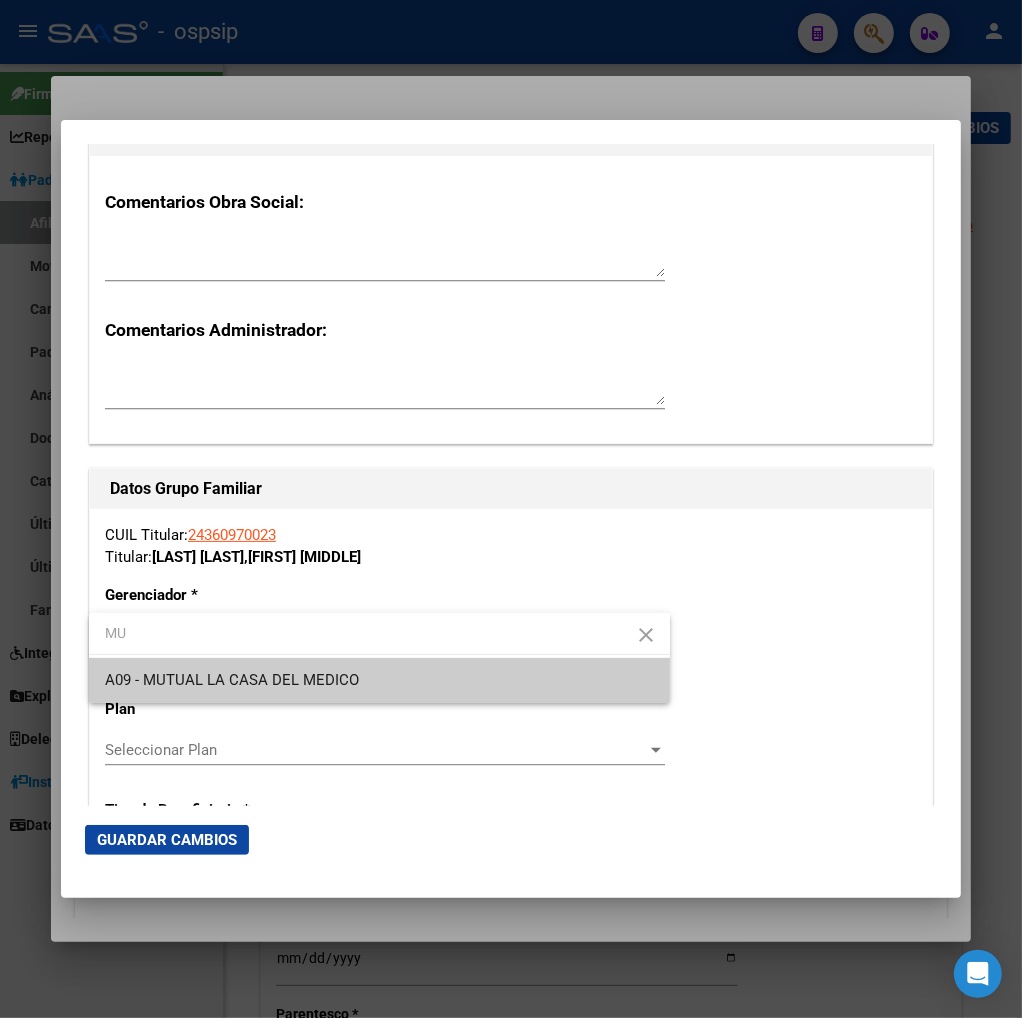 type on "MU" 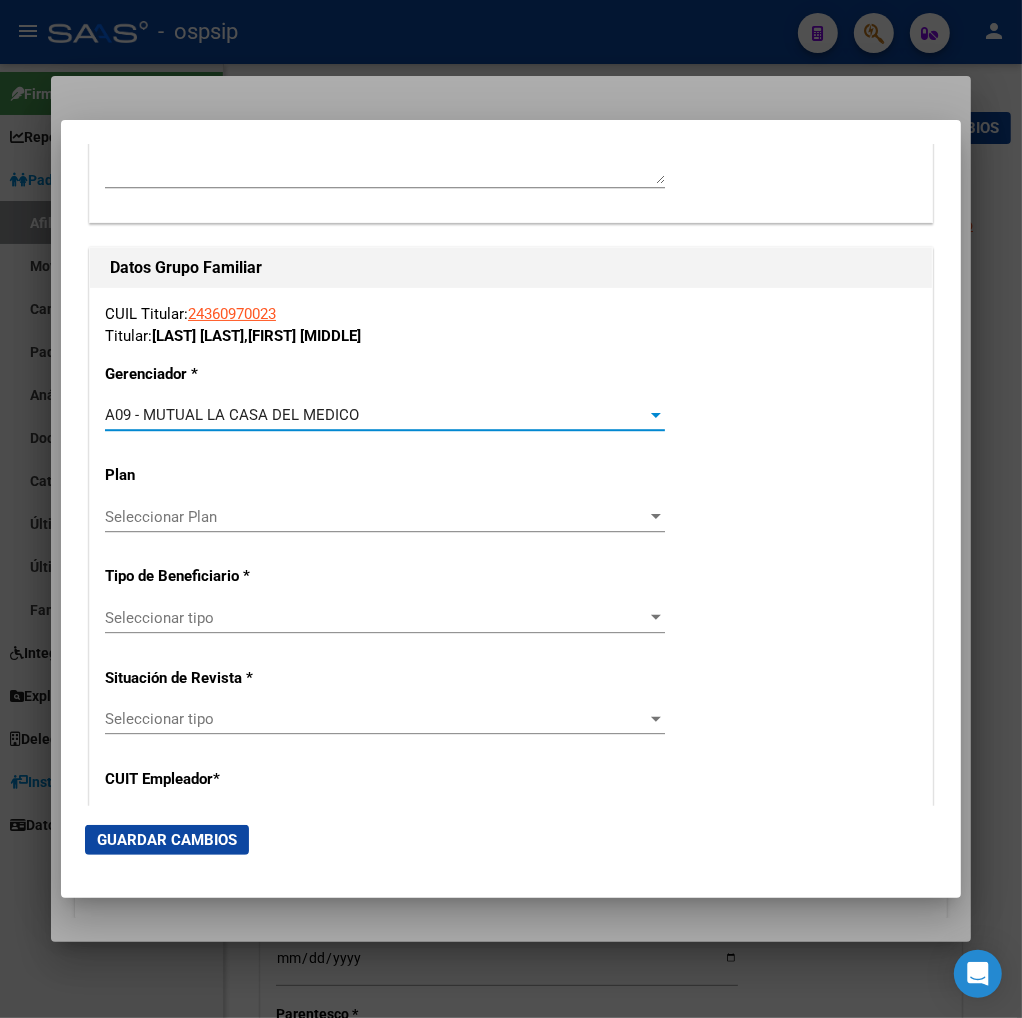 scroll, scrollTop: 3333, scrollLeft: 0, axis: vertical 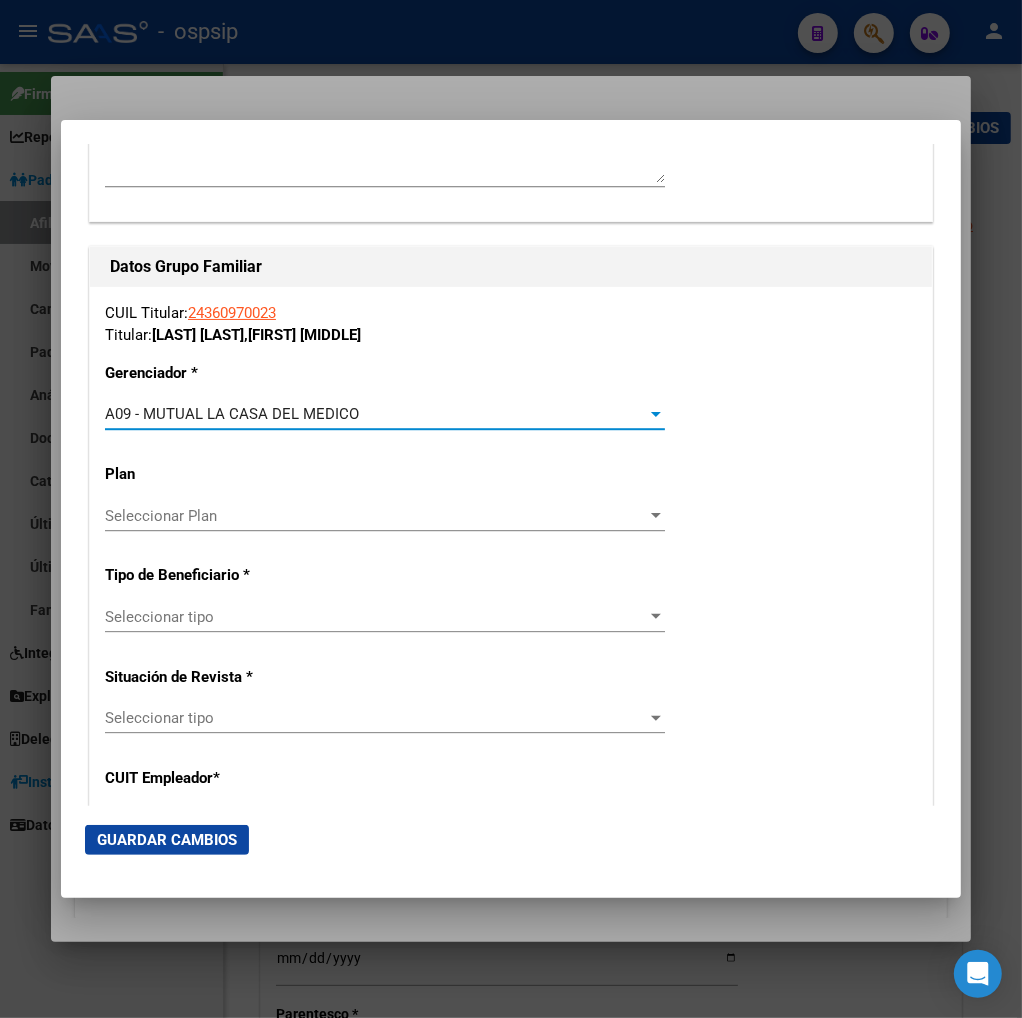 click on "Seleccionar tipo Seleccionar tipo" at bounding box center [385, 617] 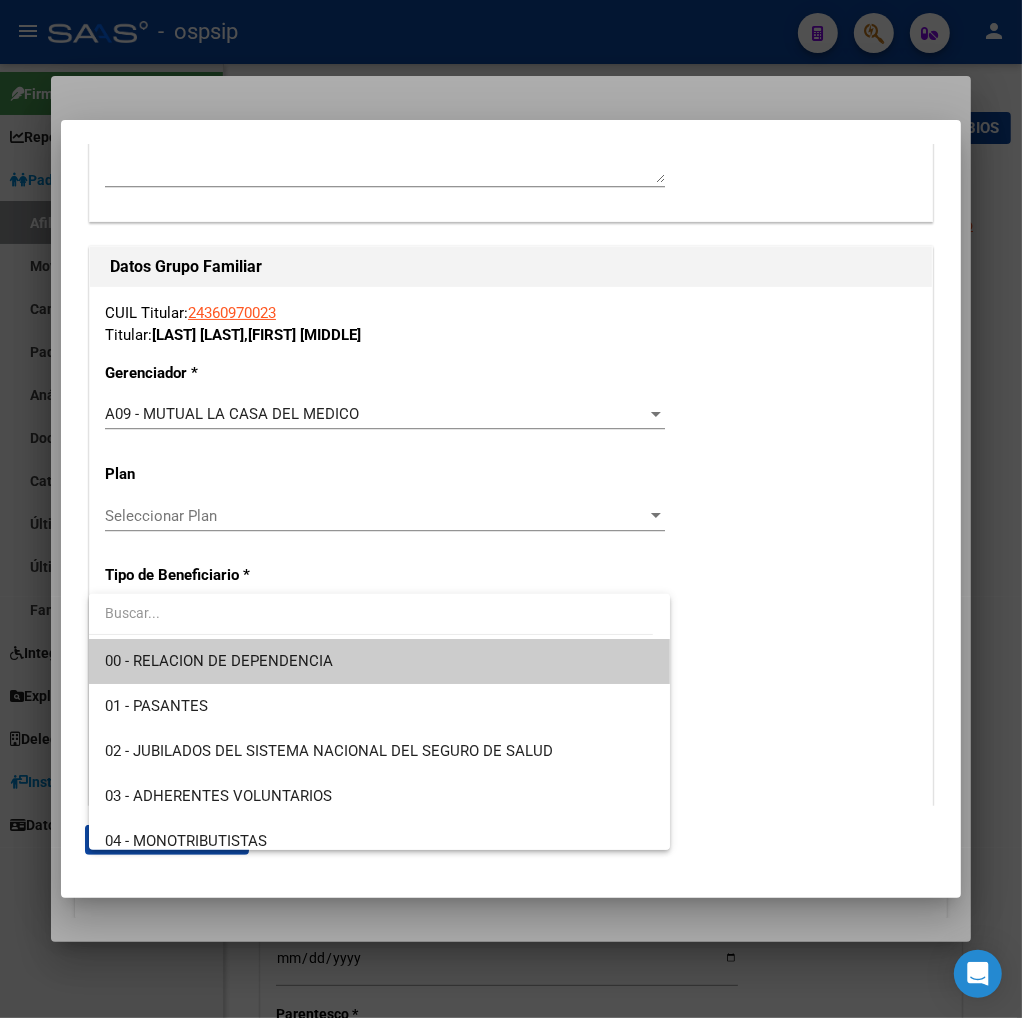 click on "00 - RELACION DE DEPENDENCIA" at bounding box center [379, 661] 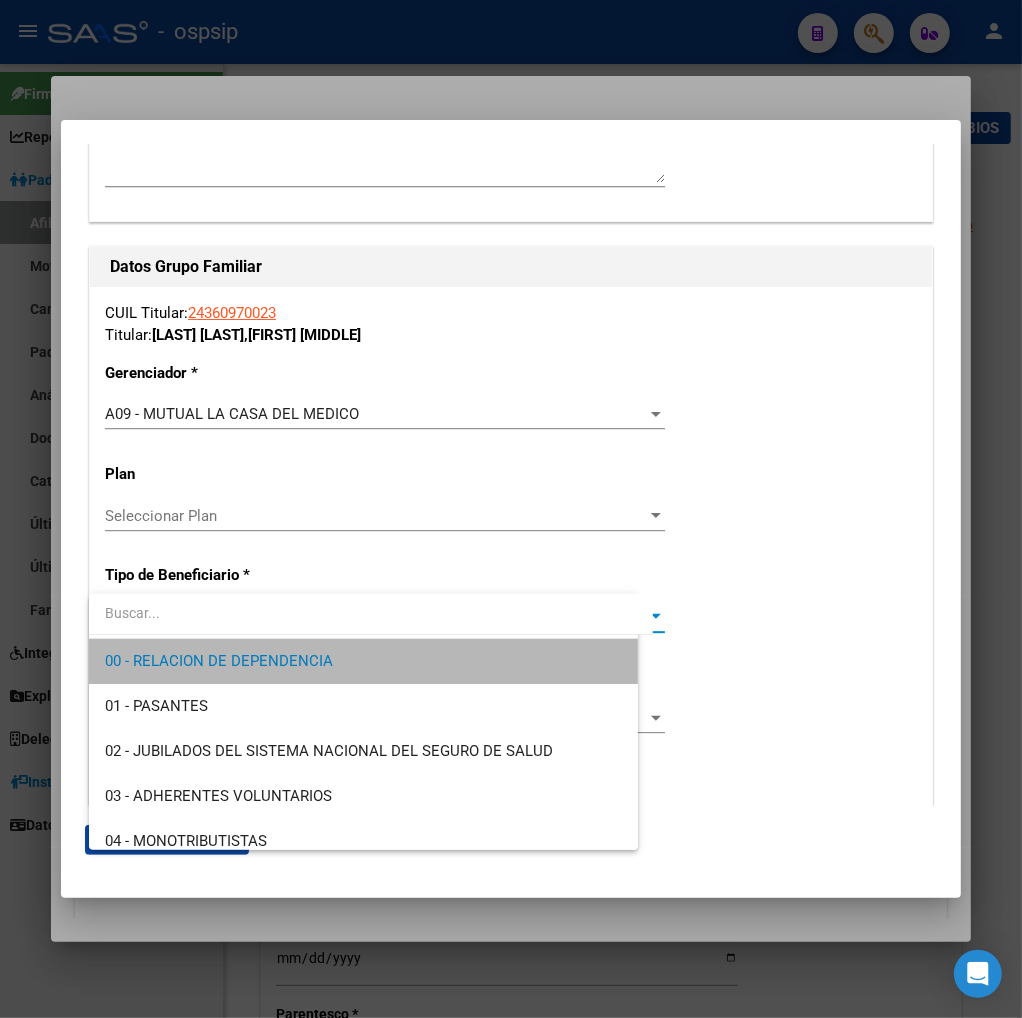 type on "[NUMBER]" 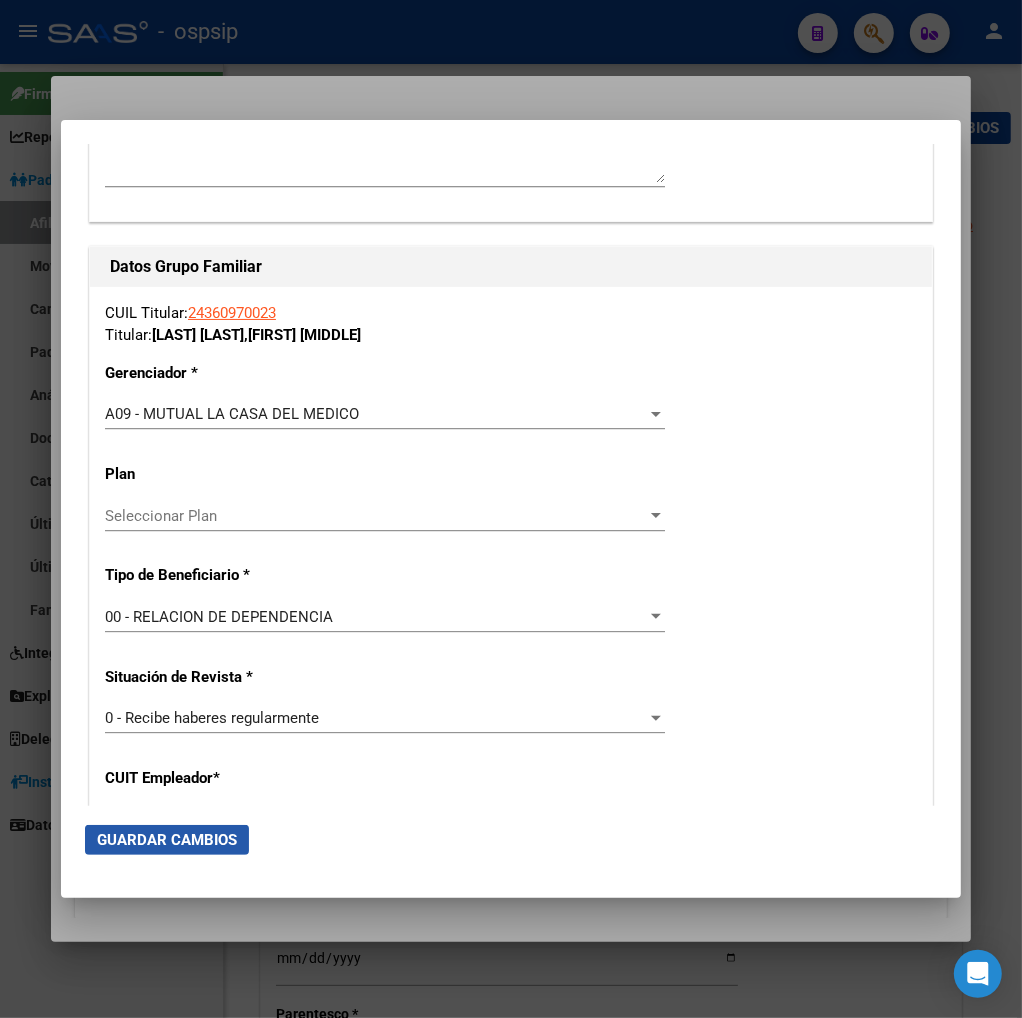 click on "Guardar Cambios" 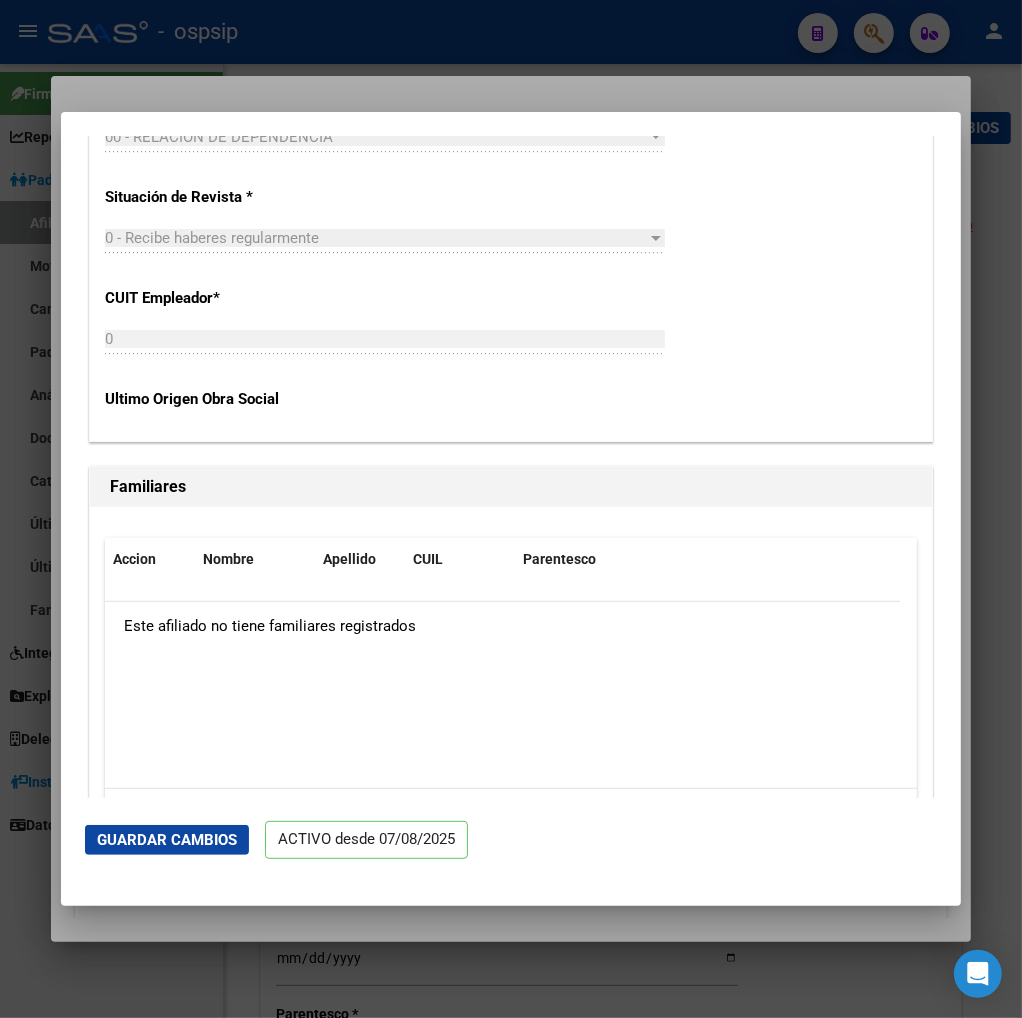 scroll, scrollTop: 3888, scrollLeft: 0, axis: vertical 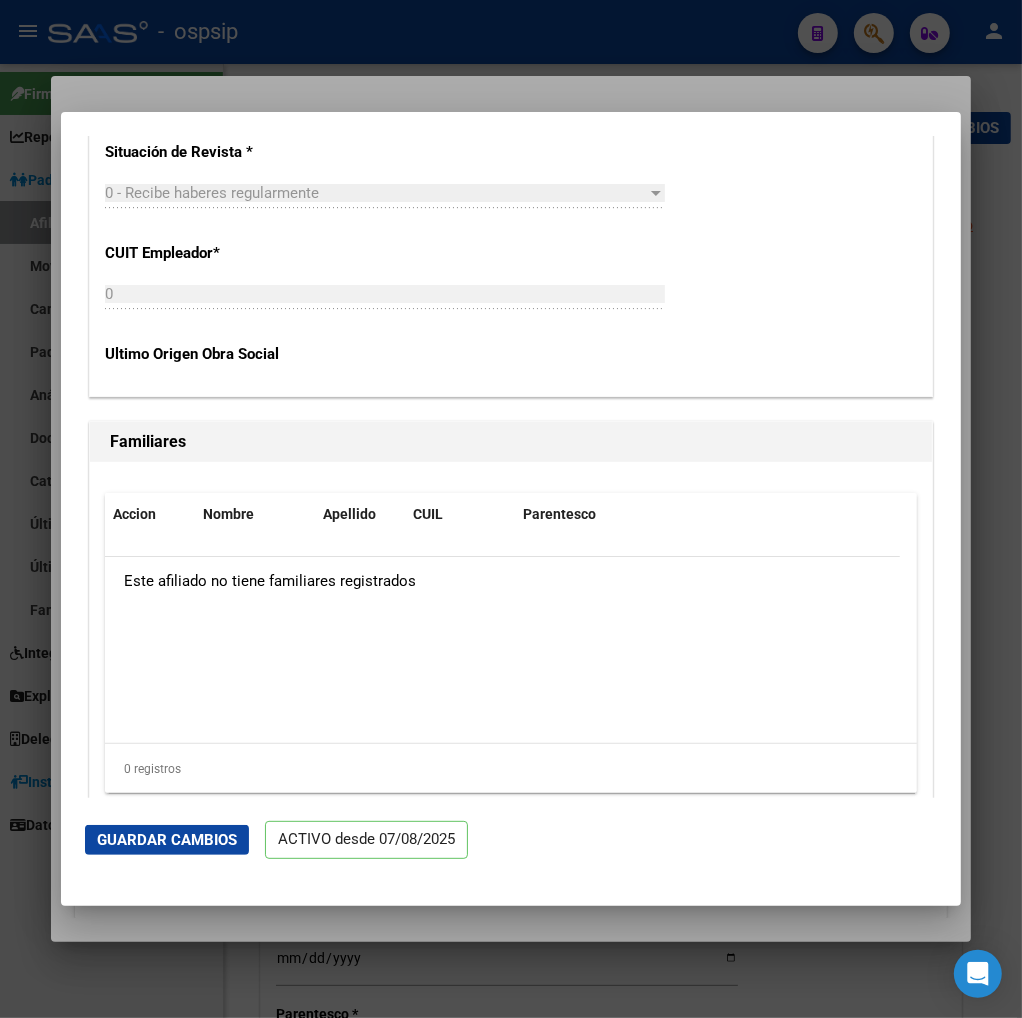 click on "Guardar Cambios" 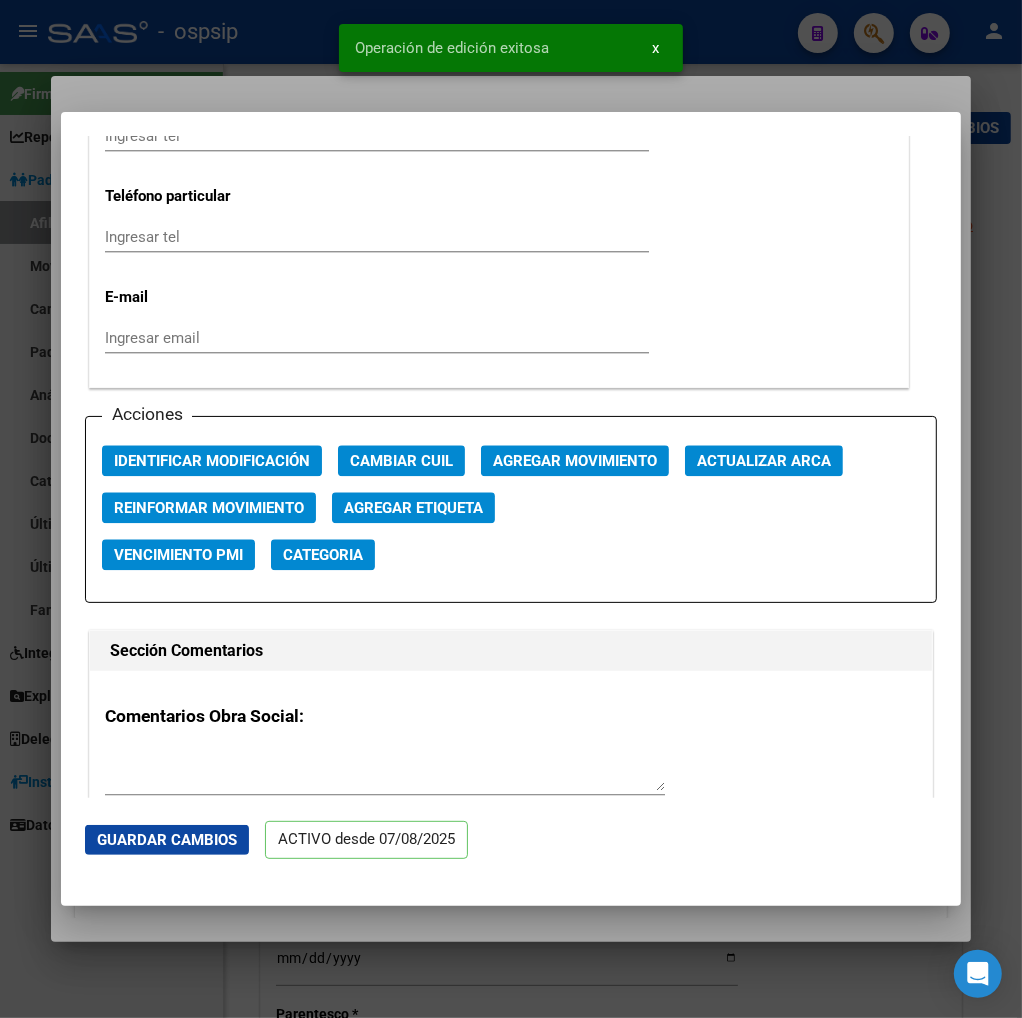 scroll, scrollTop: 2555, scrollLeft: 0, axis: vertical 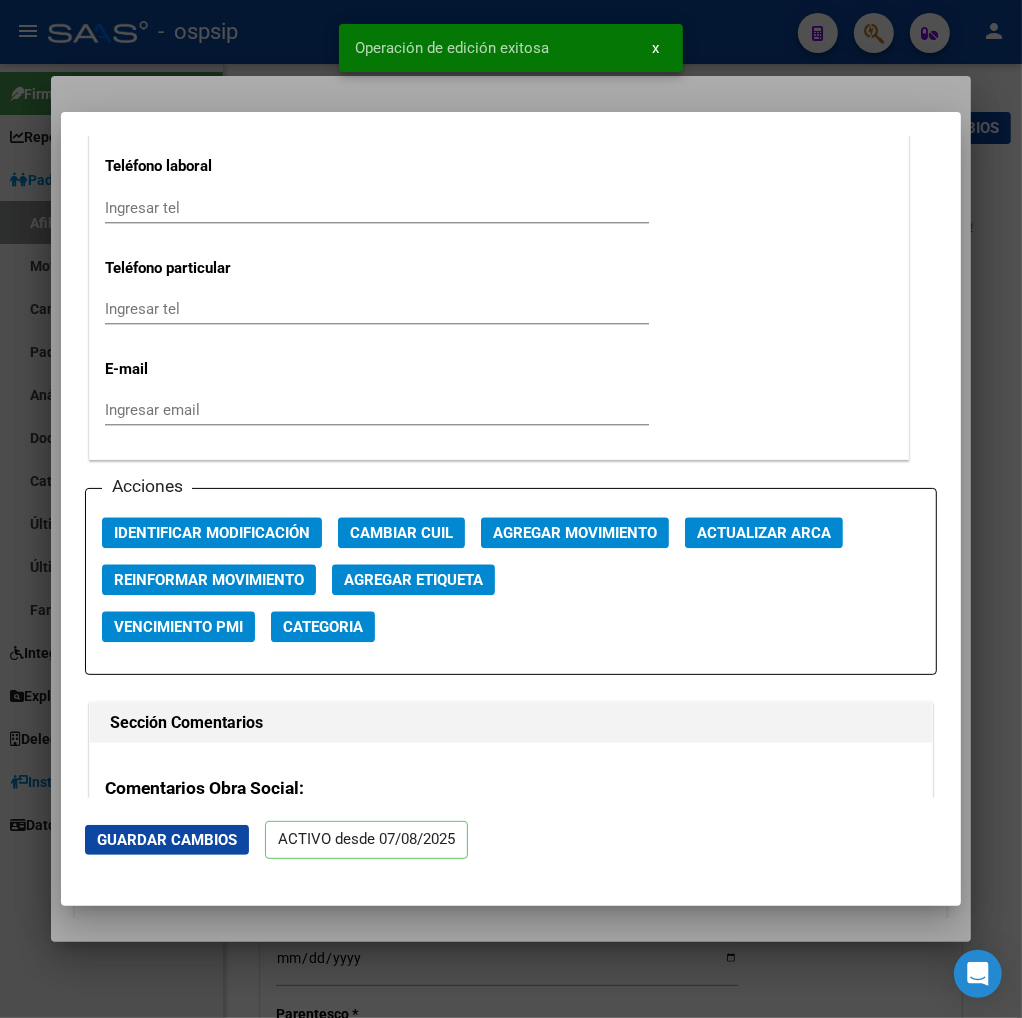 click on "Nro Afiliado    Ingresar nro  CUIL  *   [CUIL] CUIL  ARCA Padrón  Ult. Fecha Alta Formal: [DATE]  Tipo de Documento * DOCUMENTO UNICO Seleccionar tipo Nro Documento  *   [NUMBER] Ingresar nro  Apellido  *   [LAST] Ingresar apellido  Nombre  *   [FIRST] Ingresar nombre  Fecha de nacimiento  *   [DATE] Ingresar fecha   Parentesco * Titular Seleccionar parentesco  Estado Civil * Soltero Seleccionar tipo  Sexo * Masculino Seleccionar sexo  Nacionalidad * ARGENTINA Seleccionar tipo  Discapacitado * No discapacitado Seleccionar tipo Vencimiento Certificado Estudio    Ingresar fecha   Tipo domicilio * Domicilio Completo Seleccionar tipo domicilio  Provincia * Misiones Seleccionar provincia Localidad  *   POSADAS Ingresar el nombre  Codigo Postal  *   [POSTAL_CODE] Ingresar el codigo  Calle  *   [STREET] Ingresar calle  Numero  *   [NUMBER] Piso    0 Ingresar piso  Departamento    Ingresar depto  Teléfono celular    Ingresar tel  Teléfono laboral" at bounding box center [499, -846] 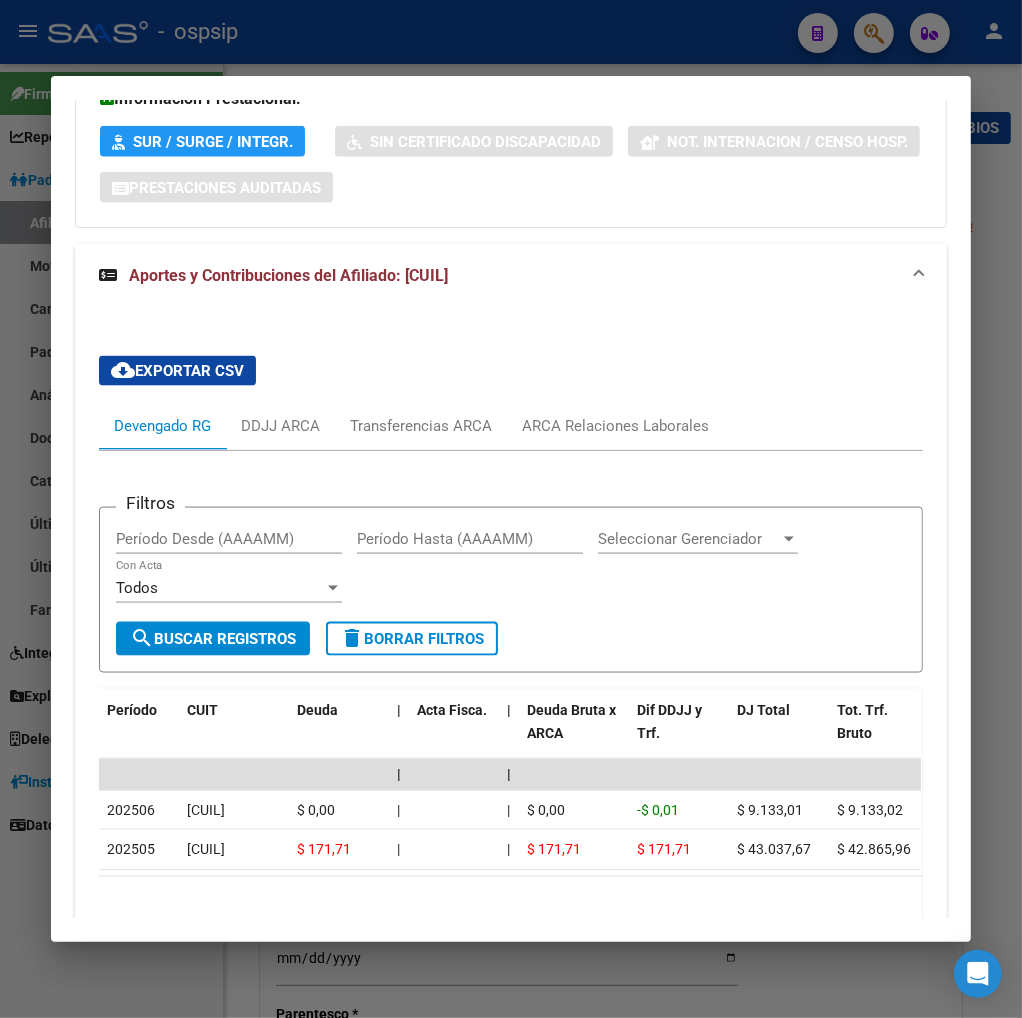 scroll, scrollTop: 1666, scrollLeft: 0, axis: vertical 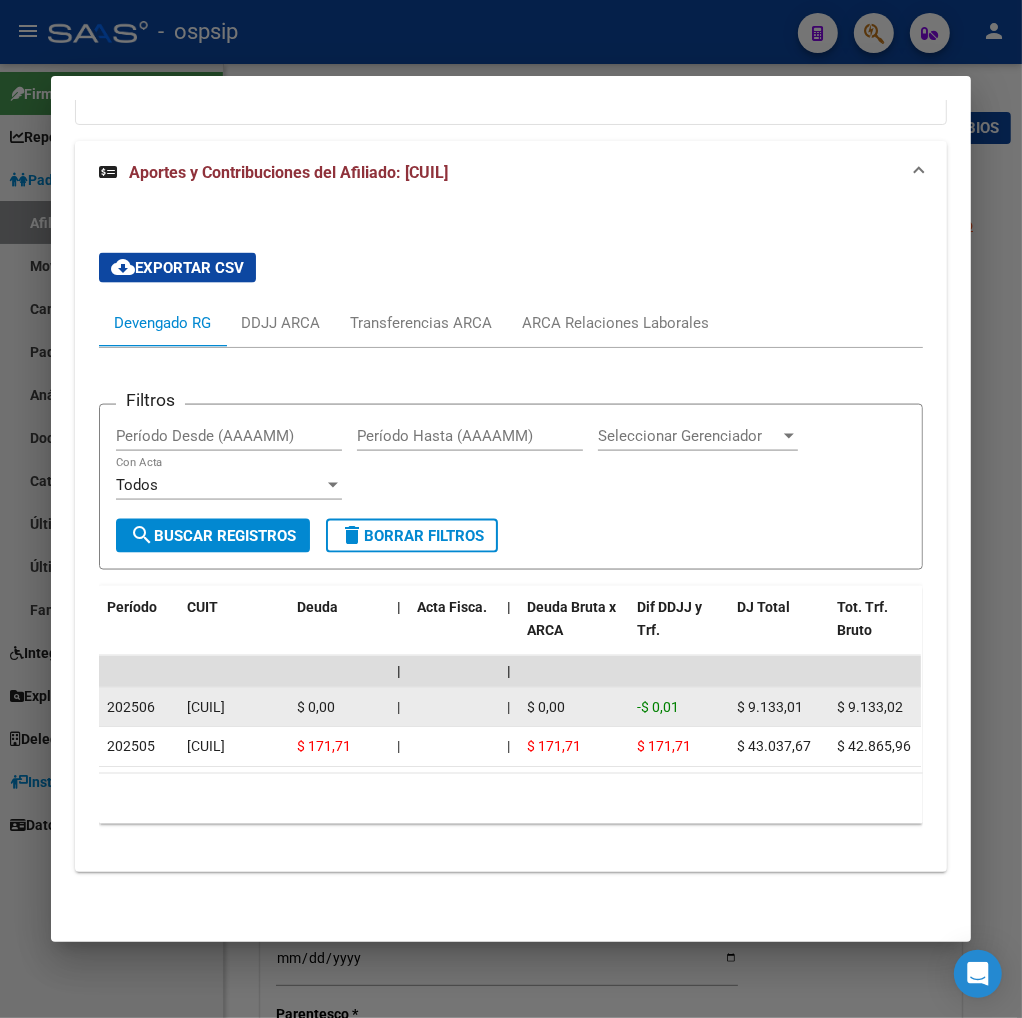drag, startPoint x: 180, startPoint y: 695, endPoint x: 274, endPoint y: 692, distance: 94.04786 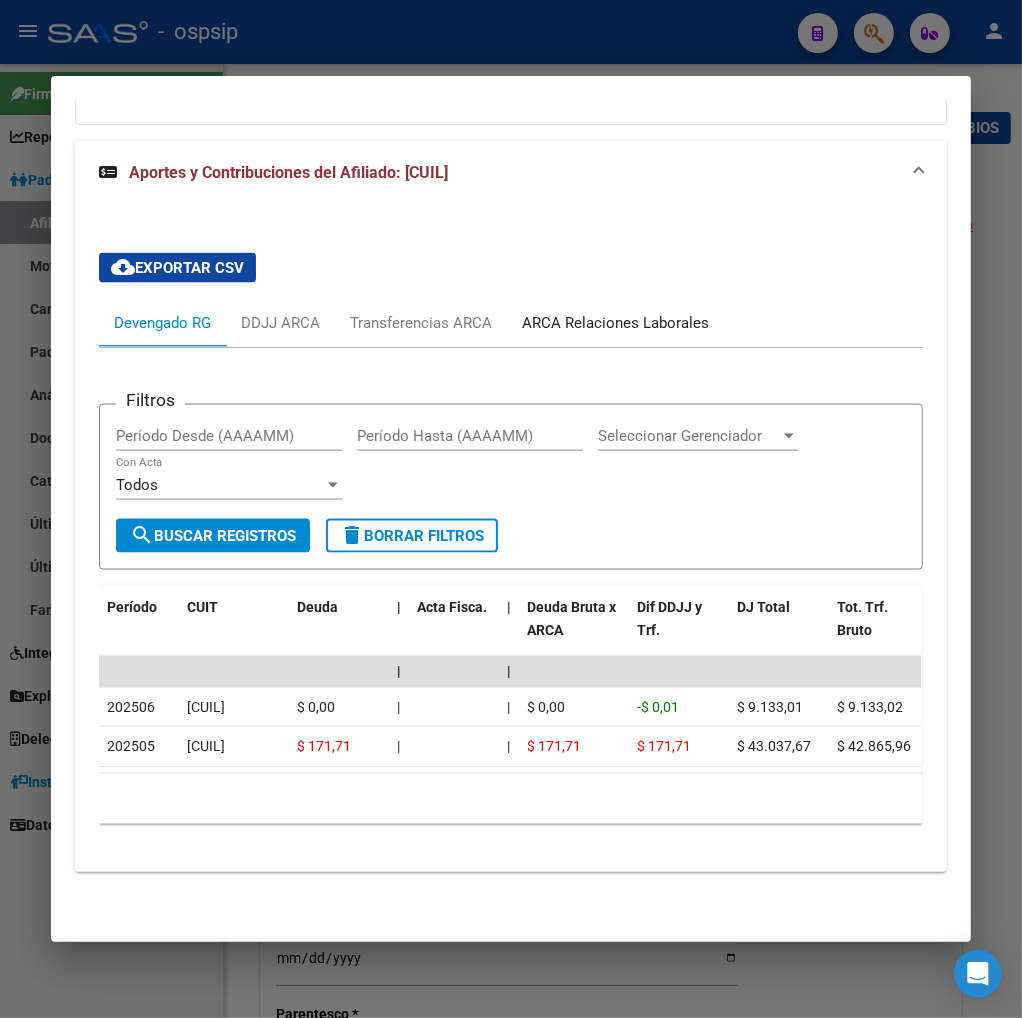 click on "ARCA Relaciones Laborales" at bounding box center [615, 323] 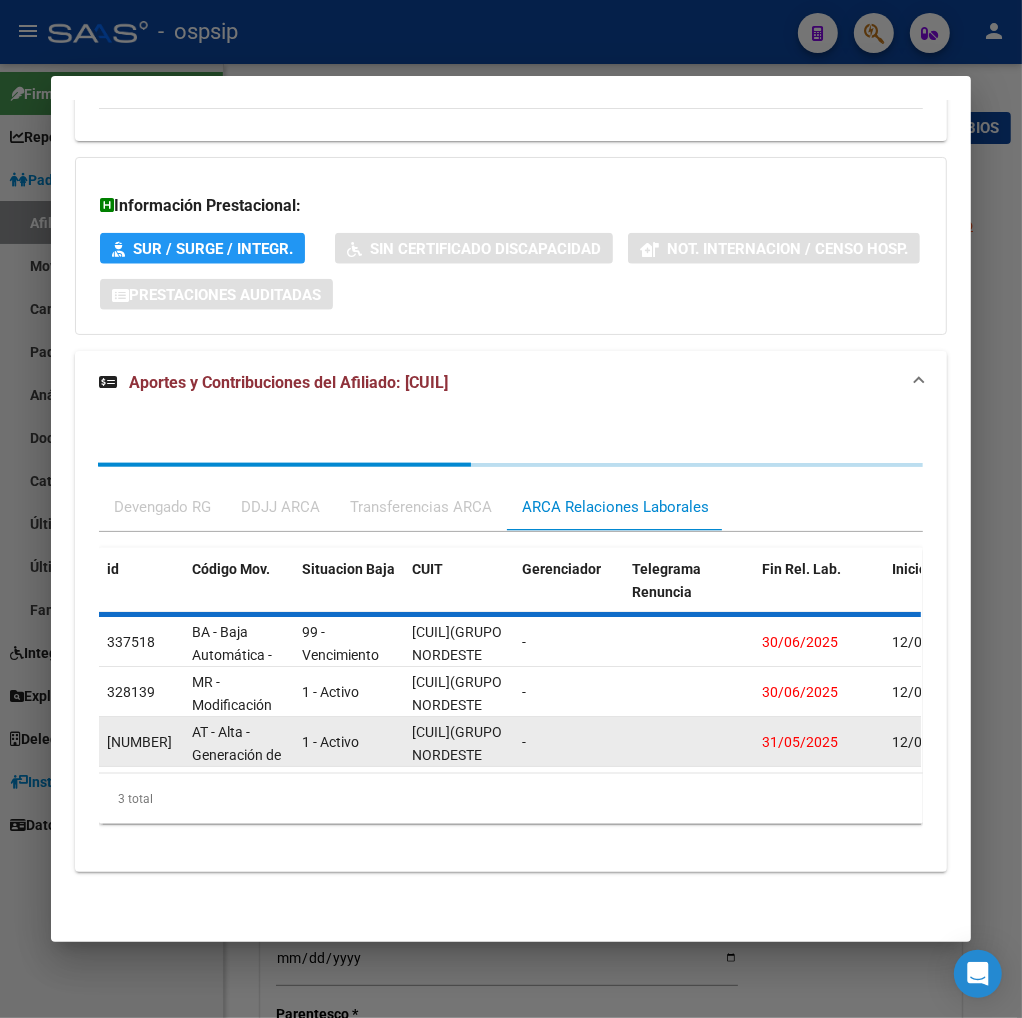 scroll, scrollTop: 1486, scrollLeft: 0, axis: vertical 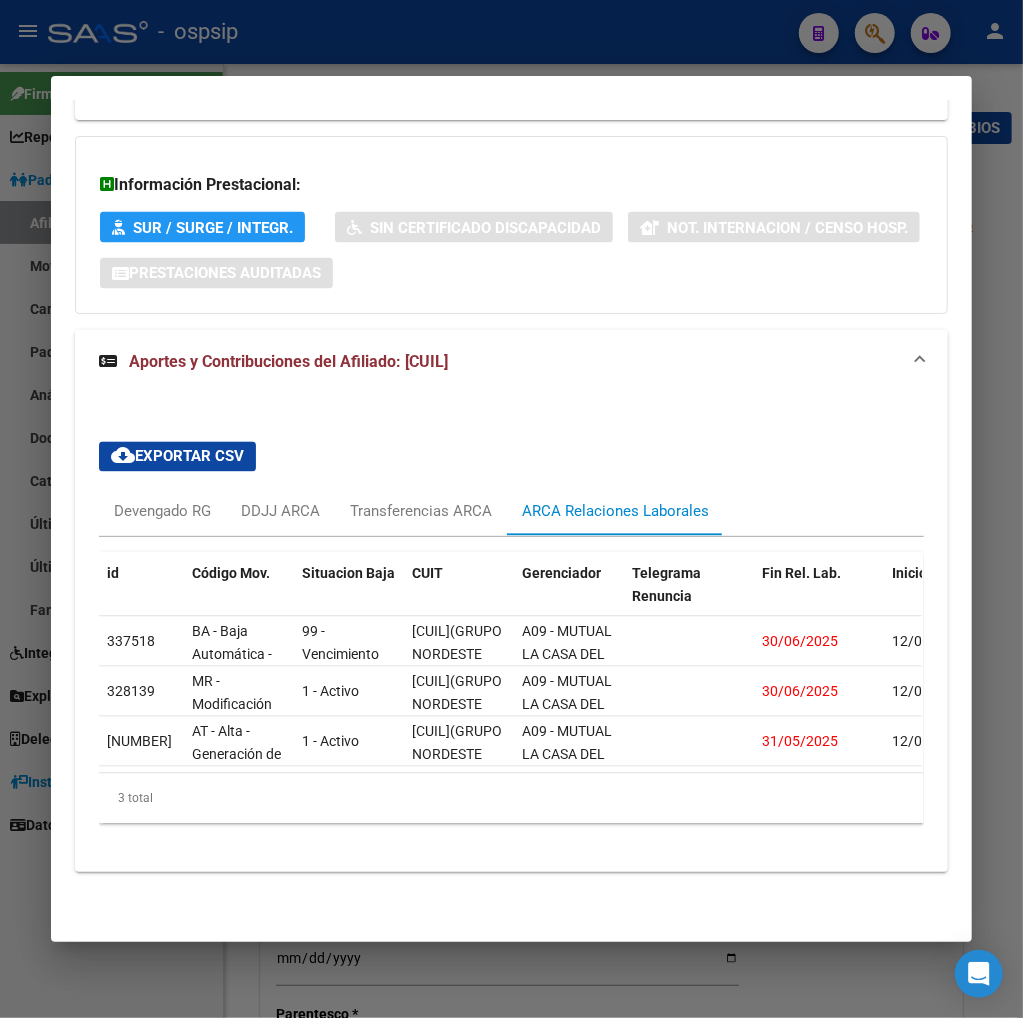 click at bounding box center [511, 509] 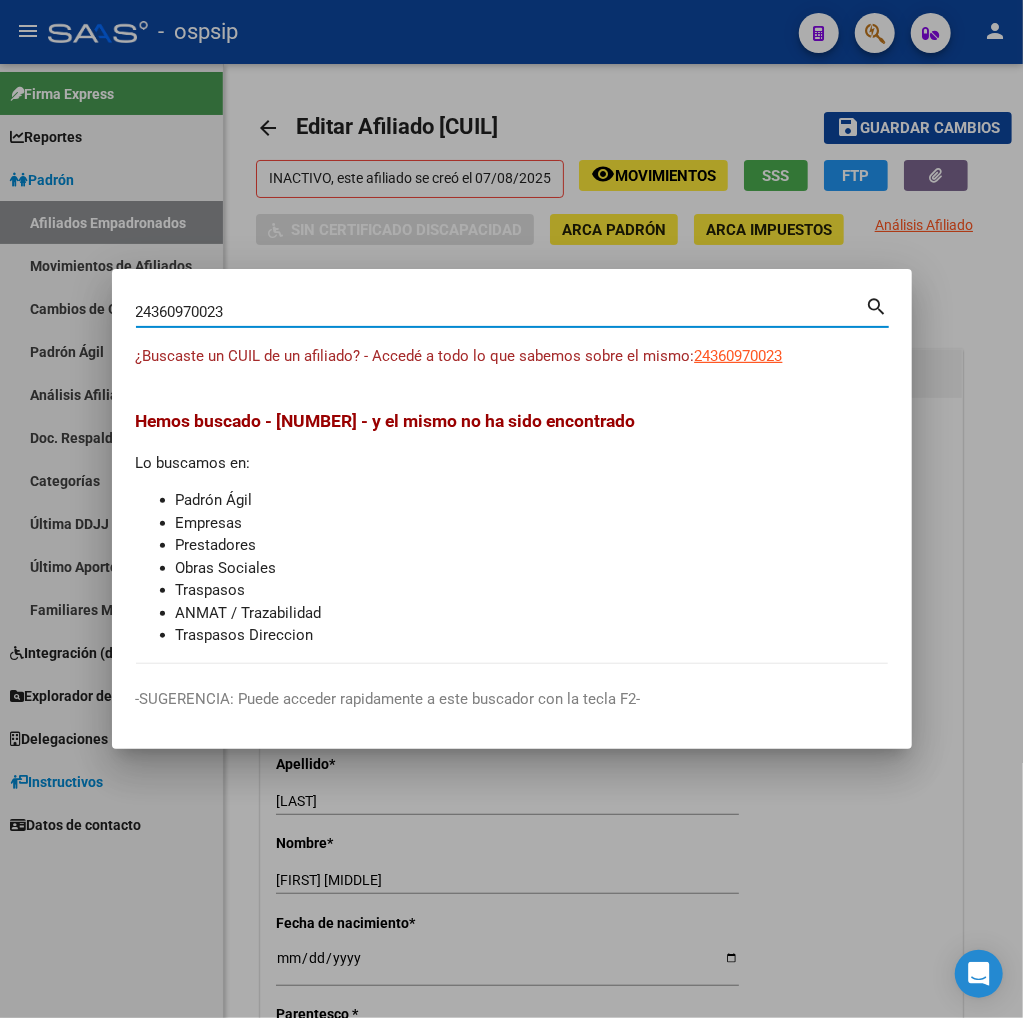 click on "24360970023" at bounding box center (501, 312) 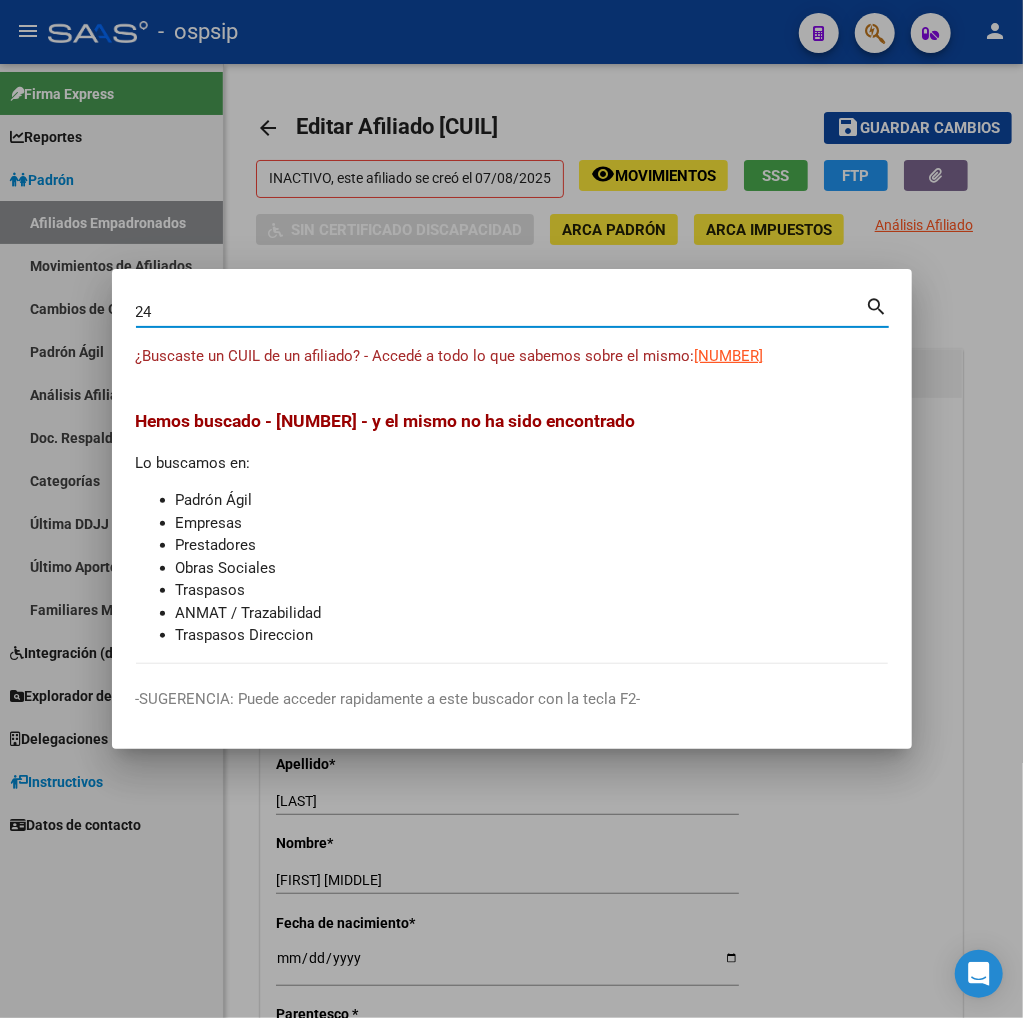 type on "2" 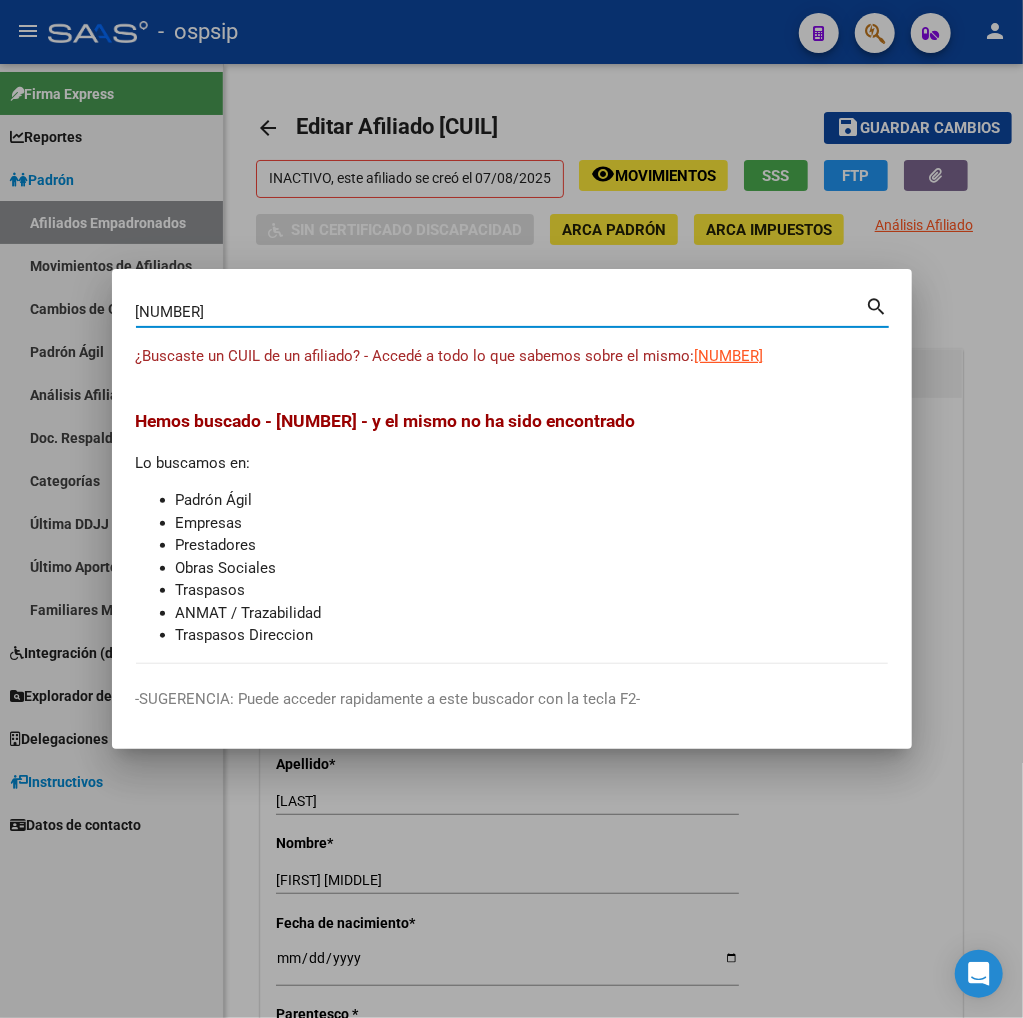 type on "[NUMBER]" 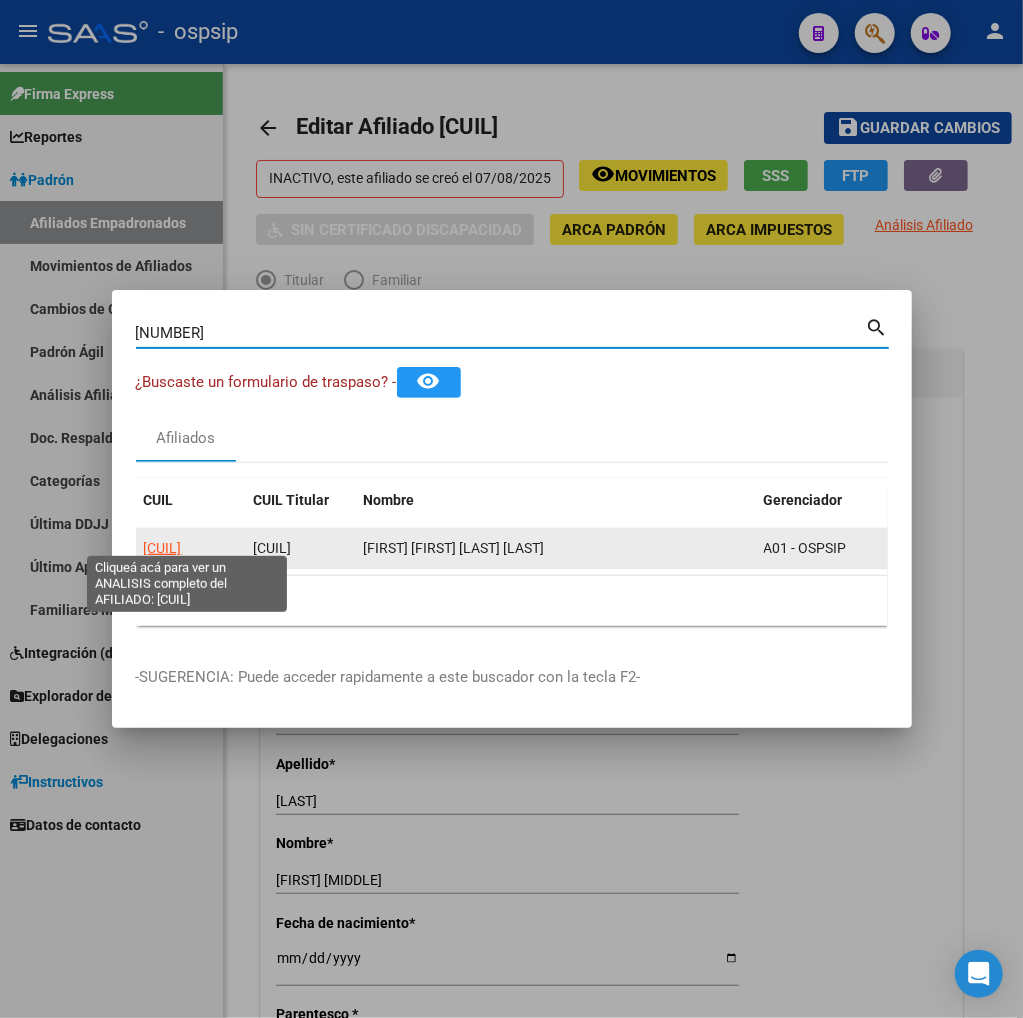 click on "[CUIL]" 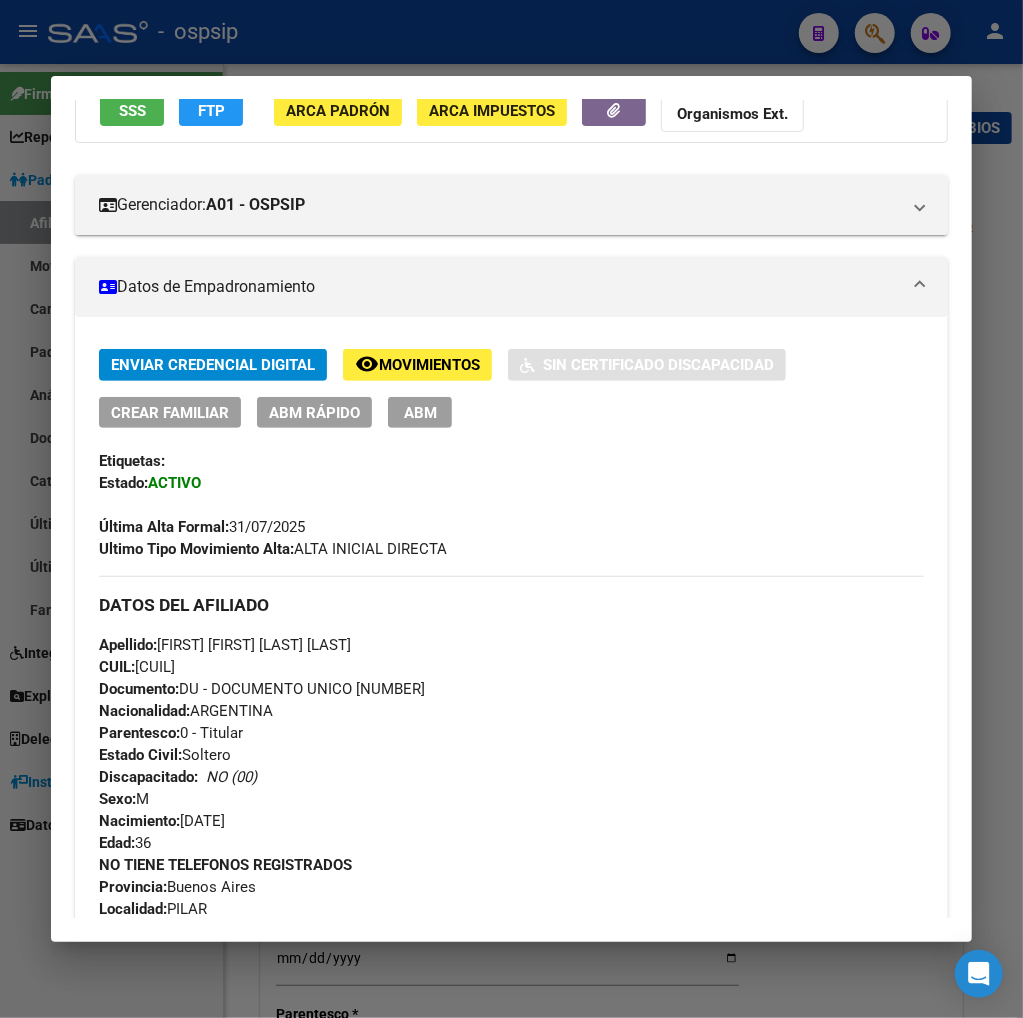 scroll, scrollTop: 157, scrollLeft: 0, axis: vertical 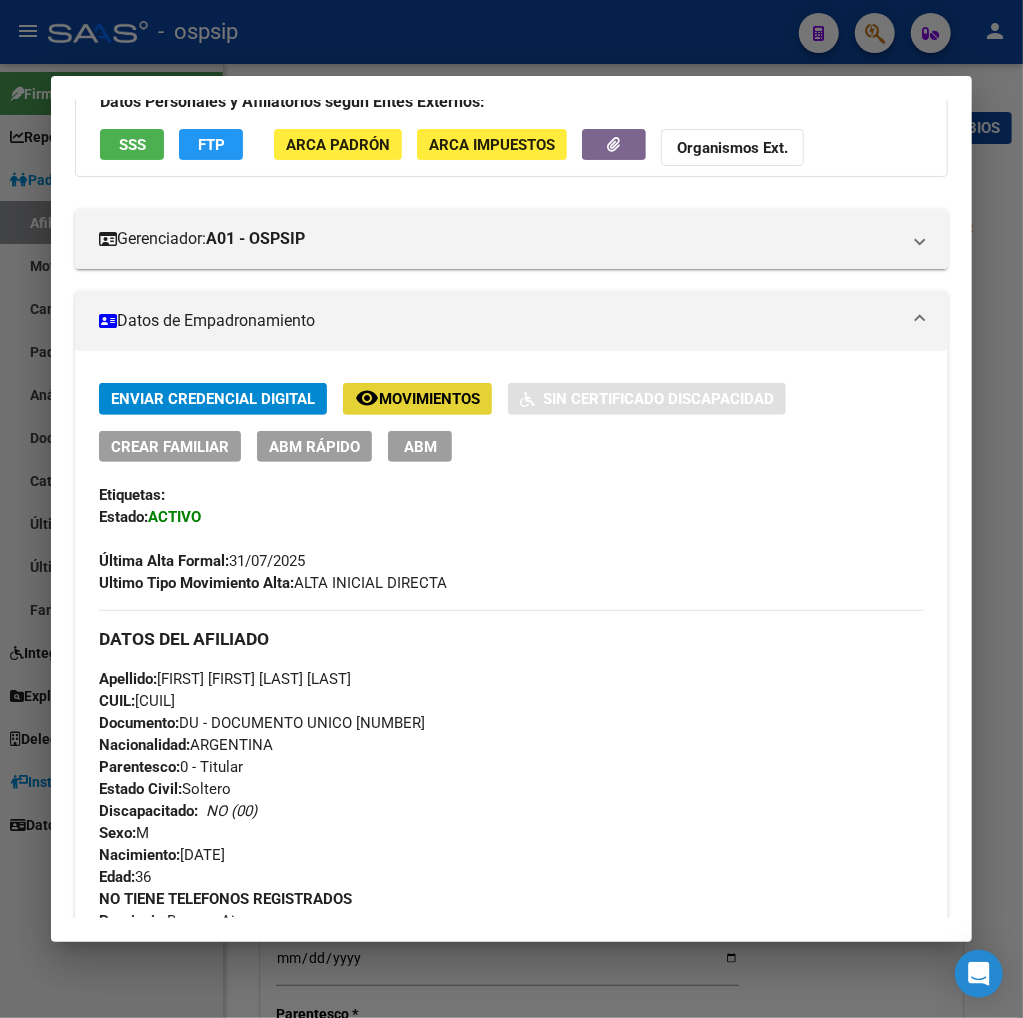 click on "remove_red_eye Movimientos" 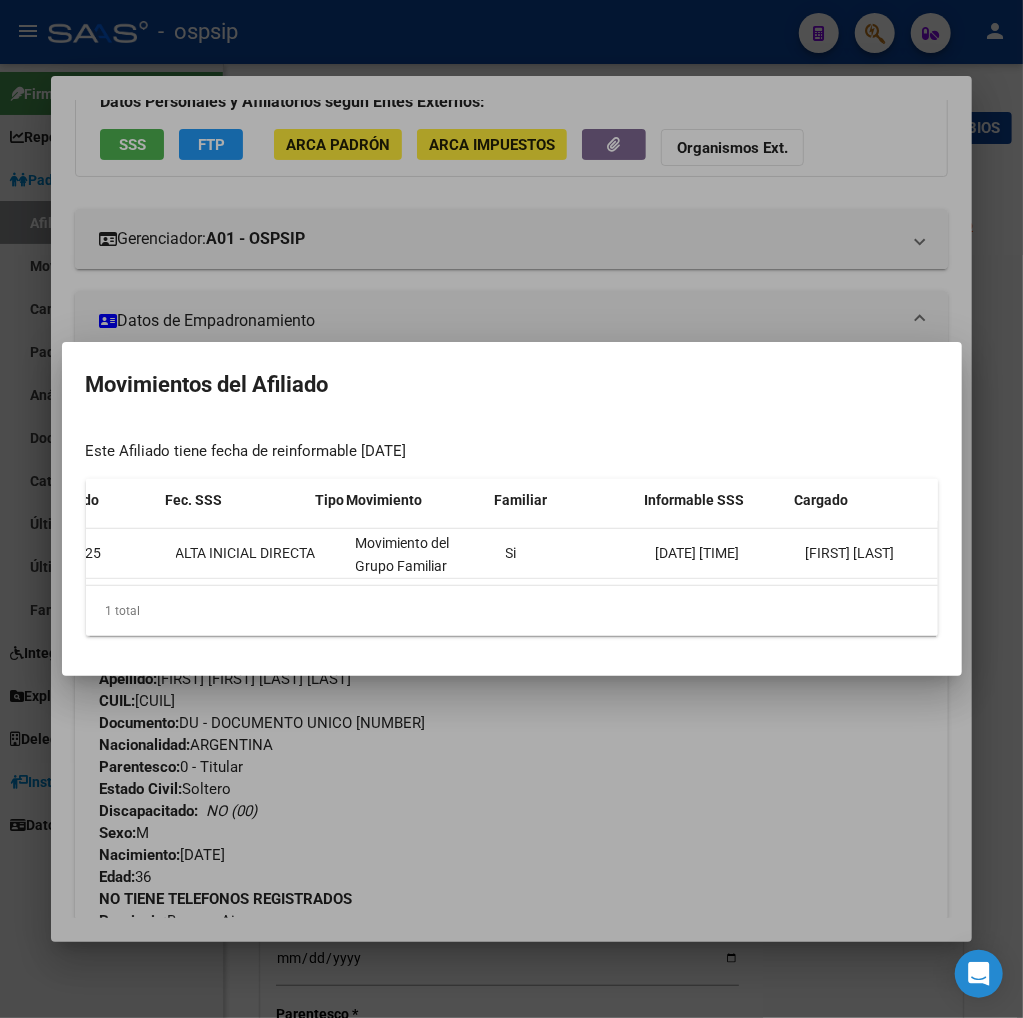scroll, scrollTop: 0, scrollLeft: 427, axis: horizontal 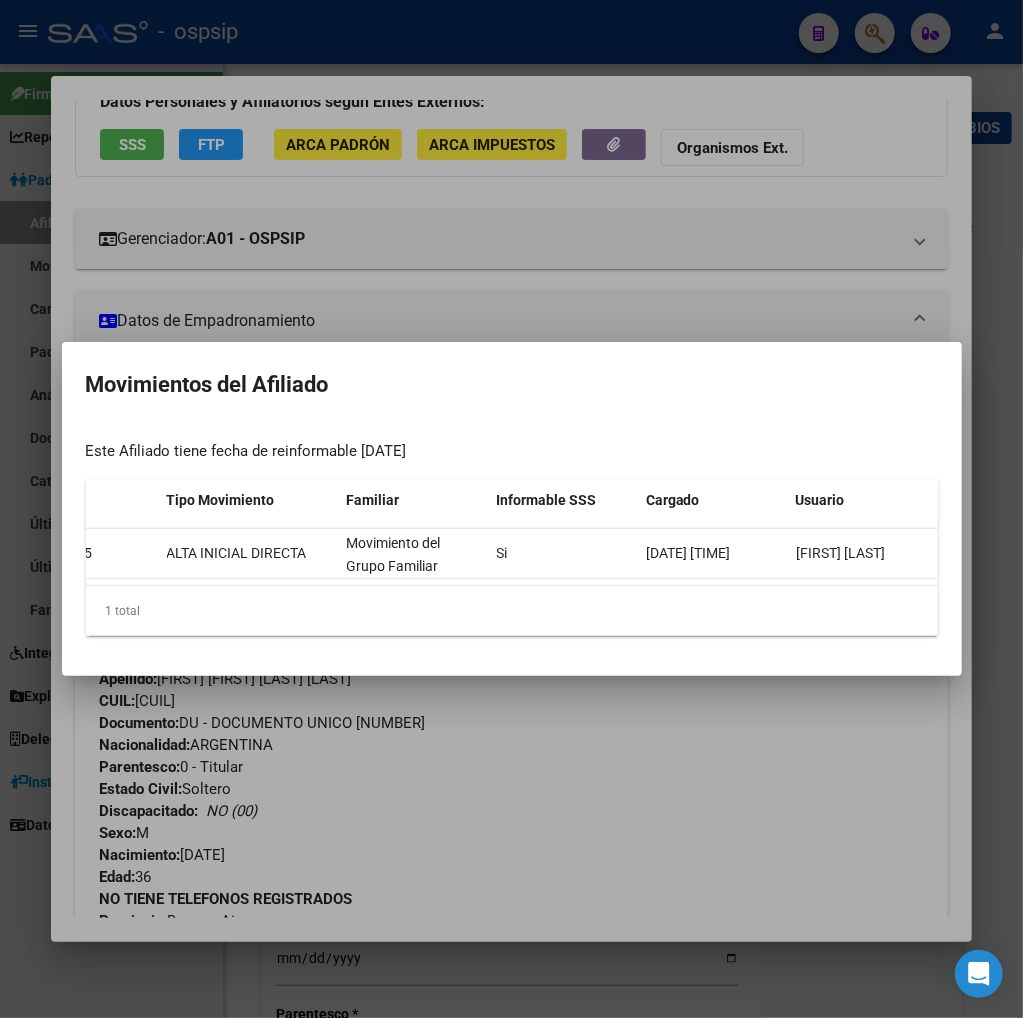 click at bounding box center (511, 509) 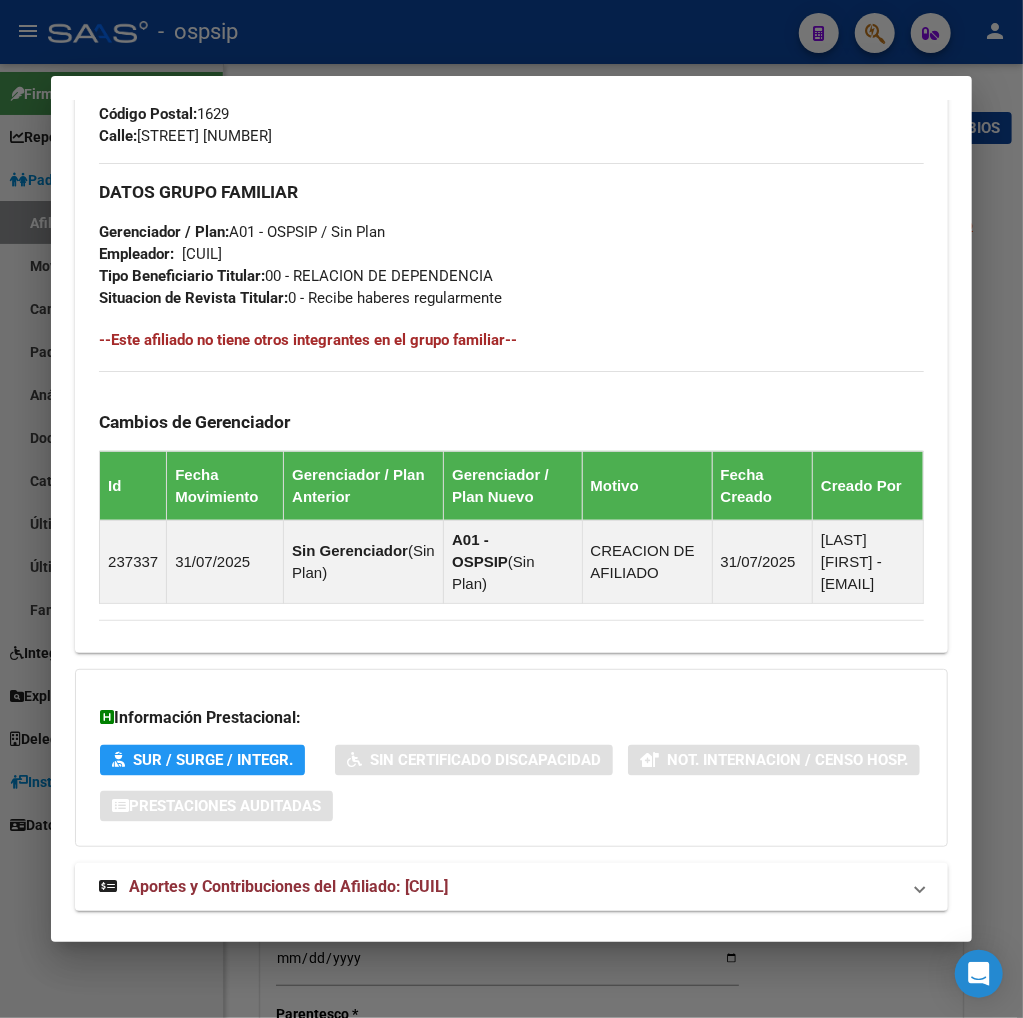 scroll, scrollTop: 1046, scrollLeft: 0, axis: vertical 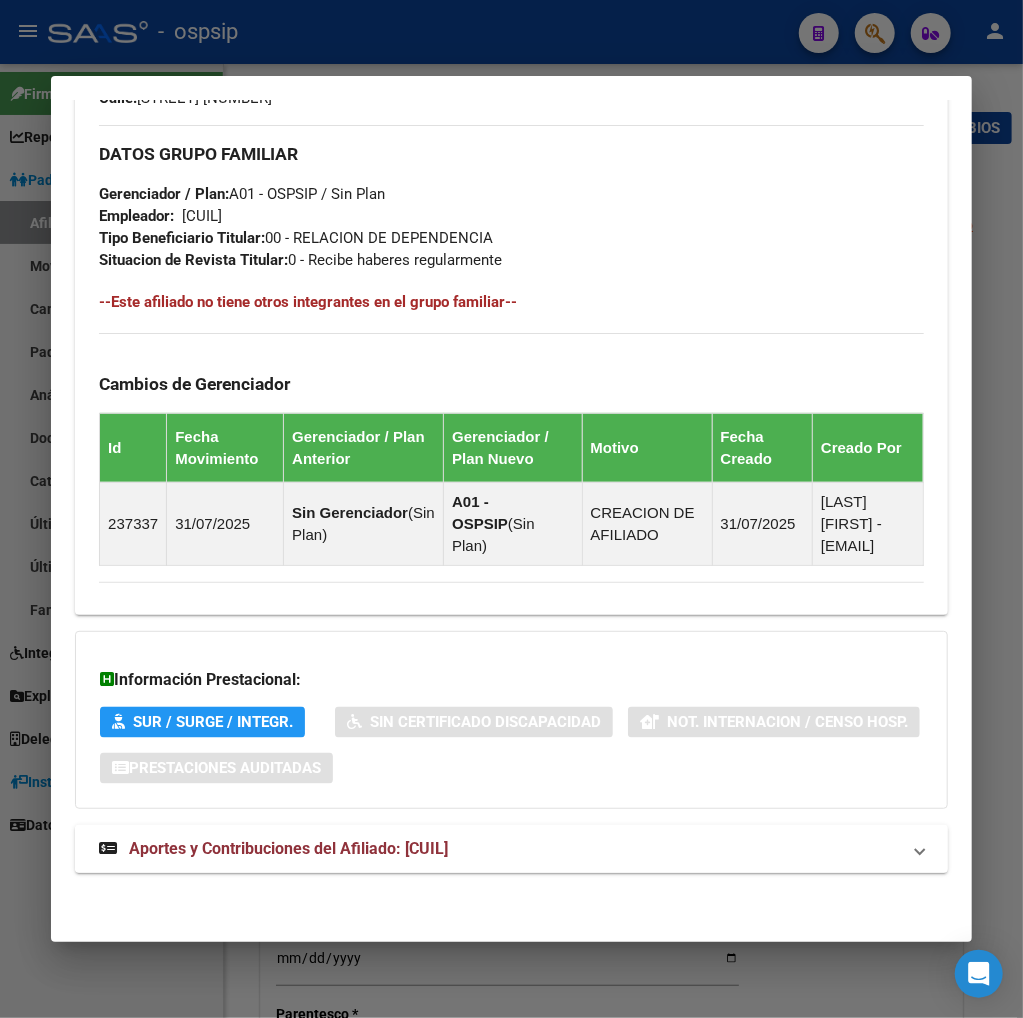 click on "Aportes y Contribuciones del Afiliado: [CUIL]" at bounding box center [288, 848] 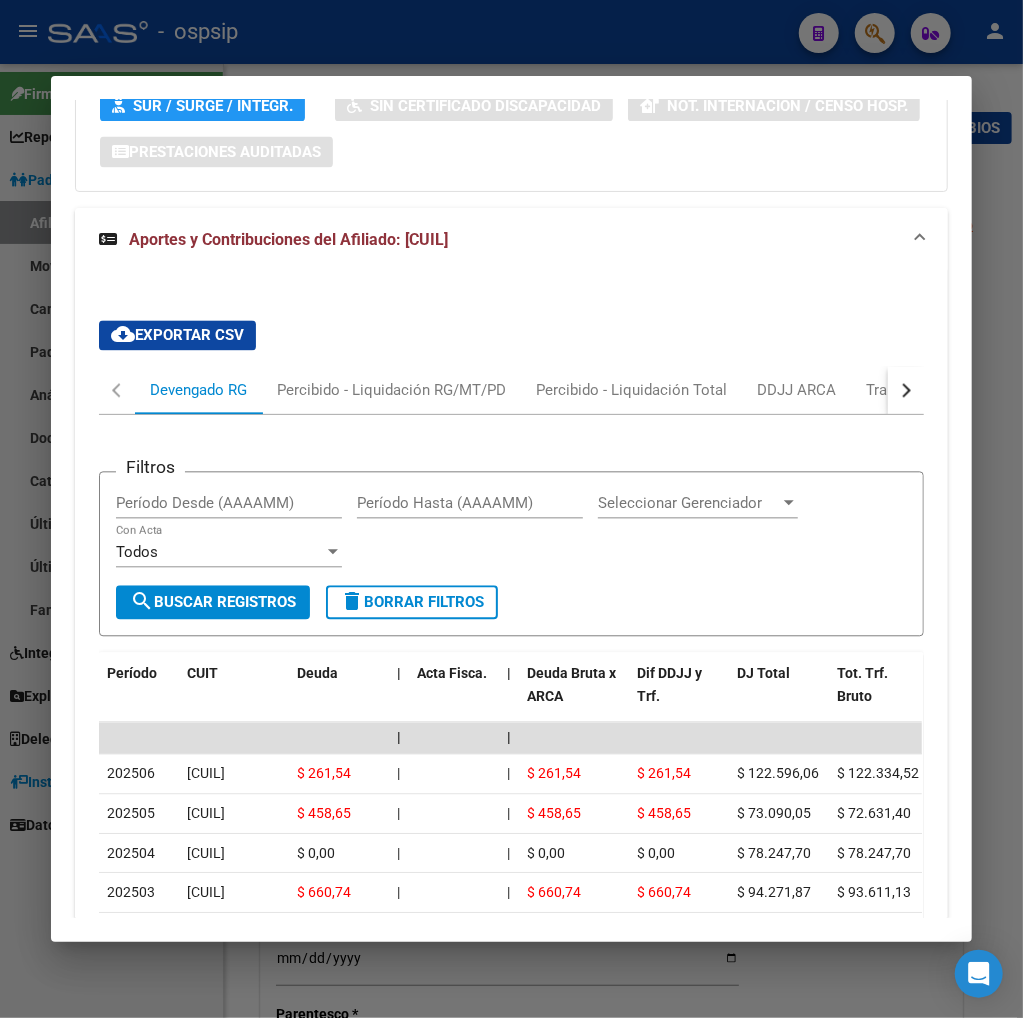 scroll, scrollTop: 1700, scrollLeft: 0, axis: vertical 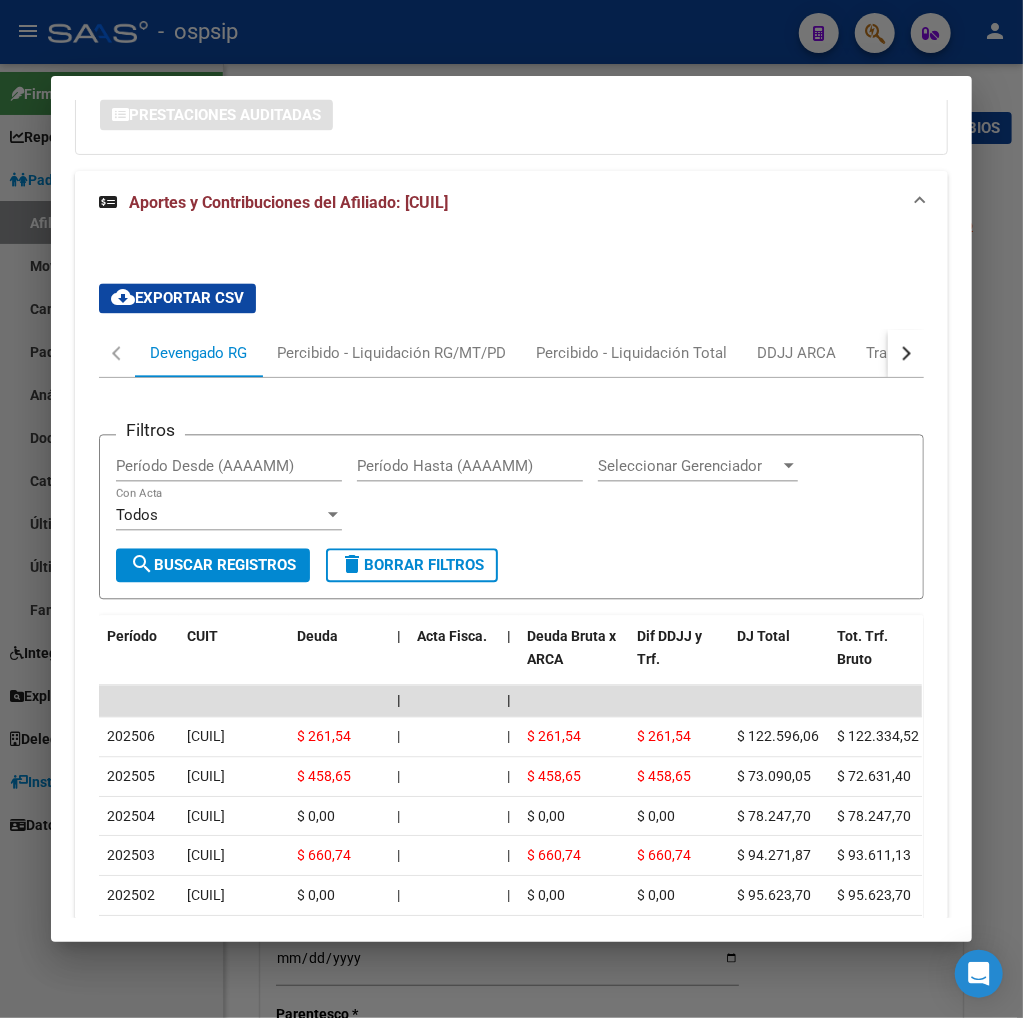 click at bounding box center [906, 353] 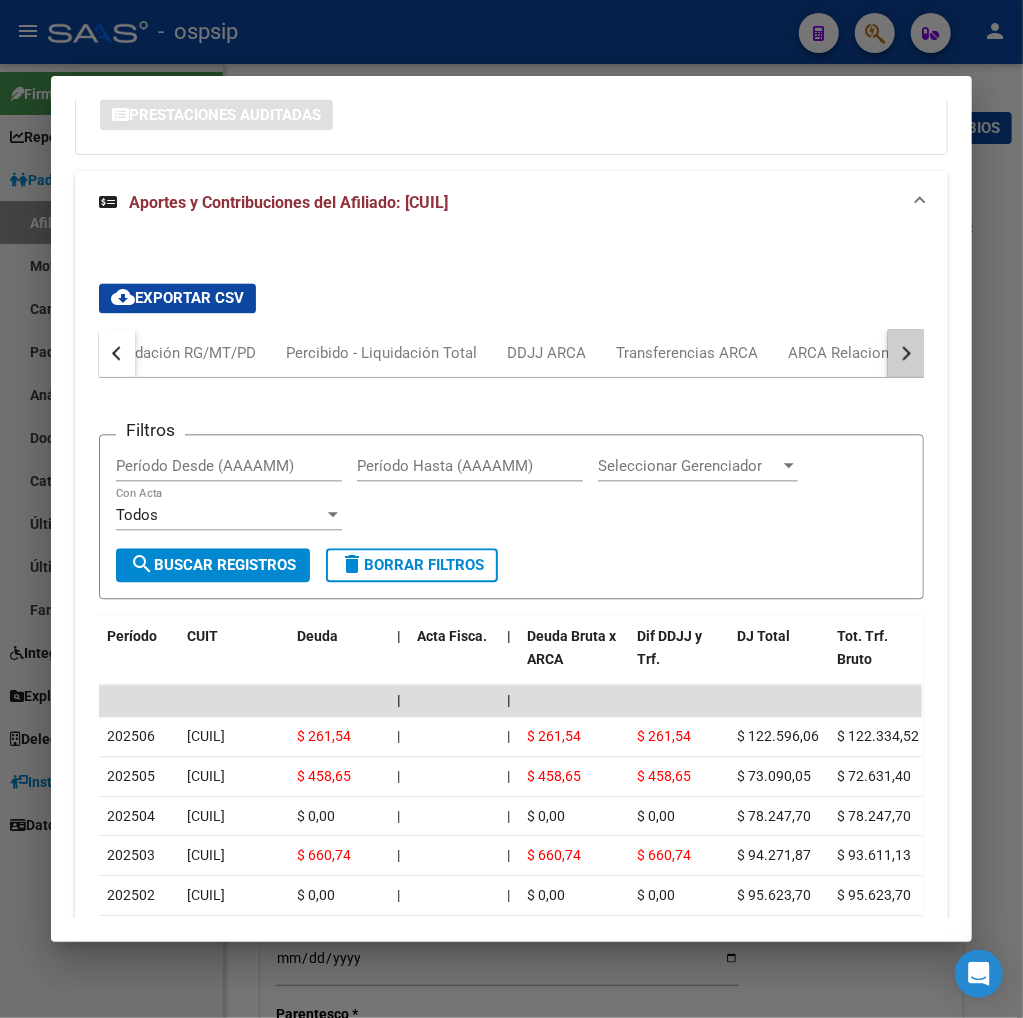 click at bounding box center (906, 353) 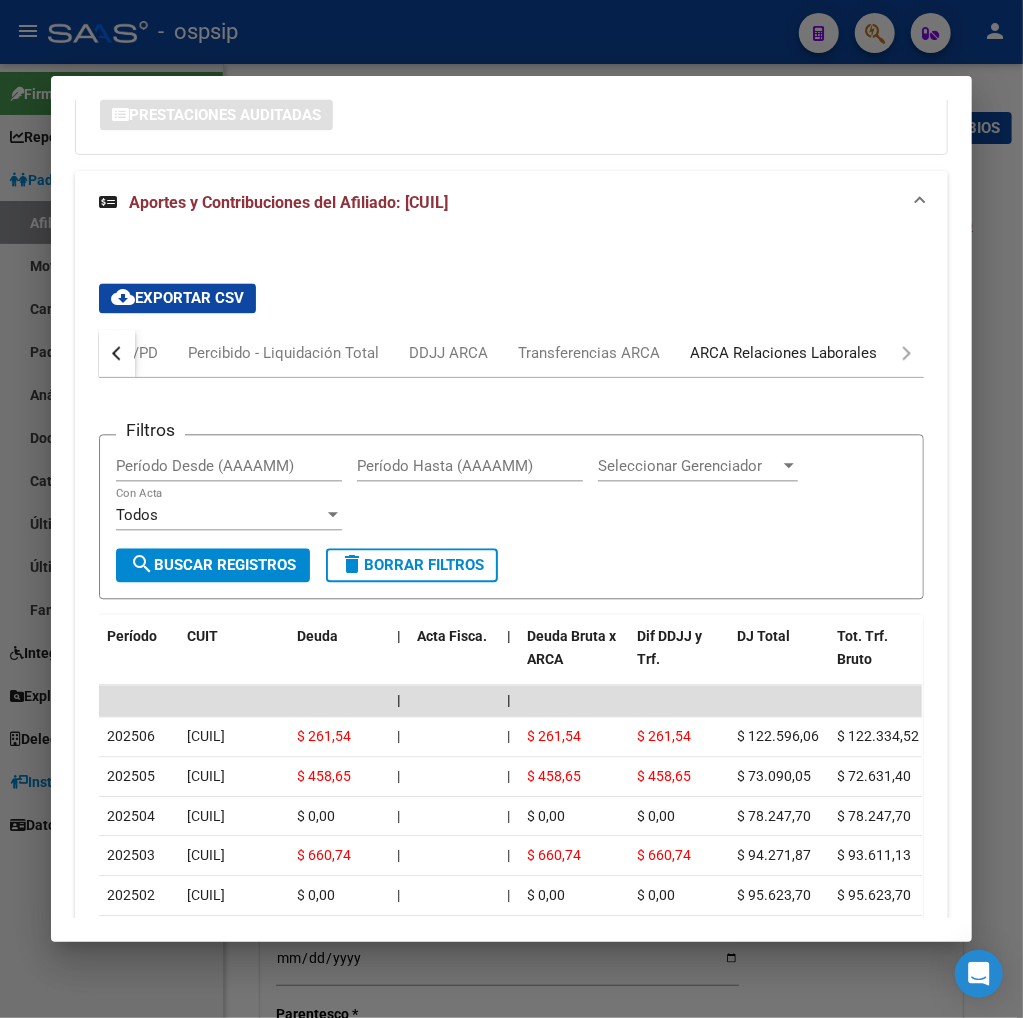 click on "ARCA Relaciones Laborales" at bounding box center (783, 353) 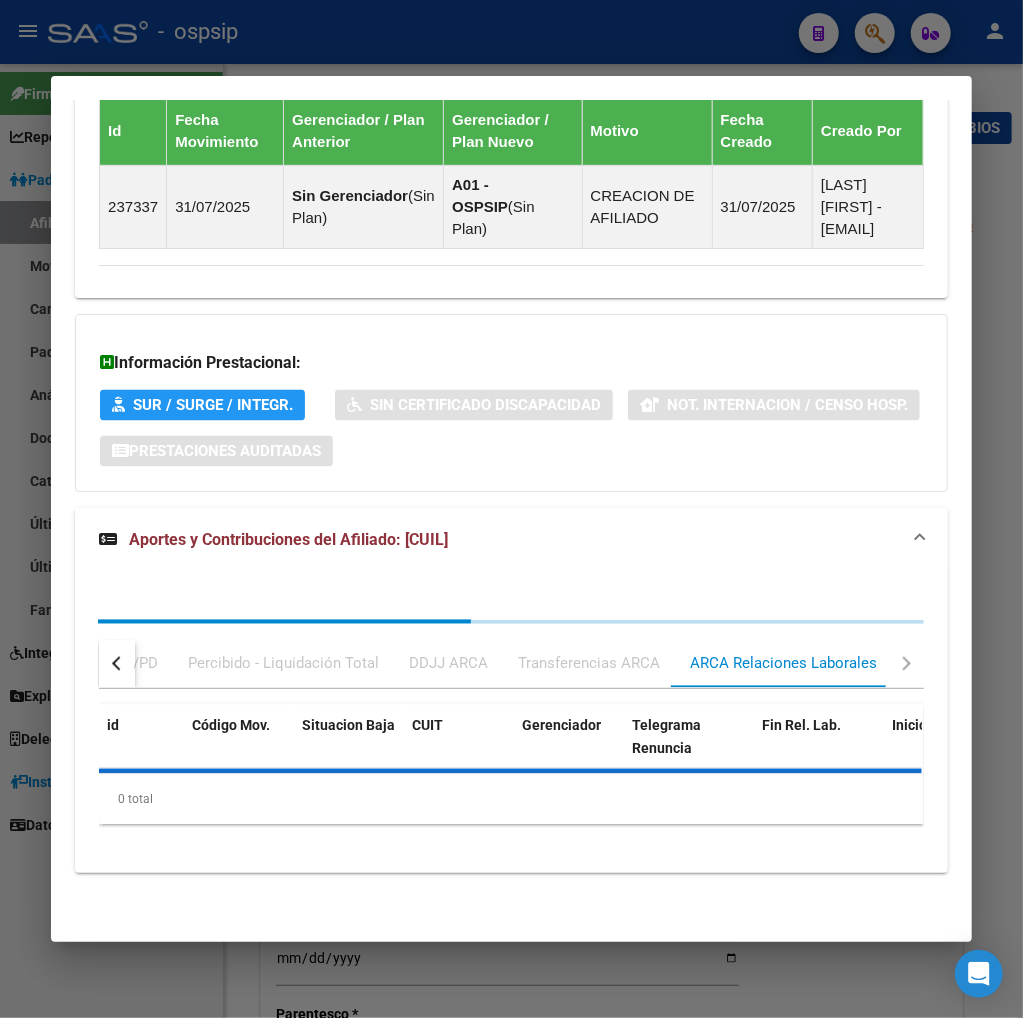 scroll, scrollTop: 1457, scrollLeft: 0, axis: vertical 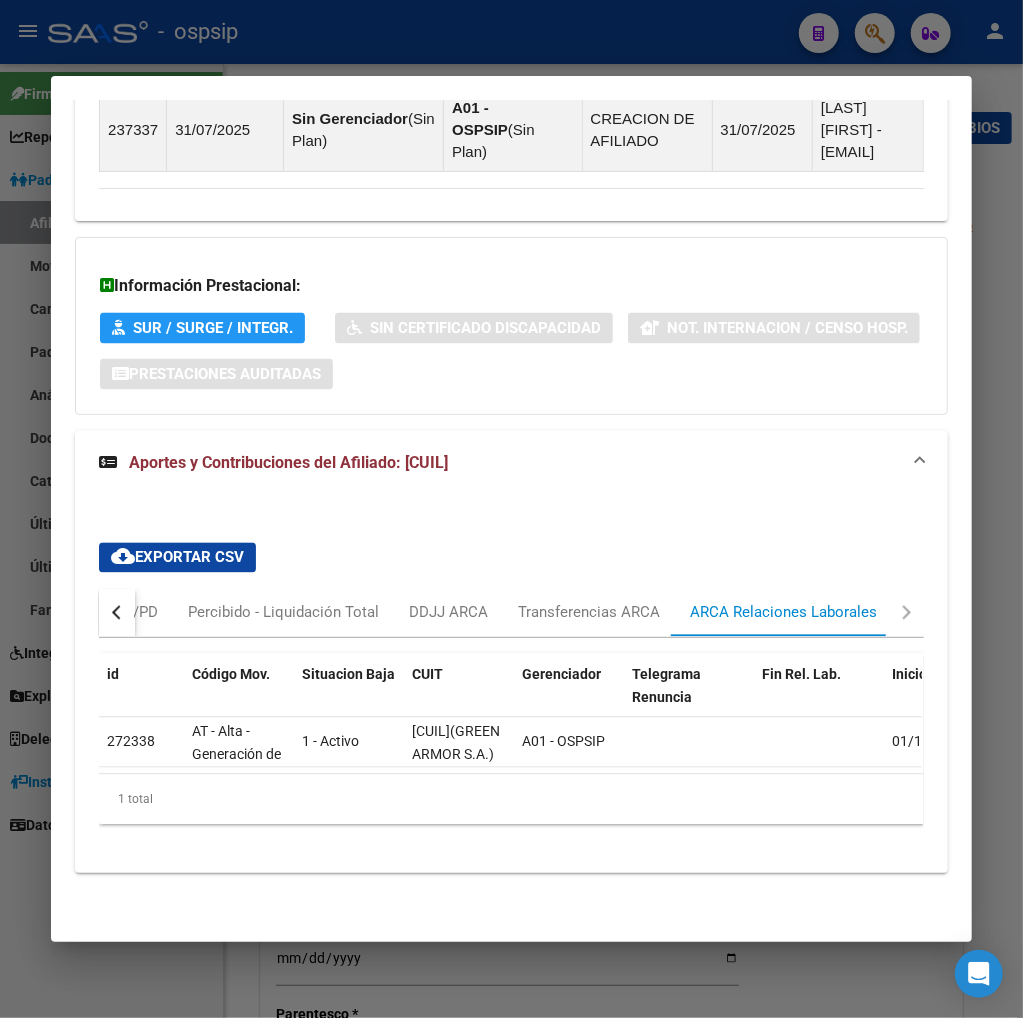click at bounding box center [117, 613] 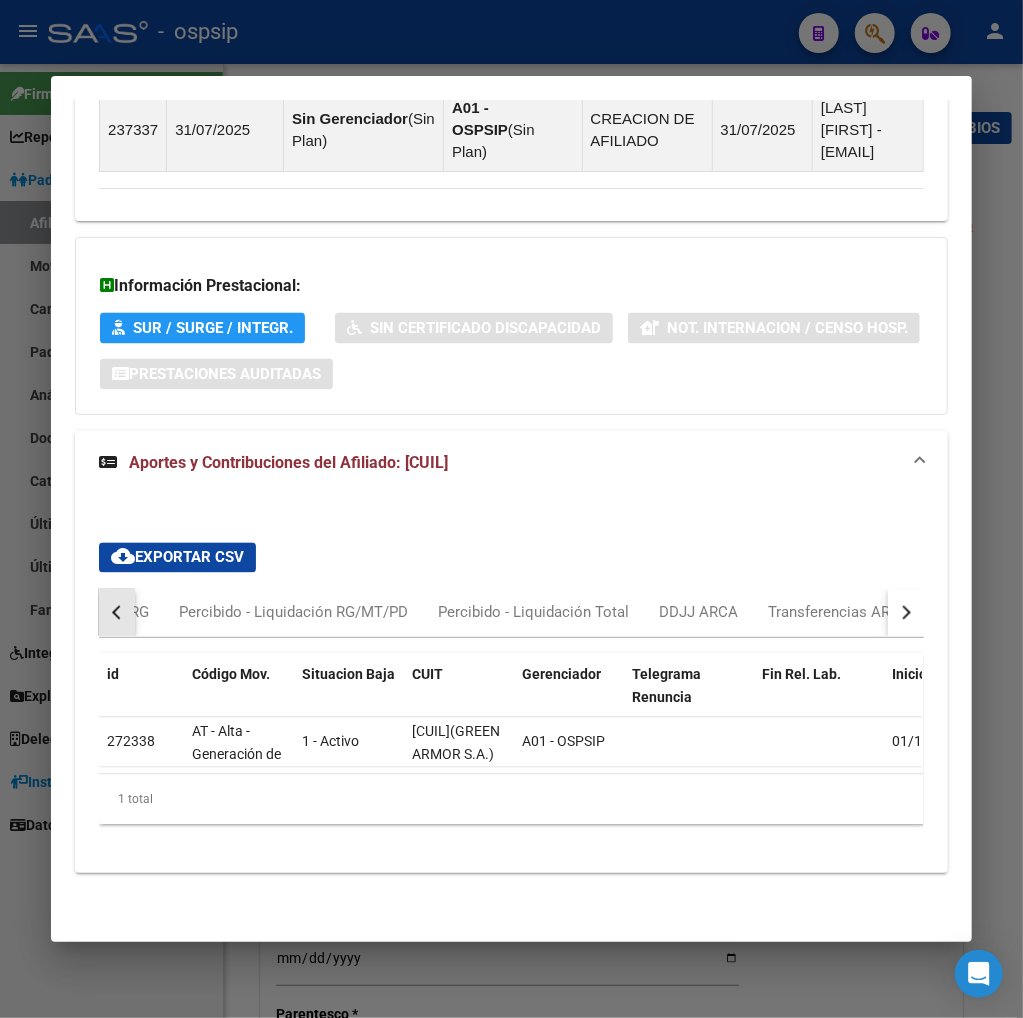 click at bounding box center [117, 613] 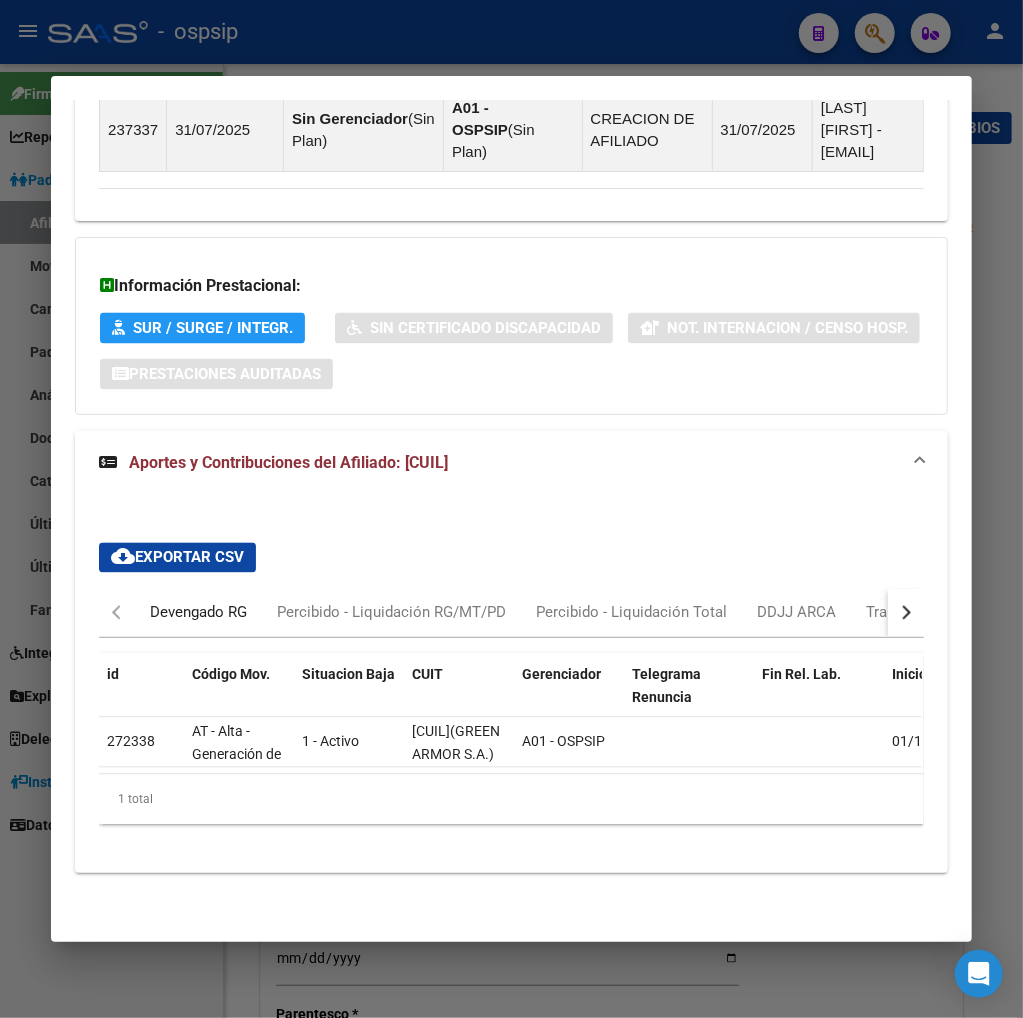 click on "Devengado RG" at bounding box center (198, 613) 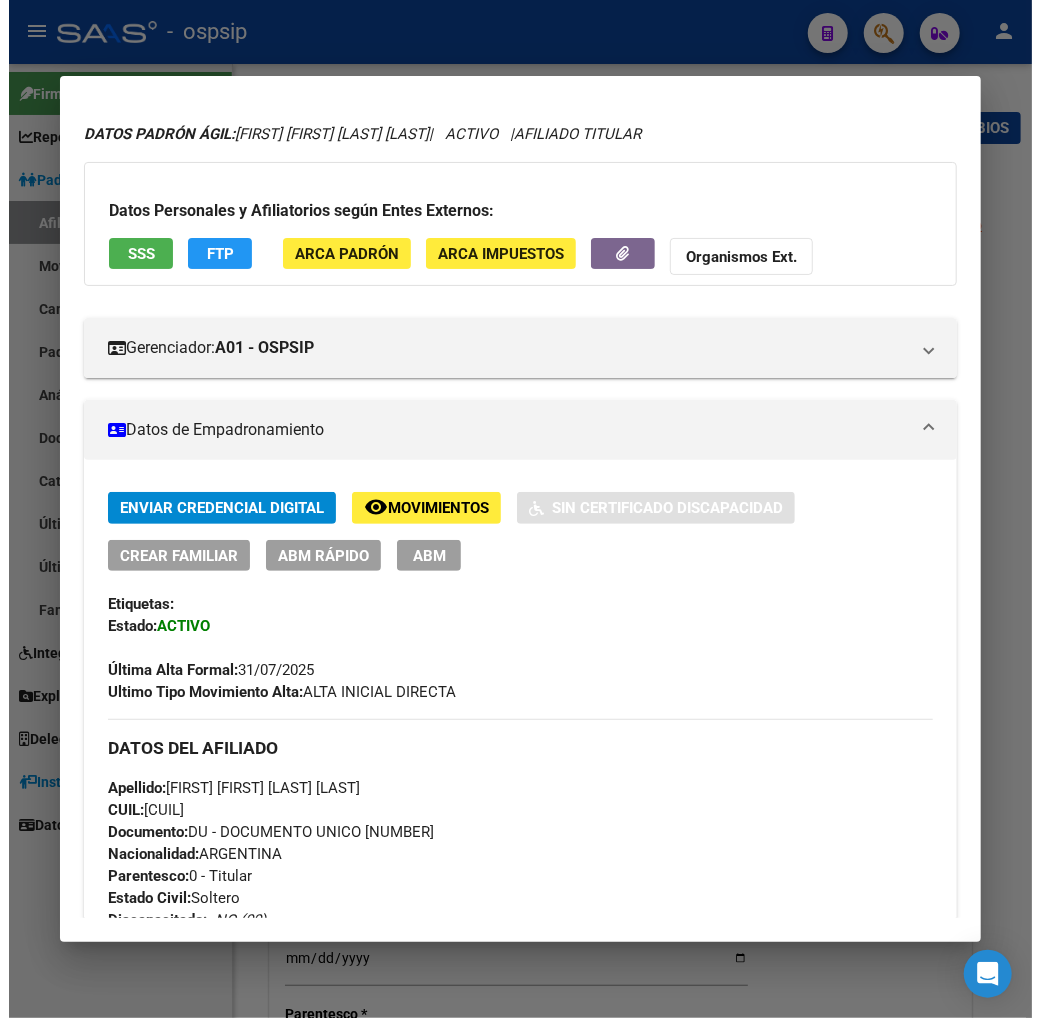 scroll, scrollTop: 0, scrollLeft: 0, axis: both 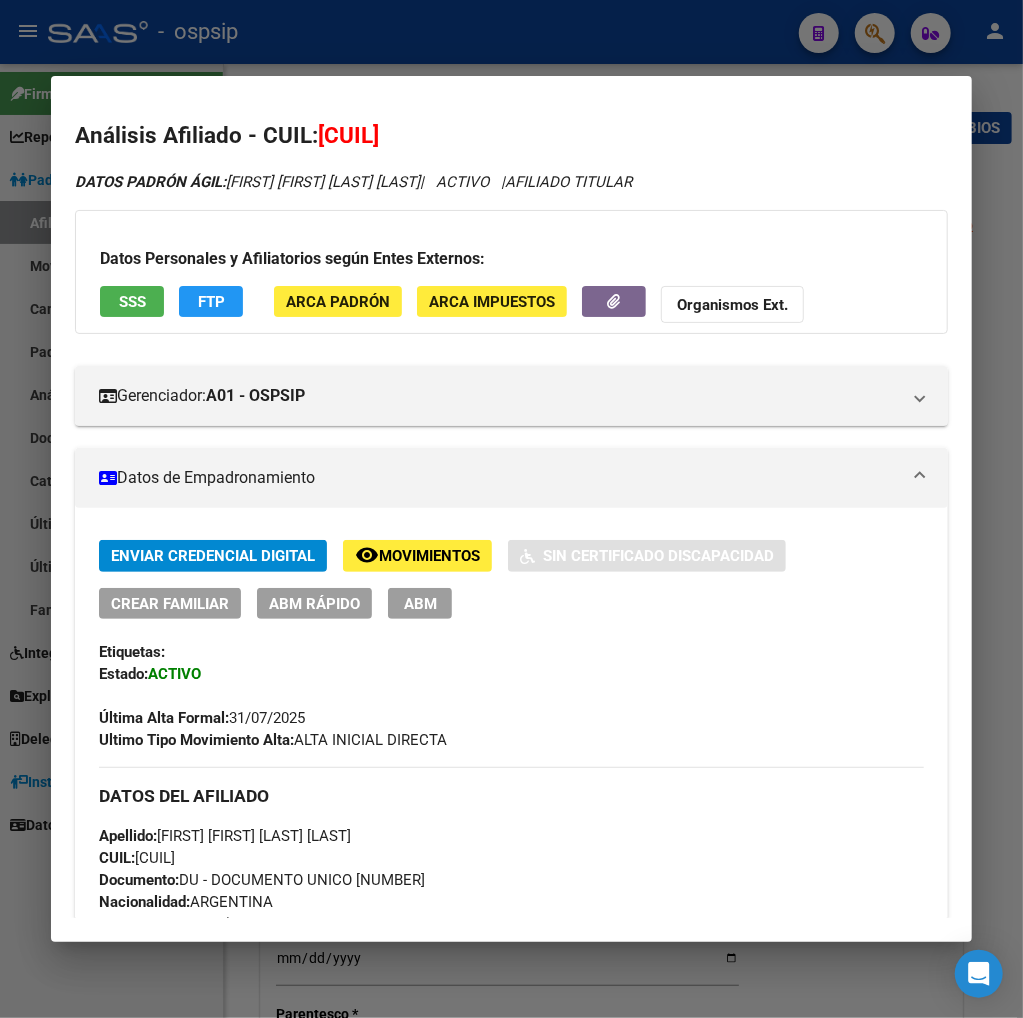 click on "ABM" at bounding box center [420, 604] 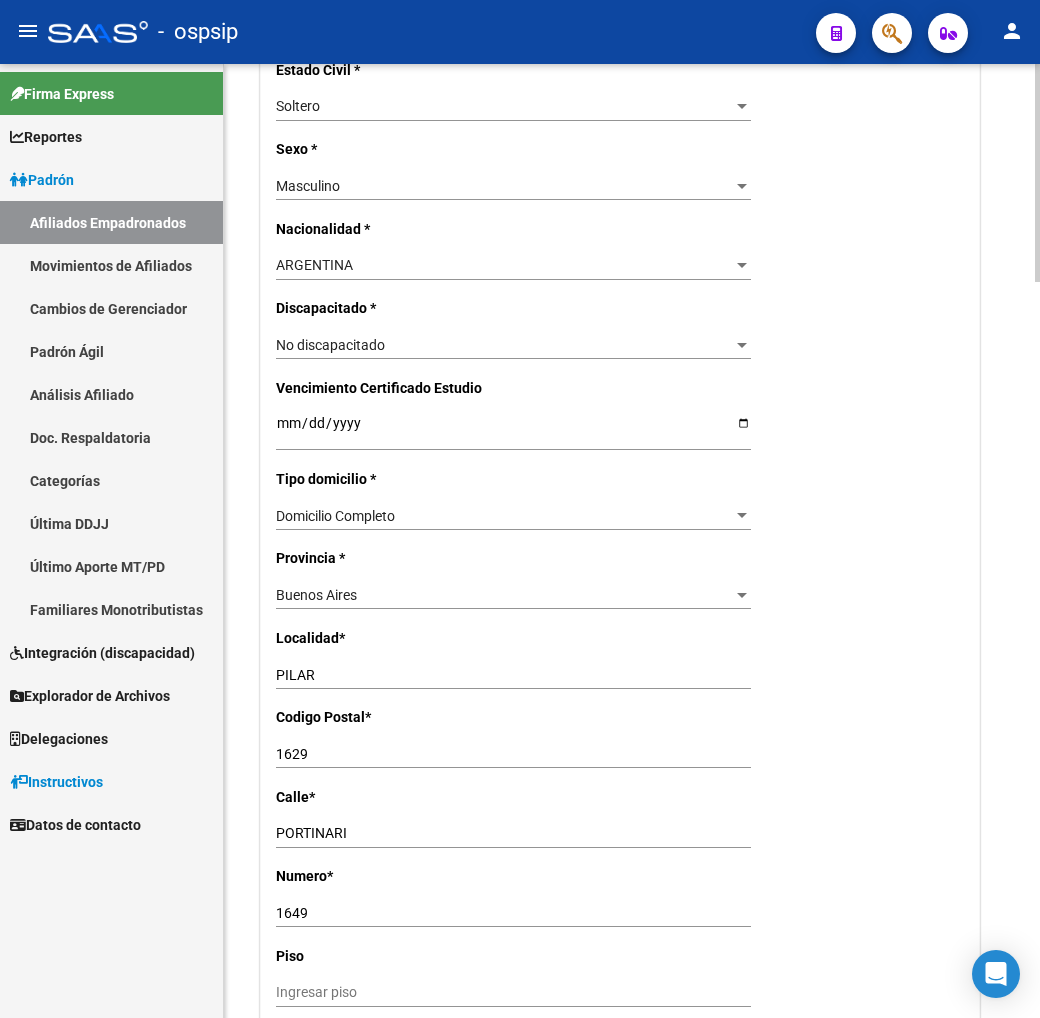 scroll, scrollTop: 1111, scrollLeft: 0, axis: vertical 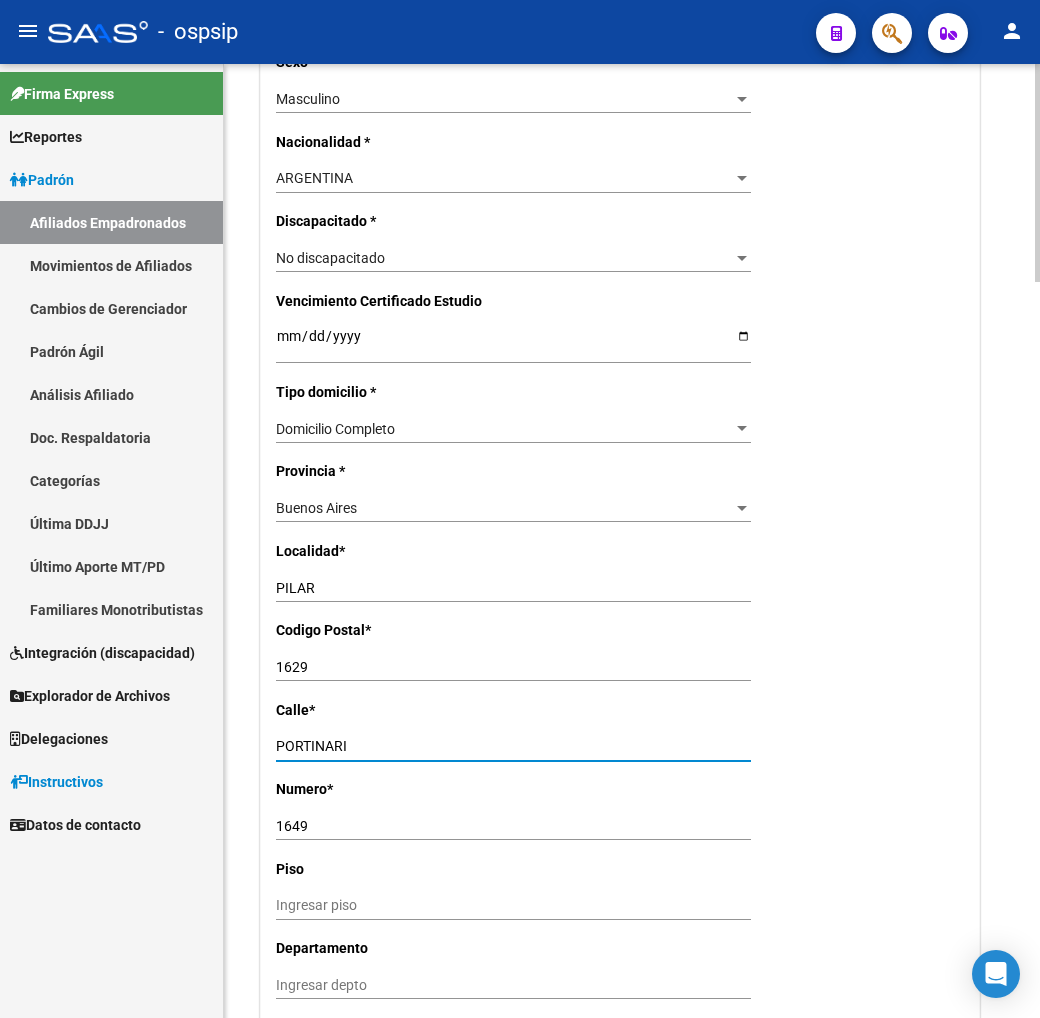 click on "PORTINARI" at bounding box center (513, 746) 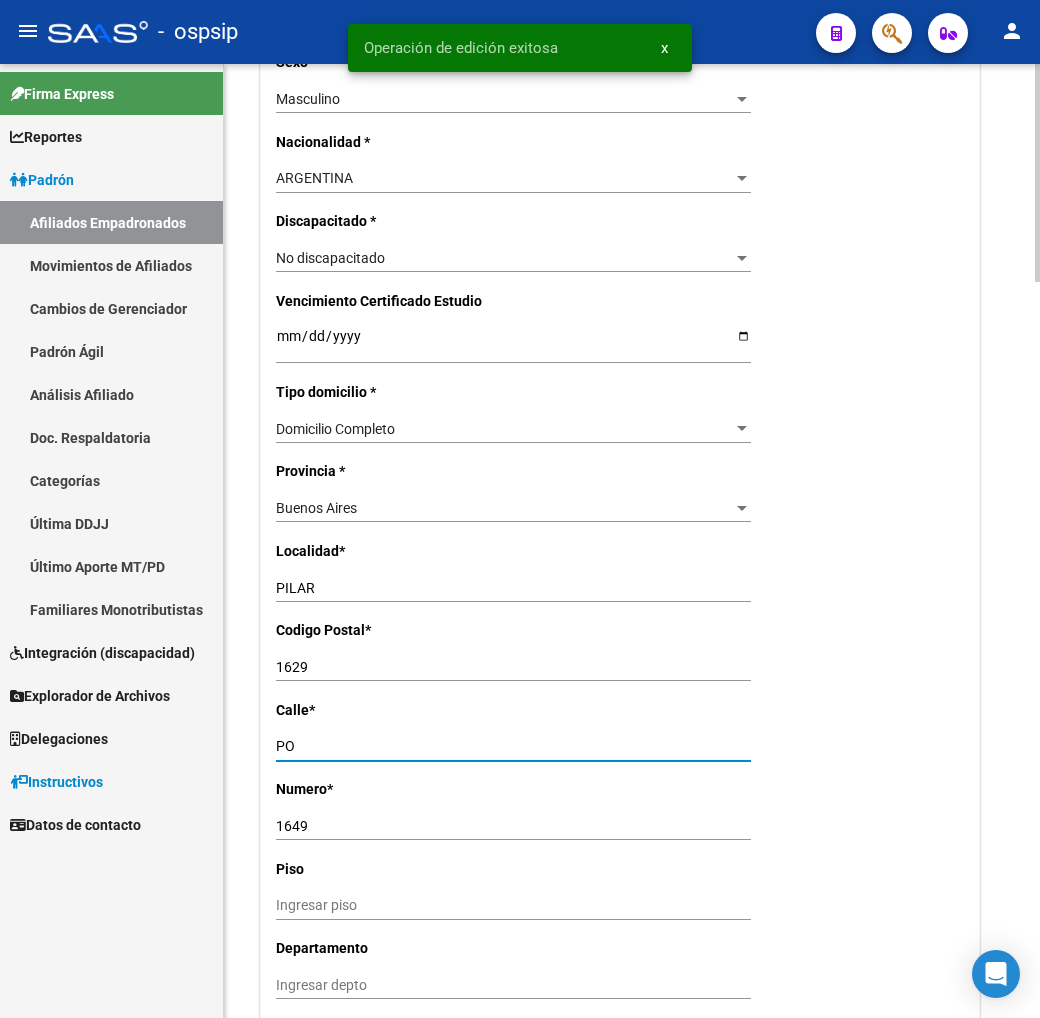 type on "P" 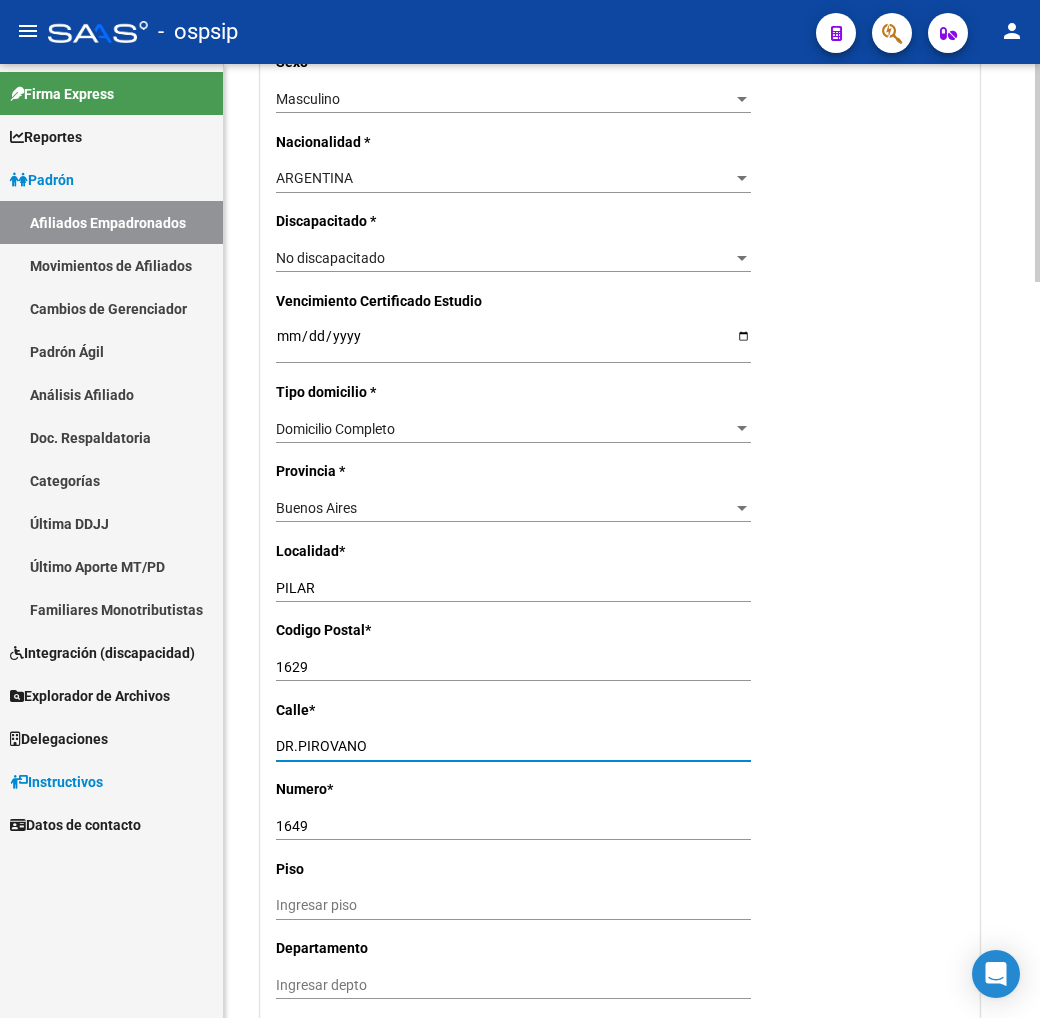 type on "DR.PIROVANO" 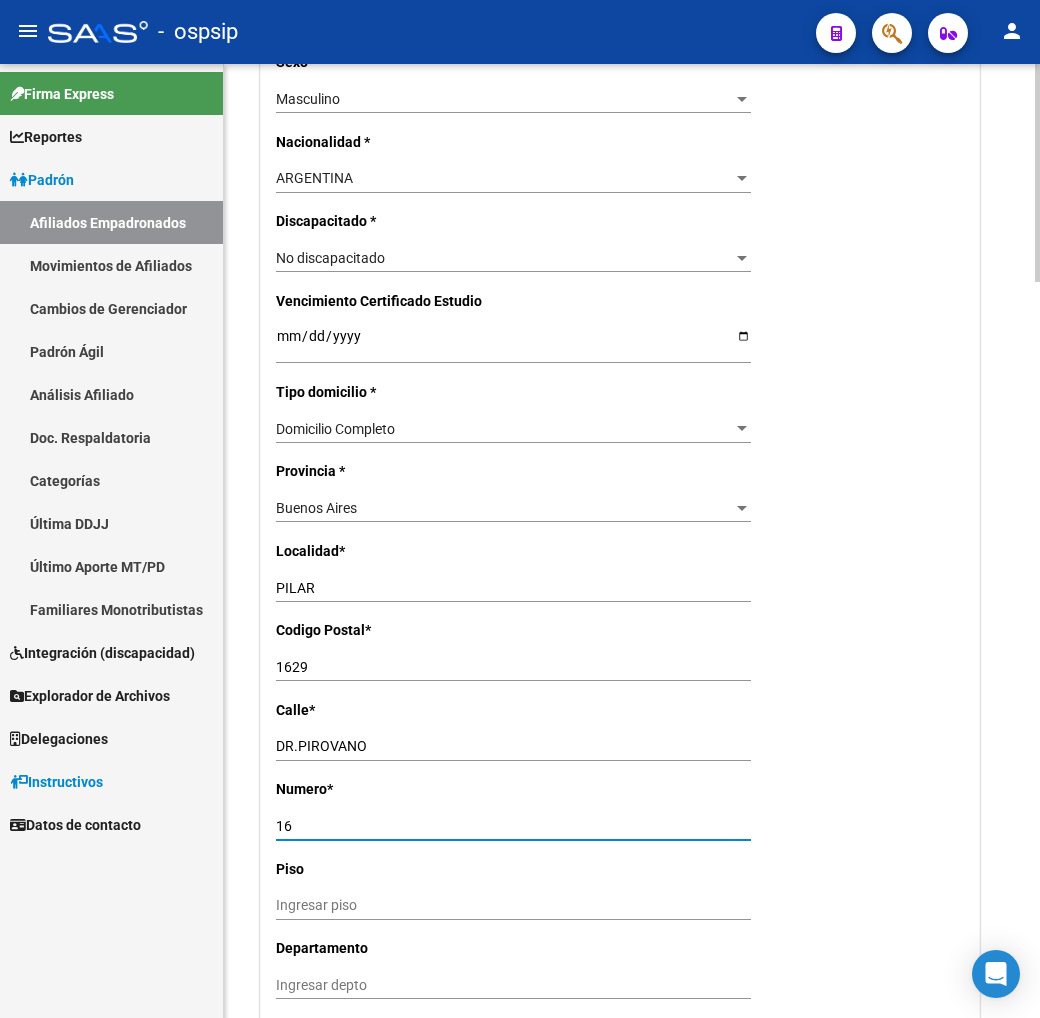 type on "1" 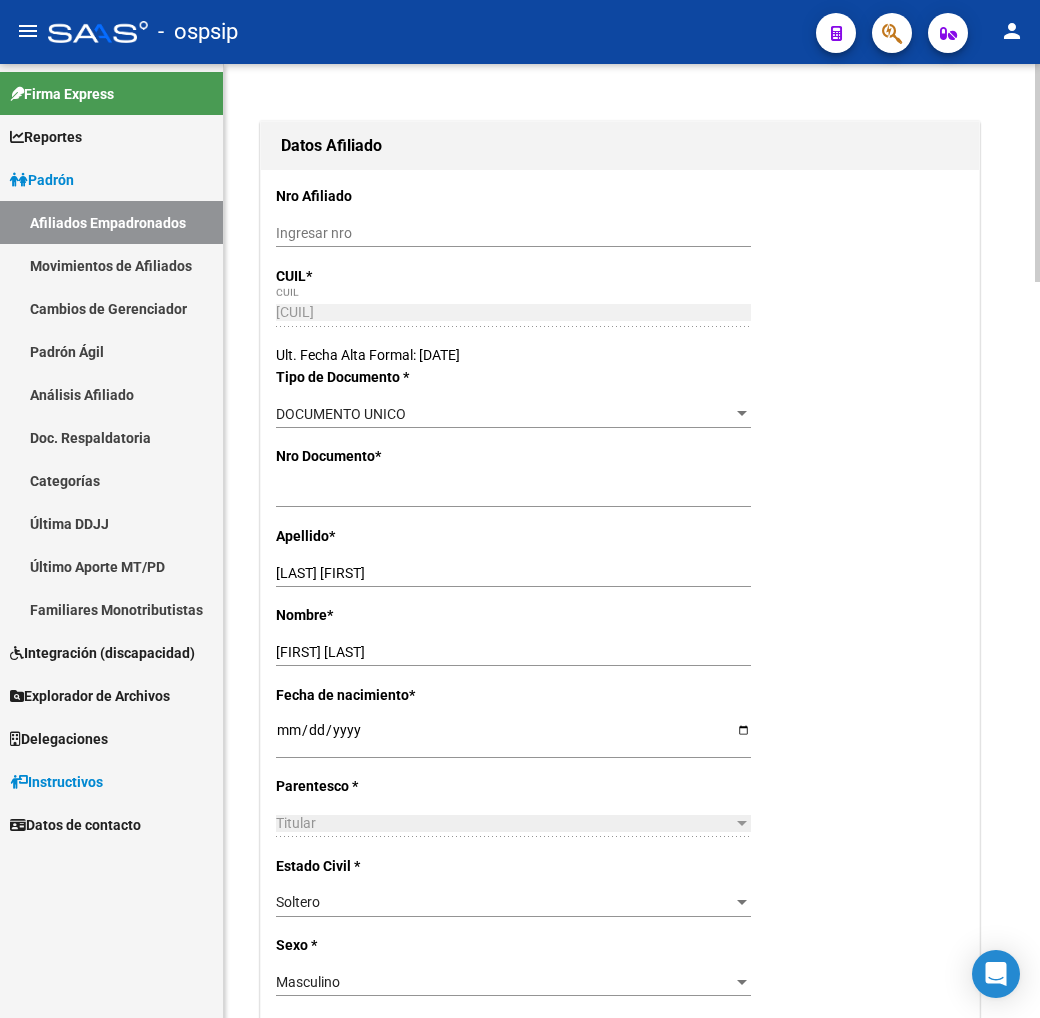 scroll, scrollTop: 0, scrollLeft: 0, axis: both 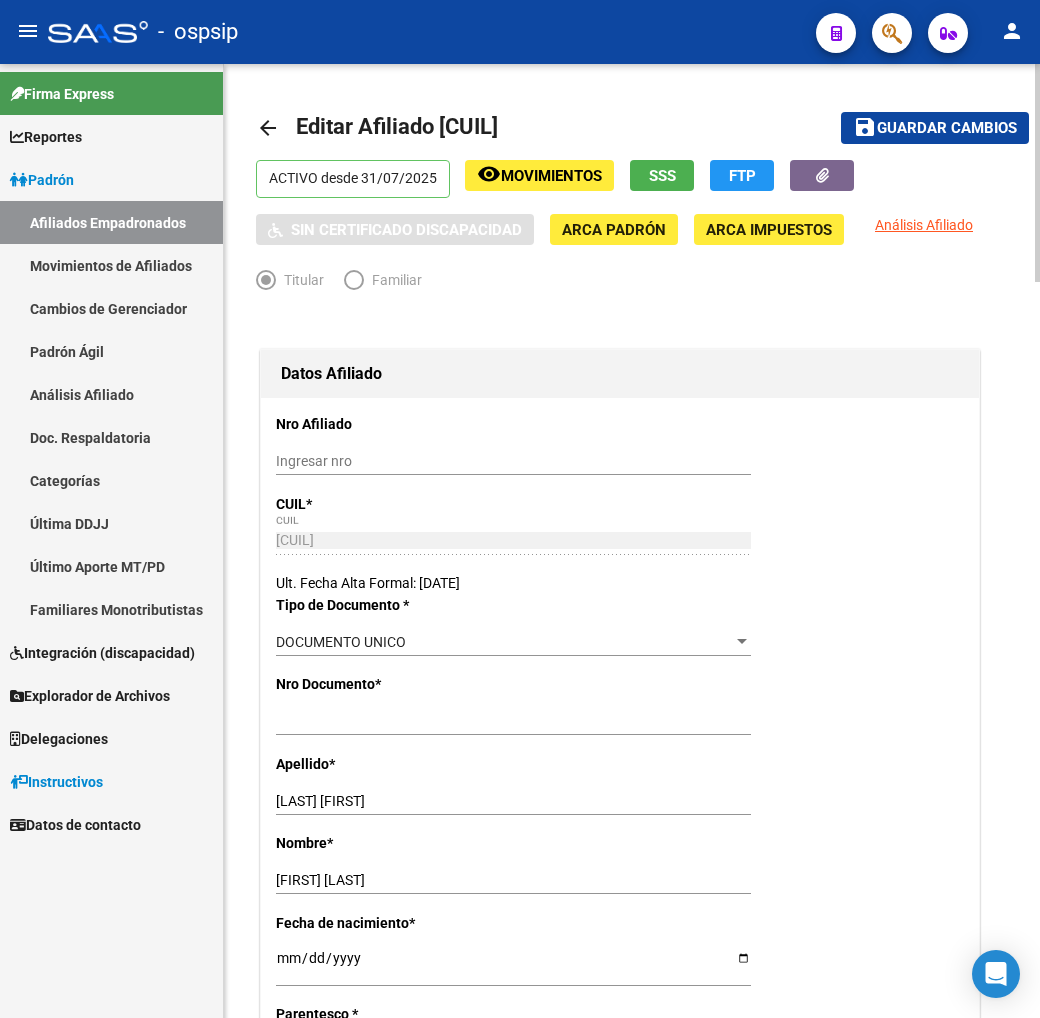 type on "603" 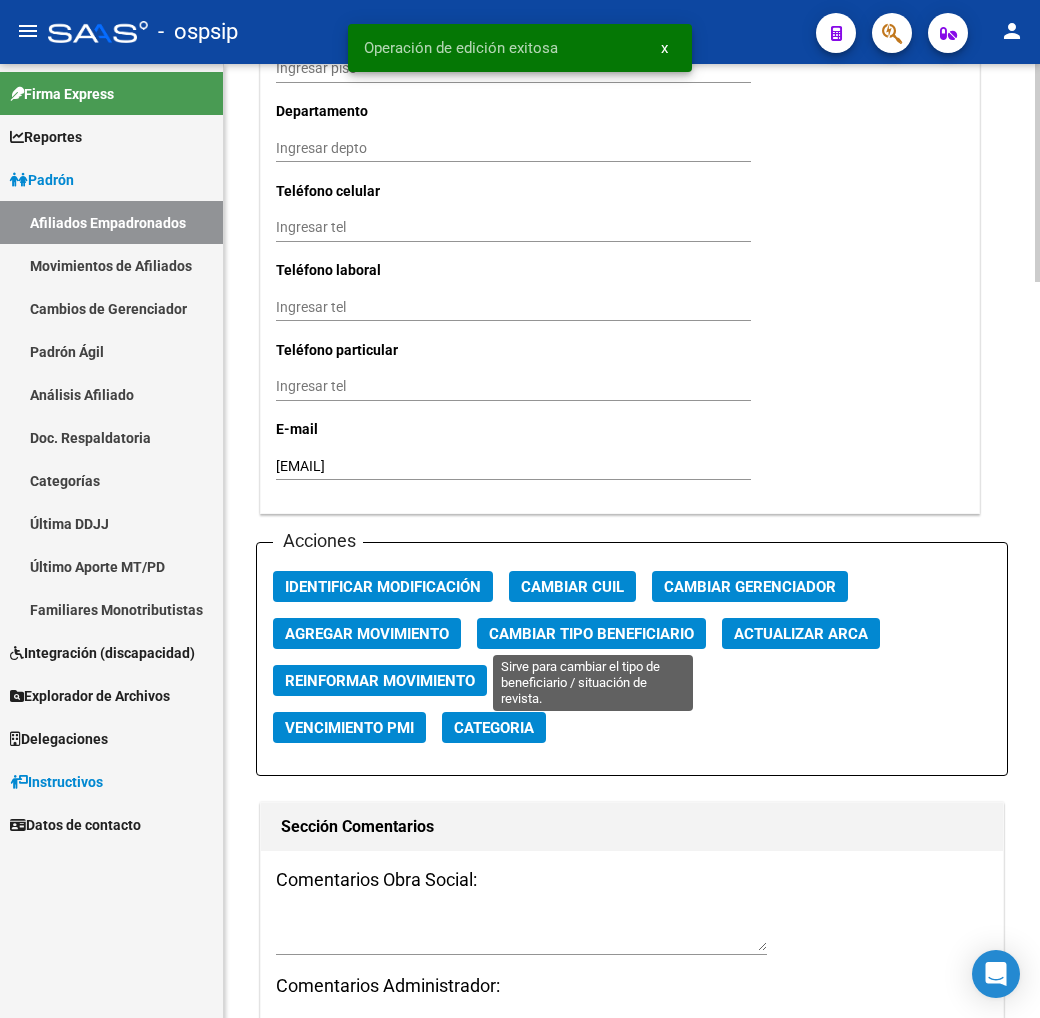 scroll, scrollTop: 2000, scrollLeft: 0, axis: vertical 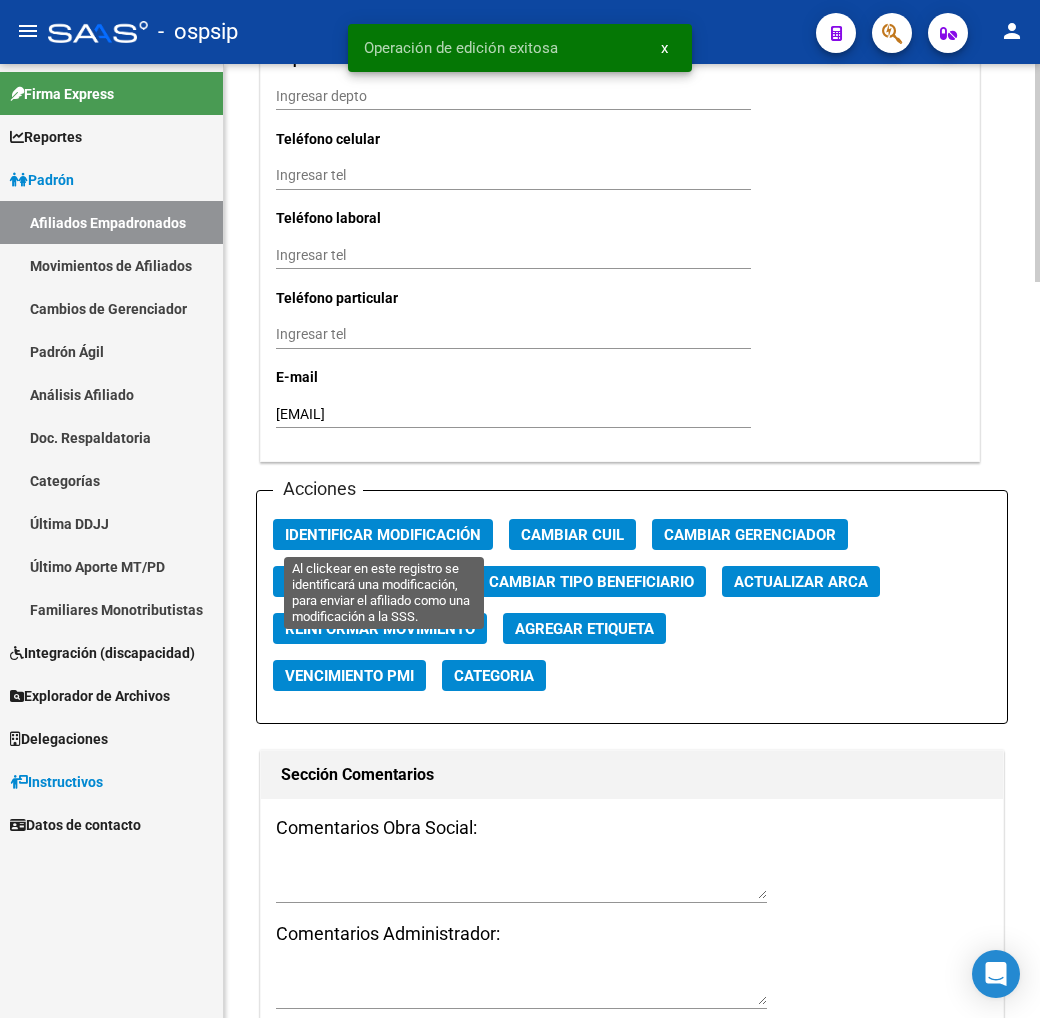 click on "Identificar Modificación" 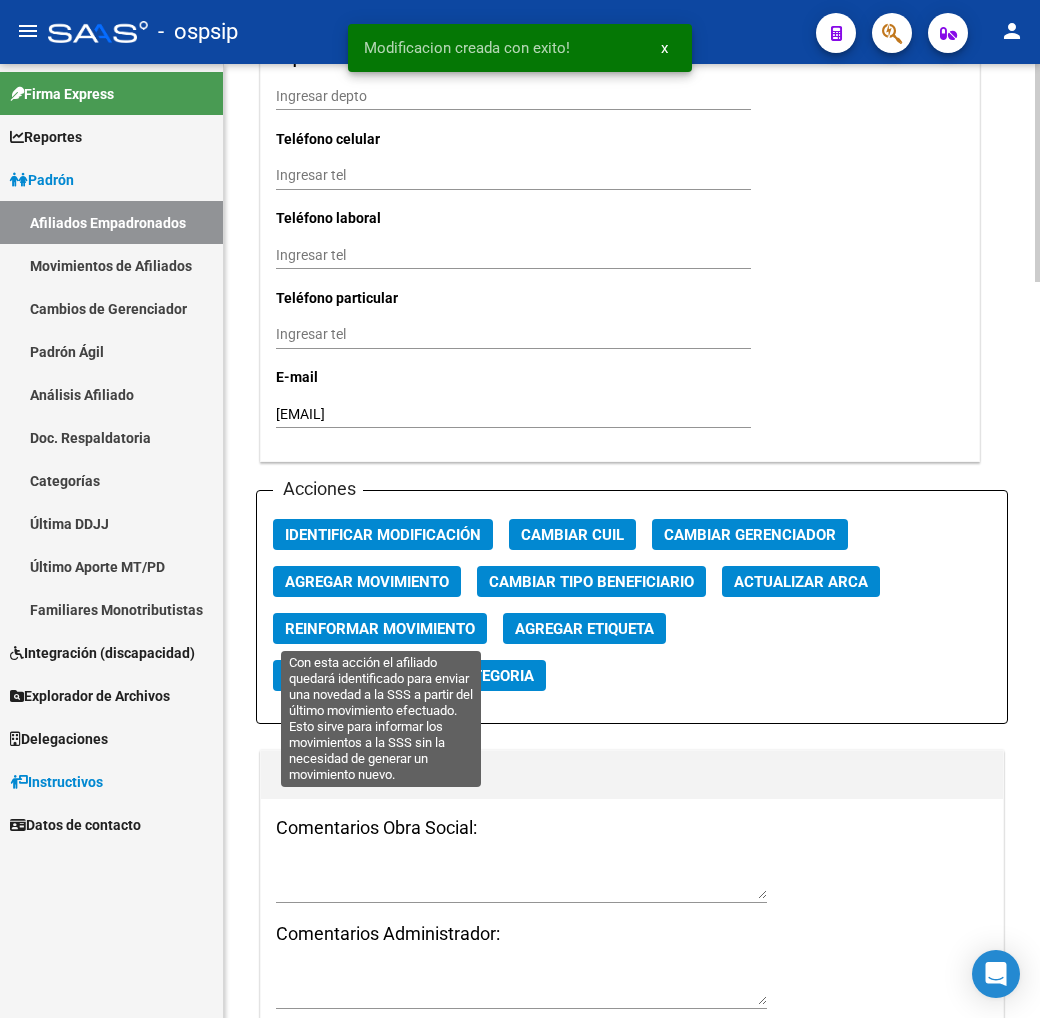 click on "Reinformar Movimiento" 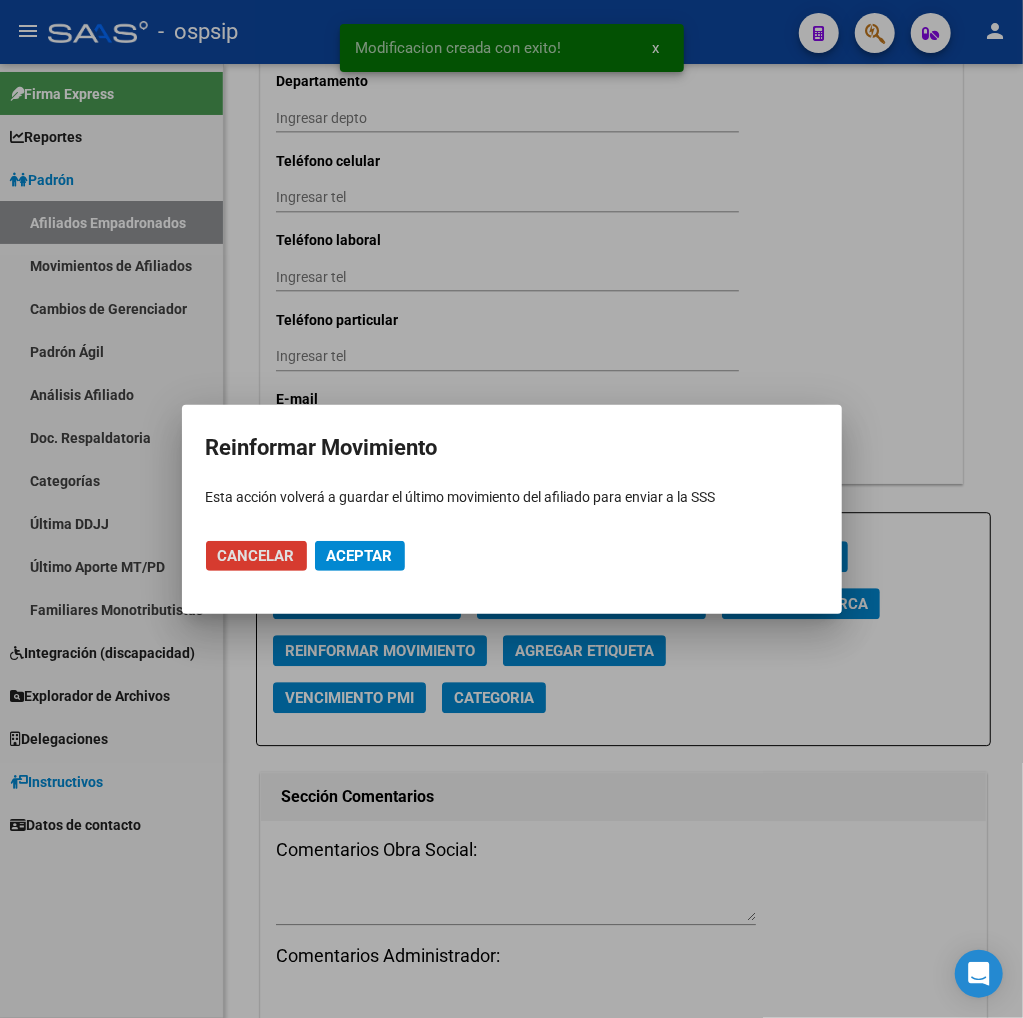 click on "Aceptar" at bounding box center (360, 556) 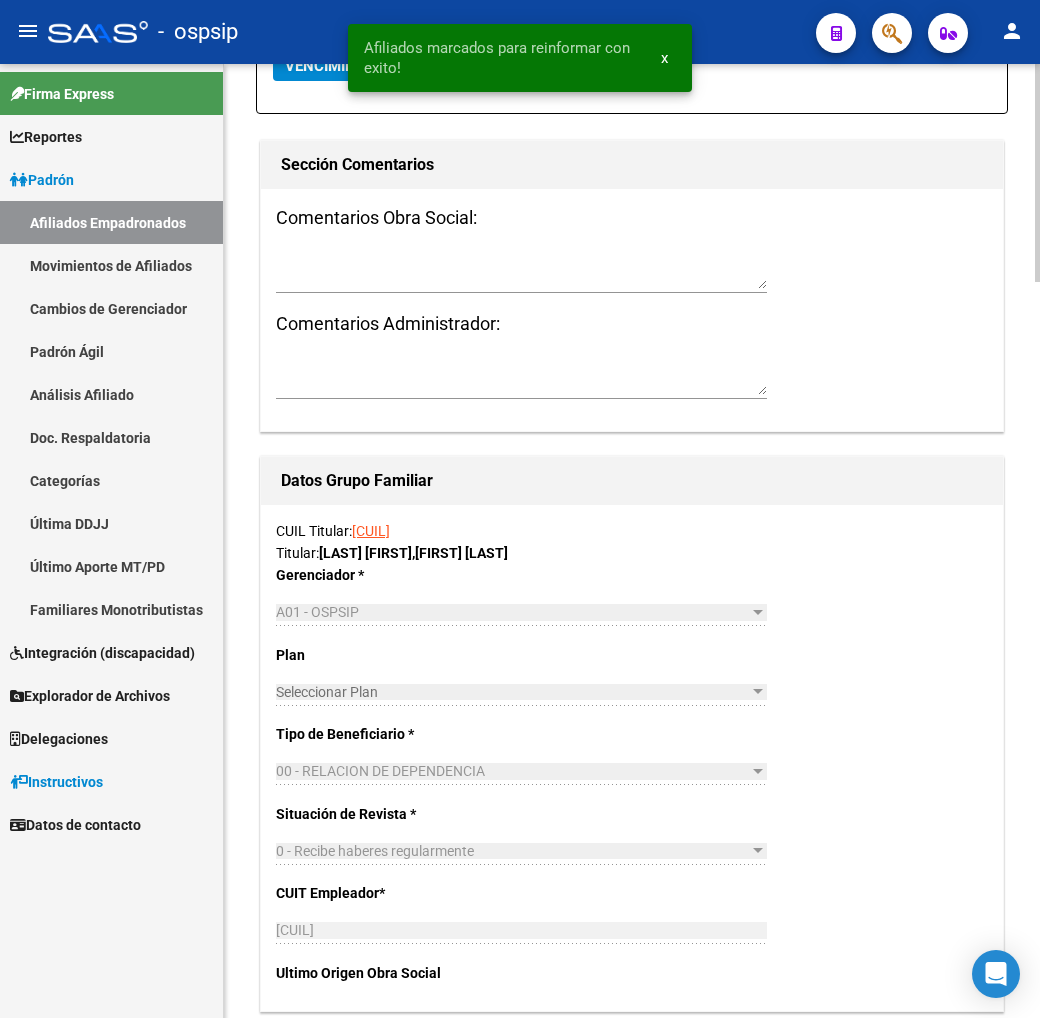 scroll, scrollTop: 2866, scrollLeft: 0, axis: vertical 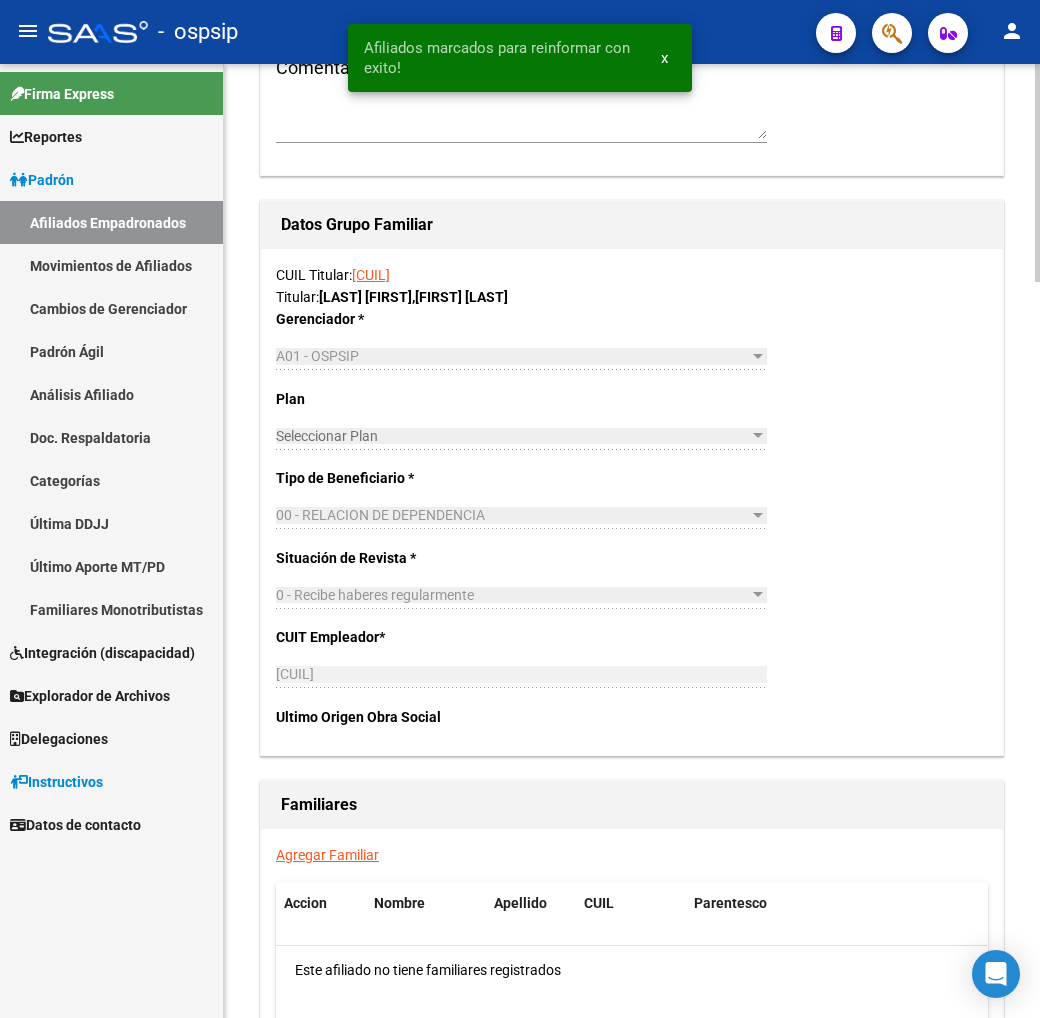 click on "Agregar Familiar" 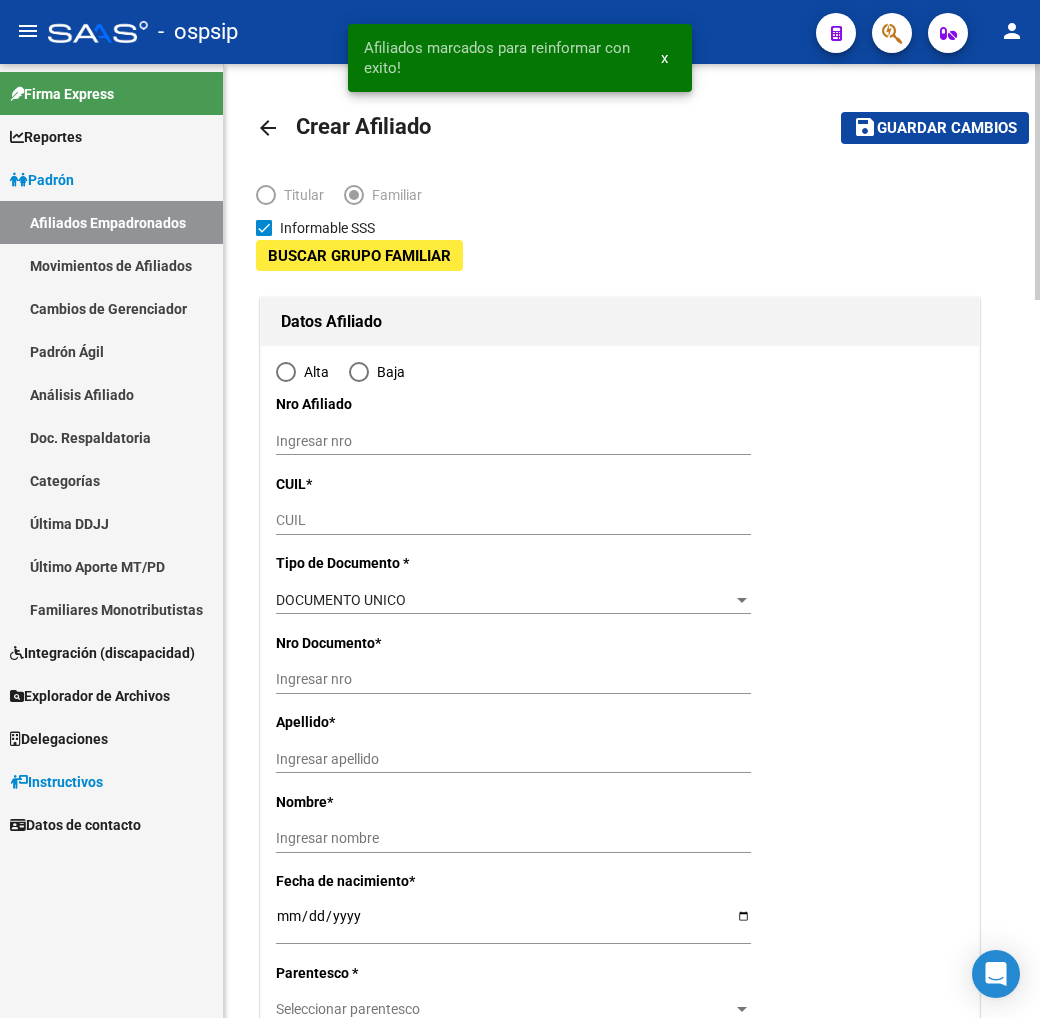 type on "[CUIL]" 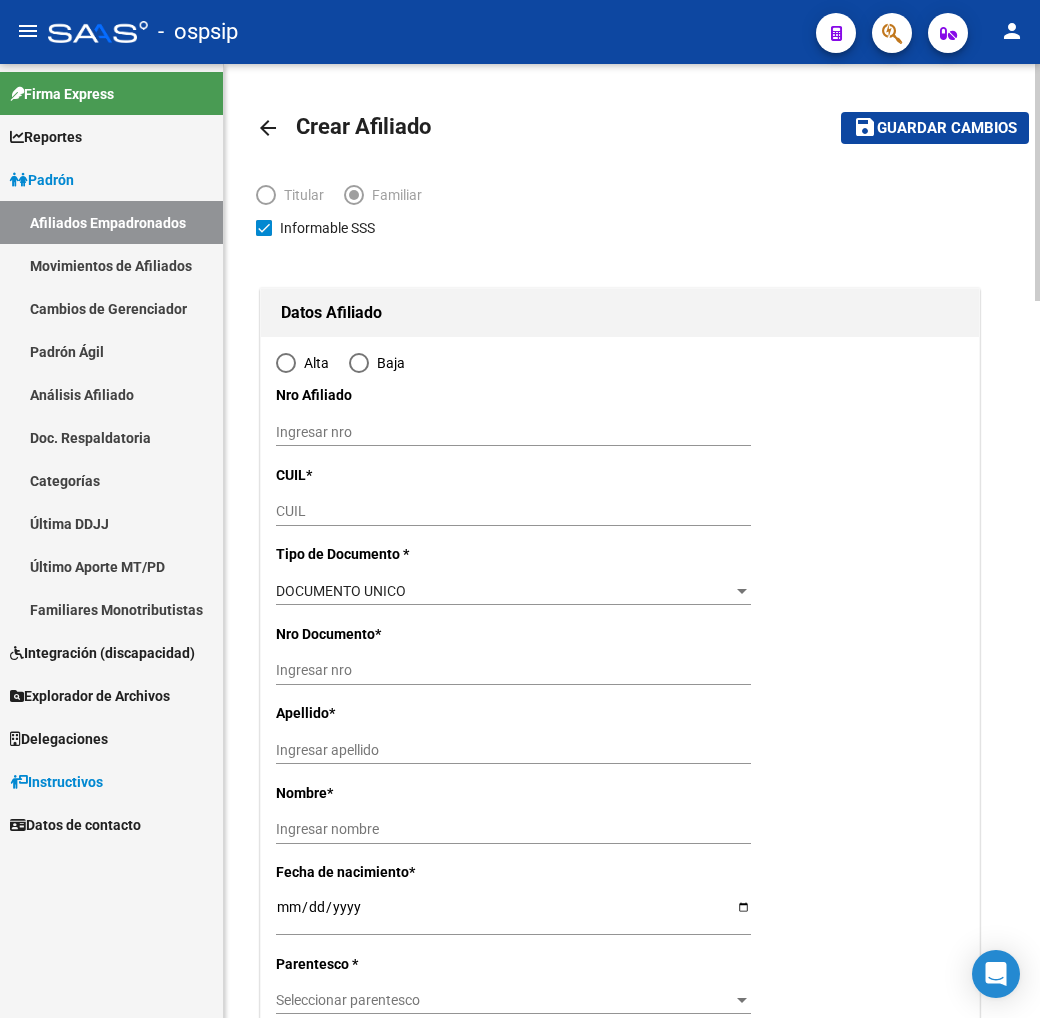 radio on "true" 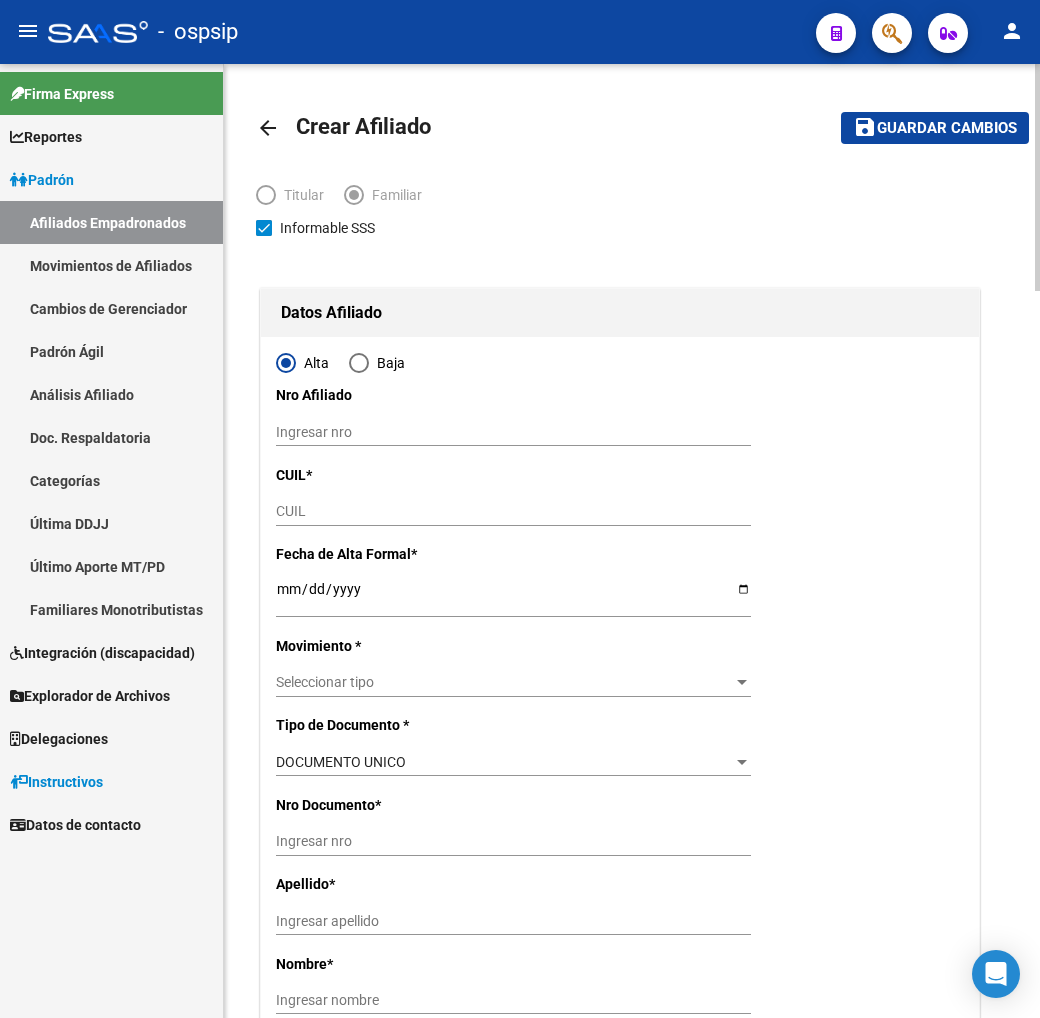type on "[CUIL]" 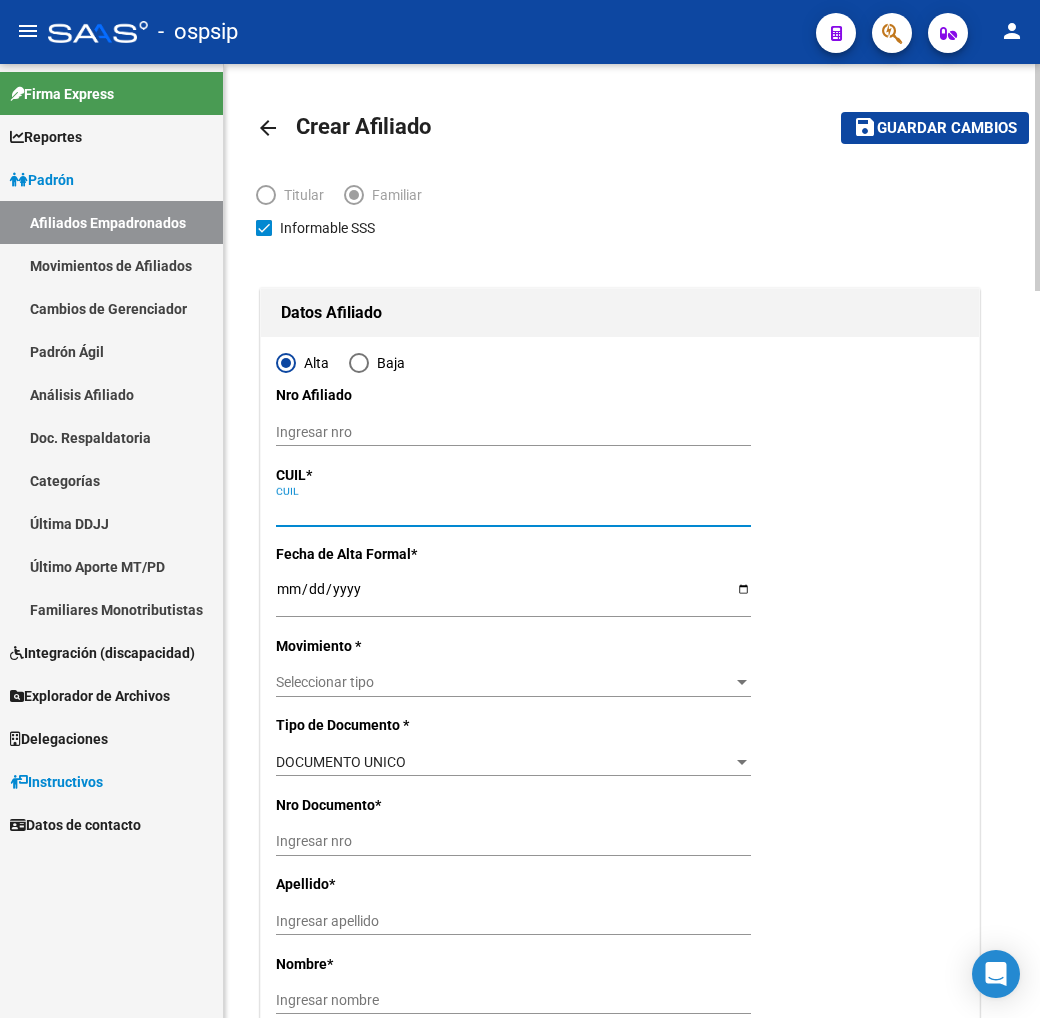 click on "CUIL" at bounding box center [513, 511] 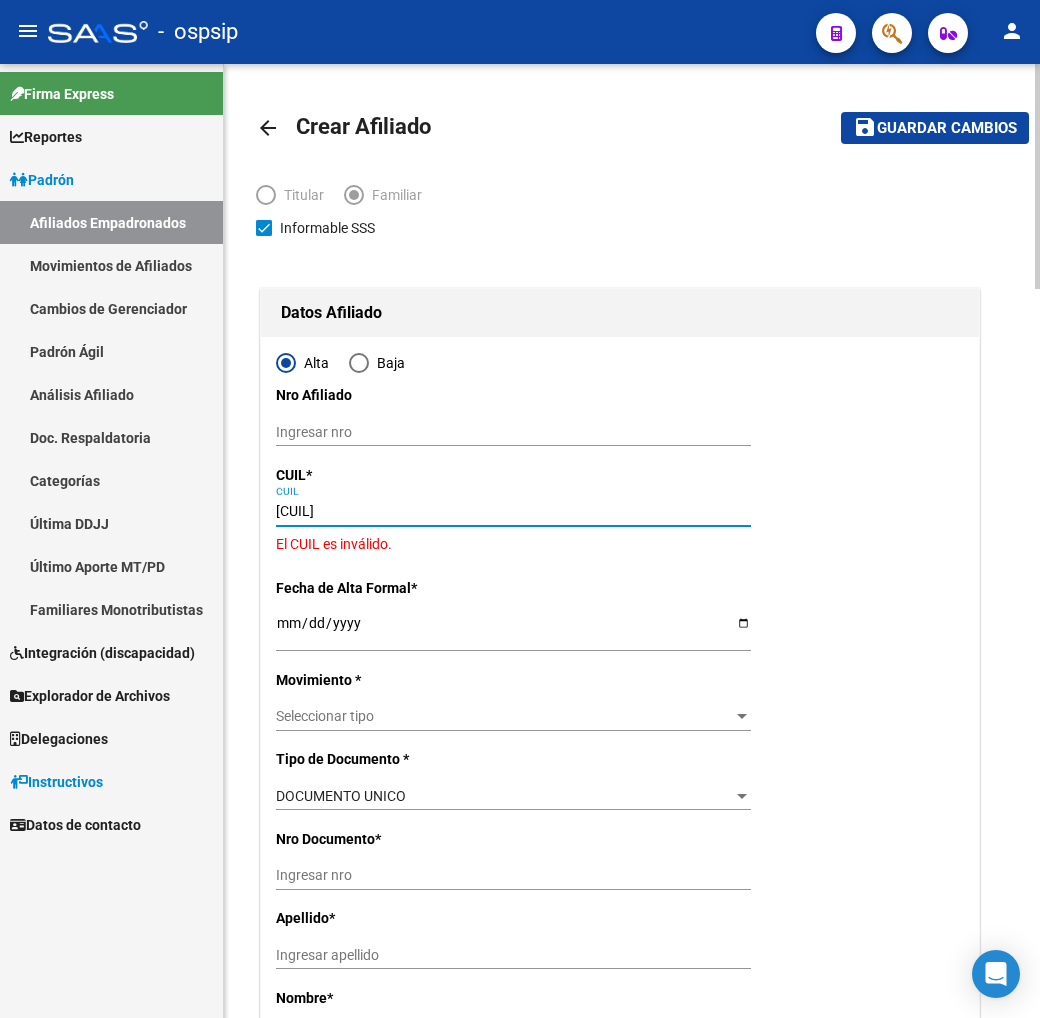 type on "[NUMBER]" 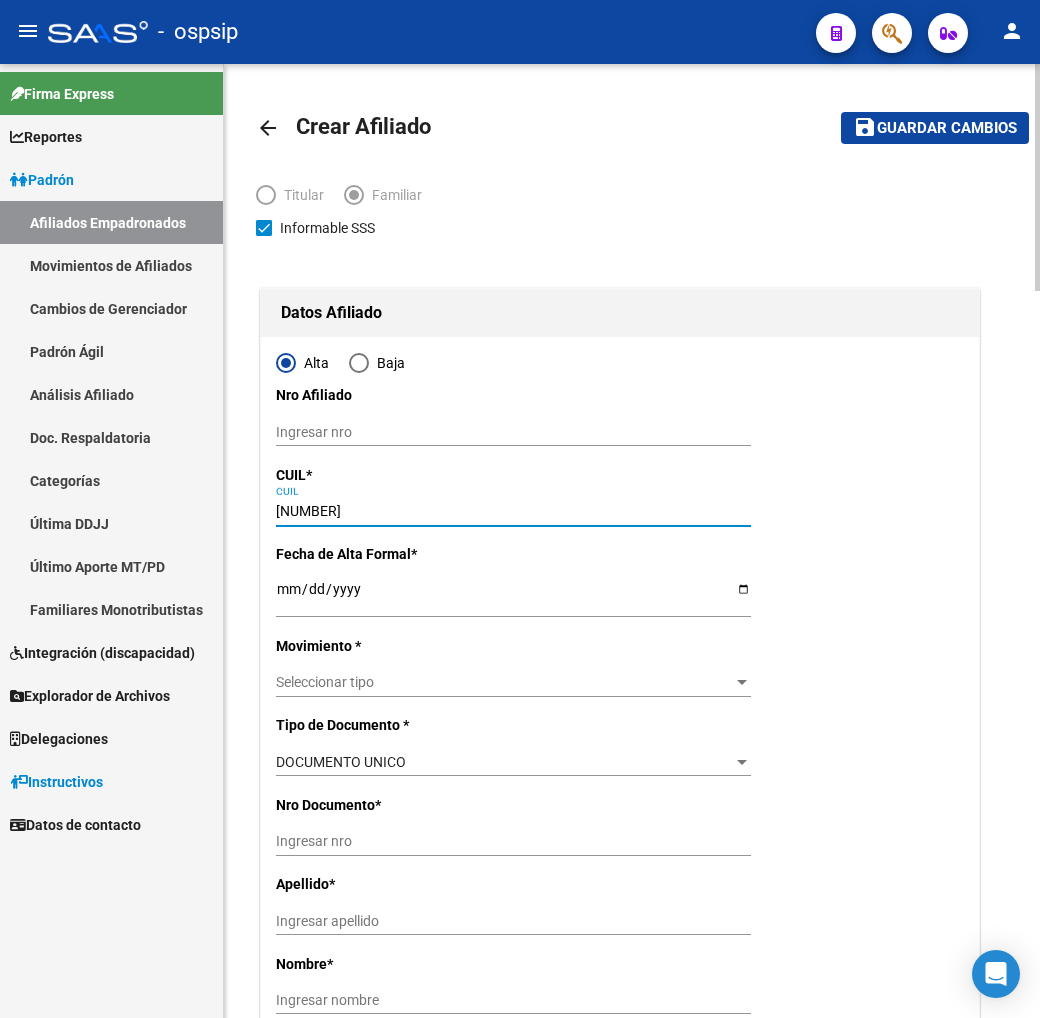 type on "[NUMBER]" 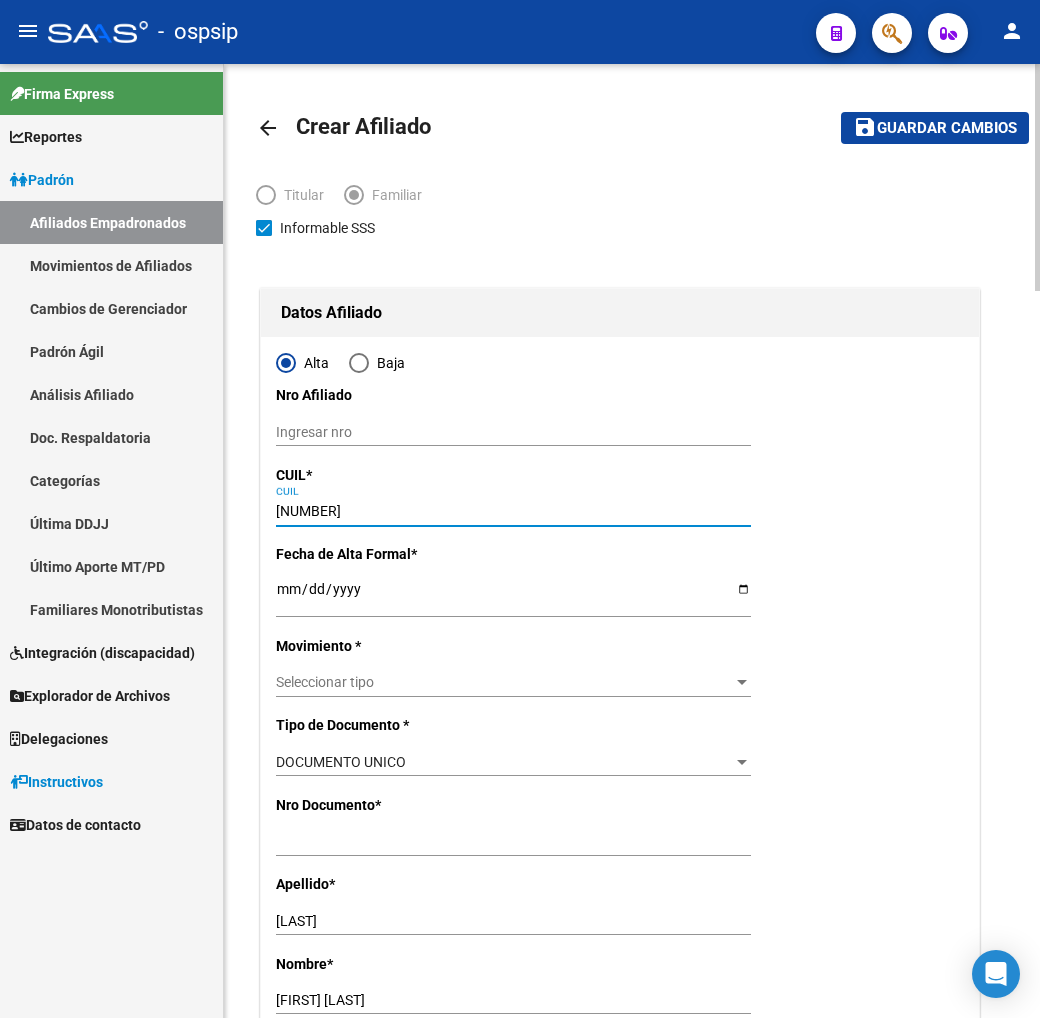 type on "[NUMBER]" 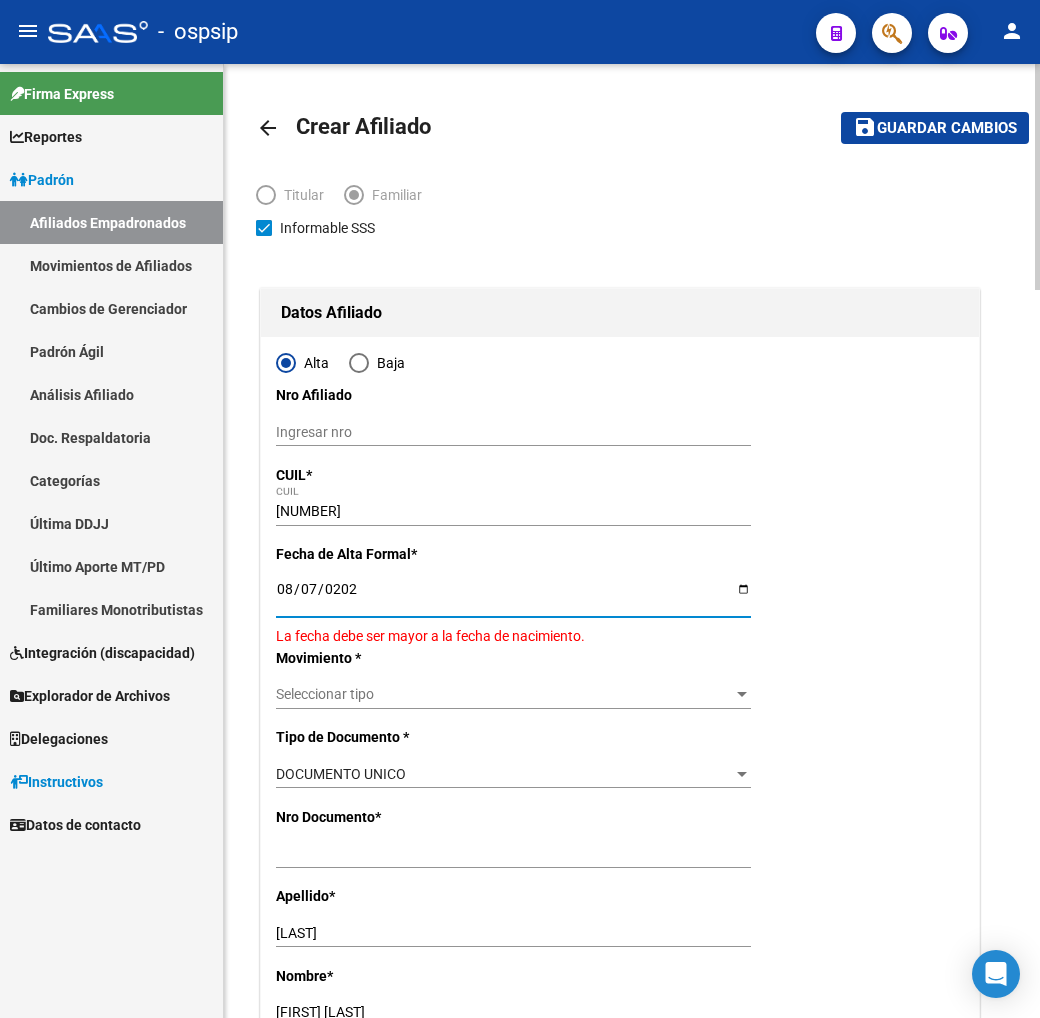 type on "2025-08-07" 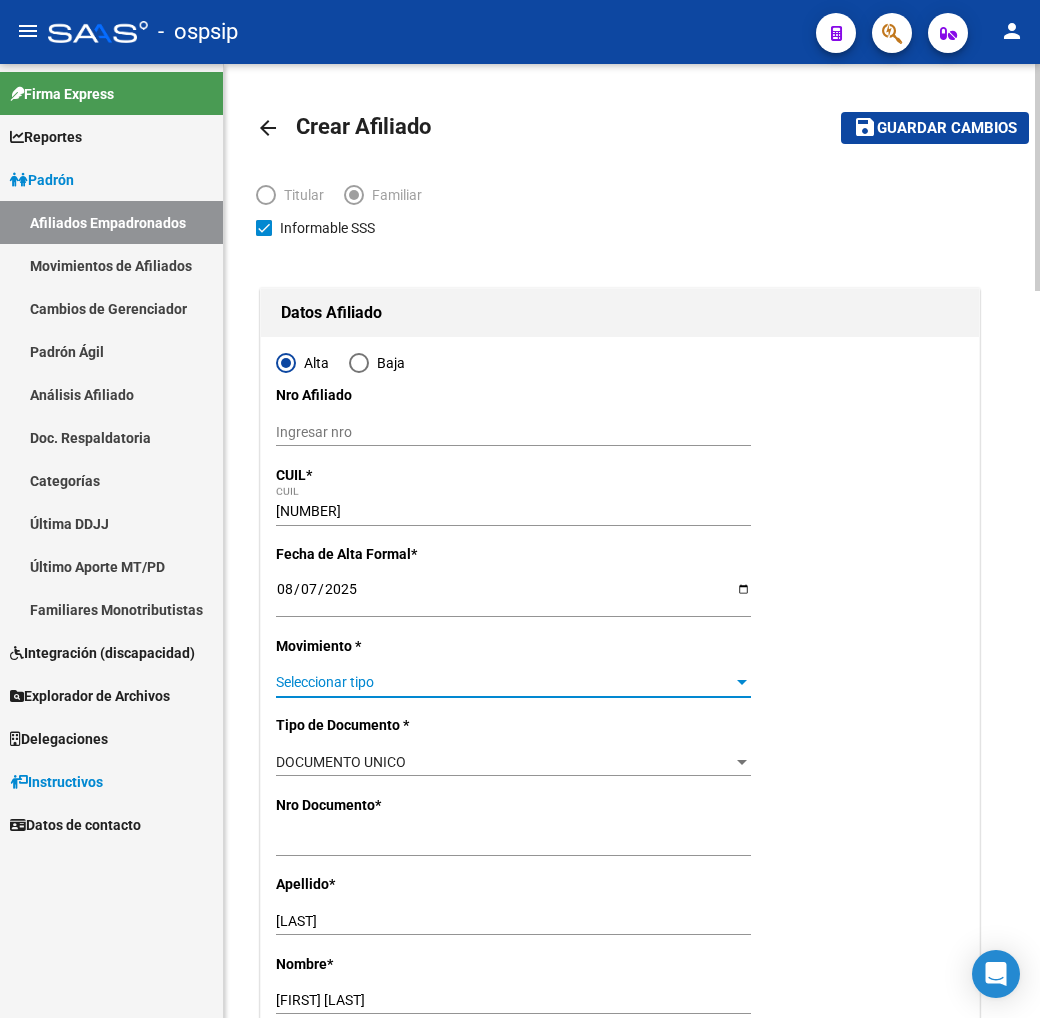 click on "Seleccionar tipo" at bounding box center (504, 682) 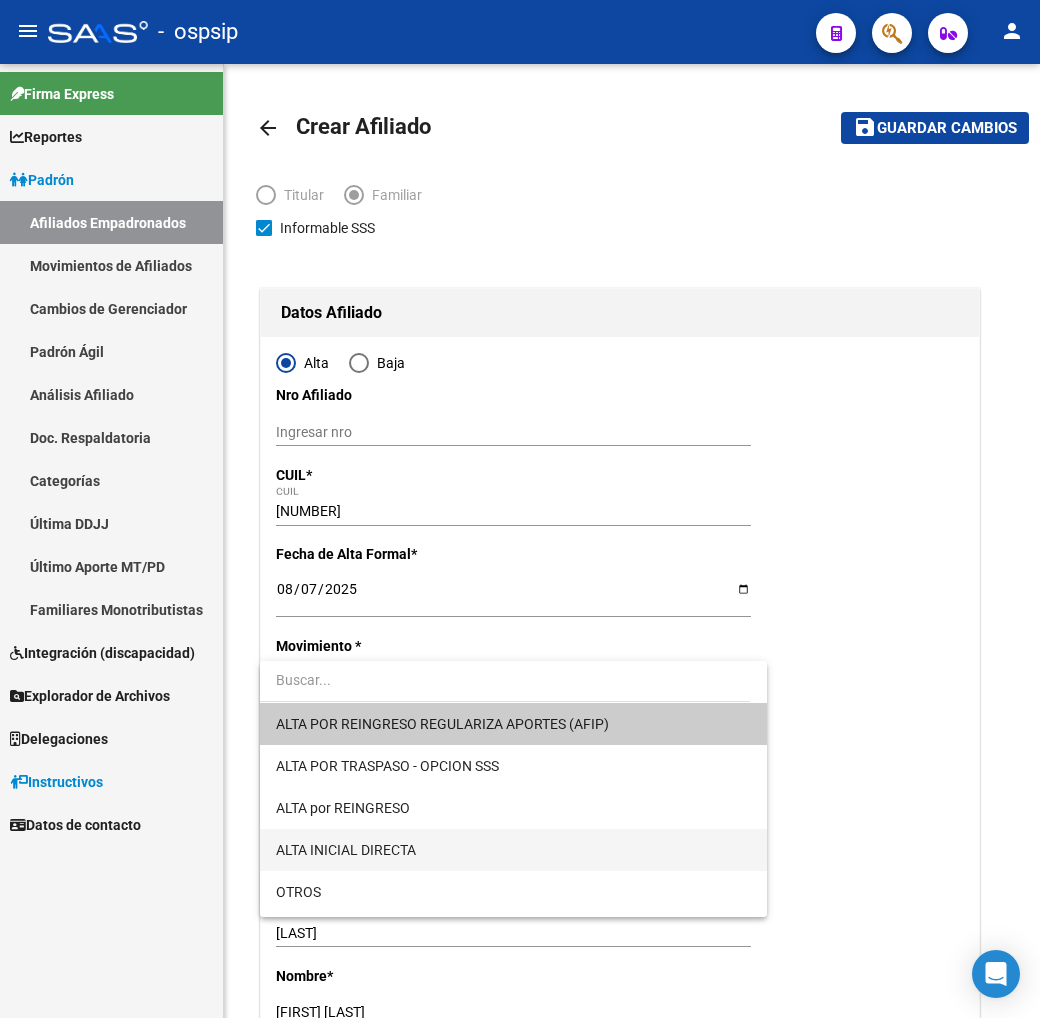 click on "ALTA INICIAL DIRECTA" at bounding box center (513, 850) 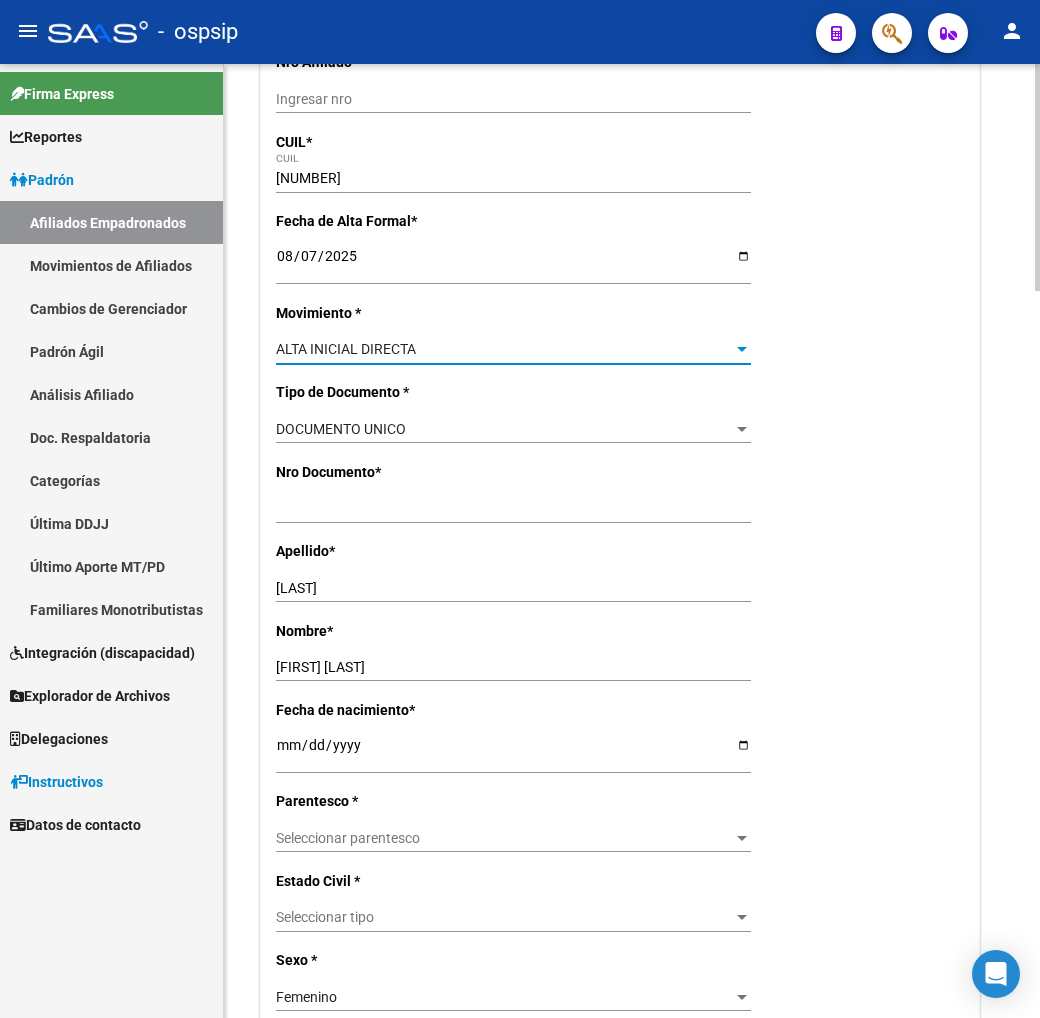 scroll, scrollTop: 444, scrollLeft: 0, axis: vertical 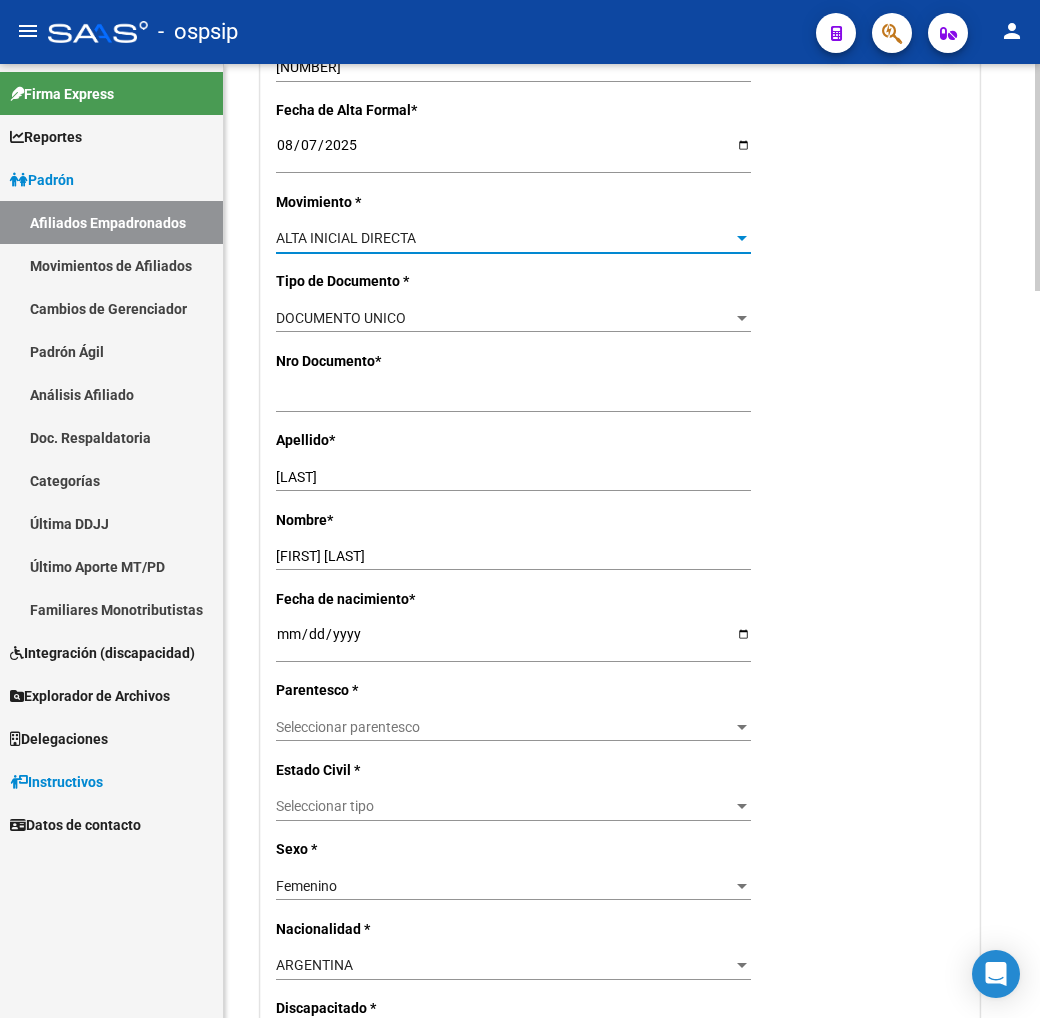 click on "Seleccionar parentesco" at bounding box center [504, 727] 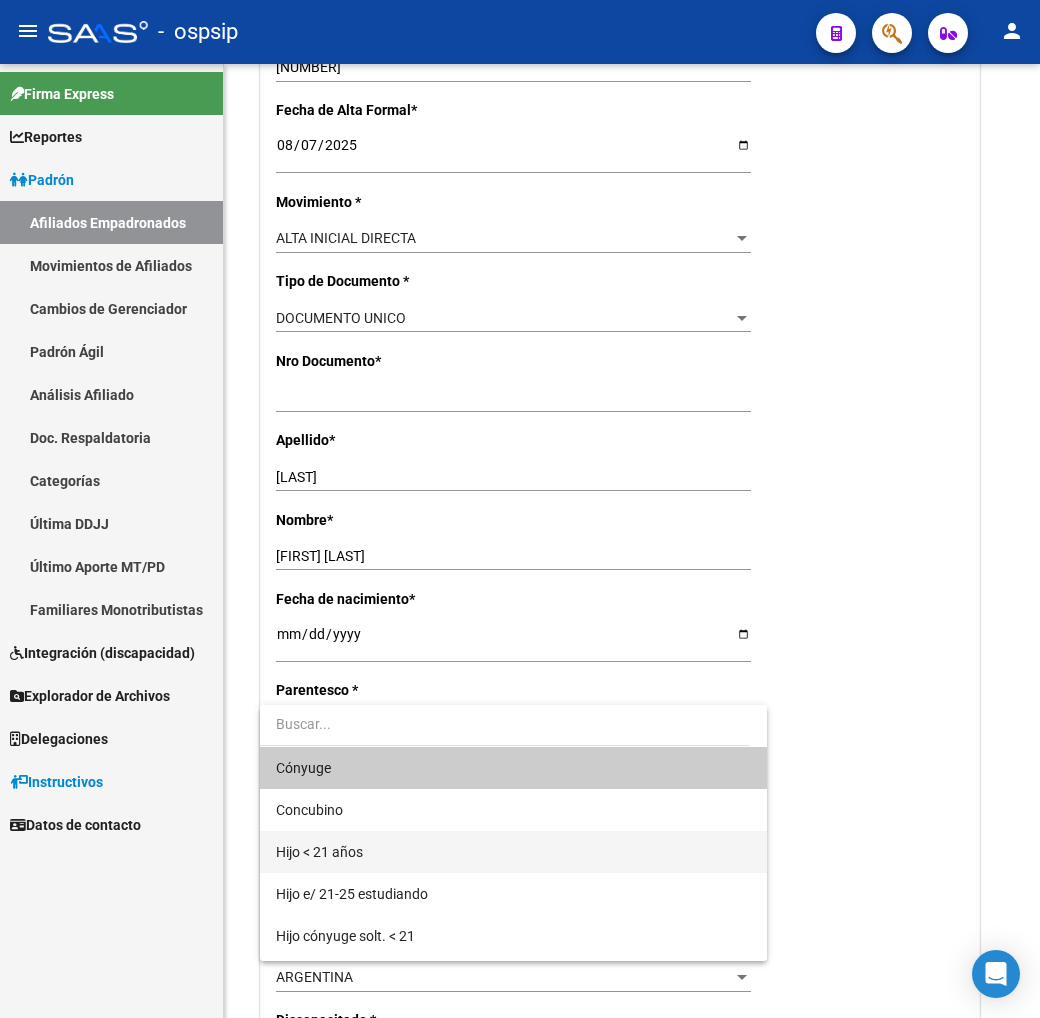 click on "Hijo < 21 años" at bounding box center (513, 852) 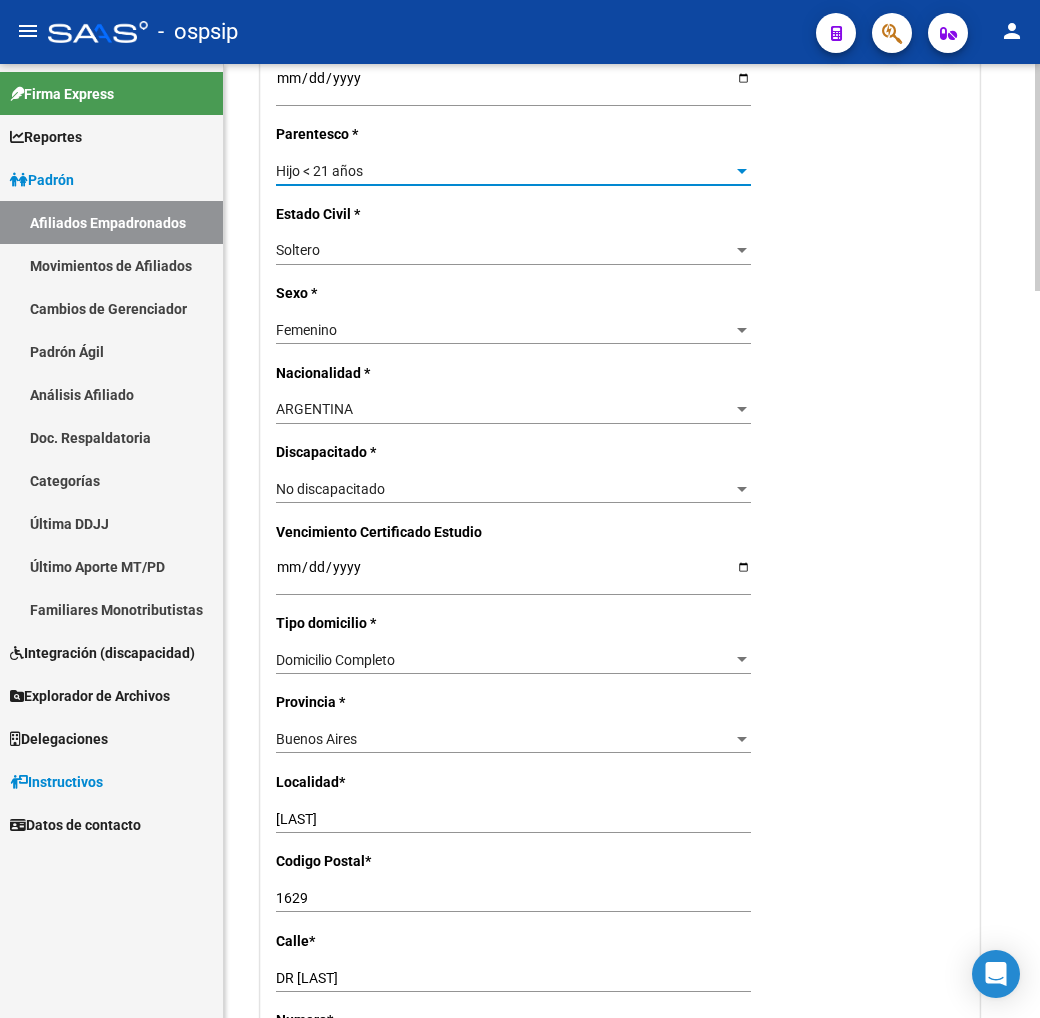 scroll, scrollTop: 1111, scrollLeft: 0, axis: vertical 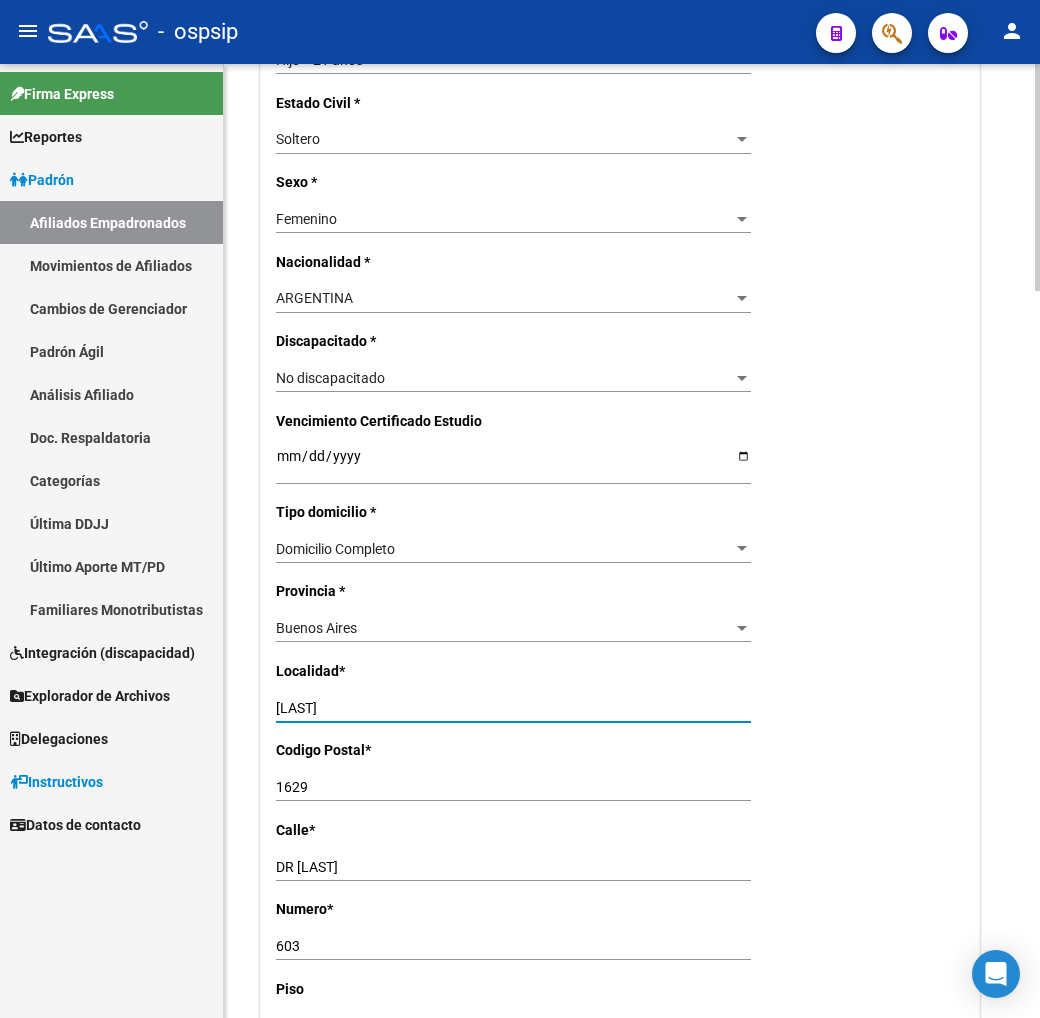 click on "[LAST]" at bounding box center (513, 708) 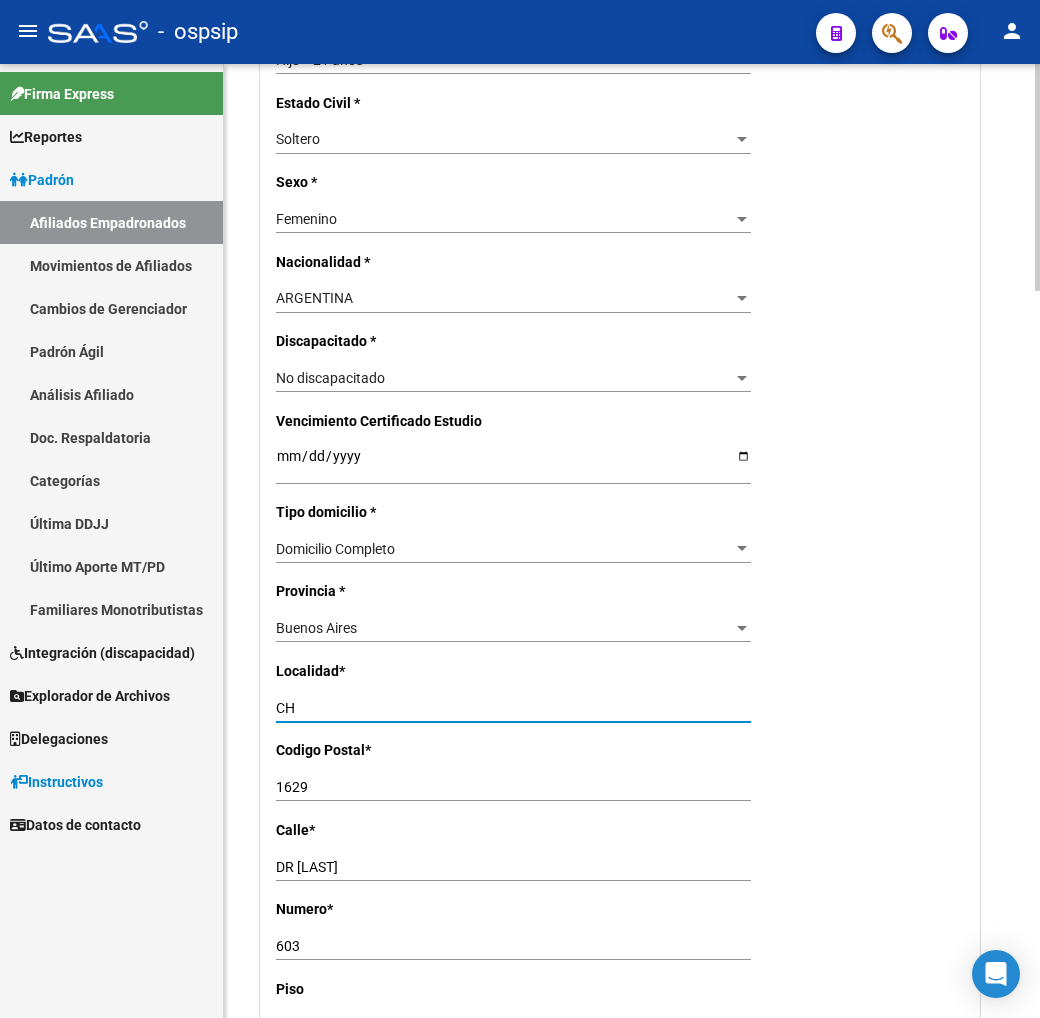 type on "C" 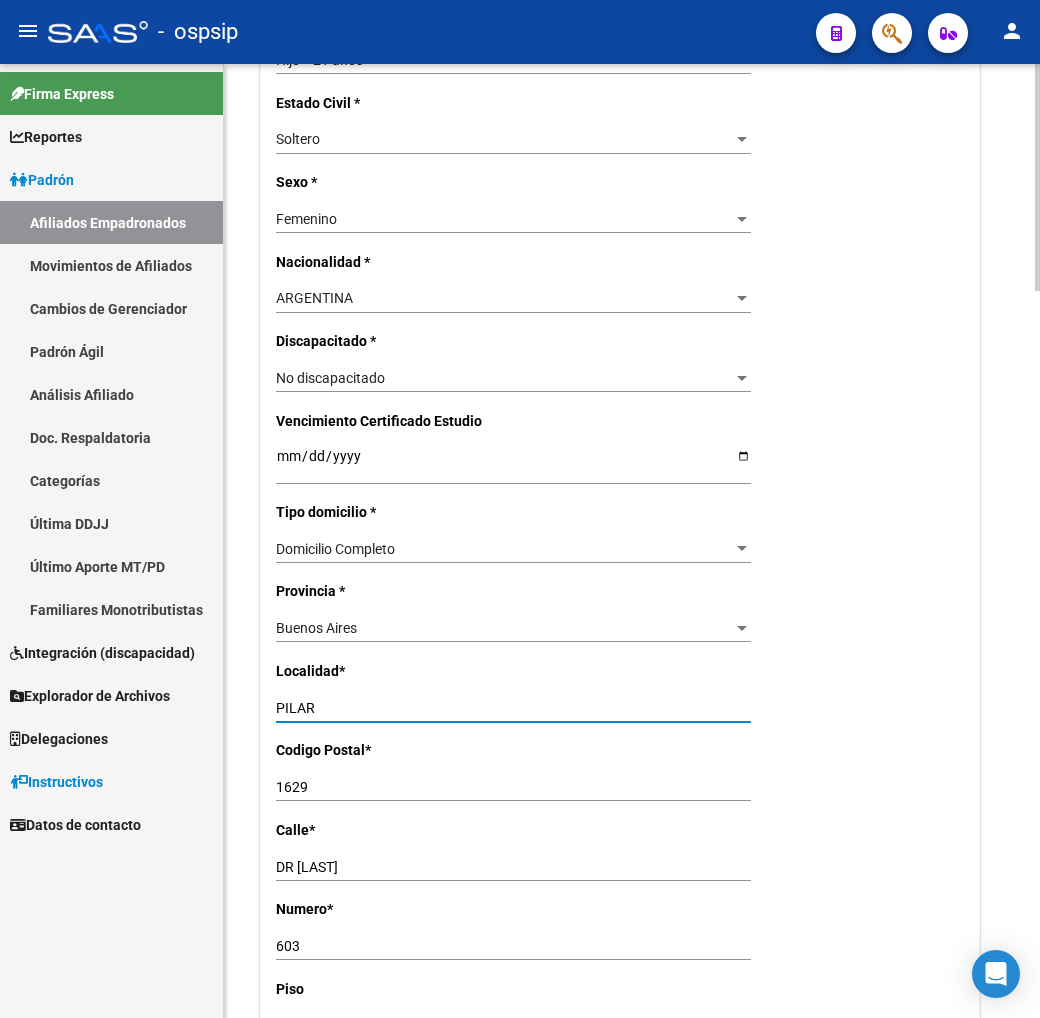 type on "PILAR" 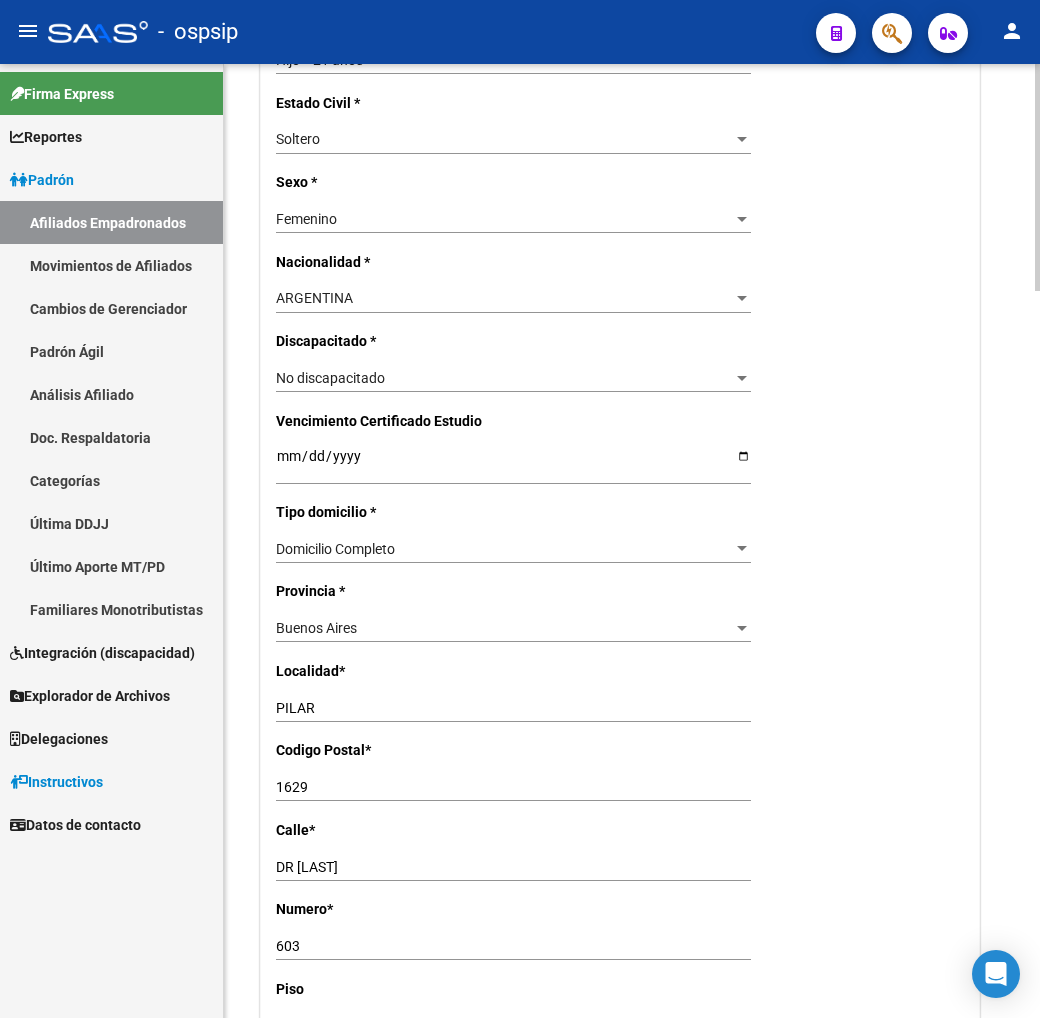 click on "[STREET] Ingresar calle" 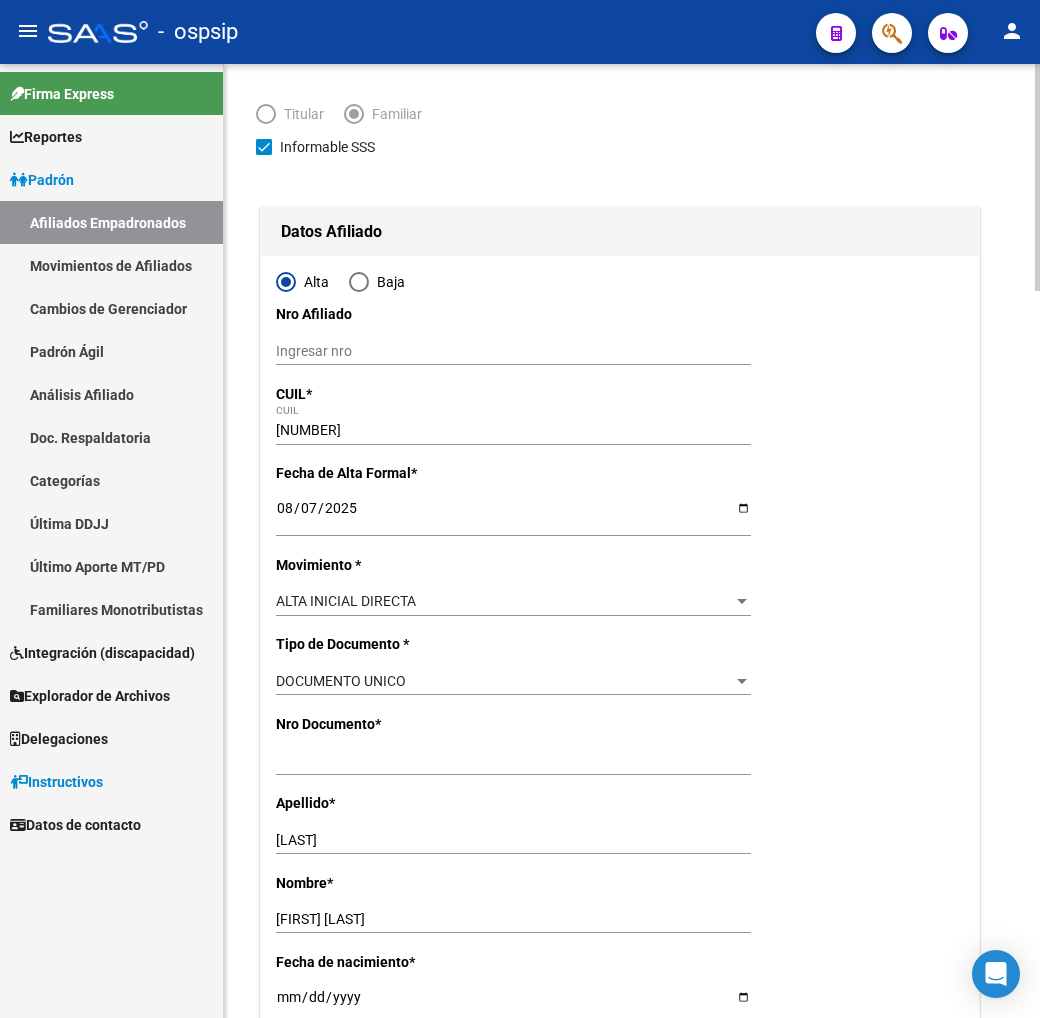 scroll, scrollTop: 0, scrollLeft: 0, axis: both 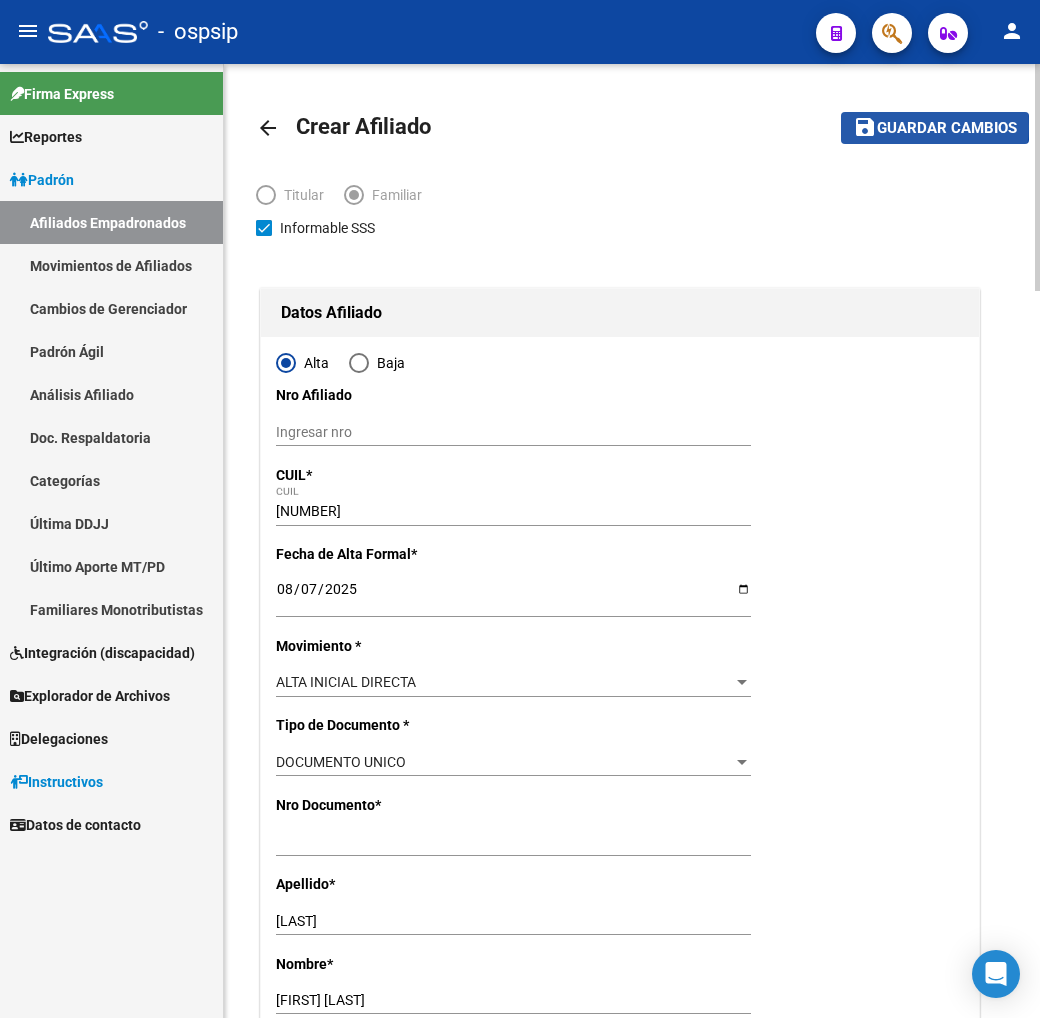 click on "Guardar cambios" 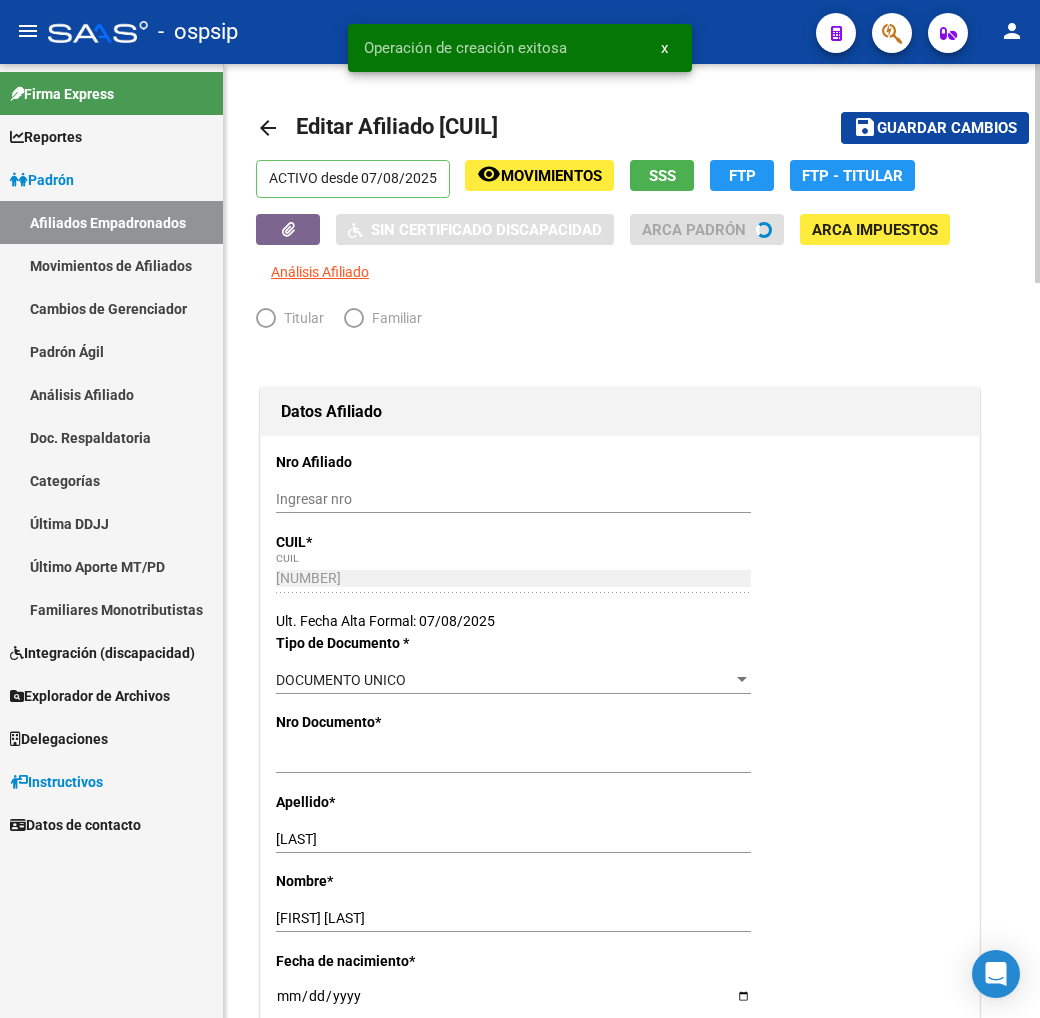 radio on "true" 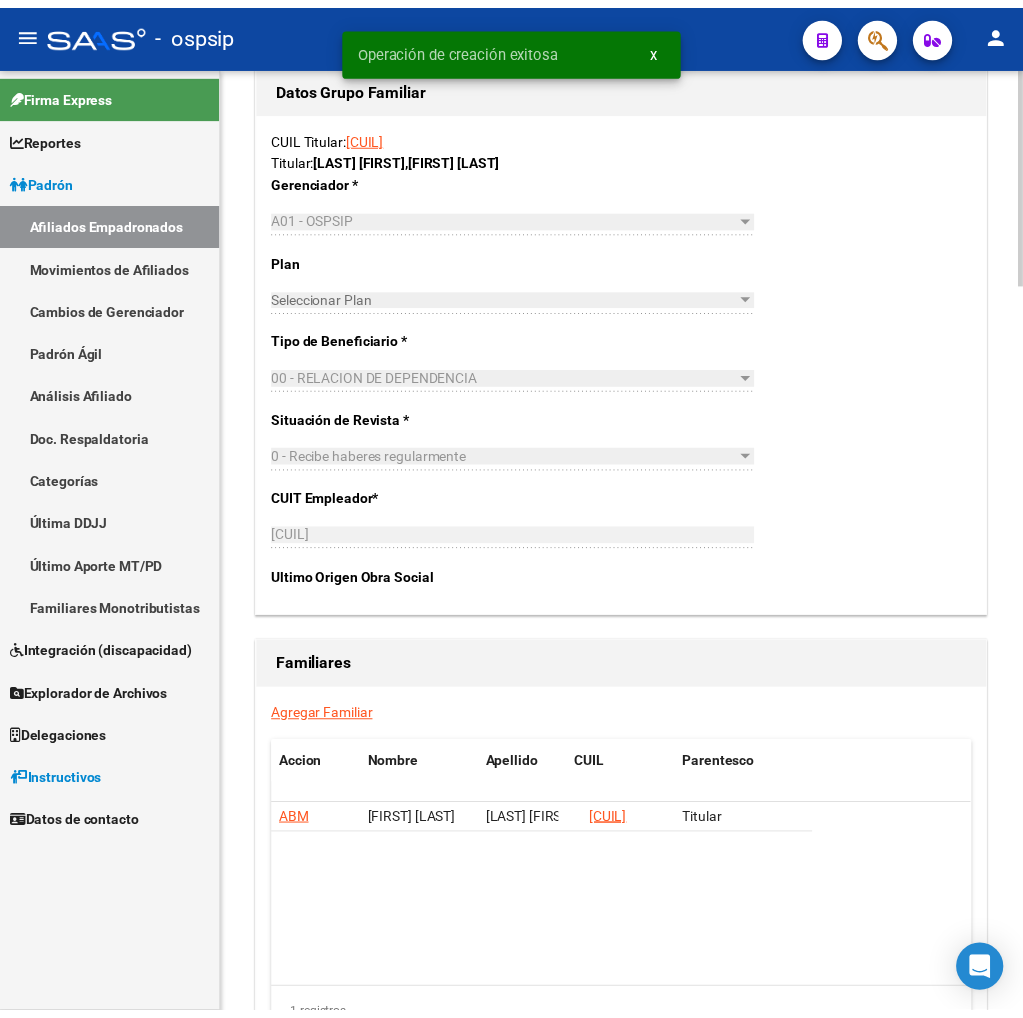 scroll, scrollTop: 3000, scrollLeft: 0, axis: vertical 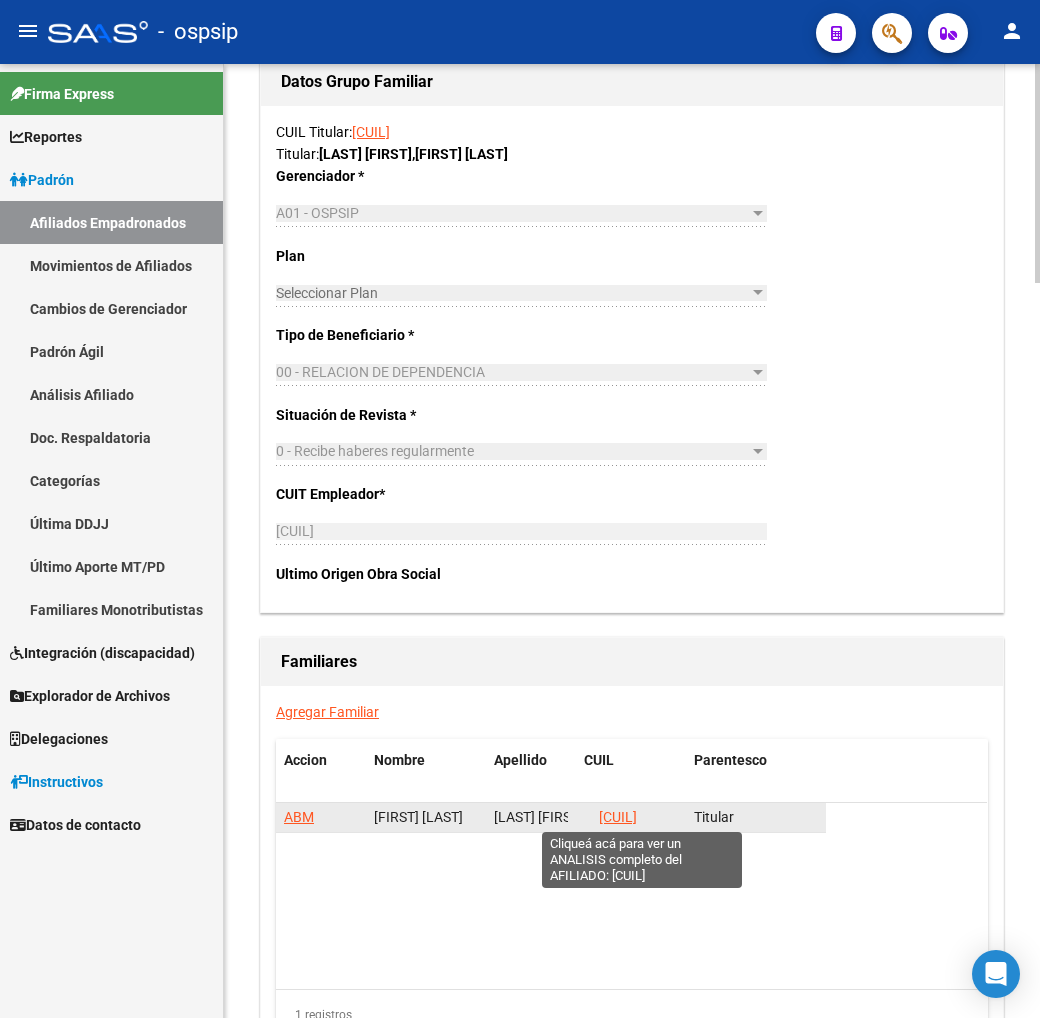 click on "[CUIL]" 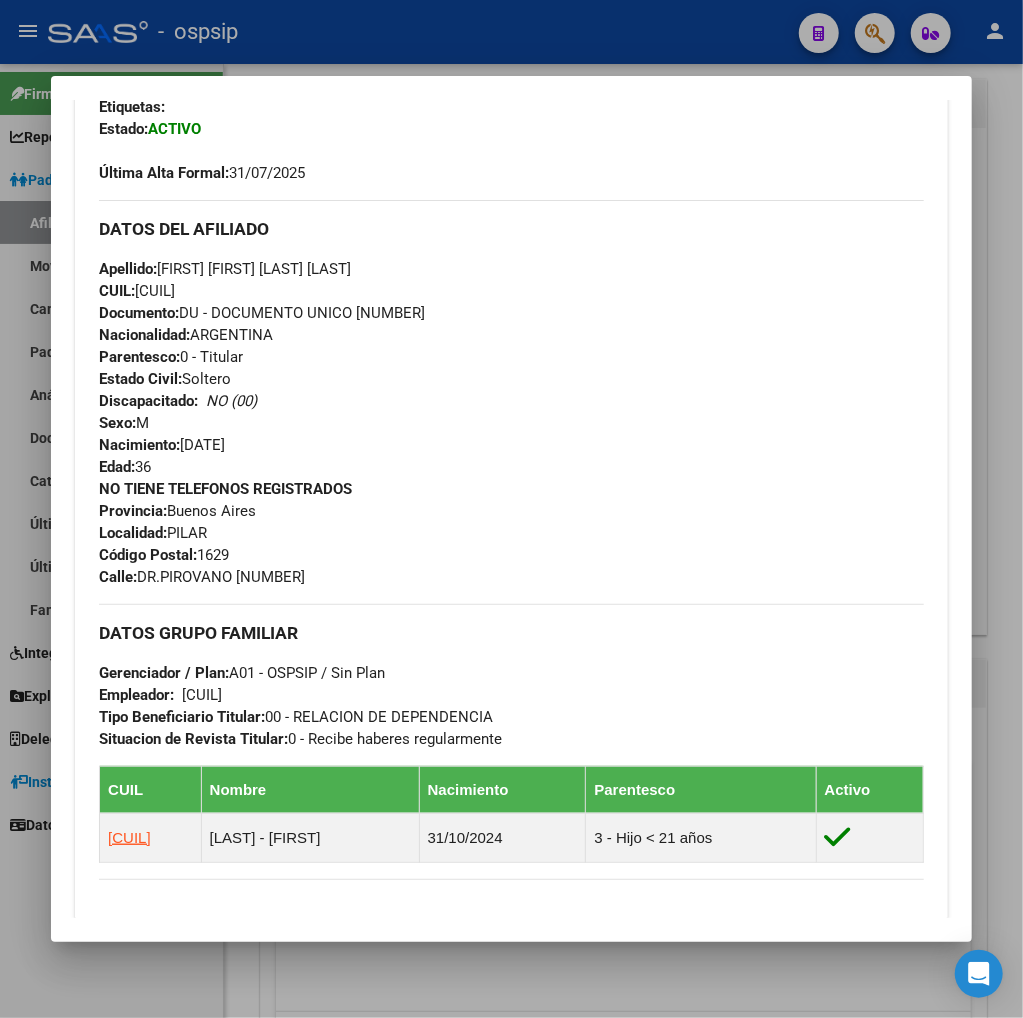 scroll, scrollTop: 666, scrollLeft: 0, axis: vertical 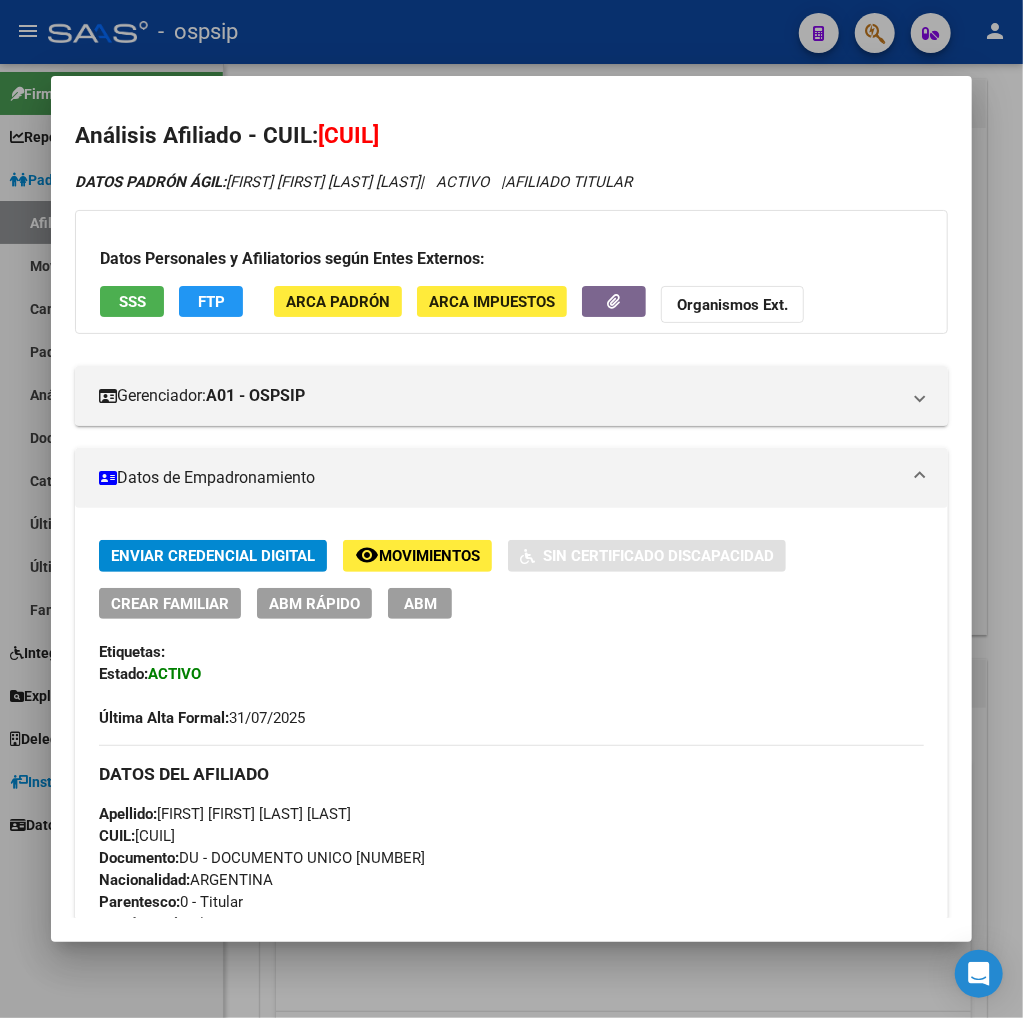 drag, startPoint x: 337, startPoint y: 134, endPoint x: 440, endPoint y: 125, distance: 103.392456 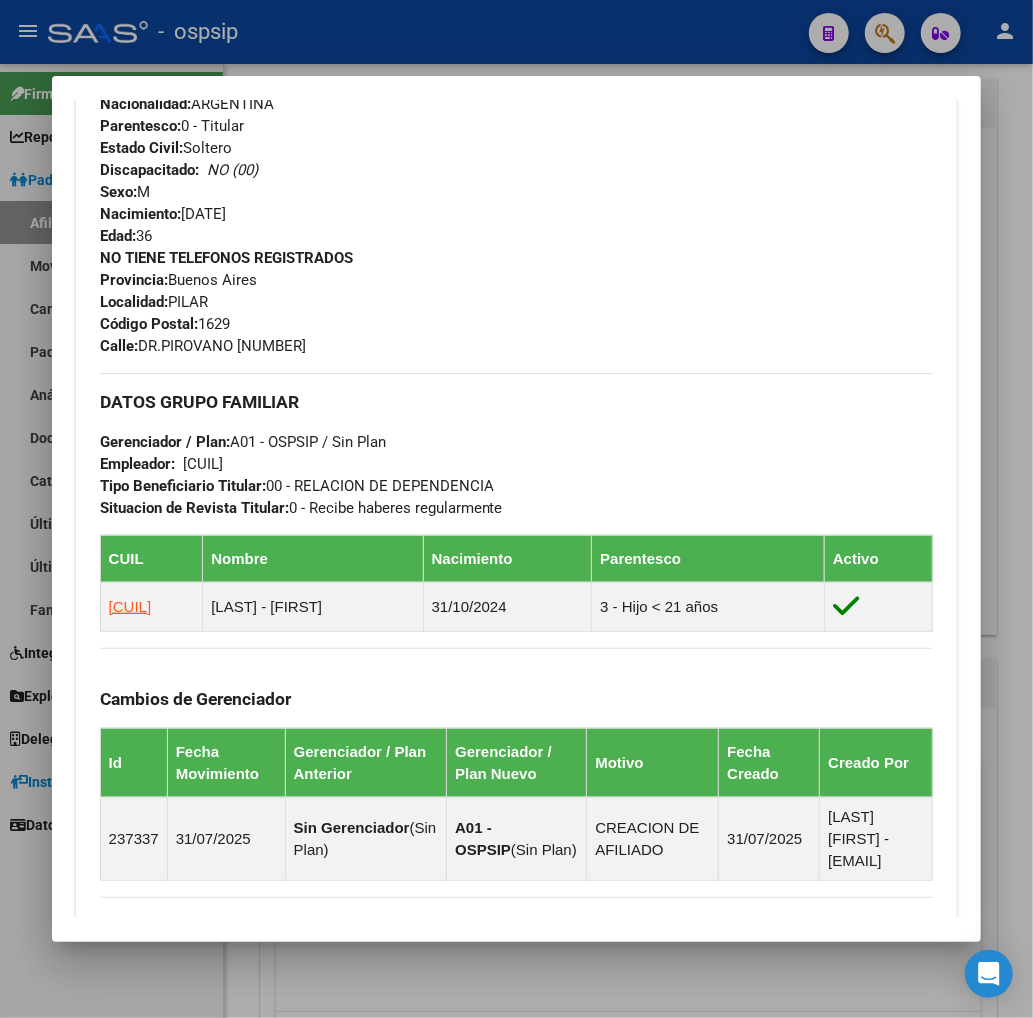 scroll, scrollTop: 777, scrollLeft: 0, axis: vertical 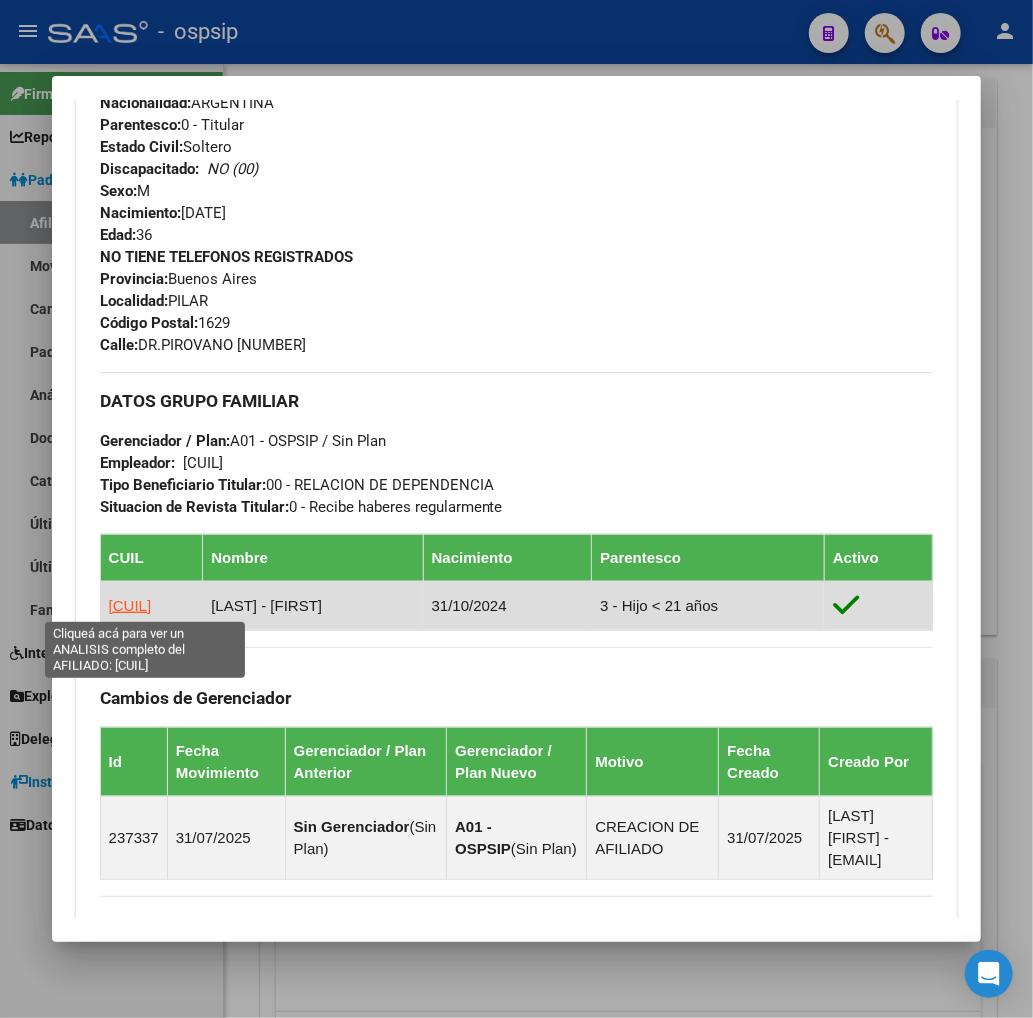 click on "[CUIL]" at bounding box center (130, 605) 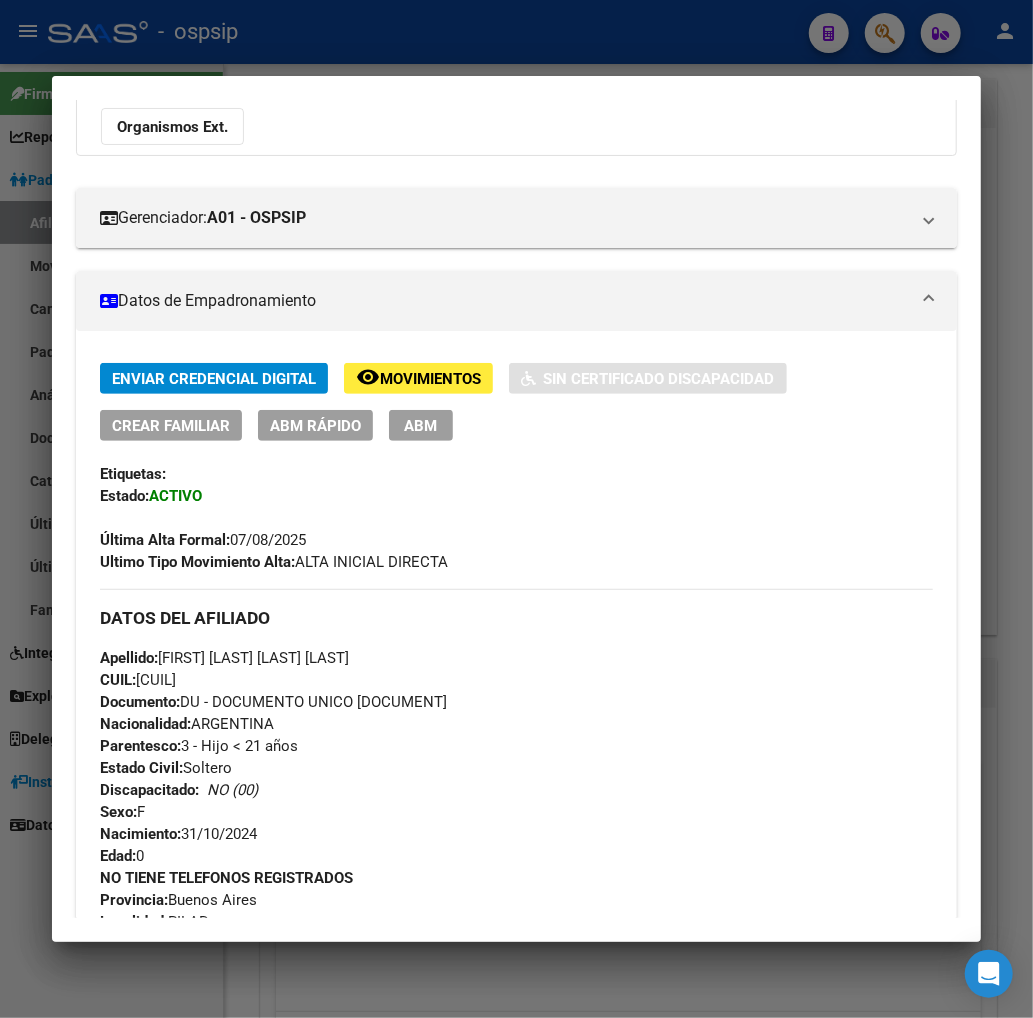 scroll, scrollTop: 421, scrollLeft: 0, axis: vertical 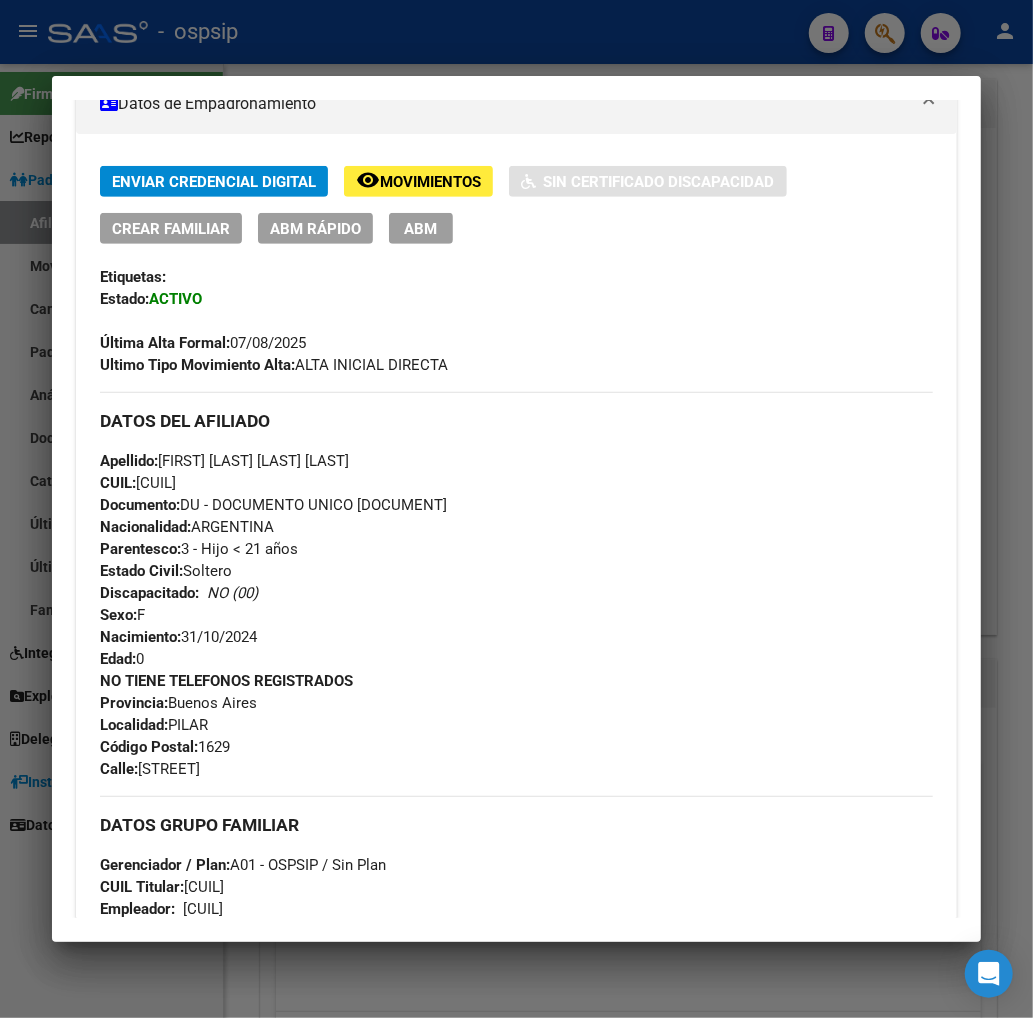 click at bounding box center [516, 509] 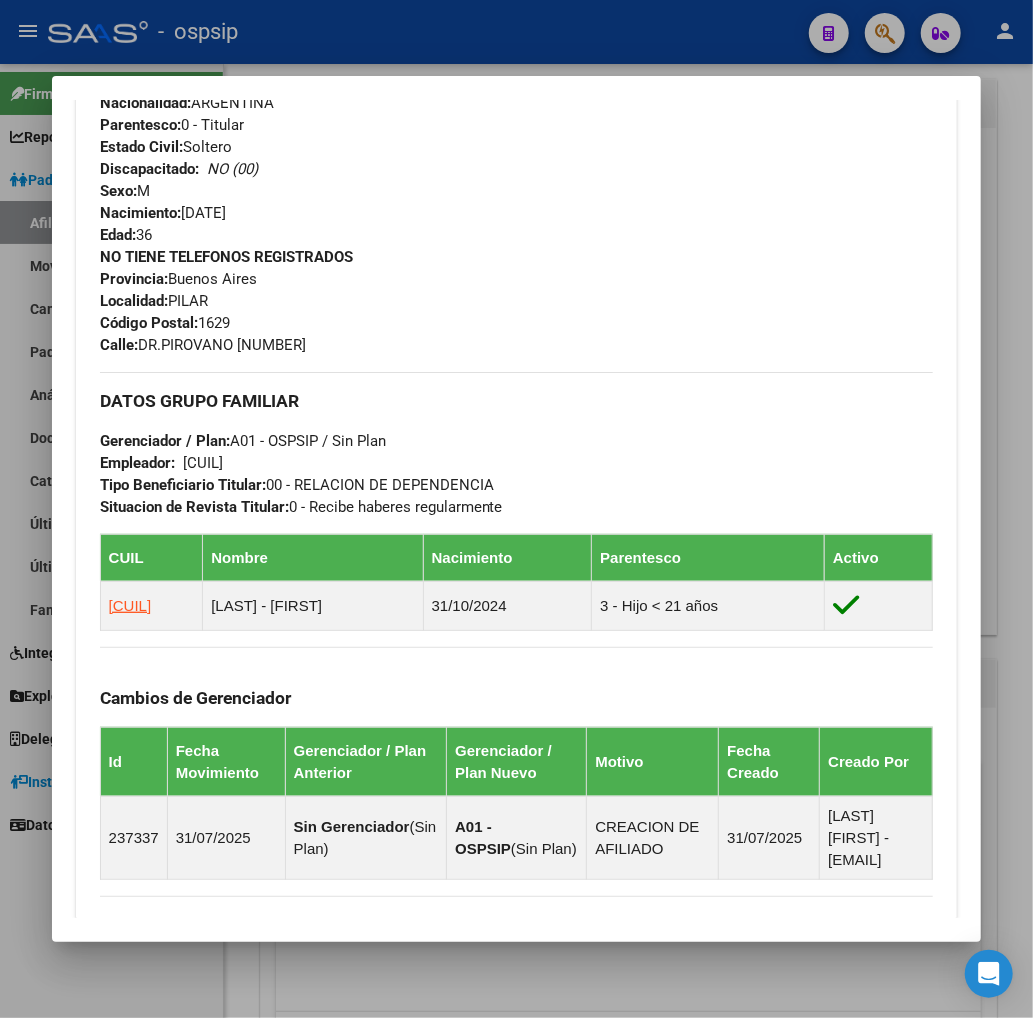 click at bounding box center (516, 509) 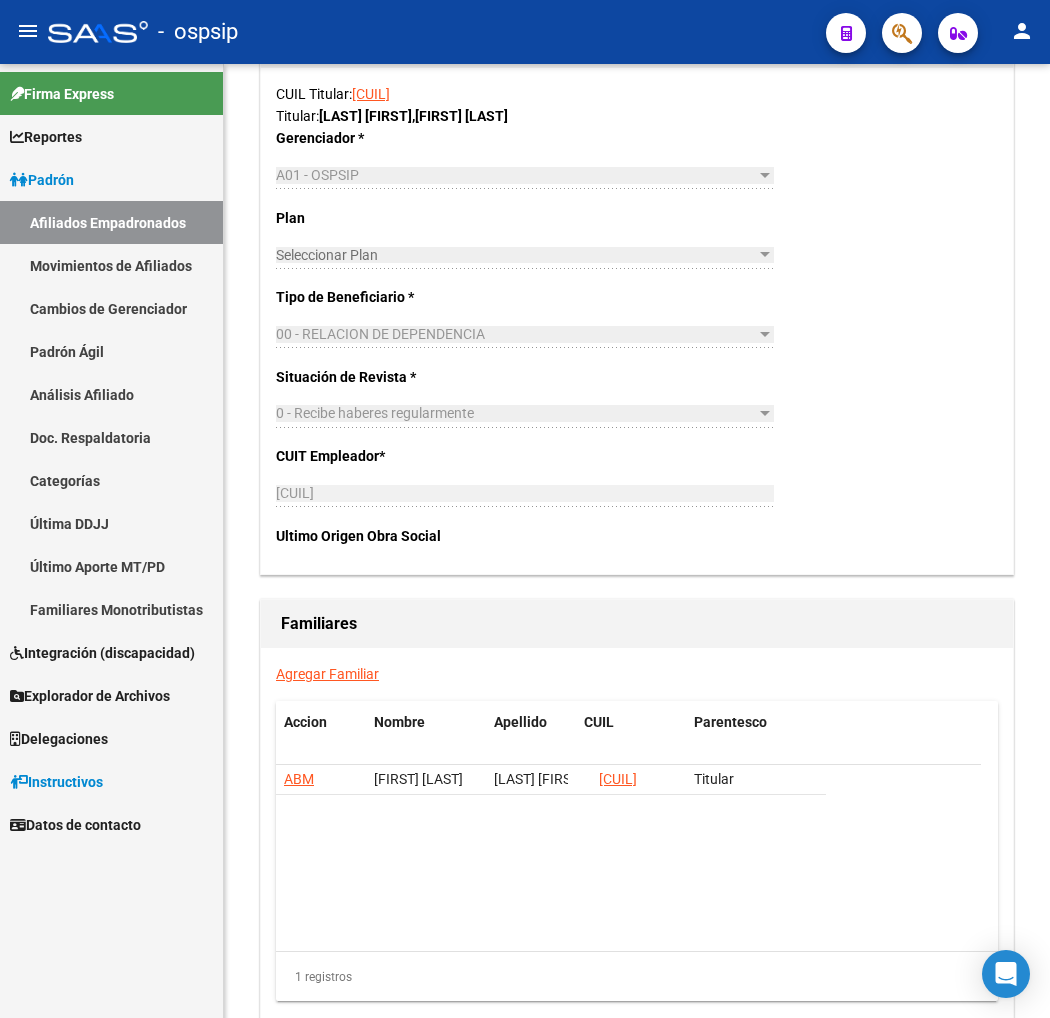 click 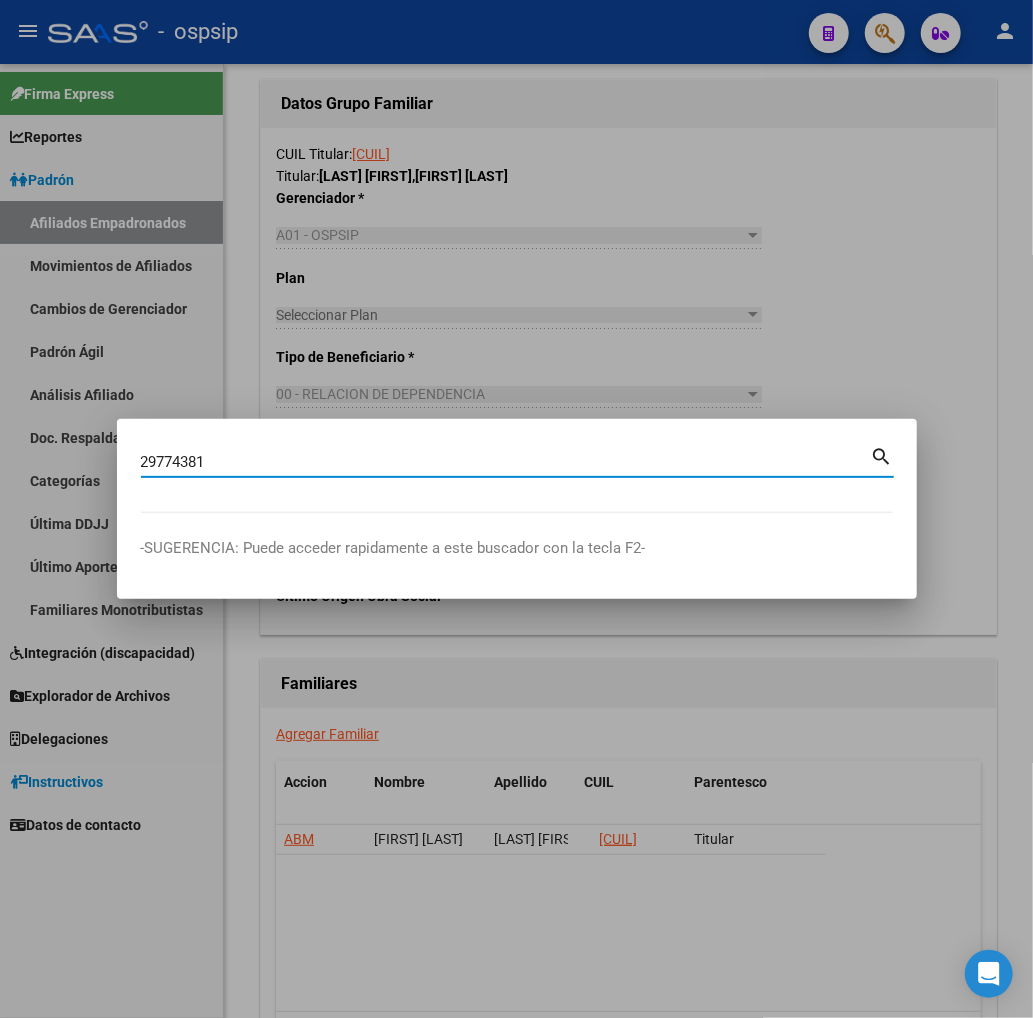 type on "29774381" 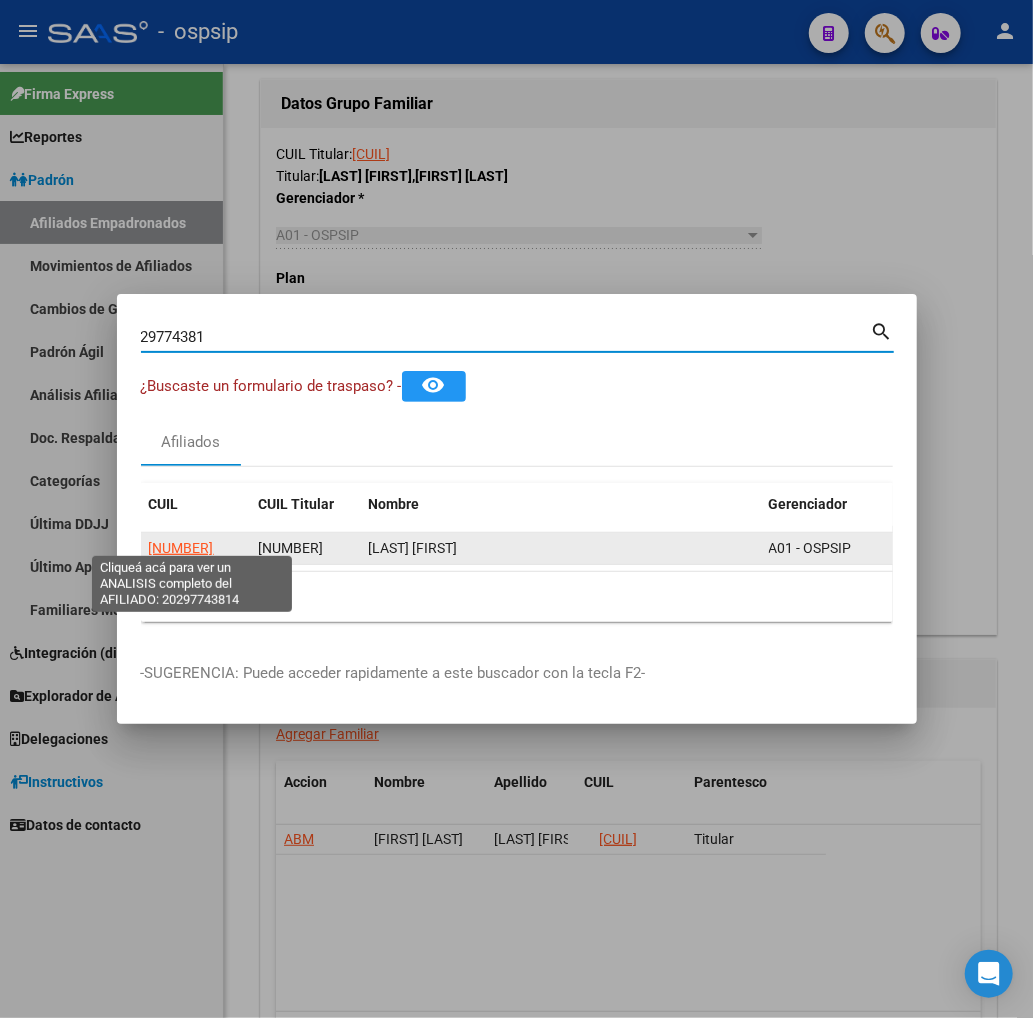 click on "[NUMBER]" 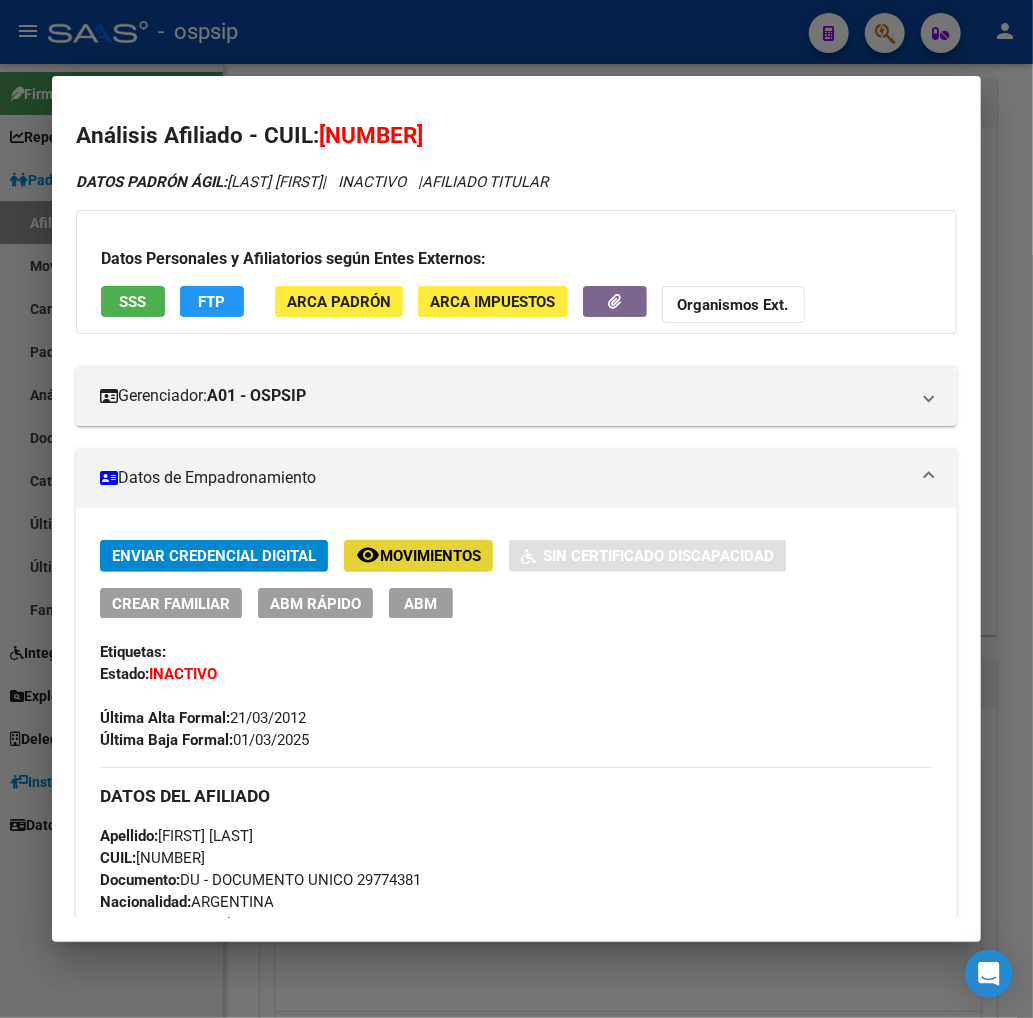 click on "Movimientos" 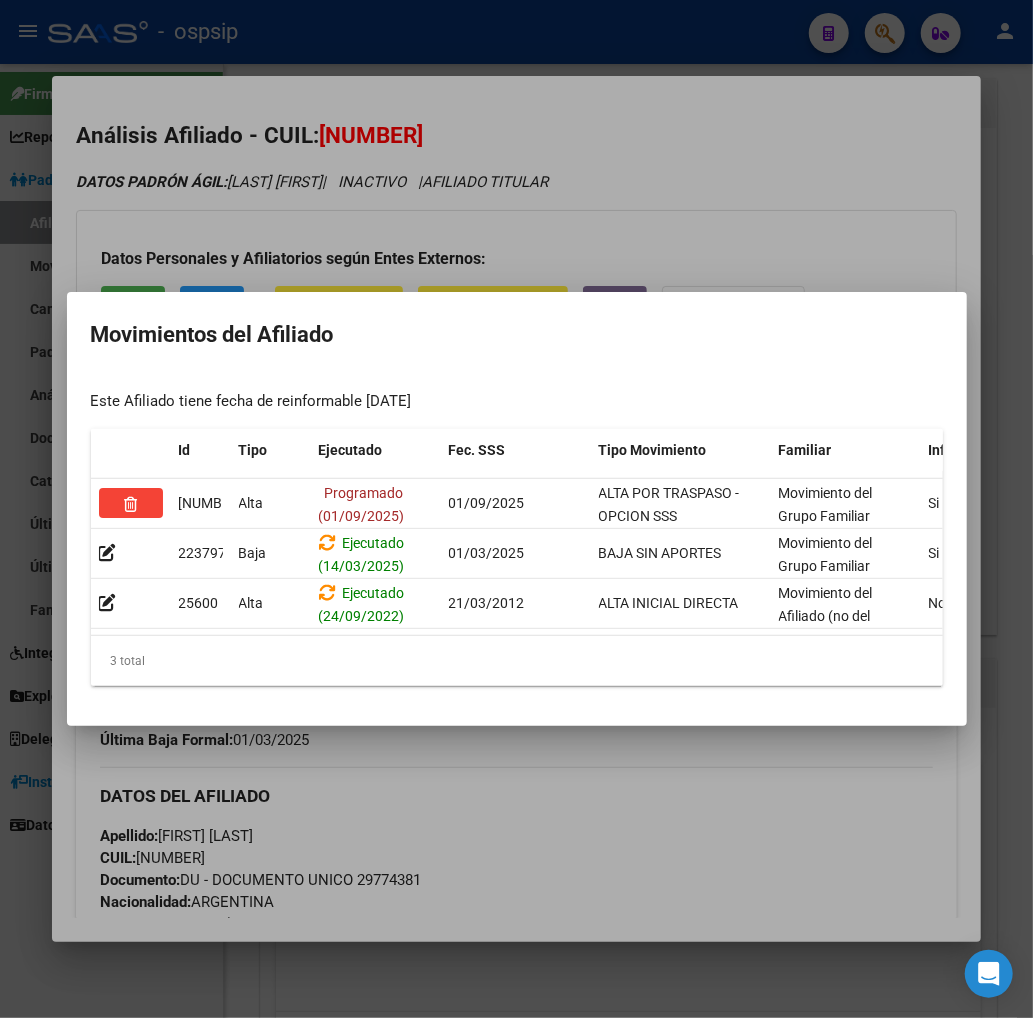 click at bounding box center [516, 509] 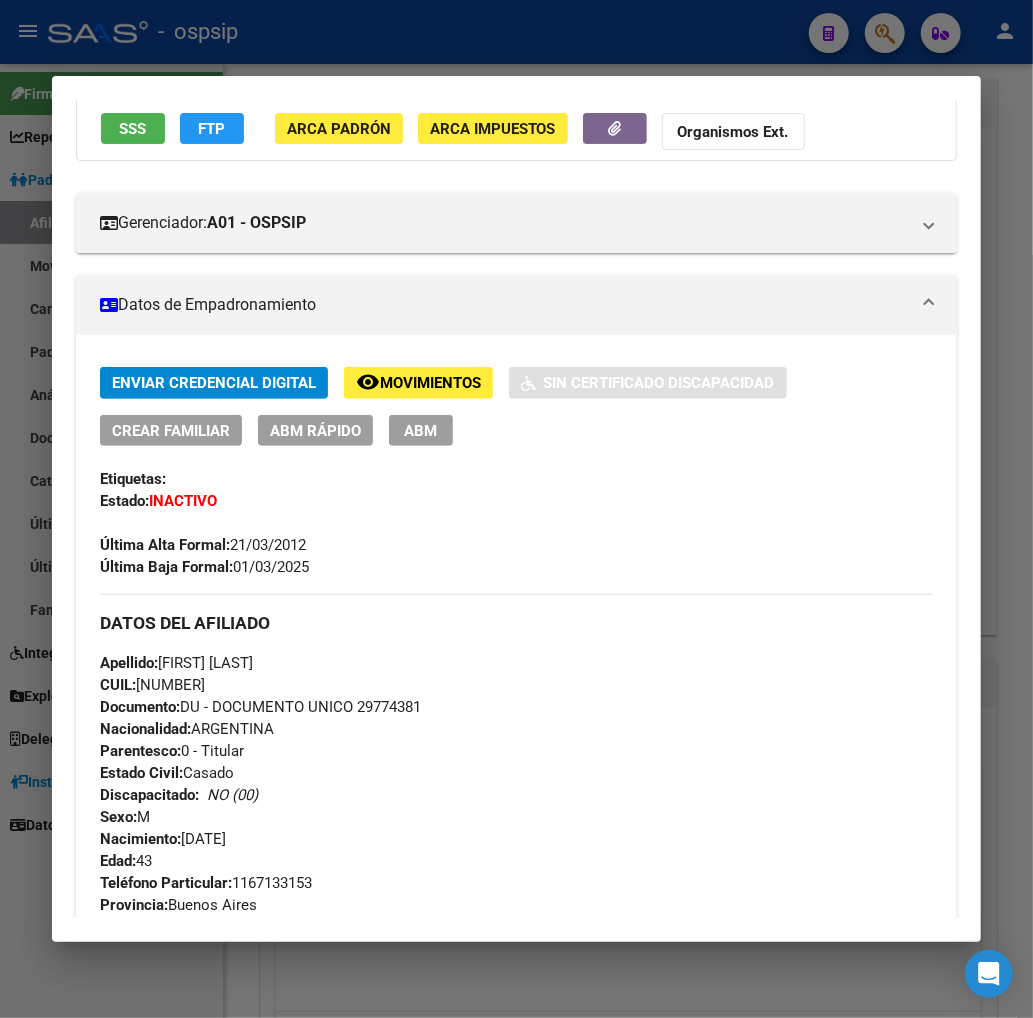scroll, scrollTop: 0, scrollLeft: 0, axis: both 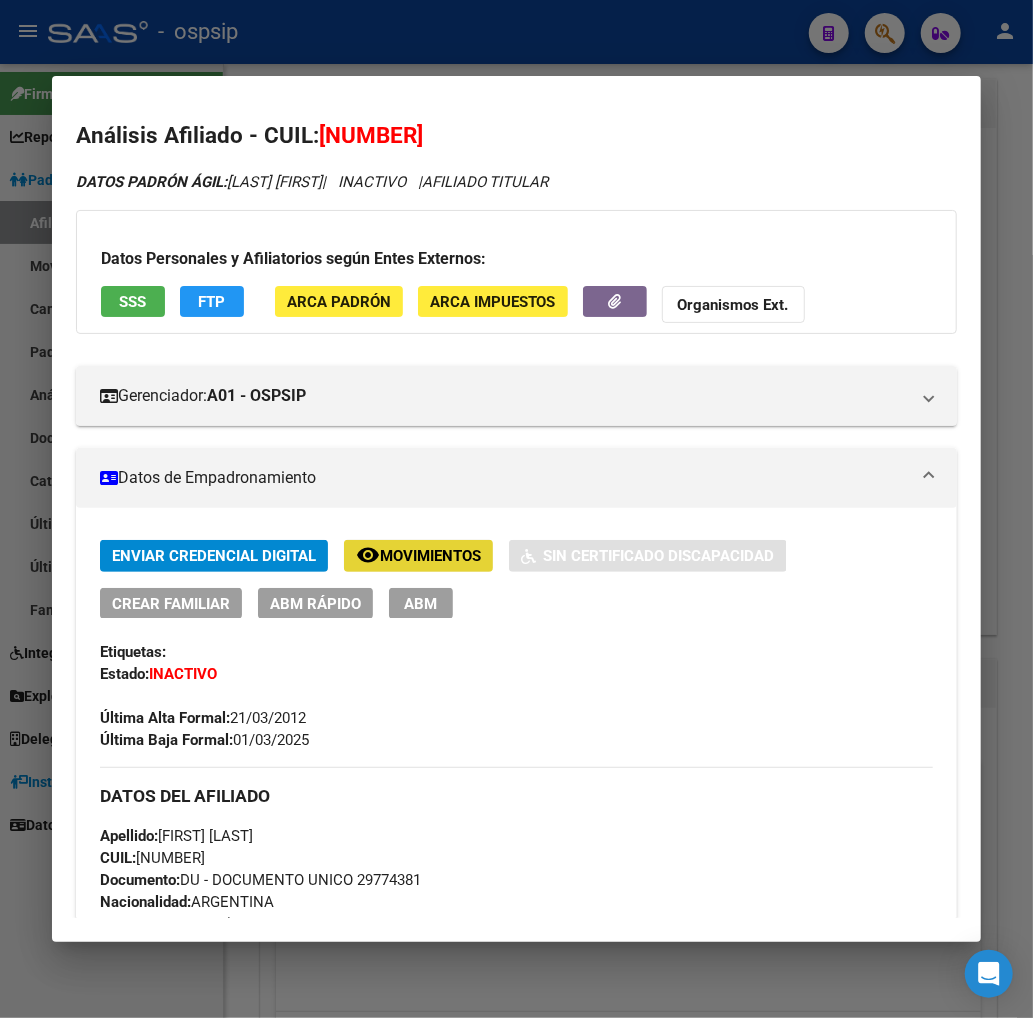 click on "Movimientos" 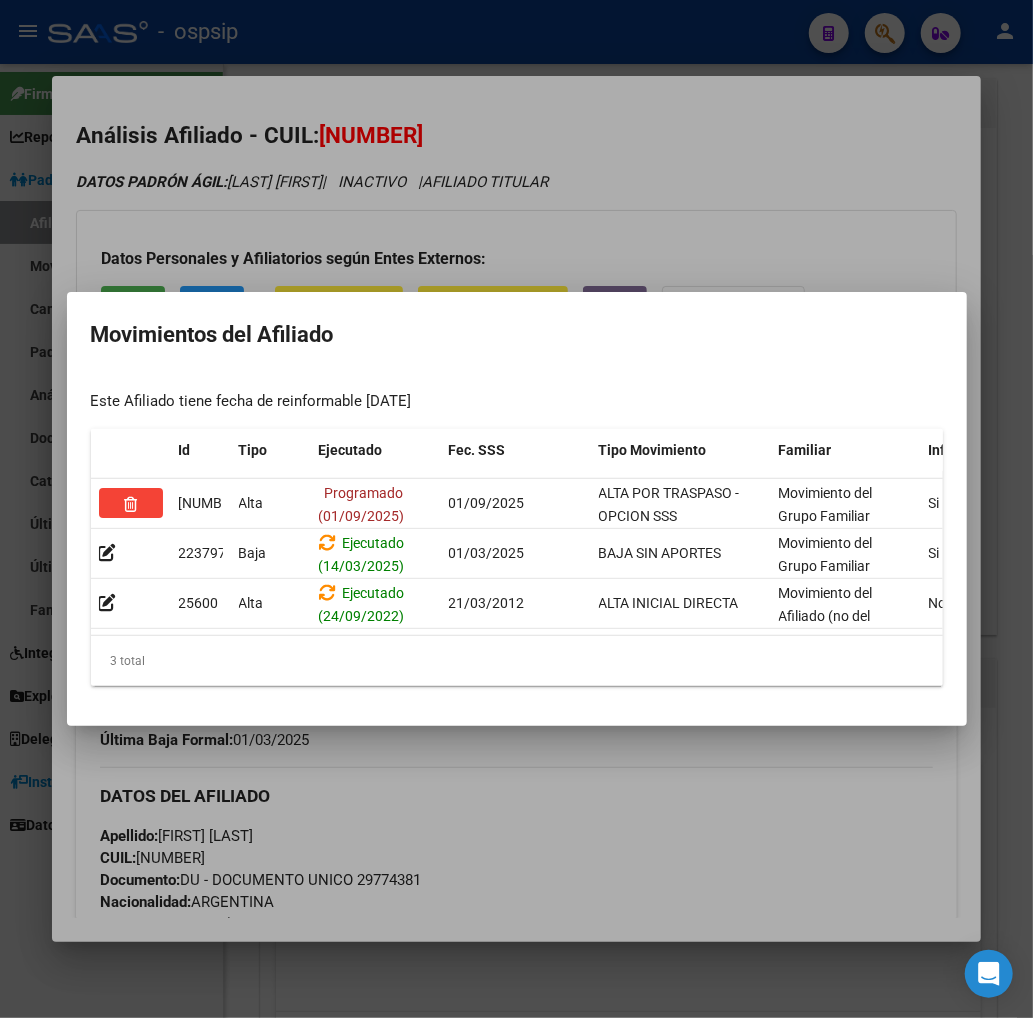scroll, scrollTop: 0, scrollLeft: 427, axis: horizontal 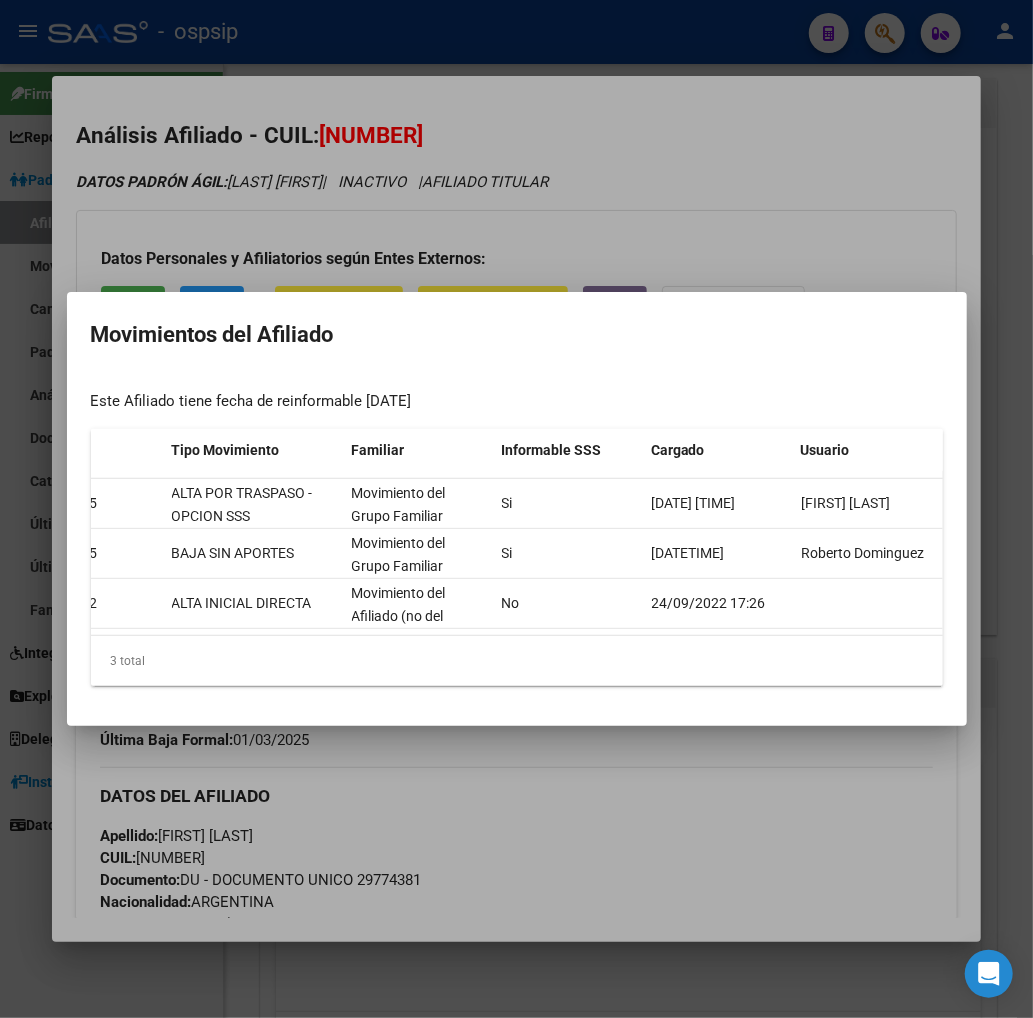 click at bounding box center (516, 509) 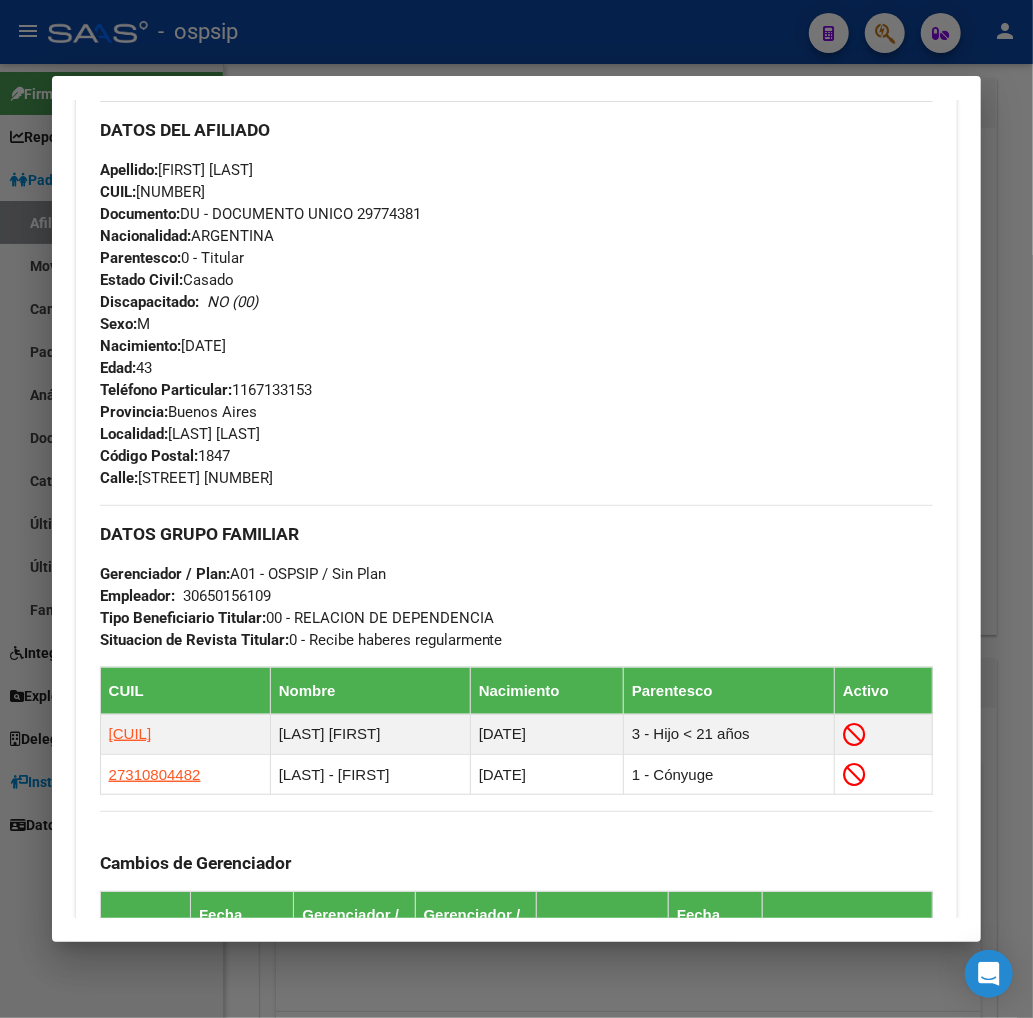 scroll, scrollTop: 1111, scrollLeft: 0, axis: vertical 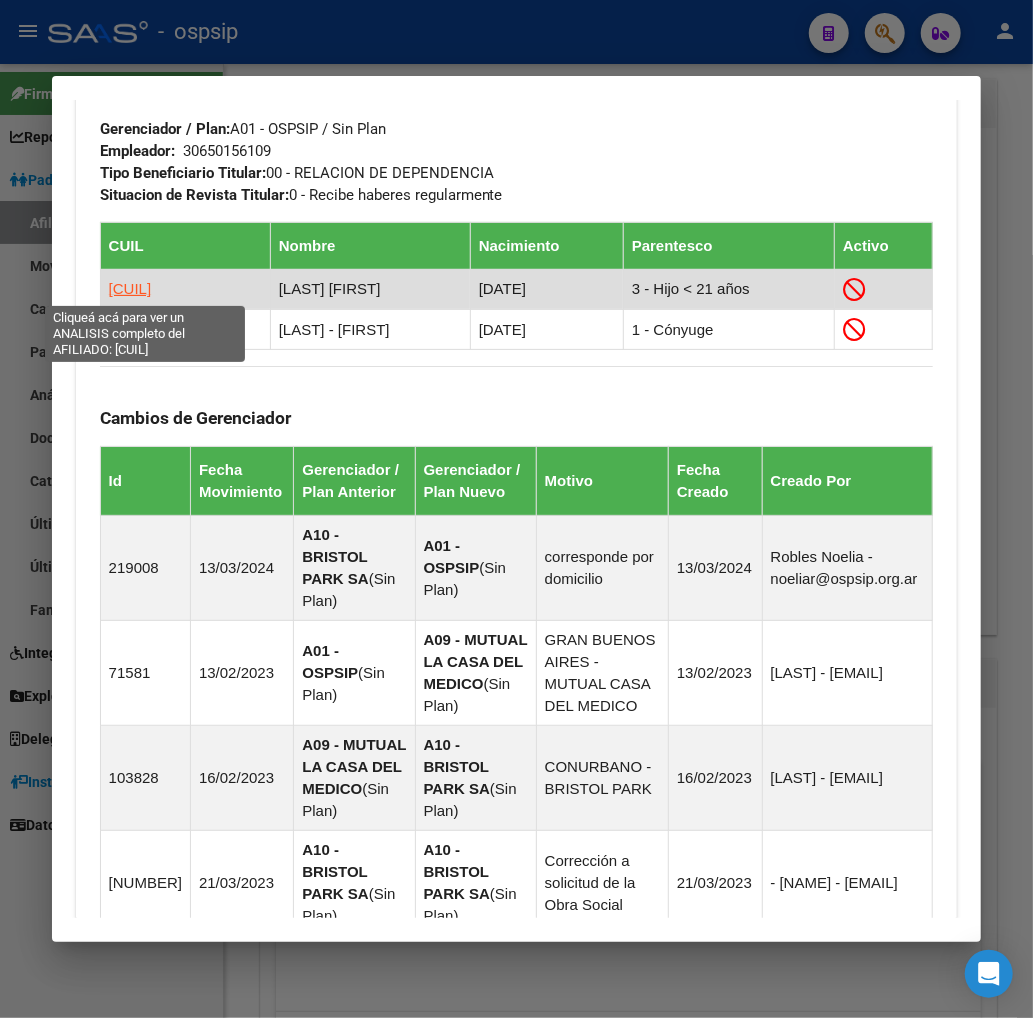 click on "[CUIL]" at bounding box center [130, 288] 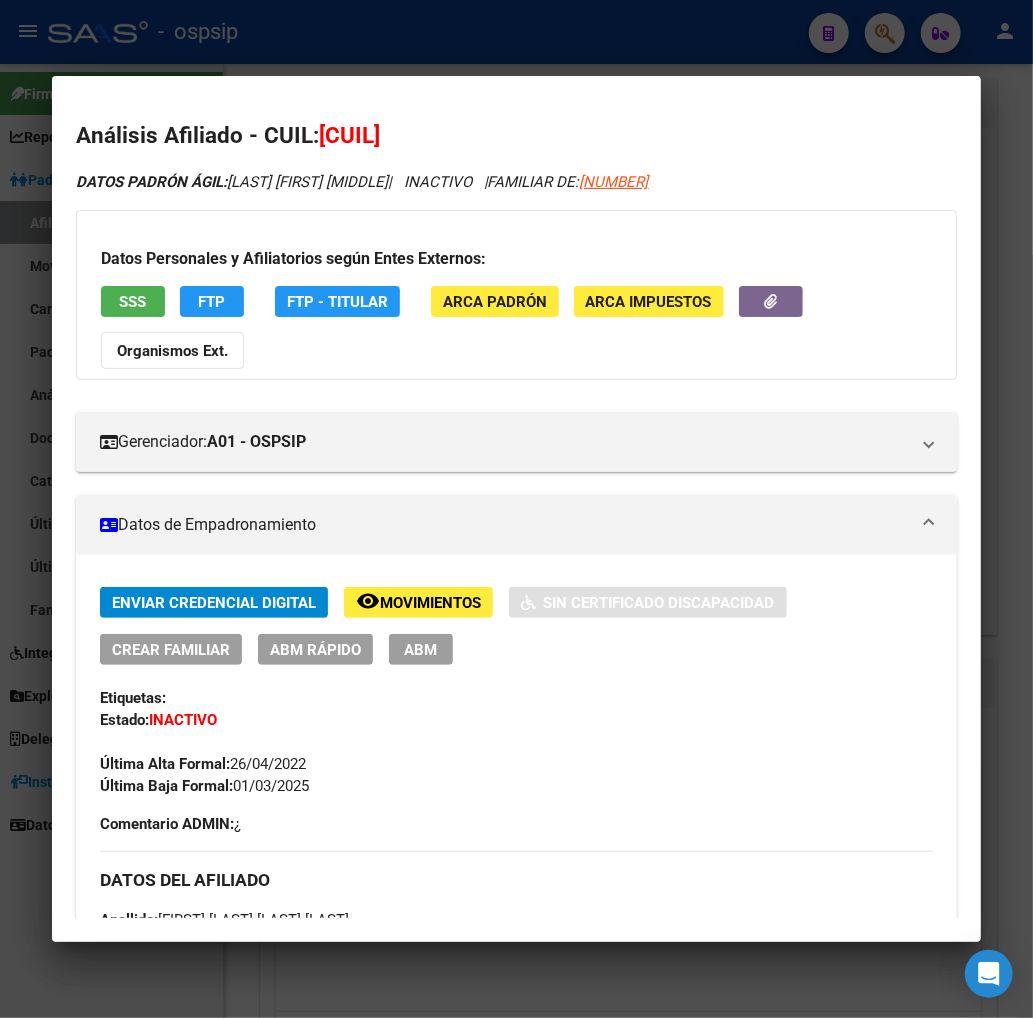 click on "Movimientos" 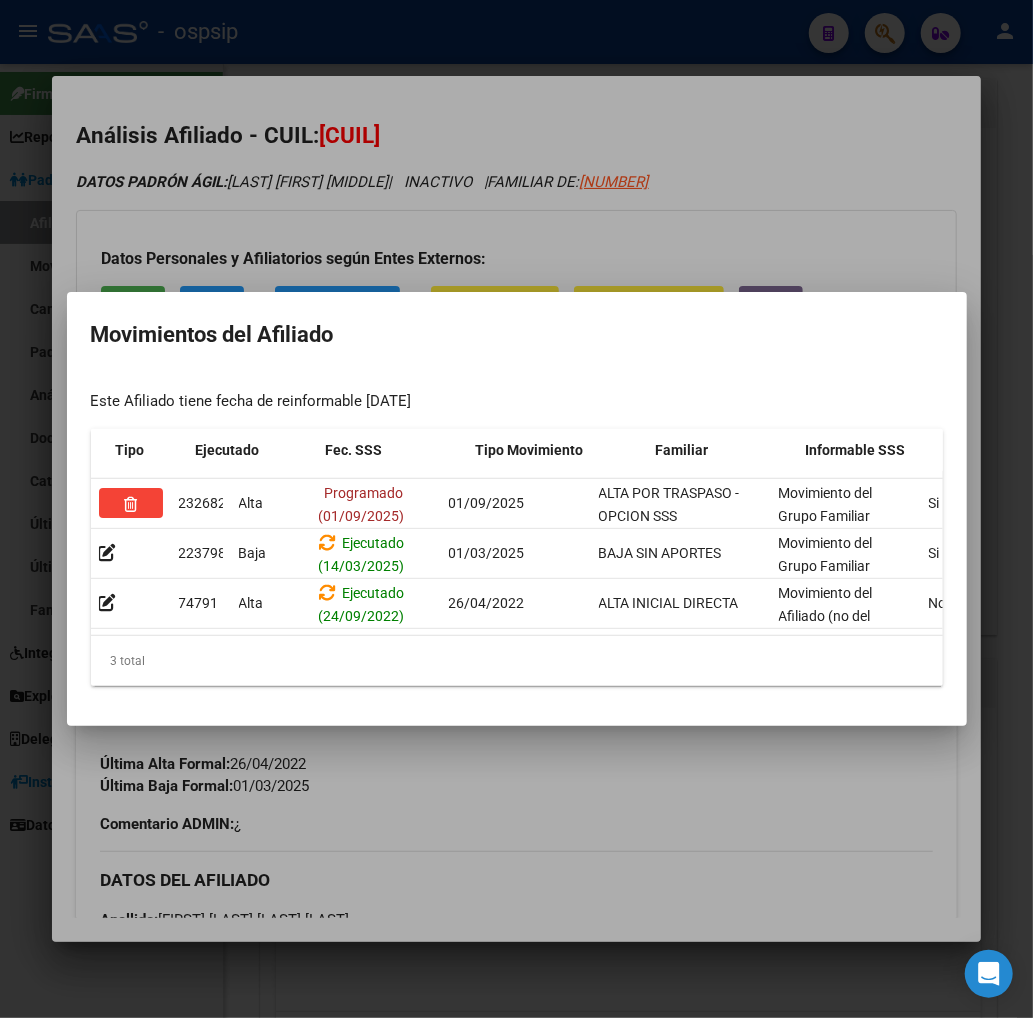 scroll, scrollTop: 0, scrollLeft: 427, axis: horizontal 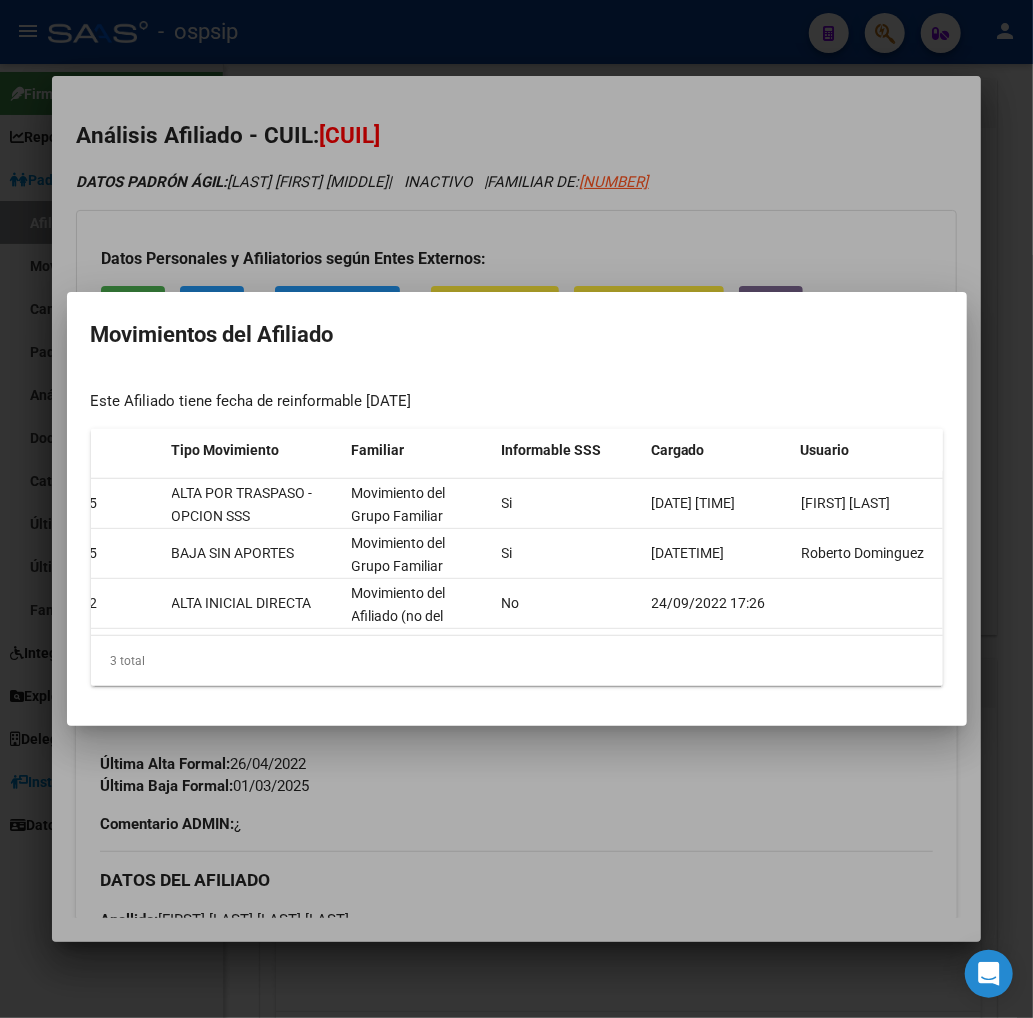 click at bounding box center (516, 509) 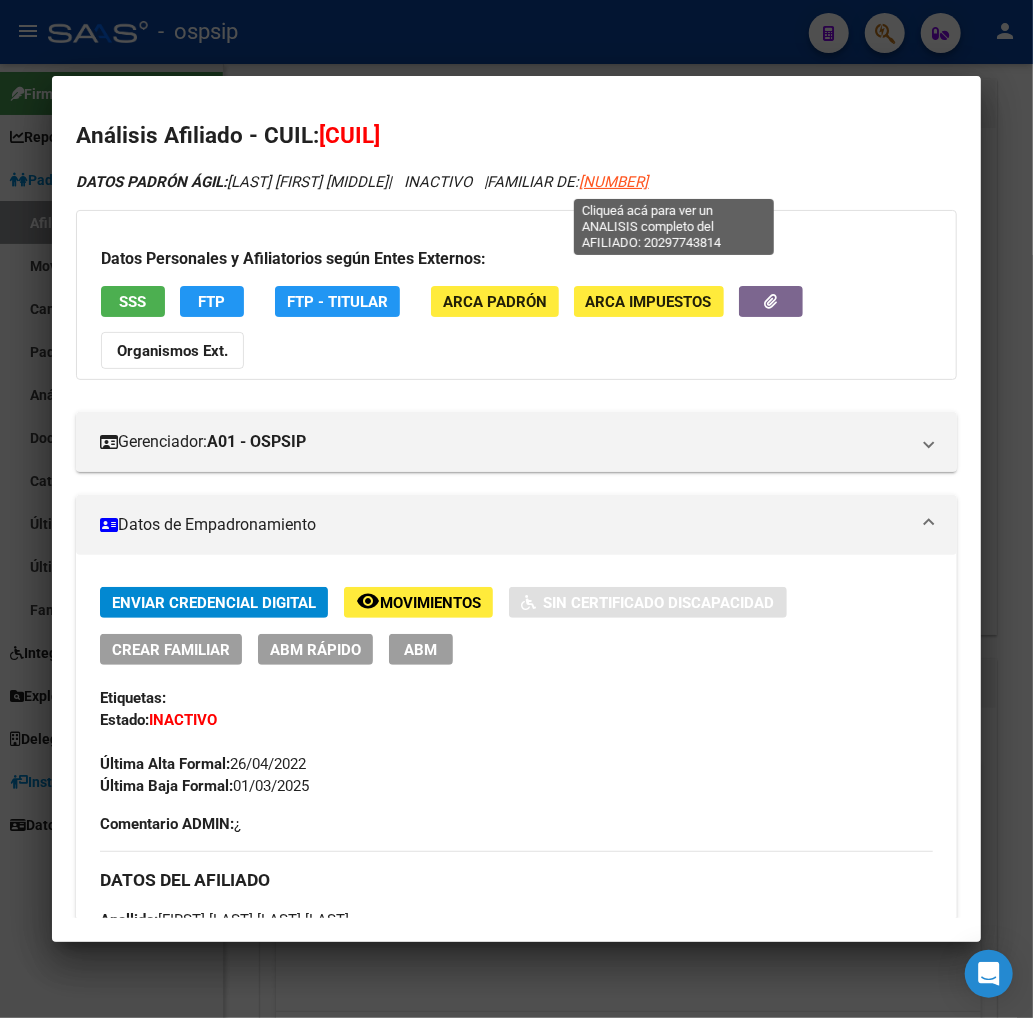 click on "[NUMBER]" at bounding box center [614, 182] 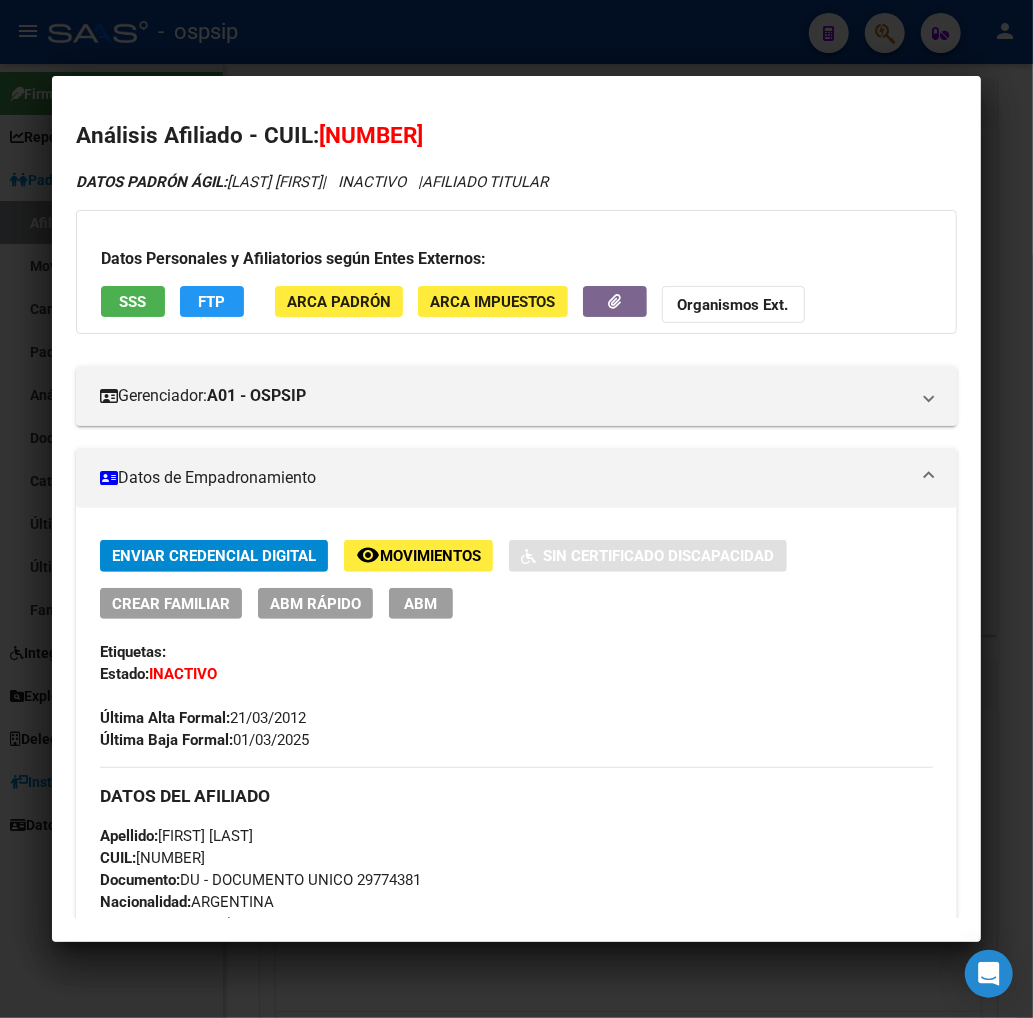 drag, startPoint x: 336, startPoint y: 130, endPoint x: 446, endPoint y: 136, distance: 110.16351 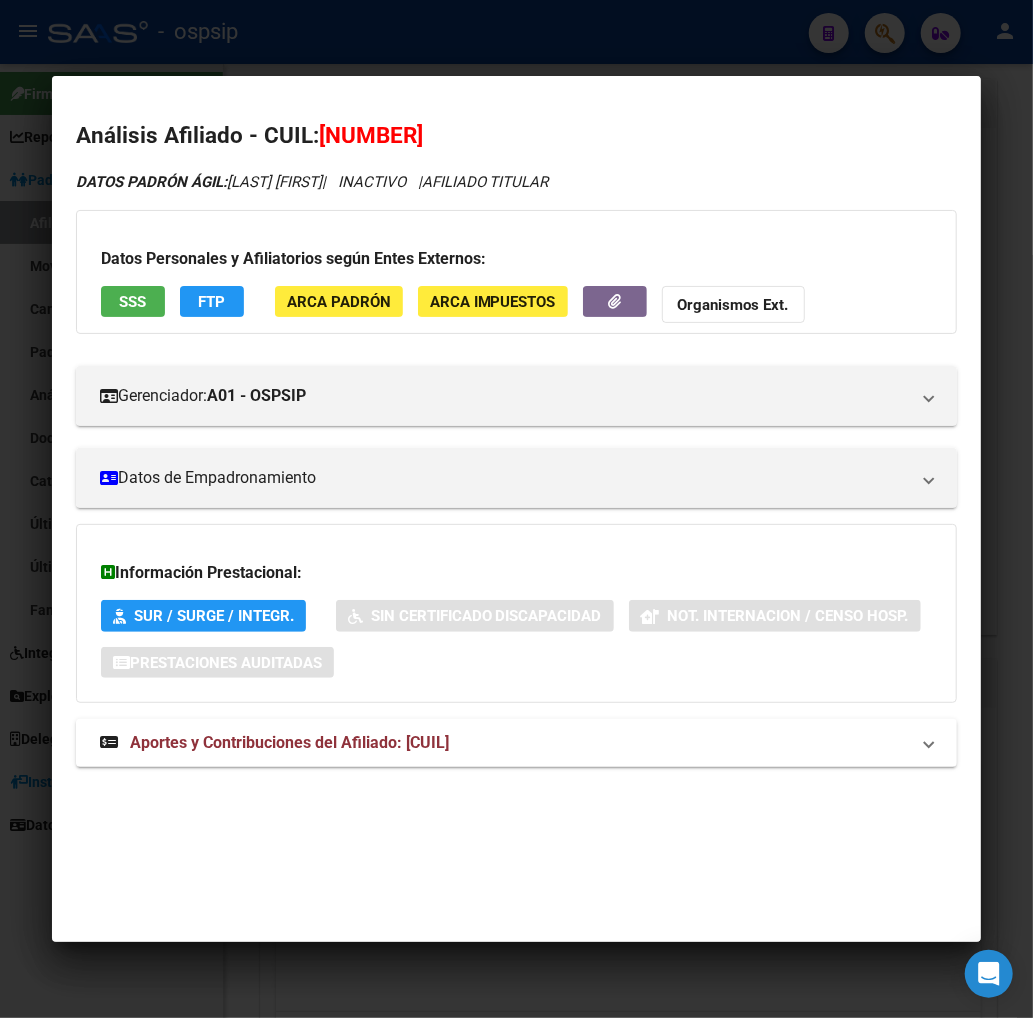 click at bounding box center [516, 509] 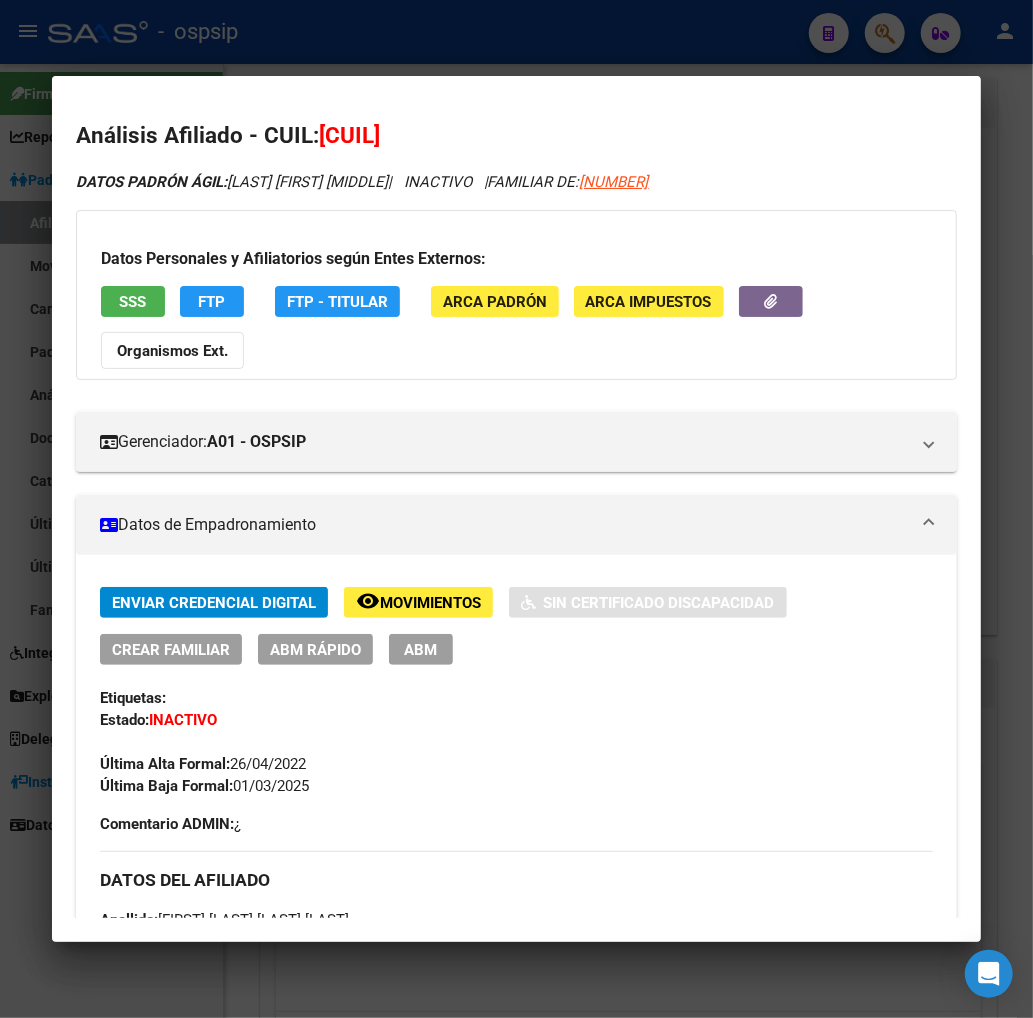 click on "Movimientos" 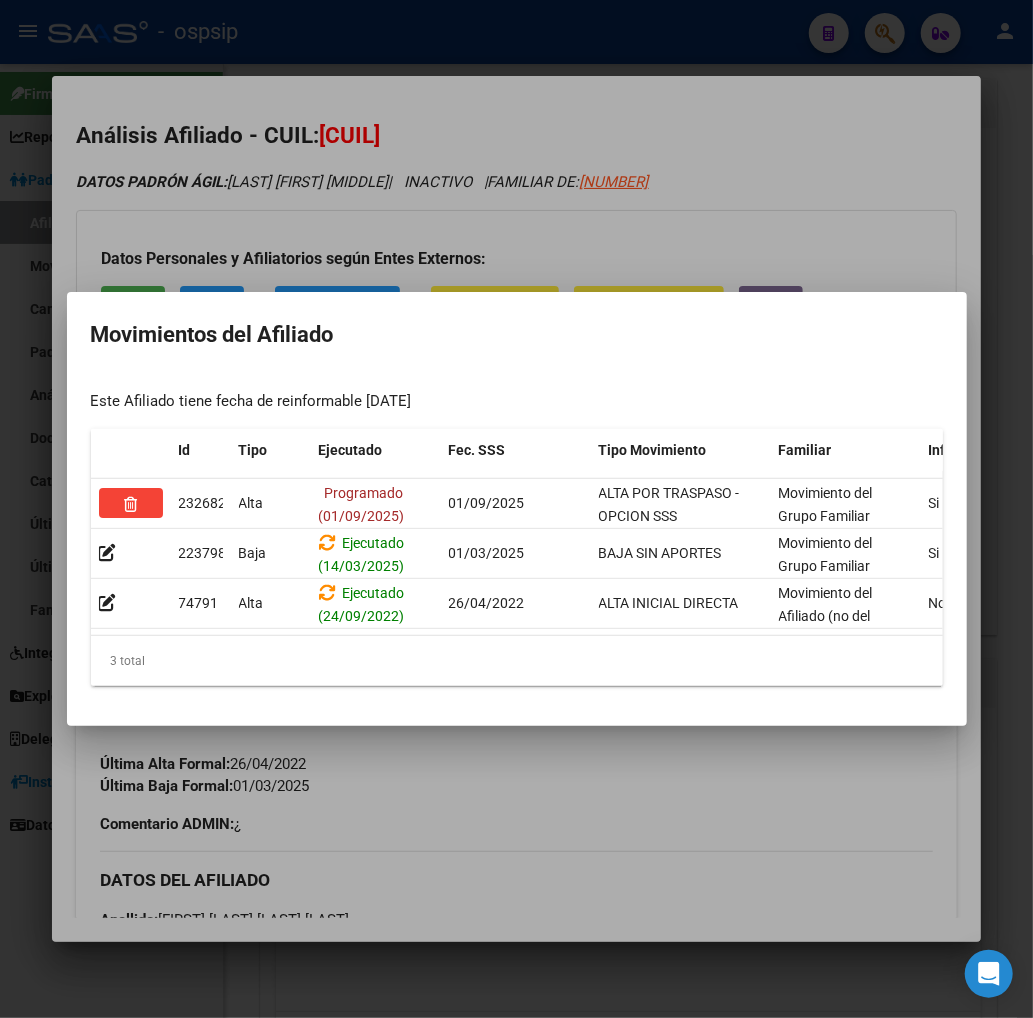 click at bounding box center [516, 509] 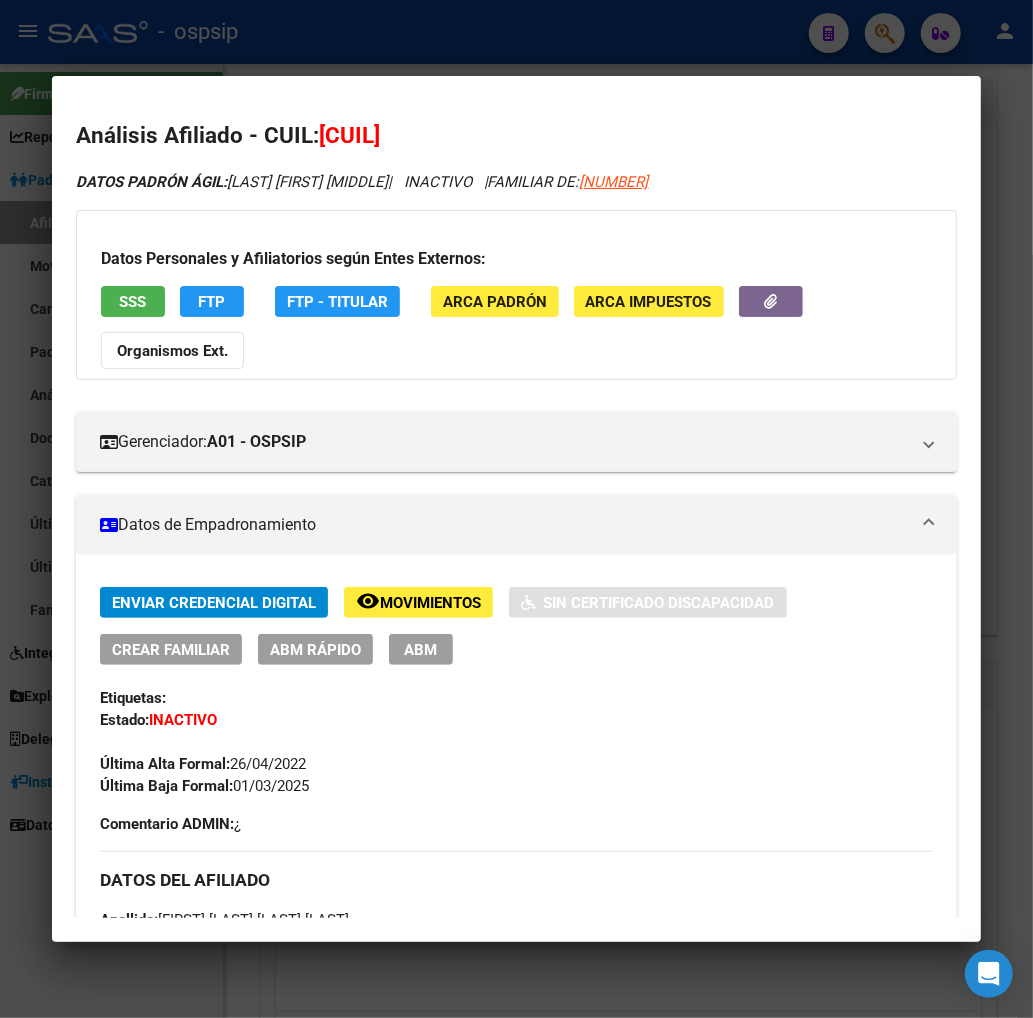 click at bounding box center (516, 509) 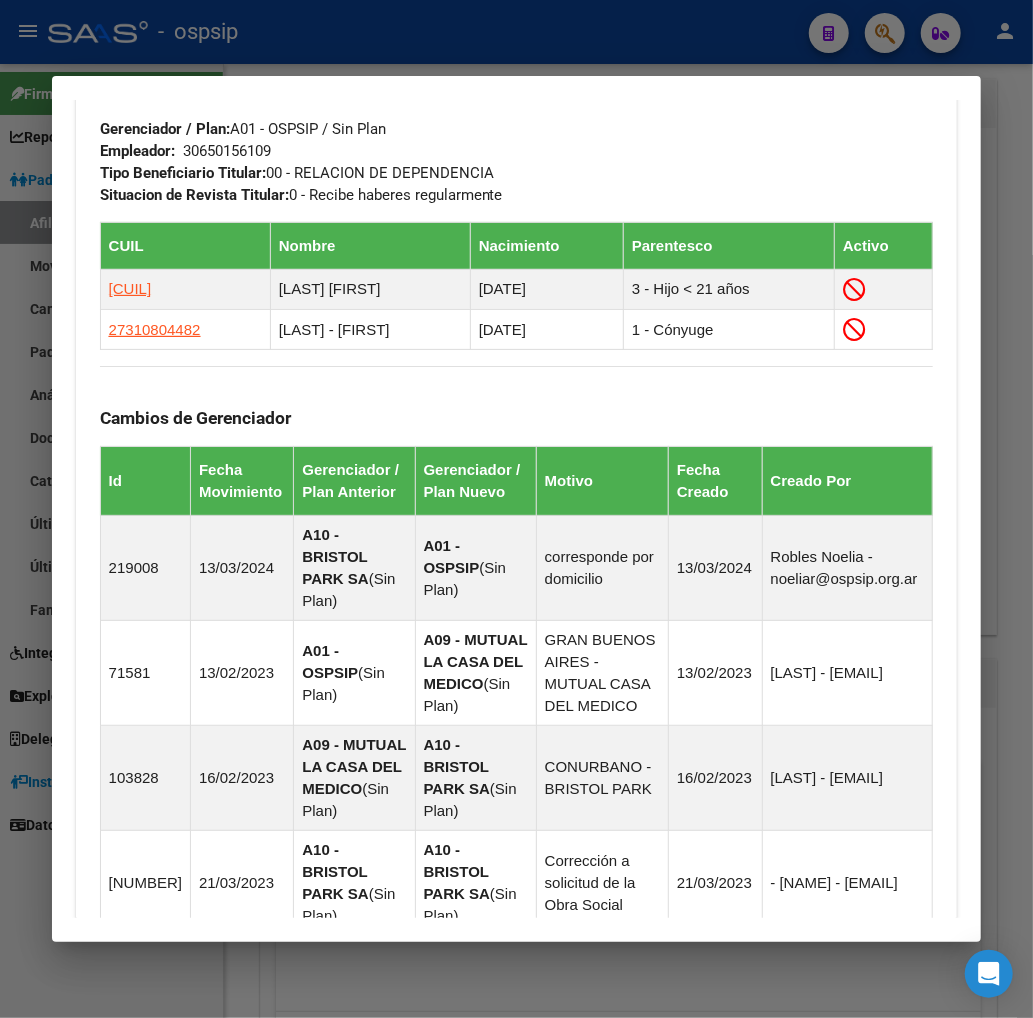 click at bounding box center (516, 509) 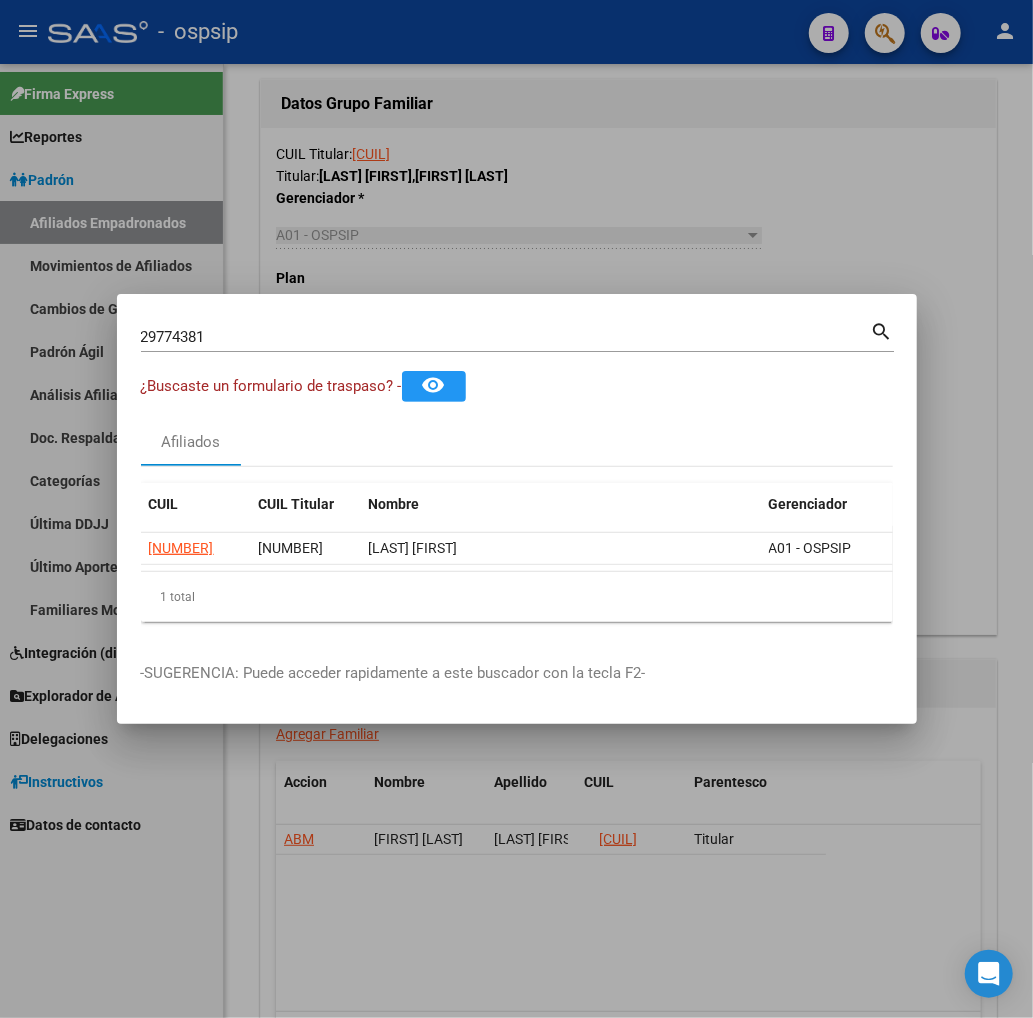click on "[NUMBER] Buscar (apellido, dni, cuil, nro traspaso, cuit, obra social)" at bounding box center (506, 337) 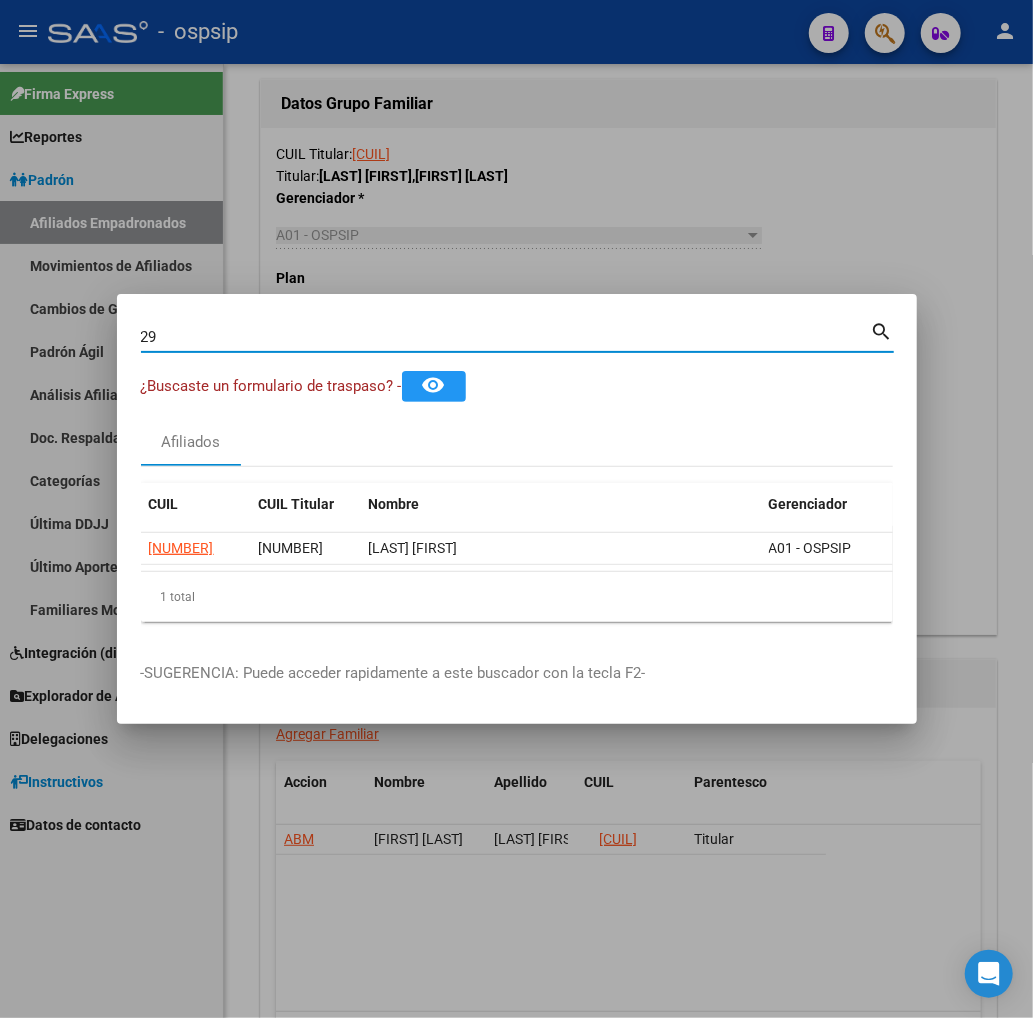 type on "2" 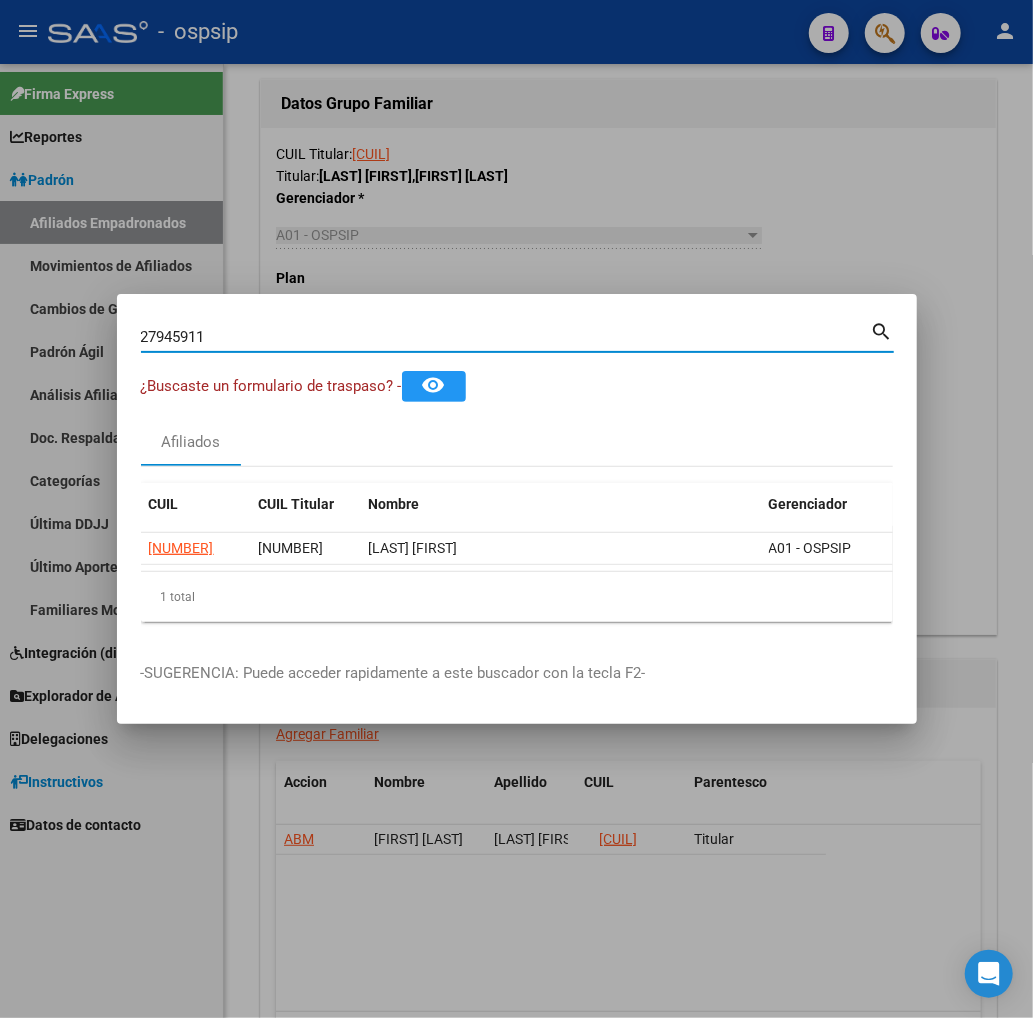 type on "27945911" 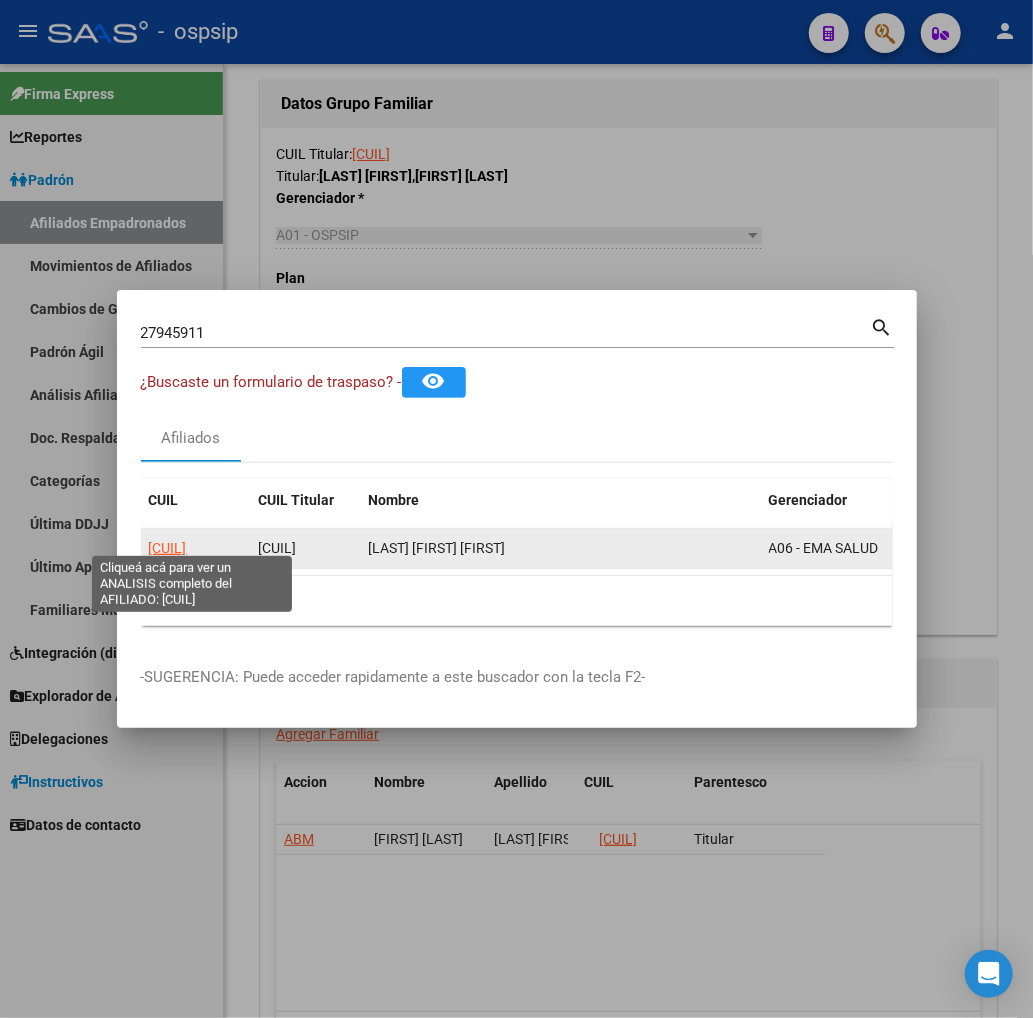 click on "[CUIL]" 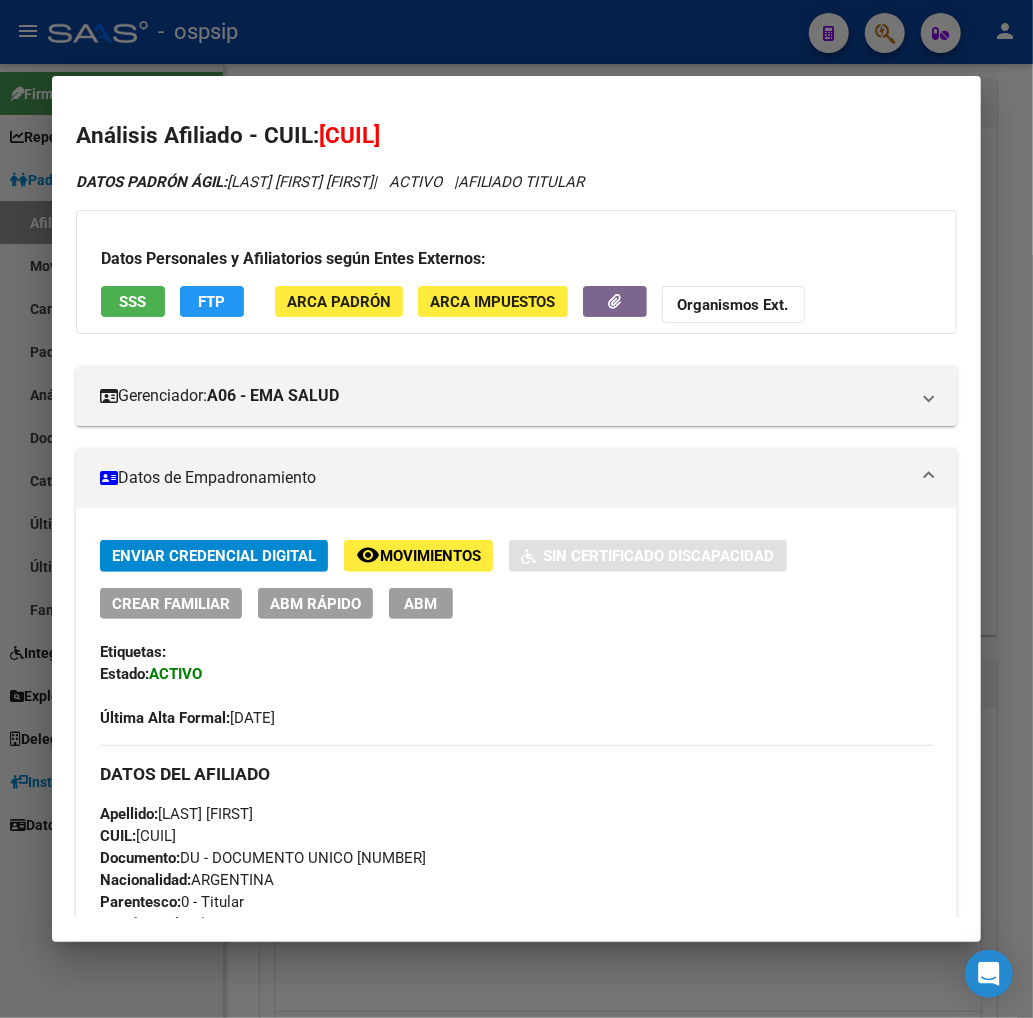 click on "Movimientos" 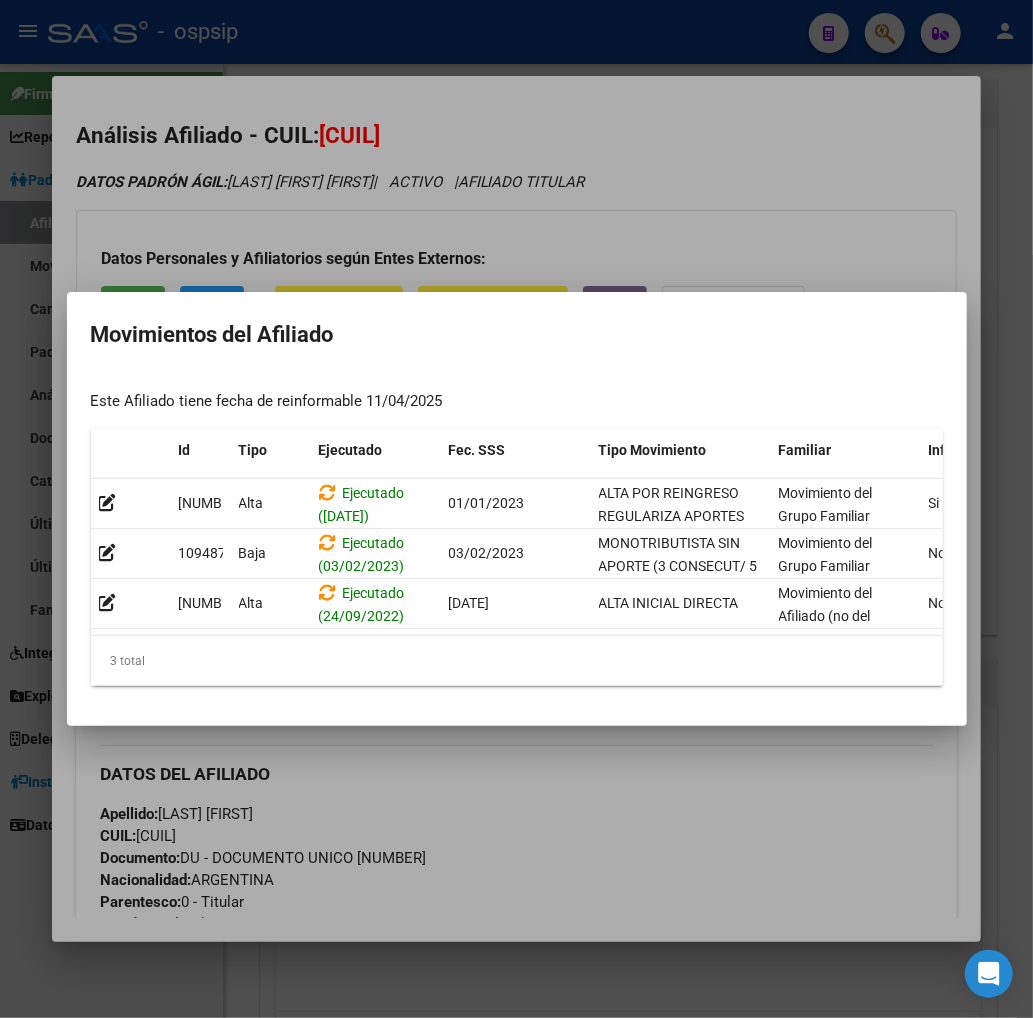 scroll, scrollTop: 0, scrollLeft: 355, axis: horizontal 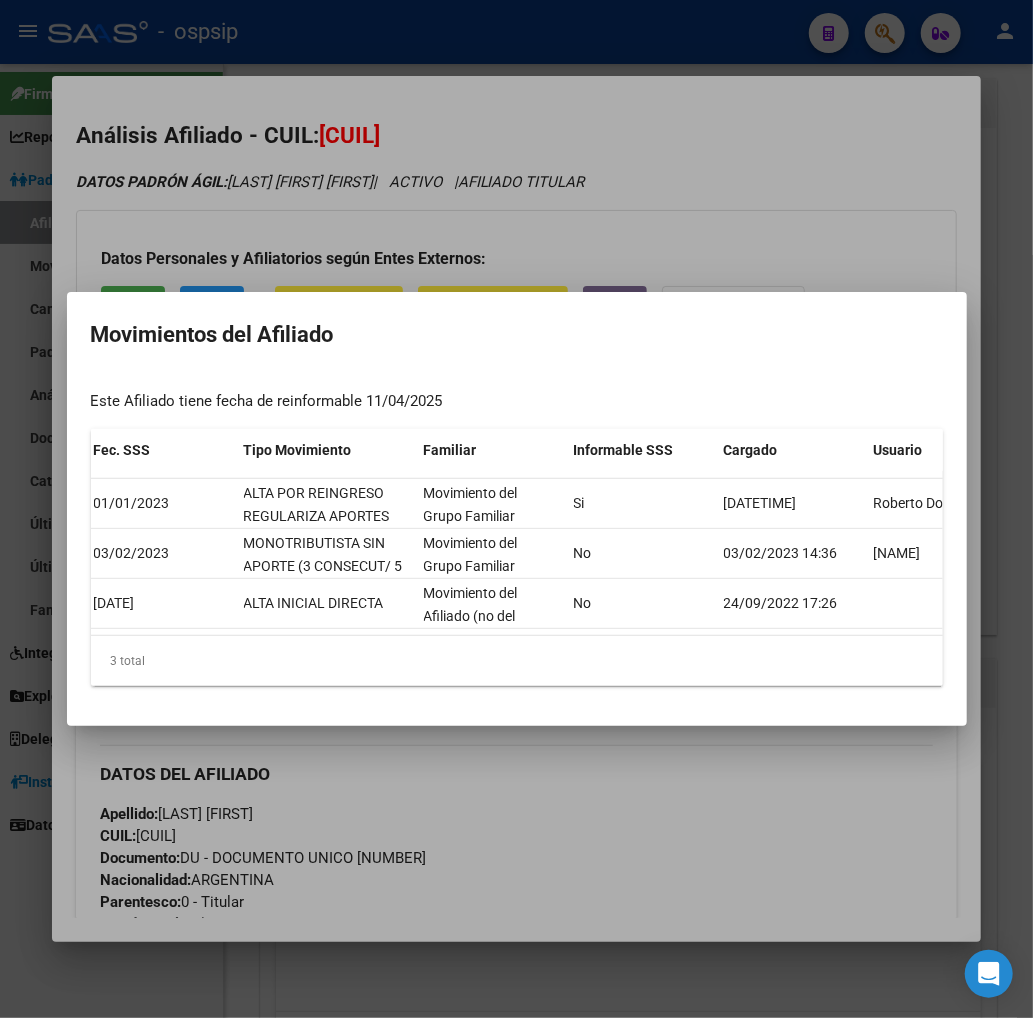 click at bounding box center (516, 509) 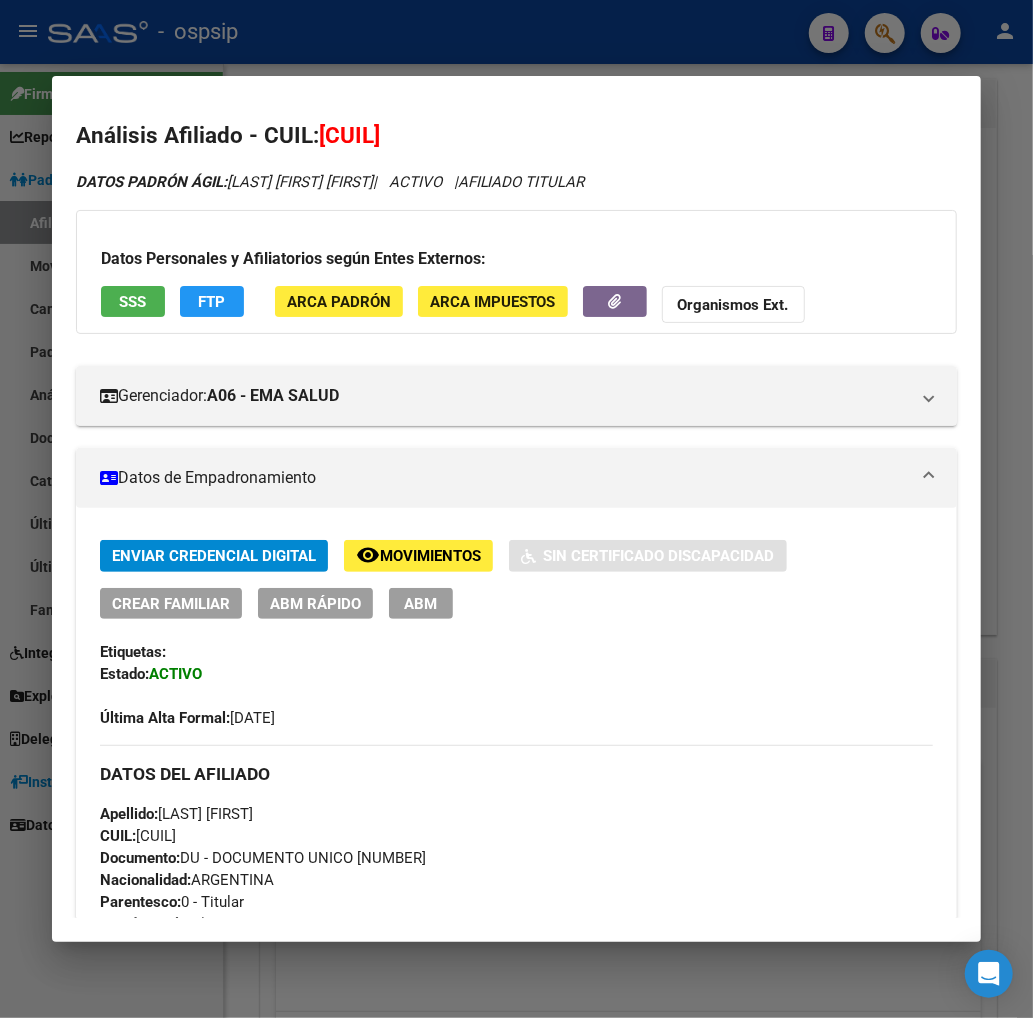 drag, startPoint x: 336, startPoint y: 140, endPoint x: 415, endPoint y: 142, distance: 79.025314 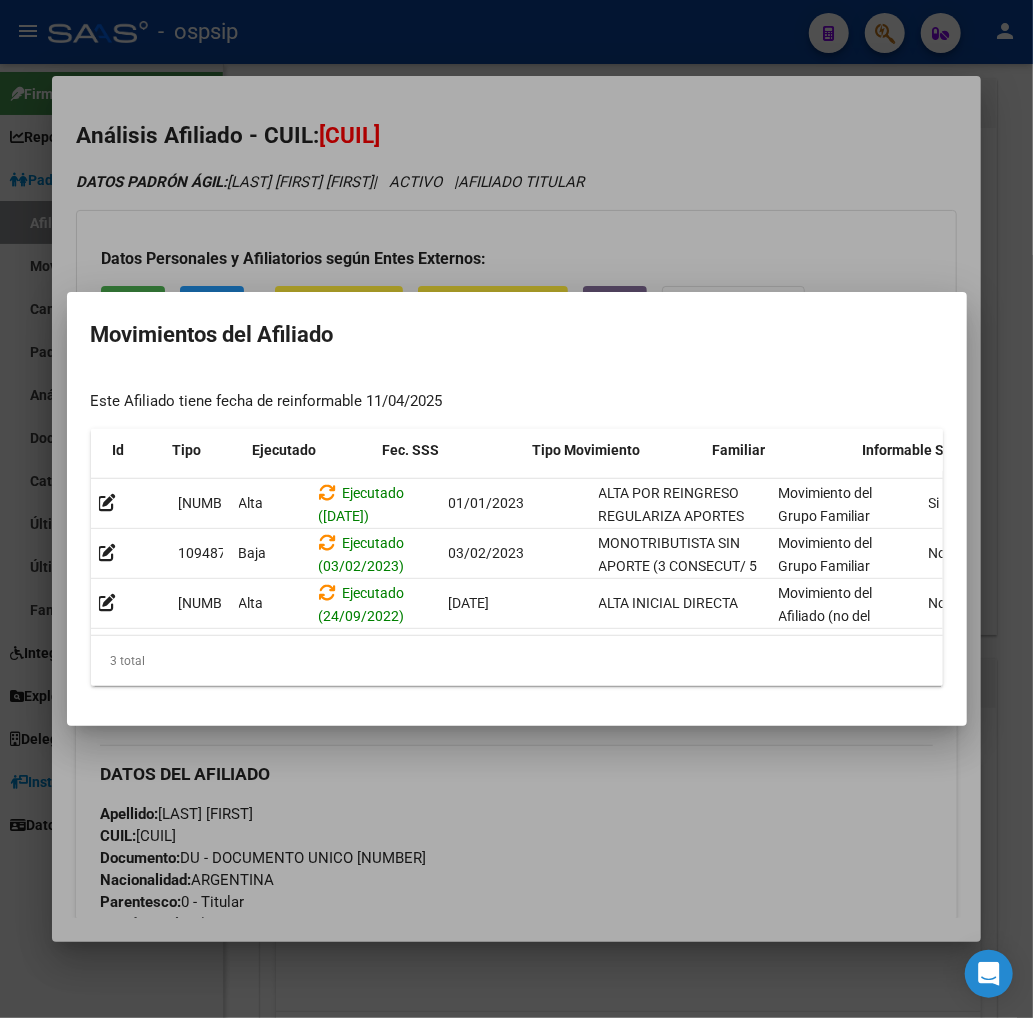 scroll, scrollTop: 0, scrollLeft: 427, axis: horizontal 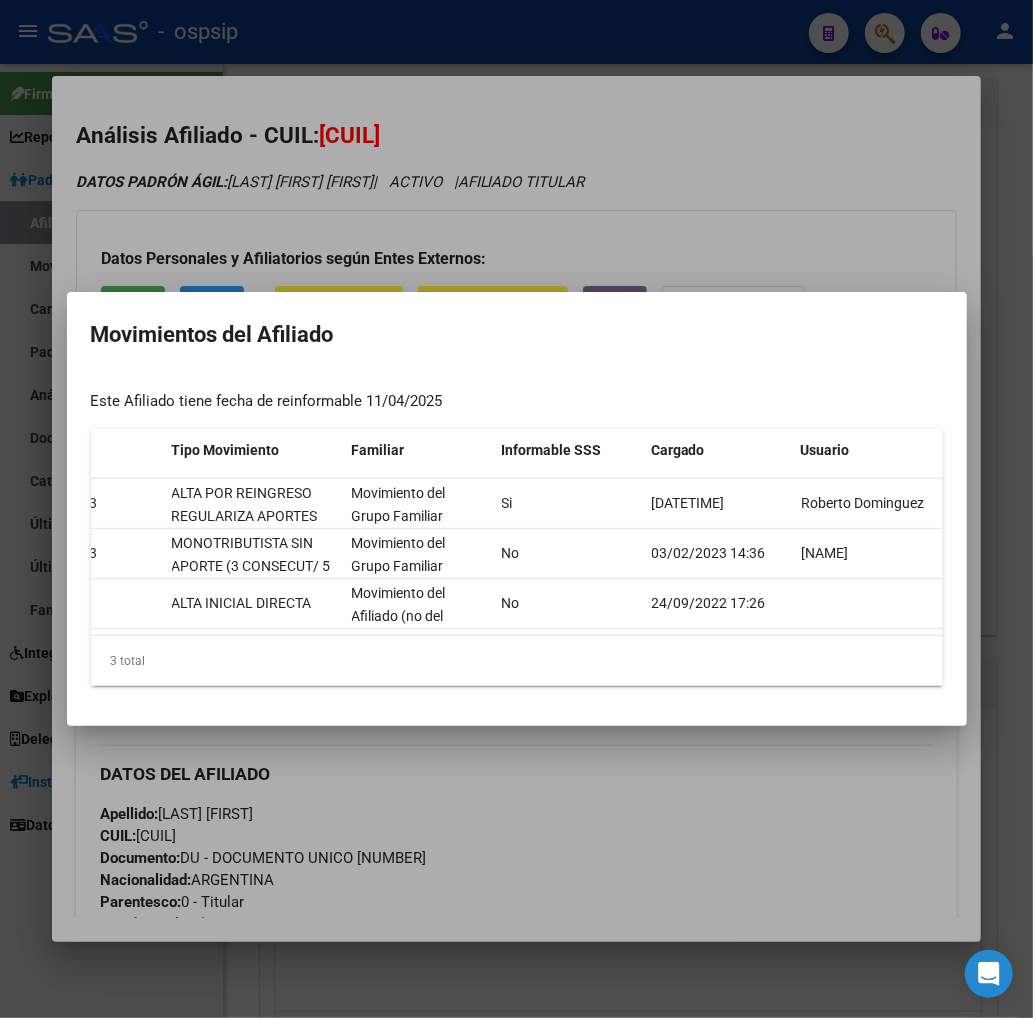 click at bounding box center [516, 509] 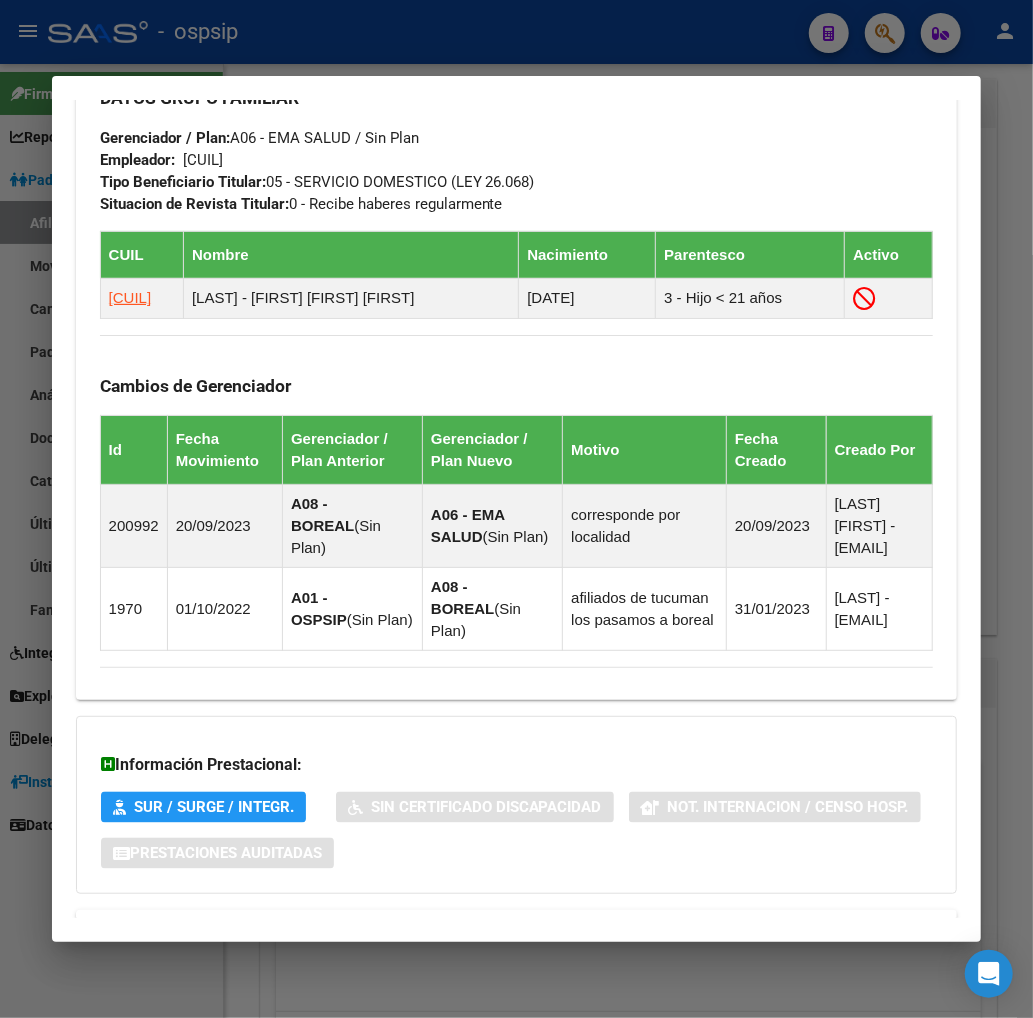 scroll, scrollTop: 1232, scrollLeft: 0, axis: vertical 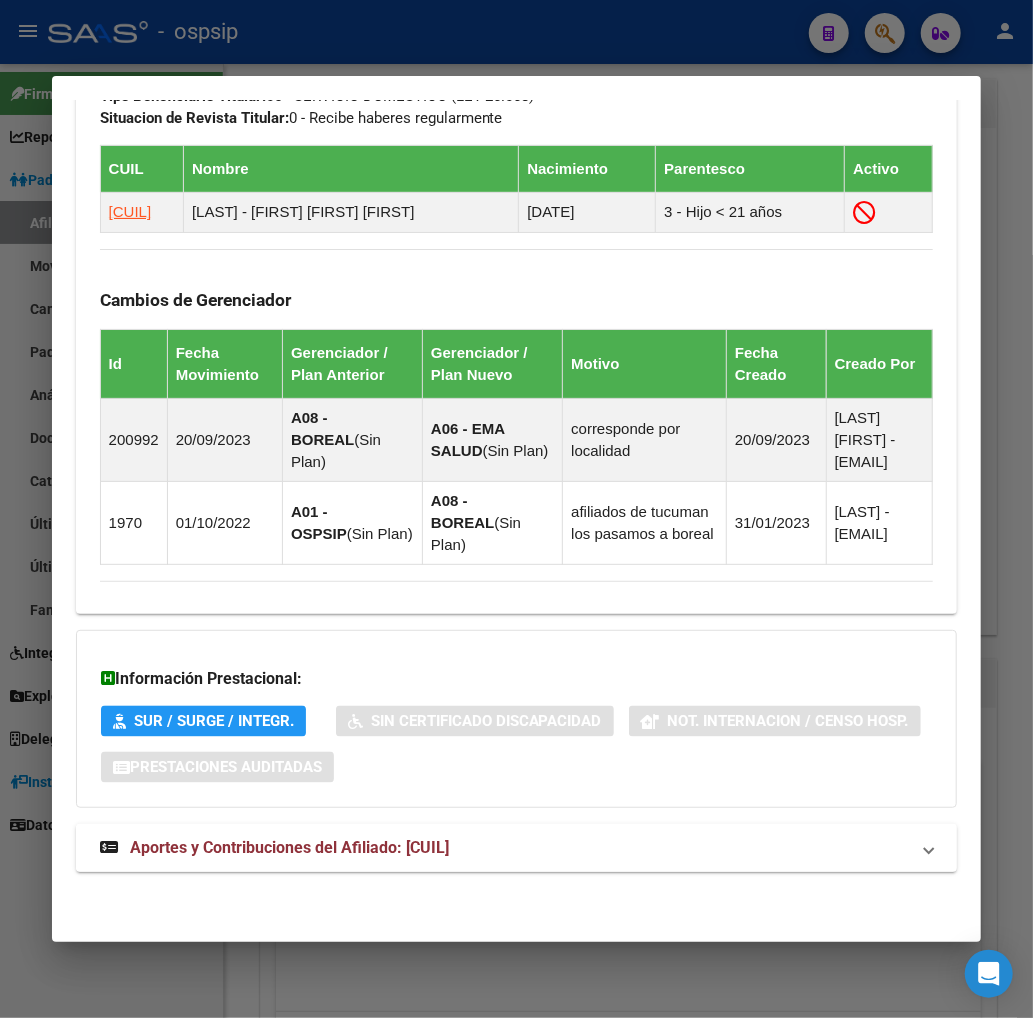 click on "Aportes y Contribuciones del Afiliado: [CUIL]" at bounding box center (289, 847) 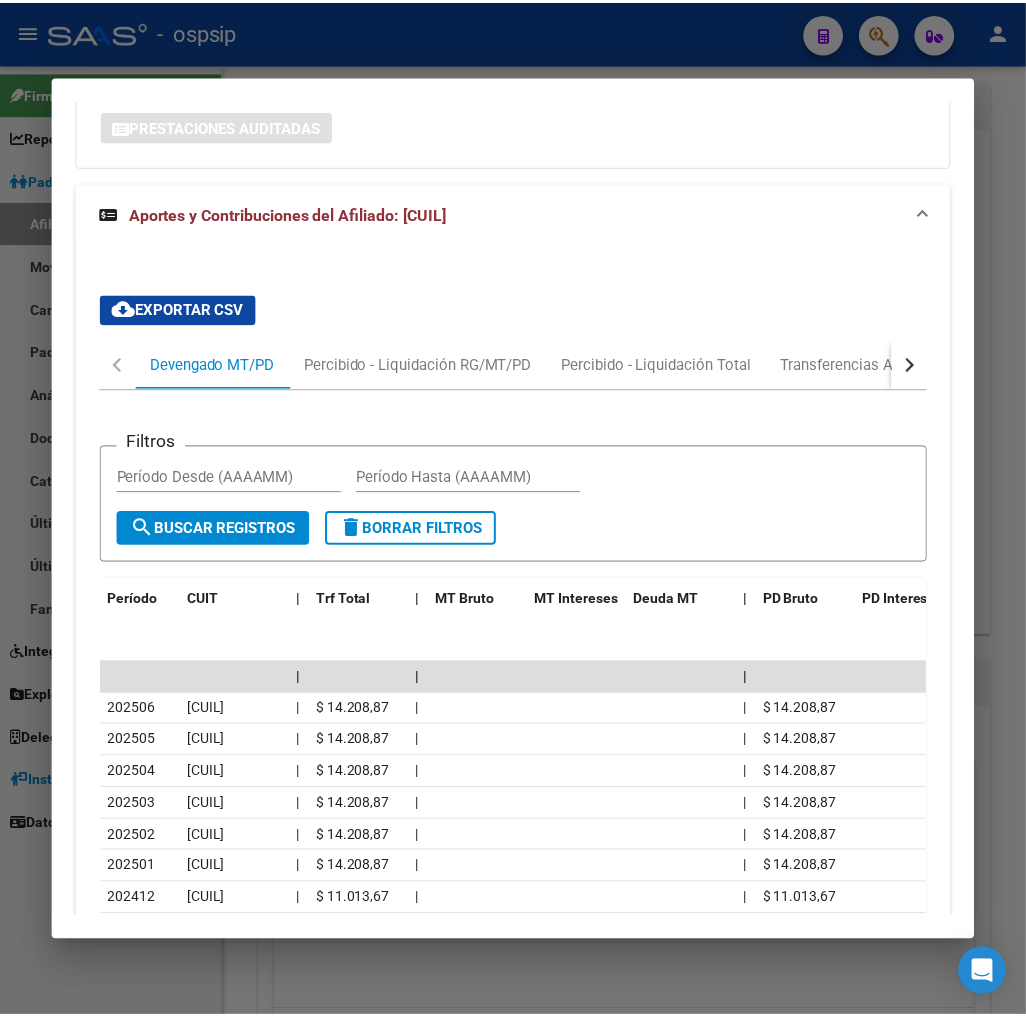 scroll, scrollTop: 1852, scrollLeft: 0, axis: vertical 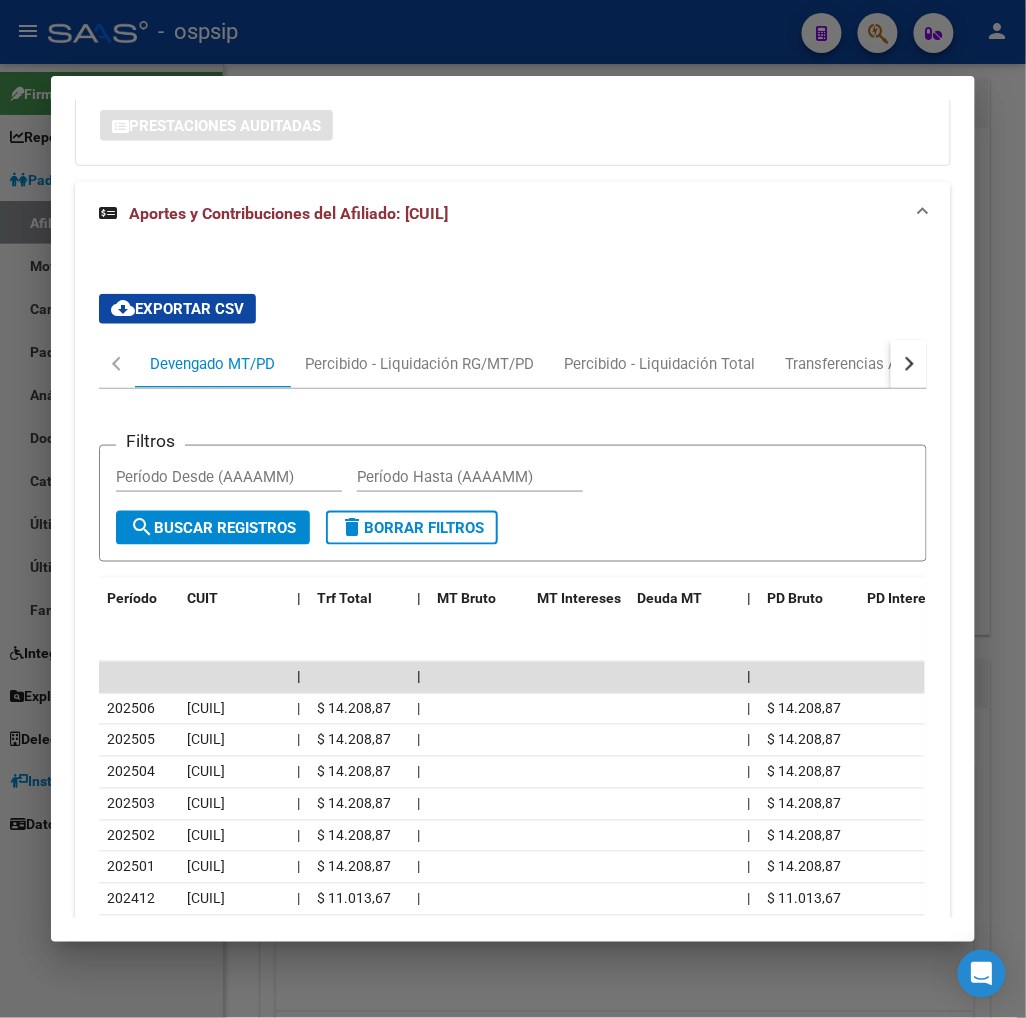 click at bounding box center (513, 509) 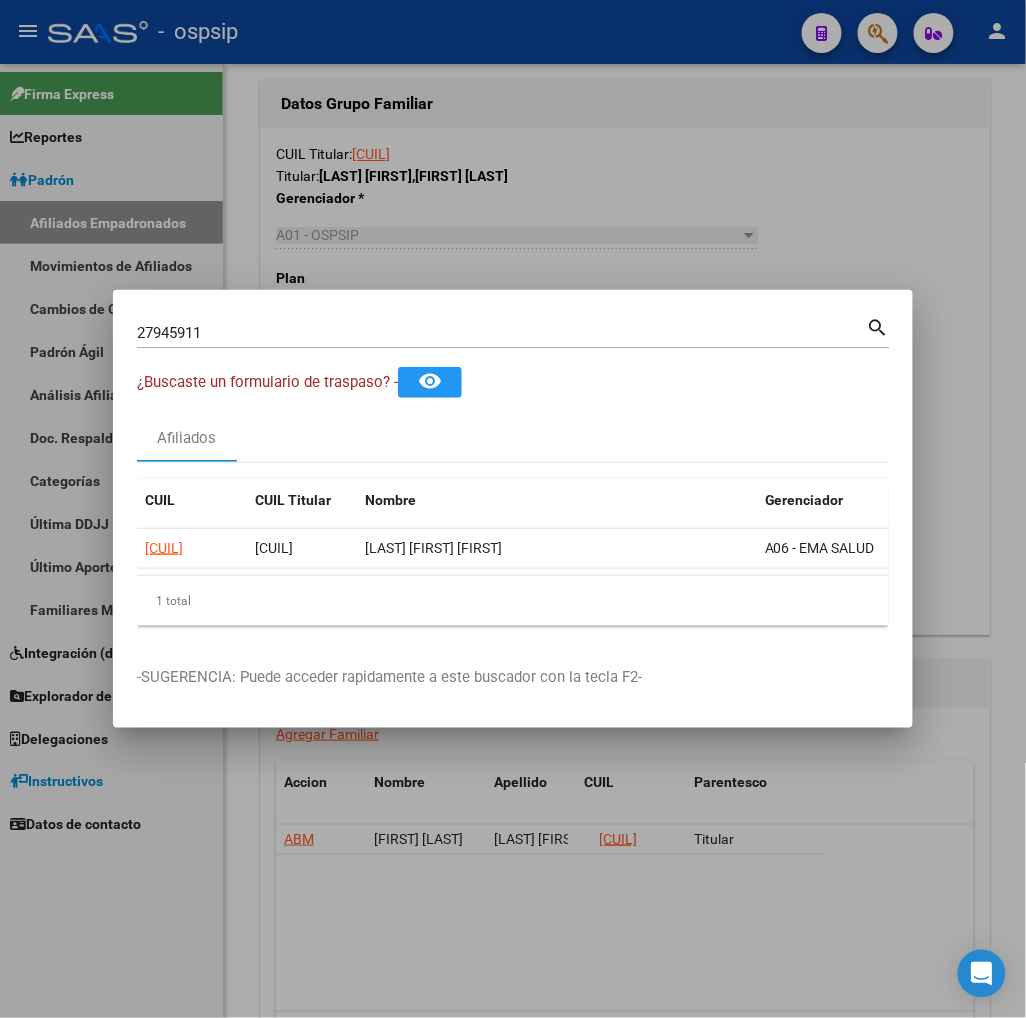 click on "27945911" at bounding box center [502, 333] 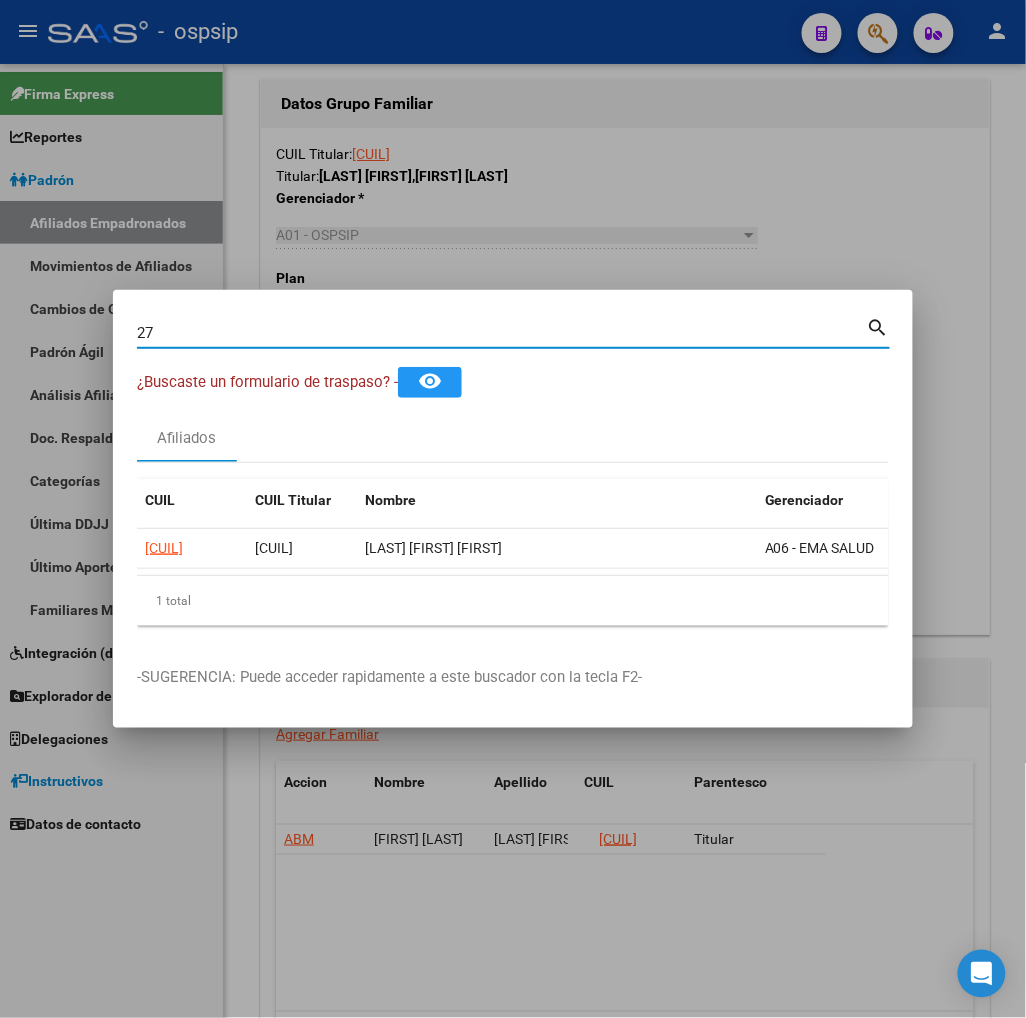 type on "2" 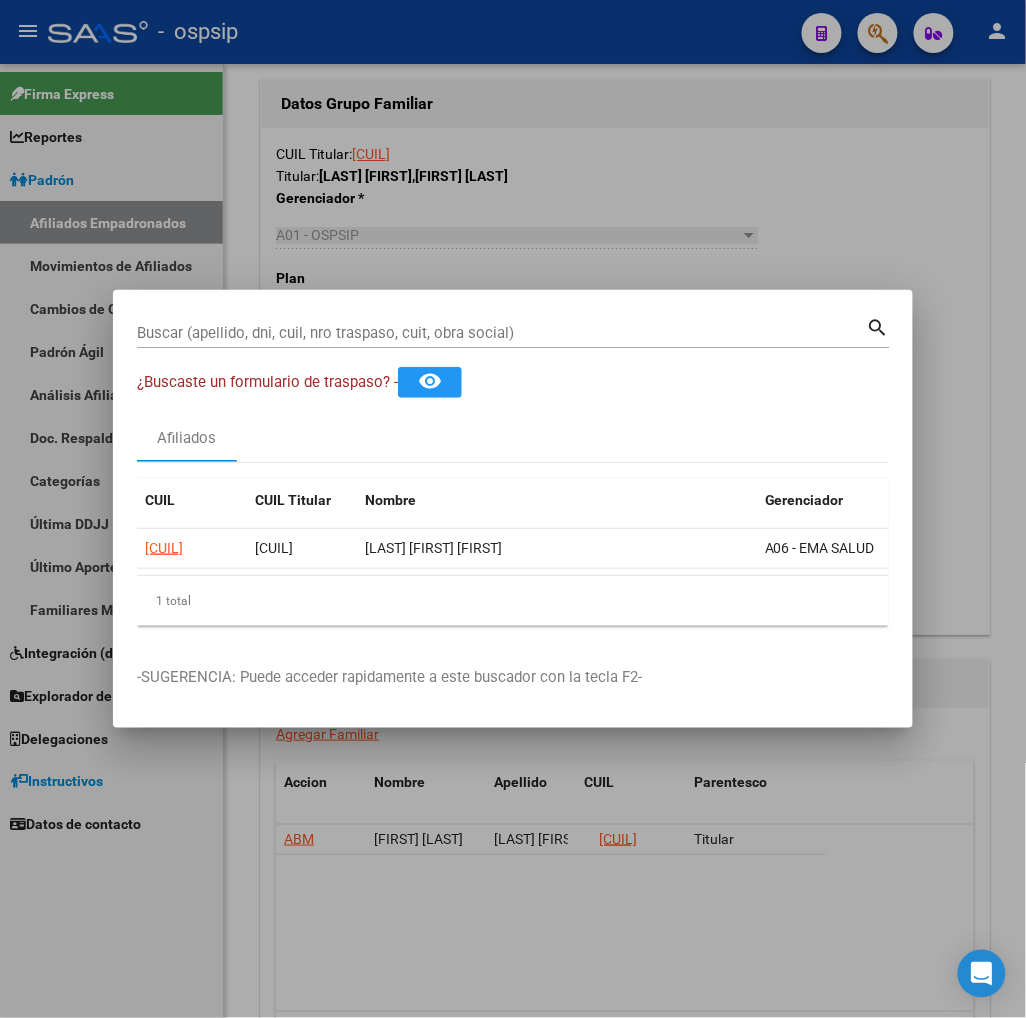 click on "Buscar (apellido, dni, cuil, nro traspaso, cuit, obra social)" at bounding box center [502, 333] 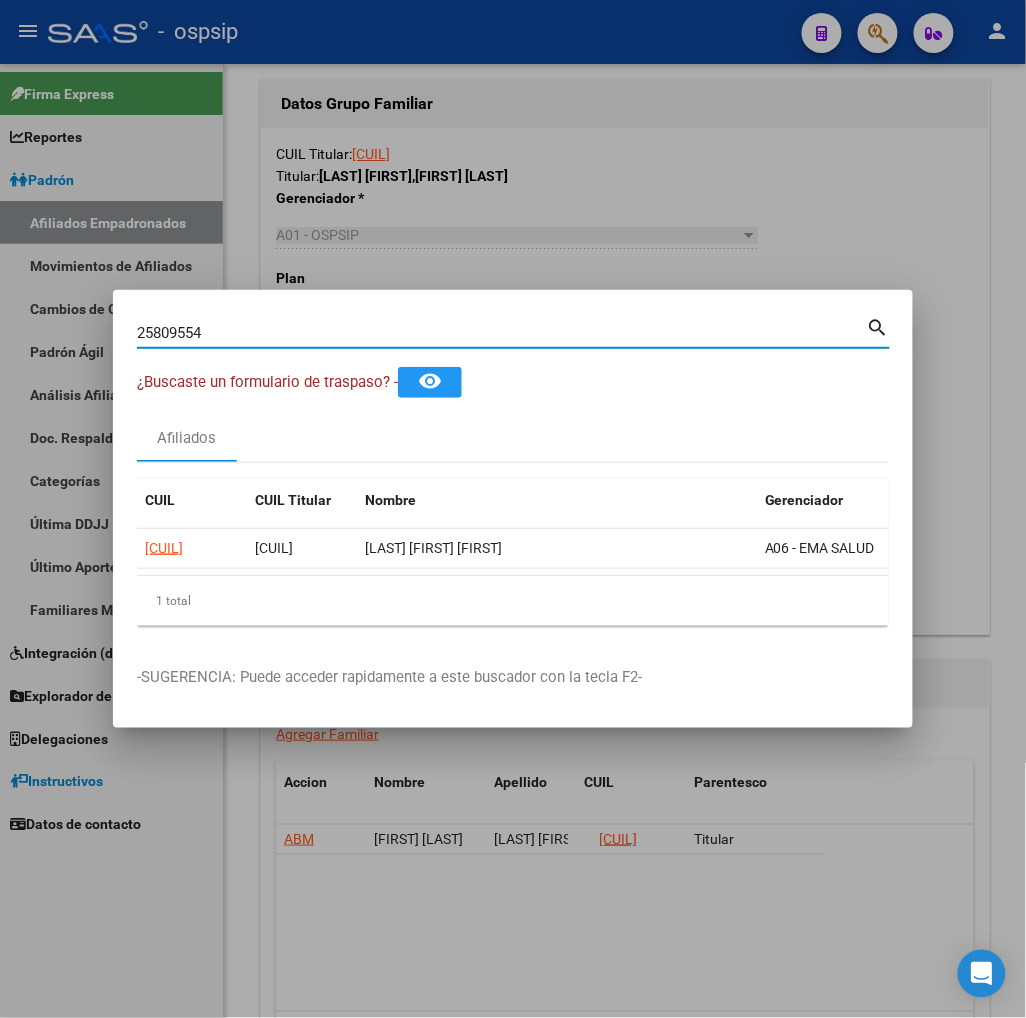 type on "25809554" 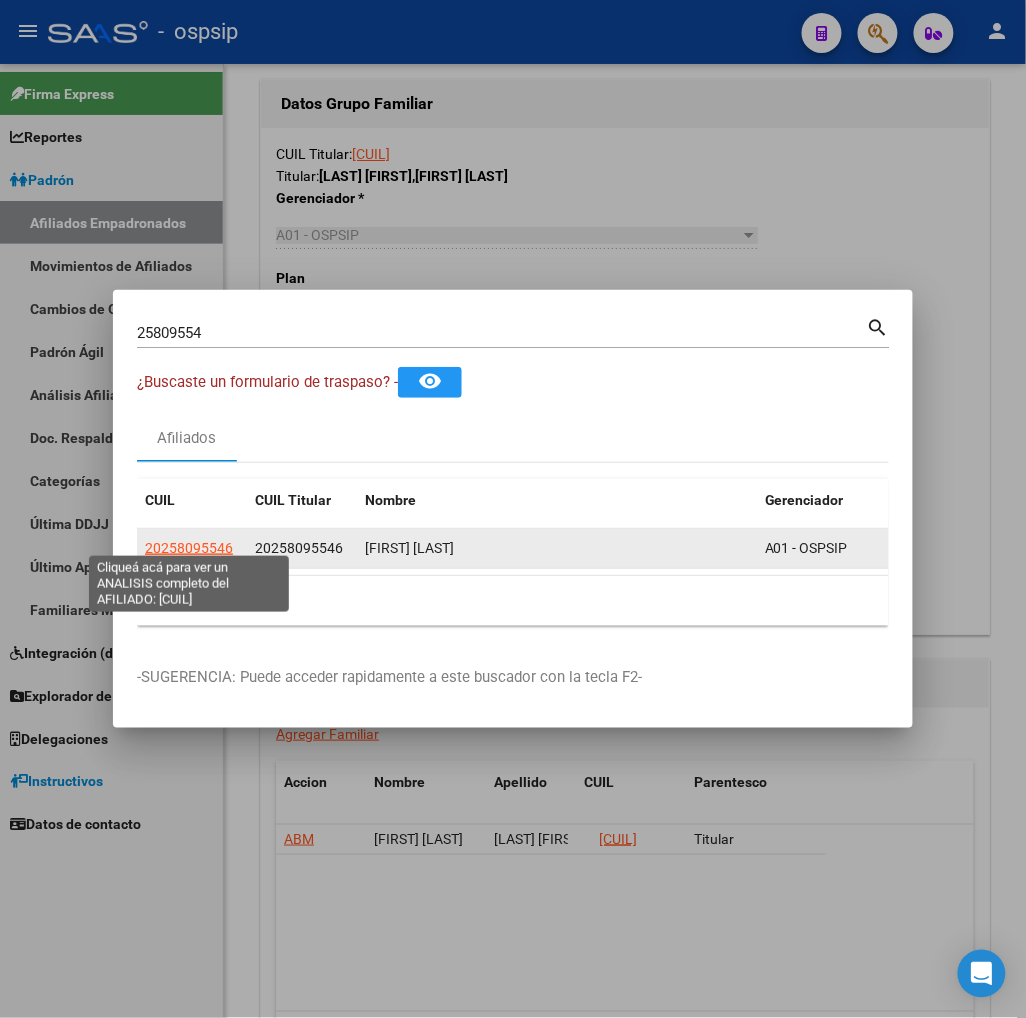 click on "20258095546" 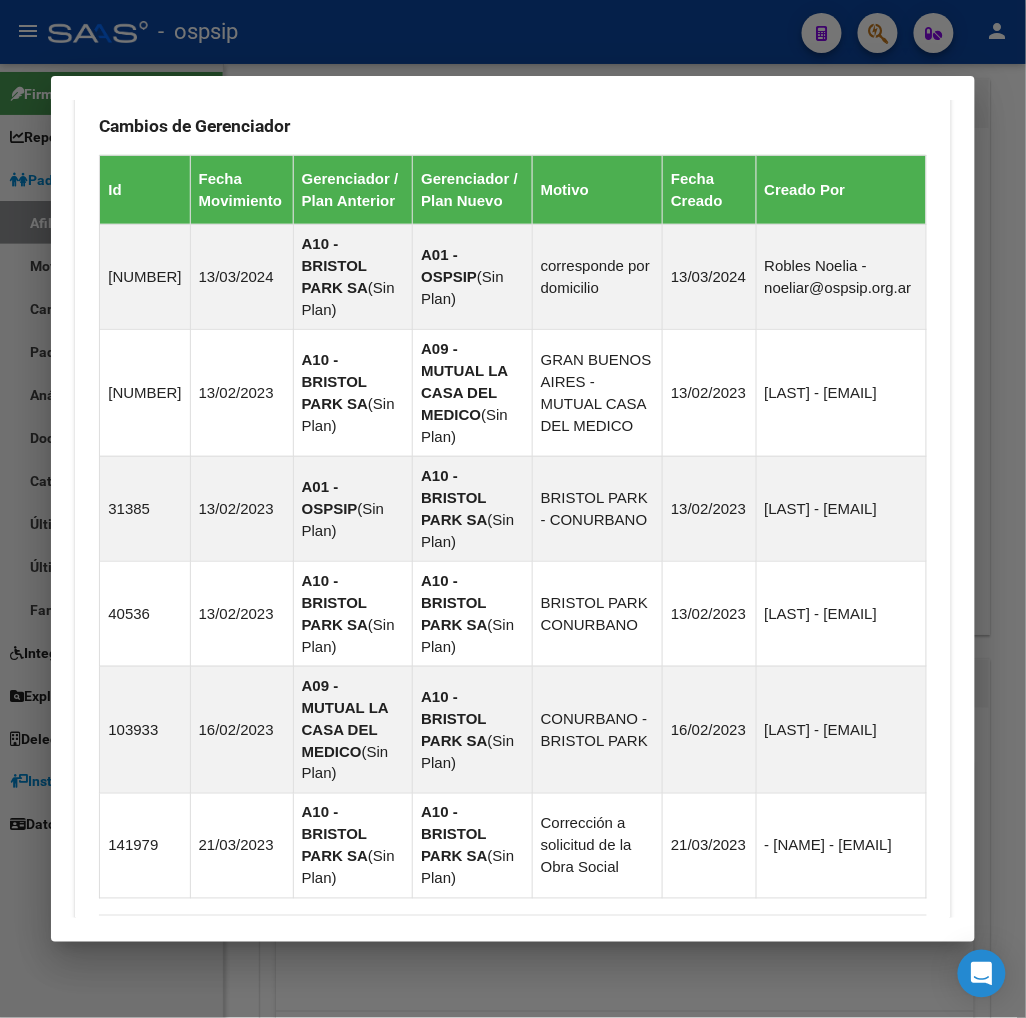 scroll, scrollTop: 1573, scrollLeft: 0, axis: vertical 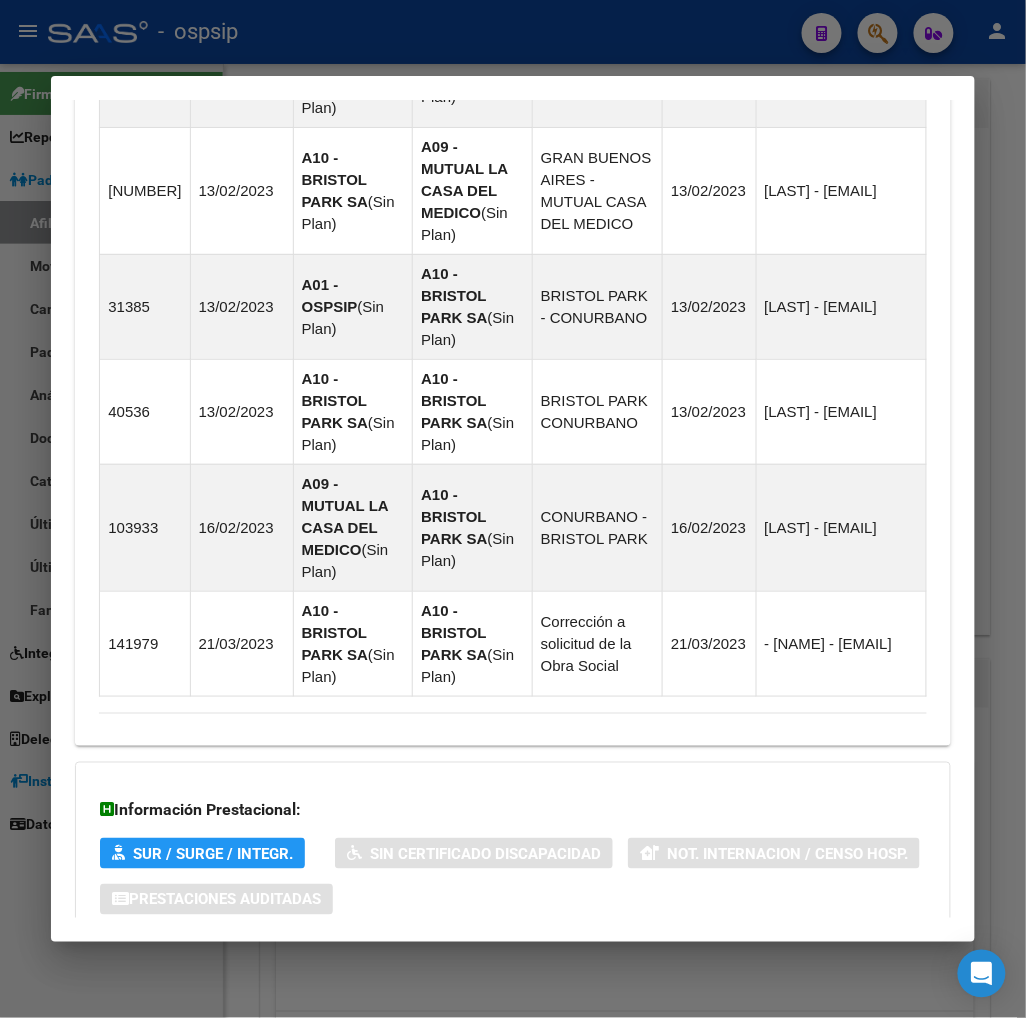 click on "Aportes y Contribuciones del Afiliado: [CUIL]" at bounding box center (288, 979) 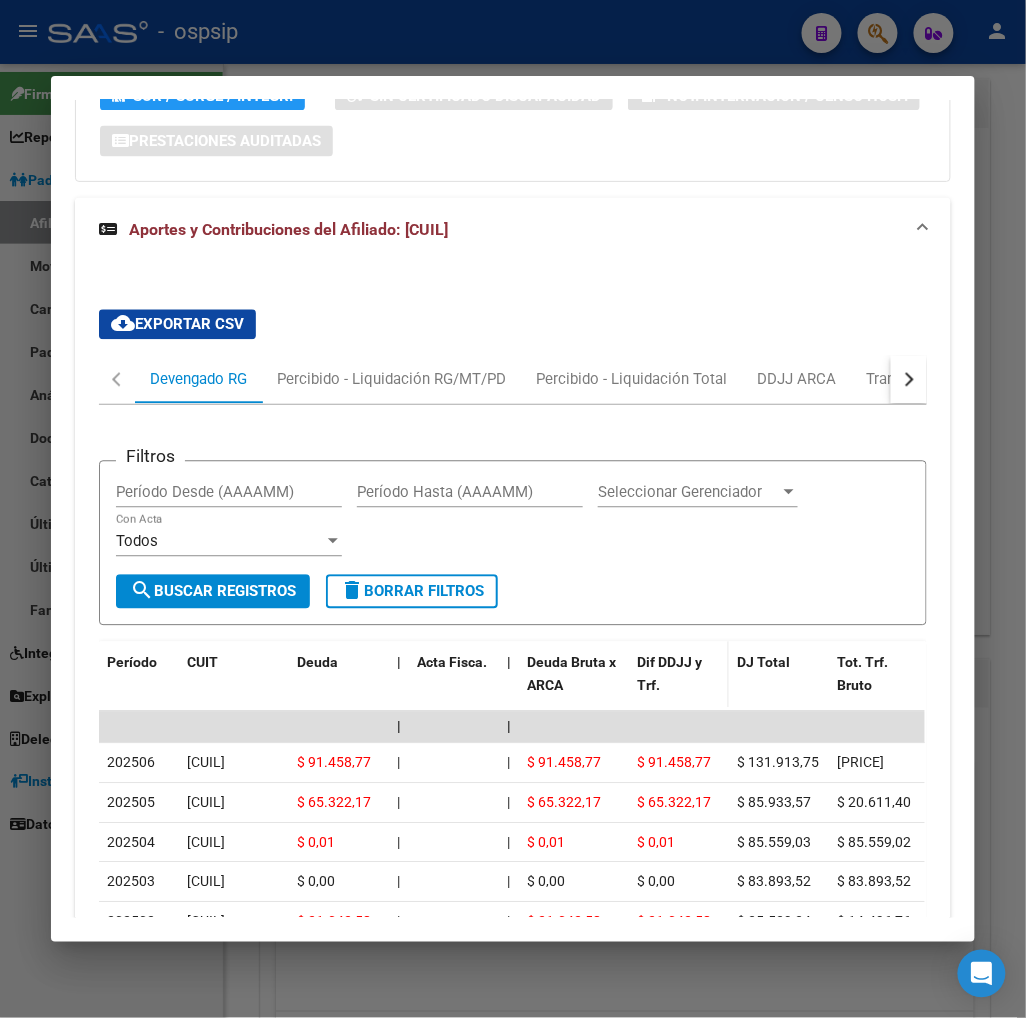 scroll, scrollTop: 2337, scrollLeft: 0, axis: vertical 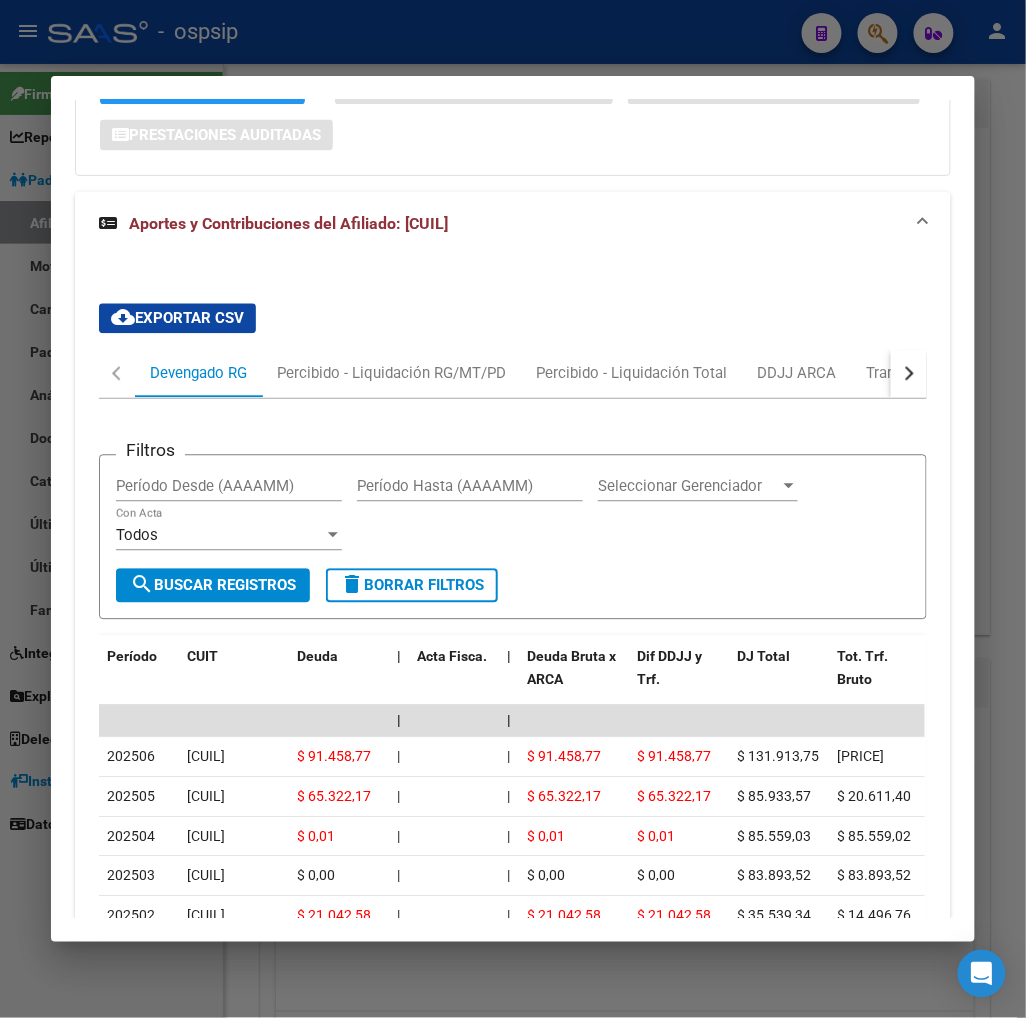 click at bounding box center [907, 374] 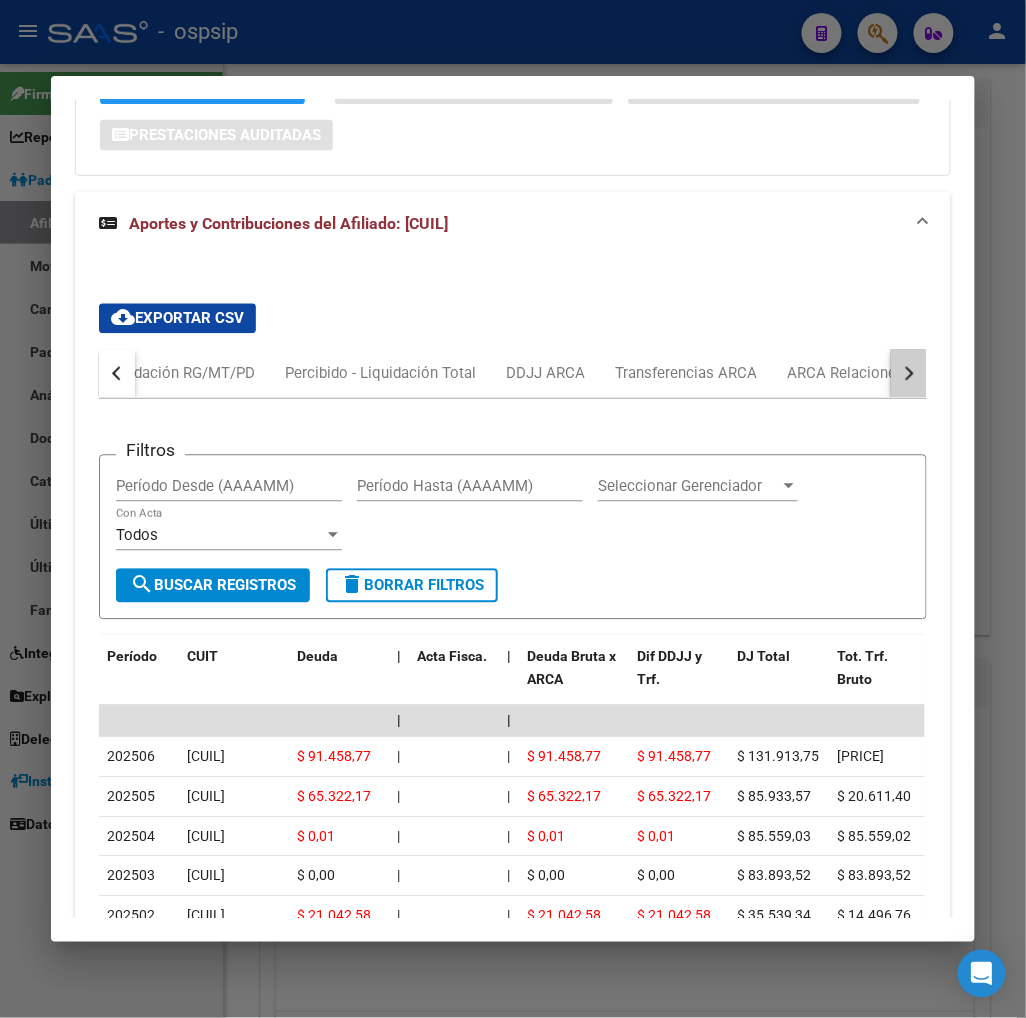 click at bounding box center [907, 374] 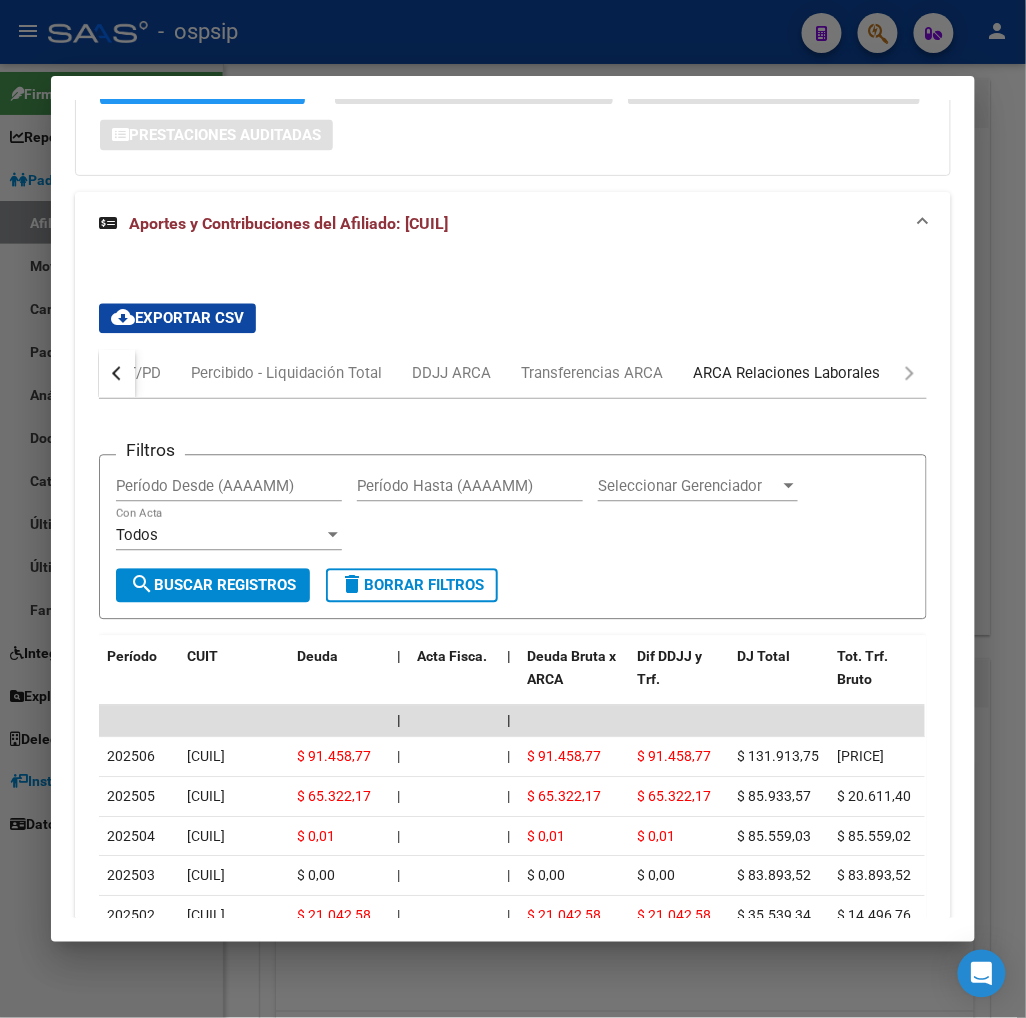 click on "ARCA Relaciones Laborales" at bounding box center (786, 374) 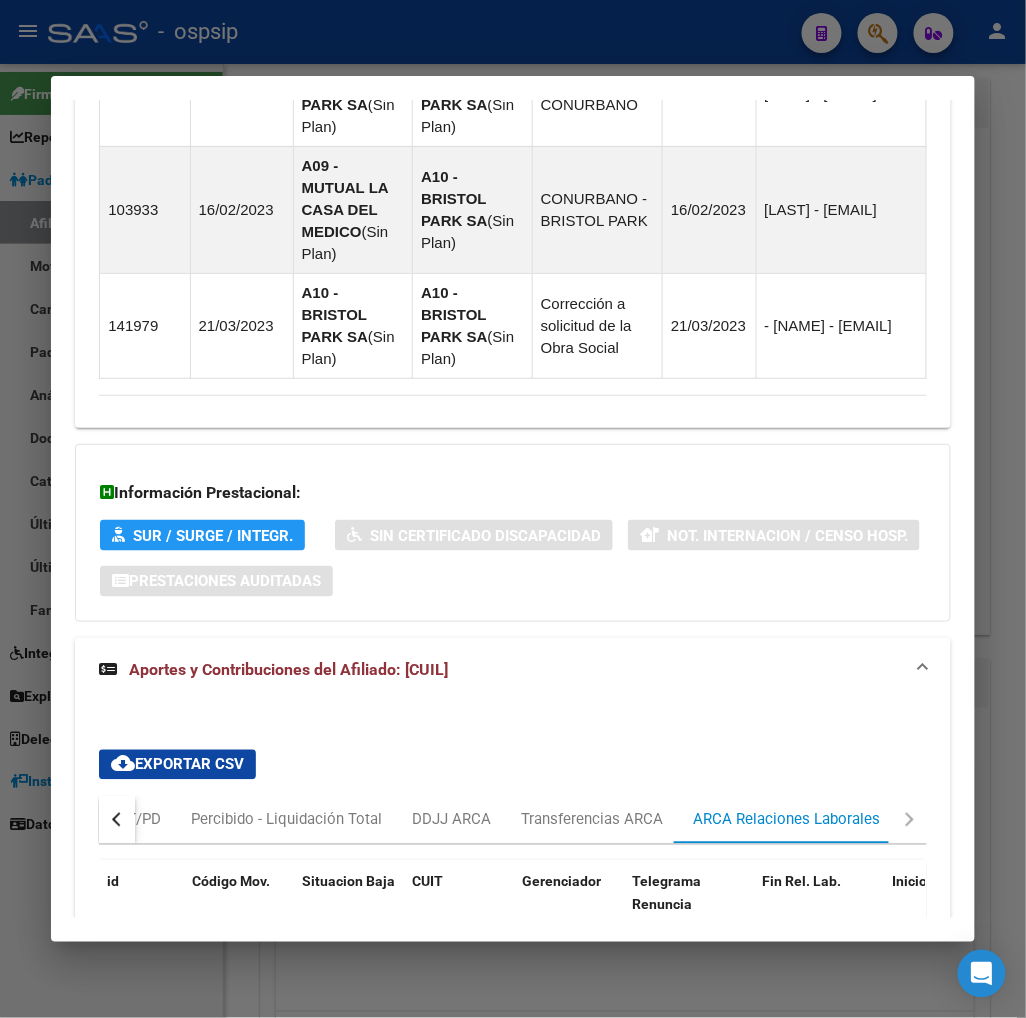 scroll, scrollTop: 2034, scrollLeft: 0, axis: vertical 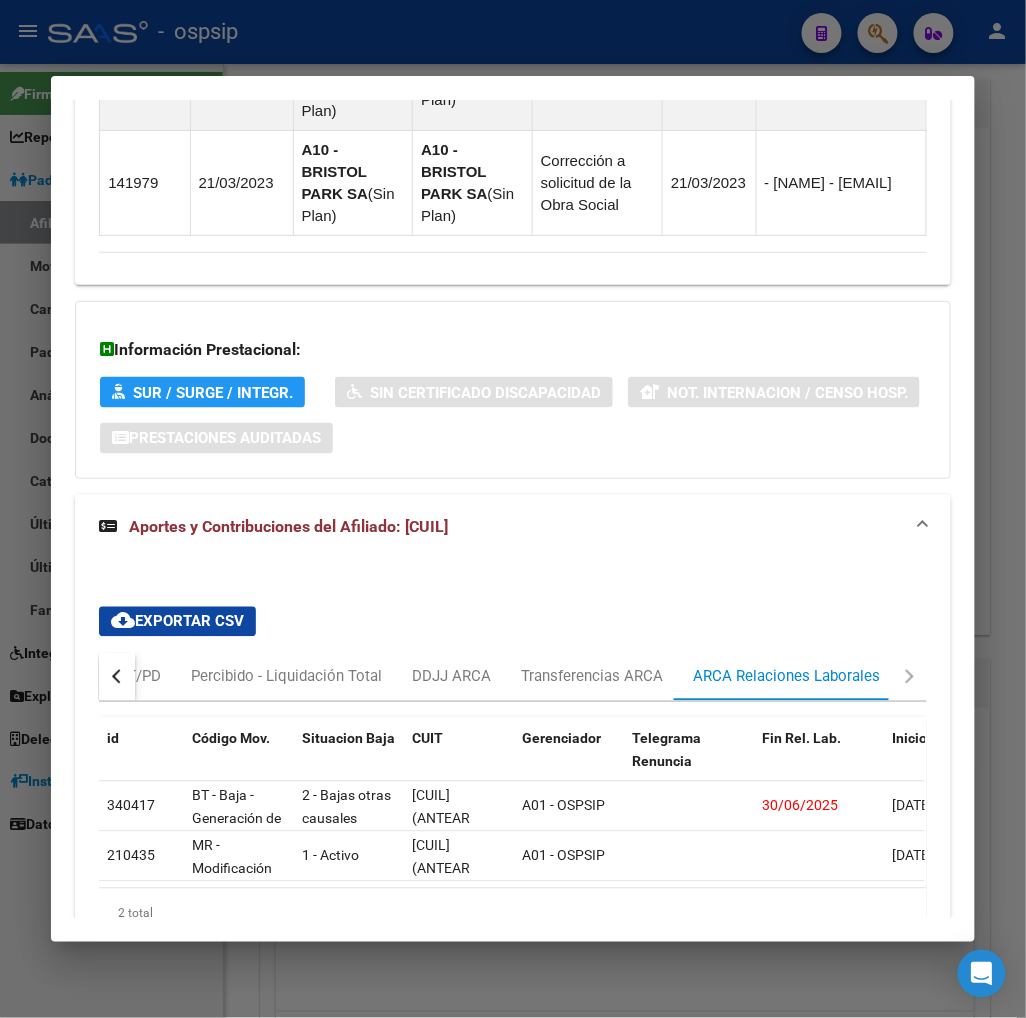 click on "cloud_download  Exportar CSV  Devengado RG Percibido - Liquidación RG/MT/PD Percibido - Liquidación Total DDJJ ARCA Transferencias ARCA ARCA Relaciones Laborales id Código Mov. Situacion Baja CUIT Gerenciador Telegrama Renuncia Fin Rel. Lab. Inicio Rel. Lab. Renumeracion Bruta Categoria Convenio Actividad Puesto Modalidad Régimen Aportes Rectificación Clave Alta Clave Baja Fecha Clave Alta Fecha Clave Baja Formulario Agropecuario 340417 BT - Baja - Generación de Clave 2 - Bajas otras causales [CUIL] (ANTEAR SEGURIDAD S R L) A01 - OSPSIP [DATE] [DATE] $[AMOUNT] [NUMBER] [NUMBER]/[NUMBER] [NUMBER] [NUMBER] [NUMBER] RE 0 [NUMBER] [NUMBER] [DATE] [DATE] [NUMBER] [NUMBER] - Modificación de datos en la relación CUIT –CUIL 1 - Activo [CUIL] (ANTEAR SEGURIDAD S R L) A01 - OSPSIP [DATE] $[AMOUNT] [NUMBER] [NUMBER]/[NUMBER] [NUMBER] [NUMBER] [NUMBER] RE 0 [NUMBER] [NUMBER]                      [DATE] [NUMBER]  2 total   1" at bounding box center [512, 773] 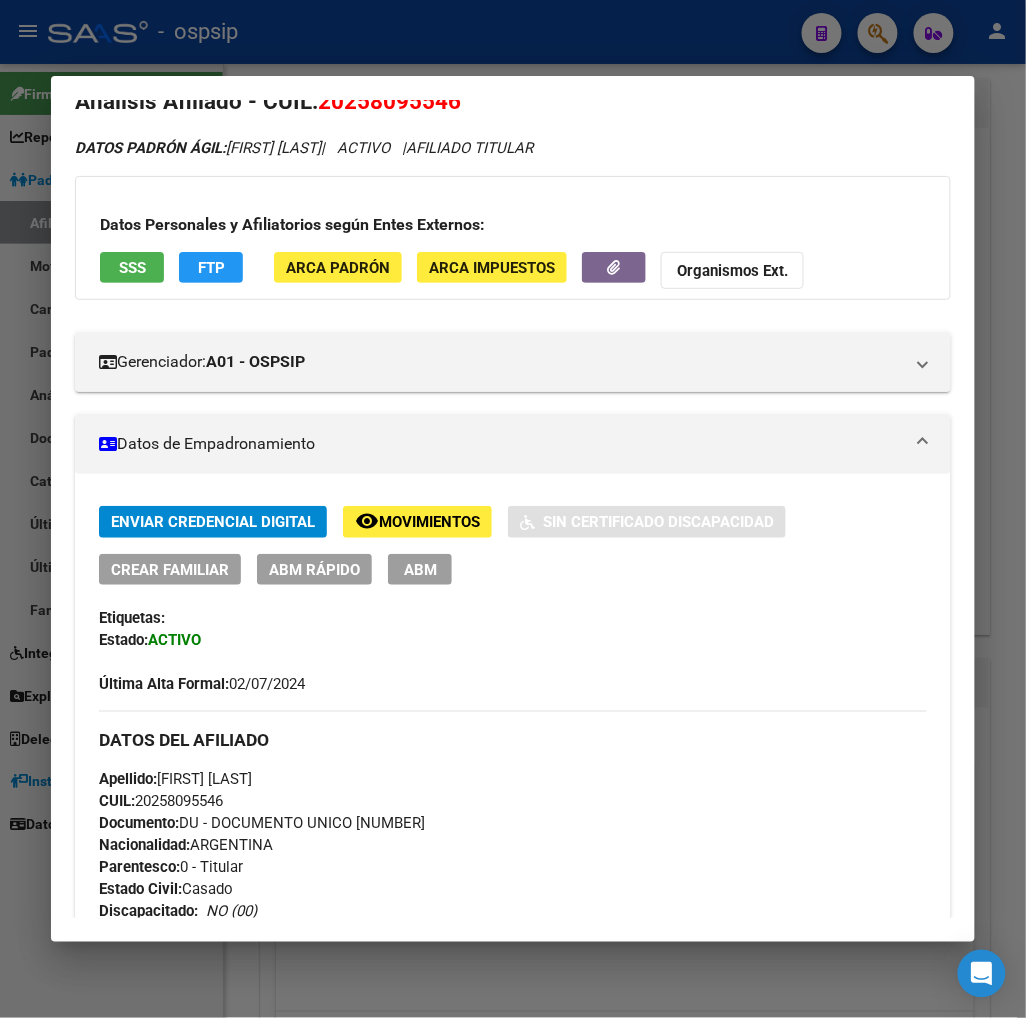 scroll, scrollTop: 0, scrollLeft: 0, axis: both 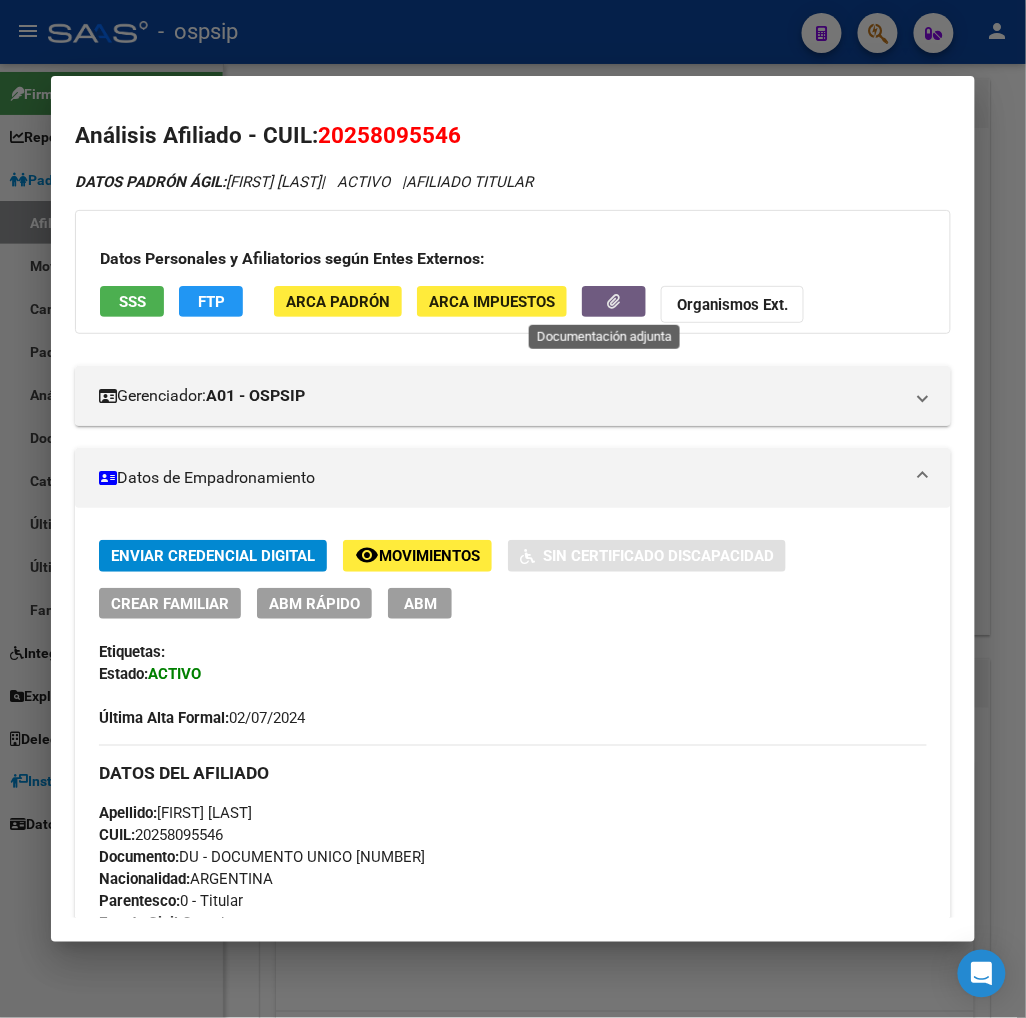 click 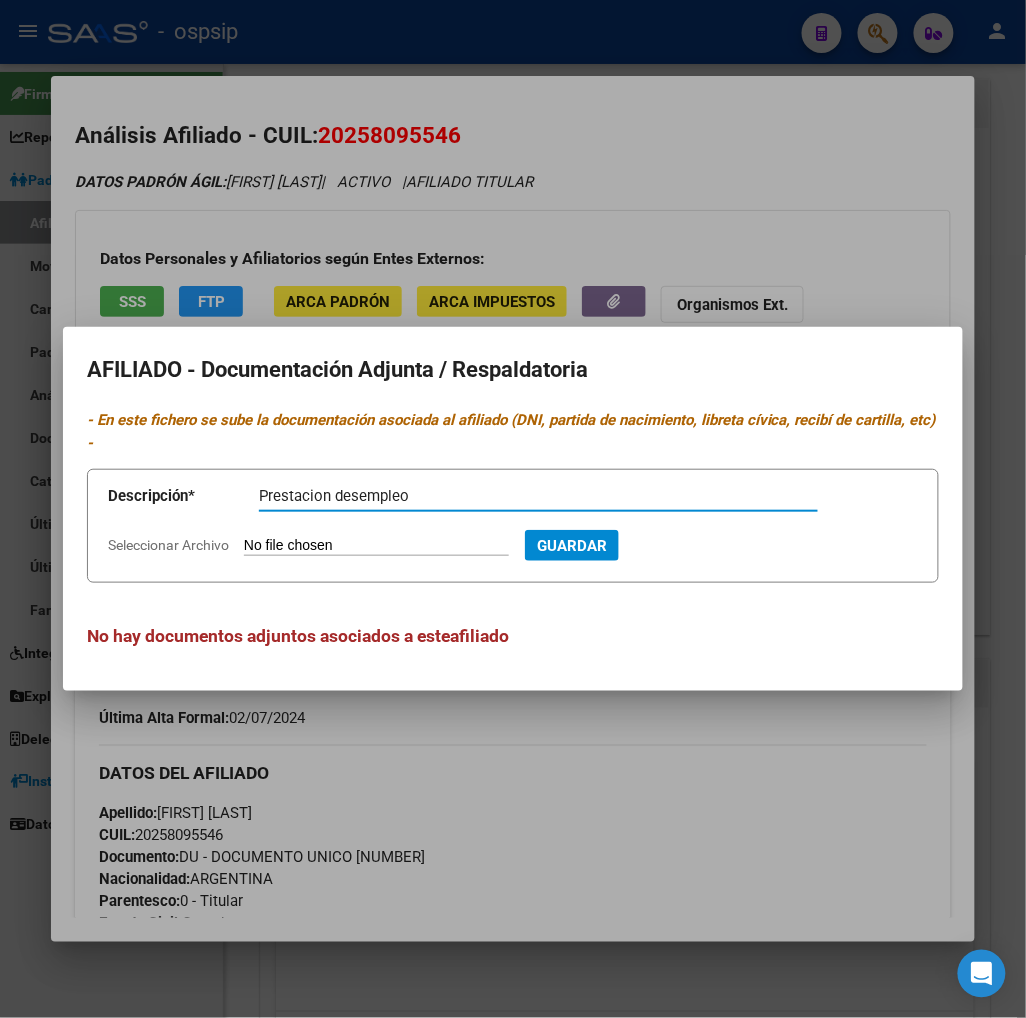 type on "Prestacion desempleo" 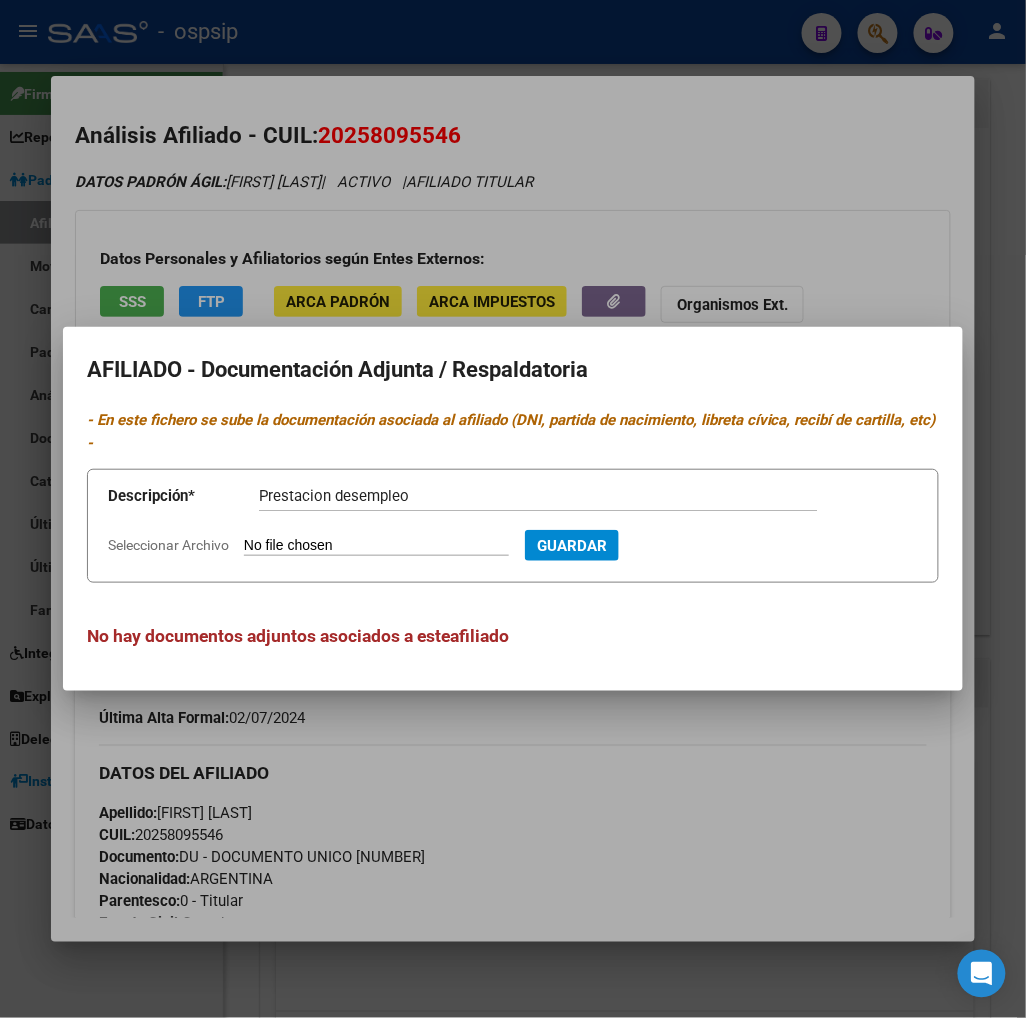 type on "C:\fakepath\gmail_images20250806_133025.png" 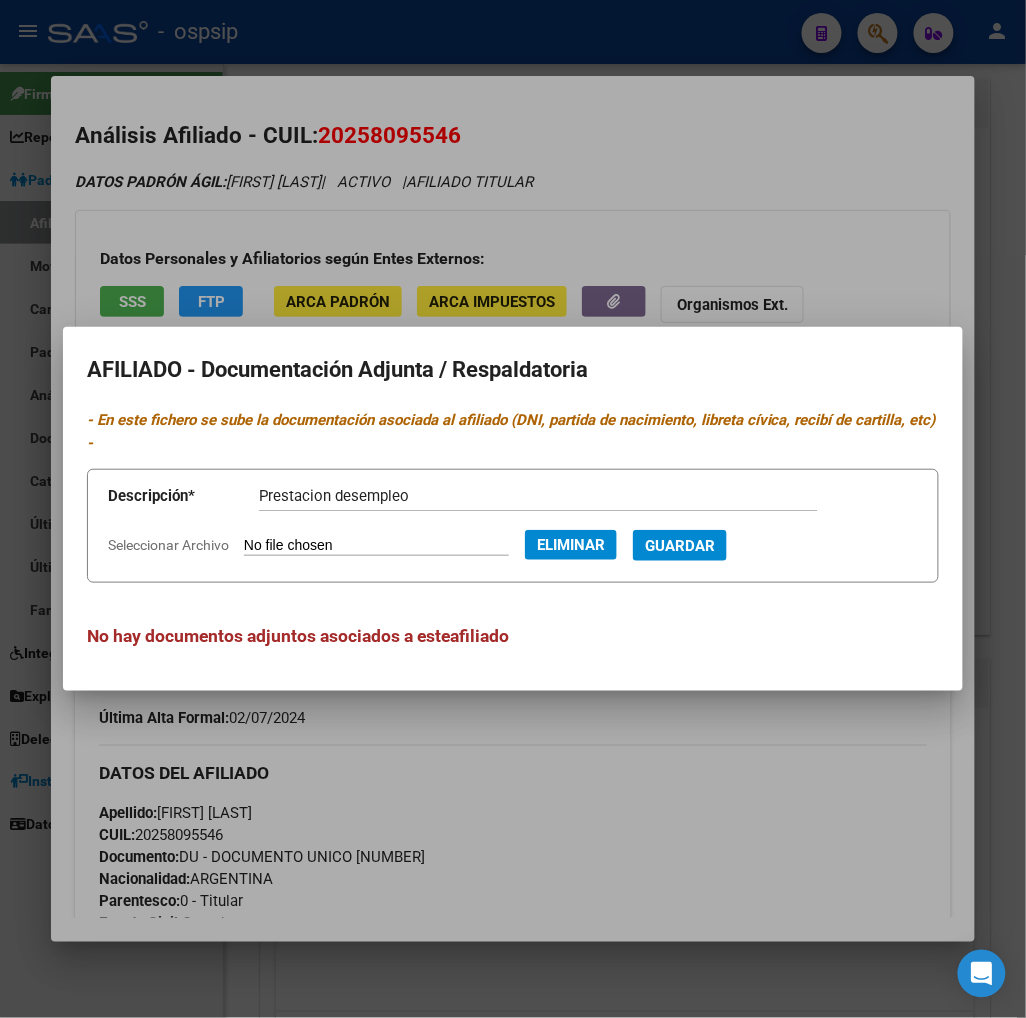 click on "Guardar" at bounding box center (680, 546) 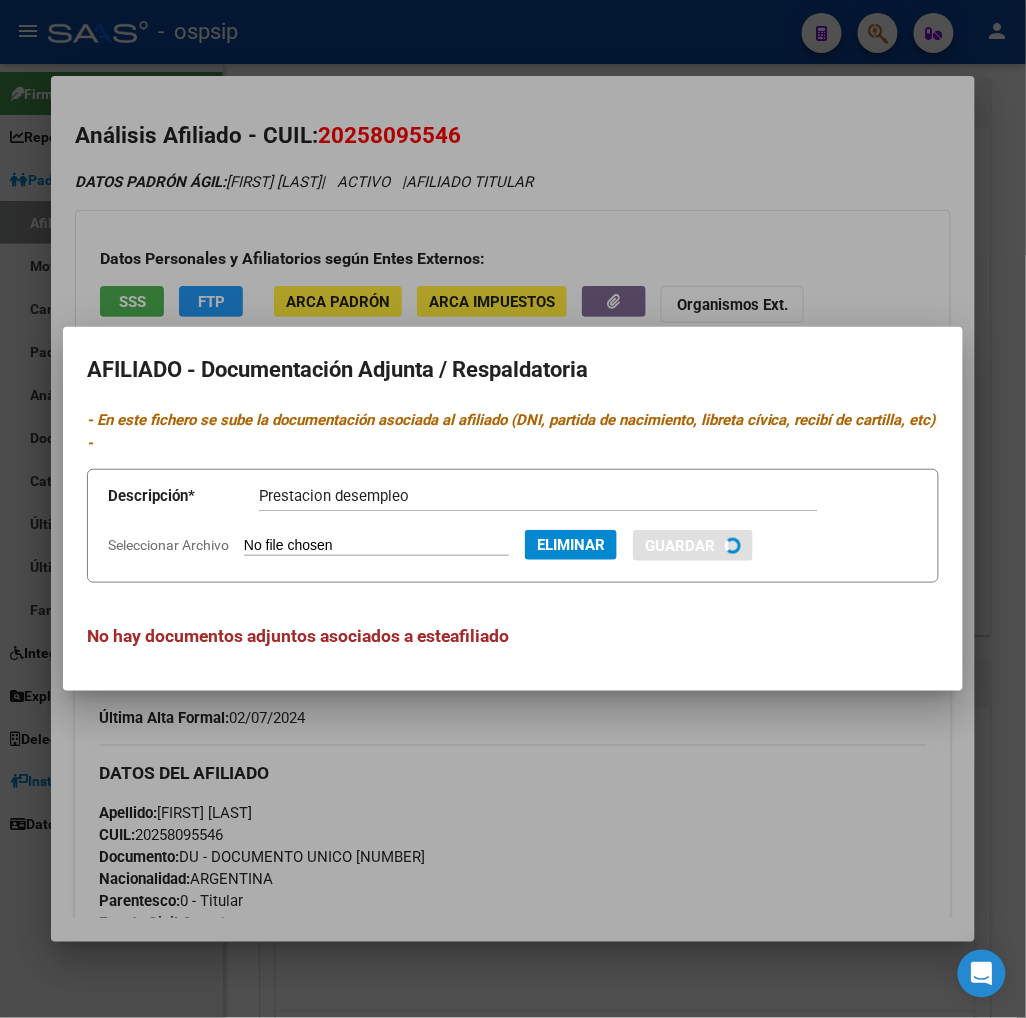 type 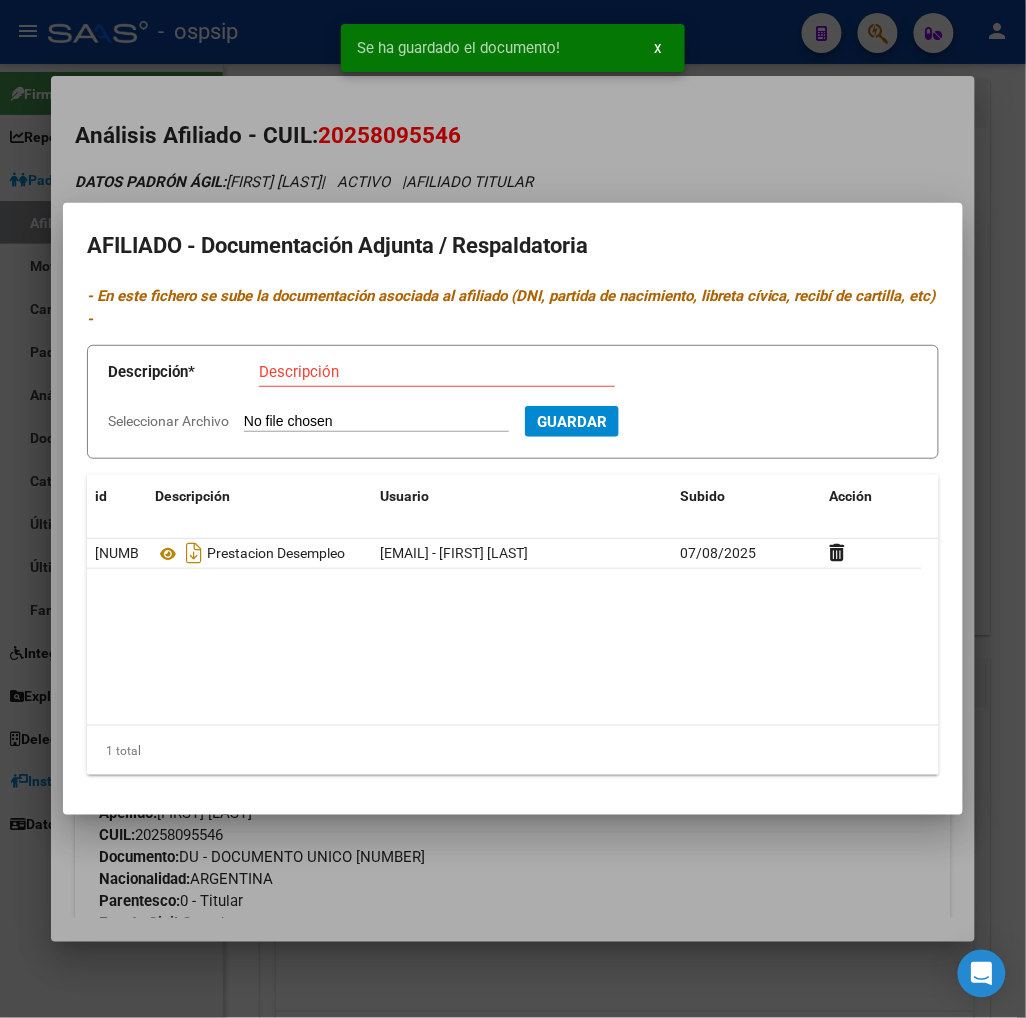click on "Guardar" at bounding box center [572, 422] 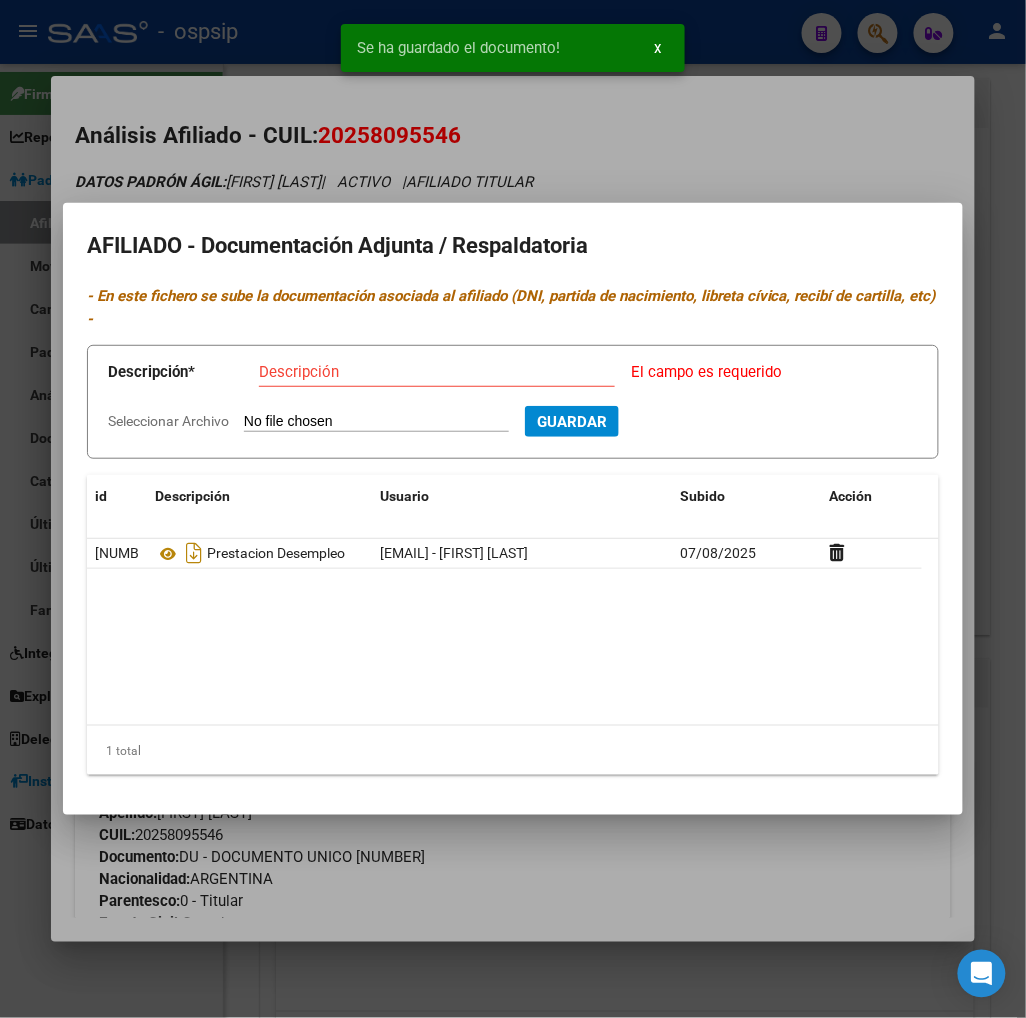 click on "Guardar" at bounding box center (572, 422) 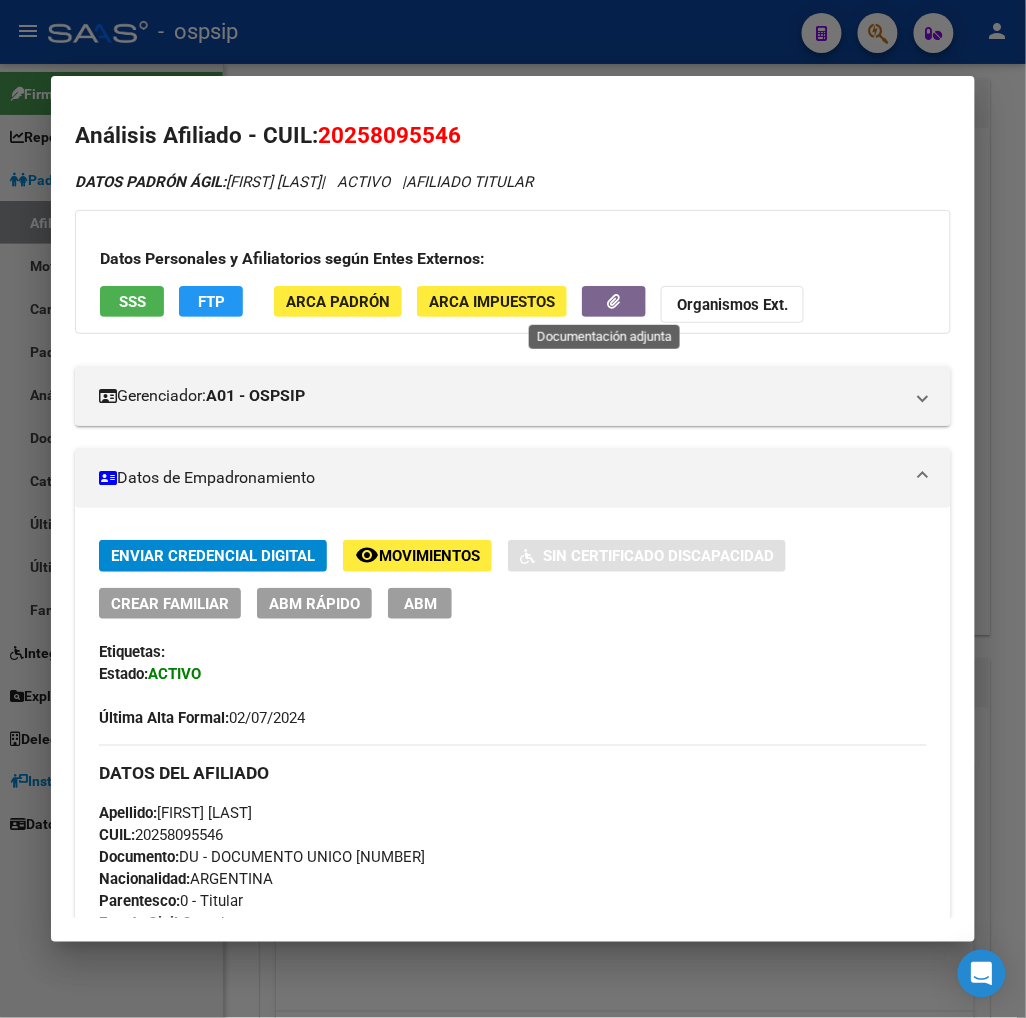 click 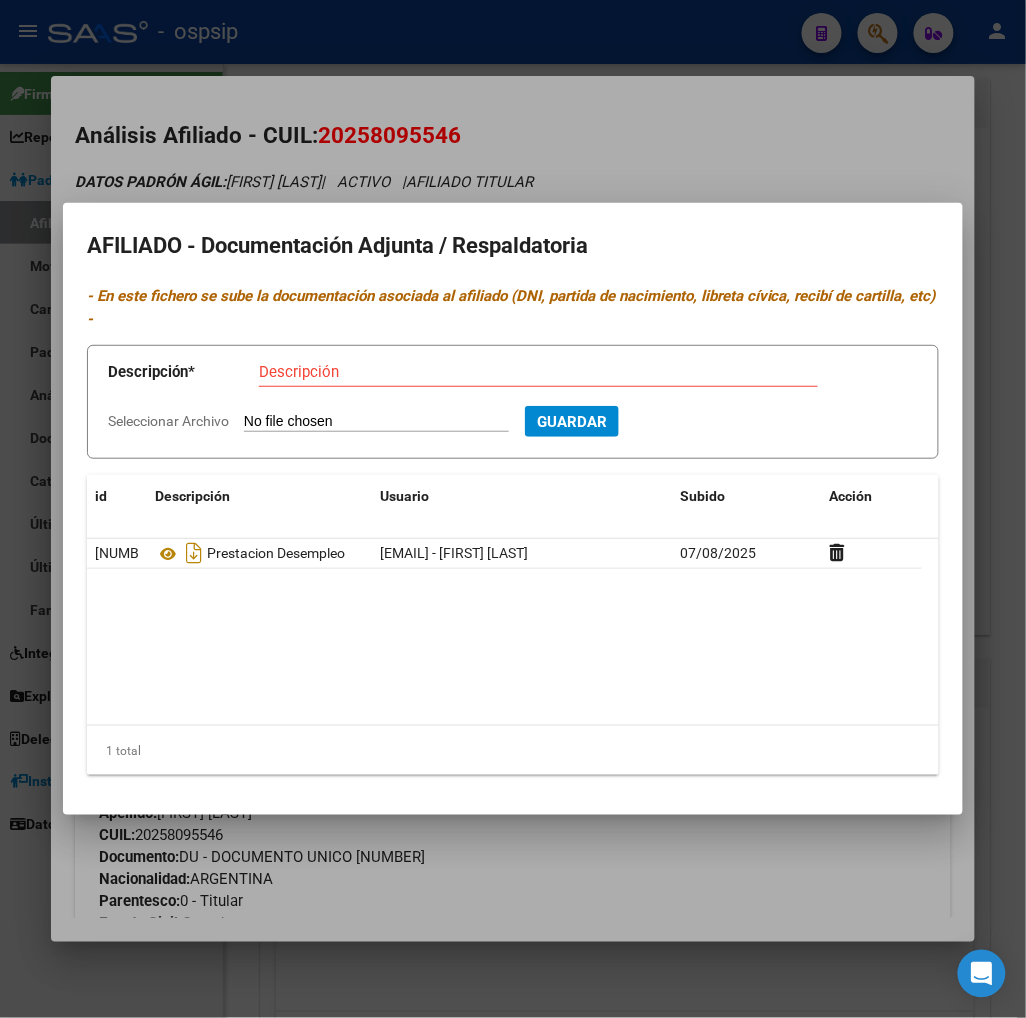 click at bounding box center (513, 509) 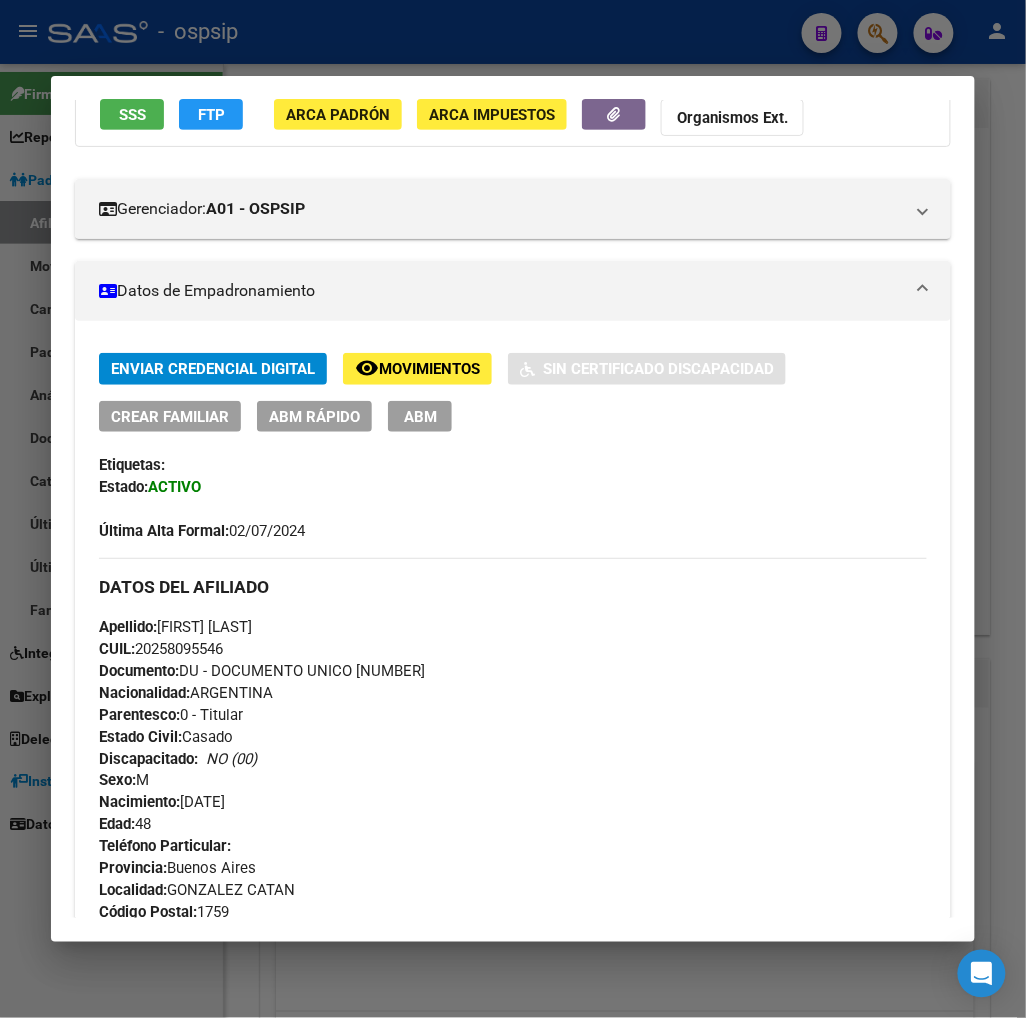scroll, scrollTop: 222, scrollLeft: 0, axis: vertical 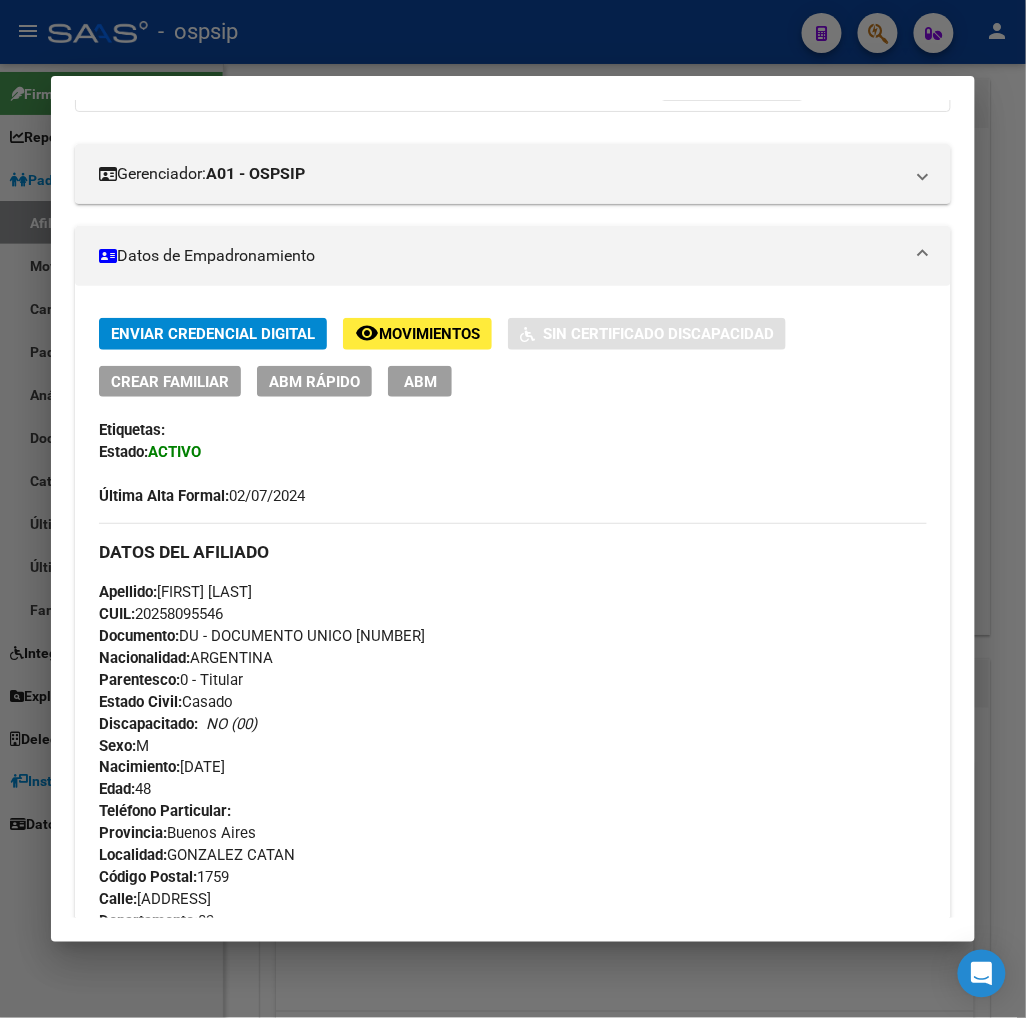 click on "ABM" at bounding box center (420, 381) 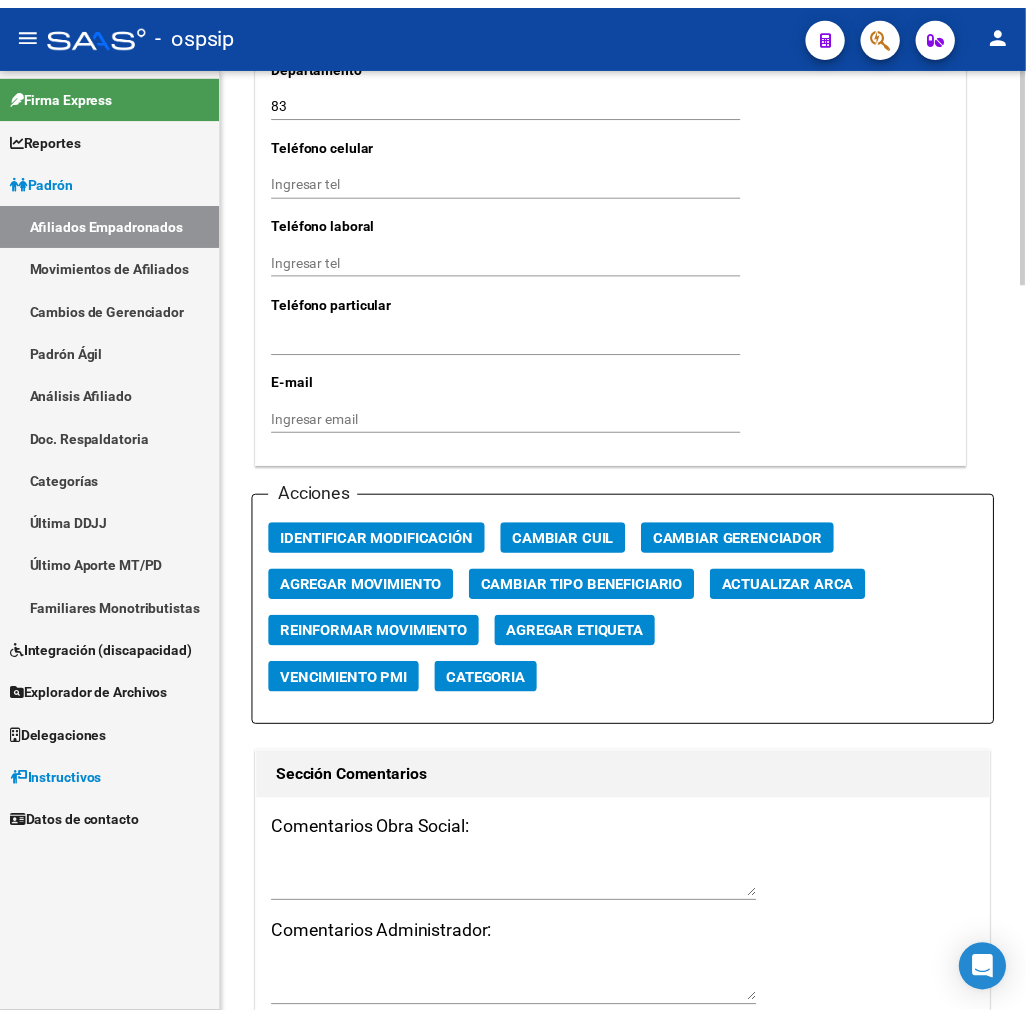 scroll, scrollTop: 2111, scrollLeft: 0, axis: vertical 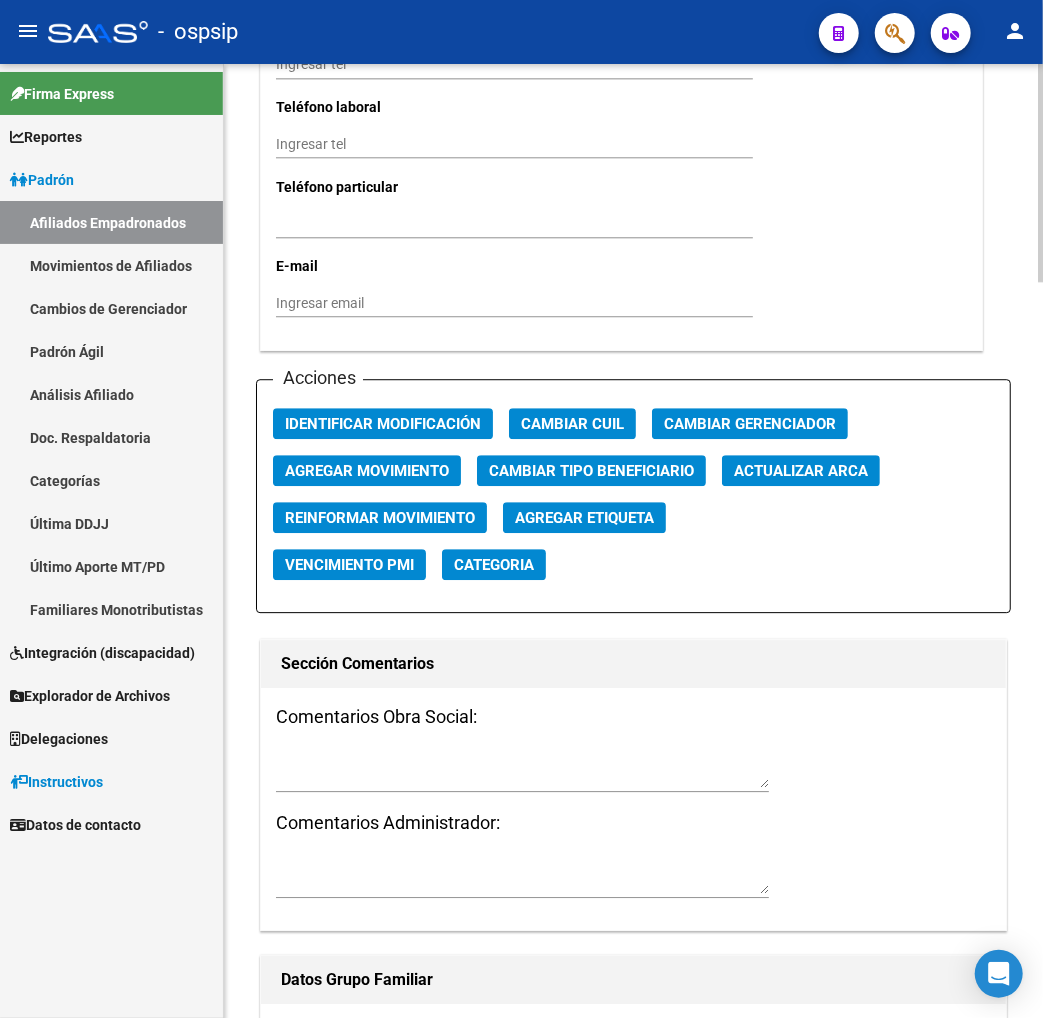 click at bounding box center (522, 769) 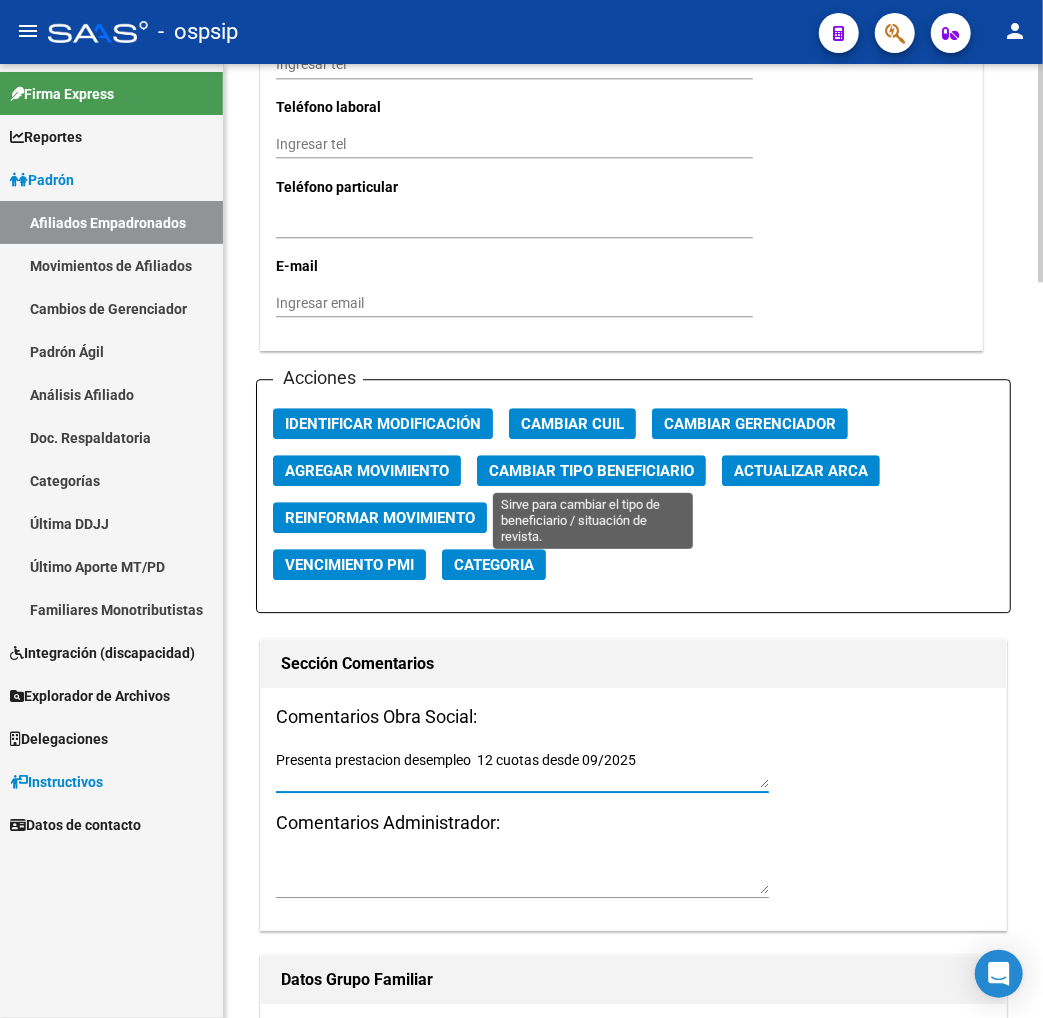 type on "Presenta prestacion desempleo  12 cuotas desde 09/2025" 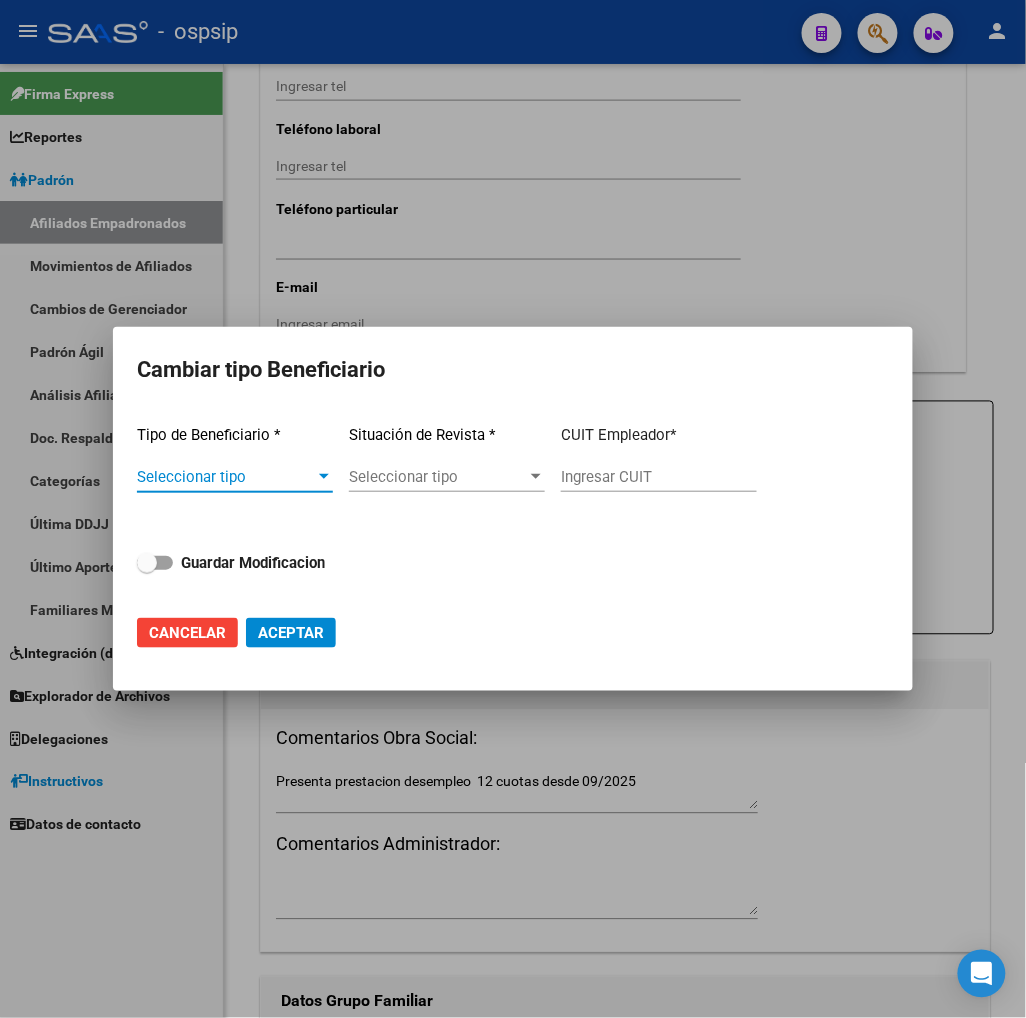 click at bounding box center [324, 476] 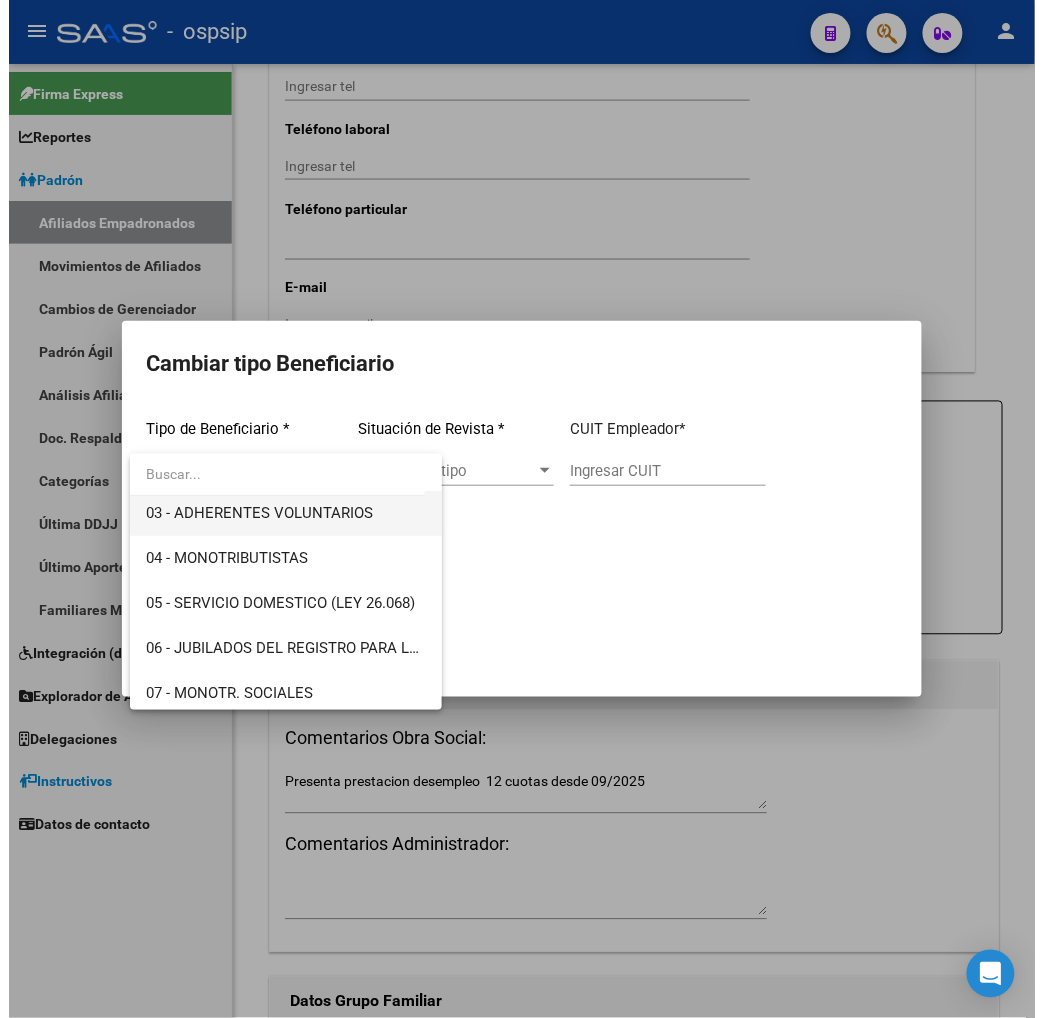 scroll, scrollTop: 333, scrollLeft: 0, axis: vertical 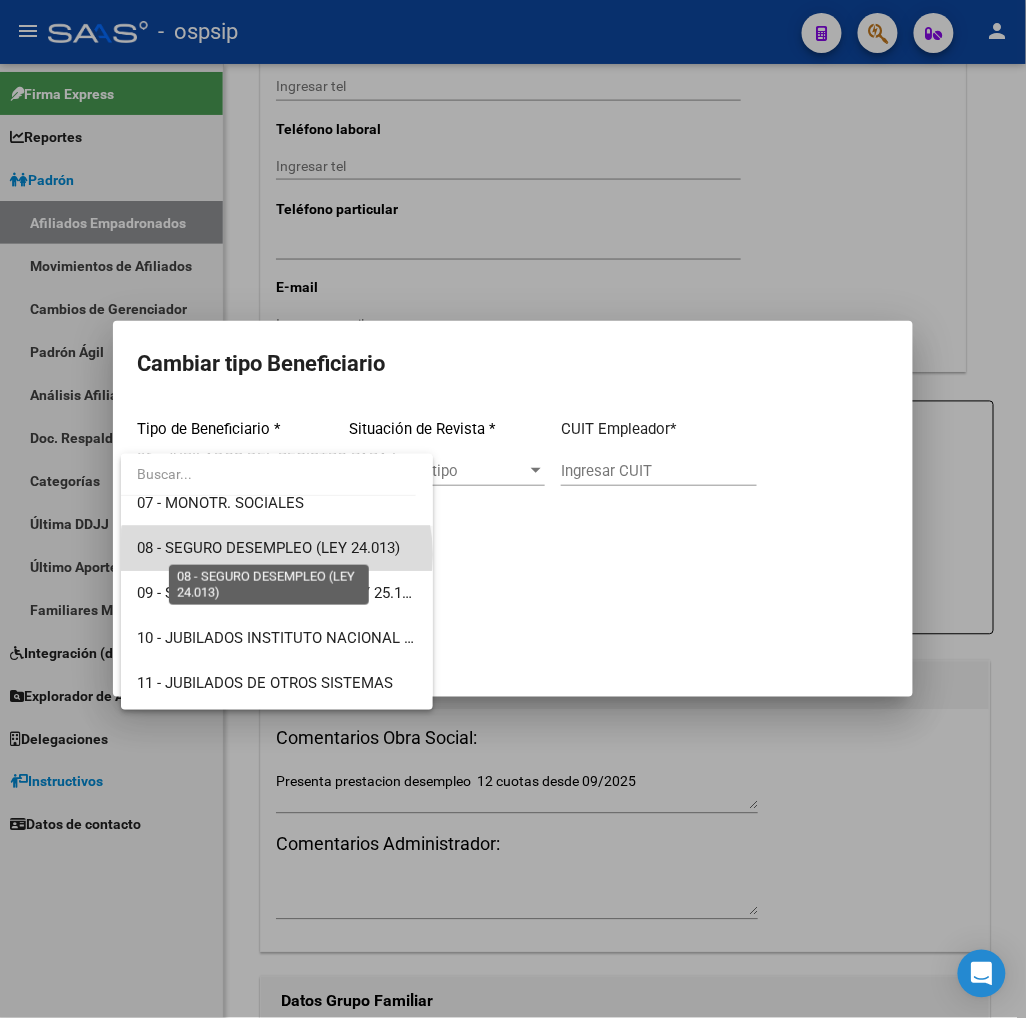 click on "08 - SEGURO DESEMPLEO (LEY 24.013)" at bounding box center [268, 548] 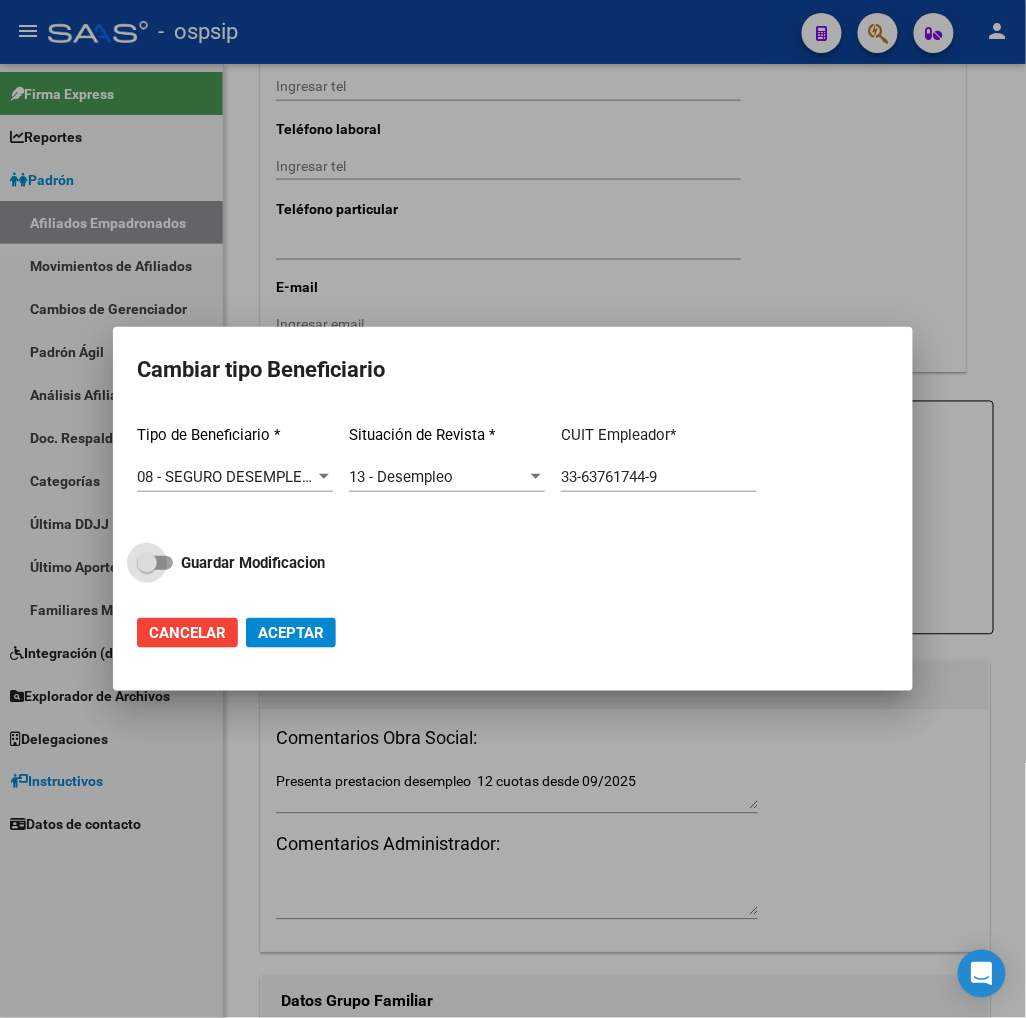 click on "Guardar Modificacion" at bounding box center (253, 563) 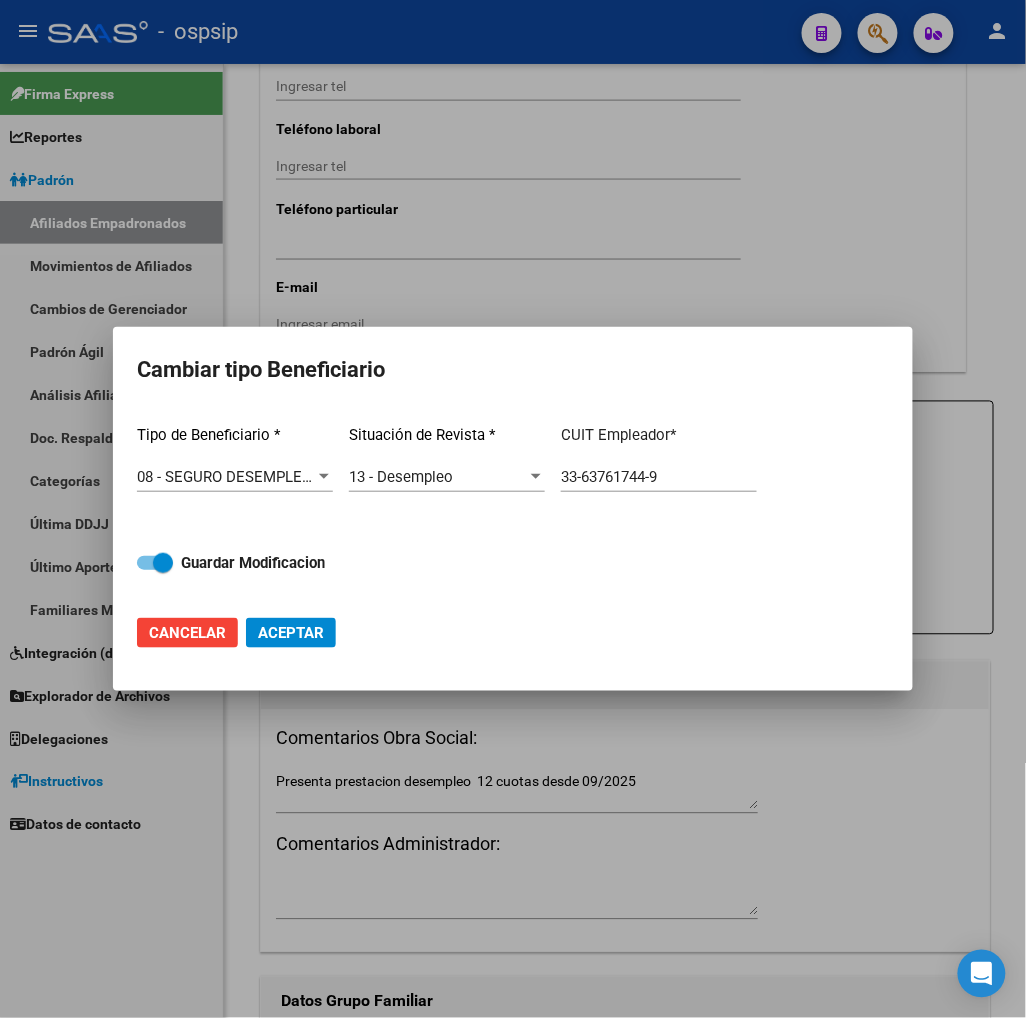 click on "Aceptar" 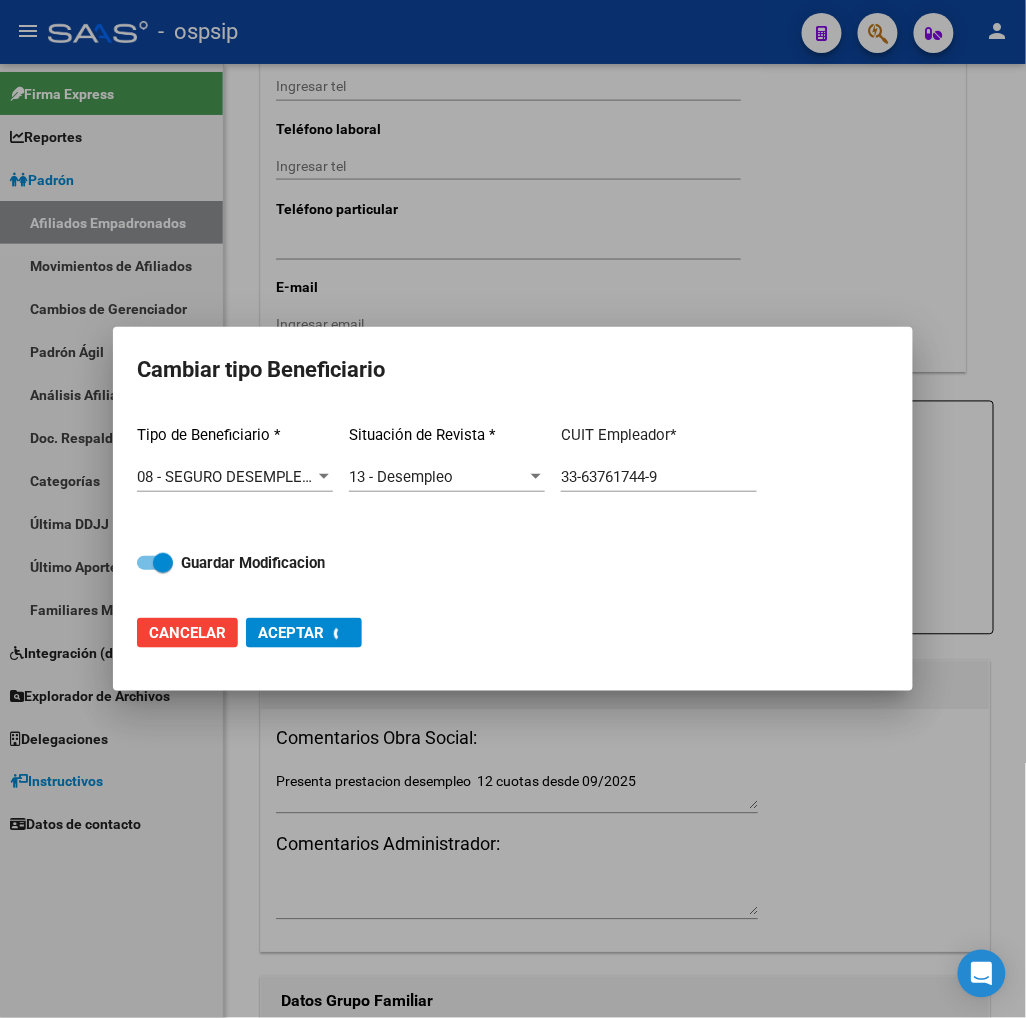type on "33-63761744-9" 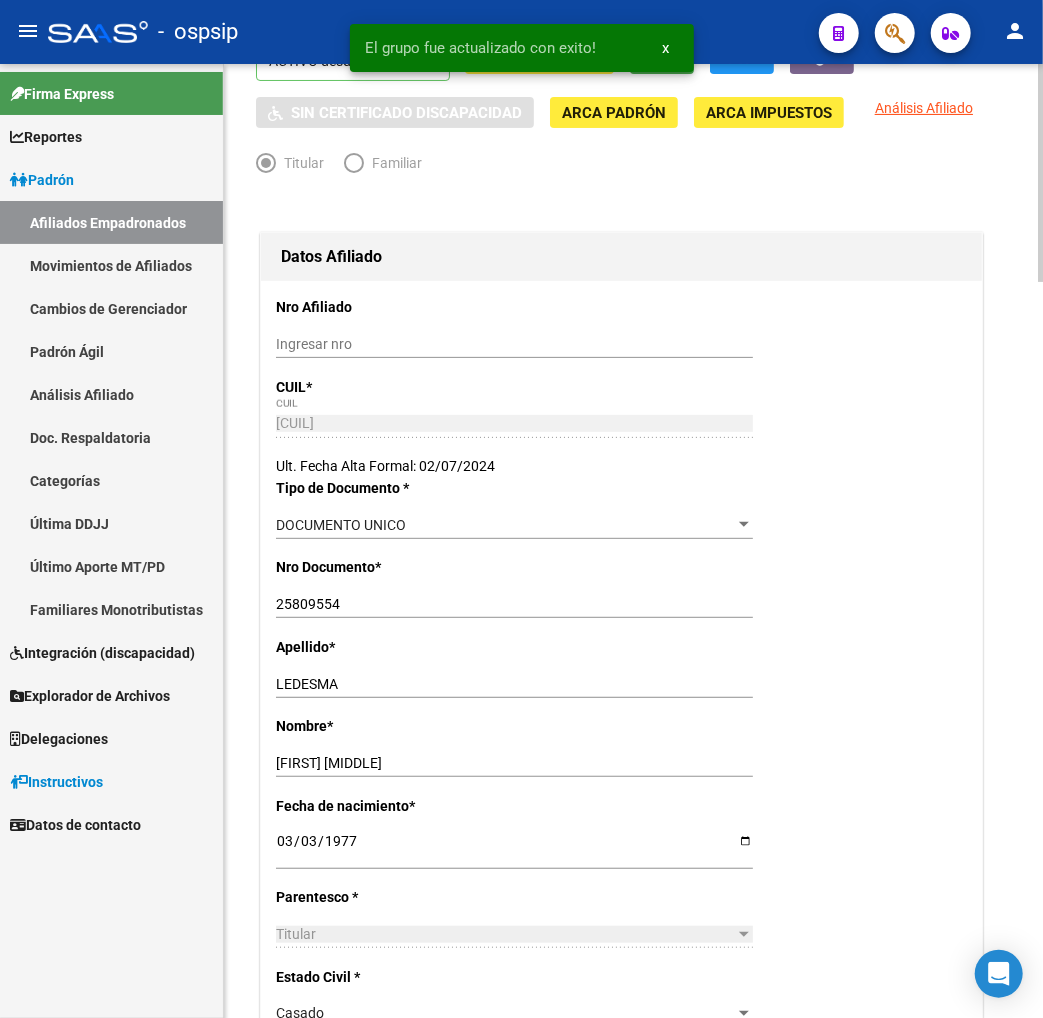 scroll, scrollTop: 0, scrollLeft: 0, axis: both 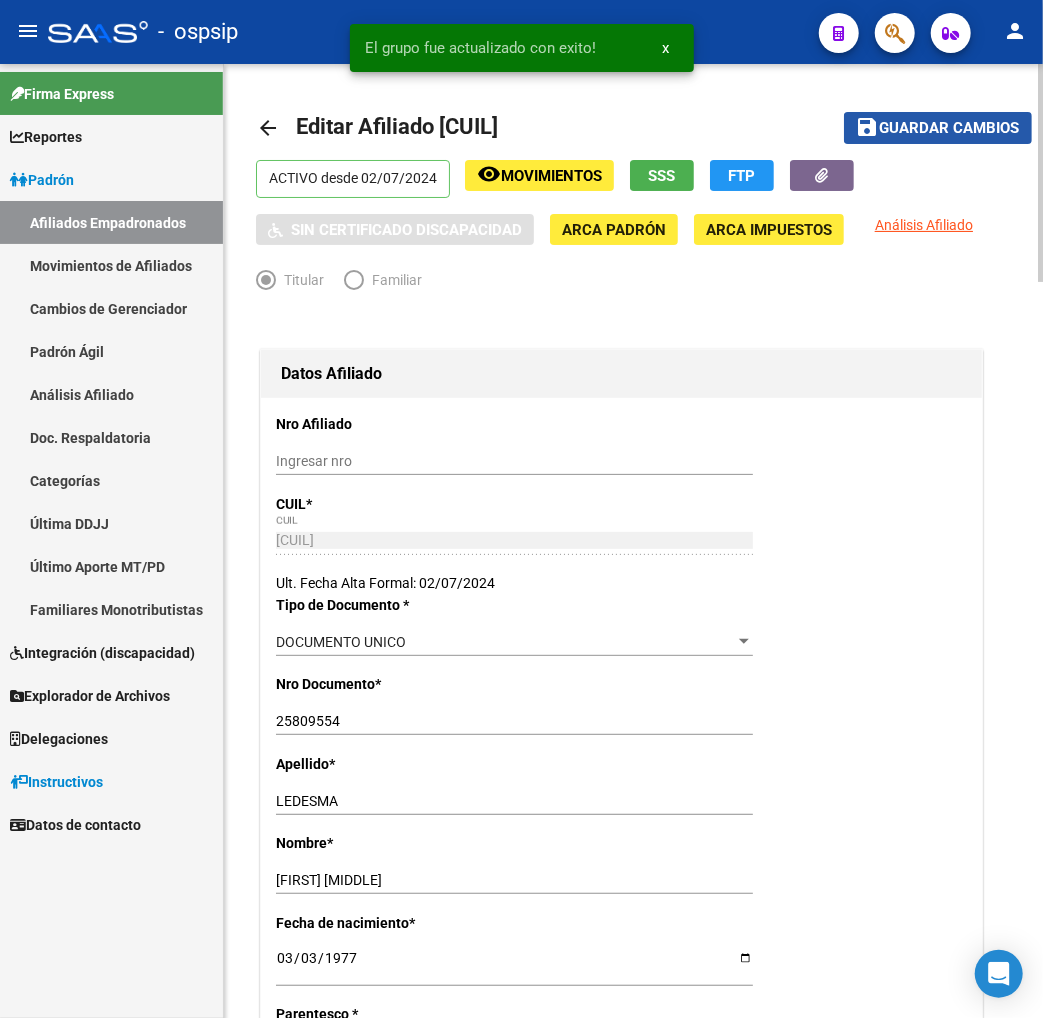 click on "Guardar cambios" 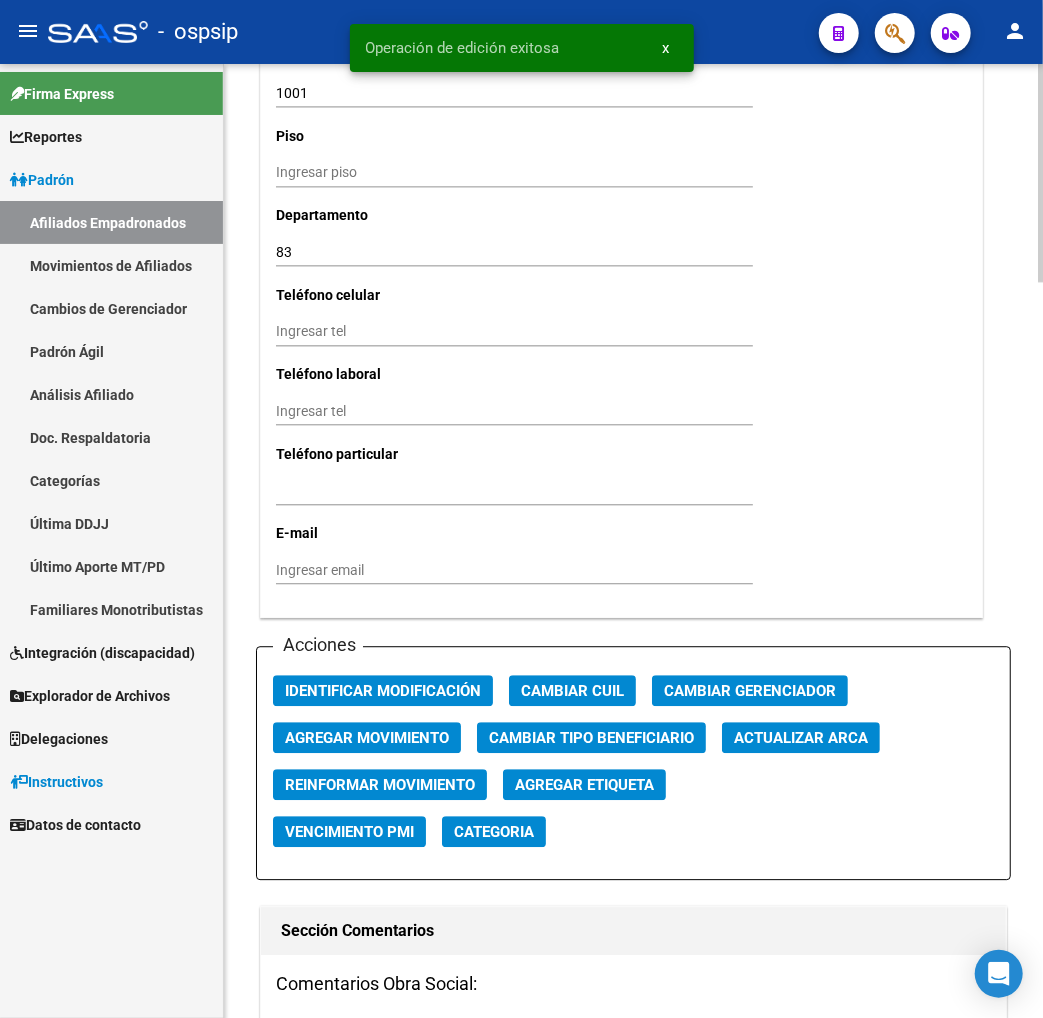 scroll, scrollTop: 2000, scrollLeft: 0, axis: vertical 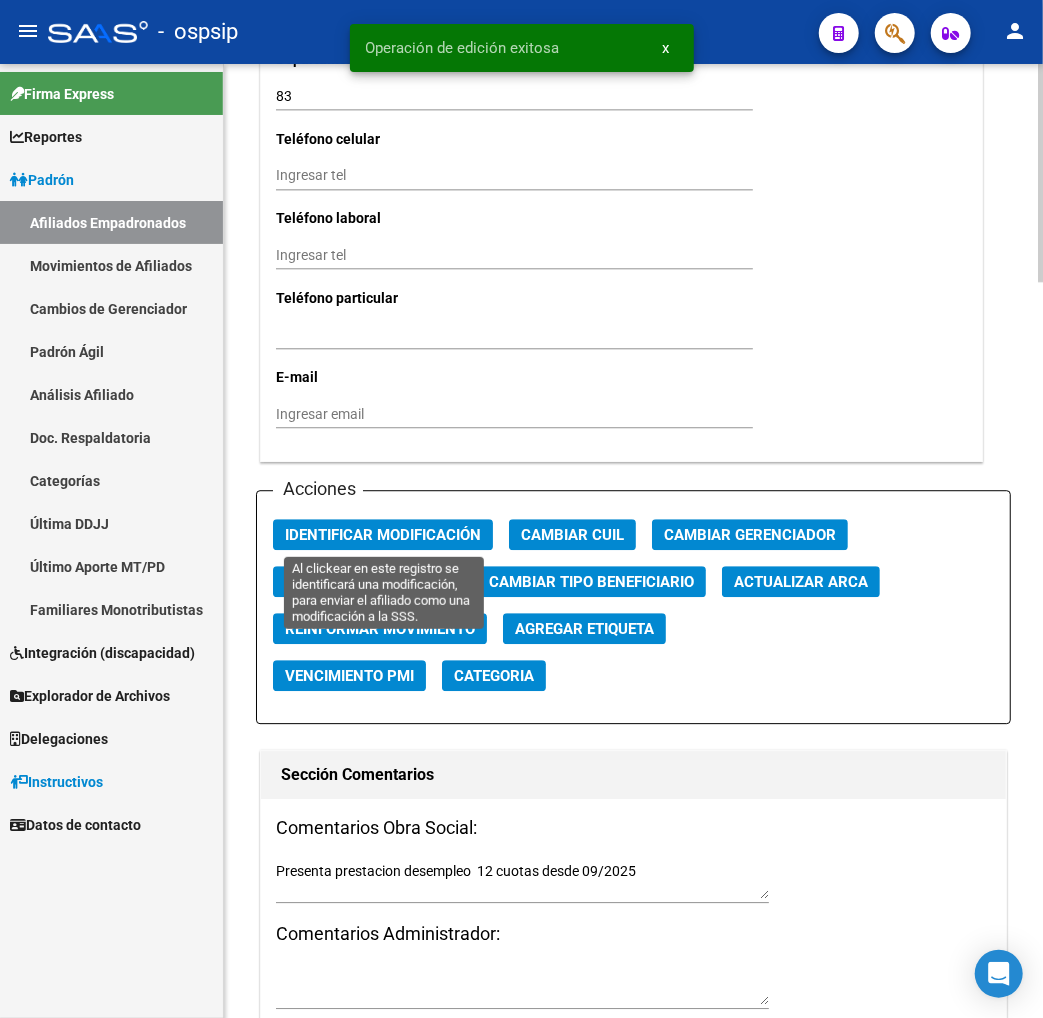 click on "Identificar Modificación" 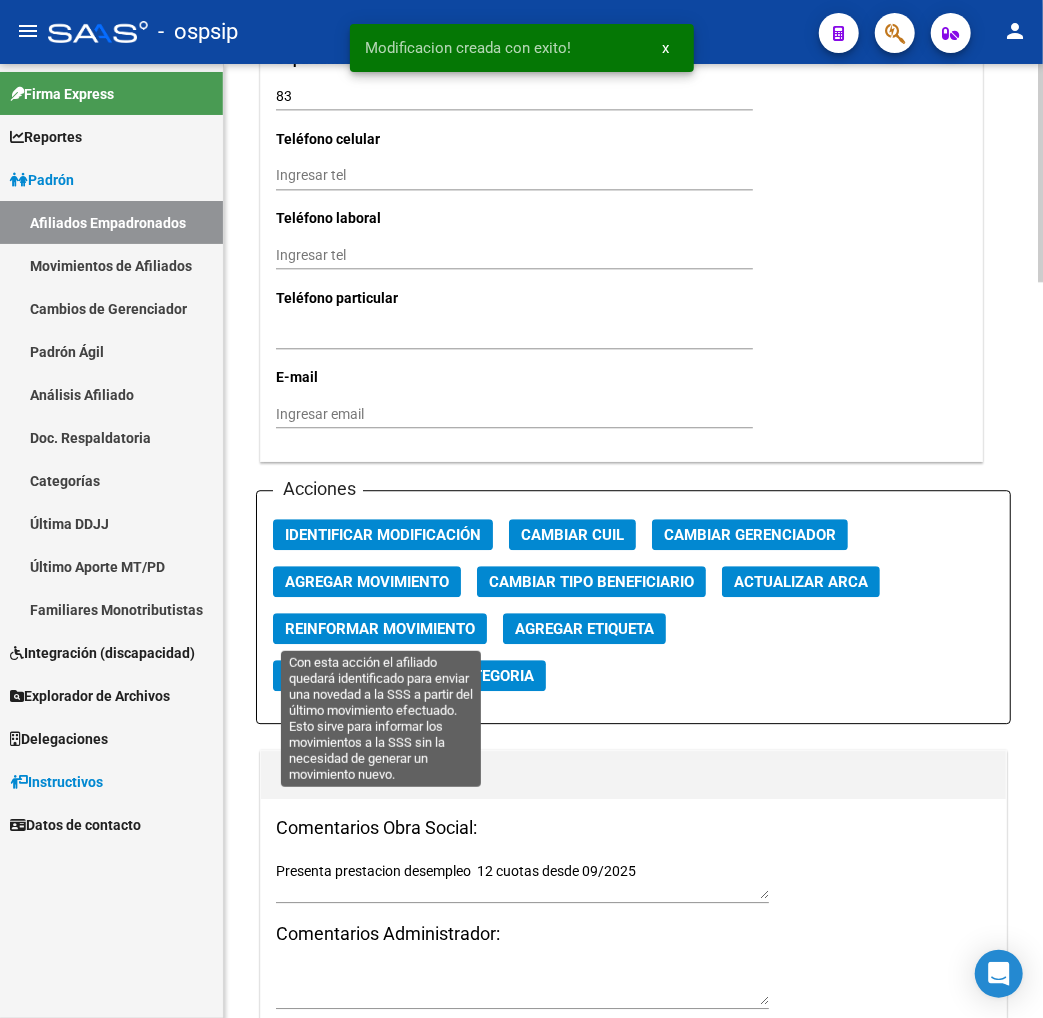 click on "Reinformar Movimiento" 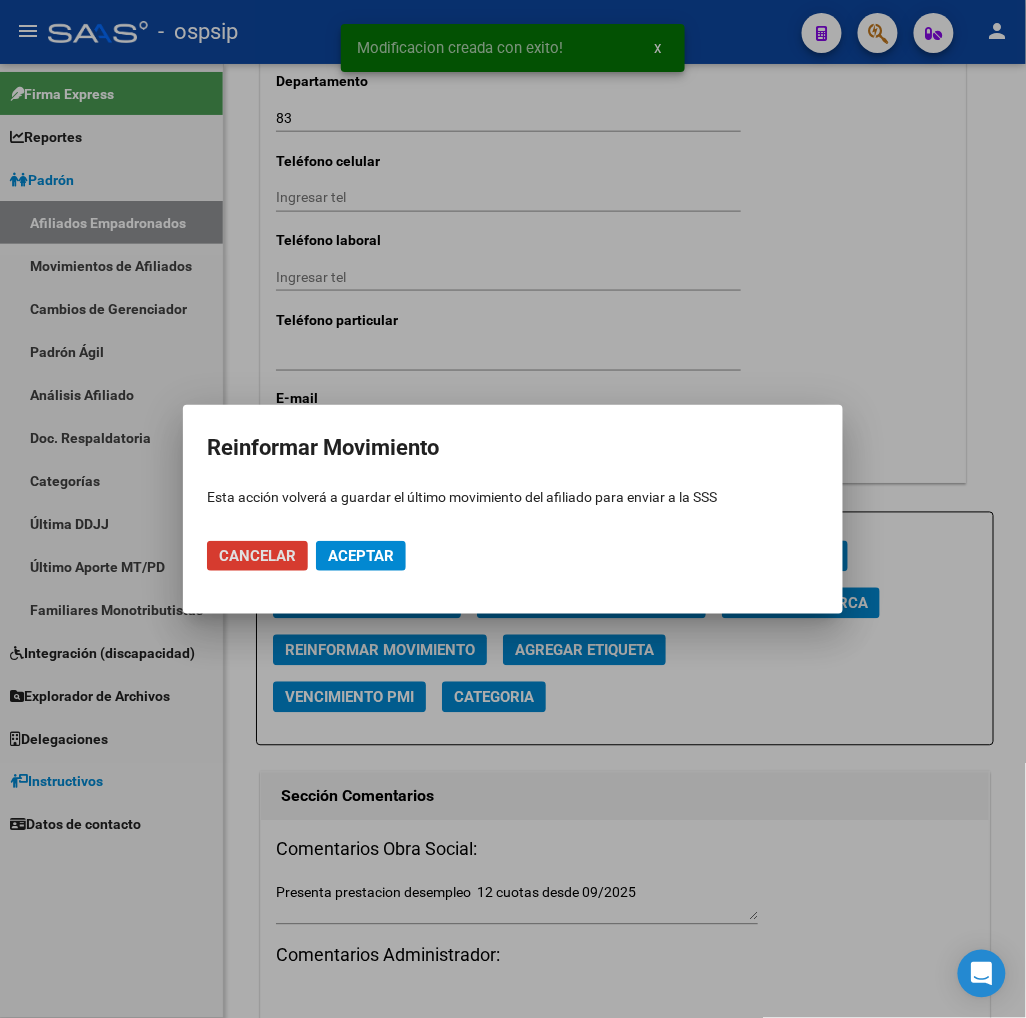 click on "Aceptar" at bounding box center [361, 556] 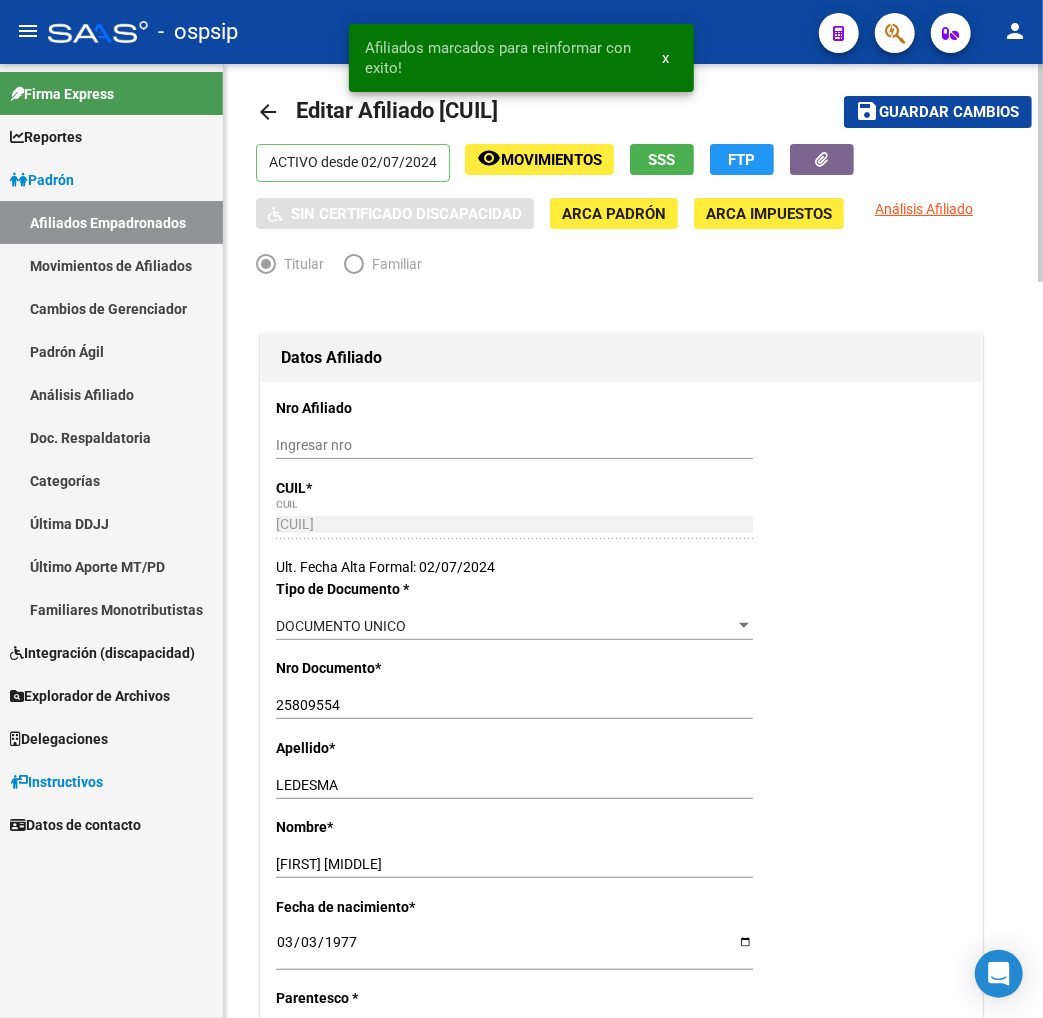 scroll, scrollTop: 0, scrollLeft: 0, axis: both 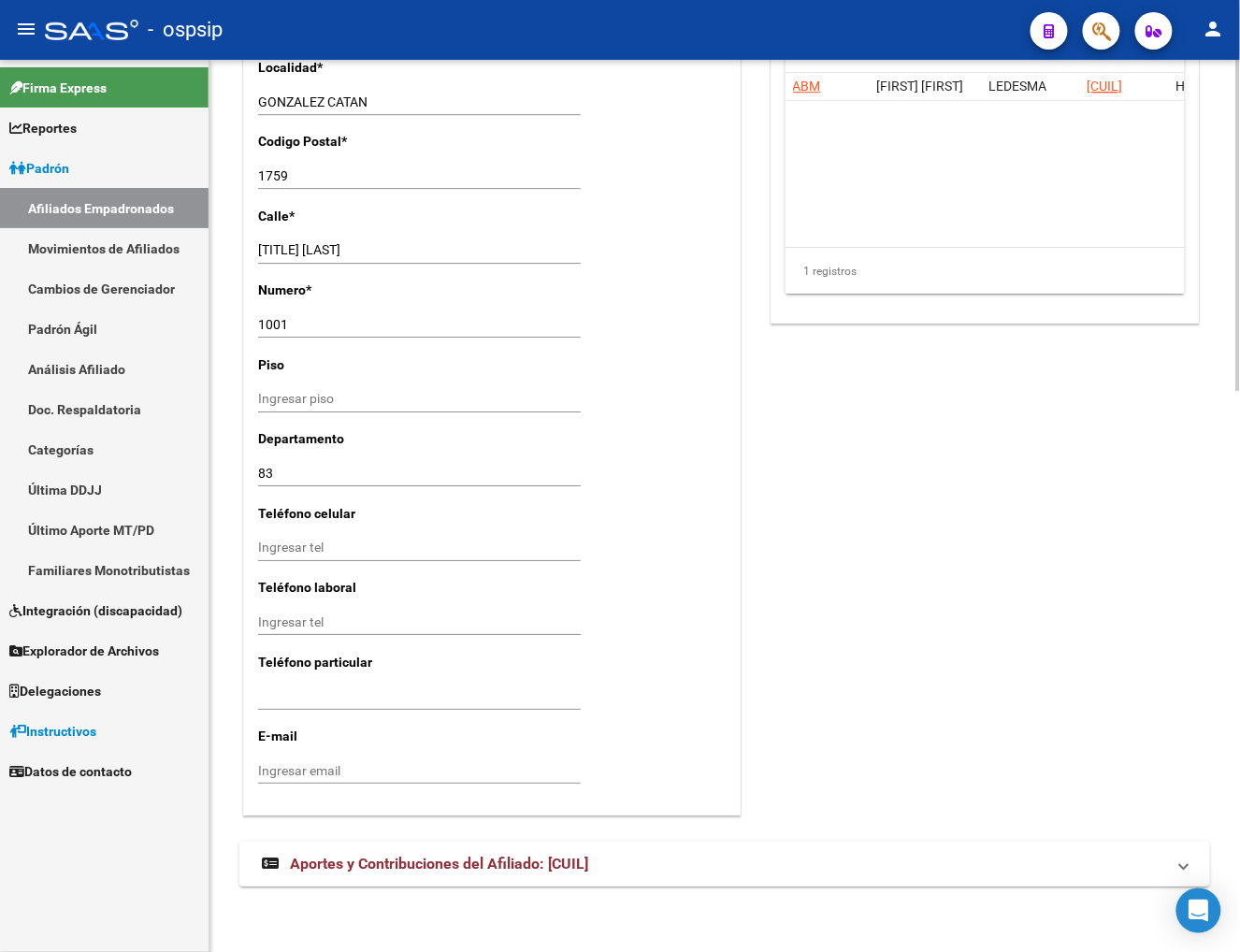 click on "Aportes y Contribuciones del Afiliado: [CUIL]" at bounding box center [439, 863] 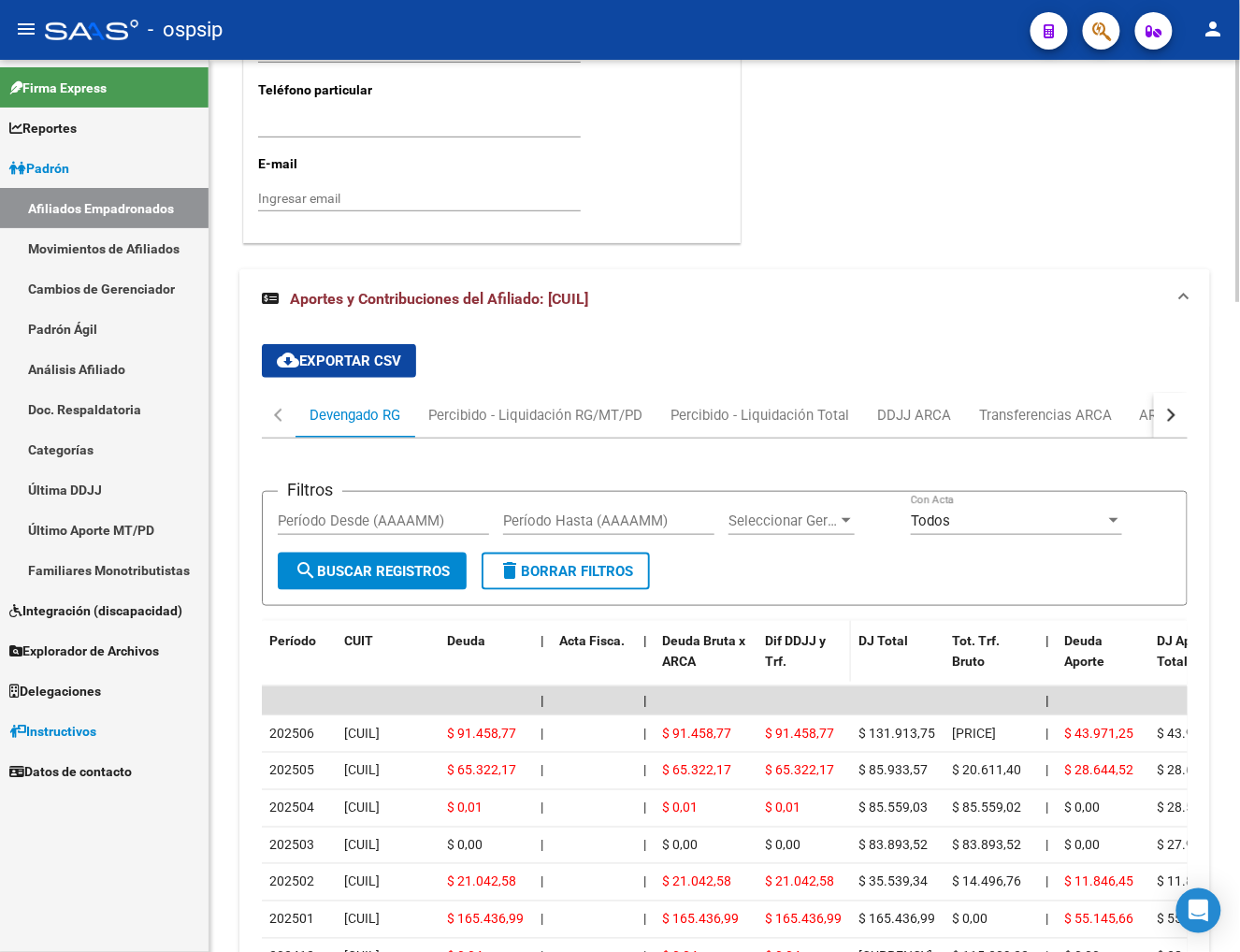 scroll, scrollTop: 2144, scrollLeft: 0, axis: vertical 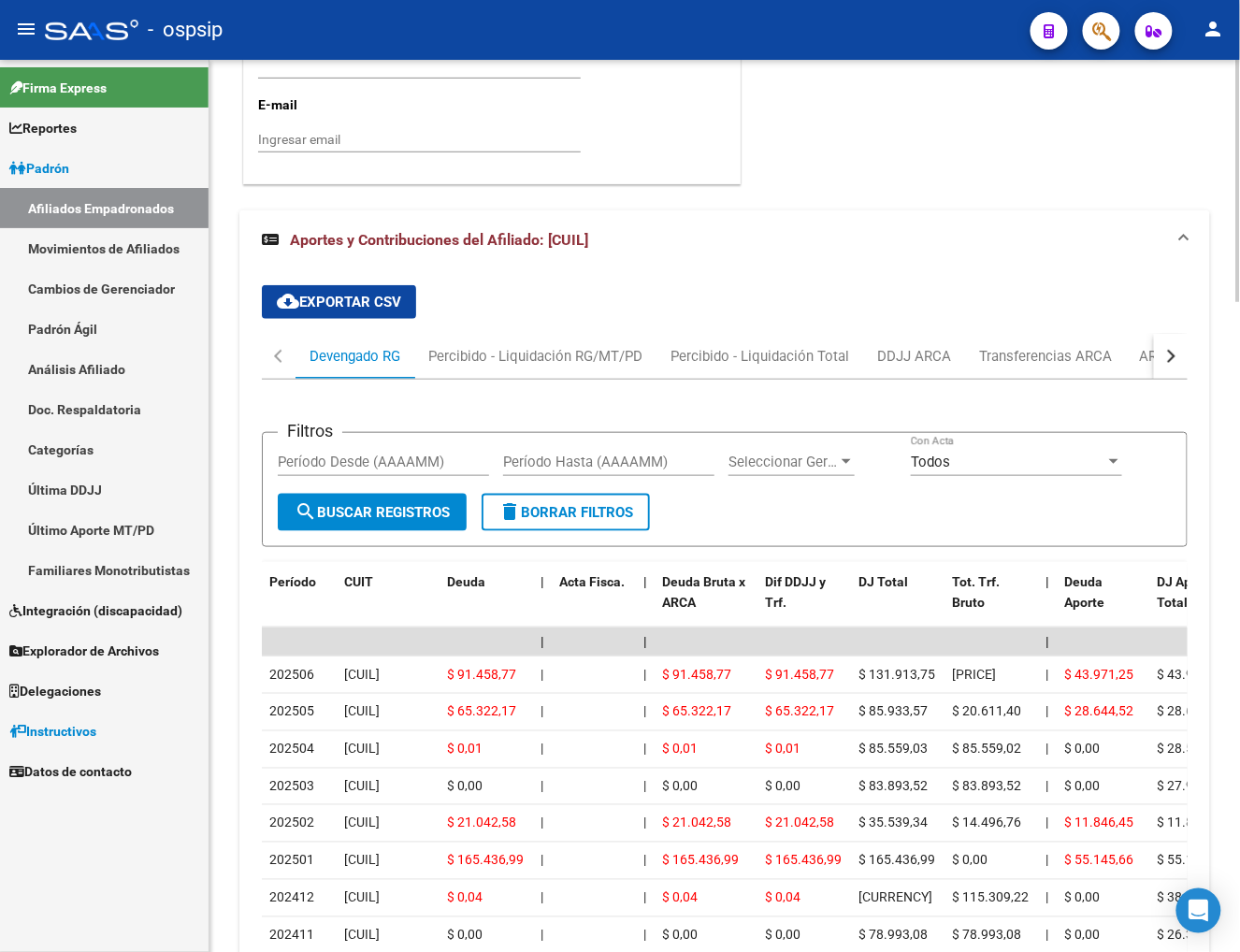 click at bounding box center (1169, 356) 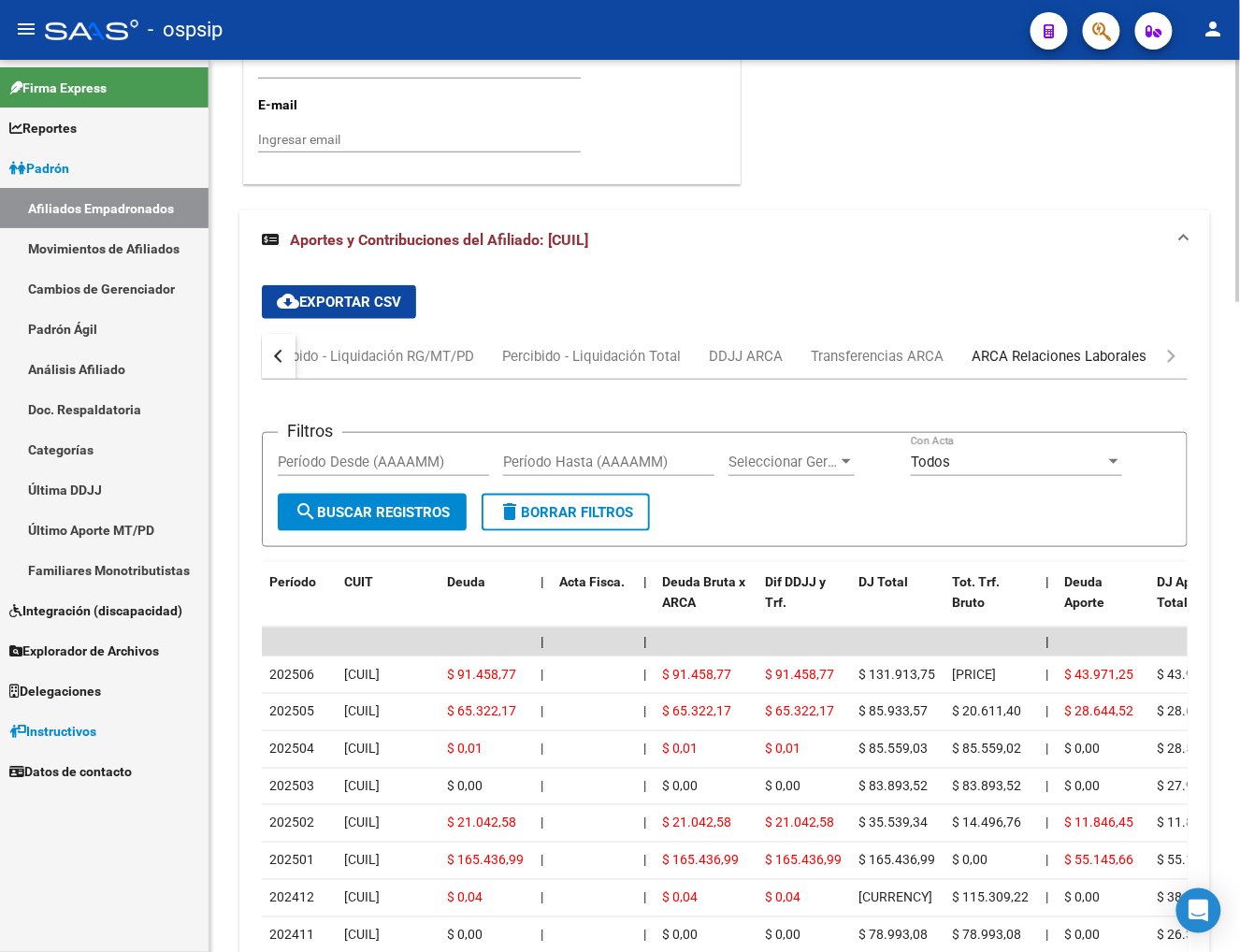 click on "ARCA Relaciones Laborales" at bounding box center (1059, 356) 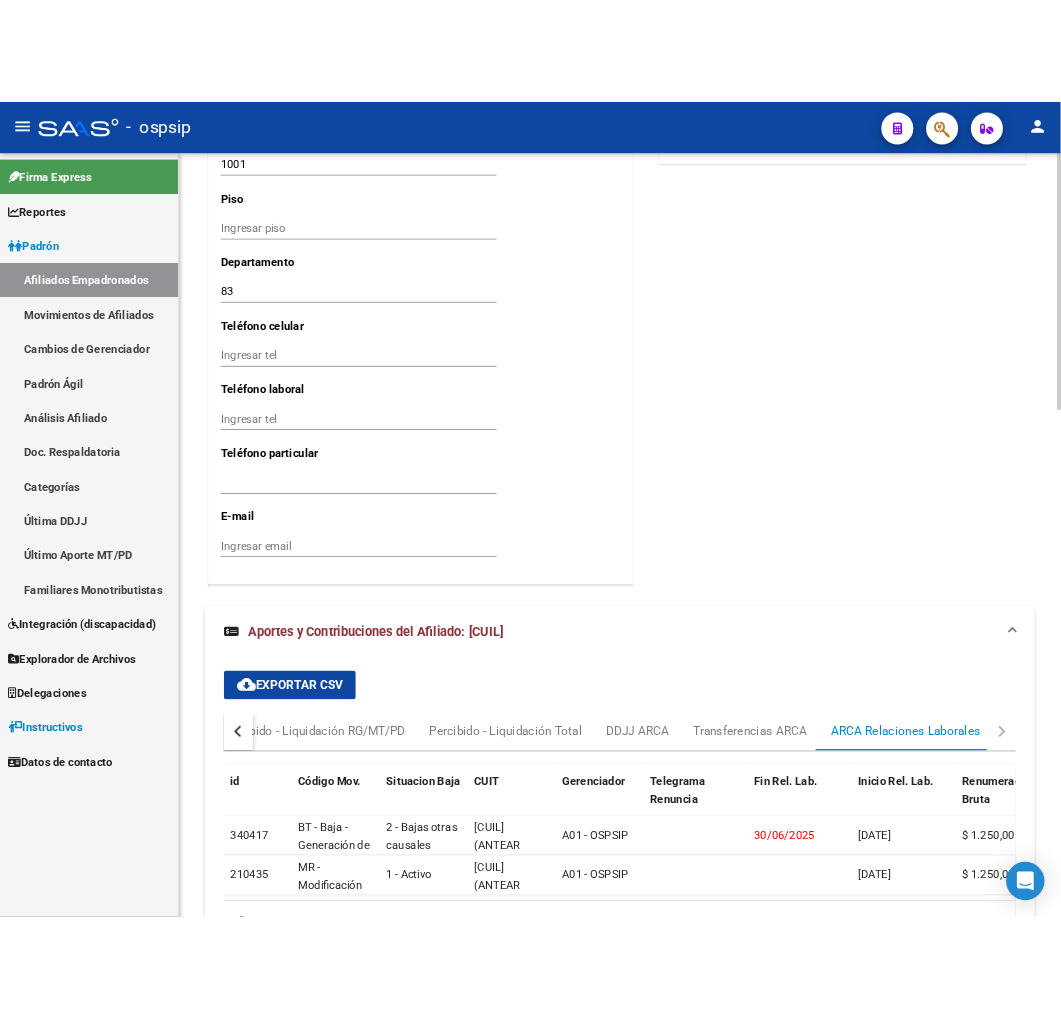 scroll, scrollTop: 2037, scrollLeft: 0, axis: vertical 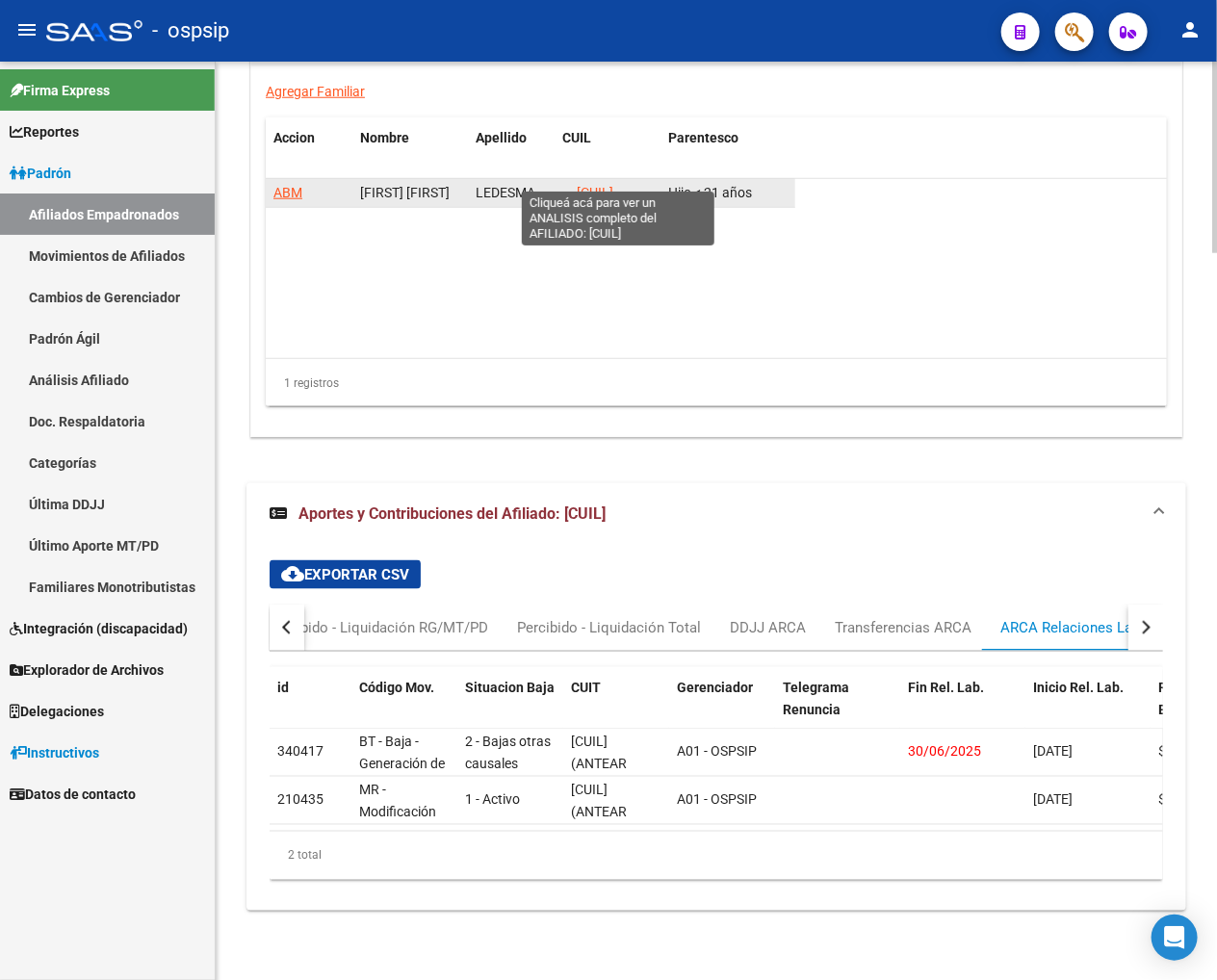 click on "[CUIL]" 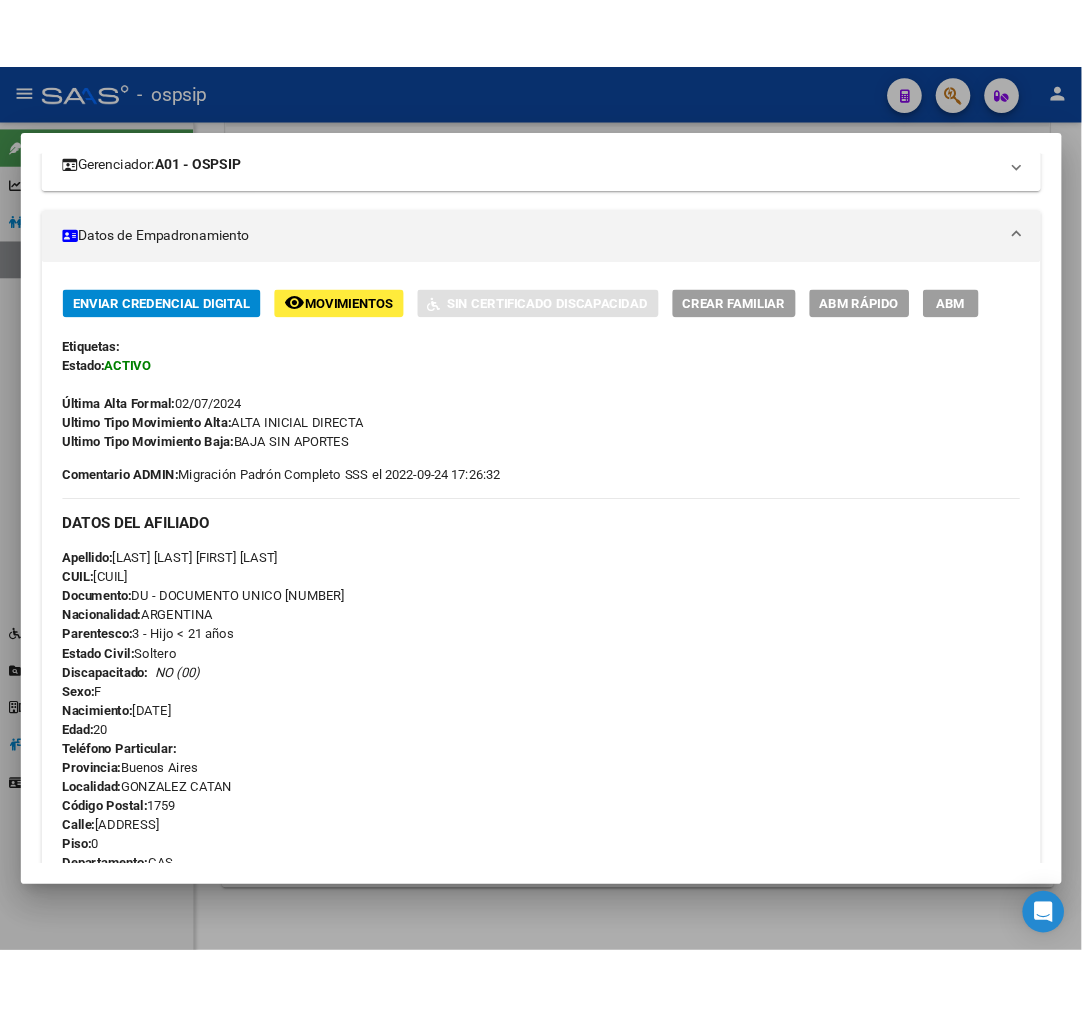 scroll, scrollTop: 333, scrollLeft: 0, axis: vertical 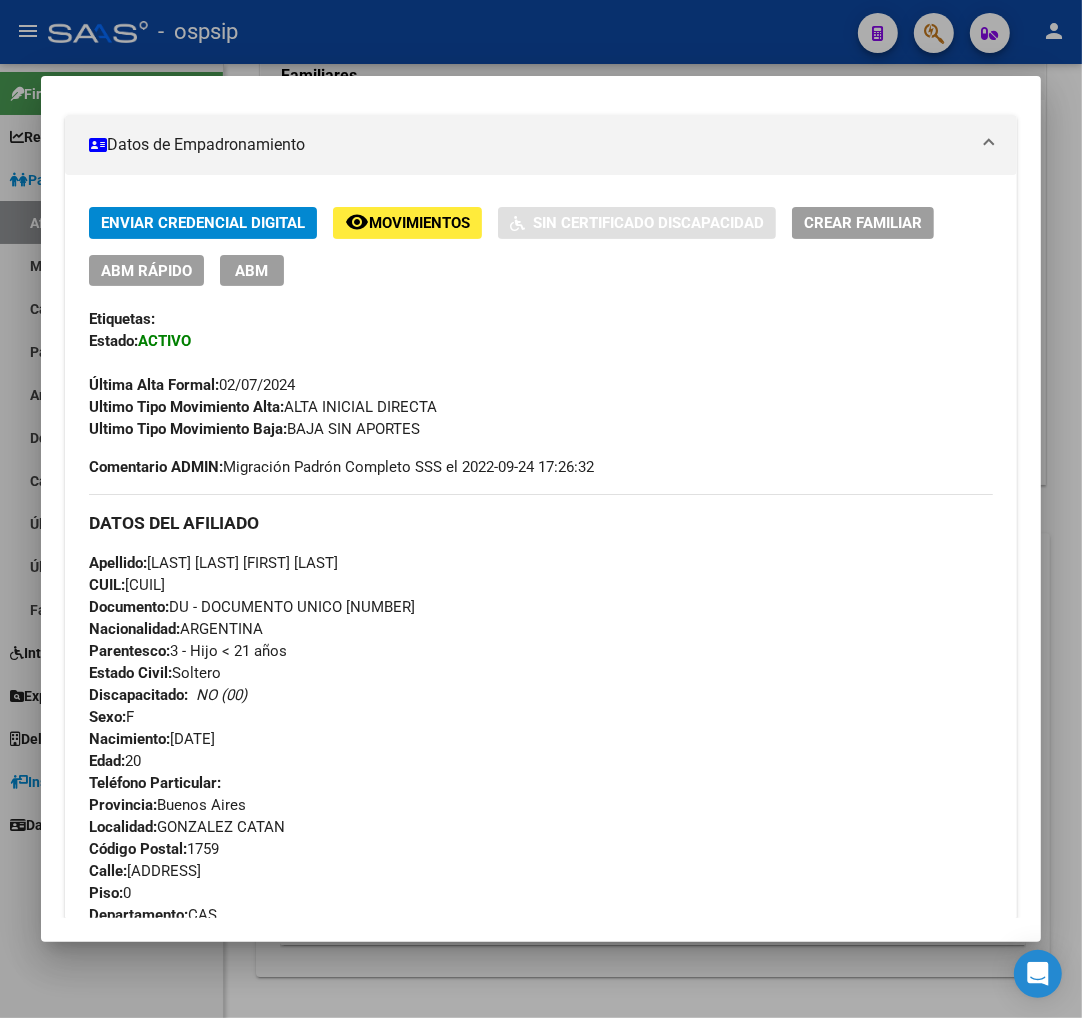 click at bounding box center (541, 509) 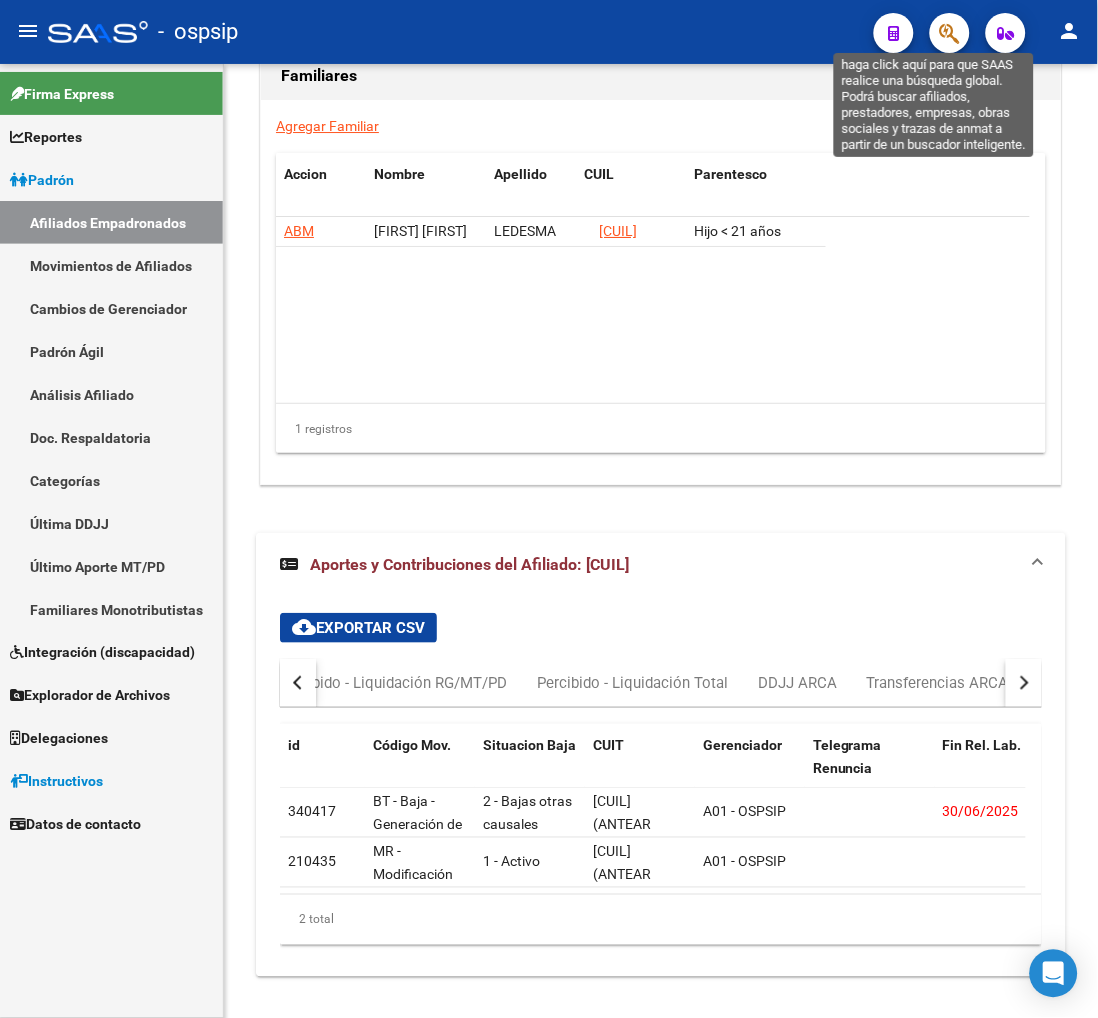 click 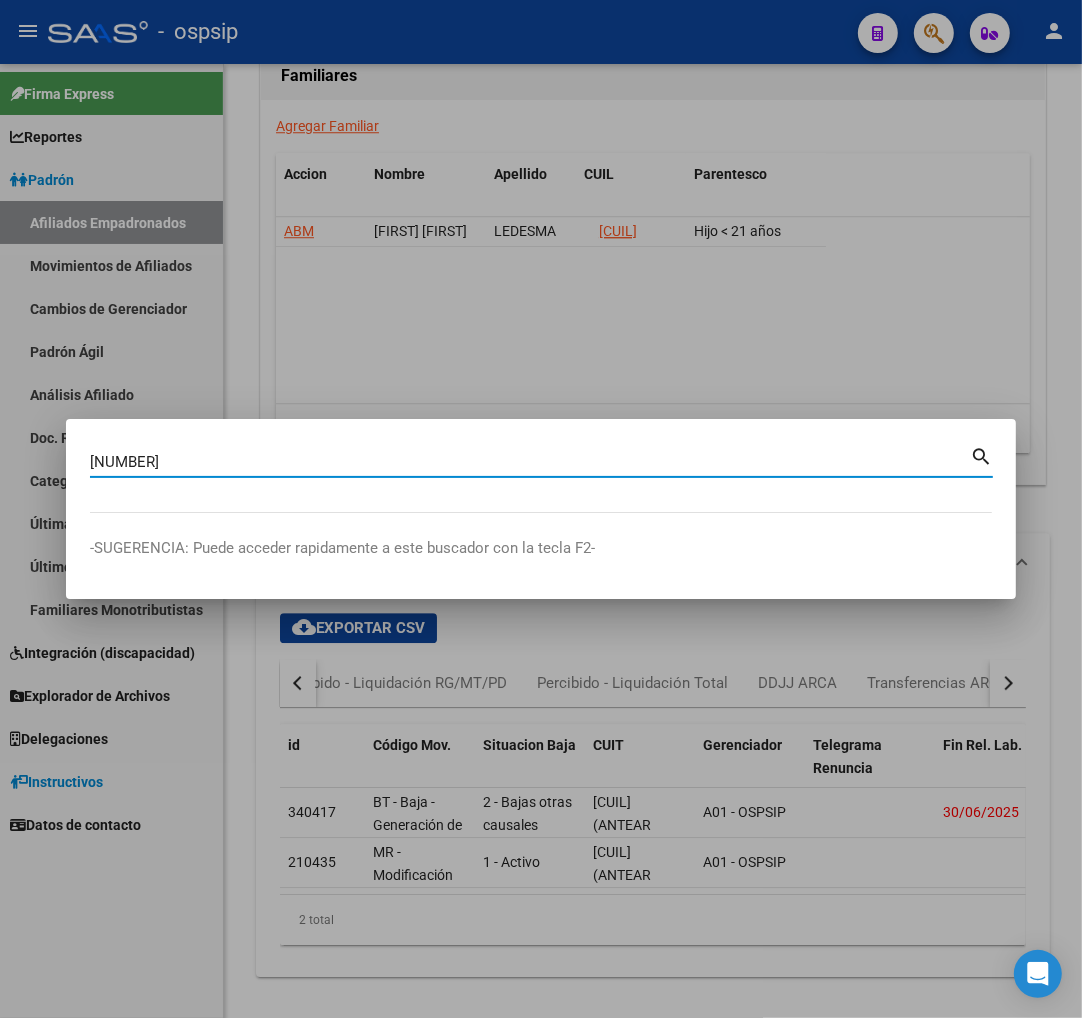 type on "[NUMBER]" 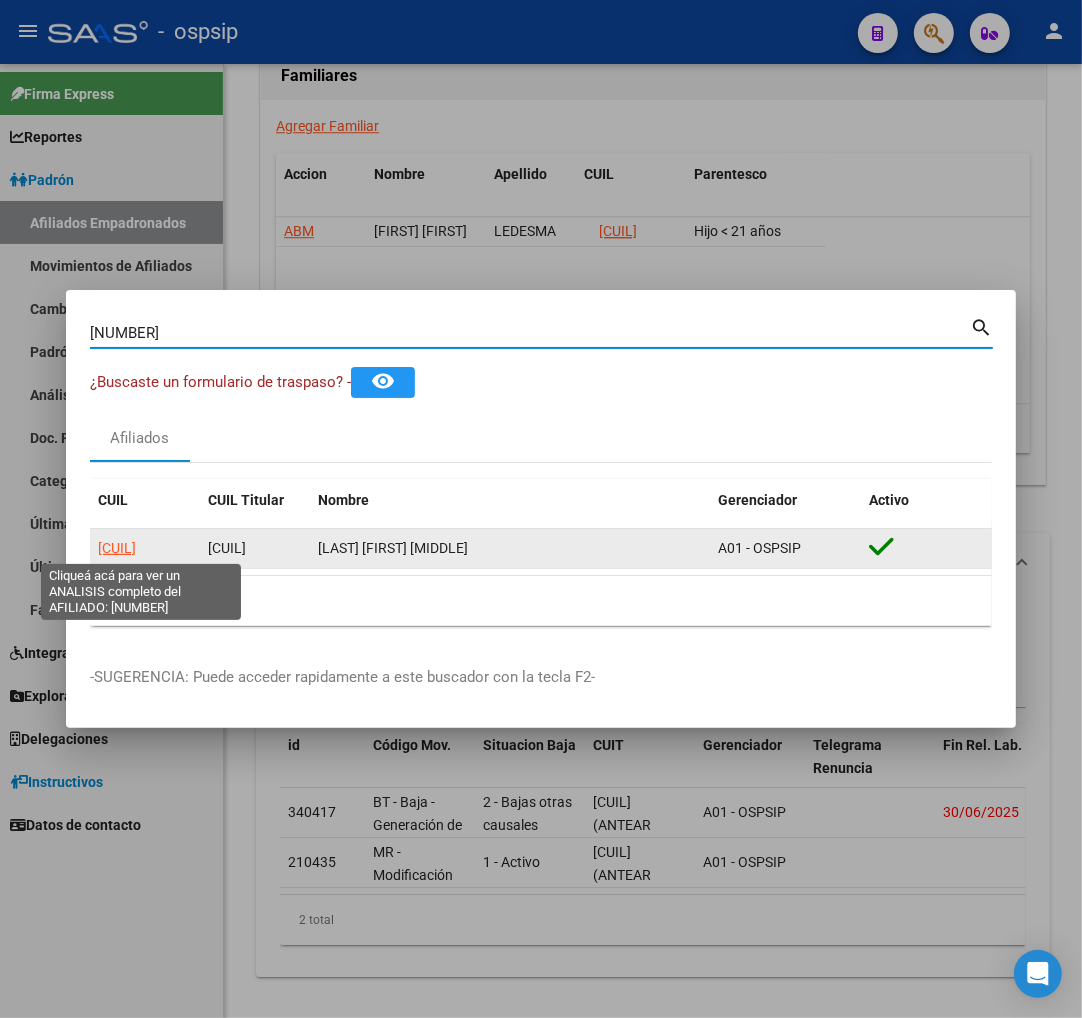 click on "[CUIL]" 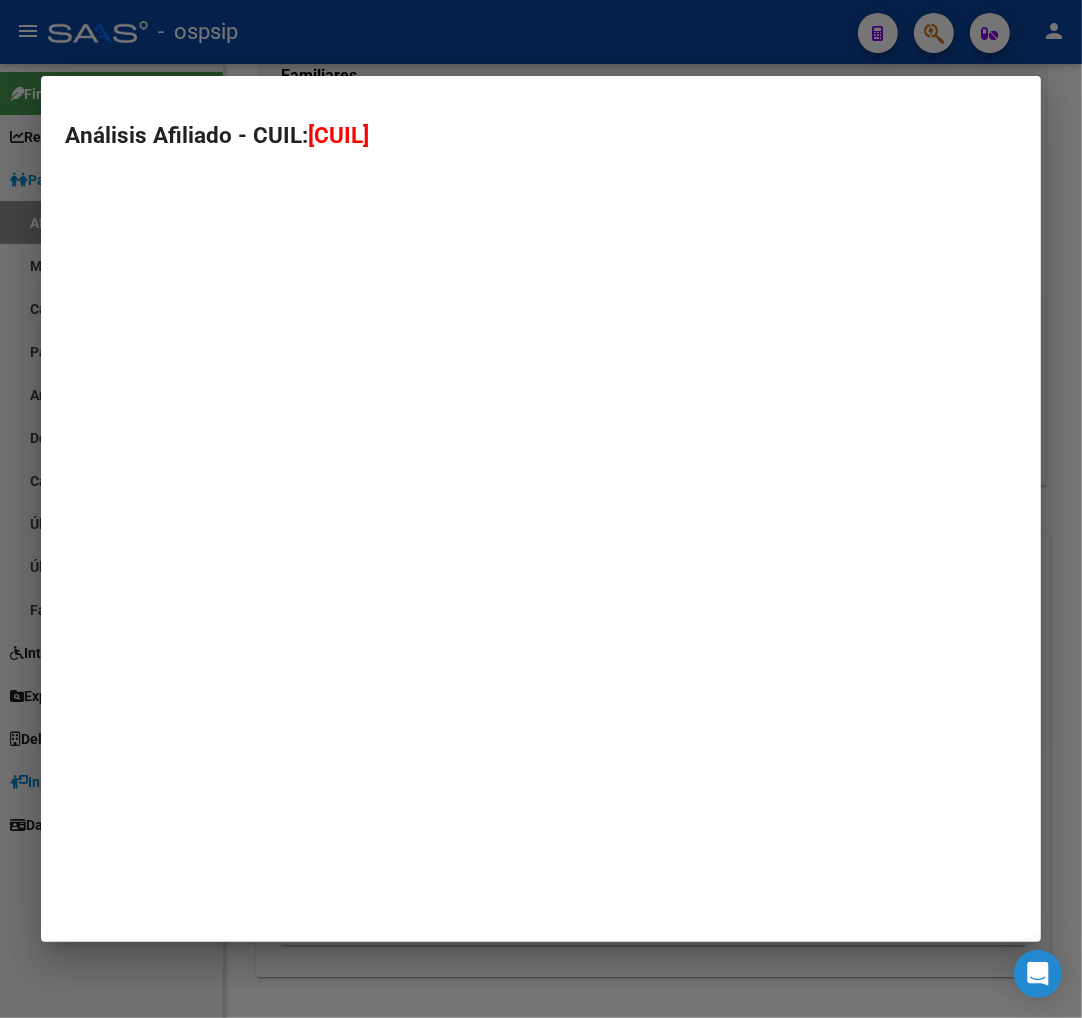type on "[CUIL]" 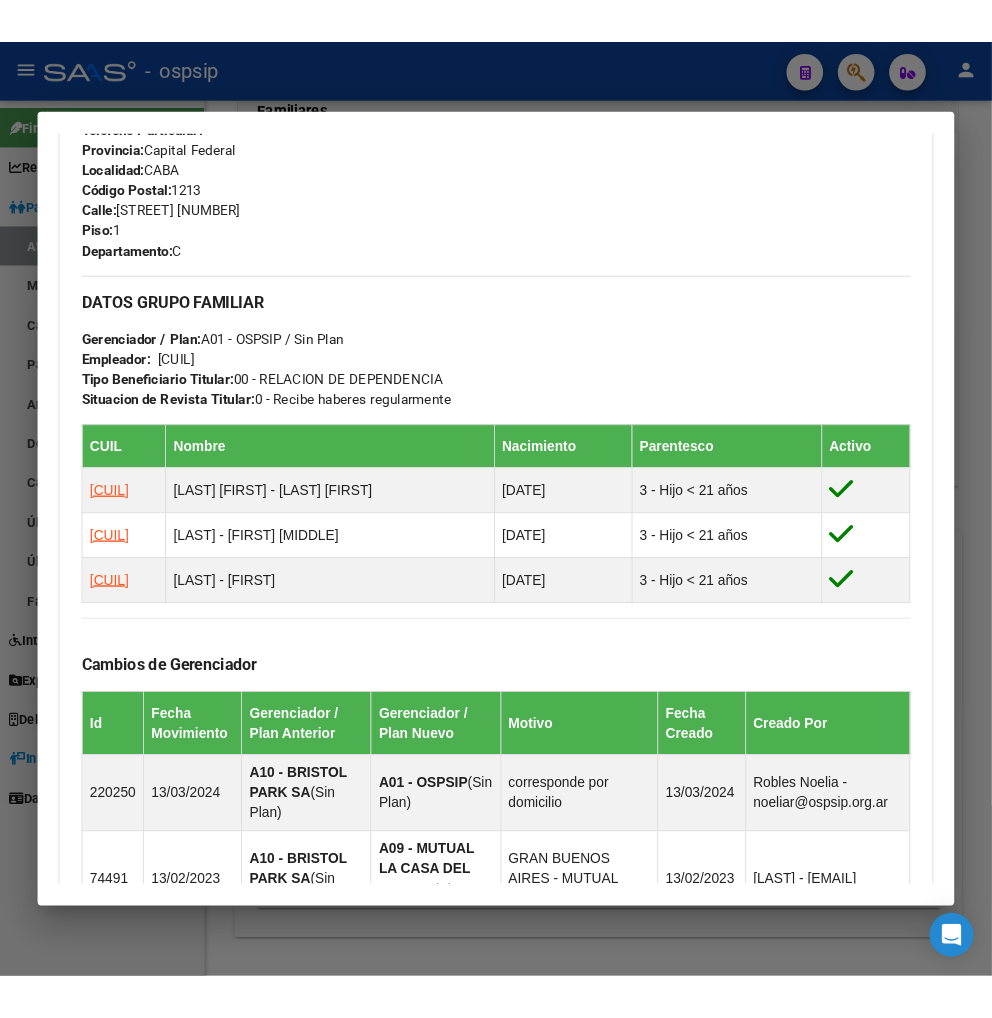 scroll, scrollTop: 1000, scrollLeft: 0, axis: vertical 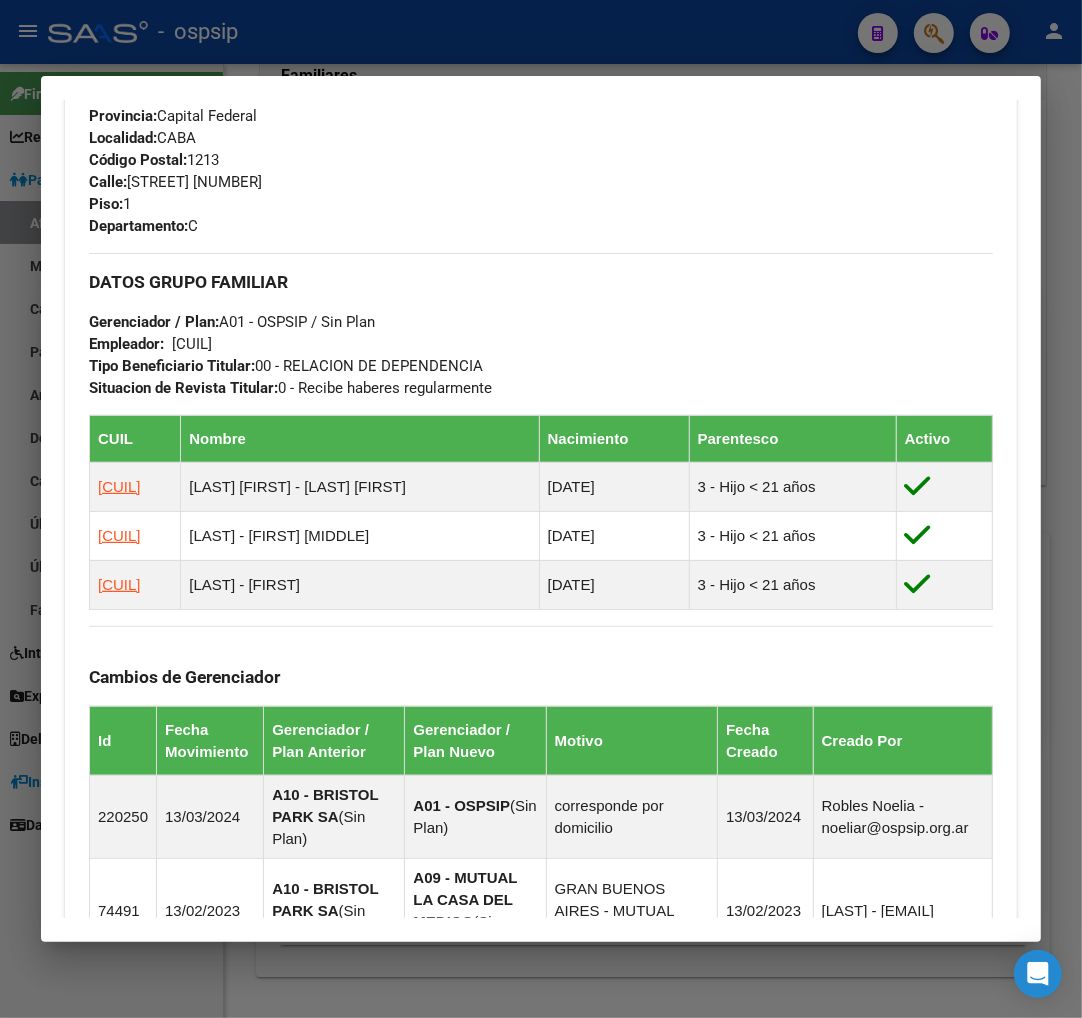 click at bounding box center (541, 509) 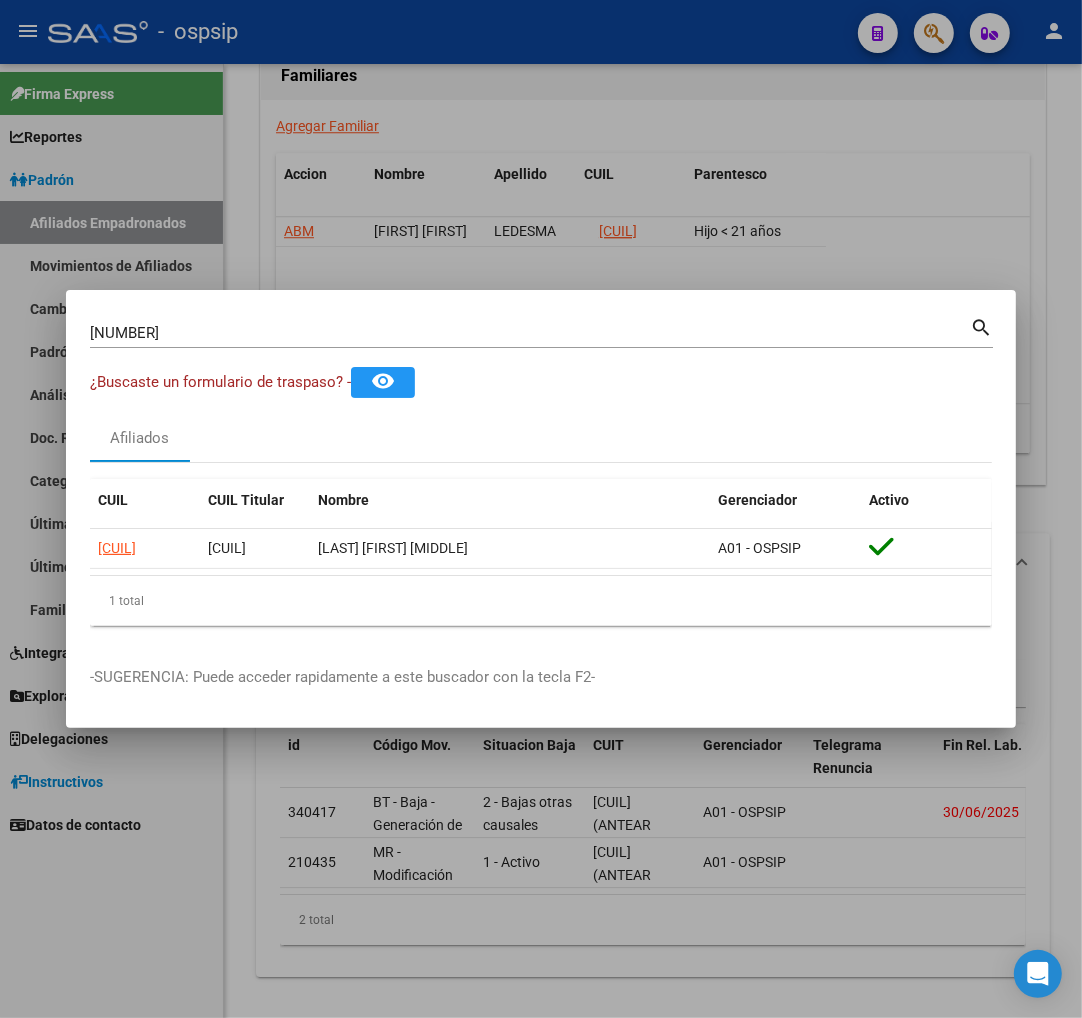 click on "[NUMBER]" at bounding box center [530, 333] 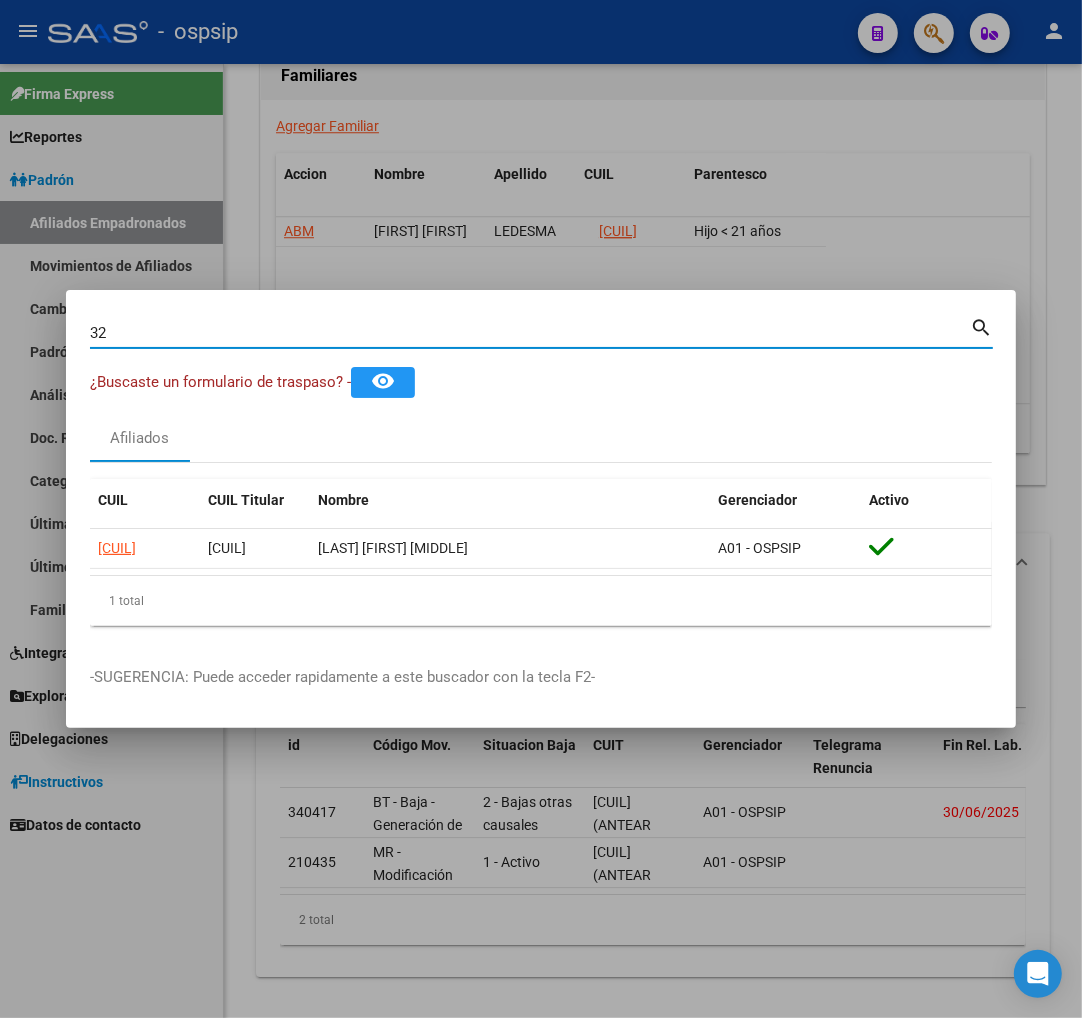 type on "3" 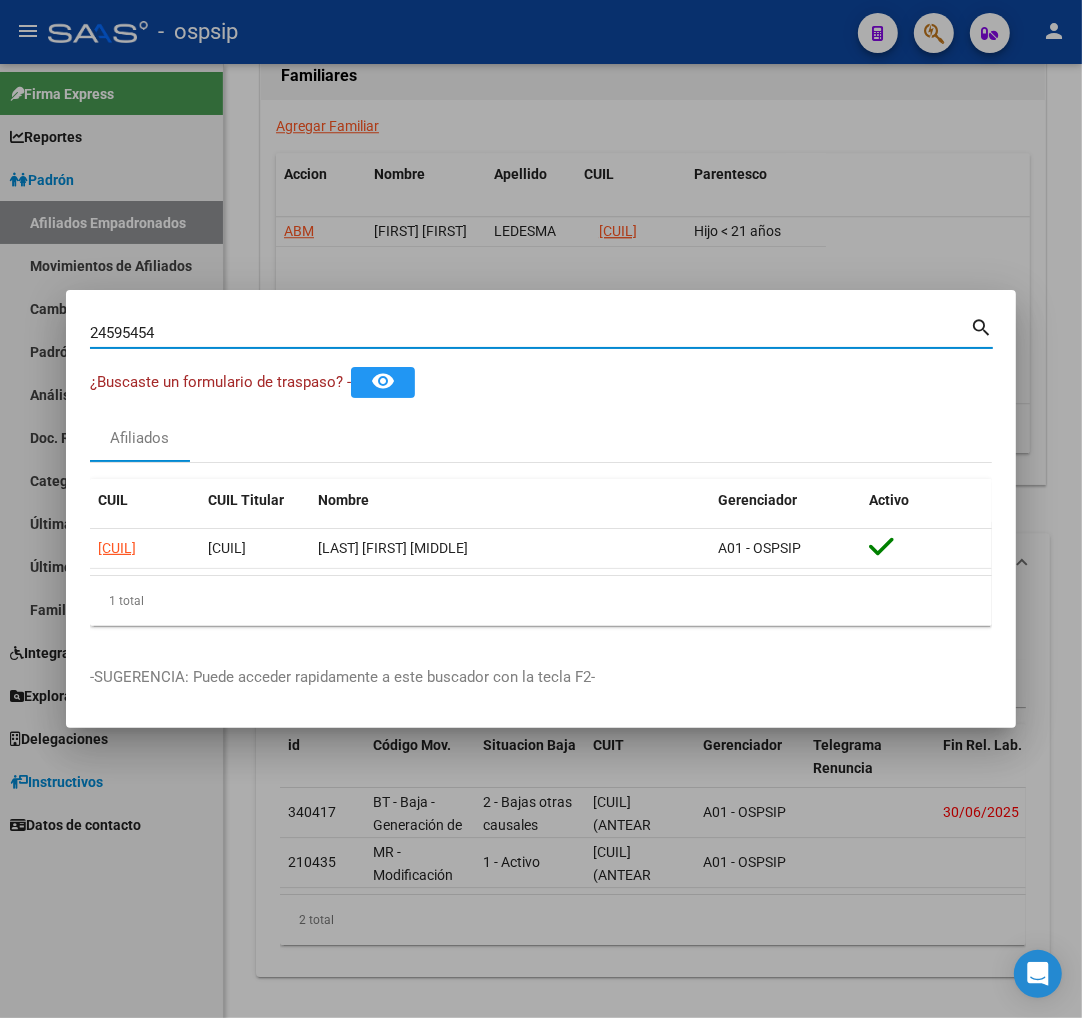 type on "24595454" 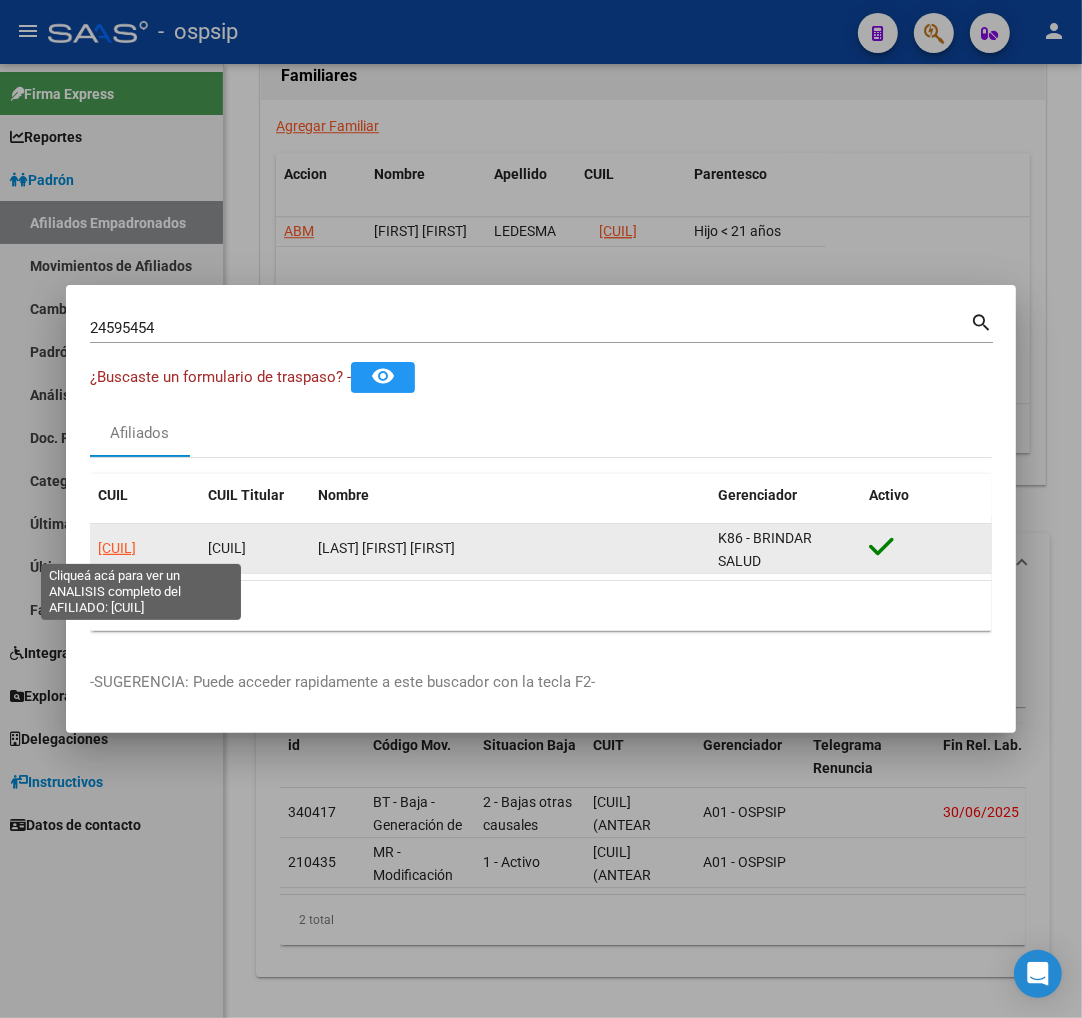 click on "[CUIL]" 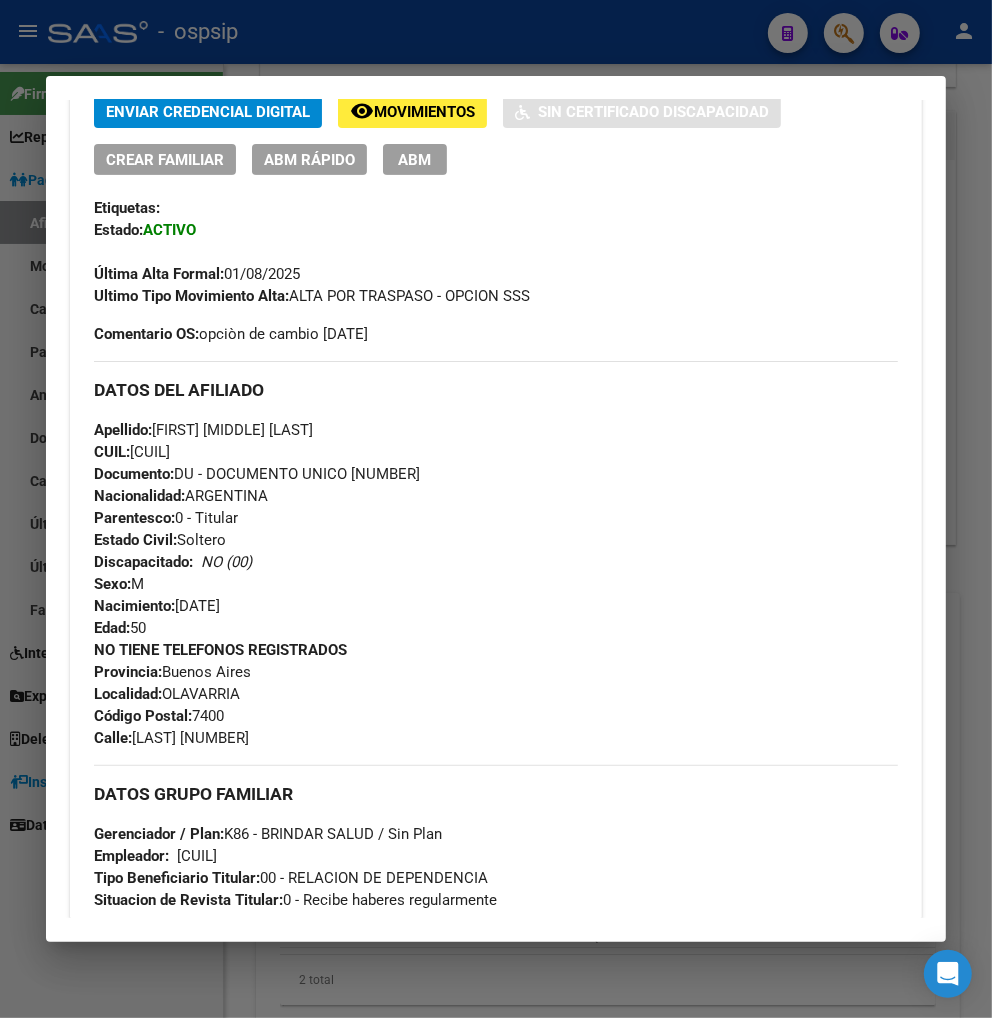 scroll, scrollTop: 333, scrollLeft: 0, axis: vertical 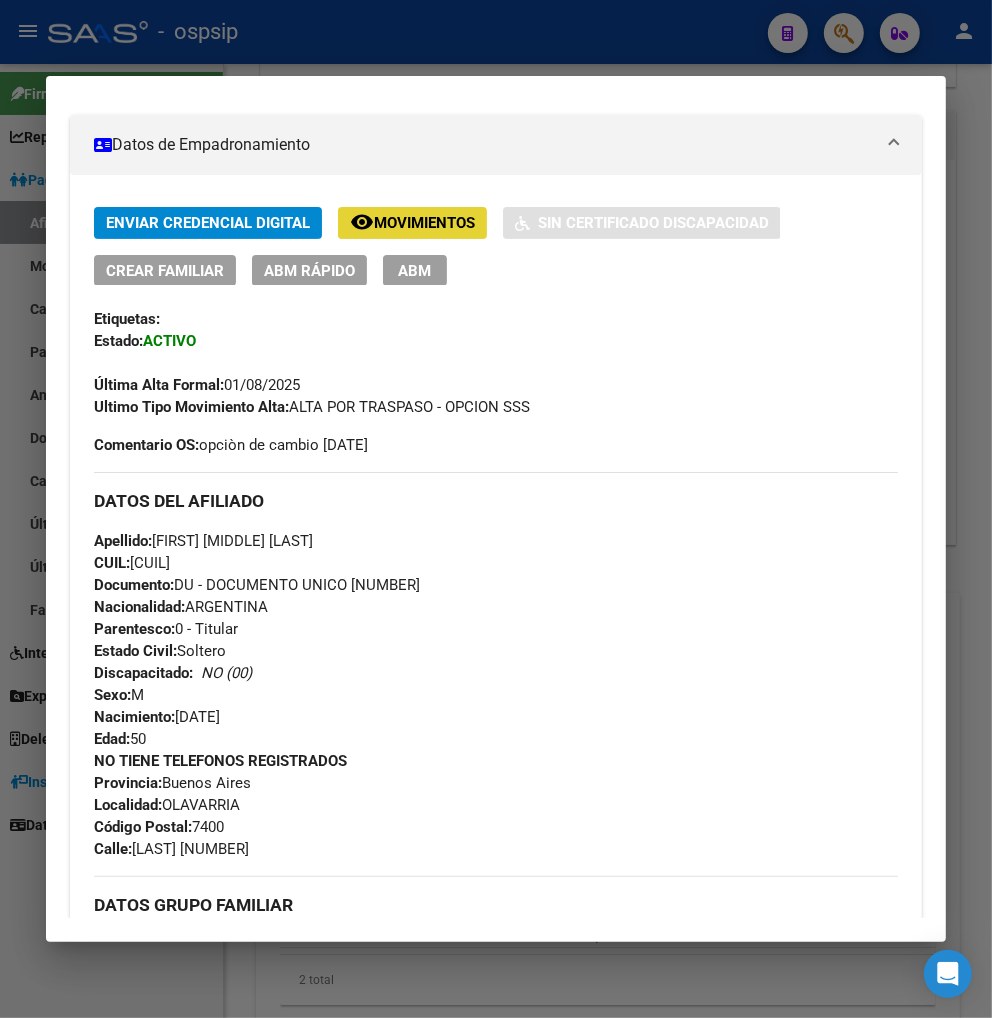 click on "Movimientos" 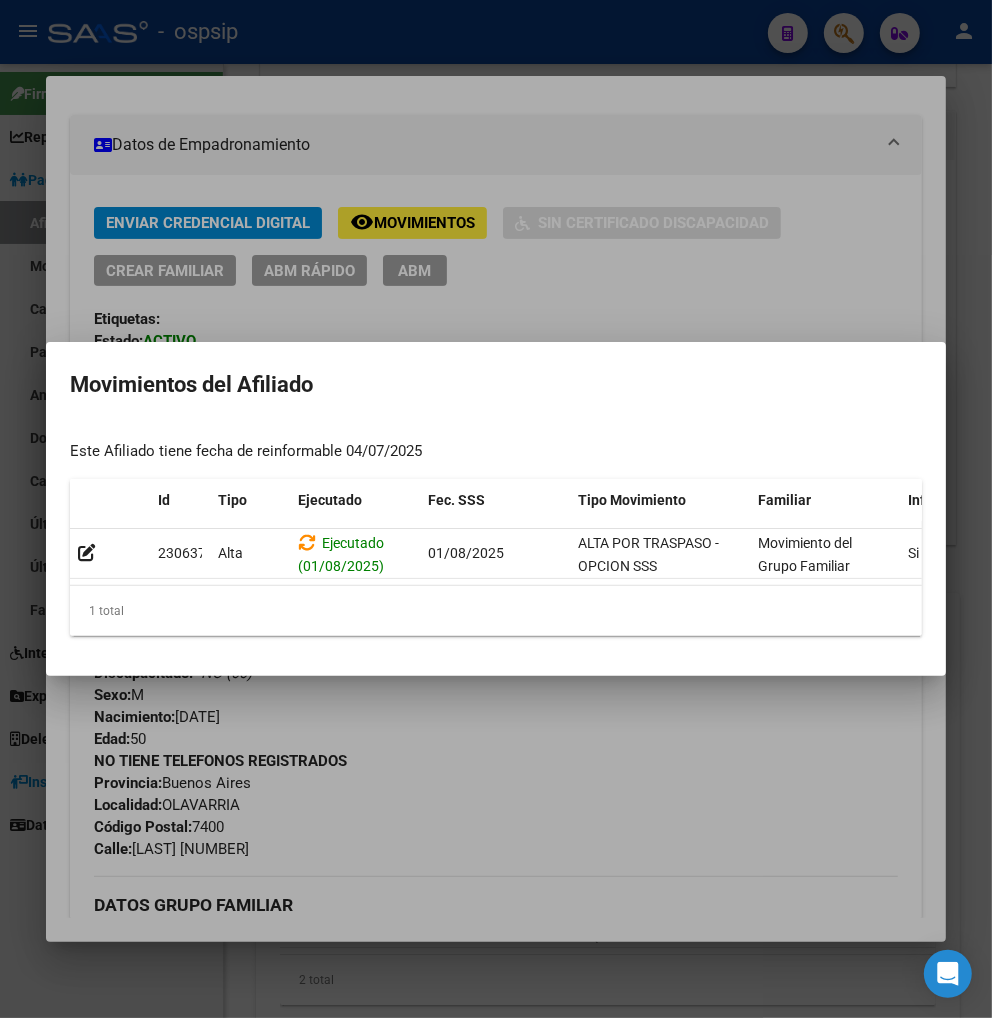 click at bounding box center (496, 509) 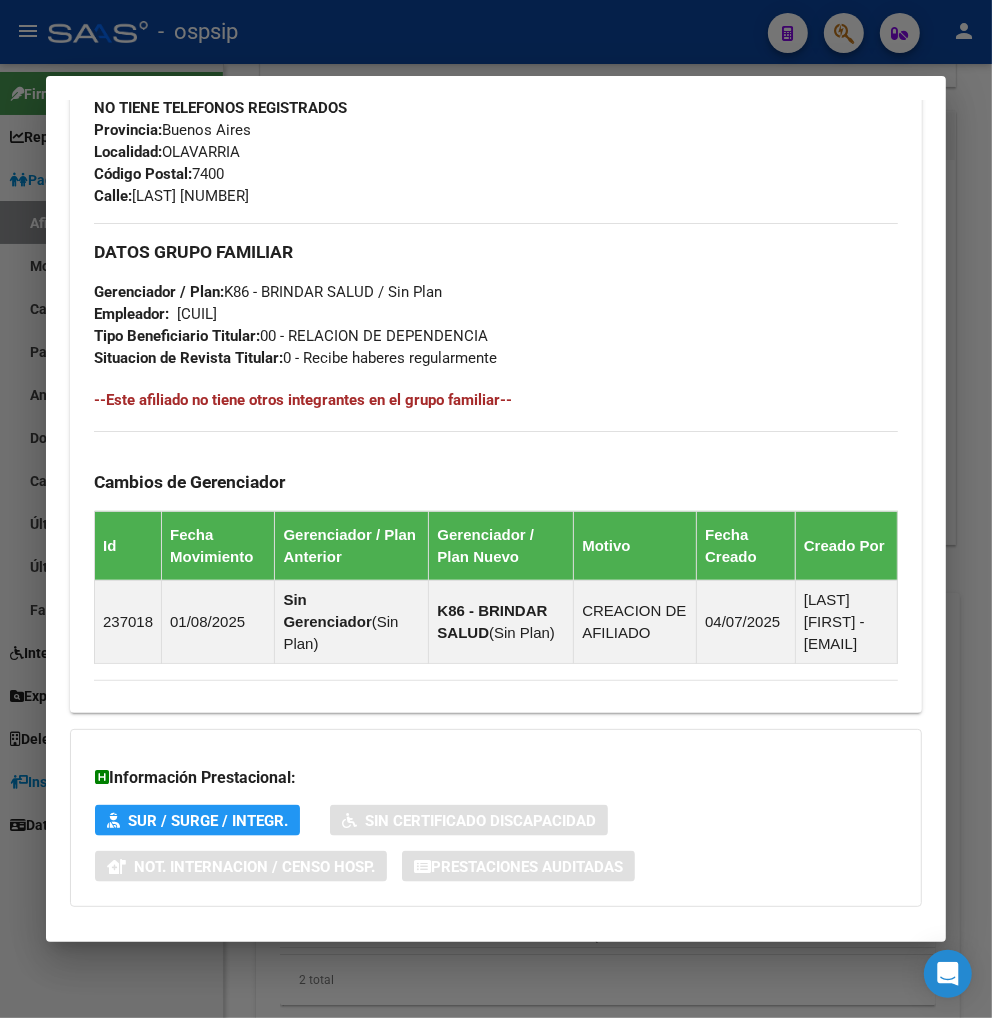 scroll, scrollTop: 1000, scrollLeft: 0, axis: vertical 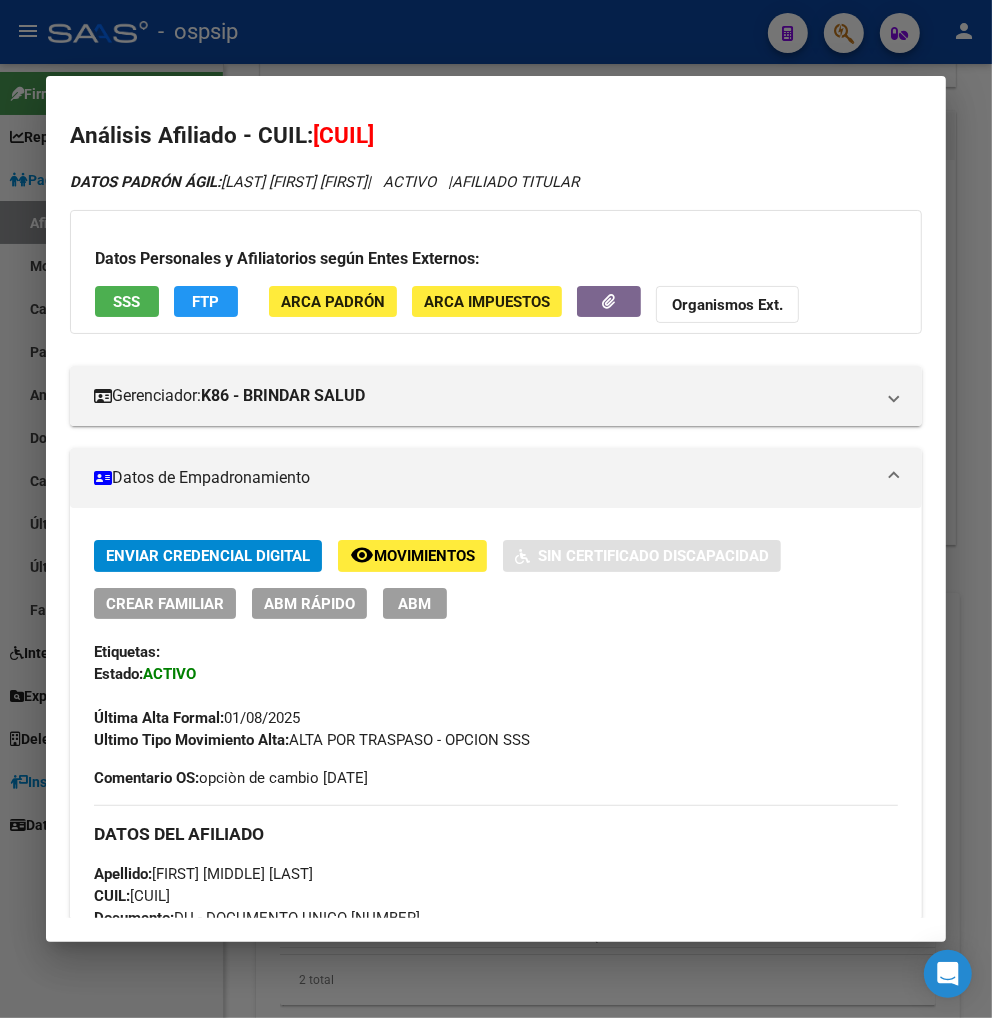 click on "Movimientos" 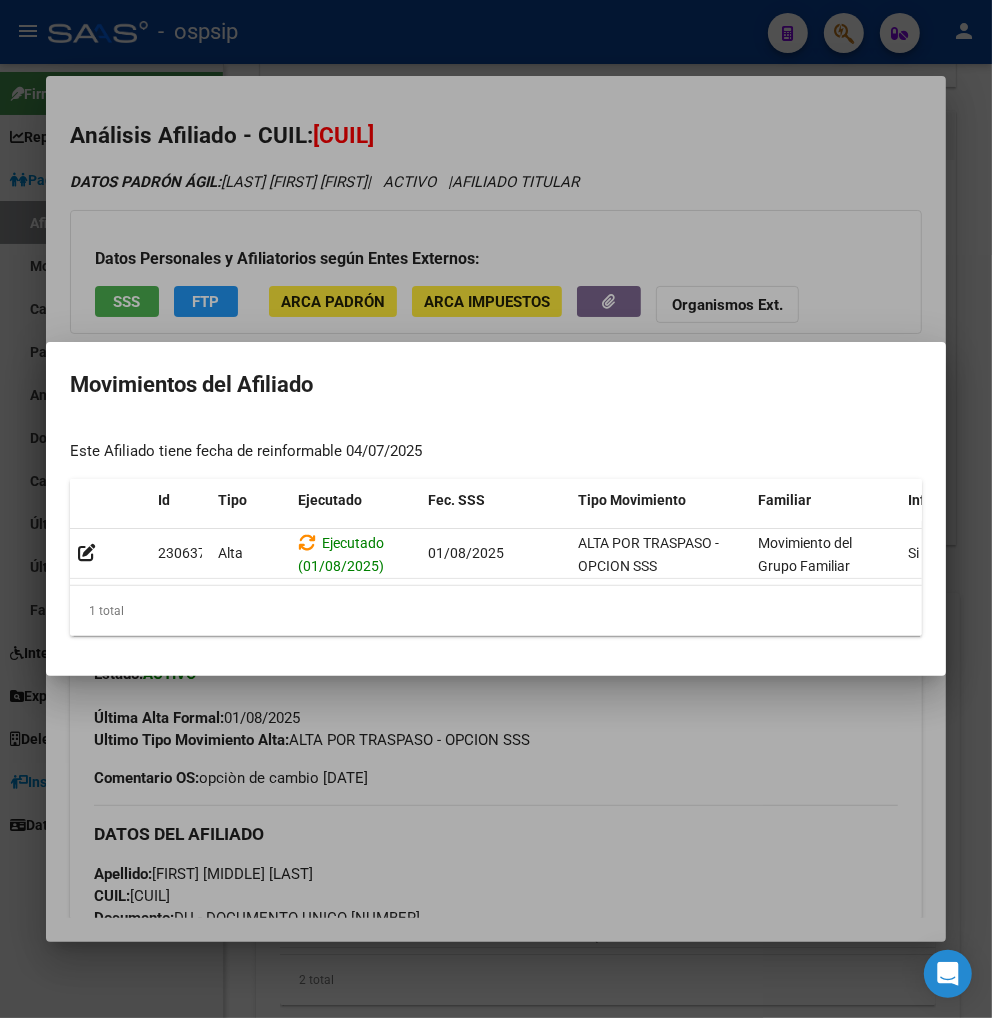 click at bounding box center [496, 509] 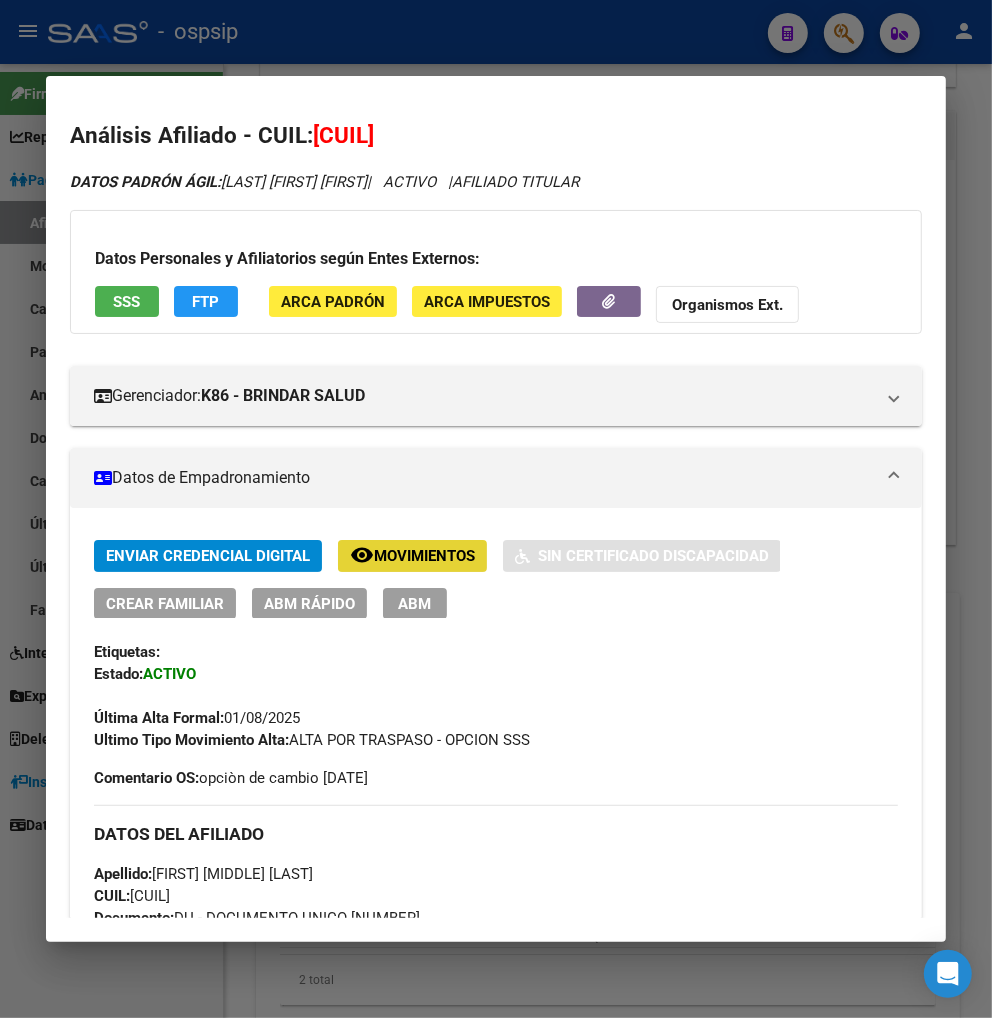 click on "Movimientos" 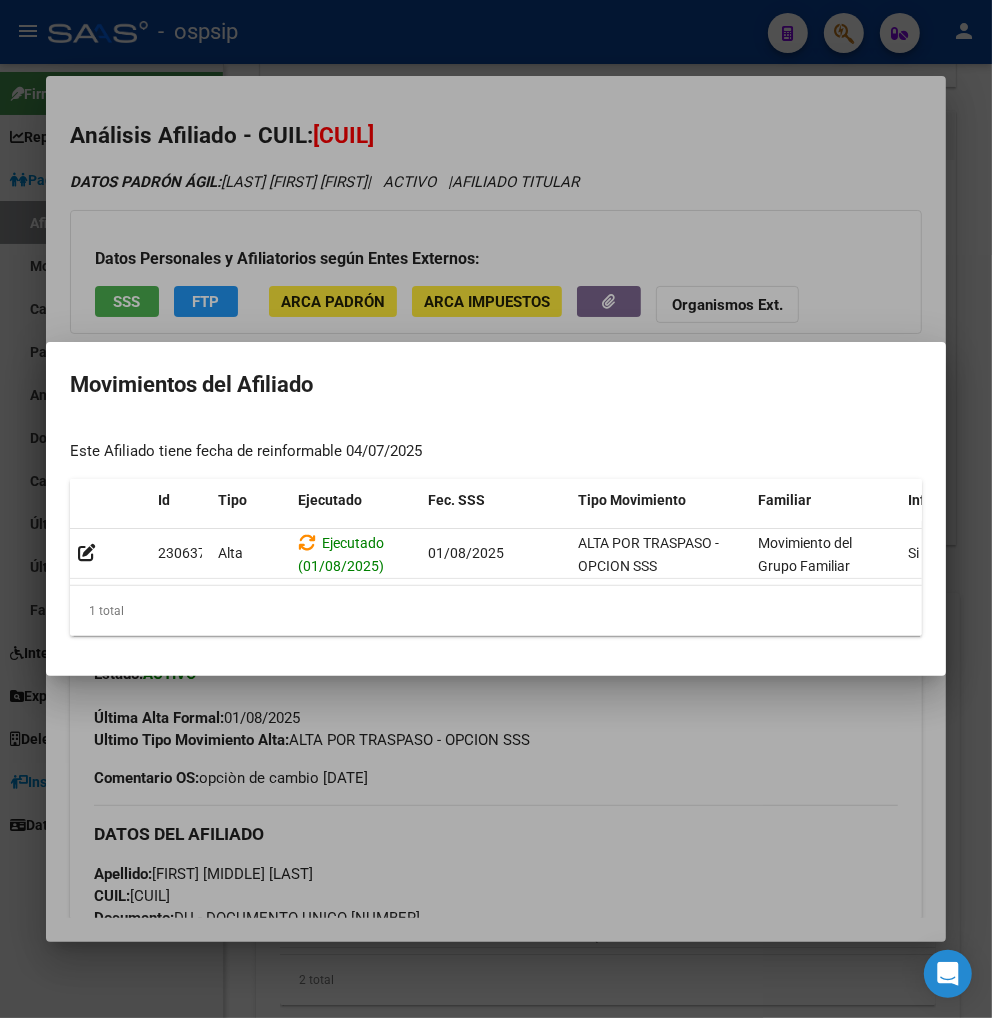 click at bounding box center [496, 509] 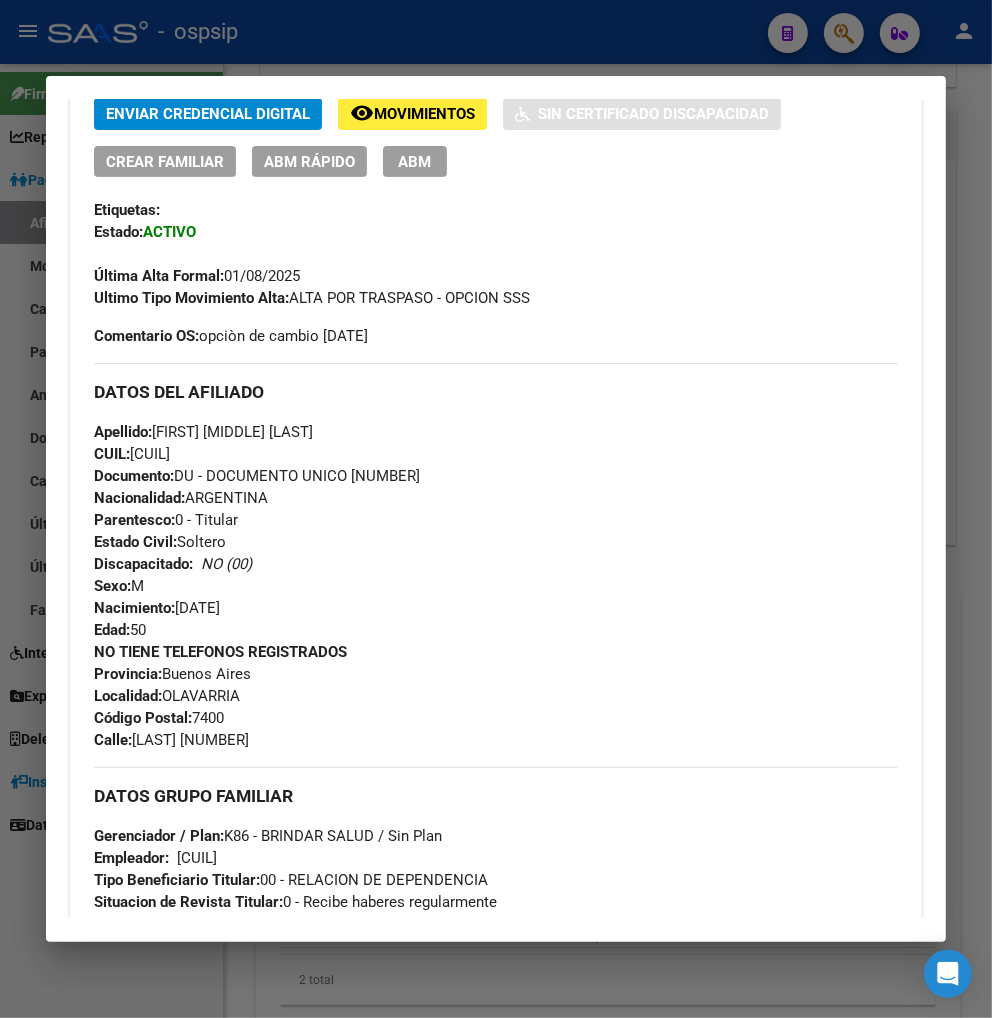 scroll, scrollTop: 333, scrollLeft: 0, axis: vertical 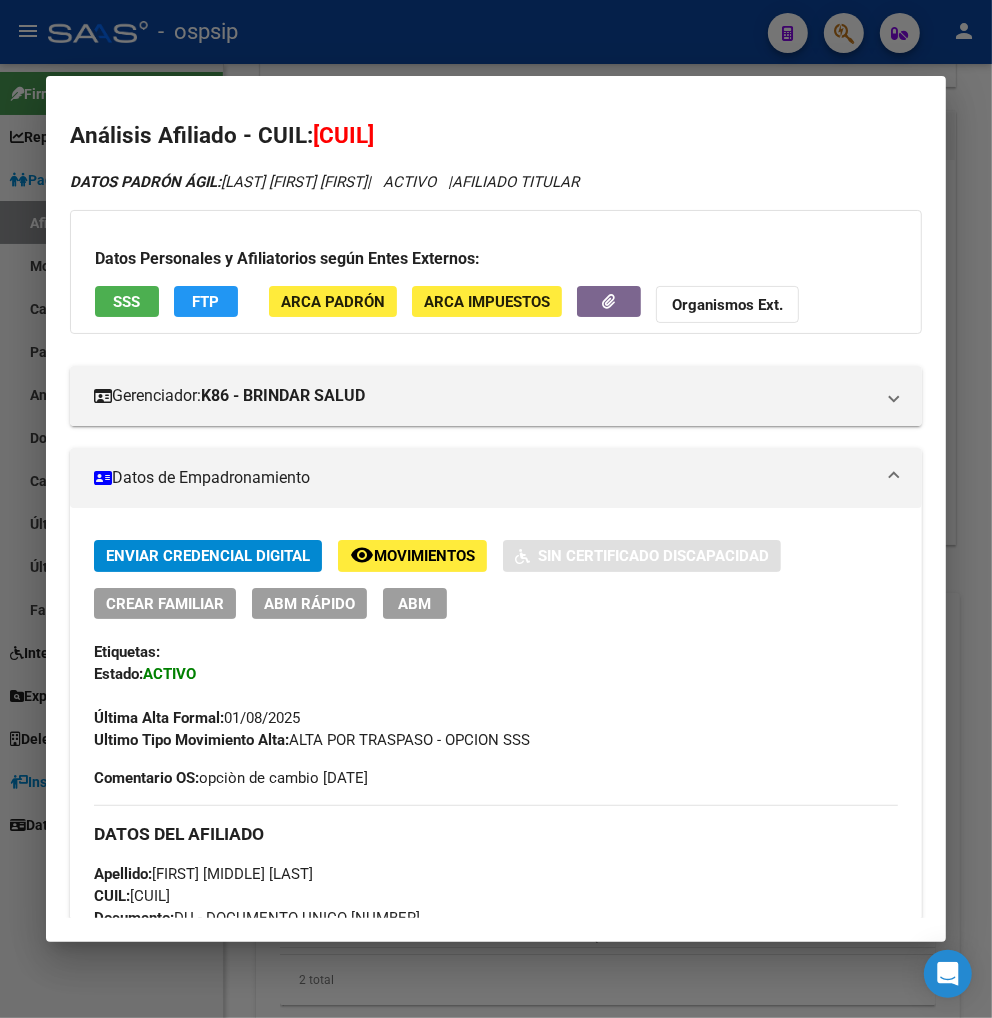 click at bounding box center (496, 509) 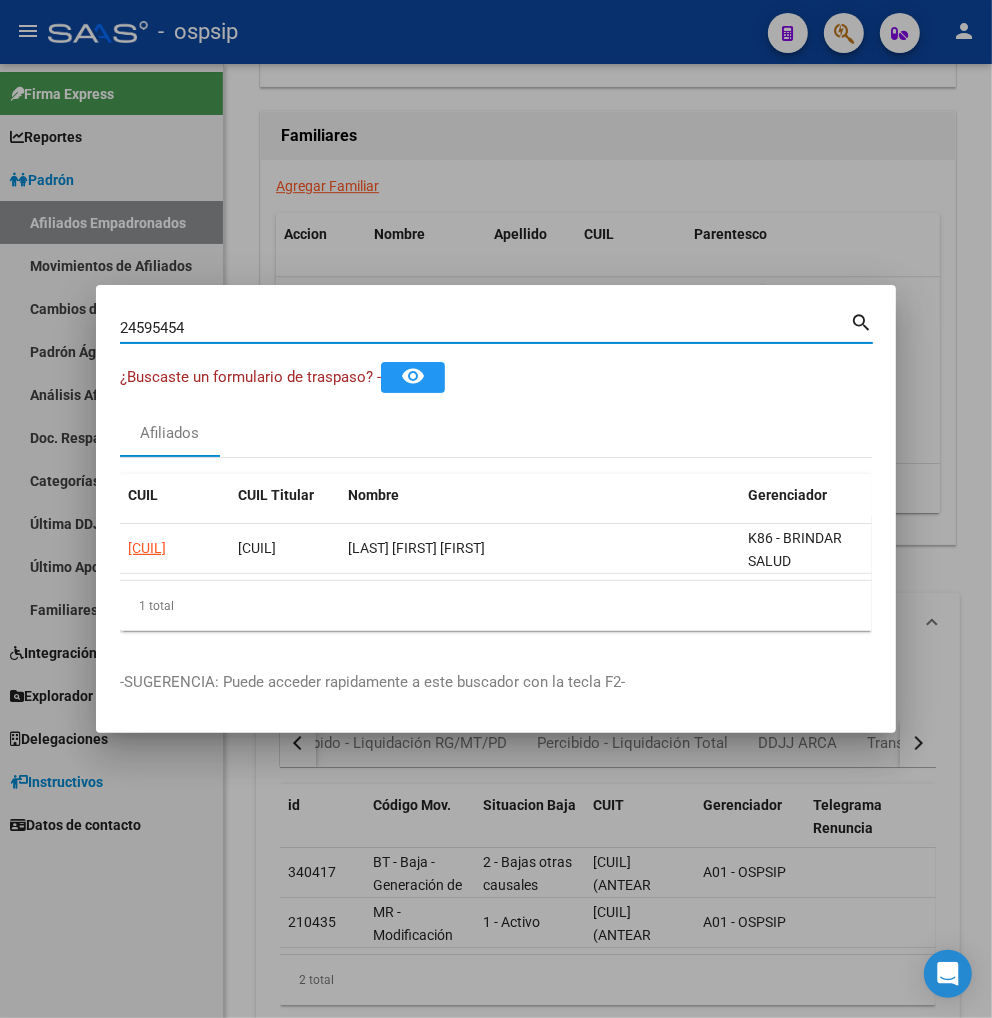 click on "24595454" at bounding box center (485, 328) 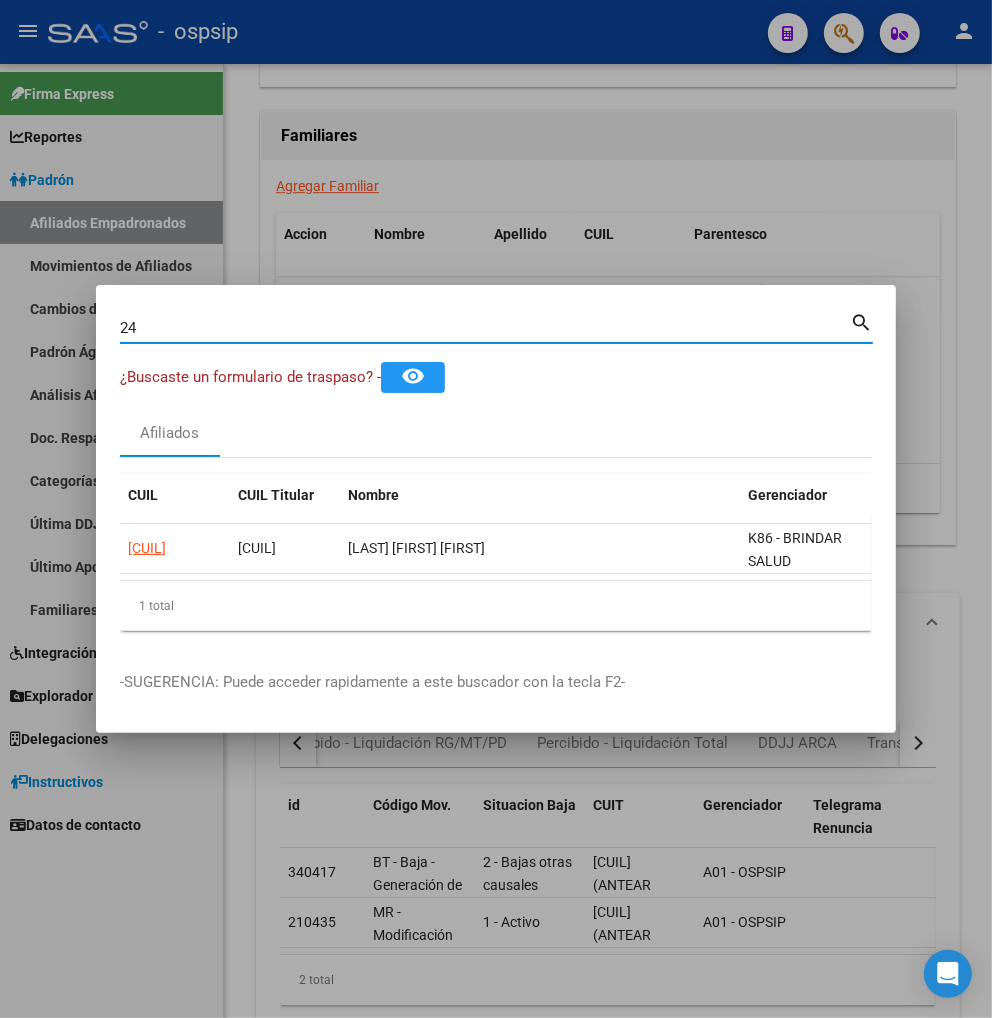 type on "2" 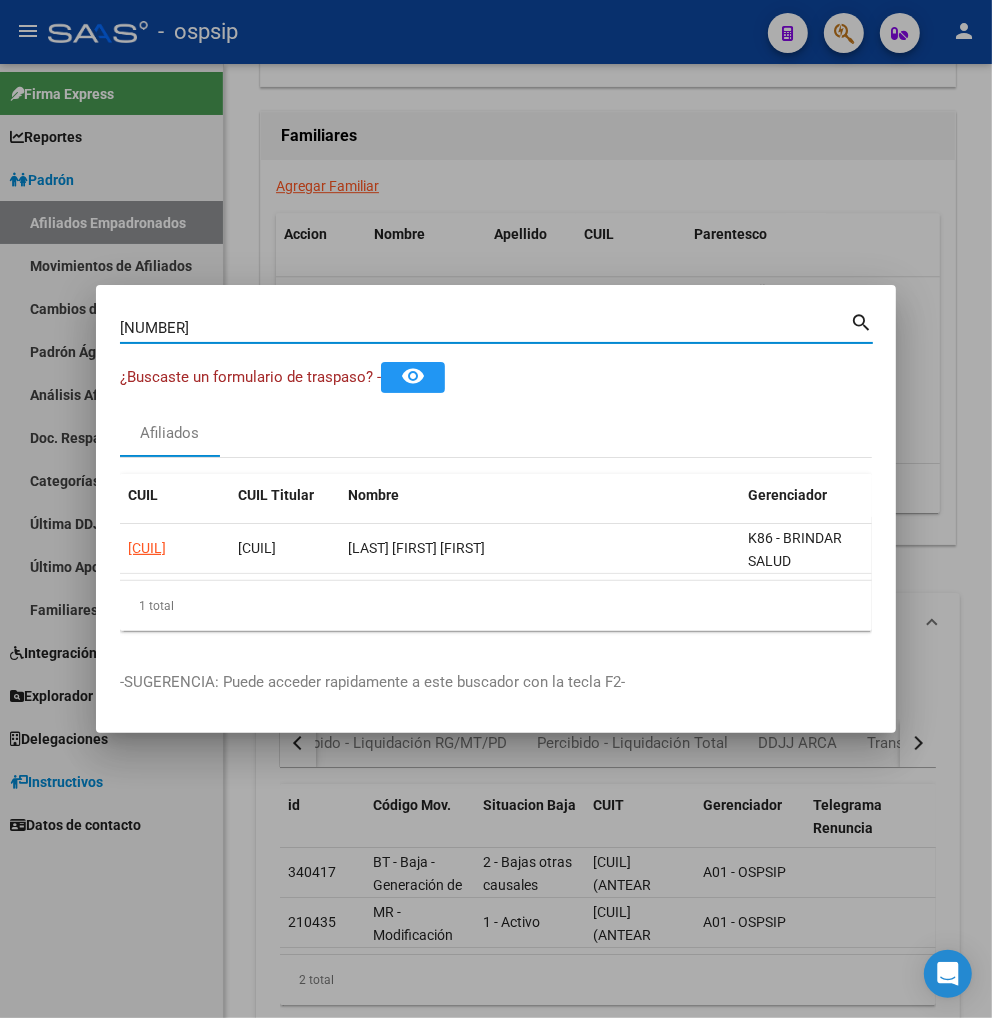 type on "[NUMBER]" 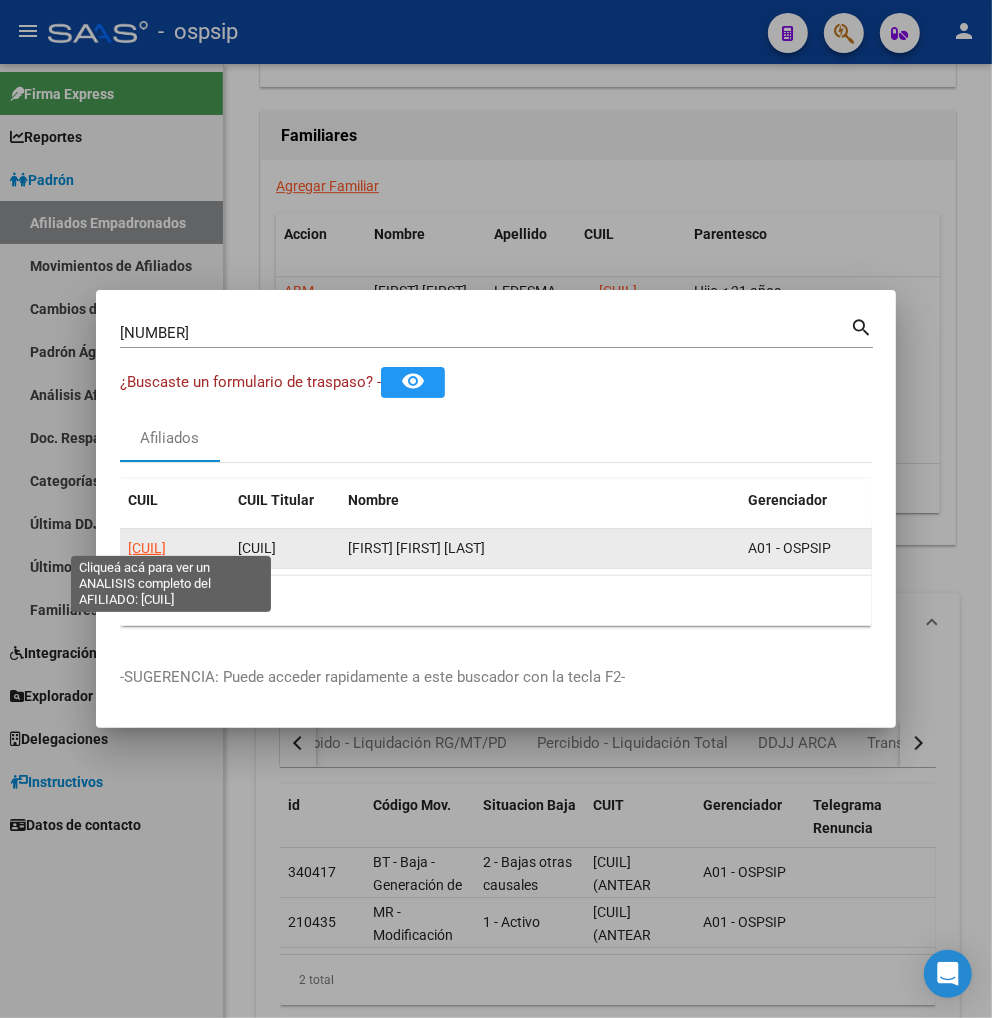 click on "[CUIL]" 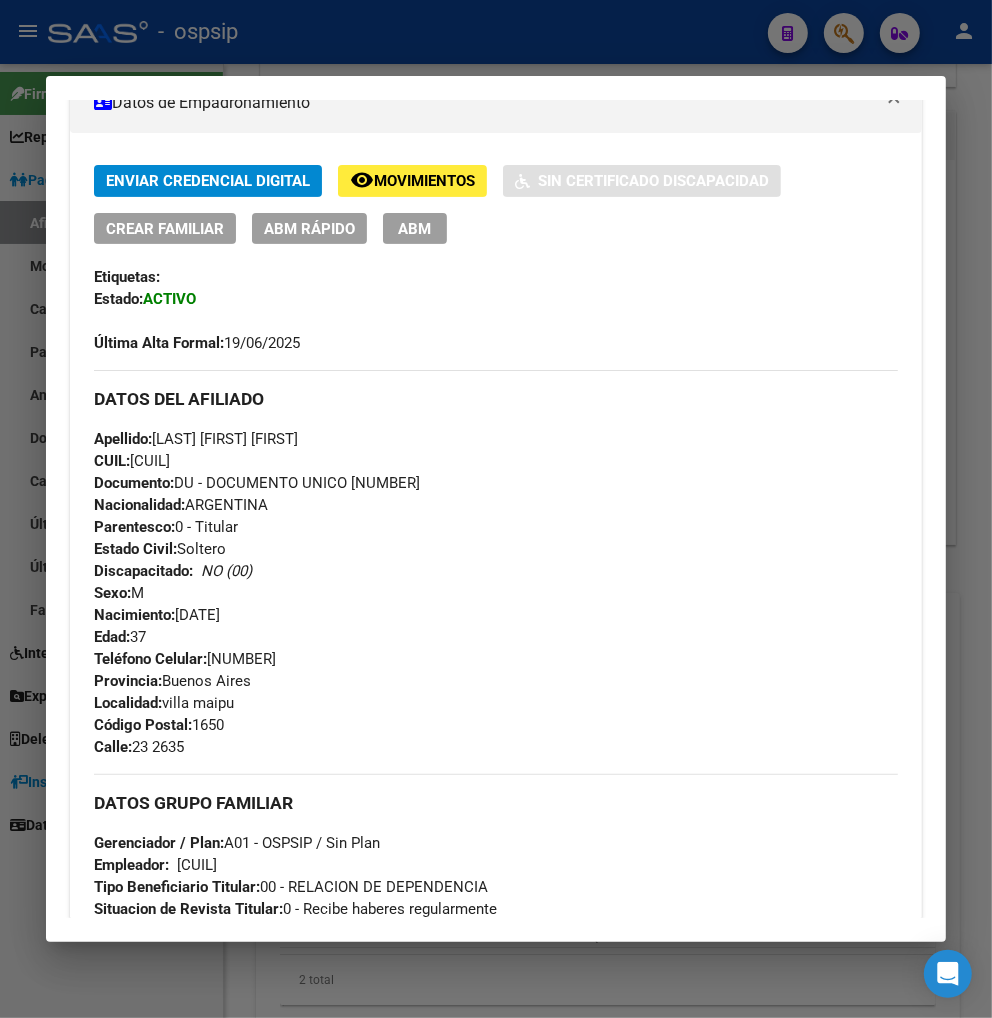 scroll, scrollTop: 111, scrollLeft: 0, axis: vertical 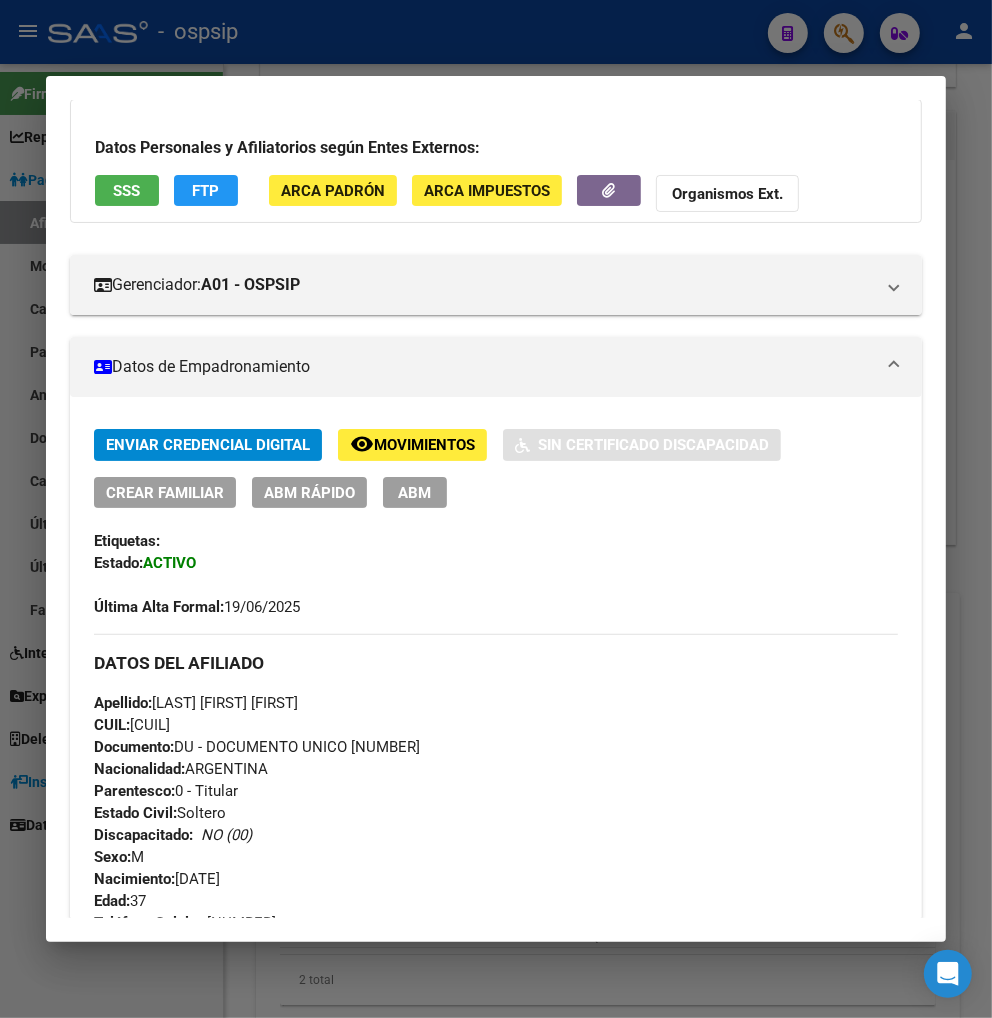 click on "ABM" at bounding box center (415, 493) 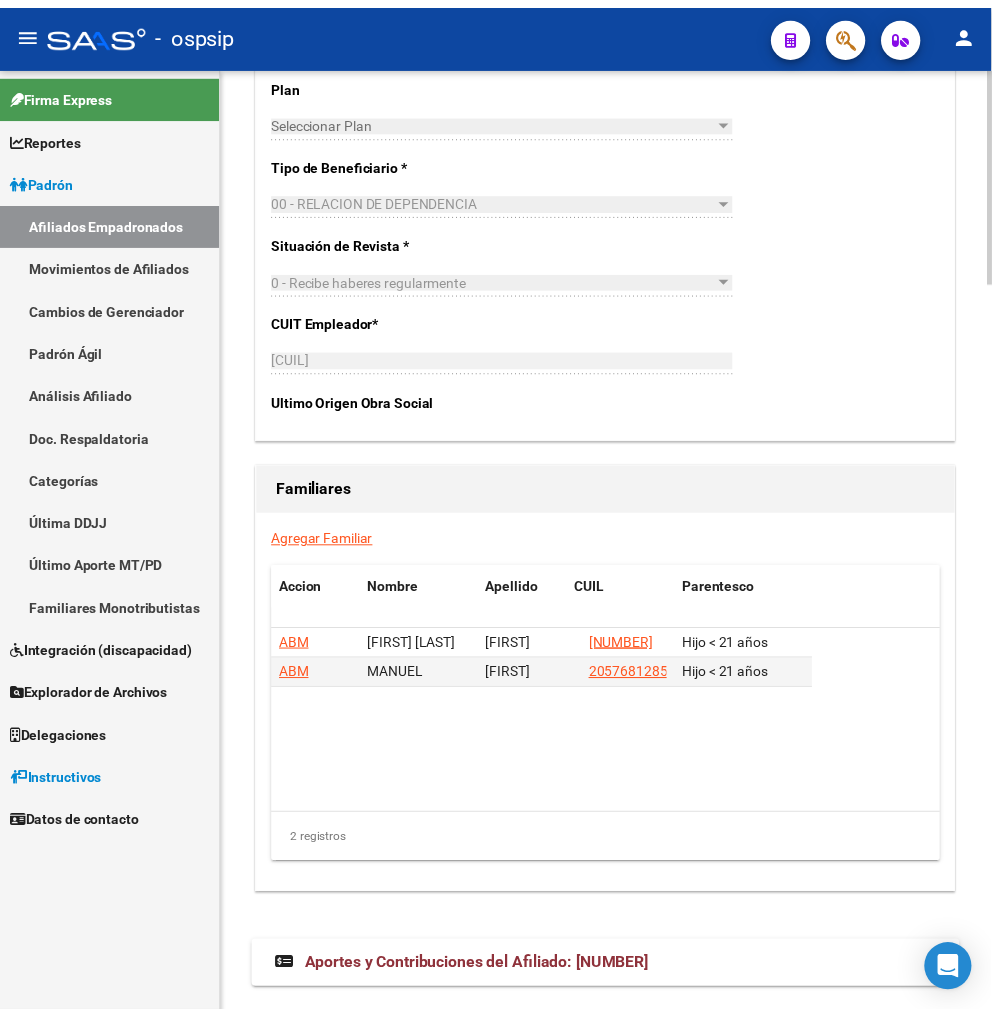 scroll, scrollTop: 3221, scrollLeft: 0, axis: vertical 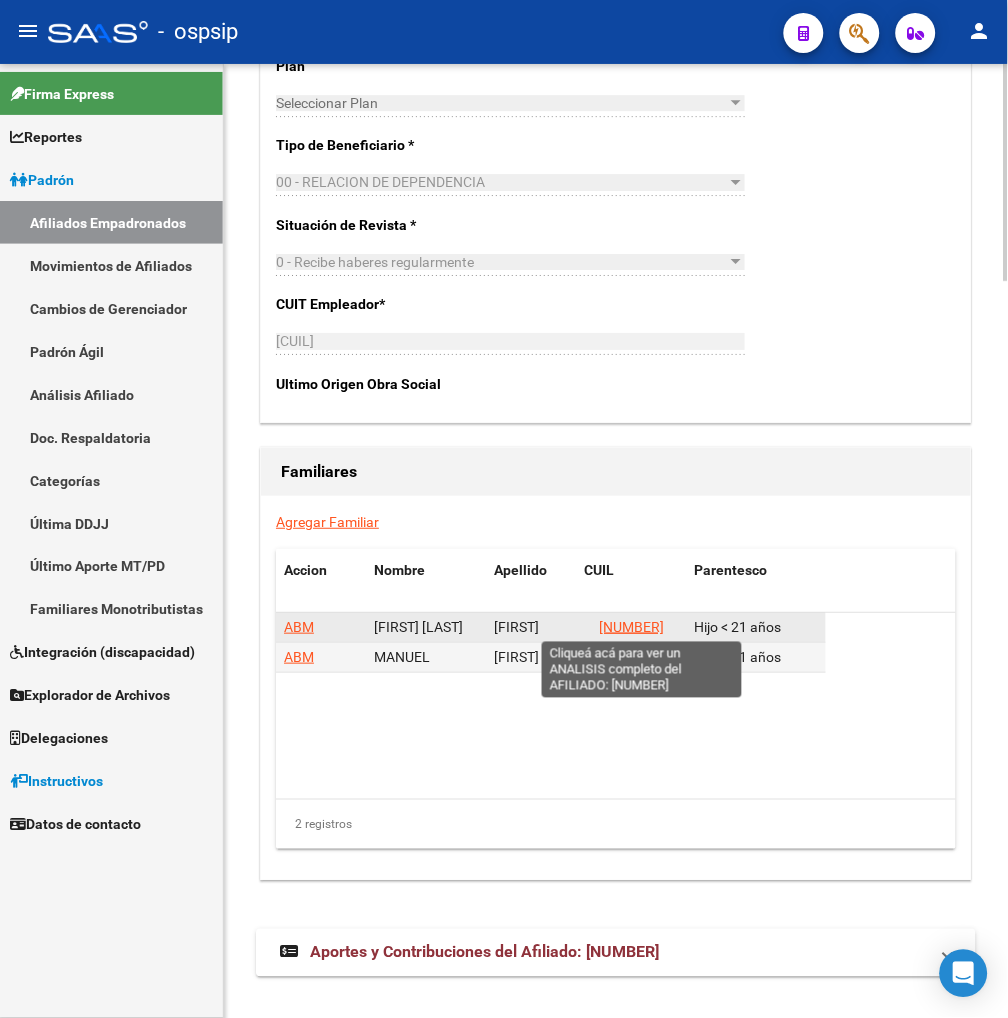 click on "[NUMBER]" 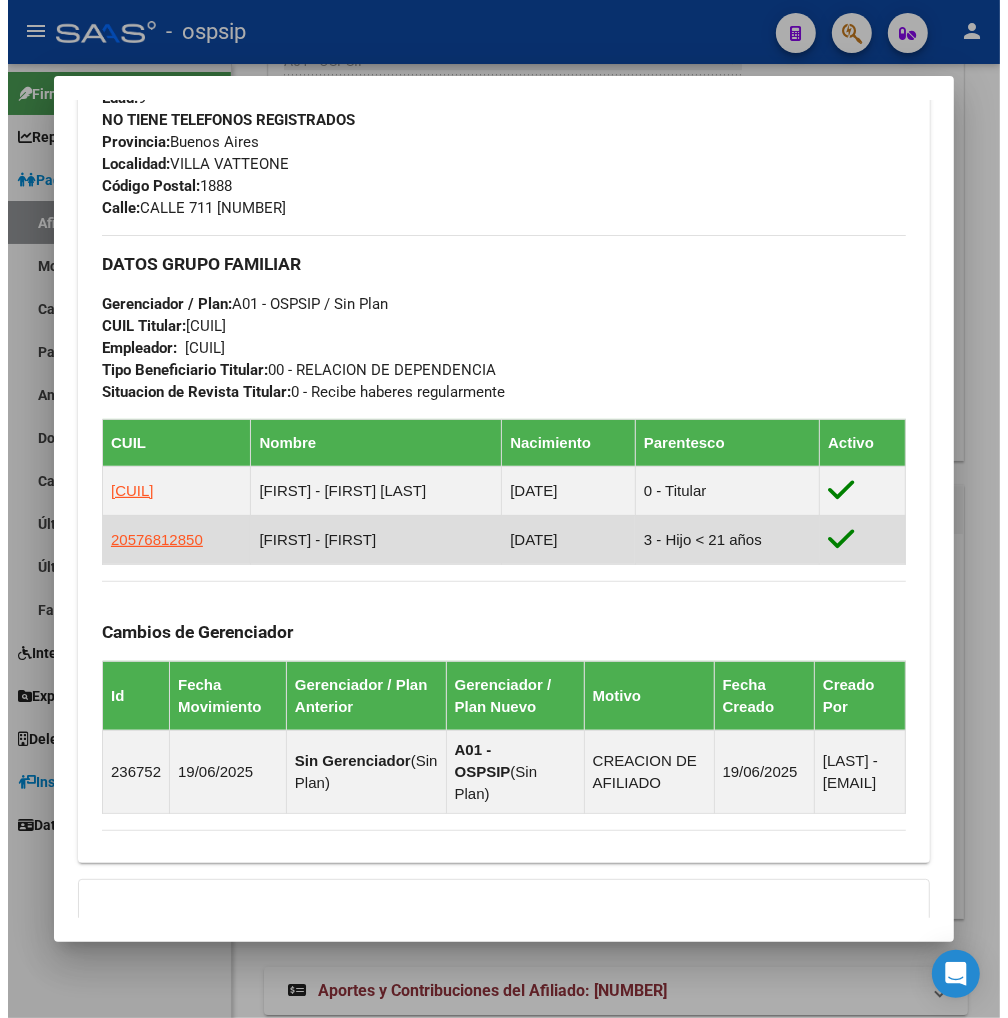 scroll, scrollTop: 1000, scrollLeft: 0, axis: vertical 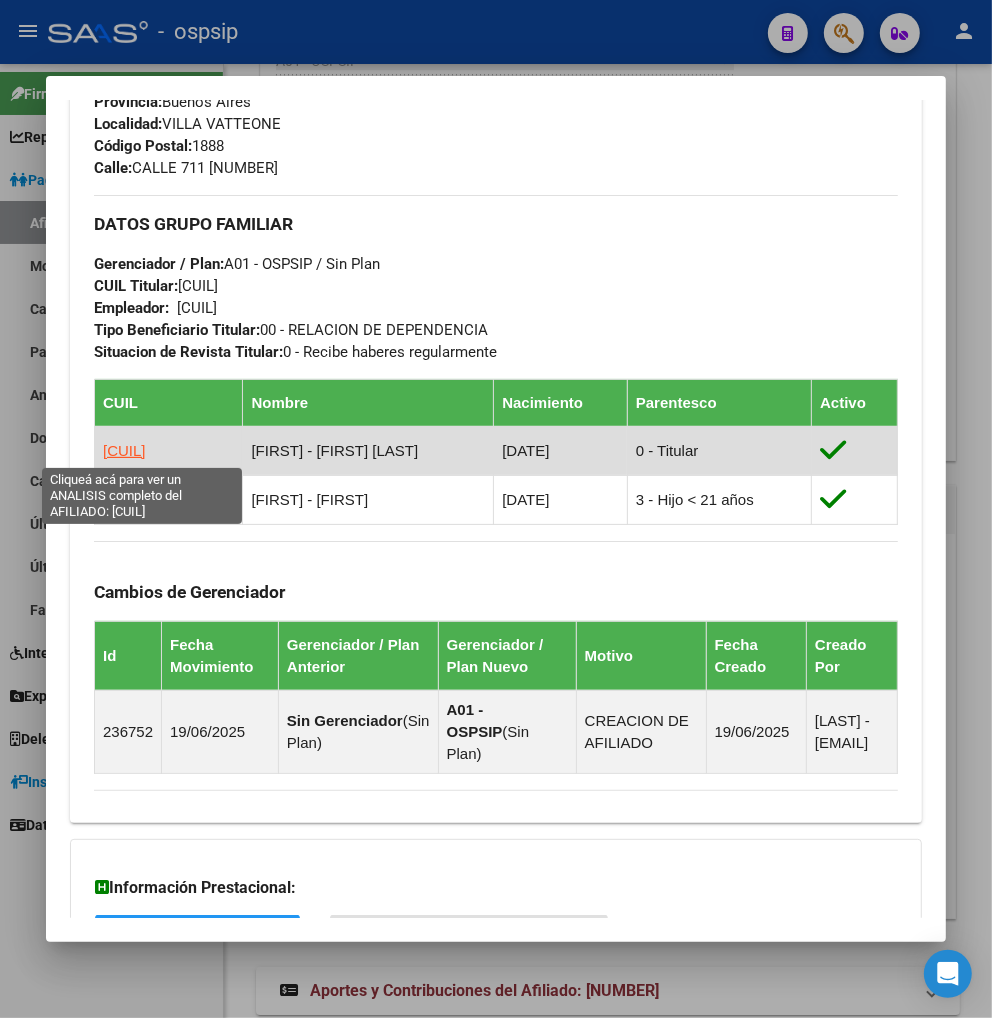 click on "[CUIL]" at bounding box center [124, 450] 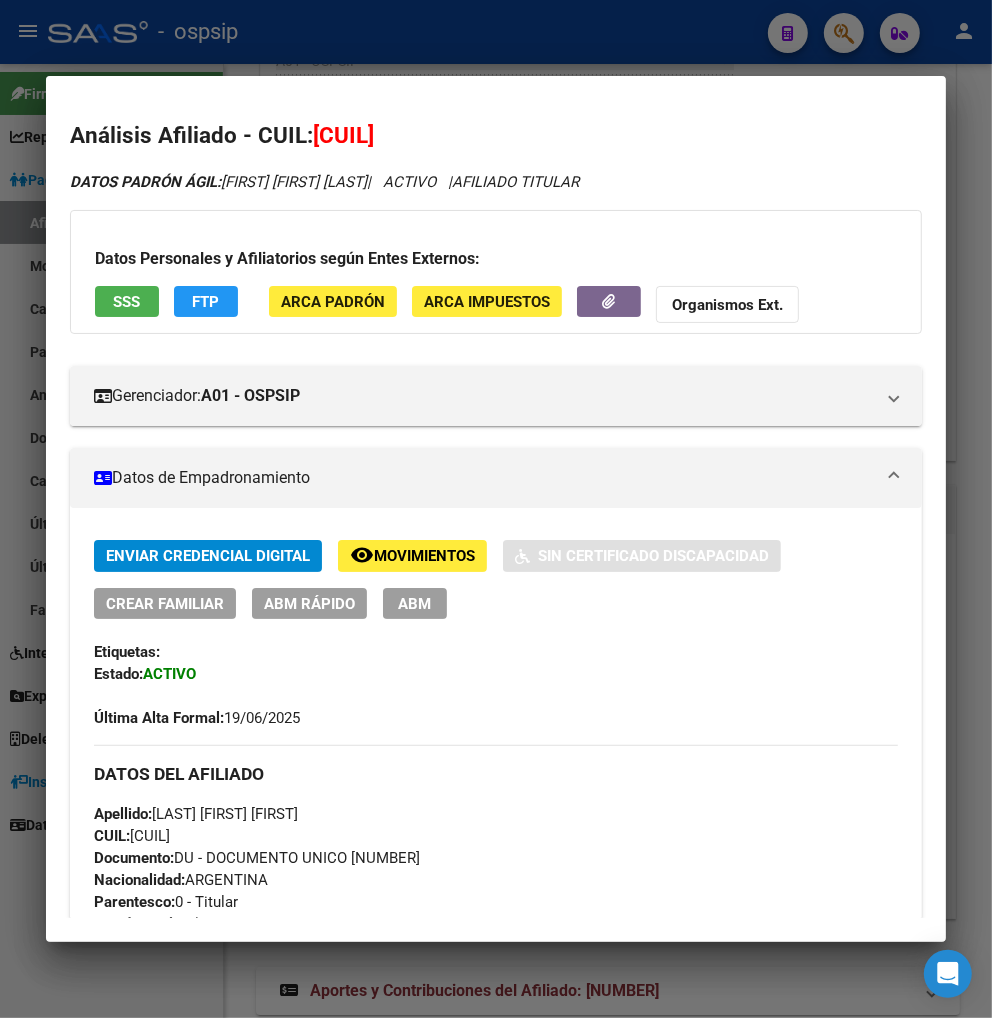 click on "ABM" at bounding box center (415, 604) 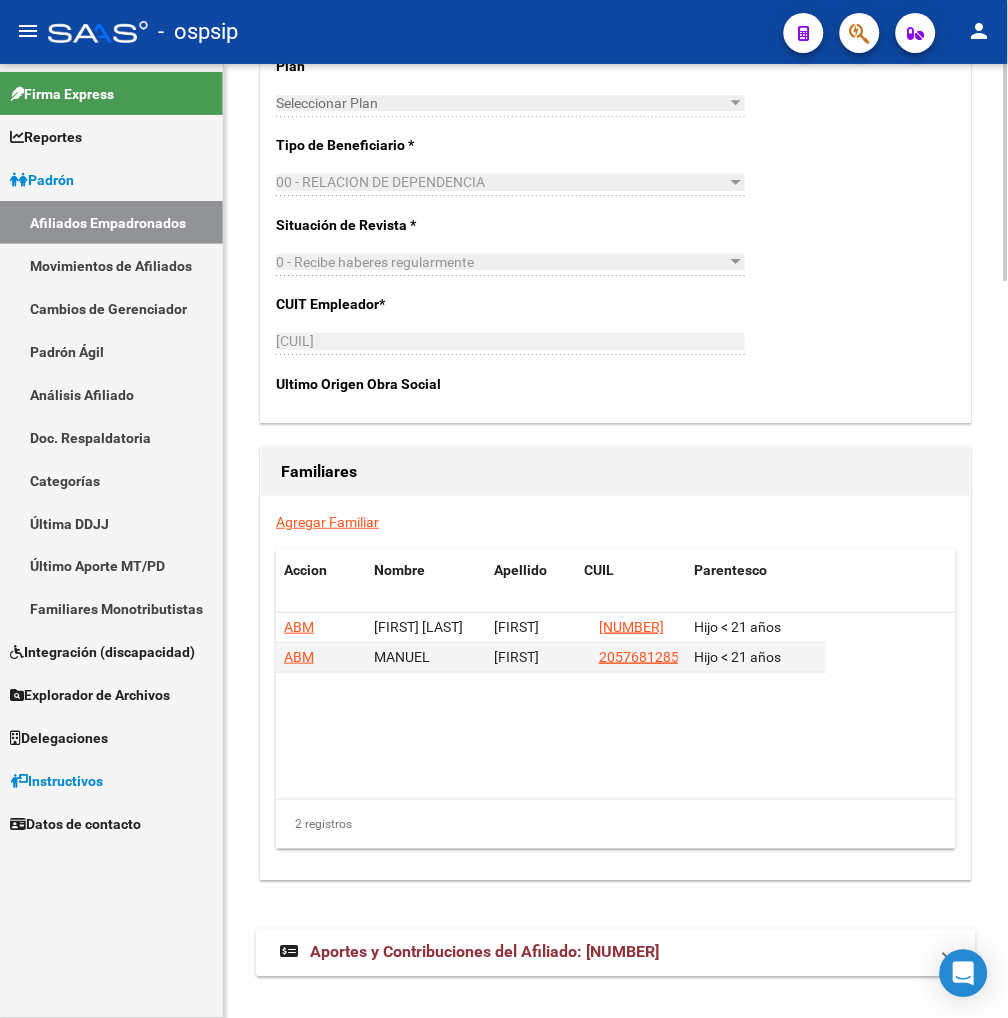 click on "Agregar Familiar" 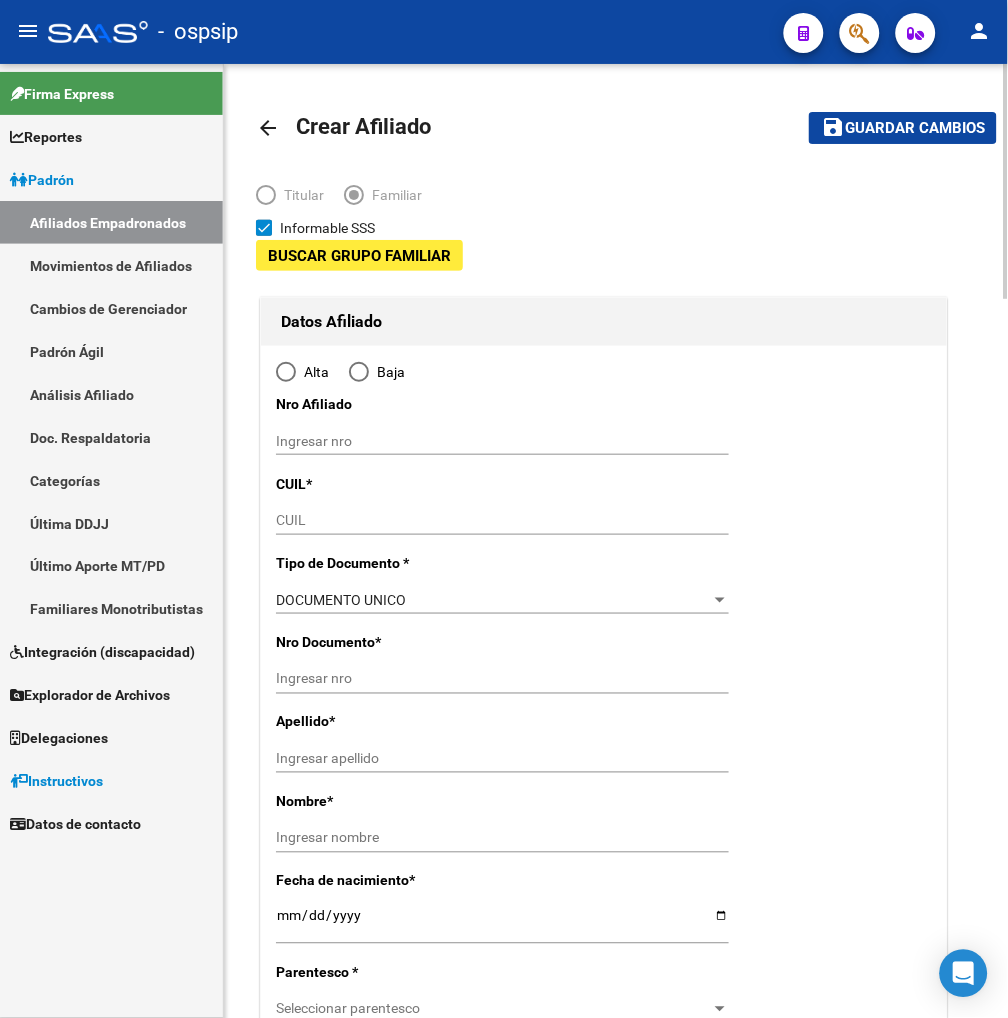 type on "[CUIL]" 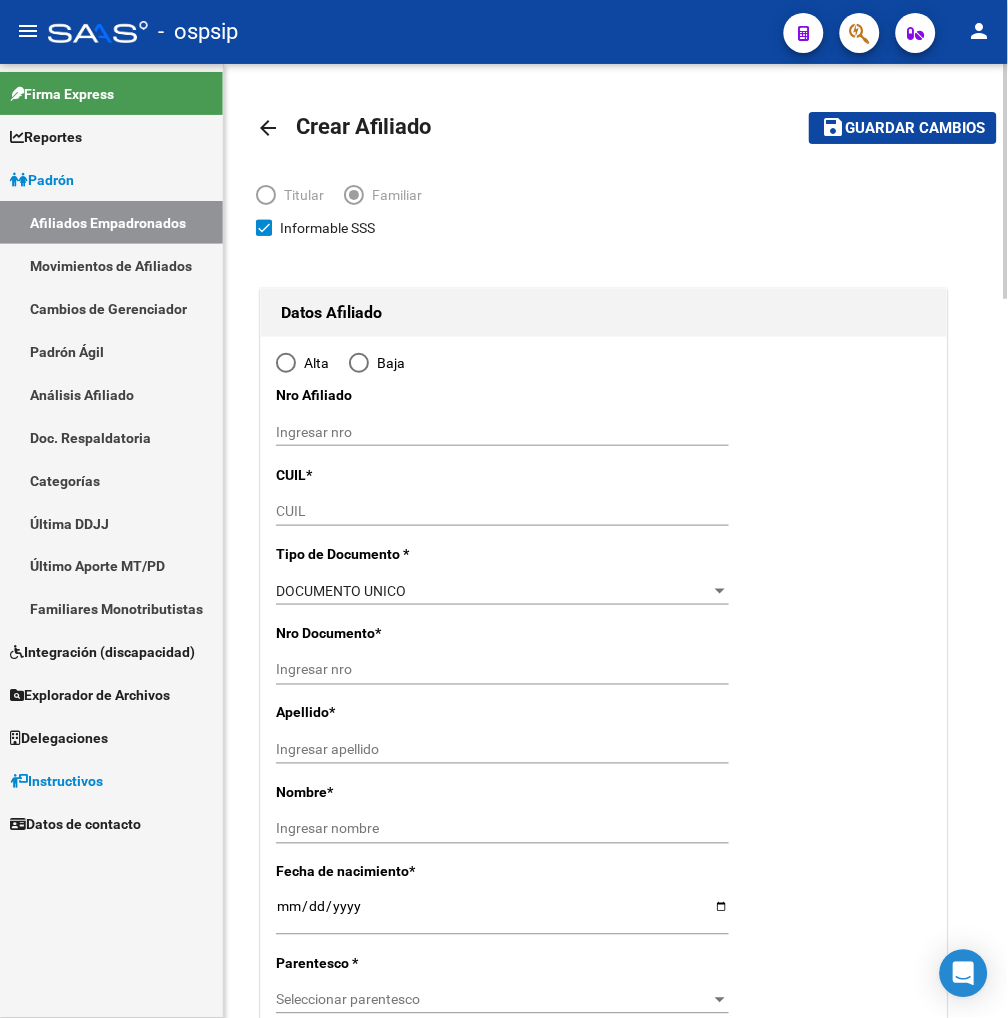 type on "villa maipu" 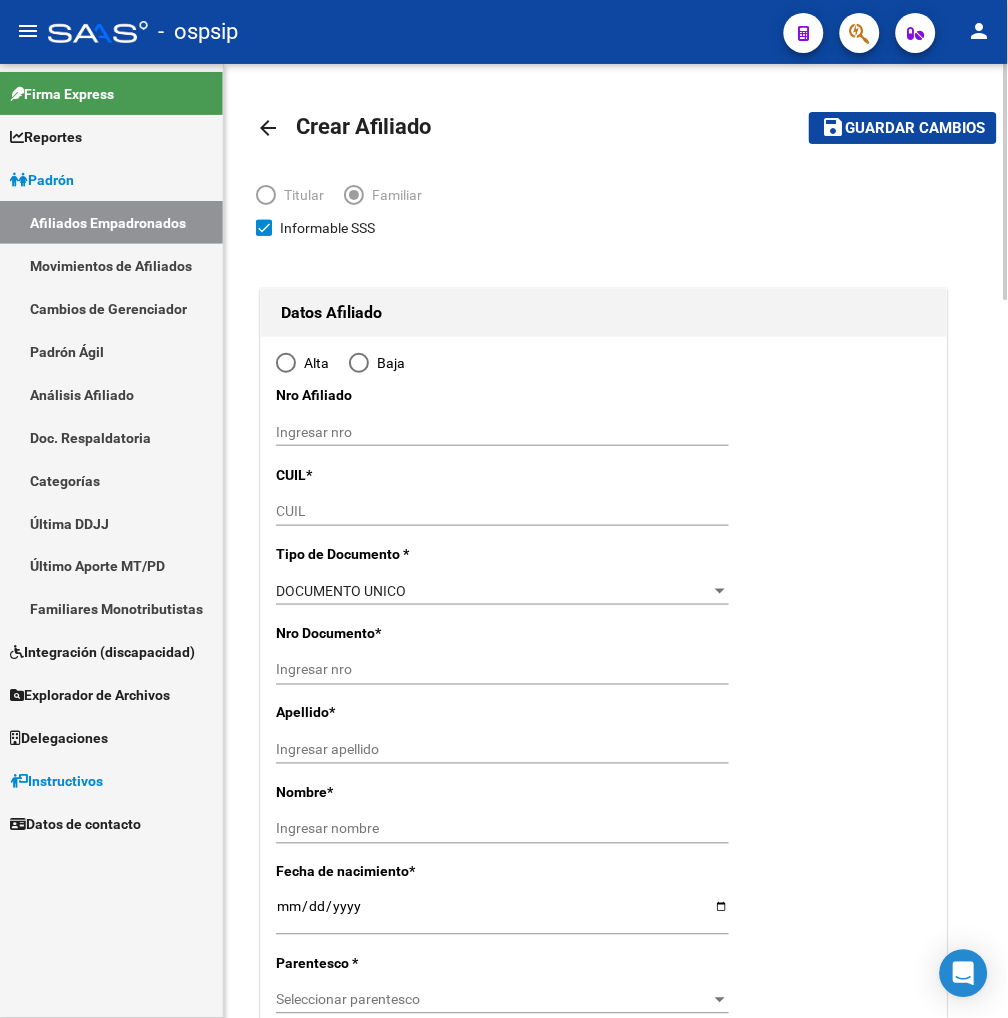 radio on "true" 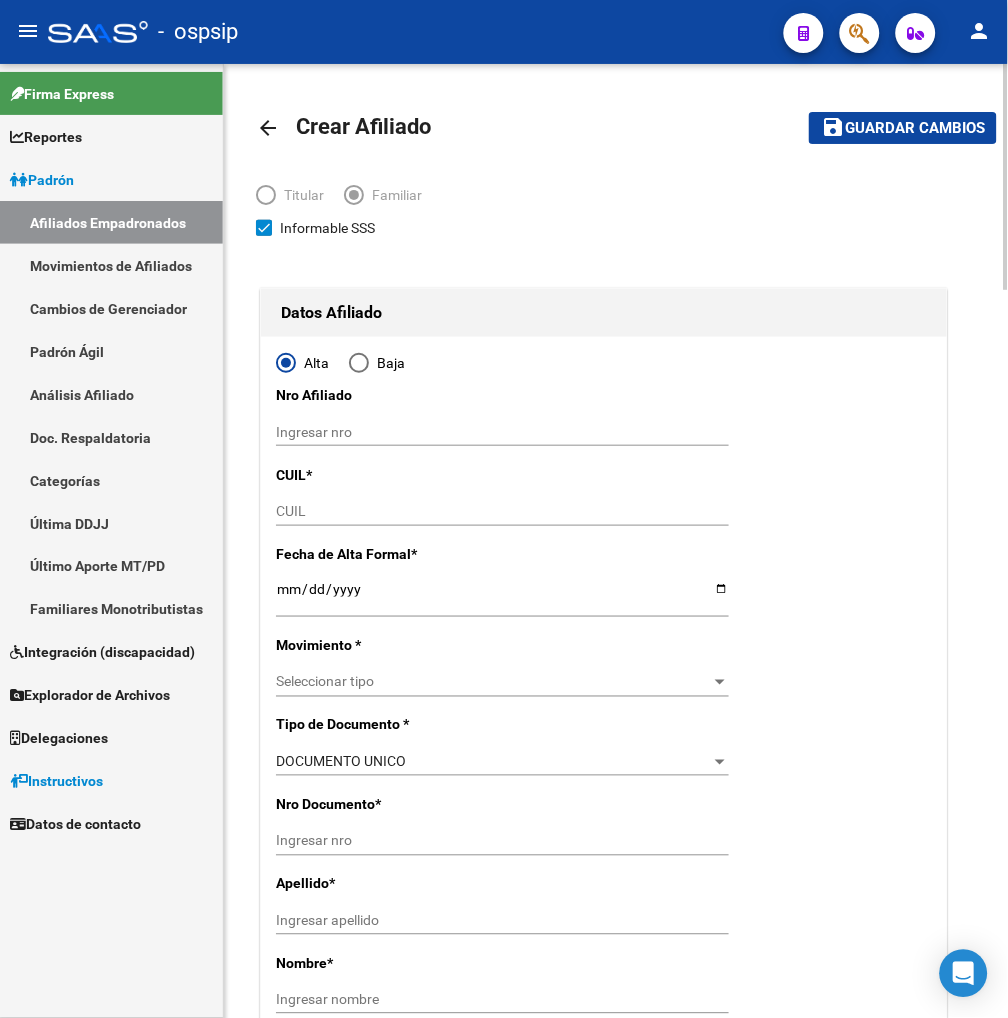 type on "[CUIL]" 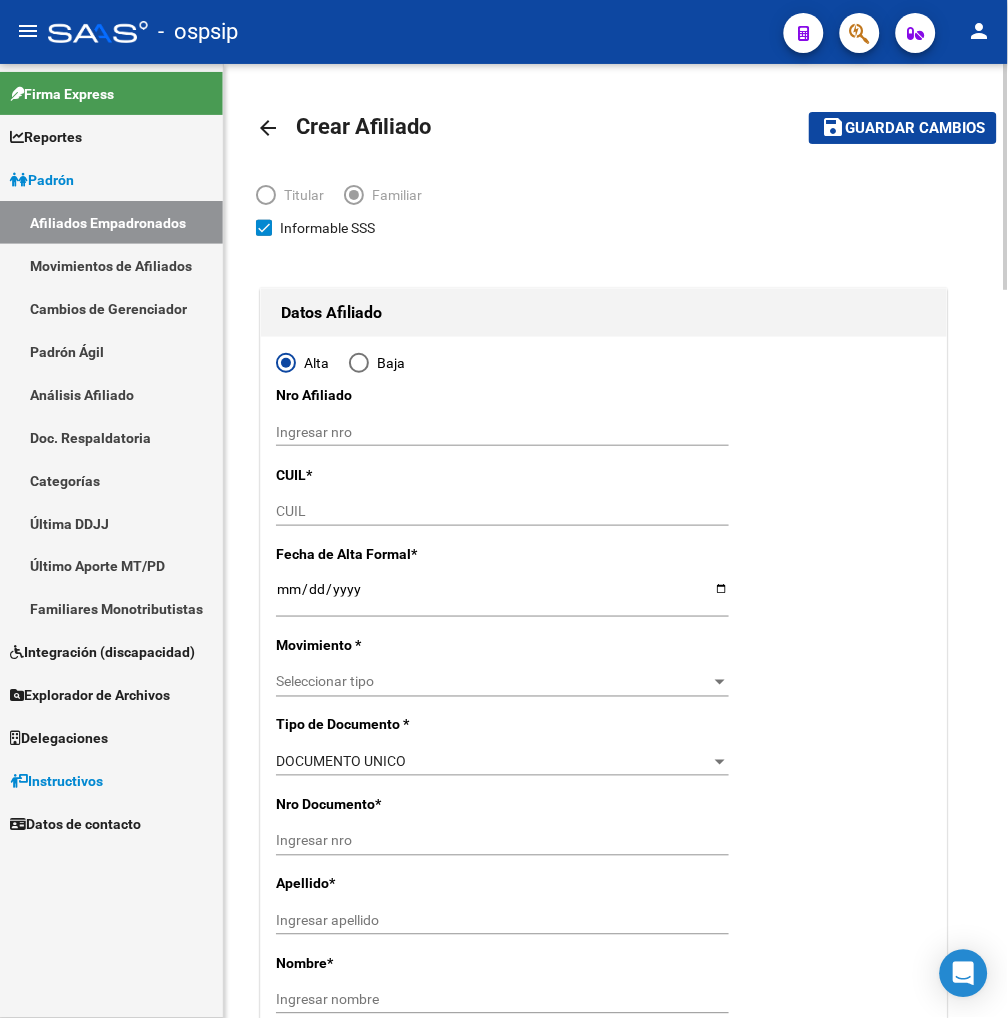 click on "CUIL" at bounding box center (502, 511) 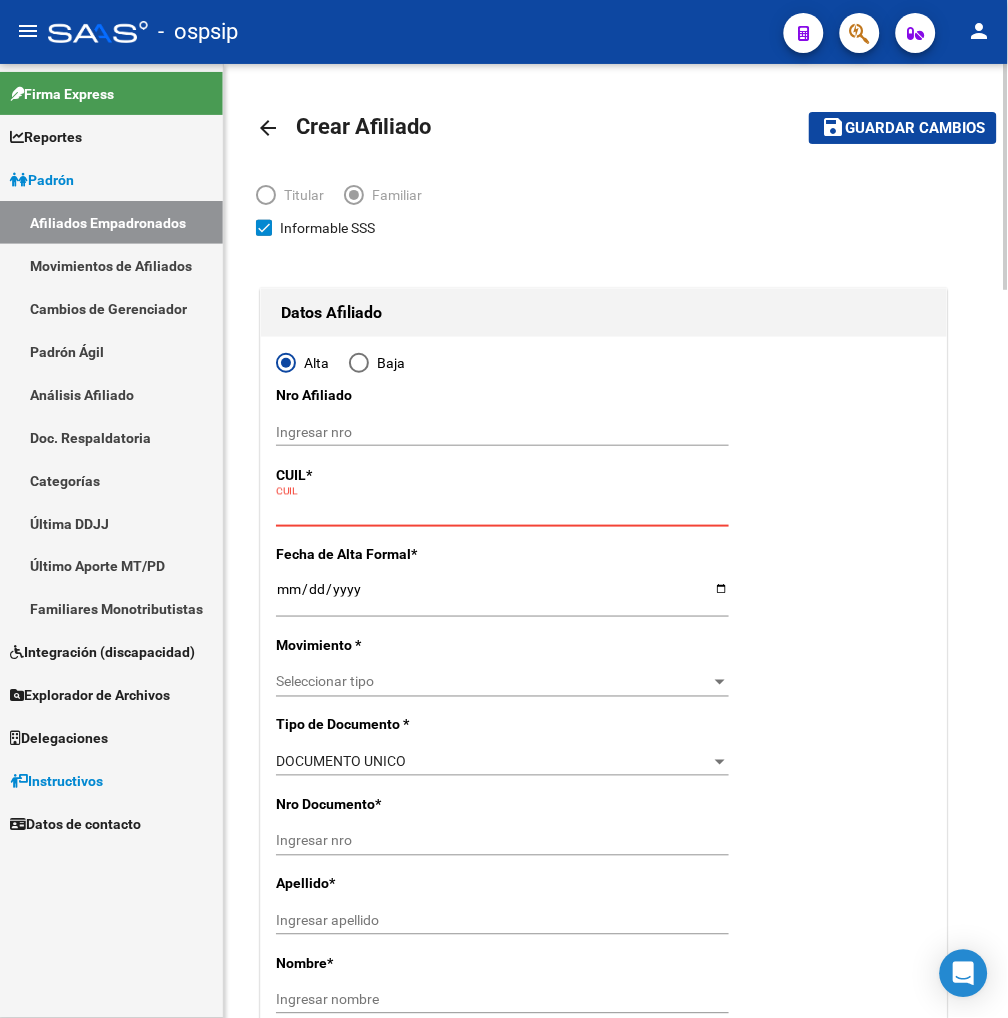 click on "CUIL" at bounding box center (502, 511) 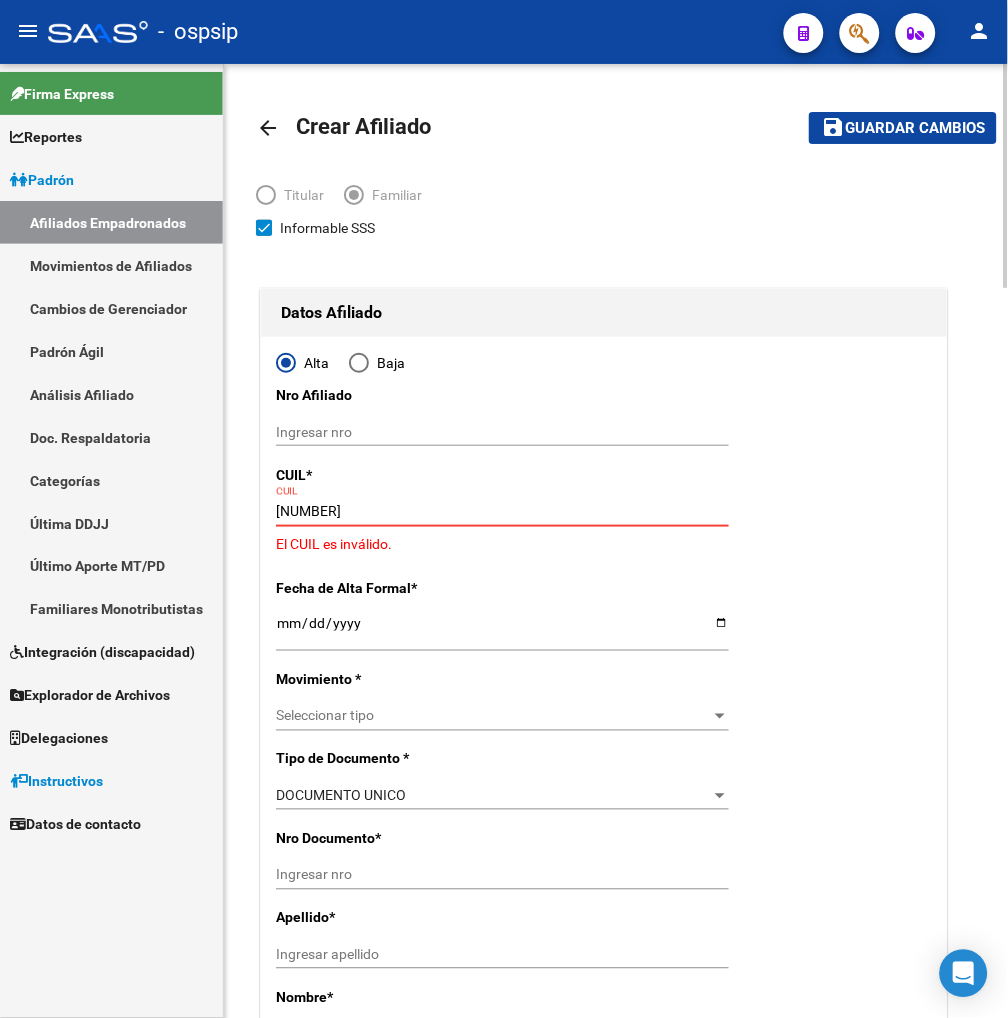 type on "[CUIL]" 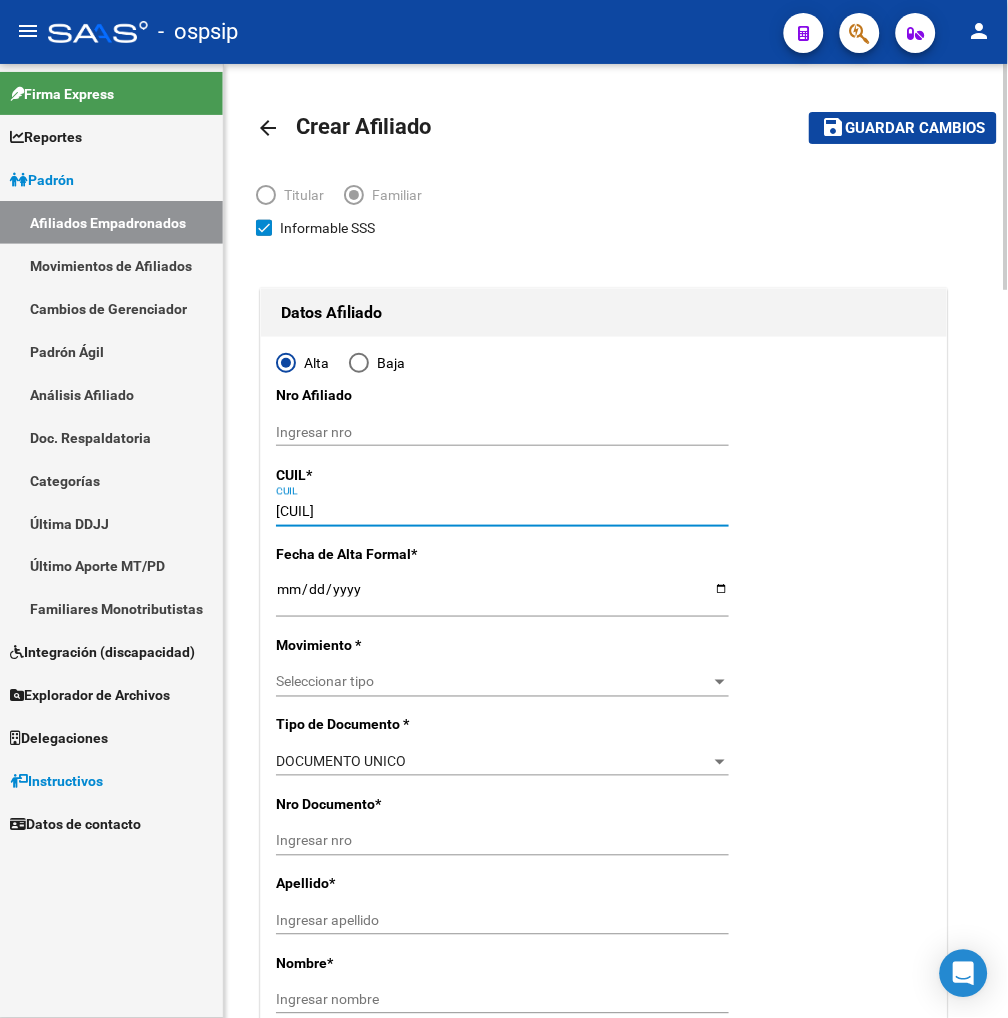 type on "48244285" 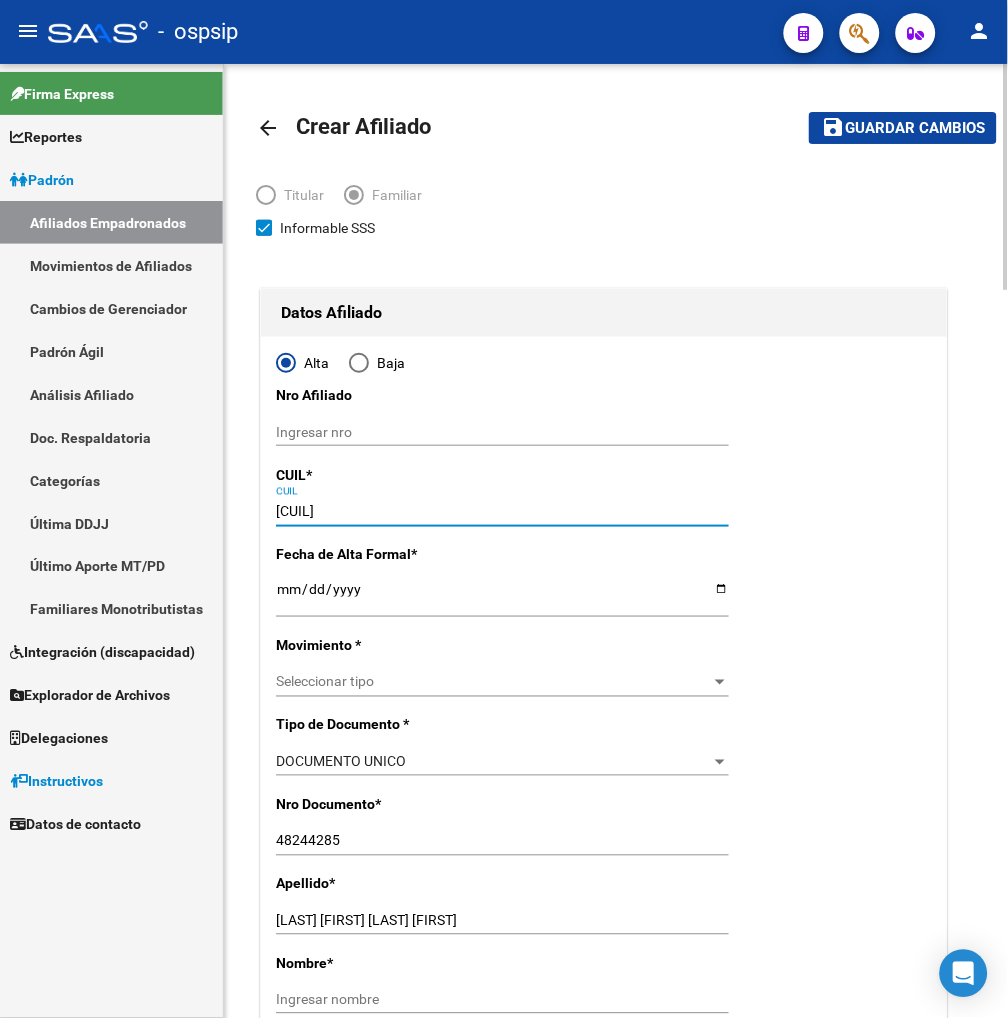 type on "[CUIL]" 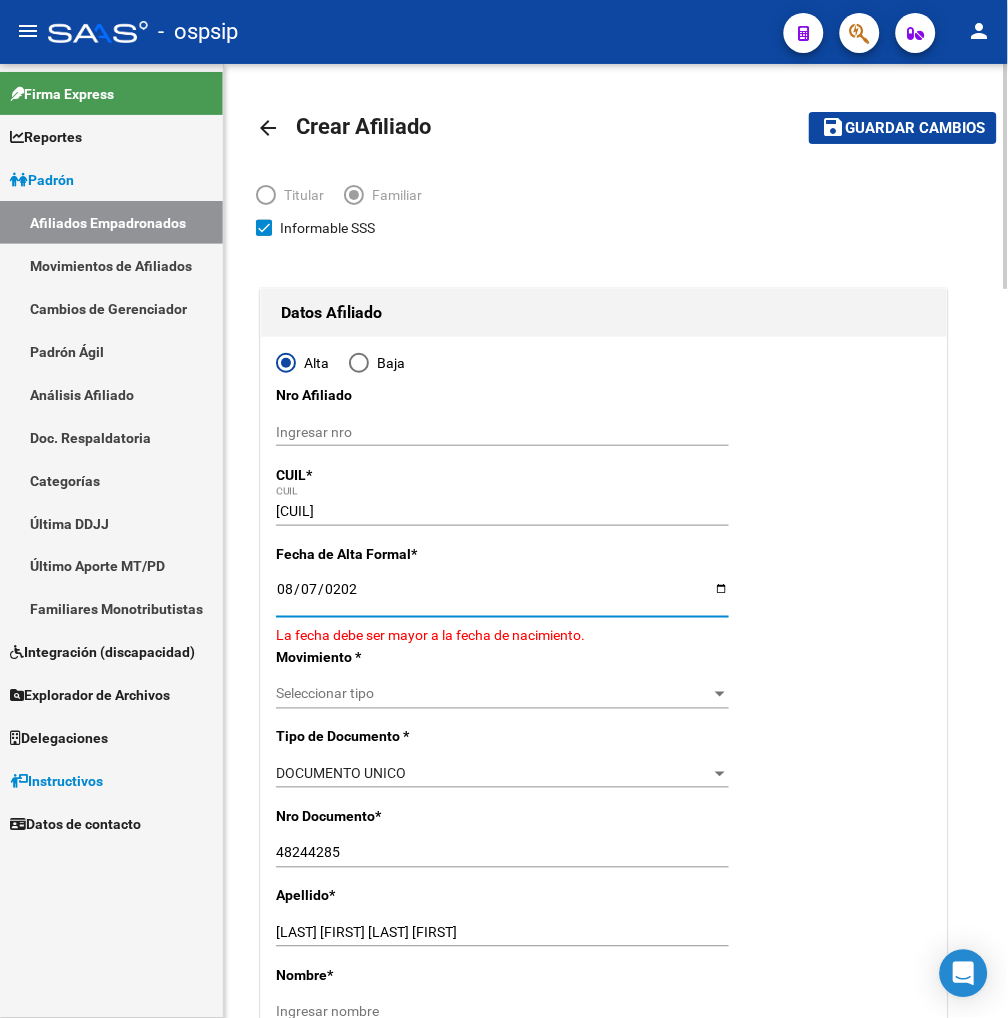 type on "2025-08-07" 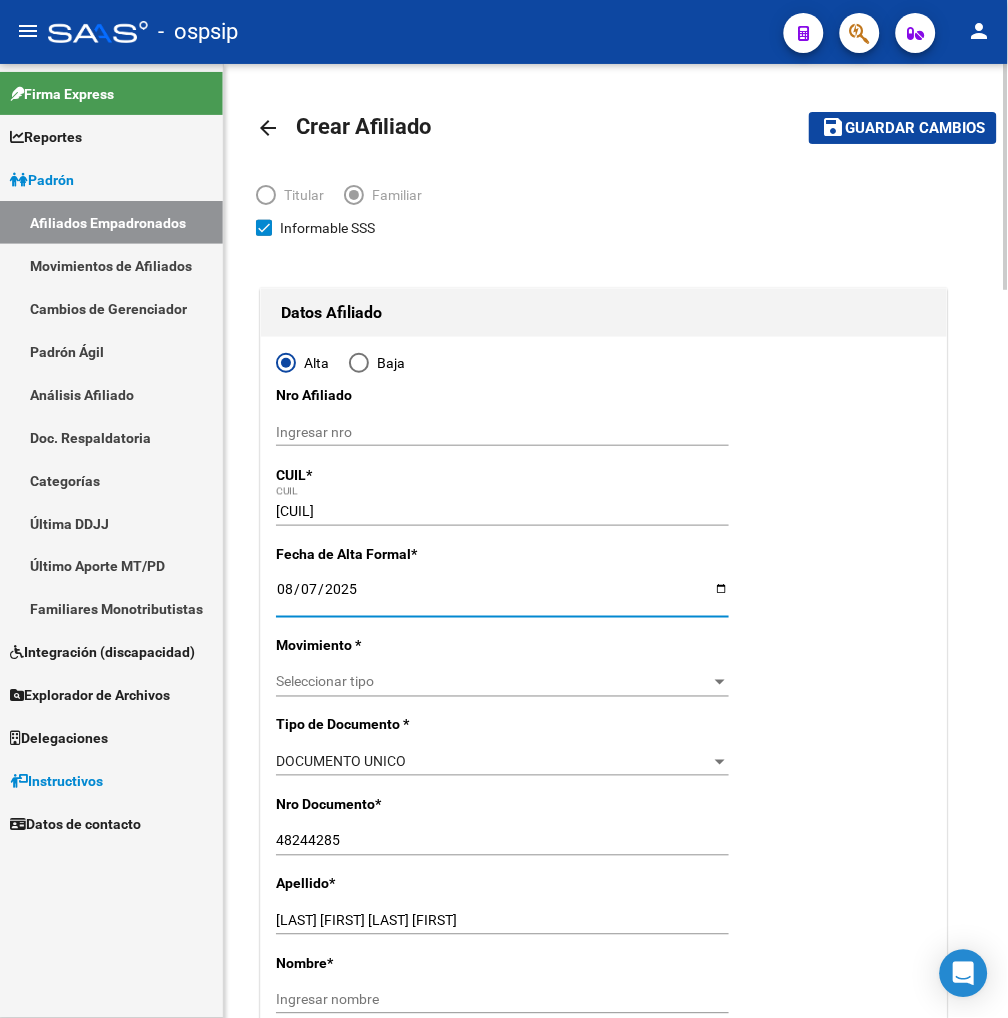 click on "Seleccionar tipo" at bounding box center (493, 682) 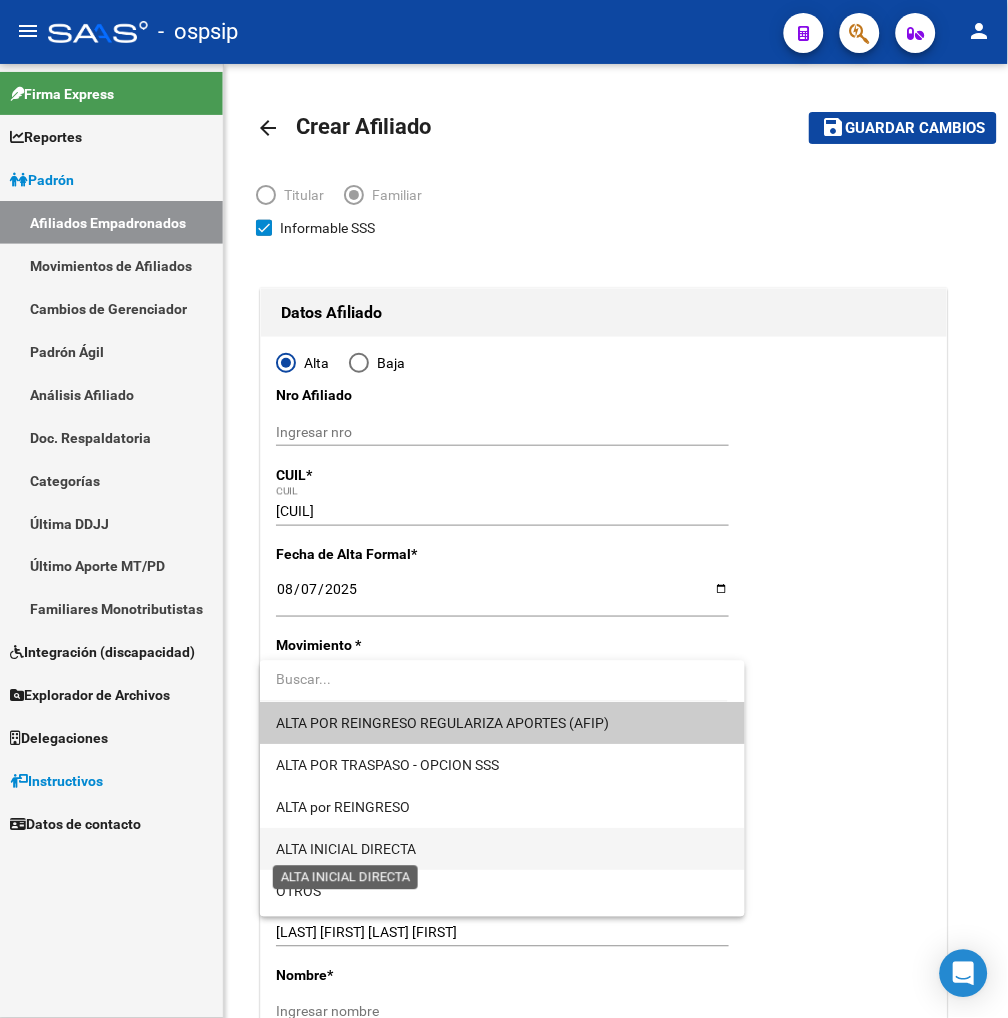 click on "ALTA INICIAL DIRECTA" at bounding box center (346, 850) 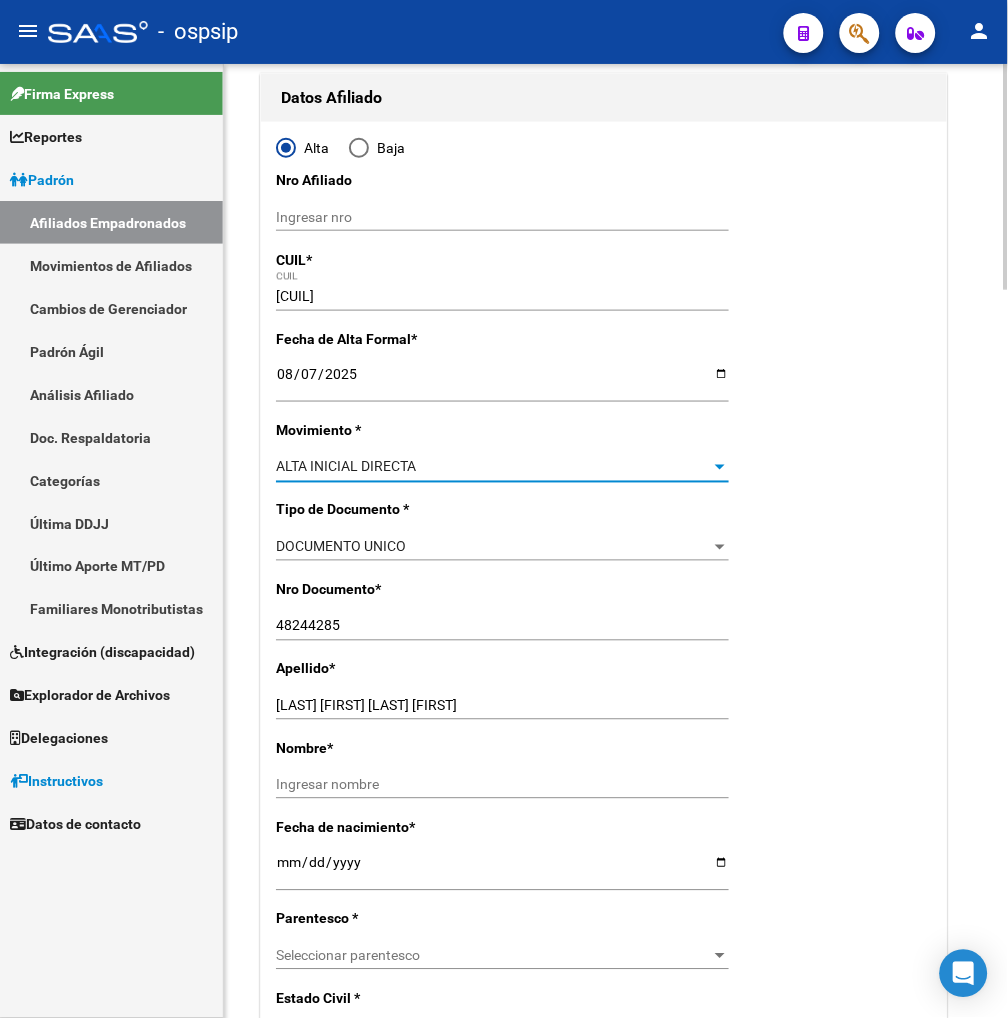 scroll, scrollTop: 222, scrollLeft: 0, axis: vertical 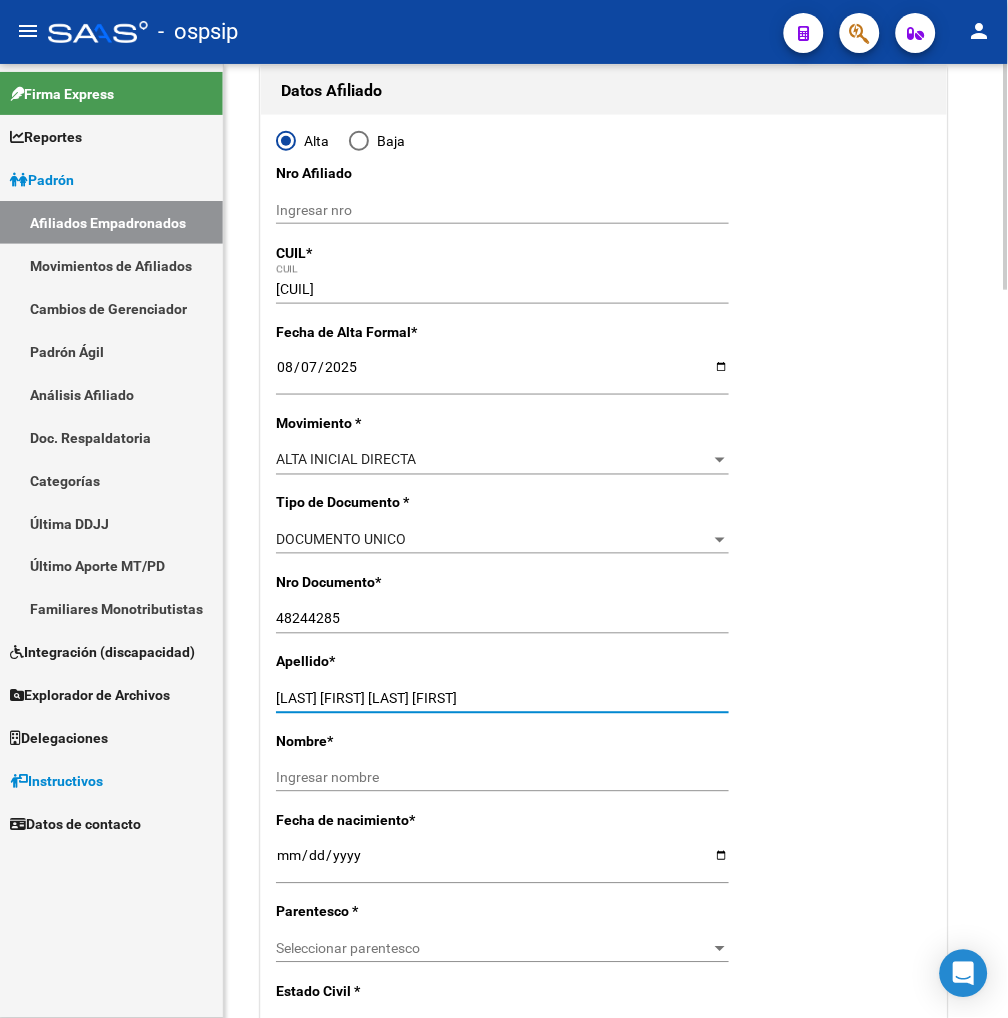 drag, startPoint x: 410, startPoint y: 694, endPoint x: 570, endPoint y: 694, distance: 160 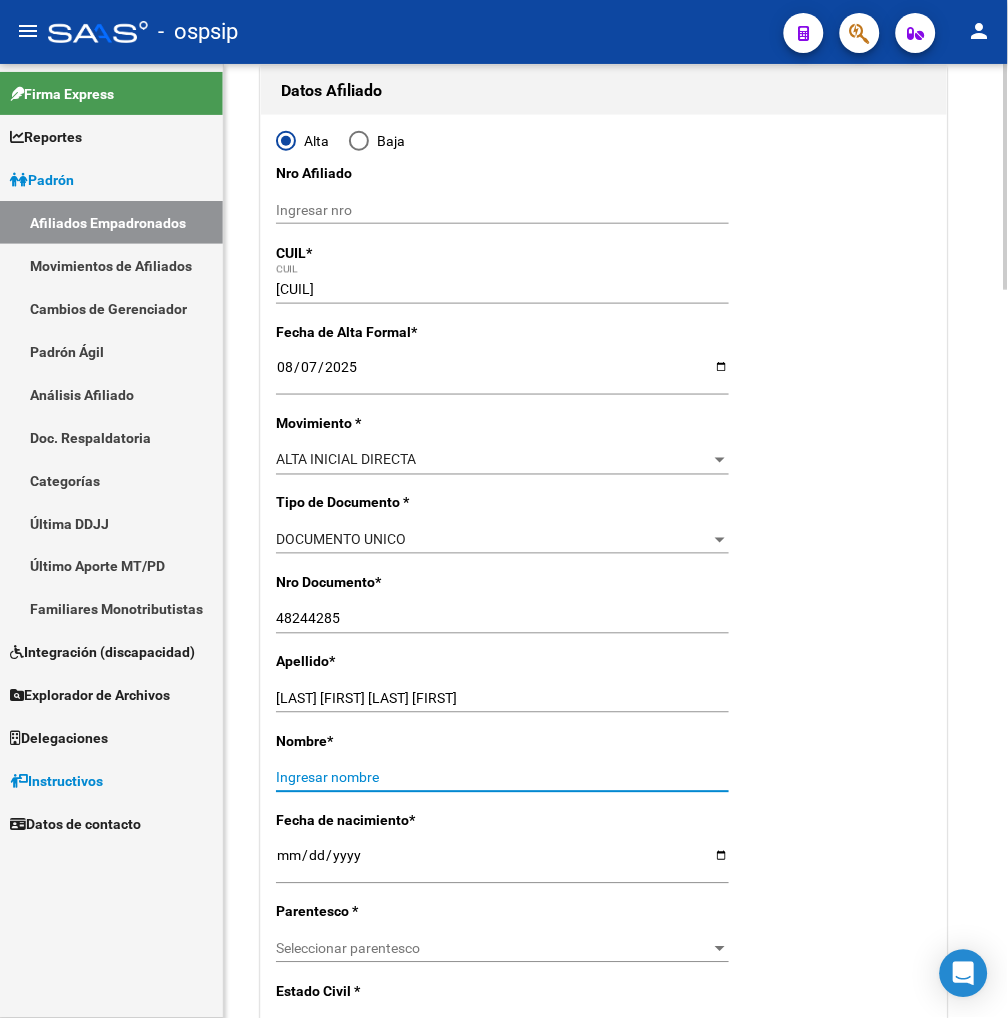 paste on "[FIRST] [LAST]" 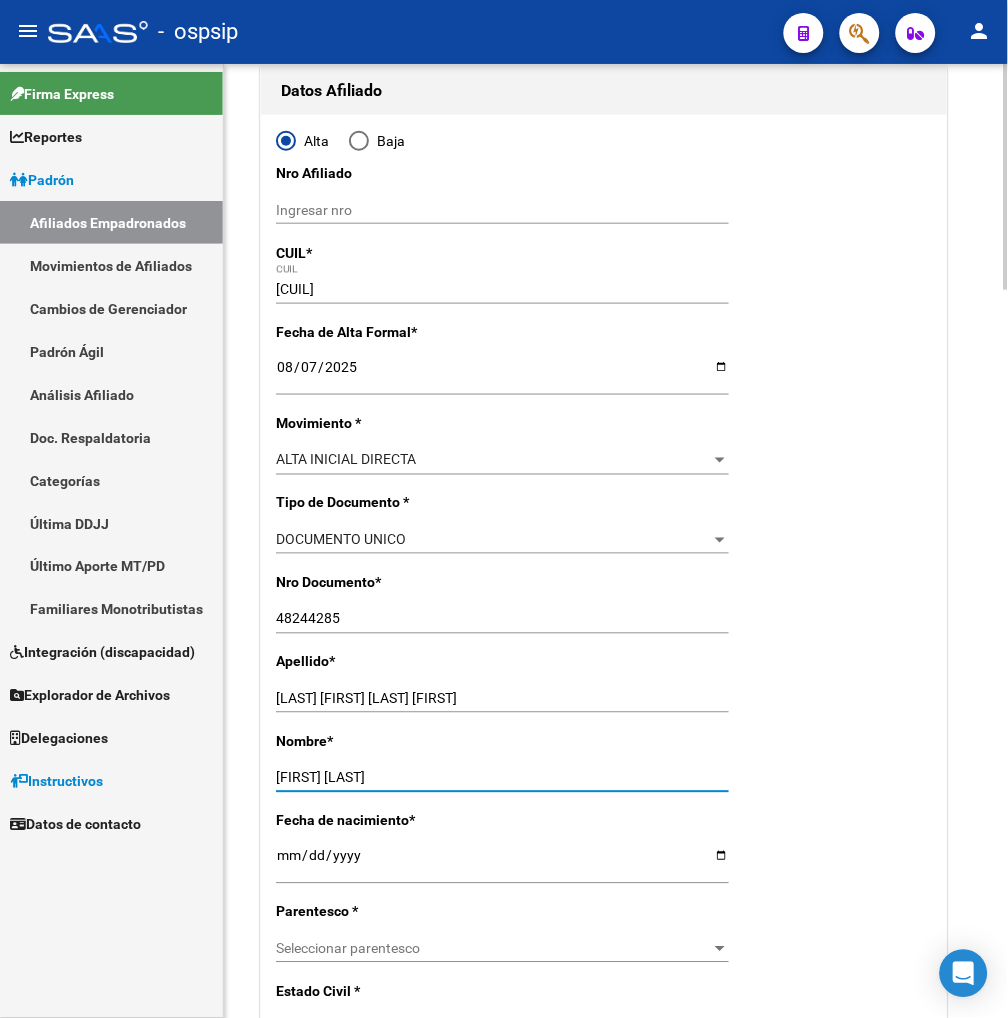 type on "[FIRST] [LAST]" 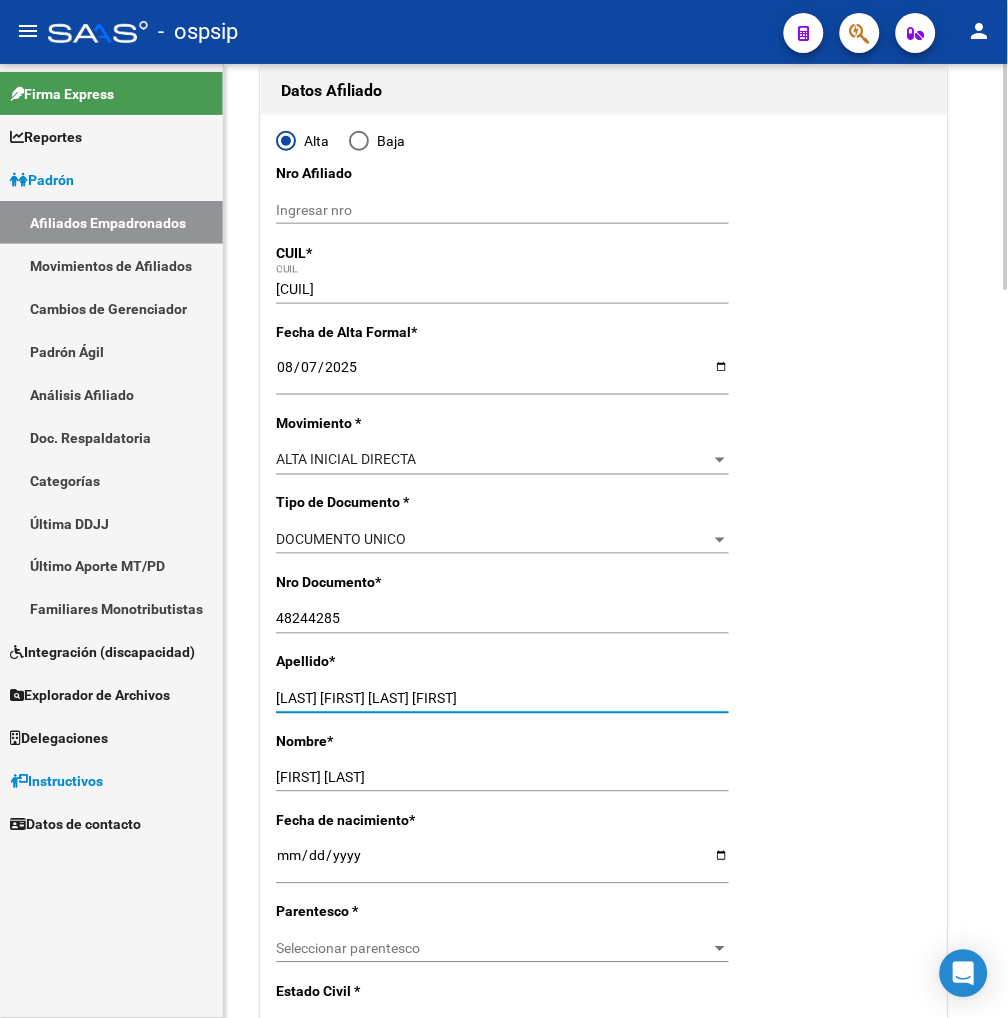 drag, startPoint x: 411, startPoint y: 700, endPoint x: 614, endPoint y: 657, distance: 207.50421 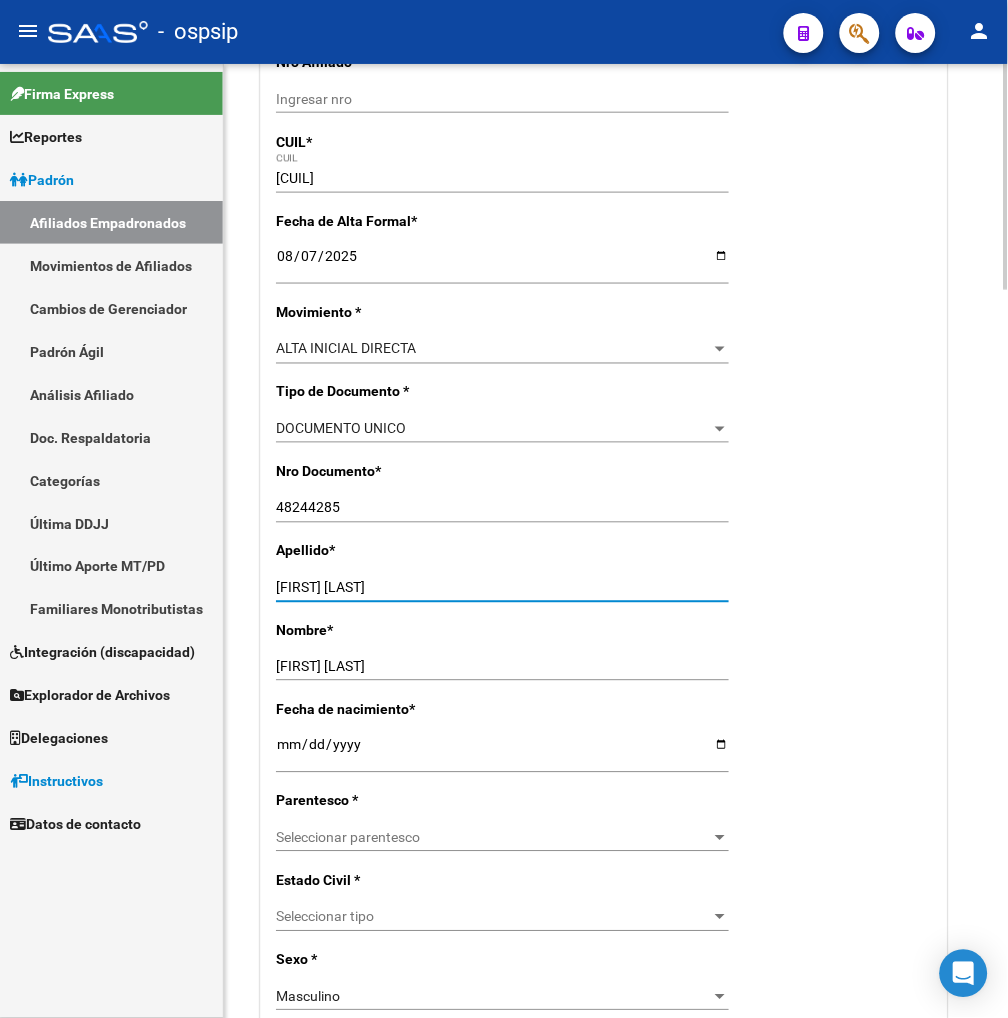 scroll, scrollTop: 555, scrollLeft: 0, axis: vertical 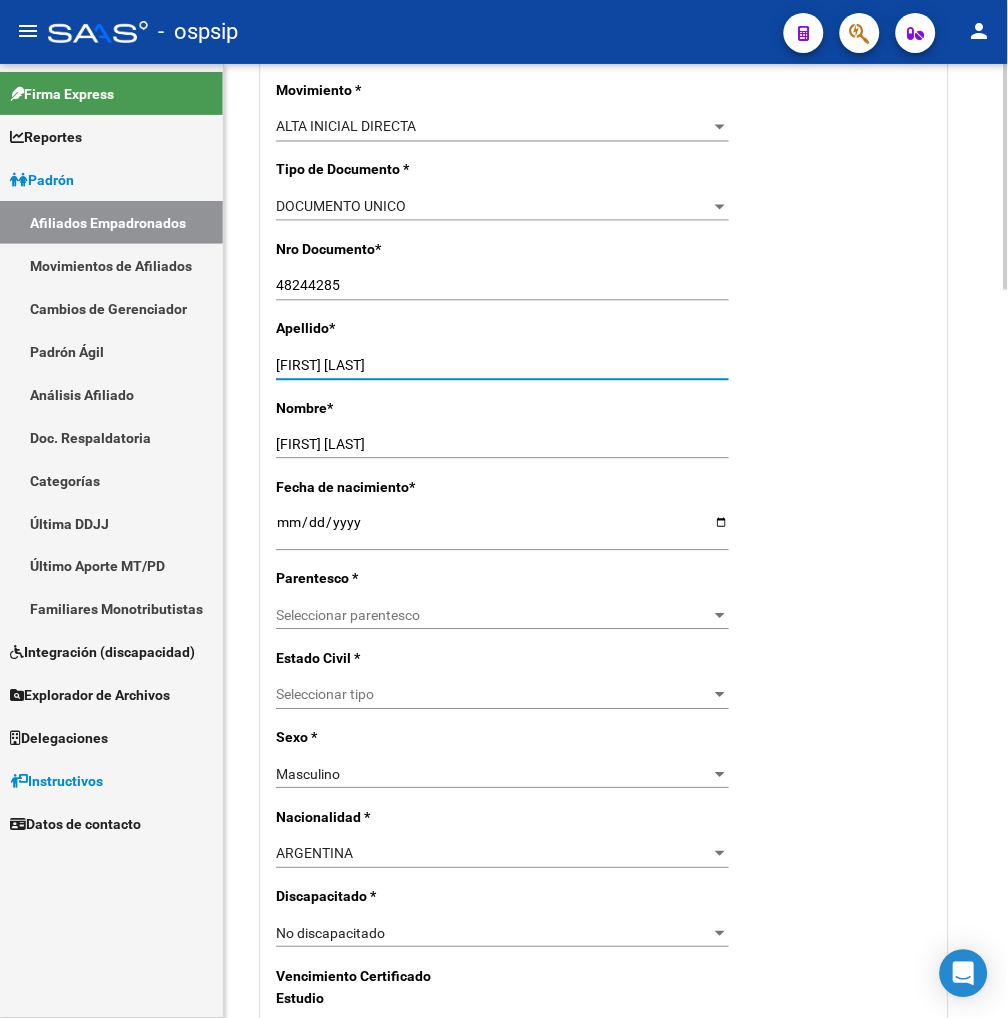 type on "[FIRST] [LAST]" 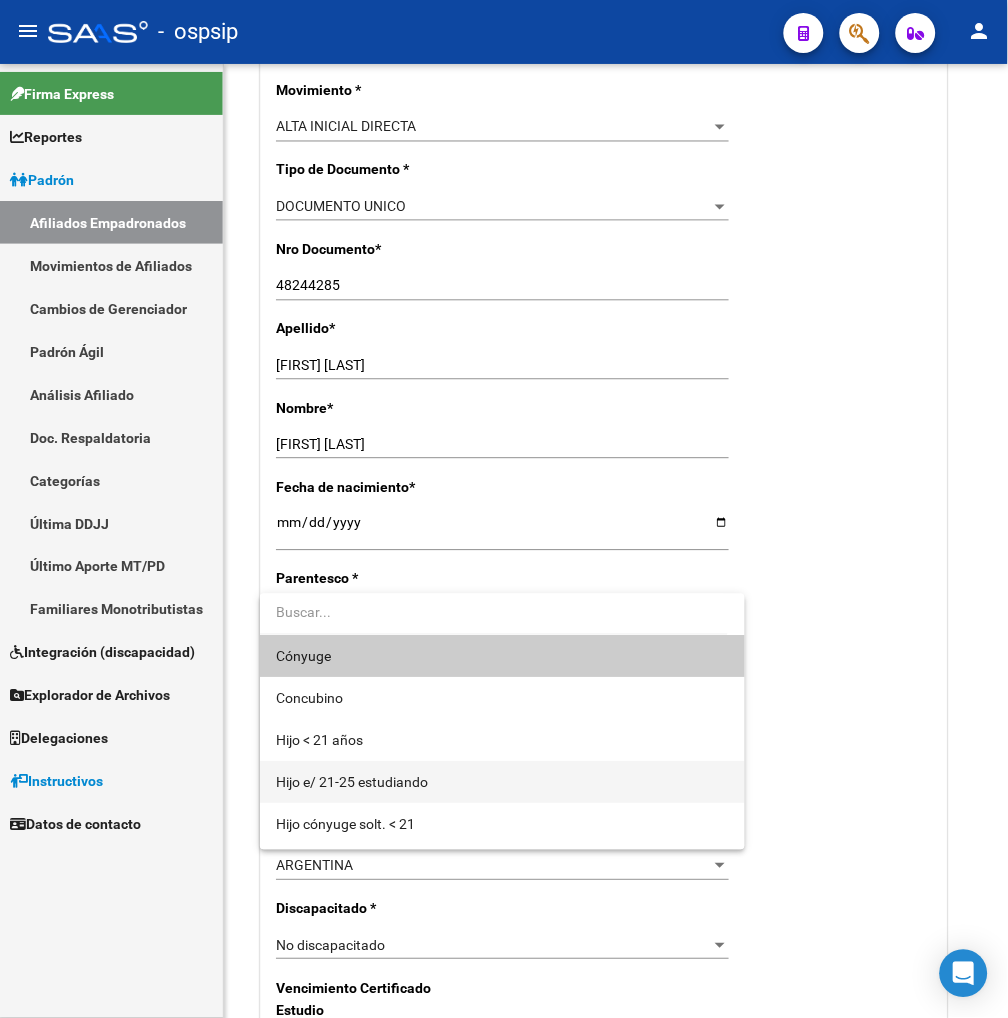 click on "Hijo e/ 21-25 estudiando" at bounding box center [502, 783] 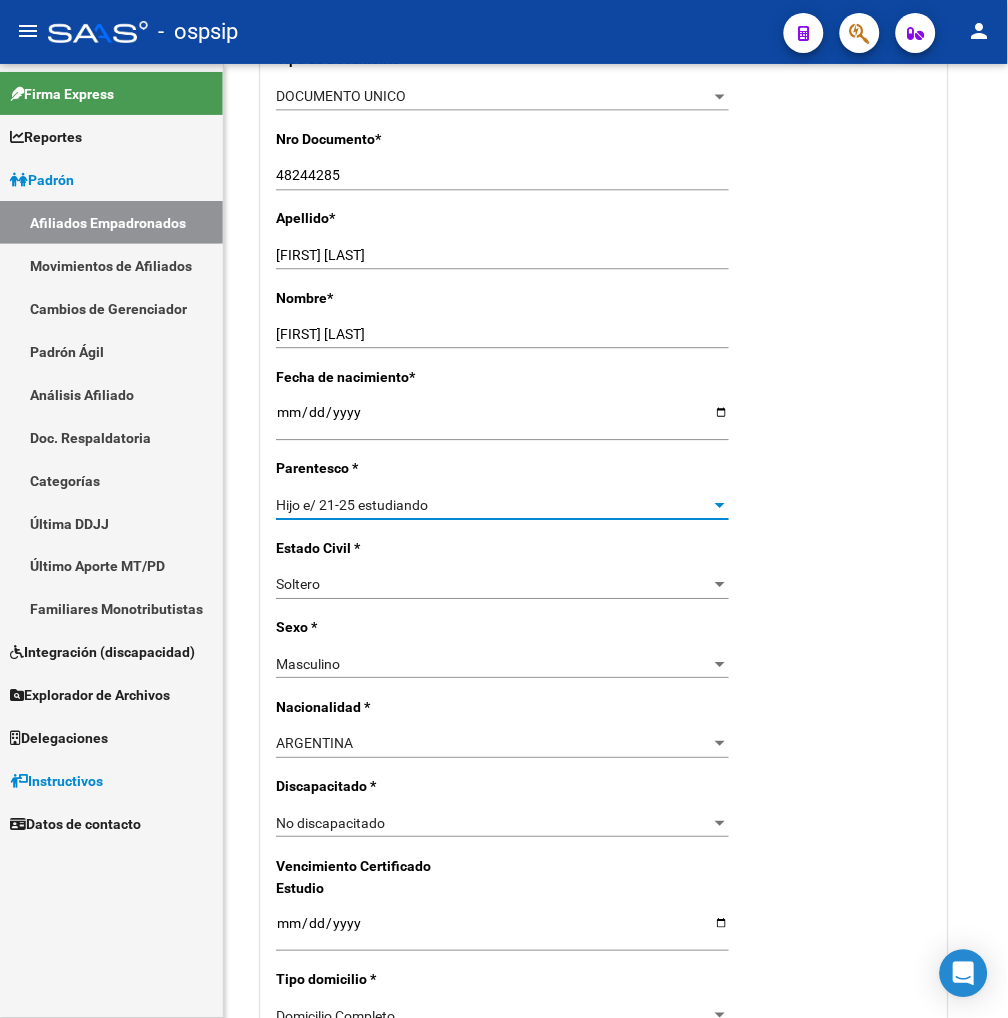 scroll, scrollTop: 555, scrollLeft: 0, axis: vertical 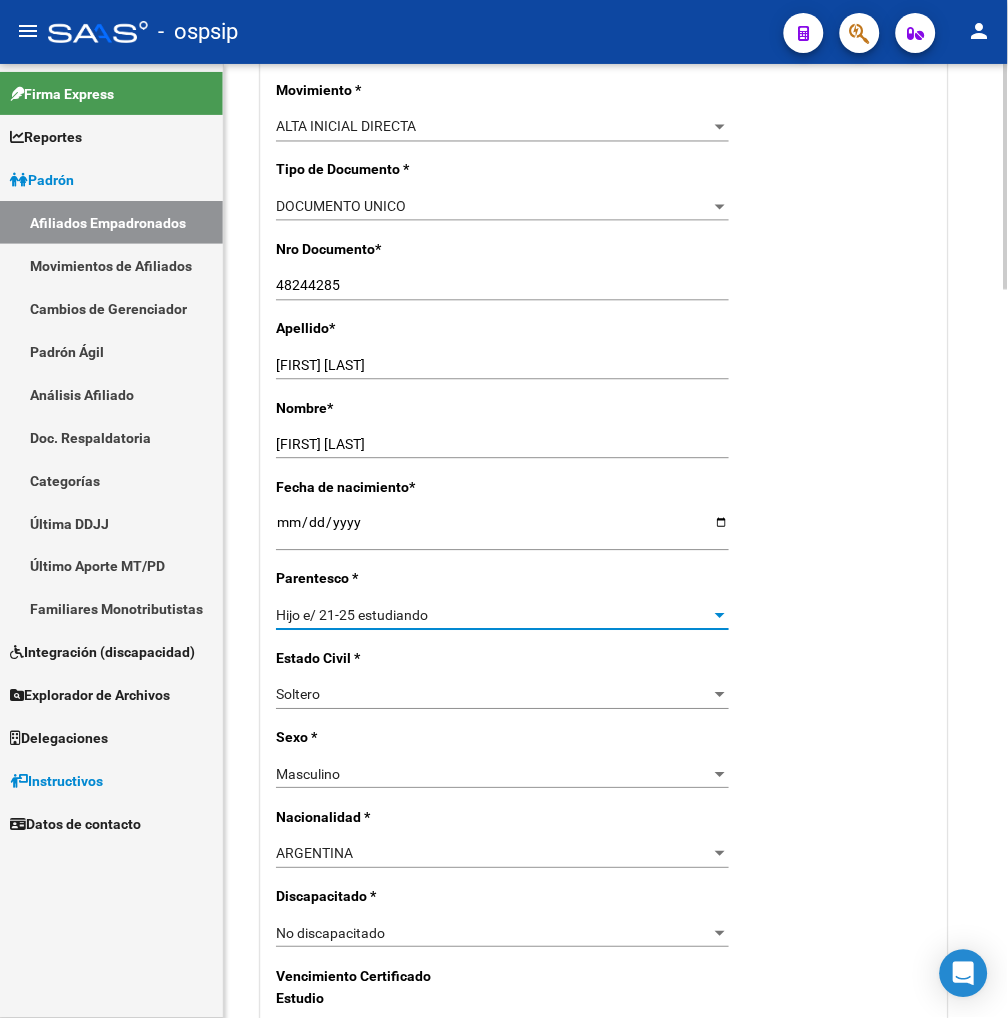 click on "Hijo e/ 21-25 estudiando" at bounding box center [493, 616] 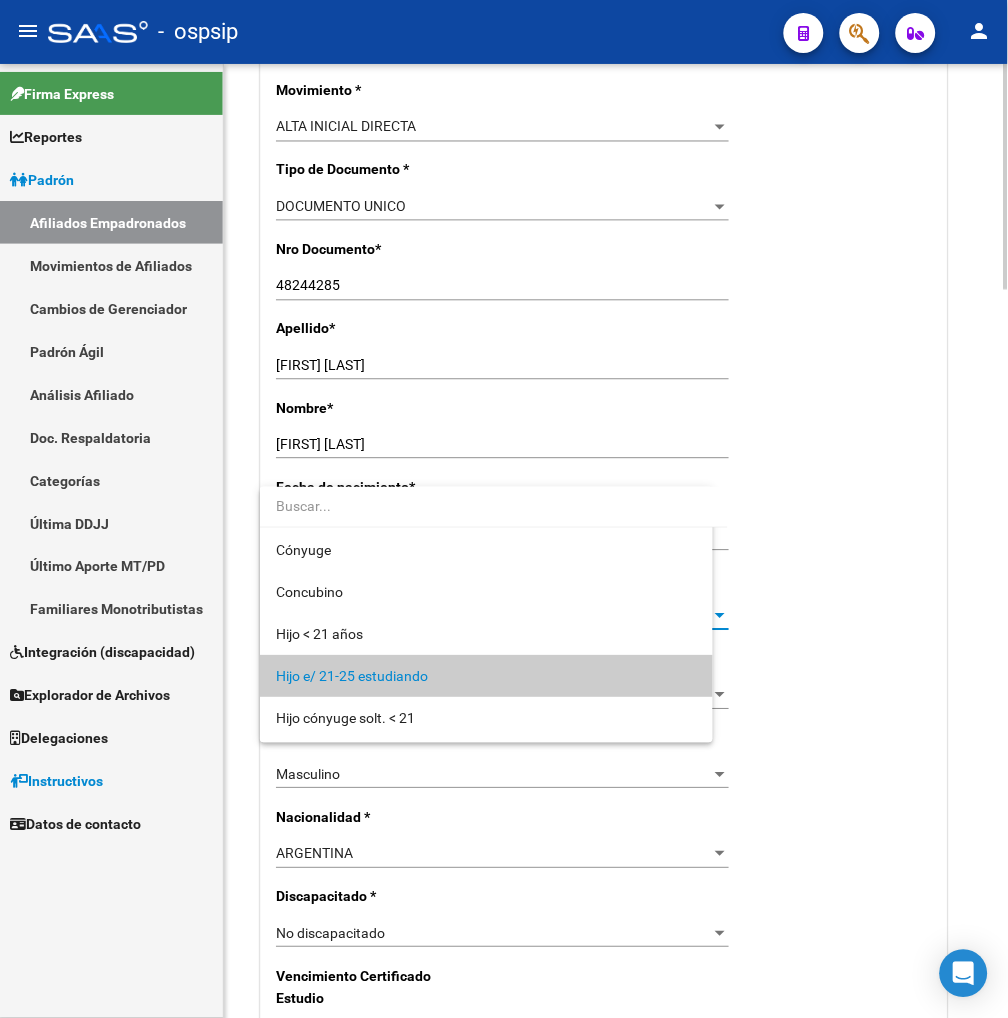 scroll, scrollTop: 61, scrollLeft: 0, axis: vertical 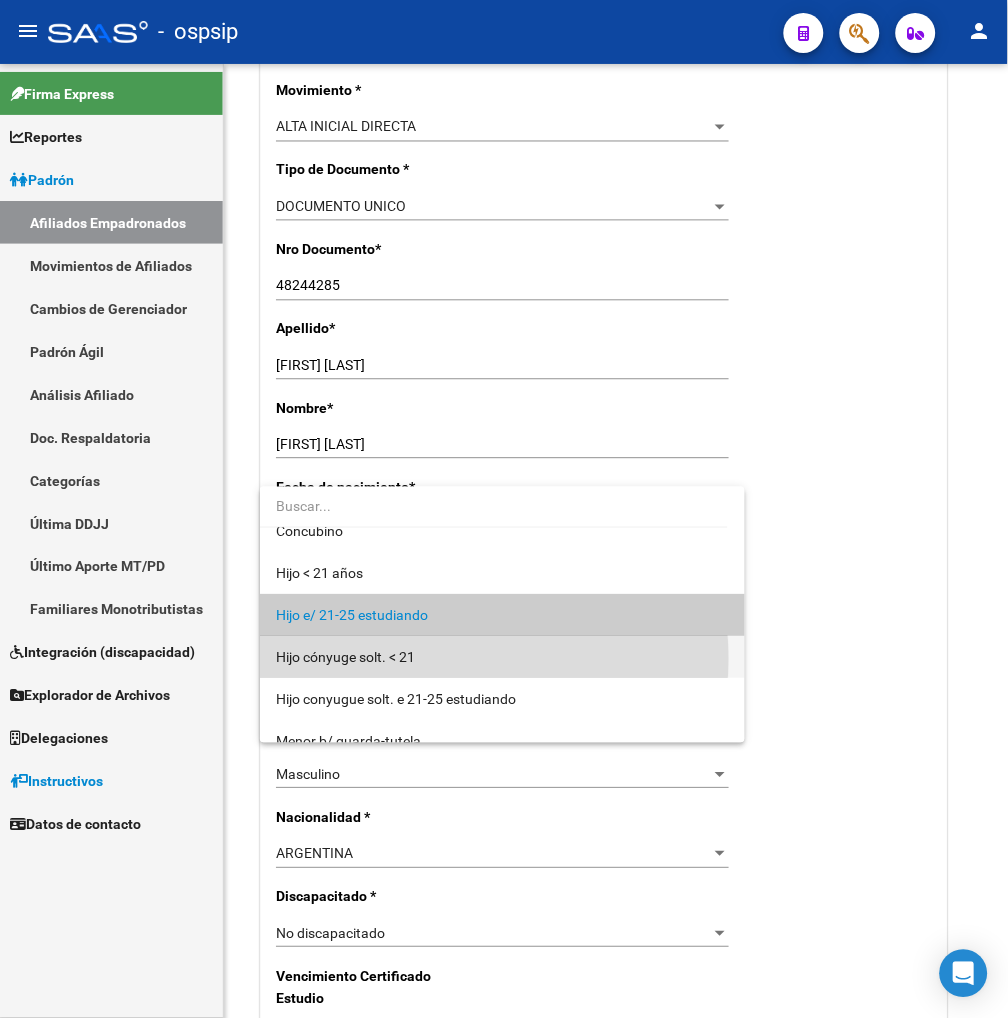 click on "Hijo cónyuge solt. < 21" at bounding box center (502, 657) 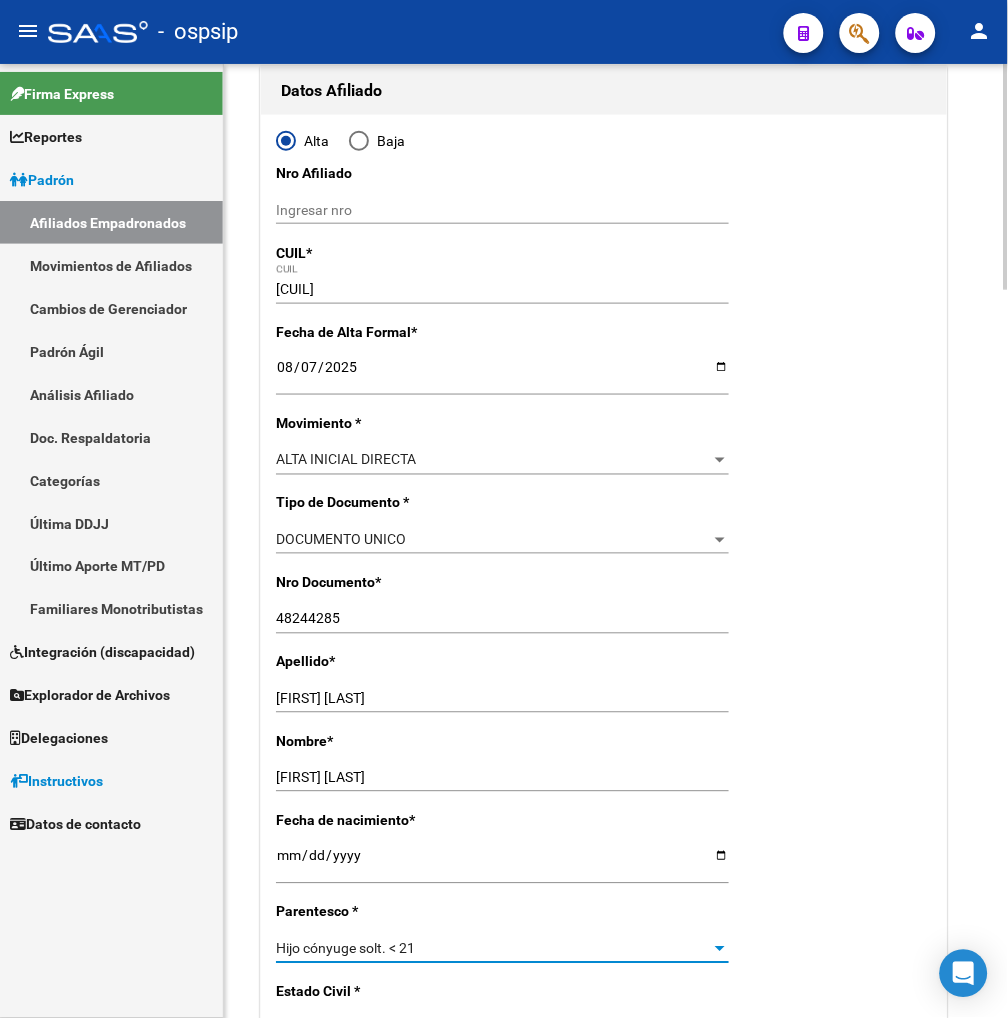 scroll, scrollTop: 0, scrollLeft: 0, axis: both 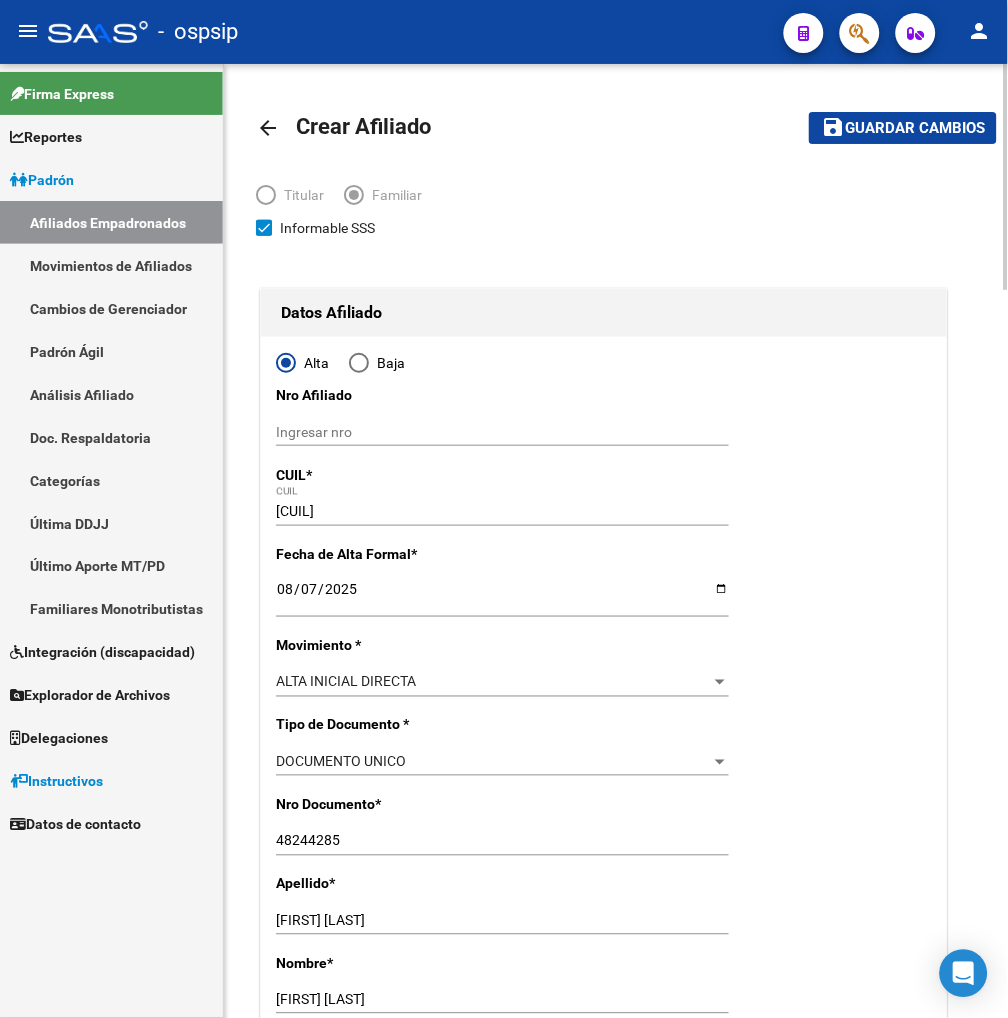 click on "Guardar cambios" 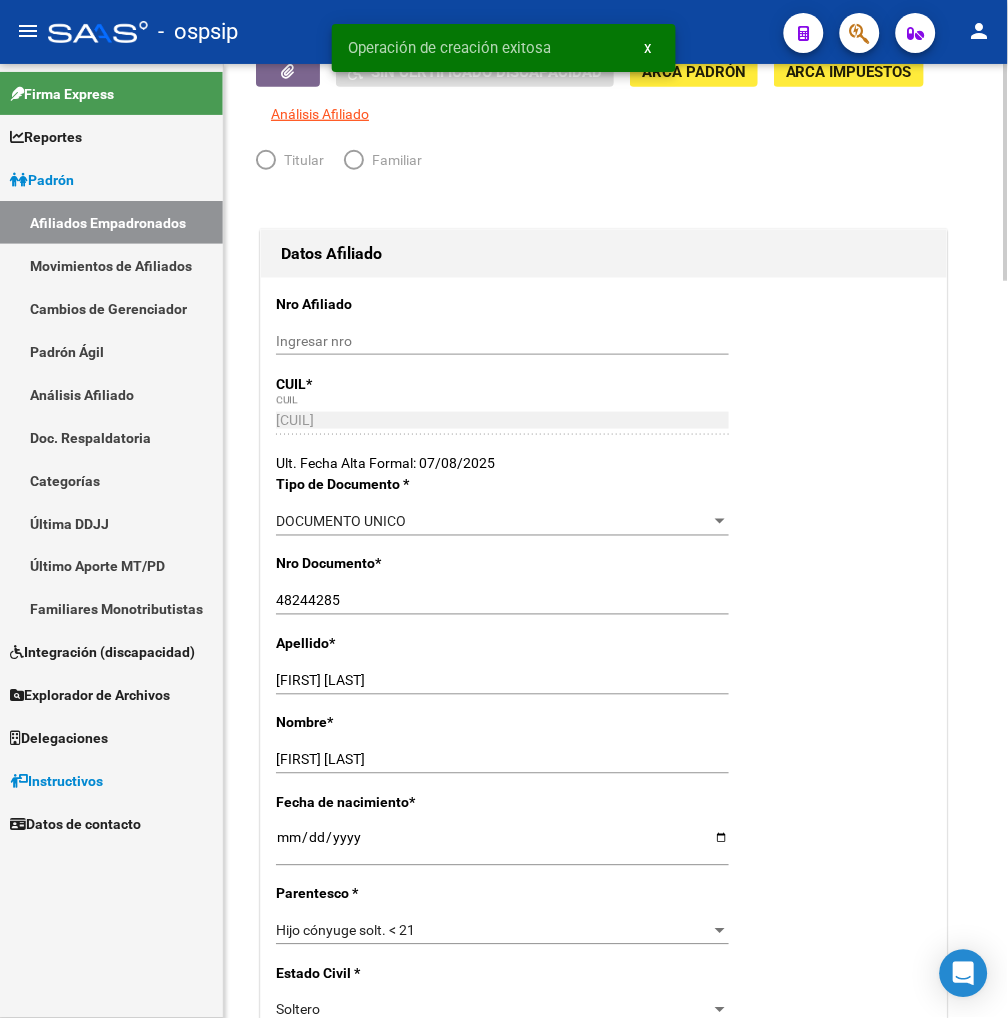 radio on "true" 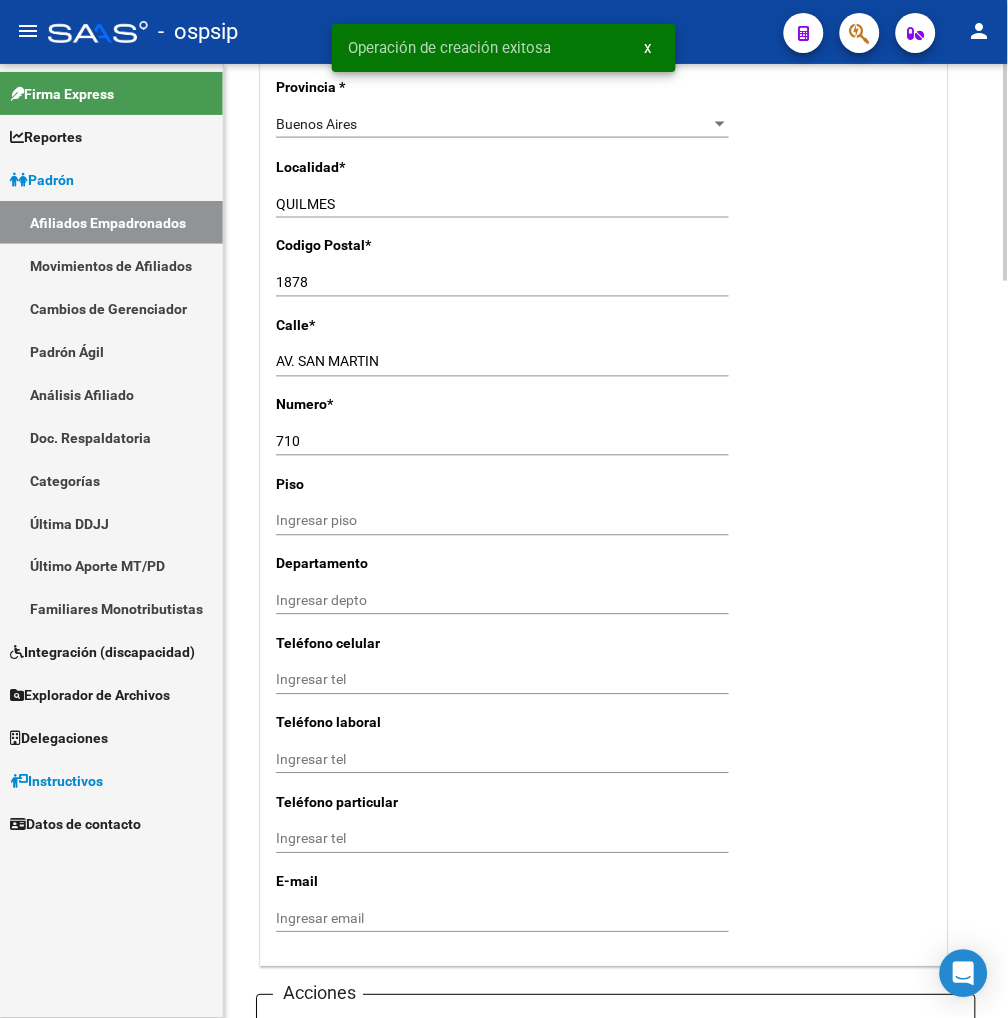 scroll, scrollTop: 1888, scrollLeft: 0, axis: vertical 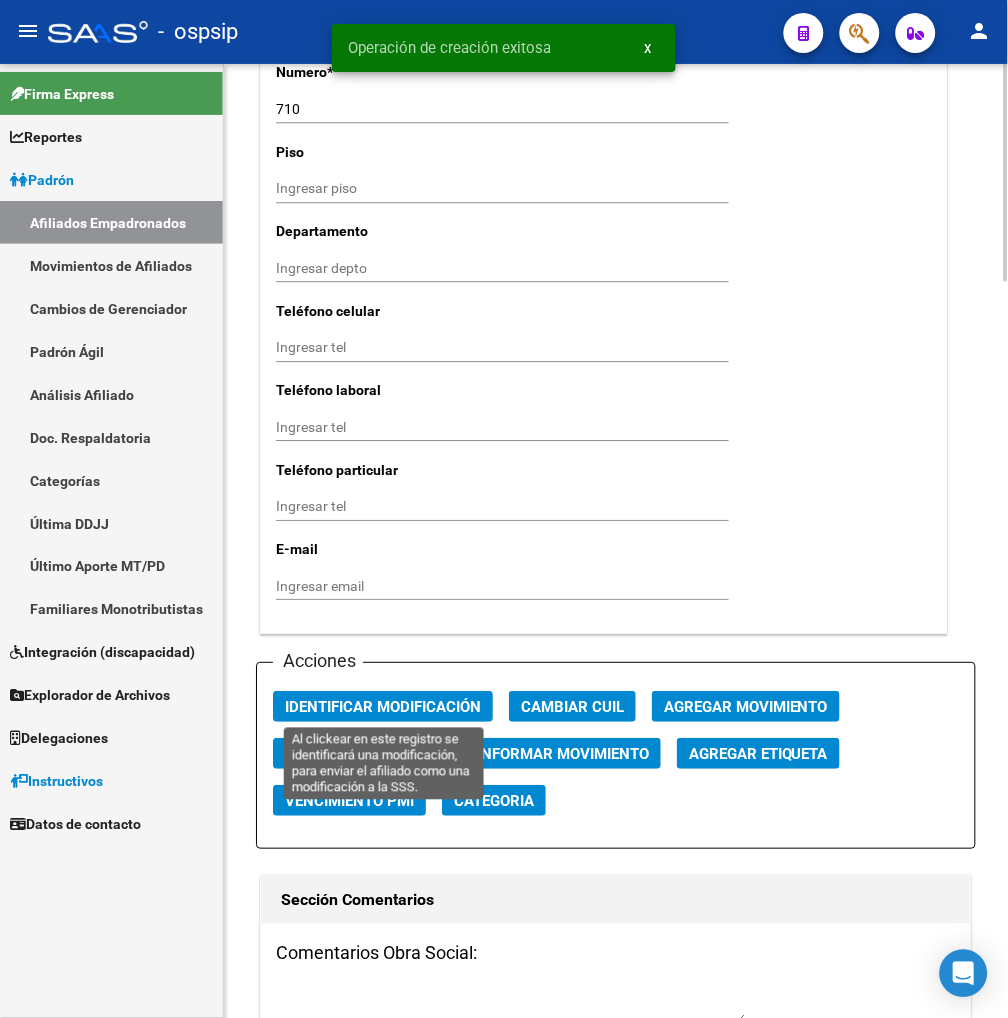 click on "Identificar Modificación" 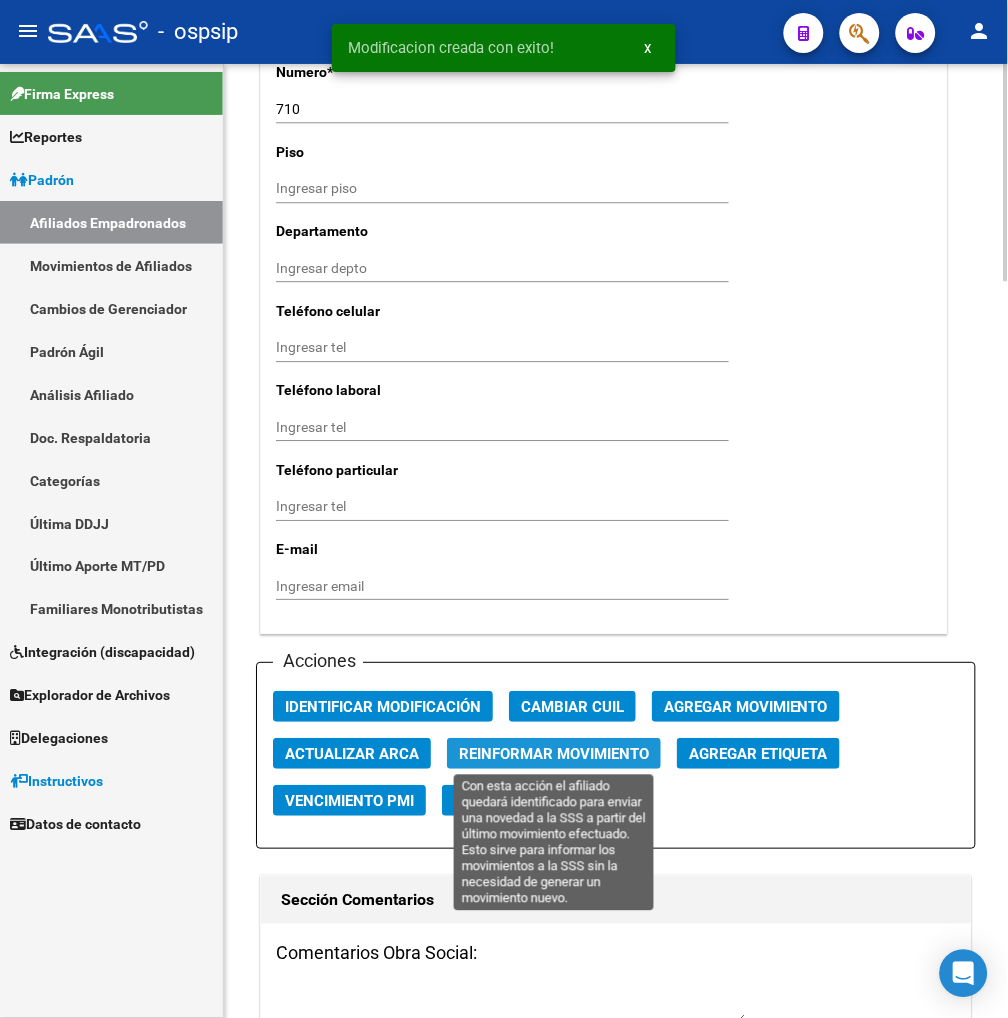 click on "Reinformar Movimiento" 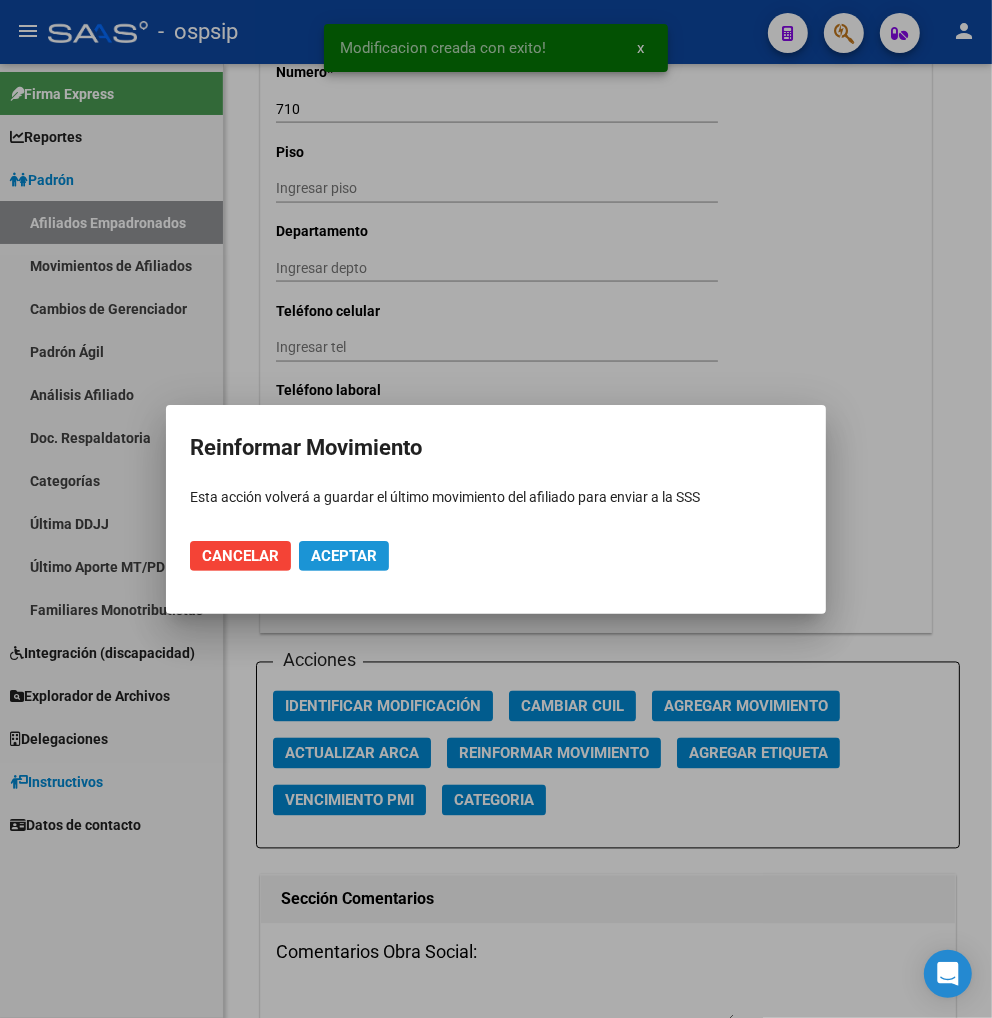 click on "Aceptar" at bounding box center [344, 556] 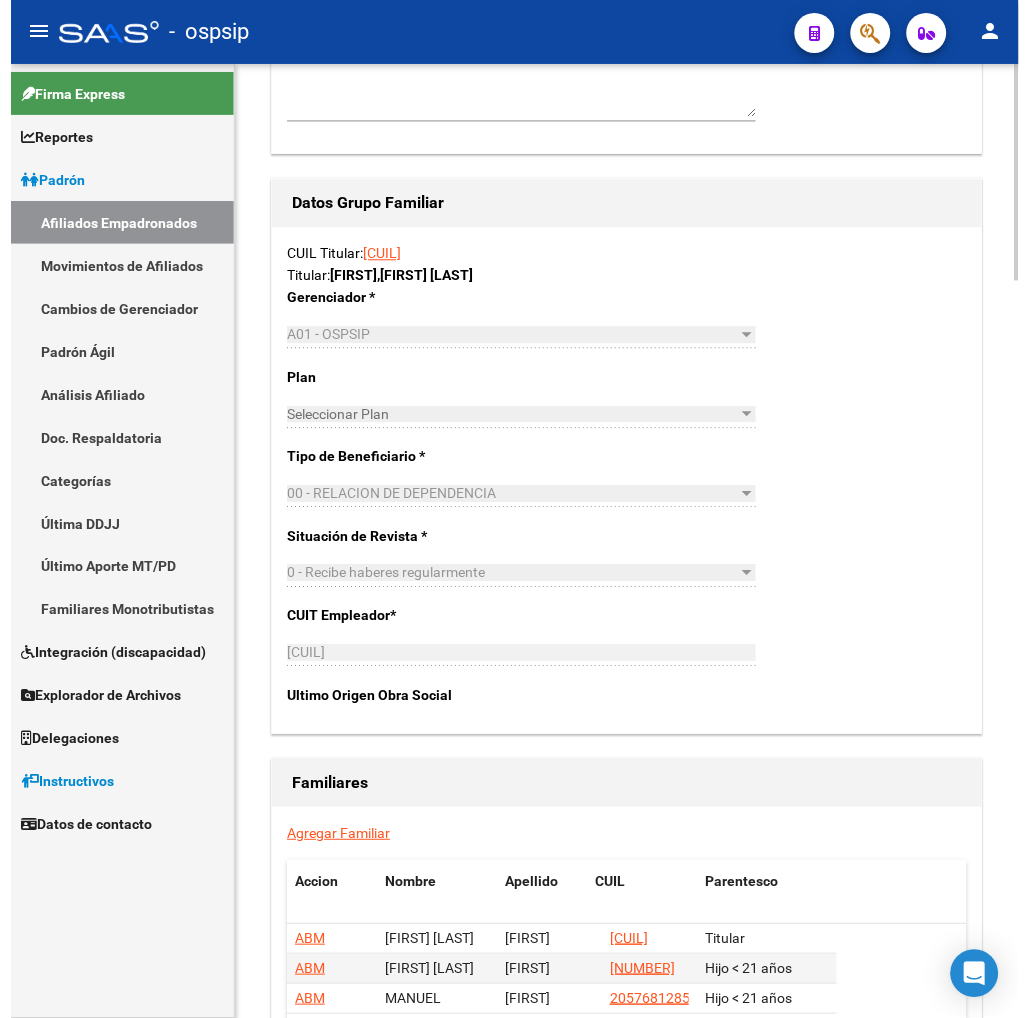 scroll, scrollTop: 3111, scrollLeft: 0, axis: vertical 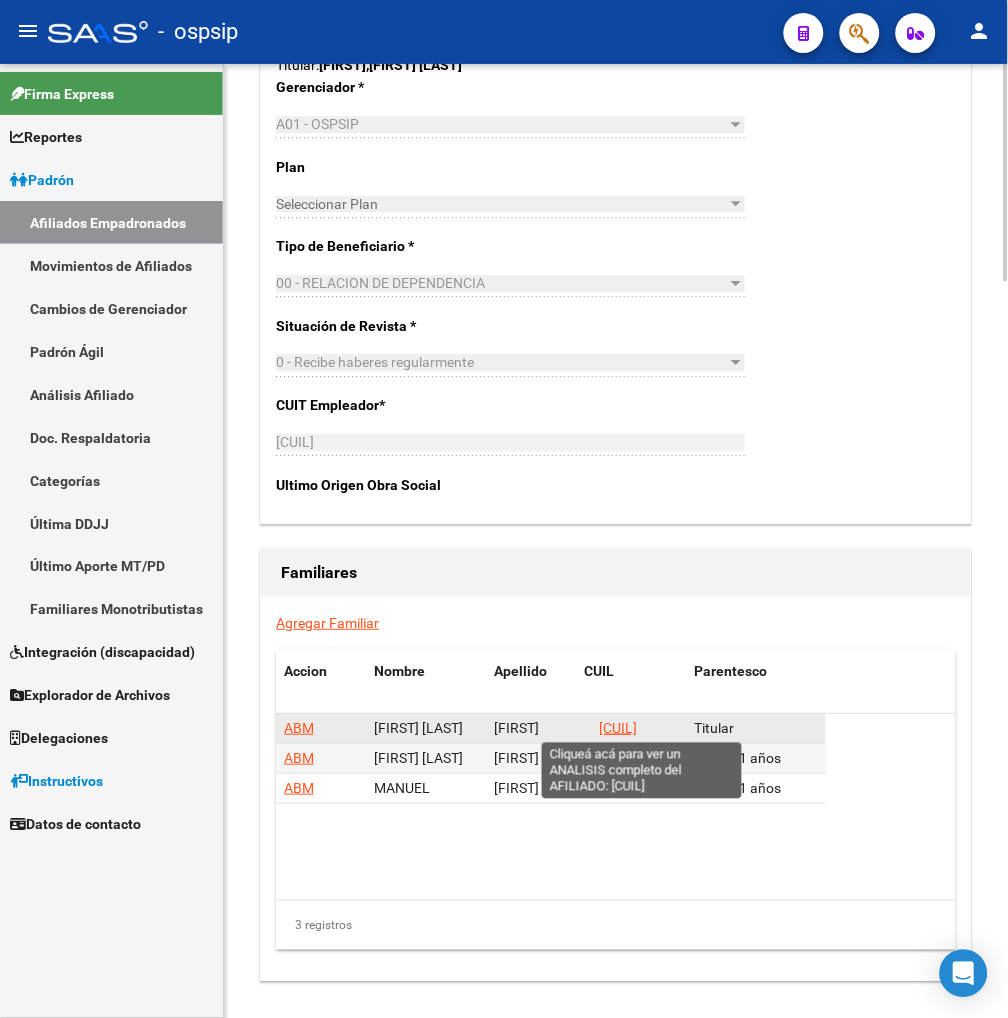 click on "[CUIL]" 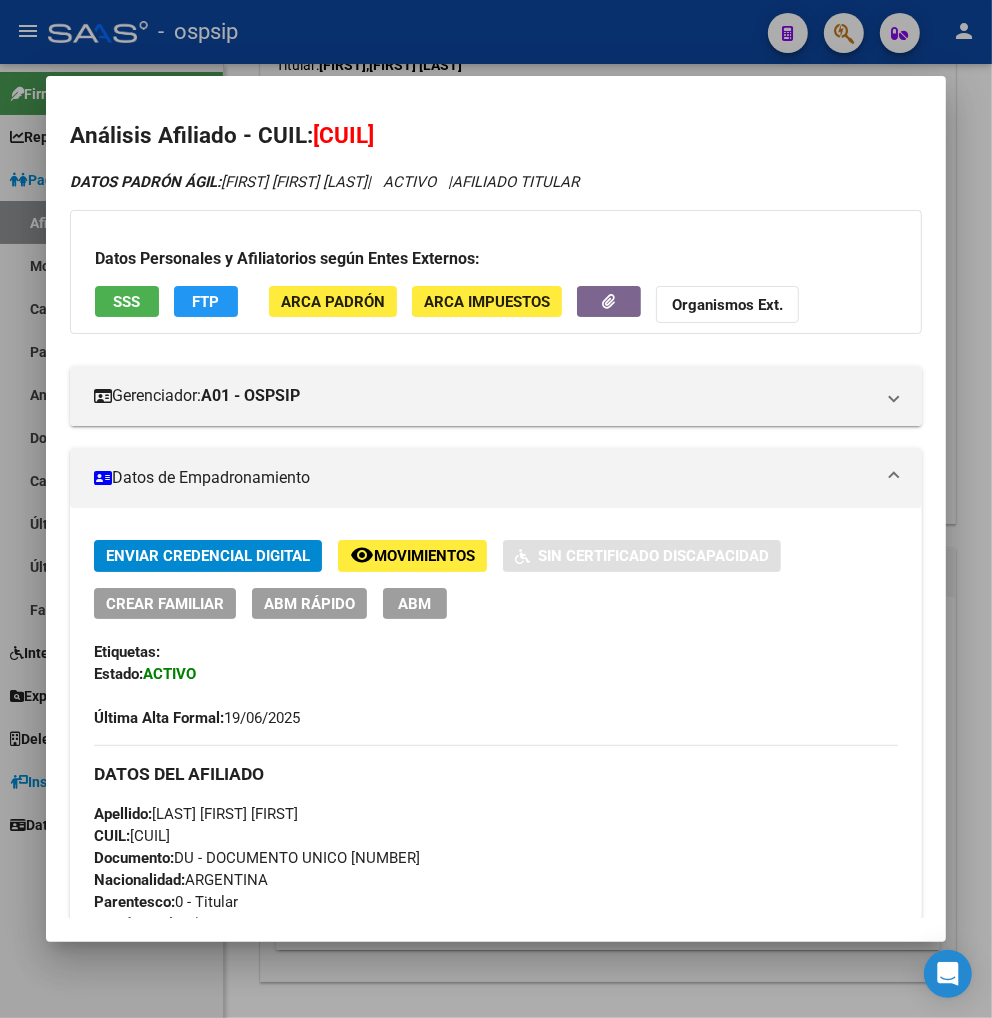 drag, startPoint x: 337, startPoint y: 133, endPoint x: 421, endPoint y: 115, distance: 85.90693 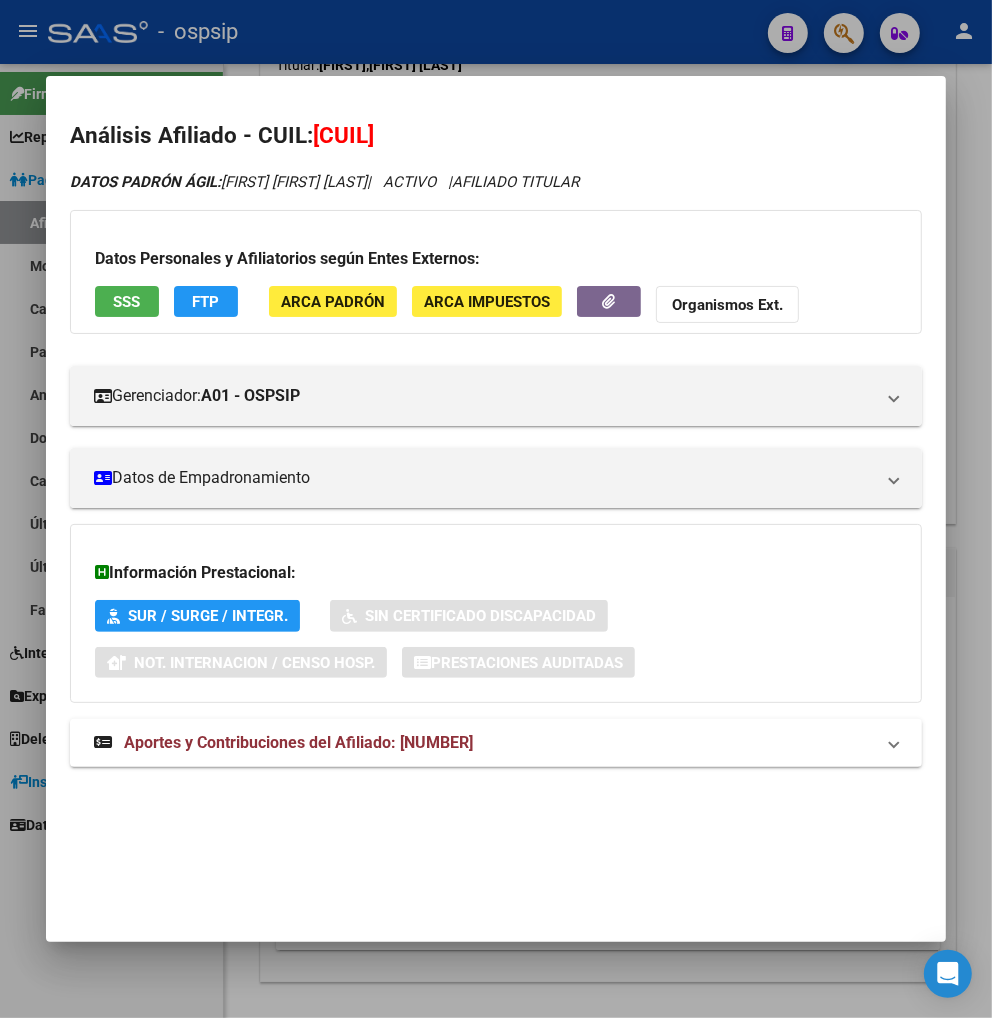 drag, startPoint x: 338, startPoint y: 141, endPoint x: 434, endPoint y: 132, distance: 96.42095 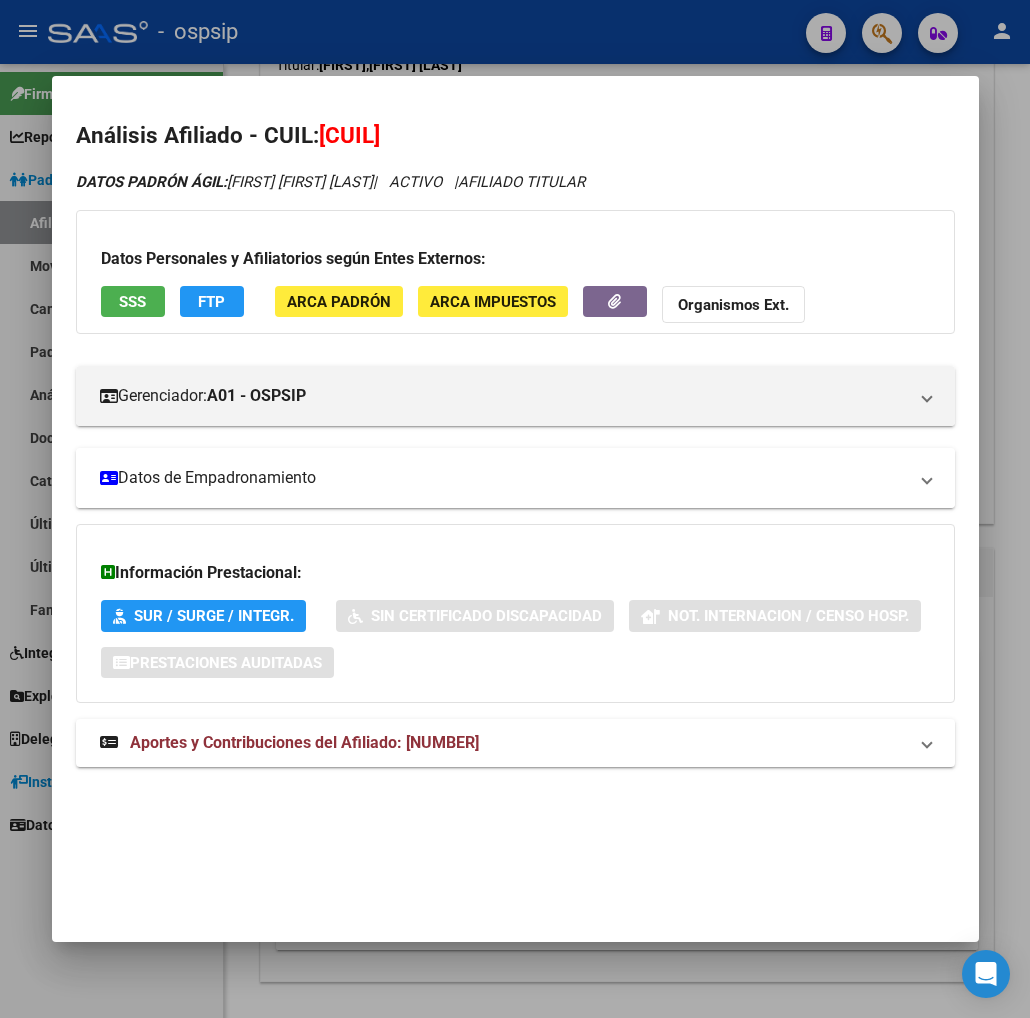 click on "Datos de Empadronamiento" at bounding box center [515, 478] 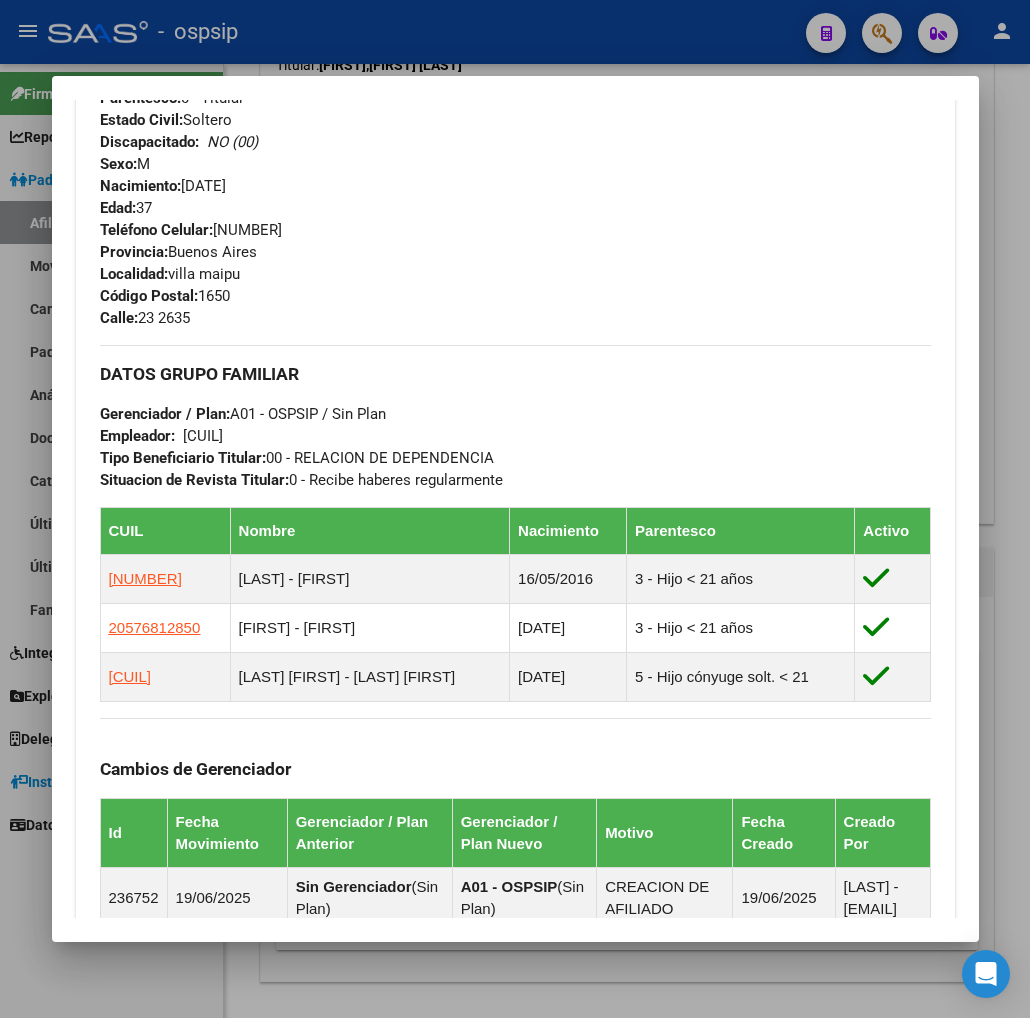 scroll, scrollTop: 1000, scrollLeft: 0, axis: vertical 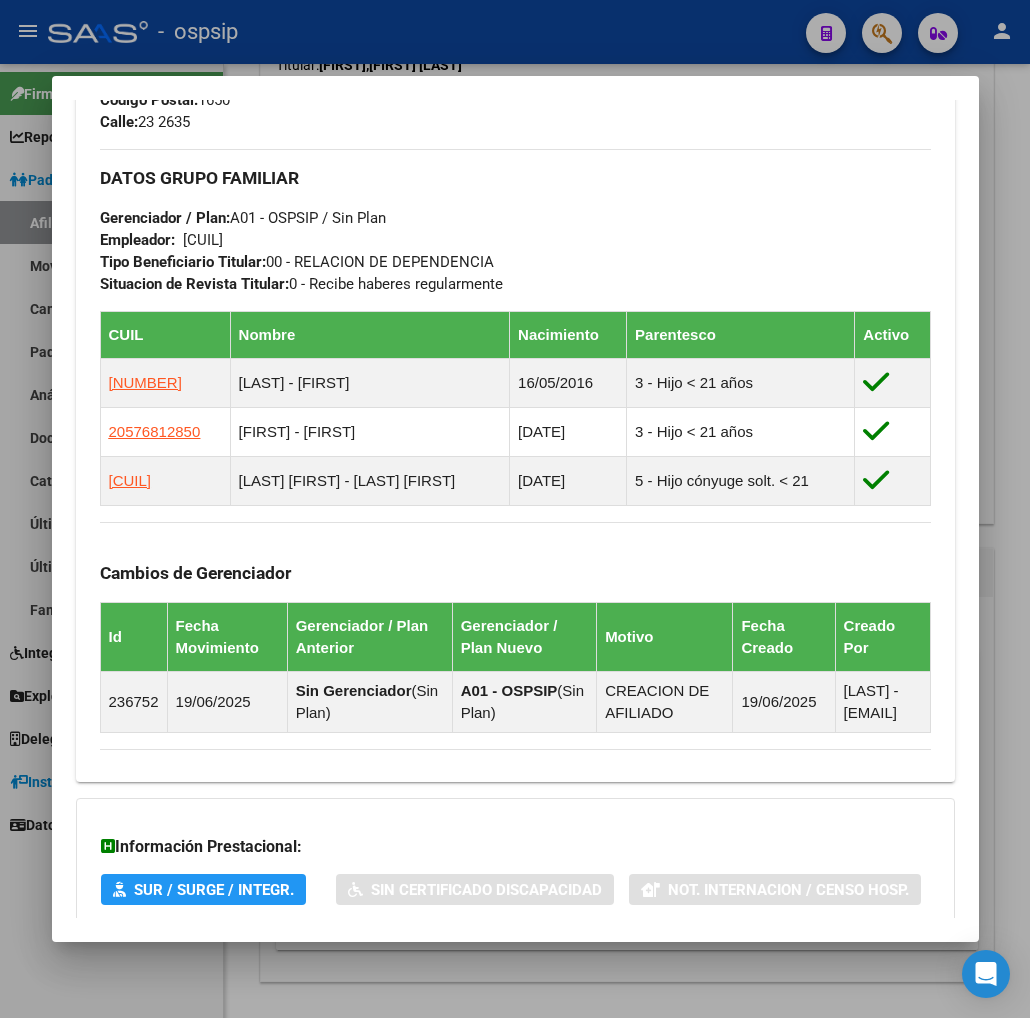 click at bounding box center (515, 509) 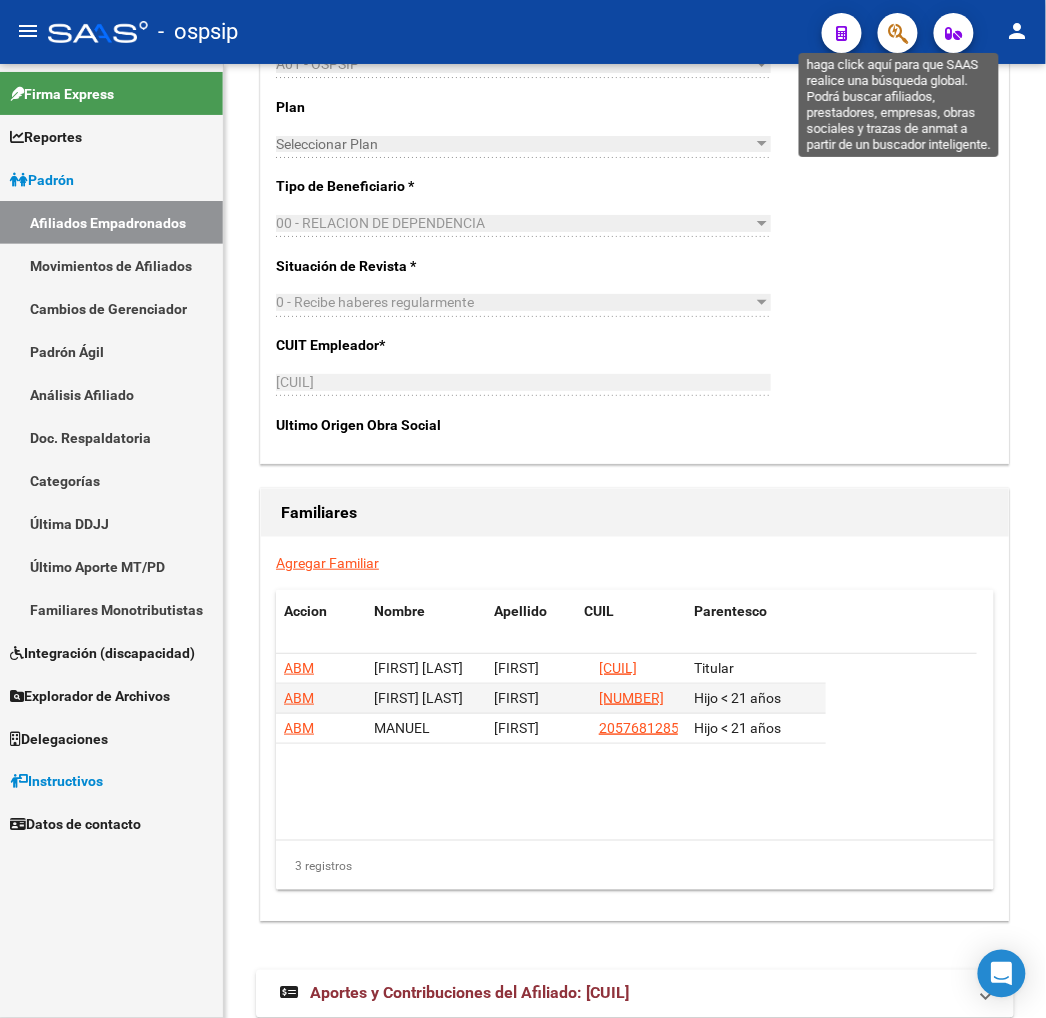 click 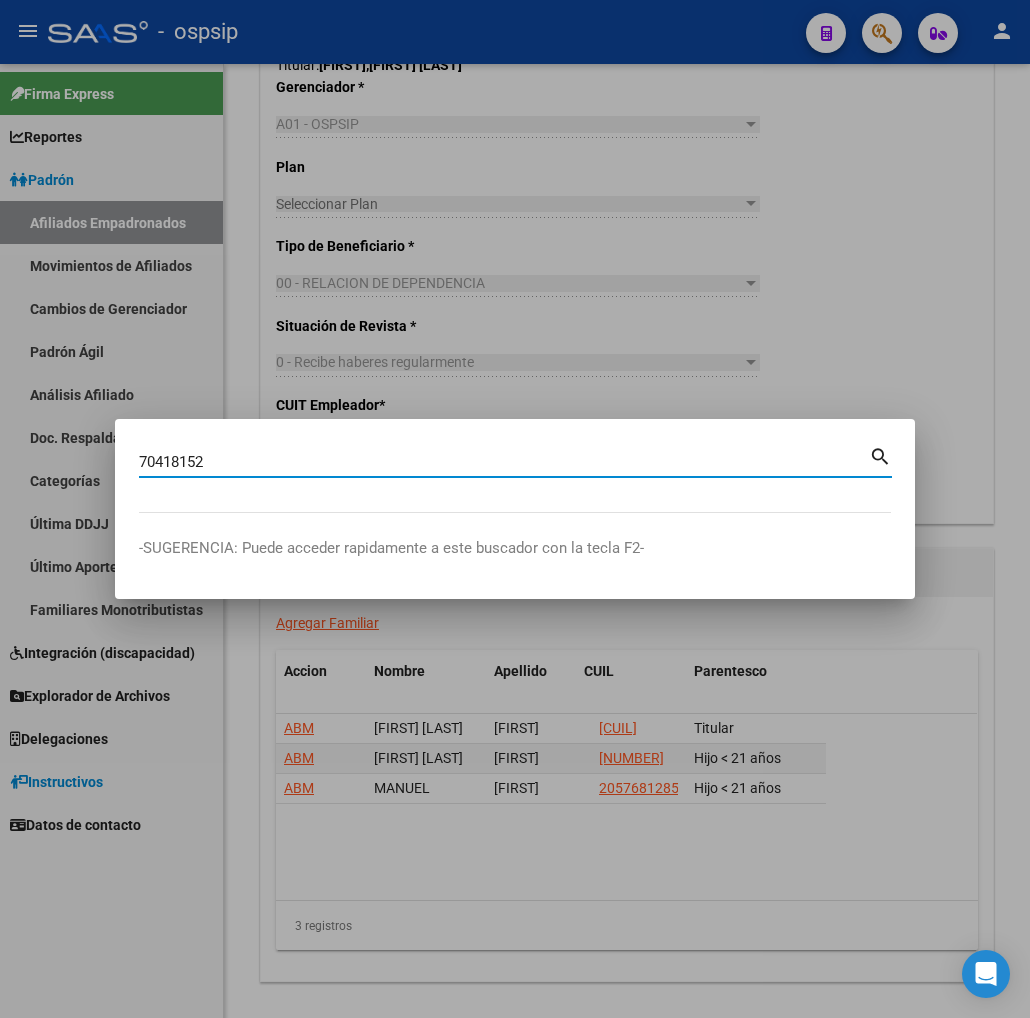 type on "70418152" 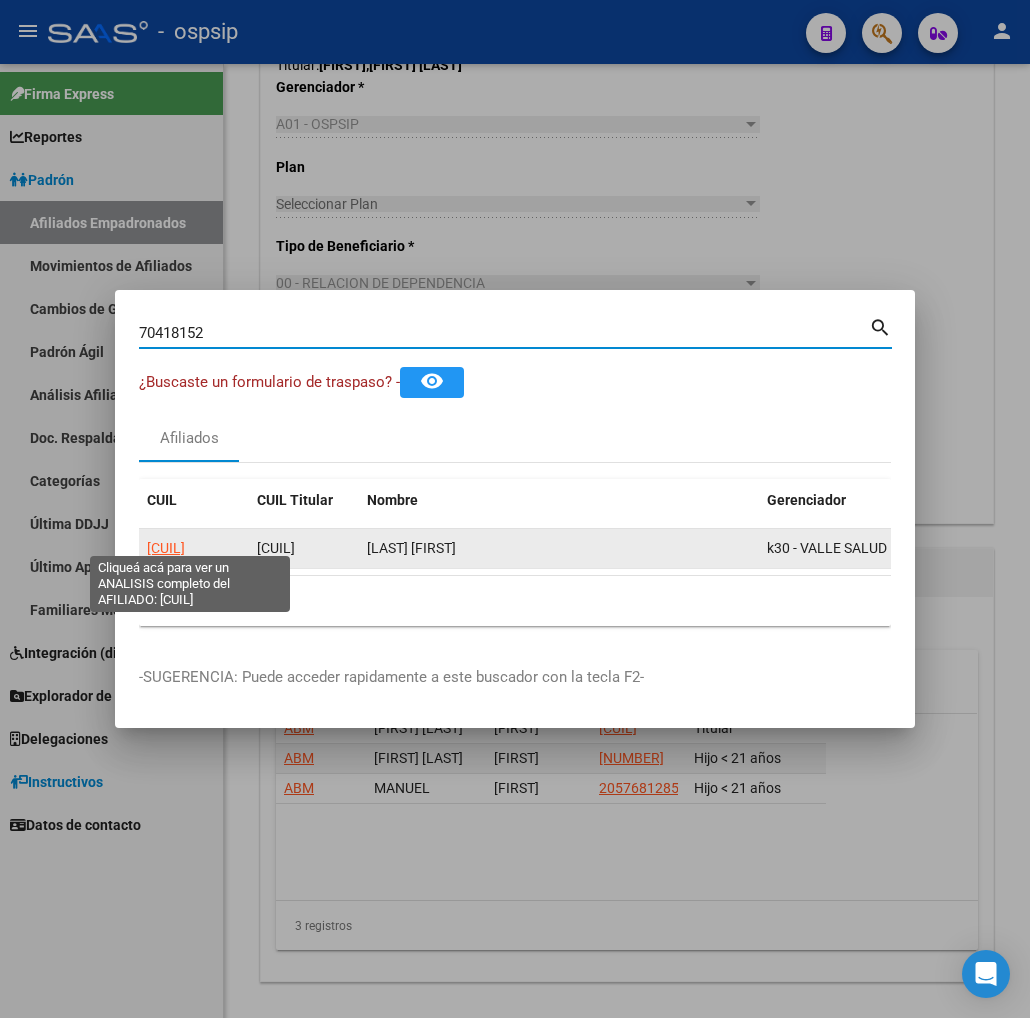 click on "[CUIL]" 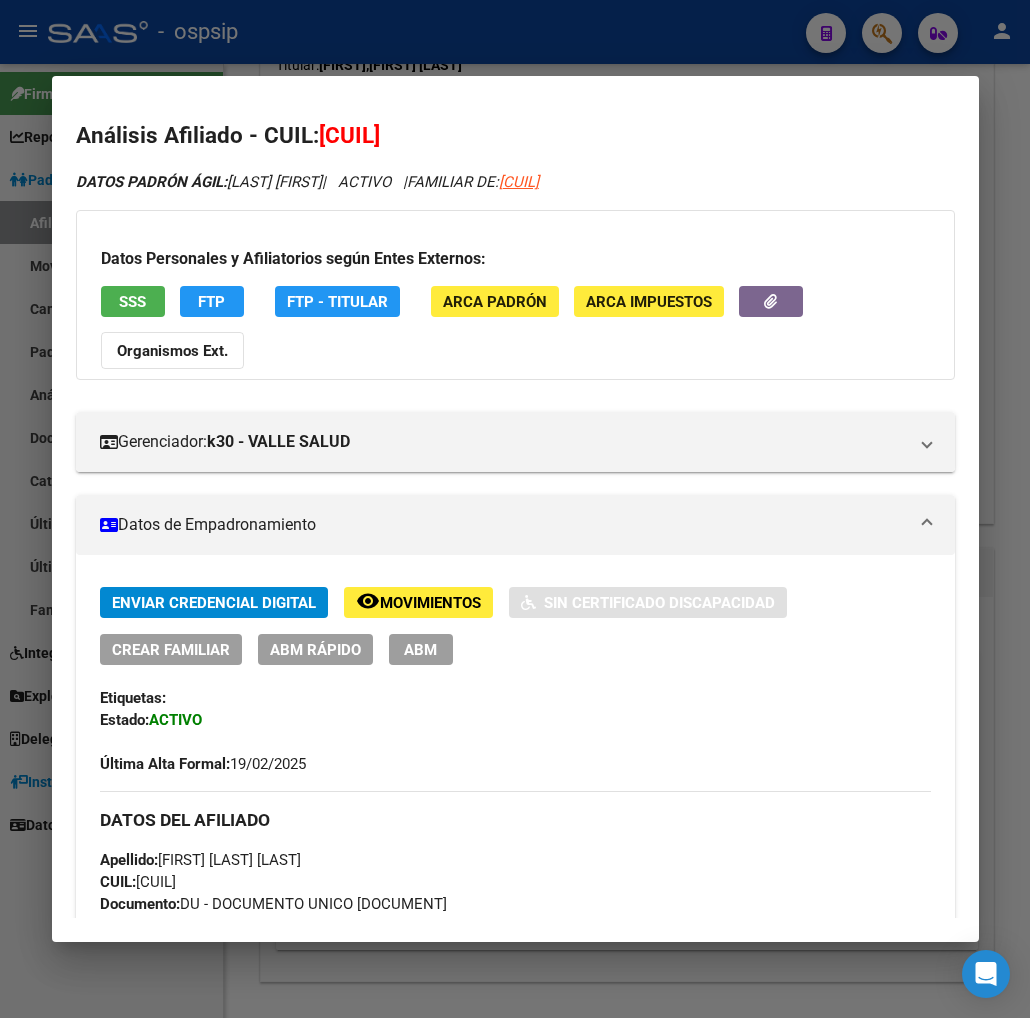 click on "ABM" at bounding box center [420, 650] 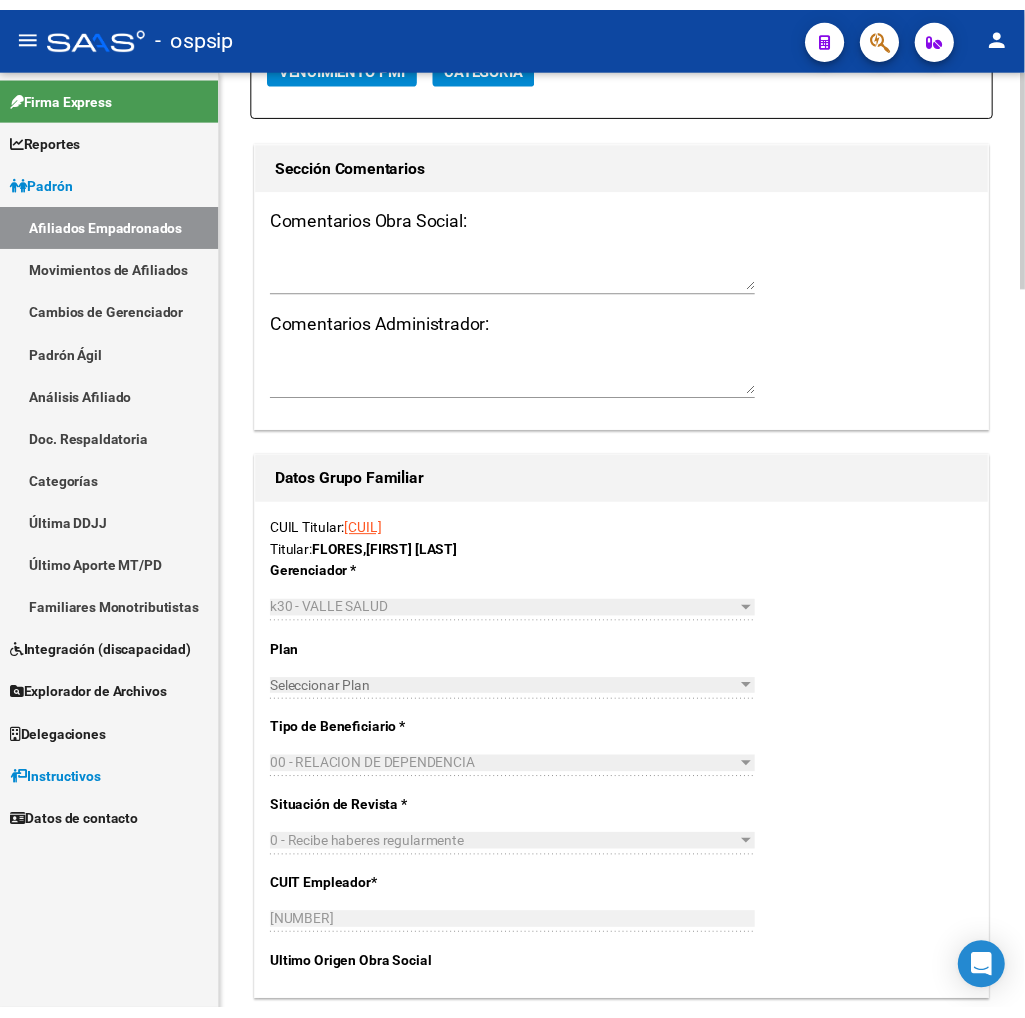 scroll, scrollTop: 2888, scrollLeft: 0, axis: vertical 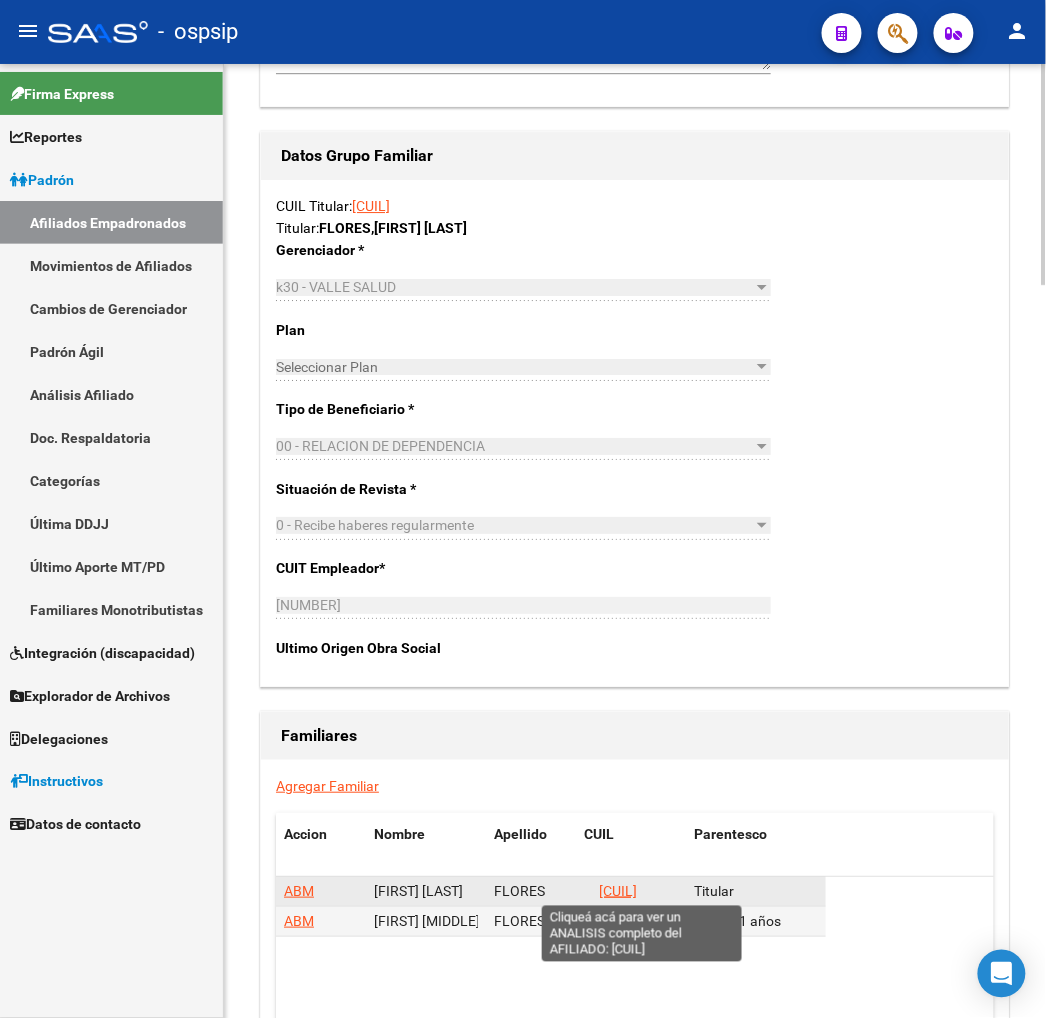 click on "[CUIL]" 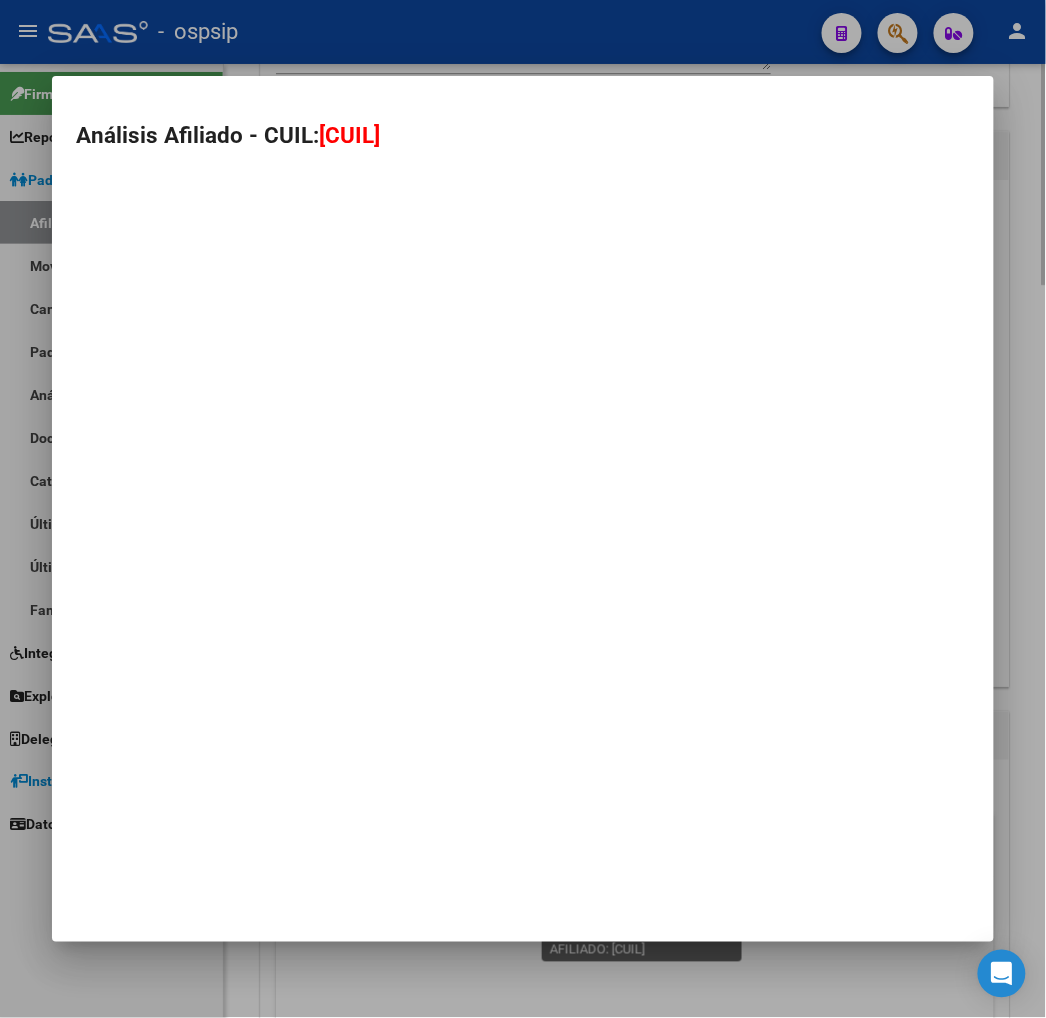 type on "[CUIL]" 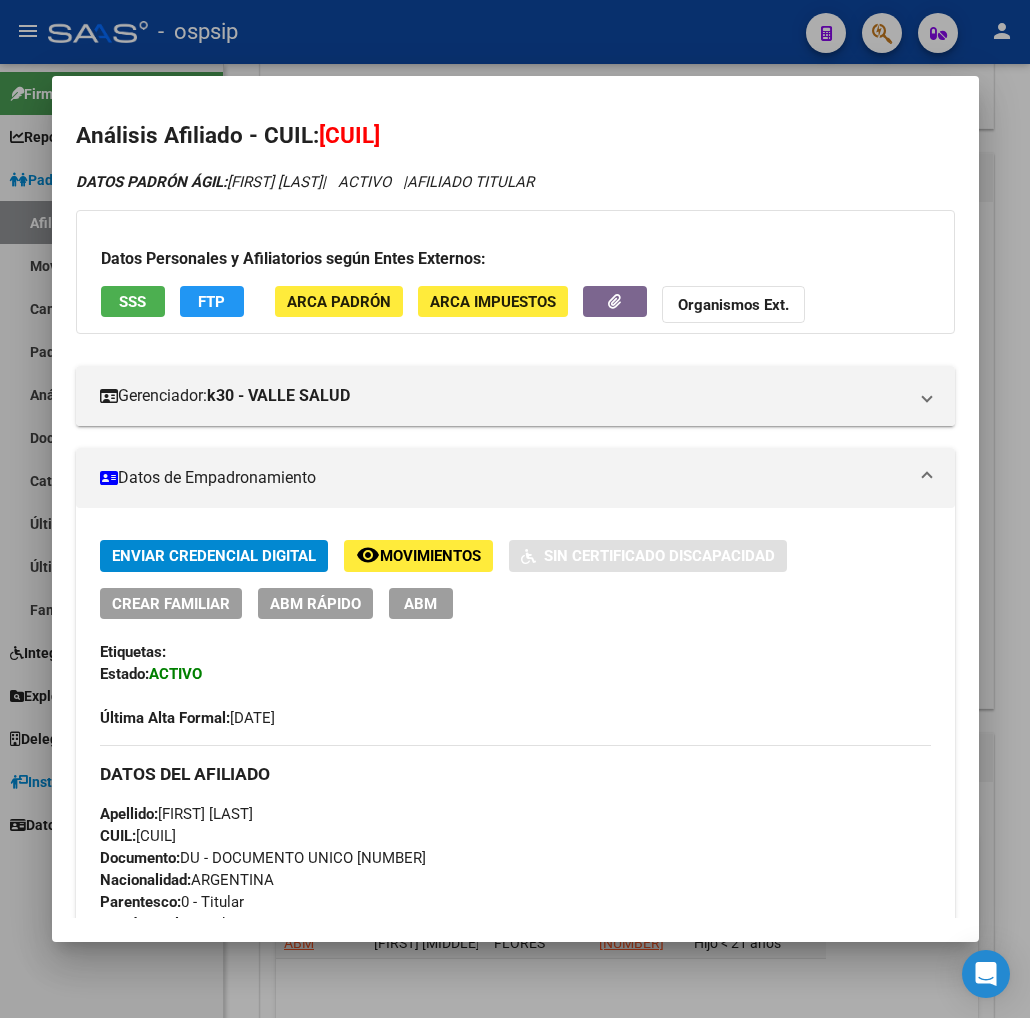 drag, startPoint x: 337, startPoint y: 131, endPoint x: 437, endPoint y: 101, distance: 104.40307 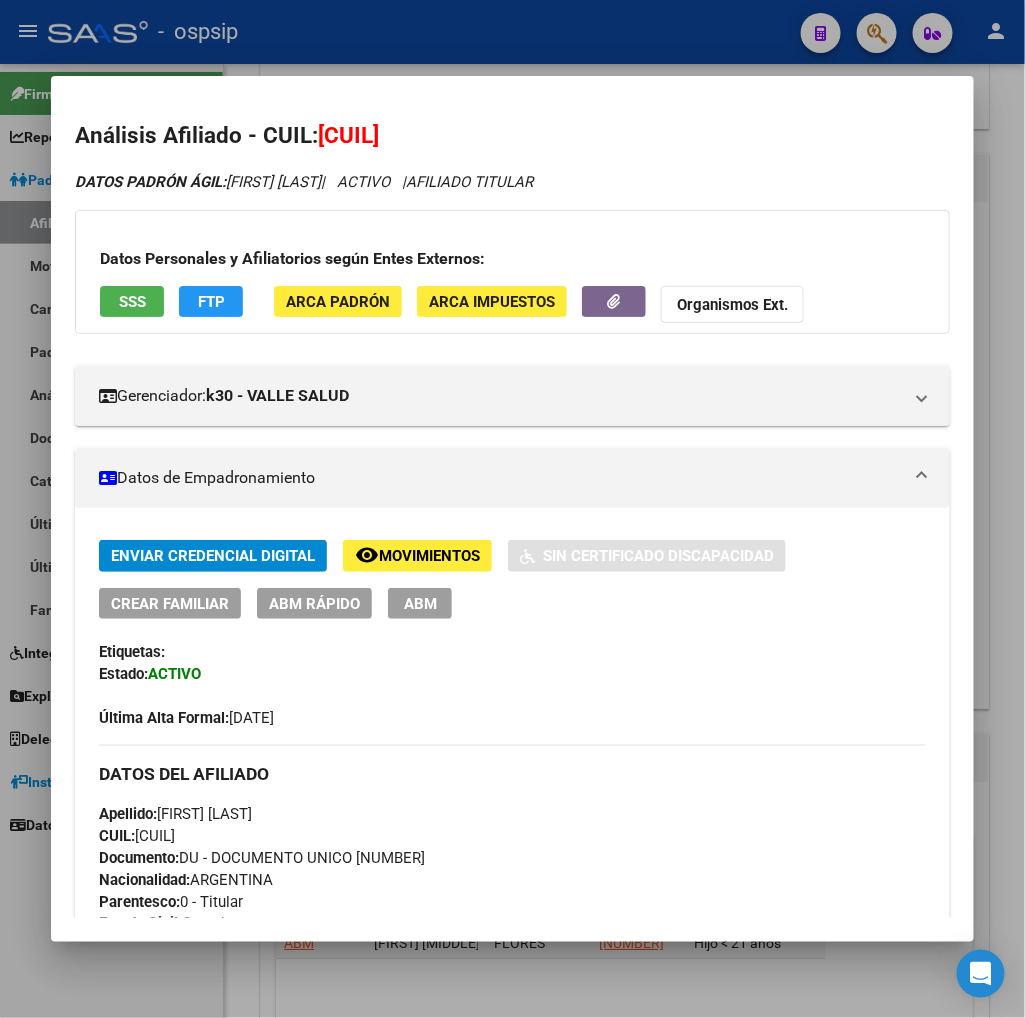 click at bounding box center [512, 509] 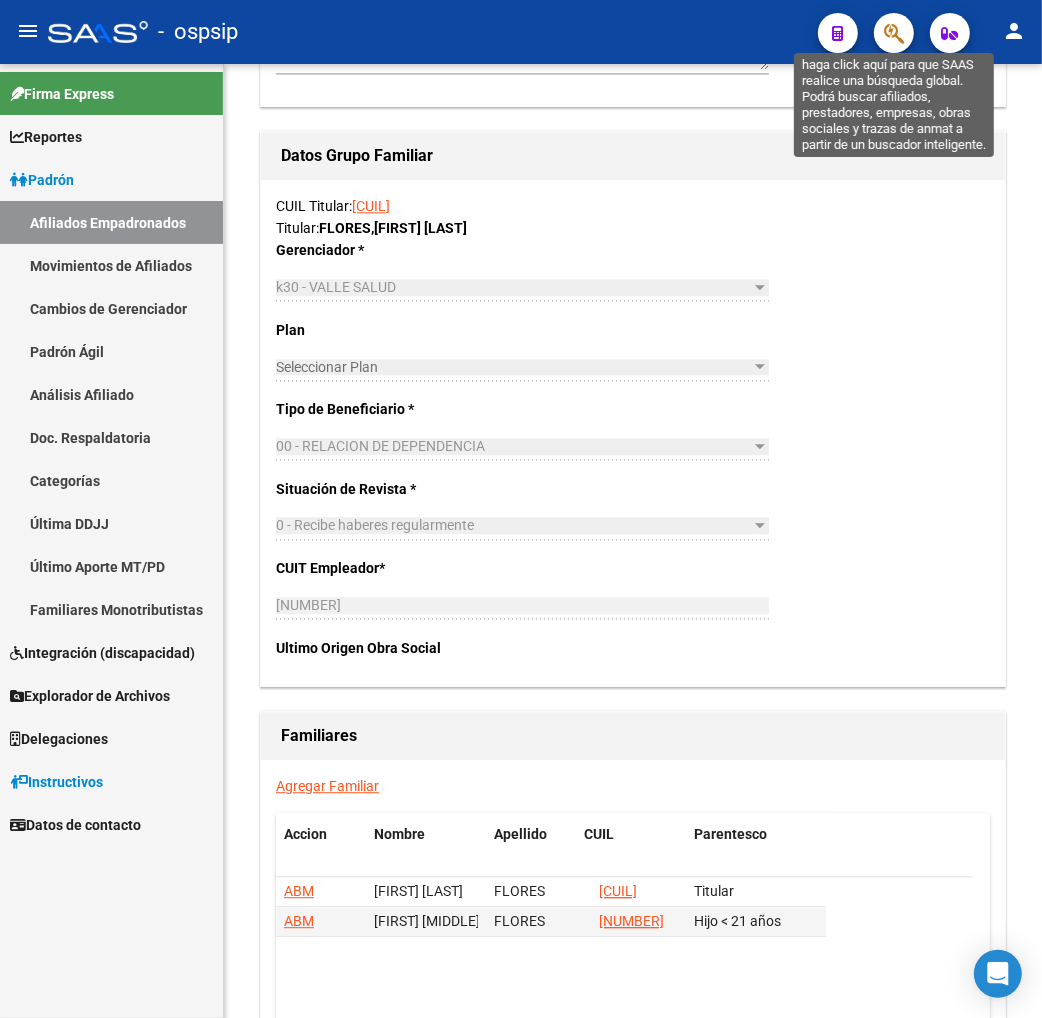click 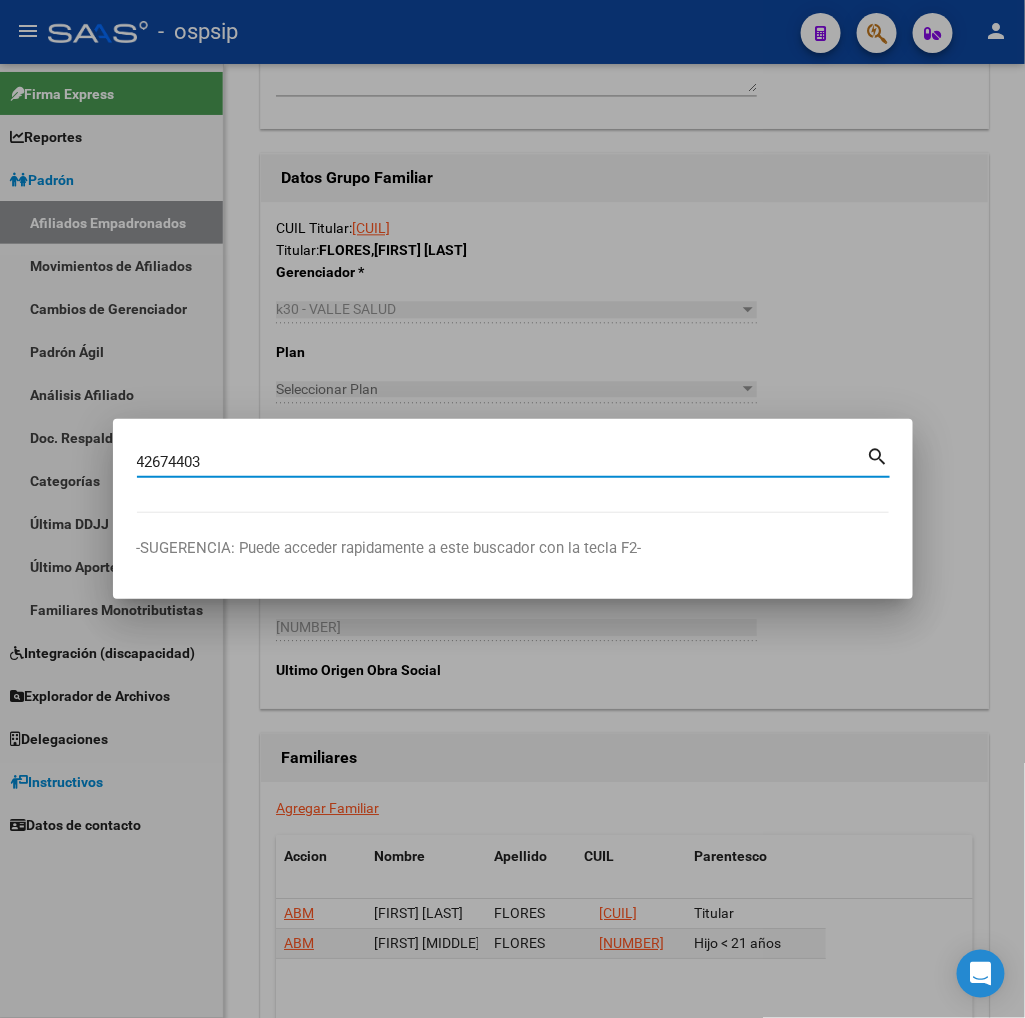 type on "42674403" 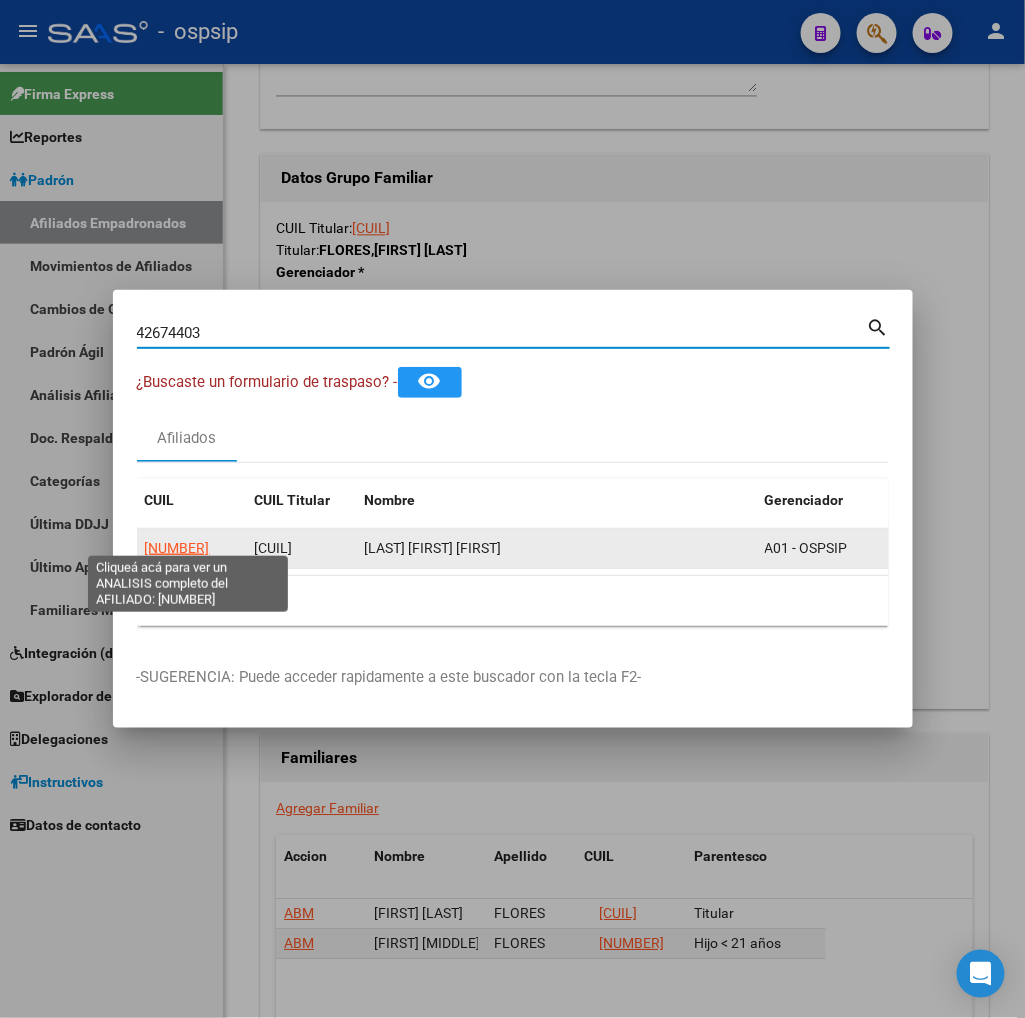 click on "[NUMBER]" 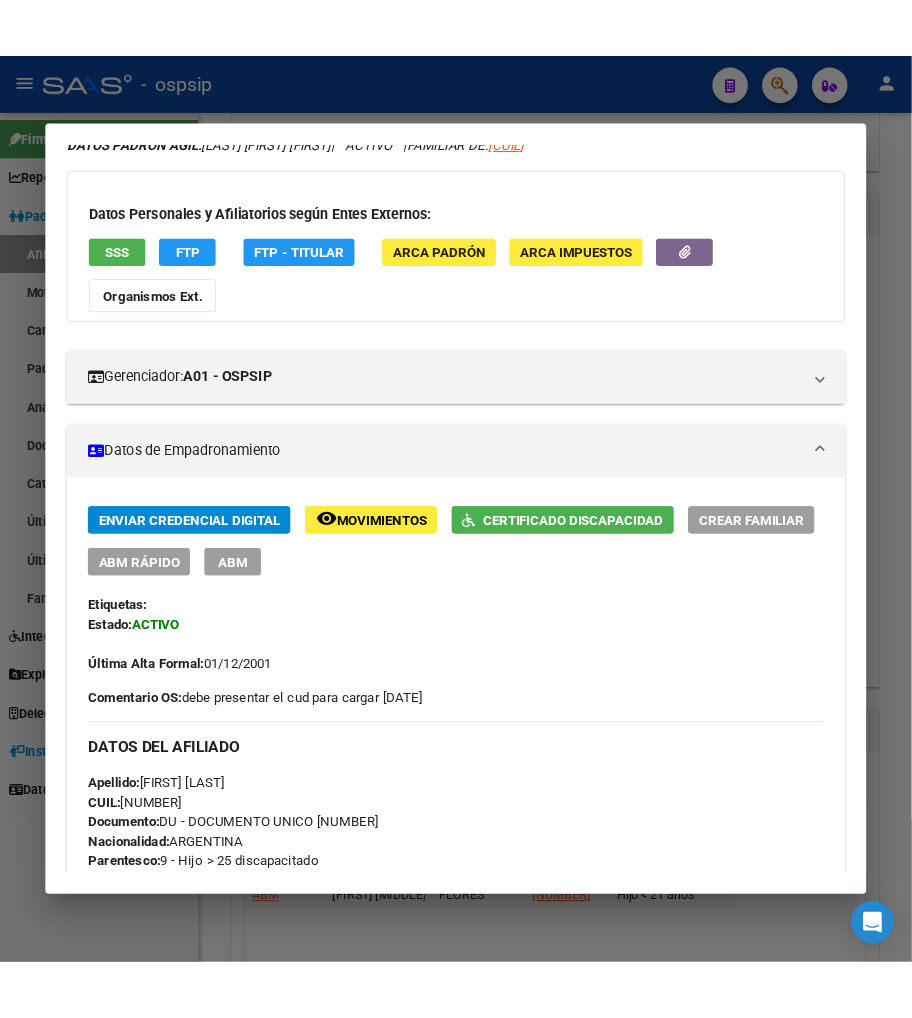 scroll, scrollTop: 0, scrollLeft: 0, axis: both 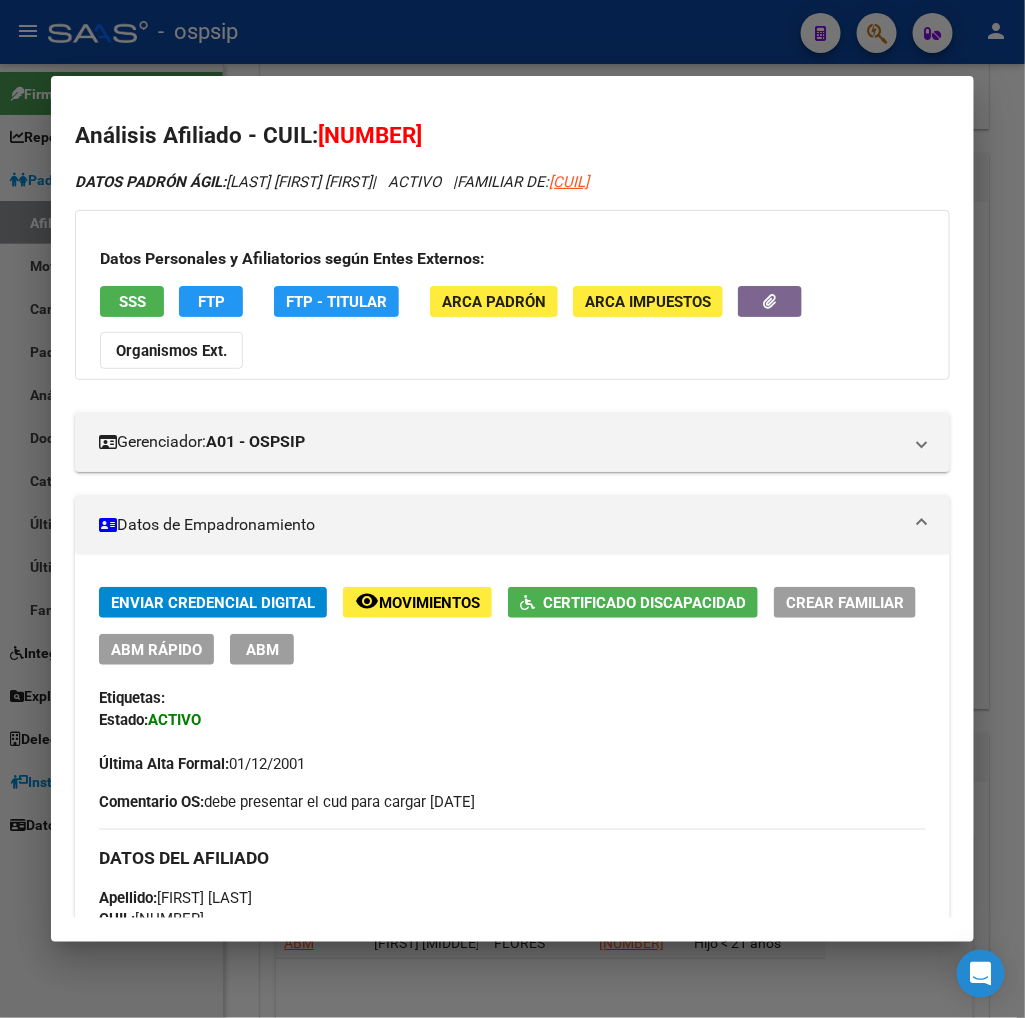 click on "DATOS PADRÓN ÁGIL:  [LAST] [FIRST] [MIDDLE]     |   ACTIVO   |     FAMILIAR DE:  [CUIL] Datos Personales y Afiliatorios según Entes Externos: SSS FTP  FTP - Titular ARCA Padrón ARCA Impuestos Organismos Ext.    Gerenciador:      A01 - OSPSIP Atención telefónica: Atención emergencias: Otros Datos Útiles:    Datos de Empadronamiento  Enviar Credencial Digital remove_red_eye Movimientos    Certificado Discapacidad Crear Familiar ABM Rápido ABM Etiquetas: Estado: ACTIVO Última Alta Formal:  [DATE] Comentario OS:  debe presentar el cud para cargar [DATE] DATOS DEL AFILIADO Apellido:  [LAST] [FIRST] [MIDDLE] CUIL:  [CUIL] Documento:  DU - DOCUMENTO UNICO [NUMBER]  Nacionalidad:  ARGENTINA Parentesco:  9 - Hijo > 25 discapacitado Estado Civil:  Soltero Discapacitado:     SI (01) Sexo:  M Nacimiento:  [DATE] Edad:  [AGE]  Teléfono Particular:  [PHONE]         Provincia:  Capital Federal Localidad:  CABA Código Postal:  [POSTAL_CODE] Calle:  CONTRALTE MARTIN GUE [NUMBER]    Id" at bounding box center (512, 1401) 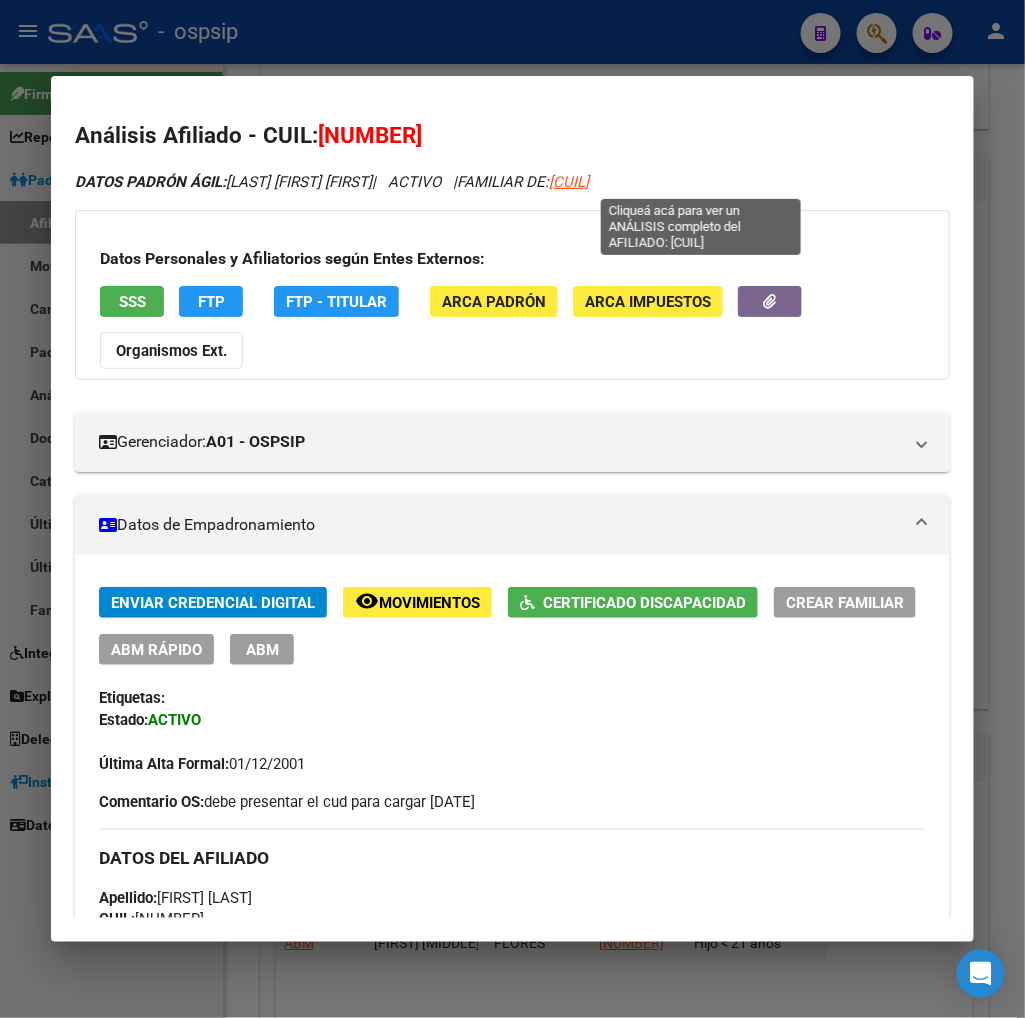 click on "[CUIL]" at bounding box center [569, 182] 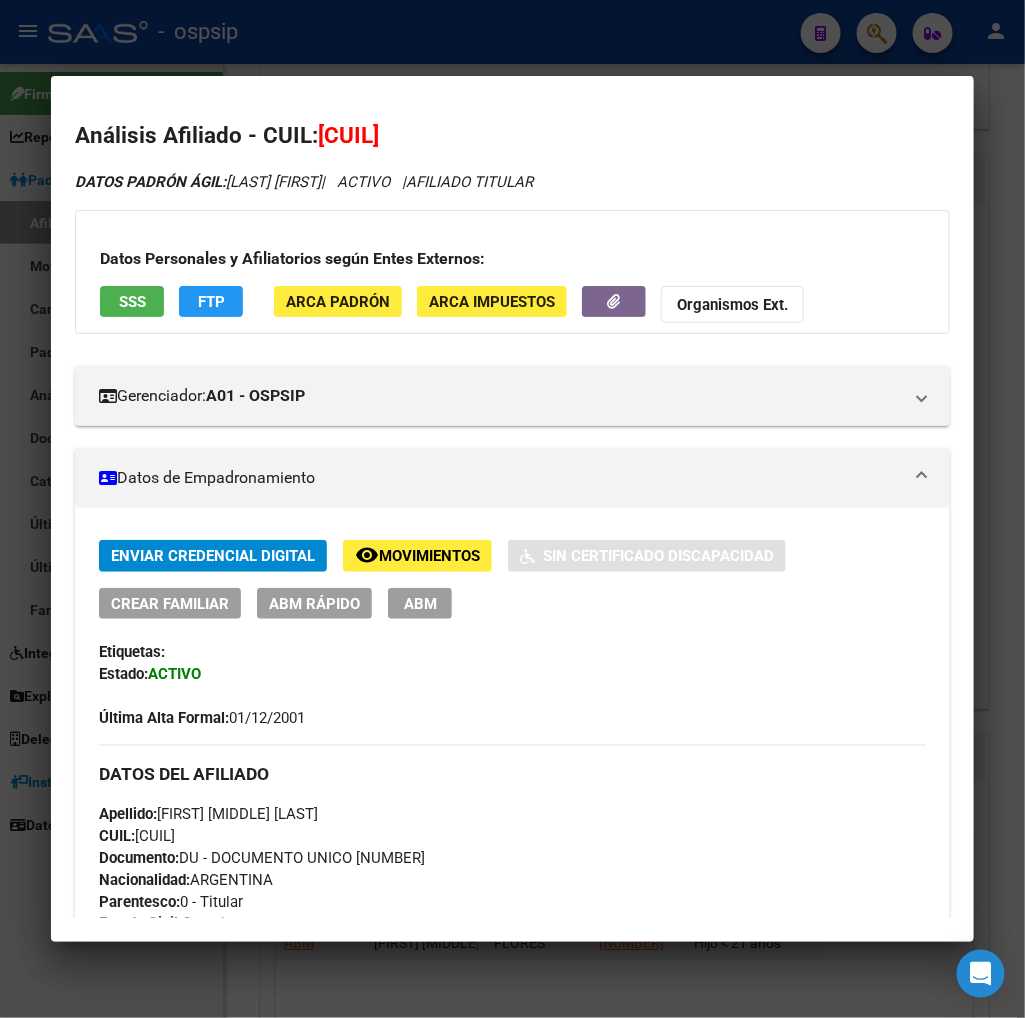 drag, startPoint x: 337, startPoint y: 134, endPoint x: 436, endPoint y: 138, distance: 99.08077 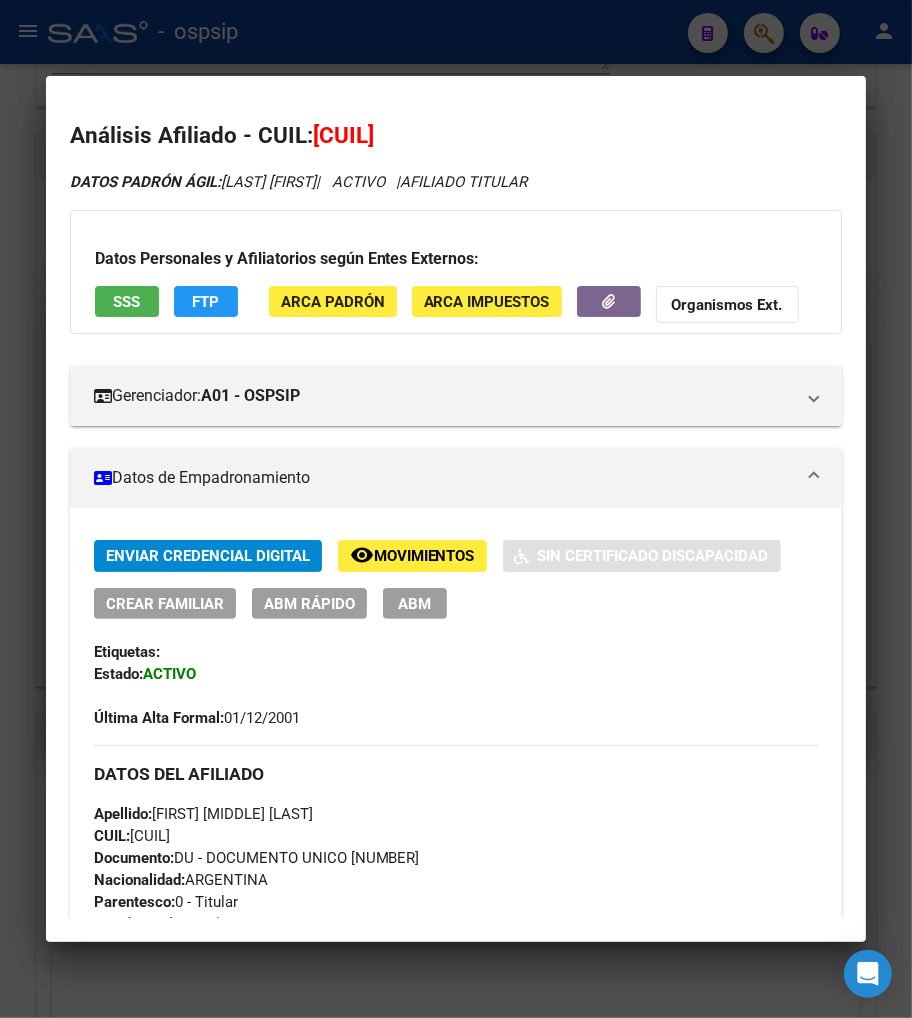 click at bounding box center (456, 509) 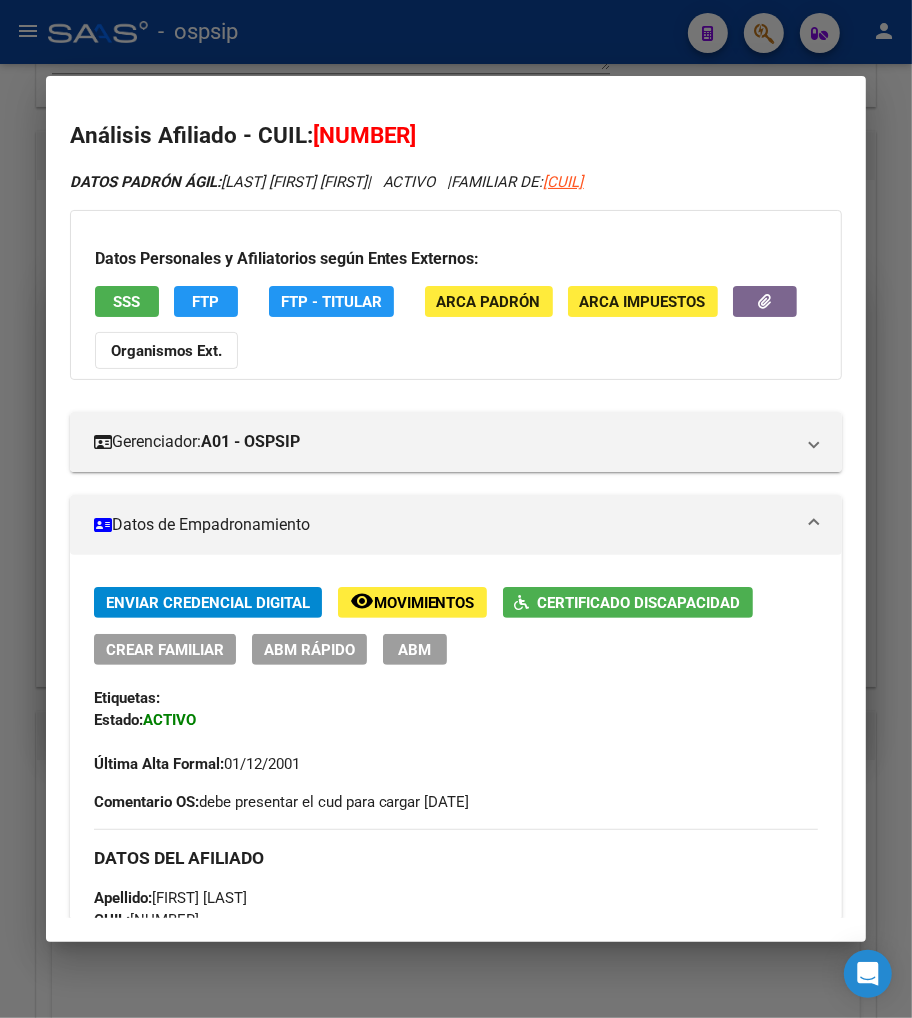 click at bounding box center (456, 509) 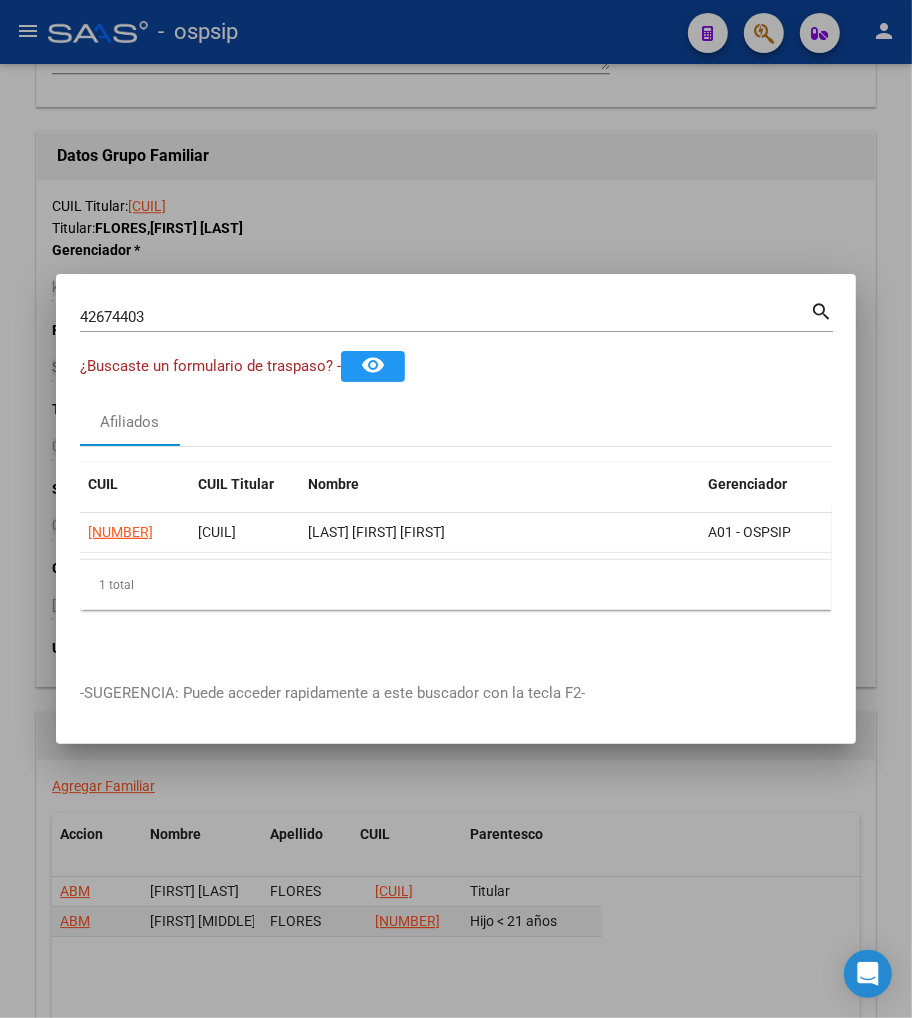 click on "42674403" at bounding box center (445, 317) 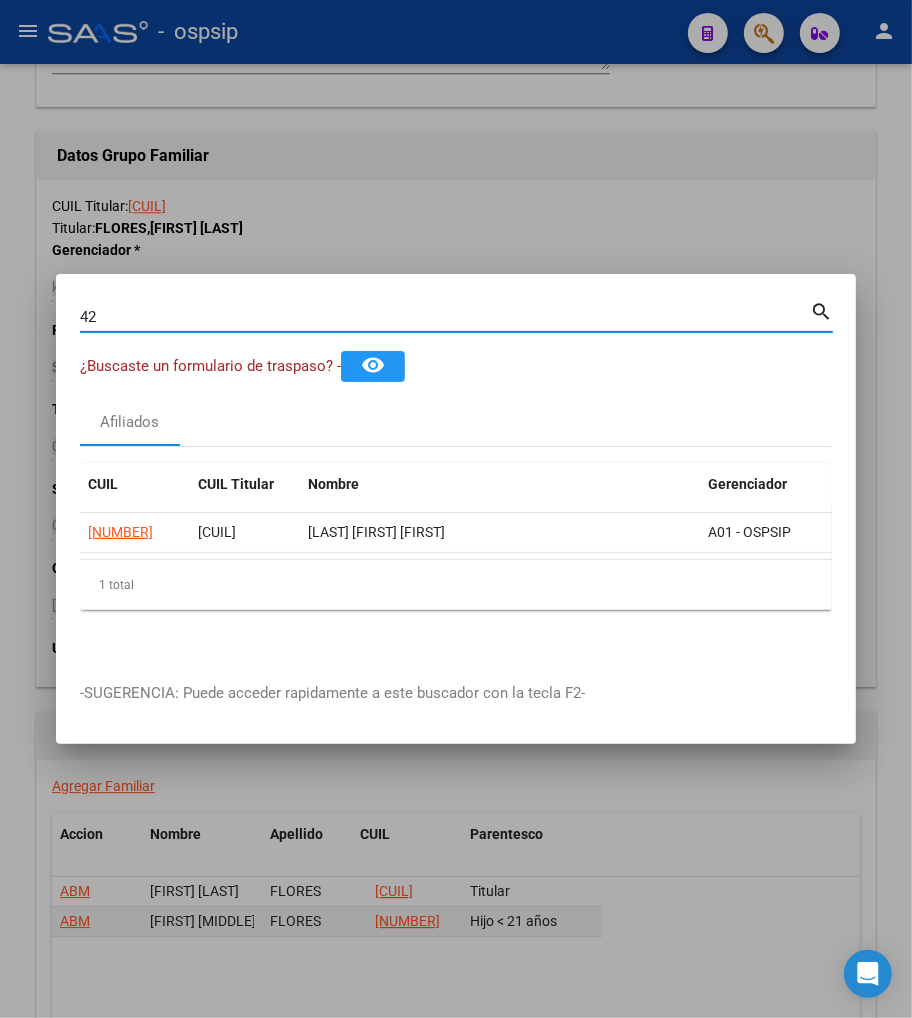 type on "4" 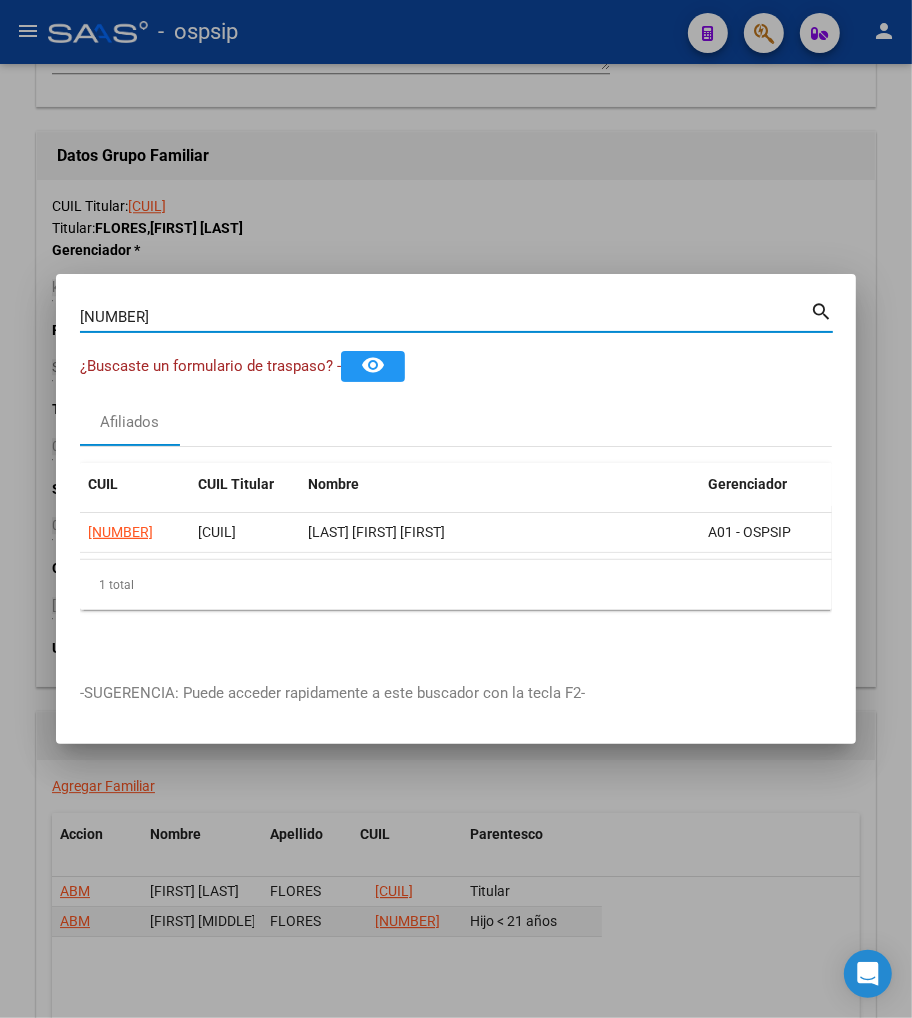 type on "[NUMBER]" 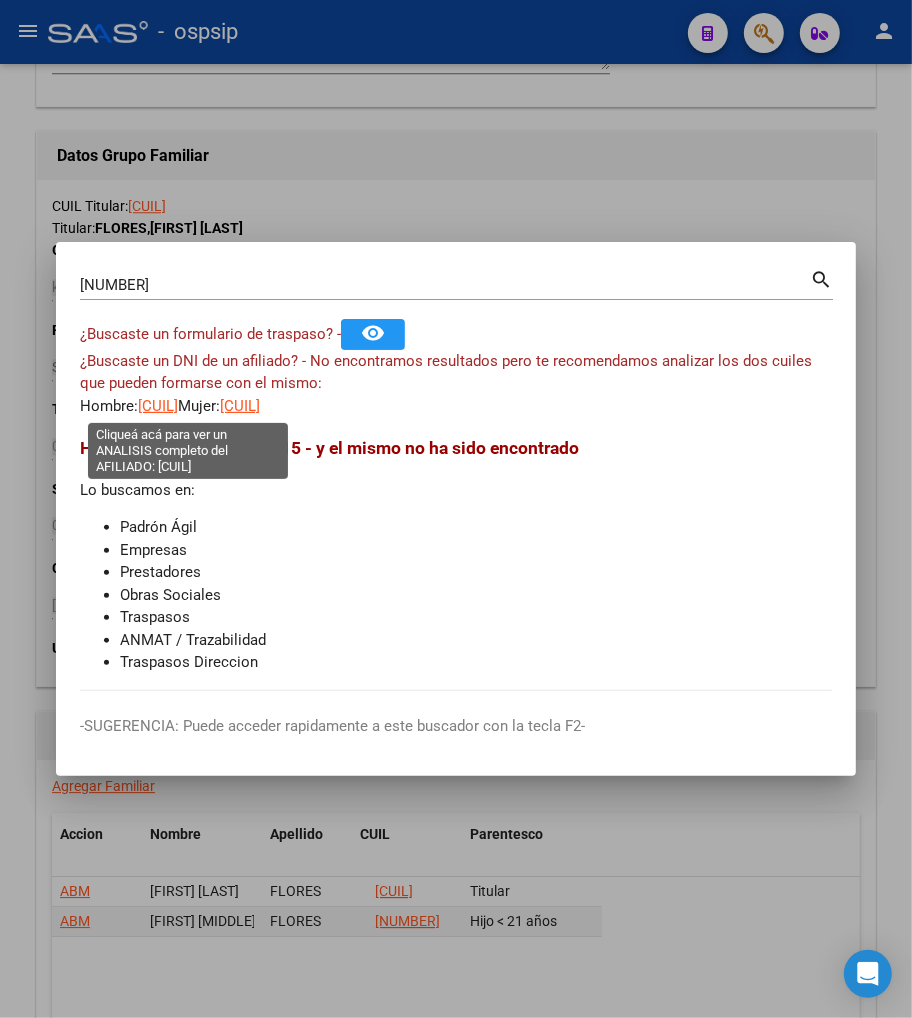 click on "[CUIL]" at bounding box center (158, 406) 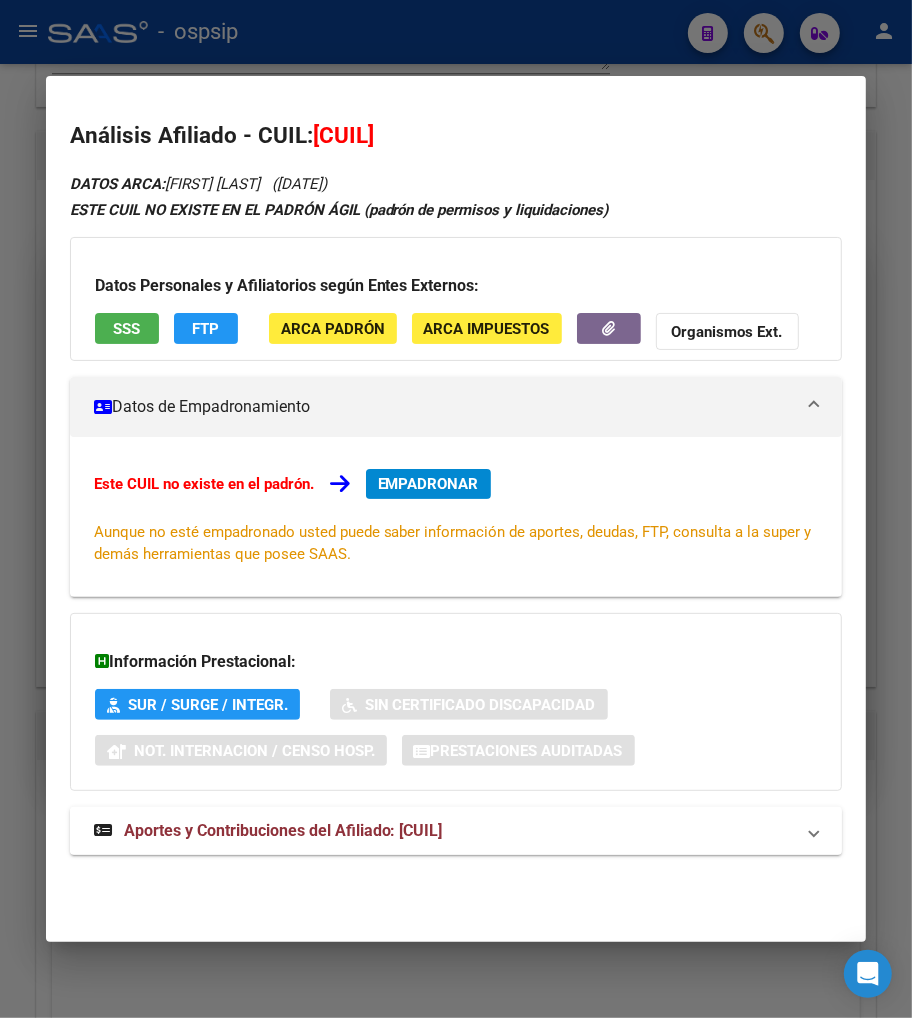 click on "Aportes y Contribuciones del Afiliado: [CUIL]" at bounding box center [283, 830] 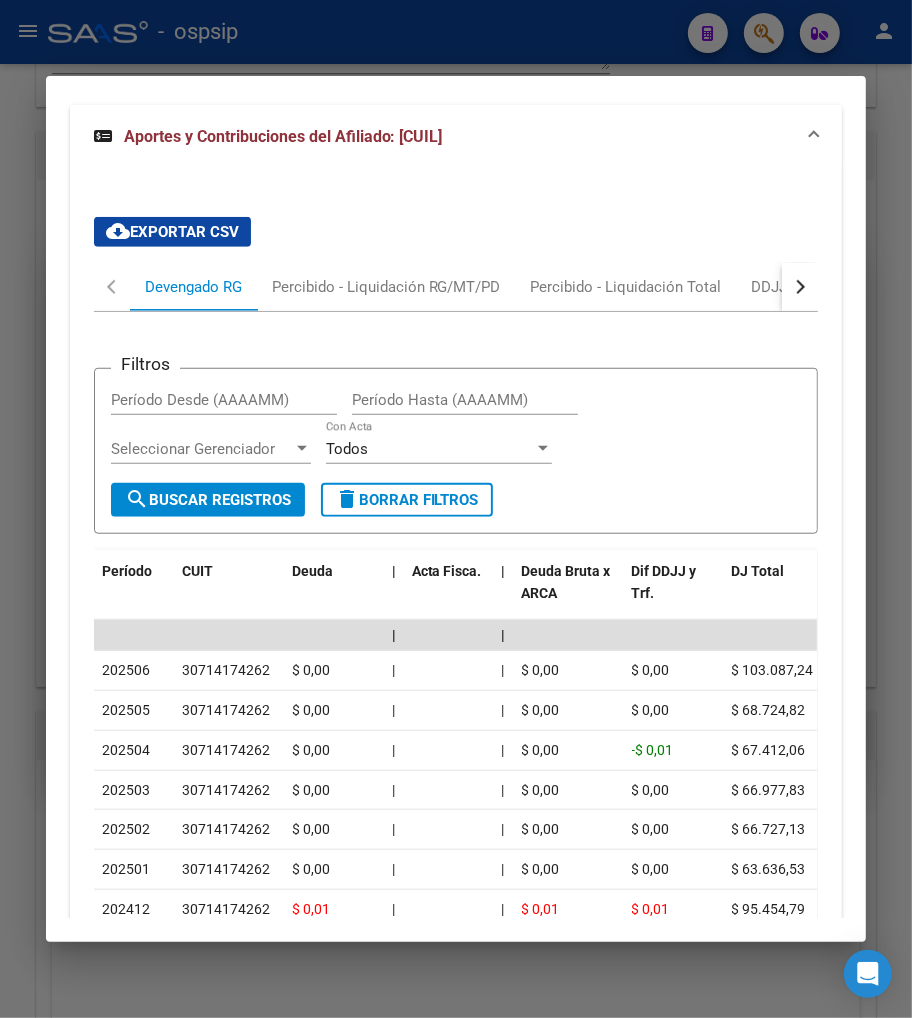 scroll, scrollTop: 765, scrollLeft: 0, axis: vertical 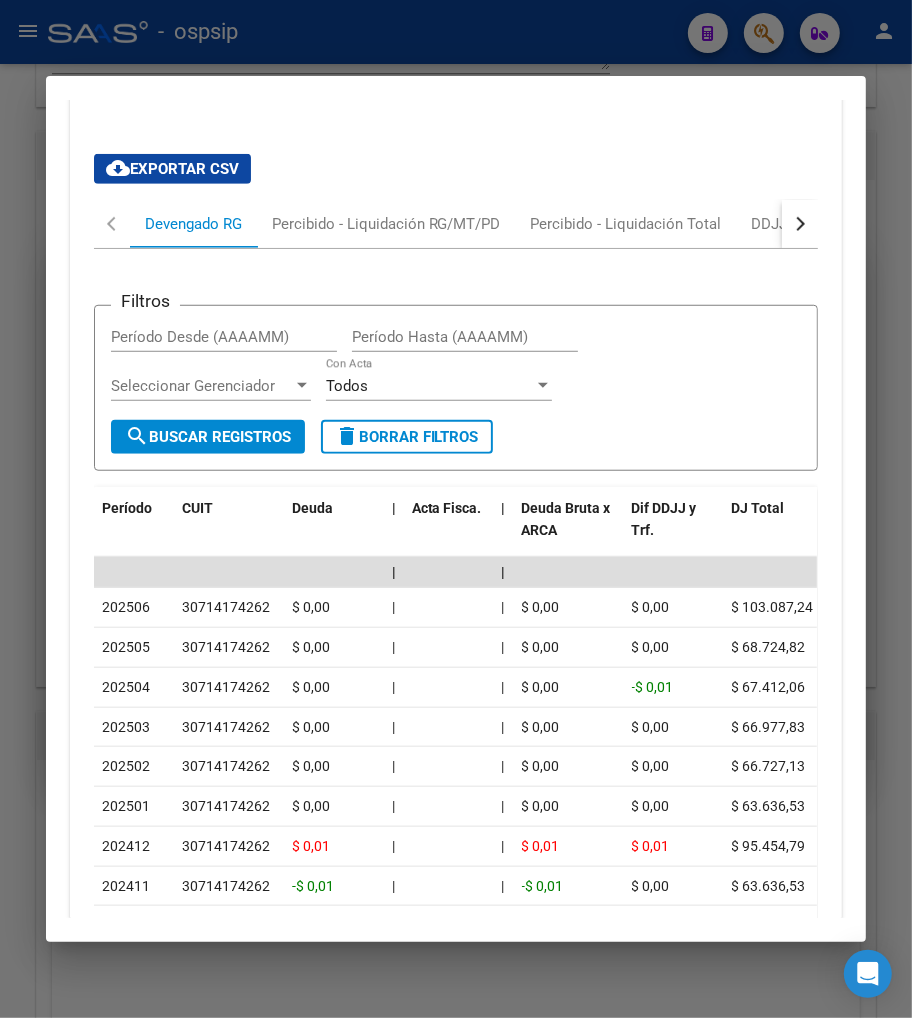 click at bounding box center (800, 224) 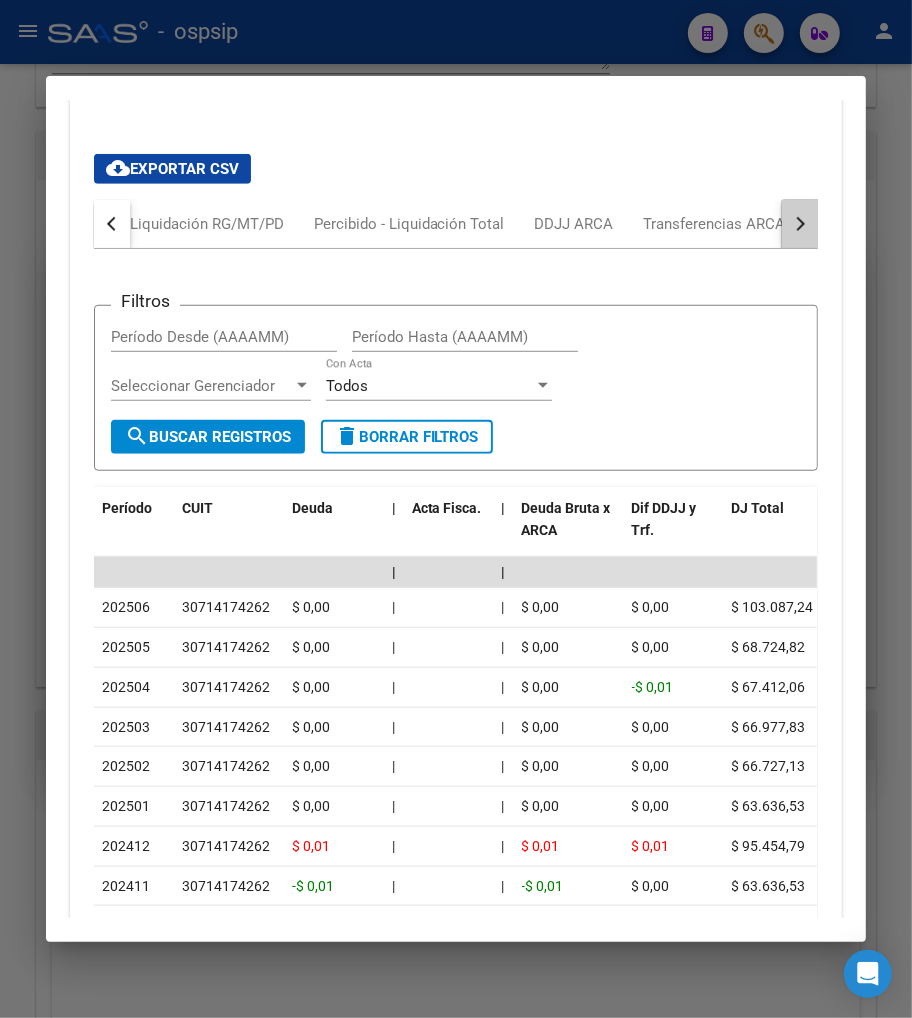 click at bounding box center [800, 224] 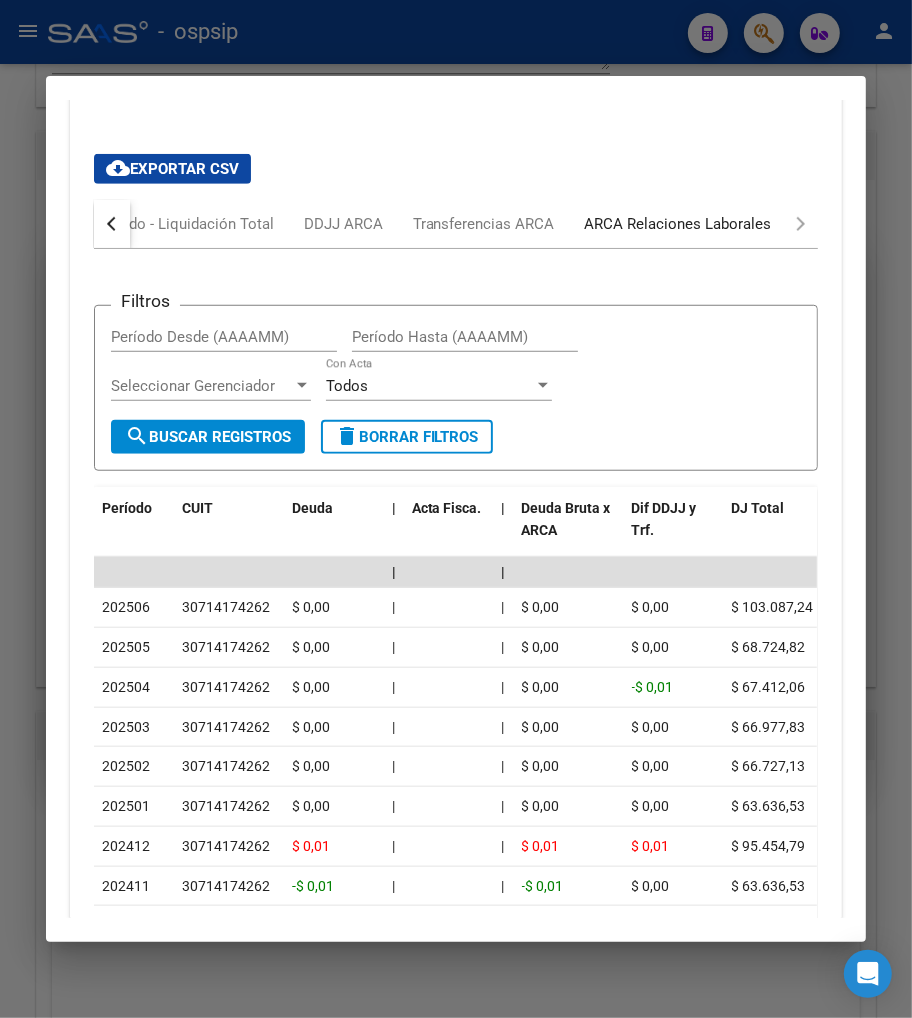click on "ARCA Relaciones Laborales" at bounding box center [678, 224] 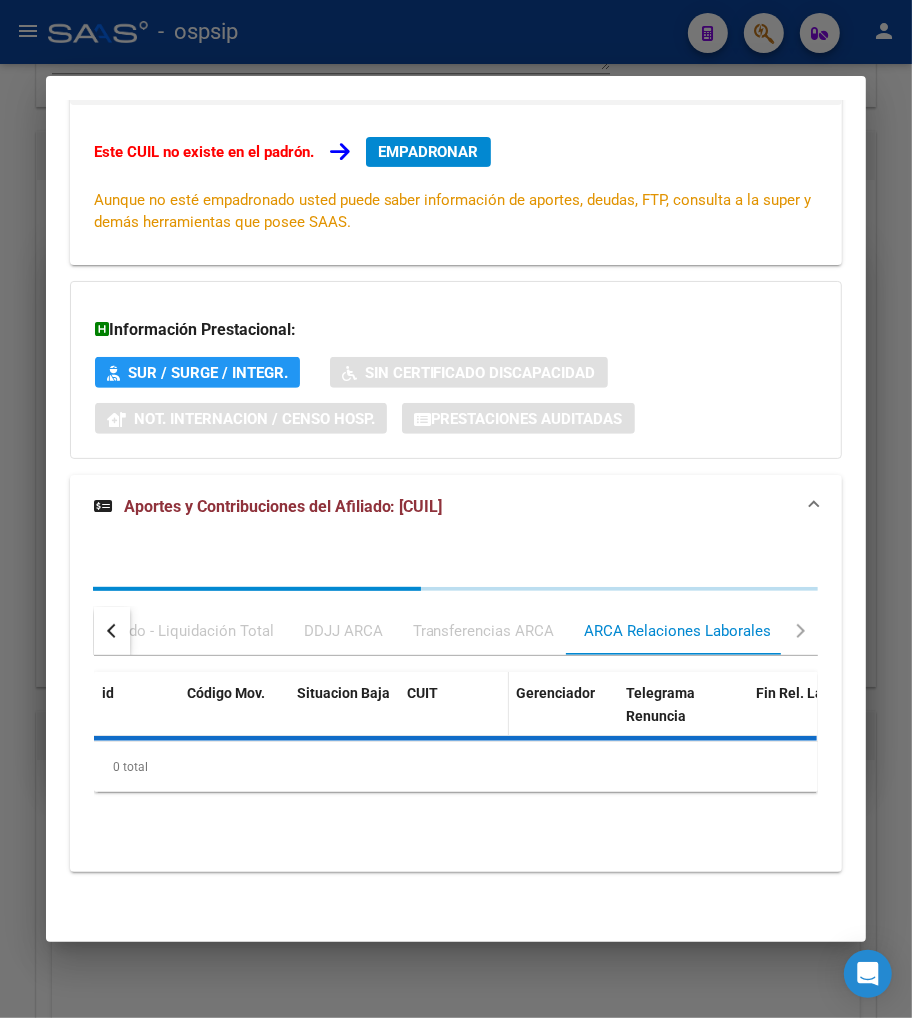 scroll, scrollTop: 426, scrollLeft: 0, axis: vertical 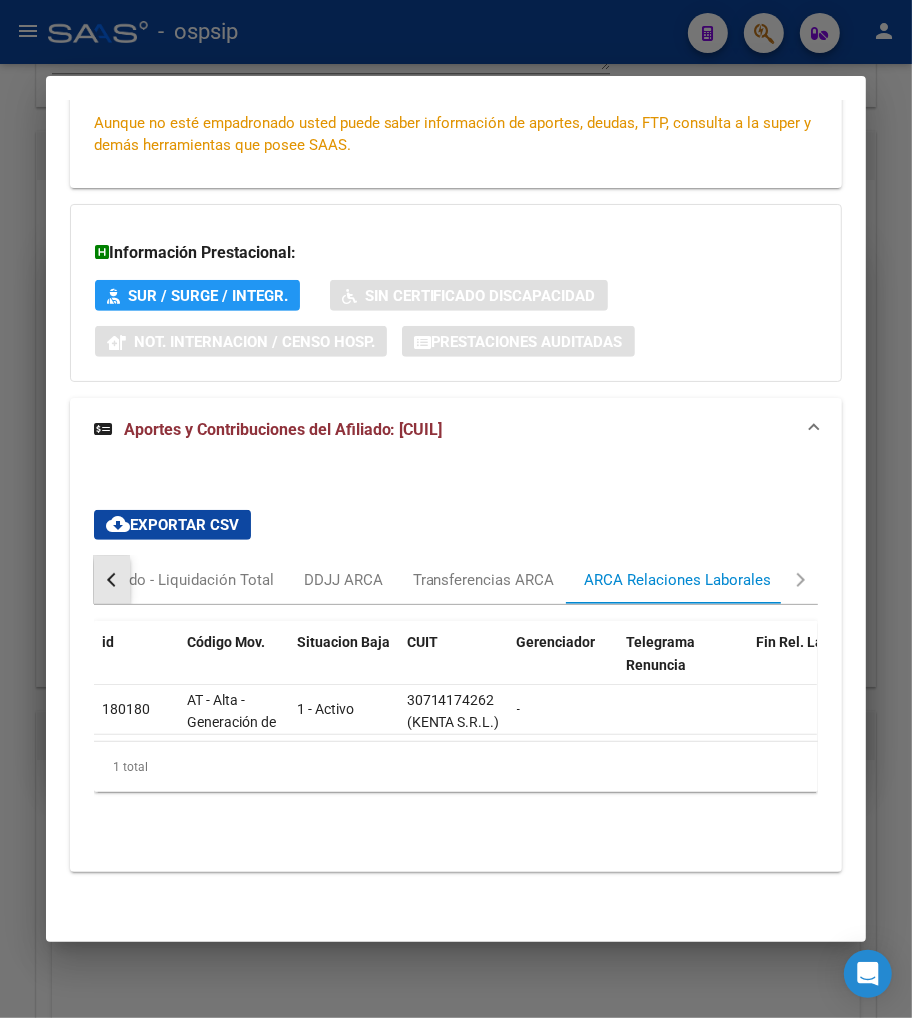click at bounding box center [112, 580] 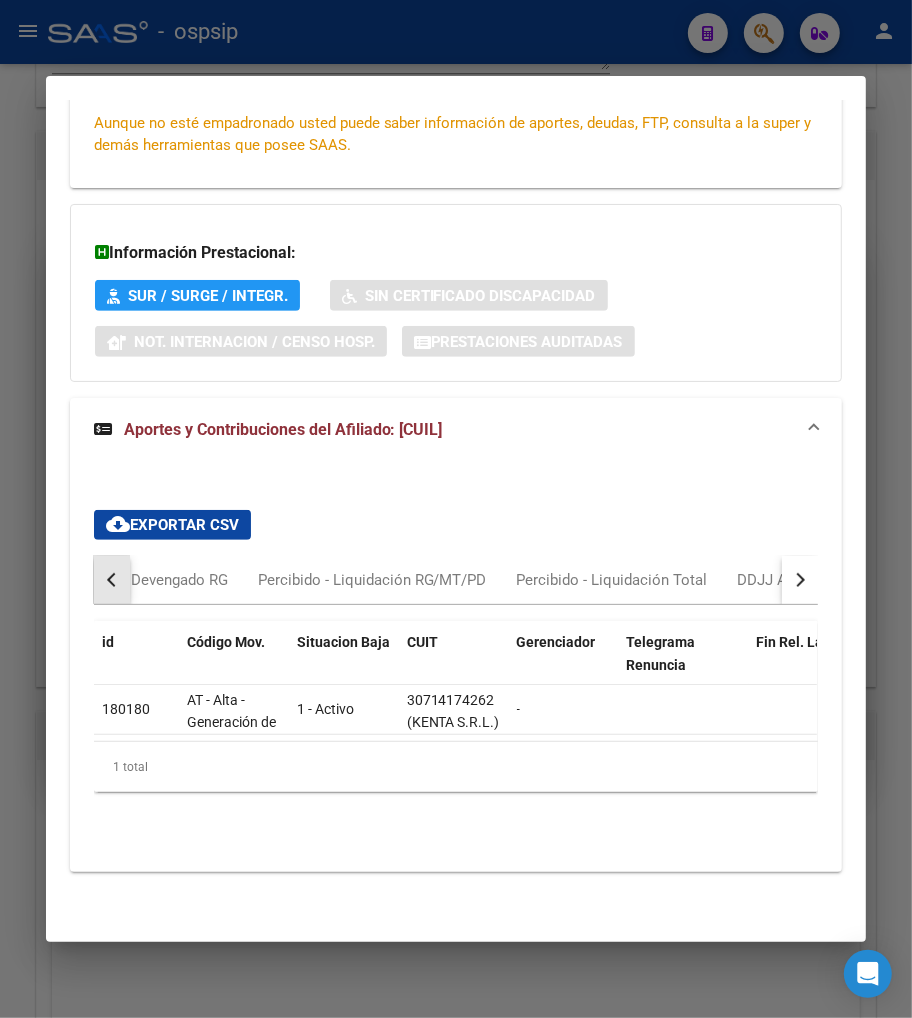 click at bounding box center [112, 580] 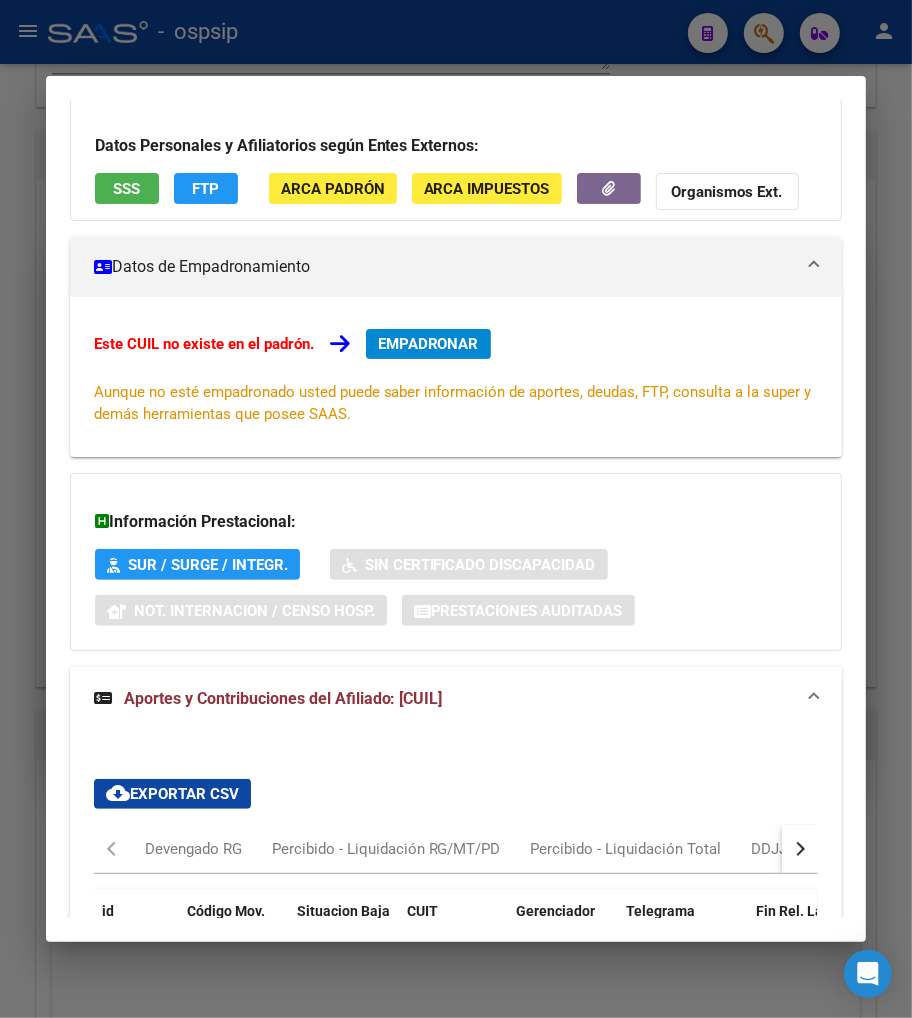 scroll, scrollTop: 0, scrollLeft: 0, axis: both 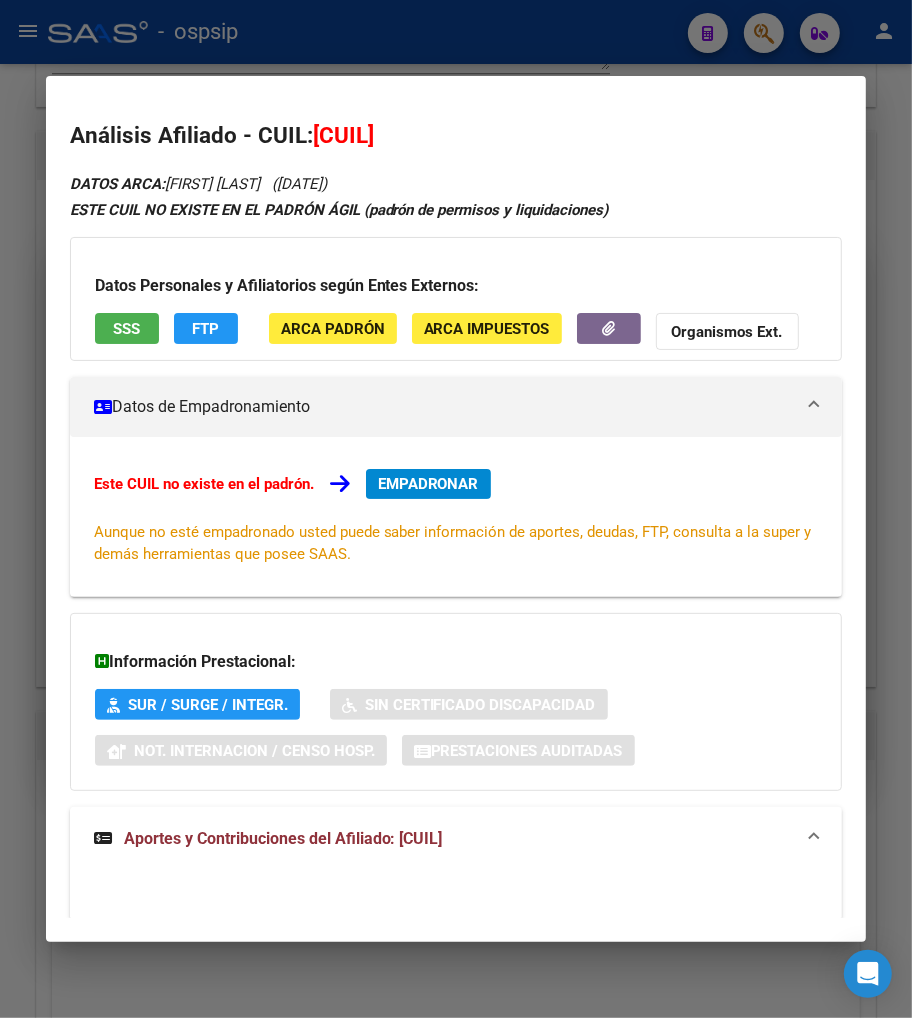click at bounding box center [456, 509] 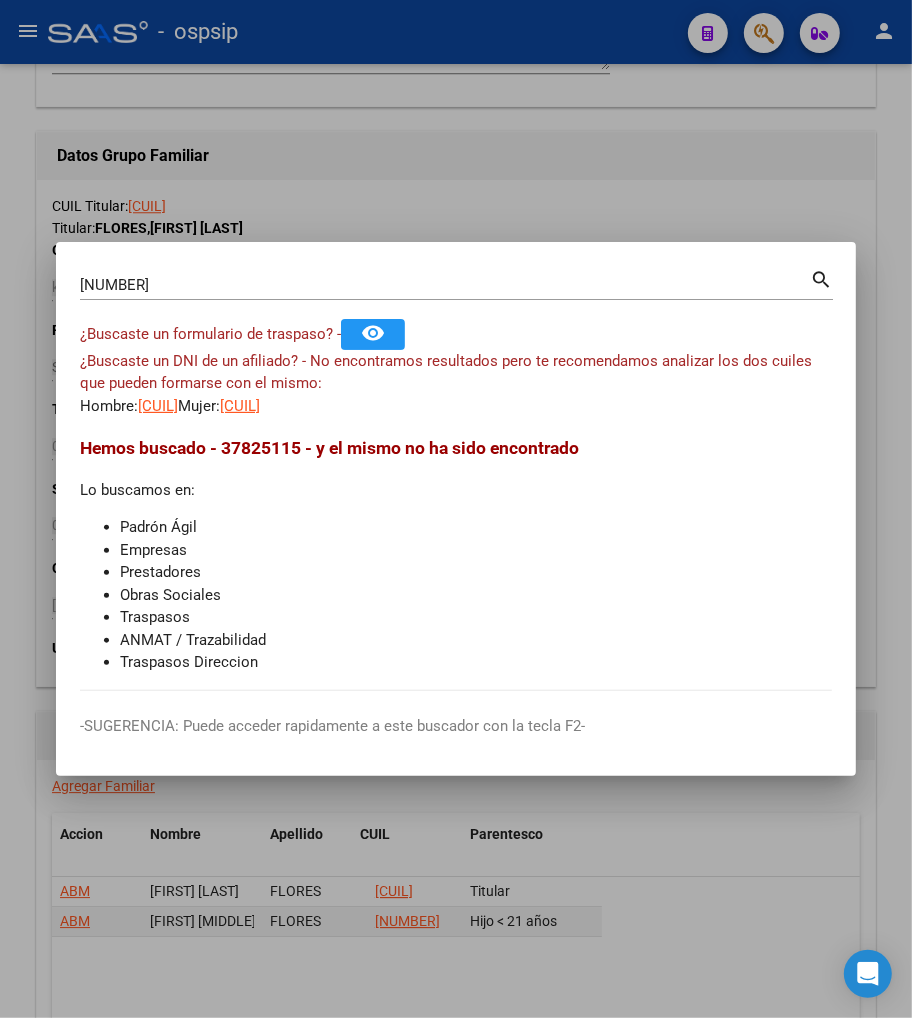 click on "[NUMBER] Buscar (apellido, dni, cuil, nro traspaso, cuit, obra social)" at bounding box center (445, 285) 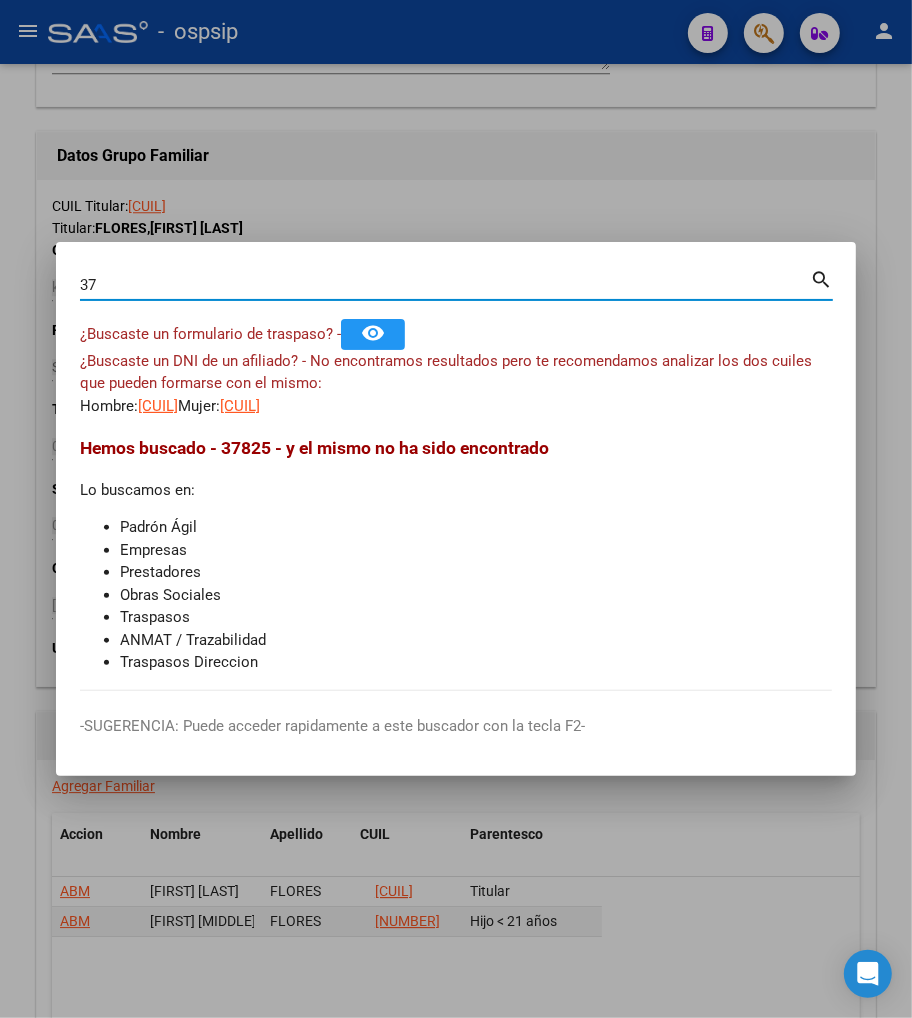 type on "3" 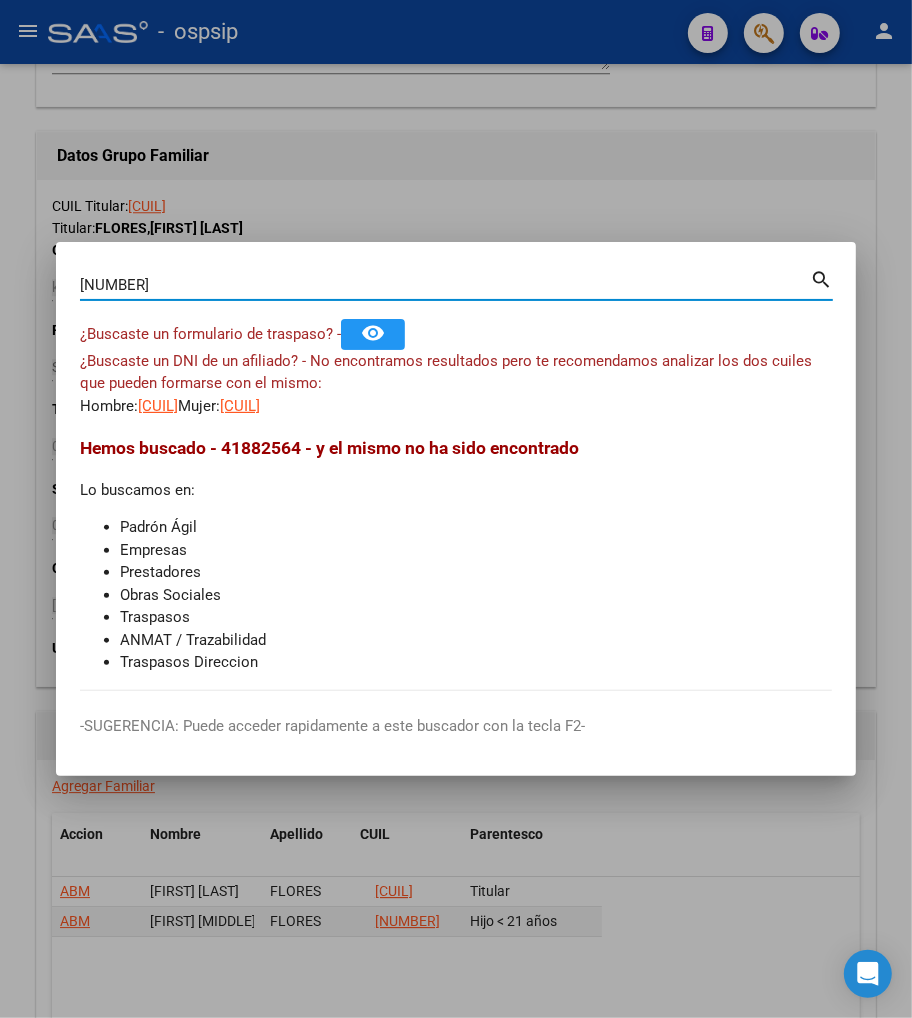 type on "[NUMBER]" 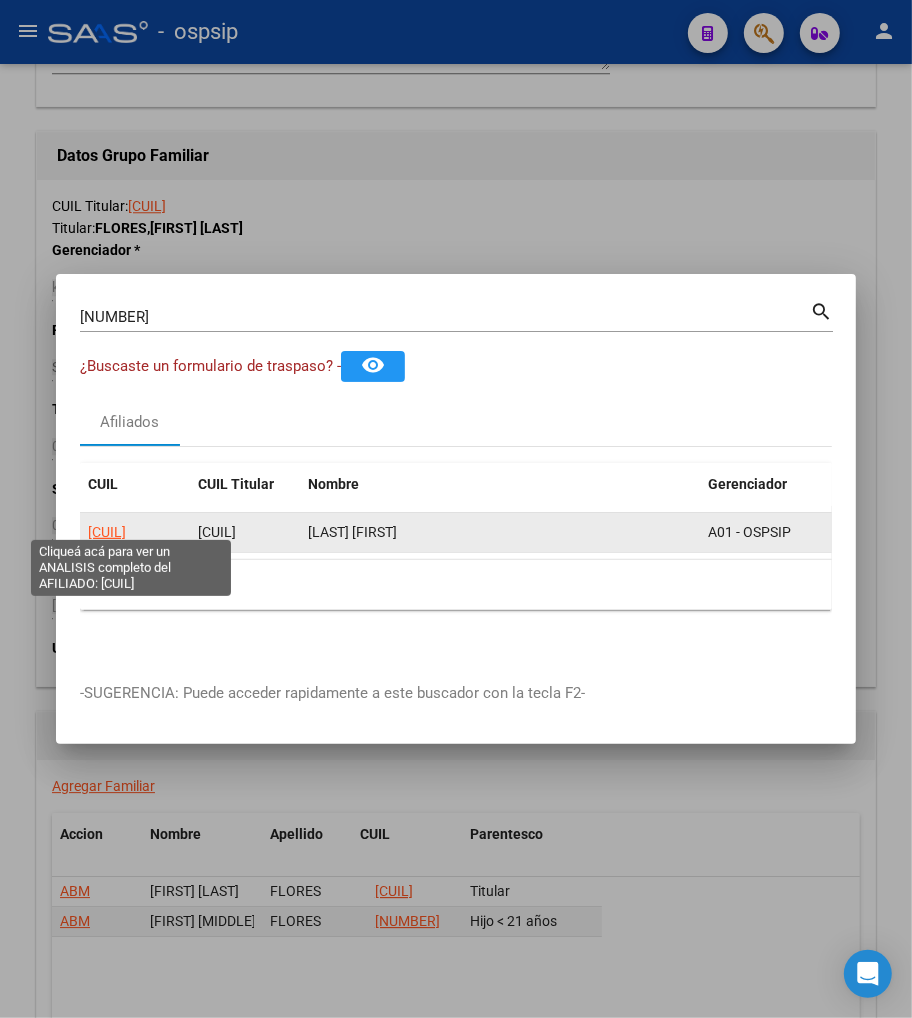 click on "[CUIL]" 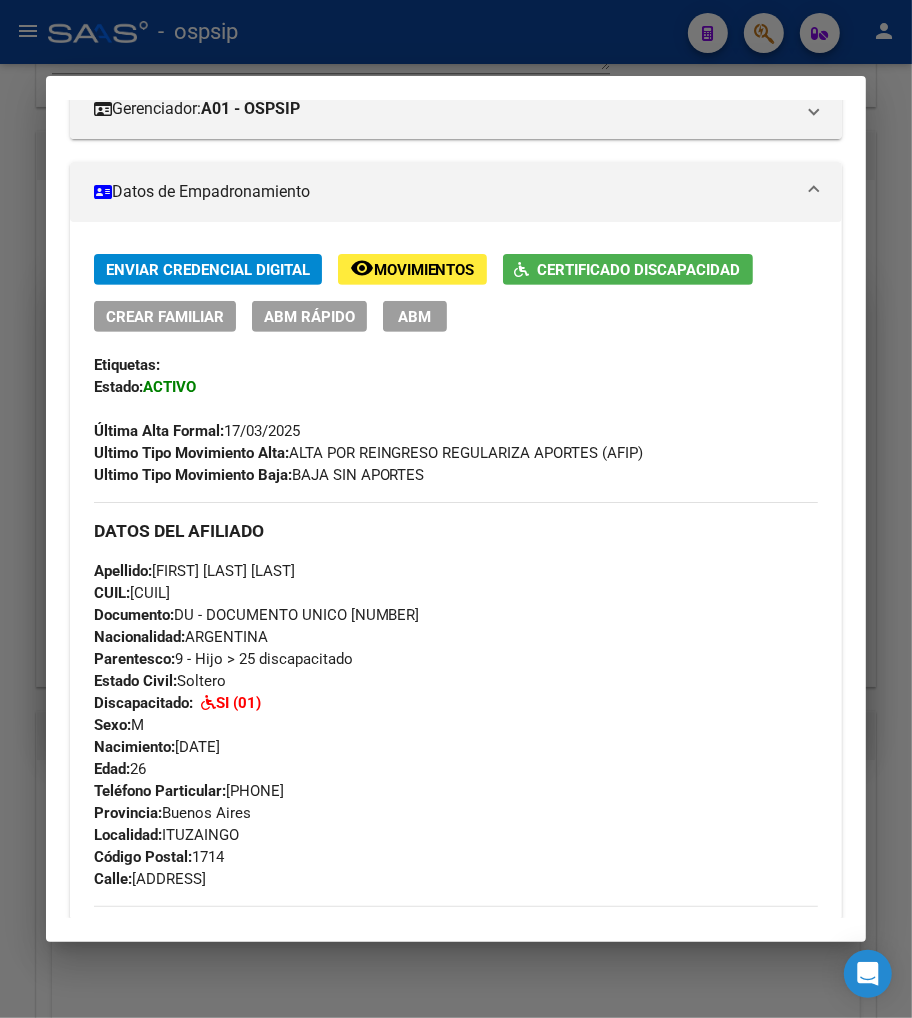 scroll, scrollTop: 0, scrollLeft: 0, axis: both 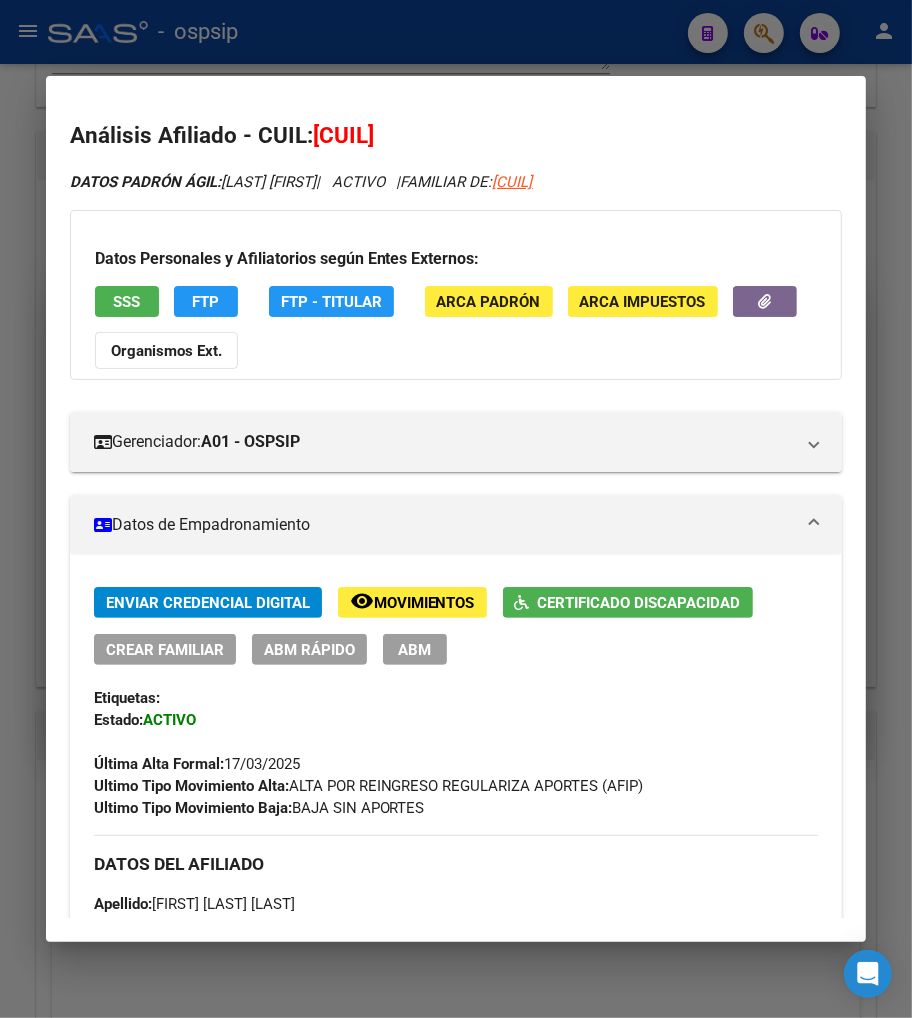 click on "[CUIL]" at bounding box center [513, 182] 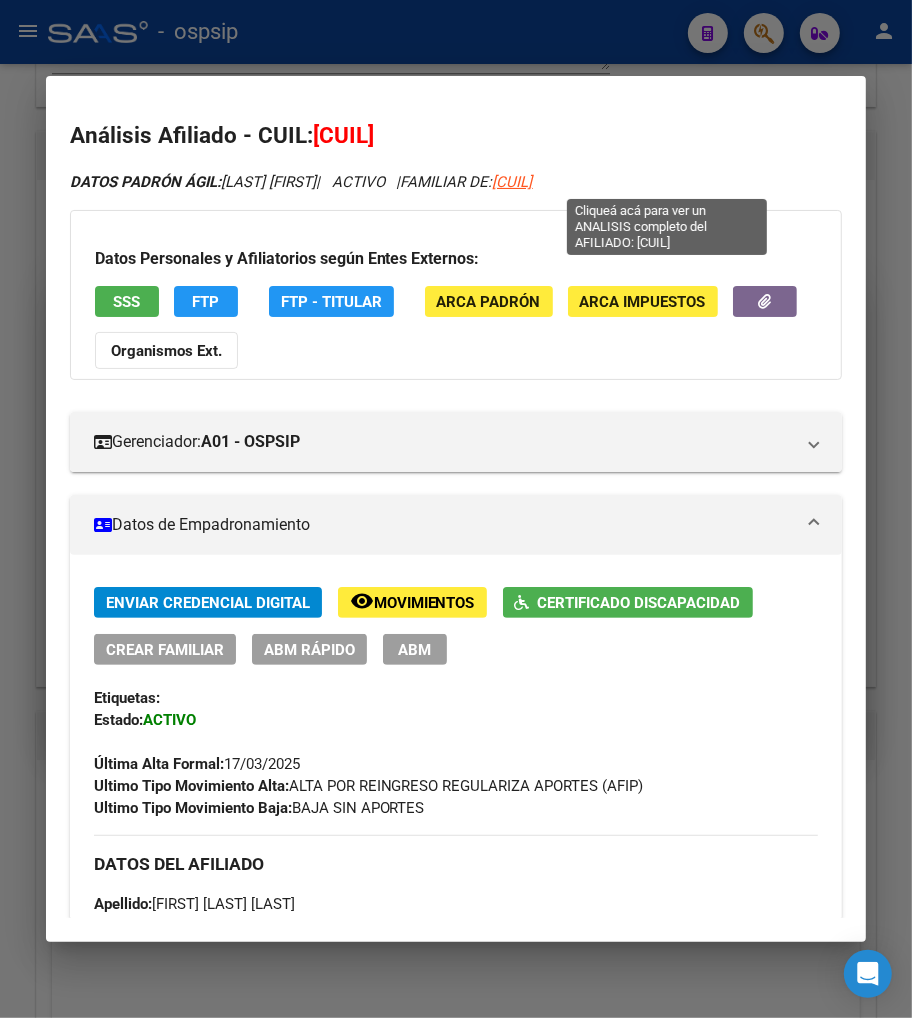 click on "[CUIL]" at bounding box center (513, 182) 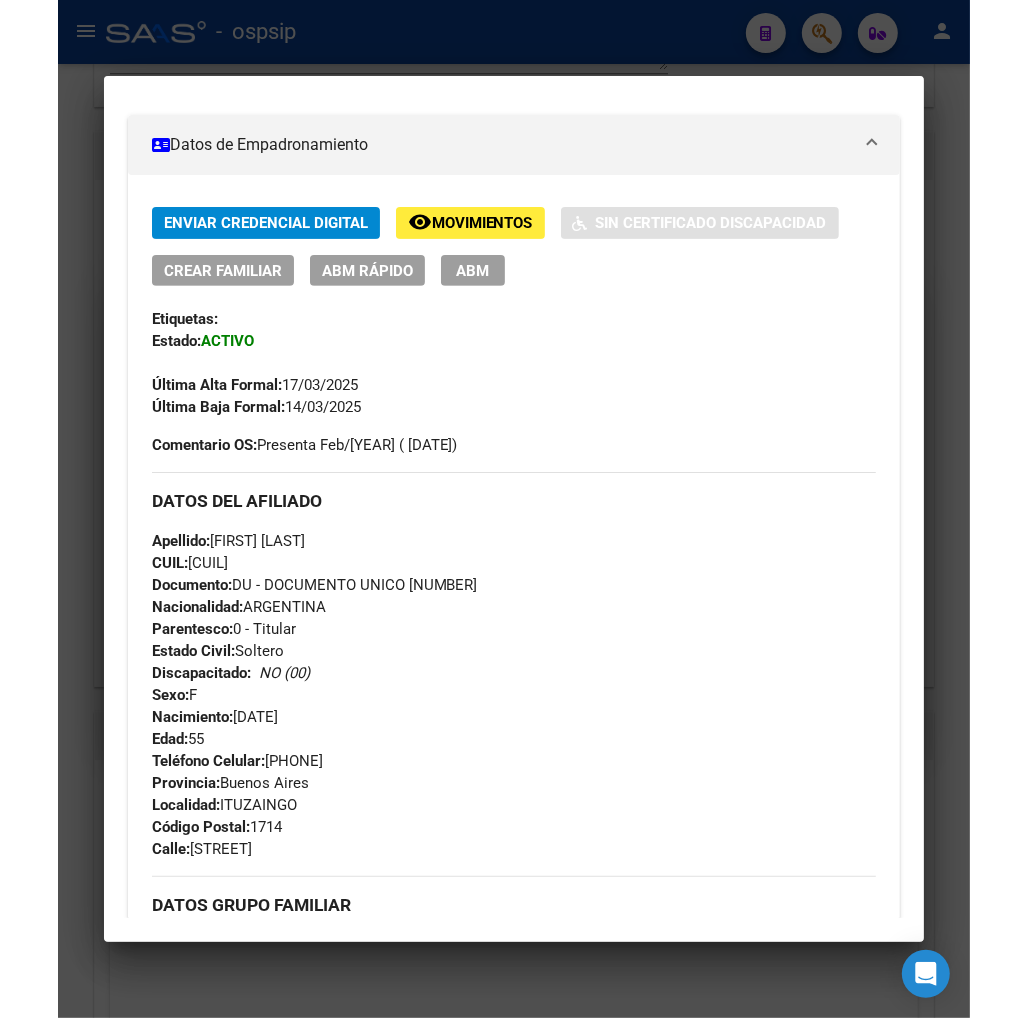 scroll, scrollTop: 0, scrollLeft: 0, axis: both 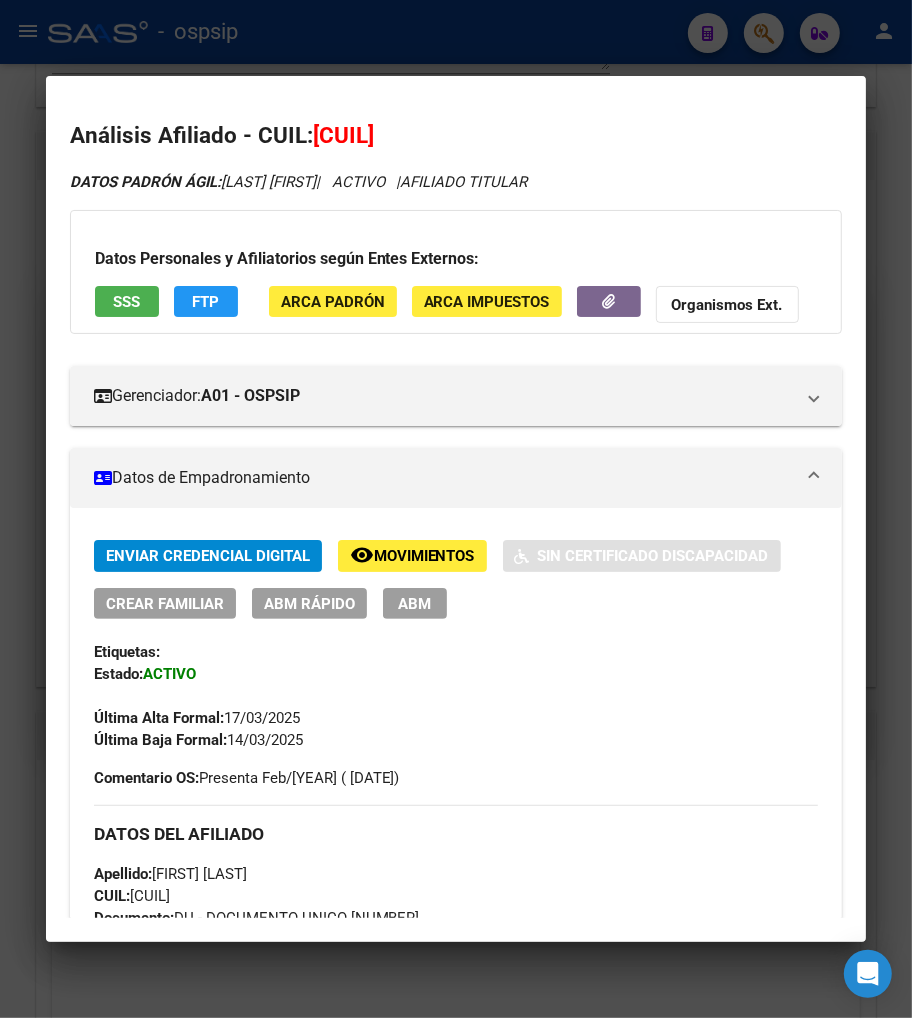 drag, startPoint x: 337, startPoint y: 131, endPoint x: 438, endPoint y: 115, distance: 102.259476 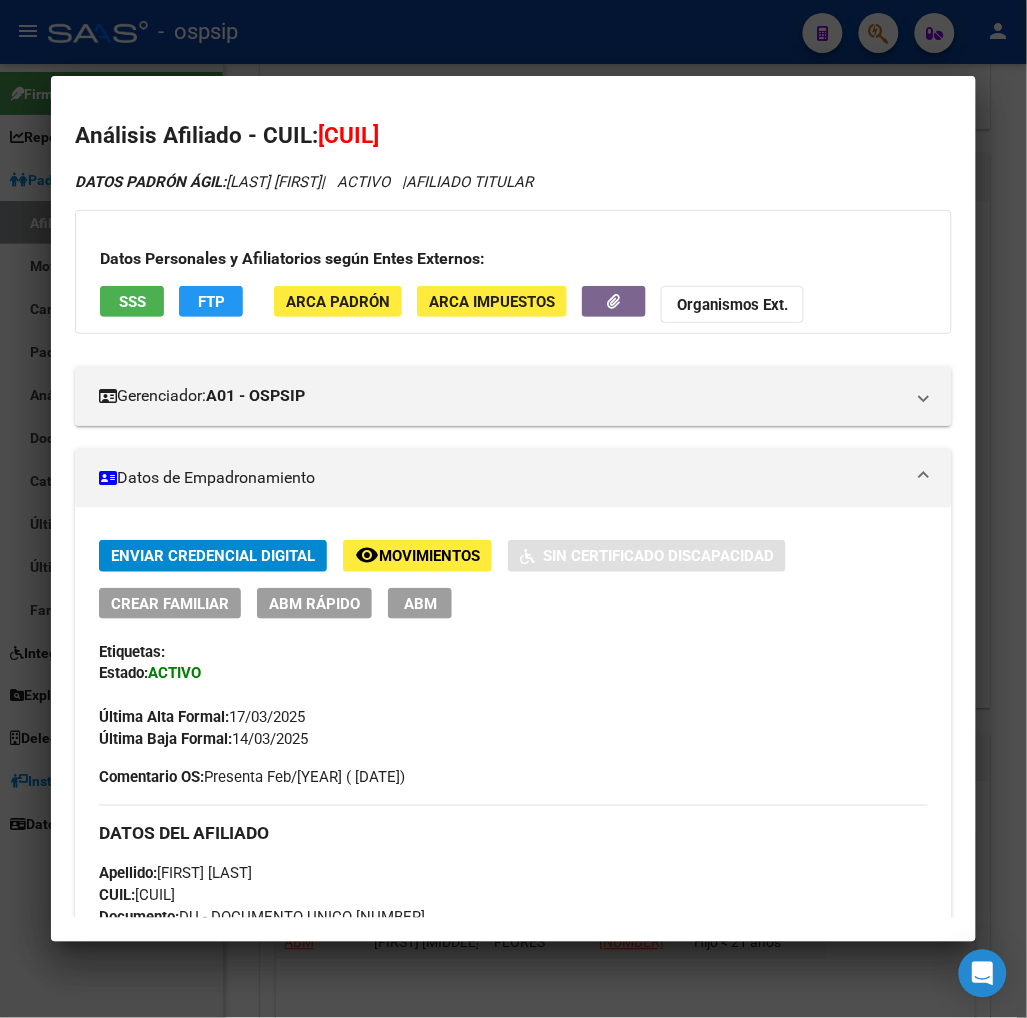 click at bounding box center [513, 509] 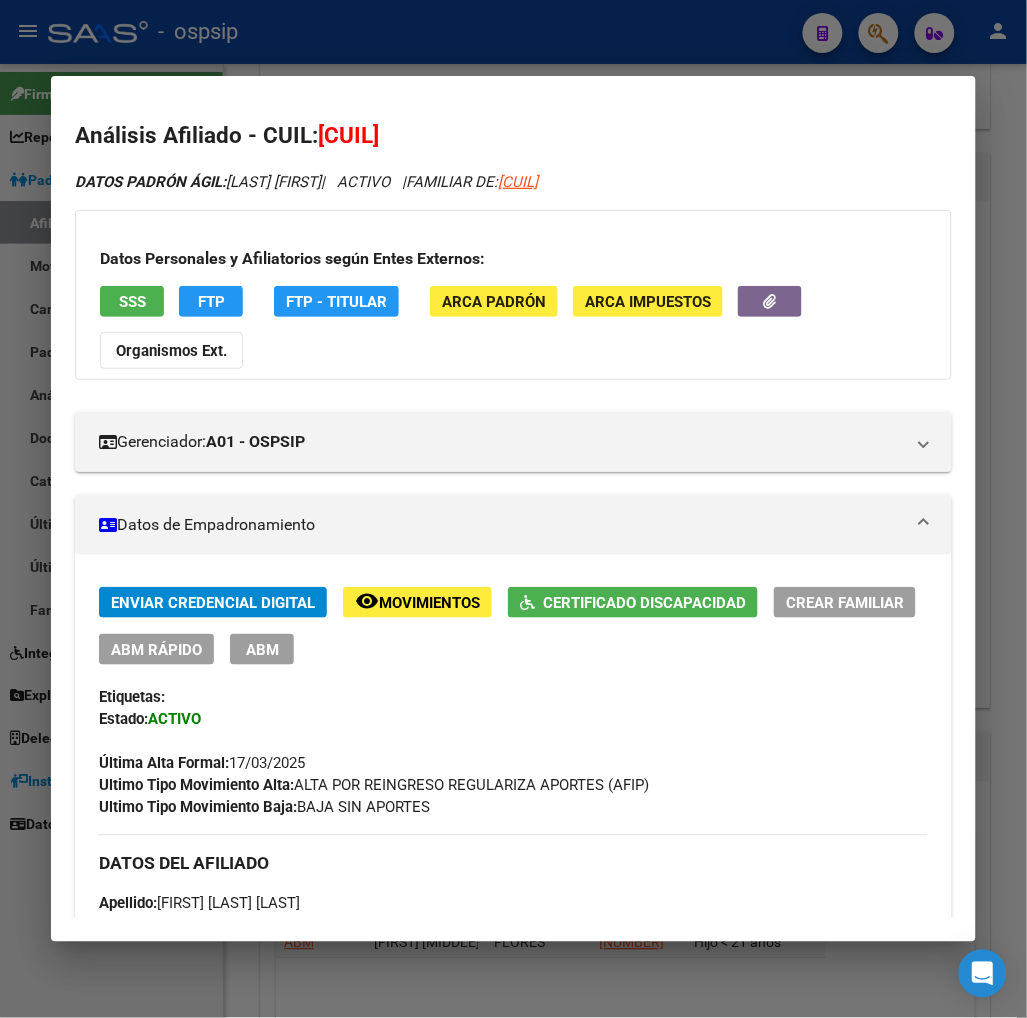 click at bounding box center [513, 509] 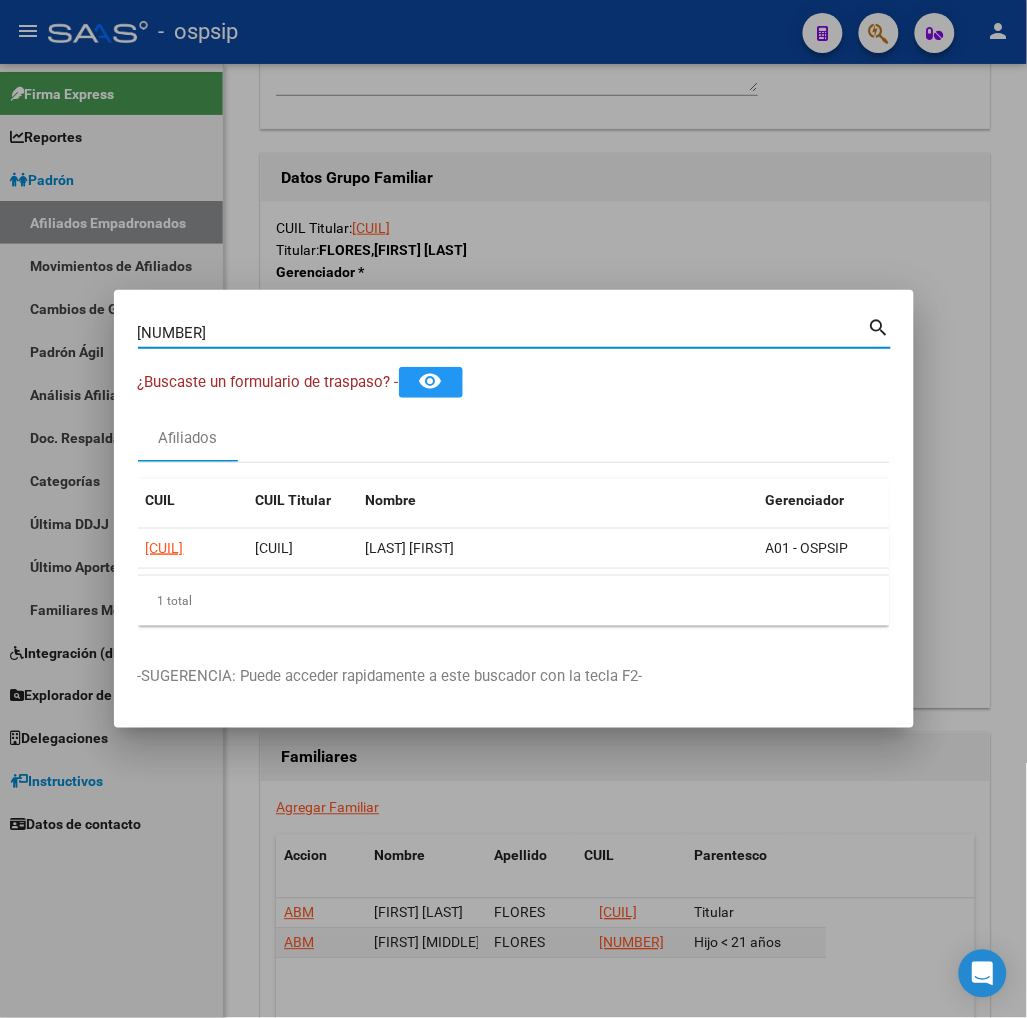 click on "[NUMBER]" at bounding box center (503, 333) 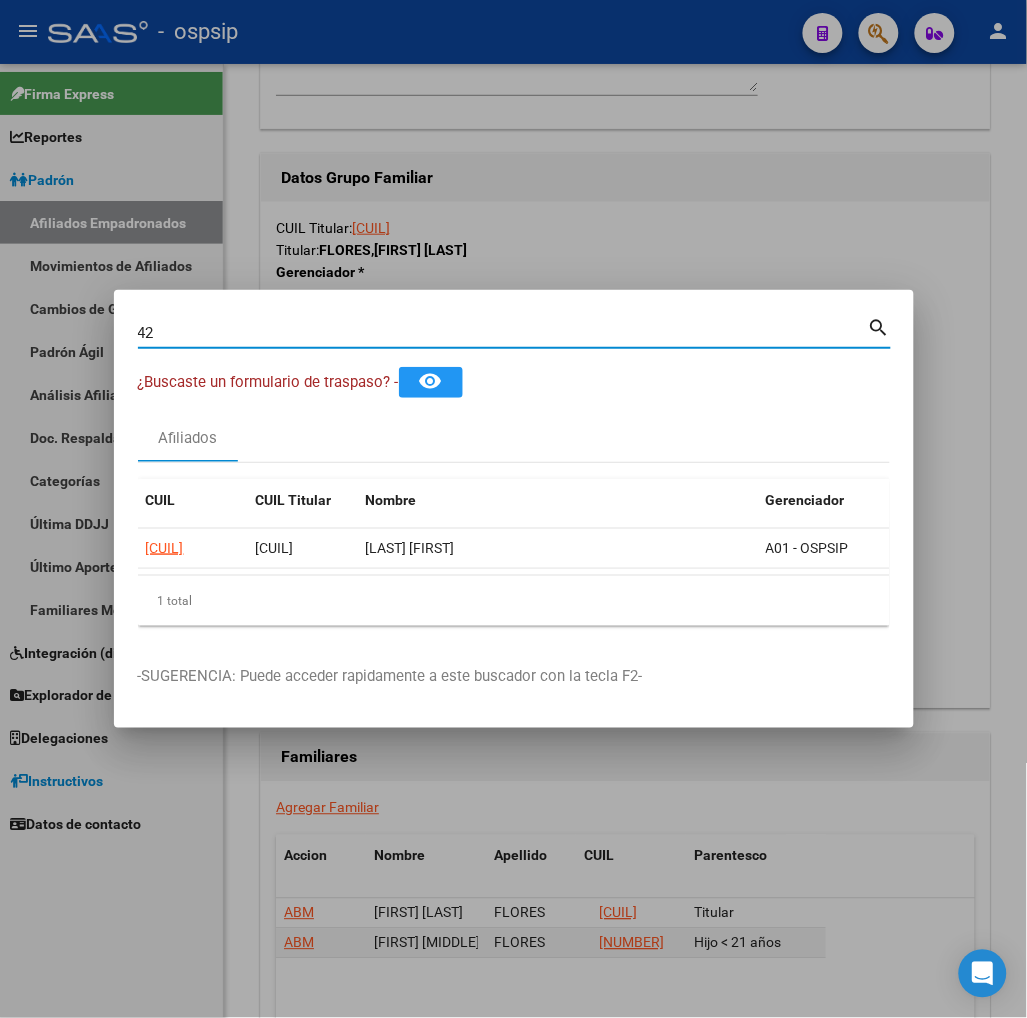 type on "4" 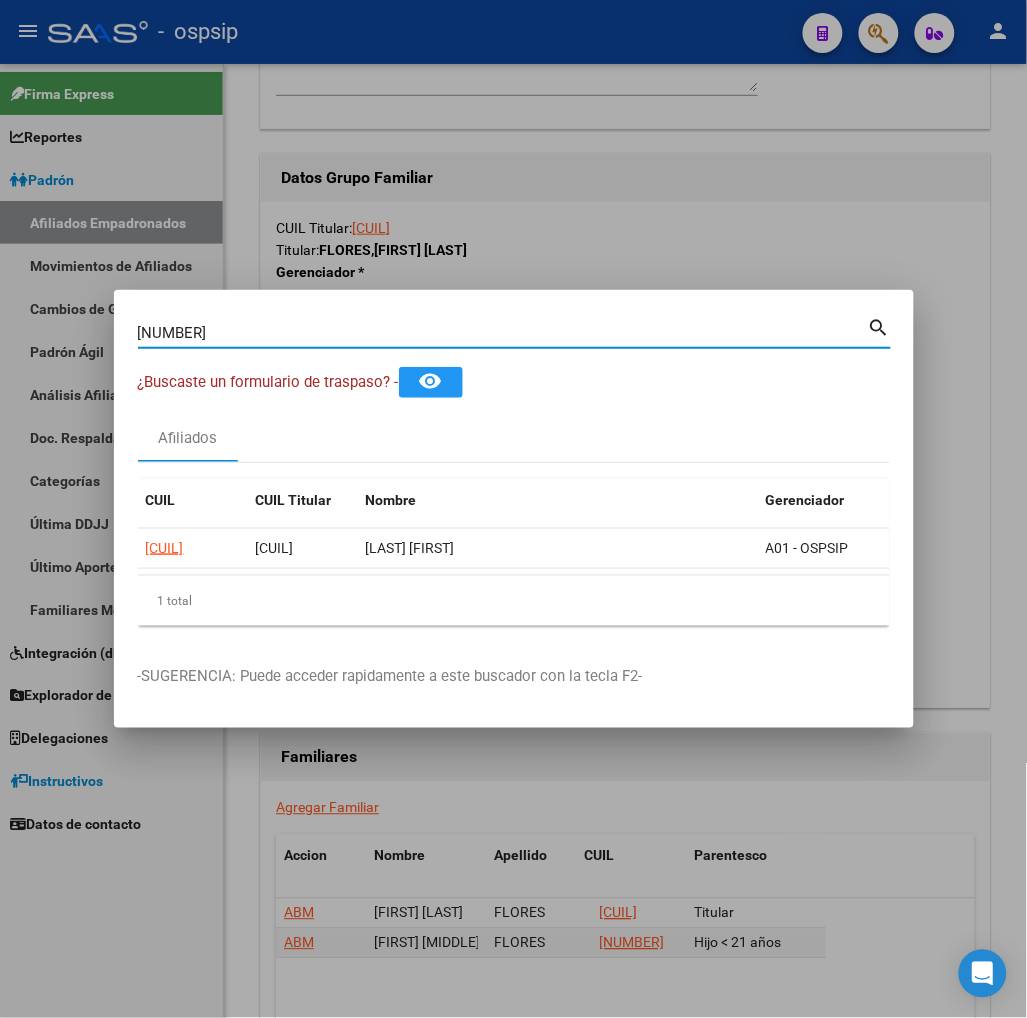 type on "[NUMBER]" 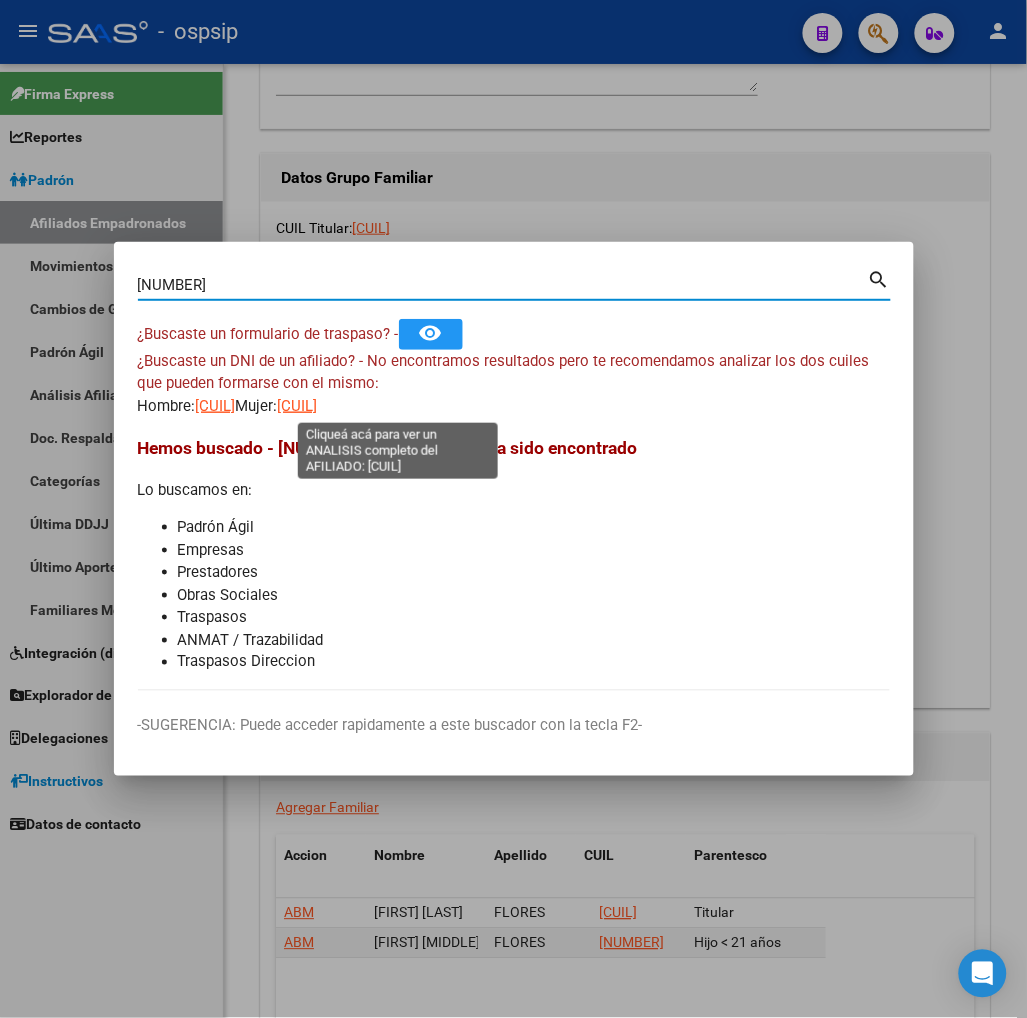 click on "[CUIL]" at bounding box center (298, 406) 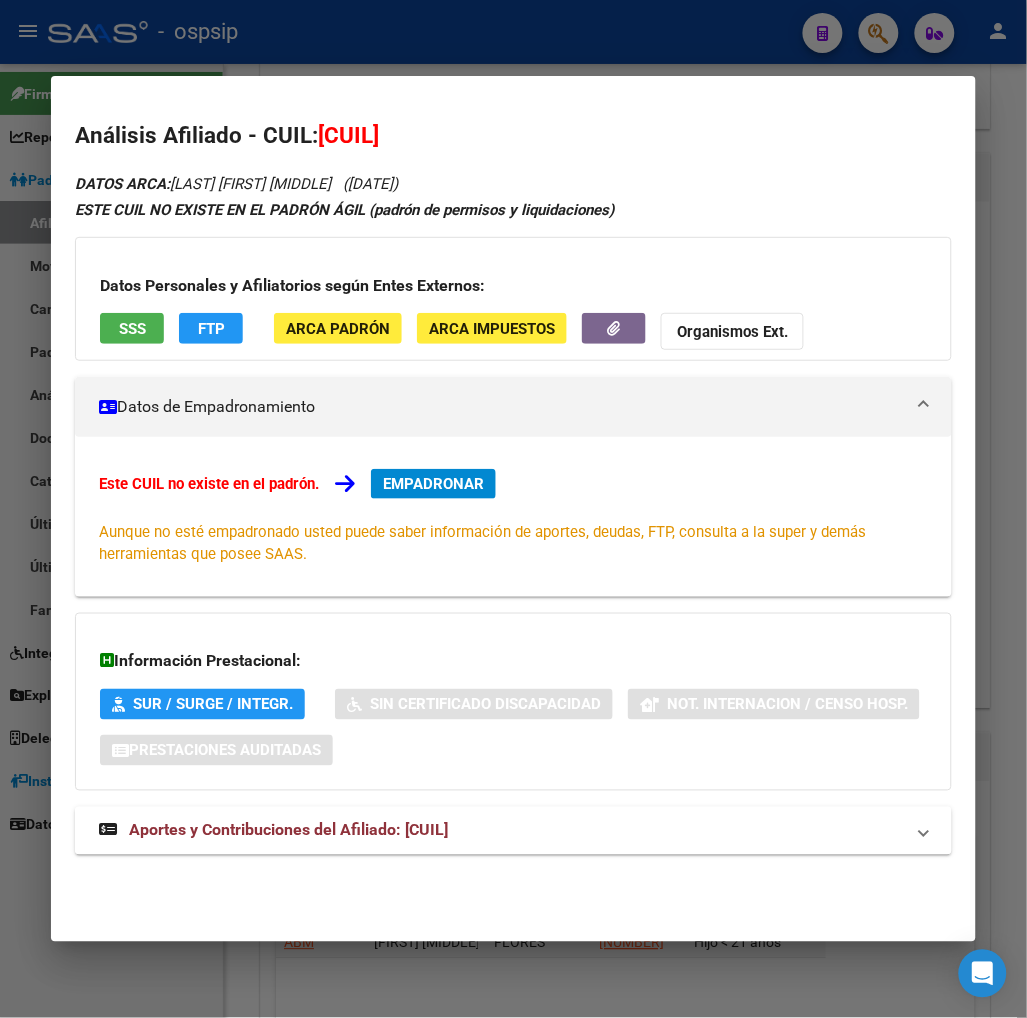 click on "Aportes y Contribuciones del Afiliado: [CUIL]" at bounding box center (288, 830) 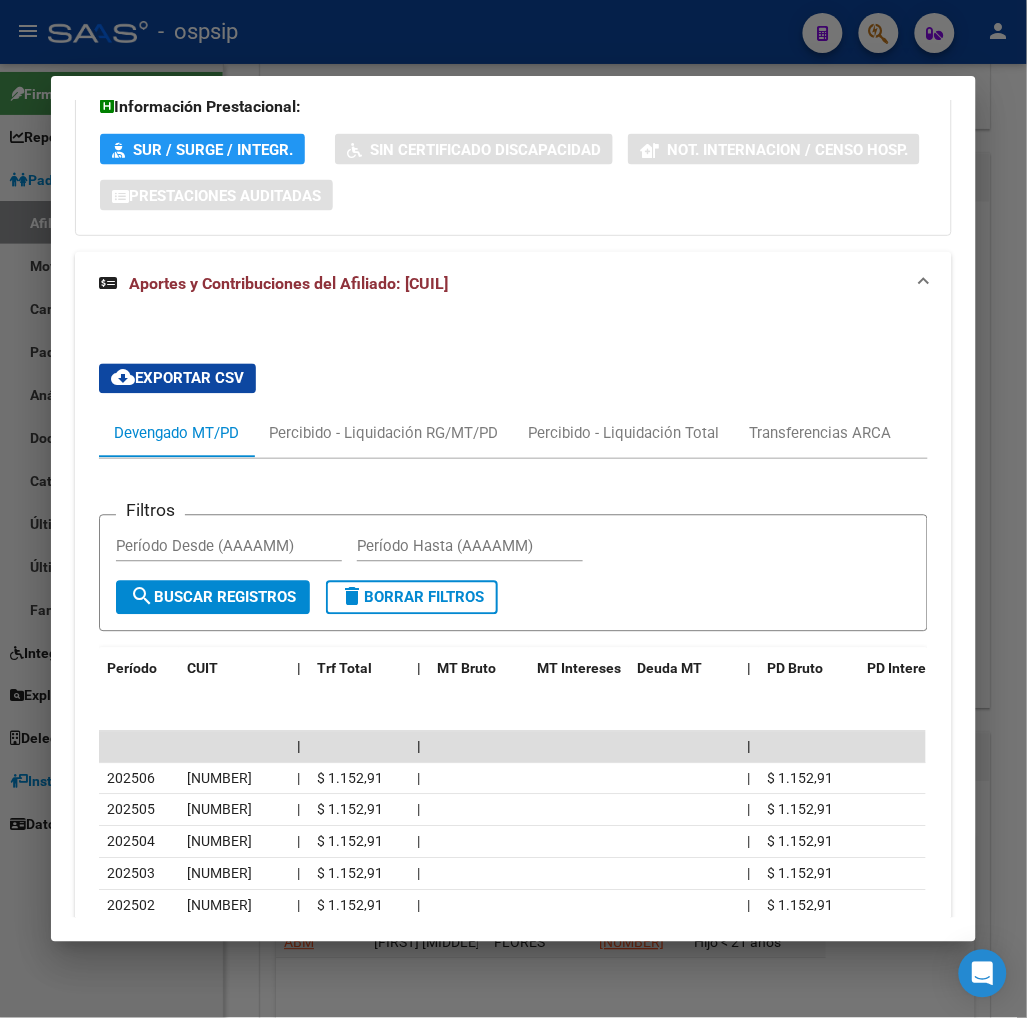 scroll, scrollTop: 884, scrollLeft: 0, axis: vertical 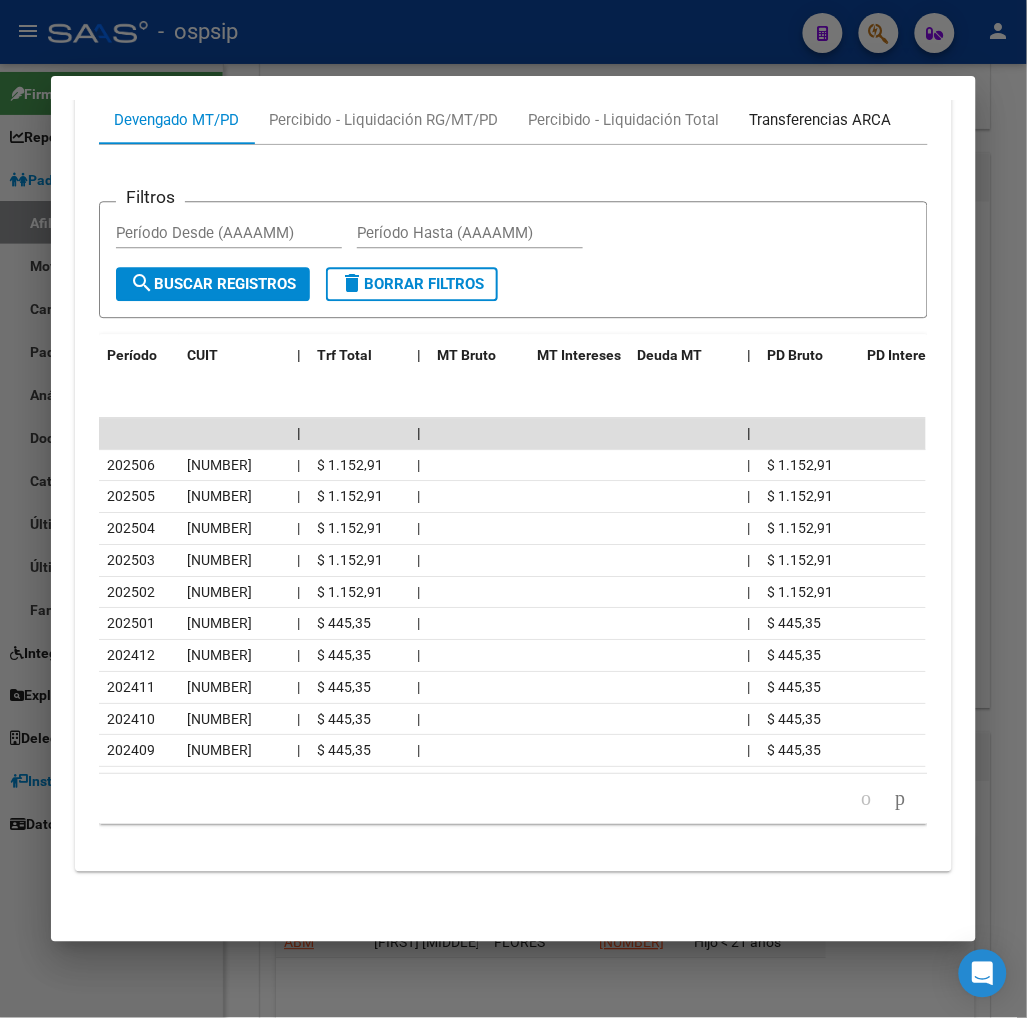click on "Transferencias ARCA" at bounding box center [820, 120] 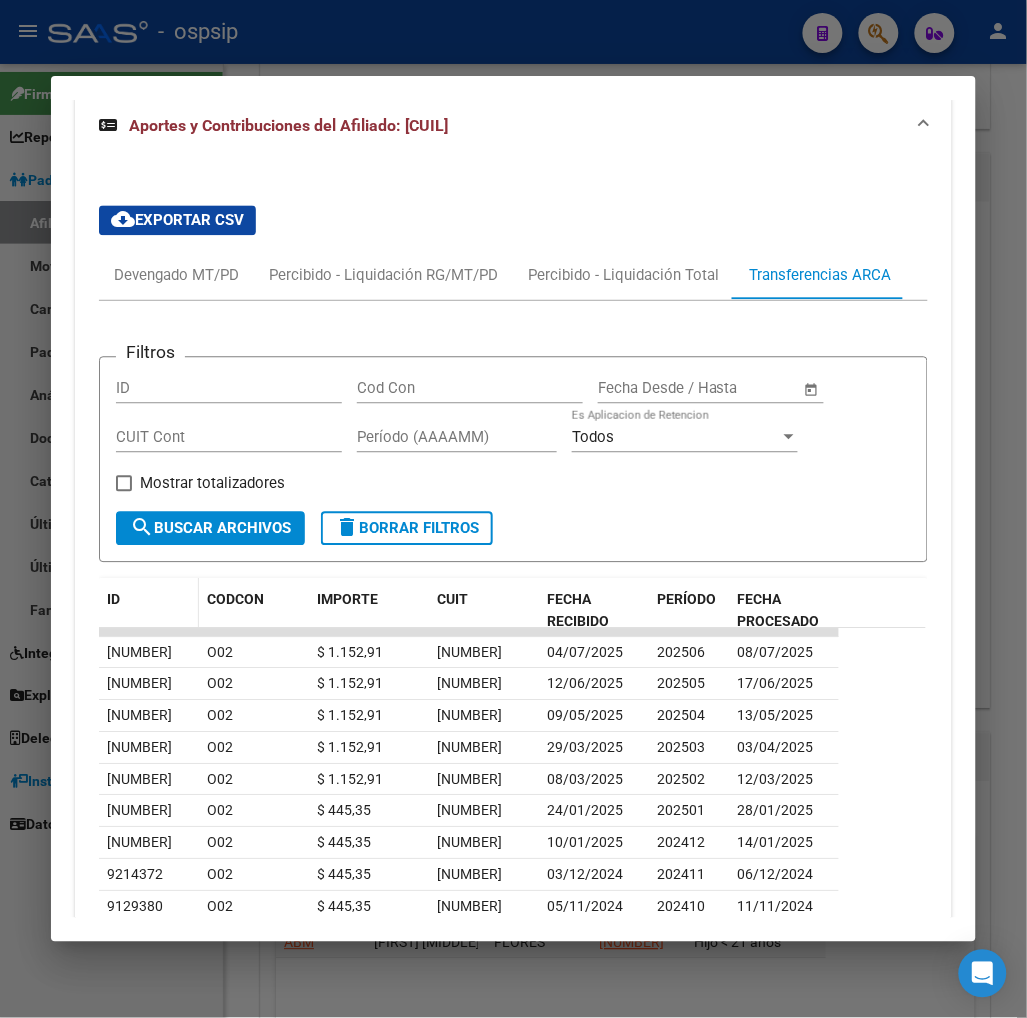 scroll, scrollTop: 566, scrollLeft: 0, axis: vertical 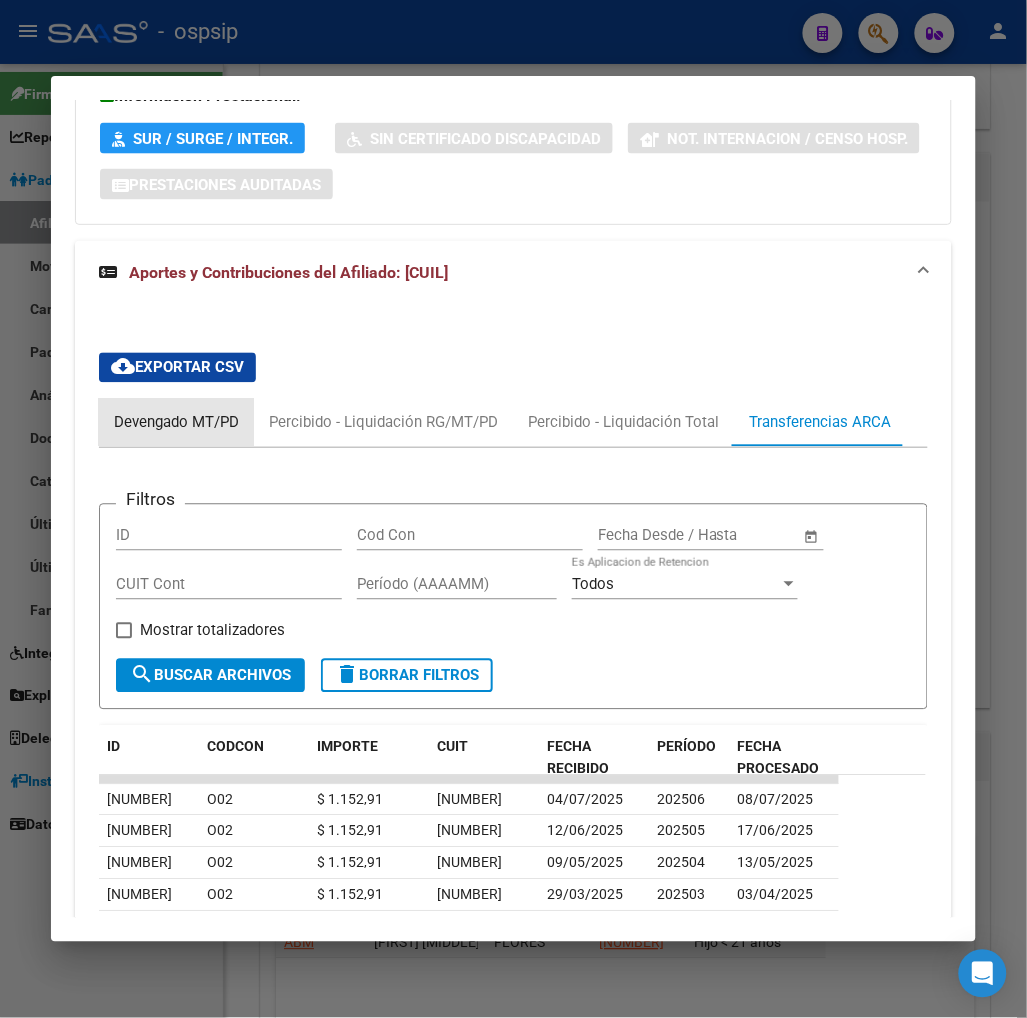click on "Devengado MT/PD" at bounding box center (176, 423) 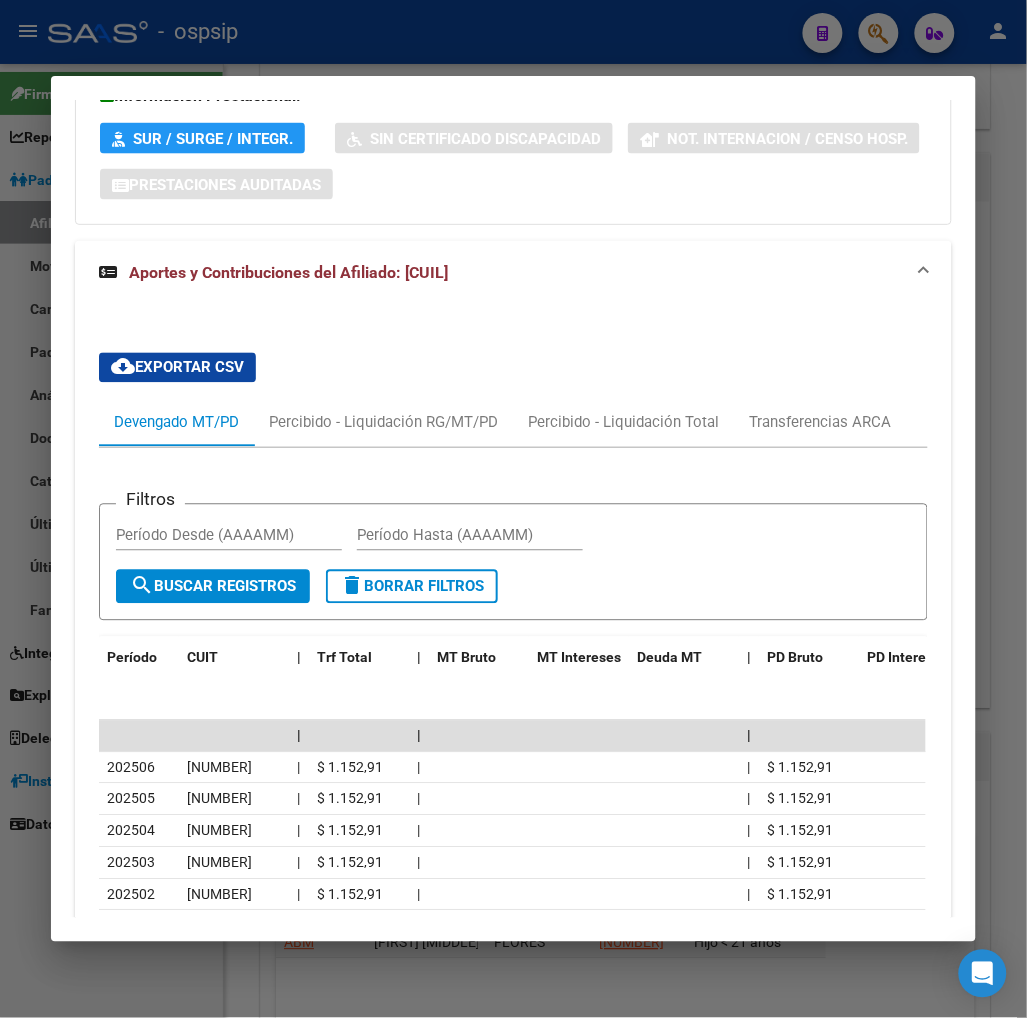 click at bounding box center (513, 509) 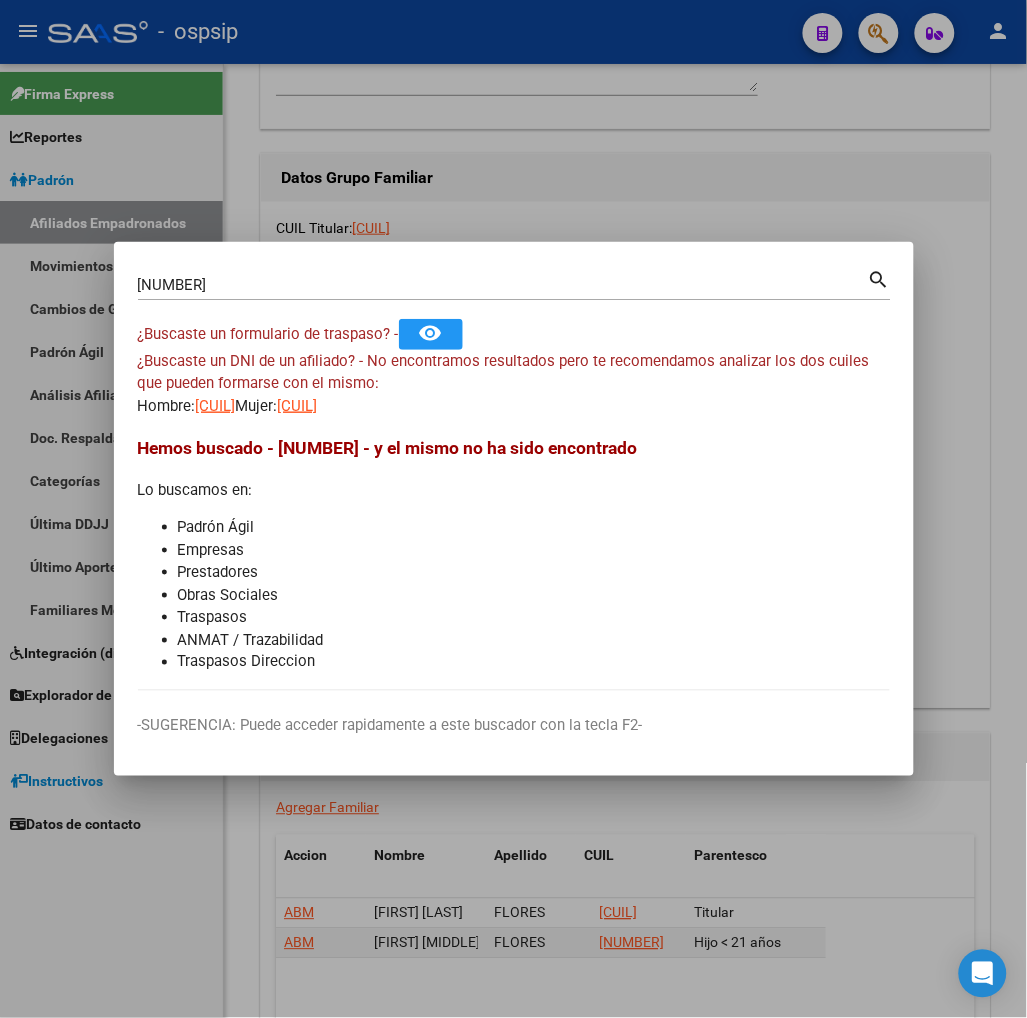 click on "[NUMBER]" at bounding box center (503, 285) 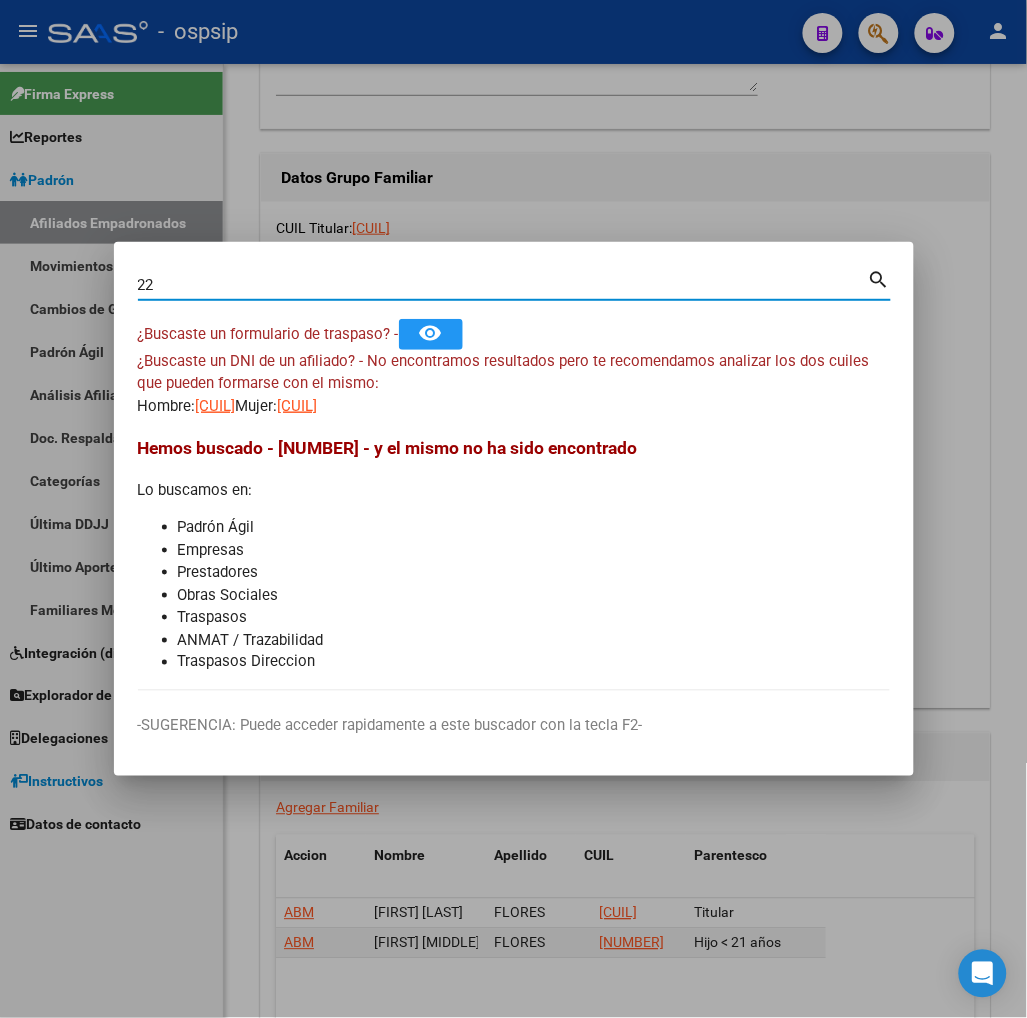 type on "2" 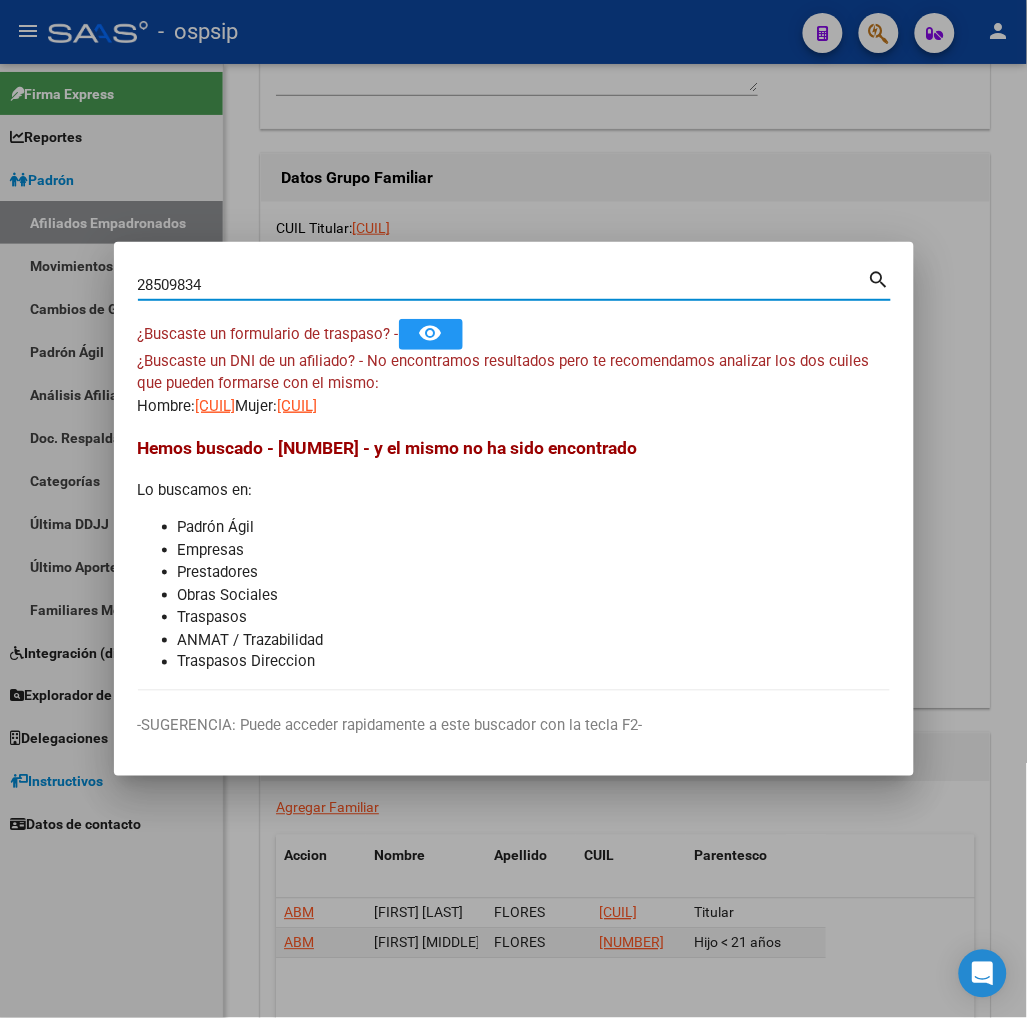 type on "28509834" 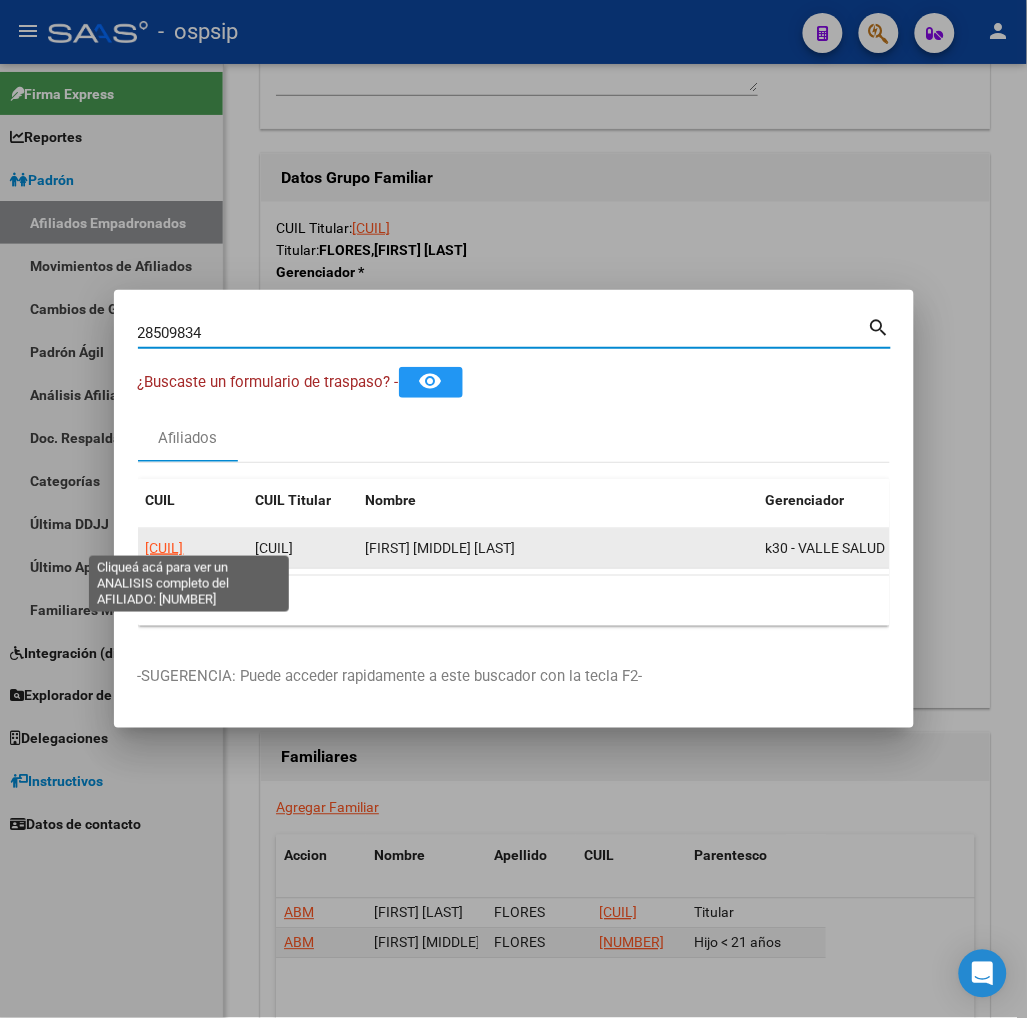 click on "[CUIL]" 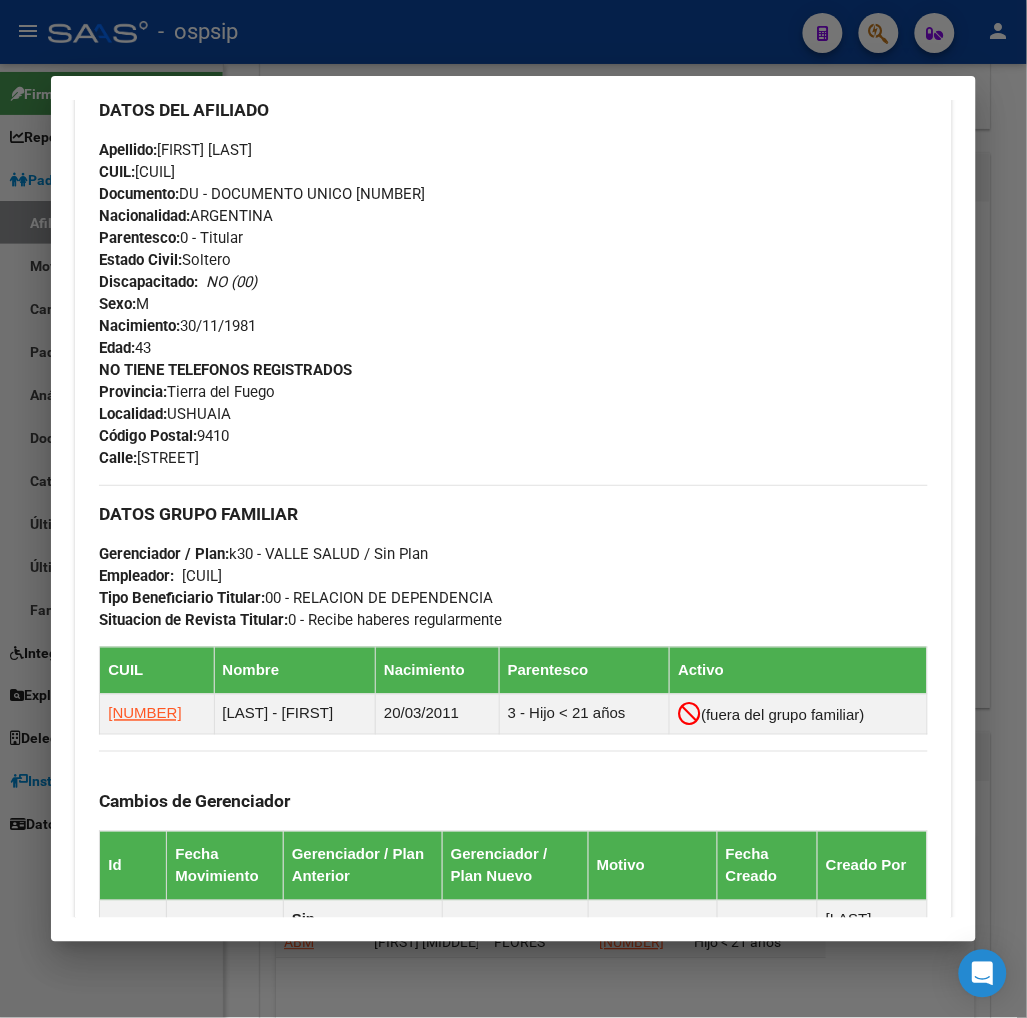 scroll, scrollTop: 666, scrollLeft: 0, axis: vertical 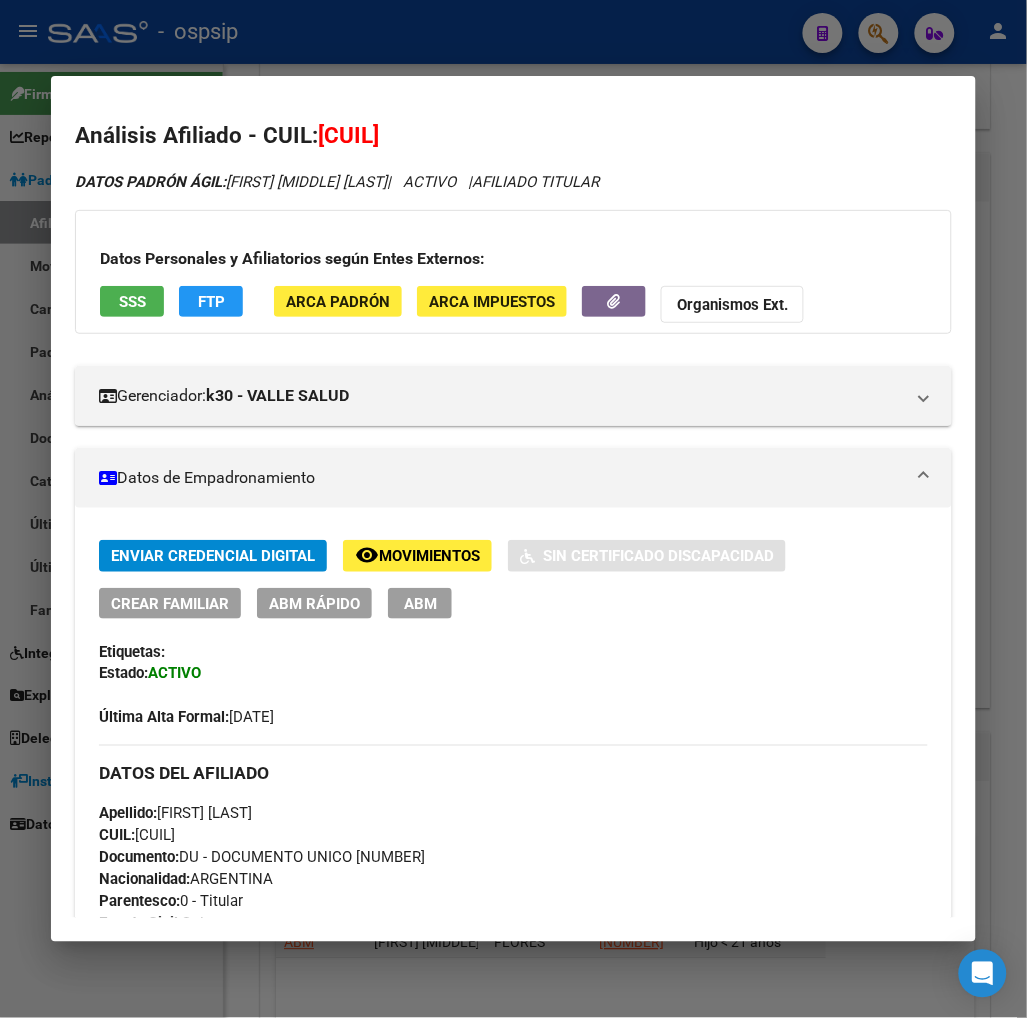 click on "ABM" at bounding box center (420, 604) 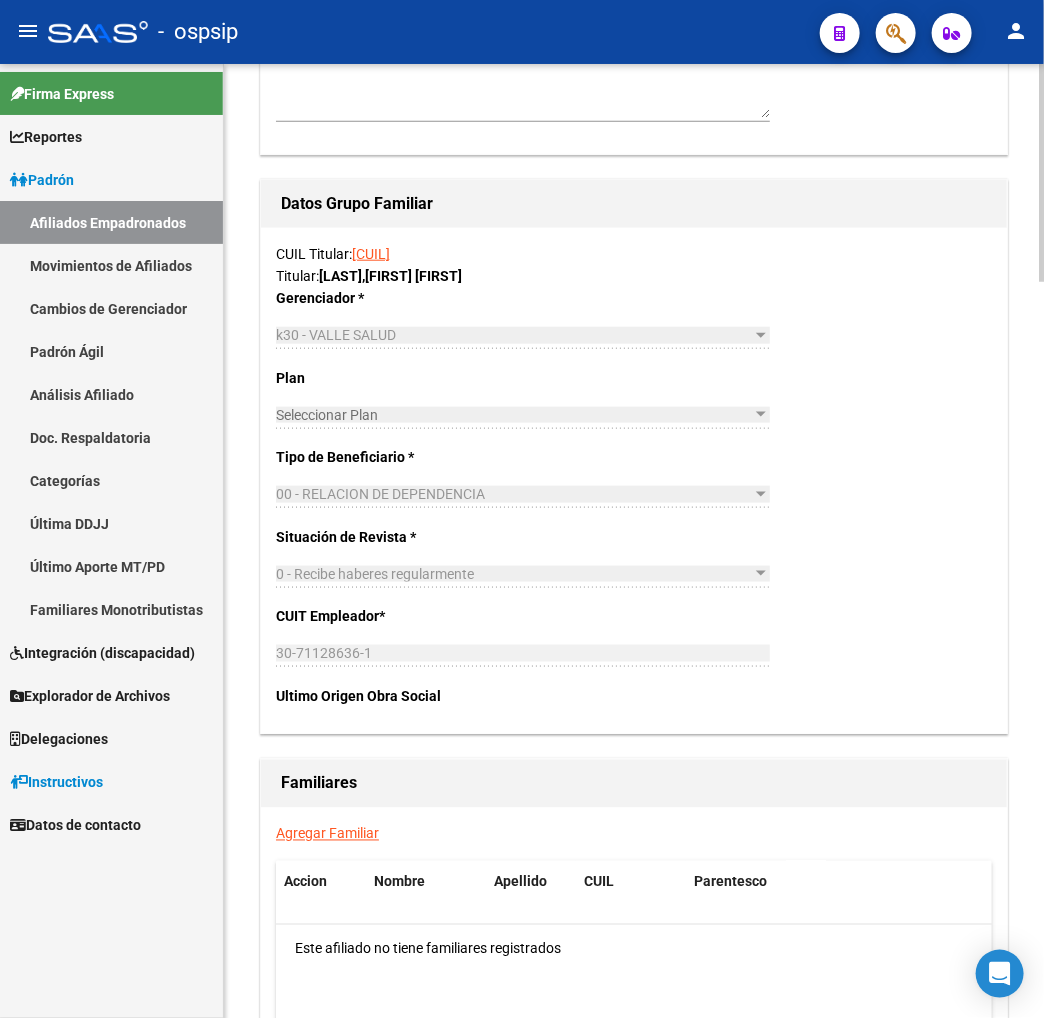 scroll, scrollTop: 2888, scrollLeft: 0, axis: vertical 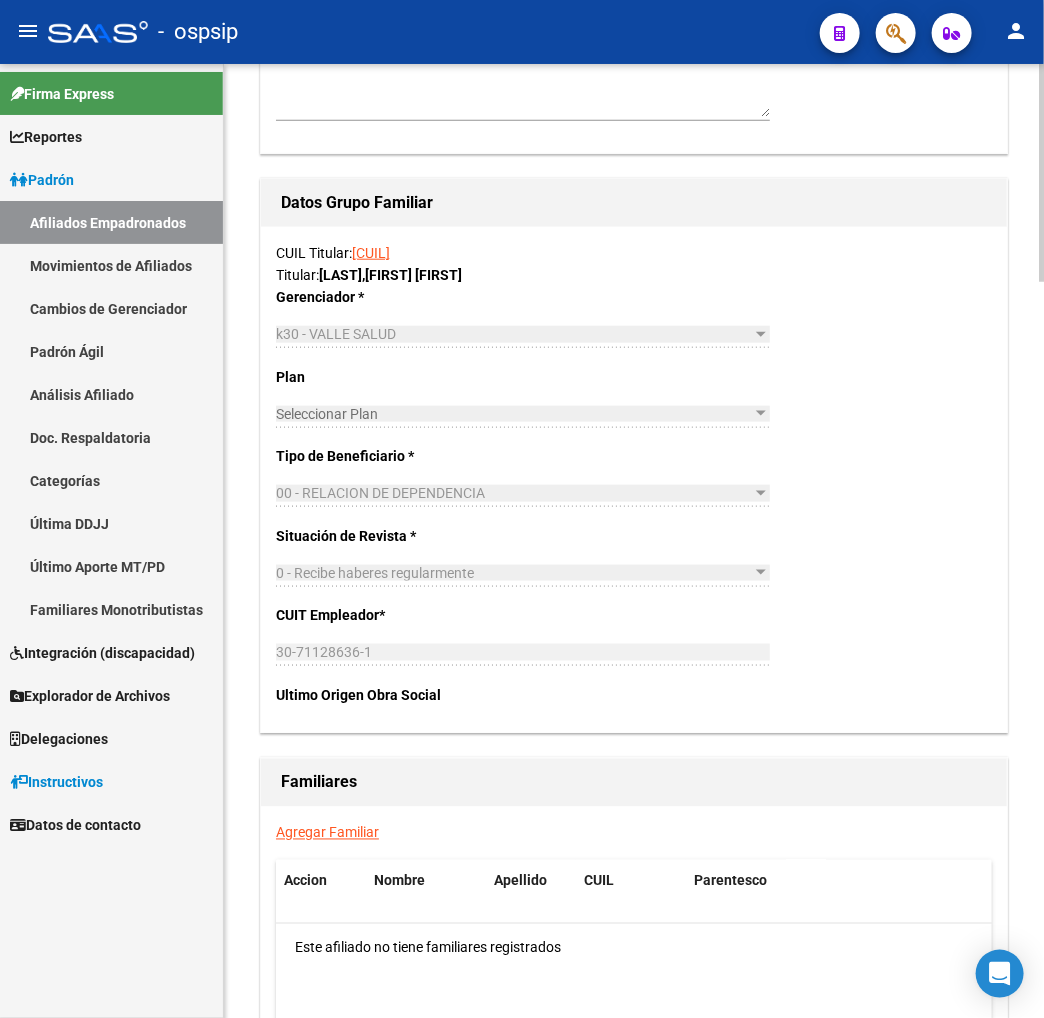 click on "Agregar Familiar" 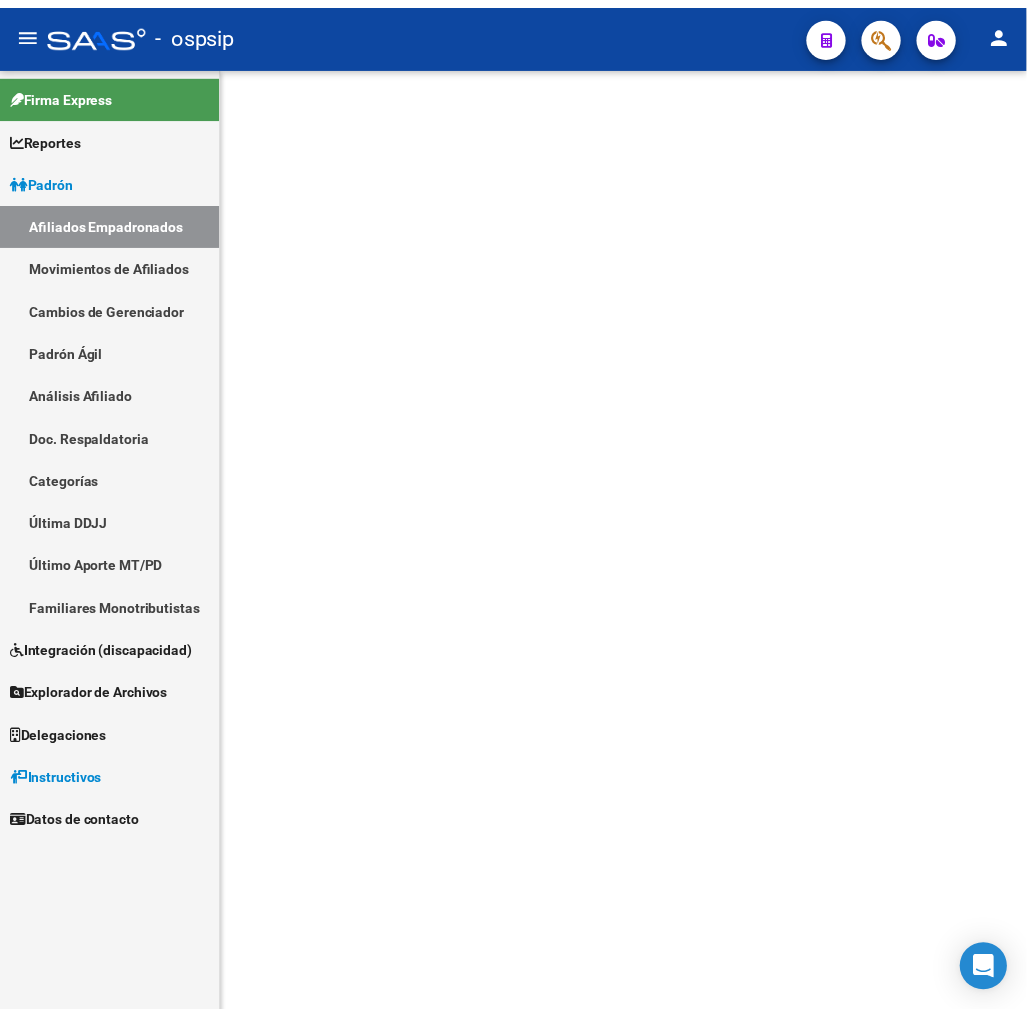 scroll, scrollTop: 0, scrollLeft: 0, axis: both 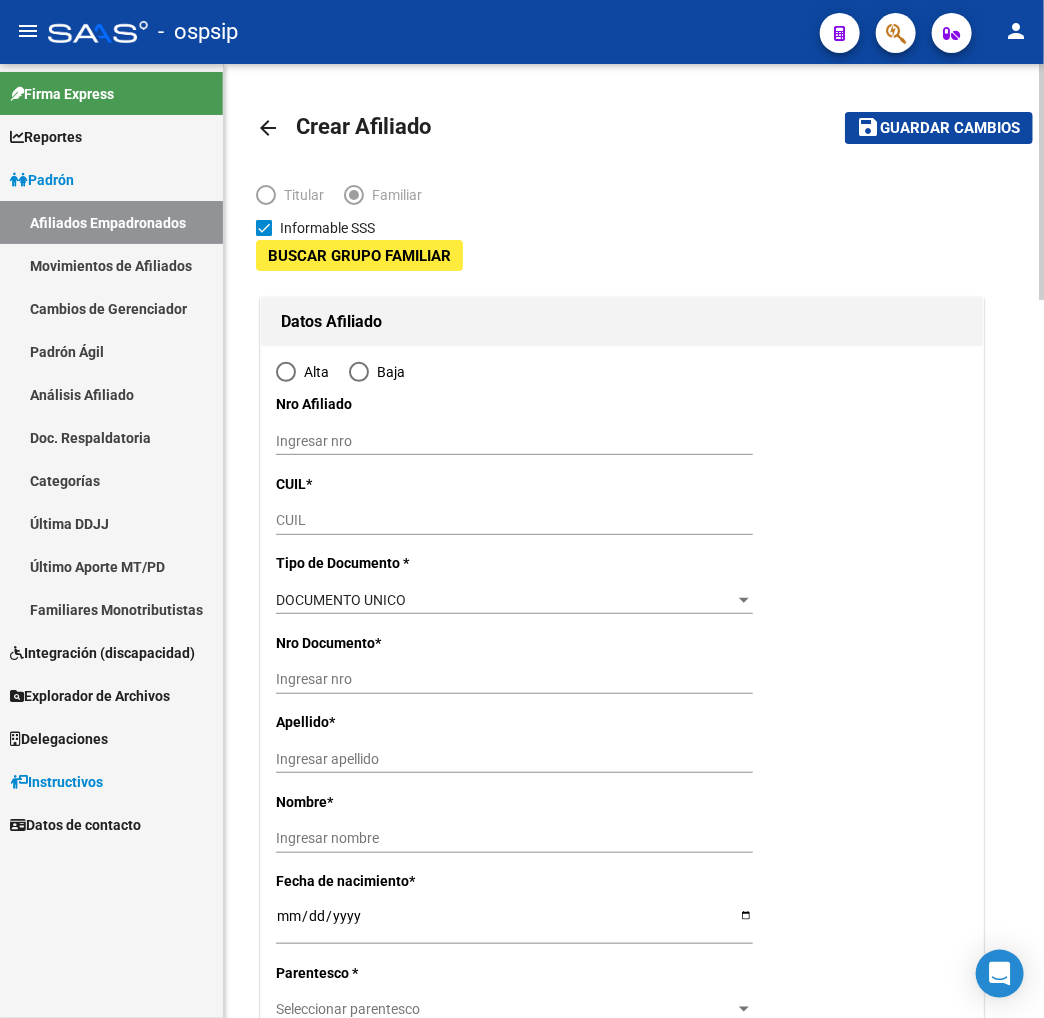 type on "30-71128636-1" 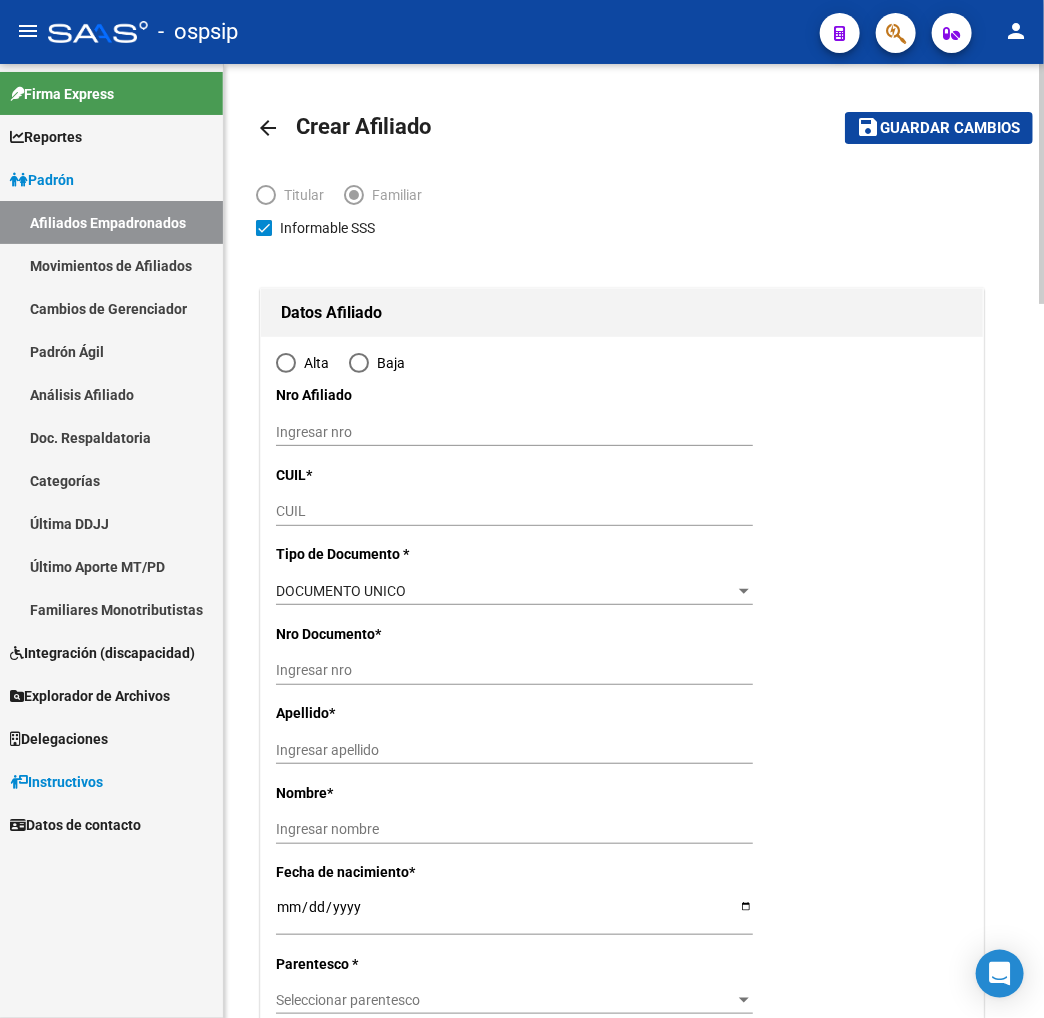 type on "USHUAIA" 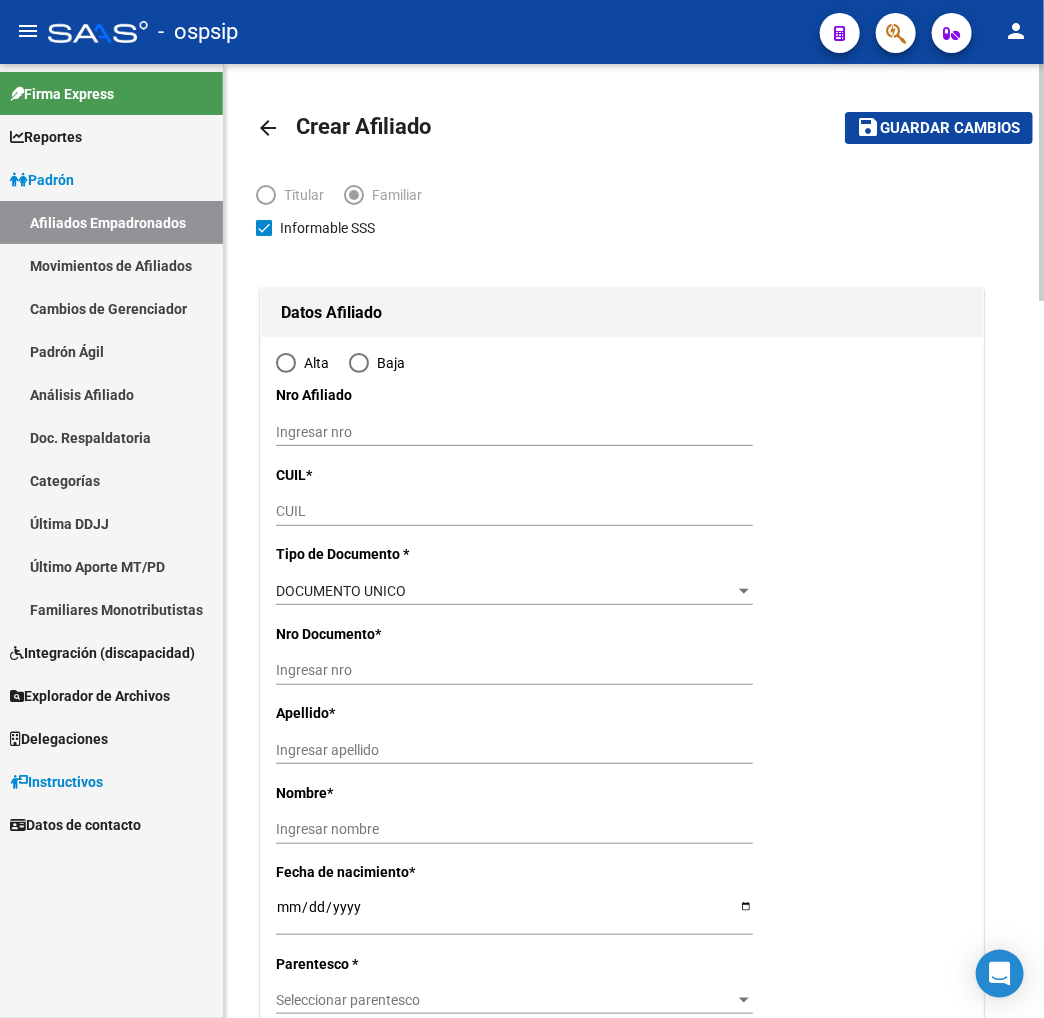 radio on "true" 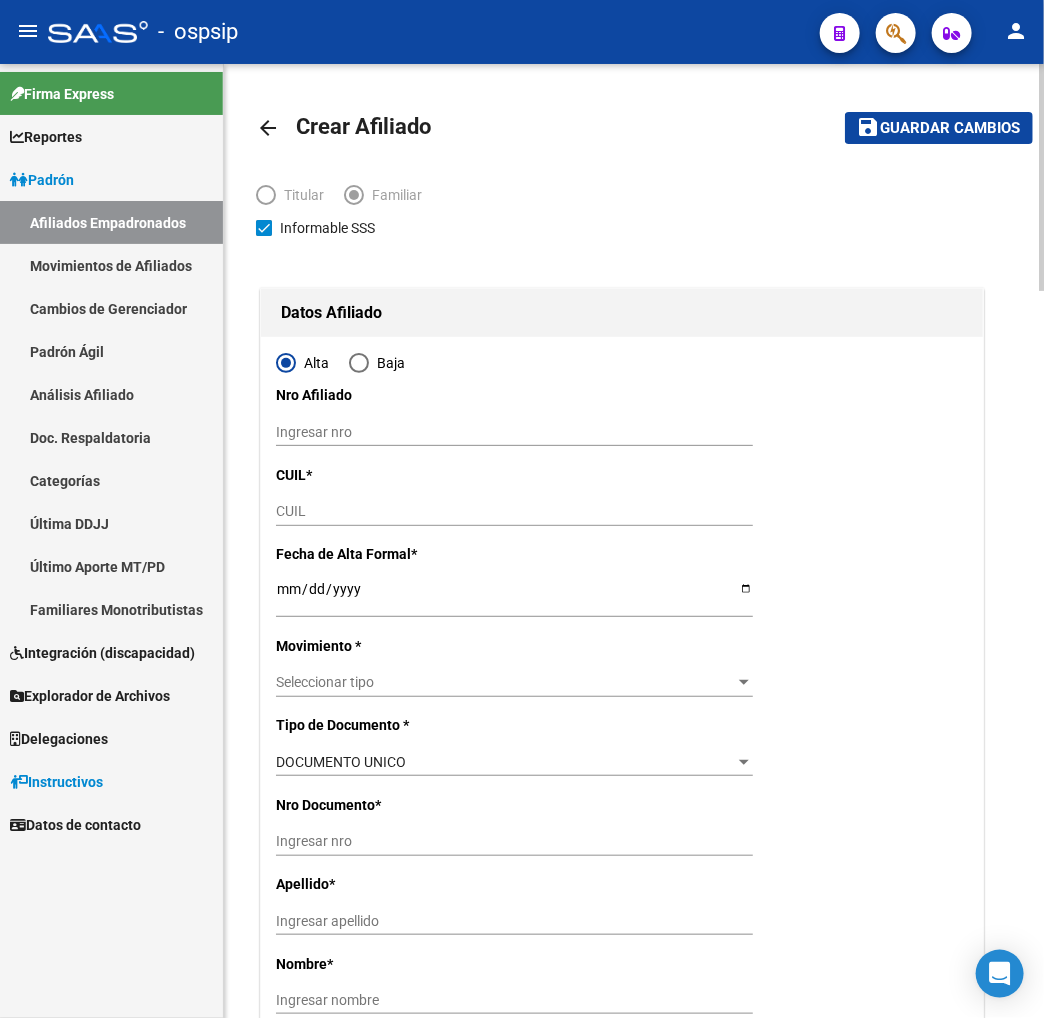 type on "30-71128636-1" 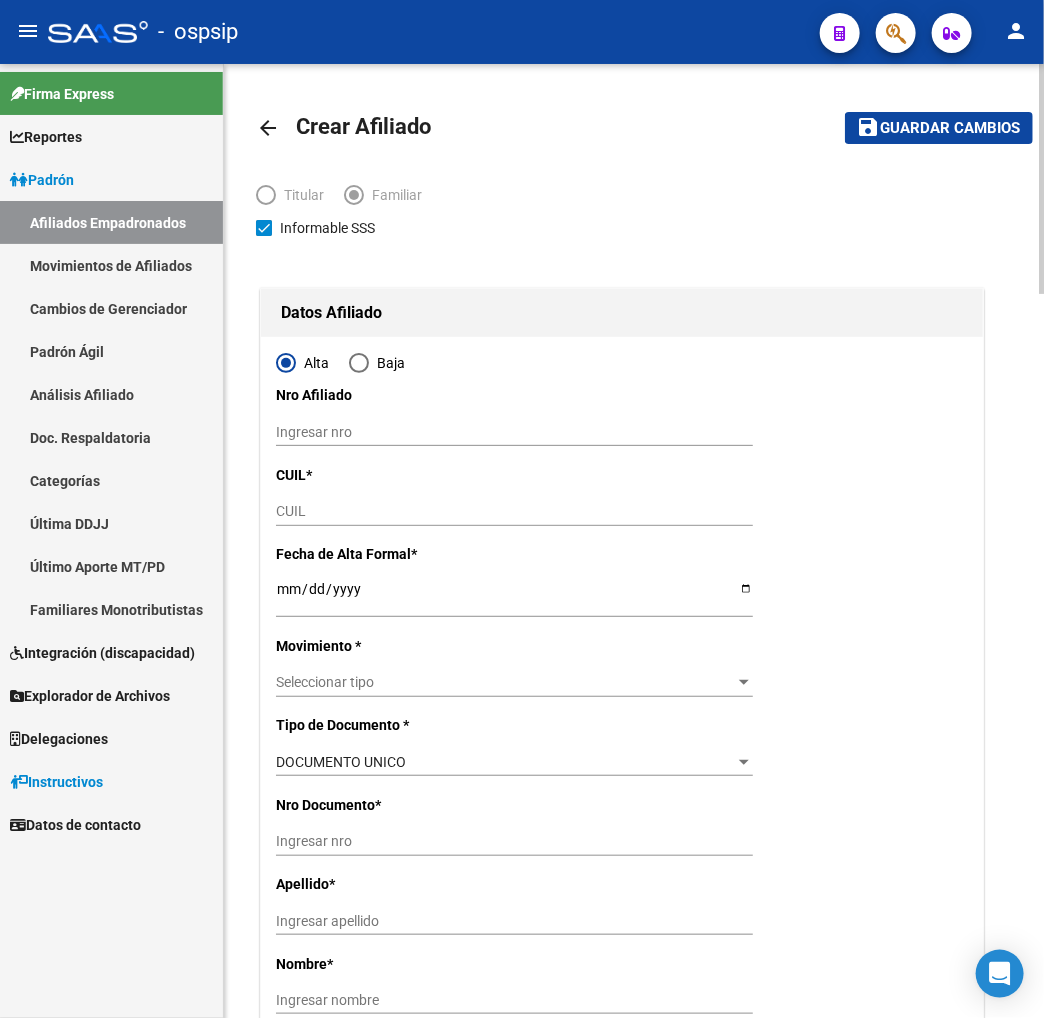 click on "CUIL" at bounding box center (514, 511) 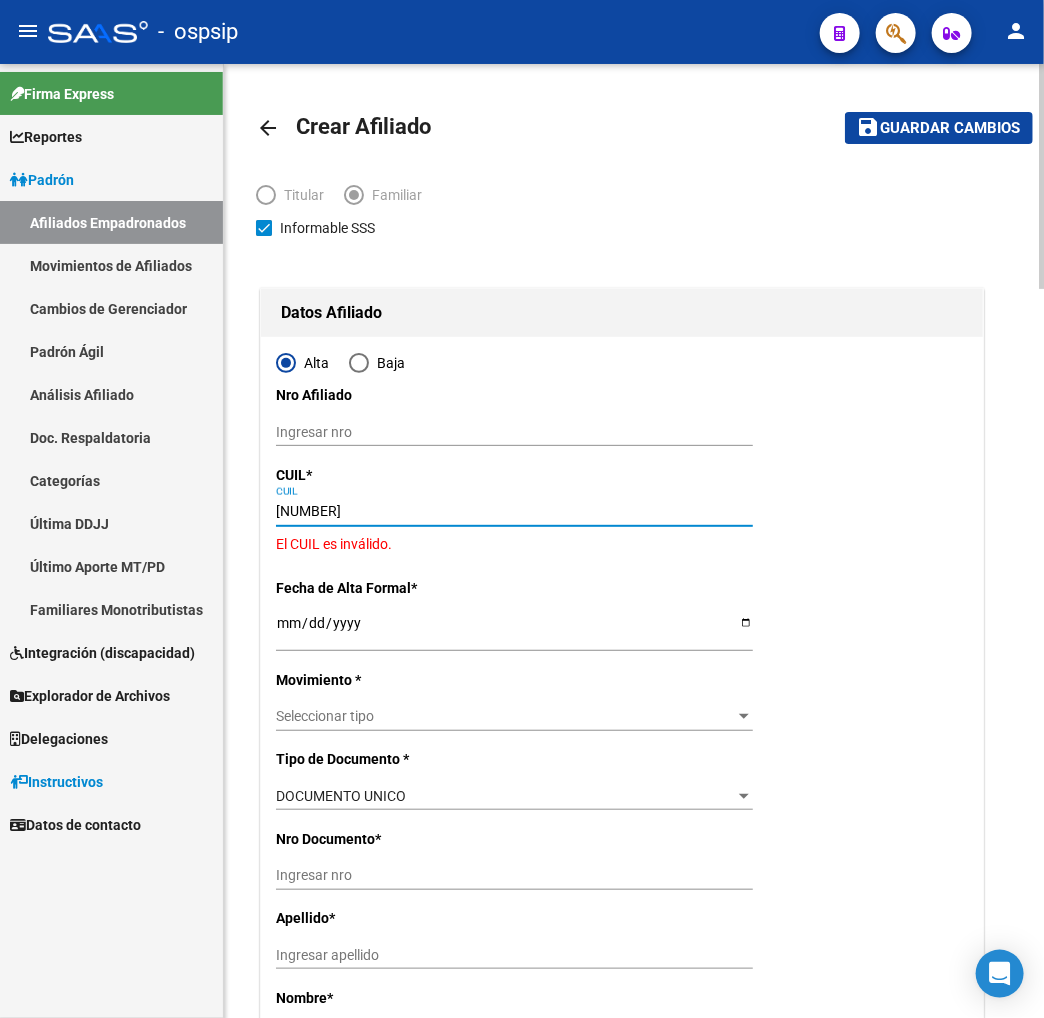 type on "[CUIL]" 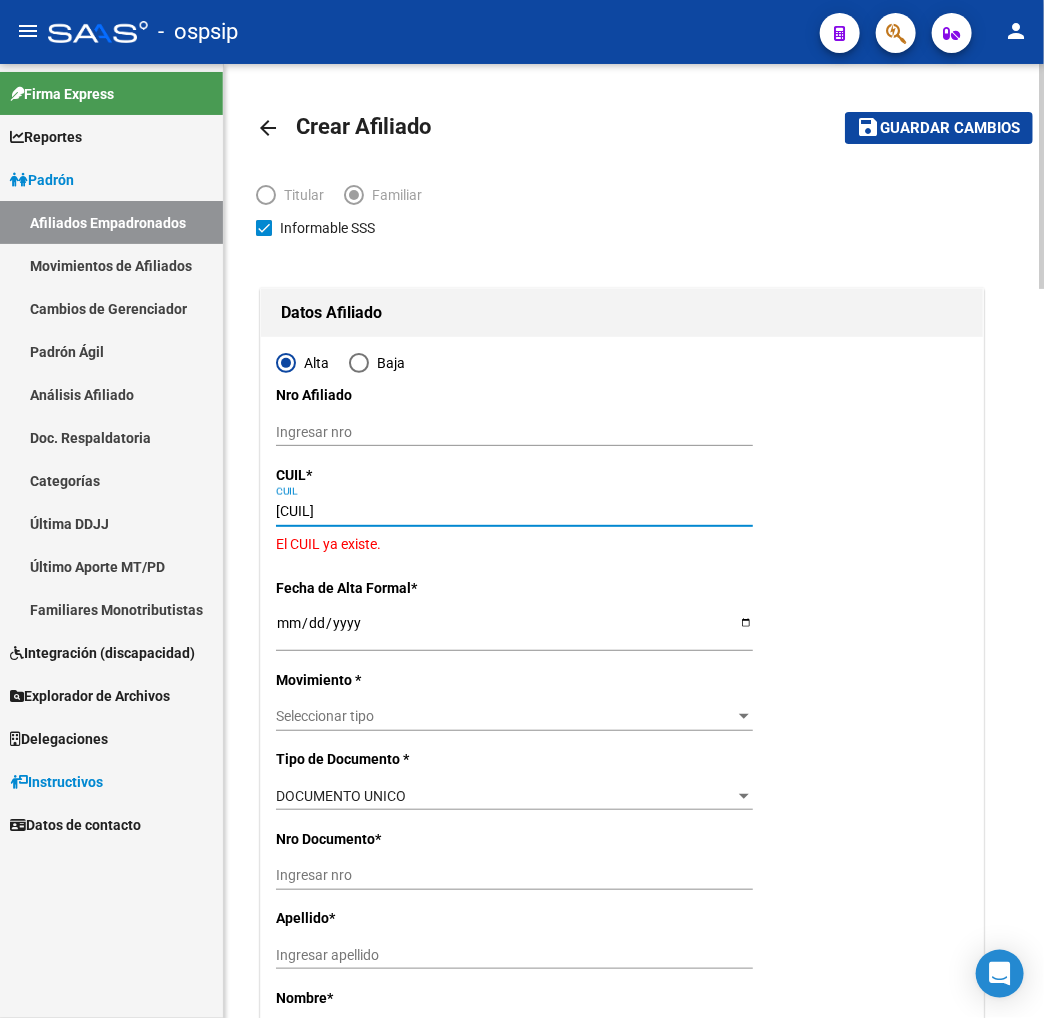 type on "[NUMBER]" 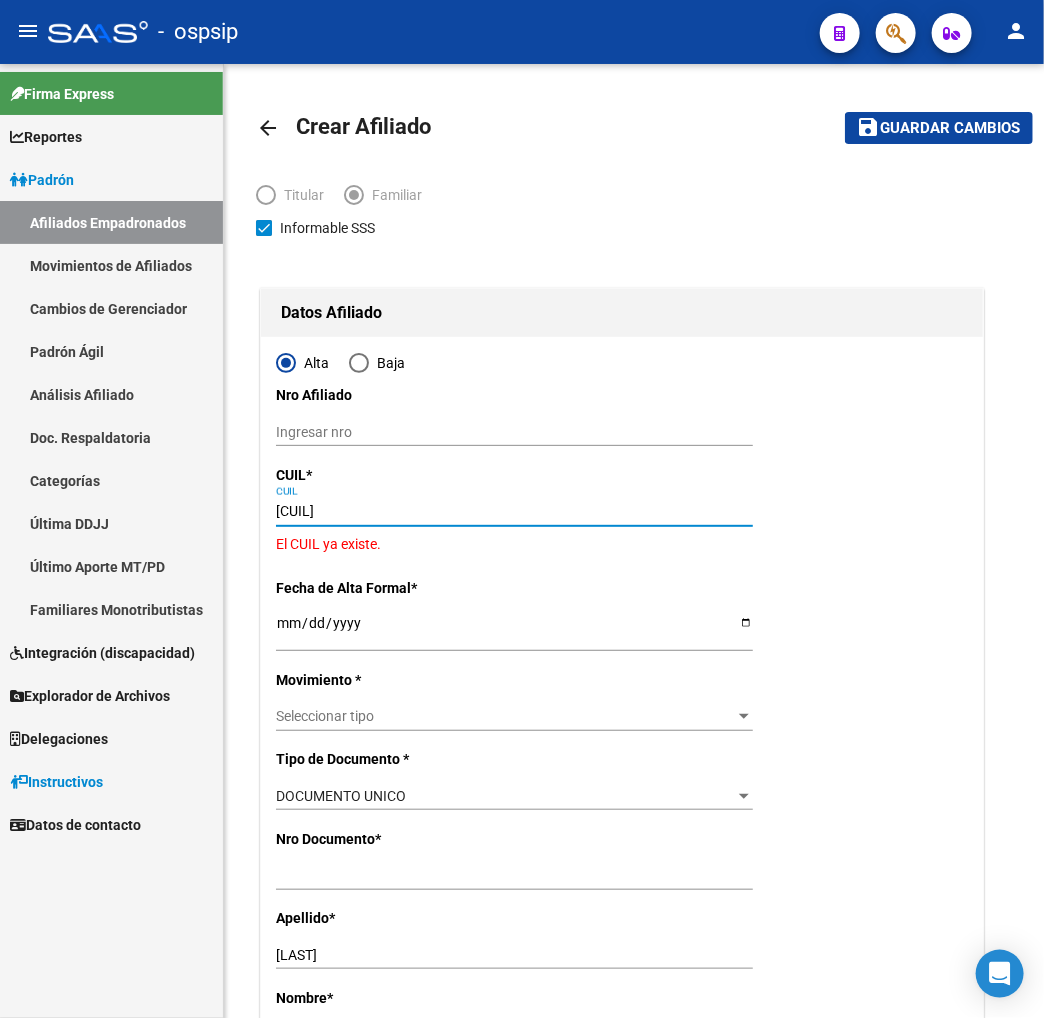 type on "[CUIL]" 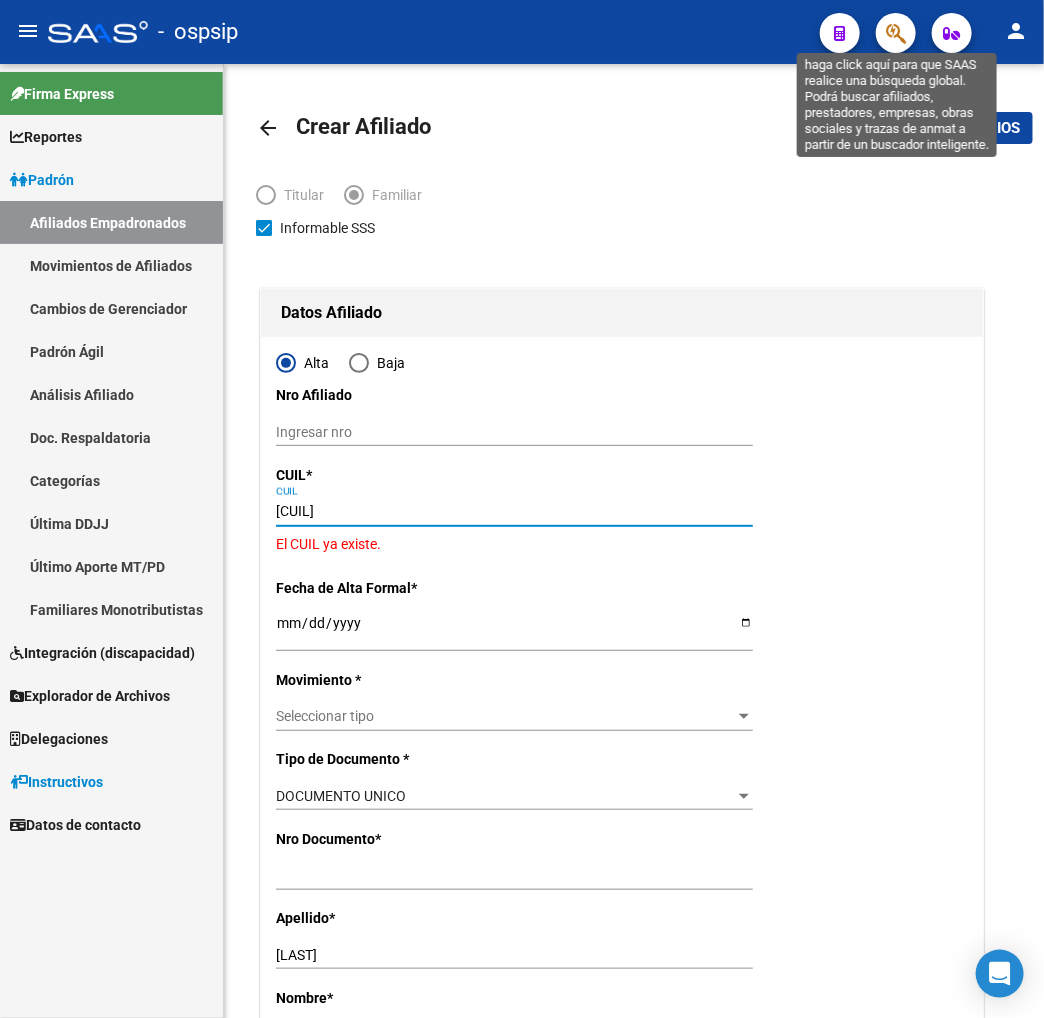 click 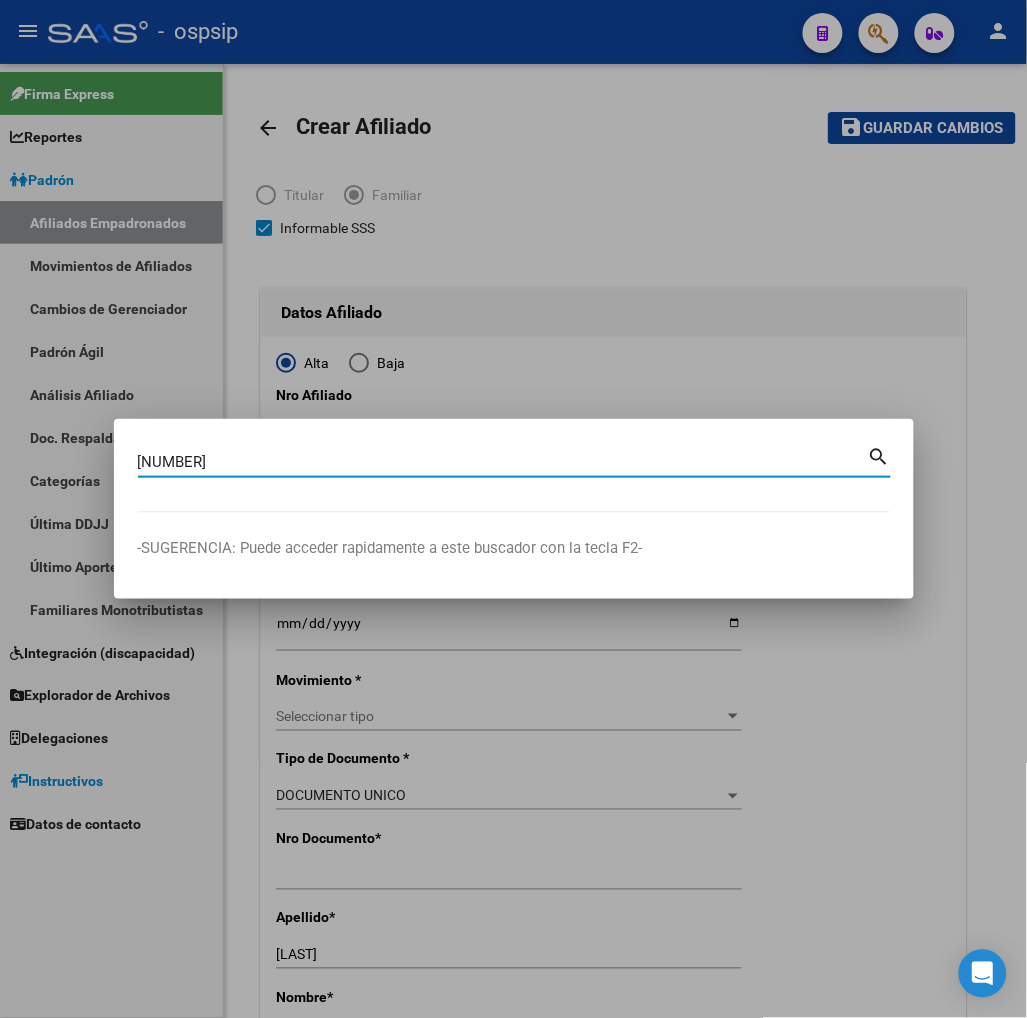 type on "[NUMBER]" 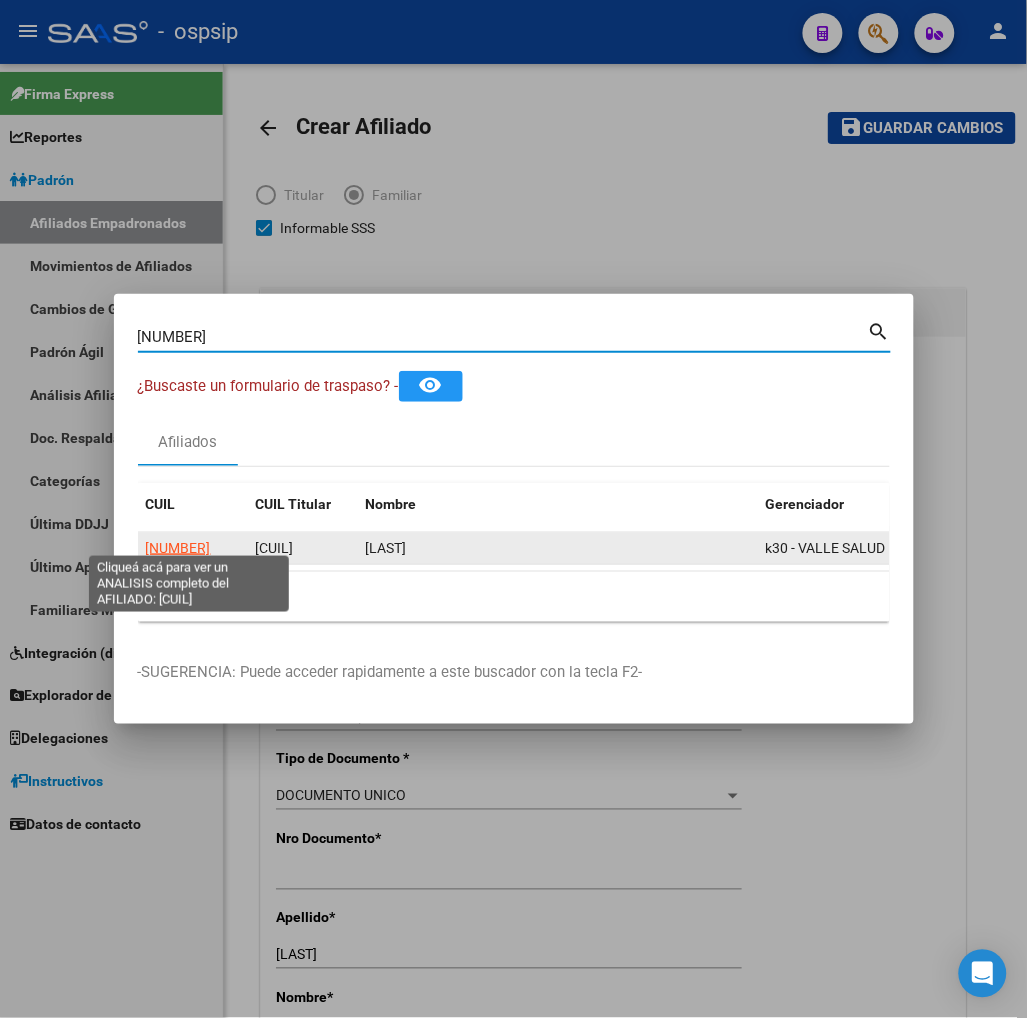 click on "[NUMBER]" 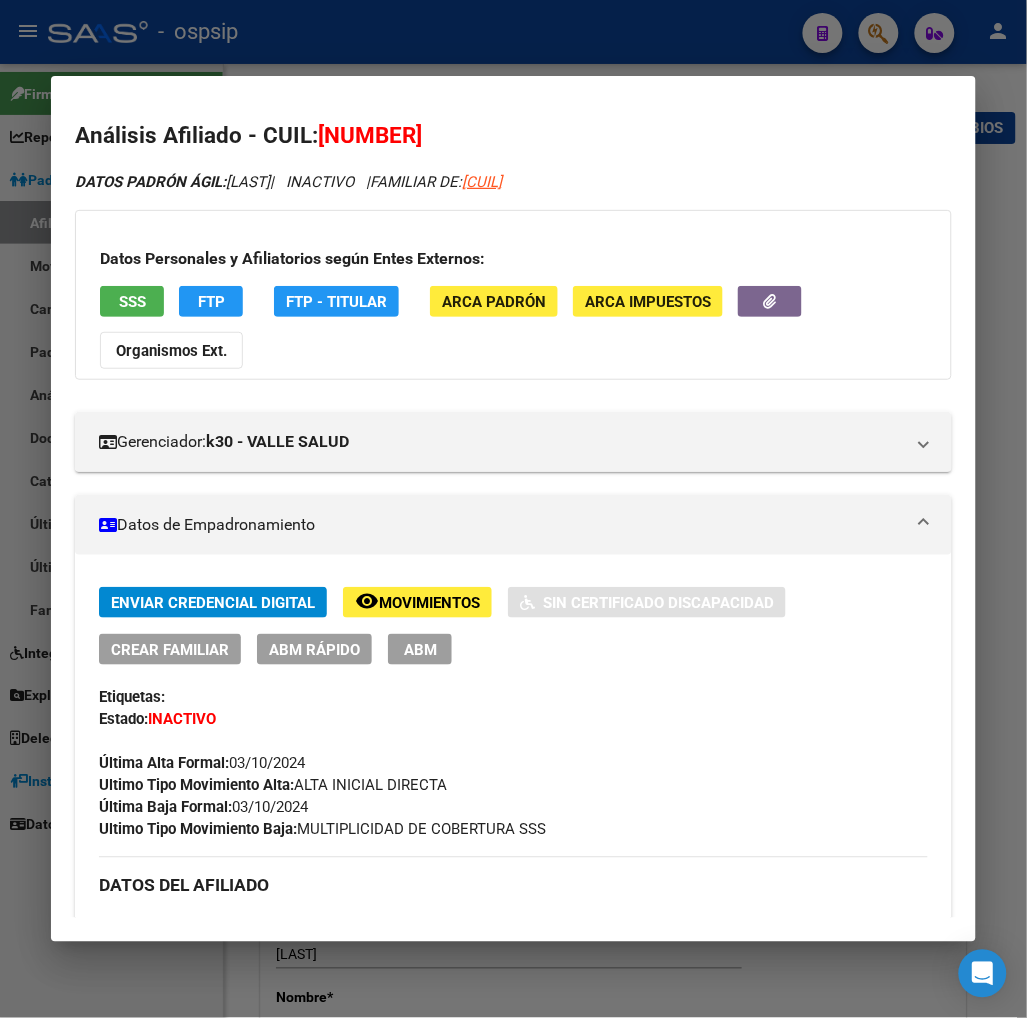 click on "Movimientos" 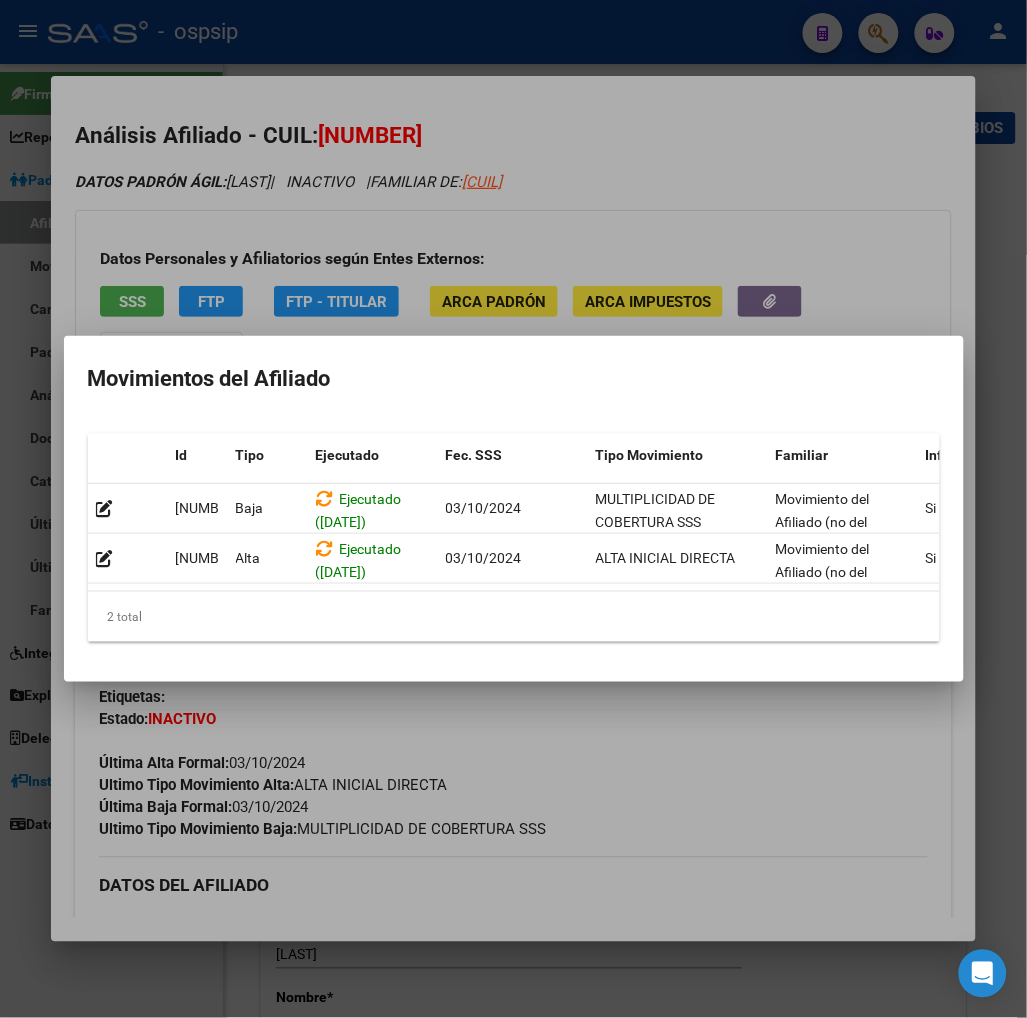 scroll, scrollTop: 0, scrollLeft: 427, axis: horizontal 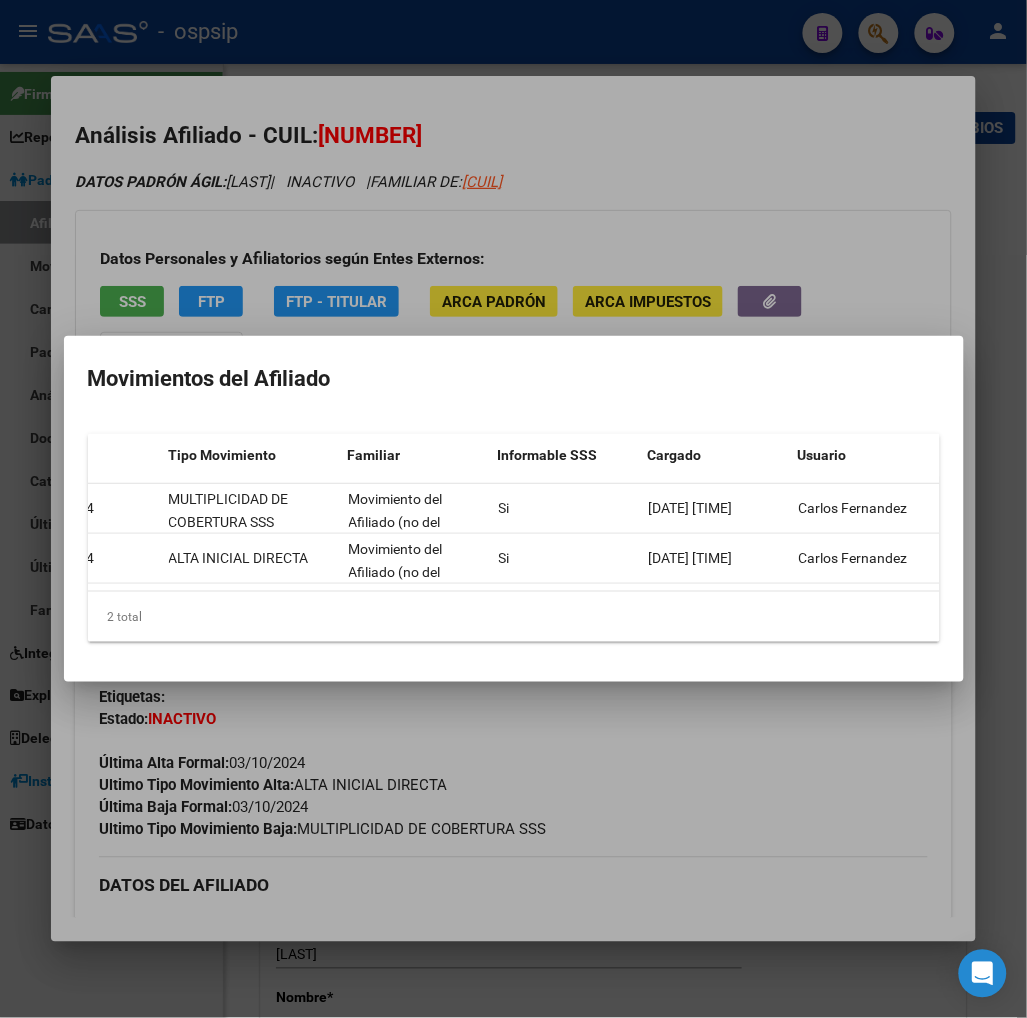 click at bounding box center [513, 509] 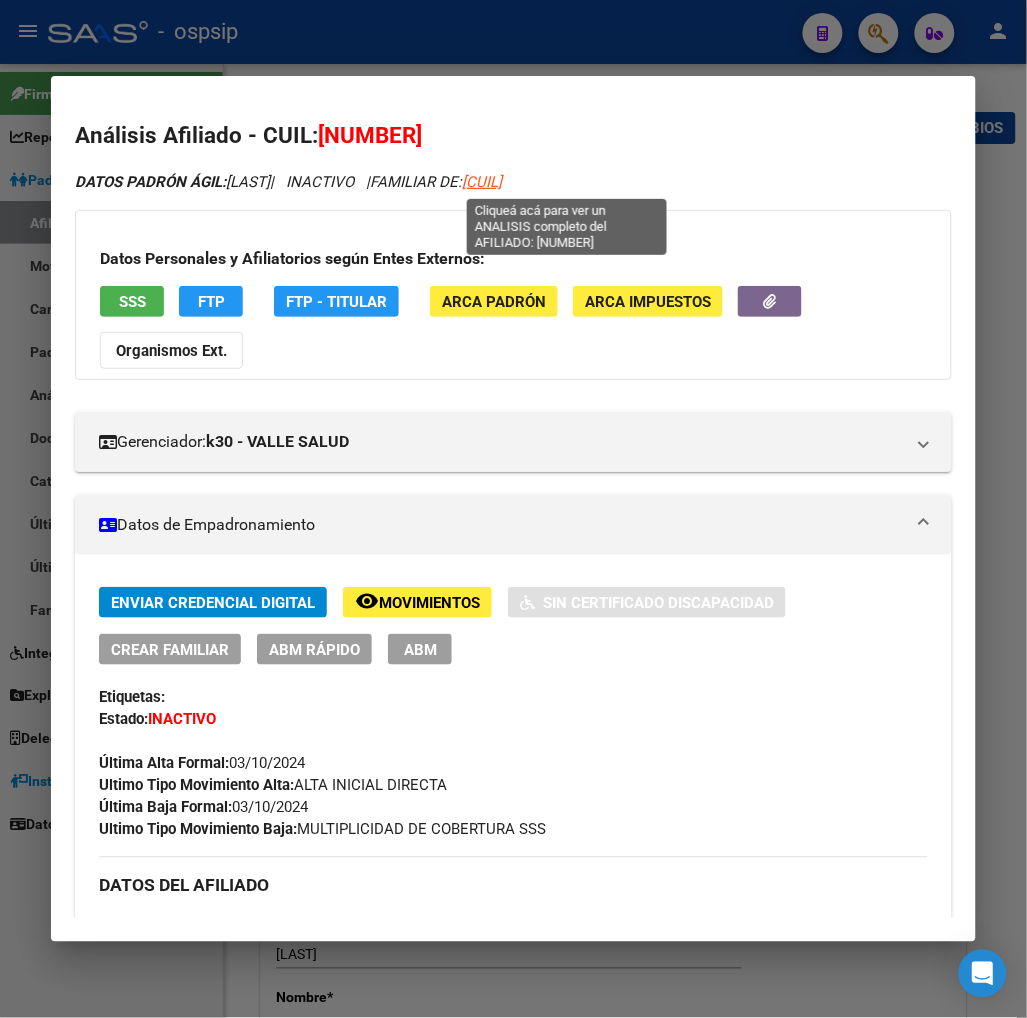 click on "[CUIL]" at bounding box center (482, 182) 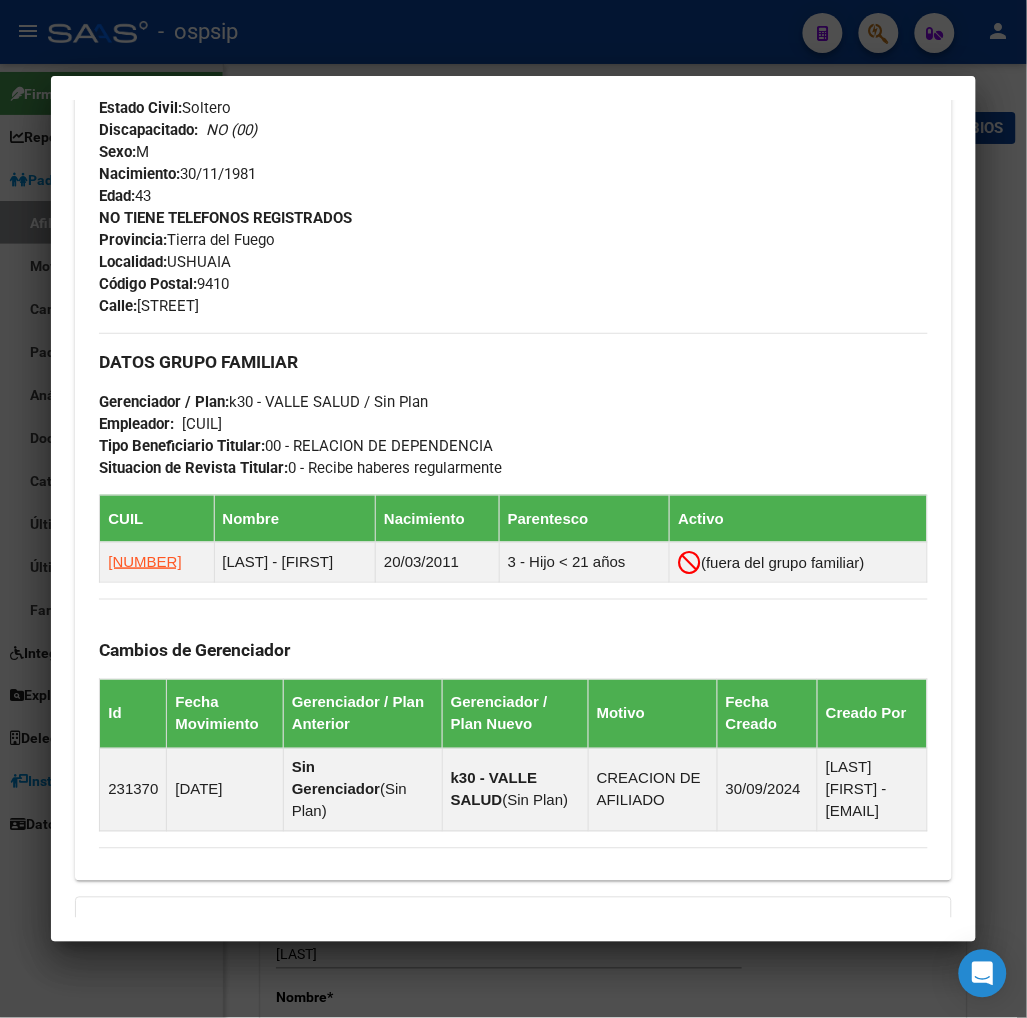 scroll, scrollTop: 777, scrollLeft: 0, axis: vertical 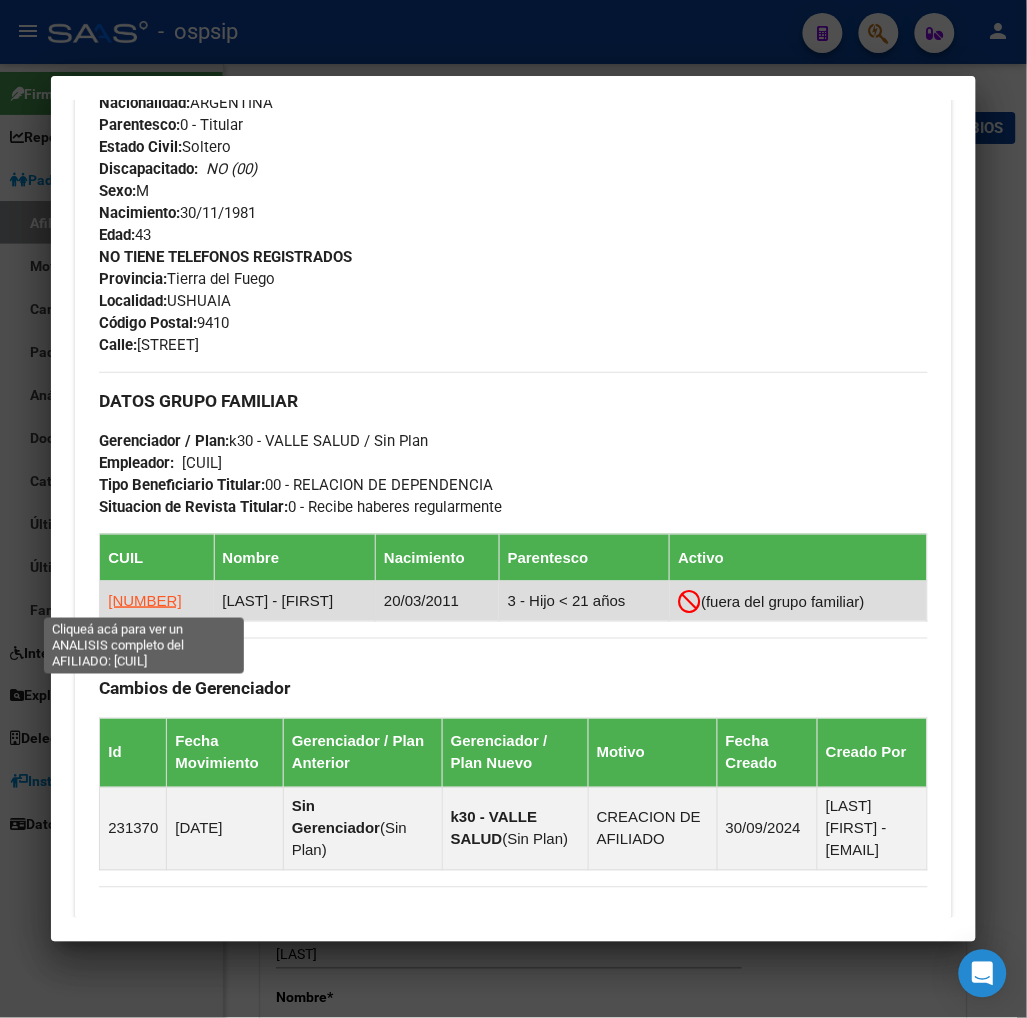 click on "[NUMBER]" at bounding box center [144, 600] 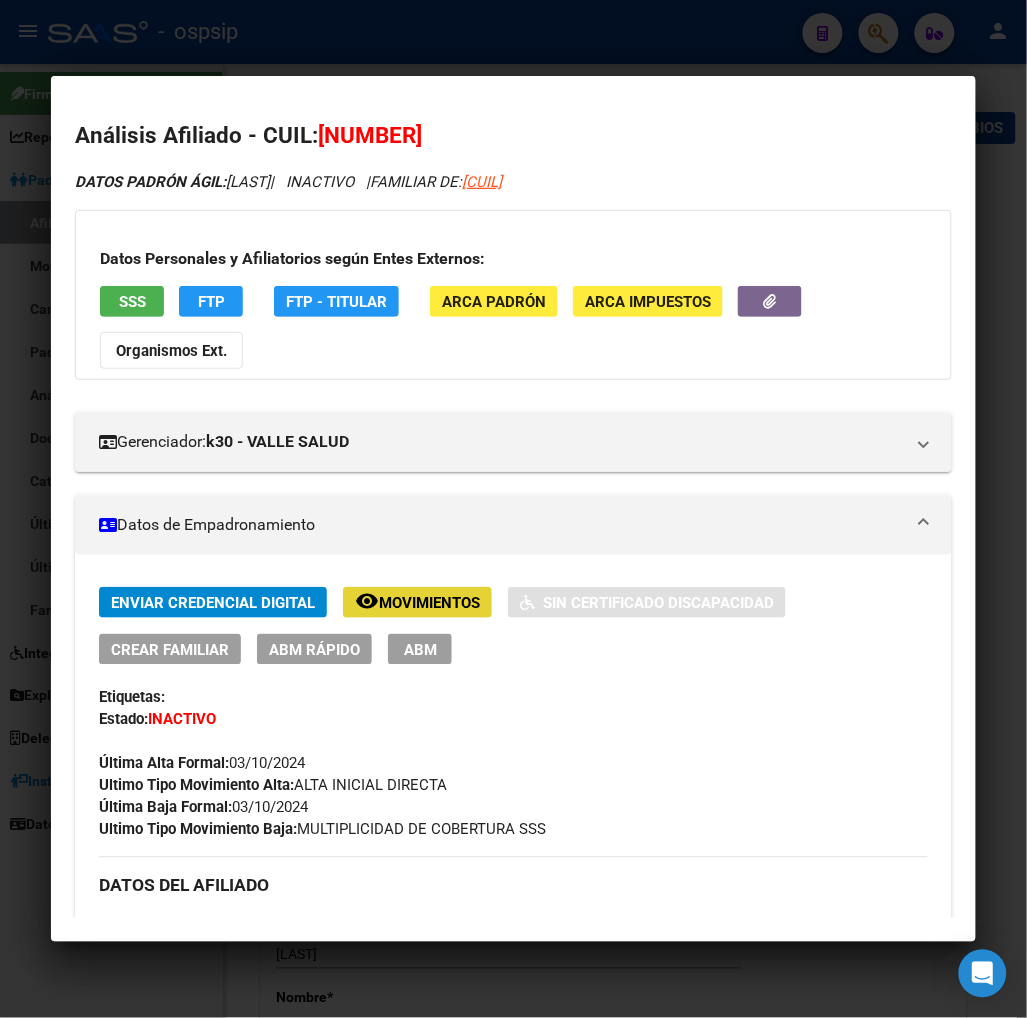 click on "Movimientos" 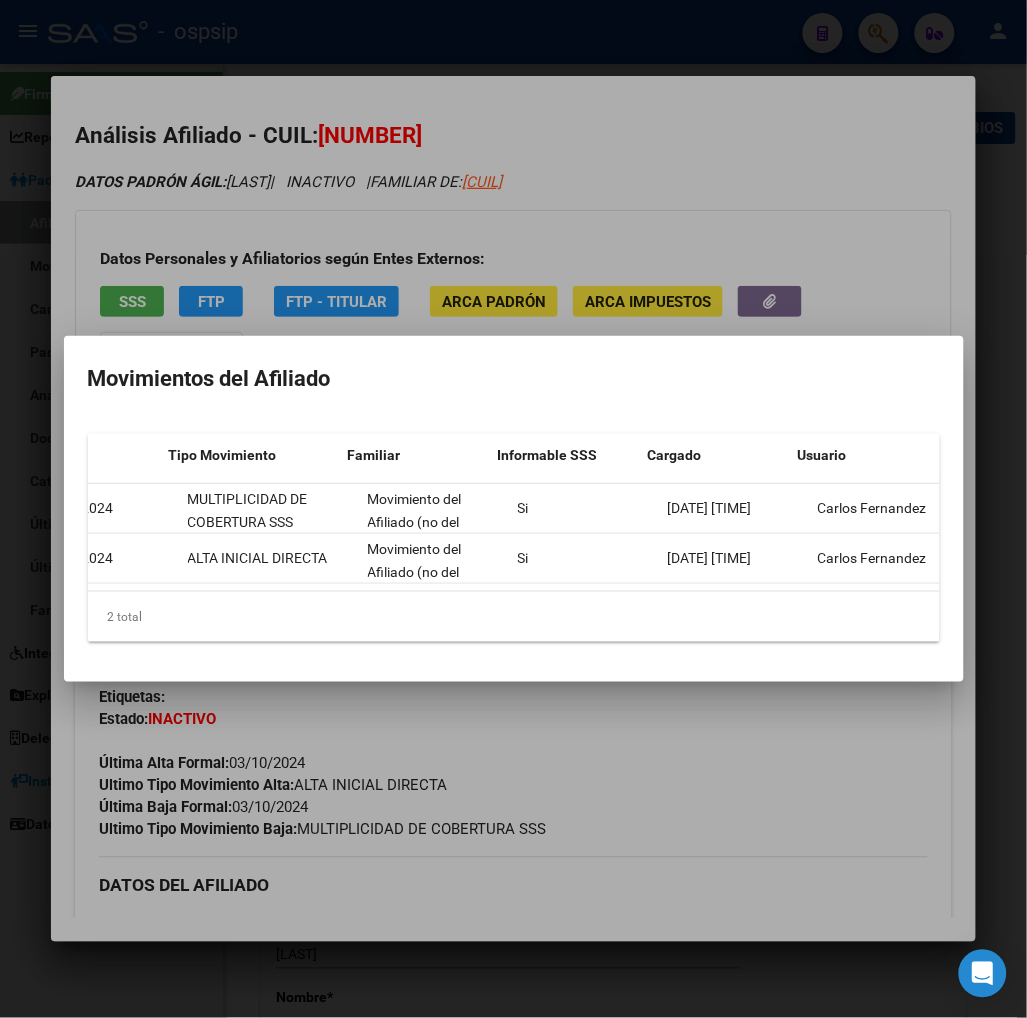 scroll, scrollTop: 0, scrollLeft: 427, axis: horizontal 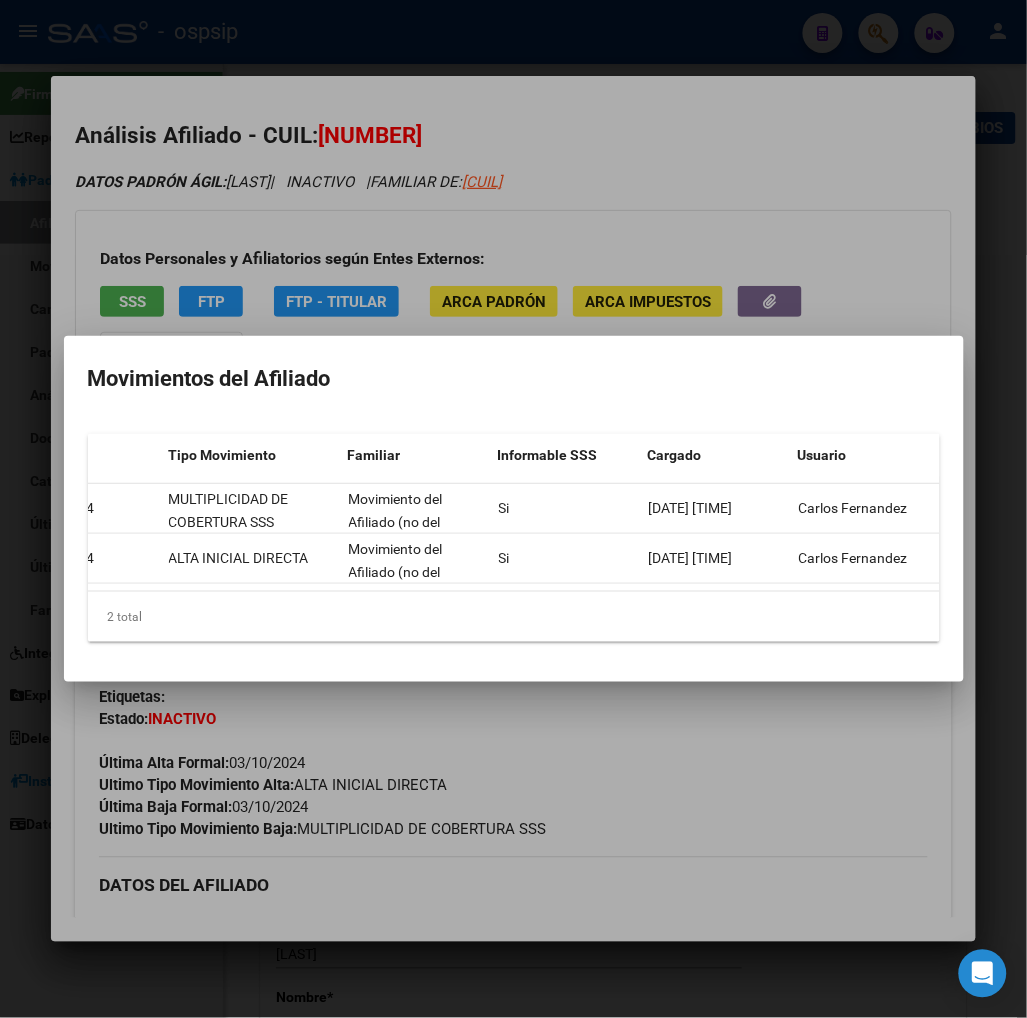click at bounding box center (513, 509) 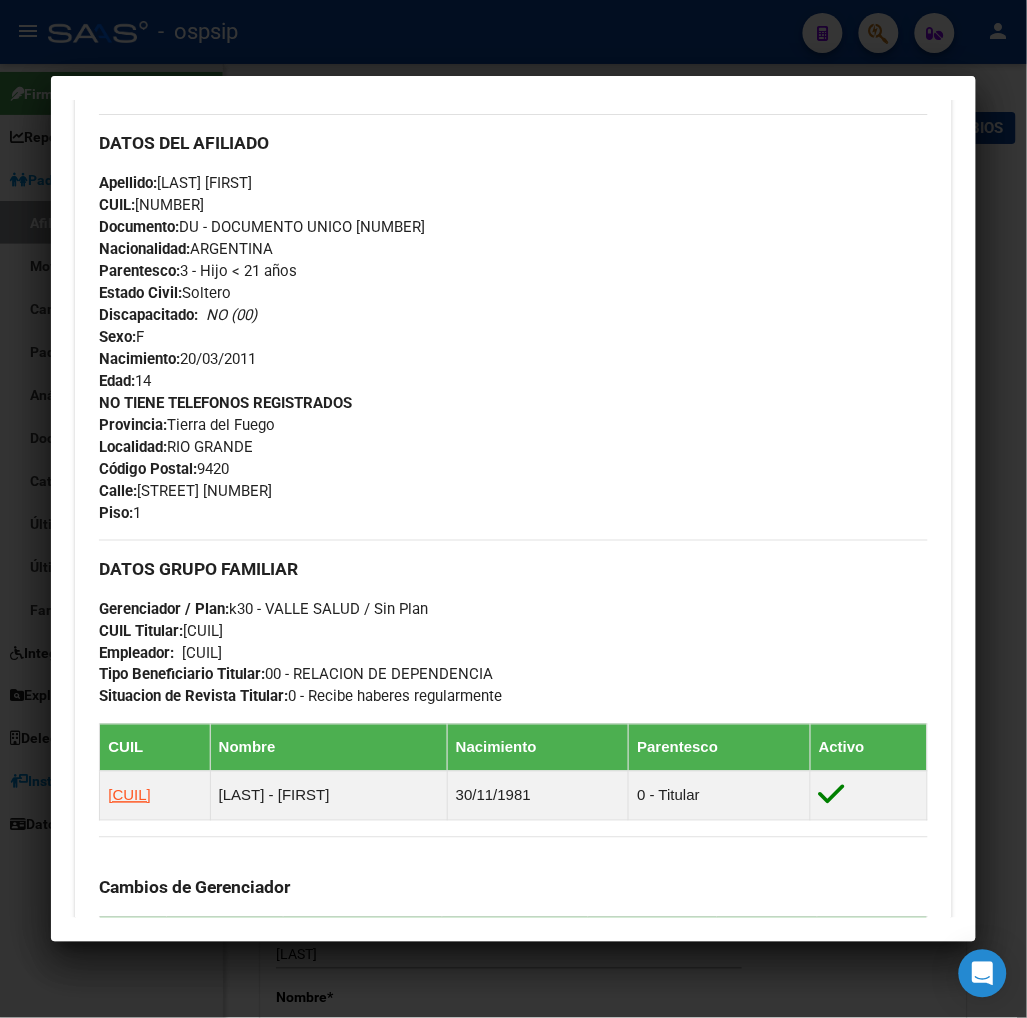 scroll, scrollTop: 777, scrollLeft: 0, axis: vertical 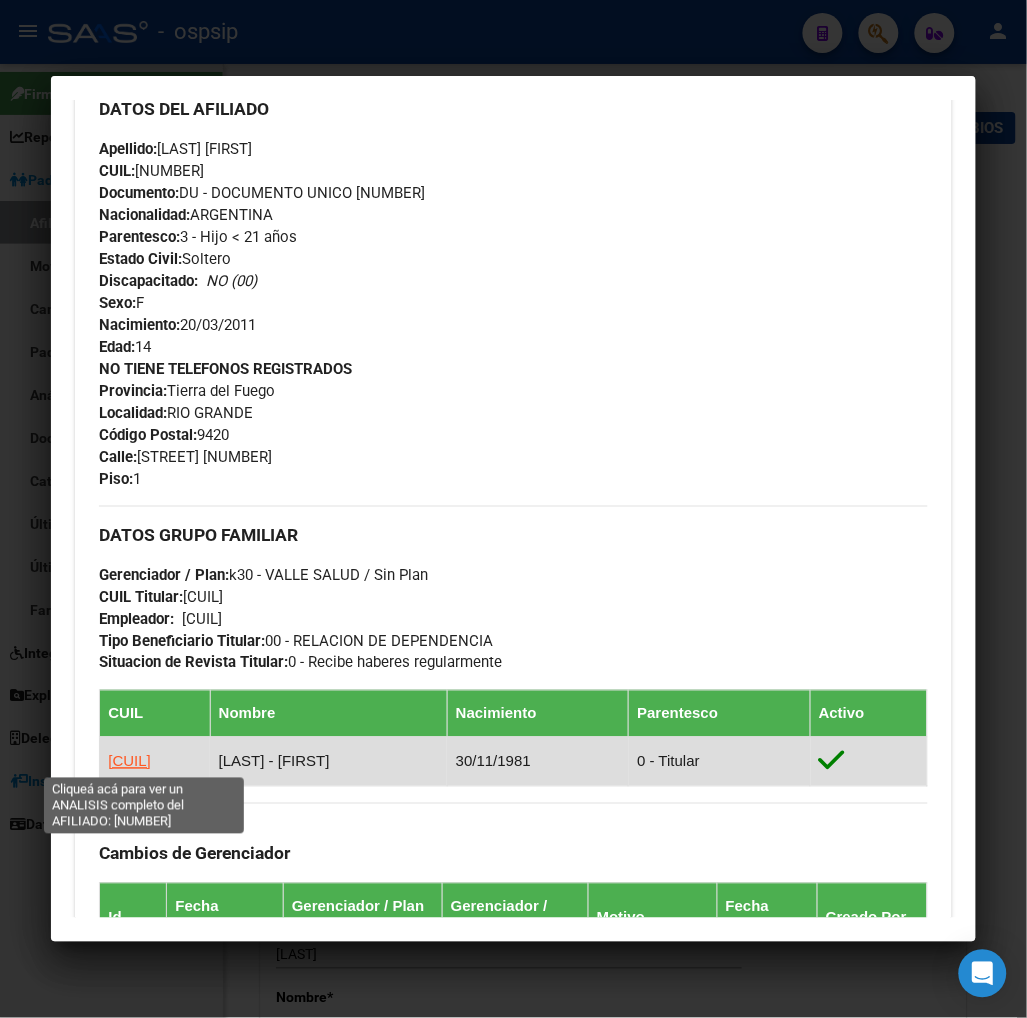 click on "[CUIL]" at bounding box center (129, 761) 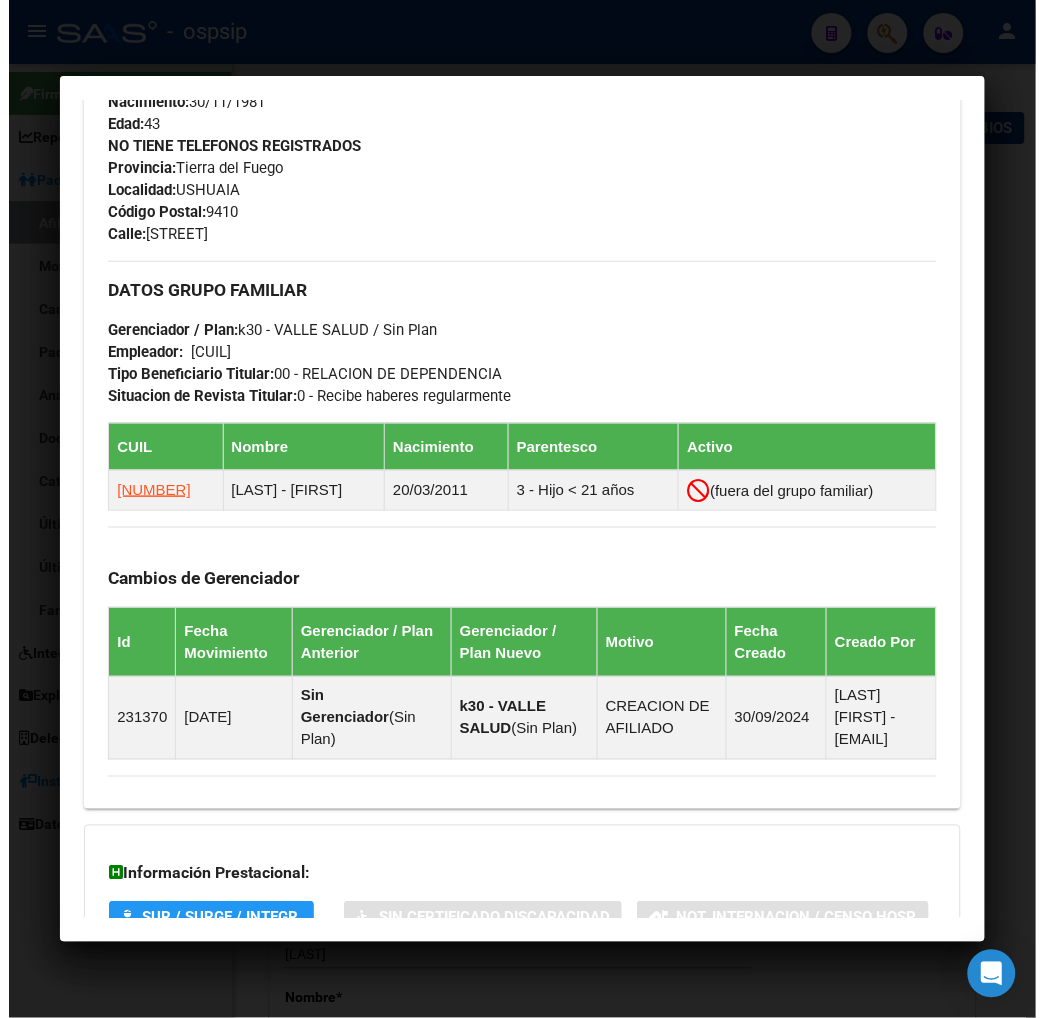 scroll, scrollTop: 1000, scrollLeft: 0, axis: vertical 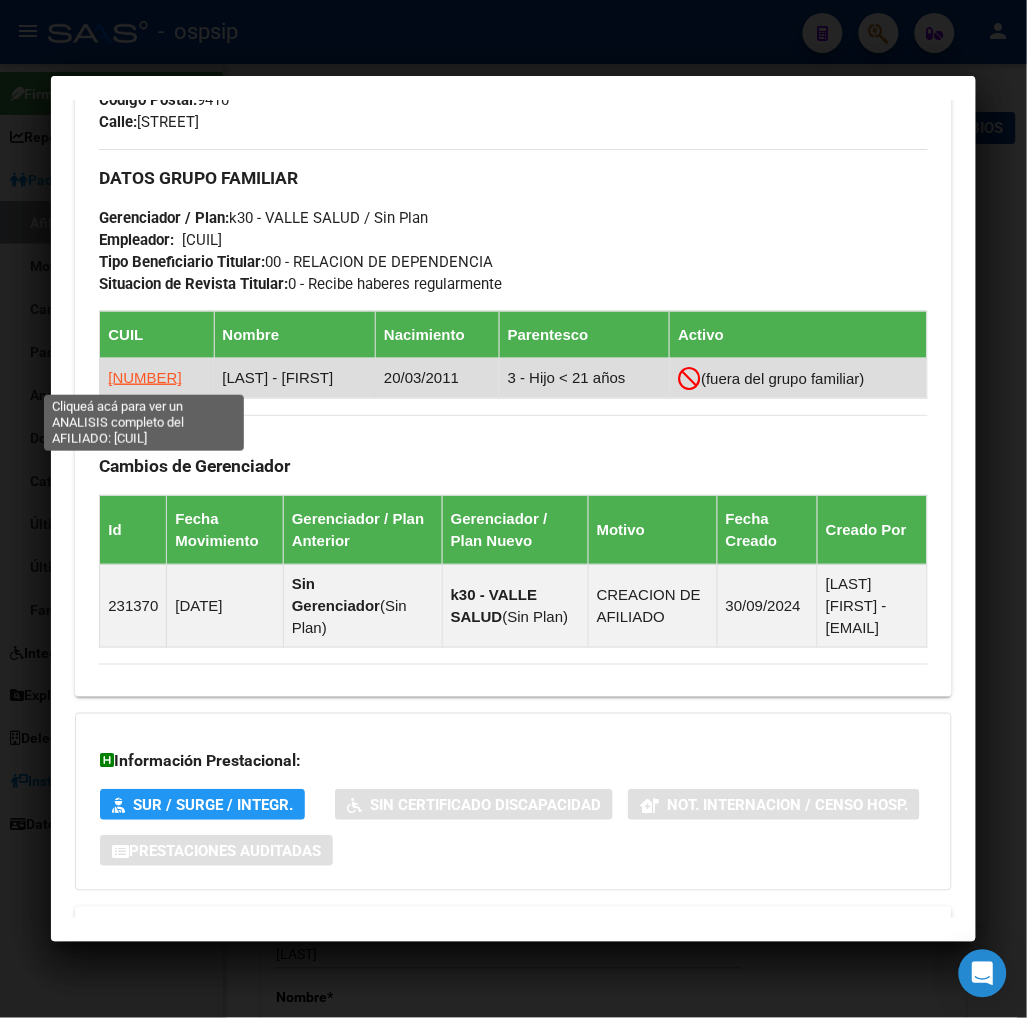 click on "[NUMBER]" at bounding box center [144, 377] 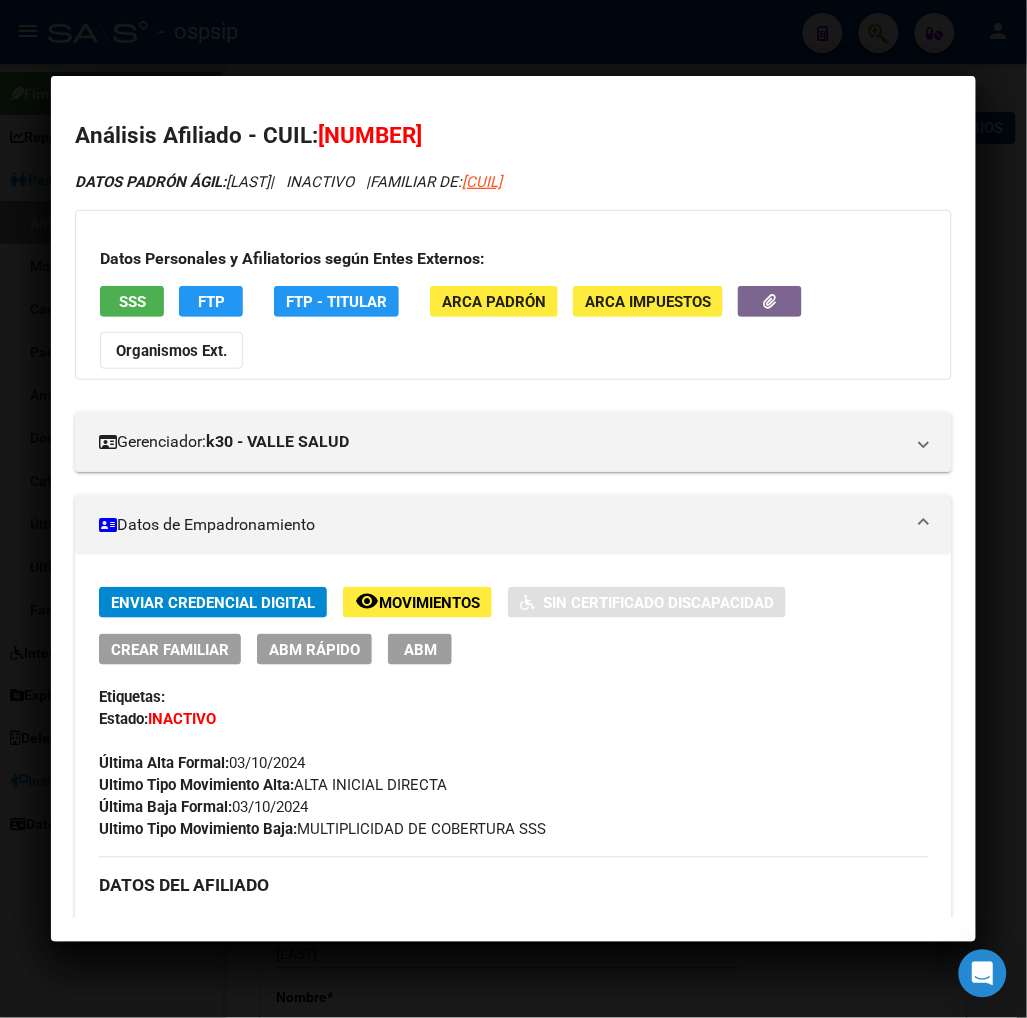 click on "ABM" at bounding box center (420, 650) 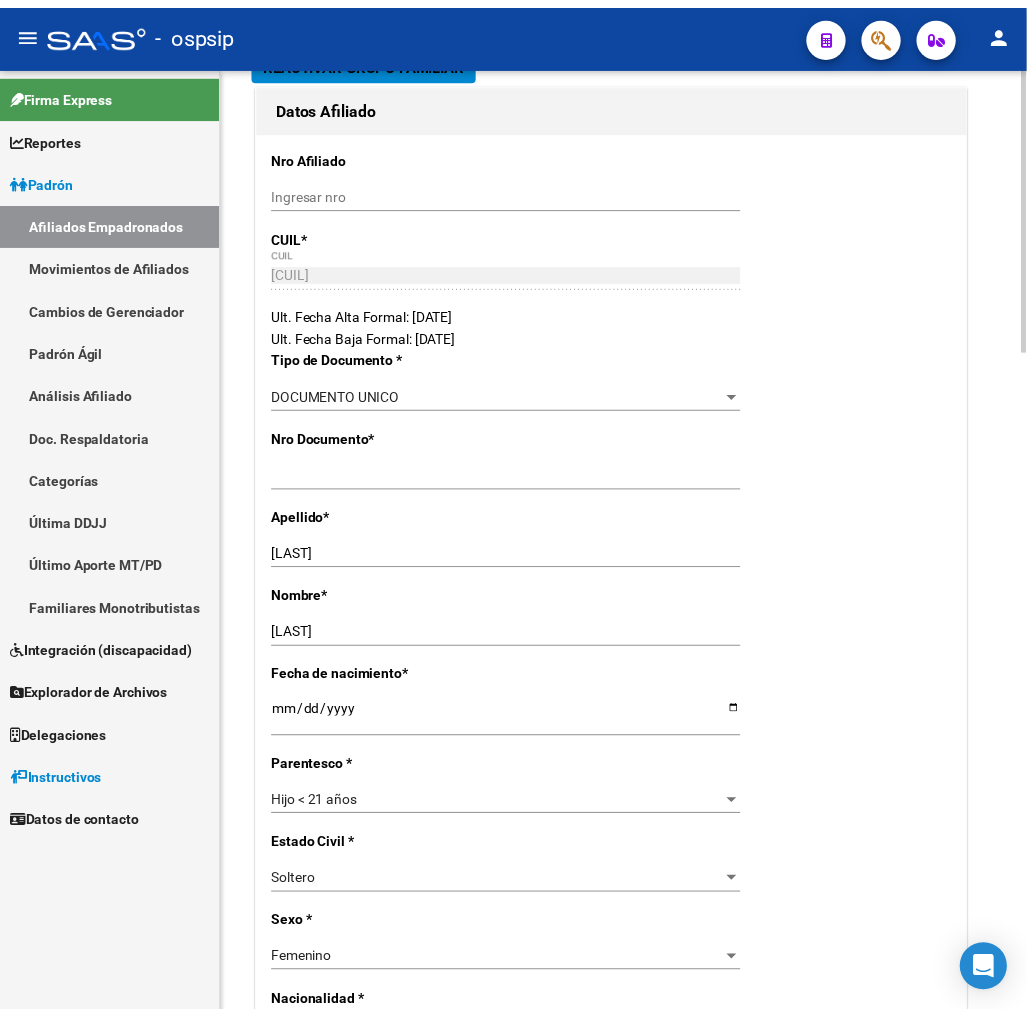 type 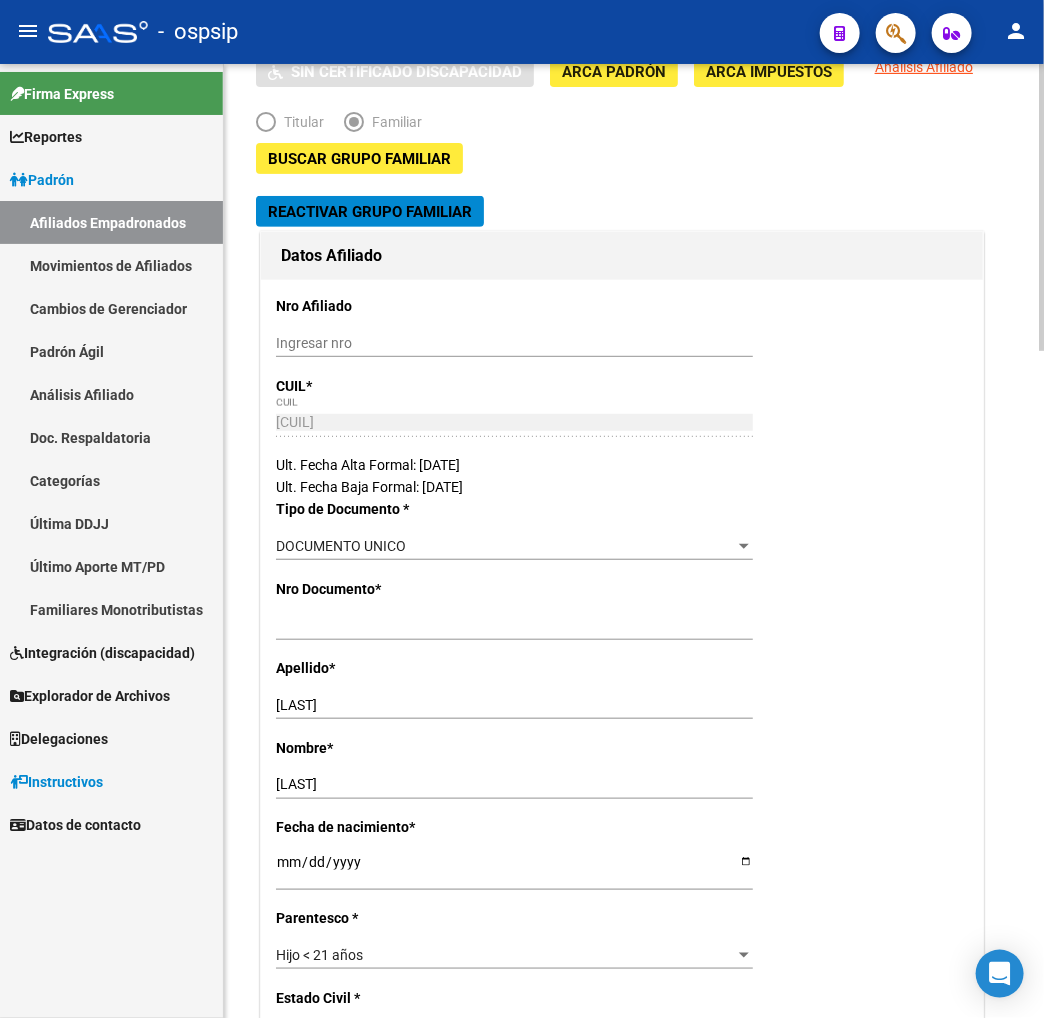 scroll, scrollTop: 0, scrollLeft: 0, axis: both 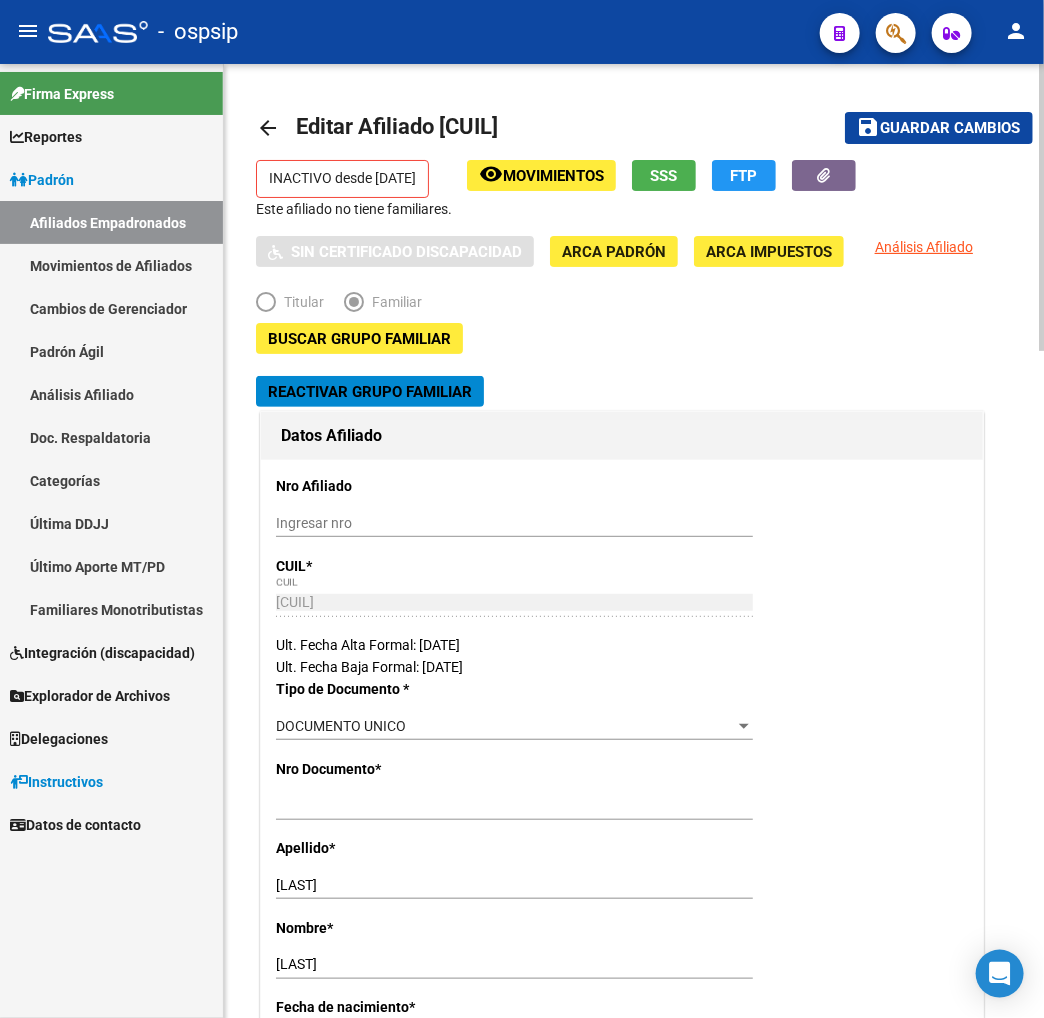 click on "Reactivar Grupo Familiar" 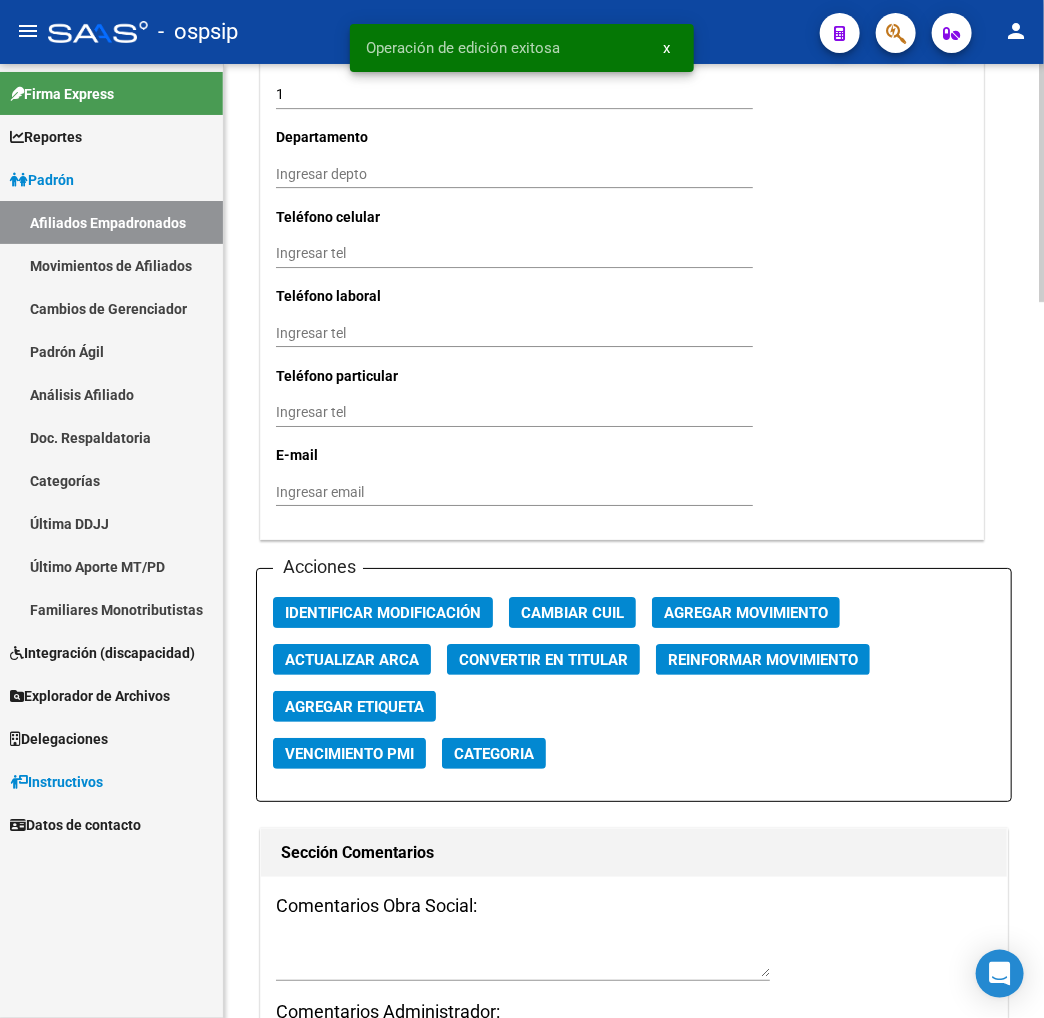 scroll, scrollTop: 2111, scrollLeft: 0, axis: vertical 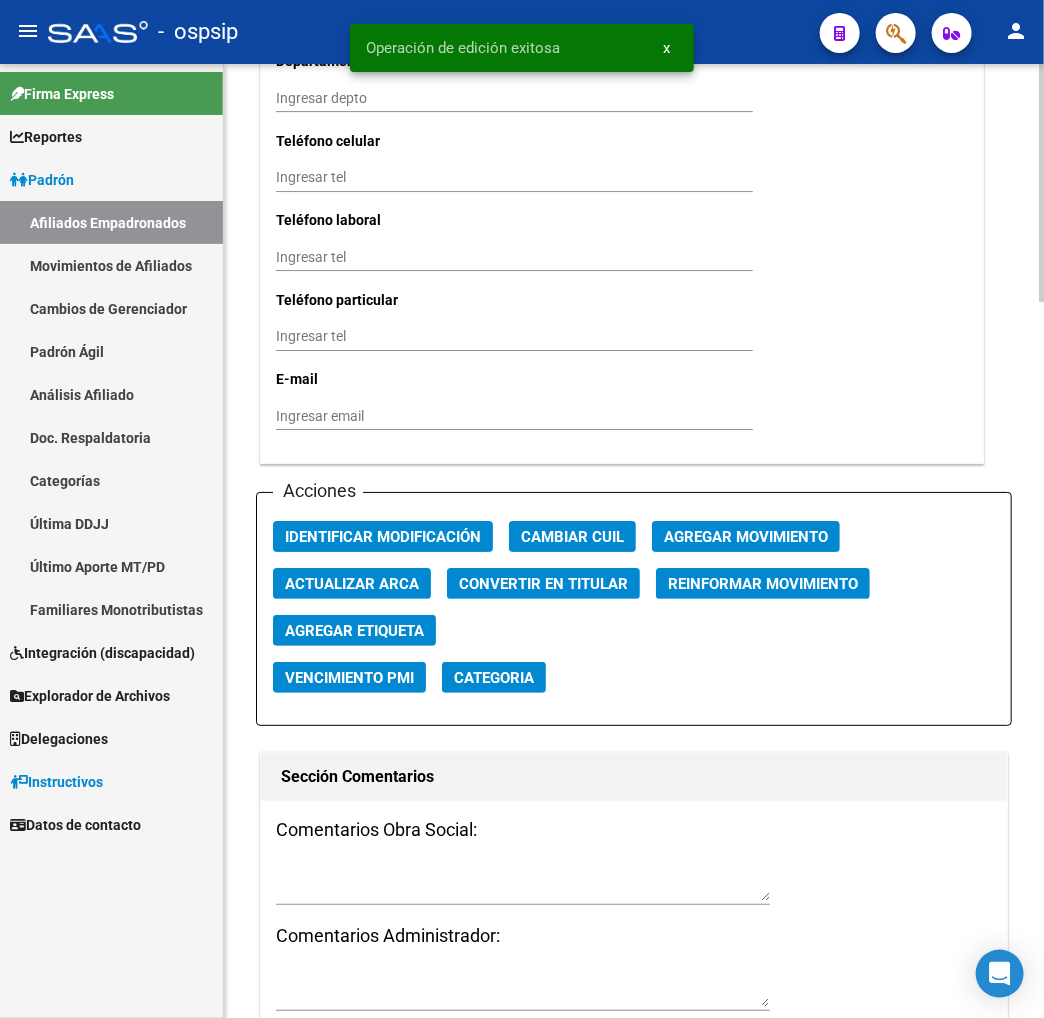 click on "Agregar Movimiento" 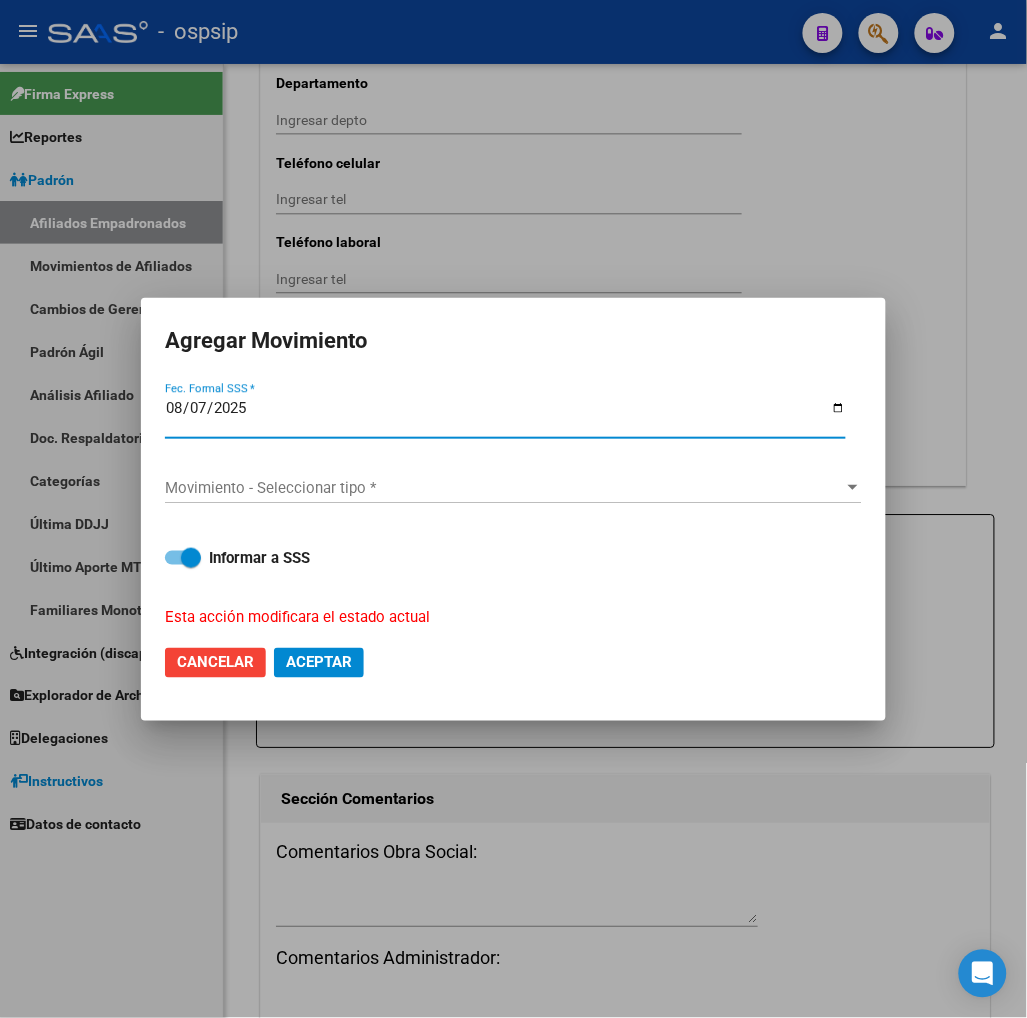click on "Movimiento - Seleccionar tipo *" at bounding box center [504, 488] 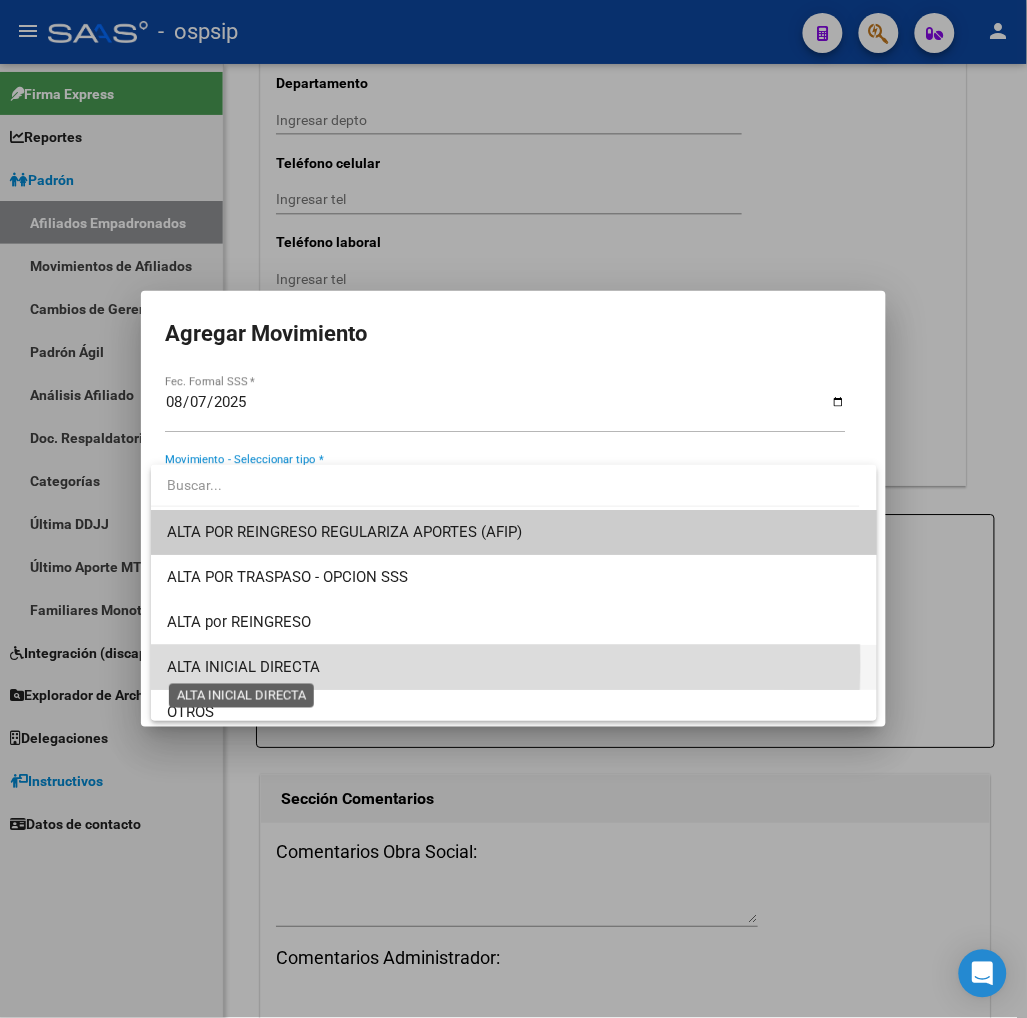 click on "ALTA INICIAL DIRECTA" at bounding box center [243, 667] 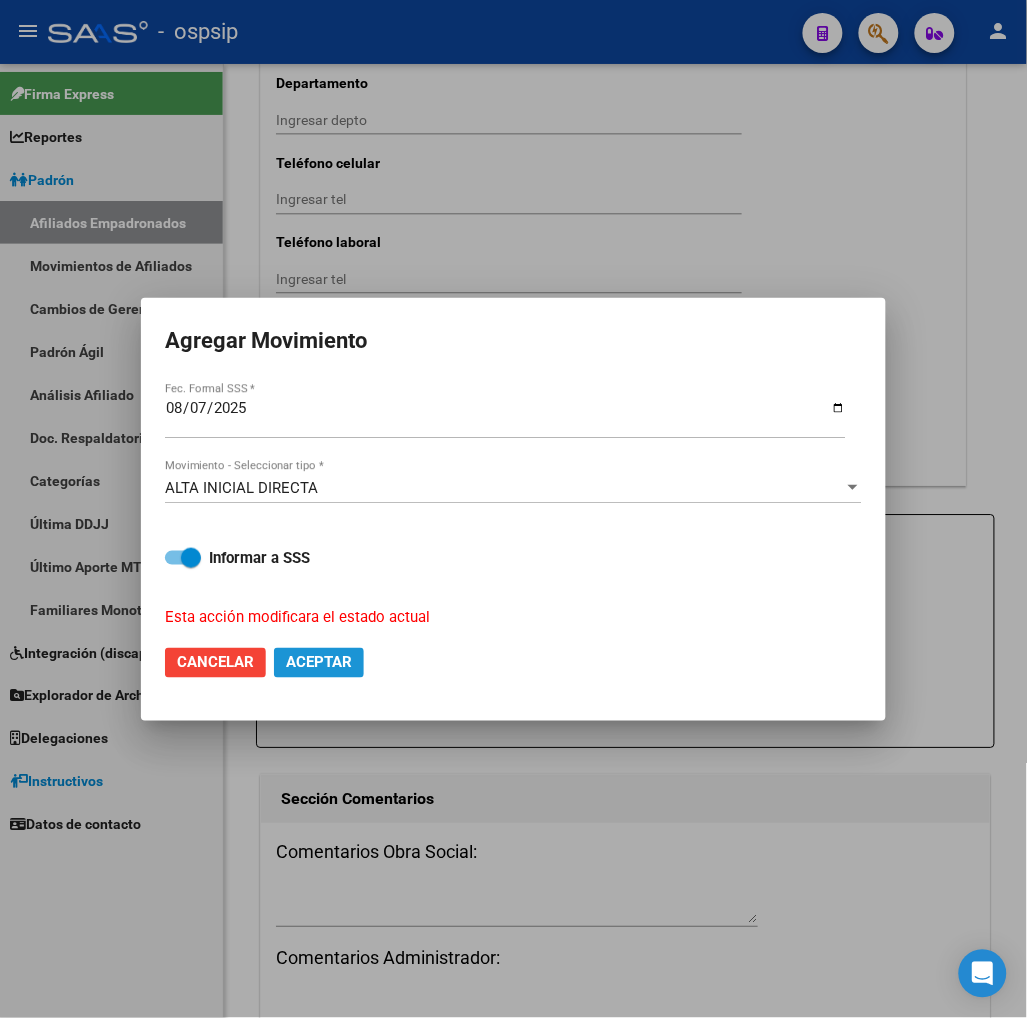 click on "Aceptar" 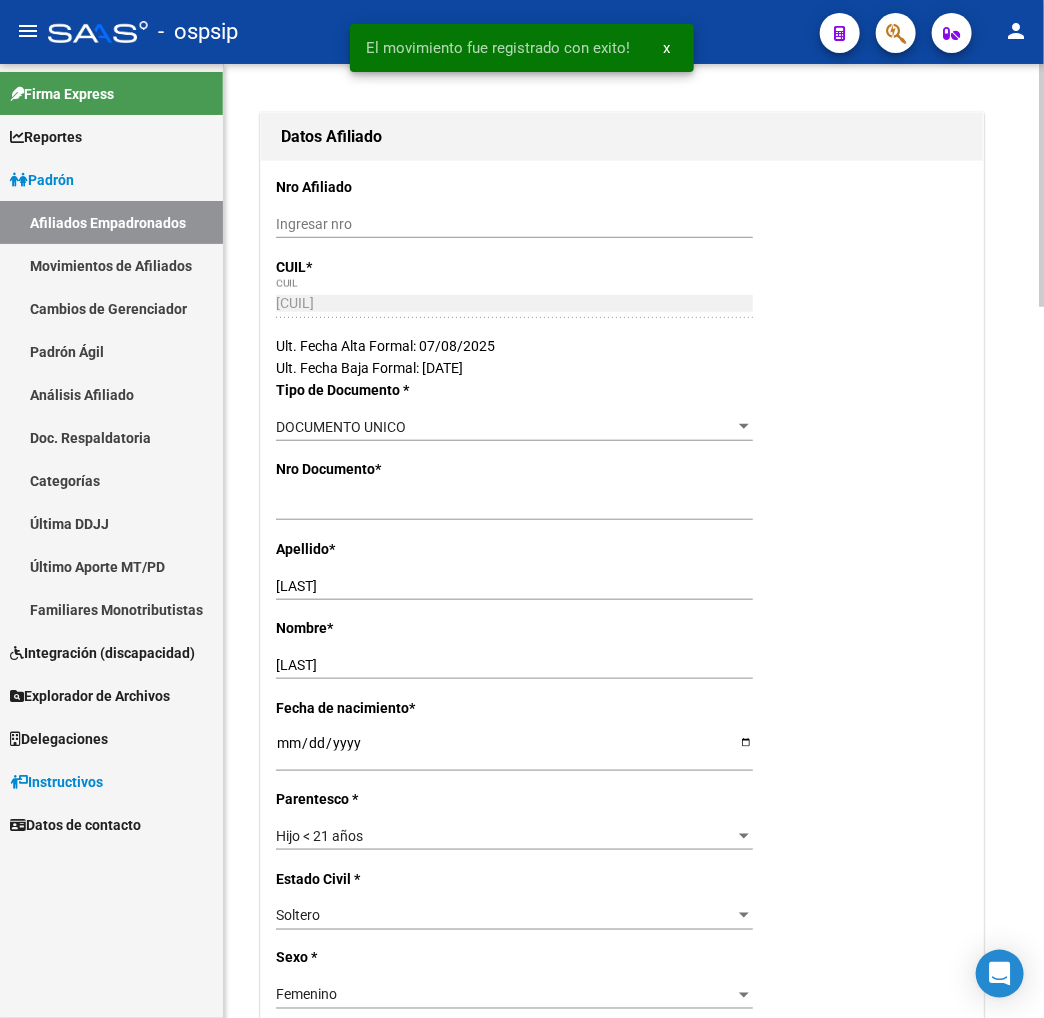 scroll, scrollTop: 0, scrollLeft: 0, axis: both 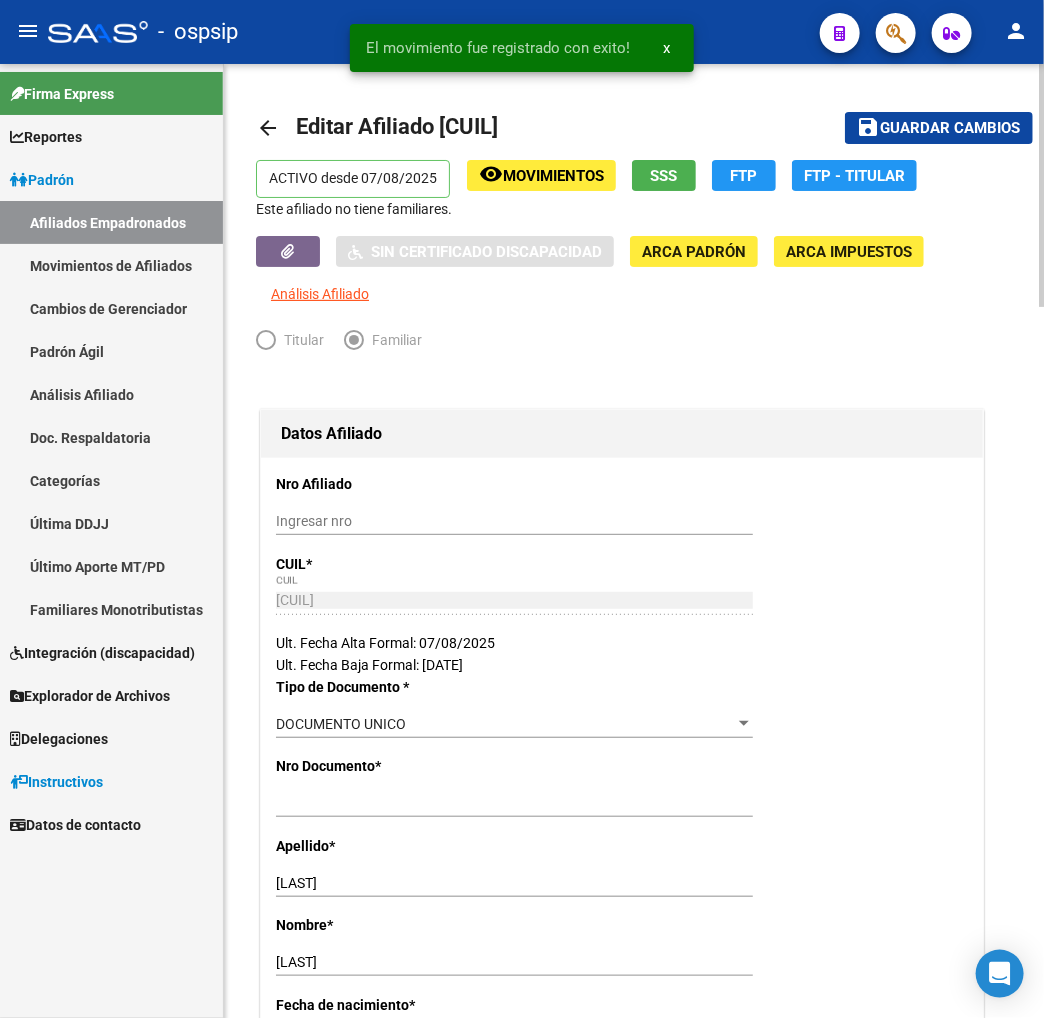 click on "Guardar cambios" 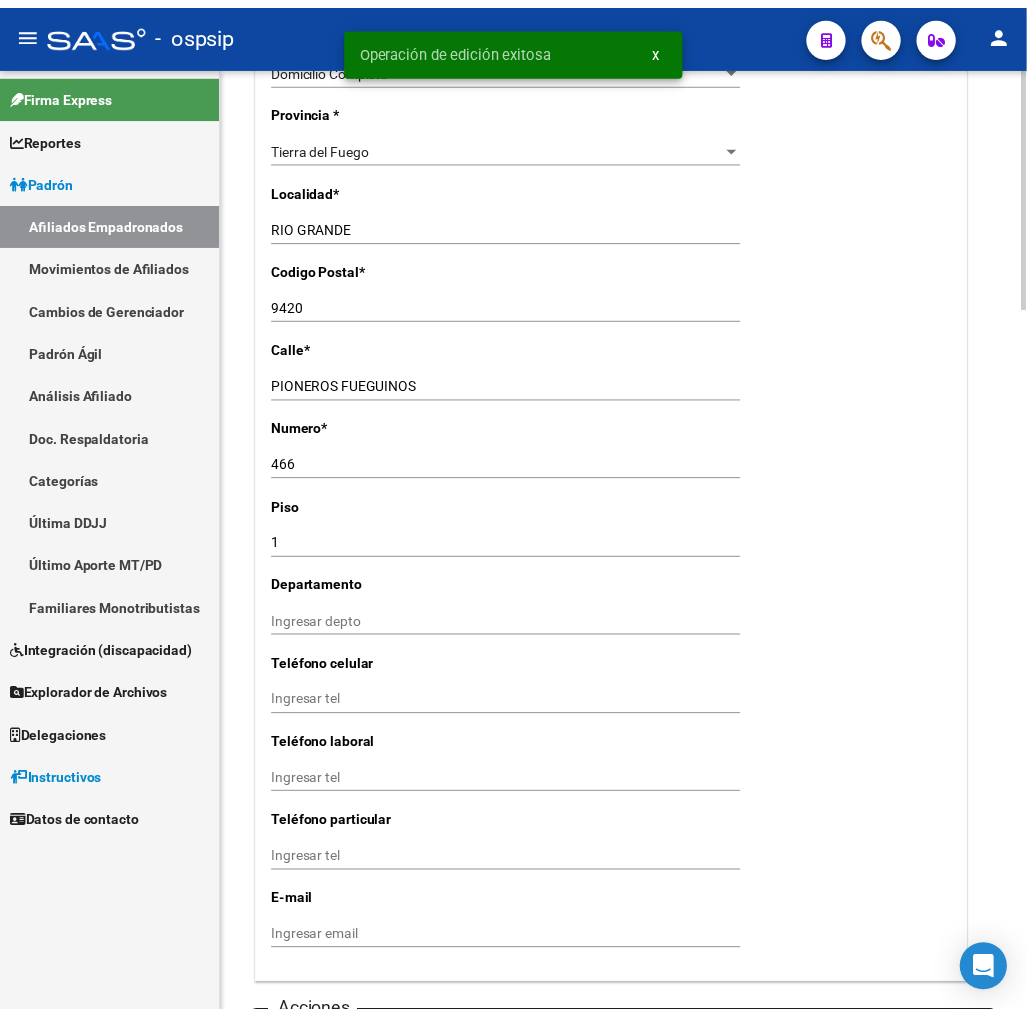 scroll, scrollTop: 1777, scrollLeft: 0, axis: vertical 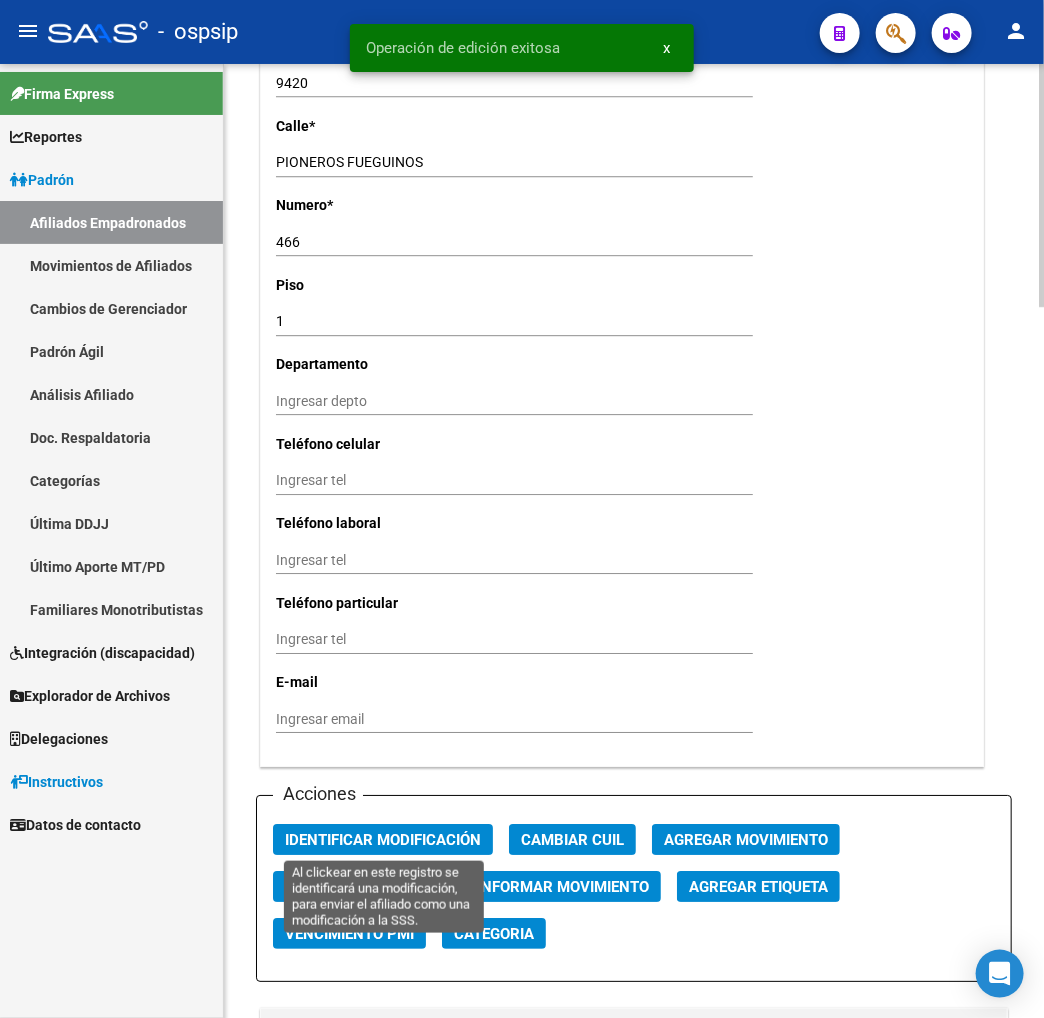 click on "Identificar Modificación" 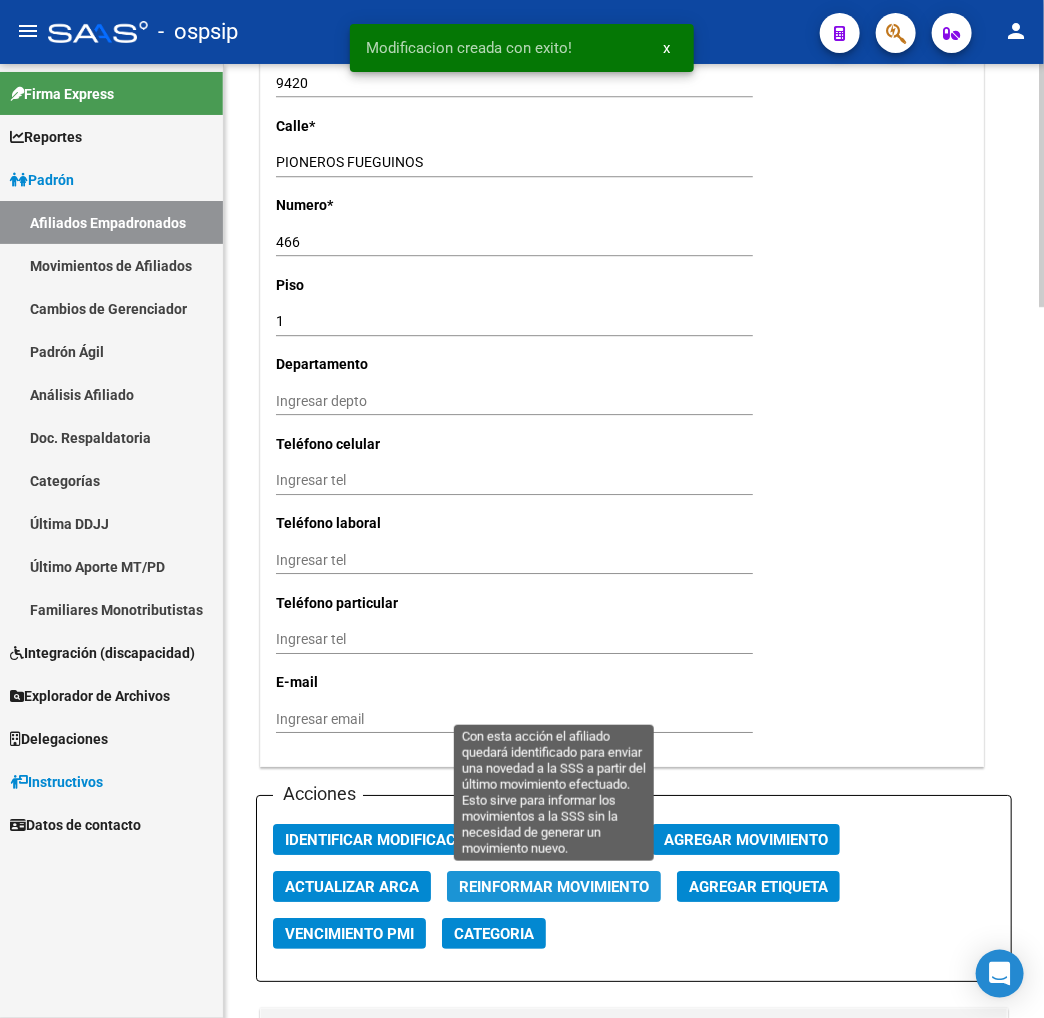 click on "Reinformar Movimiento" 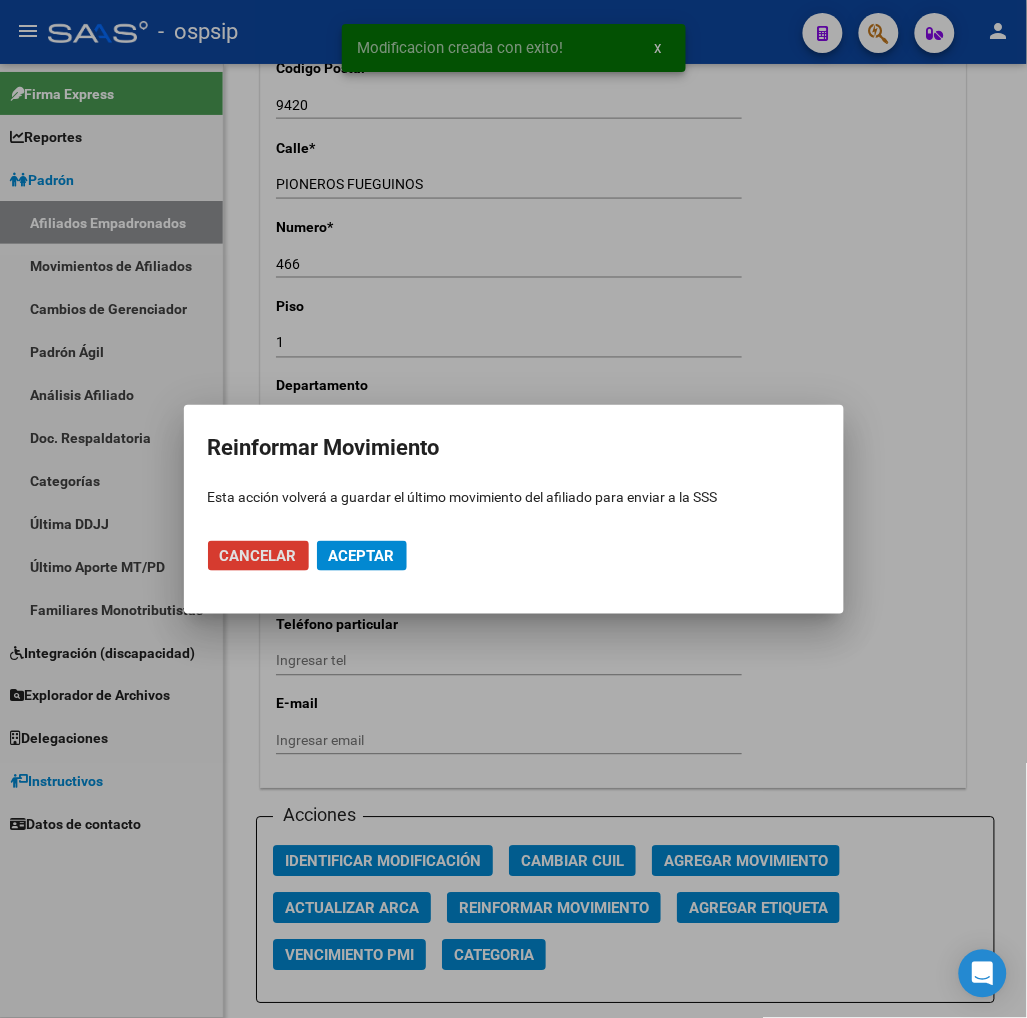 click on "Aceptar" at bounding box center (362, 556) 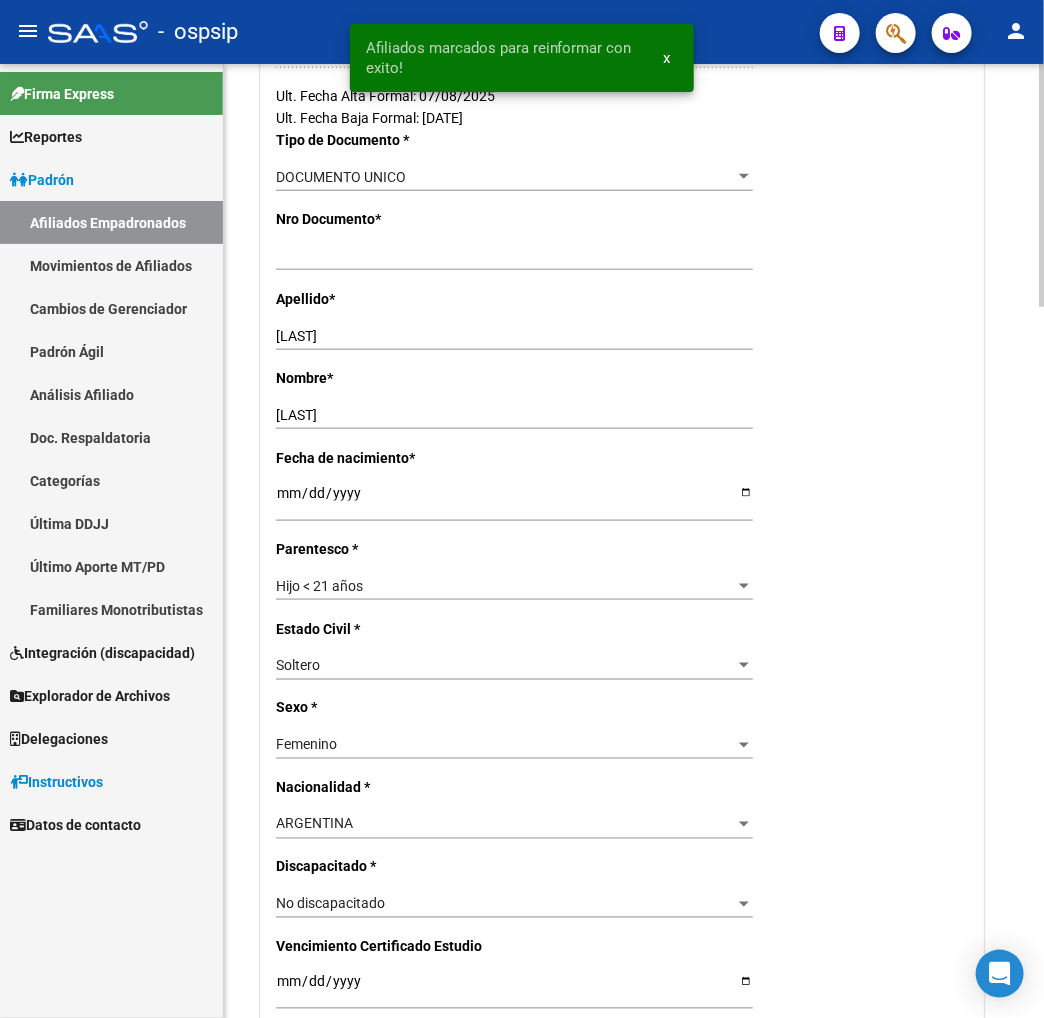 scroll, scrollTop: 361, scrollLeft: 0, axis: vertical 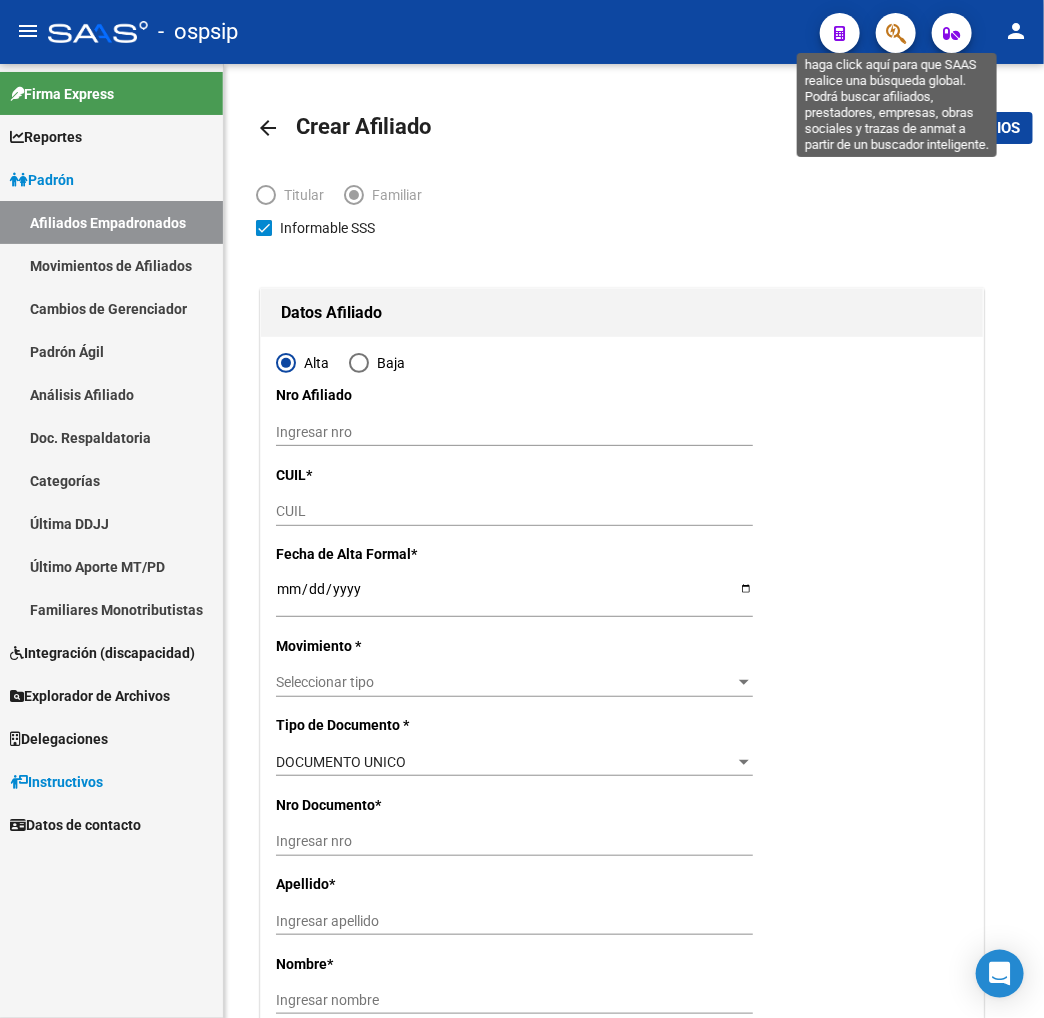 click 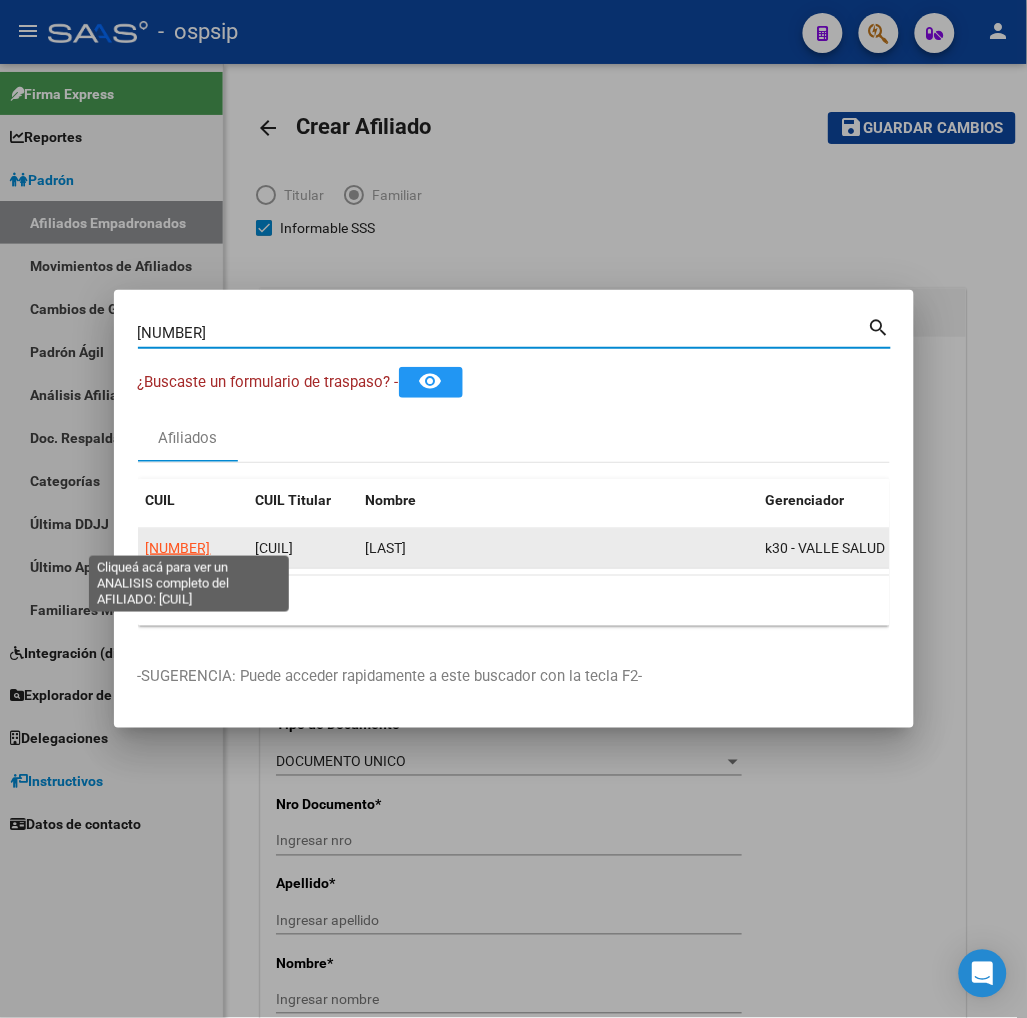 click on "[NUMBER]" 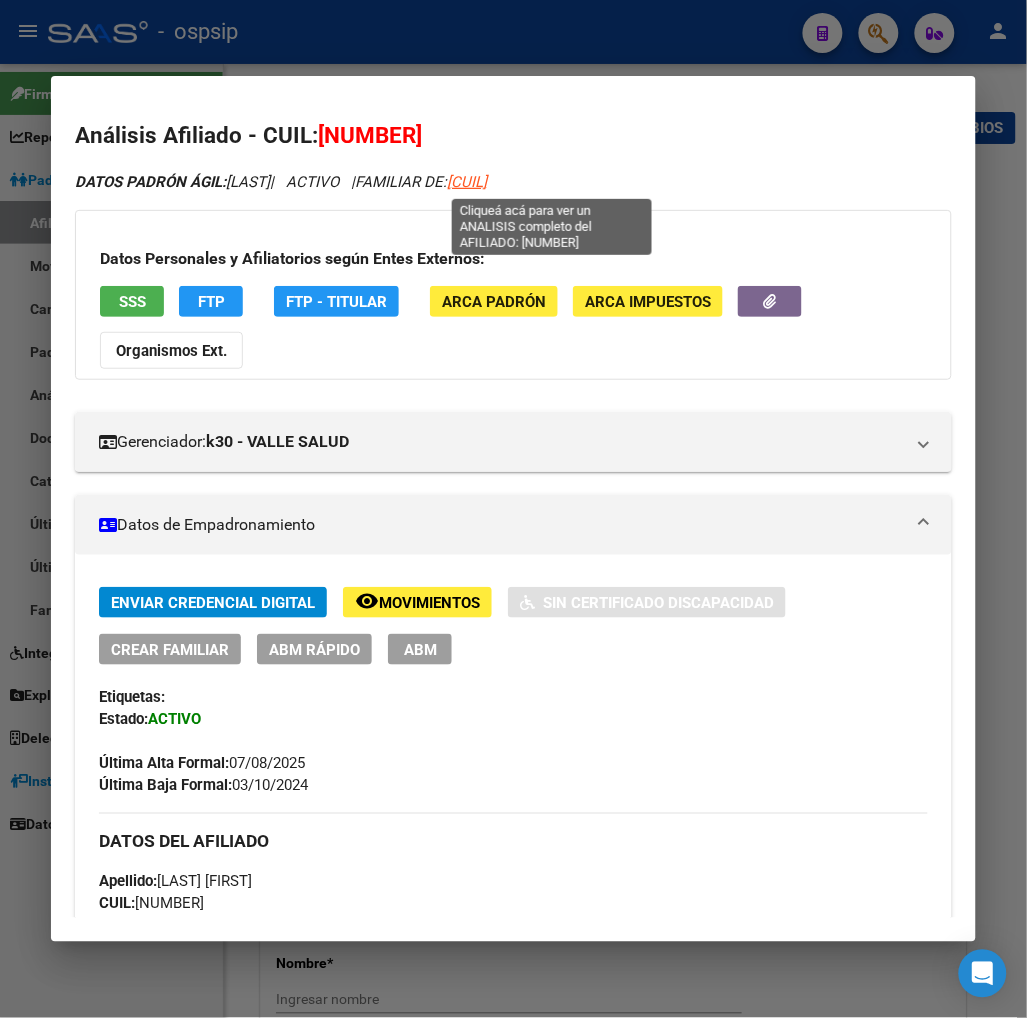 click on "[CUIL]" at bounding box center [467, 182] 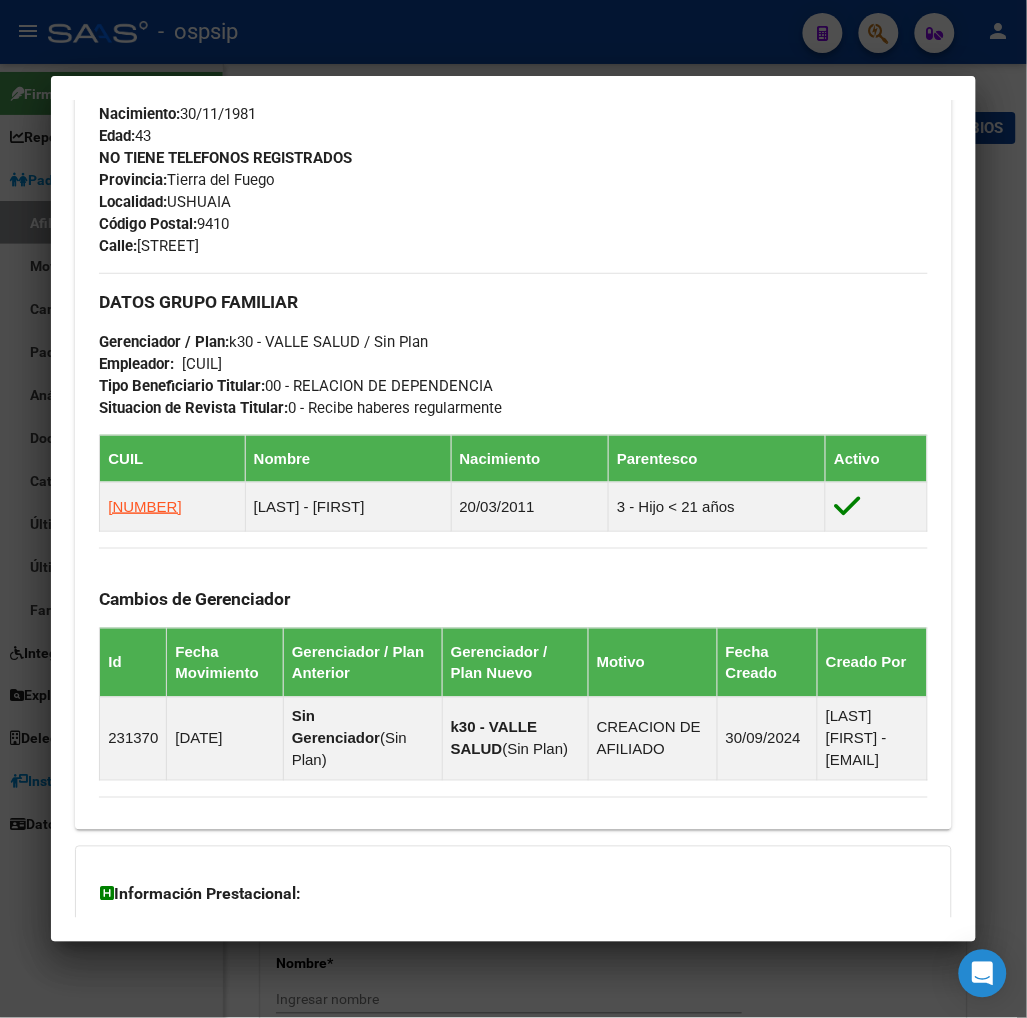 scroll, scrollTop: 888, scrollLeft: 0, axis: vertical 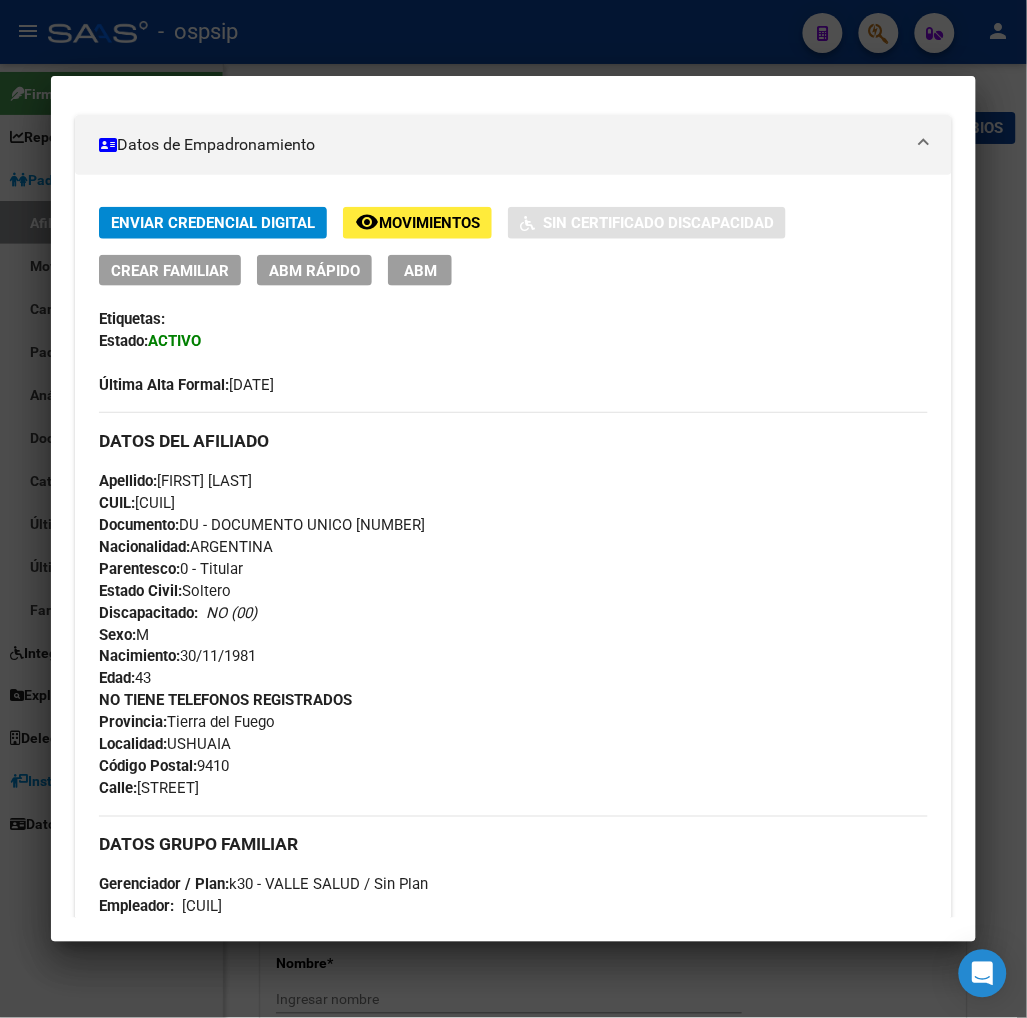 click on "ABM" at bounding box center (420, 270) 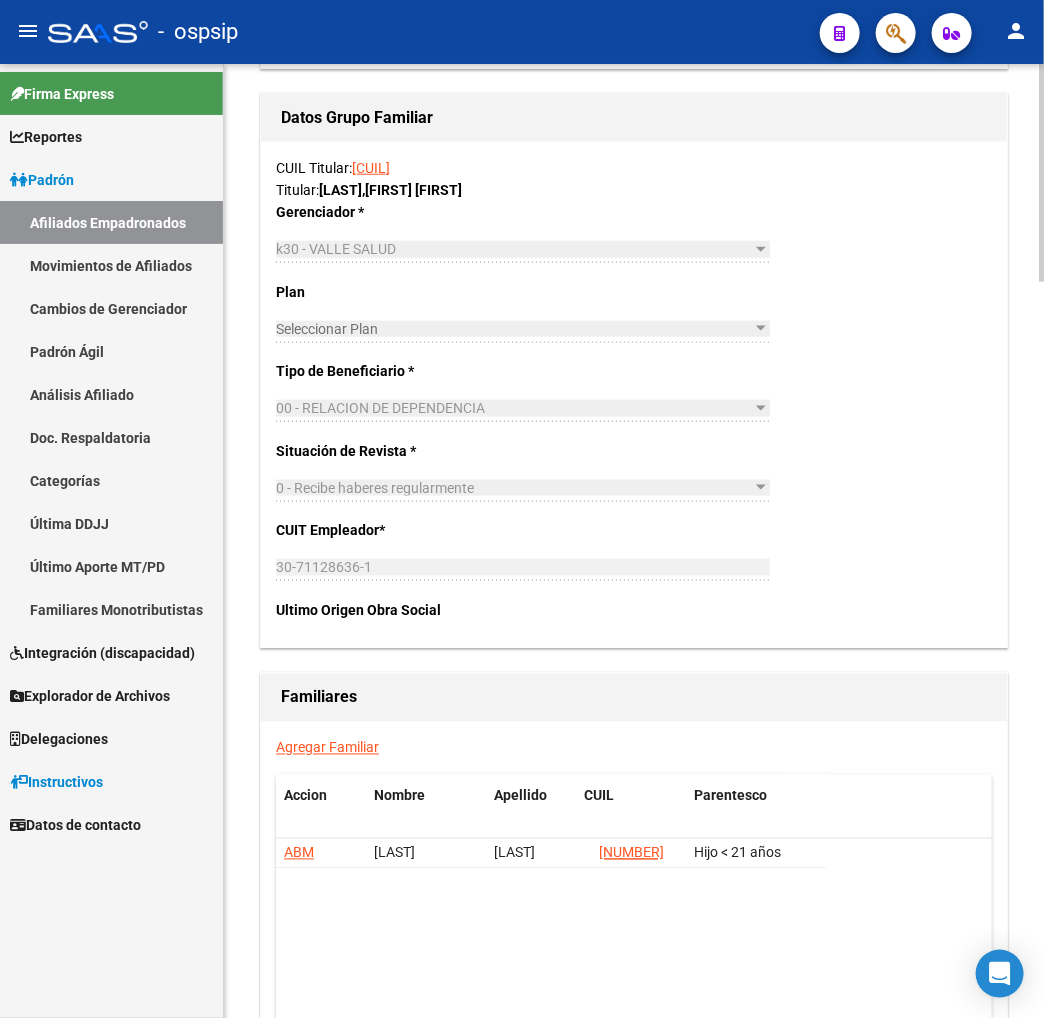 scroll, scrollTop: 3000, scrollLeft: 0, axis: vertical 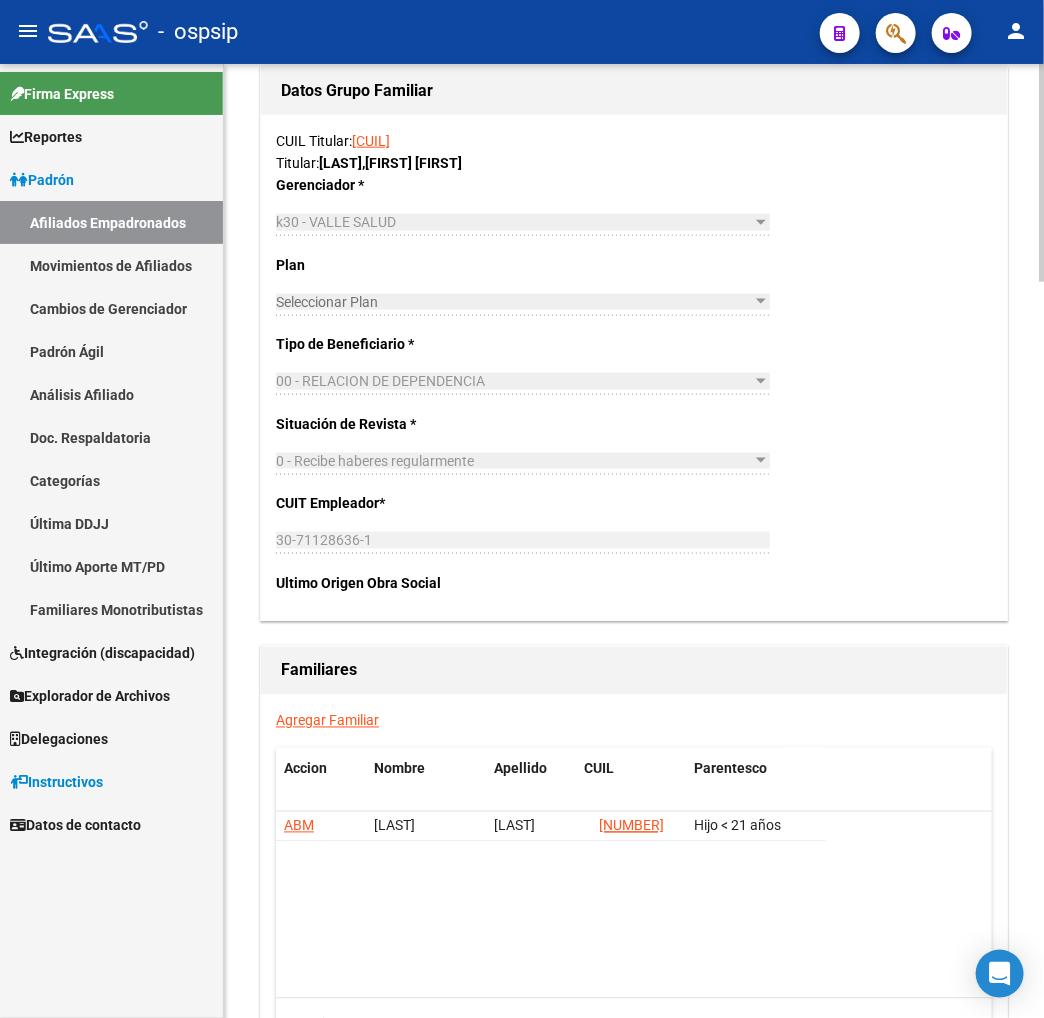 click on "Agregar Familiar" 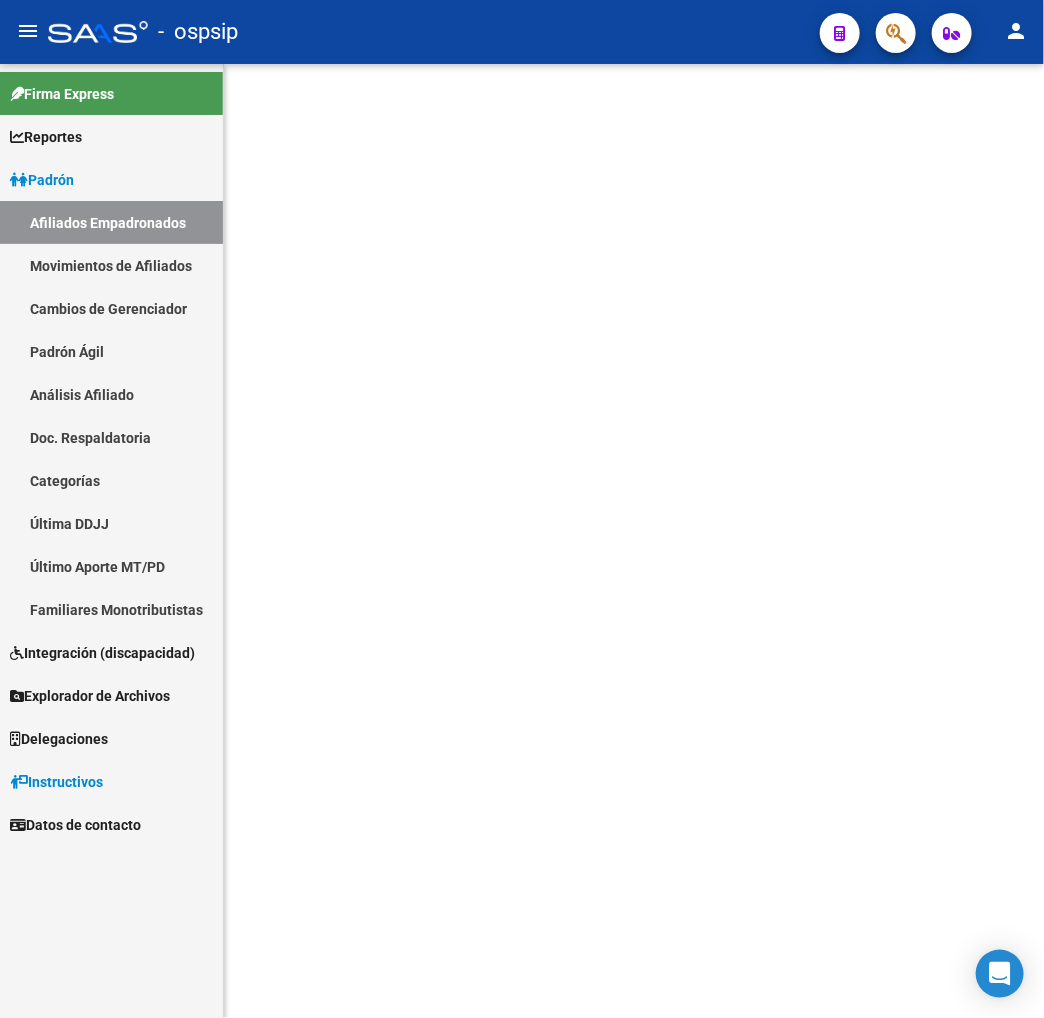 scroll, scrollTop: 0, scrollLeft: 0, axis: both 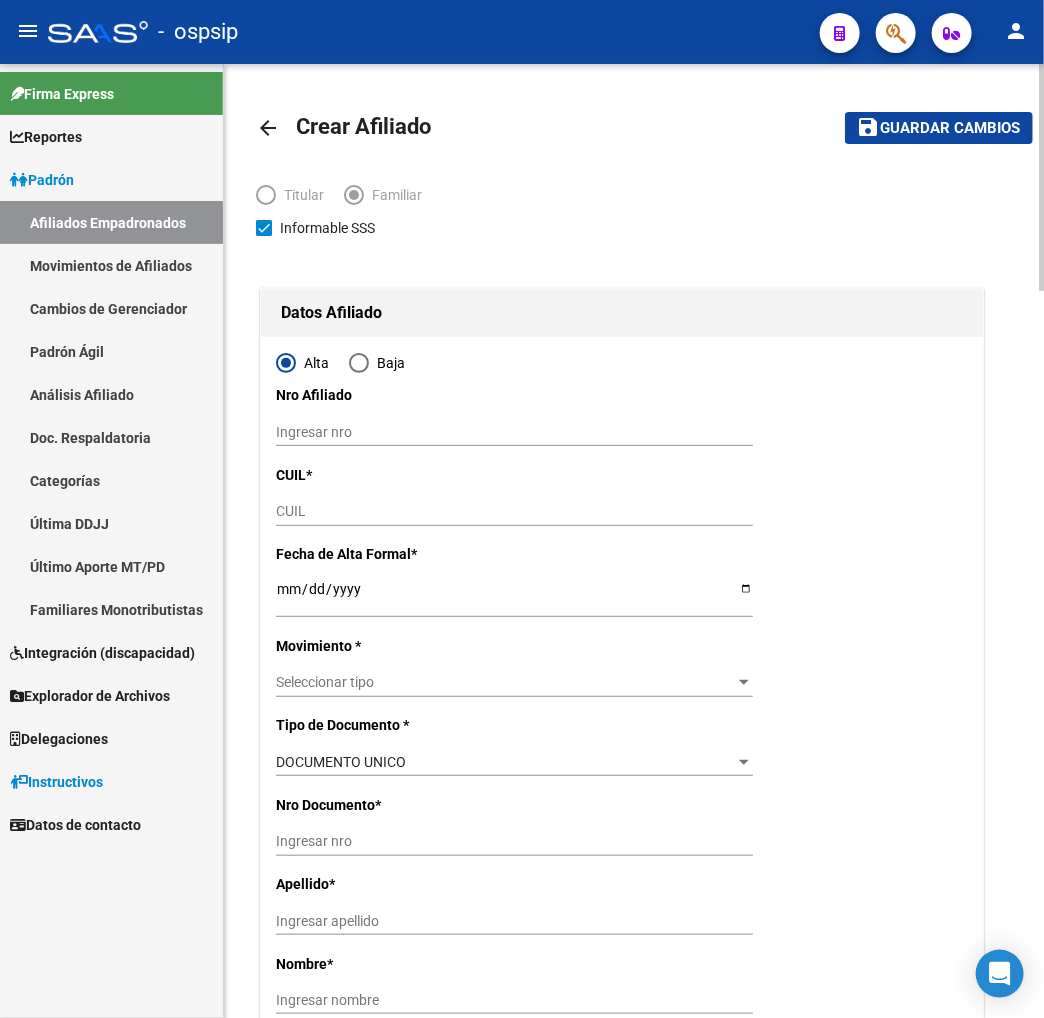 click on "CUIL" at bounding box center (514, 511) 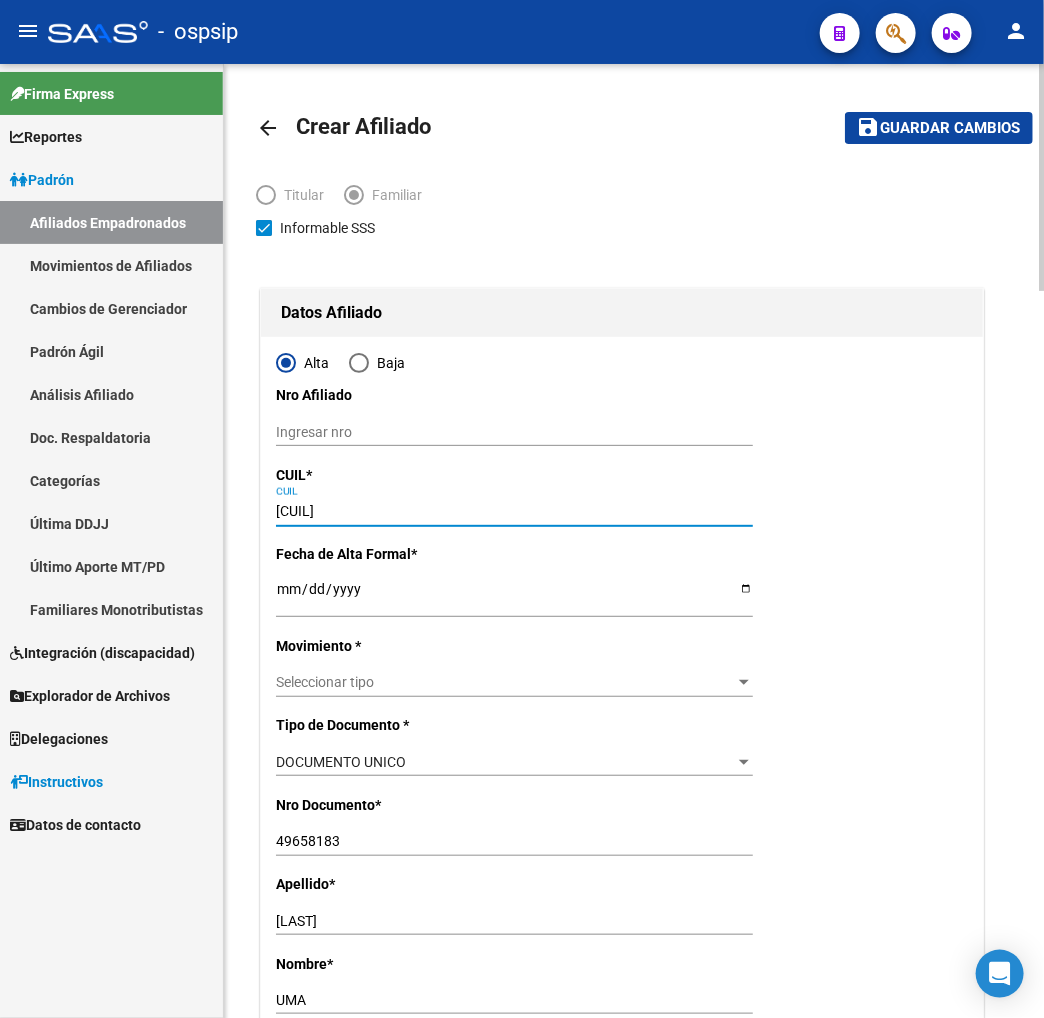 click on "Alta   Baja Nro Afiliado    Ingresar nro  CUIL  *   [CUIT] CUIL  ARCA Padrón Fecha de Alta Formal  *   Ingresar fecha   Movimiento * Seleccionar tipo Seleccionar tipo  Tipo de Documento * DOCUMENTO UNICO Seleccionar tipo Nro Documento  *   [NUMBER] Ingresar nro  Apellido  *   [LAST] Ingresar apellido  Nombre  *   [FIRST] Ingresar nombre  Fecha de nacimiento  *   [DATE] Ingresar fecha   Parentesco * Seleccionar parentesco Seleccionar parentesco  Estado Civil * Seleccionar tipo Seleccionar tipo  Sexo * Femenino Seleccionar sexo  Nacionalidad * ARGENTINA Seleccionar tipo  Discapacitado * No discapacitado Seleccionar tipo Vencimiento Certificado Estudio    Ingresar fecha   Tipo domicilio * Domicilio Completo Seleccionar tipo domicilio  Provincia * Tierra del Fuego Seleccionar provincia Localidad  *   RIO GRANDE Ingresar el nombre  Codigo Postal  *   [POSTAL_CODE] Ingresar el codigo  Calle  *   PIONEROS FUEGUINOS Ingresar calle  Numero  *   [NUMBER] Ingresar nro  Piso    1 Ingresar piso  Departamento          E-mail" 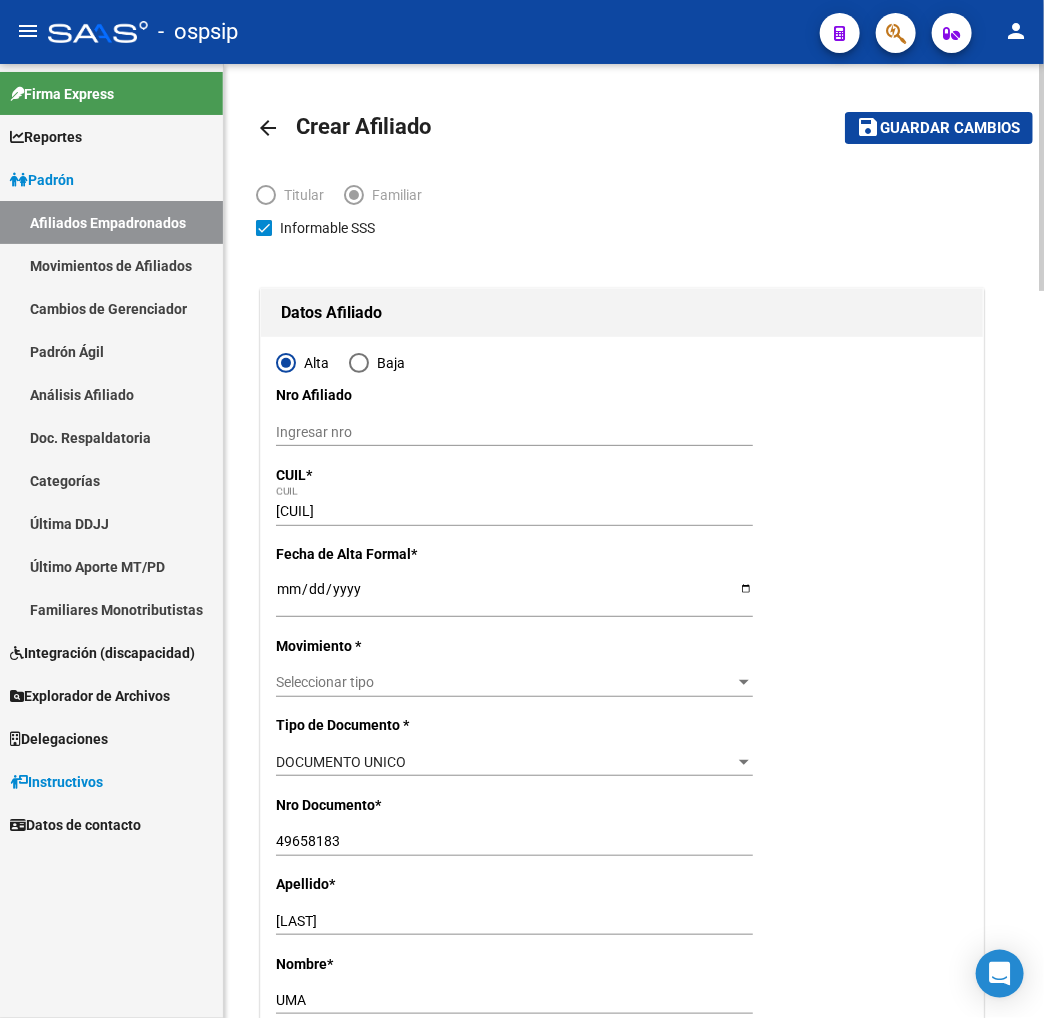 click on "Alta   Baja Nro Afiliado    Ingresar nro  CUIL  *   [CUIT] CUIL  ARCA Padrón Fecha de Alta Formal  *   Ingresar fecha   Movimiento * Seleccionar tipo Seleccionar tipo  Tipo de Documento * DOCUMENTO UNICO Seleccionar tipo Nro Documento  *   [NUMBER] Ingresar nro  Apellido  *   [LAST] Ingresar apellido  Nombre  *   [FIRST] Ingresar nombre  Fecha de nacimiento  *   [DATE] Ingresar fecha   Parentesco * Seleccionar parentesco Seleccionar parentesco  Estado Civil * Seleccionar tipo Seleccionar tipo  Sexo * Femenino Seleccionar sexo  Nacionalidad * ARGENTINA Seleccionar tipo  Discapacitado * No discapacitado Seleccionar tipo Vencimiento Certificado Estudio    Ingresar fecha   Tipo domicilio * Domicilio Completo Seleccionar tipo domicilio  Provincia * Tierra del Fuego Seleccionar provincia Localidad  *   RIO GRANDE Ingresar el nombre  Codigo Postal  *   [POSTAL_CODE] Ingresar el codigo  Calle  *   PIONEROS FUEGUINOS Ingresar calle  Numero  *   [NUMBER] Ingresar nro  Piso    1 Ingresar piso  Departamento          E-mail" 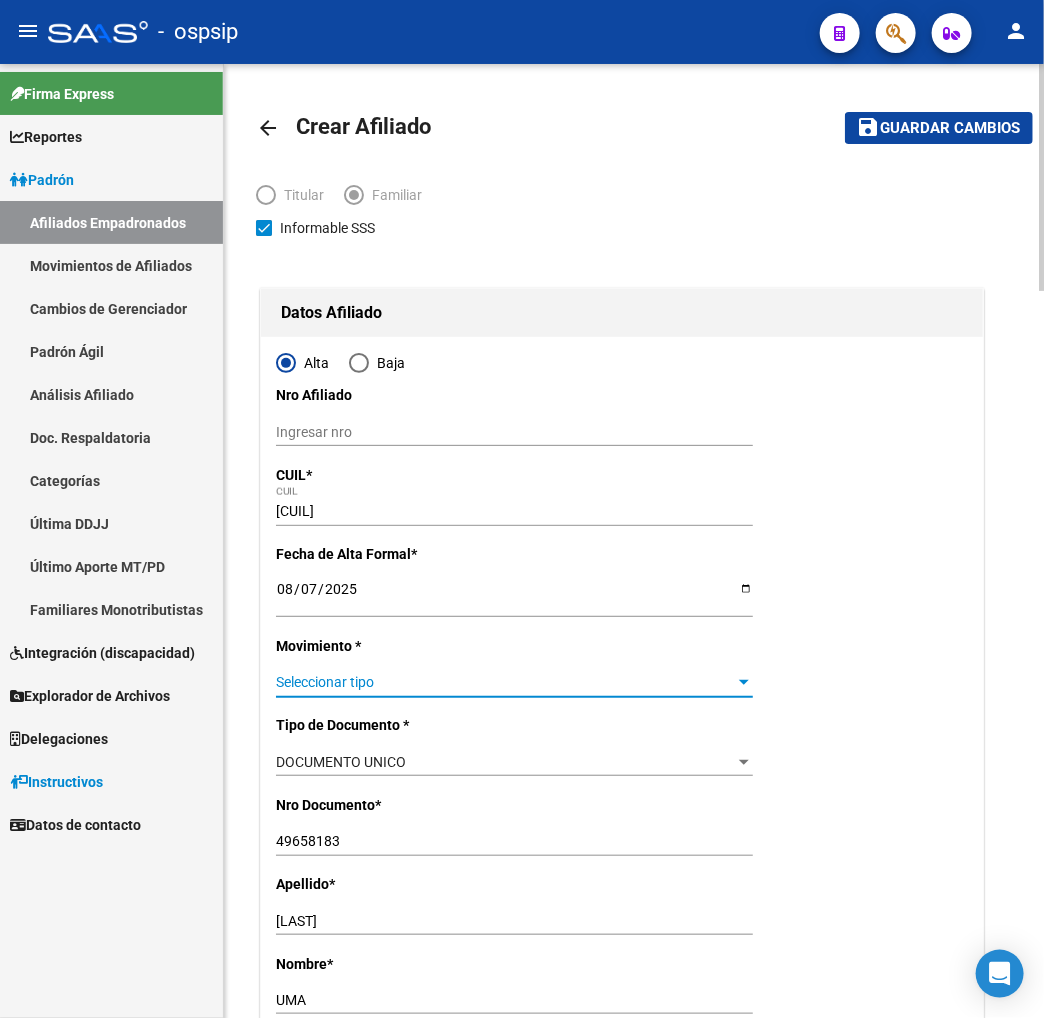click on "Seleccionar tipo" at bounding box center (505, 682) 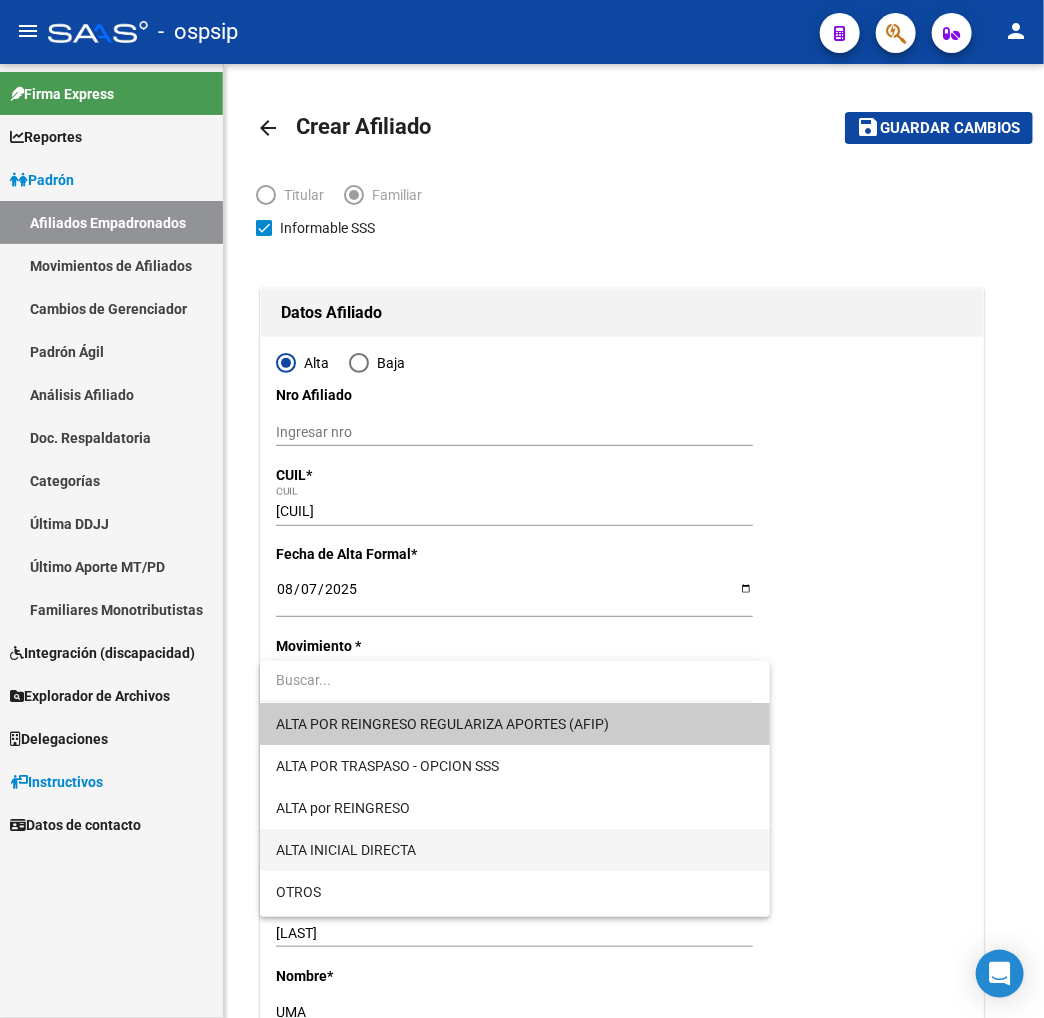 click on "ALTA INICIAL DIRECTA" at bounding box center [515, 850] 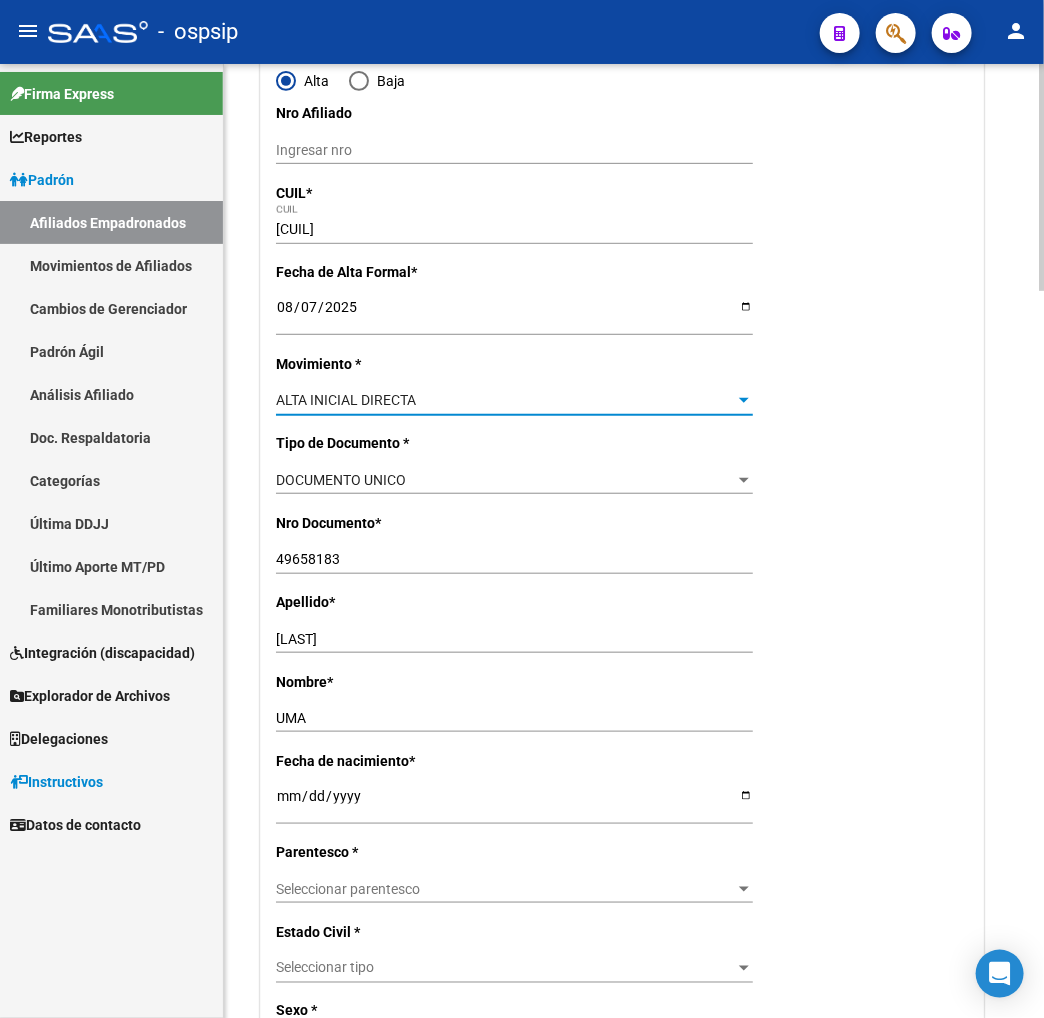 scroll, scrollTop: 333, scrollLeft: 0, axis: vertical 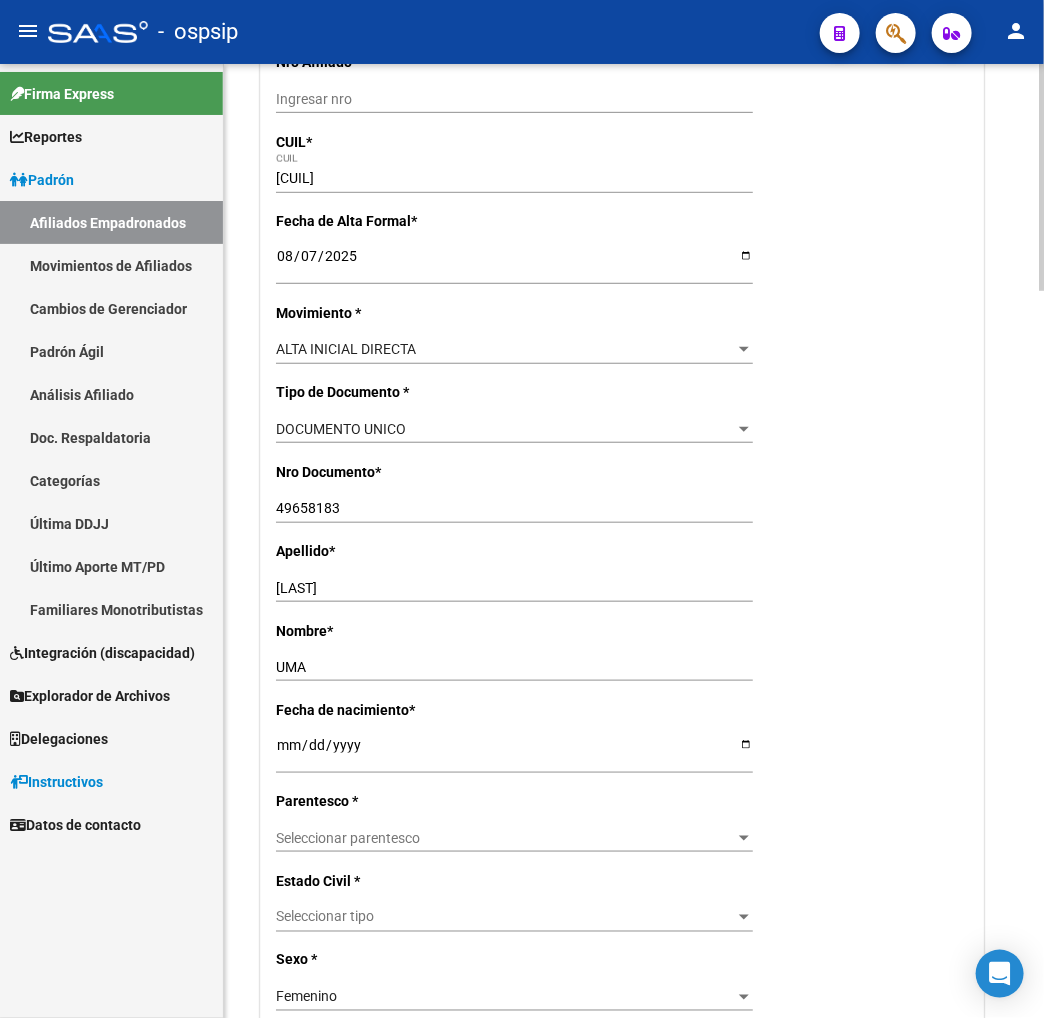 click on "Seleccionar parentesco Seleccionar parentesco" 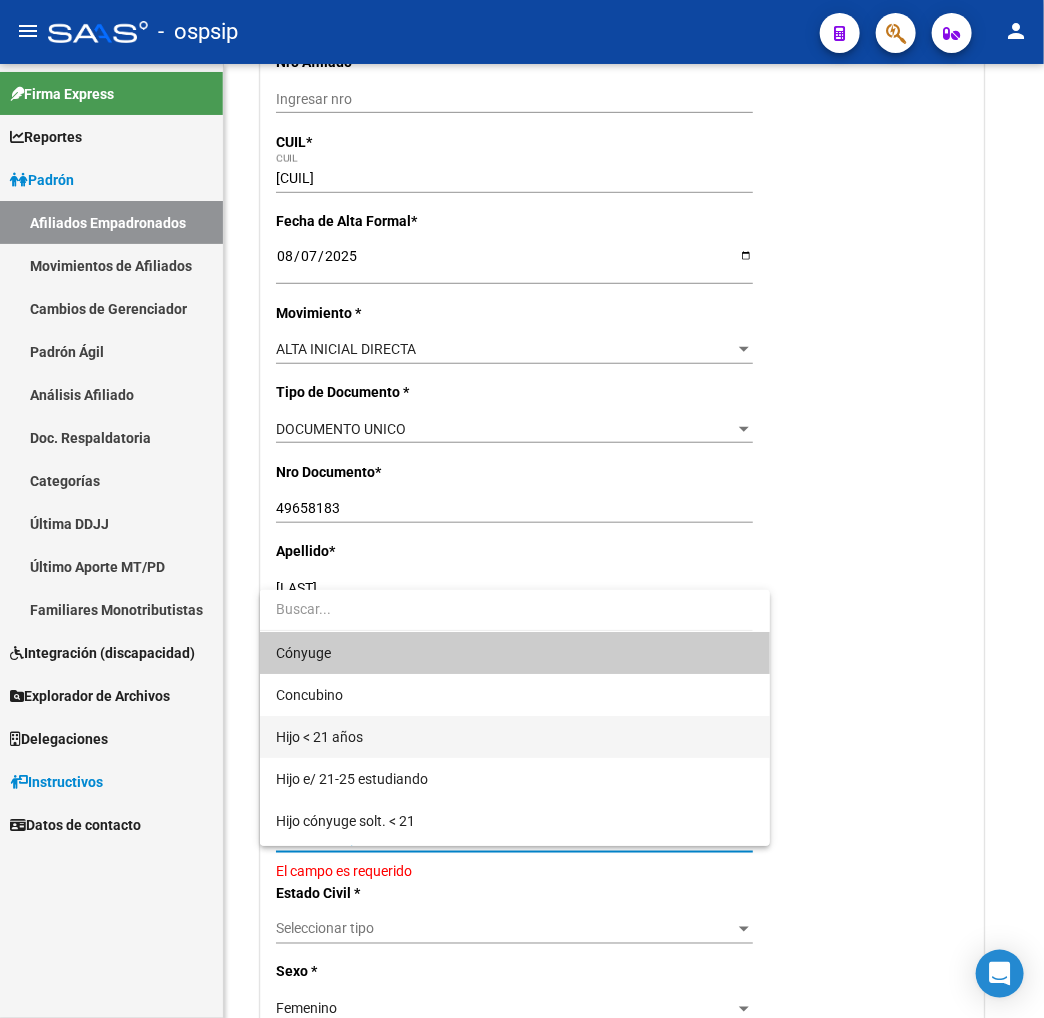 click on "Hijo < 21 años" at bounding box center (515, 737) 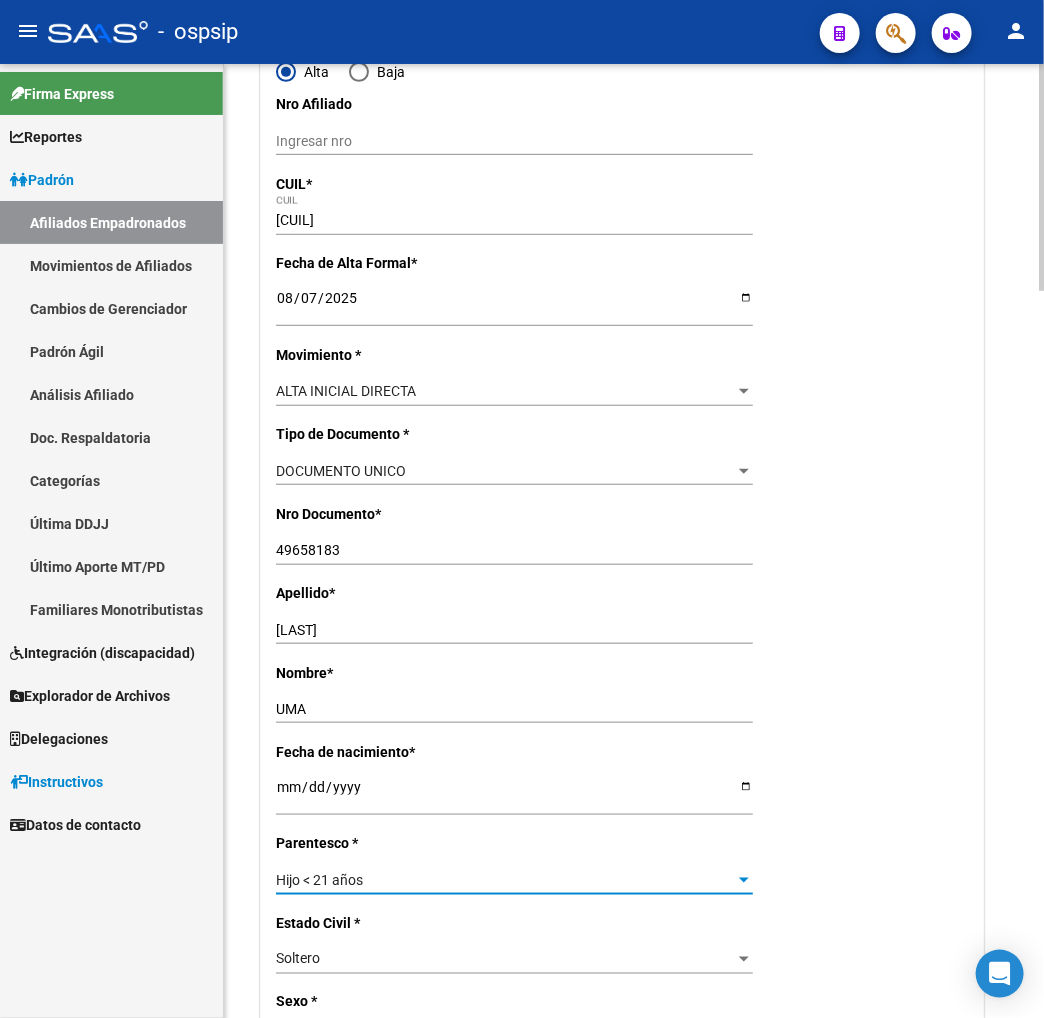 scroll, scrollTop: 0, scrollLeft: 0, axis: both 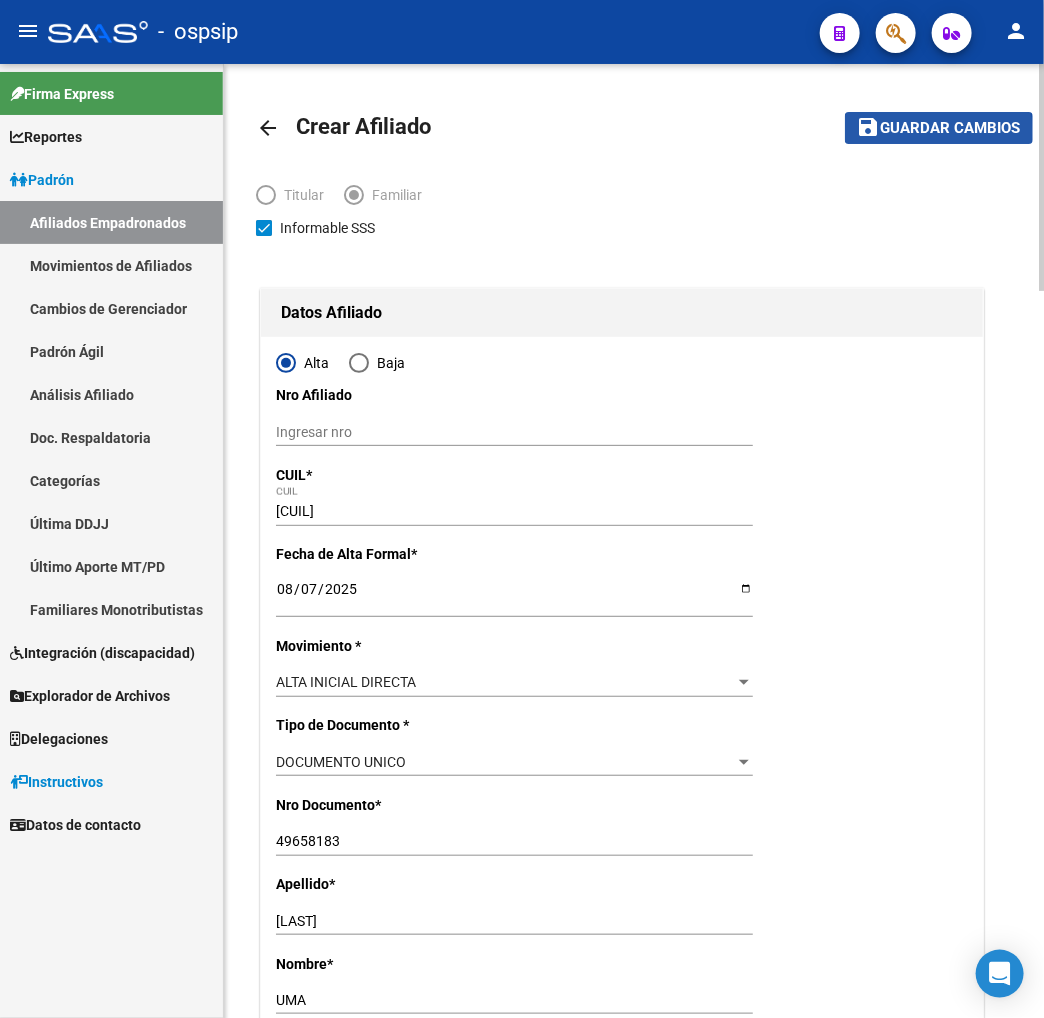 click on "Guardar cambios" 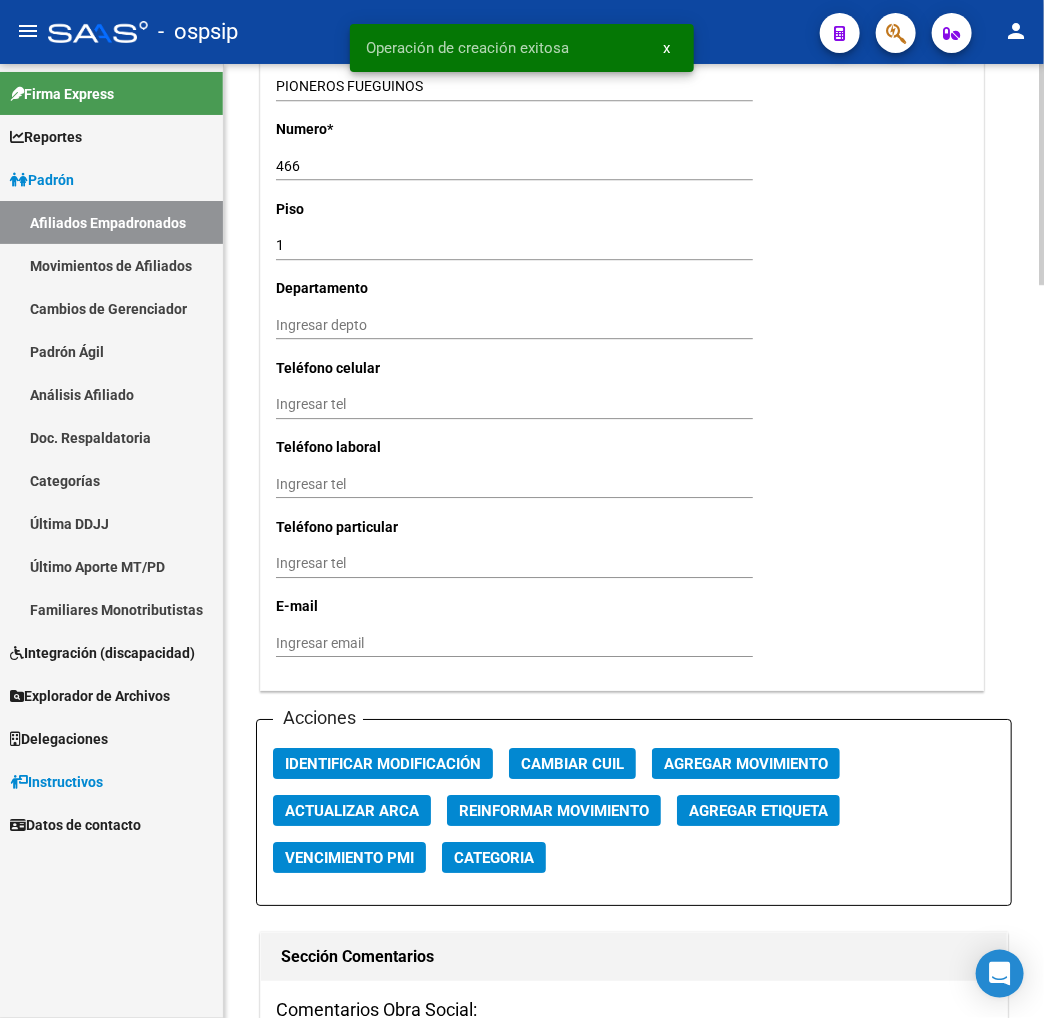 scroll, scrollTop: 1888, scrollLeft: 0, axis: vertical 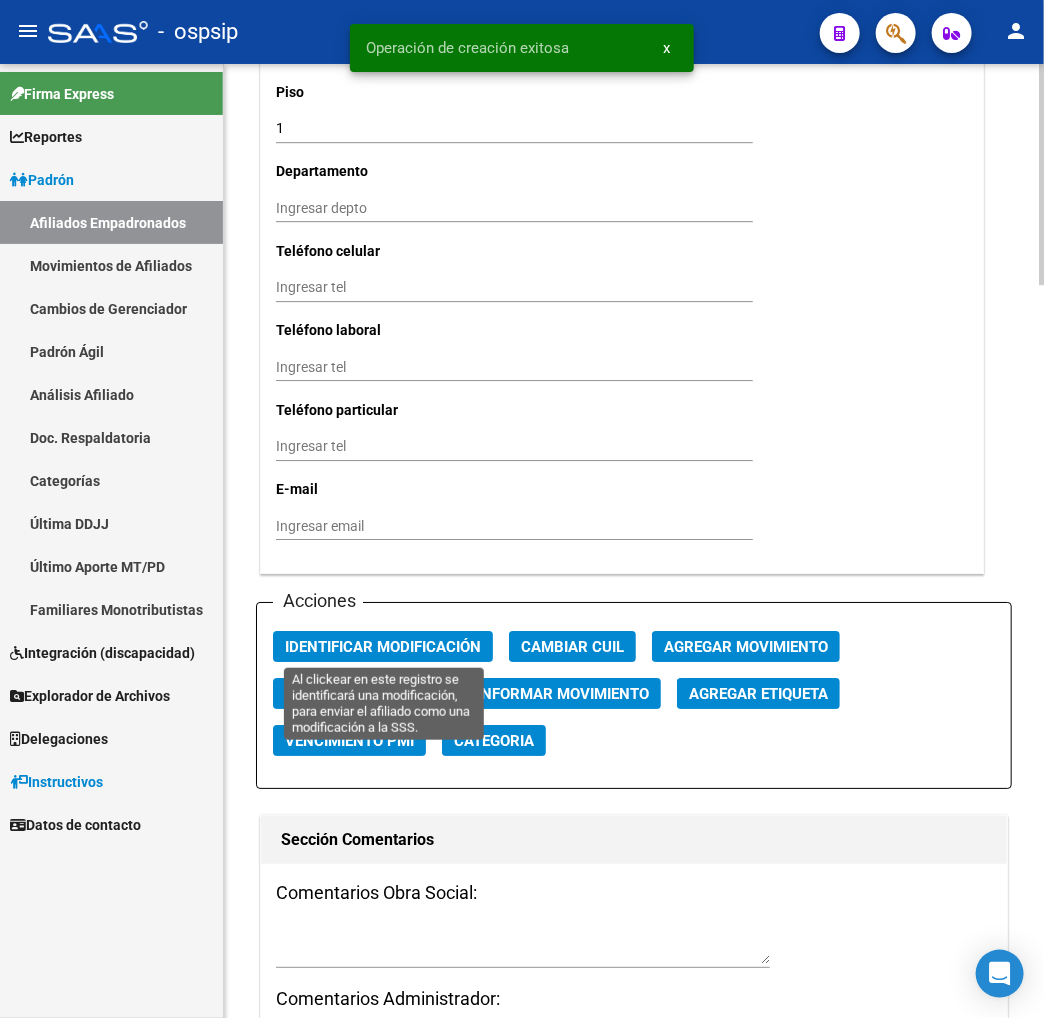 click on "Identificar Modificación" 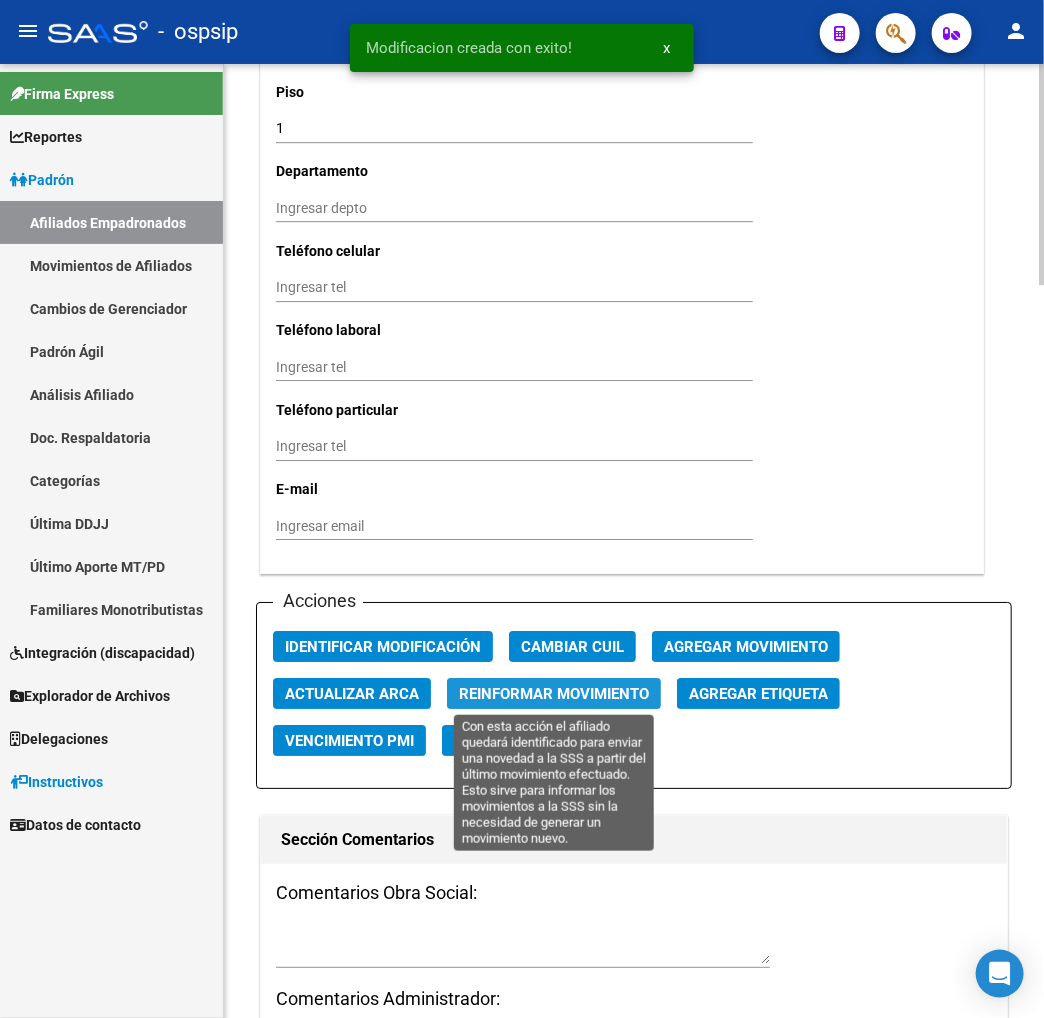 click on "Reinformar Movimiento" 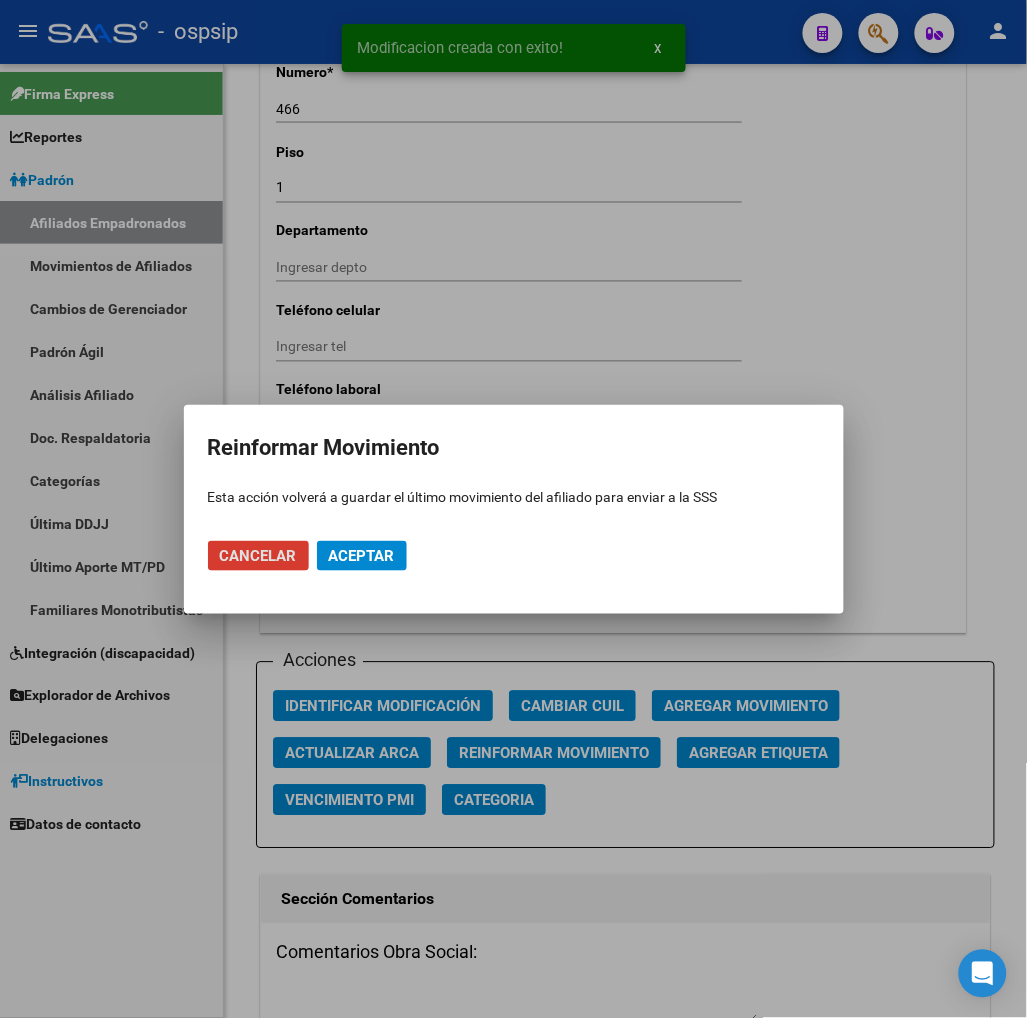 click on "Aceptar" at bounding box center [362, 556] 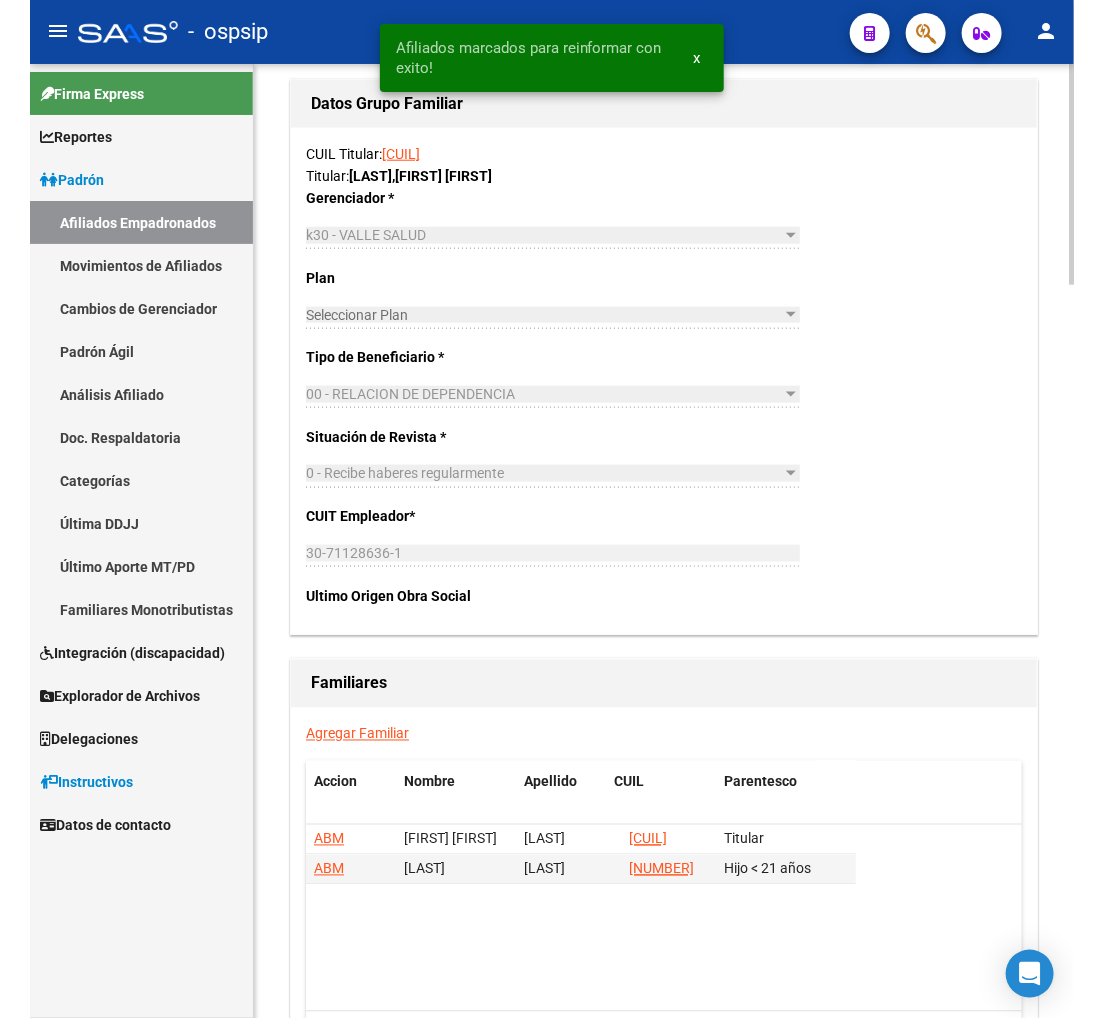 scroll, scrollTop: 3181, scrollLeft: 0, axis: vertical 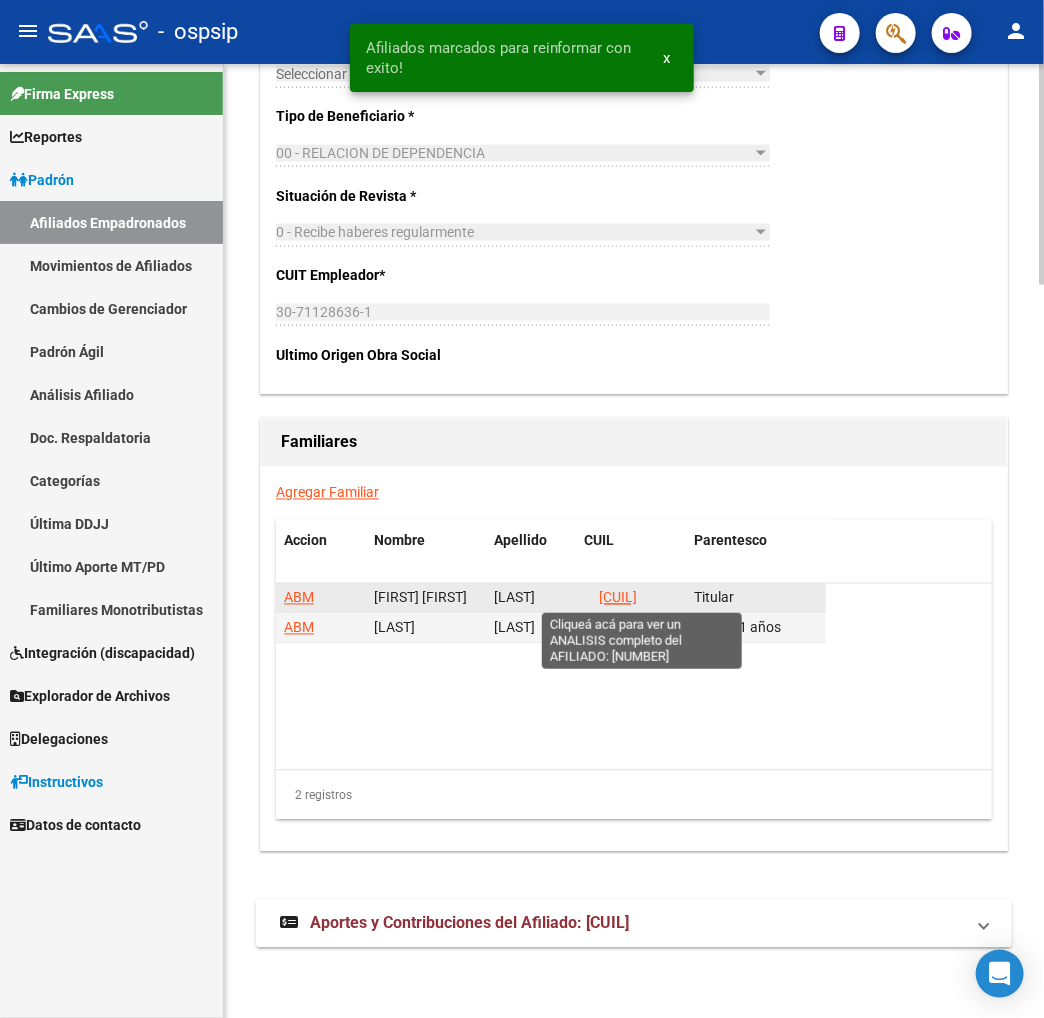 click on "[CUIL]" 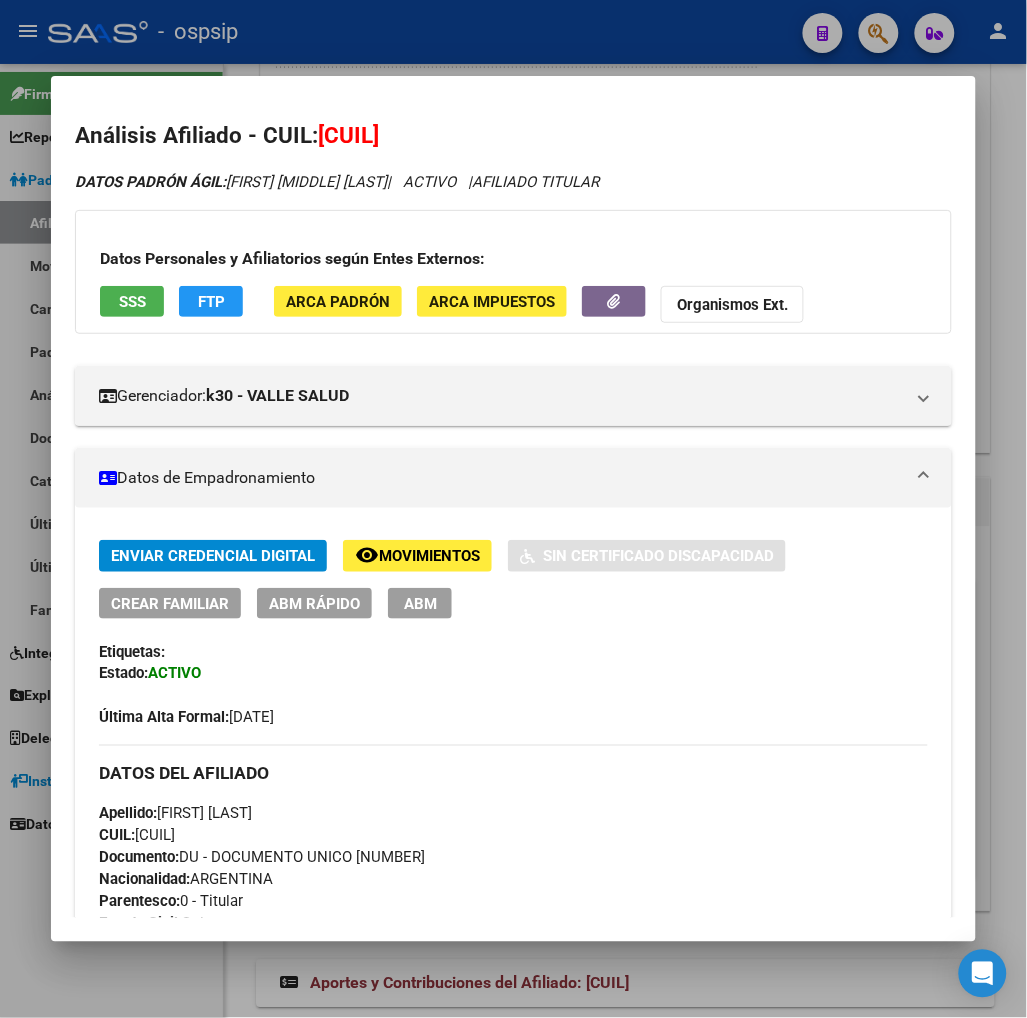 drag, startPoint x: 340, startPoint y: 140, endPoint x: 441, endPoint y: 130, distance: 101.49384 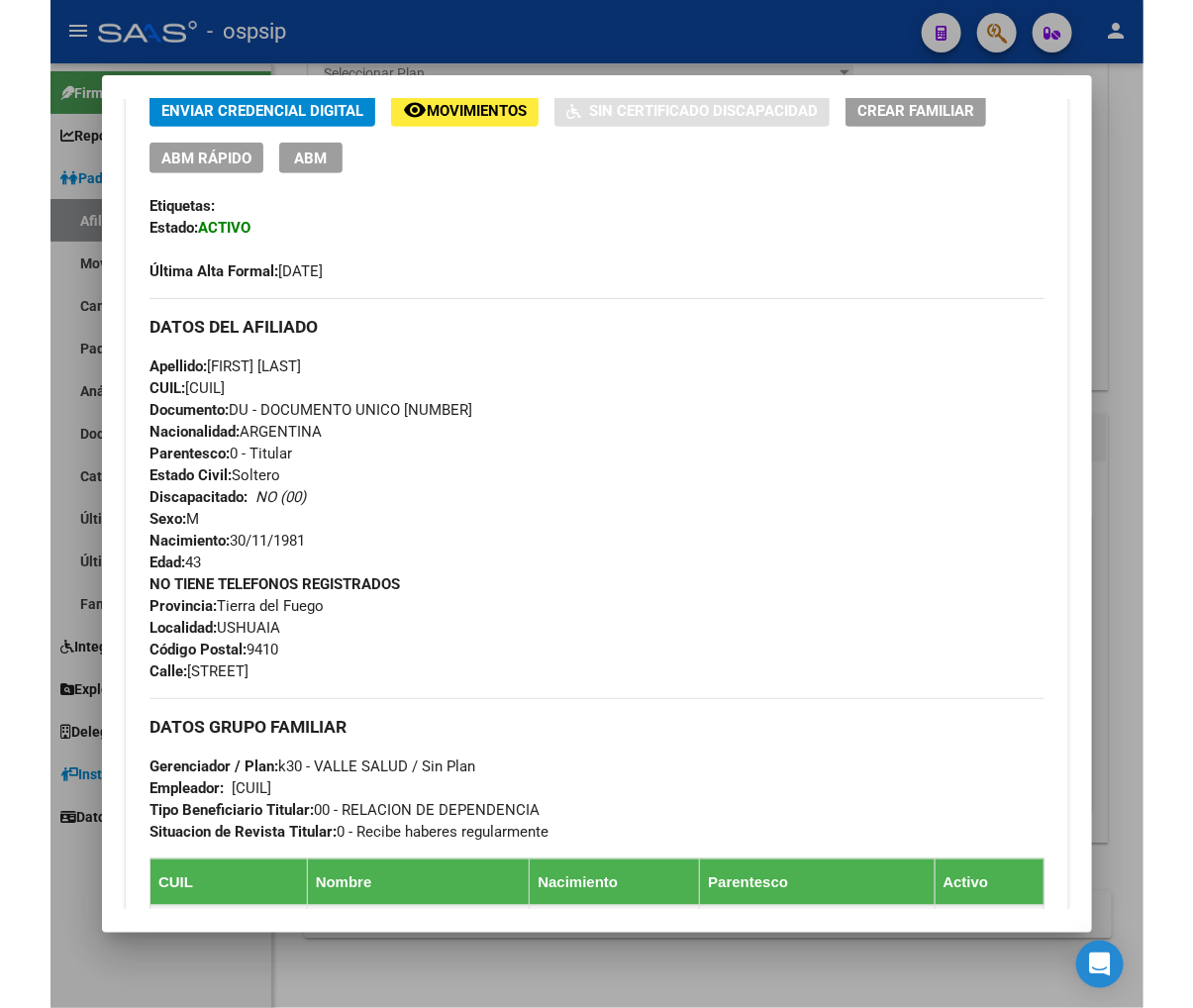 scroll, scrollTop: 879, scrollLeft: 0, axis: vertical 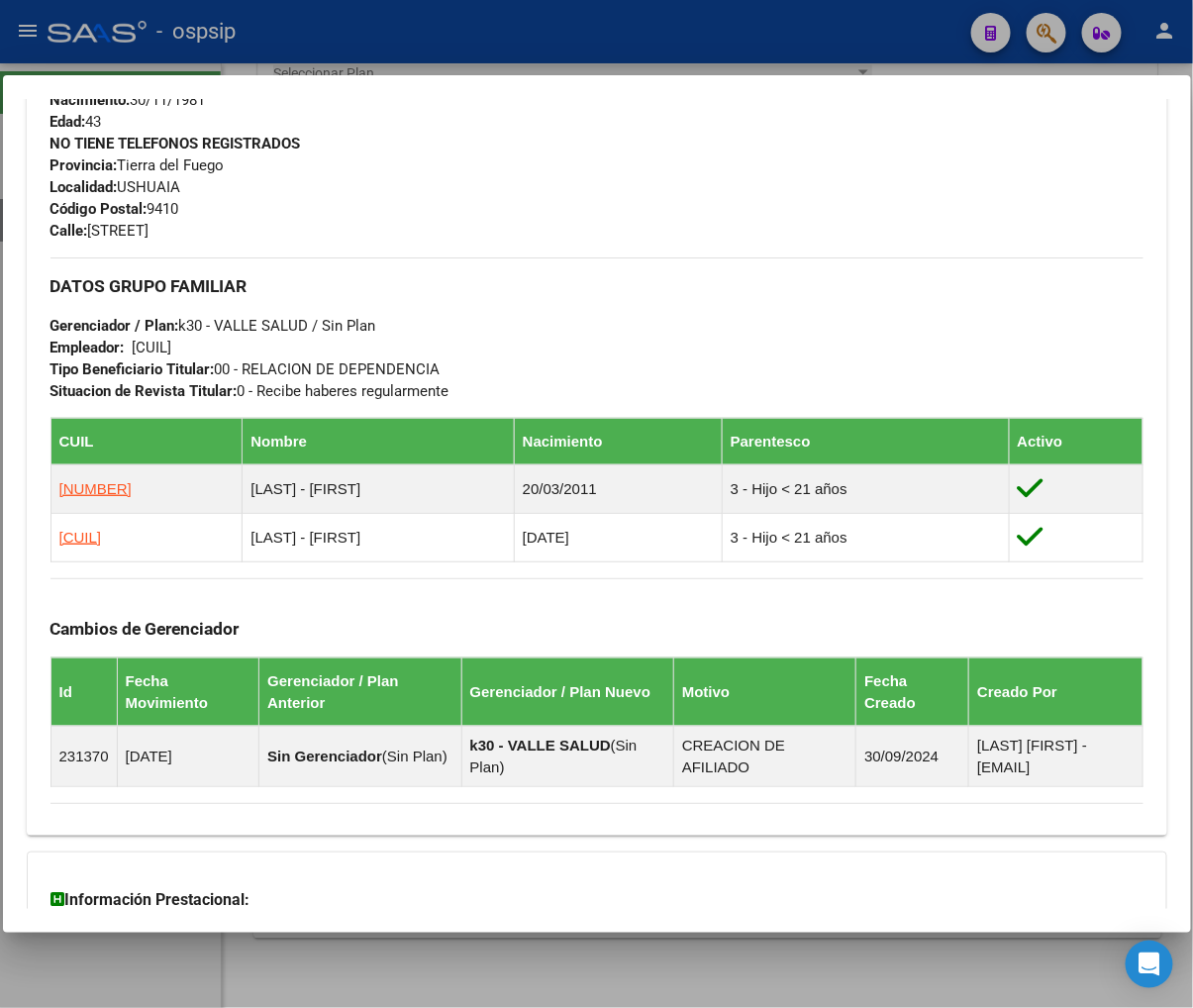 click at bounding box center (596, 504) 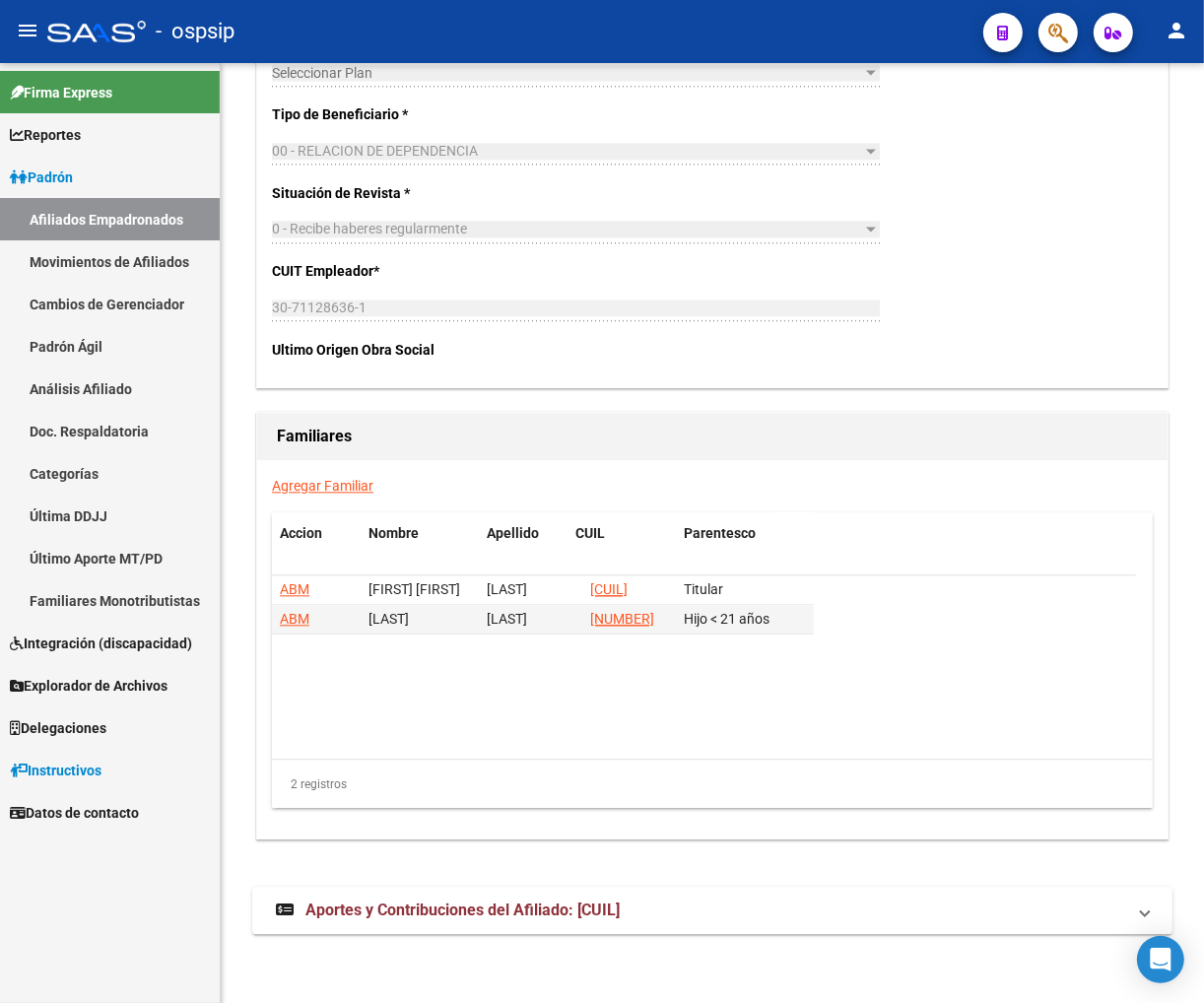 click 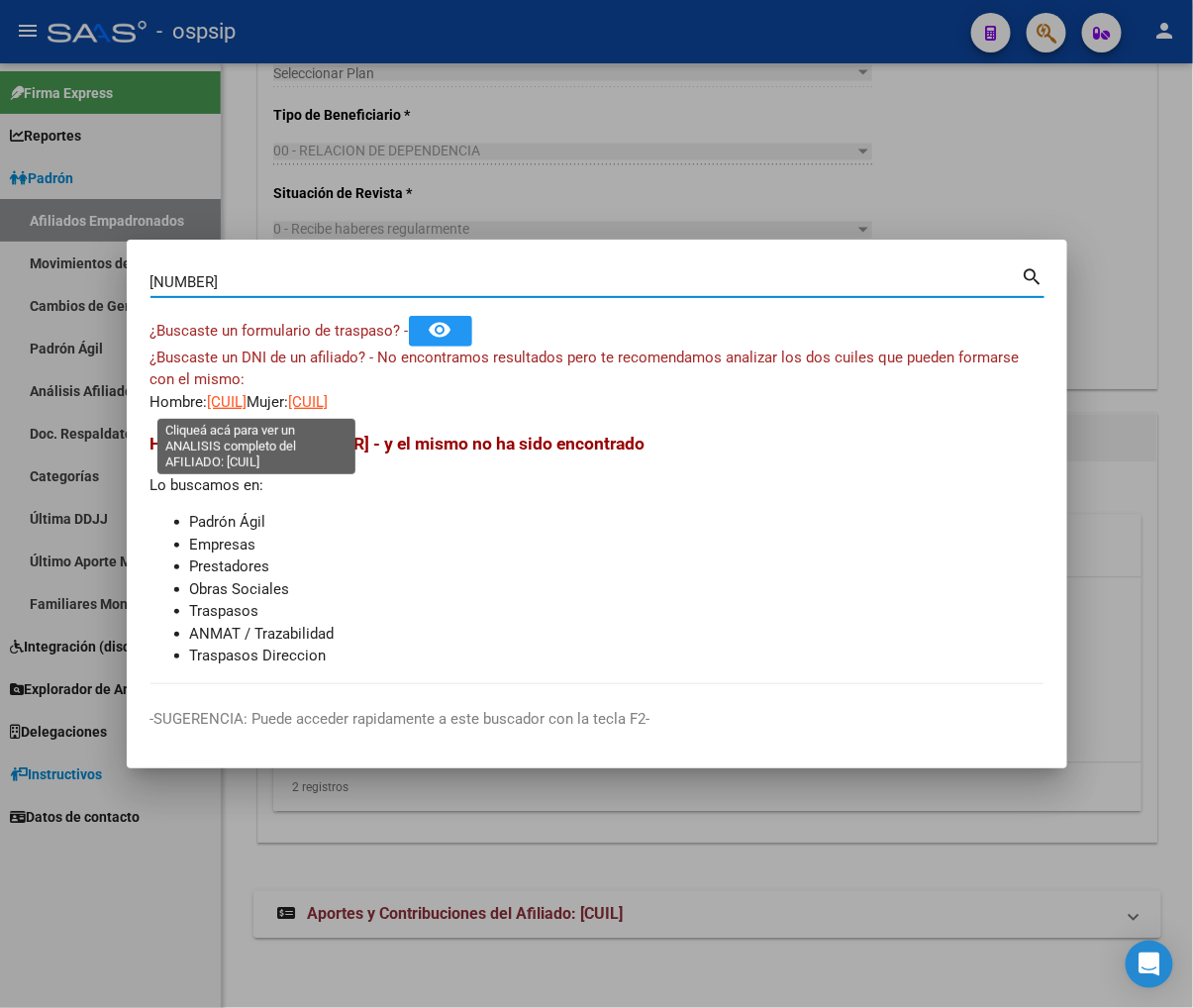 click on "[CUIL]" at bounding box center (228, 402) 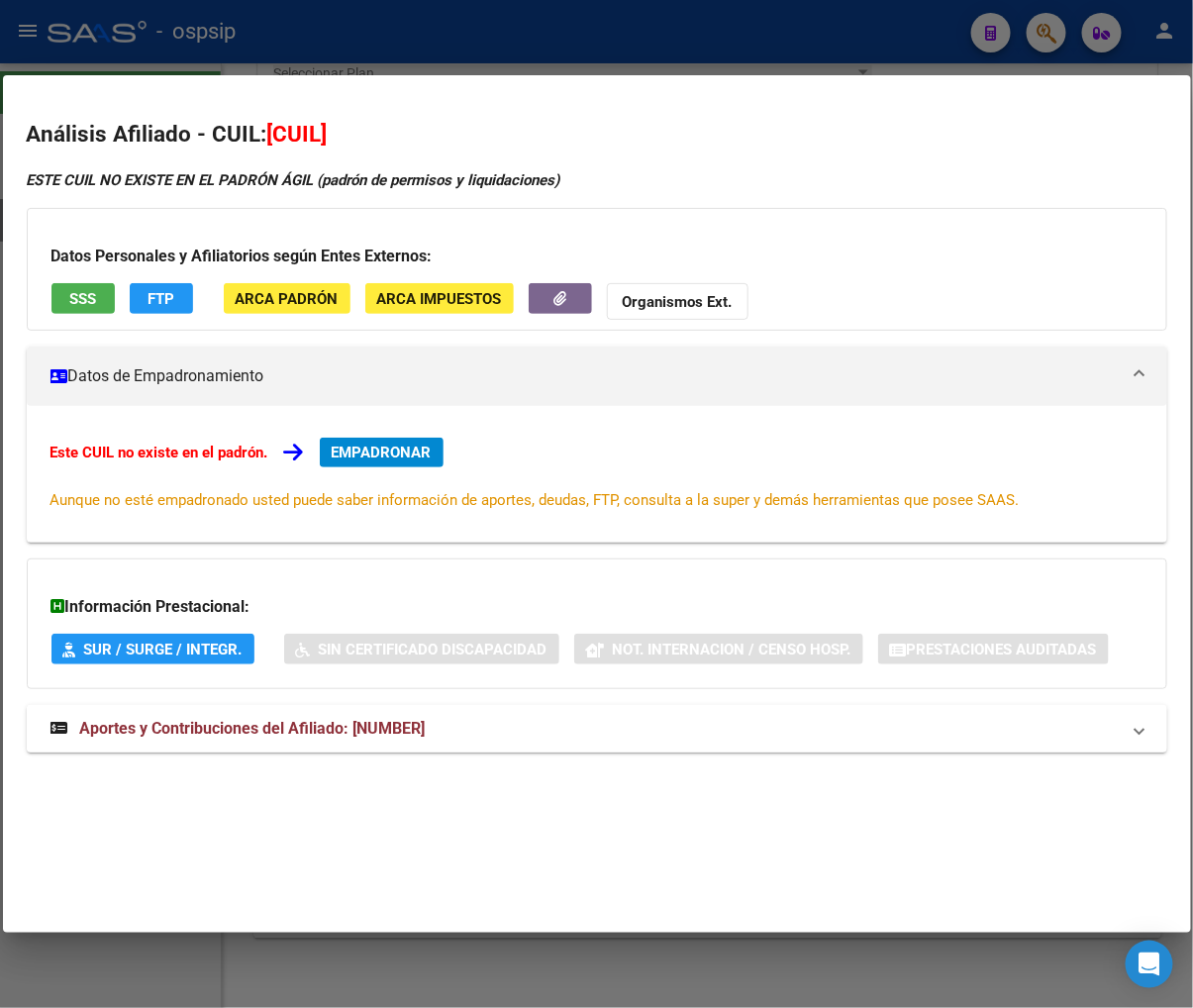 click on "Aportes y Contribuciones del Afiliado: [NUMBER]" at bounding box center (252, 728) 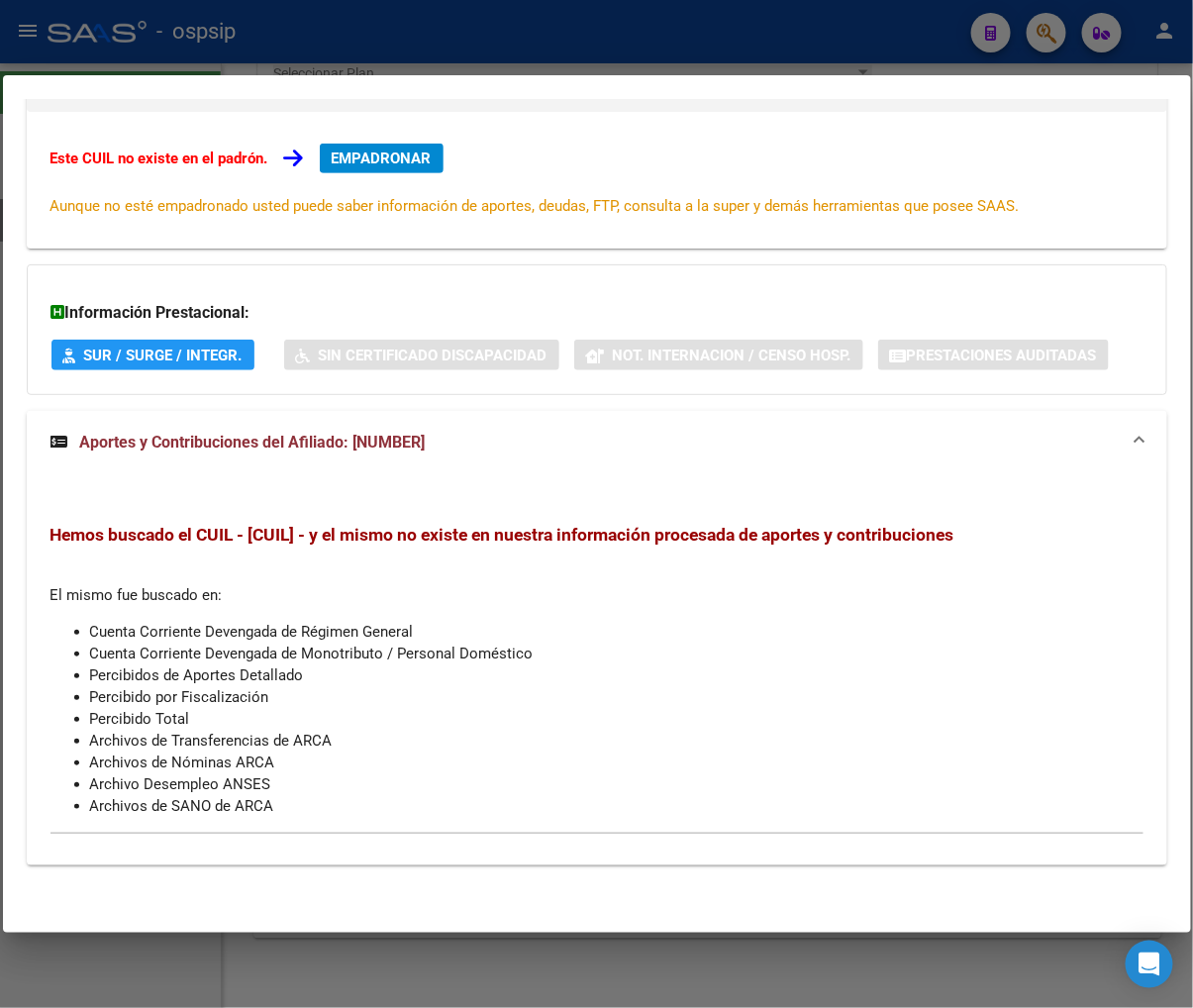 scroll, scrollTop: 0, scrollLeft: 0, axis: both 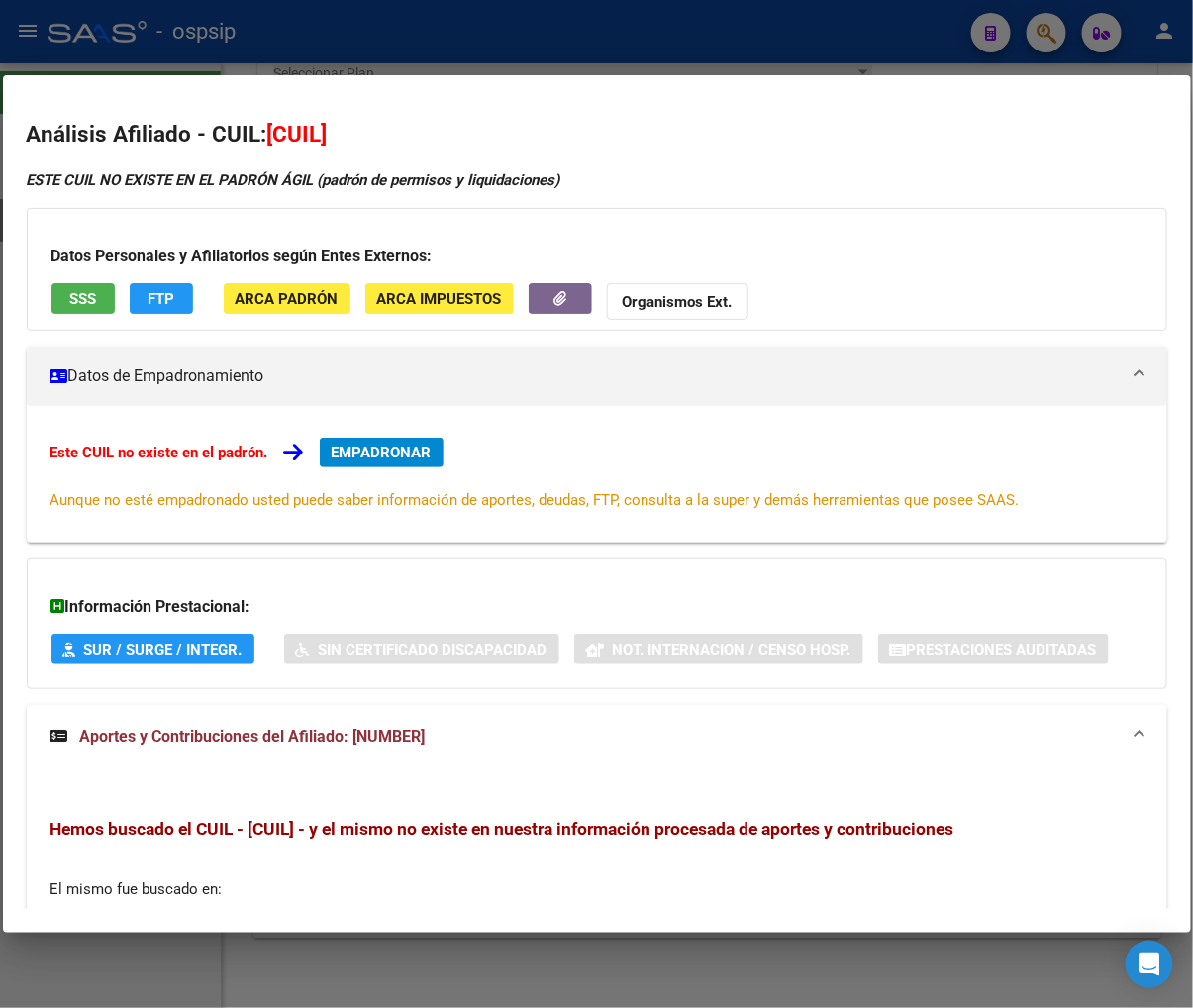 click at bounding box center [596, 504] 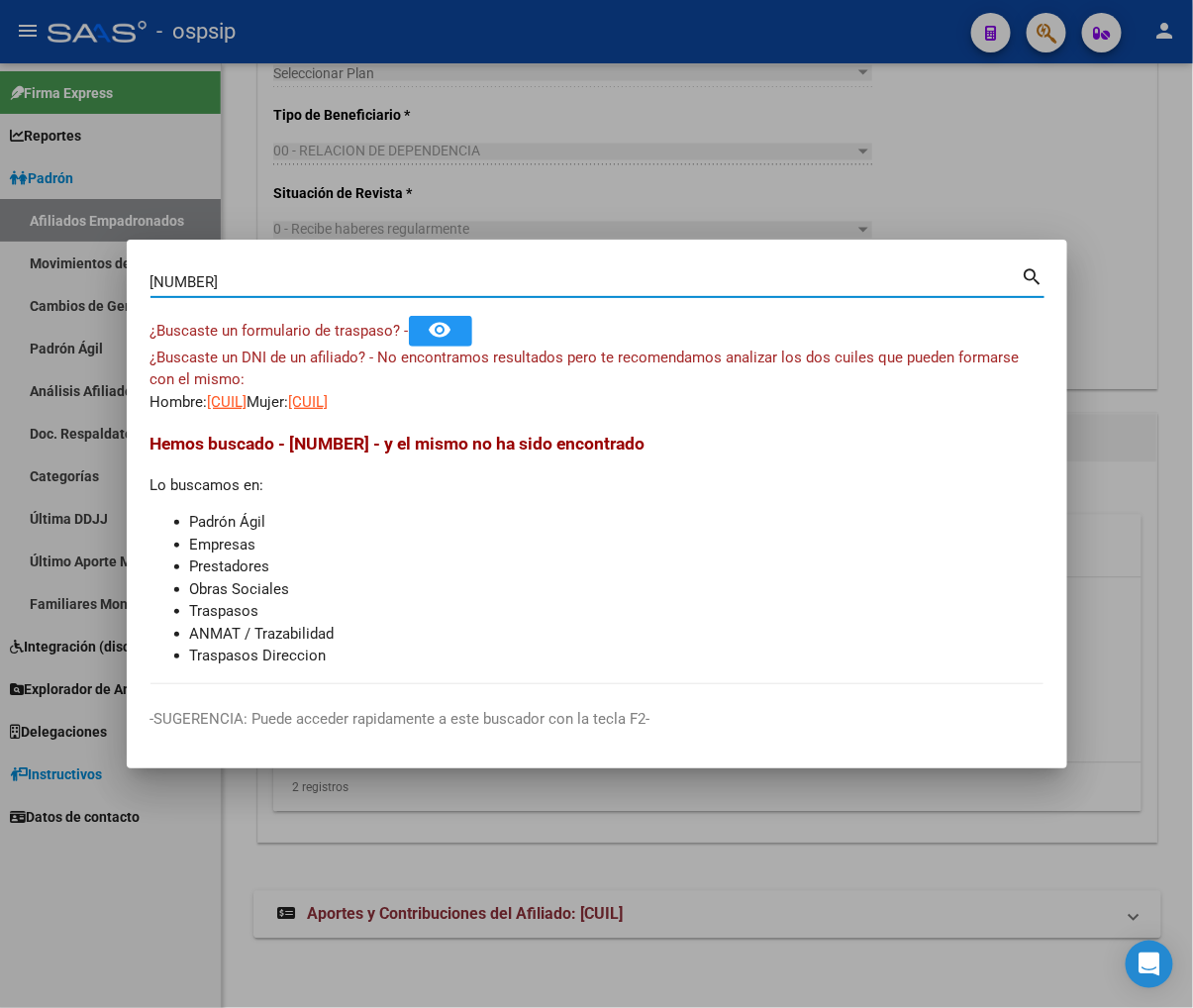 click on "[NUMBER]" at bounding box center [586, 282] 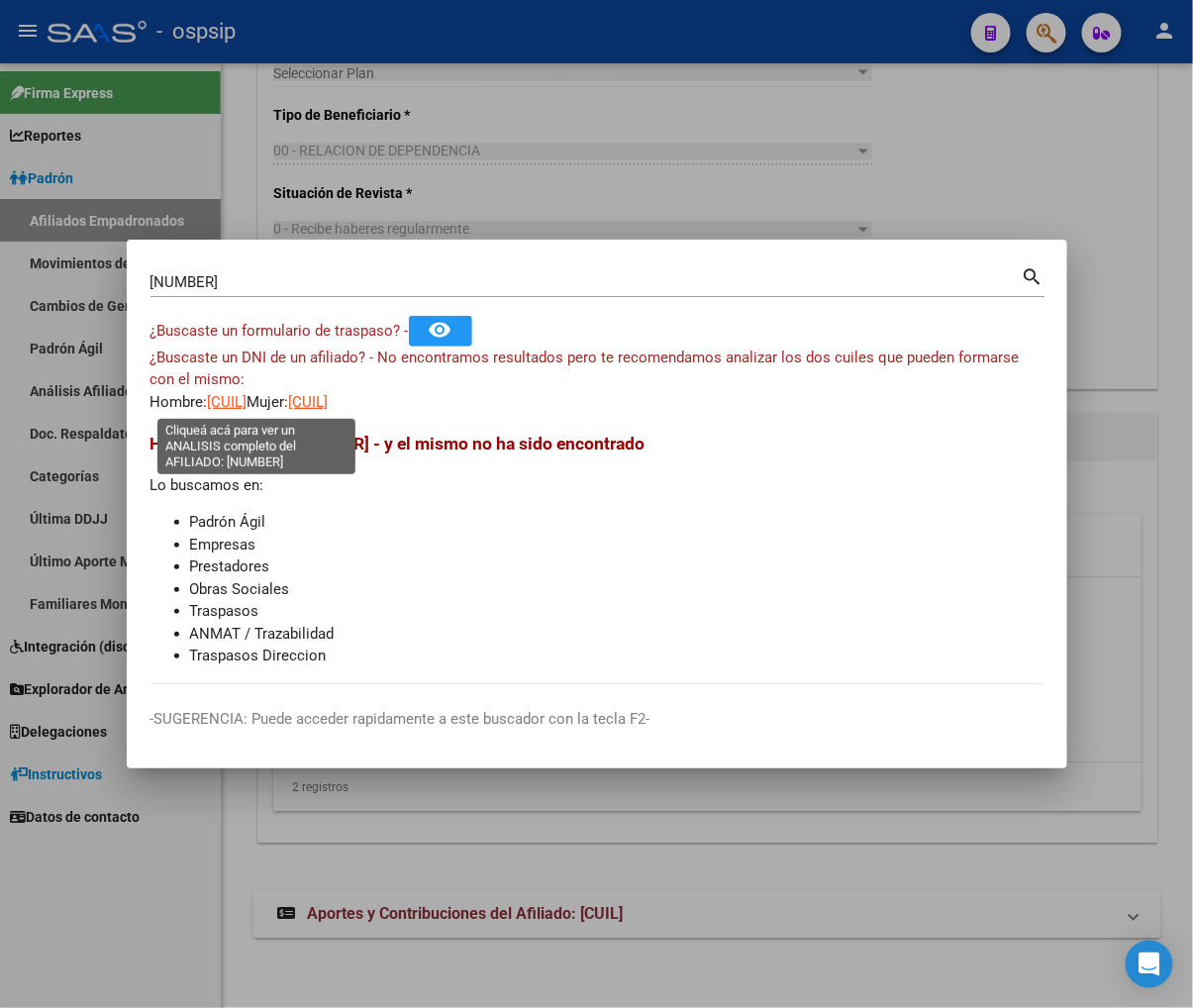 click on "[CUIL]" at bounding box center (228, 402) 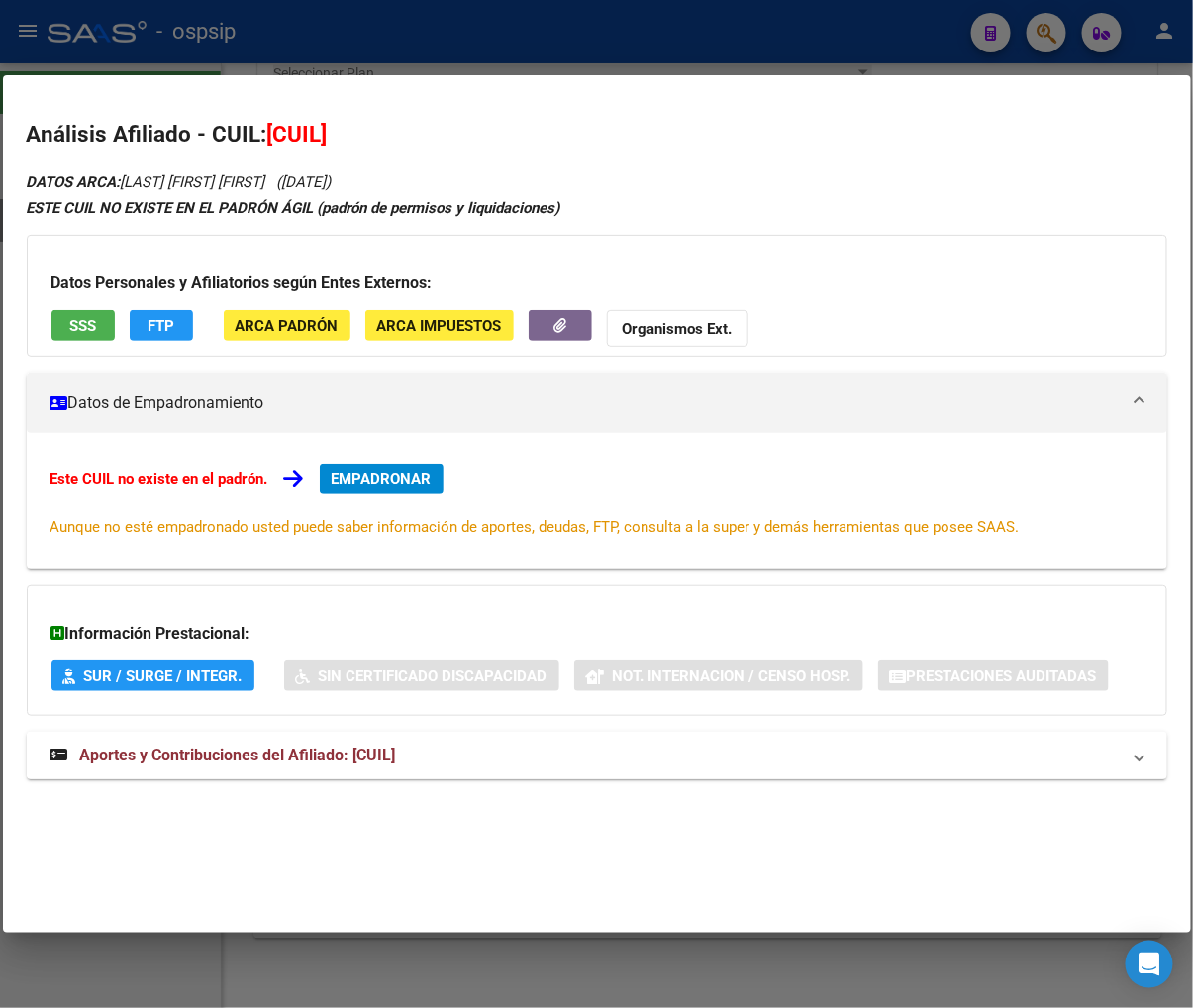 click on "Aportes y Contribuciones del Afiliado: [CUIL]" at bounding box center [238, 755] 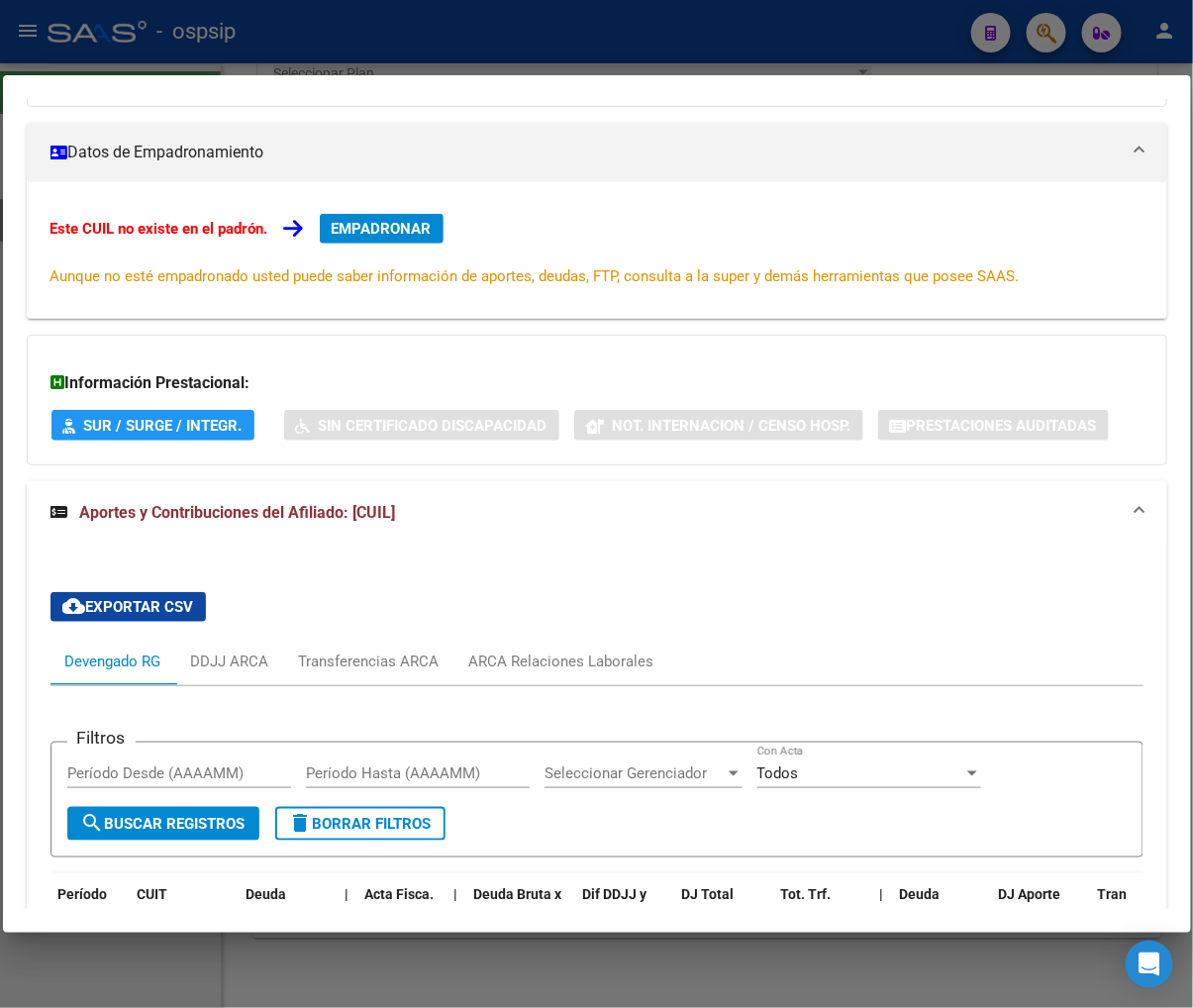 scroll, scrollTop: 559, scrollLeft: 0, axis: vertical 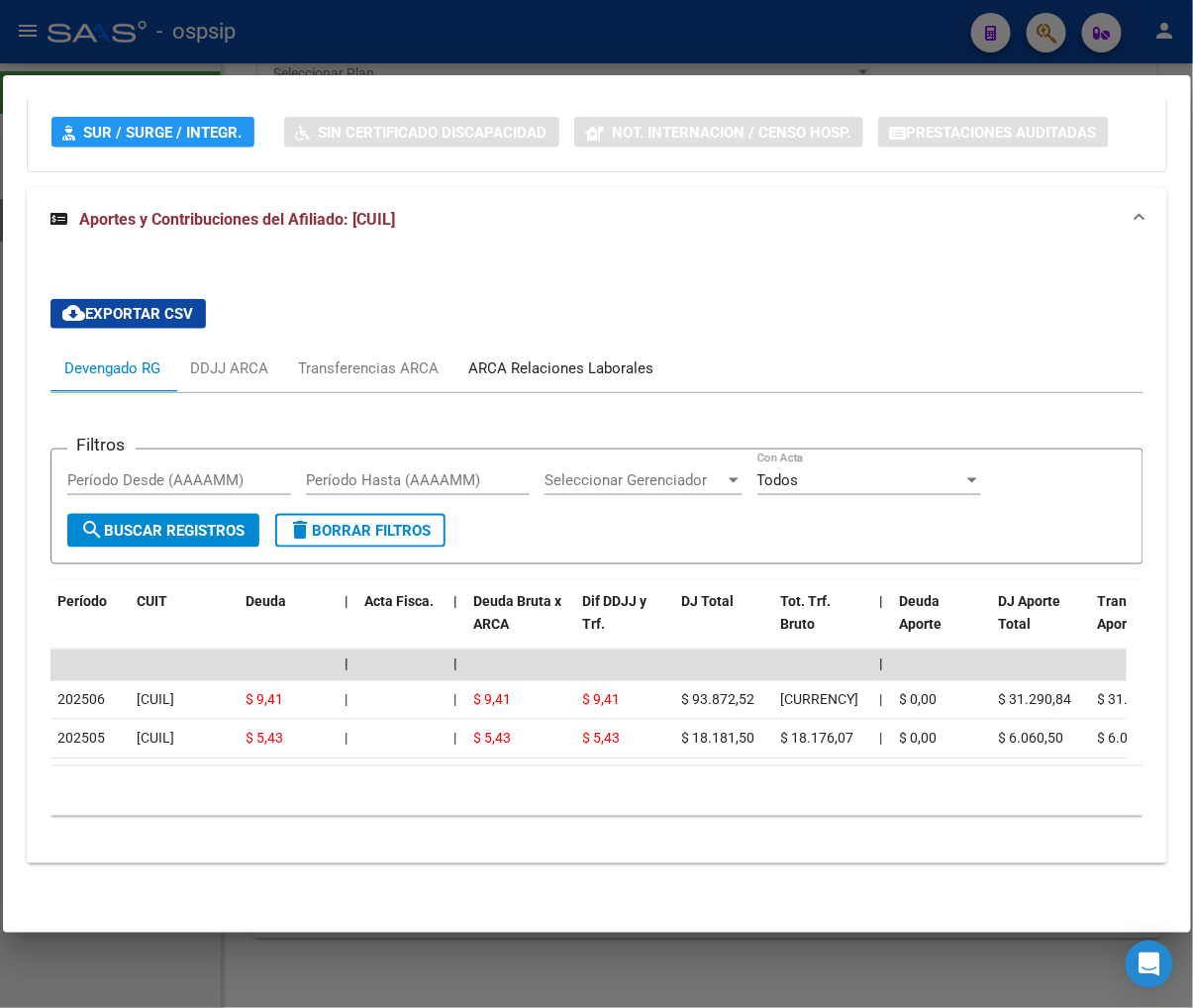 click on "ARCA Relaciones Laborales" at bounding box center (561, 368) 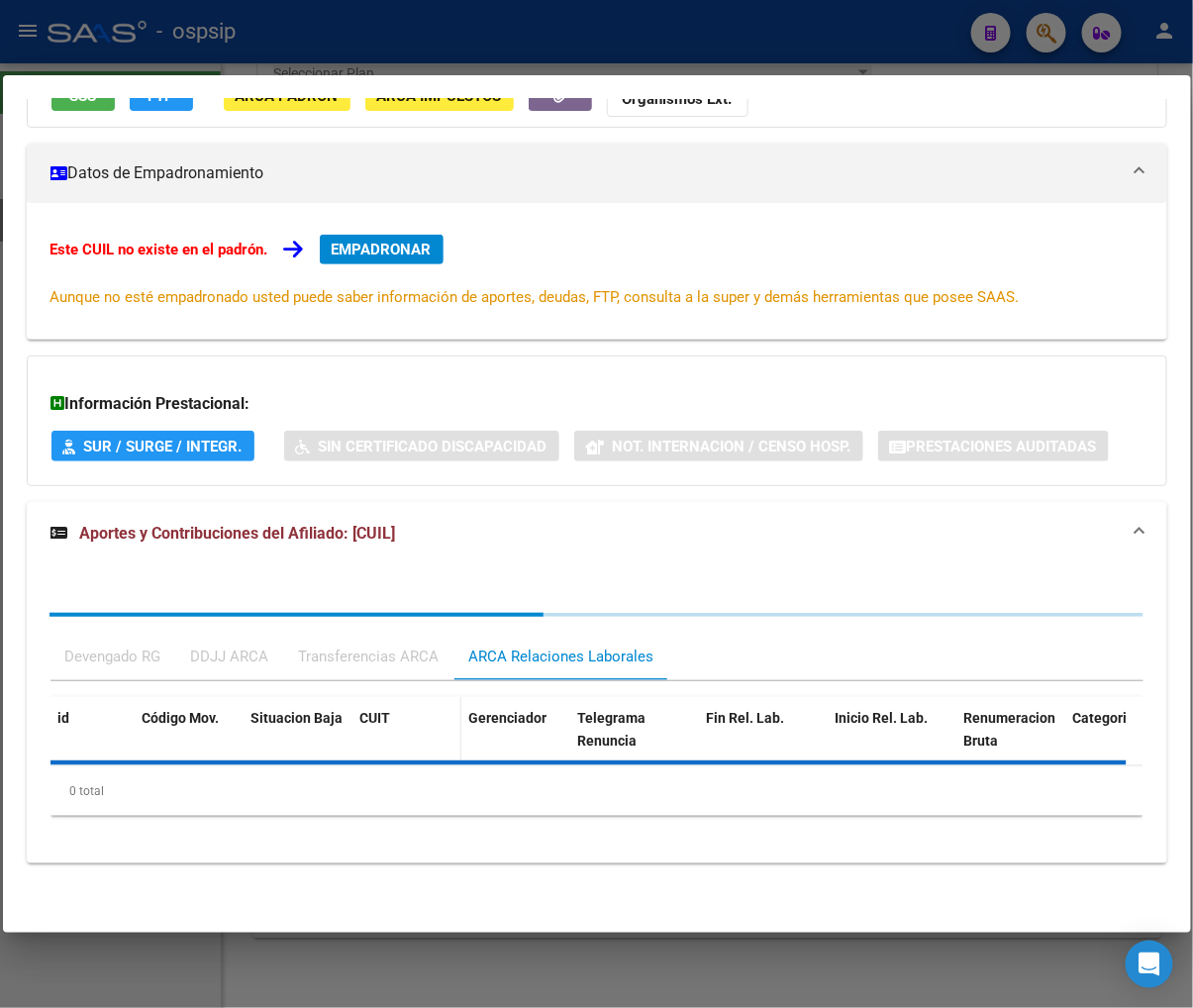 scroll, scrollTop: 372, scrollLeft: 0, axis: vertical 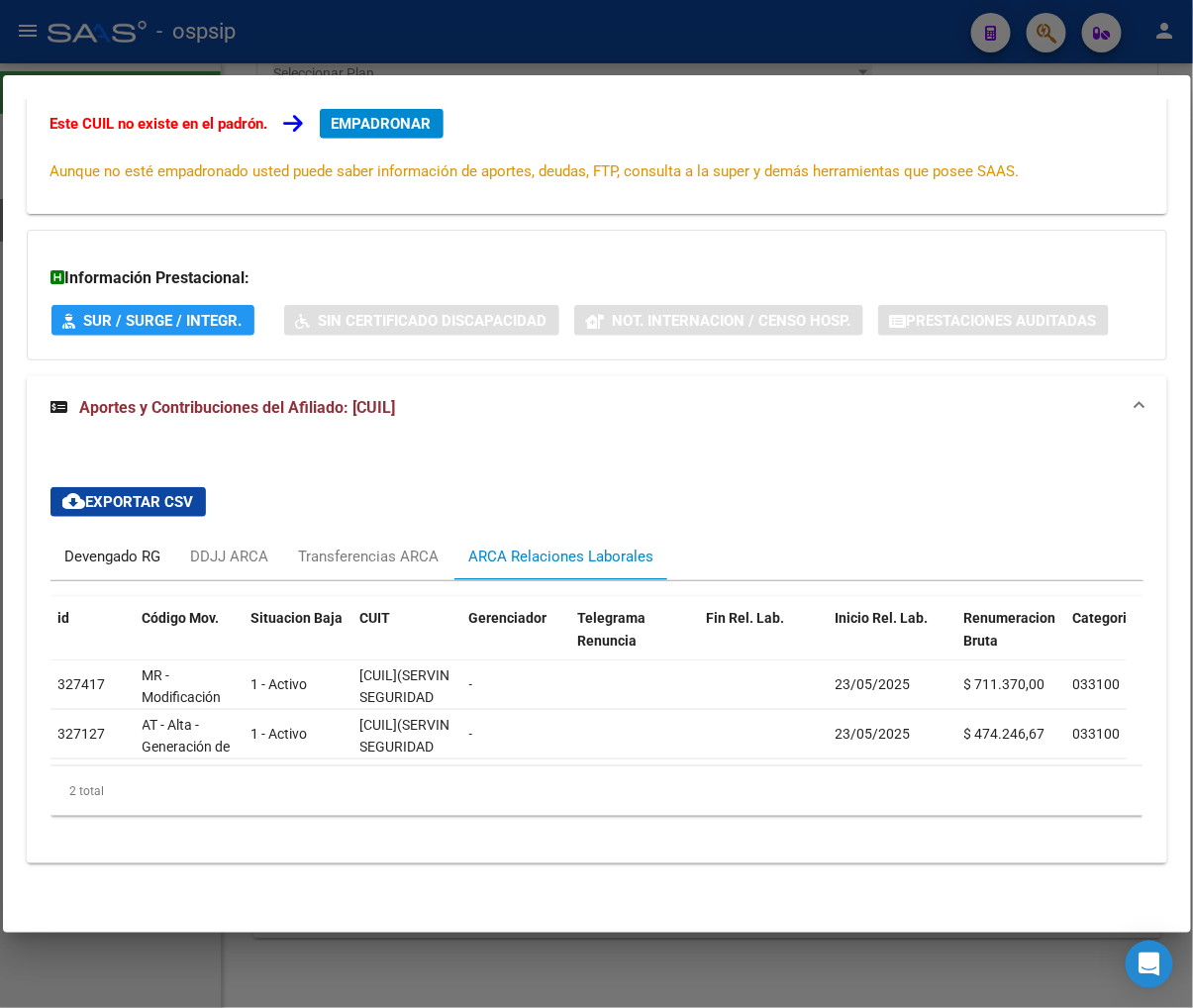 click on "Devengado RG" at bounding box center (113, 556) 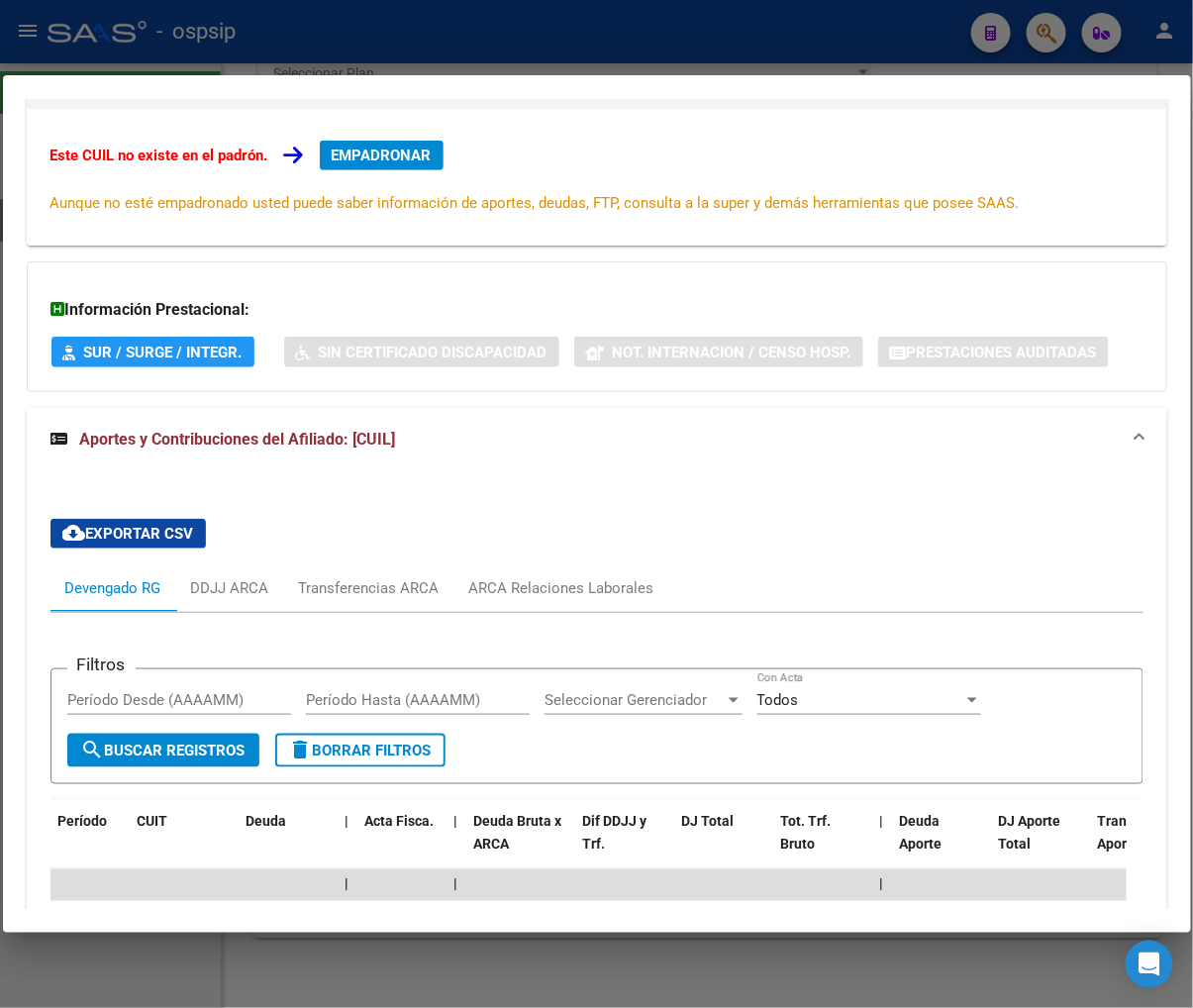 scroll, scrollTop: 440, scrollLeft: 0, axis: vertical 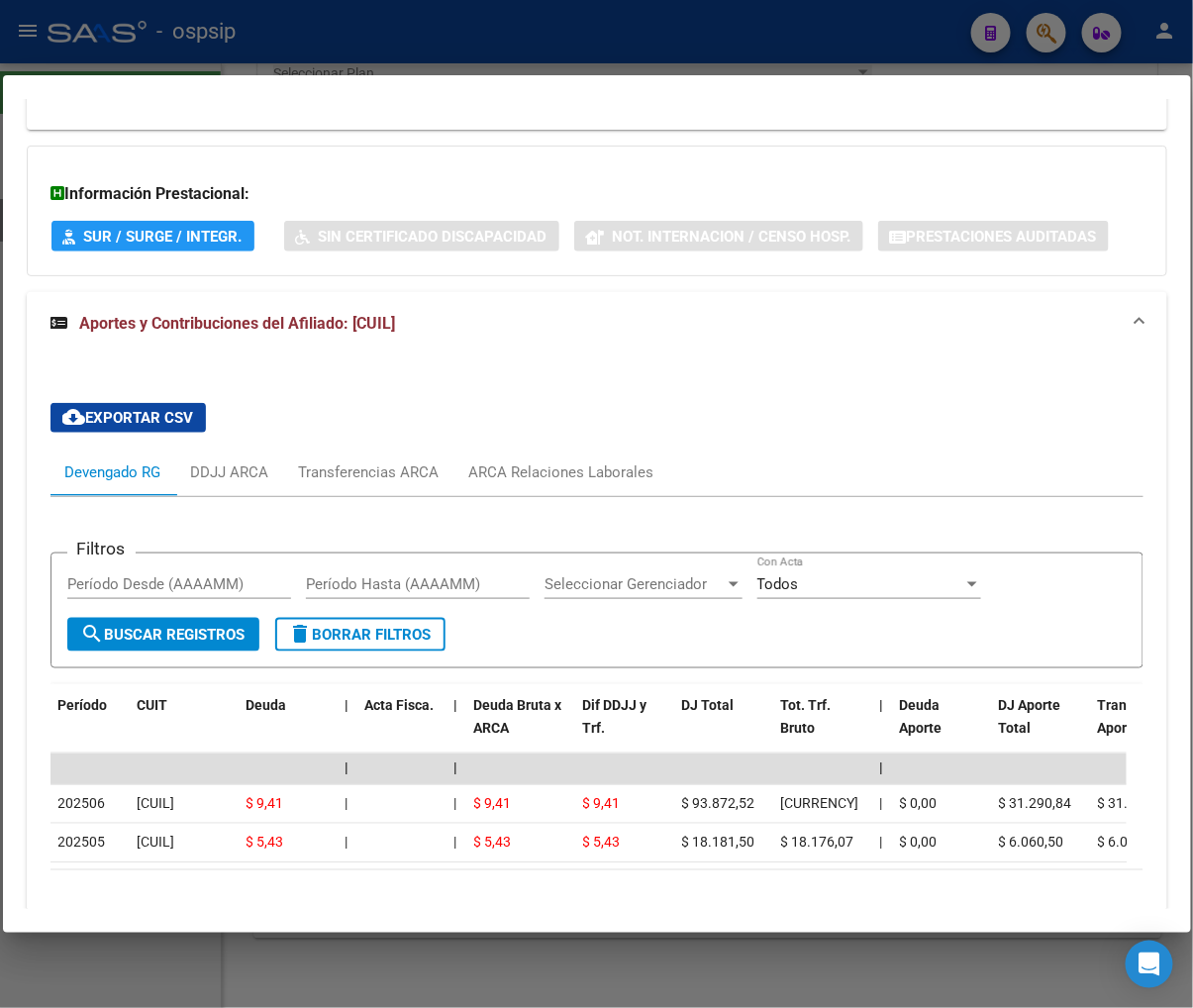 click on "cloud_download  Exportar CSV  Devengado RG DDJJ ARCA Transferencias ARCA ARCA Relaciones Laborales Filtros Período Desde (AAAAMM) Período Hasta (AAAAMM) Seleccionar Gerenciador Seleccionar Gerenciador Todos Con Acta search  Buscar Registros  delete  Borrar Filtros  Período CUIT Deuda | Acta Fisca. | Deuda Bruta x ARCA Dif DDJJ y Trf. DJ Total Tot. Trf. Bruto | Deuda Aporte DJ Aporte Total Transferido Aporte | Deuda Contr. DJ Contr. Total Trf Contr. | Intereses Contr. Intereses Aporte | Contr. Empresa Contr. Int. Empresa Aporte Int. Empresa | DJ Aporte Total DJ Aporte DJ Aporte Adicional DJ Aporte Adherentes | DJ Contr. Total DJ Contr. DJ Contr. Adicional | REMOSIMP c/Tope REMOSIMP (rem4) REMCONT (rem8) REM5 Corresponde Aportes Corresponde Contr. NOGRPFAM SECOBLIG FECPRESENT DJ Contribución CUIT Periodo DJ Aporte CUIT Periodo | Porcentaje Contr. Porcentaje Aporte | DDJJ ID | | | | | | | | | | | | | 202506 30707828923 $ 9,41 | | $ 9,41 $ 9,41 $ 93.872,52 $ 93.863,11 | $ 0,00 $ 31.290,84 $ 31.290,84" at bounding box center (597, 661) 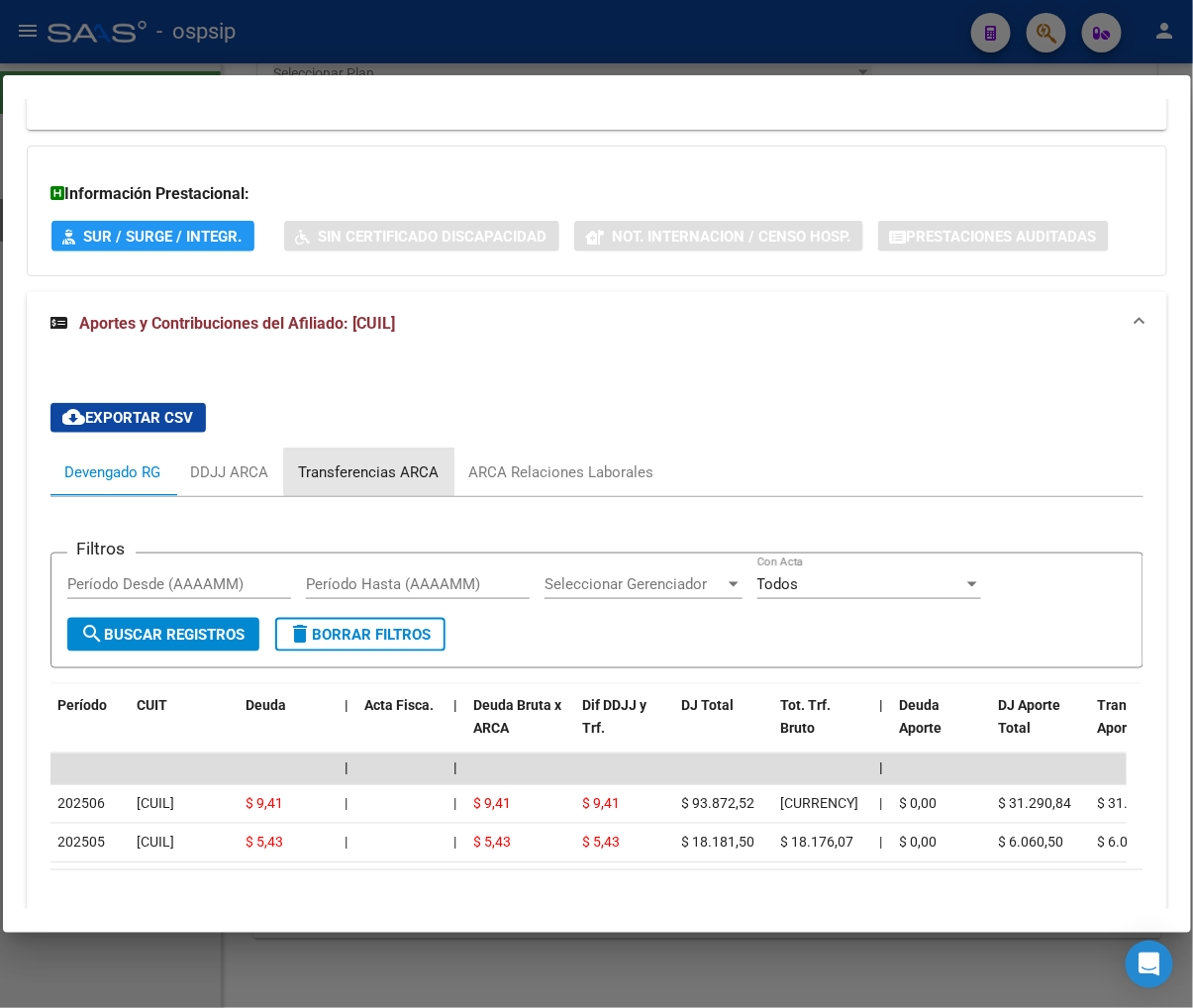 click on "Transferencias ARCA" at bounding box center (369, 472) 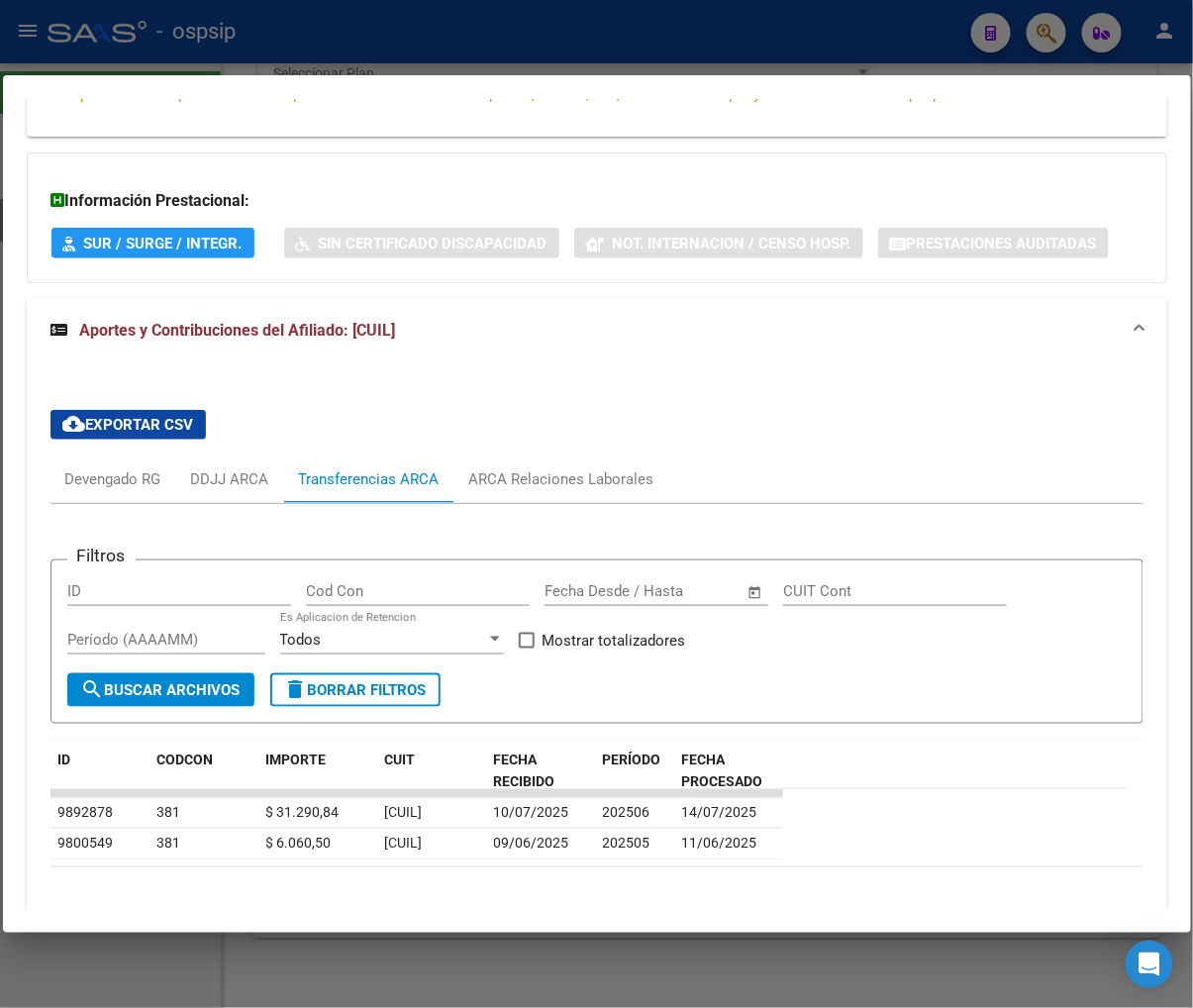 scroll, scrollTop: 440, scrollLeft: 0, axis: vertical 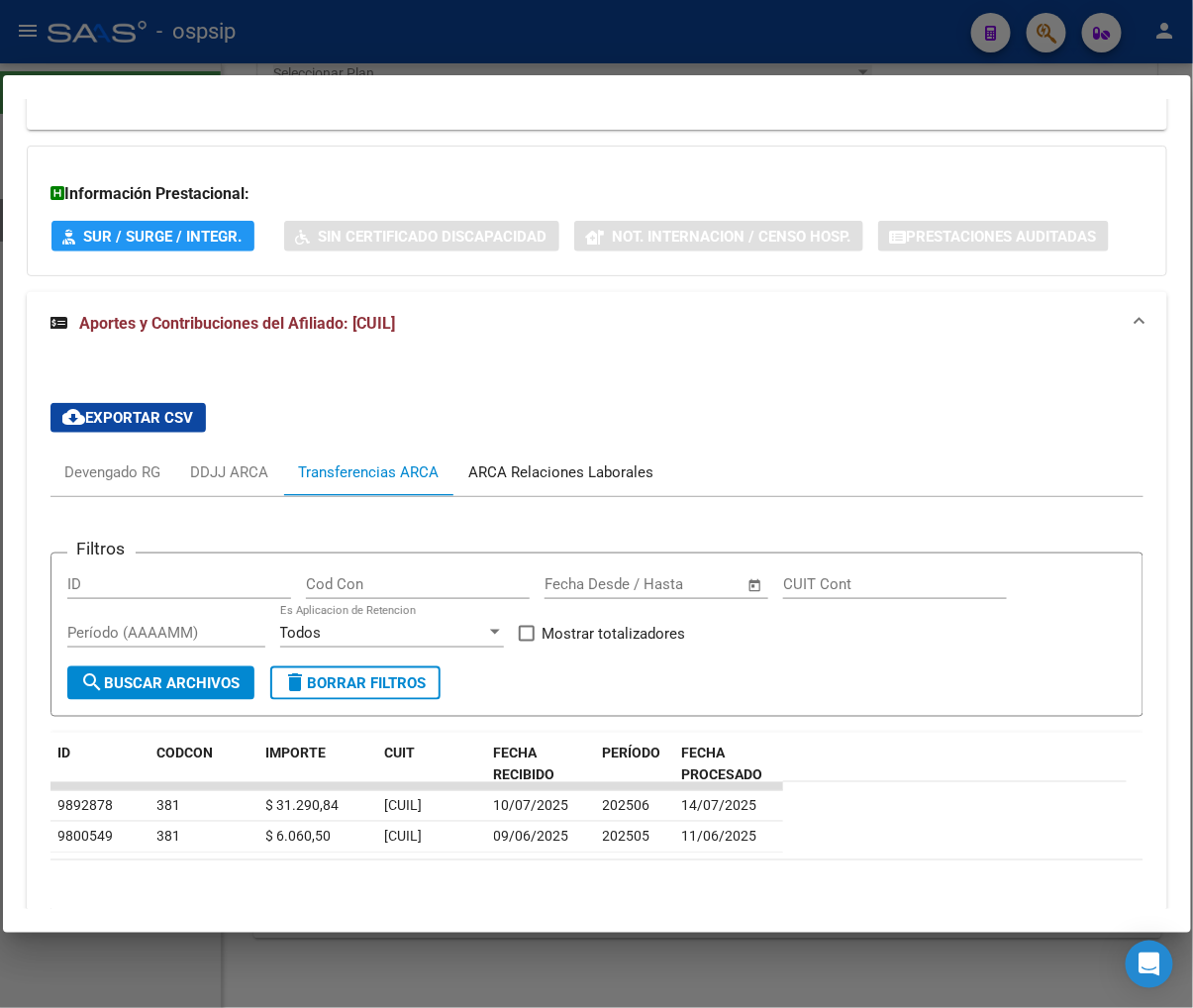 click on "ARCA Relaciones Laborales" at bounding box center [561, 472] 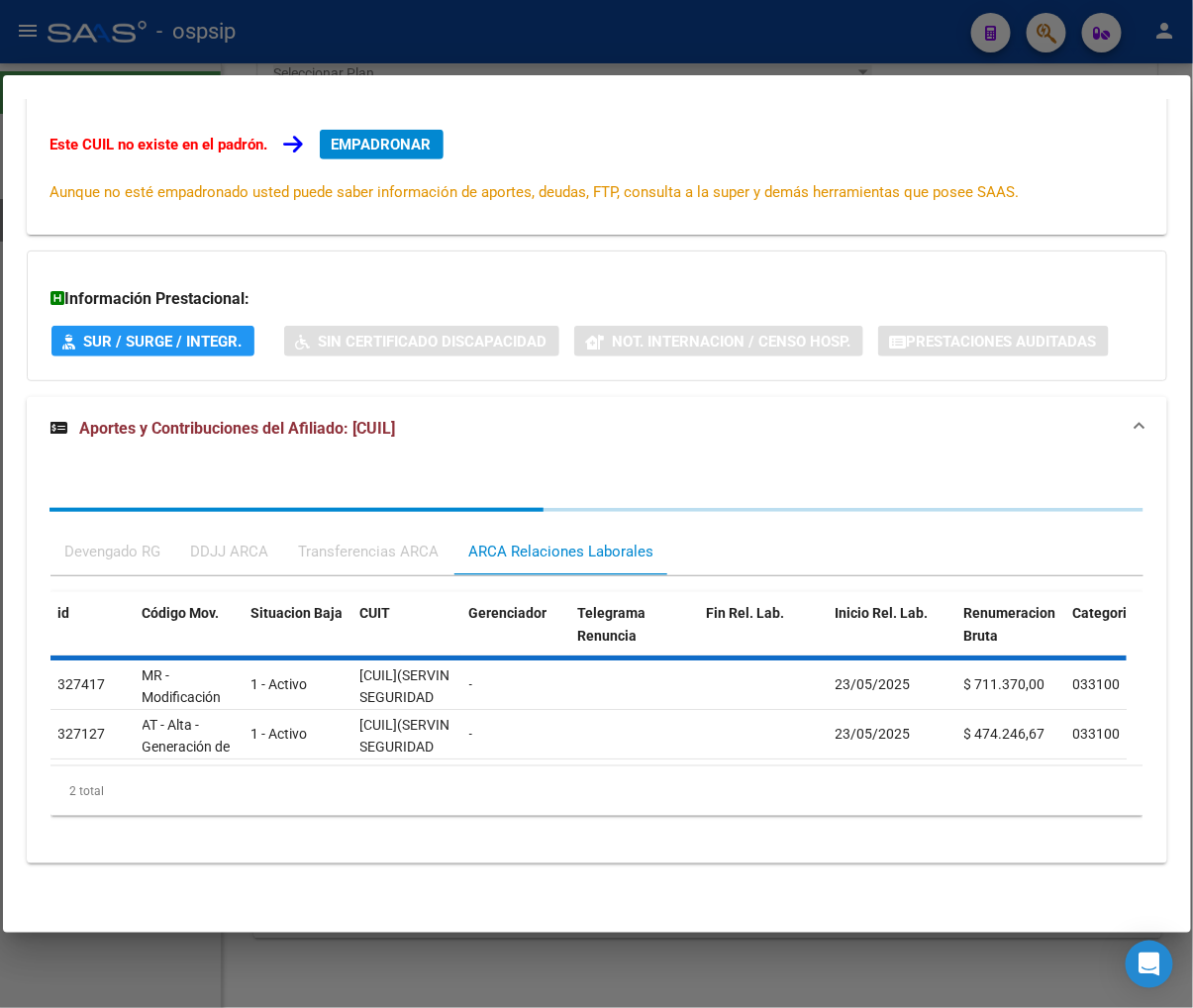 scroll, scrollTop: 372, scrollLeft: 0, axis: vertical 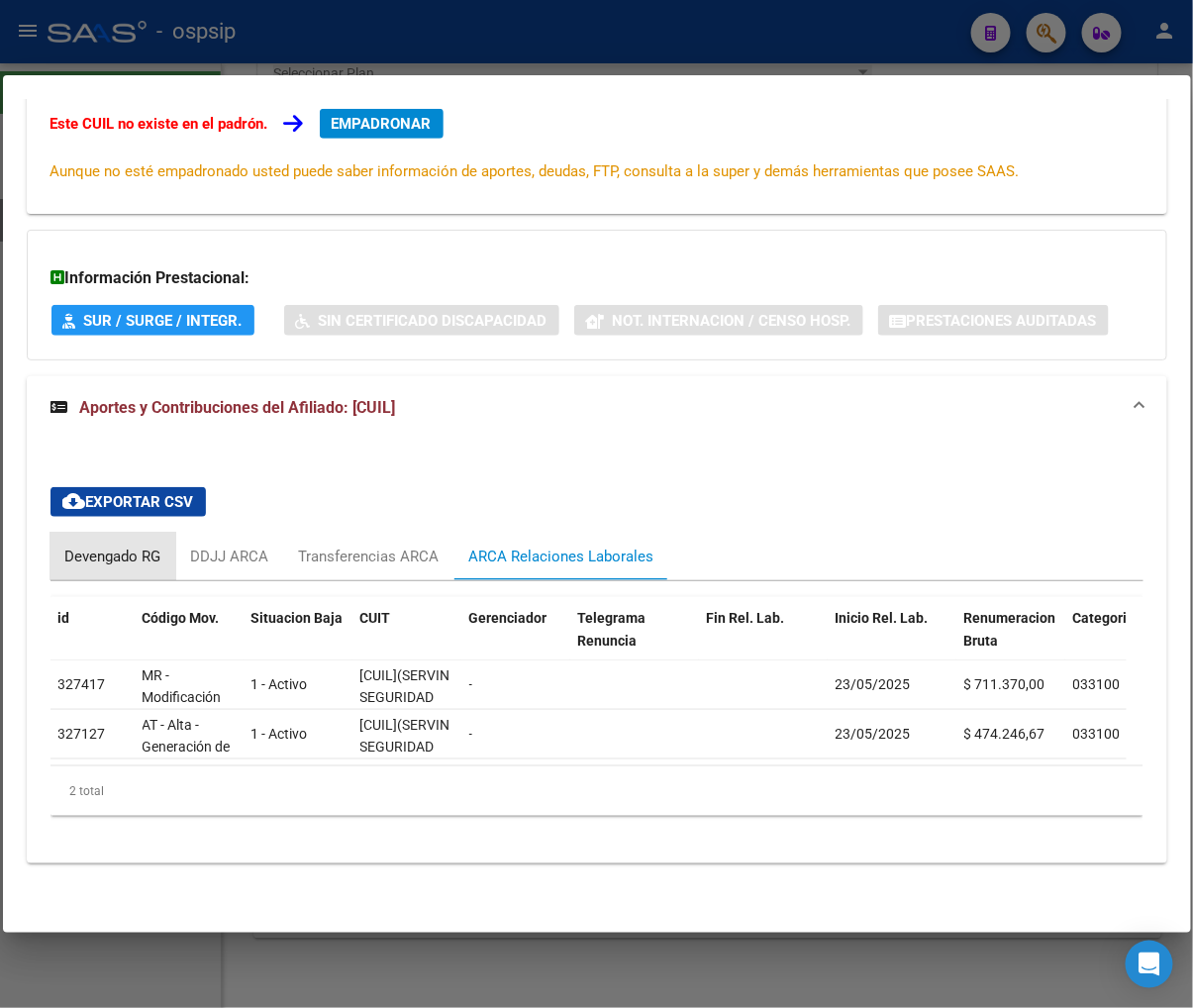 click on "Devengado RG" at bounding box center [113, 556] 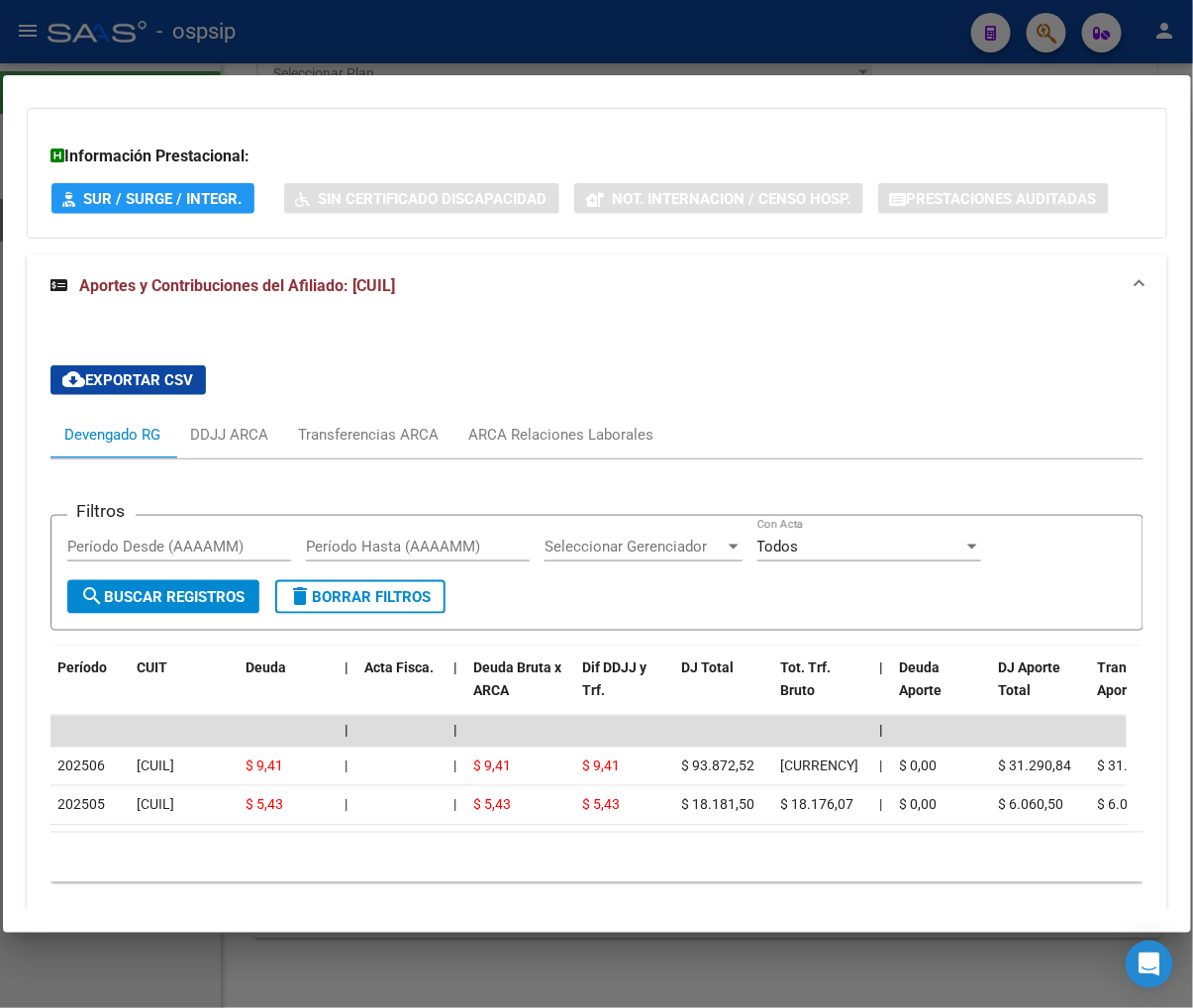 scroll, scrollTop: 559, scrollLeft: 0, axis: vertical 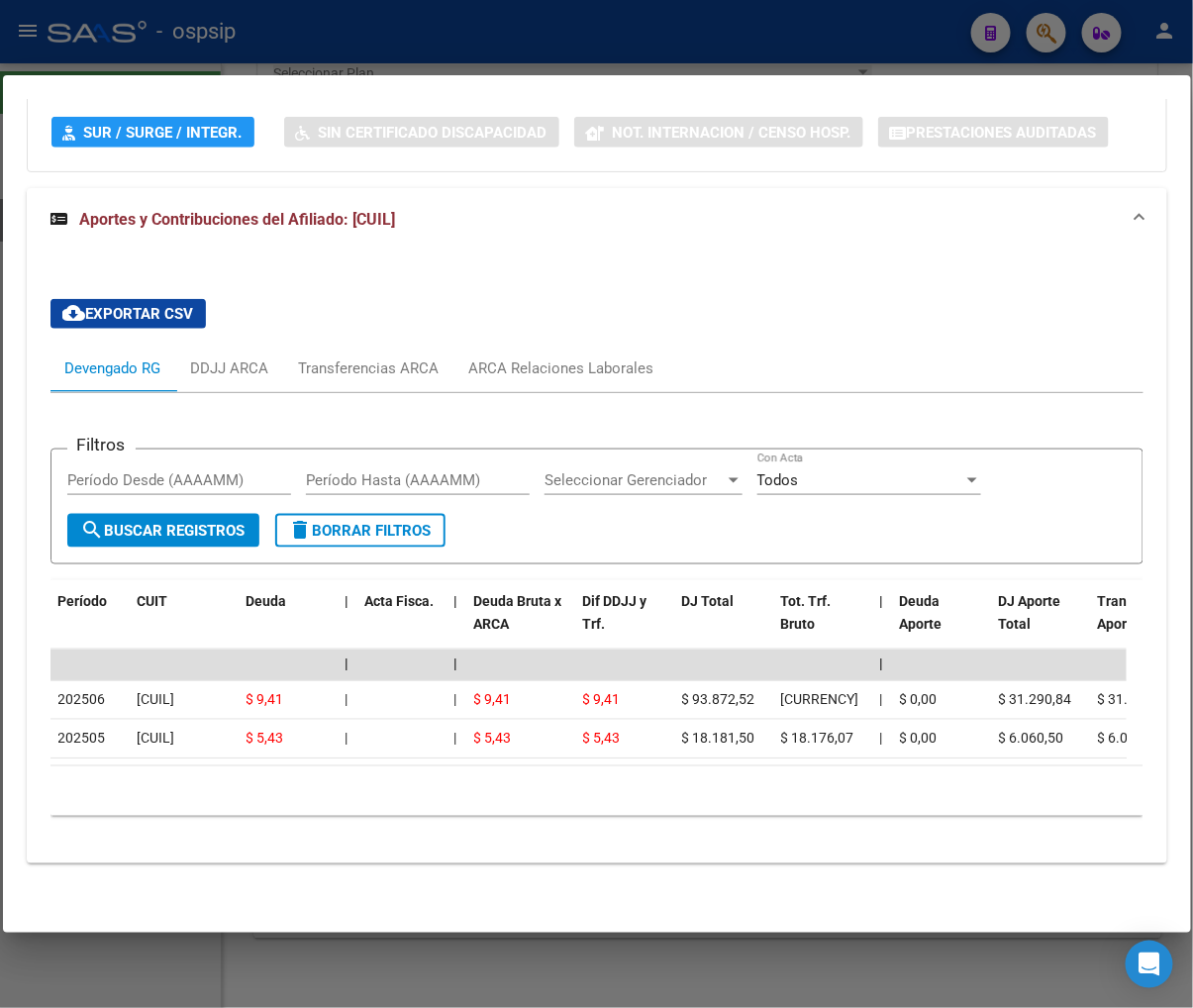 click on "10 total   1" 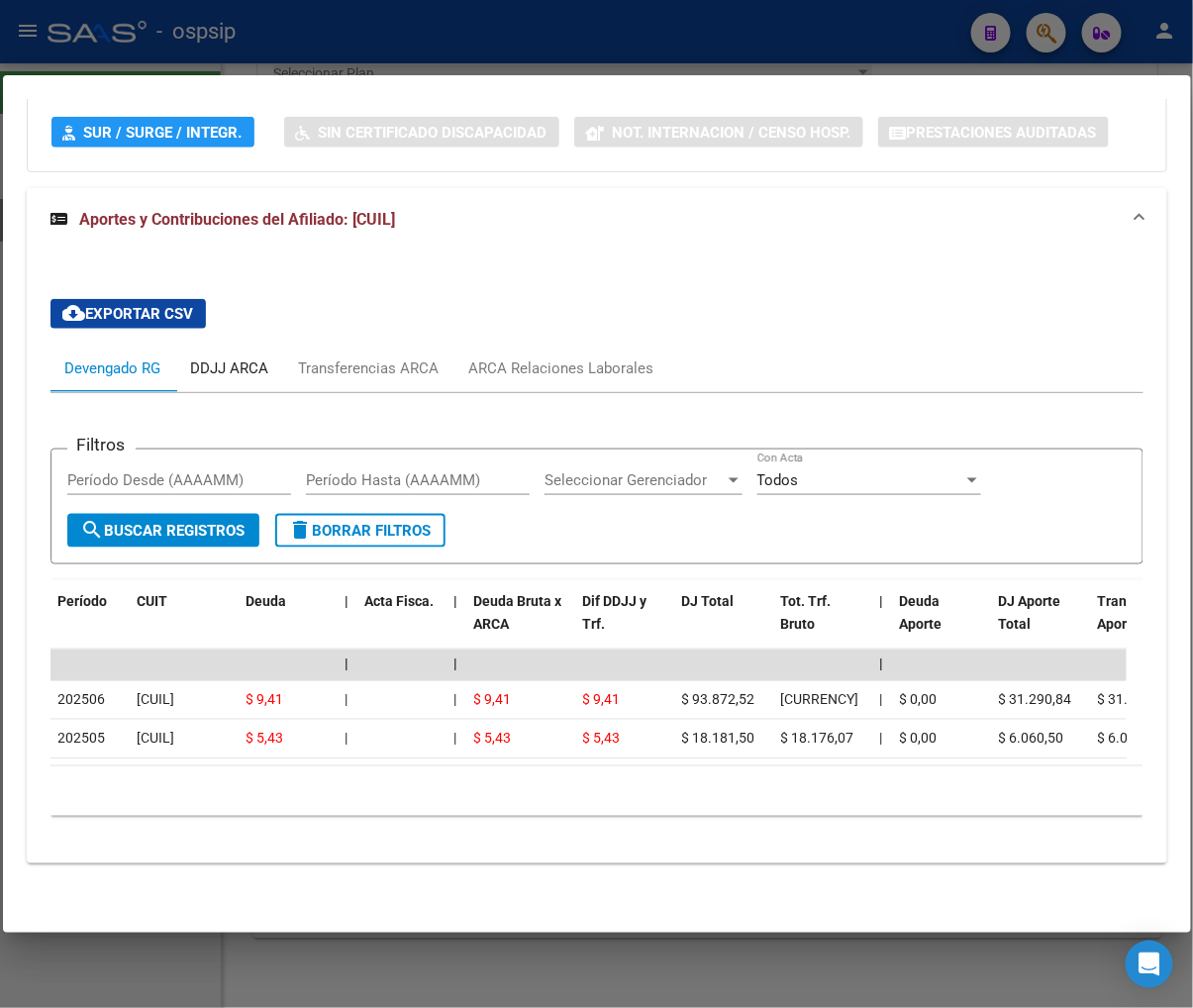 click on "DDJJ ARCA" at bounding box center (230, 368) 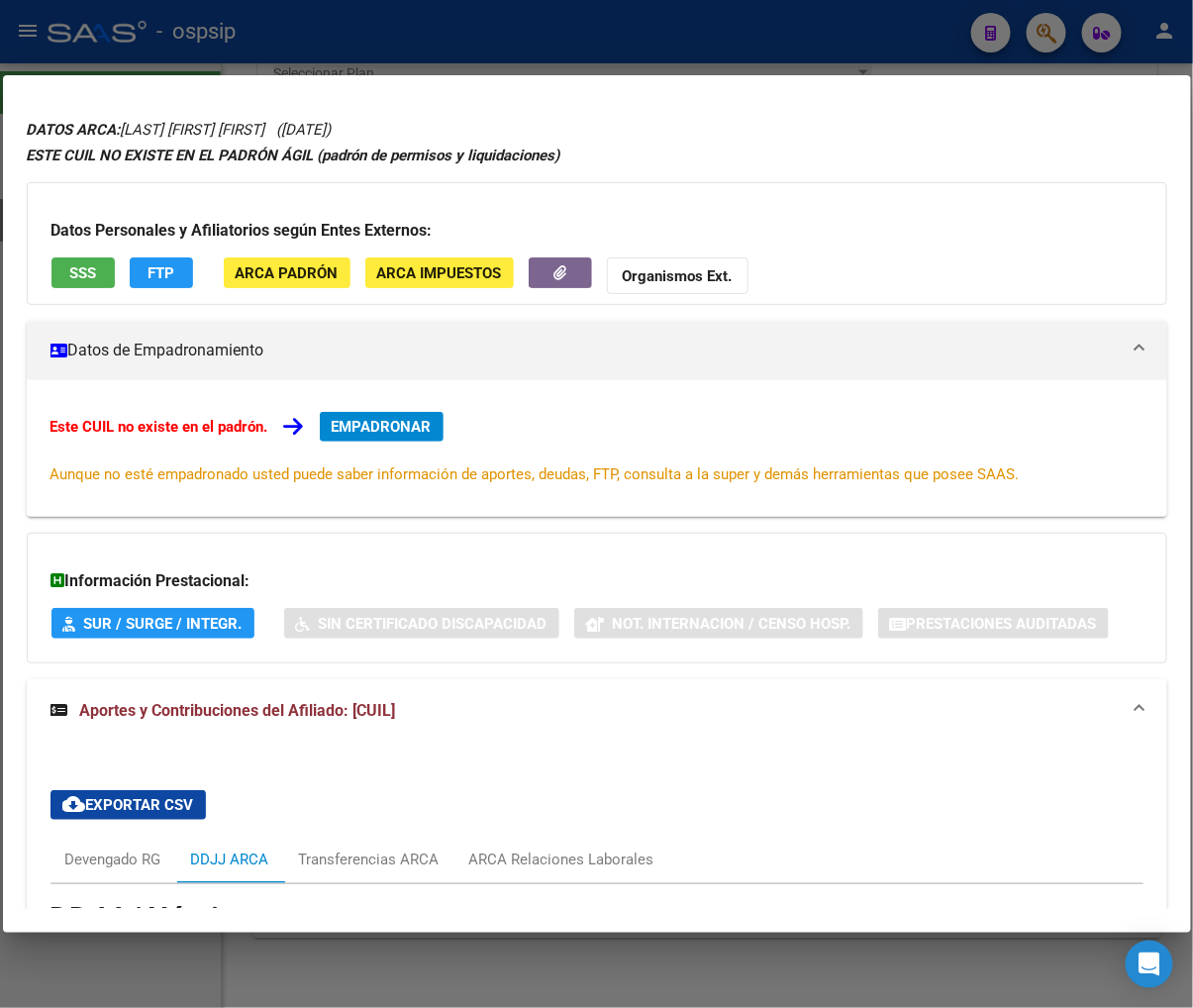 scroll, scrollTop: 0, scrollLeft: 0, axis: both 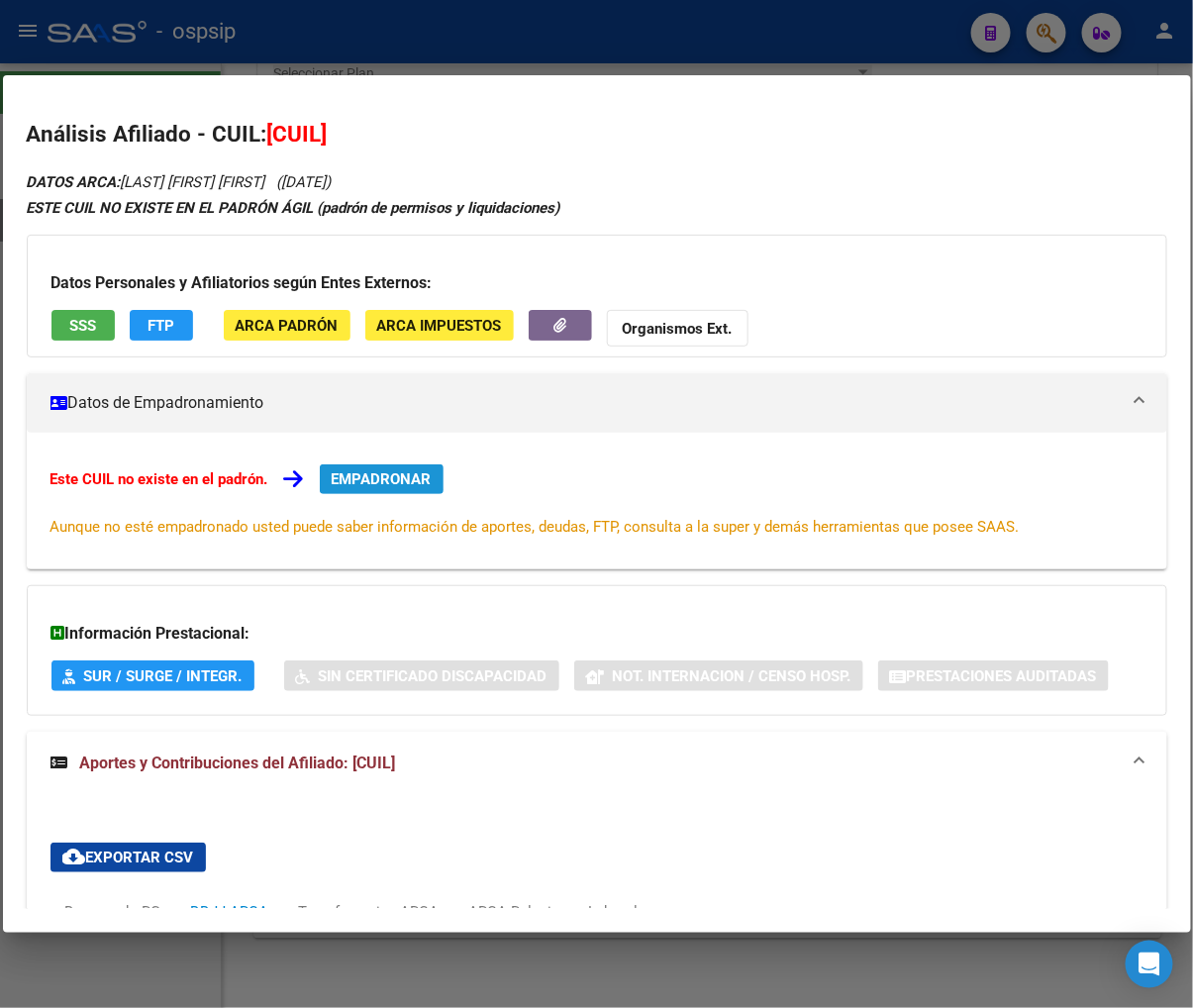 click on "EMPADRONAR" at bounding box center (381, 479) 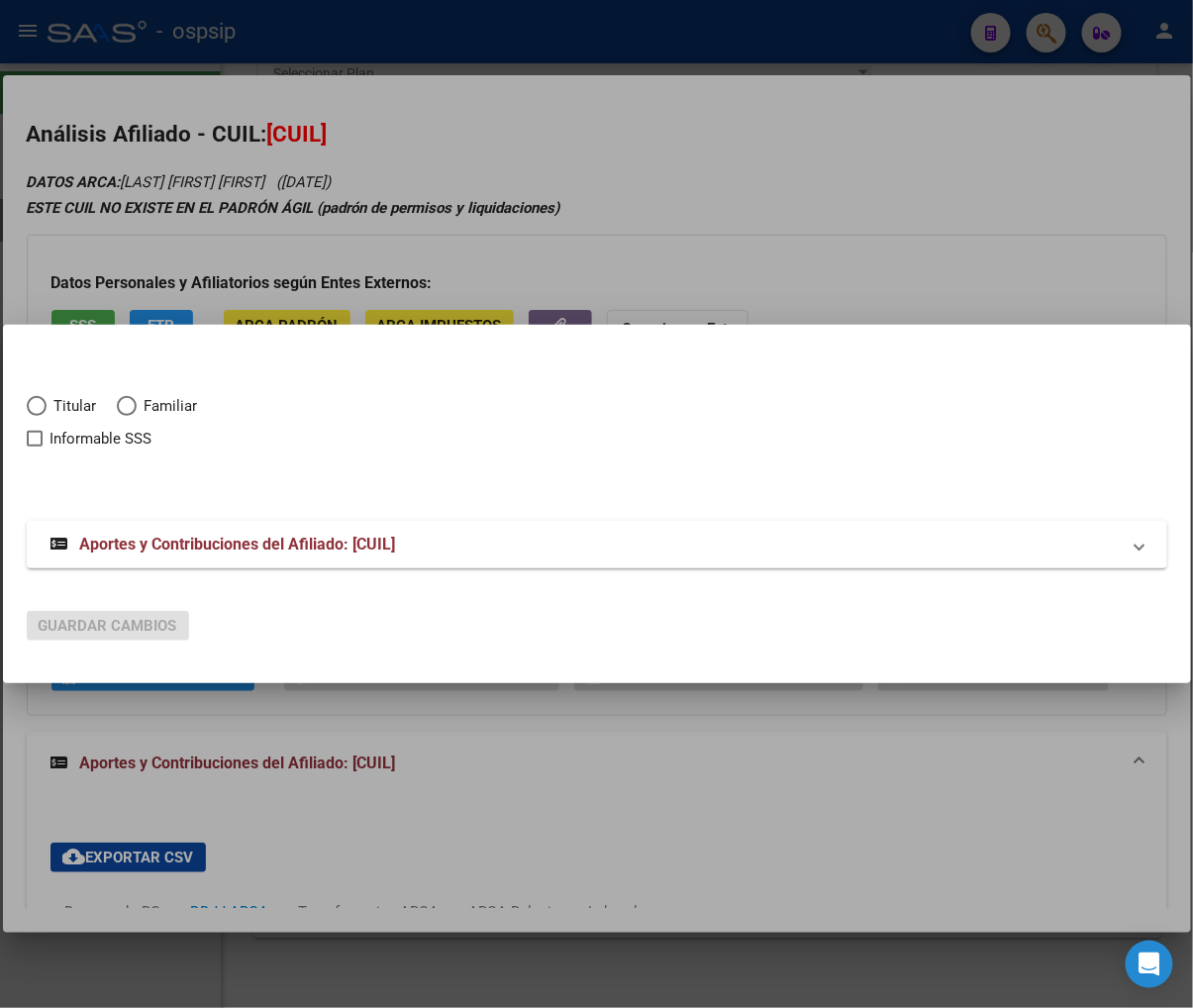 click at bounding box center (37, 406) 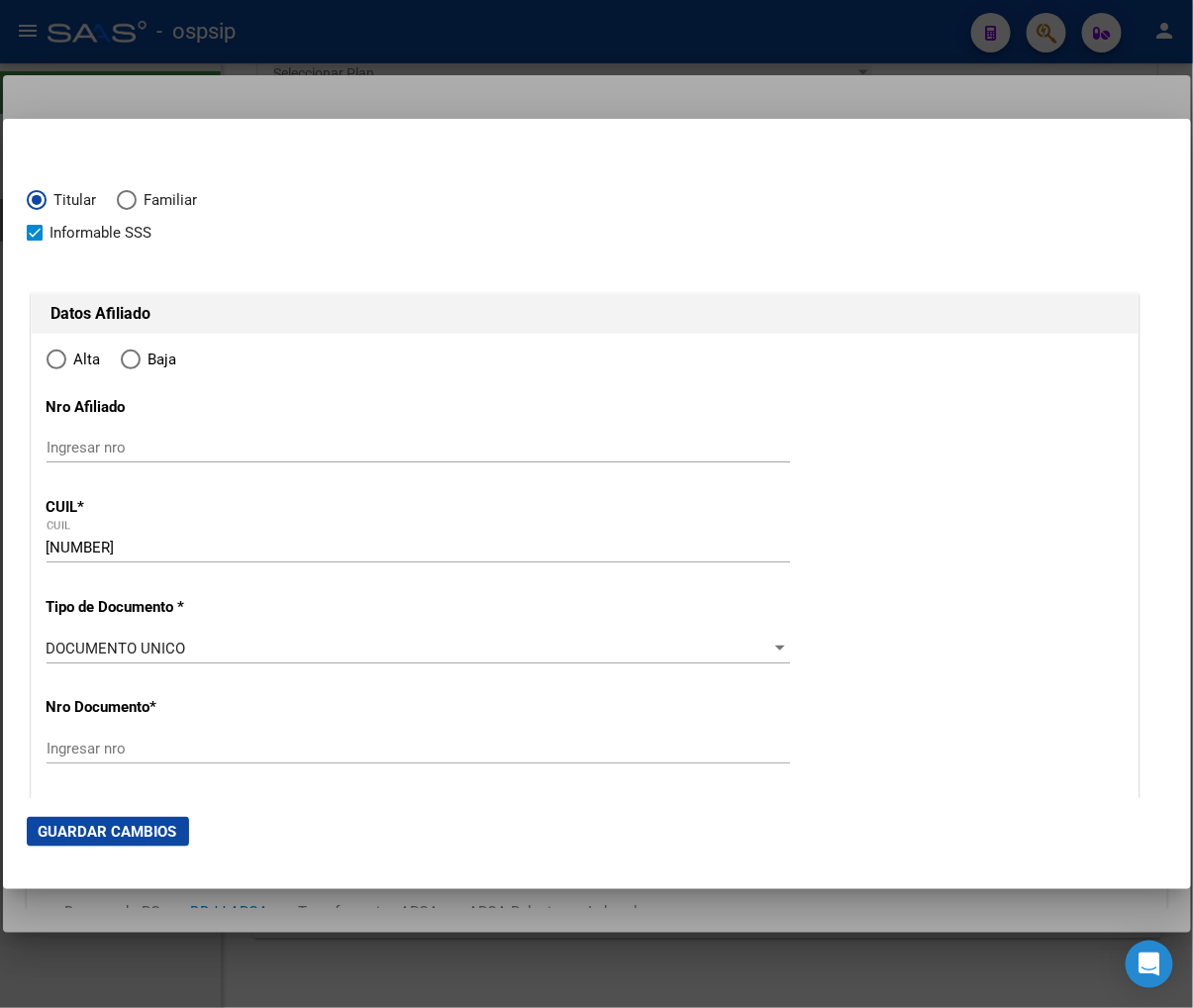 scroll, scrollTop: 110, scrollLeft: 0, axis: vertical 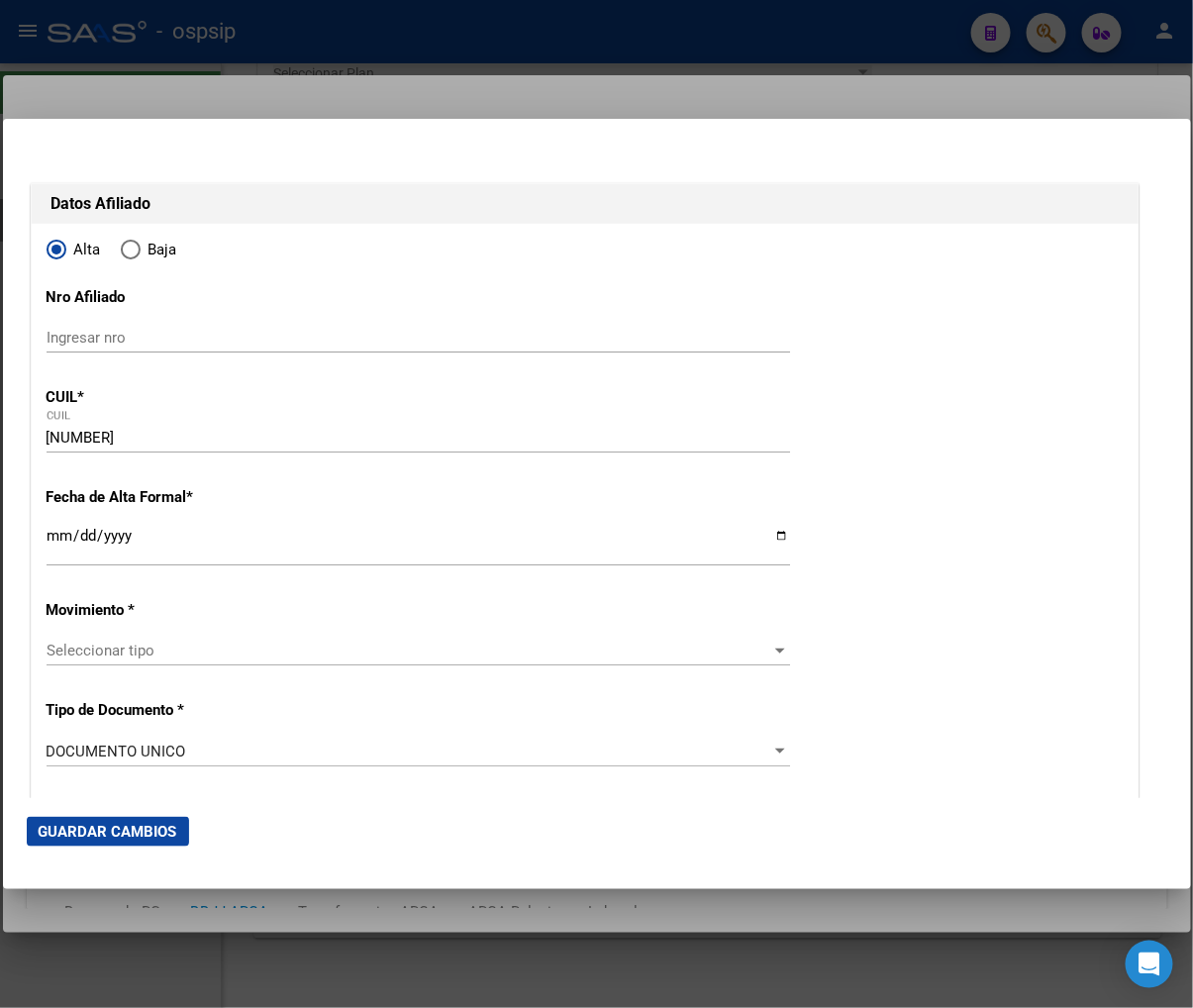 click on "Ingresar fecha" at bounding box center (418, 544) 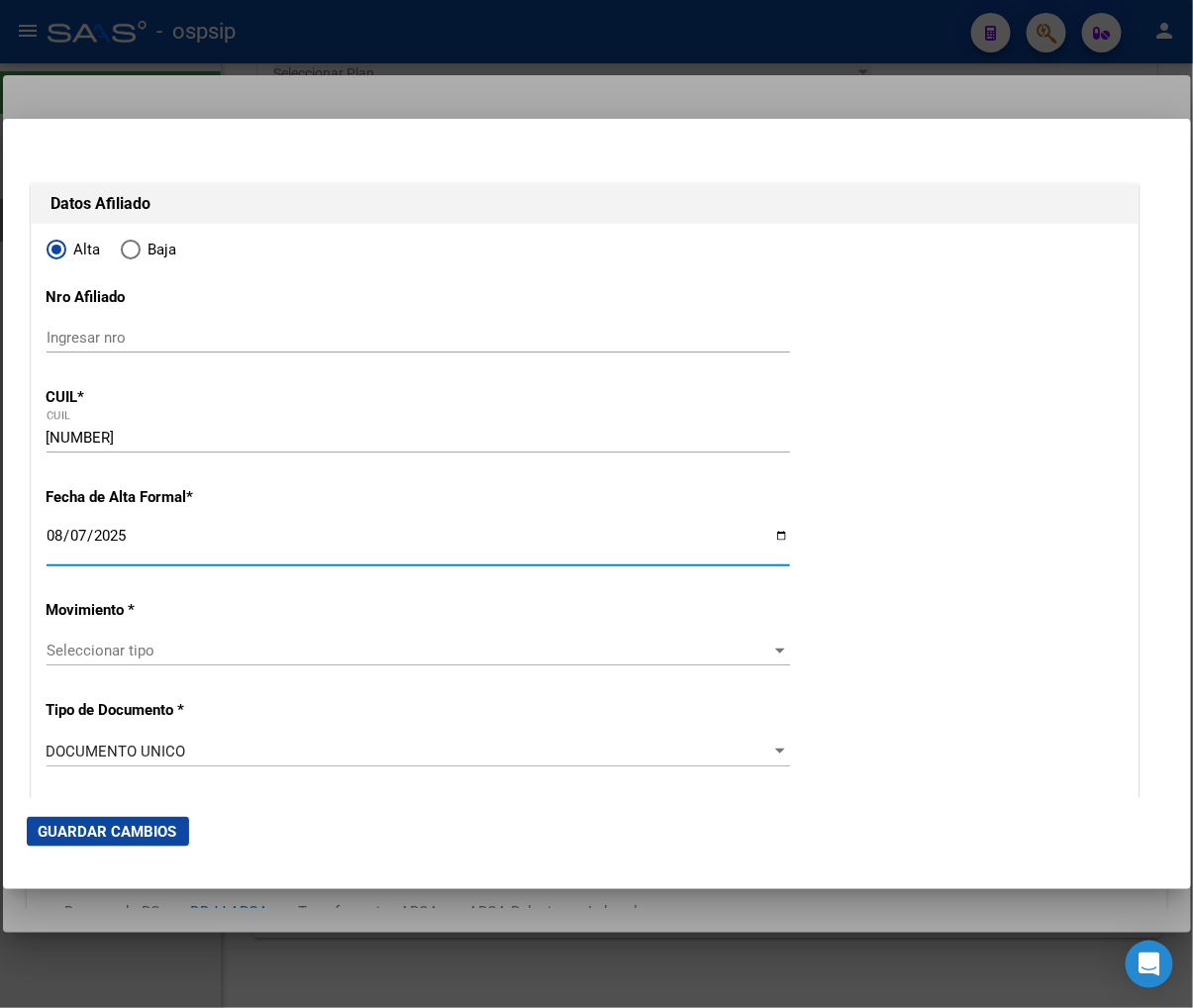 click on "Seleccionar tipo" at bounding box center (409, 651) 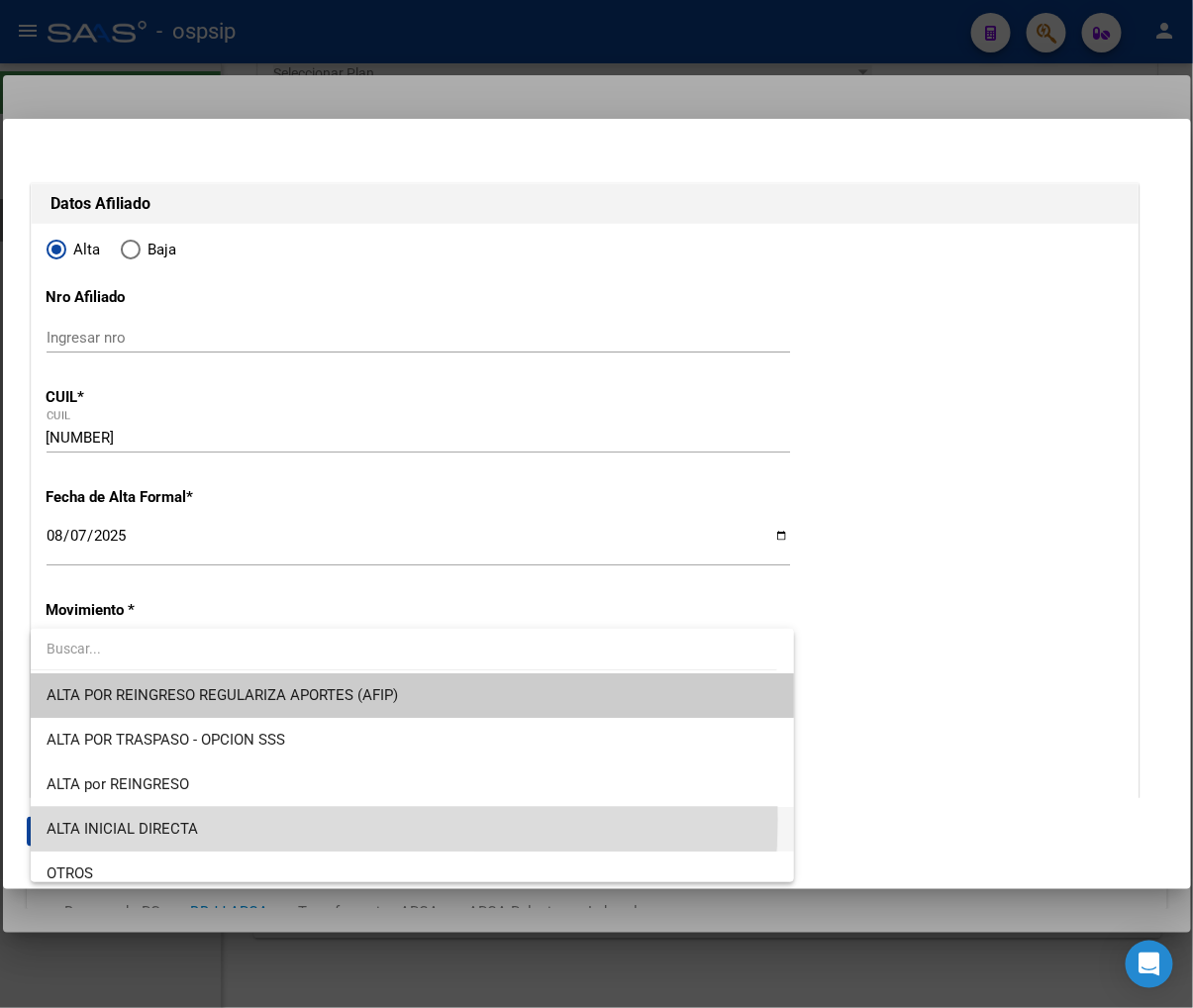 click on "ALTA INICIAL DIRECTA" at bounding box center [412, 829] 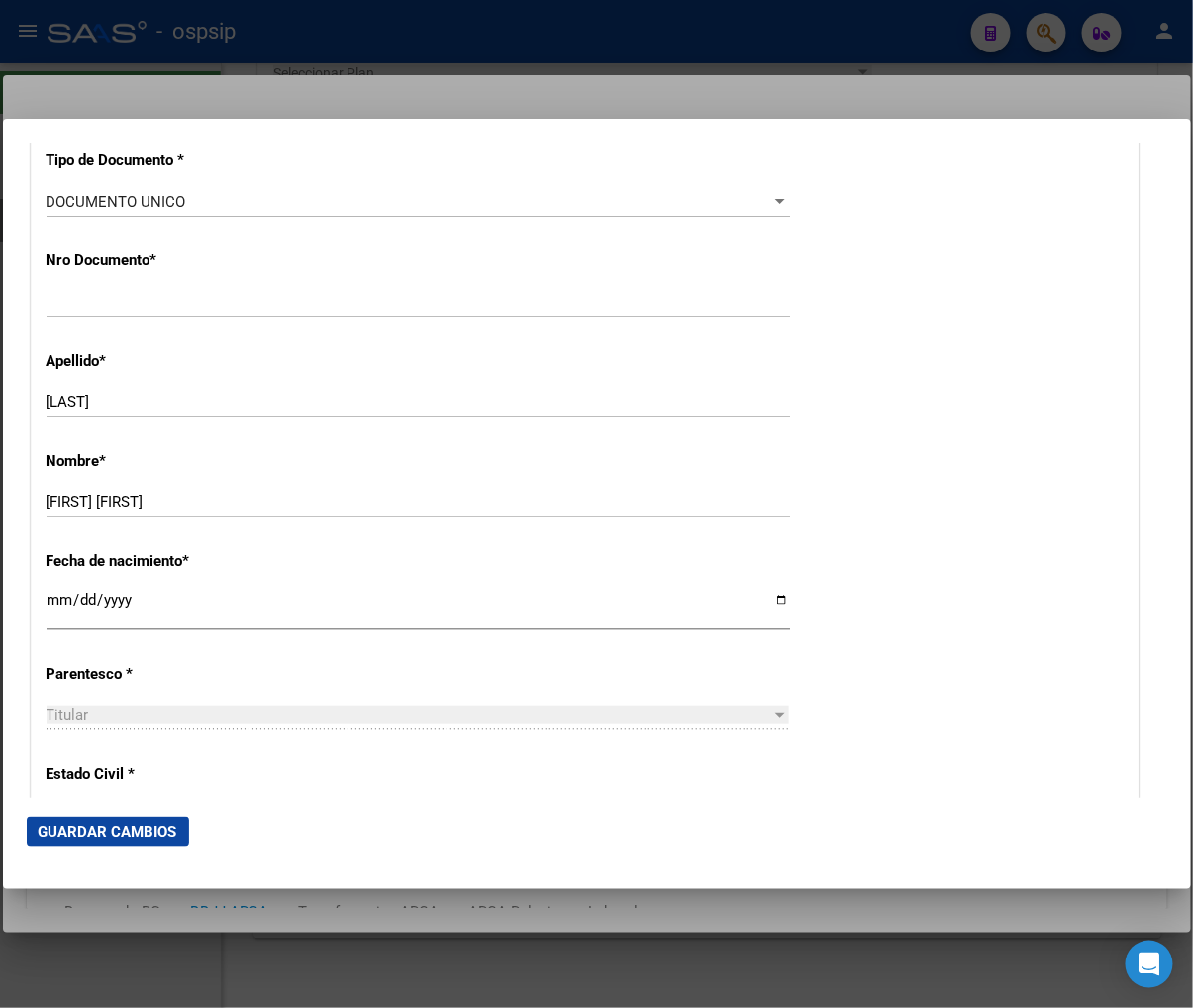 scroll, scrollTop: 769, scrollLeft: 0, axis: vertical 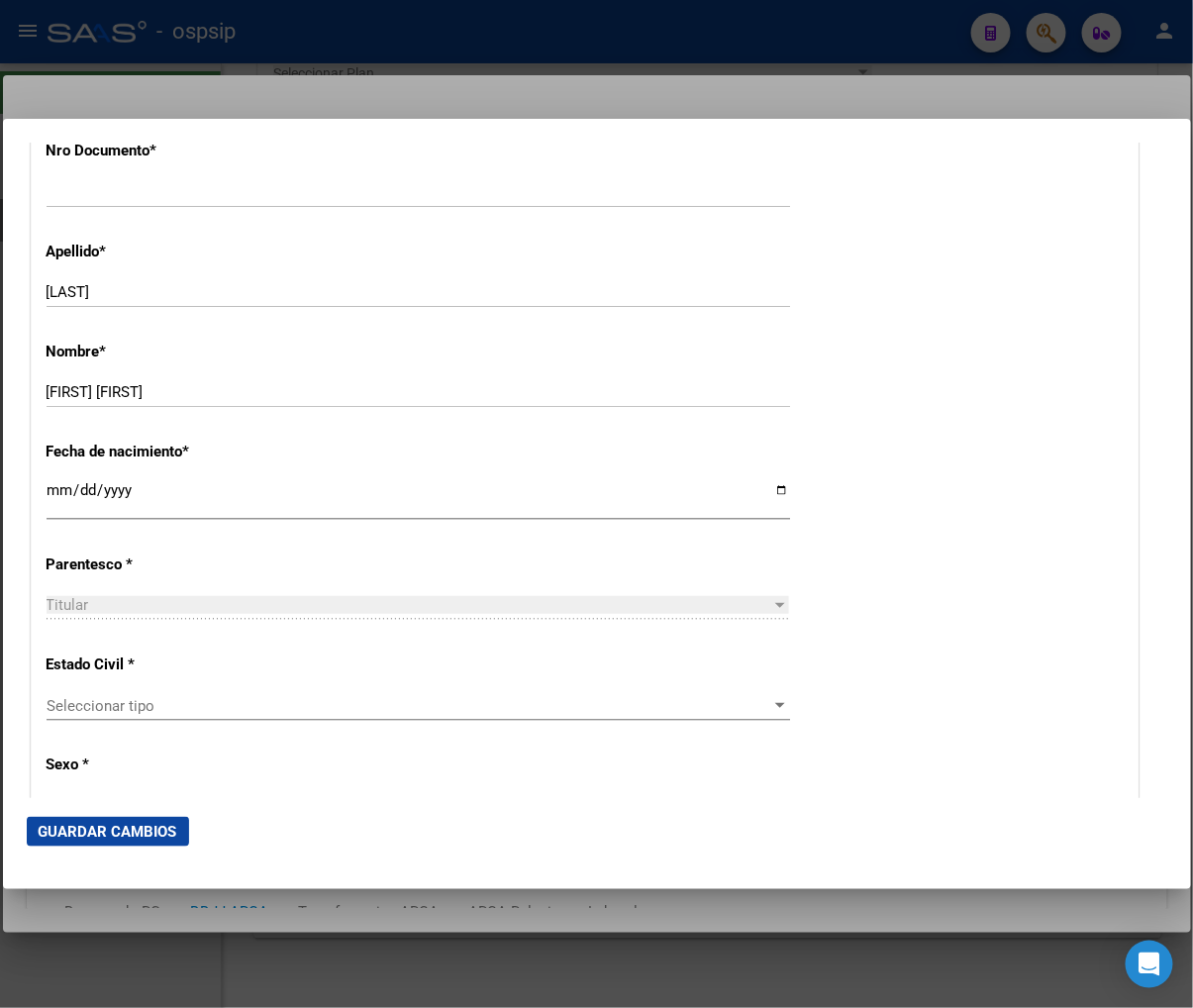 click on "Seleccionar tipo Seleccionar tipo" at bounding box center [418, 706] 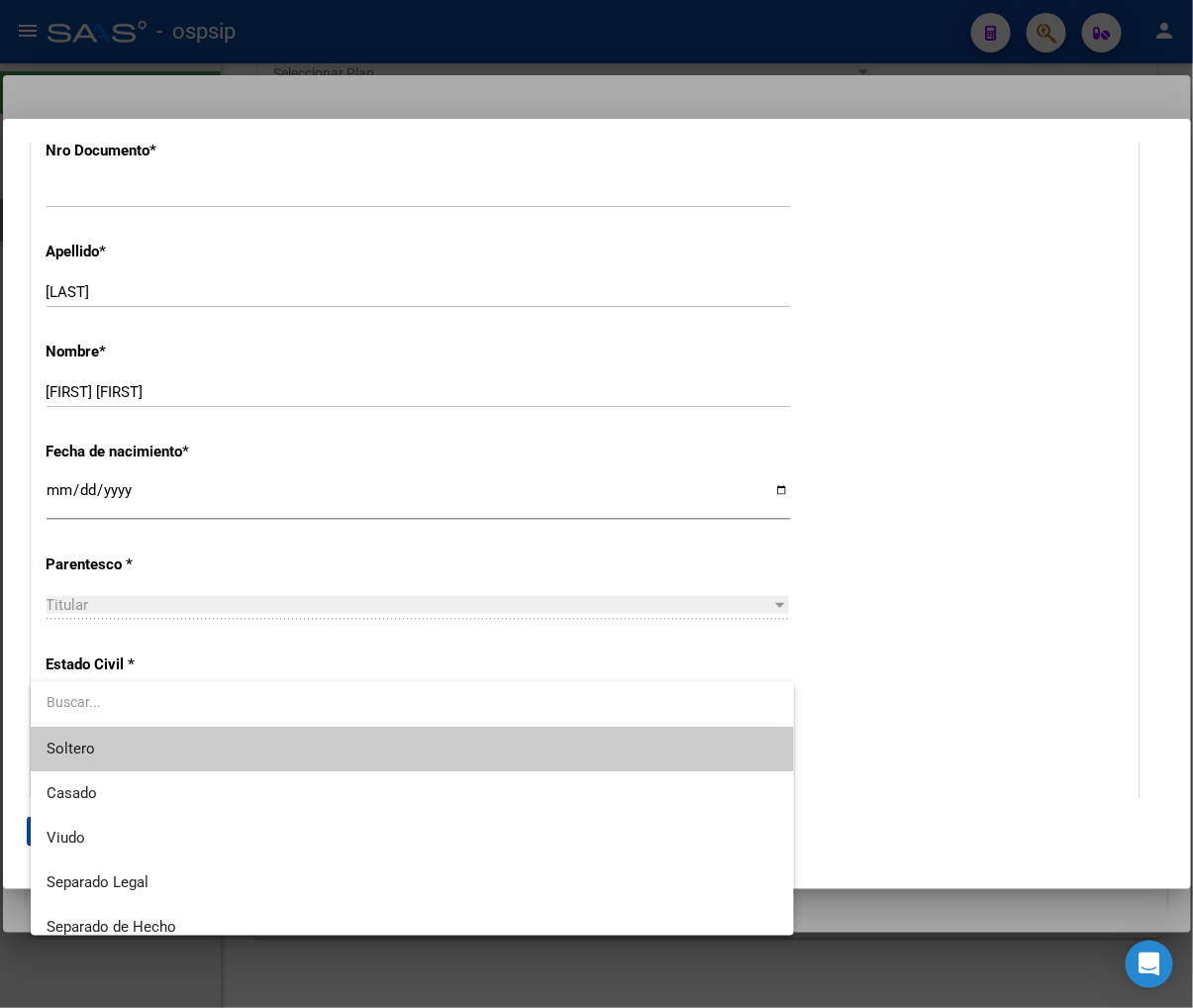 click on "Soltero" at bounding box center (412, 749) 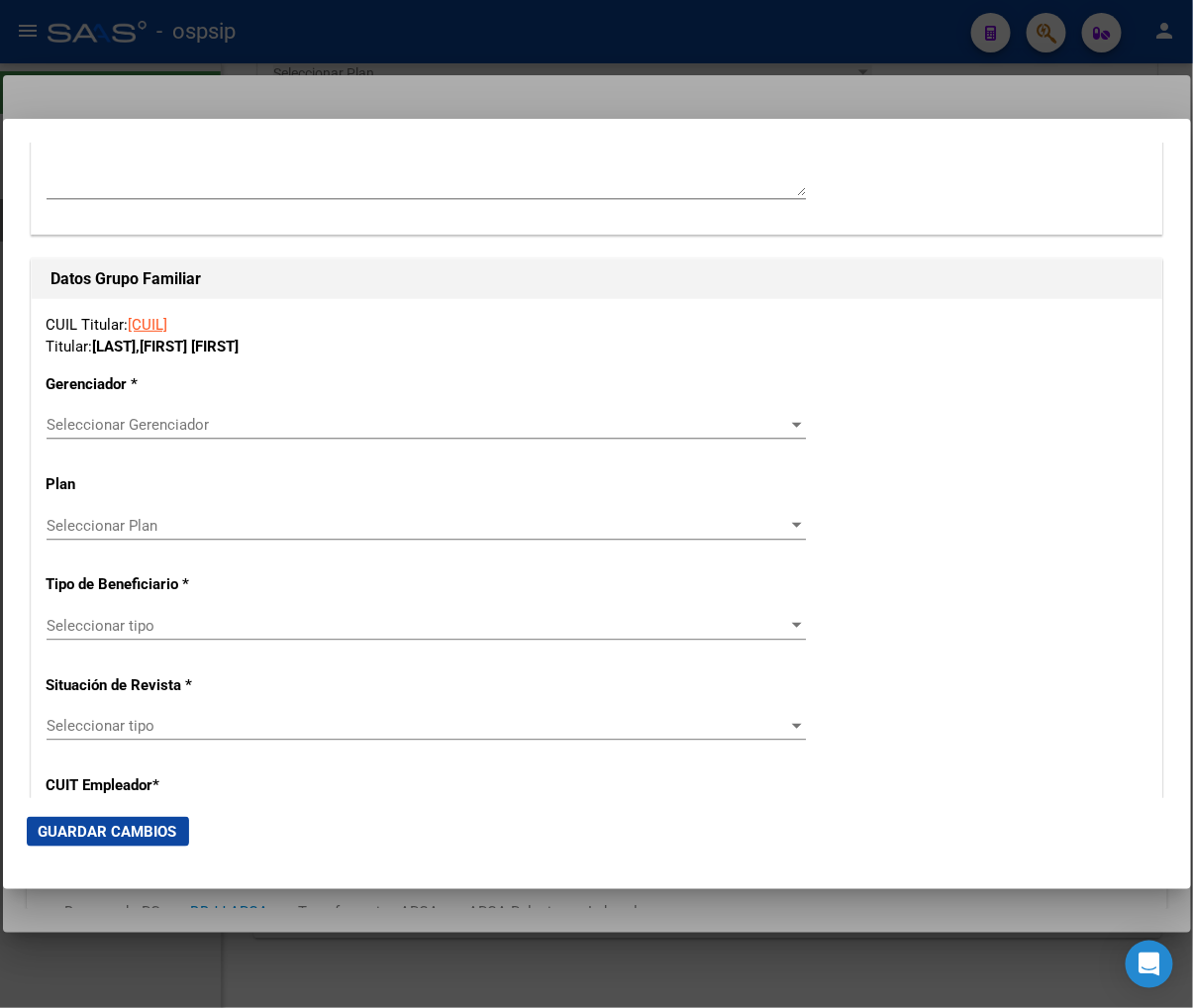 scroll, scrollTop: 3300, scrollLeft: 0, axis: vertical 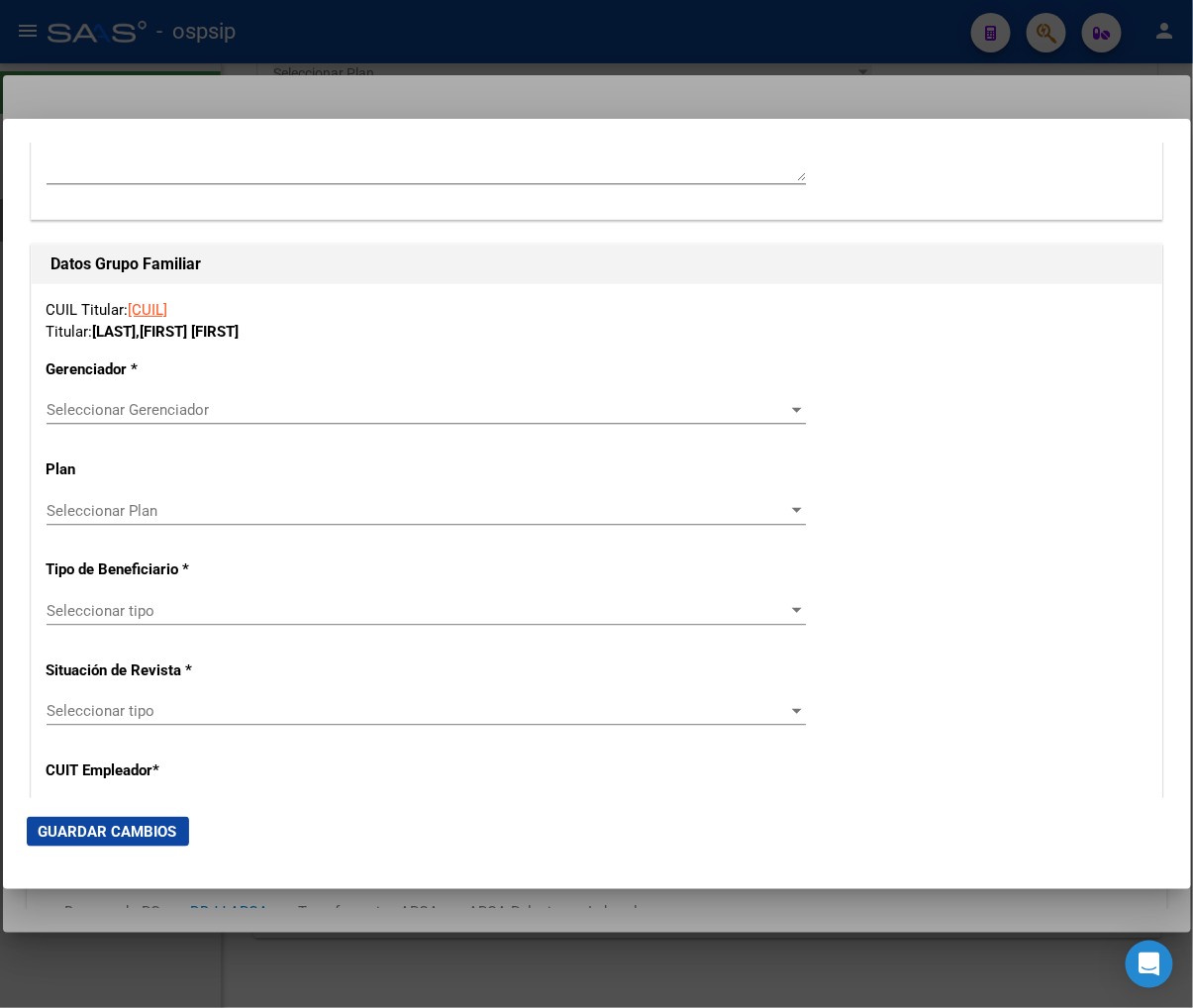 click on "Seleccionar Gerenciador" at bounding box center (417, 410) 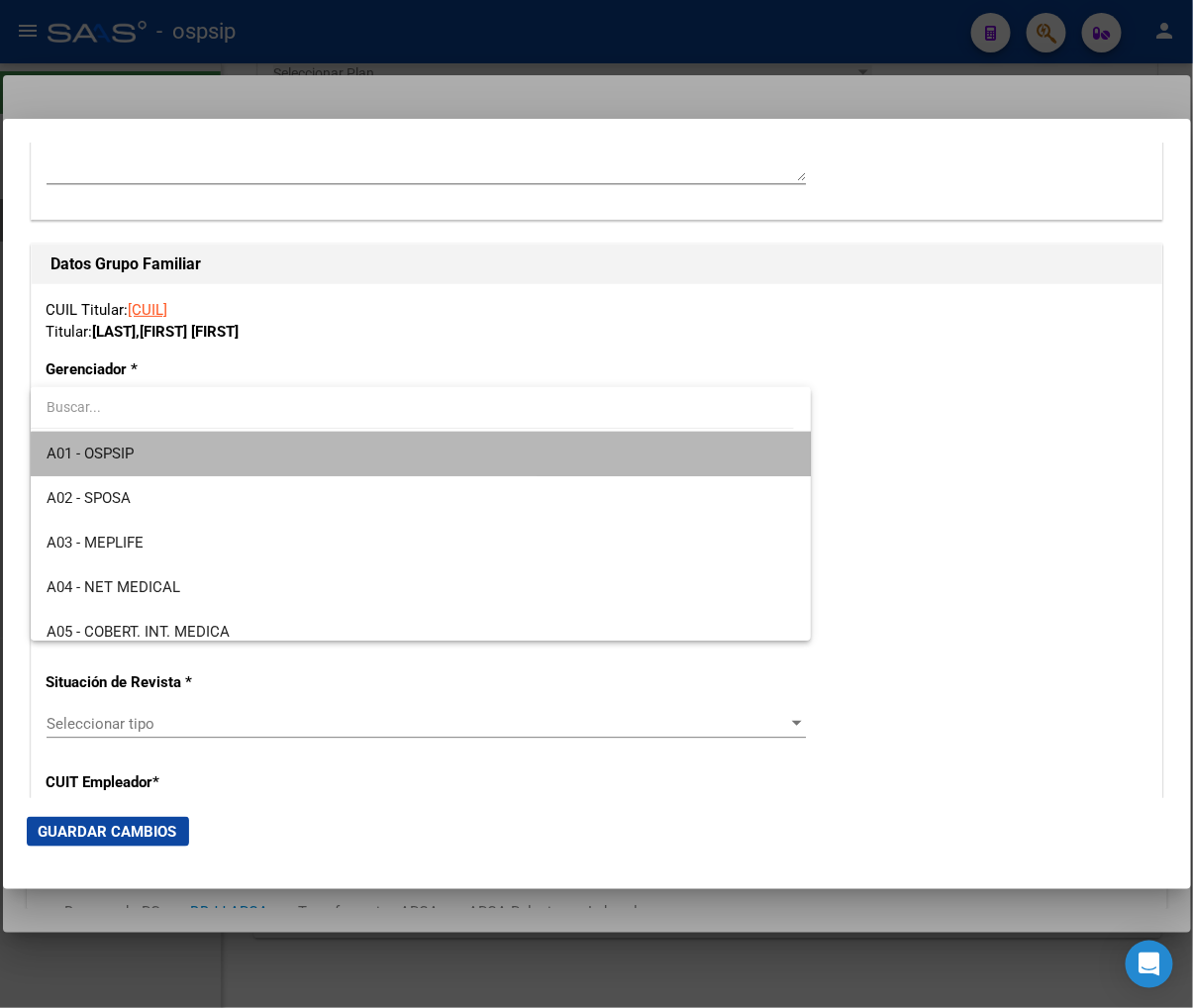 click on "A01 - OSPSIP" at bounding box center [421, 454] 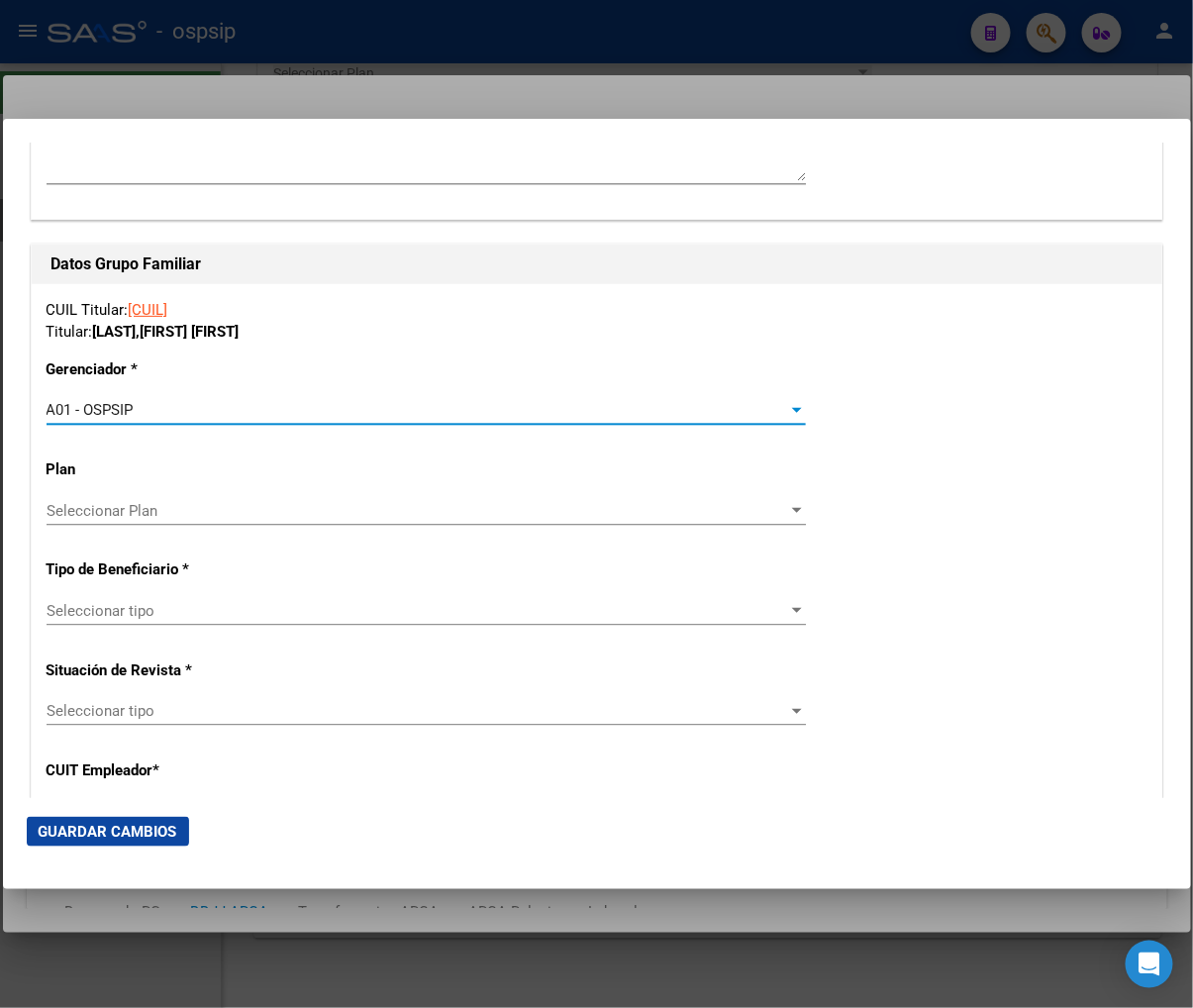 click on "Seleccionar tipo" at bounding box center (417, 611) 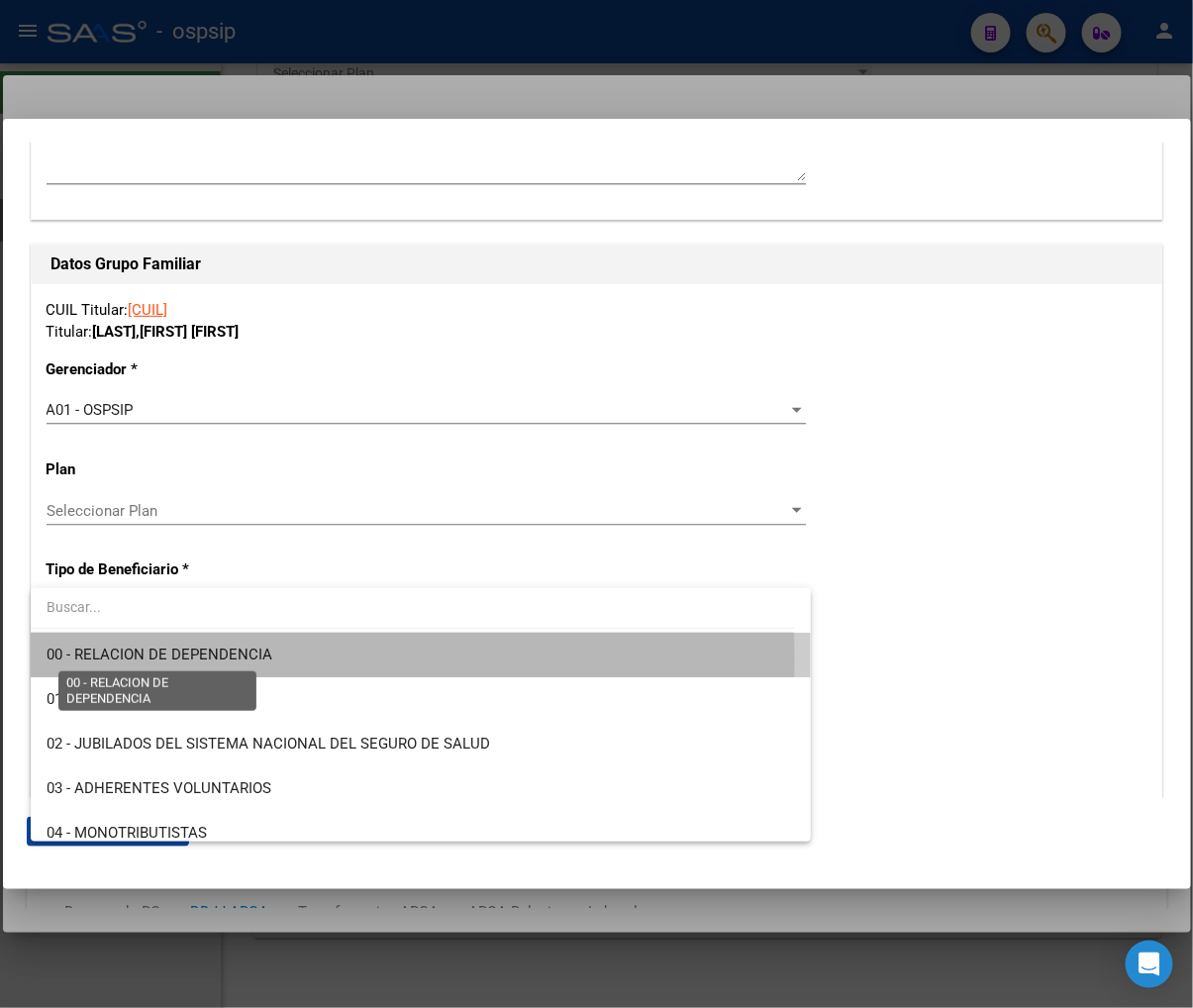 click on "00 - RELACION DE DEPENDENCIA" at bounding box center [159, 655] 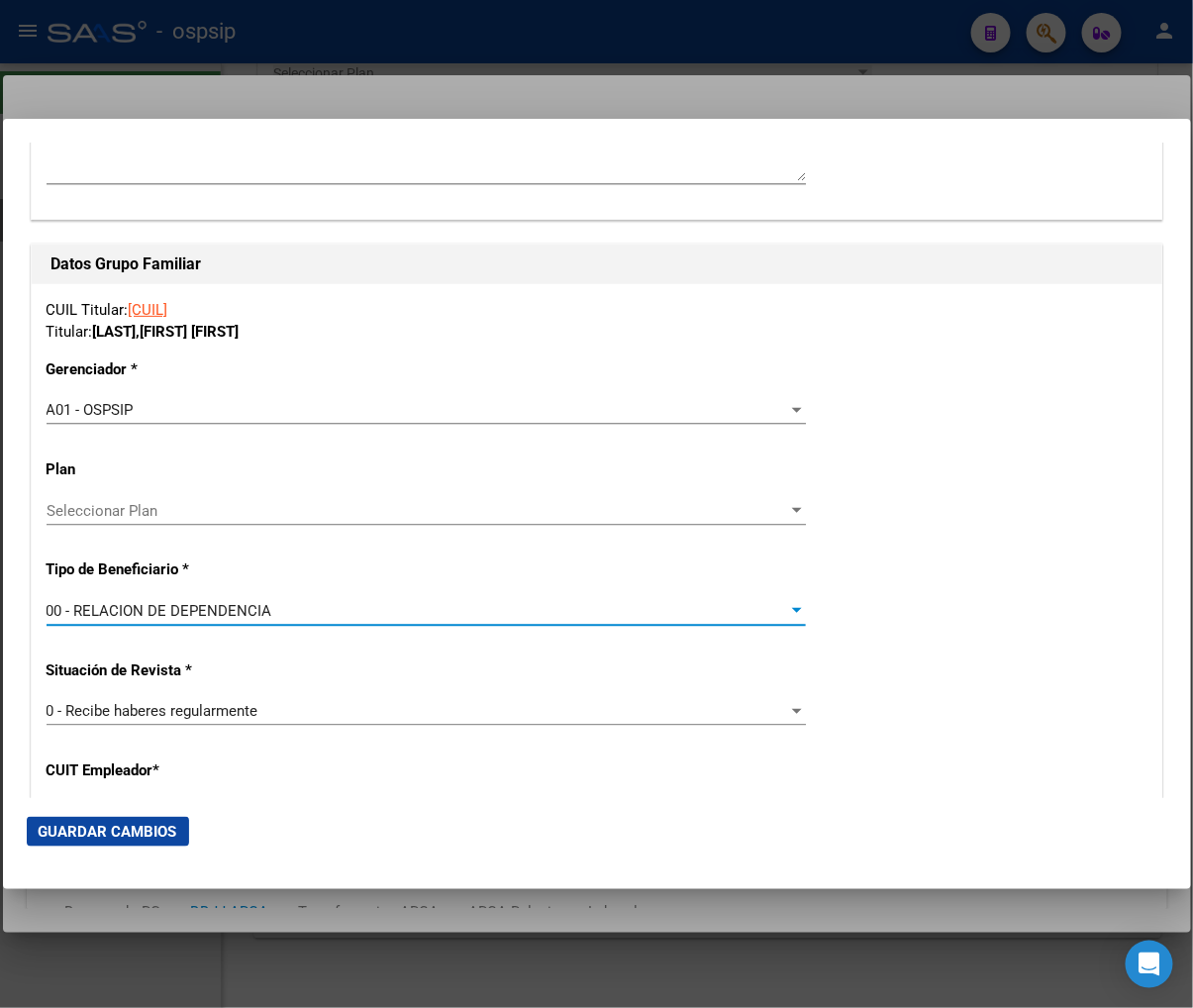 click on "Guardar Cambios" 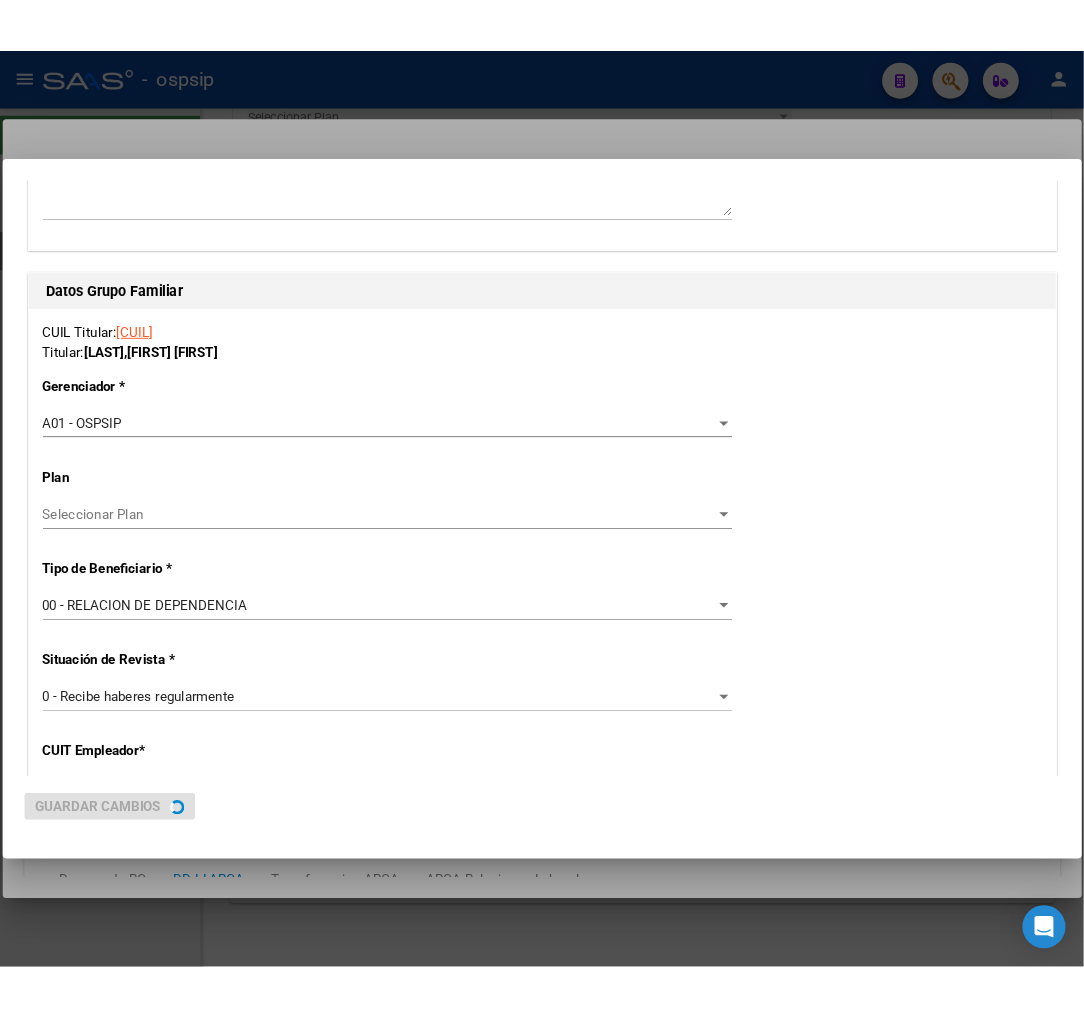 scroll, scrollTop: 0, scrollLeft: 0, axis: both 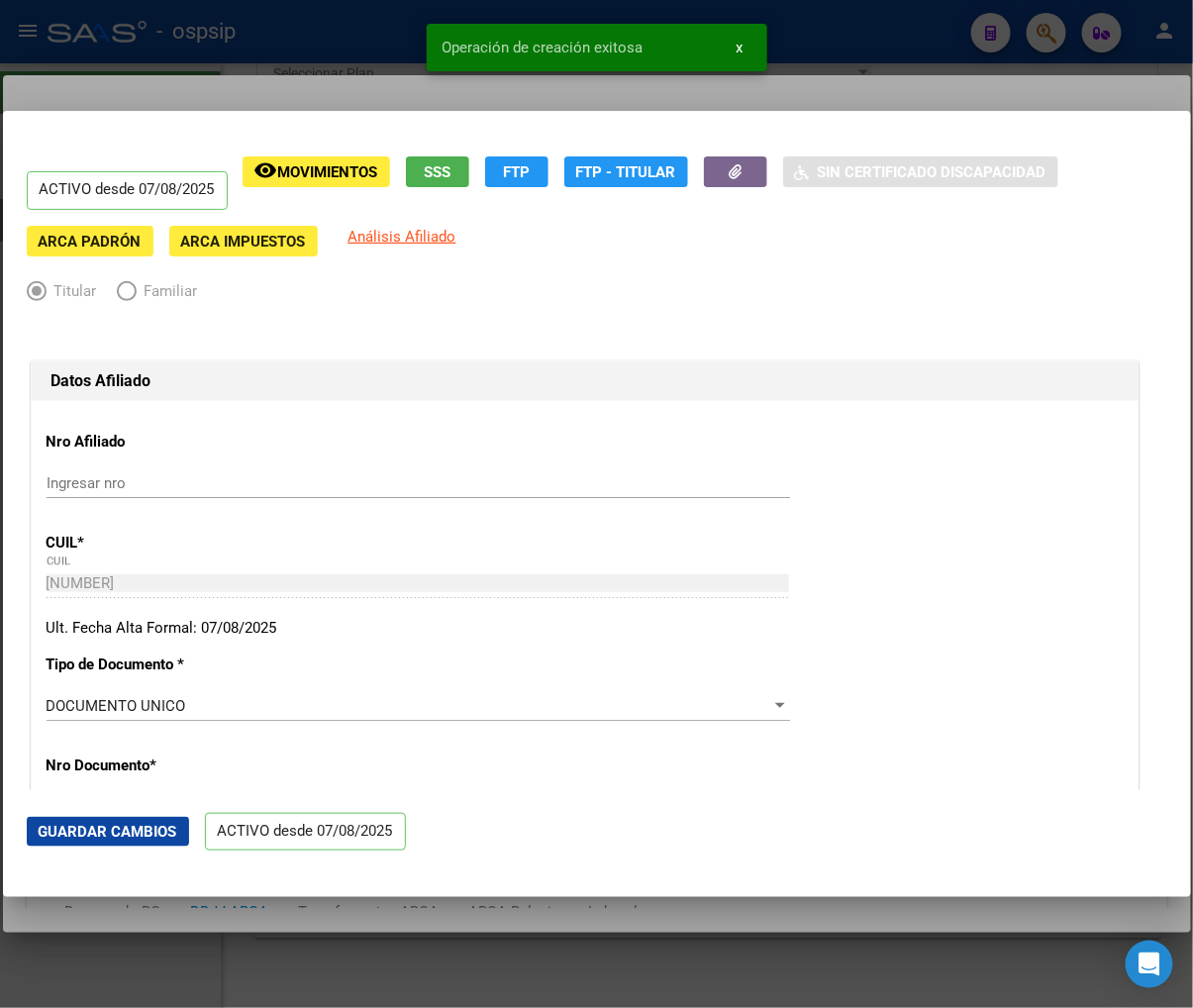 click on "Ingresar nro" at bounding box center (418, 483) 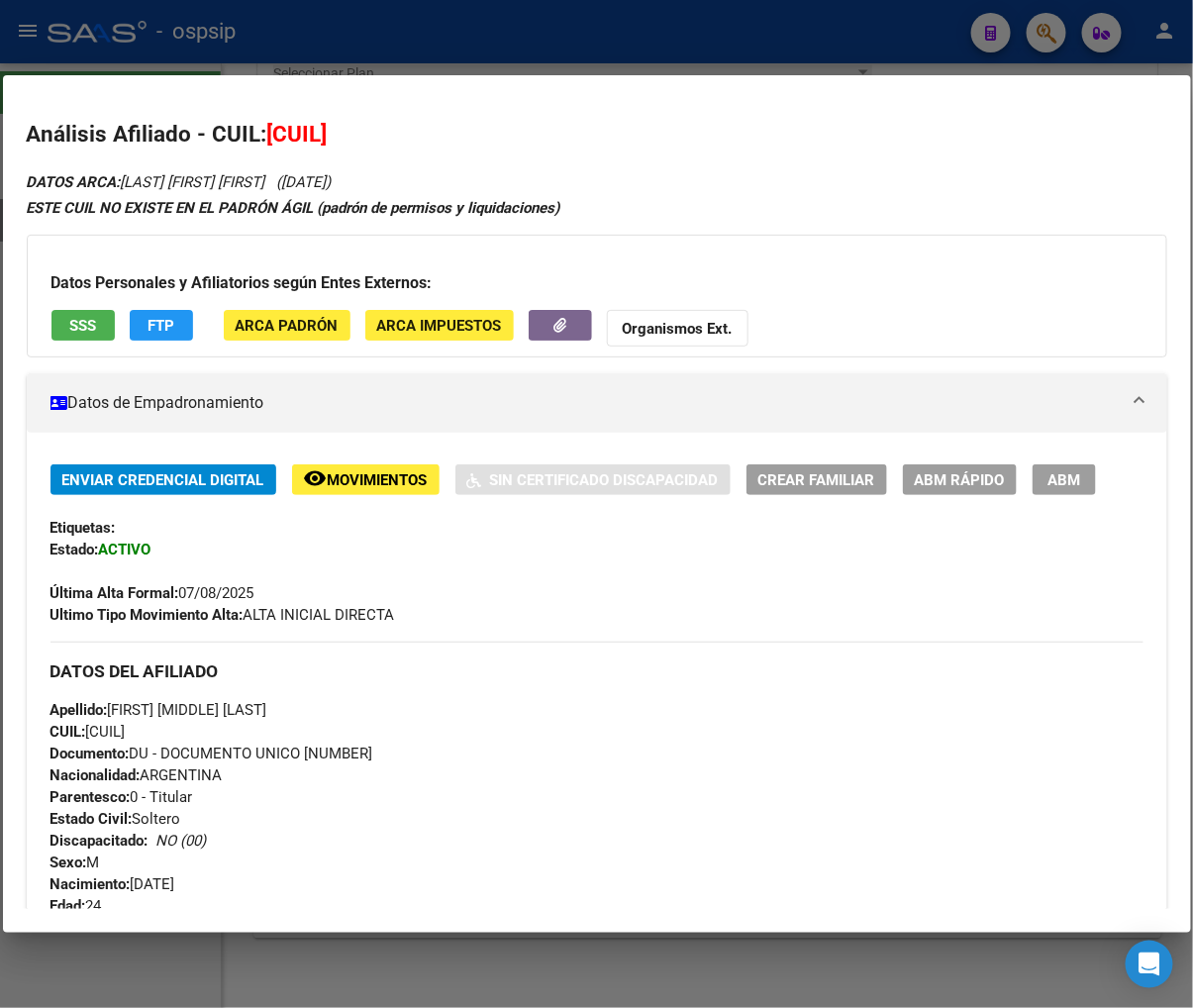 drag, startPoint x: 299, startPoint y: 136, endPoint x: 393, endPoint y: 125, distance: 94.64143 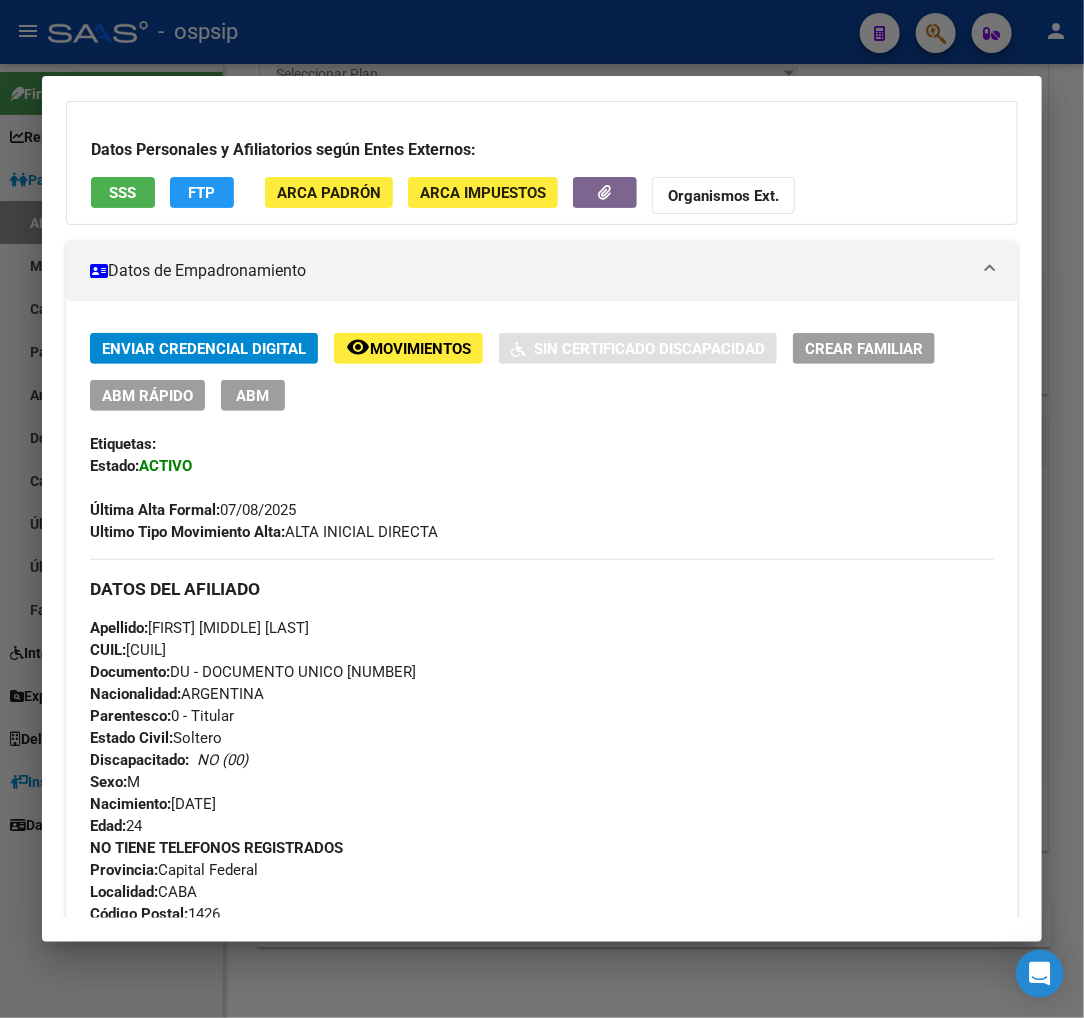 scroll, scrollTop: 333, scrollLeft: 0, axis: vertical 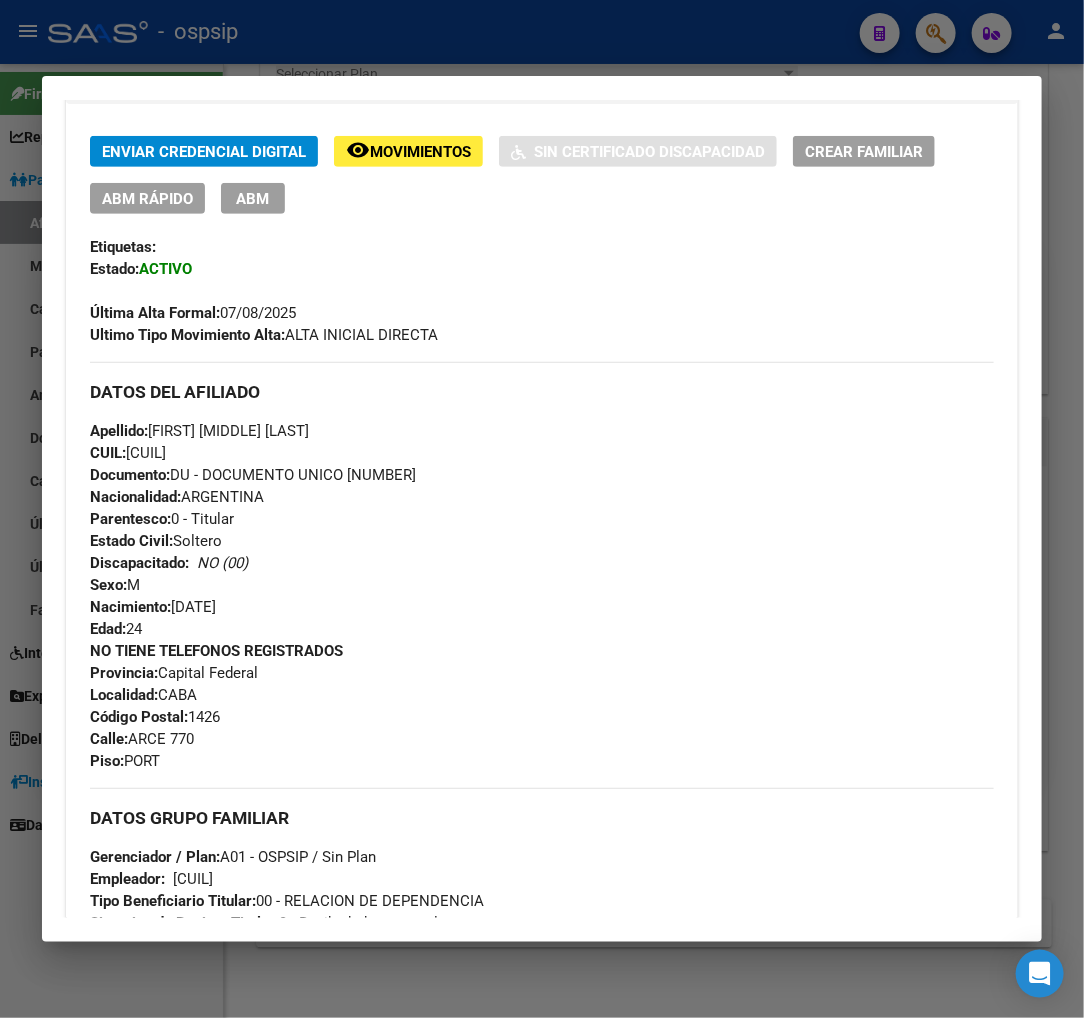 click at bounding box center (542, 509) 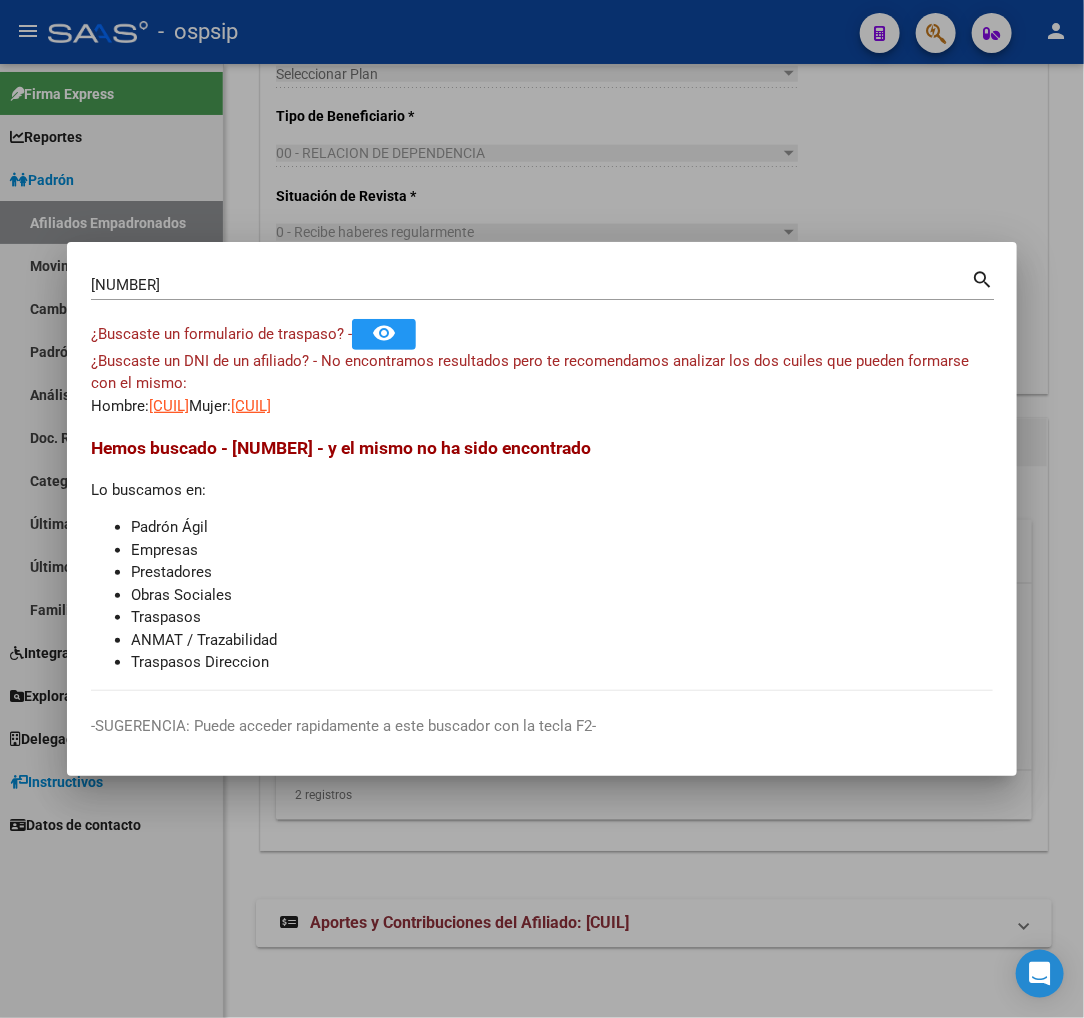 click on "[NUMBER]" at bounding box center [531, 285] 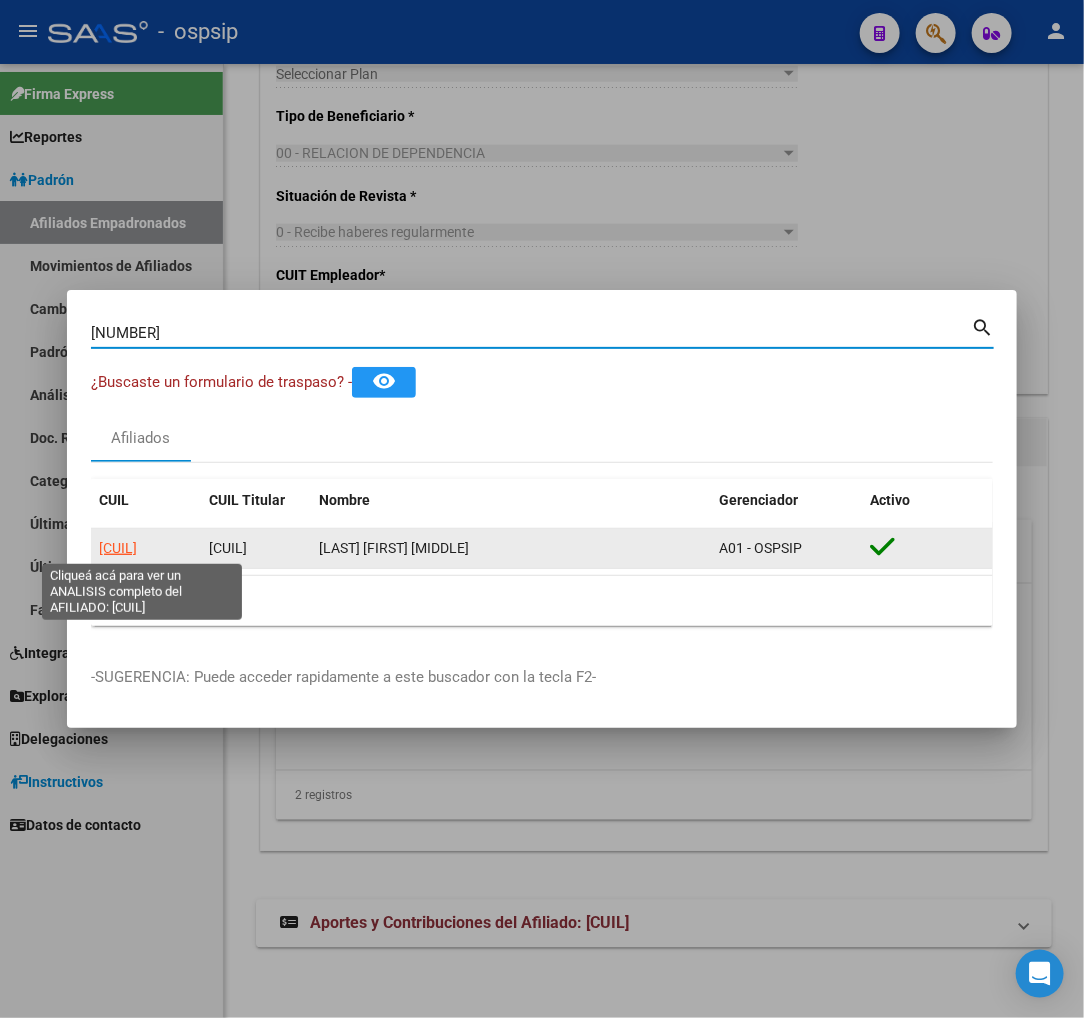 click on "[CUIL]" 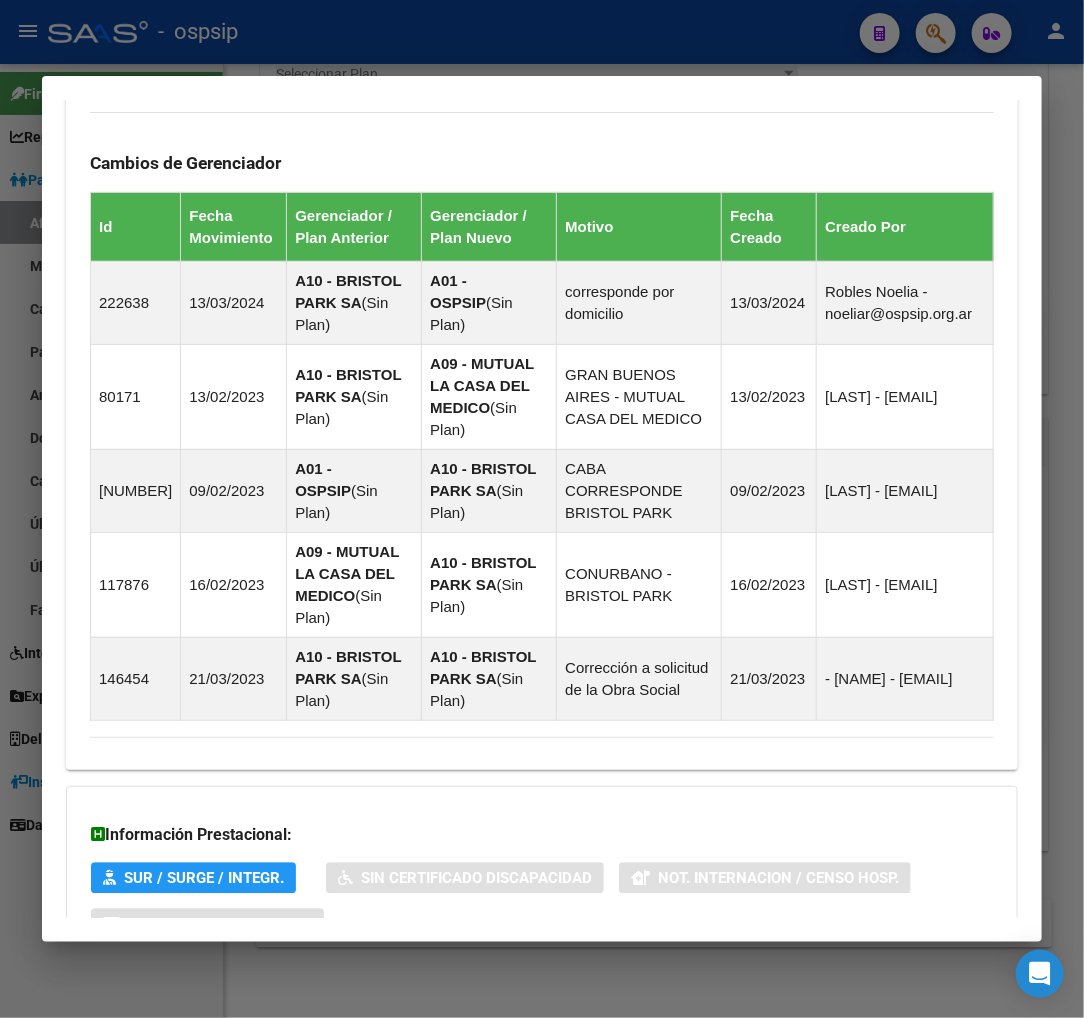 scroll, scrollTop: 1438, scrollLeft: 0, axis: vertical 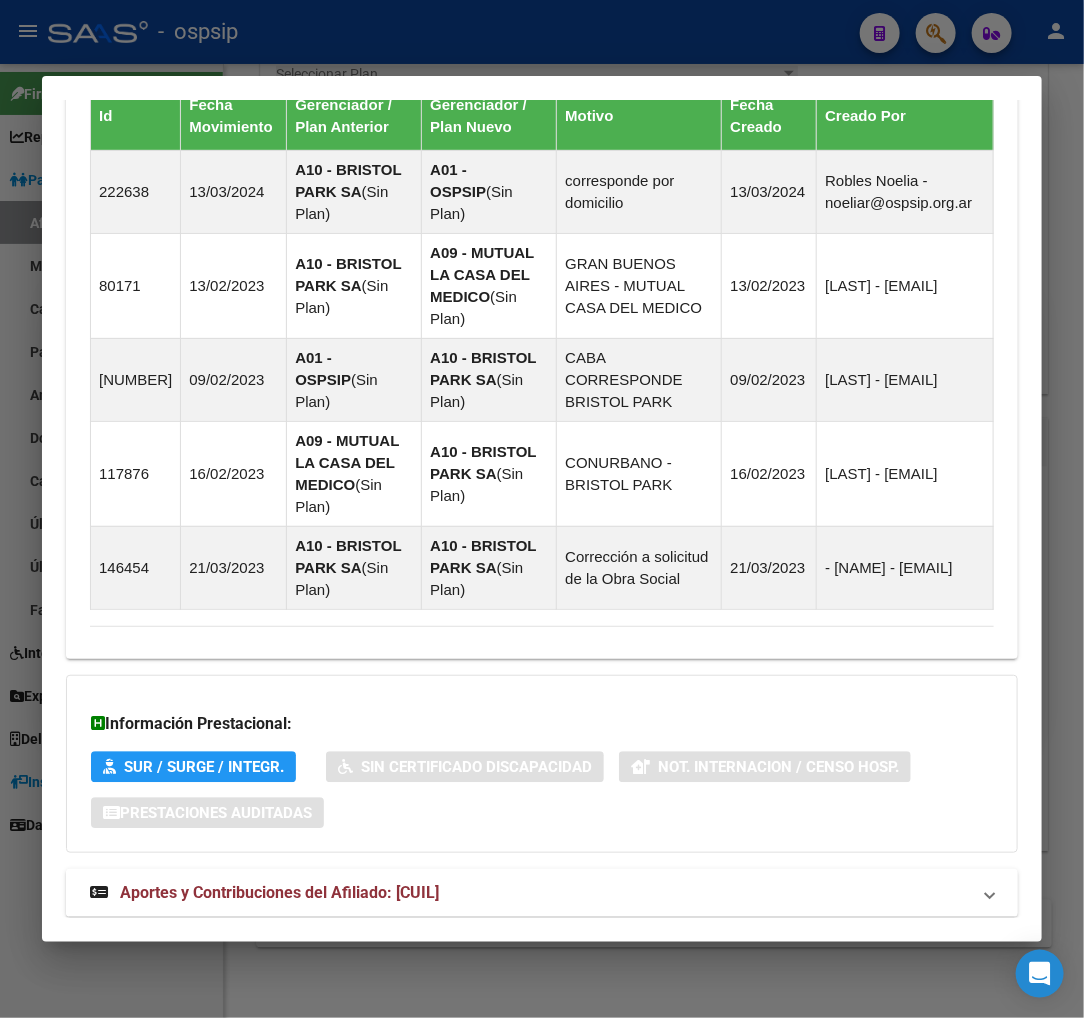 click on "Aportes y Contribuciones del Afiliado: [CUIL]" at bounding box center [279, 892] 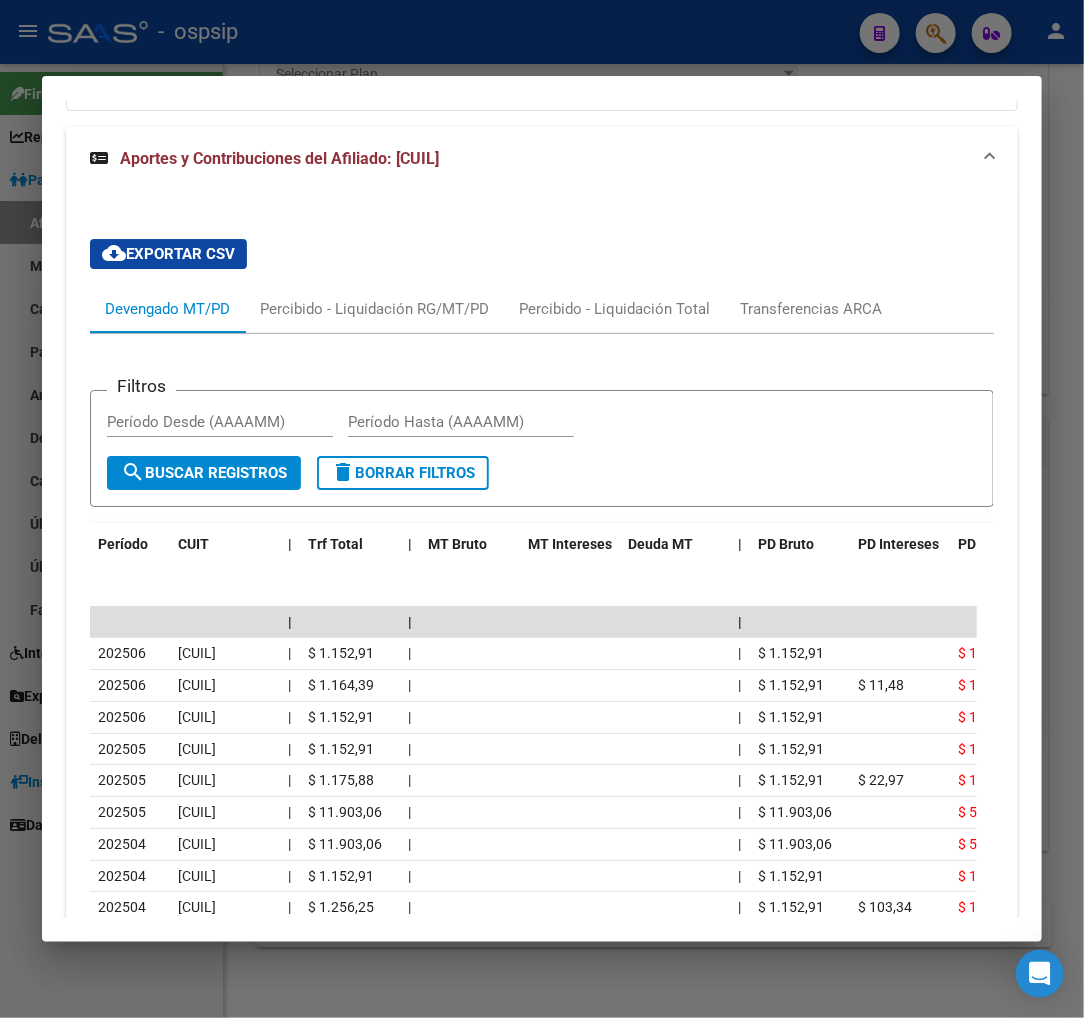 scroll, scrollTop: 2222, scrollLeft: 0, axis: vertical 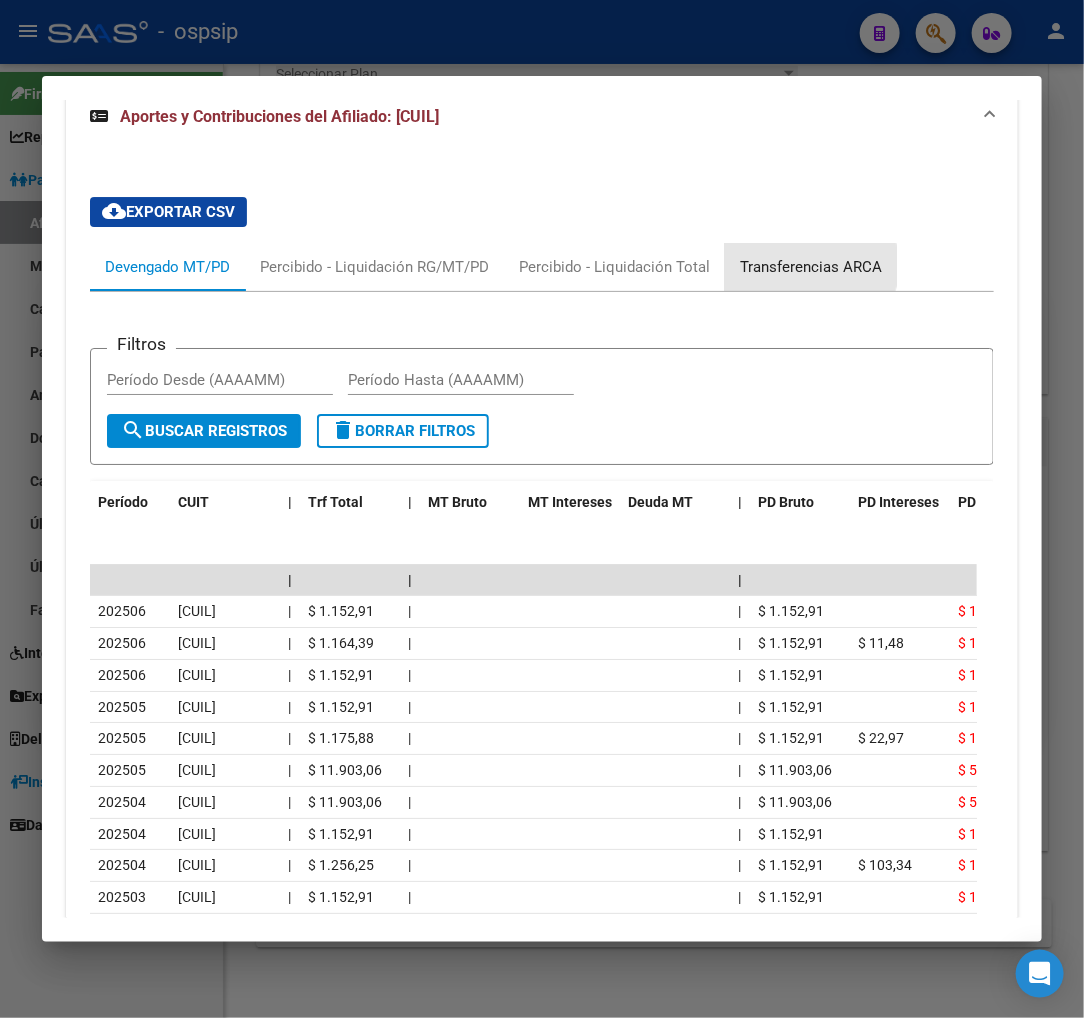 click on "Transferencias ARCA" at bounding box center (811, 267) 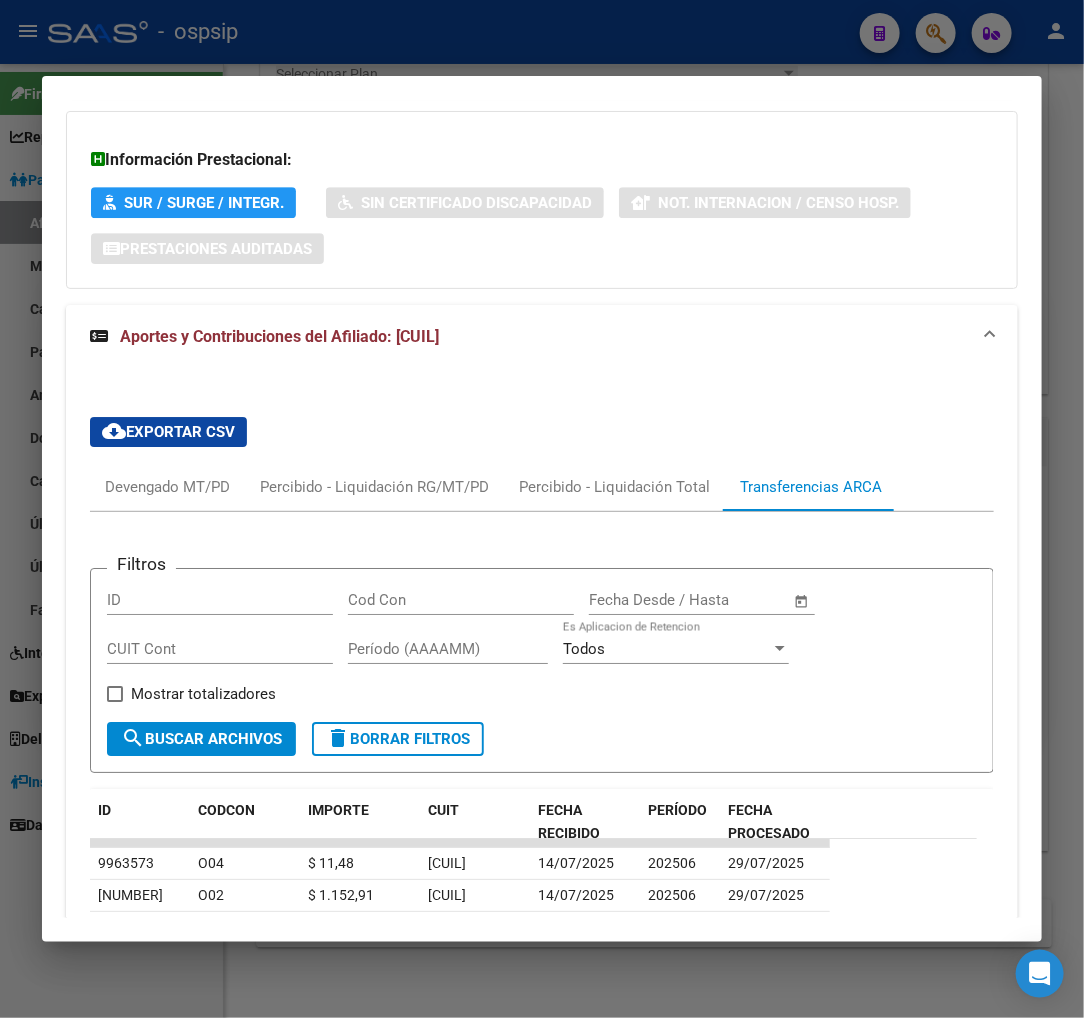 scroll, scrollTop: 2222, scrollLeft: 0, axis: vertical 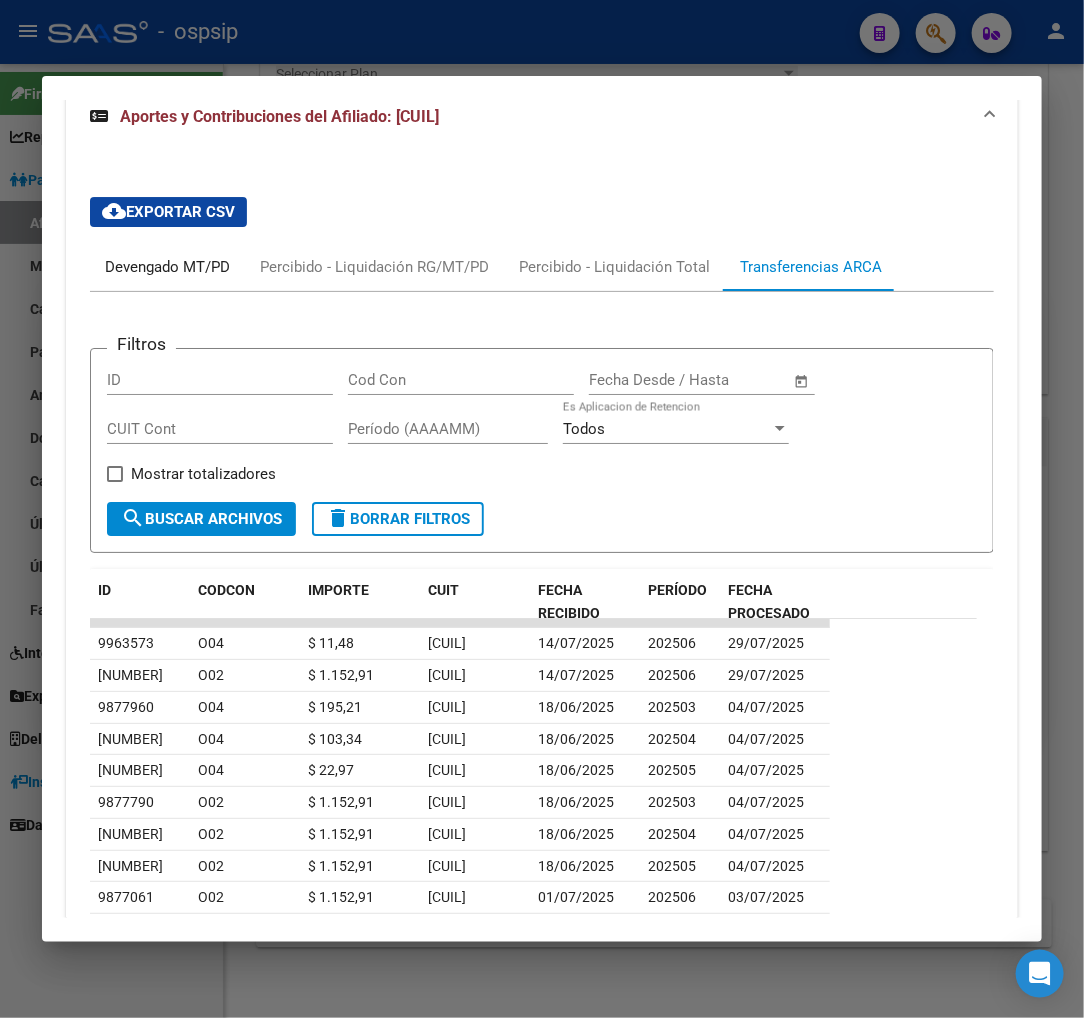click on "Devengado MT/PD" at bounding box center [167, 267] 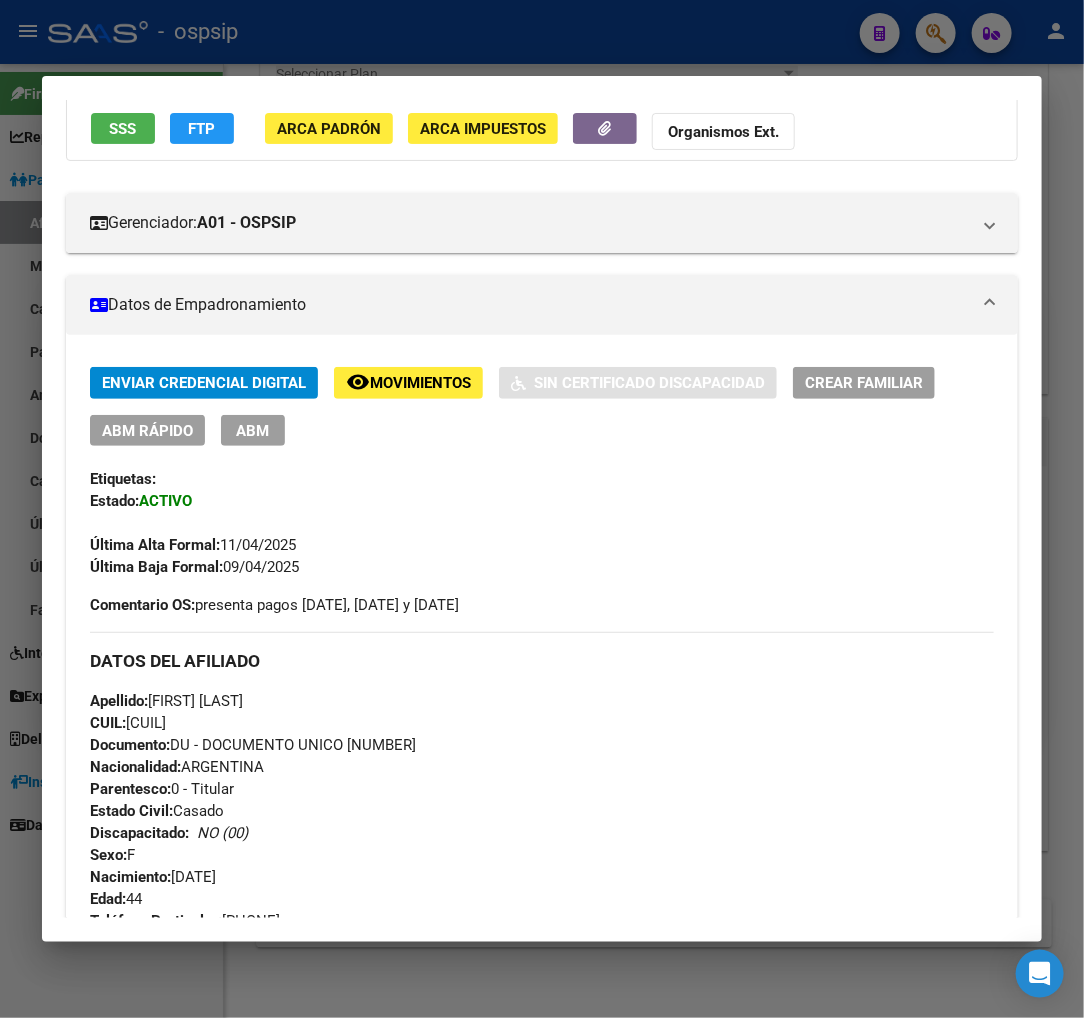 scroll, scrollTop: 0, scrollLeft: 0, axis: both 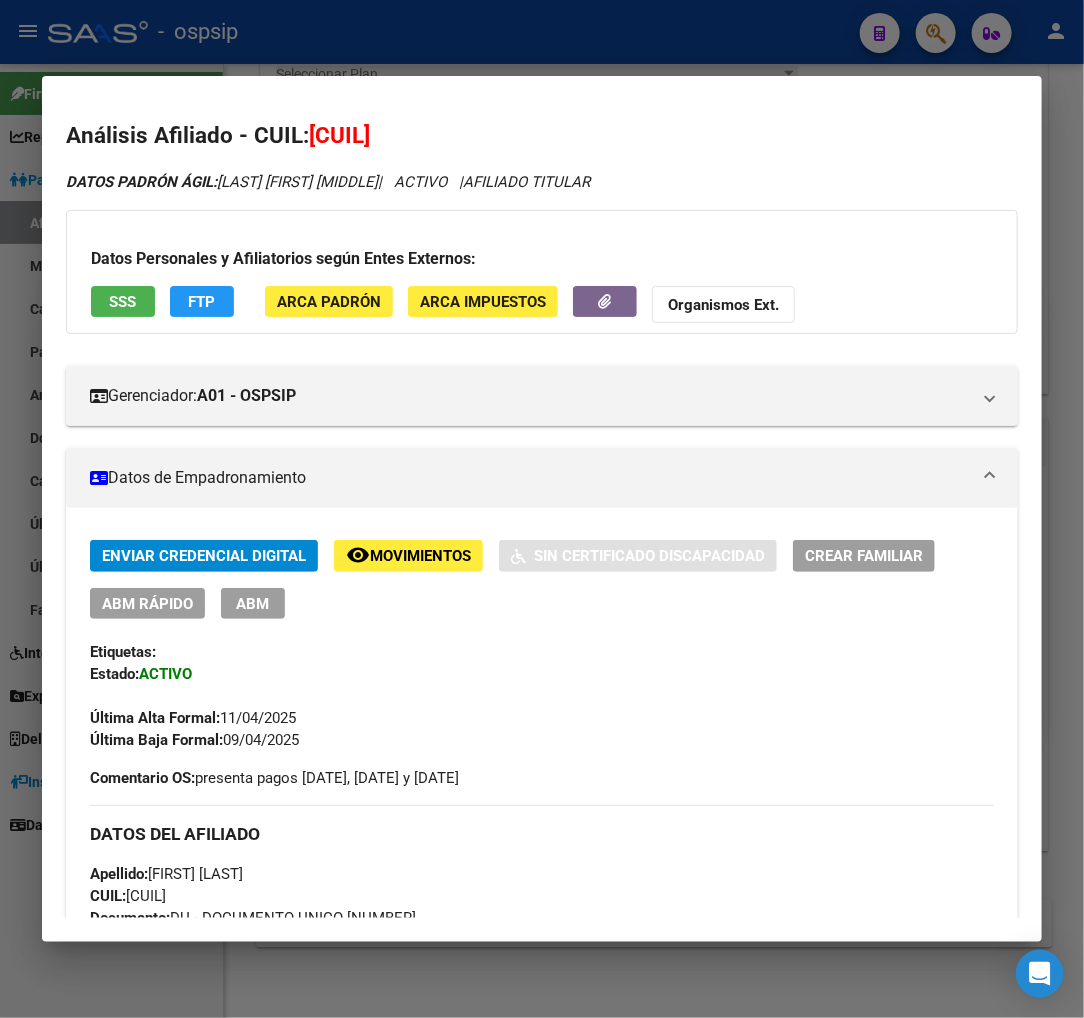 click at bounding box center (542, 509) 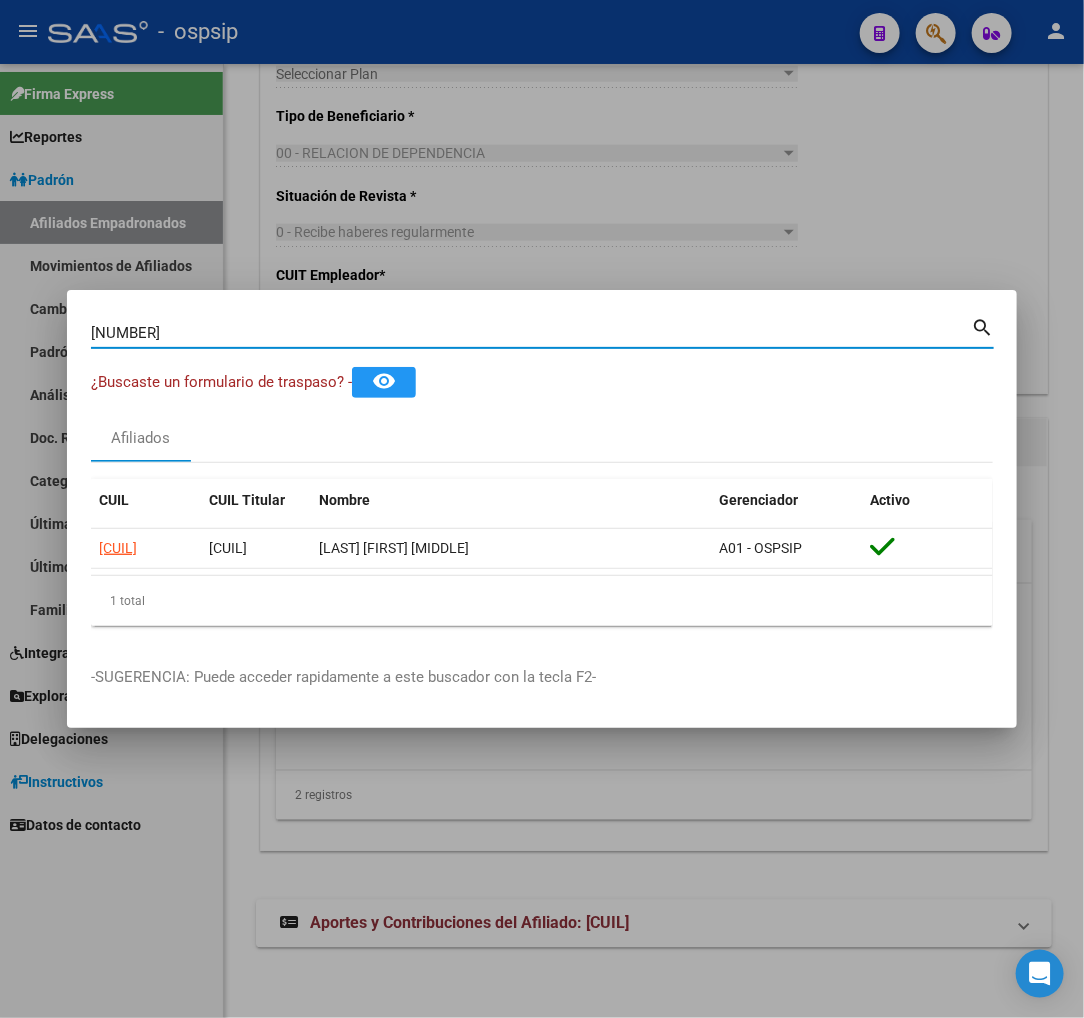 click on "[NUMBER]" at bounding box center [531, 333] 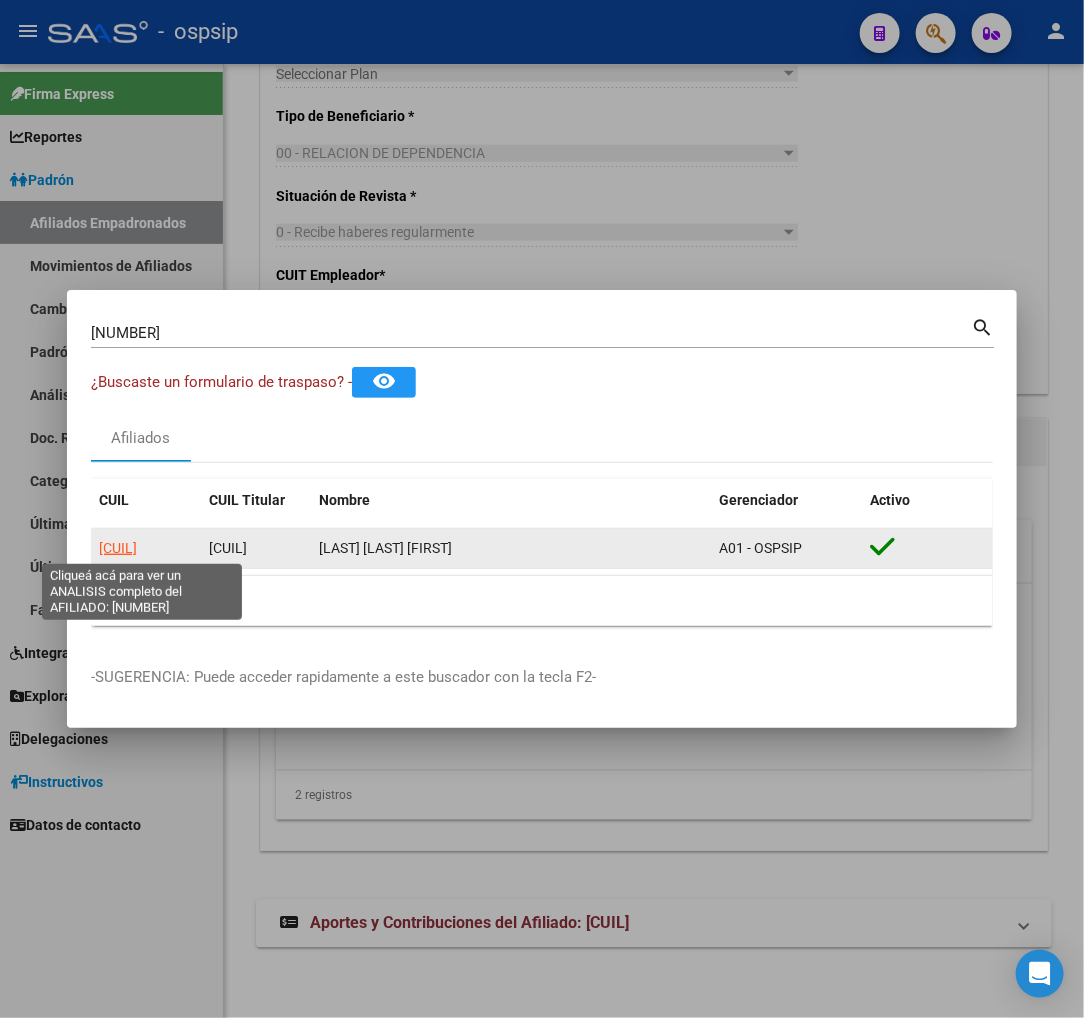 click on "[CUIL]" 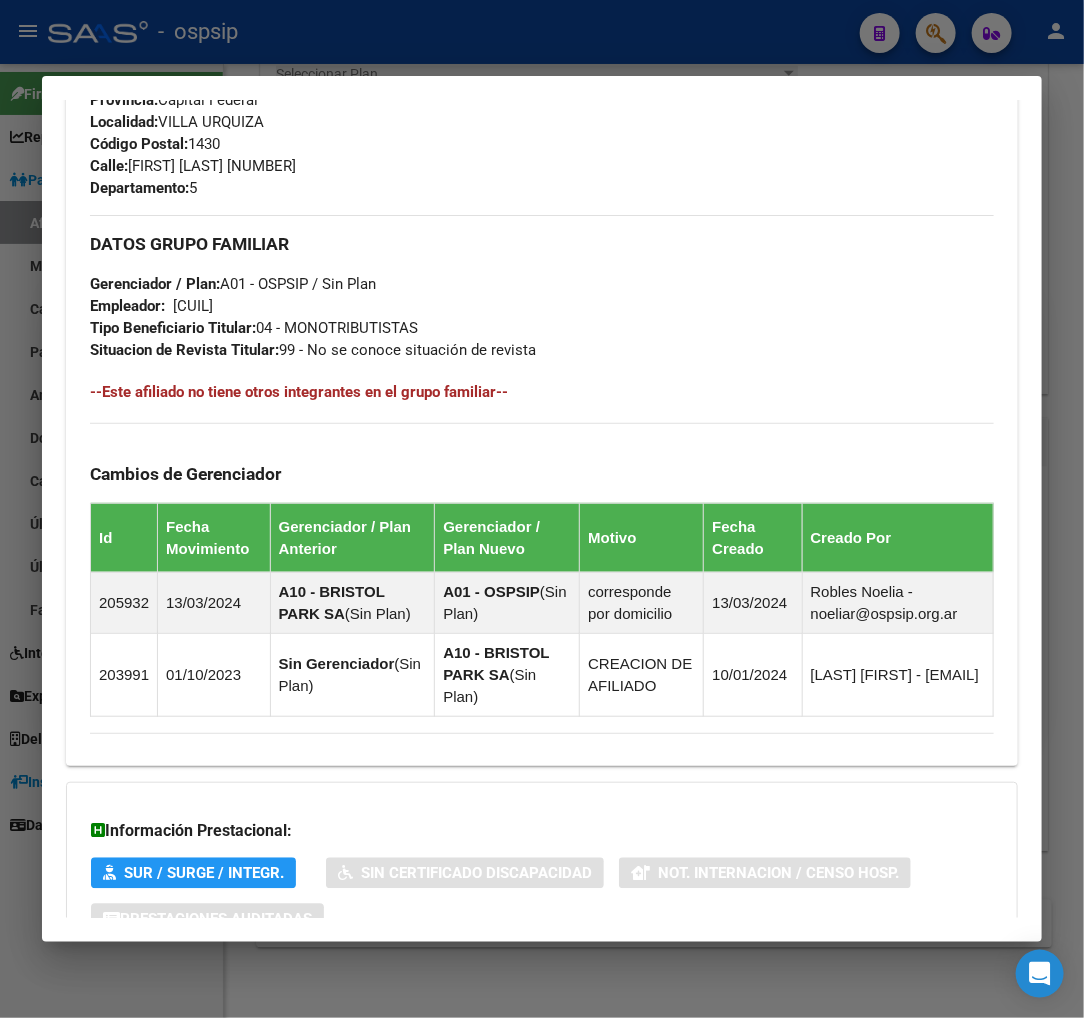 scroll, scrollTop: 1173, scrollLeft: 0, axis: vertical 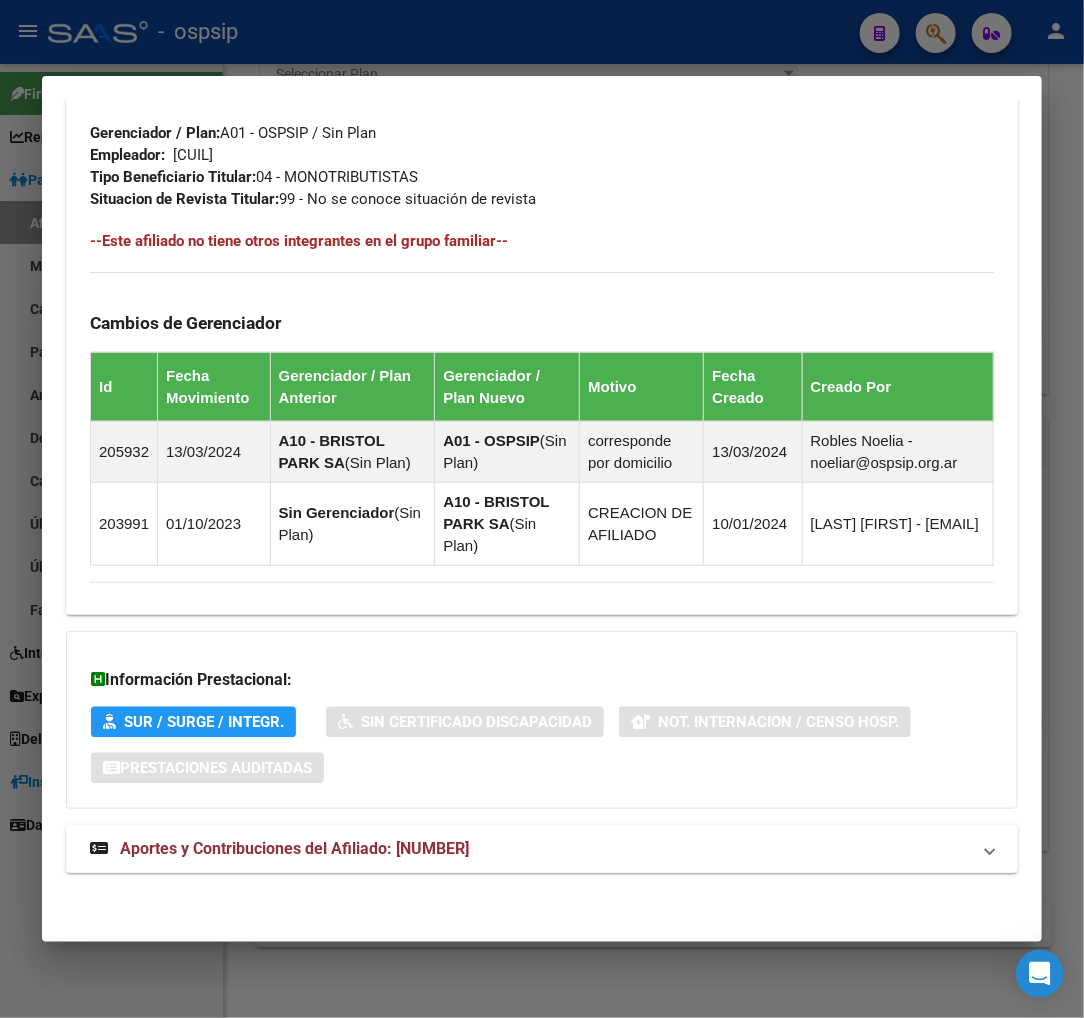 click on "Aportes y Contribuciones del Afiliado: [NUMBER]" at bounding box center (294, 848) 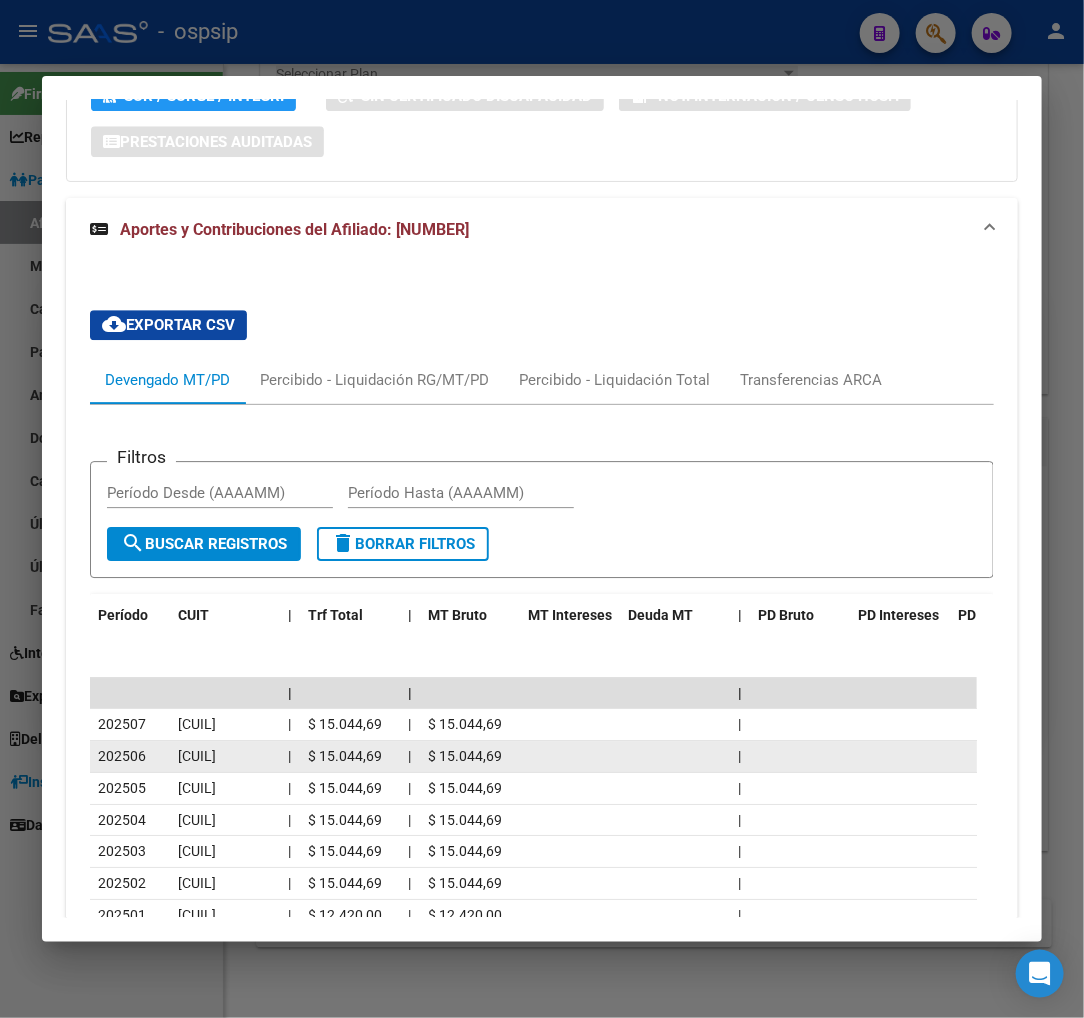 scroll, scrollTop: 1903, scrollLeft: 0, axis: vertical 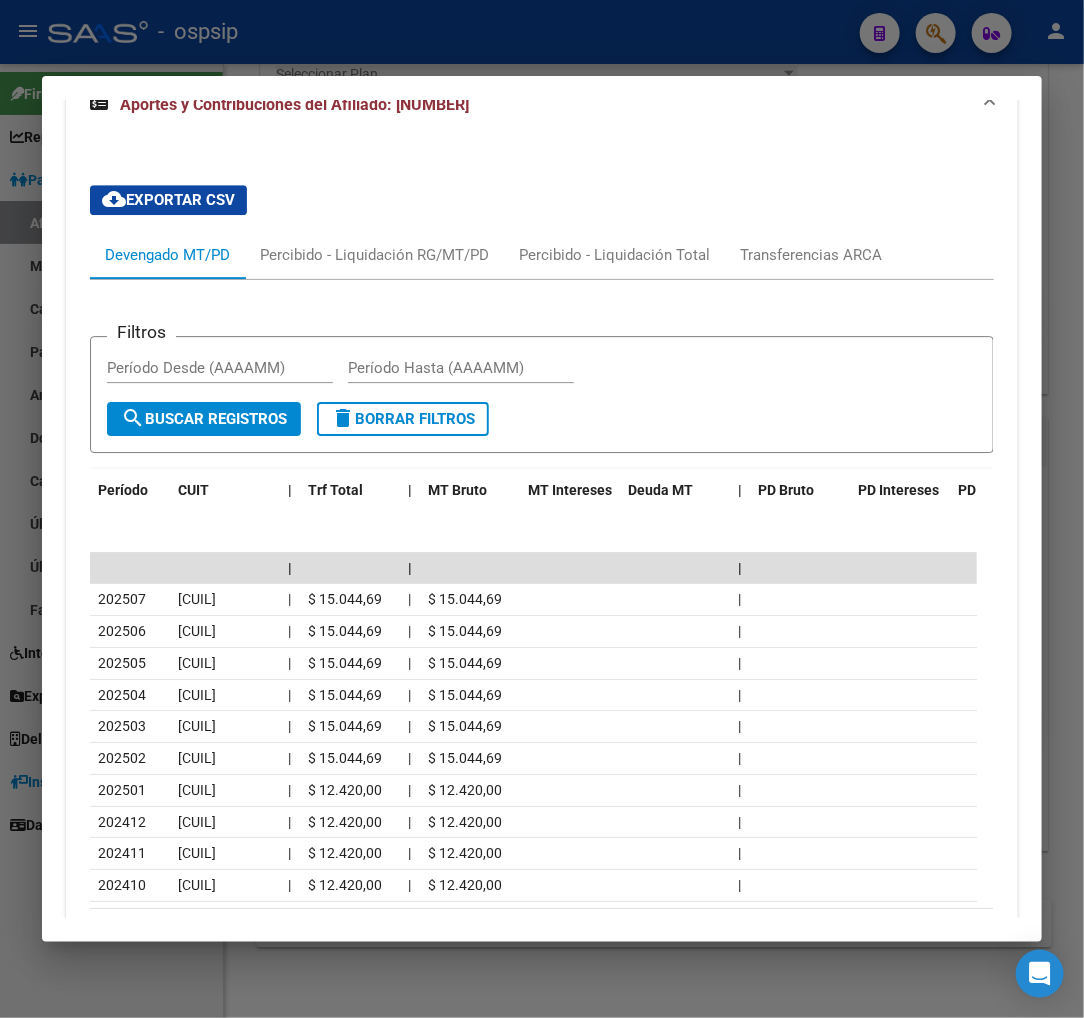 click at bounding box center (542, 509) 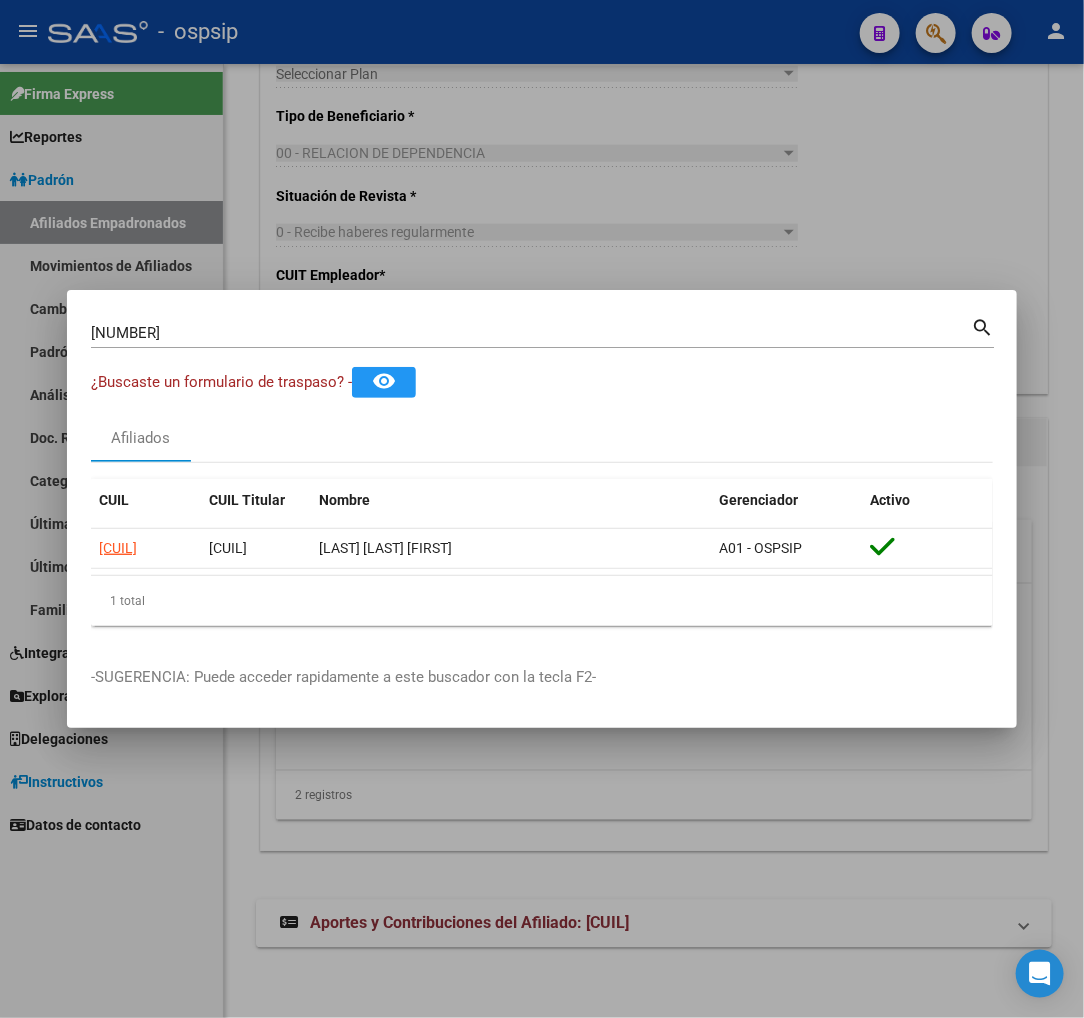 click on "[NUMBER]" at bounding box center (531, 333) 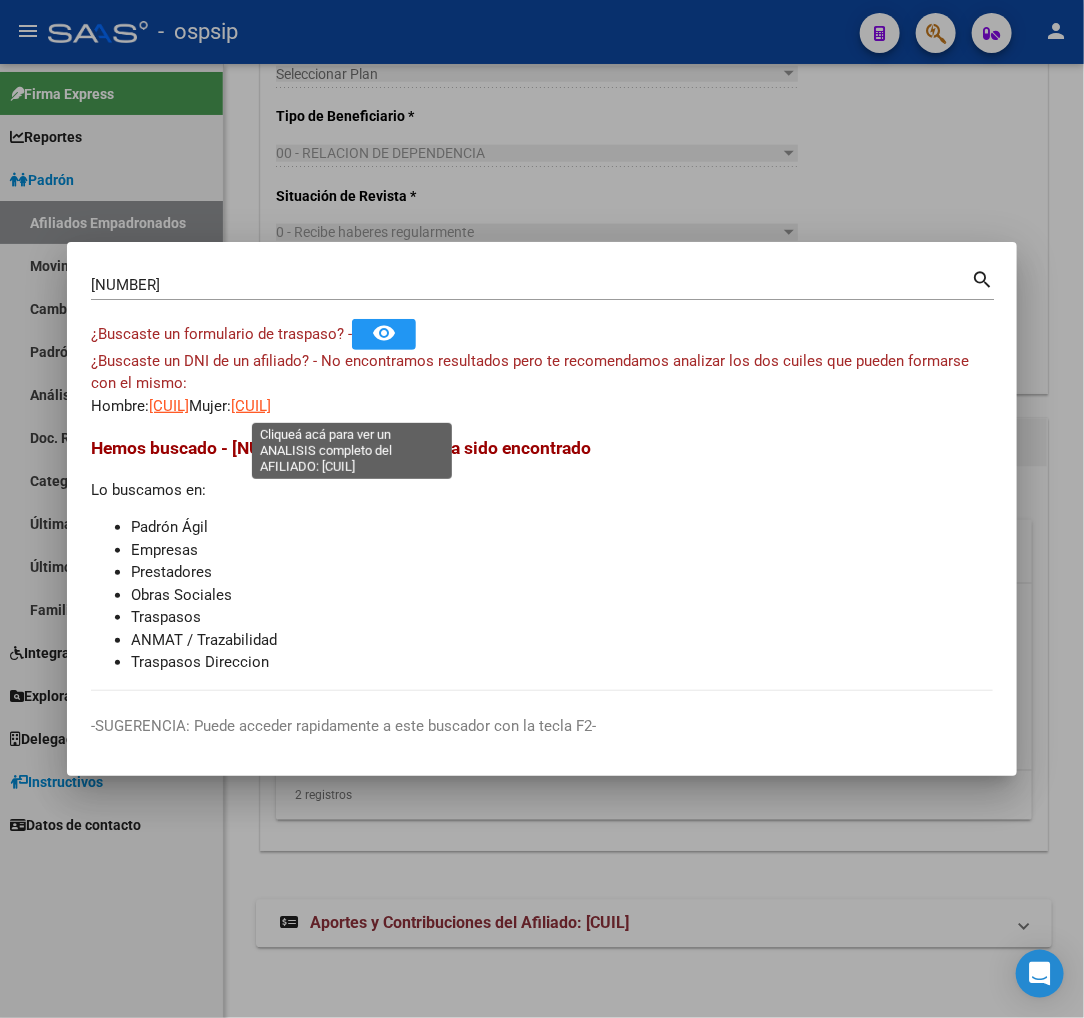 click on "[CUIL]" at bounding box center [251, 406] 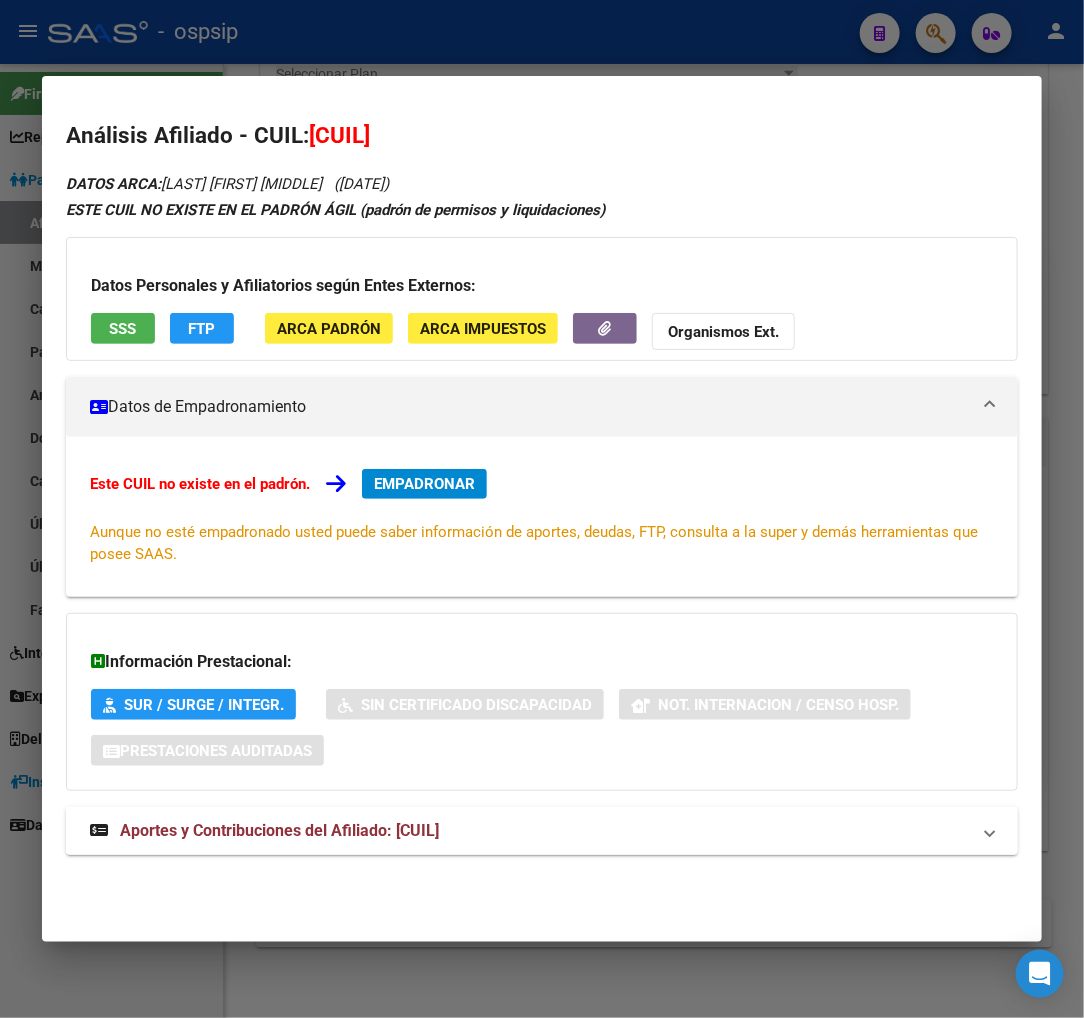 click on "Aportes y Contribuciones del Afiliado: [CUIL]" at bounding box center (279, 830) 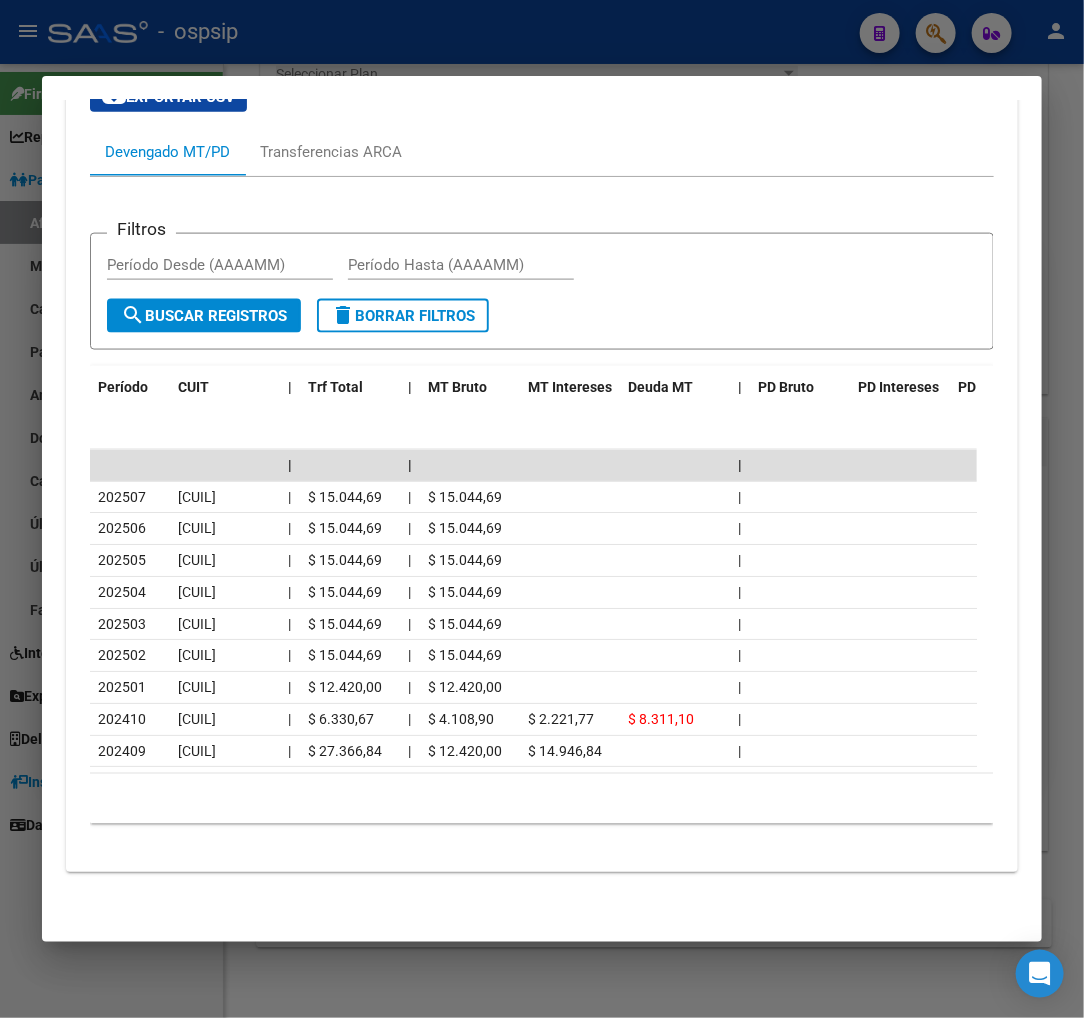scroll, scrollTop: 631, scrollLeft: 0, axis: vertical 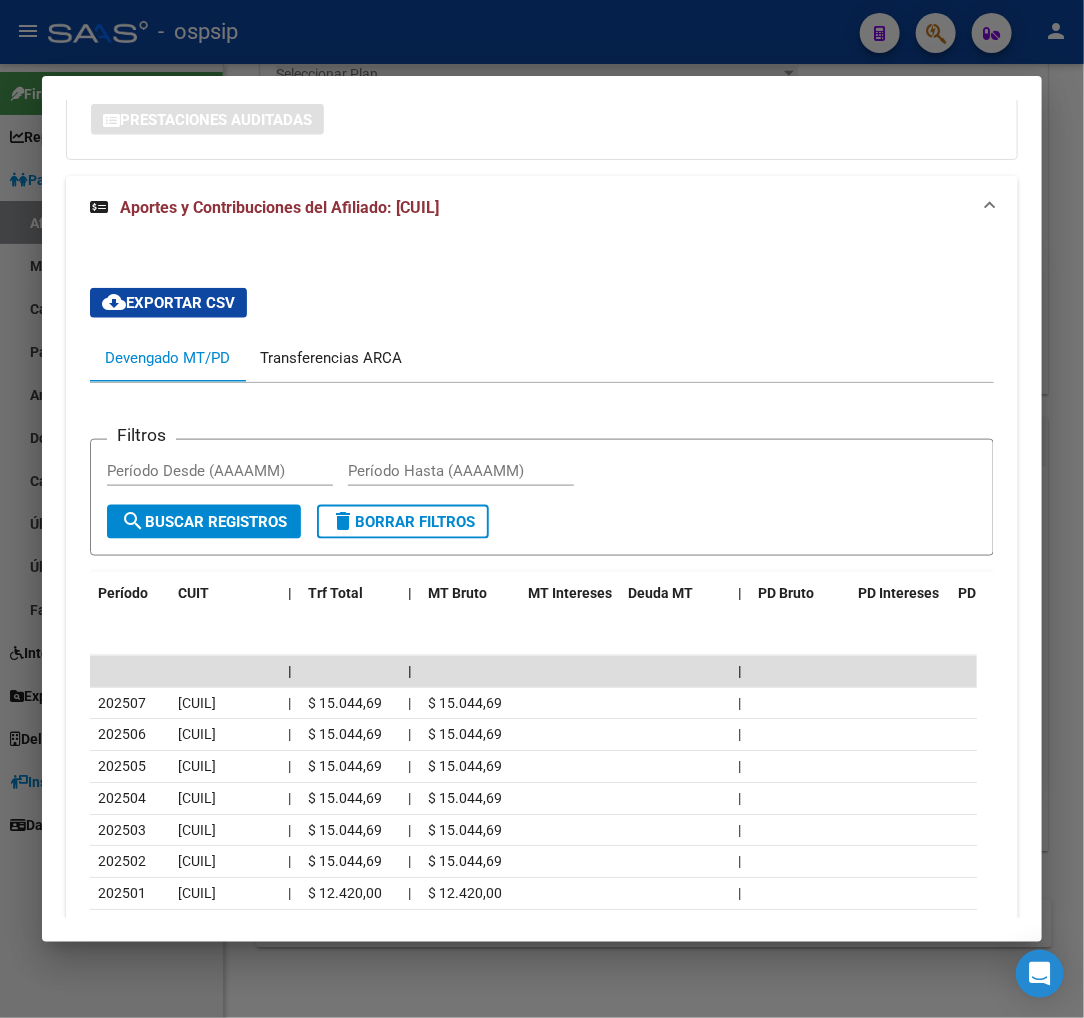 click on "Transferencias ARCA" at bounding box center [331, 358] 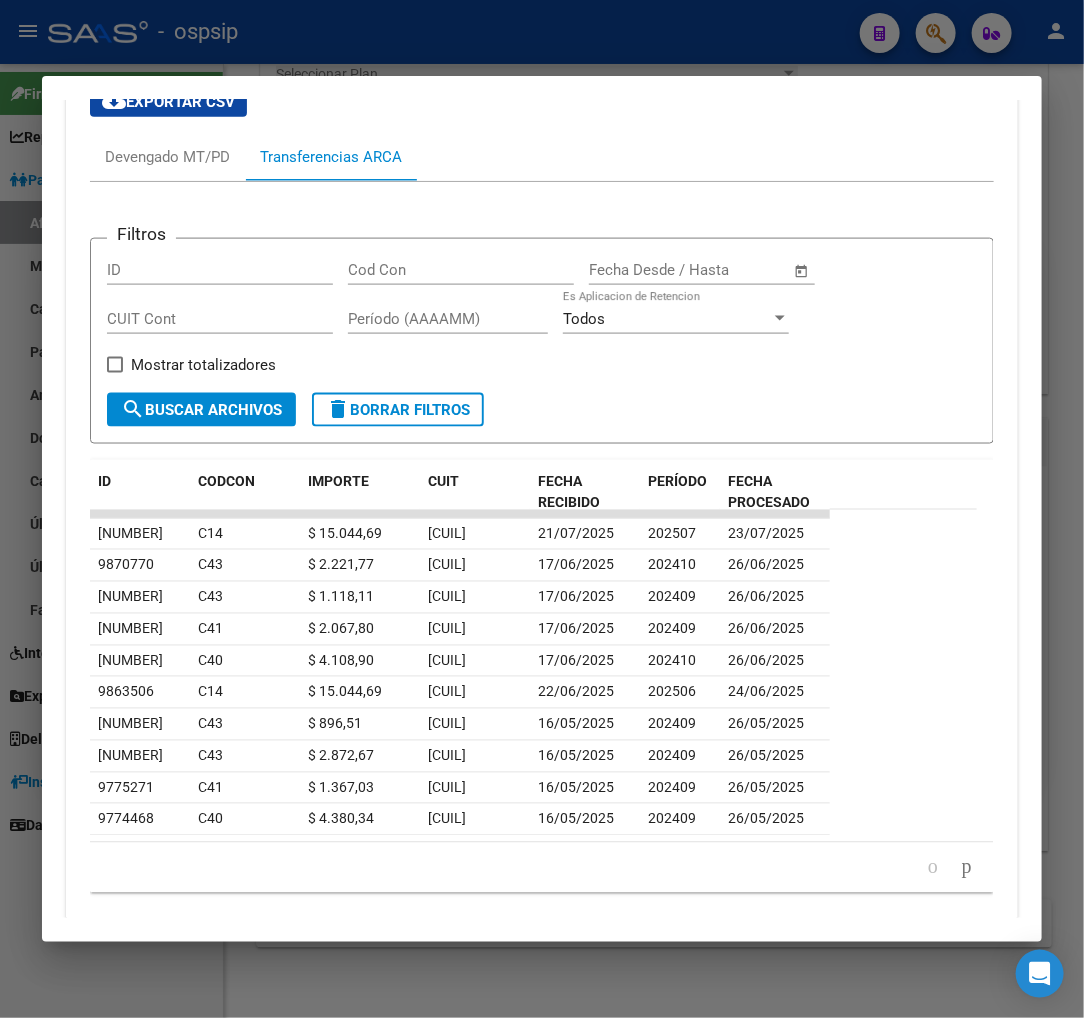 scroll, scrollTop: 900, scrollLeft: 0, axis: vertical 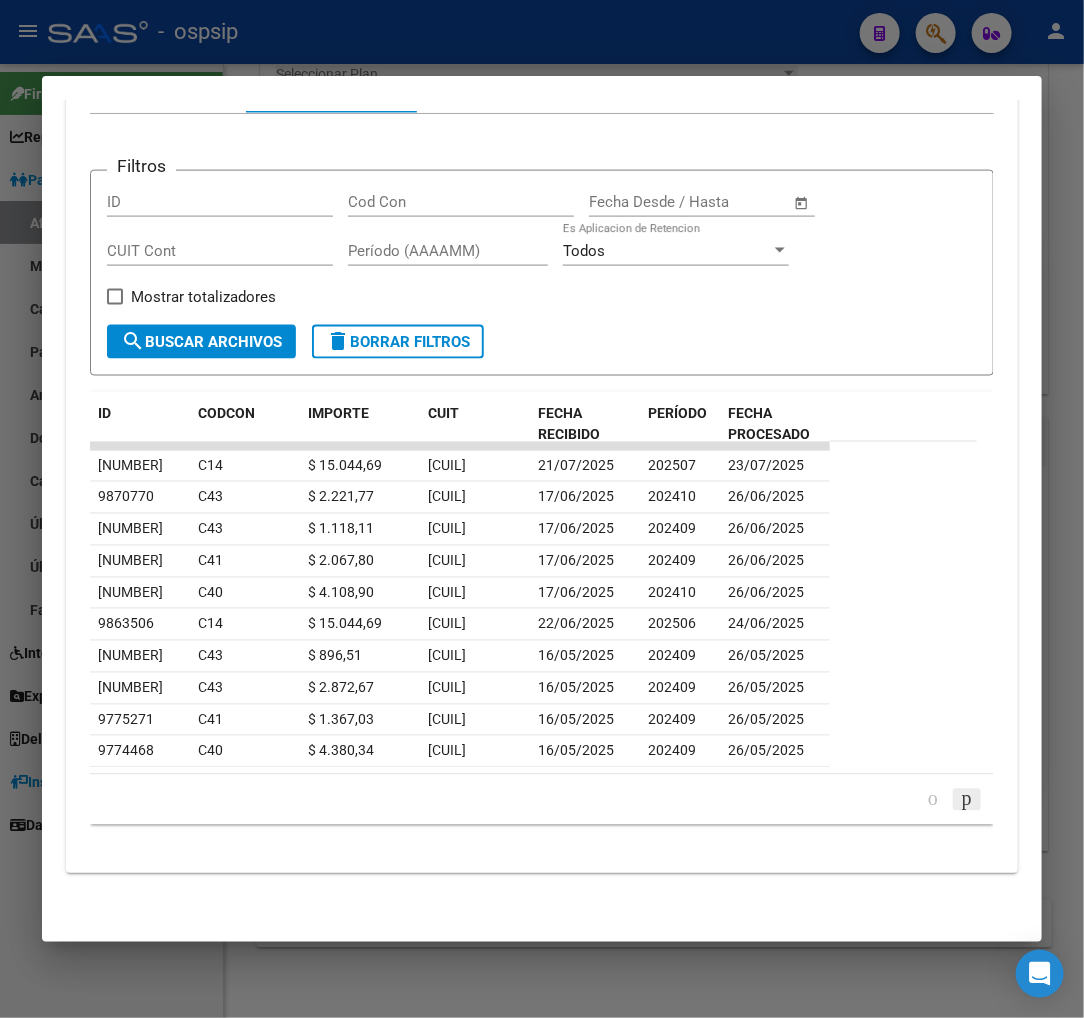 click 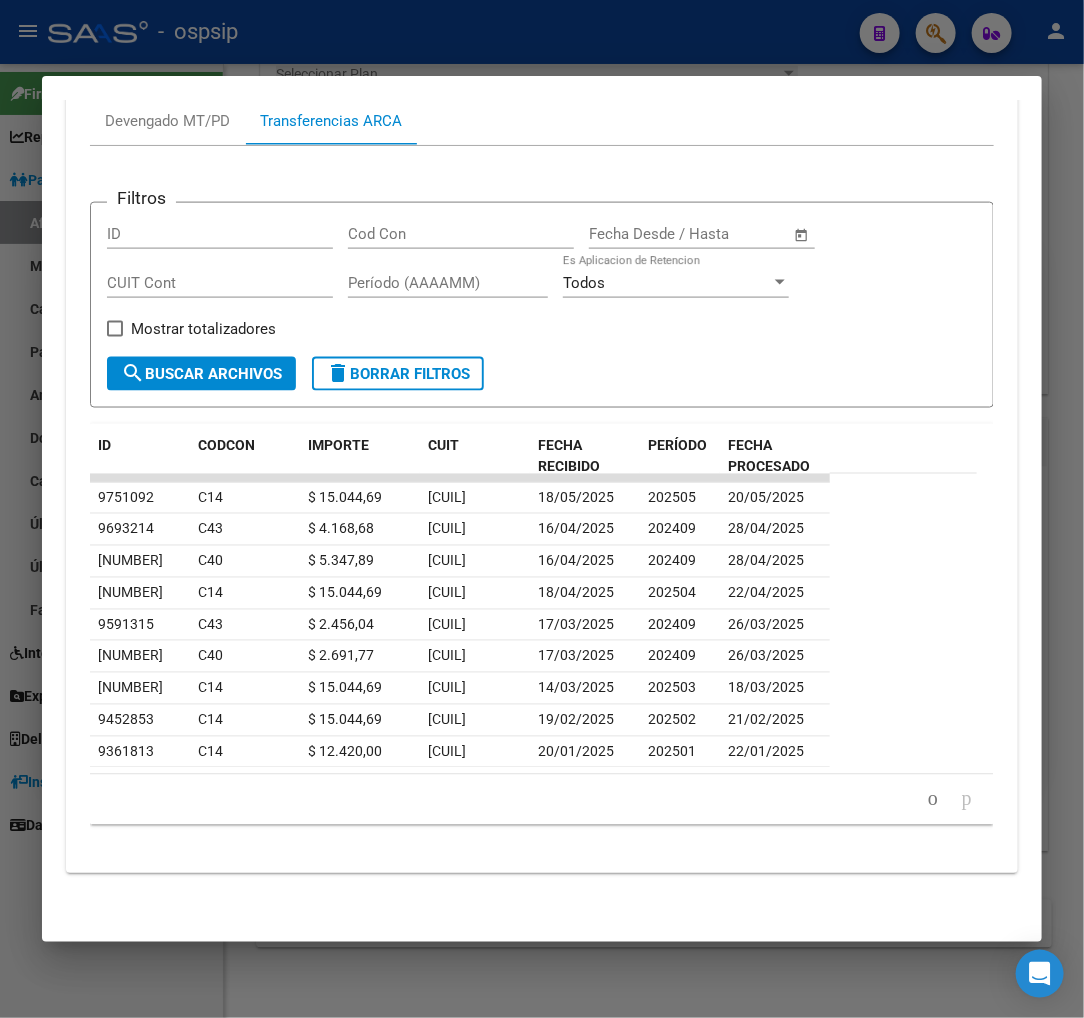 scroll, scrollTop: 867, scrollLeft: 0, axis: vertical 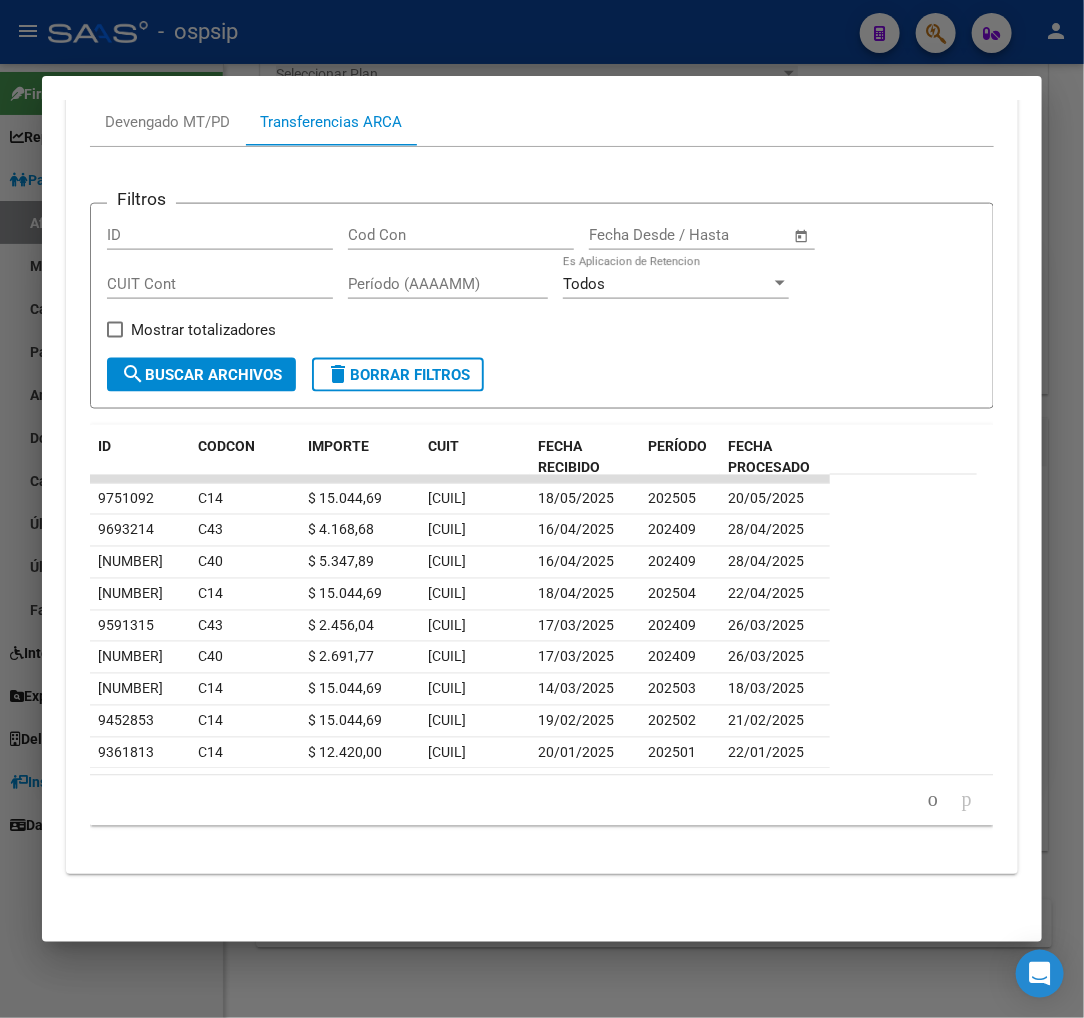 click 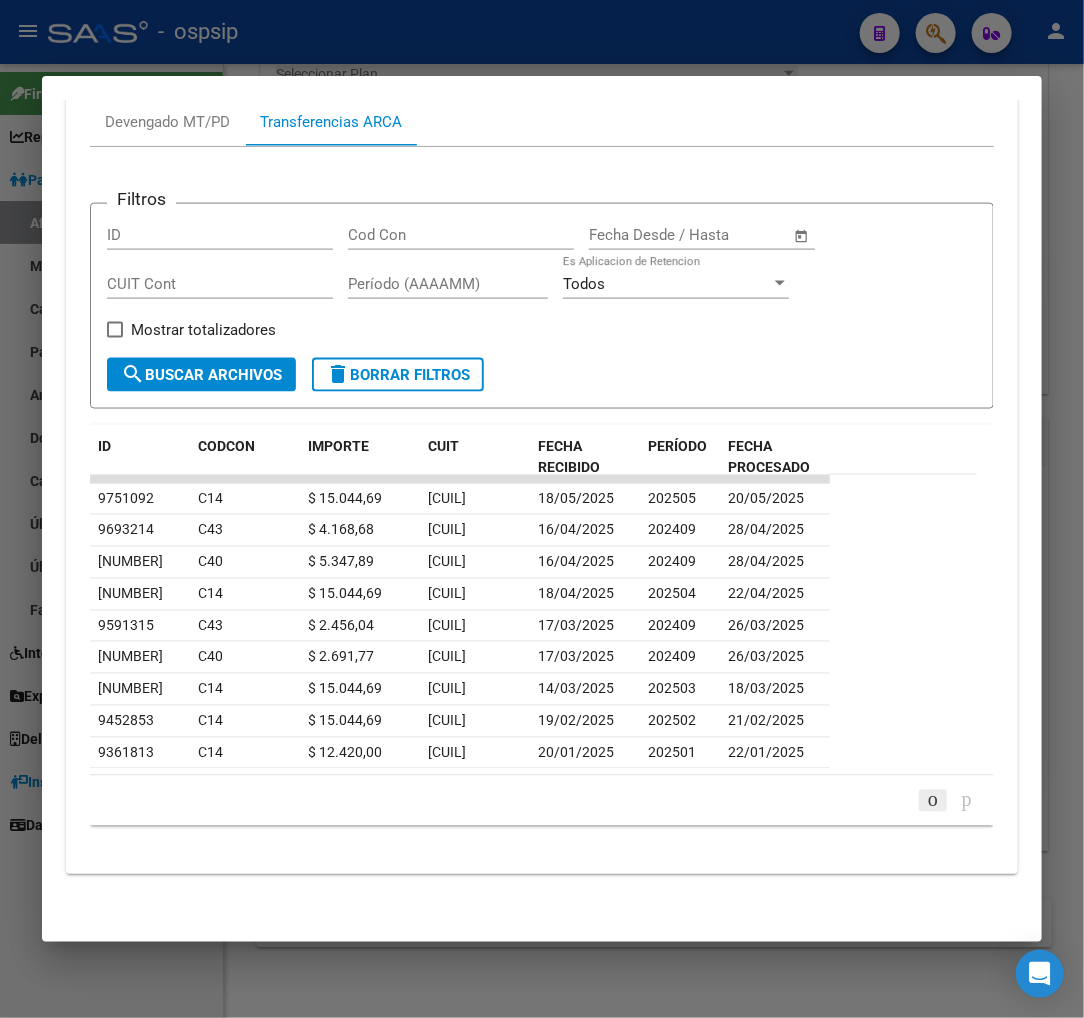 click 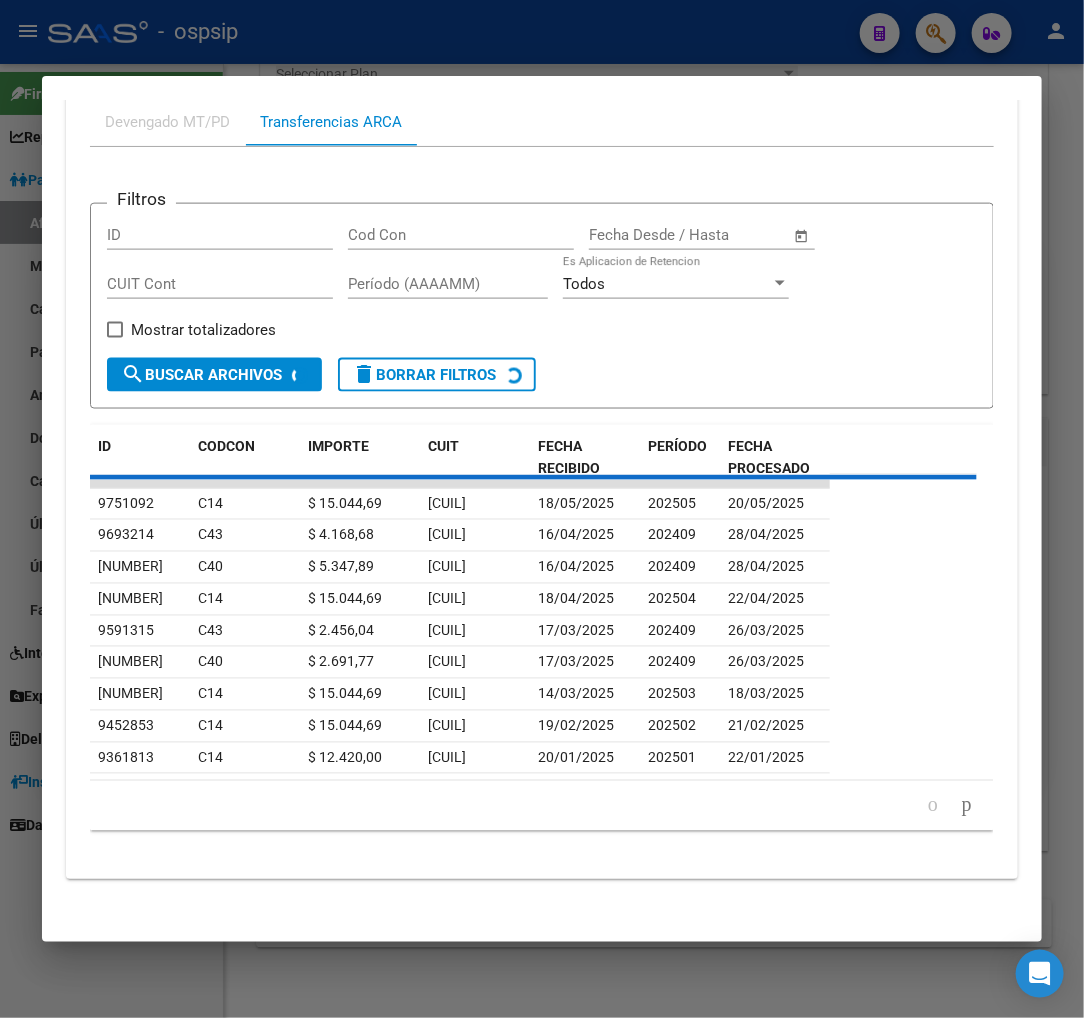 scroll, scrollTop: 867, scrollLeft: 0, axis: vertical 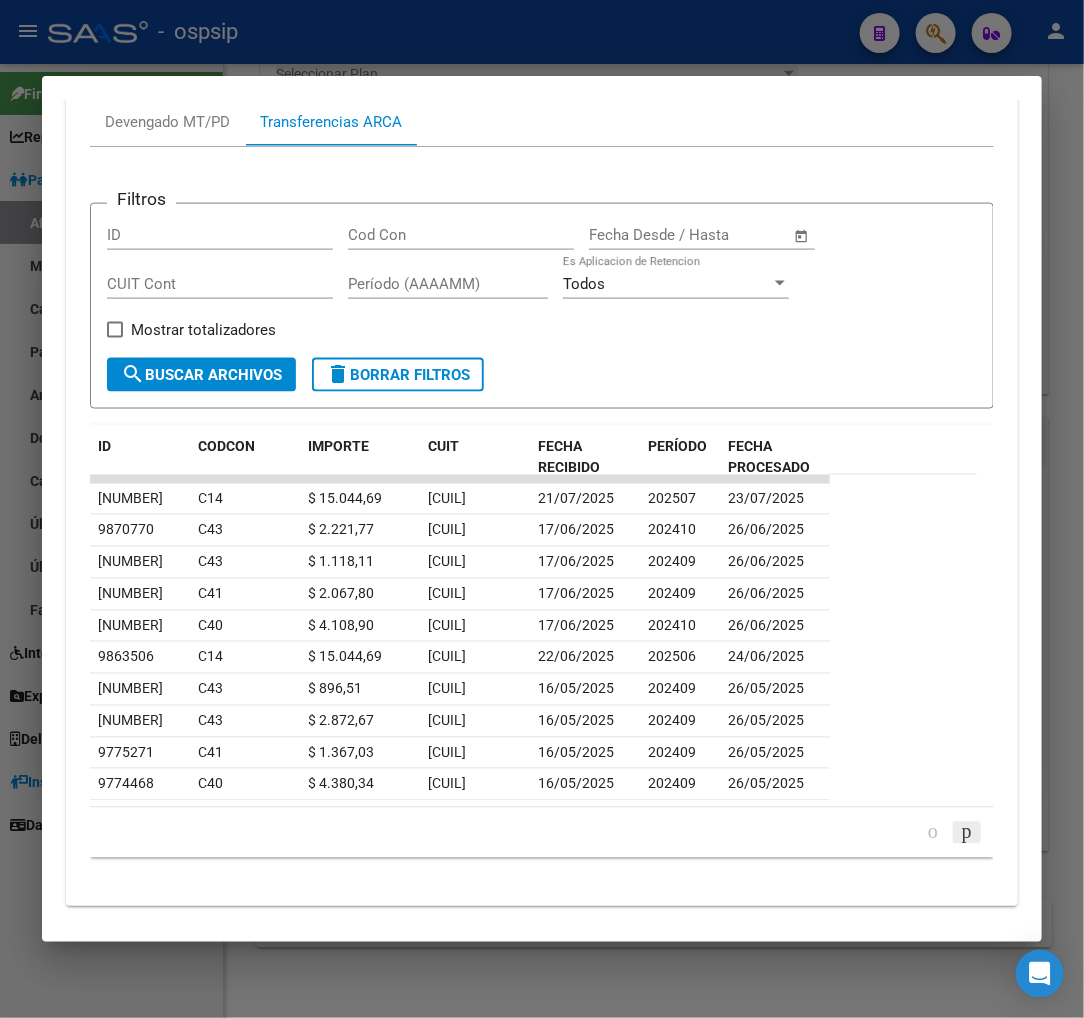 click 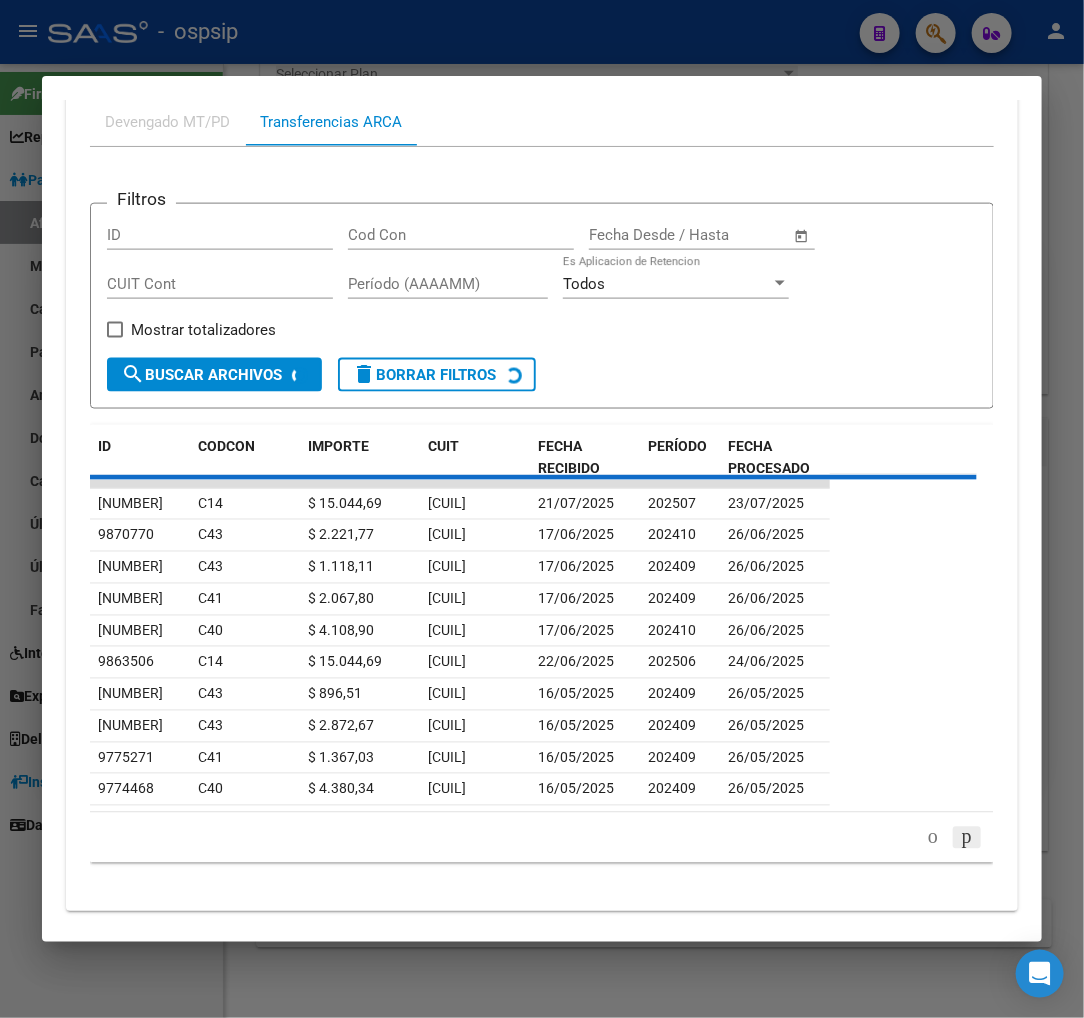 scroll, scrollTop: 867, scrollLeft: 0, axis: vertical 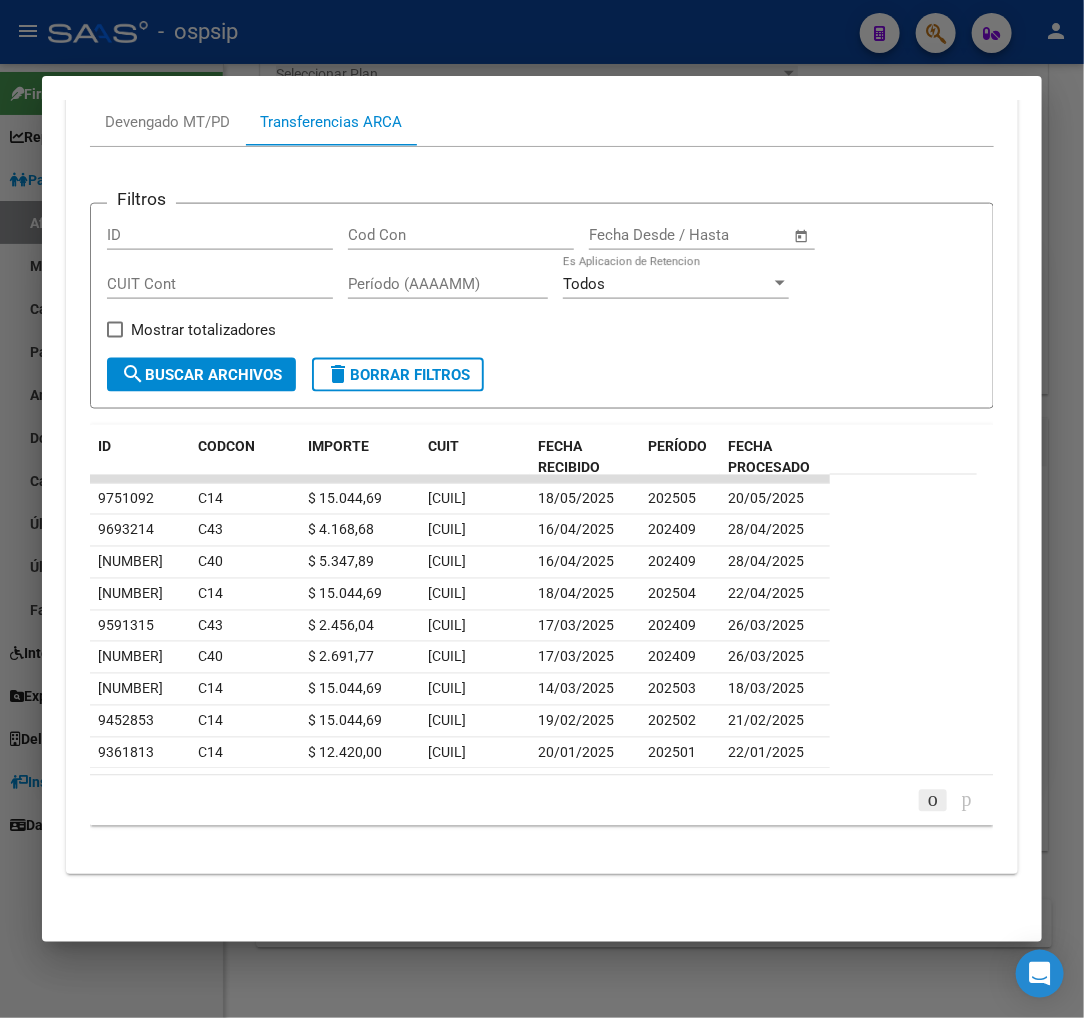 click 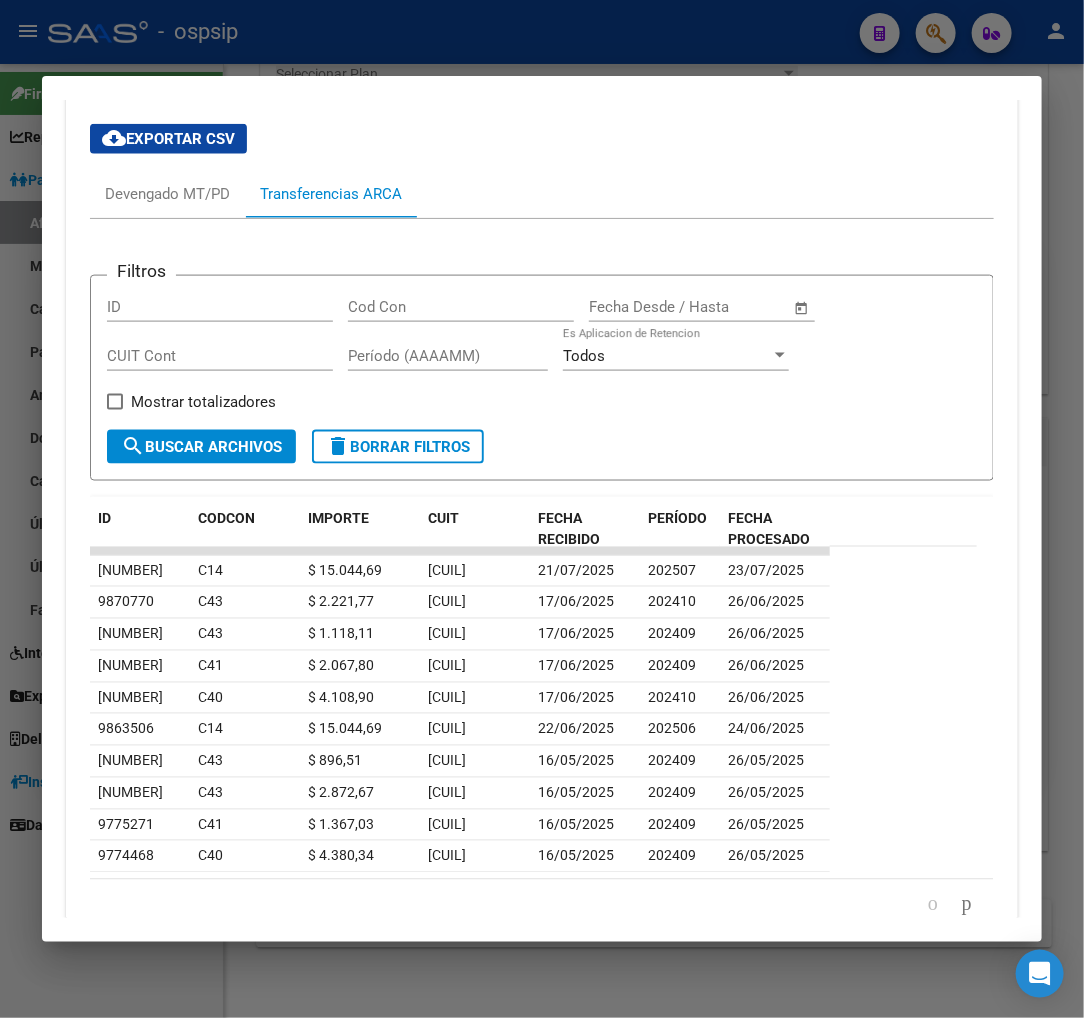 scroll, scrollTop: 756, scrollLeft: 0, axis: vertical 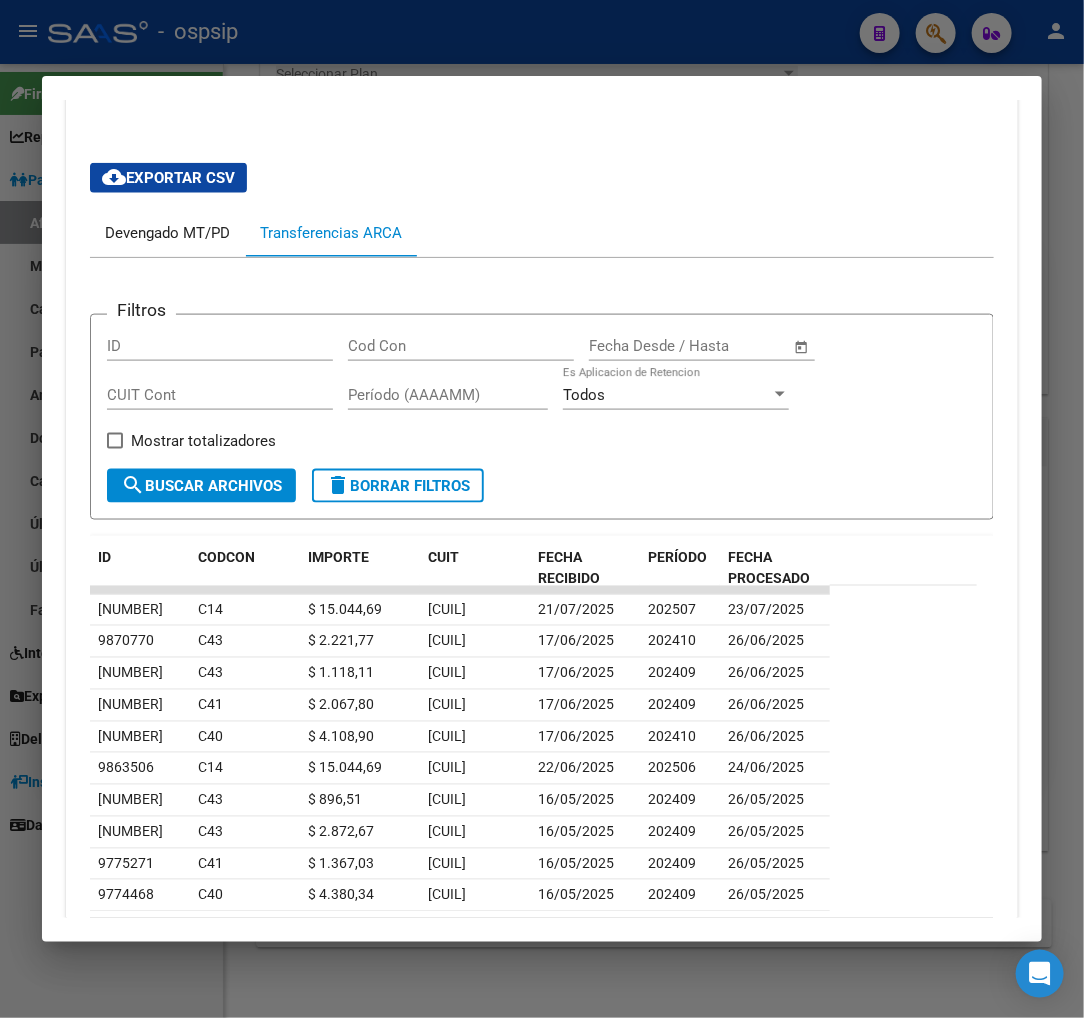 click on "Devengado MT/PD" at bounding box center (167, 233) 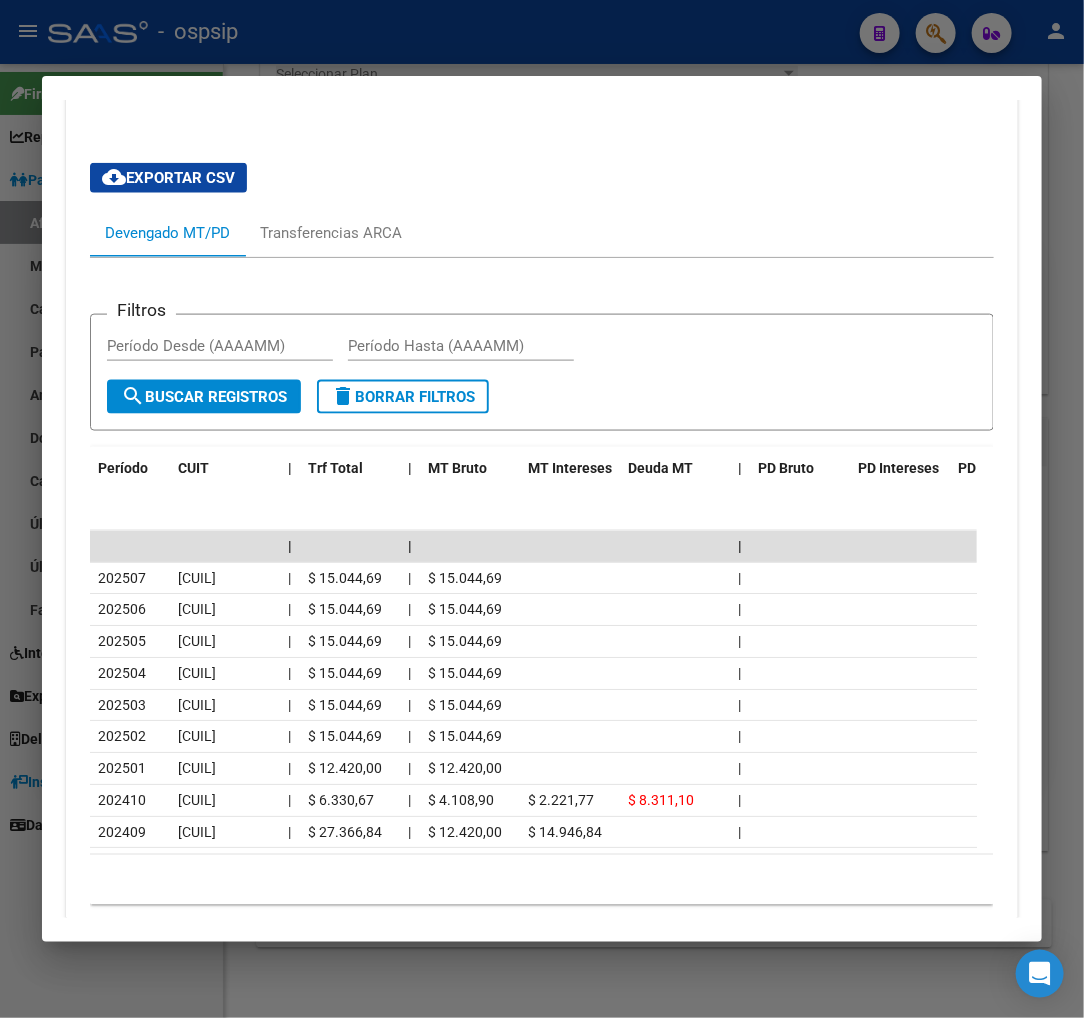 scroll, scrollTop: 853, scrollLeft: 0, axis: vertical 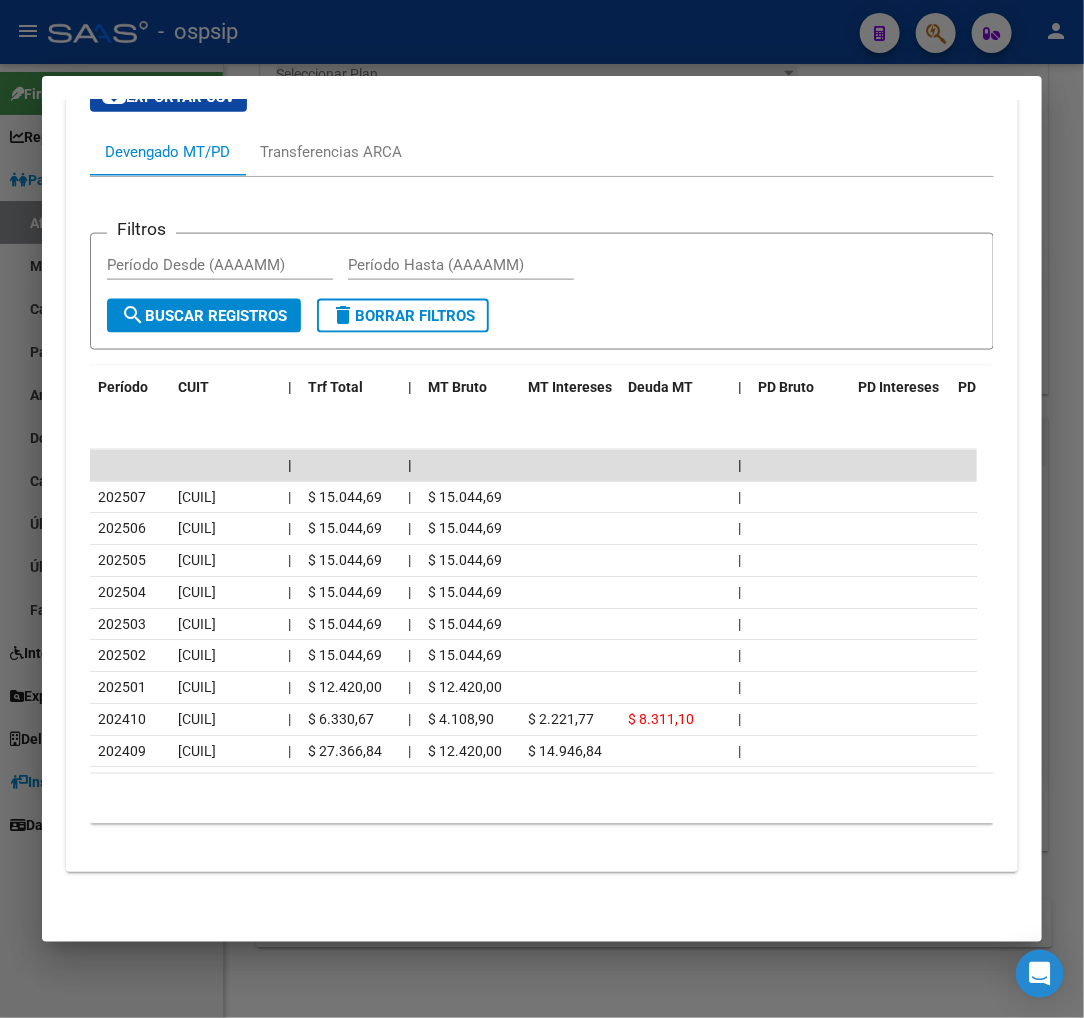 click on "| | | [NUMBER] [CUIL] | $ 15.044,69 | $ 15.044,69 | [NUMBER] [CUIL] | $ 15.044,69 | $ 15.044,69 | [NUMBER] [CUIL] | $ 15.044,69 | $ 15.044,69 | [NUMBER] [CUIL] | $ 15.044,69 | $ 15.044,69 | [NUMBER] [CUIL] | $ 12.420,00 | $ 12.420,00 | [NUMBER] [CUIL] | $ 6.330,67 | $ 4.108,90 $ 2.221,77 $ 8.311,10 | [NUMBER] [CUIL] | $ 27.366,84 | $ 12.420,00 $ 14.946,84 |" 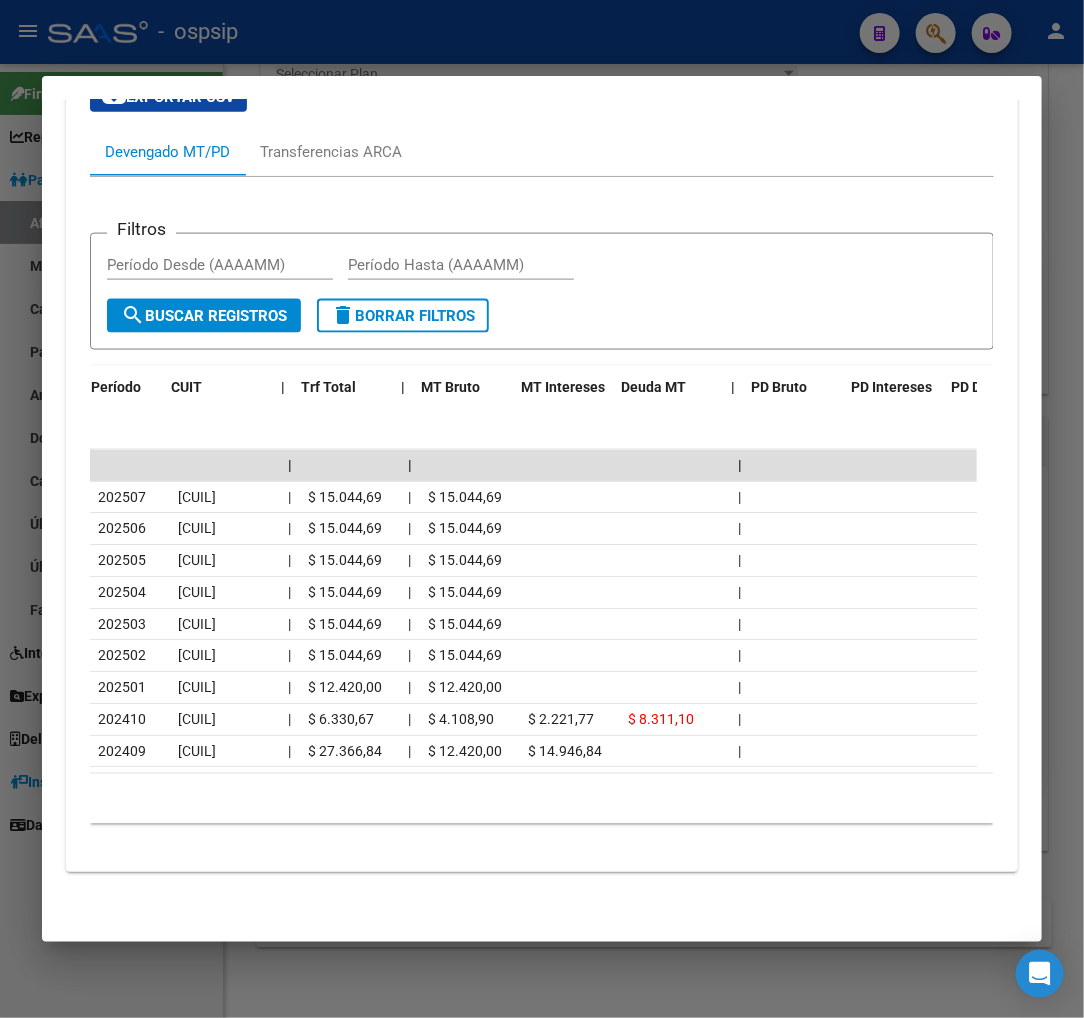 scroll, scrollTop: 0, scrollLeft: 44, axis: horizontal 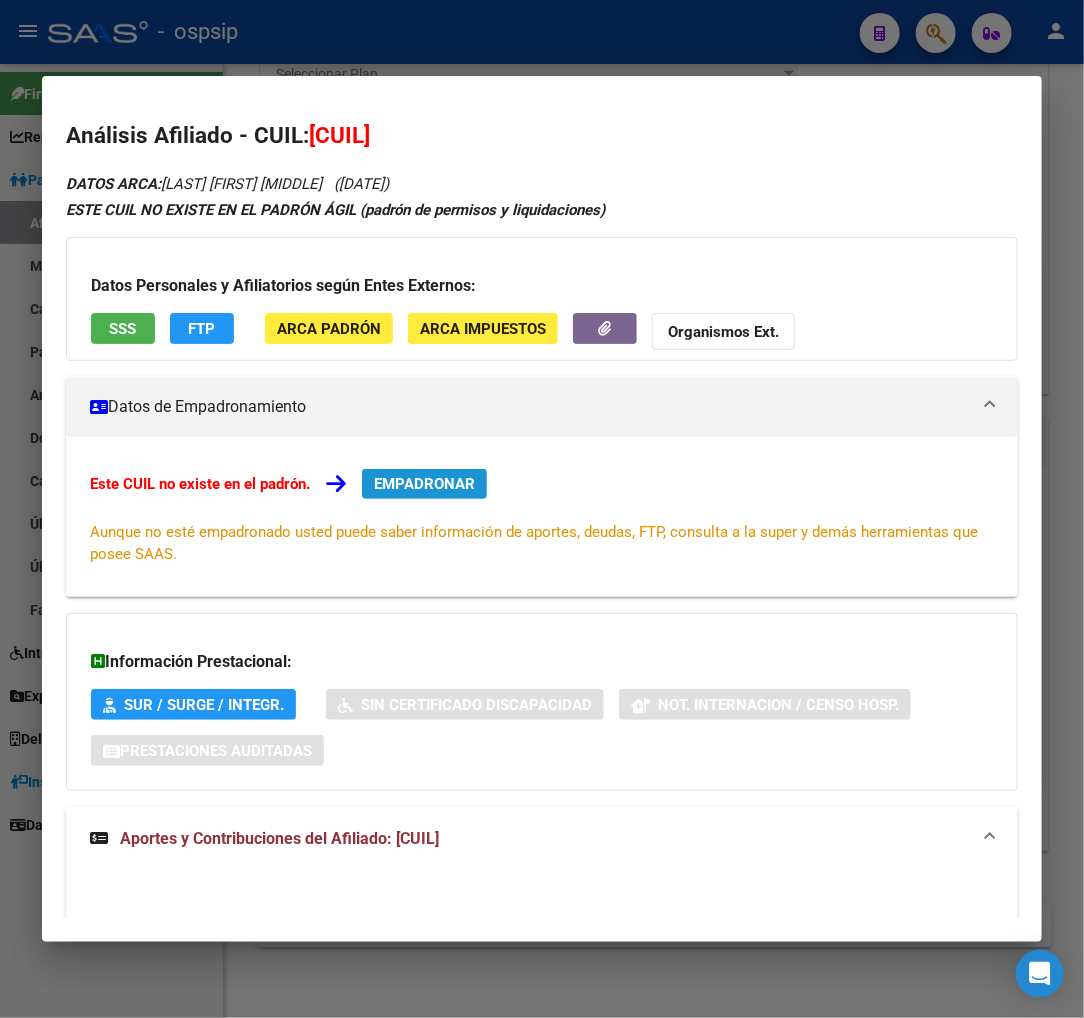 click on "EMPADRONAR" at bounding box center [424, 484] 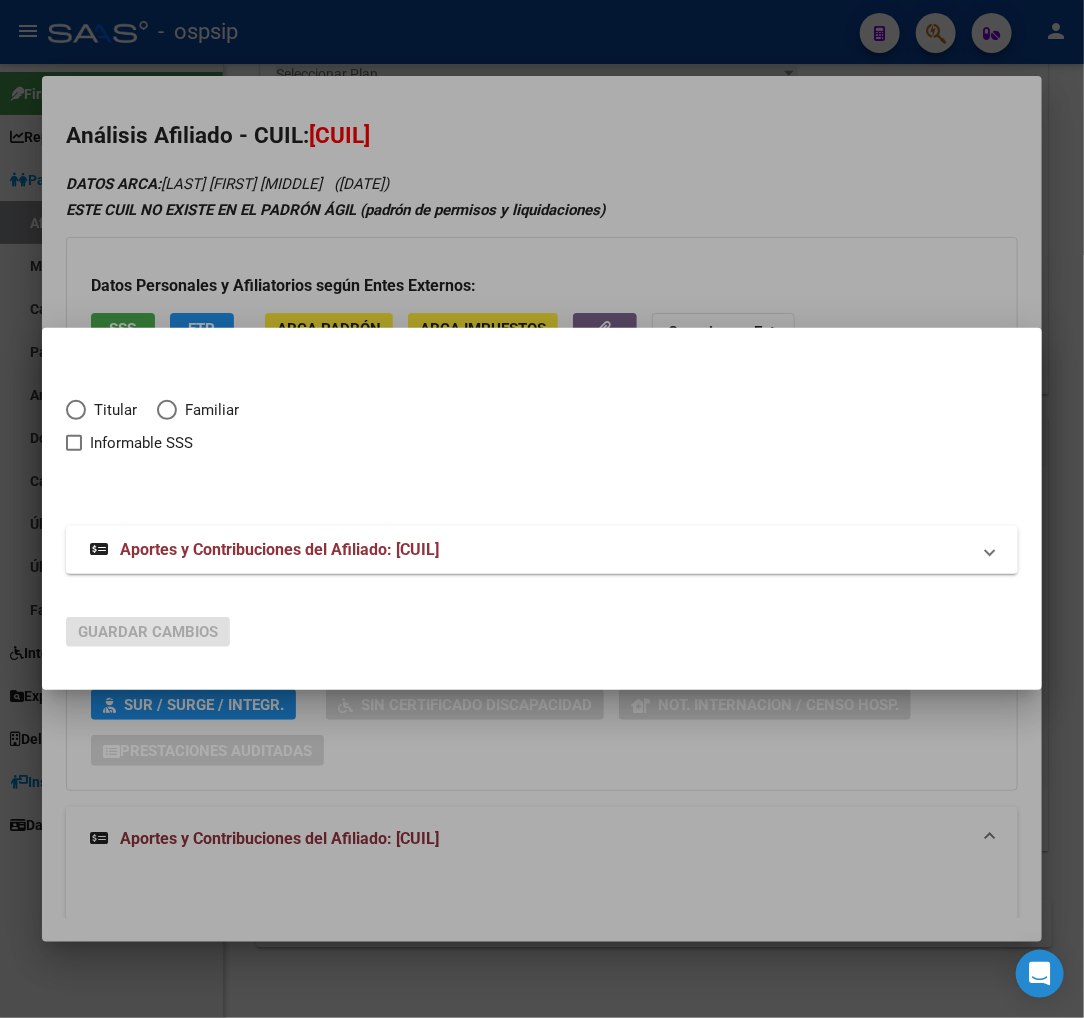click at bounding box center (76, 410) 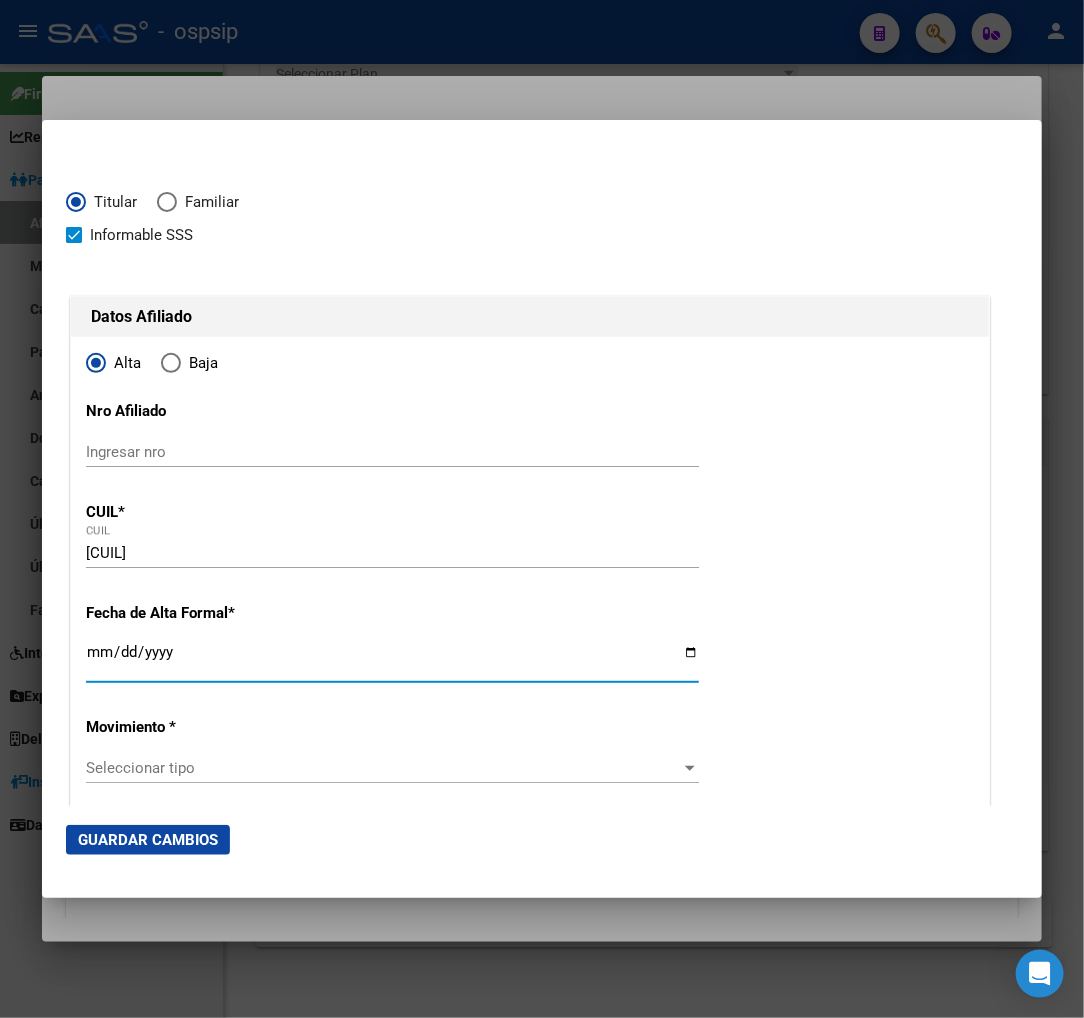 click on "Ingresar fecha" at bounding box center [392, 660] 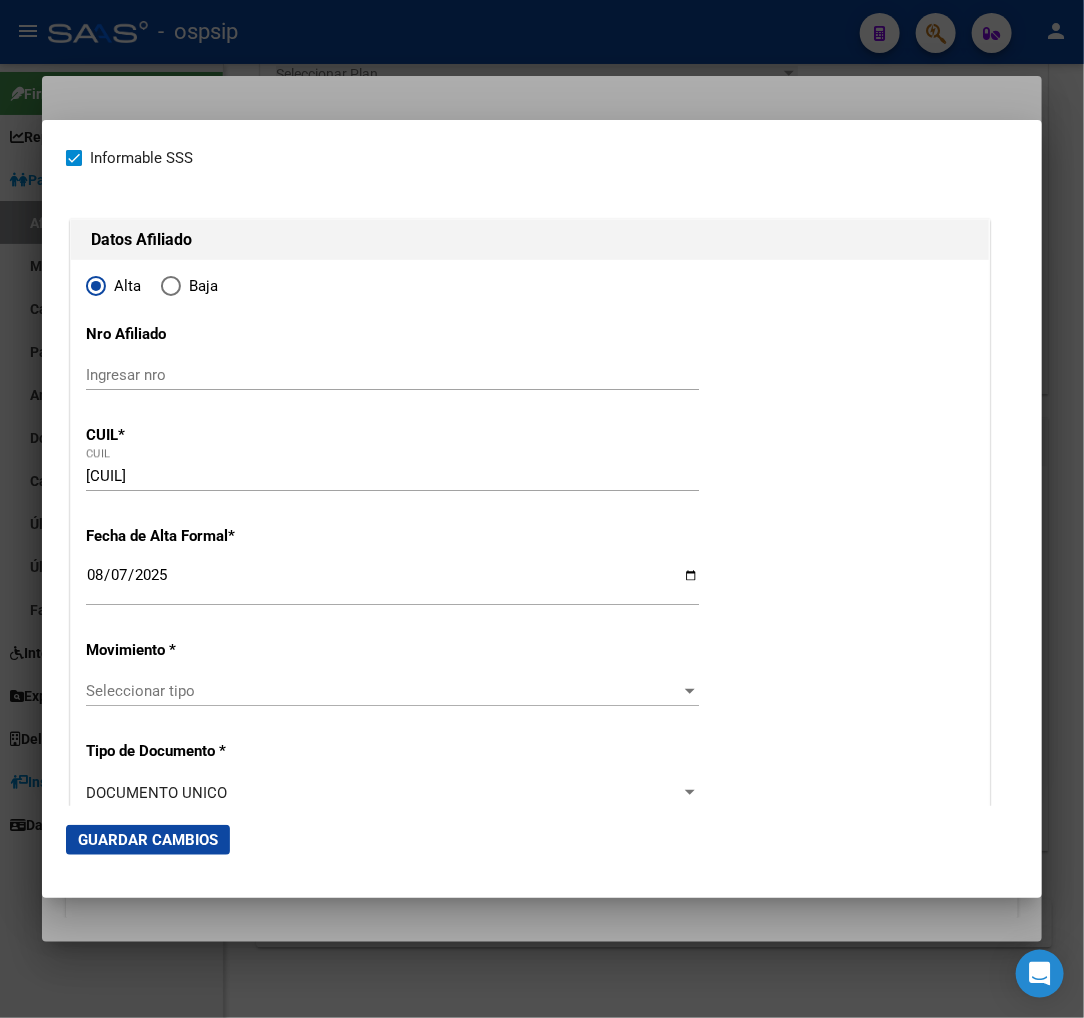 scroll, scrollTop: 111, scrollLeft: 0, axis: vertical 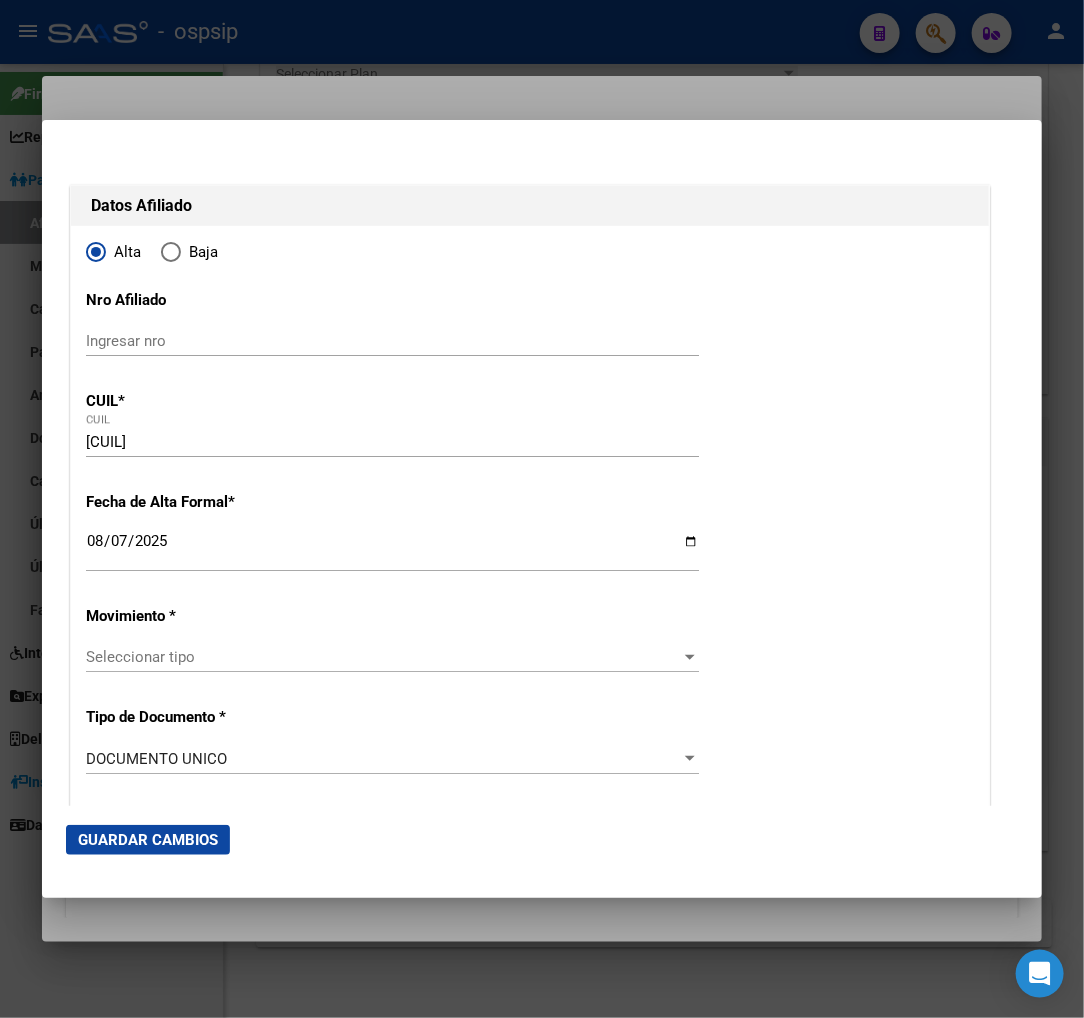 click on "Seleccionar tipo" at bounding box center (383, 657) 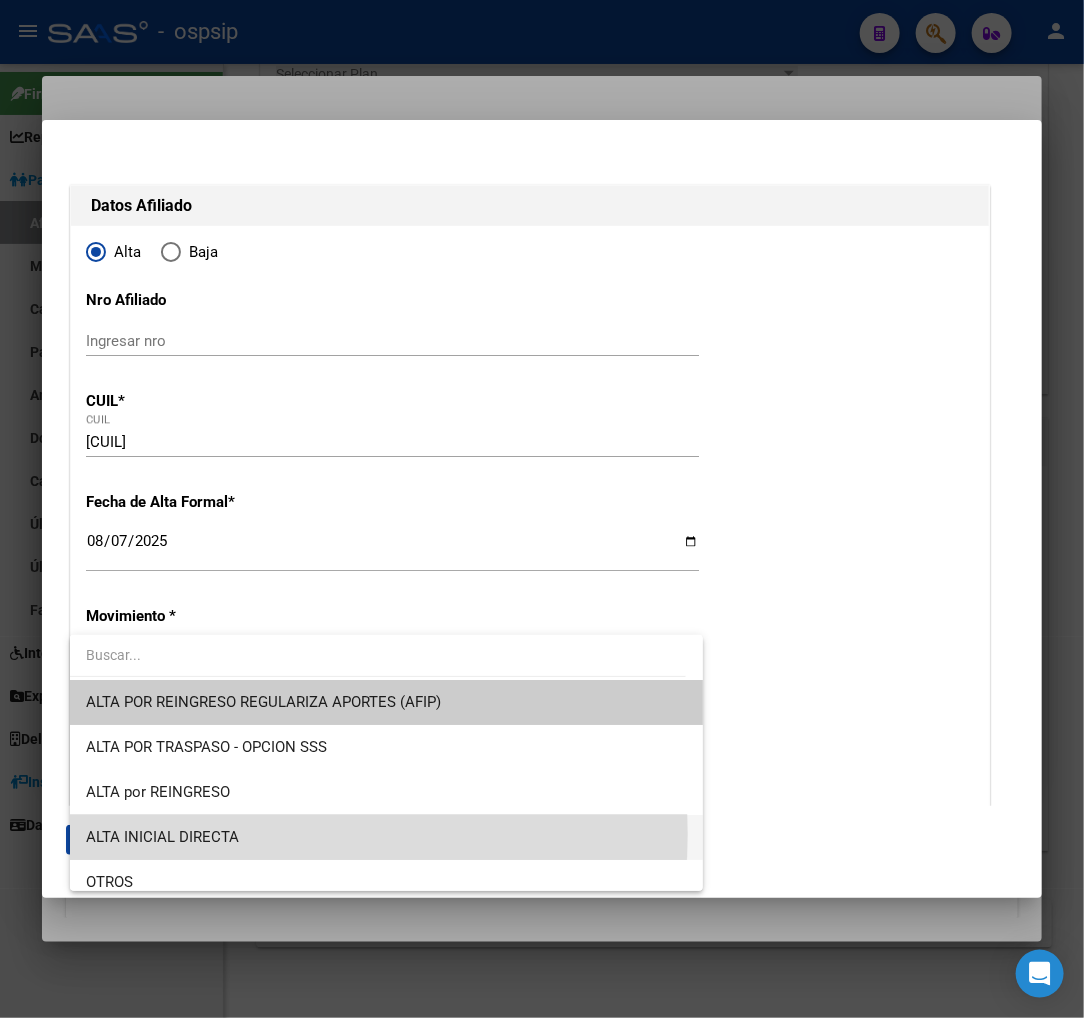 click on "ALTA INICIAL DIRECTA" at bounding box center [386, 837] 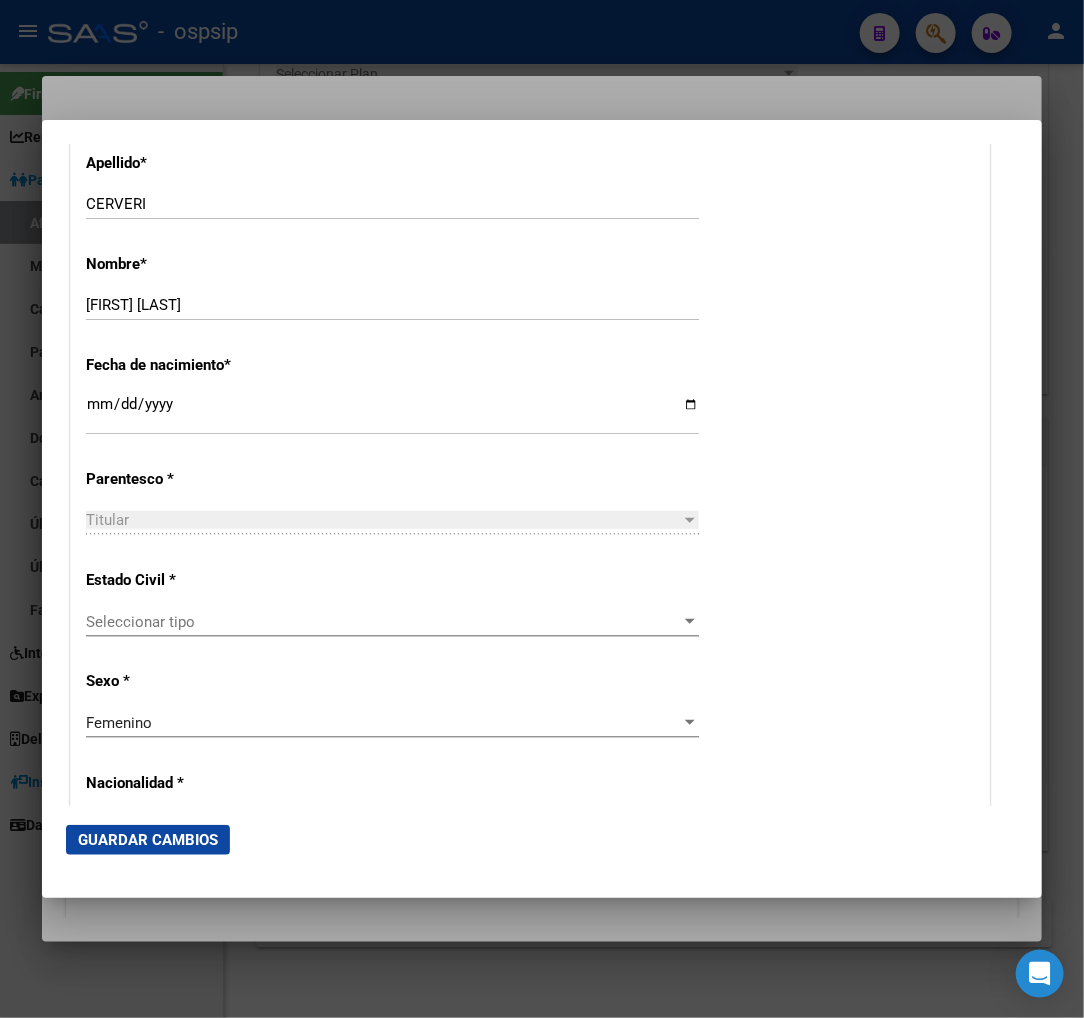 scroll, scrollTop: 888, scrollLeft: 0, axis: vertical 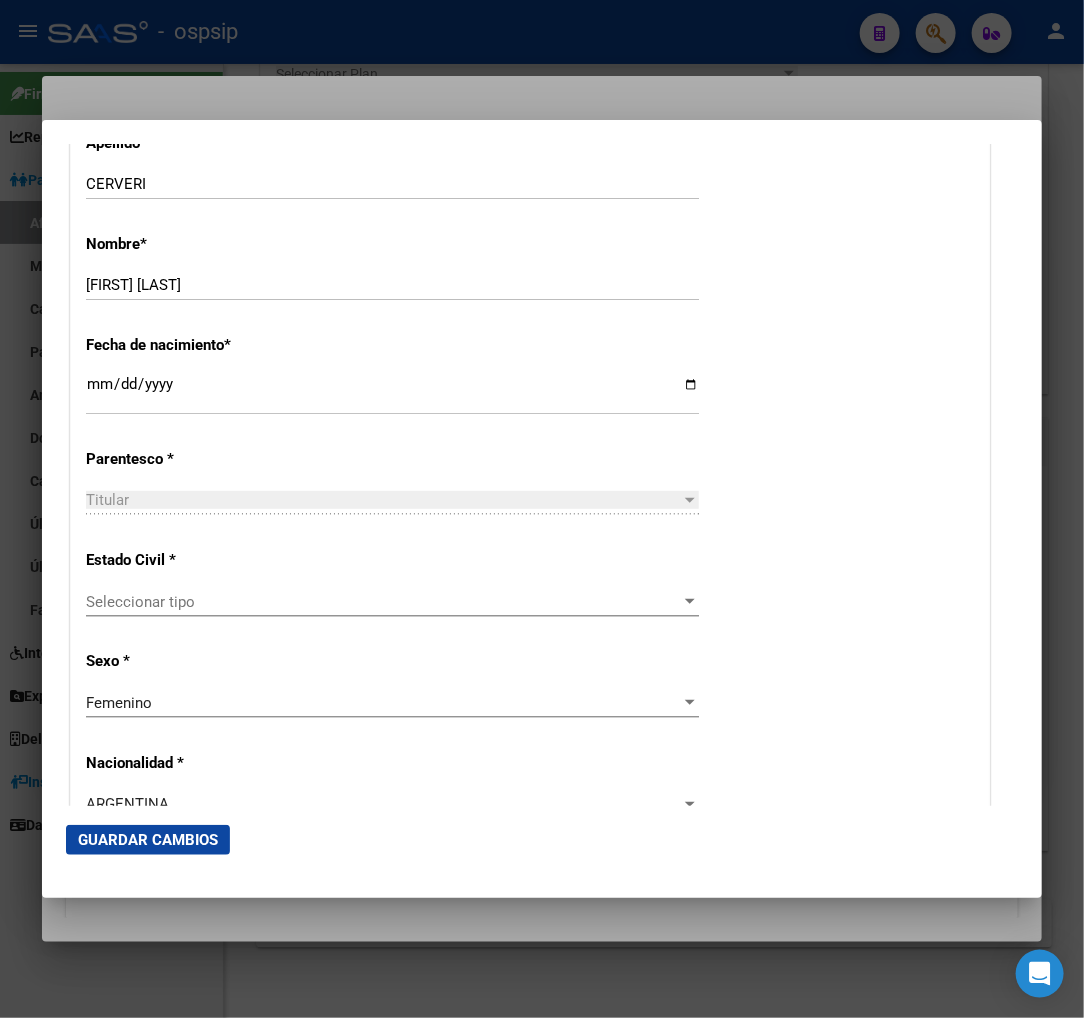 click on "Seleccionar tipo" at bounding box center (383, 602) 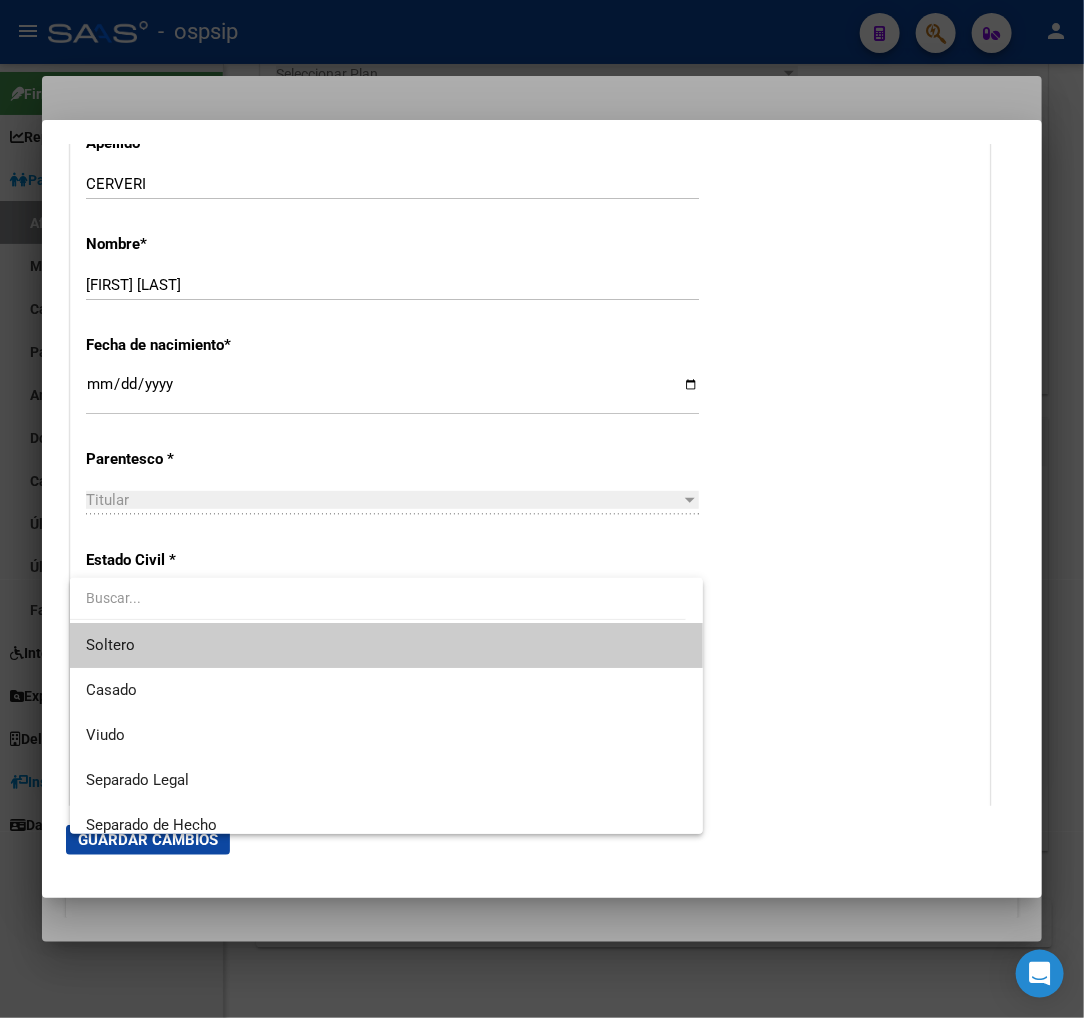 click on "Soltero" at bounding box center [386, 645] 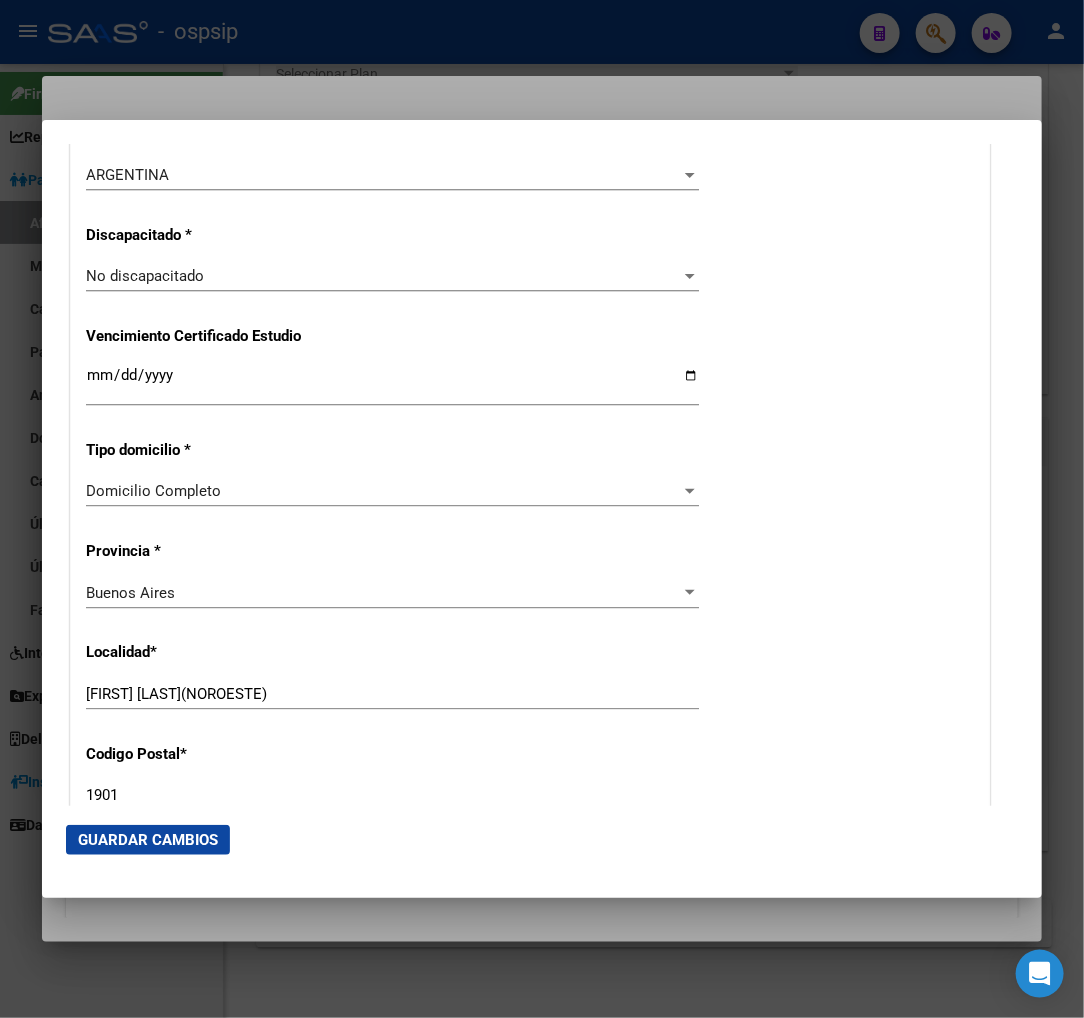 scroll, scrollTop: 1555, scrollLeft: 0, axis: vertical 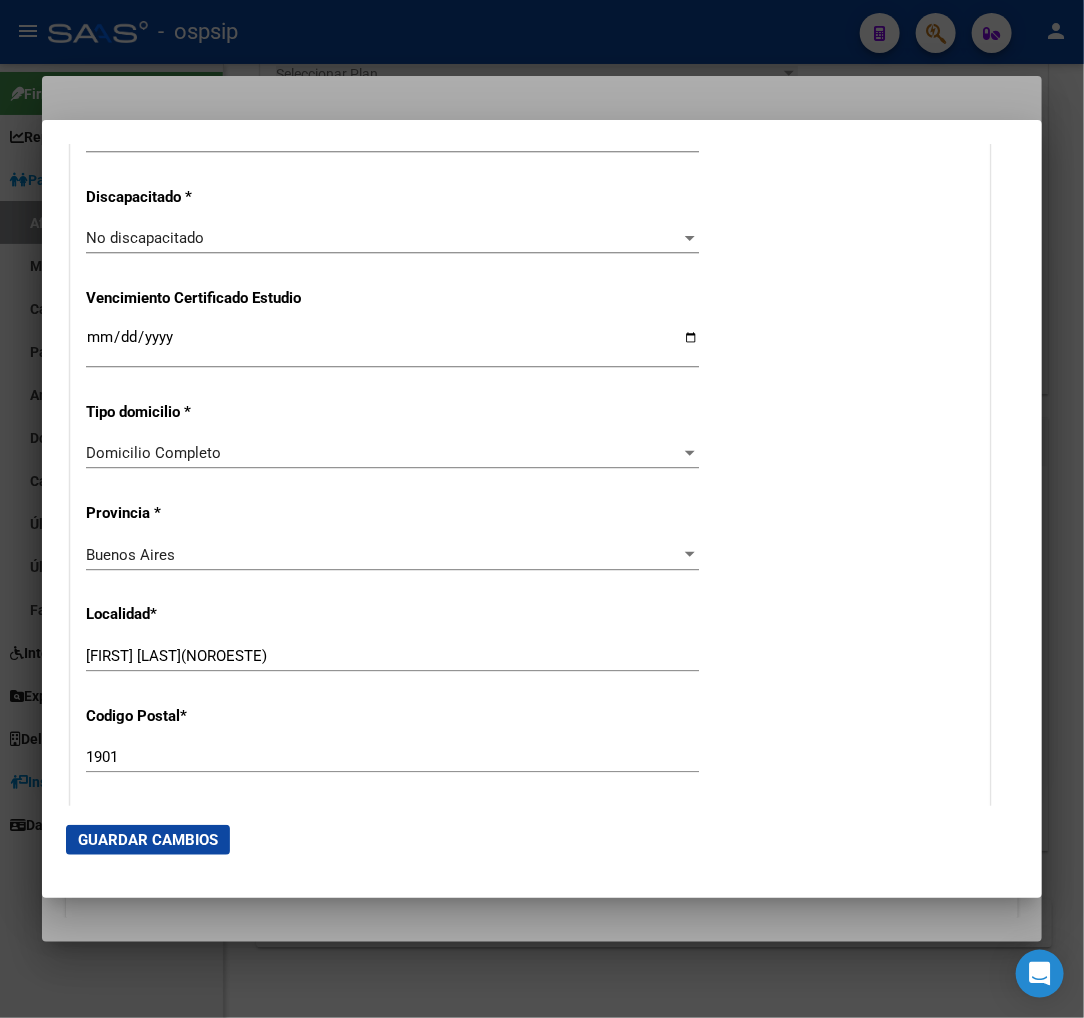 click on "[FIRST] [LAST](NOROESTE)" at bounding box center [392, 656] 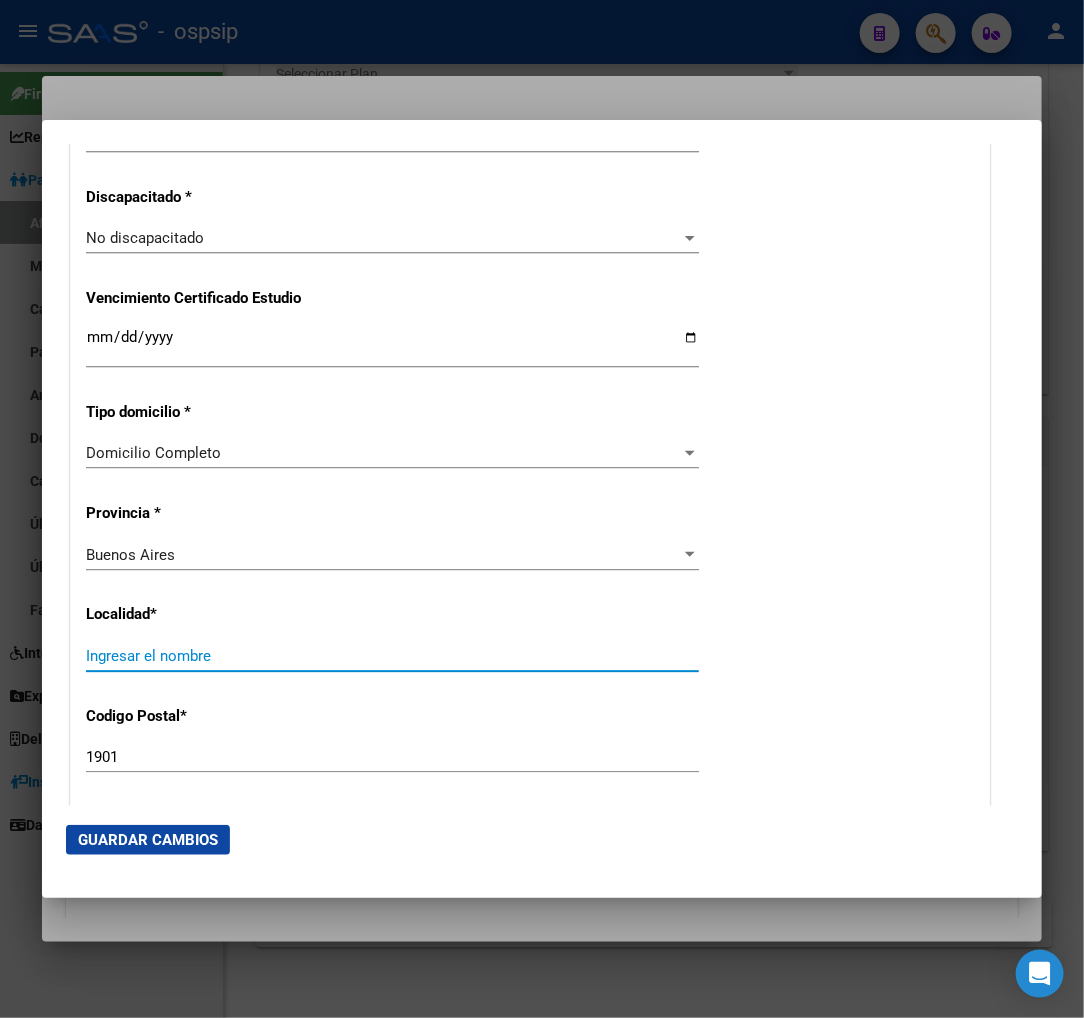 click on "Buenos Aires" at bounding box center [383, 555] 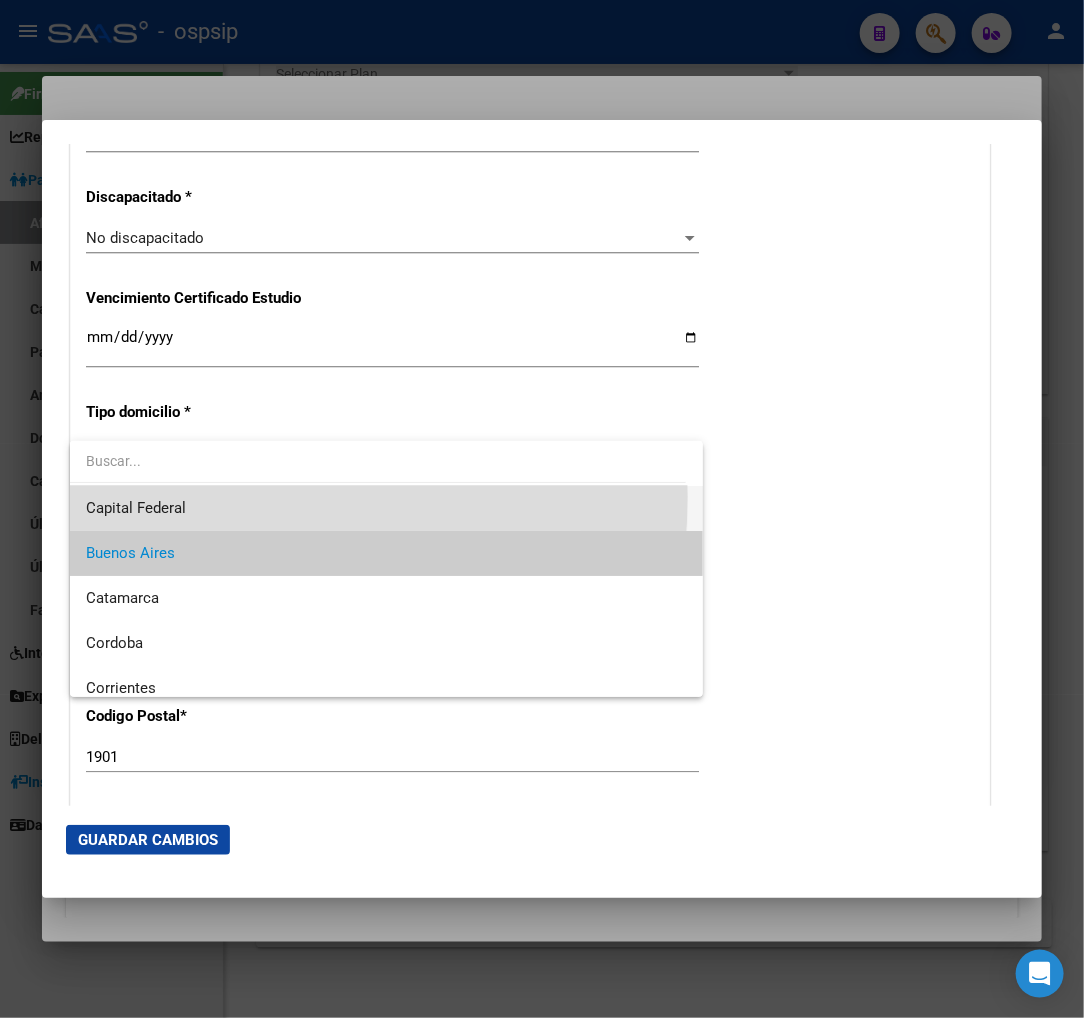 click on "Capital Federal" at bounding box center (386, 508) 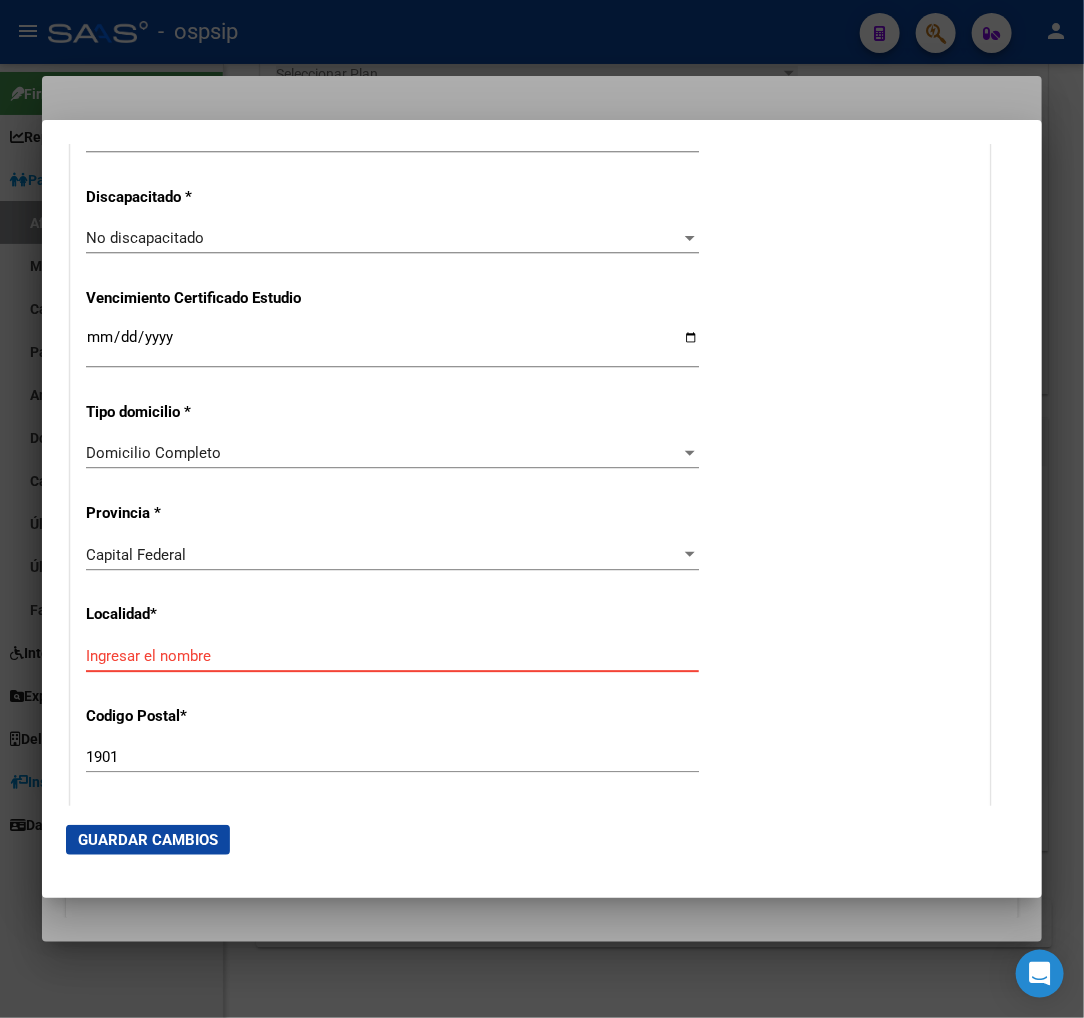 click on "Ingresar el nombre" at bounding box center [392, 656] 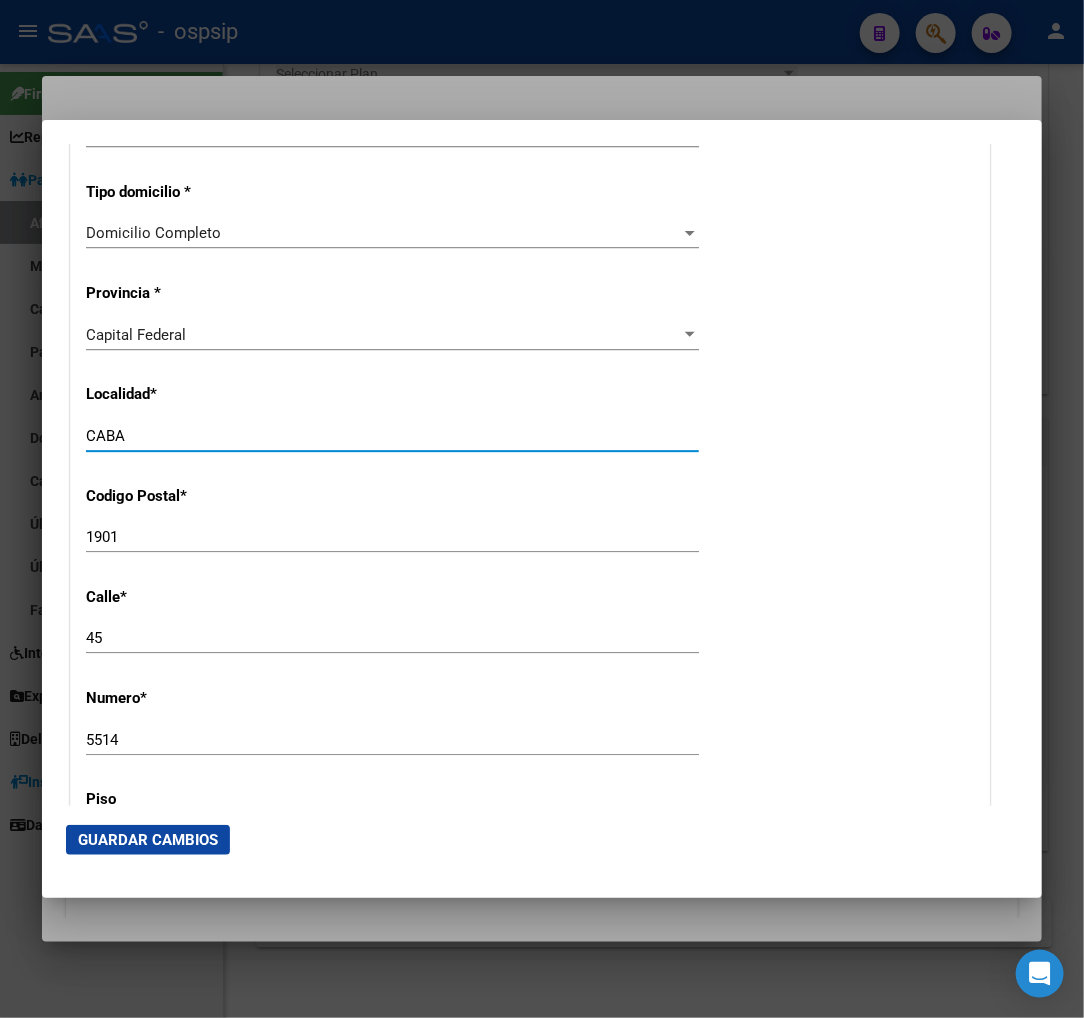 scroll, scrollTop: 1777, scrollLeft: 0, axis: vertical 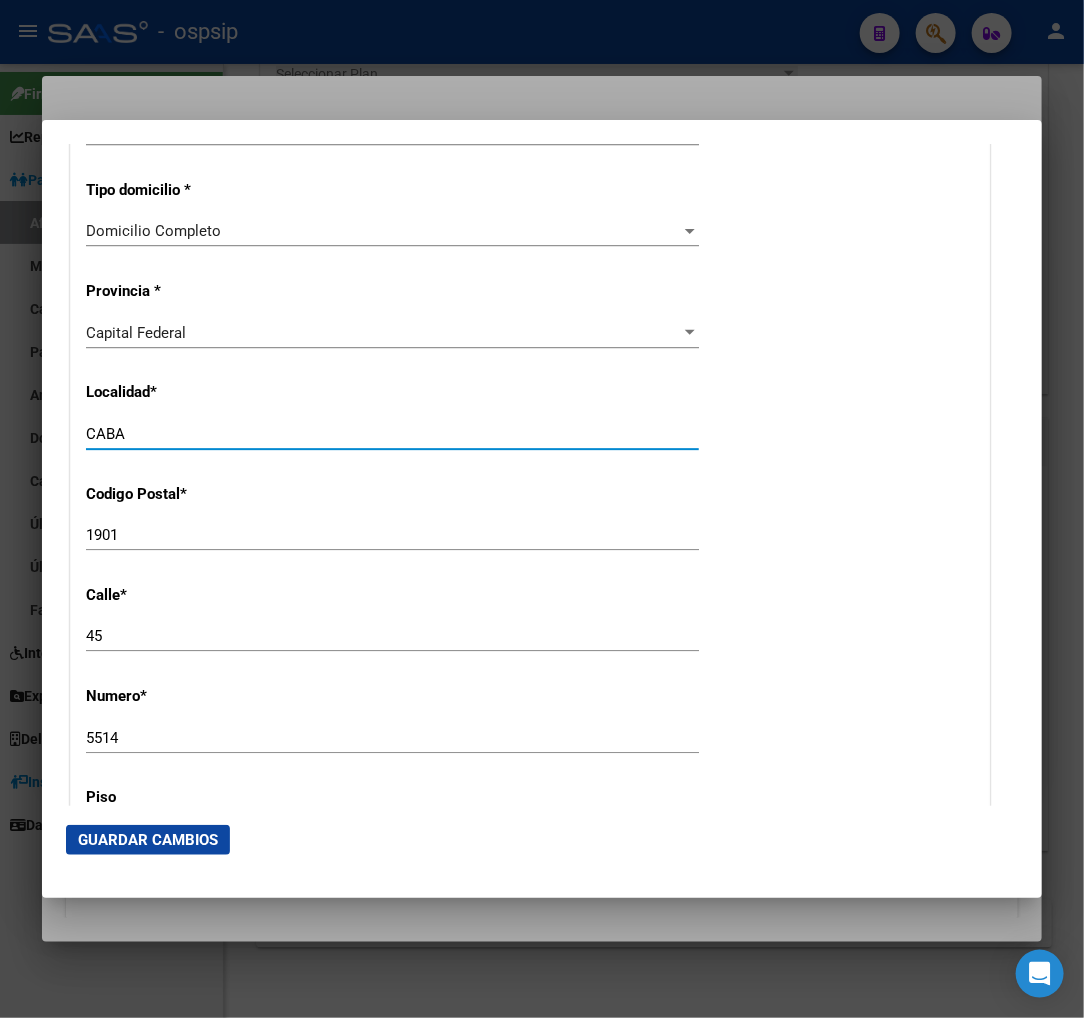click on "45" at bounding box center (392, 636) 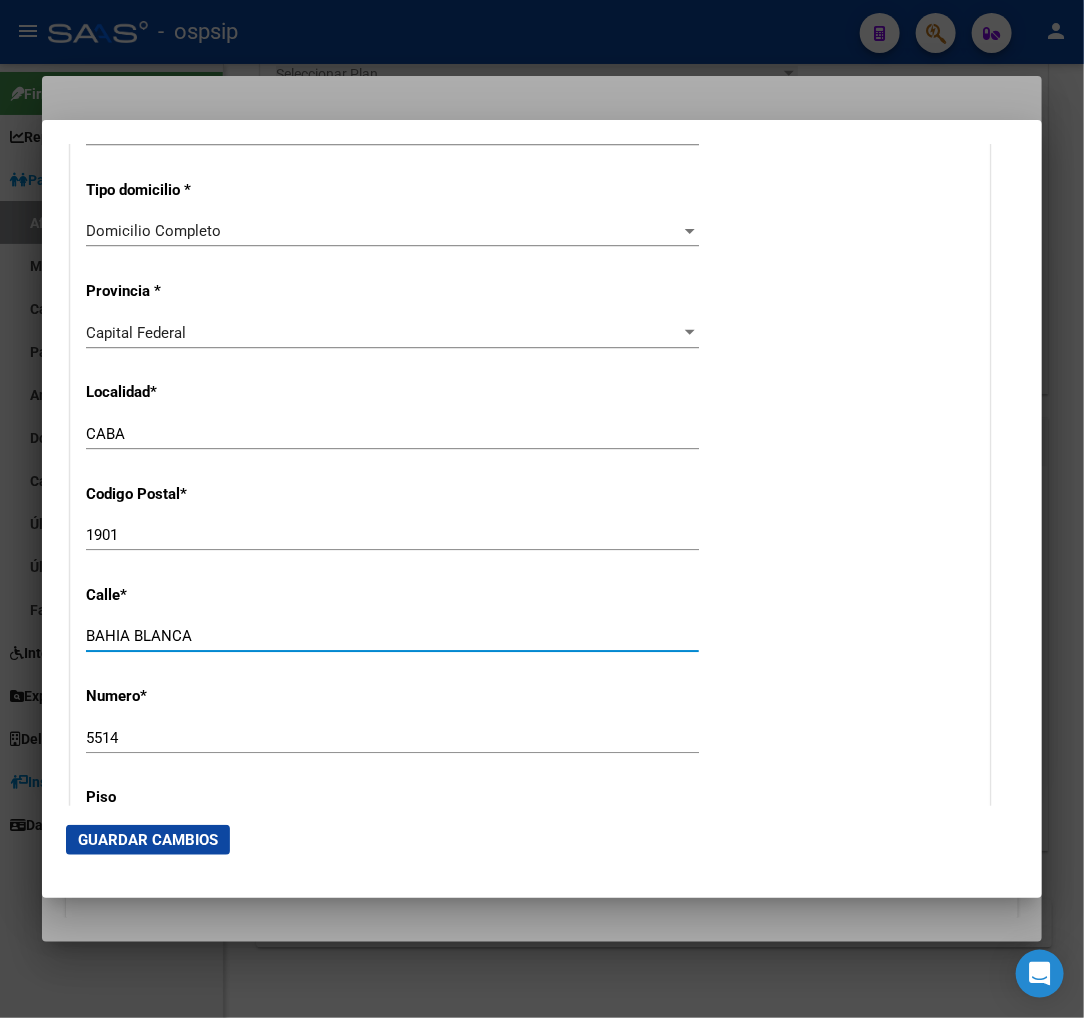 click on "5514 Ingresar nro" 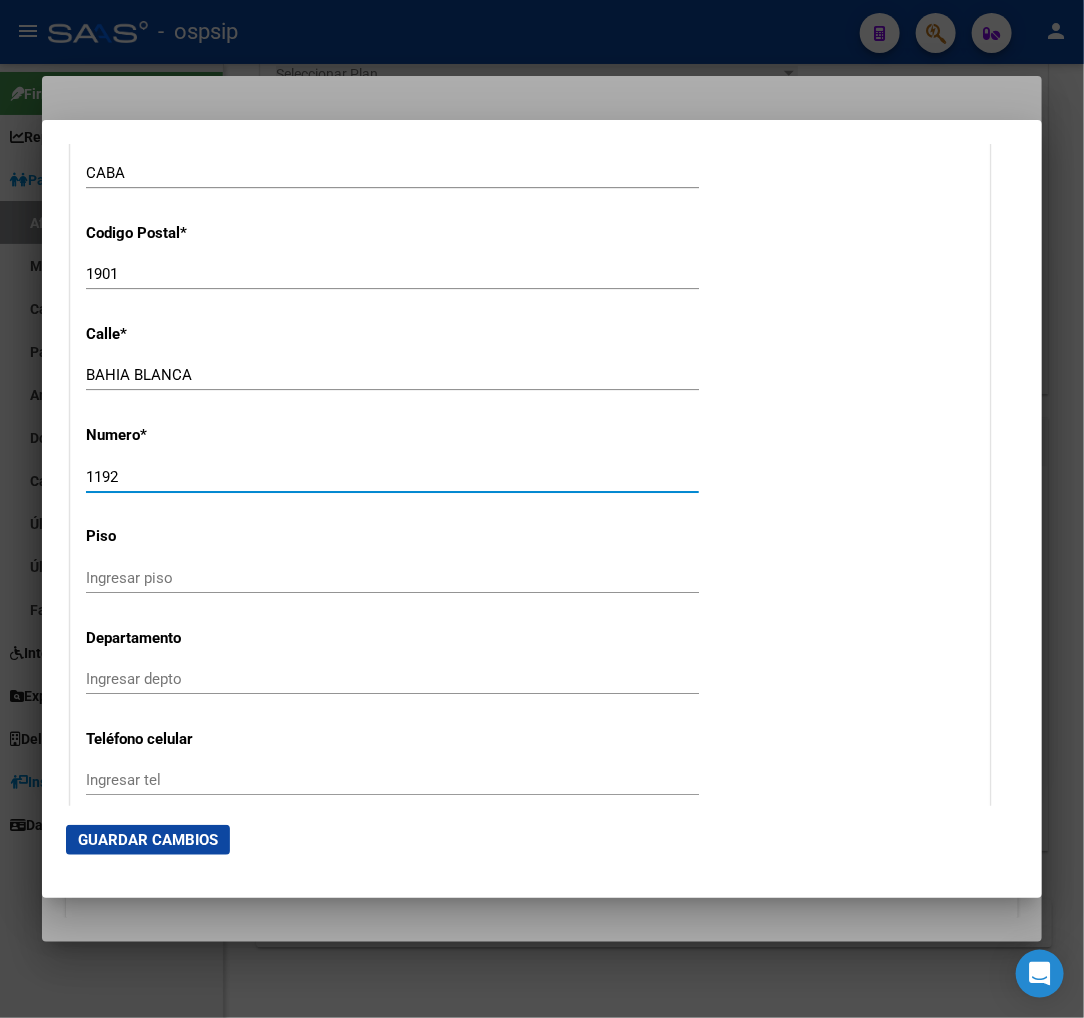 scroll, scrollTop: 2000, scrollLeft: 0, axis: vertical 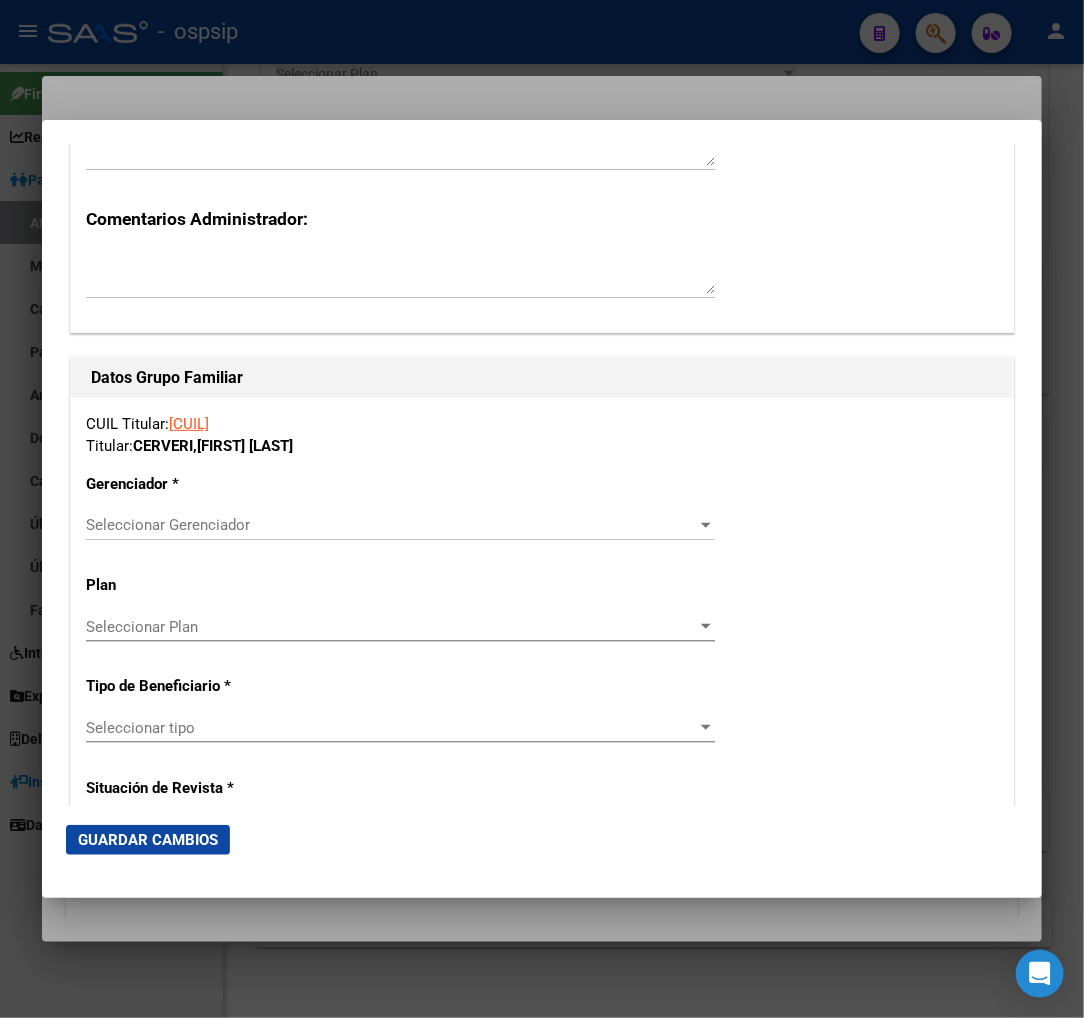 click on "Seleccionar Gerenciador" at bounding box center [391, 525] 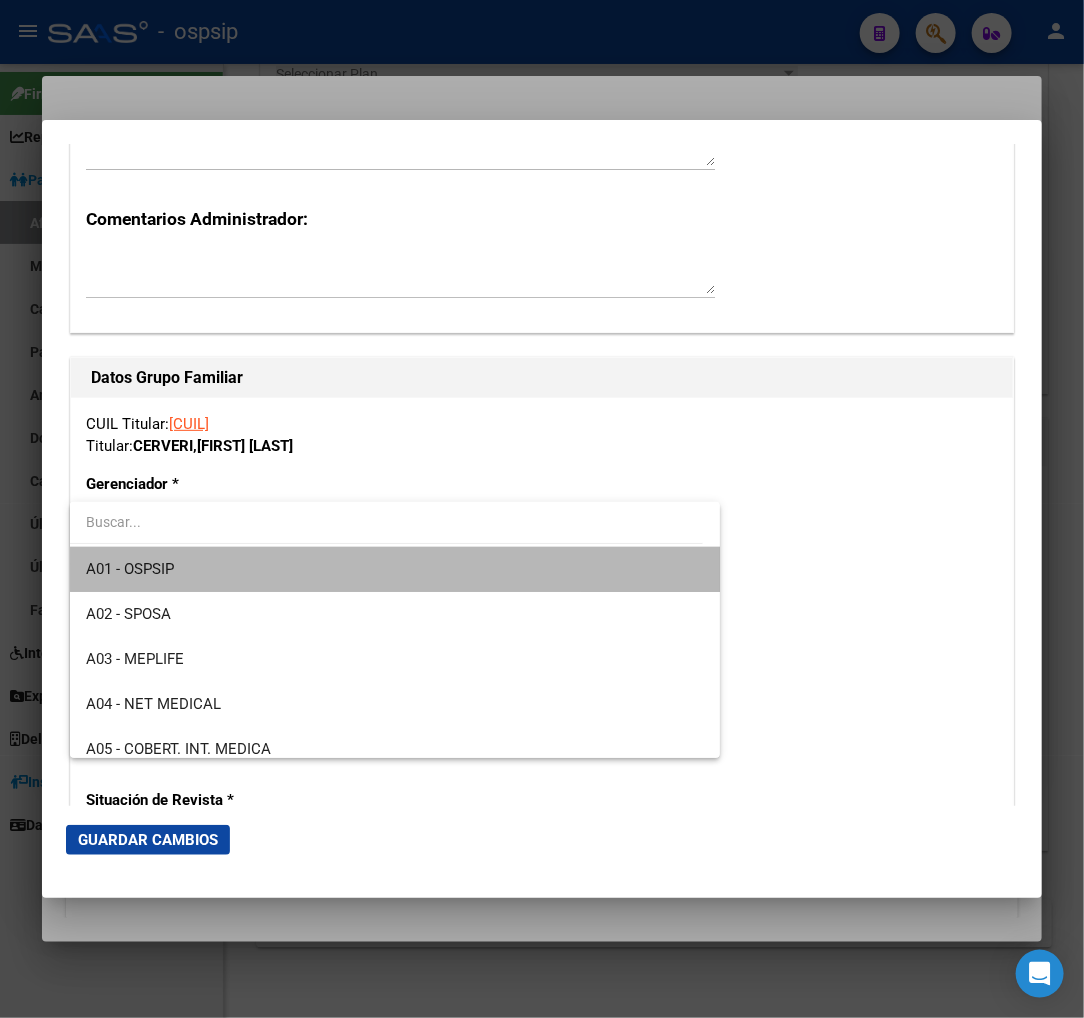 click on "A01 - OSPSIP" at bounding box center (395, 569) 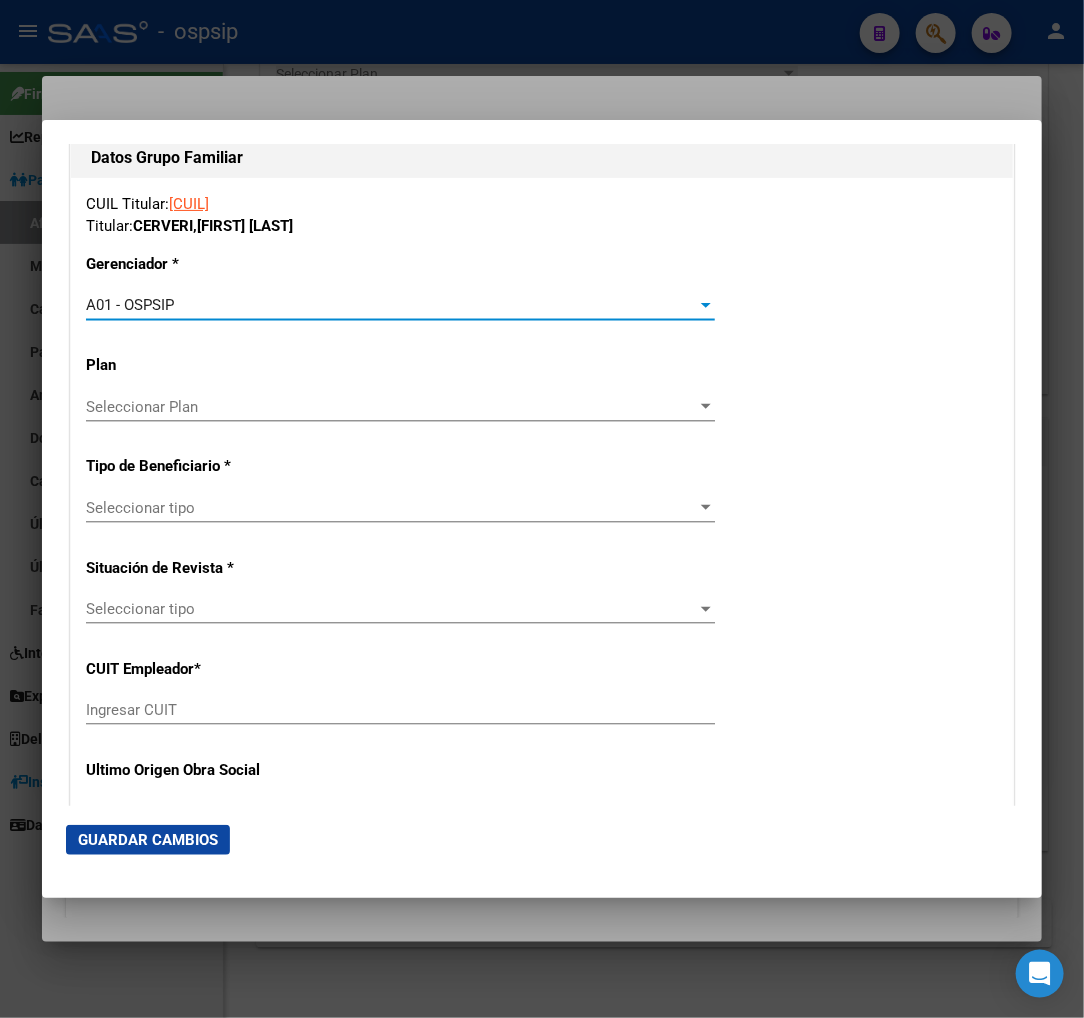 scroll, scrollTop: 3444, scrollLeft: 0, axis: vertical 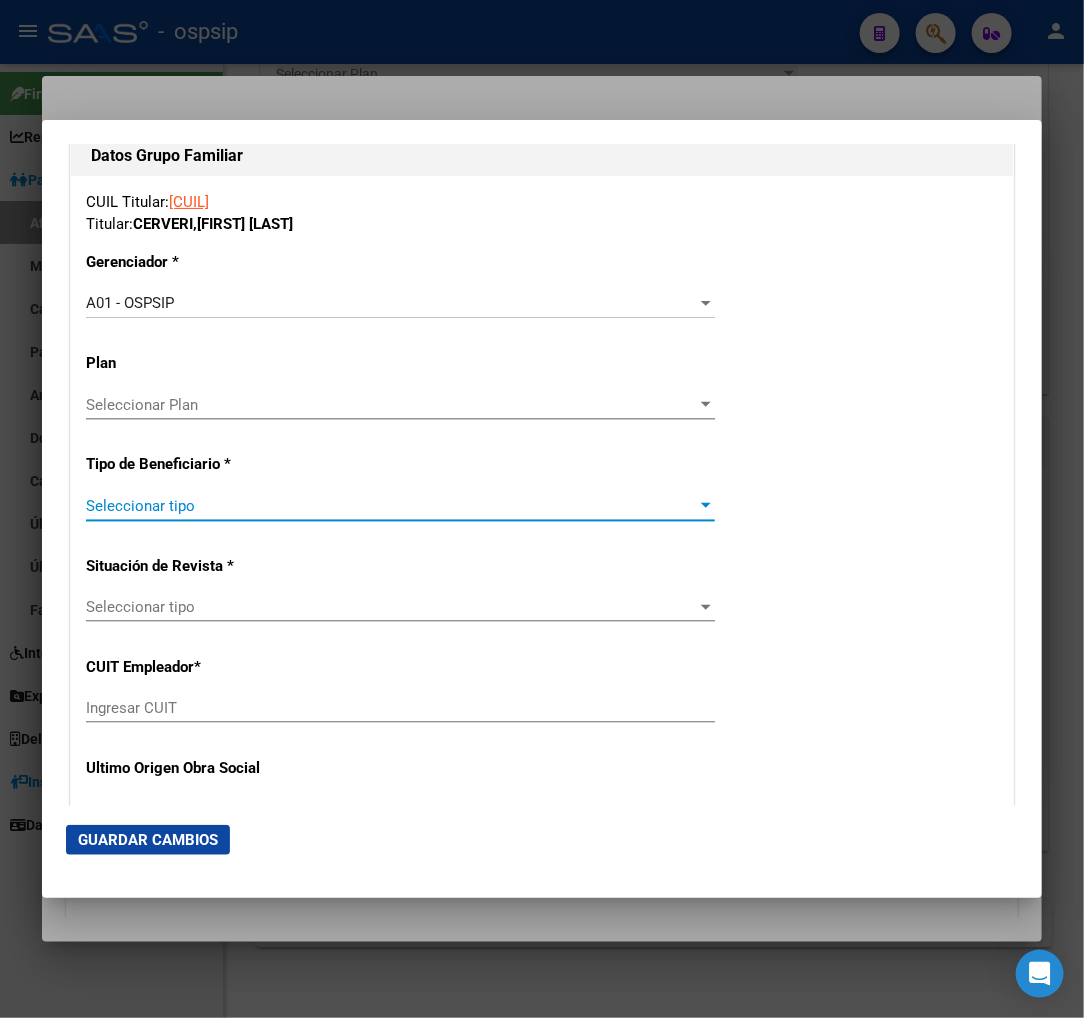 click on "Seleccionar tipo" at bounding box center [391, 506] 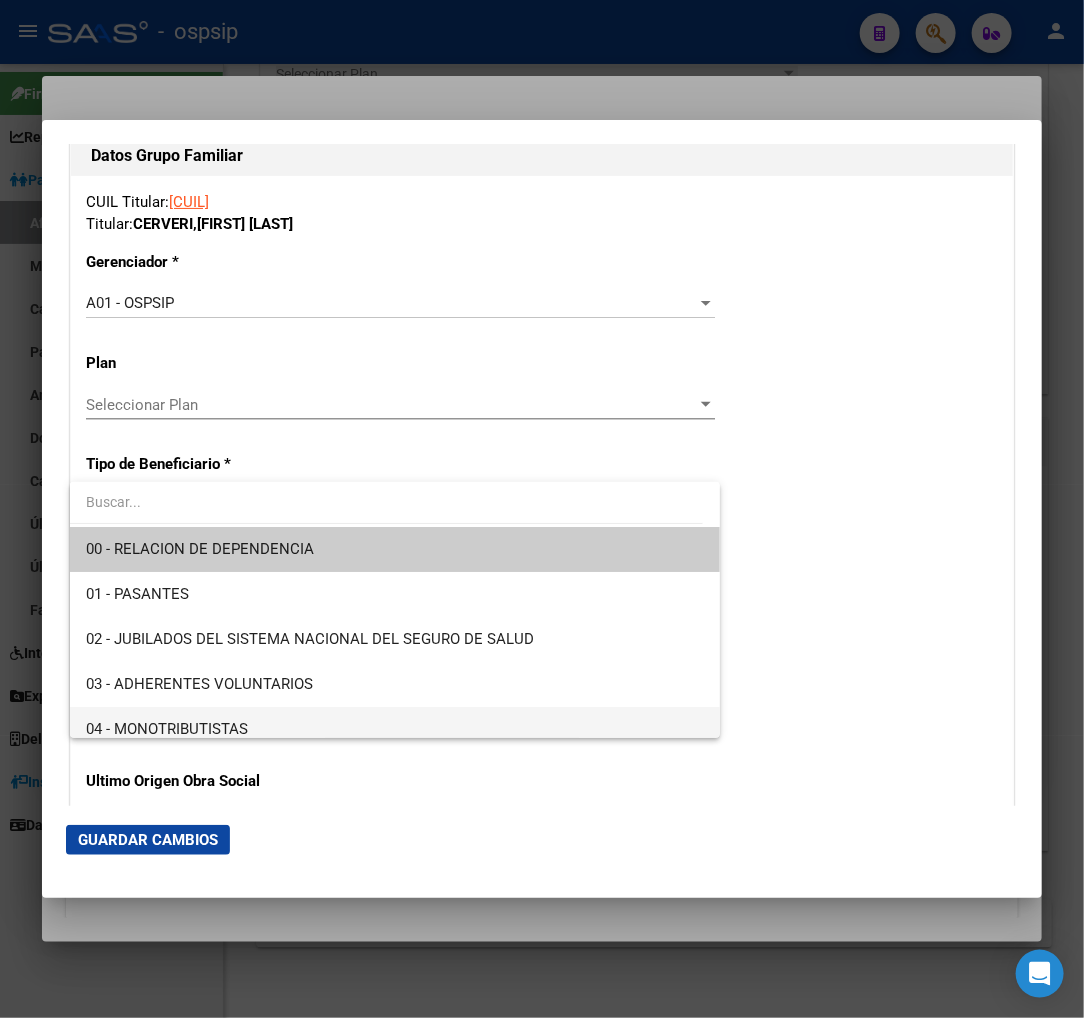 click on "04 - MONOTRIBUTISTAS" at bounding box center (395, 729) 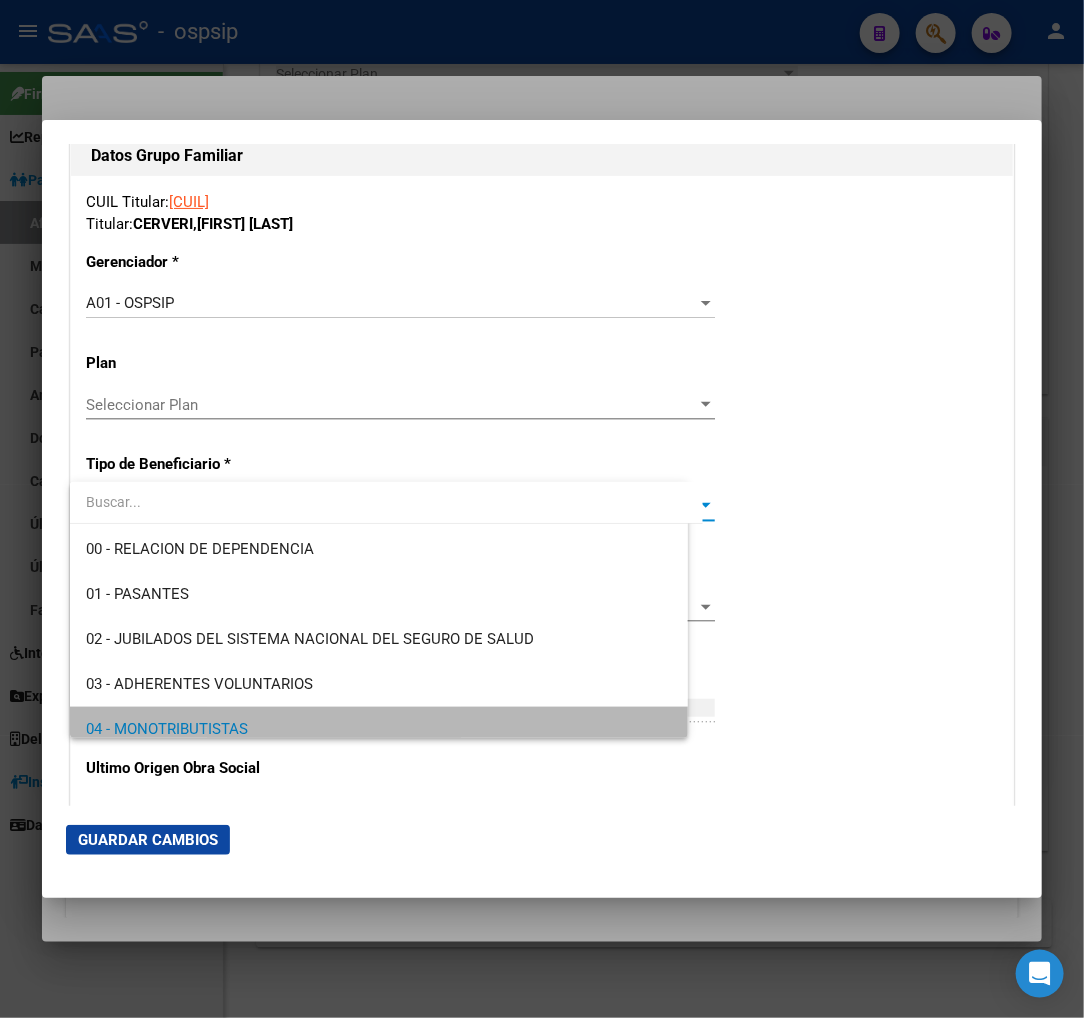 scroll, scrollTop: 11, scrollLeft: 0, axis: vertical 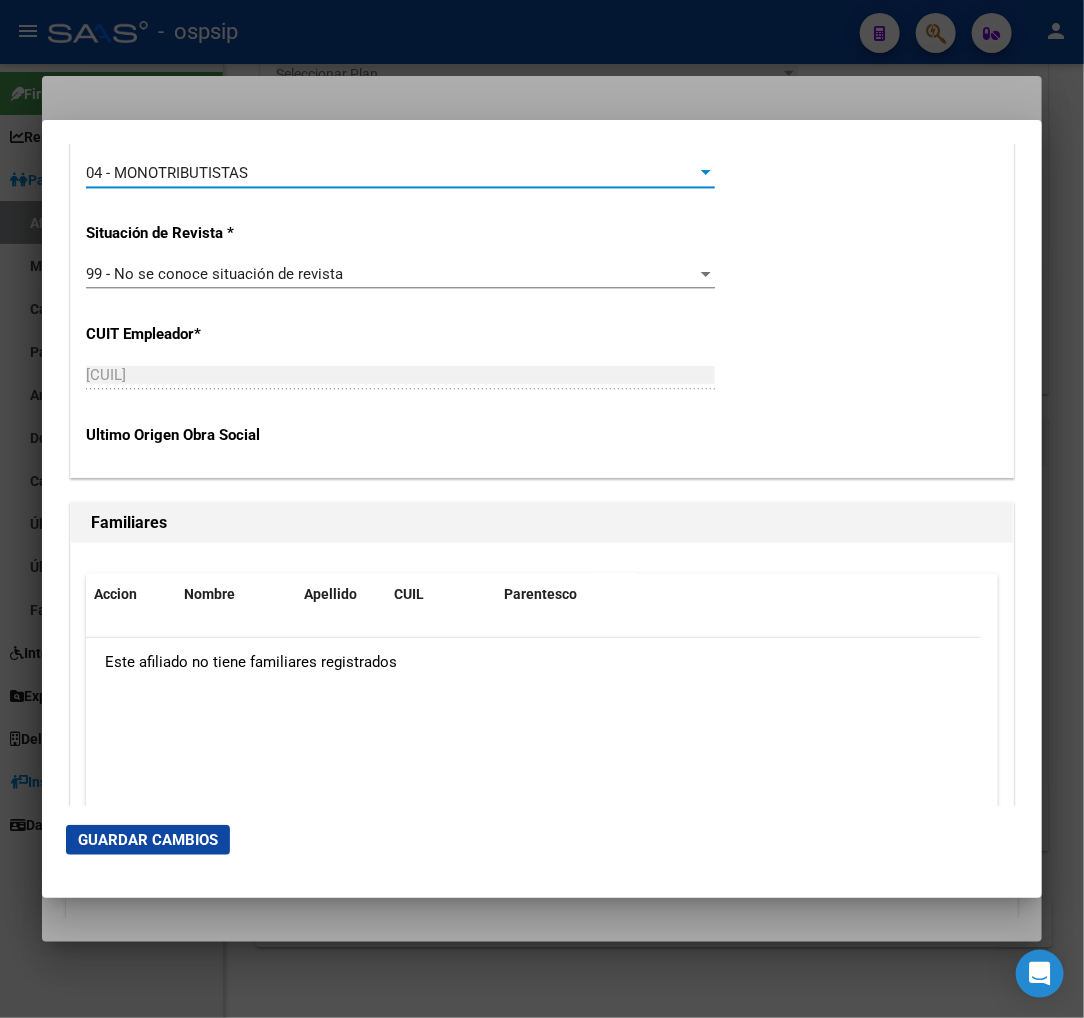click on "Guardar Cambios" 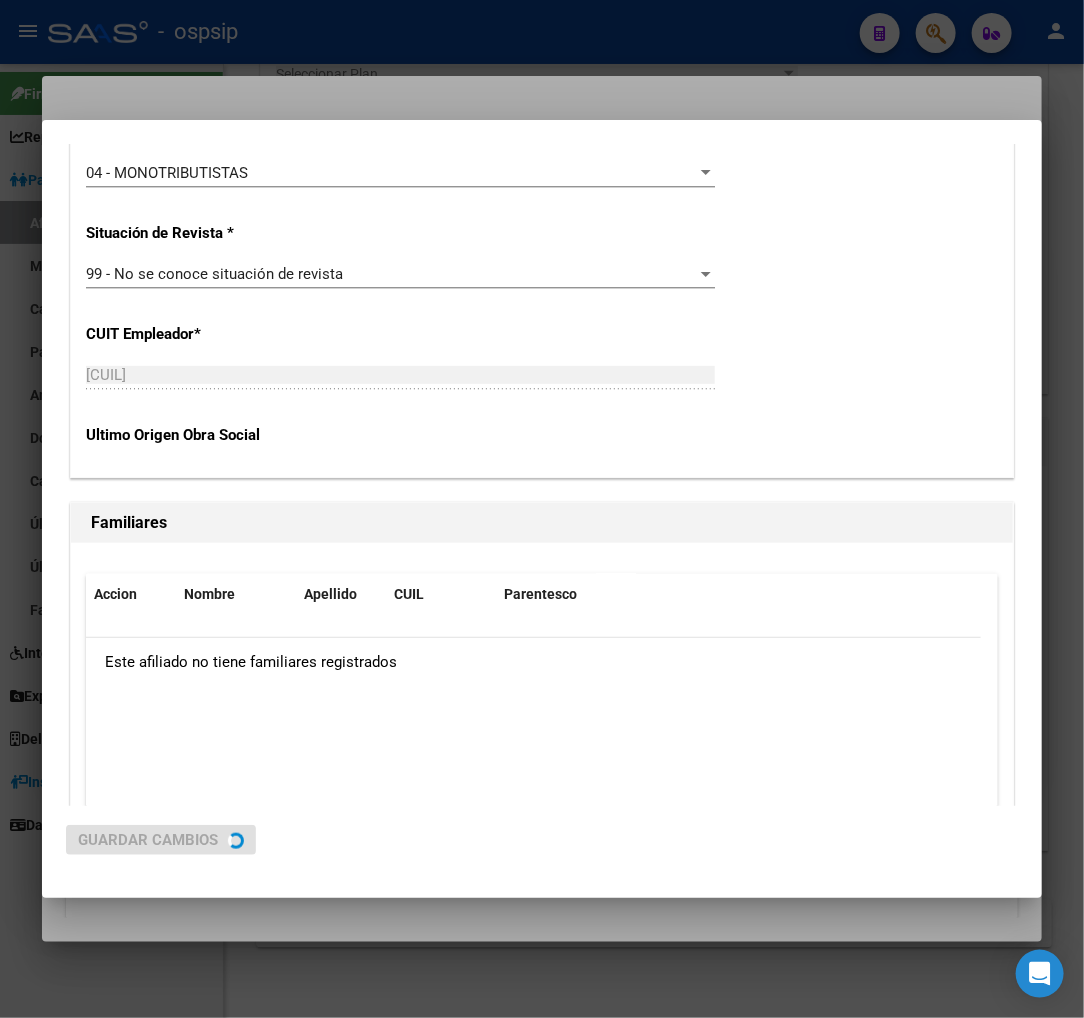 scroll, scrollTop: 0, scrollLeft: 0, axis: both 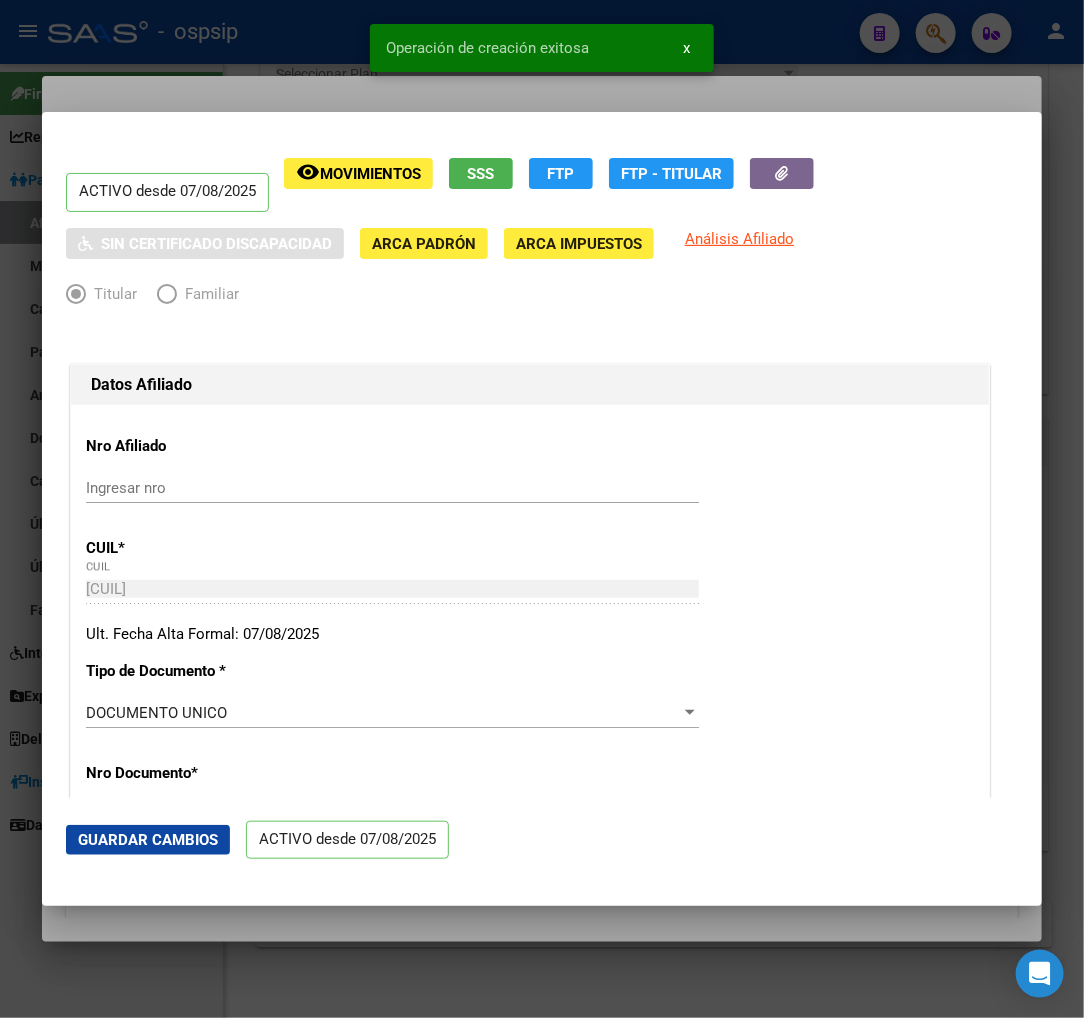 click on "Guardar Cambios" 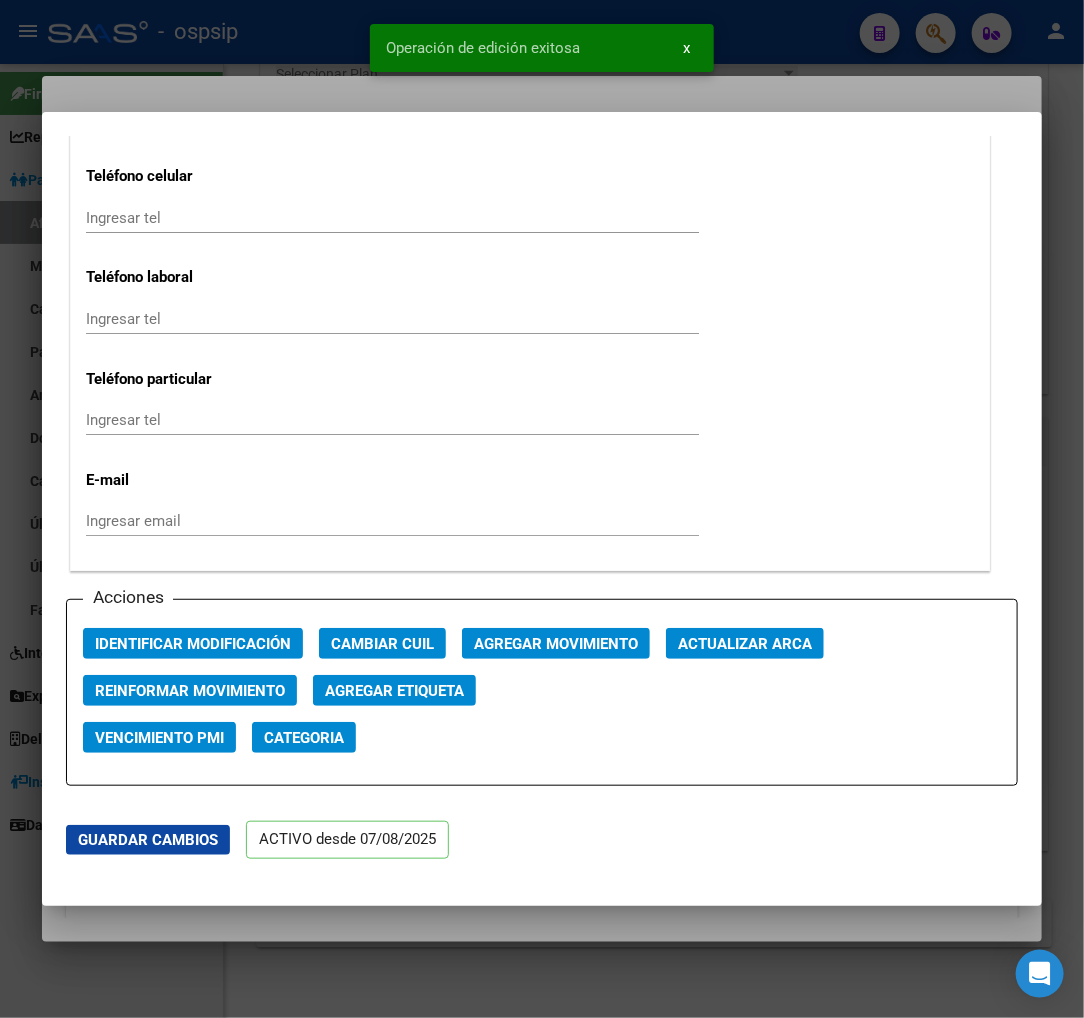 scroll, scrollTop: 2666, scrollLeft: 0, axis: vertical 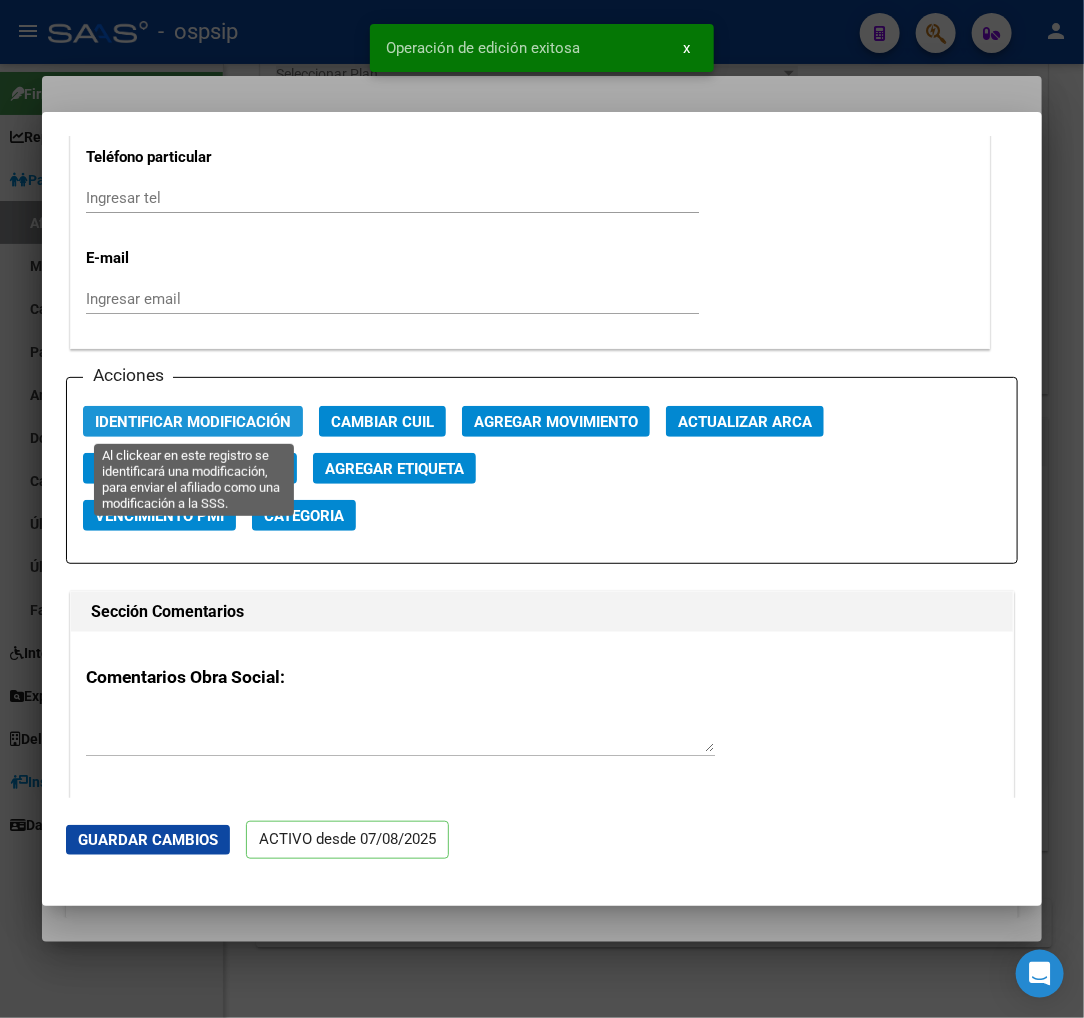 click on "Identificar Modificación" at bounding box center [193, 422] 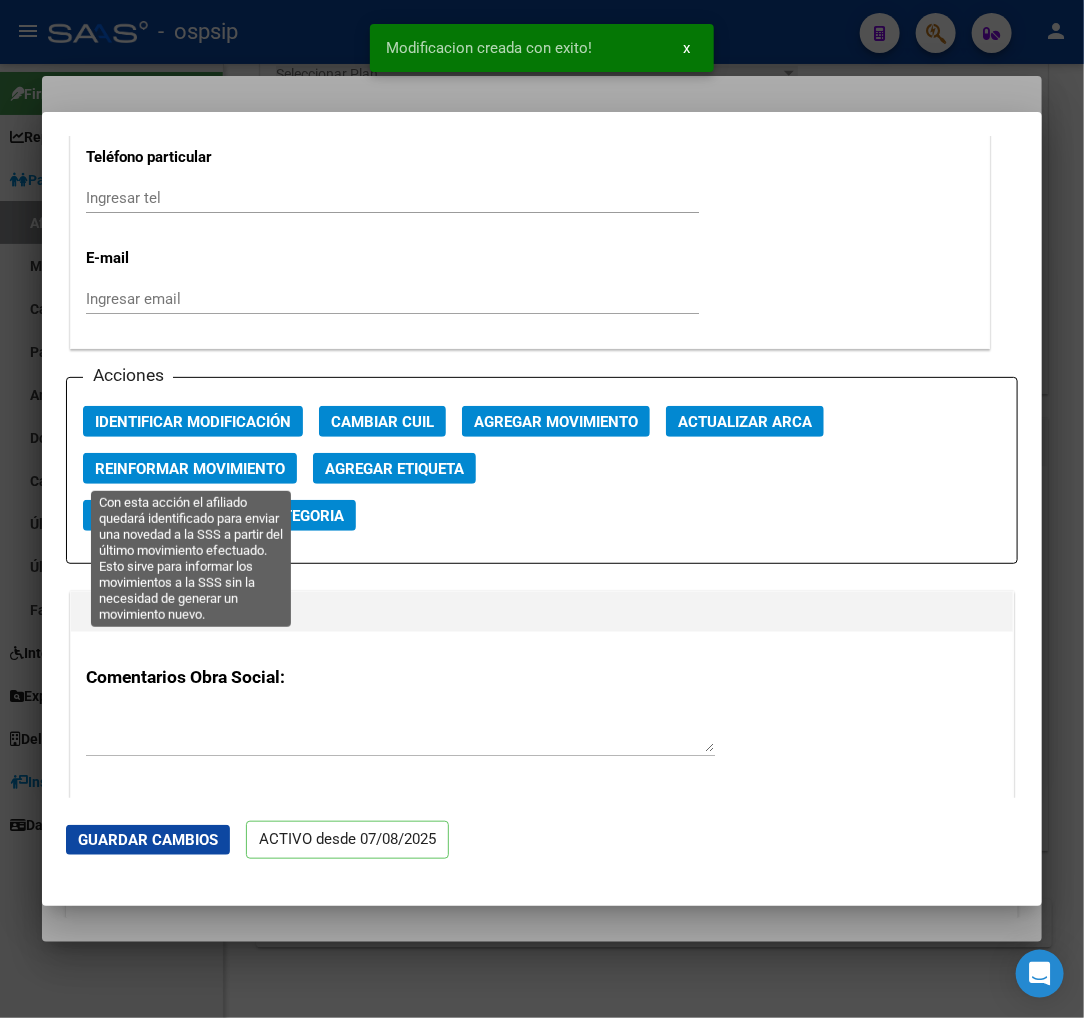 click on "Reinformar Movimiento" 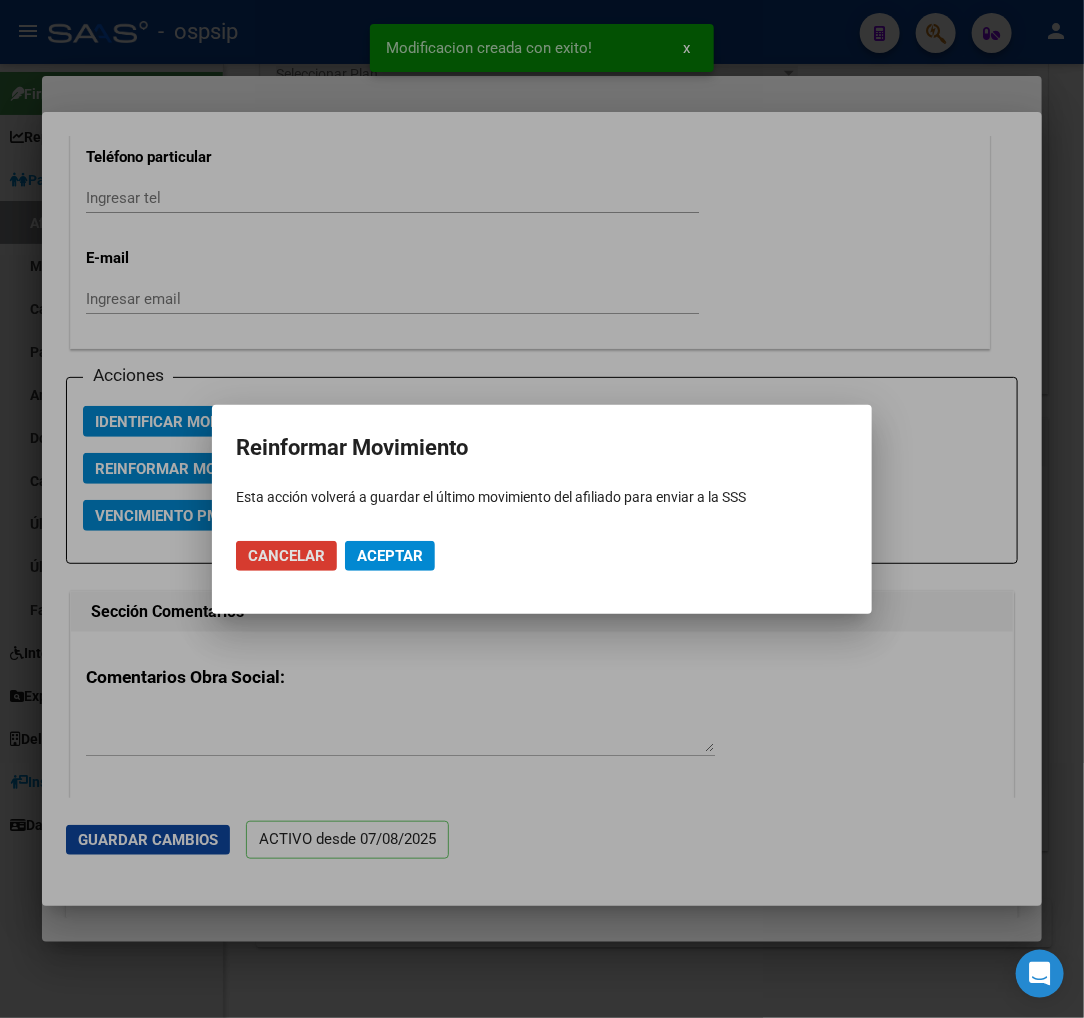 click on "Aceptar" at bounding box center (390, 556) 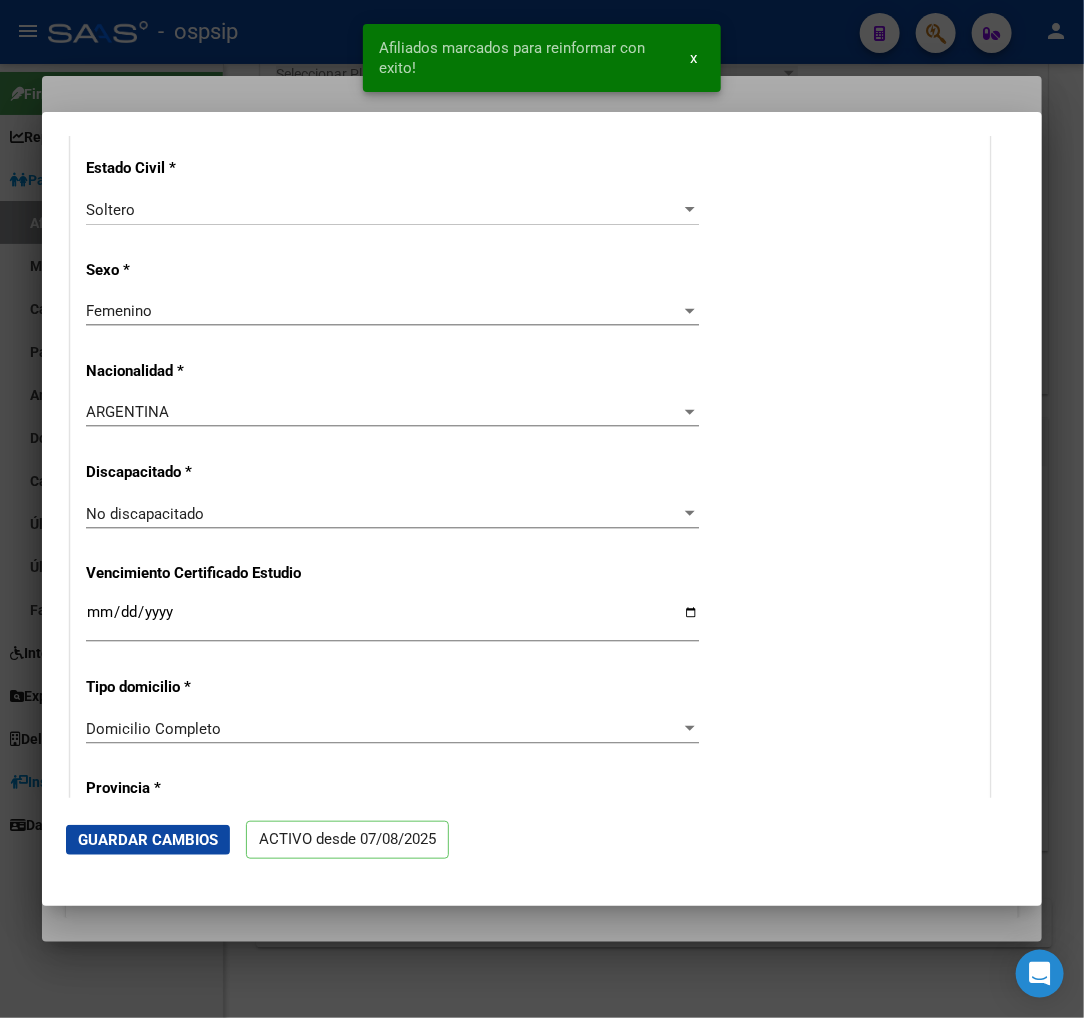 scroll, scrollTop: 888, scrollLeft: 0, axis: vertical 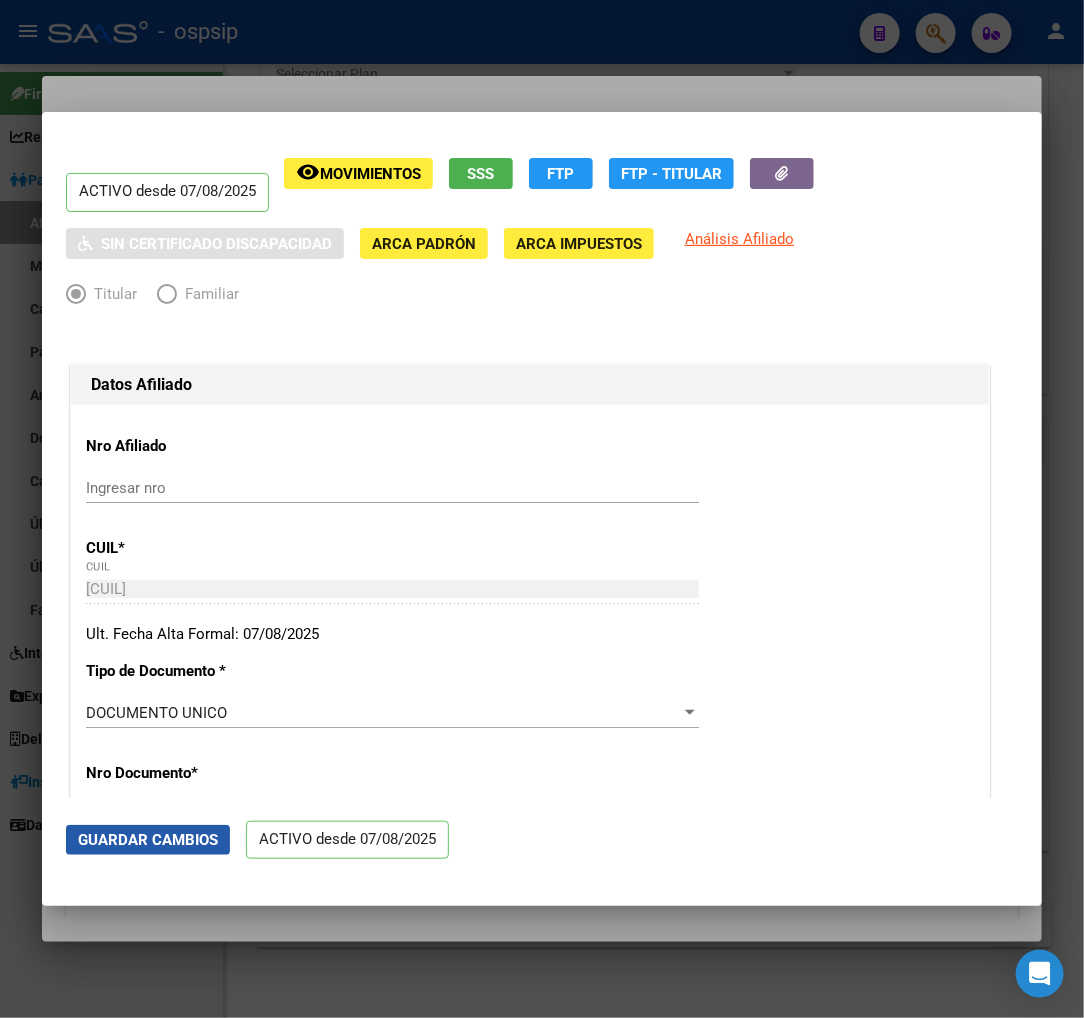 drag, startPoint x: 156, startPoint y: 840, endPoint x: 175, endPoint y: 801, distance: 43.382023 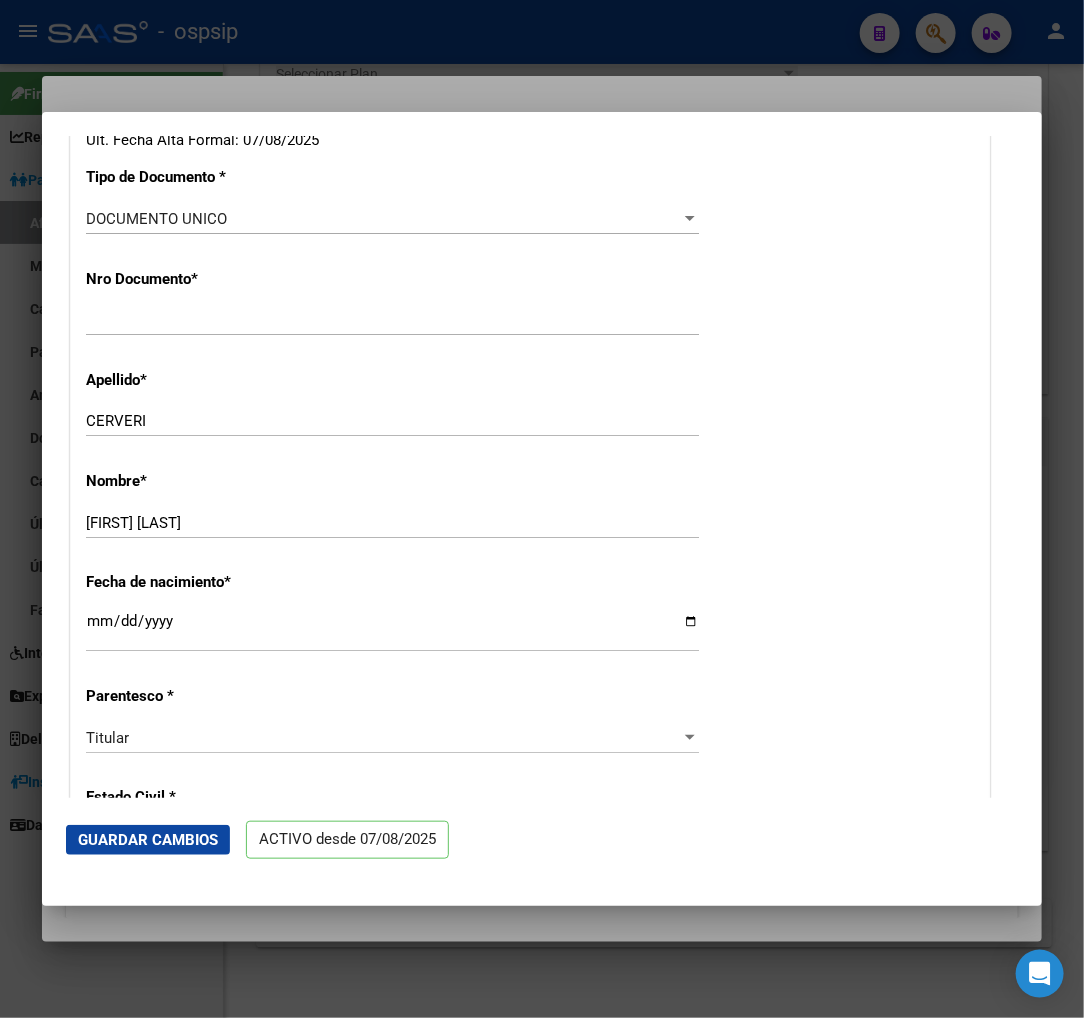 scroll, scrollTop: 666, scrollLeft: 0, axis: vertical 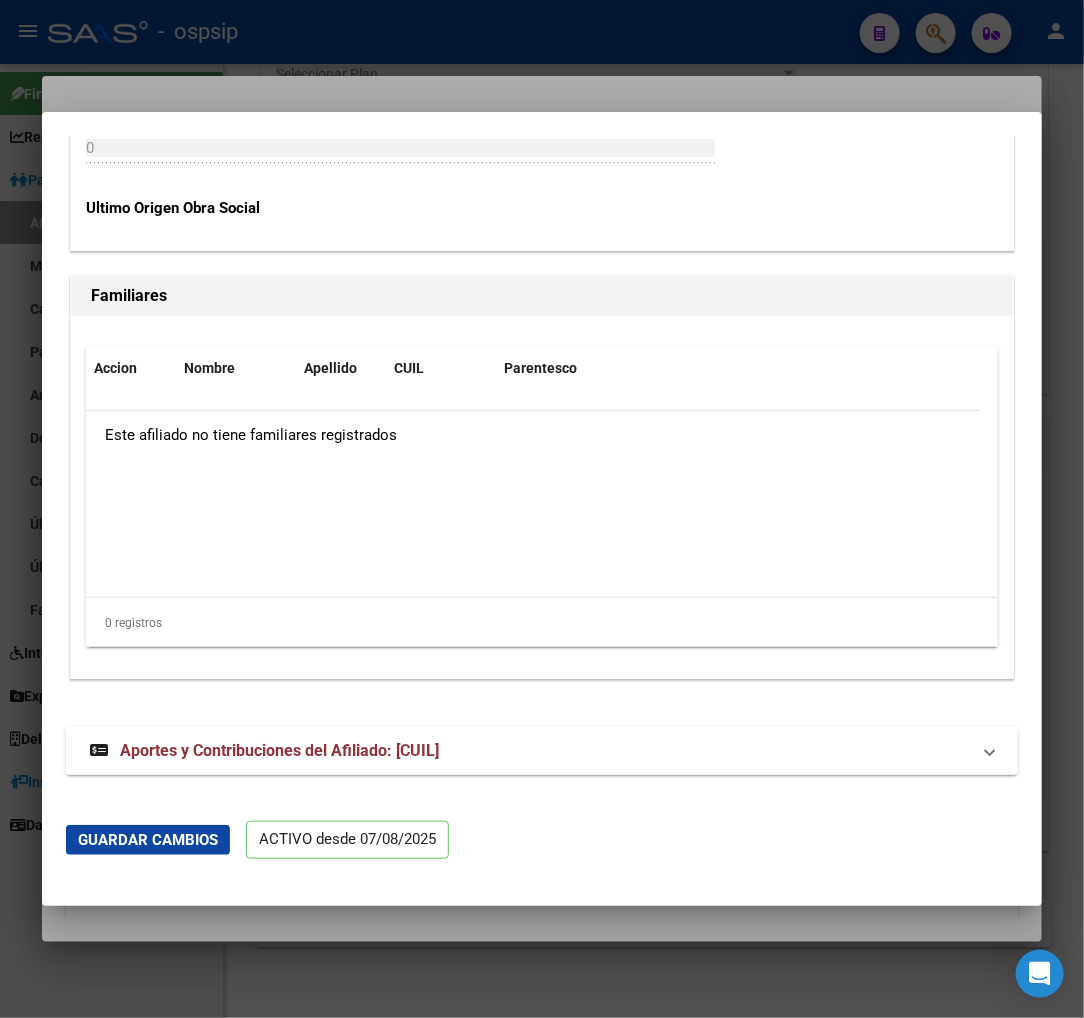 click on "Aportes y Contribuciones del Afiliado: [CUIL]" at bounding box center [279, 750] 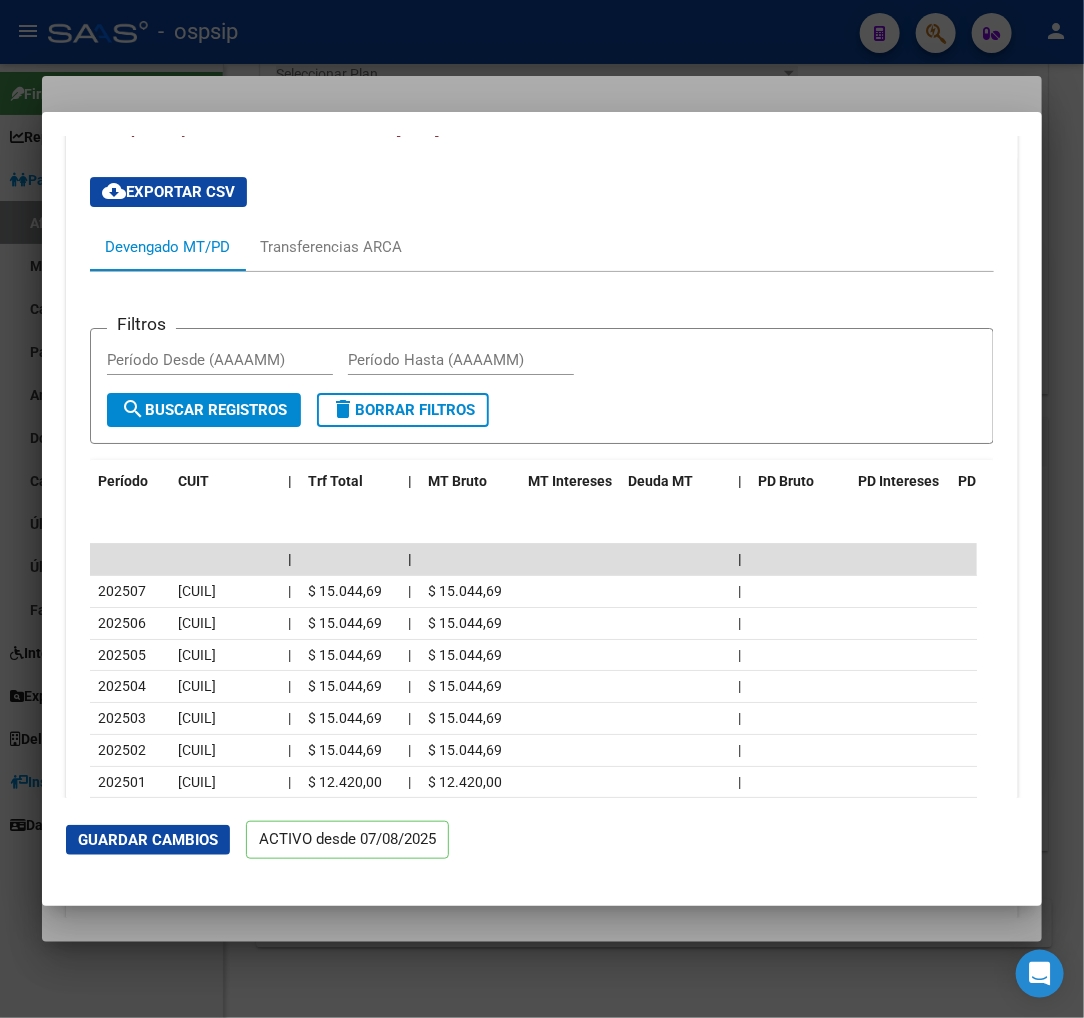 scroll, scrollTop: 4827, scrollLeft: 0, axis: vertical 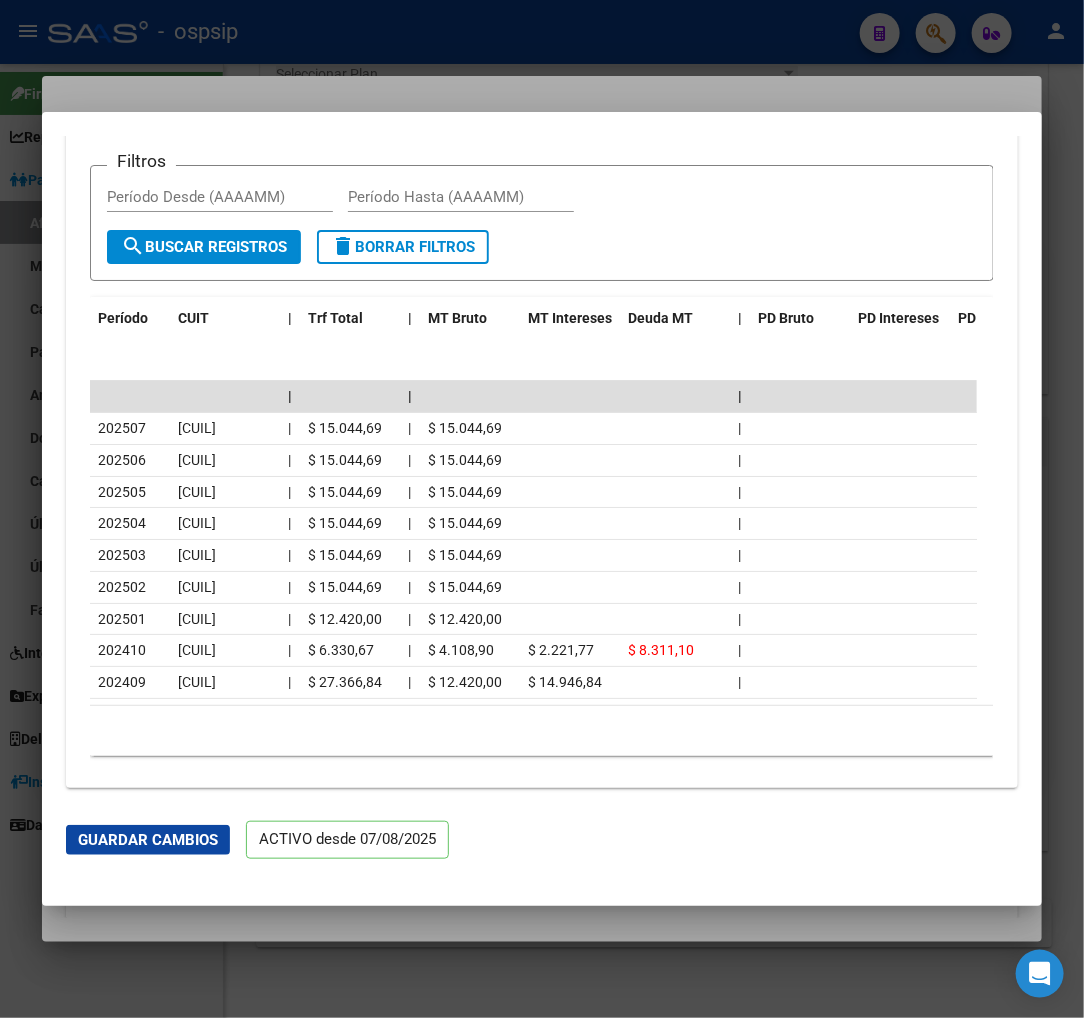 click at bounding box center (542, 509) 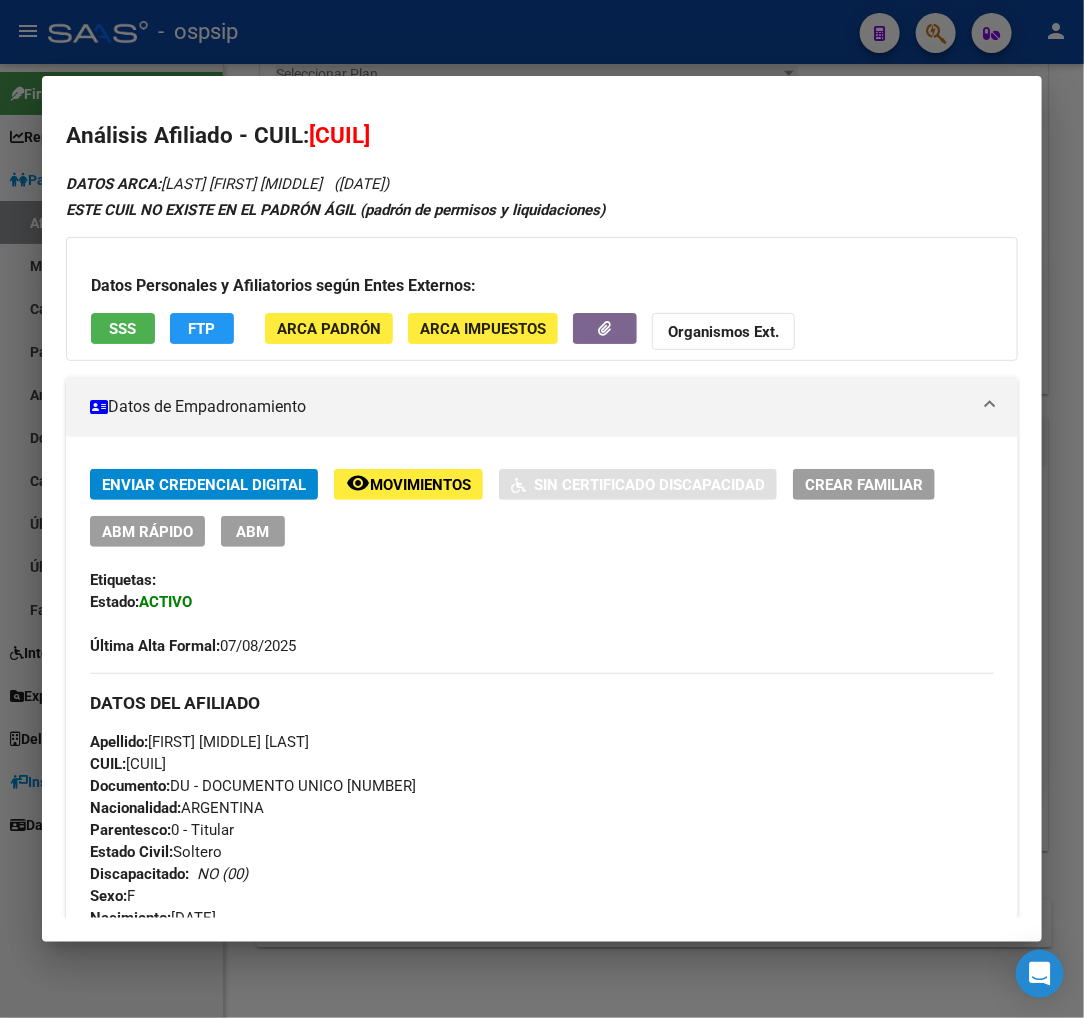 click at bounding box center (542, 509) 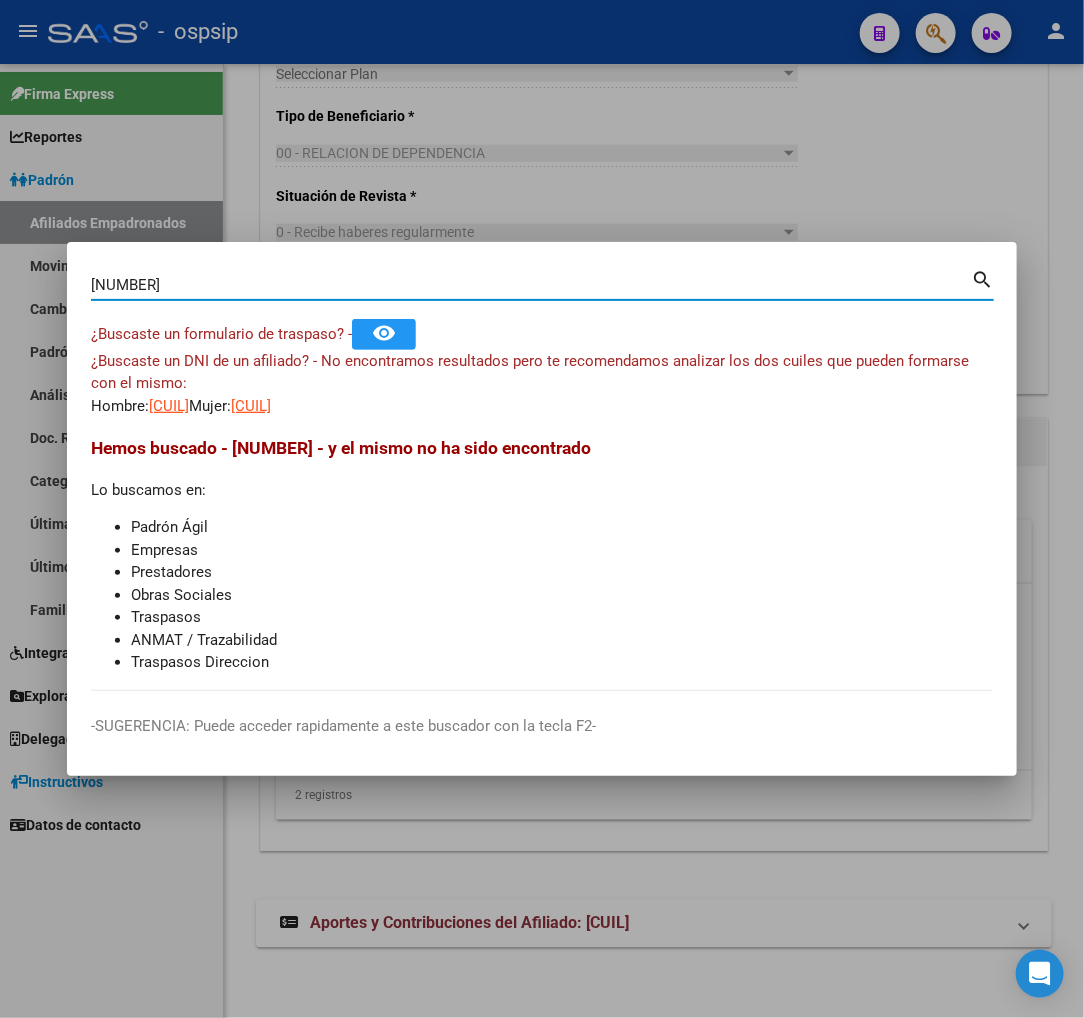 click on "[NUMBER]" at bounding box center (531, 285) 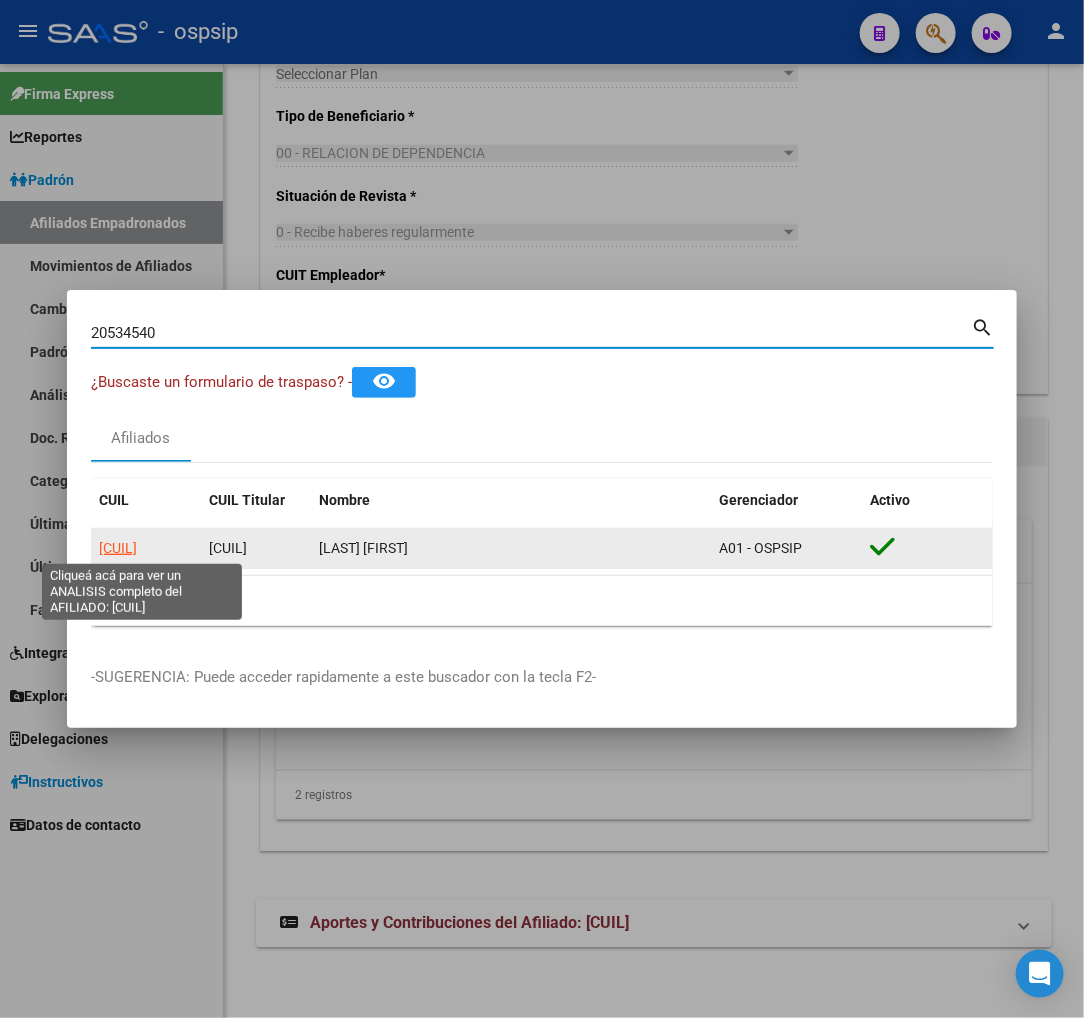 click on "[CUIL]" 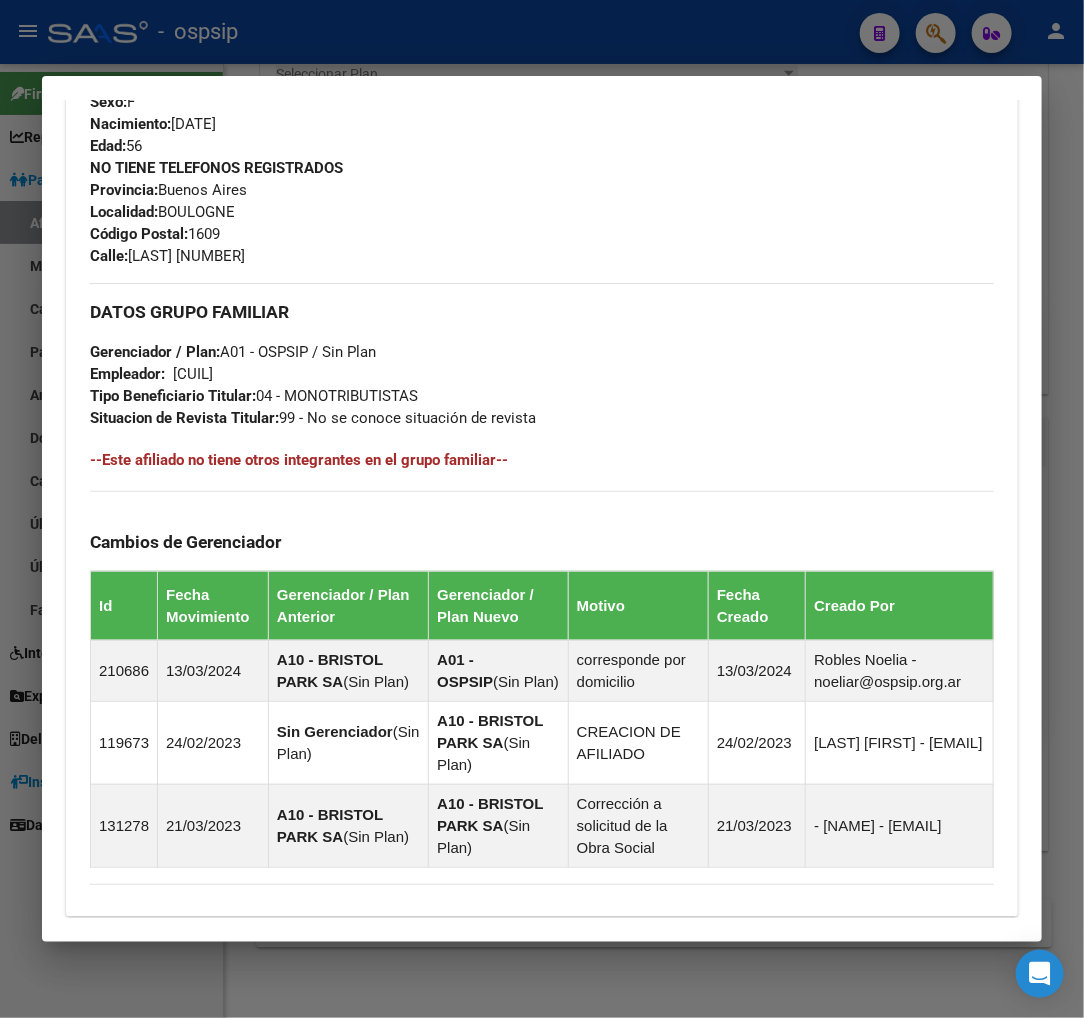 scroll, scrollTop: 1212, scrollLeft: 0, axis: vertical 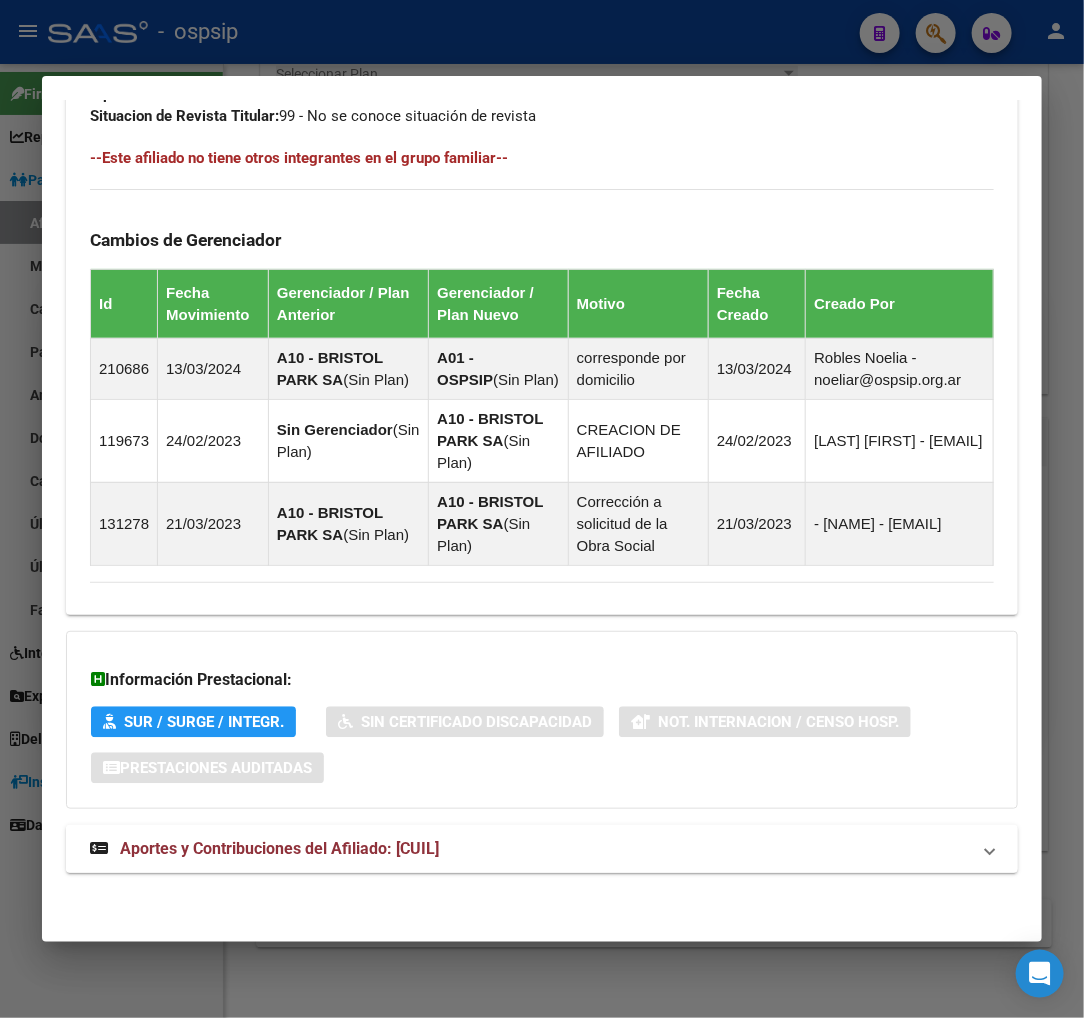 click on "Aportes y Contribuciones del Afiliado: [CUIL]" at bounding box center (279, 848) 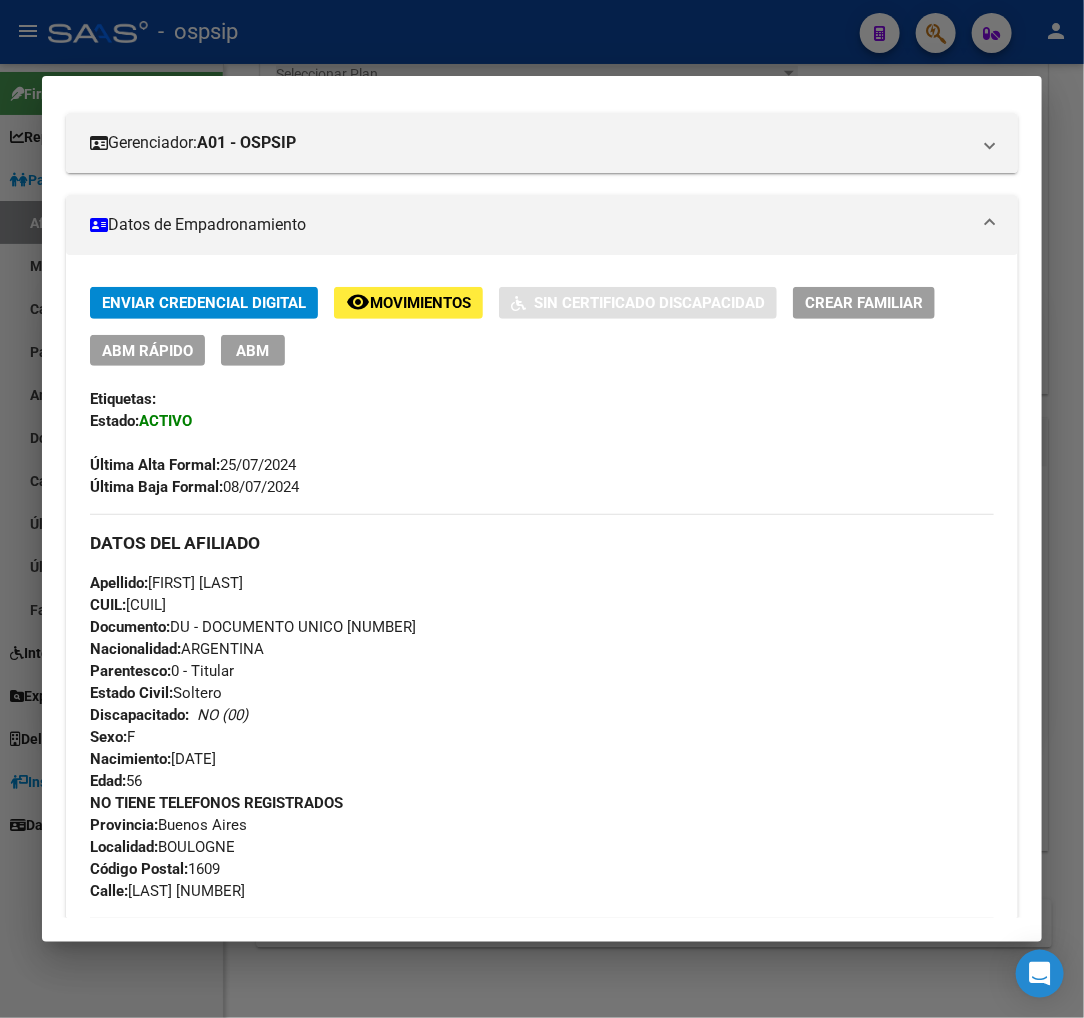 scroll, scrollTop: 0, scrollLeft: 0, axis: both 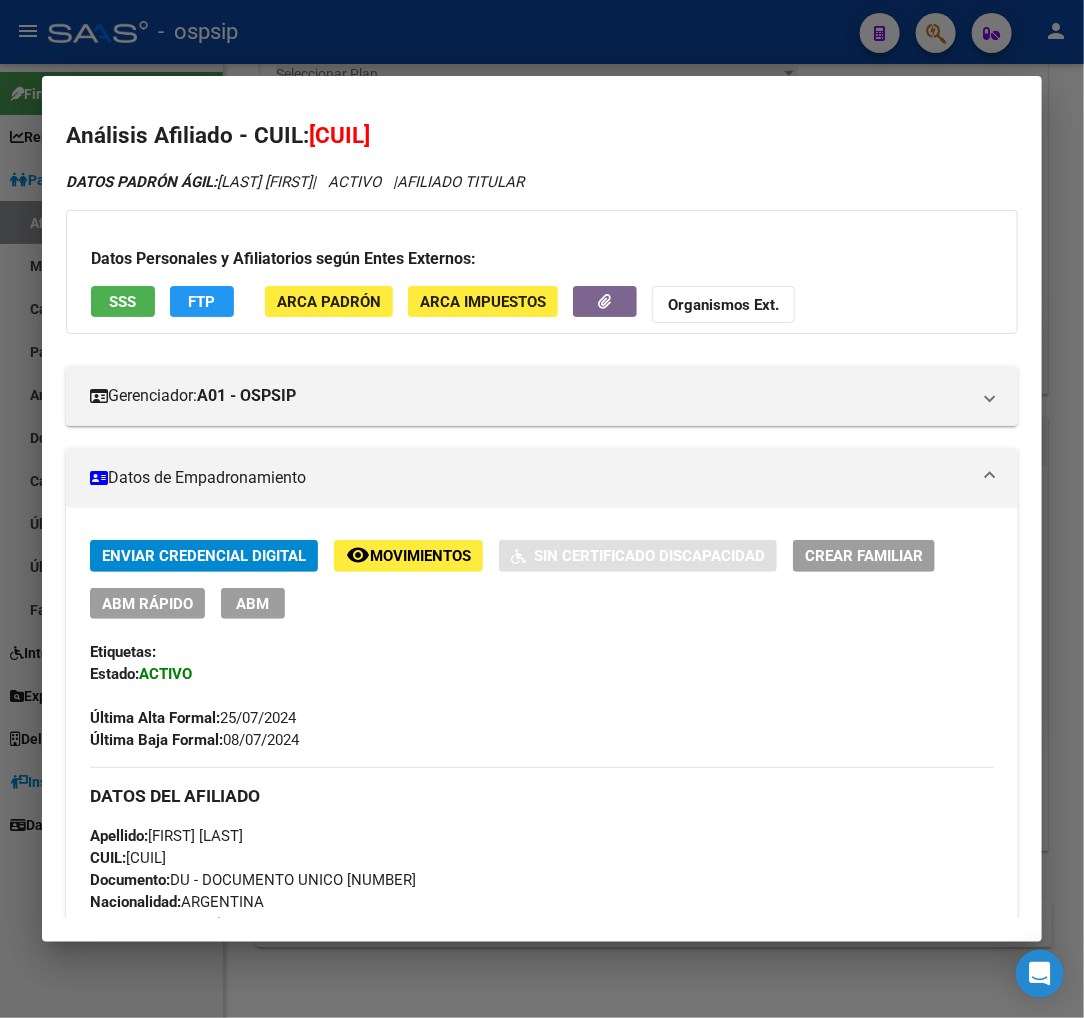 click at bounding box center [542, 509] 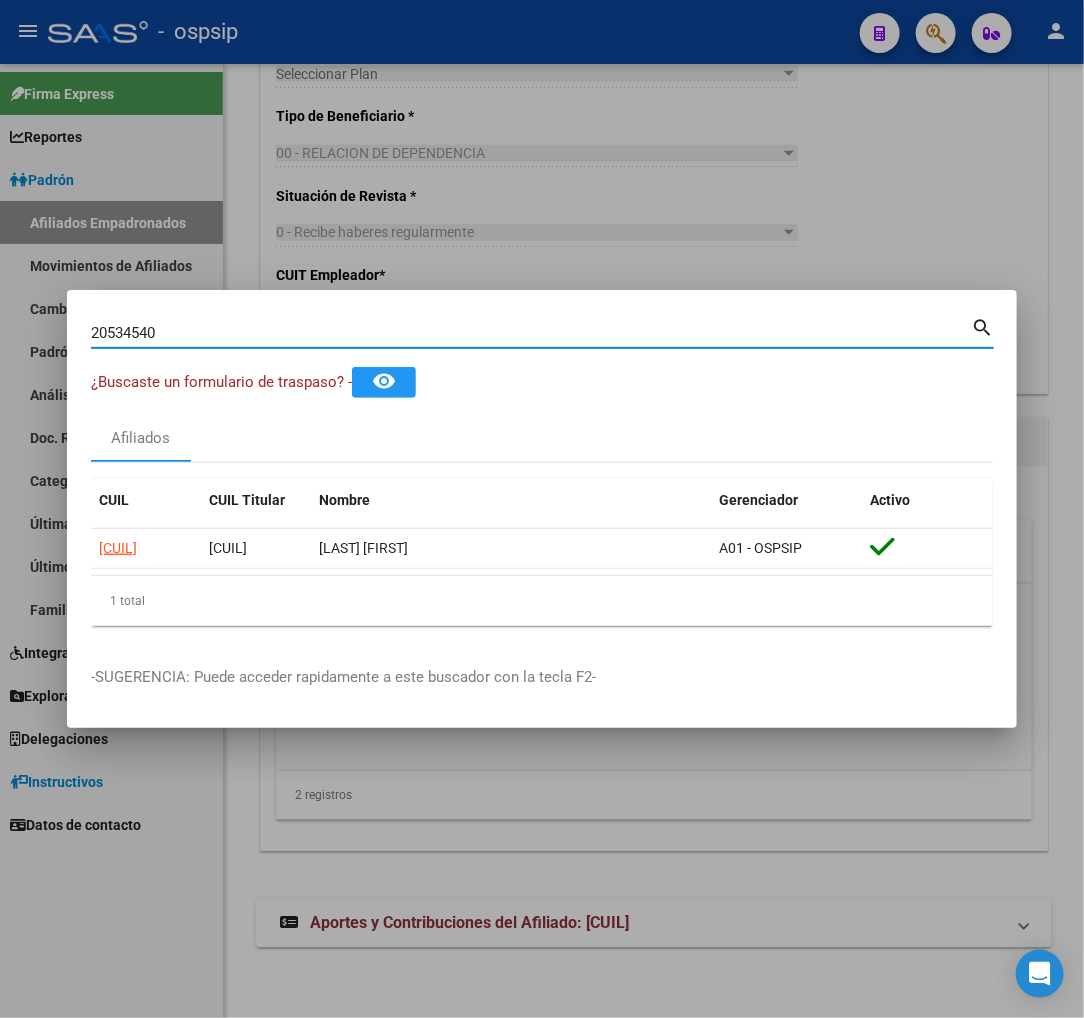 click on "20534540" at bounding box center [531, 333] 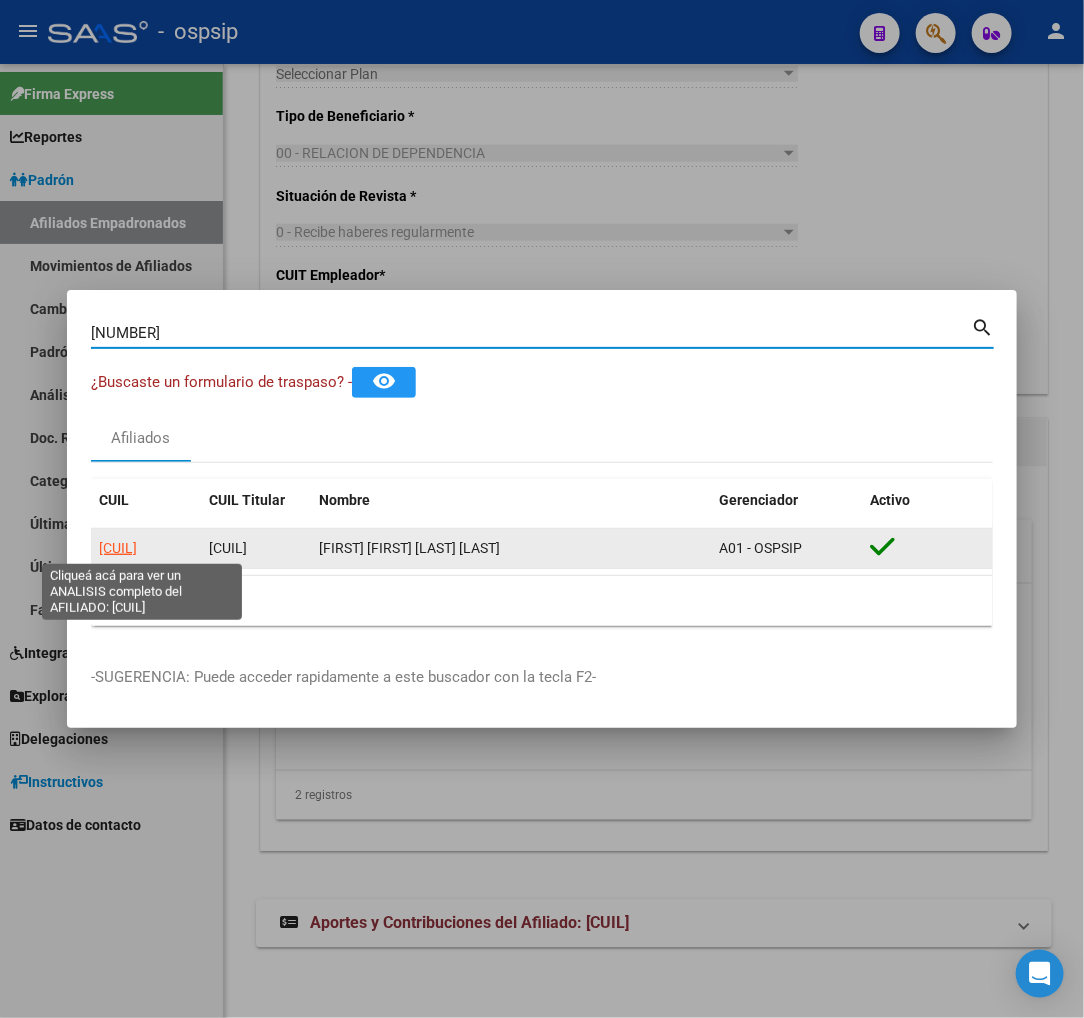 click on "[CUIL]" 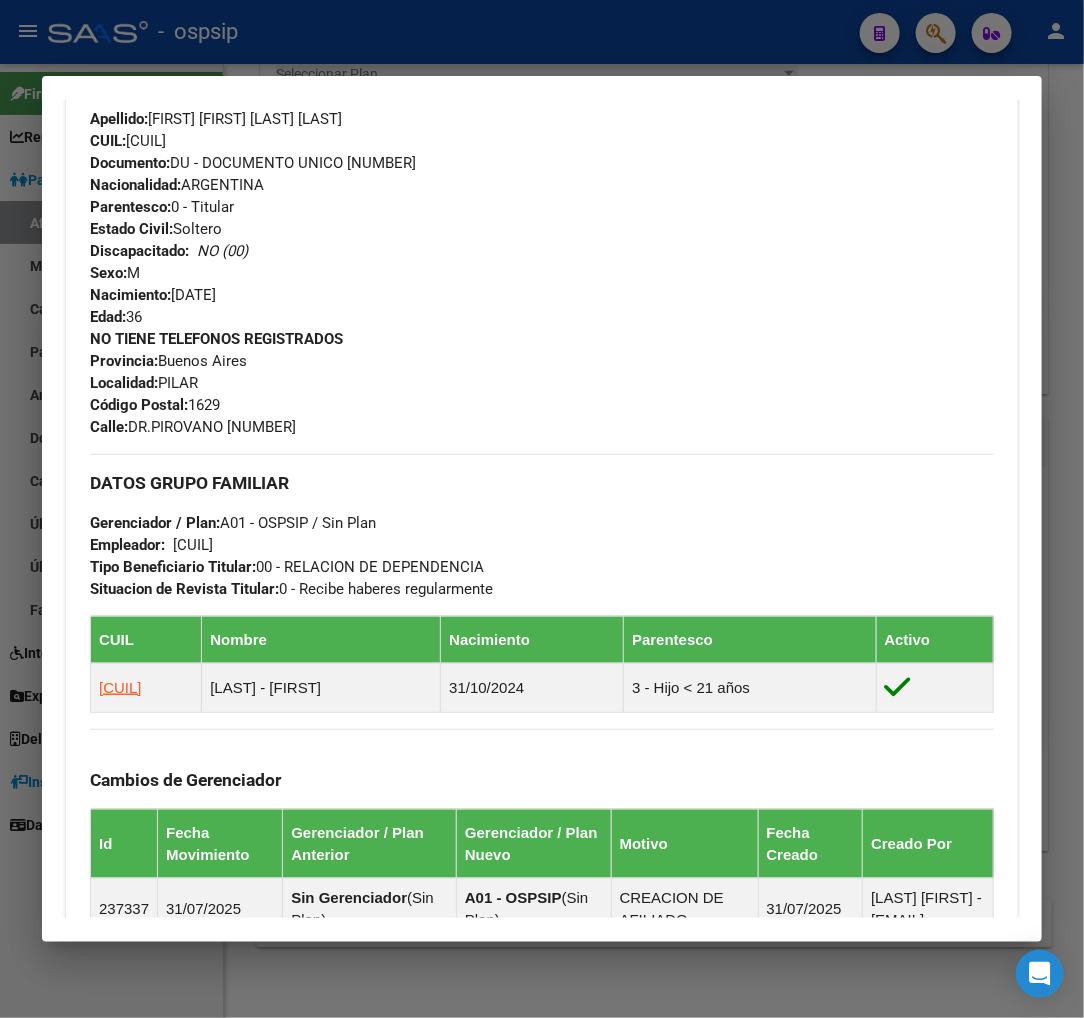 scroll, scrollTop: 777, scrollLeft: 0, axis: vertical 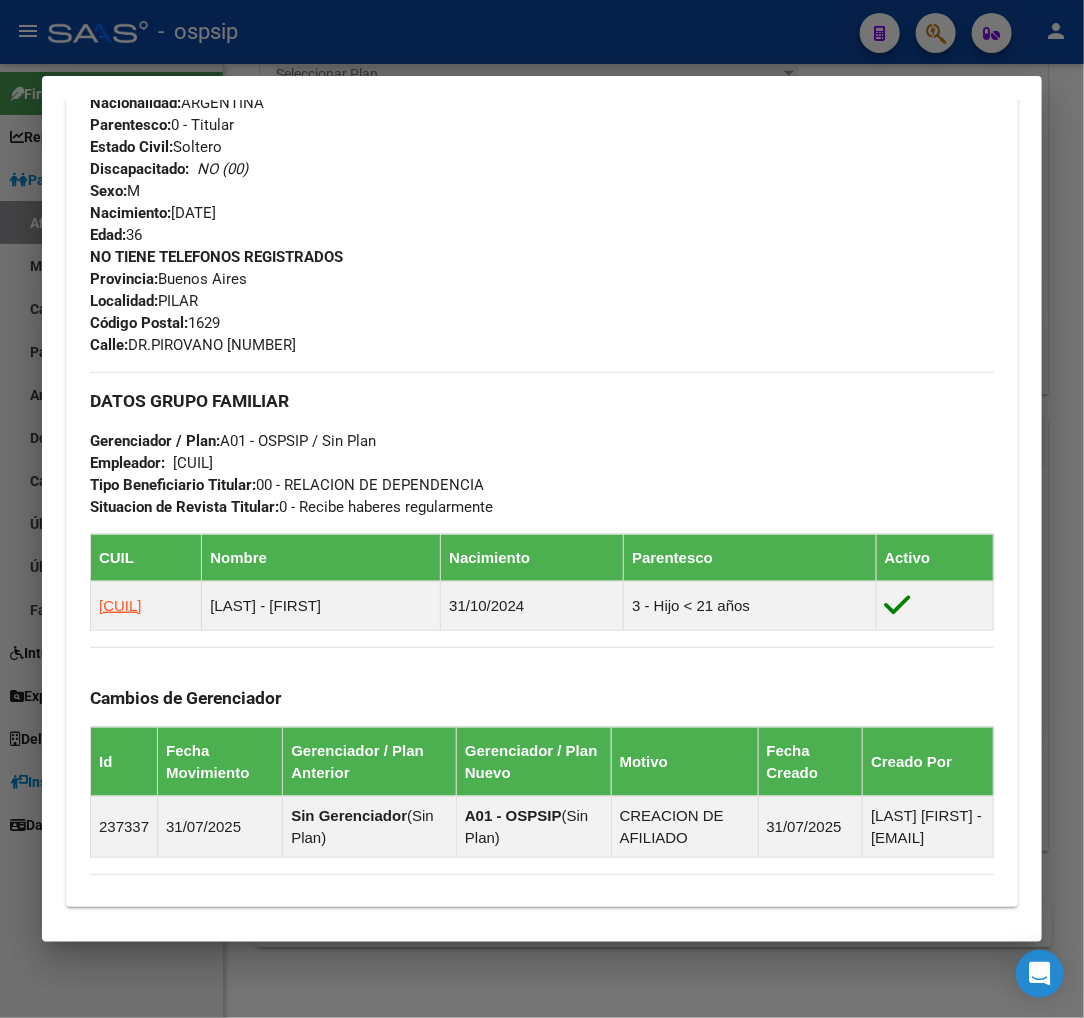 click at bounding box center (542, 509) 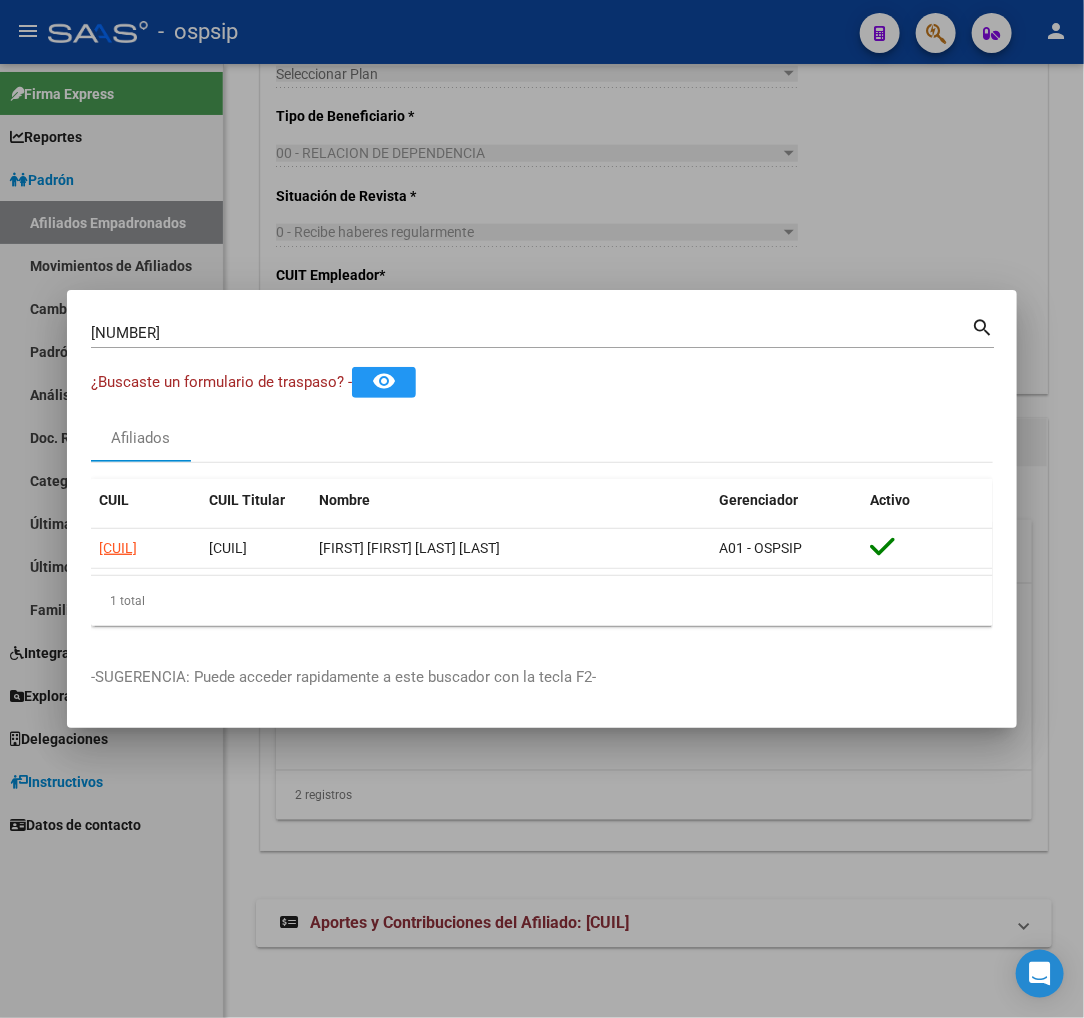 click on "[NUMBER] Buscar (apellido, dni, cuil, nro traspaso, cuit, obra social)" at bounding box center [531, 333] 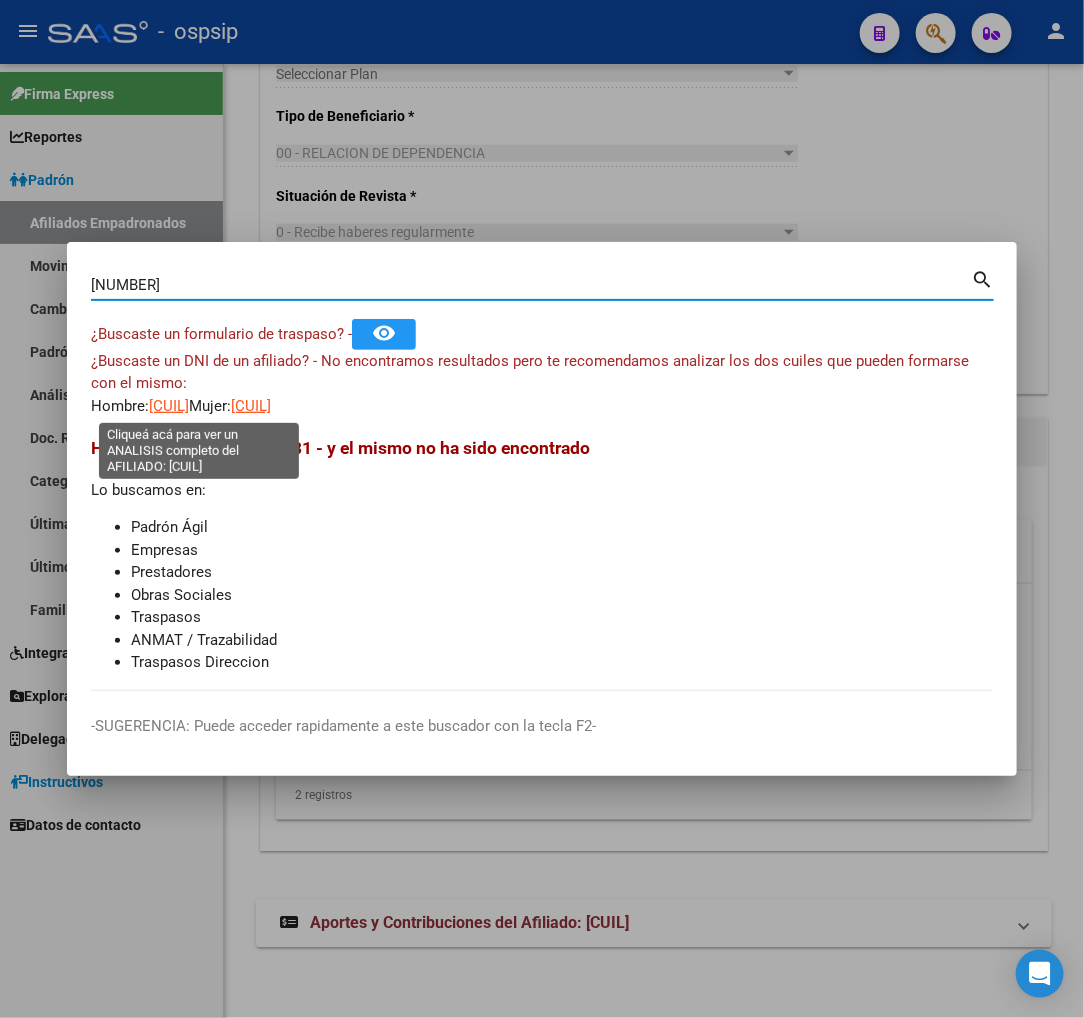 click on "[CUIL]" at bounding box center (169, 406) 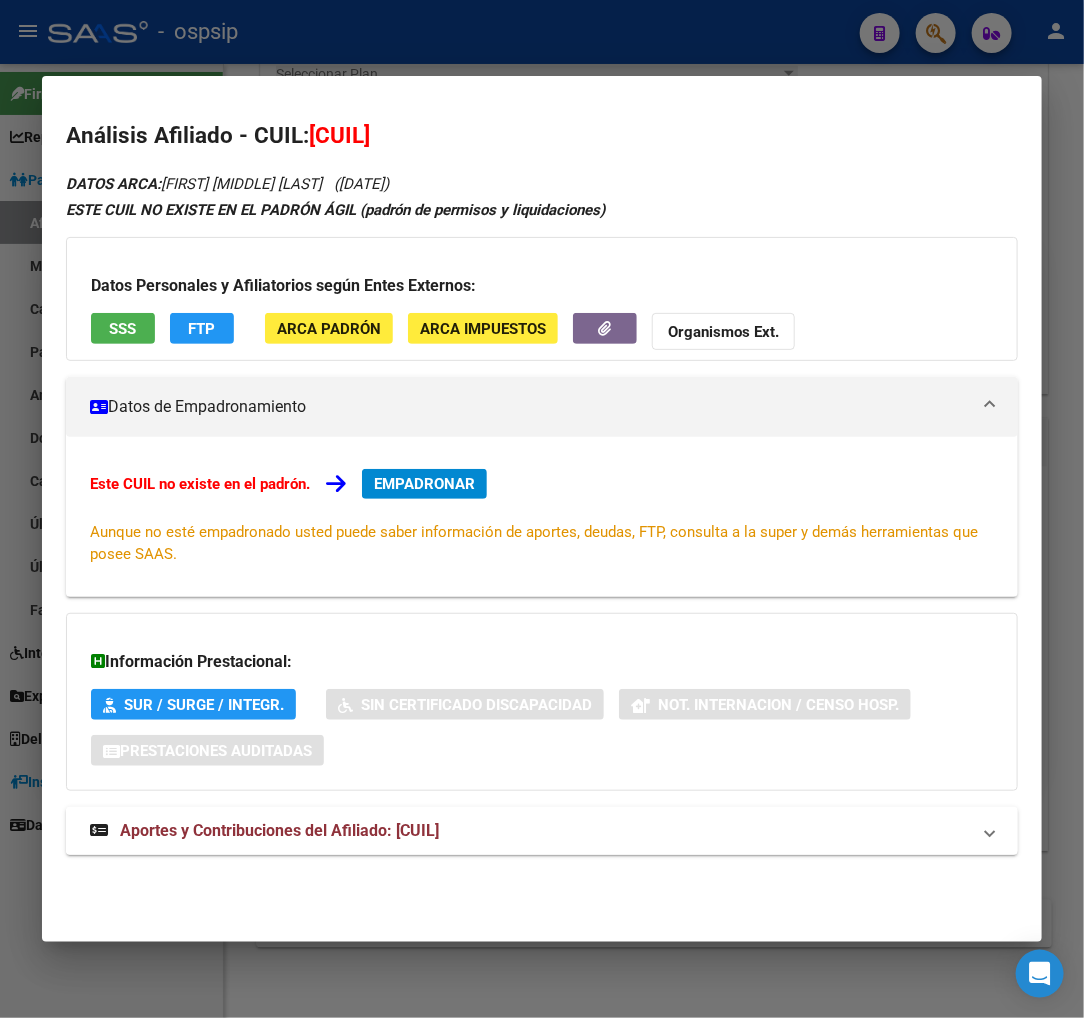 click on "Aportes y Contribuciones del Afiliado: [CUIL]" at bounding box center [279, 830] 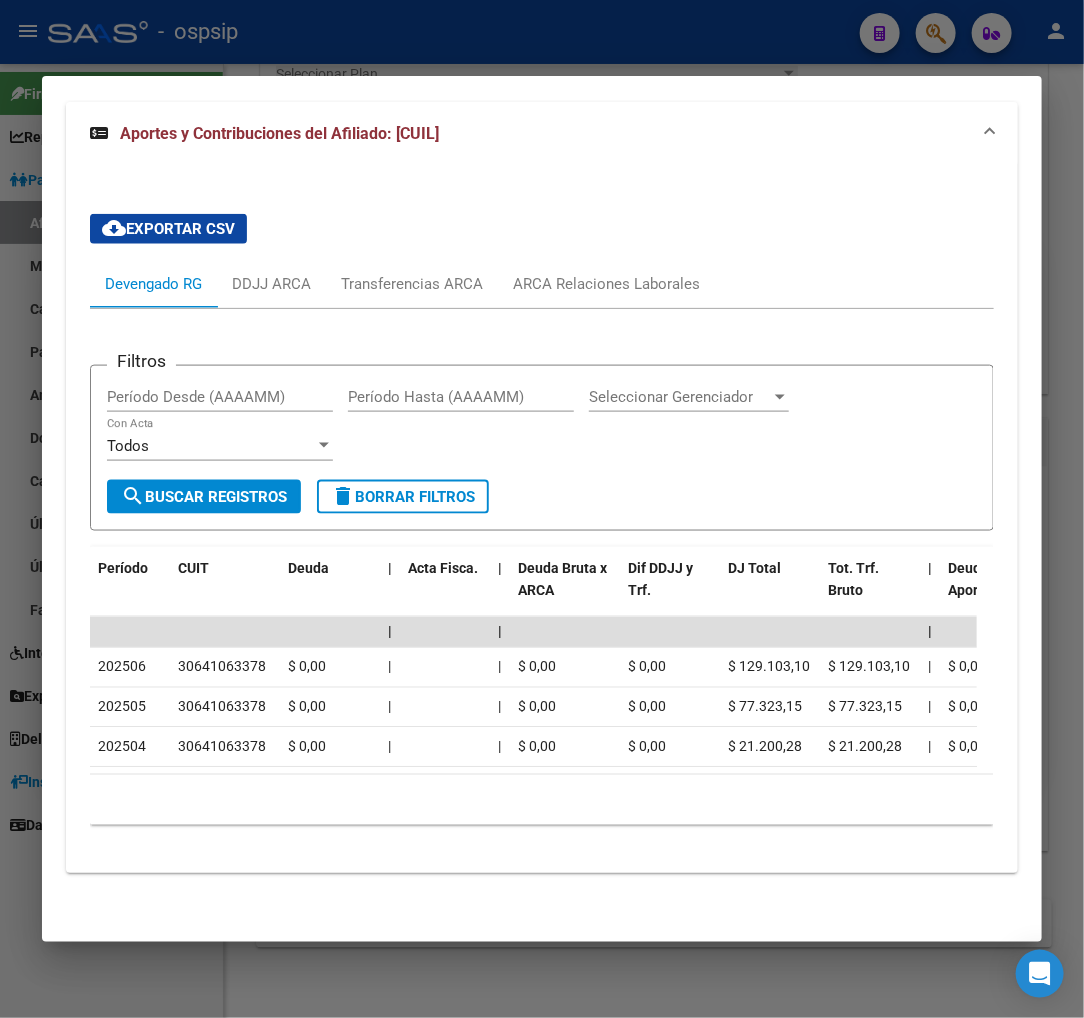 scroll, scrollTop: 723, scrollLeft: 0, axis: vertical 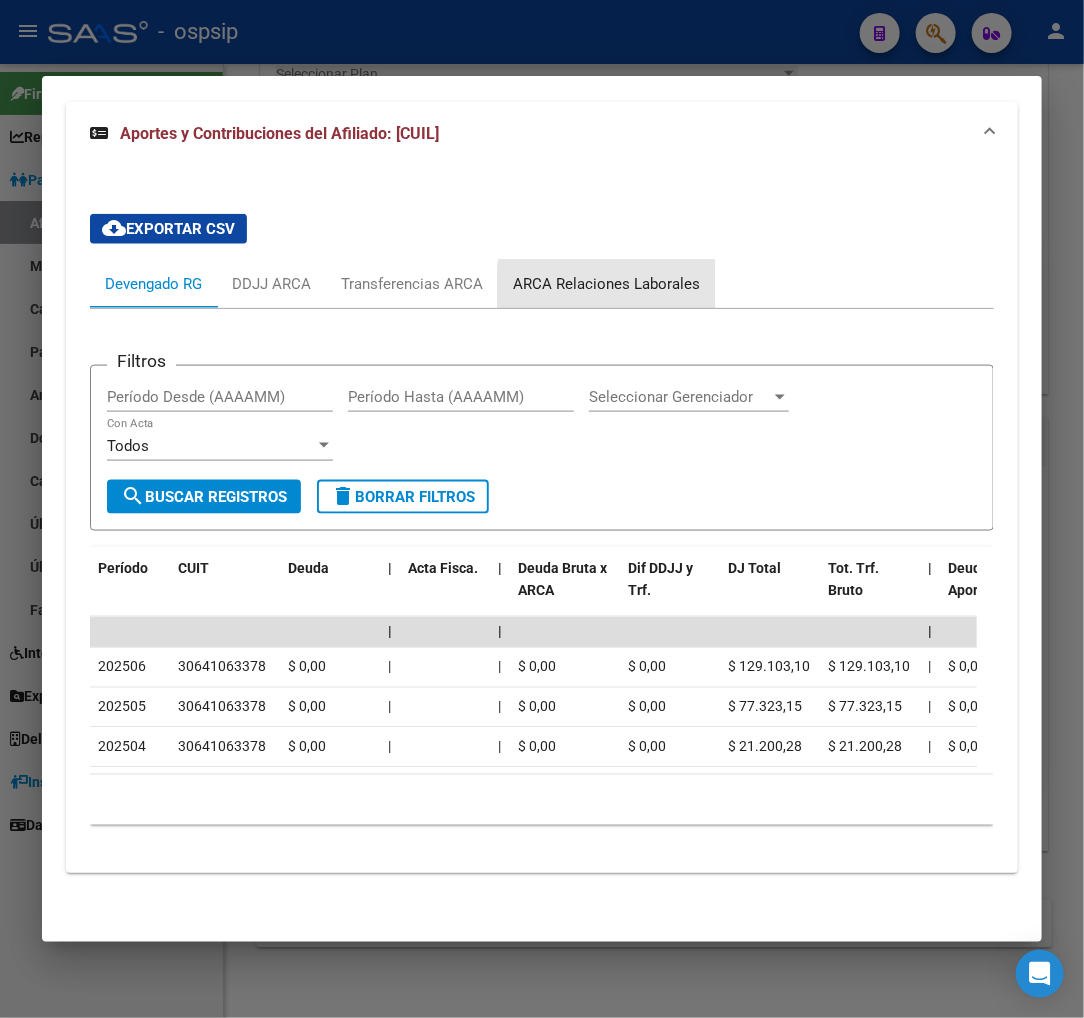 click on "ARCA Relaciones Laborales" at bounding box center [606, 284] 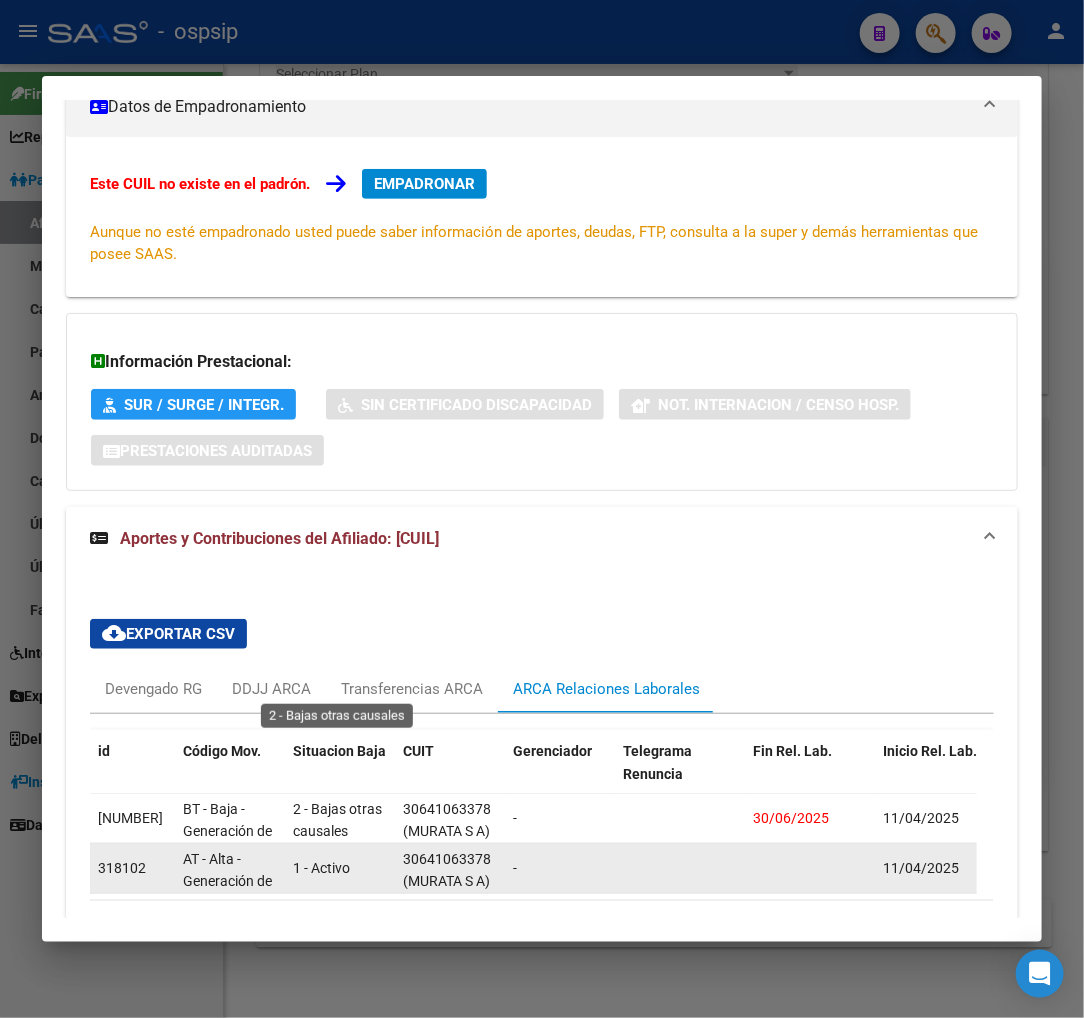 scroll, scrollTop: 444, scrollLeft: 0, axis: vertical 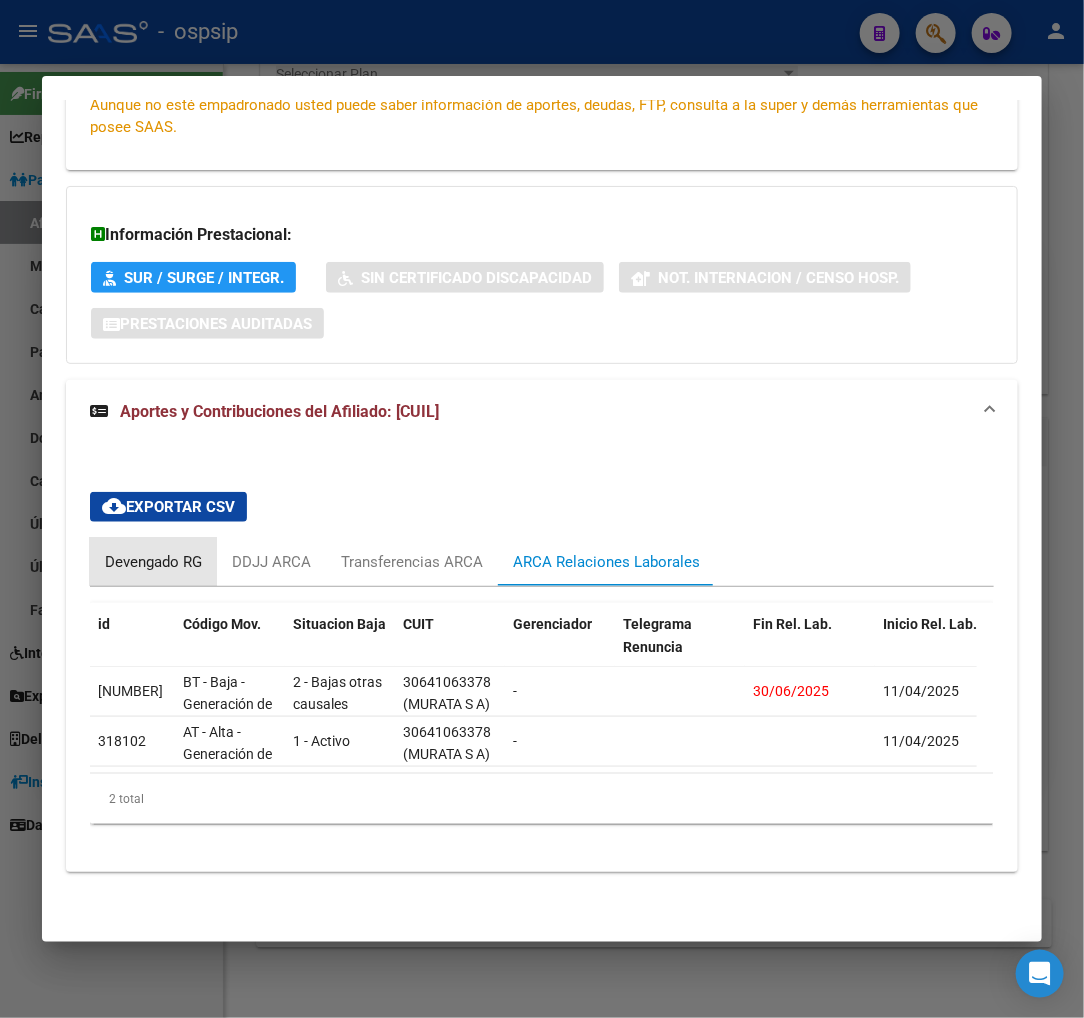 click on "Devengado RG" at bounding box center [153, 562] 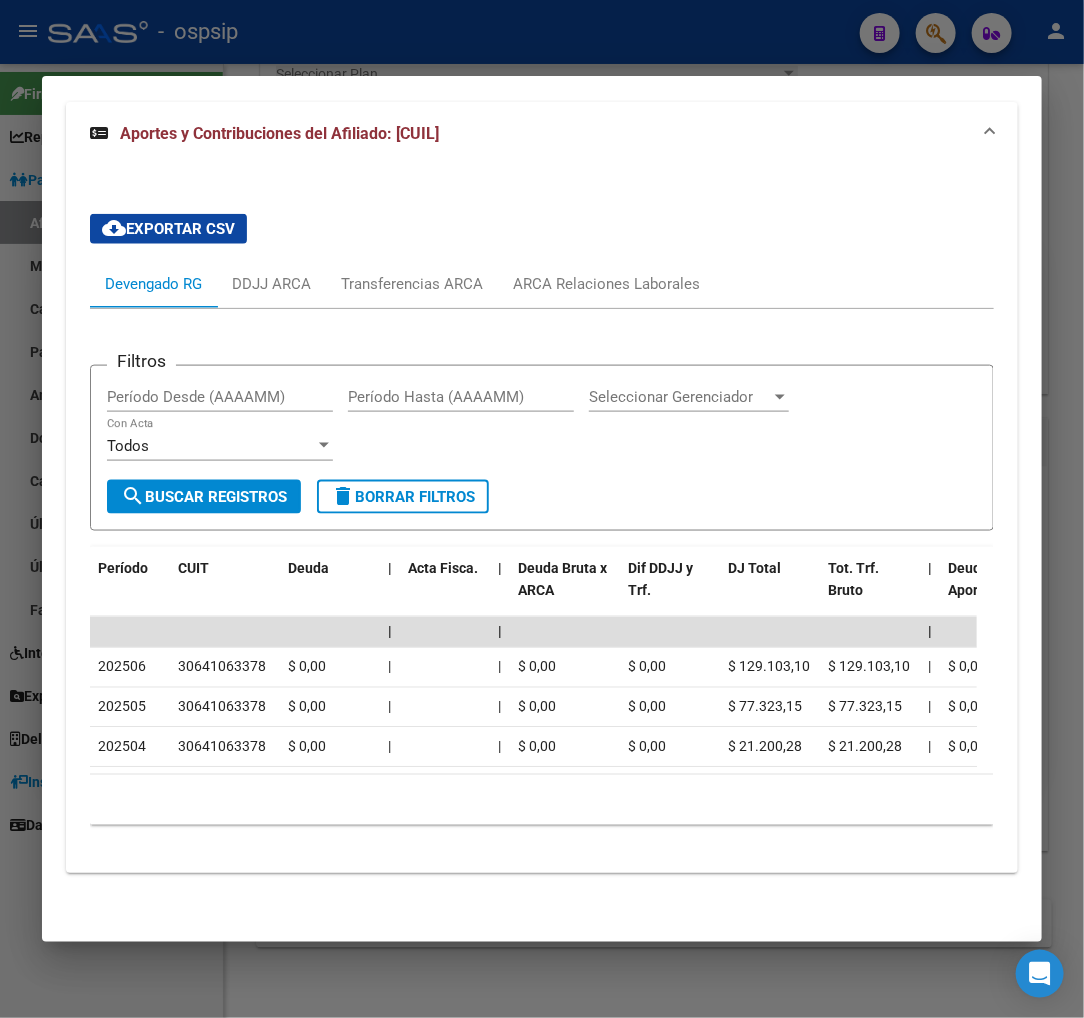 scroll, scrollTop: 723, scrollLeft: 0, axis: vertical 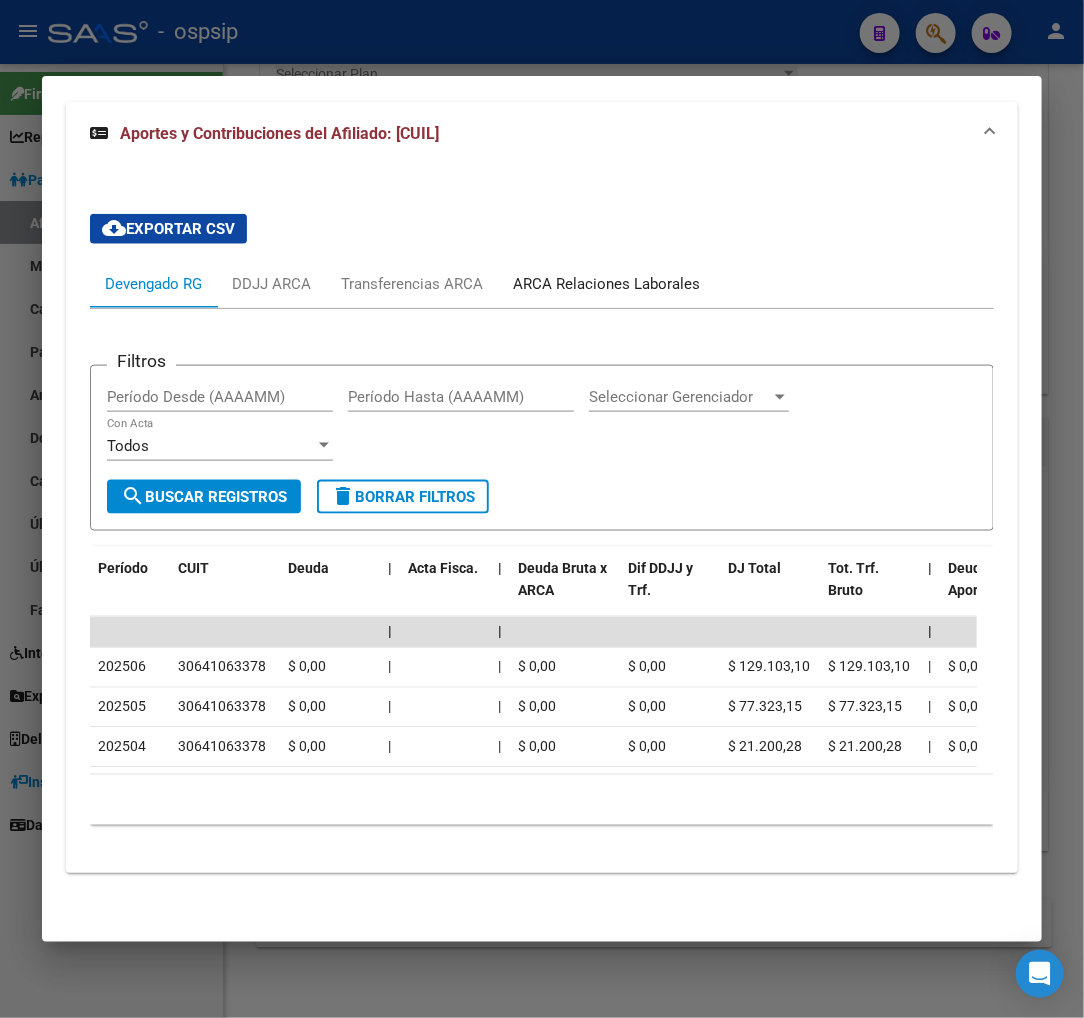 click on "ARCA Relaciones Laborales" at bounding box center (606, 284) 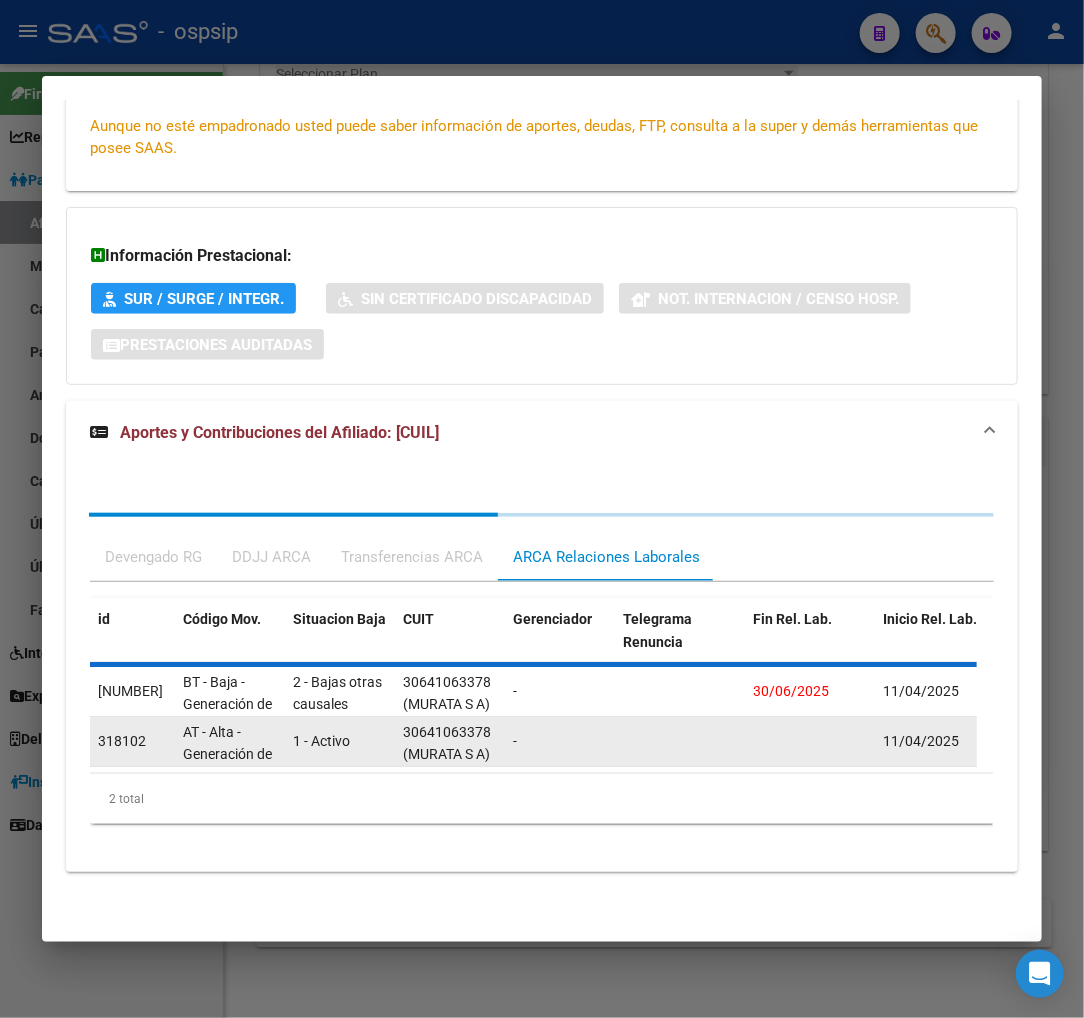 scroll, scrollTop: 444, scrollLeft: 0, axis: vertical 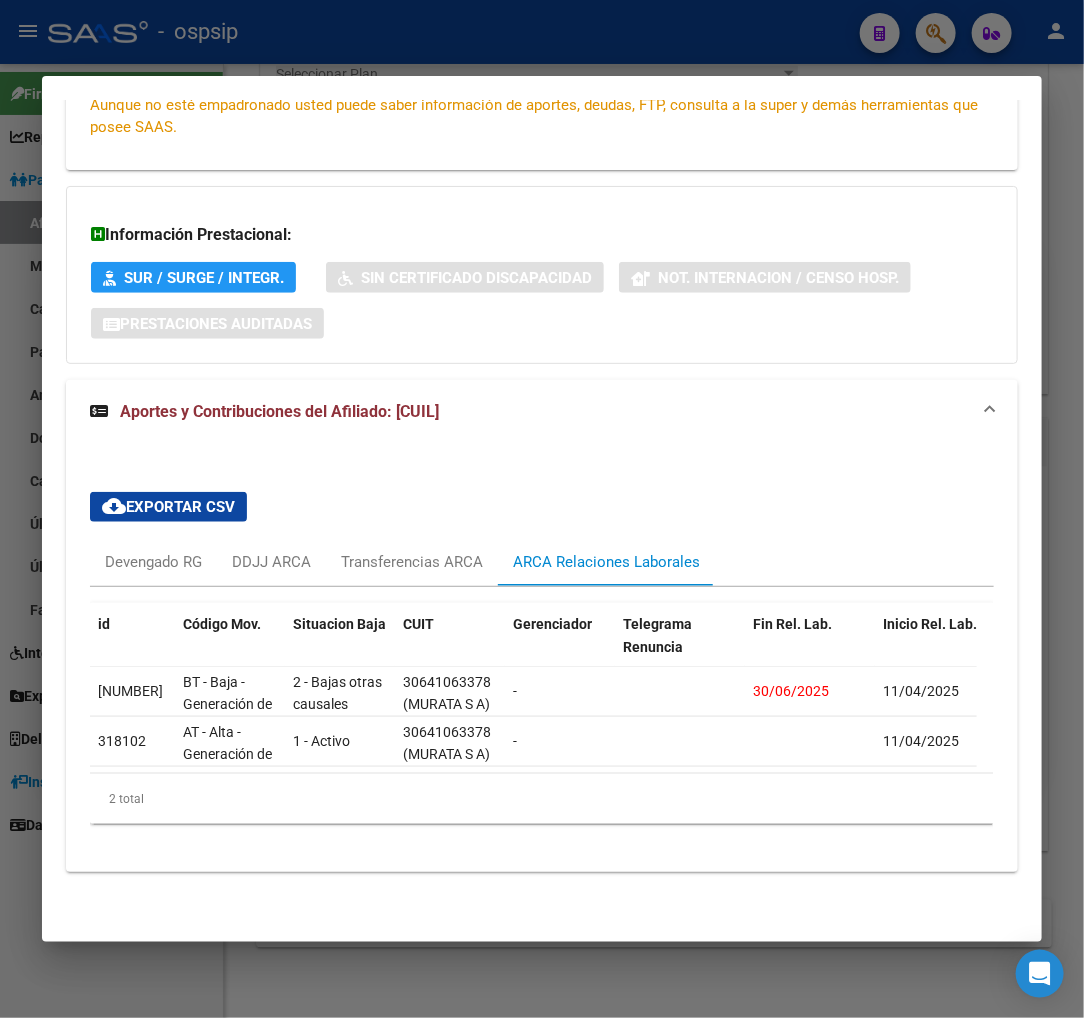 click at bounding box center (542, 509) 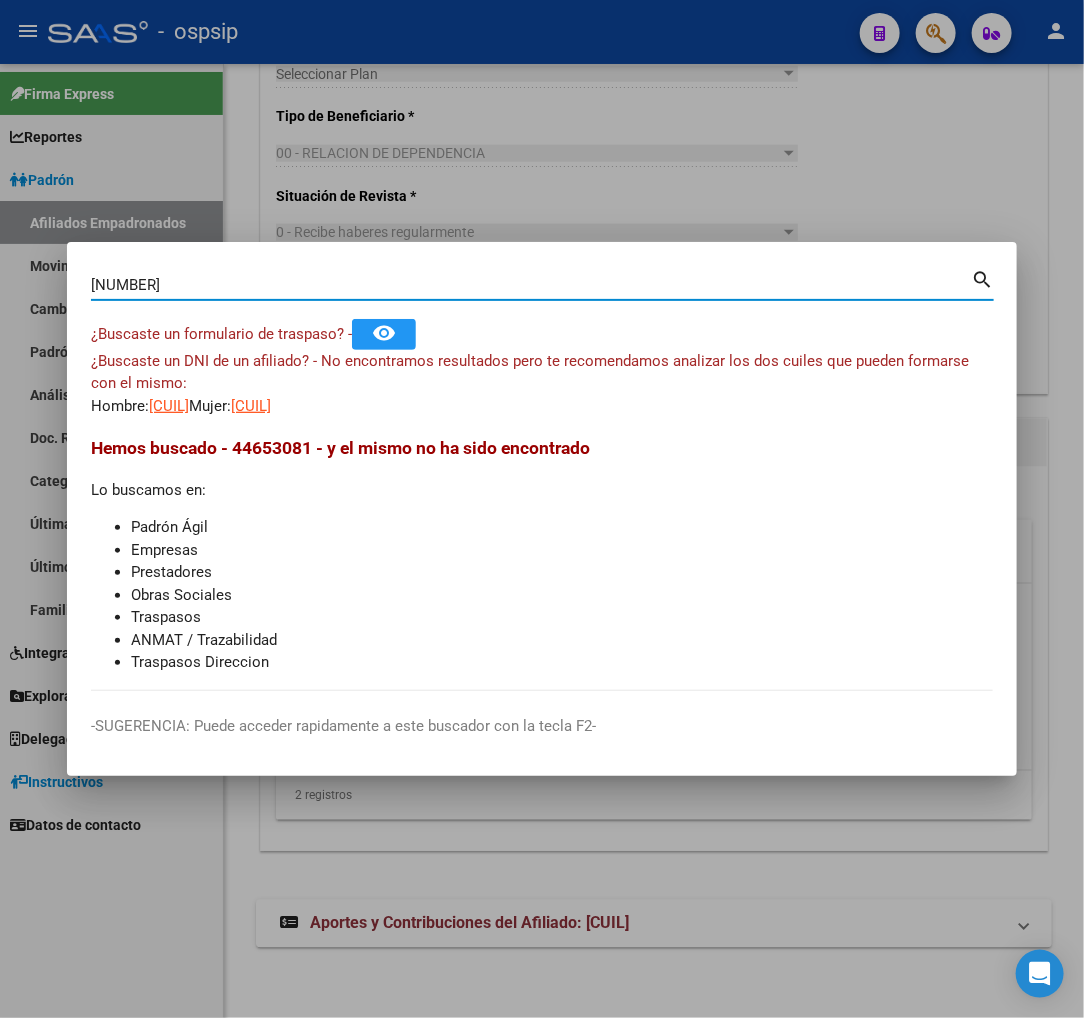 click on "[NUMBER]" at bounding box center [531, 285] 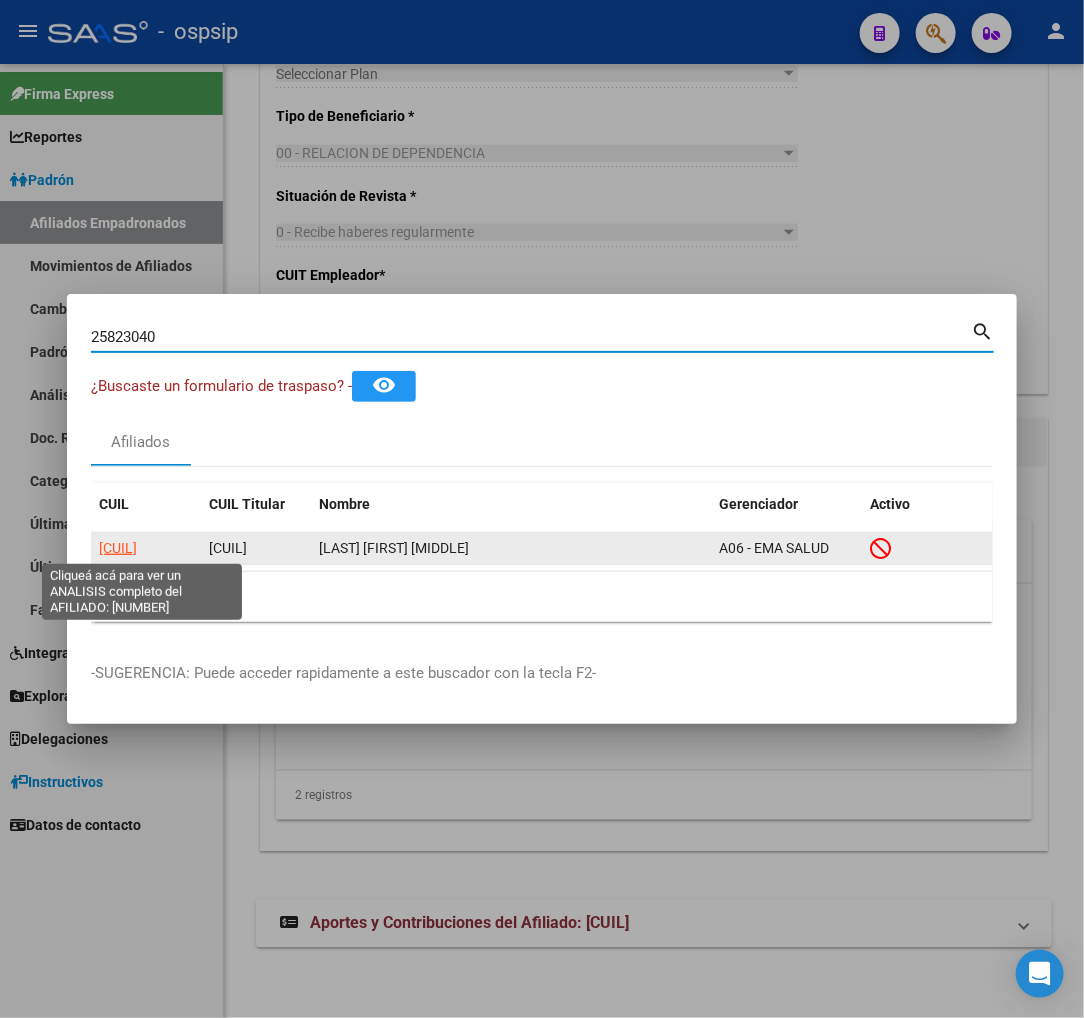 click on "[CUIL]" 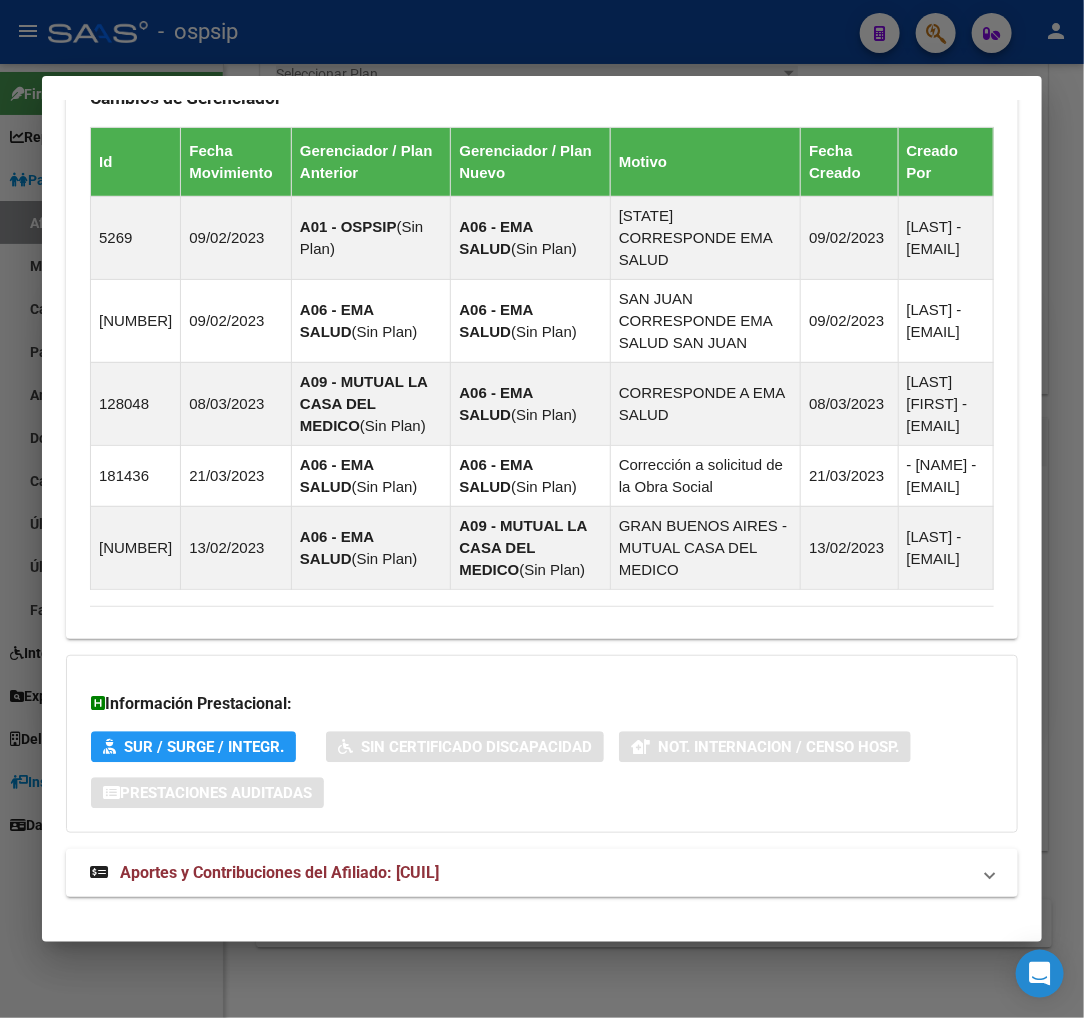 scroll, scrollTop: 1438, scrollLeft: 0, axis: vertical 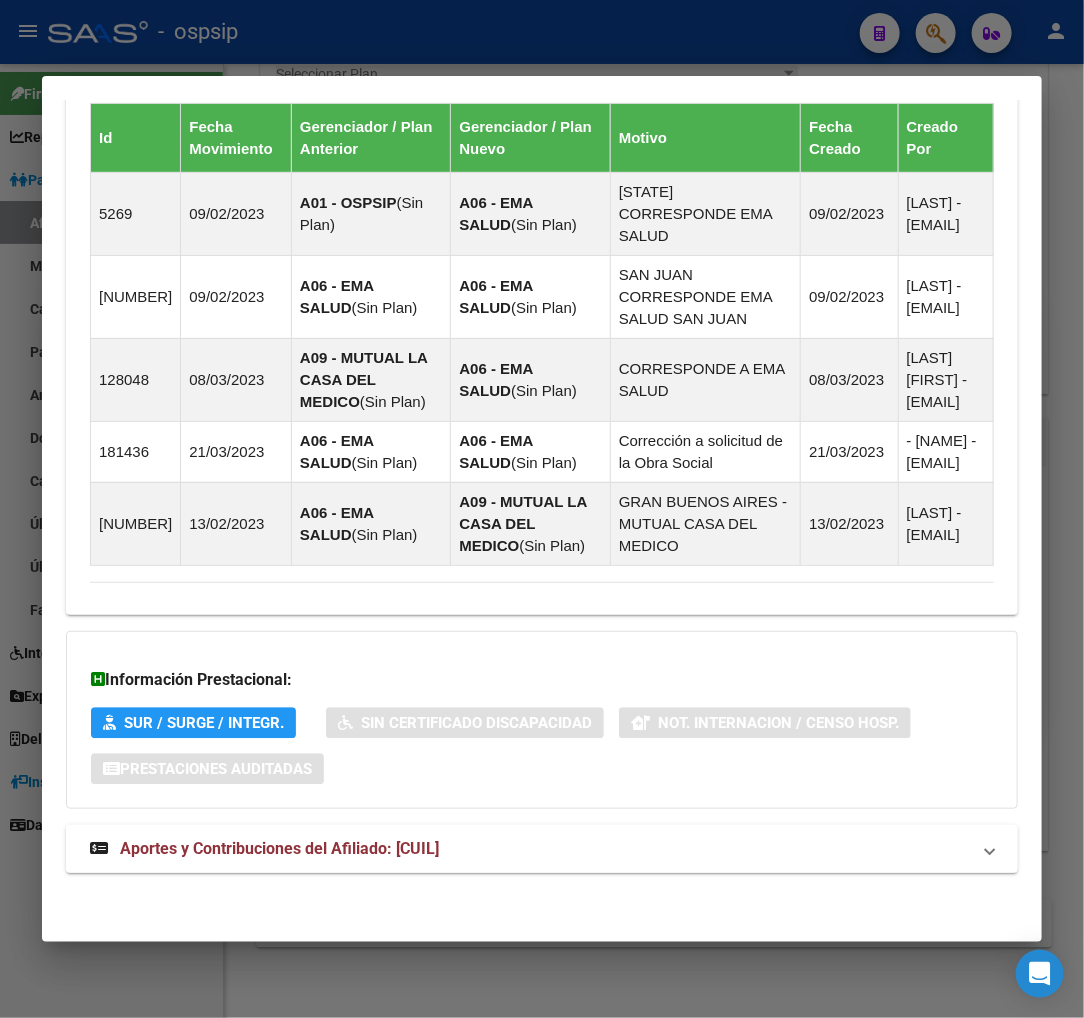 drag, startPoint x: 328, startPoint y: 854, endPoint x: 335, endPoint y: 840, distance: 15.652476 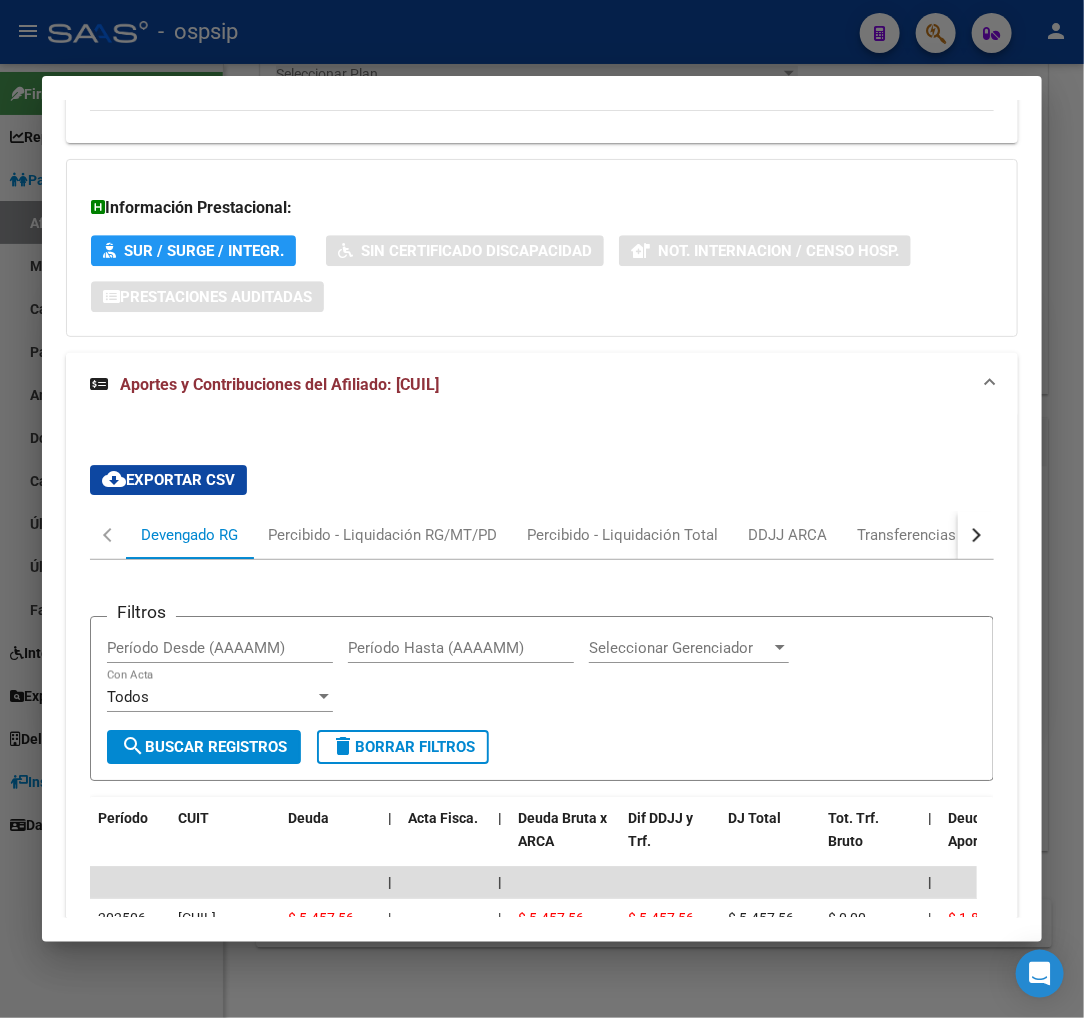 scroll, scrollTop: 2000, scrollLeft: 0, axis: vertical 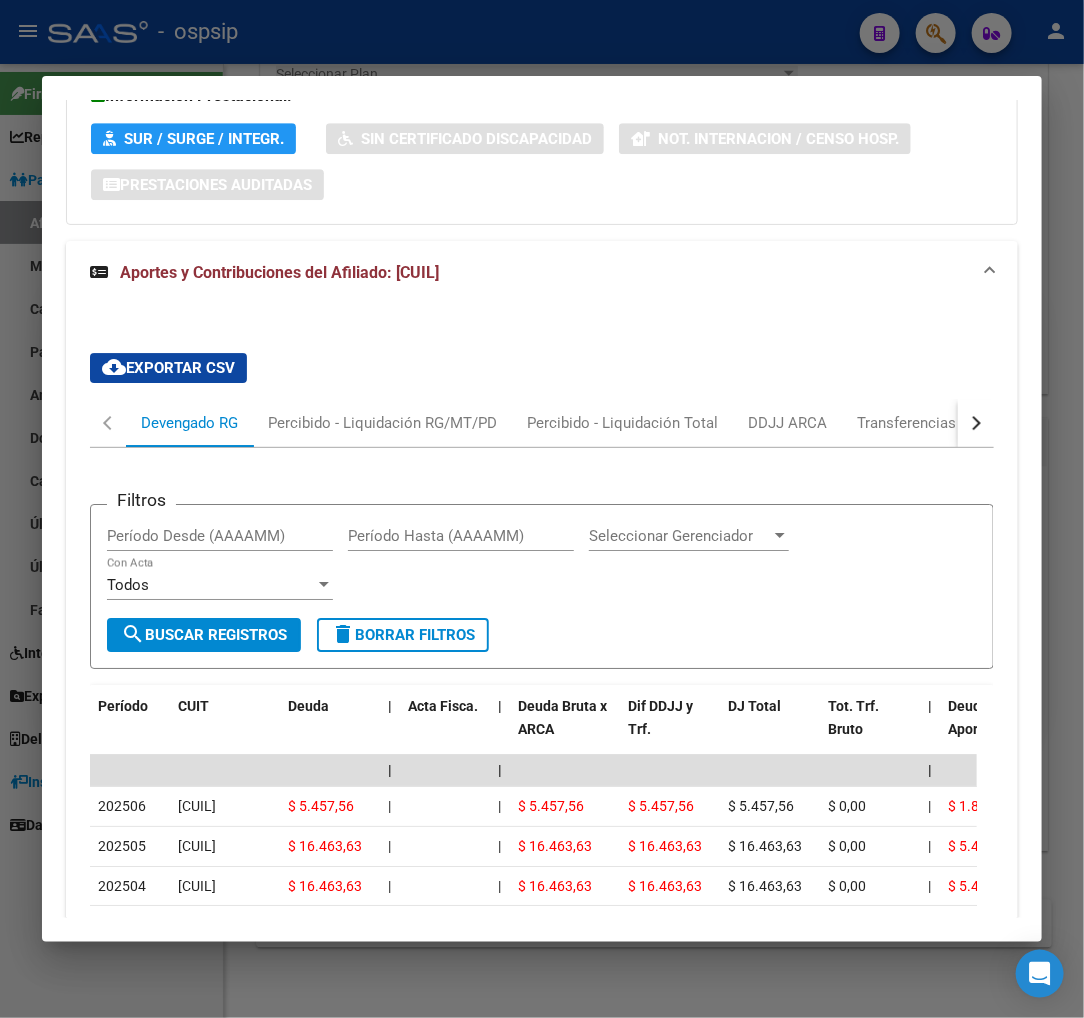 click at bounding box center [974, 423] 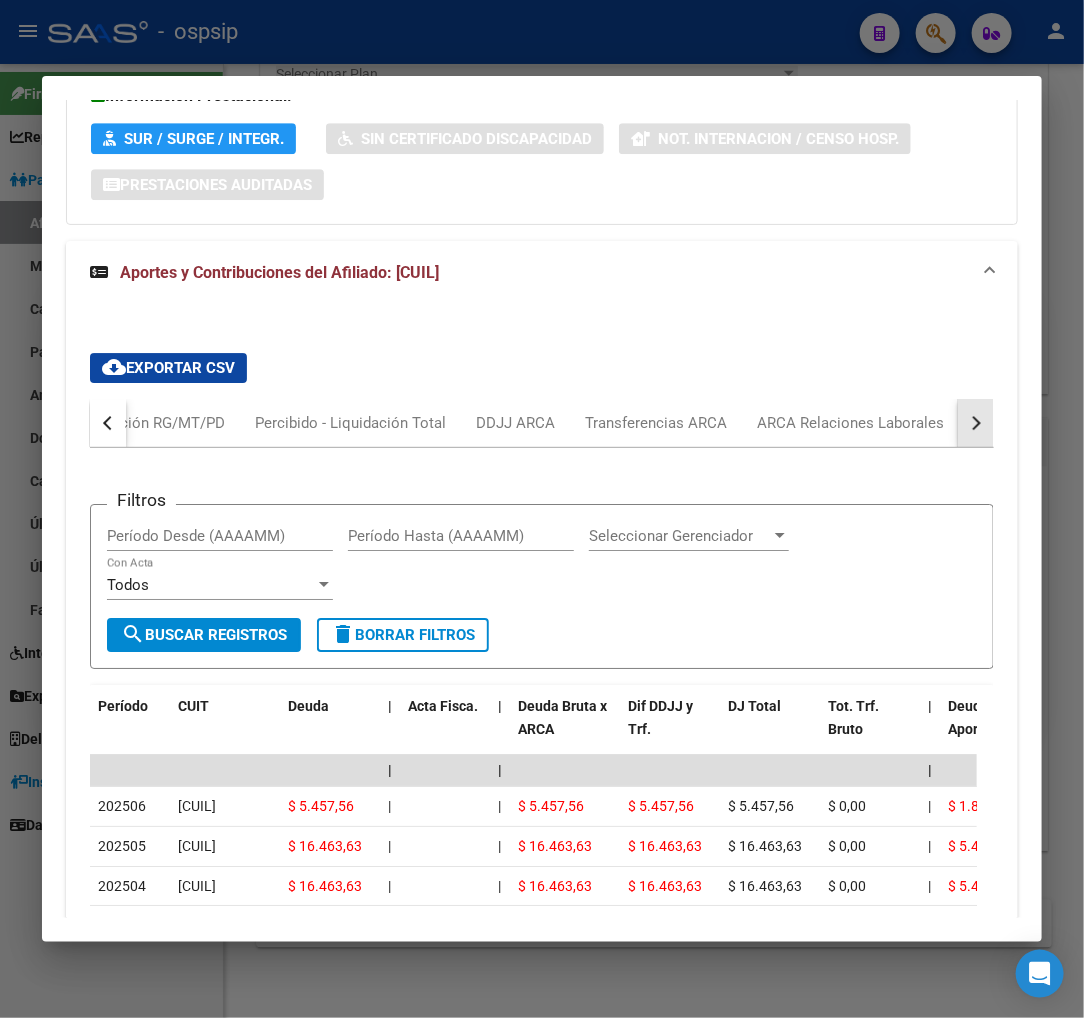 click at bounding box center [974, 423] 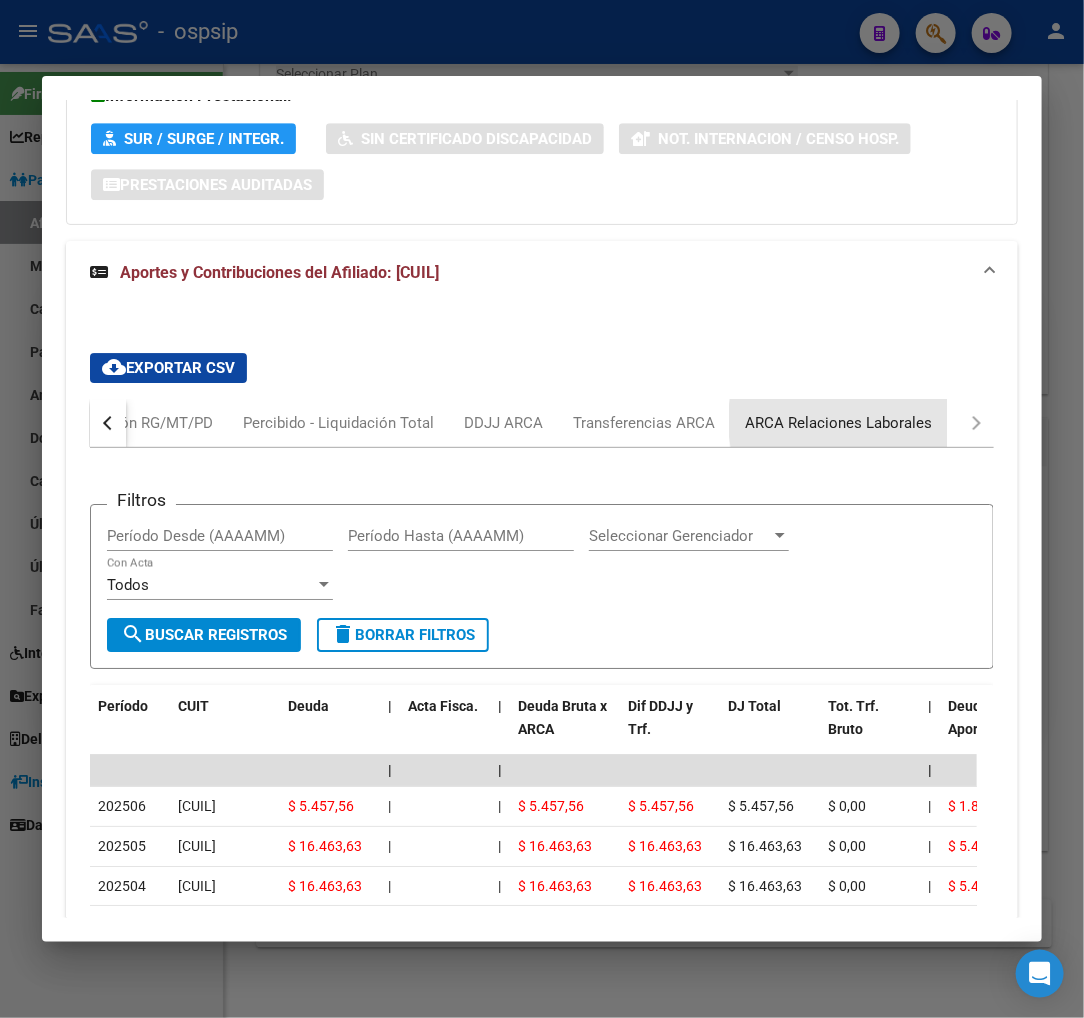 click on "ARCA Relaciones Laborales" at bounding box center [838, 423] 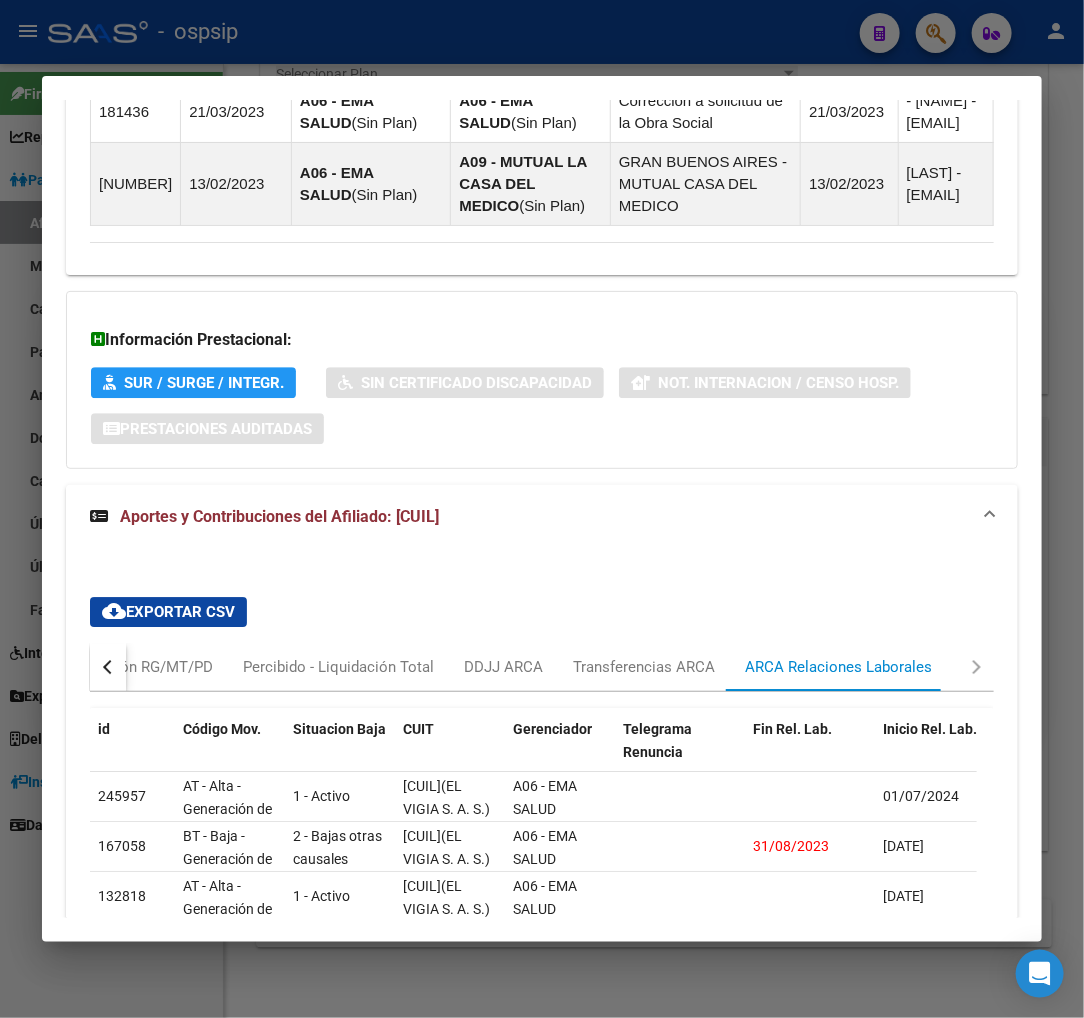 scroll, scrollTop: 2000, scrollLeft: 0, axis: vertical 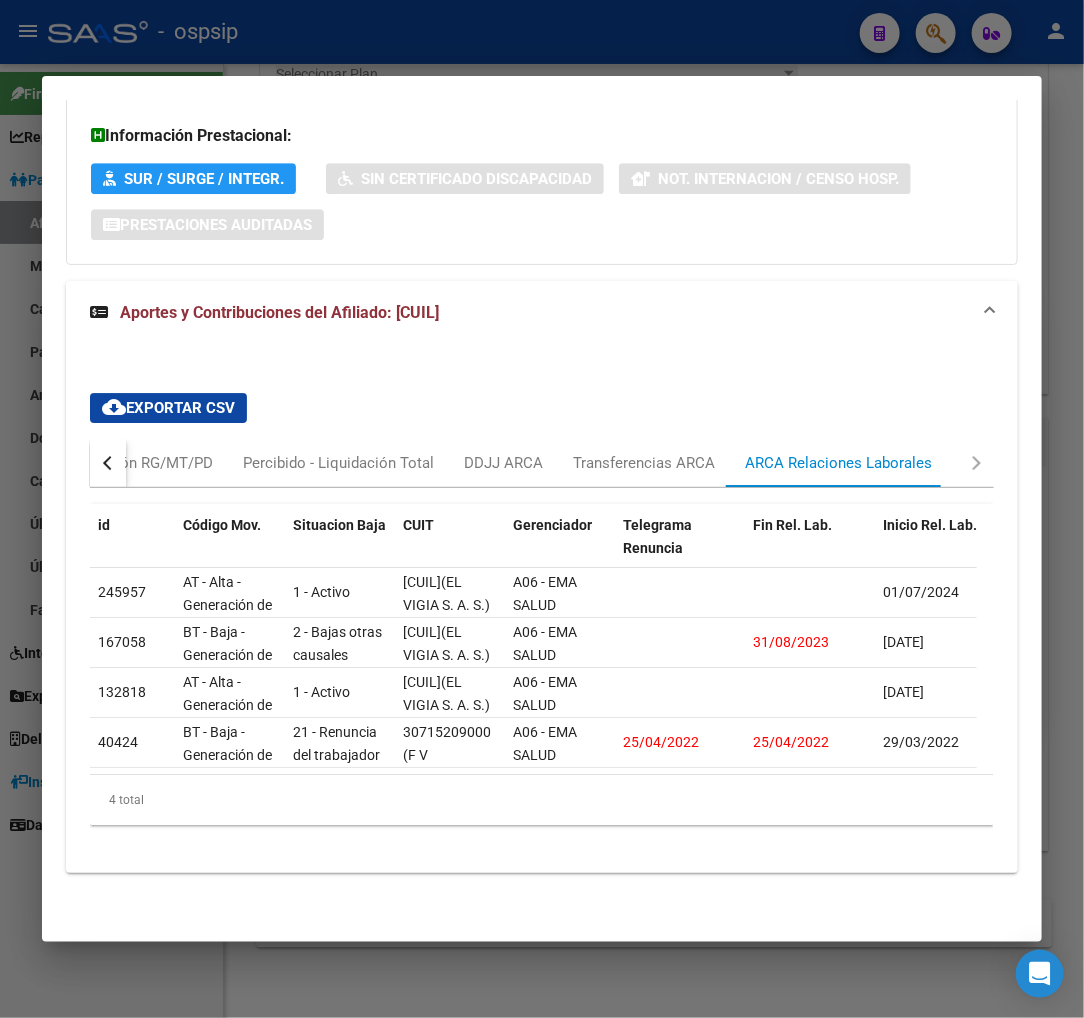 click at bounding box center (108, 463) 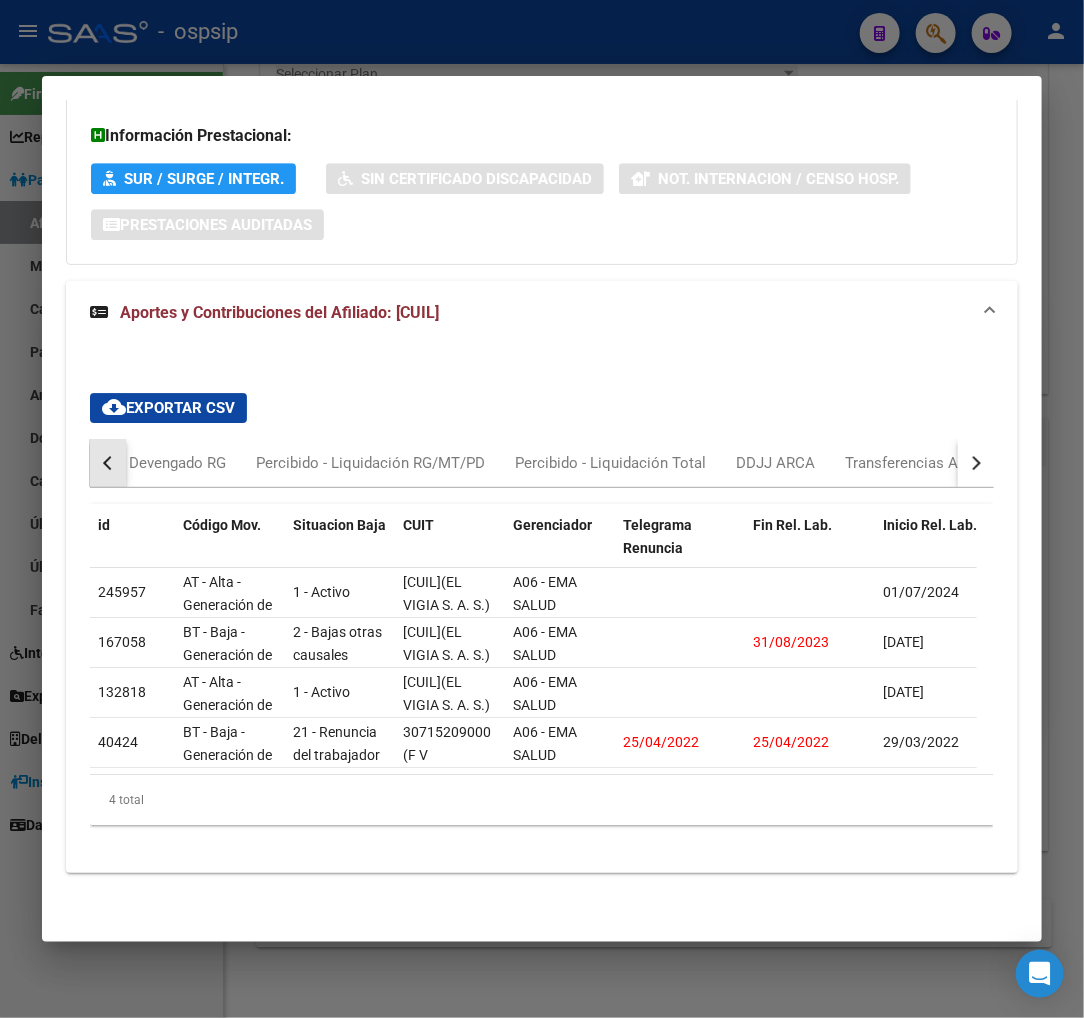 click at bounding box center [108, 463] 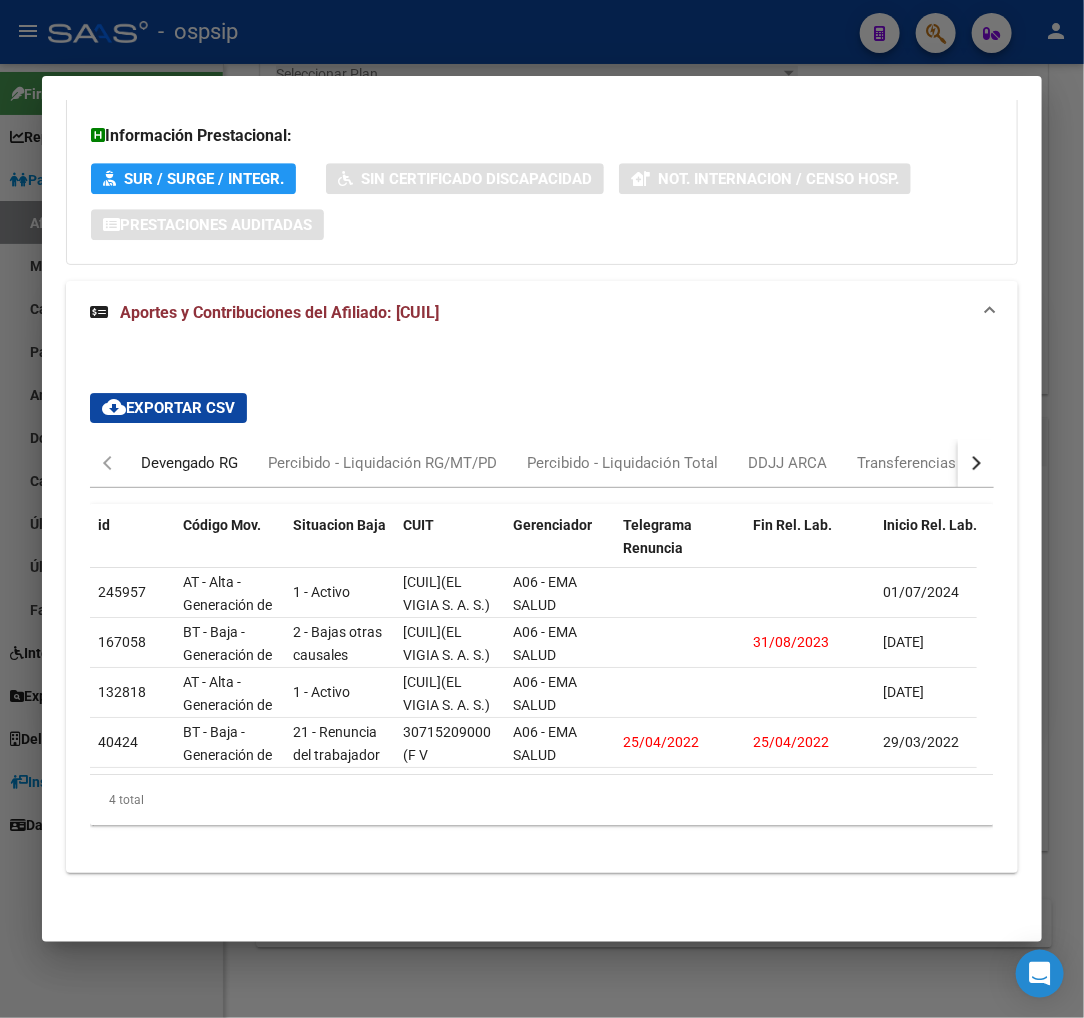click on "Devengado RG" at bounding box center [189, 463] 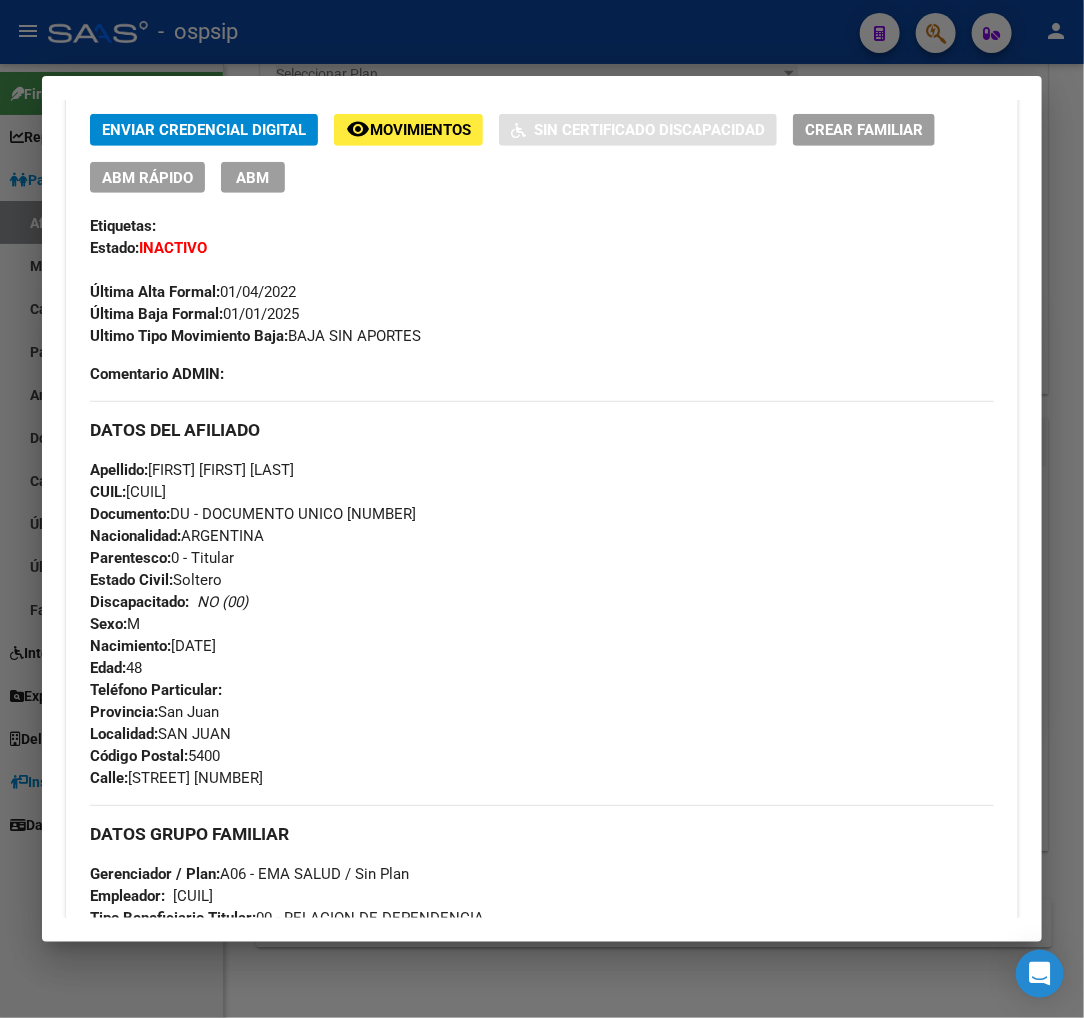scroll, scrollTop: 222, scrollLeft: 0, axis: vertical 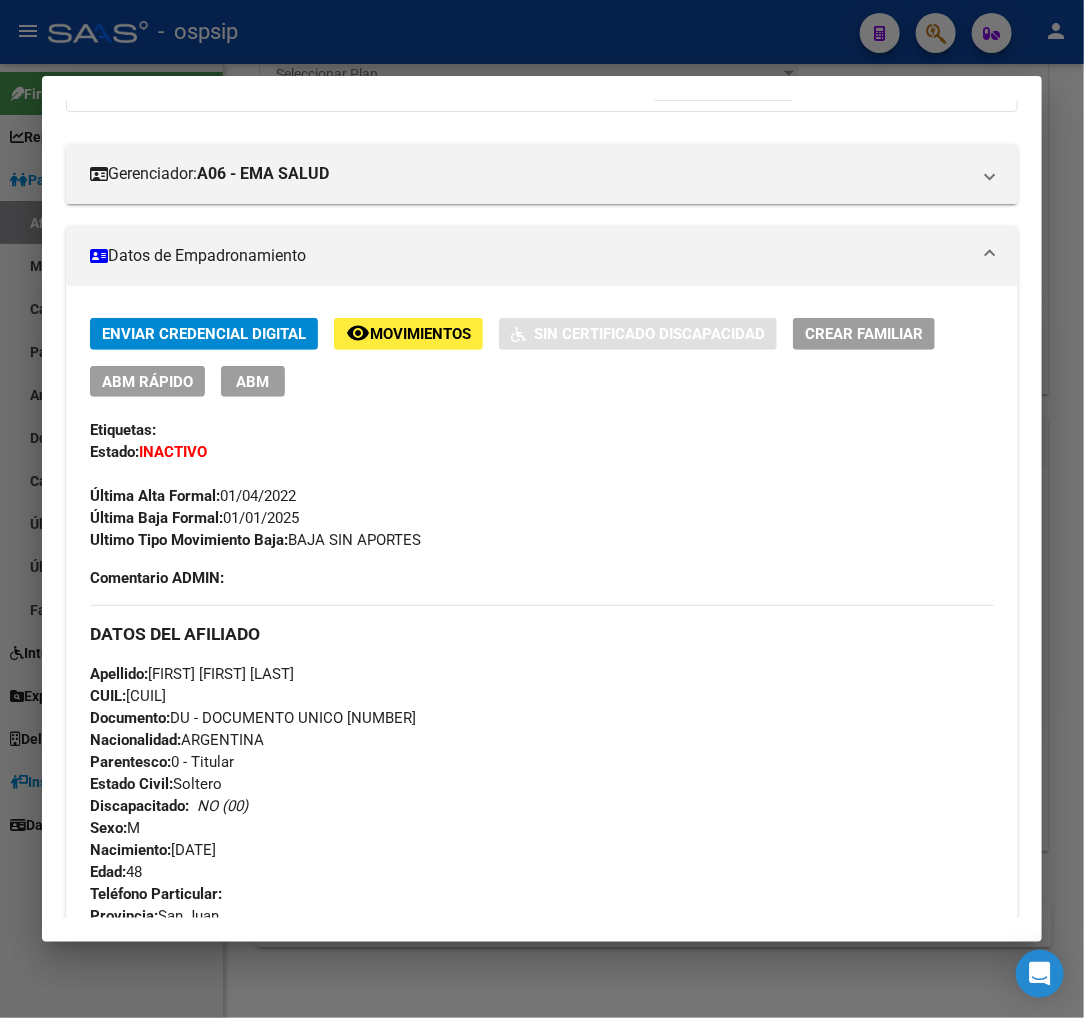 click on "Movimientos" 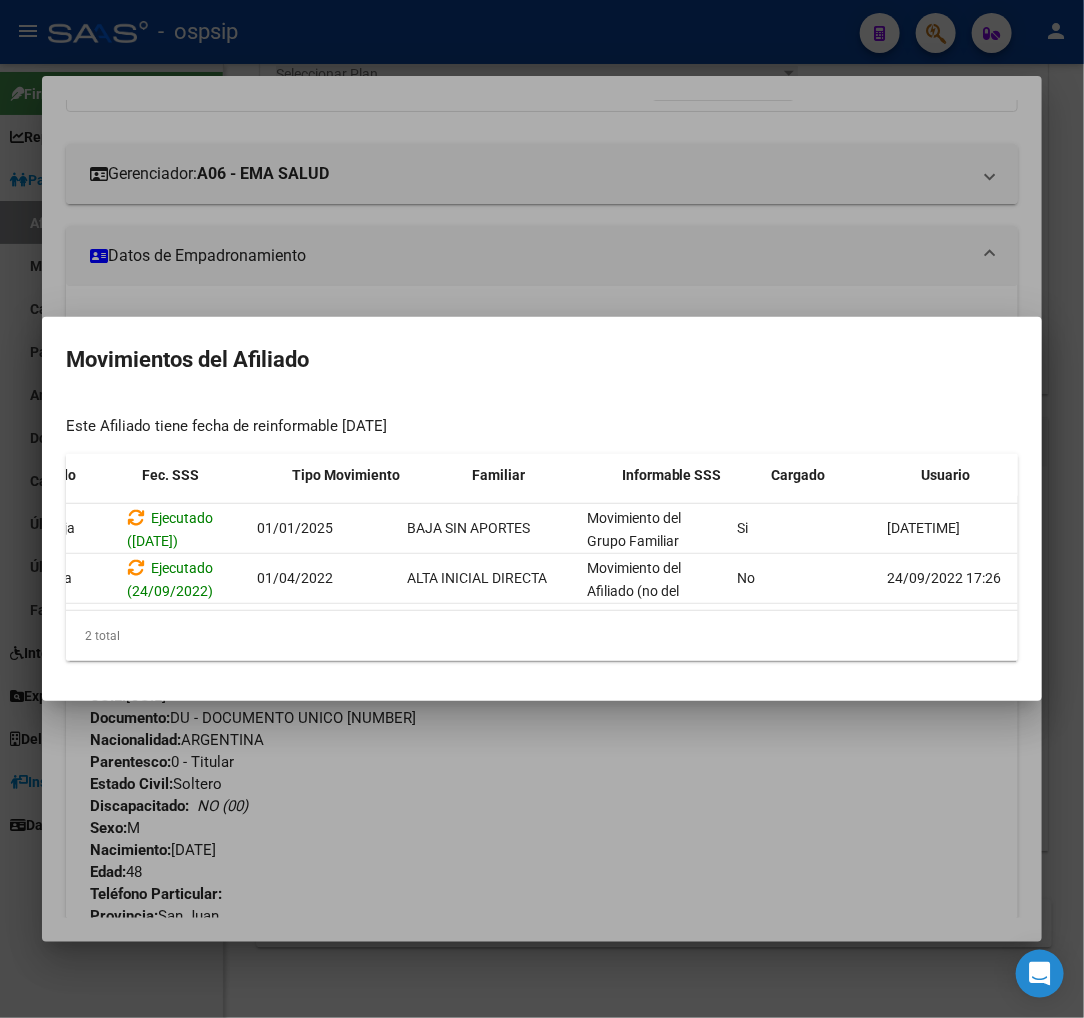 scroll, scrollTop: 0, scrollLeft: 327, axis: horizontal 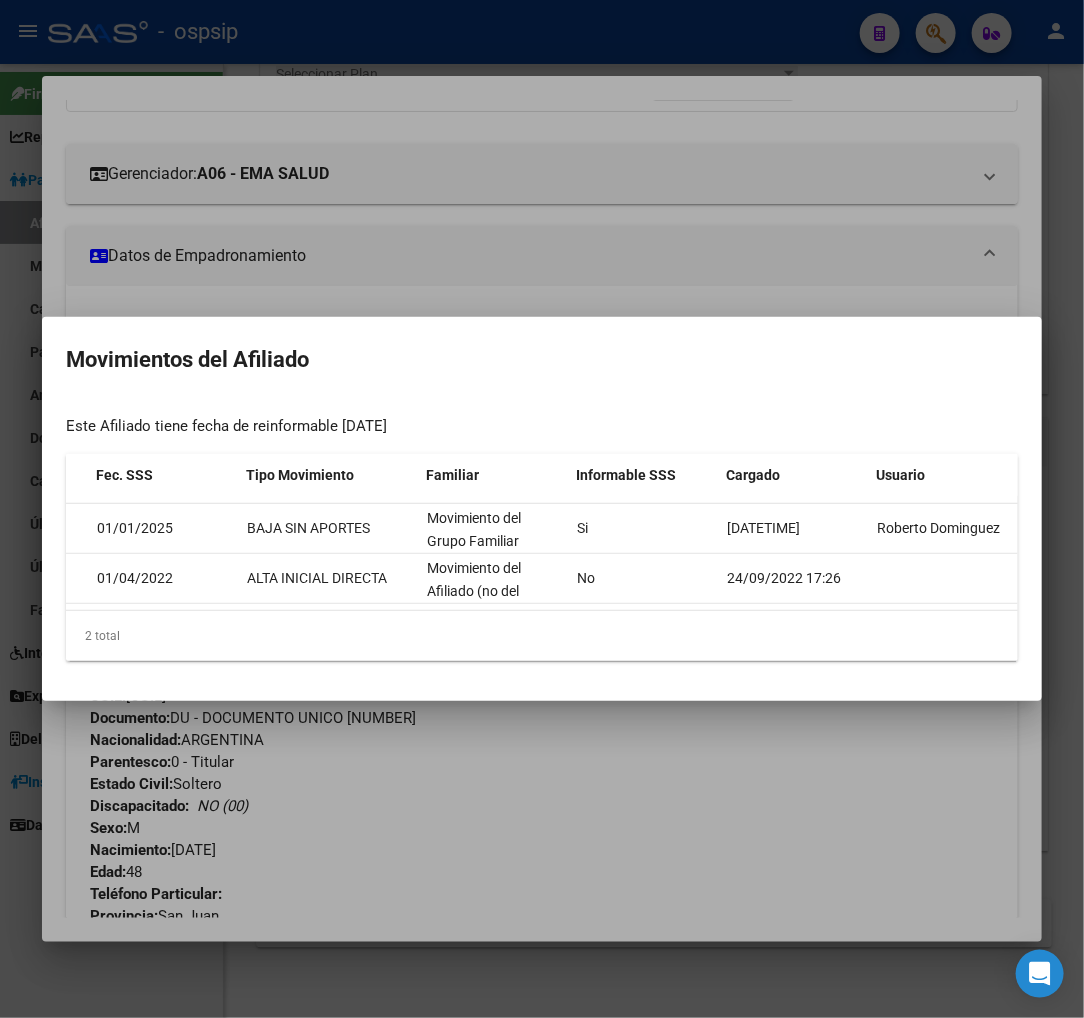click at bounding box center [542, 509] 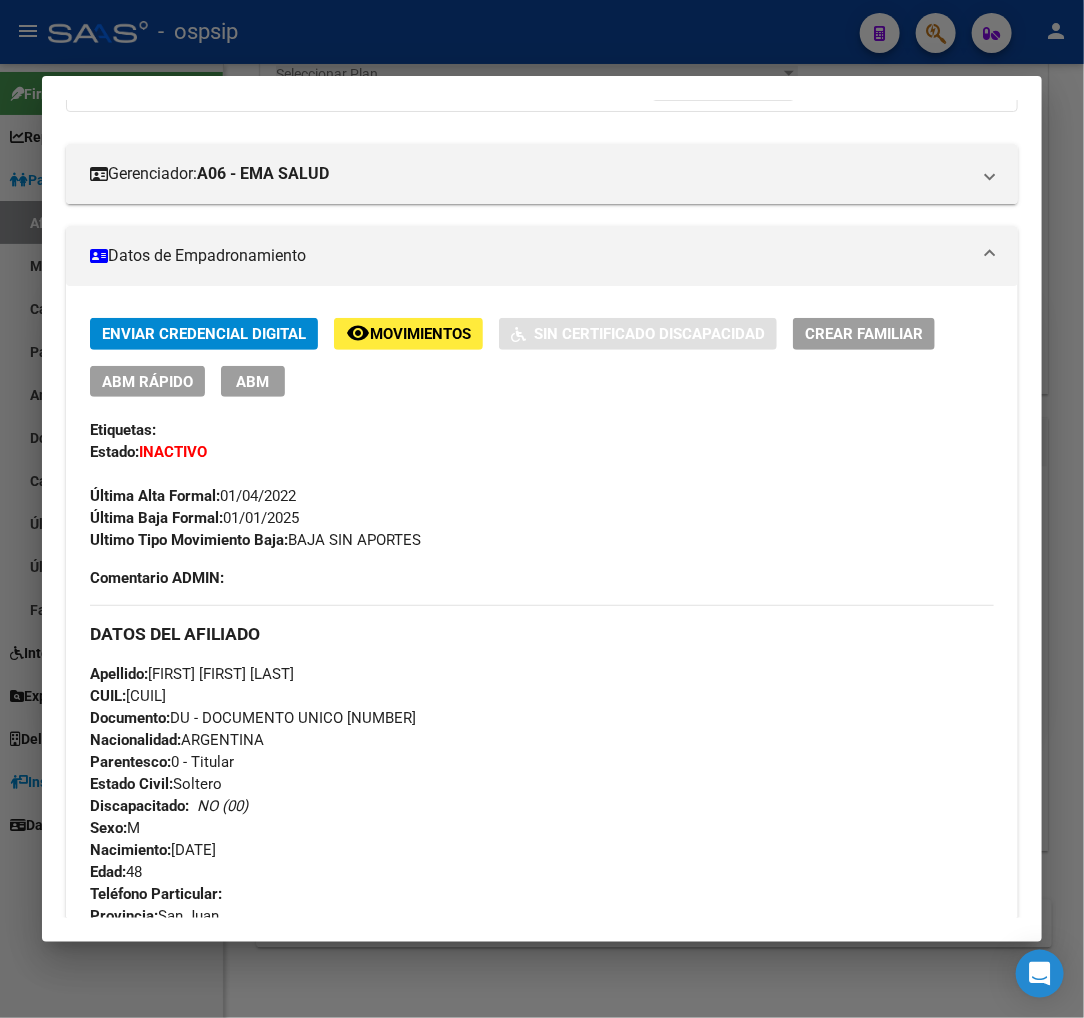 scroll, scrollTop: 0, scrollLeft: 0, axis: both 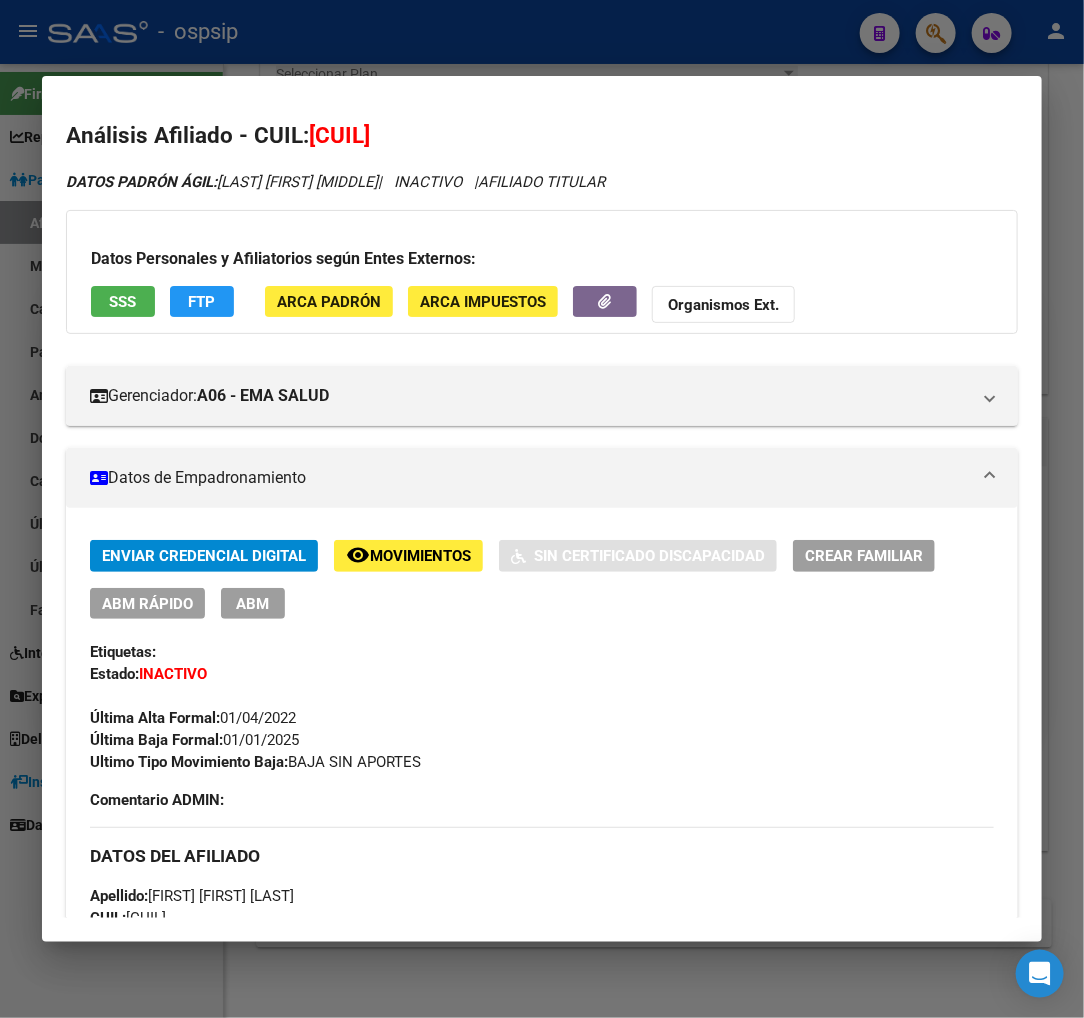 drag, startPoint x: 337, startPoint y: 132, endPoint x: 436, endPoint y: 116, distance: 100.28459 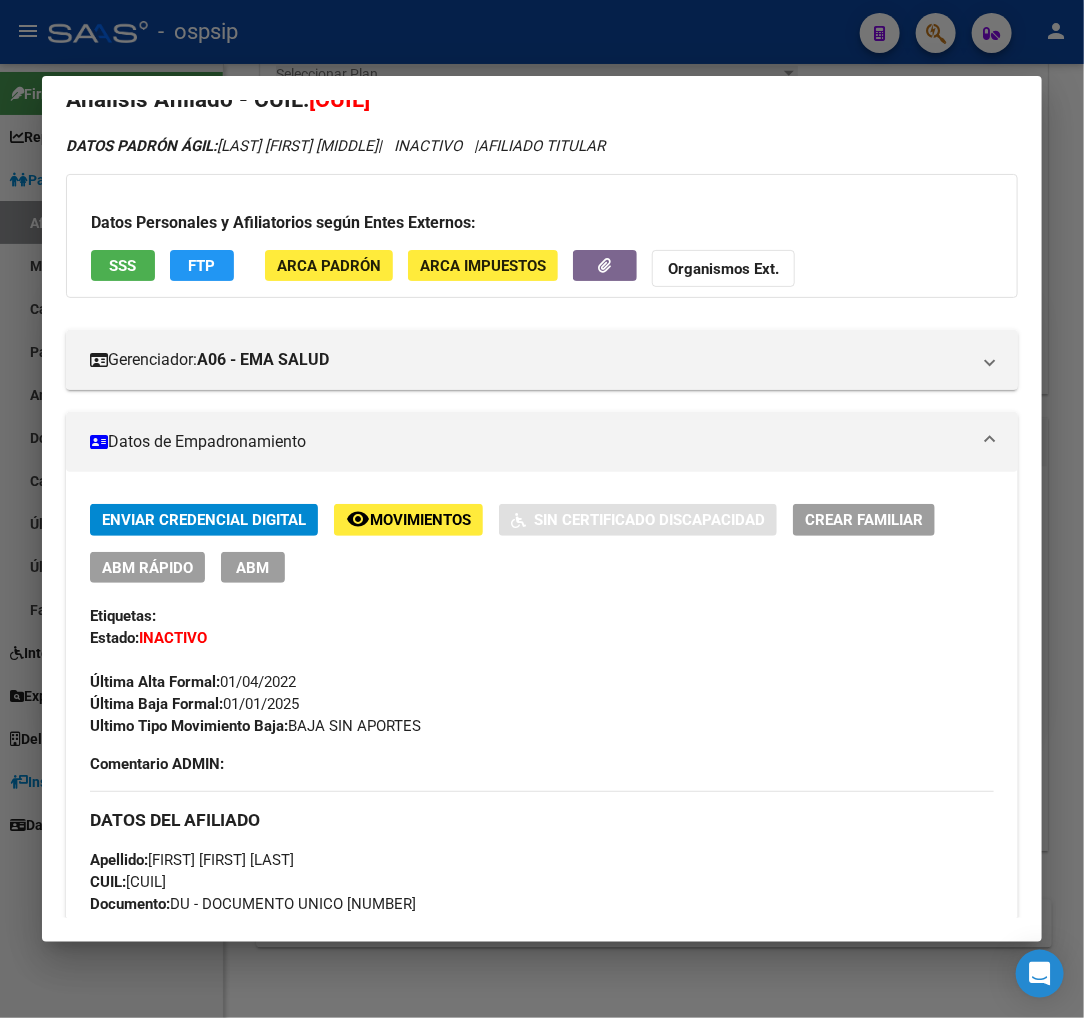 scroll, scrollTop: 0, scrollLeft: 0, axis: both 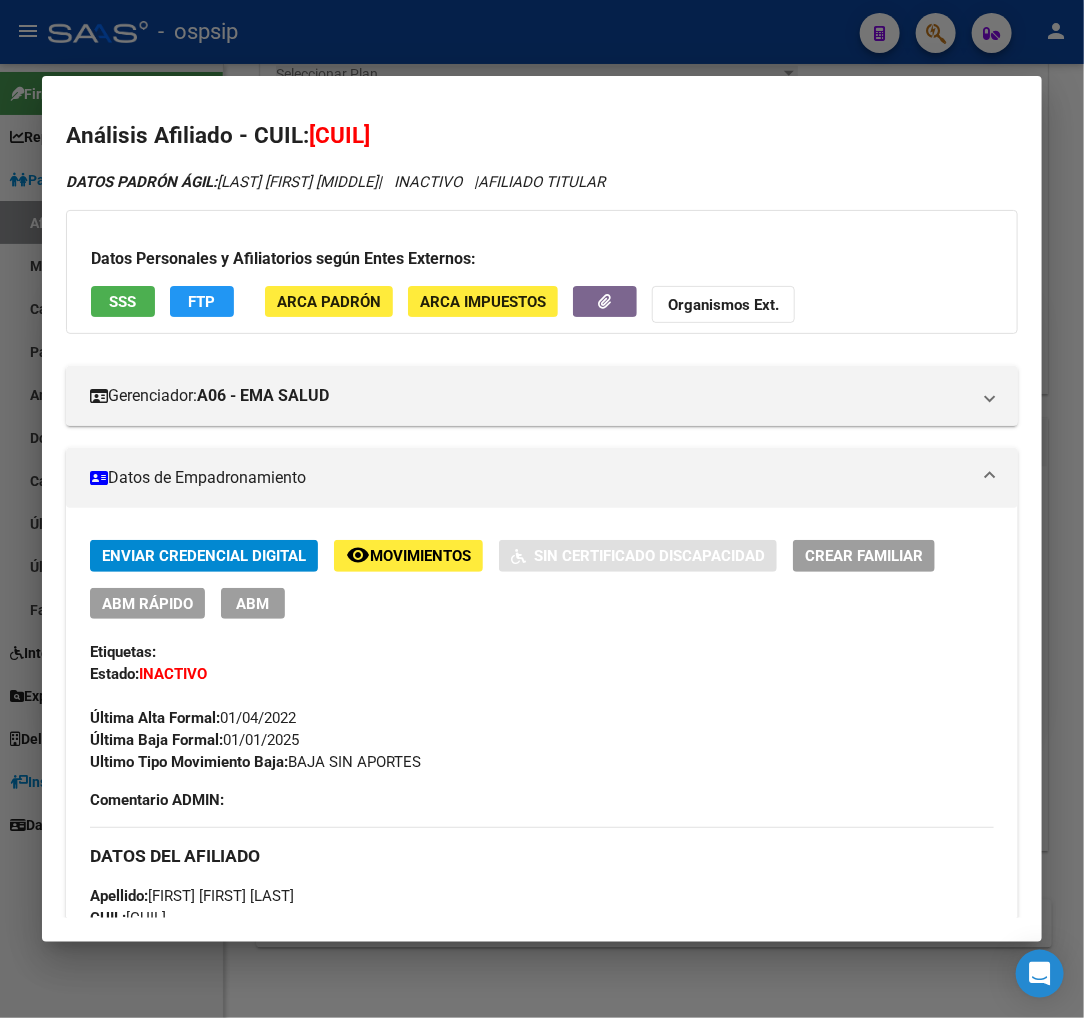 click at bounding box center (542, 509) 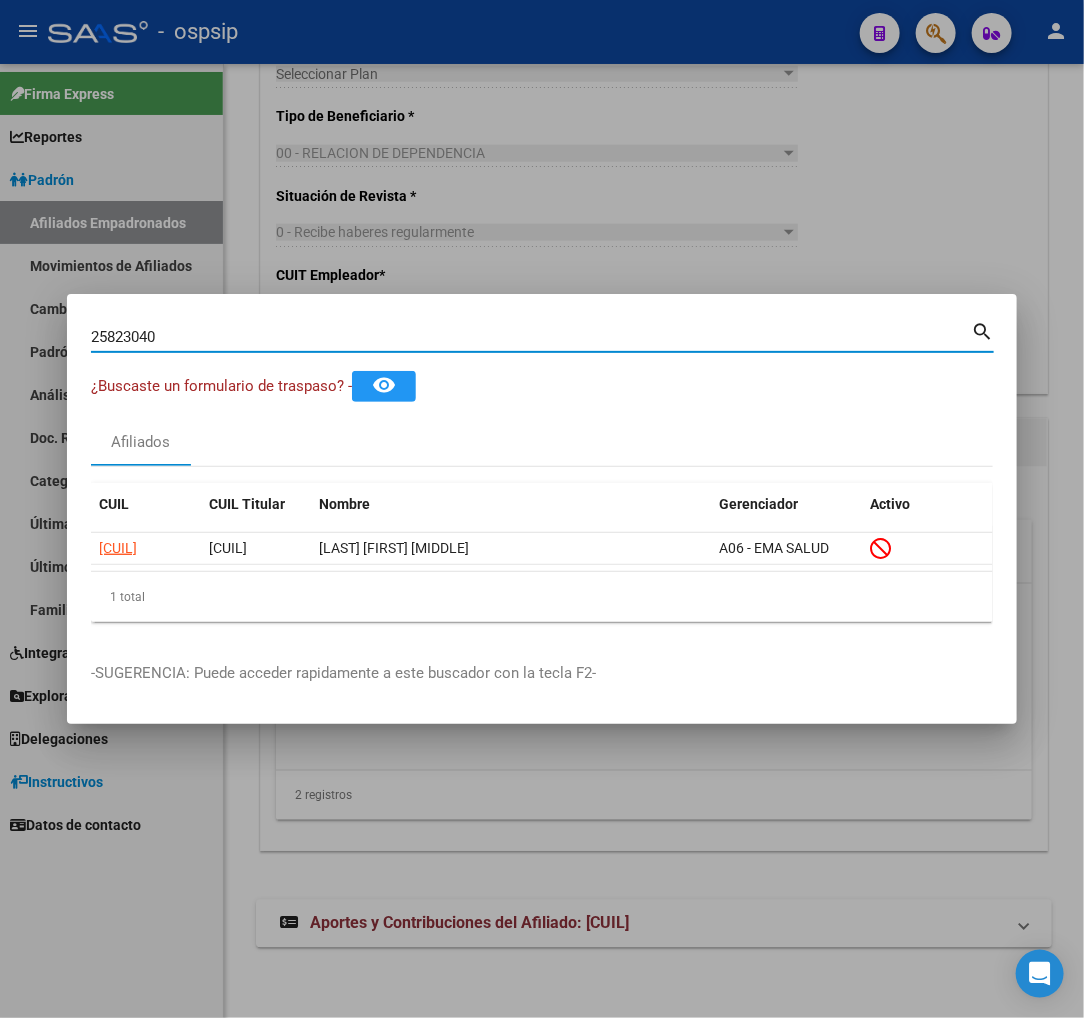 click on "25823040" at bounding box center (531, 337) 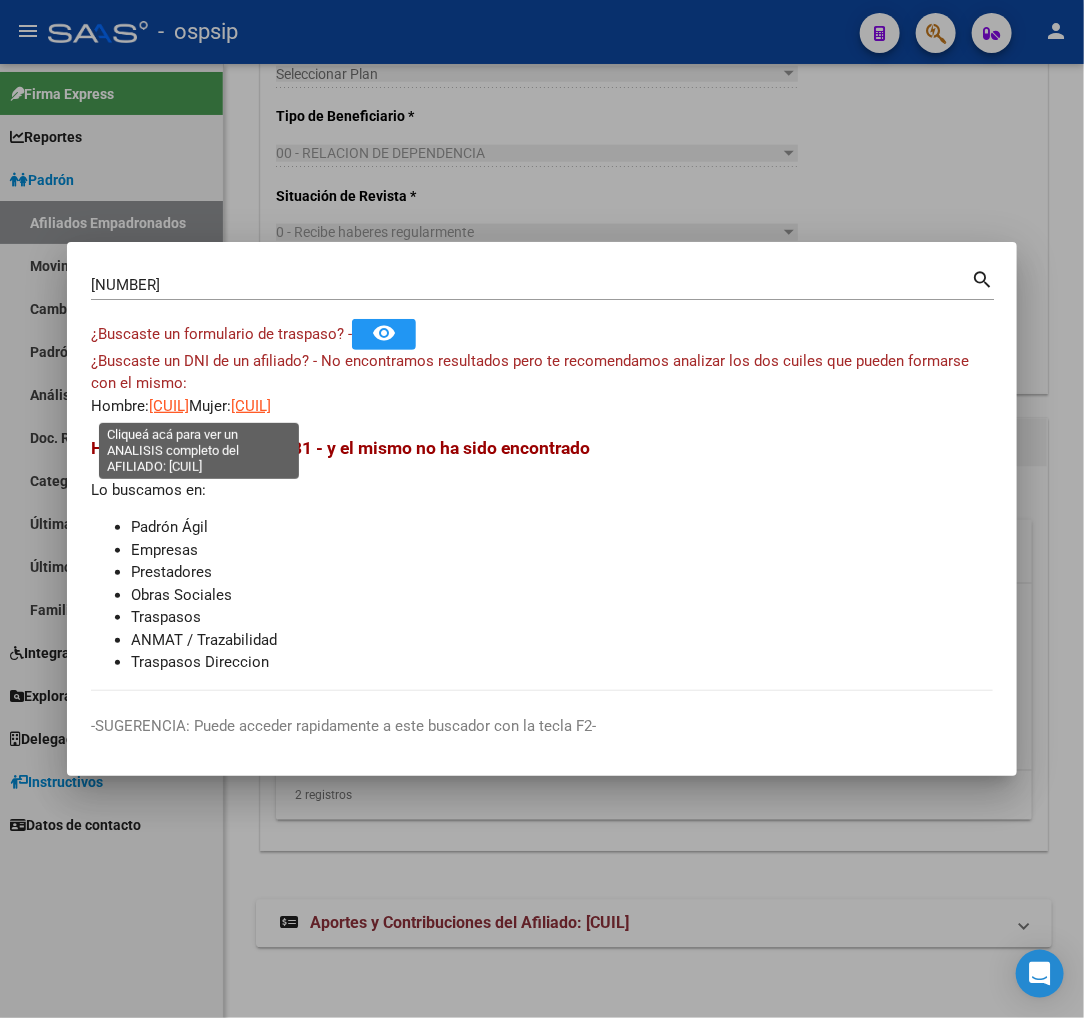 click on "[CUIL]" at bounding box center (169, 406) 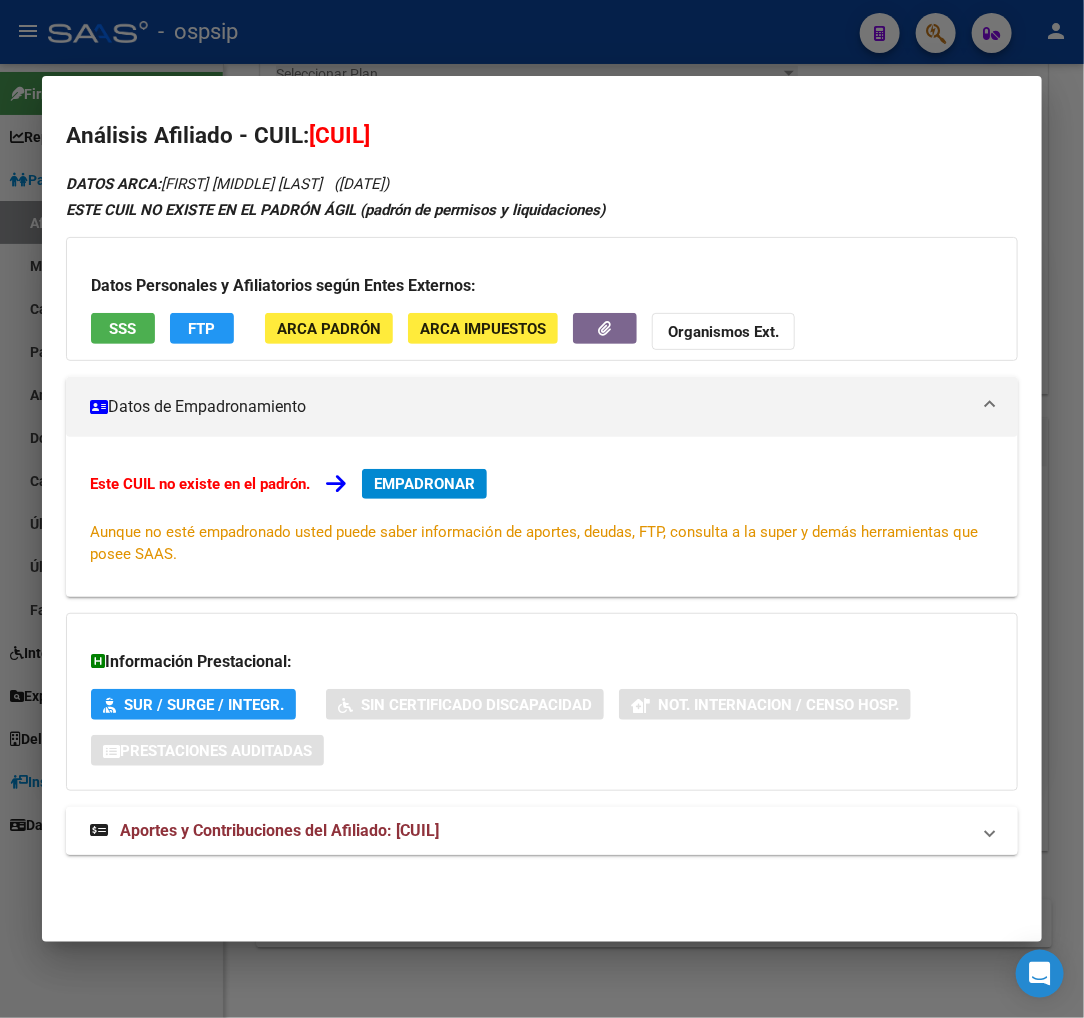 click on "Aportes y Contribuciones del Afiliado: [CUIL]" at bounding box center (279, 830) 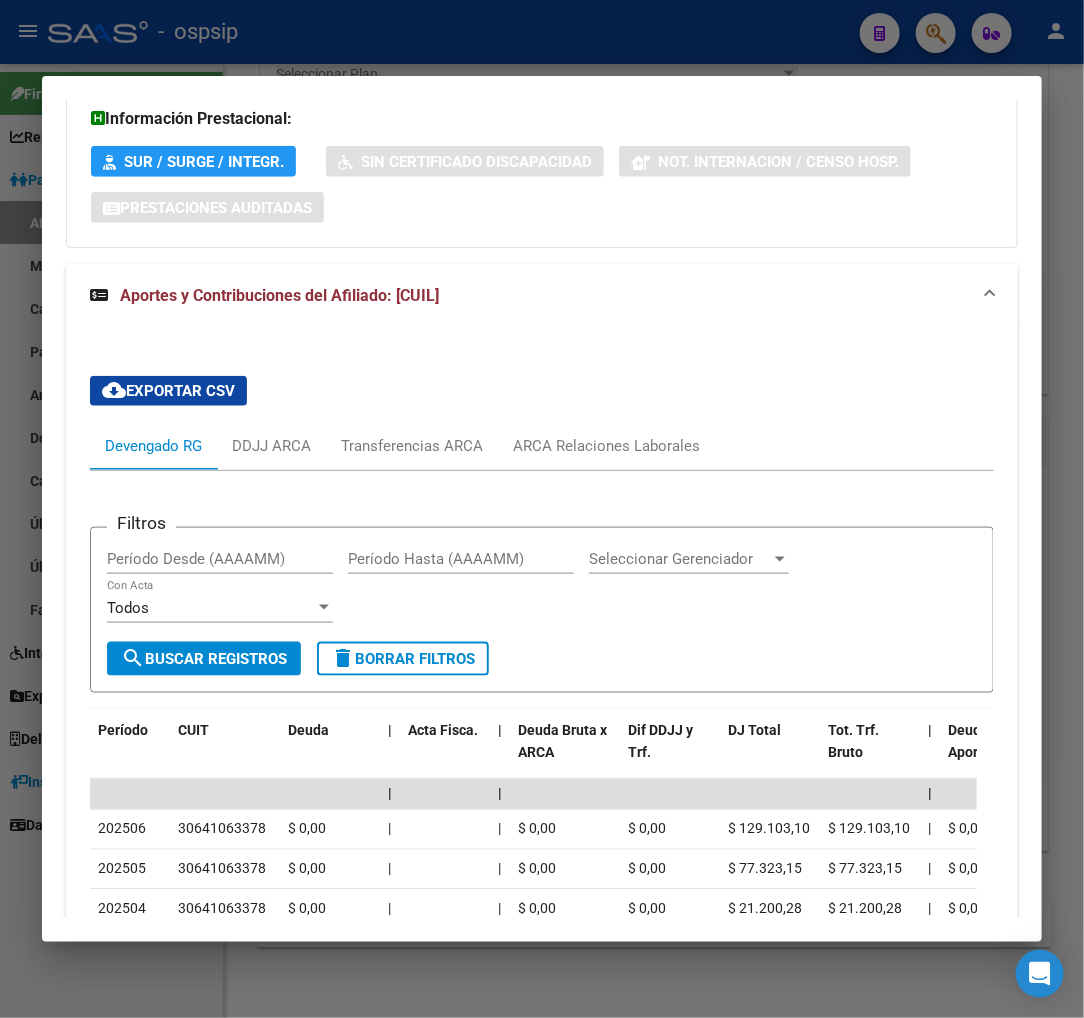scroll, scrollTop: 0, scrollLeft: 0, axis: both 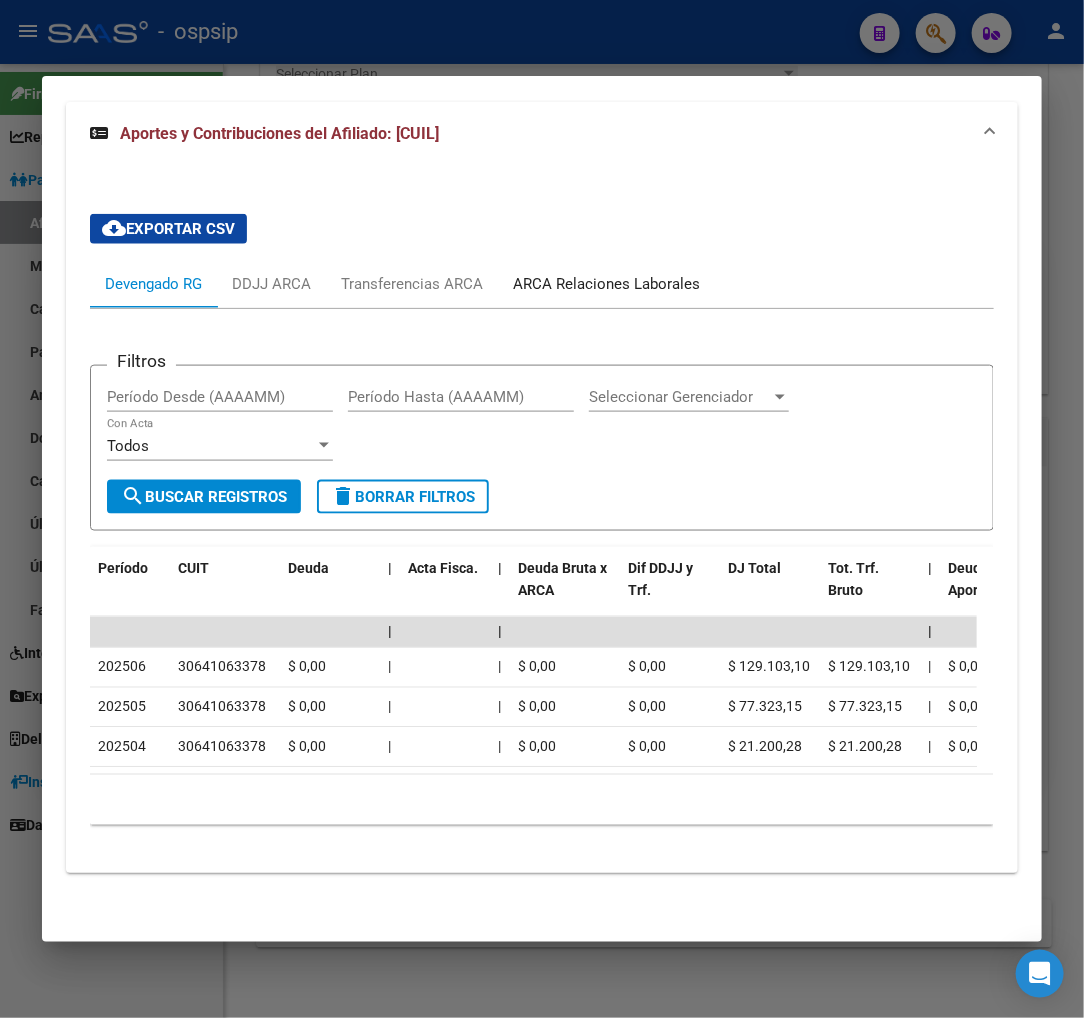 click on "ARCA Relaciones Laborales" at bounding box center (606, 284) 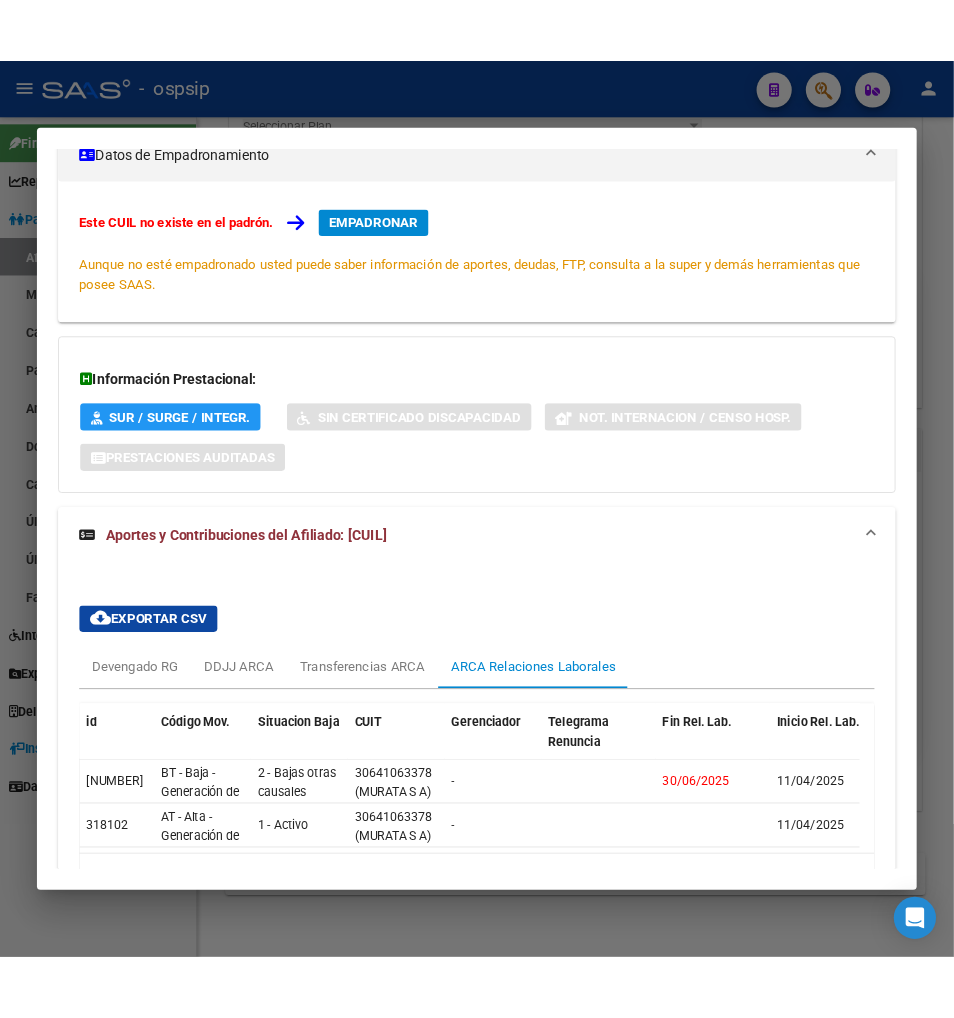 scroll, scrollTop: 444, scrollLeft: 0, axis: vertical 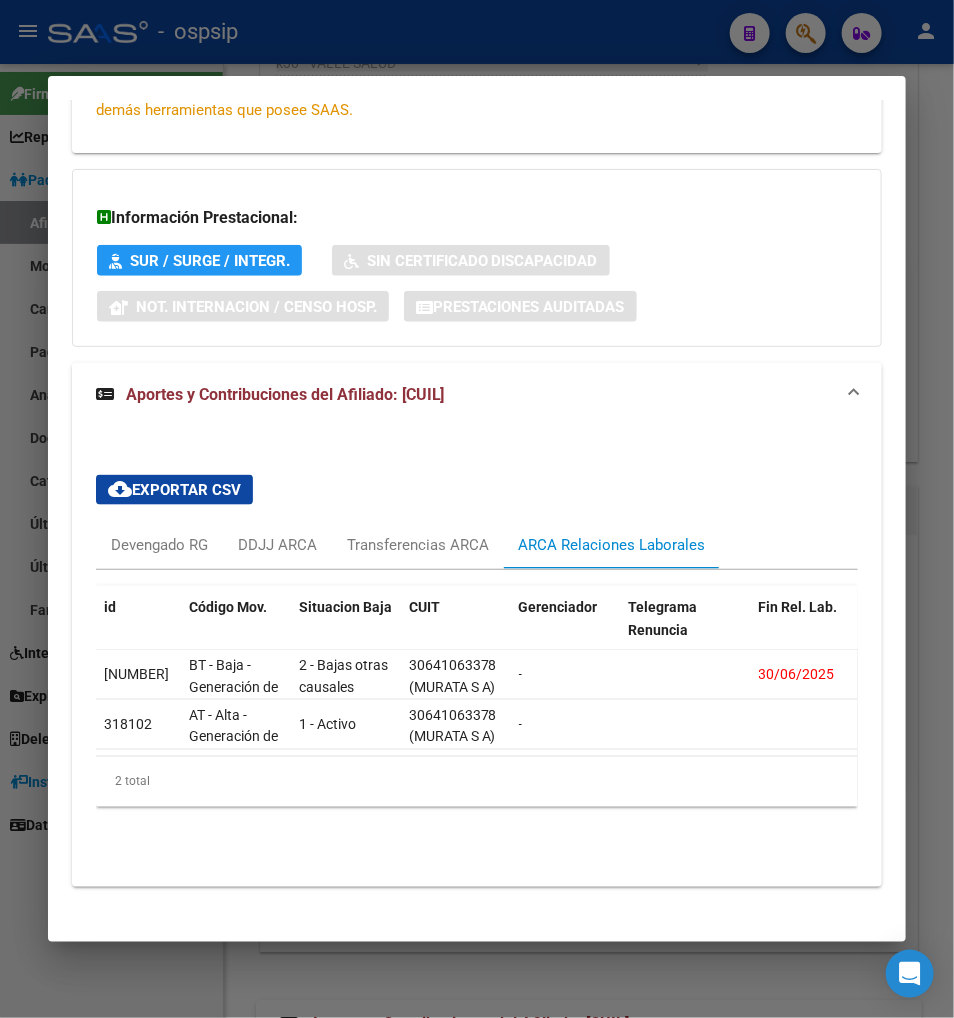 click at bounding box center [477, 509] 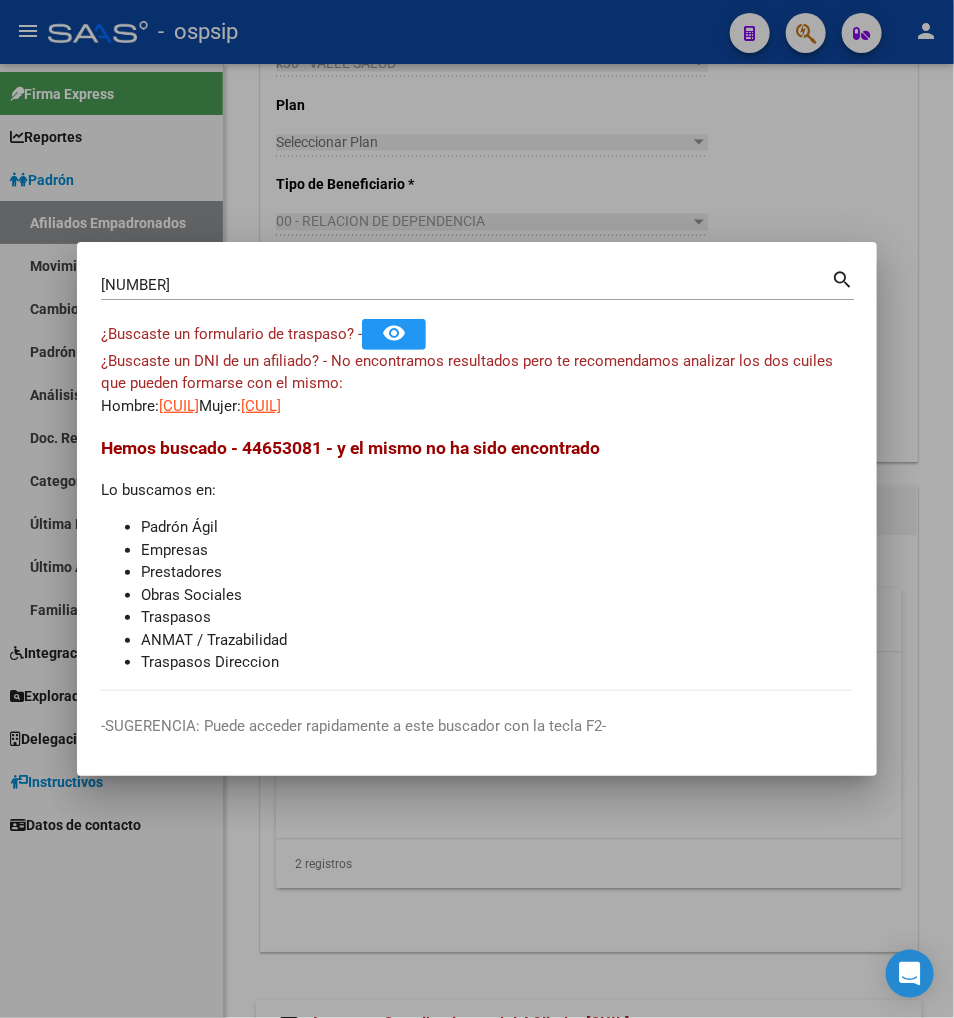 click on "[NUMBER]" at bounding box center (466, 285) 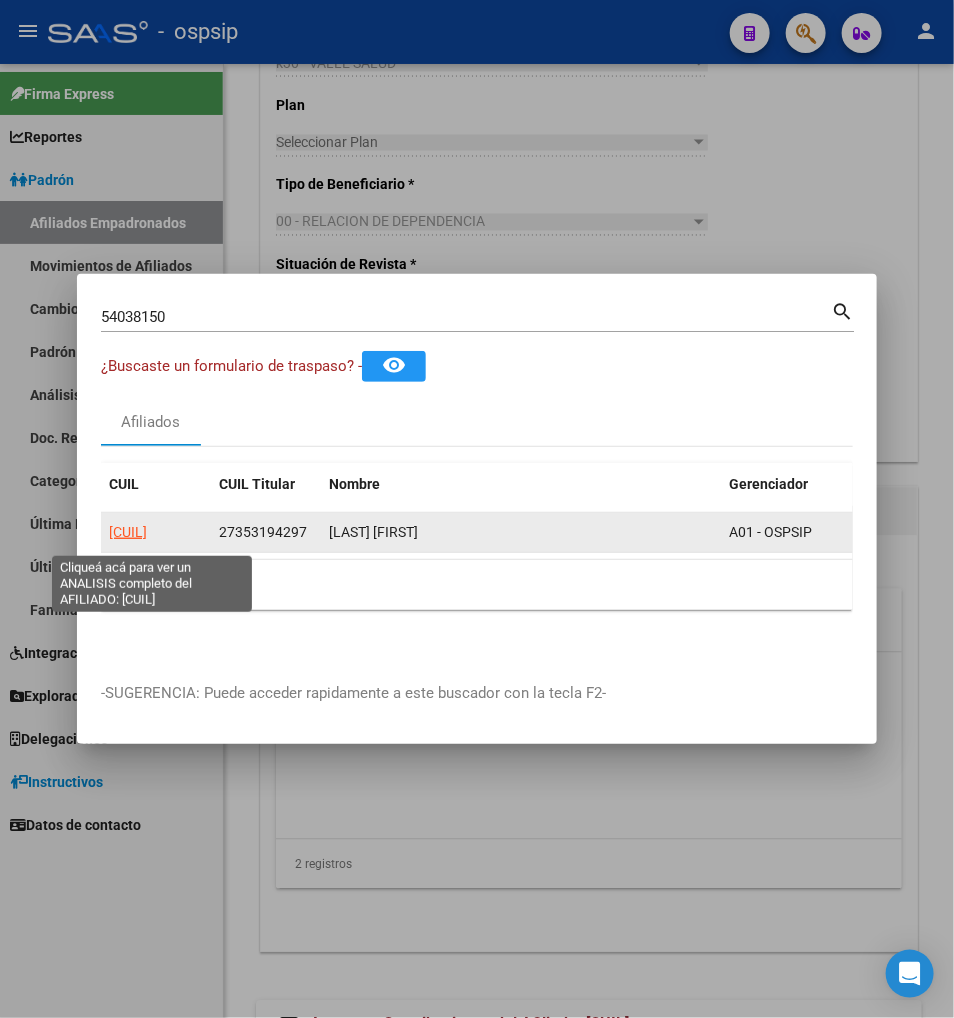 click on "[CUIL]" 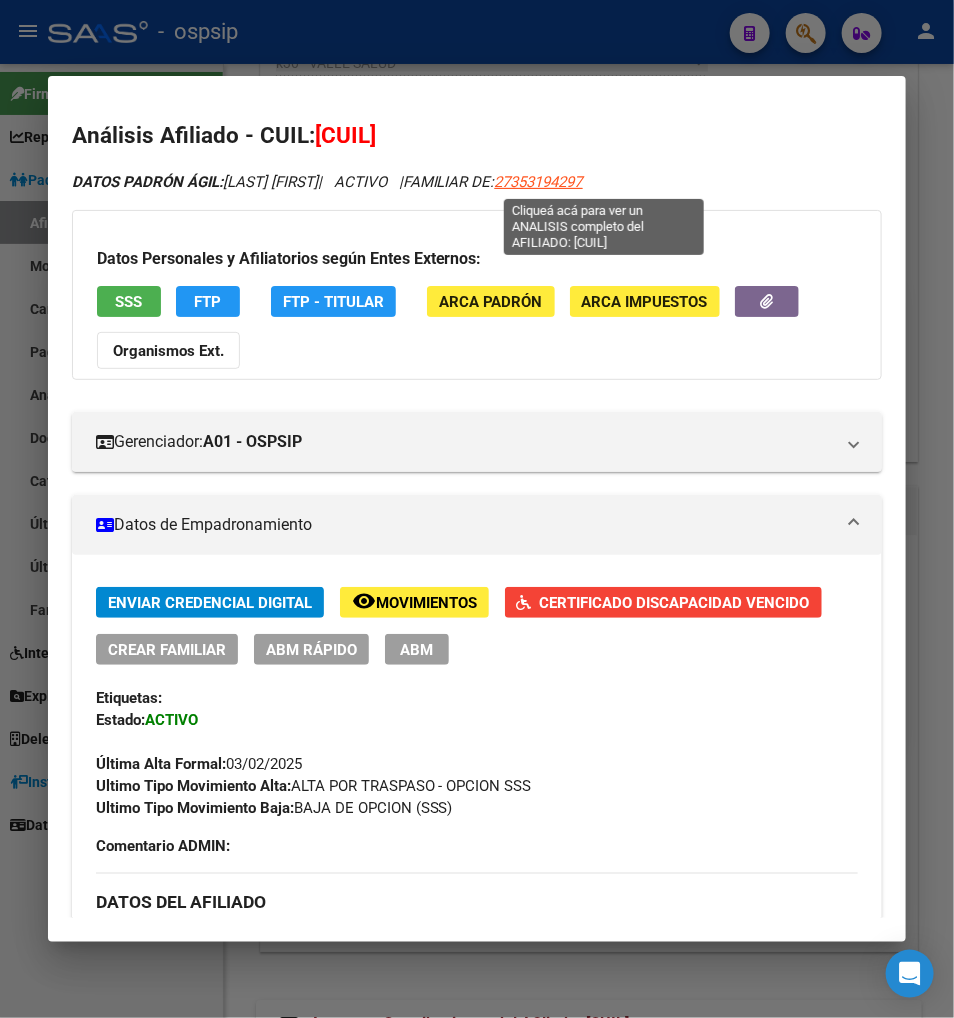 click on "27353194297" at bounding box center (539, 182) 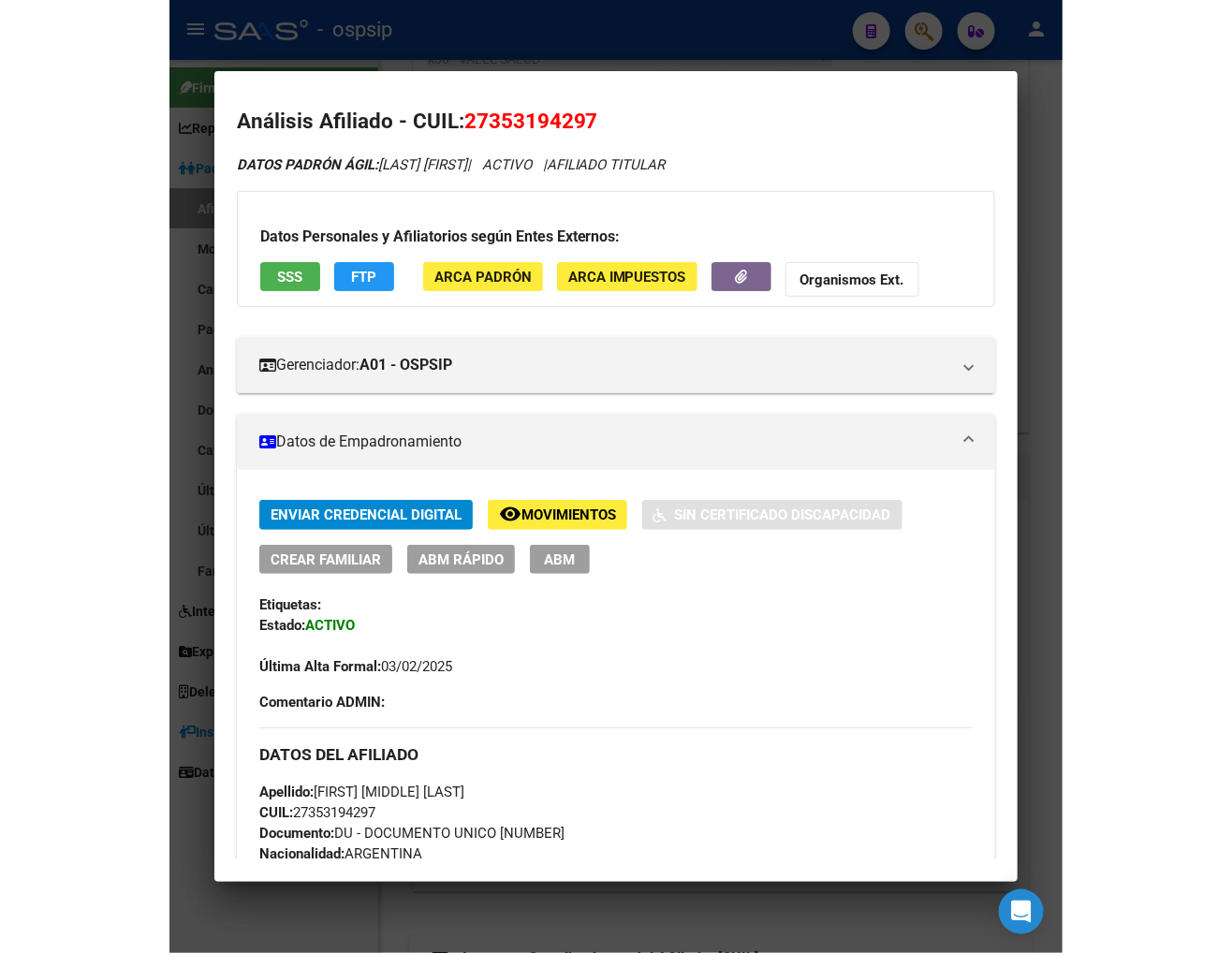 scroll, scrollTop: 0, scrollLeft: 0, axis: both 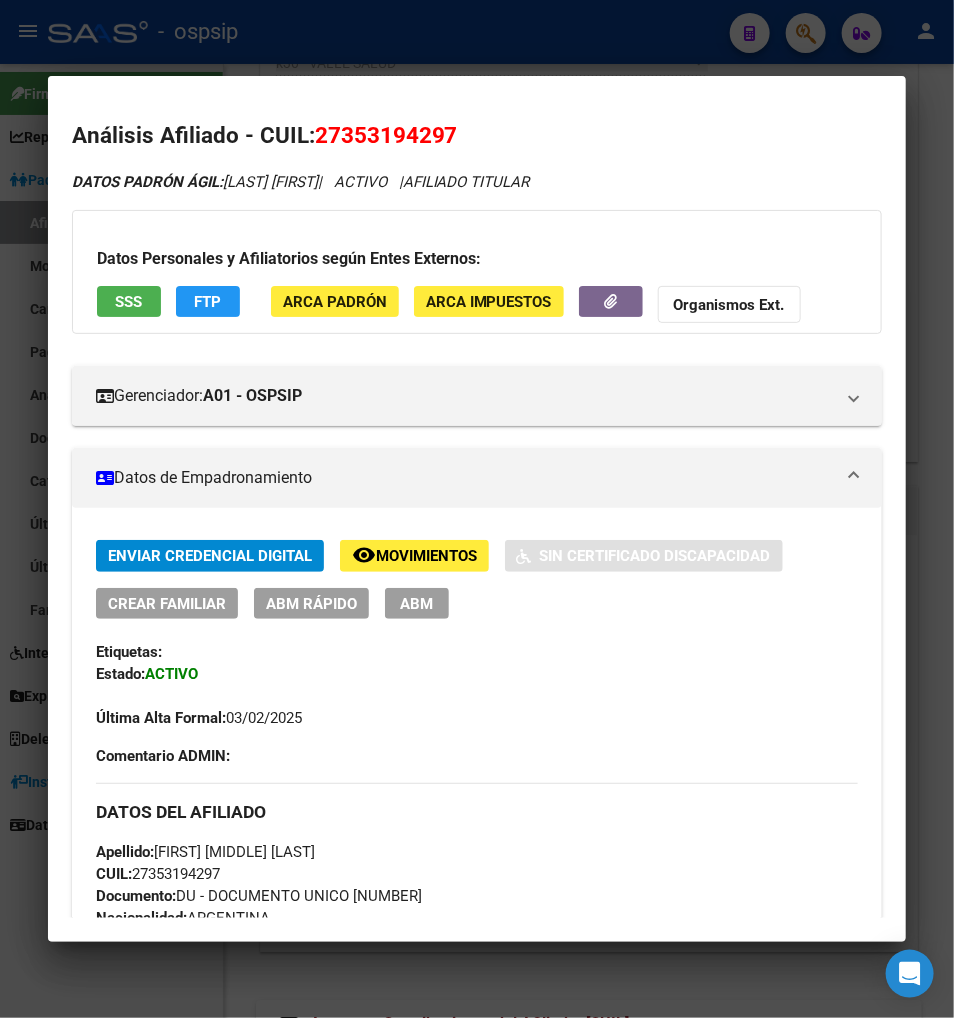 drag, startPoint x: 322, startPoint y: 127, endPoint x: 424, endPoint y: 148, distance: 104.13933 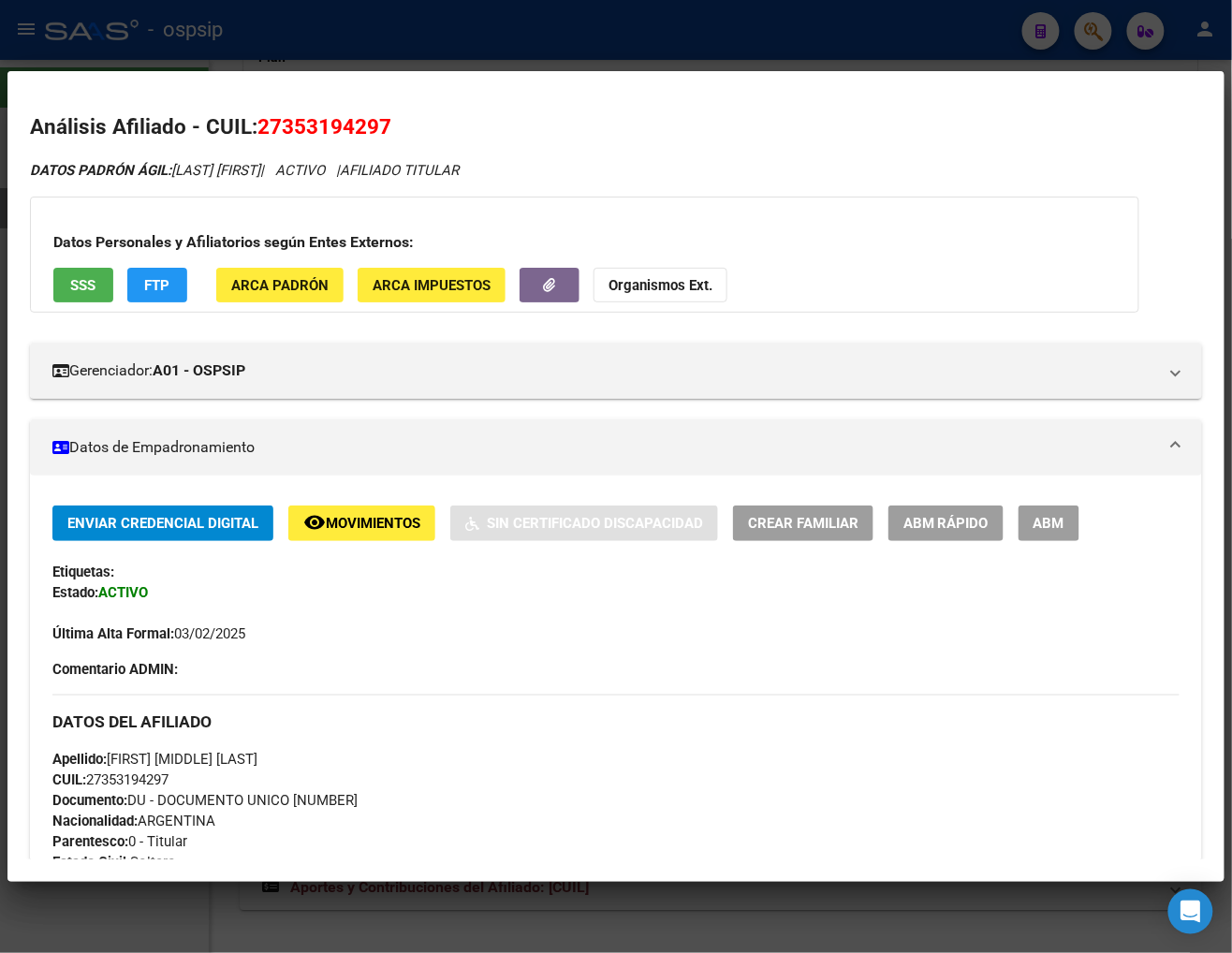 scroll, scrollTop: 1515, scrollLeft: 0, axis: vertical 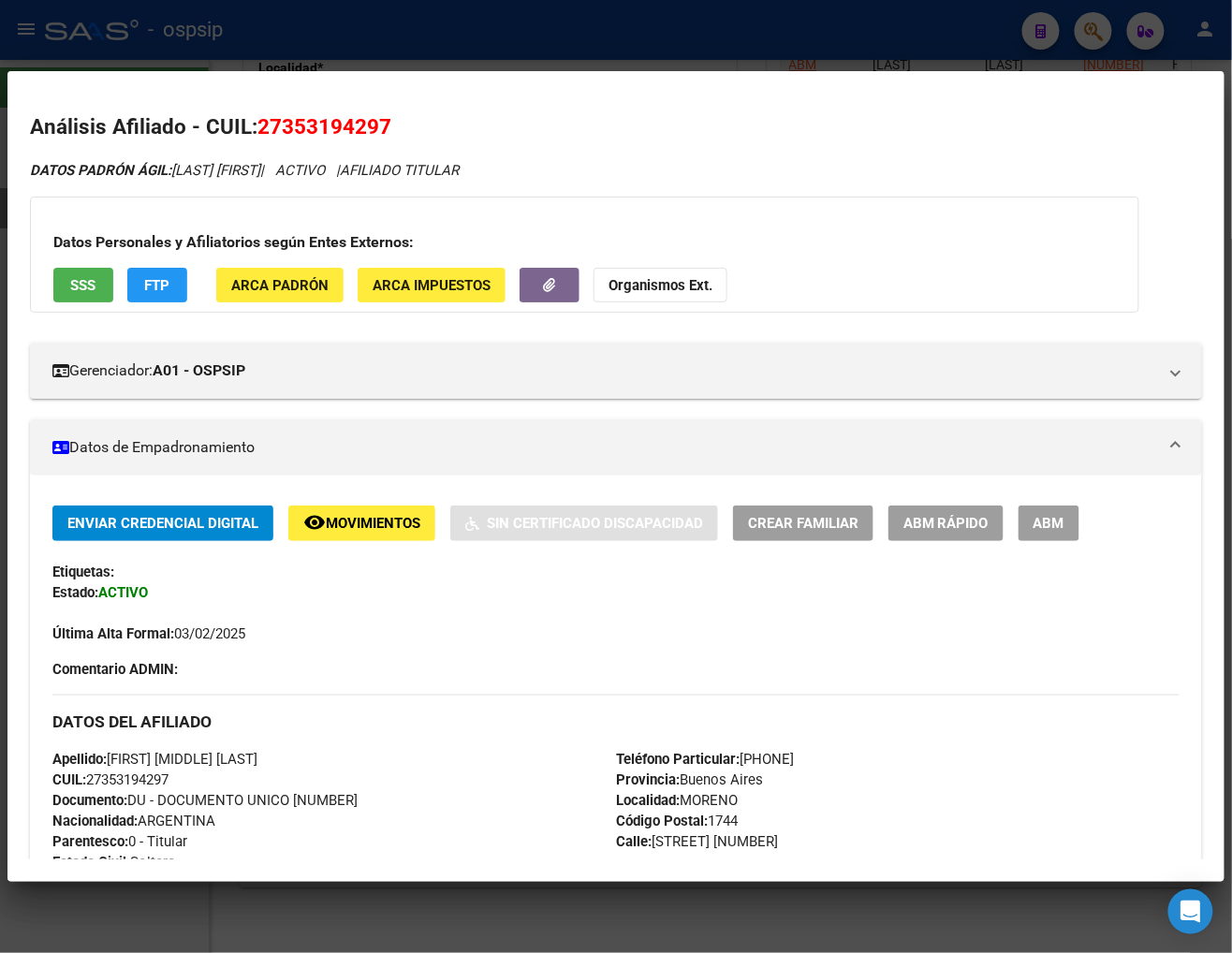 click on "DATOS PADRÓN ÁGIL:  [FIRST] [LAST]     |   ACTIVO   |     AFILIADO TITULAR  Datos Personales y Afiliatorios según Entes Externos: SSS FTP ARCA Padrón ARCA Impuestos Organismos Ext.    Gerenciador:      A01 - OSPSIP Atención telefónica: Atención emergencias: Otros Datos Útiles:    Datos de Empadronamiento  Enviar Credencial Digital remove_red_eye Movimientos    Sin Certificado Discapacidad Crear Familiar ABM Rápido ABM Etiquetas: Estado: ACTIVO Última Alta Formal:  [DATE] Comentario ADMIN:
DATOS DEL AFILIADO Apellido:  [FIRST] [LAST] CUIL:  [CUIL] Documento:  DU - DOCUMENTO UNICO [NUMBER]  Nacionalidad:  ARGENTINA Parentesco:  0 - Titular Estado Civil:  Soltero Discapacitado:    NO (00) Sexo:  F Nacimiento:  [DATE] Edad:  34  Teléfono Particular:  [PHONE]           Provincia:  Buenos Aires Localidad:  MORENO Código Postal:  [POSTAL_CODE] Calle:  [STREET] DATOS GRUPO FAMILIAR Gerenciador / Plan:  A01 - OSPSIP / Sin Plan Empleador:    [CUIL] CUIL" at bounding box center (616, 1070) 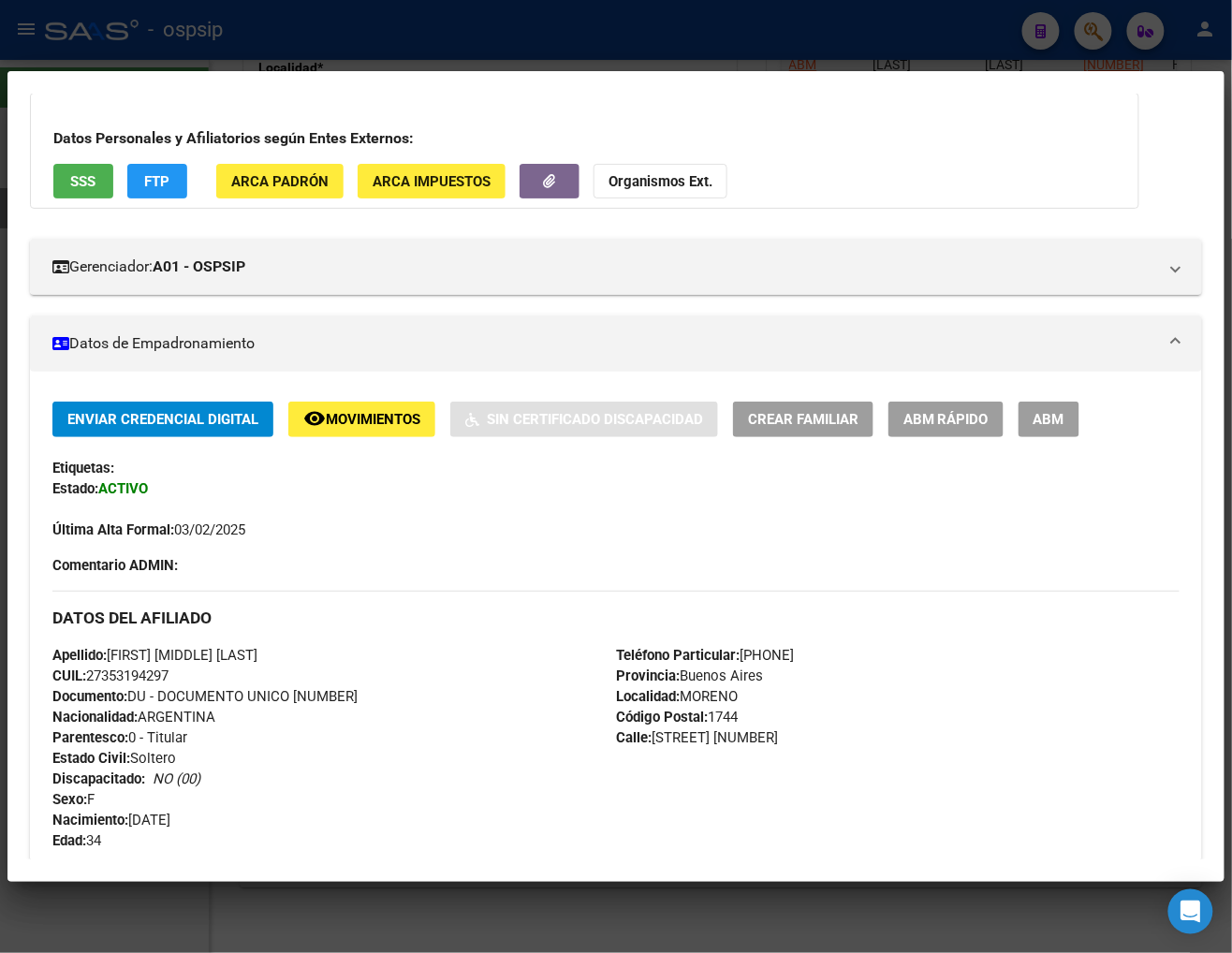 scroll, scrollTop: 0, scrollLeft: 0, axis: both 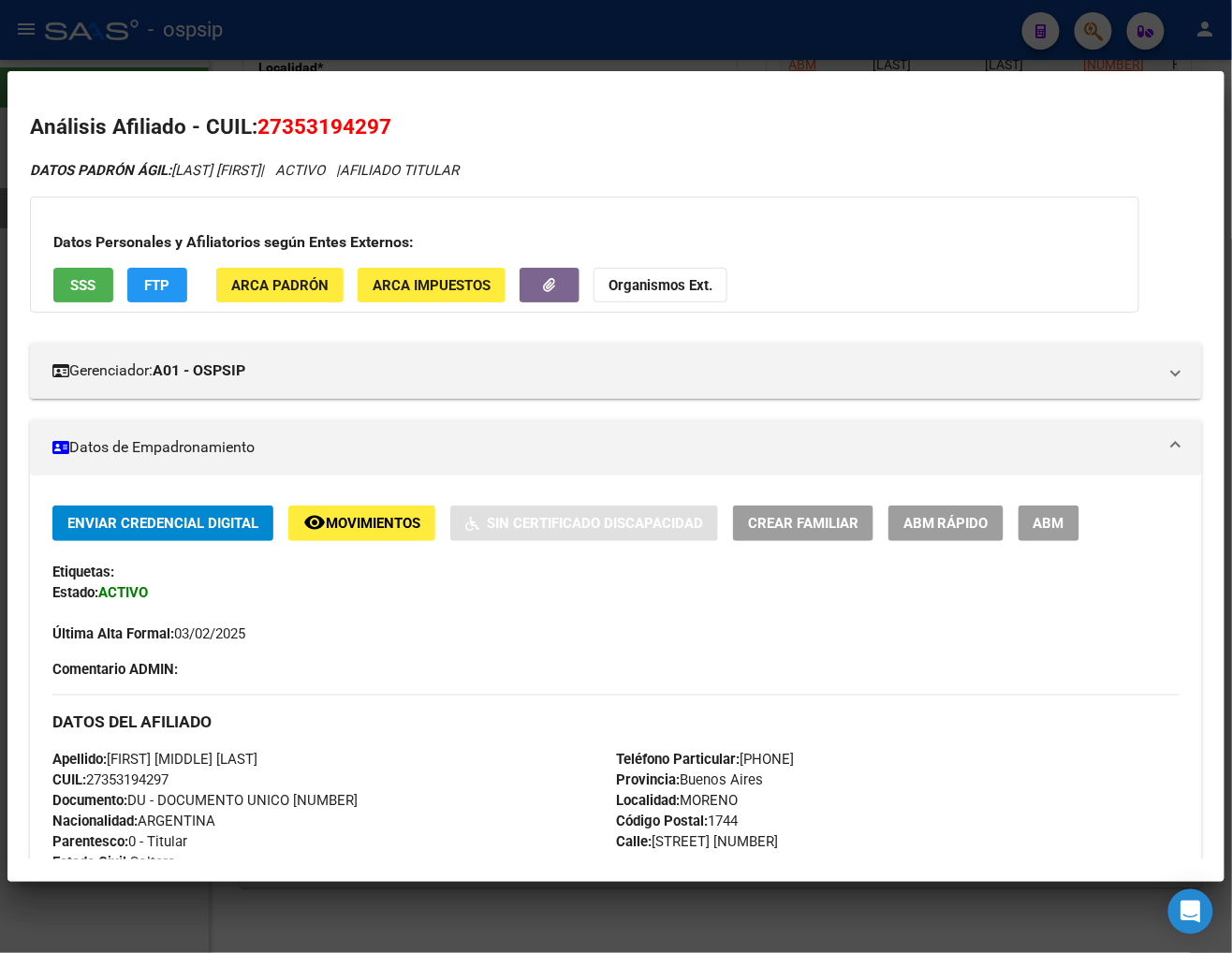 click at bounding box center (616, 476) 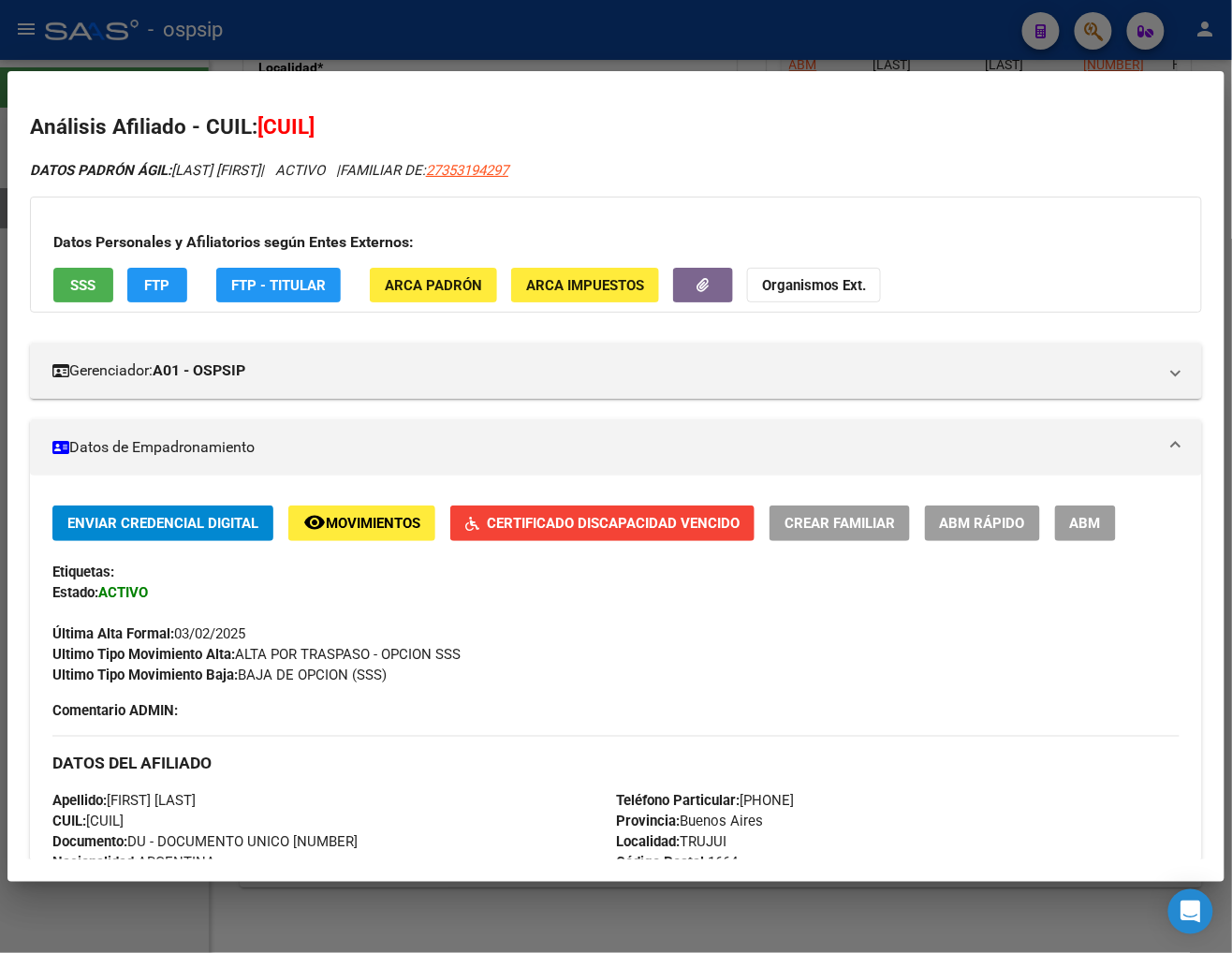 click at bounding box center (616, 476) 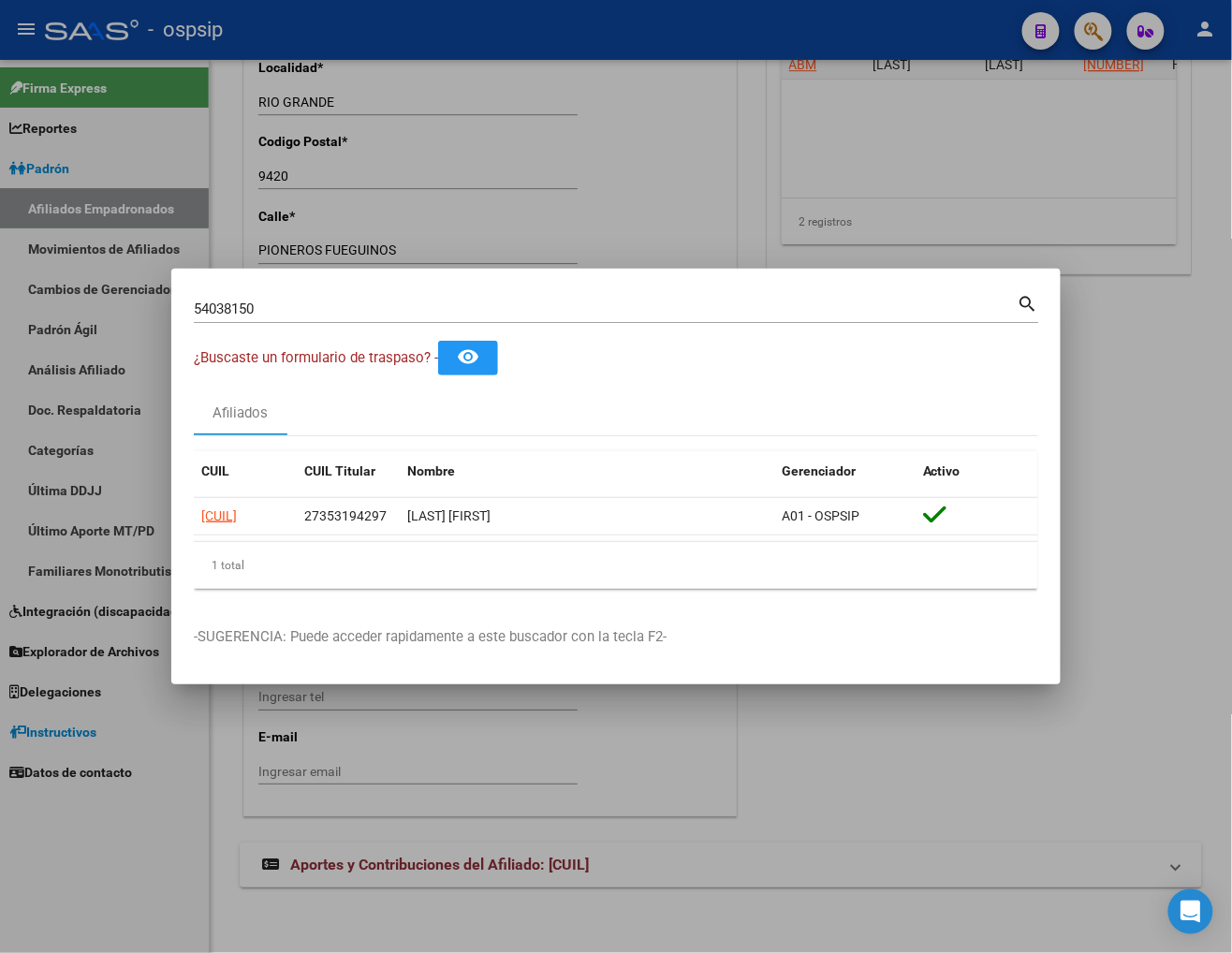 click on "54038150" at bounding box center [606, 309] 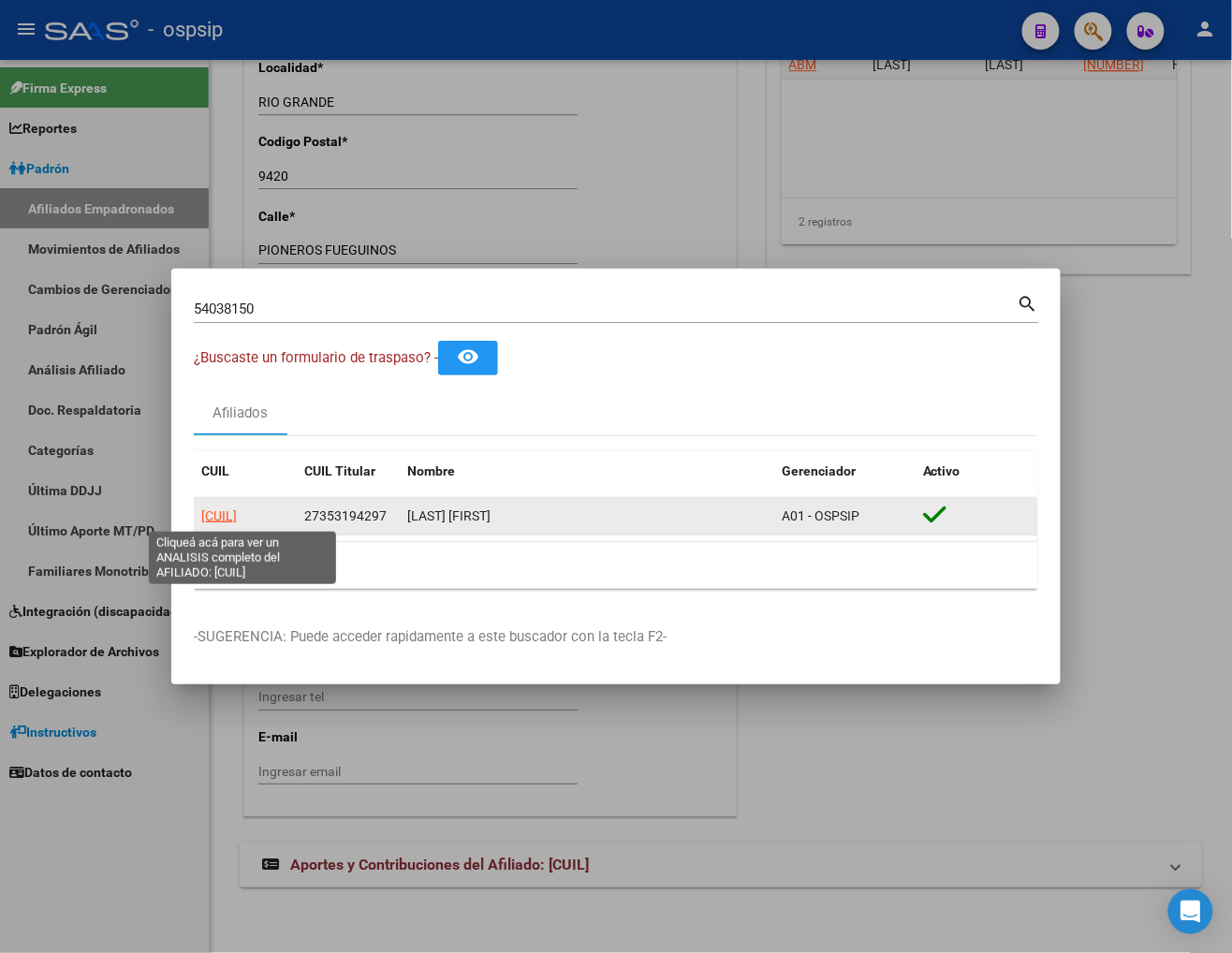 click on "[CUIL]" 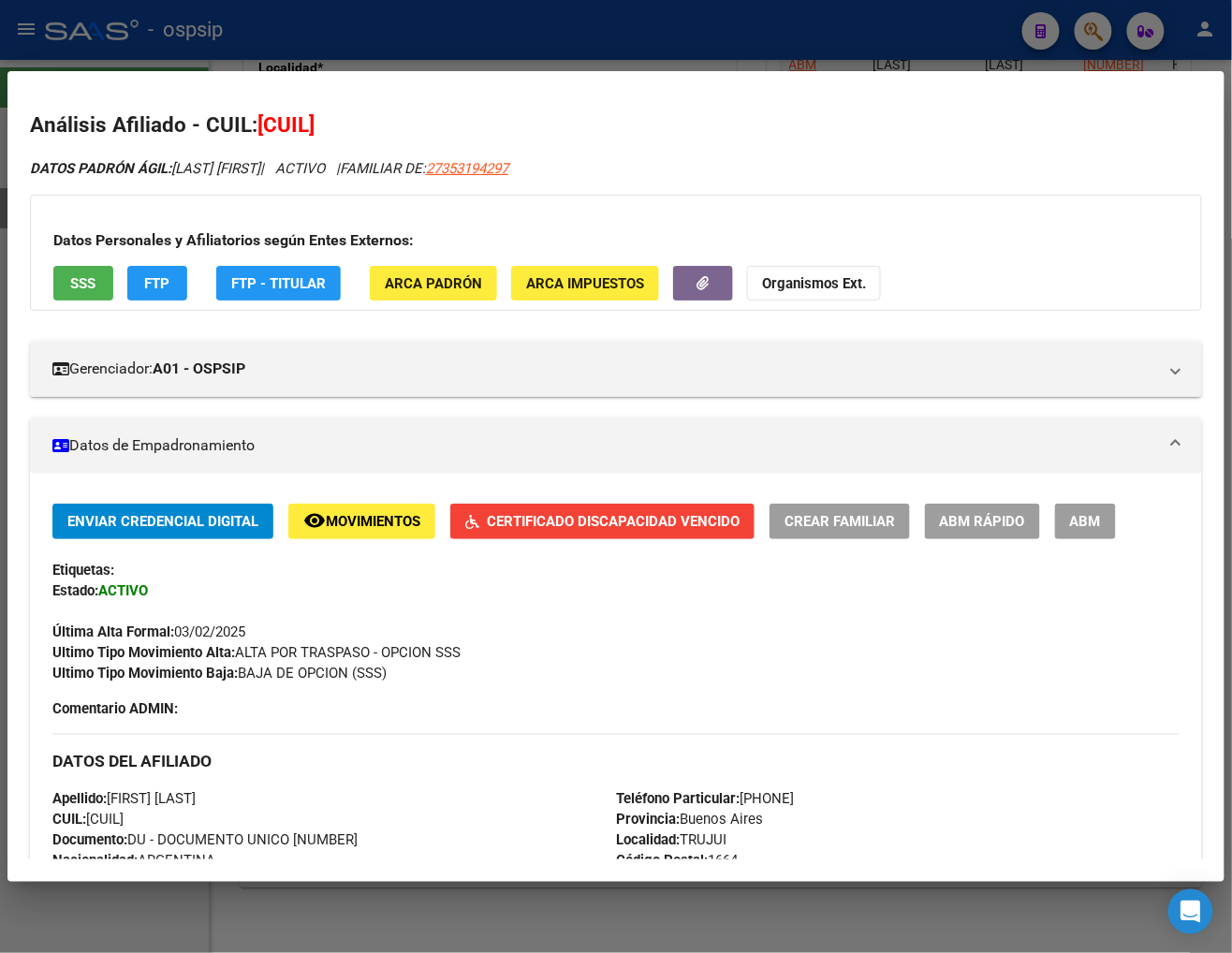 scroll, scrollTop: 0, scrollLeft: 0, axis: both 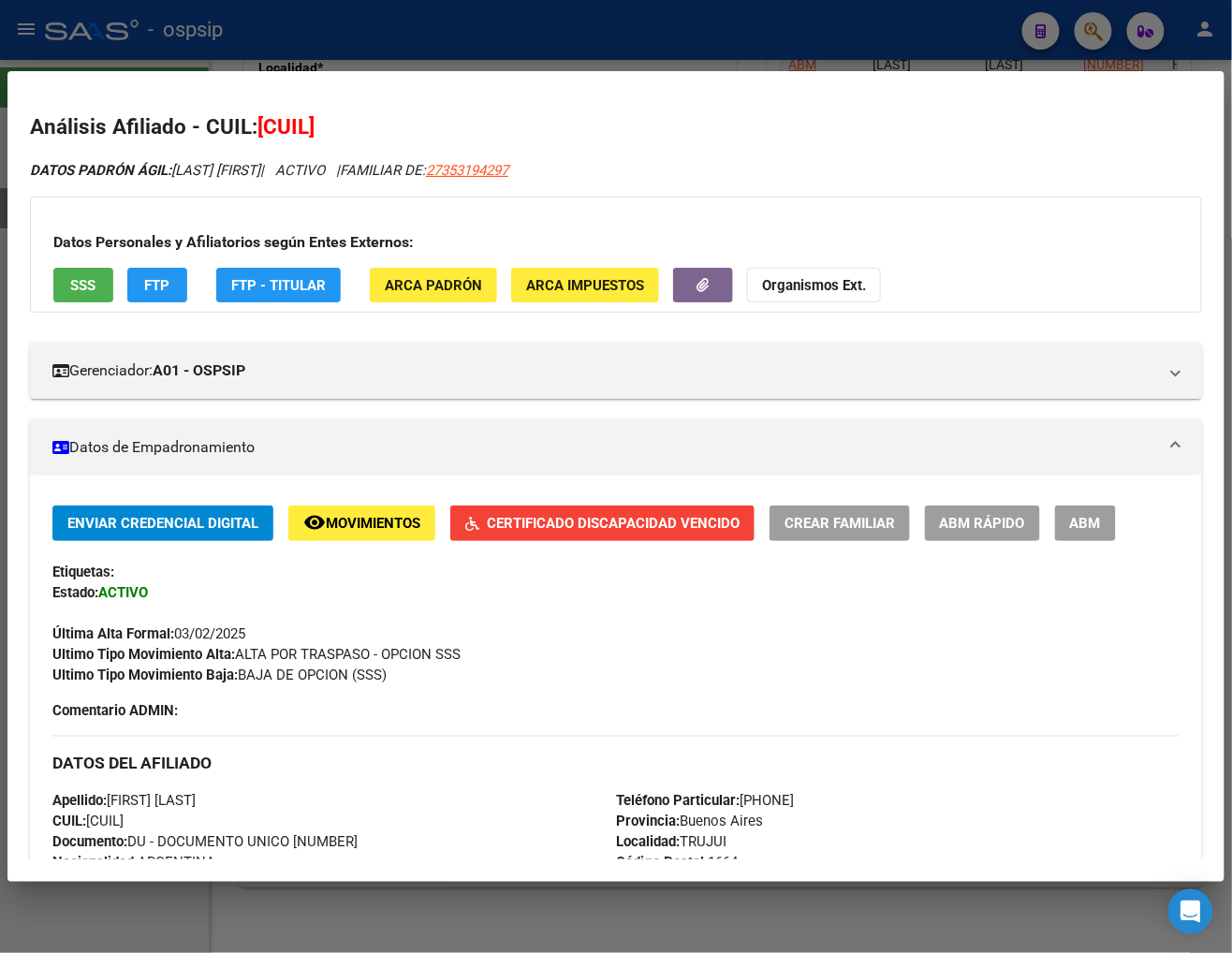 click on "ABM" at bounding box center (1085, 522) 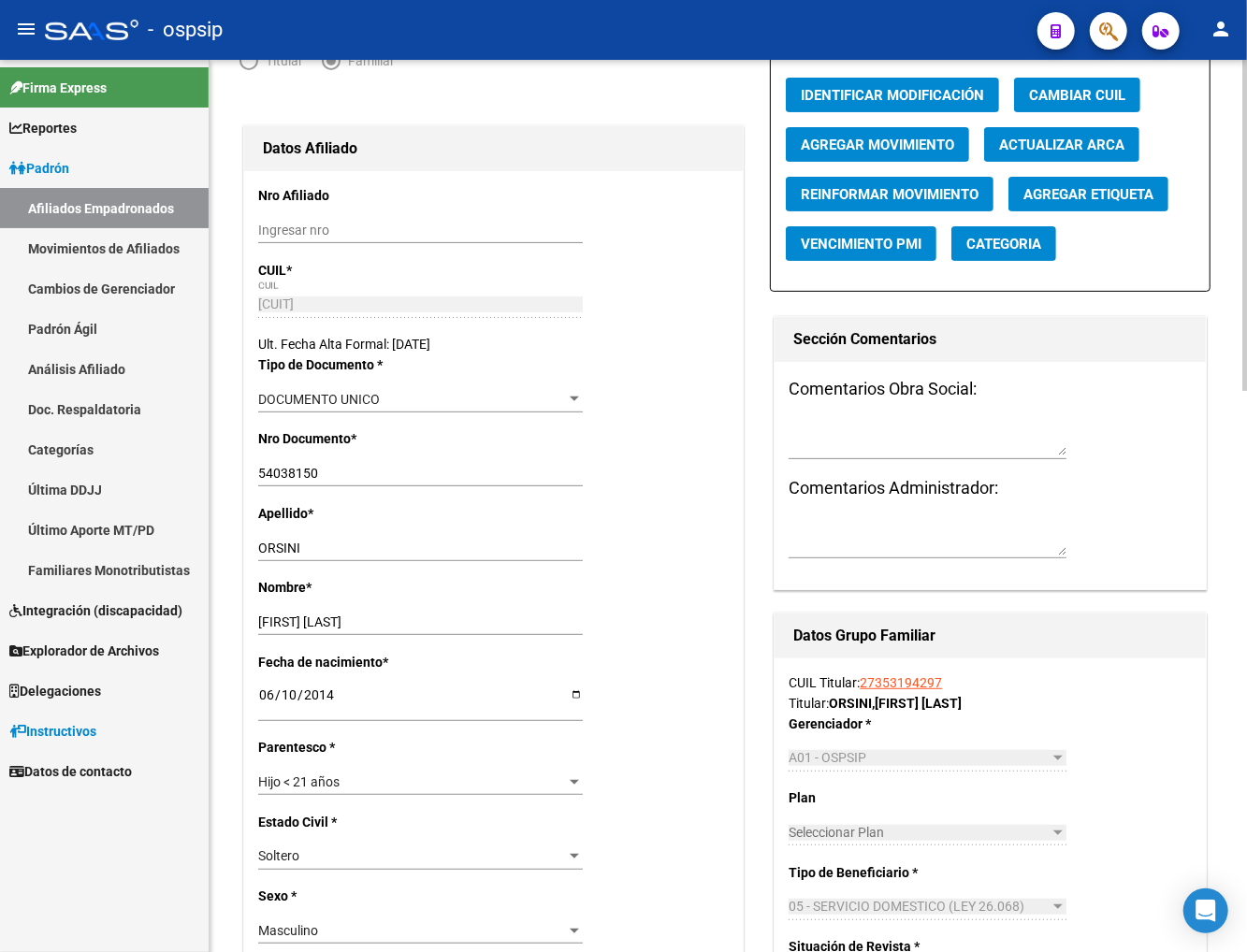 scroll, scrollTop: 208, scrollLeft: 0, axis: vertical 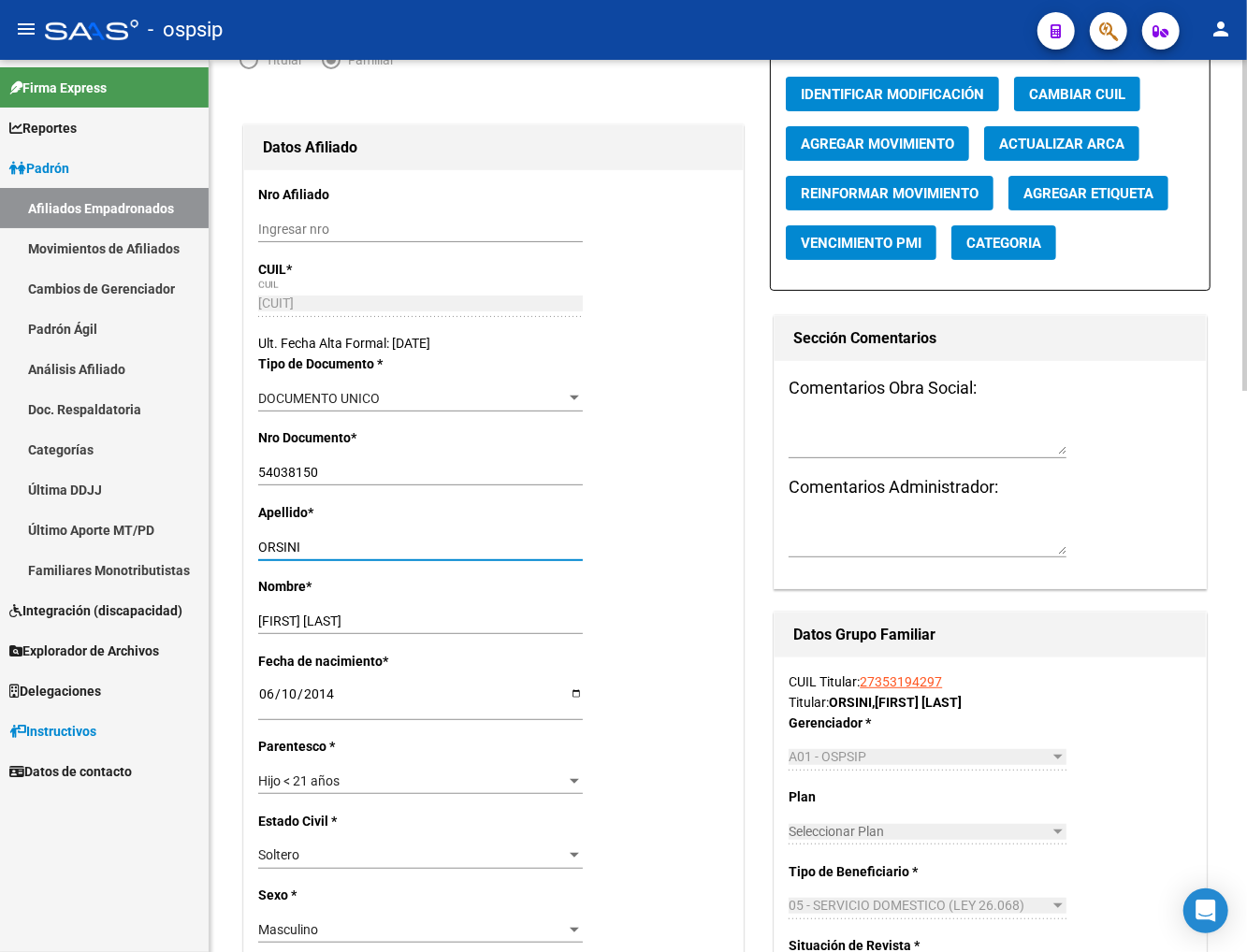 click on "ORSINI" at bounding box center (420, 547) 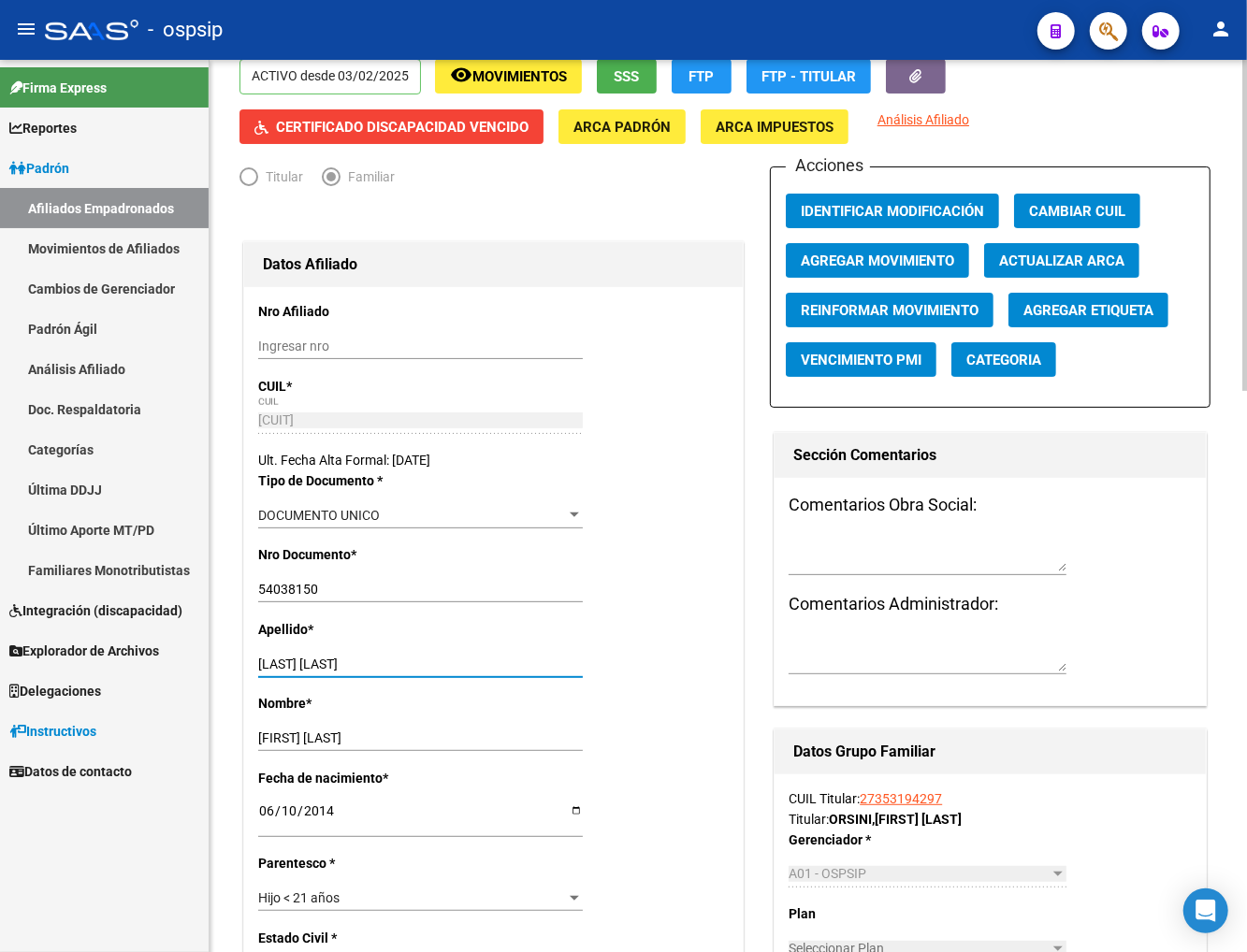 scroll, scrollTop: 0, scrollLeft: 0, axis: both 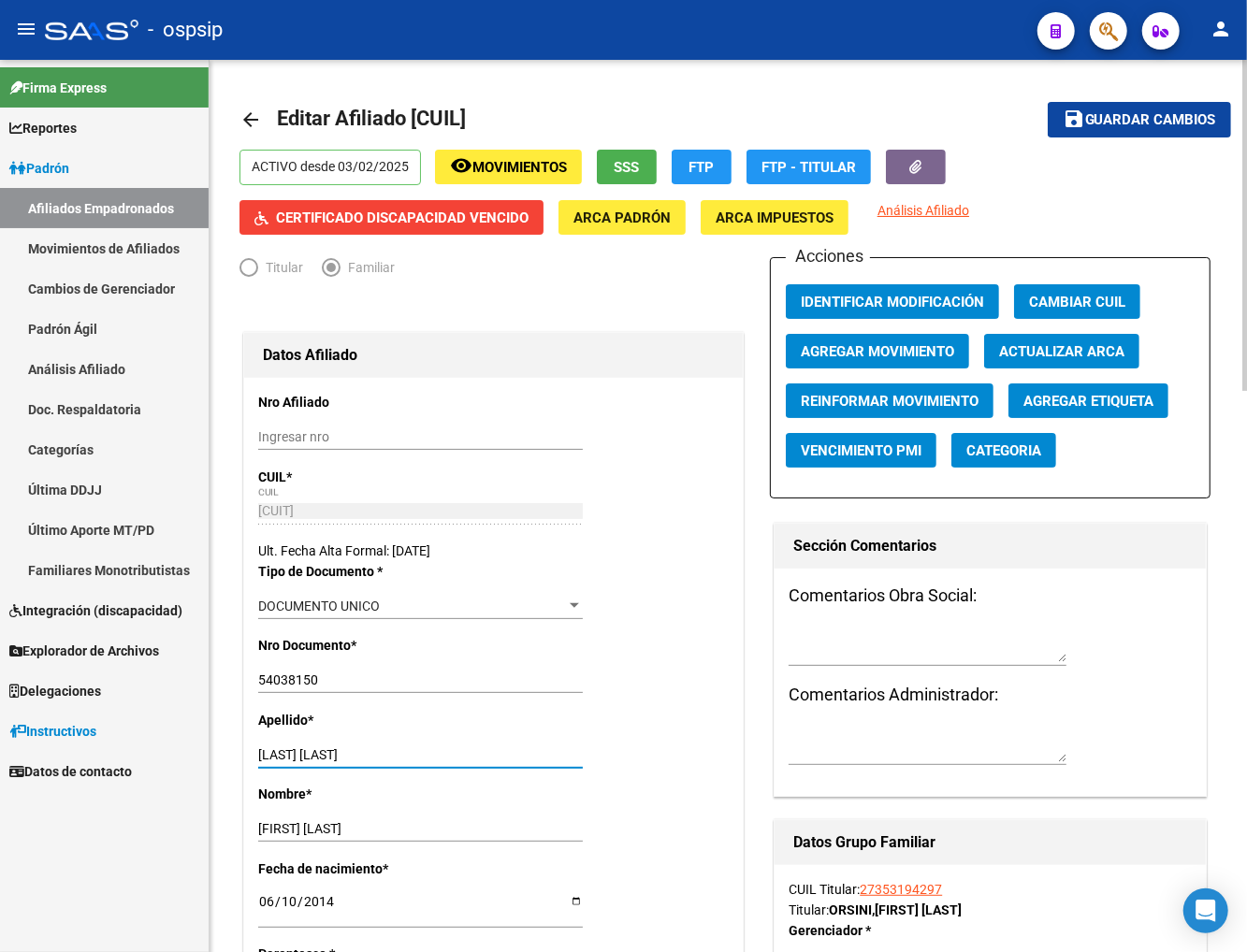click on "save" 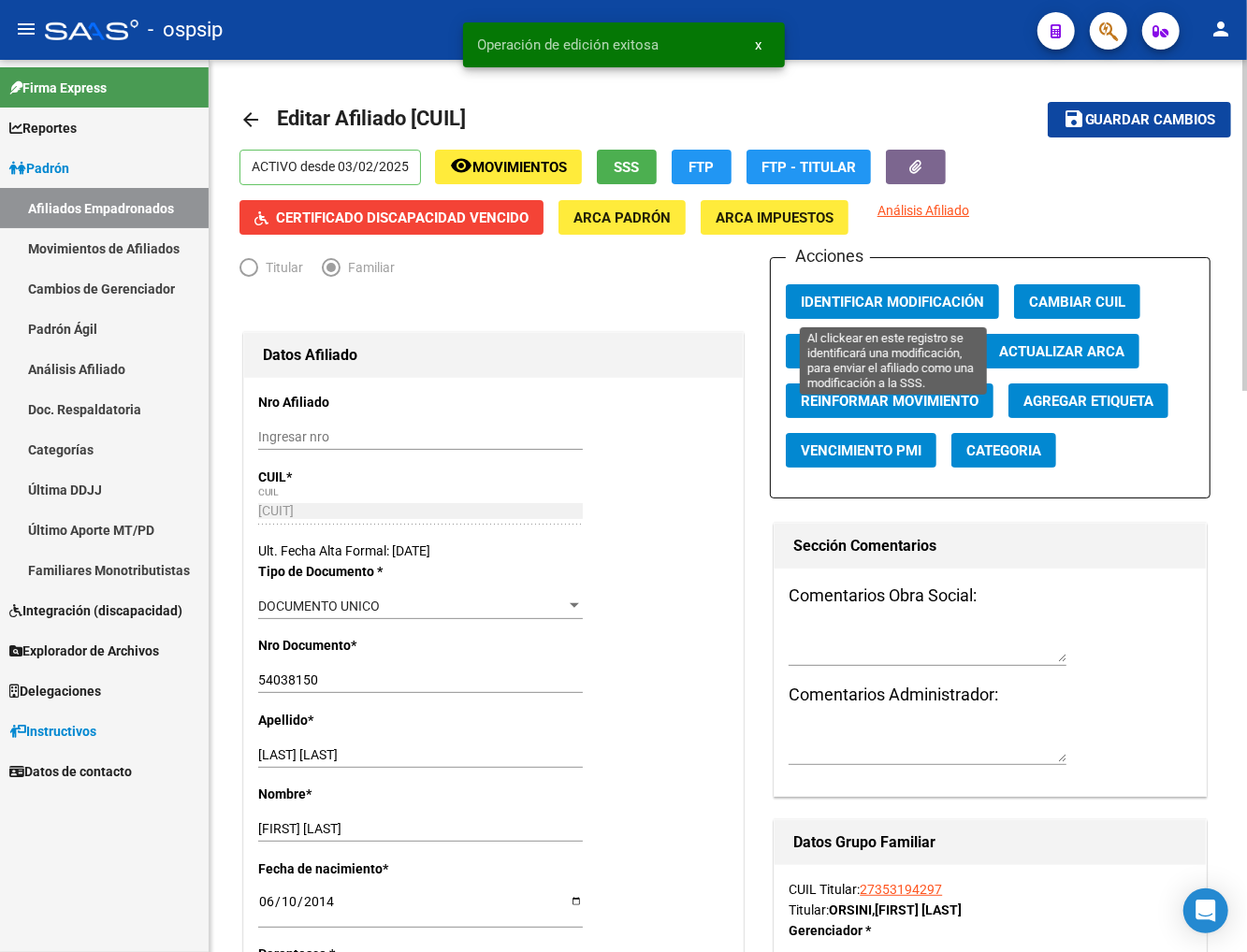 click on "Identificar Modificación" 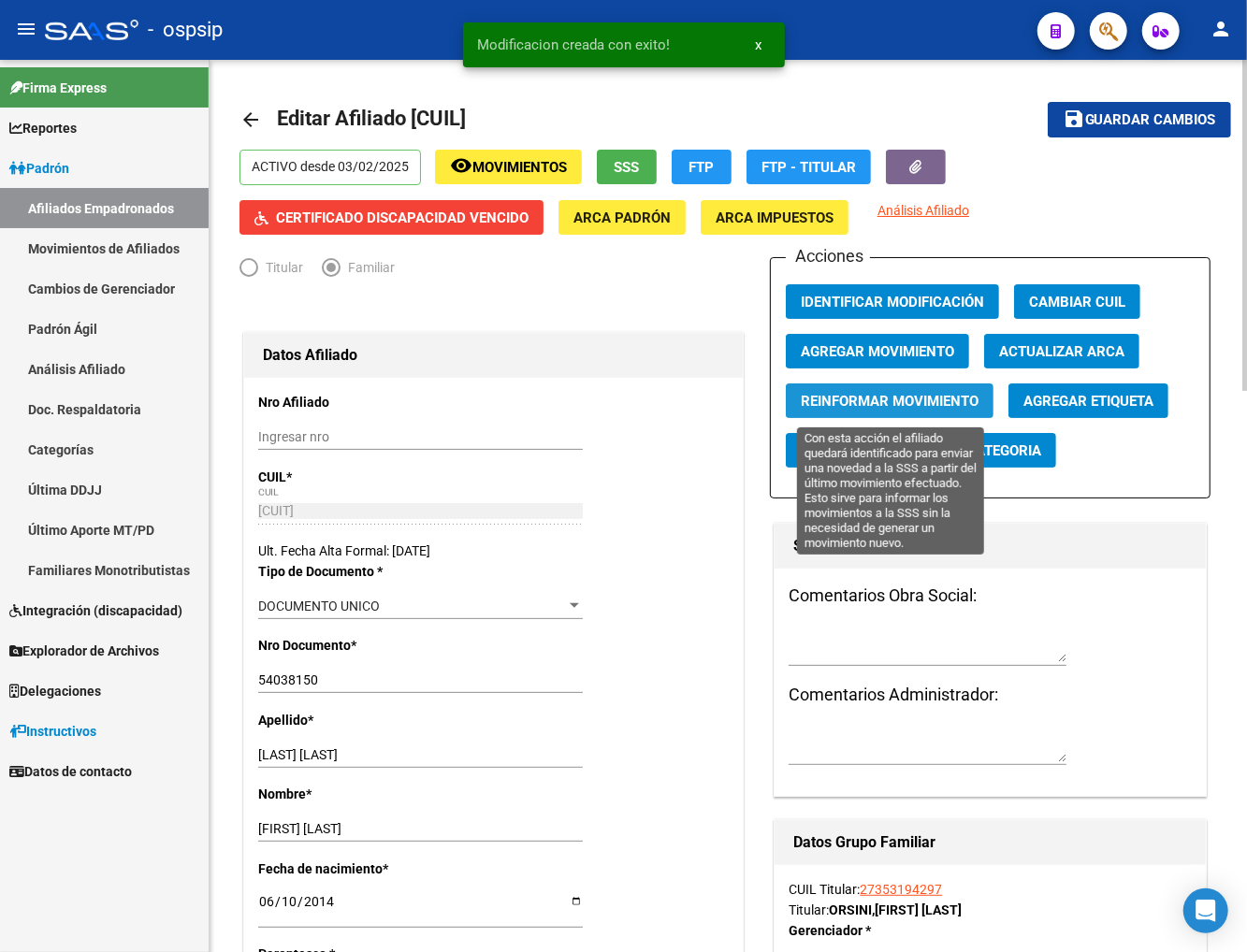 click on "Reinformar Movimiento" 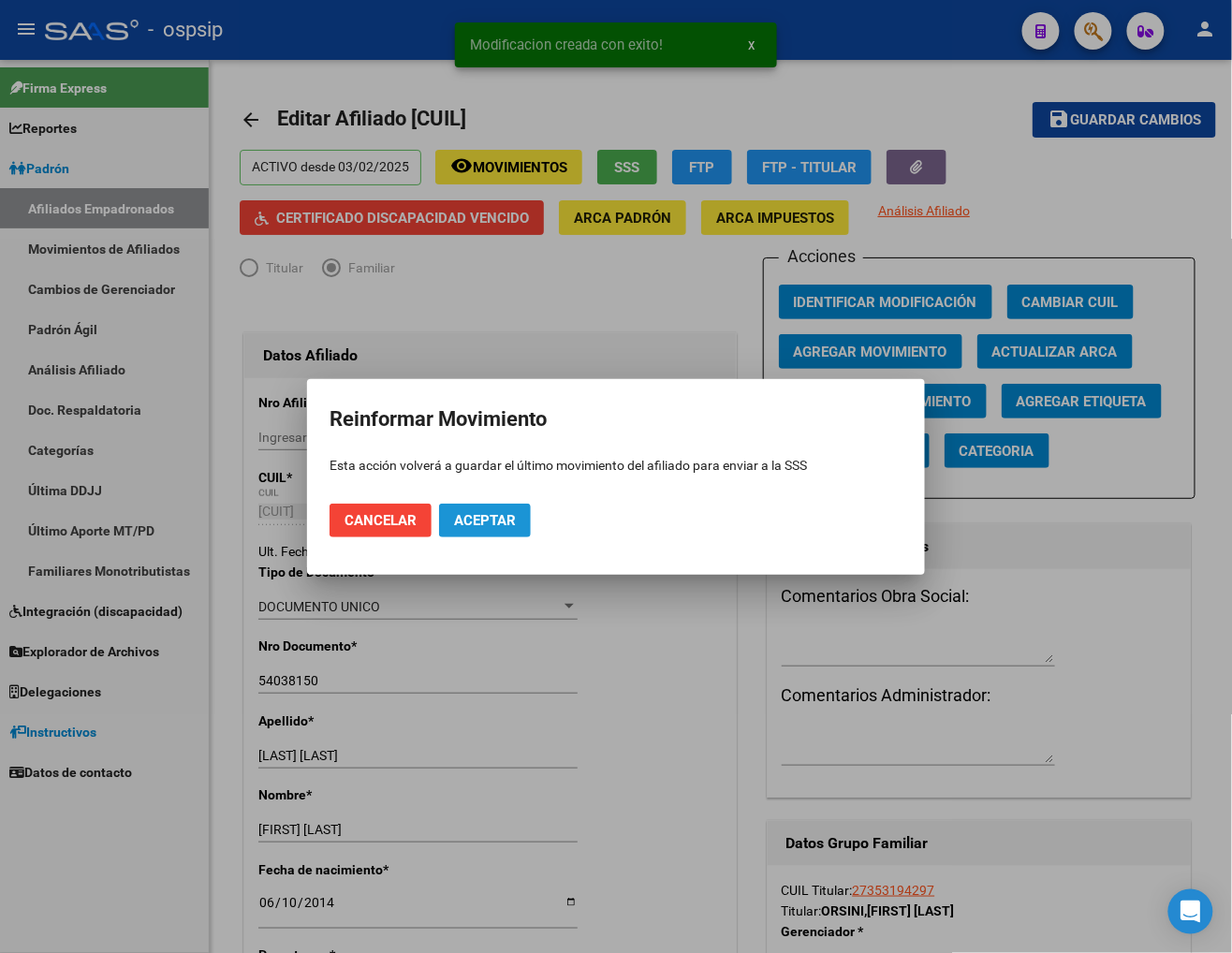 click on "Aceptar" at bounding box center (485, 520) 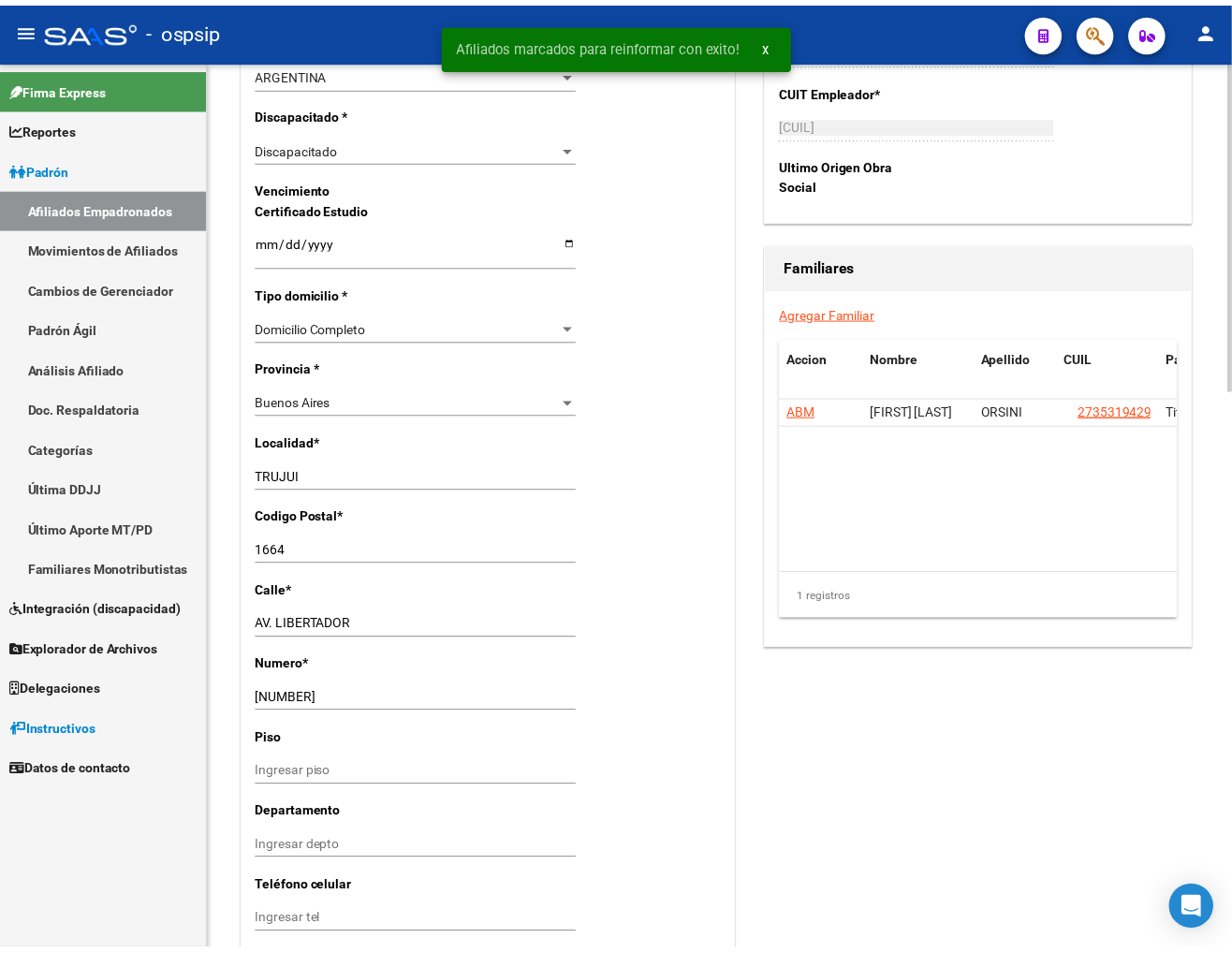 scroll, scrollTop: 1144, scrollLeft: 0, axis: vertical 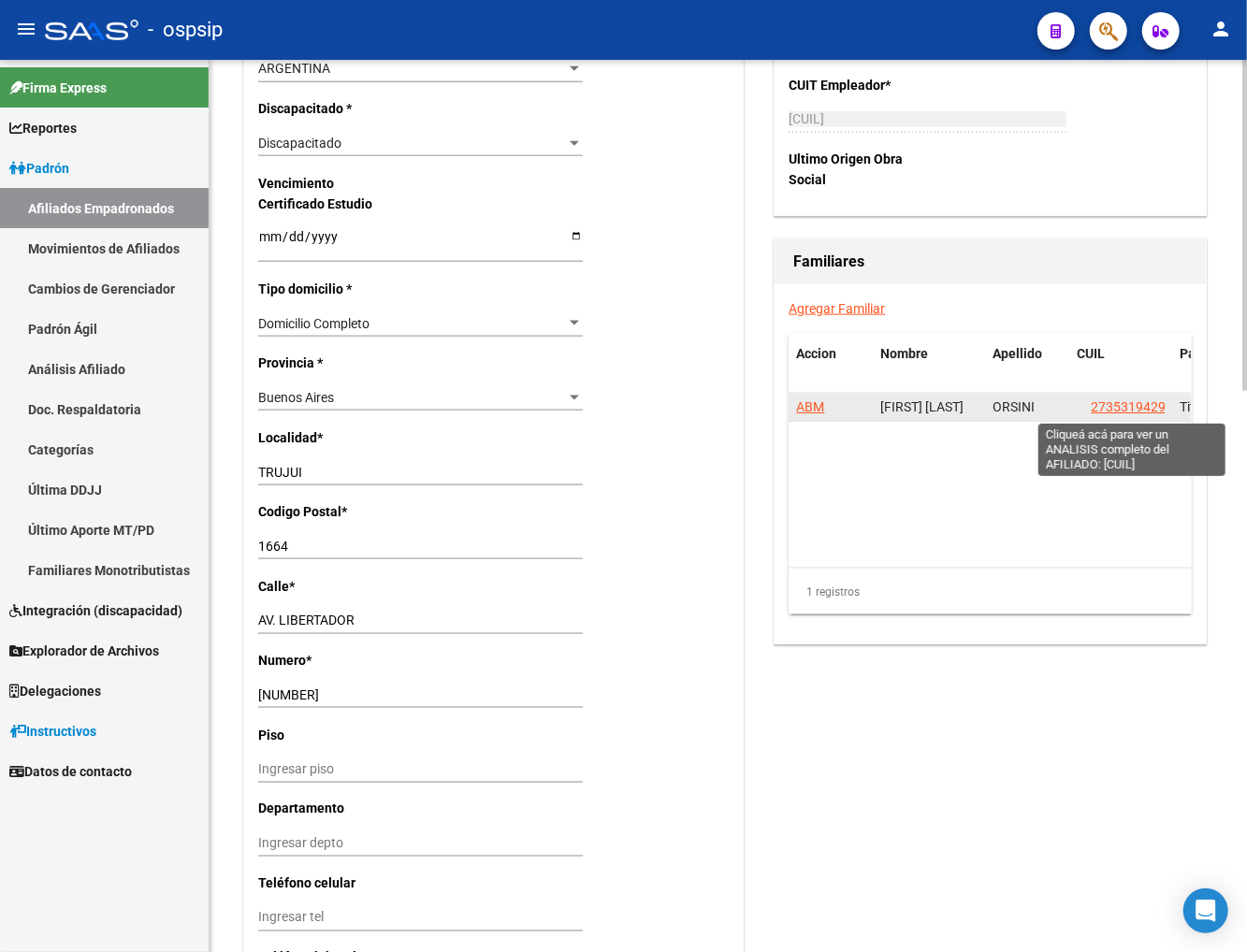 click on "27353194297" 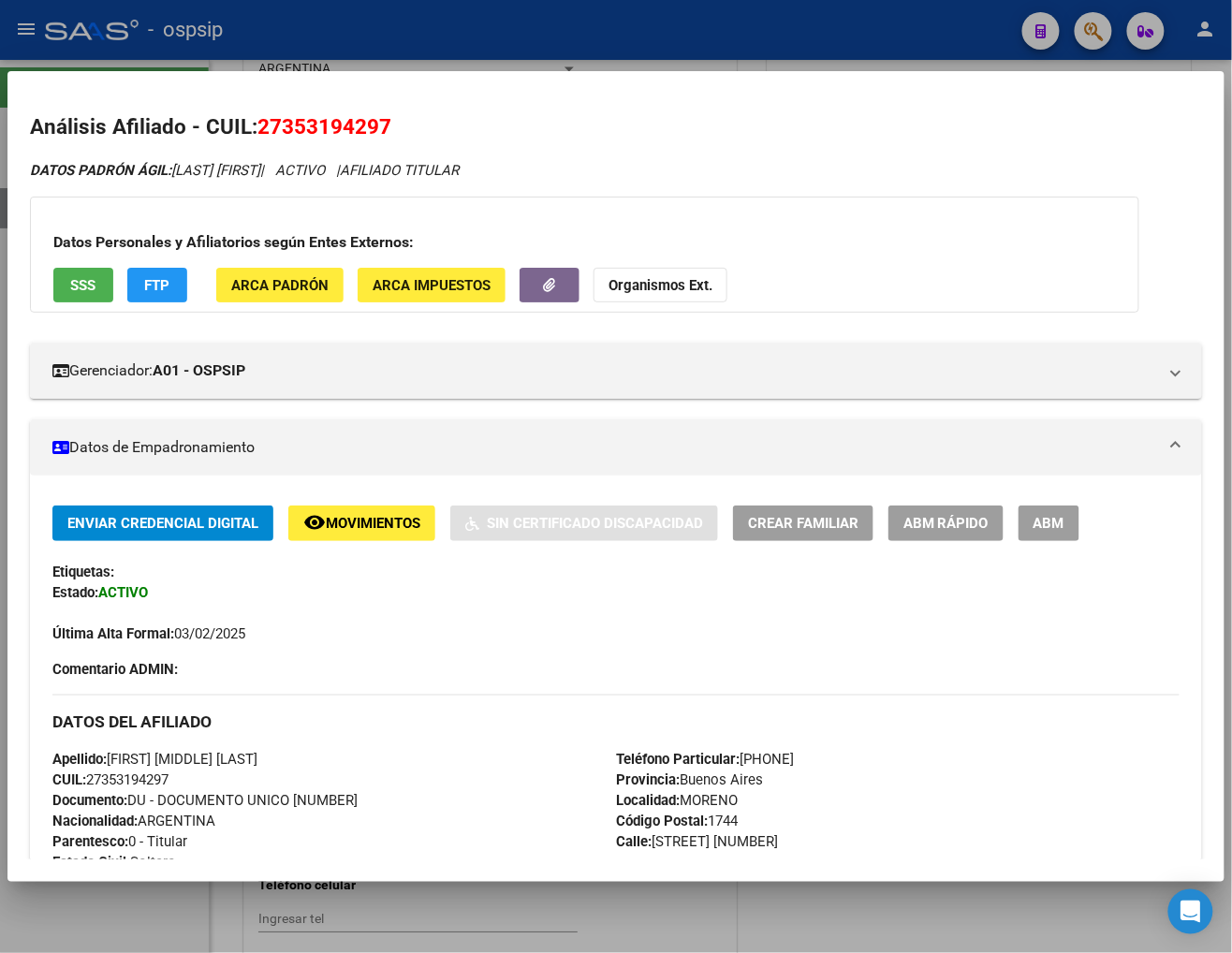 drag, startPoint x: 282, startPoint y: 118, endPoint x: 378, endPoint y: 117, distance: 96.00521 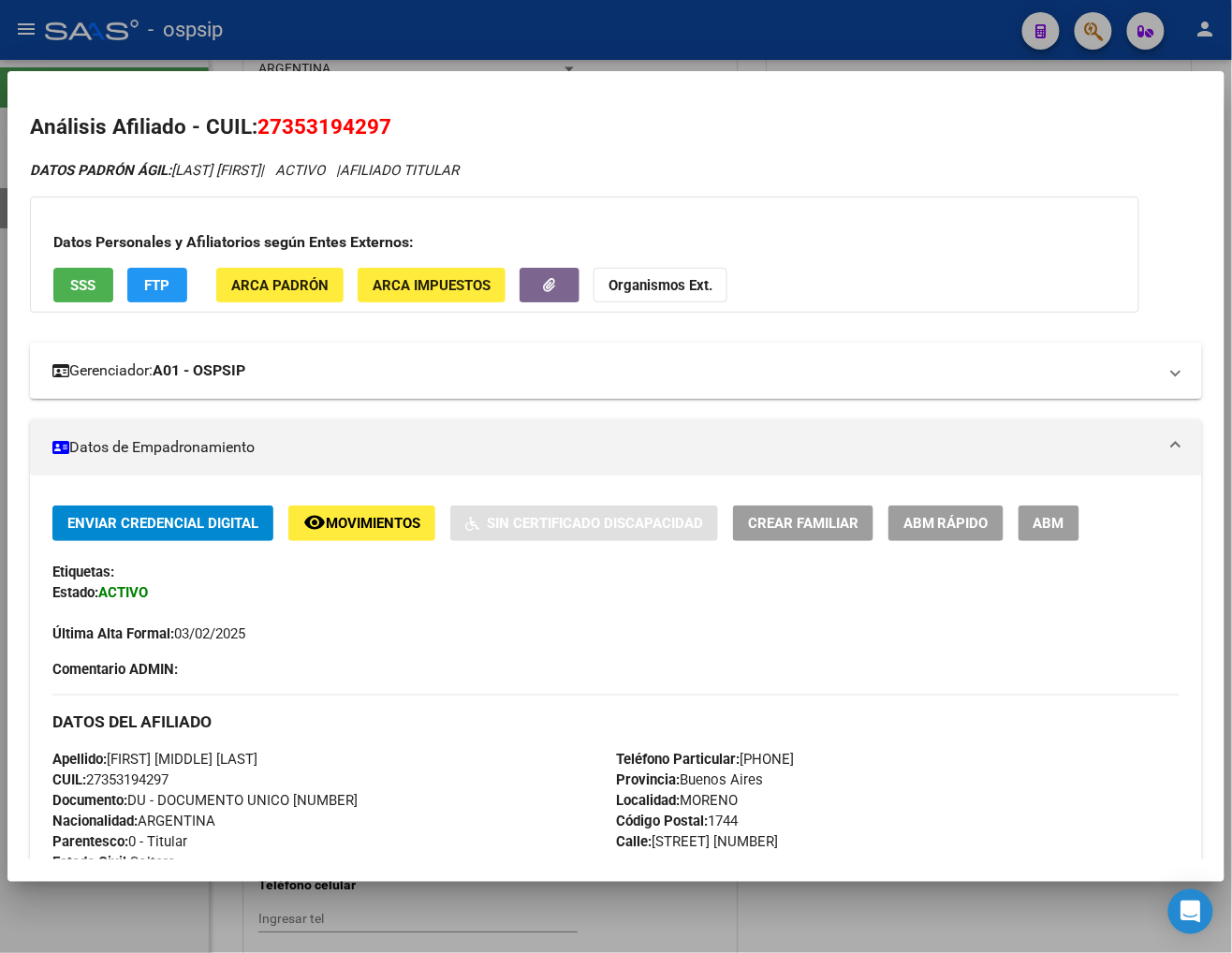 click on "Gerenciador:      A01 - OSPSIP" at bounding box center [605, 371] 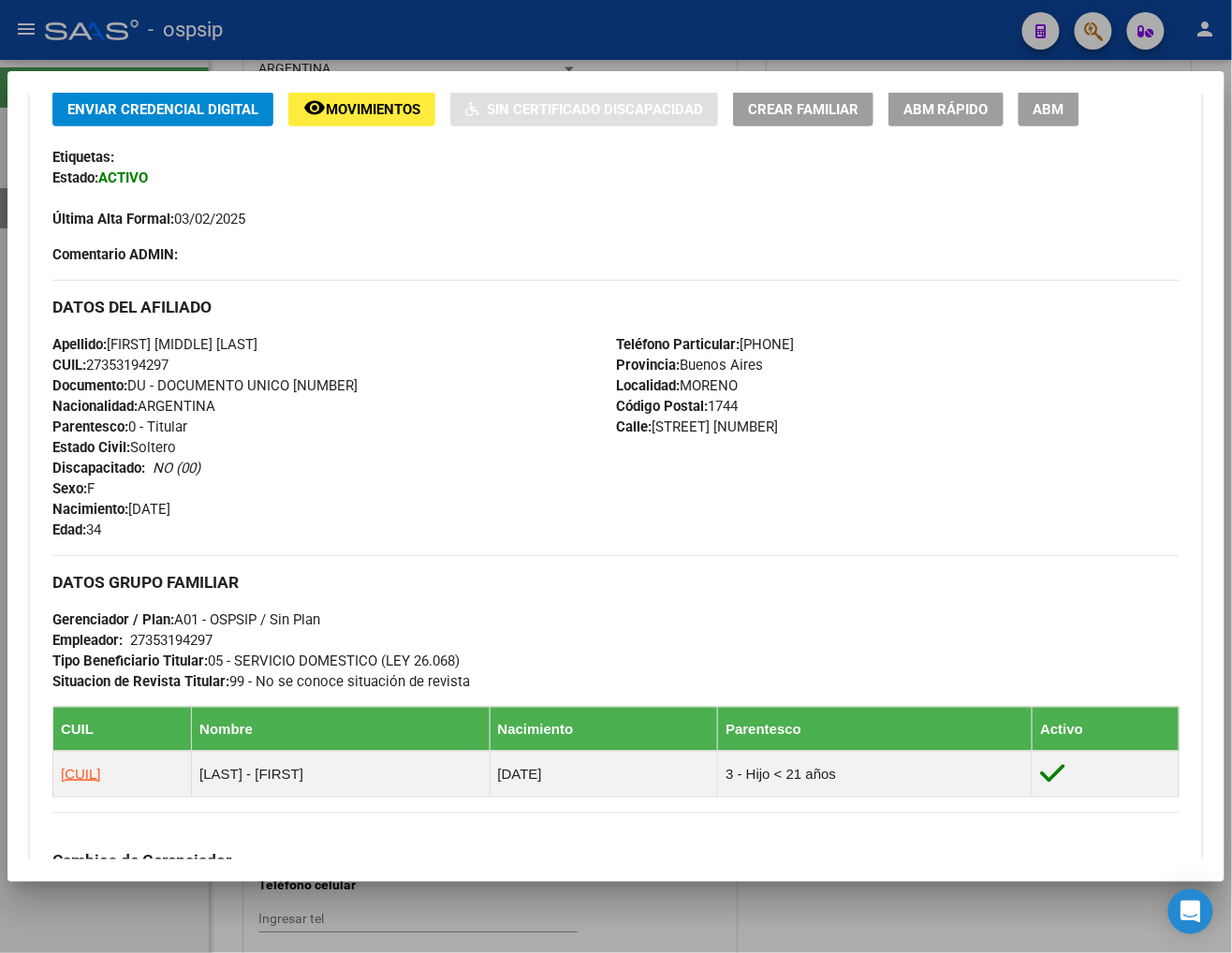 scroll, scrollTop: 936, scrollLeft: 0, axis: vertical 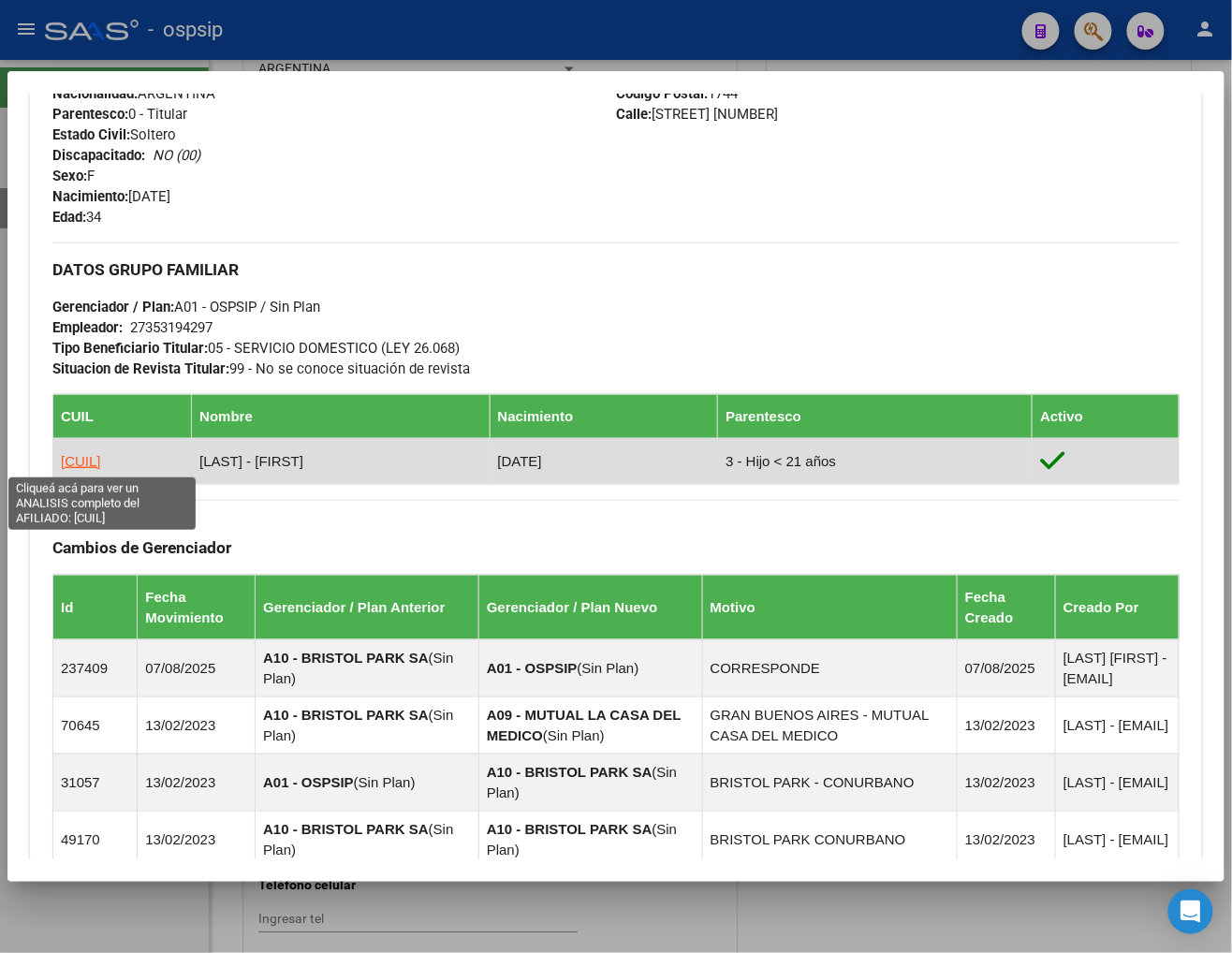 click on "[CUIL]" at bounding box center [81, 461] 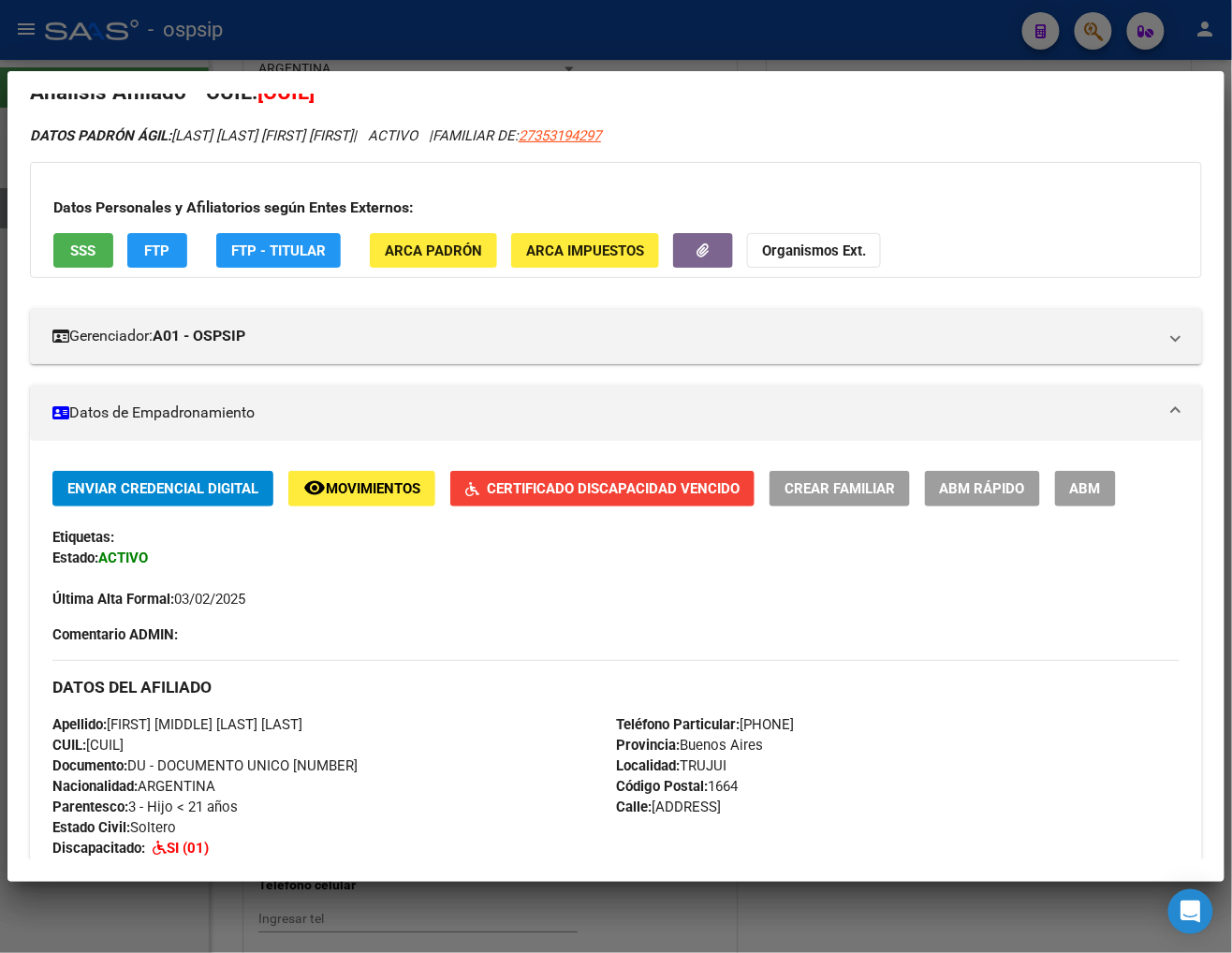 scroll, scrollTop: 0, scrollLeft: 0, axis: both 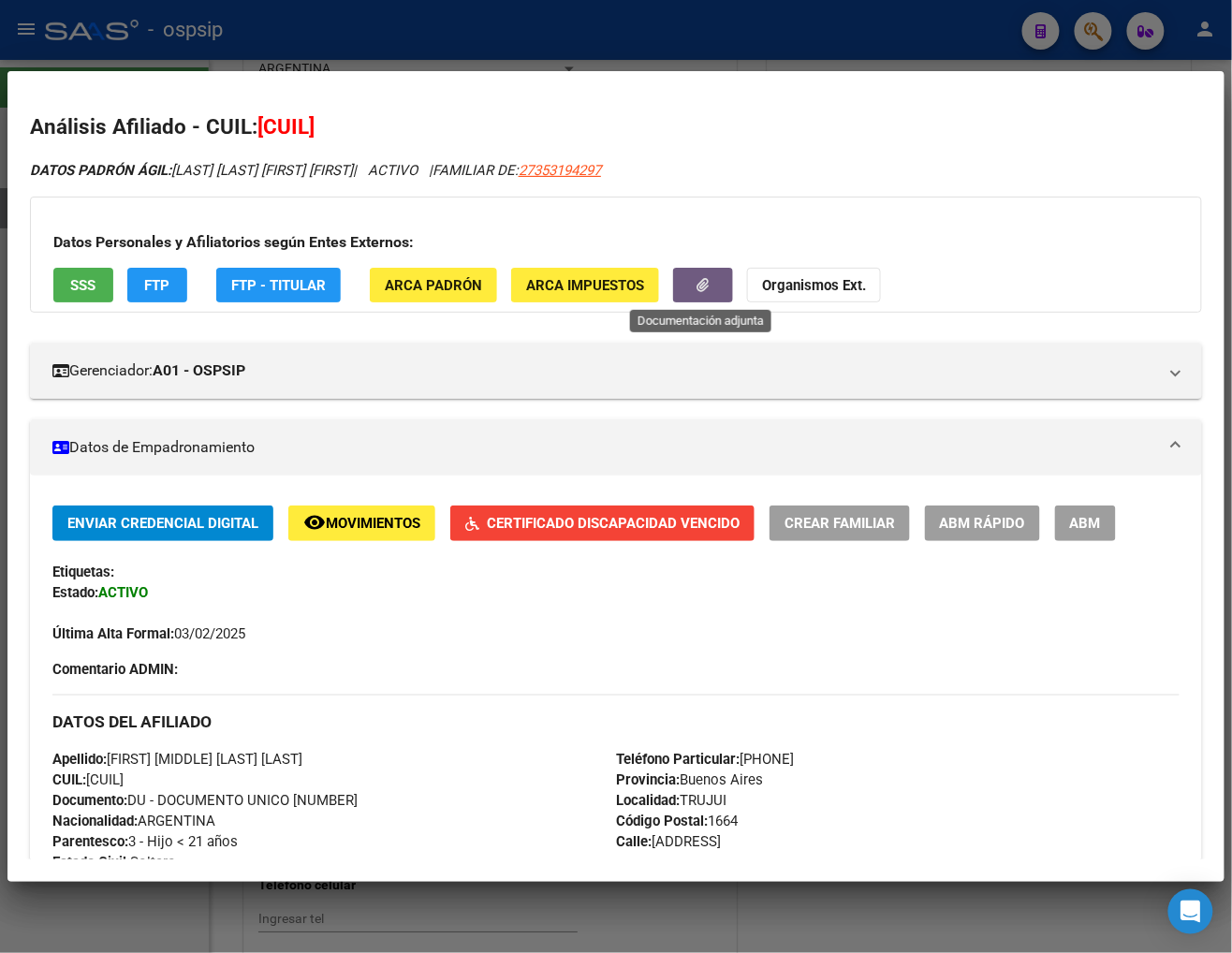 click 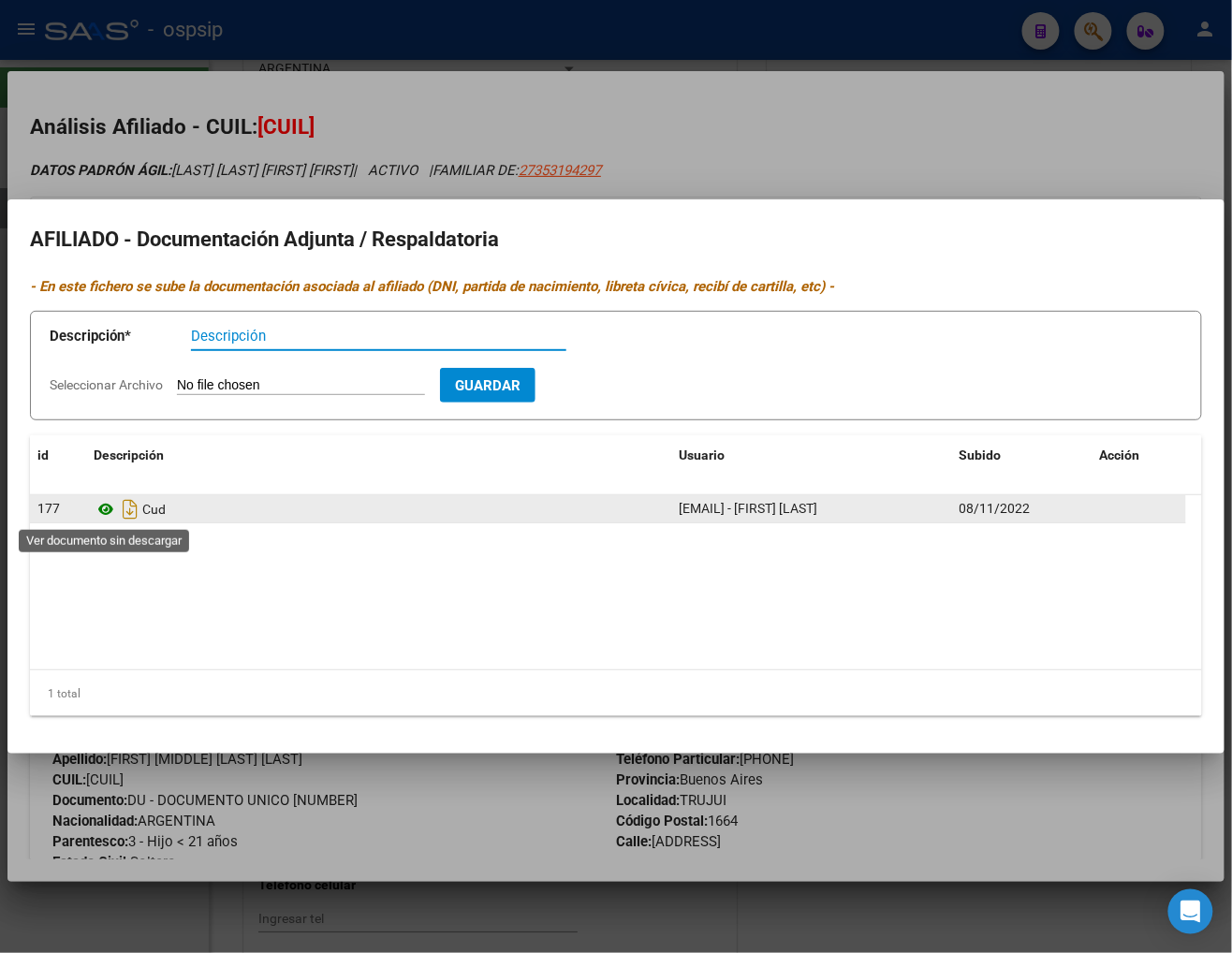 click 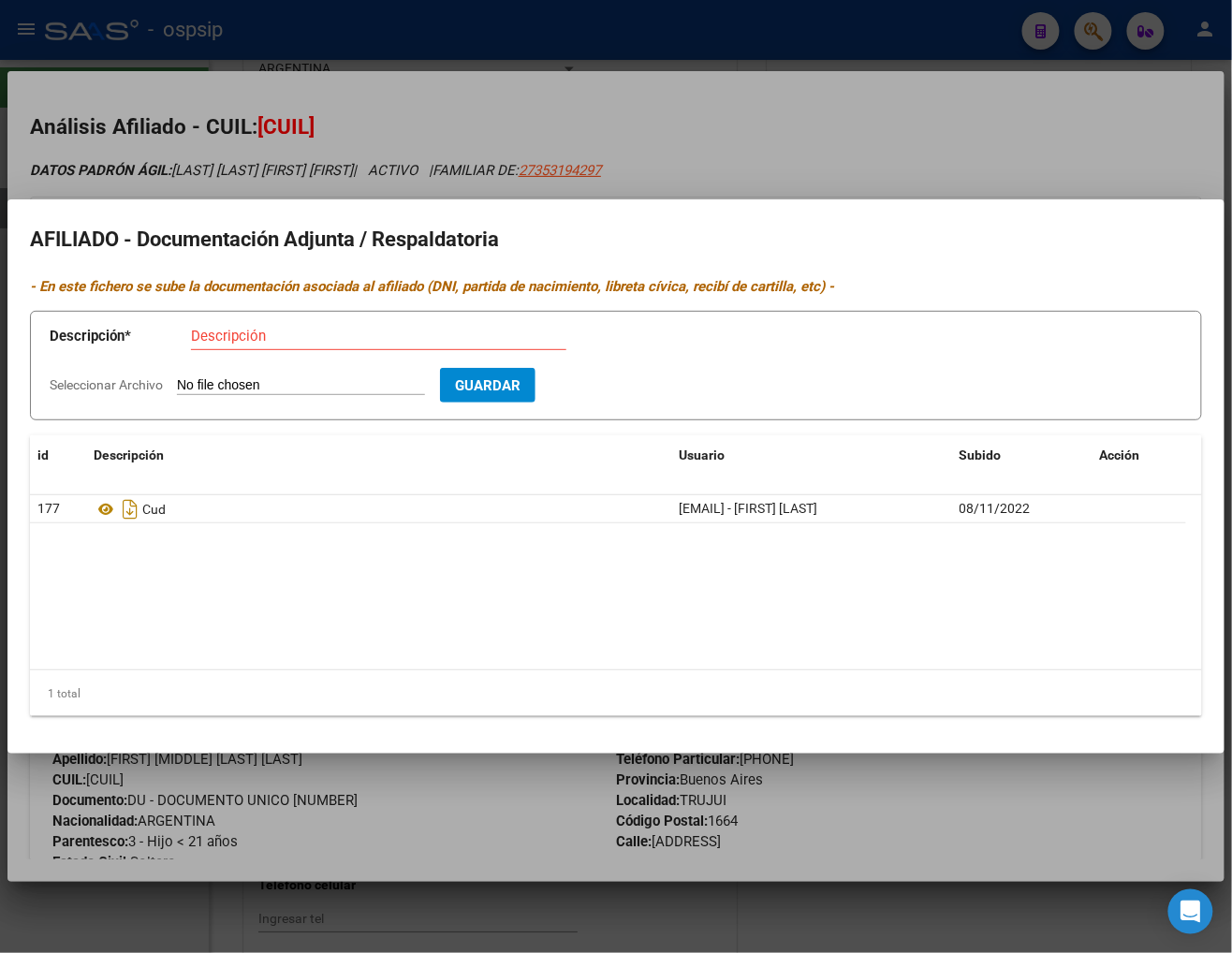 click at bounding box center (616, 476) 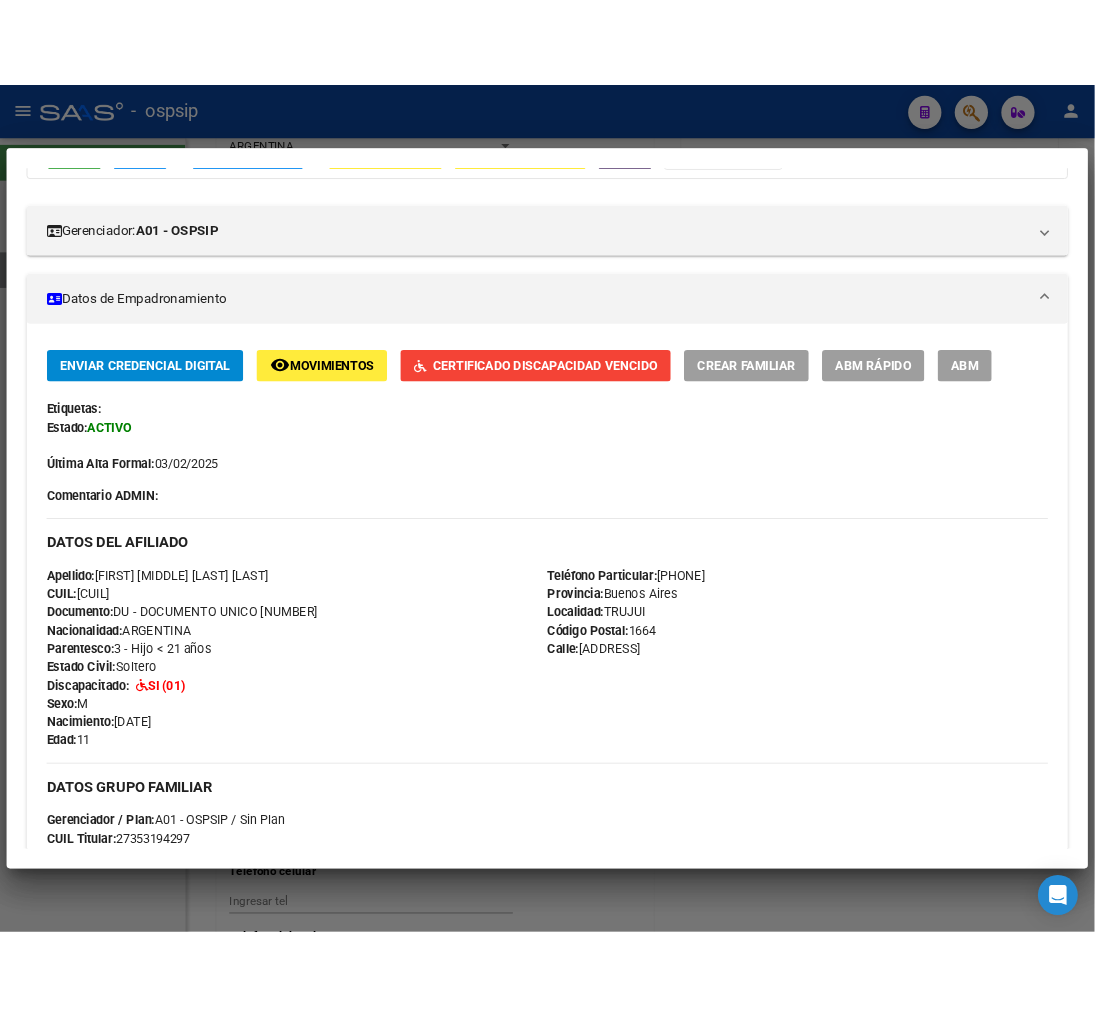scroll, scrollTop: 333, scrollLeft: 0, axis: vertical 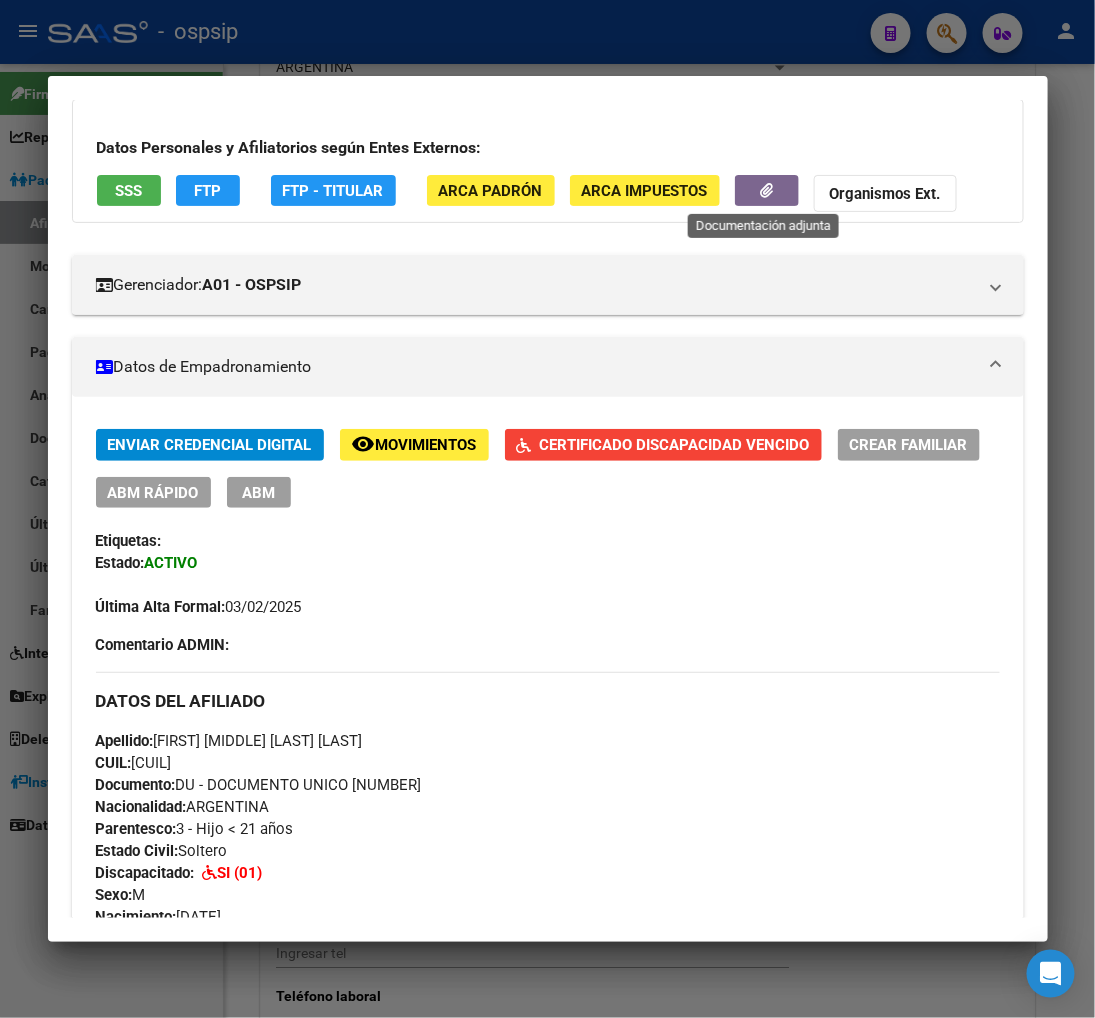 click 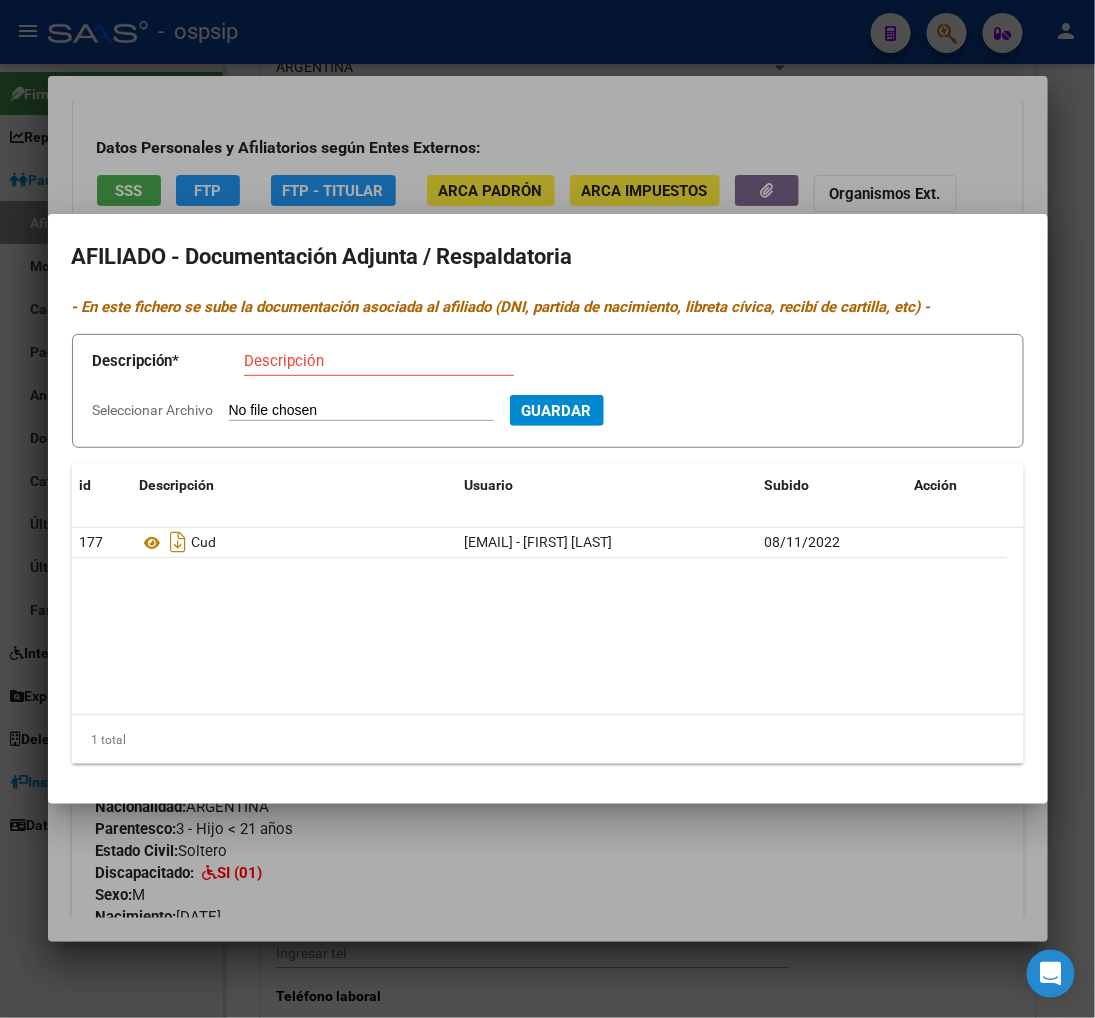 click at bounding box center (547, 509) 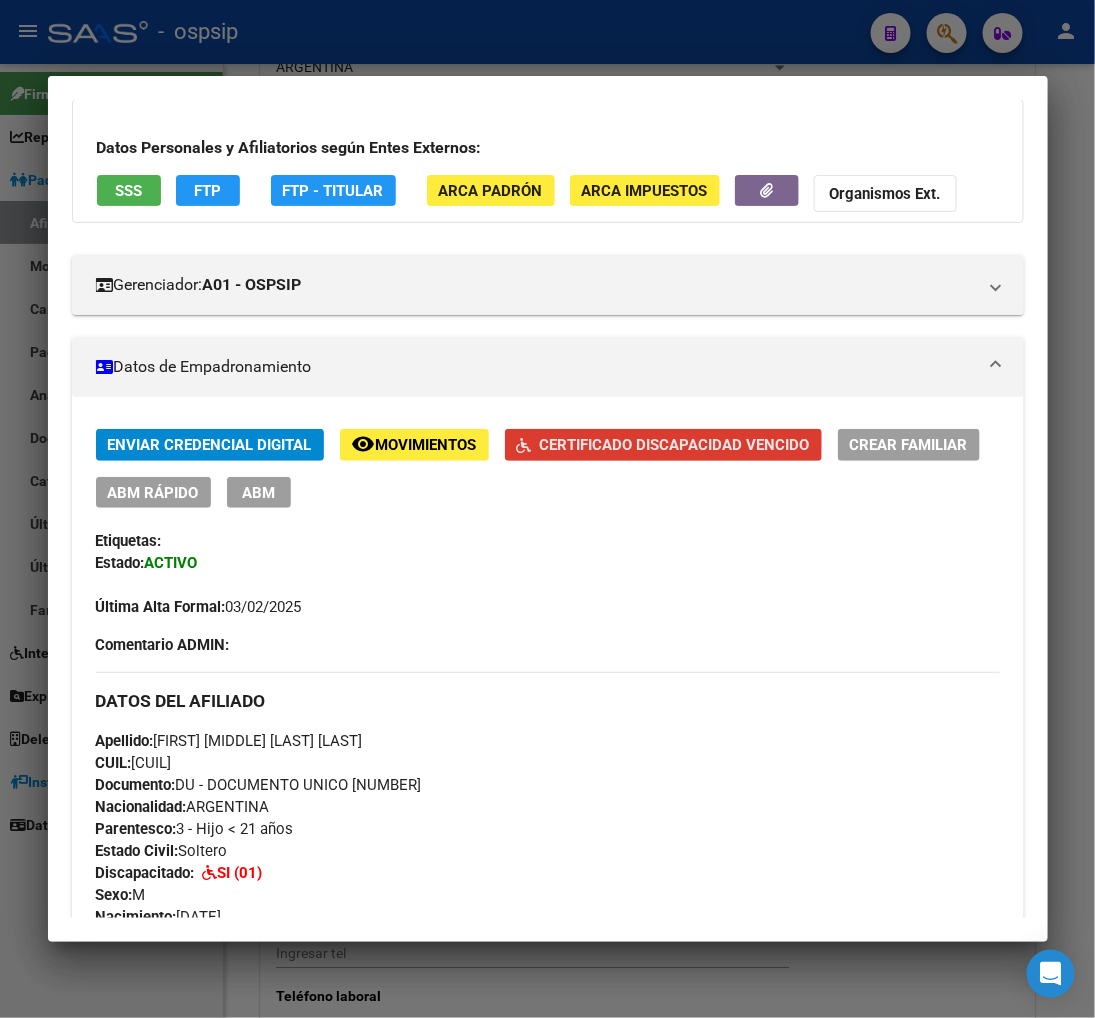 click on "Certificado Discapacidad Vencido" 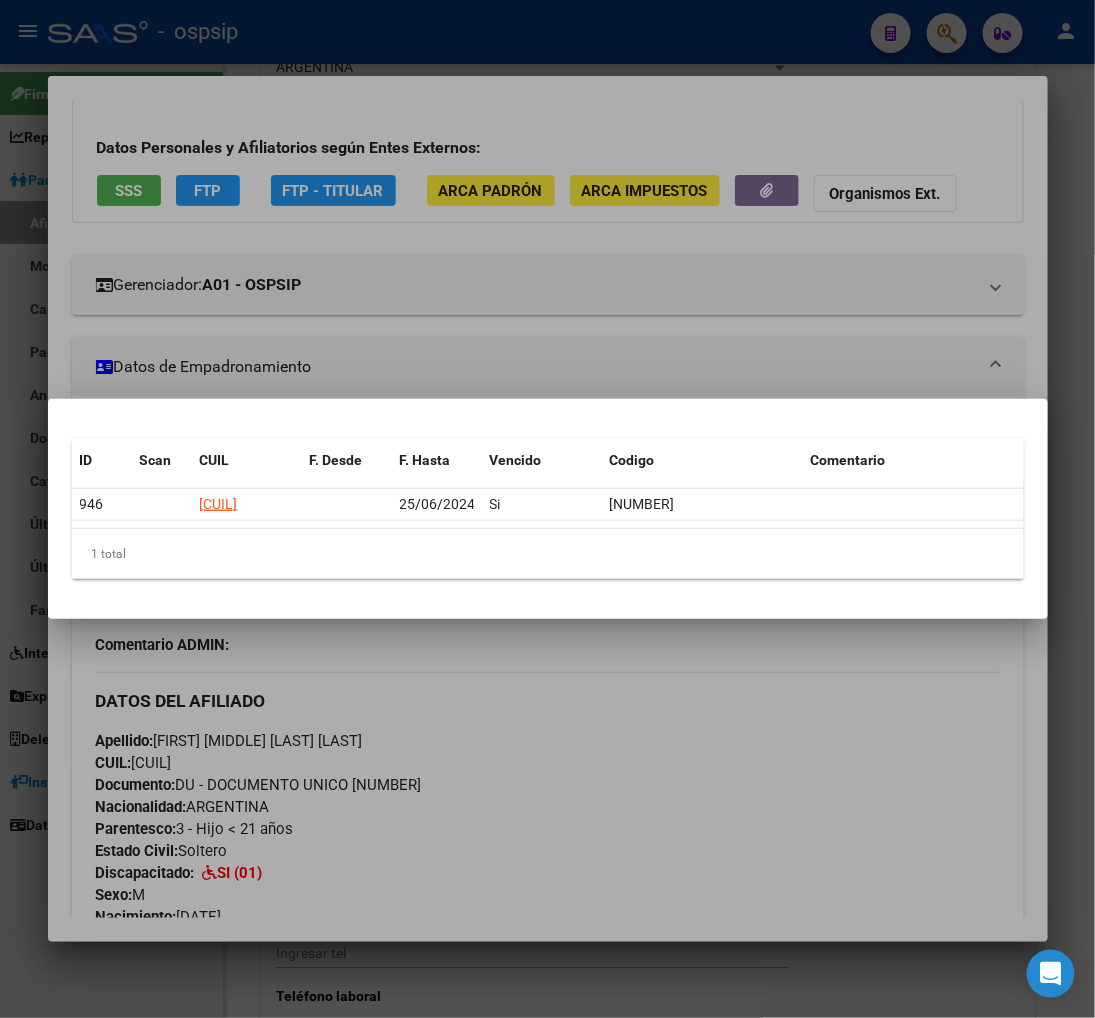 click at bounding box center (547, 509) 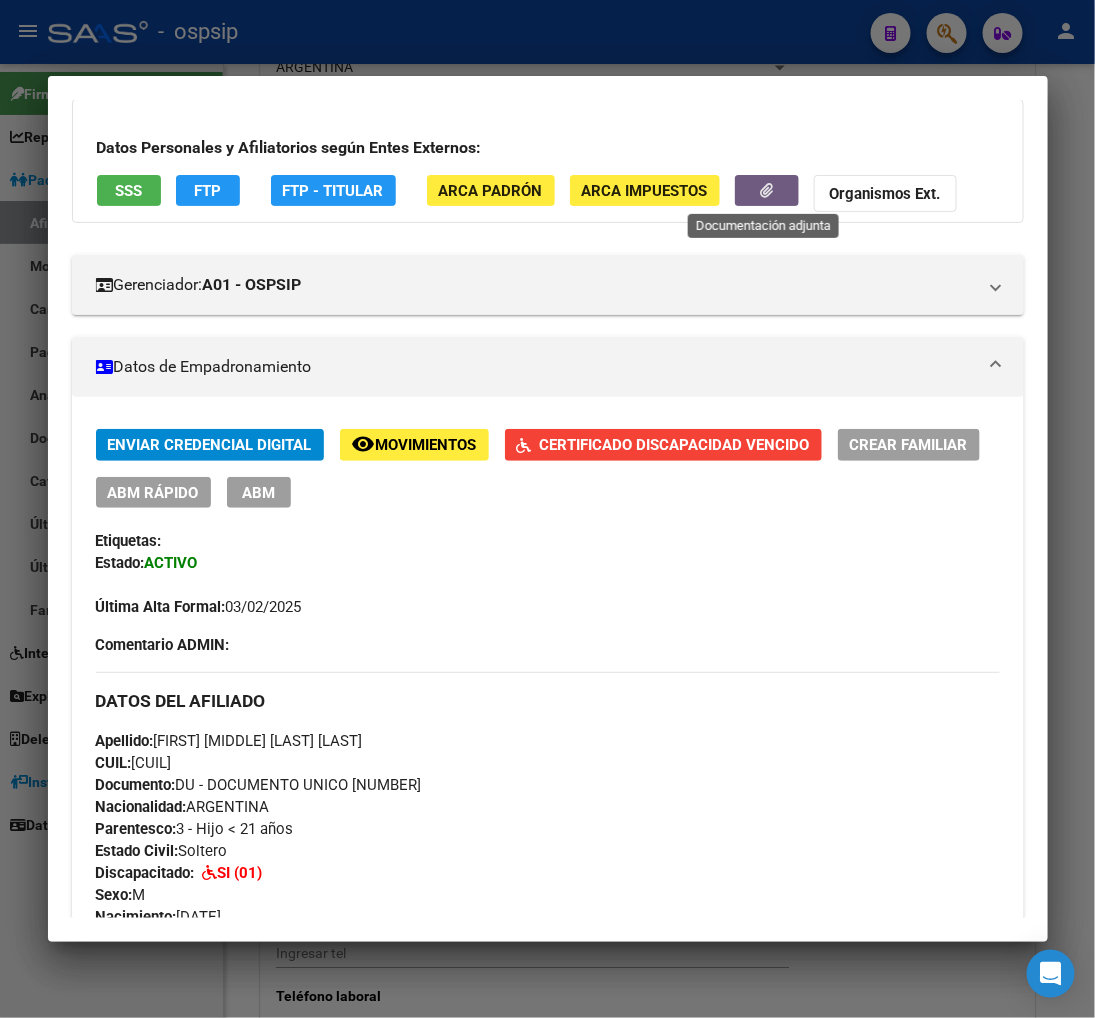 click 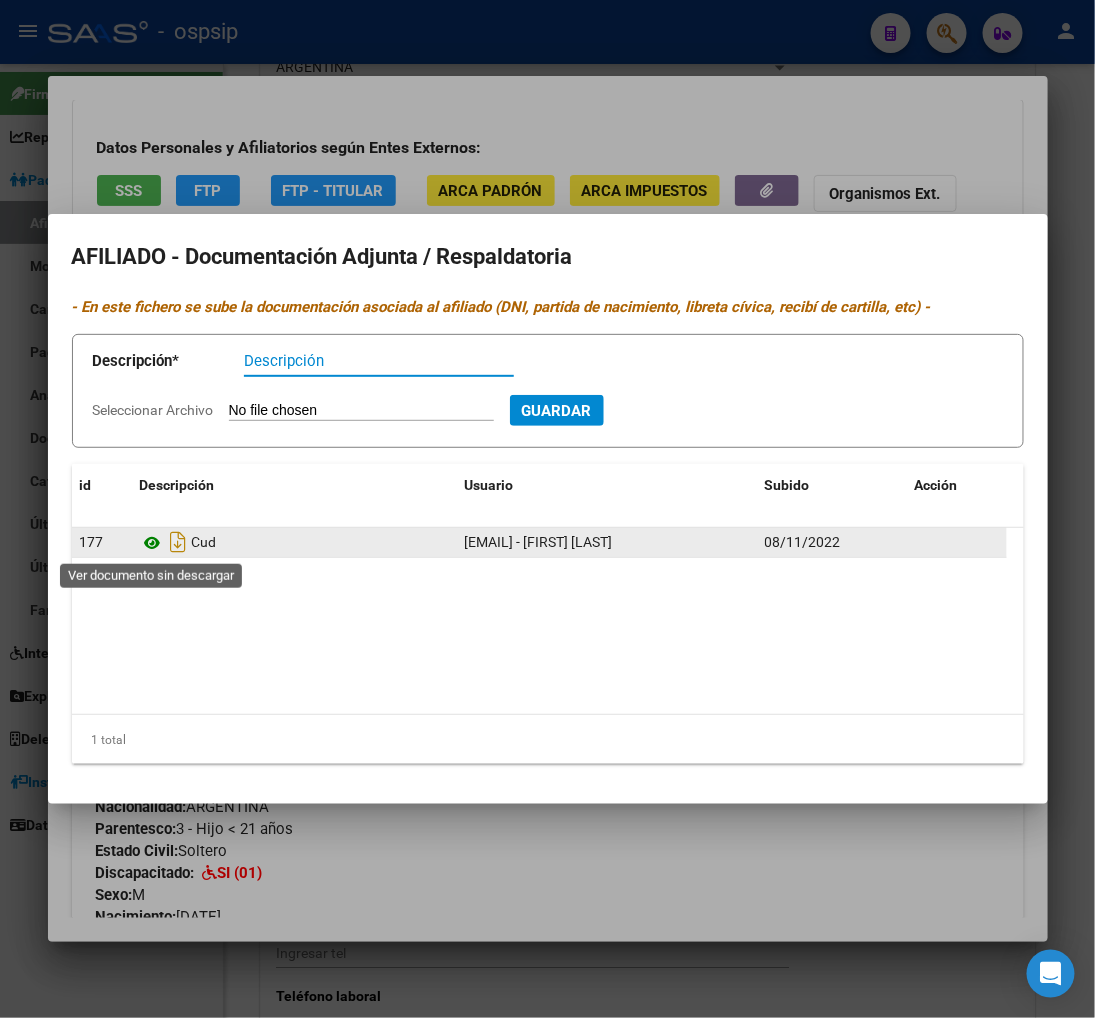 click 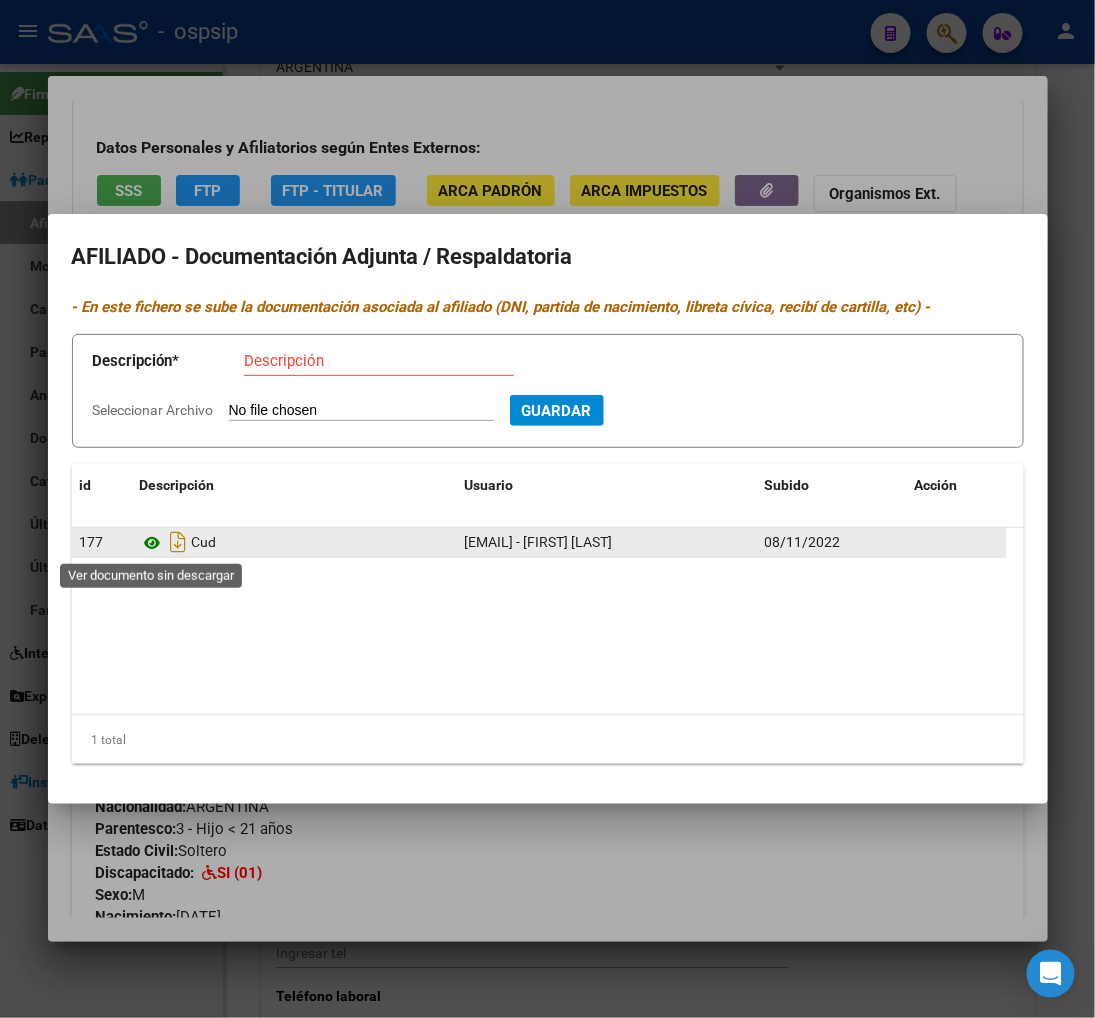 click 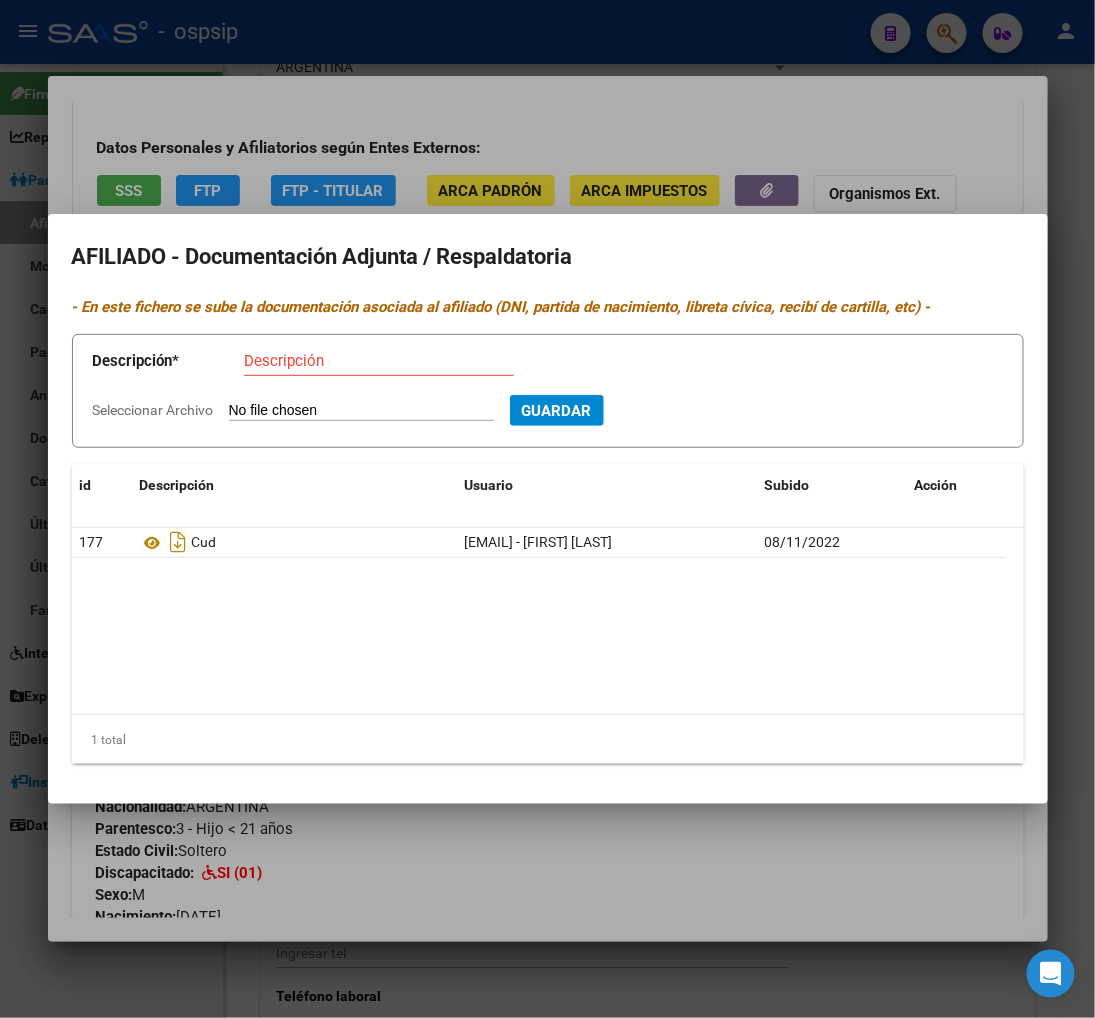 drag, startPoint x: 933, startPoint y: 128, endPoint x: 958, endPoint y: 71, distance: 62.241467 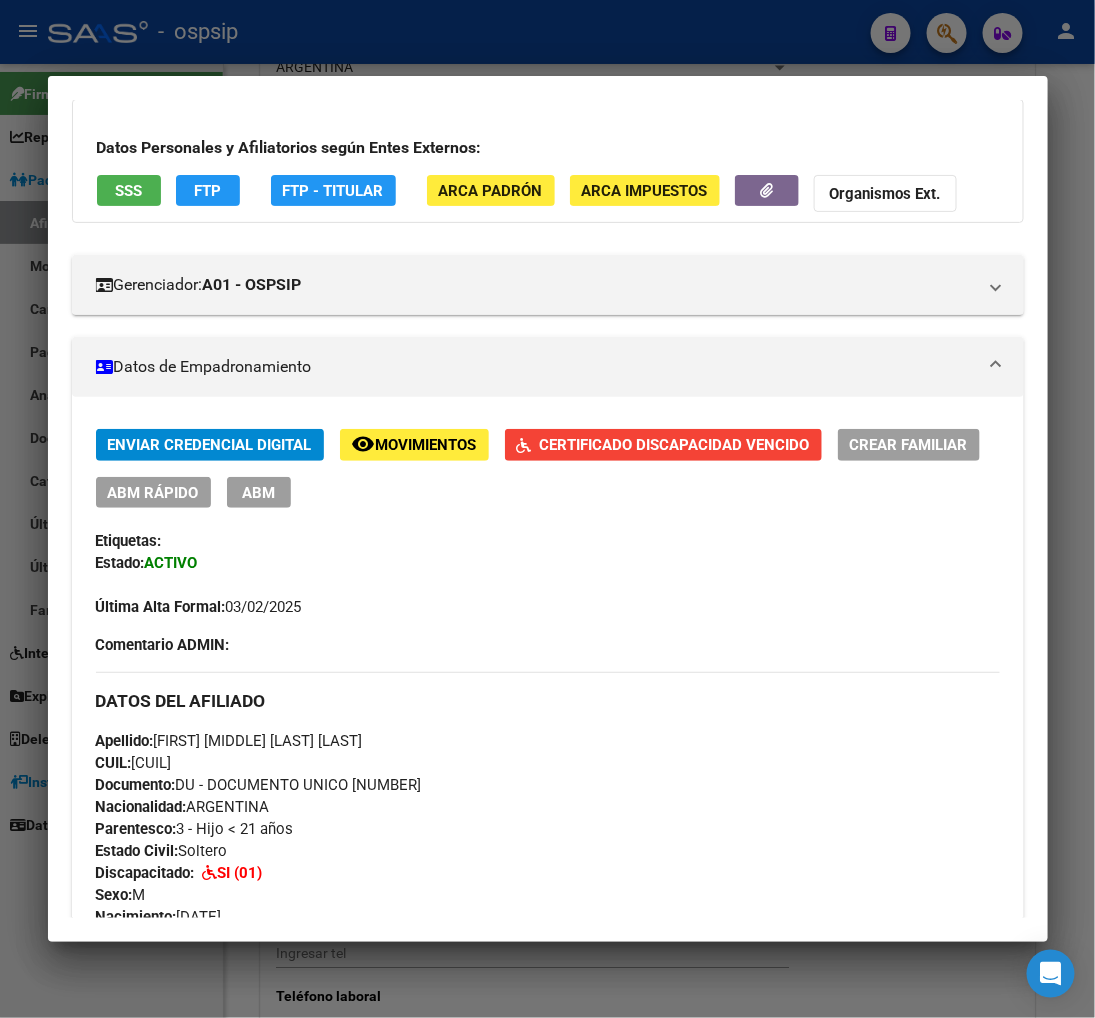 click at bounding box center (547, 509) 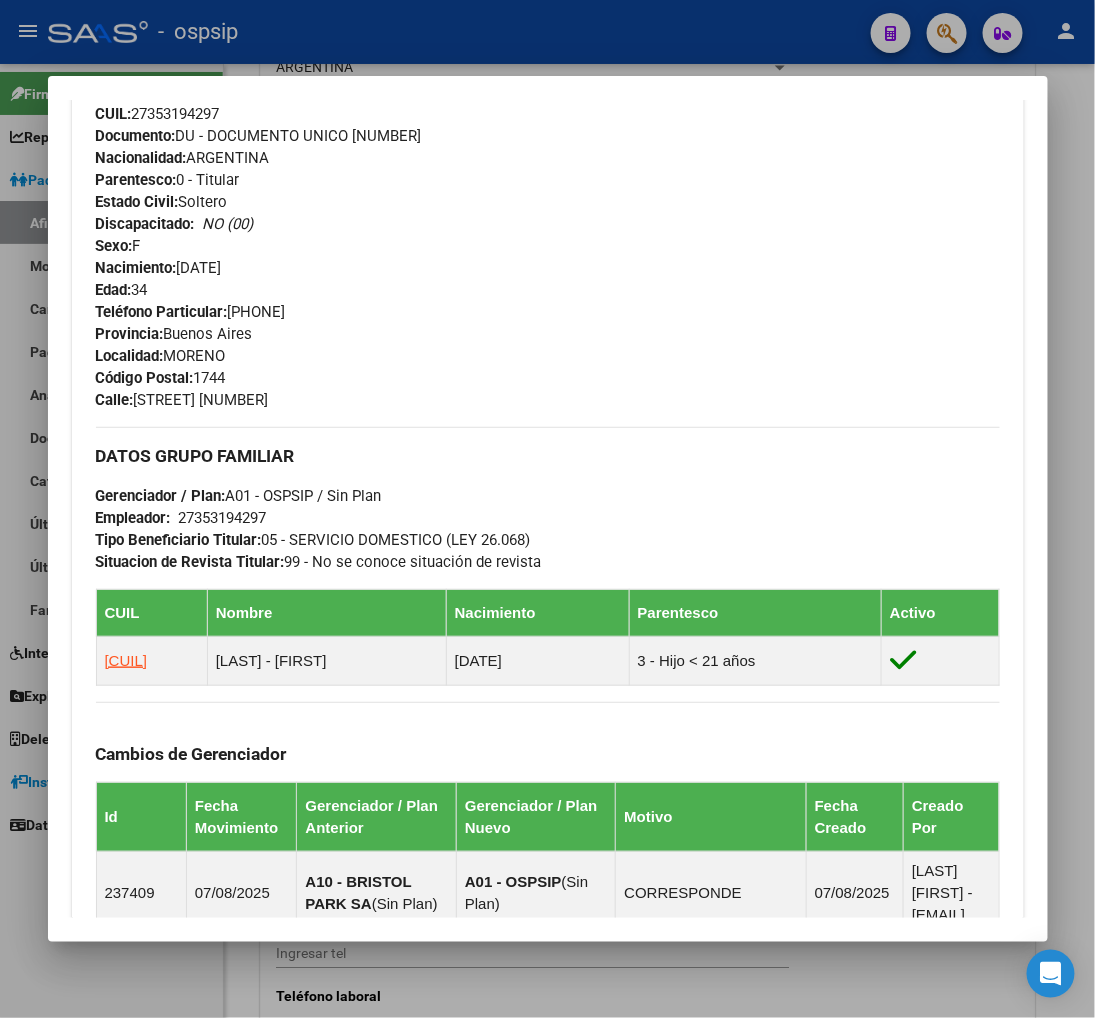 click at bounding box center (547, 509) 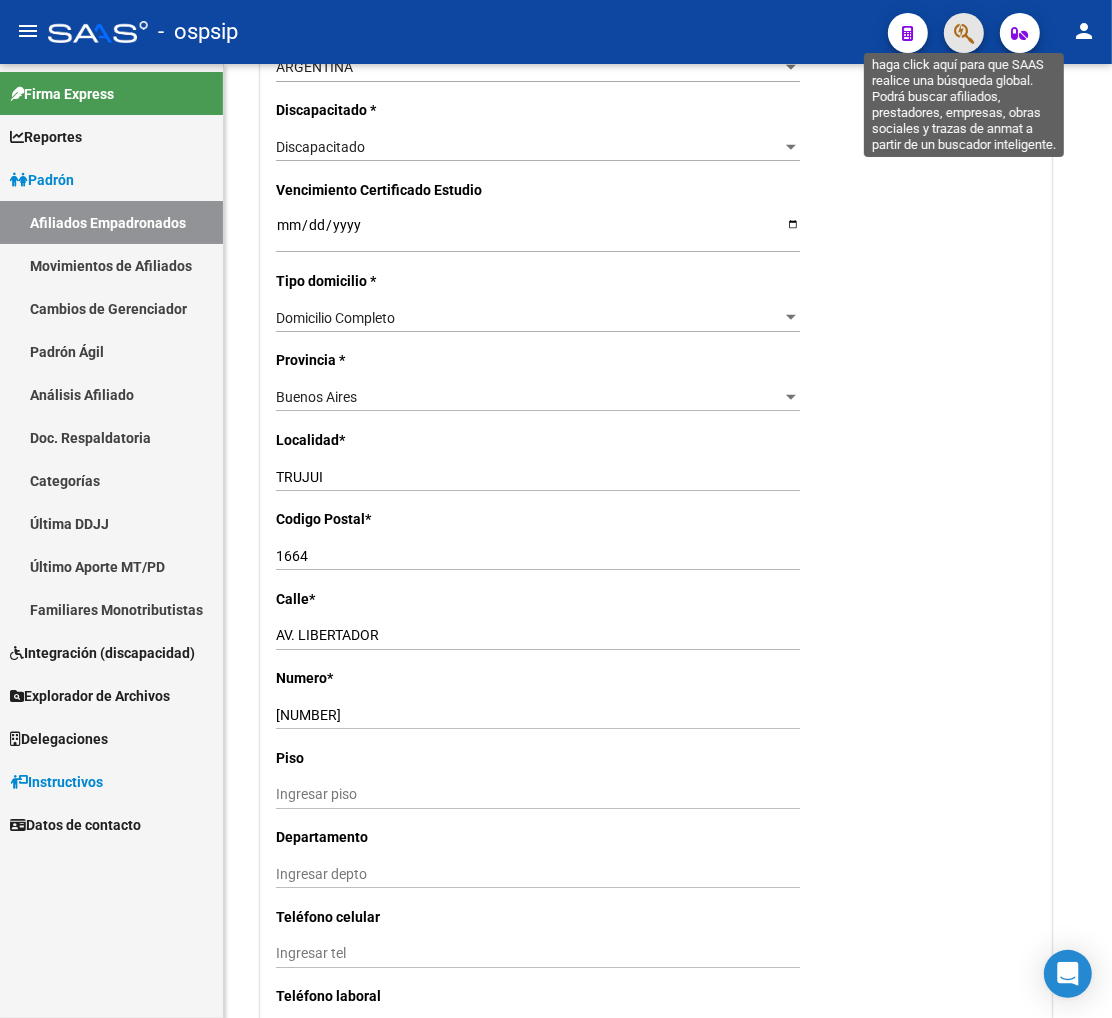 click 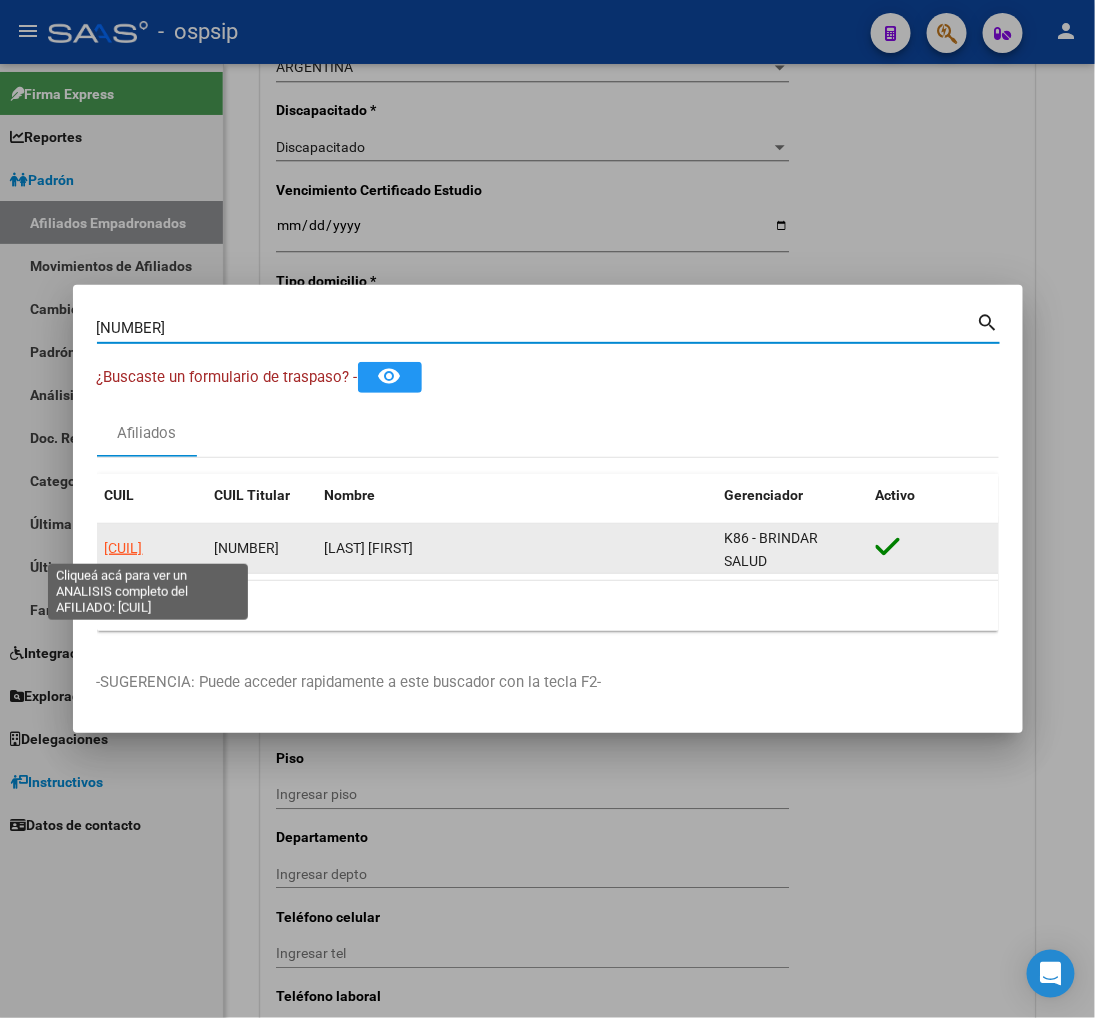 click on "[CUIL]" 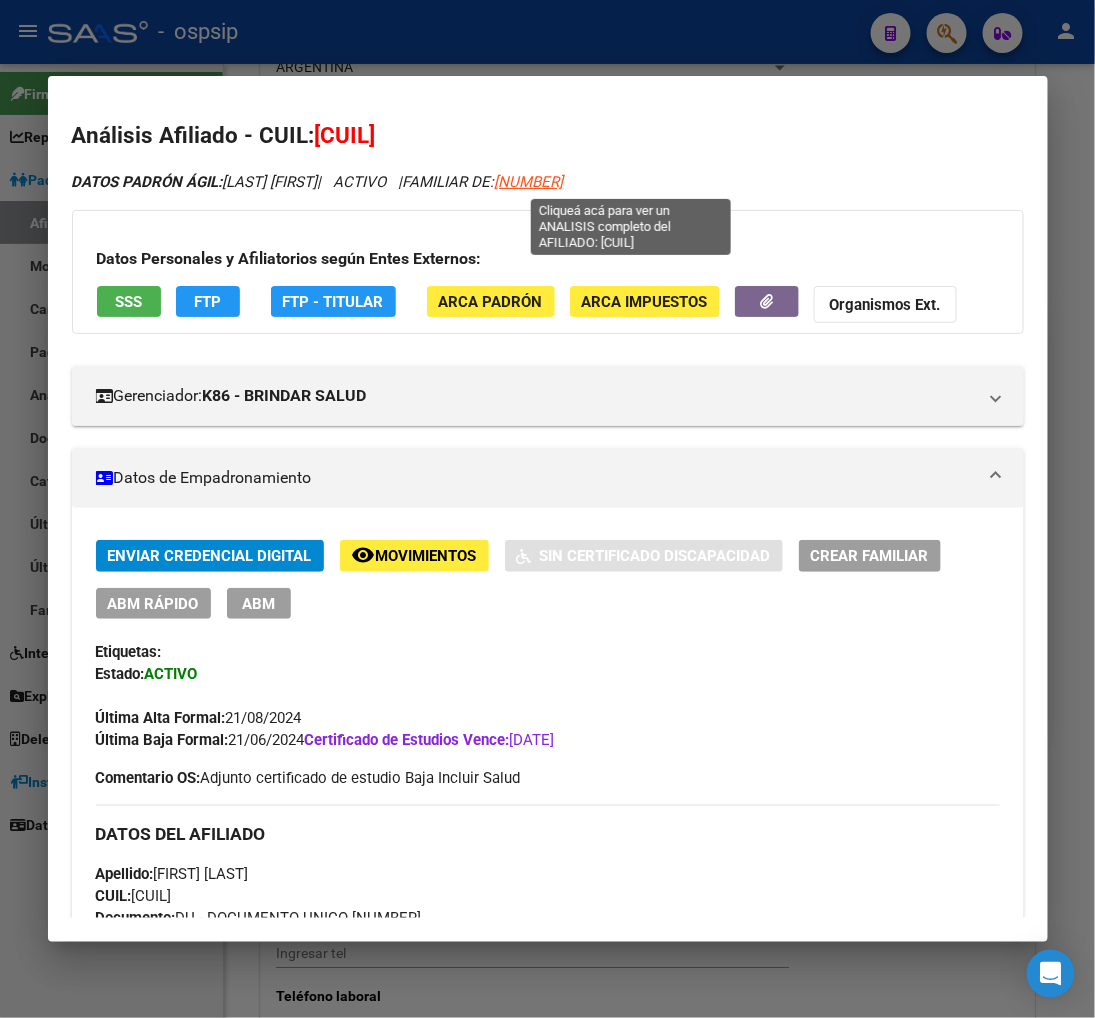 click on "[NUMBER]" at bounding box center [529, 182] 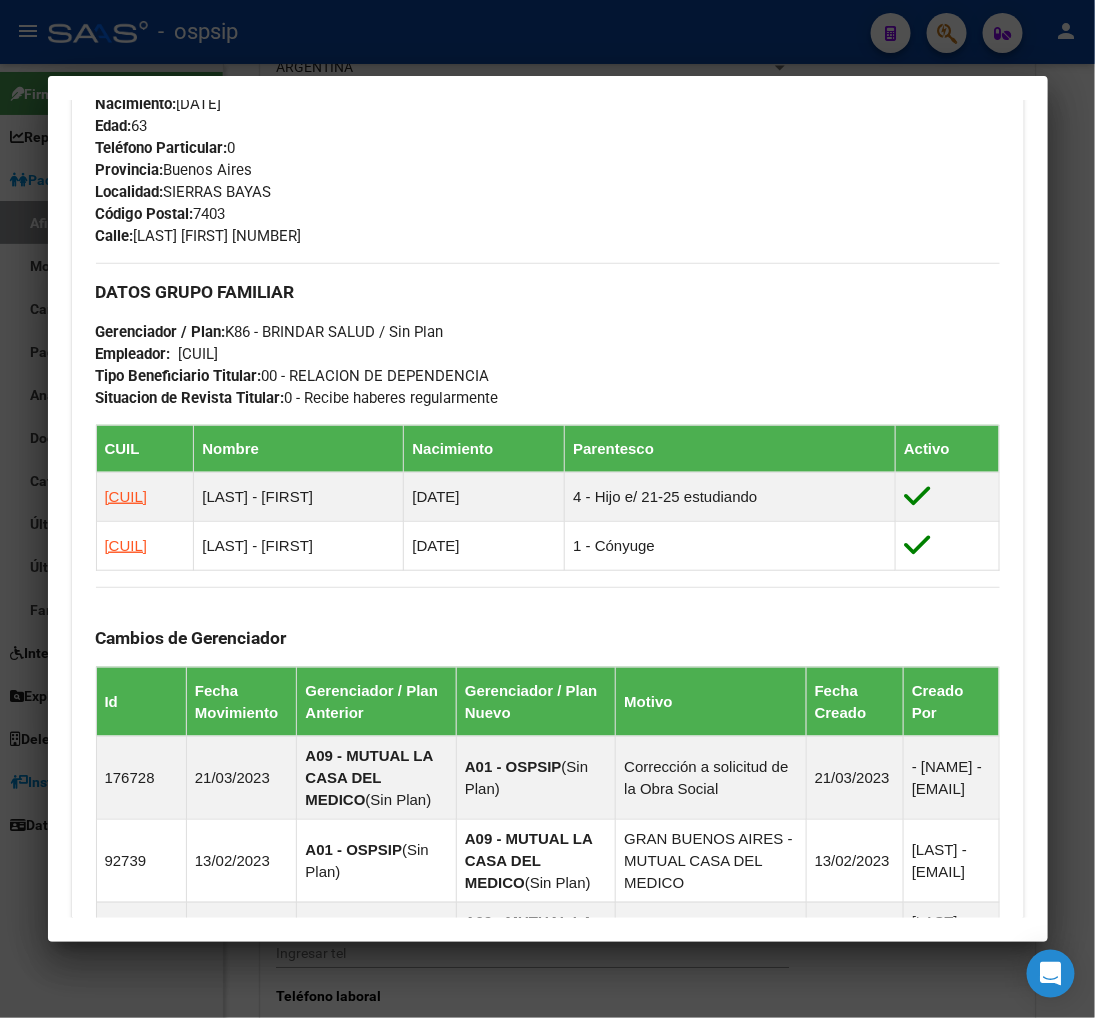 scroll, scrollTop: 888, scrollLeft: 0, axis: vertical 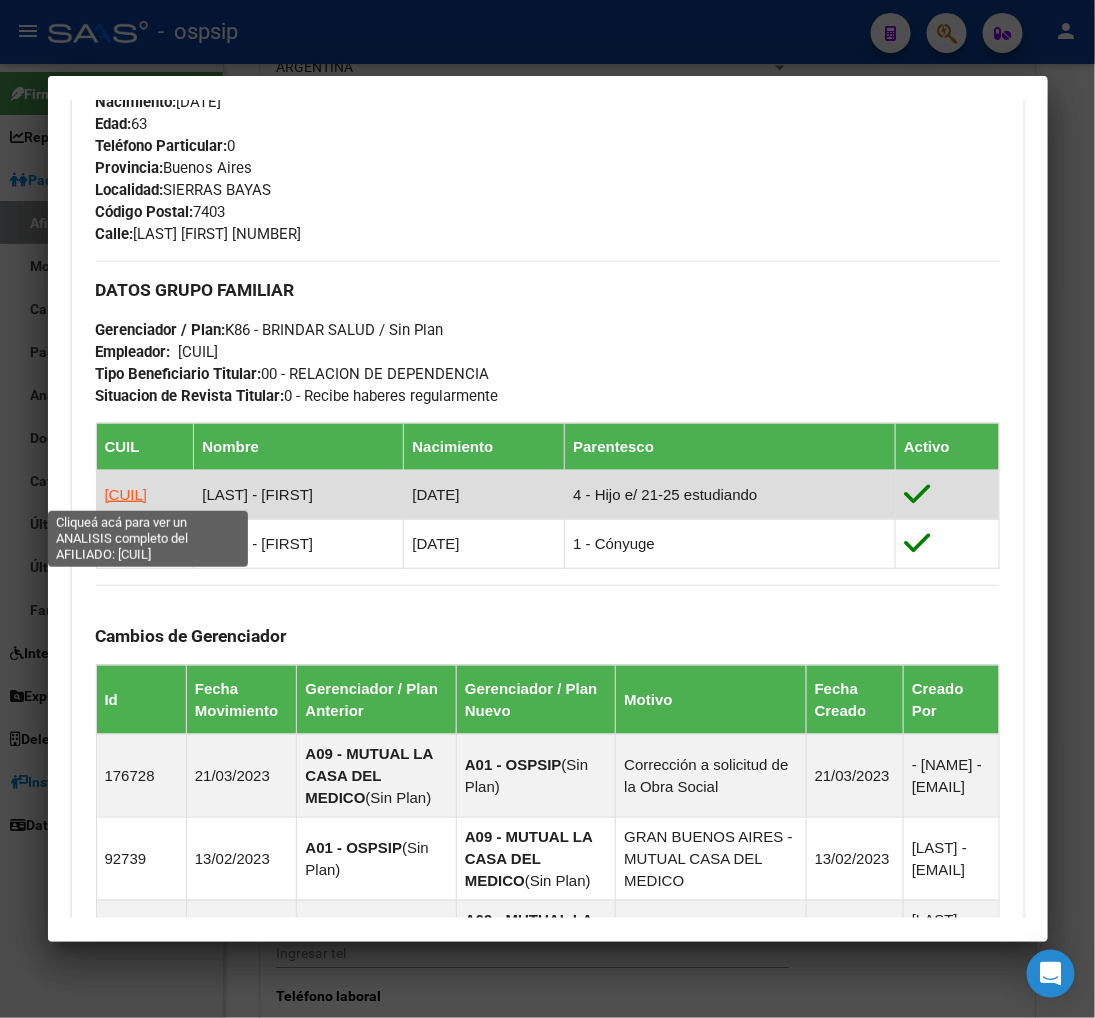 click on "[CUIL]" at bounding box center (126, 494) 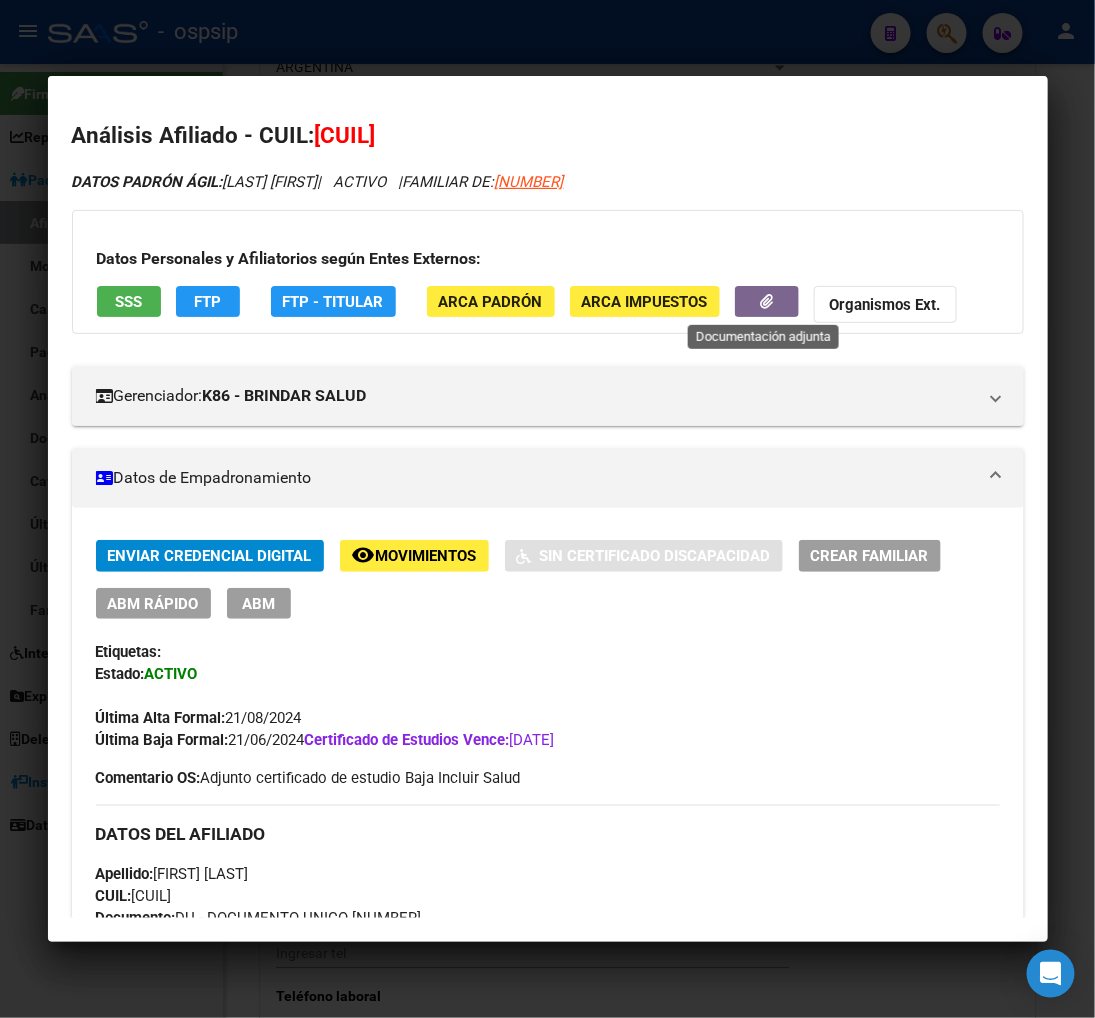 click 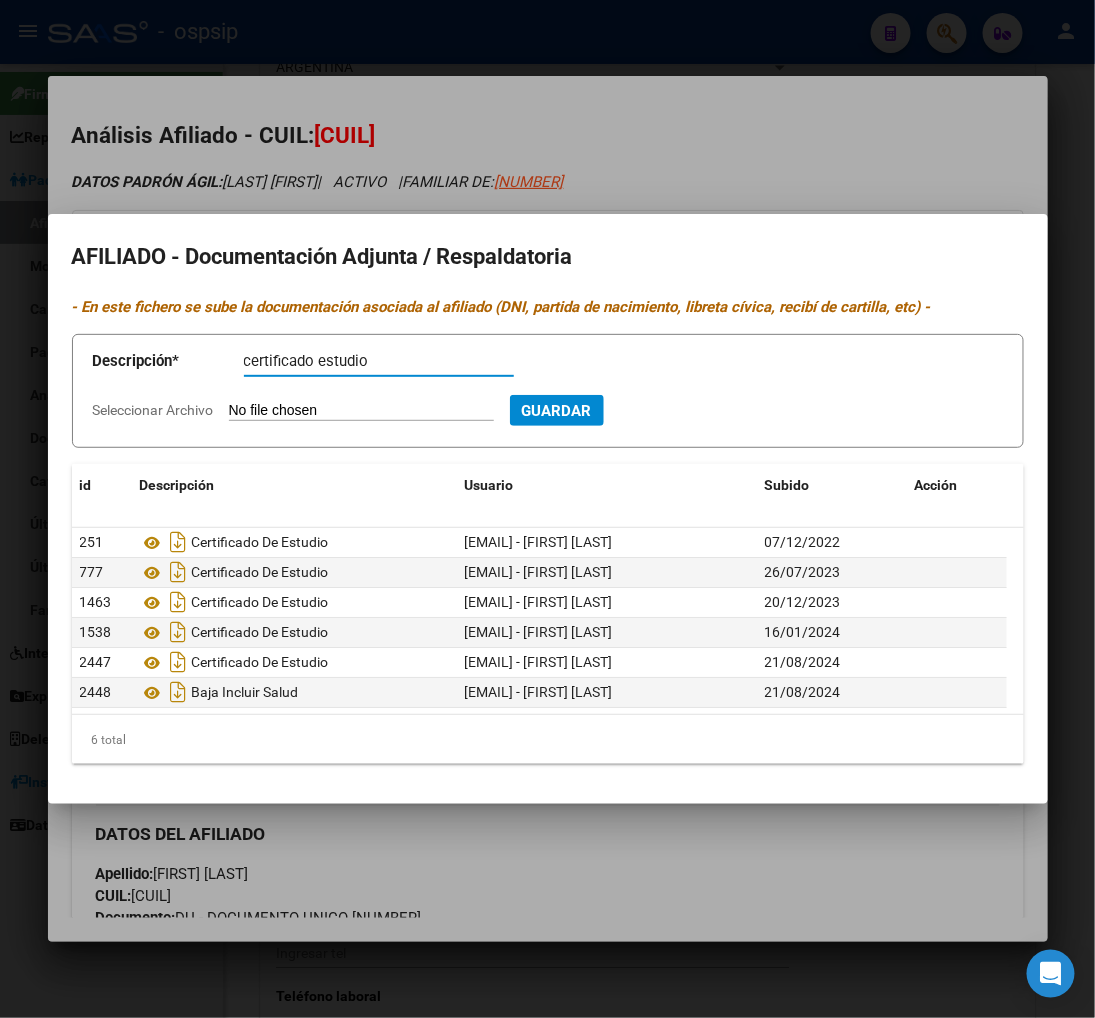 click on "Seleccionar Archivo" at bounding box center [361, 411] 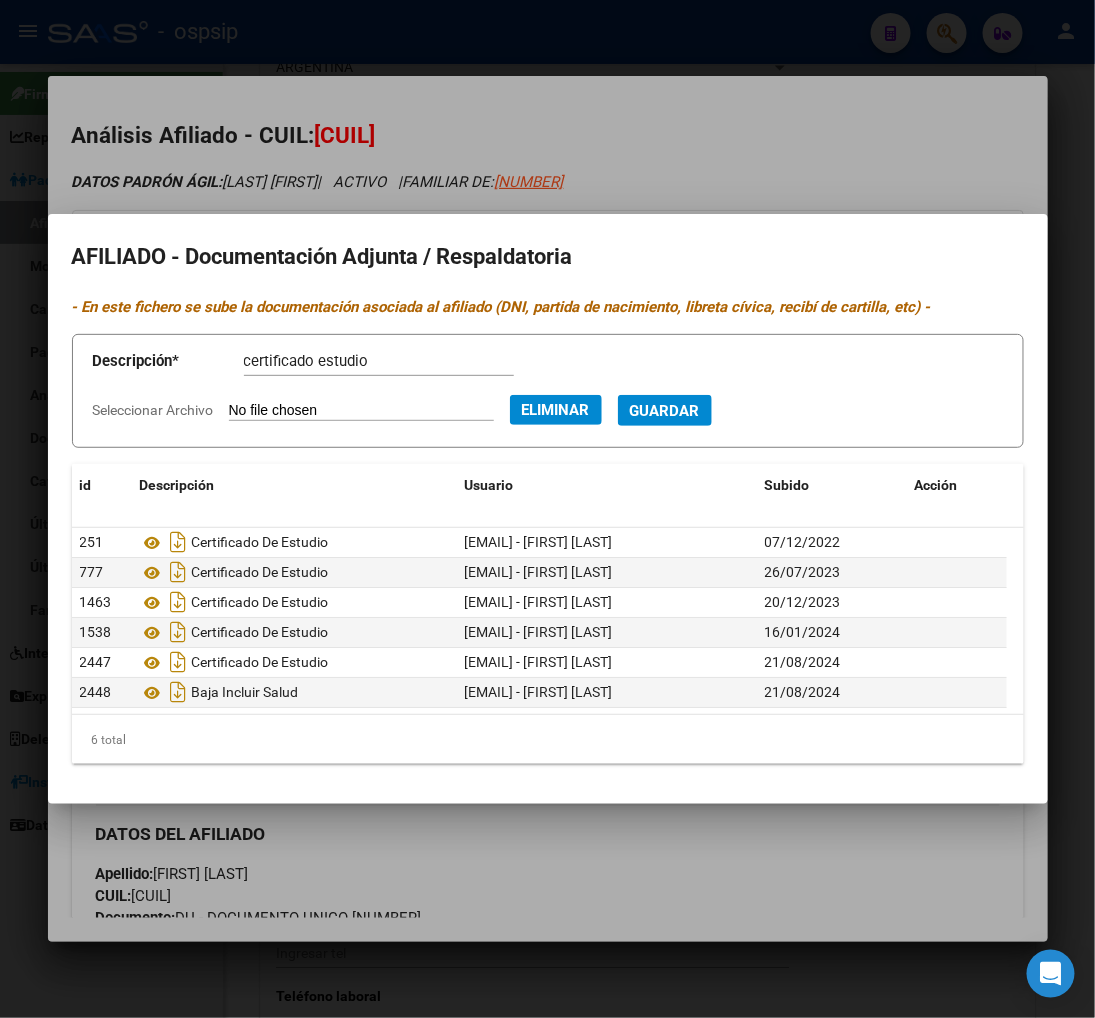 click on "Guardar" at bounding box center [665, 411] 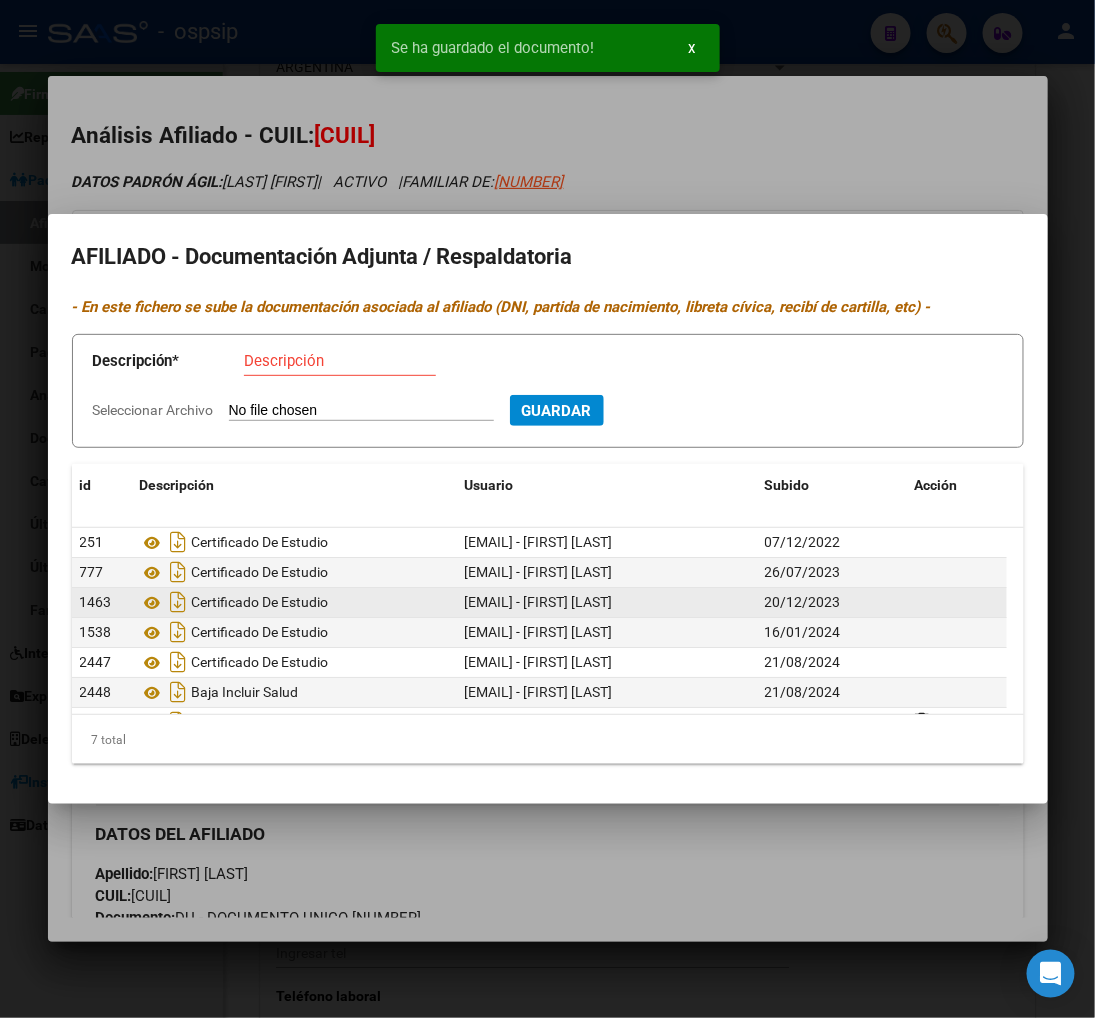 scroll, scrollTop: 30, scrollLeft: 0, axis: vertical 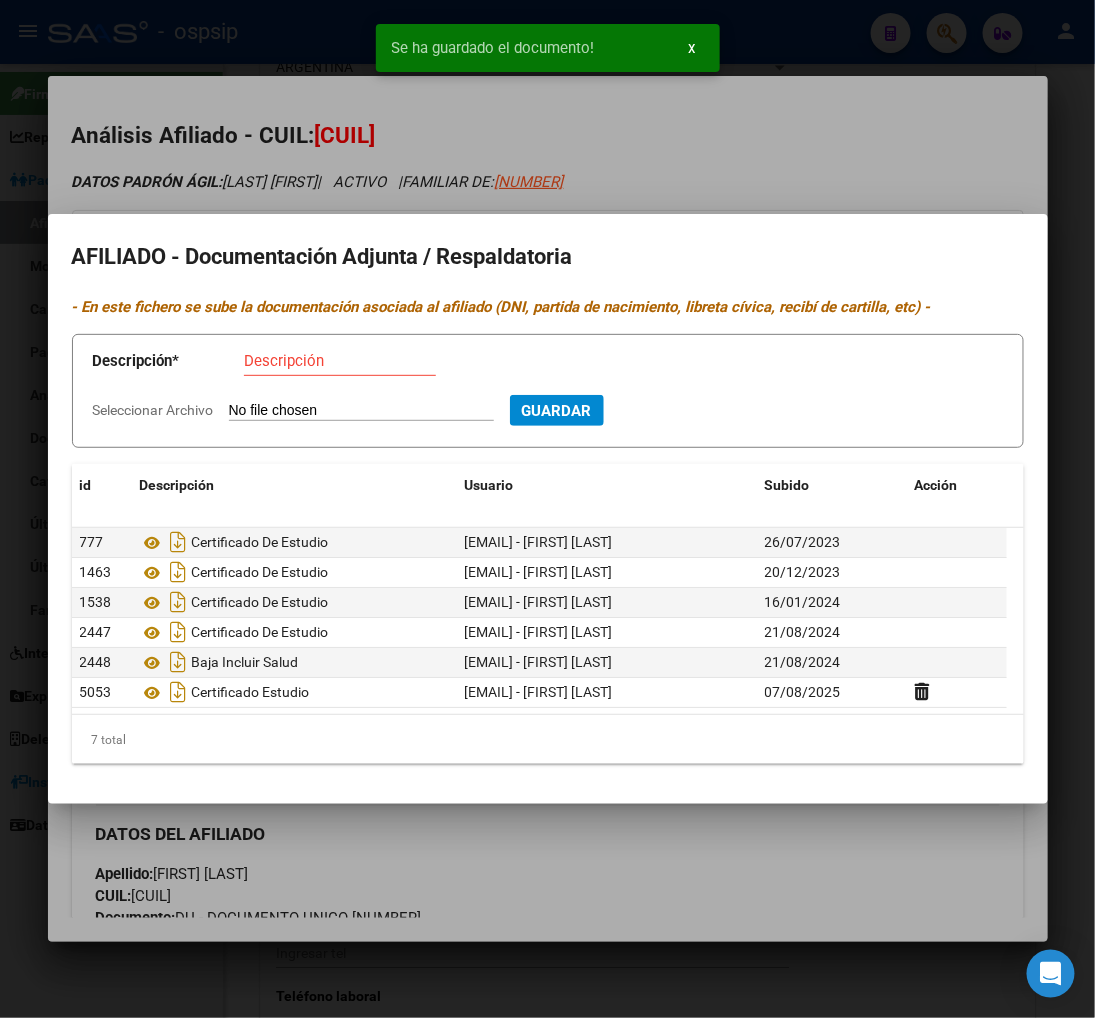 click on "Guardar" at bounding box center [557, 411] 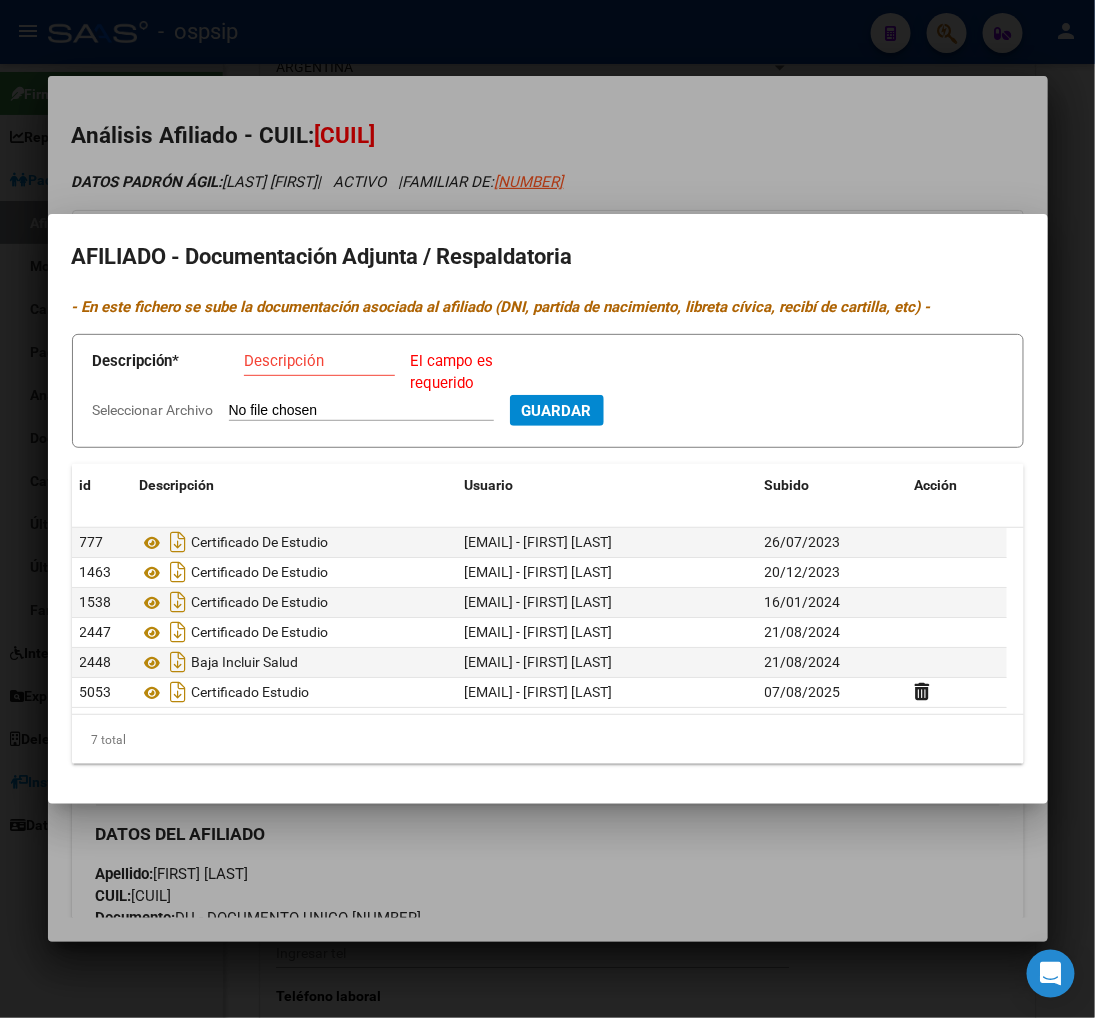 click at bounding box center (547, 509) 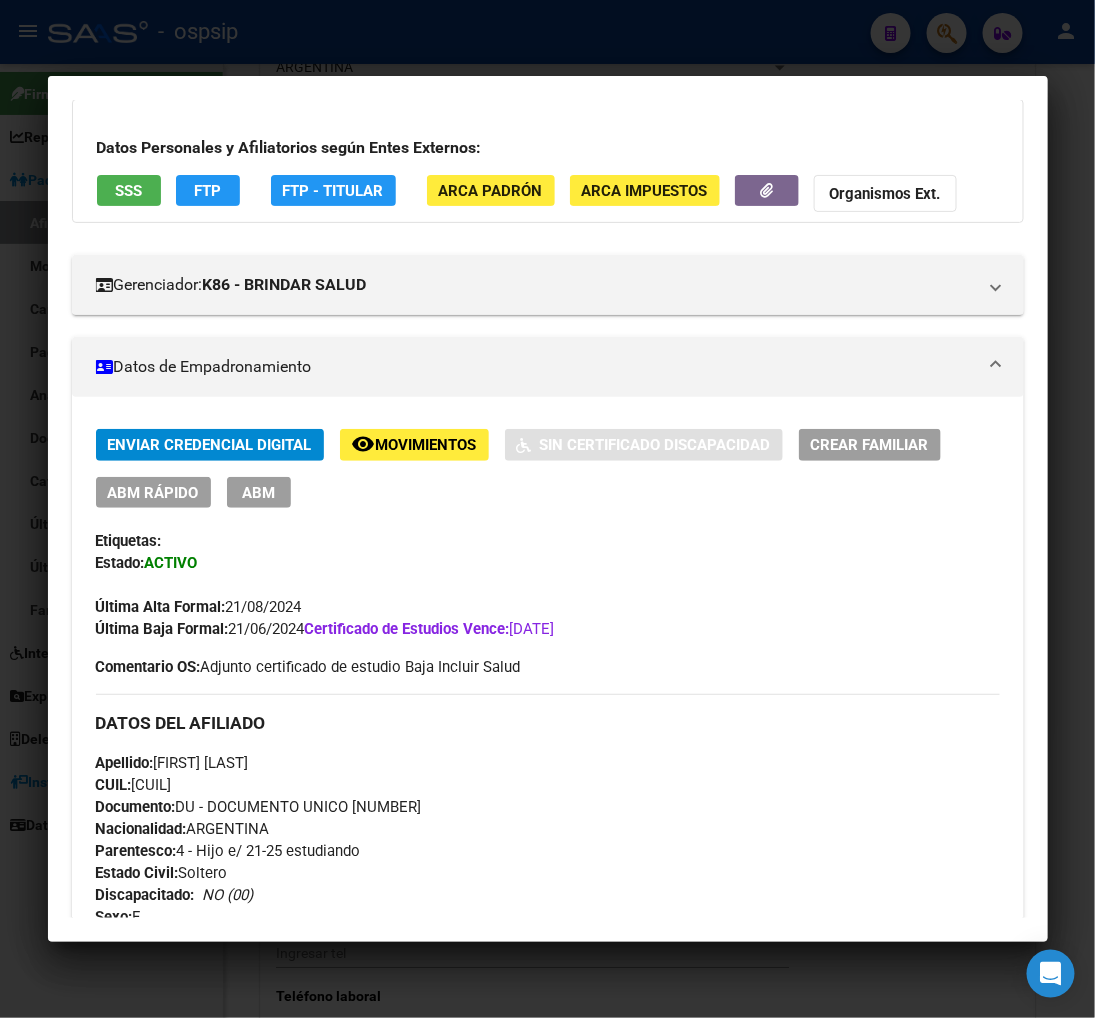 scroll, scrollTop: 333, scrollLeft: 0, axis: vertical 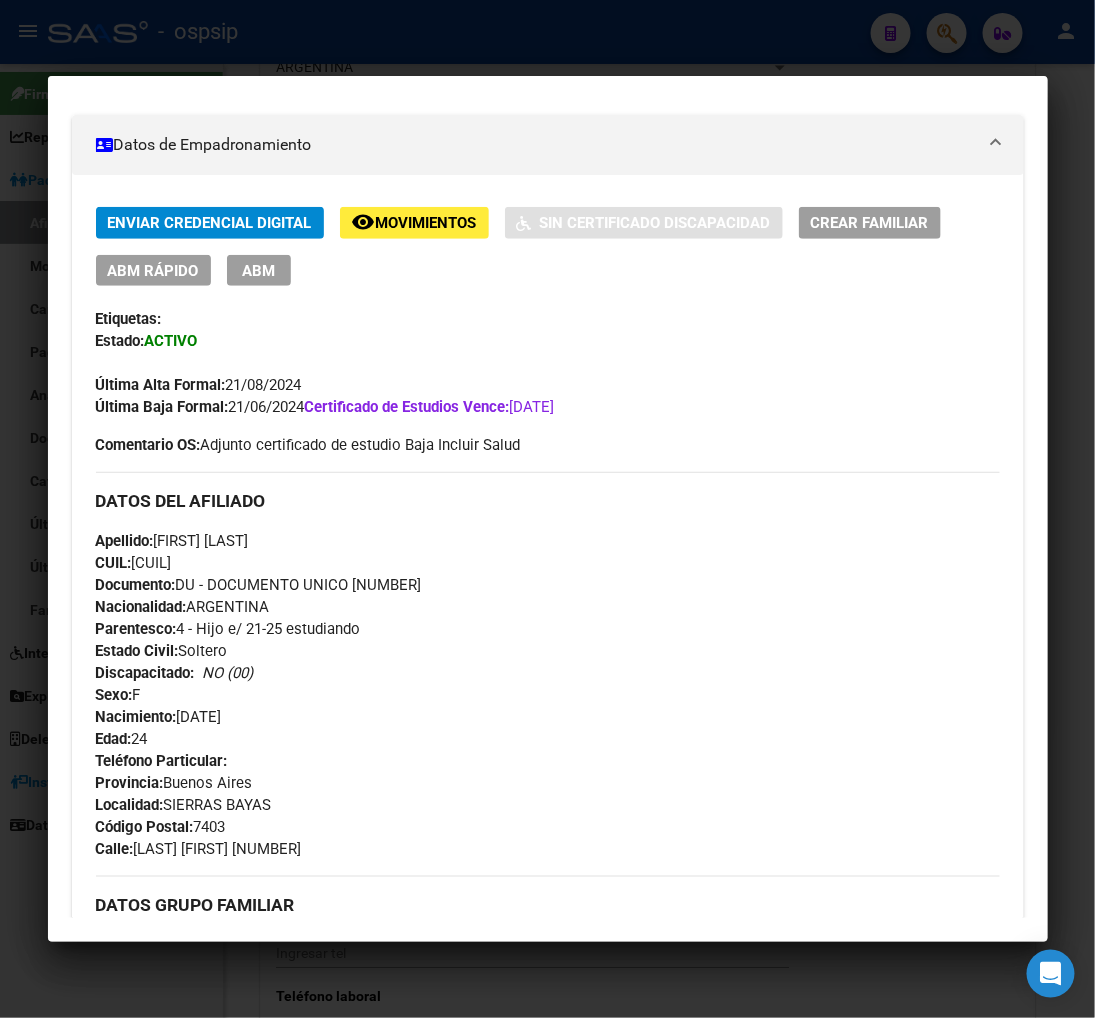 click on "ABM" at bounding box center [258, 271] 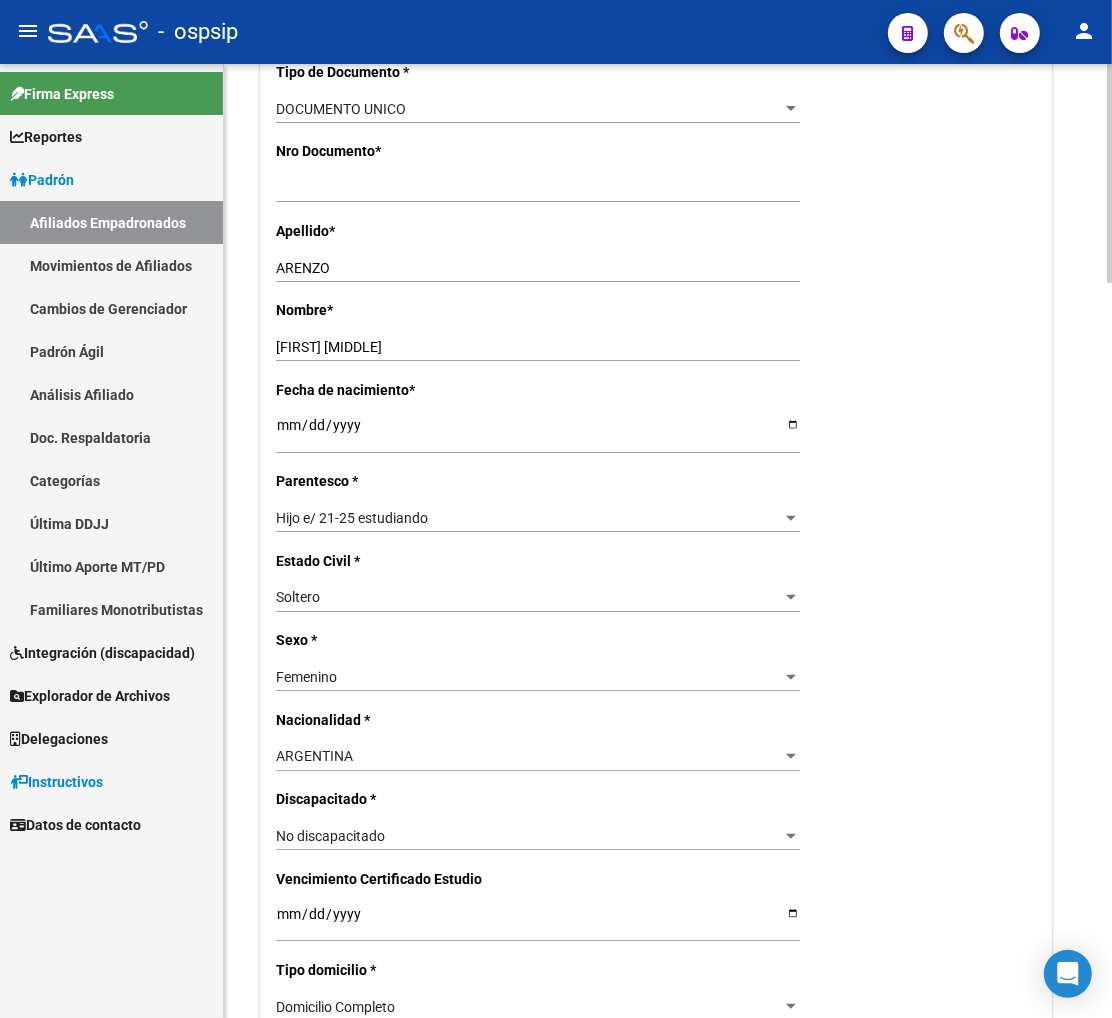 scroll, scrollTop: 666, scrollLeft: 0, axis: vertical 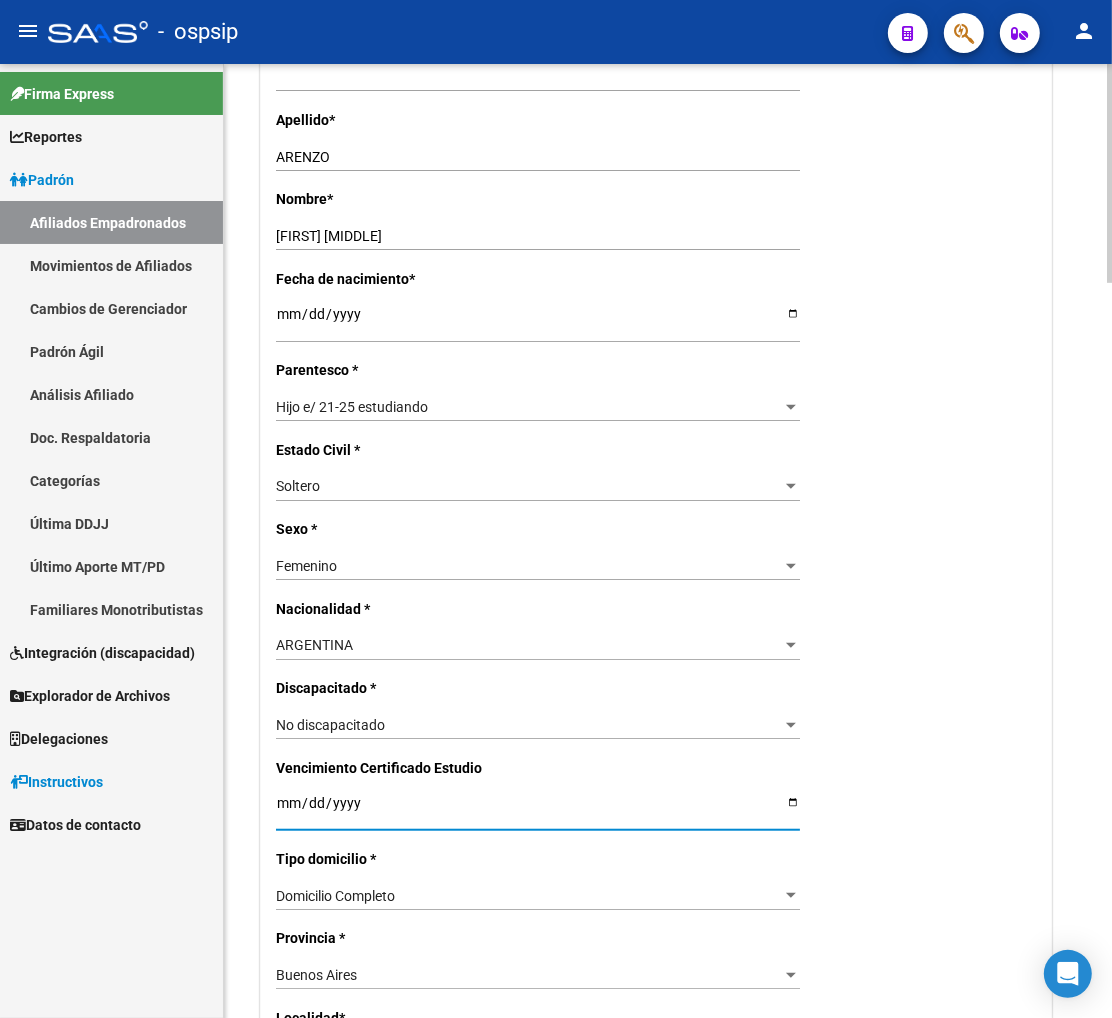 click on "[DATE]" at bounding box center [538, 810] 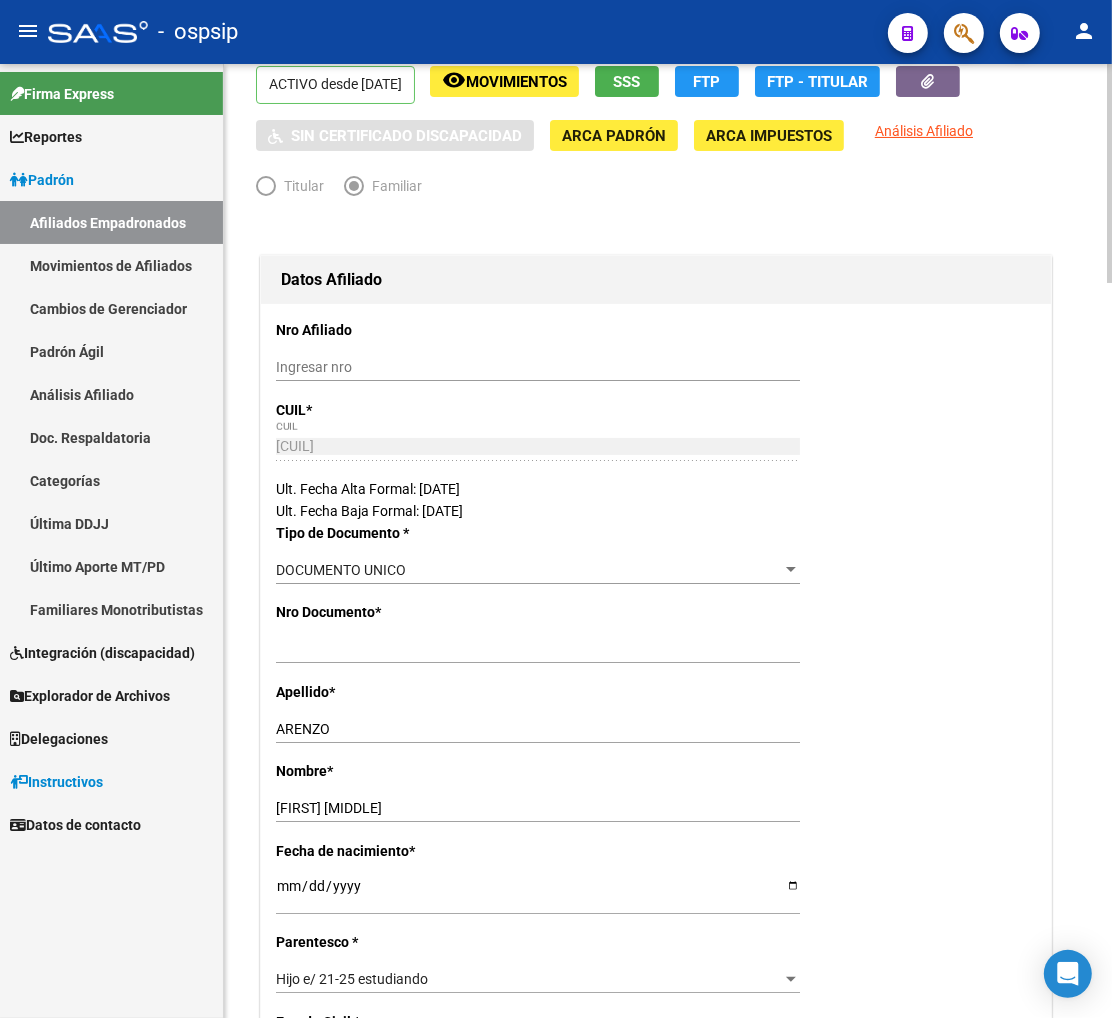 scroll, scrollTop: 0, scrollLeft: 0, axis: both 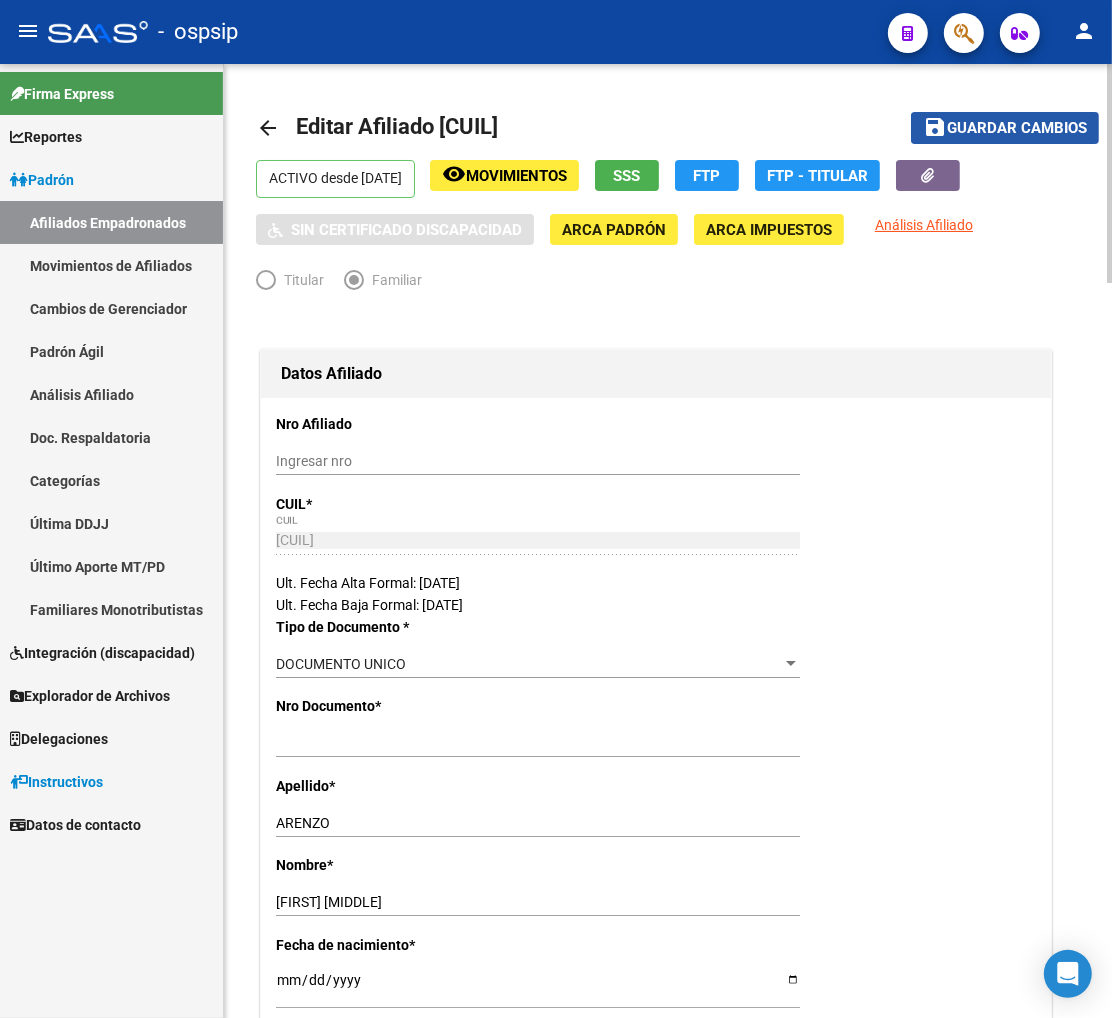 click on "Guardar cambios" 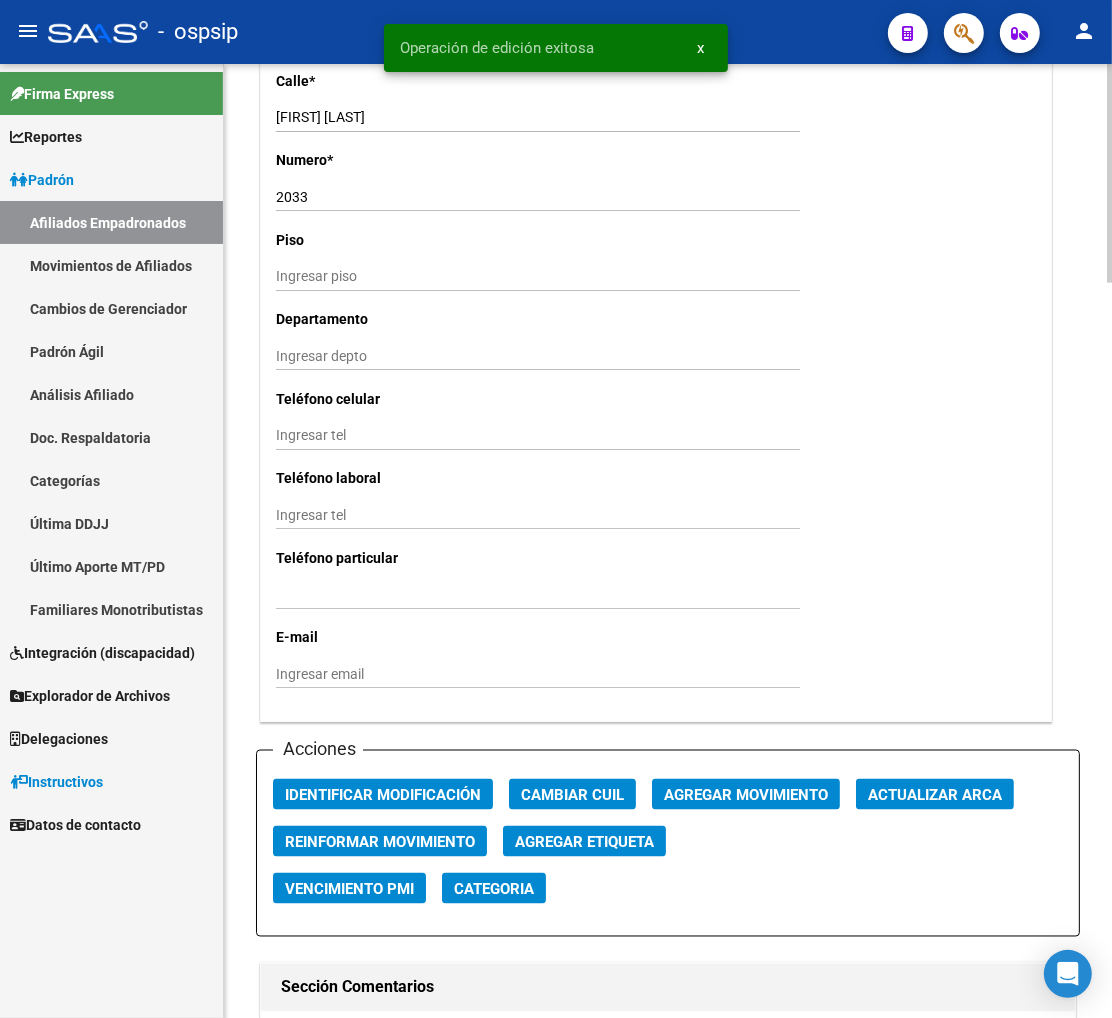 scroll, scrollTop: 1777, scrollLeft: 0, axis: vertical 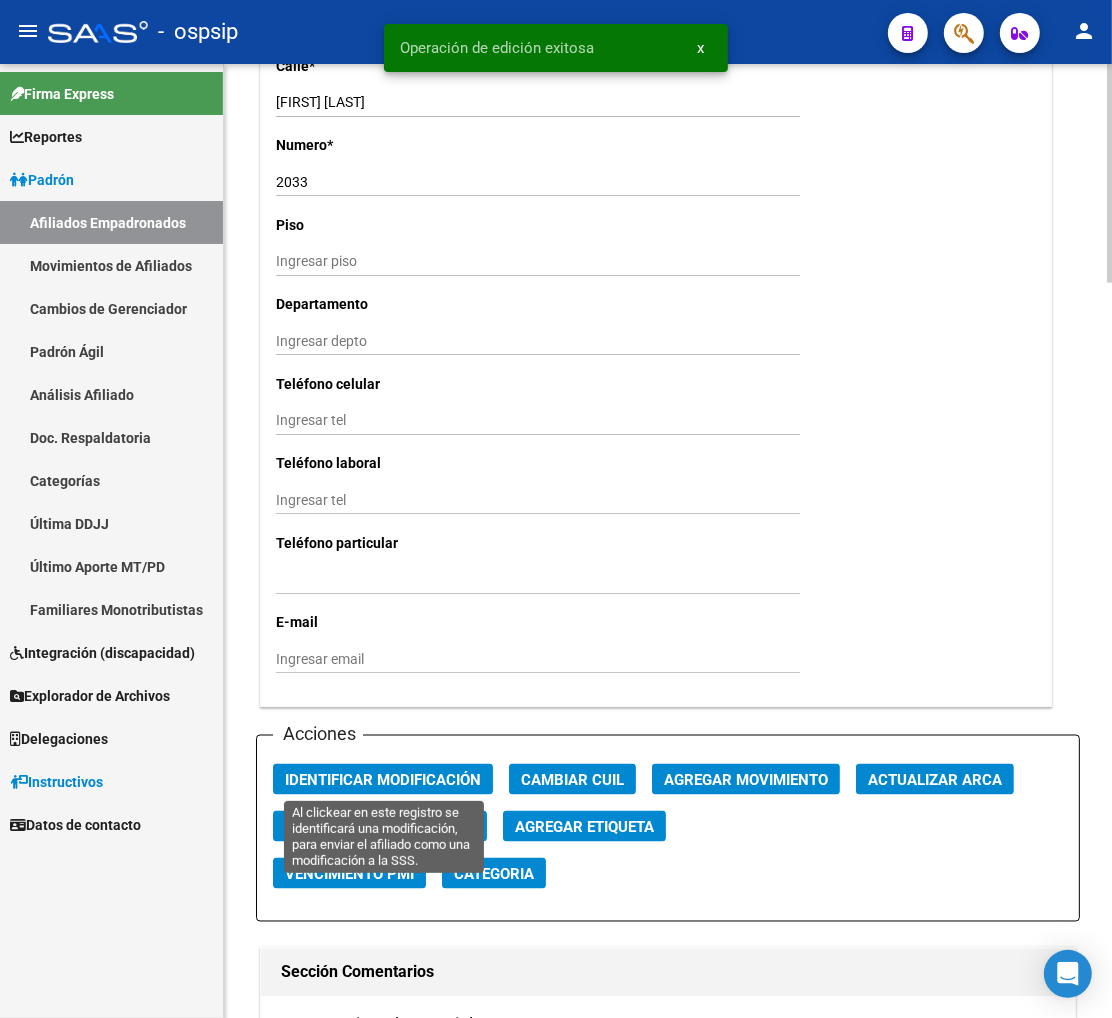 click on "Identificar Modificación" 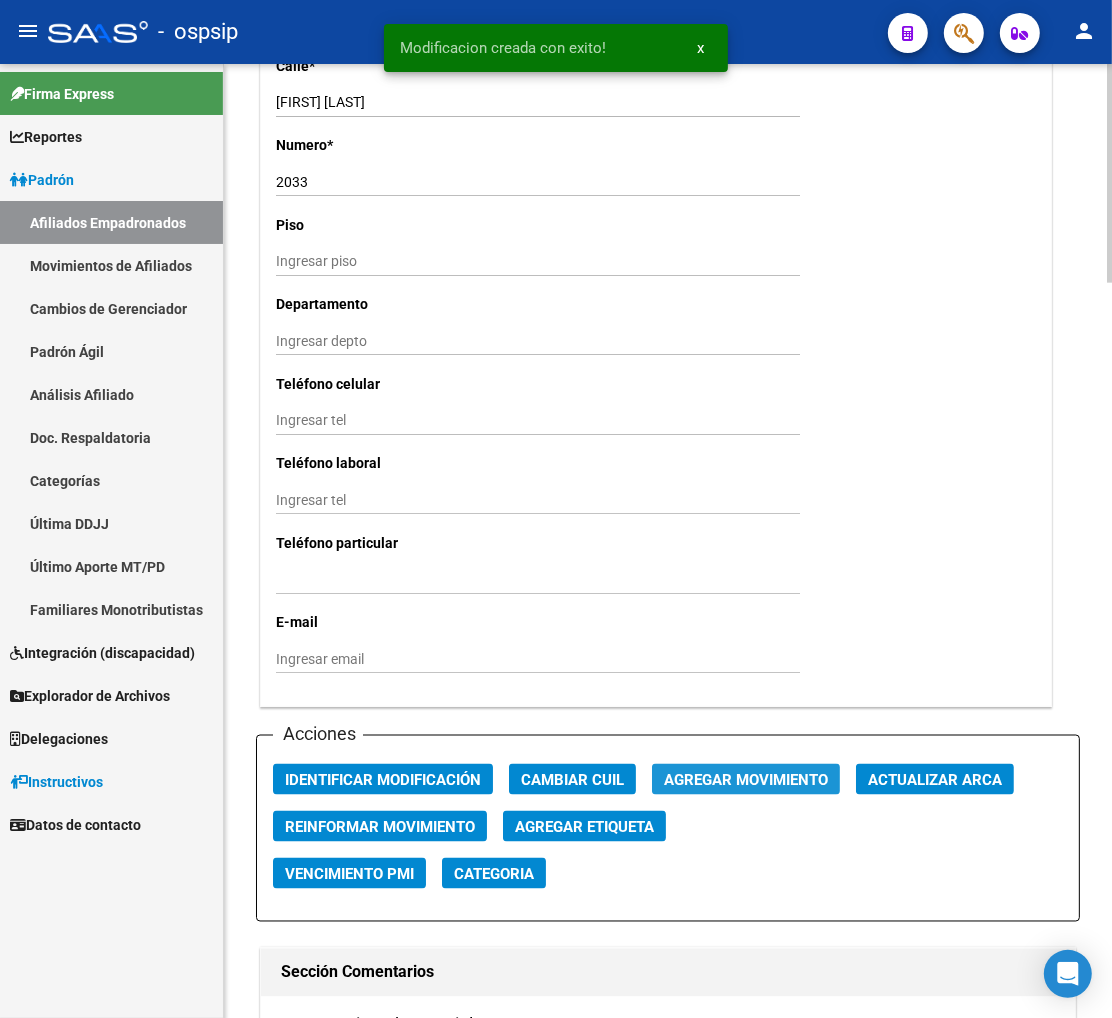 click on "Agregar Movimiento" 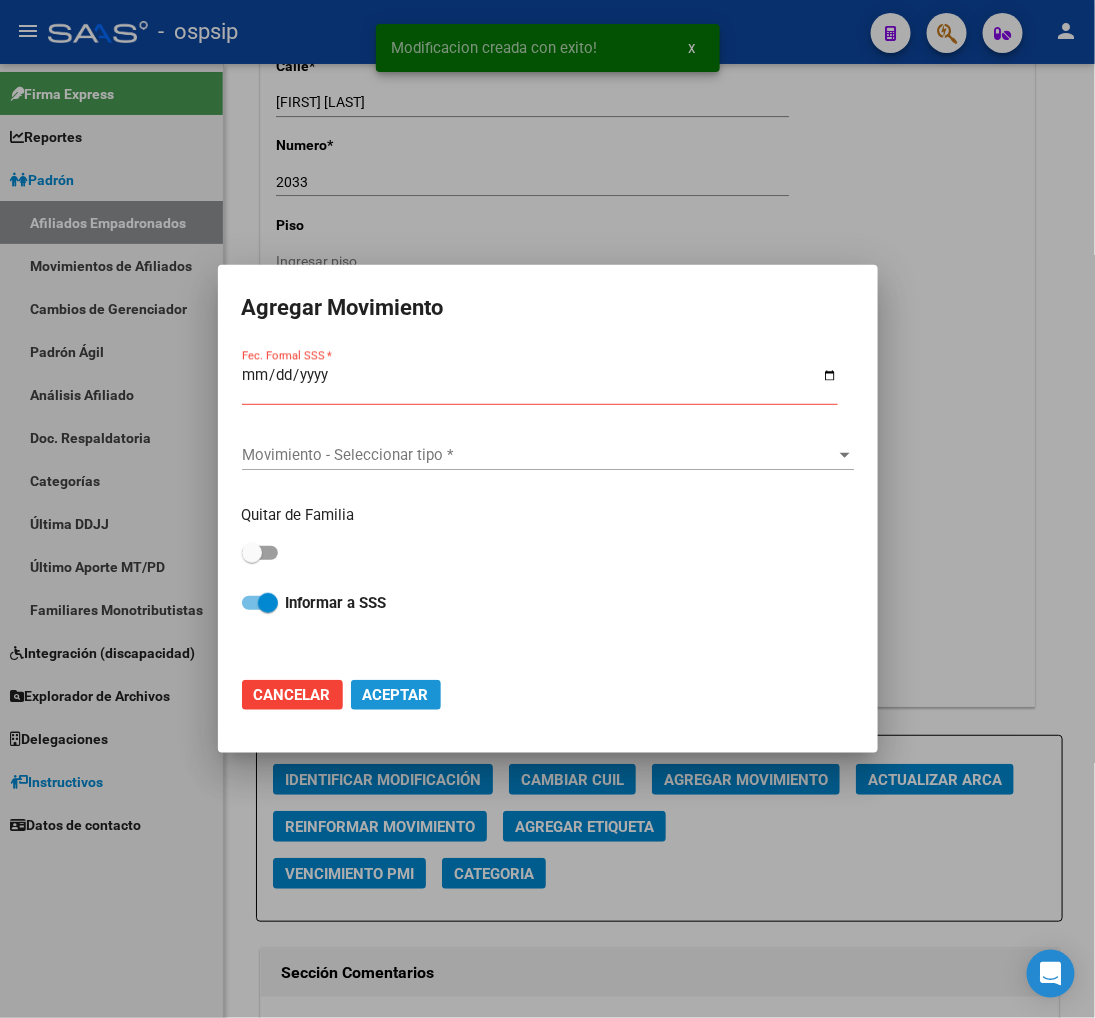 click on "Aceptar" 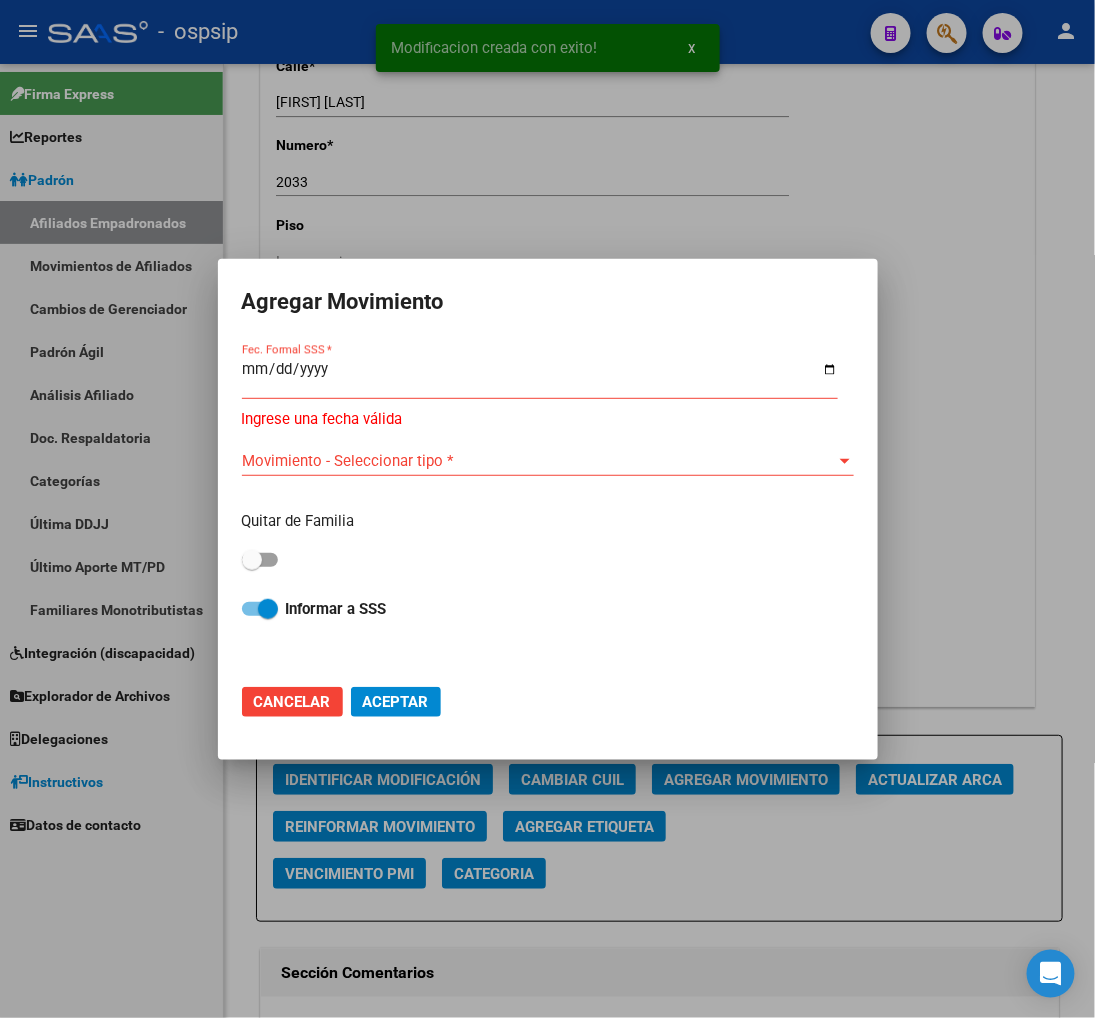 click on "Cancelar" 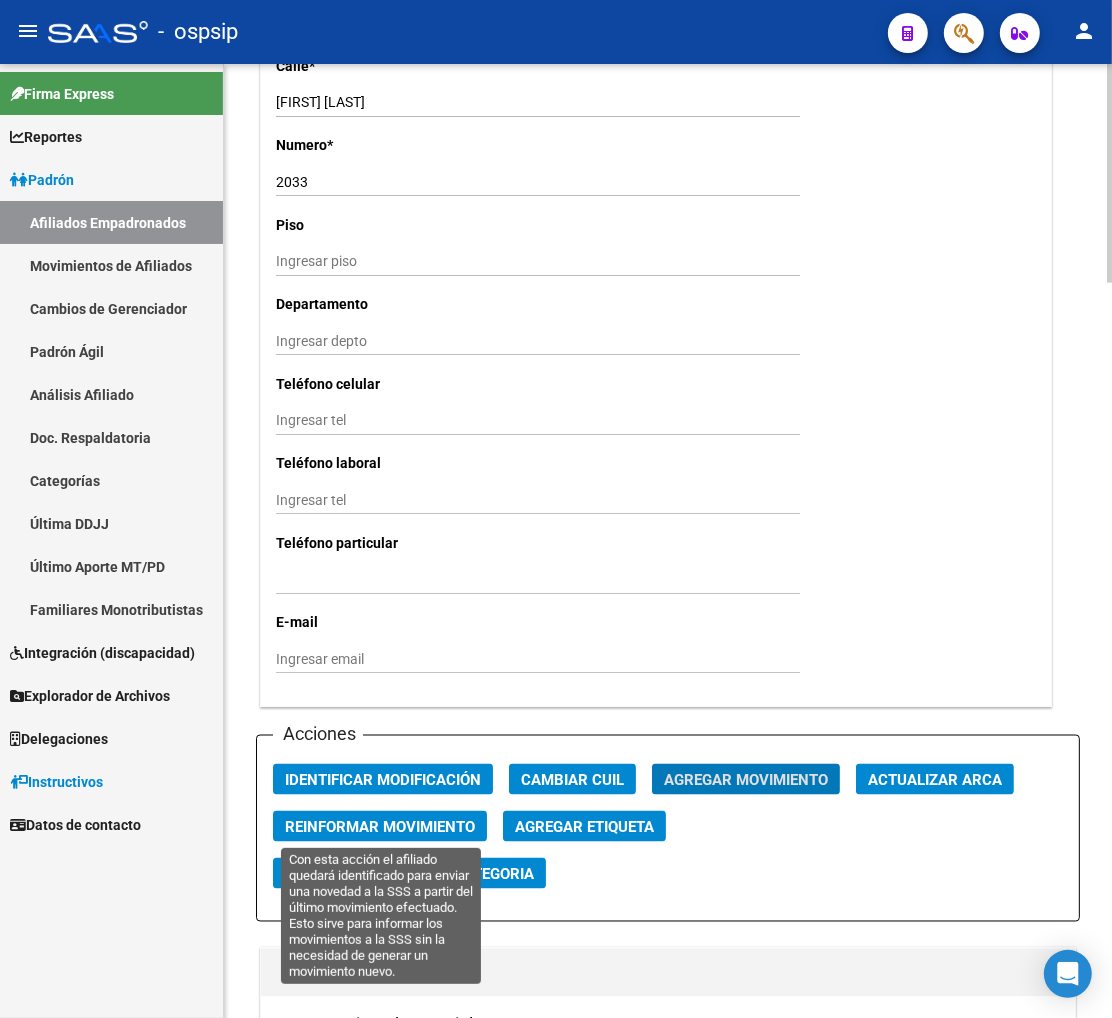 click on "Reinformar Movimiento" 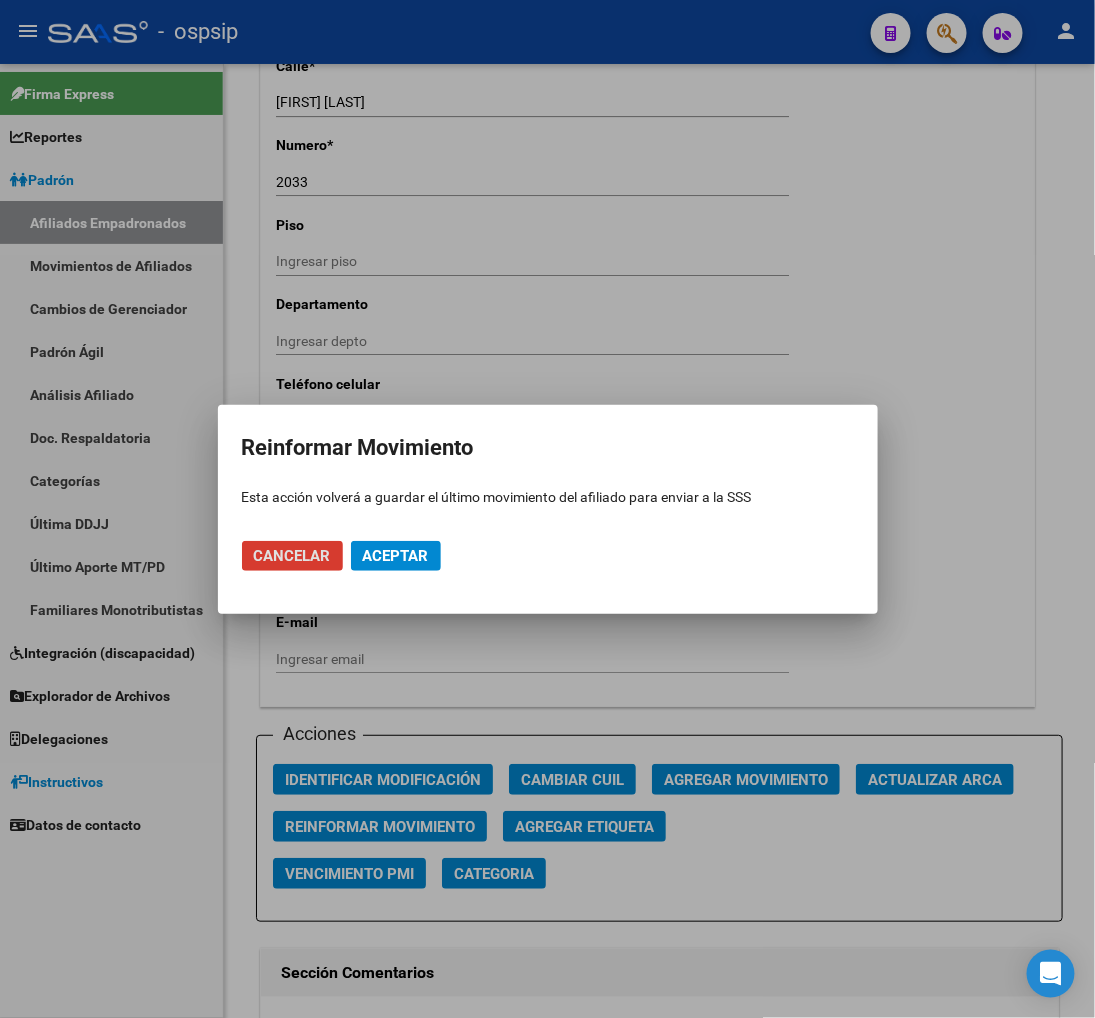 click on "Aceptar" at bounding box center (396, 556) 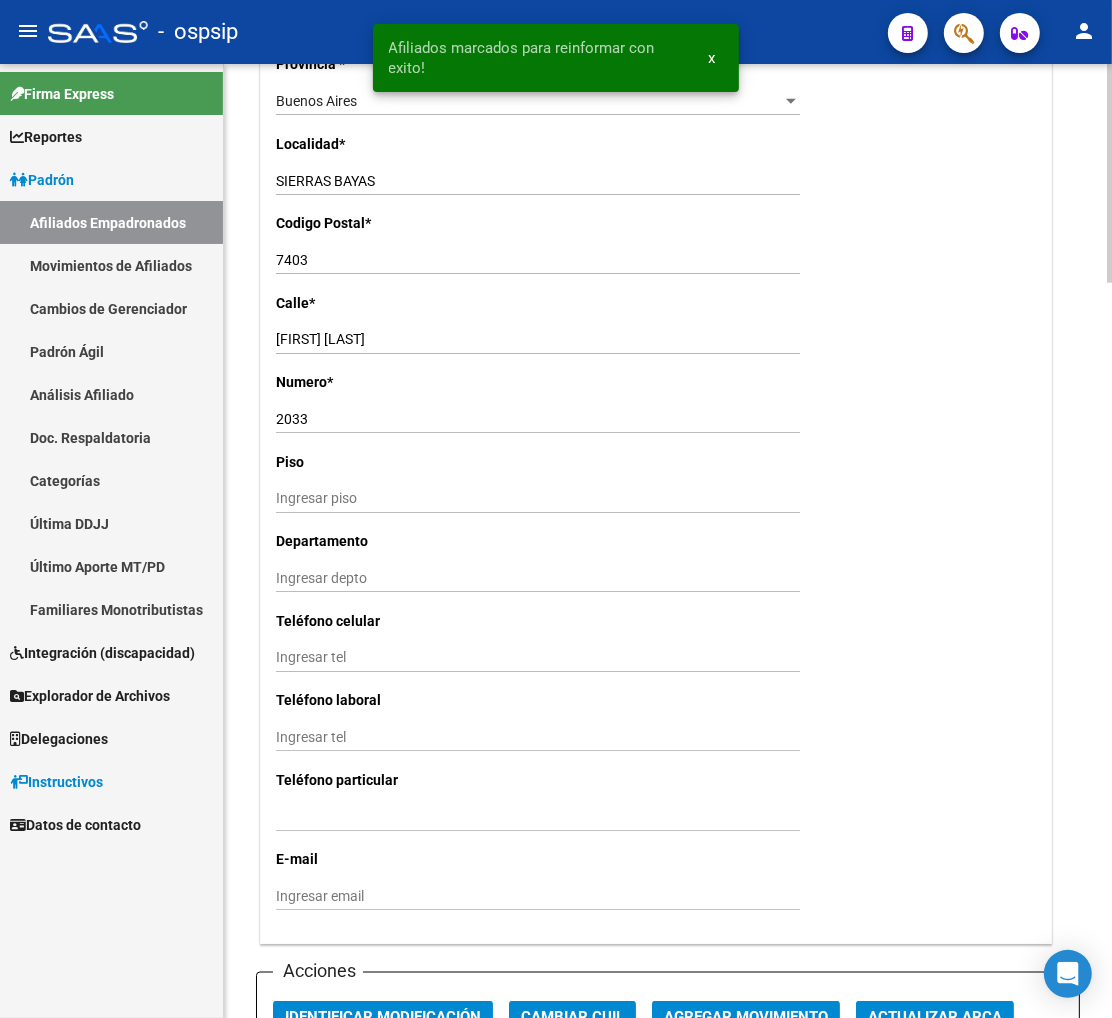 scroll, scrollTop: 1244, scrollLeft: 0, axis: vertical 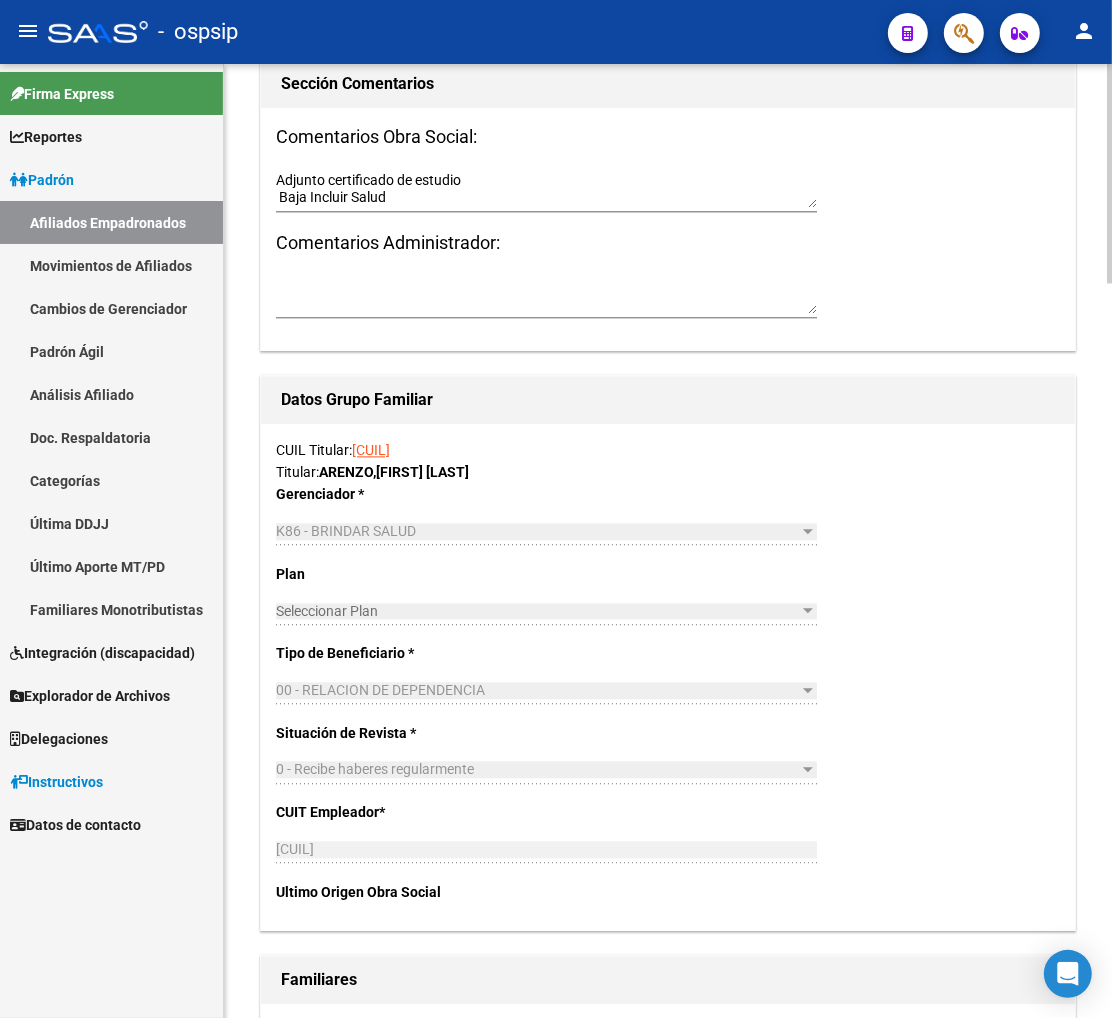 click on "[CUIL]" 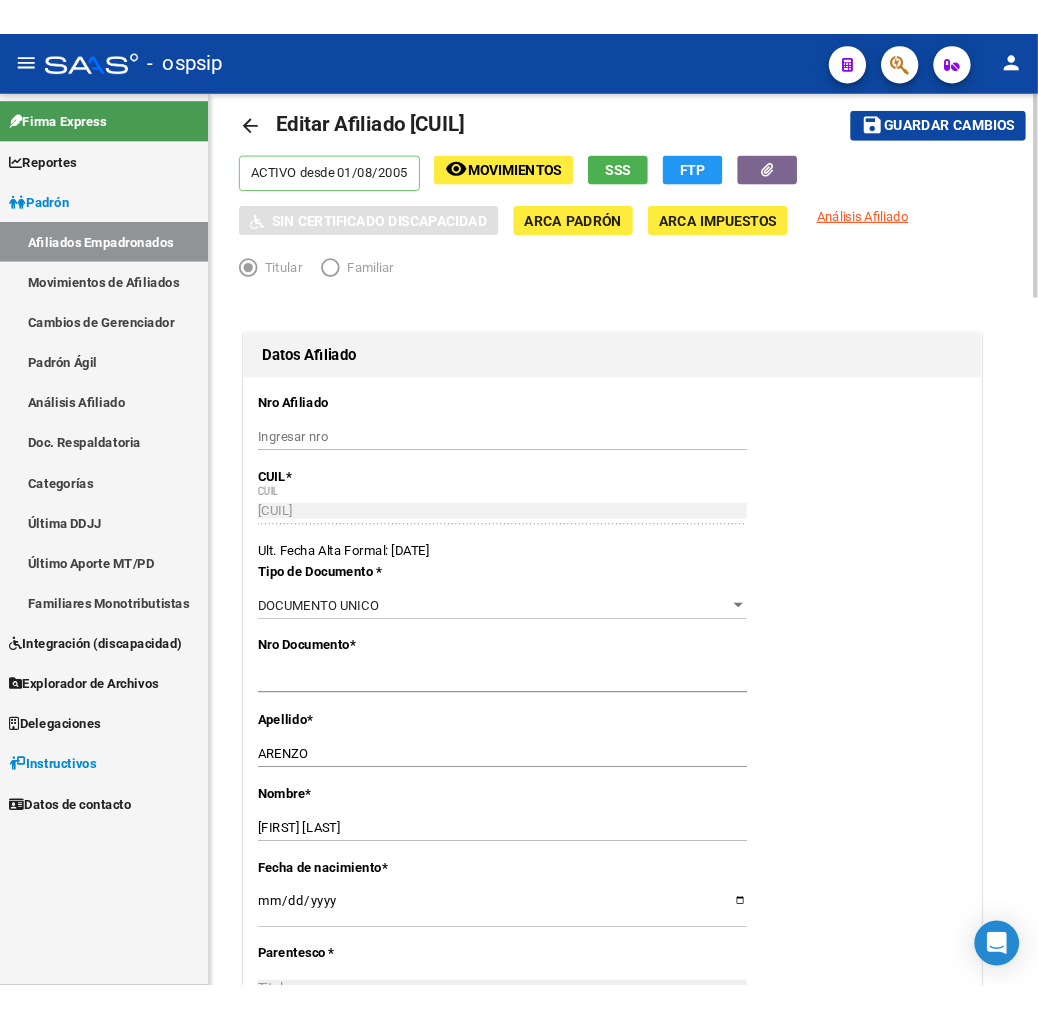 scroll, scrollTop: 0, scrollLeft: 0, axis: both 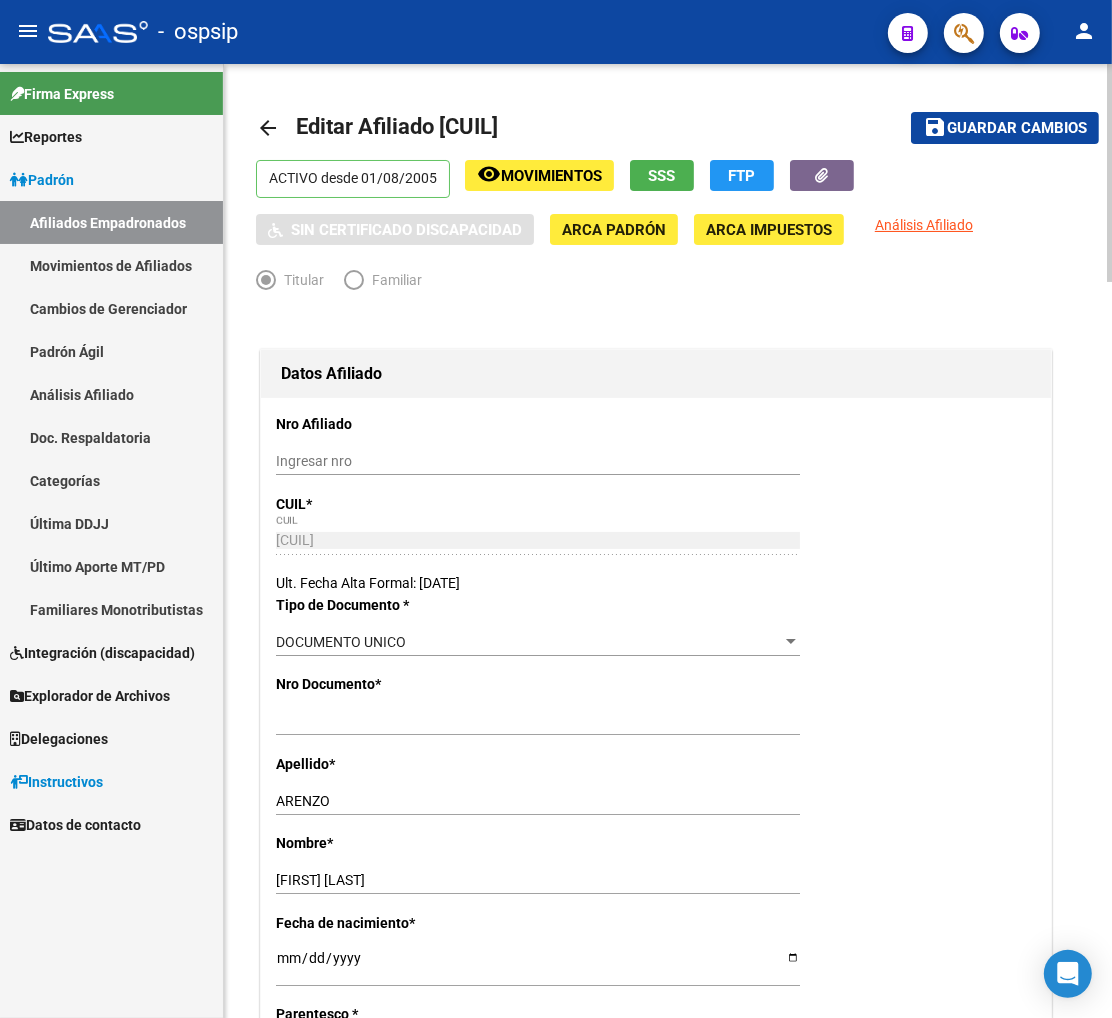 drag, startPoint x: 465, startPoint y: 123, endPoint x: 566, endPoint y: 120, distance: 101.04455 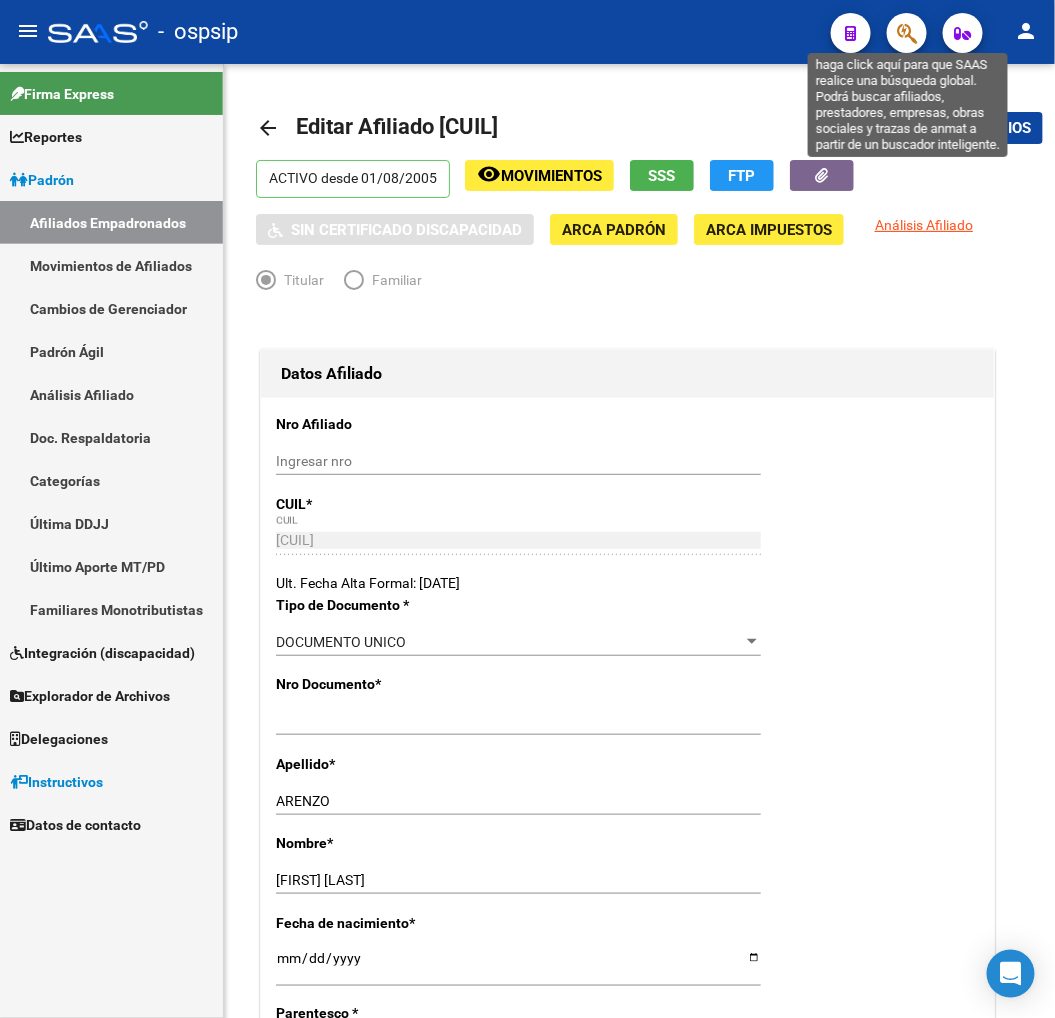 click 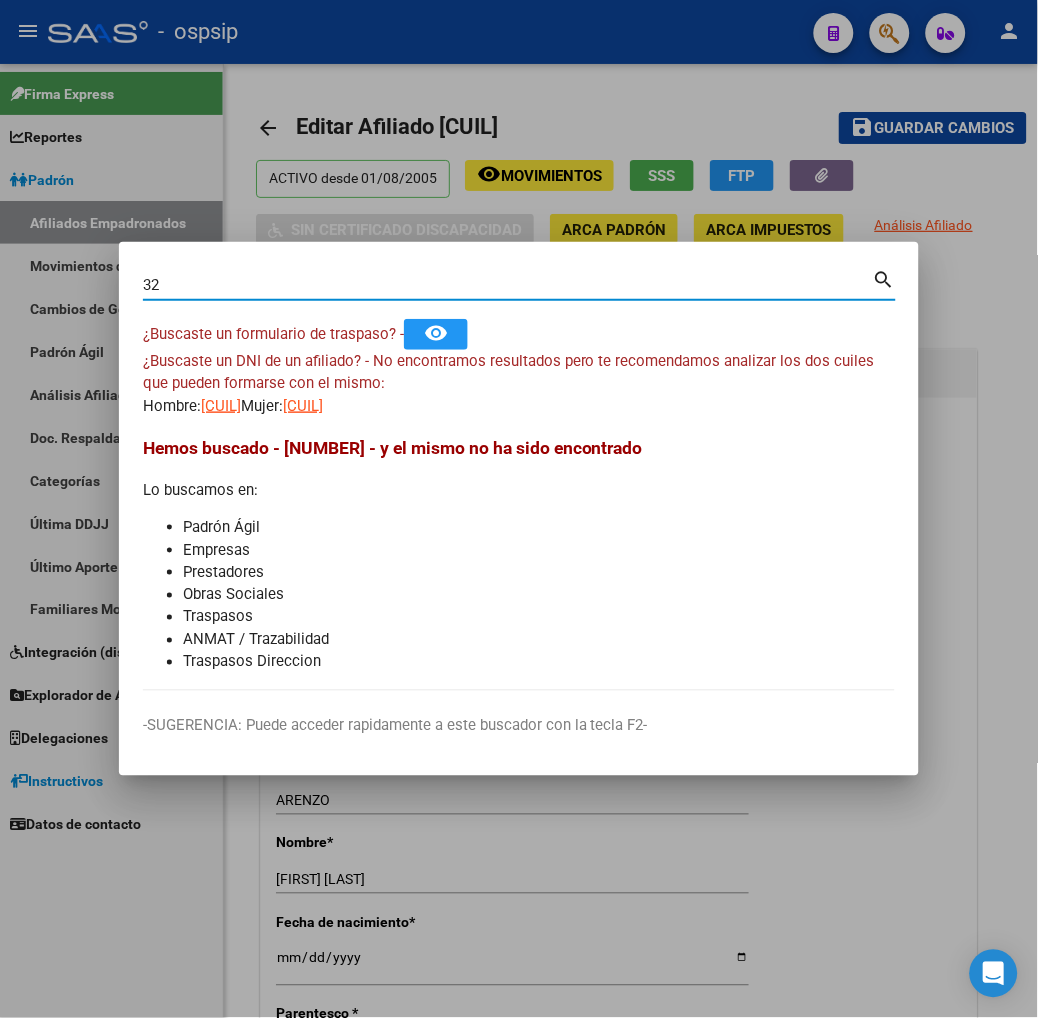 type on "3" 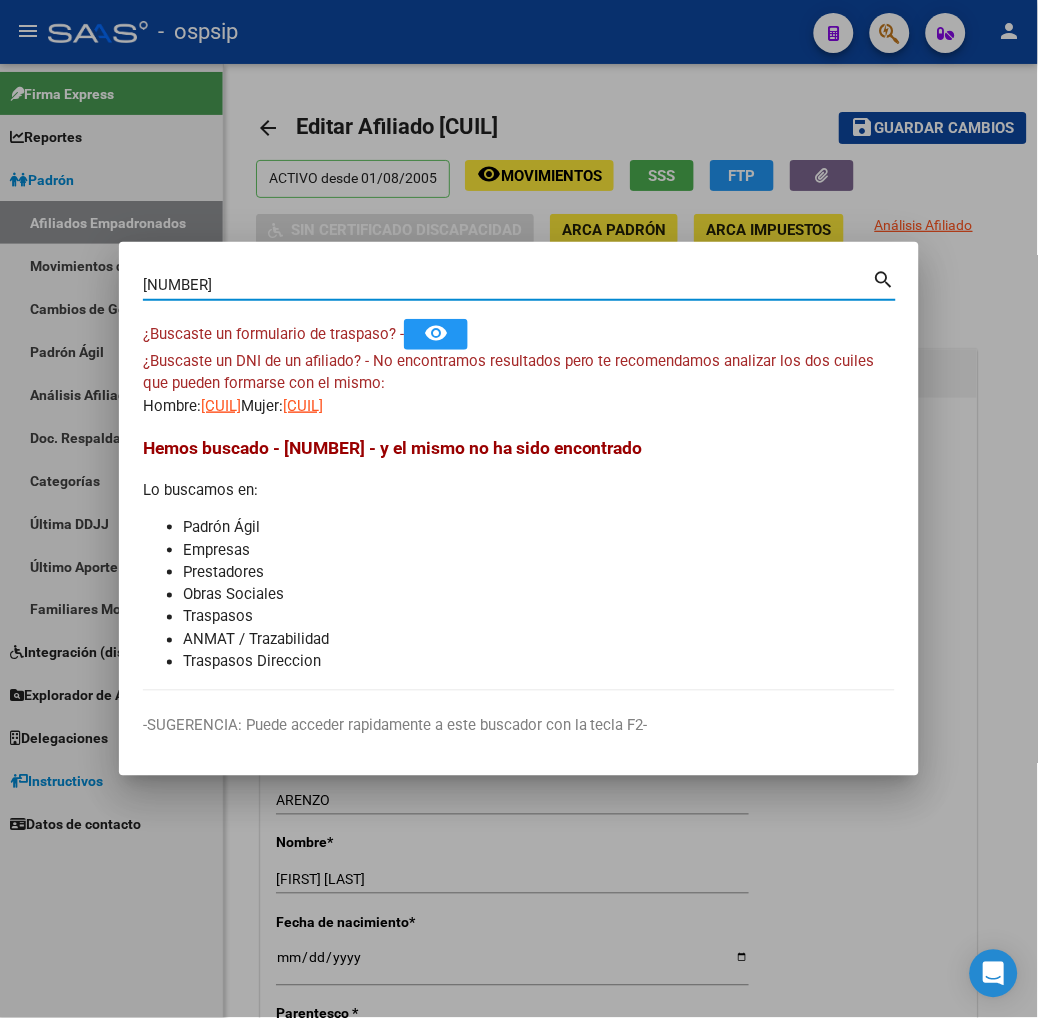 type on "[NUMBER]" 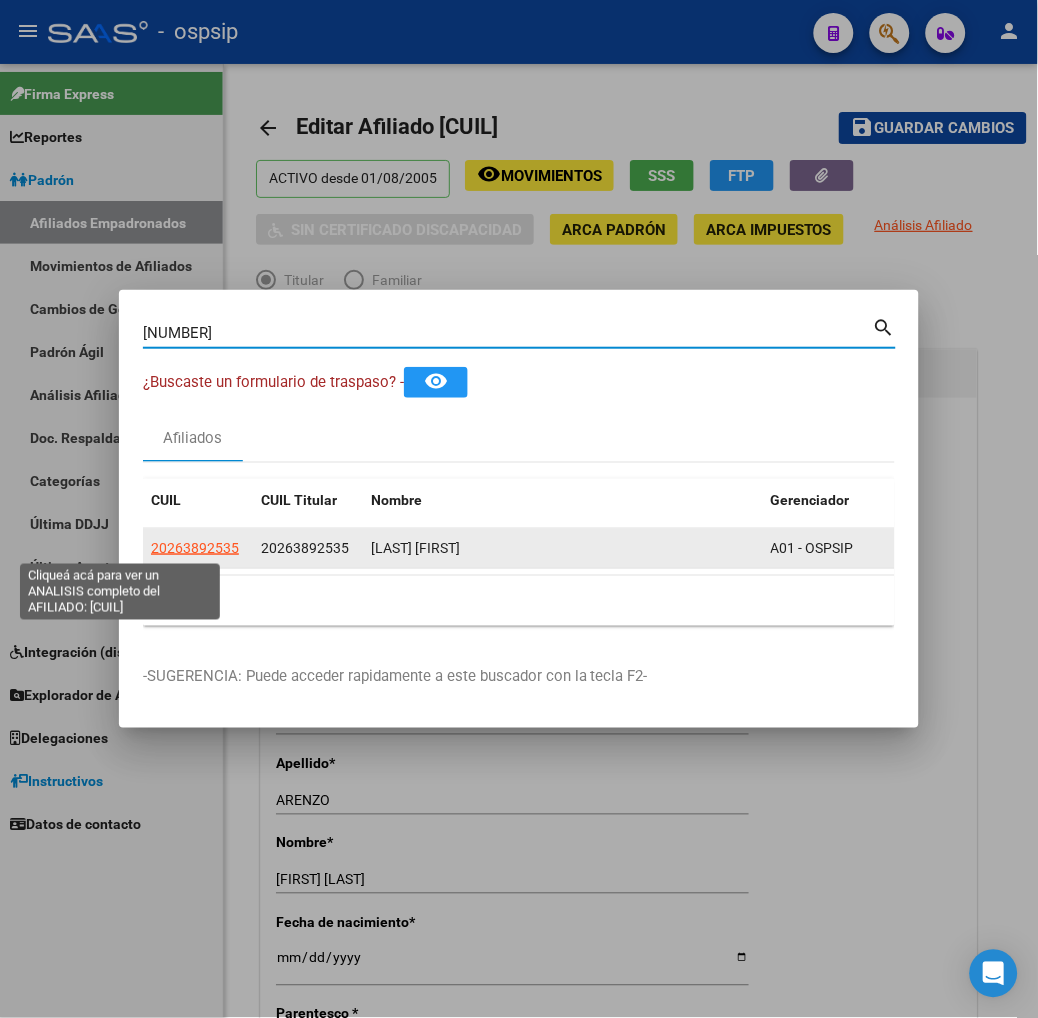 click on "20263892535" 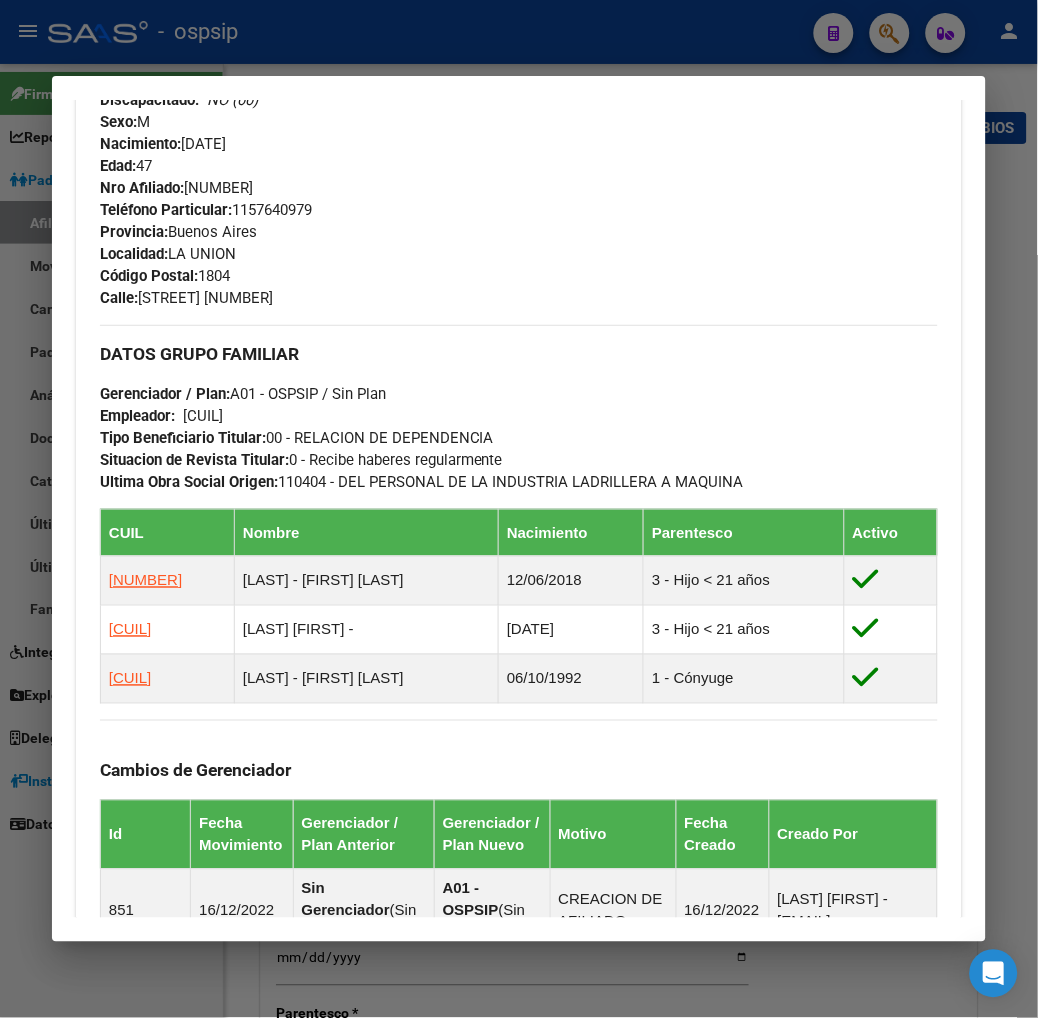 scroll, scrollTop: 1000, scrollLeft: 0, axis: vertical 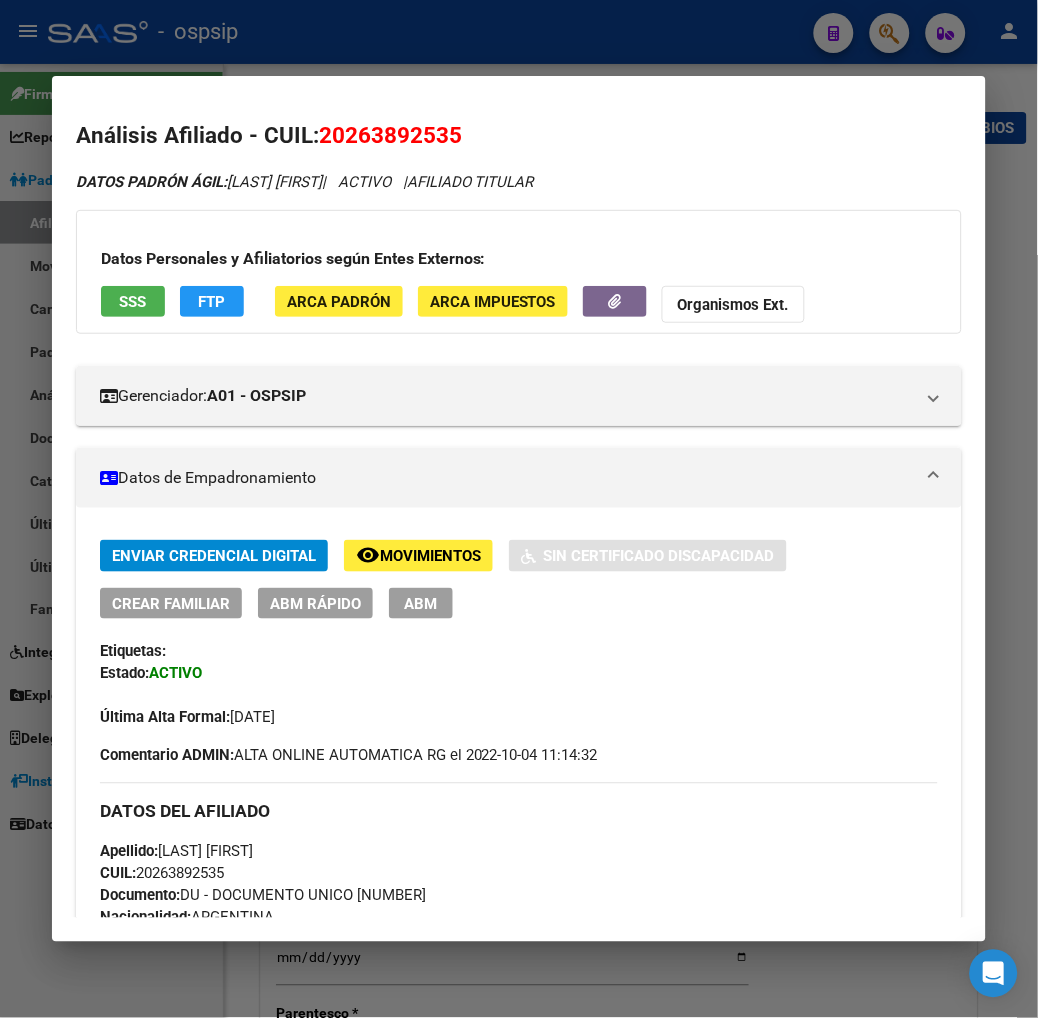 drag, startPoint x: 881, startPoint y: 25, endPoint x: 860, endPoint y: 40, distance: 25.806976 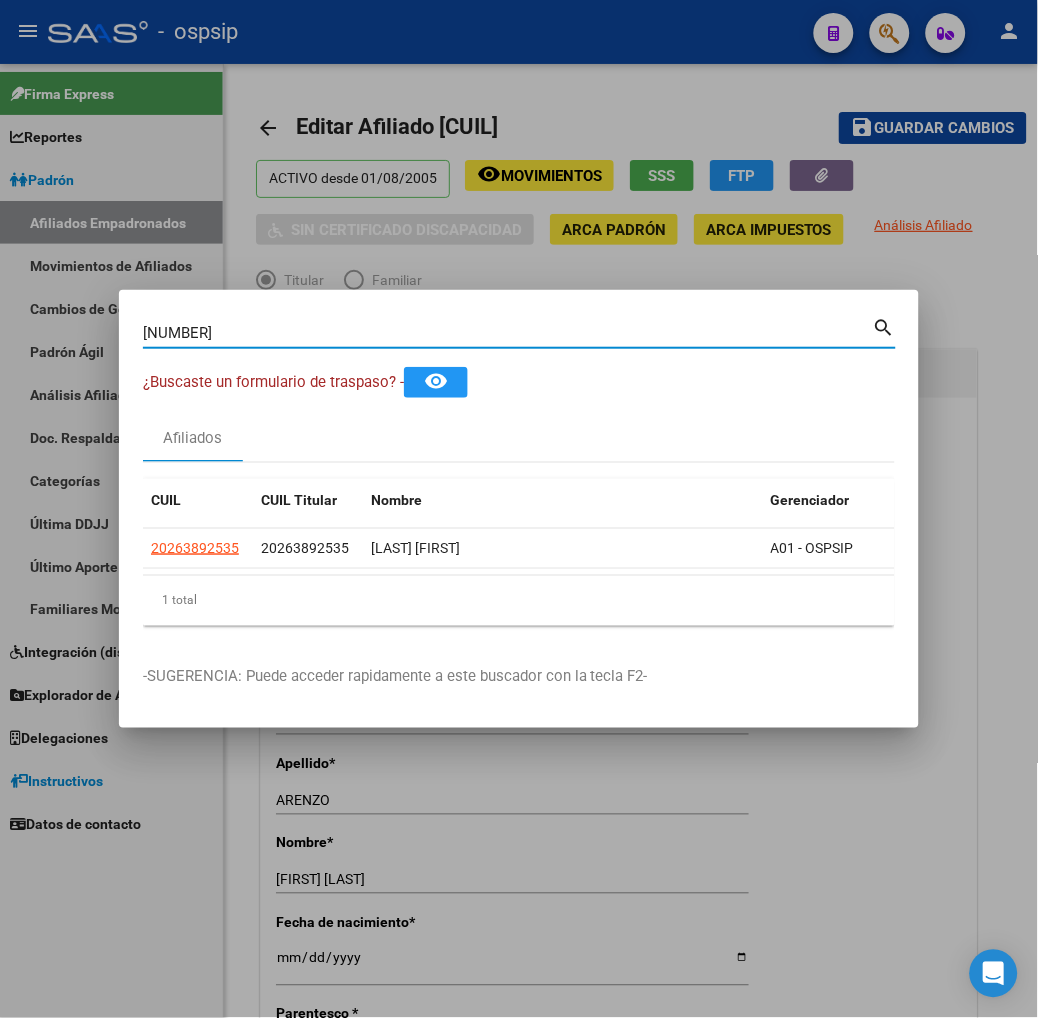 click on "[NUMBER]" at bounding box center (508, 333) 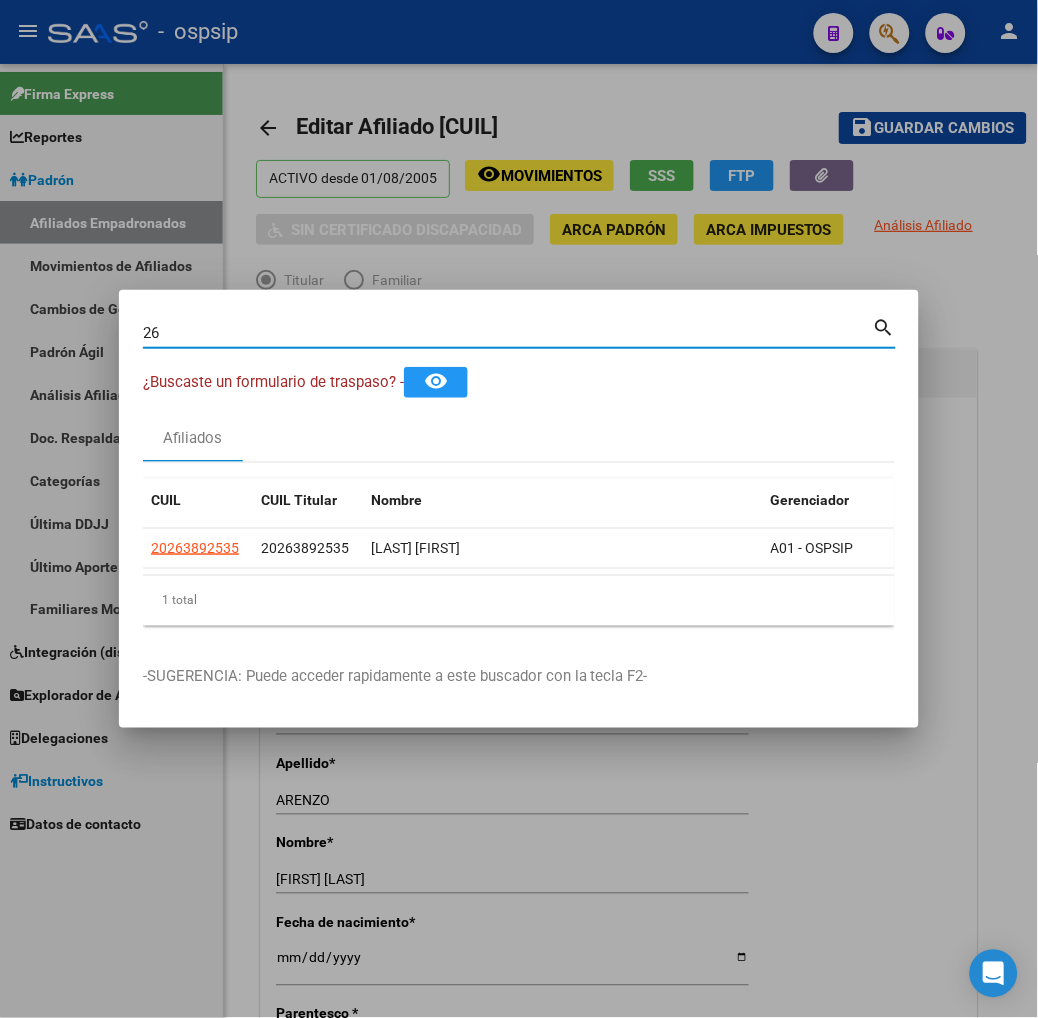 type on "2" 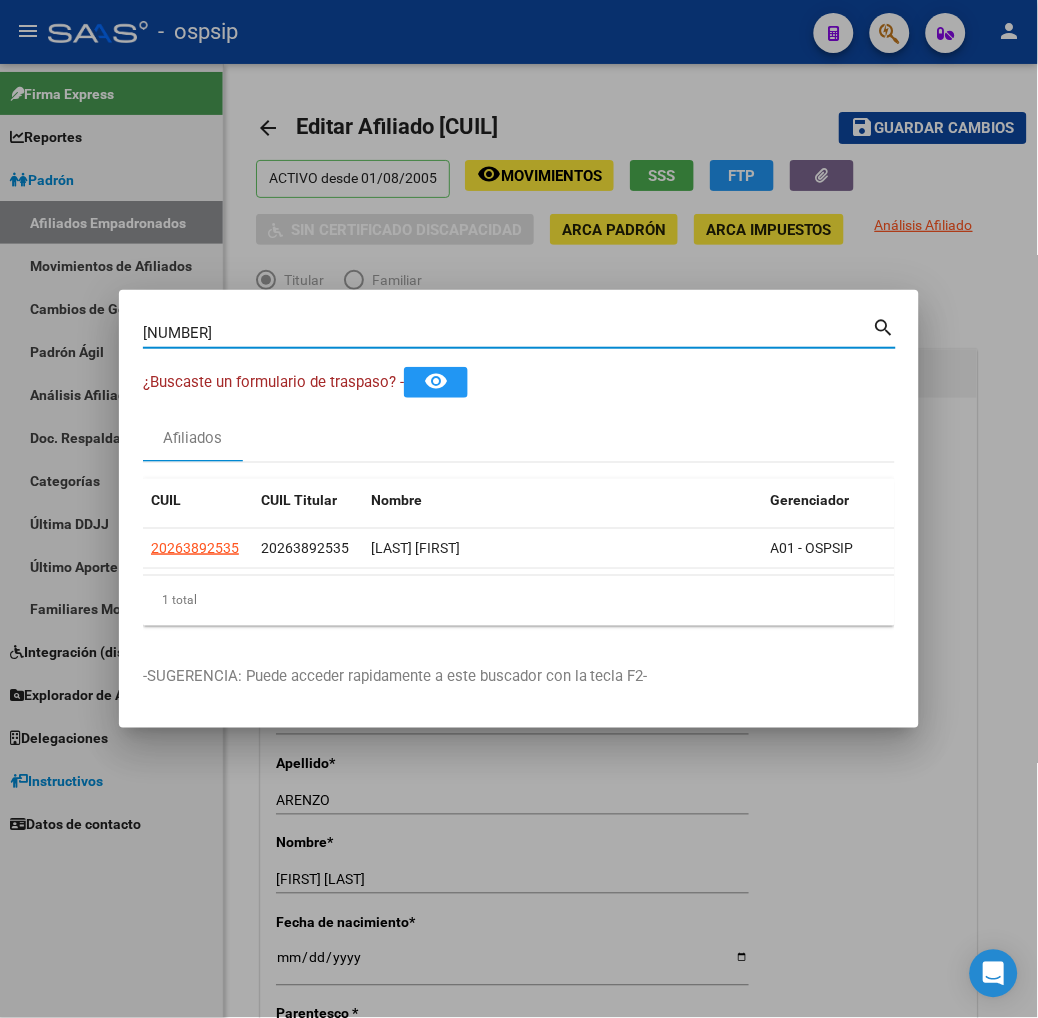 type on "[NUMBER]" 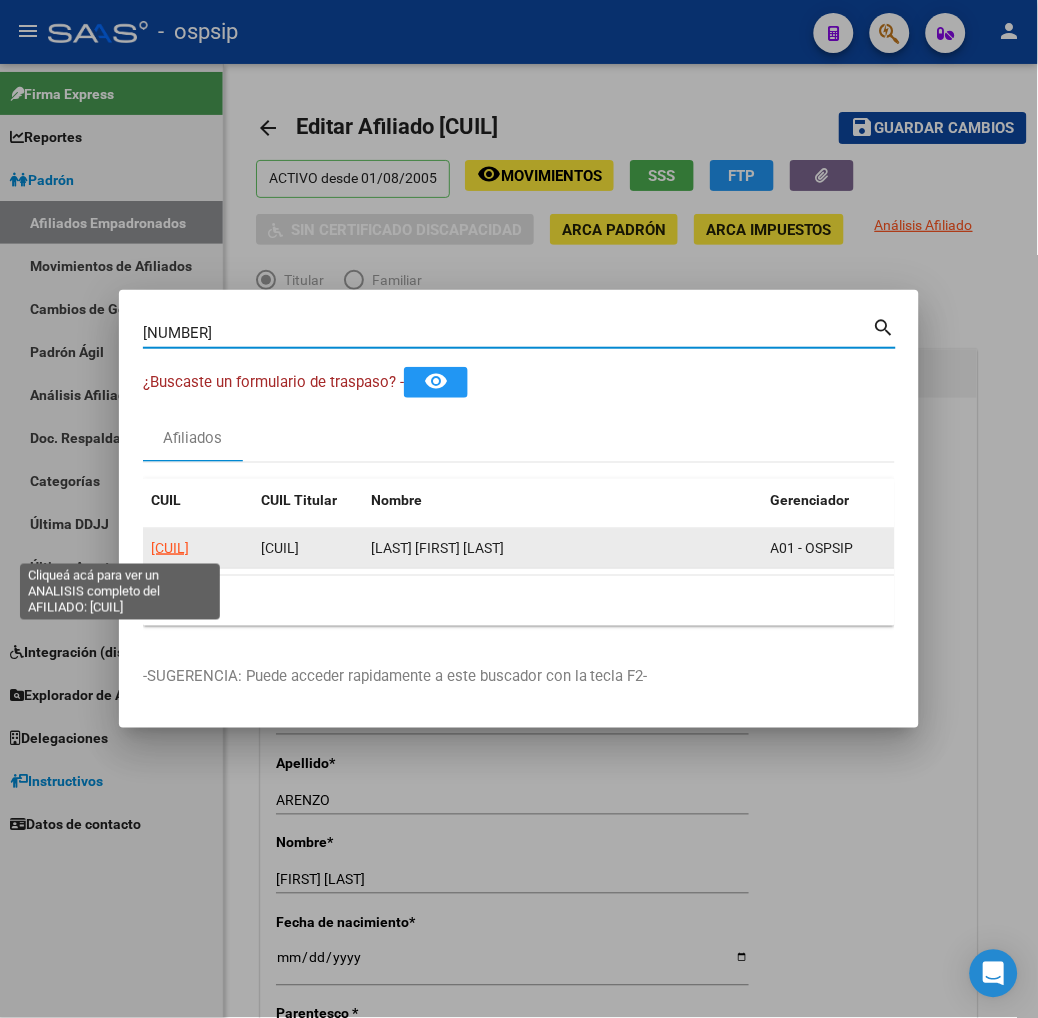 click on "[CUIL]" 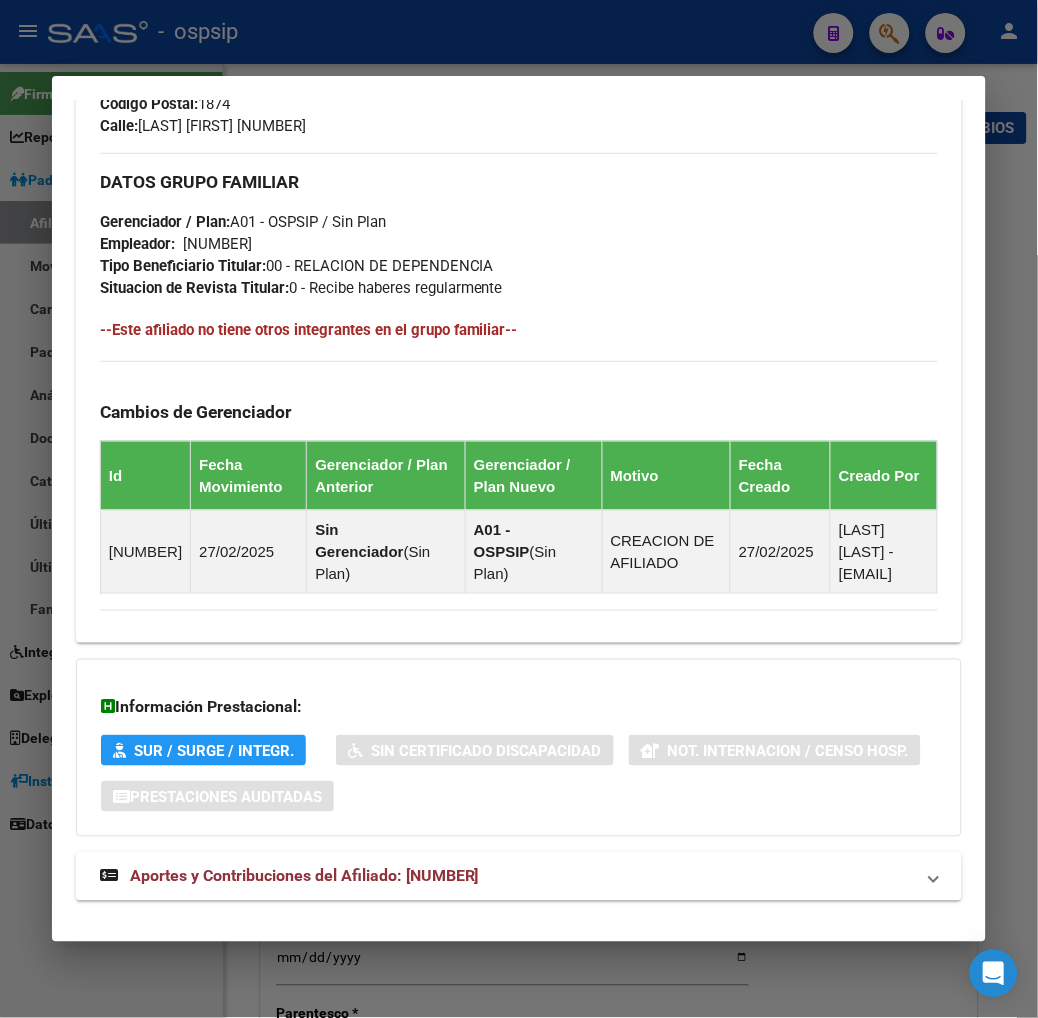 scroll, scrollTop: 1024, scrollLeft: 0, axis: vertical 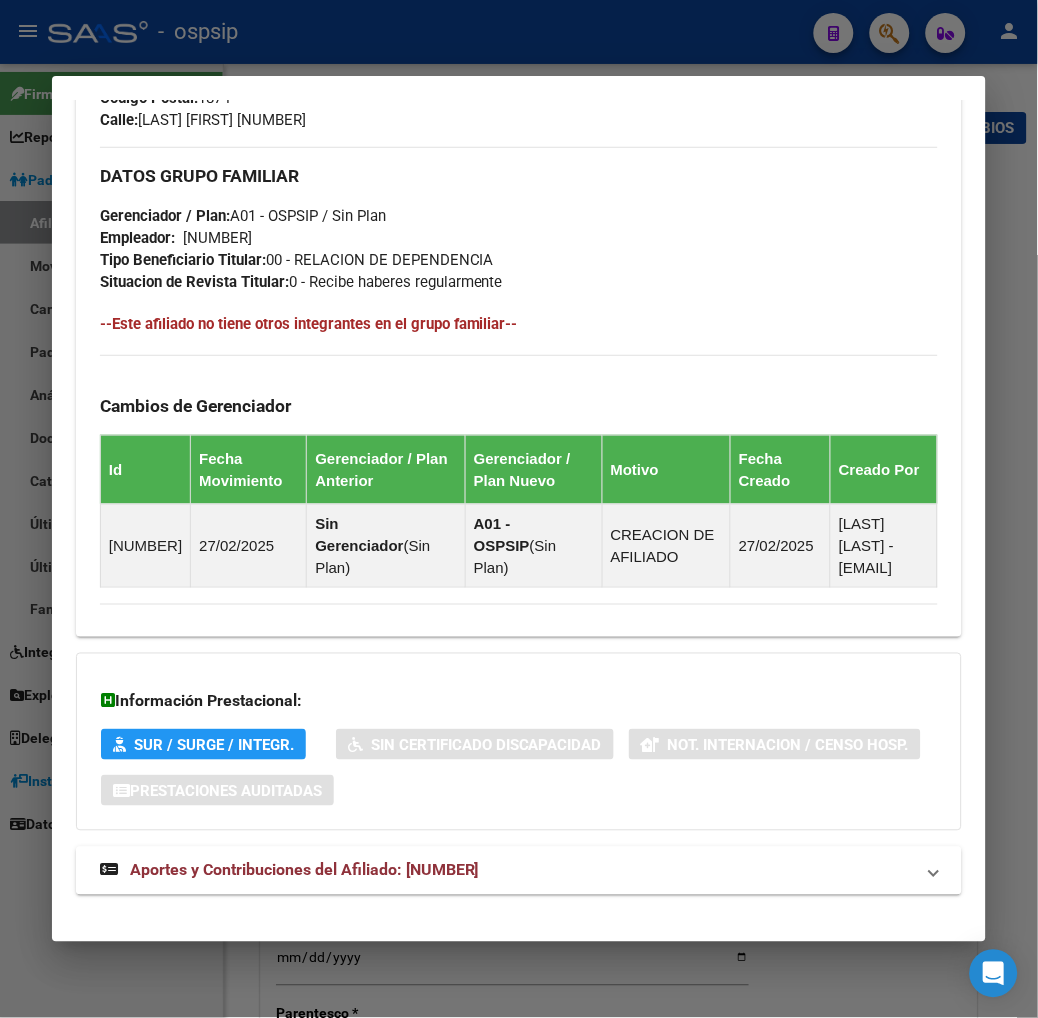 click on "Aportes y Contribuciones del Afiliado: [NUMBER]" at bounding box center (304, 870) 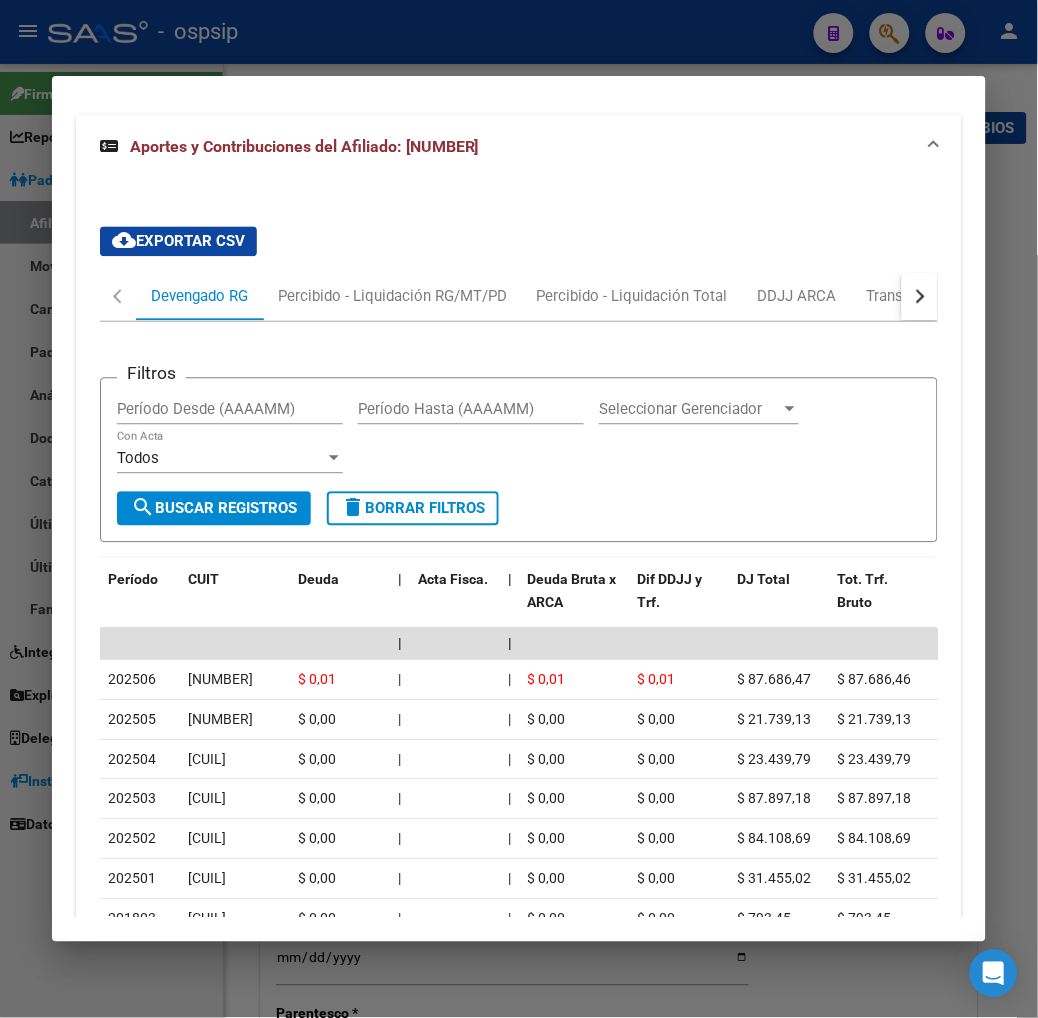 scroll, scrollTop: 1696, scrollLeft: 0, axis: vertical 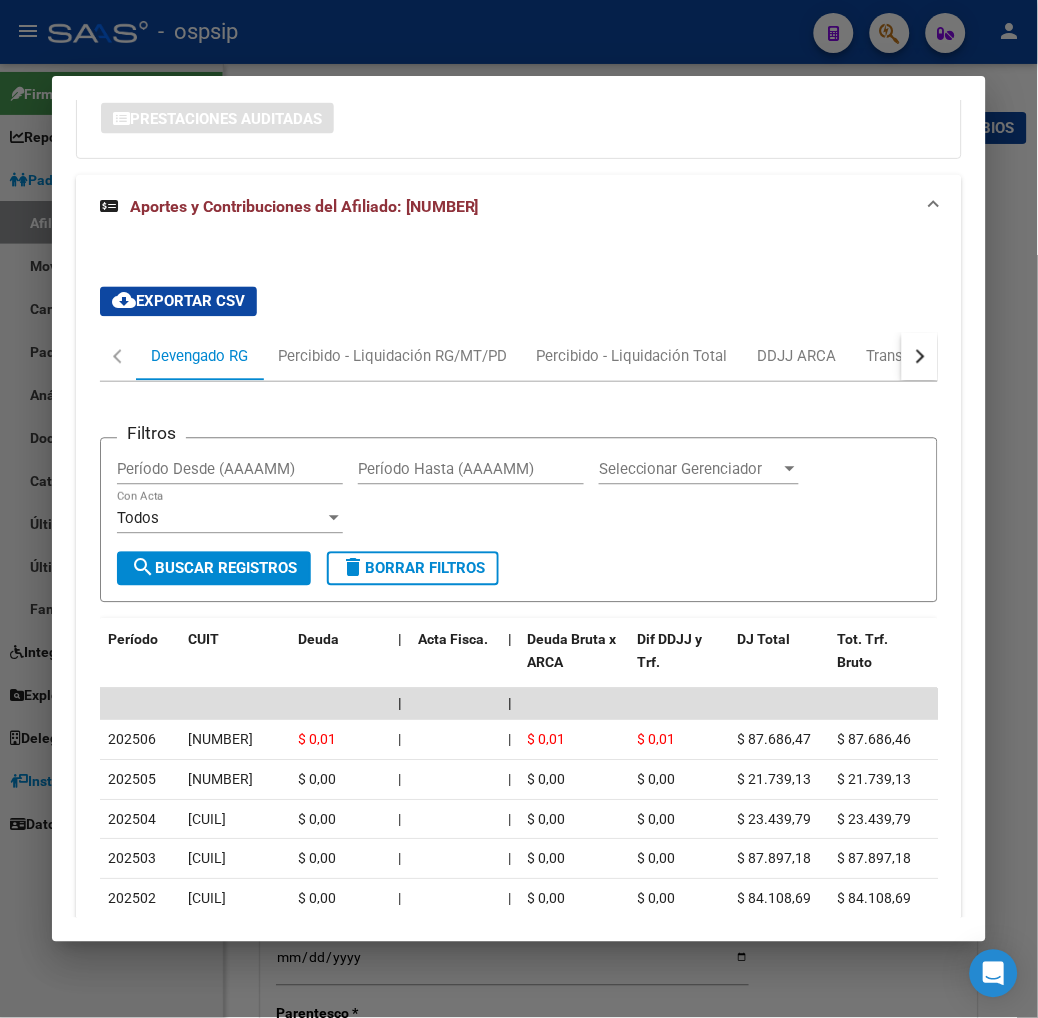 click at bounding box center [920, 357] 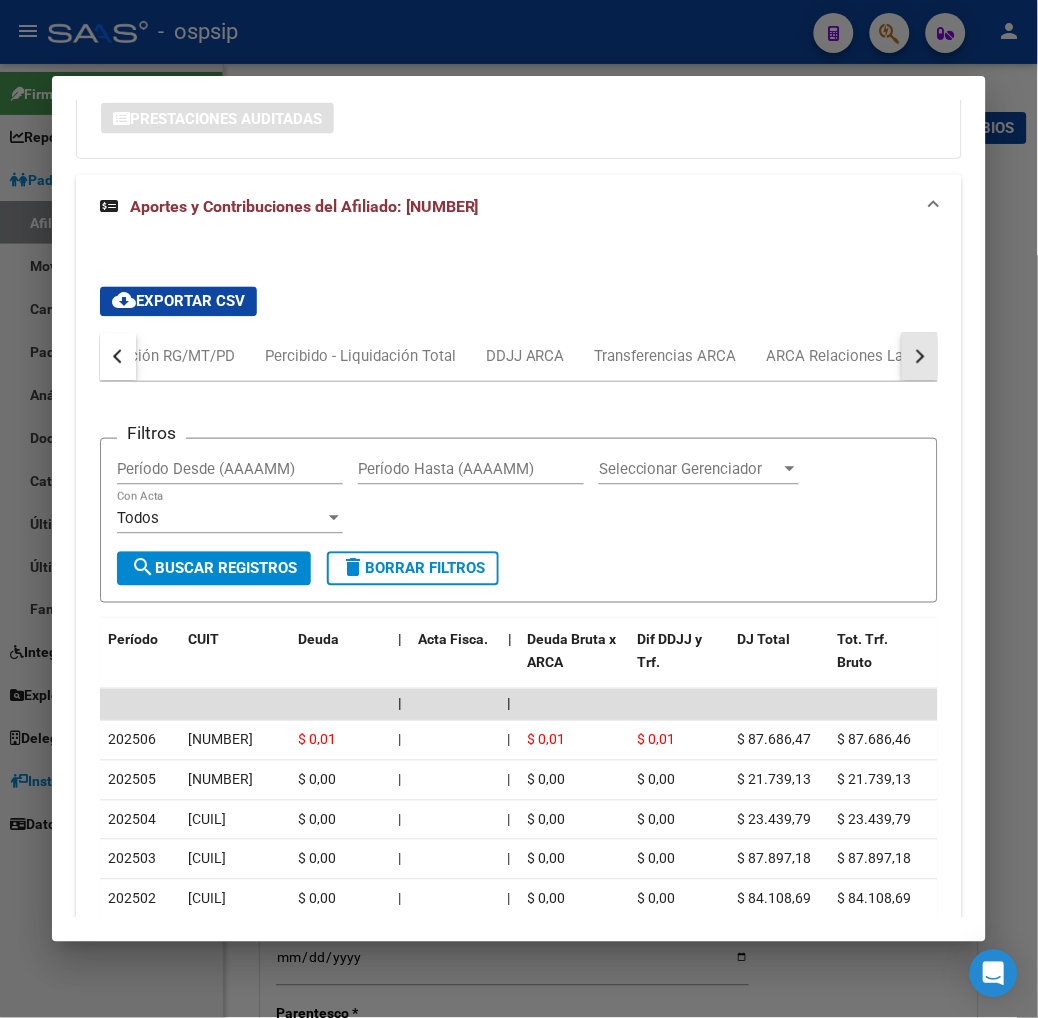 click at bounding box center [920, 357] 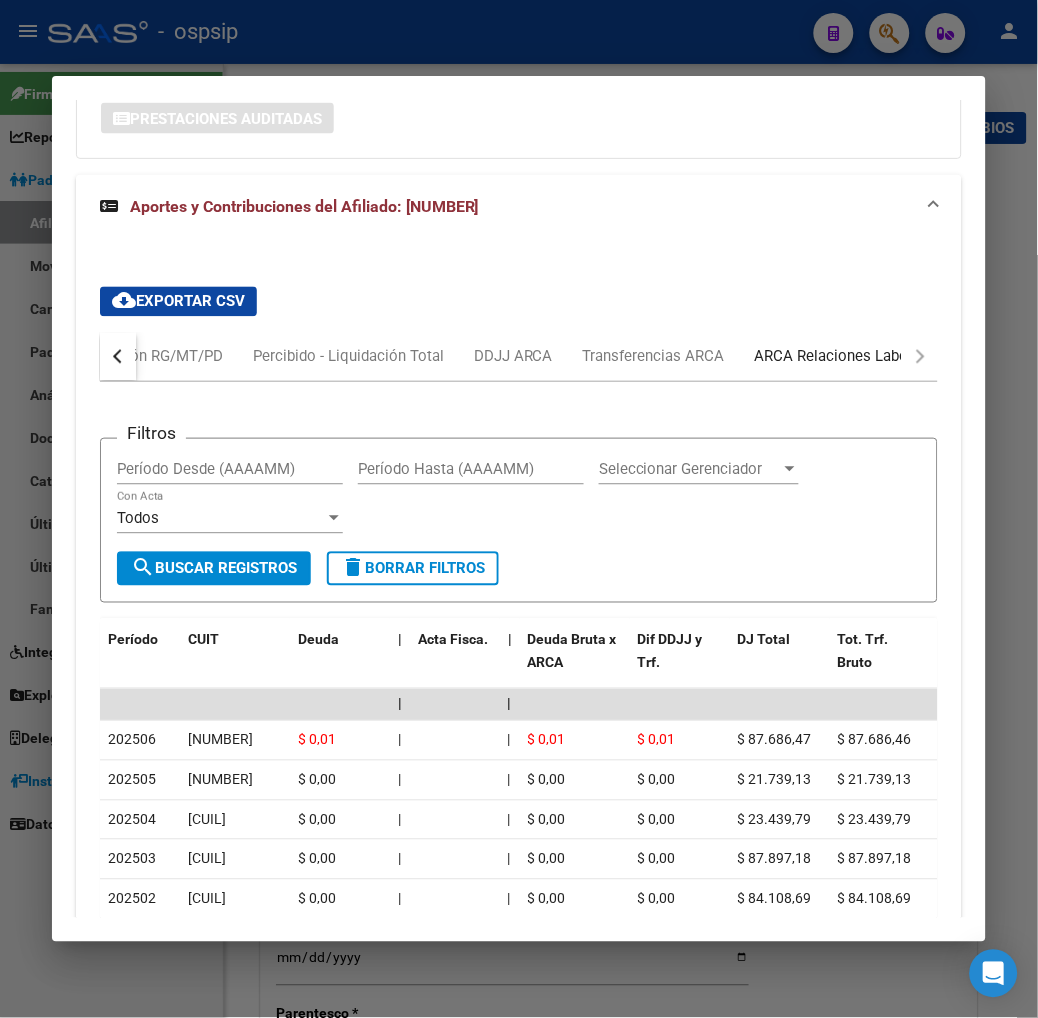 click on "ARCA Relaciones Laborales" at bounding box center [848, 357] 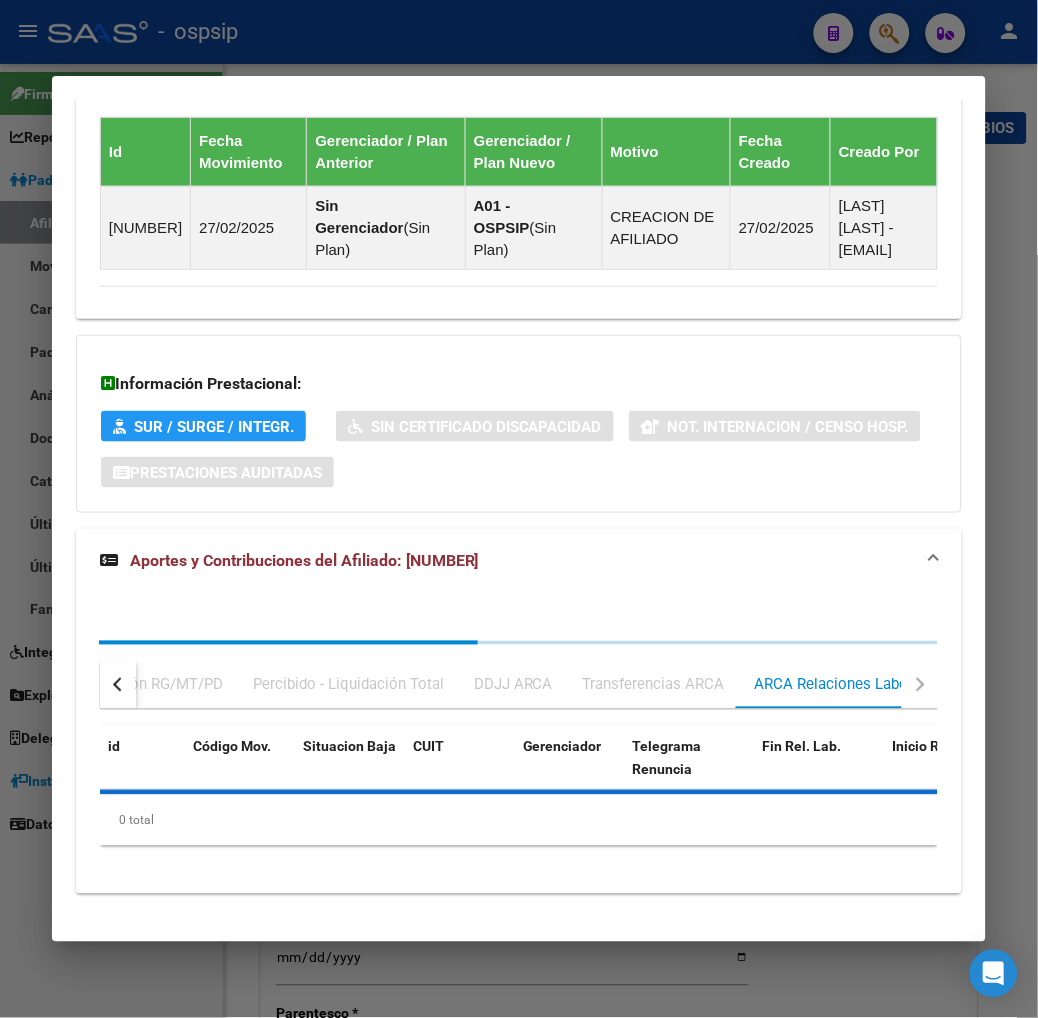 scroll, scrollTop: 1536, scrollLeft: 0, axis: vertical 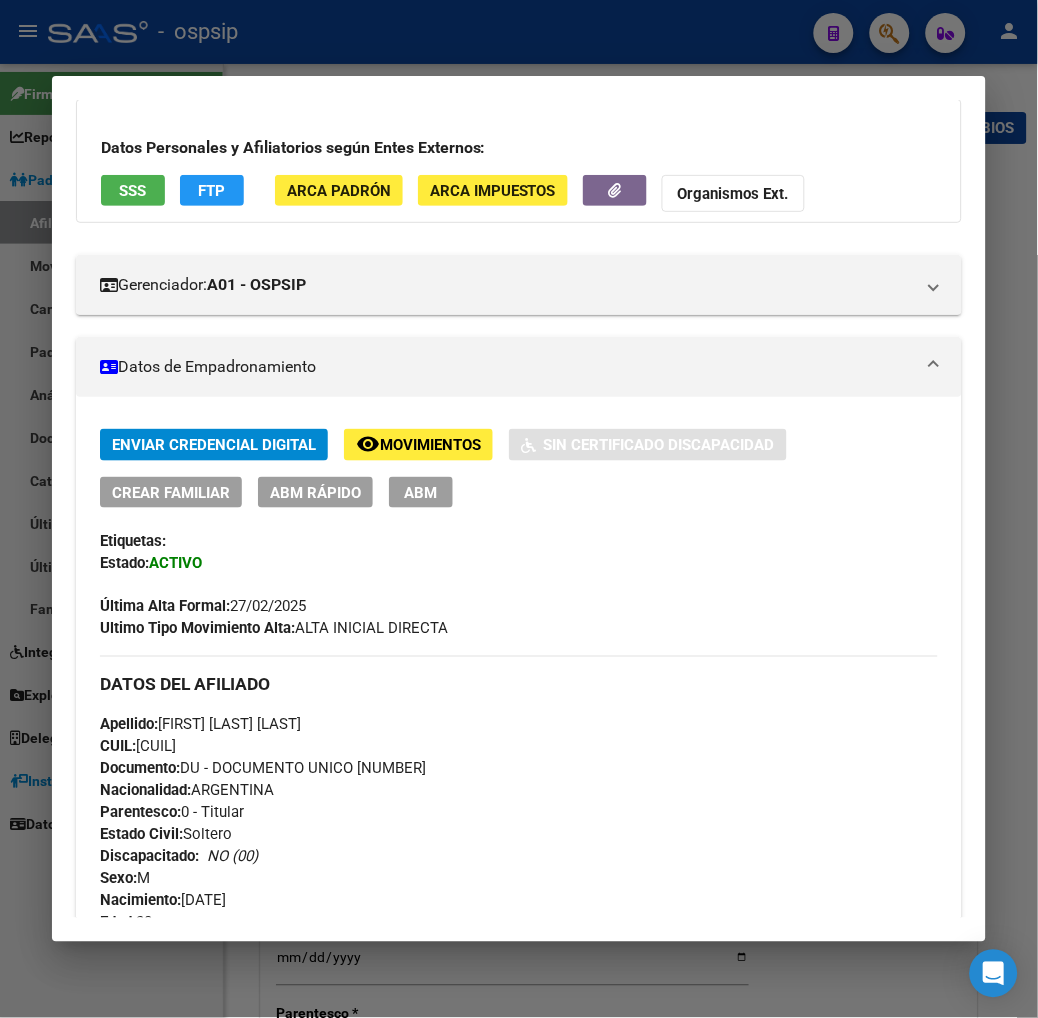 click on "ABM" at bounding box center [420, 493] 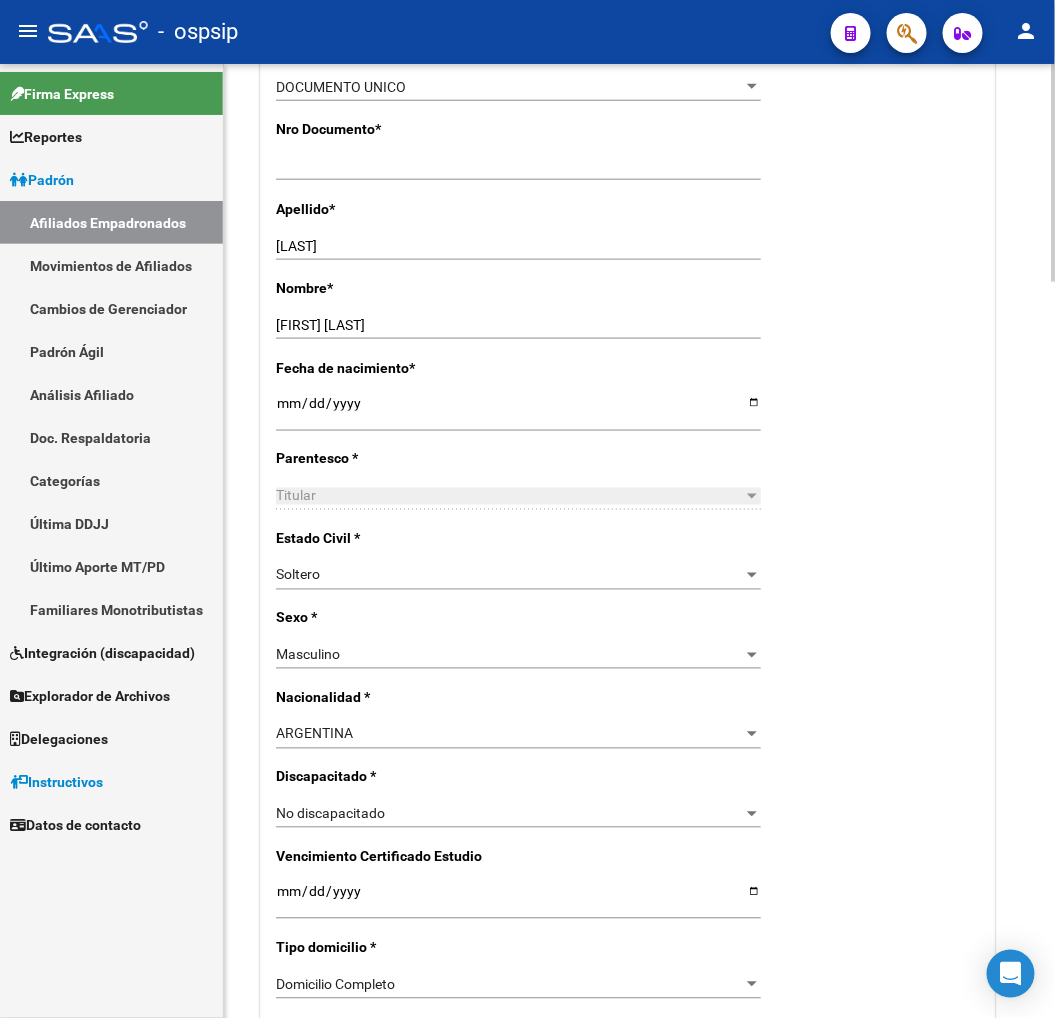 scroll, scrollTop: 666, scrollLeft: 0, axis: vertical 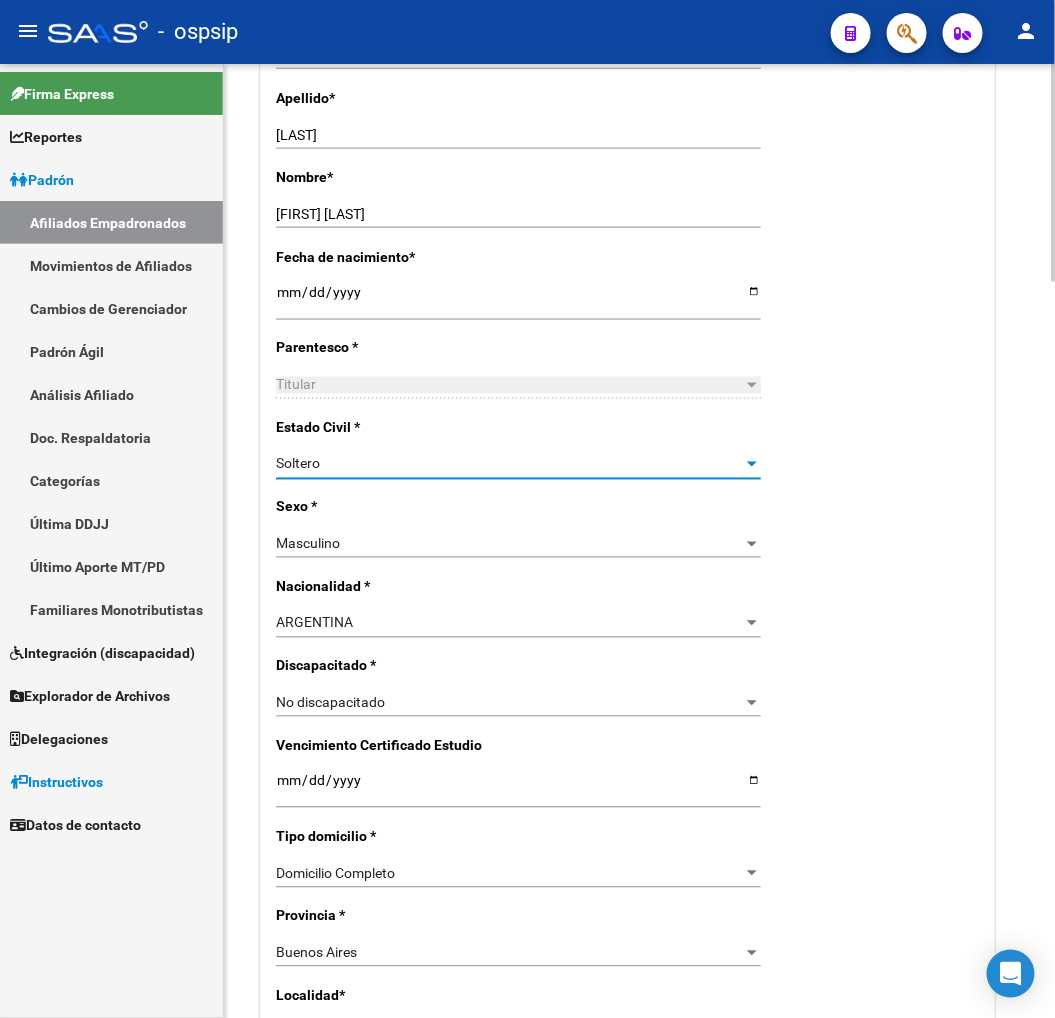 click on "Soltero" at bounding box center [509, 464] 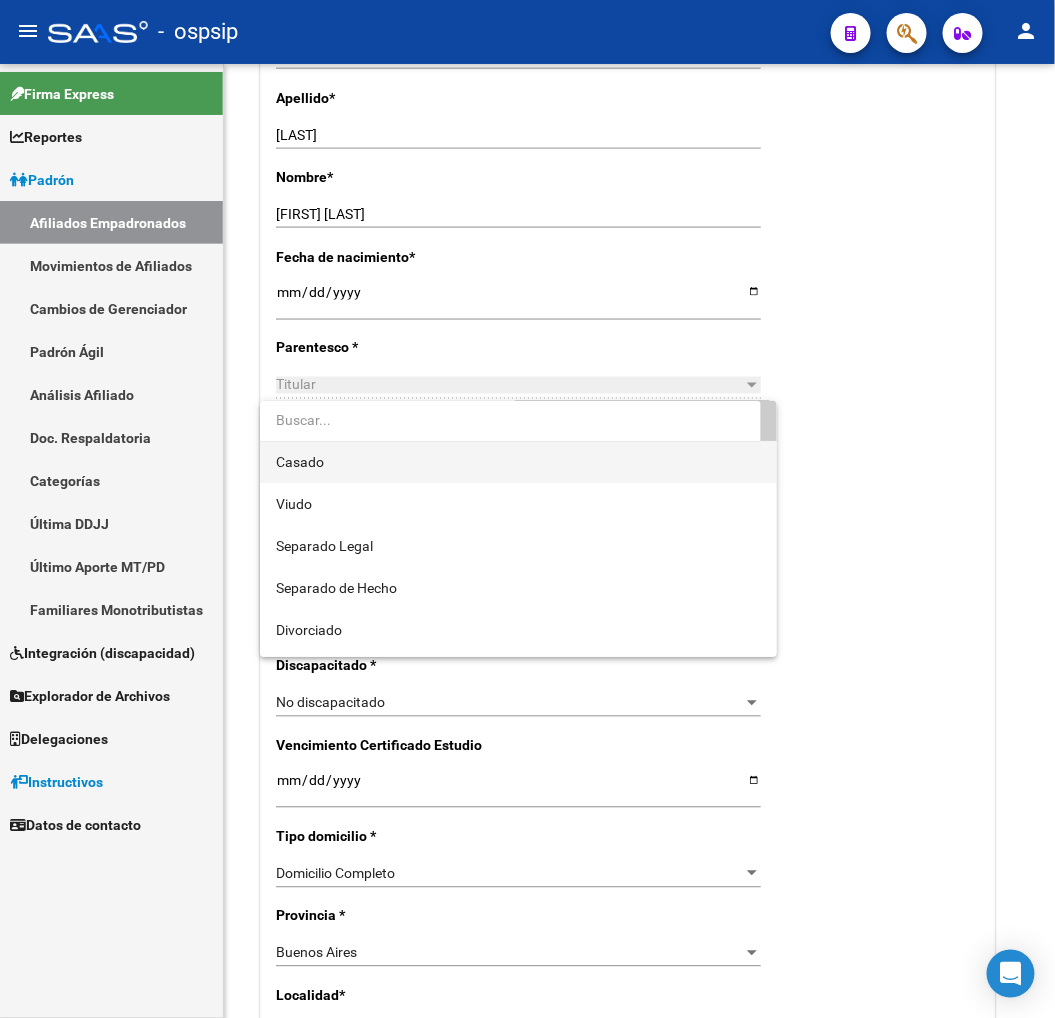 scroll, scrollTop: 80, scrollLeft: 0, axis: vertical 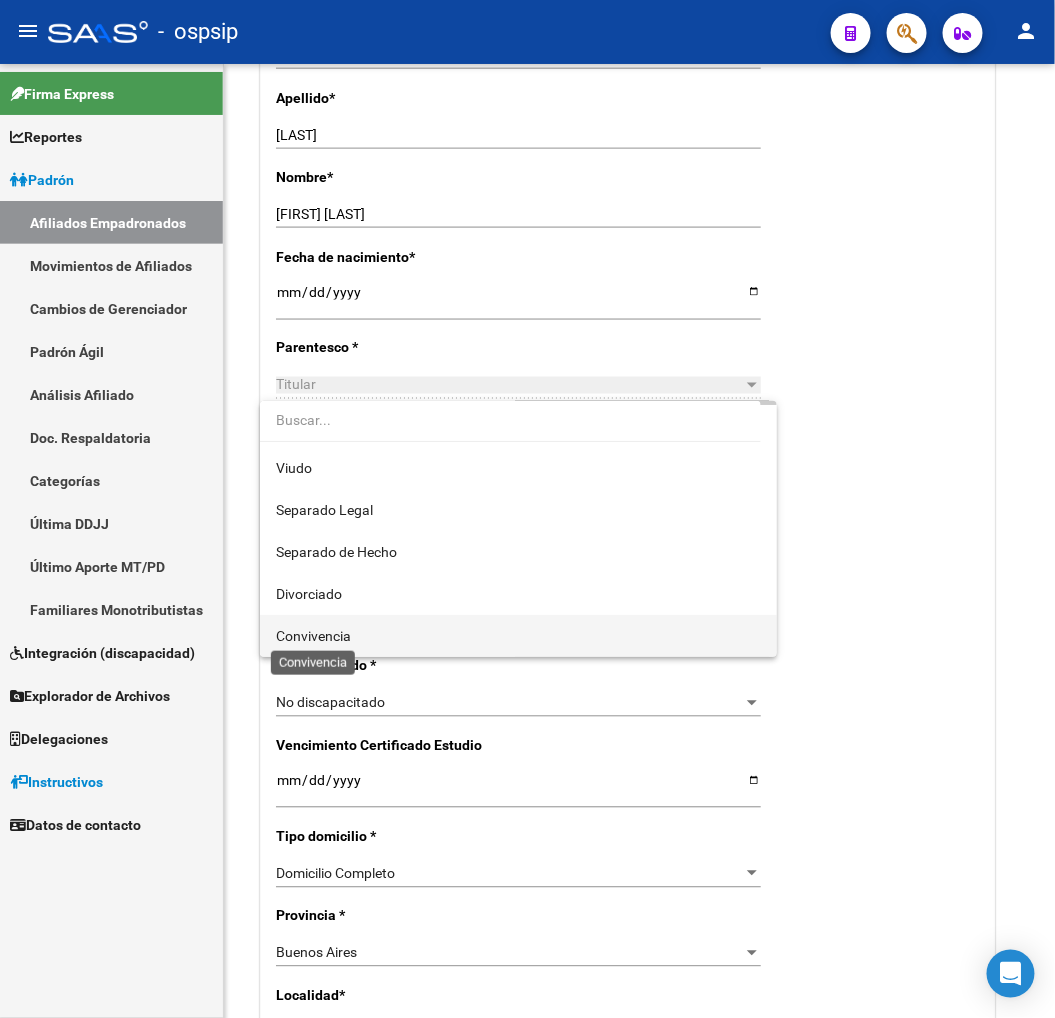 click on "Convivencia" at bounding box center (313, 636) 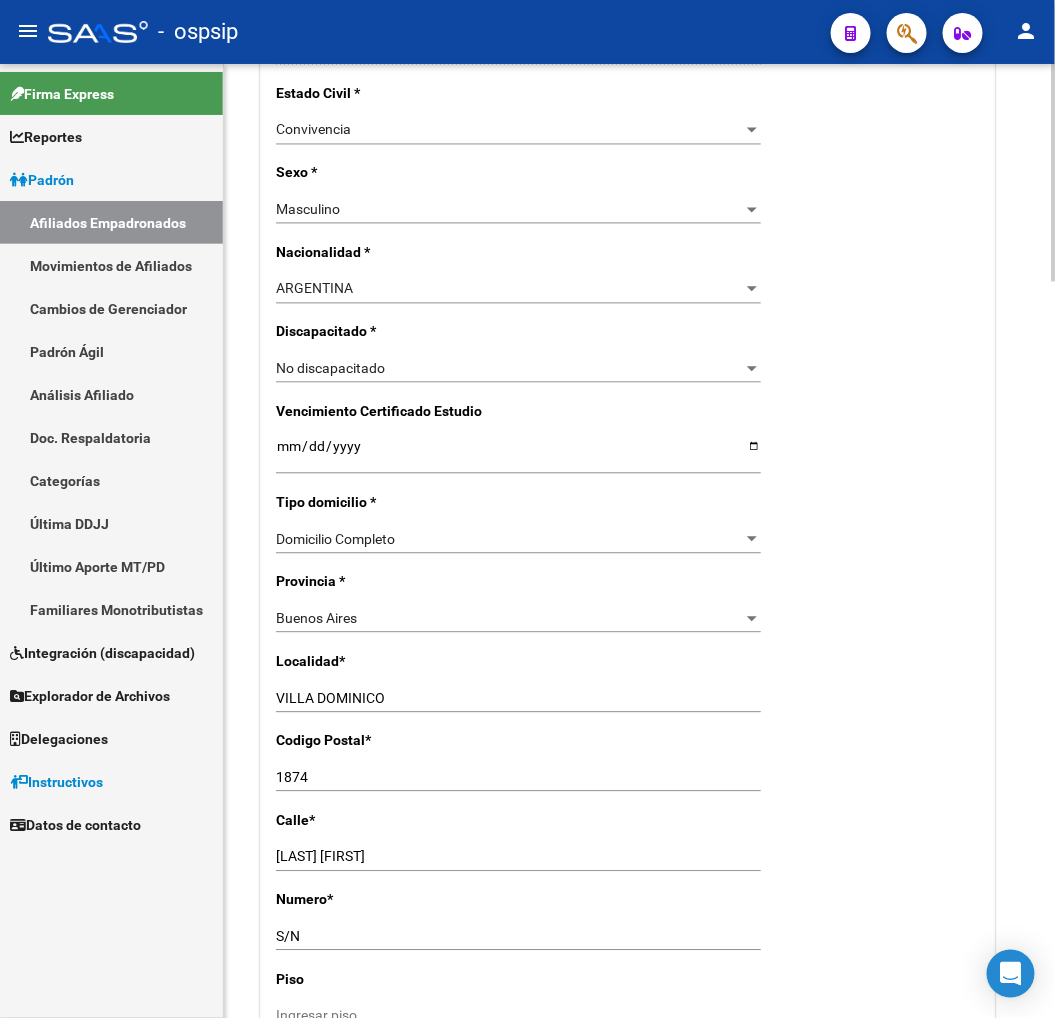 scroll, scrollTop: 1111, scrollLeft: 0, axis: vertical 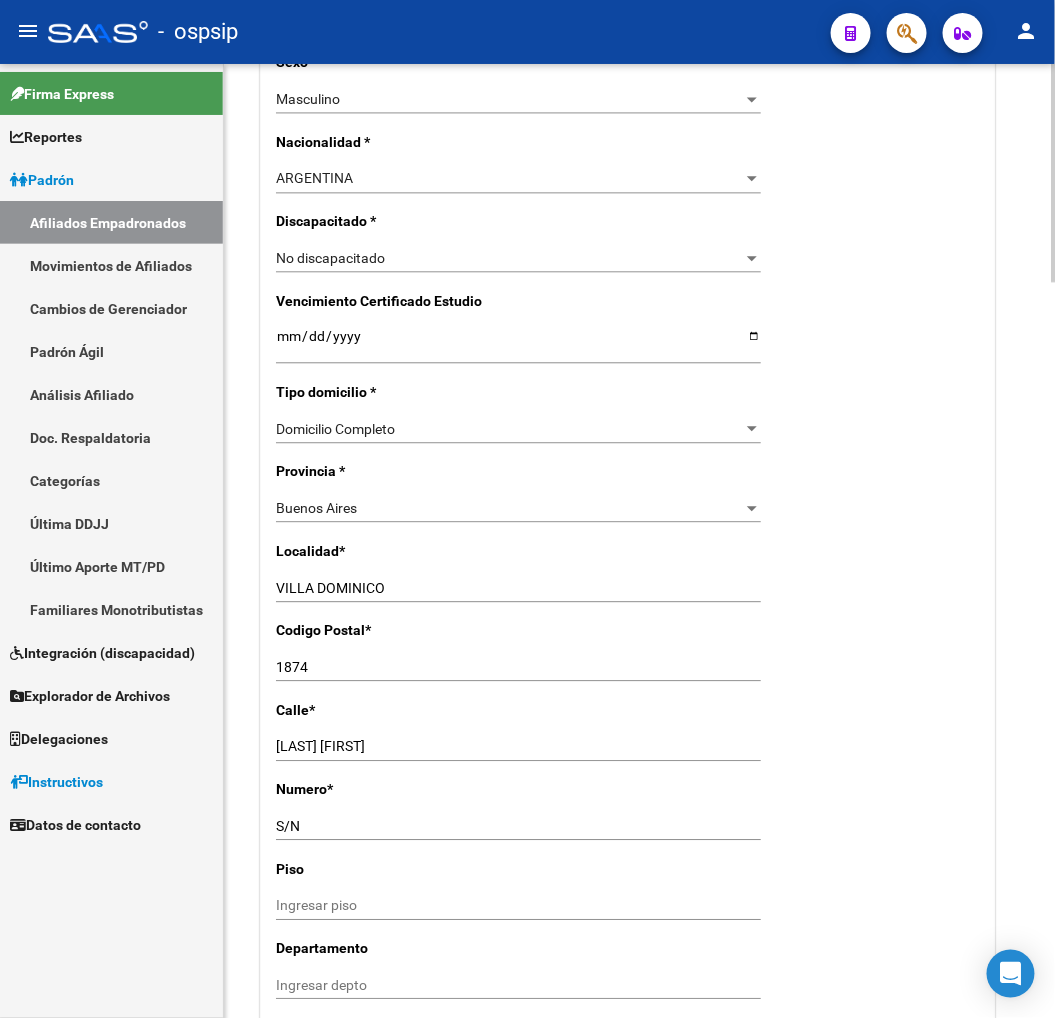 click on "[CITY] Ingresar el nombre" 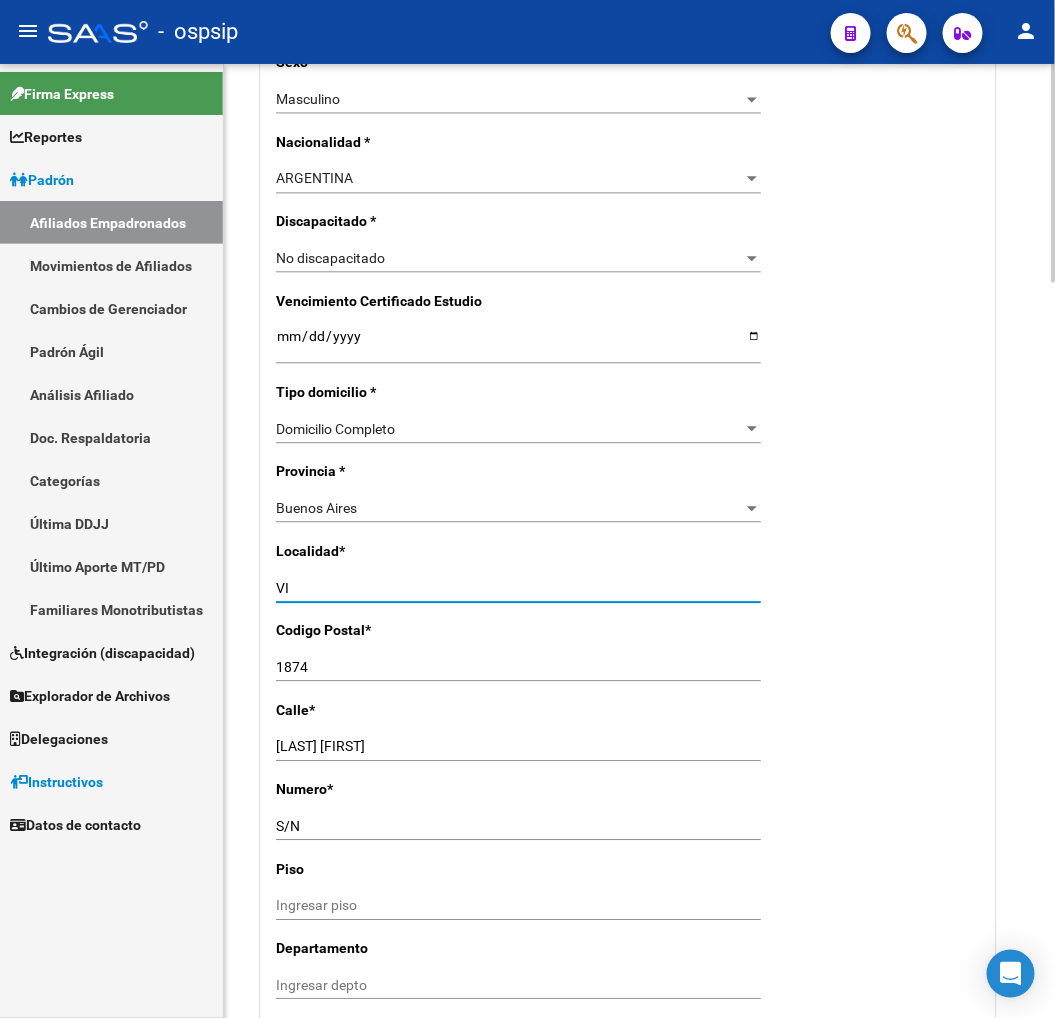 type on "V" 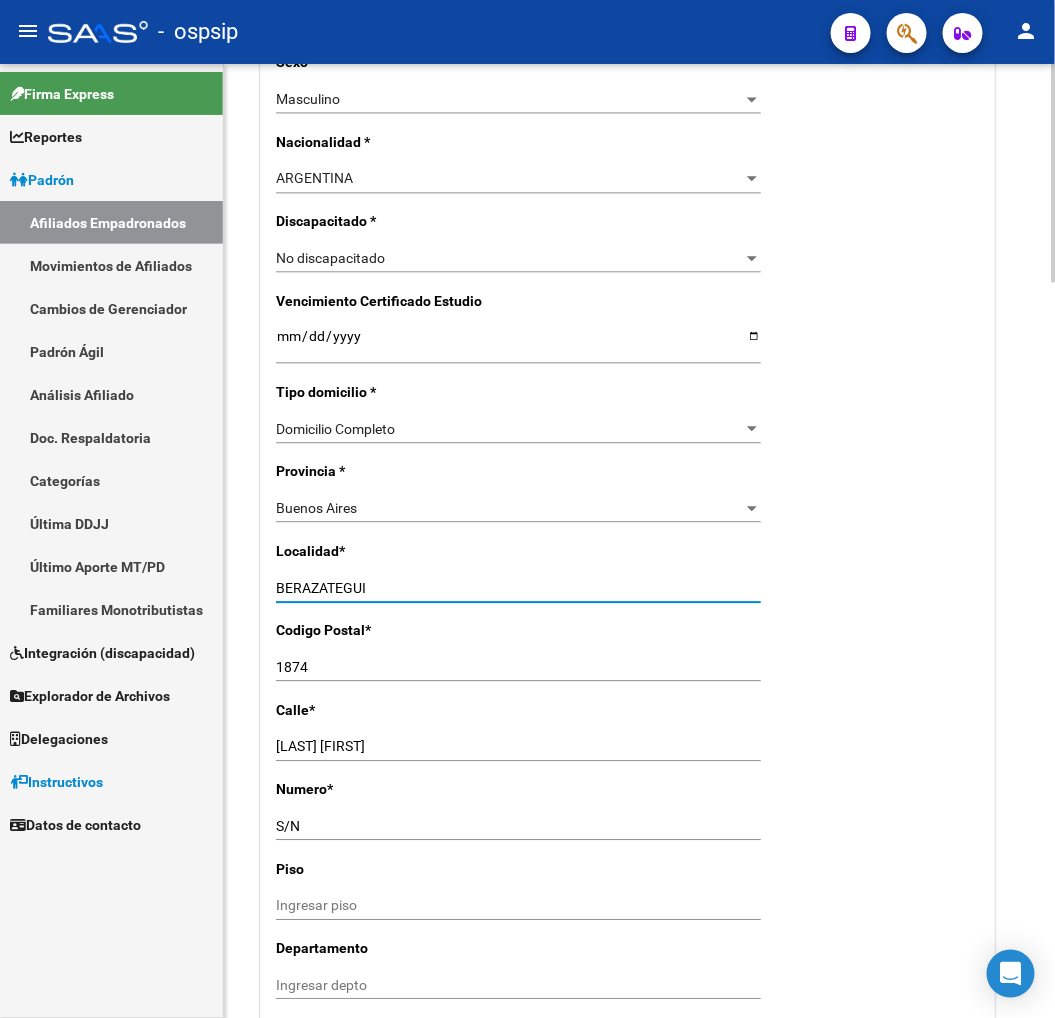 type on "BERAZATEGUI" 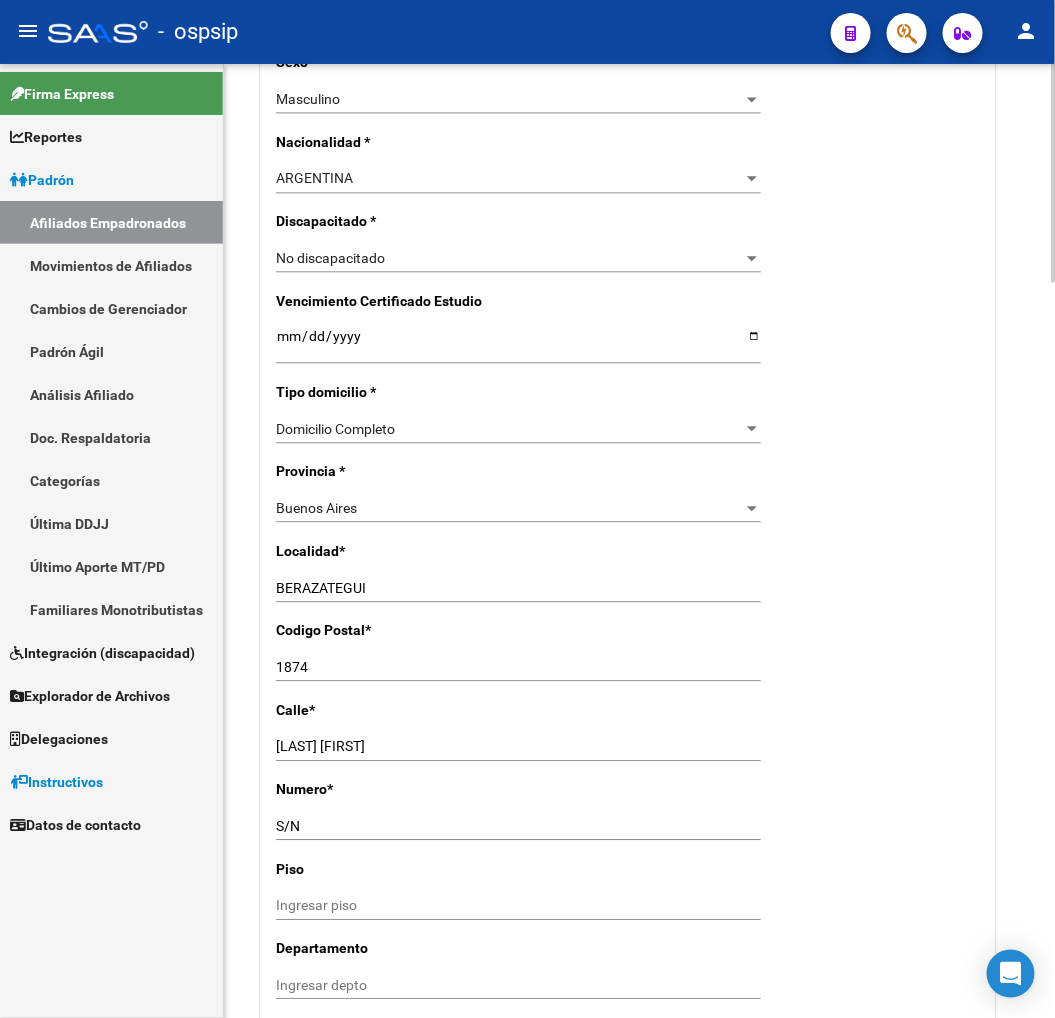 click on "[LAST] [FIRST] Ingresar calle" 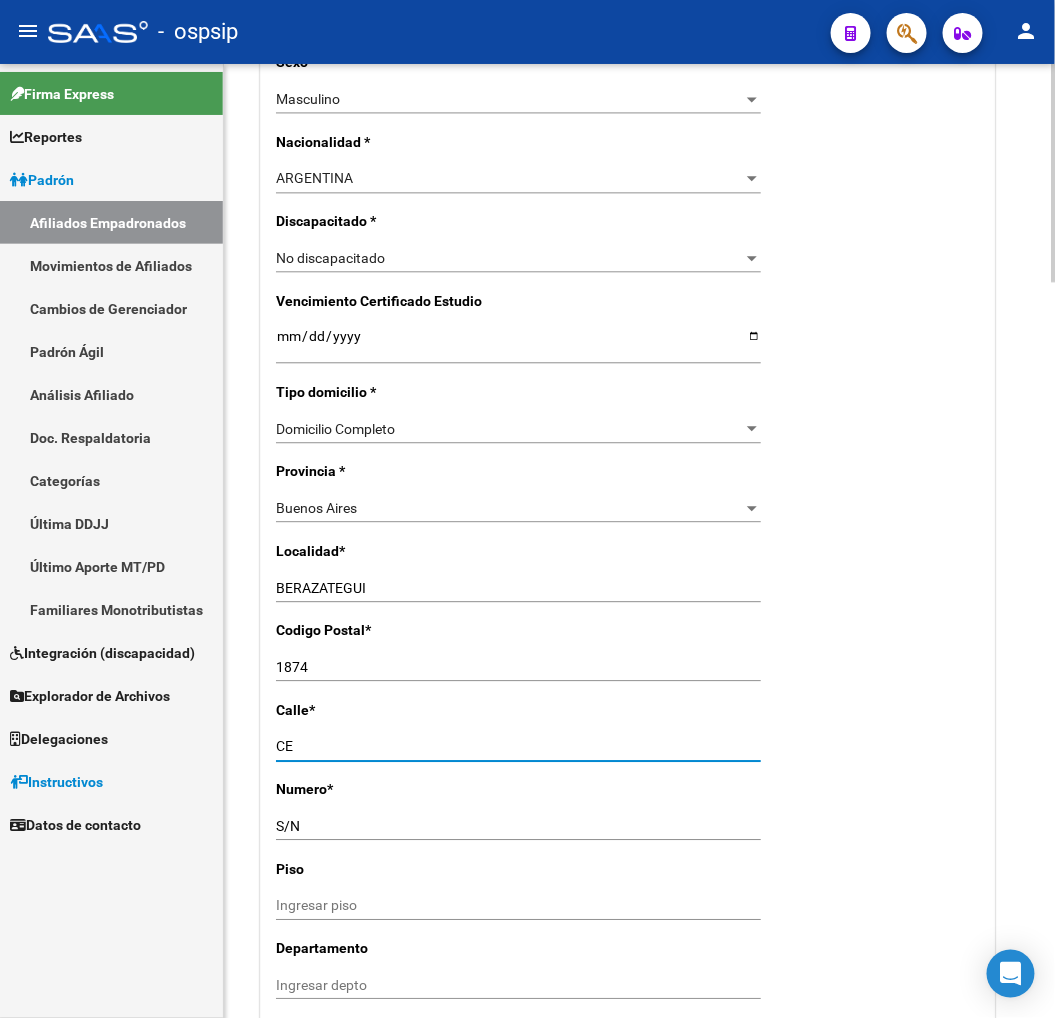 type on "C" 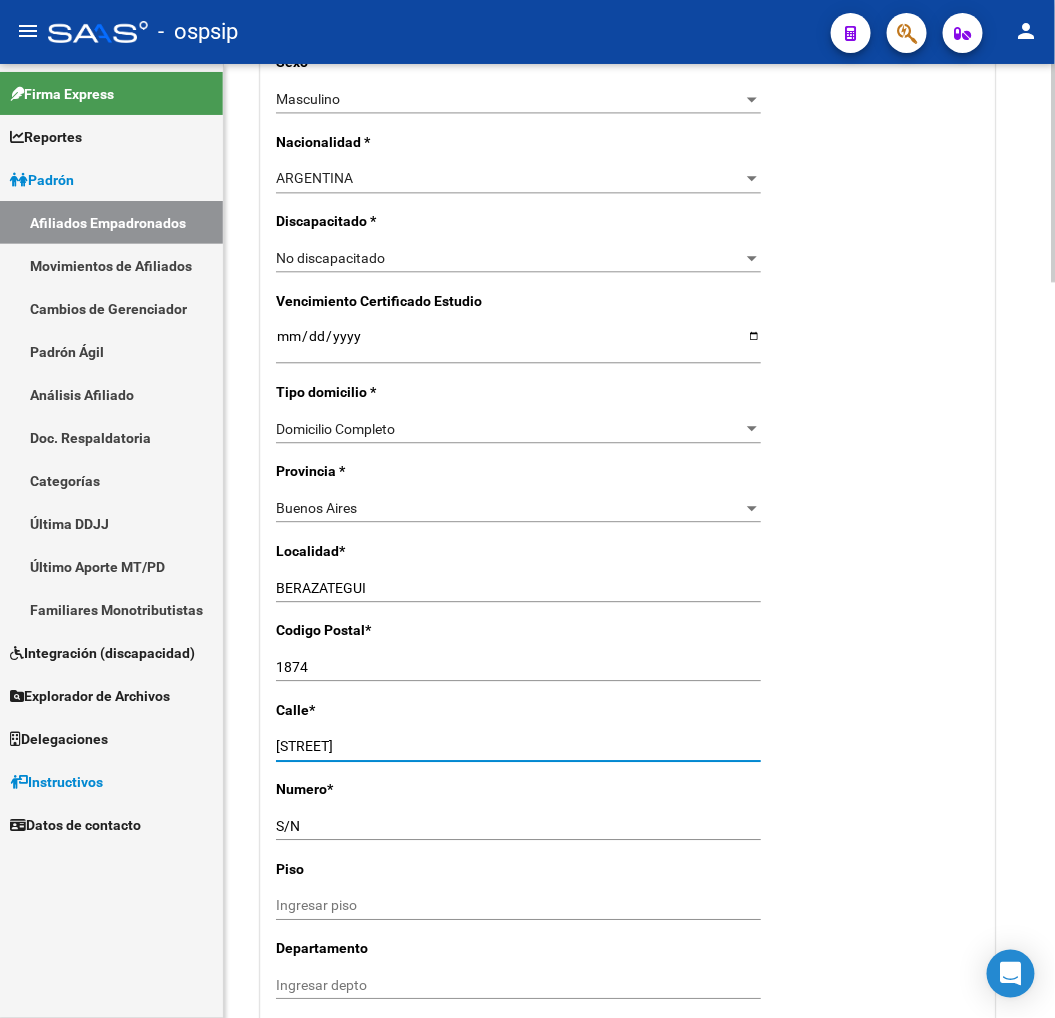 type on "[STREET]" 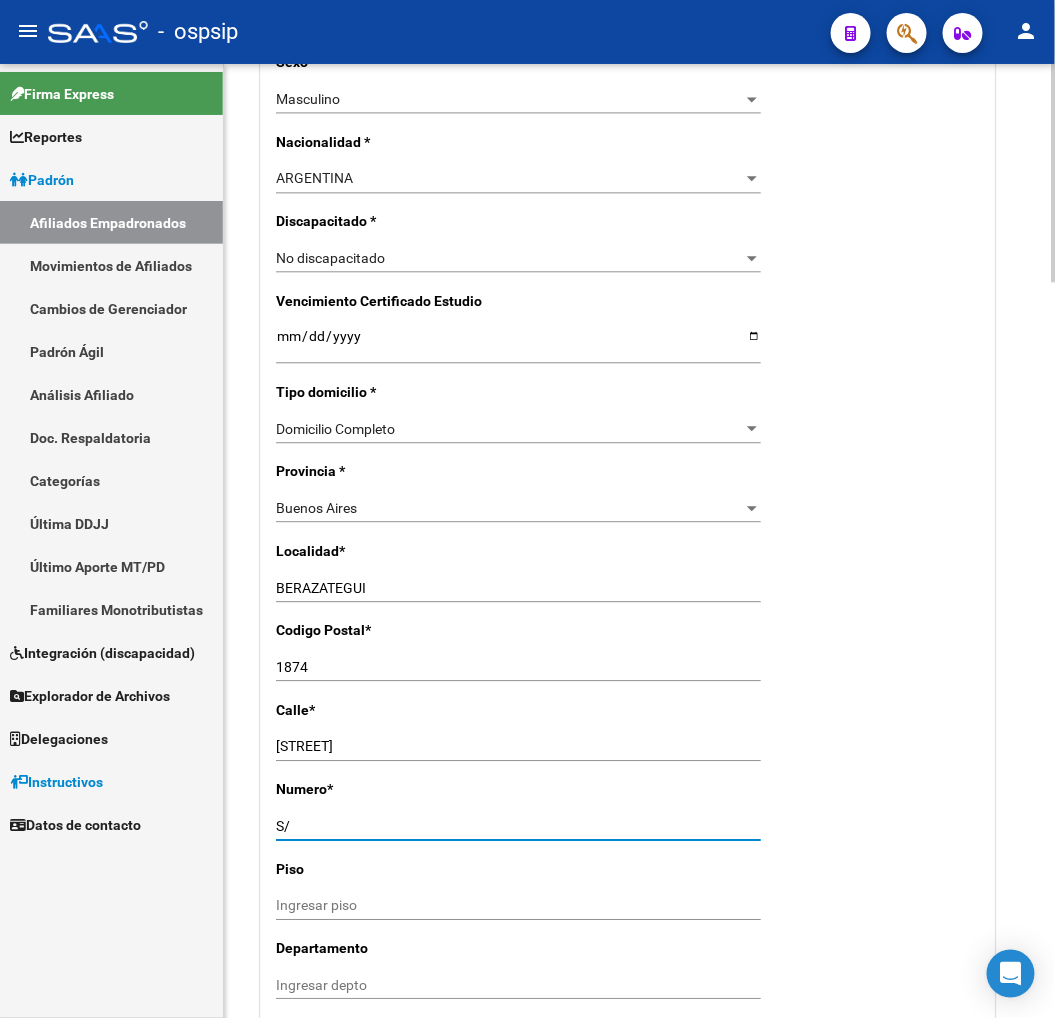 type on "S" 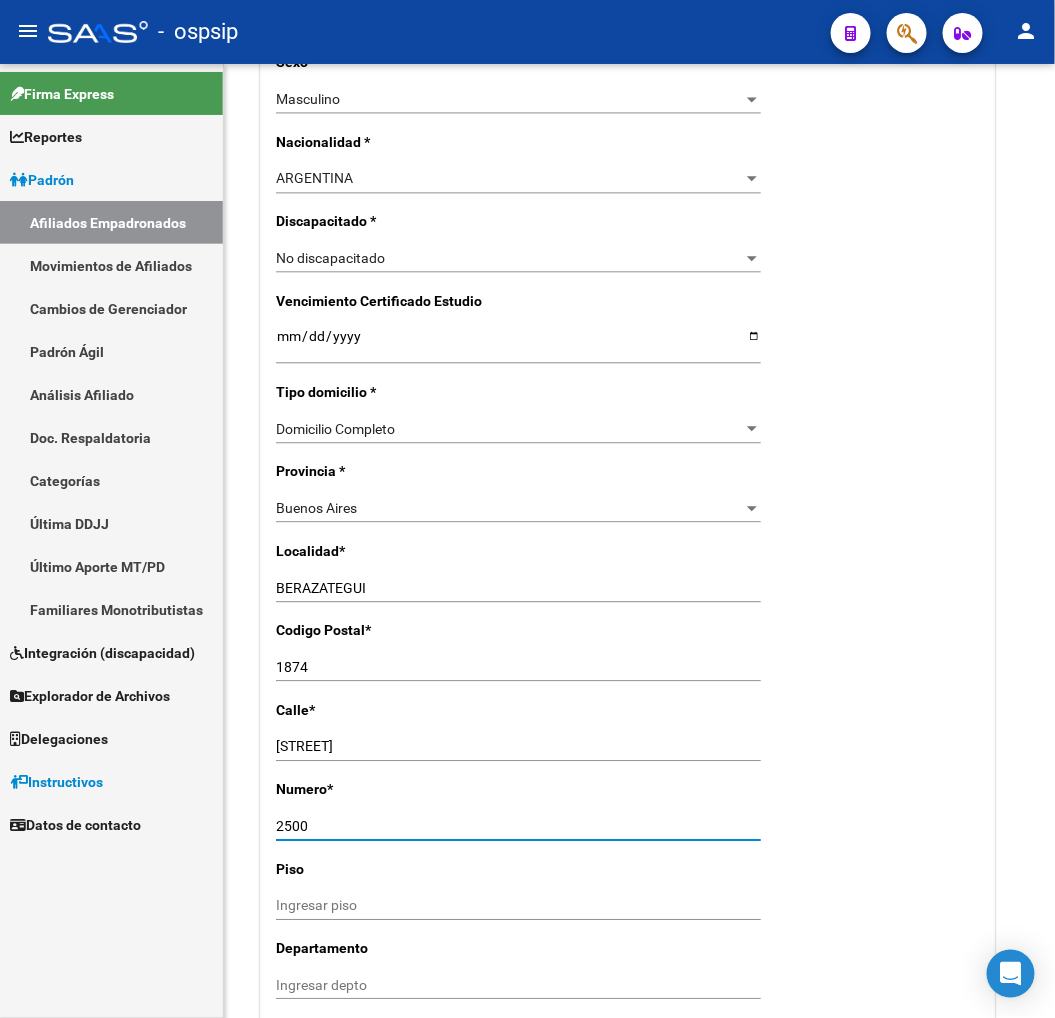 type on "2500" 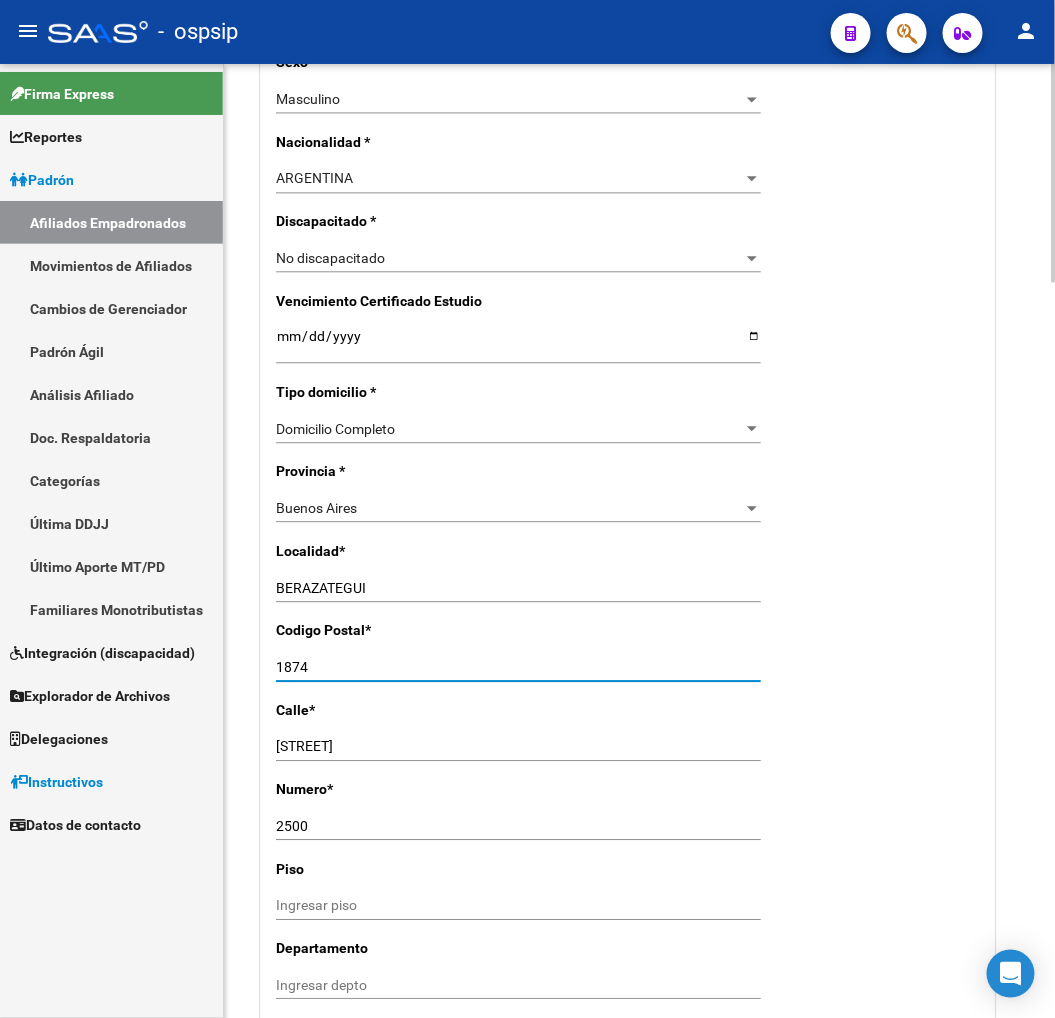 click on "1874" at bounding box center [518, 667] 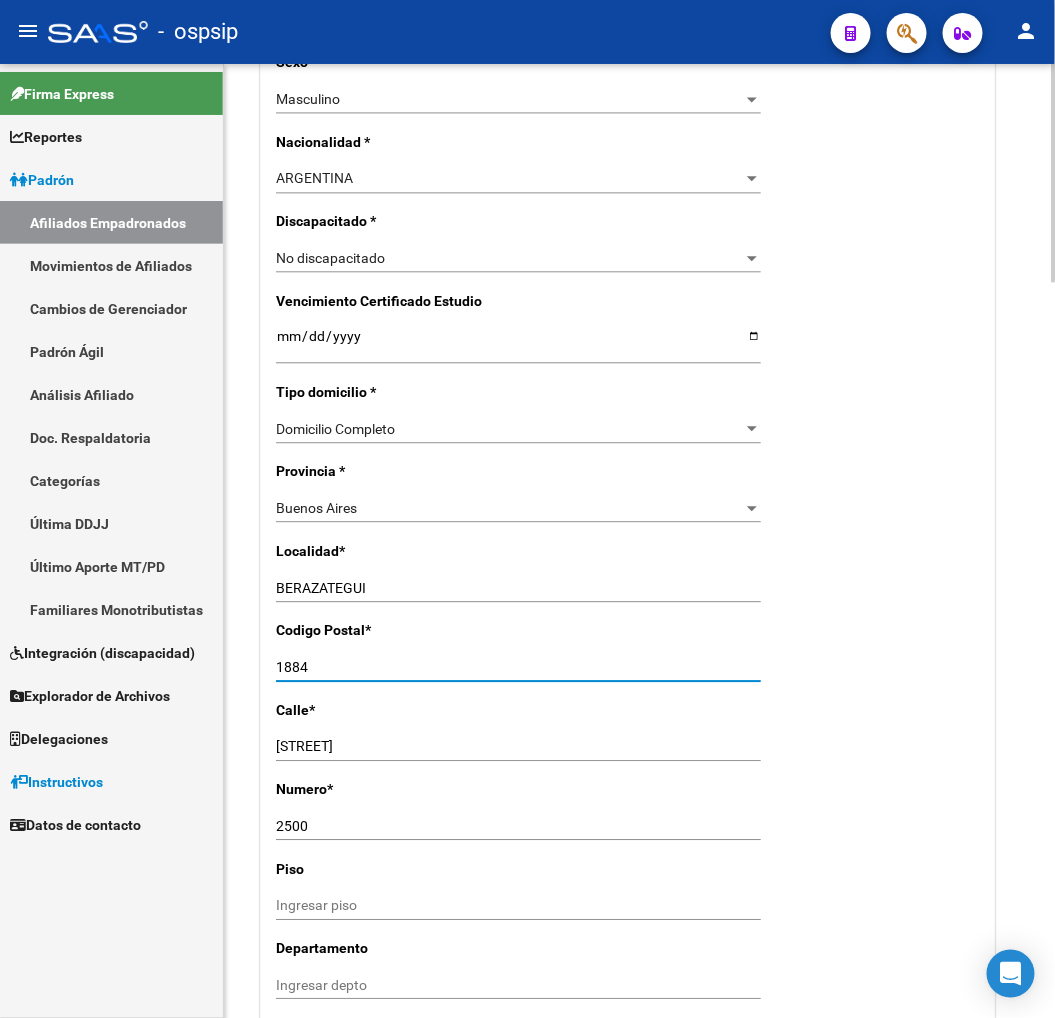 type on "1884" 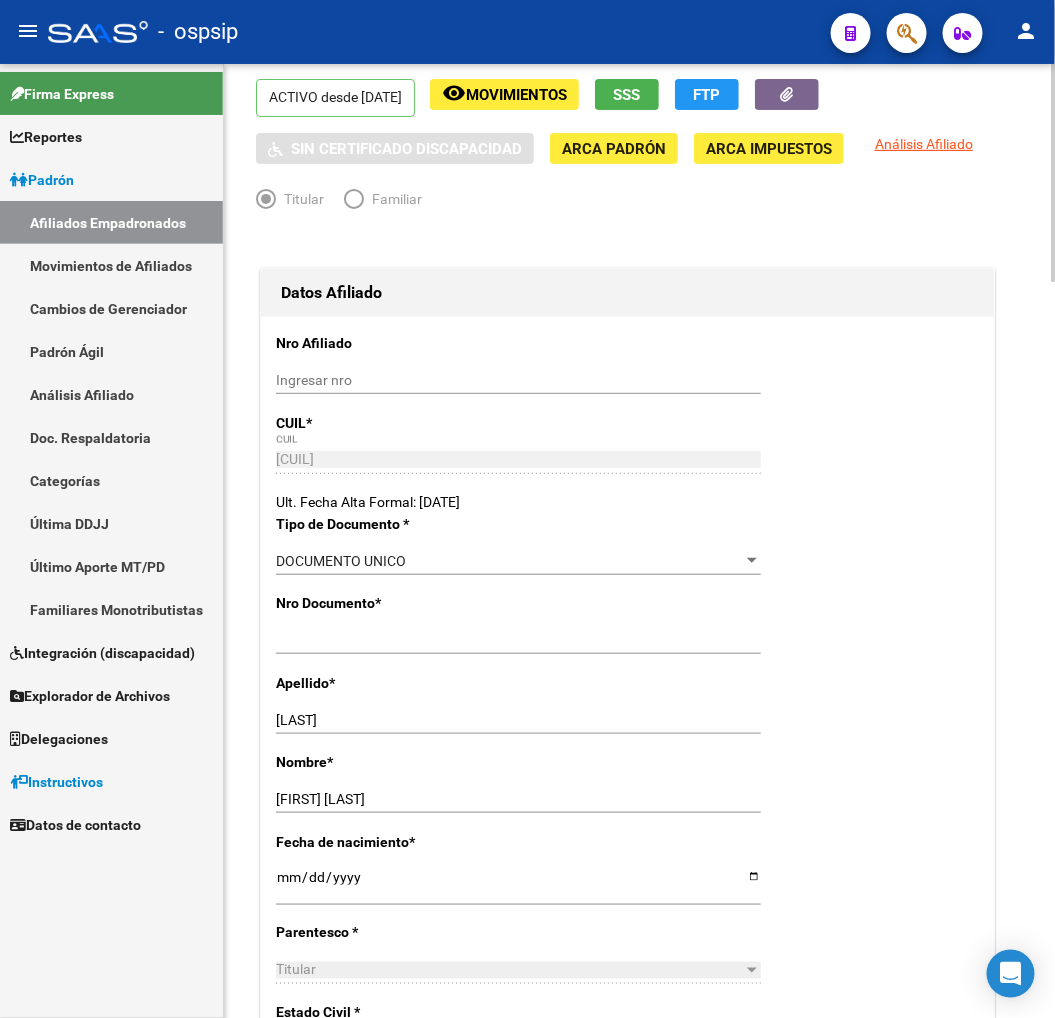 scroll, scrollTop: 0, scrollLeft: 0, axis: both 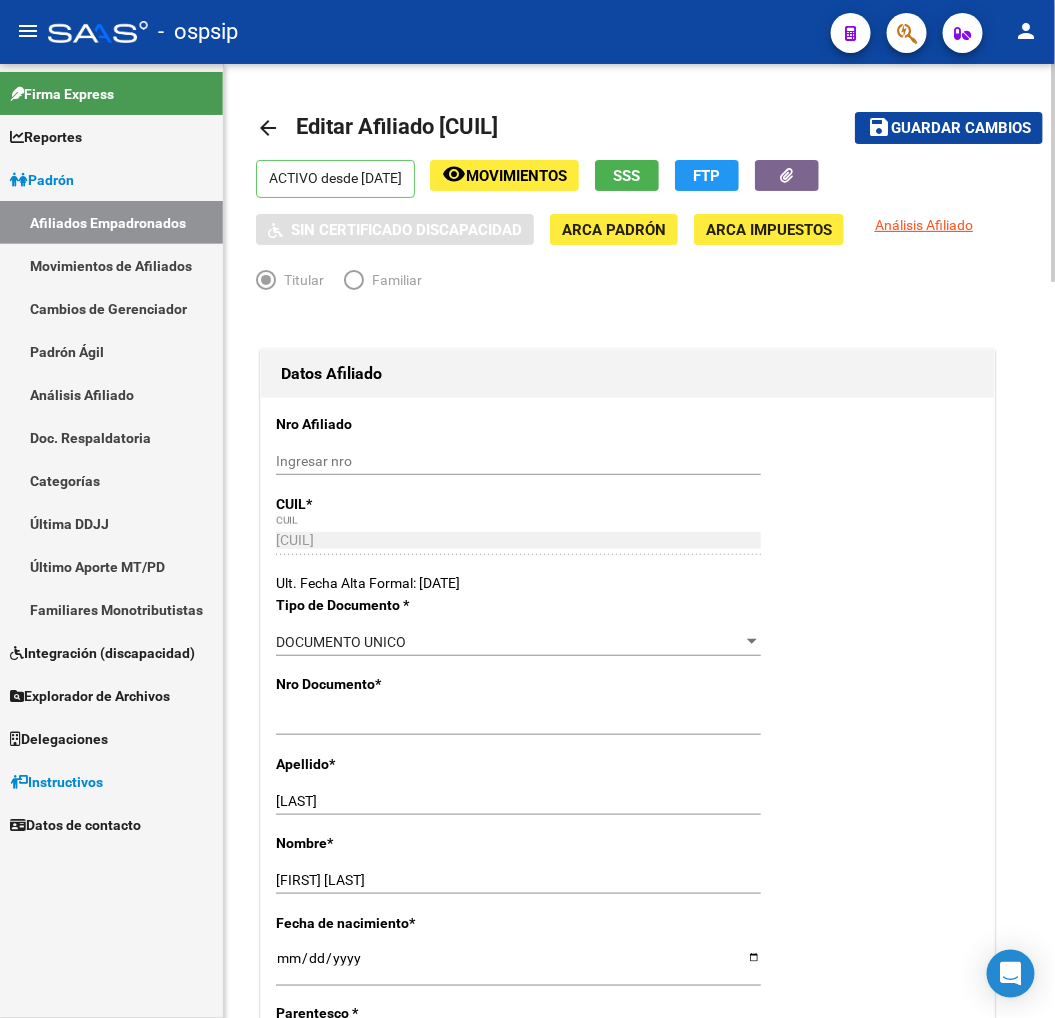 click on "Guardar cambios" 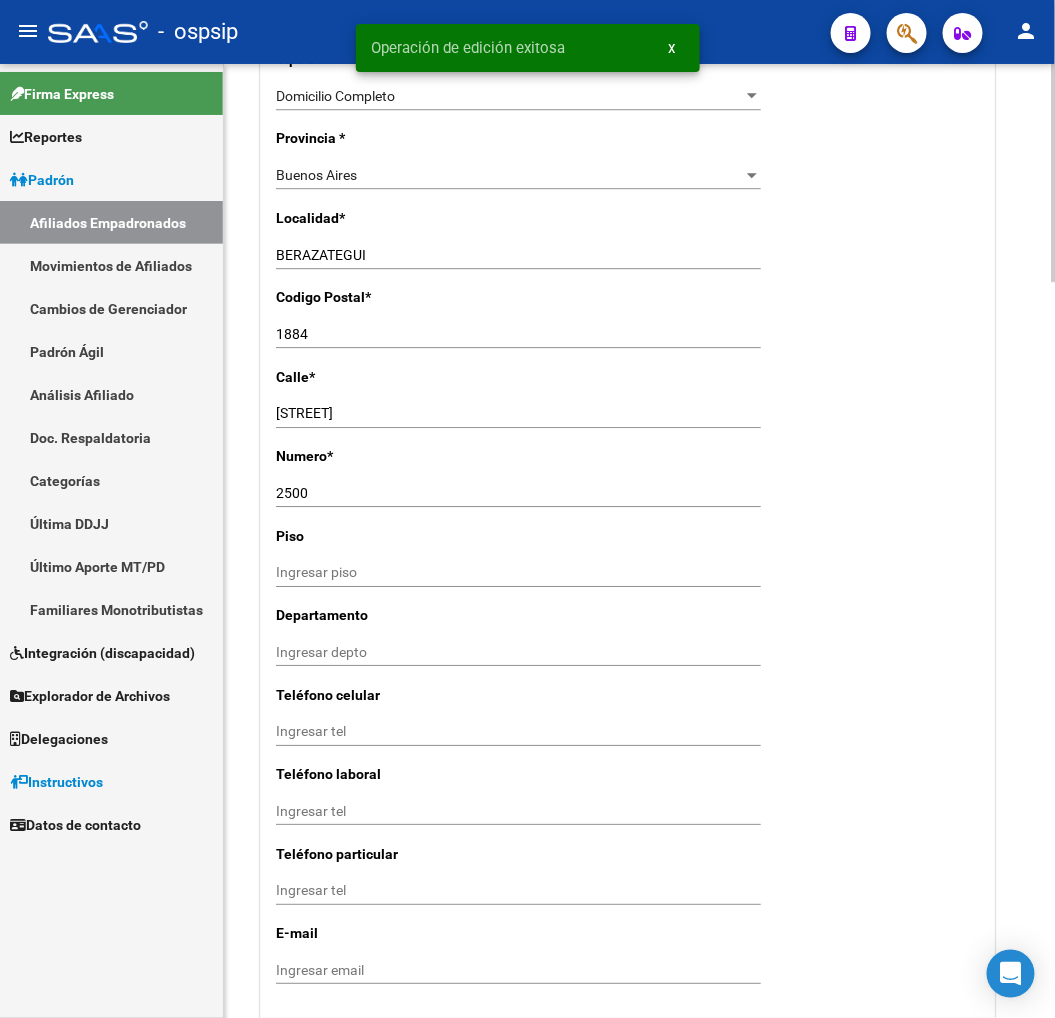 scroll, scrollTop: 1777, scrollLeft: 0, axis: vertical 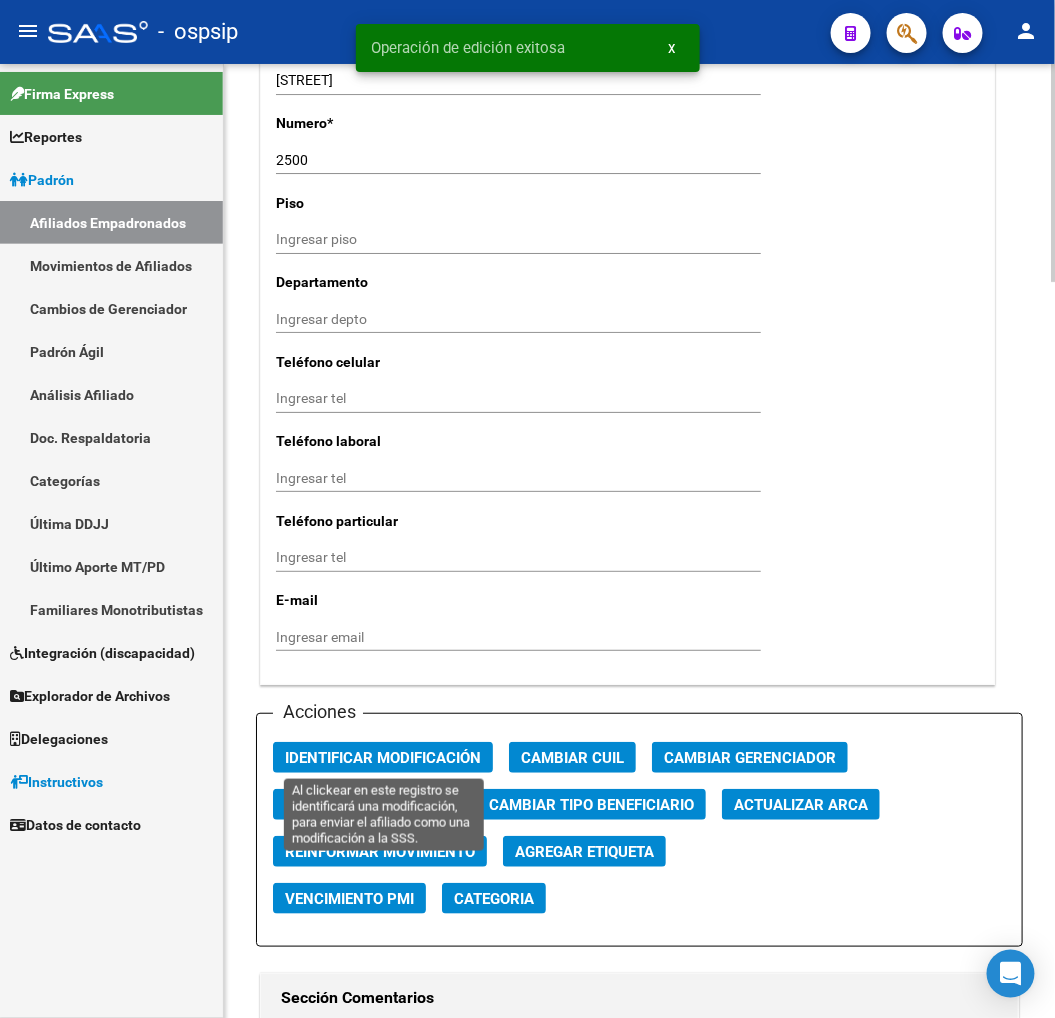 click on "Identificar Modificación" 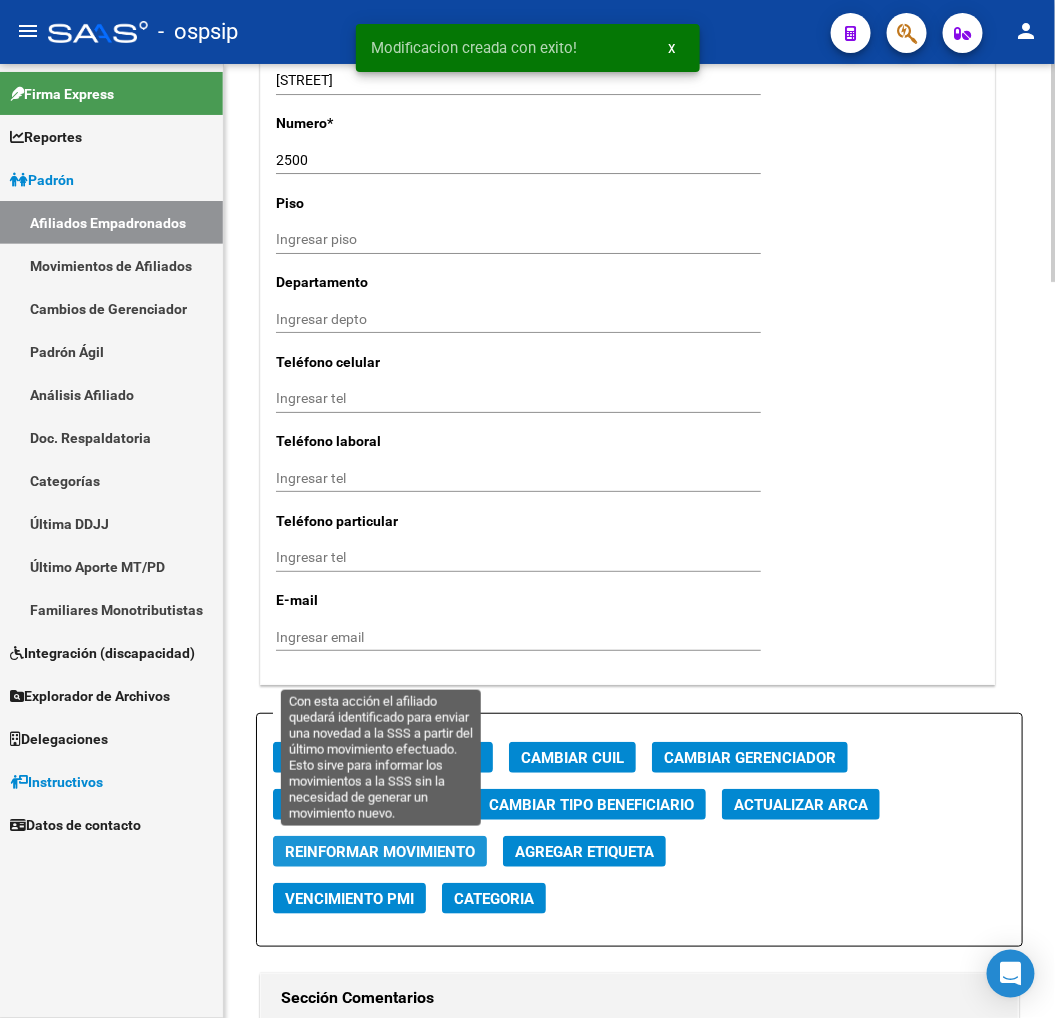 click on "Reinformar Movimiento" 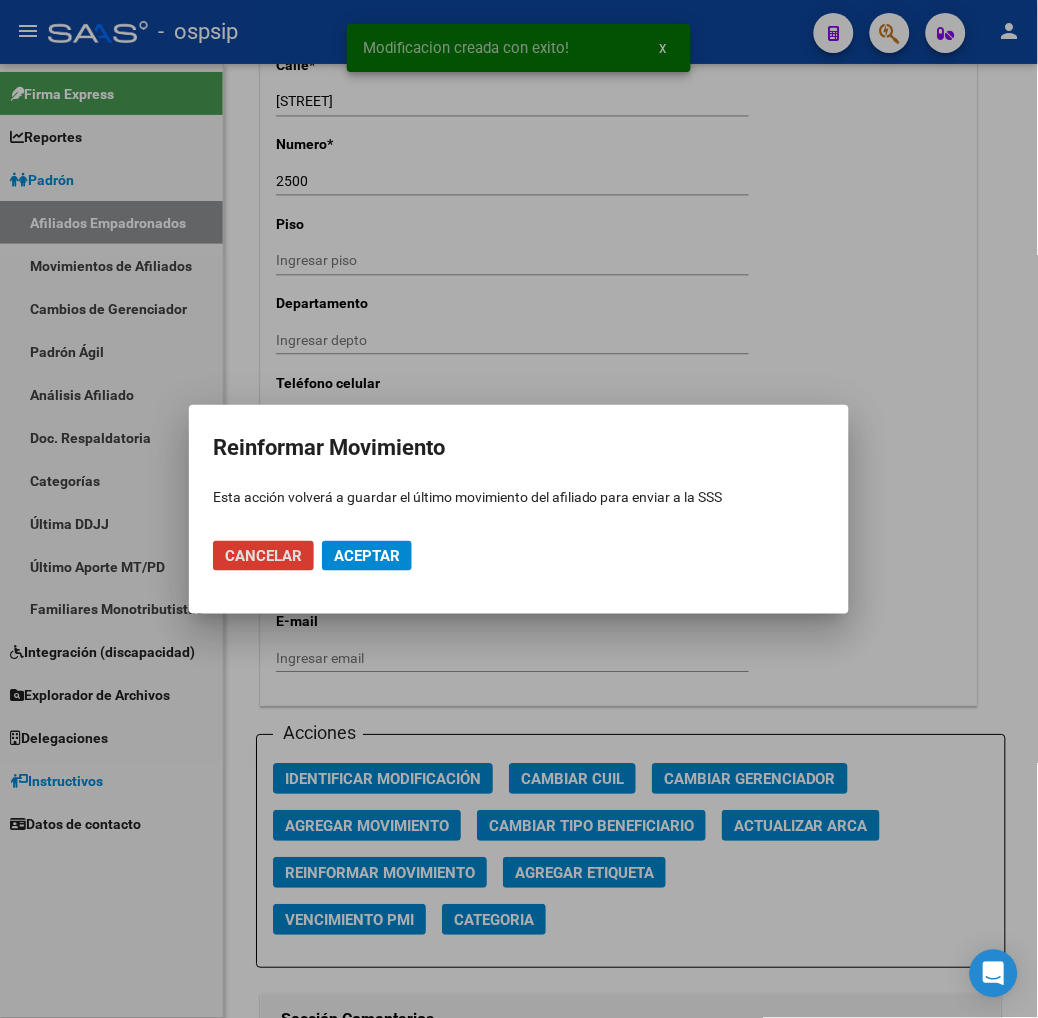 click on "Aceptar" at bounding box center [367, 556] 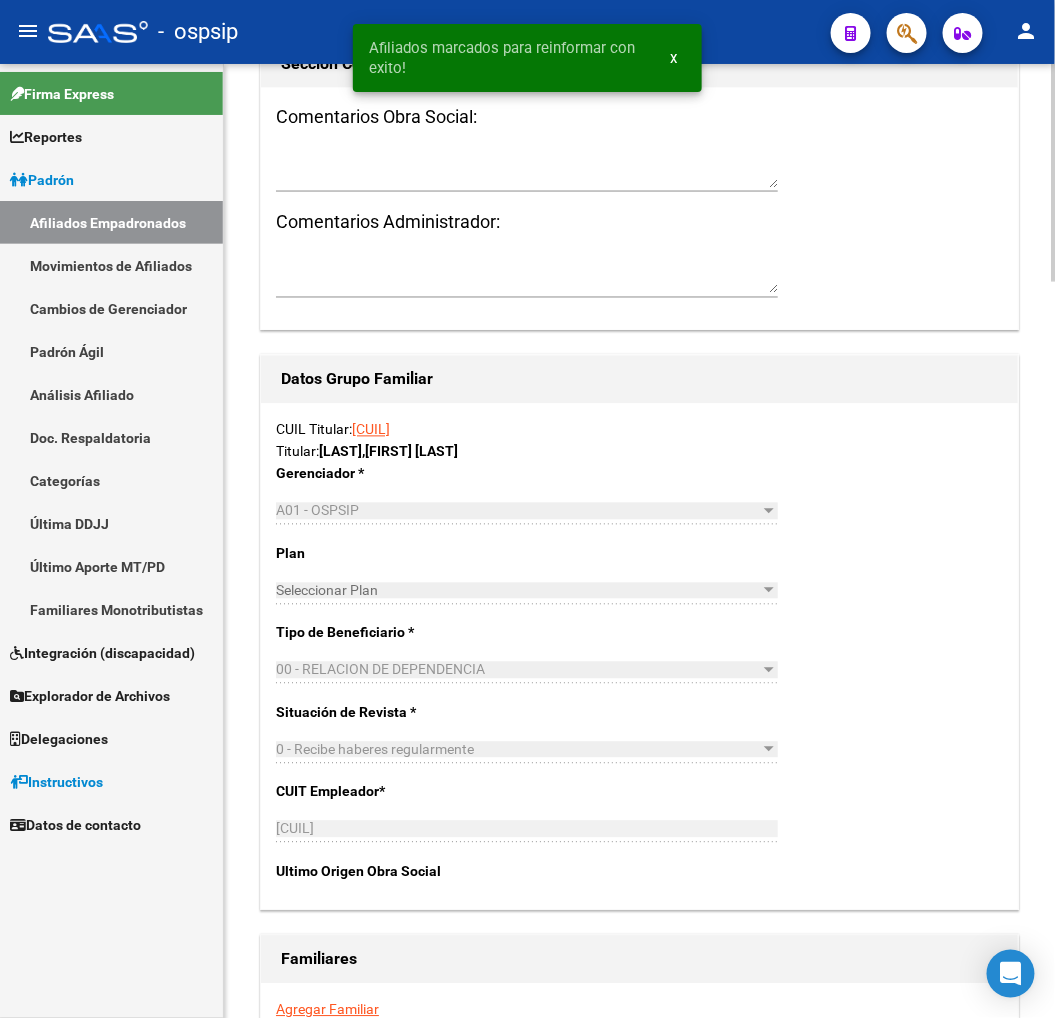 scroll, scrollTop: 2888, scrollLeft: 0, axis: vertical 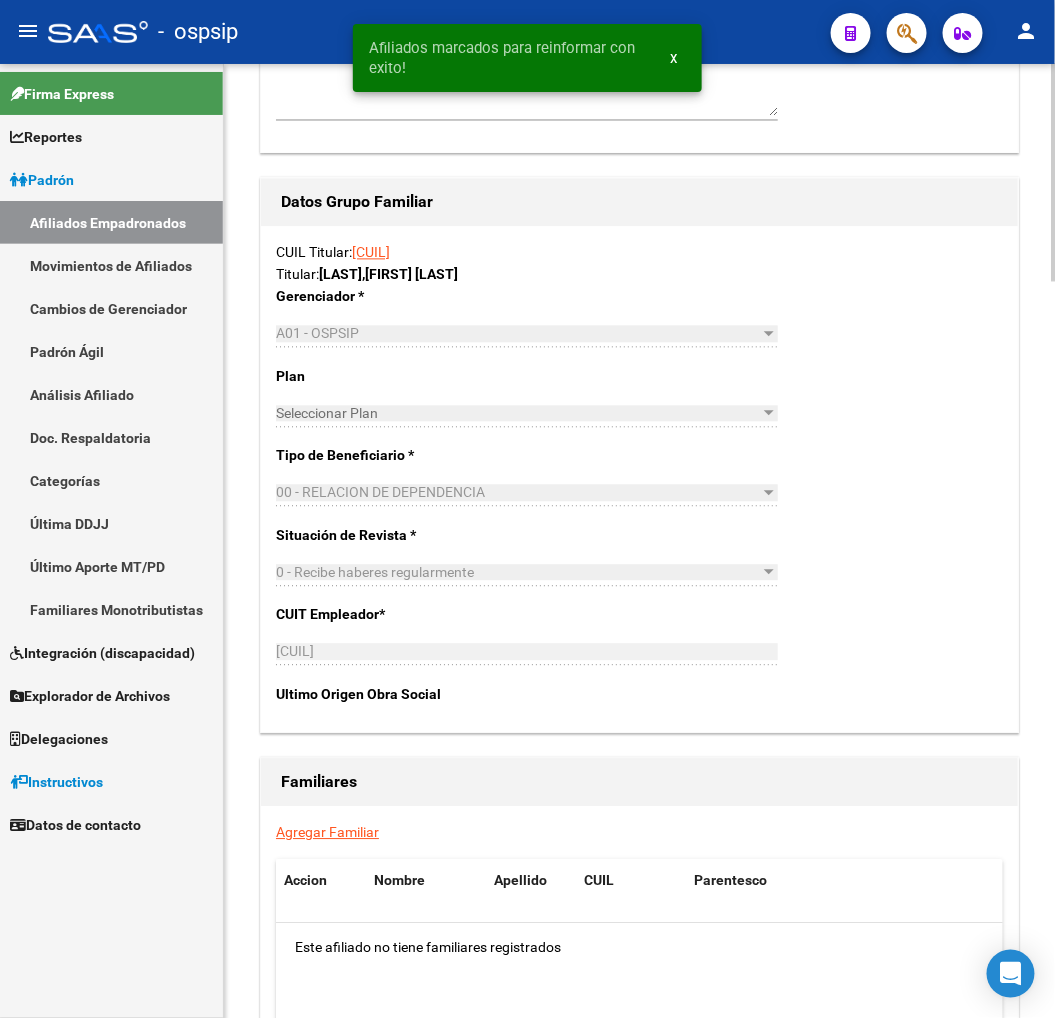 click on "Agregar Familiar Accion Nombre Apellido CUIL Parentesco Este afiliado no tiene familiares registrados  0 registros   1" 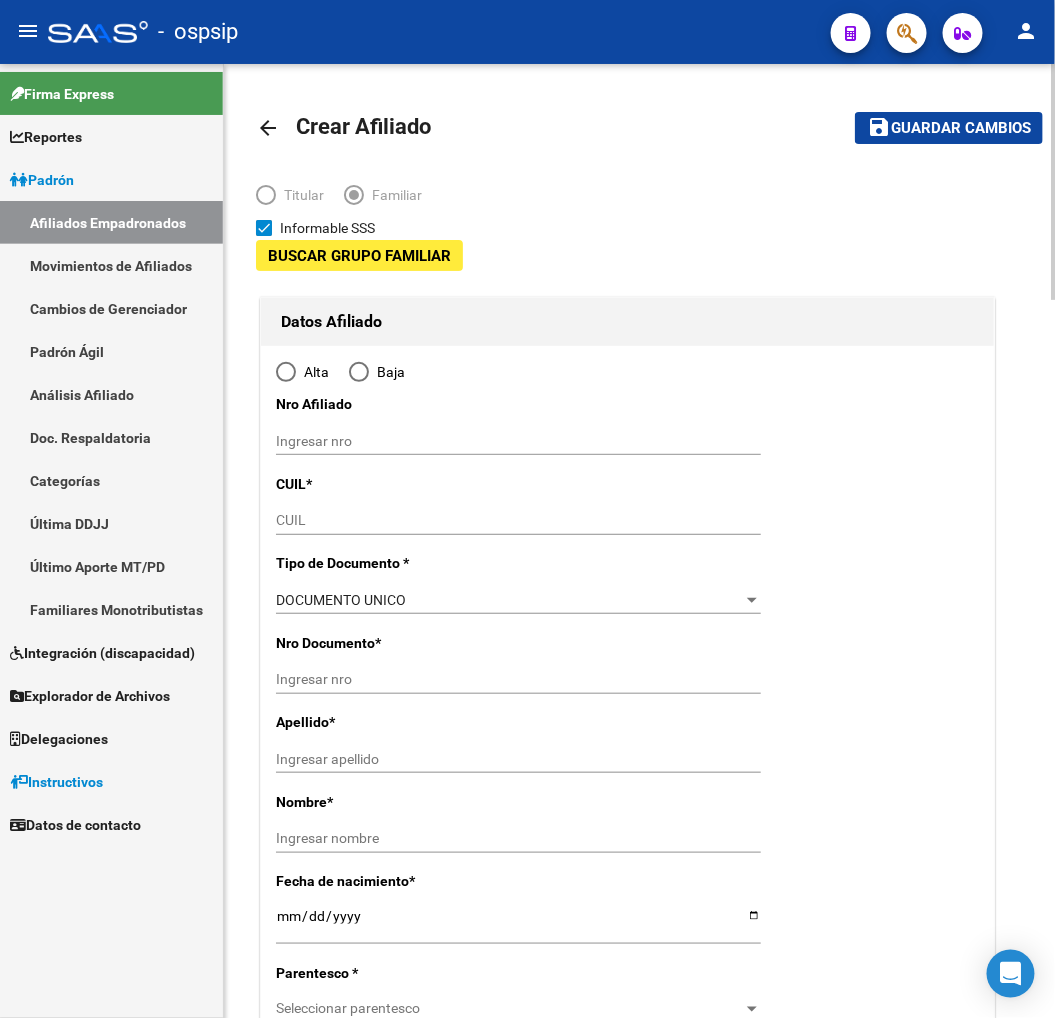 type on "[CUIL]" 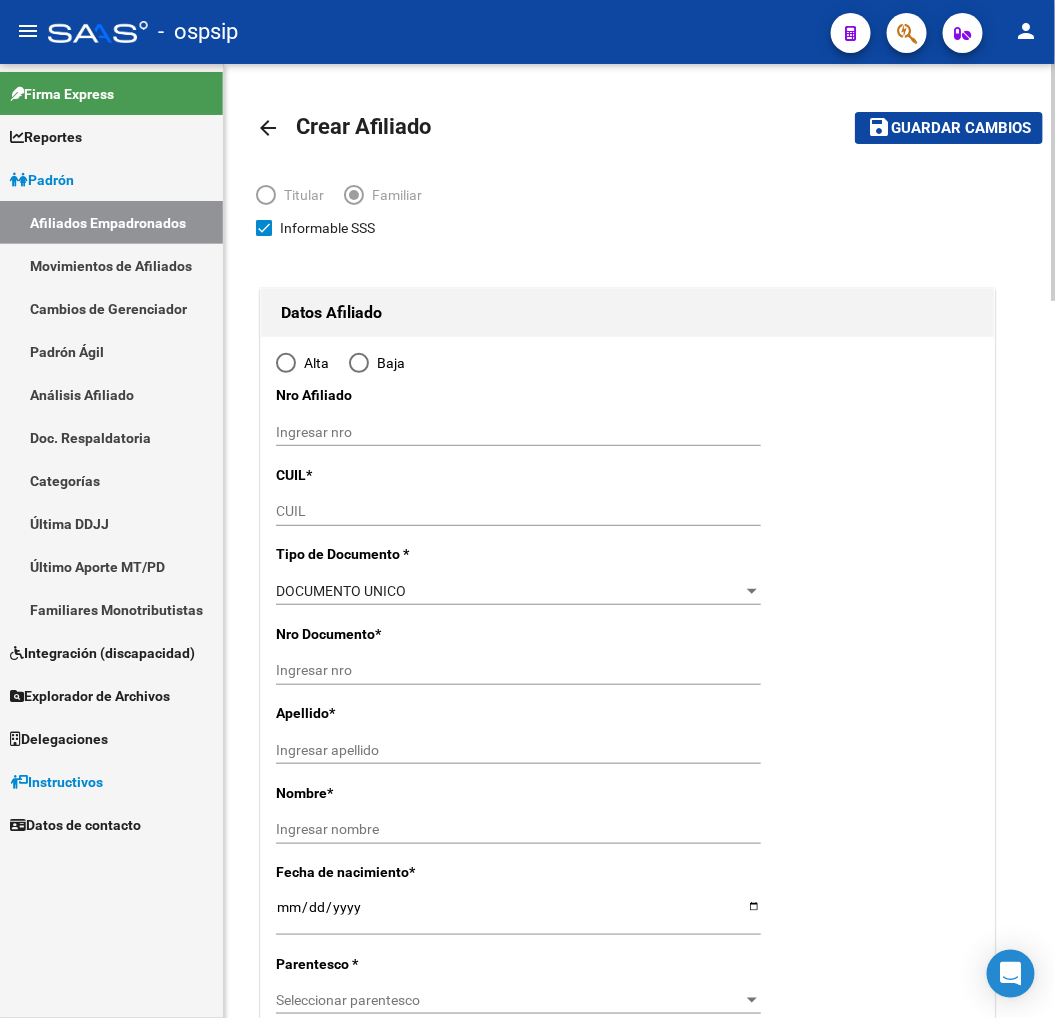 radio on "true" 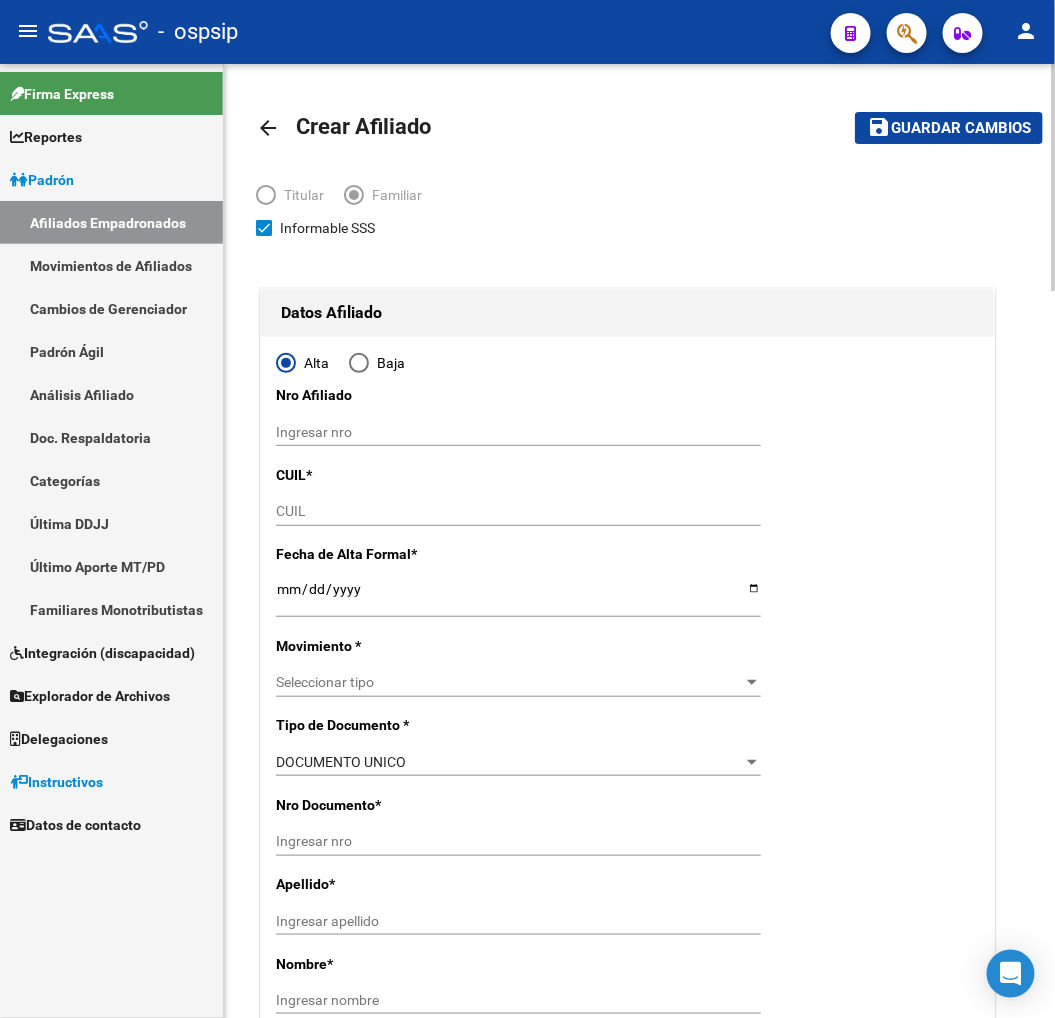 type on "[CUIL]" 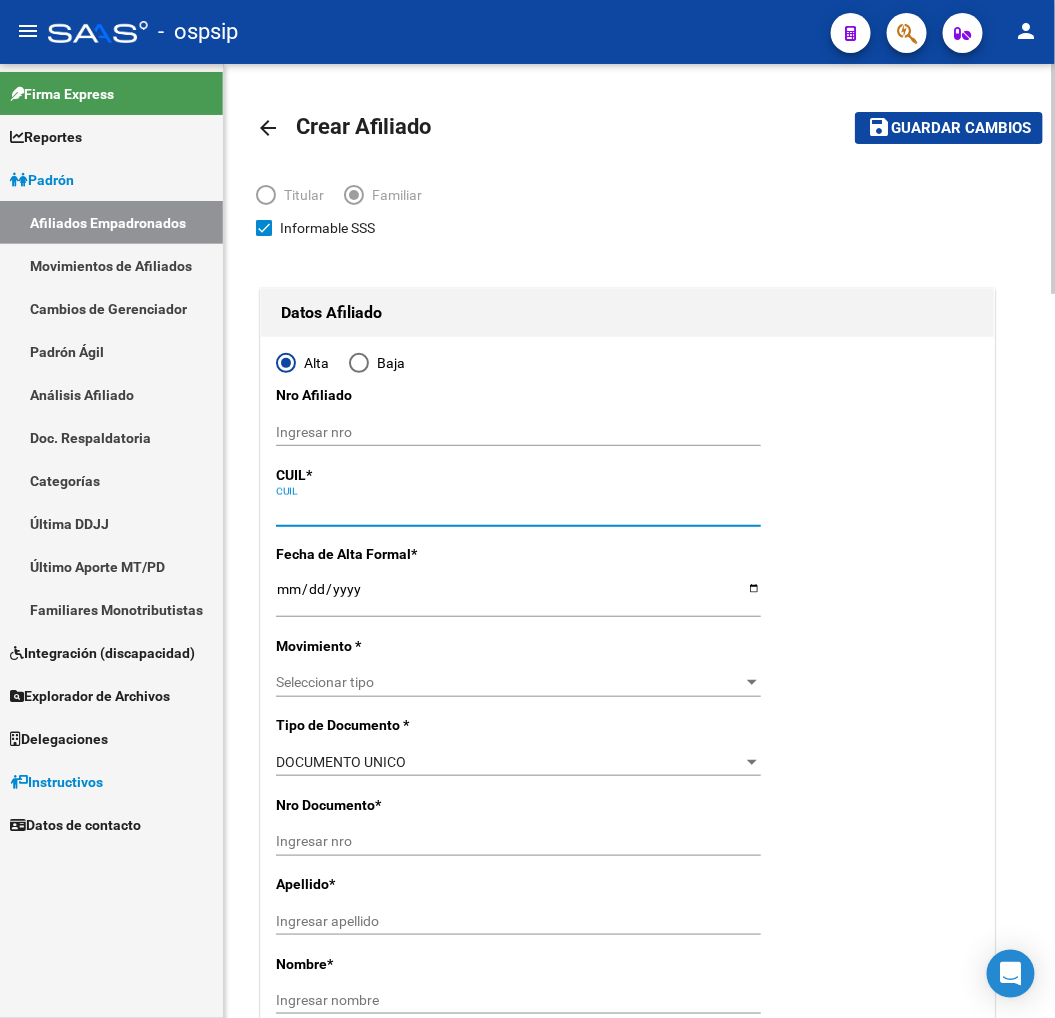 click on "CUIL" at bounding box center (518, 511) 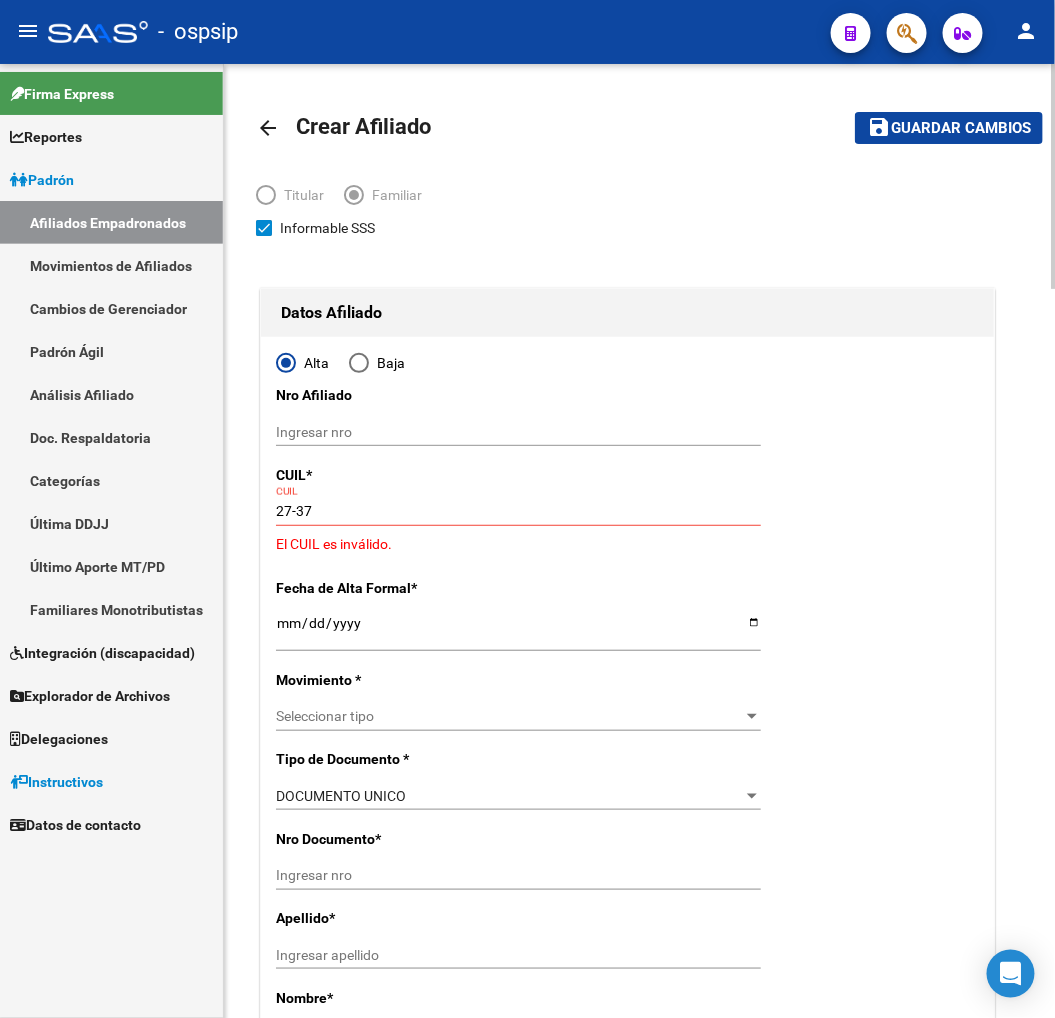 click on "27-37" at bounding box center [518, 511] 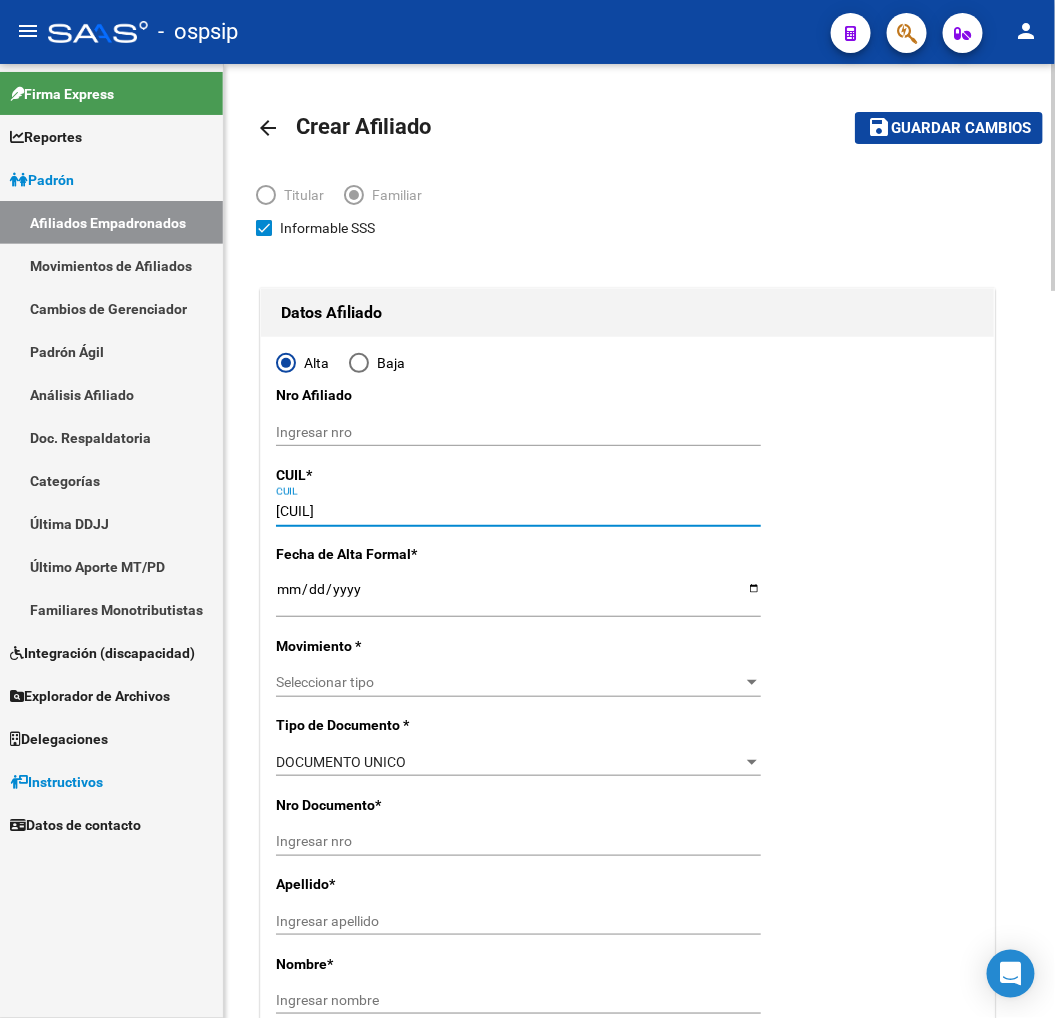 type on "[CUIL]" 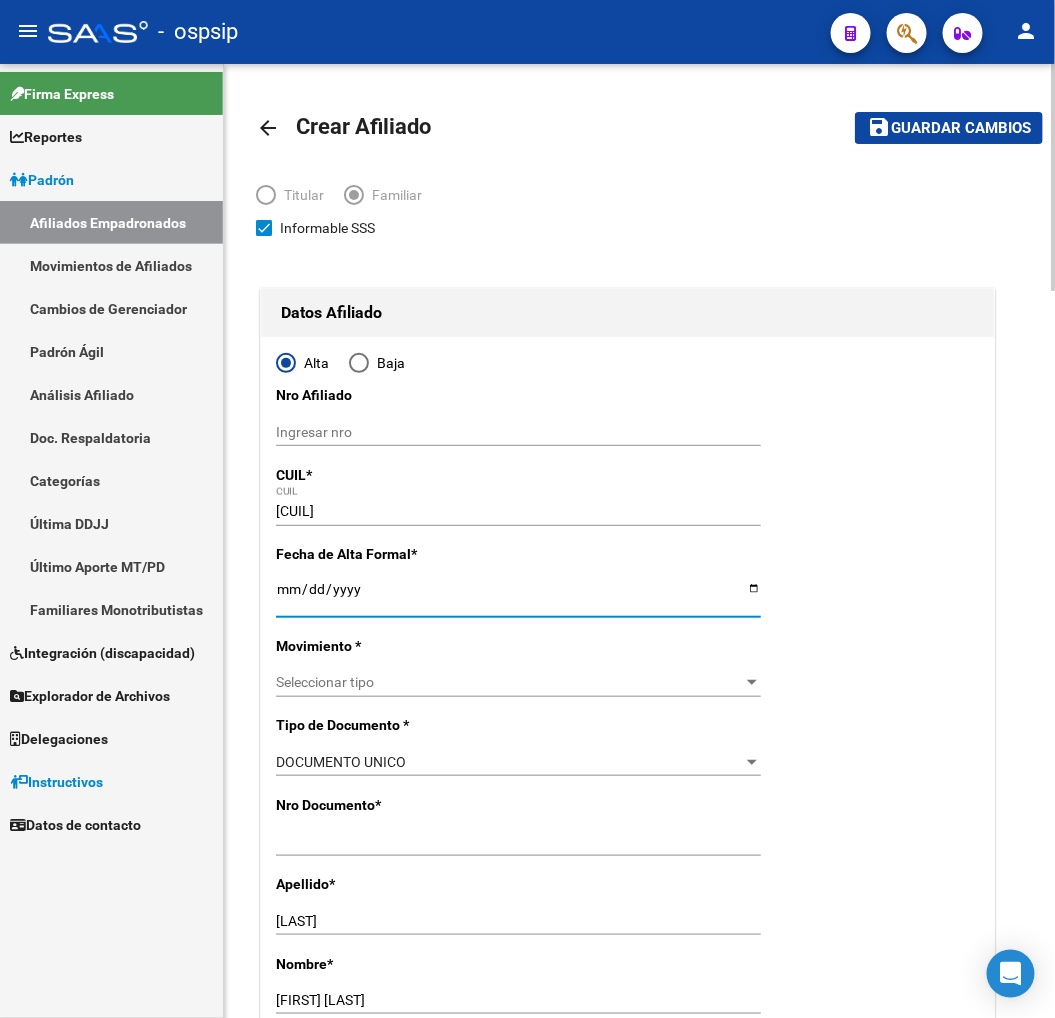 click on "Ingresar fecha" at bounding box center (518, 596) 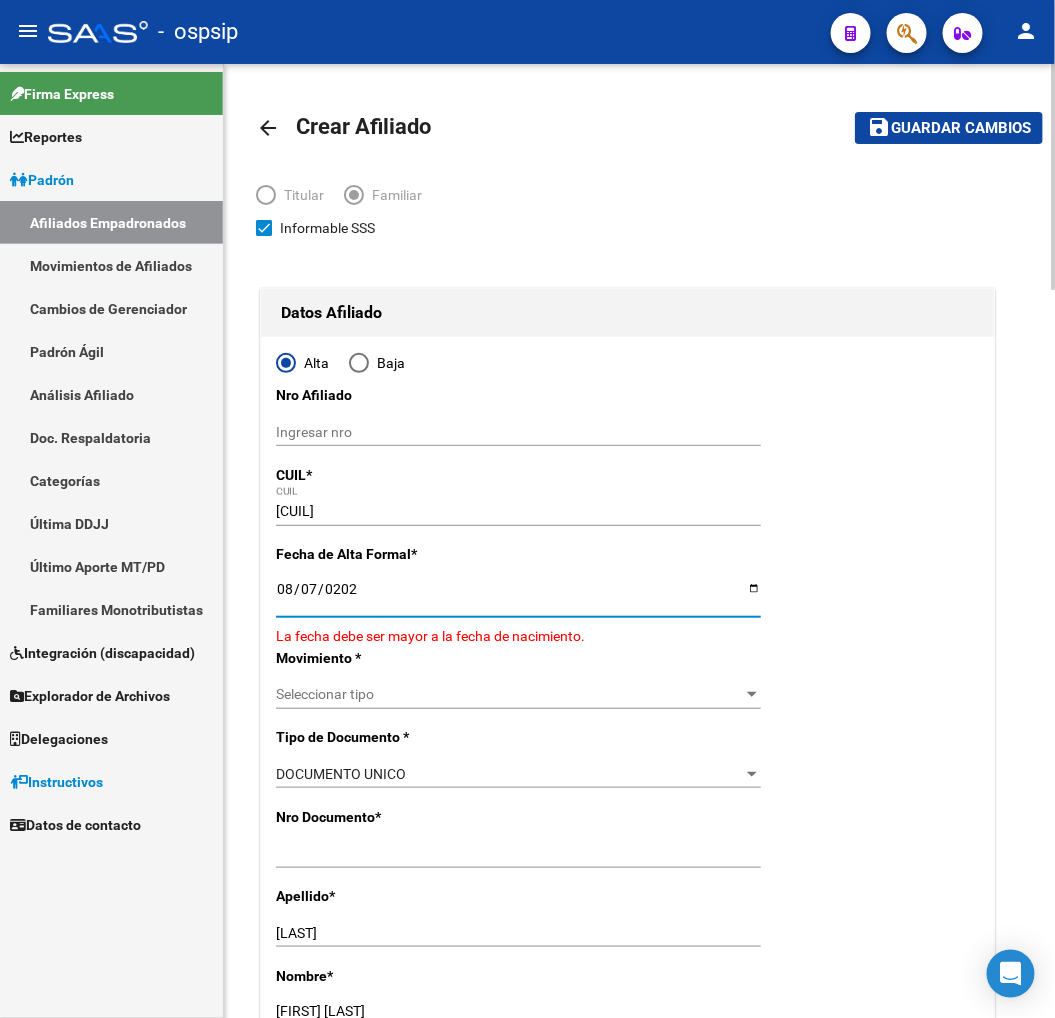 type on "2025-08-07" 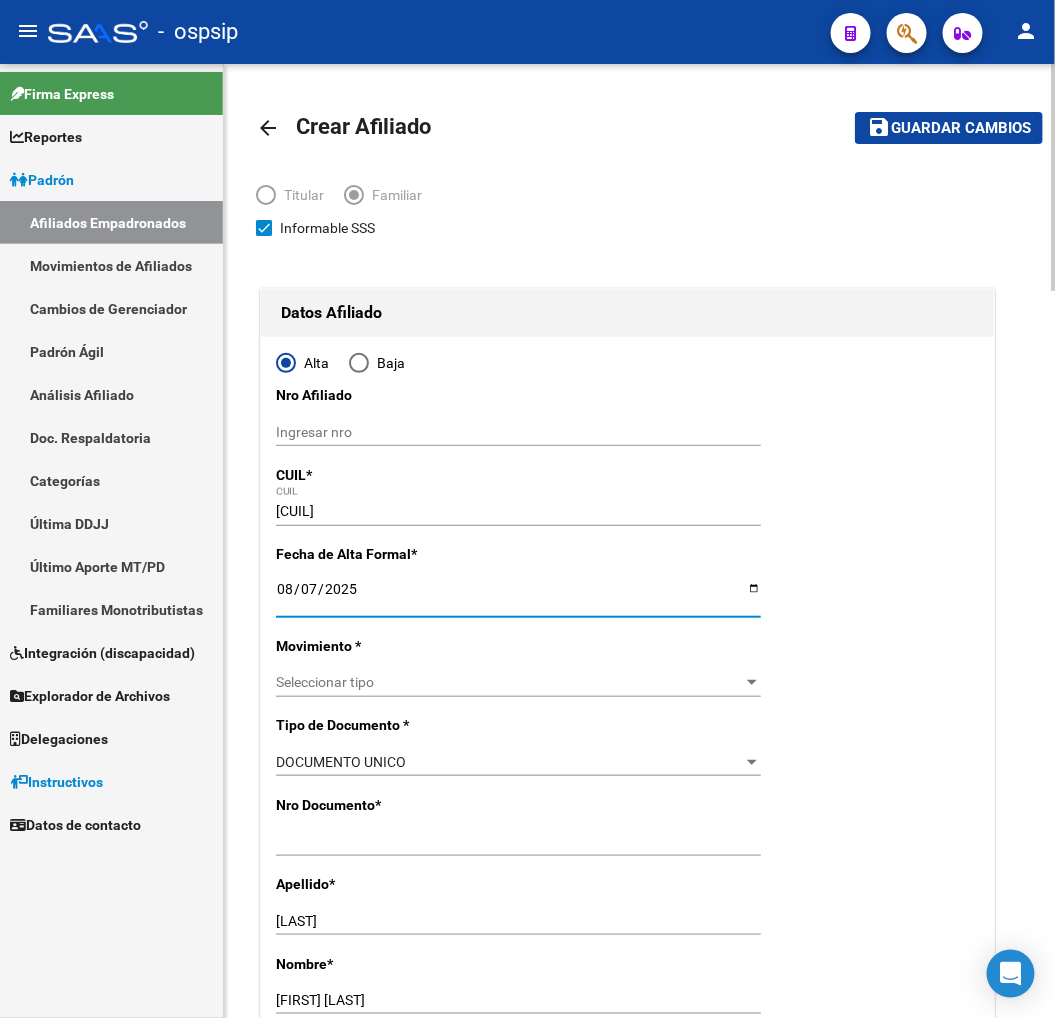 click on "Seleccionar tipo" at bounding box center [509, 682] 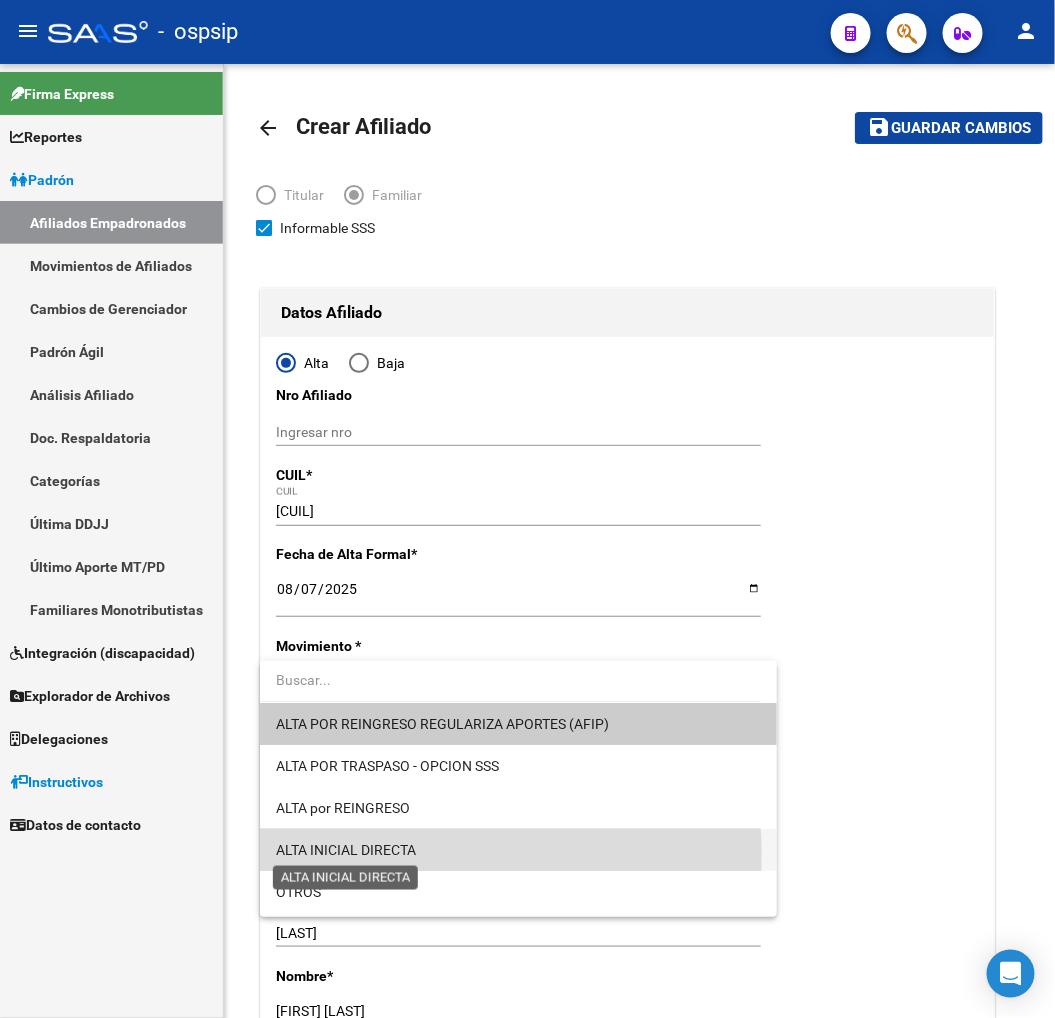 click on "ALTA INICIAL DIRECTA" at bounding box center (346, 850) 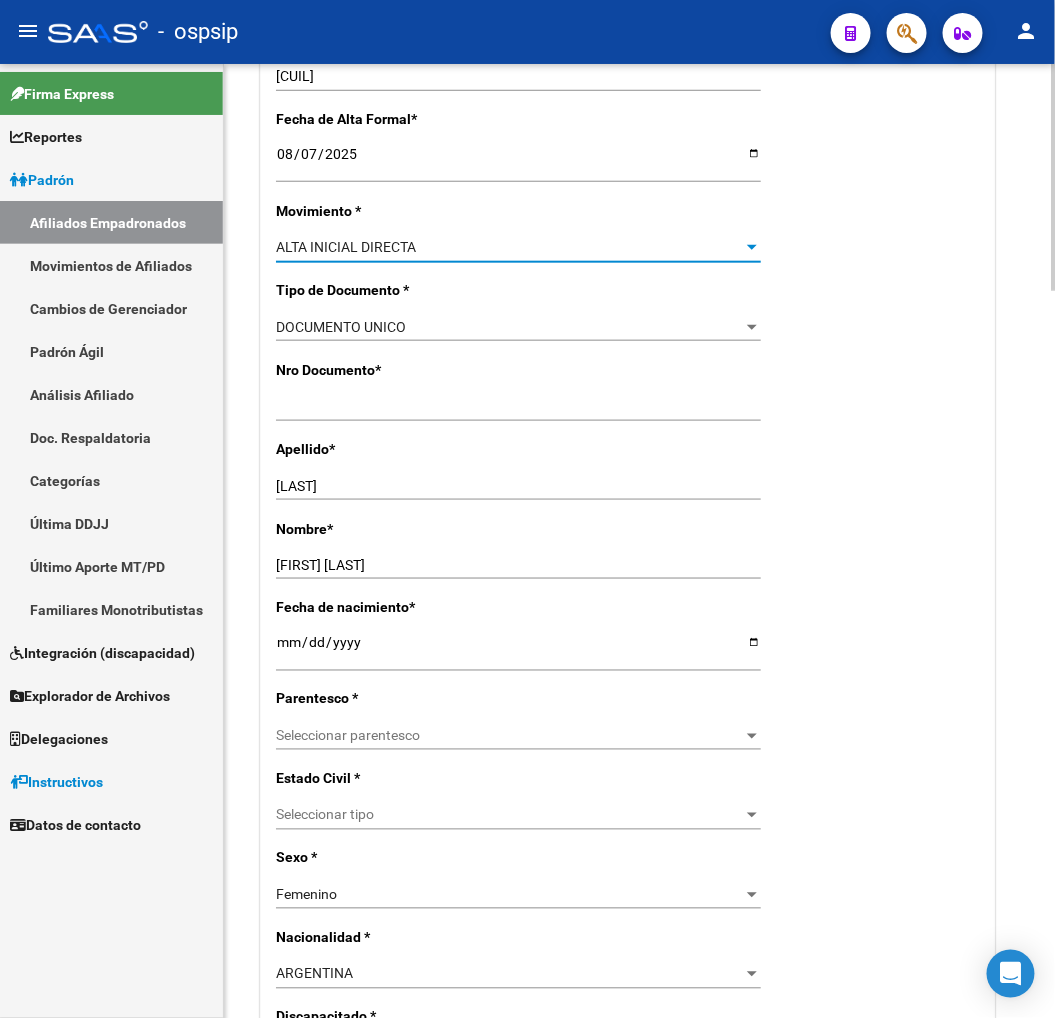 scroll, scrollTop: 444, scrollLeft: 0, axis: vertical 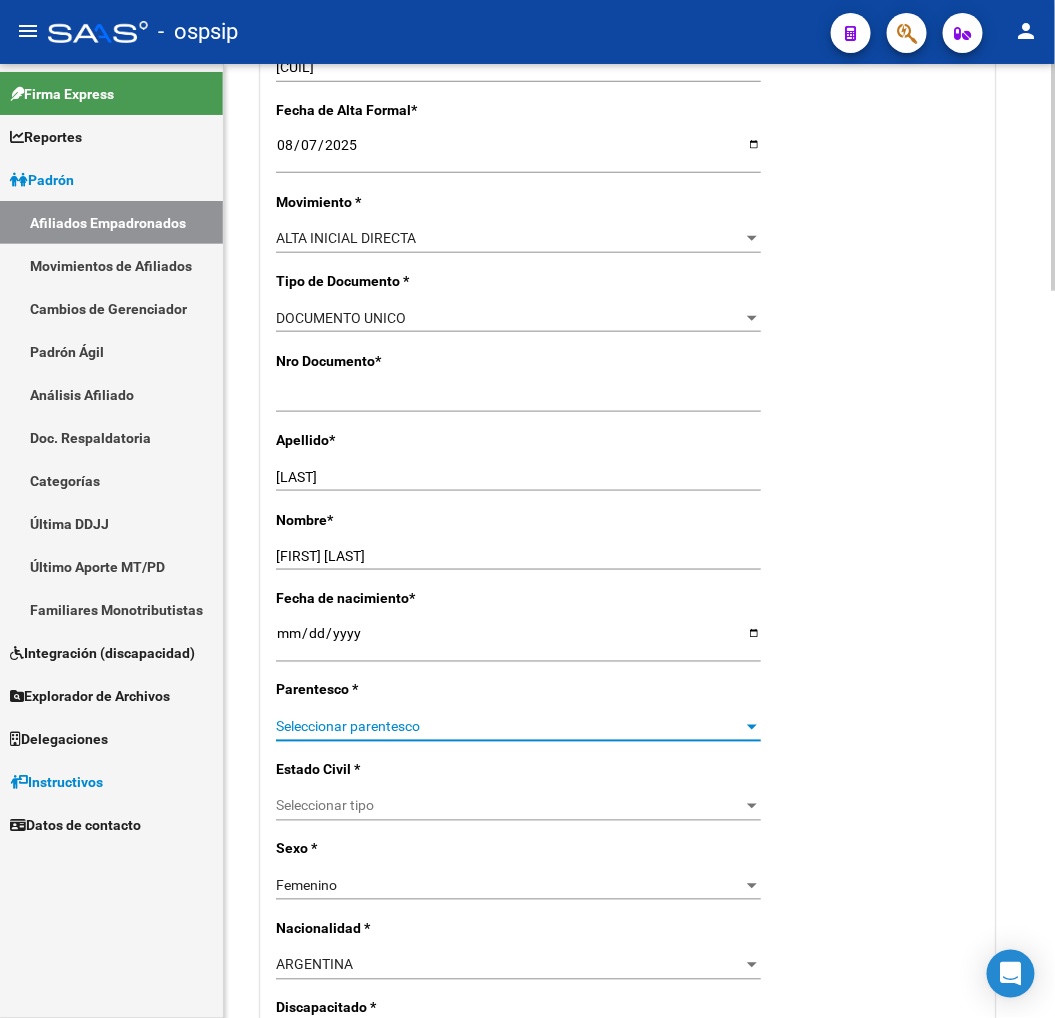 click on "Seleccionar parentesco" at bounding box center (509, 727) 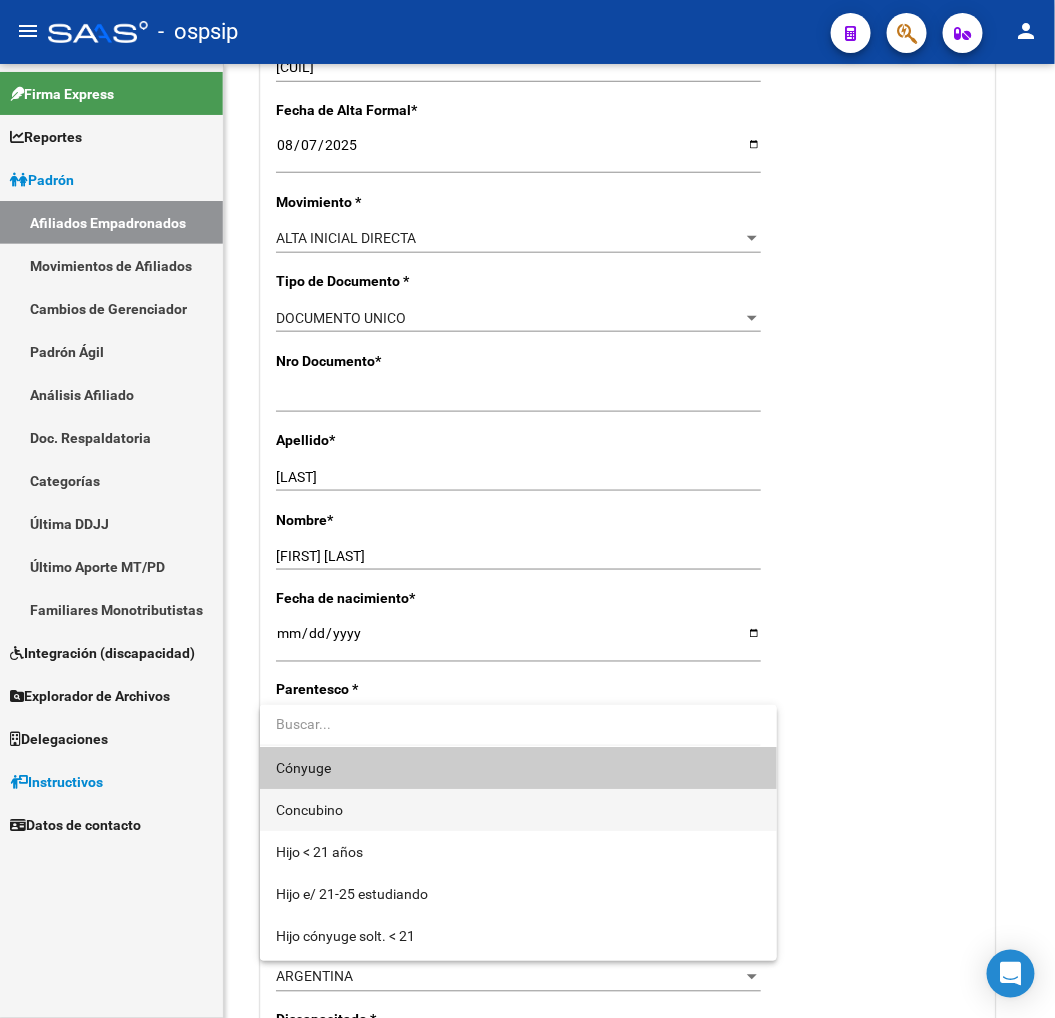click on "Concubino" at bounding box center (518, 810) 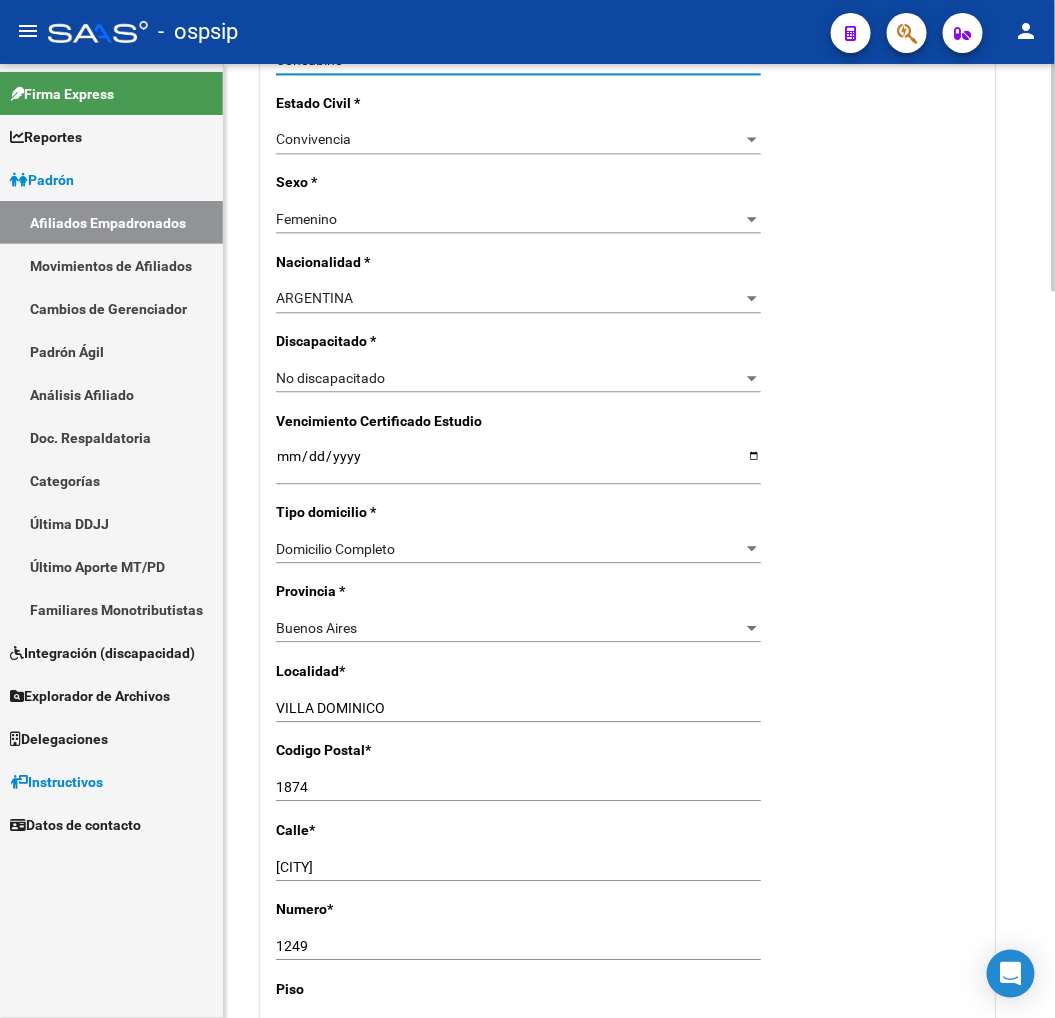 scroll, scrollTop: 1222, scrollLeft: 0, axis: vertical 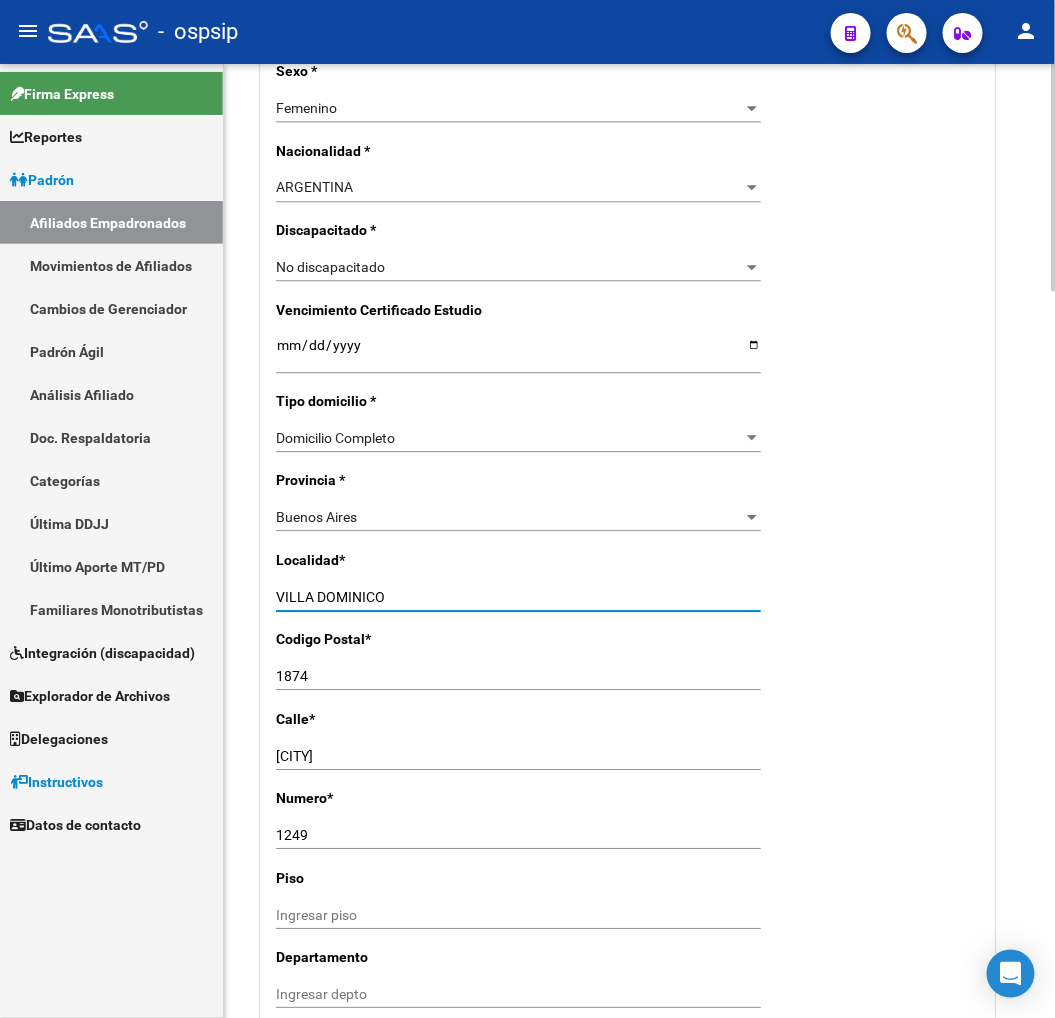 click on "VILLA DOMINICO" at bounding box center [518, 597] 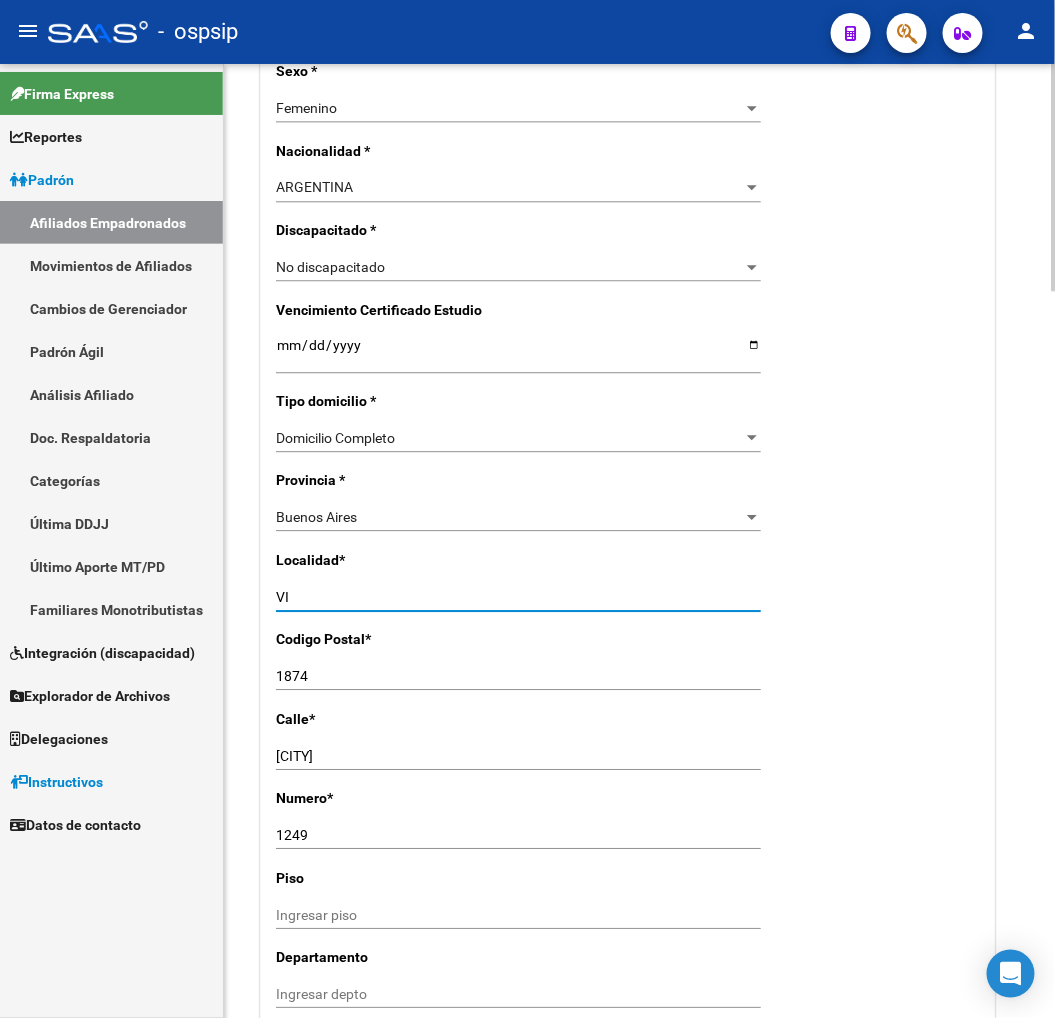 type on "V" 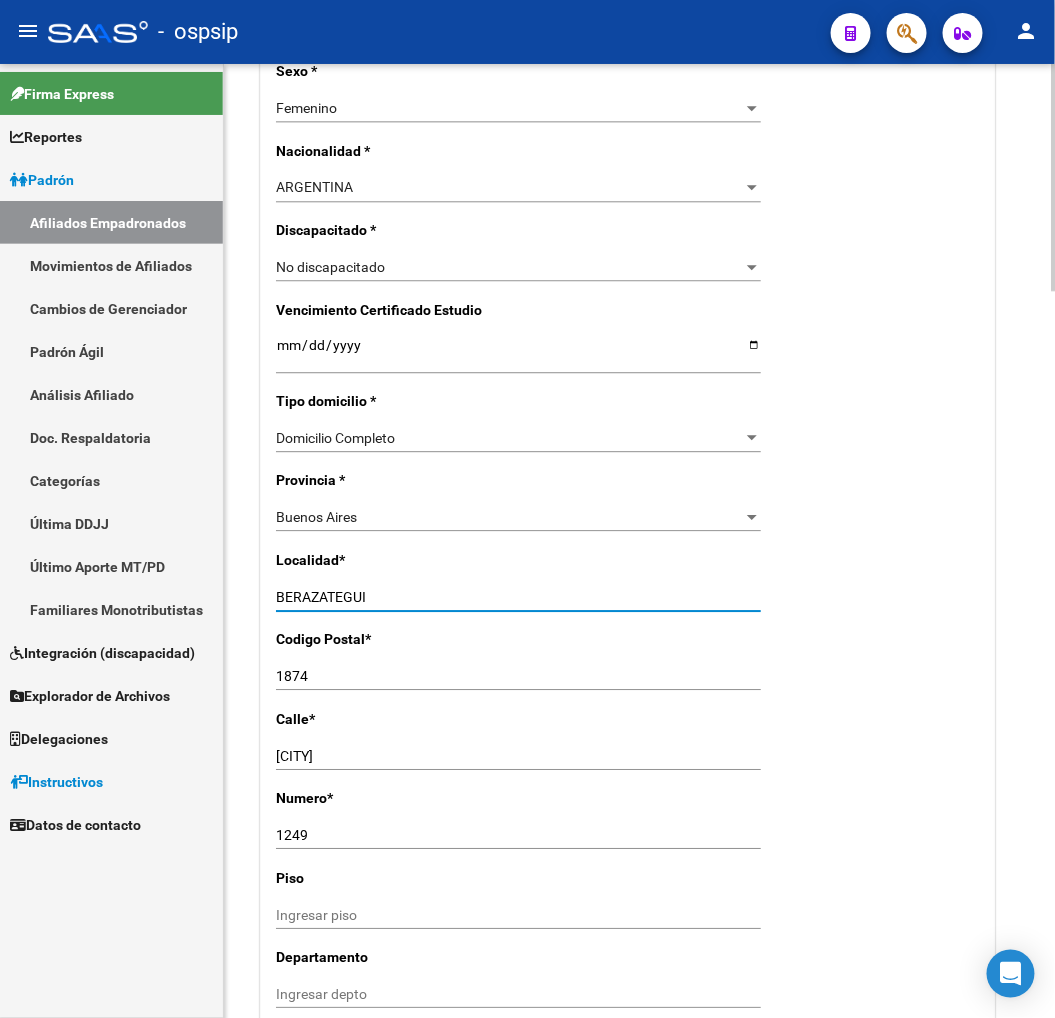 type on "BERAZATEGUI" 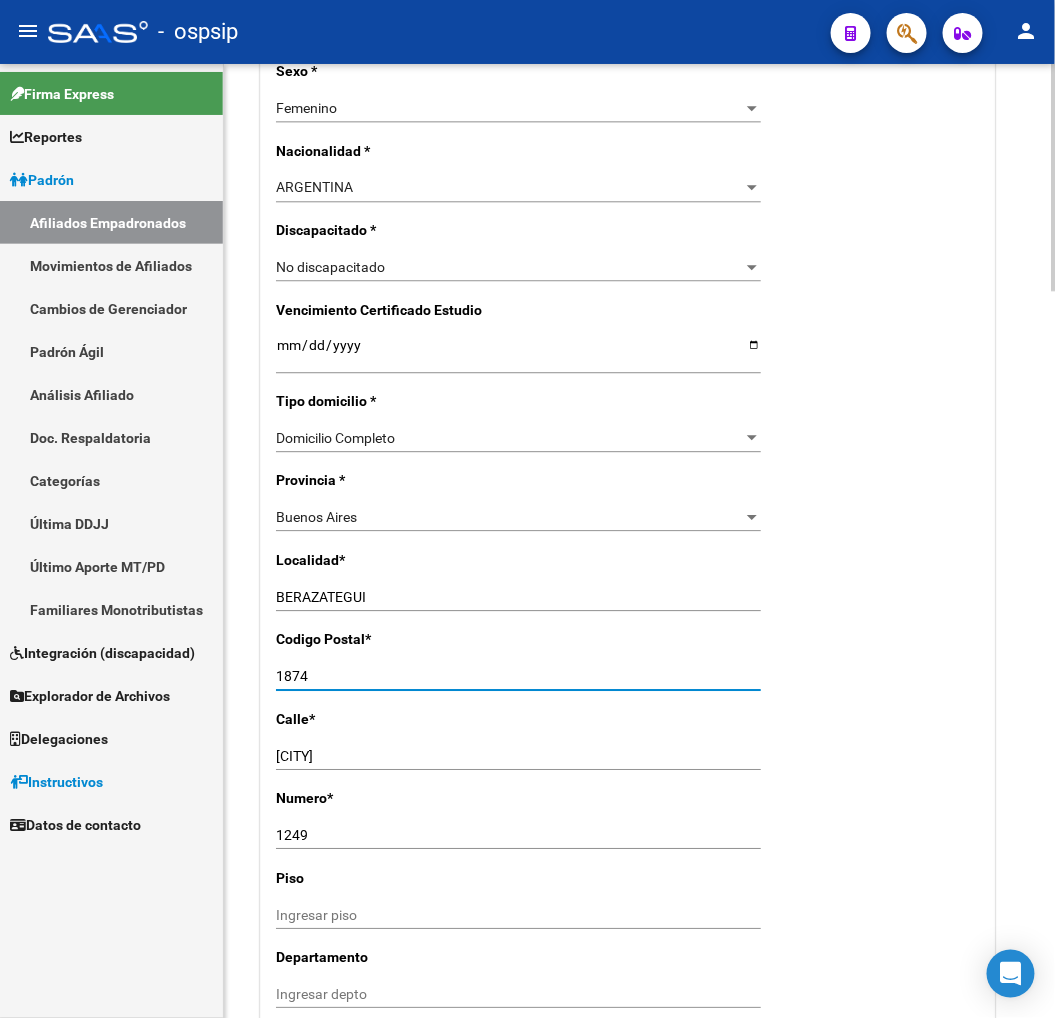 click on "1874" at bounding box center (518, 676) 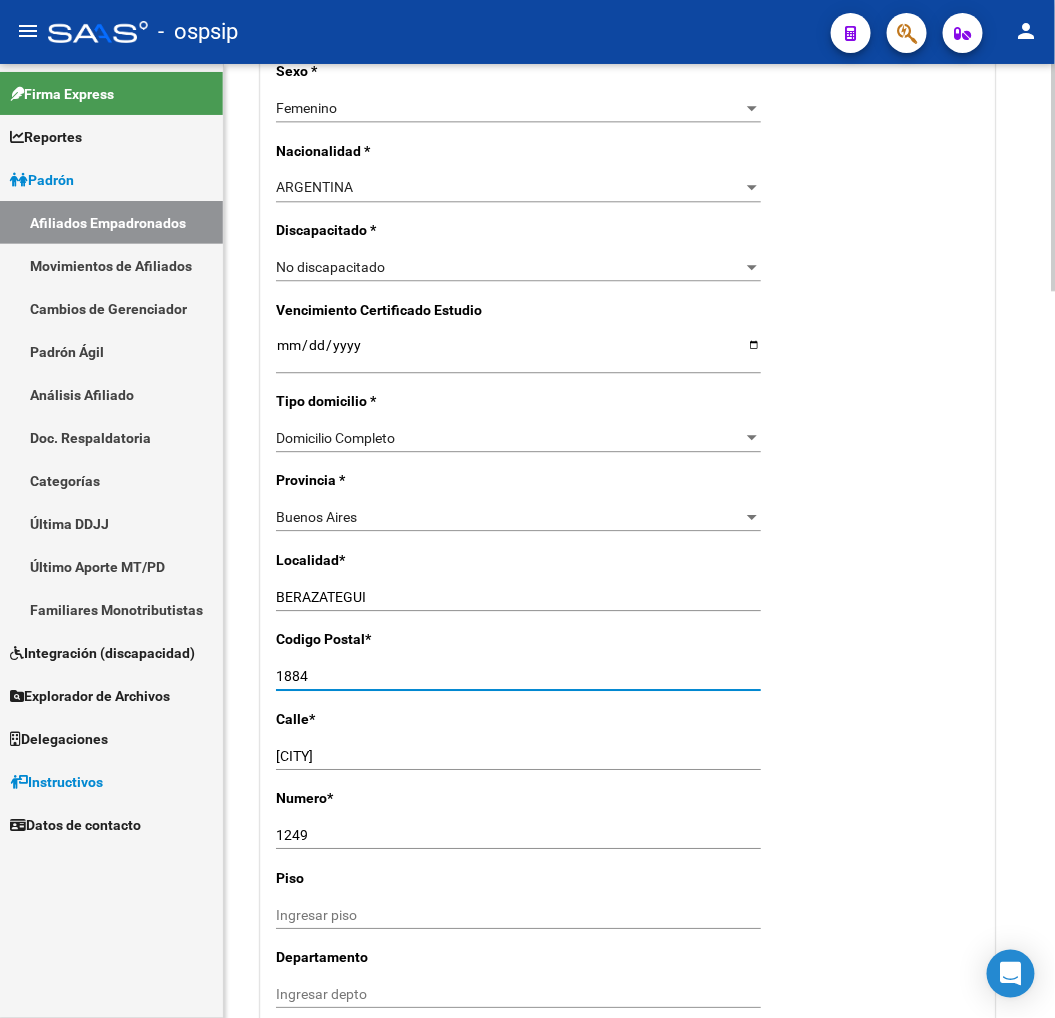 type on "1884" 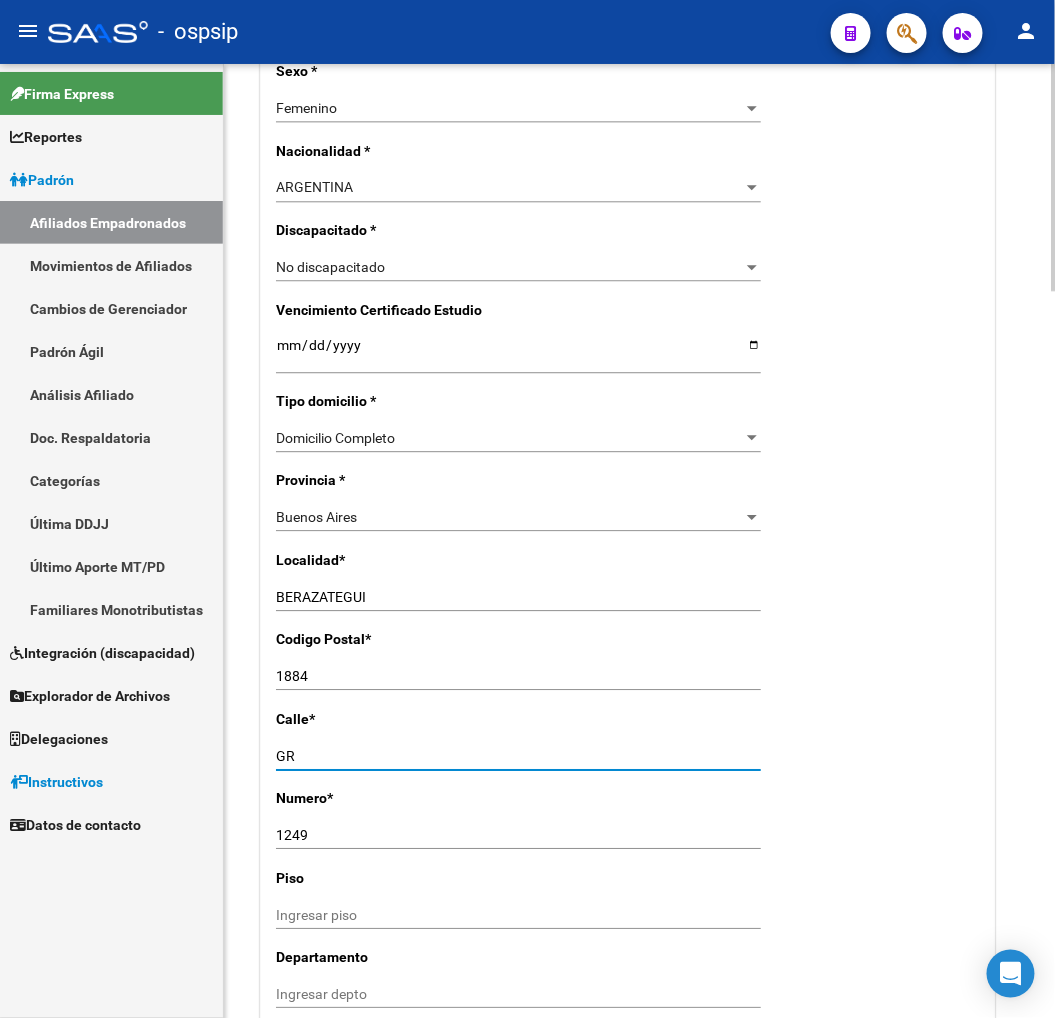 type on "G" 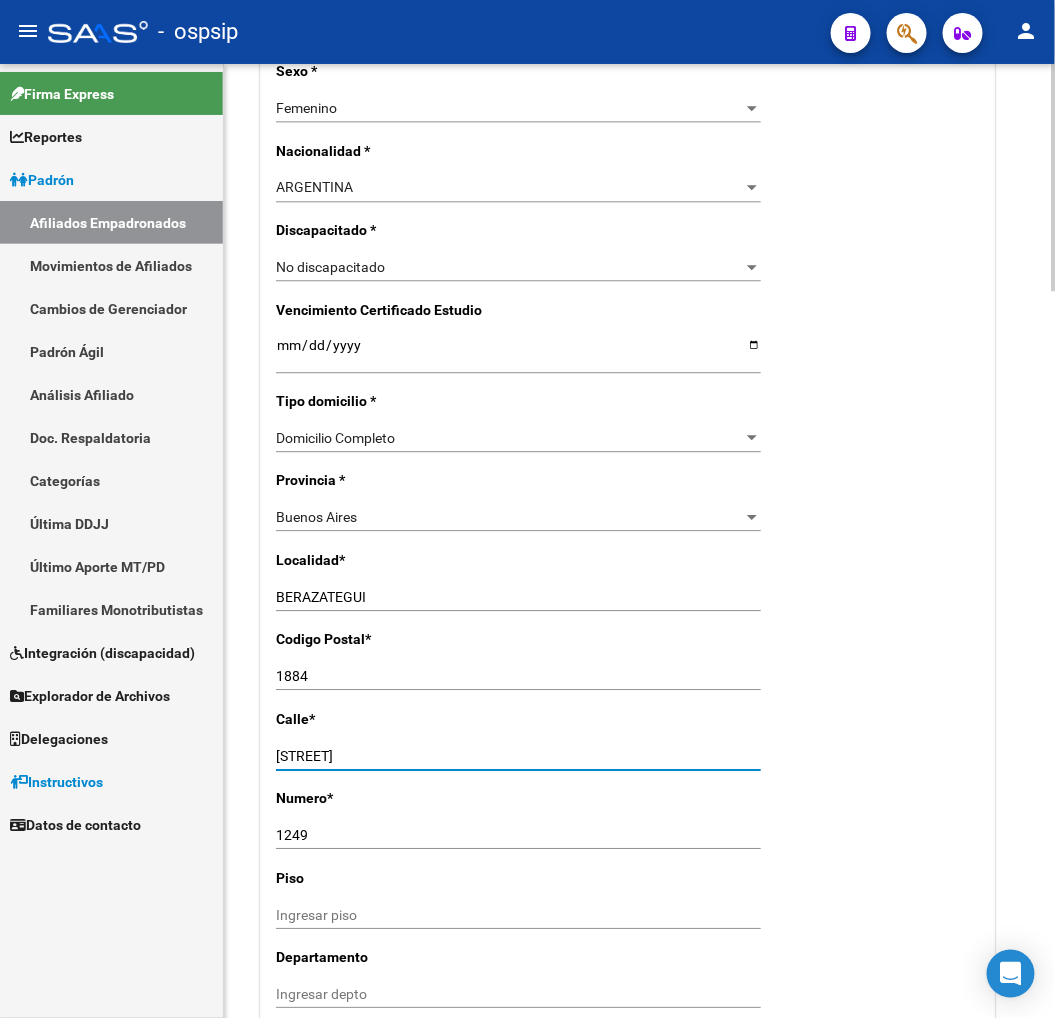 type on "CALLE 49" 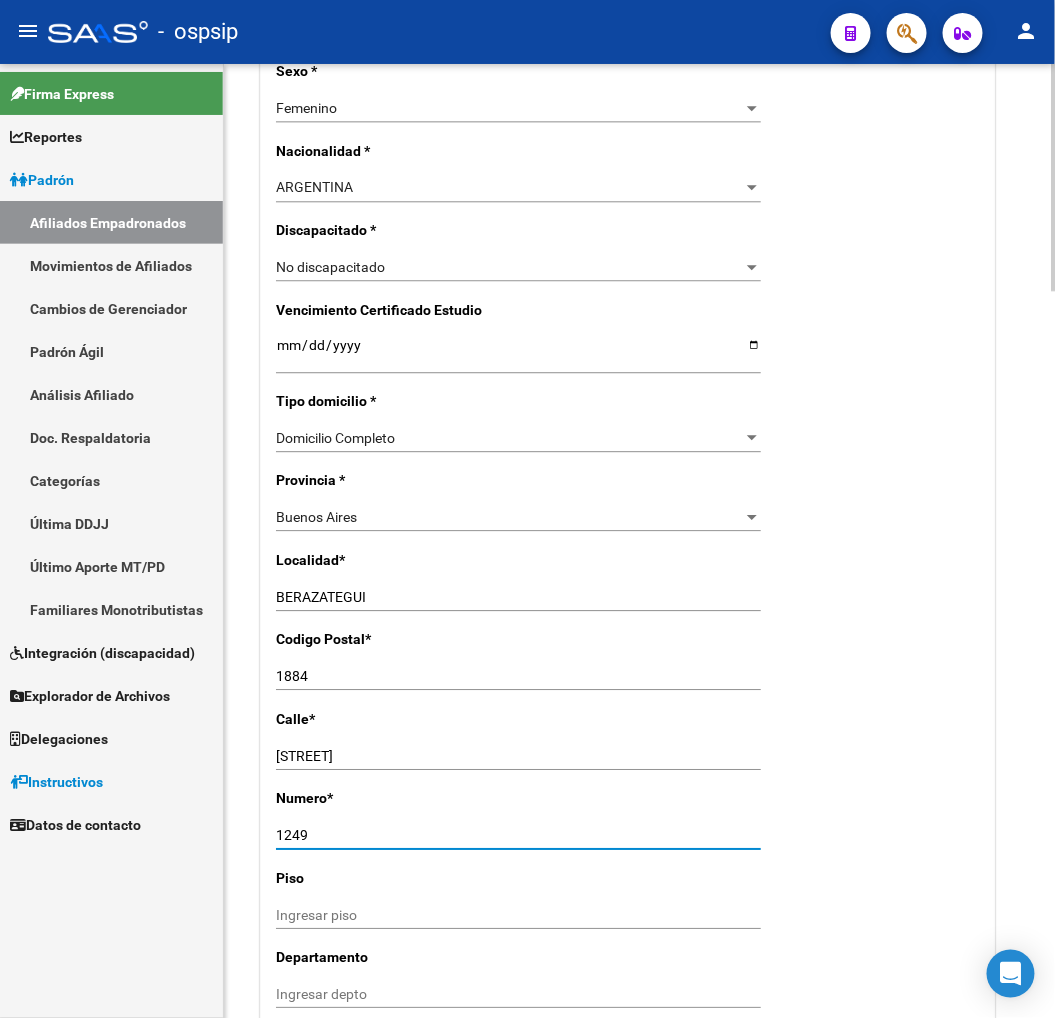 click on "1249" at bounding box center (518, 835) 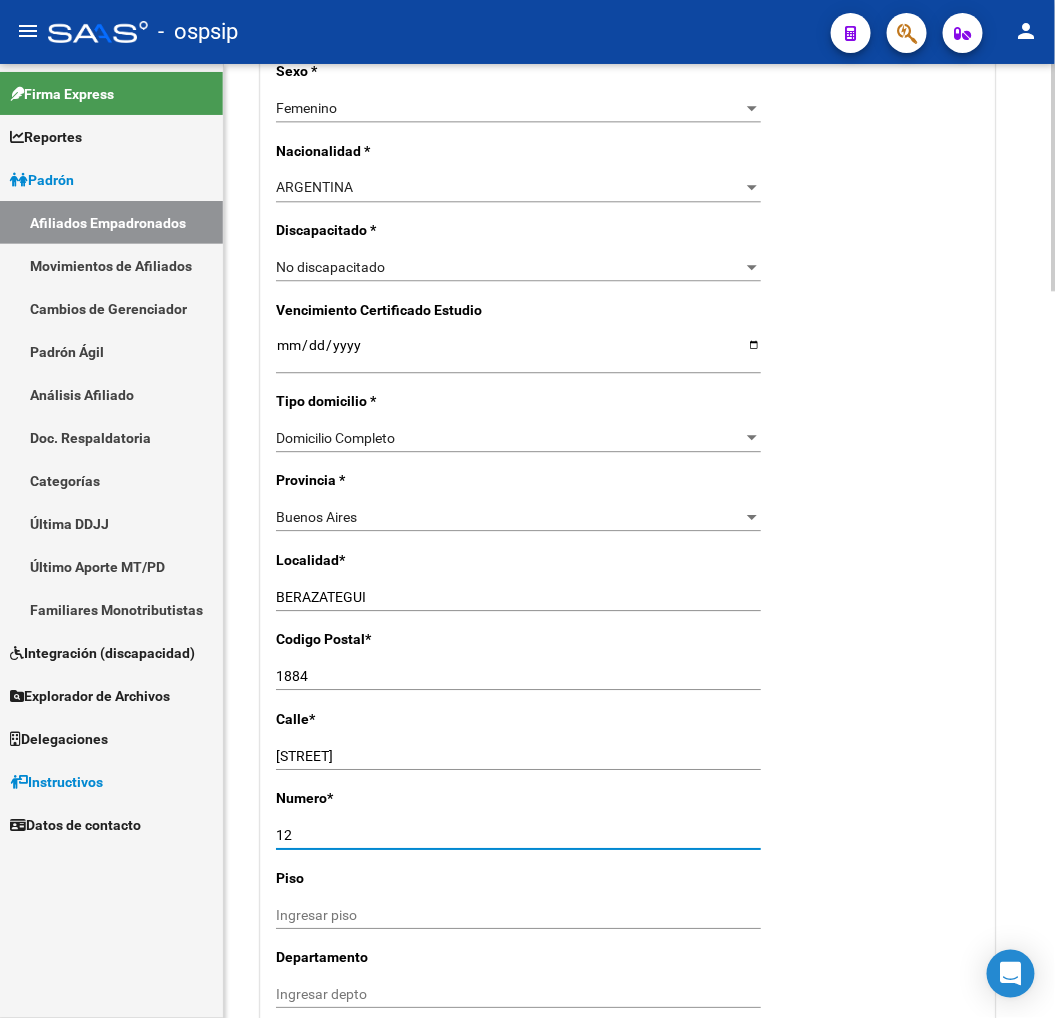 type on "1" 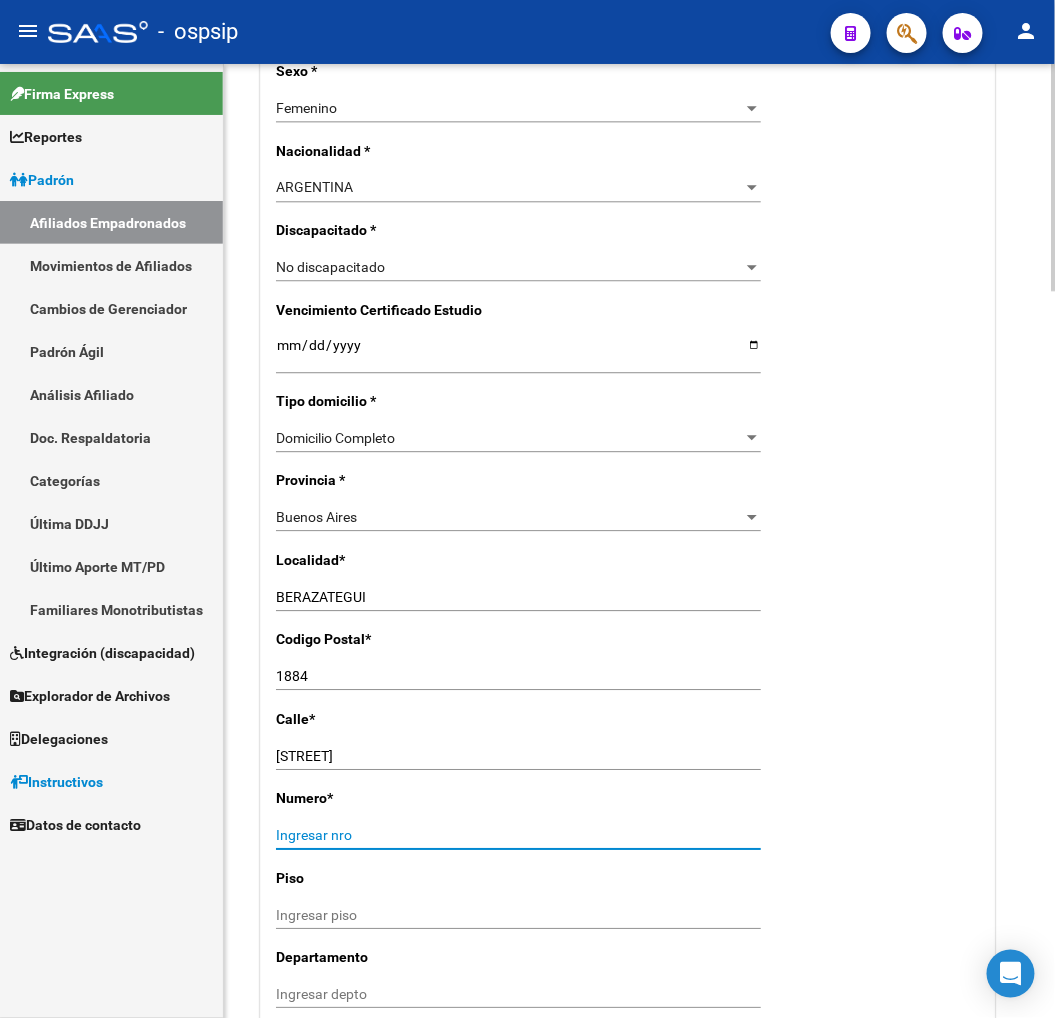 type 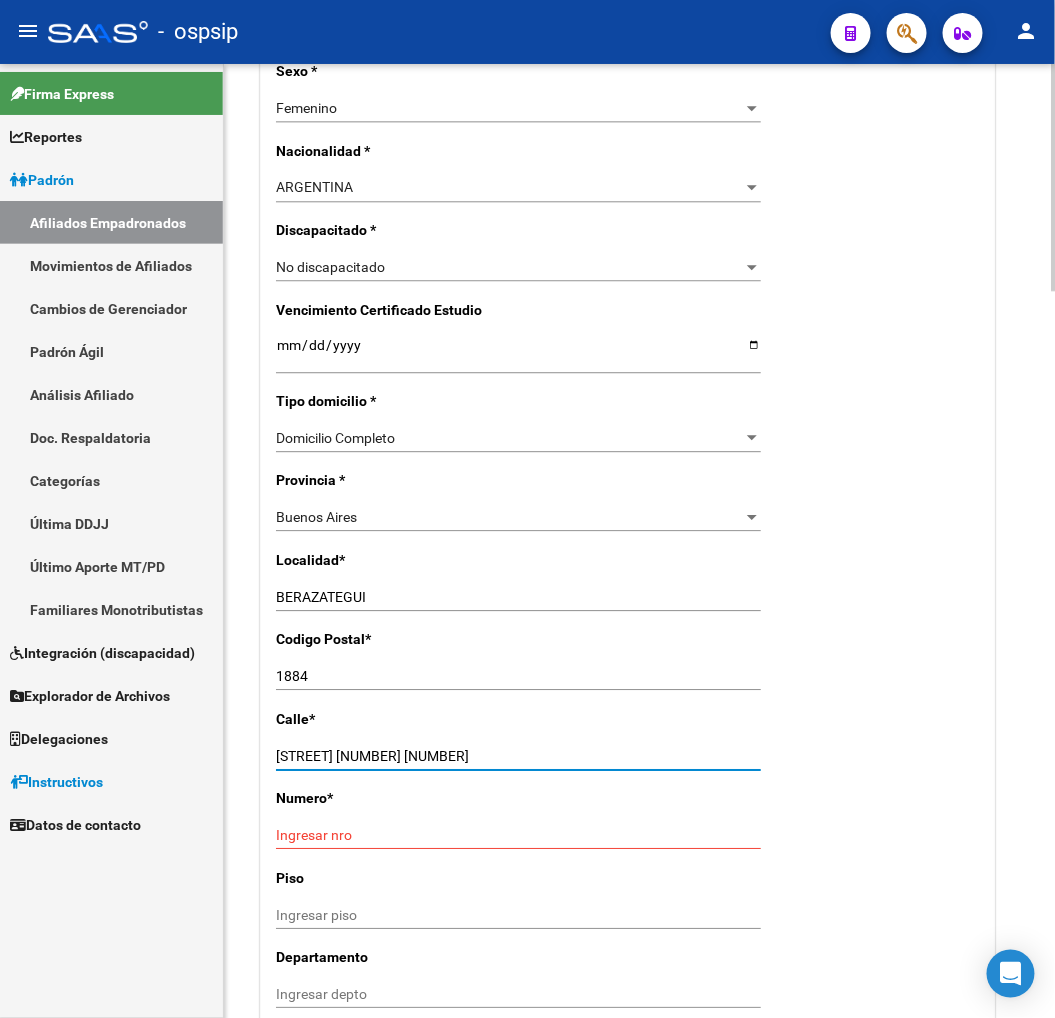 type on "CALLE 49 2500 CASA" 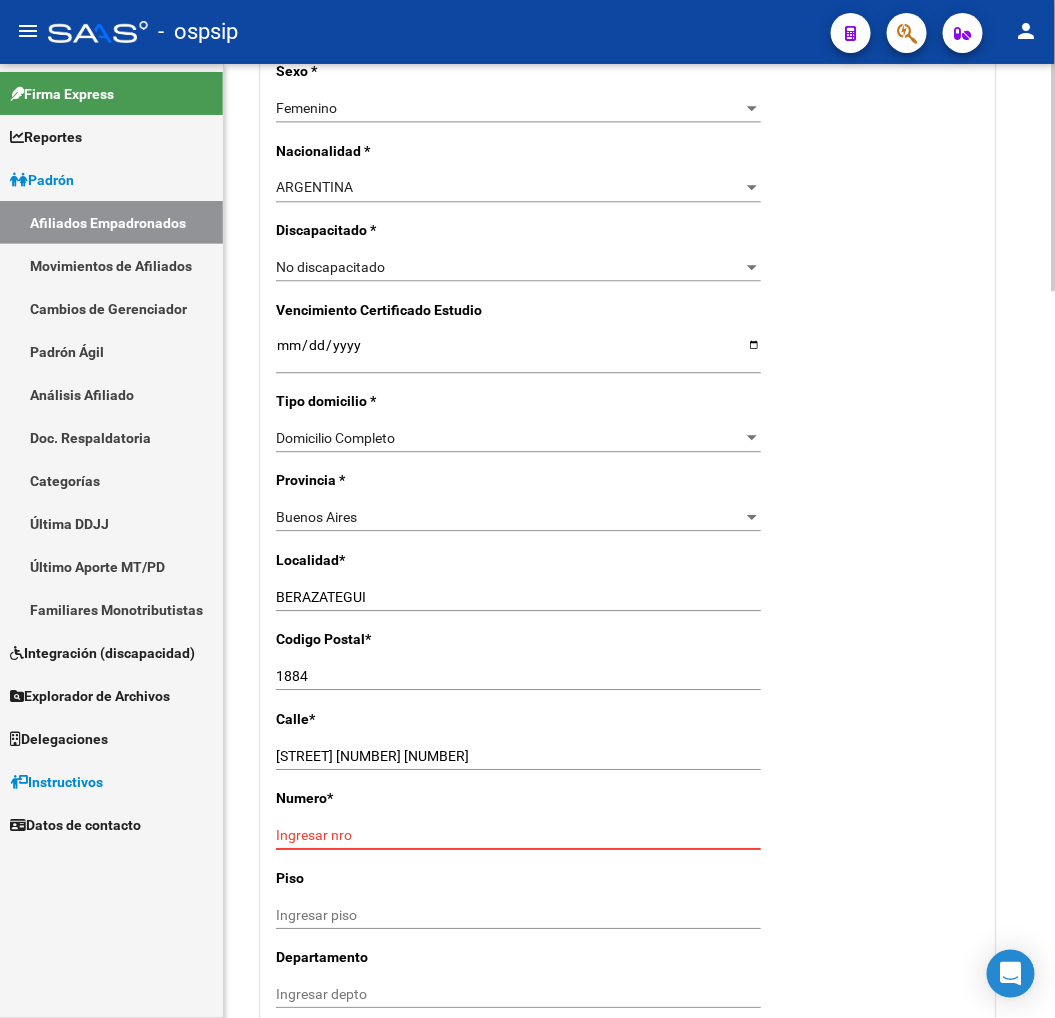 click on "Ingresar nro" at bounding box center [518, 835] 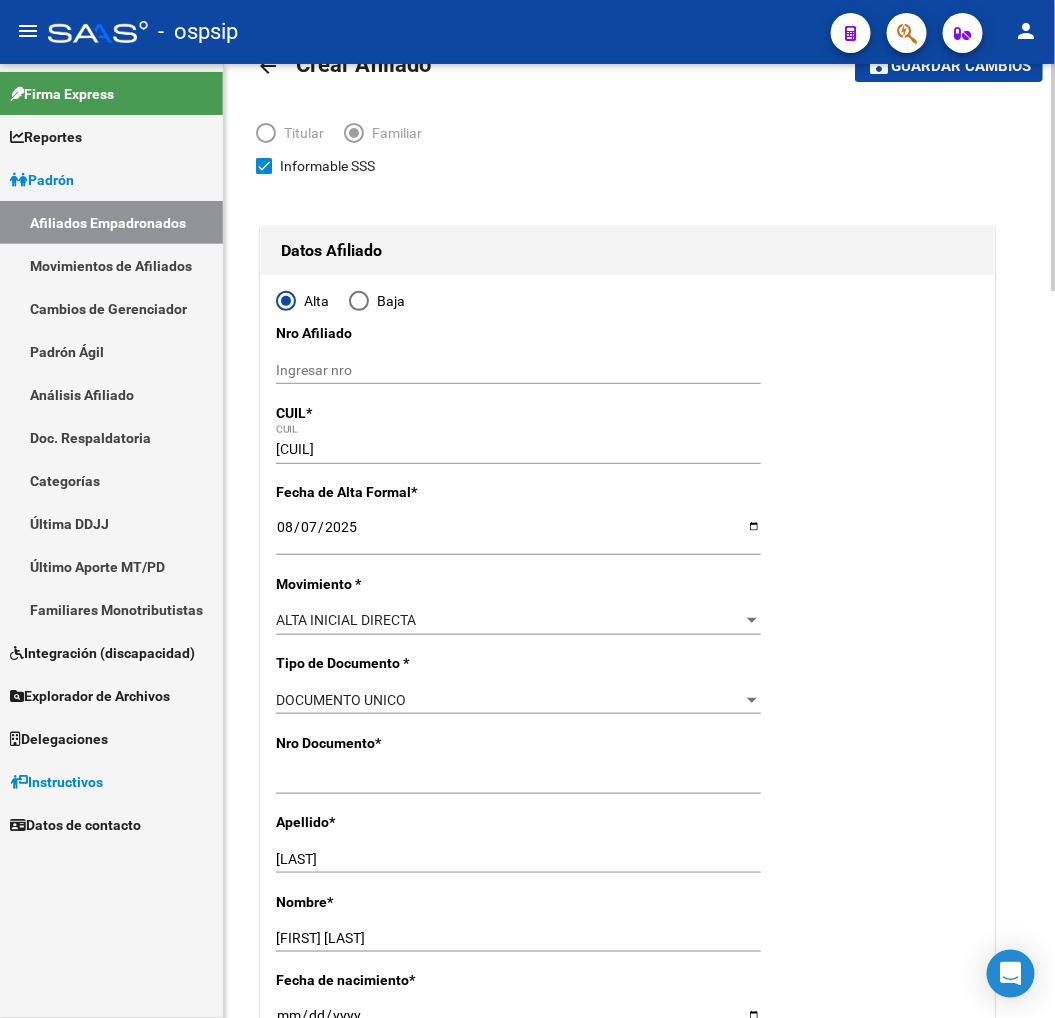 scroll, scrollTop: 0, scrollLeft: 0, axis: both 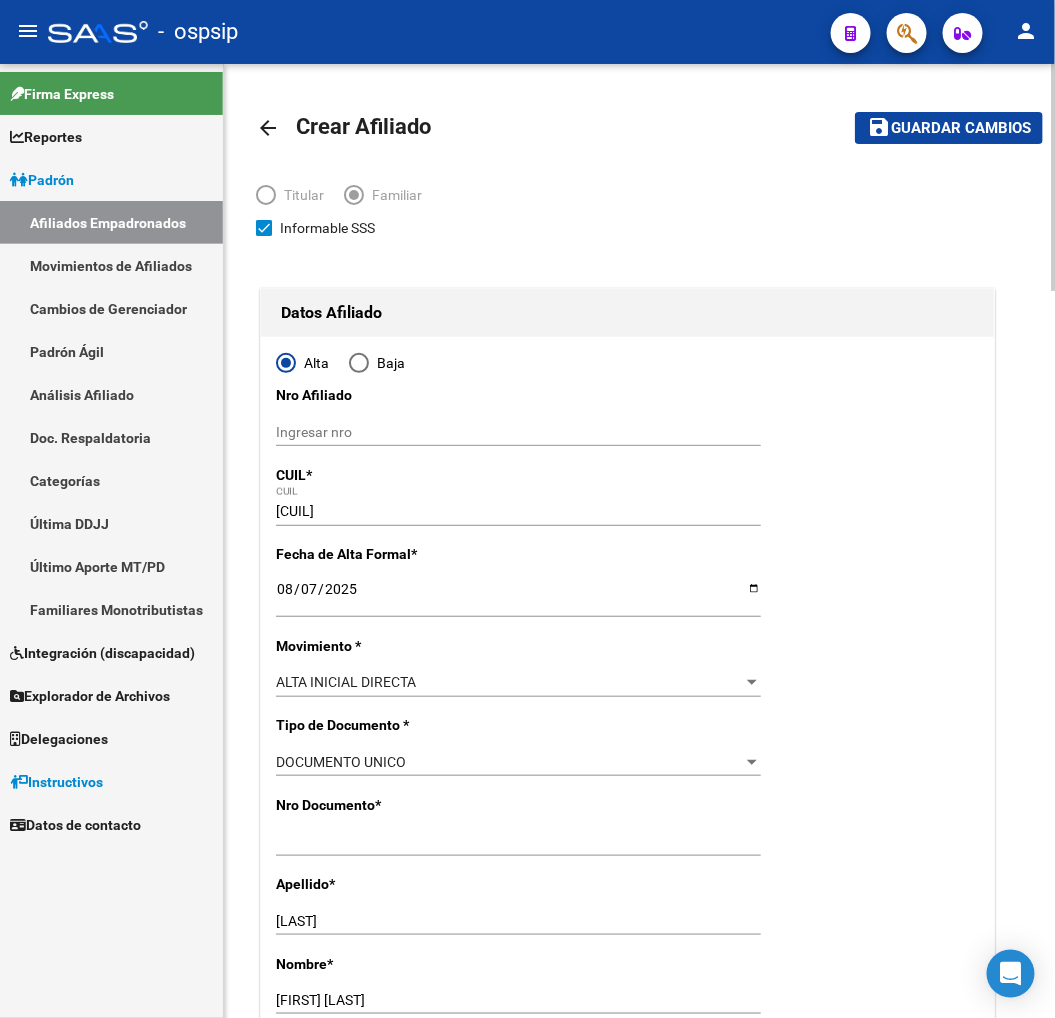 type on "87" 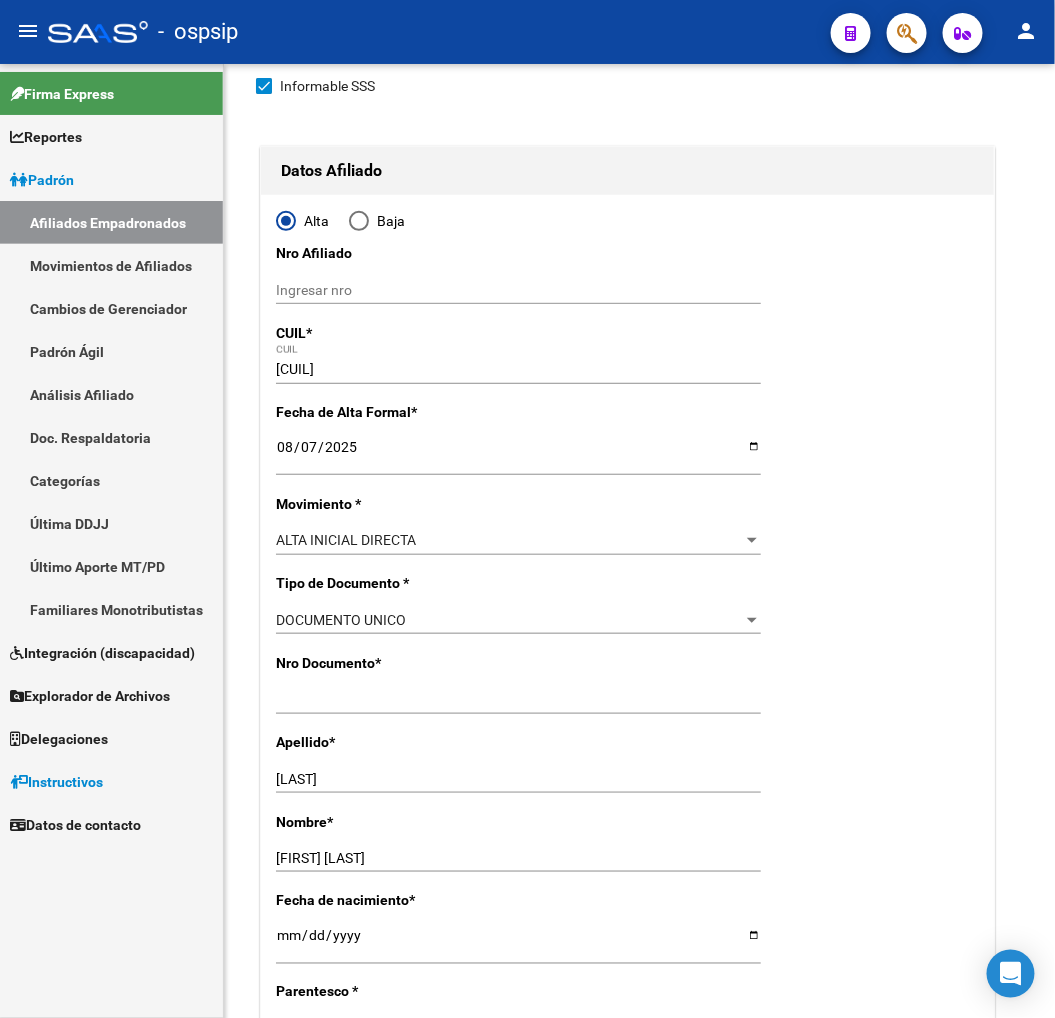 scroll, scrollTop: 333, scrollLeft: 0, axis: vertical 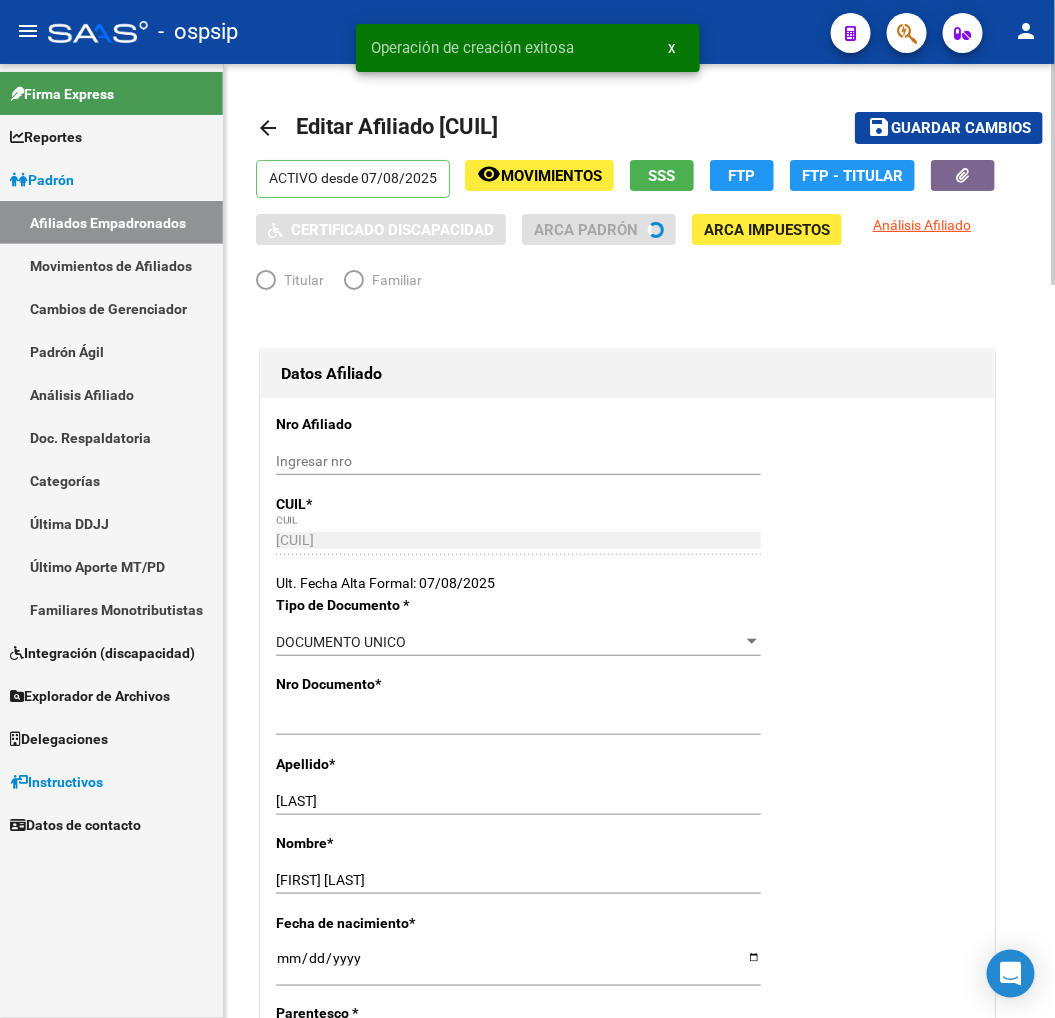 radio on "true" 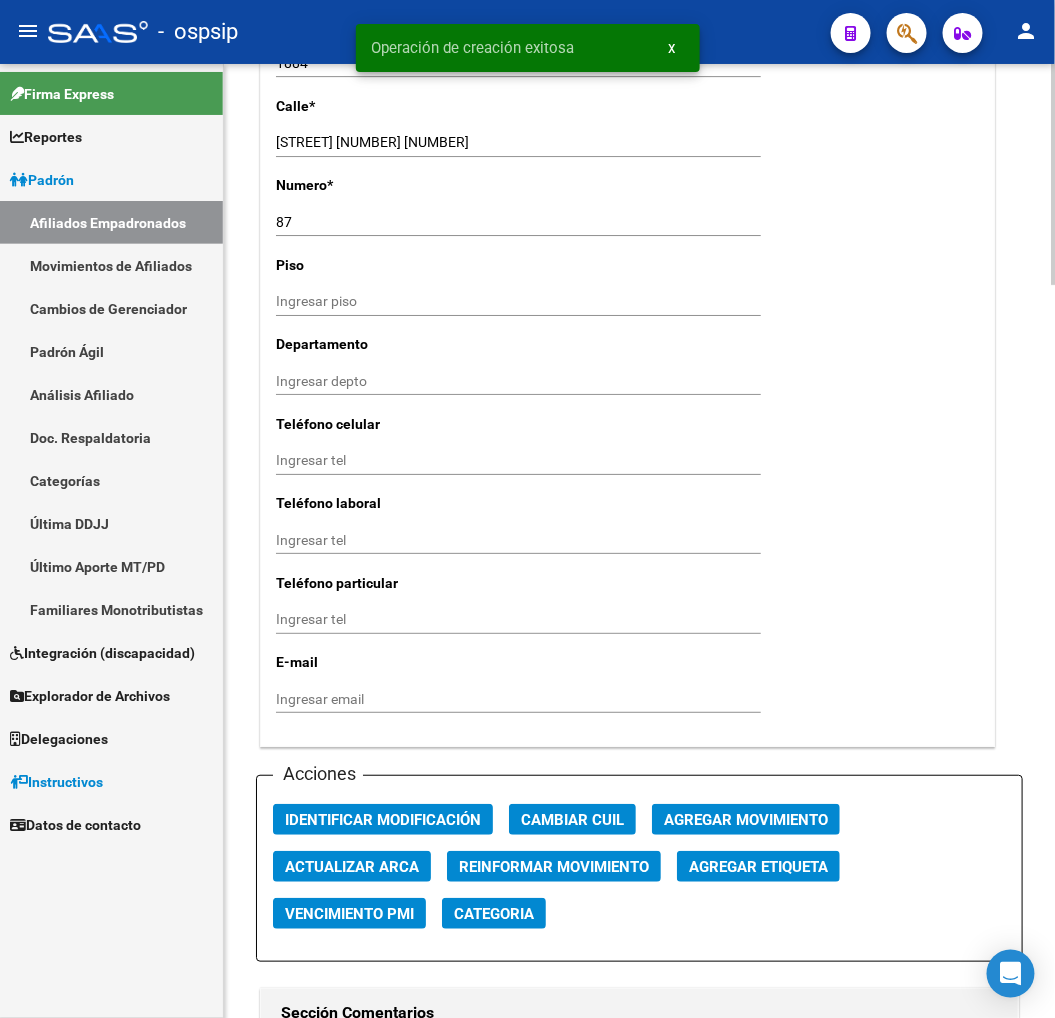 scroll, scrollTop: 1888, scrollLeft: 0, axis: vertical 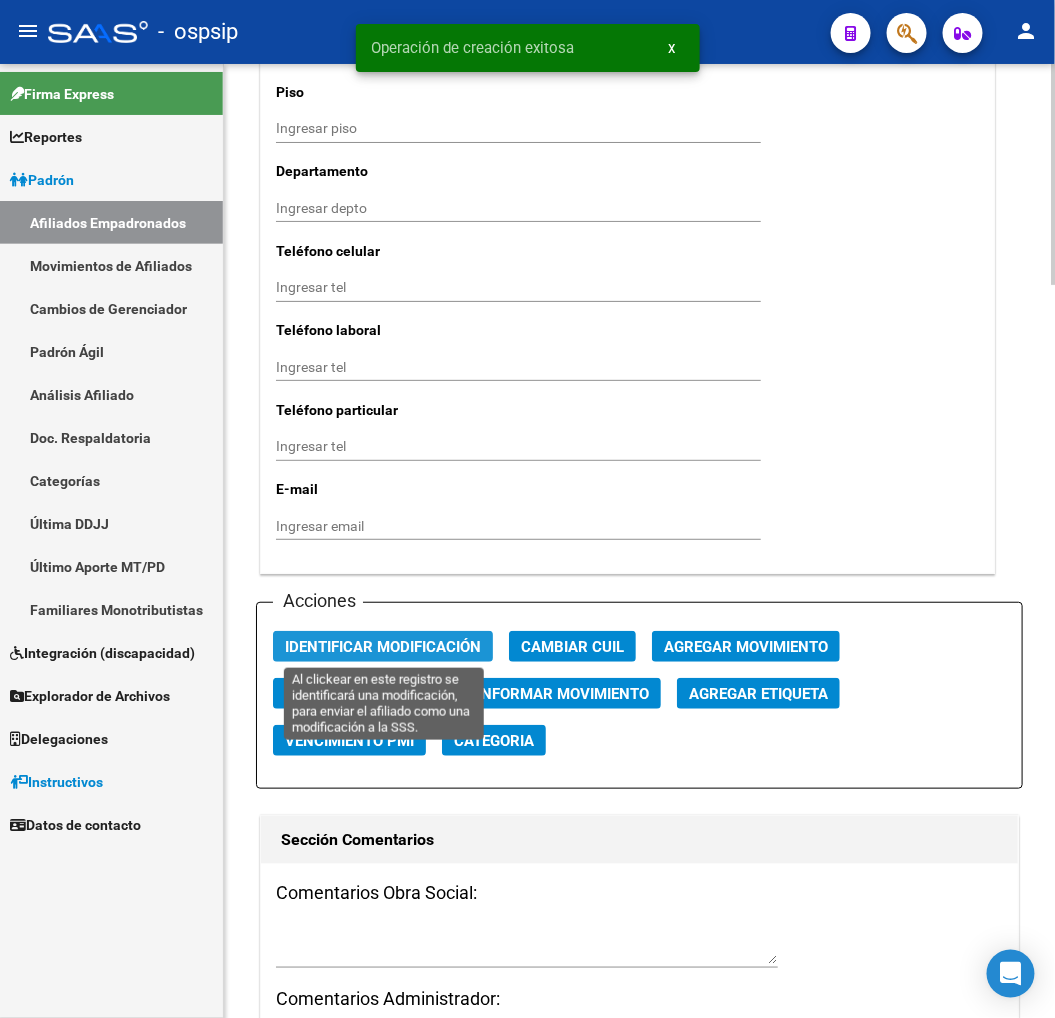 click on "Identificar Modificación" 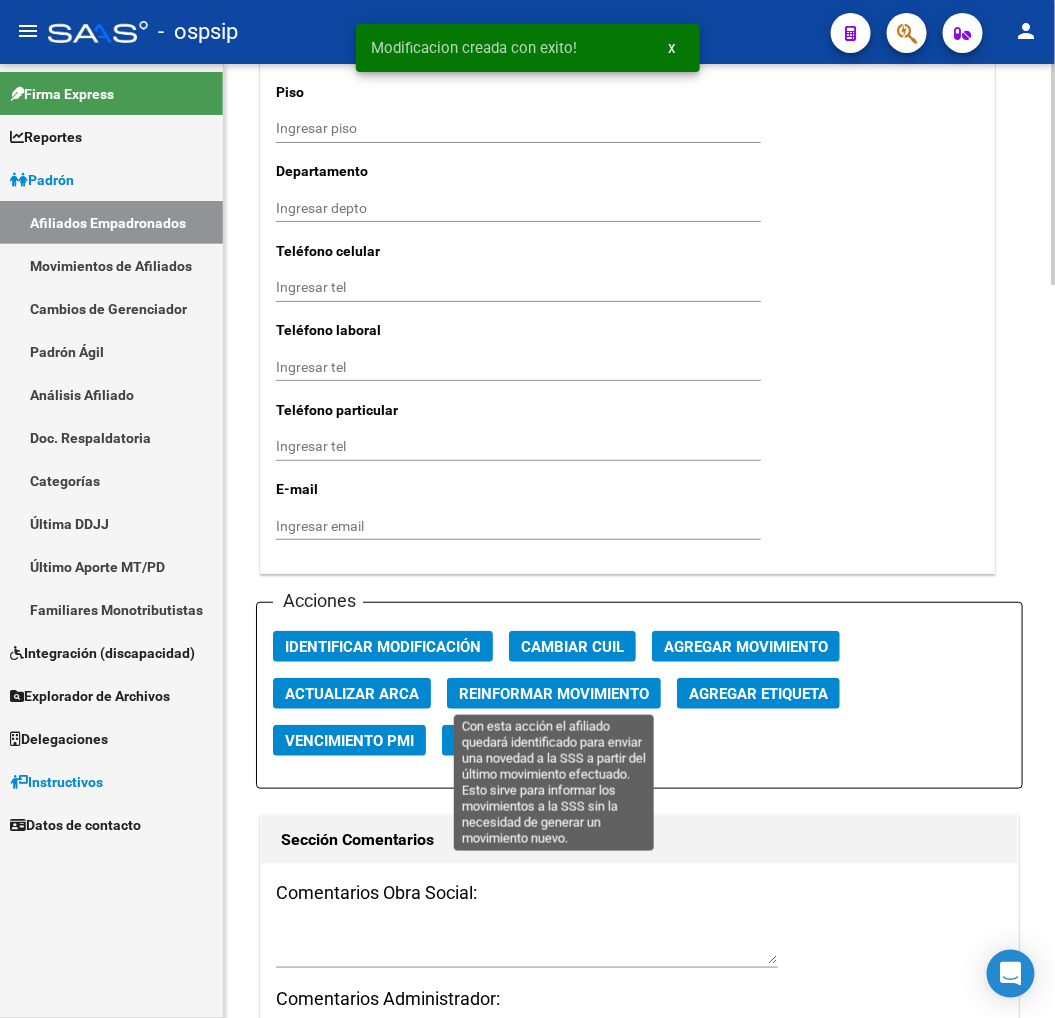 click on "Reinformar Movimiento" 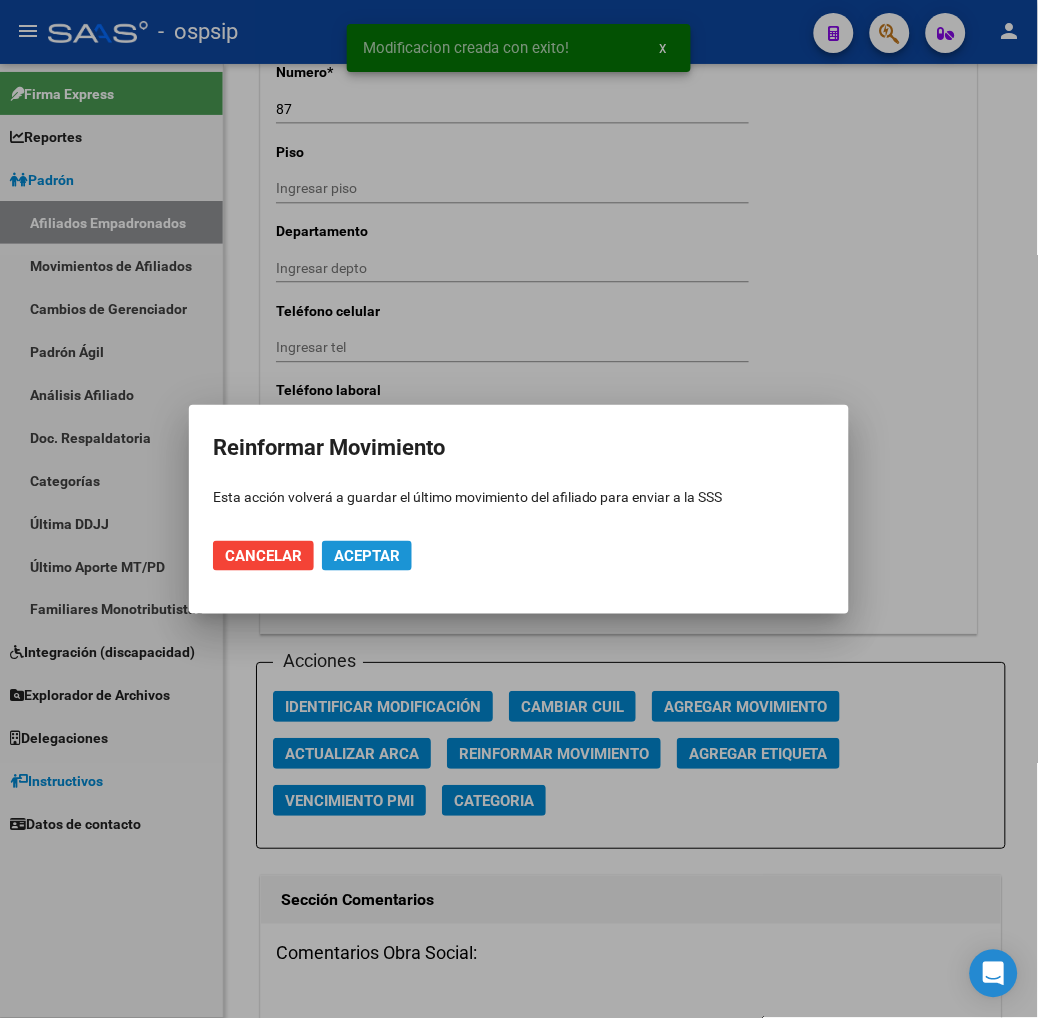 click on "Aceptar" at bounding box center (367, 556) 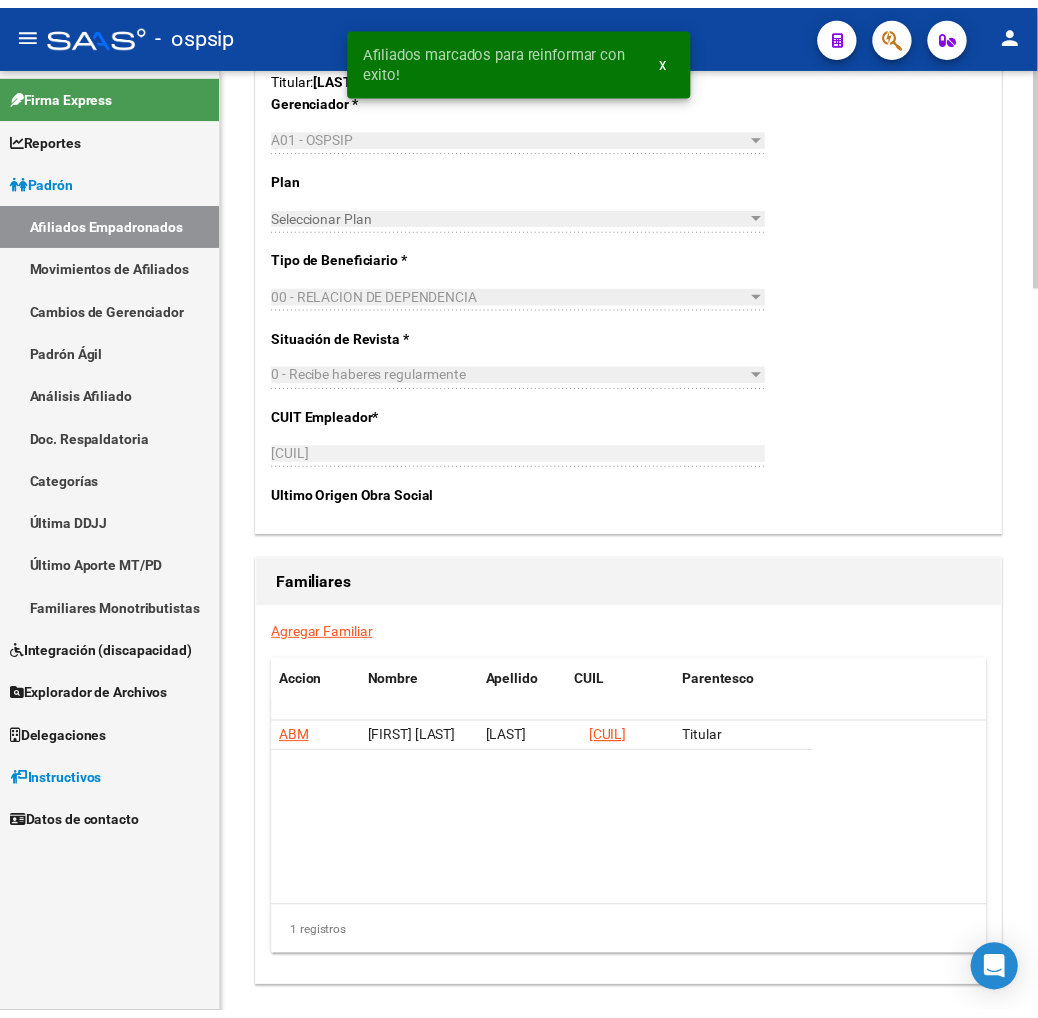 scroll, scrollTop: 3073, scrollLeft: 0, axis: vertical 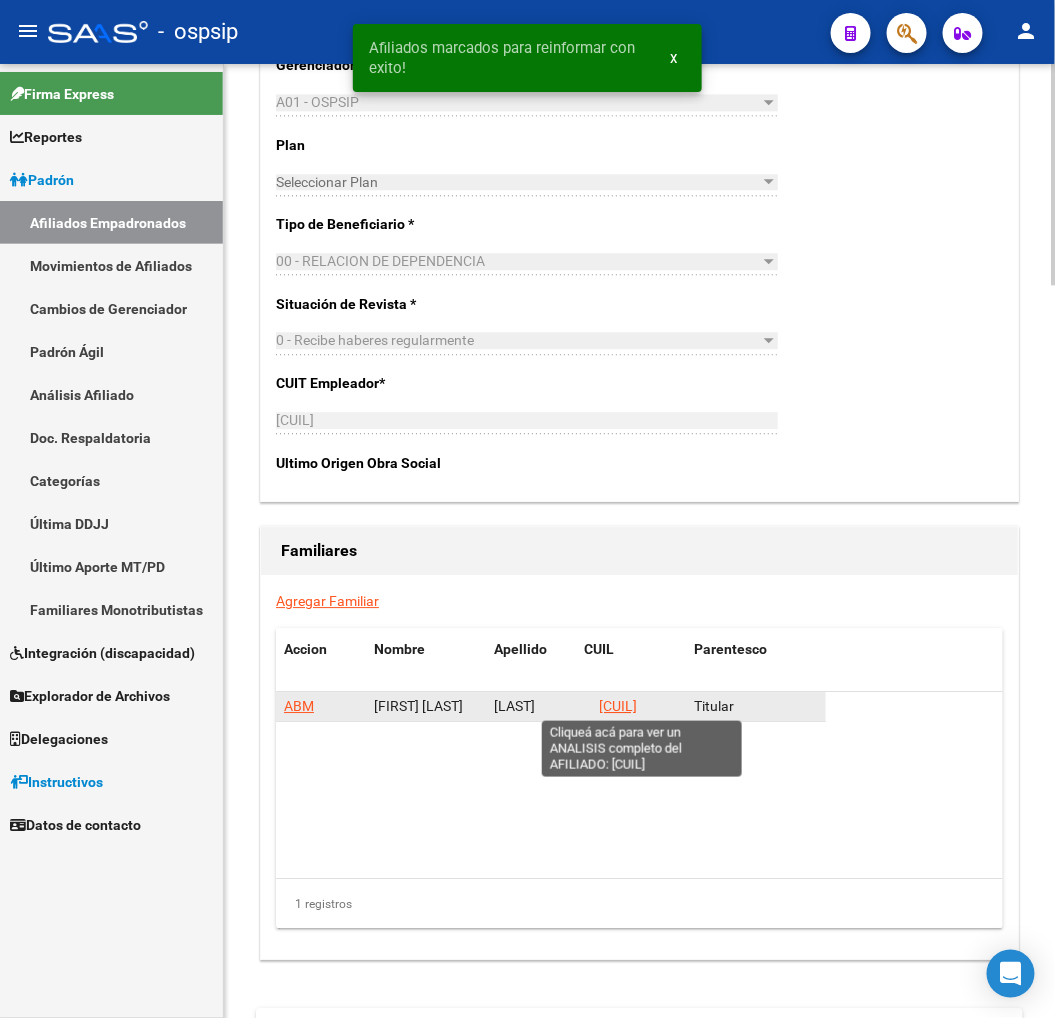 click on "23414506569" 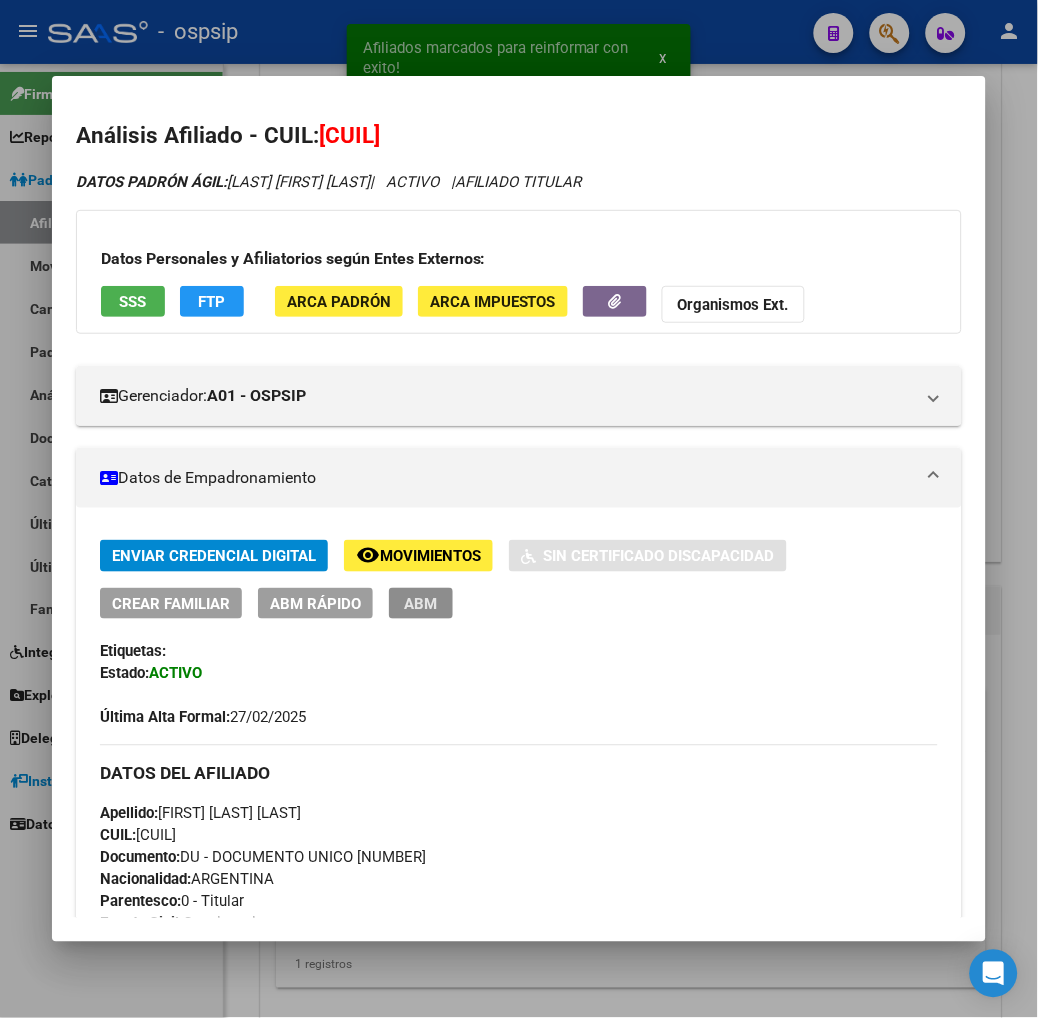 click on "ABM" at bounding box center [420, 604] 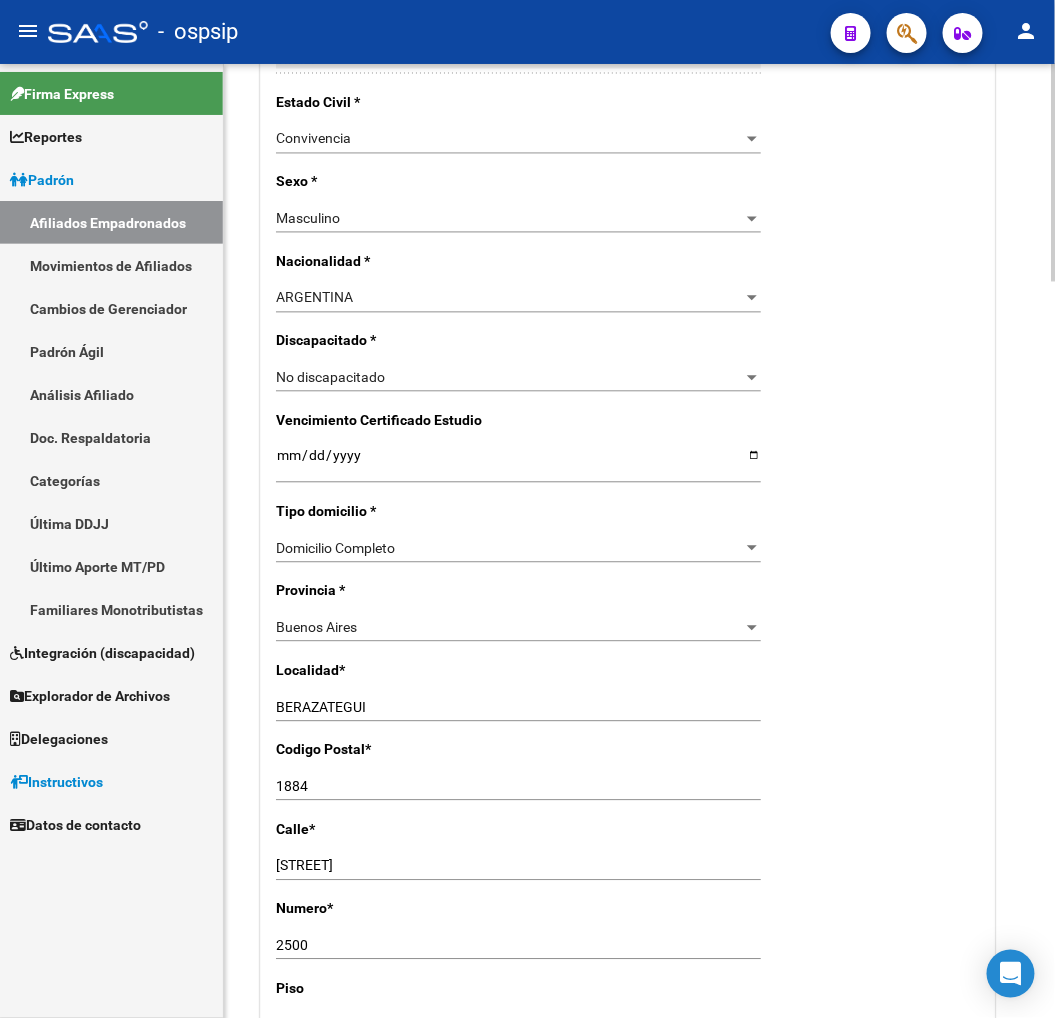 scroll, scrollTop: 1000, scrollLeft: 0, axis: vertical 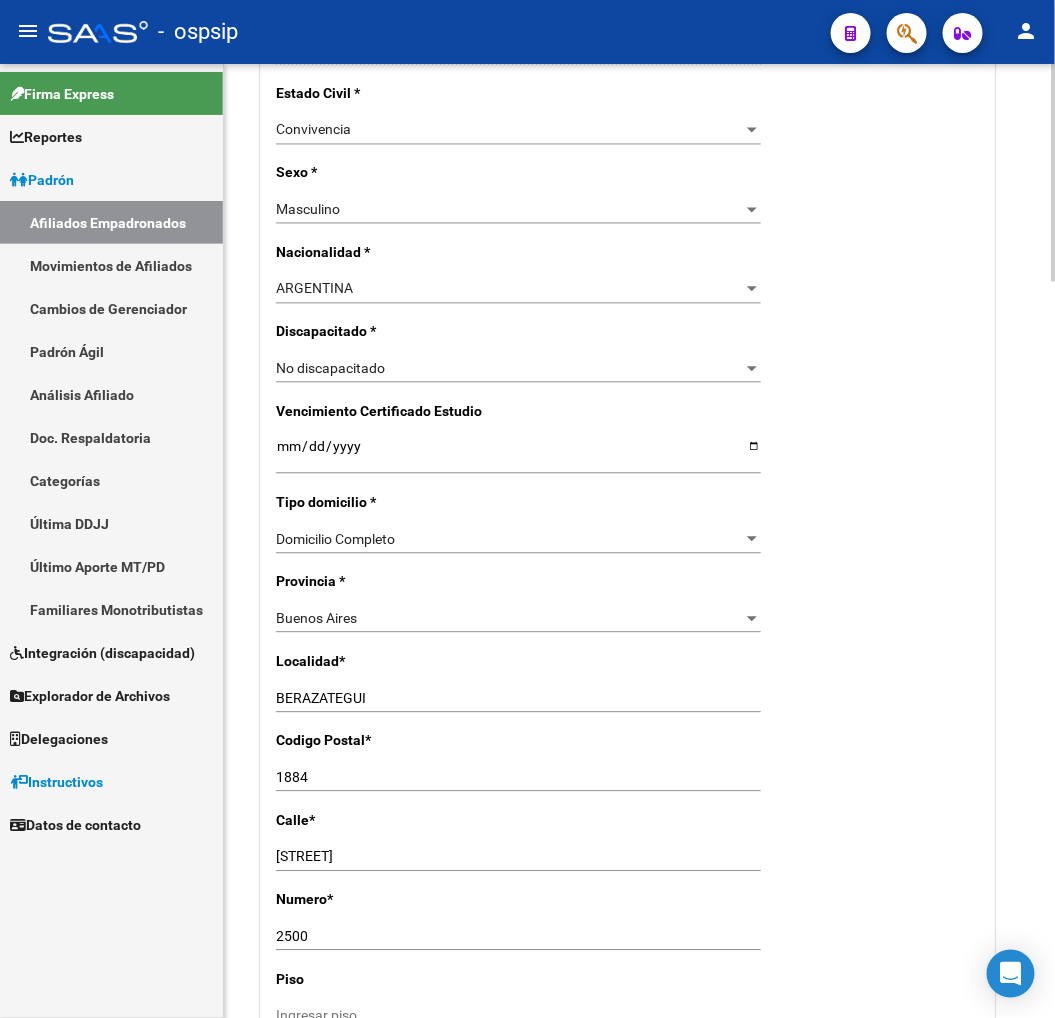 click on "CALLE 49" at bounding box center (518, 857) 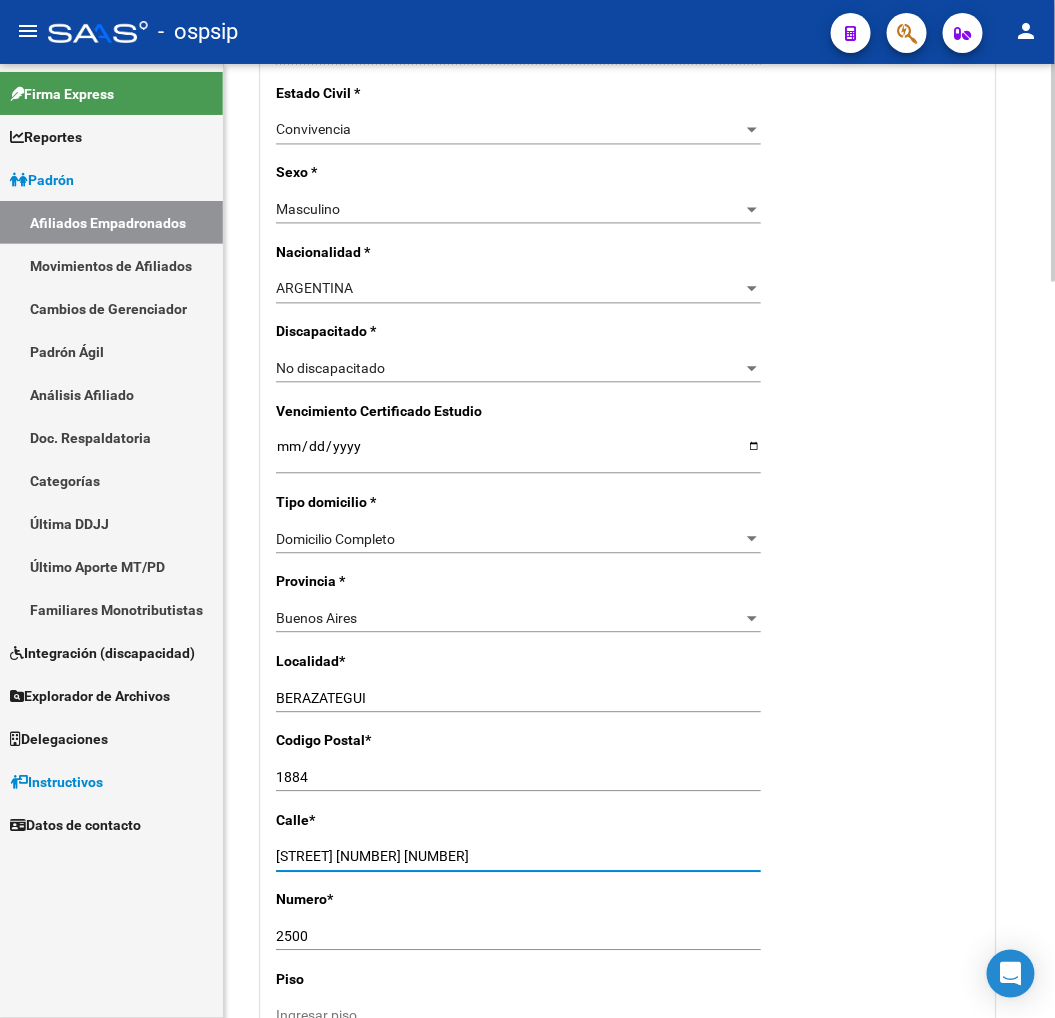 type on "CALLE 49 2500 CASA" 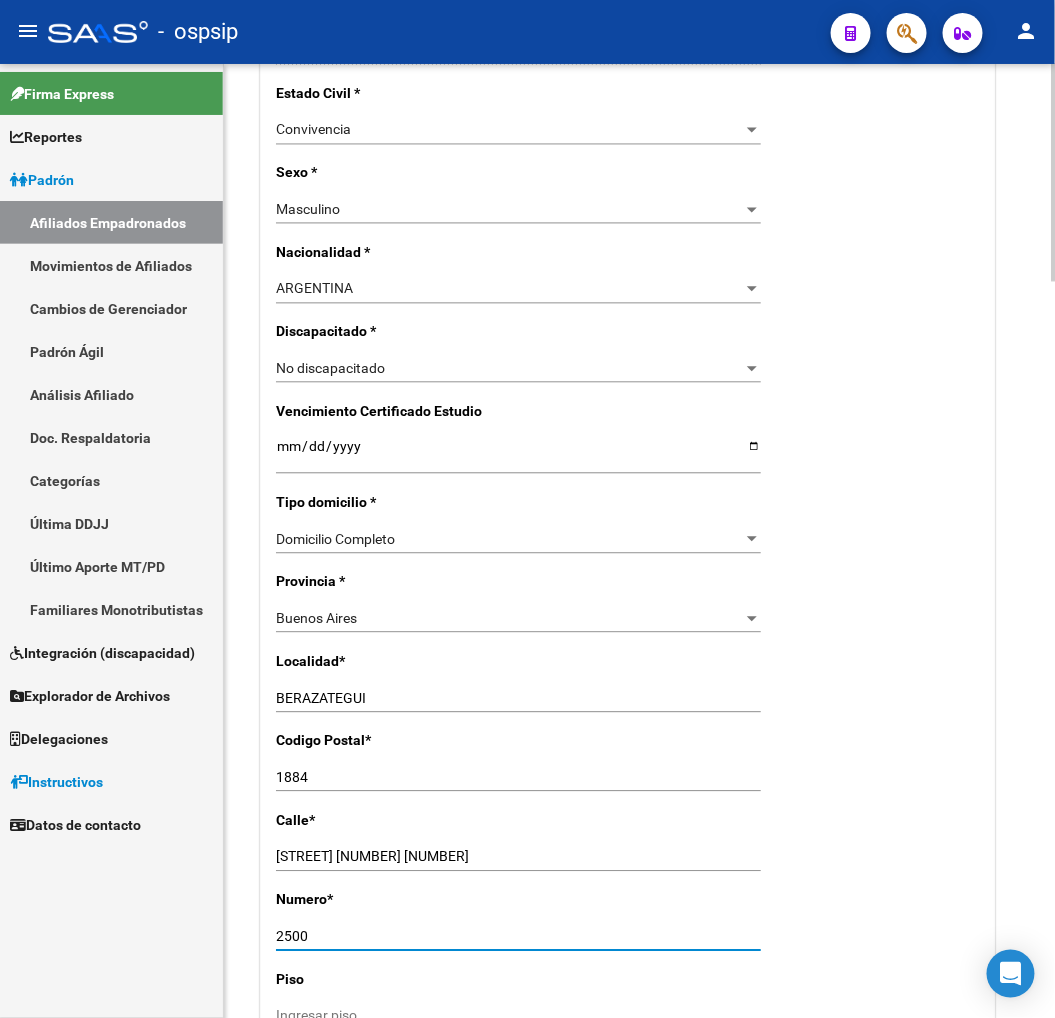click on "2500" at bounding box center (518, 937) 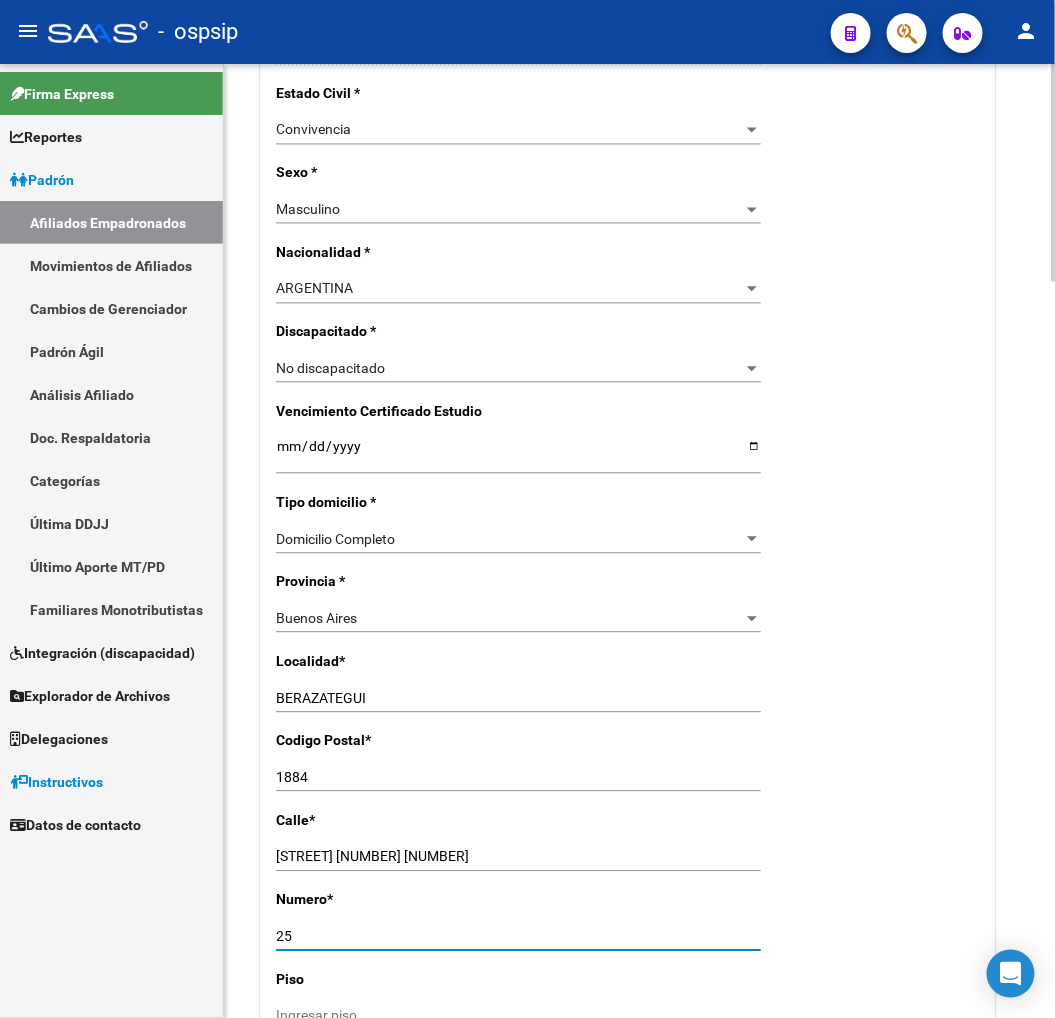 type on "2" 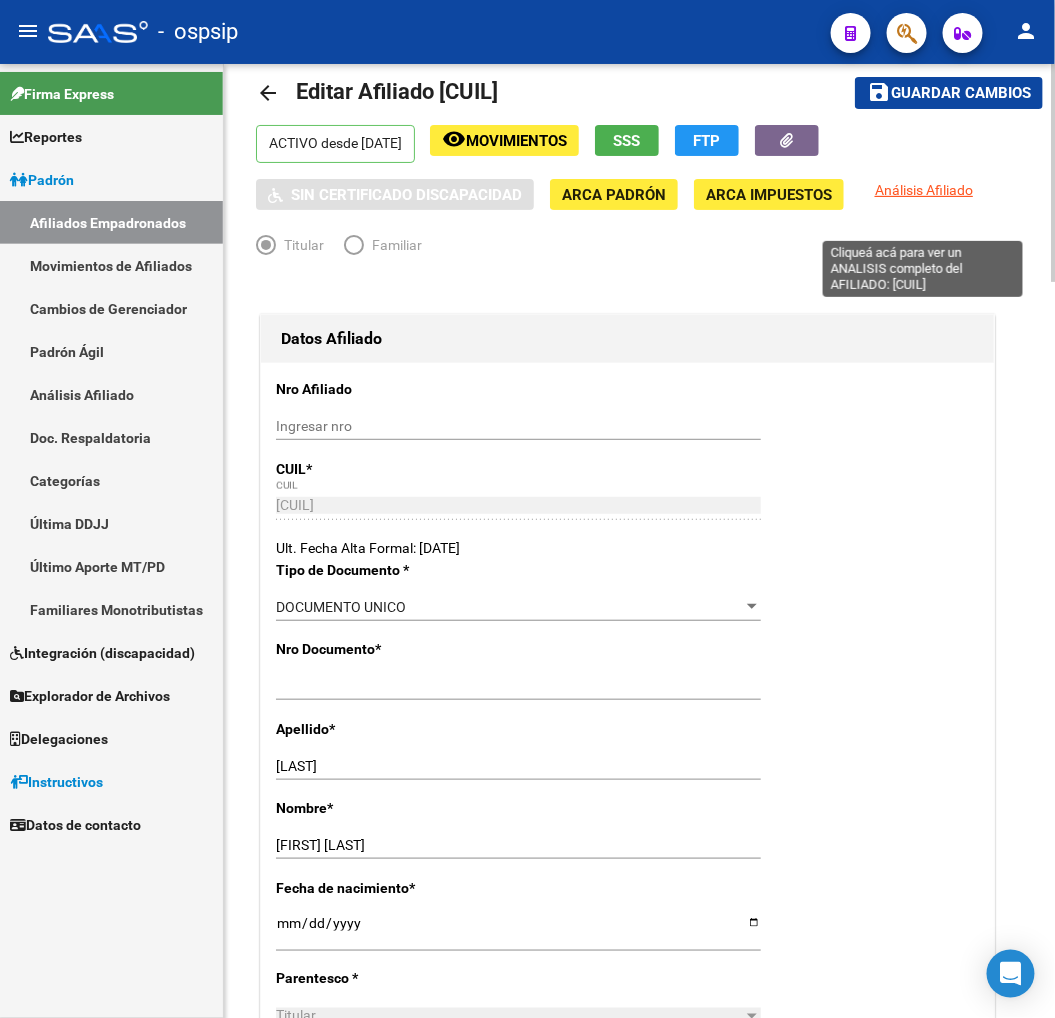 scroll, scrollTop: 0, scrollLeft: 0, axis: both 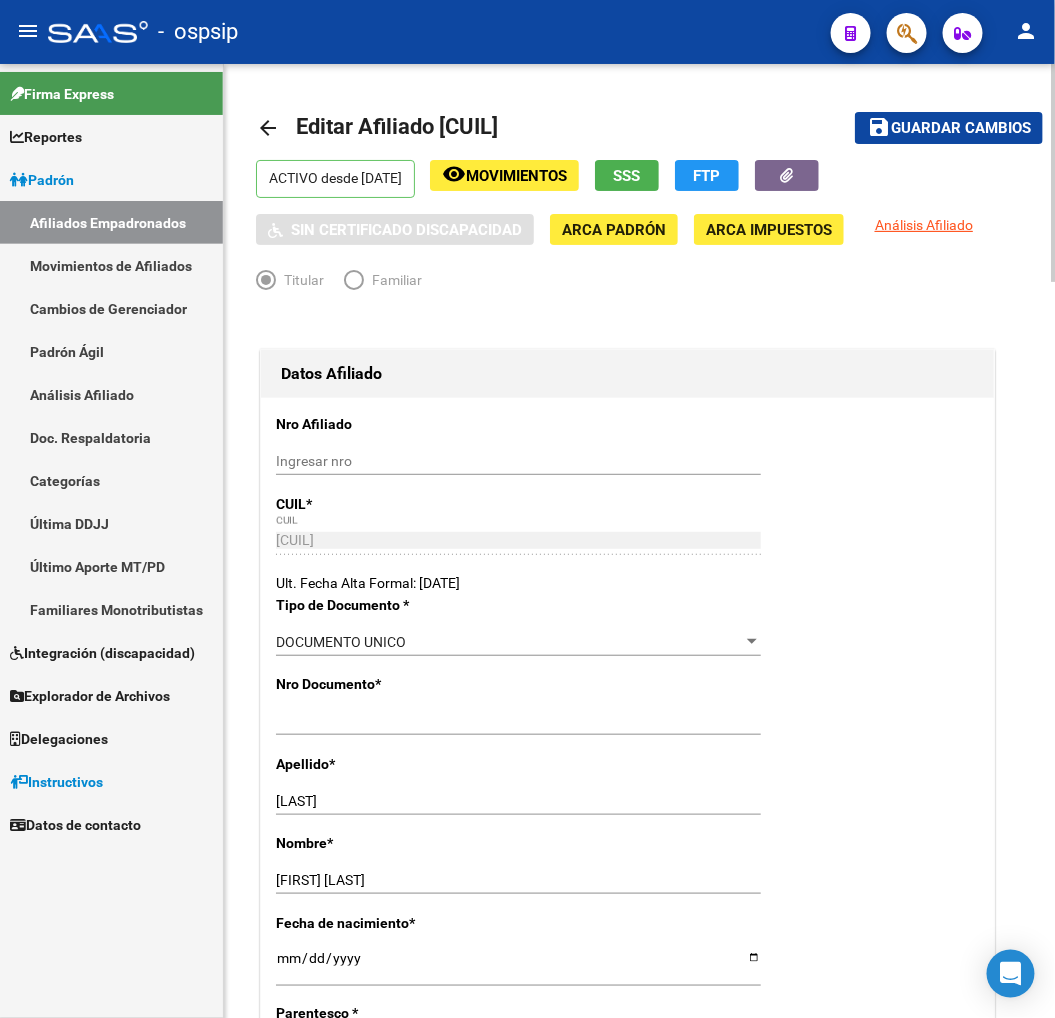 type on "87" 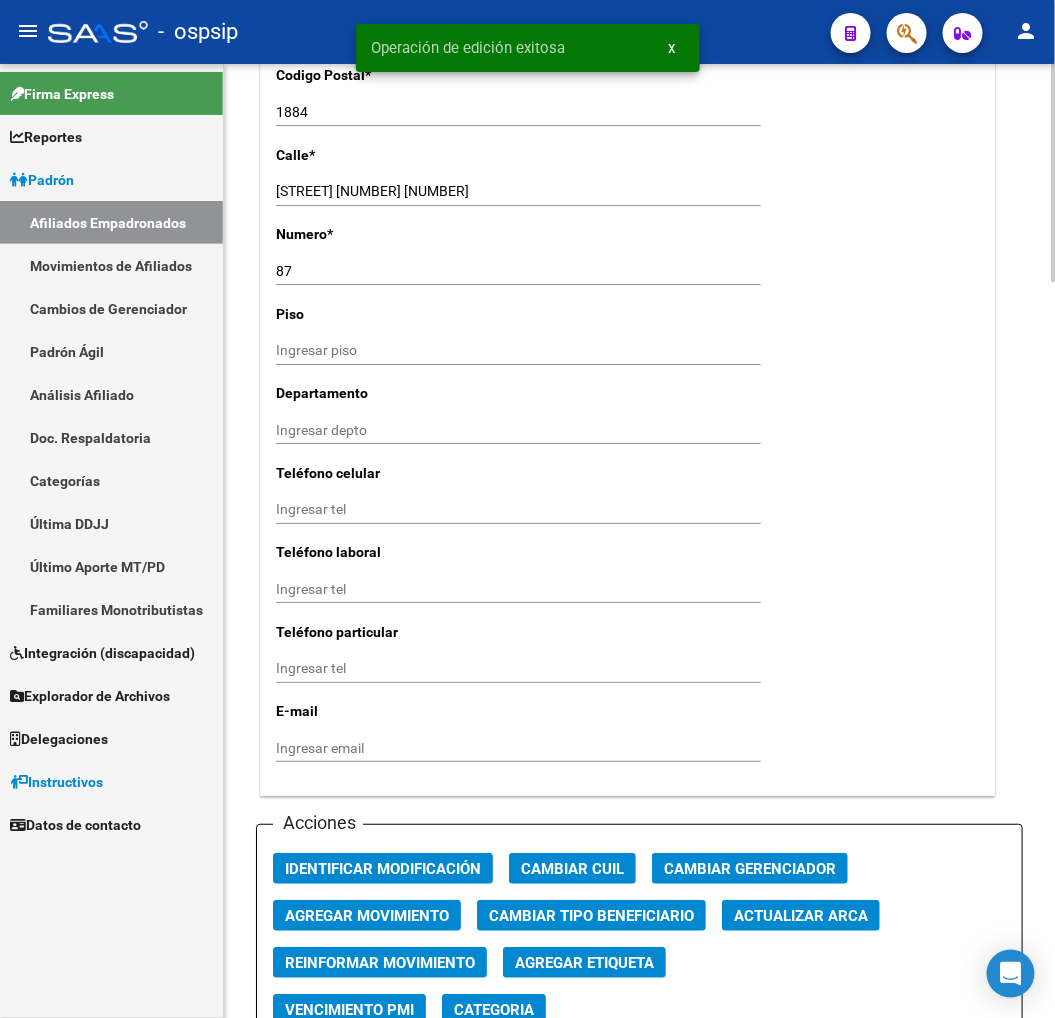 scroll, scrollTop: 1888, scrollLeft: 0, axis: vertical 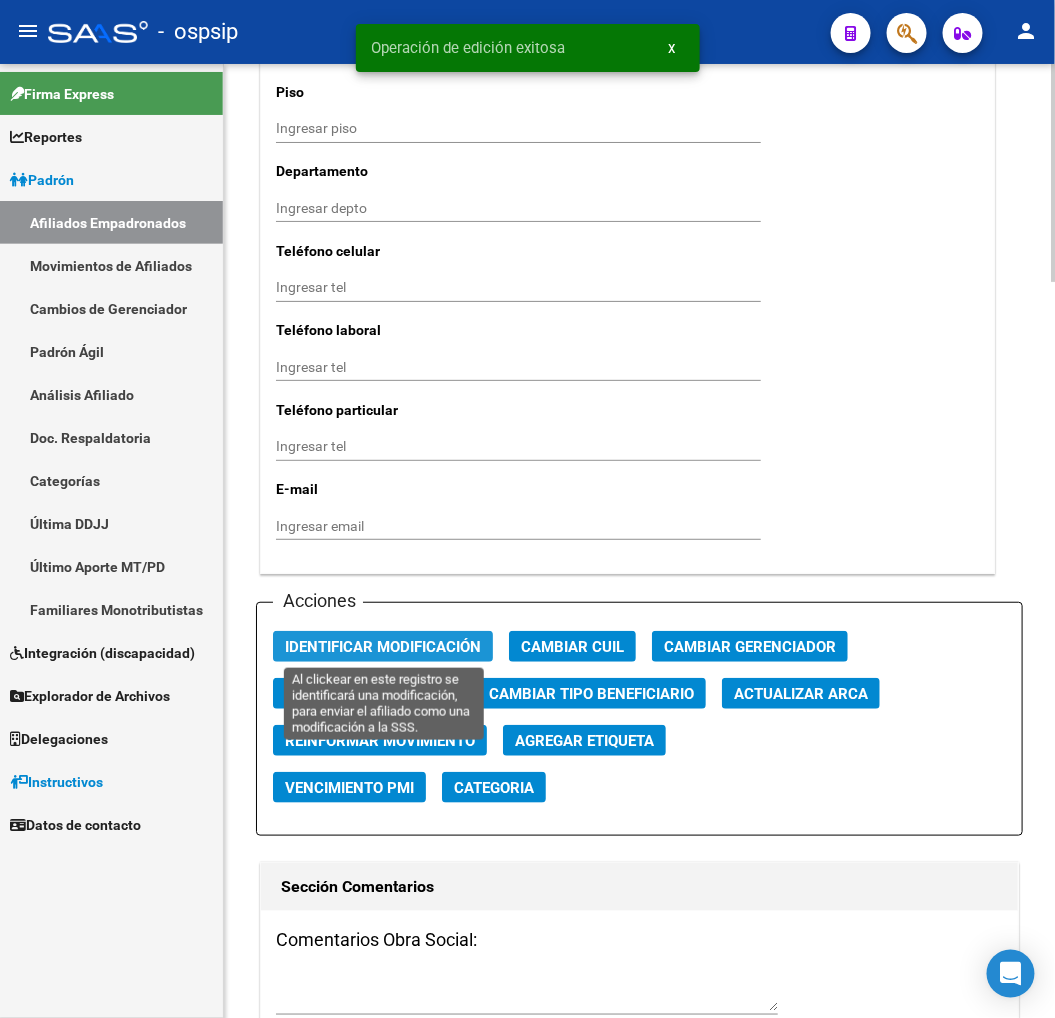 click on "Identificar Modificación" 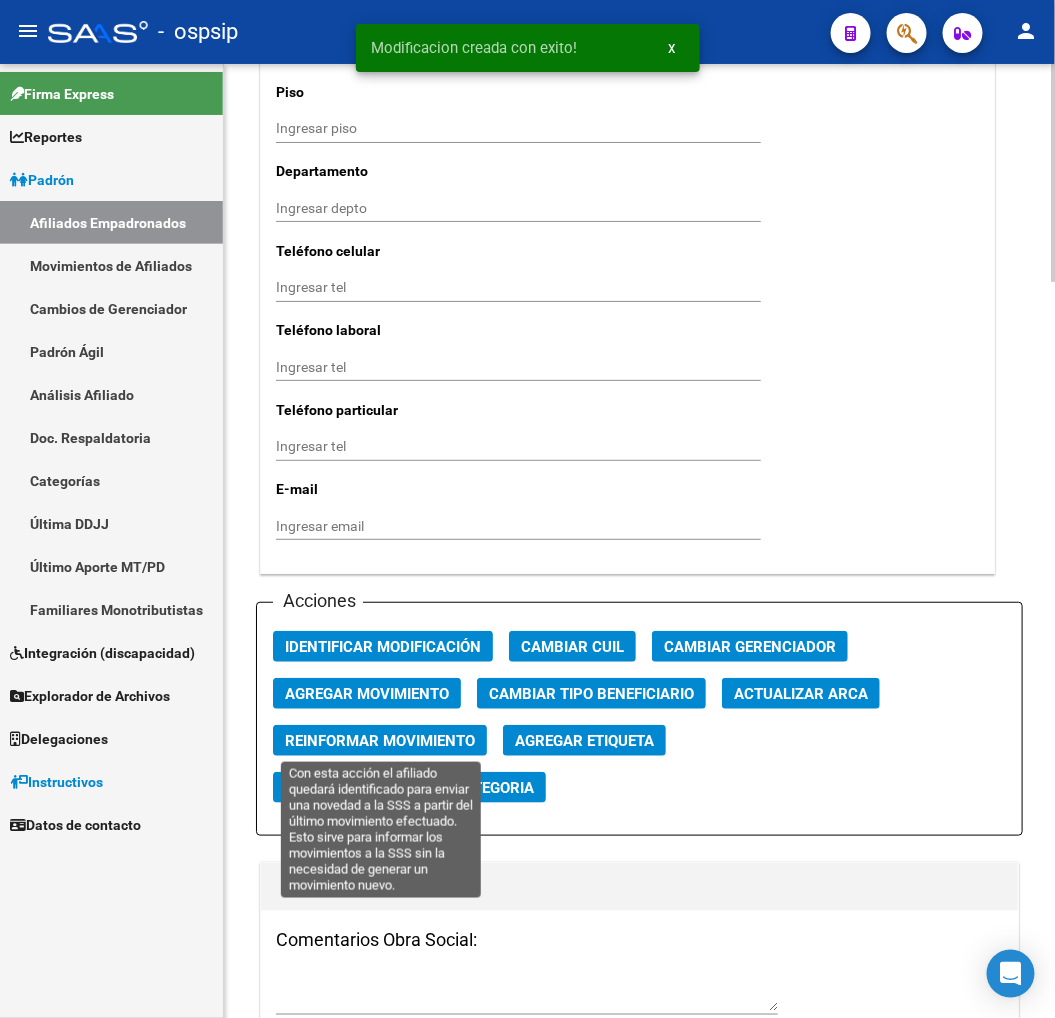 click on "Reinformar Movimiento" 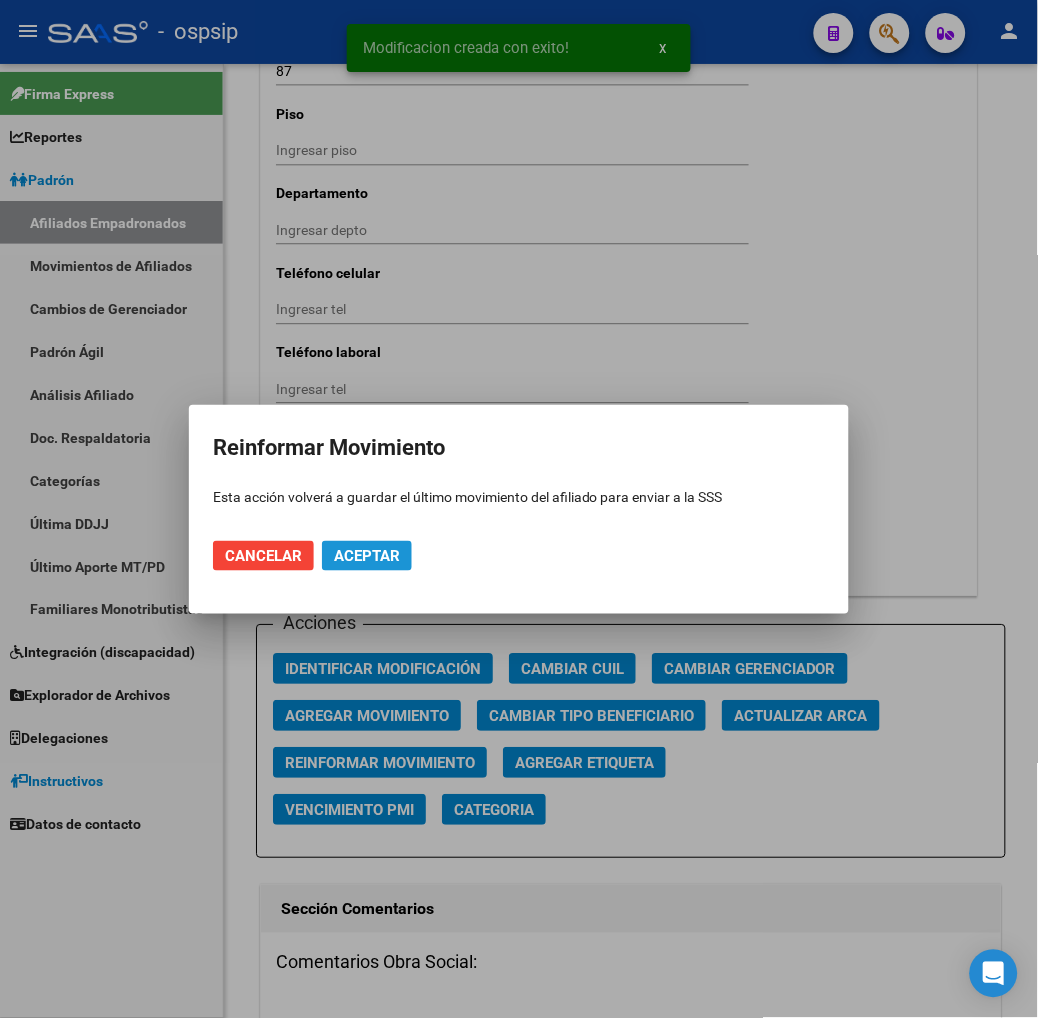 click on "Aceptar" at bounding box center [367, 556] 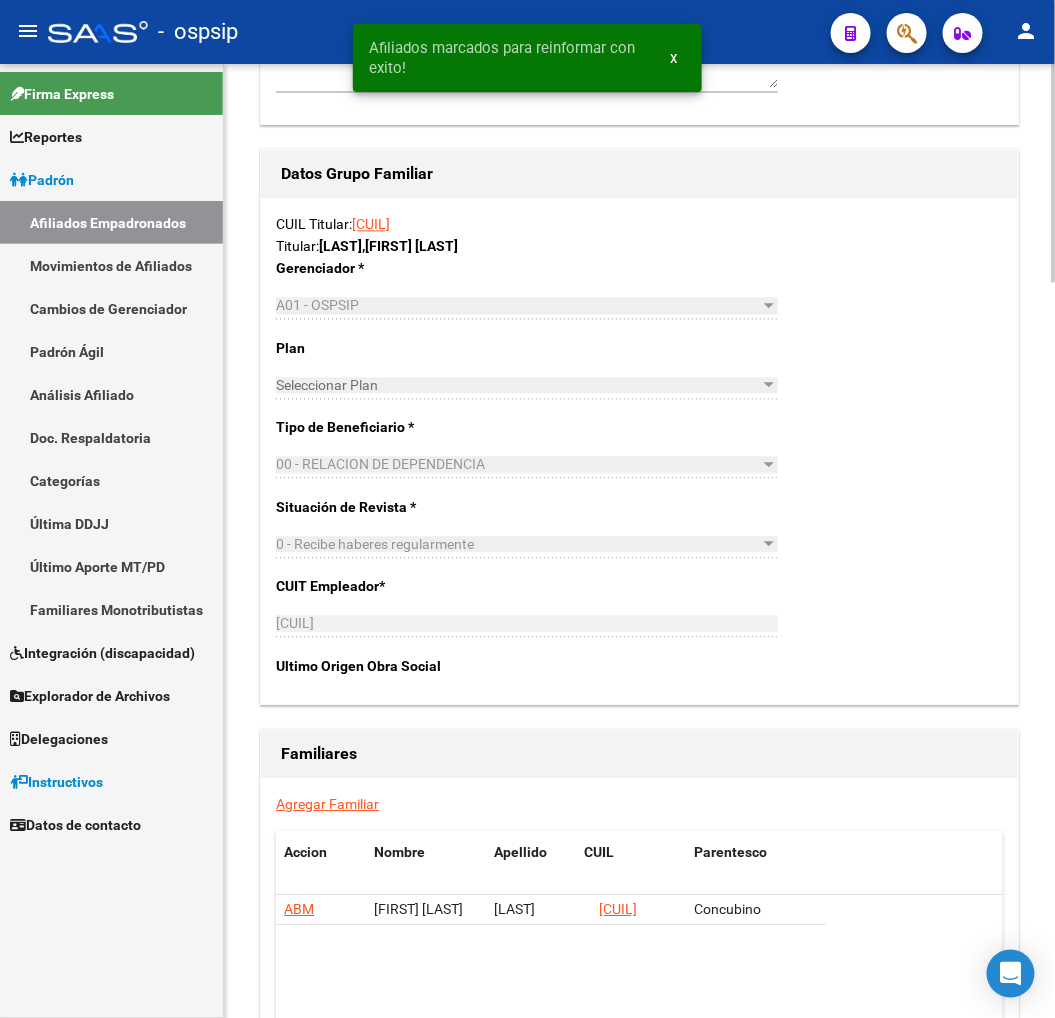 scroll, scrollTop: 3111, scrollLeft: 0, axis: vertical 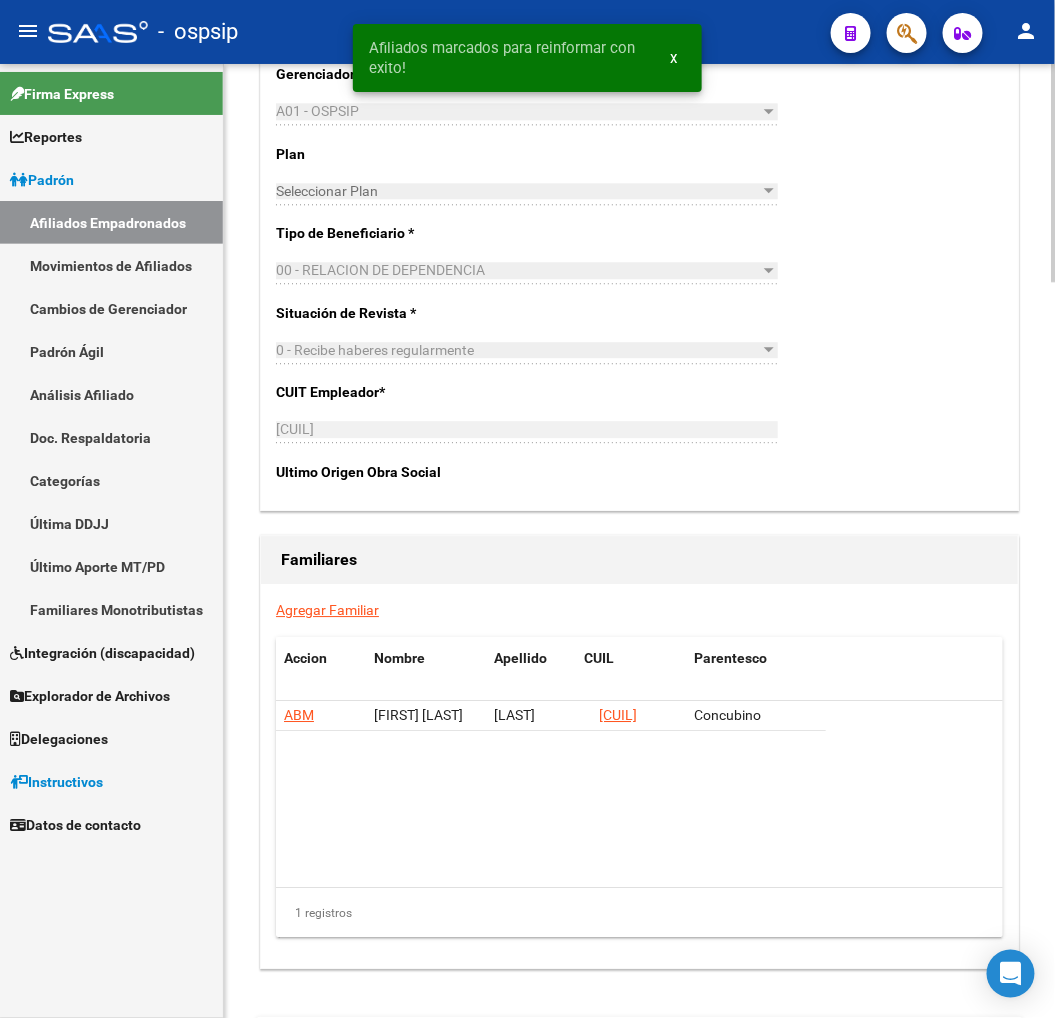 click on "Agregar Familiar" 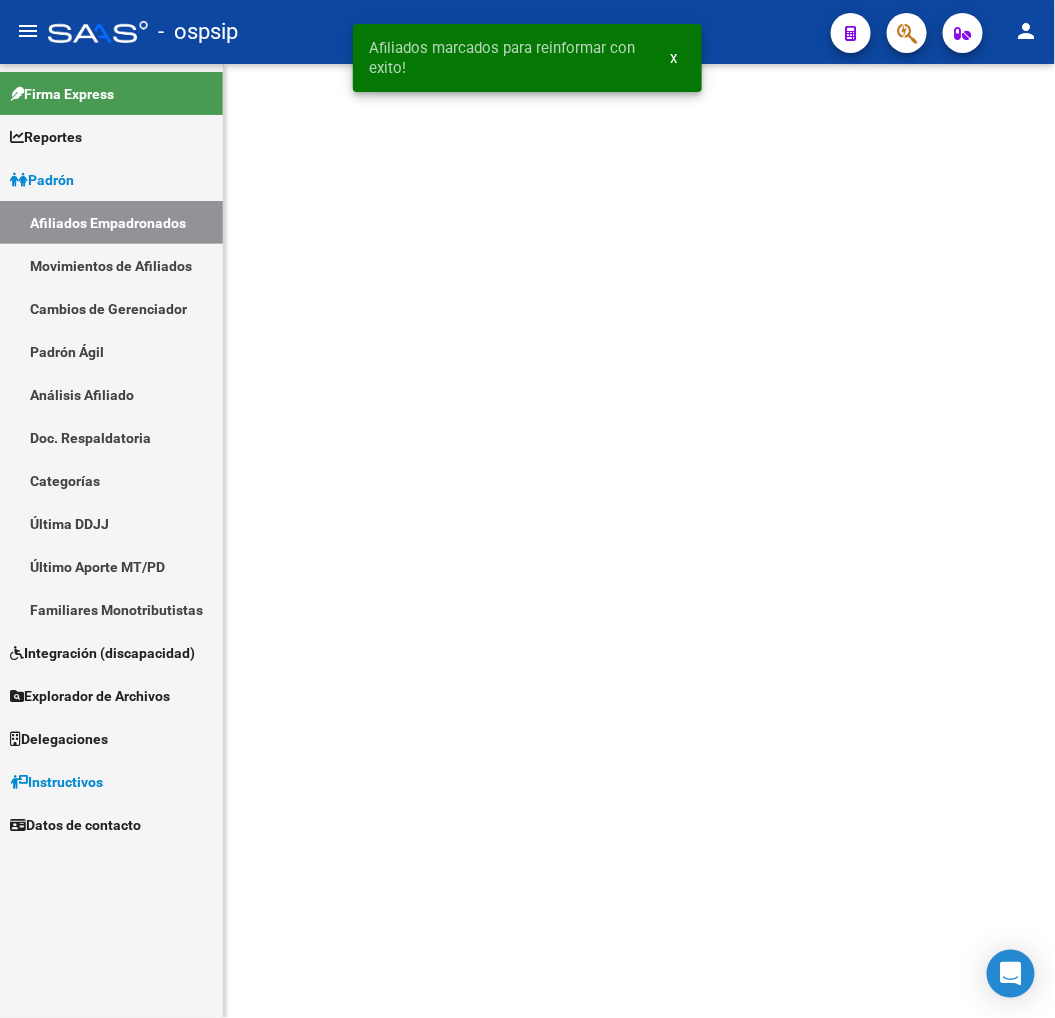 scroll, scrollTop: 0, scrollLeft: 0, axis: both 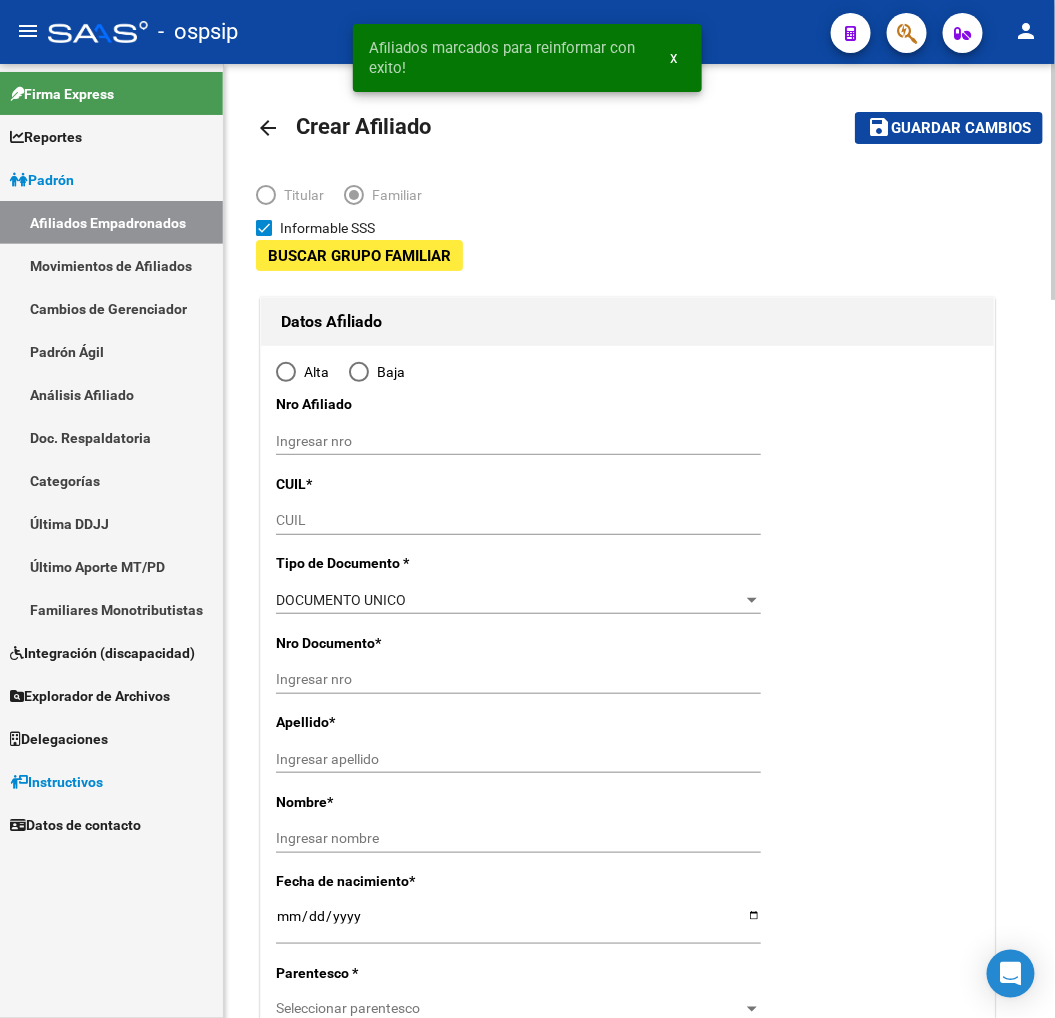 type on "30-70842602-0" 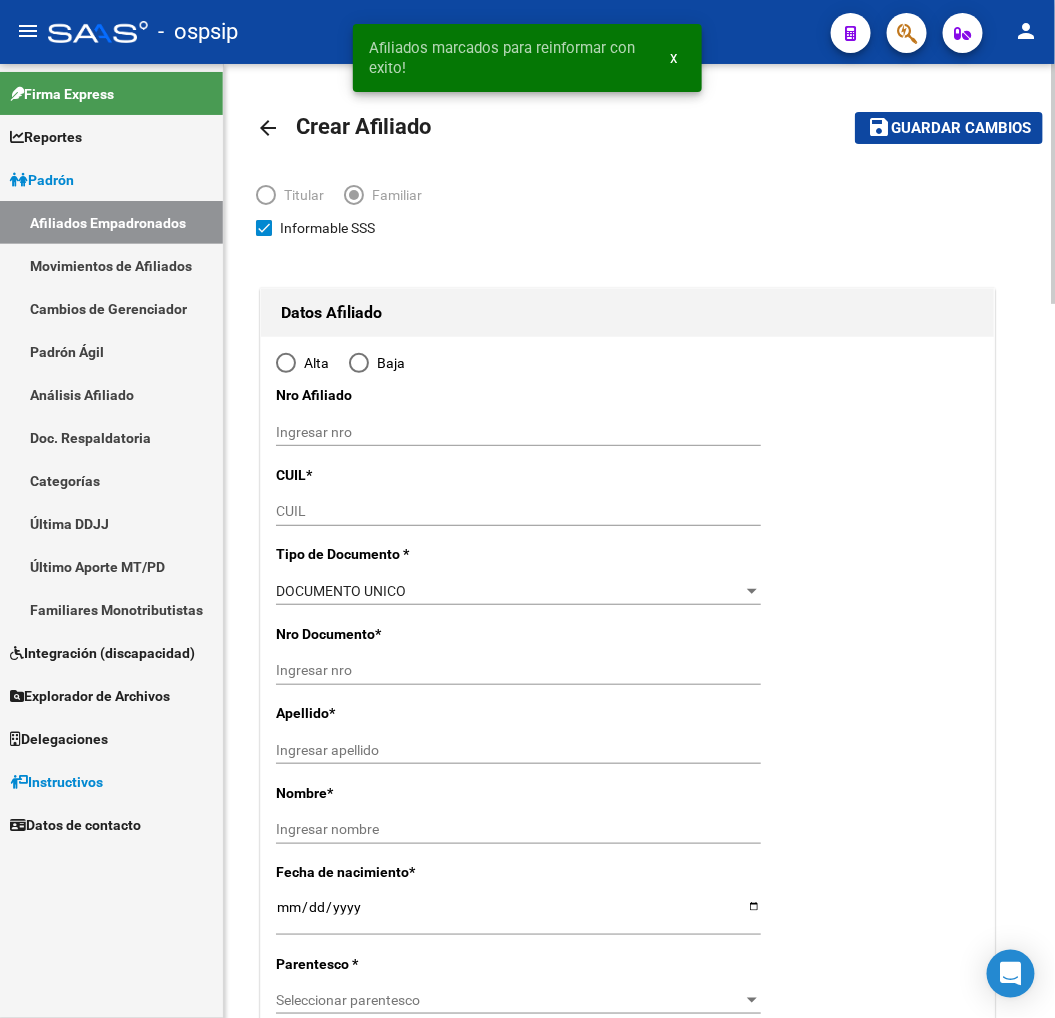 type on "BERAZATEGUI" 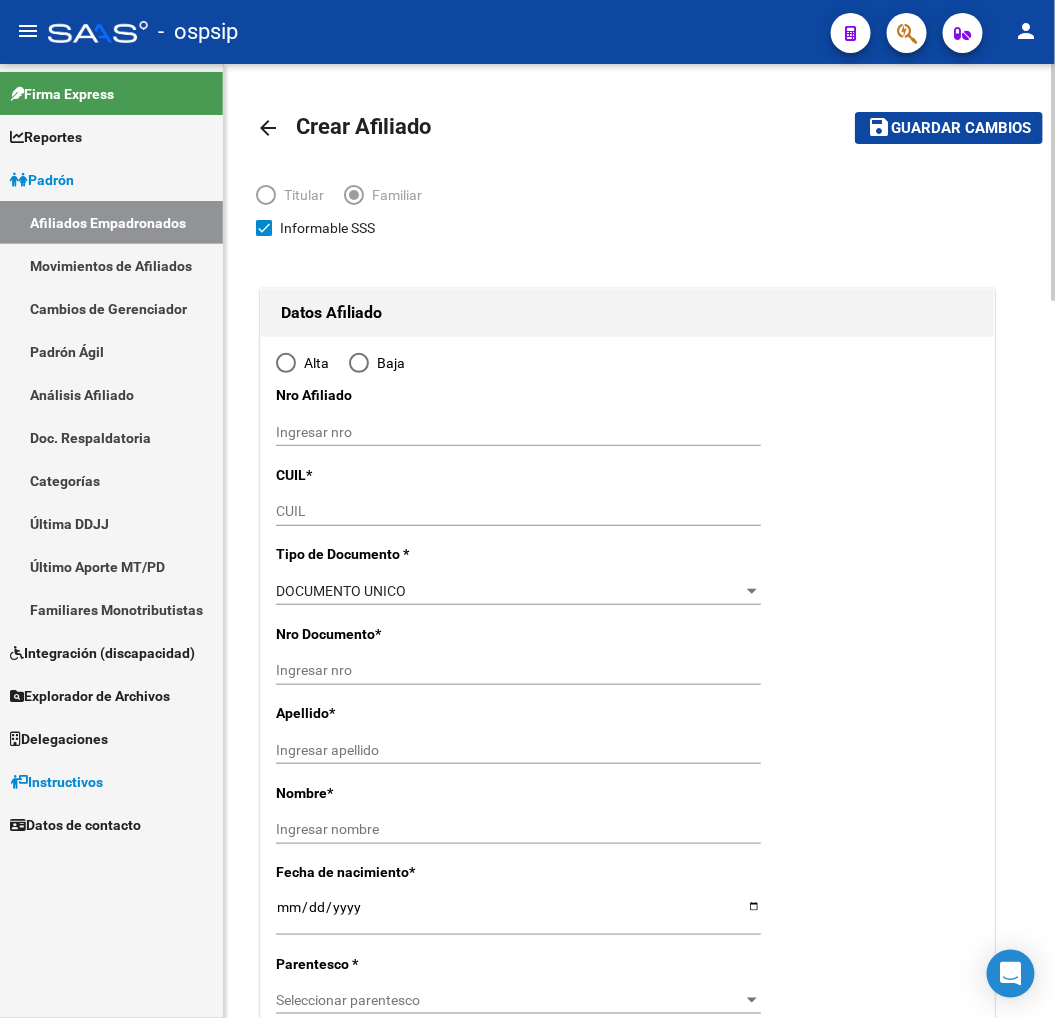 radio on "true" 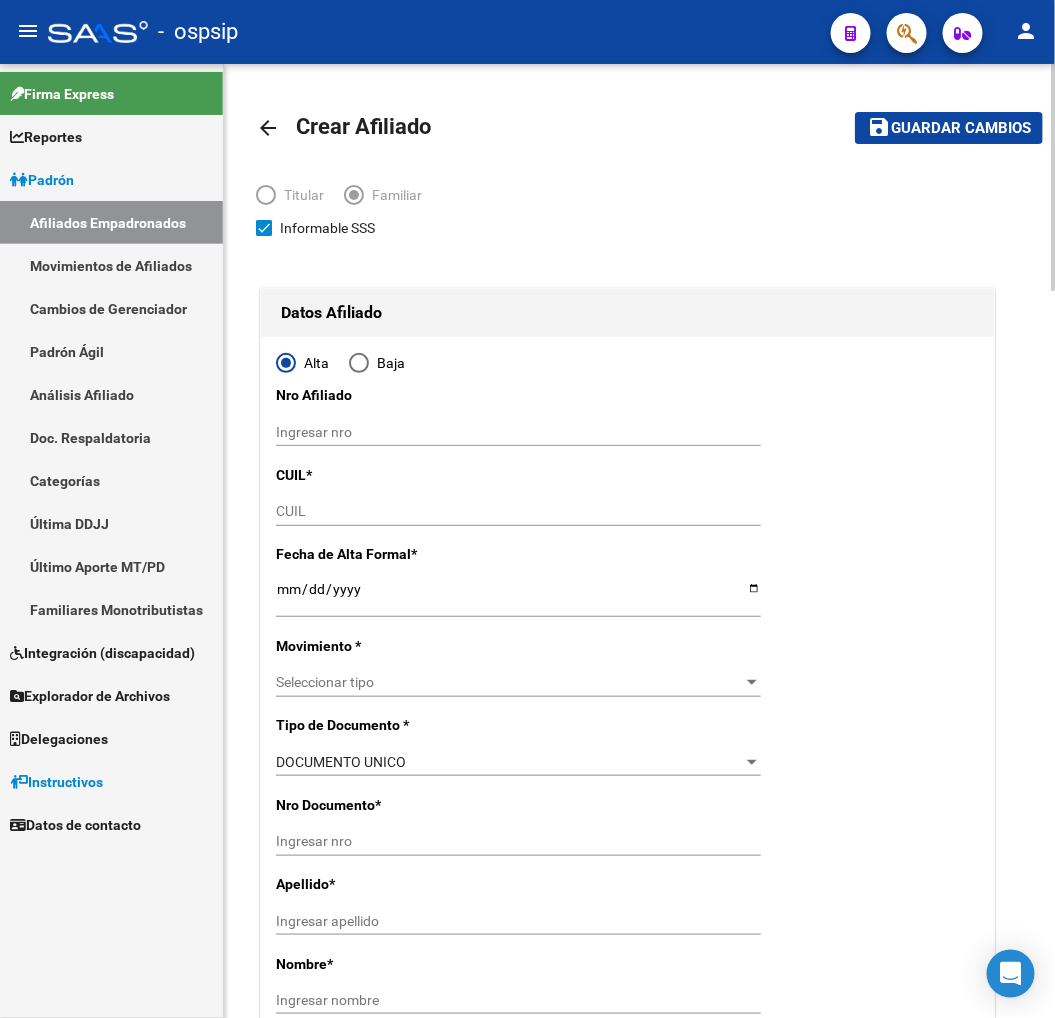 type on "30-70842602-0" 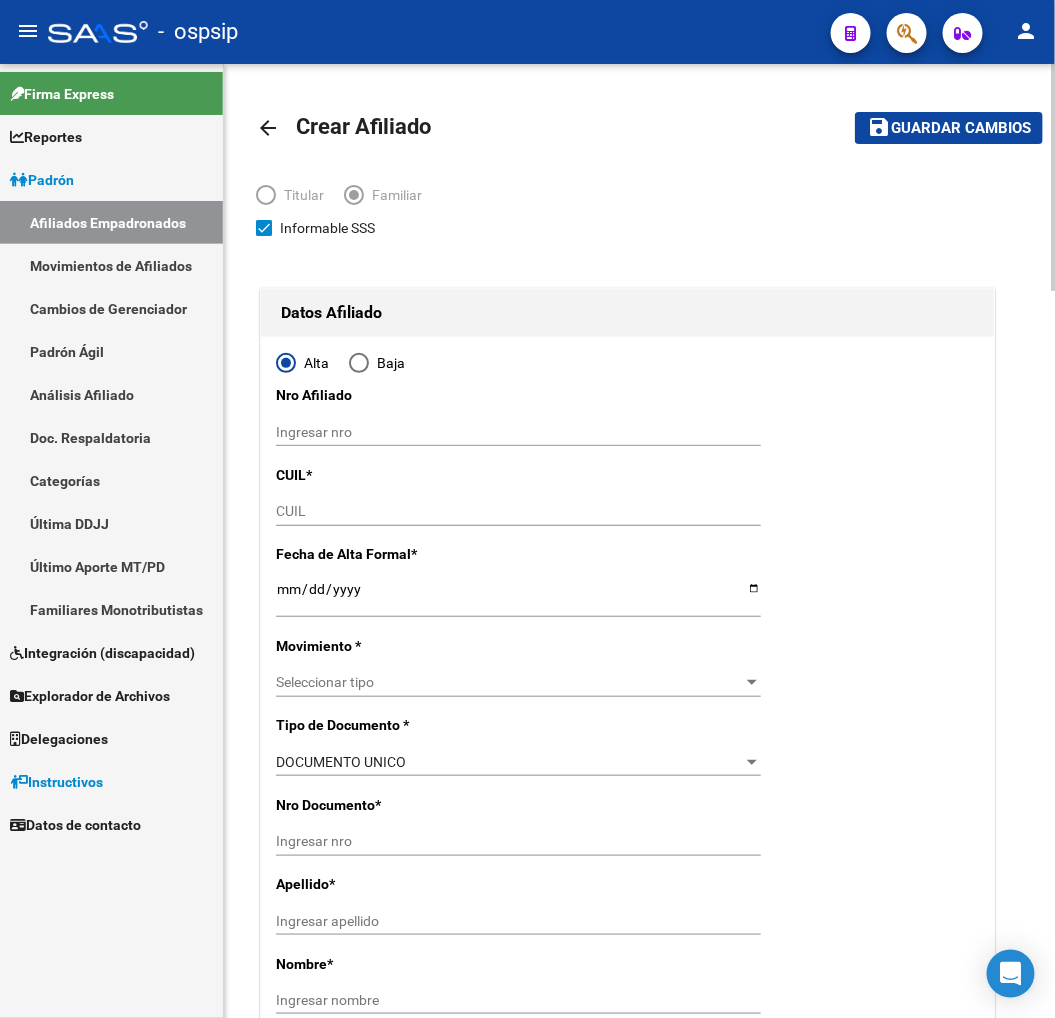 click on "CUIL" at bounding box center [518, 511] 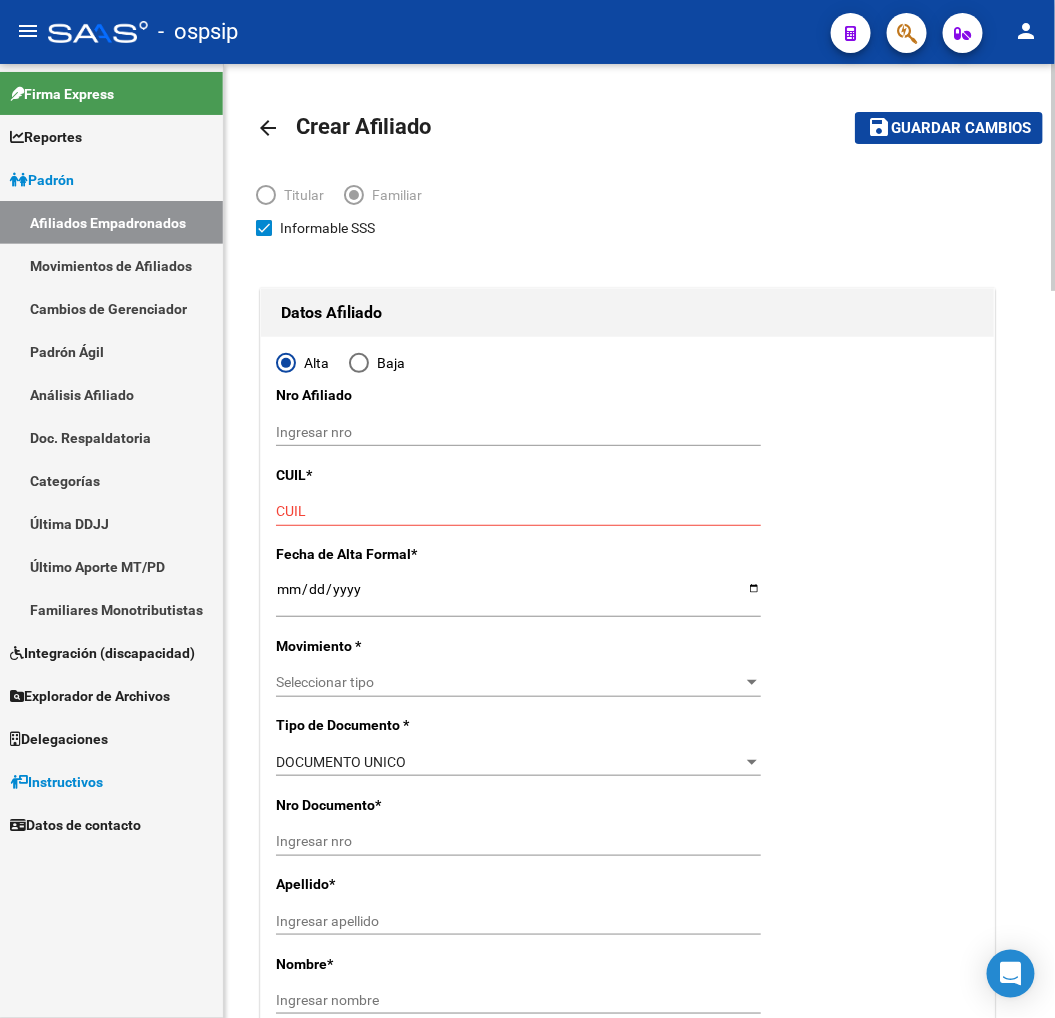 click on "CUIL" at bounding box center (518, 511) 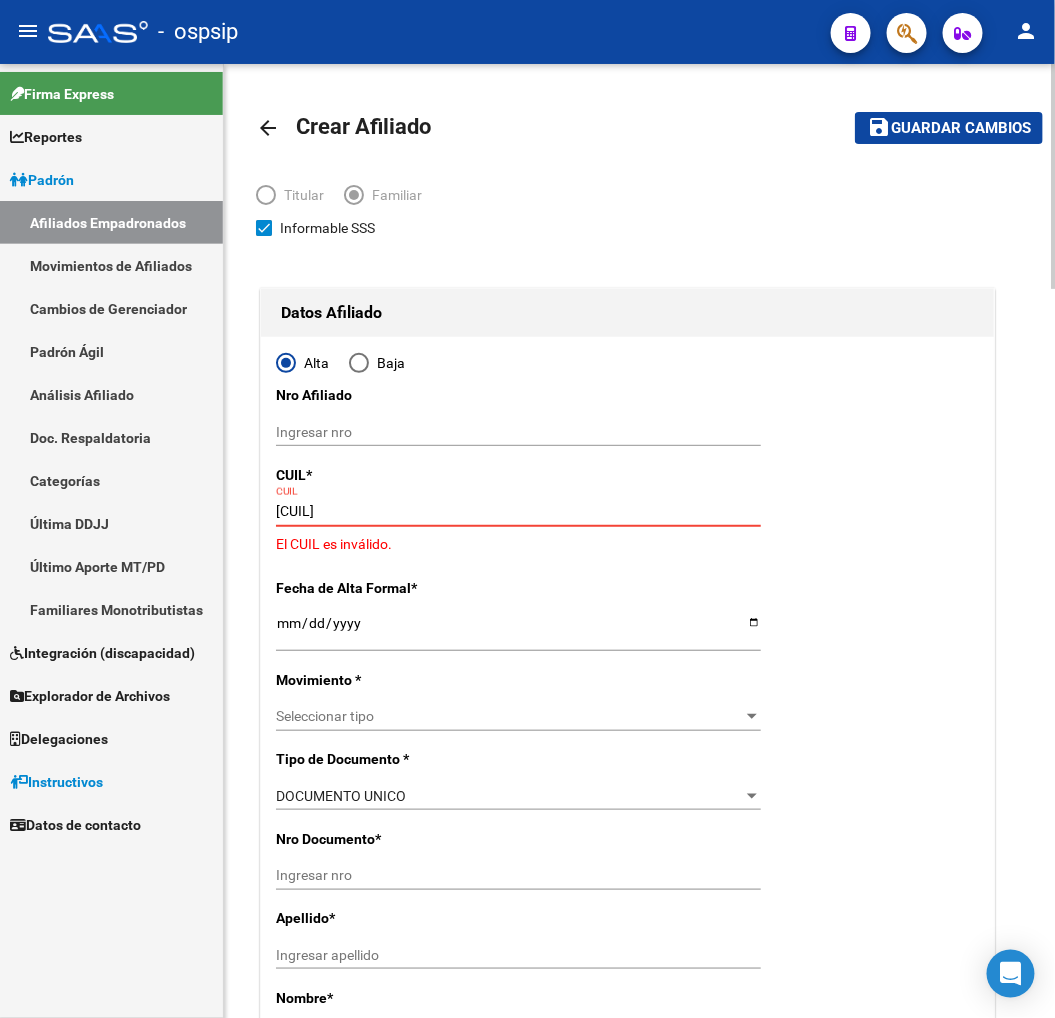 type on "27-58214704-9" 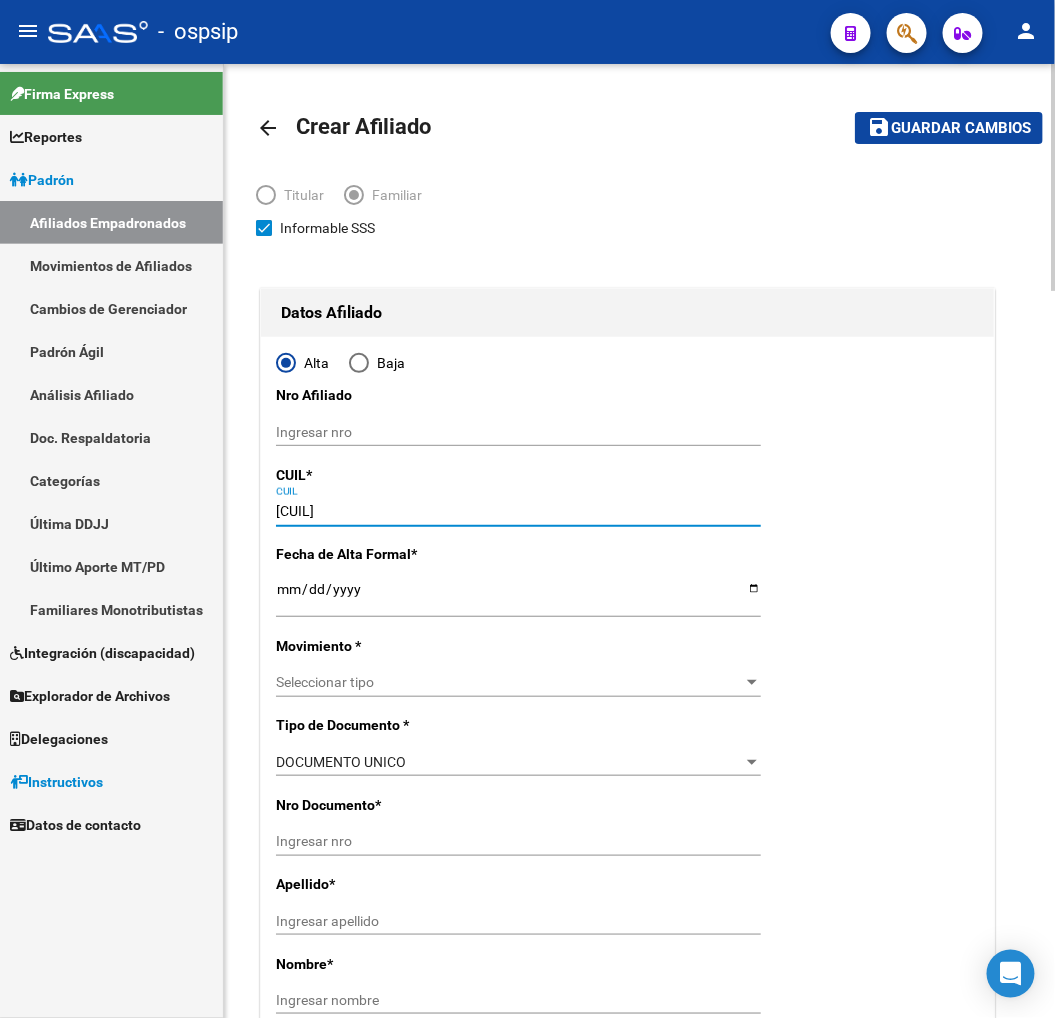 type on "58214704" 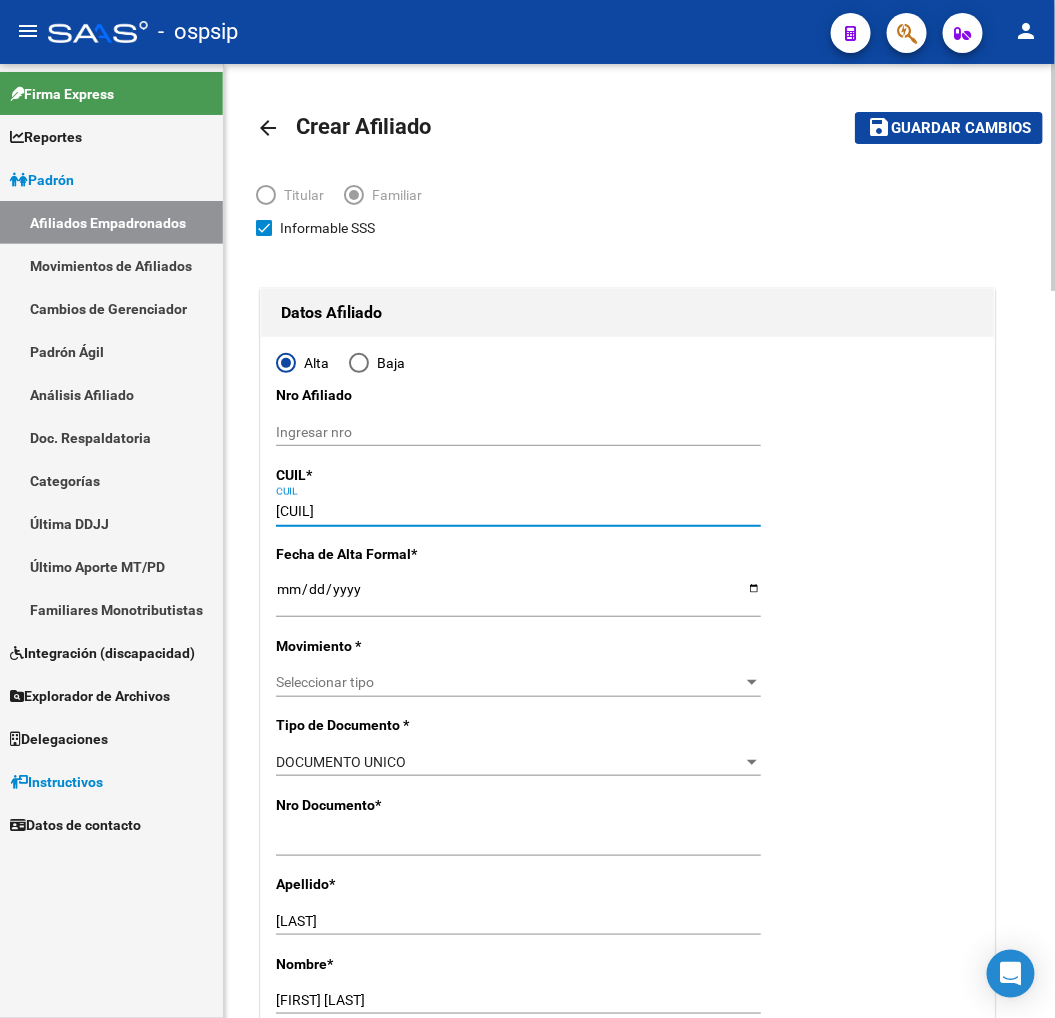 type on "27-58214704-9" 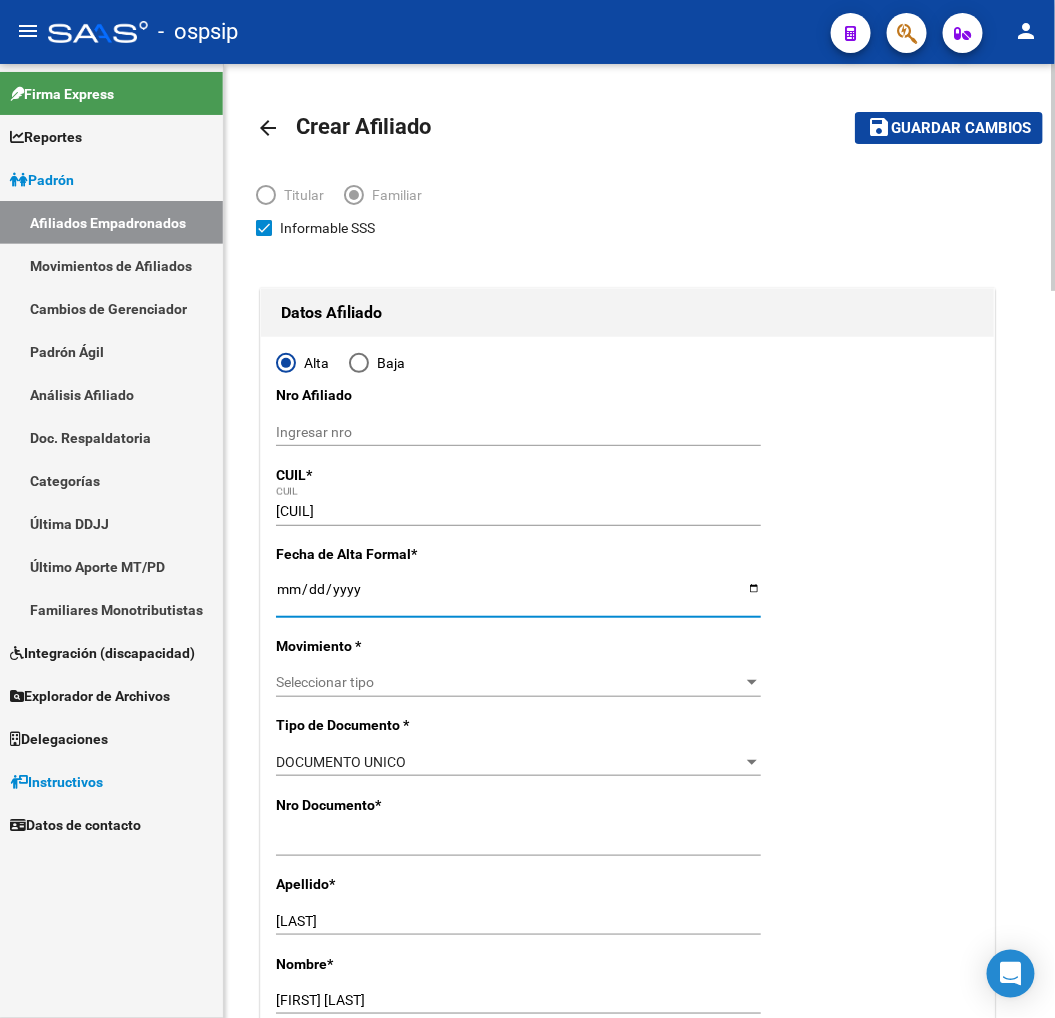 click on "Ingresar fecha" at bounding box center [518, 596] 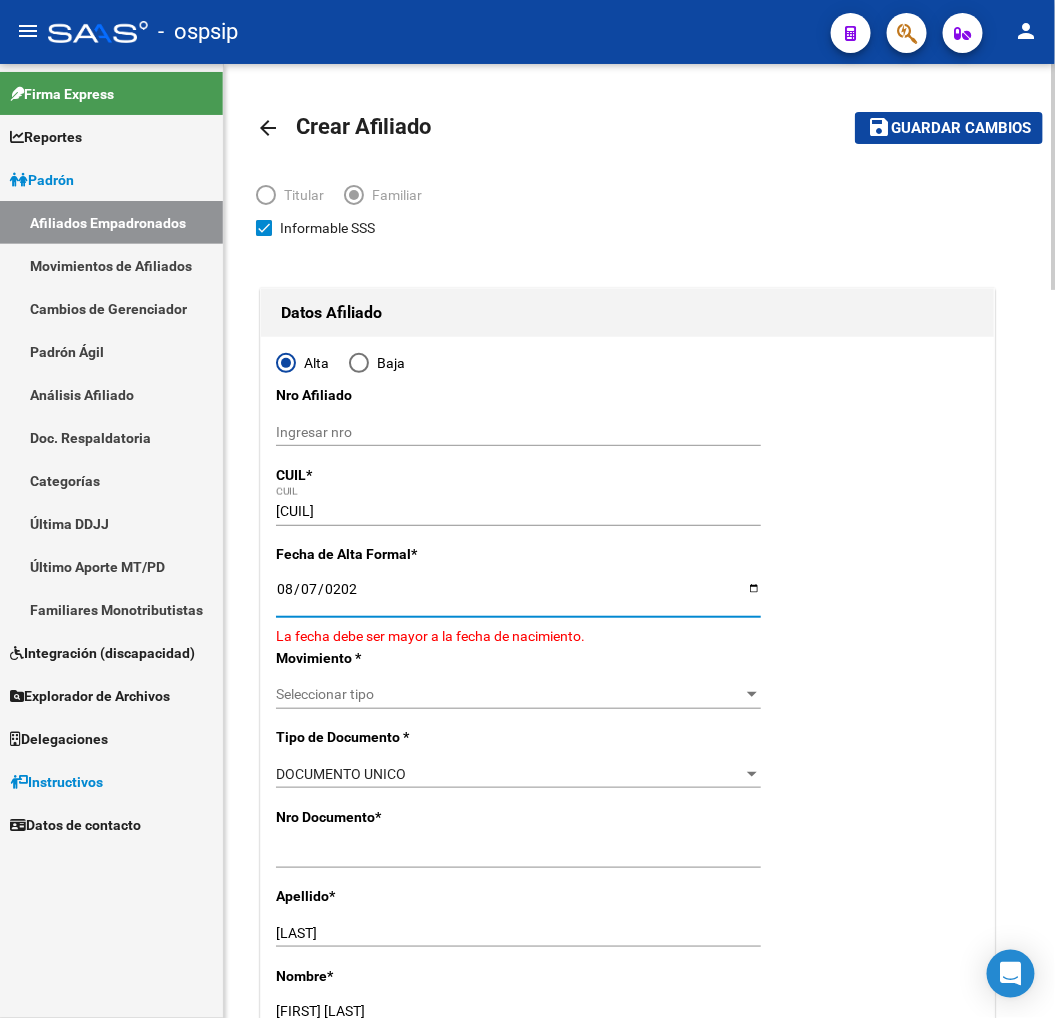 type on "2025-08-07" 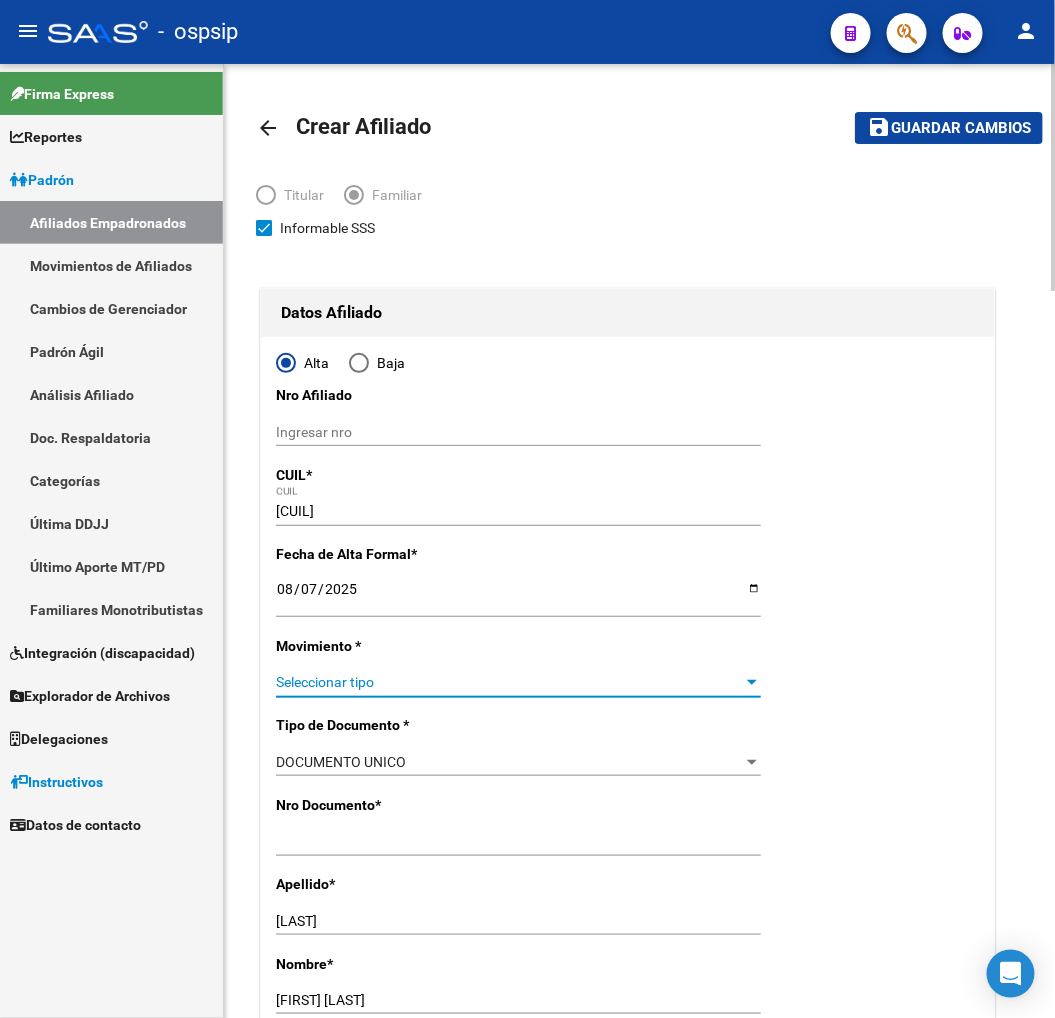 click on "Seleccionar tipo" at bounding box center (509, 682) 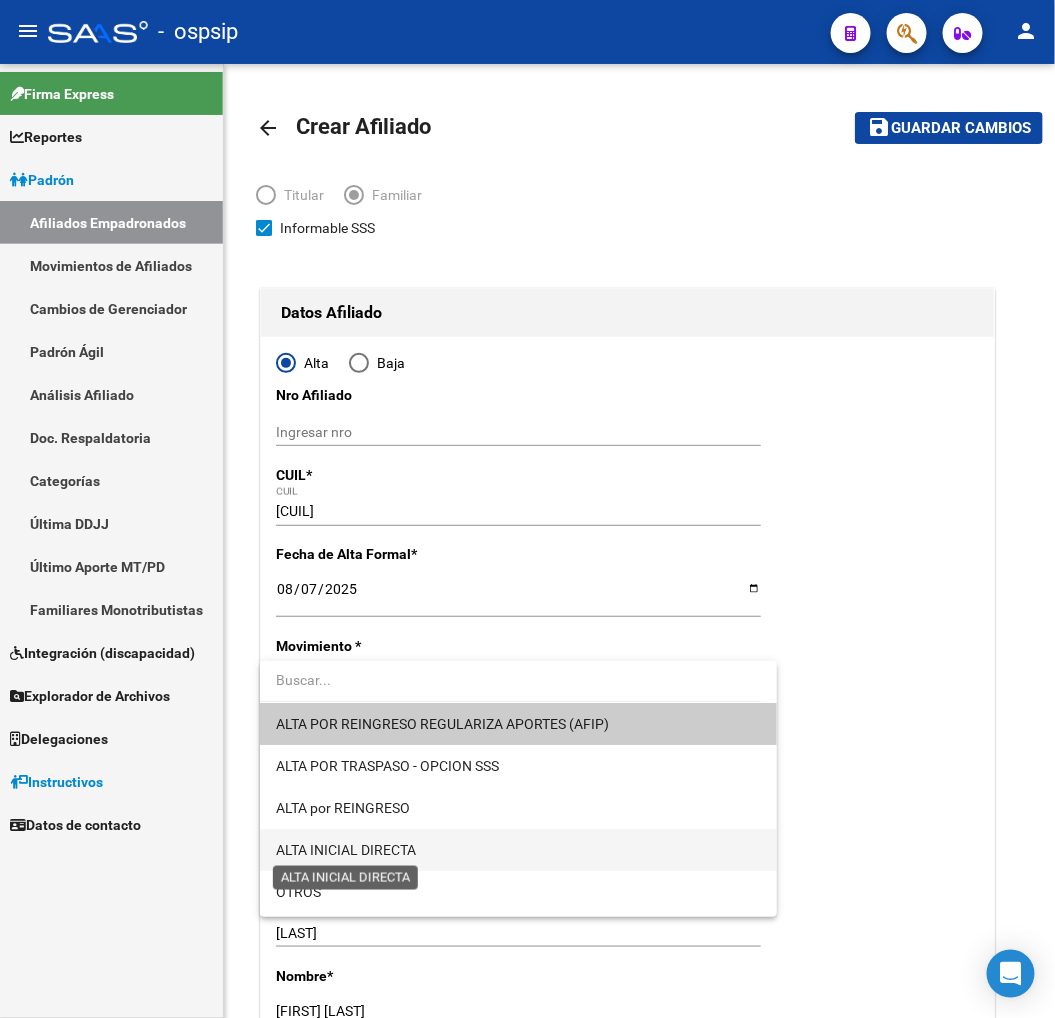 click on "ALTA INICIAL DIRECTA" at bounding box center (346, 850) 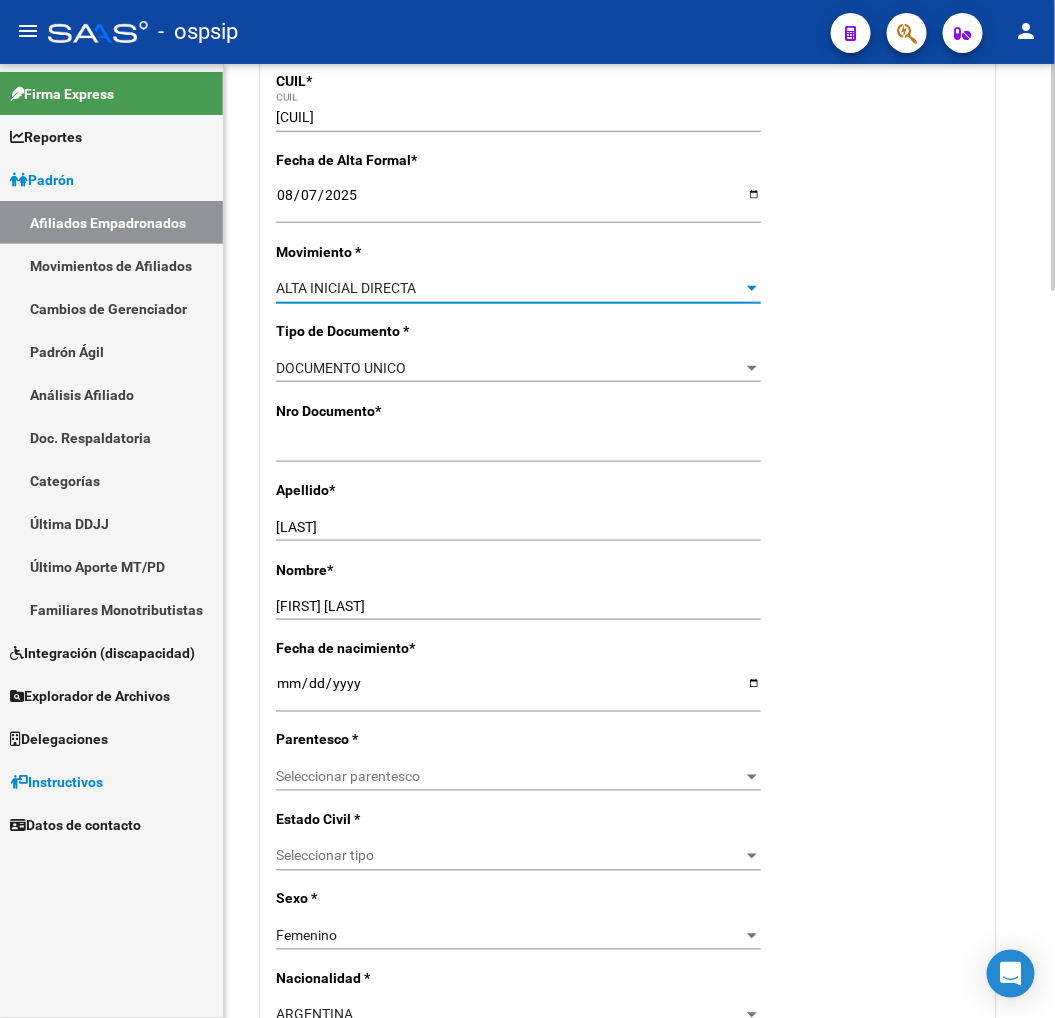 scroll, scrollTop: 444, scrollLeft: 0, axis: vertical 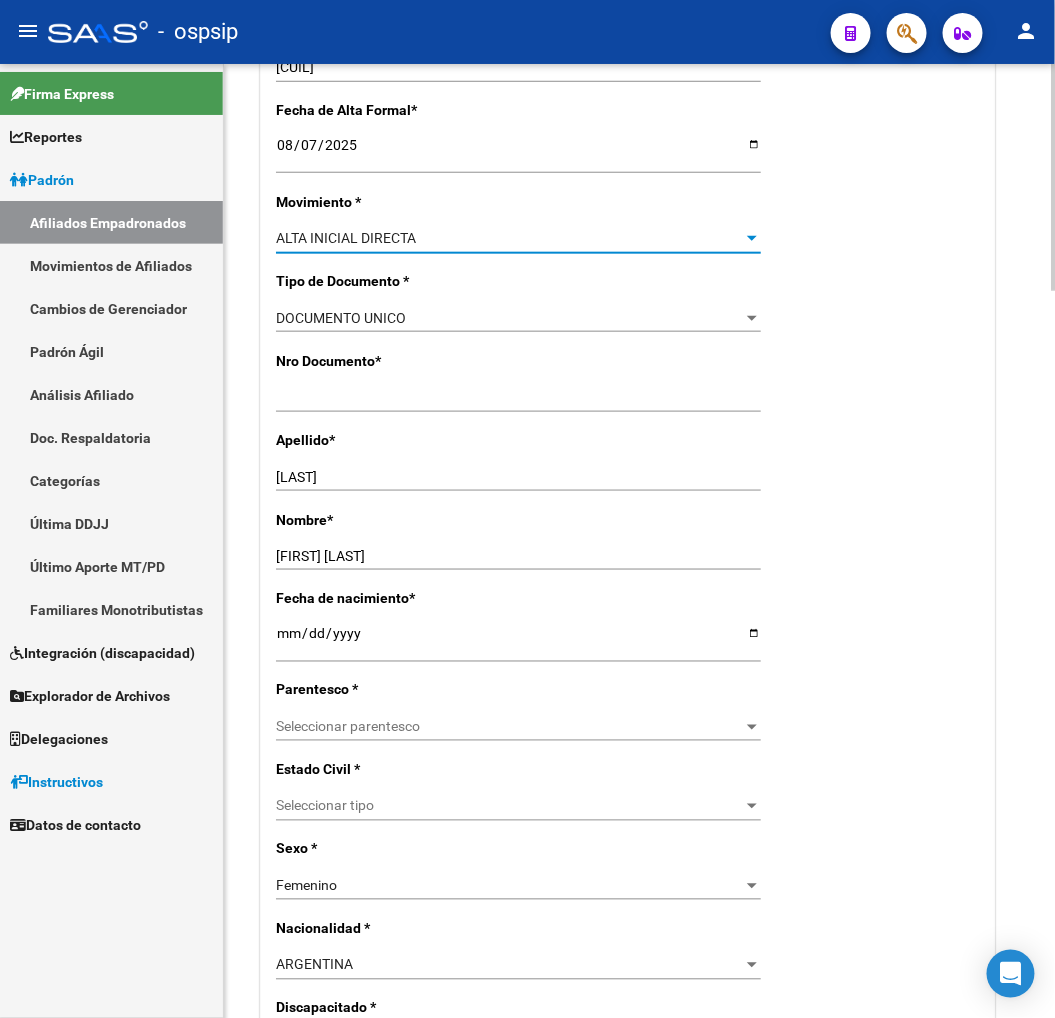 click on "Seleccionar parentesco" at bounding box center (509, 727) 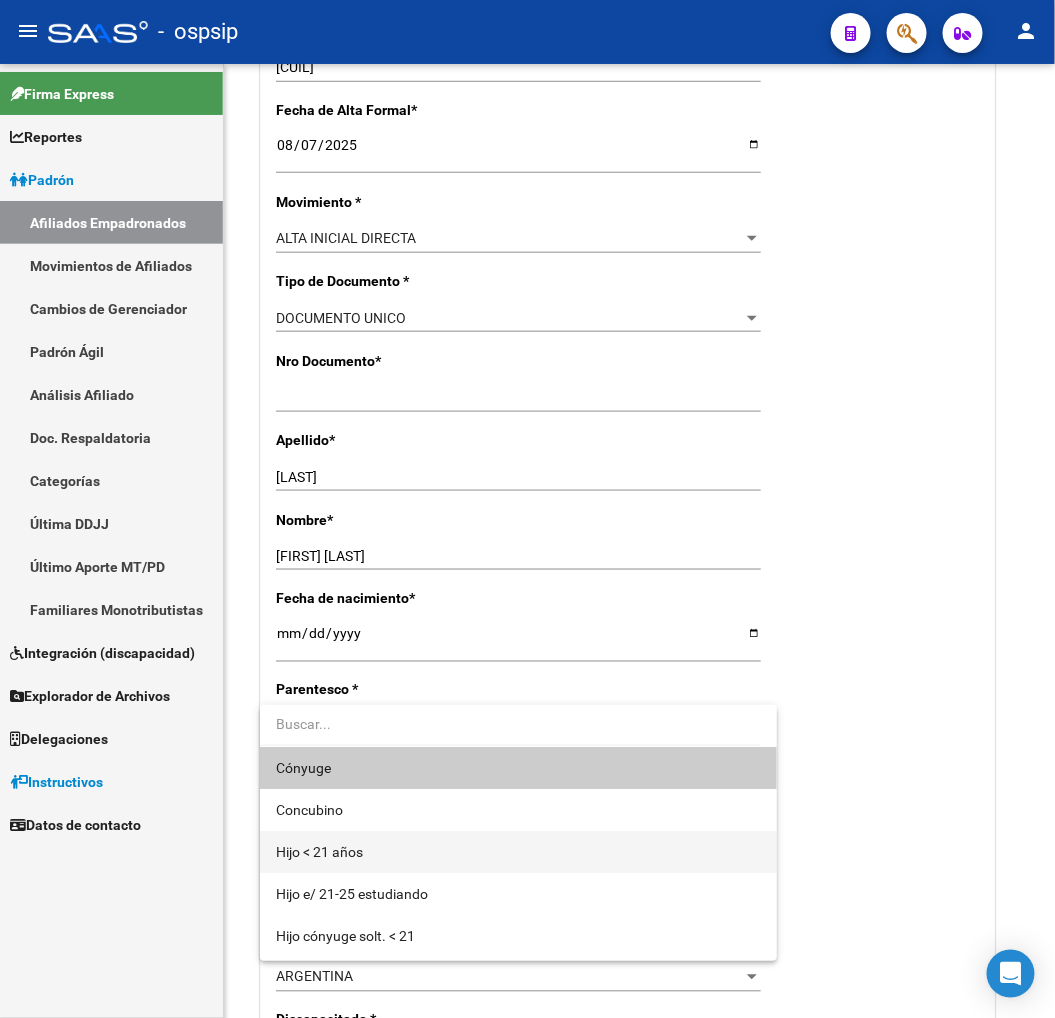 click on "Hijo < 21 años" at bounding box center (518, 852) 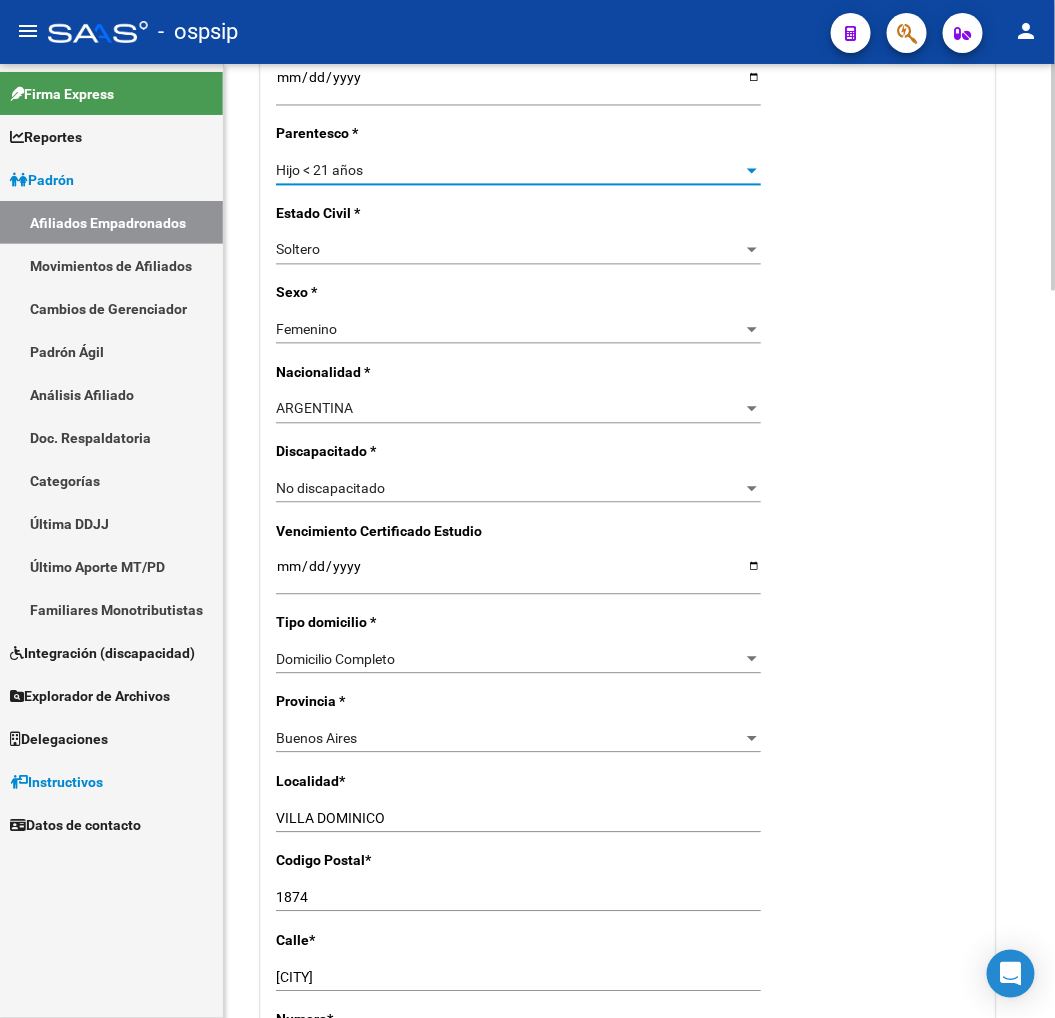 scroll, scrollTop: 1111, scrollLeft: 0, axis: vertical 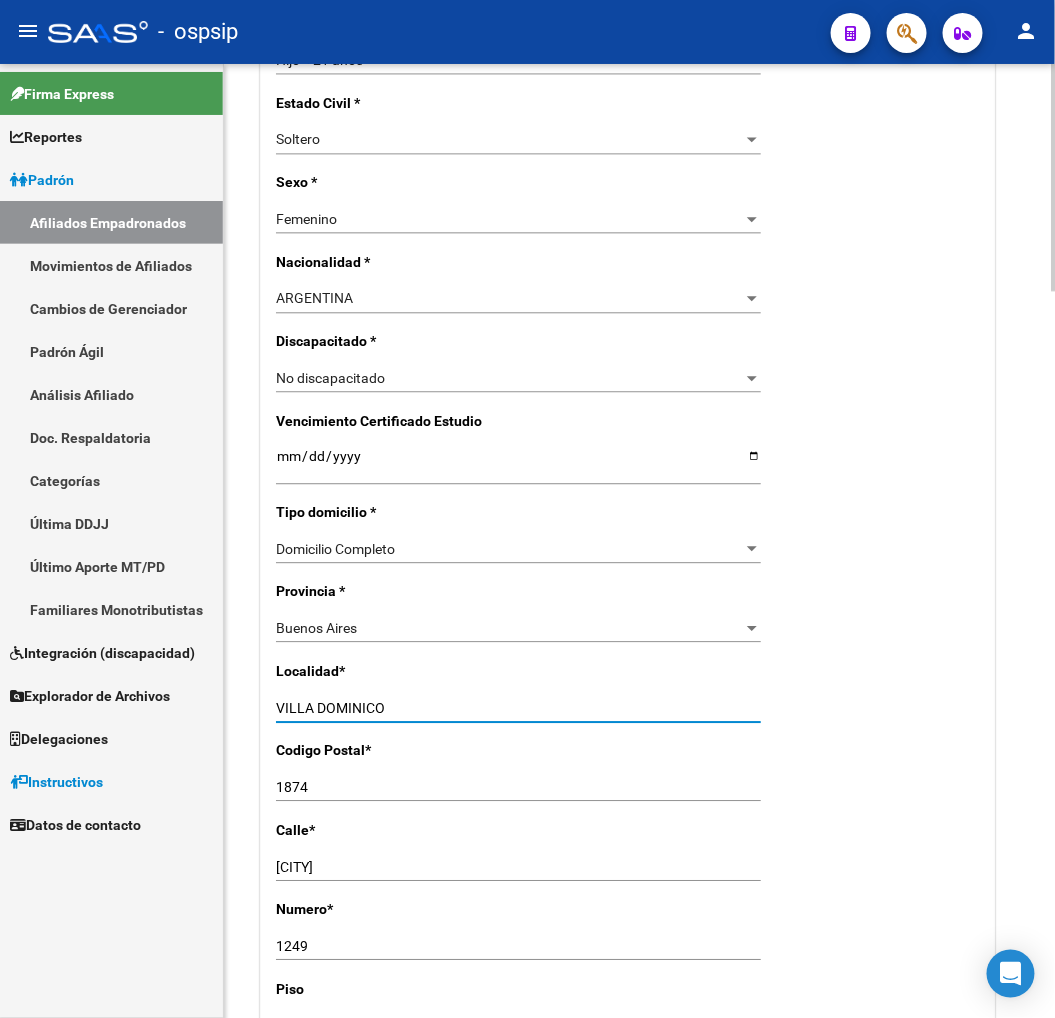 click on "VILLA DOMINICO" at bounding box center [518, 708] 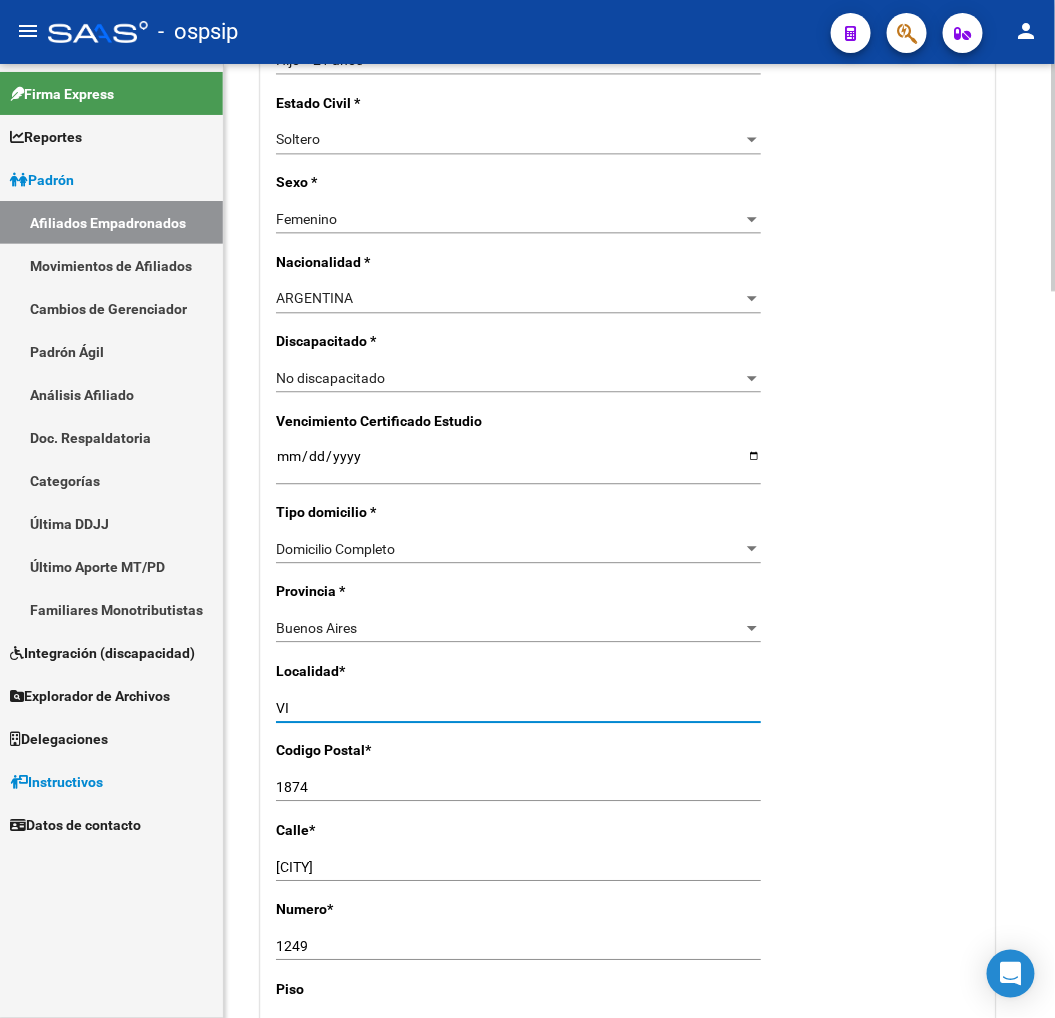 type on "V" 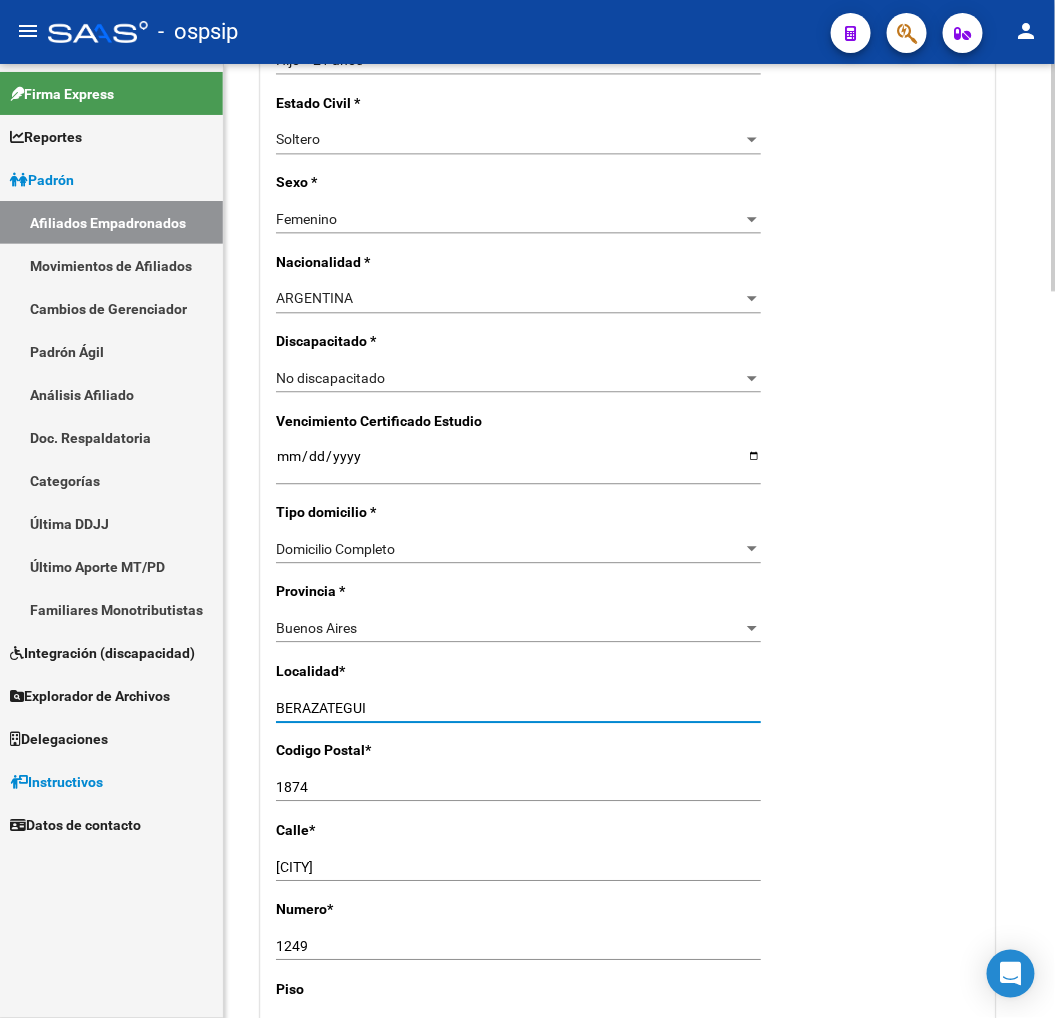 type on "BERAZATEGUI" 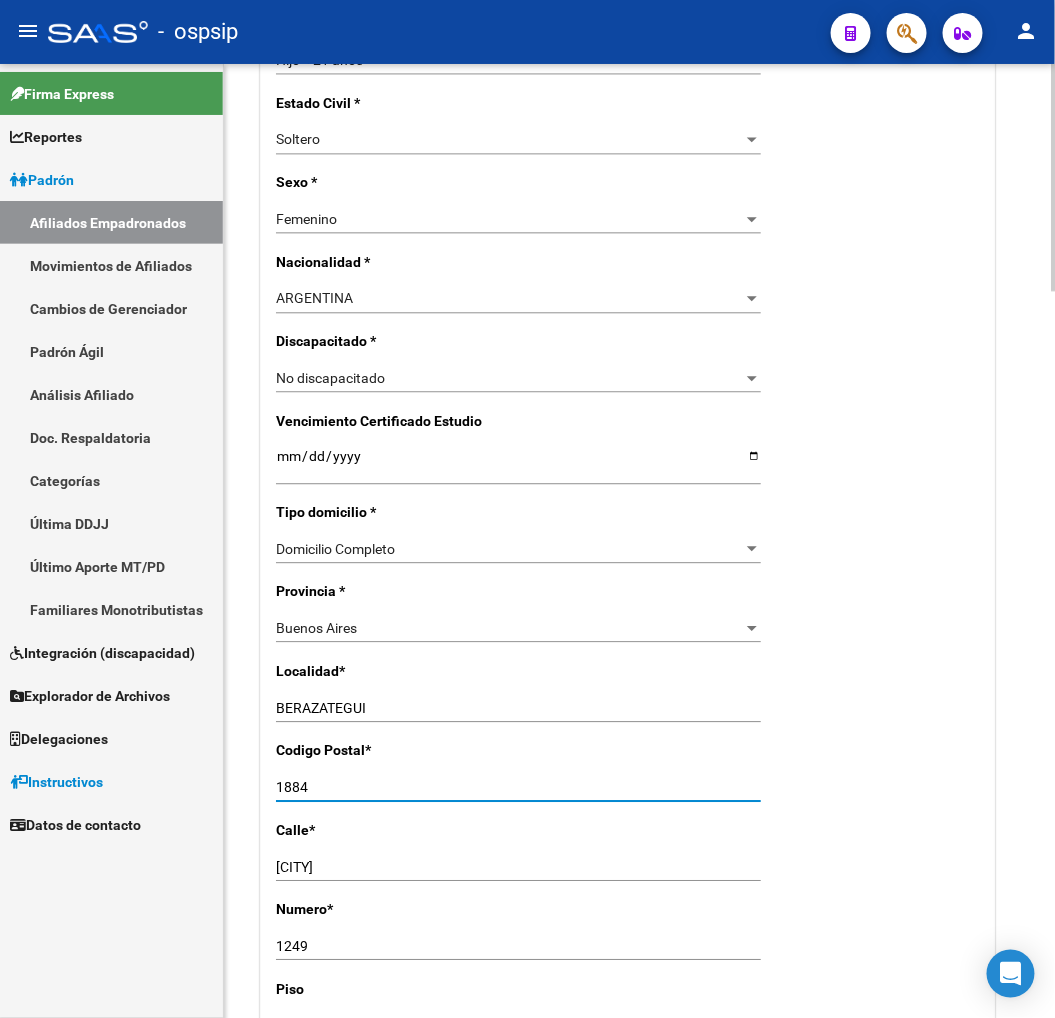 type on "1884" 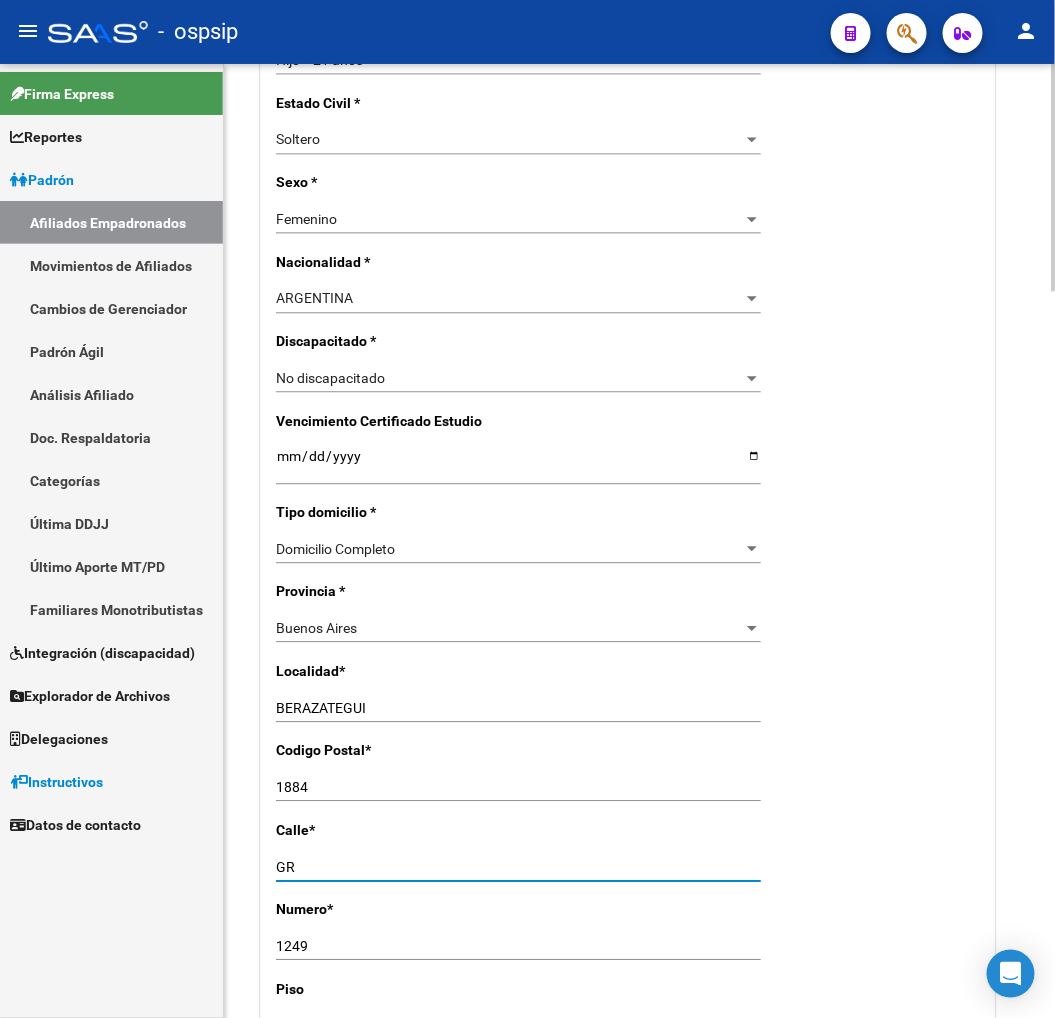 type on "G" 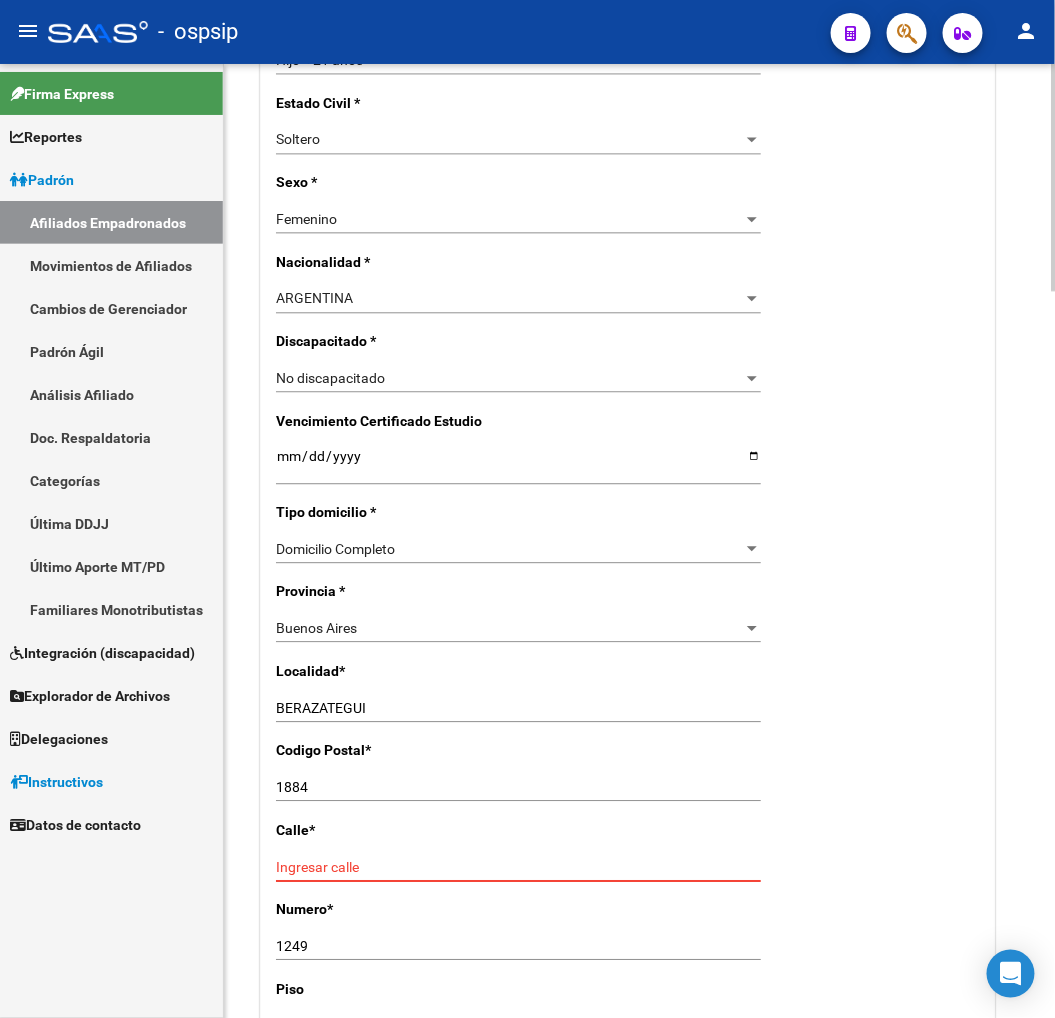 click on "Ingresar calle" at bounding box center (518, 867) 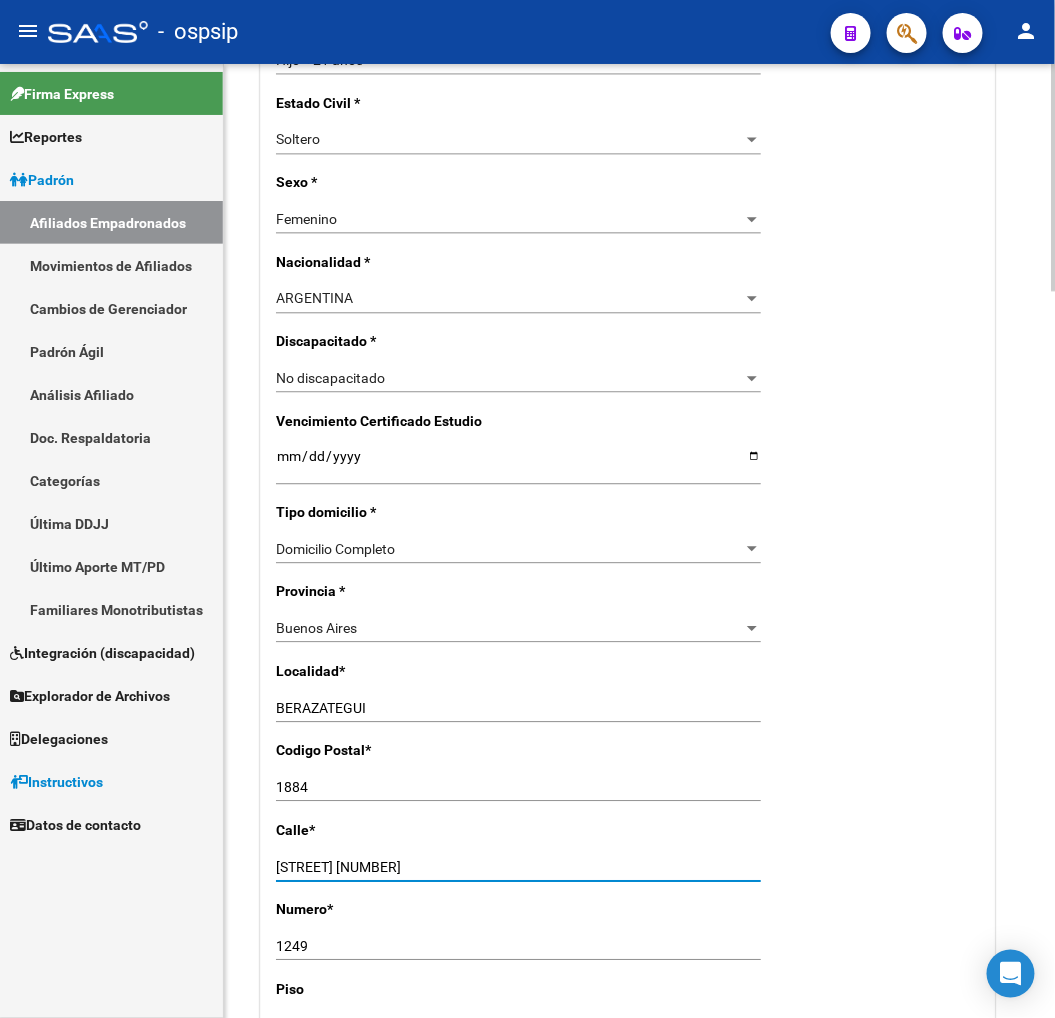 type on "CALLE 49 2500" 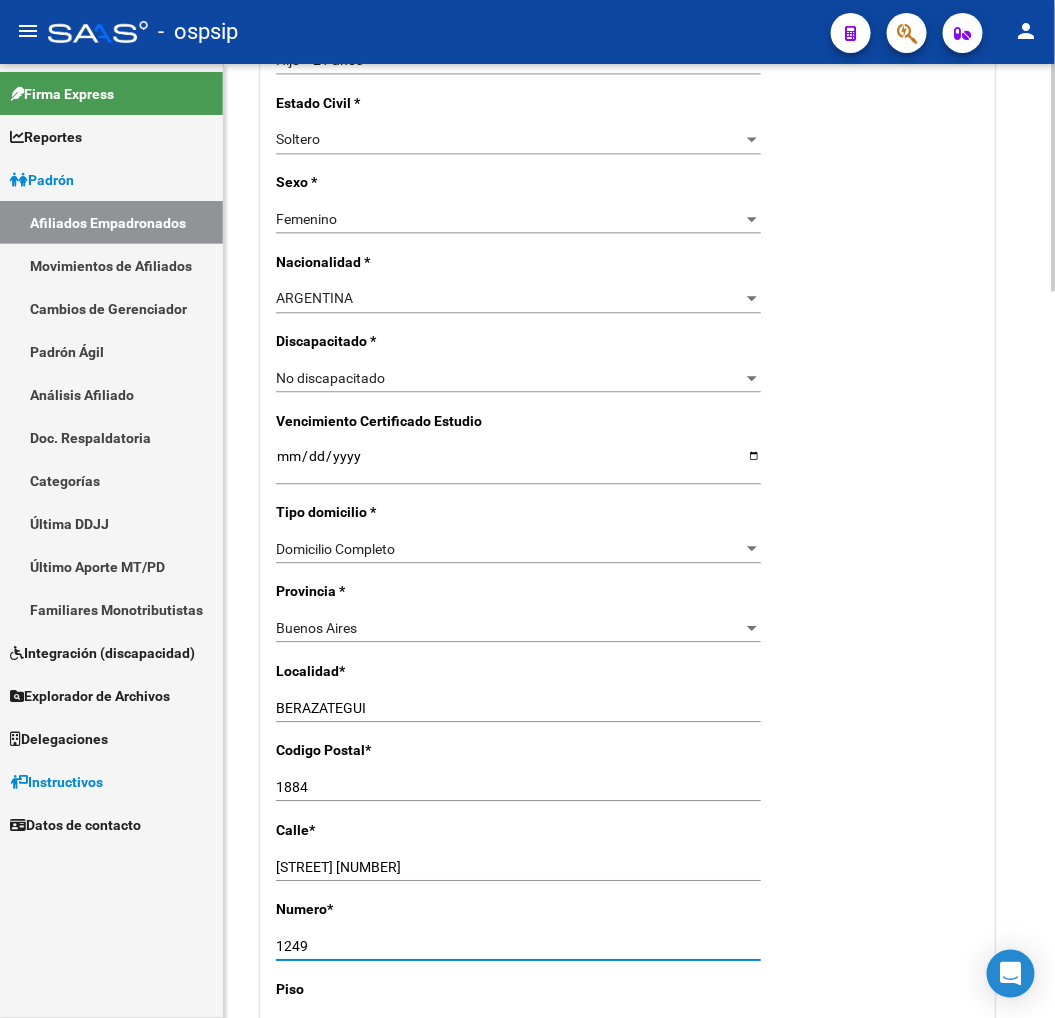click on "1249" at bounding box center (518, 946) 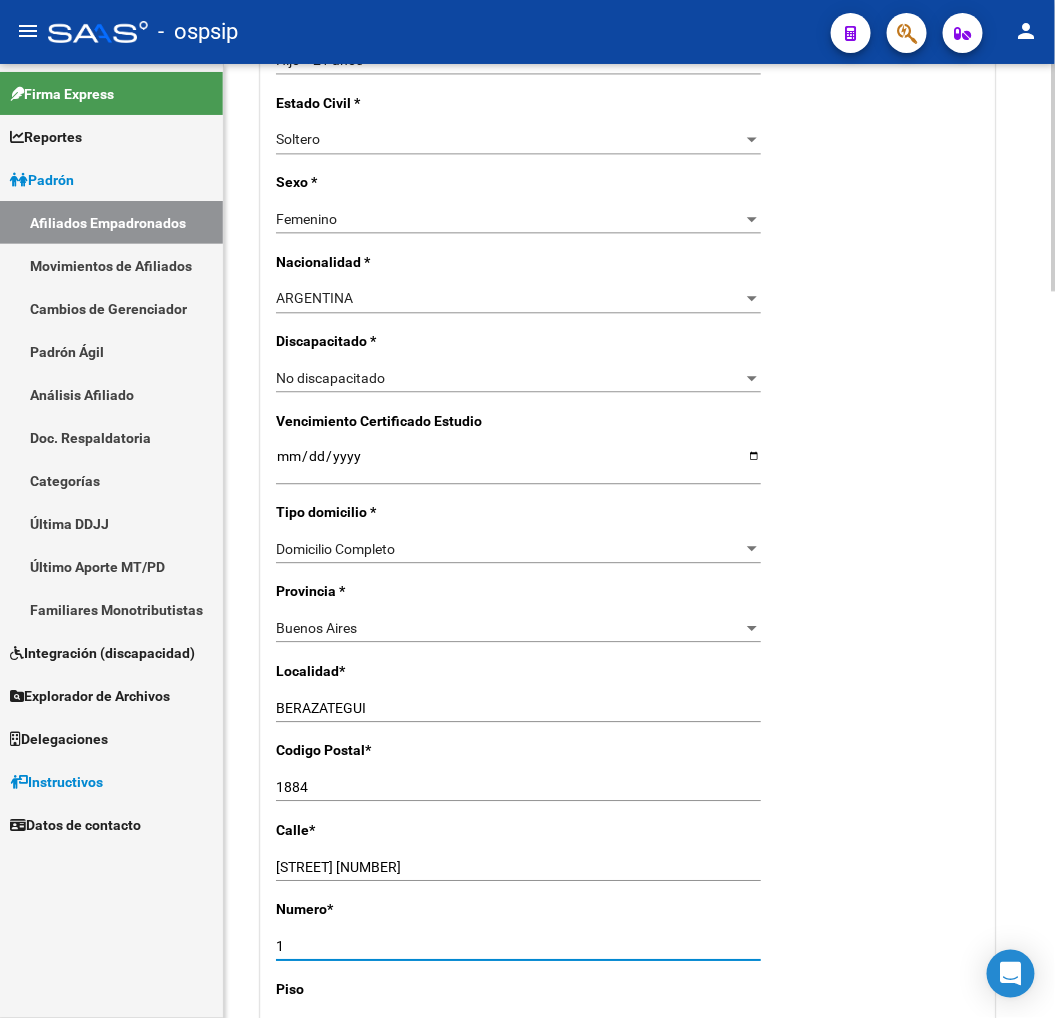 type on "1" 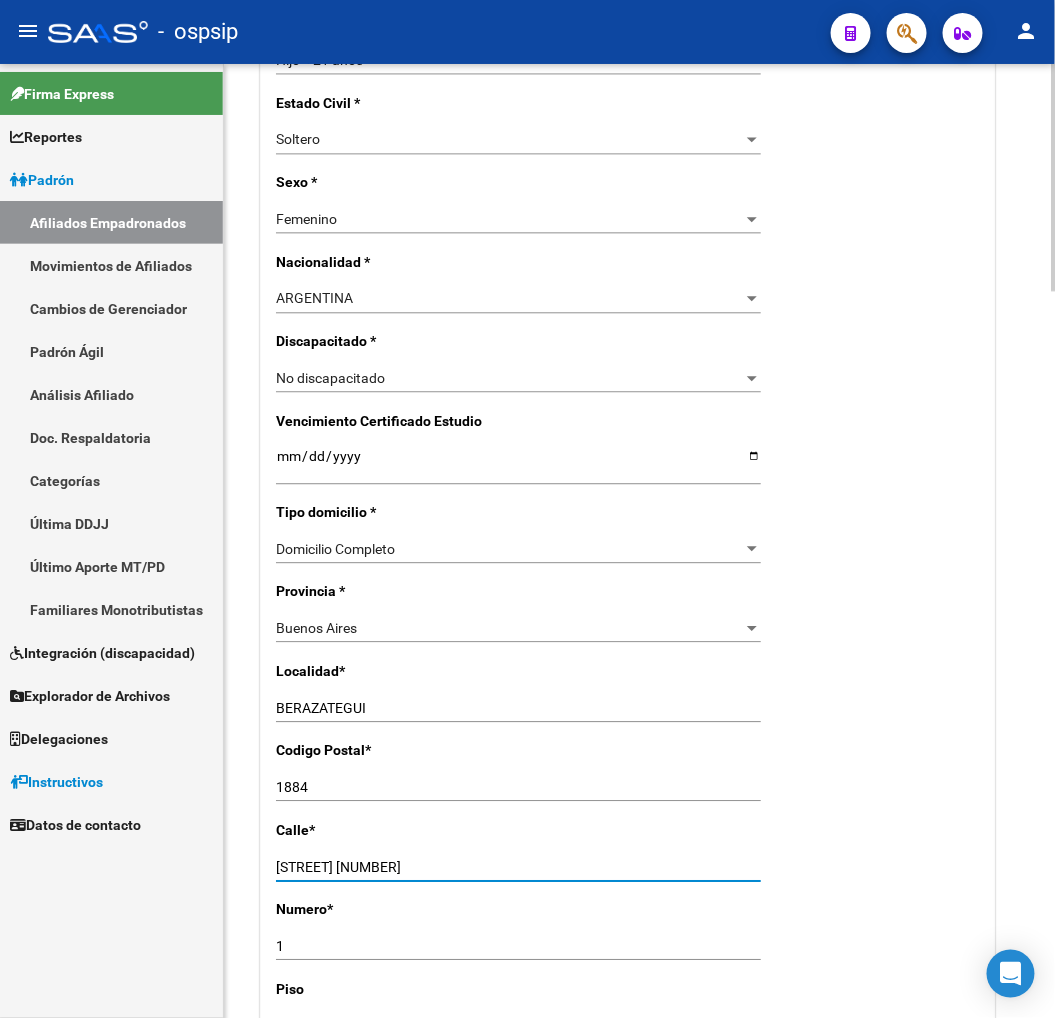 click on "CALLE 49 2500" at bounding box center (518, 867) 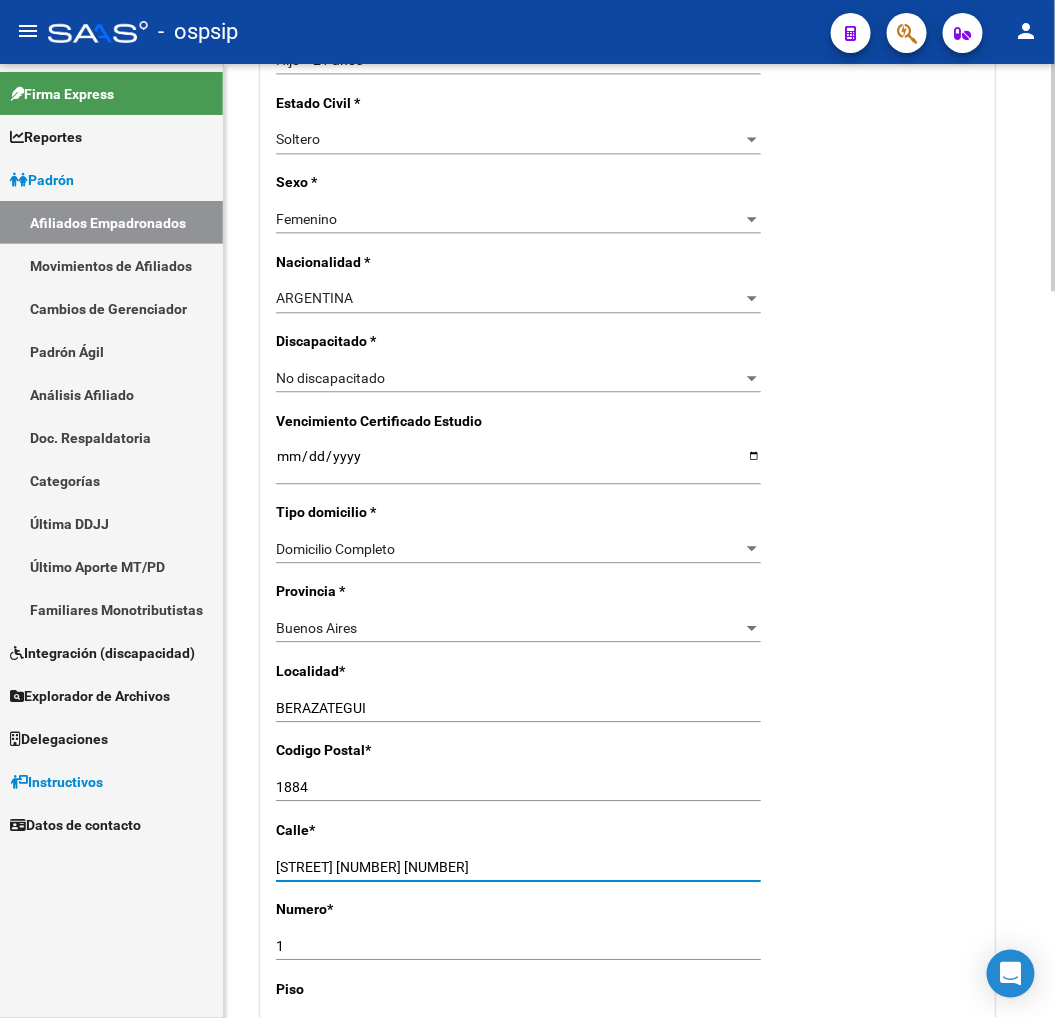 type on "CALLE 49 2500 CASA" 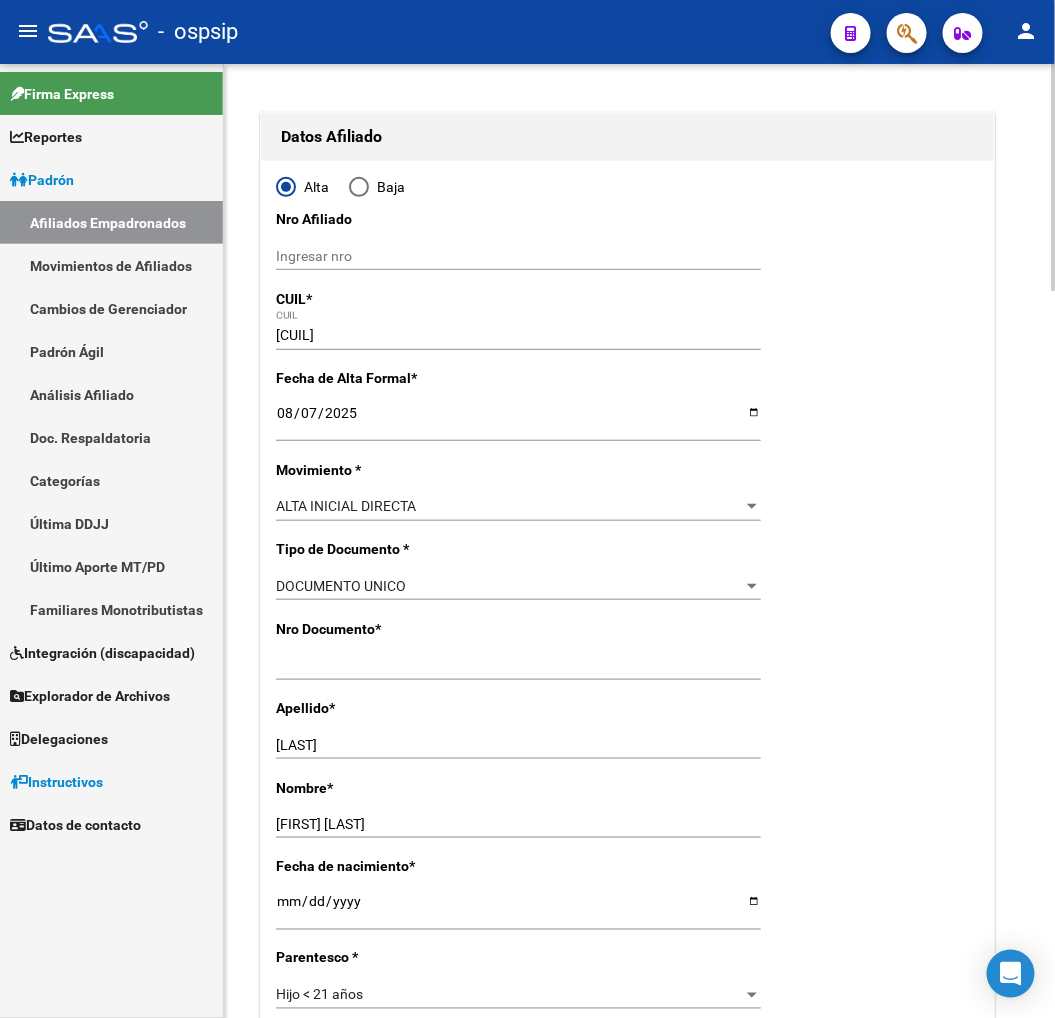 scroll, scrollTop: 0, scrollLeft: 0, axis: both 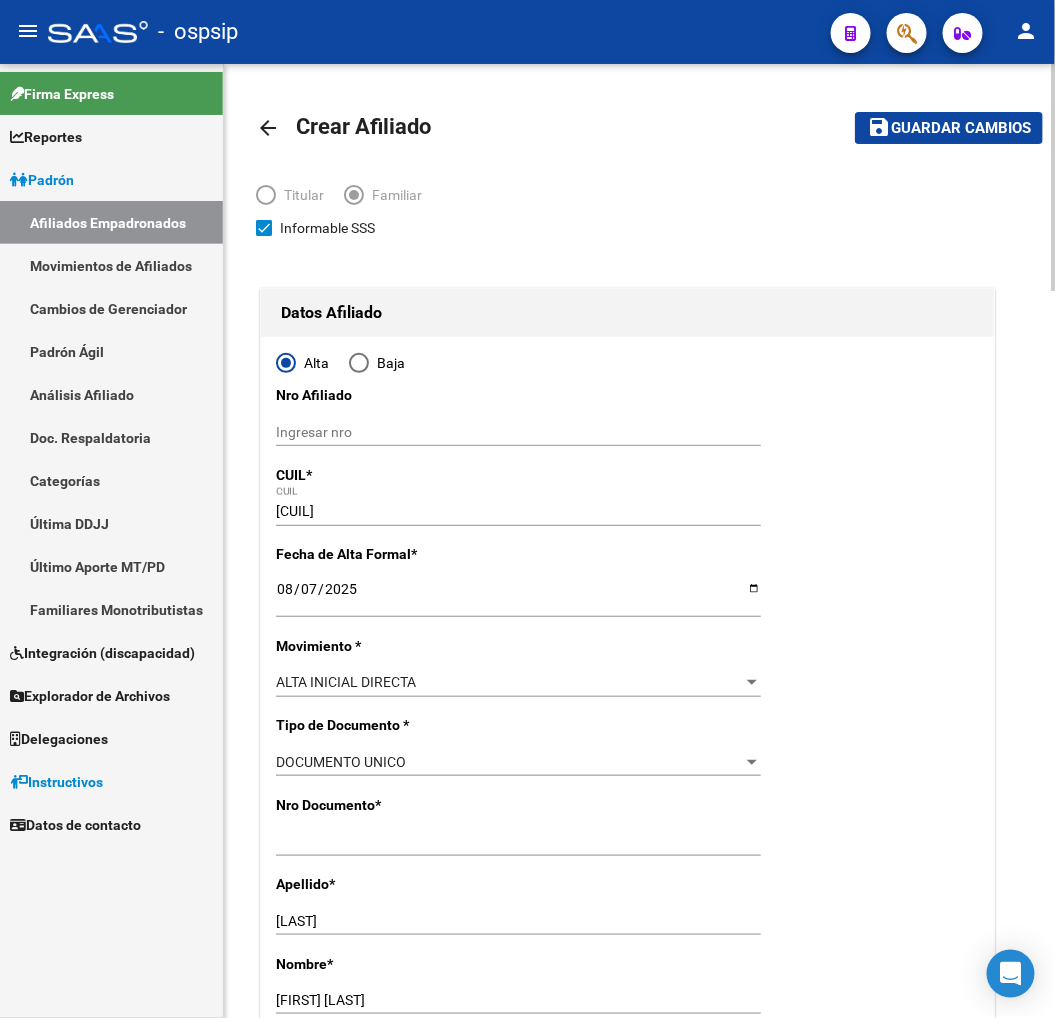 type on "87" 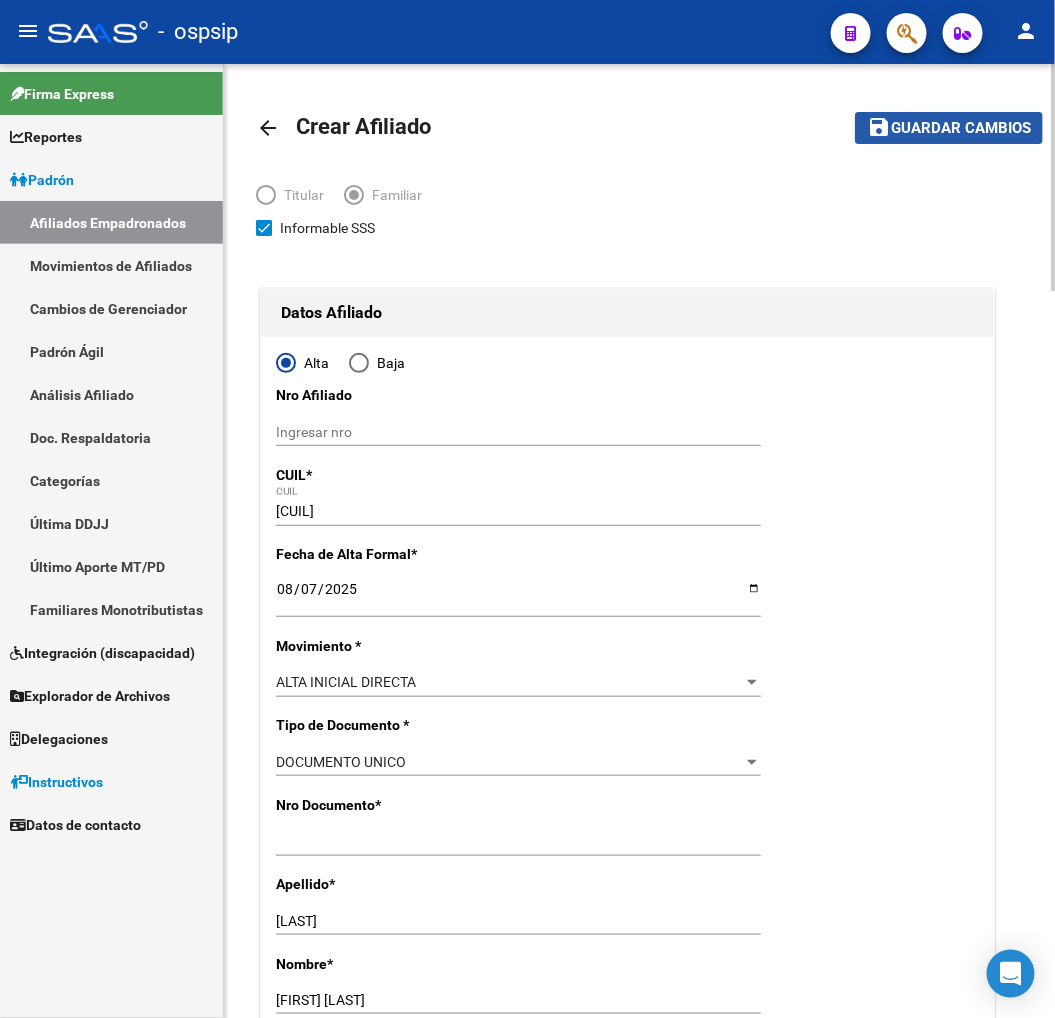click on "save Guardar cambios" 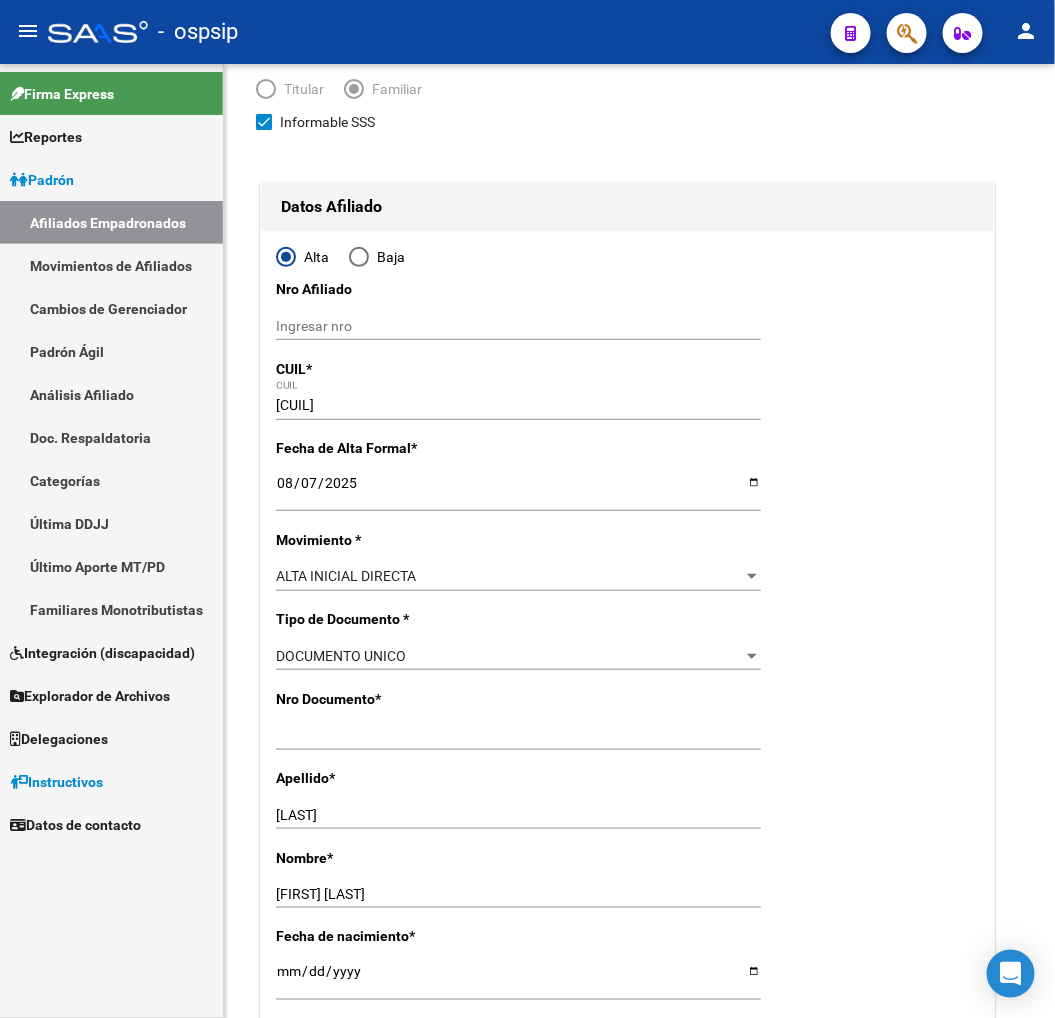 scroll, scrollTop: 222, scrollLeft: 0, axis: vertical 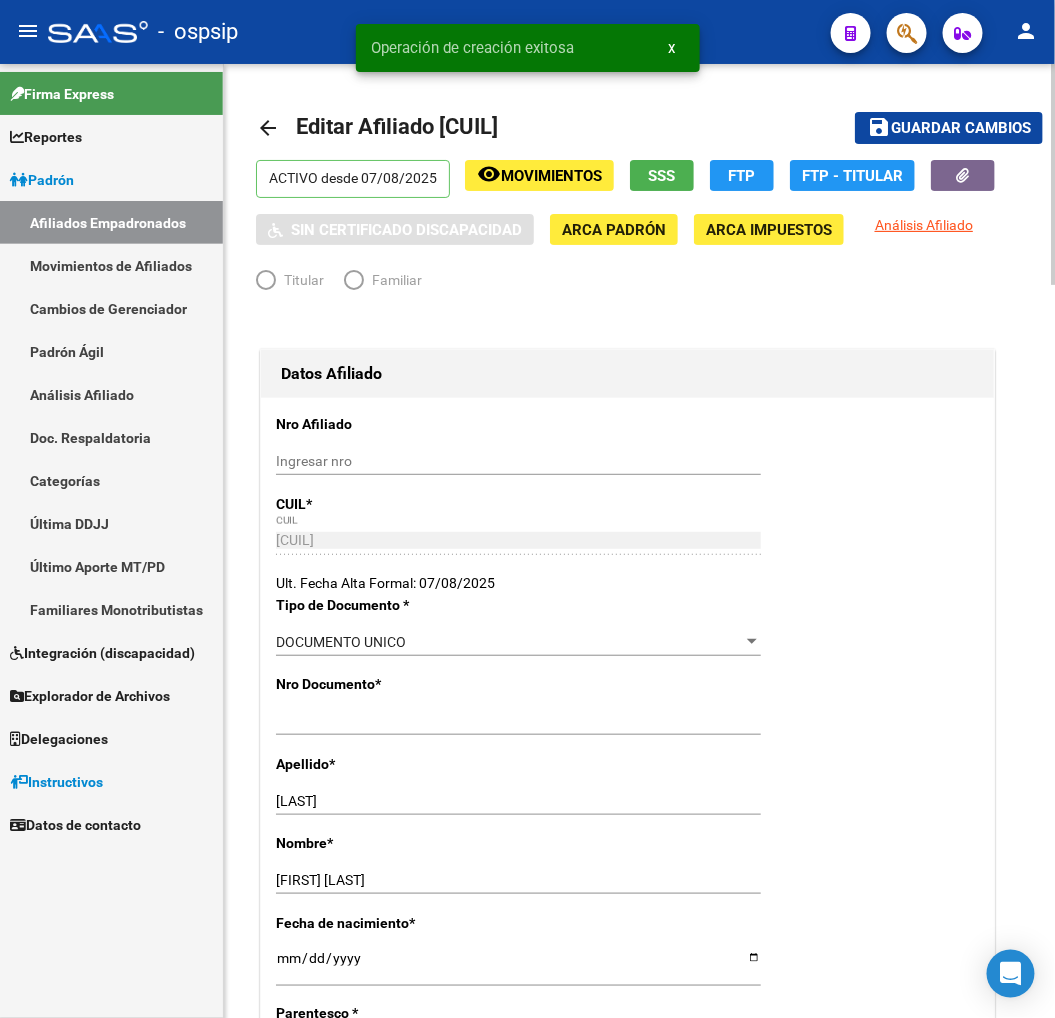 radio on "true" 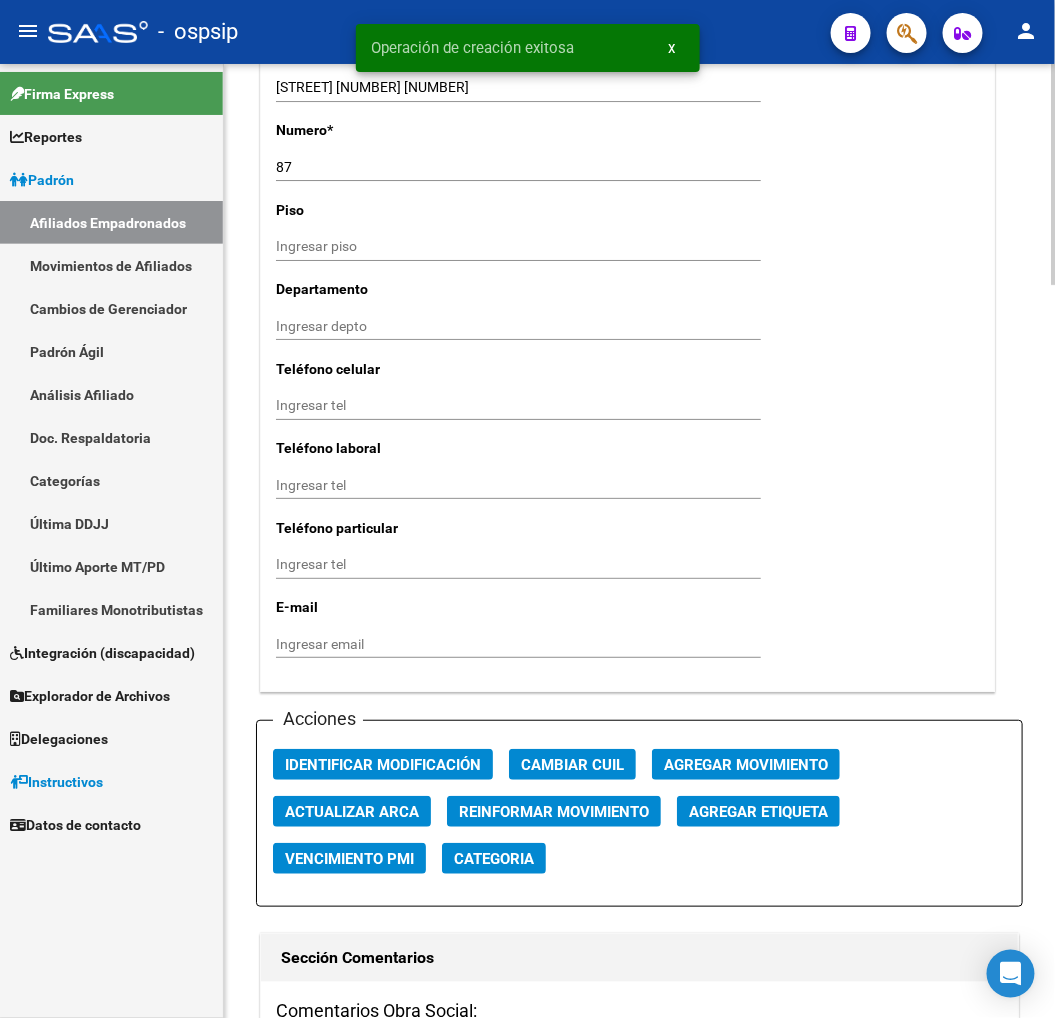scroll, scrollTop: 1888, scrollLeft: 0, axis: vertical 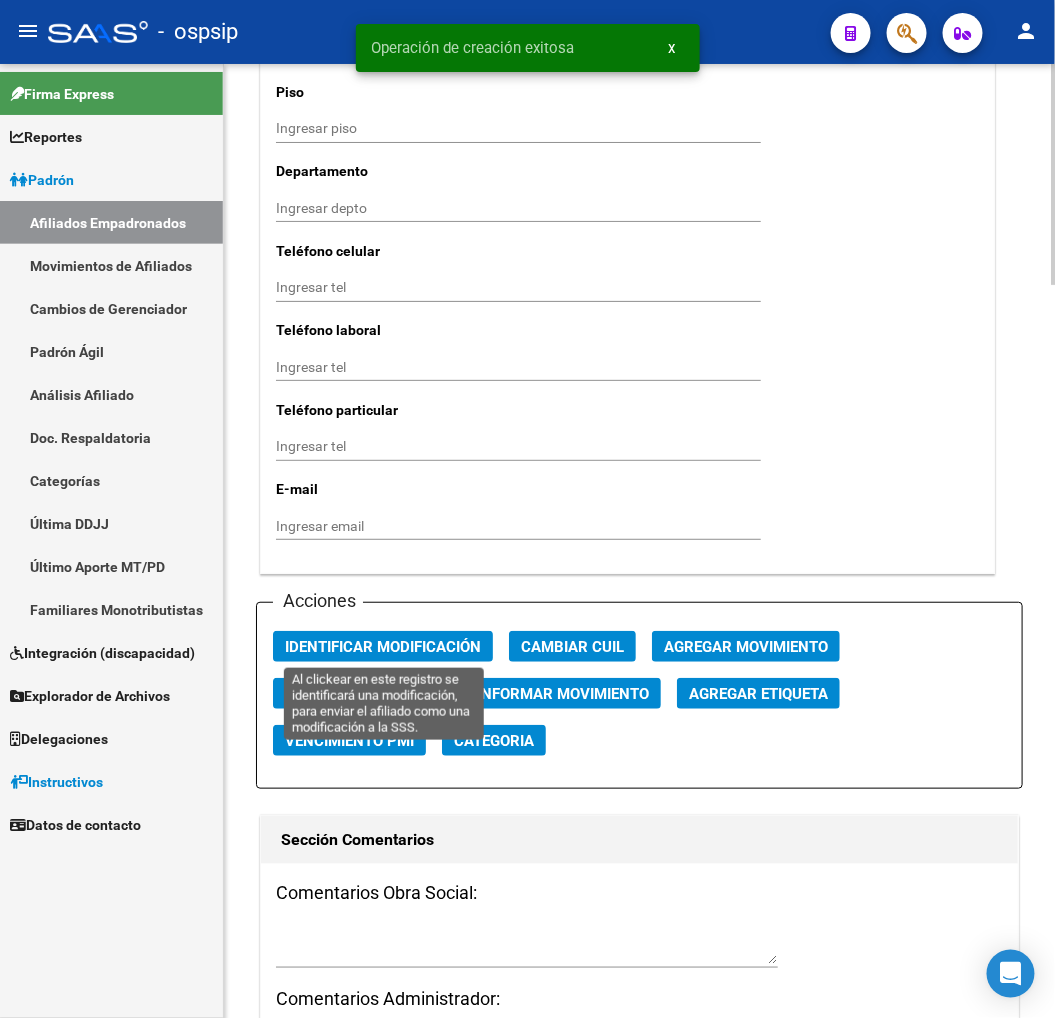 click on "Identificar Modificación" 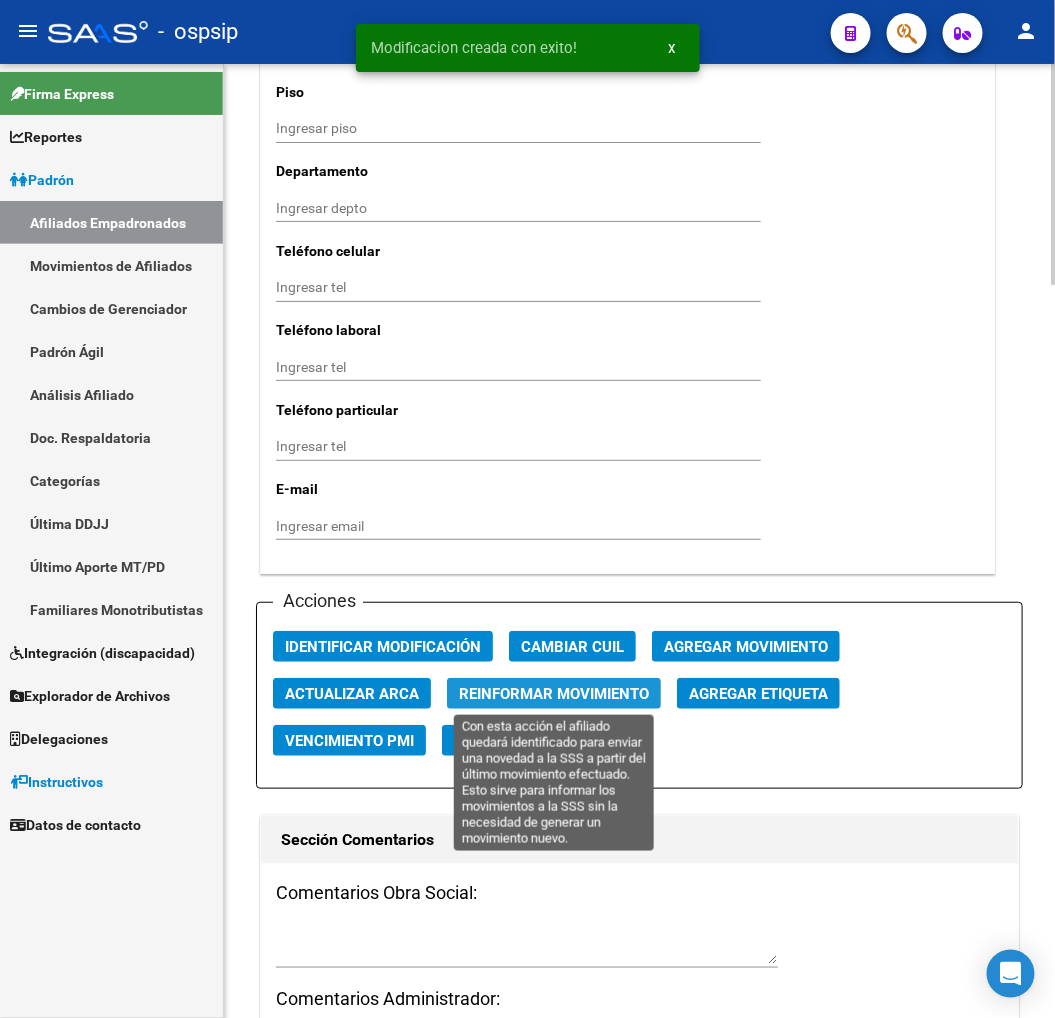 click on "Reinformar Movimiento" 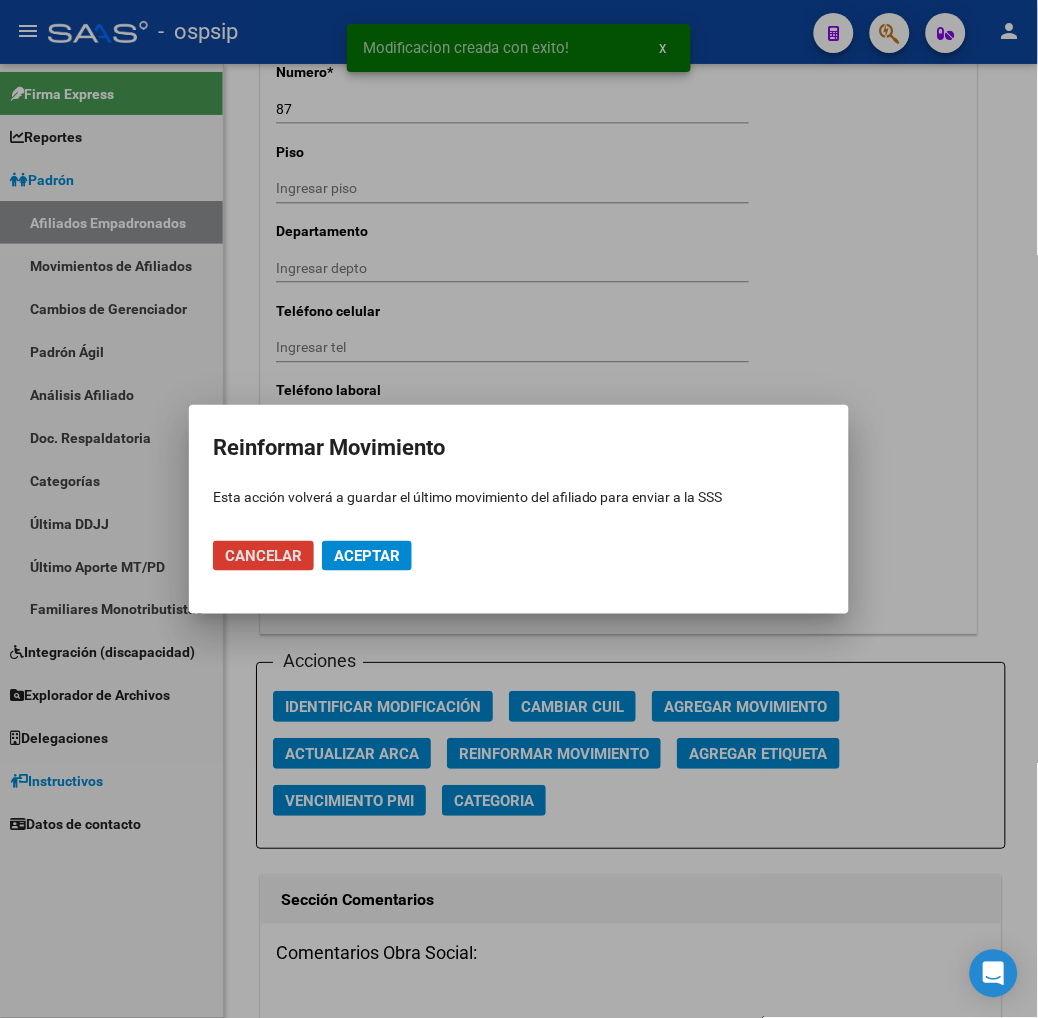 click on "Aceptar" at bounding box center (367, 556) 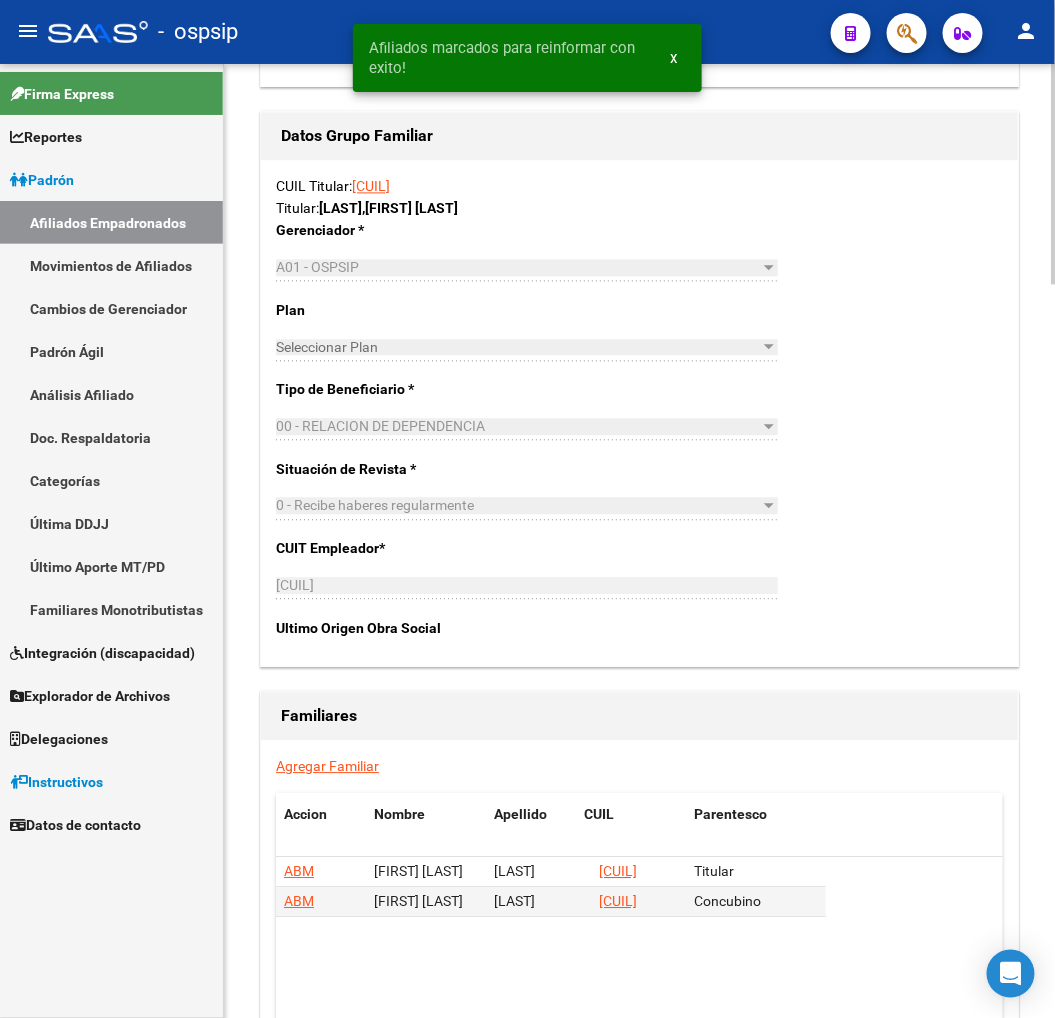 scroll, scrollTop: 2962, scrollLeft: 0, axis: vertical 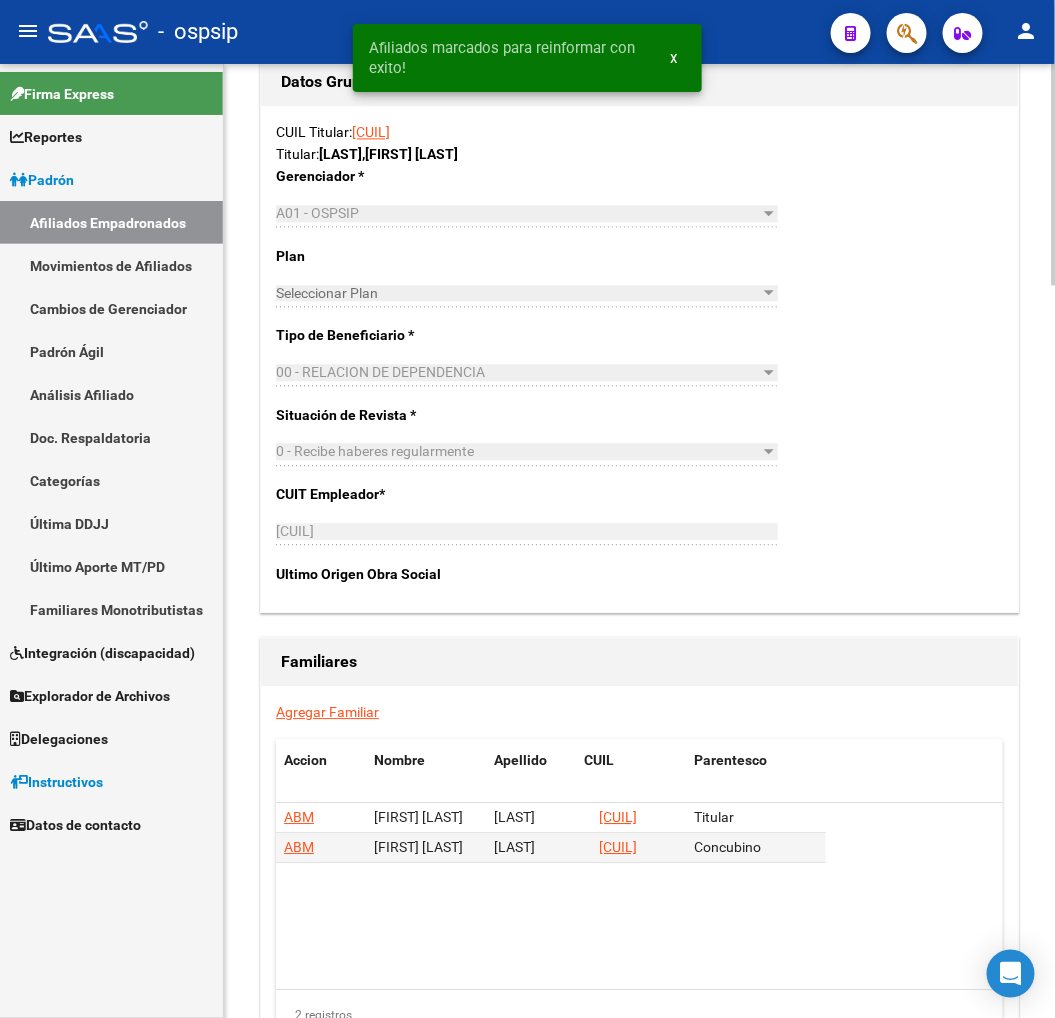 click on "Agregar Familiar" 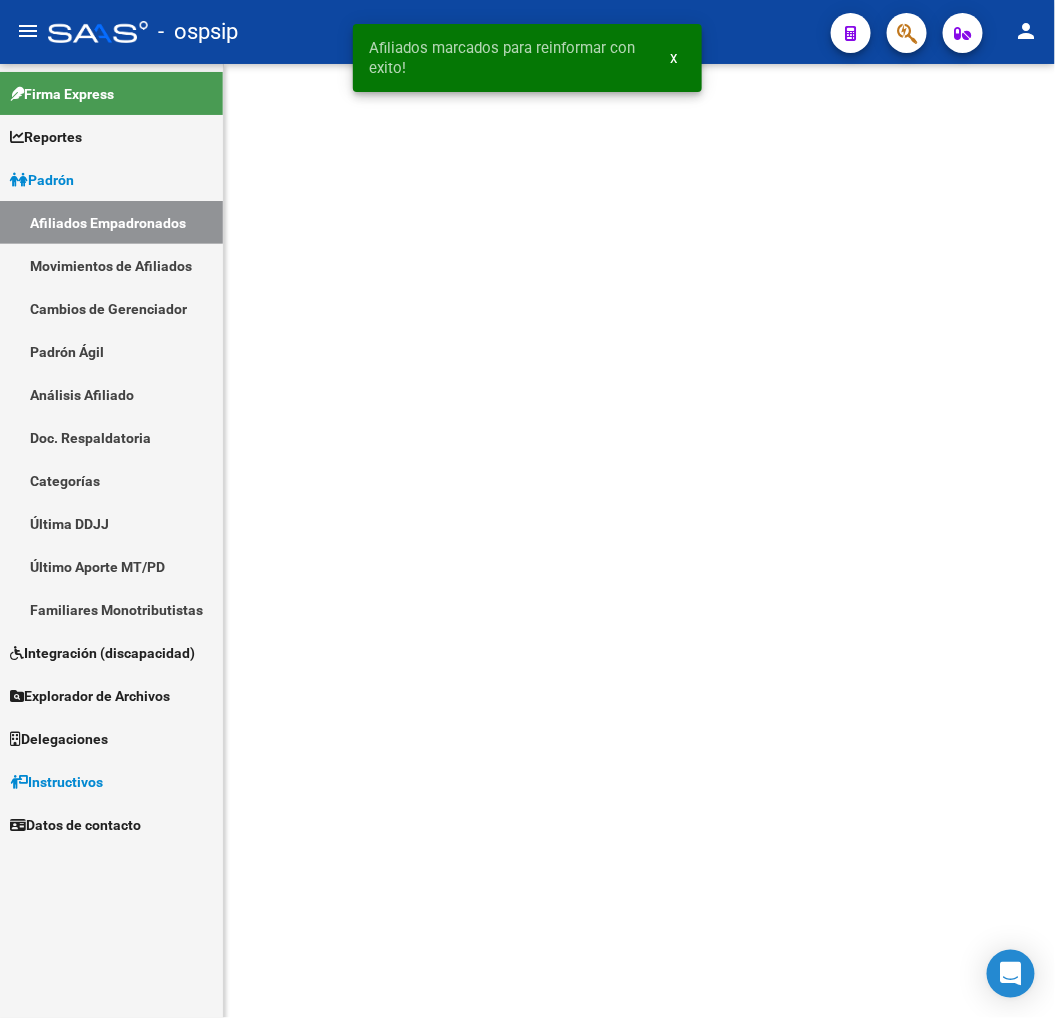 scroll, scrollTop: 0, scrollLeft: 0, axis: both 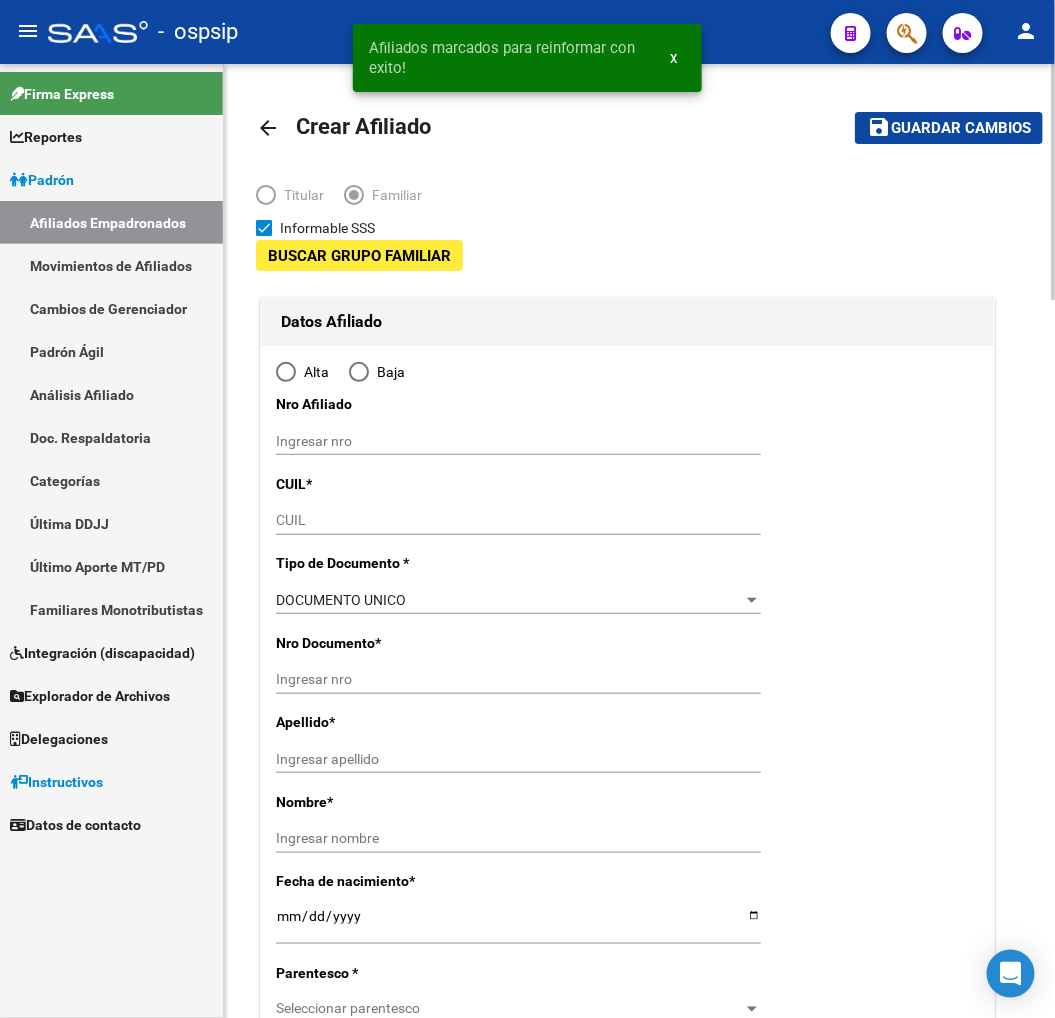 type on "30-70842602-0" 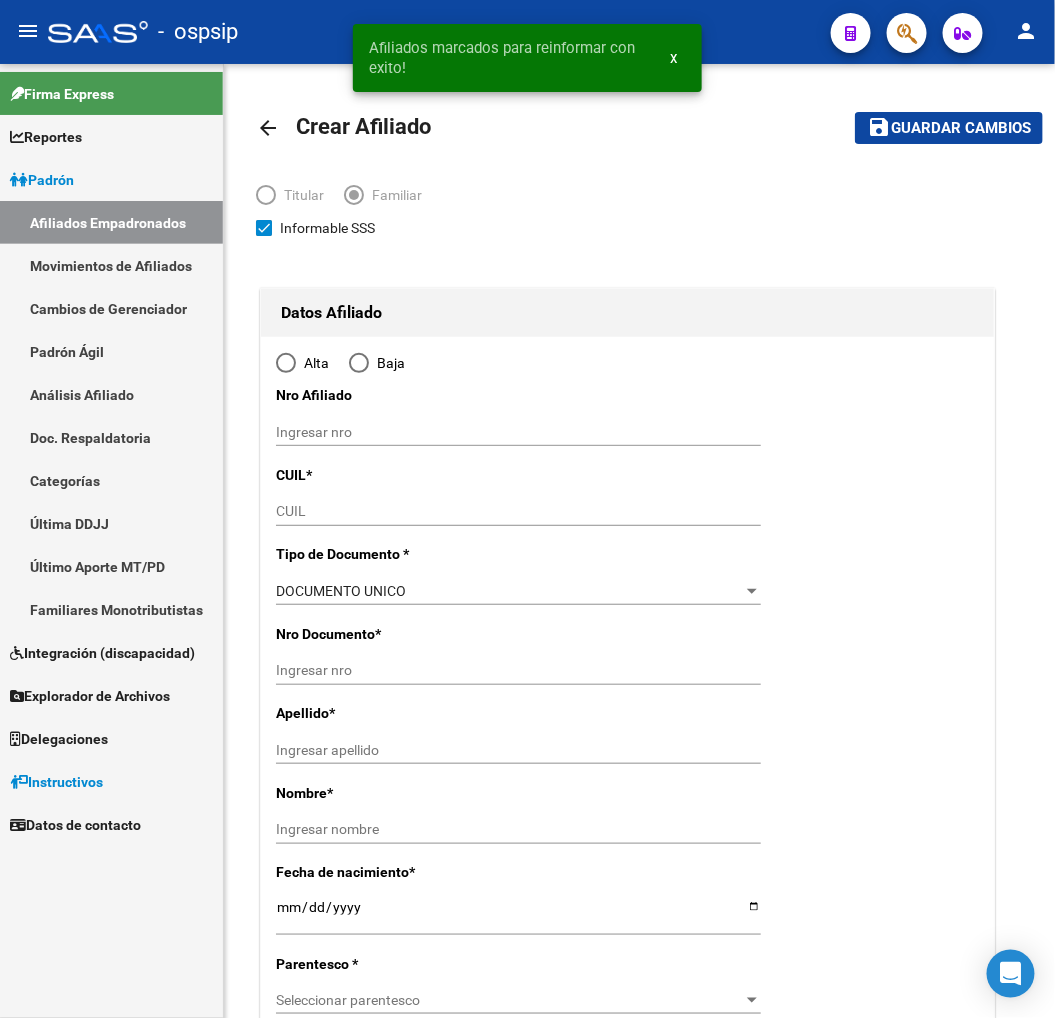 radio on "true" 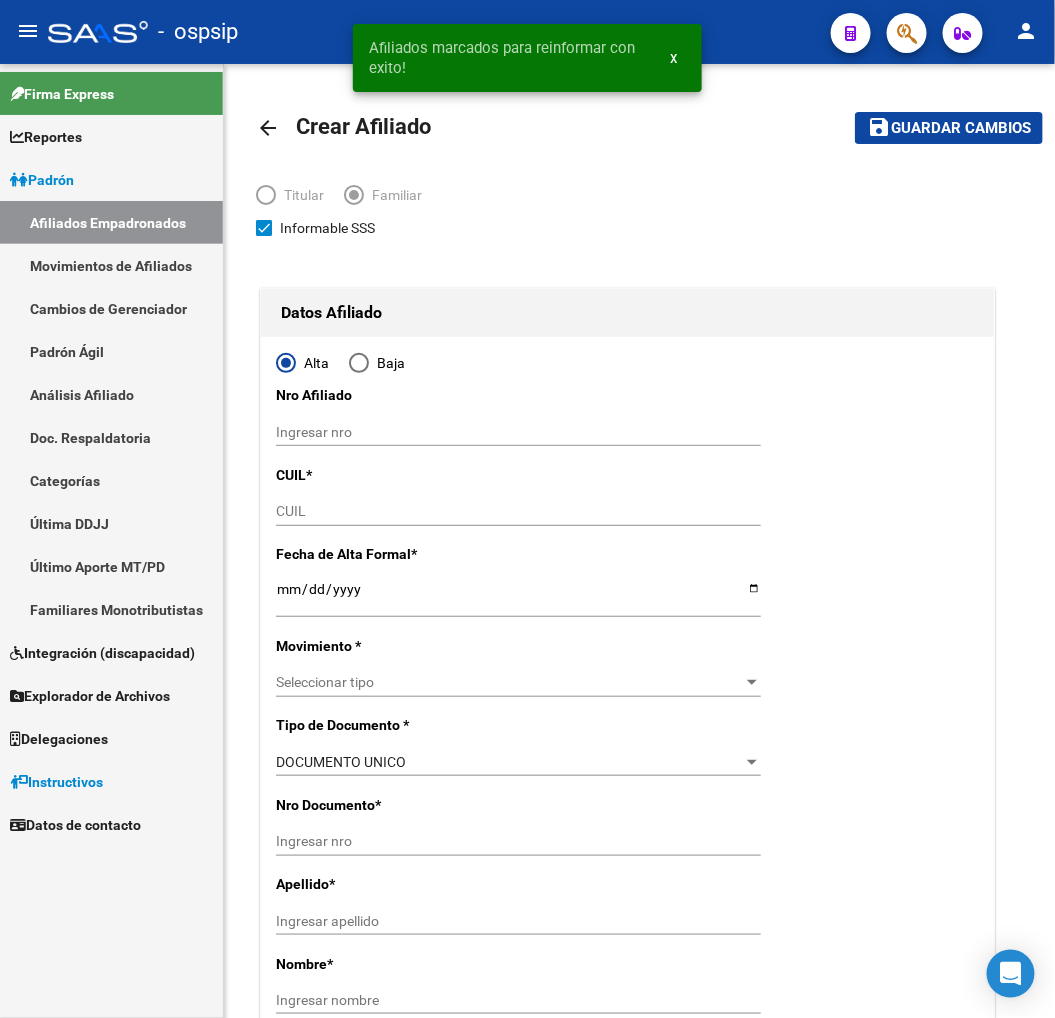 type on "30-70842602-0" 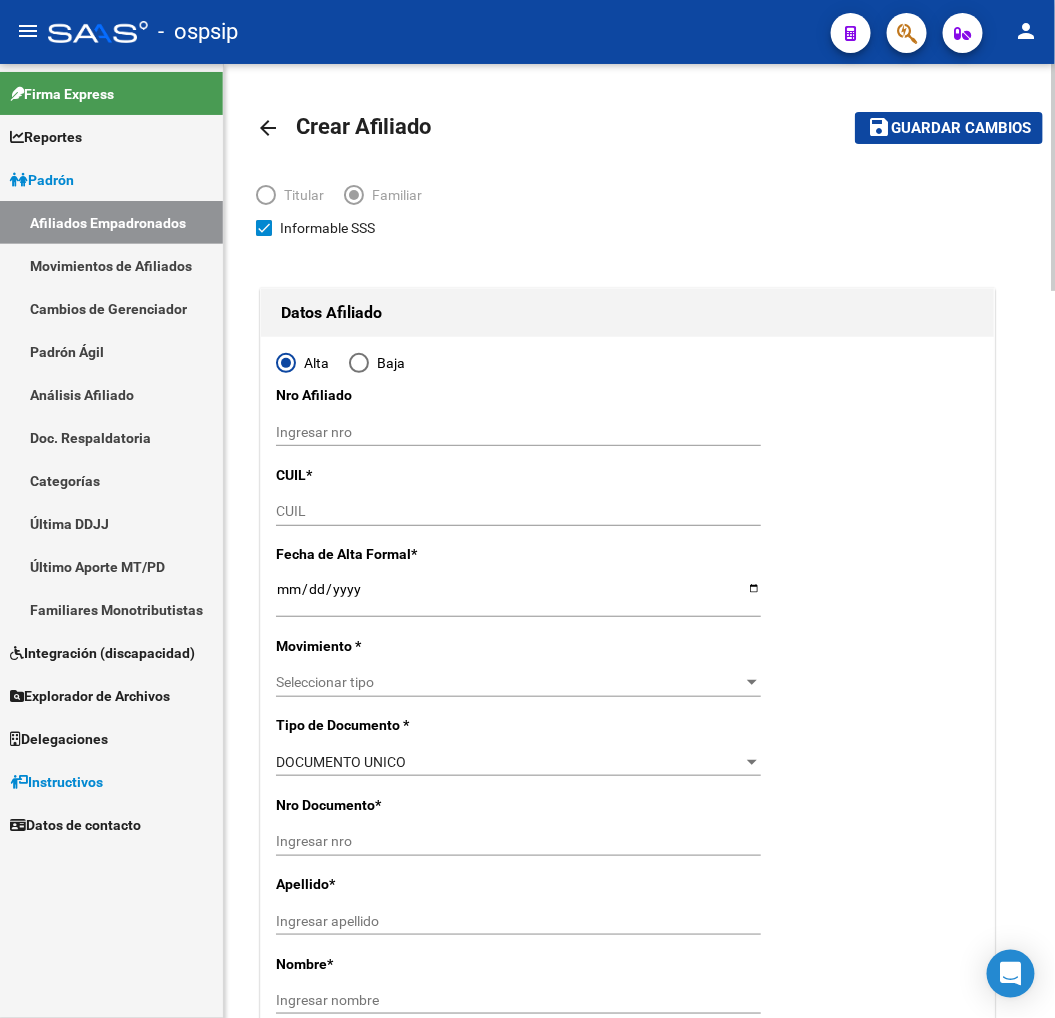 click on "CUIL" at bounding box center (518, 511) 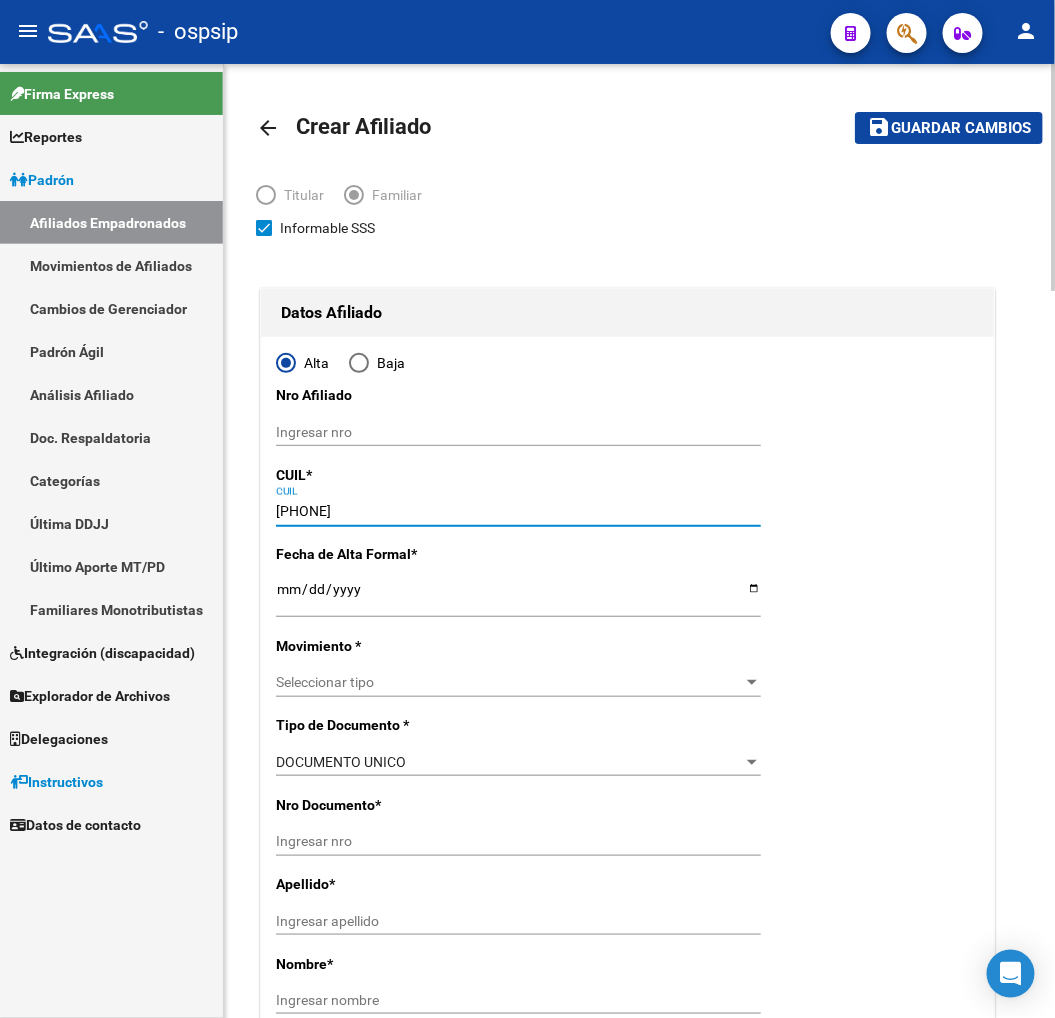 type on "27-58366725-9" 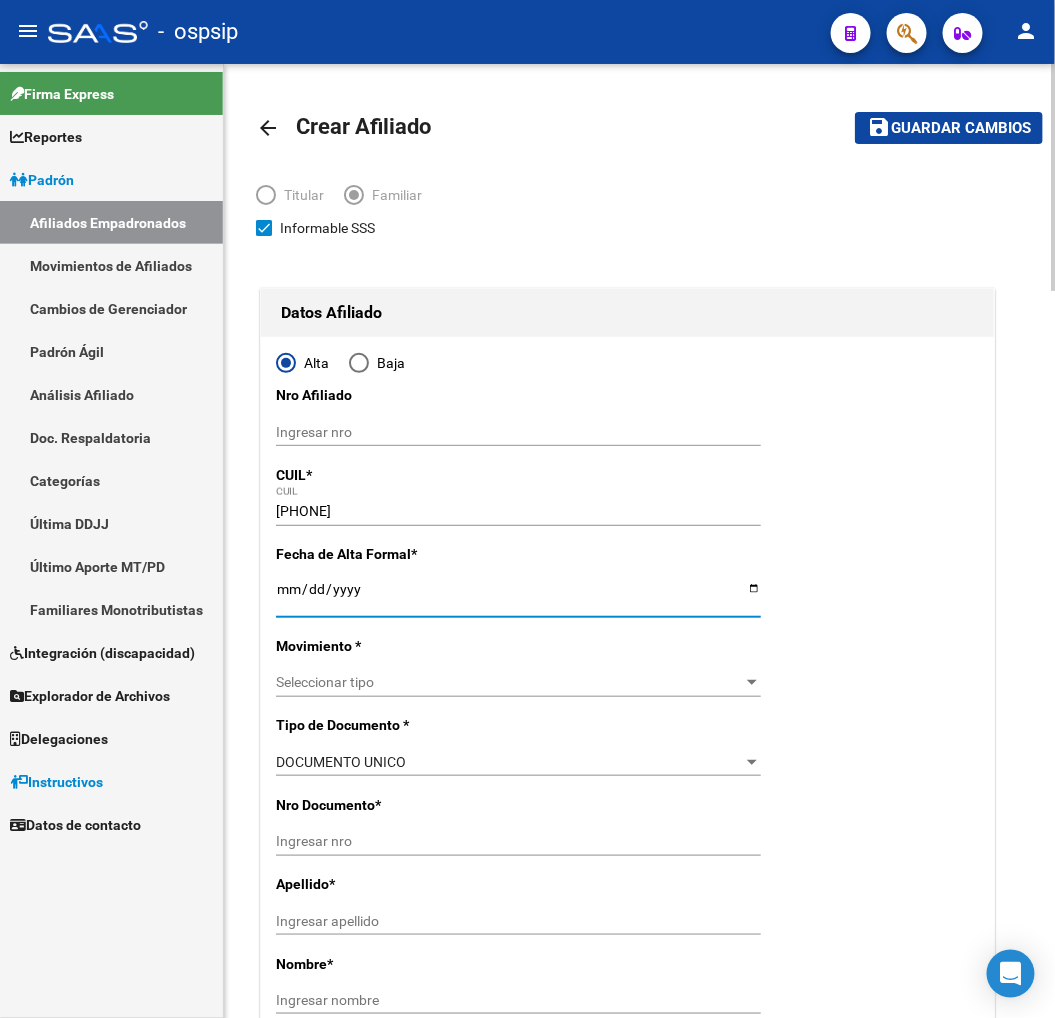 click on "Ingresar fecha" at bounding box center (518, 596) 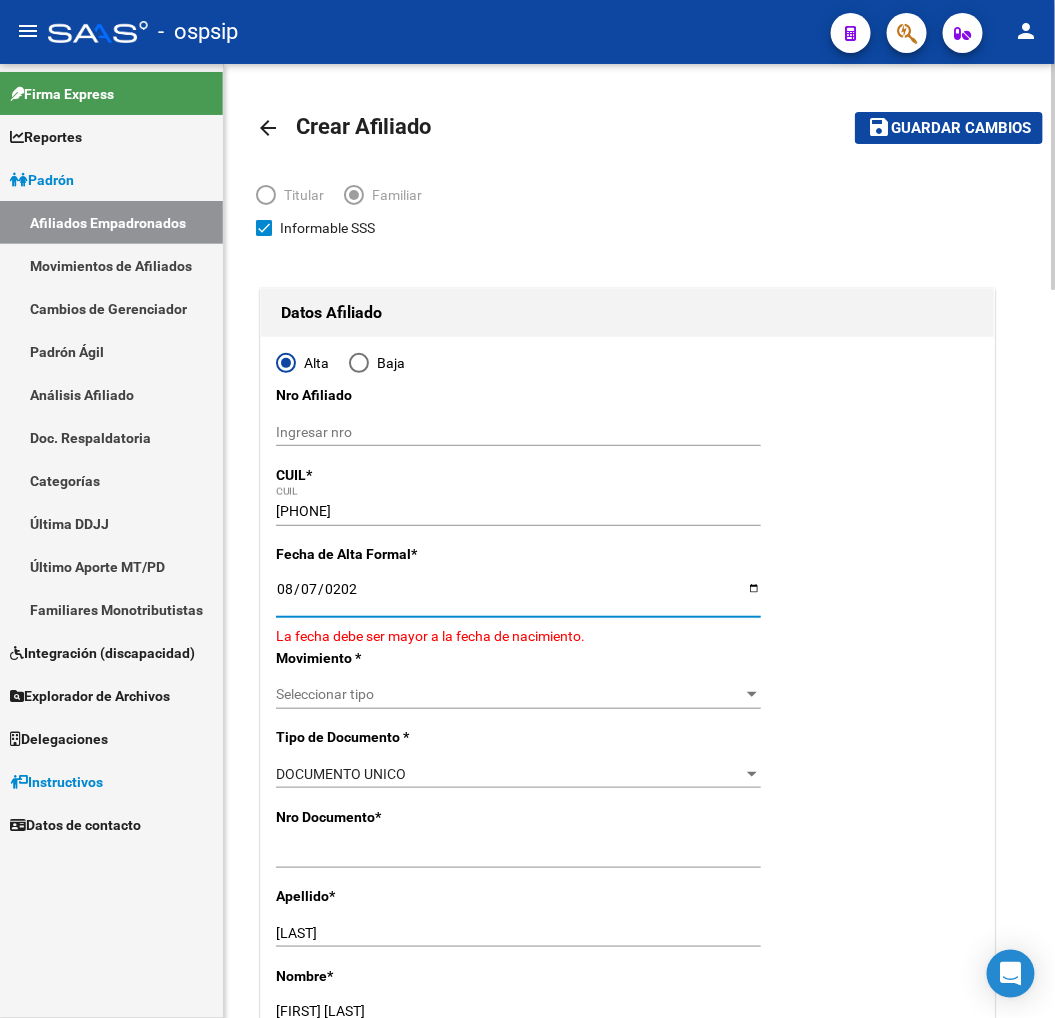 type on "2025-08-07" 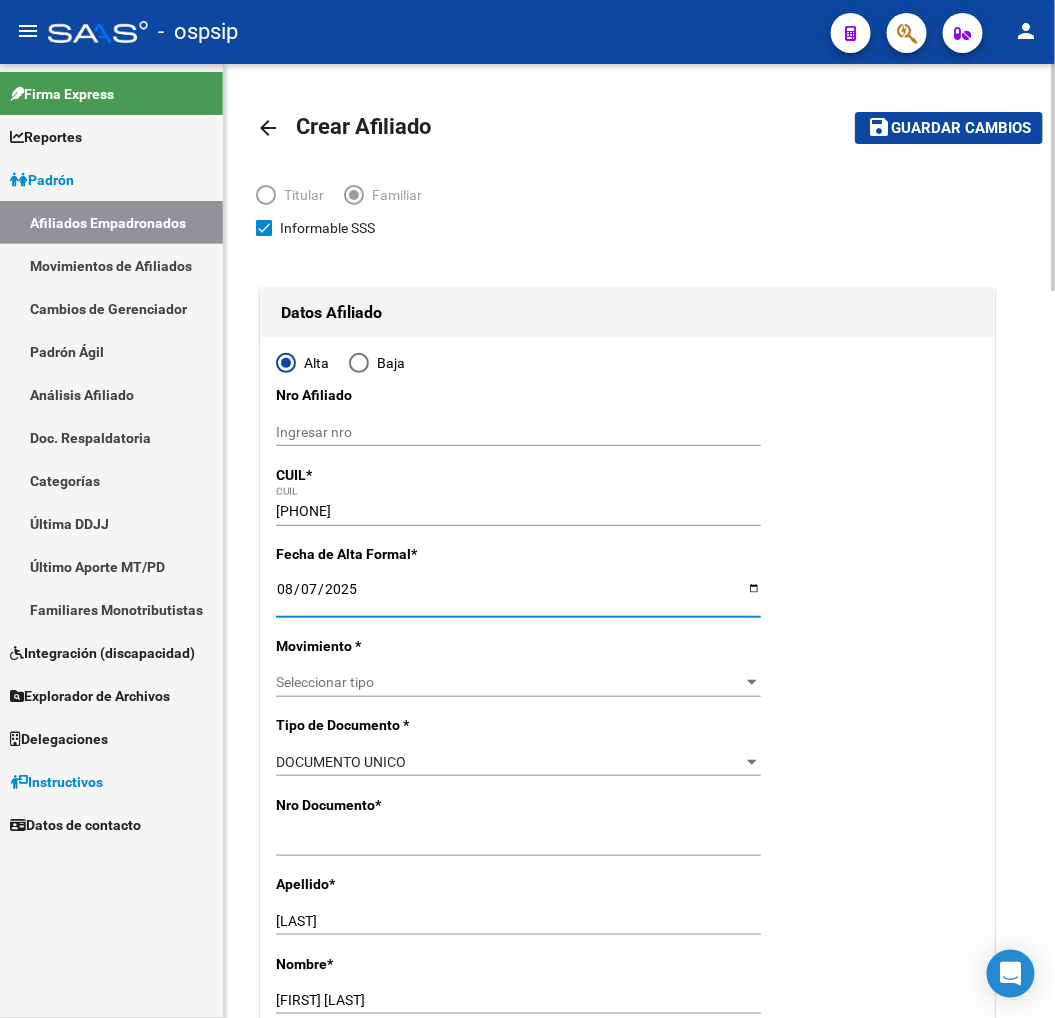 click on "Seleccionar tipo" at bounding box center [509, 682] 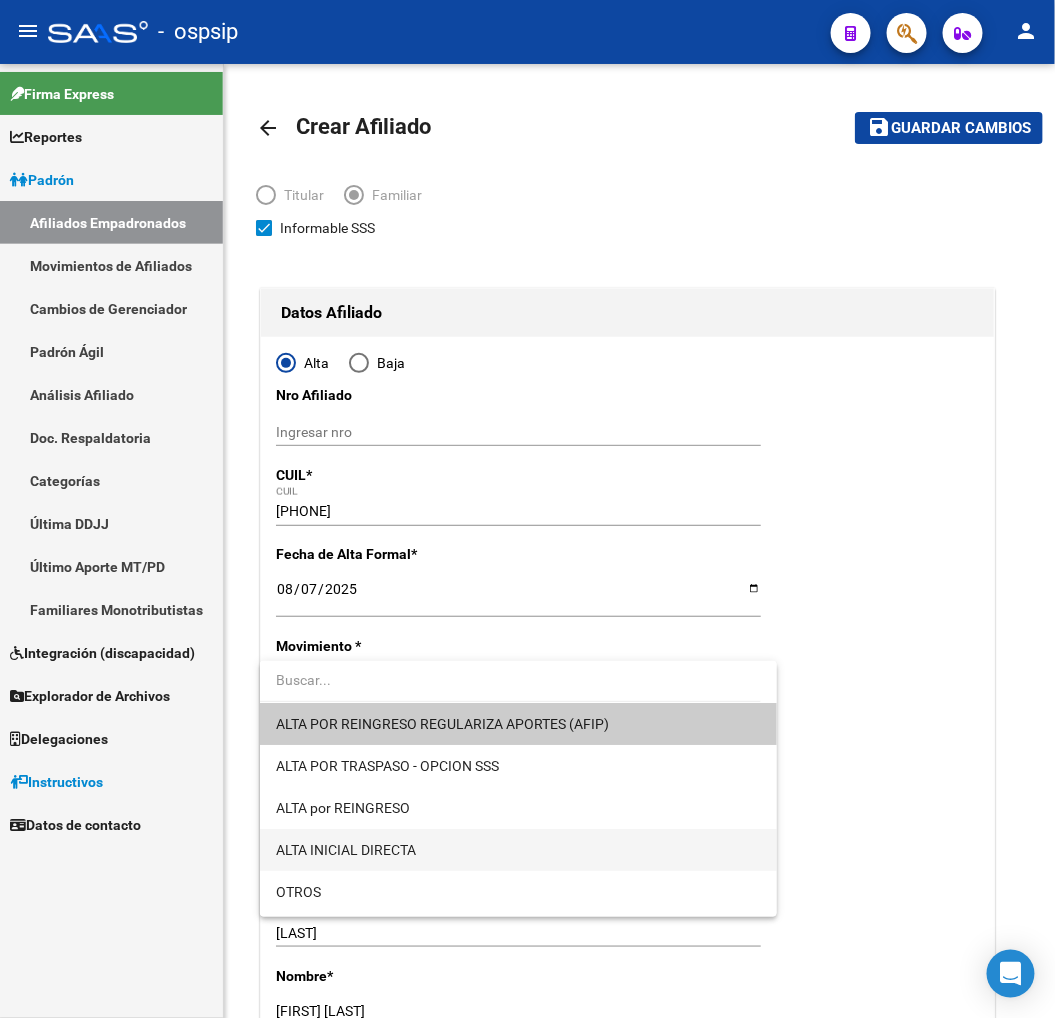 click on "ALTA INICIAL DIRECTA" at bounding box center [518, 850] 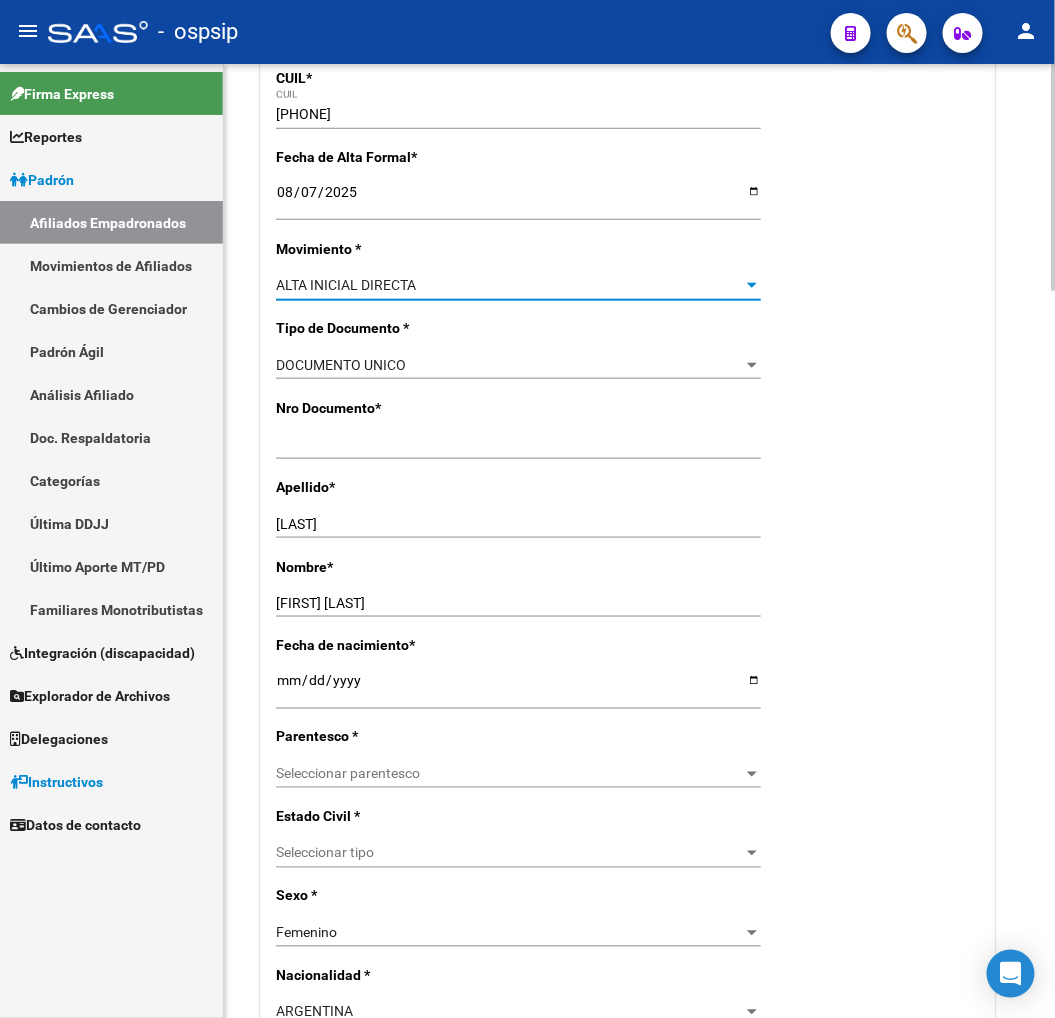 scroll, scrollTop: 444, scrollLeft: 0, axis: vertical 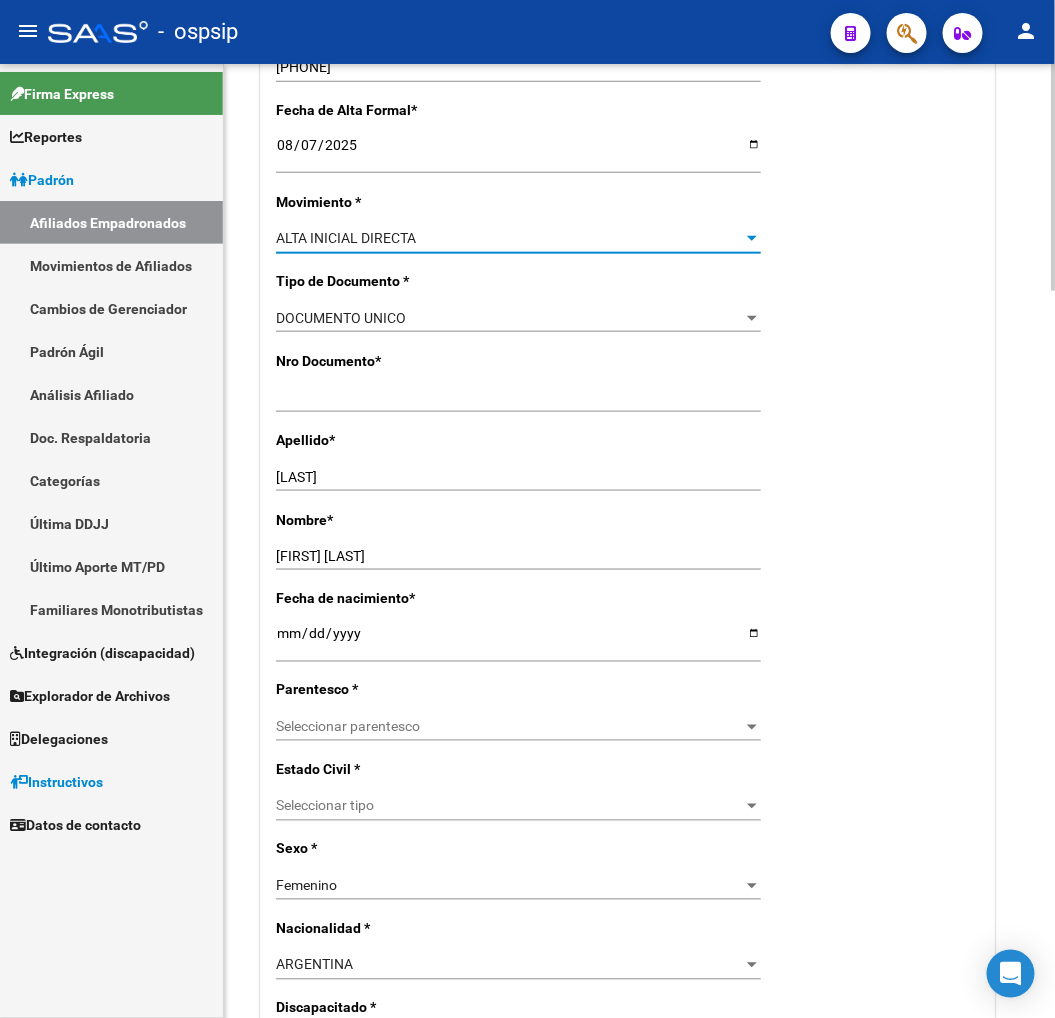 click on "Seleccionar parentesco" at bounding box center (509, 727) 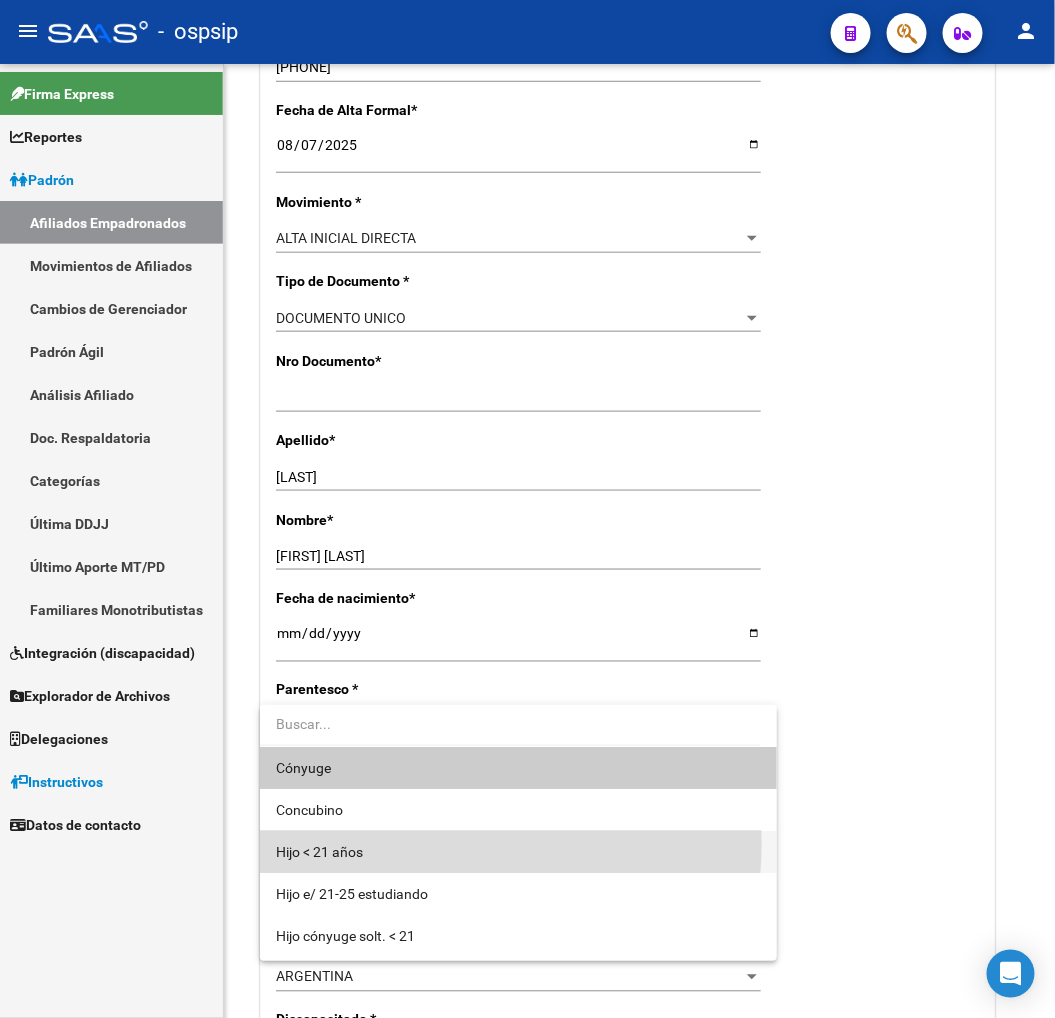 click on "Hijo < 21 años" at bounding box center [518, 852] 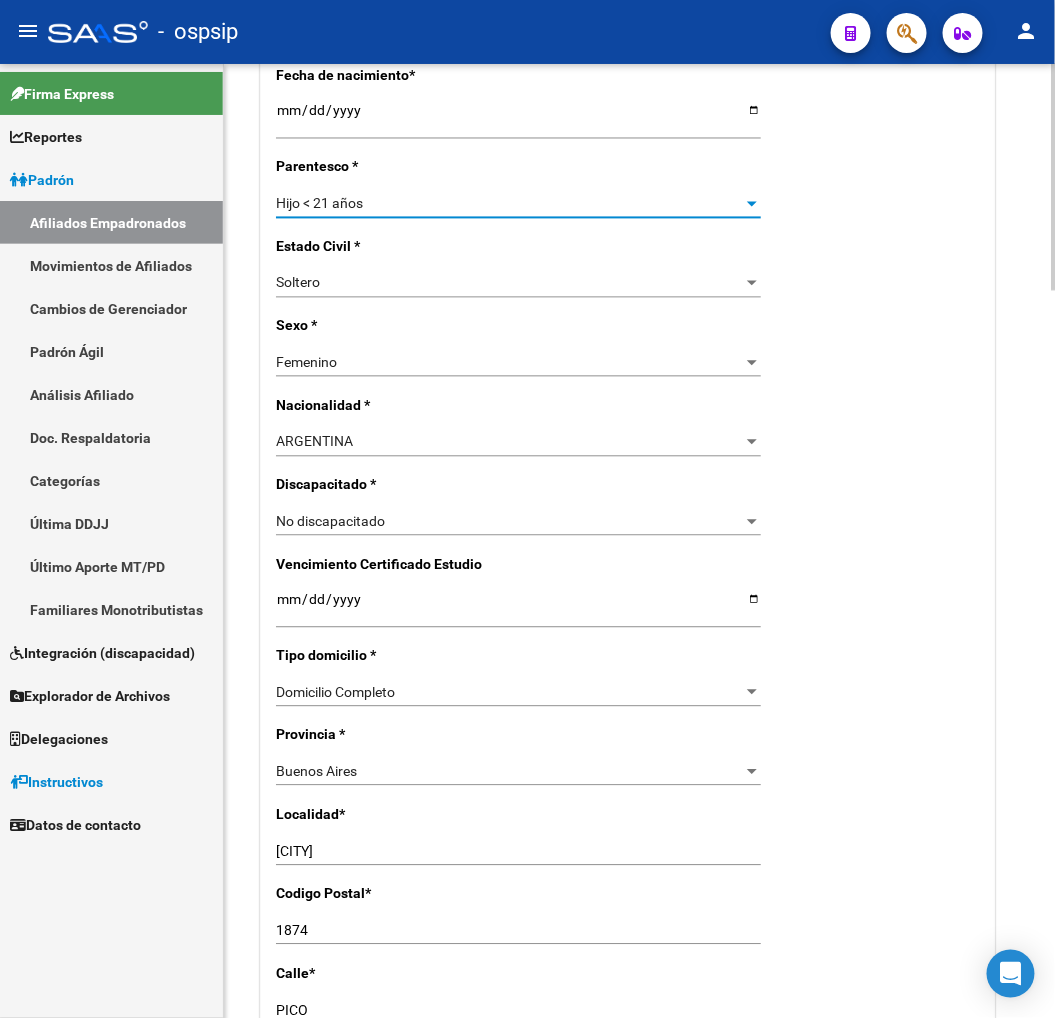 scroll, scrollTop: 1000, scrollLeft: 0, axis: vertical 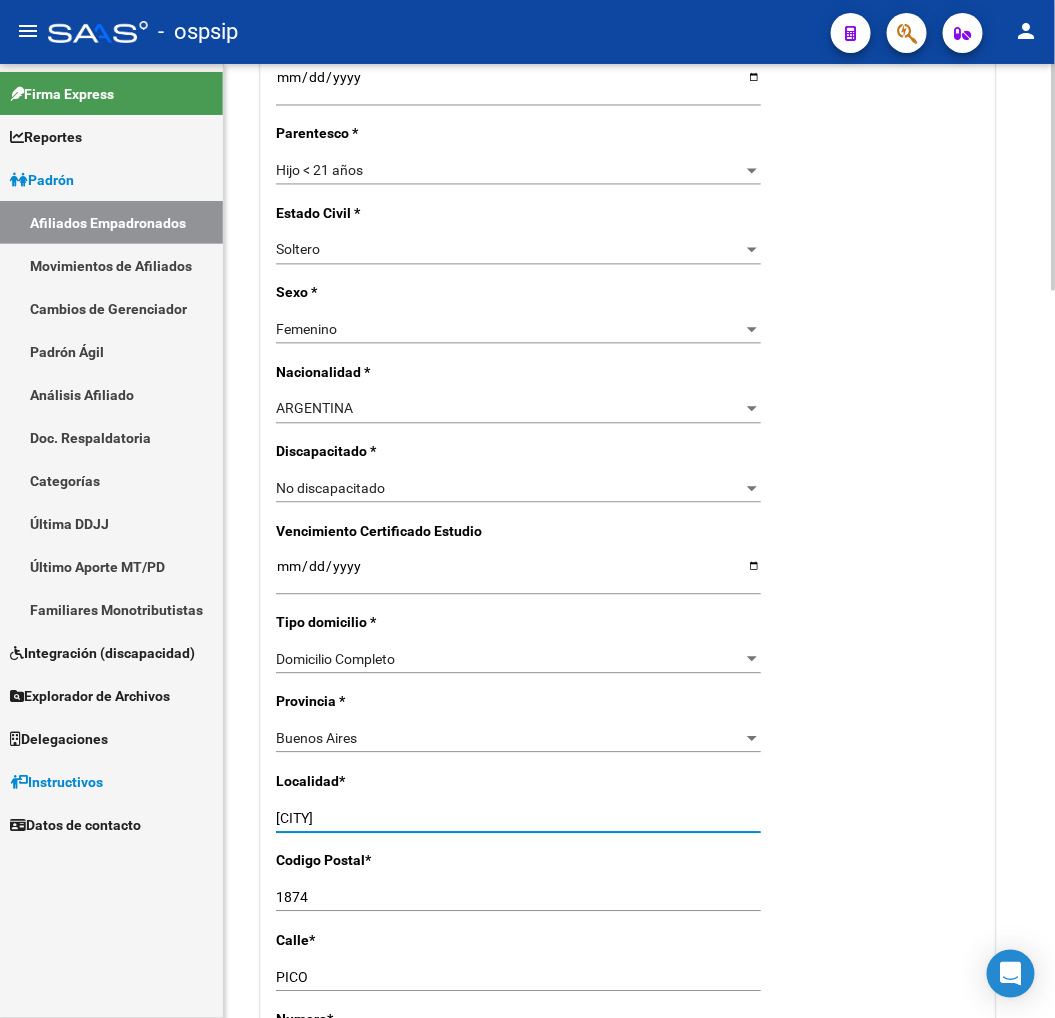 click on "VILLA DOM­NICO" at bounding box center [518, 819] 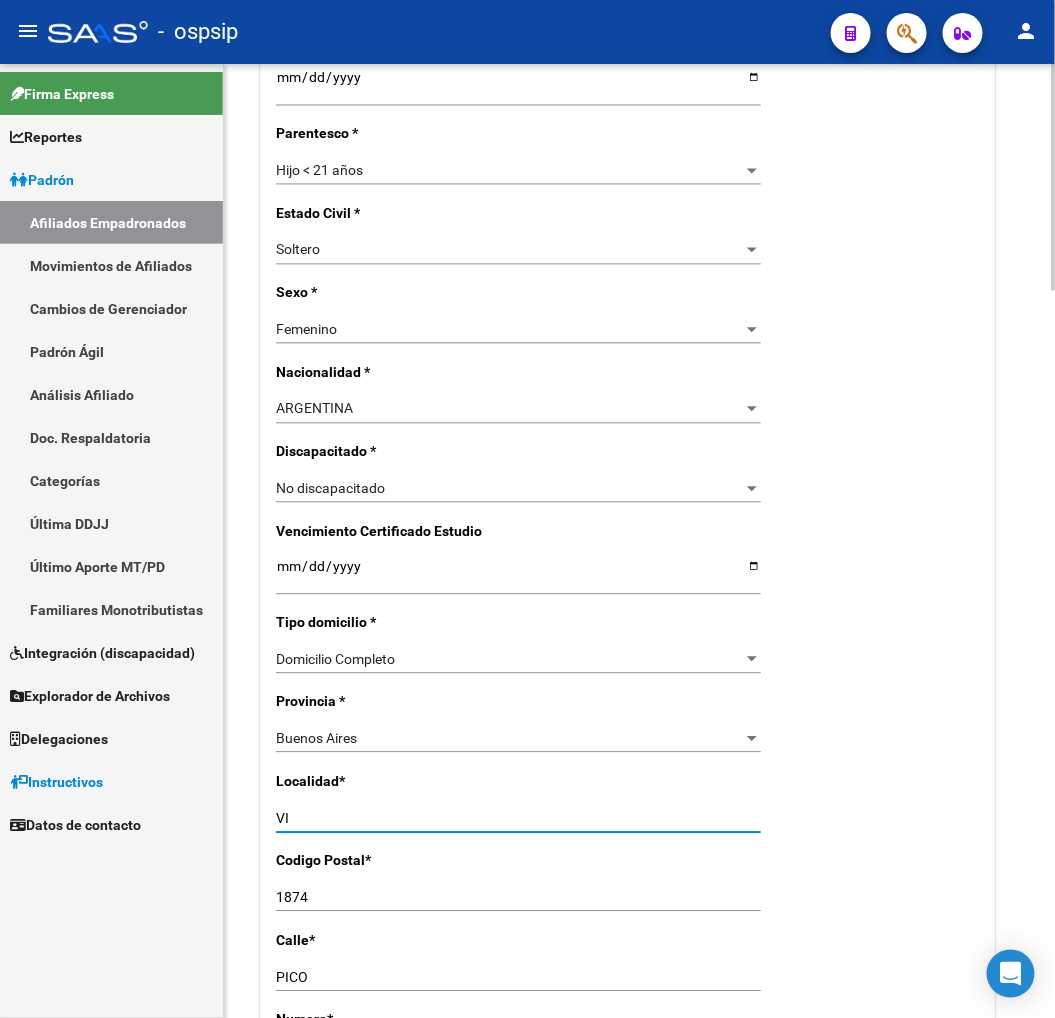 type on "V" 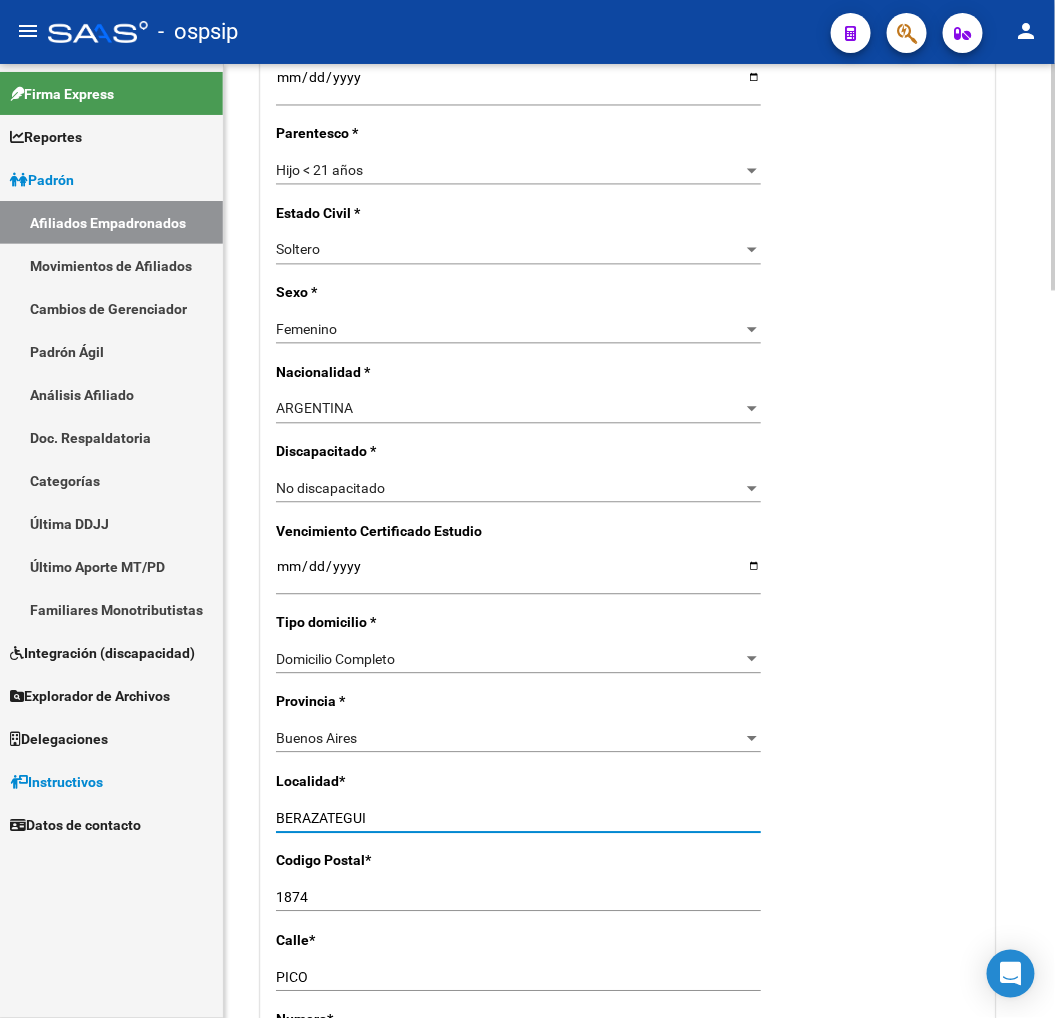 type on "BERAZATEGUI" 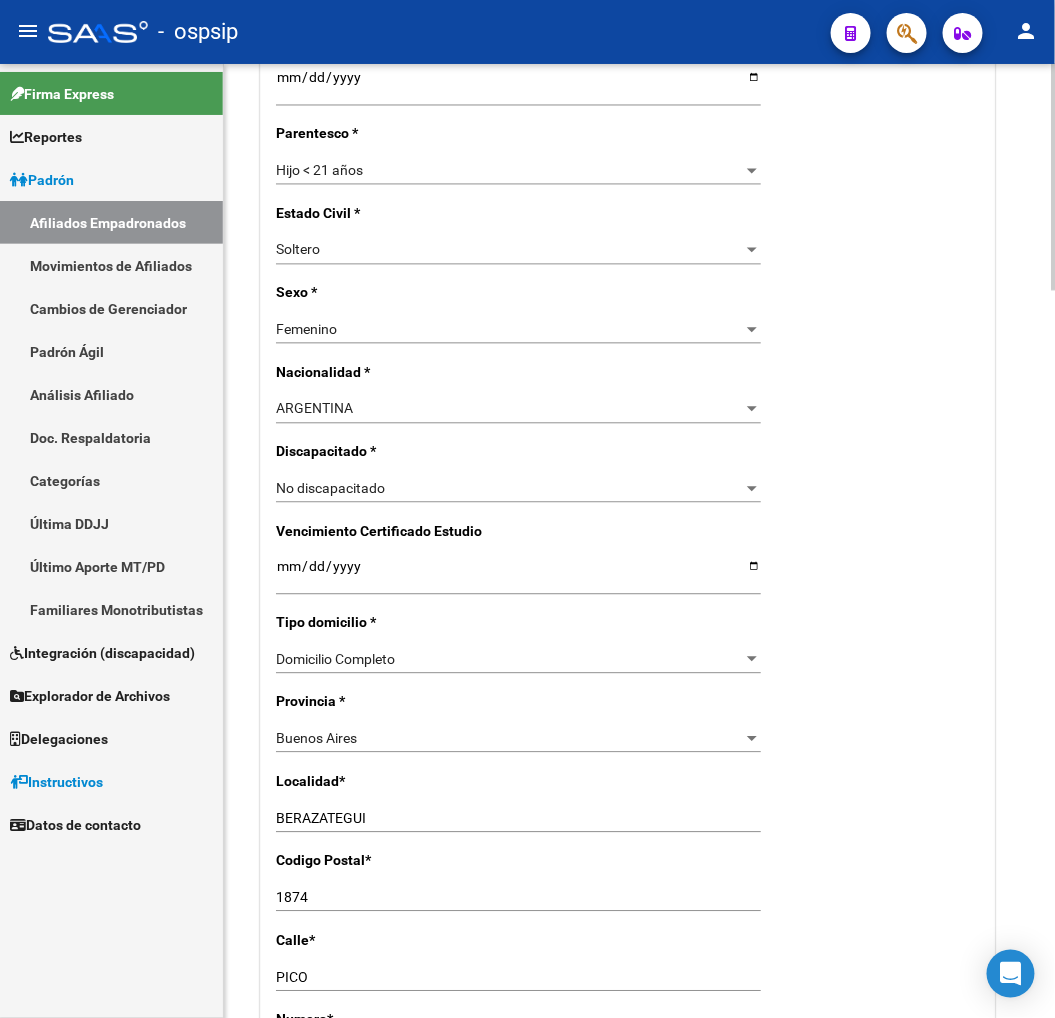 click on "1874 Ingresar el codigo" 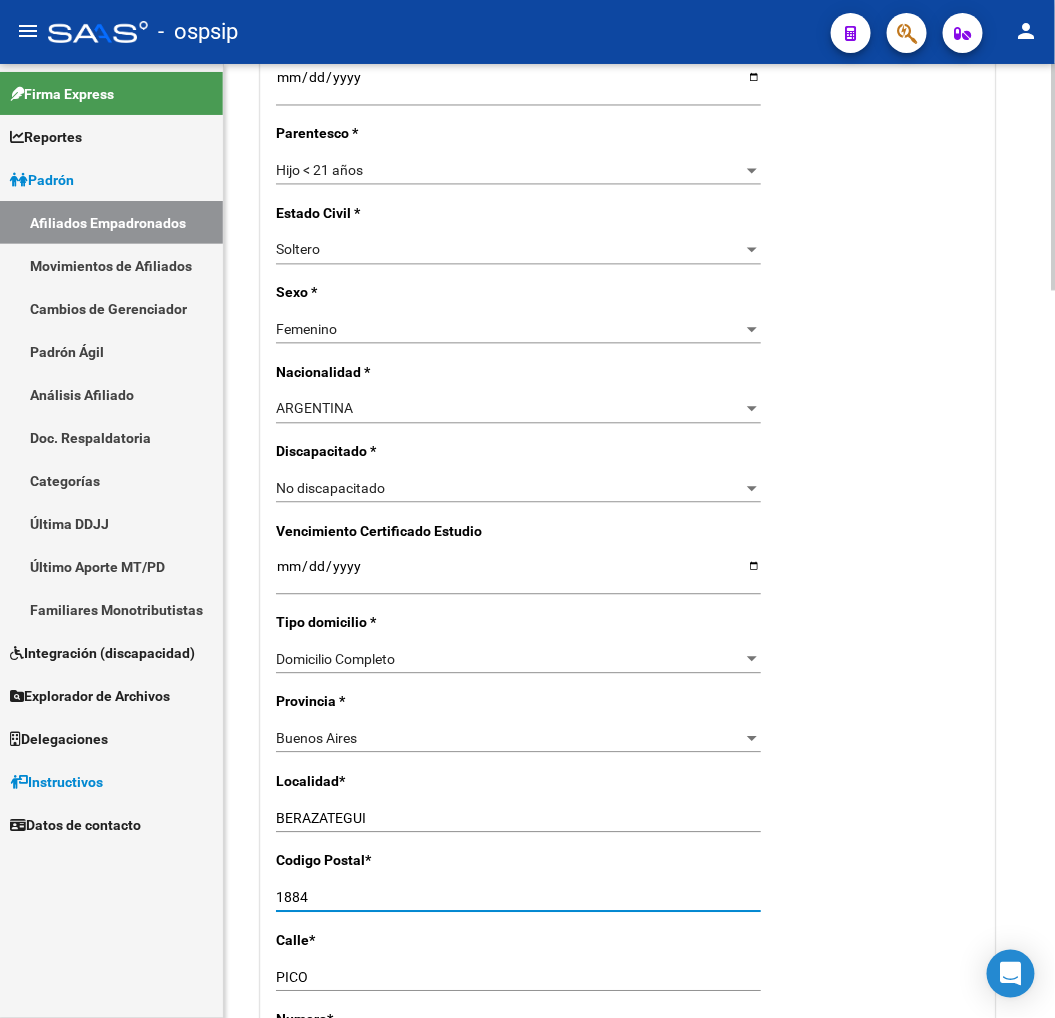 type on "1884" 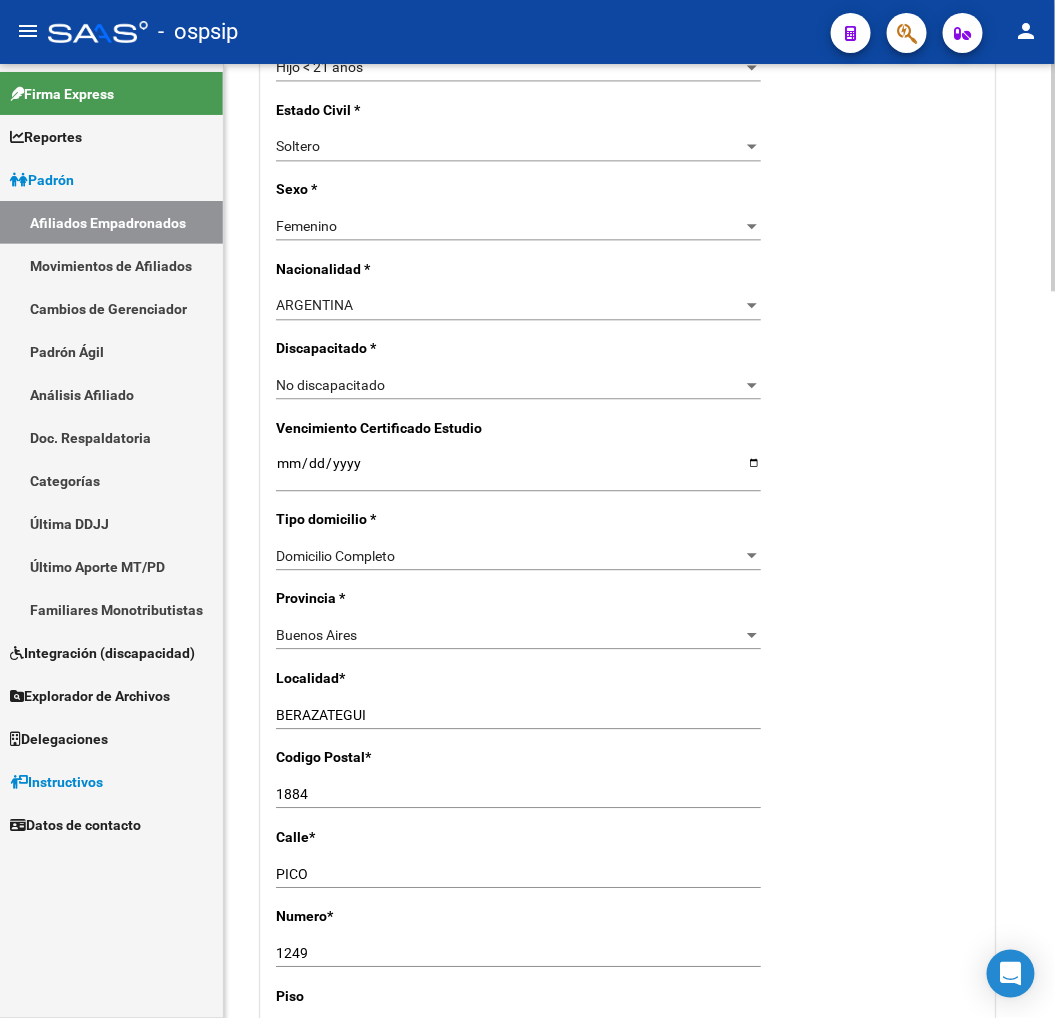 scroll, scrollTop: 1222, scrollLeft: 0, axis: vertical 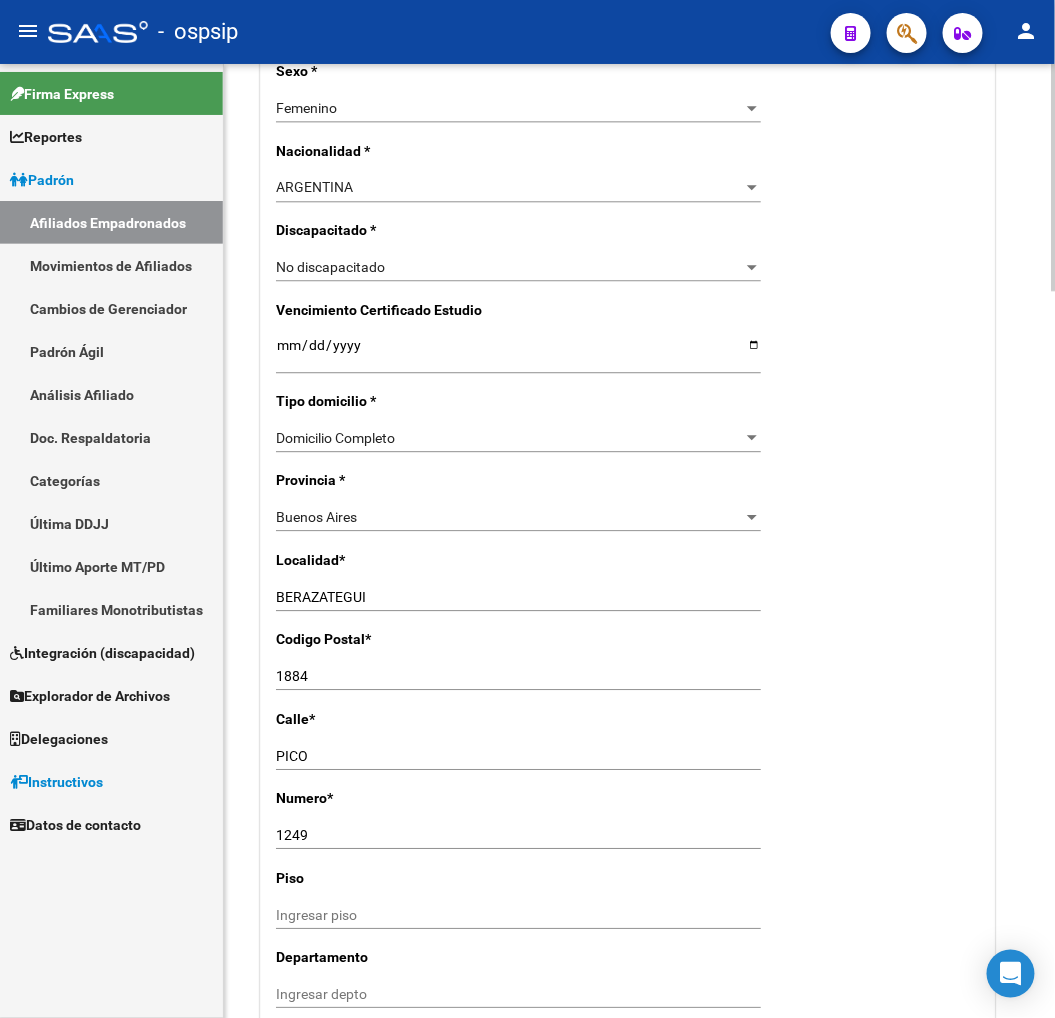 click on "PICO" at bounding box center [518, 756] 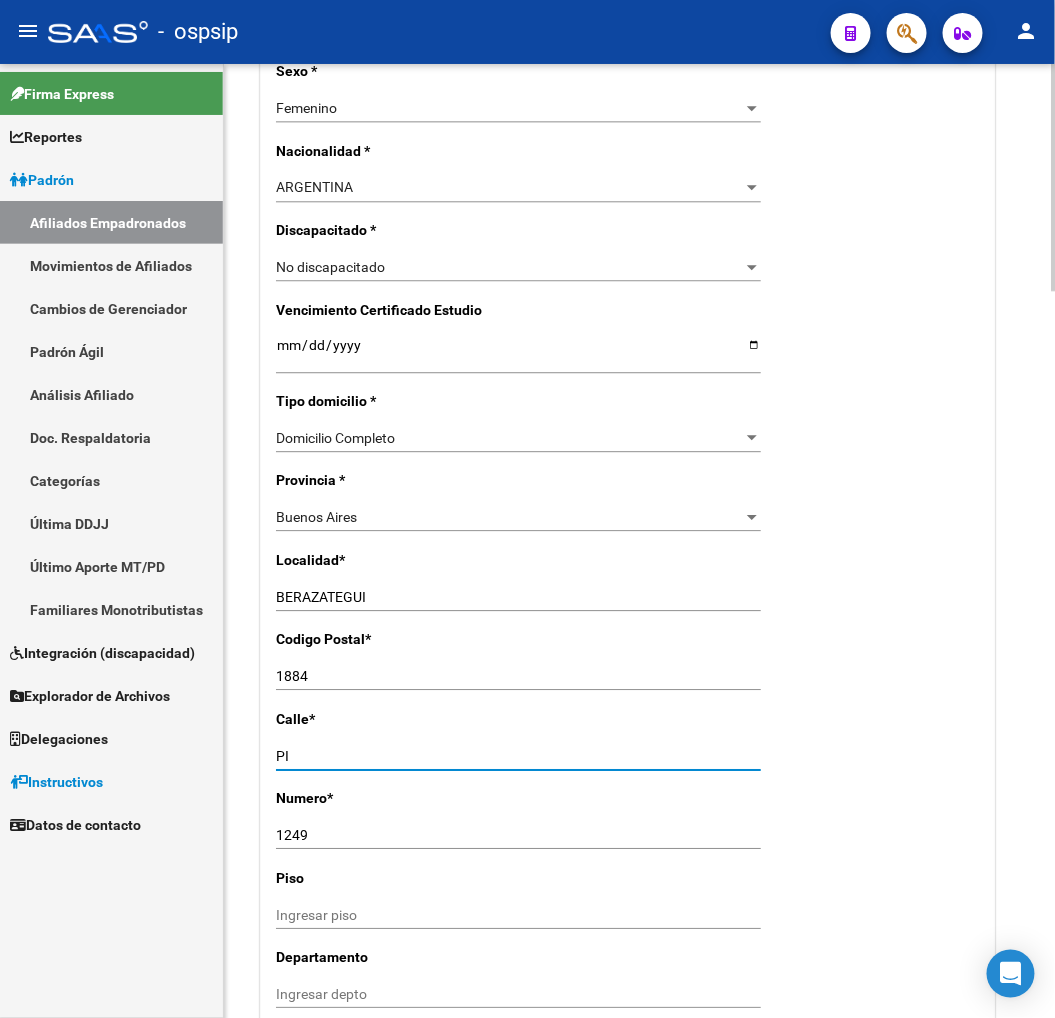 type on "P" 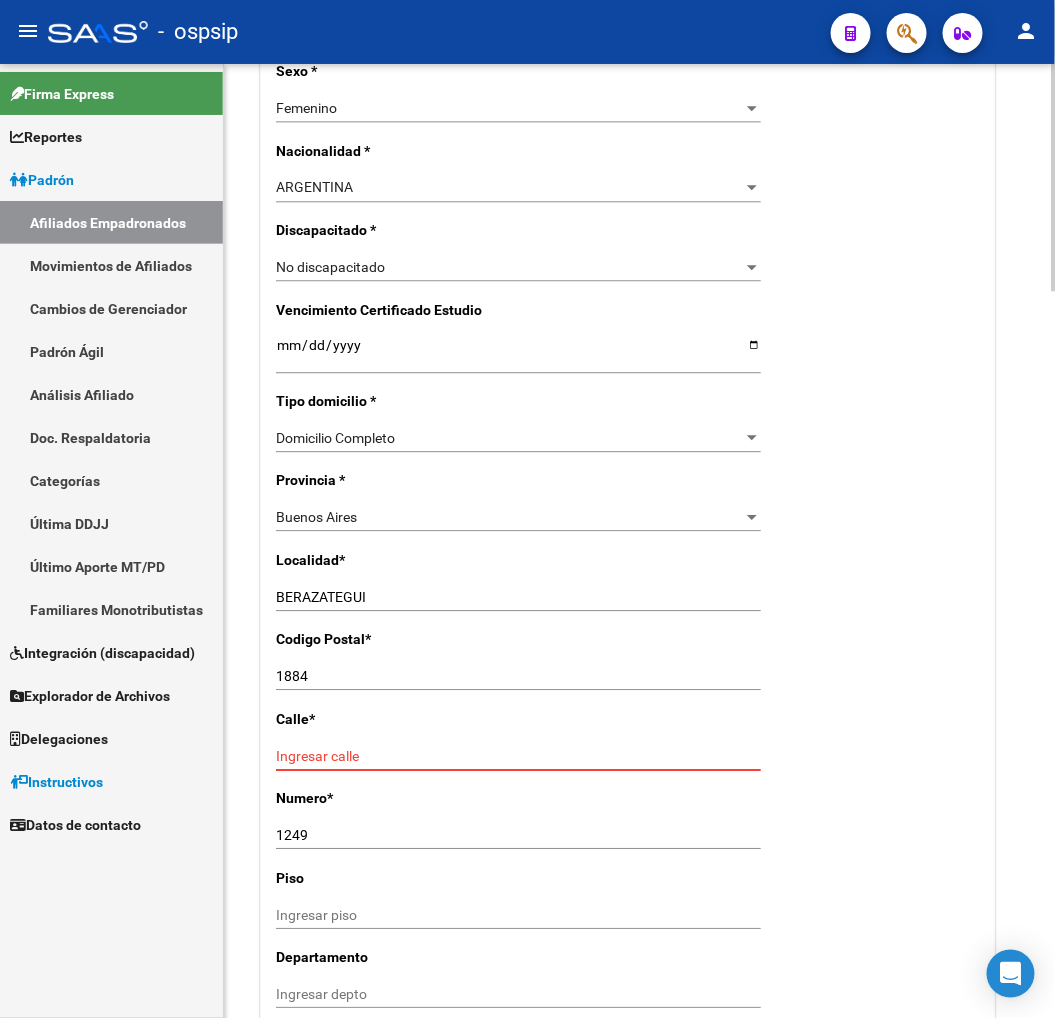 click on "Ingresar calle" at bounding box center [518, 756] 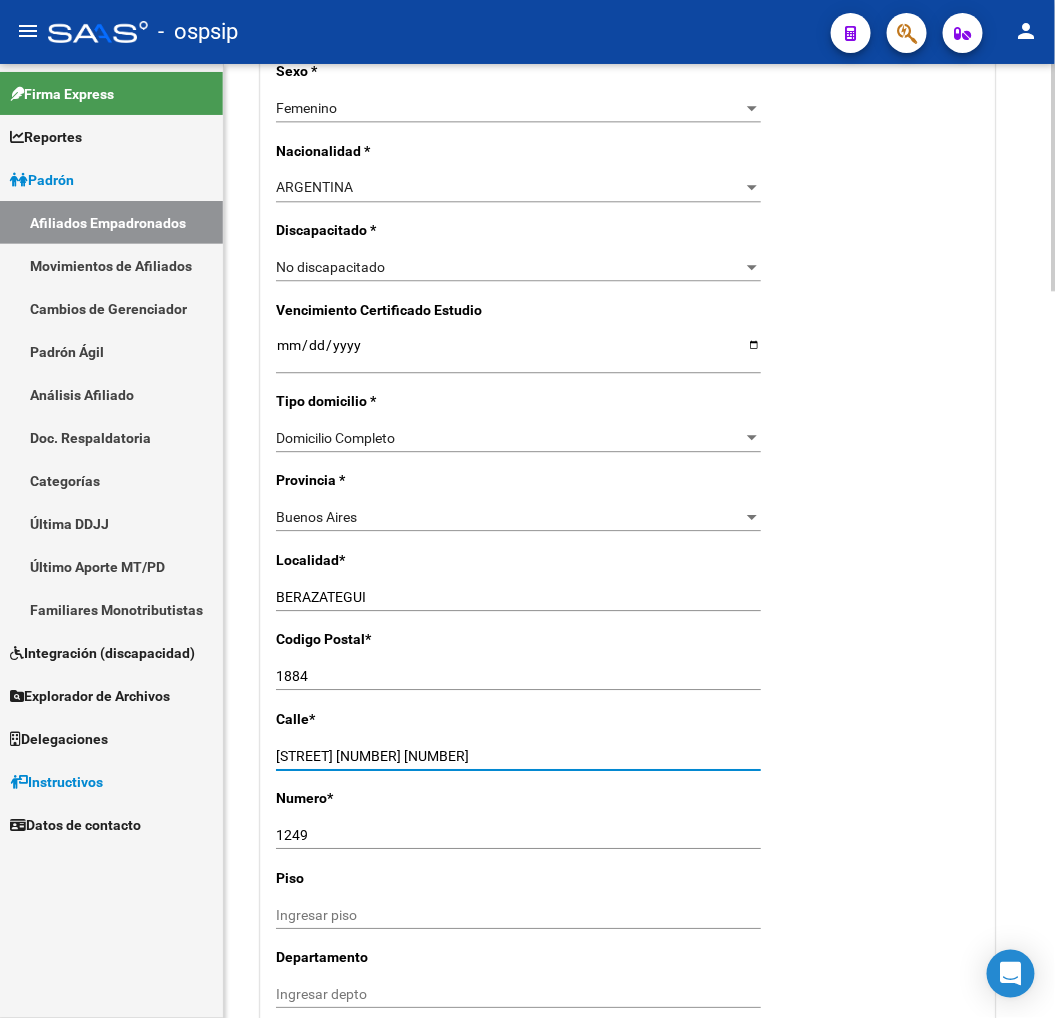 type on "CALLE 49 2500 CASA" 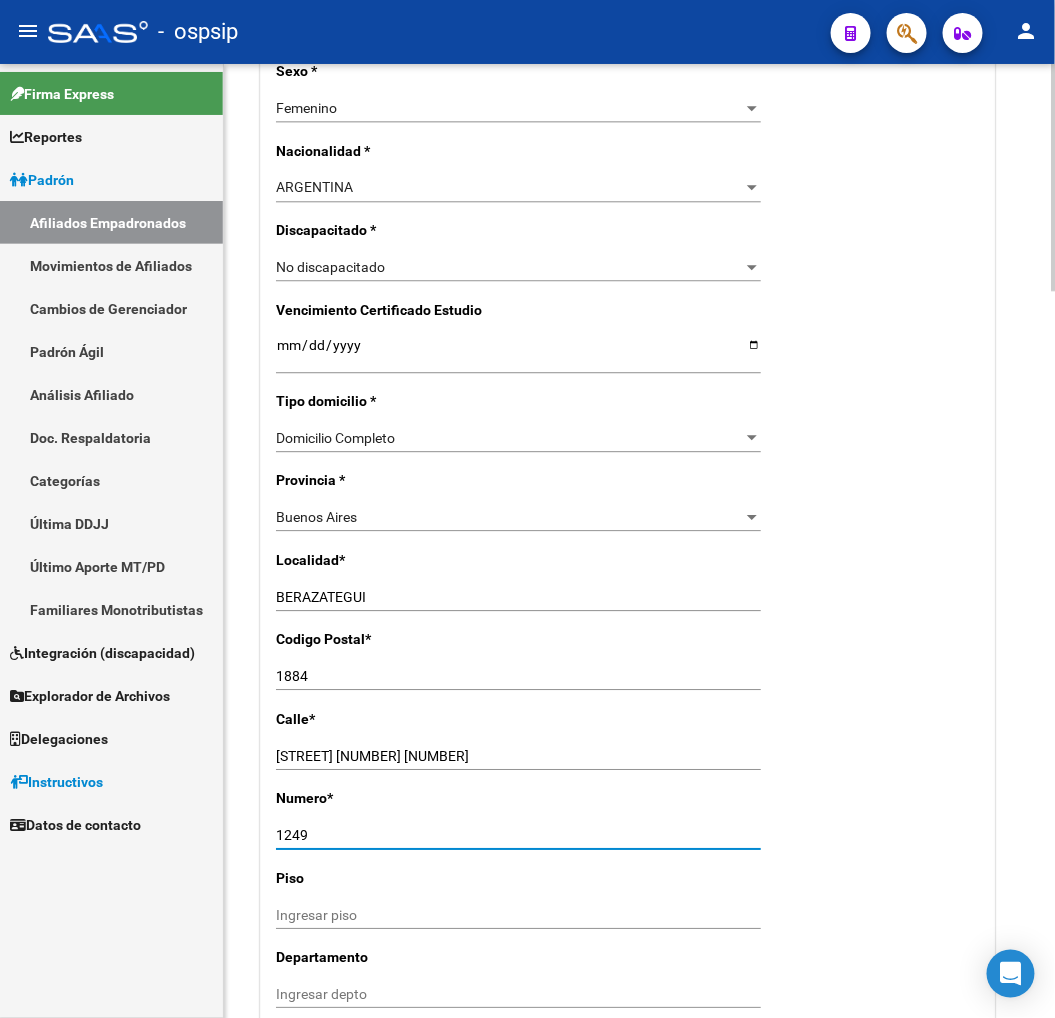 click on "1249" at bounding box center [518, 835] 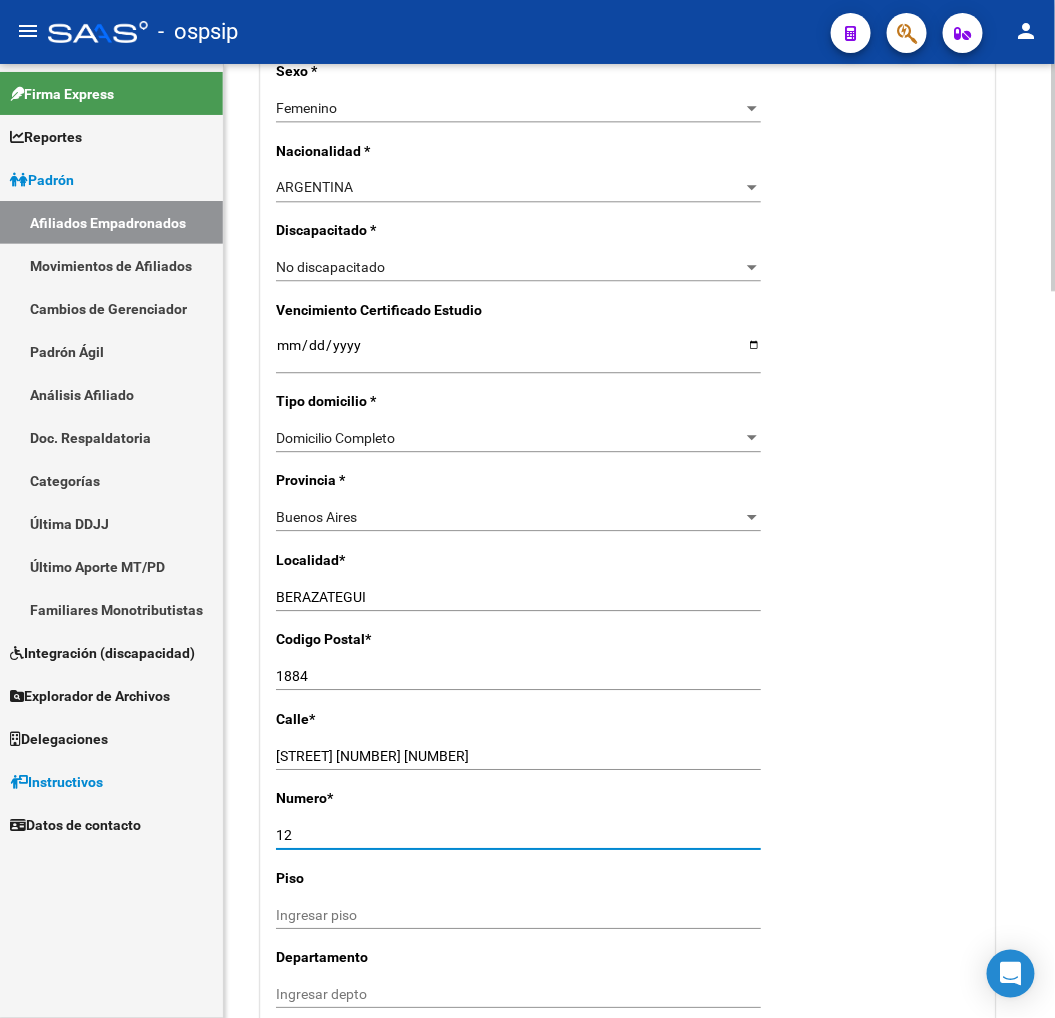 type on "1" 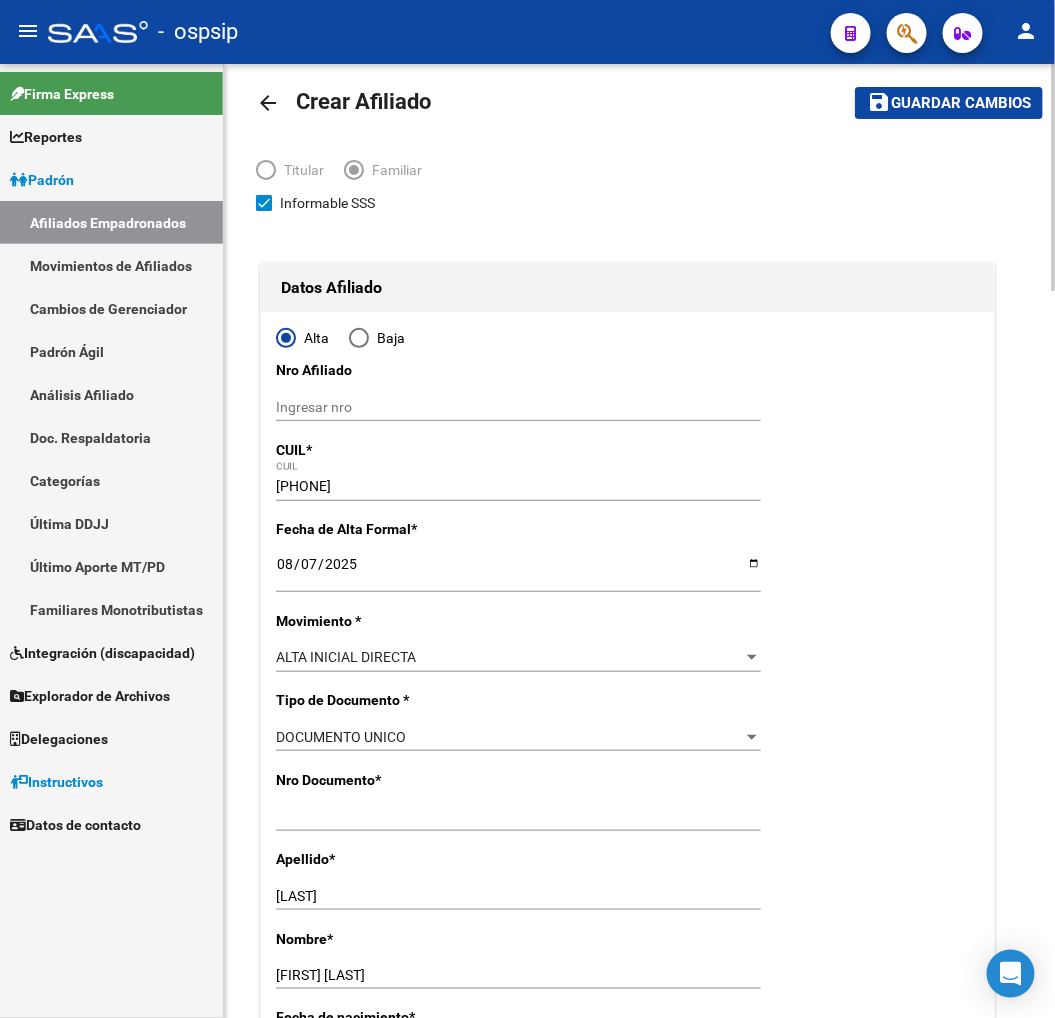 scroll, scrollTop: 0, scrollLeft: 0, axis: both 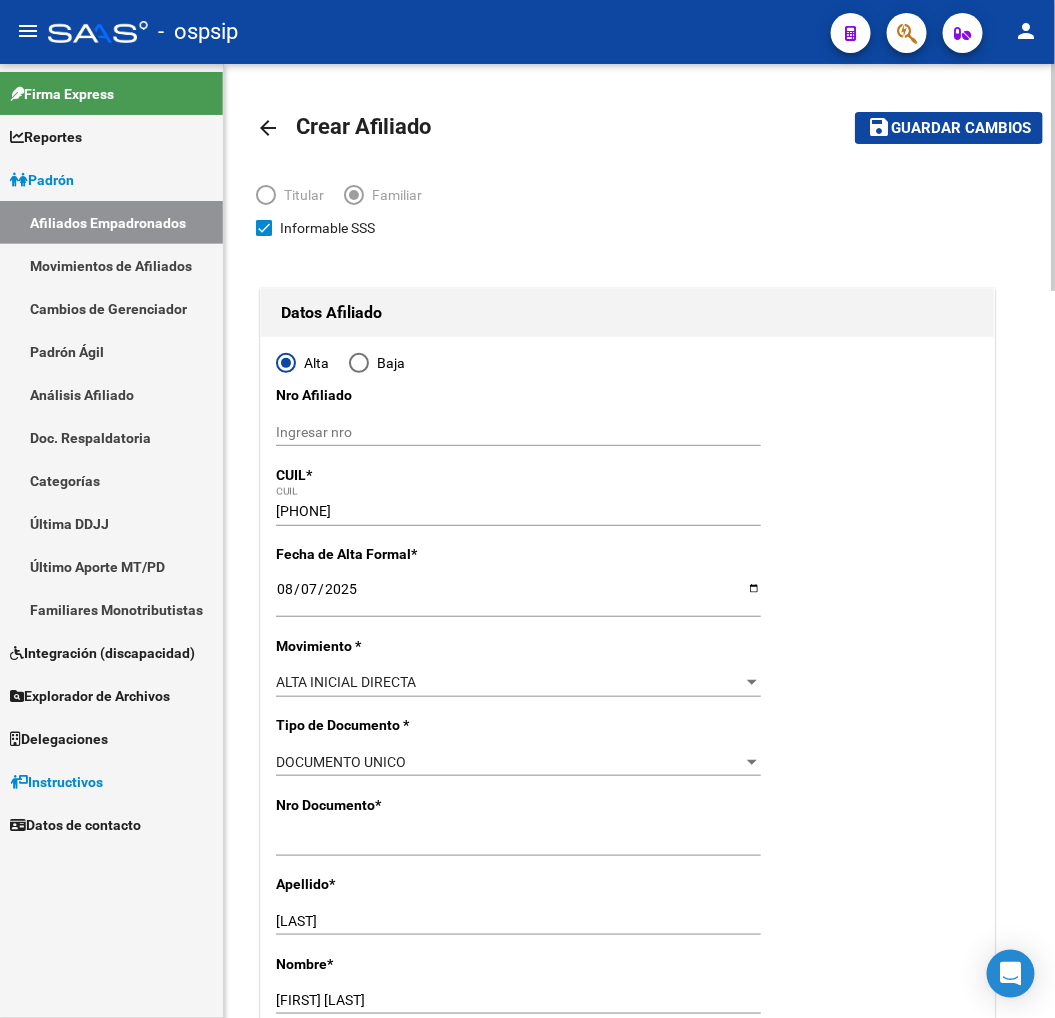 type on "87" 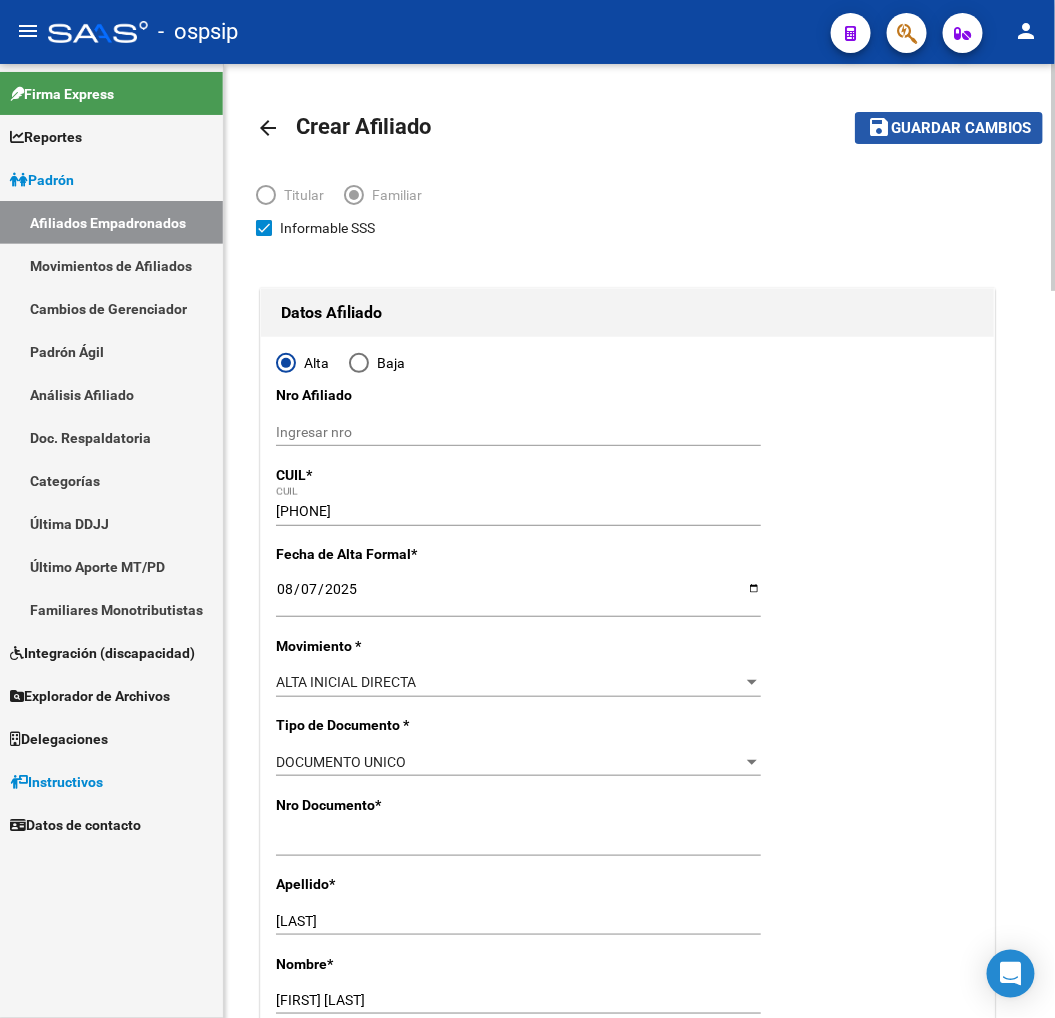click on "Guardar cambios" 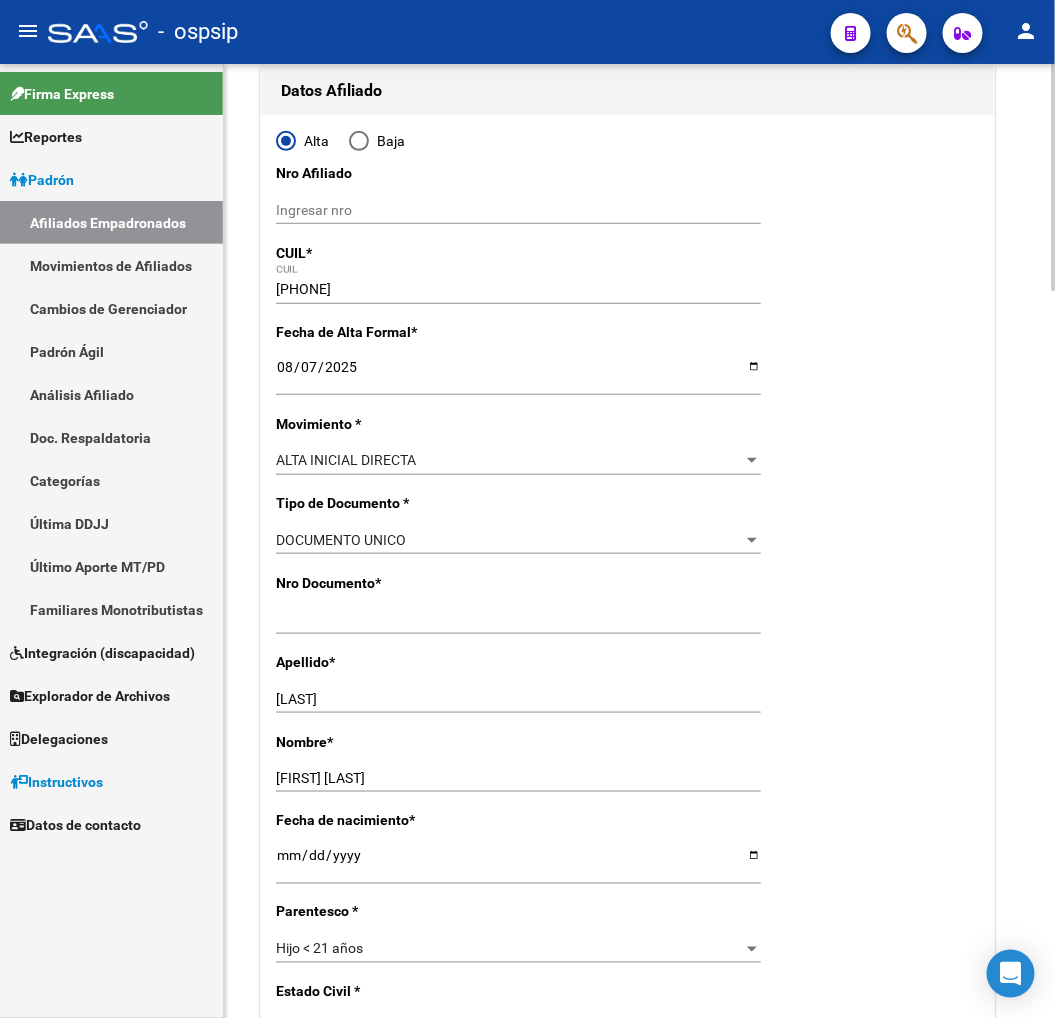 scroll, scrollTop: 267, scrollLeft: 0, axis: vertical 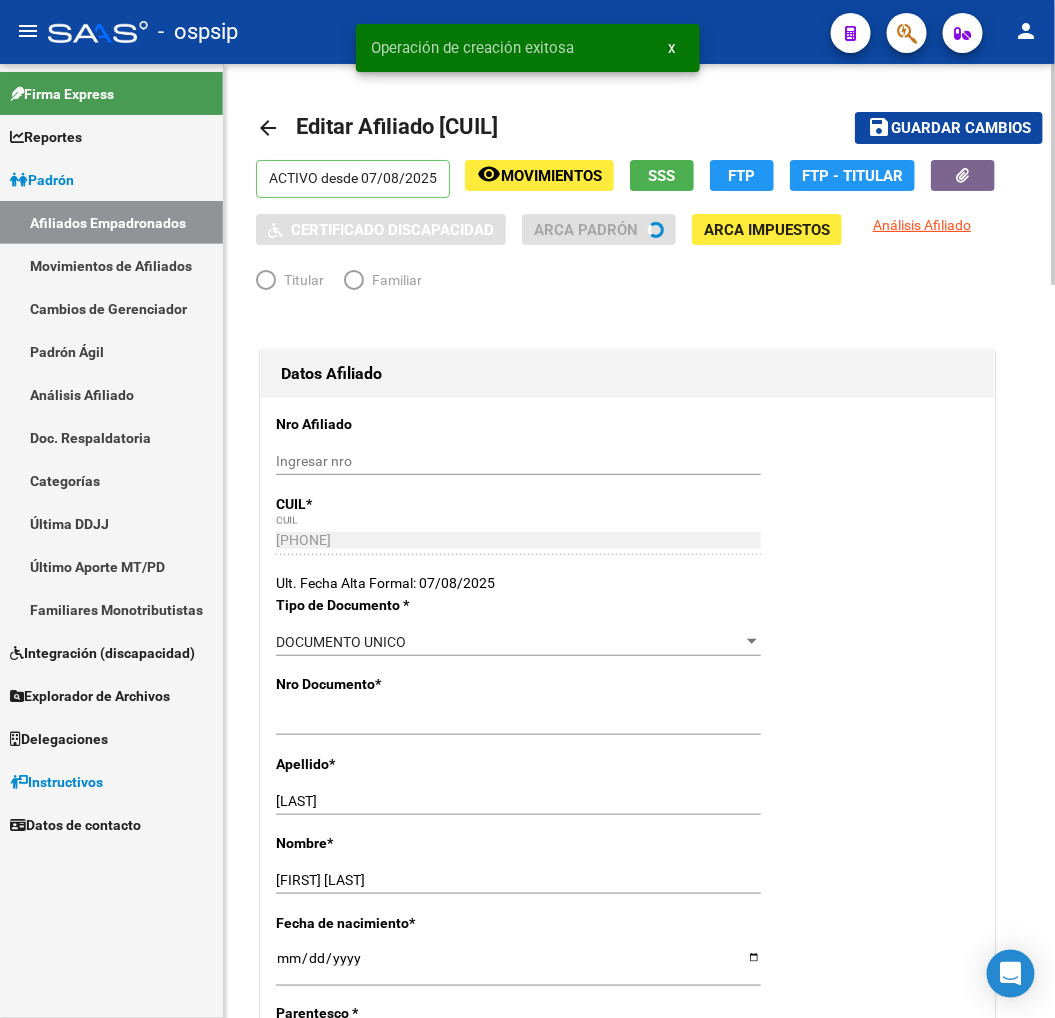 radio on "true" 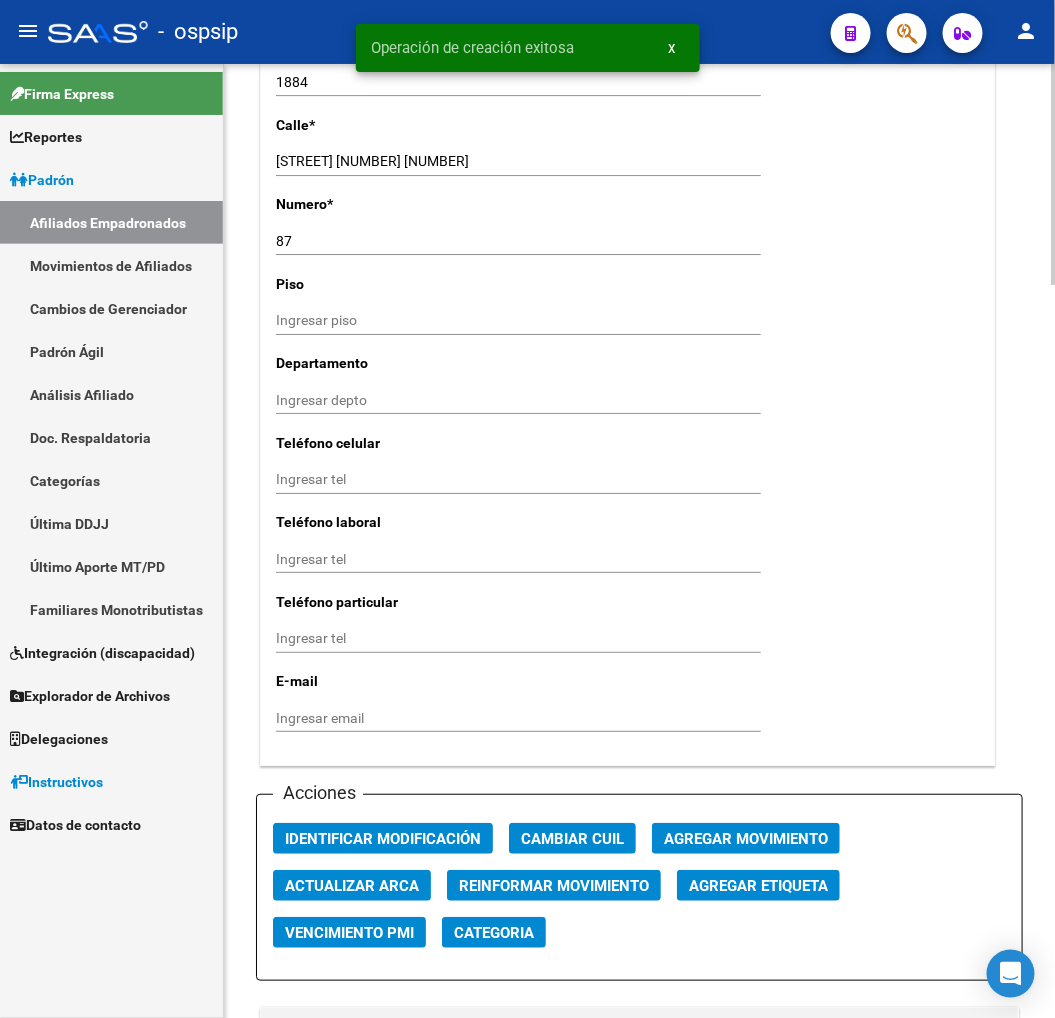 scroll, scrollTop: 2000, scrollLeft: 0, axis: vertical 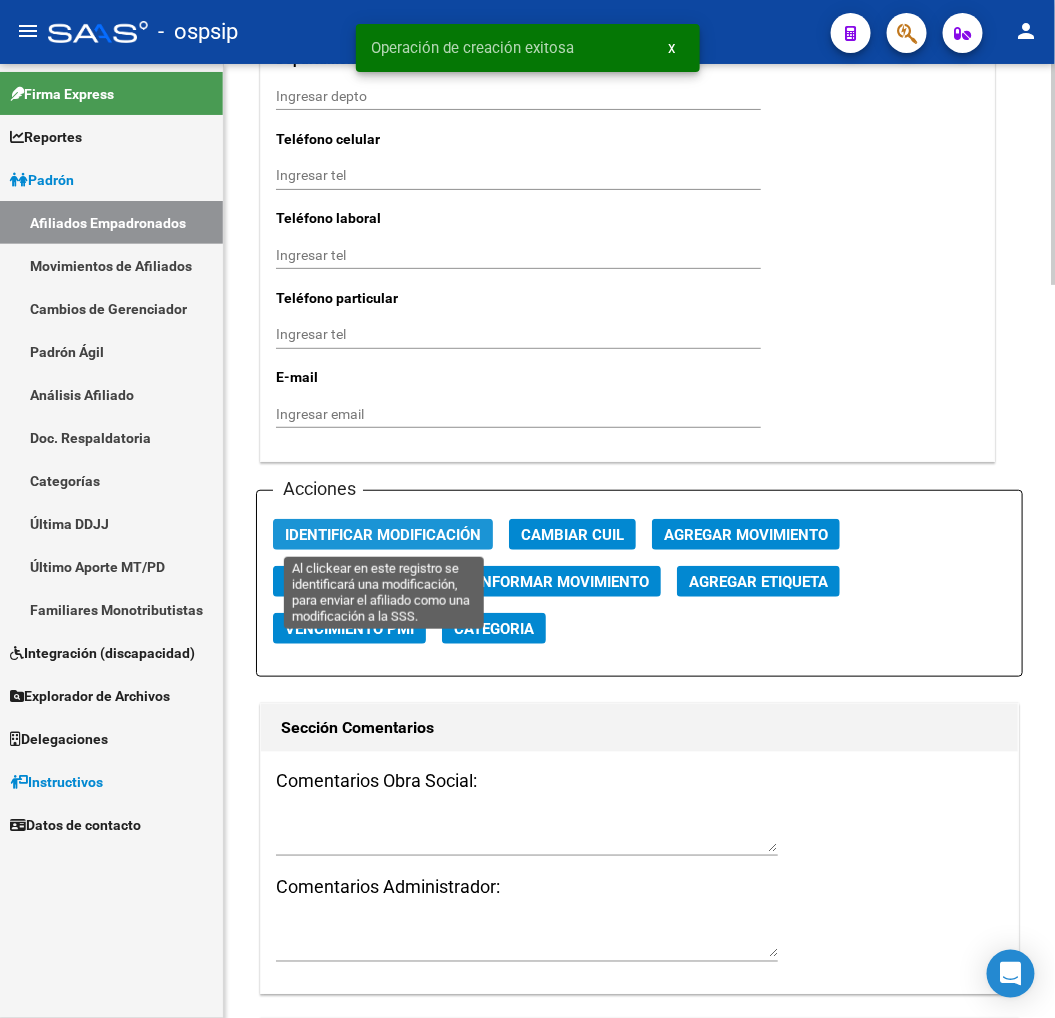 click on "Identificar Modificación" 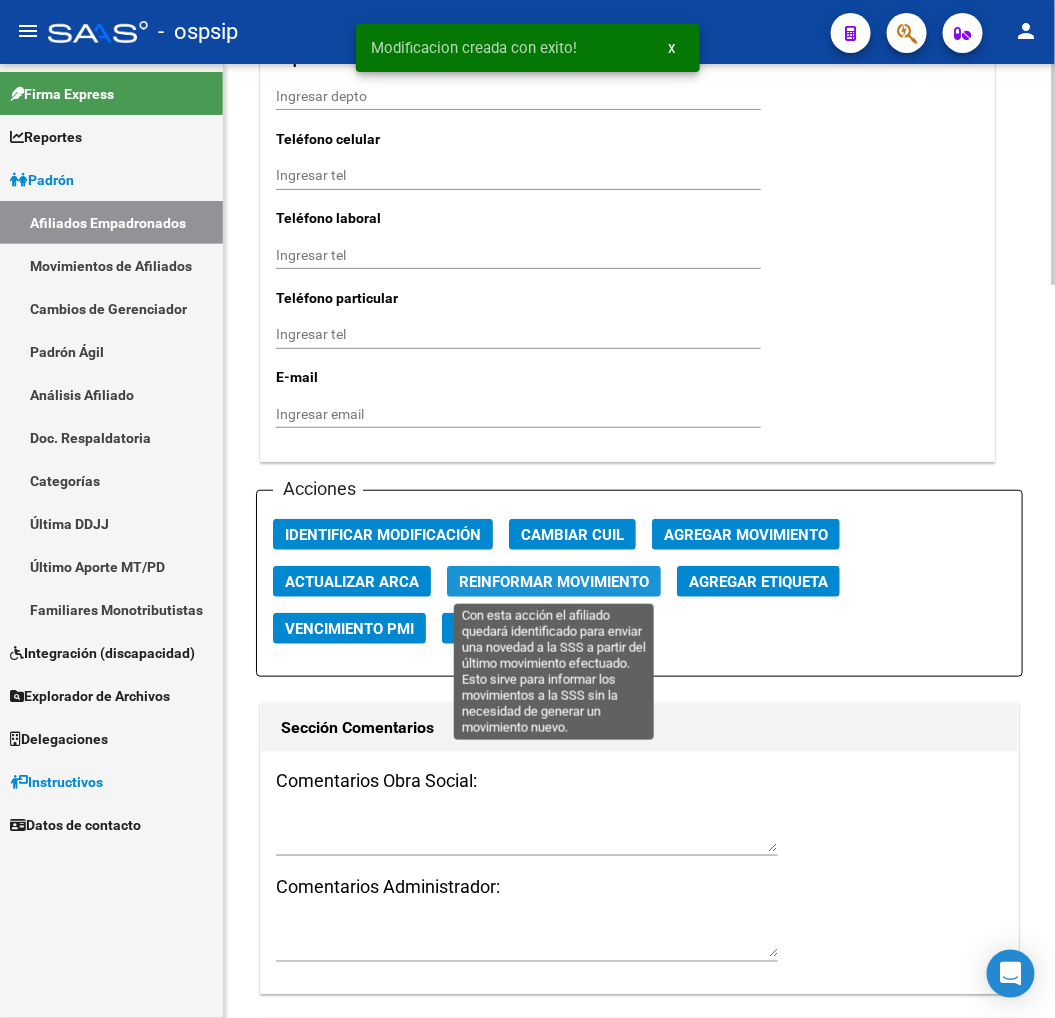 click on "Reinformar Movimiento" 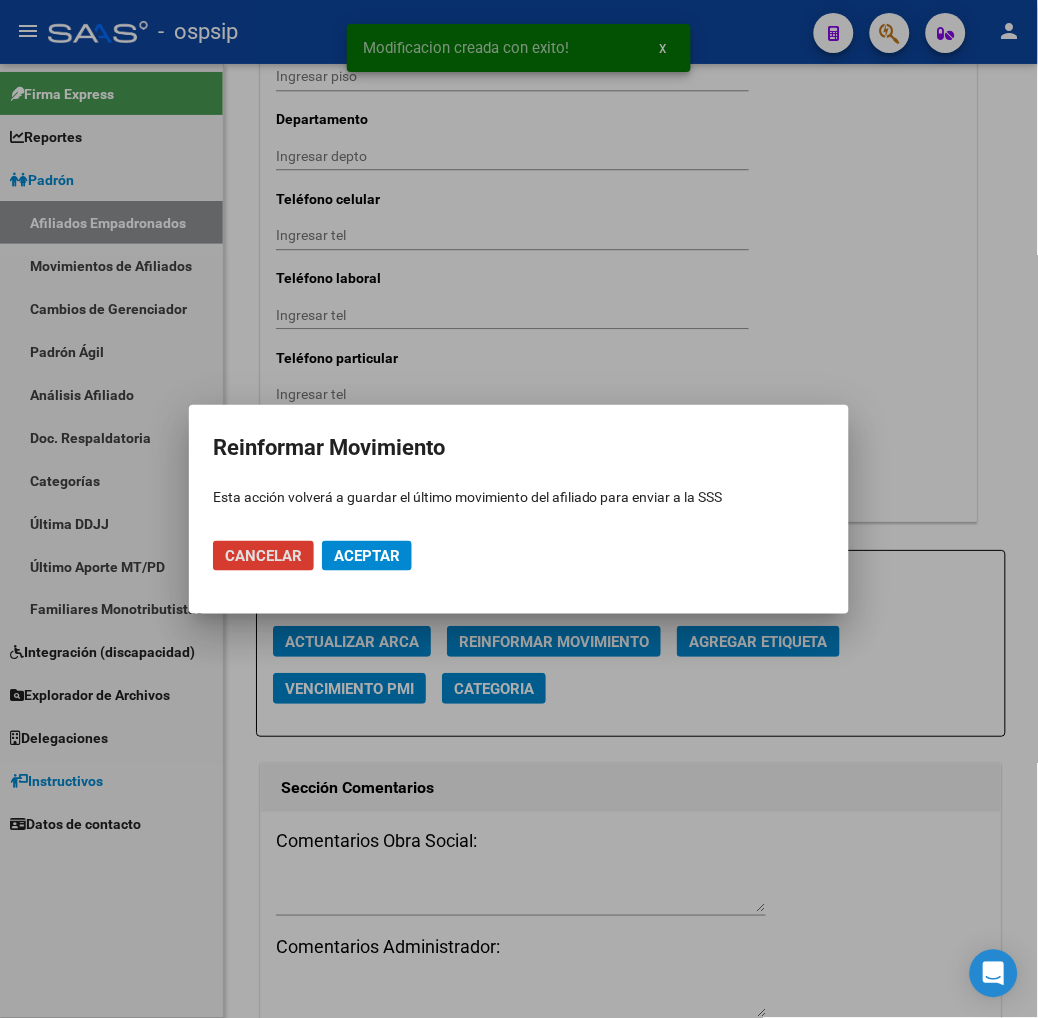 click on "Aceptar" at bounding box center (367, 556) 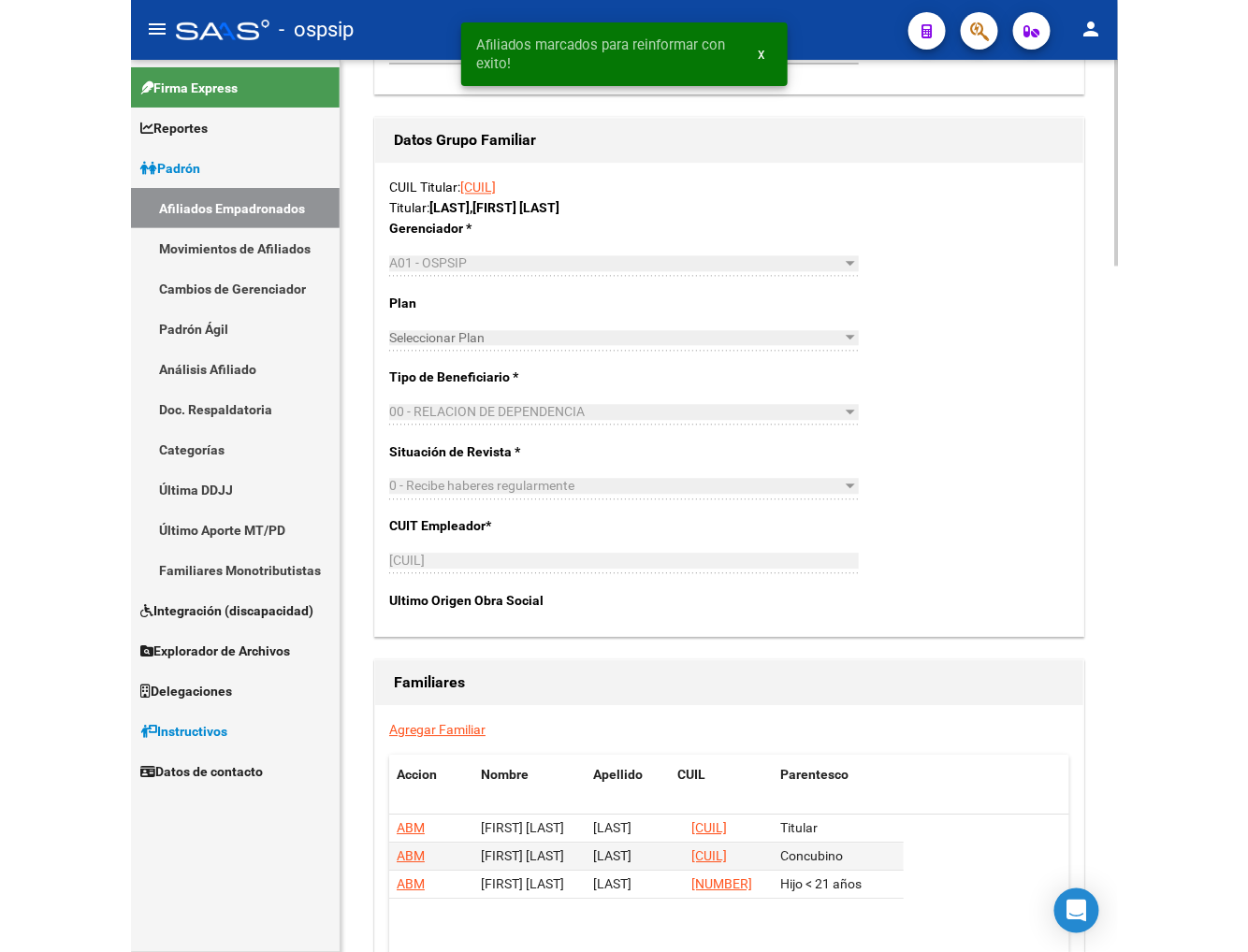 scroll, scrollTop: 2874, scrollLeft: 0, axis: vertical 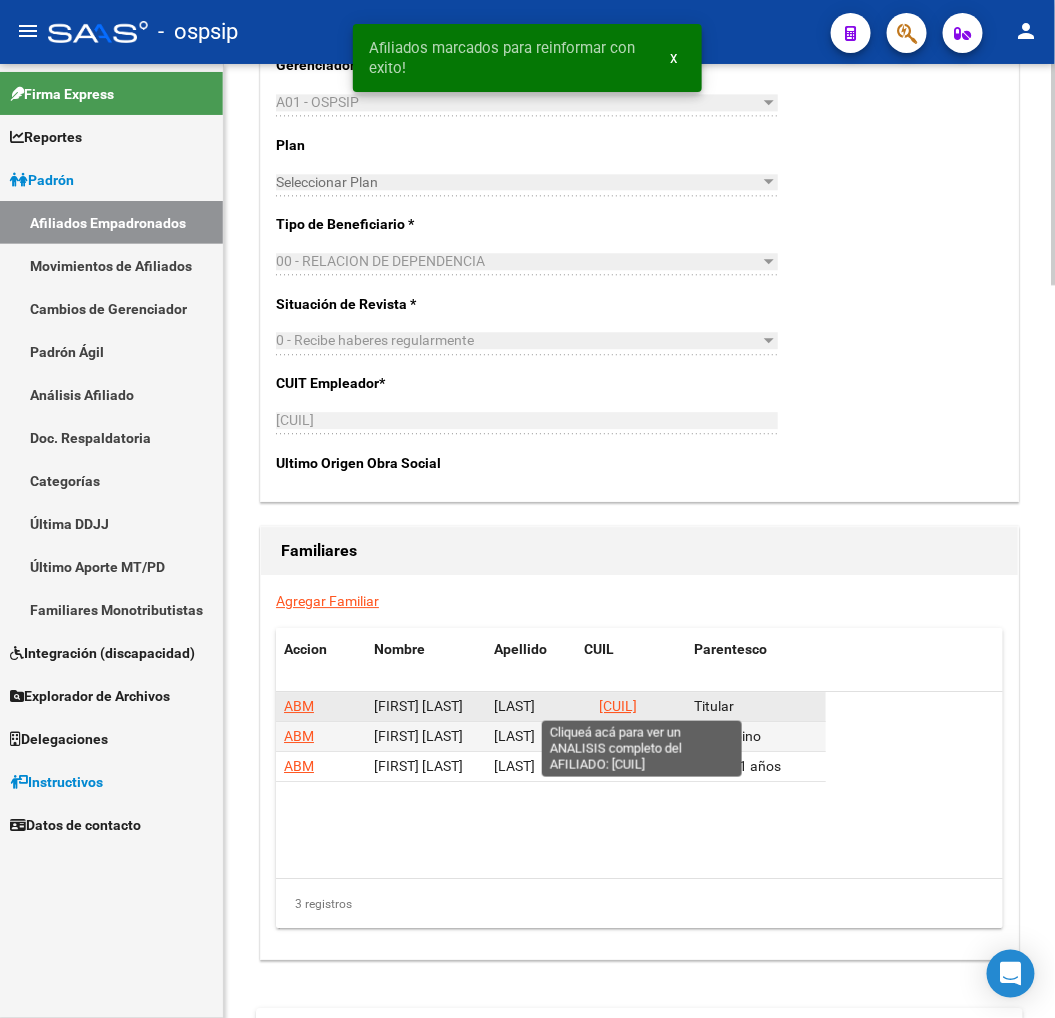 click on "23414506569" 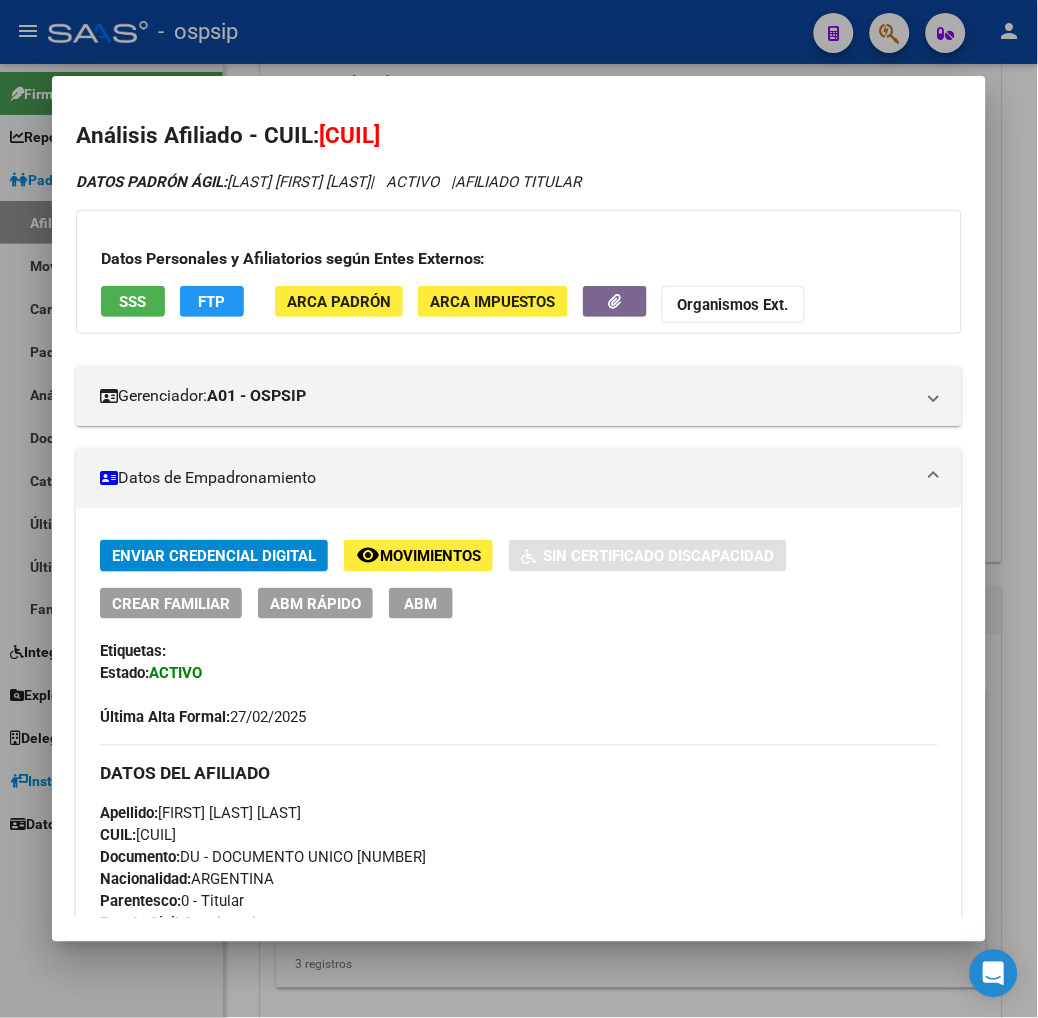 drag, startPoint x: 316, startPoint y: 137, endPoint x: 412, endPoint y: 127, distance: 96.519424 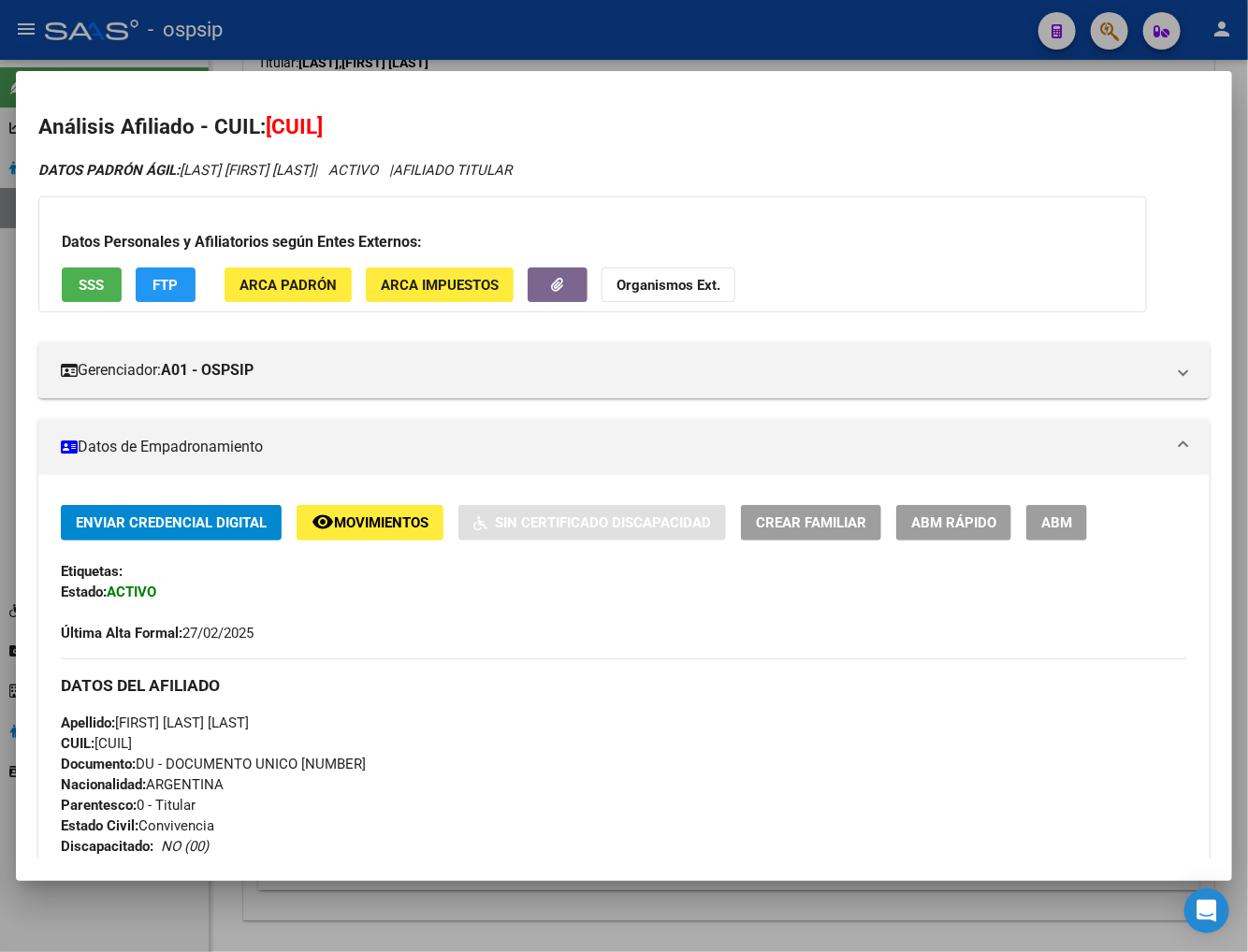 scroll, scrollTop: 1513, scrollLeft: 0, axis: vertical 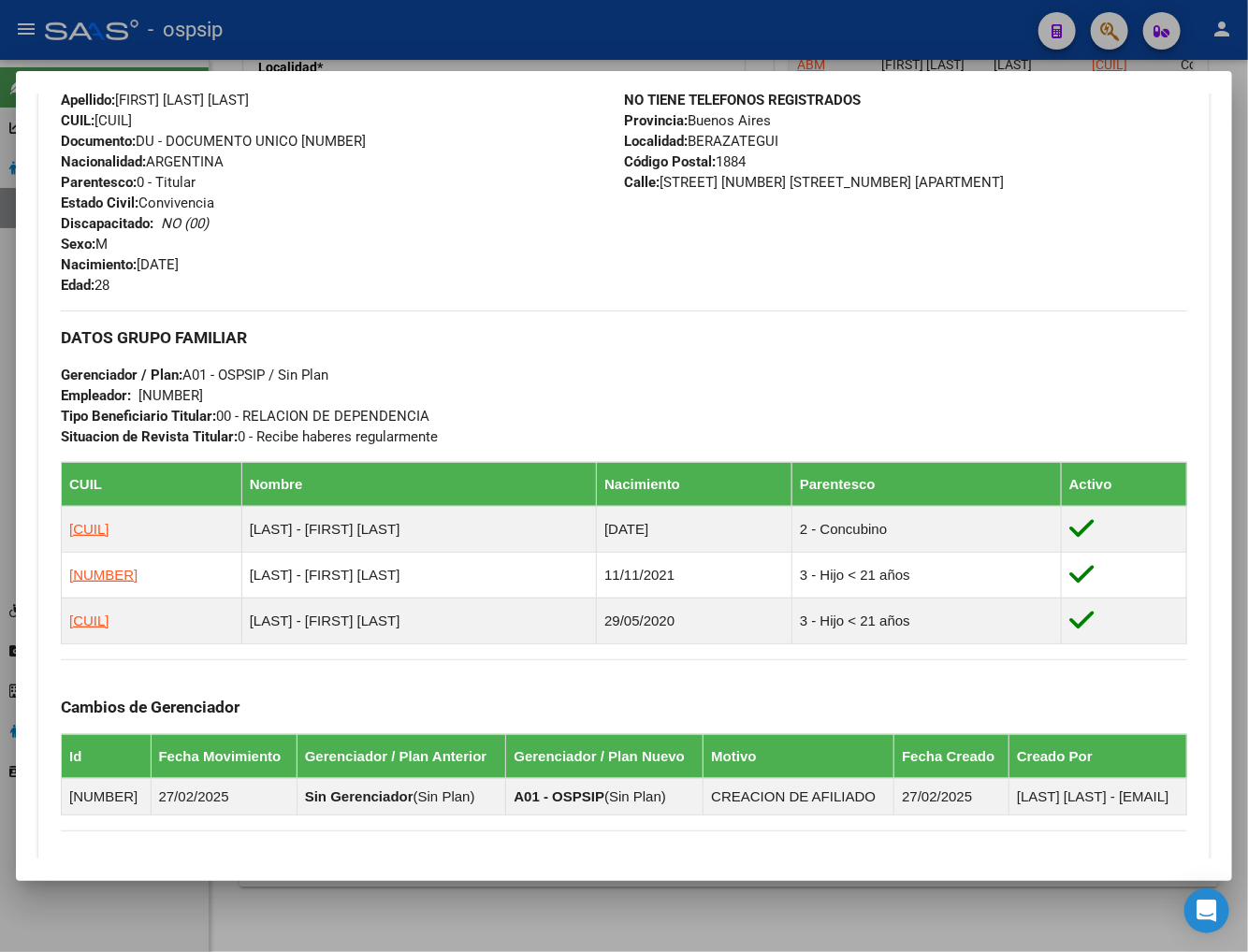 click at bounding box center (624, 476) 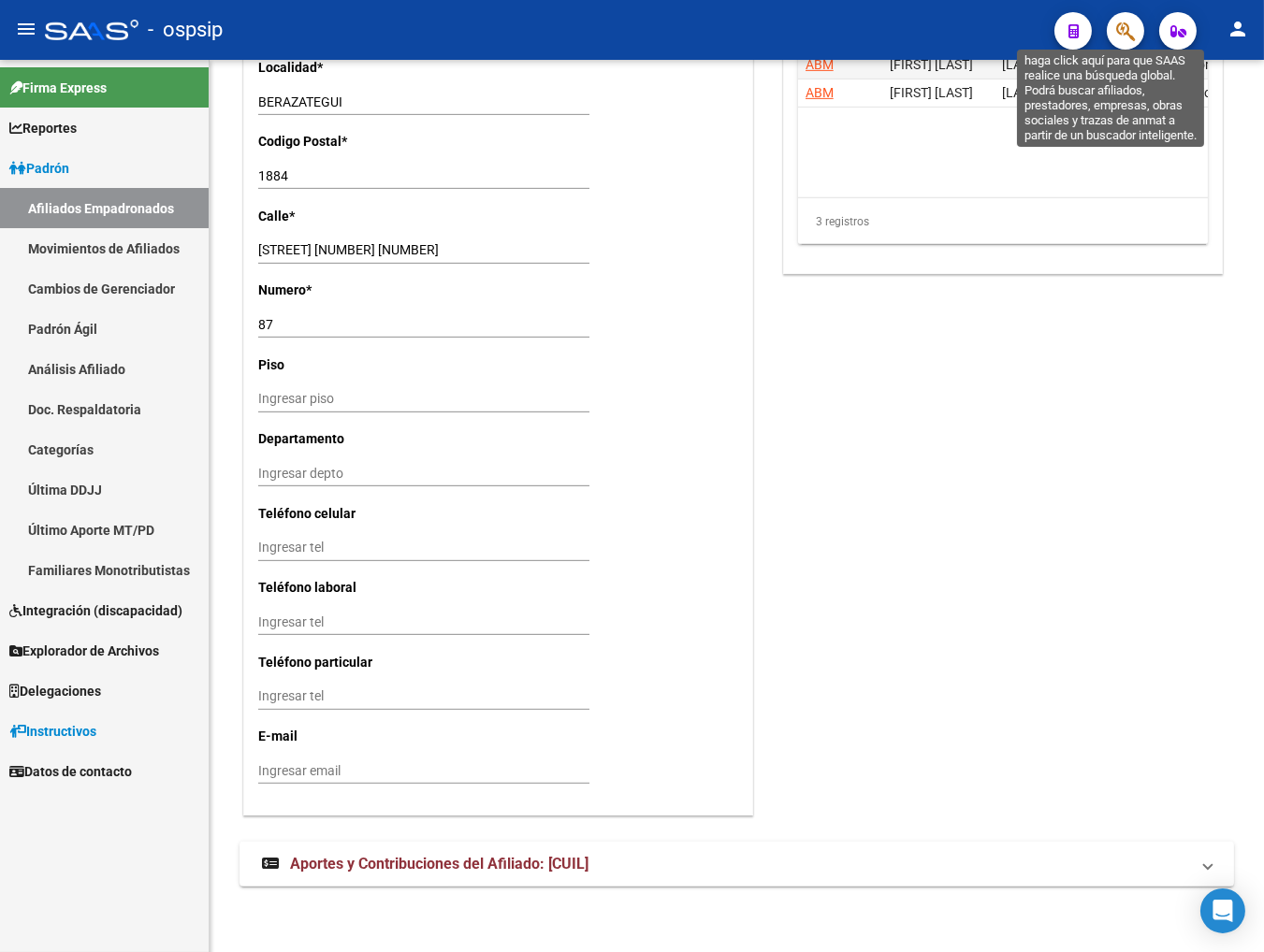 click 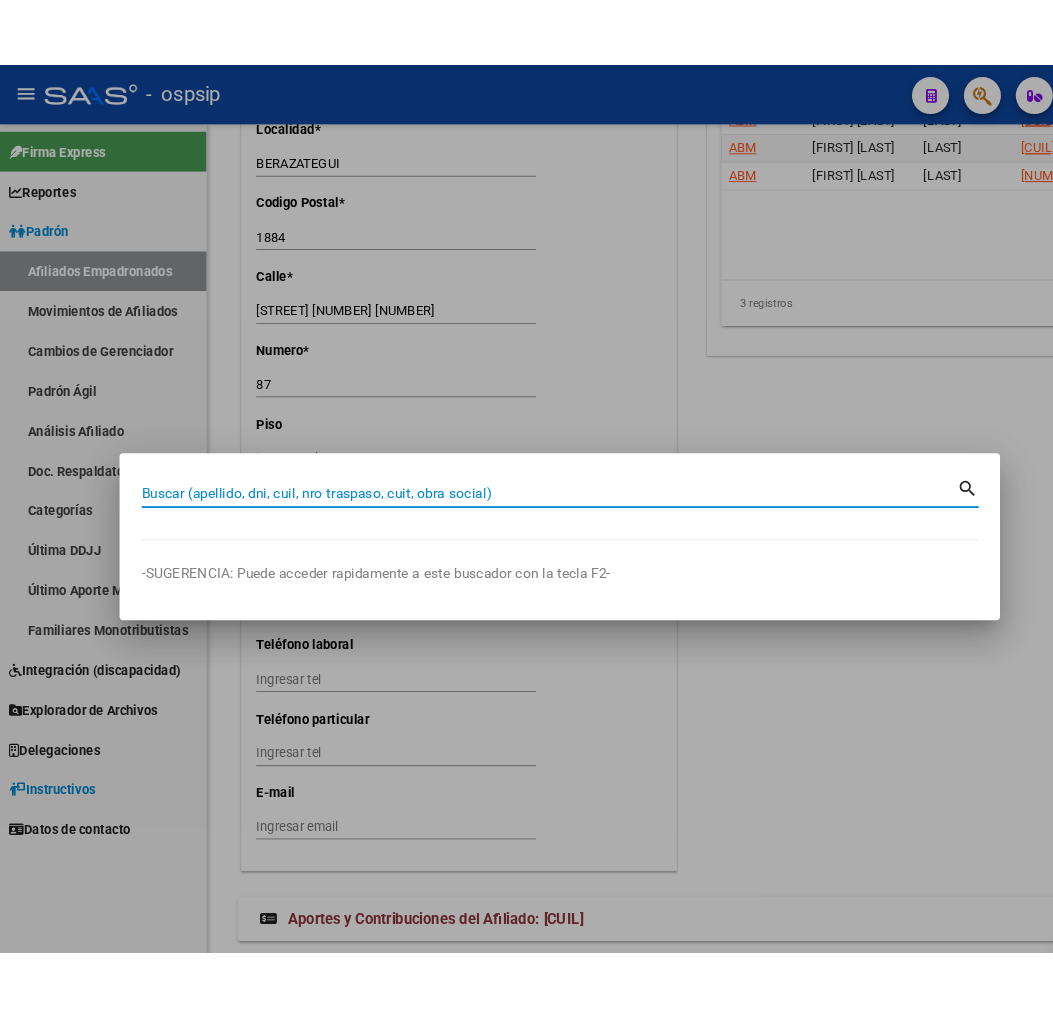 scroll, scrollTop: 3073, scrollLeft: 0, axis: vertical 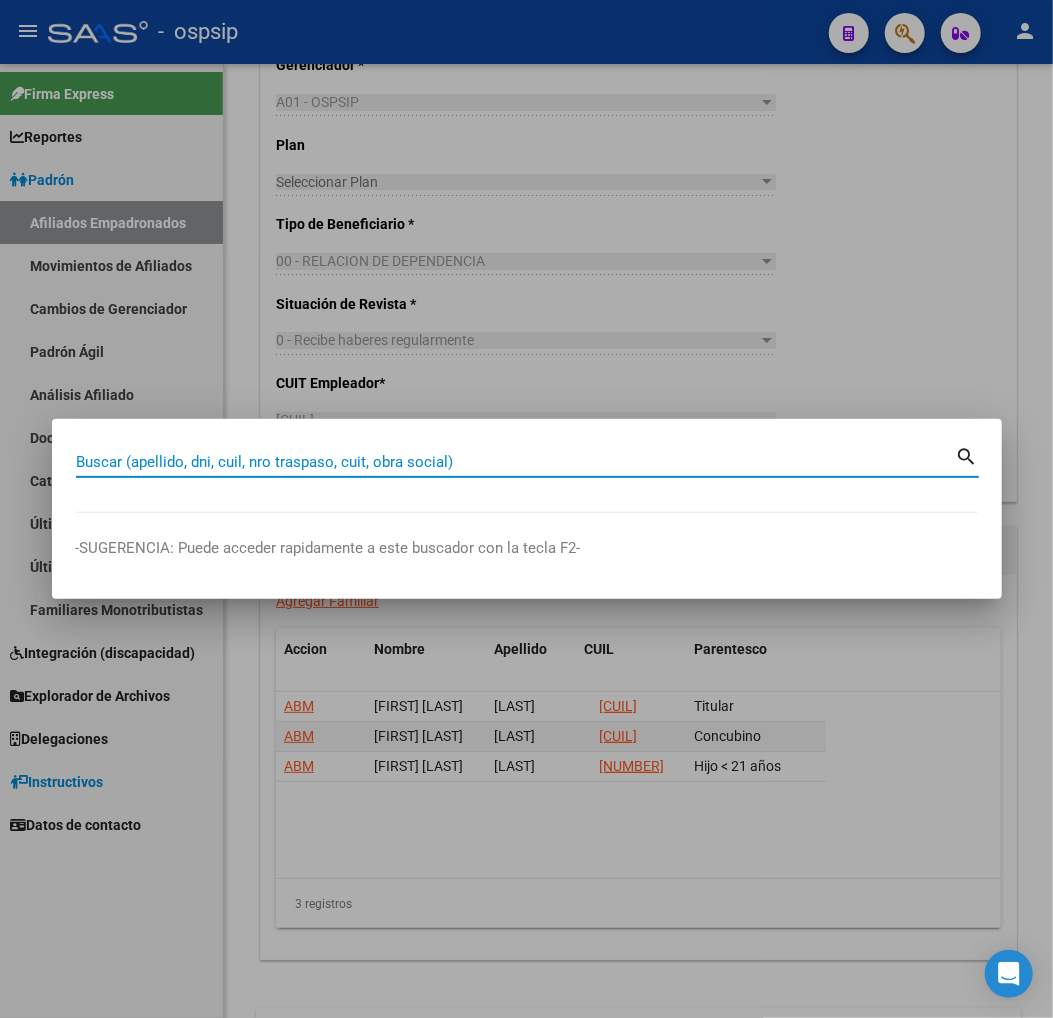 click on "Buscar (apellido, dni, cuil, nro traspaso, cuit, obra social)" at bounding box center (516, 462) 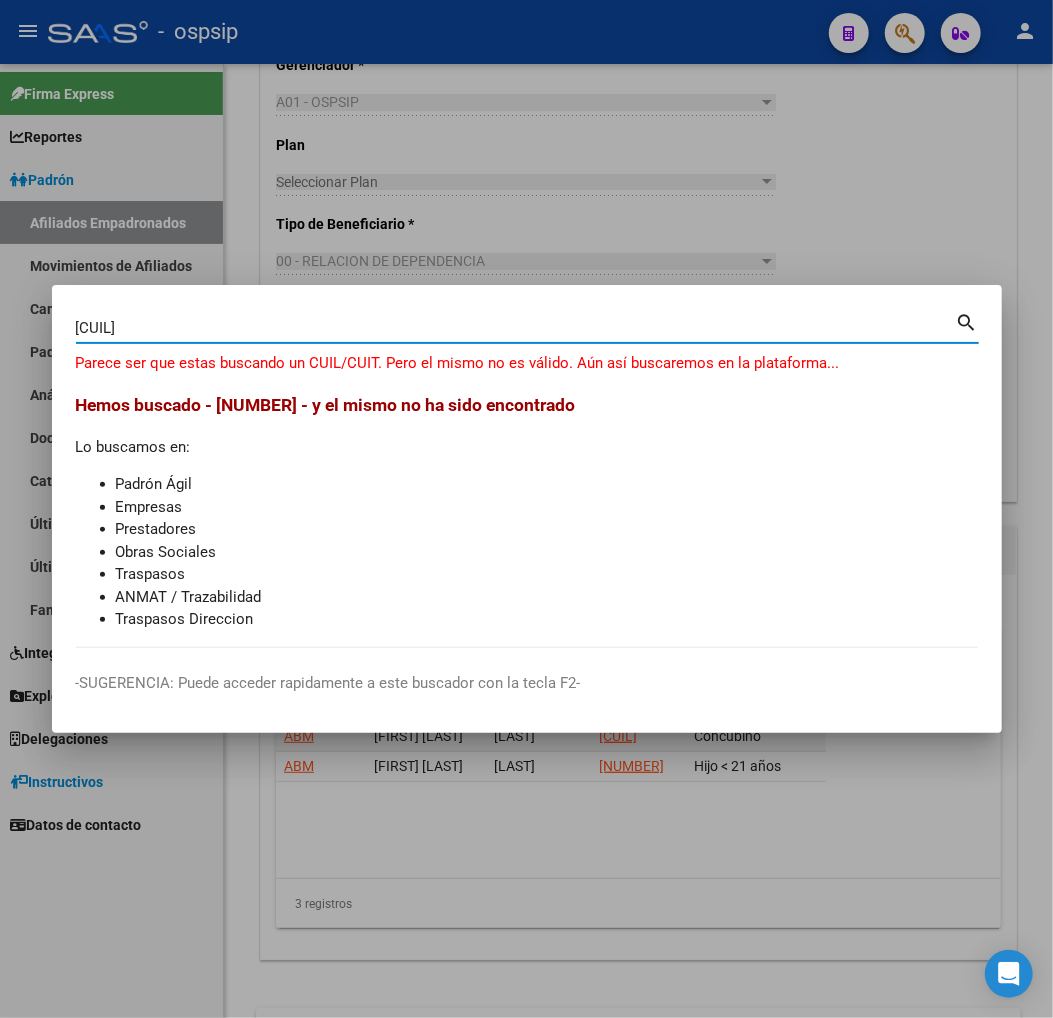 click on "20254943468" at bounding box center [516, 328] 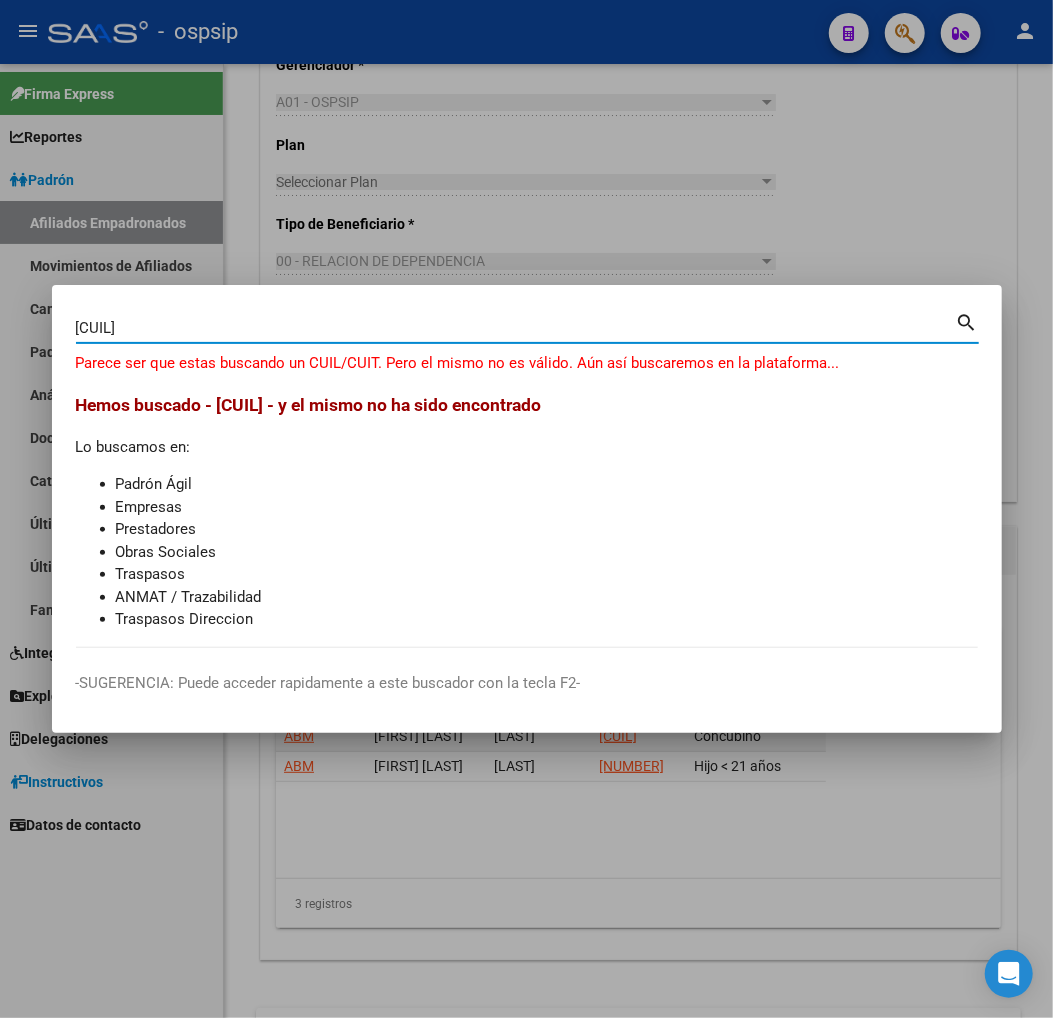 type on "20254943968" 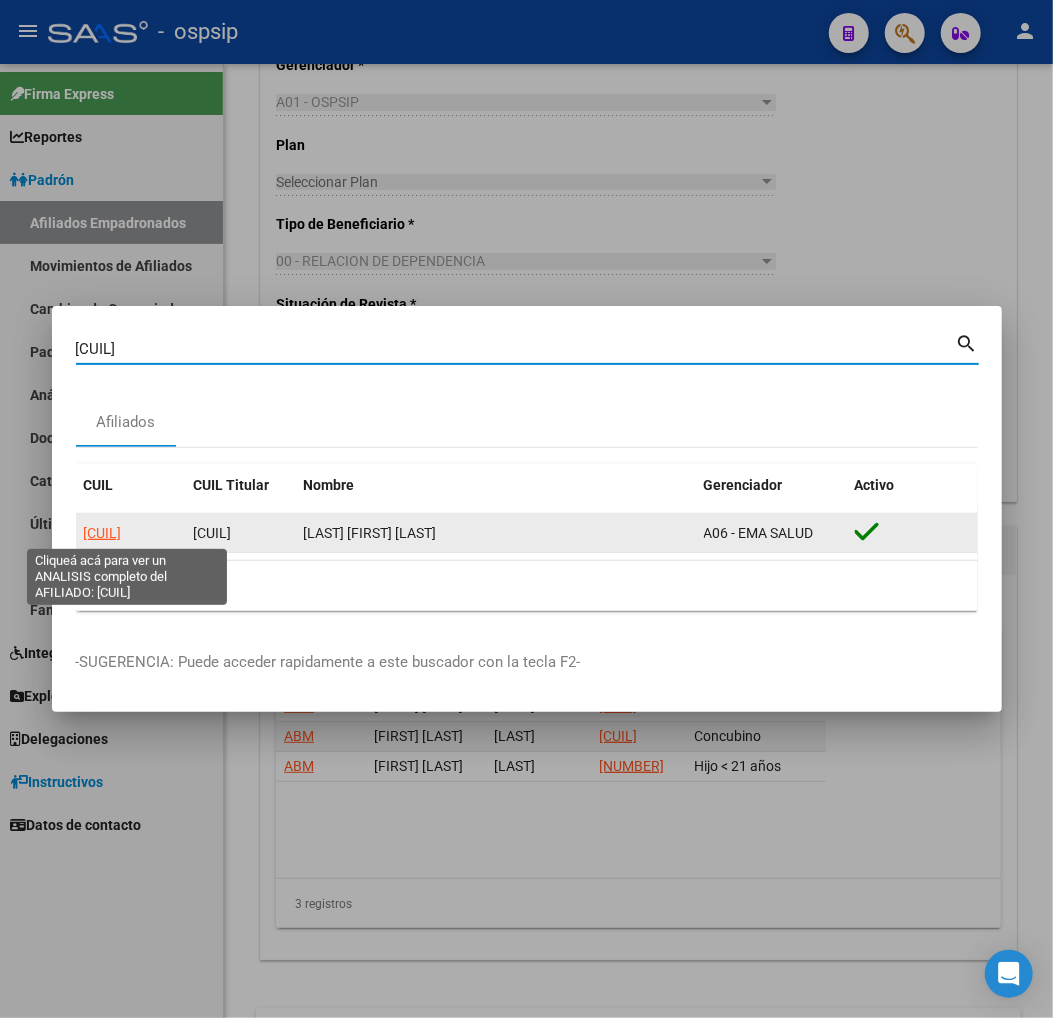 click on "20254943968" 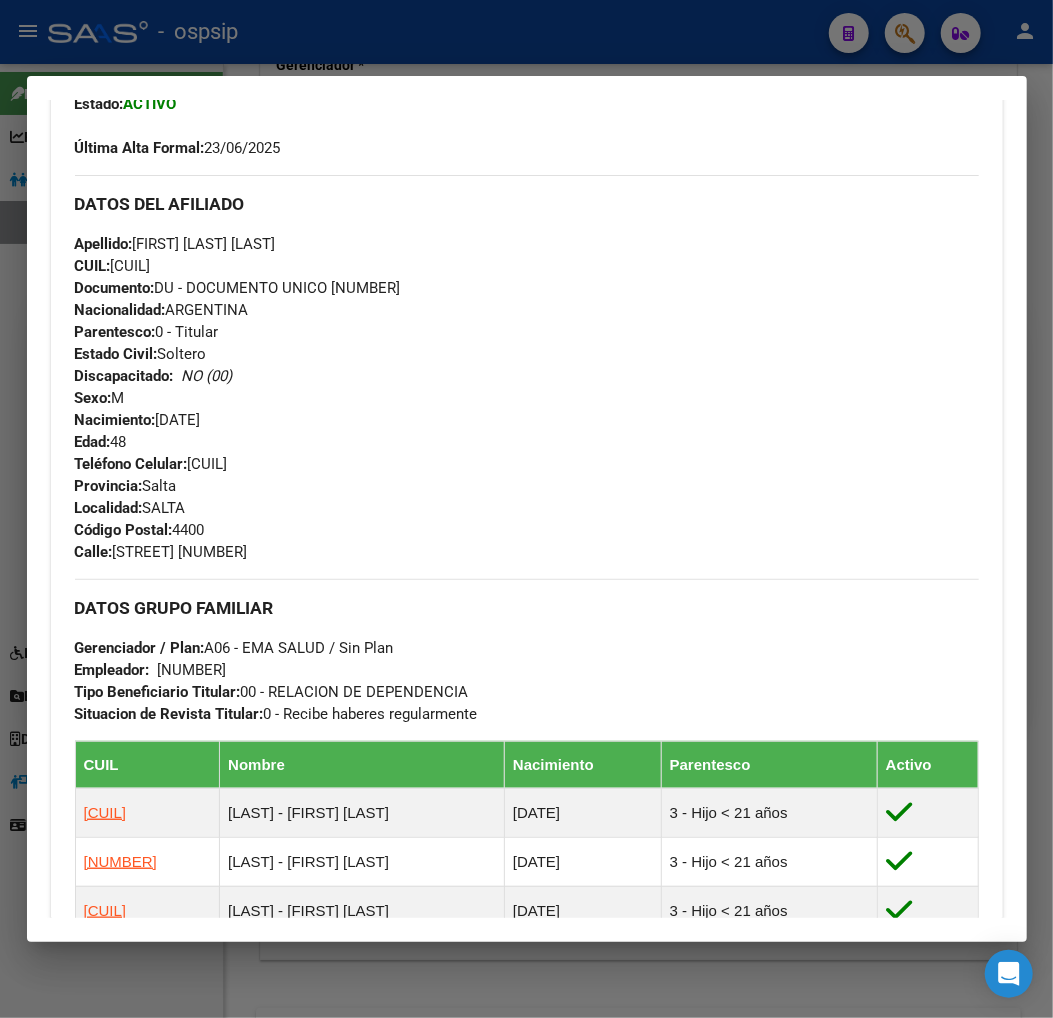 scroll, scrollTop: 777, scrollLeft: 0, axis: vertical 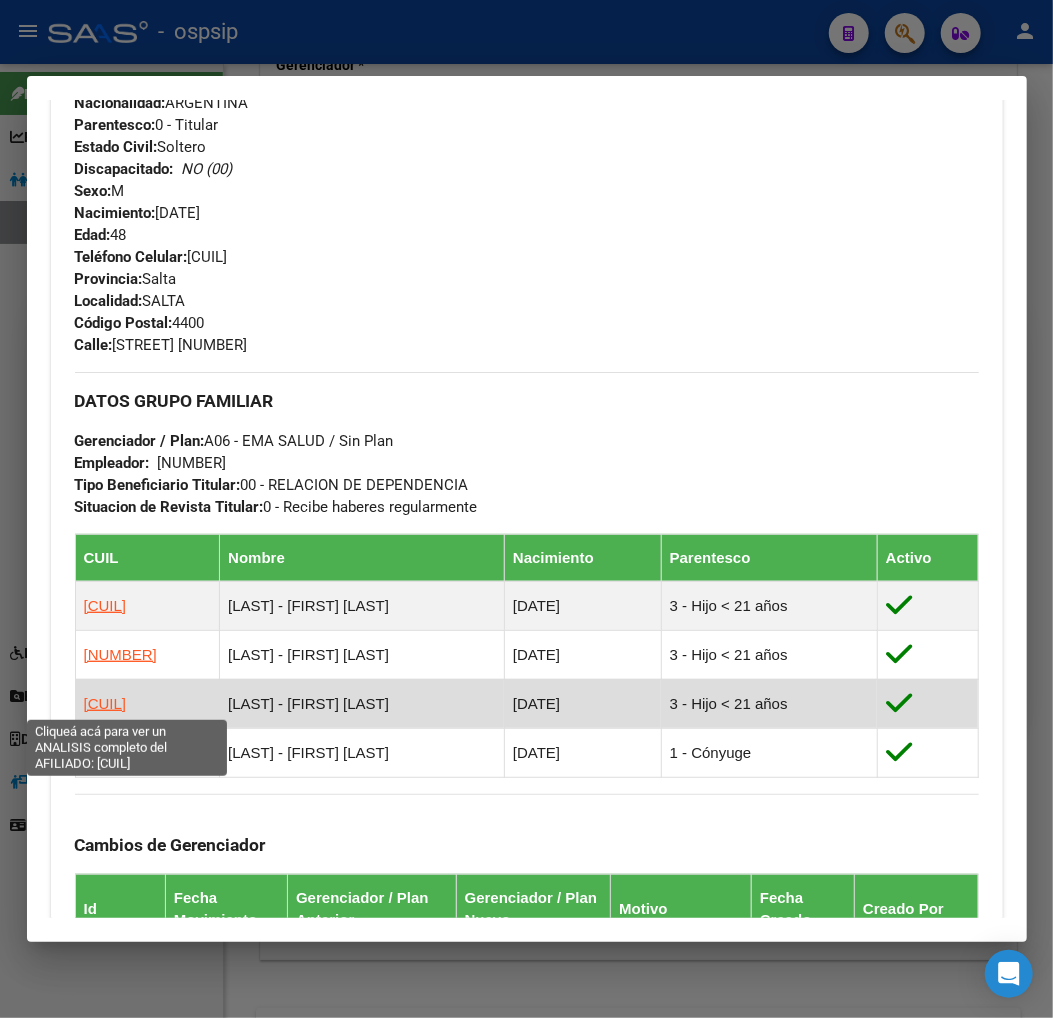 click on "27526498505" at bounding box center [105, 703] 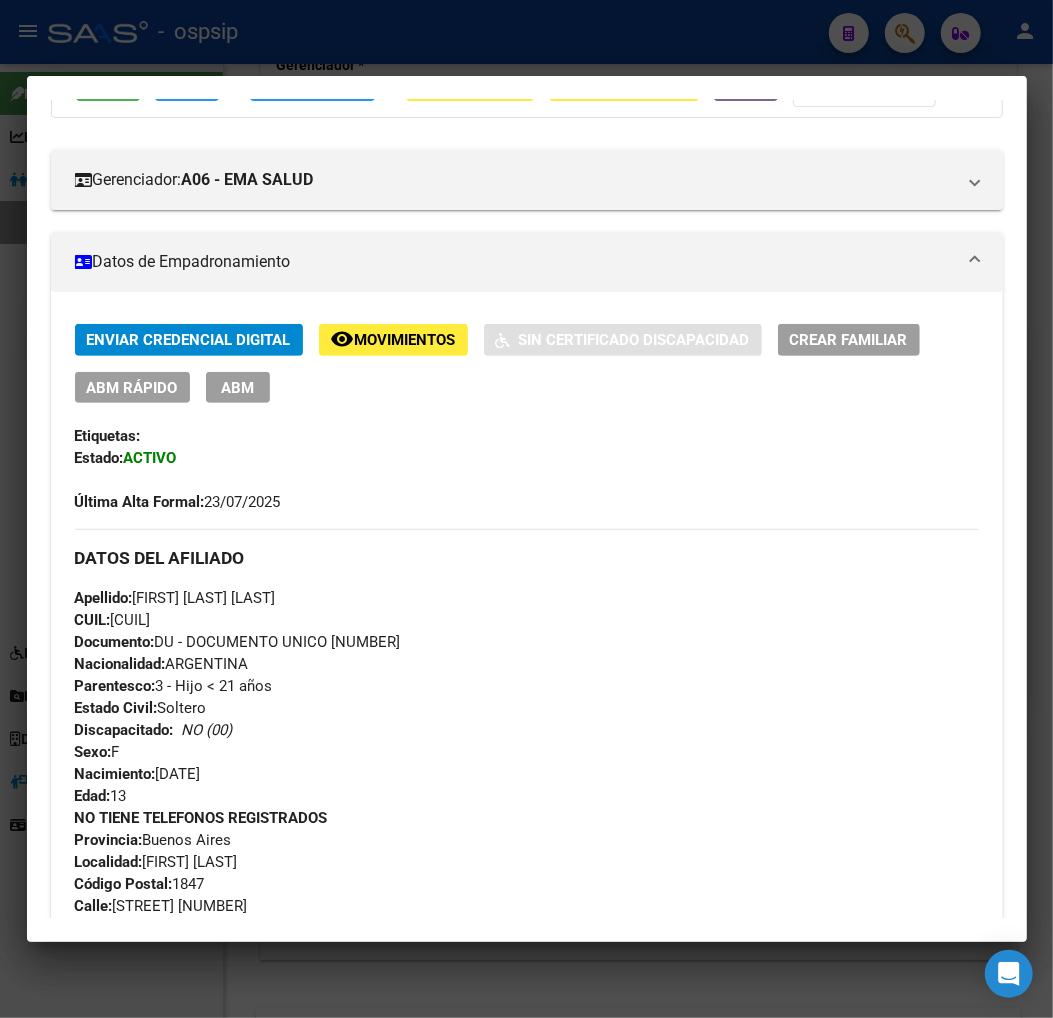 scroll, scrollTop: 222, scrollLeft: 0, axis: vertical 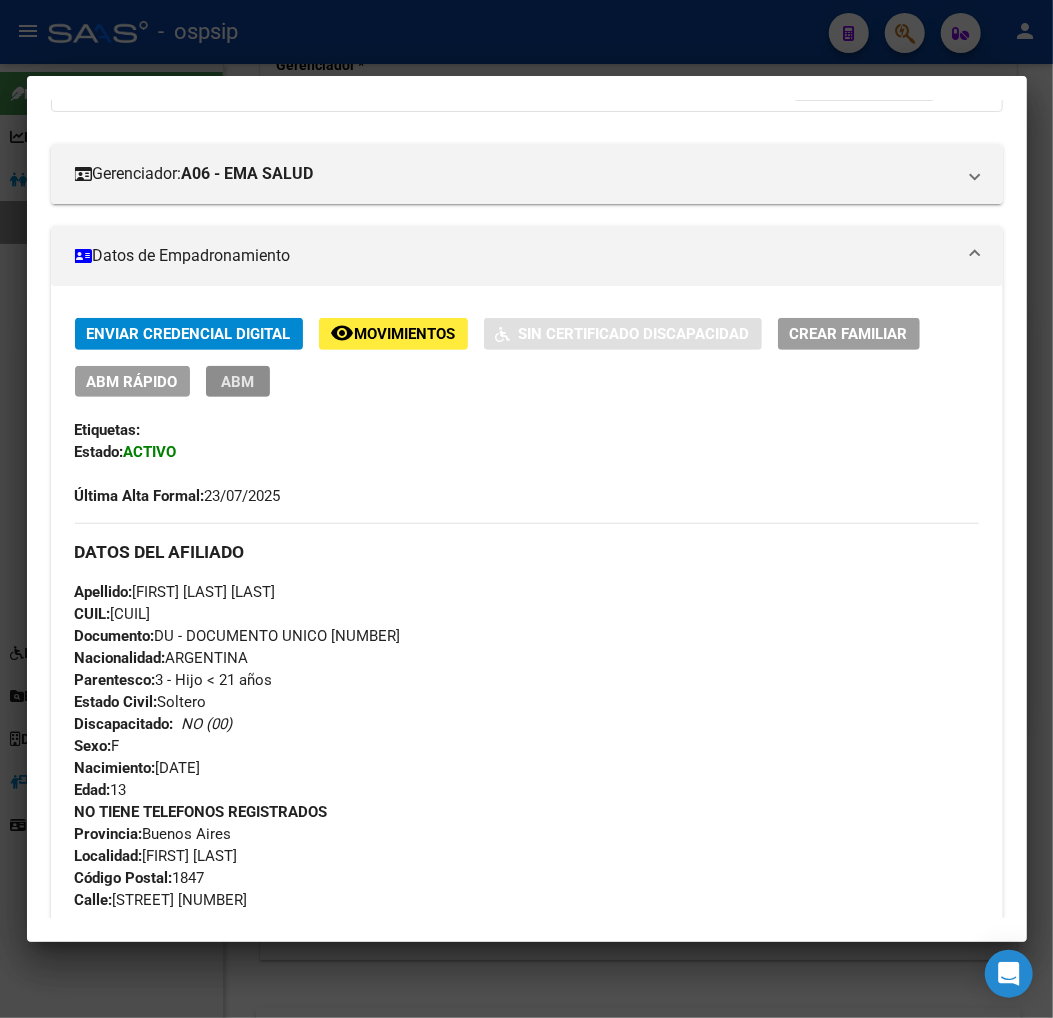 click on "ABM" at bounding box center (237, 382) 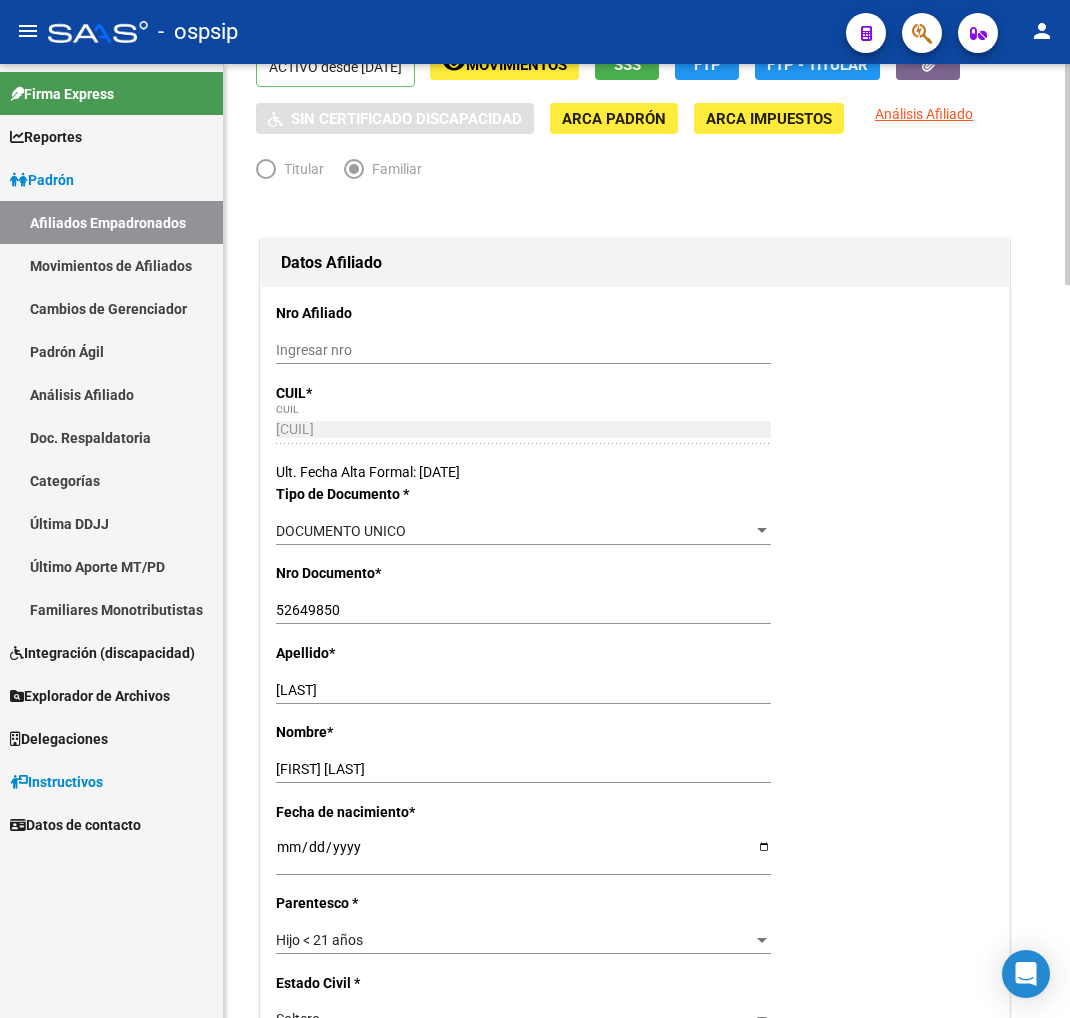 scroll, scrollTop: 333, scrollLeft: 0, axis: vertical 